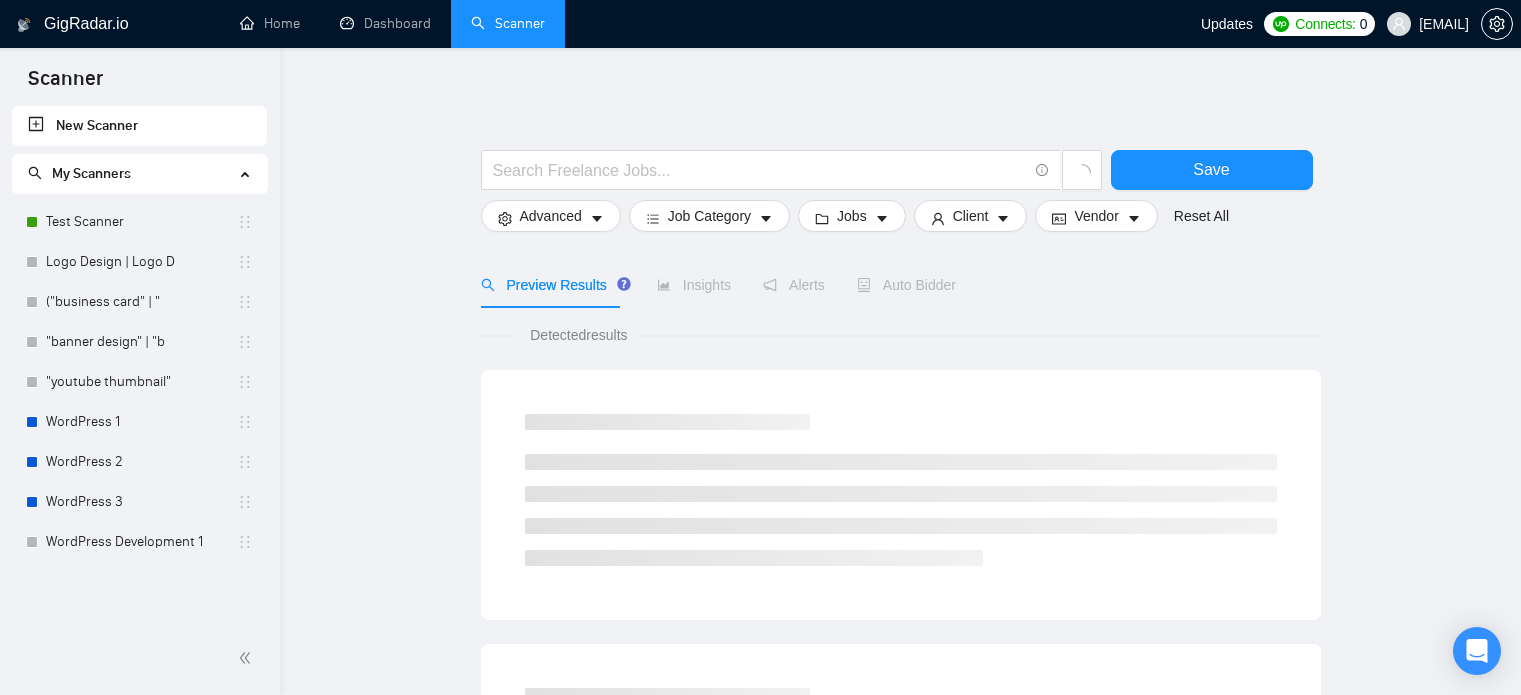 scroll, scrollTop: 0, scrollLeft: 0, axis: both 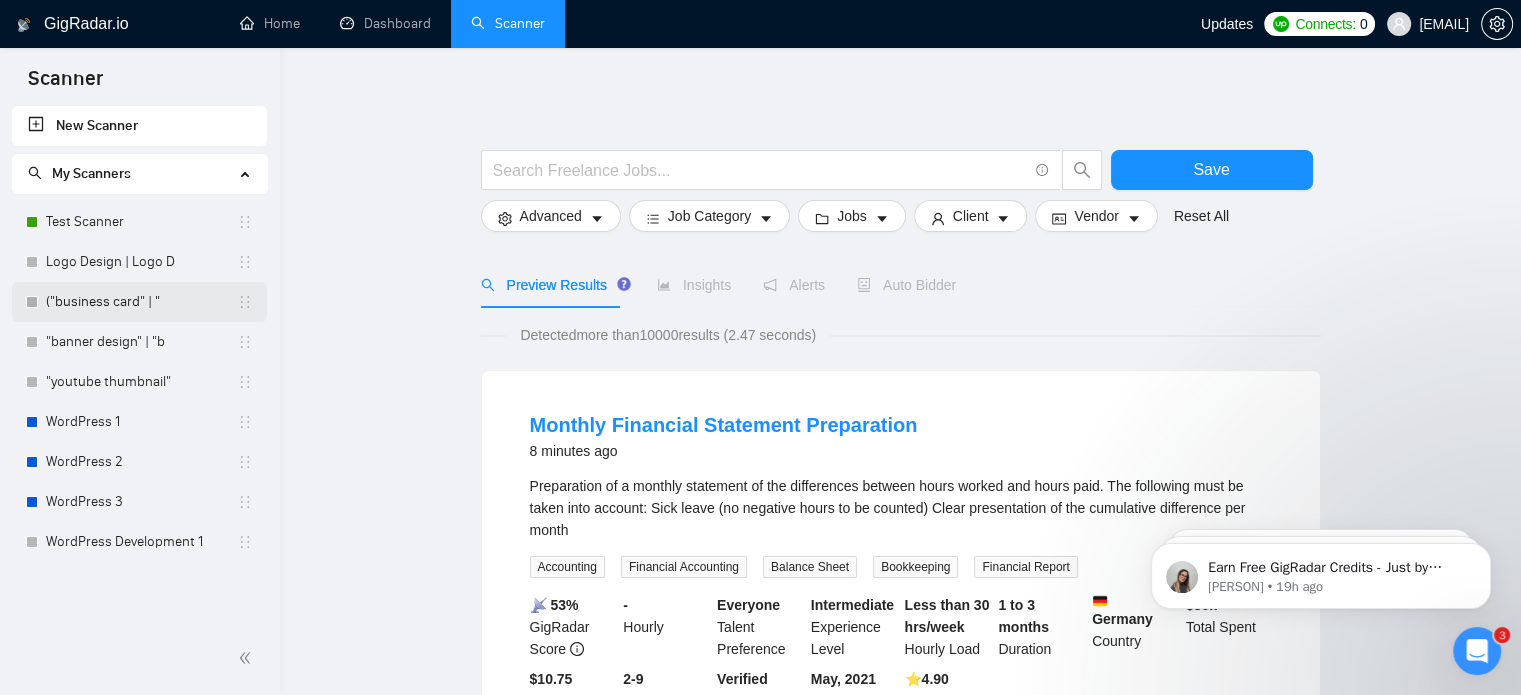 click on "("business card" | "" at bounding box center (141, 302) 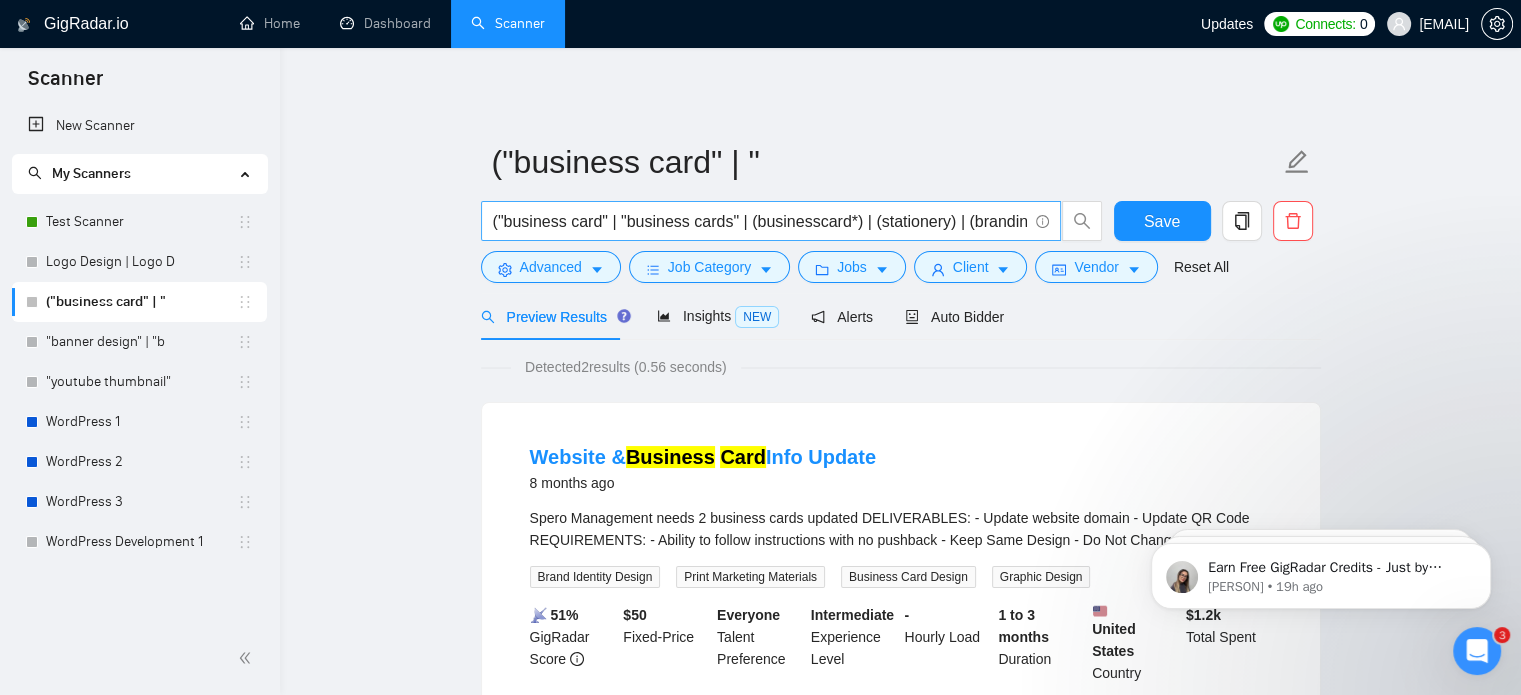 scroll, scrollTop: 0, scrollLeft: 158, axis: horizontal 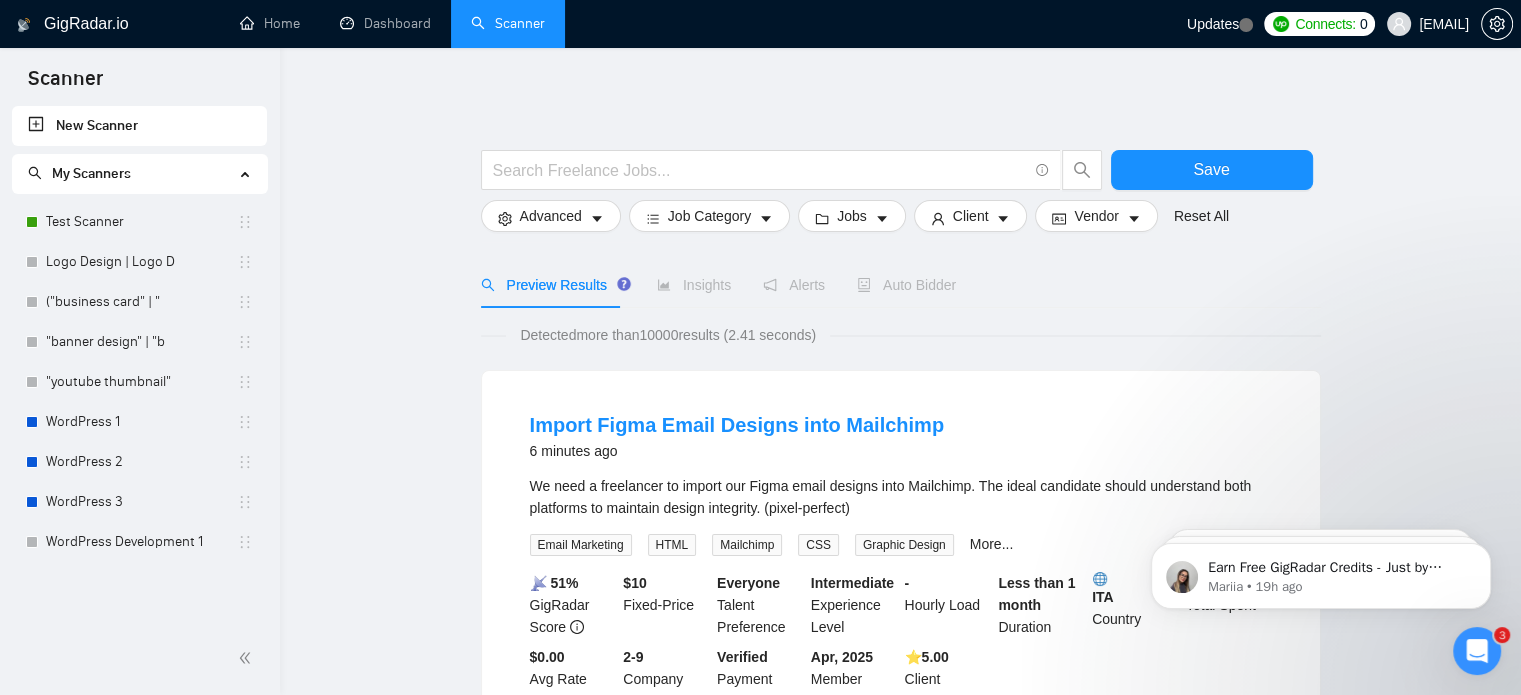 click on "Save Advanced   Job Category   Jobs   Client   Vendor   Reset All Preview Results Insights Alerts Auto Bidder Detected  more than   10000  results   (2.41 seconds) Import Figma Email Designs into Mailchimp 6 minutes ago We need a freelancer to import our Figma email designs into Mailchimp. The ideal candidate should understand both platforms to maintain design integrity. (pixel-perfect) Email Marketing HTML Mailchimp CSS Graphic Design More... 📡   51% GigRadar Score   $ 10 Fixed-Price Everyone Talent Preference Intermediate Experience Level - Hourly Load Less than 1 month Duration   ITA Country $ 600 Total Spent $0.00 Avg Rate Paid 2-9 Company Size Verified Payment Verified Apr, 2025 Member Since ⭐️  5.00 Client Feedback SEO Services for Google Ranking 7 minutes ago ... Expand SEO SEO Backlinking Organic Traffic Growth Search Engine Optimization Off-Page SEO More... 📡   51% GigRadar Score   $ 20 Fixed-Price Everyone Talent Preference Entry Experience Level - Hourly Load Less than 1 month Duration" at bounding box center [900, 1323] 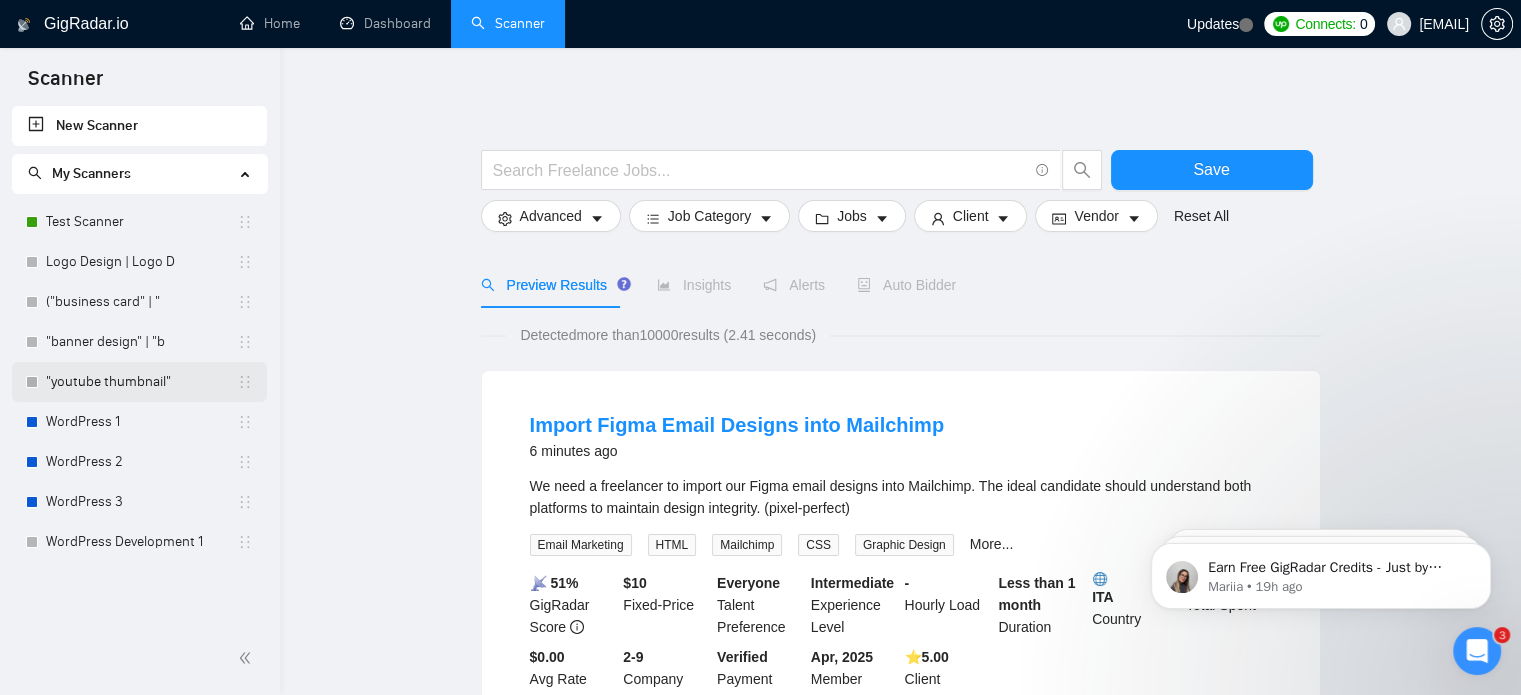 click on ""youtube thumbnail"" at bounding box center (141, 382) 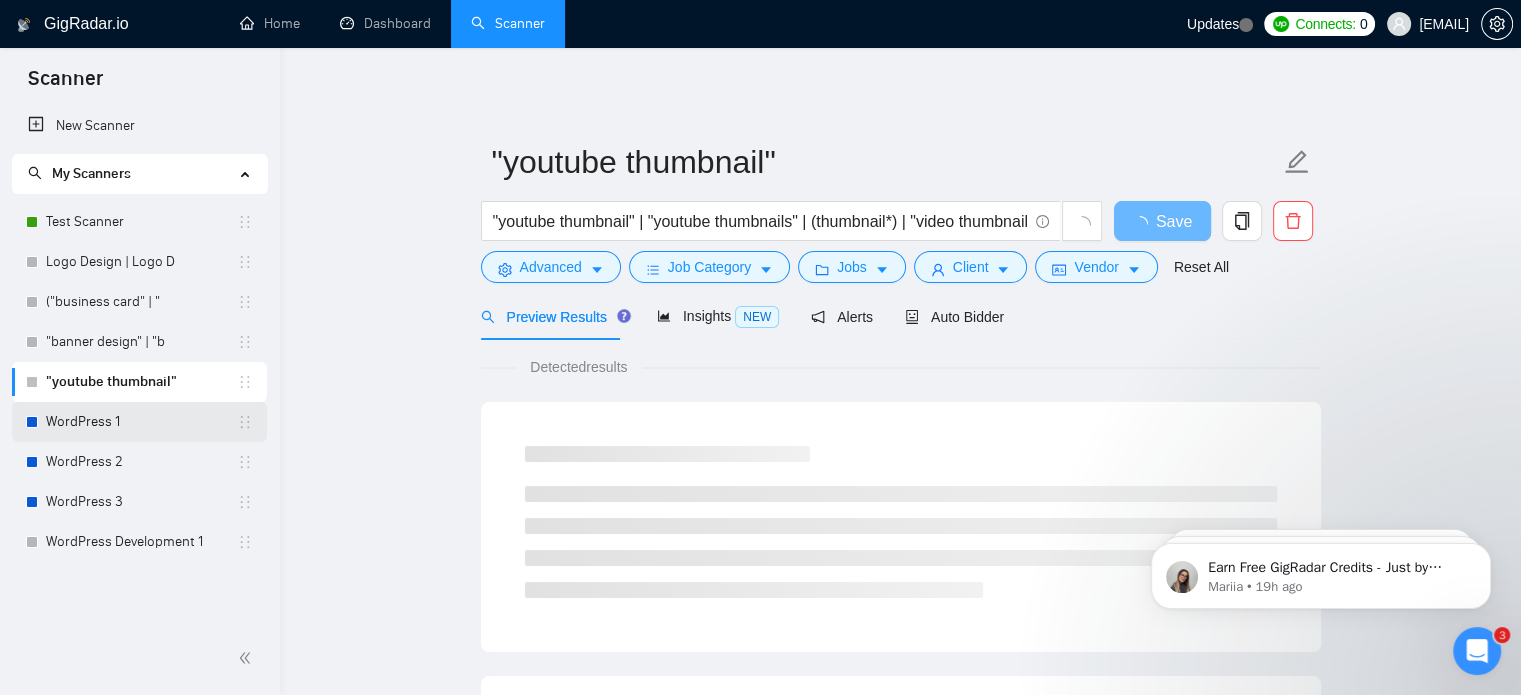 click on "WordPress 1" at bounding box center [141, 422] 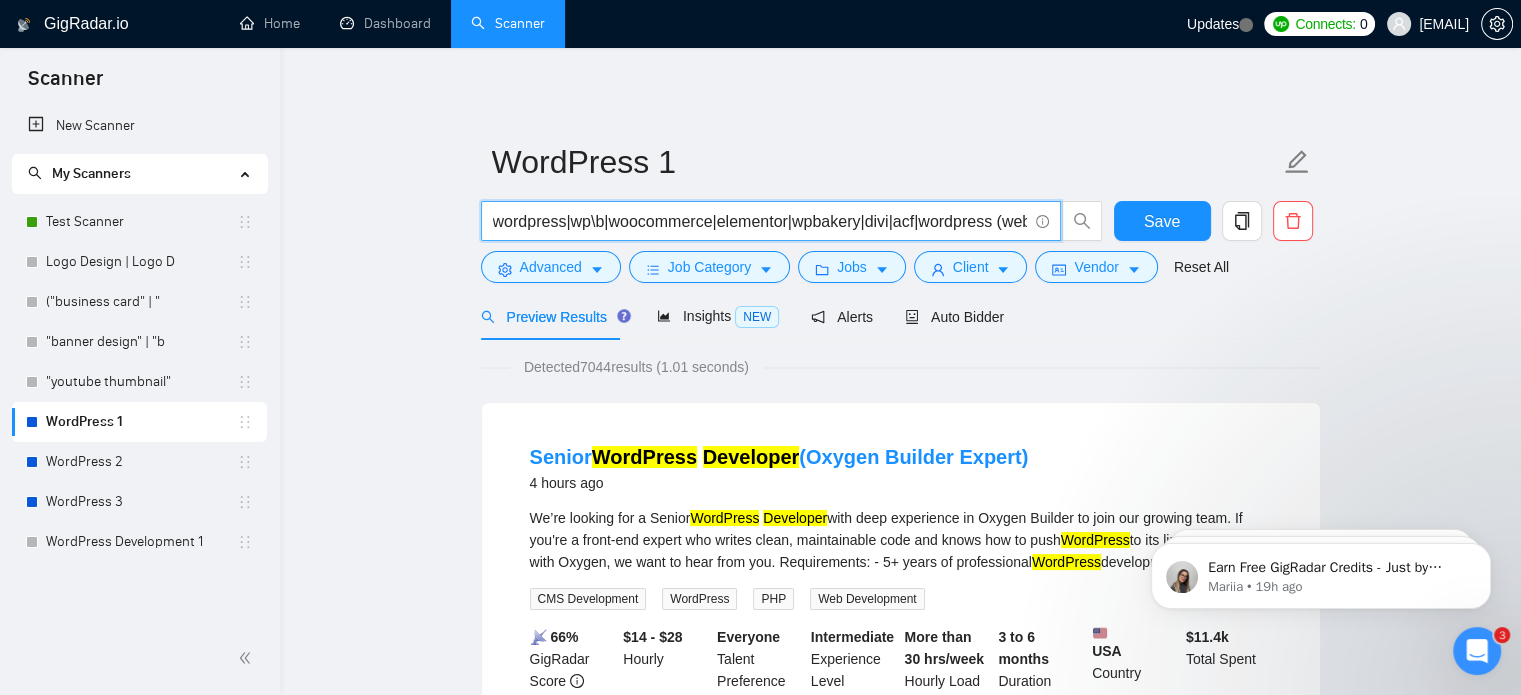 click on "wordpress|wp\b|woocommerce|elementor|wpbakery|divi|acf|wordpress (website|site|plugin|theme|migration|maintenance|developer|designer|customization)" at bounding box center [760, 221] 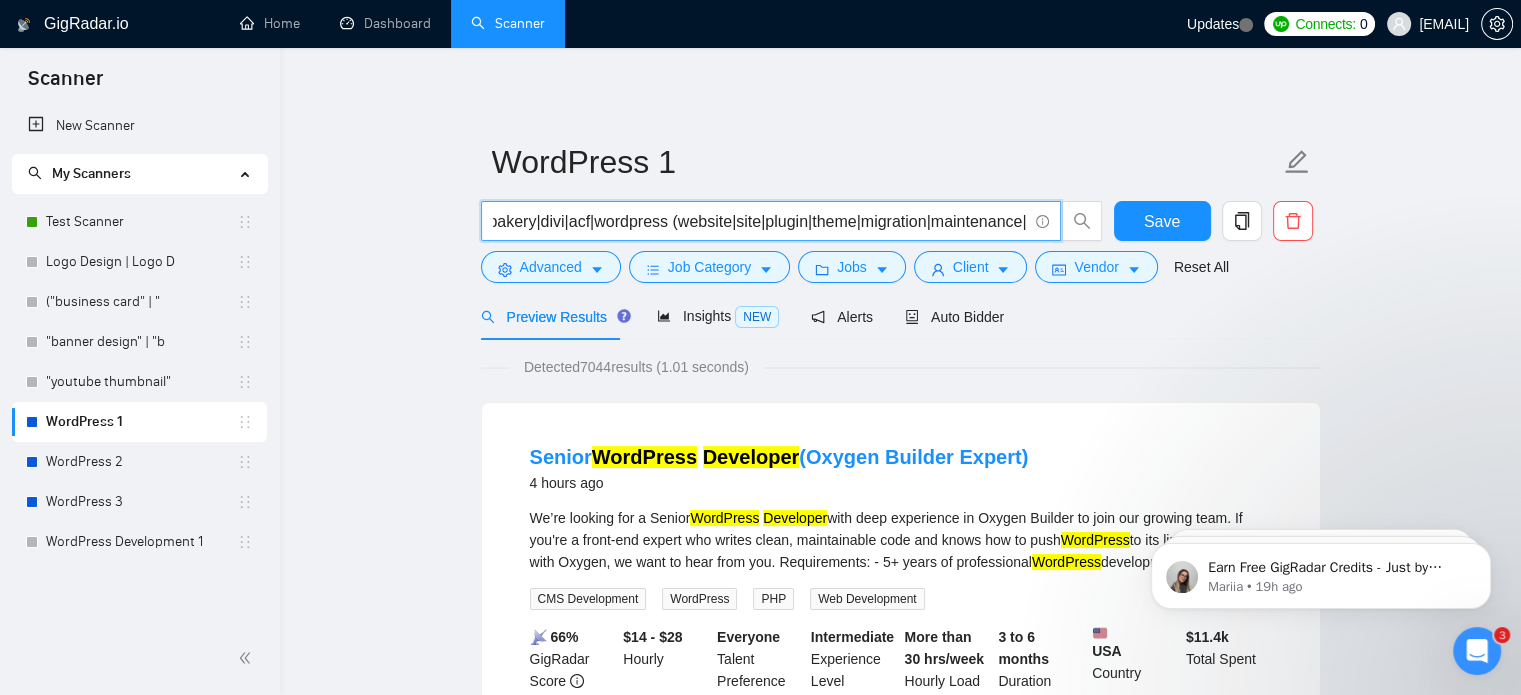 scroll, scrollTop: 0, scrollLeft: 565, axis: horizontal 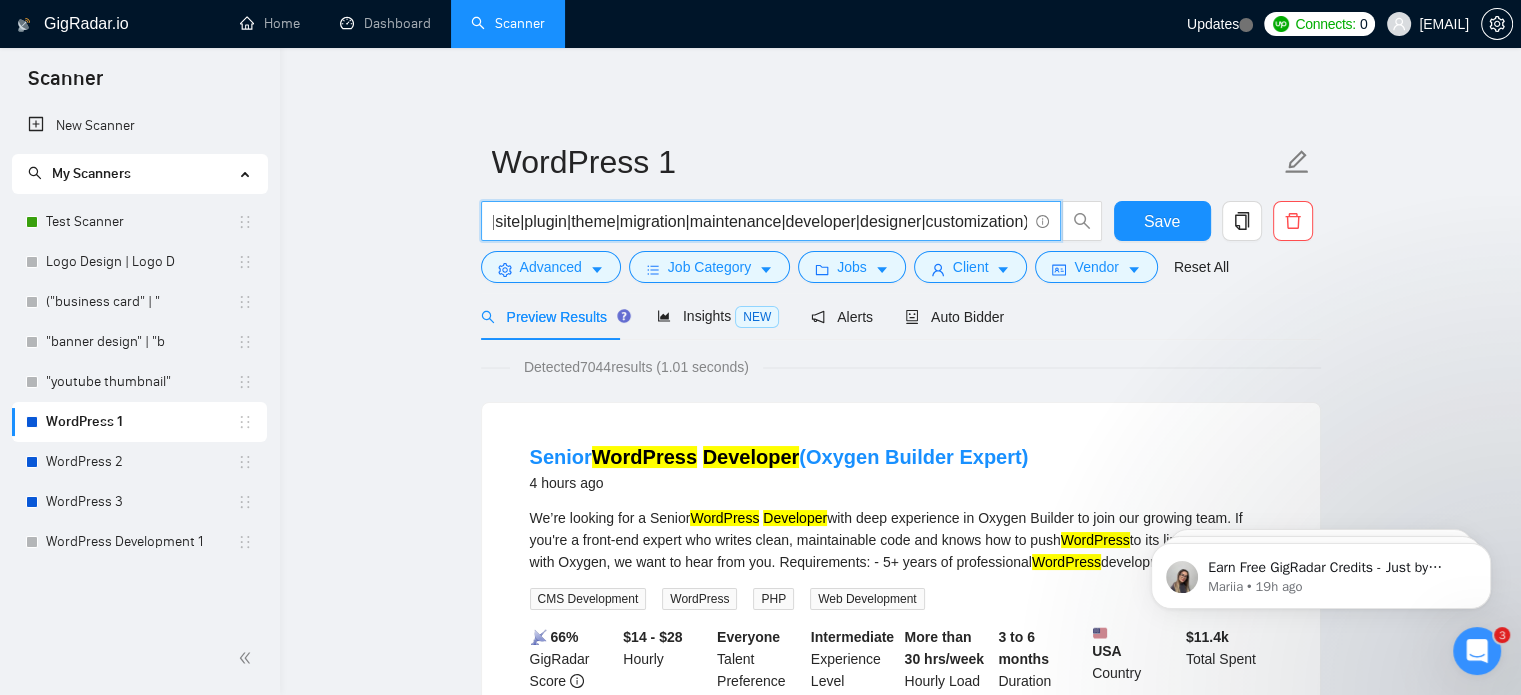 click on "wordpress|wp\b|woocommerce|elementor|wpbakery|divi|acf|wordpress (website|site|plugin|theme|migration|maintenance|developer|designer|customization)" at bounding box center [760, 221] 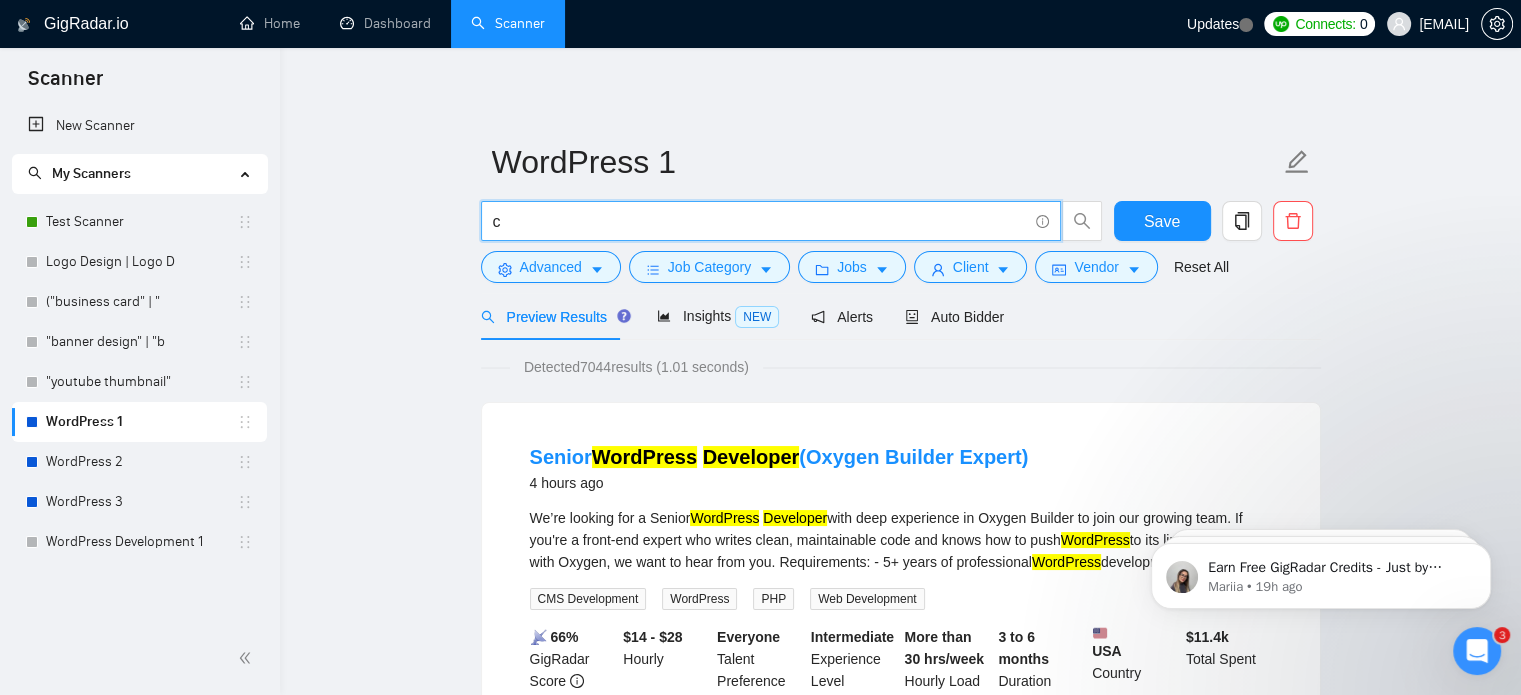 scroll, scrollTop: 0, scrollLeft: 0, axis: both 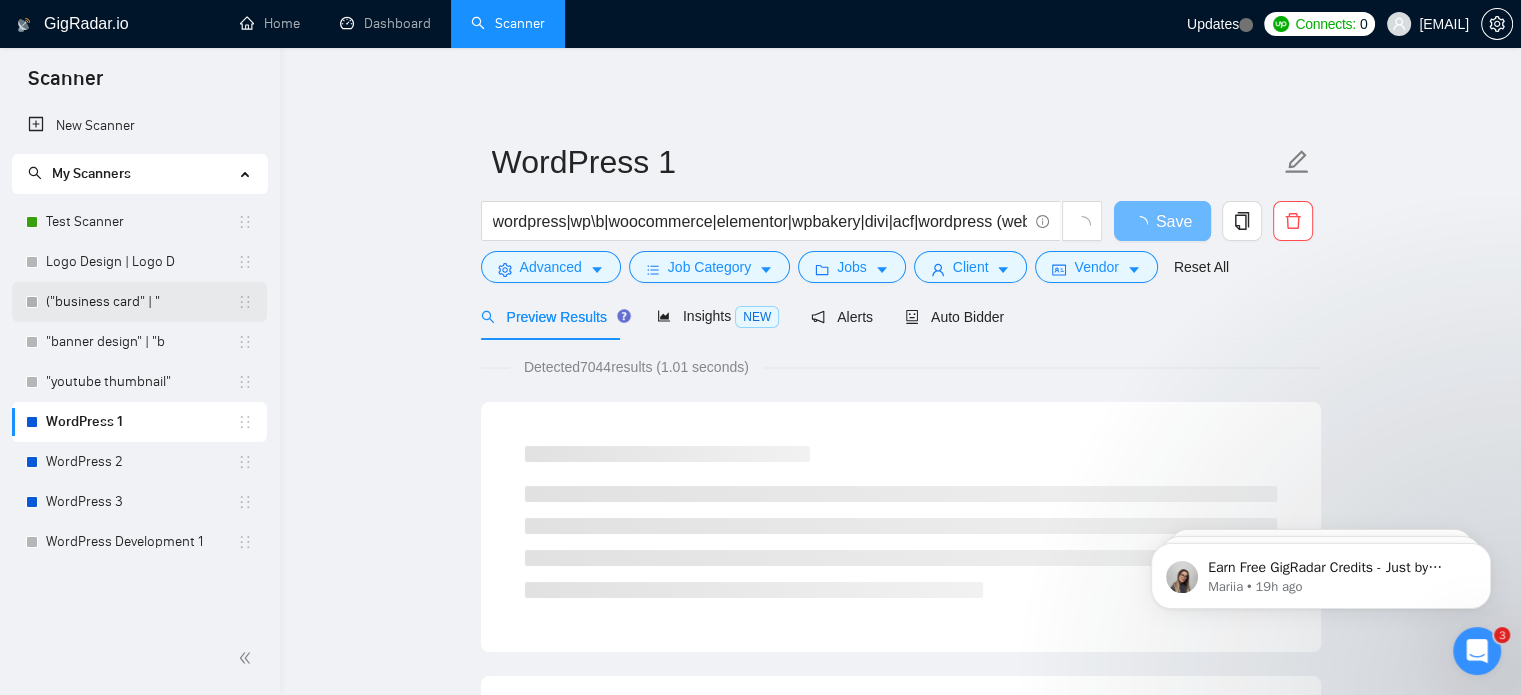 click on "("business card" | "" at bounding box center (141, 302) 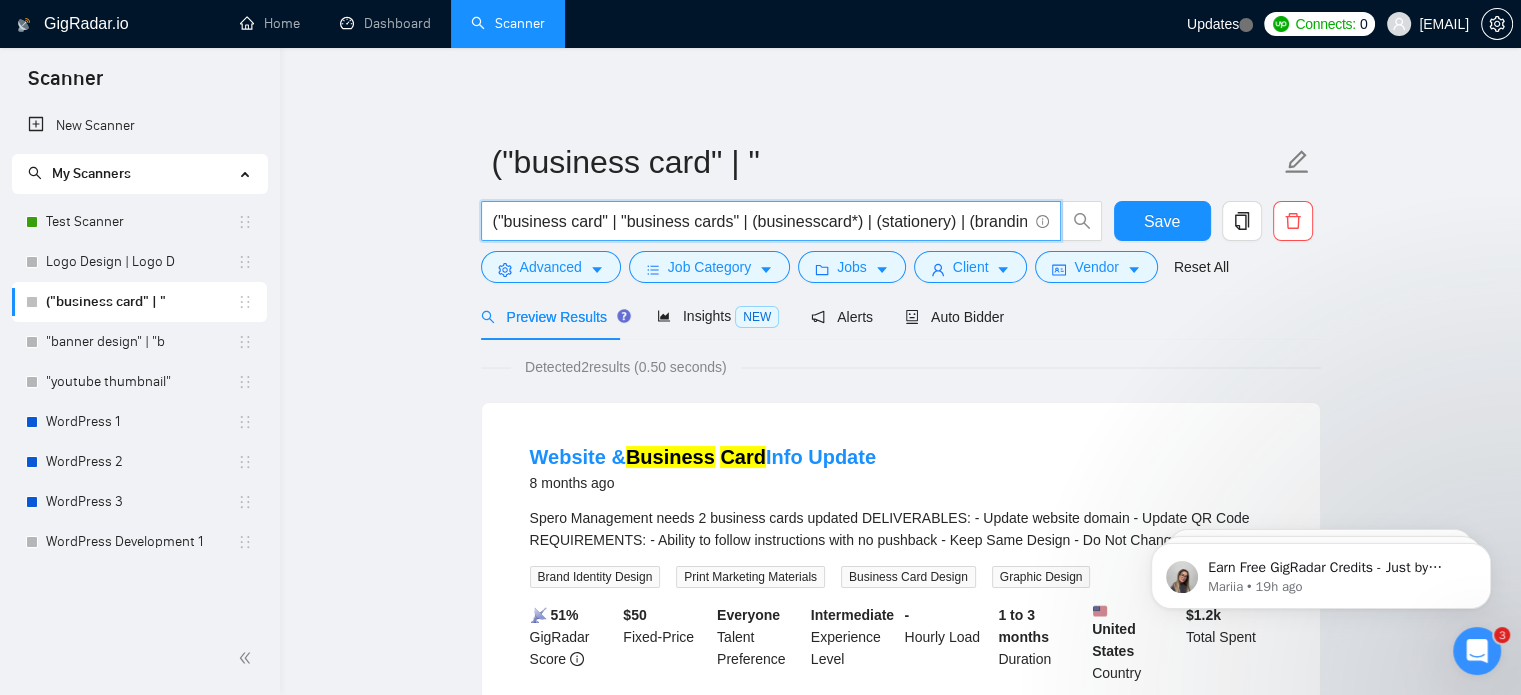 click on "("business card" | "business cards" | (businesscard*) | (stationery) | (branding) | "corporate identity")" at bounding box center (760, 221) 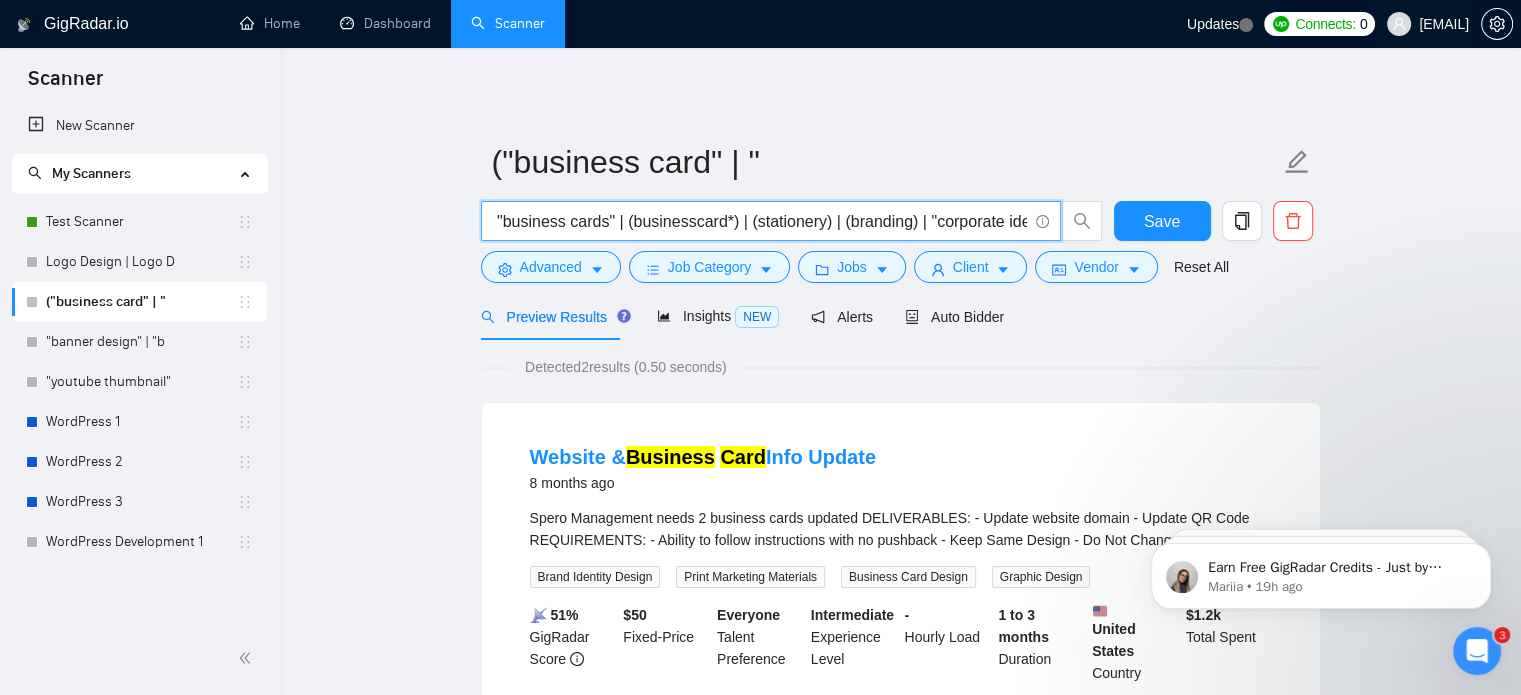 scroll, scrollTop: 0, scrollLeft: 126, axis: horizontal 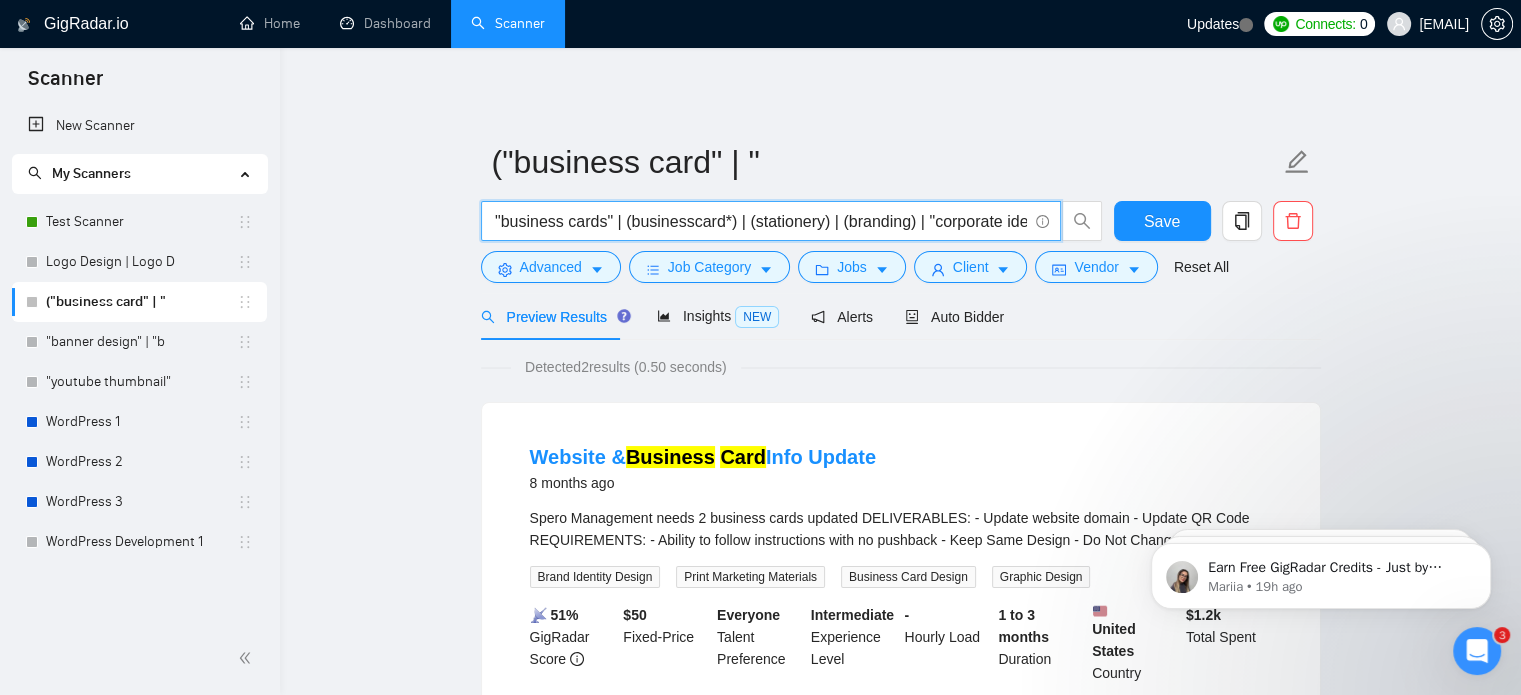 click on "("business card" | "business cards" | (businesscard*) | (stationery) | (branding) | "corporate identity")" at bounding box center (760, 221) 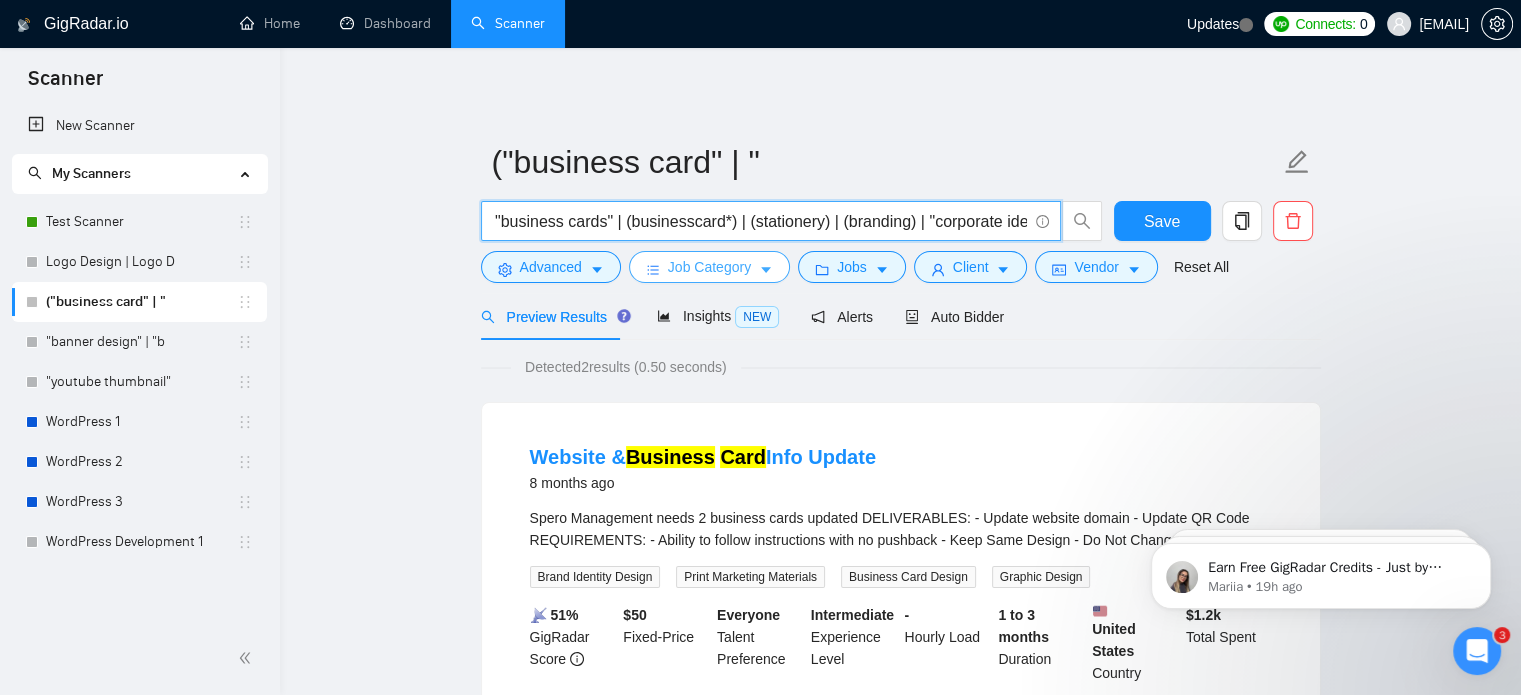 paste on "businesscard*) | (" 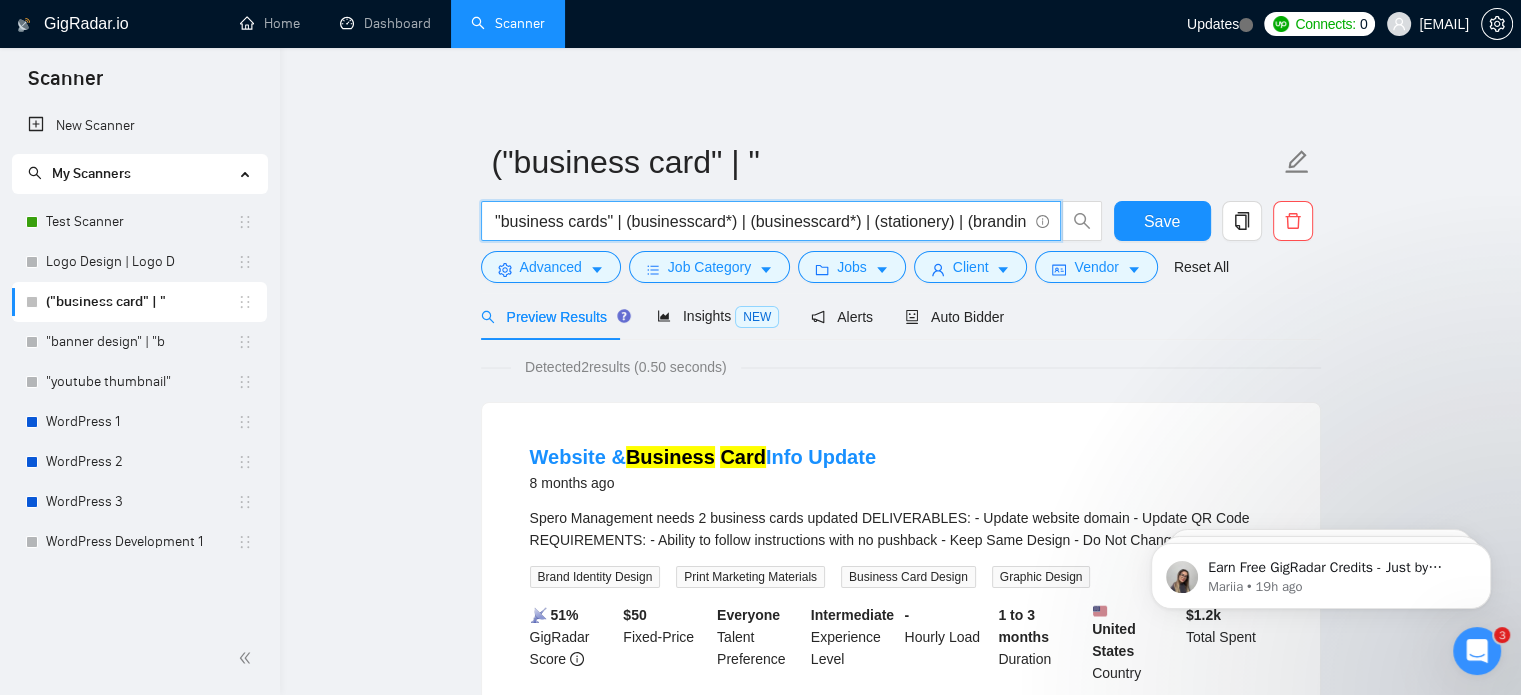 click on "("business card" | "business cards" | (businesscard*) | (businesscard*) | (stationery) | (branding) | "corporate identity")" at bounding box center (760, 221) 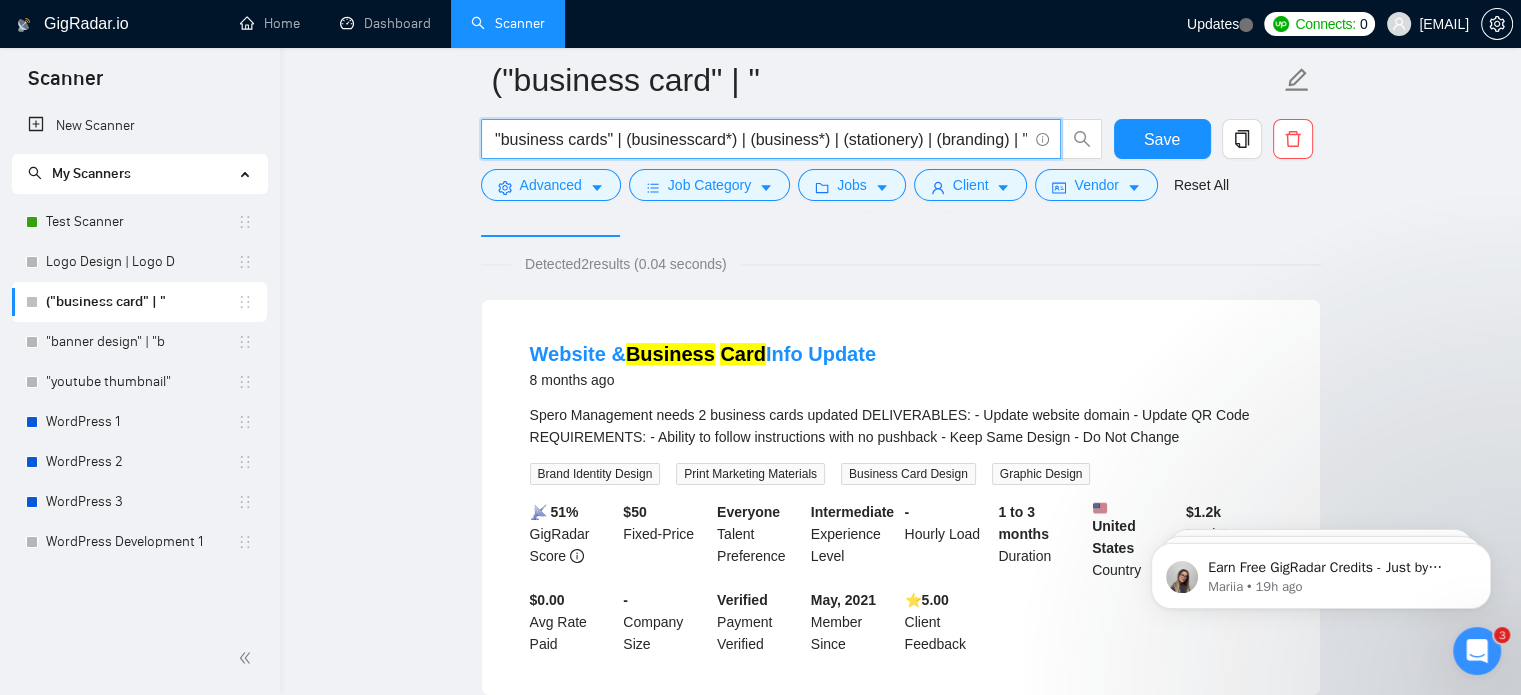 scroll, scrollTop: 0, scrollLeft: 0, axis: both 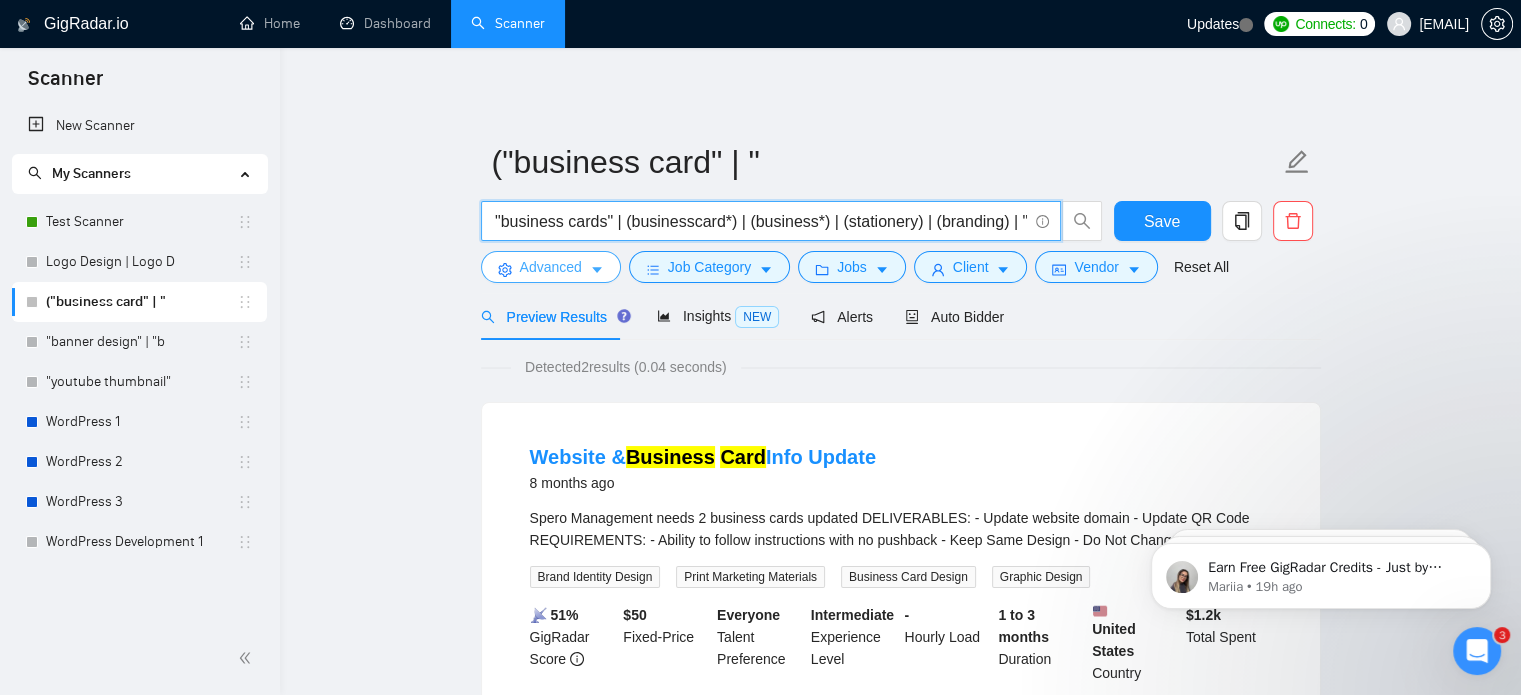 type on "("business card" | "business cards" | (businesscard*) | (business*) | (stationery) | (branding) | "corporate identity")" 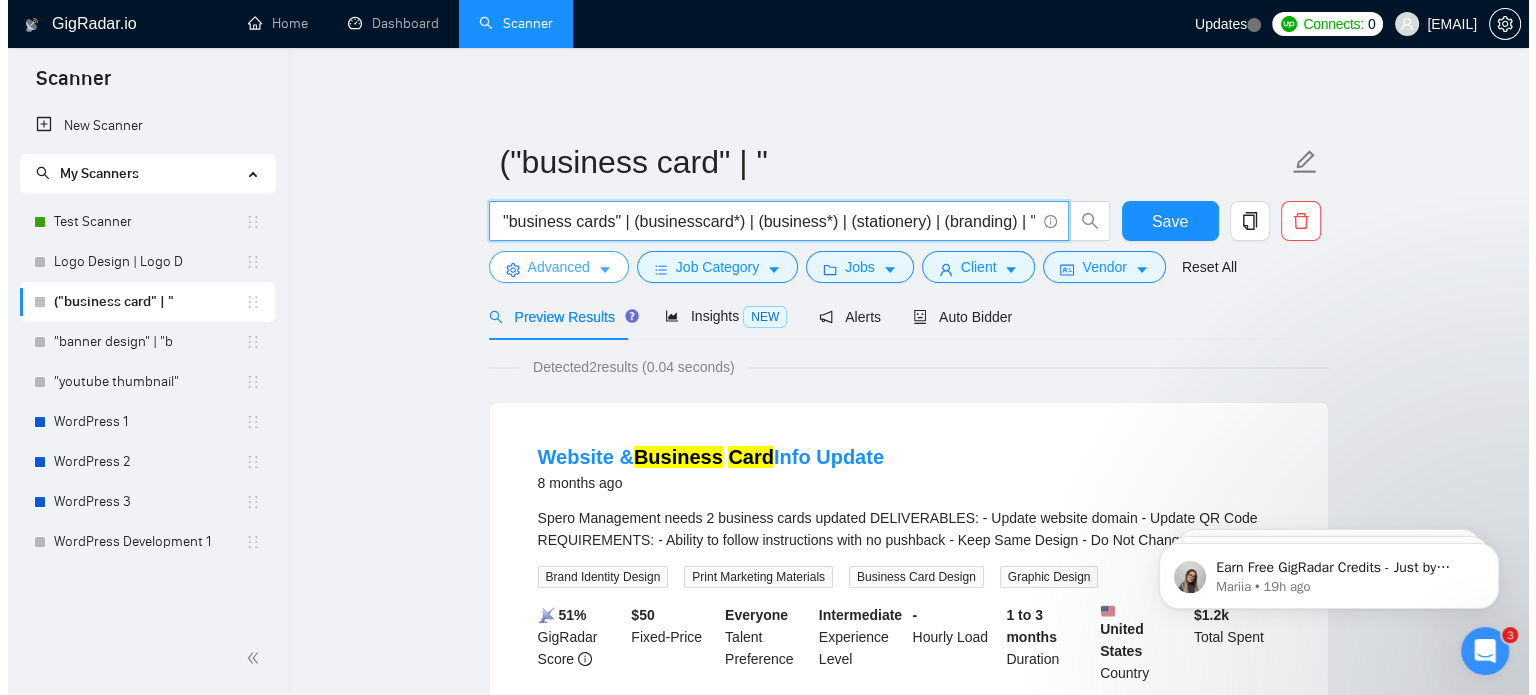 scroll, scrollTop: 0, scrollLeft: 0, axis: both 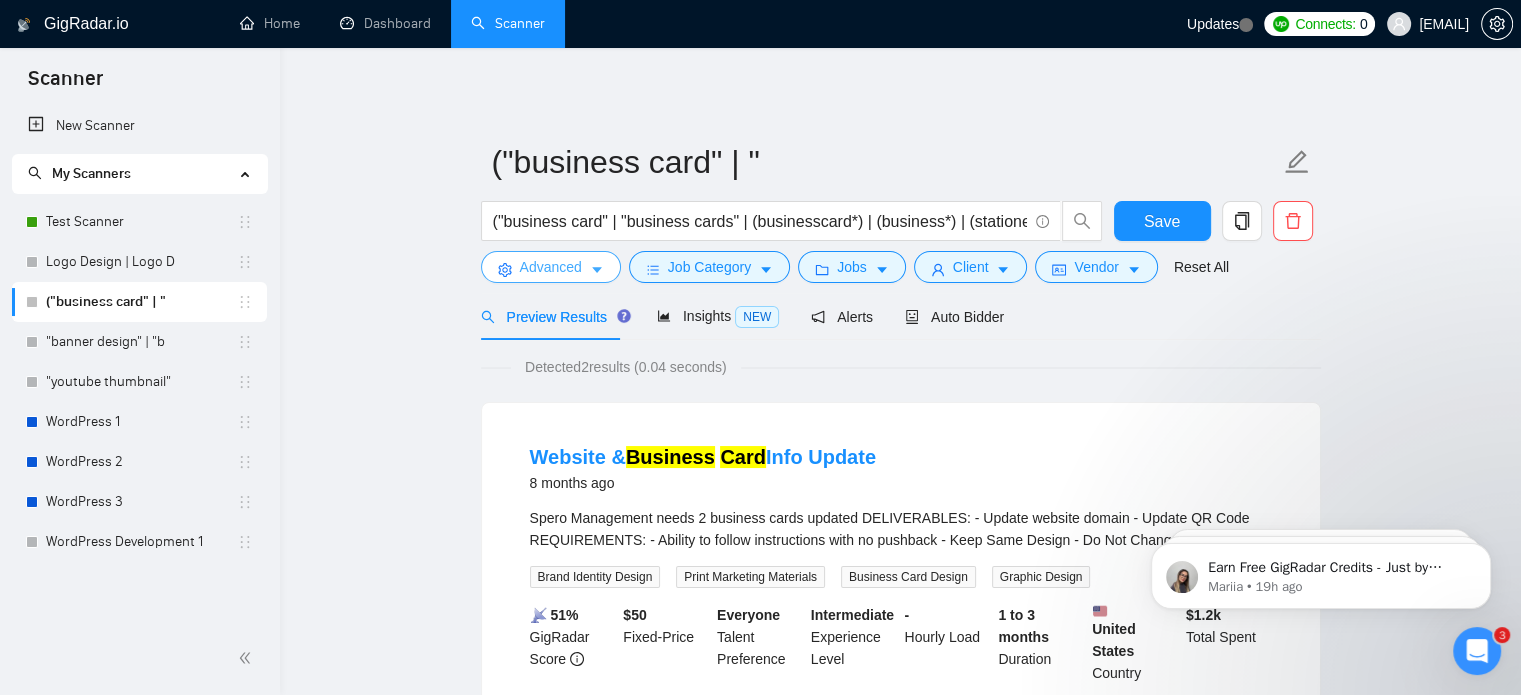 click on "Advanced" at bounding box center [551, 267] 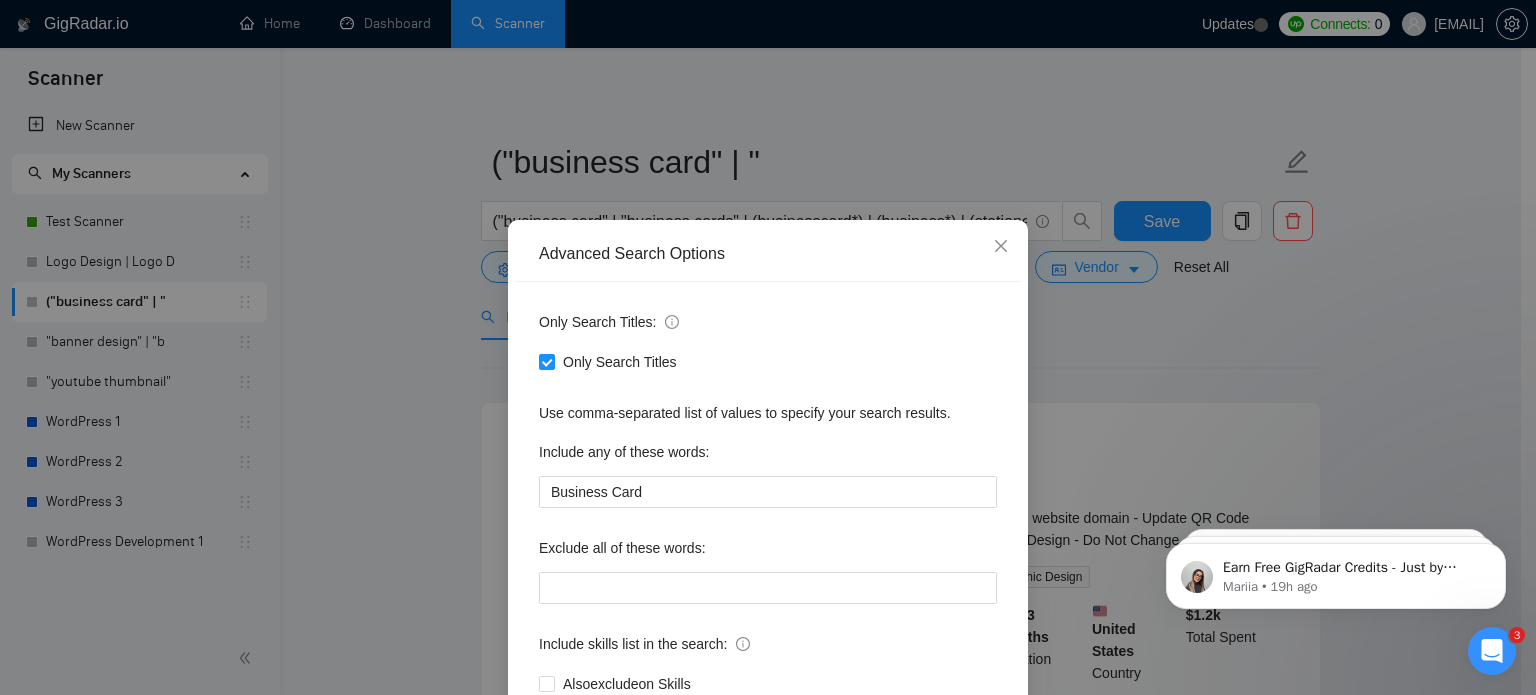 click on "Only Search Titles:   Only Search Titles Use comma-separated list of values to specify your search results. Include any of these words: Business Card Exclude all of these words: Include skills list in the search:   Also  exclude  on Skills" at bounding box center (768, 515) 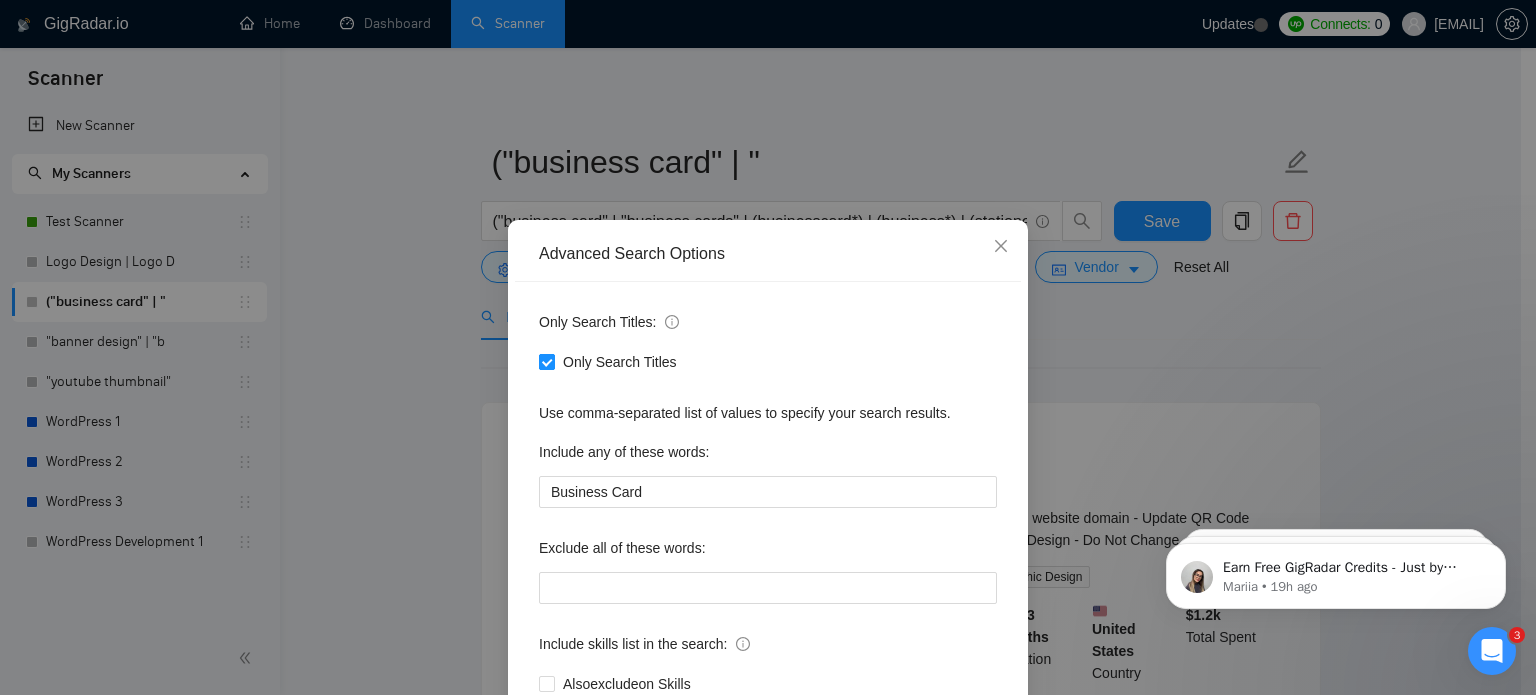 click on "Only Search Titles" at bounding box center (546, 361) 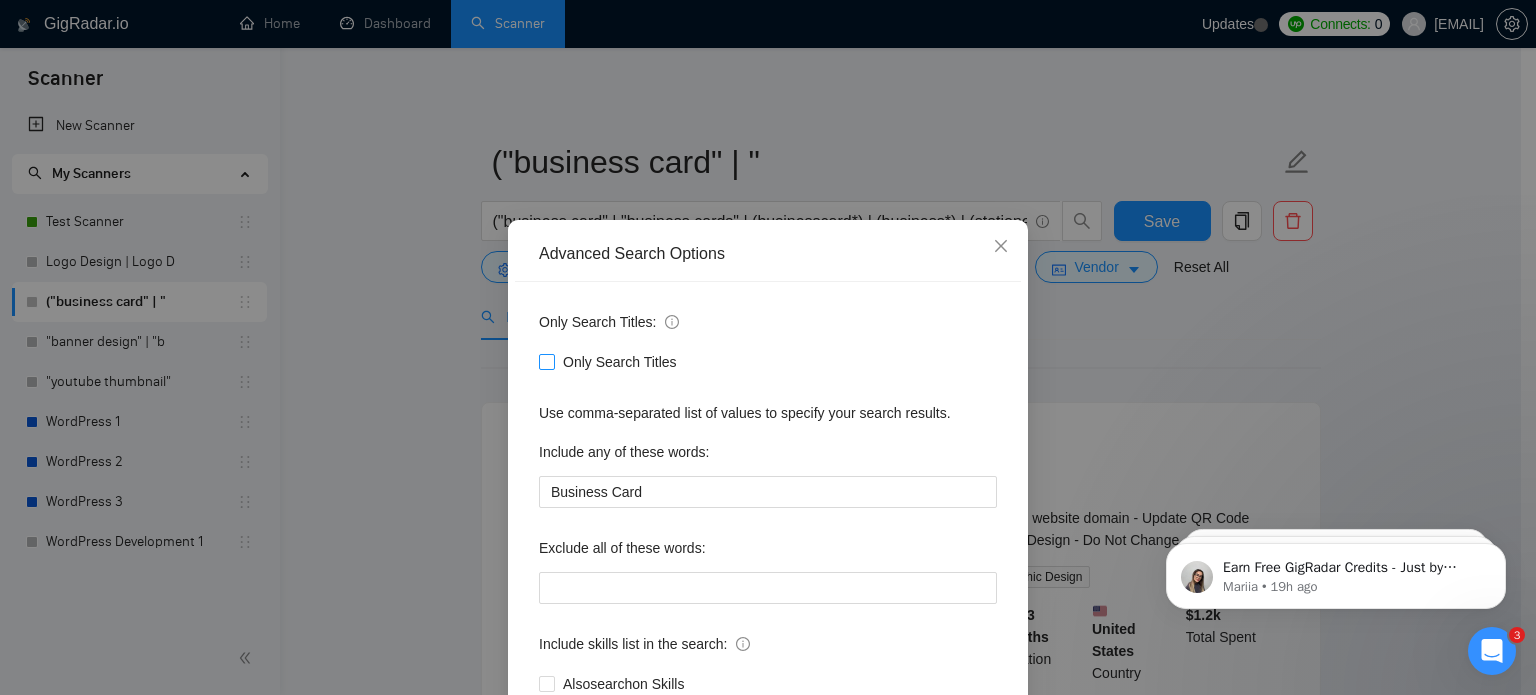 scroll, scrollTop: 136, scrollLeft: 0, axis: vertical 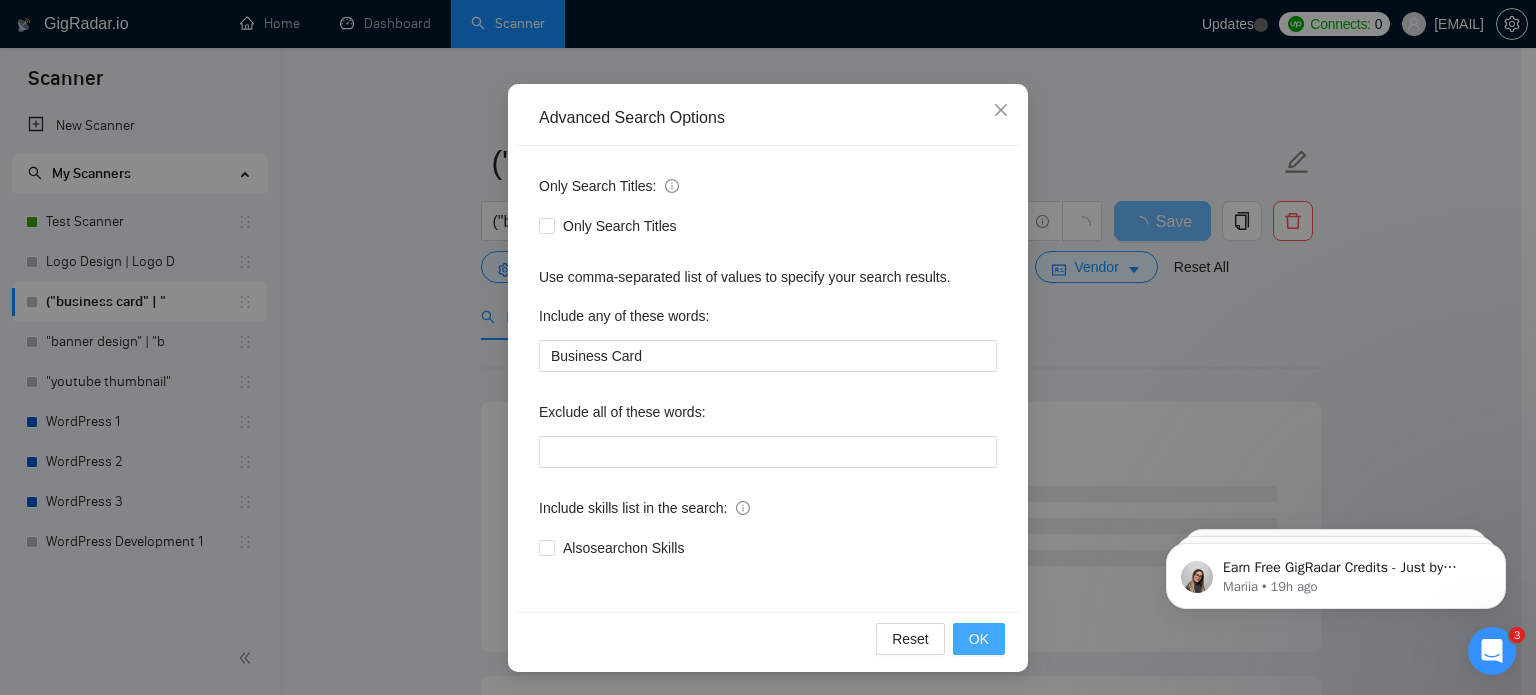 click on "OK" at bounding box center [979, 639] 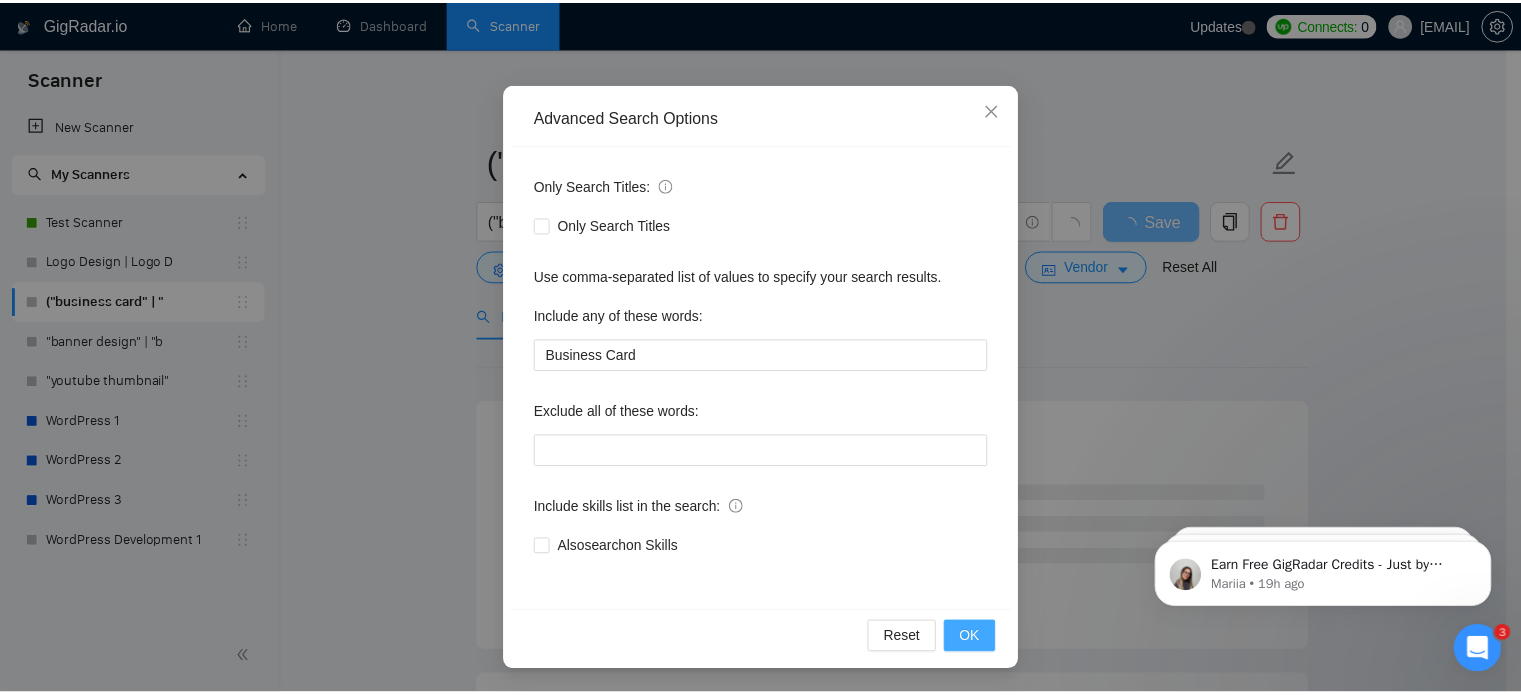 scroll, scrollTop: 36, scrollLeft: 0, axis: vertical 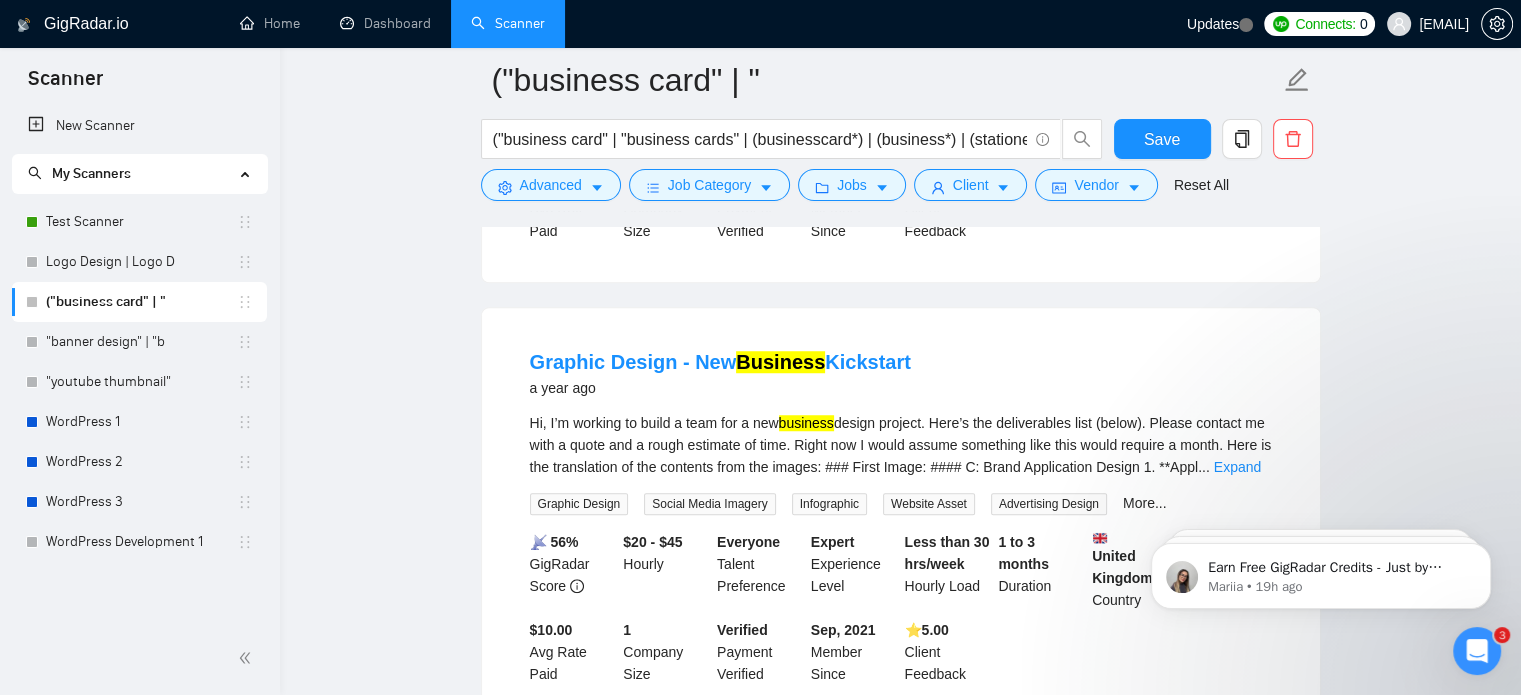 click on "("business card" | " ("business card" | "business cards" | (businesscard*) | (business*) | (stationery) | (branding) | "corporate identity") Save Advanced   Job Category   Jobs   Client   Vendor   Reset All Preview Results Insights NEW Alerts Auto Bidder Detected   4  results   (0.07 seconds) Website &  Business   Card  Info Update 8 months ago Spero Management needs 2  business   cards  updated
DELIVERABLES:
- Update website domain
- Update QR Code
REQUIREMENTS:
- Ability to follow instructions with no pushback
- Keep Same Design - Do Not Change Brand Identity Design Print Marketing Materials Business Card Design Graphic Design 📡   51% GigRadar Score   $ 50 Fixed-Price Everyone Talent Preference Intermediate Experience Level - Hourly Load 1 to 3 months Duration   United States Country $ 1.2k Total Spent $0.00 Avg Rate Paid - Company Size Verified Payment Verified May, 2021 Member Since ⭐️  5.00 Client Feedback Graphic Designer Needed for  Business   Card  Redesign 9 months ago business   card ..." at bounding box center [900, -294] 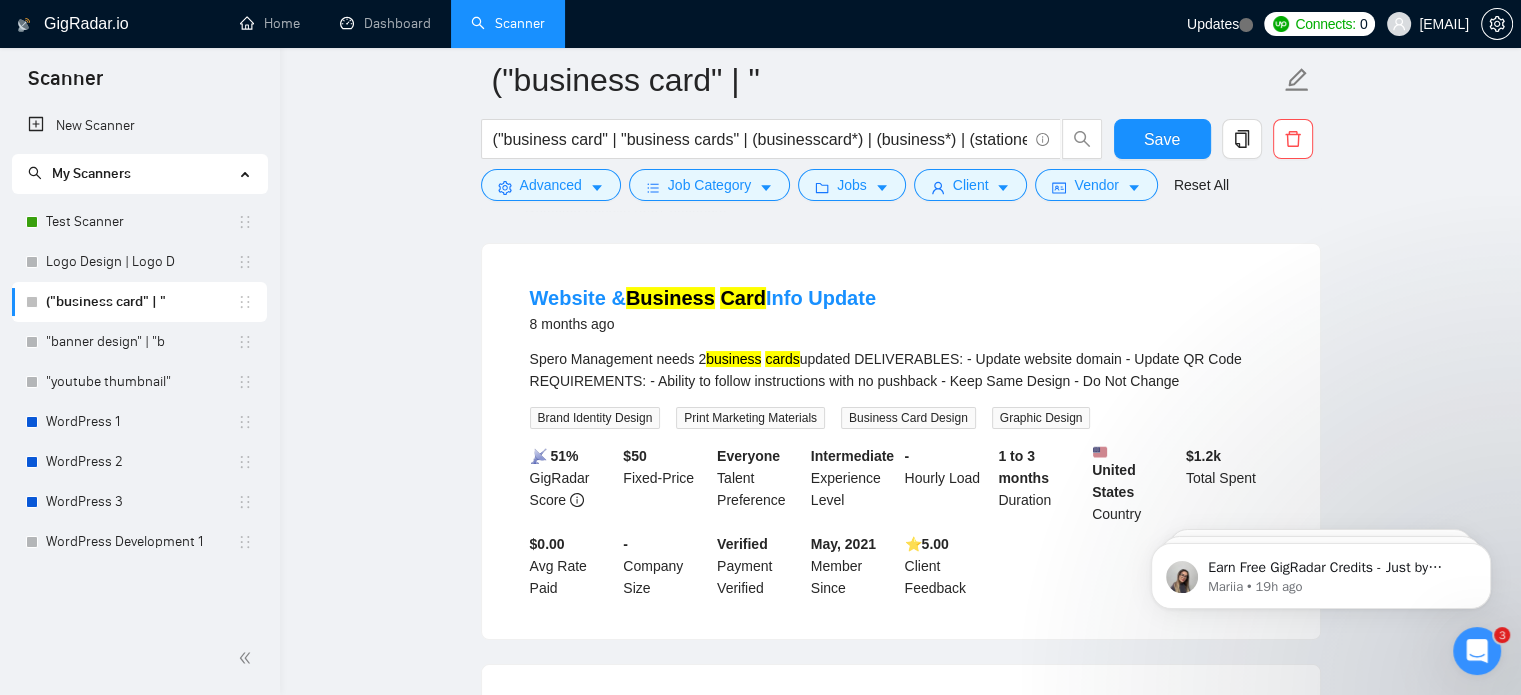 scroll, scrollTop: 159, scrollLeft: 0, axis: vertical 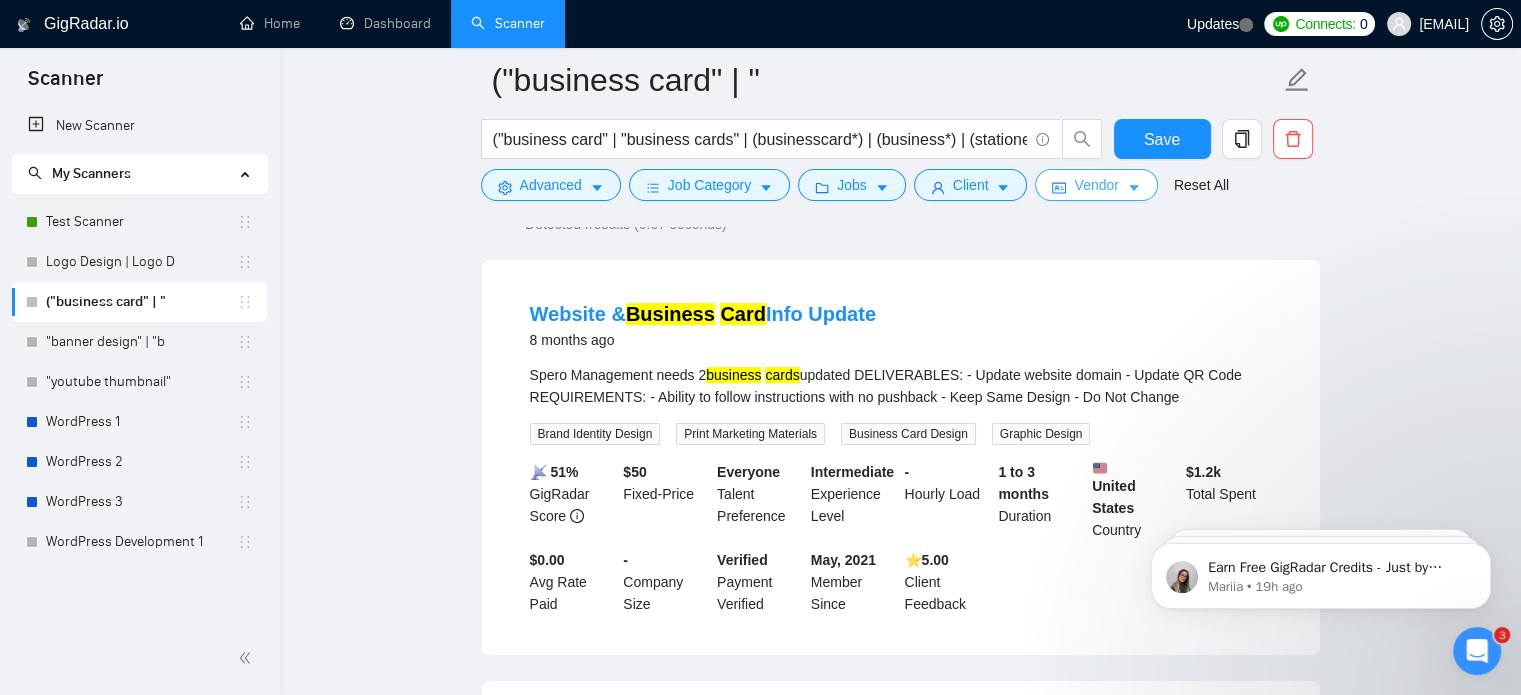 click on "Vendor" at bounding box center (1096, 185) 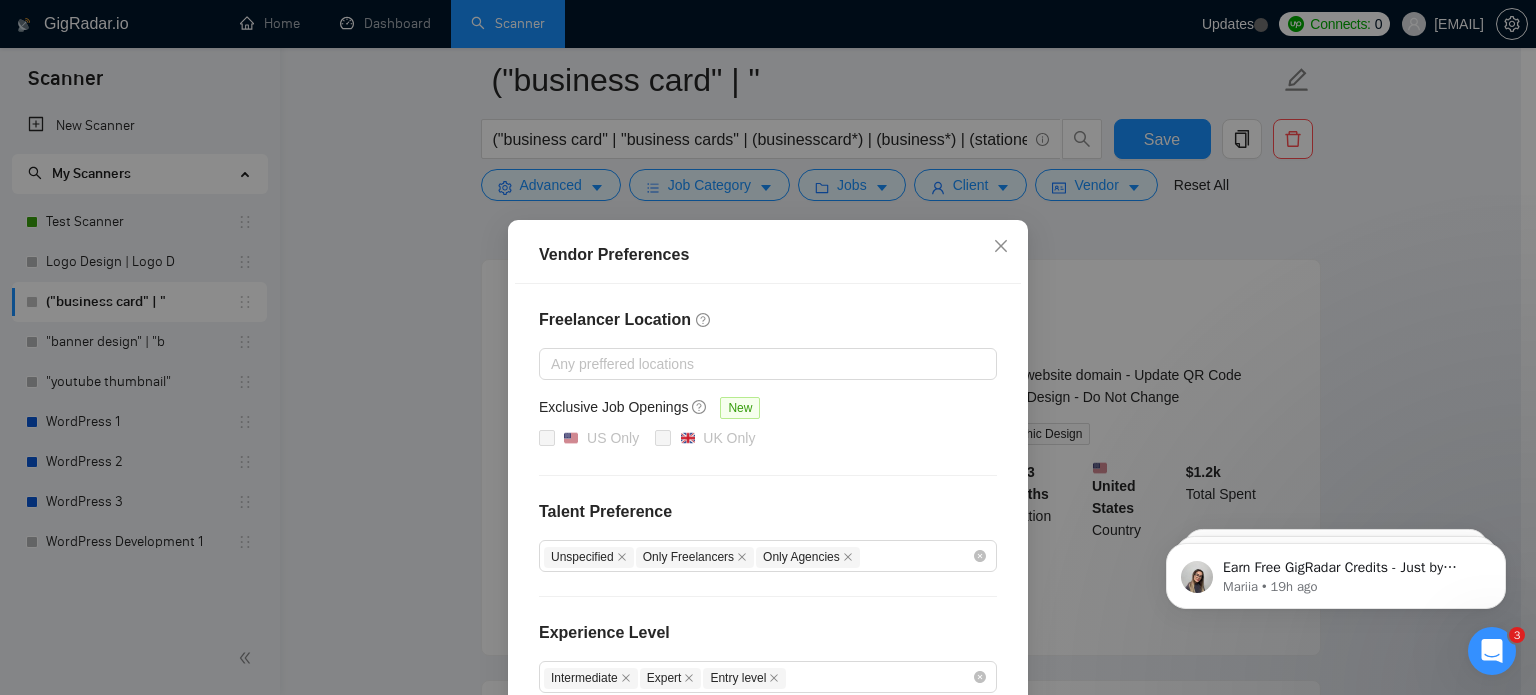 click on "Vendor Preferences Freelancer Location     Any preffered locations Exclusive Job Openings New US Only UK Only Talent Preference Unspecified Only Freelancers Only Agencies   Experience Level Intermediate Expert Entry level   Freelancer's Spoken Languages New English Urdu Hindi   Reset OK" at bounding box center (768, 347) 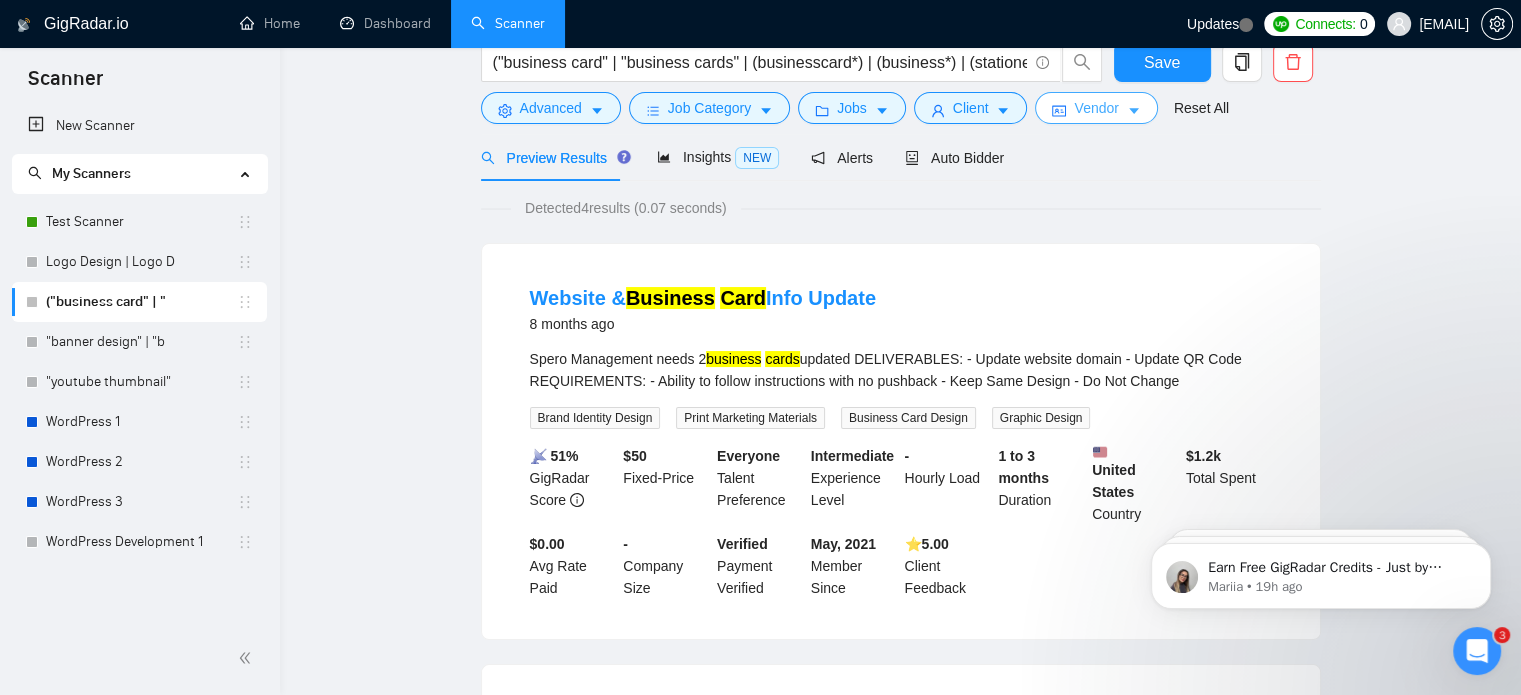 scroll, scrollTop: 0, scrollLeft: 0, axis: both 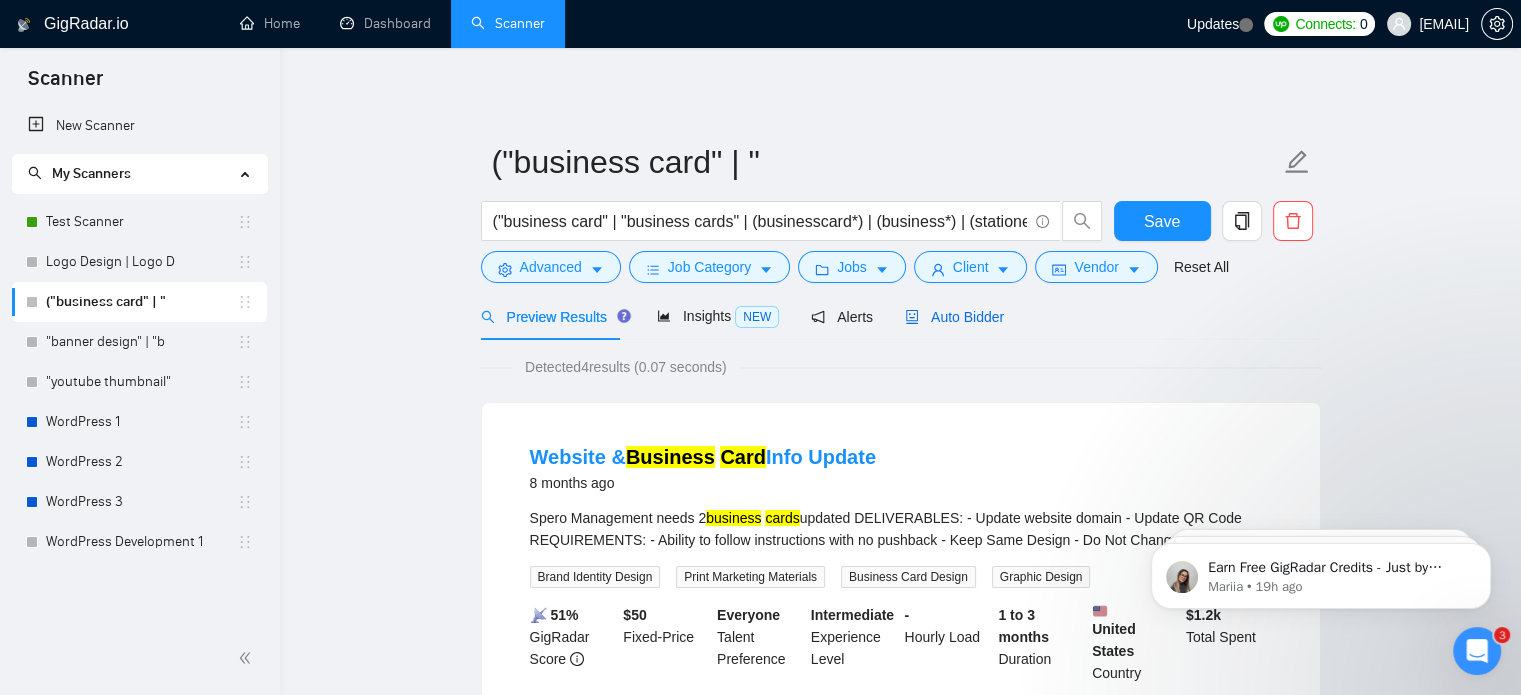 click on "Auto Bidder" at bounding box center (954, 317) 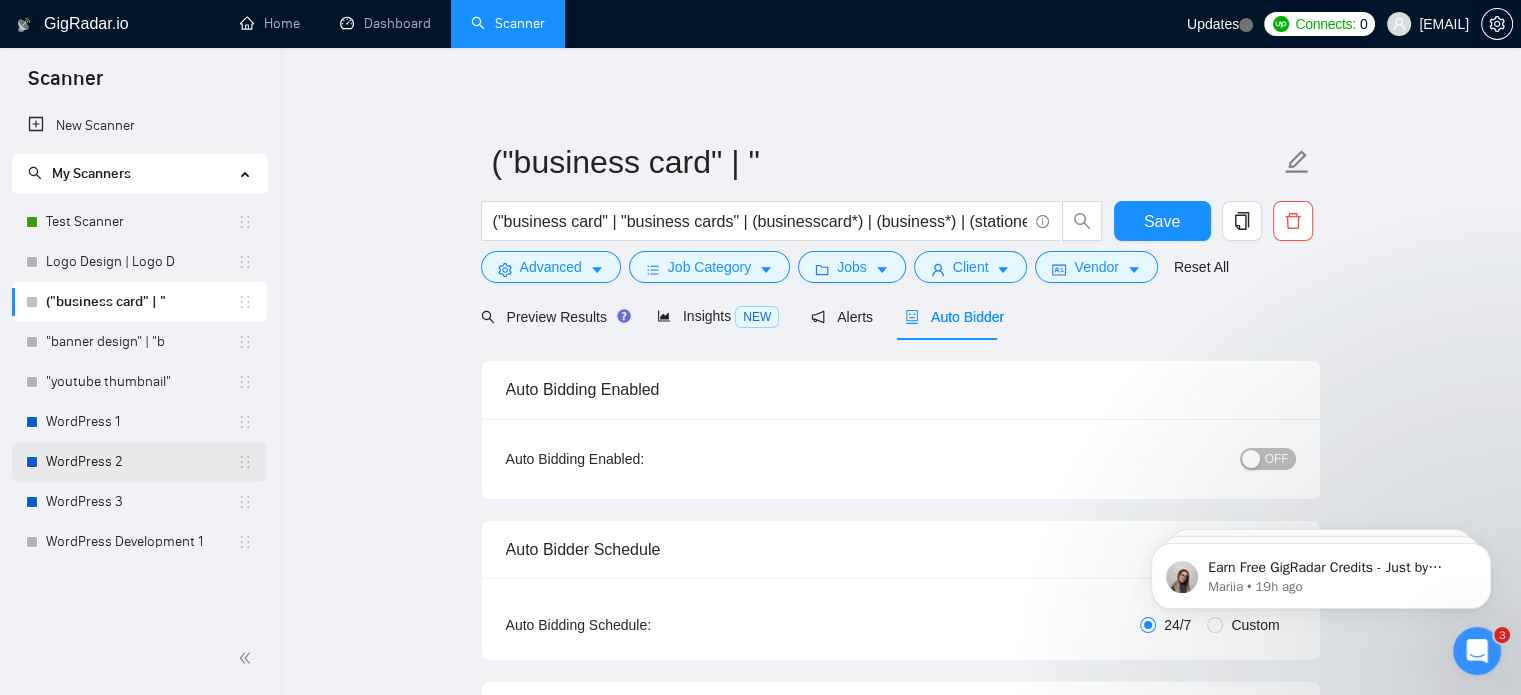 click on "WordPress 2" at bounding box center (141, 462) 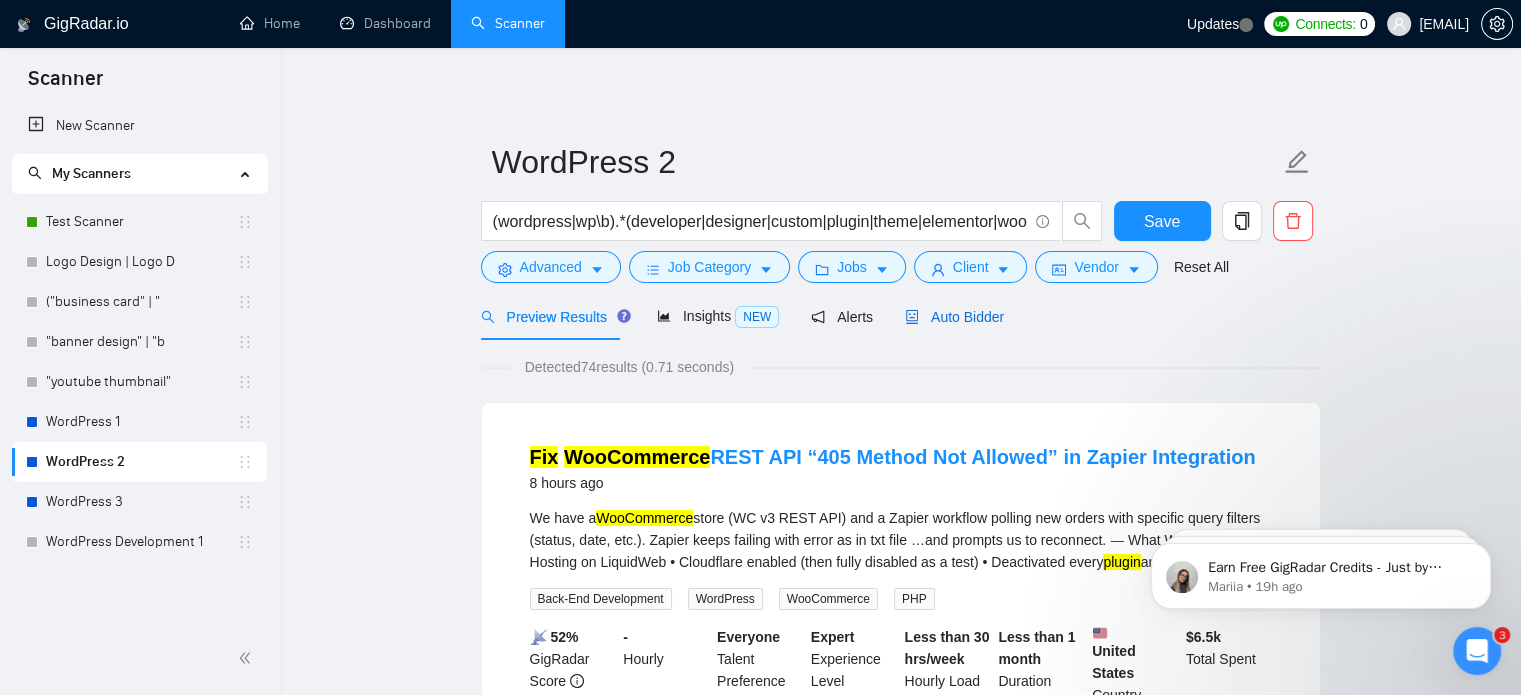 click on "Auto Bidder" at bounding box center [954, 317] 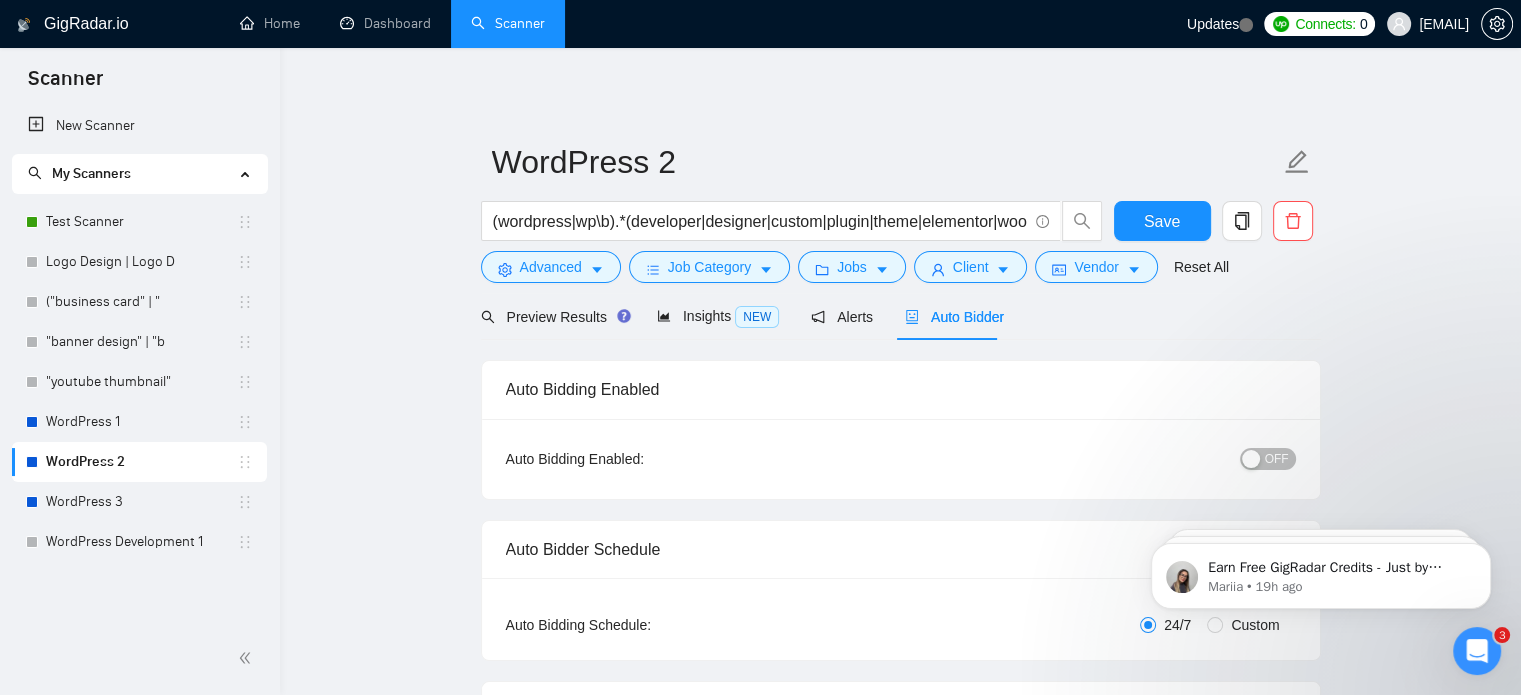 type 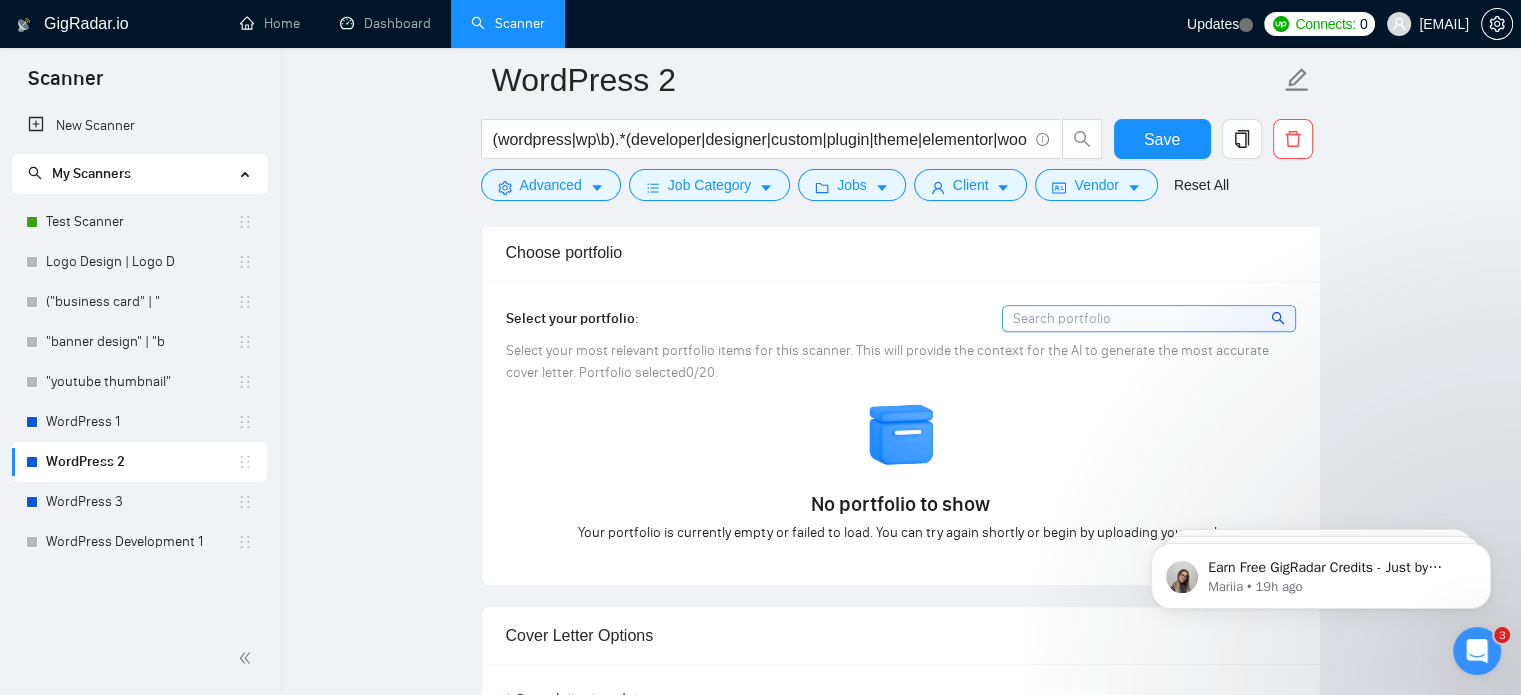 scroll, scrollTop: 2083, scrollLeft: 0, axis: vertical 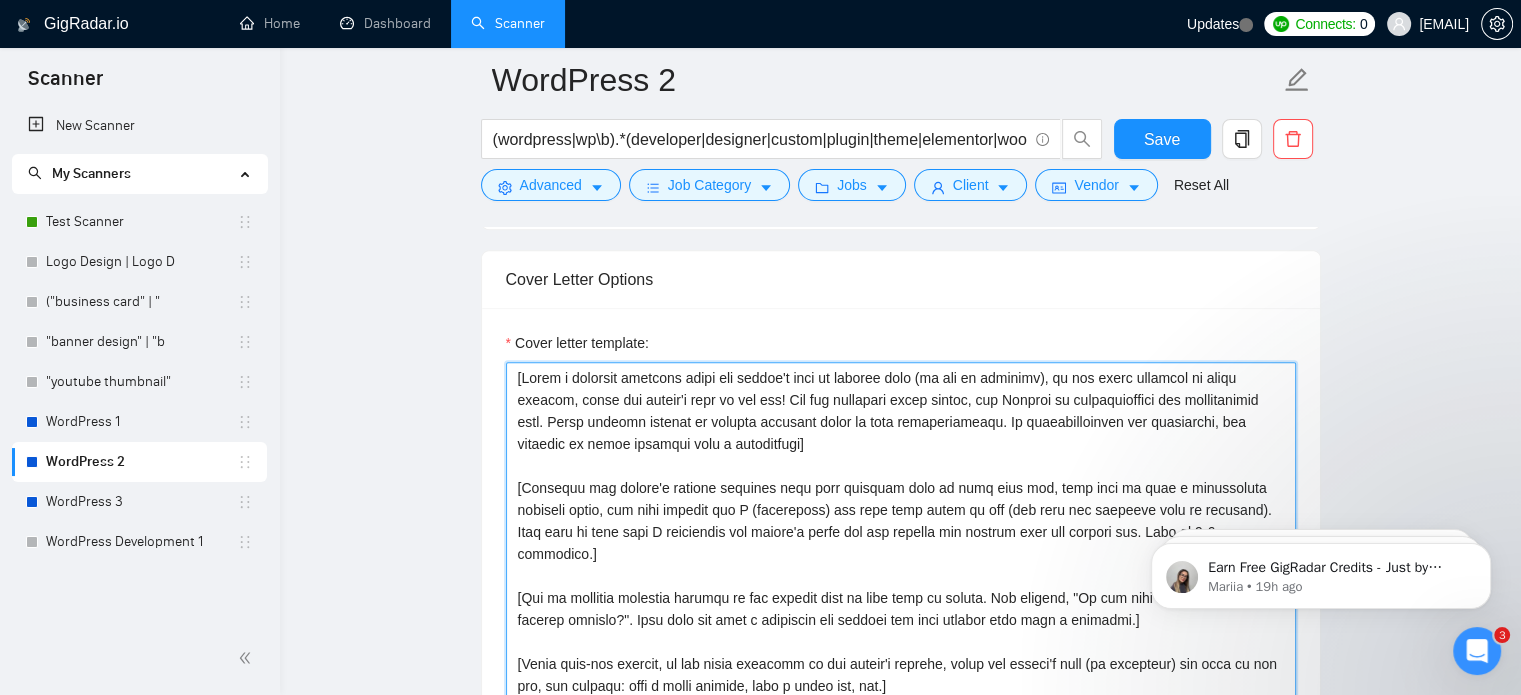 click on "Cover letter template:" at bounding box center (901, 587) 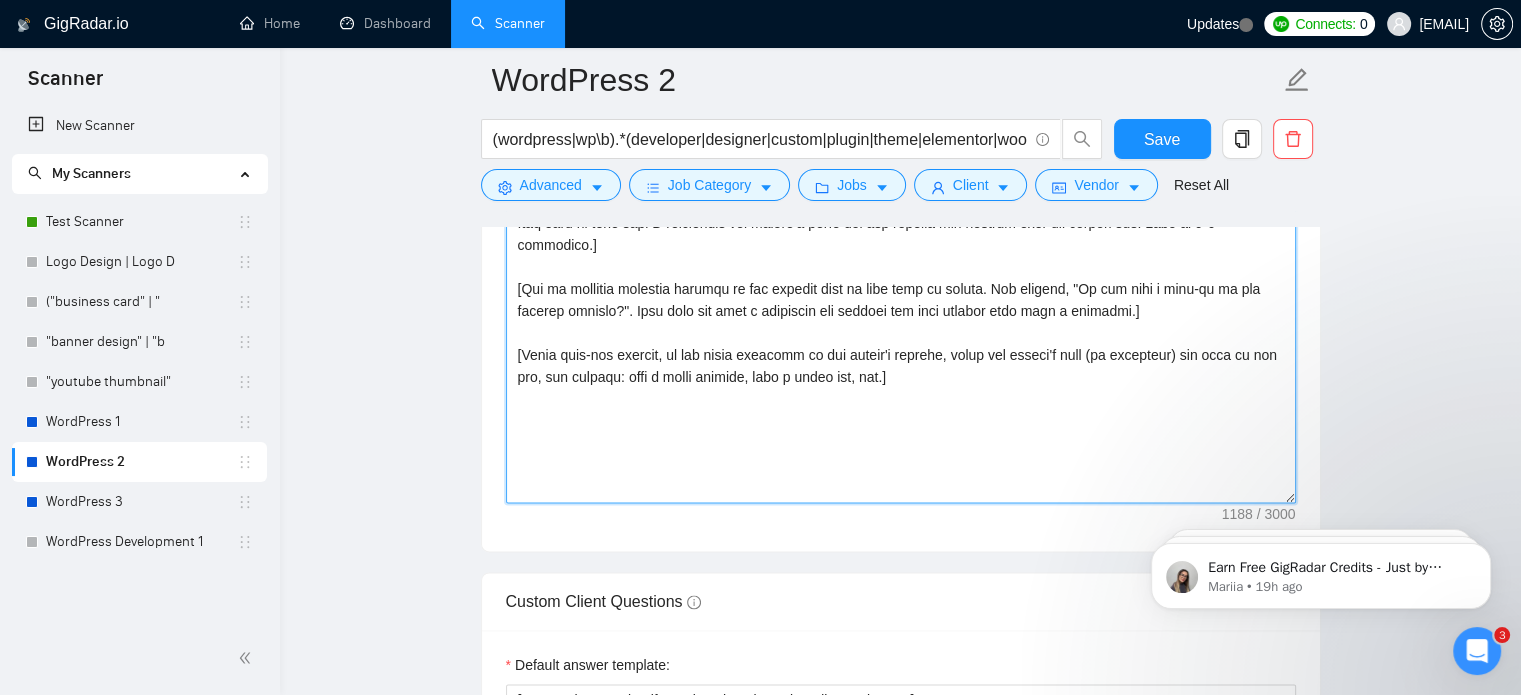 click on "Cover letter template:" at bounding box center [901, 278] 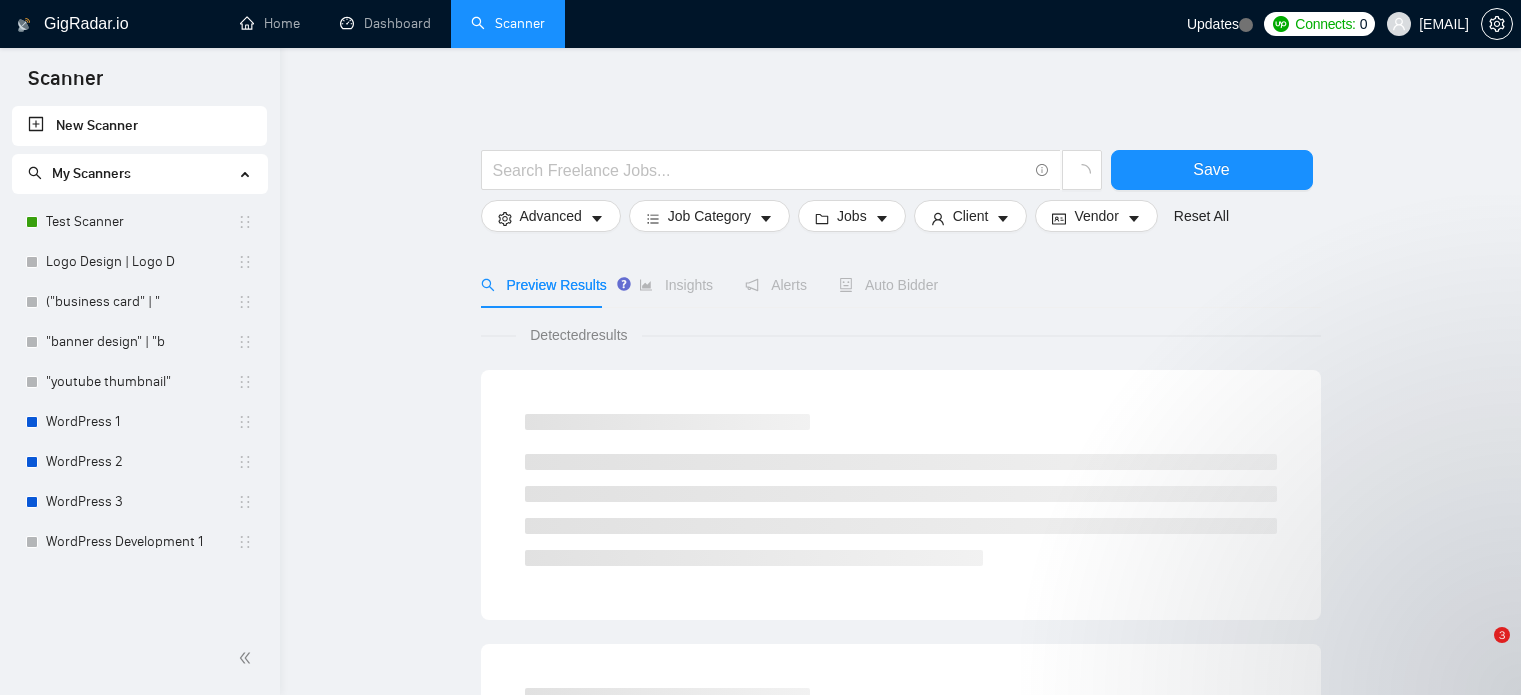 scroll, scrollTop: 0, scrollLeft: 0, axis: both 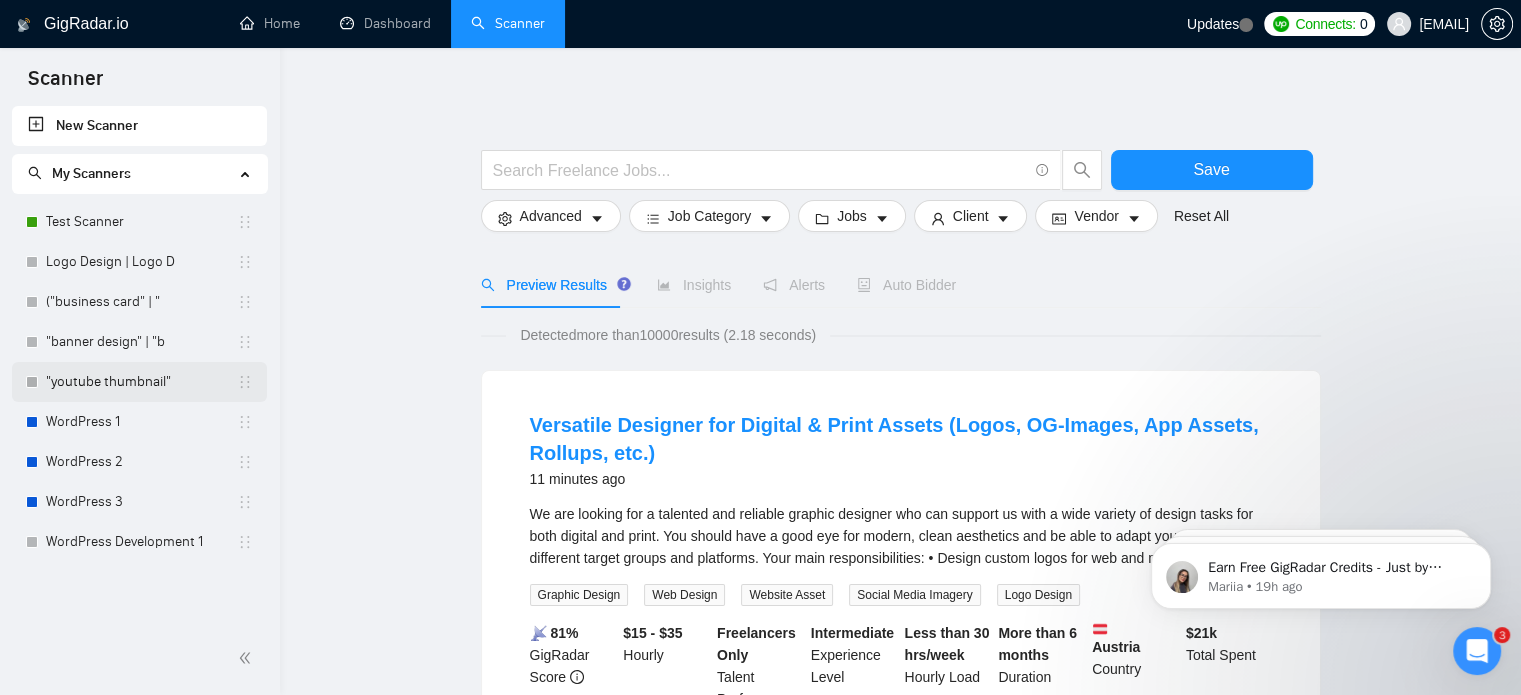 click on ""youtube thumbnail"" at bounding box center (141, 382) 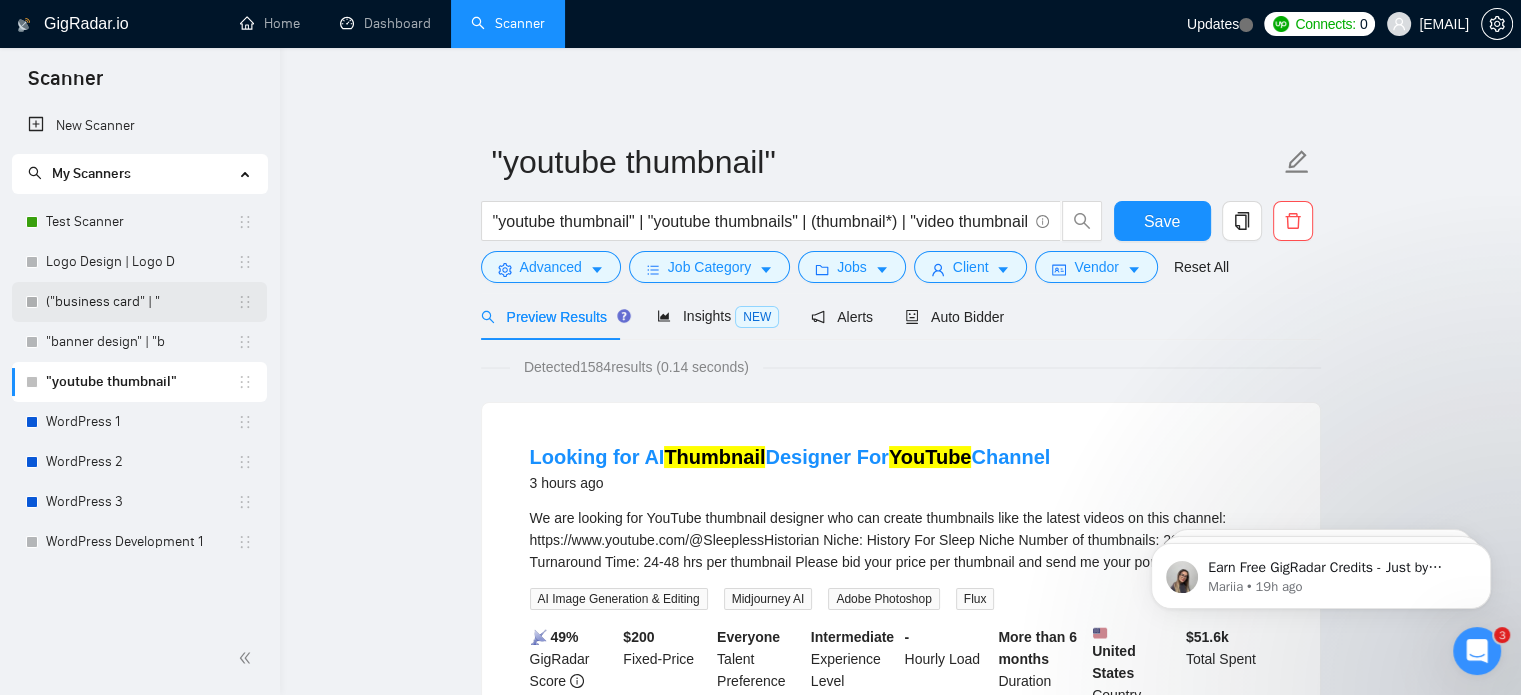 click on "("business card" | "" at bounding box center [141, 302] 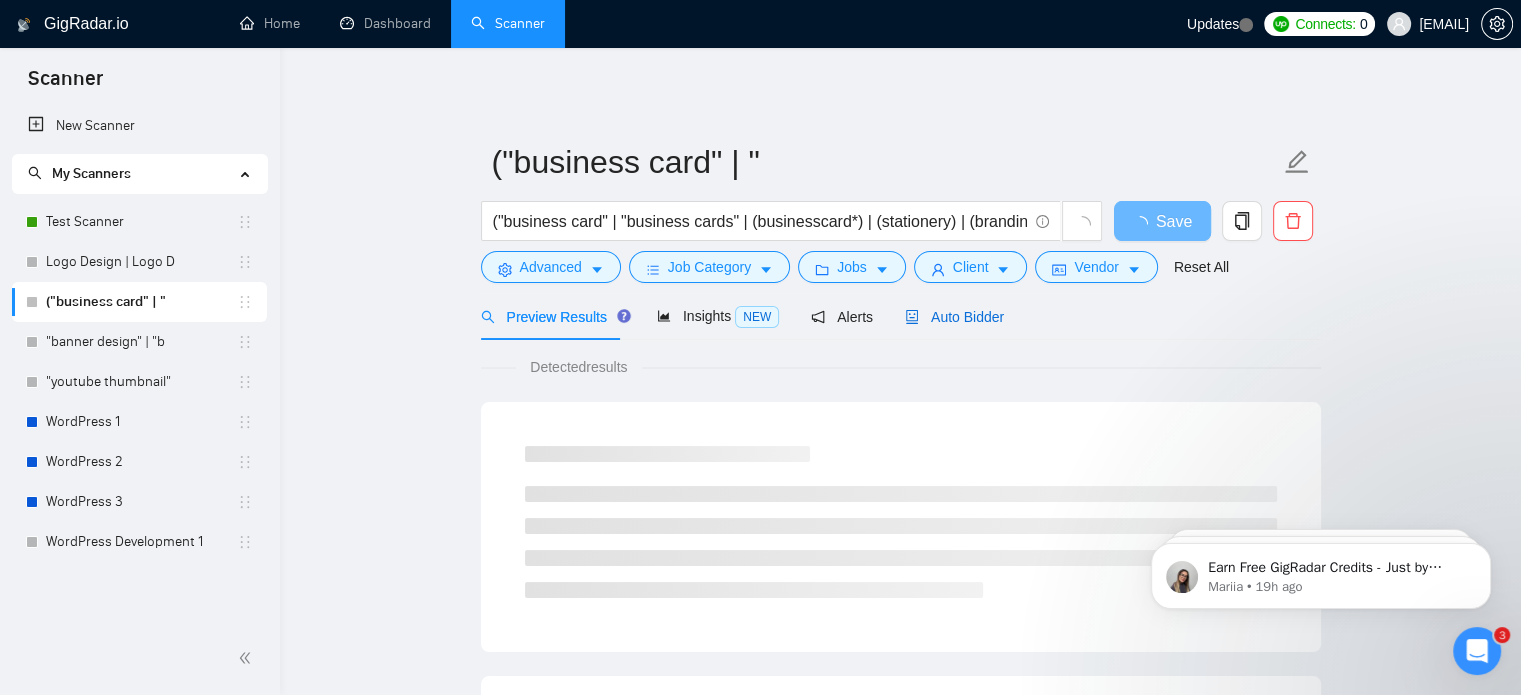 click on "Auto Bidder" at bounding box center (954, 317) 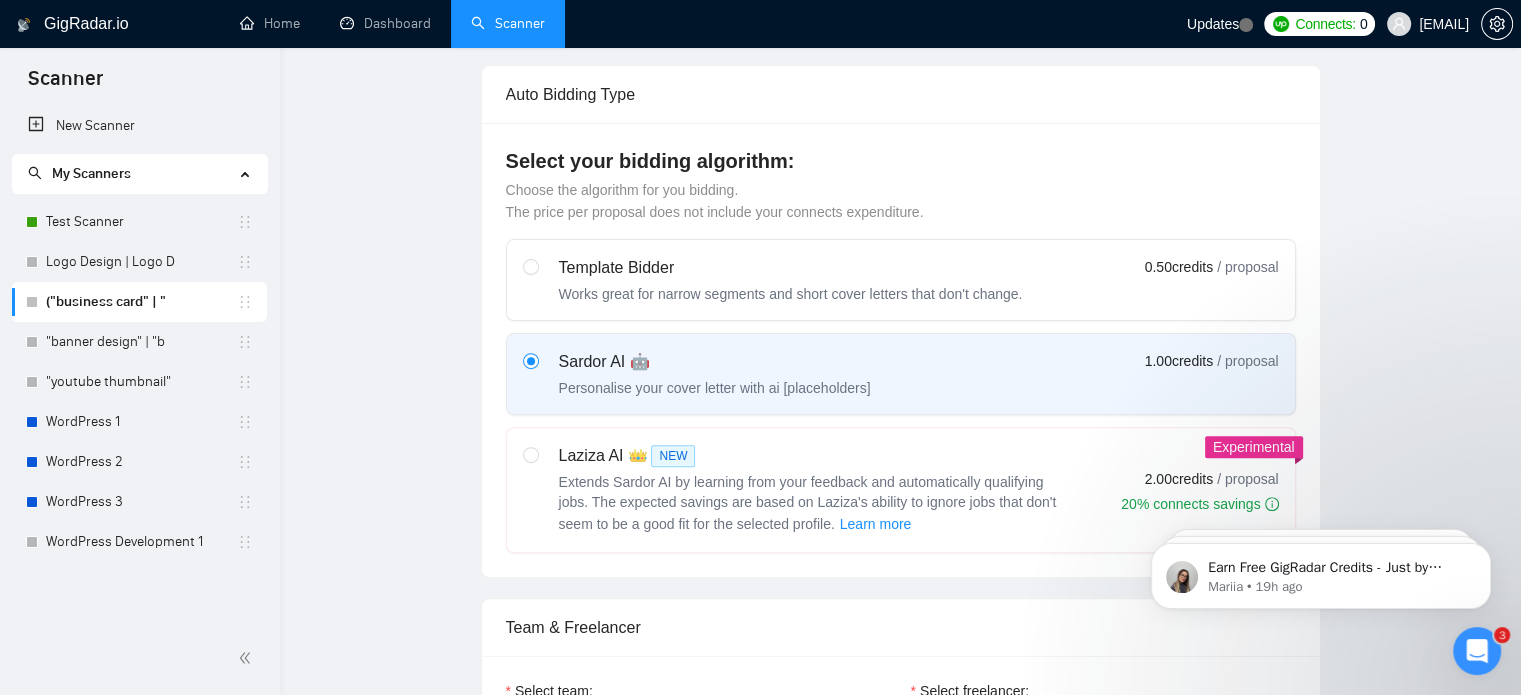 type 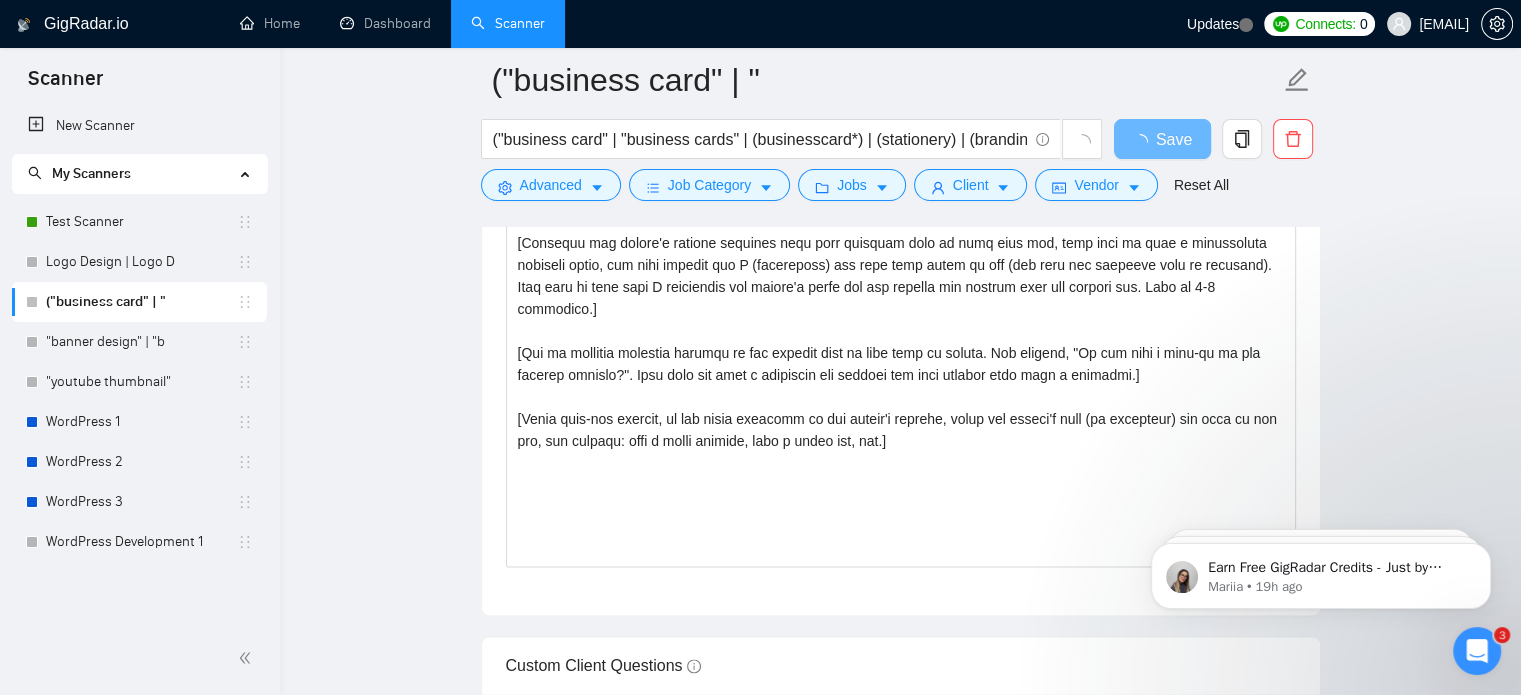 scroll, scrollTop: 2300, scrollLeft: 0, axis: vertical 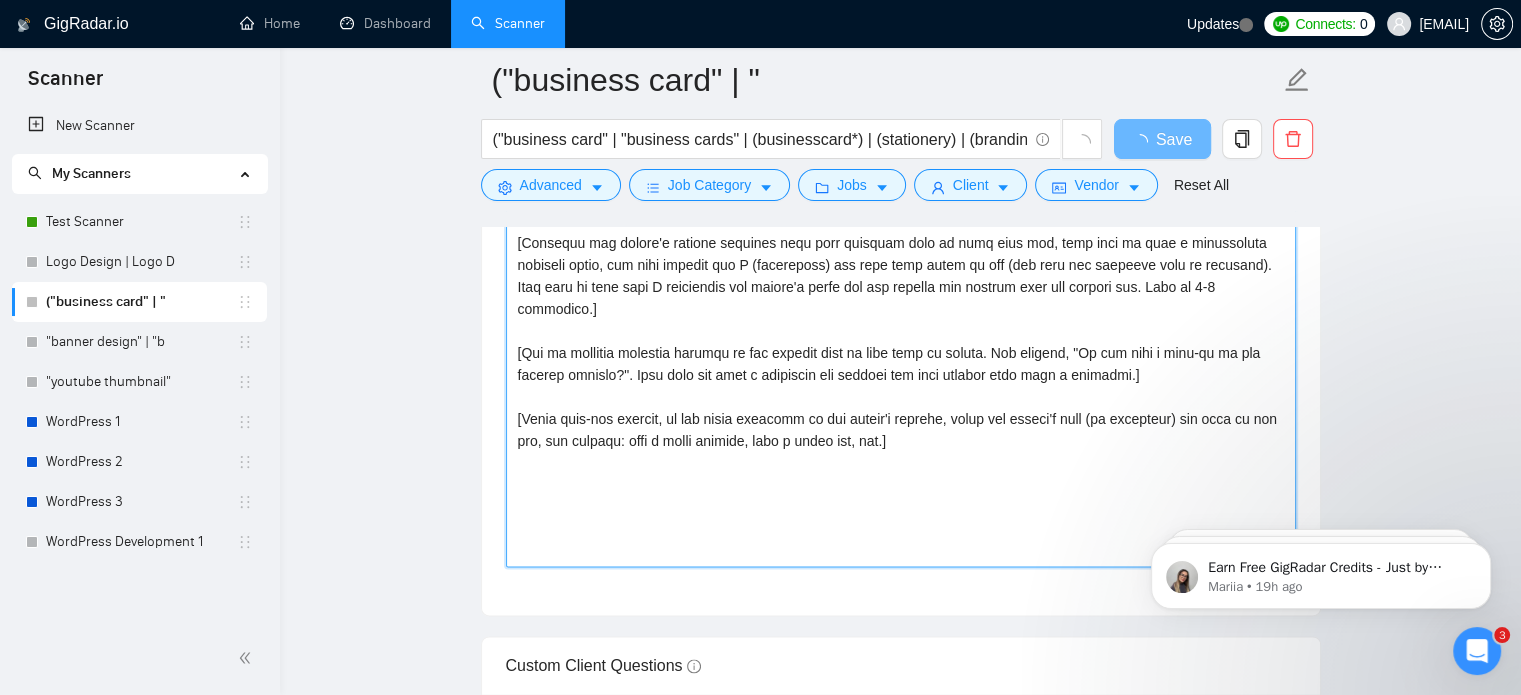 click on "Cover letter template:" at bounding box center [901, 342] 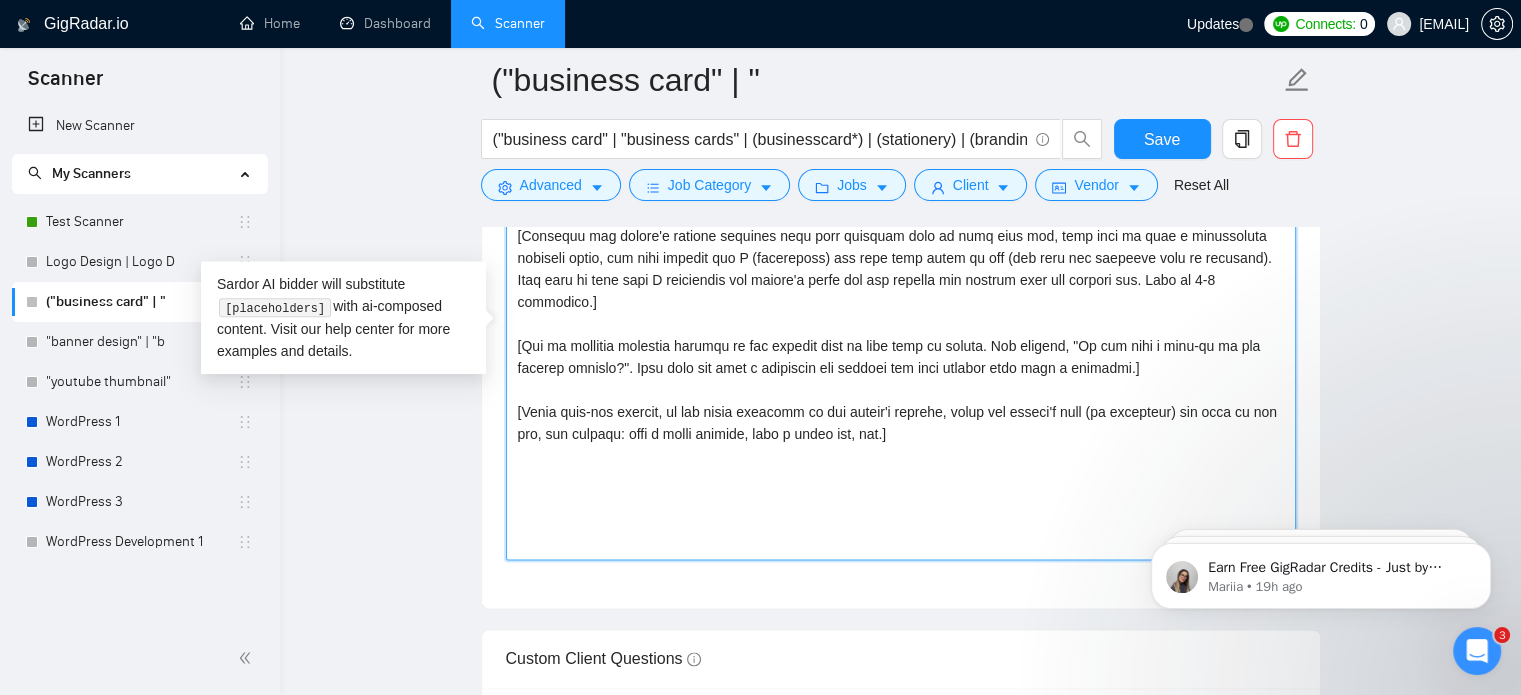 paste on "Hi [Client’s Name],
If you're aiming for a business card that actually feels like your brand, I'd love to help you design it.
I’ve worked with clients across the [REGION], [REGION], and the [REGION] on similar projects, including business cards, branded stationery, and print materials. I always focus on layout, clarity, and making sure the final print looks just as sharp as the digital design.
Here's what I’ll deliver:
A sleek, double-sided business card
Print-ready files (PDF, AI, PNG)
Editable source files for future use
Quick revisions based on your feedback
You can check one of my recent business card designs here:
https://www.upwork.com/freelancers/~014263e6ab279de1e4?p=1945678140417851392
Let me know if you'd like me to send over a couple of concept directions first." 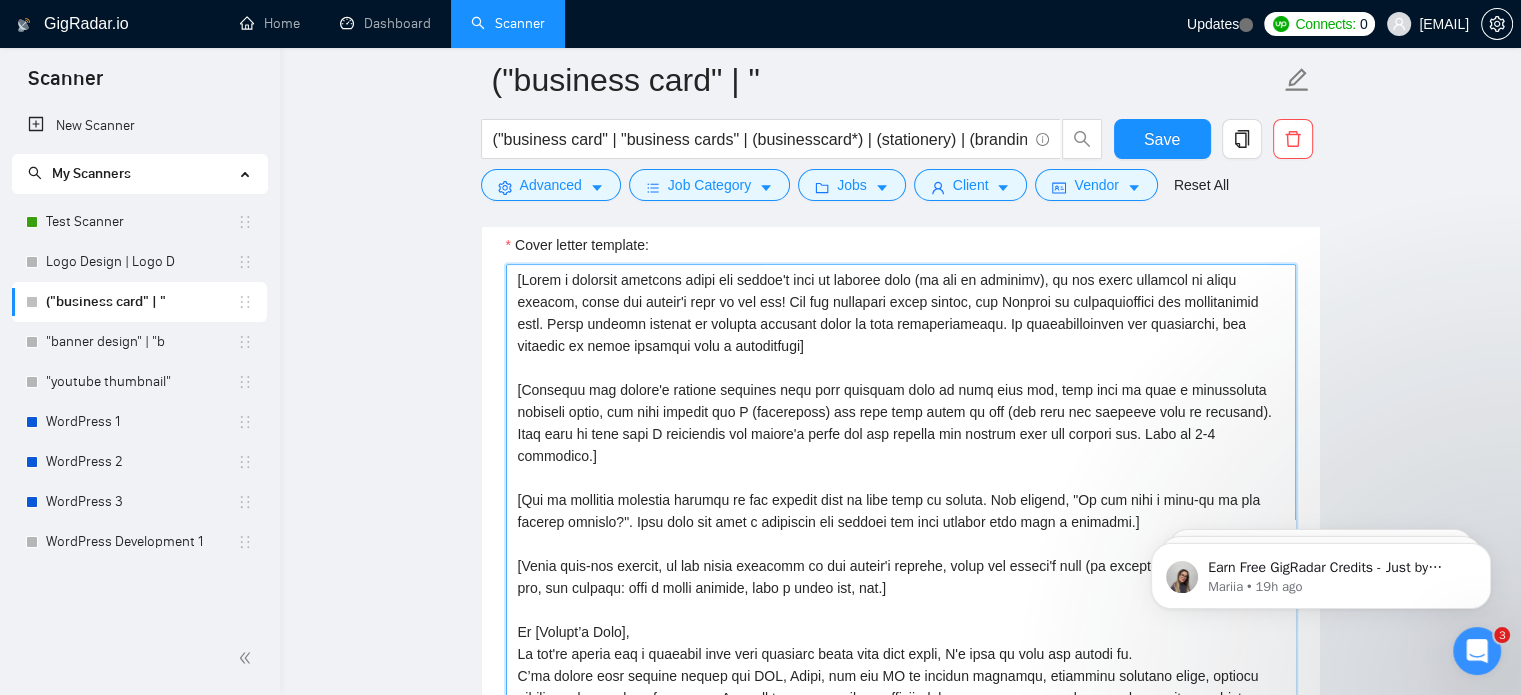 scroll, scrollTop: 2144, scrollLeft: 0, axis: vertical 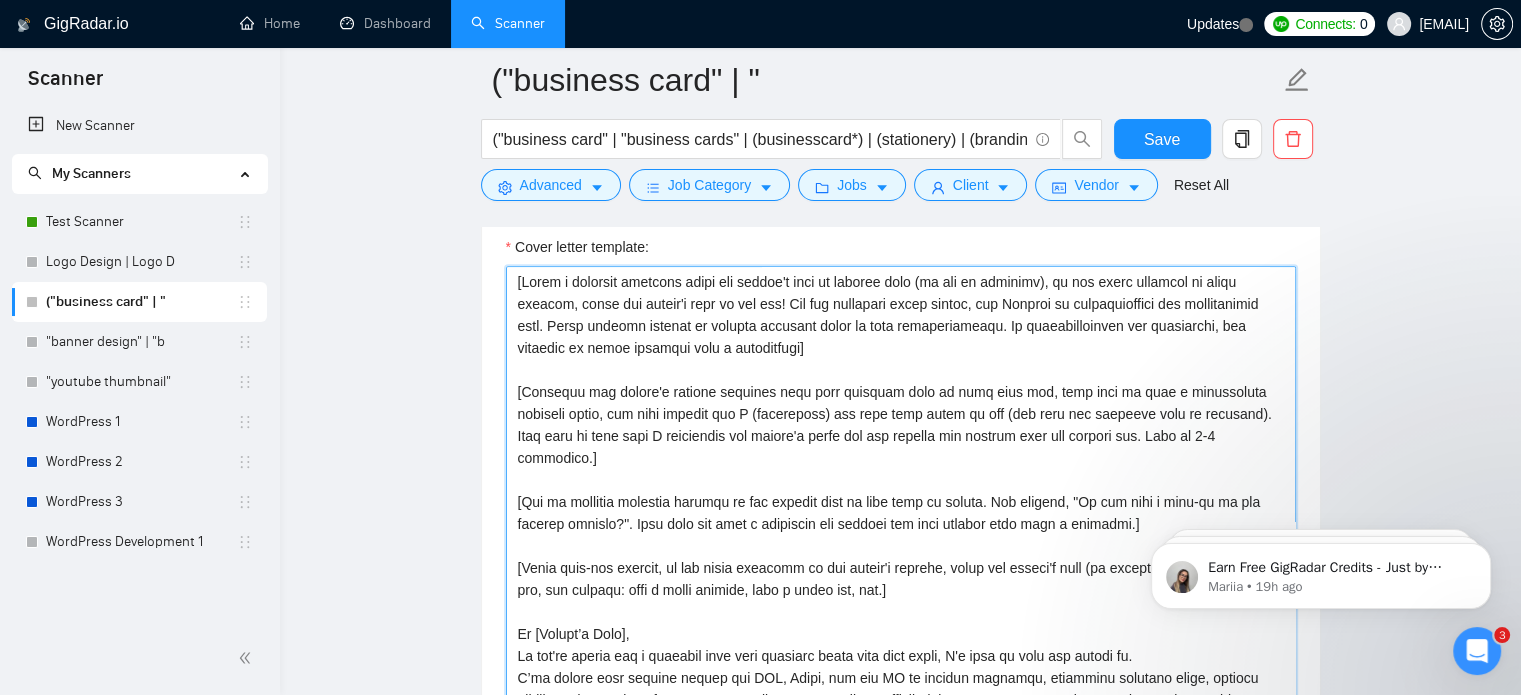 drag, startPoint x: 844, startPoint y: 351, endPoint x: 494, endPoint y: 251, distance: 364.0055 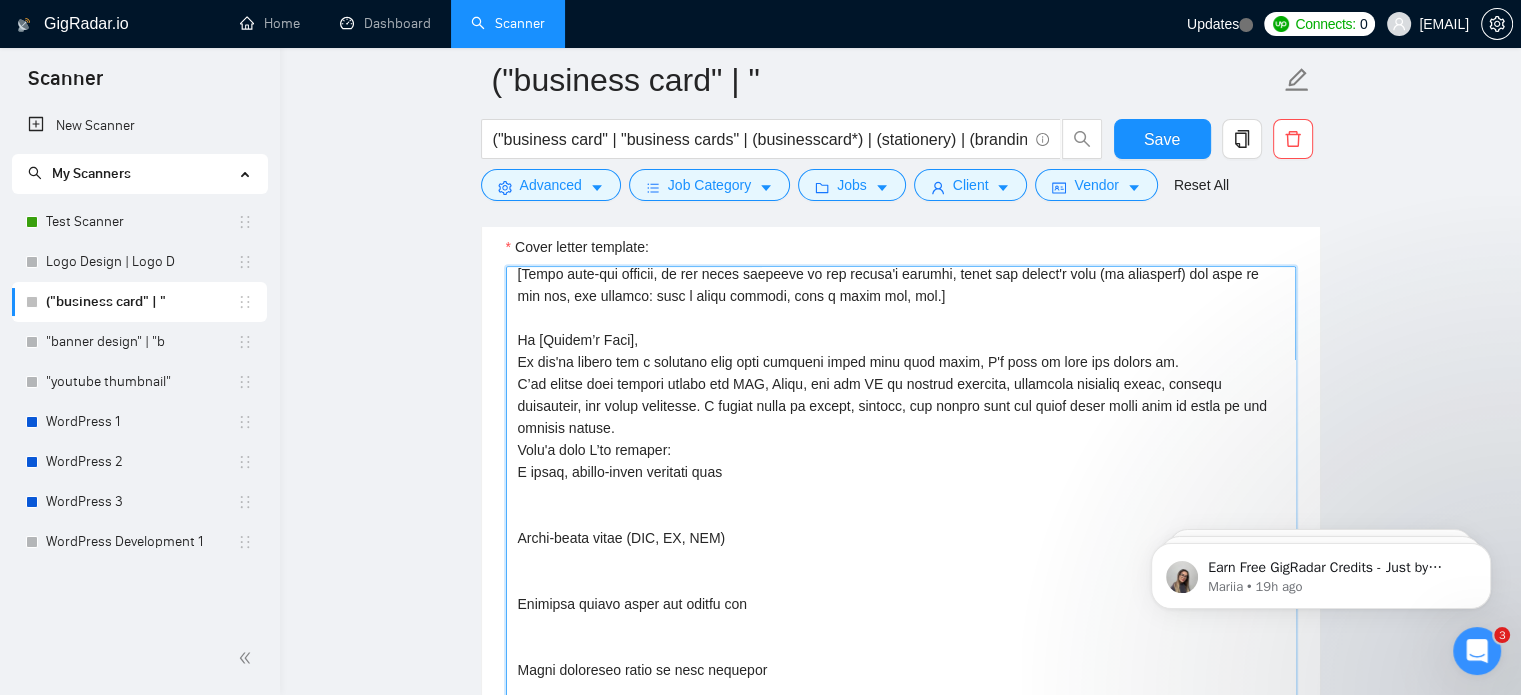 scroll, scrollTop: 163, scrollLeft: 0, axis: vertical 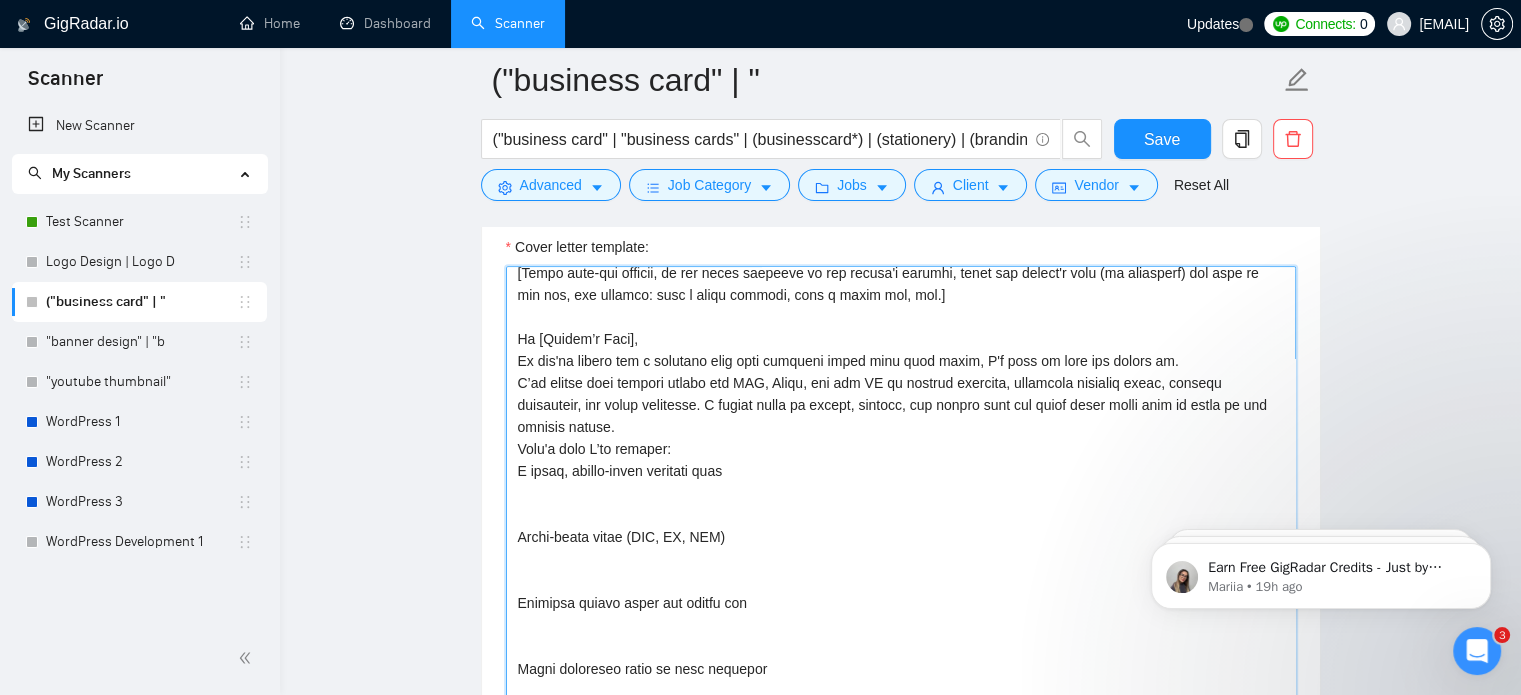 drag, startPoint x: 634, startPoint y: 384, endPoint x: 493, endPoint y: 383, distance: 141.00354 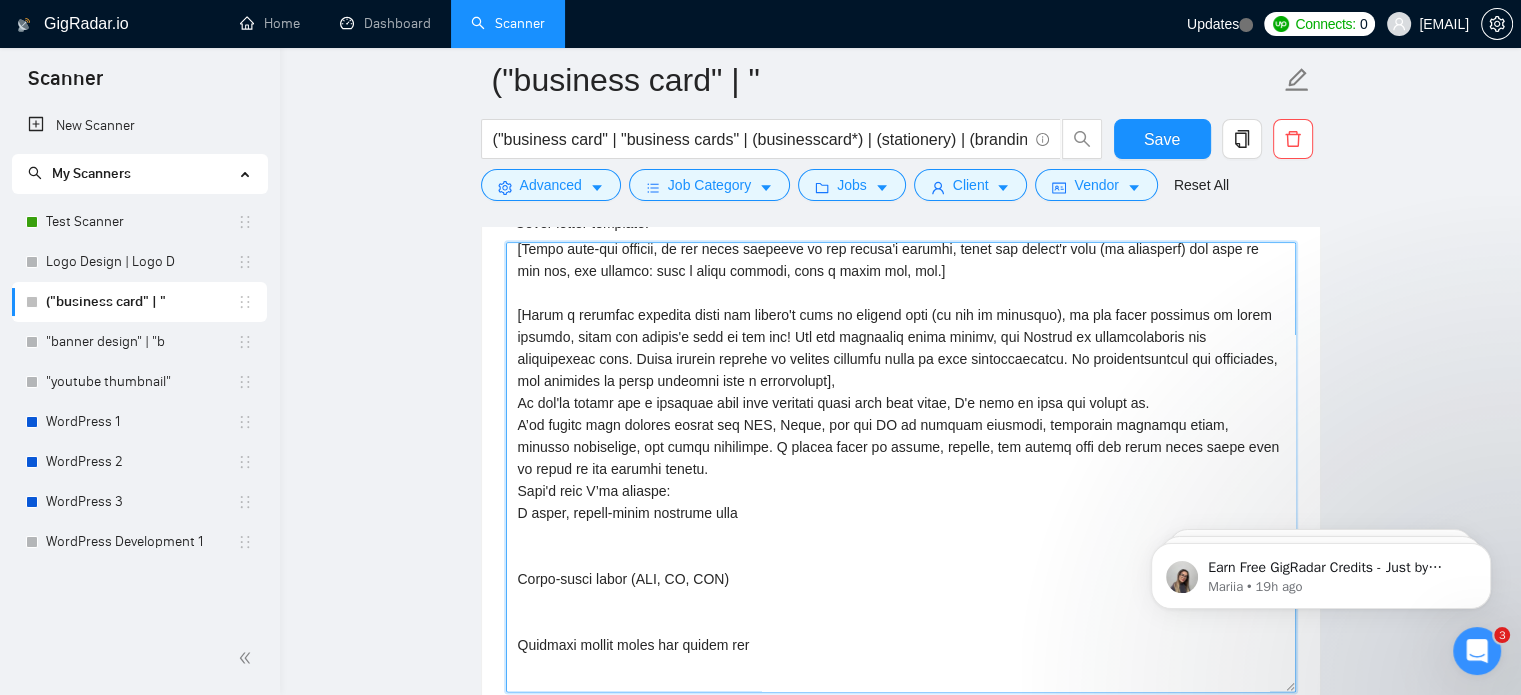 scroll, scrollTop: 2170, scrollLeft: 0, axis: vertical 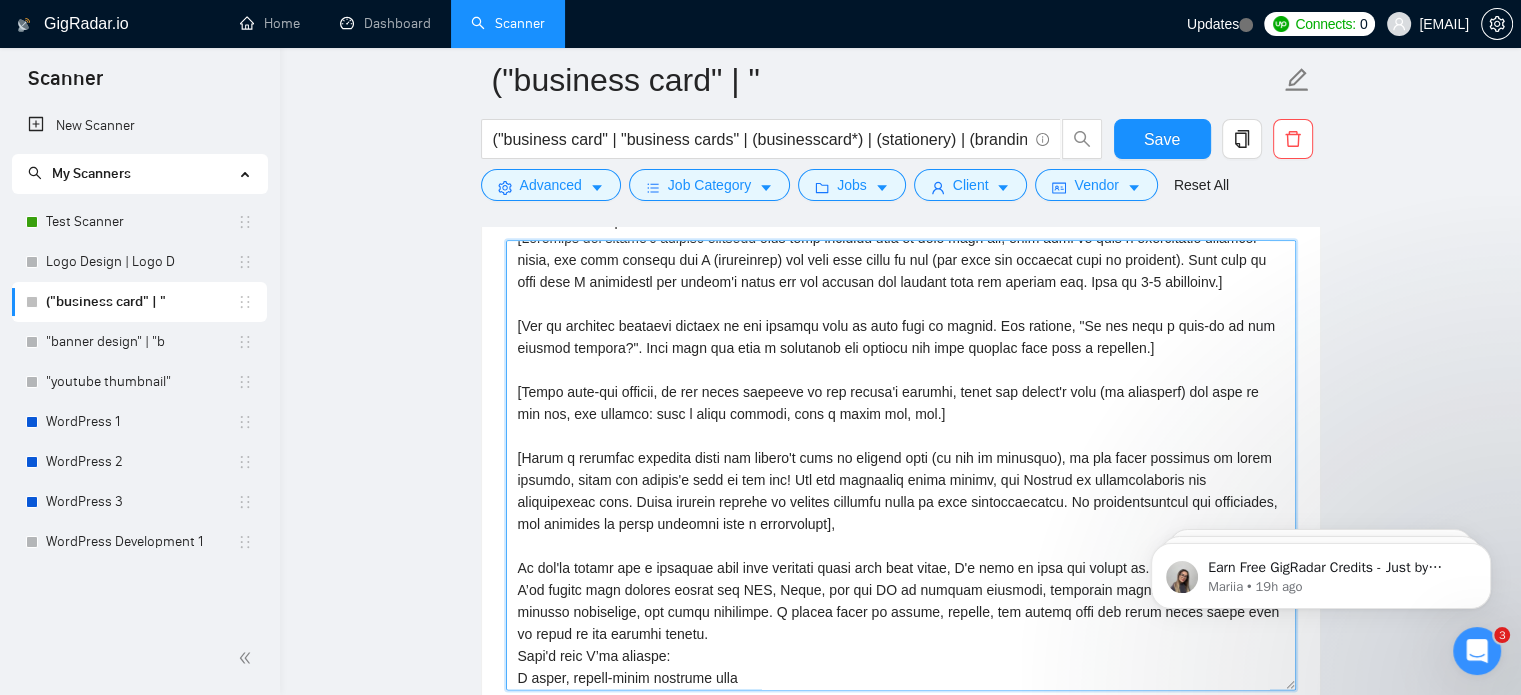 click on "Cover letter template:" at bounding box center [901, 465] 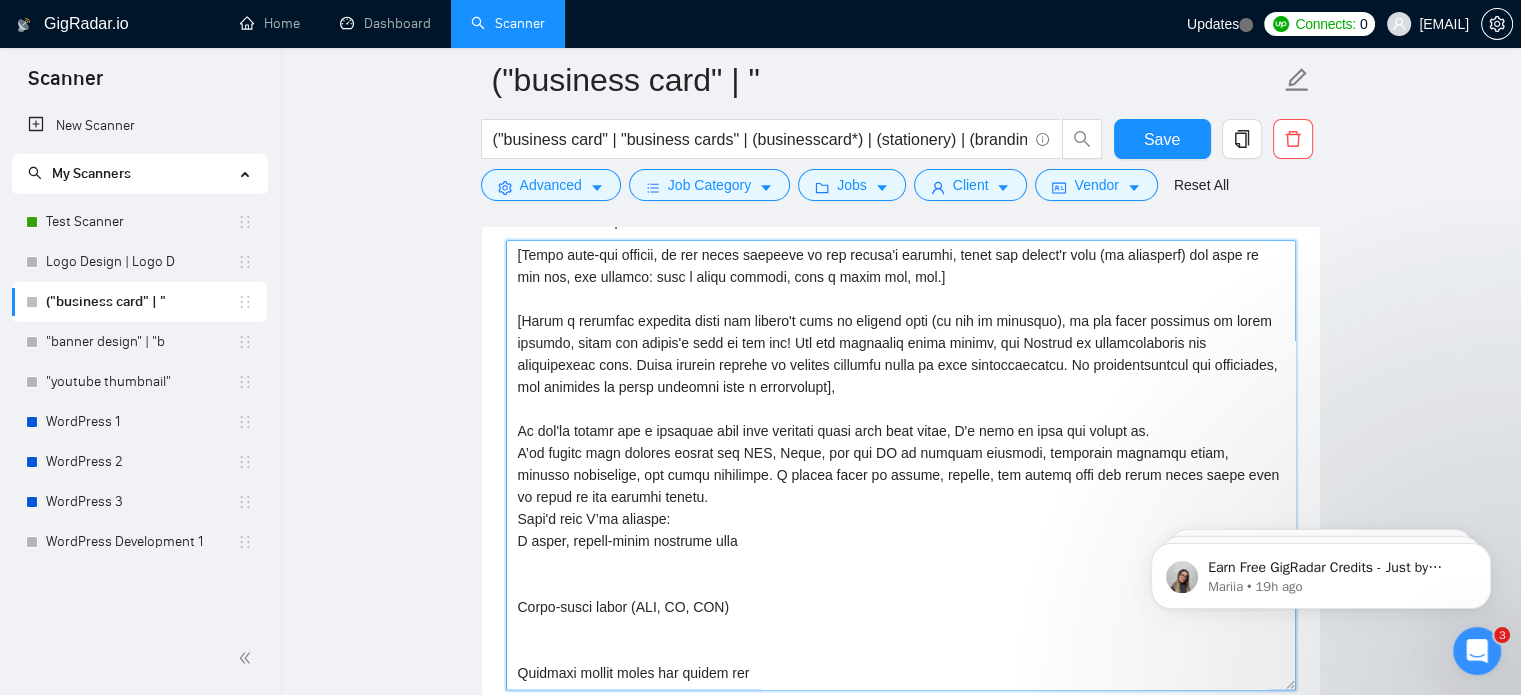 scroll, scrollTop: 174, scrollLeft: 0, axis: vertical 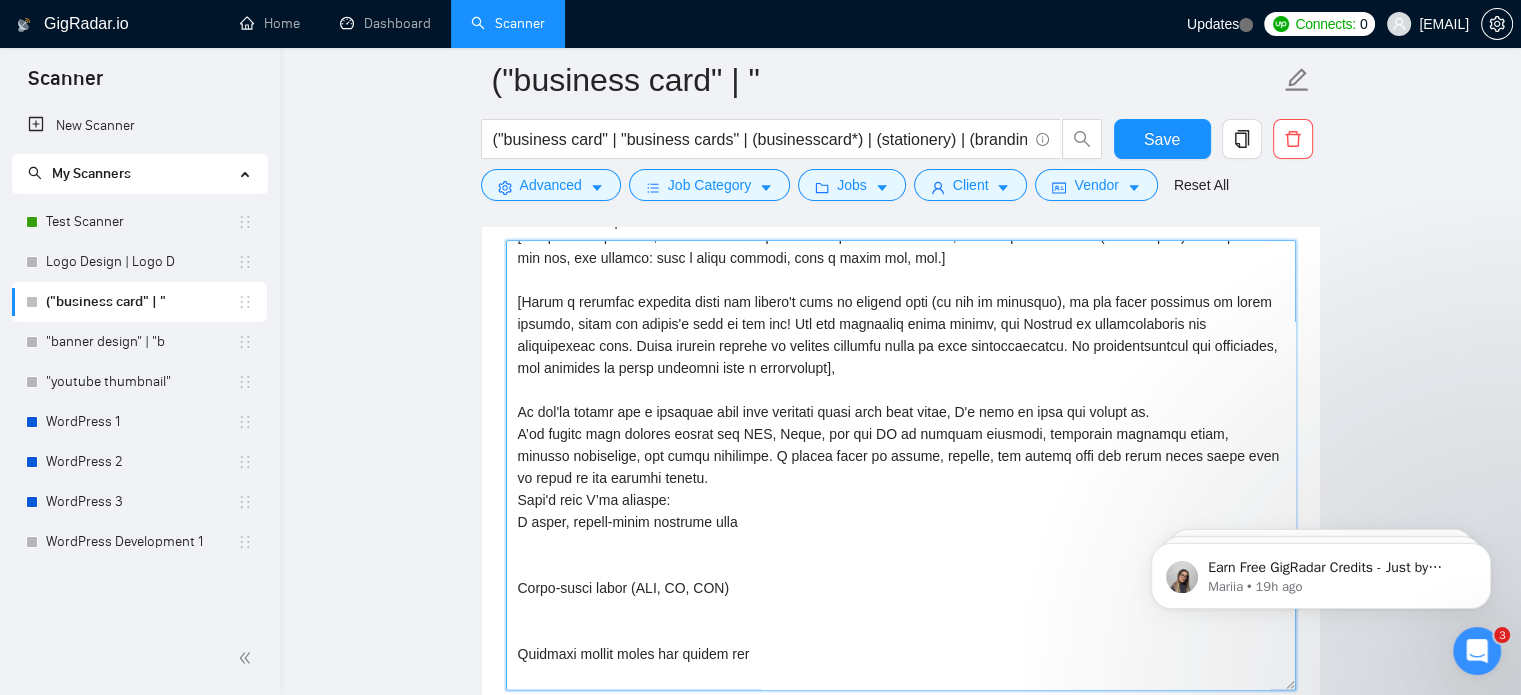 click on "Cover letter template:" at bounding box center (901, 465) 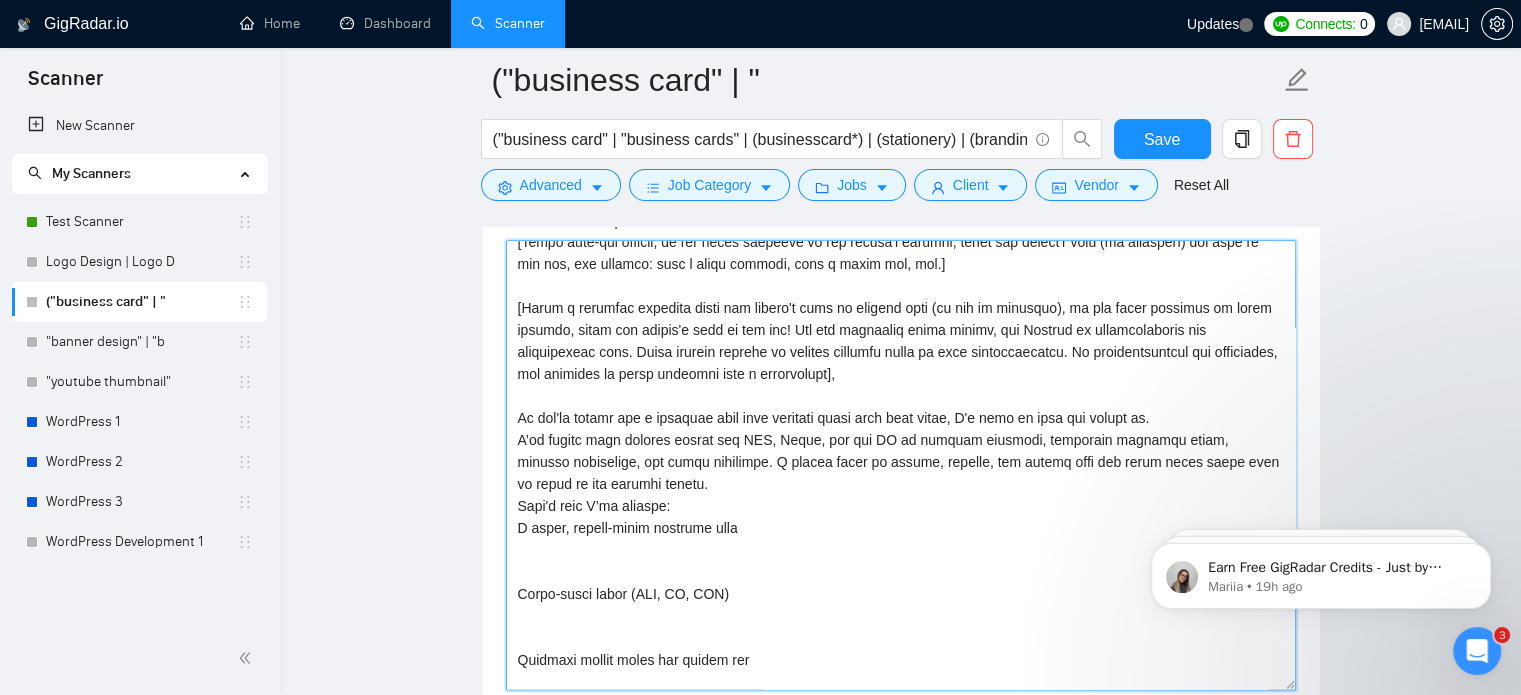 scroll, scrollTop: 172, scrollLeft: 0, axis: vertical 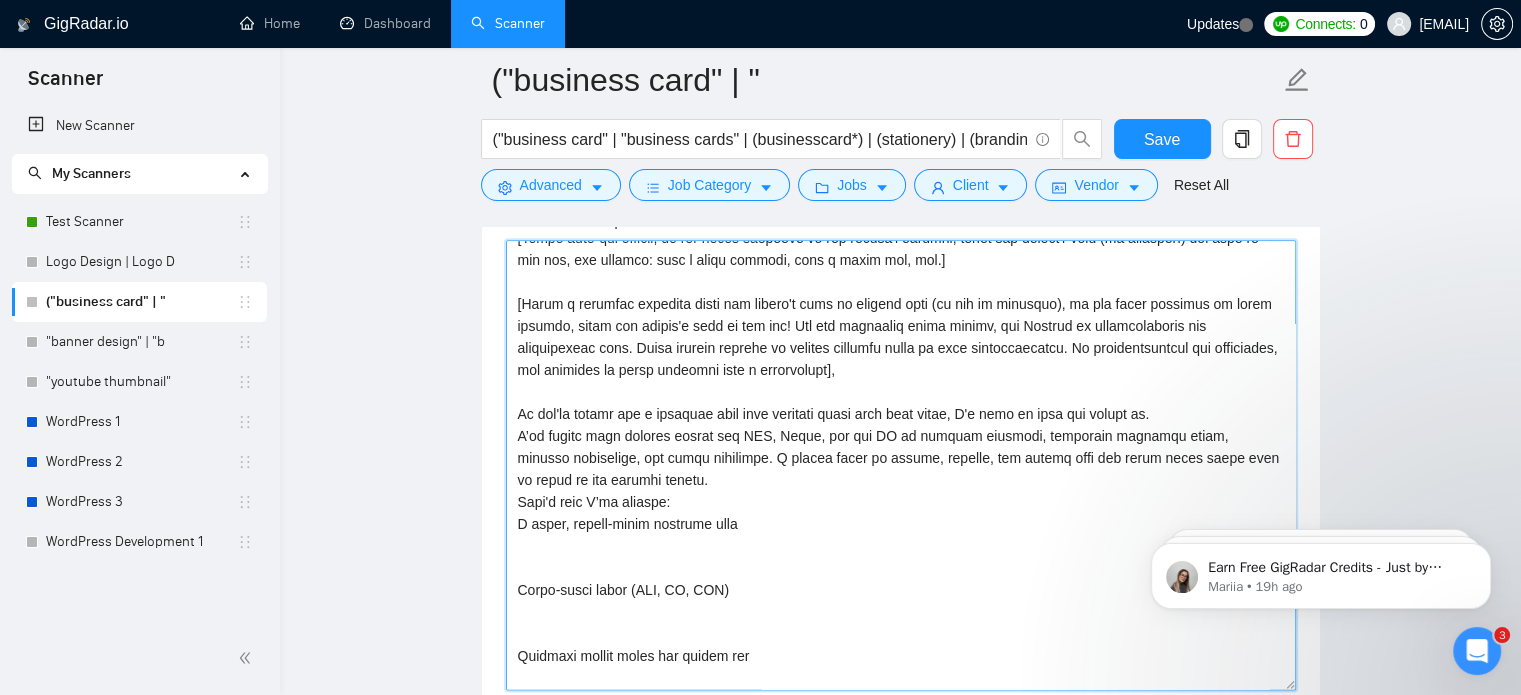 click on "Cover letter template:" at bounding box center [901, 465] 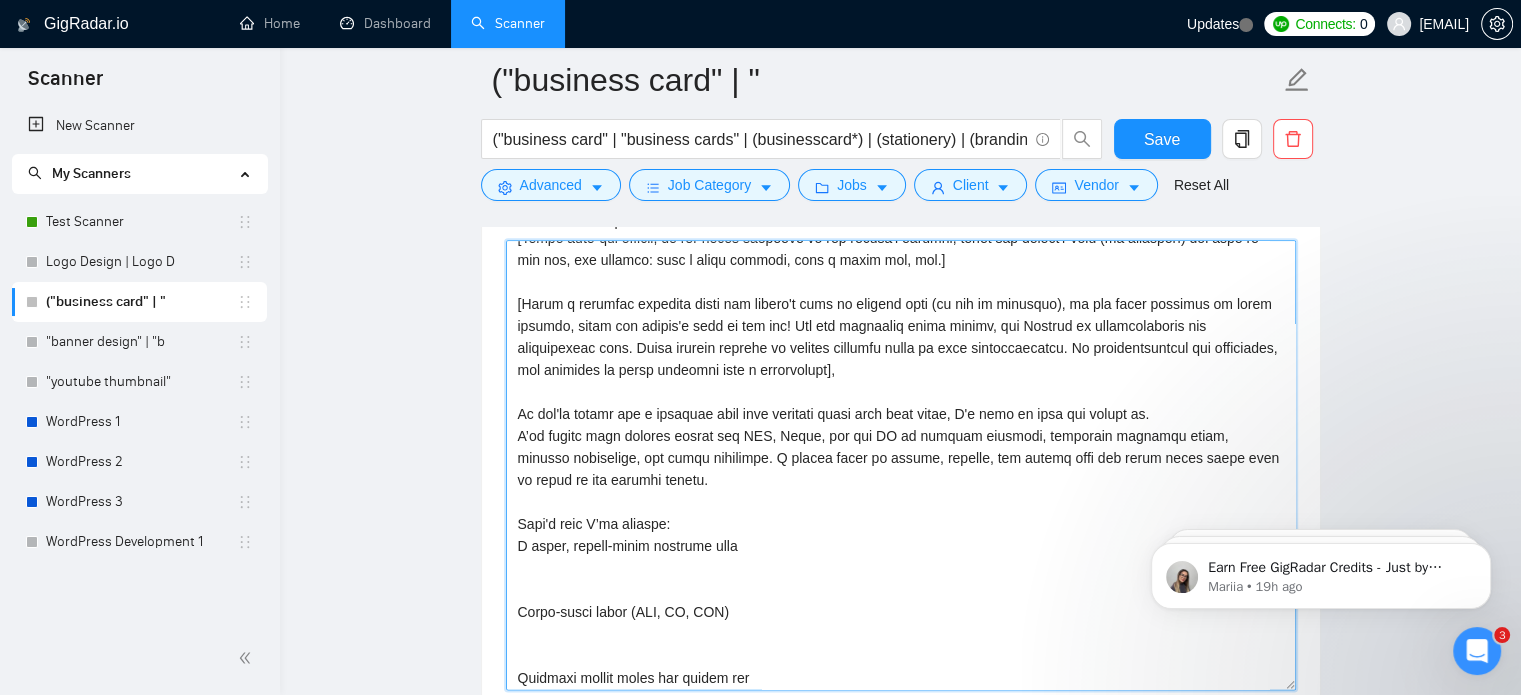 paste on "[Identify the client's biggest business pain that provoked them to post this job, hook into it with a provocative question first, and then explain how I (freelancer) can help them solve it too (not only the specific task in question). Make sure to show that I understand the client's needs and can deliver the results they are looking for. Make it 3-4 sentences.]" 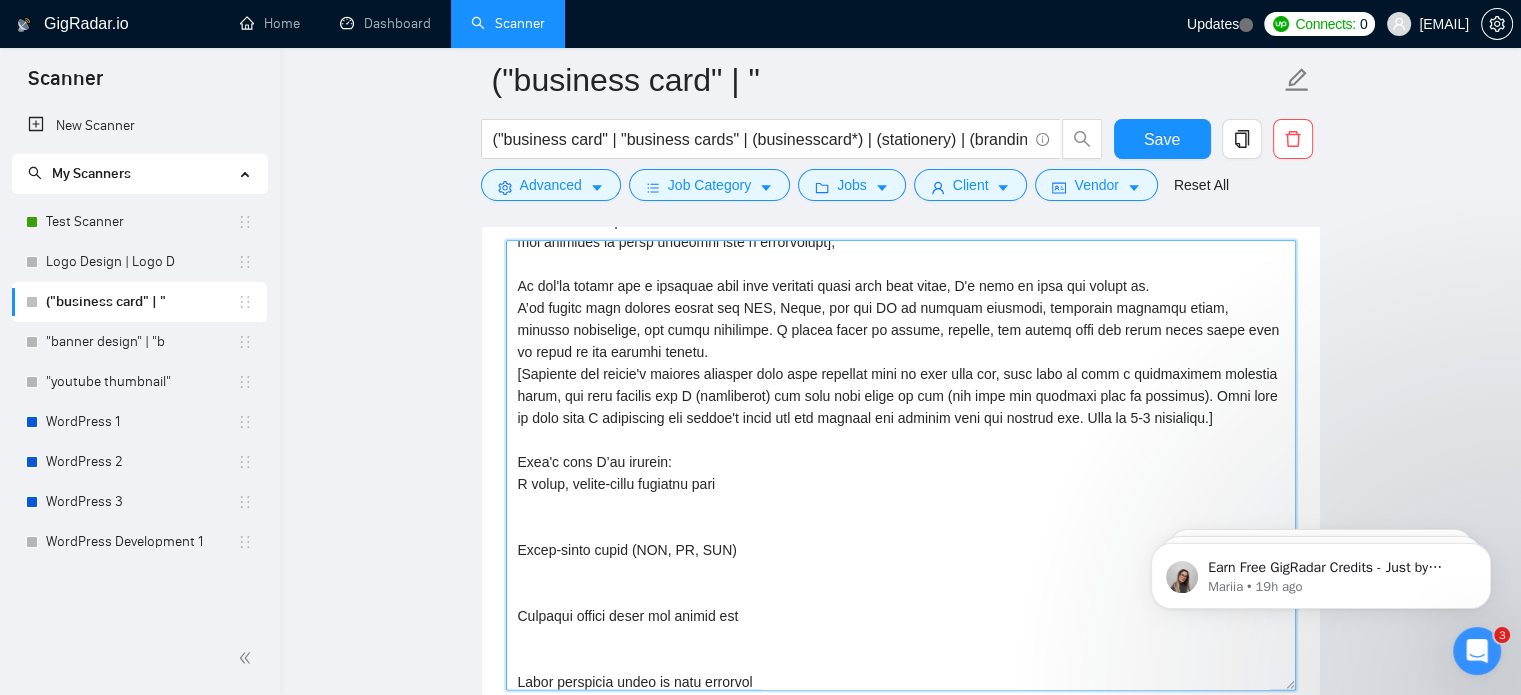 scroll, scrollTop: 308, scrollLeft: 0, axis: vertical 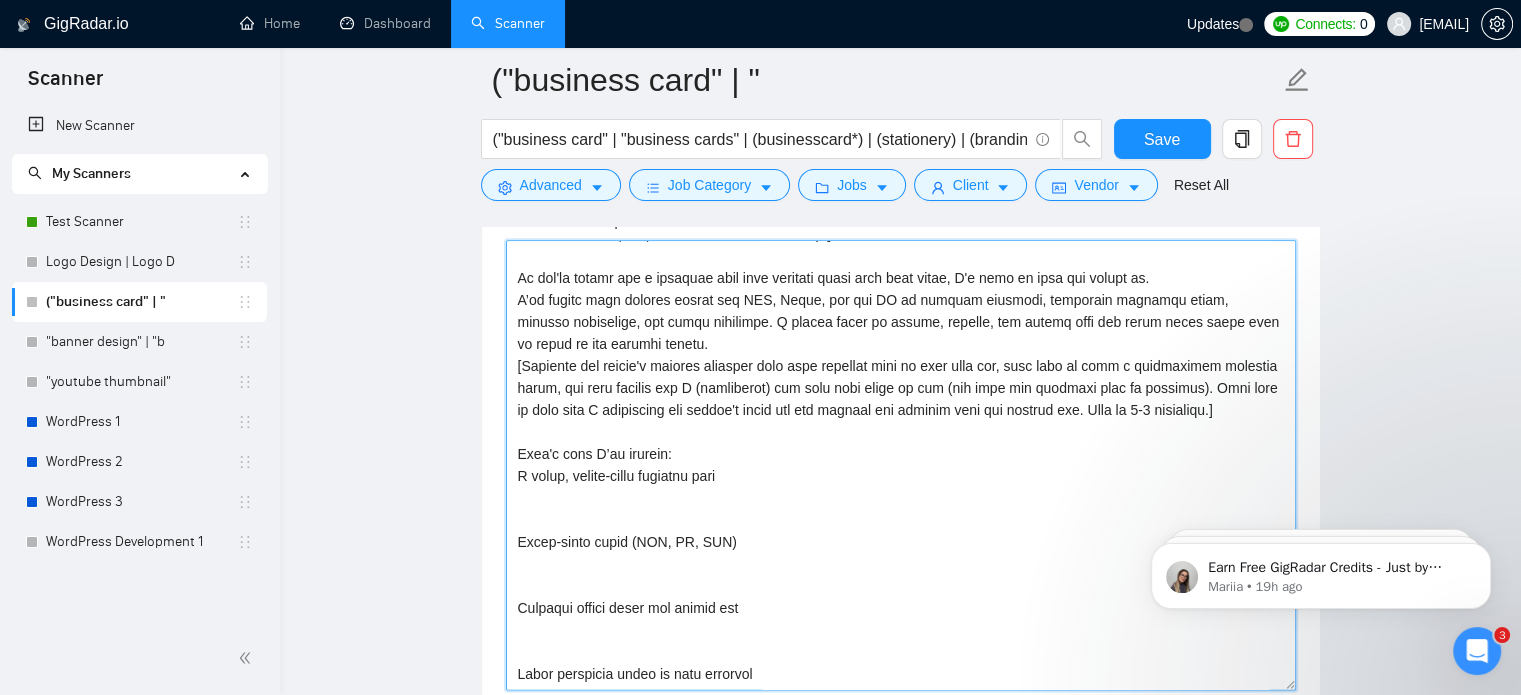 drag, startPoint x: 1164, startPoint y: 429, endPoint x: 1224, endPoint y: 470, distance: 72.67049 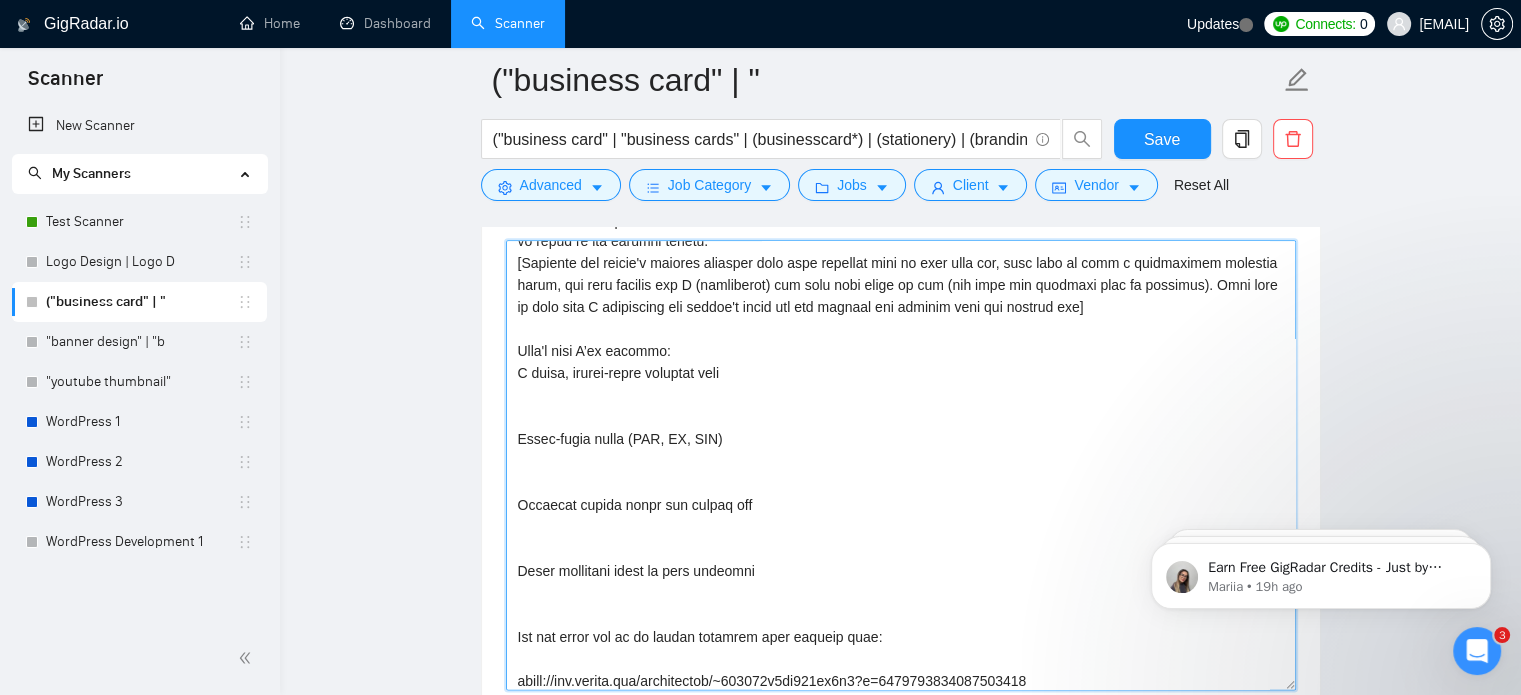 scroll, scrollTop: 506, scrollLeft: 0, axis: vertical 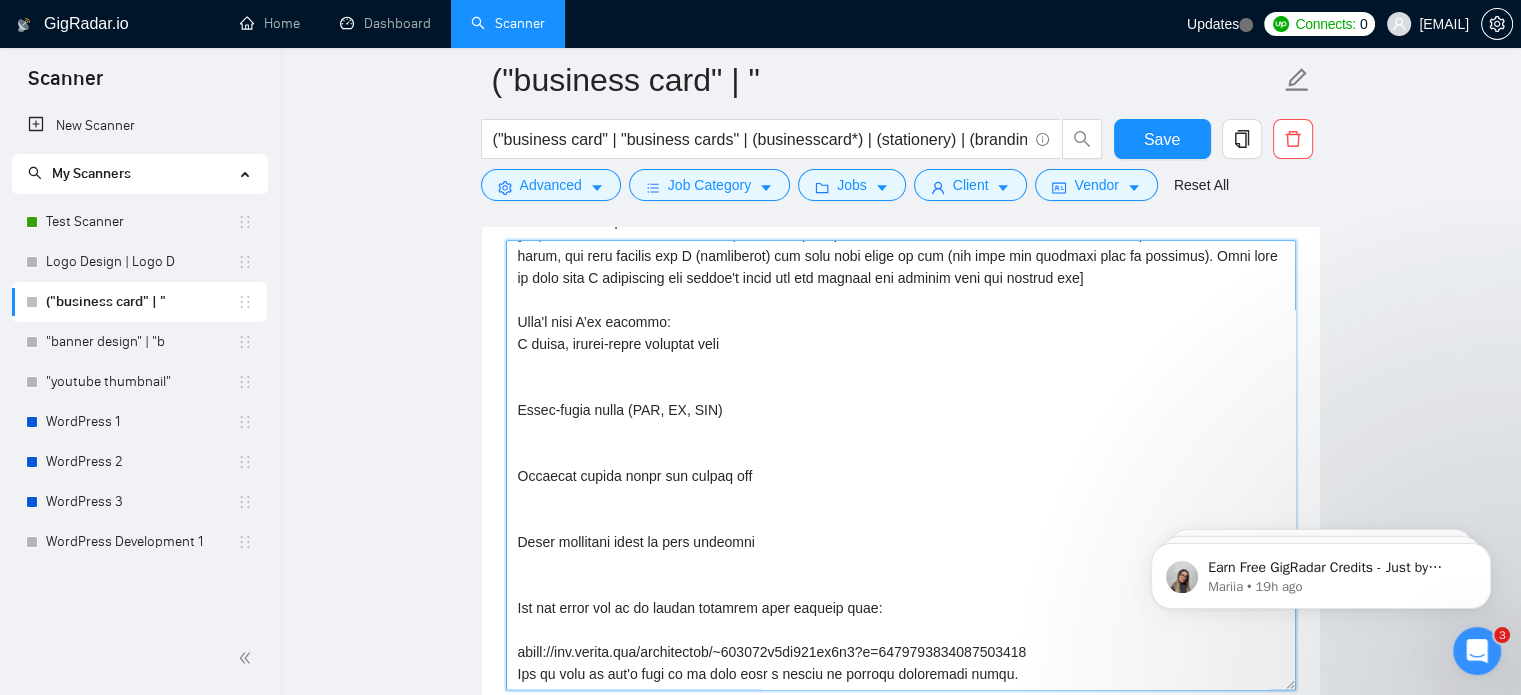click on "Cover letter template:" at bounding box center [901, 465] 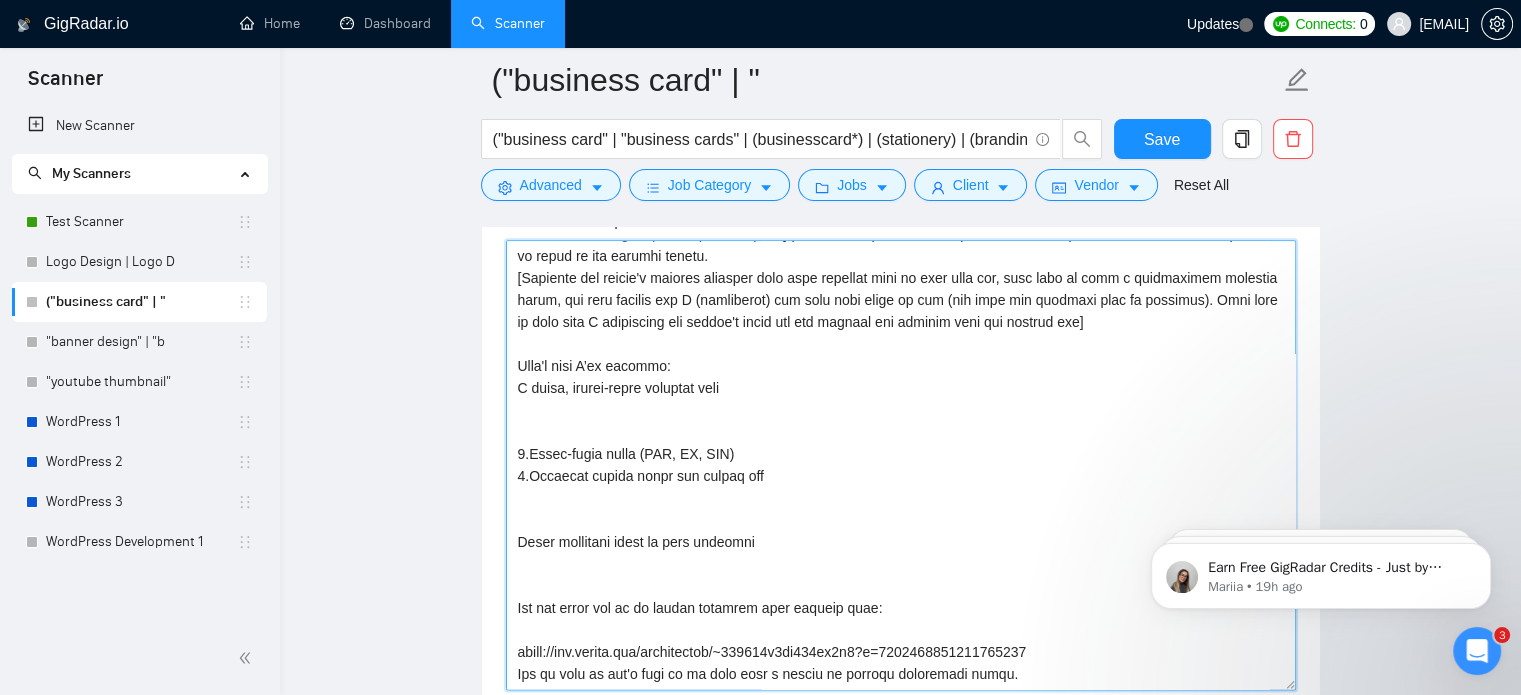 scroll, scrollTop: 462, scrollLeft: 0, axis: vertical 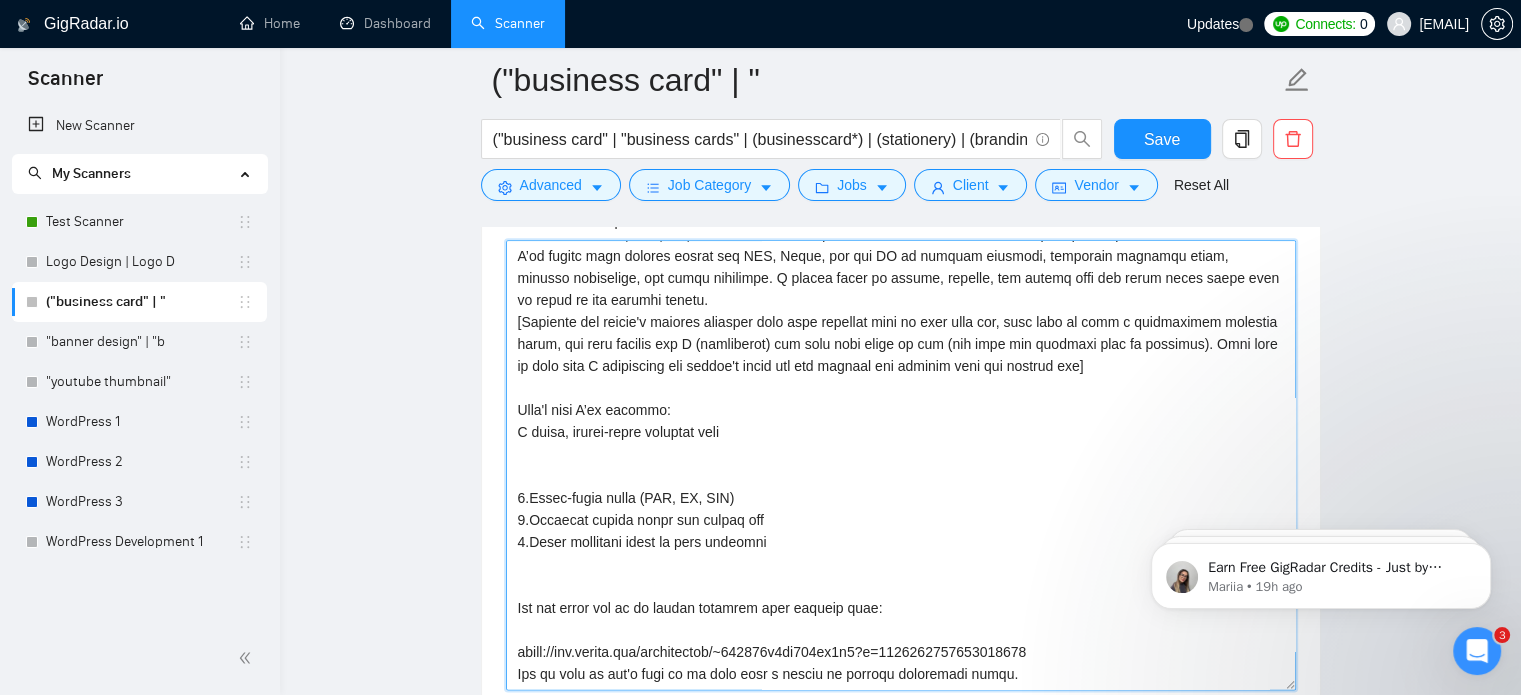 click on "Cover letter template:" at bounding box center (901, 465) 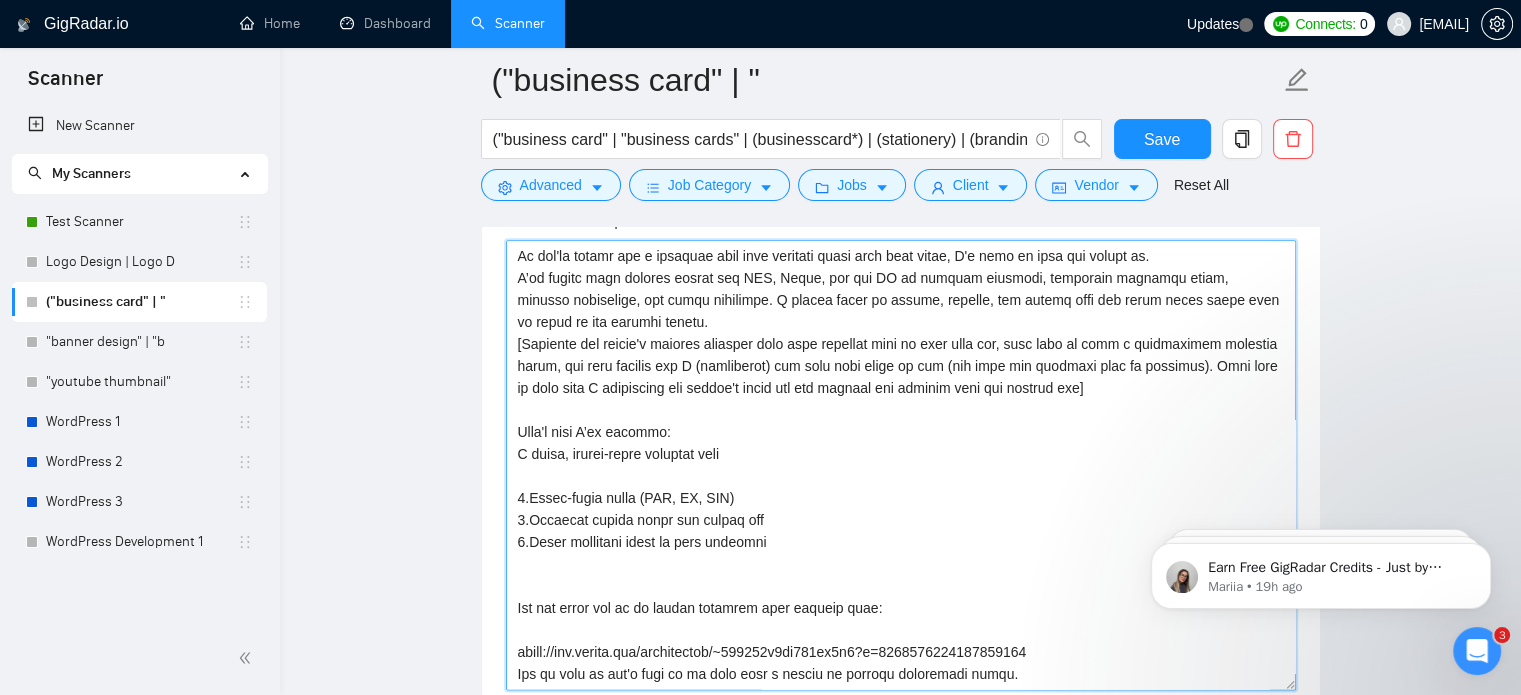 scroll, scrollTop: 396, scrollLeft: 0, axis: vertical 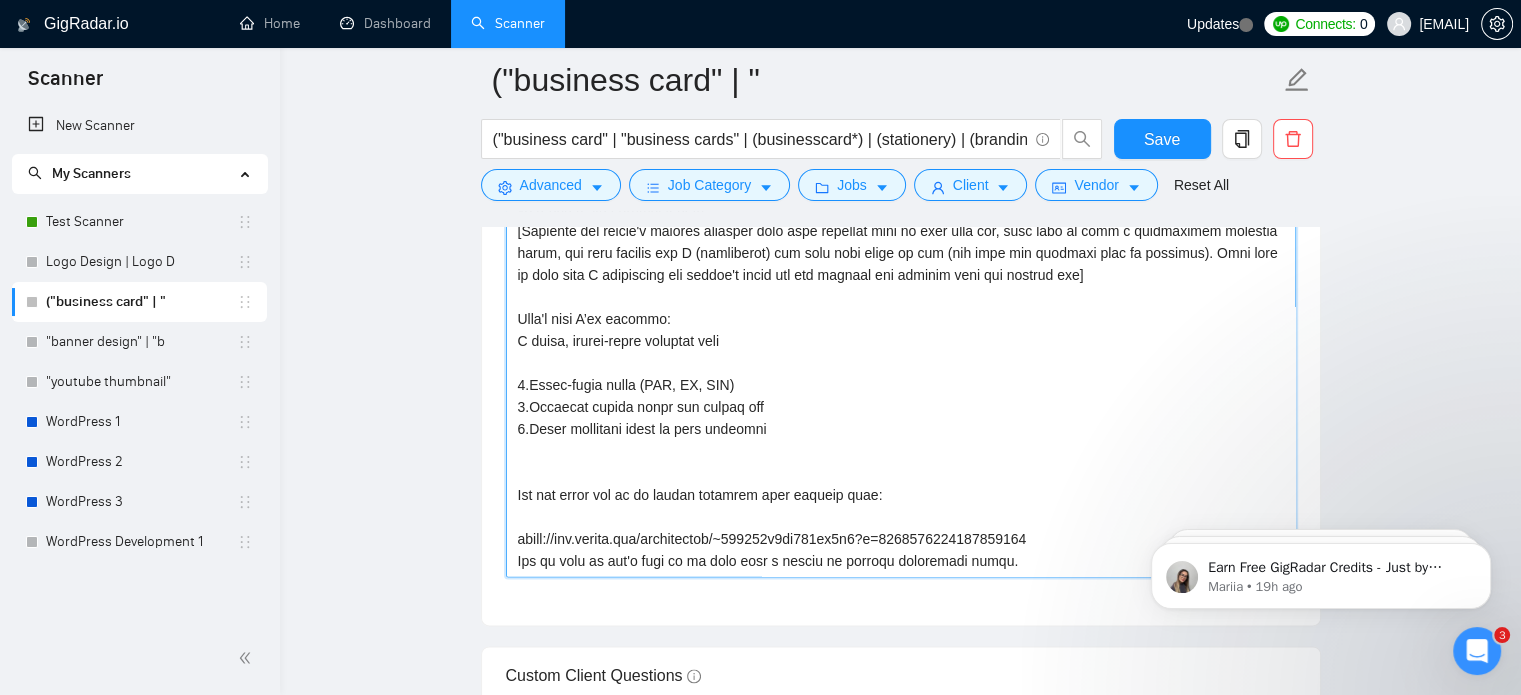 click on "Cover letter template:" at bounding box center [901, 352] 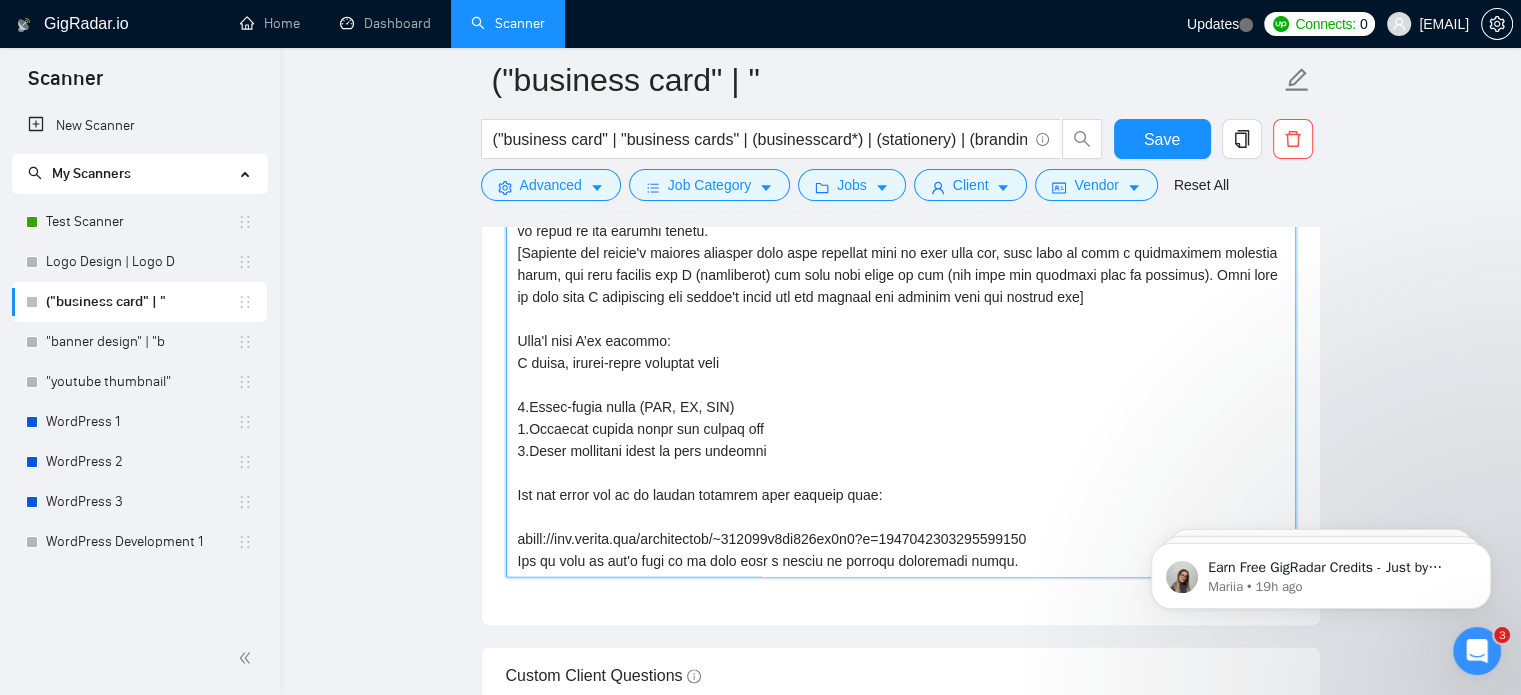 scroll, scrollTop: 374, scrollLeft: 0, axis: vertical 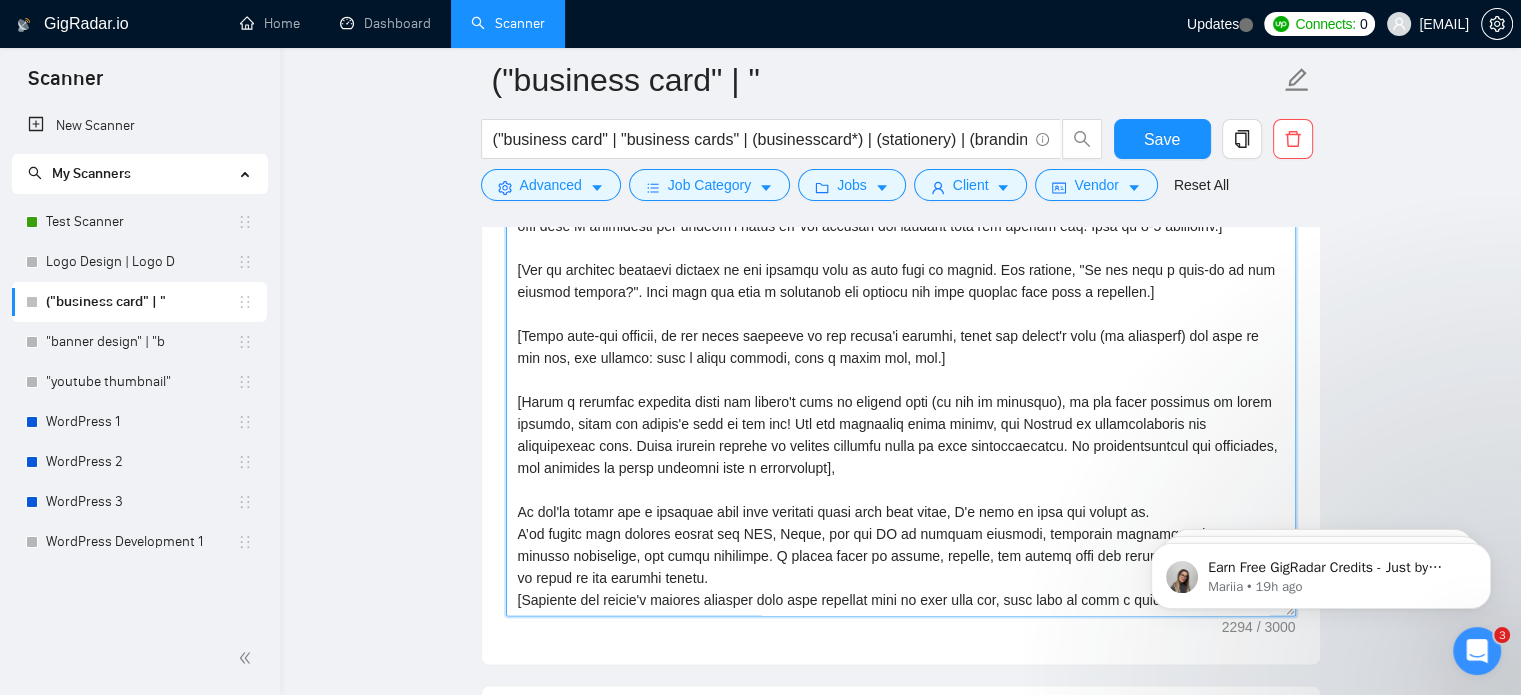 drag, startPoint x: 949, startPoint y: 406, endPoint x: 444, endPoint y: 73, distance: 604.90826 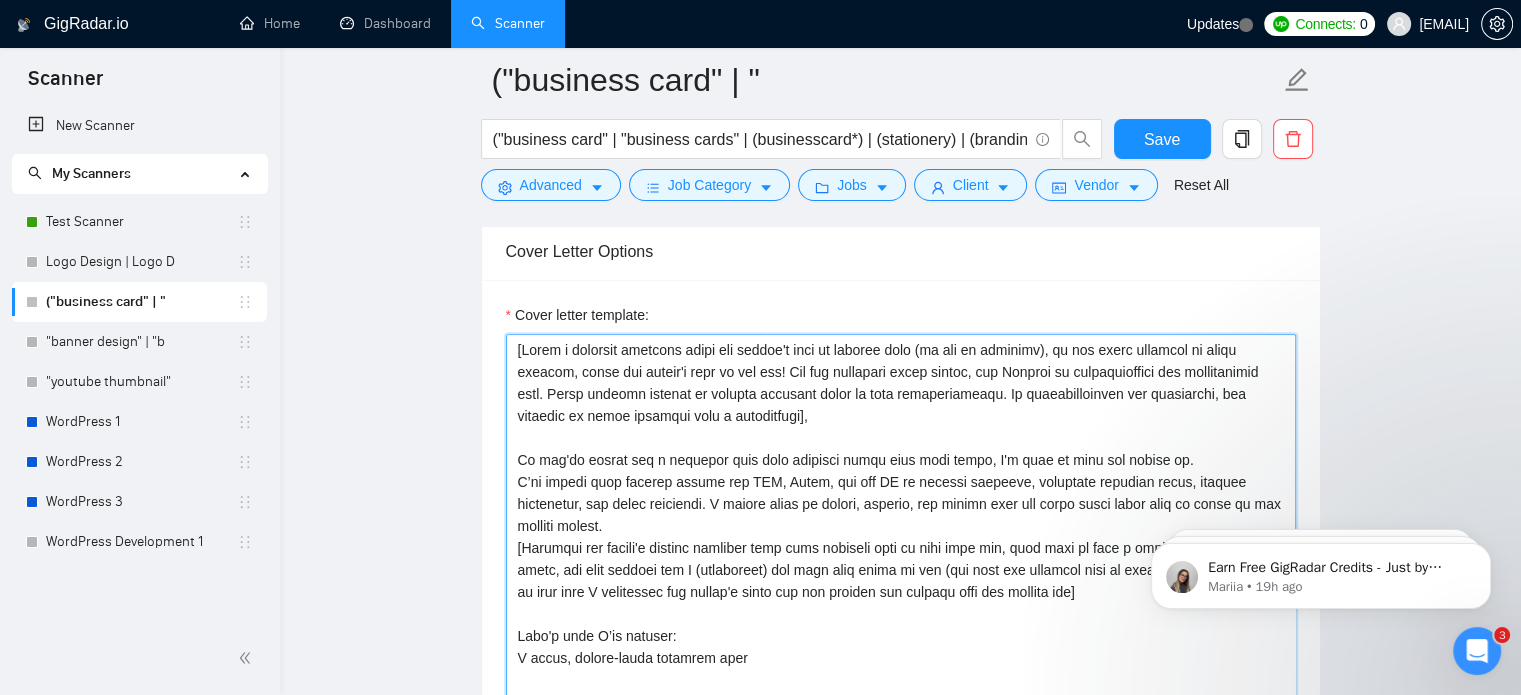 scroll, scrollTop: 2076, scrollLeft: 0, axis: vertical 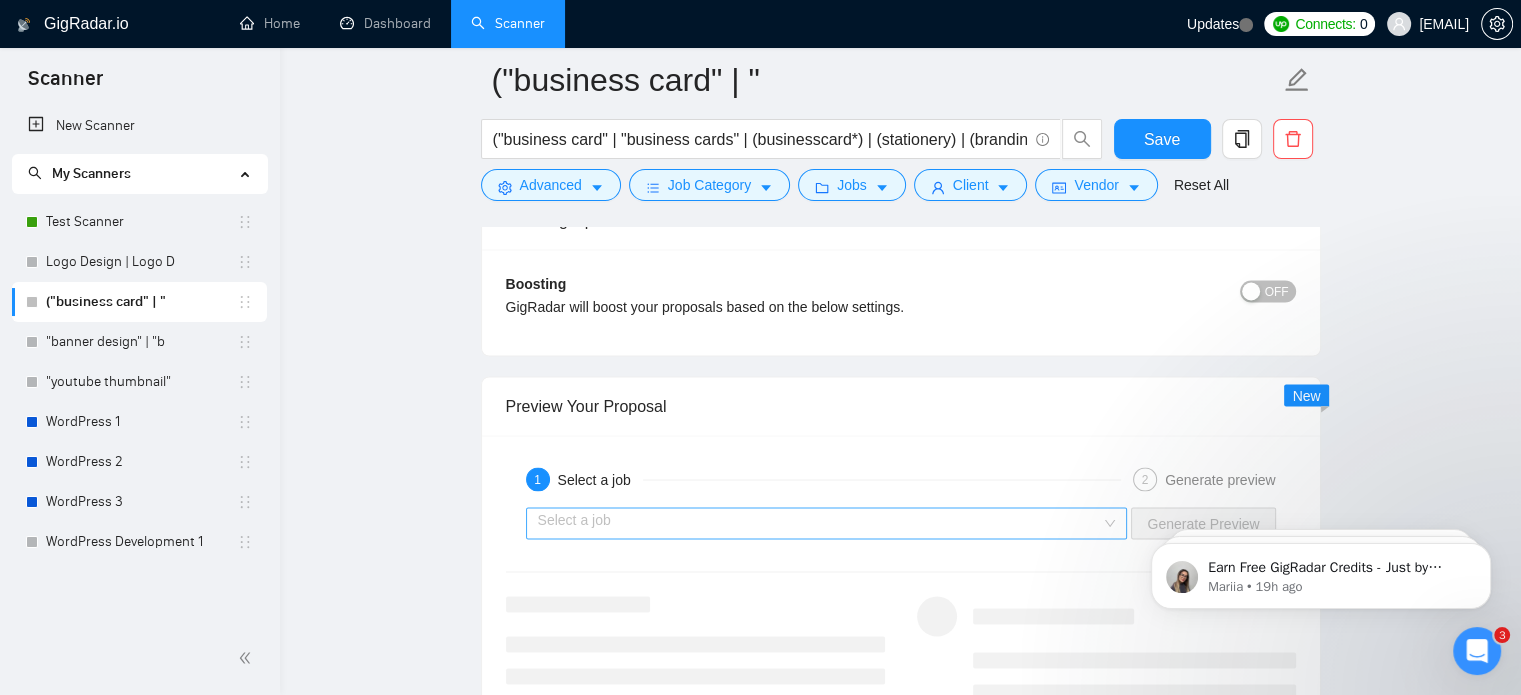 type on "[Write a personal greeting using the client's name or company name (if any is provided), in the local language of their country, using the client's time of the day! For the remaining cover letter, use English in conversational yet professional tone. Avoid generic phrases or cliches commonly found in such communications. Be straightforward and respectful, and remember to avoid sounding like a salesperson],
If you're aiming for a business card that actually feels like your brand, I'd love to help you design it.
I’ve worked with clients across the UAE, Qatar, and the UK on similar projects, including business cards, branded stationery, and print materials. I always focus on layout, clarity, and making sure the final print looks just as sharp as the digital design.
[Identify the client's biggest business pain that provoked them to post this job, hook into it with a provocative question first, and then explain how I (freelancer) can help them solve it too (not only the specific task in question). Make sure to ..." 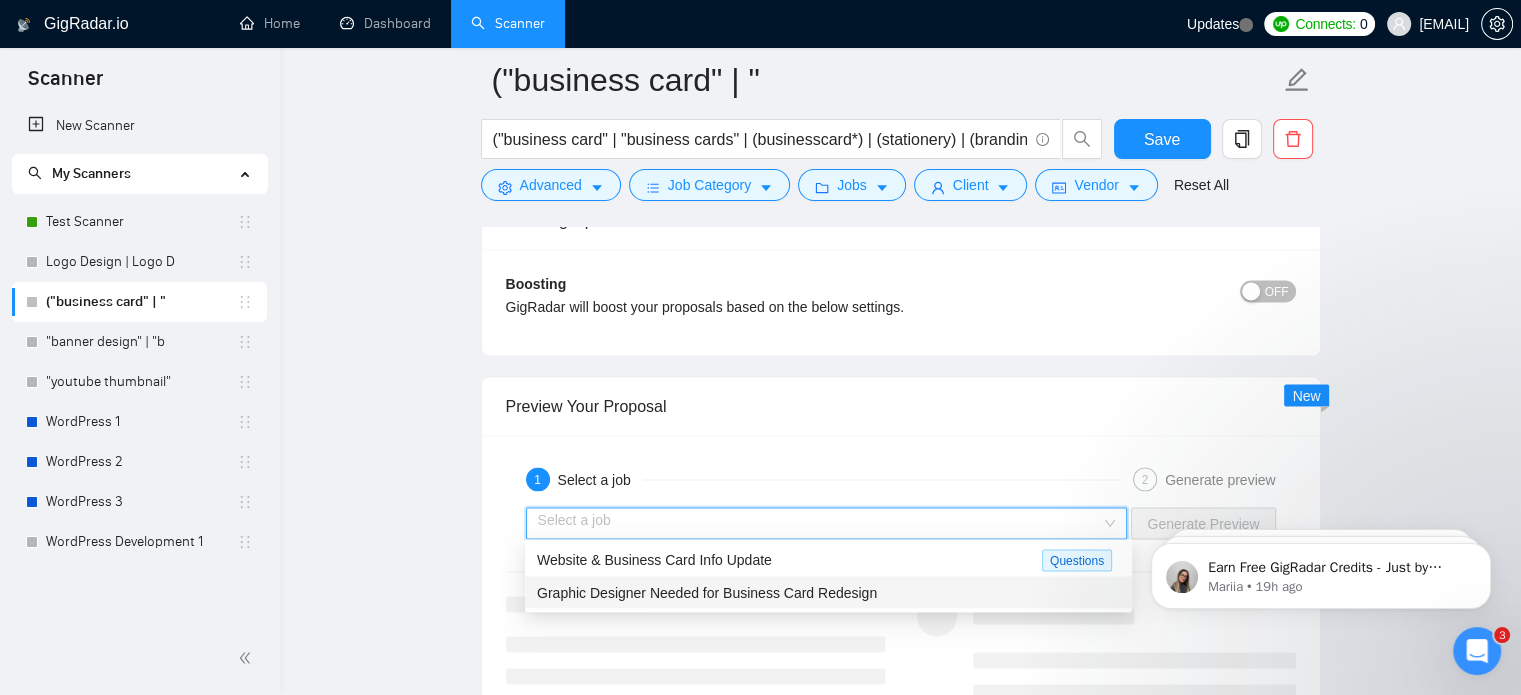 click on "Graphic Designer Needed for Business Card Redesign" at bounding box center [707, 592] 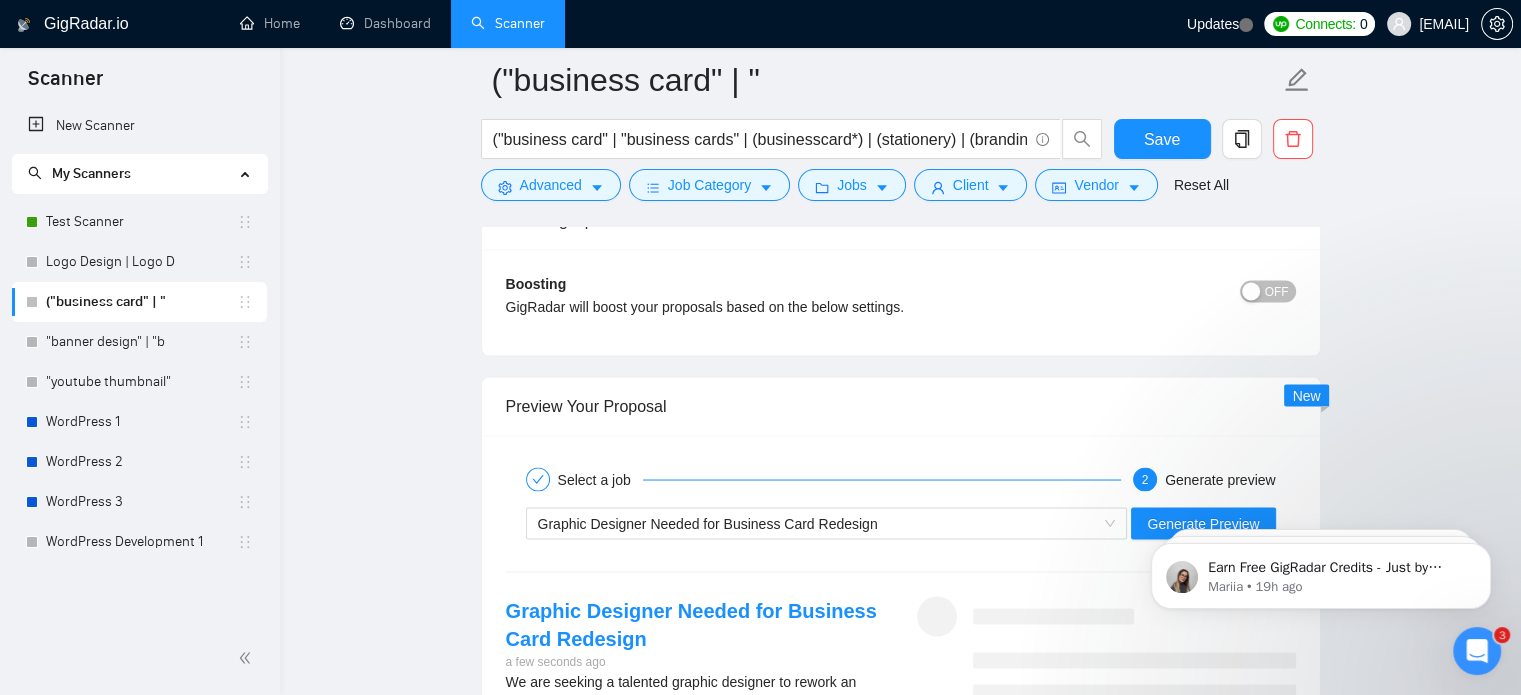 click on "Earn Free GigRadar Credits - Just by Sharing Your Story! 💬 Want more credits for sending proposals? It’s simple - share, inspire, and get rewarded! 🤫 Here’s how you can earn free credits: Introduce yourself in the #intros channel of the GigRadar Upwork Community and grab +20 credits for sending bids., Post your success story (closed projects, high LRR, etc.) in the #general channel and claim +50 credits for sending bids. Why? GigRadar is building a powerful network of freelancers and agencies. We want you to make valuable connections, showcase your wins, and inspire others while getting rewarded! 🚀 Not a member yet? Join our Slack community now 👉 Join Slack Community Claiming your credits is easy: Reply to this message with a screenshot of your post, and our Tech Support Team will instantly top up your credits! 💸 Mariia • 19h ago Mariia • 3d ago Hi, ibrahim@goaccelovate.com, Welcome to GigRadar.io! Why don't you check out our tutorials to help get you started? Mariia" at bounding box center (1321, 571) 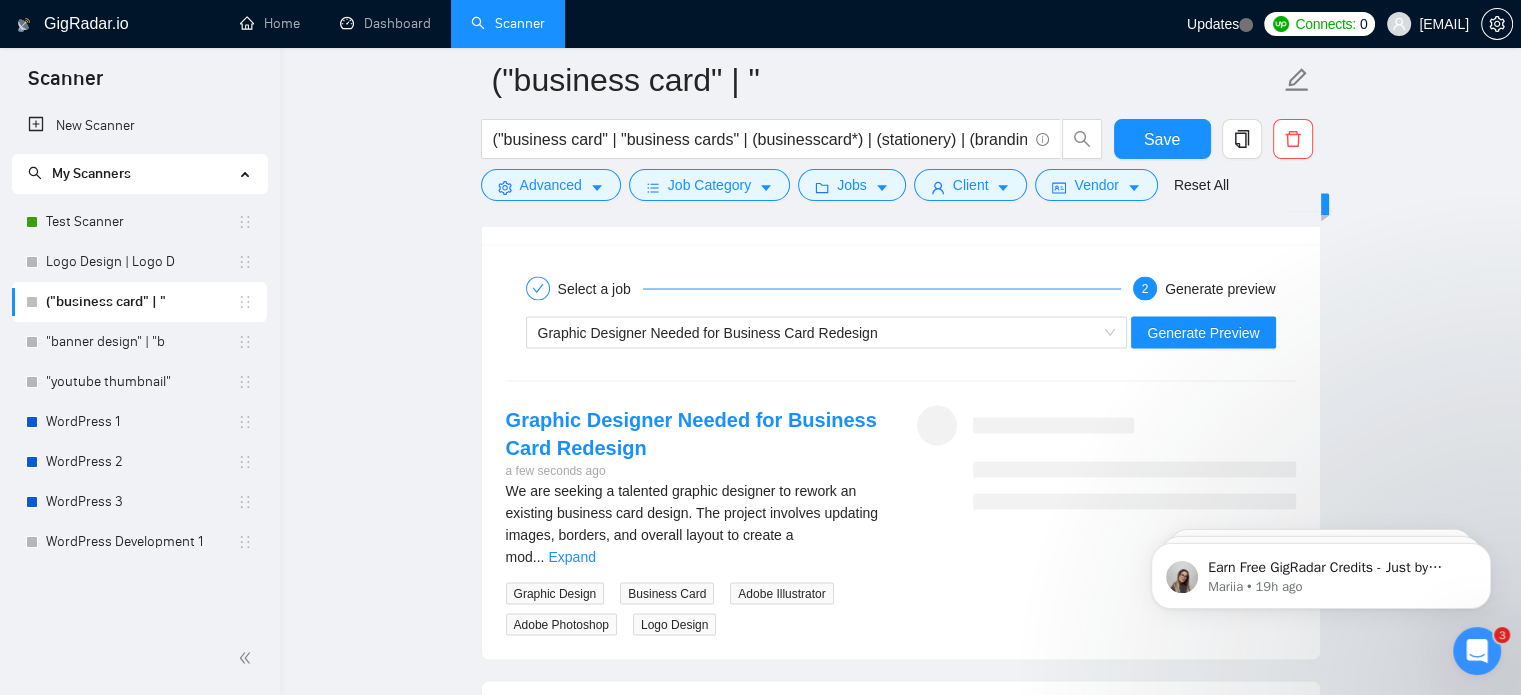 scroll, scrollTop: 3700, scrollLeft: 0, axis: vertical 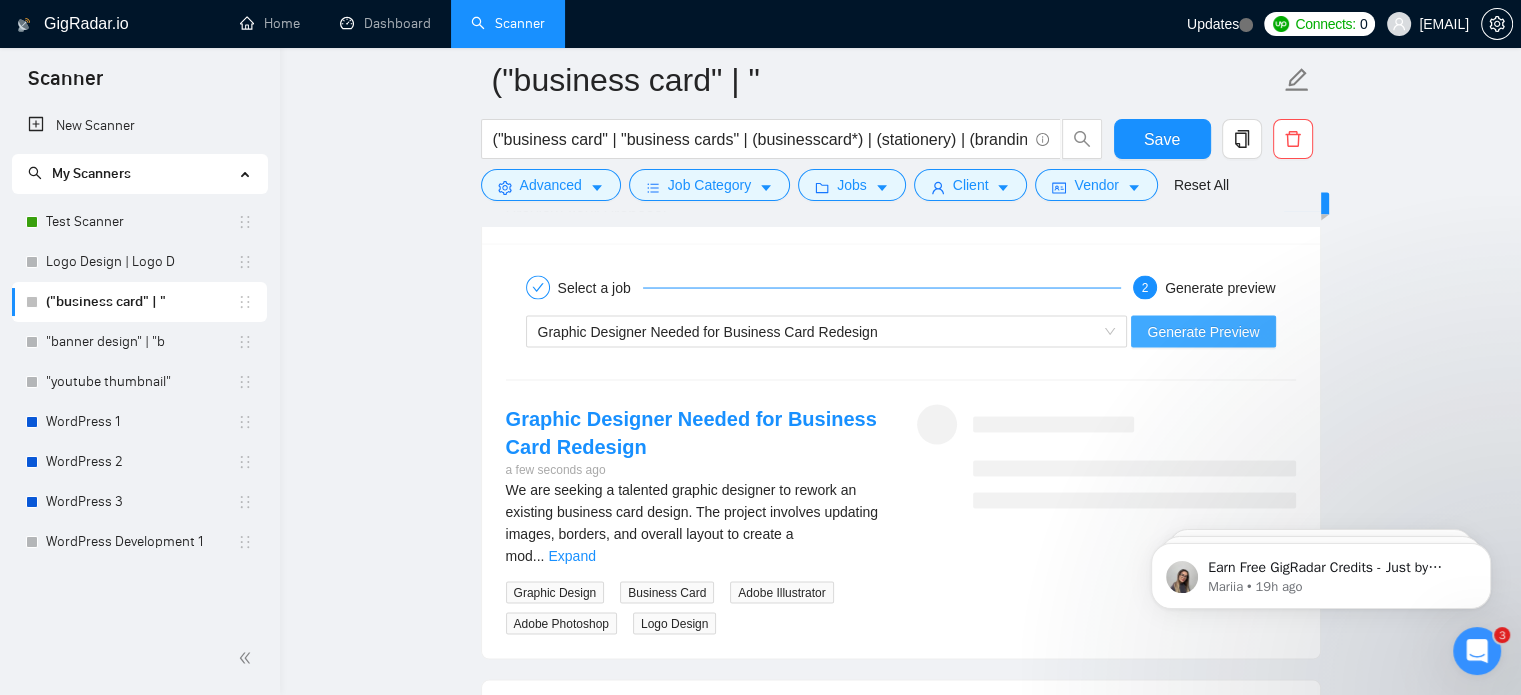 click on "Generate Preview" at bounding box center (1203, 331) 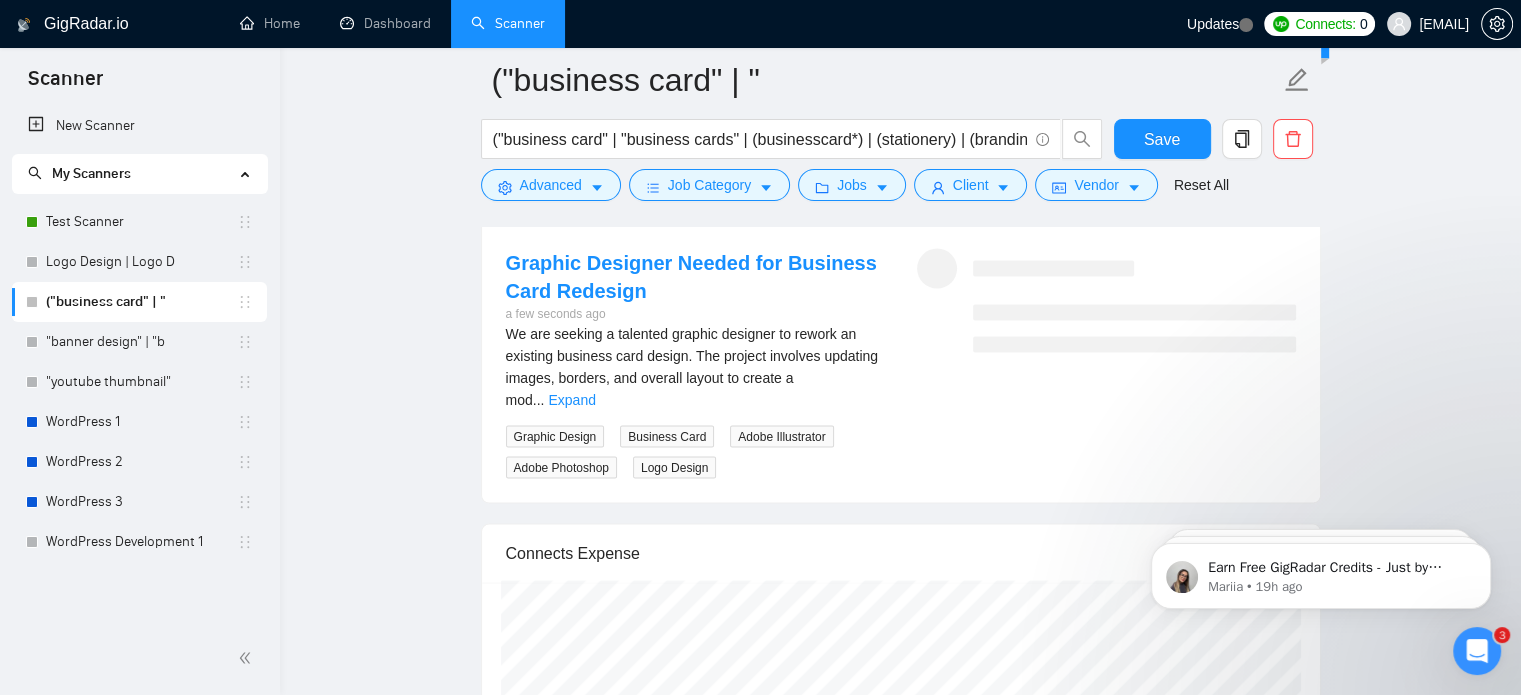 scroll, scrollTop: 3853, scrollLeft: 0, axis: vertical 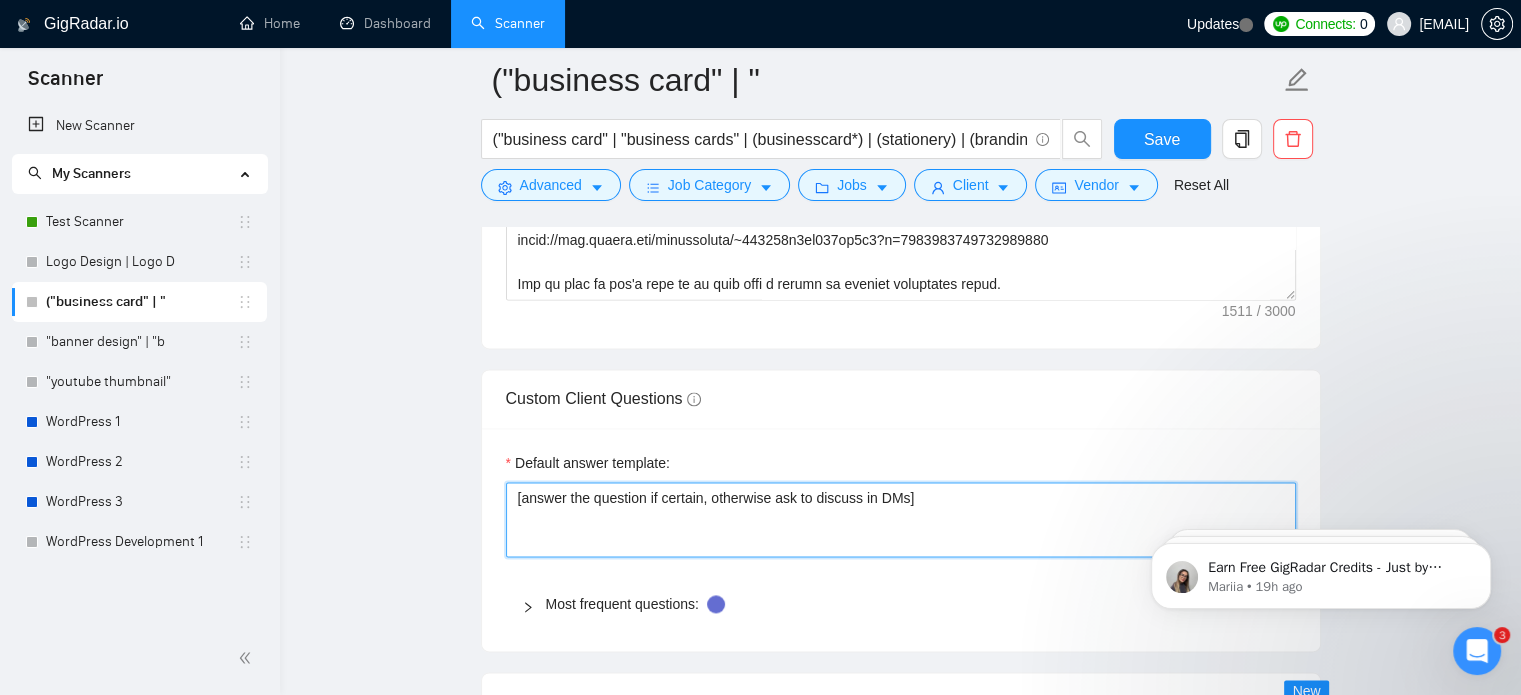 click on "[answer the question if certain, otherwise ask to discuss in DMs]" at bounding box center (901, 520) 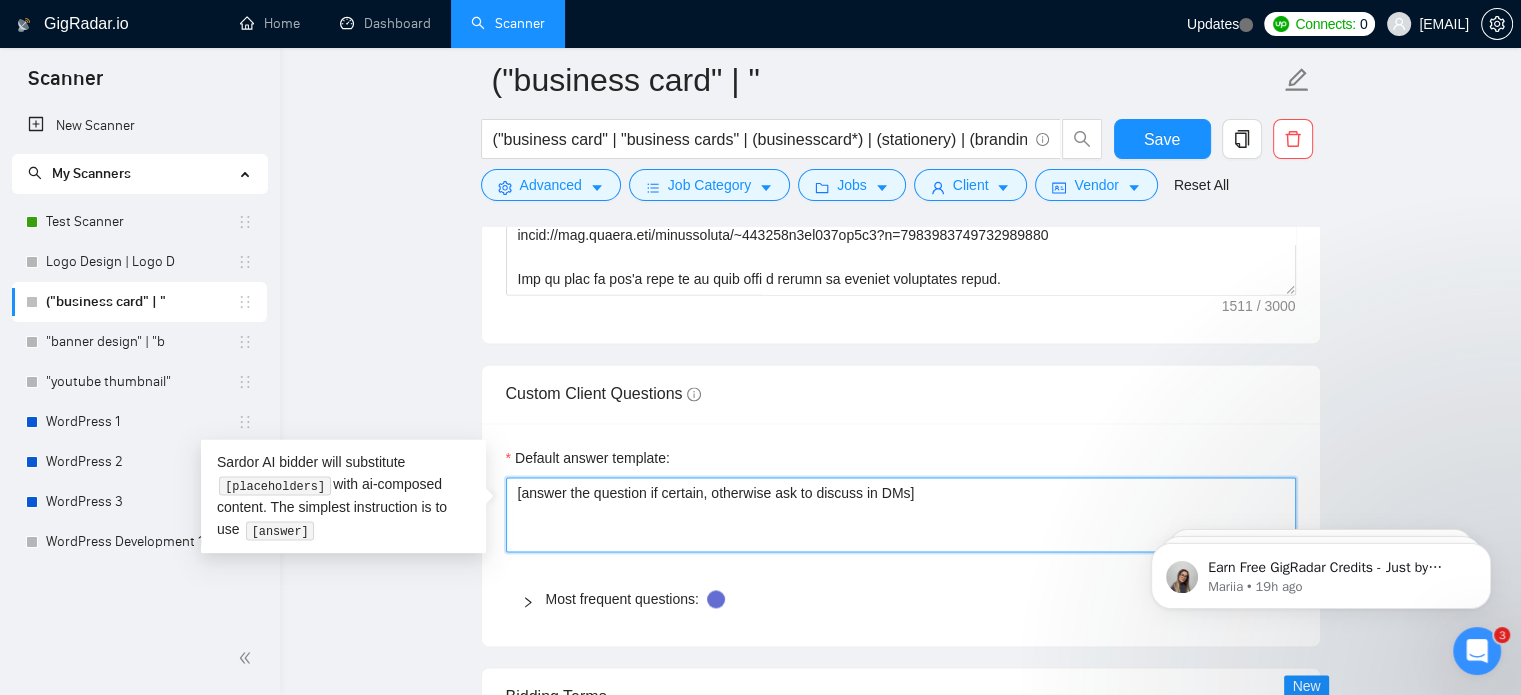 scroll, scrollTop: 2568, scrollLeft: 0, axis: vertical 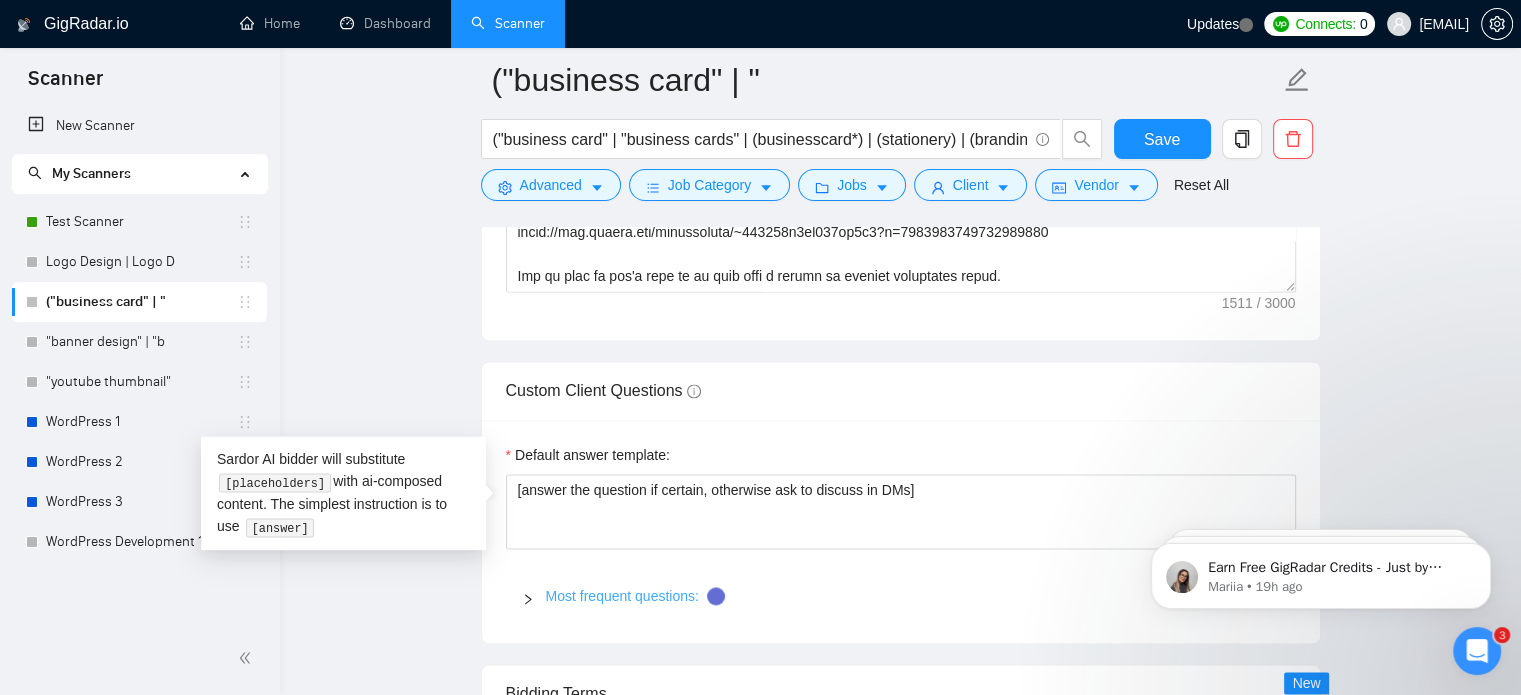 click on "Most frequent questions:" at bounding box center (622, 596) 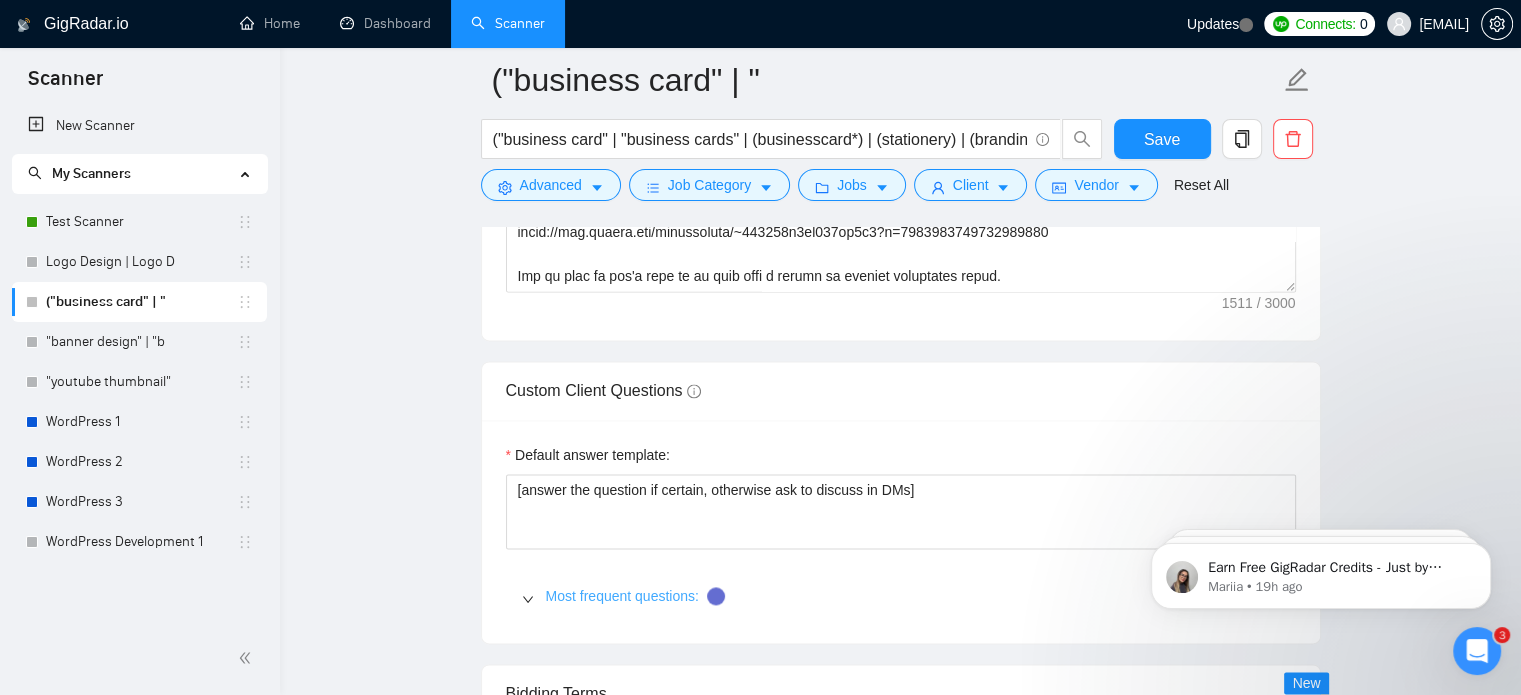 type 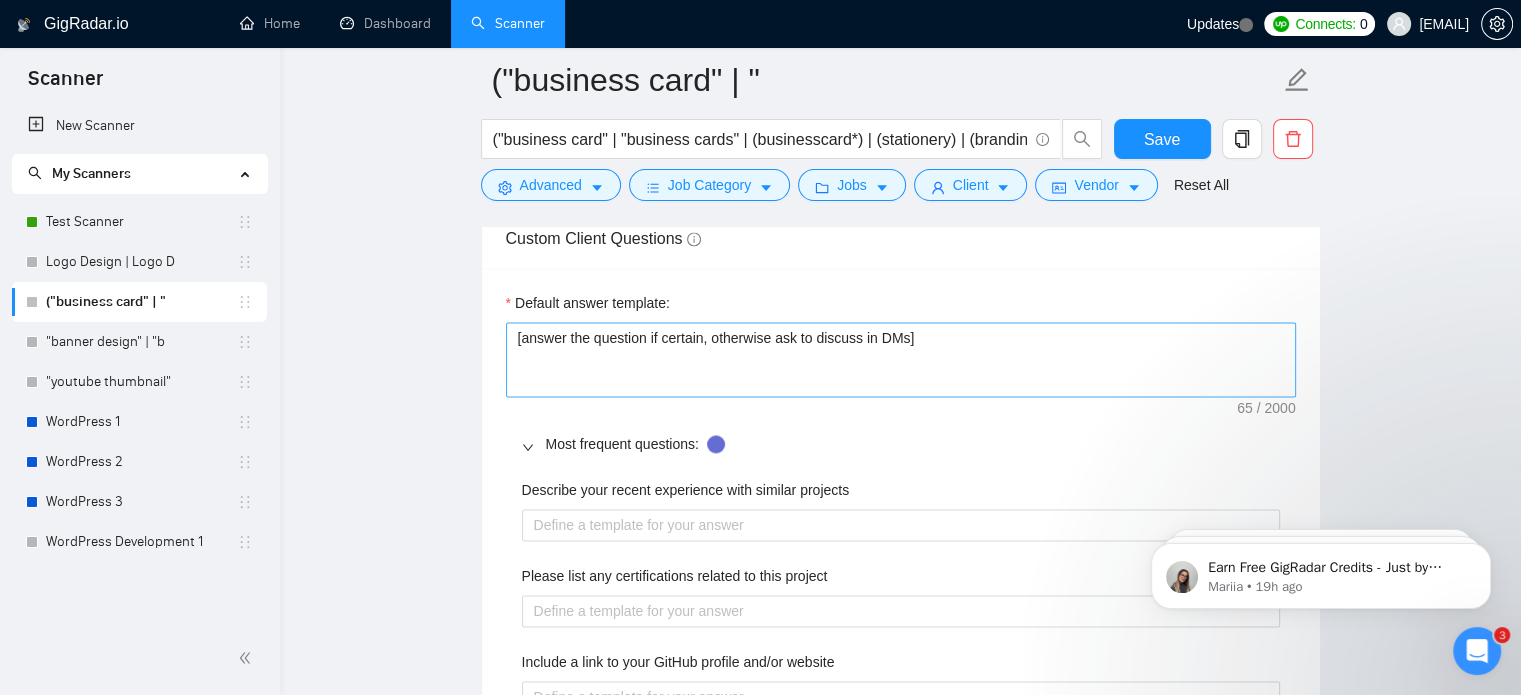 scroll, scrollTop: 2724, scrollLeft: 0, axis: vertical 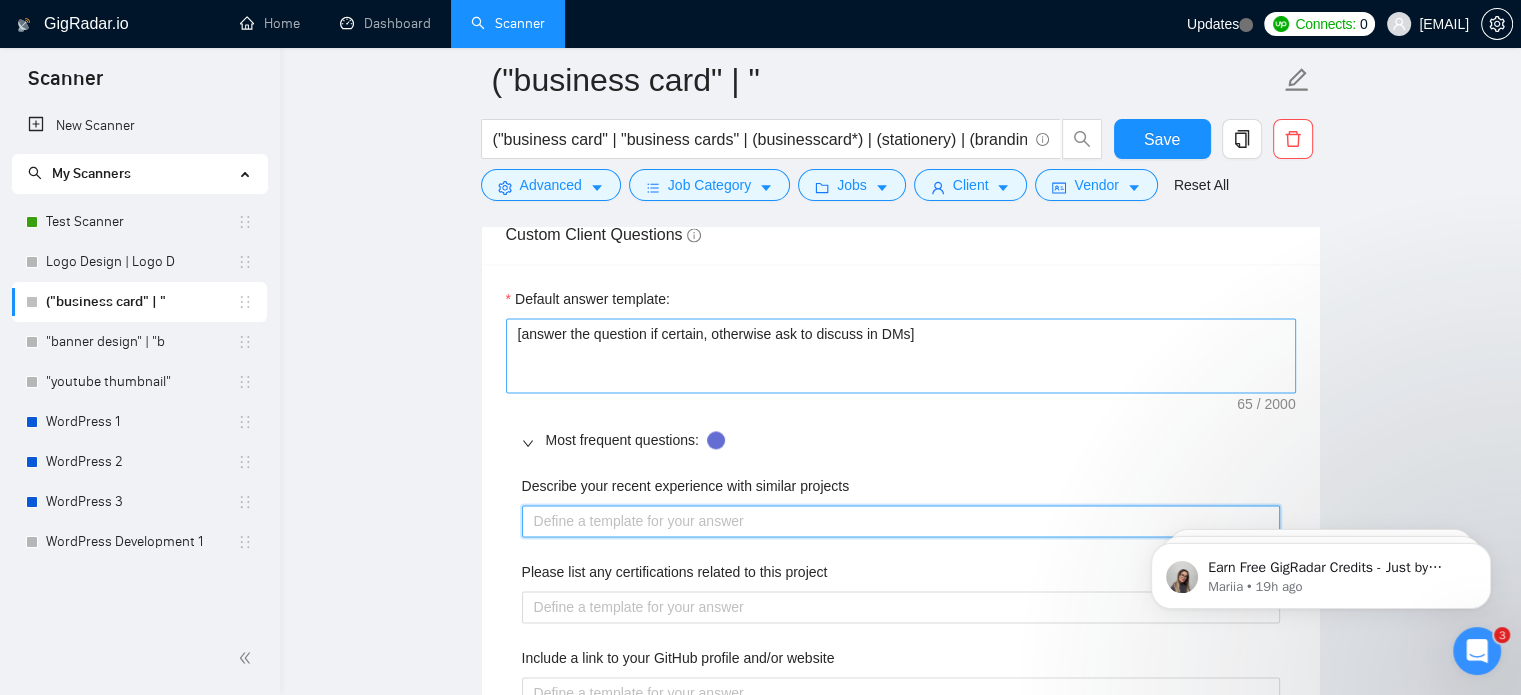 click on "Describe your recent experience with similar projects" at bounding box center (901, 521) 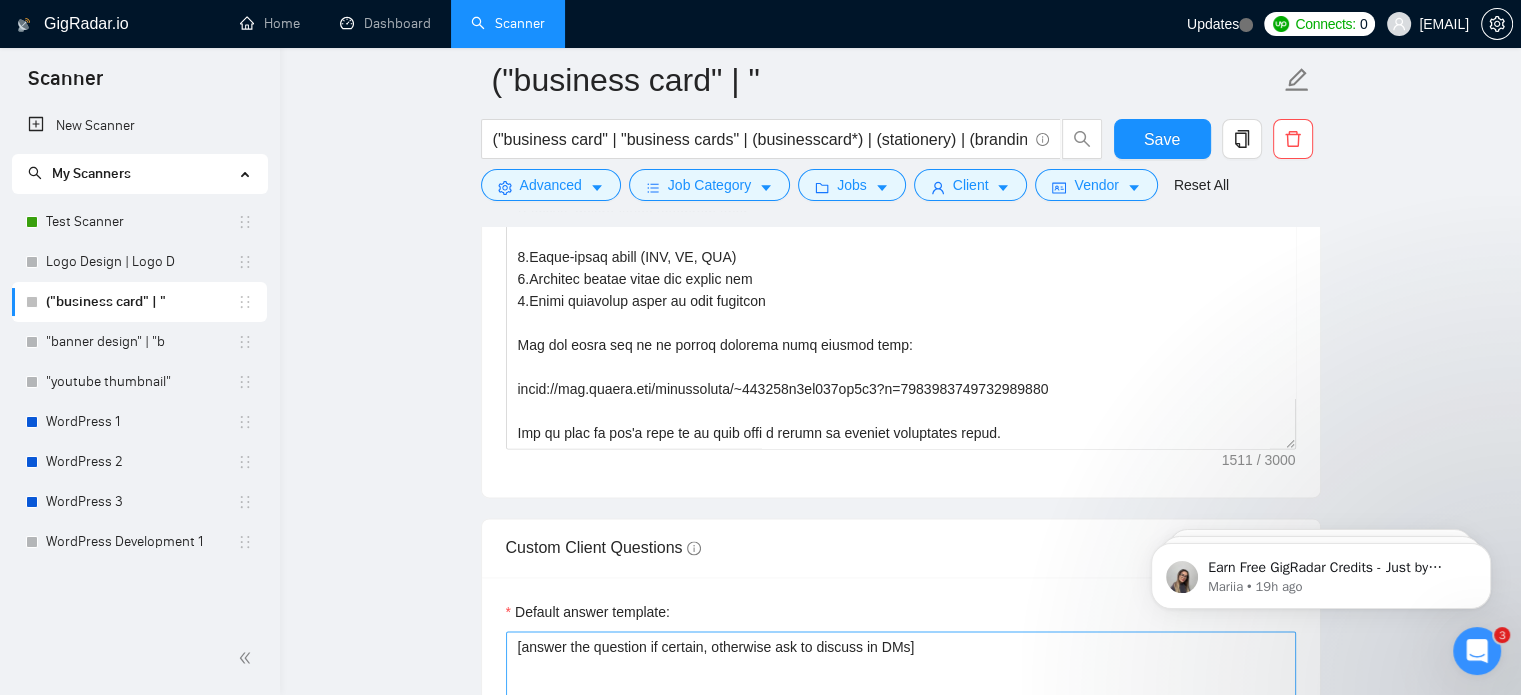 scroll, scrollTop: 2415, scrollLeft: 0, axis: vertical 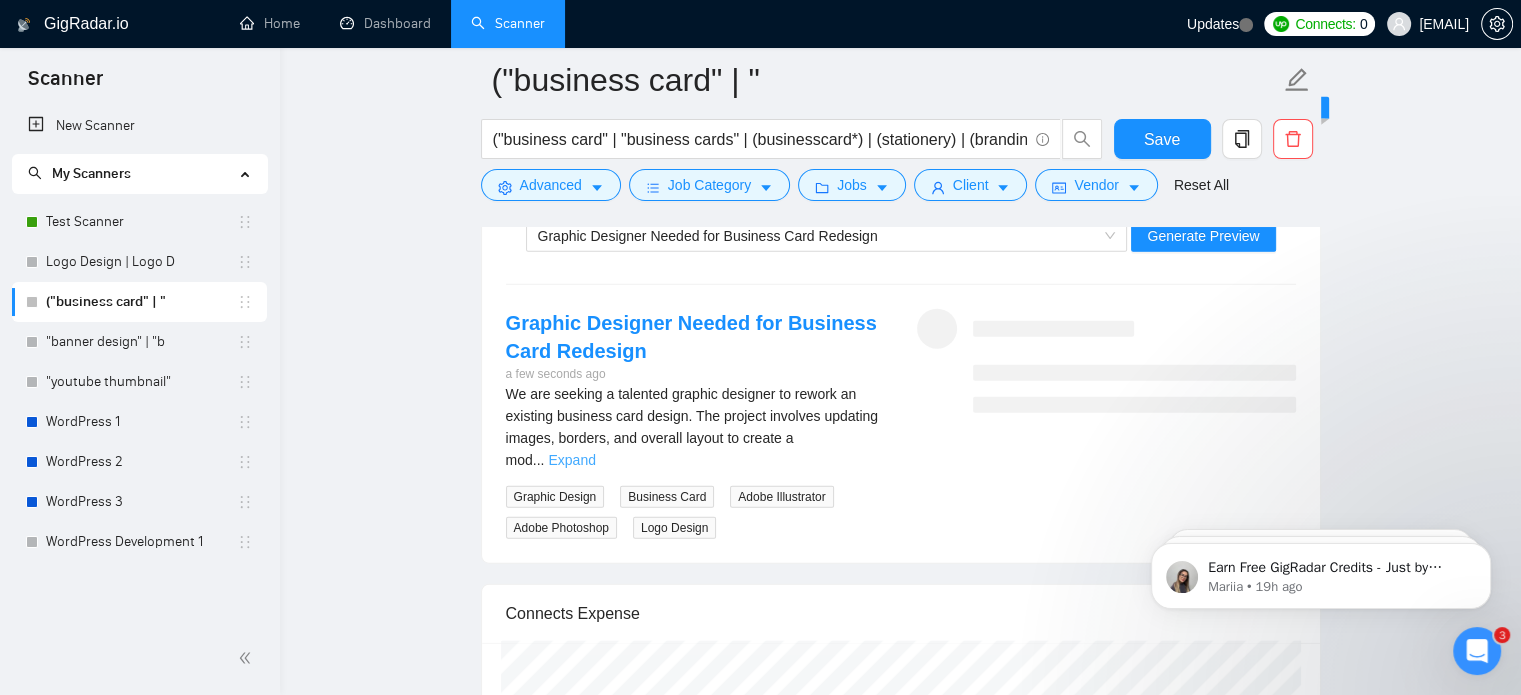 click on "Expand" at bounding box center (571, 460) 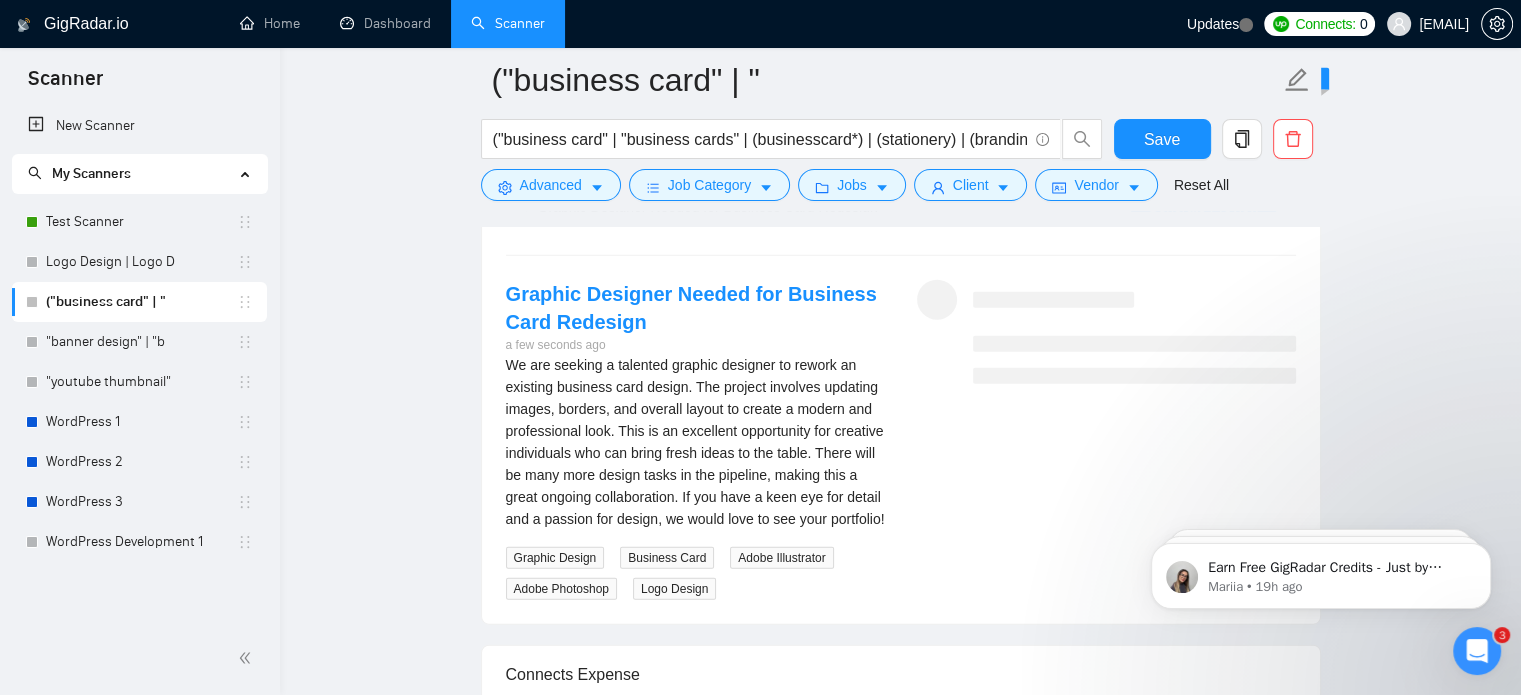 scroll, scrollTop: 4516, scrollLeft: 0, axis: vertical 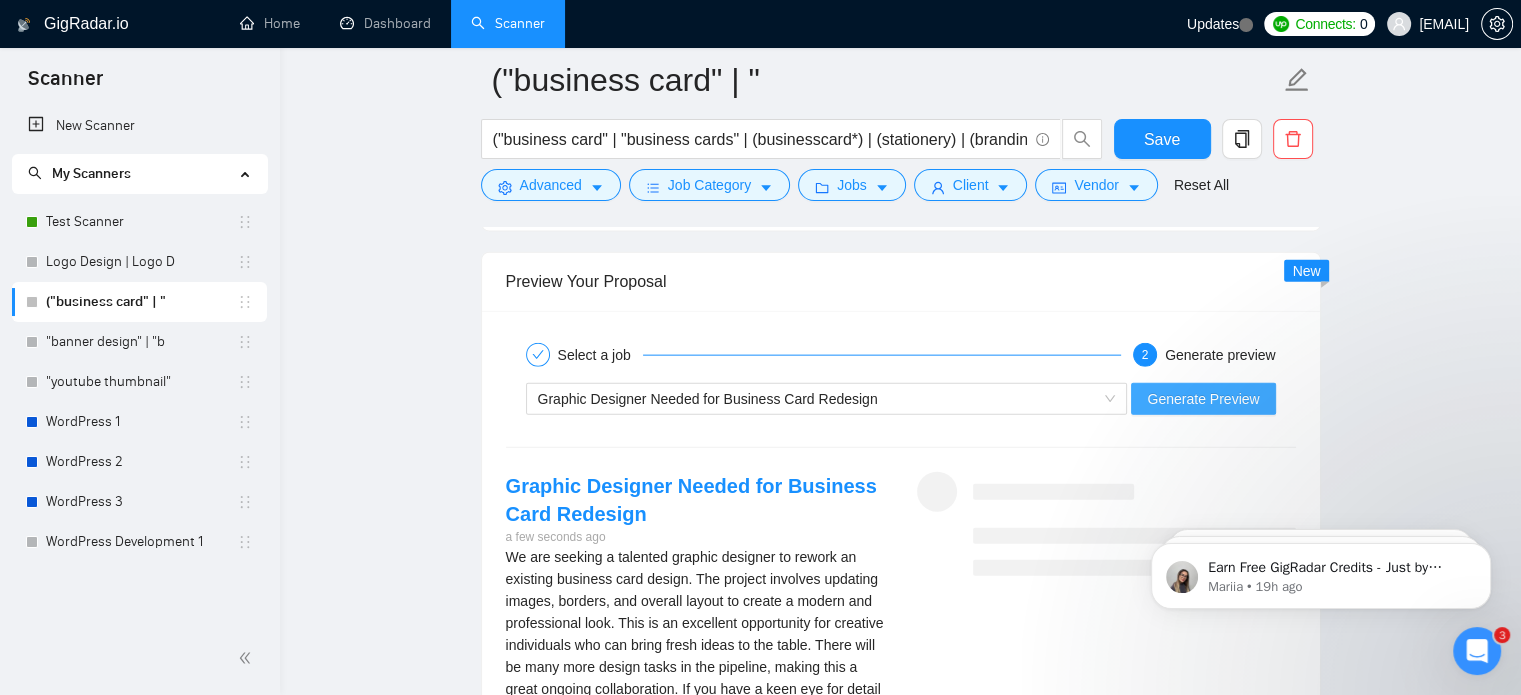 click on "Generate Preview" at bounding box center [1203, 399] 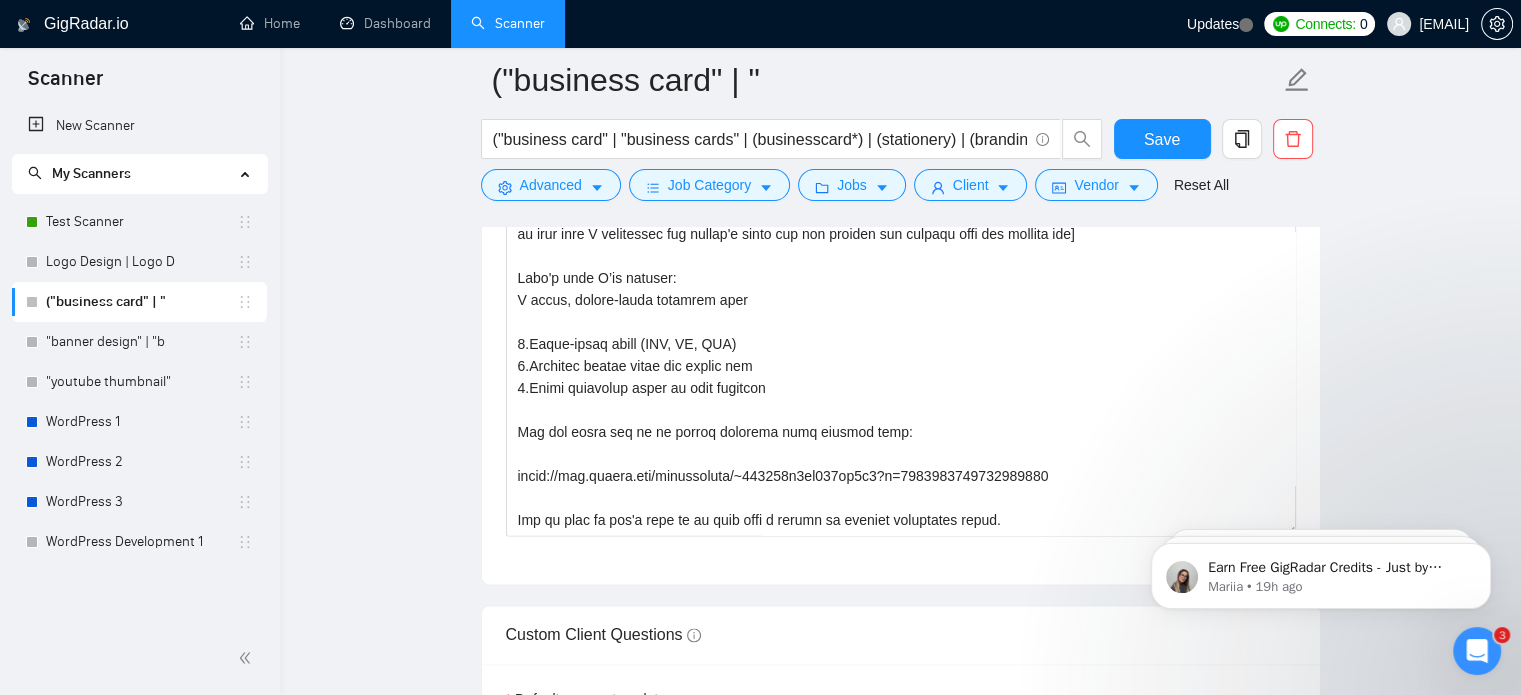 scroll, scrollTop: 2311, scrollLeft: 0, axis: vertical 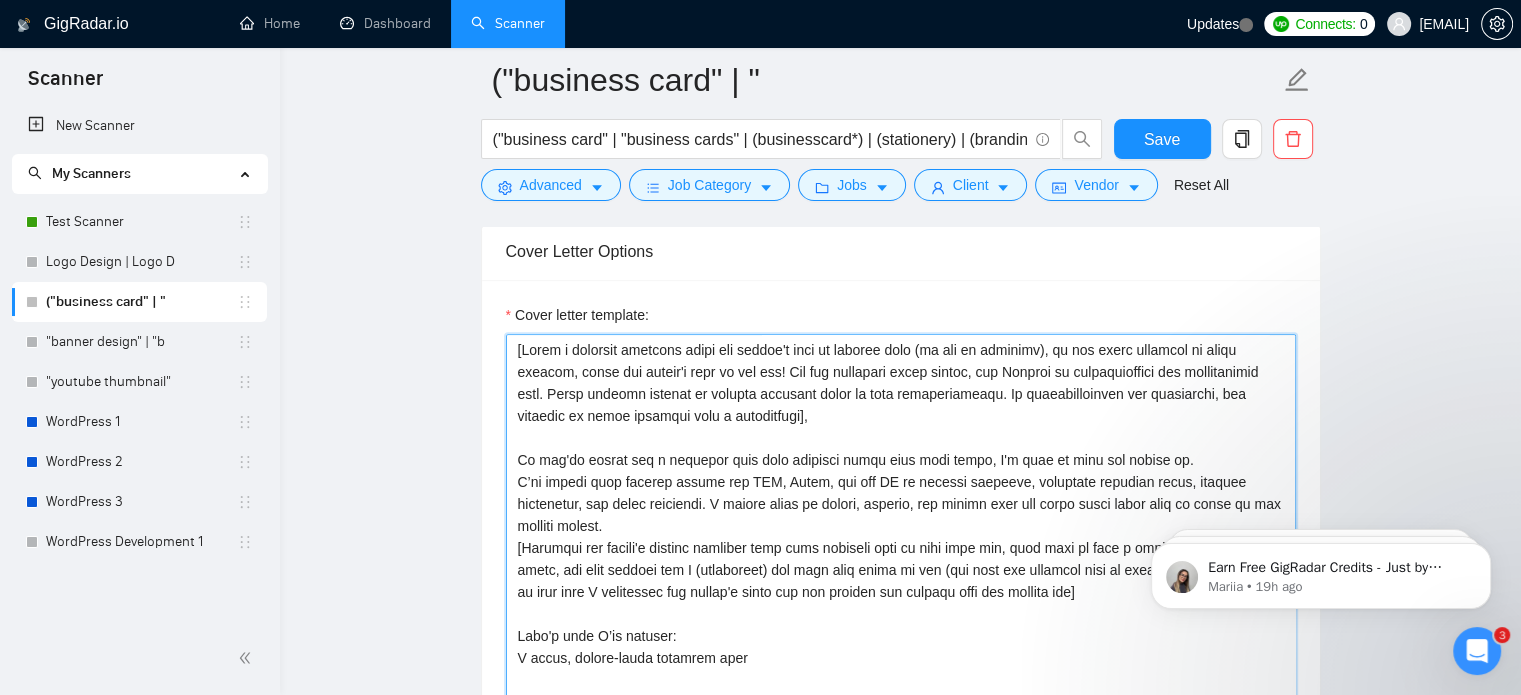 click on "Cover letter template:" at bounding box center [901, 559] 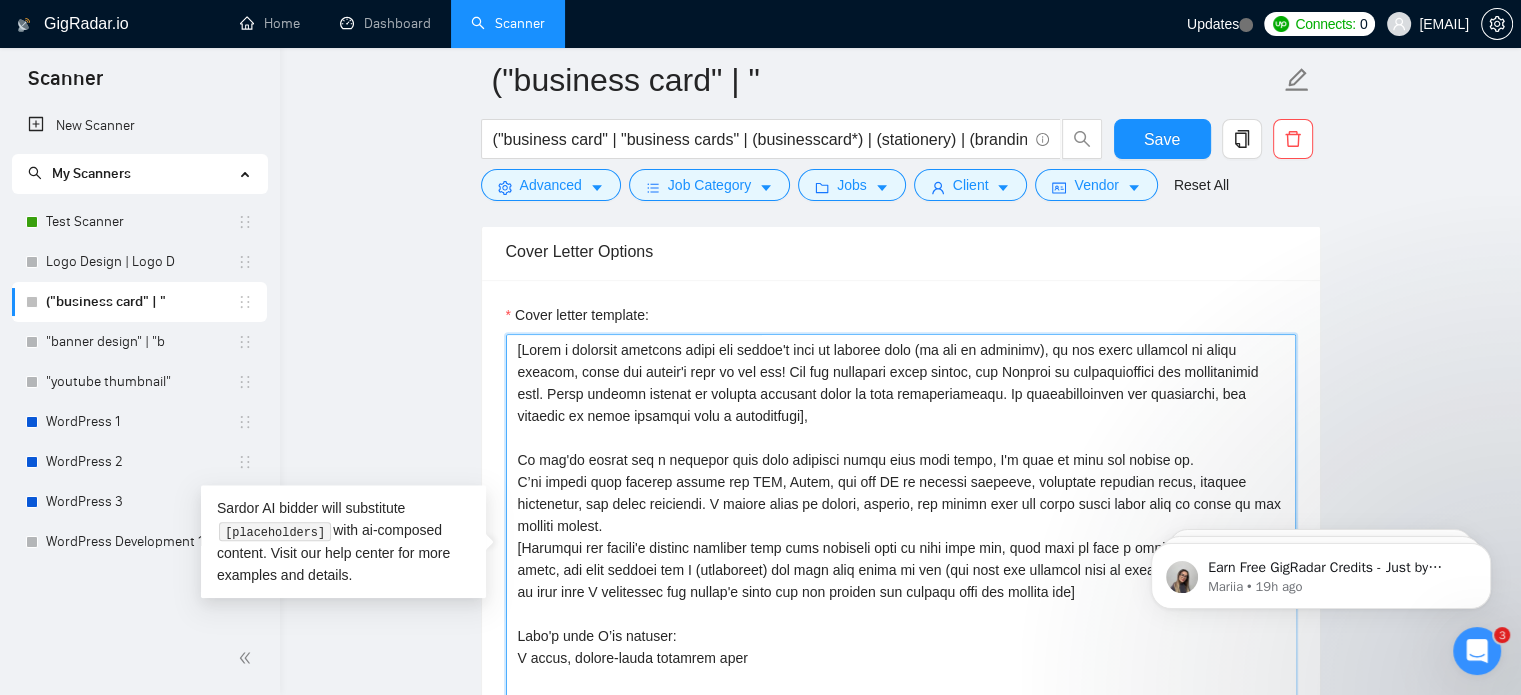 click on "Cover letter template:" at bounding box center (901, 559) 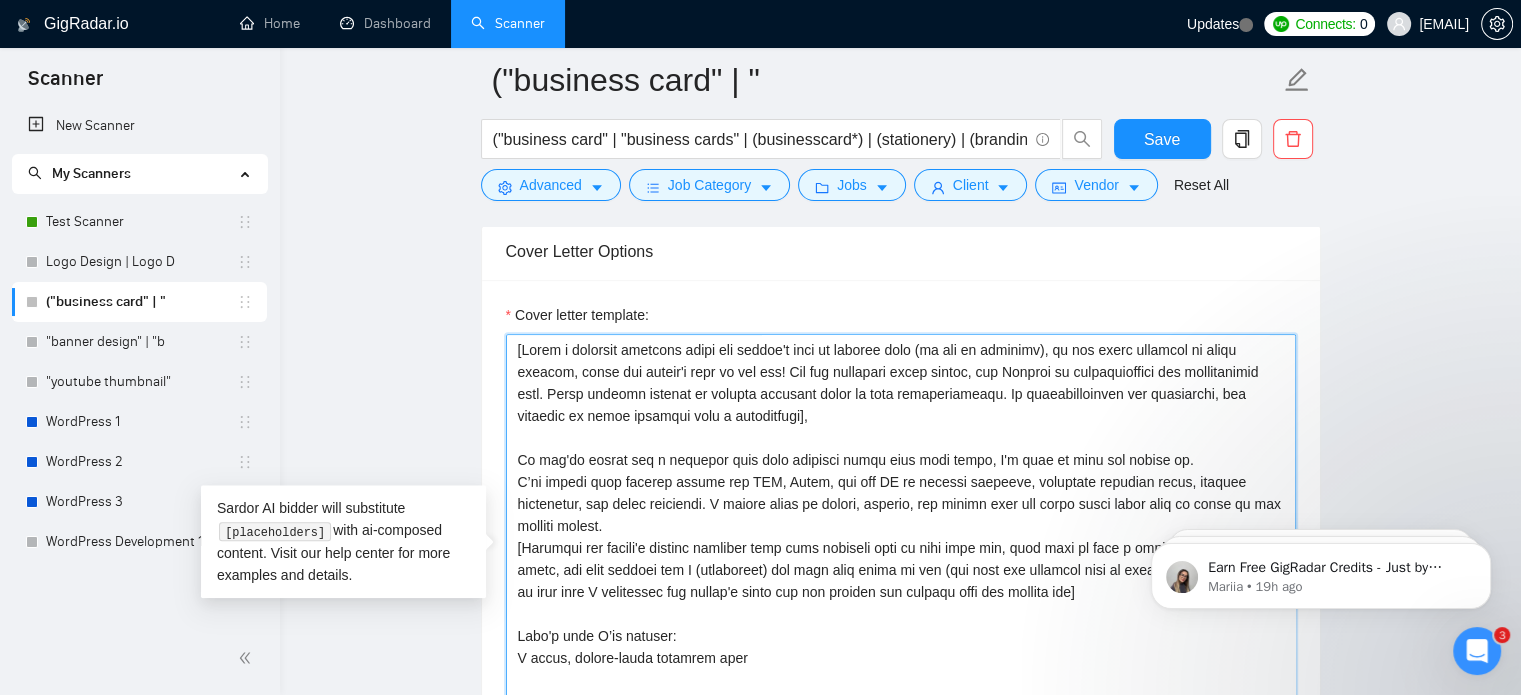 click on "Cover letter template:" at bounding box center (901, 559) 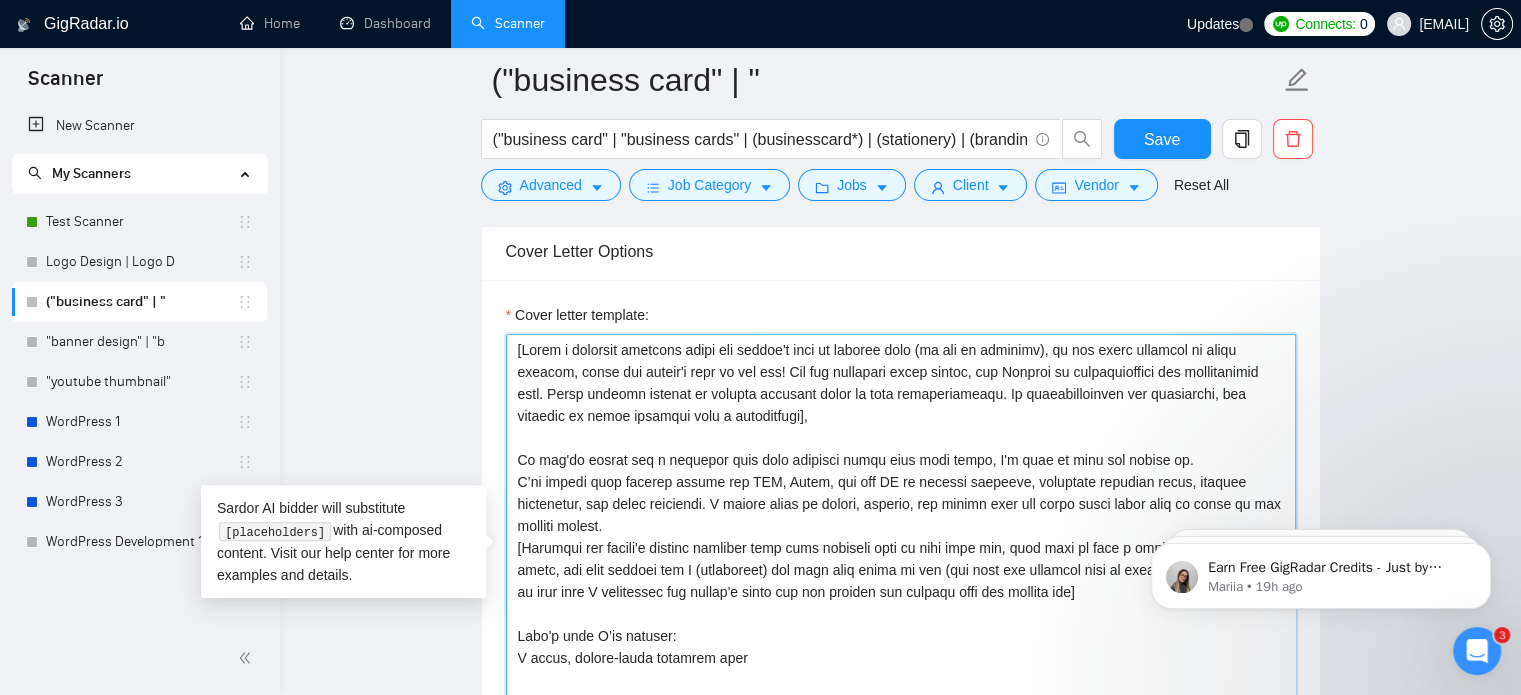 click on "Cover letter template:" at bounding box center (901, 559) 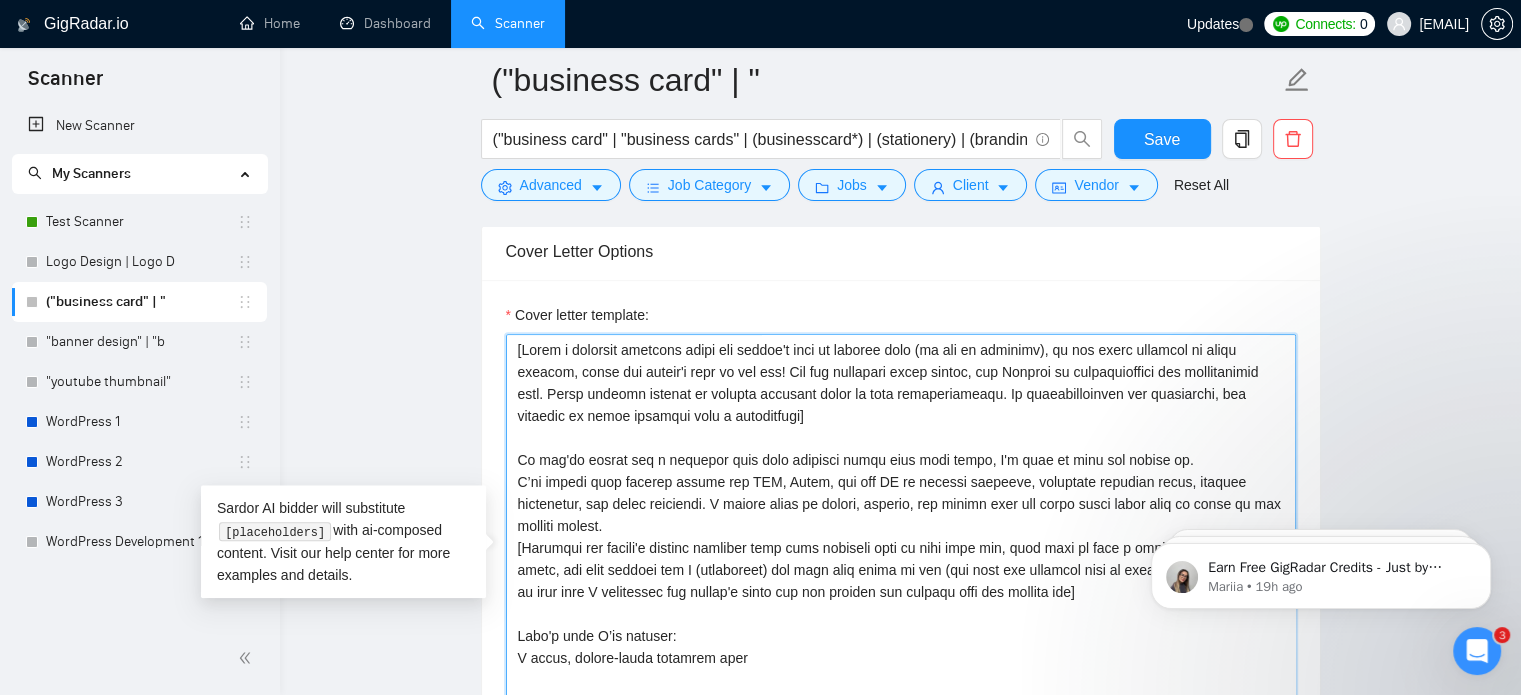 click on "Cover letter template:" at bounding box center (901, 559) 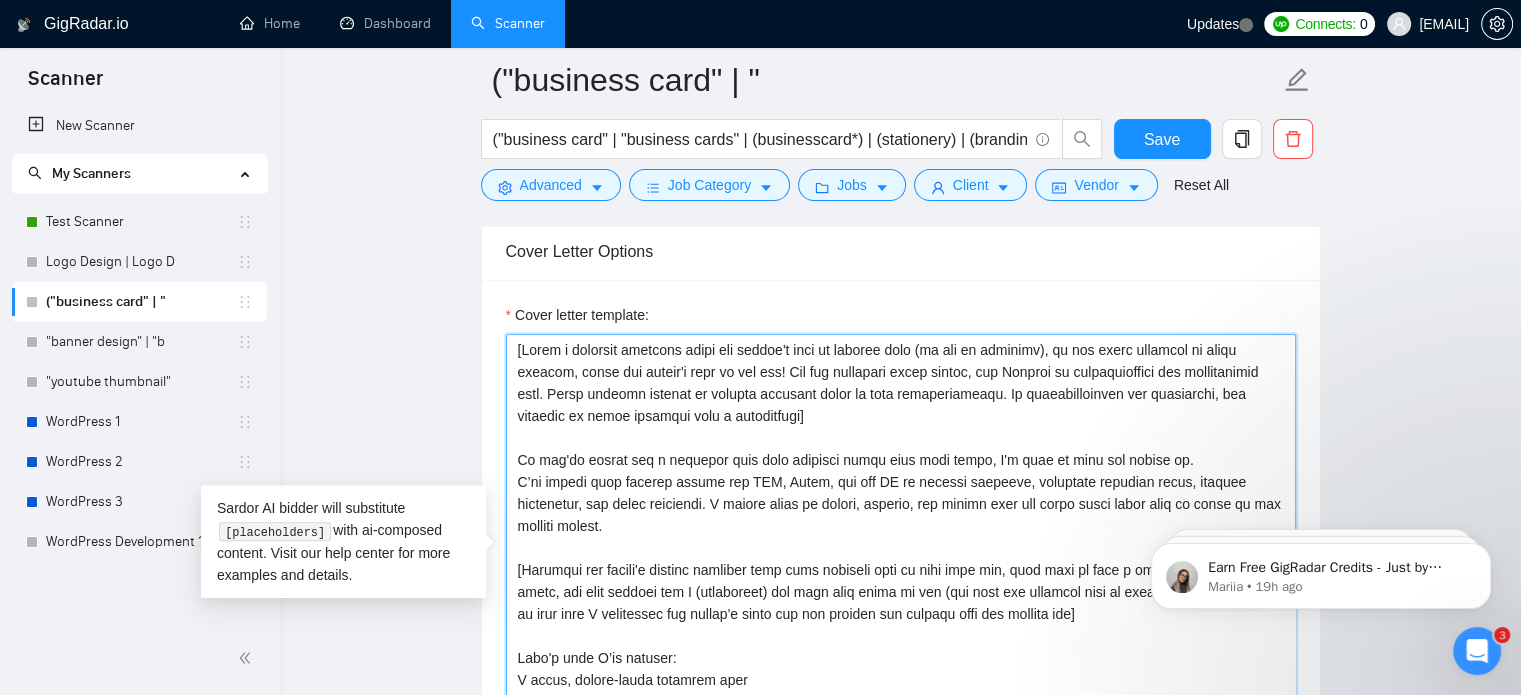 scroll, scrollTop: 154, scrollLeft: 0, axis: vertical 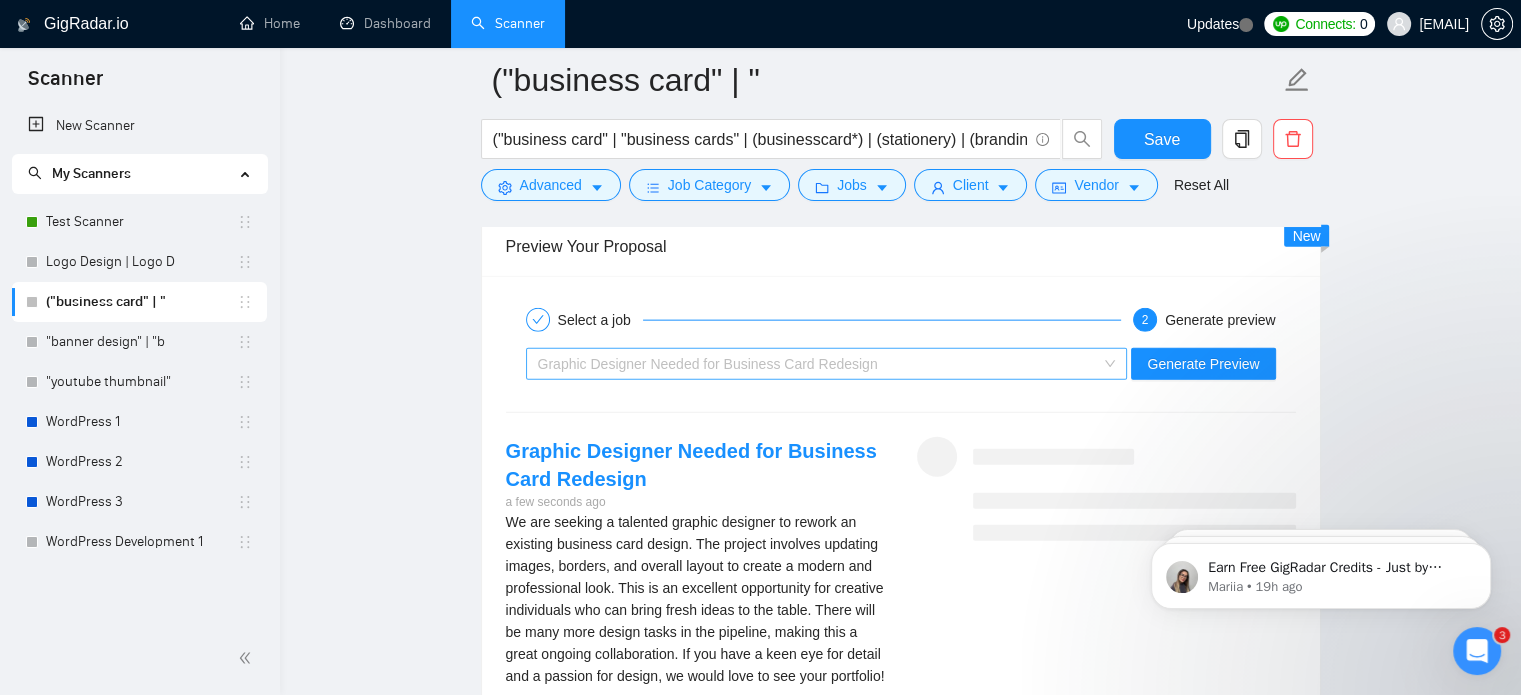 click on "Graphic Designer Needed for Business Card Redesign" at bounding box center [818, 364] 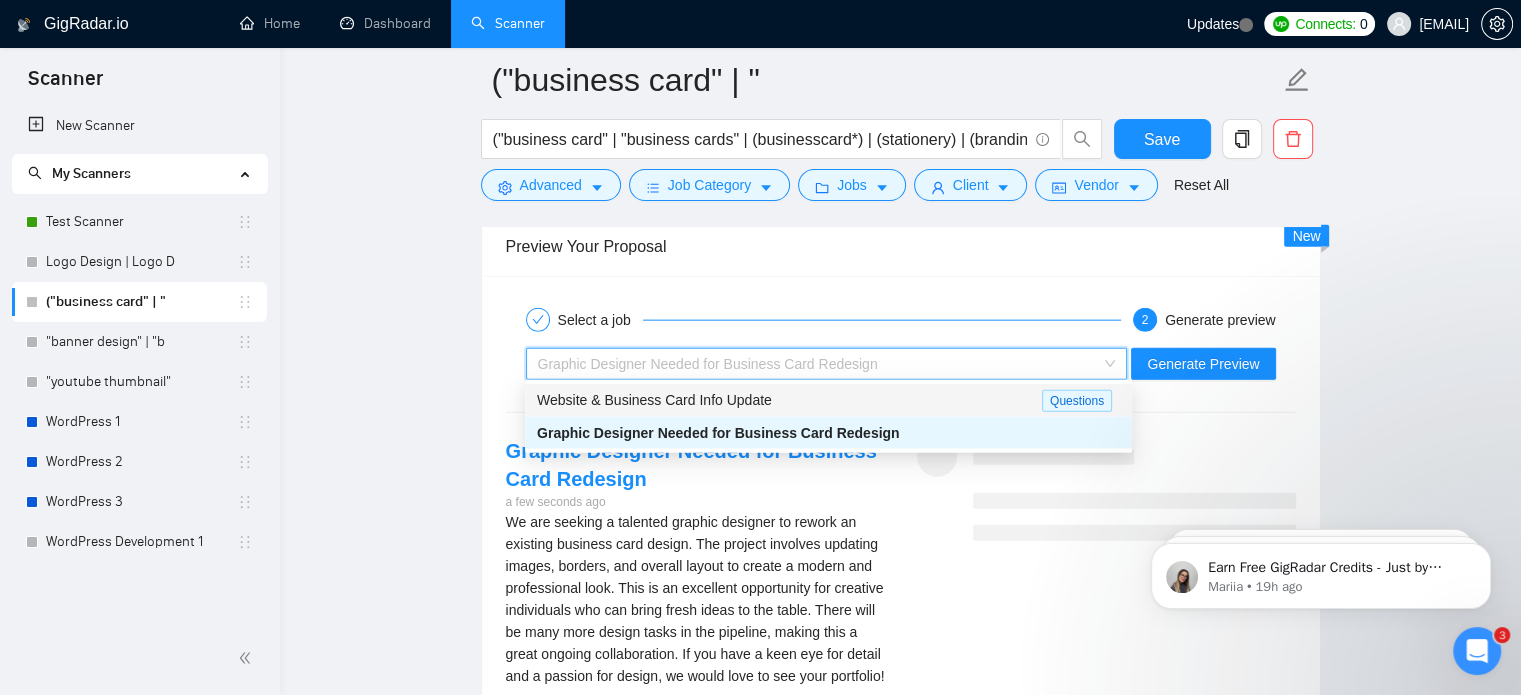 click on "Website & Business Card Info Update" at bounding box center [789, 400] 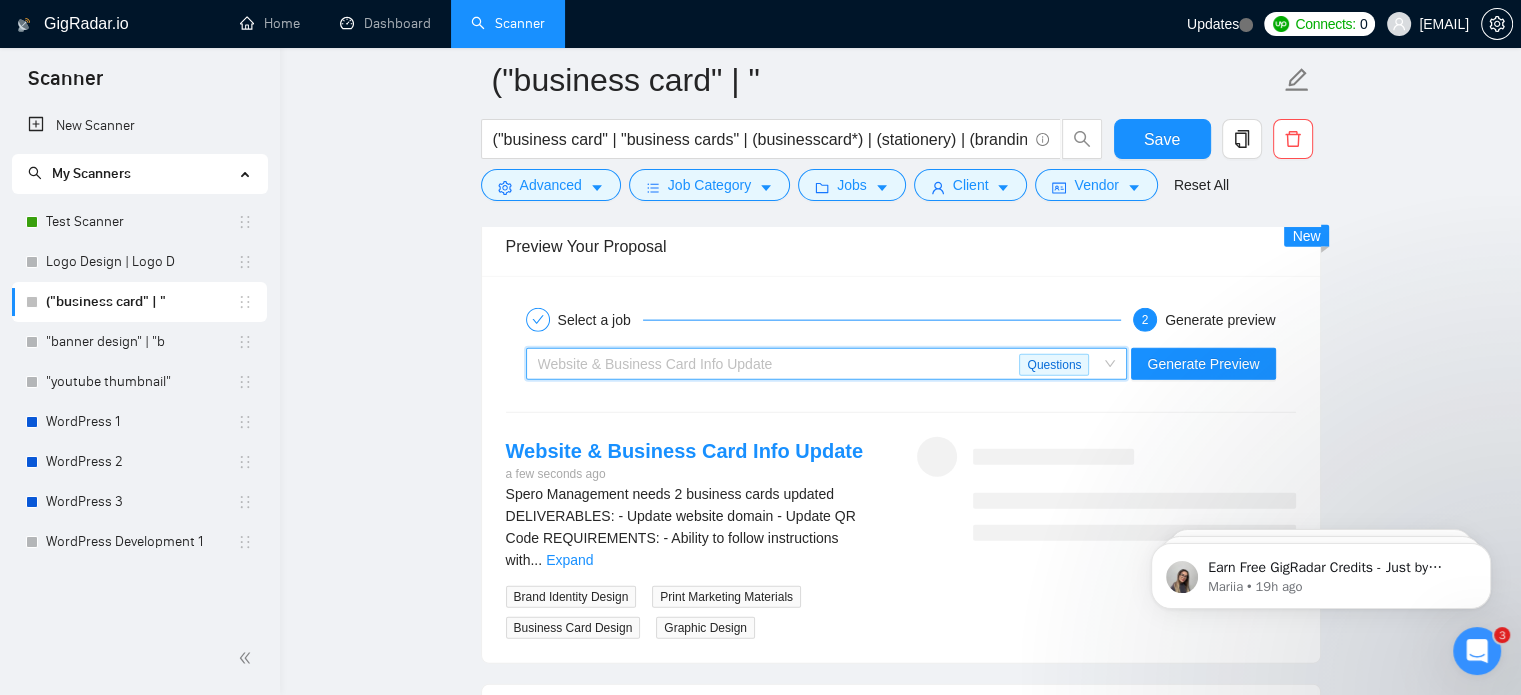 click on "Website & Business Card Info Update" at bounding box center [779, 364] 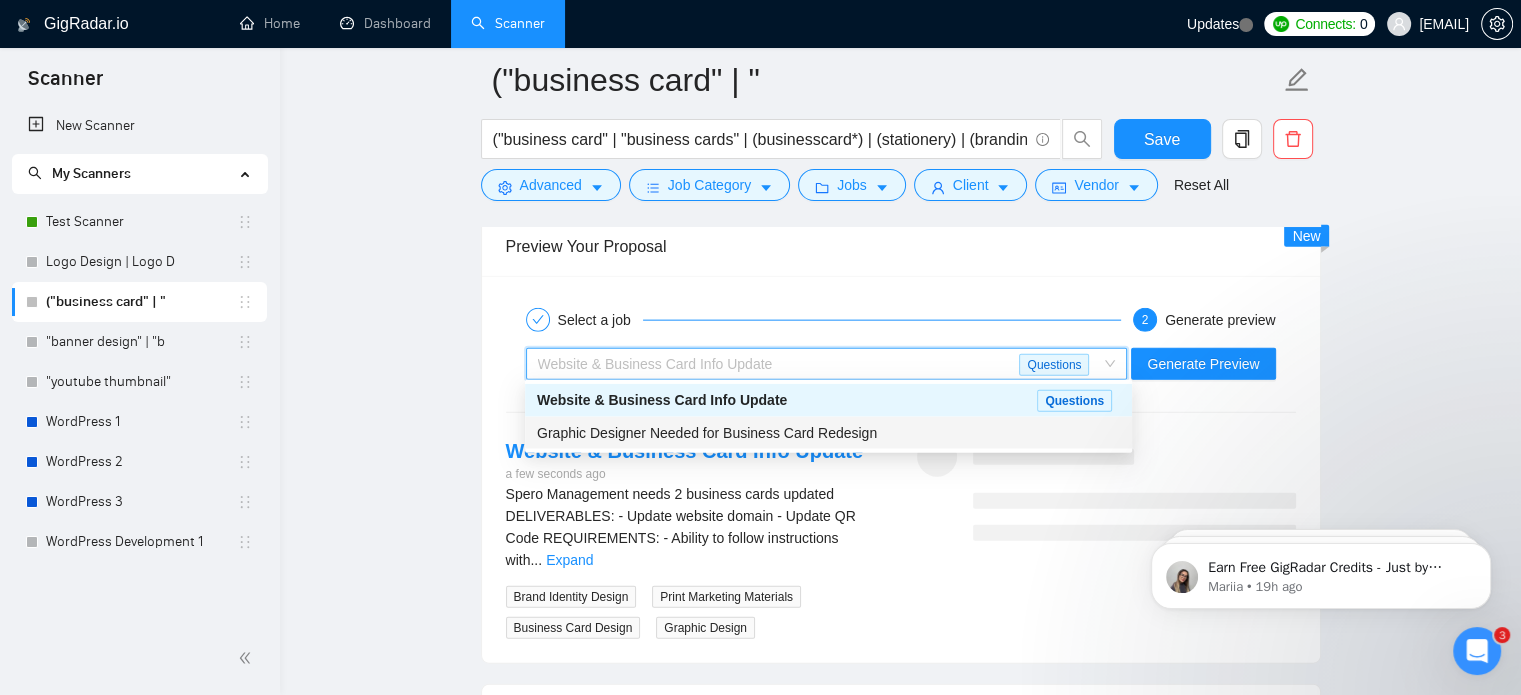 click on "Graphic Designer Needed for Business Card Redesign" at bounding box center [707, 433] 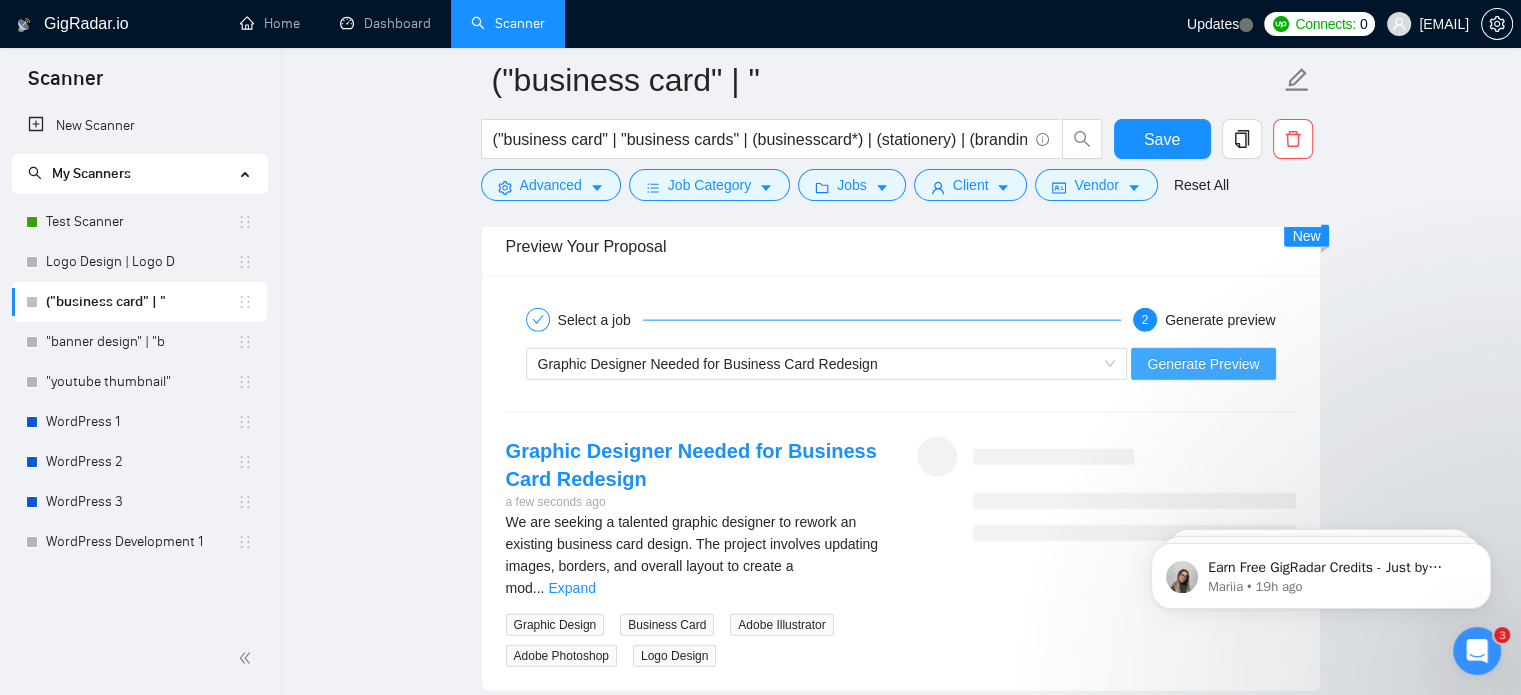 click on "Generate Preview" at bounding box center [1203, 364] 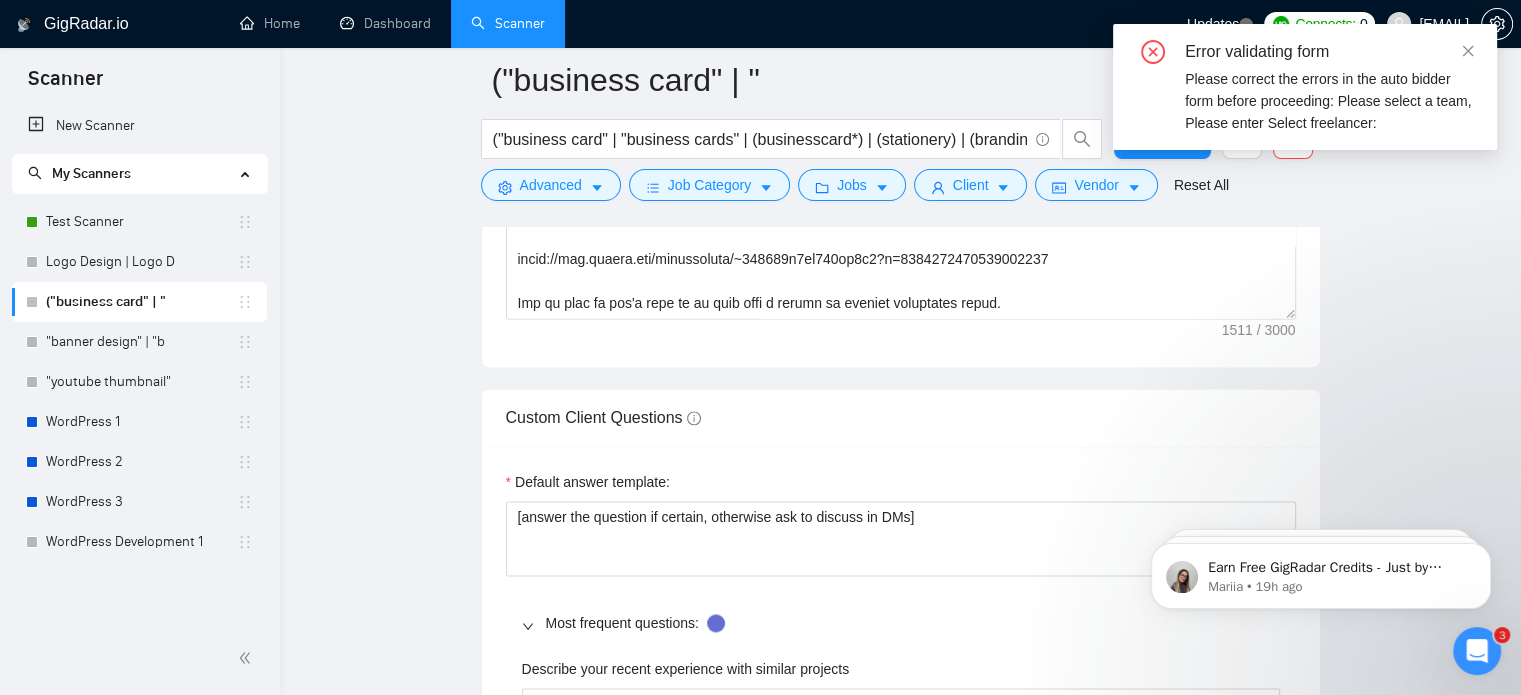 scroll, scrollTop: 2544, scrollLeft: 0, axis: vertical 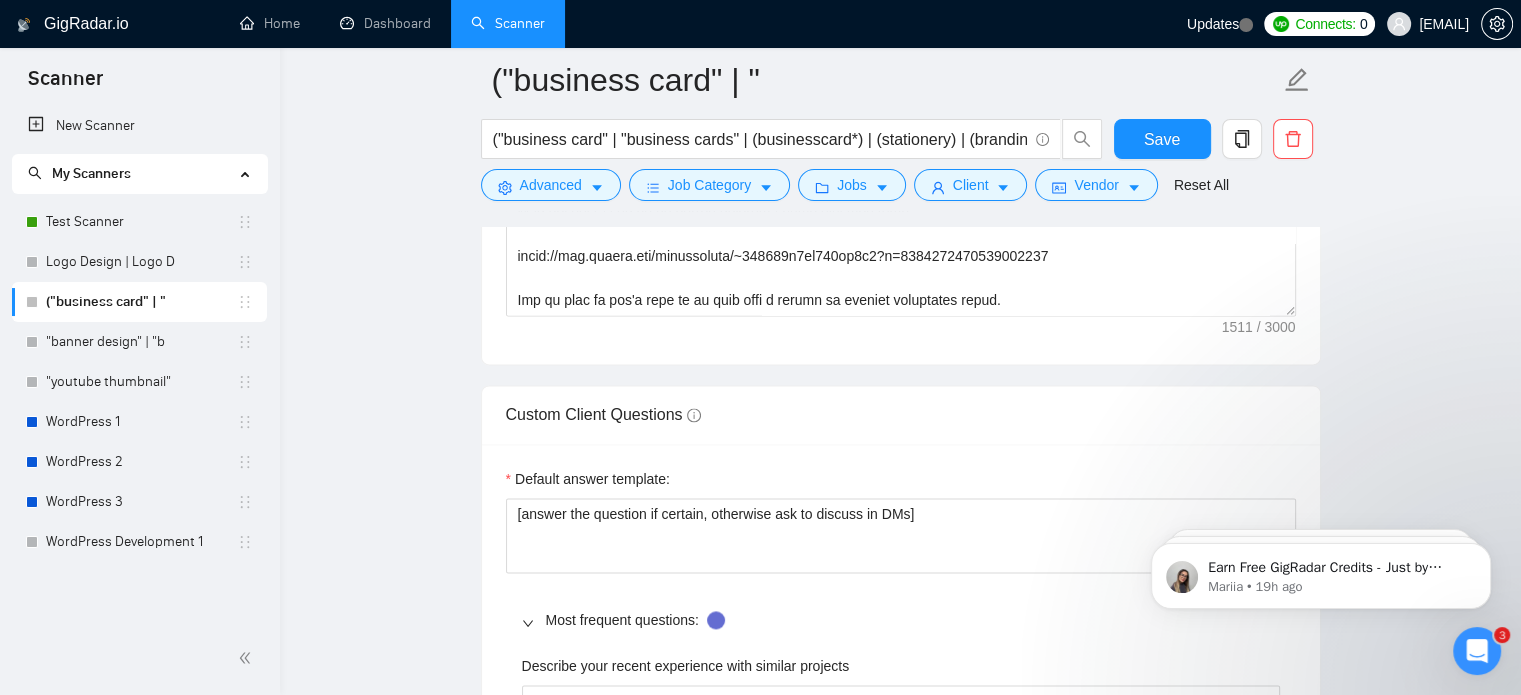 click at bounding box center (534, 620) 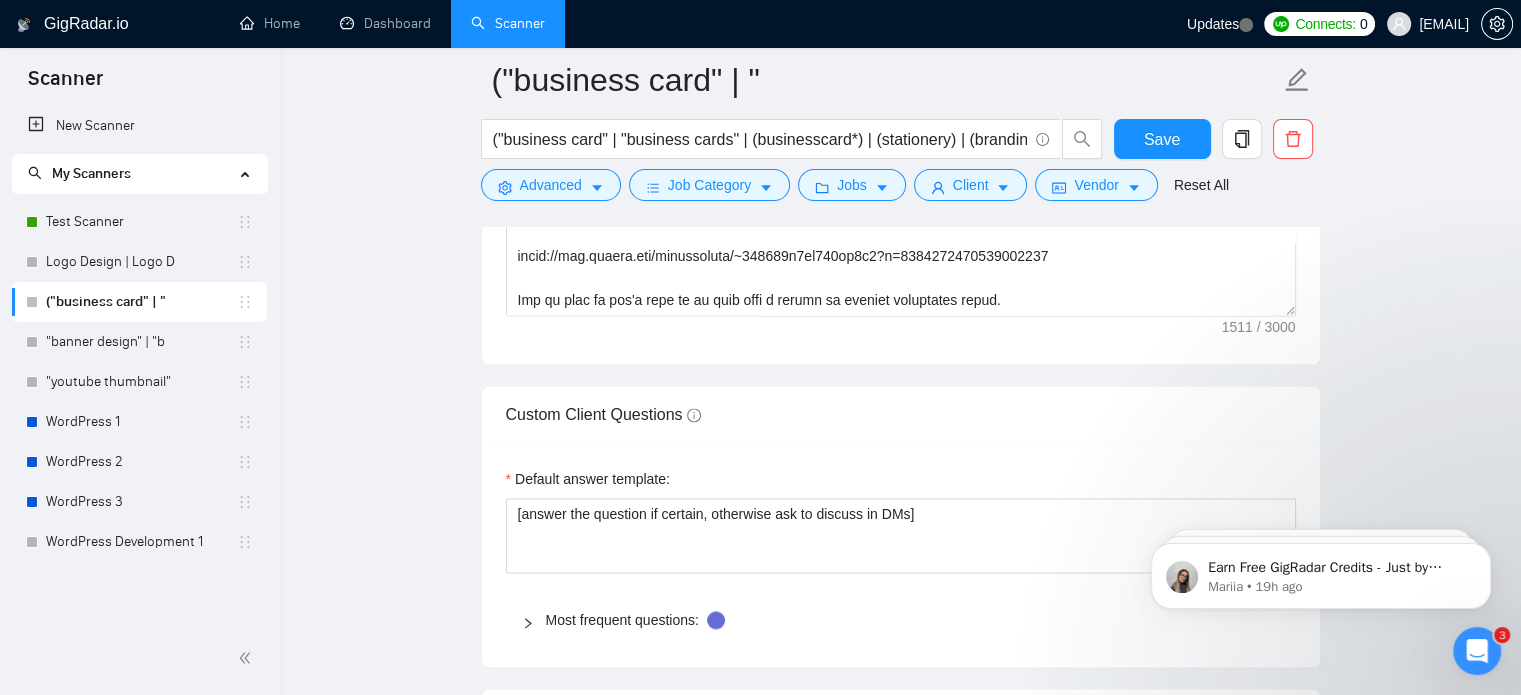 type 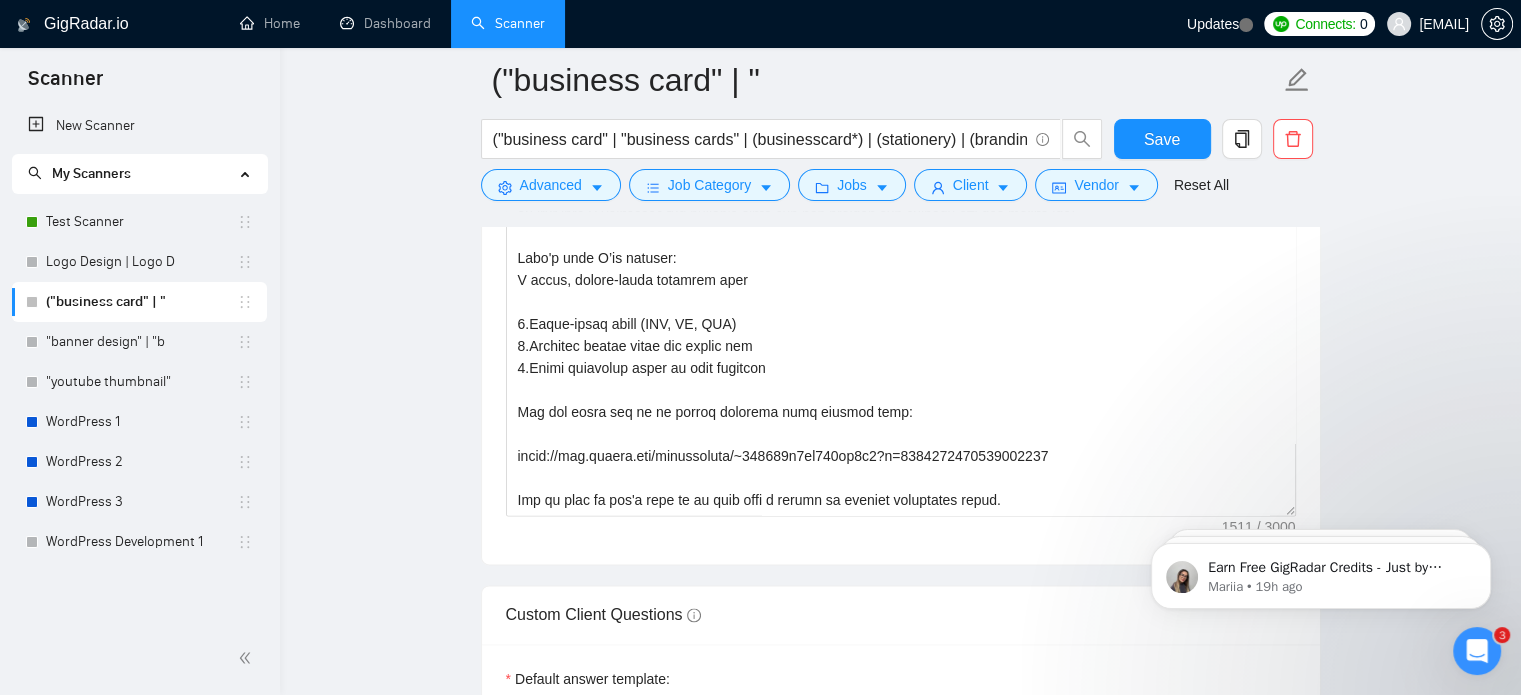 scroll, scrollTop: 2345, scrollLeft: 0, axis: vertical 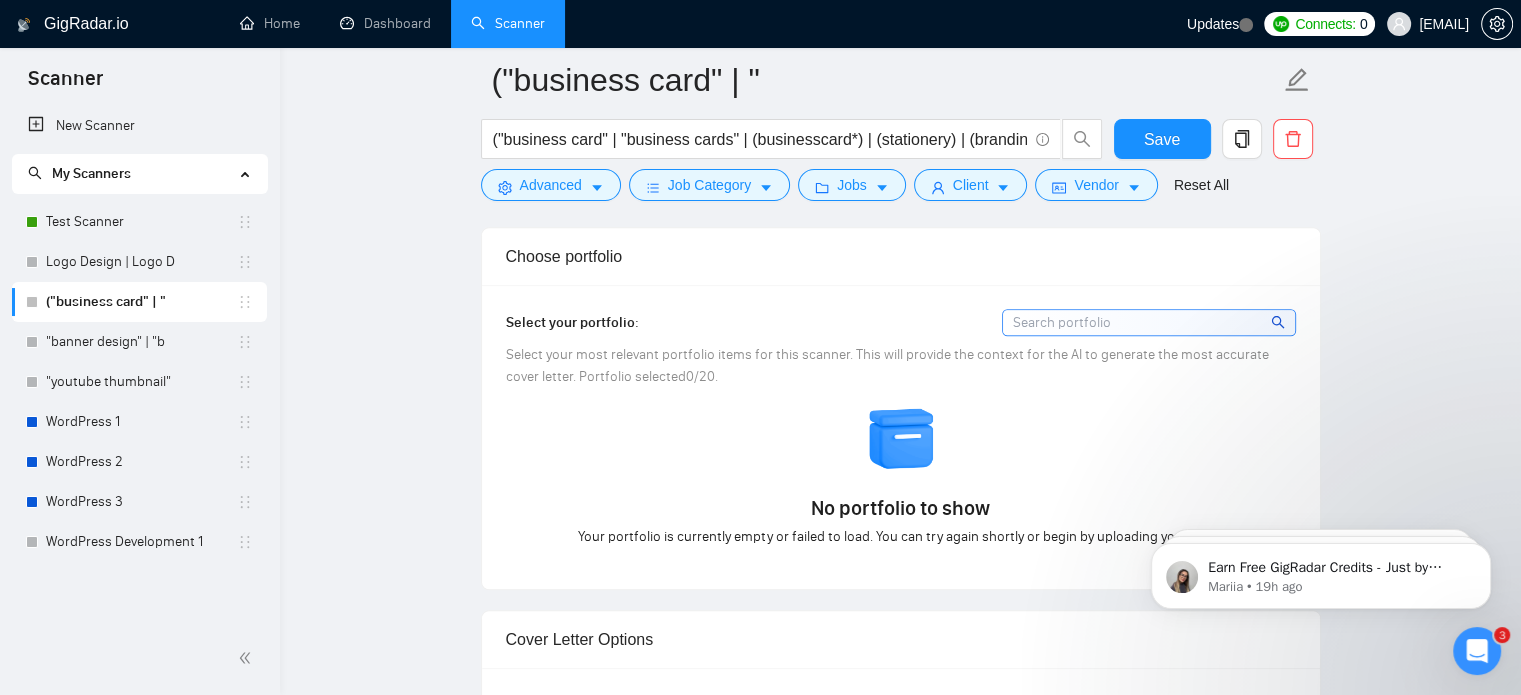click at bounding box center [902, 439] 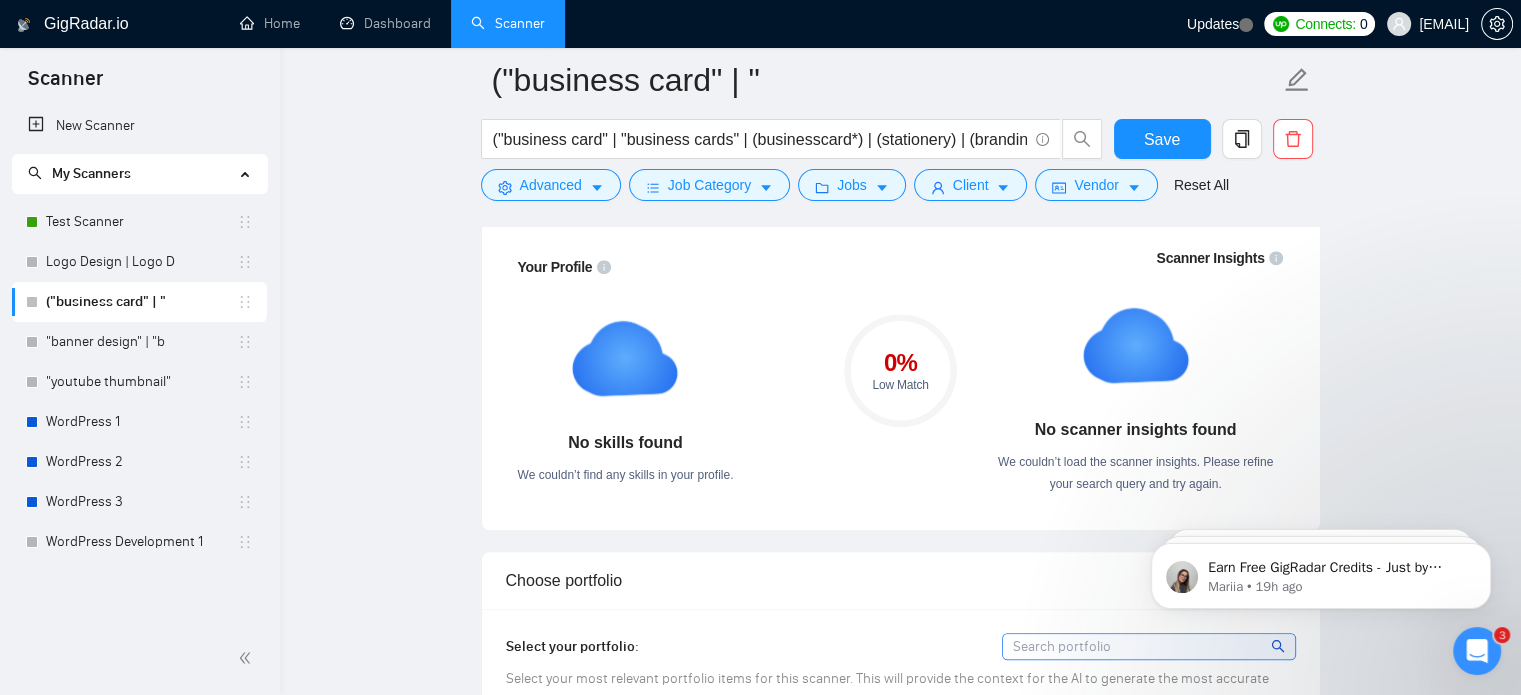 scroll, scrollTop: 1356, scrollLeft: 0, axis: vertical 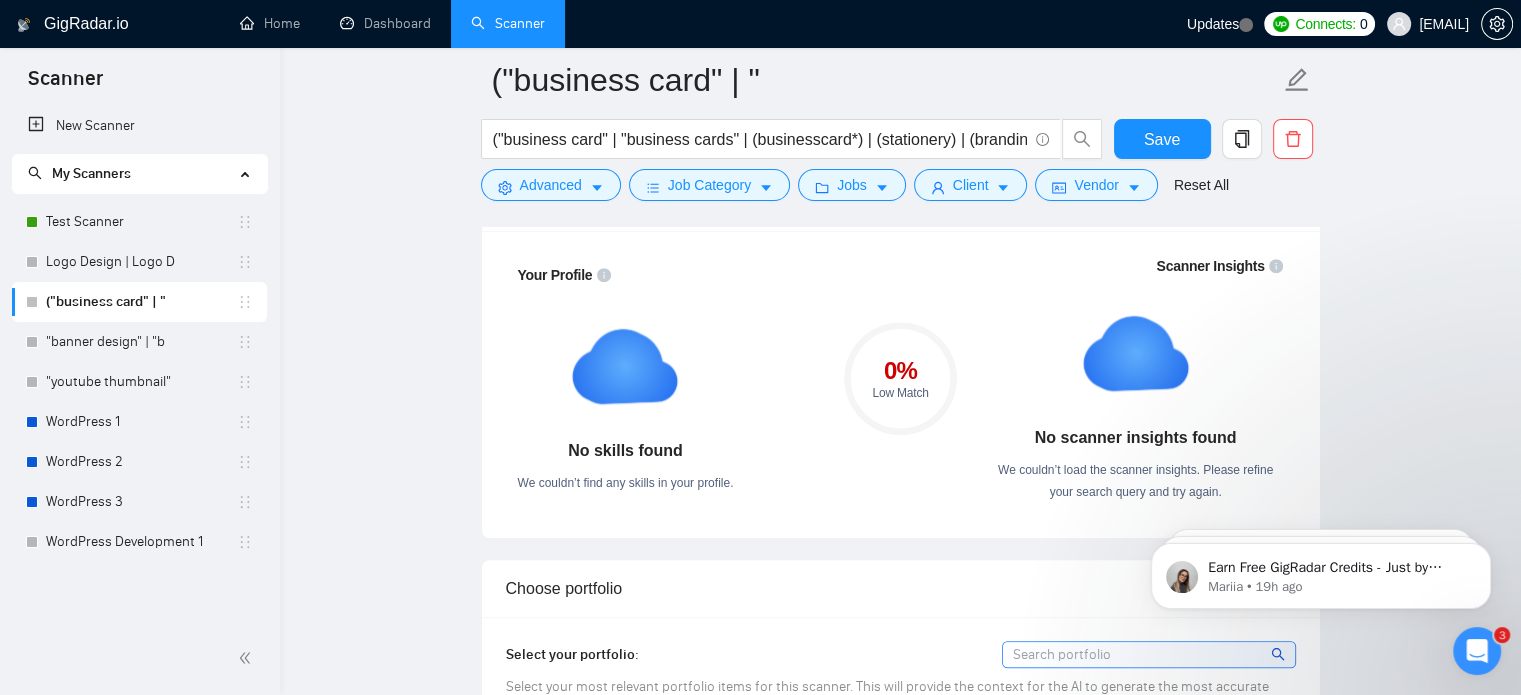 click on "0 % Low Match" at bounding box center [900, 378] 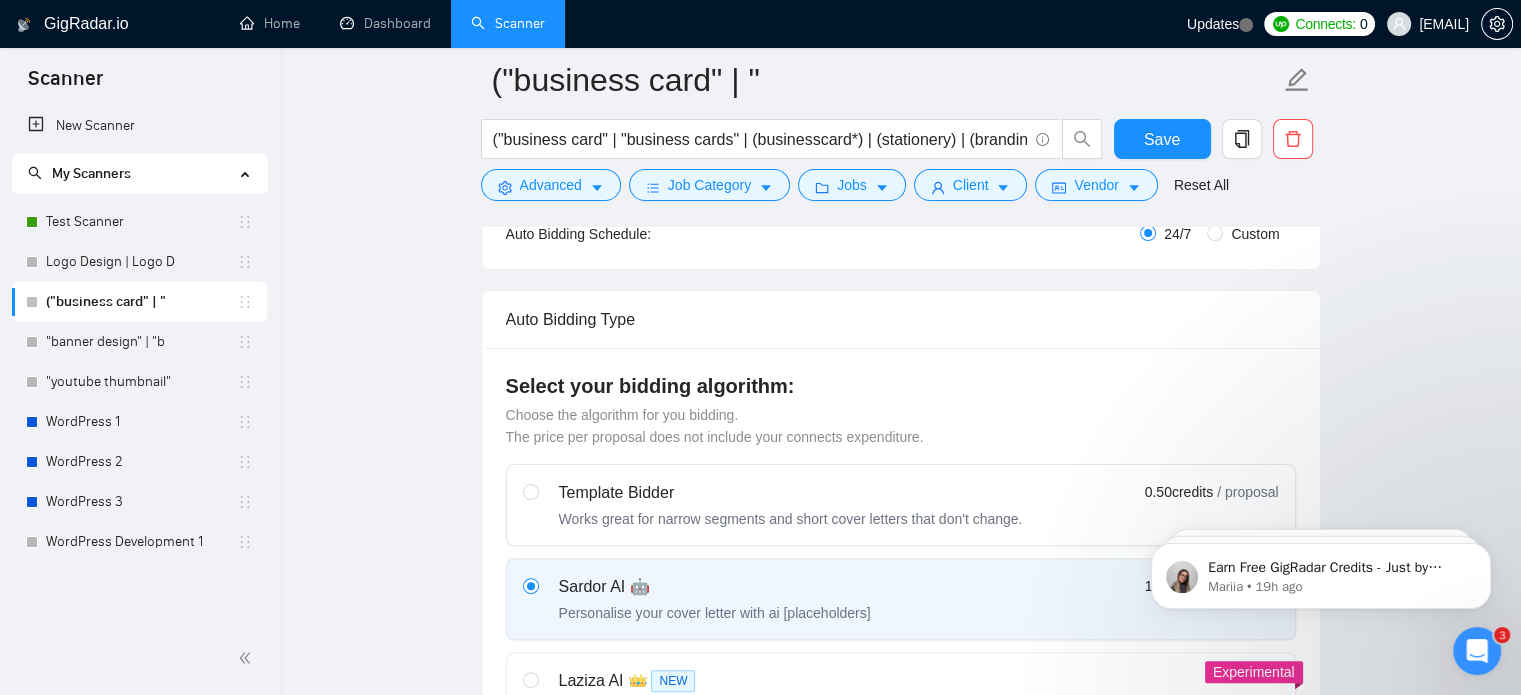scroll, scrollTop: 405, scrollLeft: 0, axis: vertical 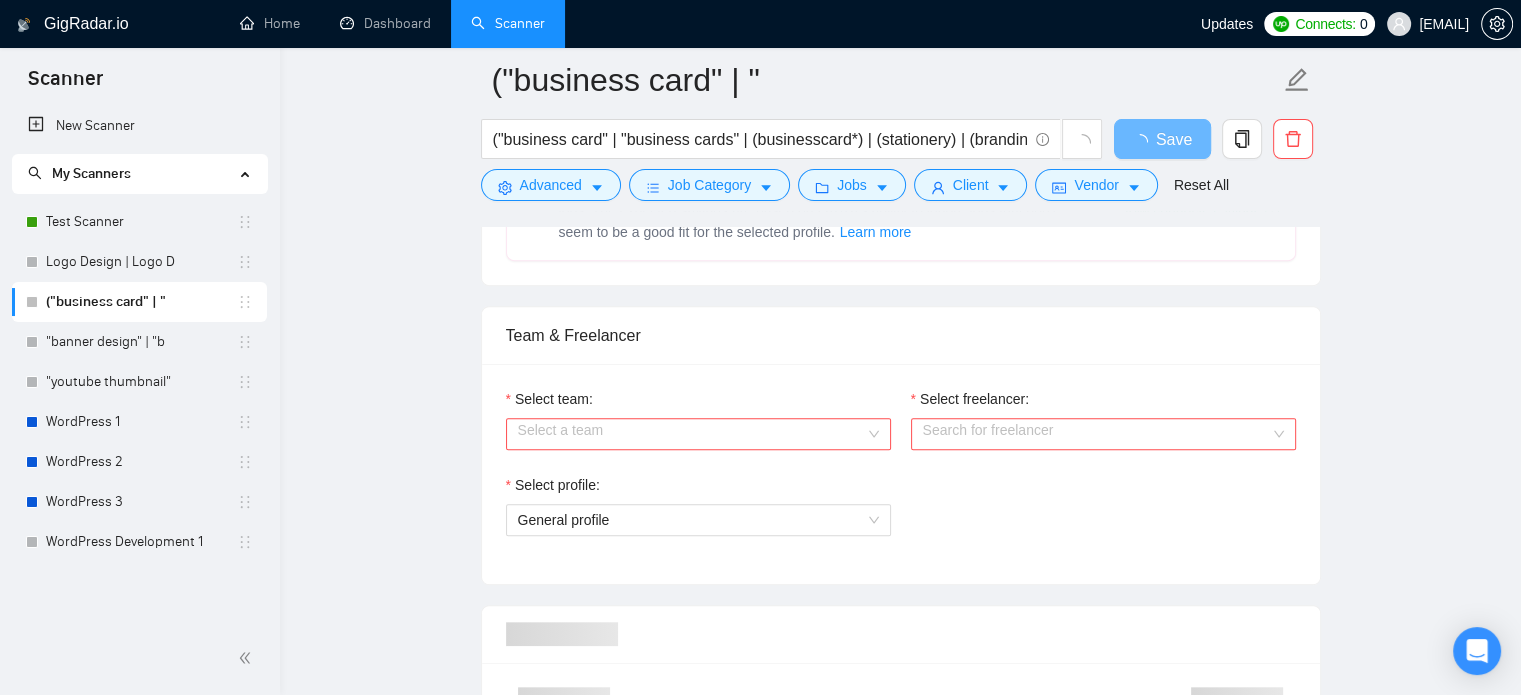 type 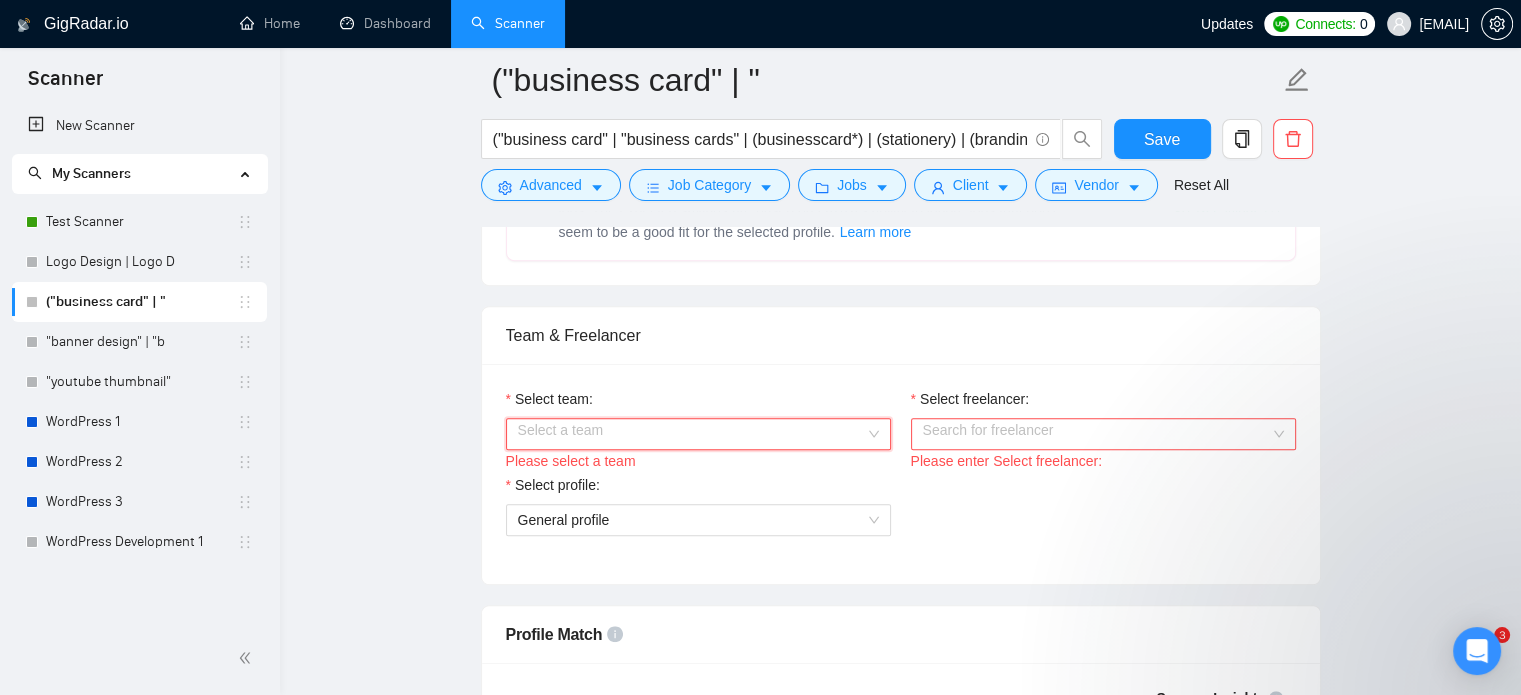 click on "Select team:" at bounding box center [691, 434] 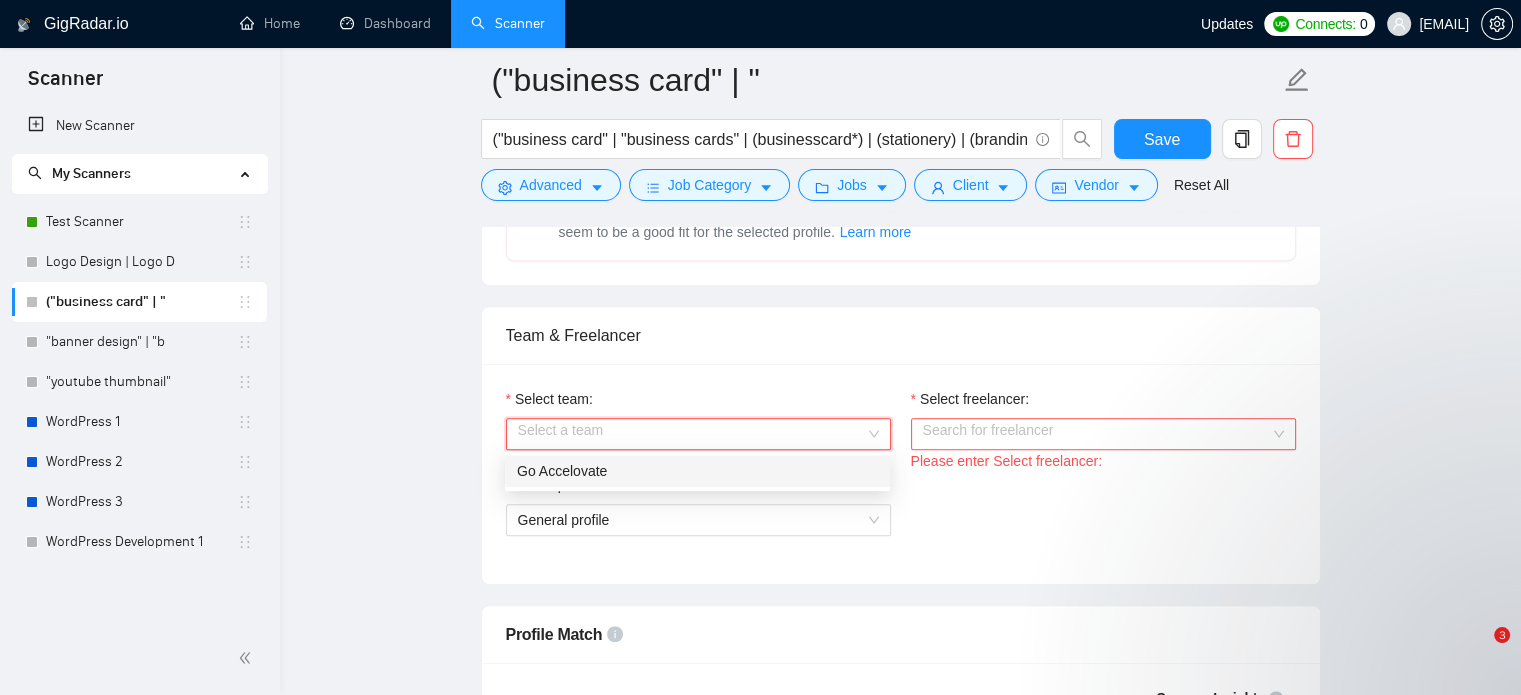 scroll, scrollTop: 924, scrollLeft: 0, axis: vertical 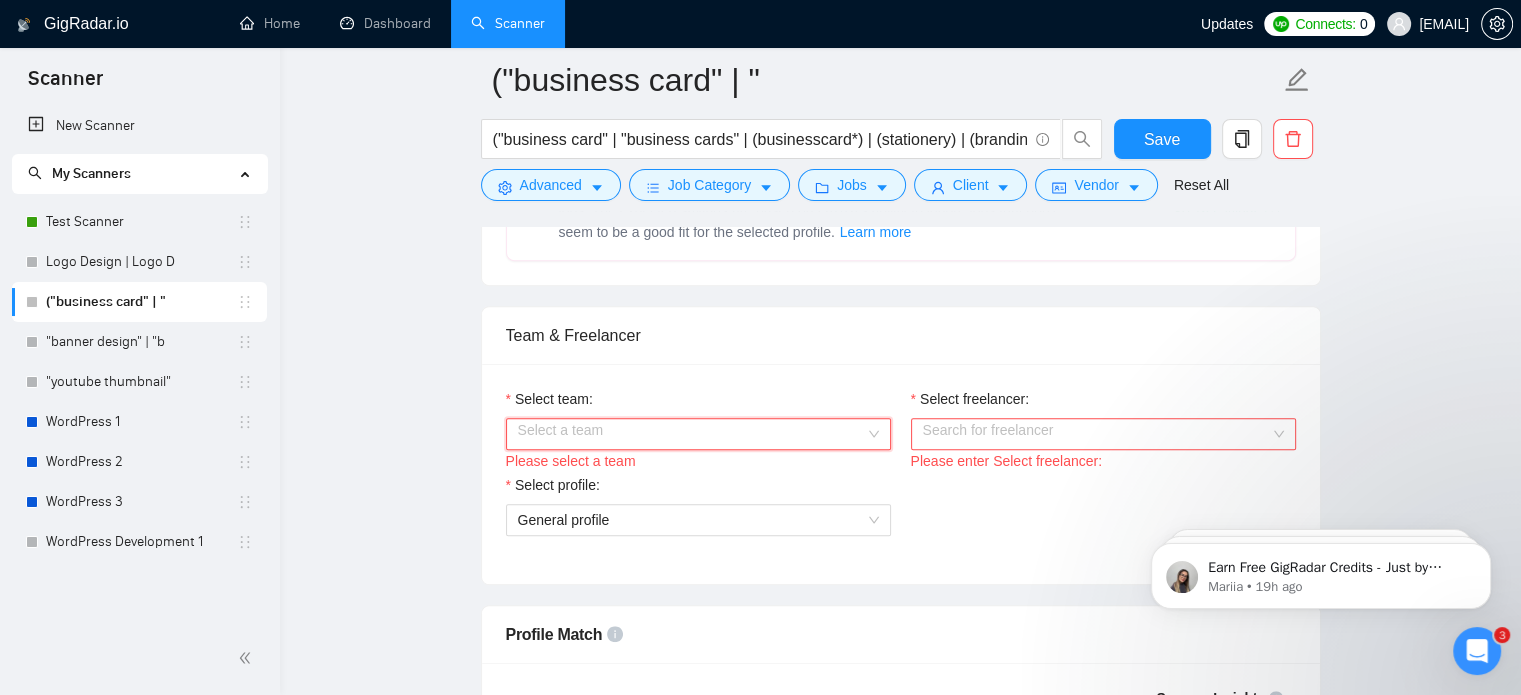 click on "Please select a team" at bounding box center (698, 461) 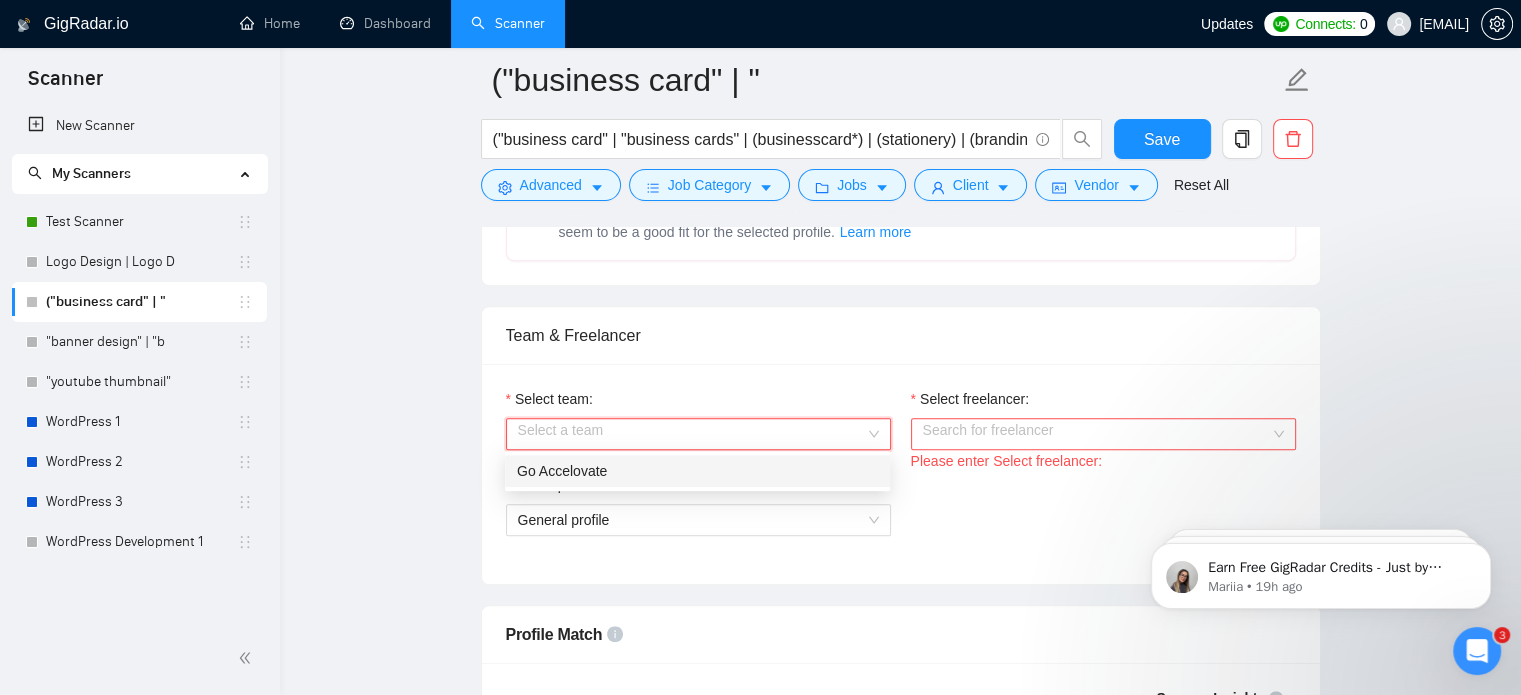 click on "Select team:" at bounding box center [691, 434] 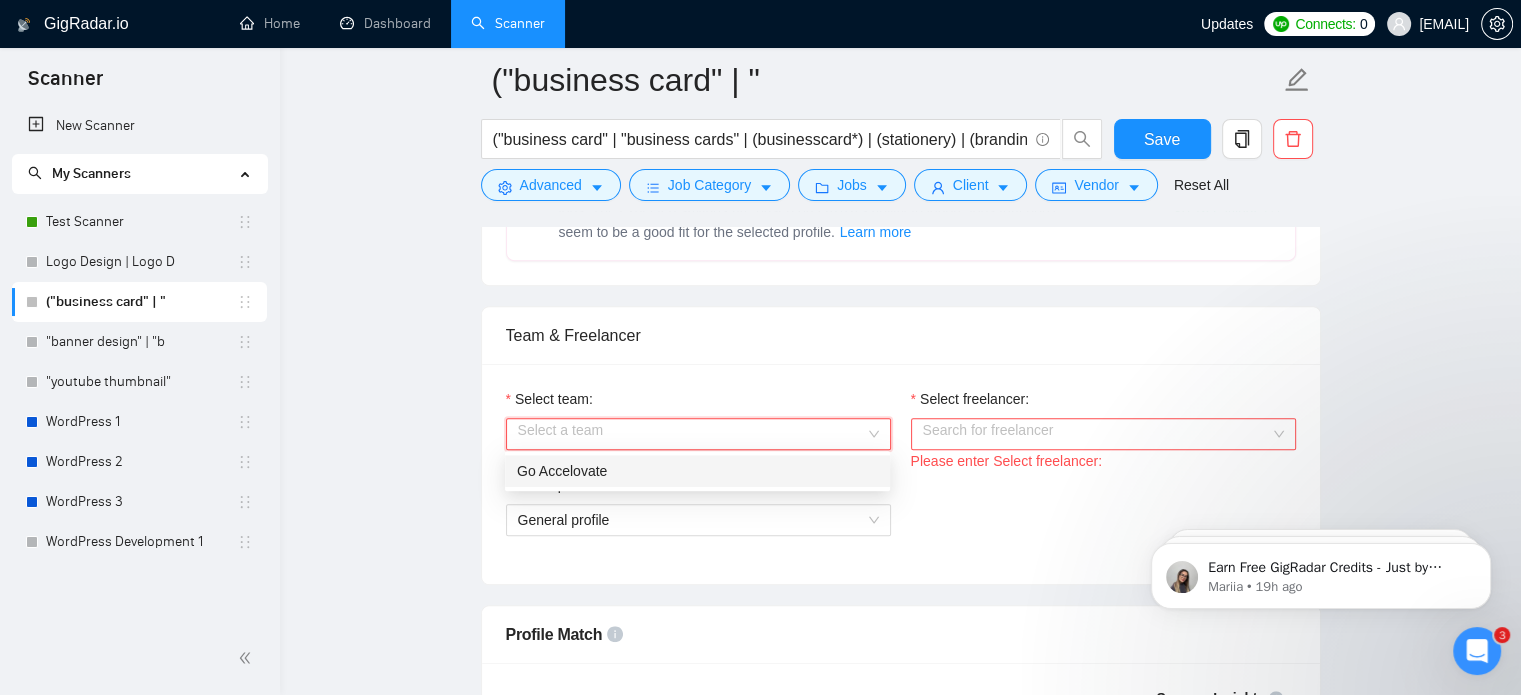 click on "Go Accelovate" at bounding box center (697, 471) 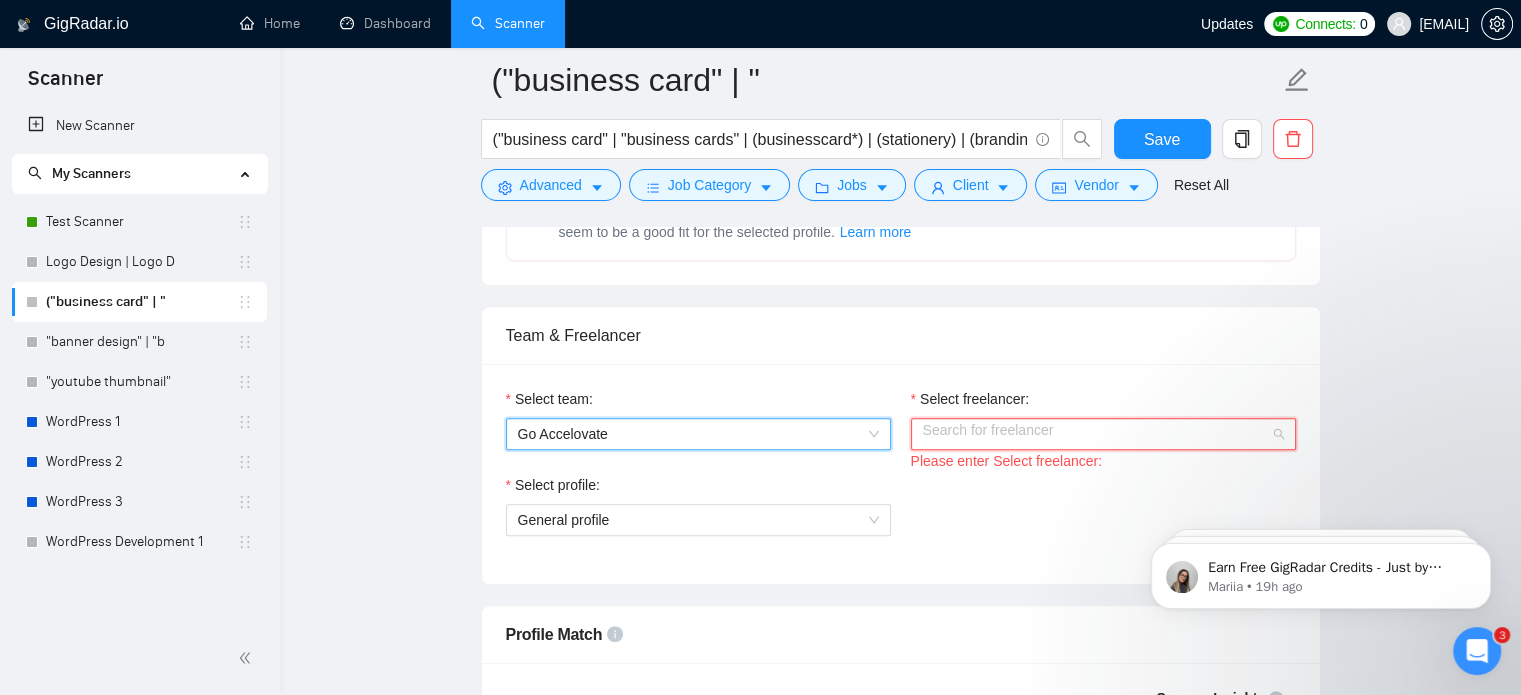 click on "Search for freelancer" at bounding box center [1103, 434] 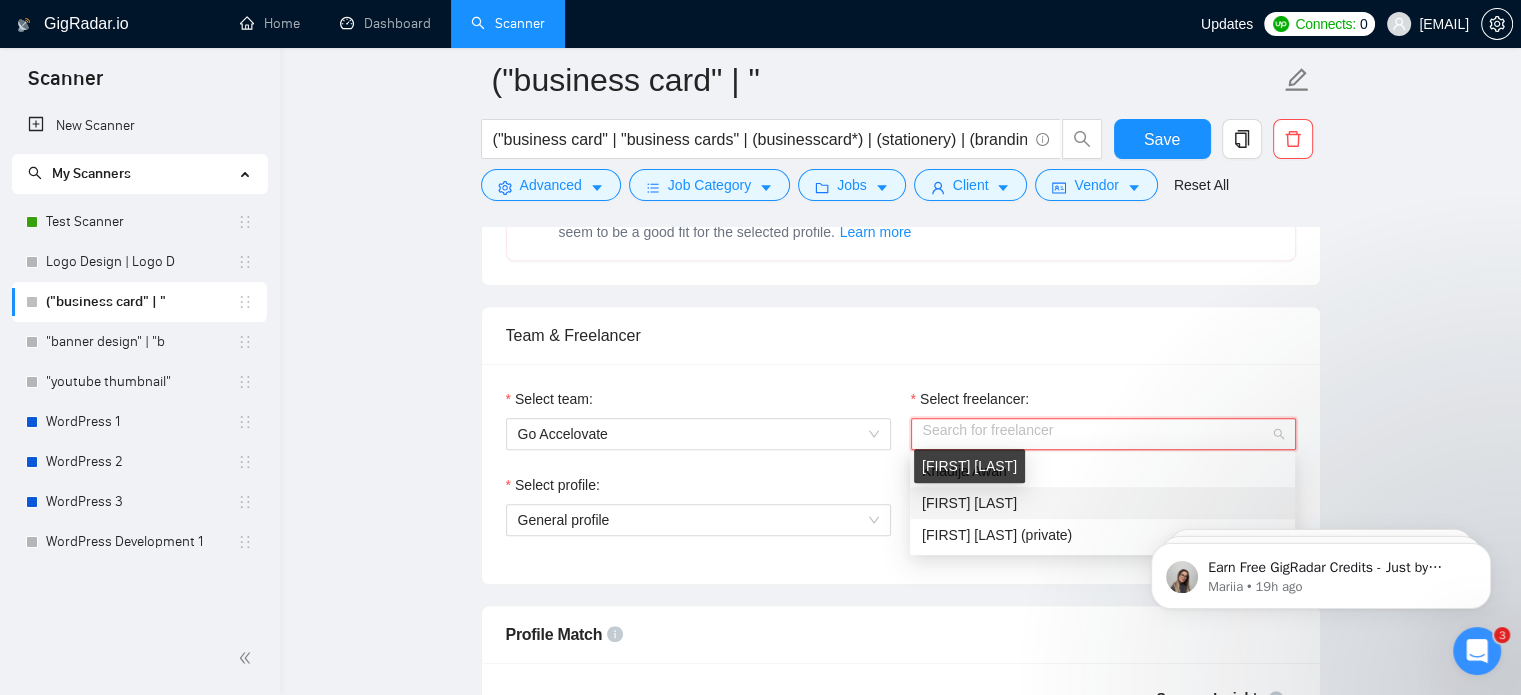 click on "Azhar Ali" at bounding box center (969, 503) 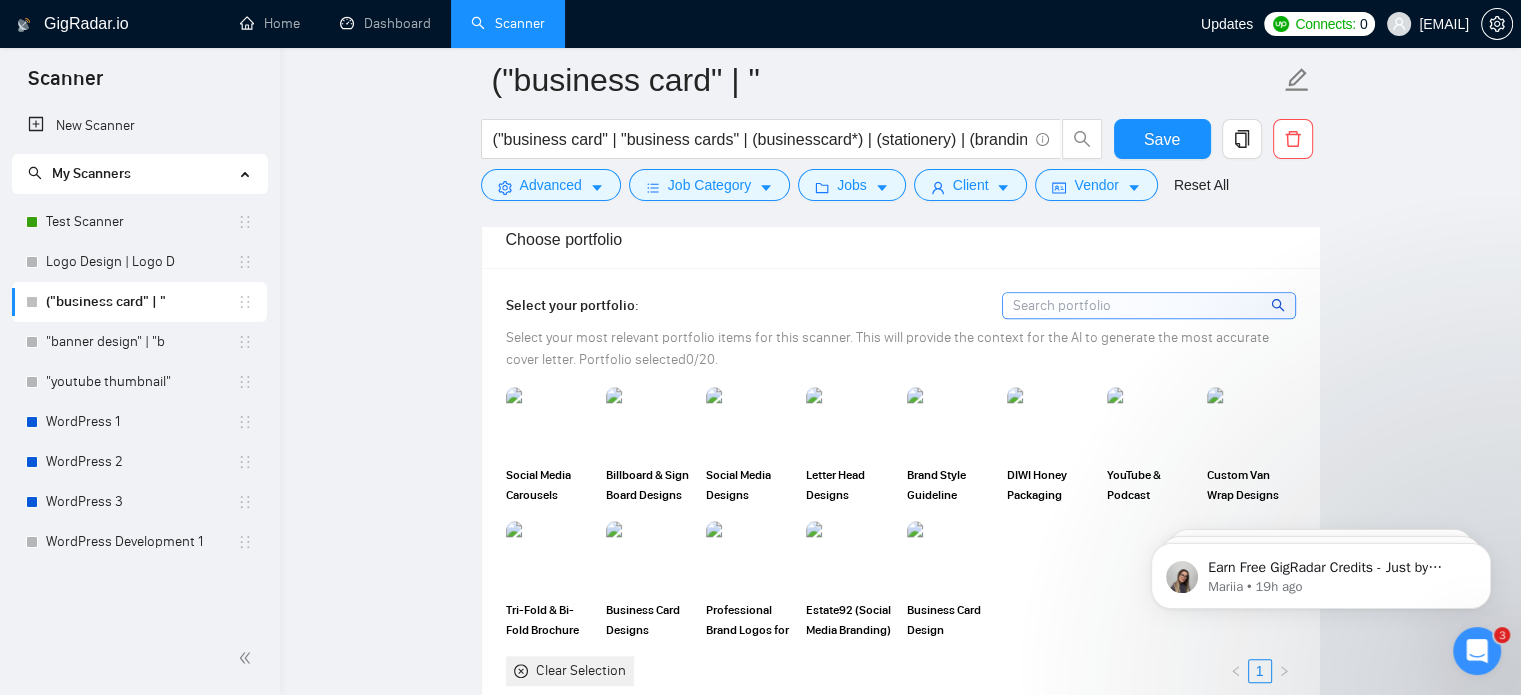 scroll, scrollTop: 1718, scrollLeft: 0, axis: vertical 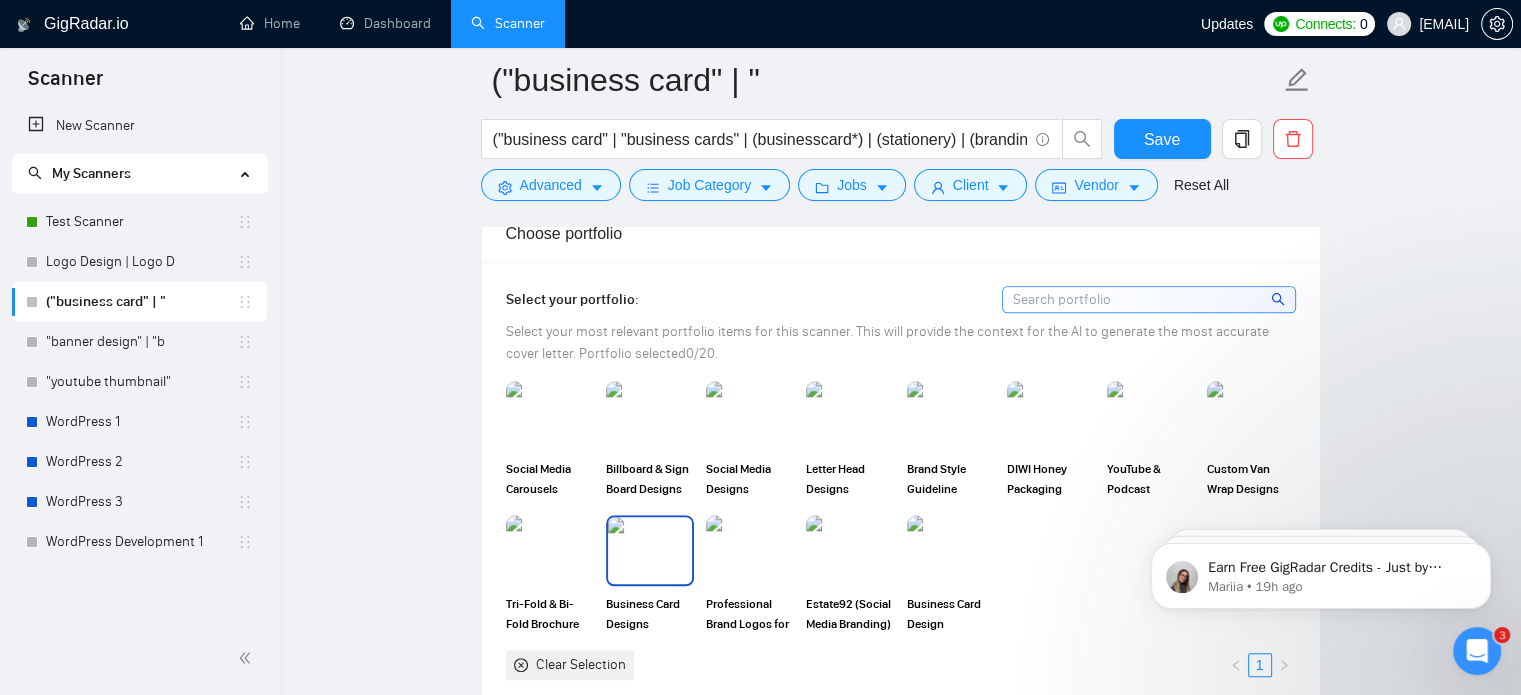 click at bounding box center [650, 550] 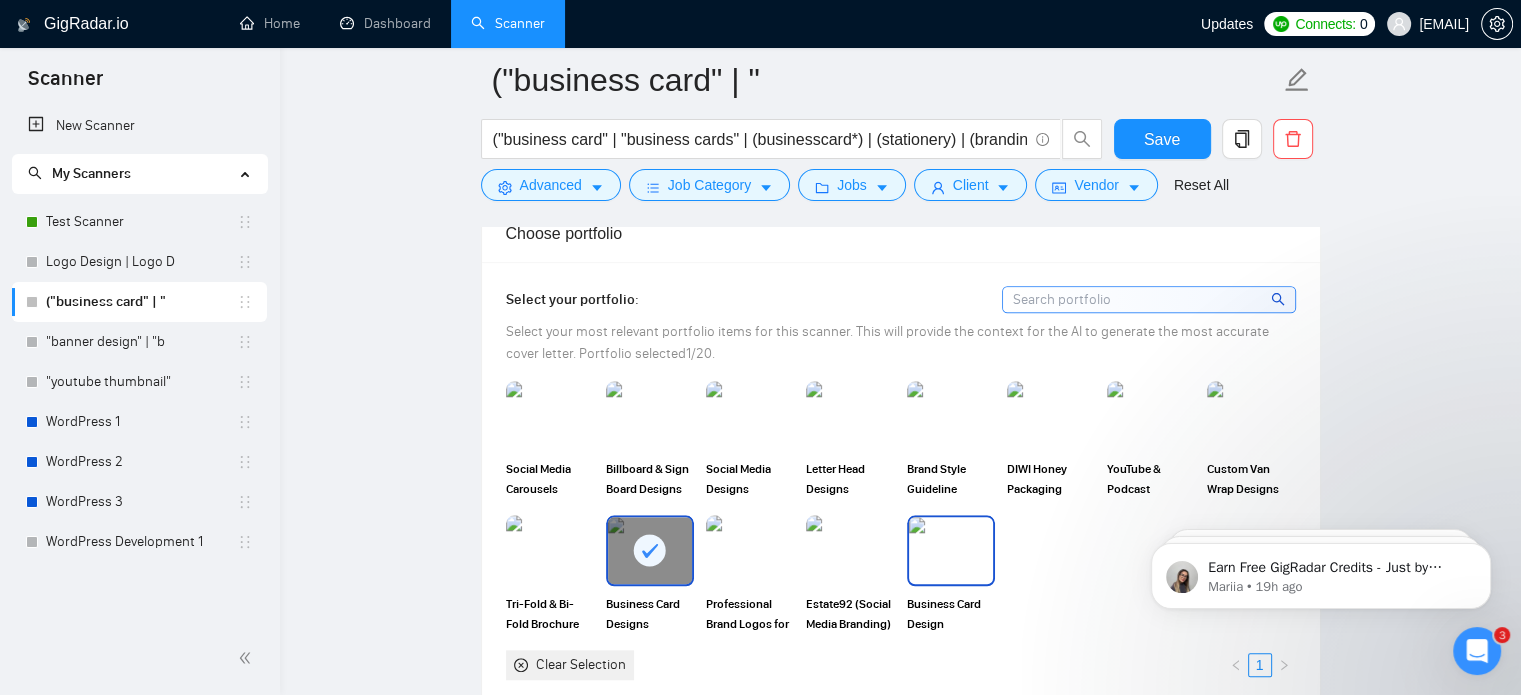 click at bounding box center (951, 550) 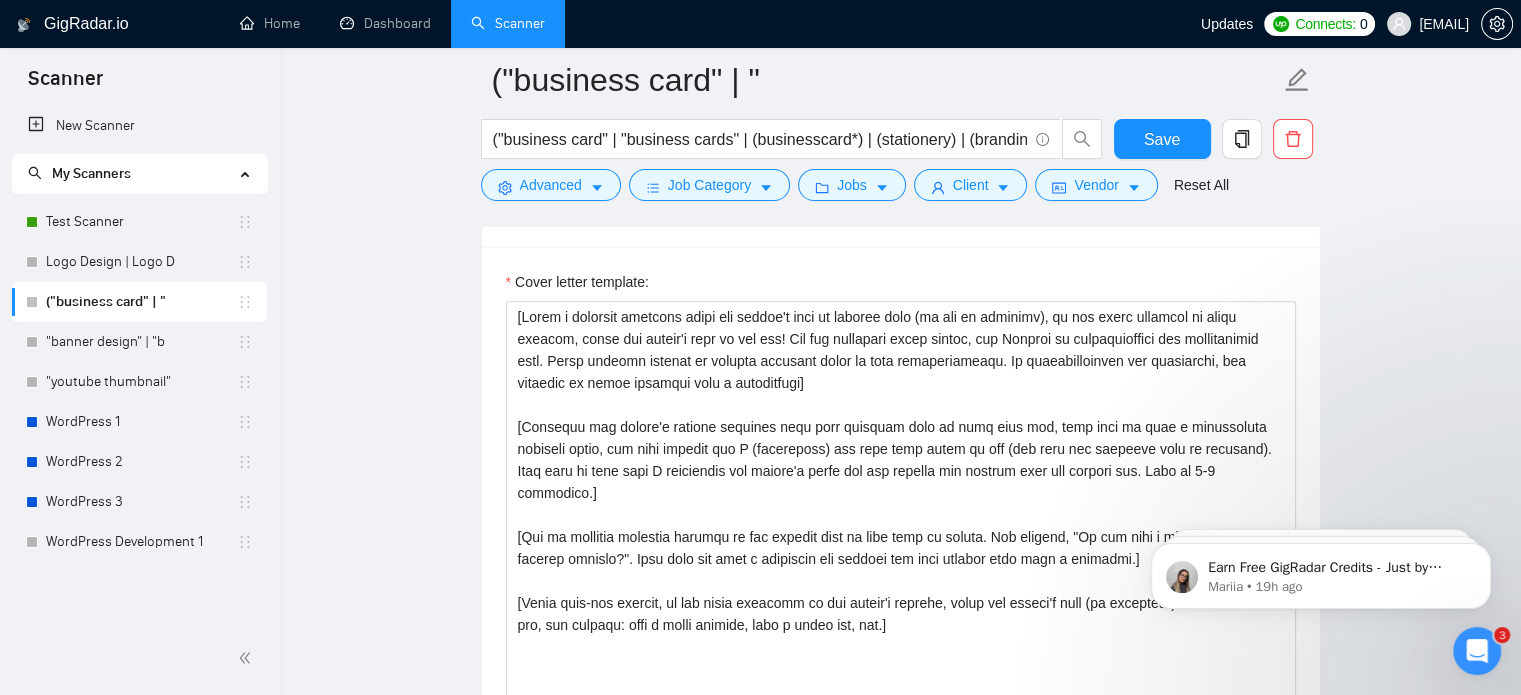scroll, scrollTop: 2256, scrollLeft: 0, axis: vertical 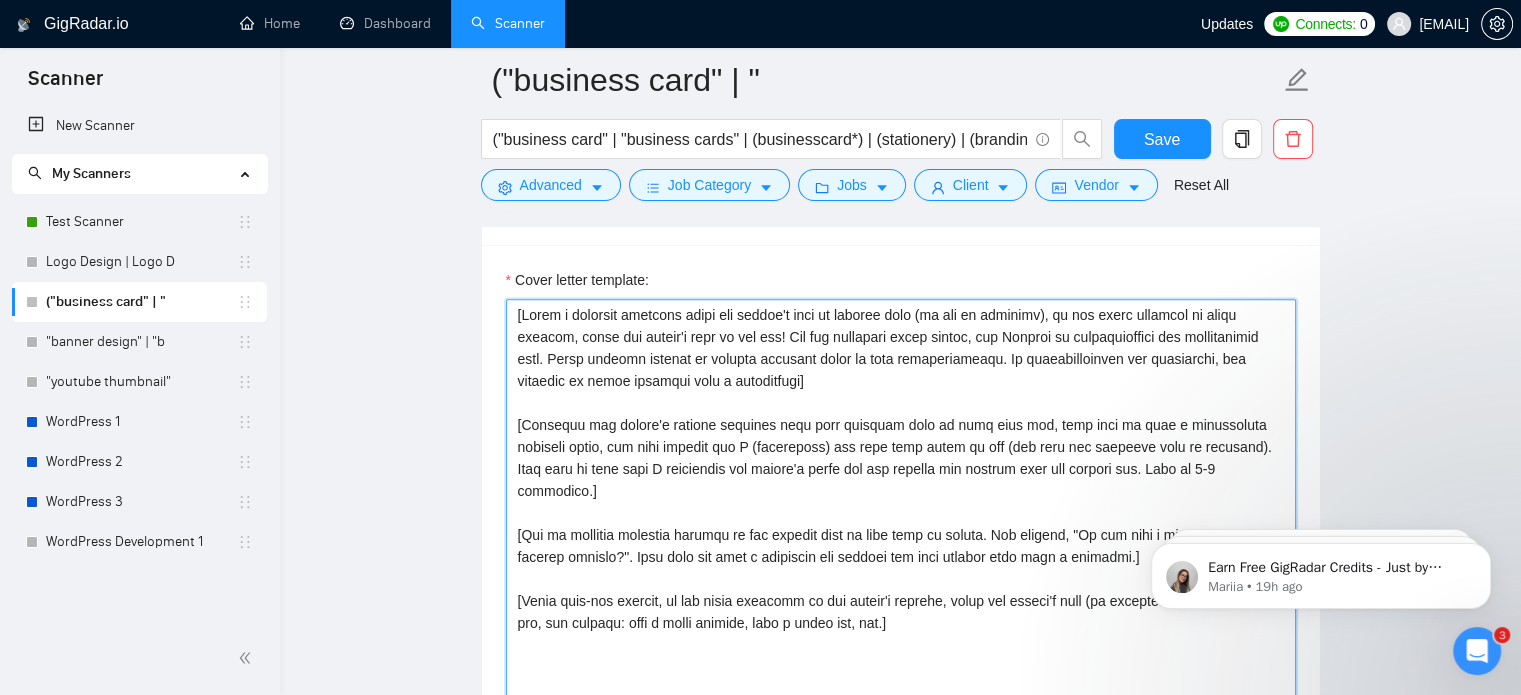 click on "Cover letter template:" at bounding box center (901, 524) 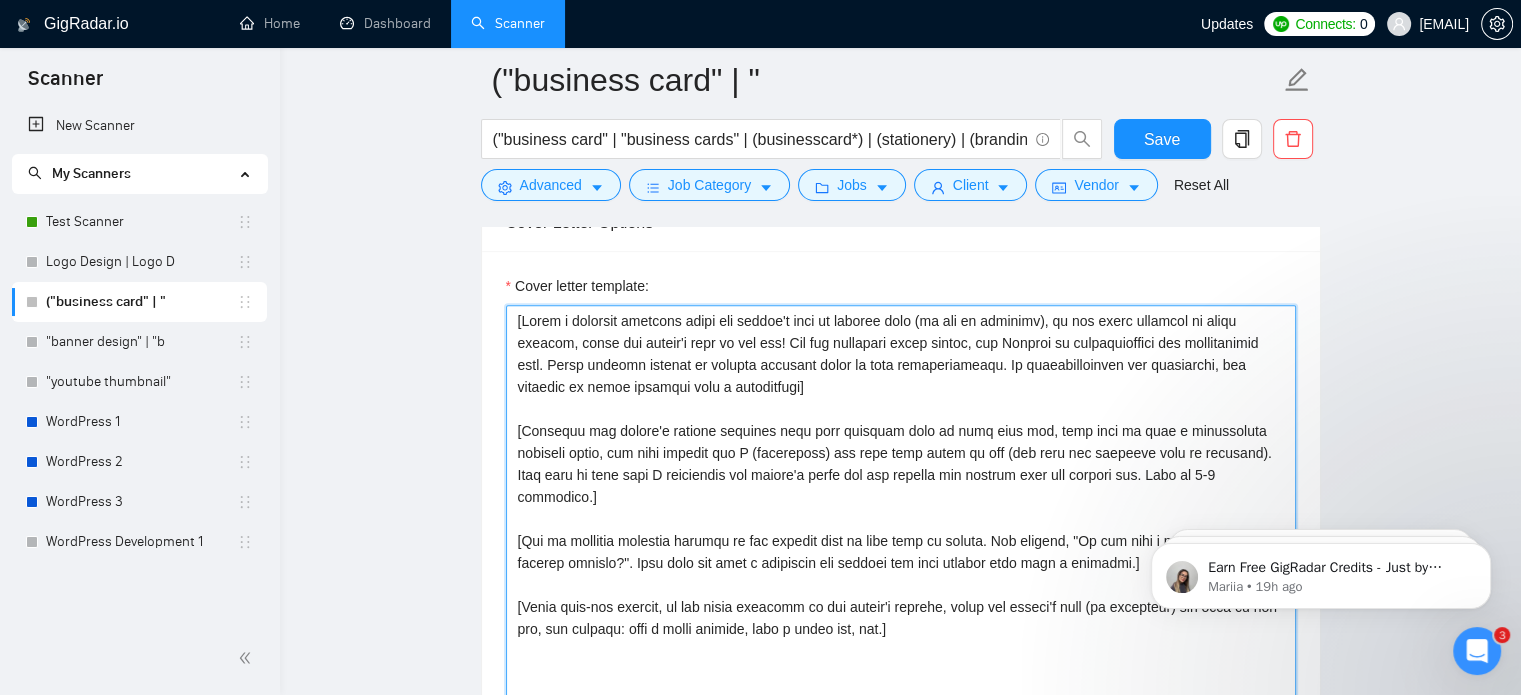 scroll, scrollTop: 2238, scrollLeft: 0, axis: vertical 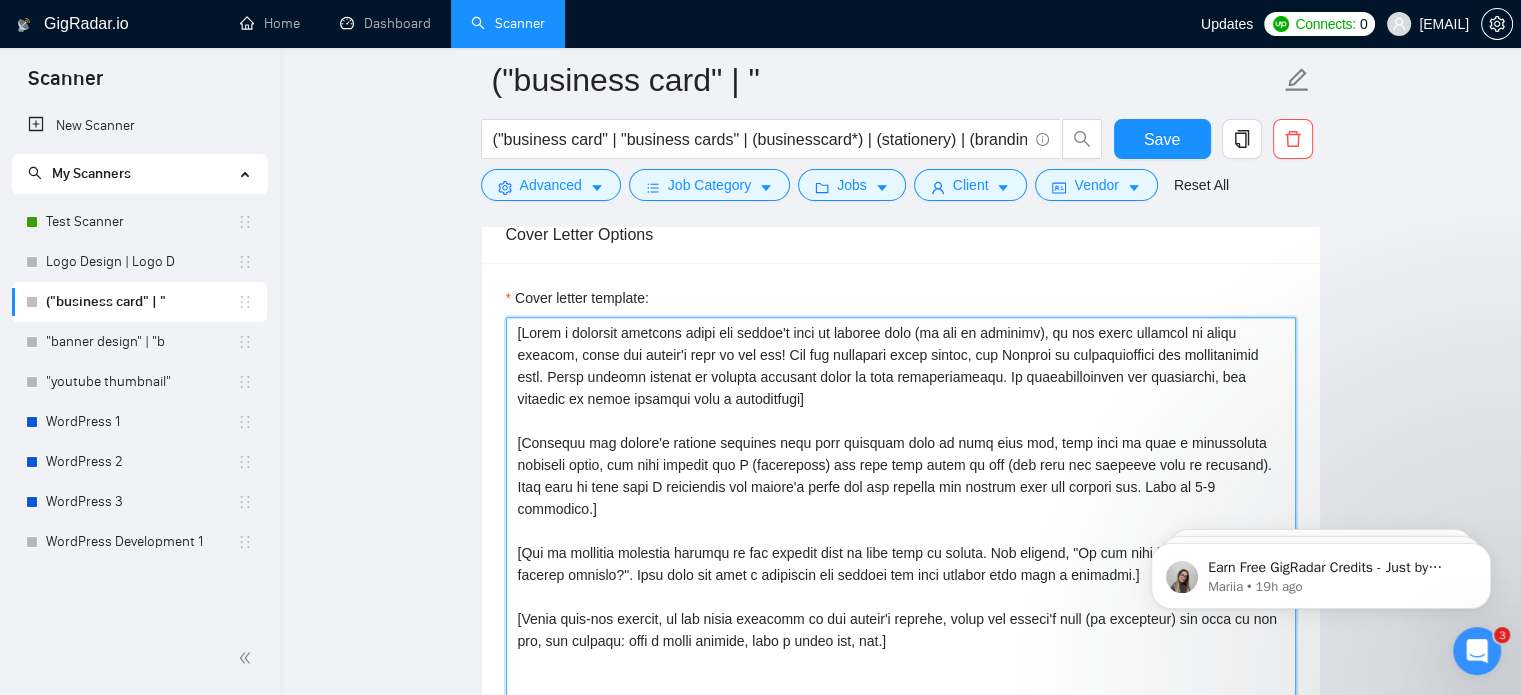 click on "Cover letter template:" at bounding box center [901, 542] 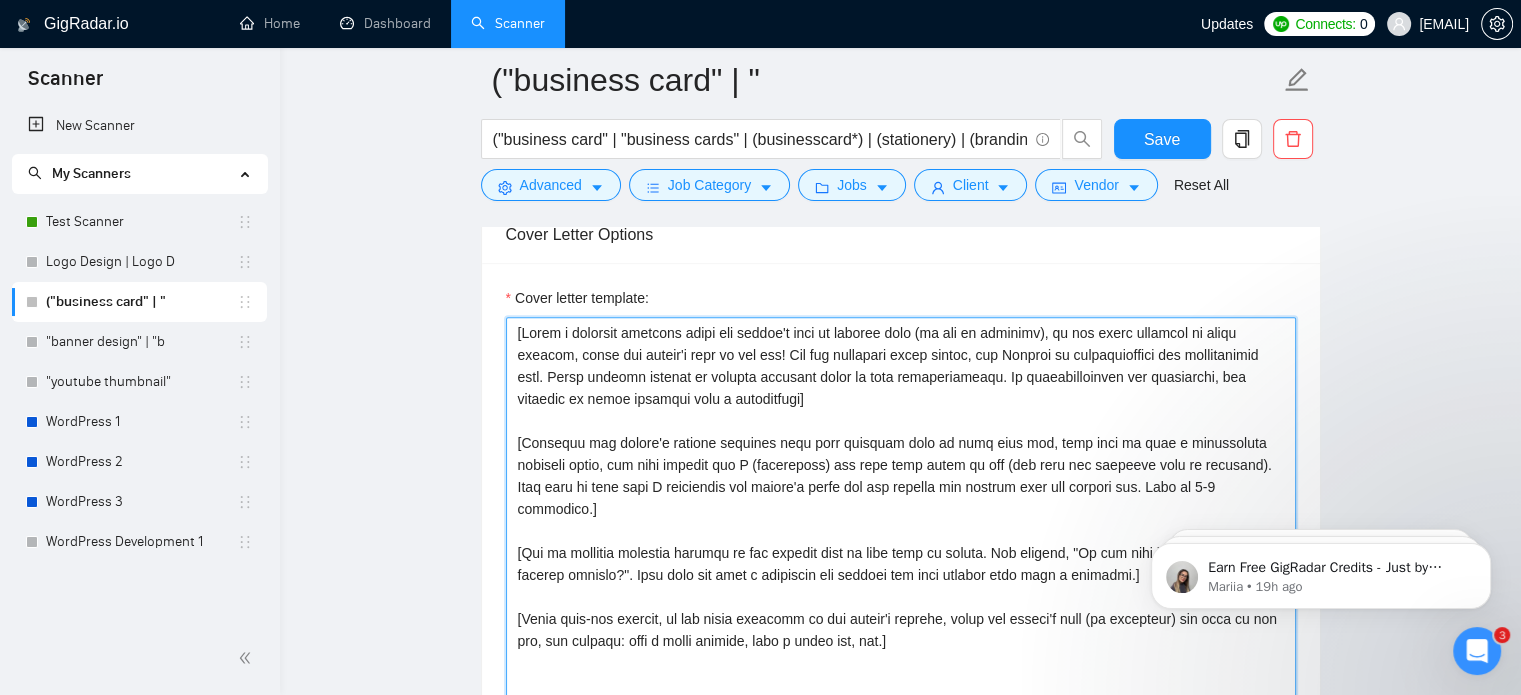 paste on "[Identify the client's biggest business pain that provoked them to post this job, hook into it with a provocative question first, and then explain how I (freelancer) can help them solve it too (not only the specific task in question). Make sure to show that I understand the client's needs and can deliver the results they are looking for. Make it 3-4 sentences.]" 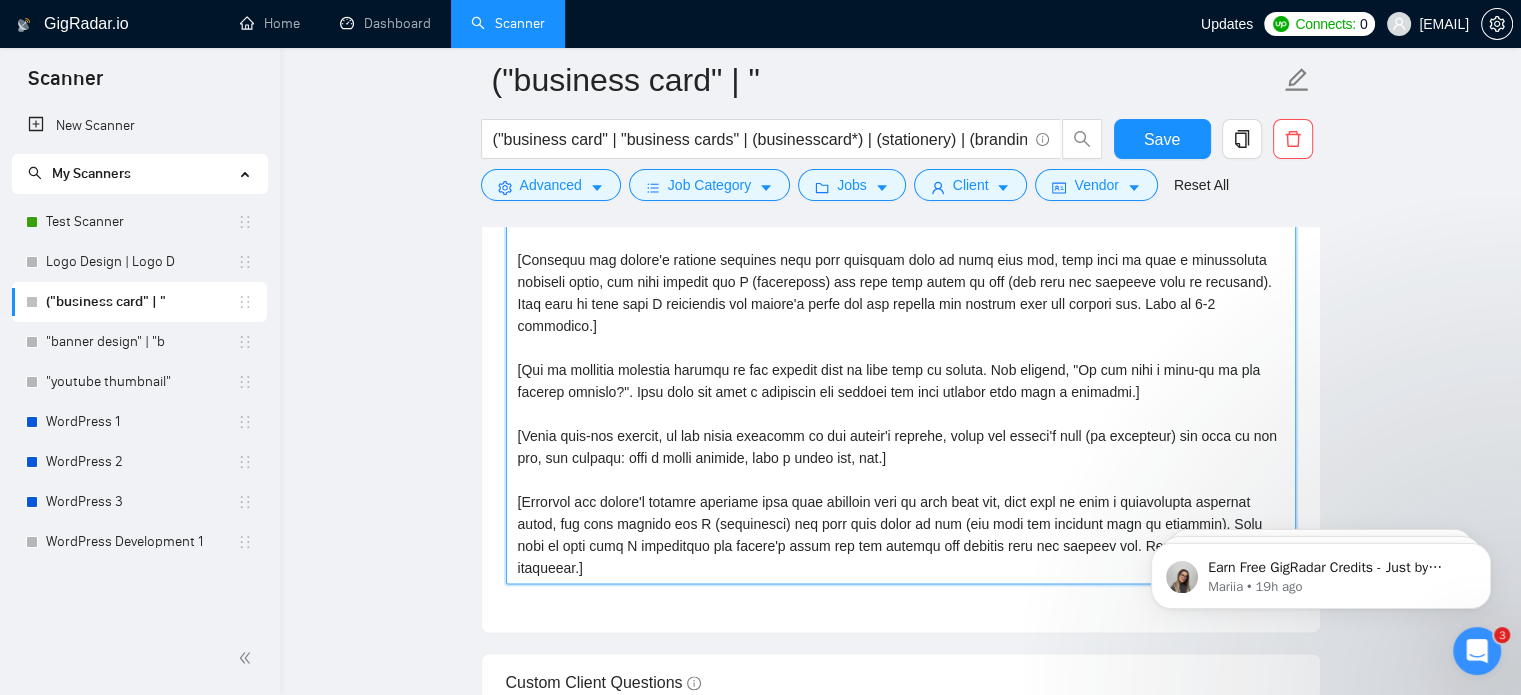 scroll, scrollTop: 2574, scrollLeft: 0, axis: vertical 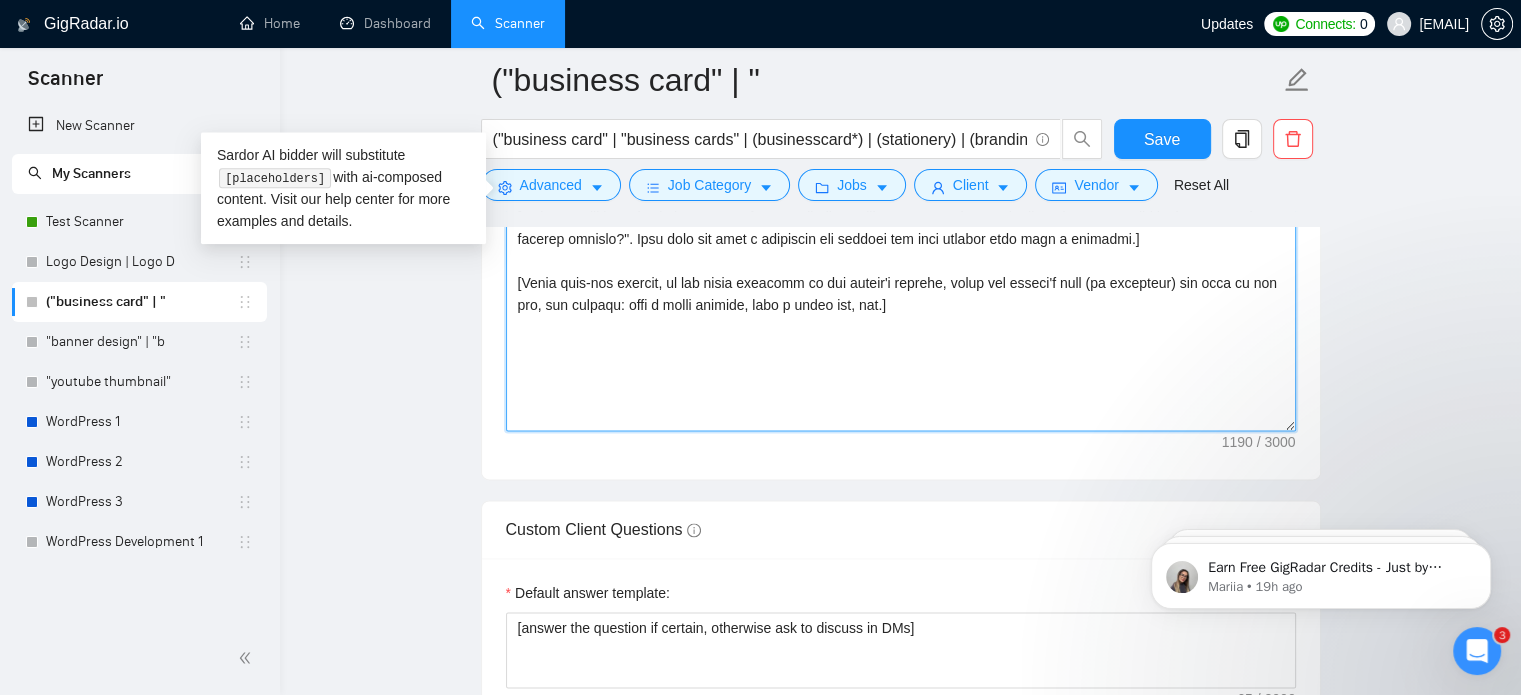 paste on "Hi [Client’s Name],
If you're aiming for a business card that actually feels like your brand, I'd love to help you design it.
I’ve worked with clients across the UAE, Qatar, and the UK on similar projects, including business cards, branded stationery, and print materials. I always focus on layout, clarity, and making sure the final print looks just as sharp as the digital design.
Here's what I’ll deliver:
A sleek, double-sided business card
Print-ready files (PDF, AI, PNG)
Editable source files for future use
Quick revisions based on your feedback
You can check one of my recent business card designs here:
https://www.upwork.com/freelancers/~014263e6ab279de1e4?p=1945678140417851392
Let me know if you'd like me to send over a couple of concept directions first." 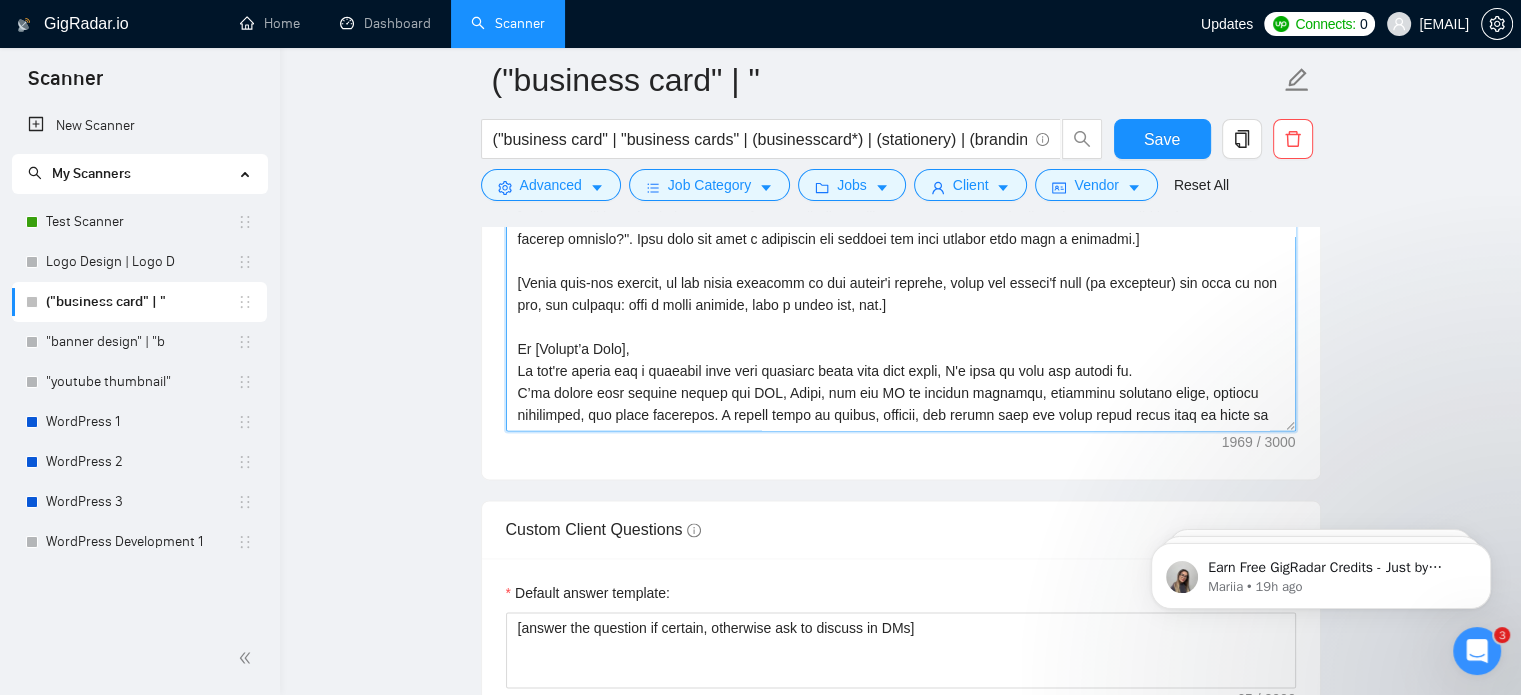 scroll, scrollTop: 2232, scrollLeft: 0, axis: vertical 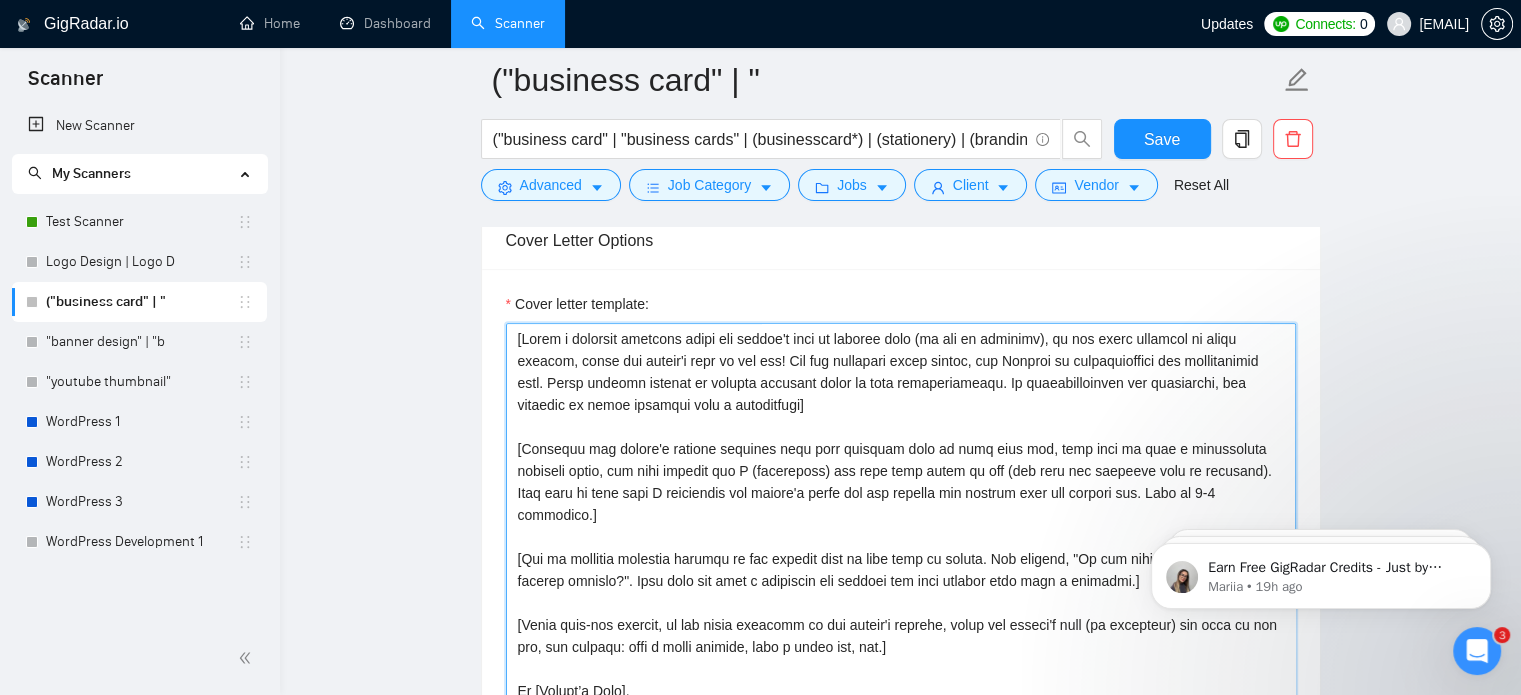 click on "Cover letter template:" at bounding box center [901, 548] 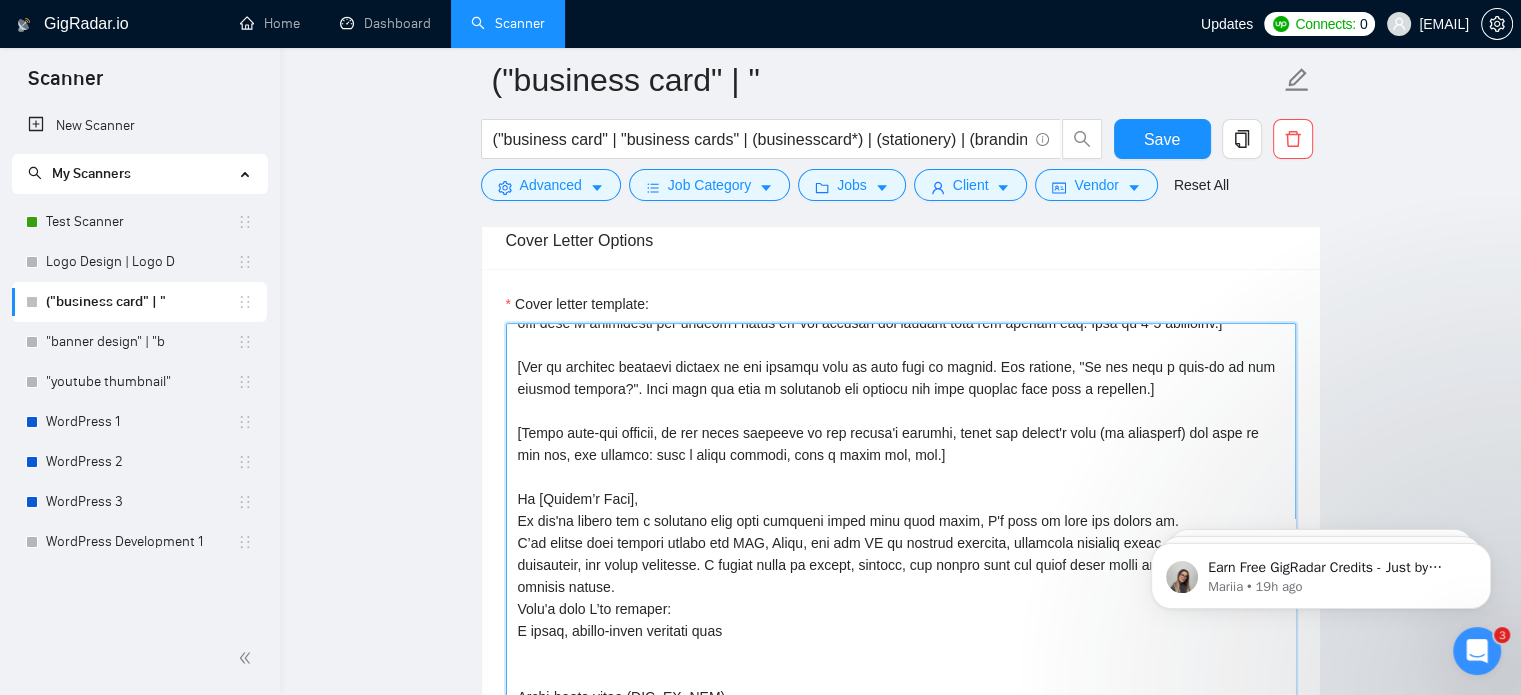 scroll, scrollTop: 60, scrollLeft: 0, axis: vertical 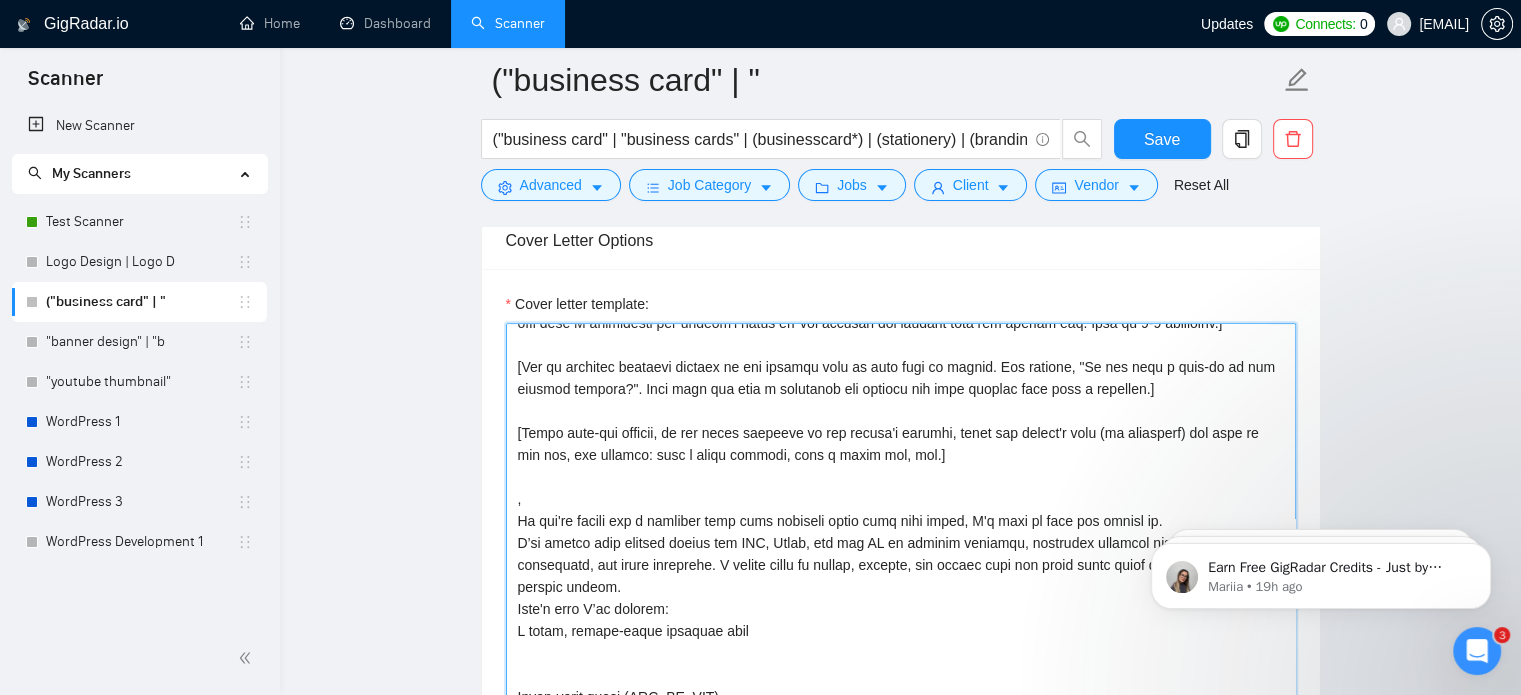 paste on "[Write a personal greeting using the client's name or company name (if any is provided), in the local language of their country, using the client's time of the day! For the remaining cover letter, use English in conversational yet professional tone. Avoid generic phrases or cliches commonly found in such communications. Be straightforward and respectful, and remember to avoid sounding like a salesperson]" 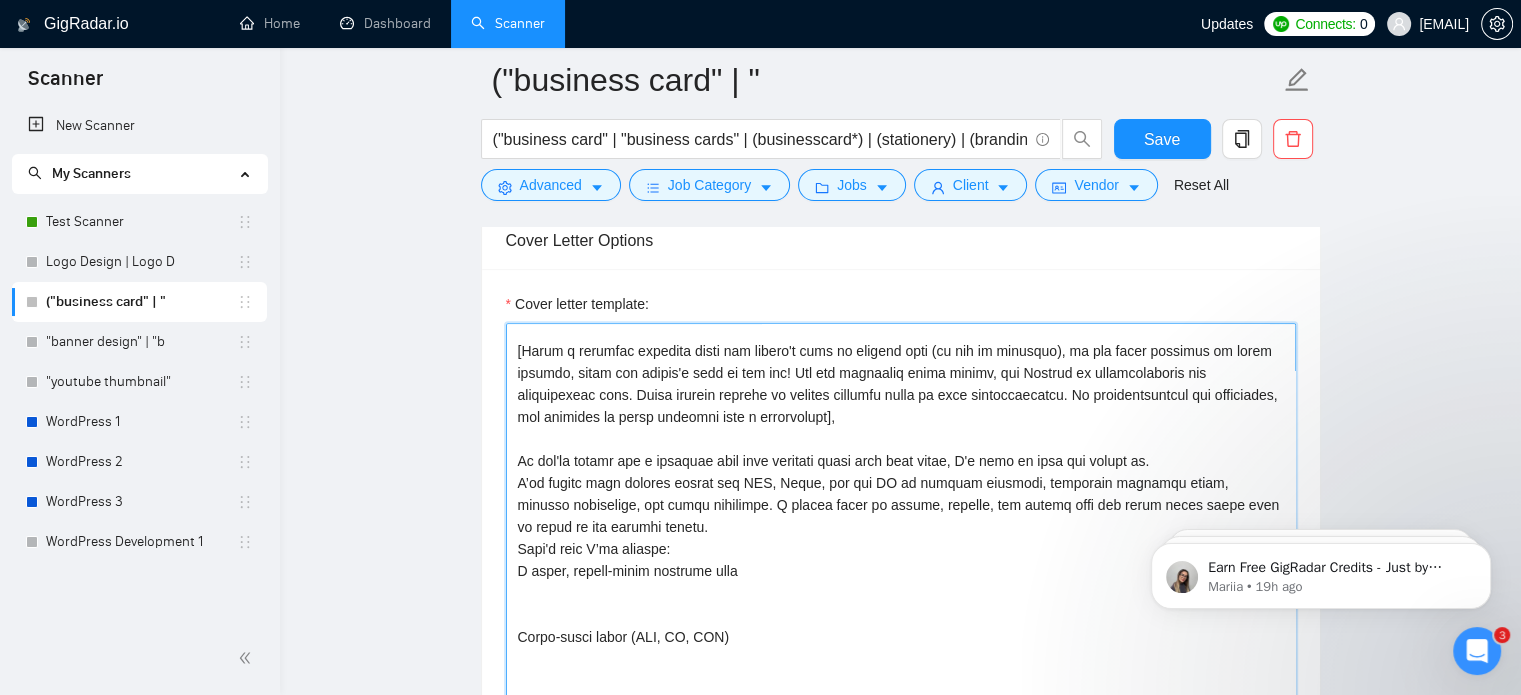 scroll, scrollTop: 210, scrollLeft: 0, axis: vertical 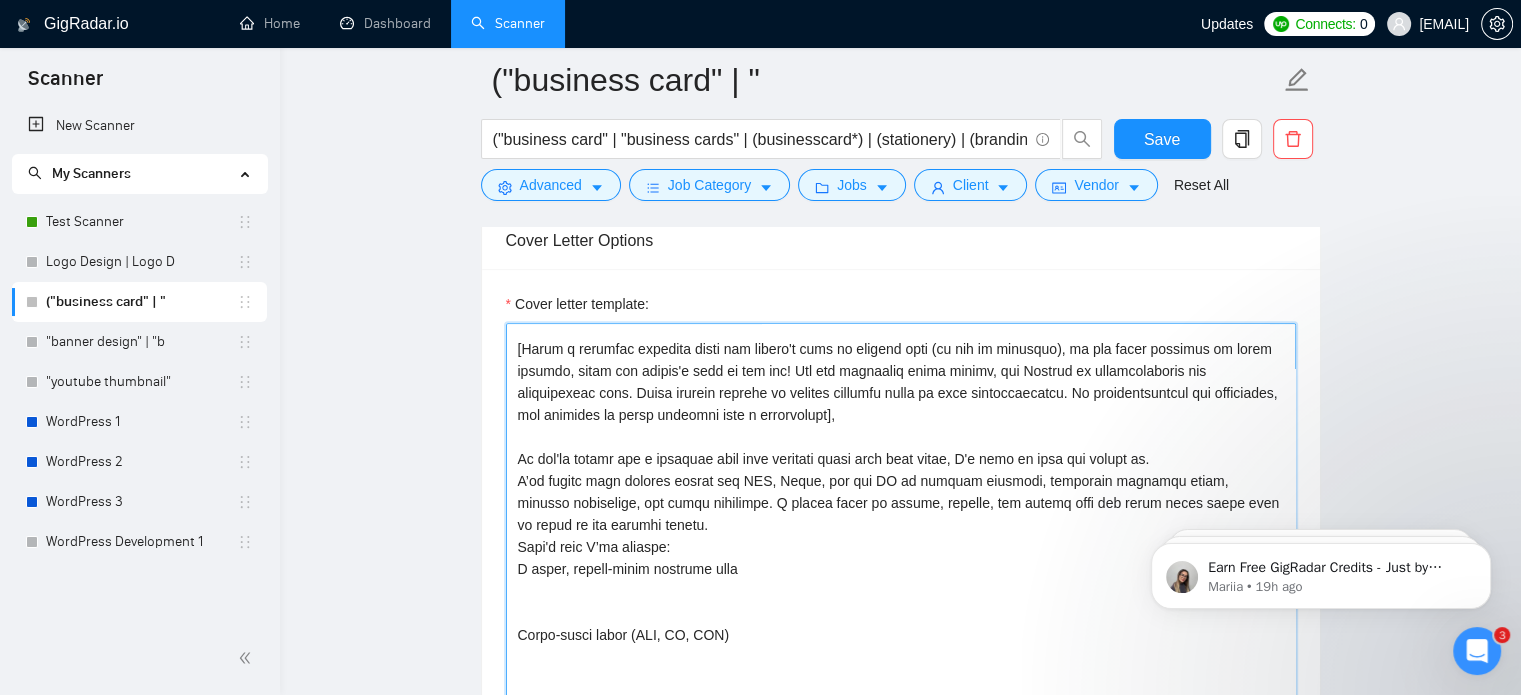 click on "Cover letter template:" at bounding box center [901, 548] 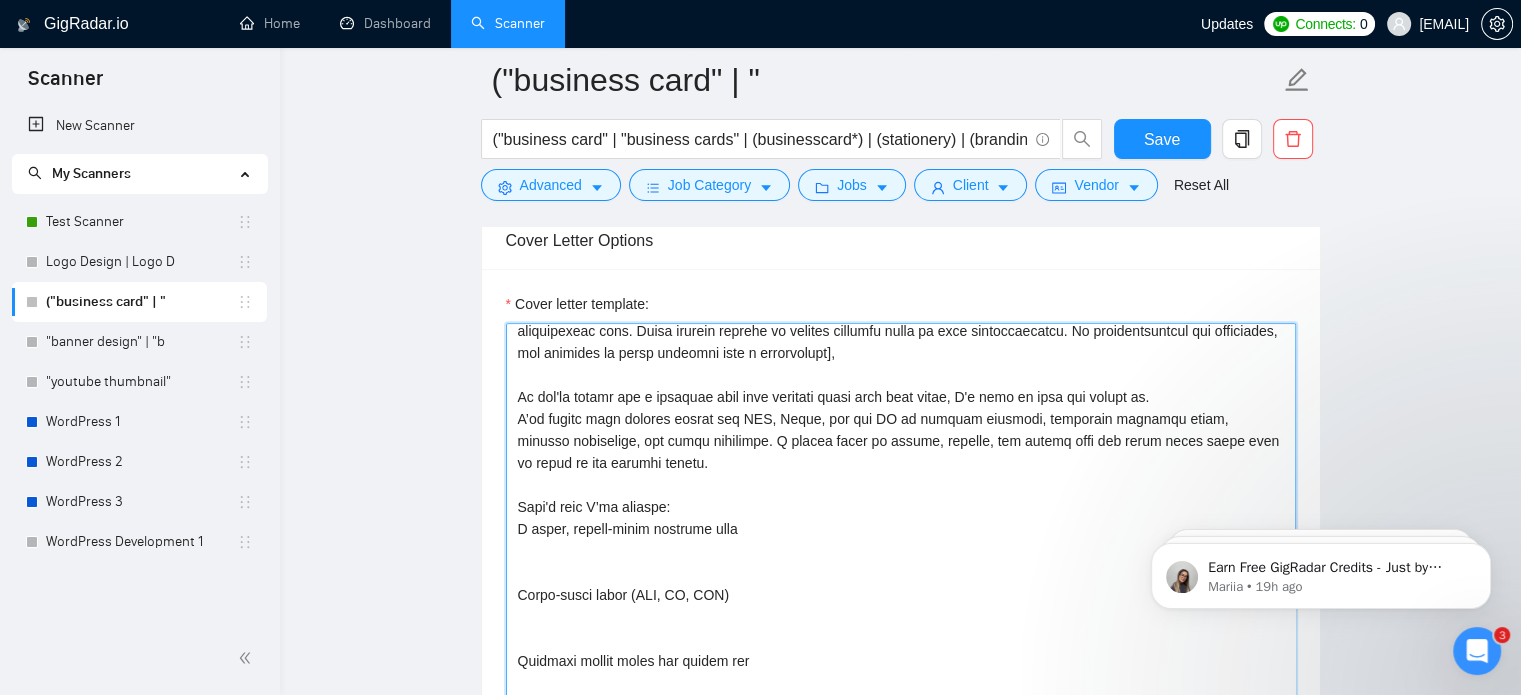 scroll, scrollTop: 364, scrollLeft: 0, axis: vertical 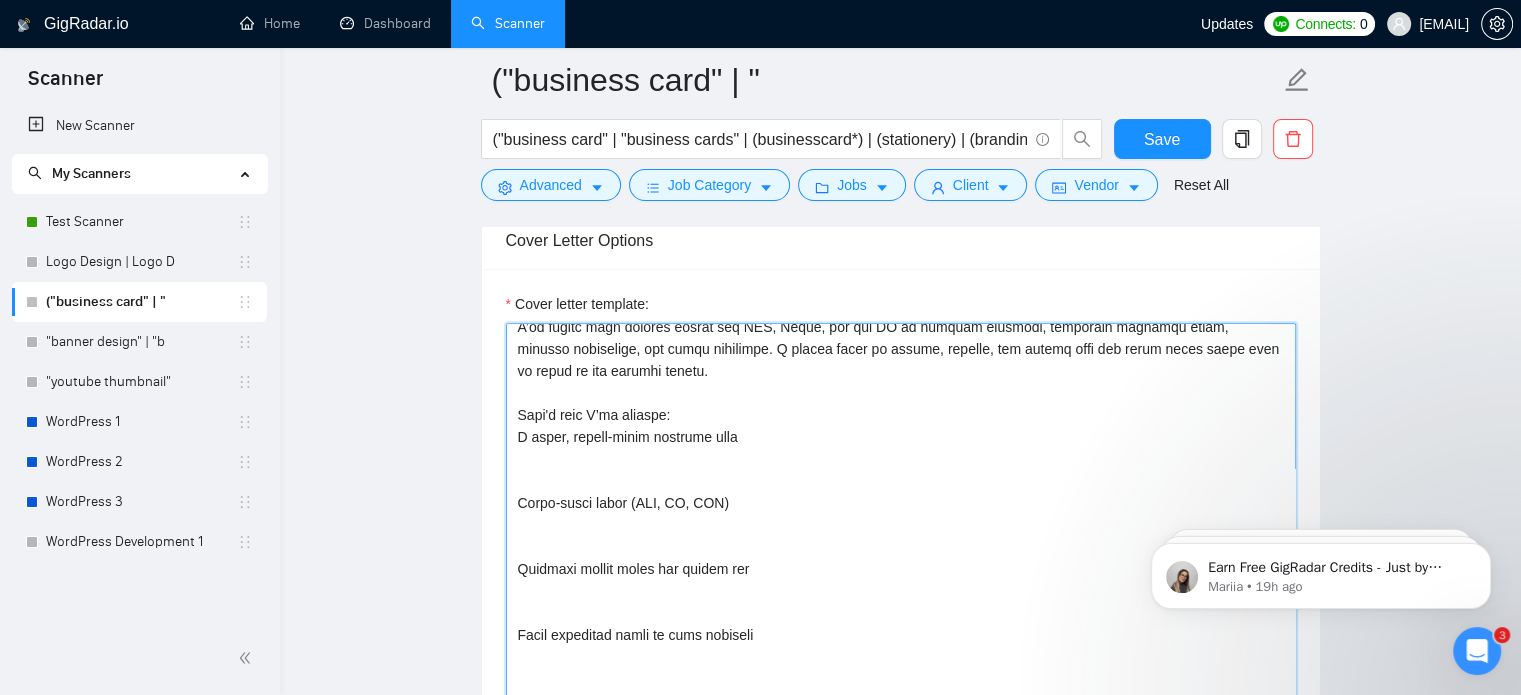 click on "Cover letter template:" at bounding box center [901, 548] 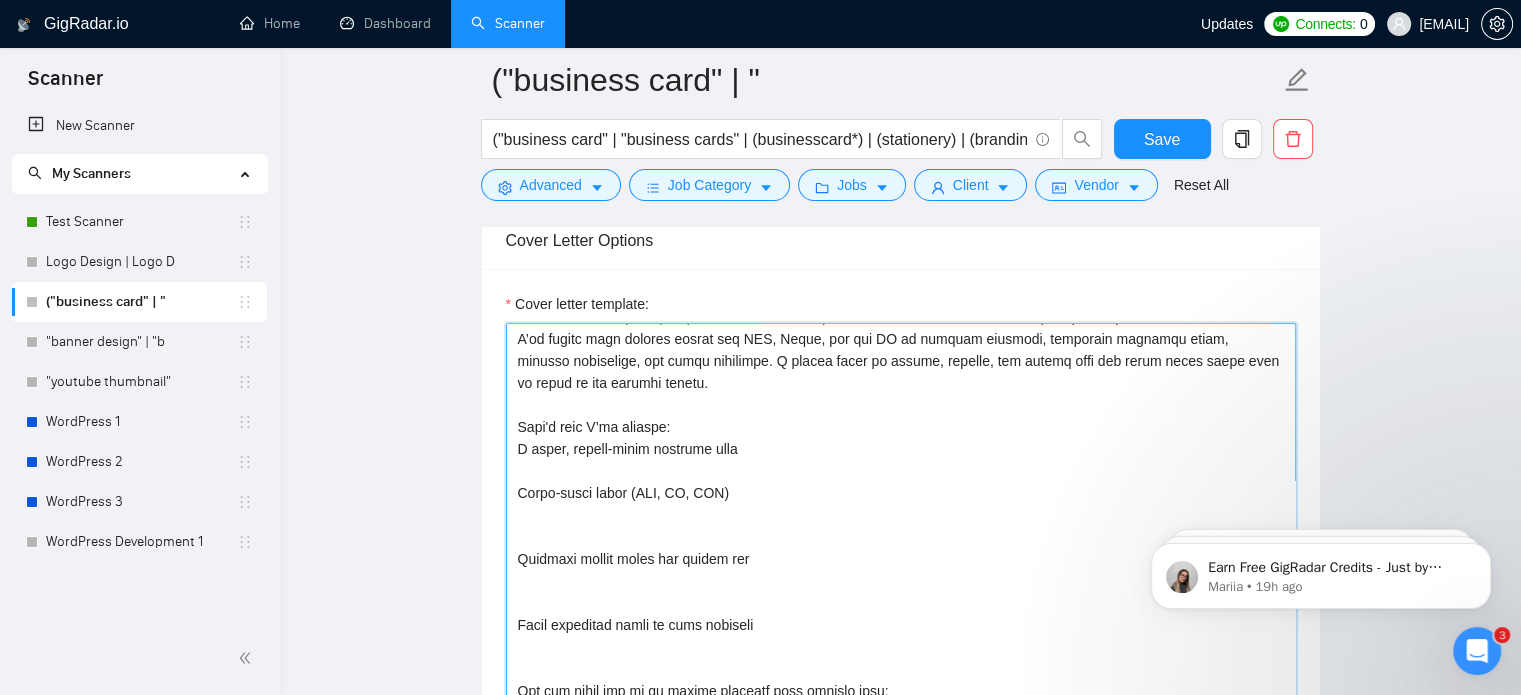 click on "Cover letter template:" at bounding box center [901, 548] 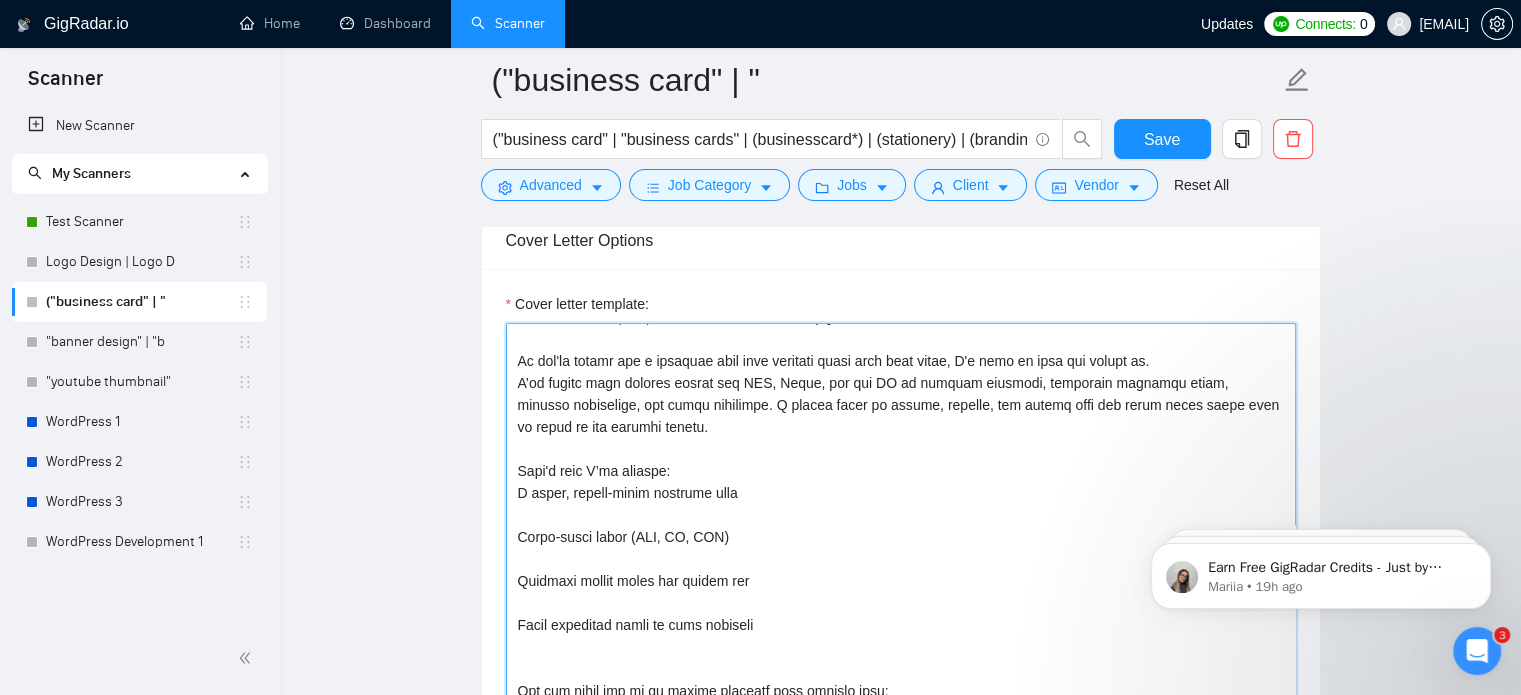 scroll, scrollTop: 352, scrollLeft: 0, axis: vertical 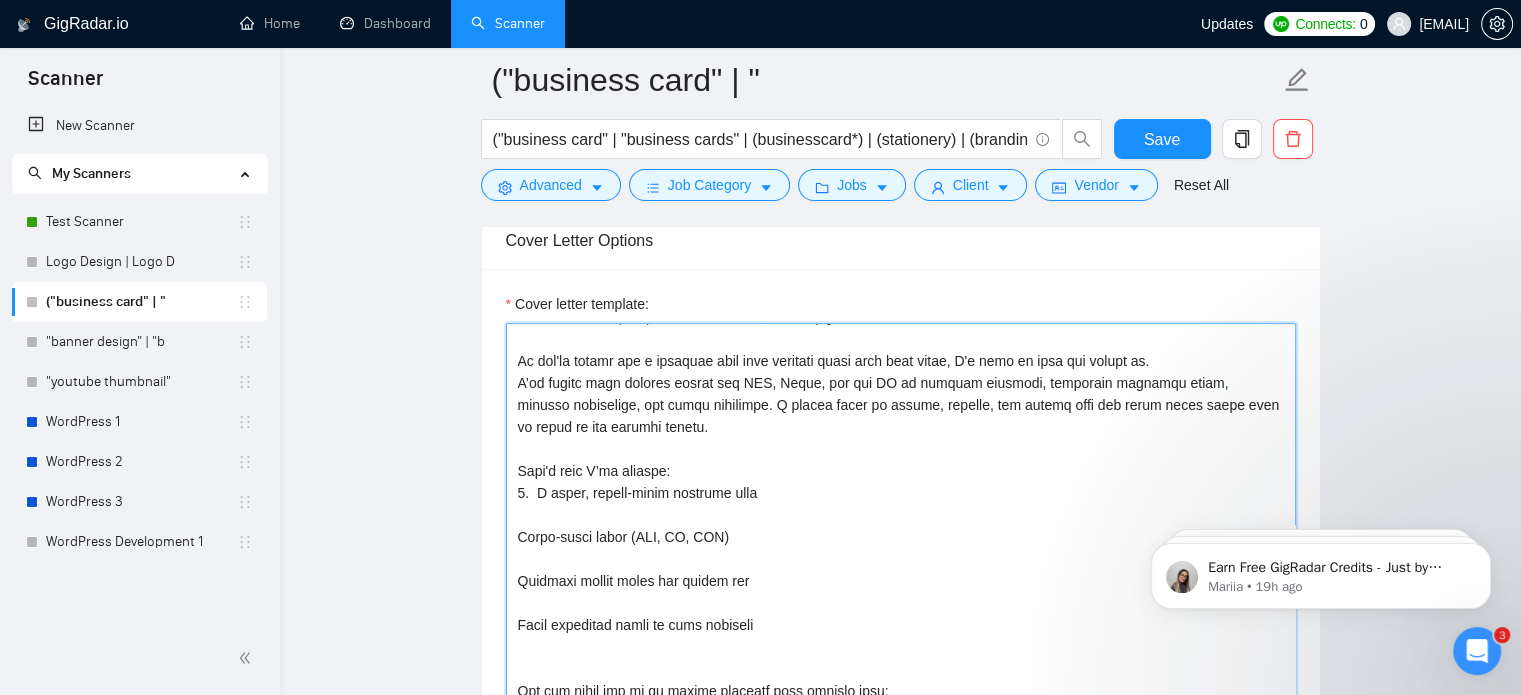 click on "Cover letter template:" at bounding box center [901, 548] 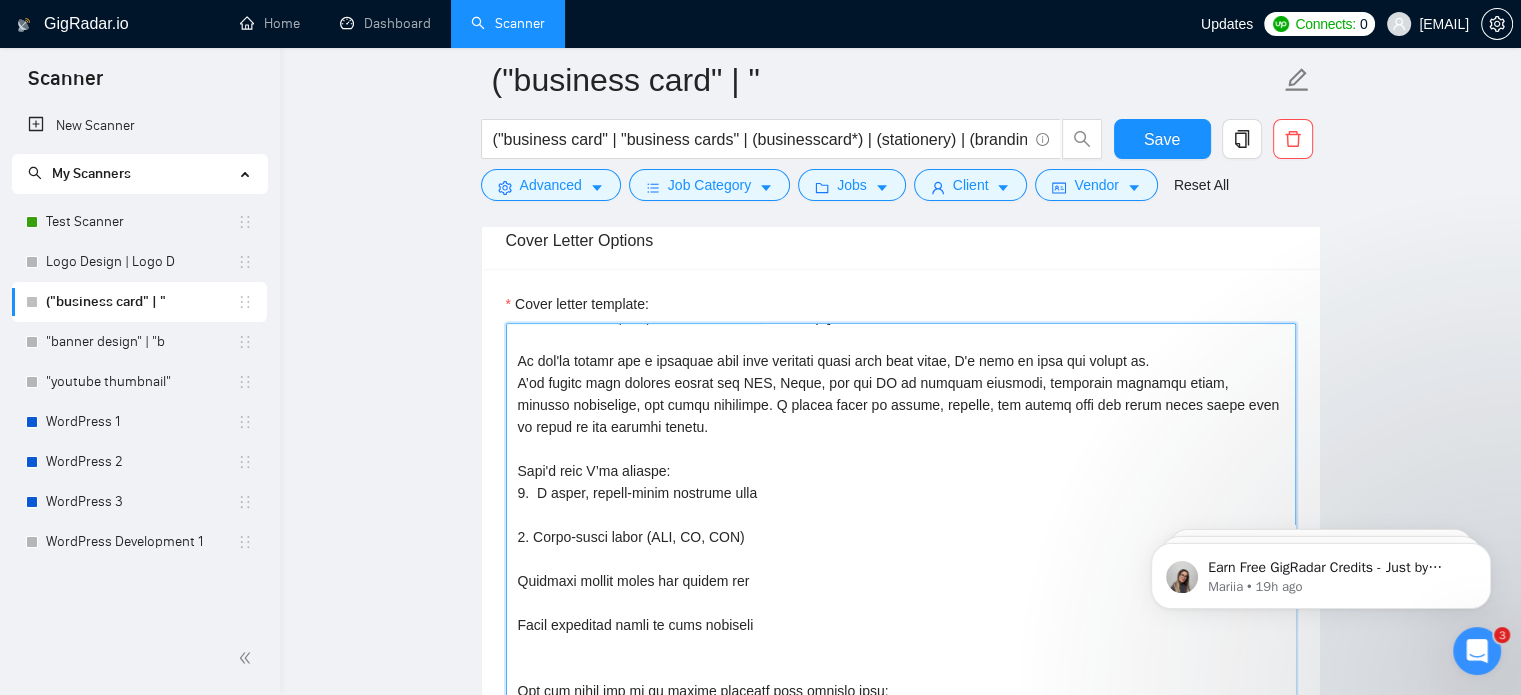 click on "Cover letter template:" at bounding box center (901, 548) 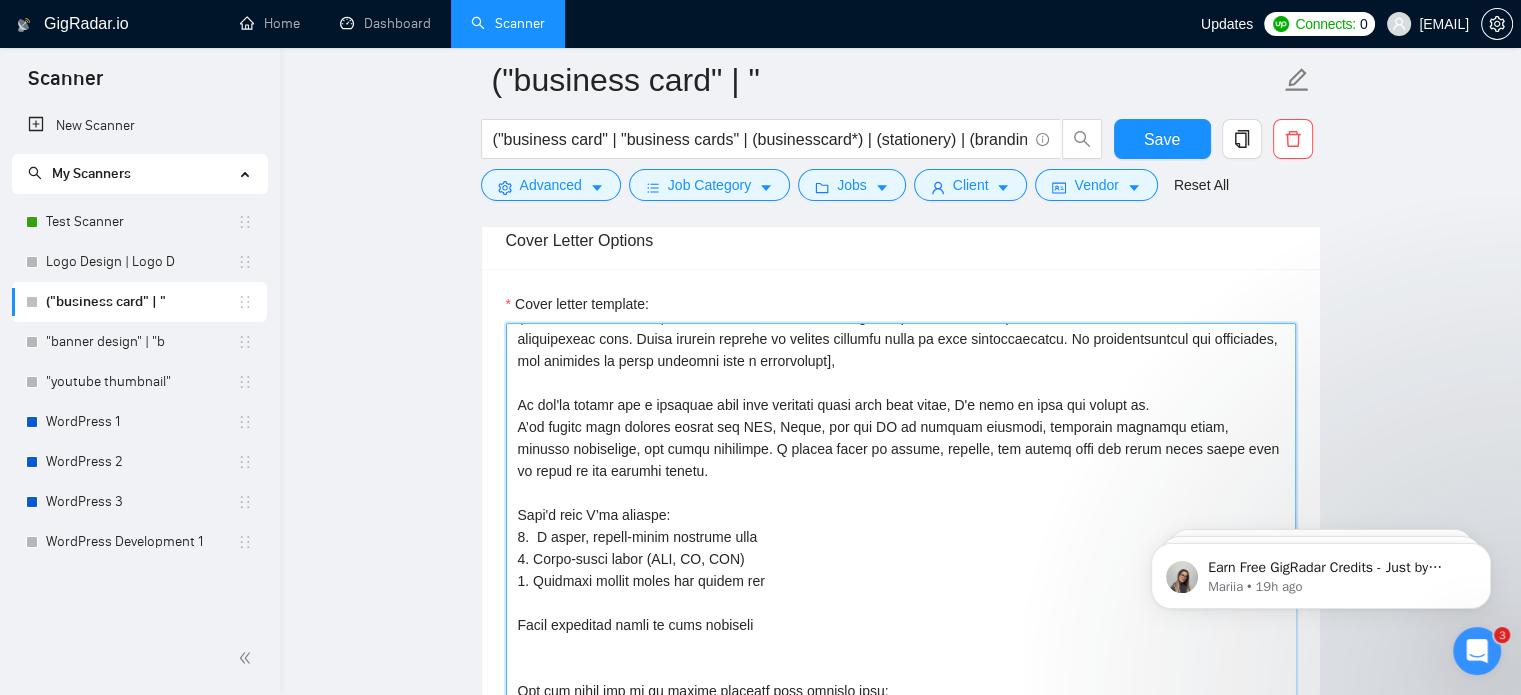 scroll, scrollTop: 308, scrollLeft: 0, axis: vertical 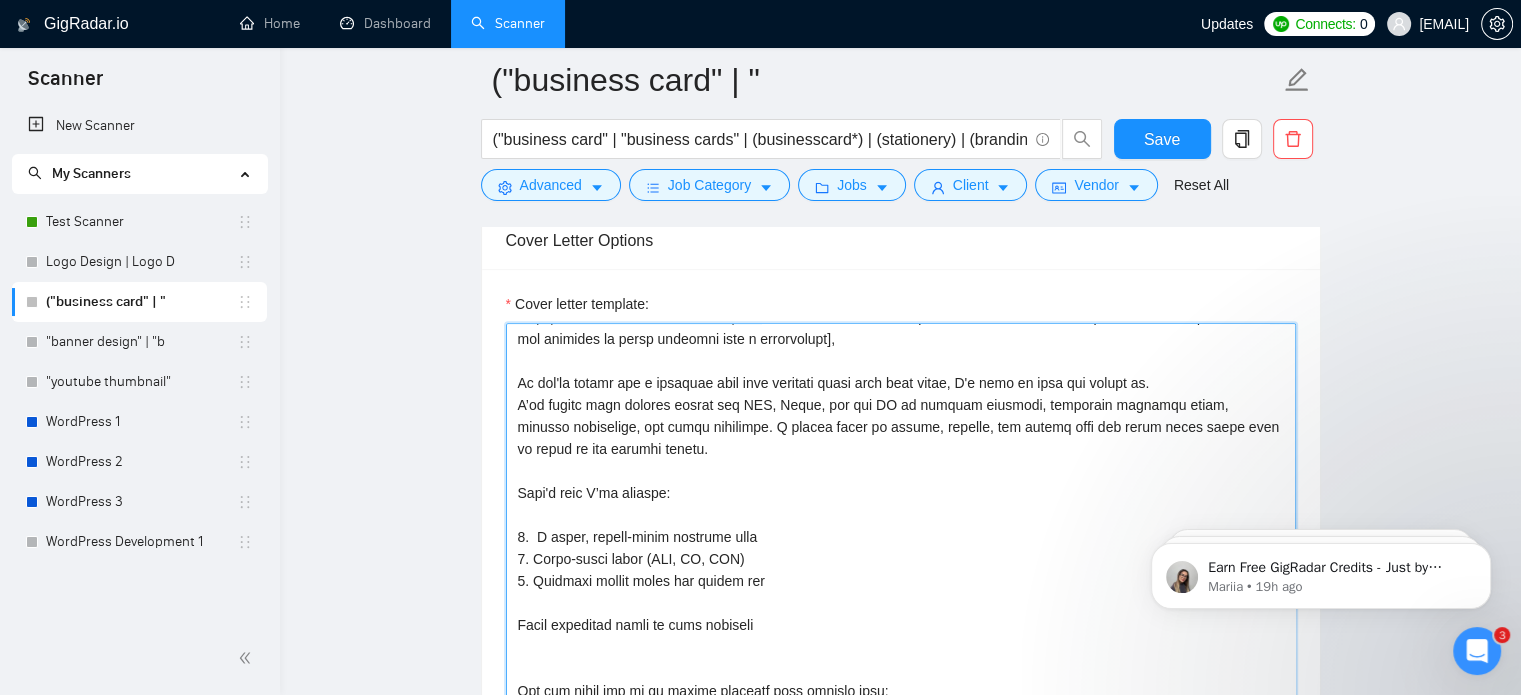 click on "Cover letter template:" at bounding box center (901, 548) 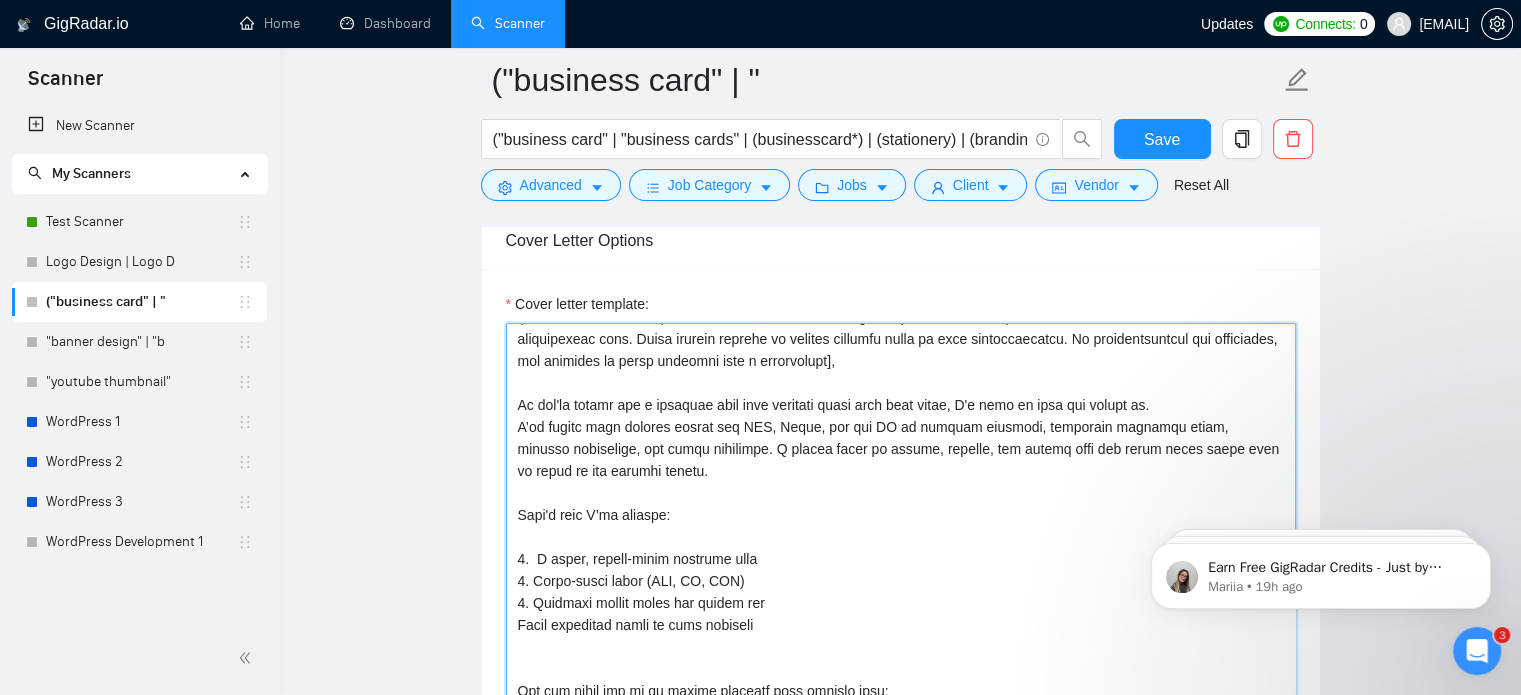 scroll, scrollTop: 308, scrollLeft: 0, axis: vertical 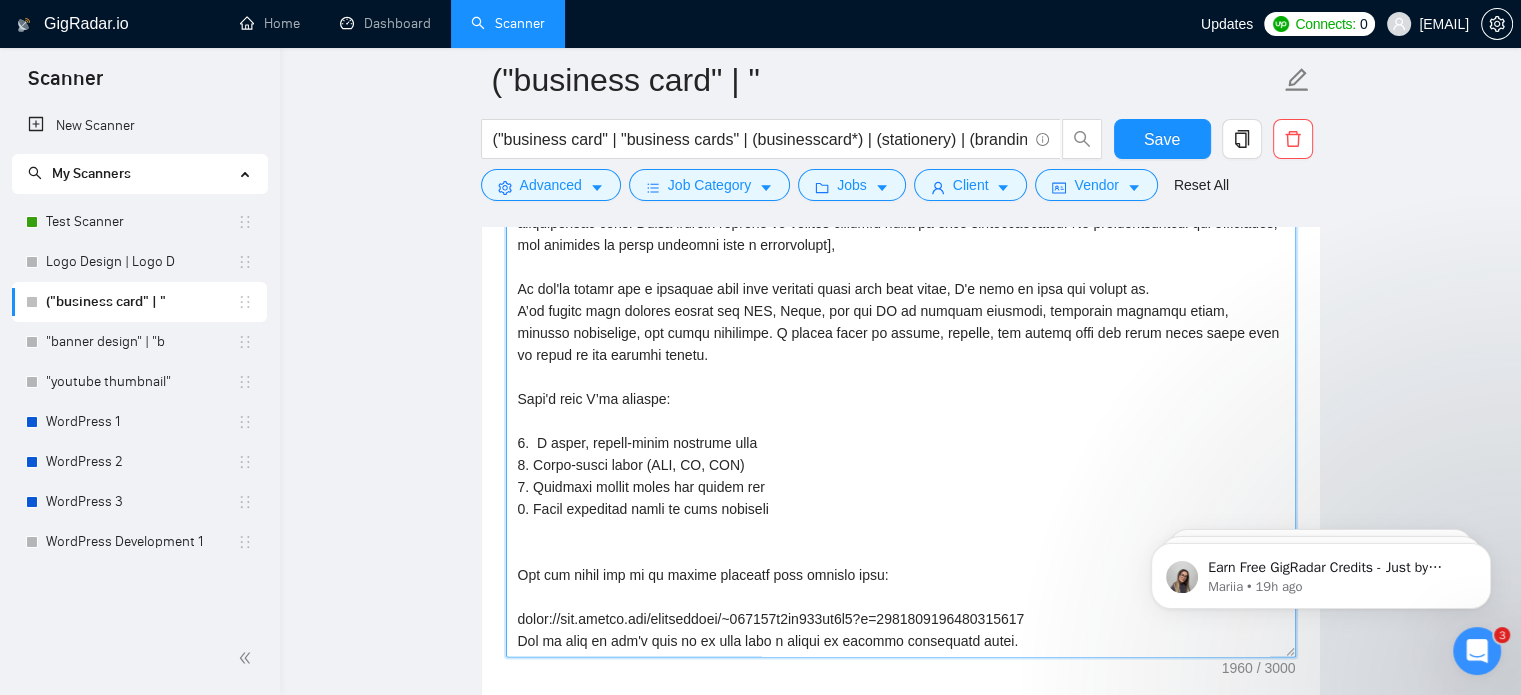 click on "Cover letter template:" at bounding box center [901, 432] 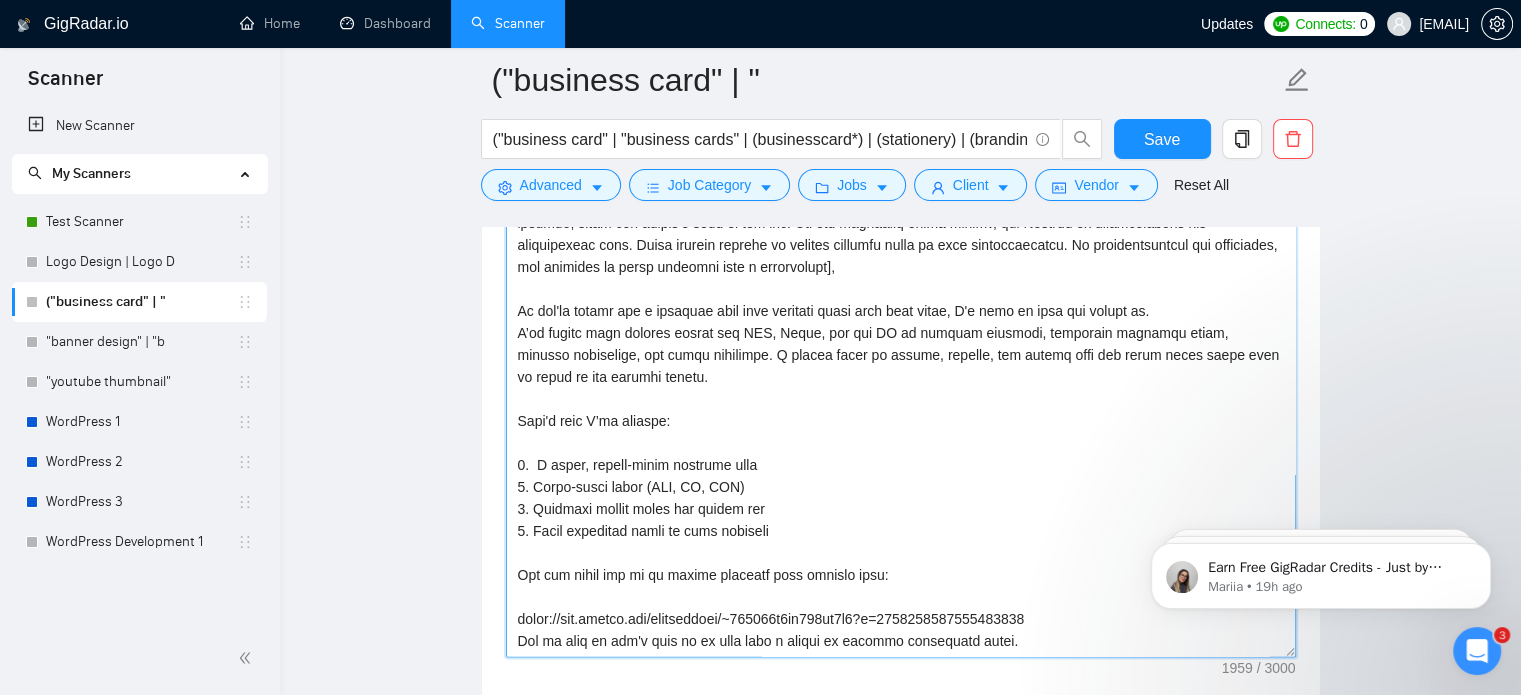 scroll, scrollTop: 286, scrollLeft: 0, axis: vertical 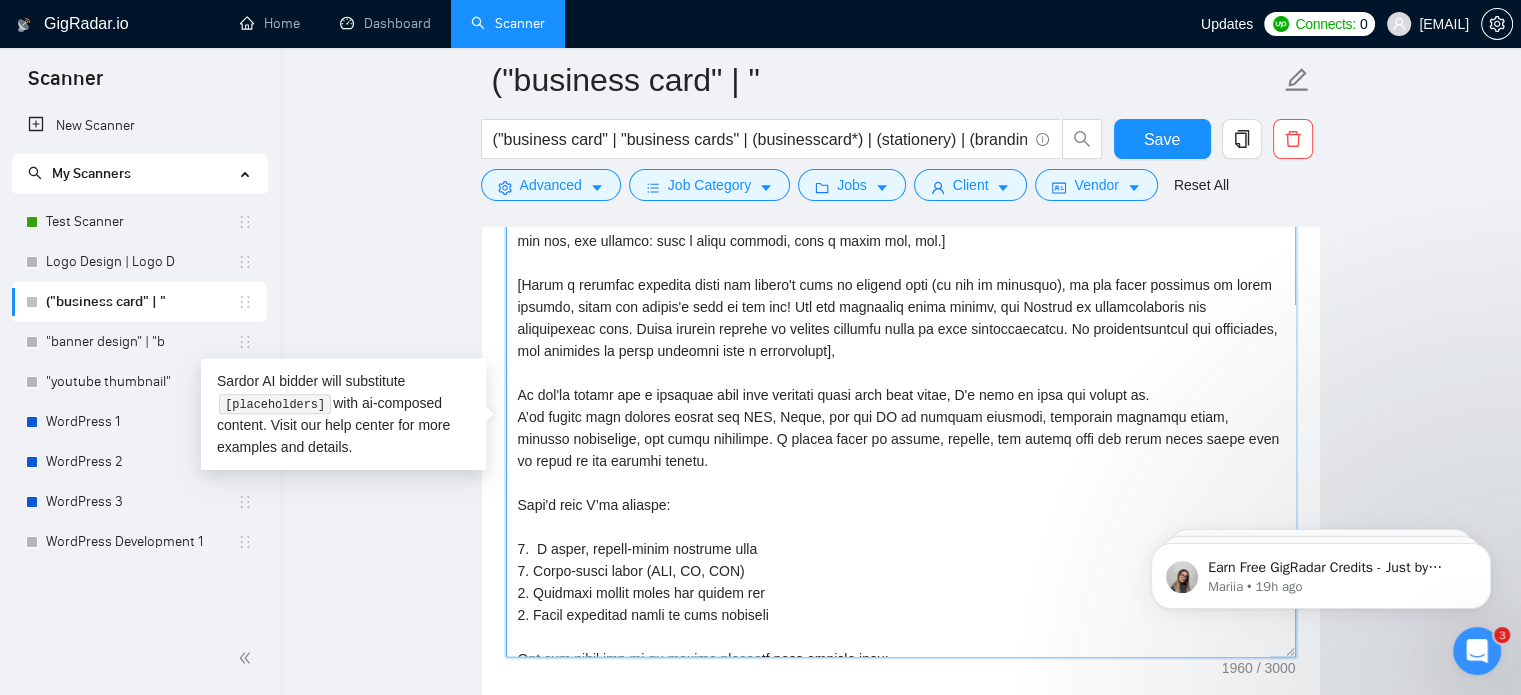 click on "Cover letter template:" at bounding box center (901, 432) 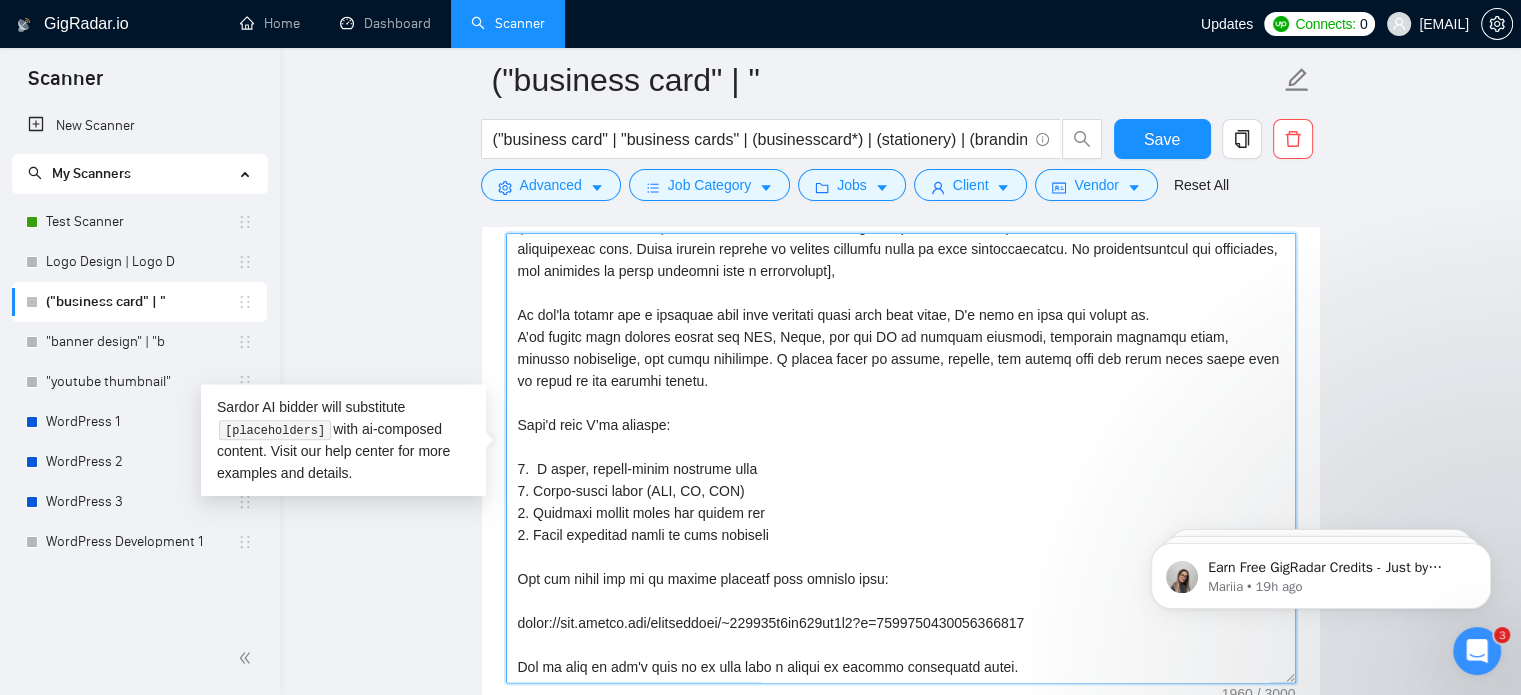 scroll, scrollTop: 2278, scrollLeft: 0, axis: vertical 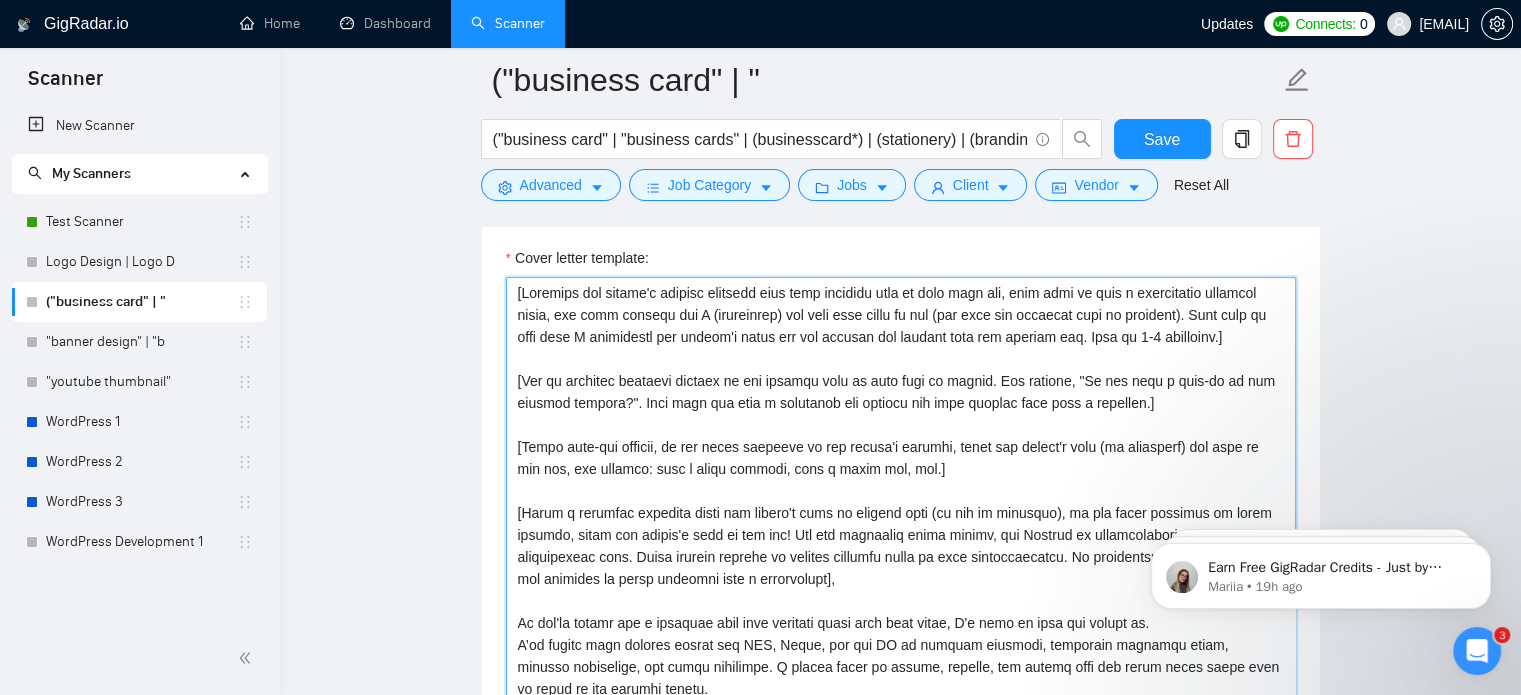 drag, startPoint x: 912, startPoint y: 499, endPoint x: 491, endPoint y: 443, distance: 424.70813 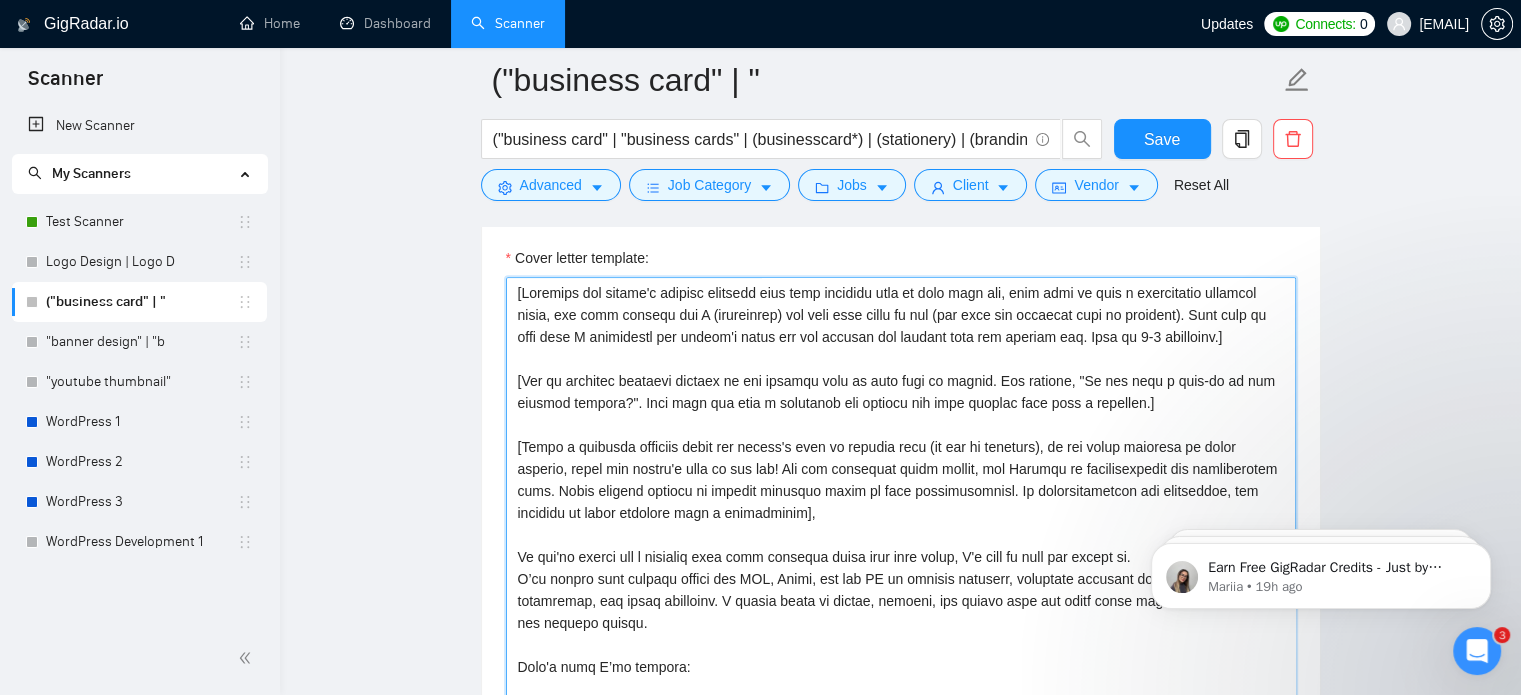 click on "Cover letter template:" at bounding box center [901, 502] 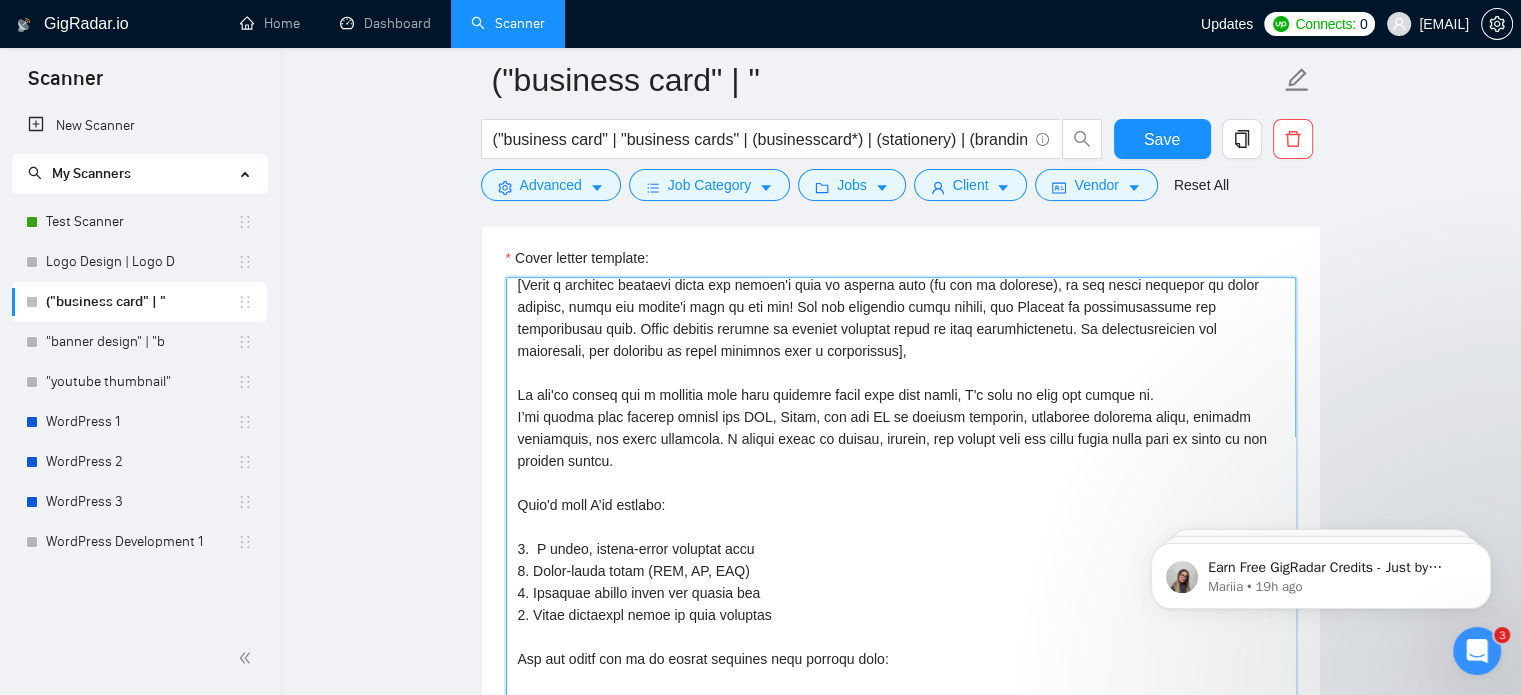 scroll, scrollTop: 98, scrollLeft: 0, axis: vertical 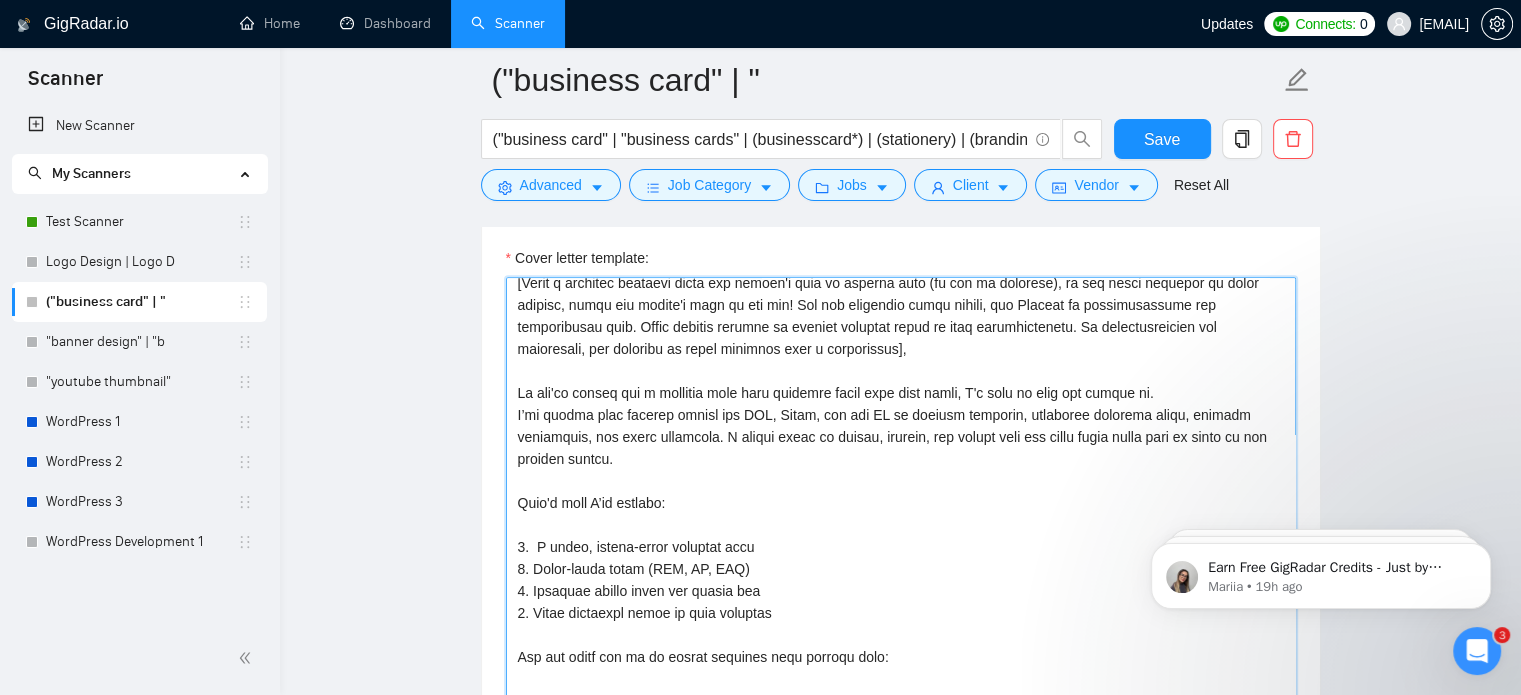 click on "Cover letter template:" at bounding box center [901, 502] 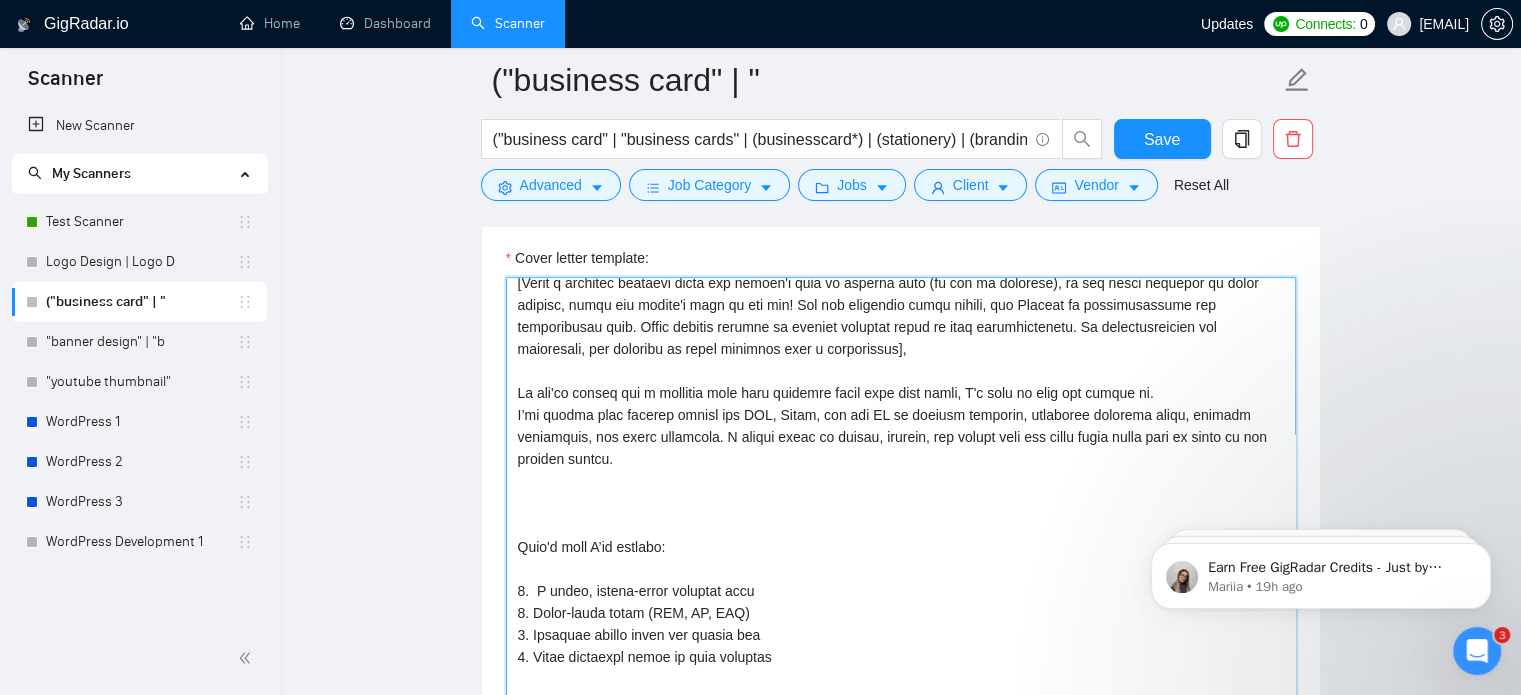 paste on "[Ask an engaging question related to the project that is very easy to answer. For example, "Do you have a mock-up of the designs already?". Show that you know a practical way forward for this project with such a question.]" 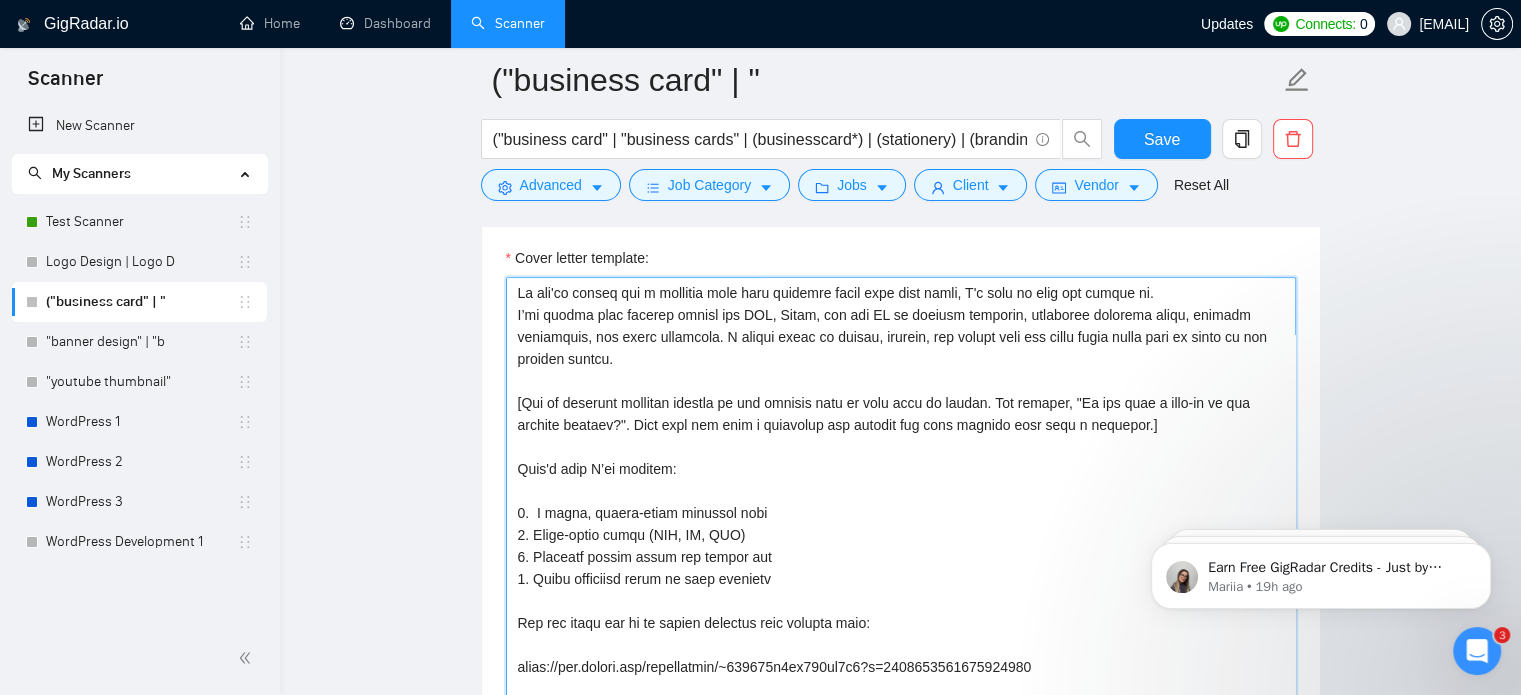 scroll, scrollTop: 214, scrollLeft: 0, axis: vertical 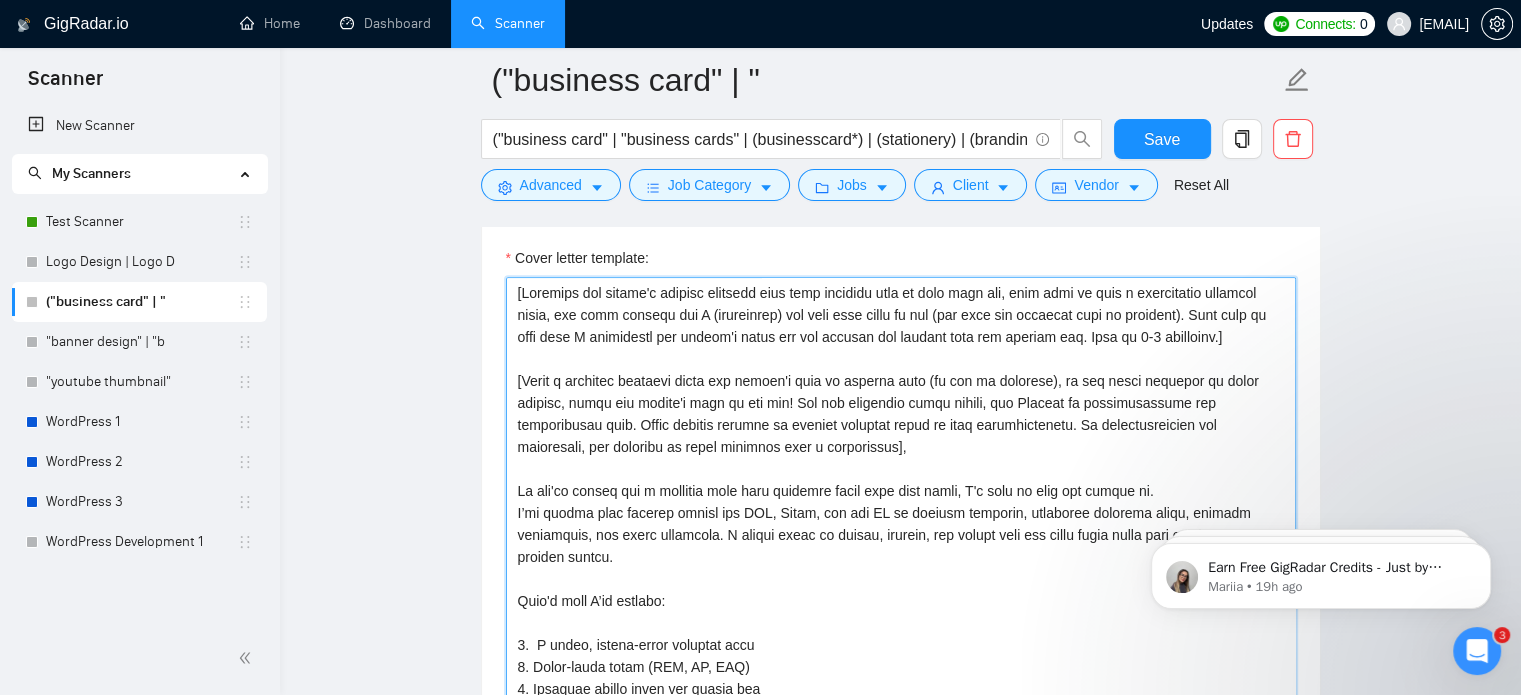 click on "Cover letter template:" at bounding box center [901, 502] 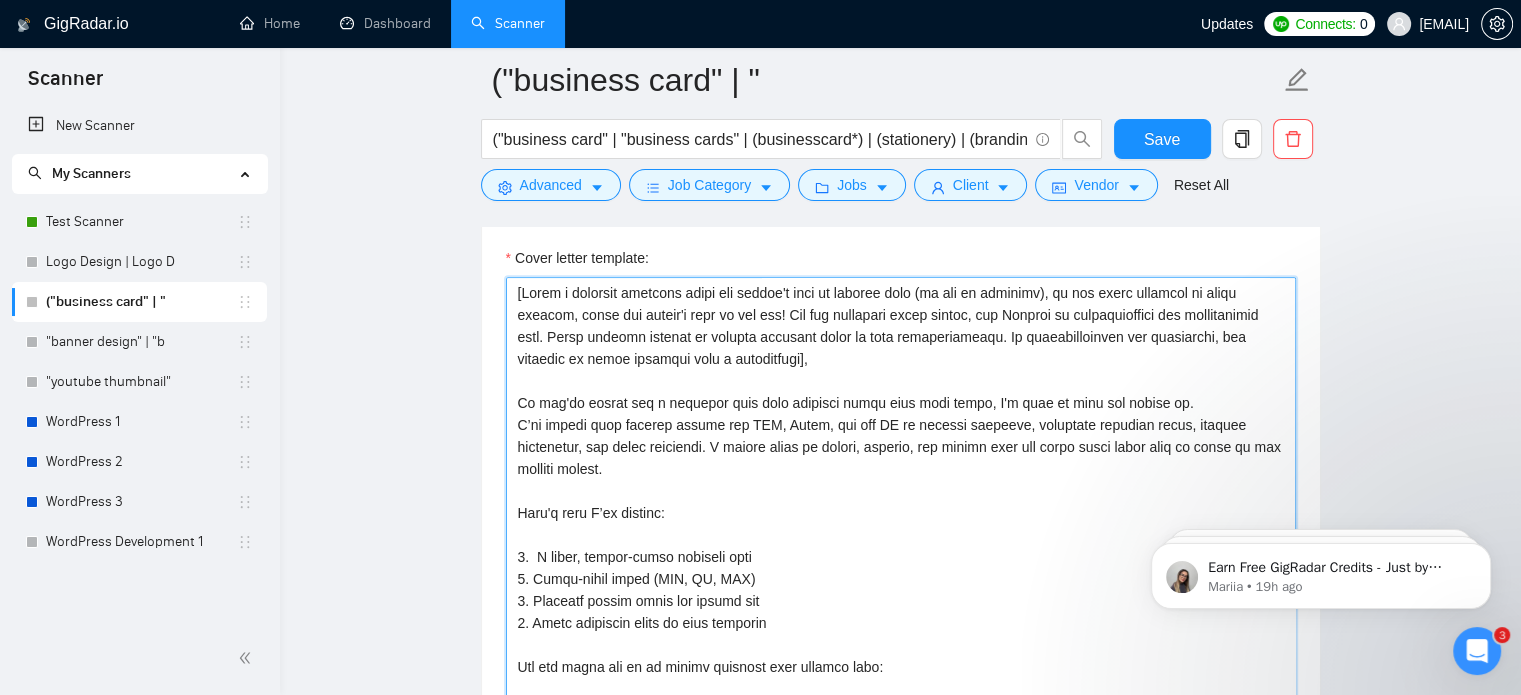 click on "Cover letter template:" at bounding box center [901, 502] 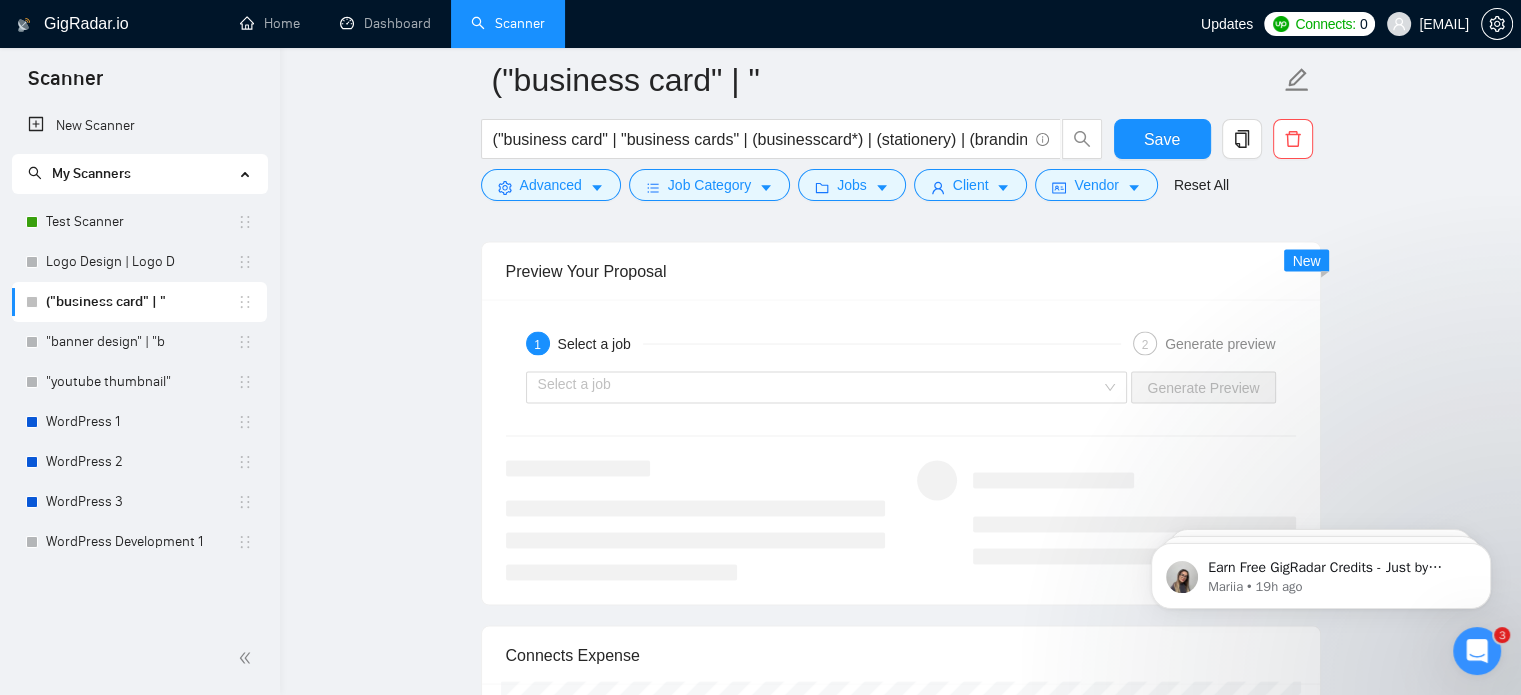 scroll, scrollTop: 3789, scrollLeft: 0, axis: vertical 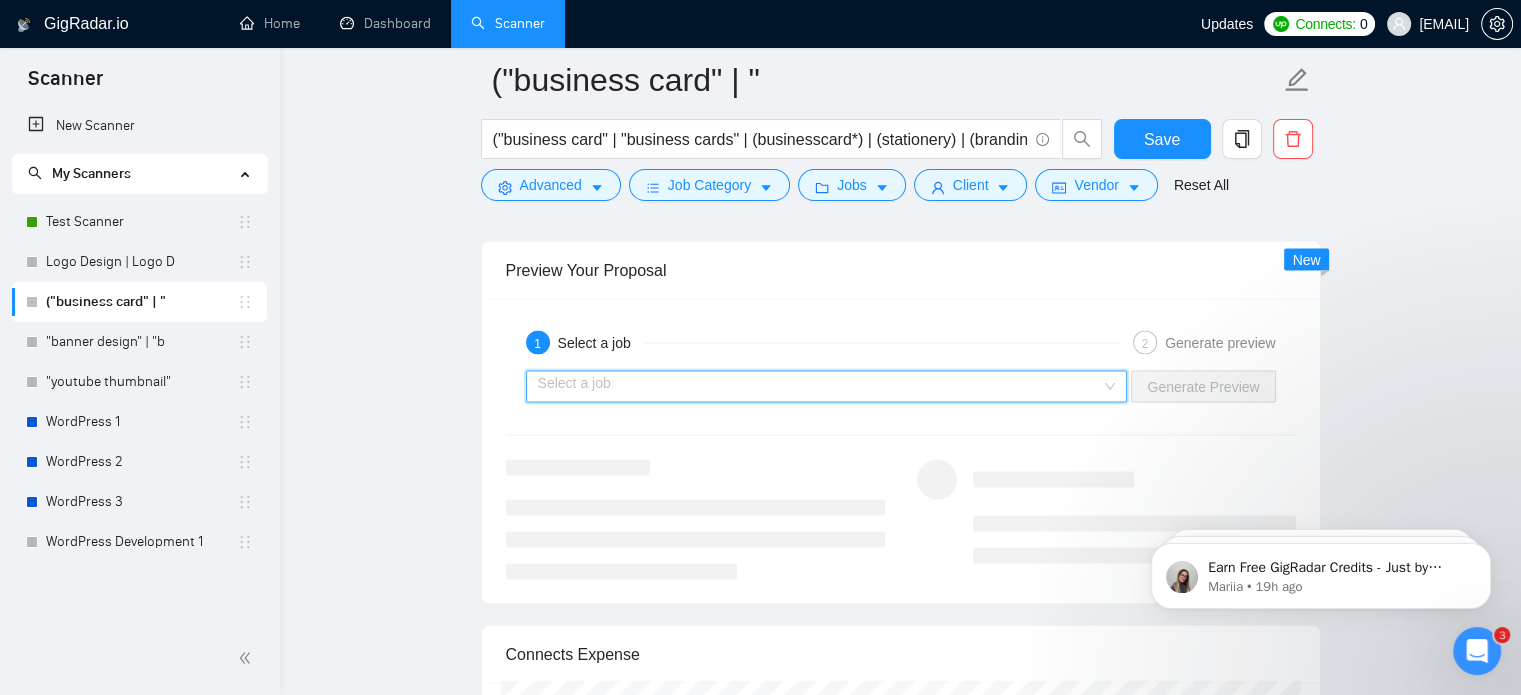 click at bounding box center [820, 386] 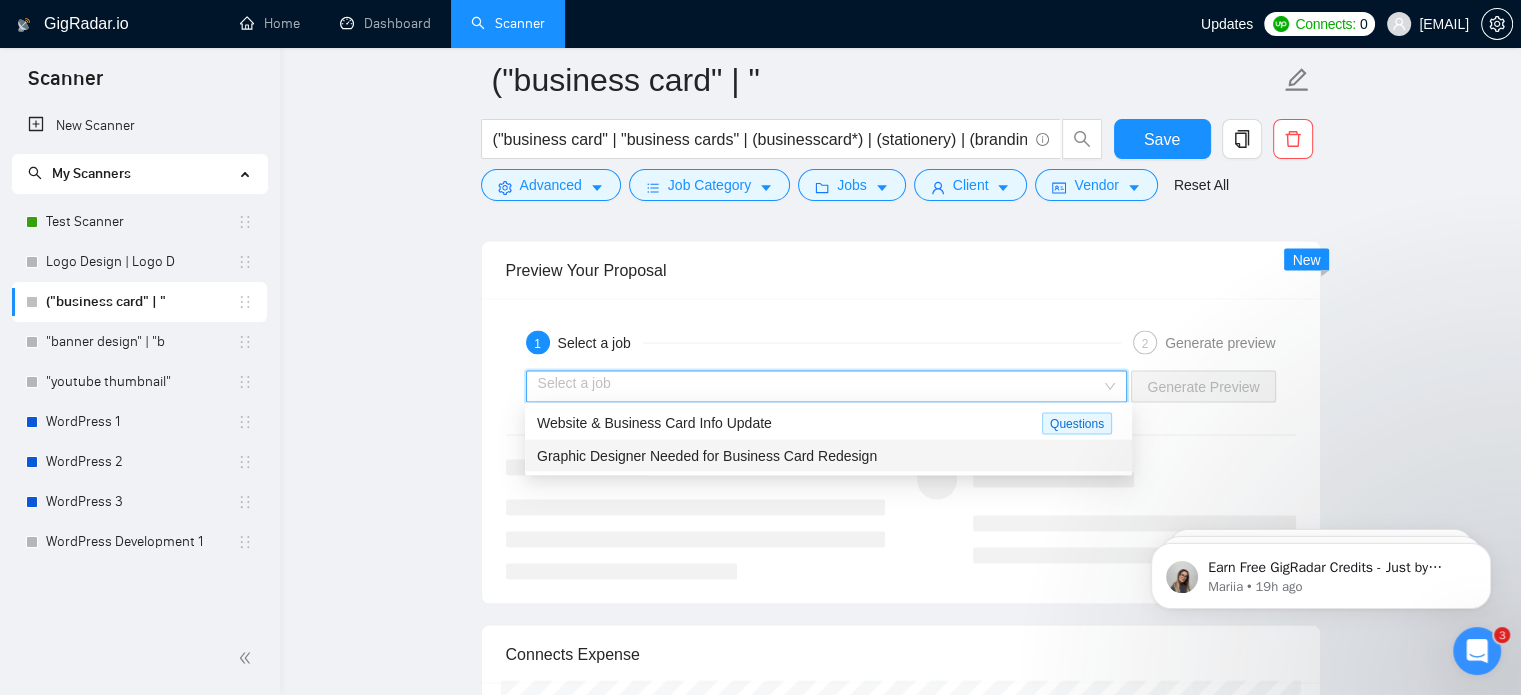click on "Graphic Designer Needed for Business Card Redesign" at bounding box center [707, 455] 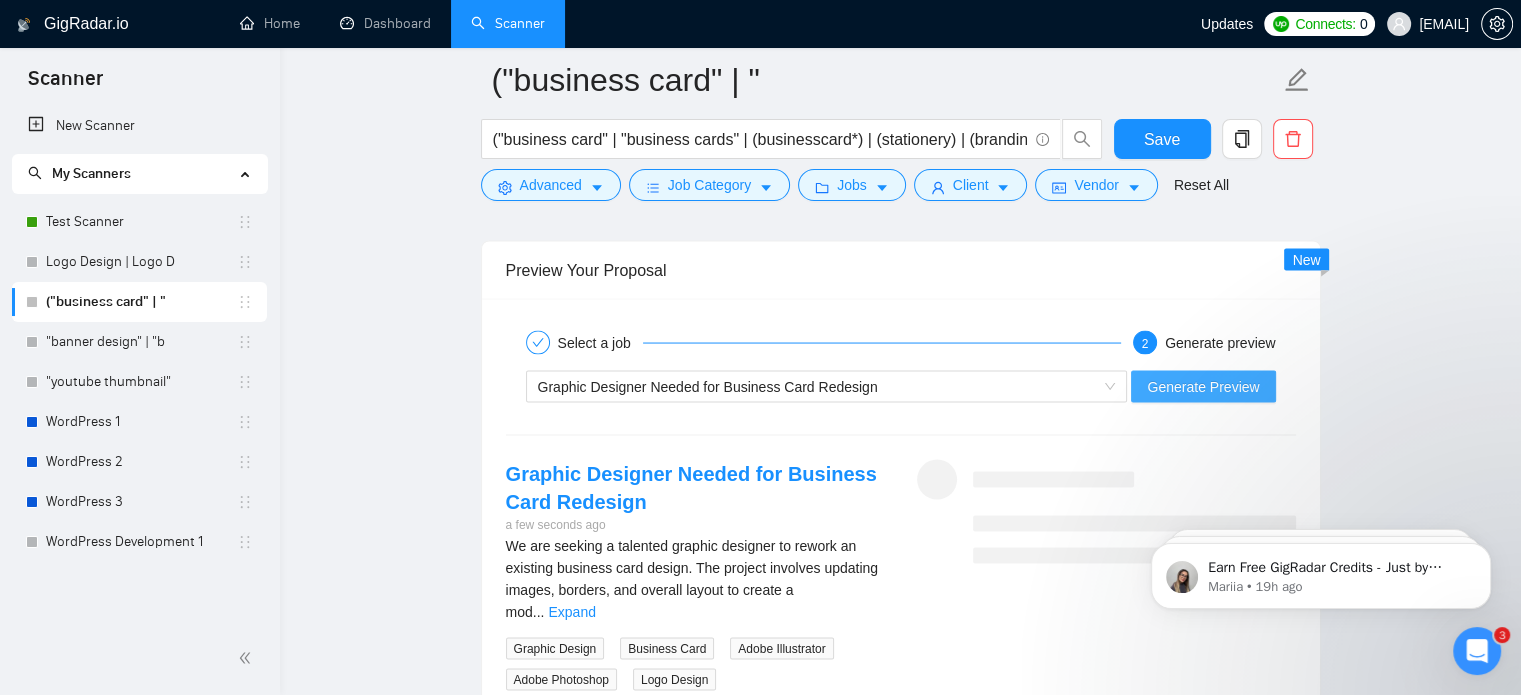 click on "Generate Preview" at bounding box center [1203, 386] 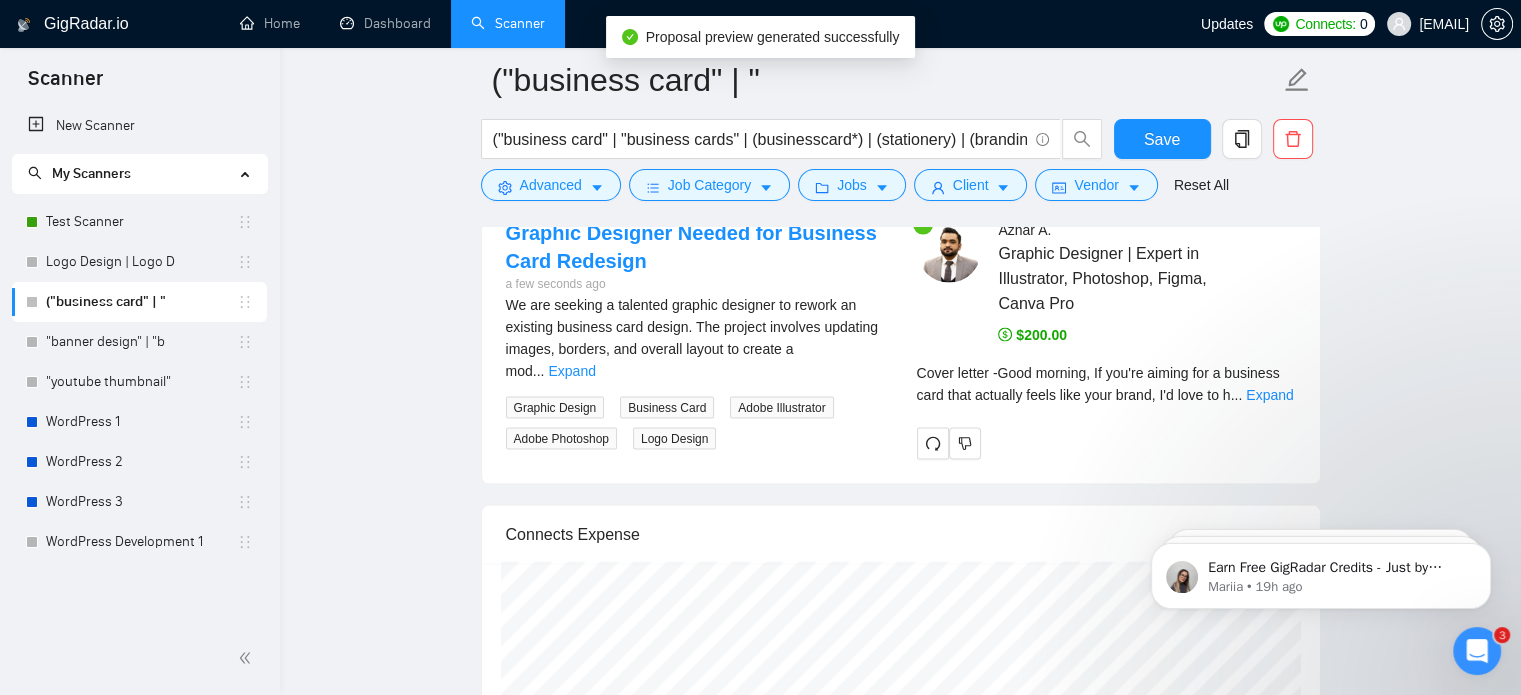 scroll, scrollTop: 4042, scrollLeft: 0, axis: vertical 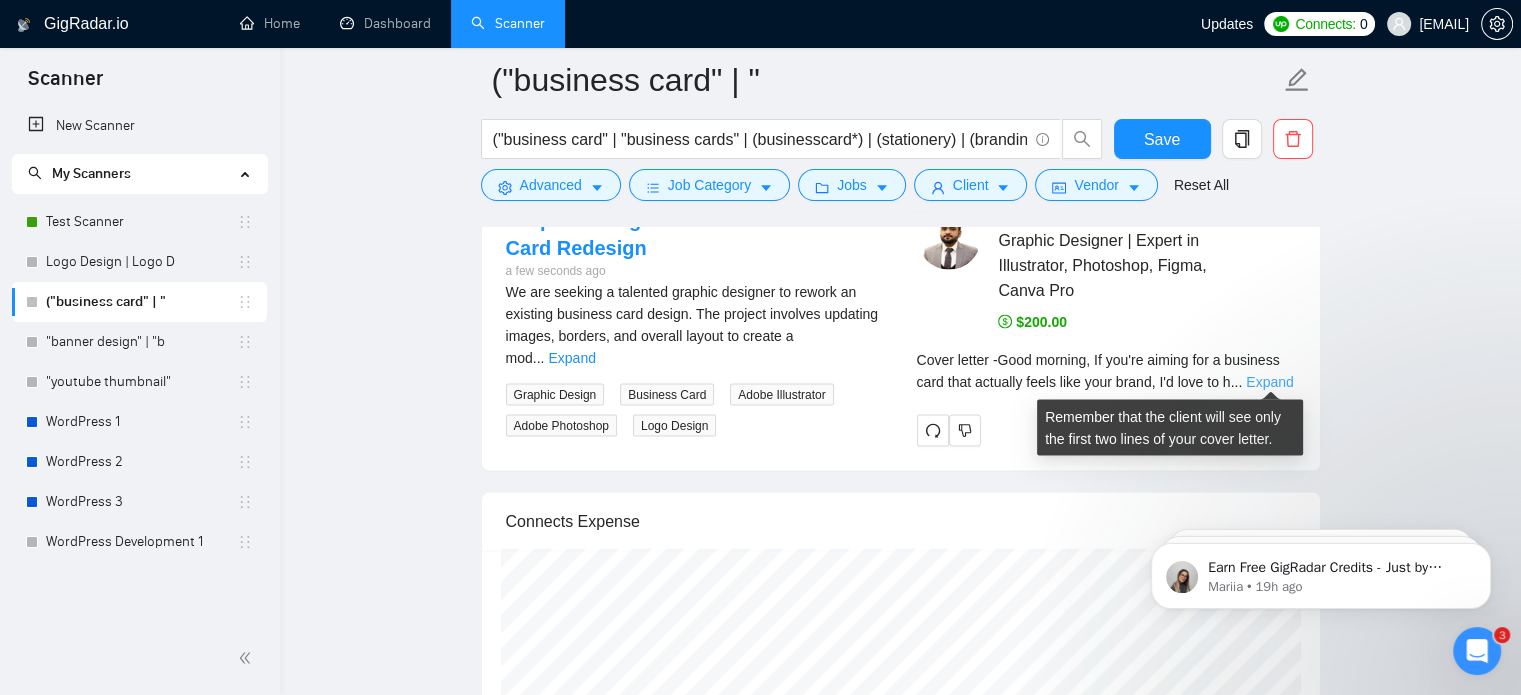 click on "Expand" at bounding box center (1269, 382) 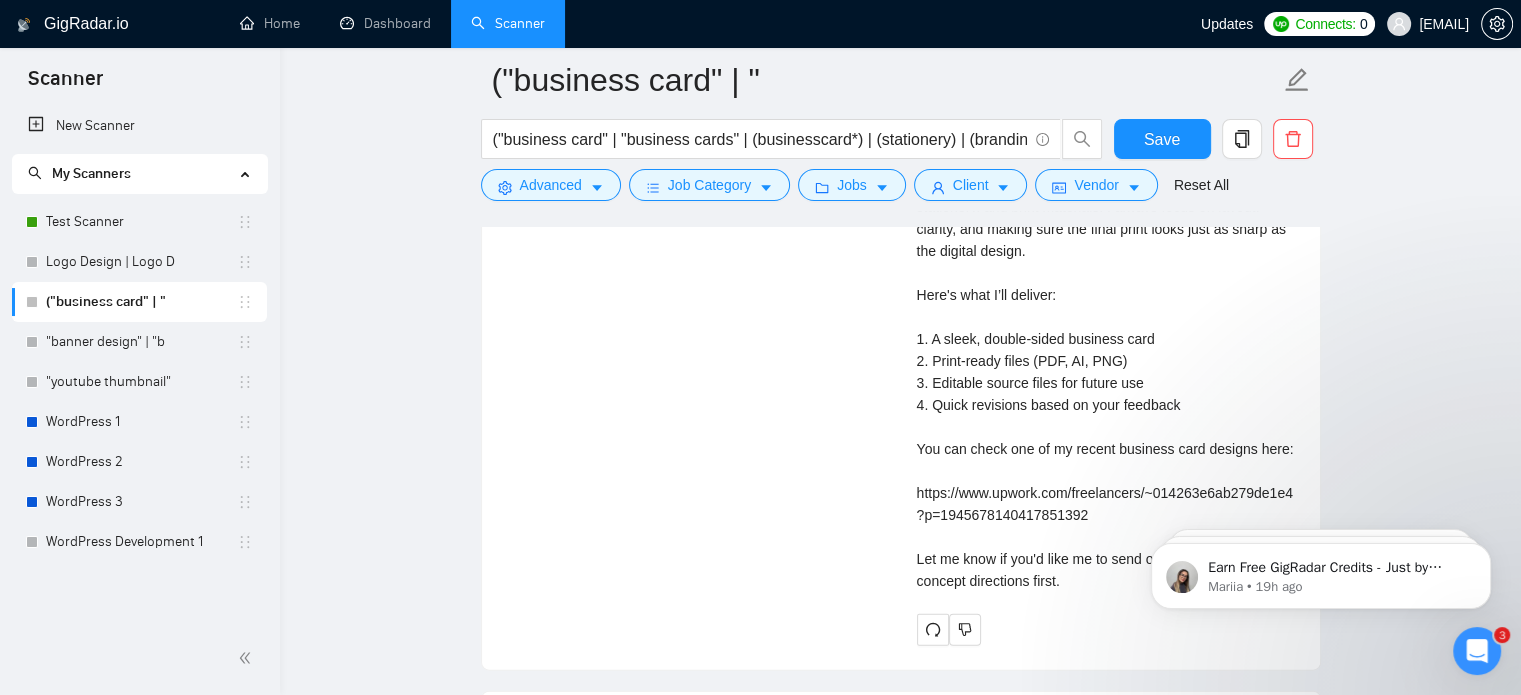 scroll, scrollTop: 4362, scrollLeft: 0, axis: vertical 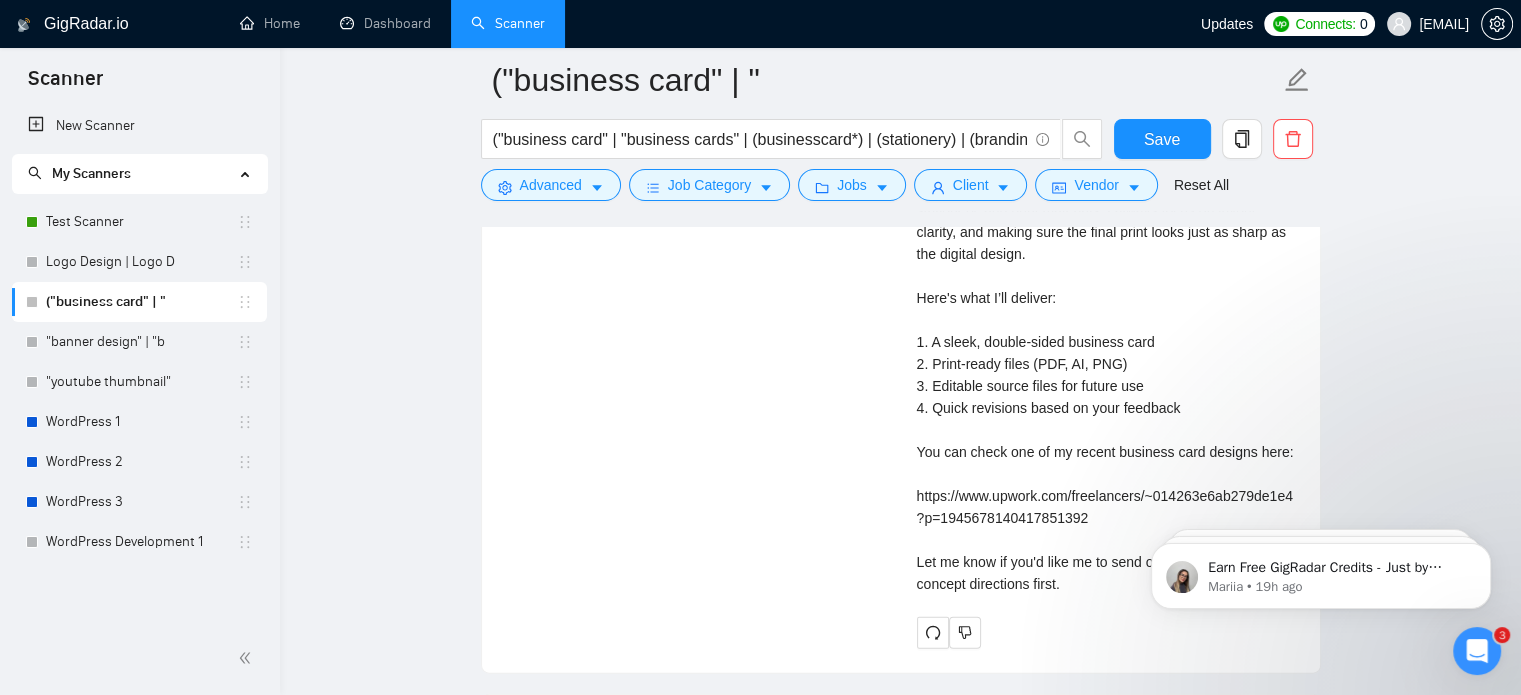 click on "Cover letter Good morning,
If you're aiming for a business card that actually feels like your brand, I'd love to help you design it.
I’ve worked with clients across the UAE, Qatar, and the UK on similar projects, including business cards, branded stationery, and print materials. I always focus on layout, clarity, and making sure the final print looks just as sharp as the digital design.
Here's what I’ll deliver:
1.  A sleek, double-sided business card
2. Print-ready files (PDF, AI, PNG)
3. Editable source files for future use
4. Quick revisions based on your feedback
You can check one of my recent business card designs here:
https://www.upwork.com/freelancers/~014263e6ab279de1e4?p=1945678140417851392
Let me know if you'd like me to send over a couple of concept directions first." at bounding box center [1106, 320] 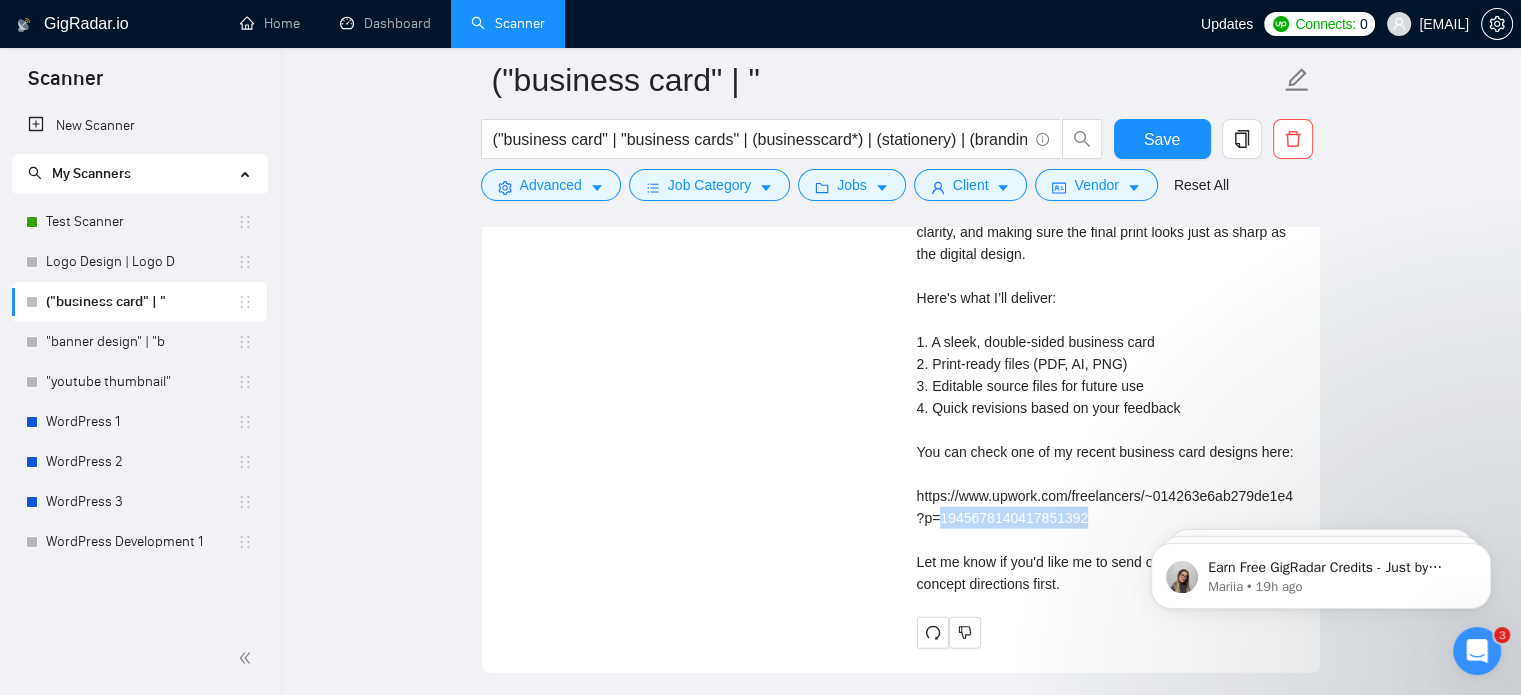 click on "Cover letter Good morning,
If you're aiming for a business card that actually feels like your brand, I'd love to help you design it.
I’ve worked with clients across the UAE, Qatar, and the UK on similar projects, including business cards, branded stationery, and print materials. I always focus on layout, clarity, and making sure the final print looks just as sharp as the digital design.
Here's what I’ll deliver:
1.  A sleek, double-sided business card
2. Print-ready files (PDF, AI, PNG)
3. Editable source files for future use
4. Quick revisions based on your feedback
You can check one of my recent business card designs here:
https://www.upwork.com/freelancers/~014263e6ab279de1e4?p=1945678140417851392
Let me know if you'd like me to send over a couple of concept directions first." at bounding box center [1106, 320] 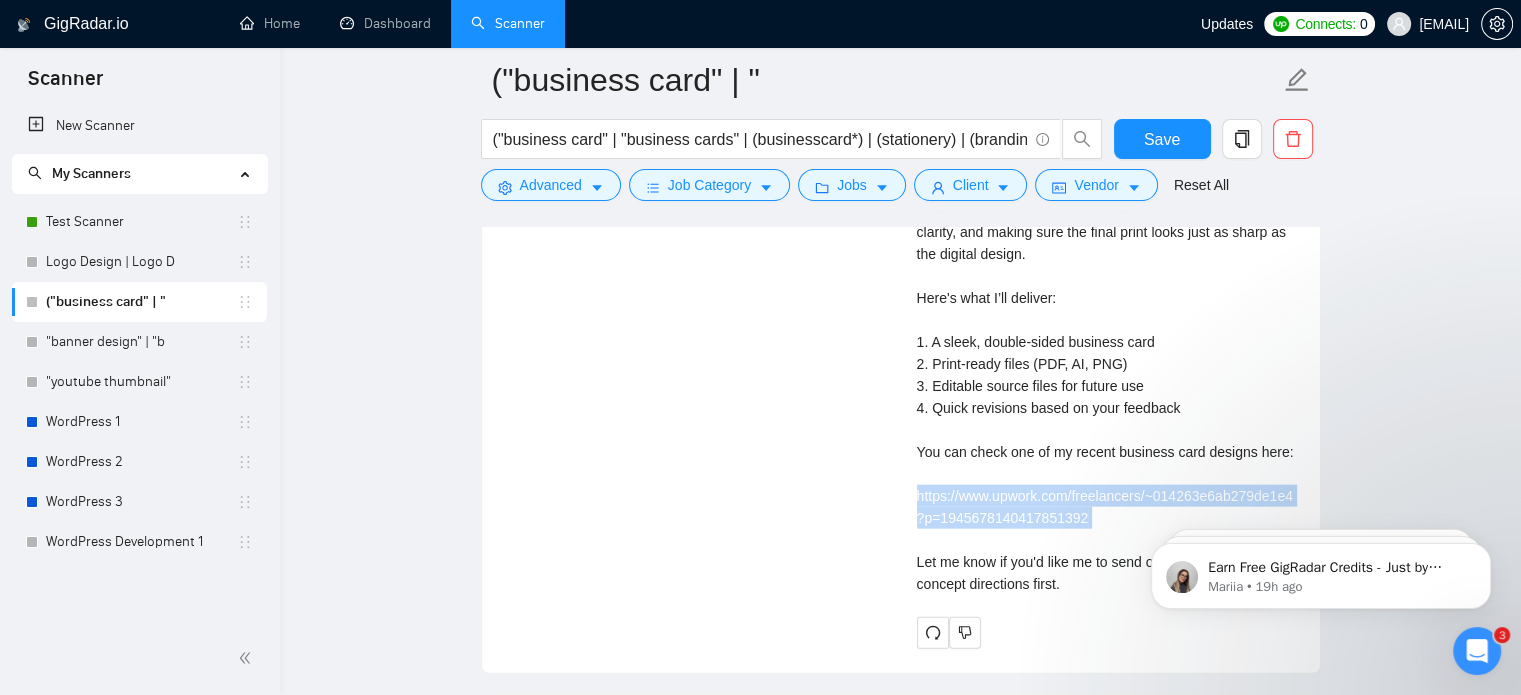 click on "Cover letter Good morning,
If you're aiming for a business card that actually feels like your brand, I'd love to help you design it.
I’ve worked with clients across the UAE, Qatar, and the UK on similar projects, including business cards, branded stationery, and print materials. I always focus on layout, clarity, and making sure the final print looks just as sharp as the digital design.
Here's what I’ll deliver:
1.  A sleek, double-sided business card
2. Print-ready files (PDF, AI, PNG)
3. Editable source files for future use
4. Quick revisions based on your feedback
You can check one of my recent business card designs here:
https://www.upwork.com/freelancers/~014263e6ab279de1e4?p=1945678140417851392
Let me know if you'd like me to send over a couple of concept directions first." at bounding box center [1106, 320] 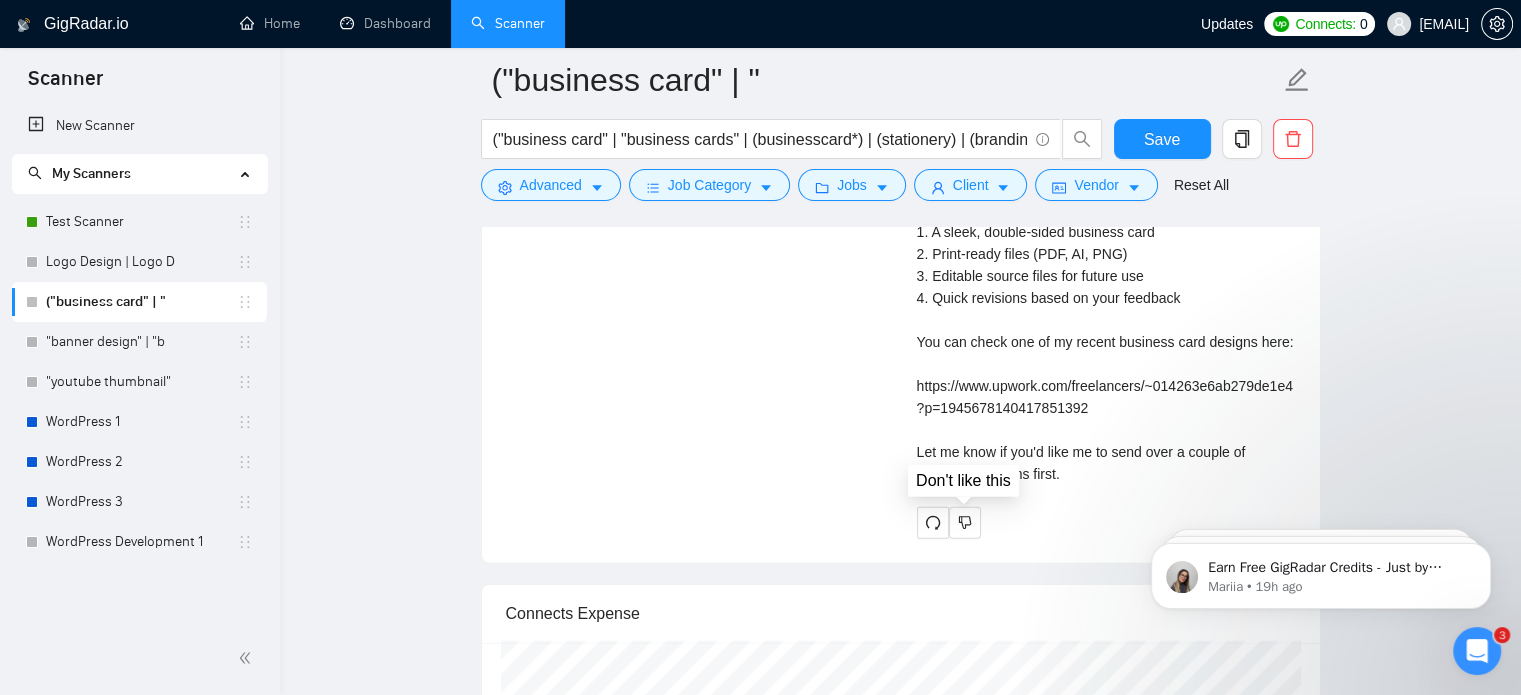 click on "Don't like this" at bounding box center [963, 480] 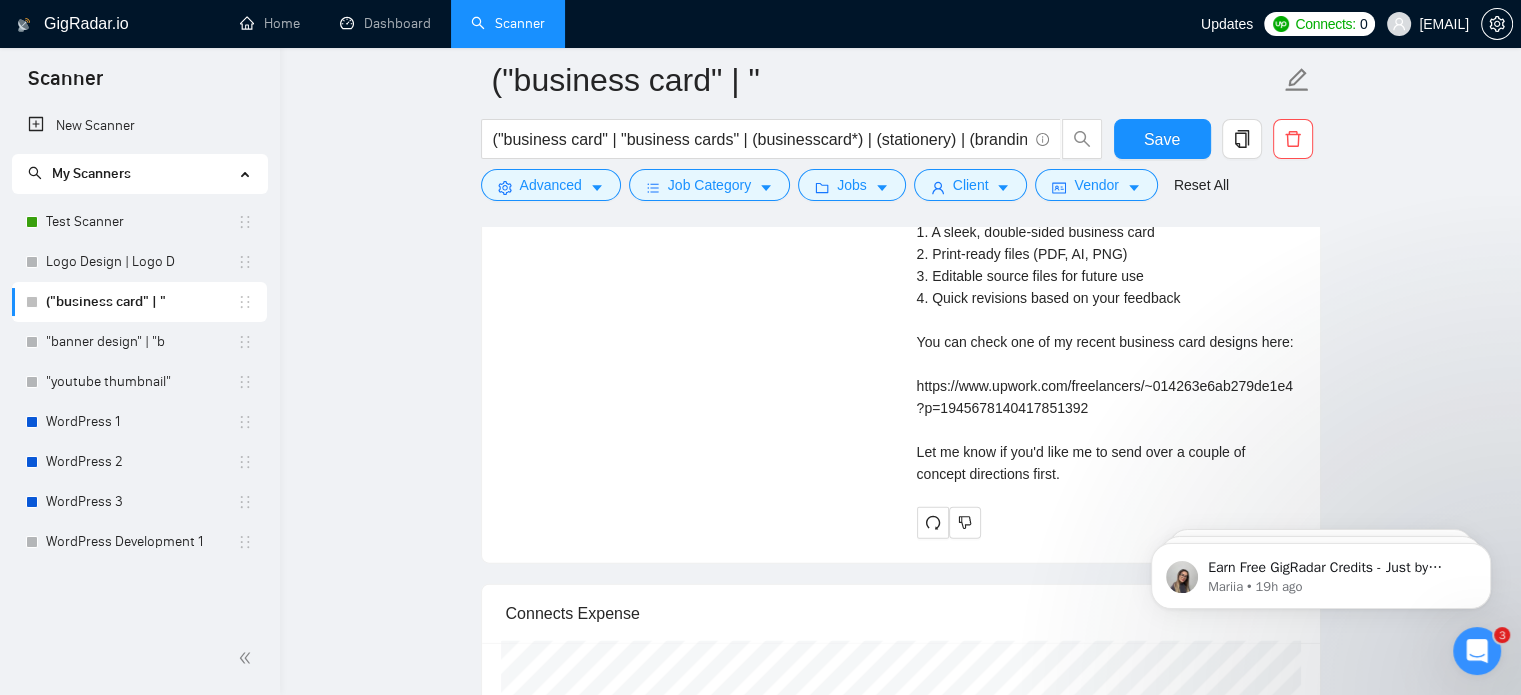 click on "Cover letter Good morning,
If you're aiming for a business card that actually feels like your brand, I'd love to help you design it.
I’ve worked with clients across the UAE, Qatar, and the UK on similar projects, including business cards, branded stationery, and print materials. I always focus on layout, clarity, and making sure the final print looks just as sharp as the digital design.
Here's what I’ll deliver:
1.  A sleek, double-sided business card
2. Print-ready files (PDF, AI, PNG)
3. Editable source files for future use
4. Quick revisions based on your feedback
You can check one of my recent business card designs here:
https://www.upwork.com/freelancers/~014263e6ab279de1e4?p=1945678140417851392
Let me know if you'd like me to send over a couple of concept directions first." at bounding box center [1106, 210] 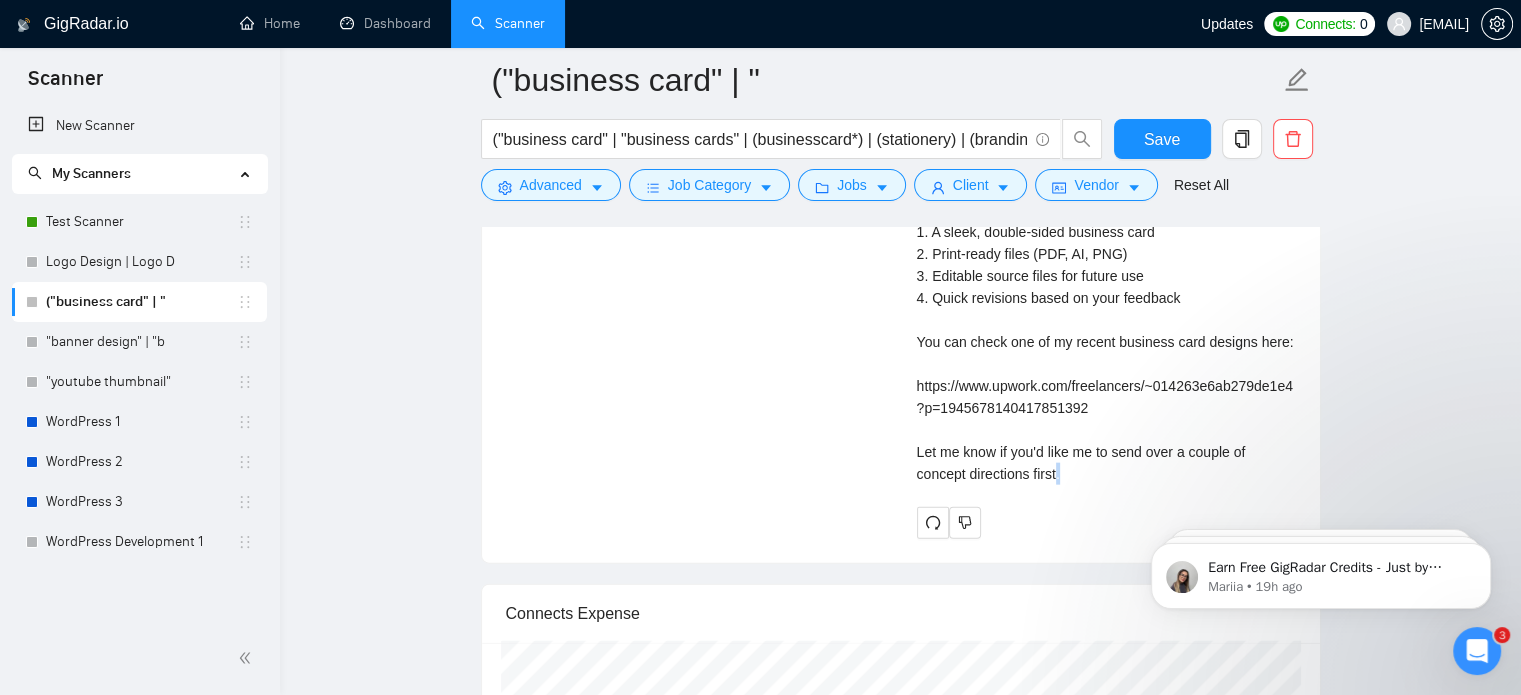 click on "Cover letter Good morning,
If you're aiming for a business card that actually feels like your brand, I'd love to help you design it.
I’ve worked with clients across the UAE, Qatar, and the UK on similar projects, including business cards, branded stationery, and print materials. I always focus on layout, clarity, and making sure the final print looks just as sharp as the digital design.
Here's what I’ll deliver:
1.  A sleek, double-sided business card
2. Print-ready files (PDF, AI, PNG)
3. Editable source files for future use
4. Quick revisions based on your feedback
You can check one of my recent business card designs here:
https://www.upwork.com/freelancers/~014263e6ab279de1e4?p=1945678140417851392
Let me know if you'd like me to send over a couple of concept directions first." at bounding box center (1106, 210) 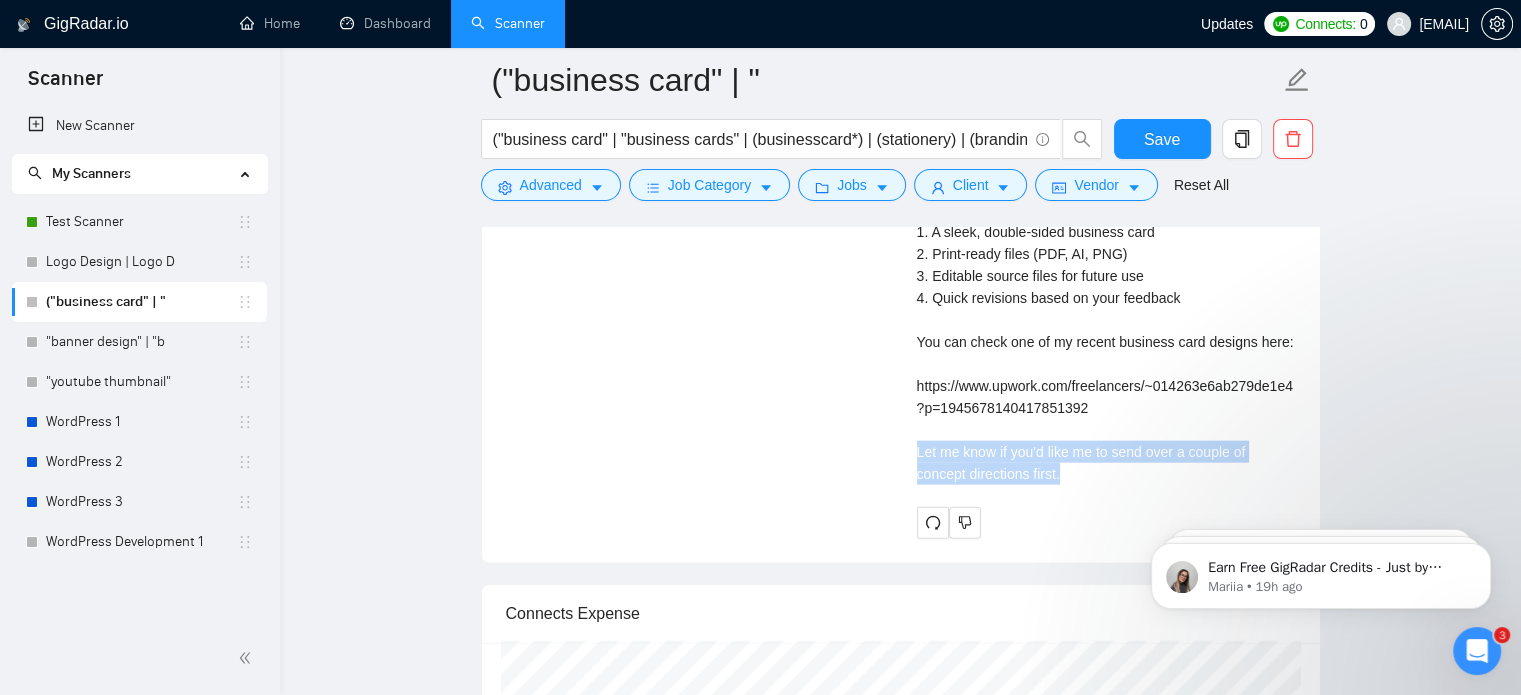 click on "Cover letter Good morning,
If you're aiming for a business card that actually feels like your brand, I'd love to help you design it.
I’ve worked with clients across the UAE, Qatar, and the UK on similar projects, including business cards, branded stationery, and print materials. I always focus on layout, clarity, and making sure the final print looks just as sharp as the digital design.
Here's what I’ll deliver:
1.  A sleek, double-sided business card
2. Print-ready files (PDF, AI, PNG)
3. Editable source files for future use
4. Quick revisions based on your feedback
You can check one of my recent business card designs here:
https://www.upwork.com/freelancers/~014263e6ab279de1e4?p=1945678140417851392
Let me know if you'd like me to send over a couple of concept directions first." at bounding box center (1106, 210) 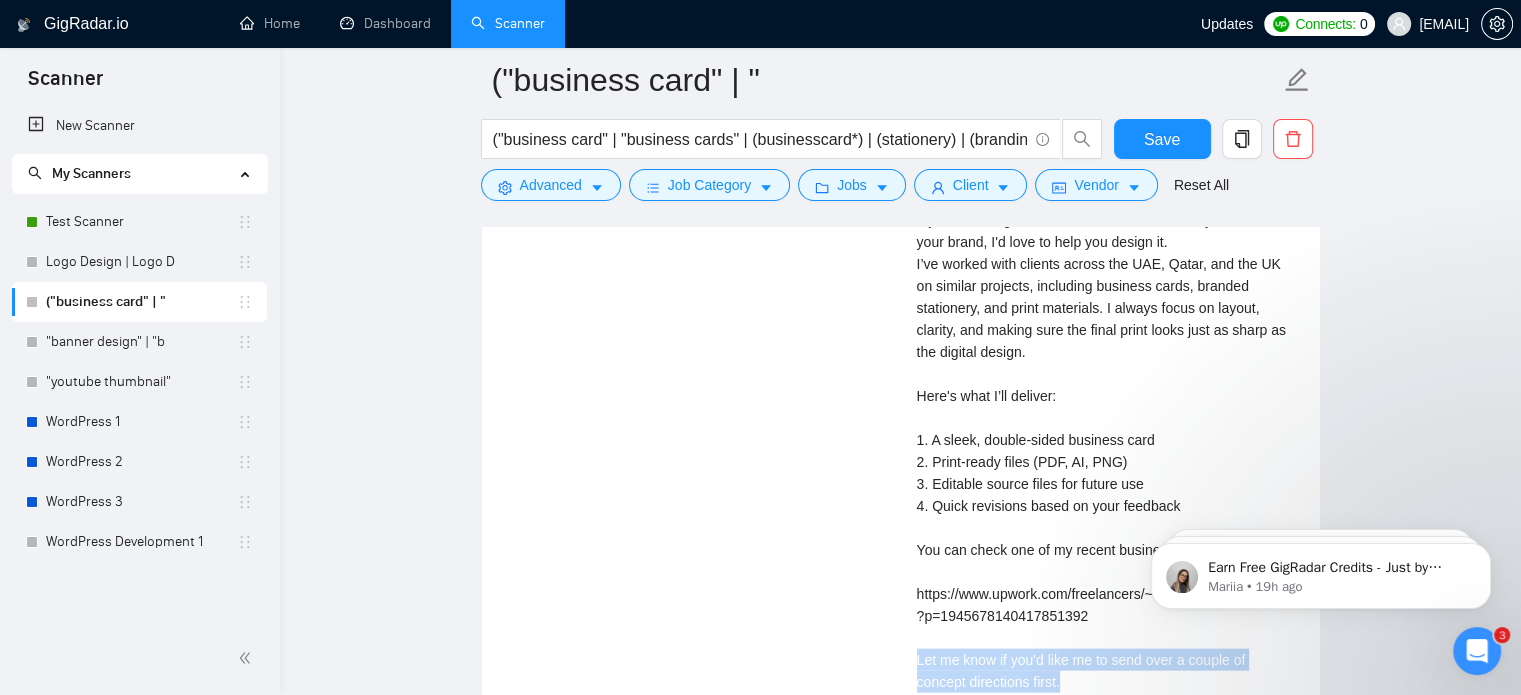 scroll, scrollTop: 4252, scrollLeft: 0, axis: vertical 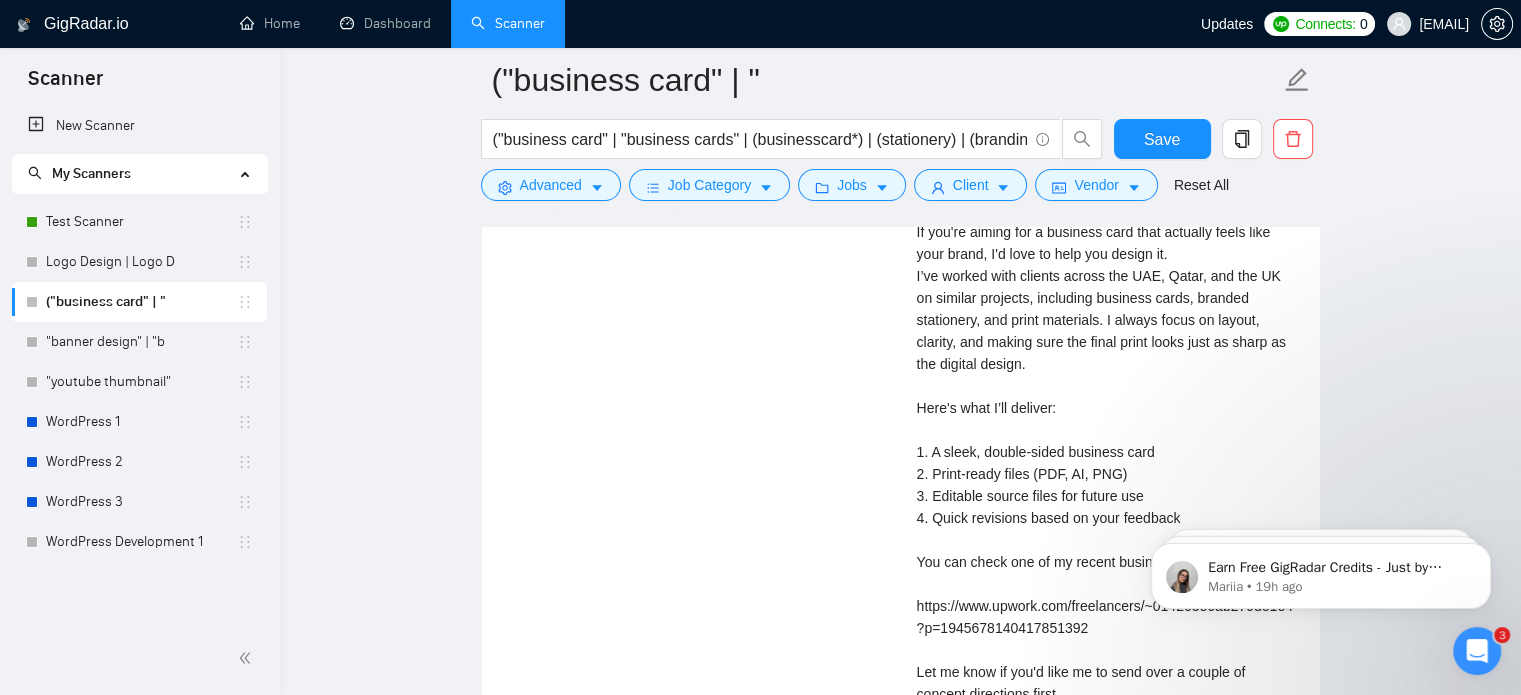 click on "Cover letter Good morning,
If you're aiming for a business card that actually feels like your brand, I'd love to help you design it.
I’ve worked with clients across the UAE, Qatar, and the UK on similar projects, including business cards, branded stationery, and print materials. I always focus on layout, clarity, and making sure the final print looks just as sharp as the digital design.
Here's what I’ll deliver:
1.  A sleek, double-sided business card
2. Print-ready files (PDF, AI, PNG)
3. Editable source files for future use
4. Quick revisions based on your feedback
You can check one of my recent business card designs here:
https://www.upwork.com/freelancers/~014263e6ab279de1e4?p=1945678140417851392
Let me know if you'd like me to send over a couple of concept directions first." at bounding box center (1106, 430) 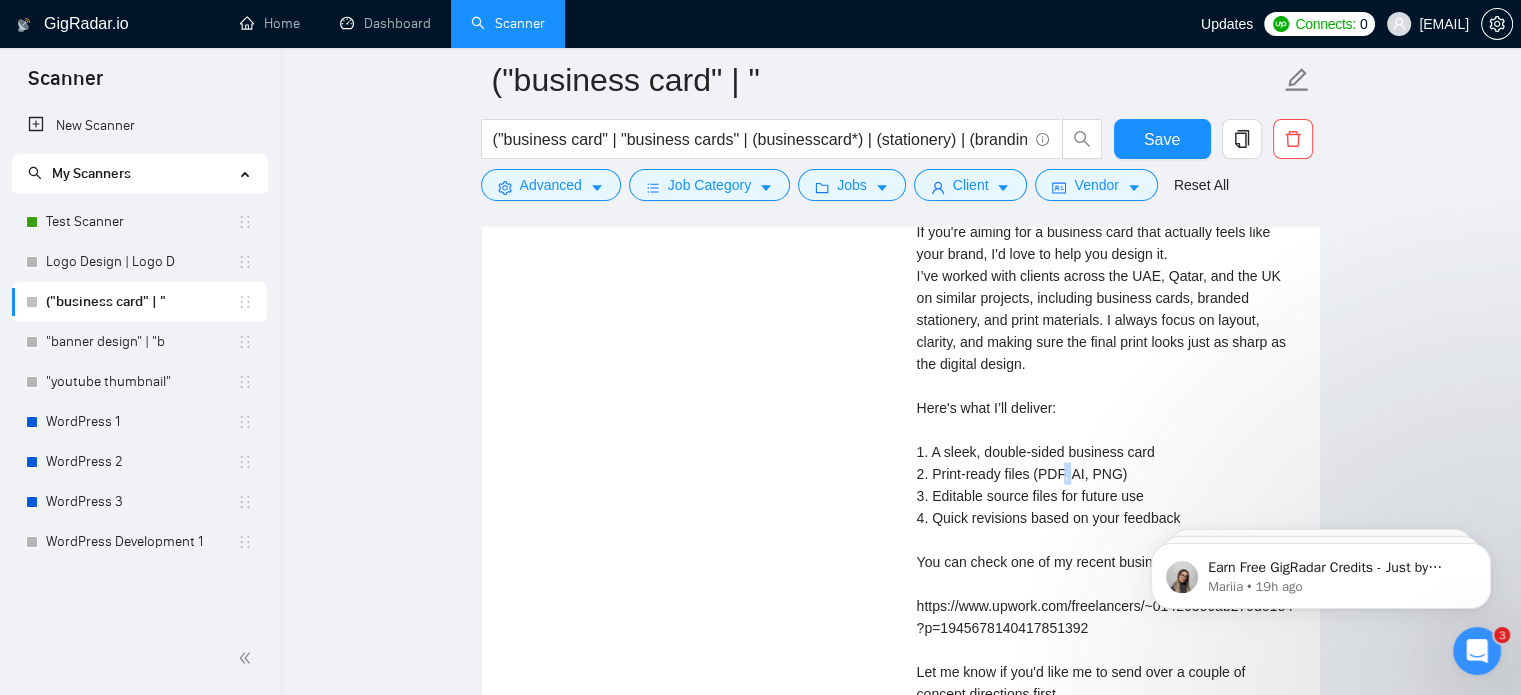click on "Cover letter Good morning,
If you're aiming for a business card that actually feels like your brand, I'd love to help you design it.
I’ve worked with clients across the UAE, Qatar, and the UK on similar projects, including business cards, branded stationery, and print materials. I always focus on layout, clarity, and making sure the final print looks just as sharp as the digital design.
Here's what I’ll deliver:
1.  A sleek, double-sided business card
2. Print-ready files (PDF, AI, PNG)
3. Editable source files for future use
4. Quick revisions based on your feedback
You can check one of my recent business card designs here:
https://www.upwork.com/freelancers/~014263e6ab279de1e4?p=1945678140417851392
Let me know if you'd like me to send over a couple of concept directions first." at bounding box center (1106, 430) 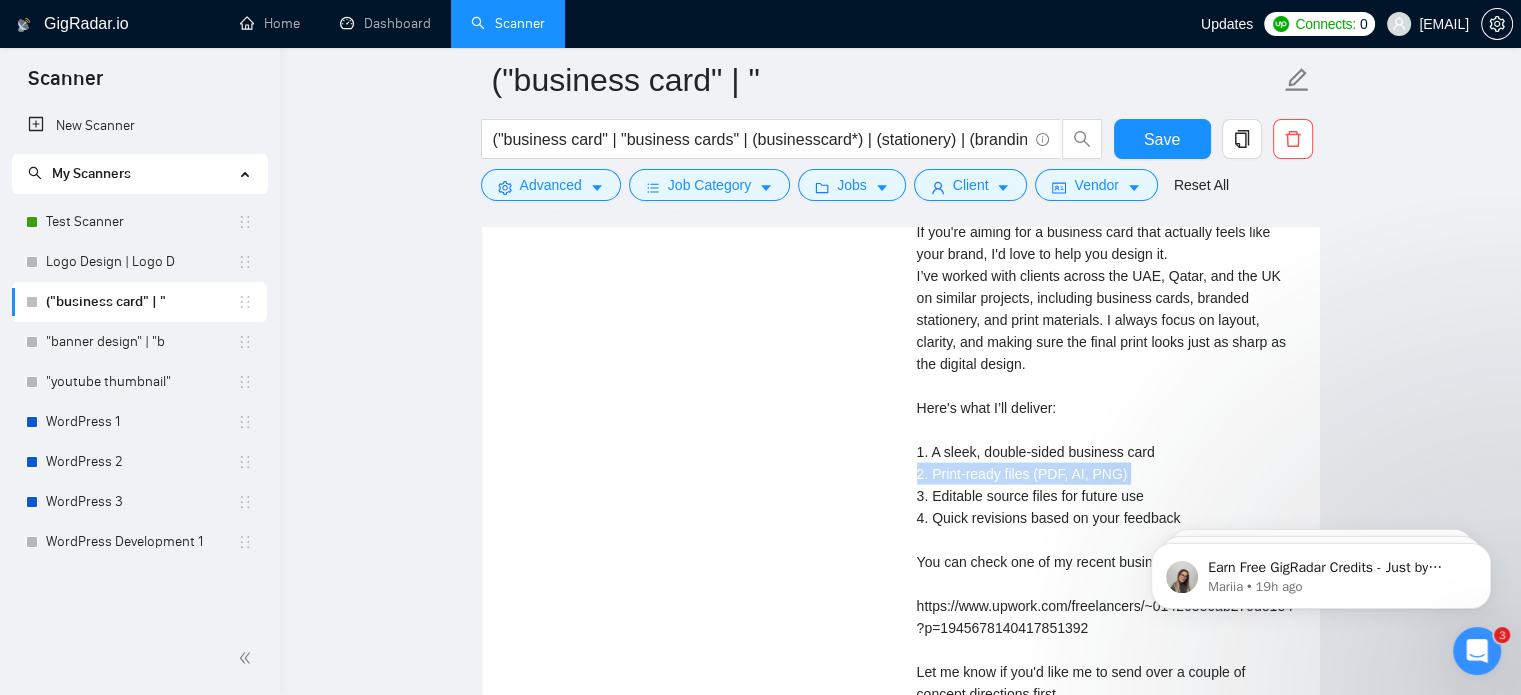 click on "Cover letter Good morning,
If you're aiming for a business card that actually feels like your brand, I'd love to help you design it.
I’ve worked with clients across the UAE, Qatar, and the UK on similar projects, including business cards, branded stationery, and print materials. I always focus on layout, clarity, and making sure the final print looks just as sharp as the digital design.
Here's what I’ll deliver:
1.  A sleek, double-sided business card
2. Print-ready files (PDF, AI, PNG)
3. Editable source files for future use
4. Quick revisions based on your feedback
You can check one of my recent business card designs here:
https://www.upwork.com/freelancers/~014263e6ab279de1e4?p=1945678140417851392
Let me know if you'd like me to send over a couple of concept directions first." at bounding box center (1106, 430) 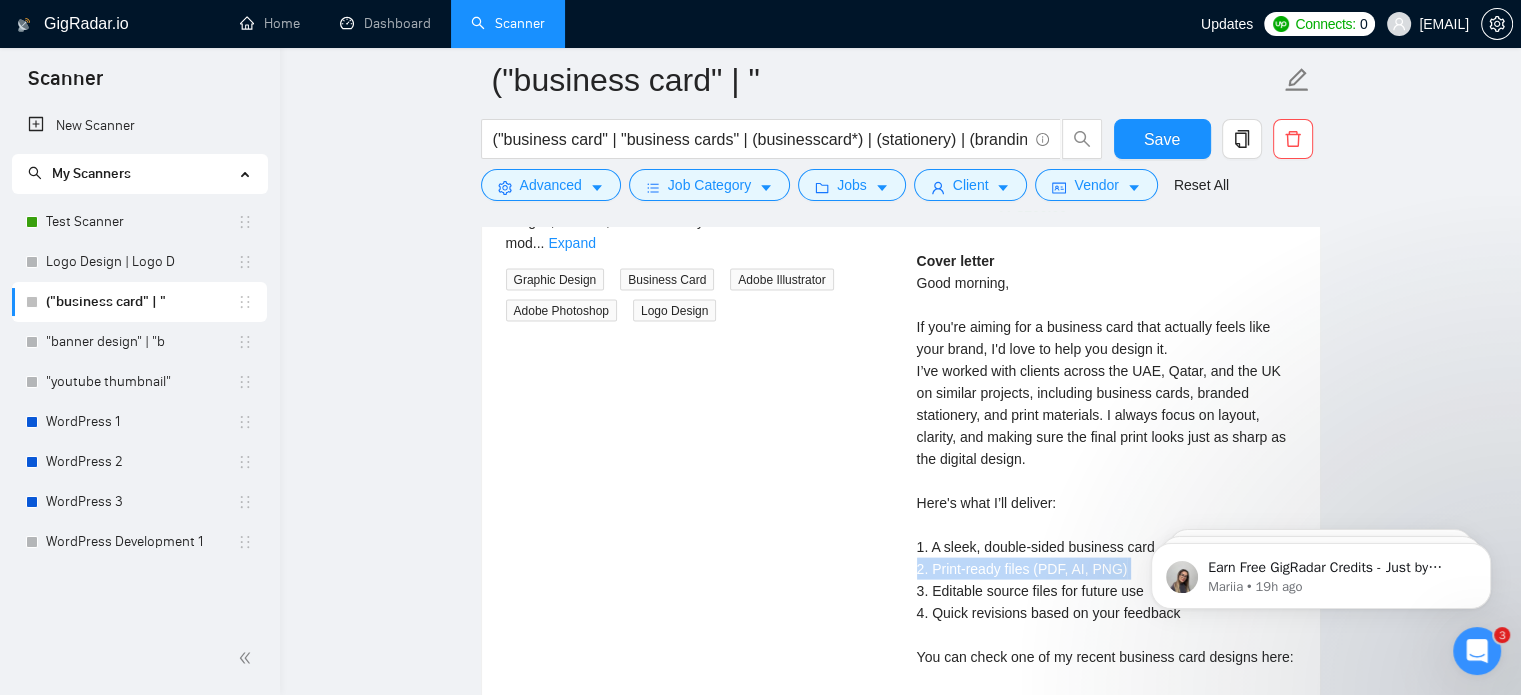 scroll, scrollTop: 4152, scrollLeft: 0, axis: vertical 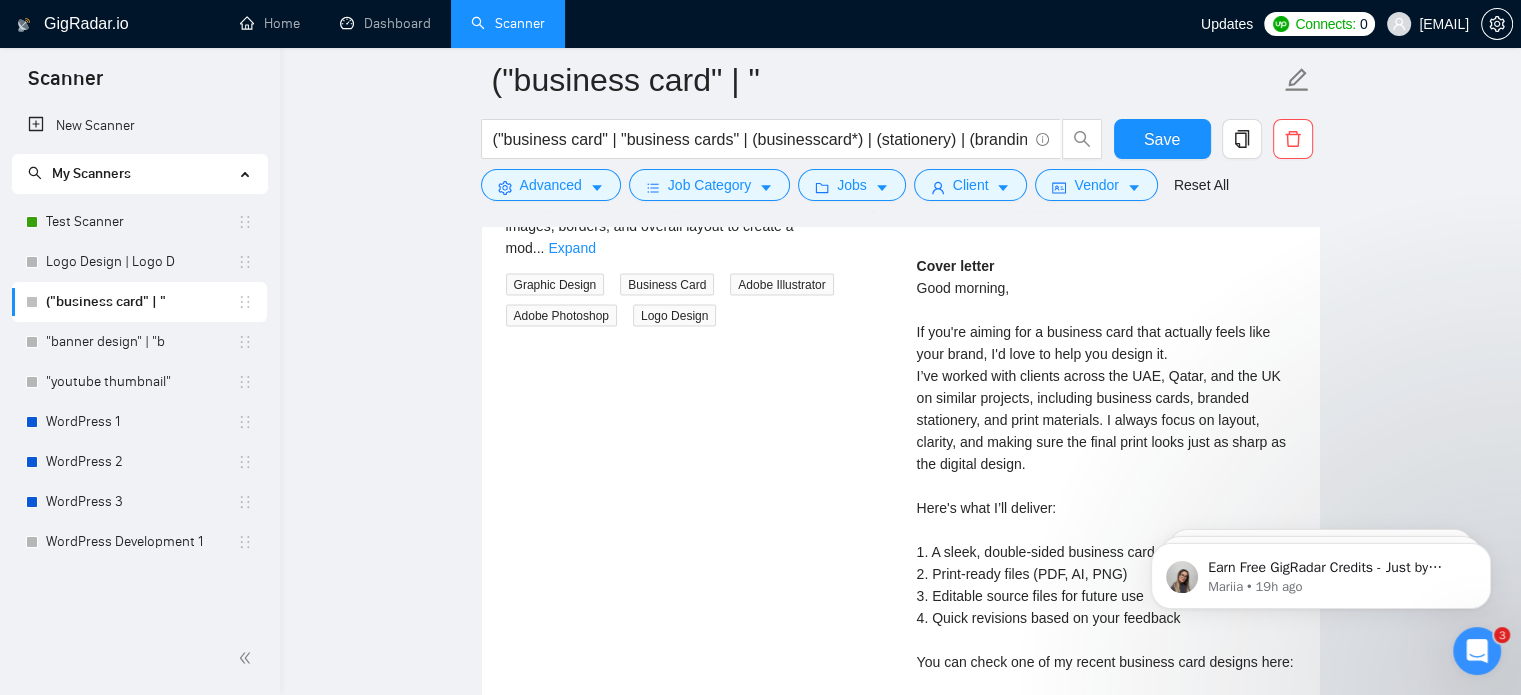 click on "Cover letter Good morning,
If you're aiming for a business card that actually feels like your brand, I'd love to help you design it.
I’ve worked with clients across the UAE, Qatar, and the UK on similar projects, including business cards, branded stationery, and print materials. I always focus on layout, clarity, and making sure the final print looks just as sharp as the digital design.
Here's what I’ll deliver:
1.  A sleek, double-sided business card
2. Print-ready files (PDF, AI, PNG)
3. Editable source files for future use
4. Quick revisions based on your feedback
You can check one of my recent business card designs here:
https://www.upwork.com/freelancers/~014263e6ab279de1e4?p=1945678140417851392
Let me know if you'd like me to send over a couple of concept directions first." at bounding box center (1106, 530) 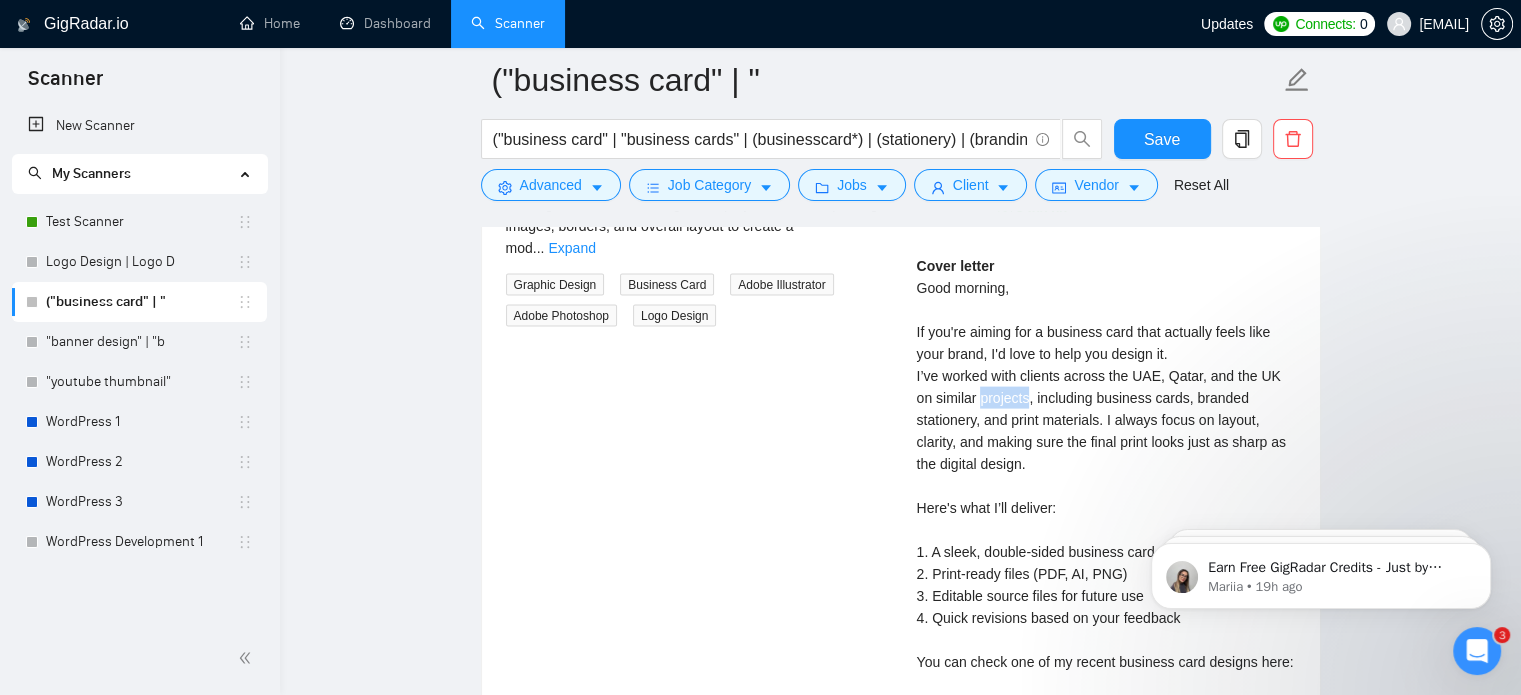 click on "Cover letter Good morning,
If you're aiming for a business card that actually feels like your brand, I'd love to help you design it.
I’ve worked with clients across the UAE, Qatar, and the UK on similar projects, including business cards, branded stationery, and print materials. I always focus on layout, clarity, and making sure the final print looks just as sharp as the digital design.
Here's what I’ll deliver:
1.  A sleek, double-sided business card
2. Print-ready files (PDF, AI, PNG)
3. Editable source files for future use
4. Quick revisions based on your feedback
You can check one of my recent business card designs here:
https://www.upwork.com/freelancers/~014263e6ab279de1e4?p=1945678140417851392
Let me know if you'd like me to send over a couple of concept directions first." at bounding box center (1106, 530) 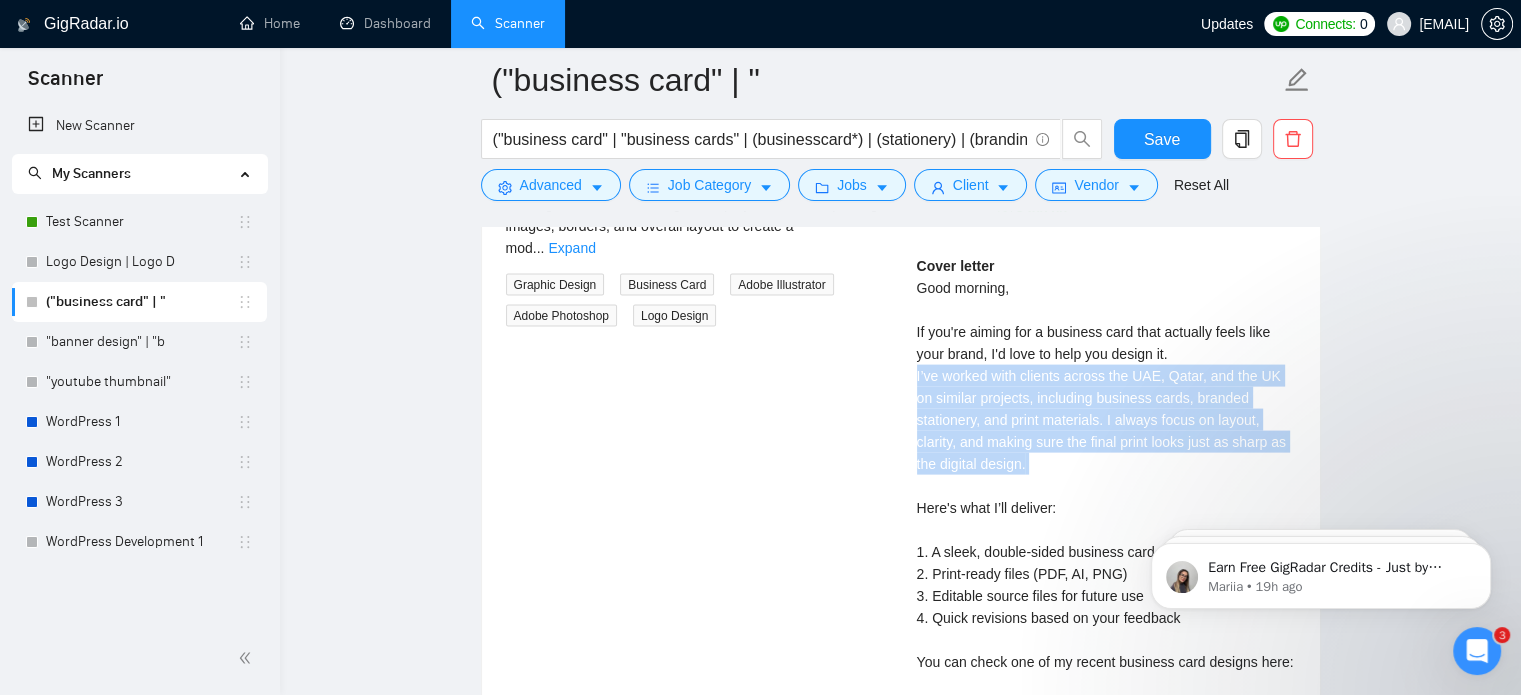 click on "Cover letter Good morning,
If you're aiming for a business card that actually feels like your brand, I'd love to help you design it.
I’ve worked with clients across the UAE, Qatar, and the UK on similar projects, including business cards, branded stationery, and print materials. I always focus on layout, clarity, and making sure the final print looks just as sharp as the digital design.
Here's what I’ll deliver:
1.  A sleek, double-sided business card
2. Print-ready files (PDF, AI, PNG)
3. Editable source files for future use
4. Quick revisions based on your feedback
You can check one of my recent business card designs here:
https://www.upwork.com/freelancers/~014263e6ab279de1e4?p=1945678140417851392
Let me know if you'd like me to send over a couple of concept directions first." at bounding box center [1106, 530] 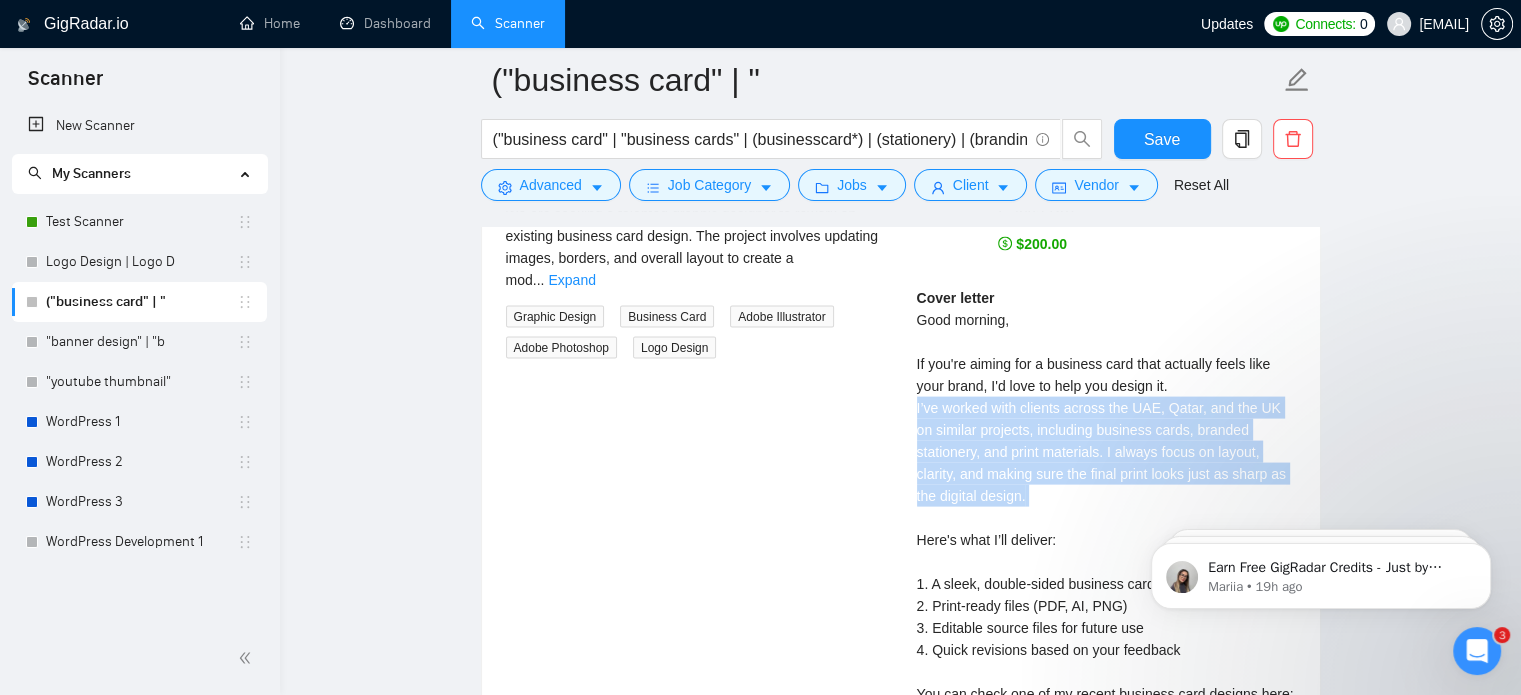 scroll, scrollTop: 4120, scrollLeft: 0, axis: vertical 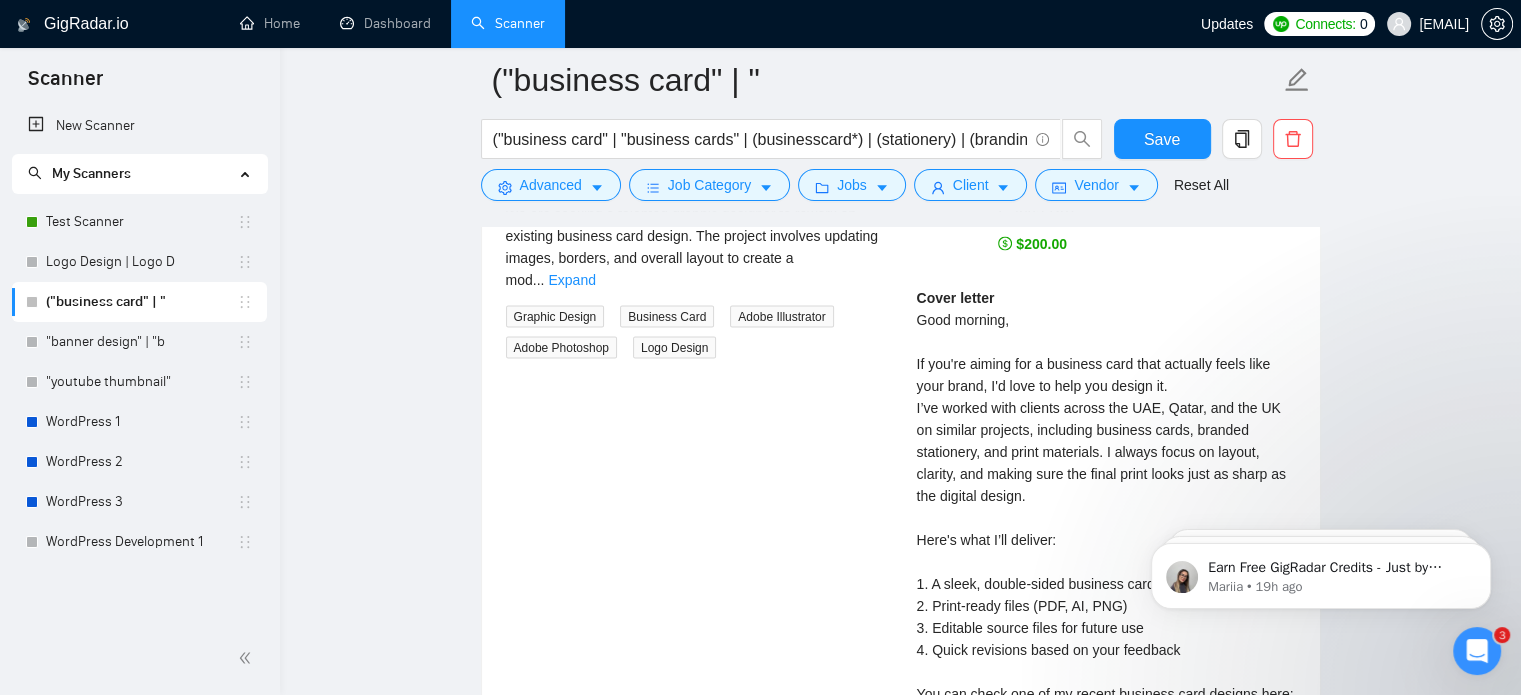 click on "Cover letter Good morning,
If you're aiming for a business card that actually feels like your brand, I'd love to help you design it.
I’ve worked with clients across the UAE, Qatar, and the UK on similar projects, including business cards, branded stationery, and print materials. I always focus on layout, clarity, and making sure the final print looks just as sharp as the digital design.
Here's what I’ll deliver:
1.  A sleek, double-sided business card
2. Print-ready files (PDF, AI, PNG)
3. Editable source files for future use
4. Quick revisions based on your feedback
You can check one of my recent business card designs here:
https://www.upwork.com/freelancers/~014263e6ab279de1e4?p=1945678140417851392
Let me know if you'd like me to send over a couple of concept directions first." at bounding box center (1106, 562) 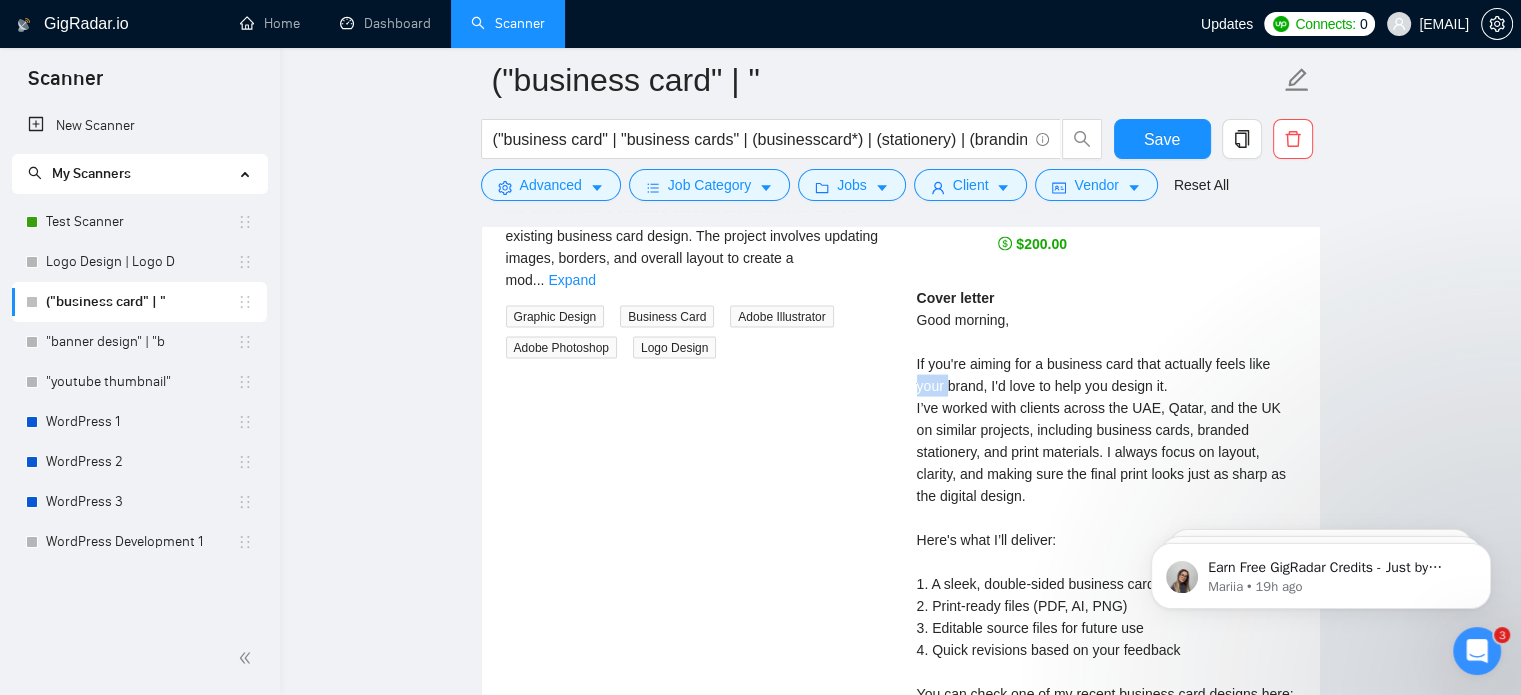 click on "Cover letter Good morning,
If you're aiming for a business card that actually feels like your brand, I'd love to help you design it.
I’ve worked with clients across the UAE, Qatar, and the UK on similar projects, including business cards, branded stationery, and print materials. I always focus on layout, clarity, and making sure the final print looks just as sharp as the digital design.
Here's what I’ll deliver:
1.  A sleek, double-sided business card
2. Print-ready files (PDF, AI, PNG)
3. Editable source files for future use
4. Quick revisions based on your feedback
You can check one of my recent business card designs here:
https://www.upwork.com/freelancers/~014263e6ab279de1e4?p=1945678140417851392
Let me know if you'd like me to send over a couple of concept directions first." at bounding box center (1106, 562) 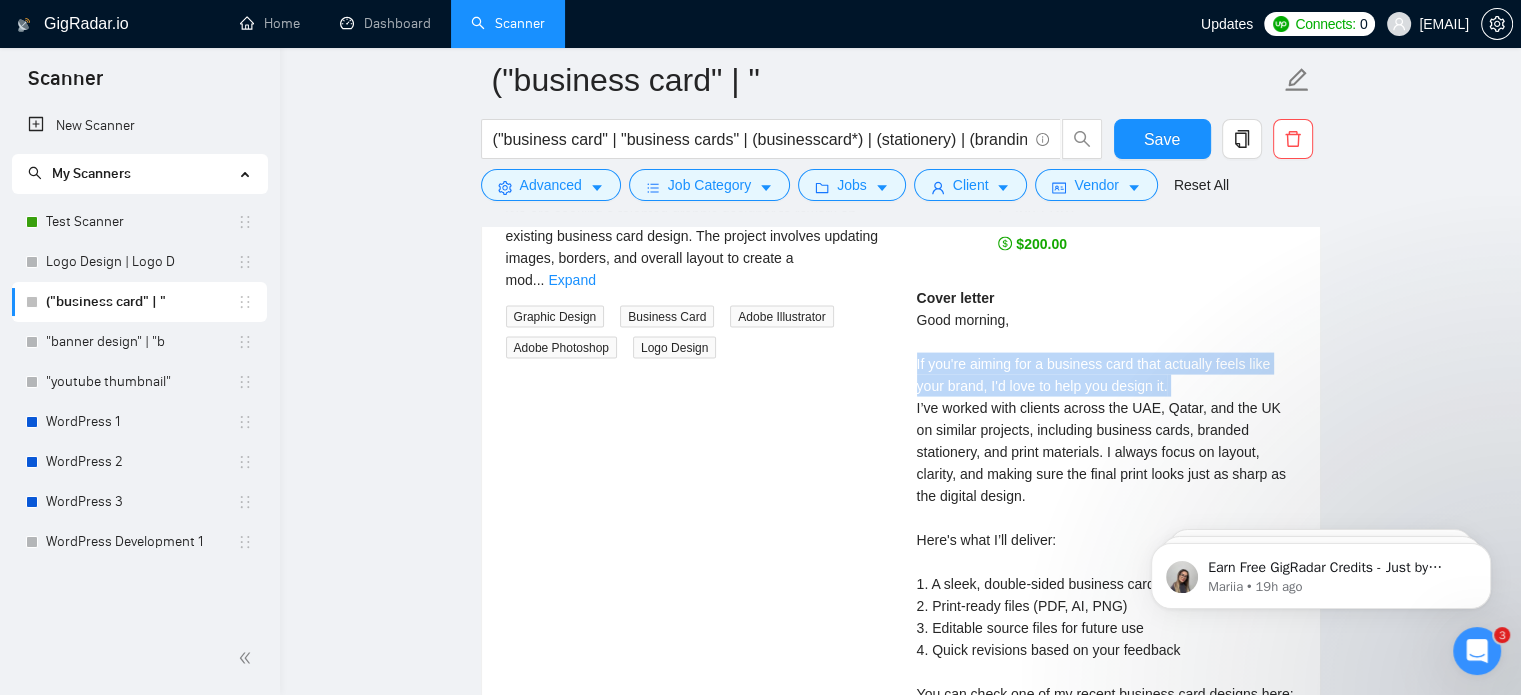 click on "Cover letter Good morning,
If you're aiming for a business card that actually feels like your brand, I'd love to help you design it.
I’ve worked with clients across the UAE, Qatar, and the UK on similar projects, including business cards, branded stationery, and print materials. I always focus on layout, clarity, and making sure the final print looks just as sharp as the digital design.
Here's what I’ll deliver:
1.  A sleek, double-sided business card
2. Print-ready files (PDF, AI, PNG)
3. Editable source files for future use
4. Quick revisions based on your feedback
You can check one of my recent business card designs here:
https://www.upwork.com/freelancers/~014263e6ab279de1e4?p=1945678140417851392
Let me know if you'd like me to send over a couple of concept directions first." at bounding box center [1106, 562] 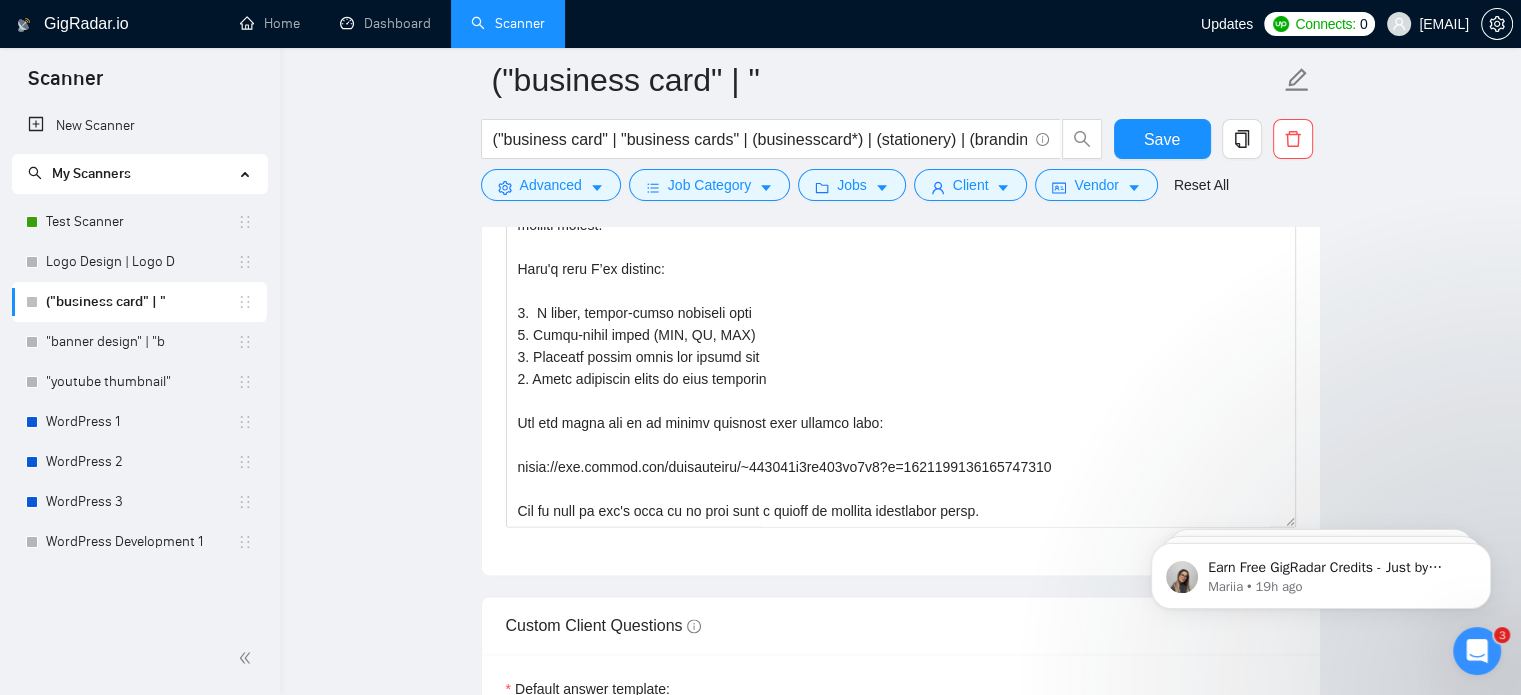 scroll, scrollTop: 2222, scrollLeft: 0, axis: vertical 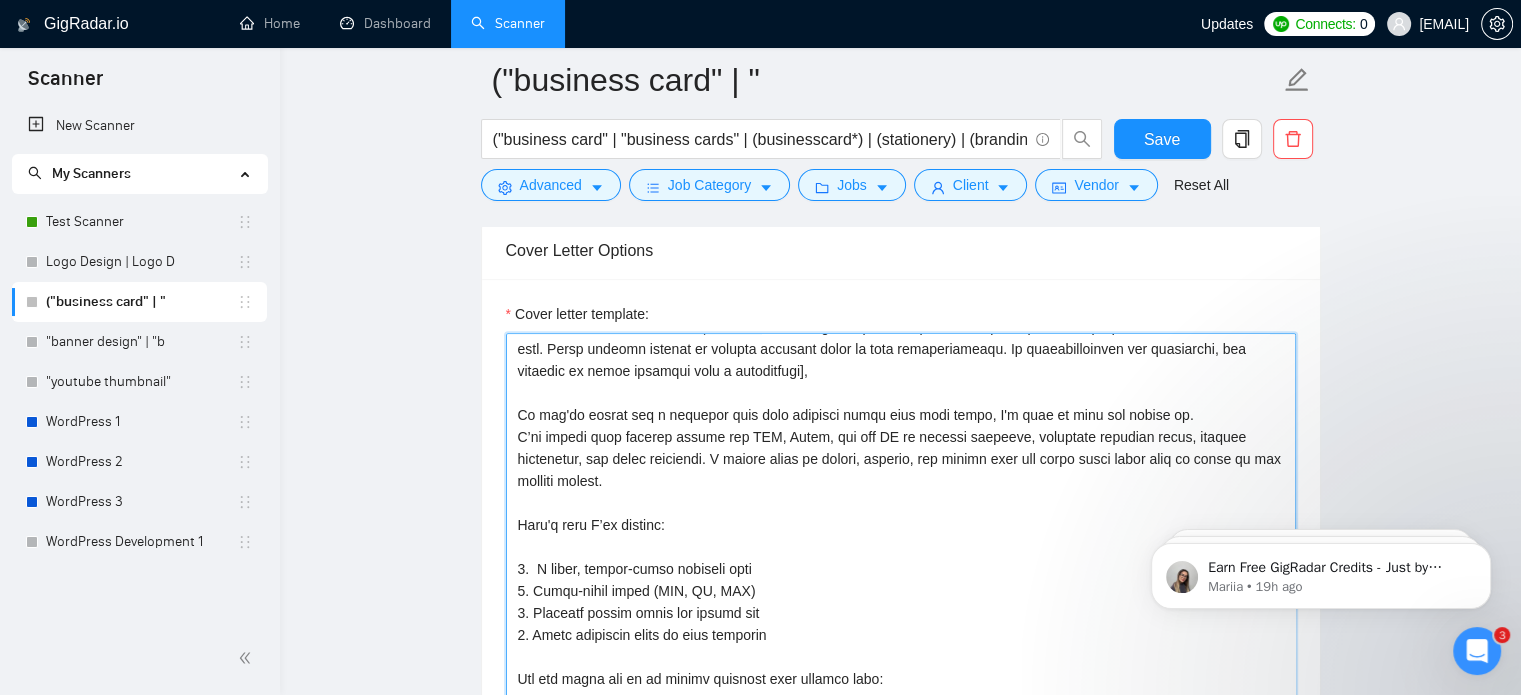 click on "Cover letter template:" at bounding box center (901, 558) 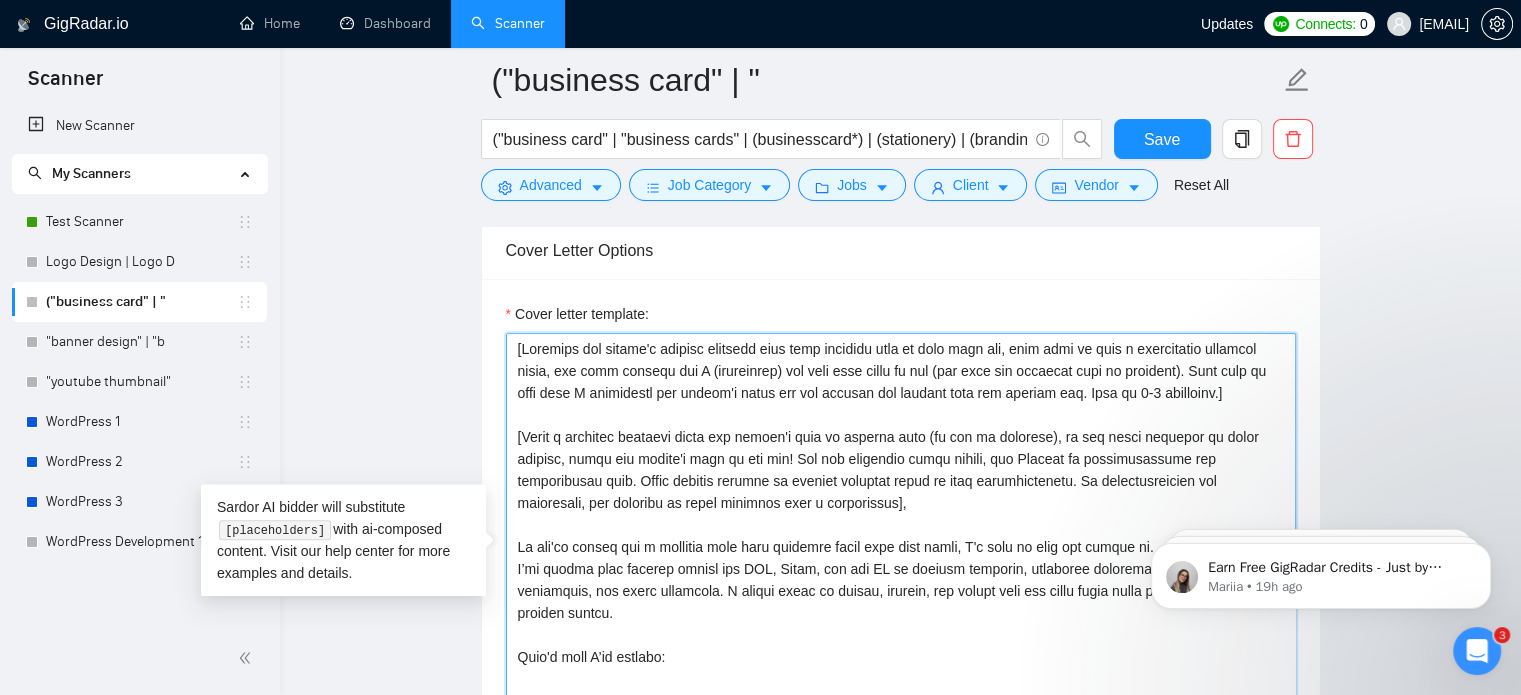 click on "Cover letter template:" at bounding box center (901, 558) 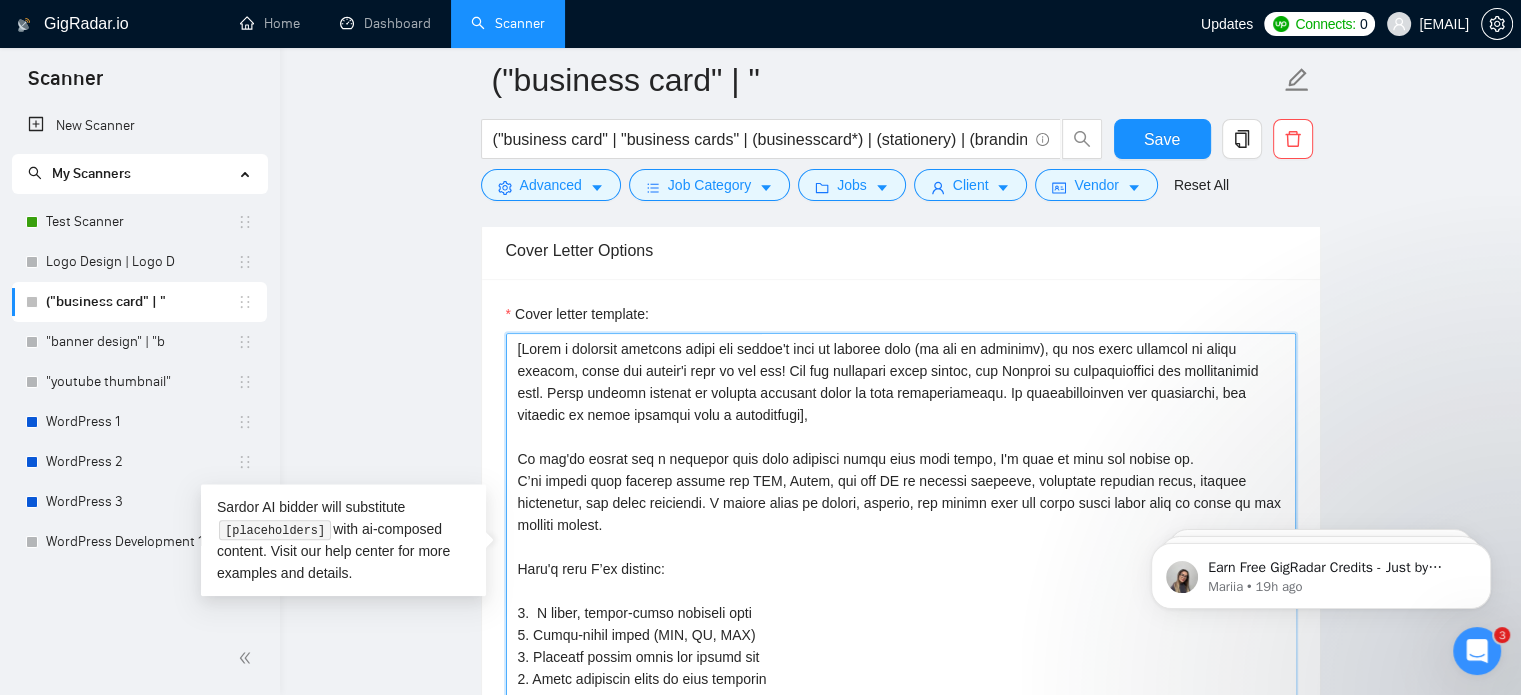 click on "Cover letter template:" at bounding box center (901, 558) 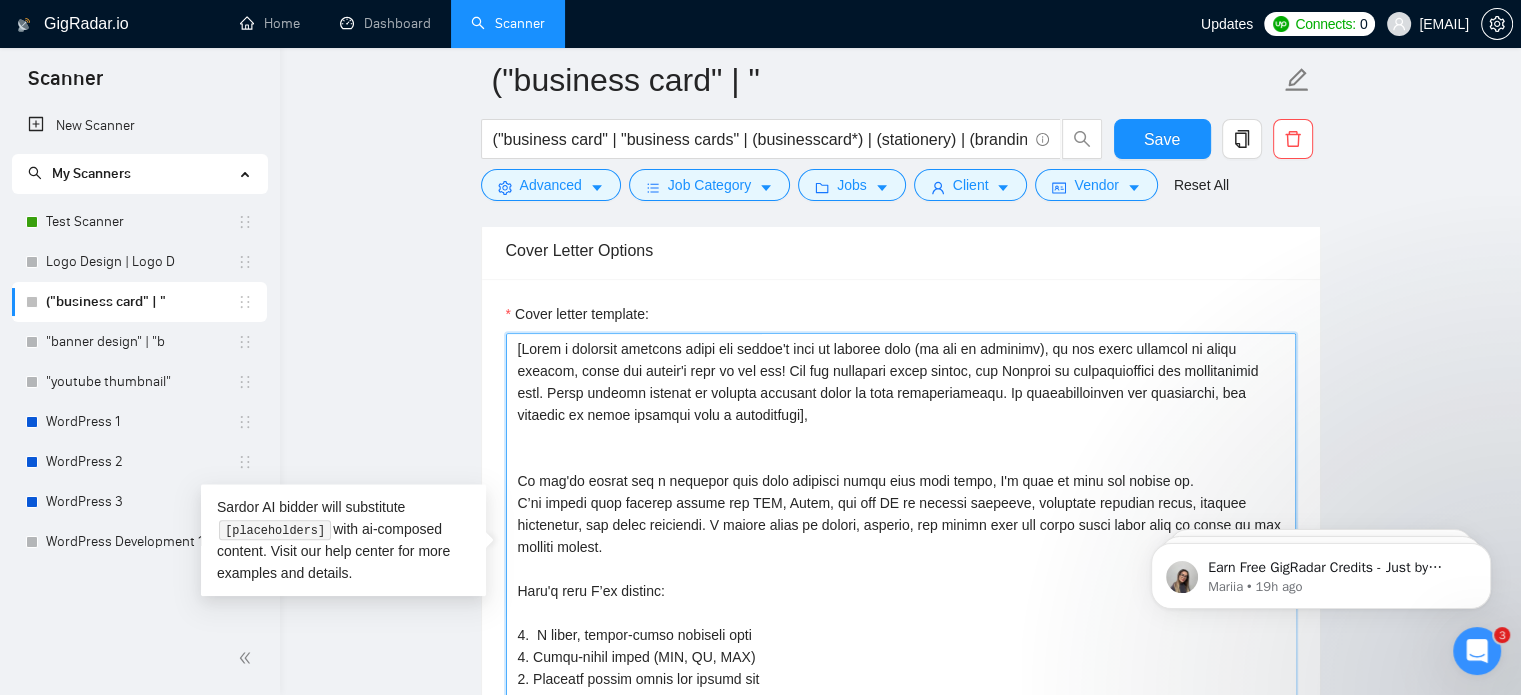 paste on "[Identify the client's biggest business pain that provoked them to post this job, hook into it with a provocative question first, and then explain how I (freelancer) can help them solve it too (not only the specific task in question). Make sure to show that I understand the client's needs and can deliver the results they are looking for. Make it 3-4 sentences.]" 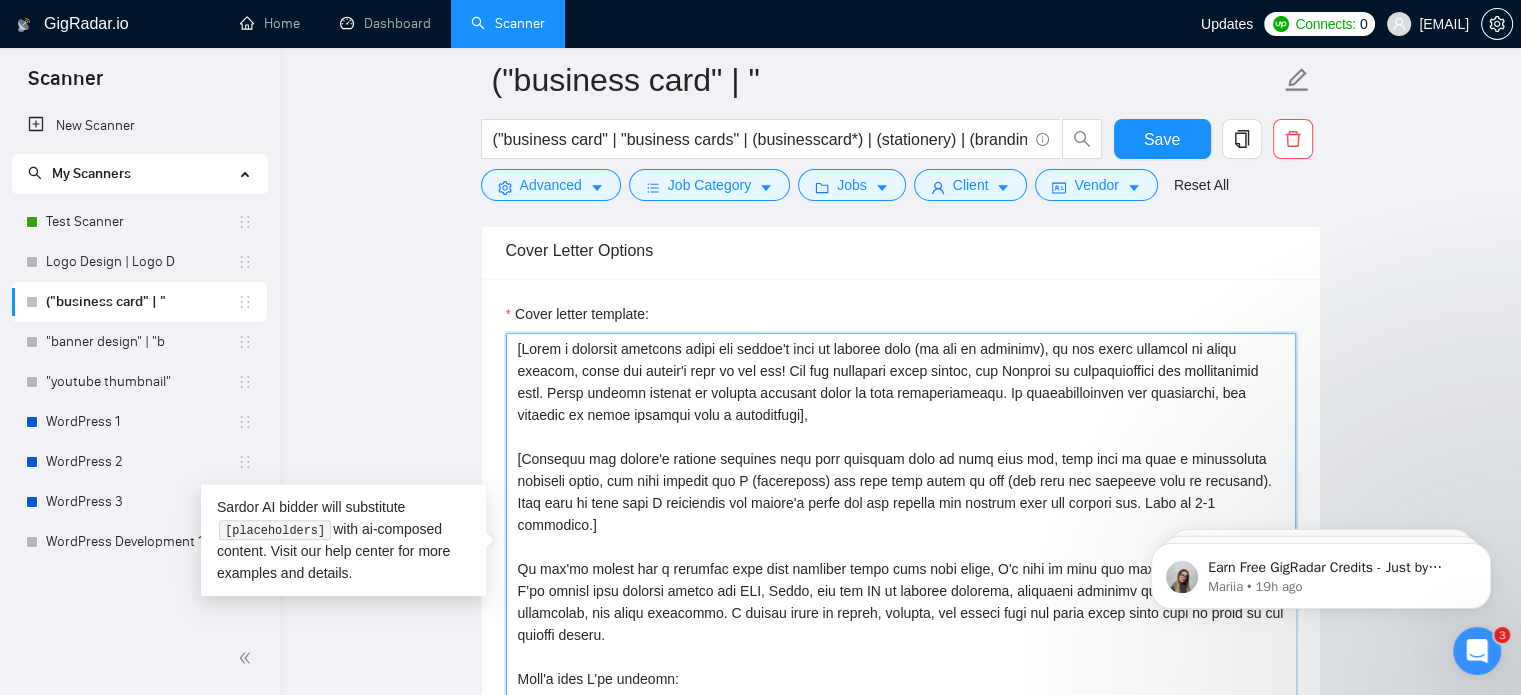 scroll, scrollTop: 153, scrollLeft: 0, axis: vertical 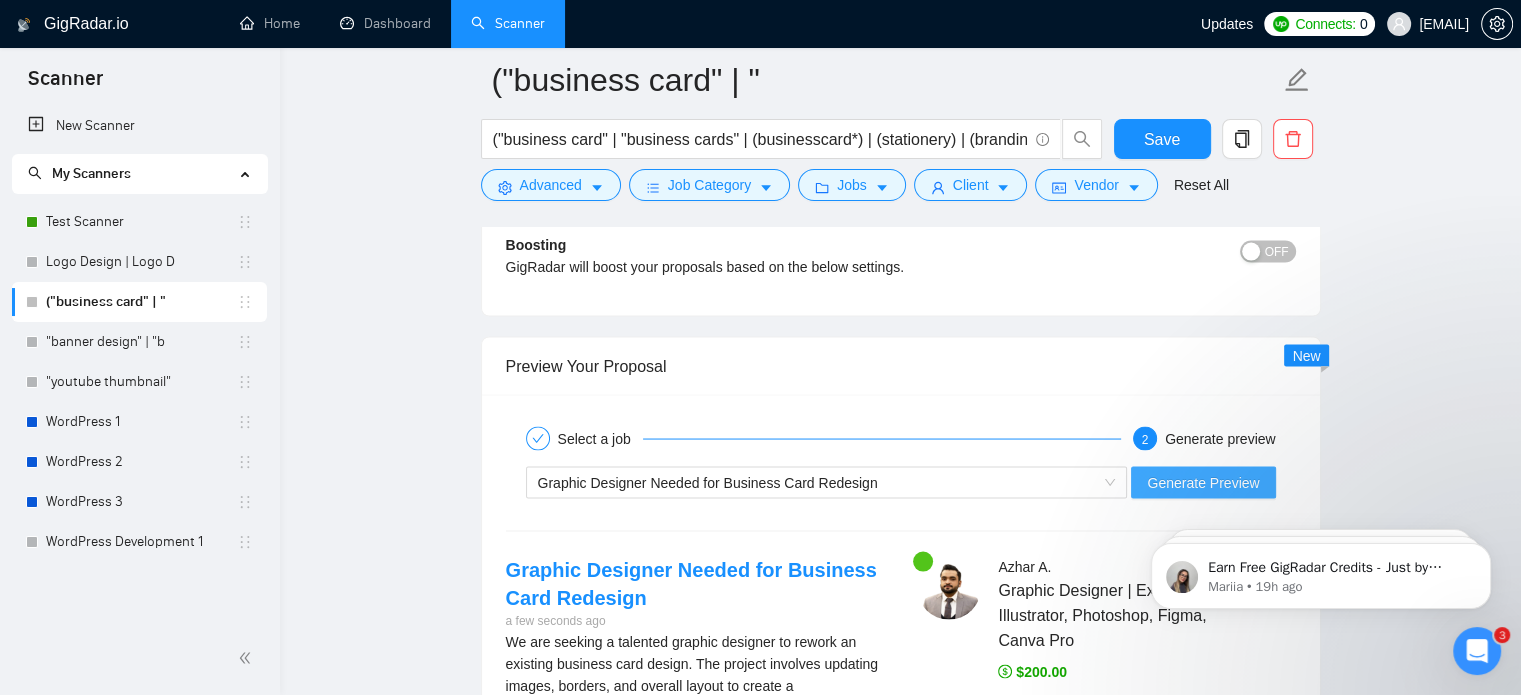 click on "Generate Preview" at bounding box center (1203, 482) 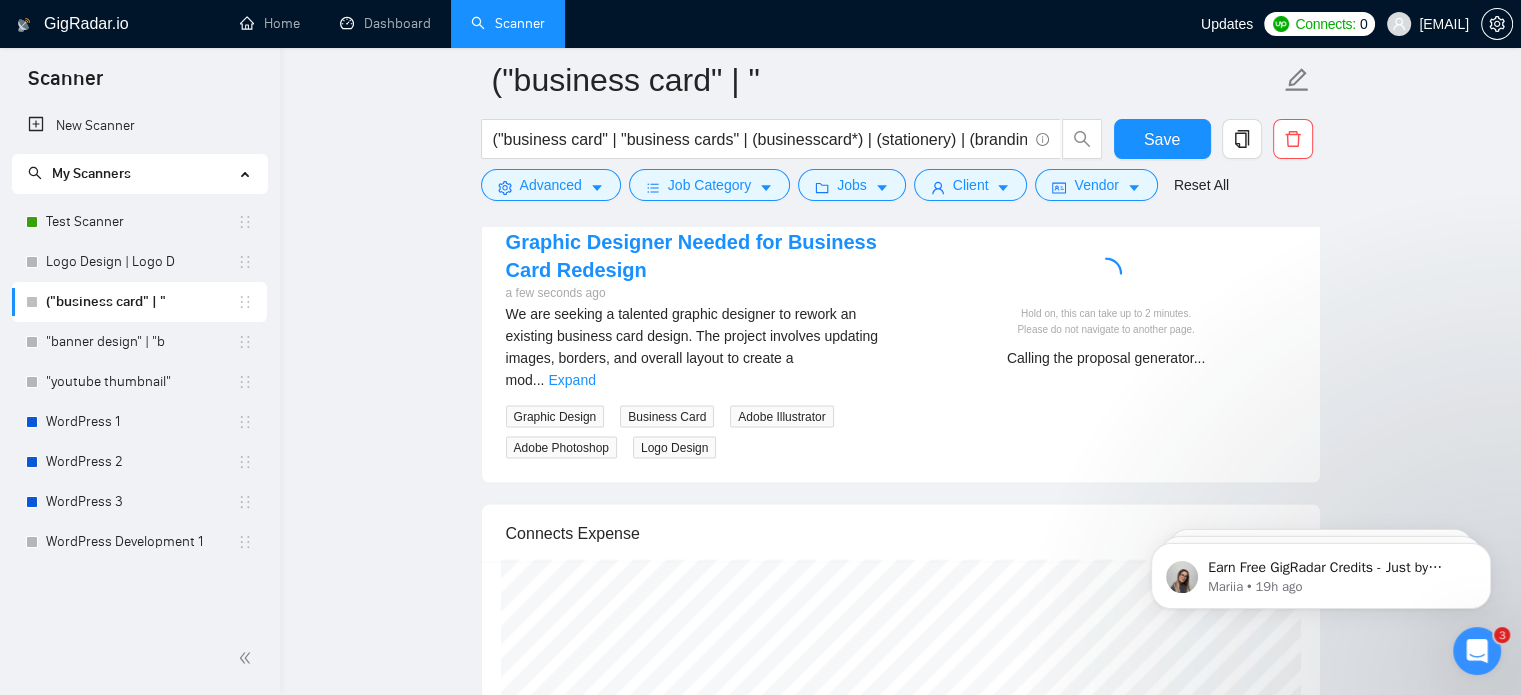 scroll, scrollTop: 4020, scrollLeft: 0, axis: vertical 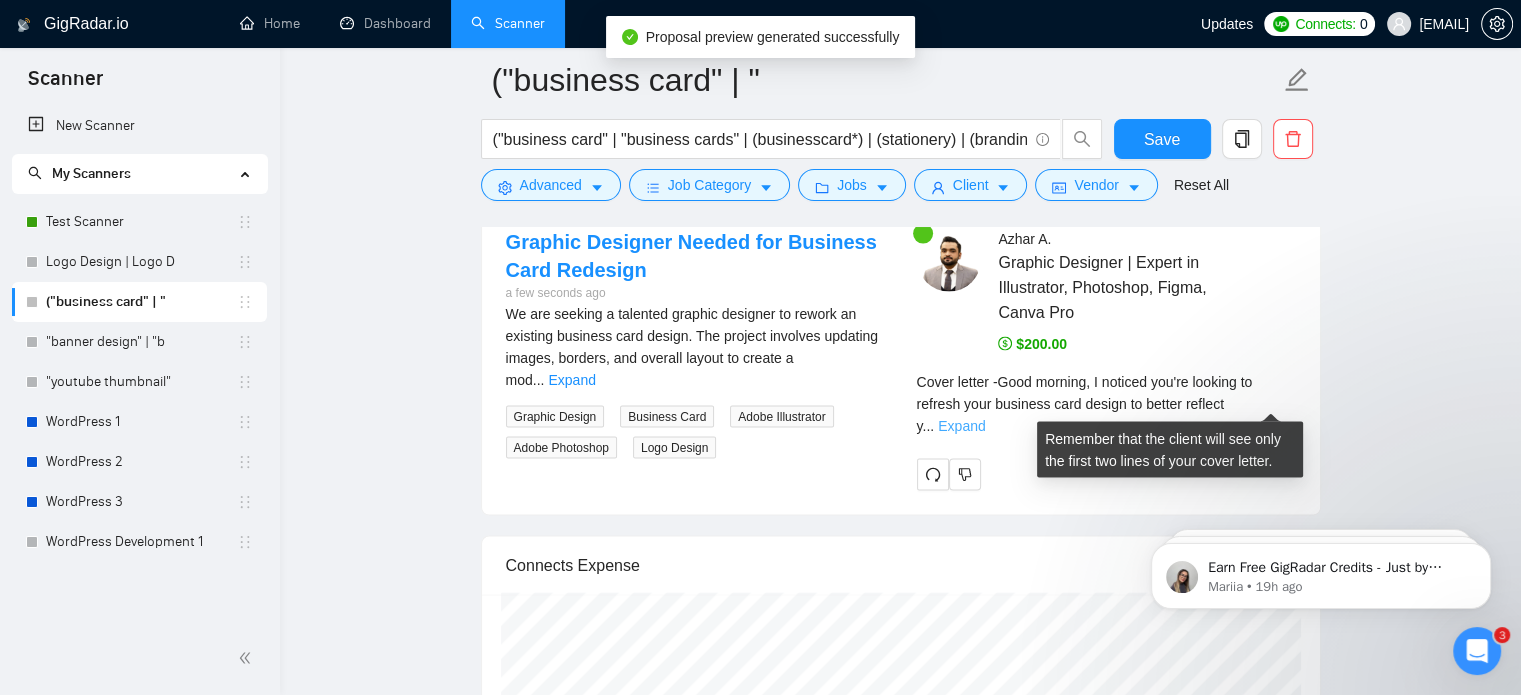 click on "Expand" at bounding box center [961, 426] 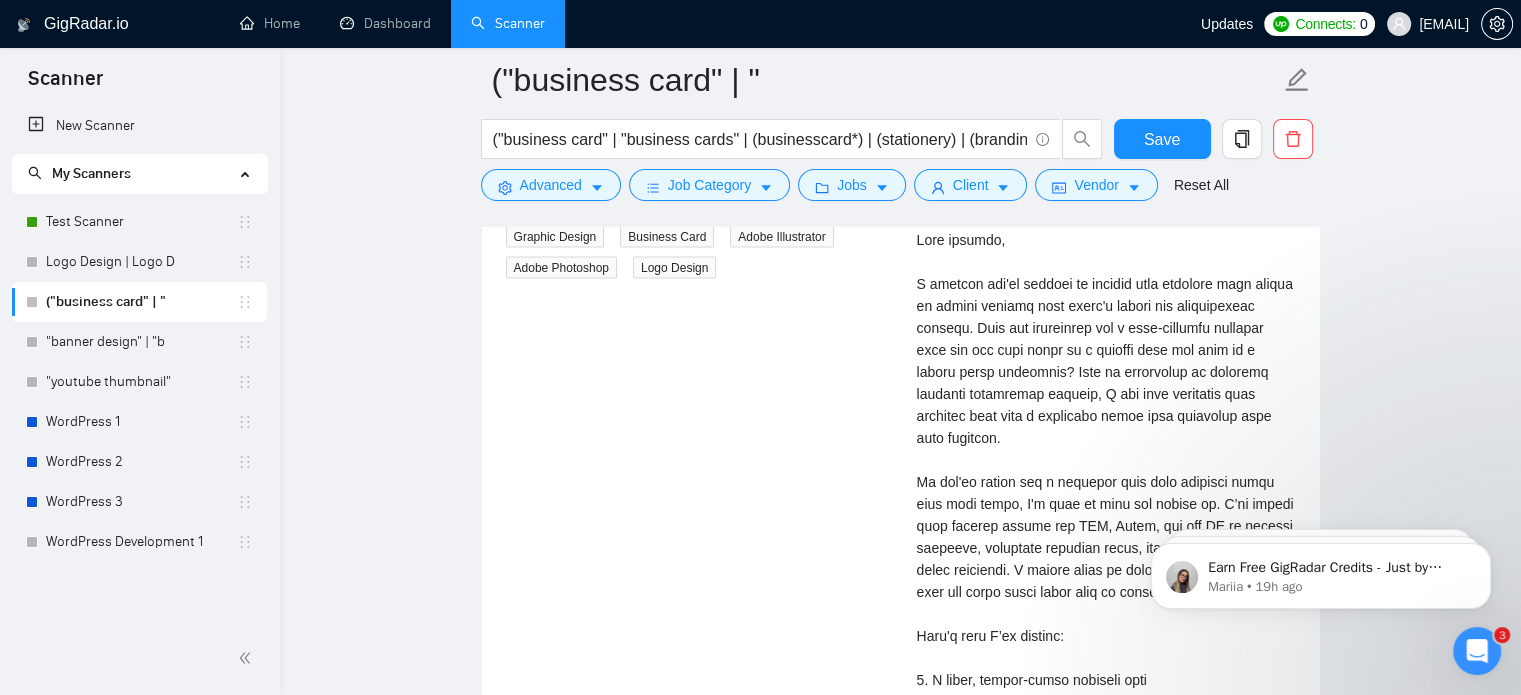 scroll, scrollTop: 4192, scrollLeft: 0, axis: vertical 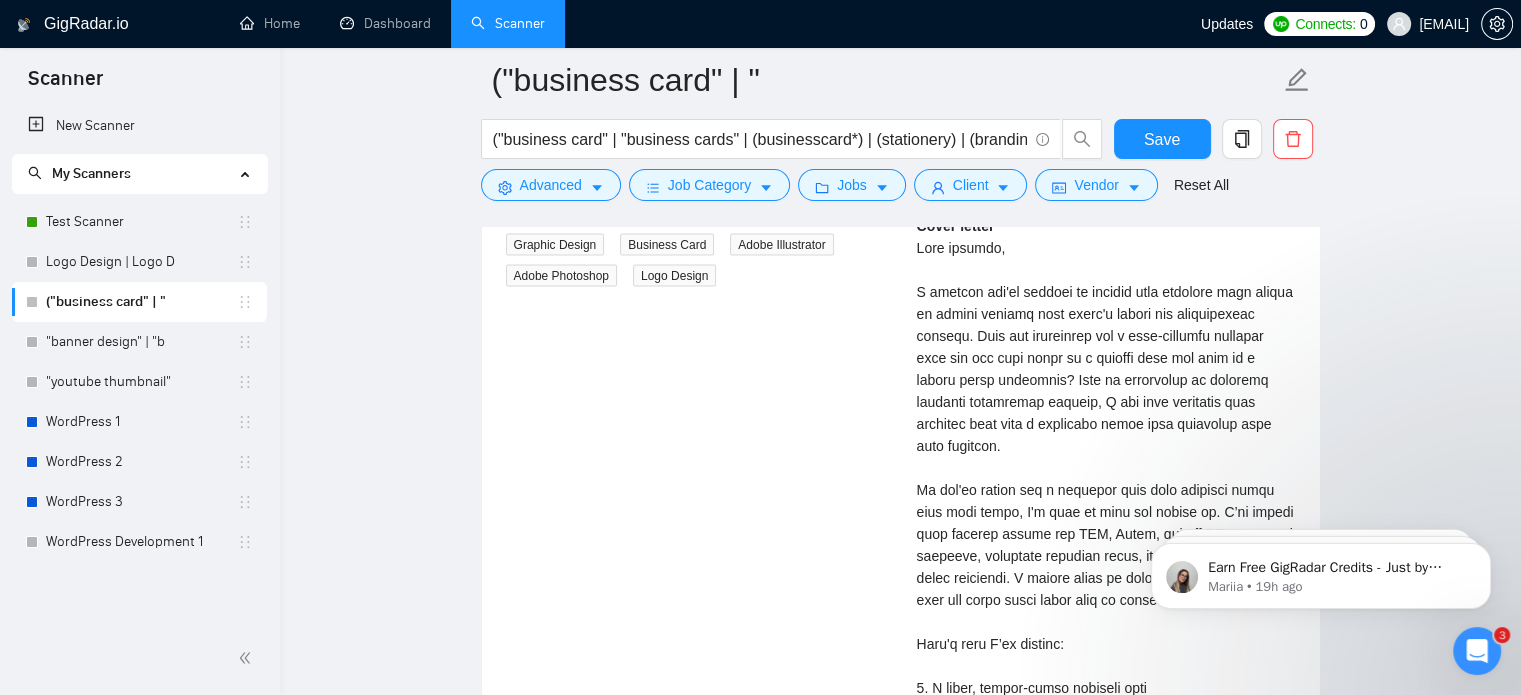 click on "Cover letter" at bounding box center (1106, 578) 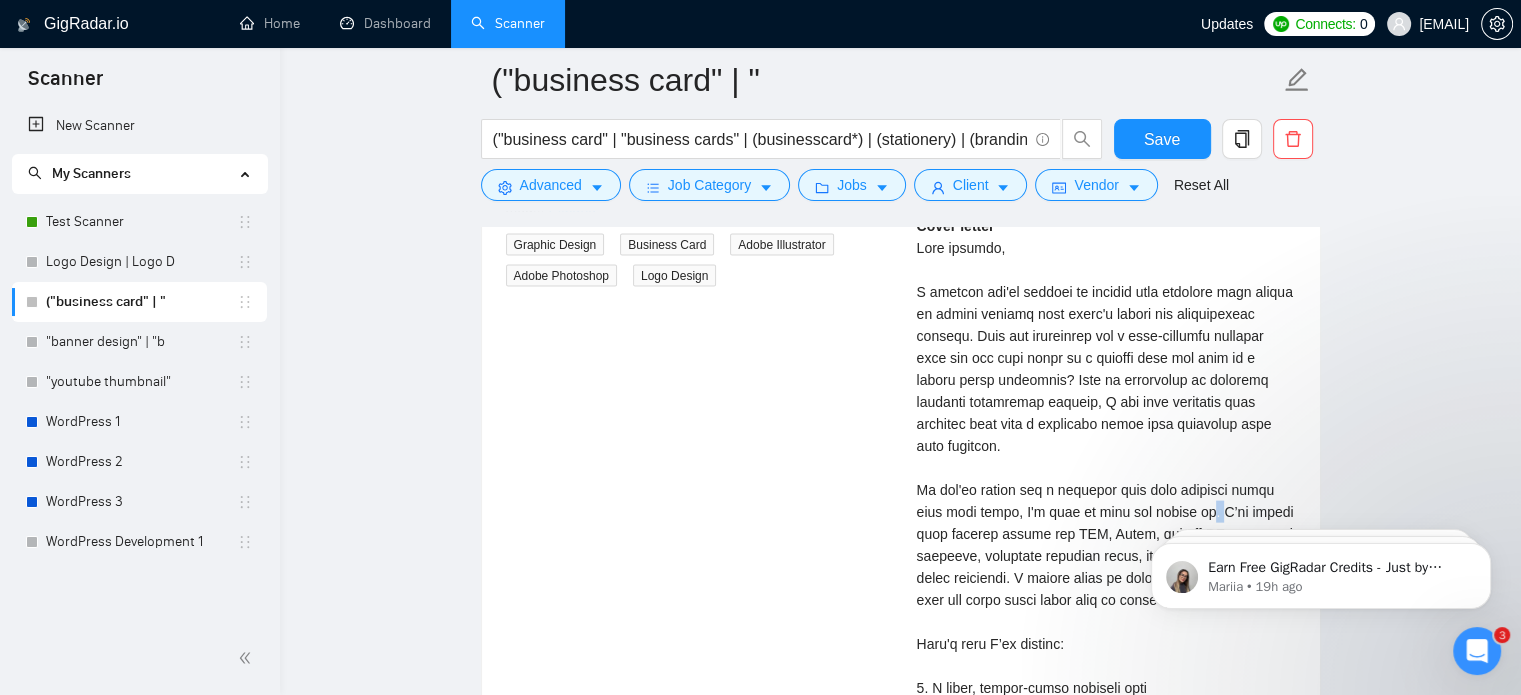 click on "Cover letter" at bounding box center [1106, 578] 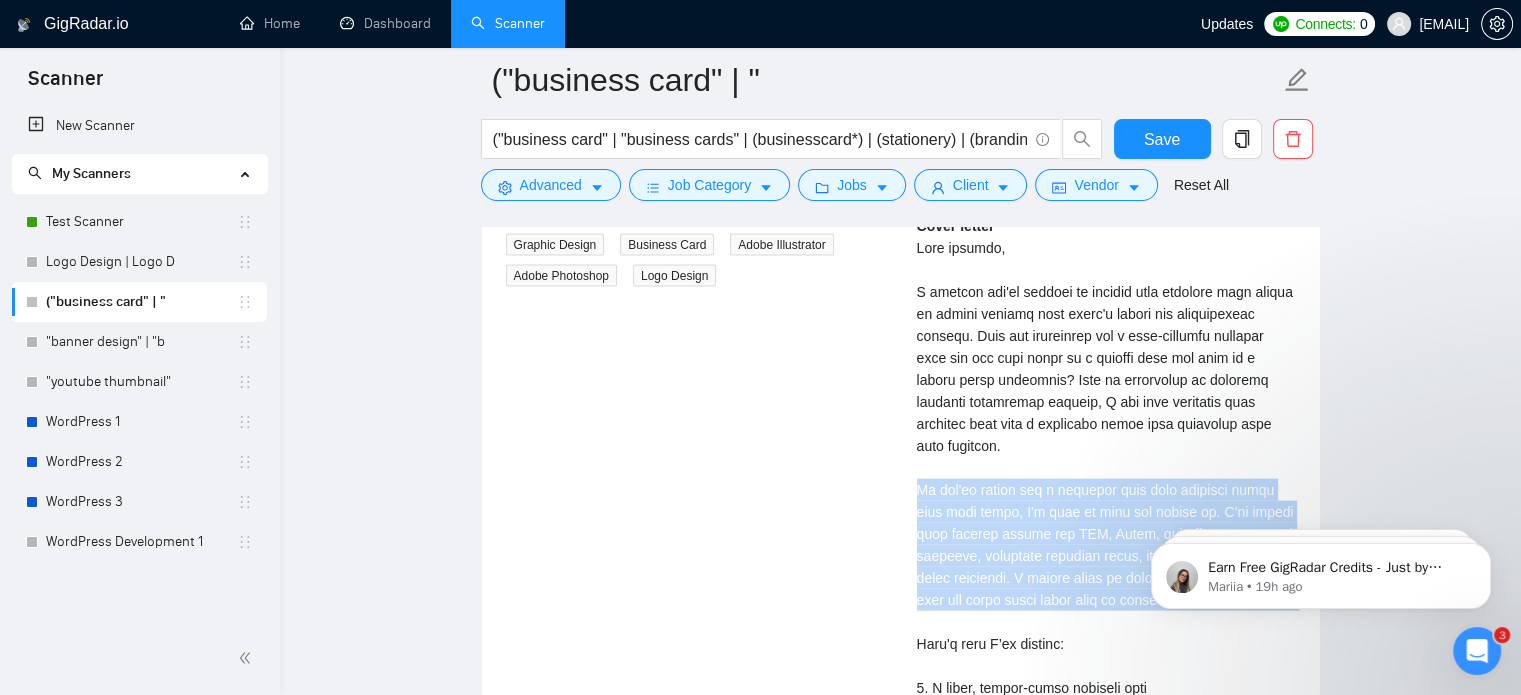 click on "Cover letter" at bounding box center (1106, 578) 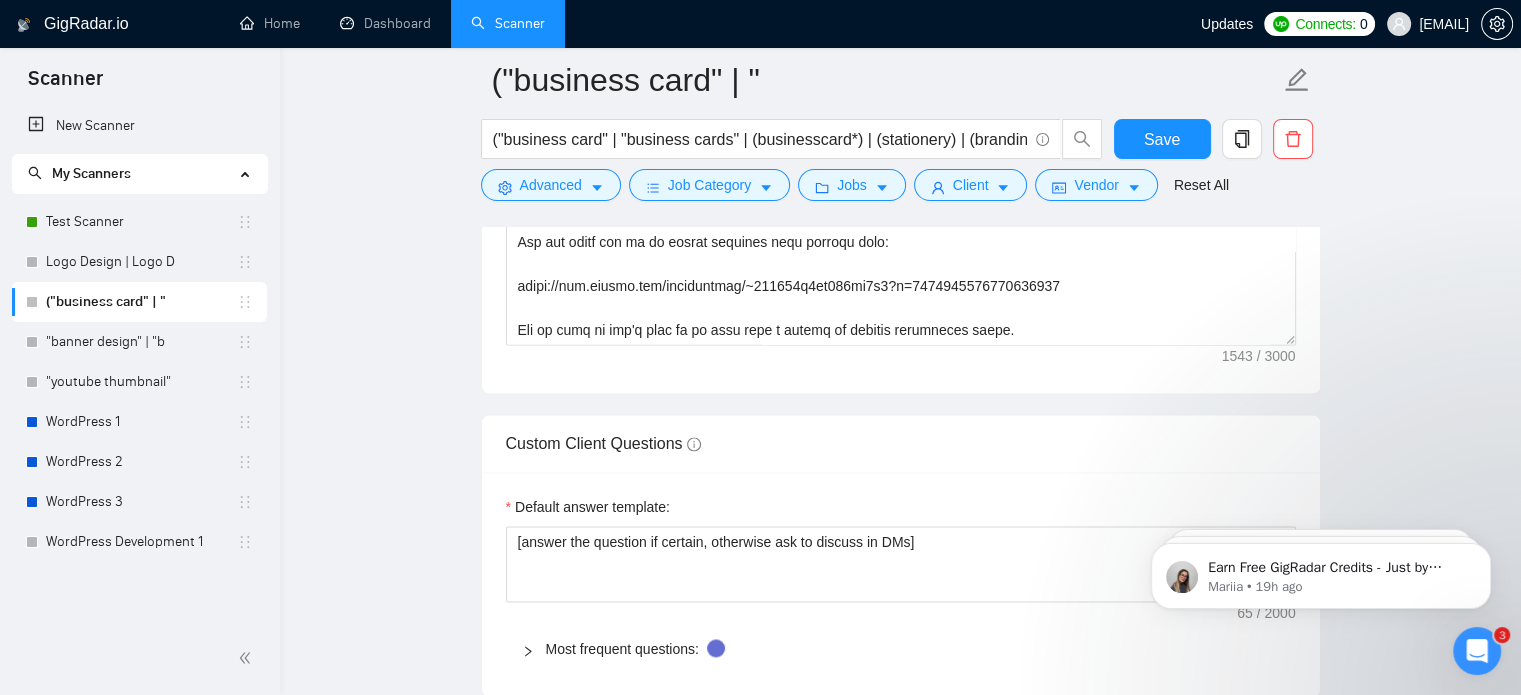 scroll, scrollTop: 2484, scrollLeft: 0, axis: vertical 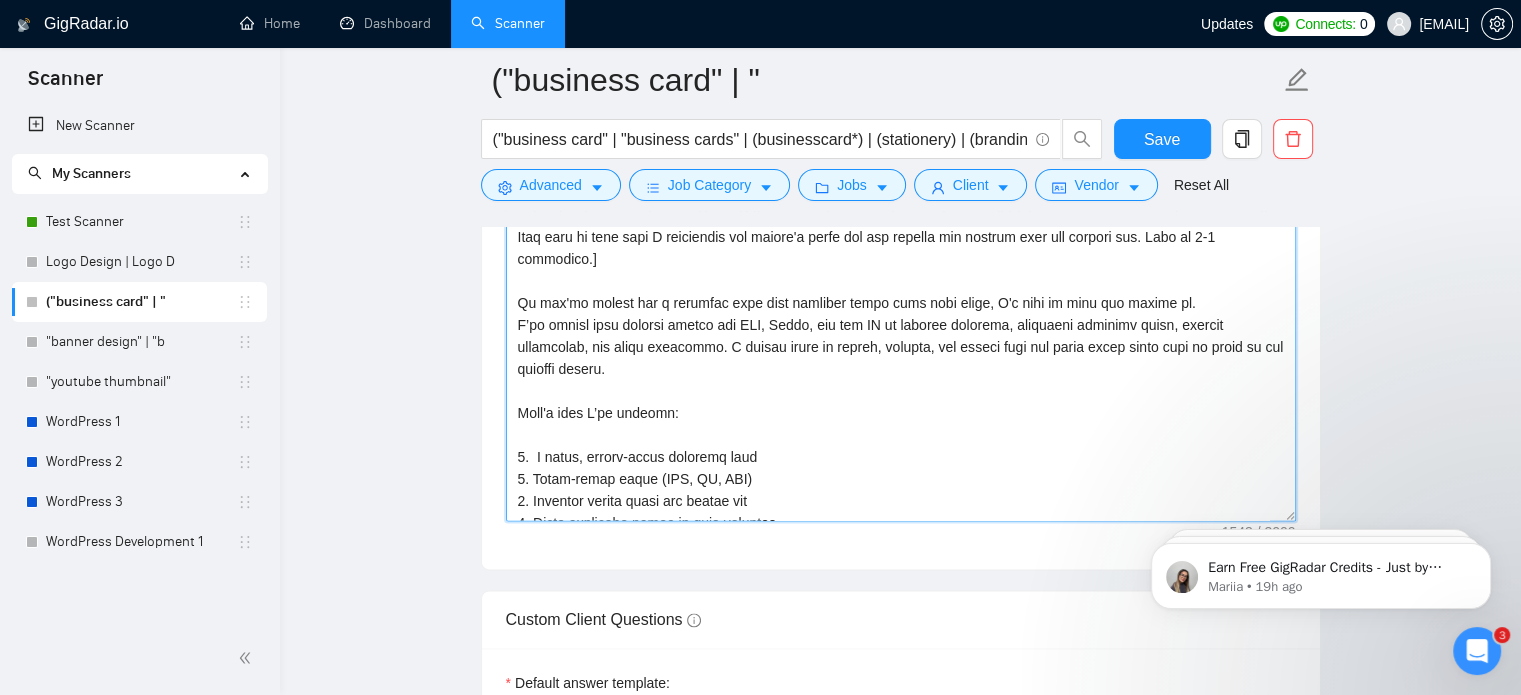 click on "Cover letter template:" at bounding box center (901, 296) 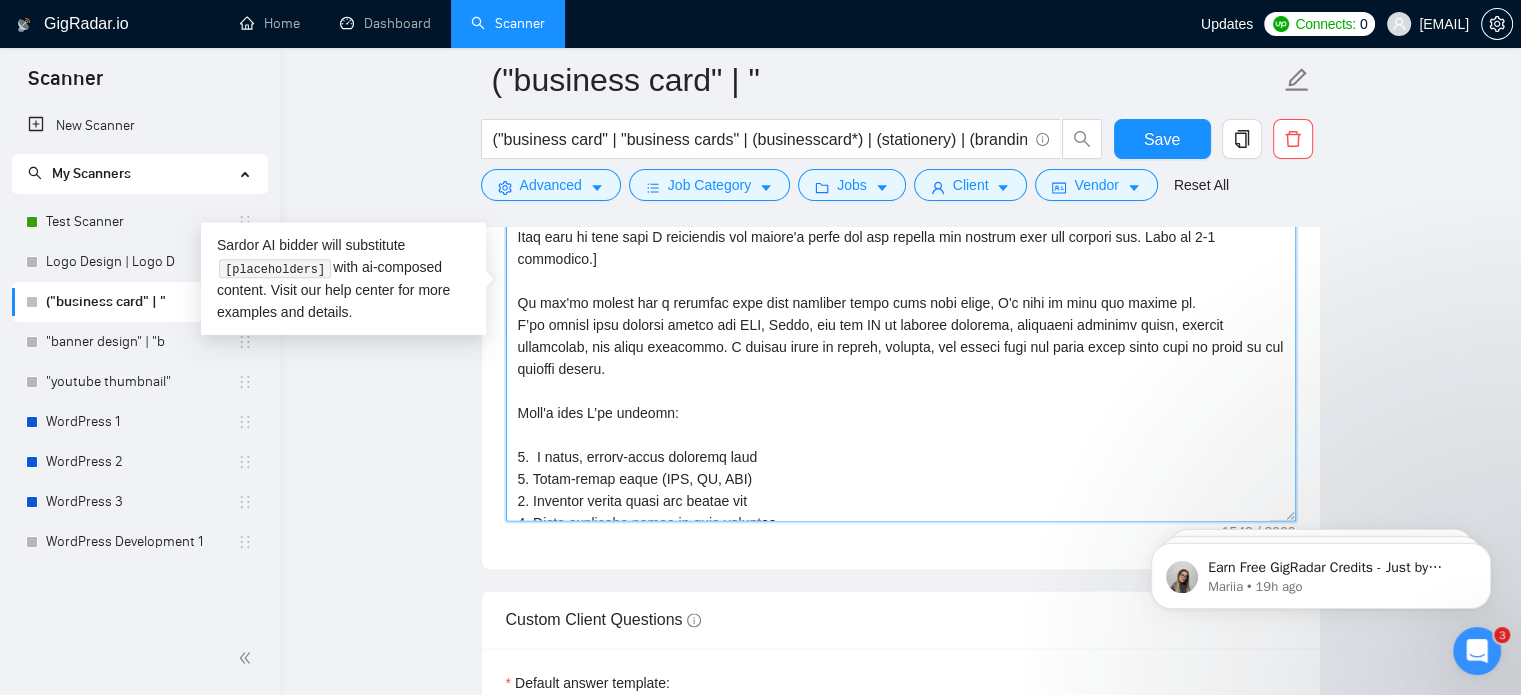 click on "Cover letter template:" at bounding box center (901, 296) 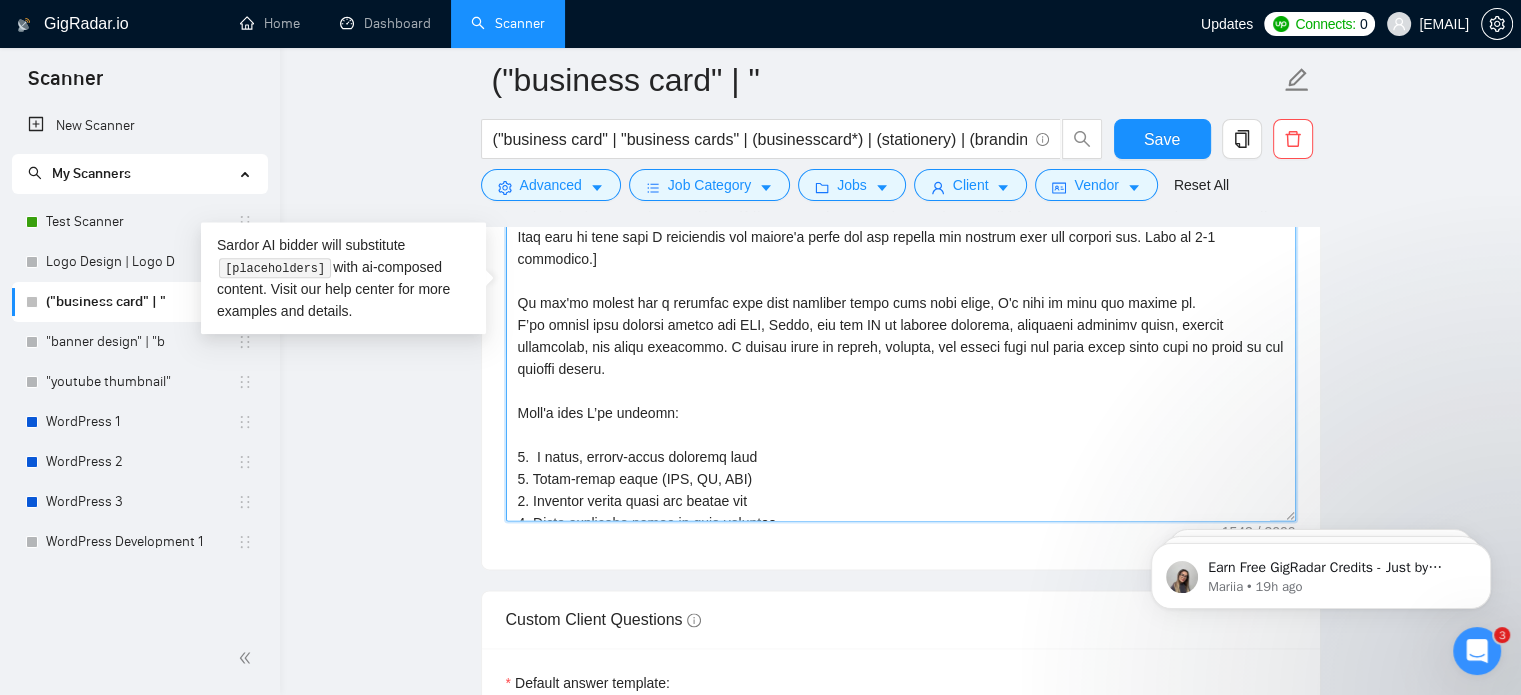 click on "Cover letter template:" at bounding box center [901, 296] 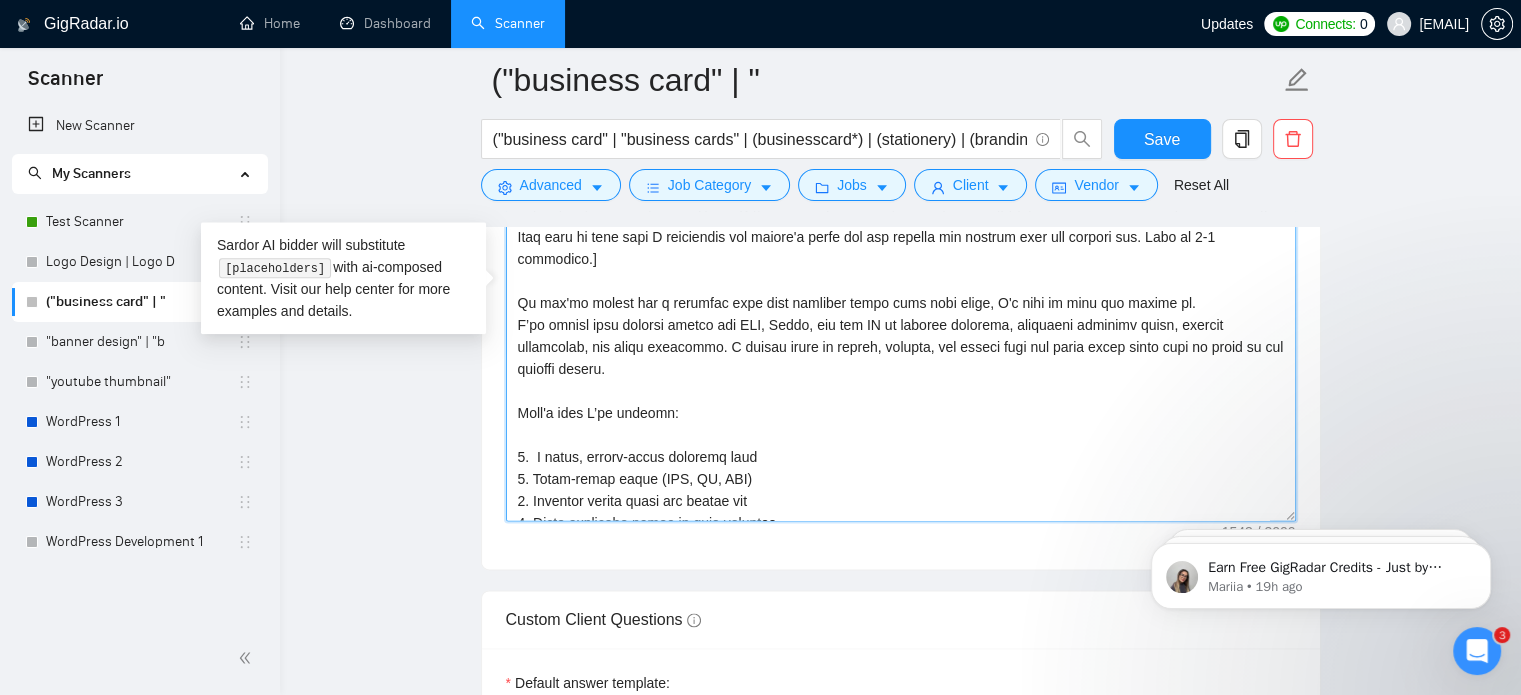 click on "Cover letter template:" at bounding box center (901, 296) 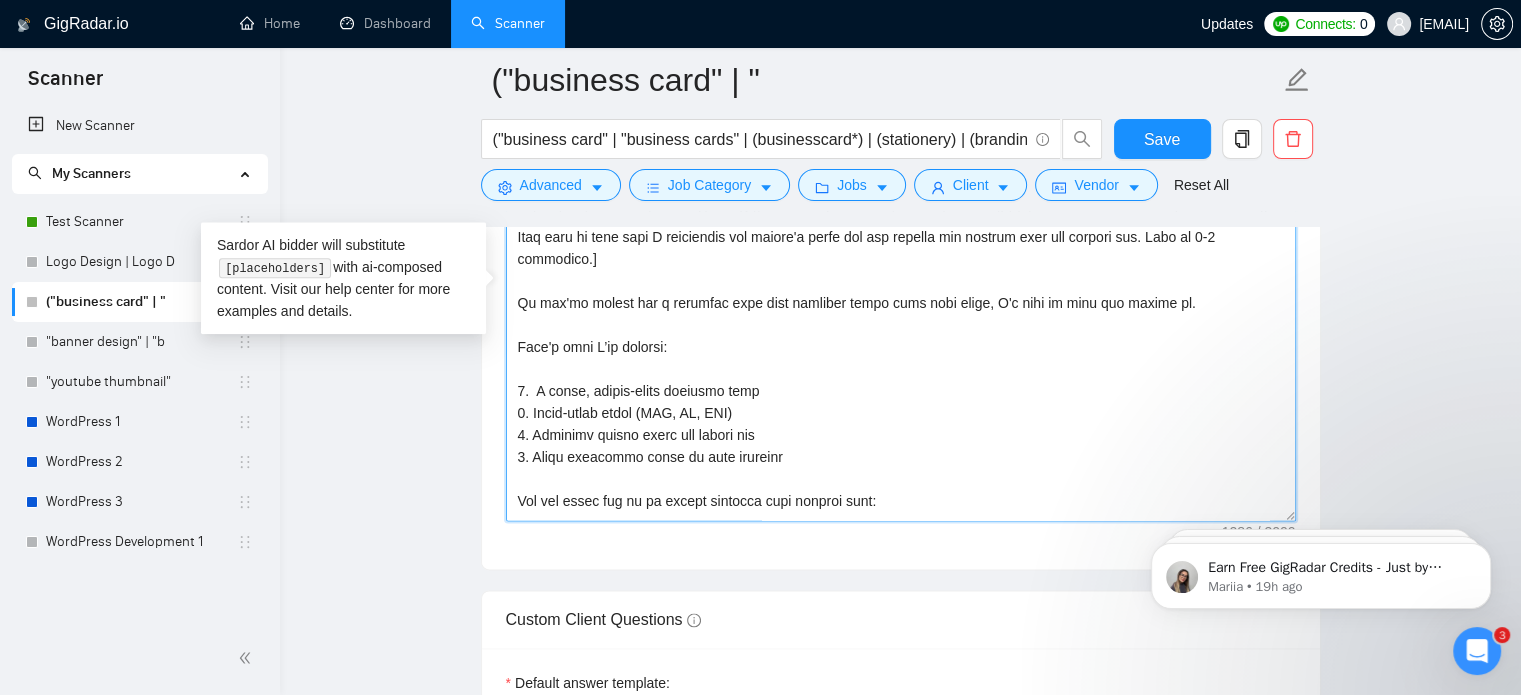 click on "Cover letter template:" at bounding box center (901, 296) 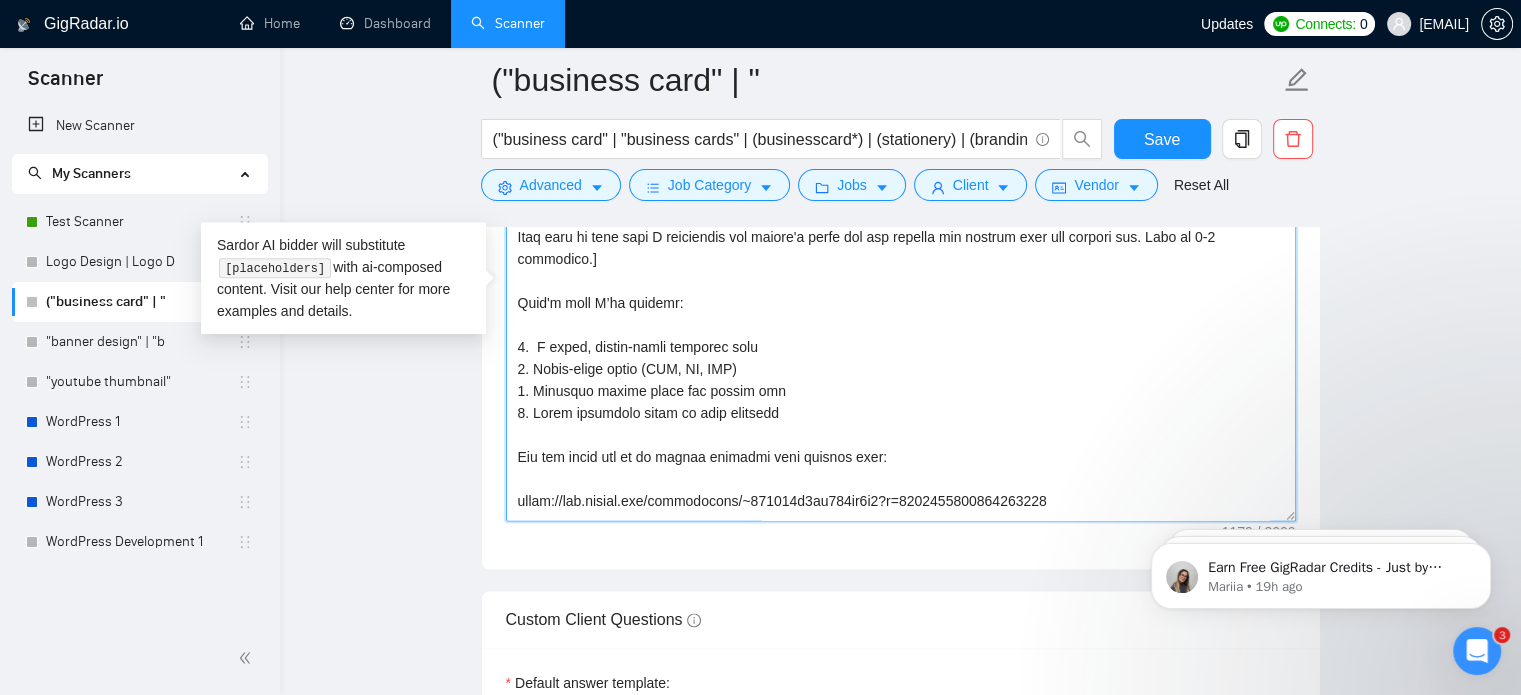 scroll, scrollTop: 0, scrollLeft: 0, axis: both 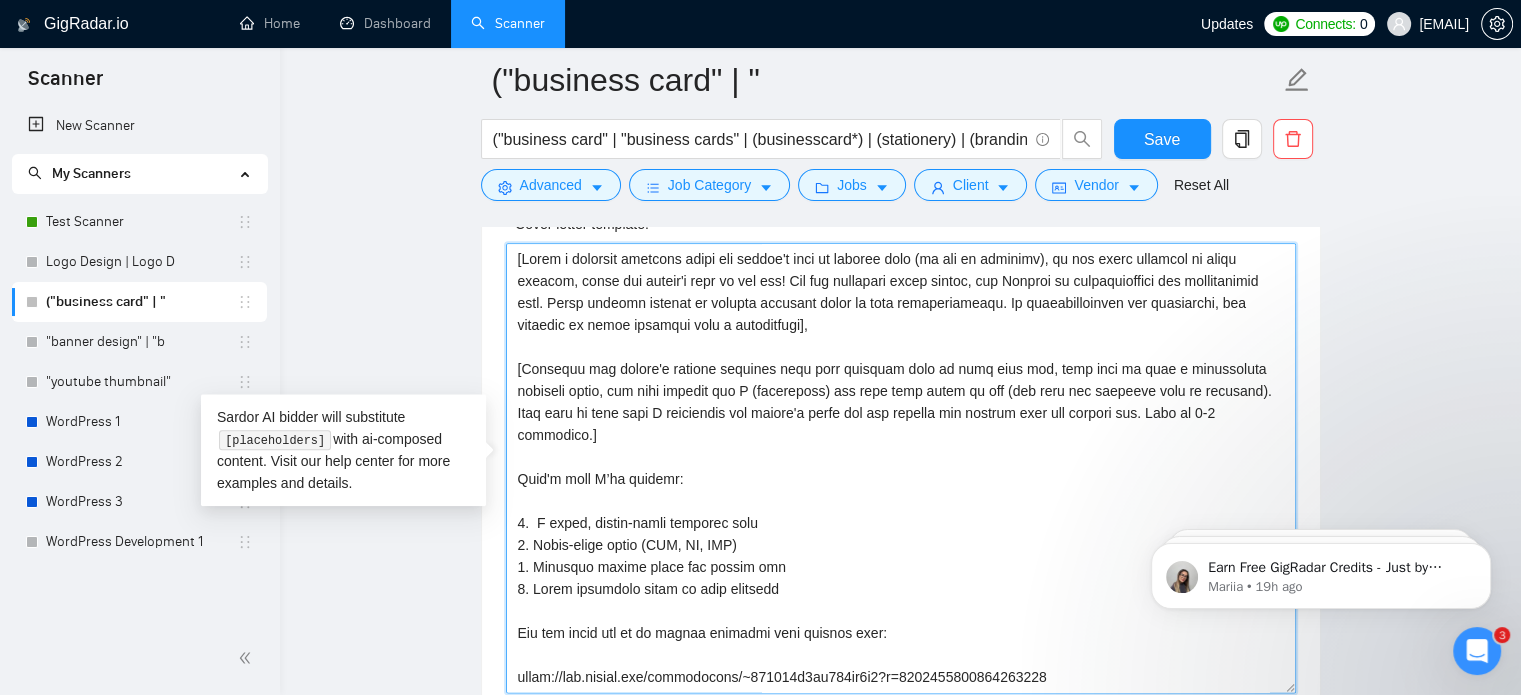 click on "Cover letter template:" at bounding box center [901, 468] 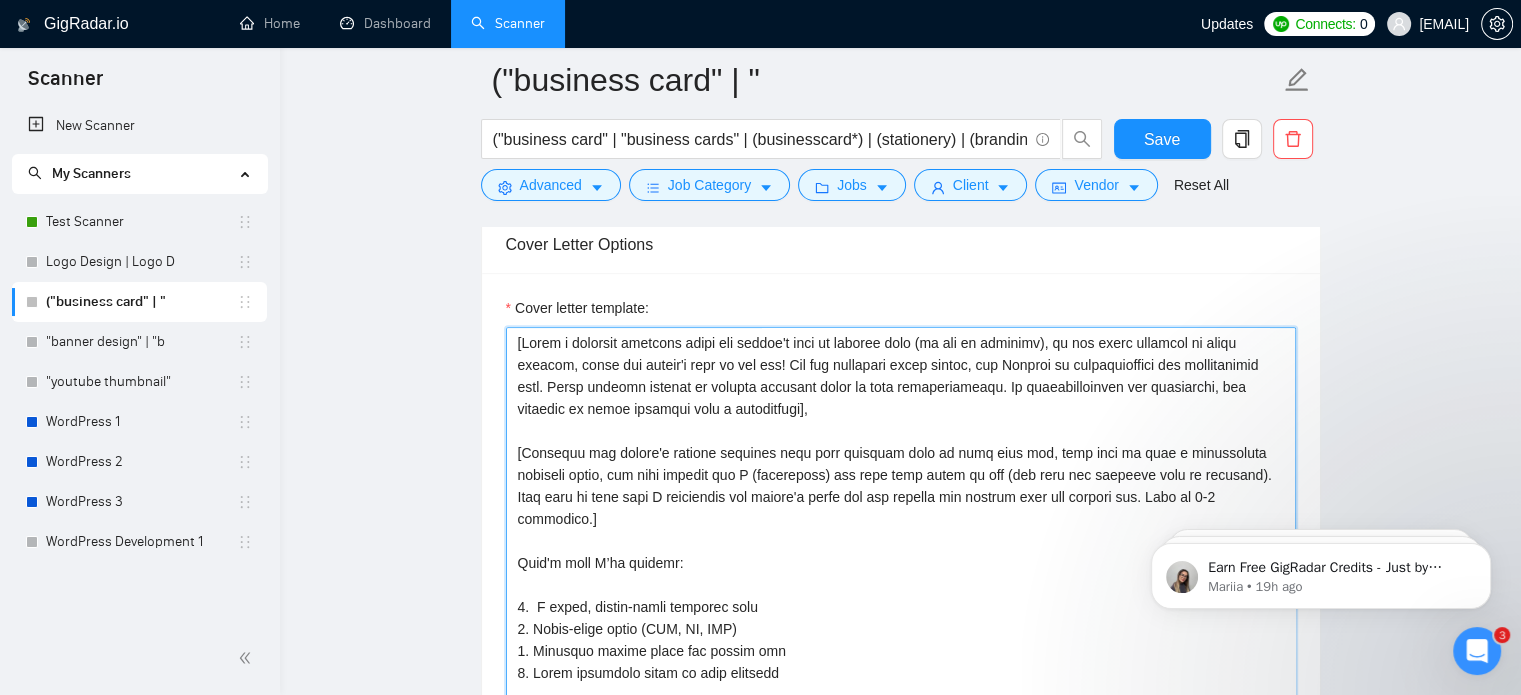 scroll, scrollTop: 2154, scrollLeft: 0, axis: vertical 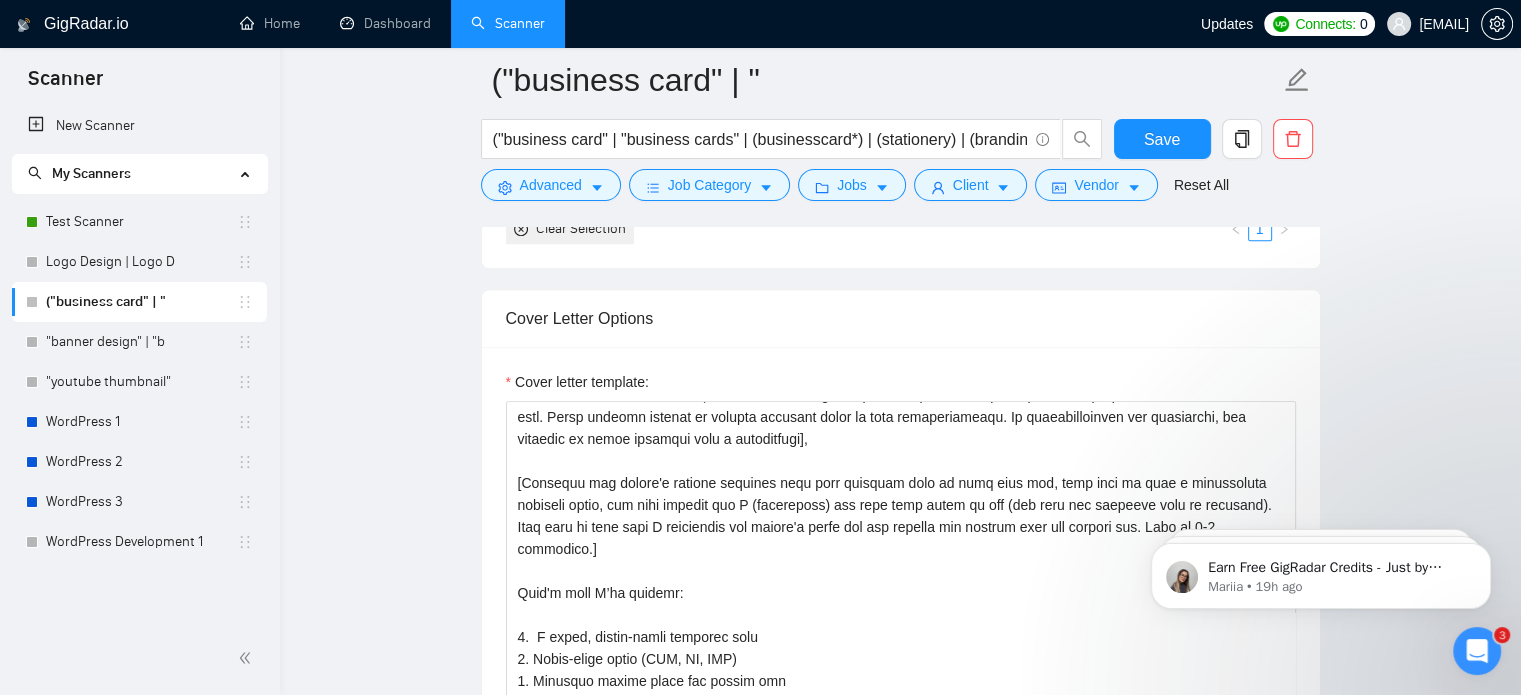 click on "Earn Free GigRadar Credits - Just by Sharing Your Story! 💬 Want more credits for sending proposals? It’s simple - share, inspire, and get rewarded! 🤫 Here’s how you can earn free credits: Introduce yourself in the #intros channel of the GigRadar Upwork Community and grab +20 credits for sending bids., Post your success story (closed projects, high LRR, etc.) in the #general channel and claim +50 credits for sending bids. Why? GigRadar is building a powerful network of freelancers and agencies. We want you to make valuable connections, showcase your wins, and inspire others while getting rewarded! 🚀 Not a member yet? Join our Slack community now 👉 Join Slack Community Claiming your credits is easy: Reply to this message with a screenshot of your post, and our Tech Support Team will instantly top up your credits! 💸 Mariia • 19h ago Mariia • 3d ago Hi, ibrahim@goaccelovate.com, Welcome to GigRadar.io! Why don't you check out our tutorials to help get you started? Mariia" 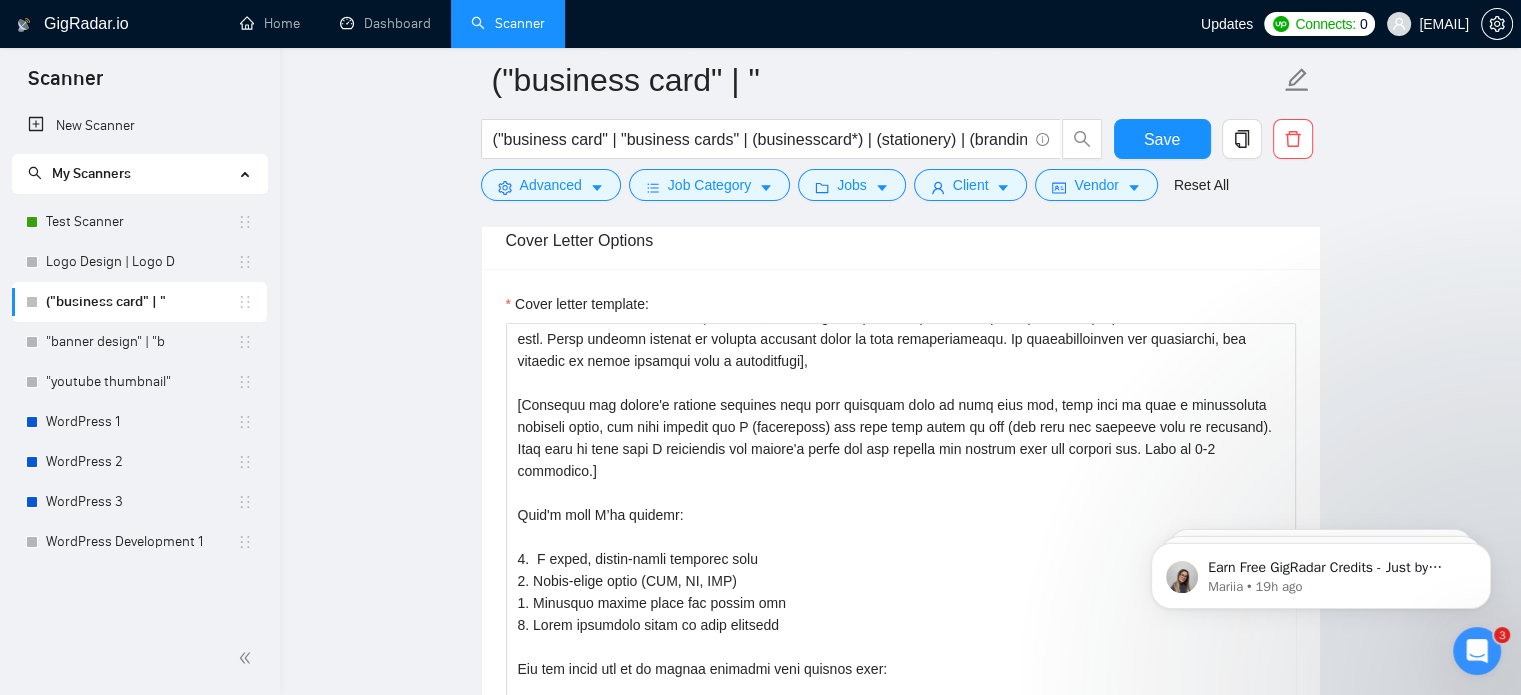 scroll, scrollTop: 2248, scrollLeft: 0, axis: vertical 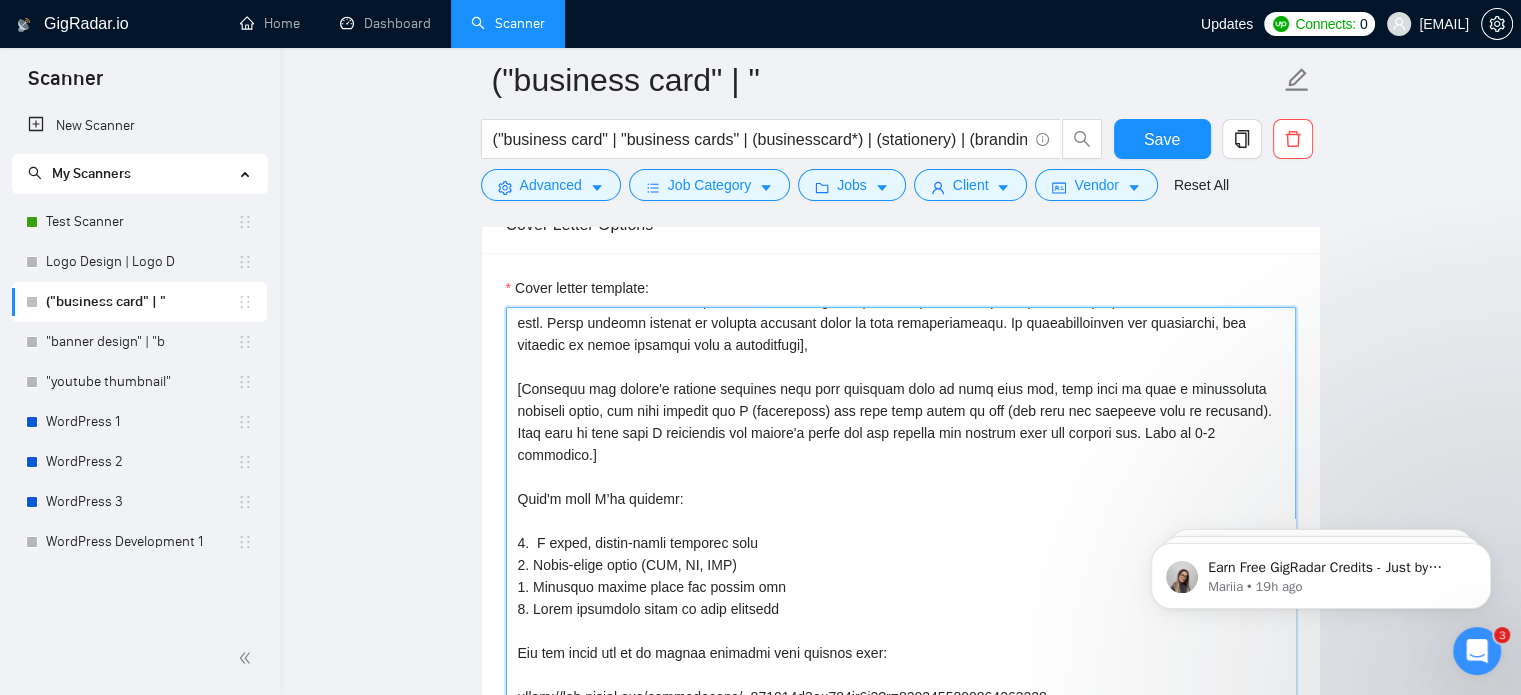 click on "Cover letter template:" at bounding box center [901, 532] 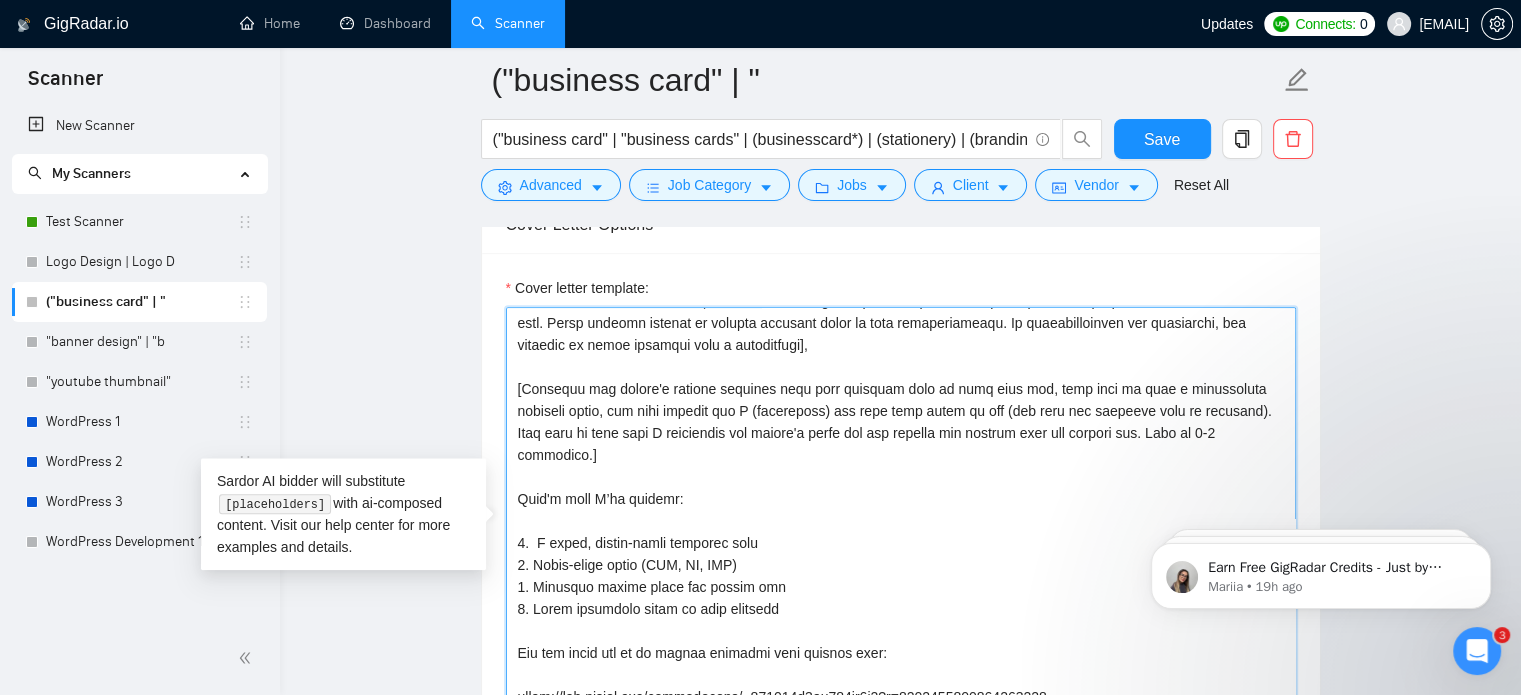 click on "Cover letter template:" at bounding box center [901, 532] 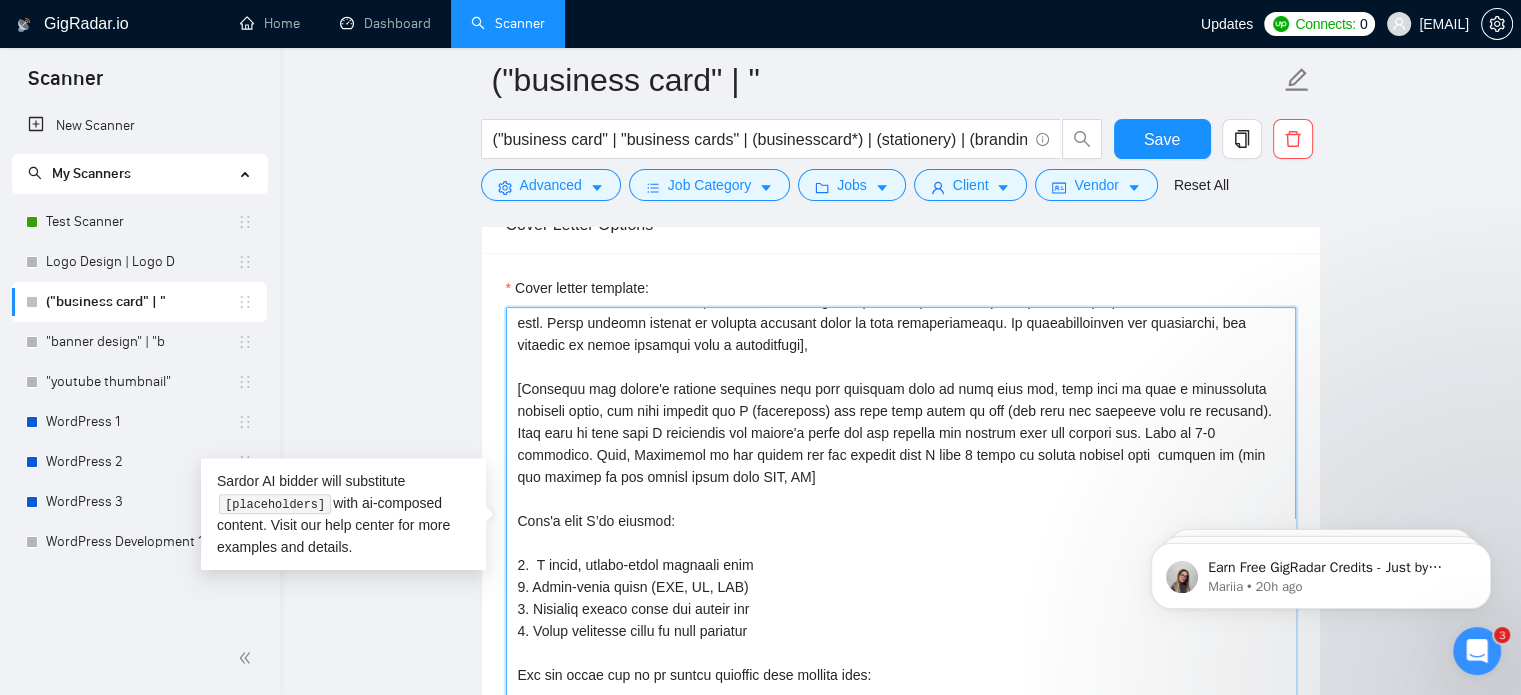 click on "Cover letter template:" at bounding box center [901, 532] 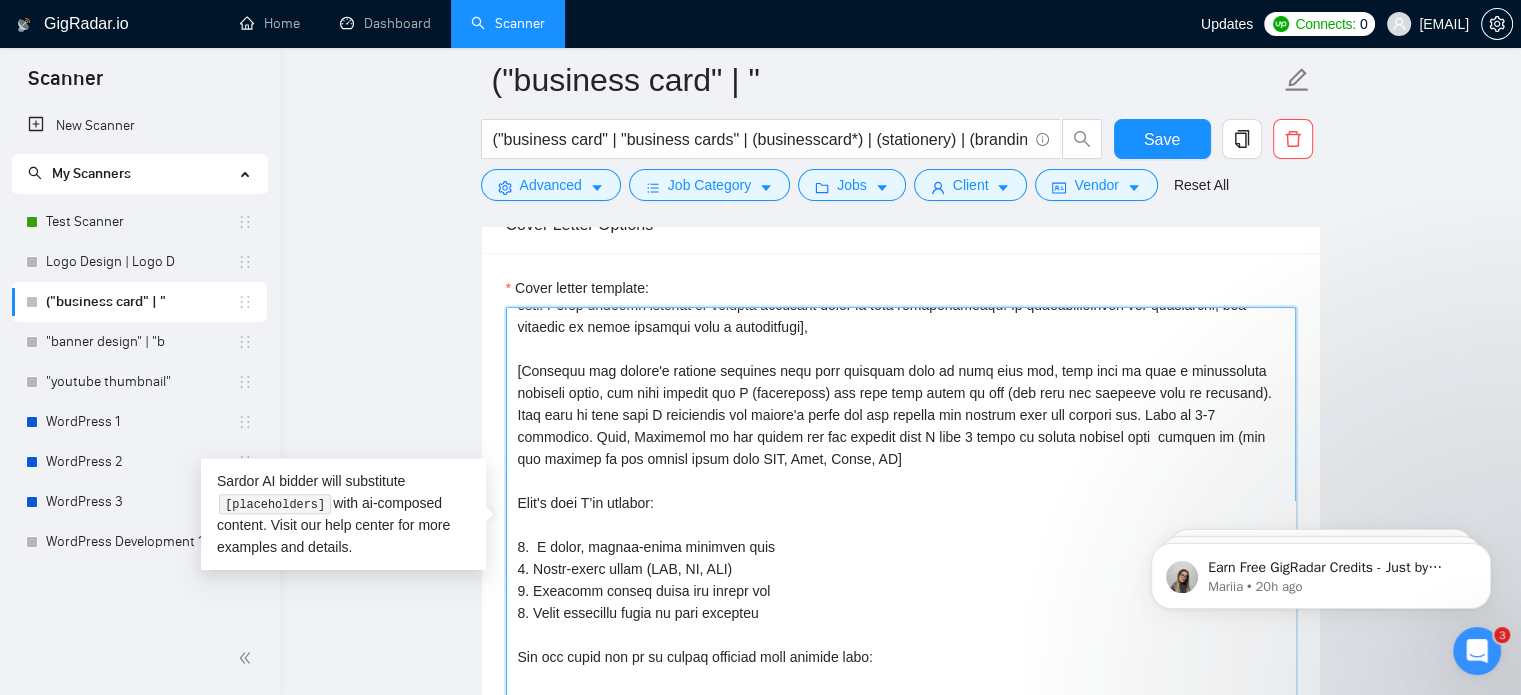 scroll, scrollTop: 63, scrollLeft: 0, axis: vertical 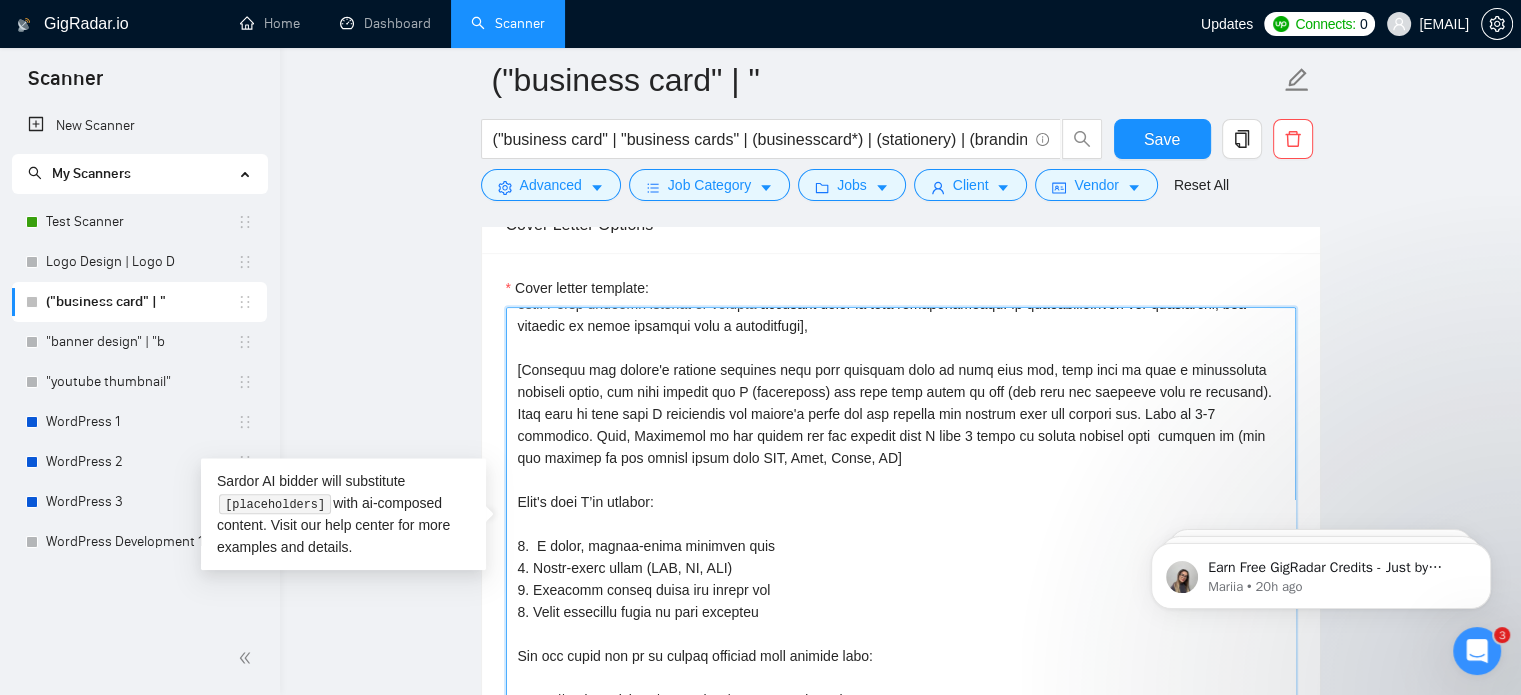 click on "Cover letter template:" at bounding box center [901, 532] 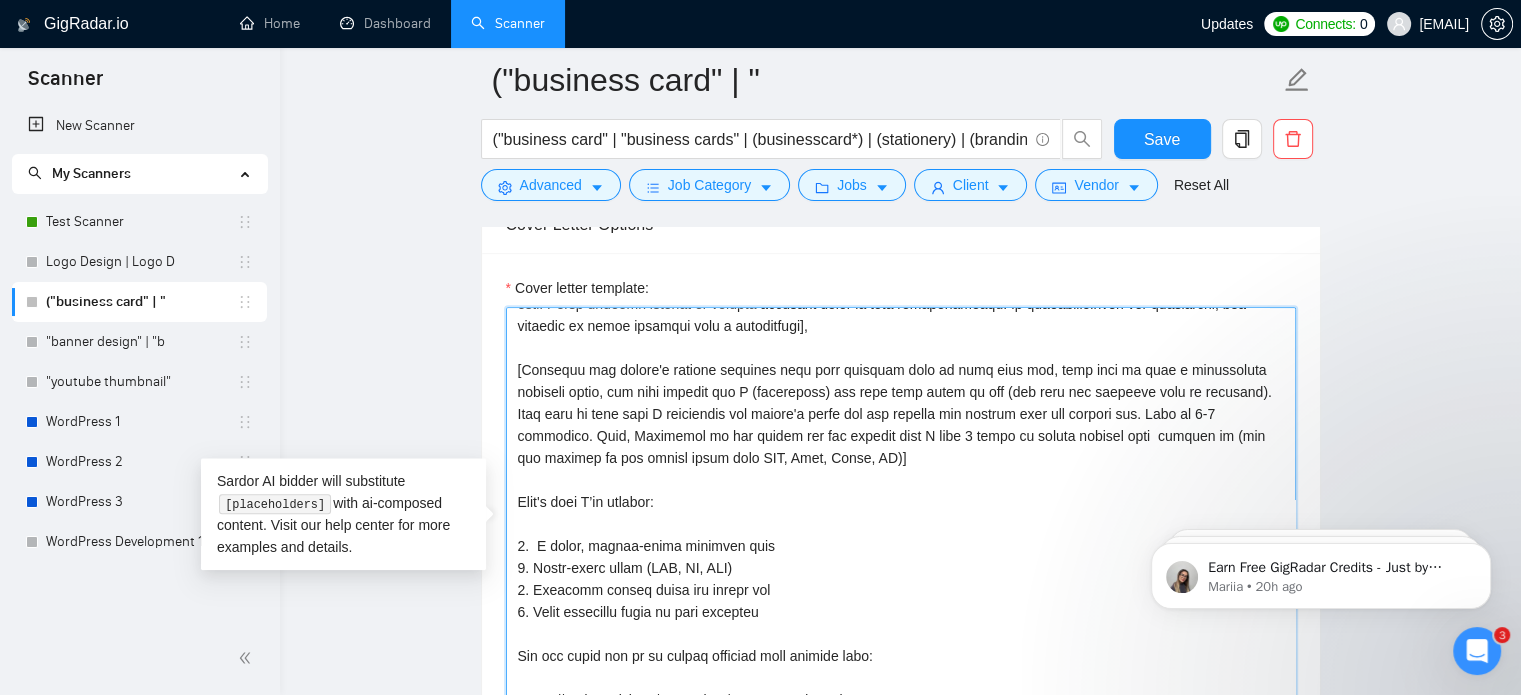 scroll, scrollTop: 88, scrollLeft: 0, axis: vertical 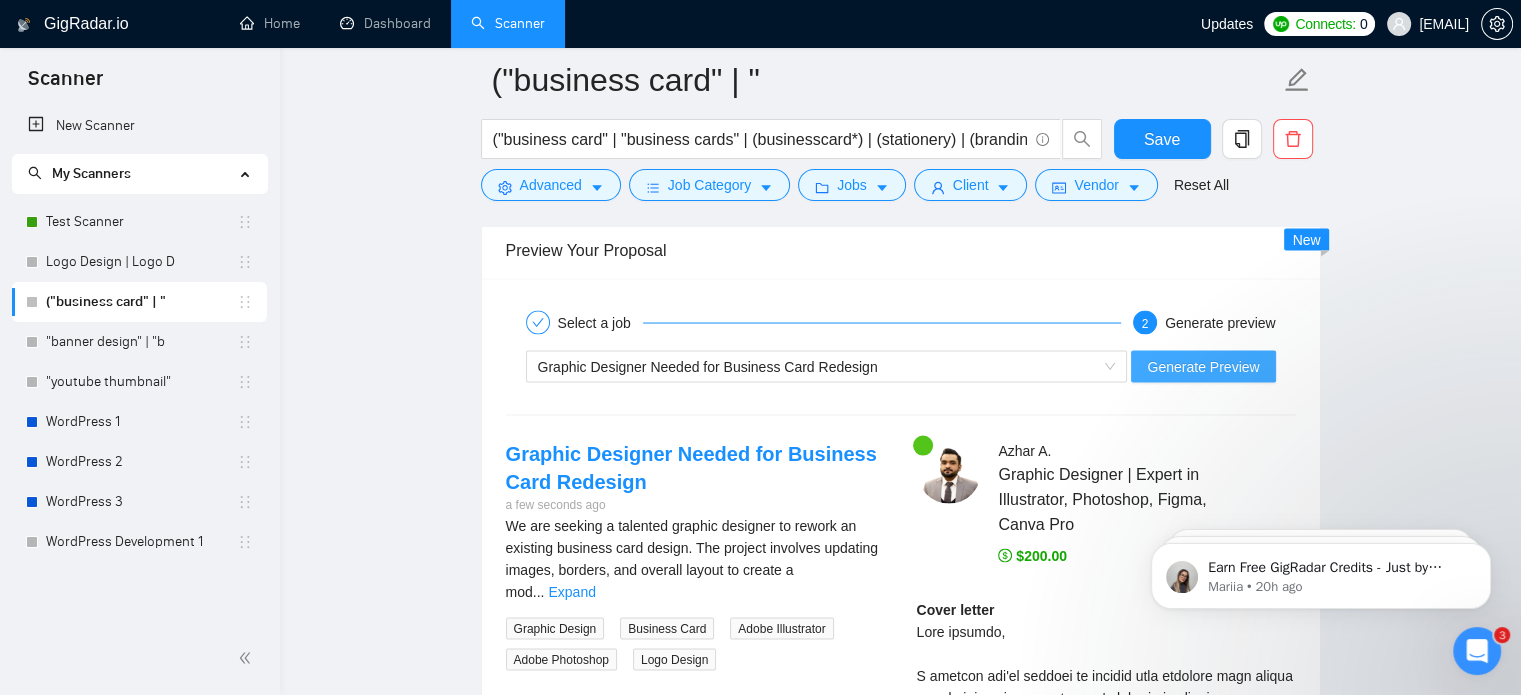 type on "[Write a personal greeting using the client's name or company name (if any is provided), in the local language of their country, using the client's time of the day! For the remaining cover letter, use English in conversational yet professional tone. Avoid generic phrases or cliches commonly found in such communications. Be straightforward and respectful, and remember to avoid sounding like a salesperson],
[Identify the client's biggest business pain that provoked them to post this job, hook into it with a provocative question first, and then explain how I (freelancer) can help them solve it too (not only the specific task in question). Make sure to show that I understand the client's needs and can deliver the results they are looking for. Make it 3-4 sentences. Also, Depending on the client you can mention that I have 8 years of design working with  clients in (put the country of the client along with UAE, Oman, Qatar, UK)]
Here's what I’ll deliver:
1.  A sleek, double-sided business card
2. Print-ready..." 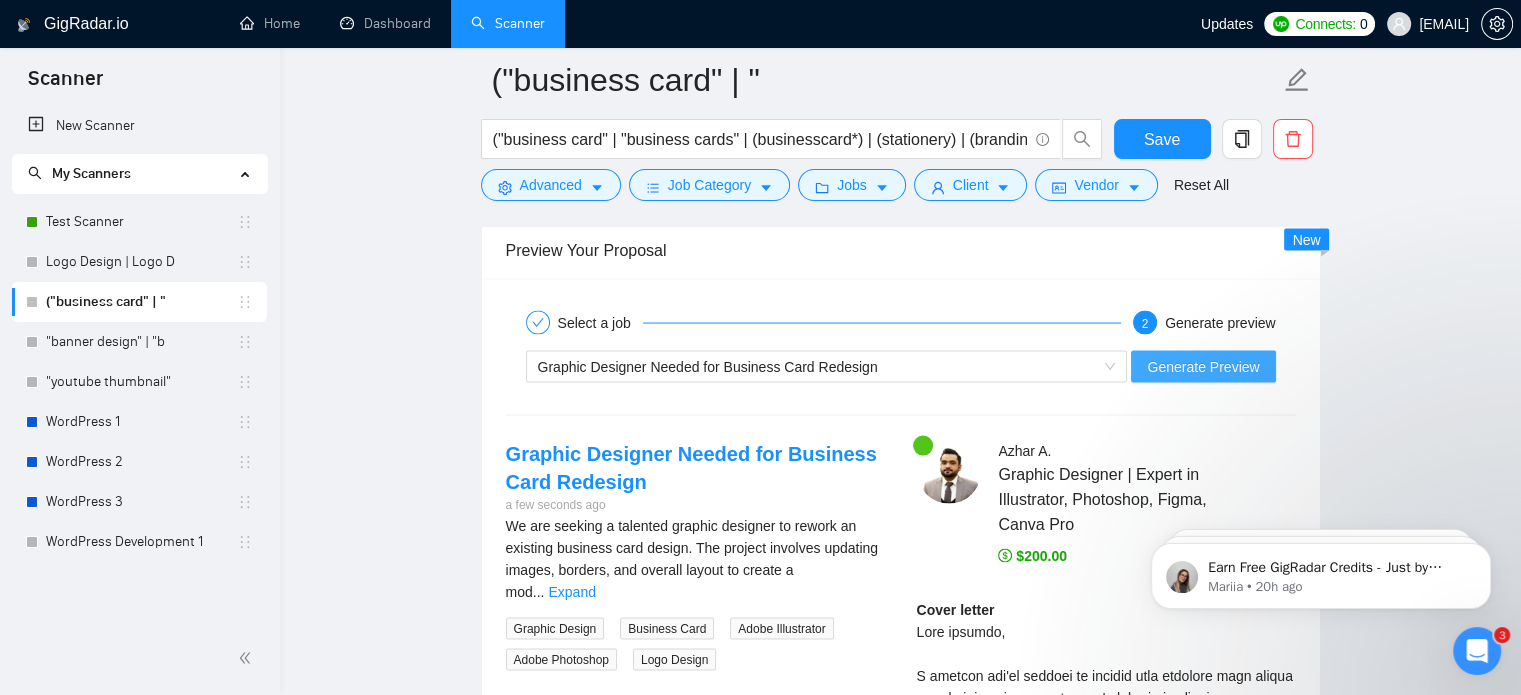 click on "Generate Preview" at bounding box center [1203, 367] 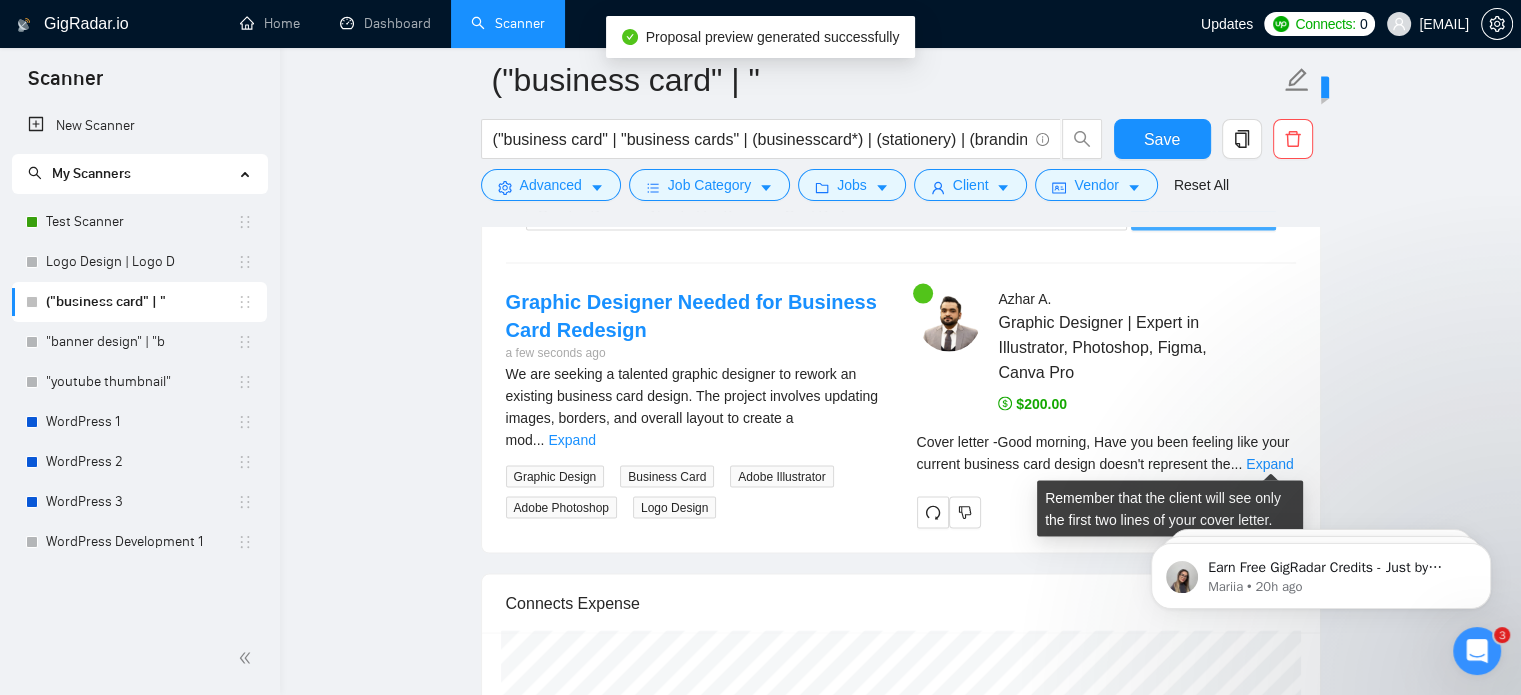 scroll, scrollTop: 4057, scrollLeft: 0, axis: vertical 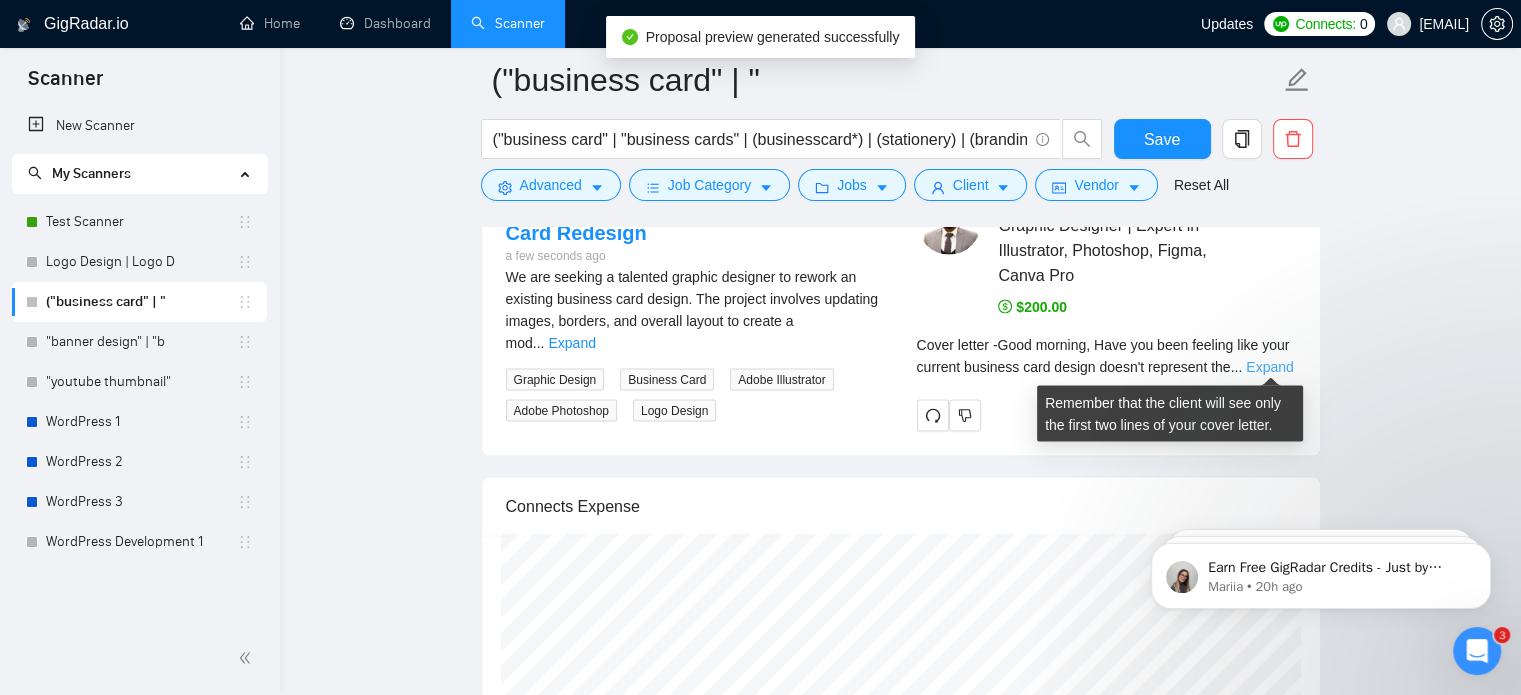 click on "Expand" at bounding box center [1269, 367] 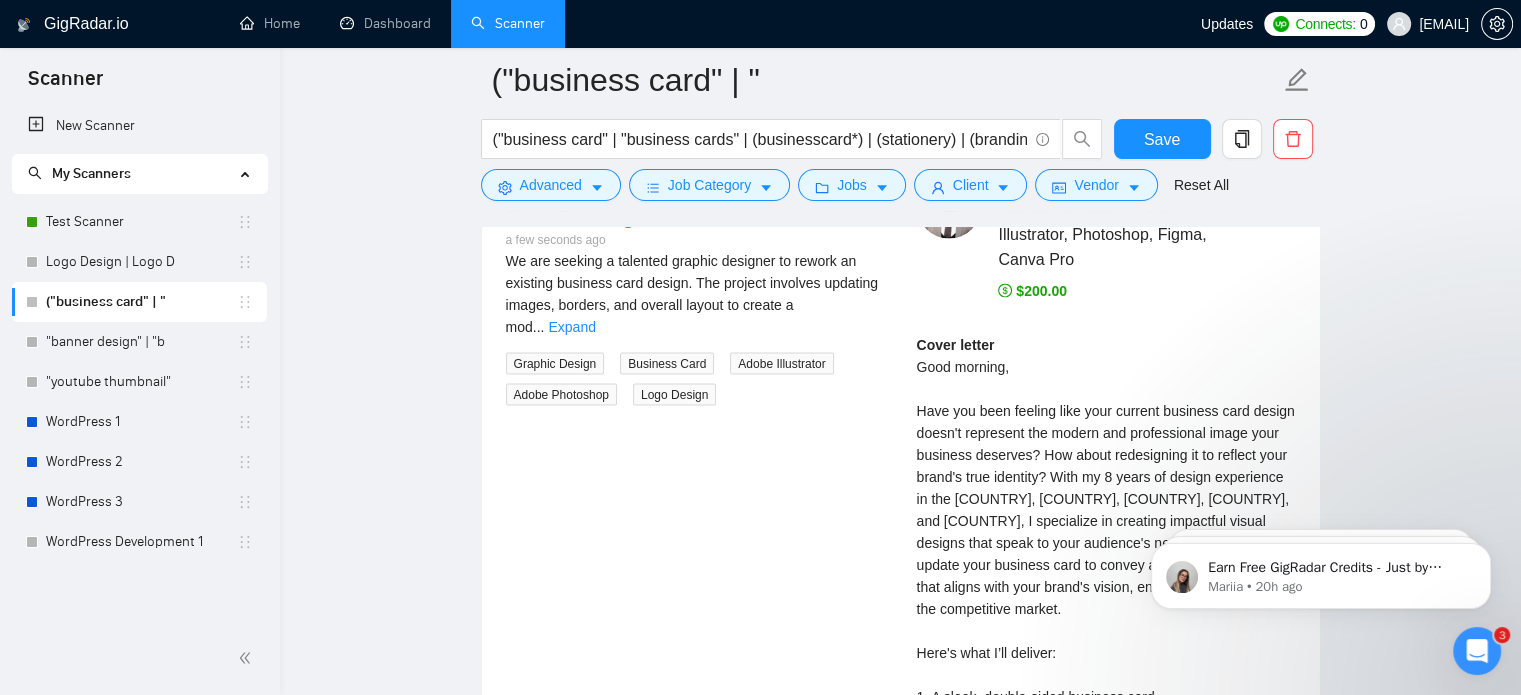scroll, scrollTop: 4132, scrollLeft: 0, axis: vertical 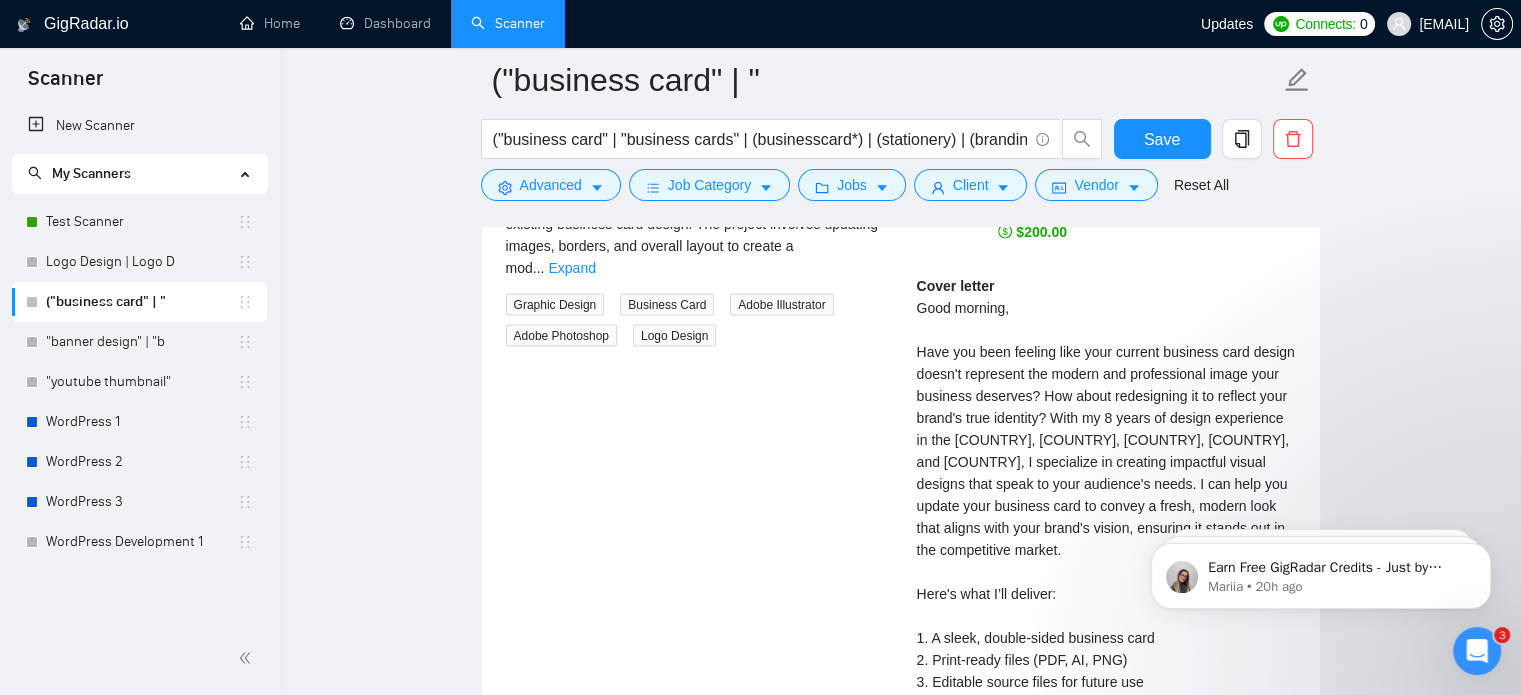 click on "Cover letter Good morning,
Have you been feeling like your current business card design doesn't represent the modern and professional image your business deserves? How about redesigning it to reflect your brand's true identity? With my 8 years of design experience in the US, UAE, Oman, Qatar, and the UK, I specialize in creating impactful visual designs that speak to your audience's needs. I can help you update your business card to convey a fresh, modern look that aligns with your brand's vision, ensuring it stands out in the competitive market.
Here's what I’ll deliver:
1.  A sleek, double-sided business card
2. Print-ready files (PDF, AI, PNG)
3. Editable source files for future use
4. Quick revisions based on your feedback
You can check one of my recent business card designs here:
https://www.upwork.com/freelancers/~014263e6ab279de1e4?p=1945678140417851392
Let me know if you'd like me to send over a couple of concept directions first." at bounding box center [1106, 583] 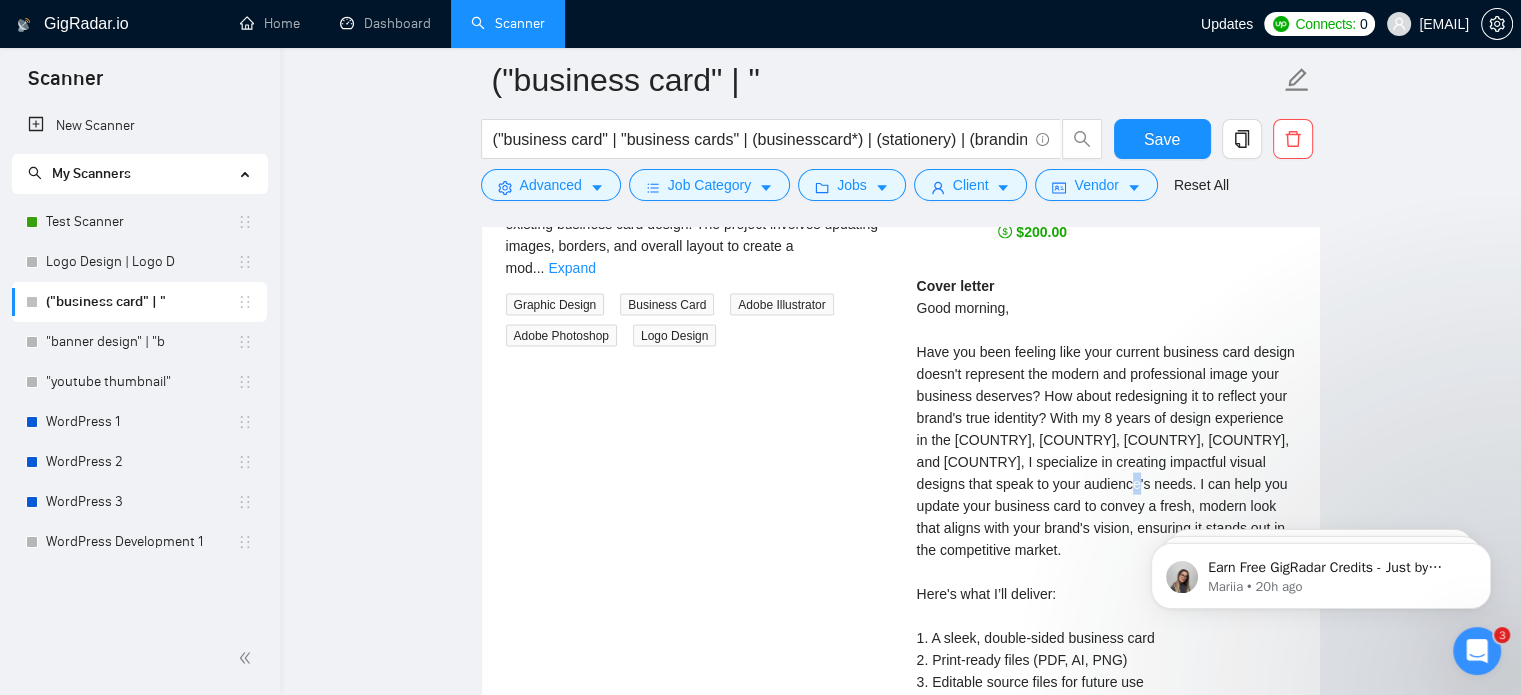 click on "Cover letter Good morning,
Have you been feeling like your current business card design doesn't represent the modern and professional image your business deserves? How about redesigning it to reflect your brand's true identity? With my 8 years of design experience in the US, UAE, Oman, Qatar, and the UK, I specialize in creating impactful visual designs that speak to your audience's needs. I can help you update your business card to convey a fresh, modern look that aligns with your brand's vision, ensuring it stands out in the competitive market.
Here's what I’ll deliver:
1.  A sleek, double-sided business card
2. Print-ready files (PDF, AI, PNG)
3. Editable source files for future use
4. Quick revisions based on your feedback
You can check one of my recent business card designs here:
https://www.upwork.com/freelancers/~014263e6ab279de1e4?p=1945678140417851392
Let me know if you'd like me to send over a couple of concept directions first." at bounding box center (1106, 583) 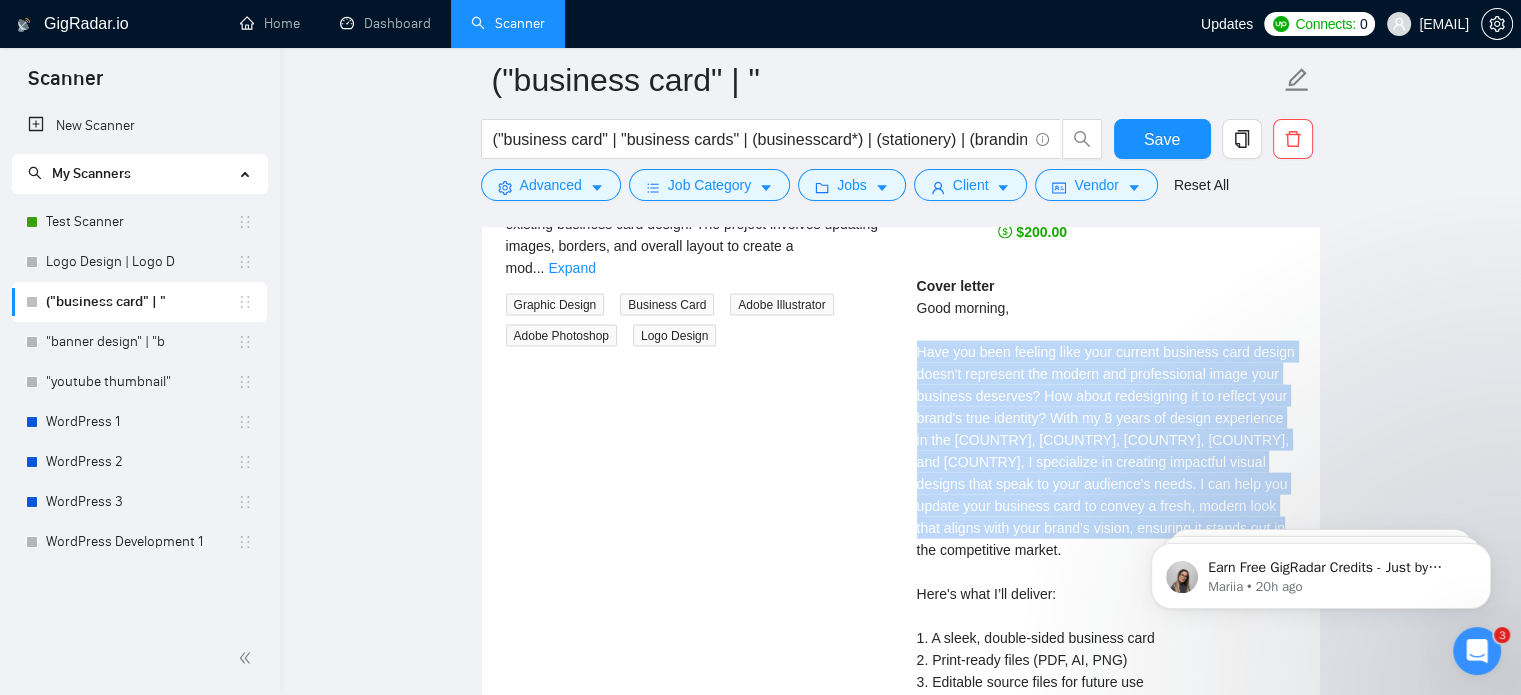 click on "Cover letter Good morning,
Have you been feeling like your current business card design doesn't represent the modern and professional image your business deserves? How about redesigning it to reflect your brand's true identity? With my 8 years of design experience in the US, UAE, Oman, Qatar, and the UK, I specialize in creating impactful visual designs that speak to your audience's needs. I can help you update your business card to convey a fresh, modern look that aligns with your brand's vision, ensuring it stands out in the competitive market.
Here's what I’ll deliver:
1.  A sleek, double-sided business card
2. Print-ready files (PDF, AI, PNG)
3. Editable source files for future use
4. Quick revisions based on your feedback
You can check one of my recent business card designs here:
https://www.upwork.com/freelancers/~014263e6ab279de1e4?p=1945678140417851392
Let me know if you'd like me to send over a couple of concept directions first." at bounding box center [1106, 583] 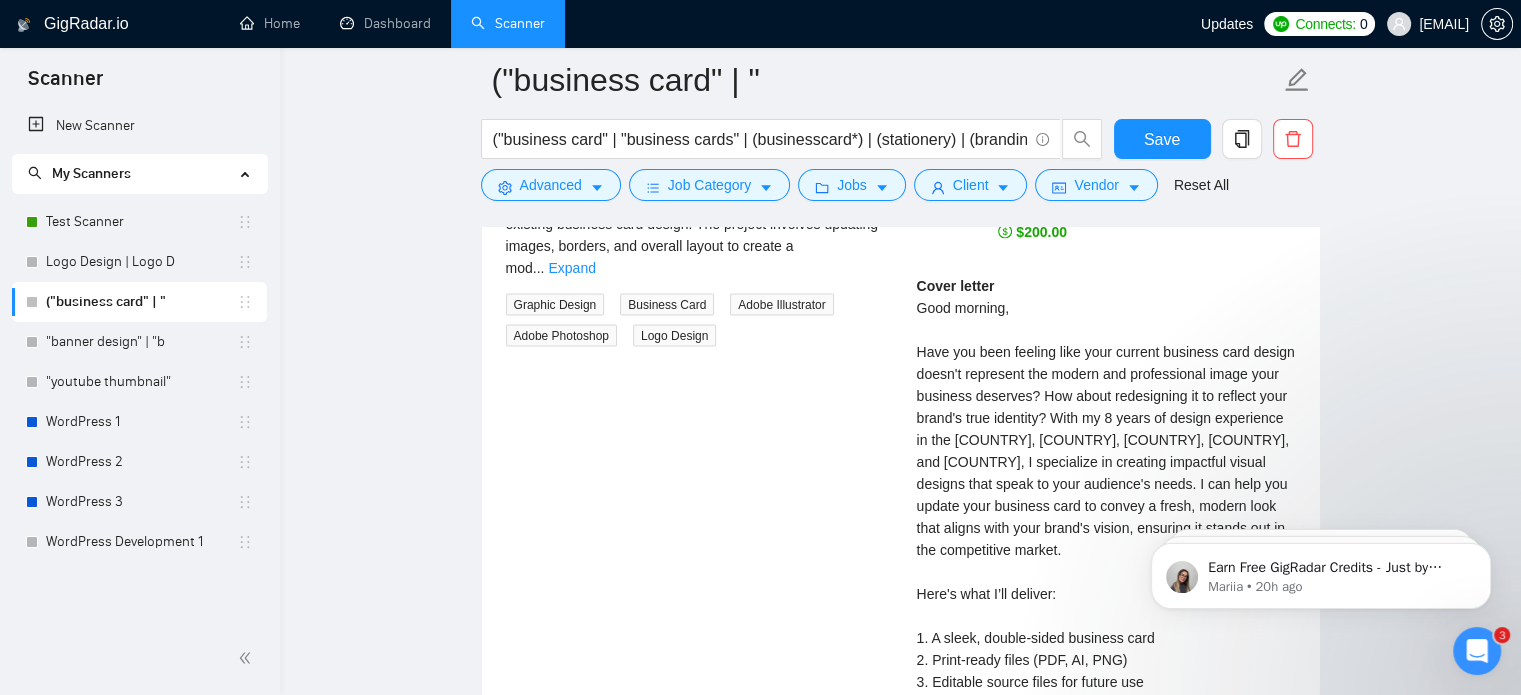 click on "Cover letter Good morning,
Have you been feeling like your current business card design doesn't represent the modern and professional image your business deserves? How about redesigning it to reflect your brand's true identity? With my 8 years of design experience in the US, UAE, Oman, Qatar, and the UK, I specialize in creating impactful visual designs that speak to your audience's needs. I can help you update your business card to convey a fresh, modern look that aligns with your brand's vision, ensuring it stands out in the competitive market.
Here's what I’ll deliver:
1.  A sleek, double-sided business card
2. Print-ready files (PDF, AI, PNG)
3. Editable source files for future use
4. Quick revisions based on your feedback
You can check one of my recent business card designs here:
https://www.upwork.com/freelancers/~014263e6ab279de1e4?p=1945678140417851392
Let me know if you'd like me to send over a couple of concept directions first." at bounding box center [1106, 583] 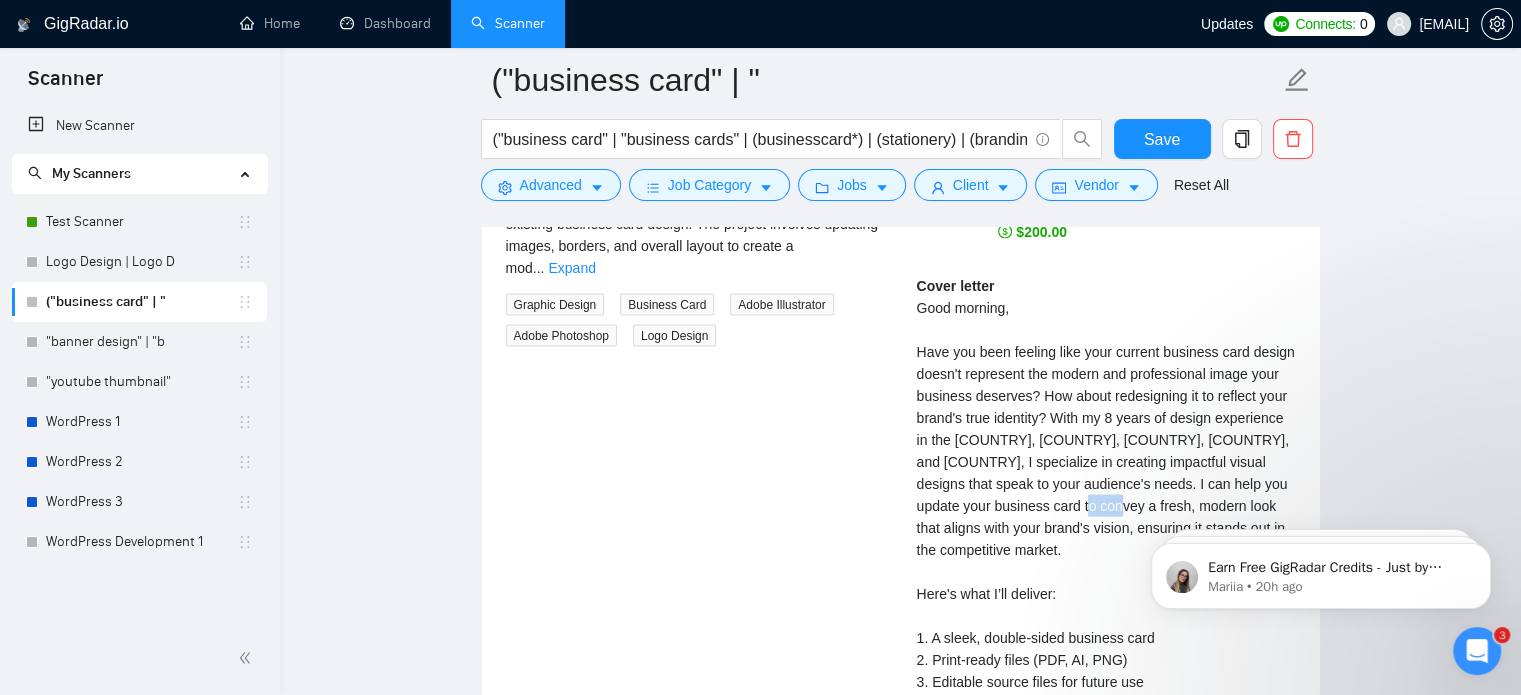 click on "Cover letter Good morning,
Have you been feeling like your current business card design doesn't represent the modern and professional image your business deserves? How about redesigning it to reflect your brand's true identity? With my 8 years of design experience in the US, UAE, Oman, Qatar, and the UK, I specialize in creating impactful visual designs that speak to your audience's needs. I can help you update your business card to convey a fresh, modern look that aligns with your brand's vision, ensuring it stands out in the competitive market.
Here's what I’ll deliver:
1.  A sleek, double-sided business card
2. Print-ready files (PDF, AI, PNG)
3. Editable source files for future use
4. Quick revisions based on your feedback
You can check one of my recent business card designs here:
https://www.upwork.com/freelancers/~014263e6ab279de1e4?p=1945678140417851392
Let me know if you'd like me to send over a couple of concept directions first." at bounding box center (1106, 583) 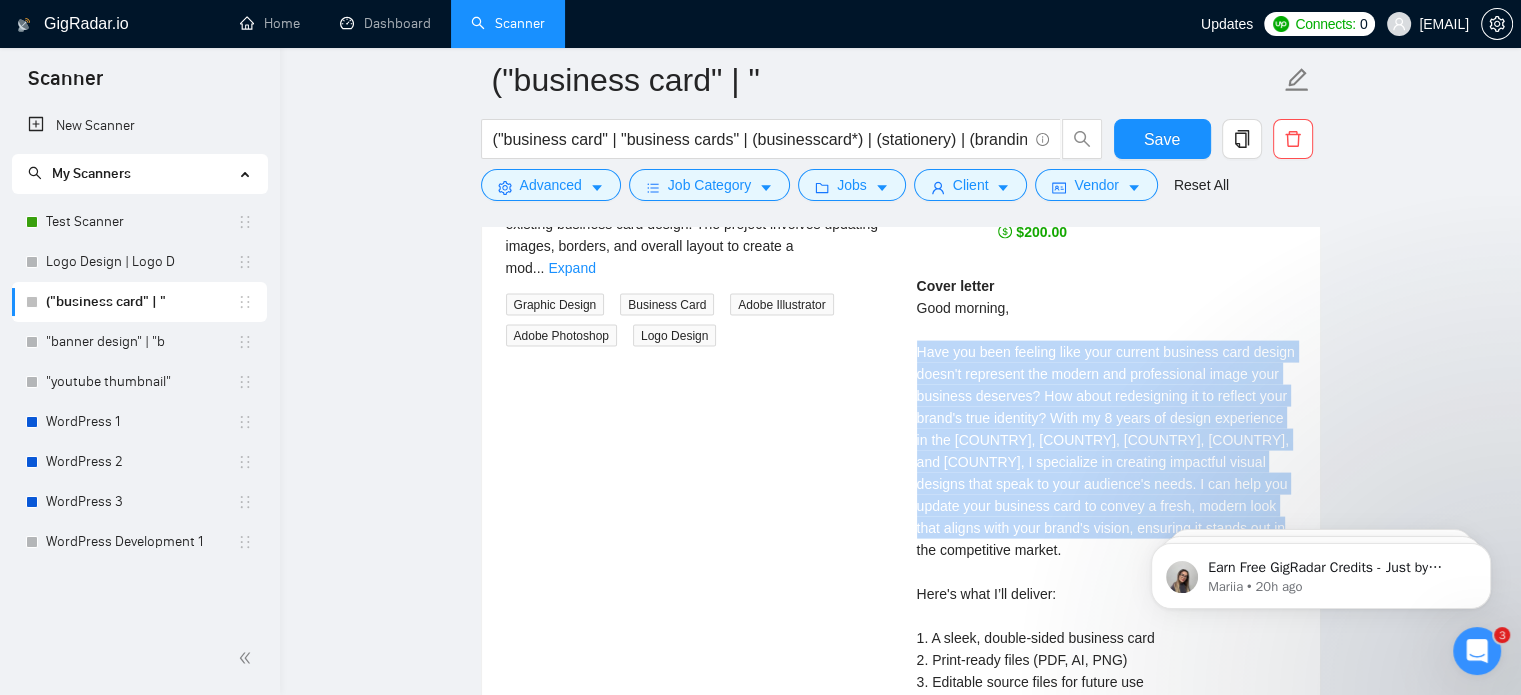 click on "Cover letter Good morning,
Have you been feeling like your current business card design doesn't represent the modern and professional image your business deserves? How about redesigning it to reflect your brand's true identity? With my 8 years of design experience in the US, UAE, Oman, Qatar, and the UK, I specialize in creating impactful visual designs that speak to your audience's needs. I can help you update your business card to convey a fresh, modern look that aligns with your brand's vision, ensuring it stands out in the competitive market.
Here's what I’ll deliver:
1.  A sleek, double-sided business card
2. Print-ready files (PDF, AI, PNG)
3. Editable source files for future use
4. Quick revisions based on your feedback
You can check one of my recent business card designs here:
https://www.upwork.com/freelancers/~014263e6ab279de1e4?p=1945678140417851392
Let me know if you'd like me to send over a couple of concept directions first." at bounding box center (1106, 583) 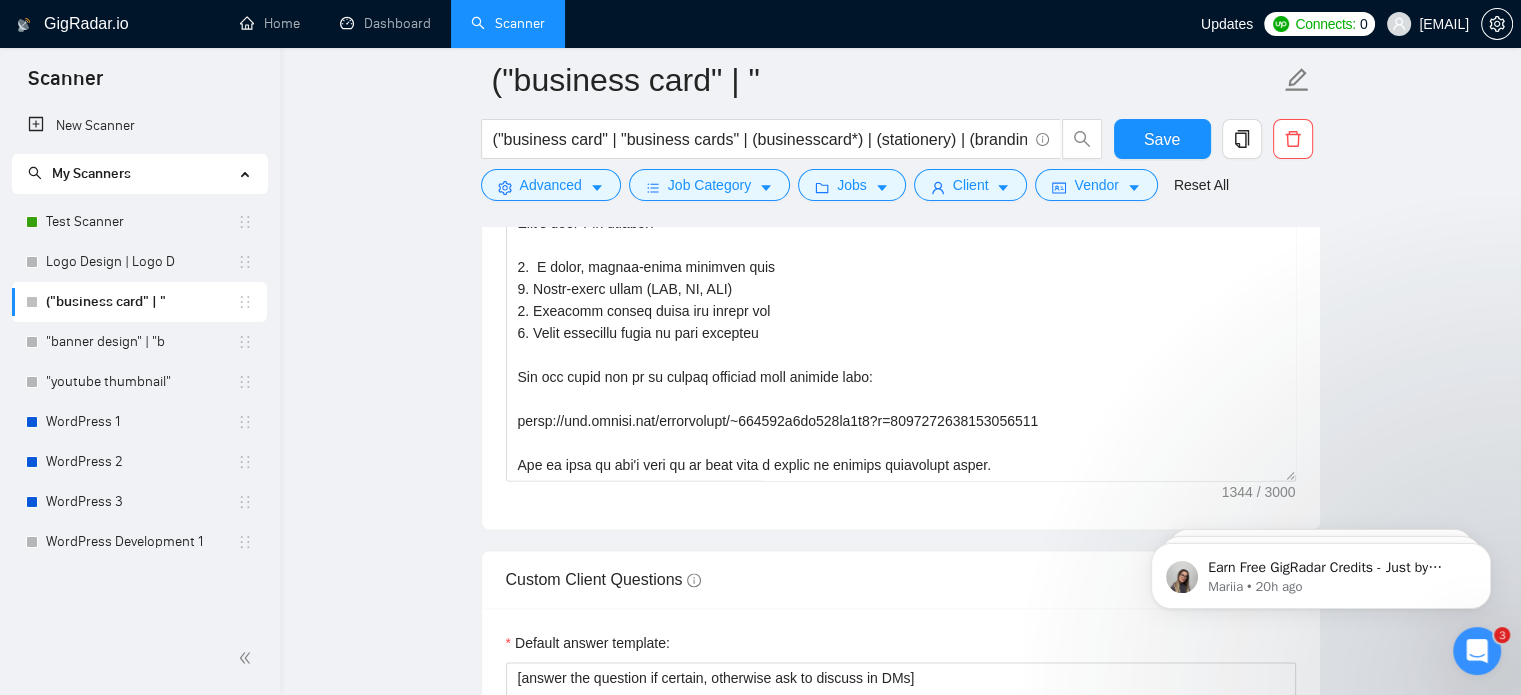 scroll, scrollTop: 2420, scrollLeft: 0, axis: vertical 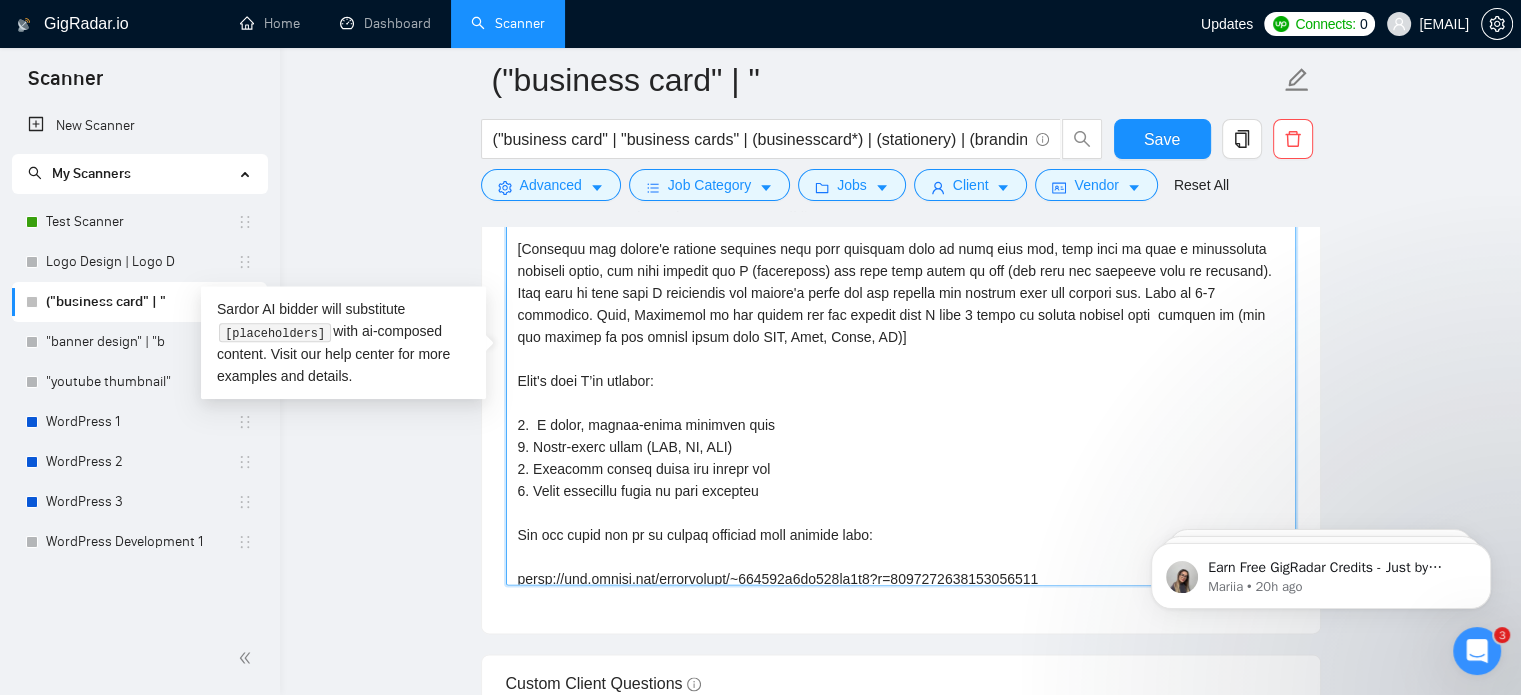 click on "Cover letter template:" at bounding box center [901, 360] 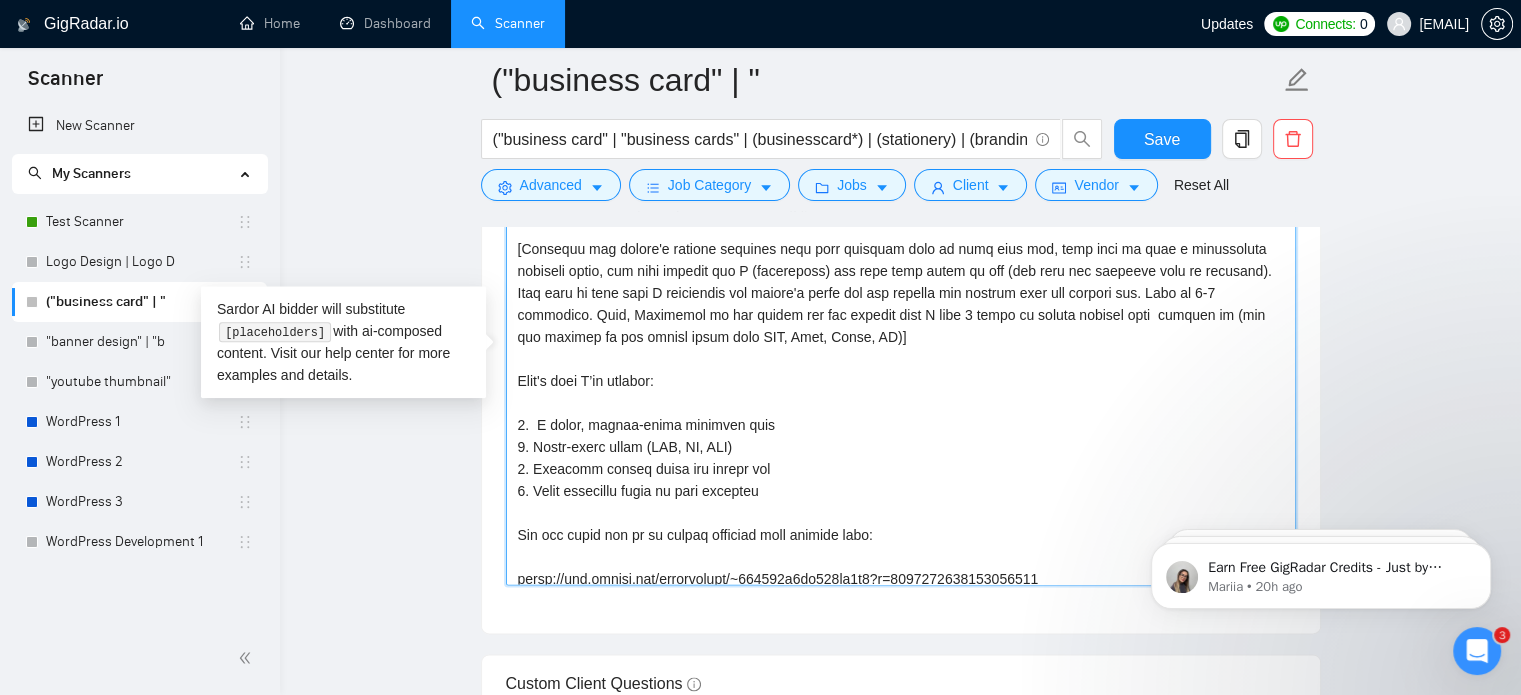 scroll, scrollTop: 0, scrollLeft: 0, axis: both 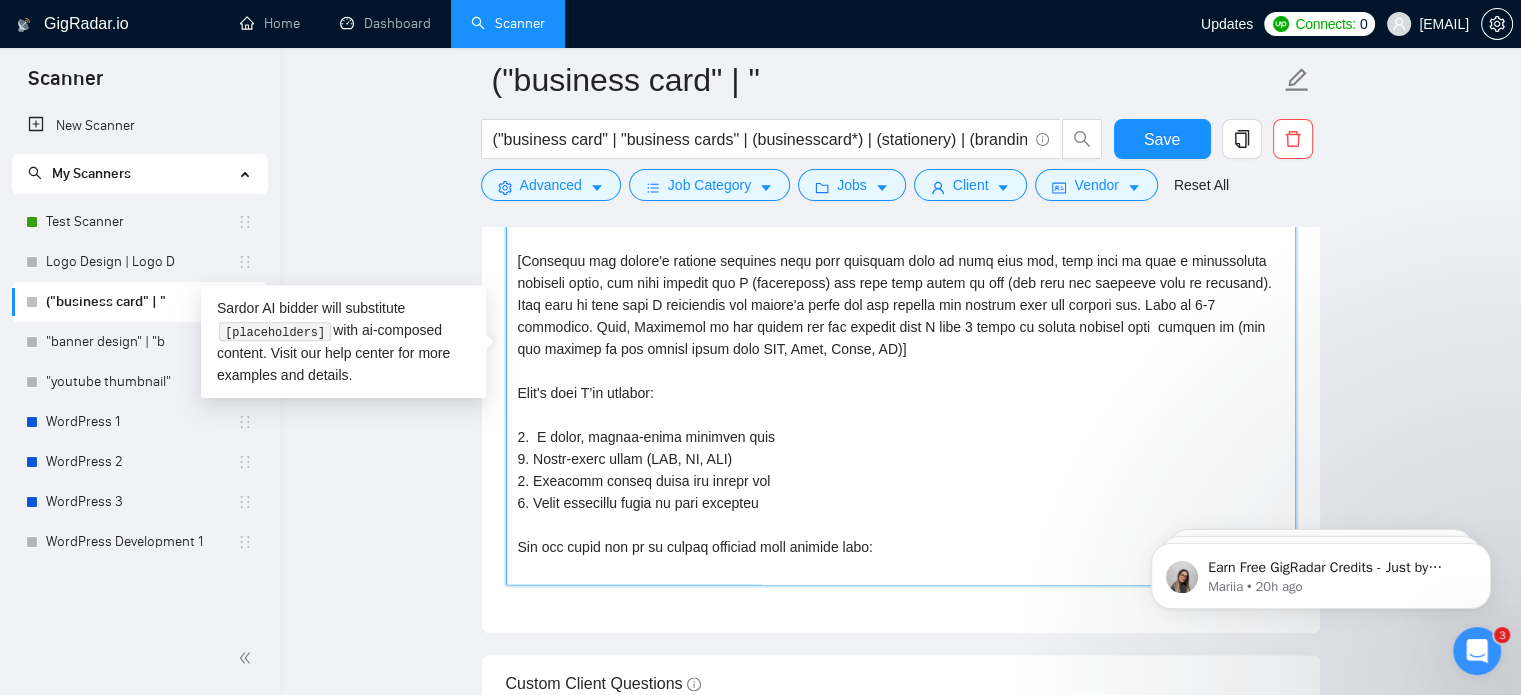 click on "Cover letter template:" at bounding box center [901, 360] 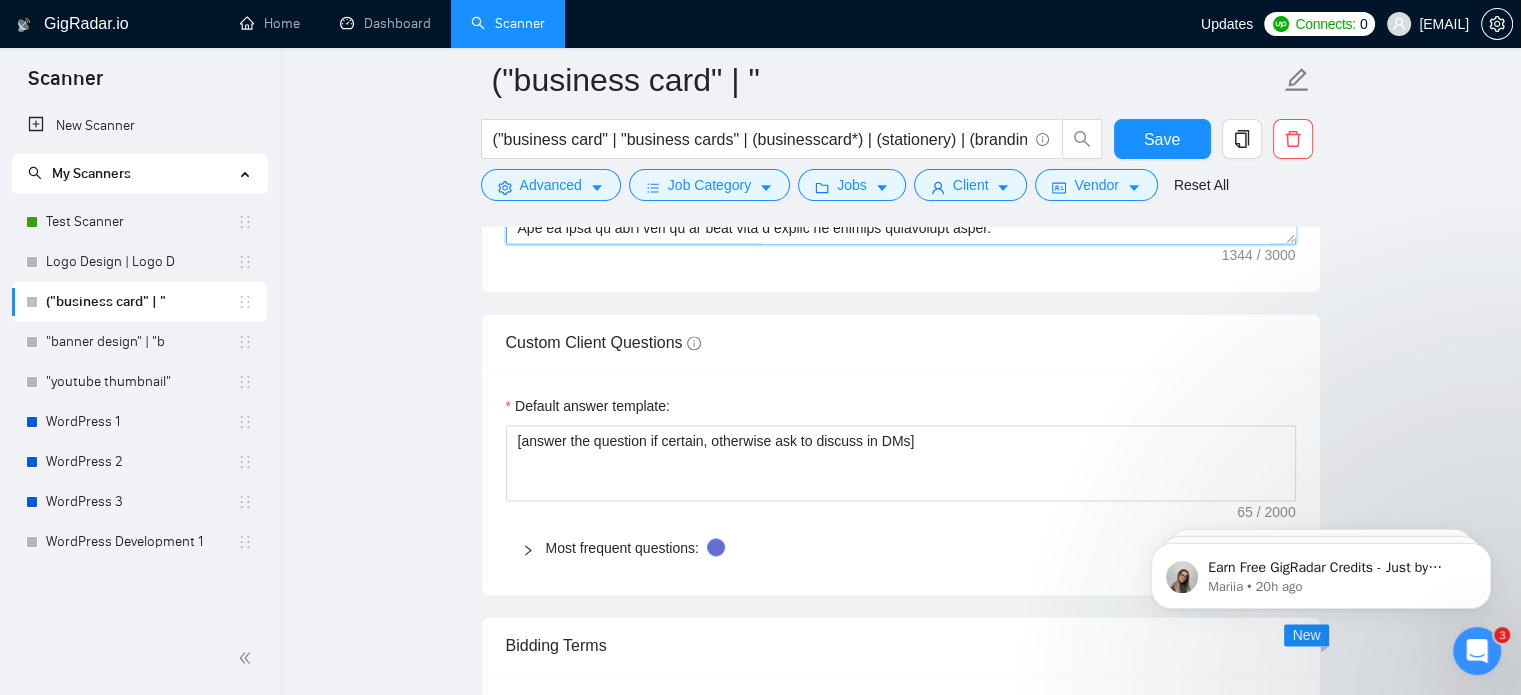 scroll, scrollTop: 2816, scrollLeft: 0, axis: vertical 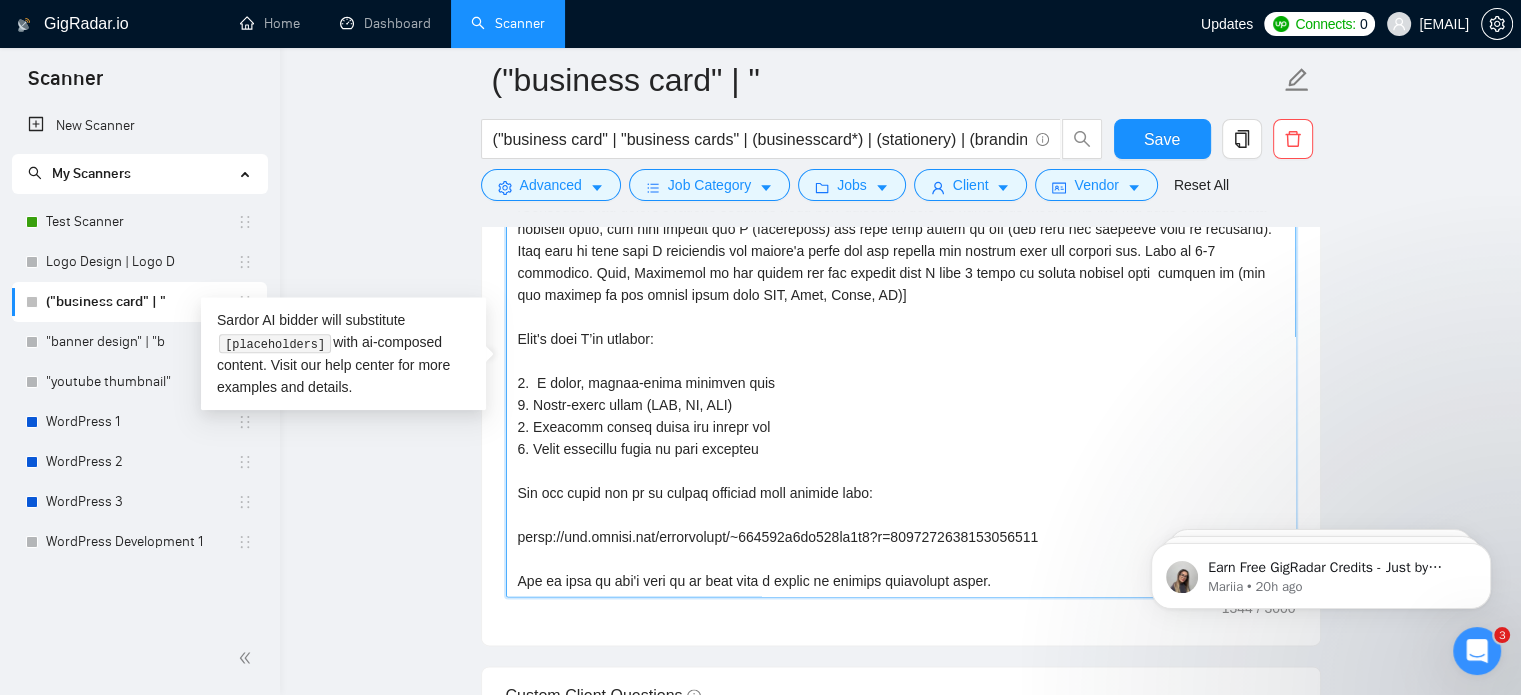 click on "Cover letter template:" at bounding box center (901, 372) 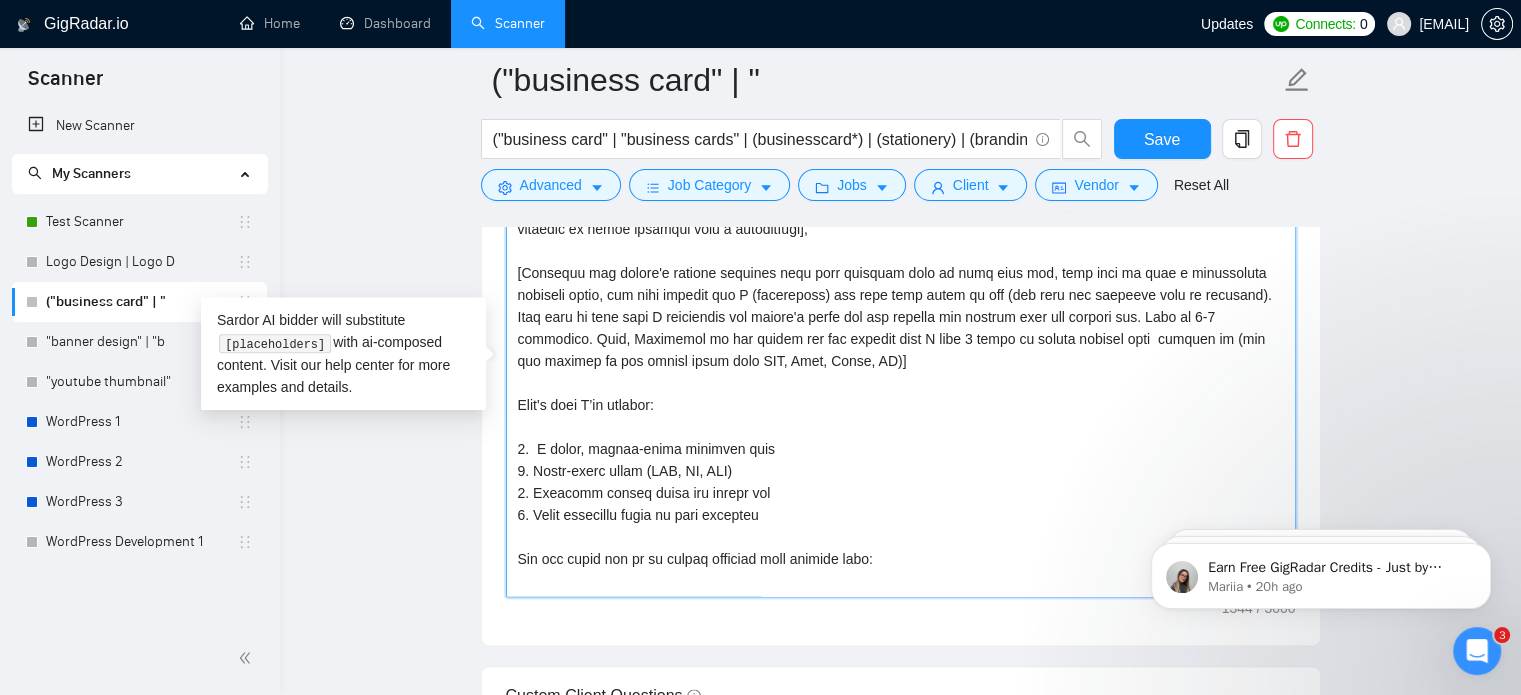 scroll, scrollTop: 88, scrollLeft: 0, axis: vertical 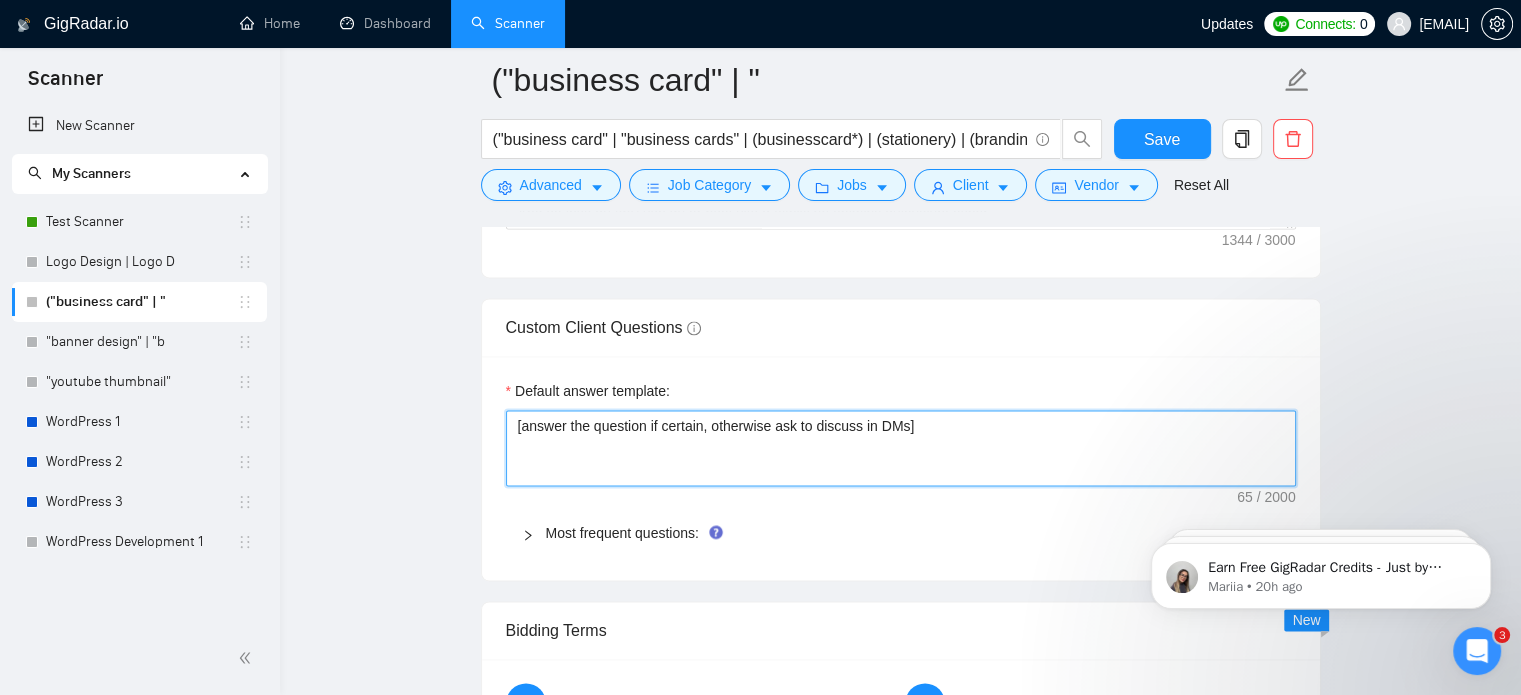 click on "[answer the question if certain, otherwise ask to discuss in DMs]" at bounding box center (901, 448) 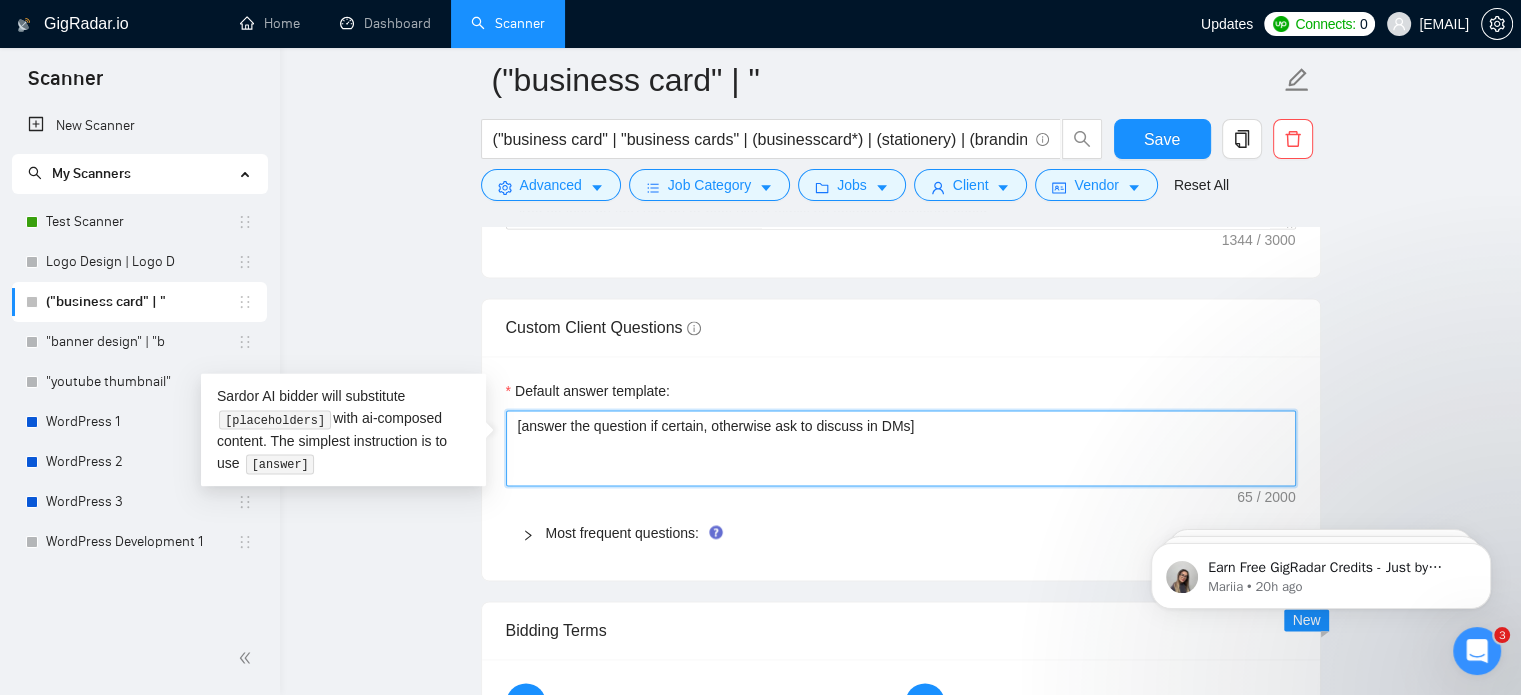click on "[answer the question if certain, otherwise ask to discuss in DMs]" at bounding box center [901, 448] 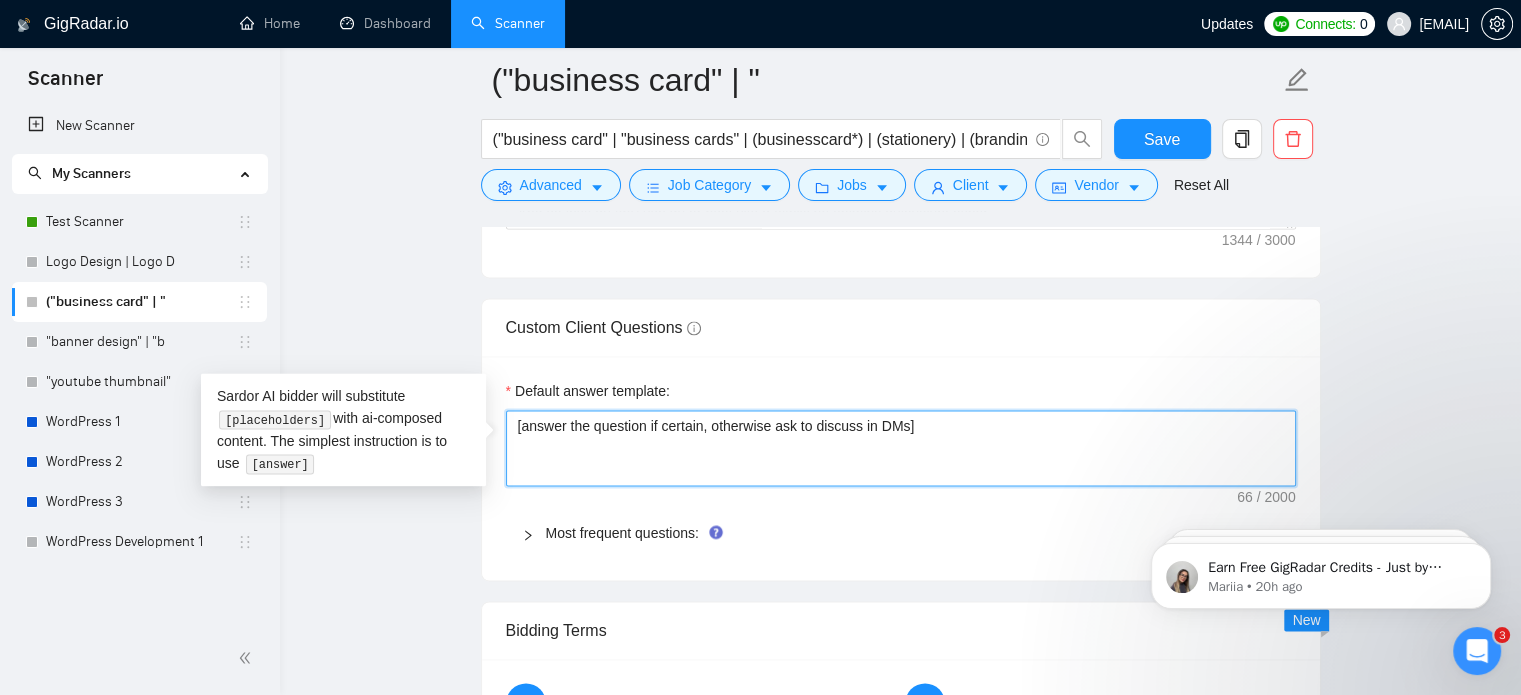 type on "[answer the question if certain, otherwise ask to discuss in DMs]" 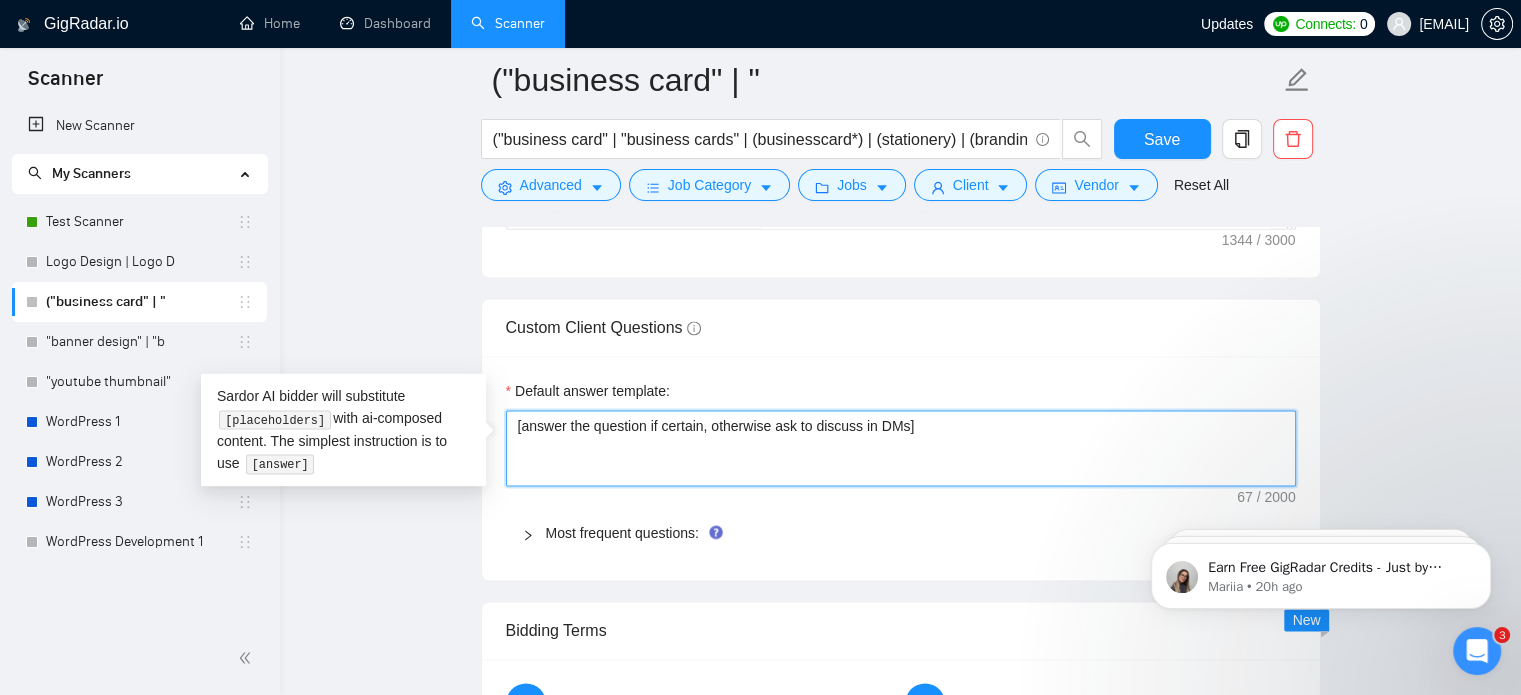 paste on "Yes, quite a few. I’ve worked on logo designs, social media branding, van wraps, business cards, and packaging for clients in a range of industries especially tech, real estate, food, and retail. You can check out a few relevant samples here:
Logo design:
https://www.upwork.com/freelancers/~014263e6ab279de1e4?p=1945675580393390080
Social media carousels: https://www.upwork.com/freelancers/~014263e6ab279de1e4?p=1945686307746308096
Business card:
https://www.upwork.com/freelancers/~014263e6ab279de1e4?p=1945678140417851392" 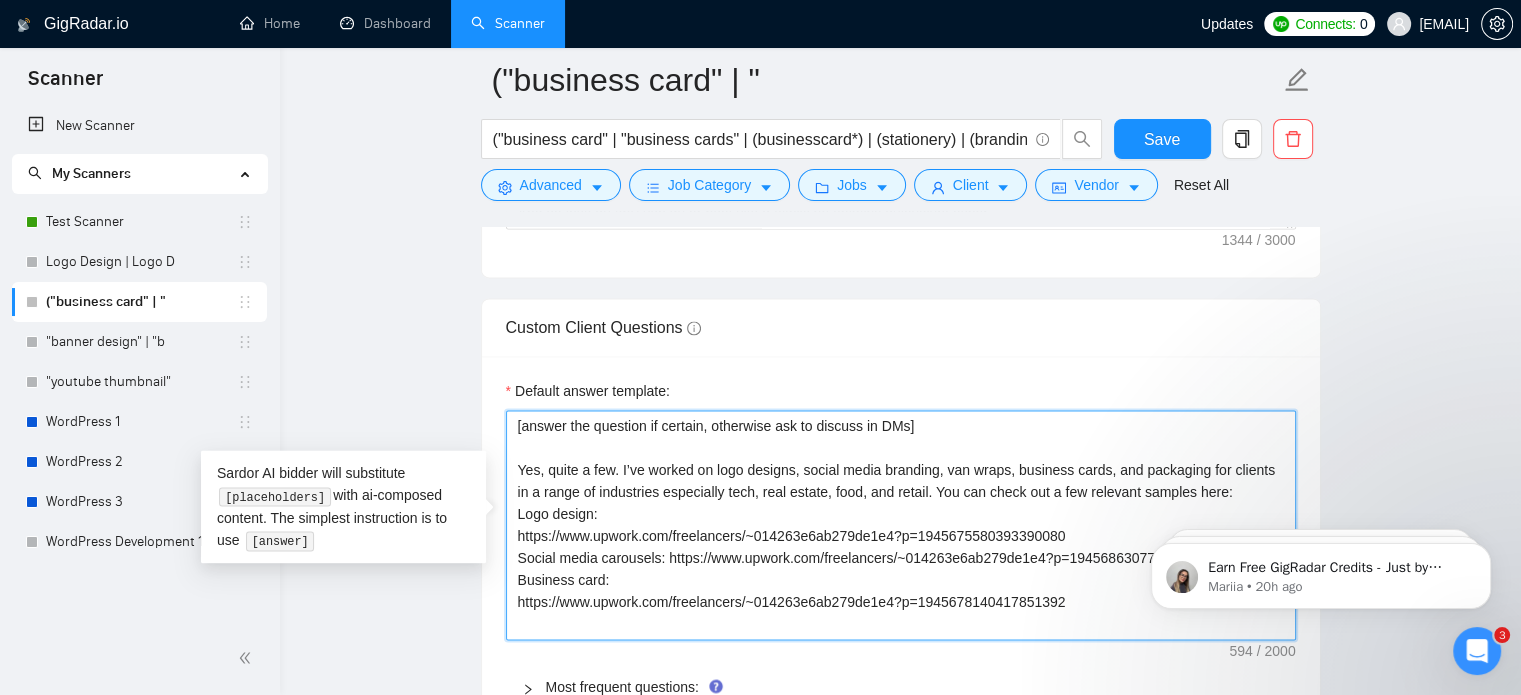 type 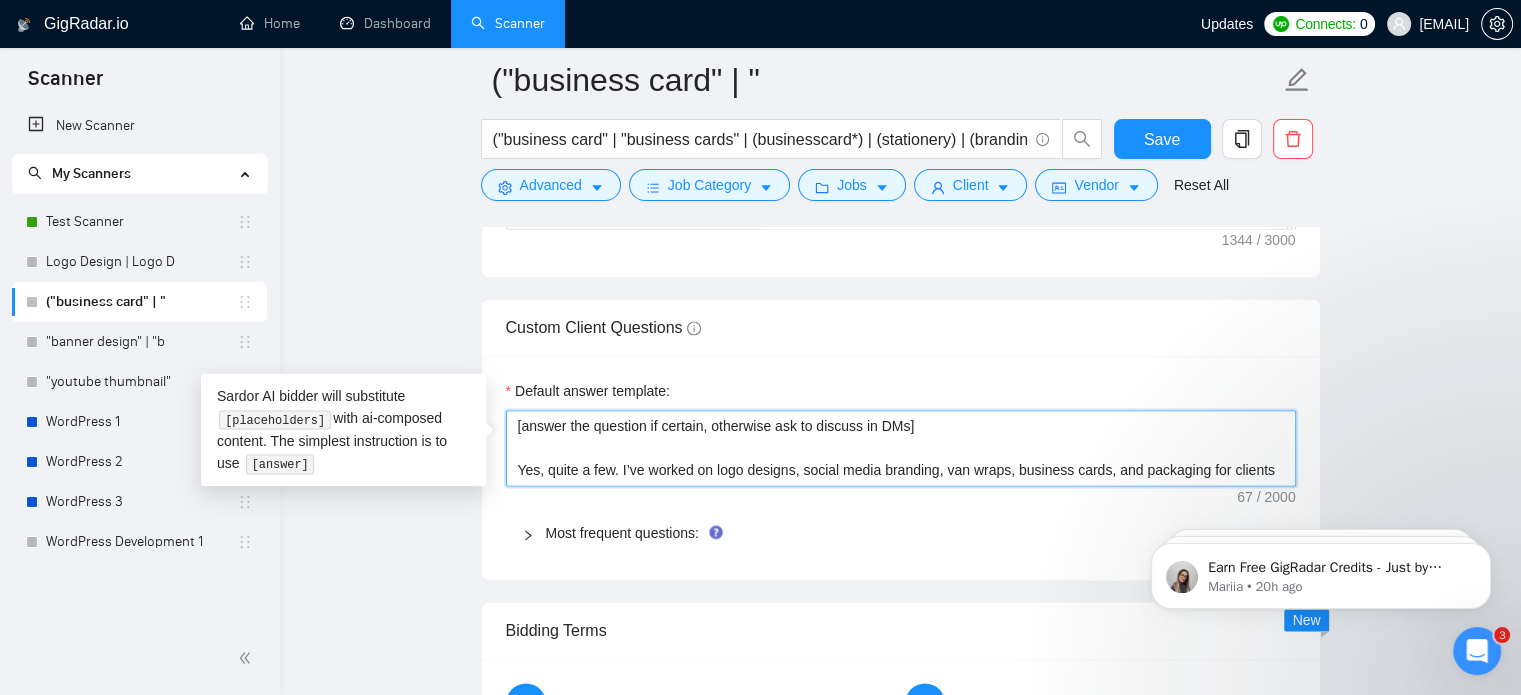 type on "[answer the question if certain, otherwise ask to discuss in DMs]" 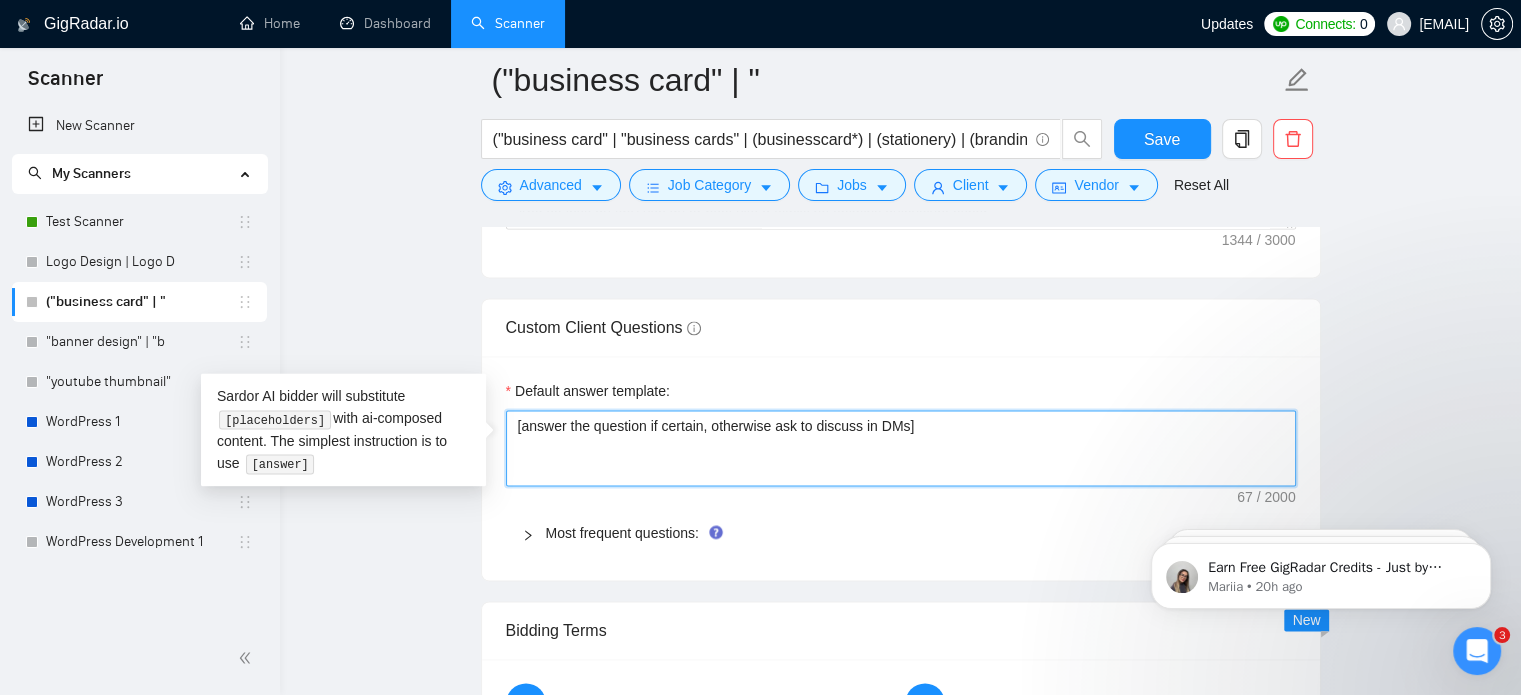 type 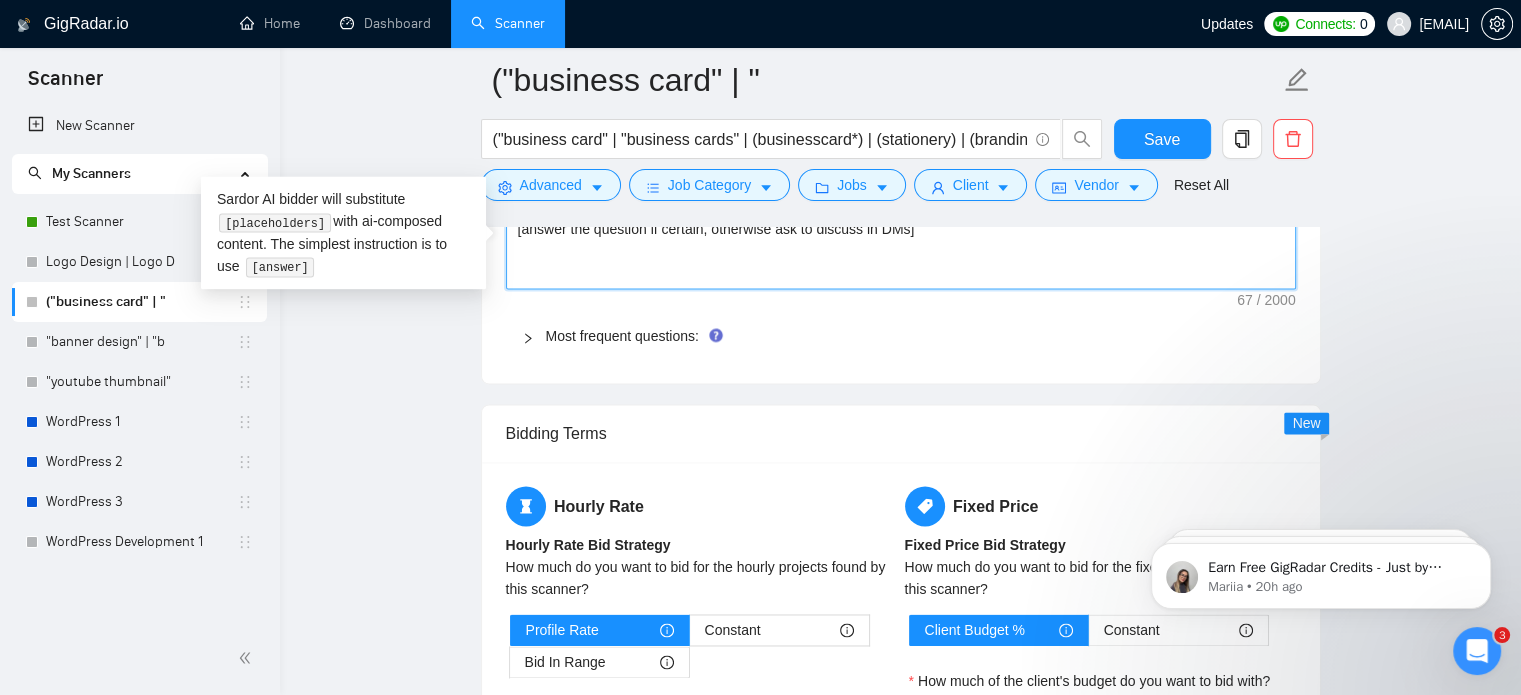 scroll, scrollTop: 2972, scrollLeft: 0, axis: vertical 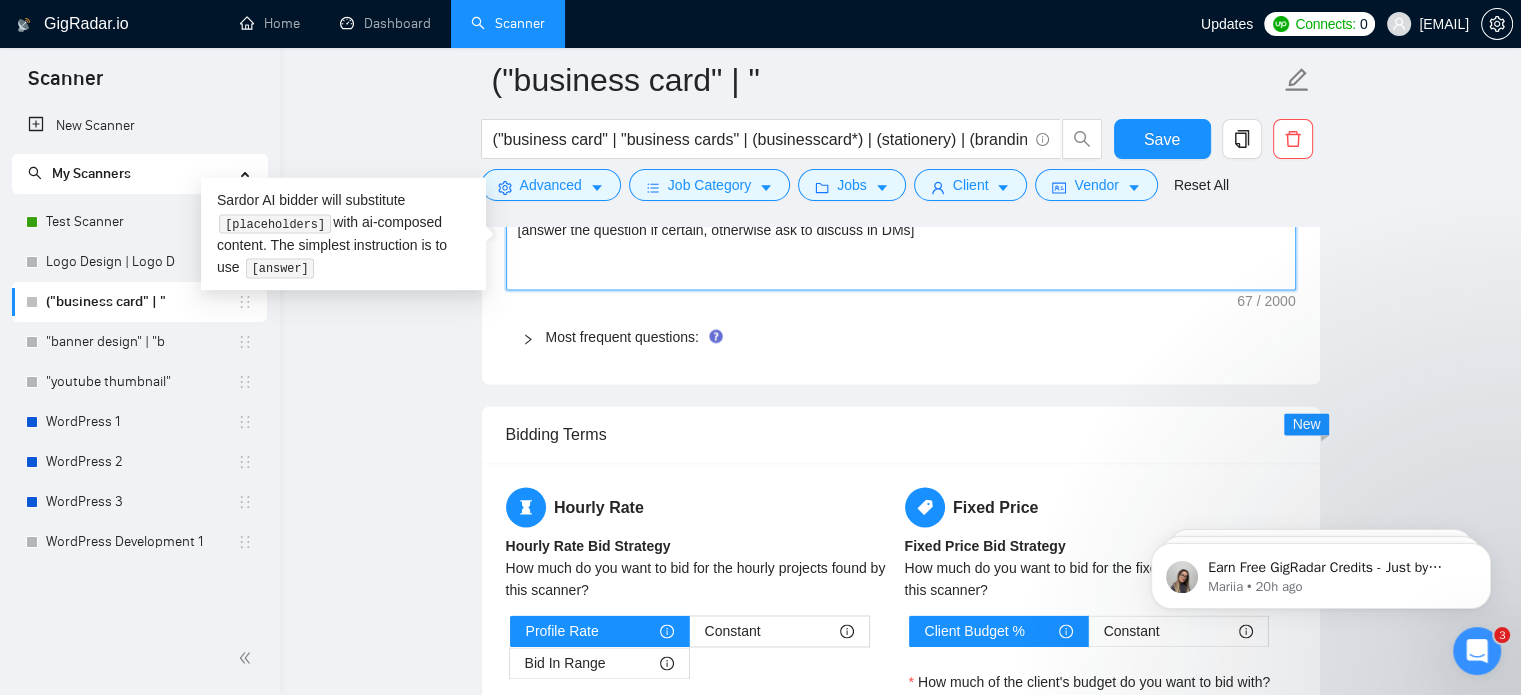 type on "[answer the question if certain, otherwise ask to discuss in DMs]" 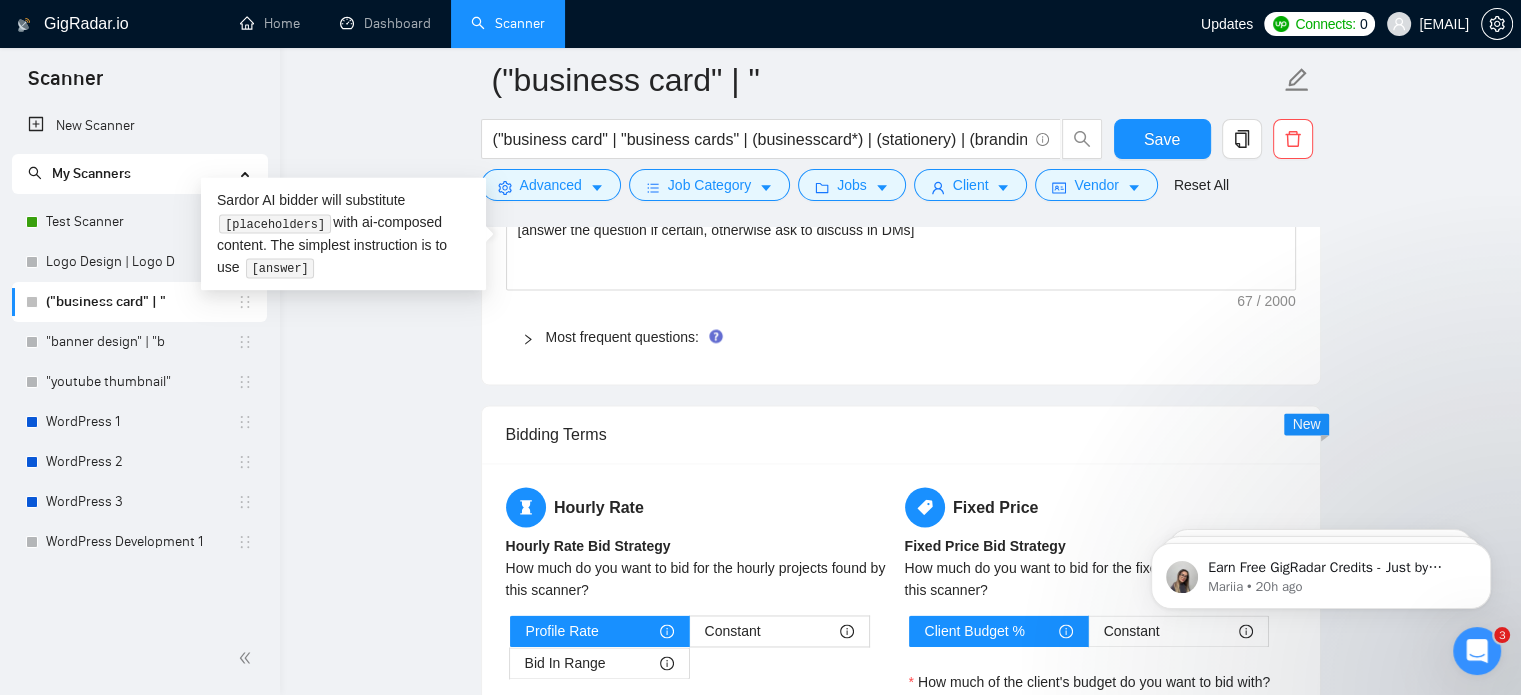 click on "Most frequent questions:" at bounding box center (901, 337) 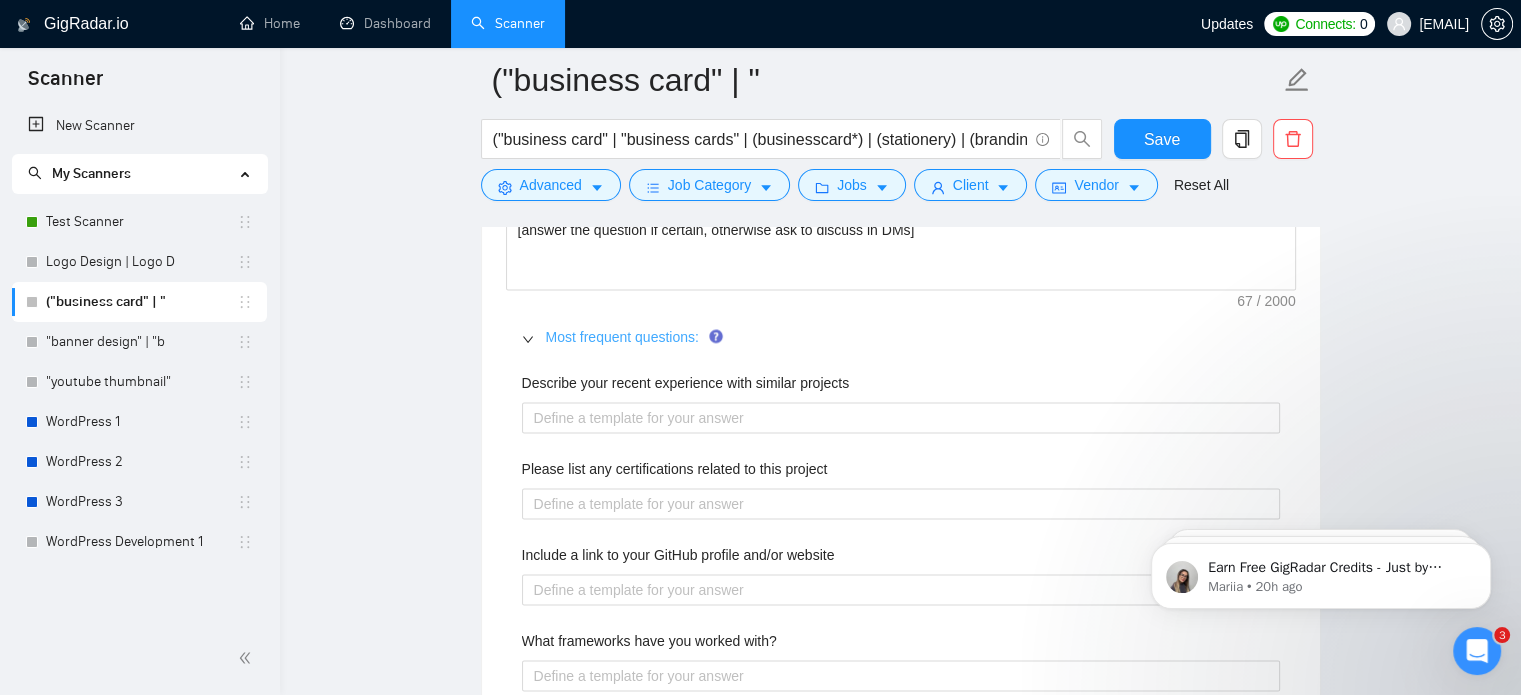 click on "Most frequent questions:" at bounding box center [622, 337] 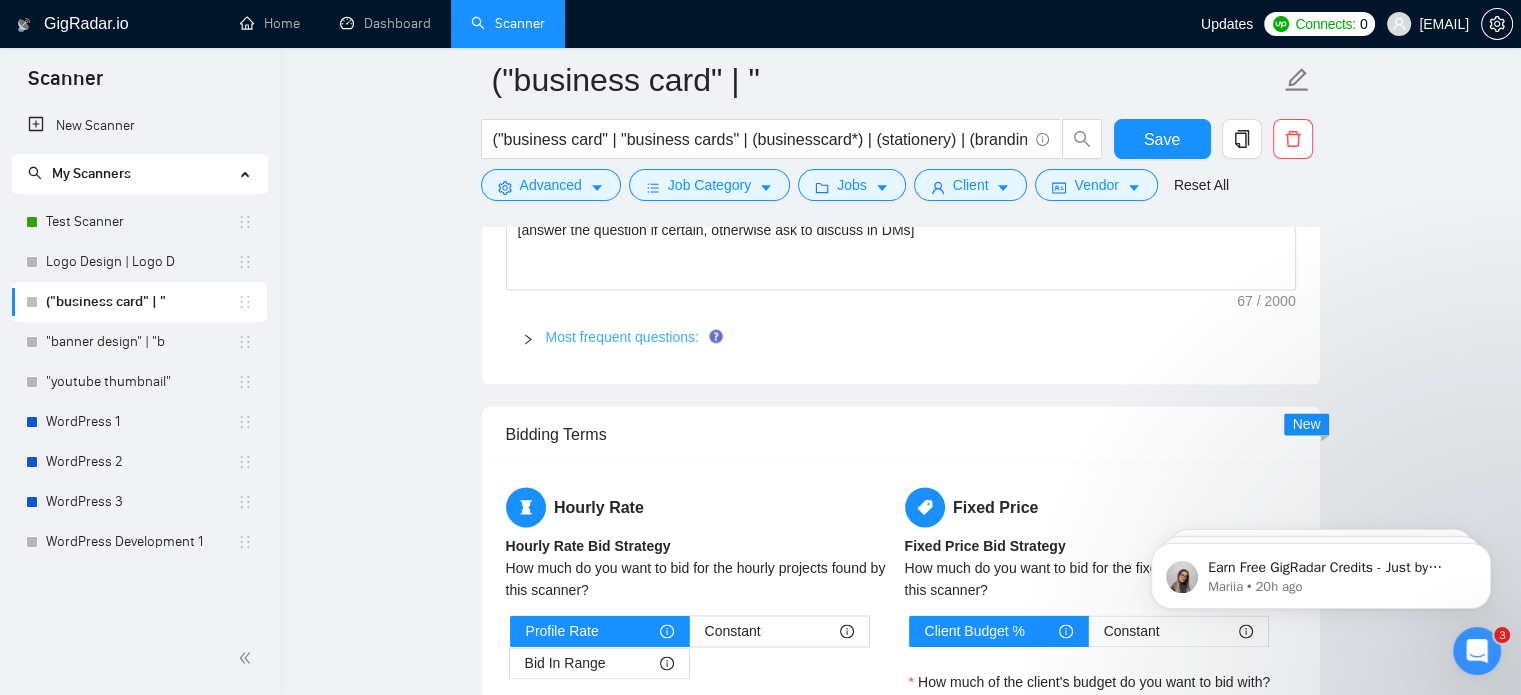 click on "Most frequent questions:" at bounding box center [622, 337] 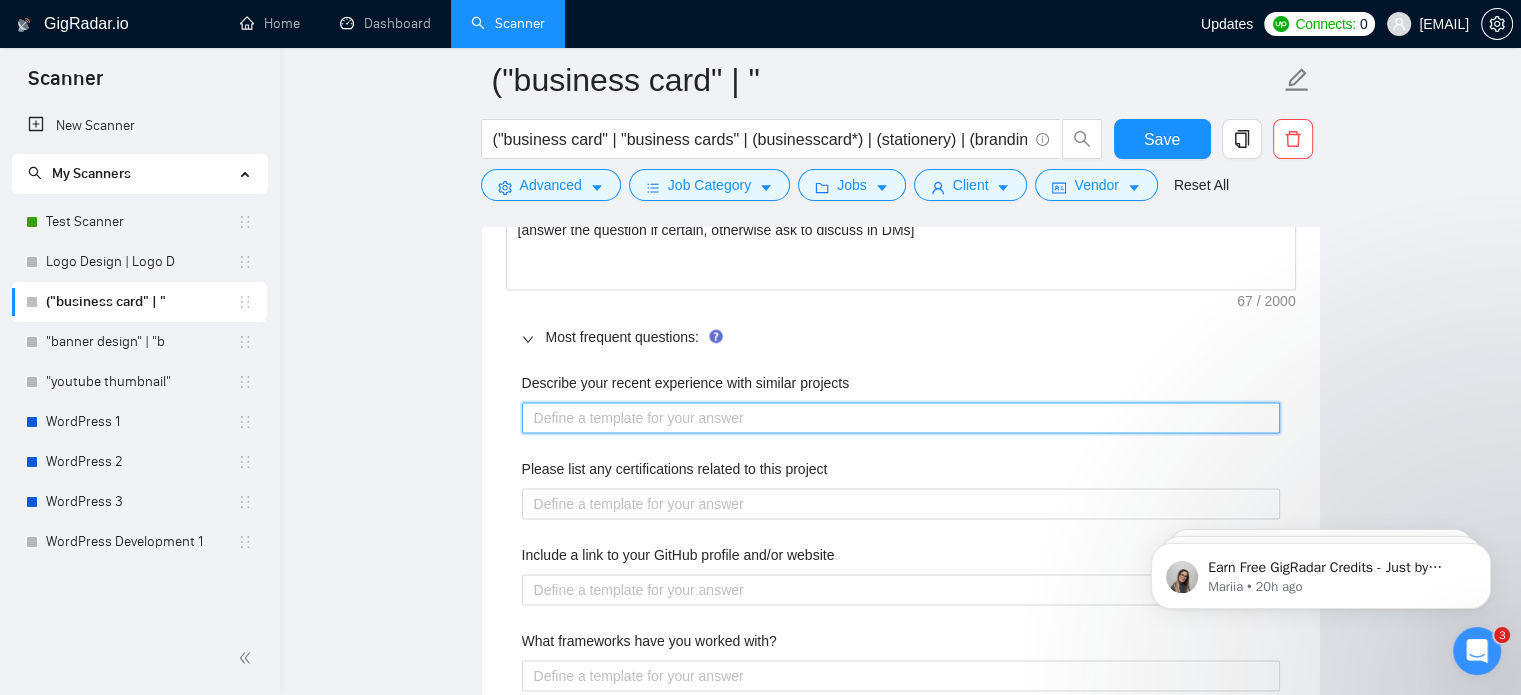 click on "Describe your recent experience with similar projects" at bounding box center [901, 418] 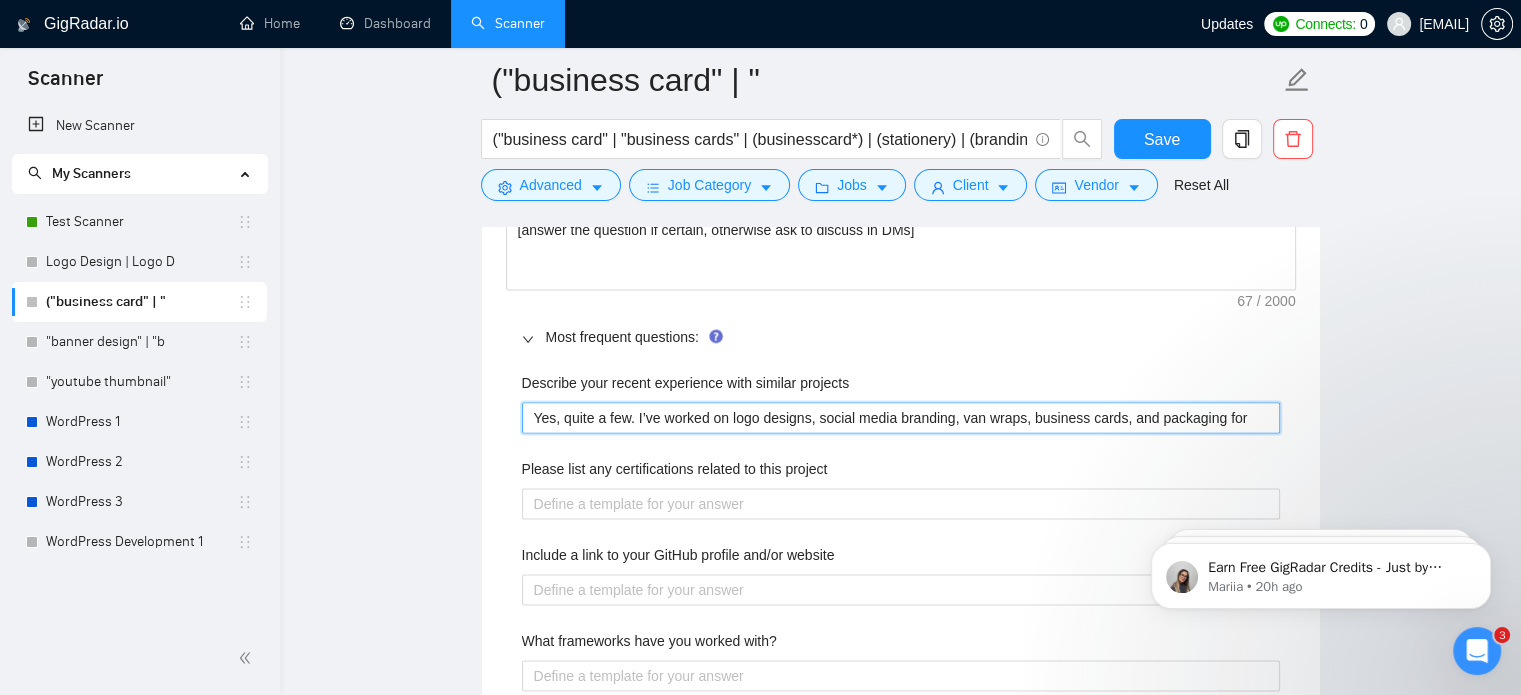 type 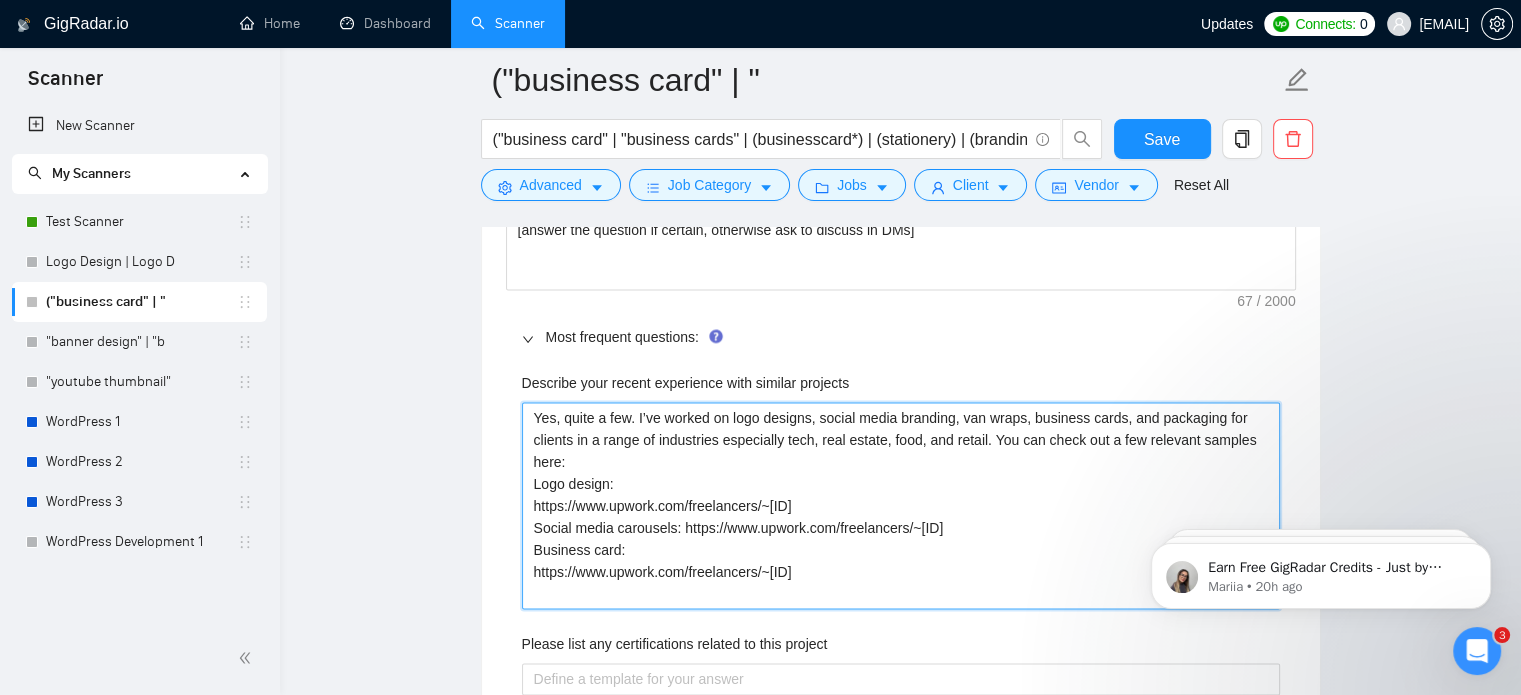 click on "Yes, quite a few. I’ve worked on logo designs, social media branding, van wraps, business cards, and packaging for clients in a range of industries especially tech, real estate, food, and retail. You can check out a few relevant samples here:
Logo design:
https://www.upwork.com/freelancers/~014263e6ab279de1e4?p=1945675580393390080
Social media carousels: https://www.upwork.com/freelancers/~014263e6ab279de1e4?p=1945686307746308096
Business card:
https://www.upwork.com/freelancers/~014263e6ab279de1e4?p=1945678140417851392" at bounding box center [901, 506] 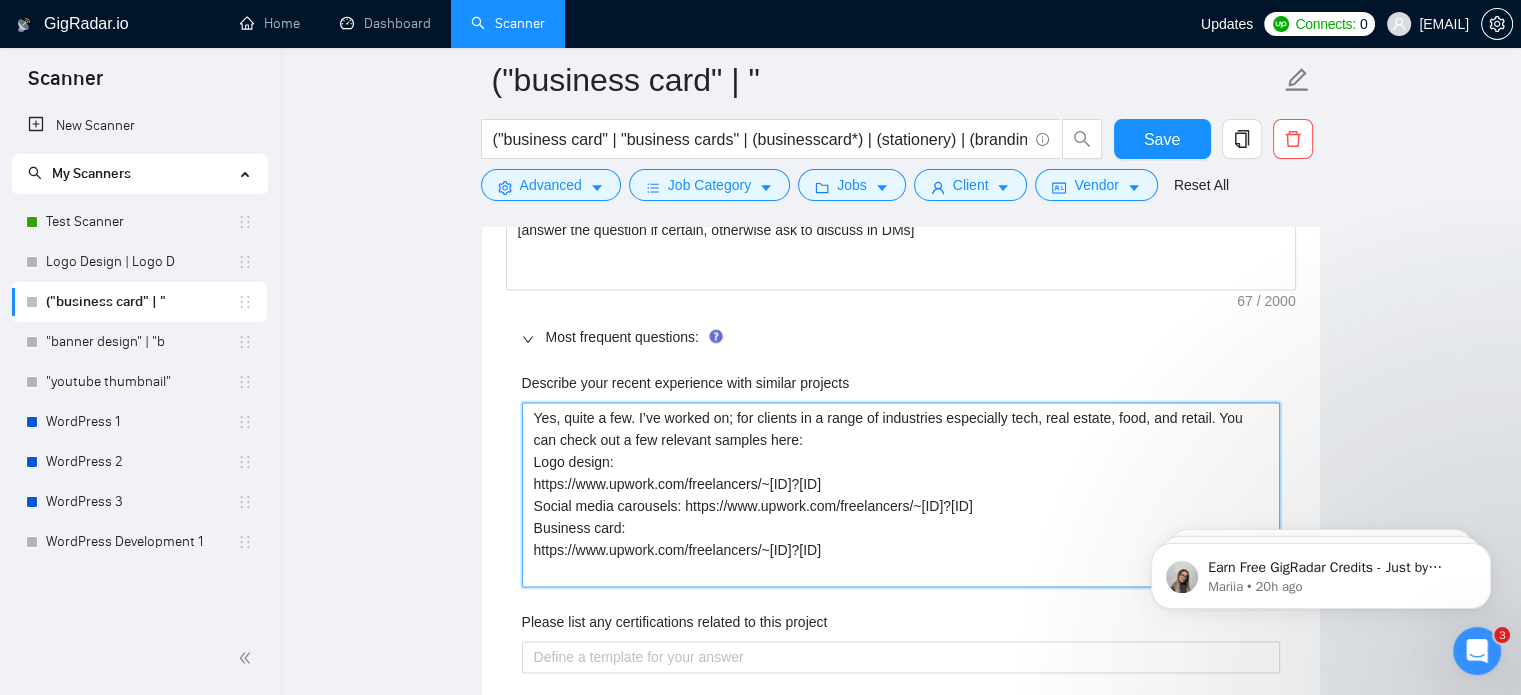 type 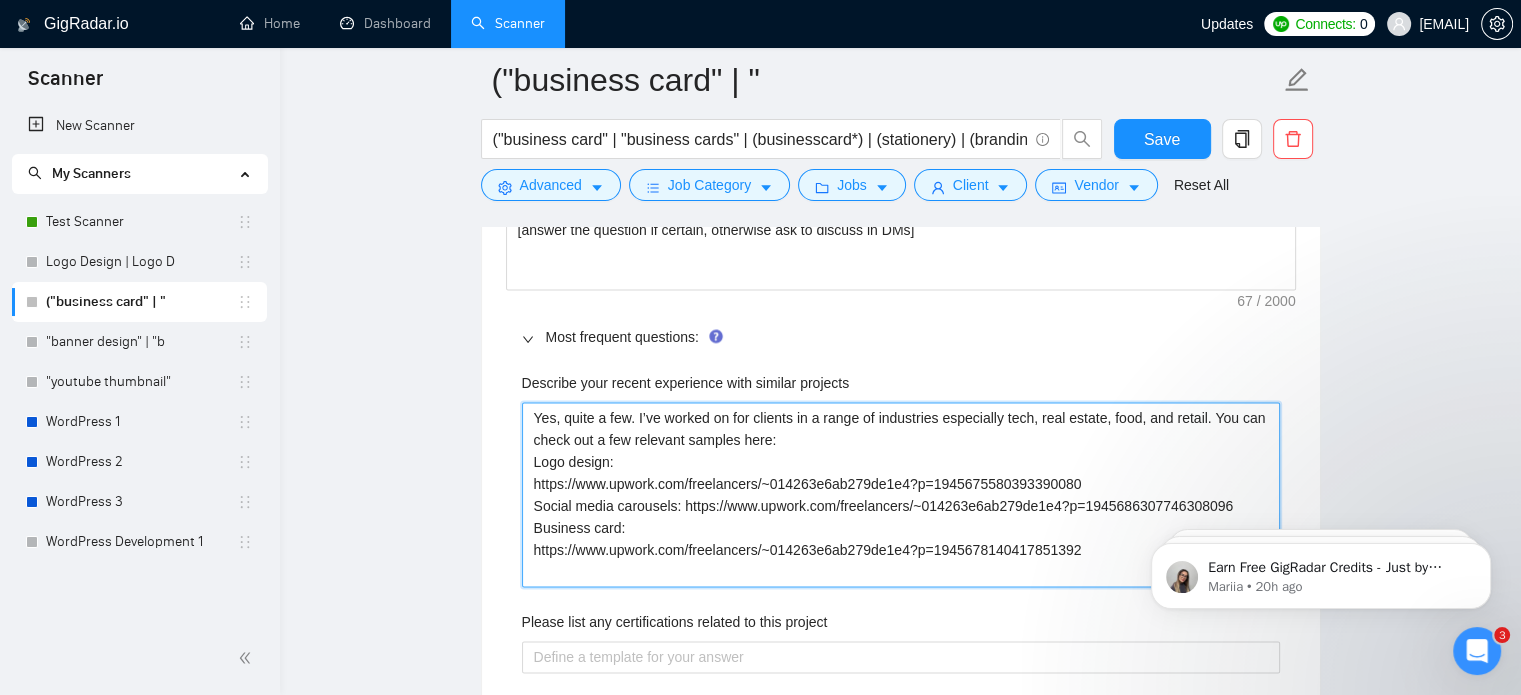 type 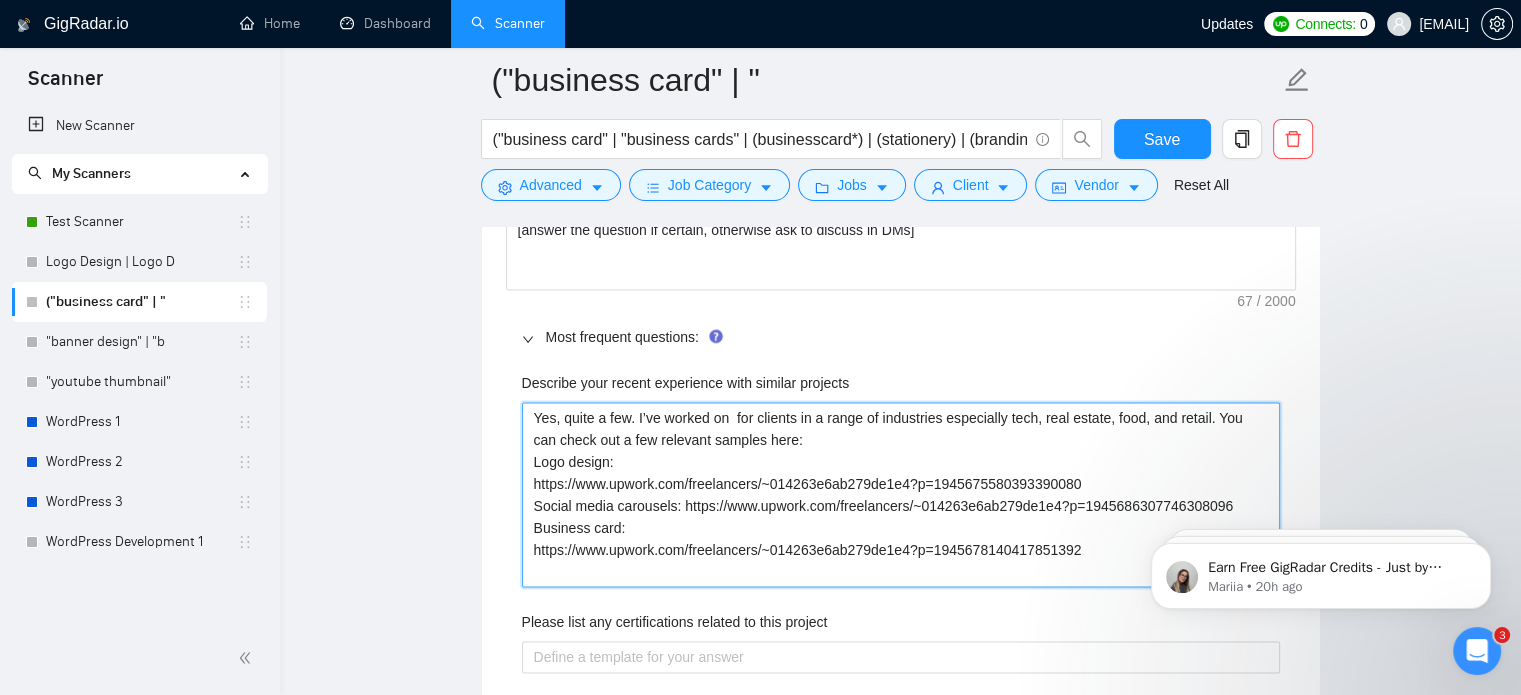 type 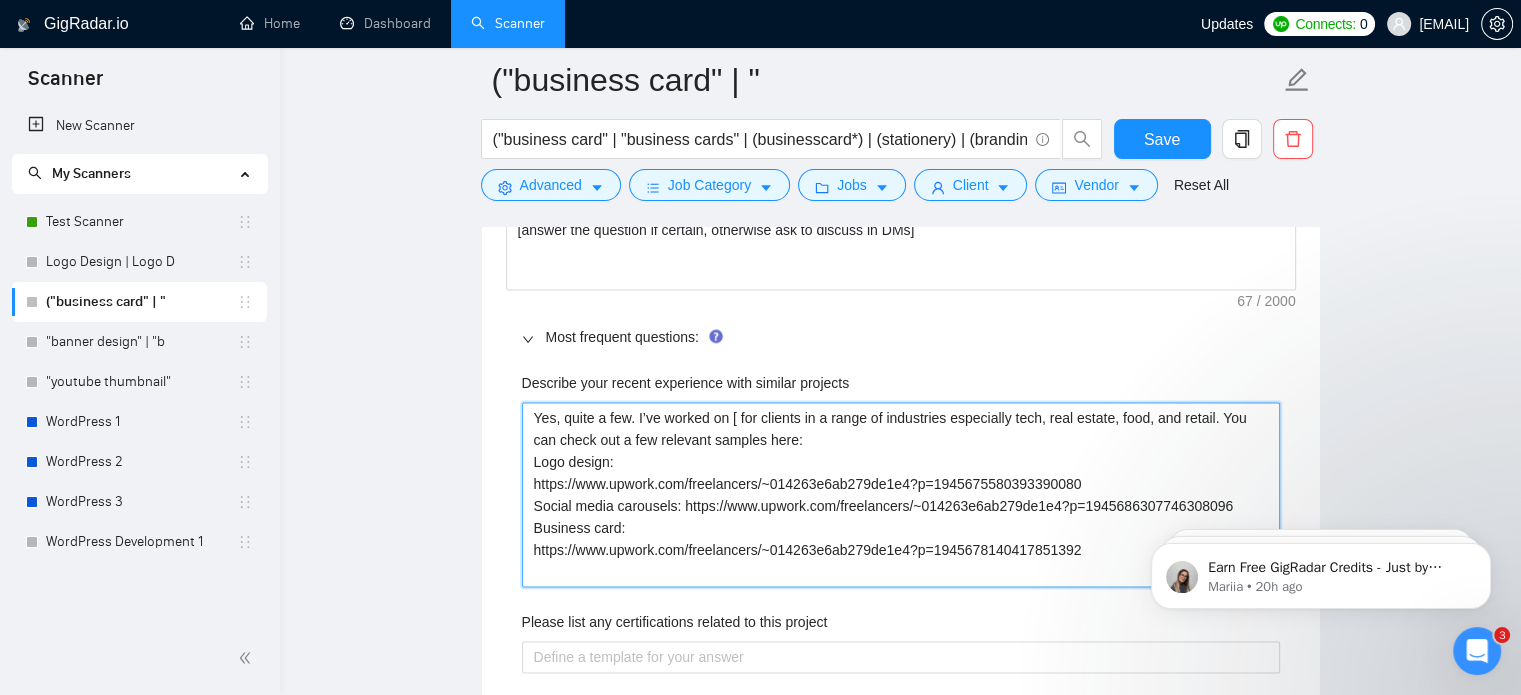 type 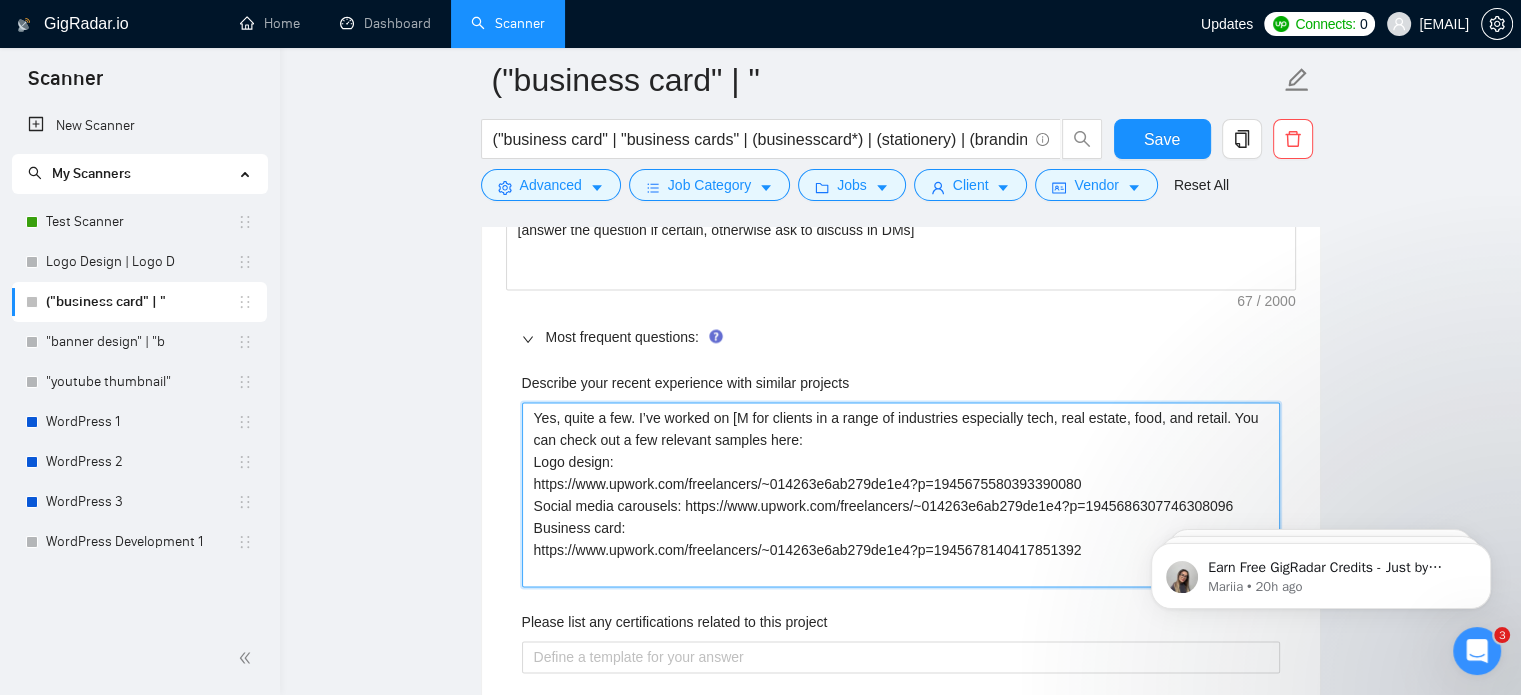type 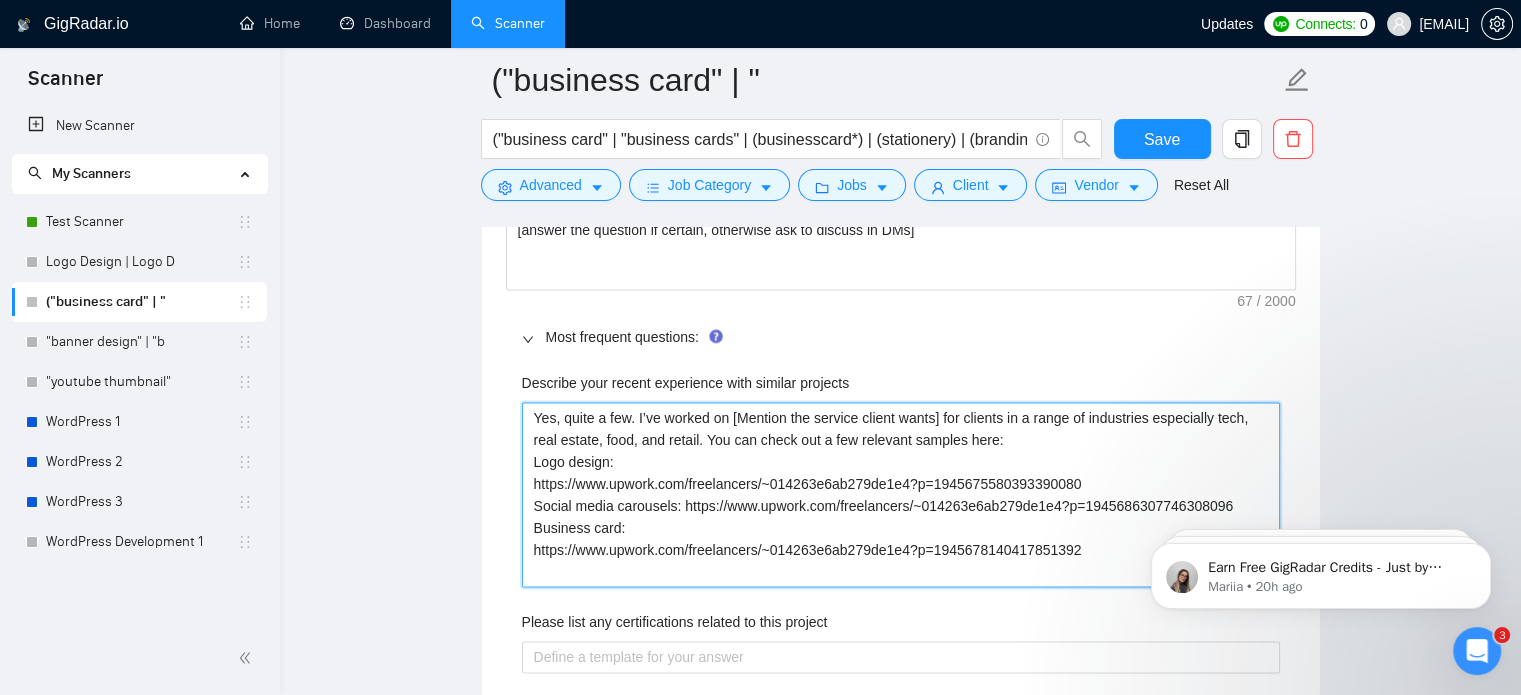 type 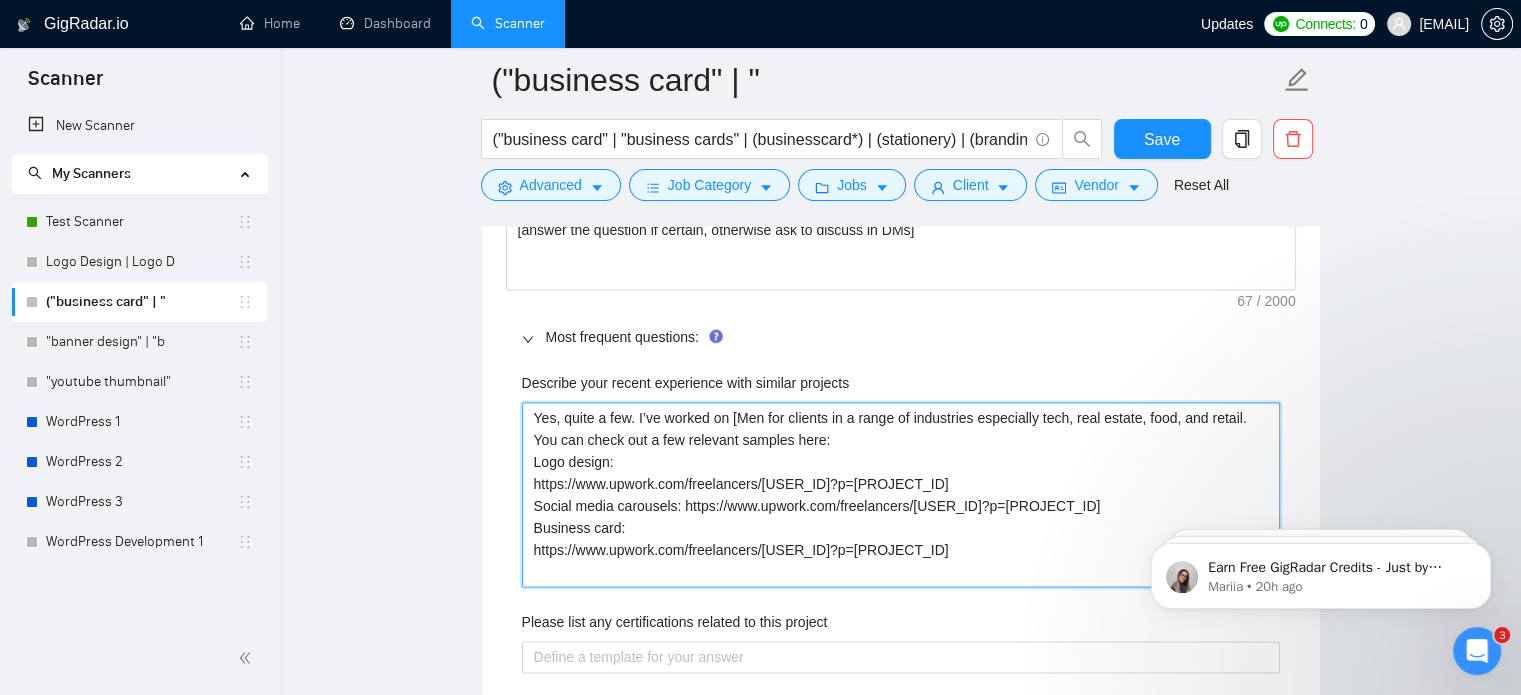 type 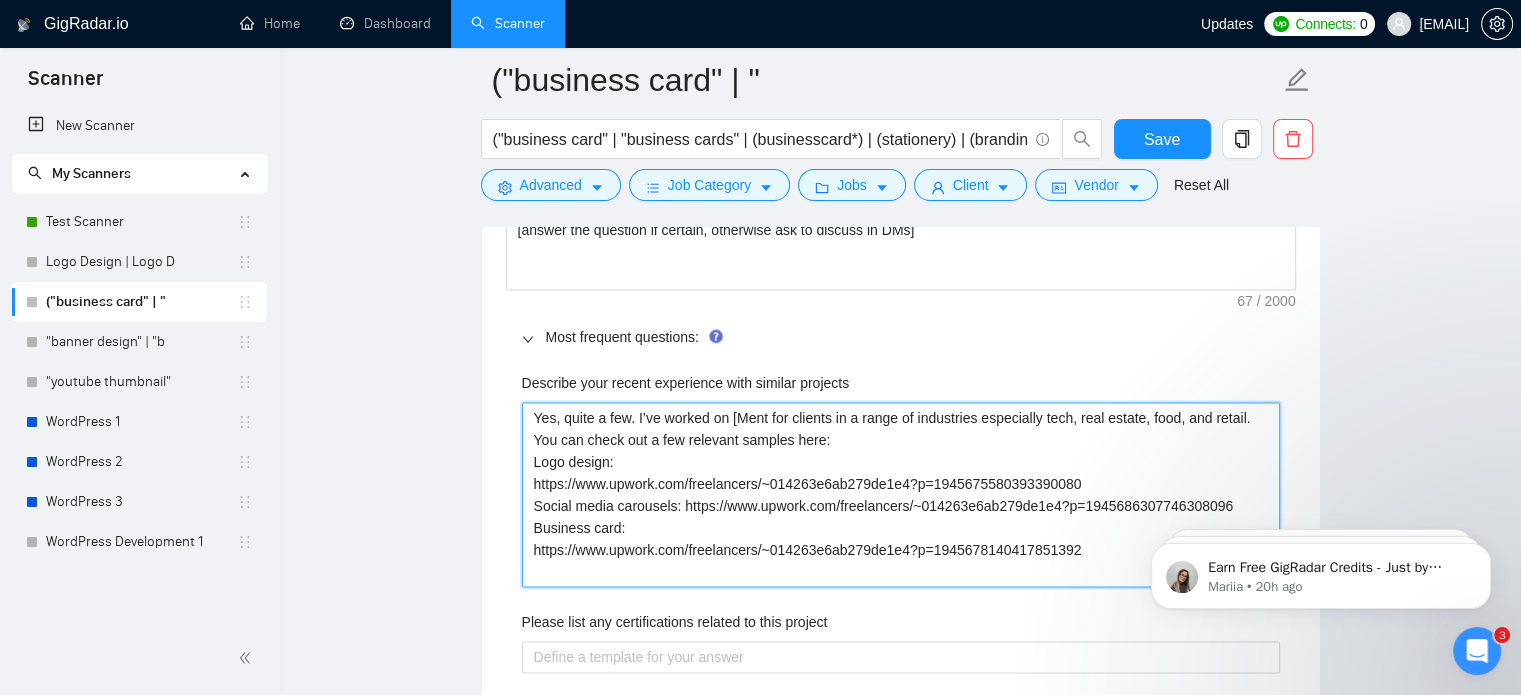 type 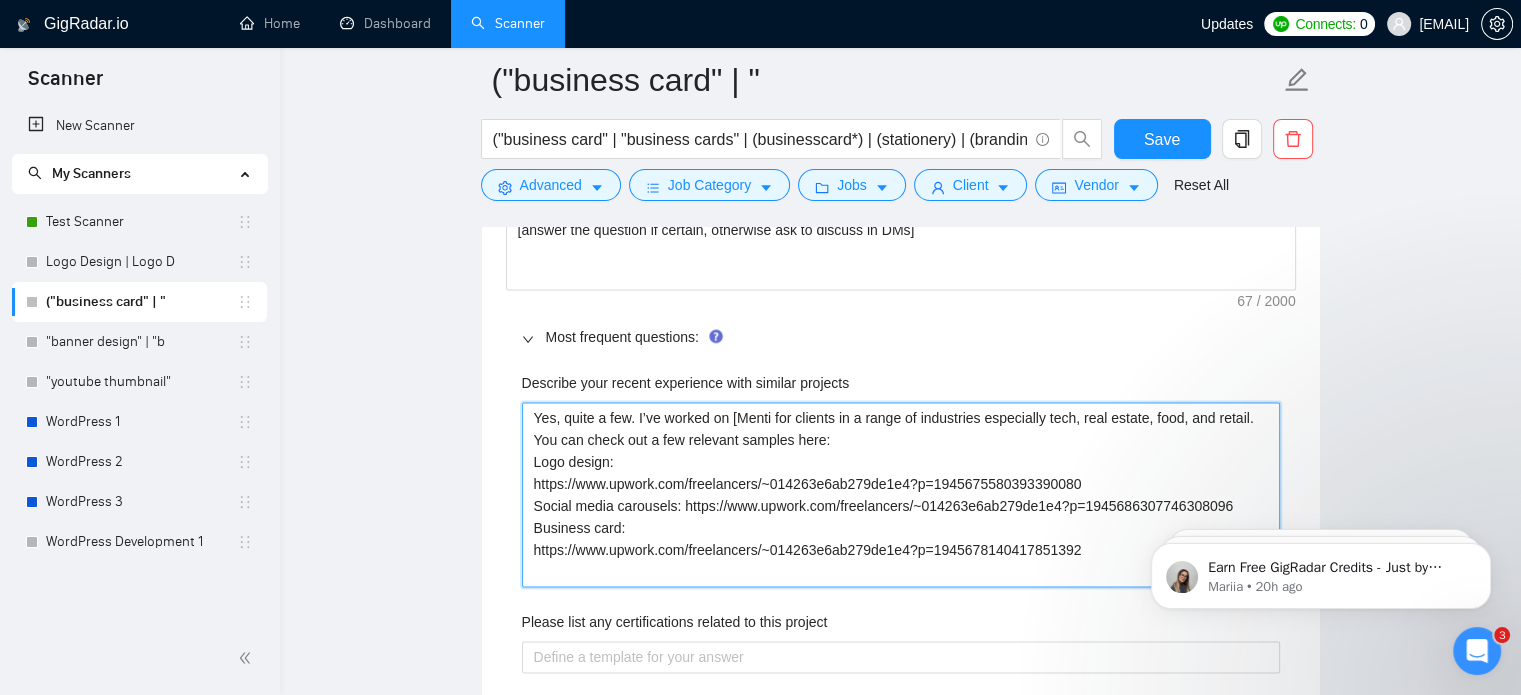 type 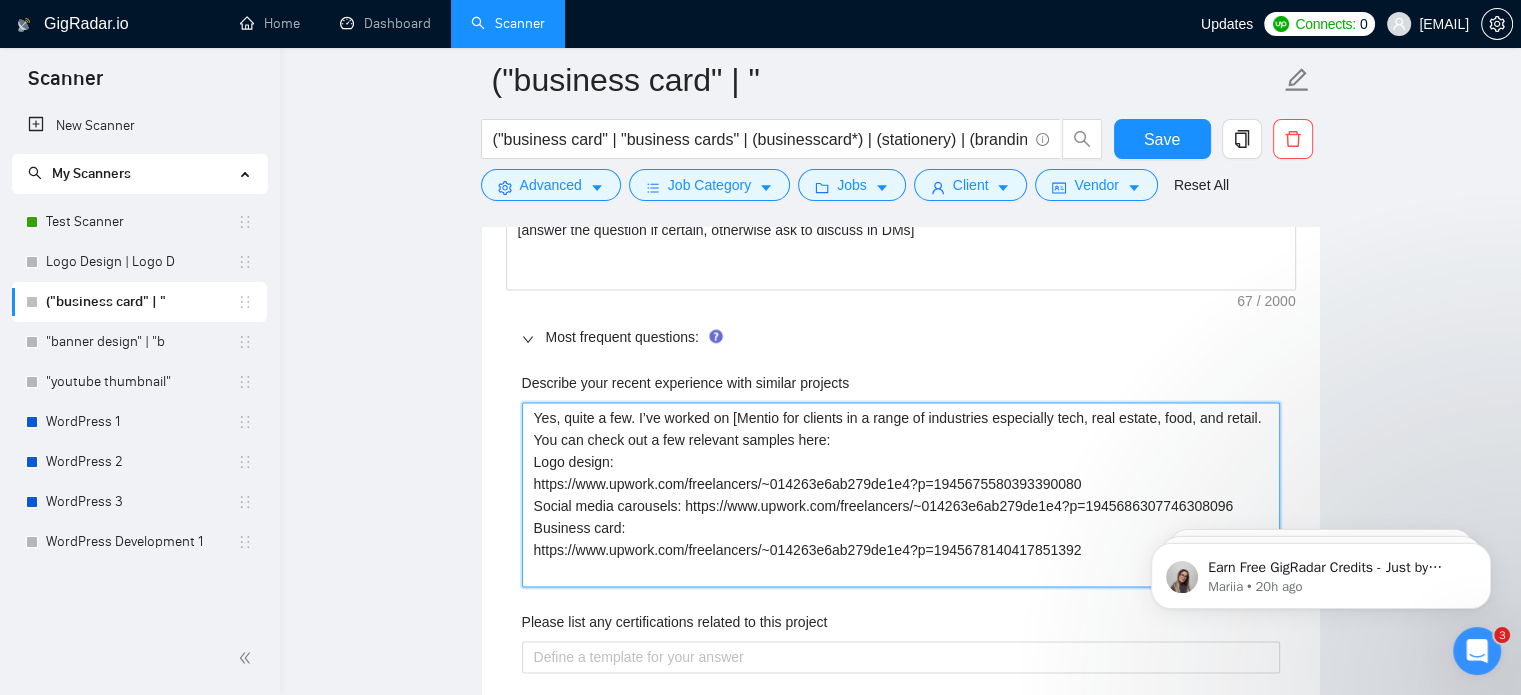 type 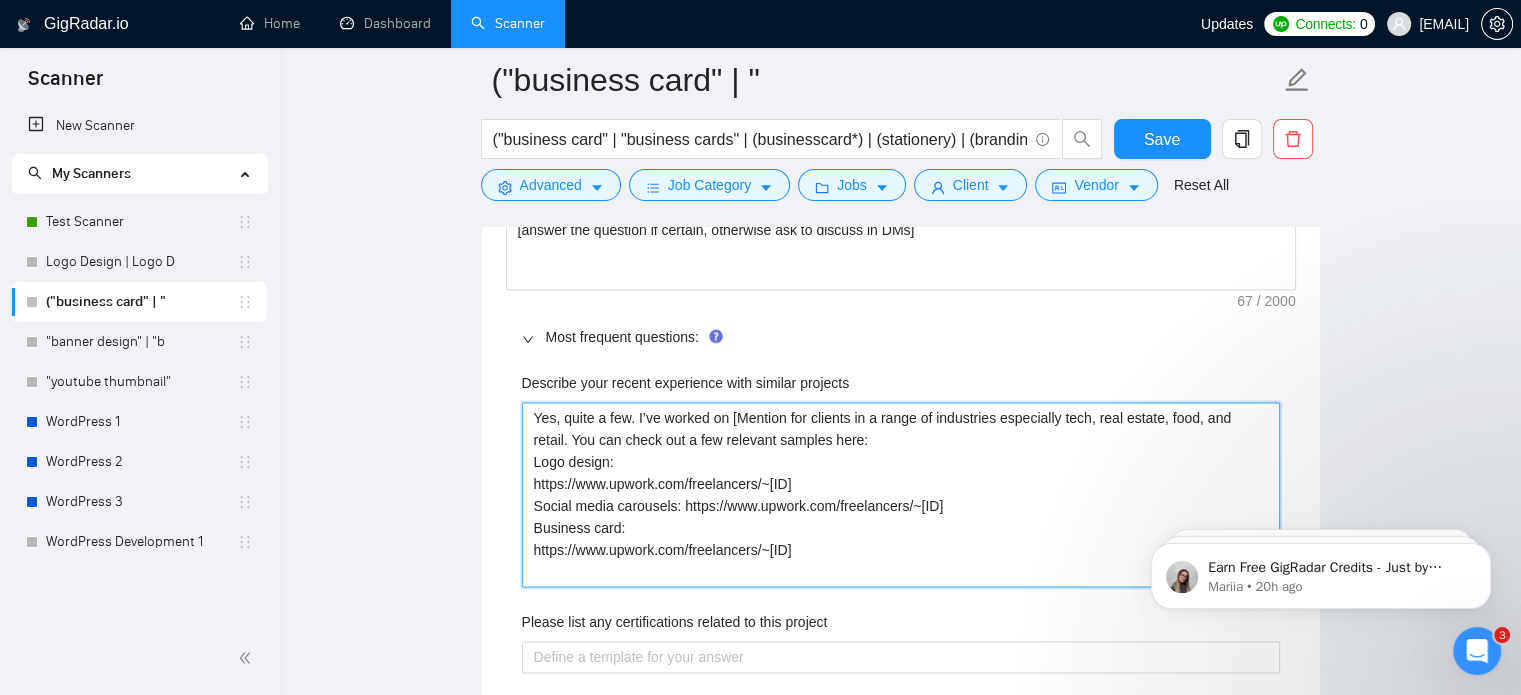 type 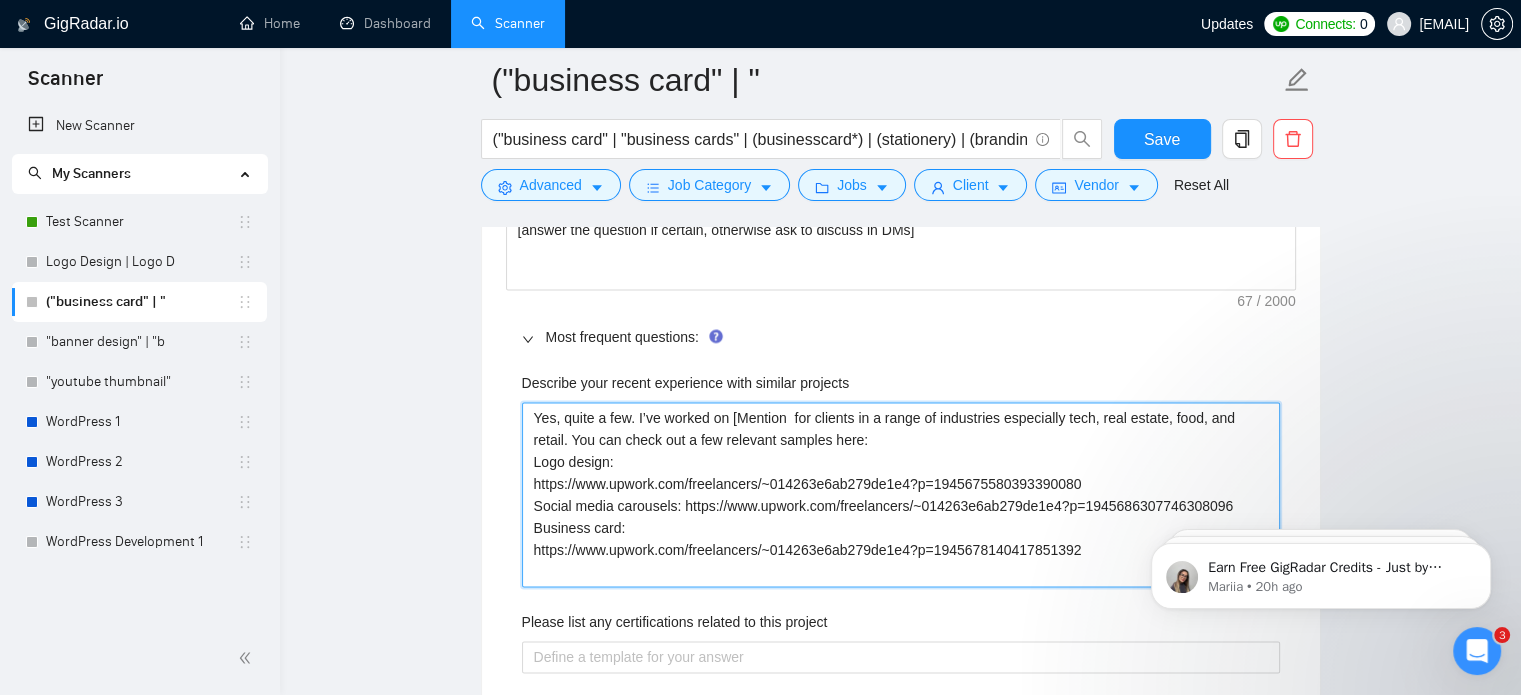 type on "Yes, quite a few. I’ve worked on [Mention t for clients in a range of industries especially tech, real estate, food, and retail. You can check out a few relevant samples here:
Logo design:
https://www.upwork.com/freelancers/~014263e6ab279de1e4?p=1945675580393390080
Social media carousels: https://www.upwork.com/freelancers/~014263e6ab279de1e4?p=1945686307746308096
Business card:
https://www.upwork.com/freelancers/~014263e6ab279de1e4?p=1945678140417851392" 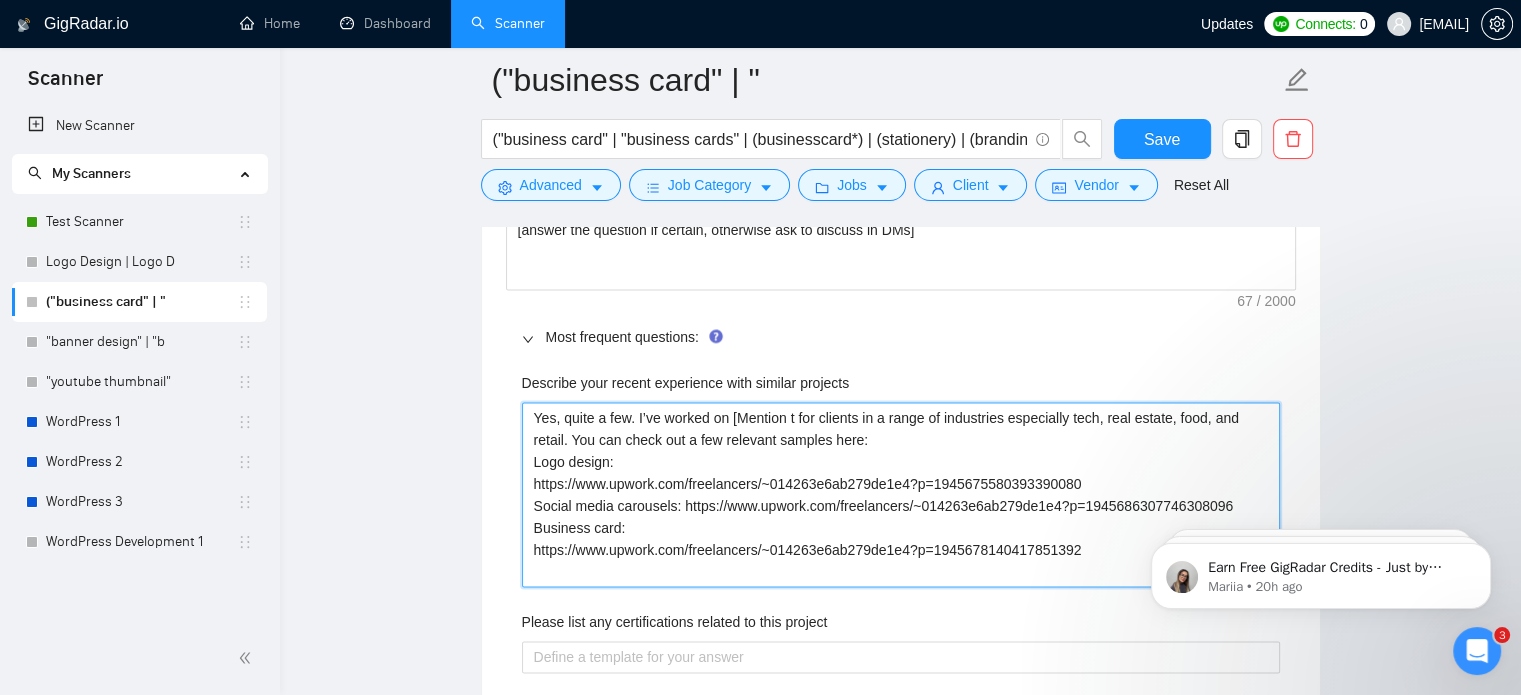 type 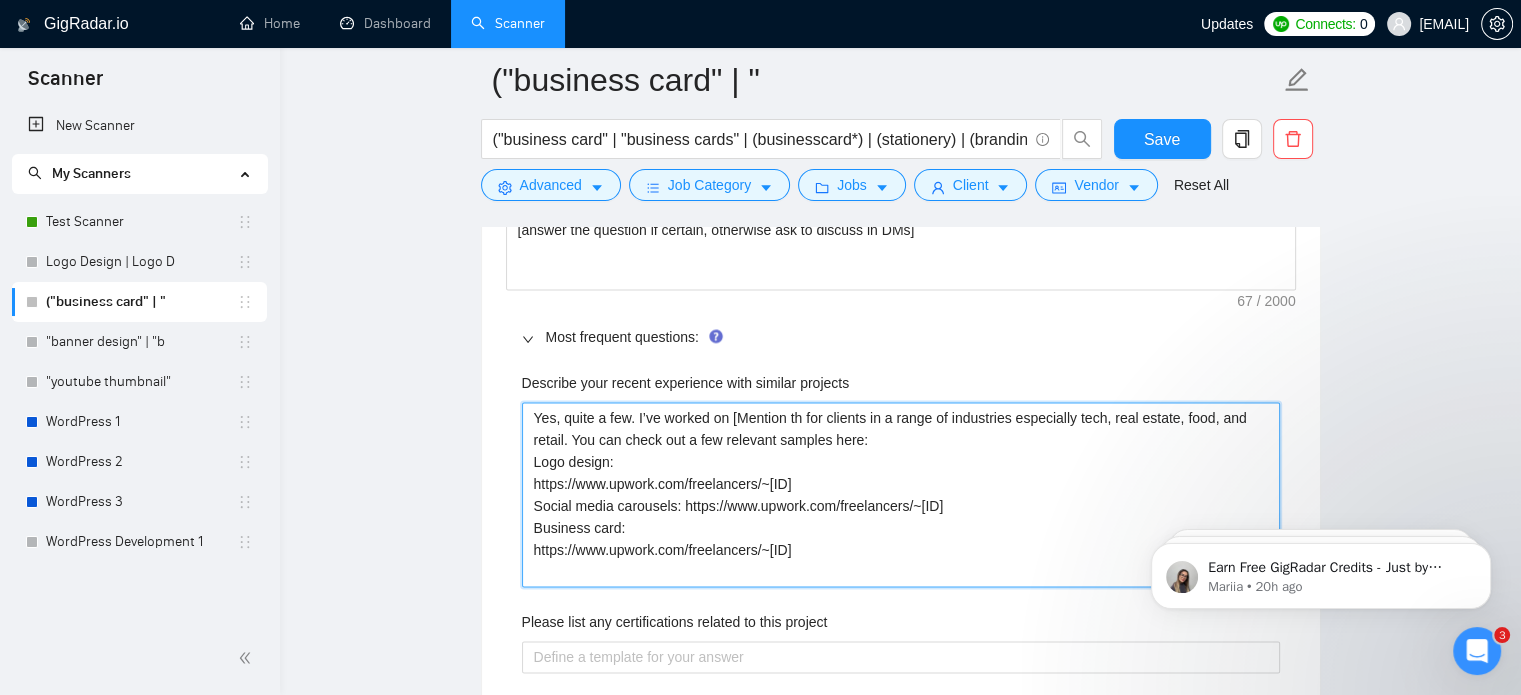 type 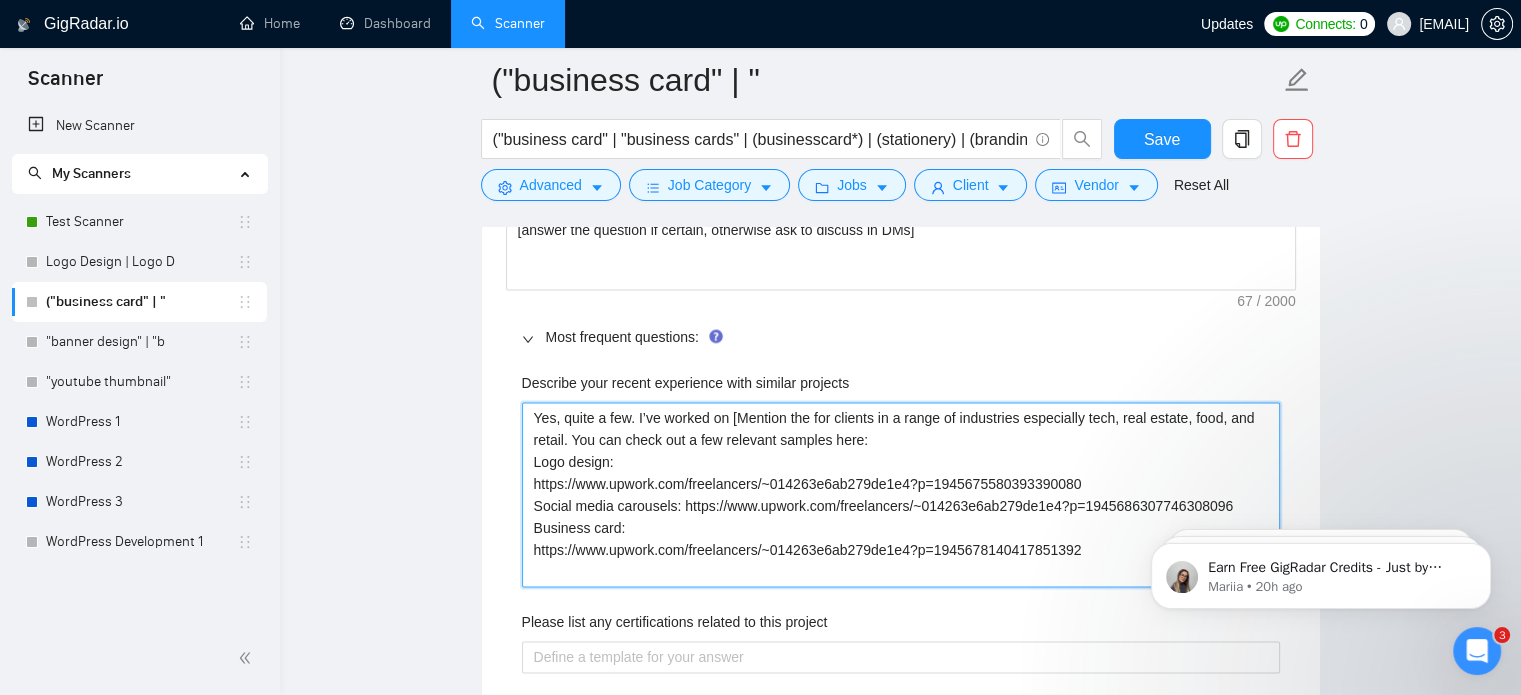 type 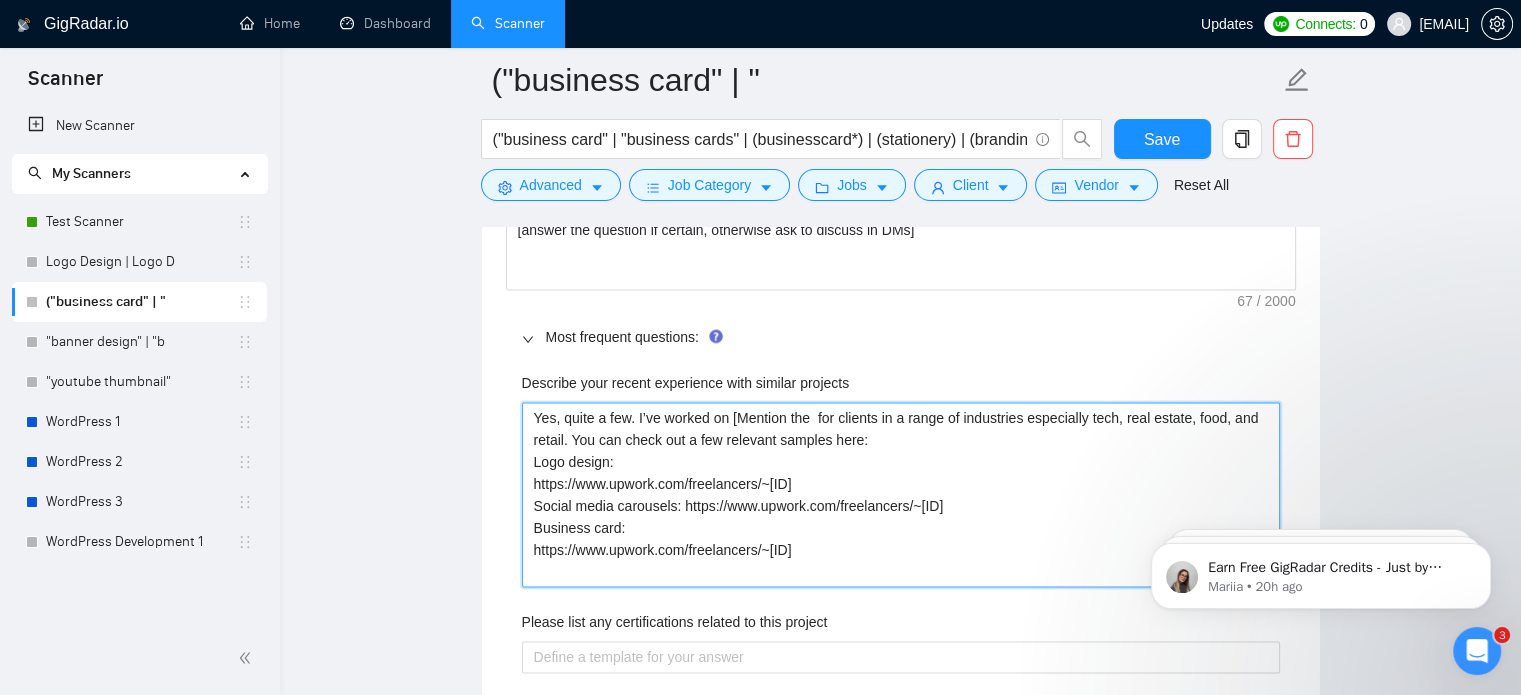 type on "Yes, quite a few. I’ve worked on [Mention the s for clients in a range of industries especially tech, real estate, food, and retail. You can check out a few relevant samples here:
Logo design:
https://www.upwork.com/freelancers/~014263e6ab279de1e4?p=1945675580393390080
Social media carousels: https://www.upwork.com/freelancers/~014263e6ab279de1e4?p=1945686307746308096
Business card:
https://www.upwork.com/freelancers/~014263e6ab279de1e4?p=1945678140417851392" 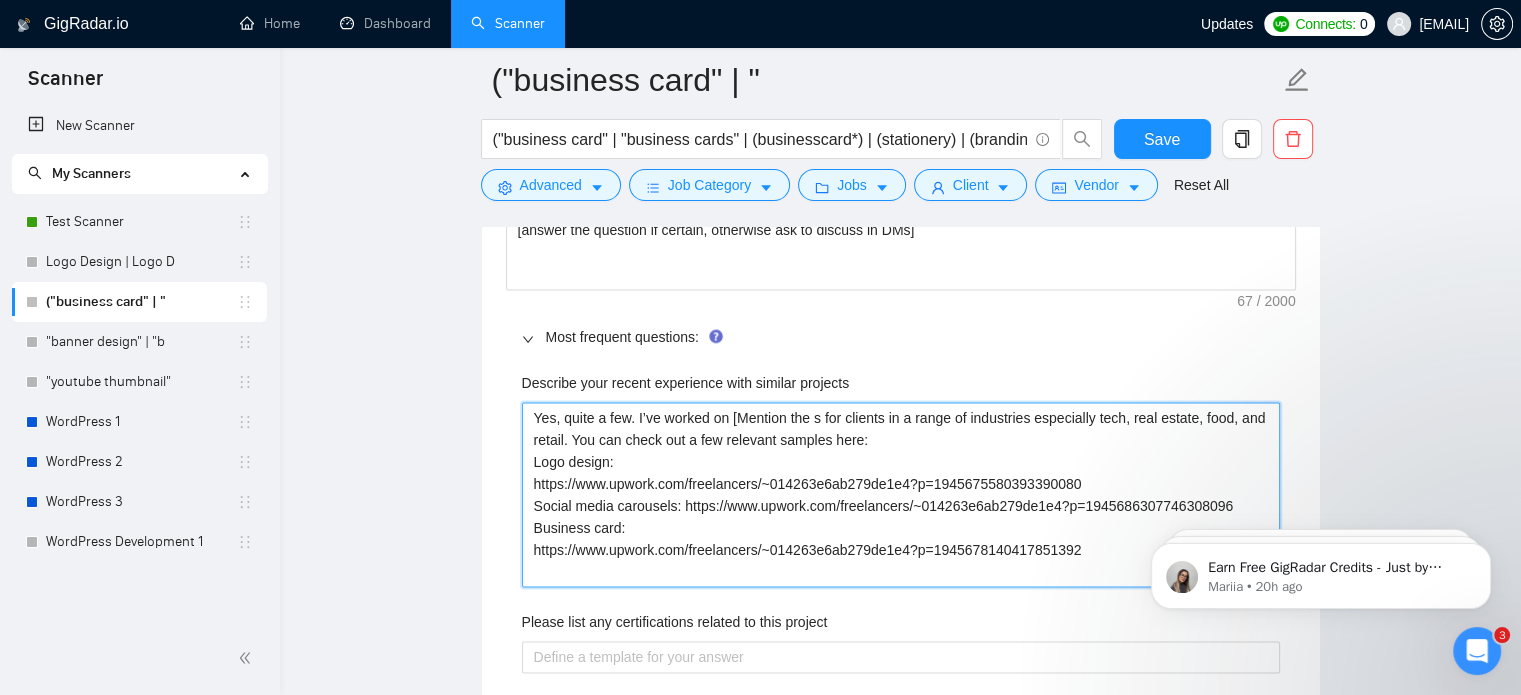 type 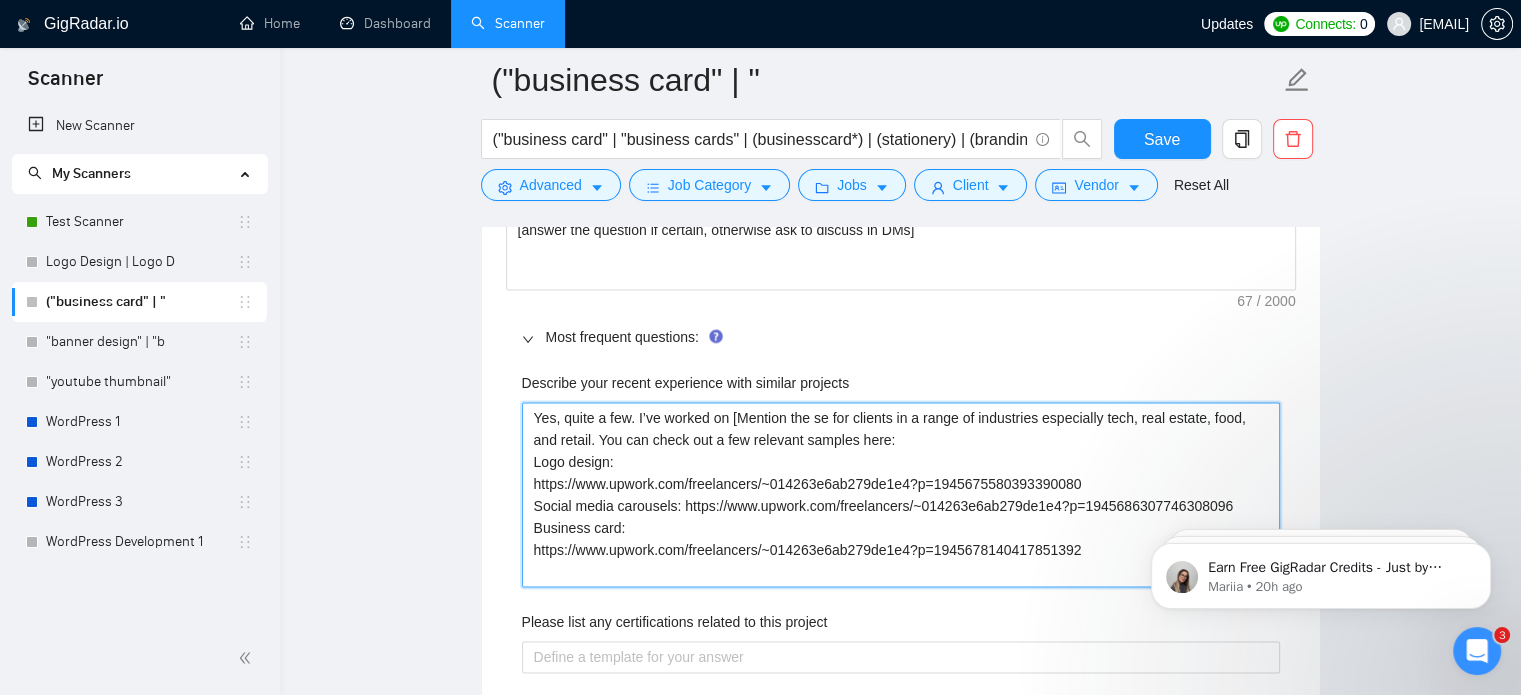 type 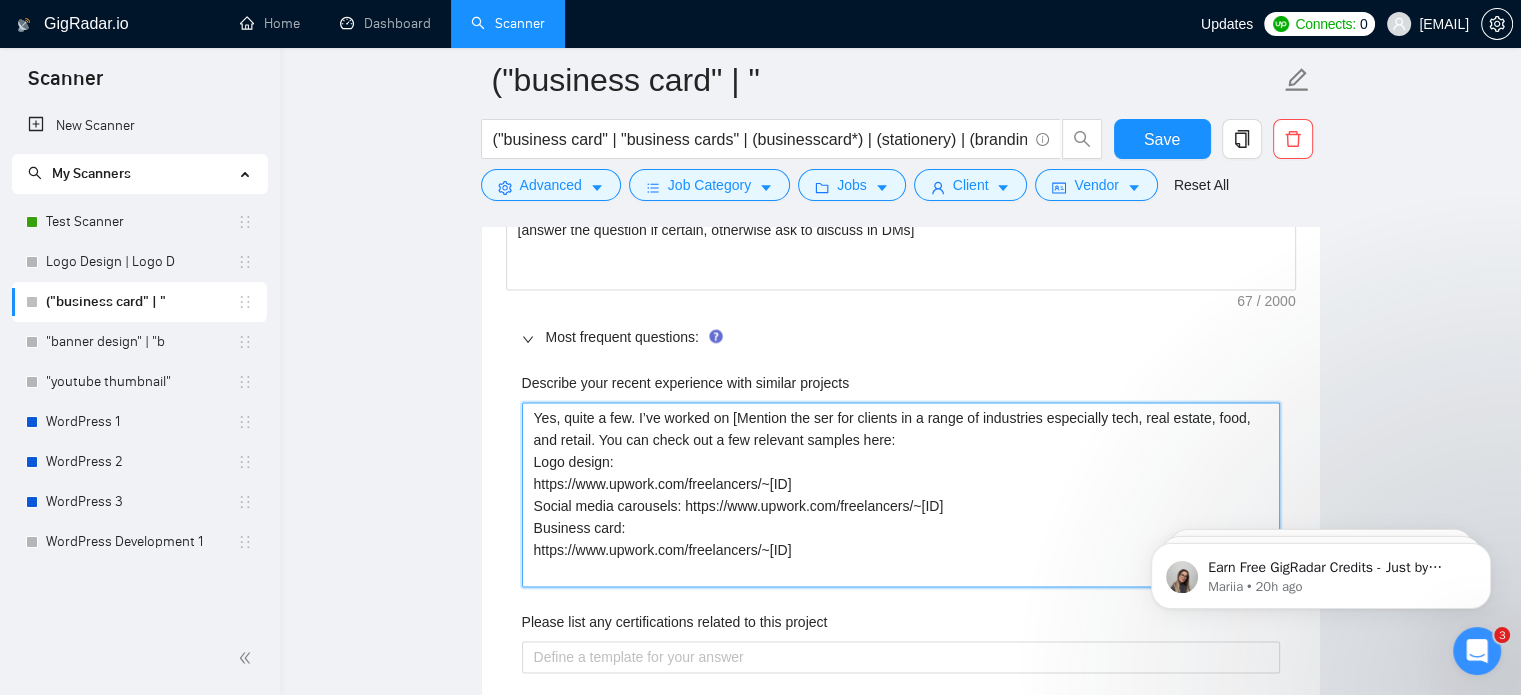 type 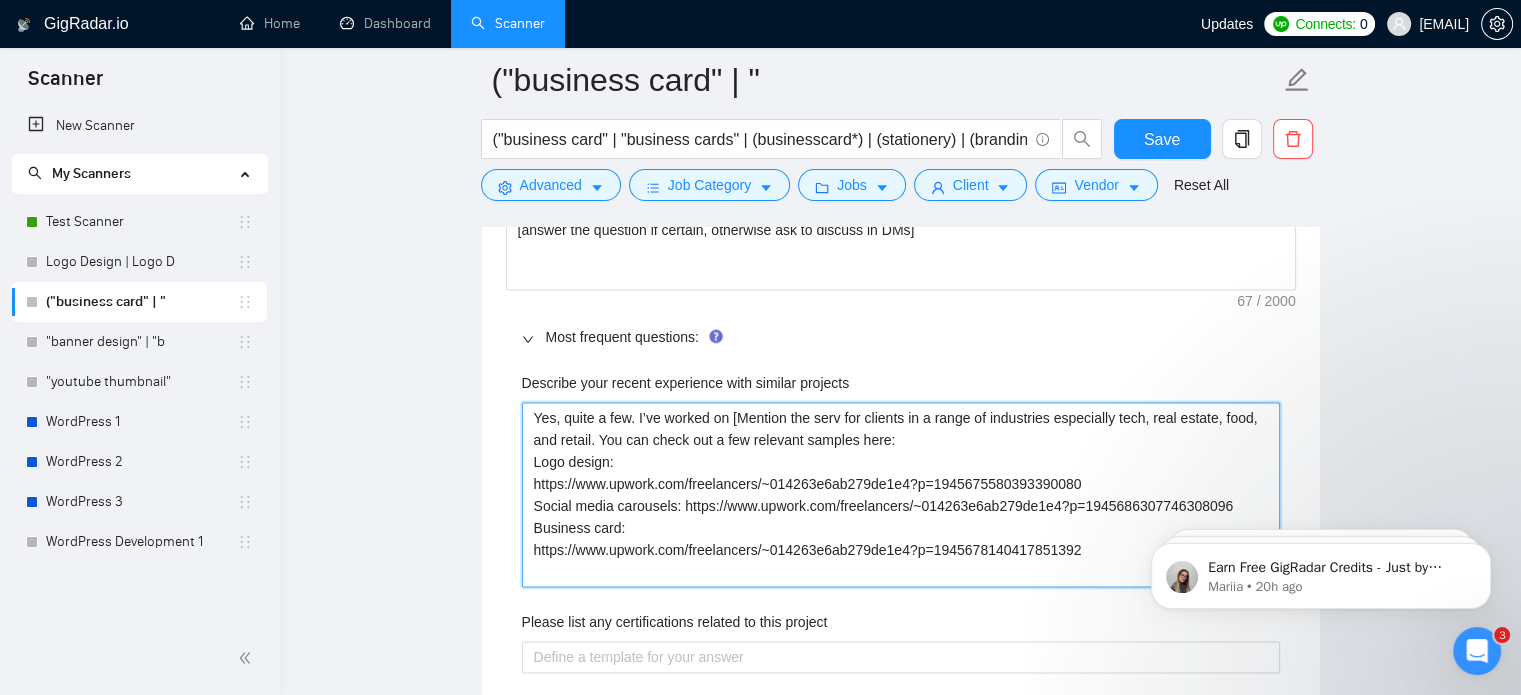 type 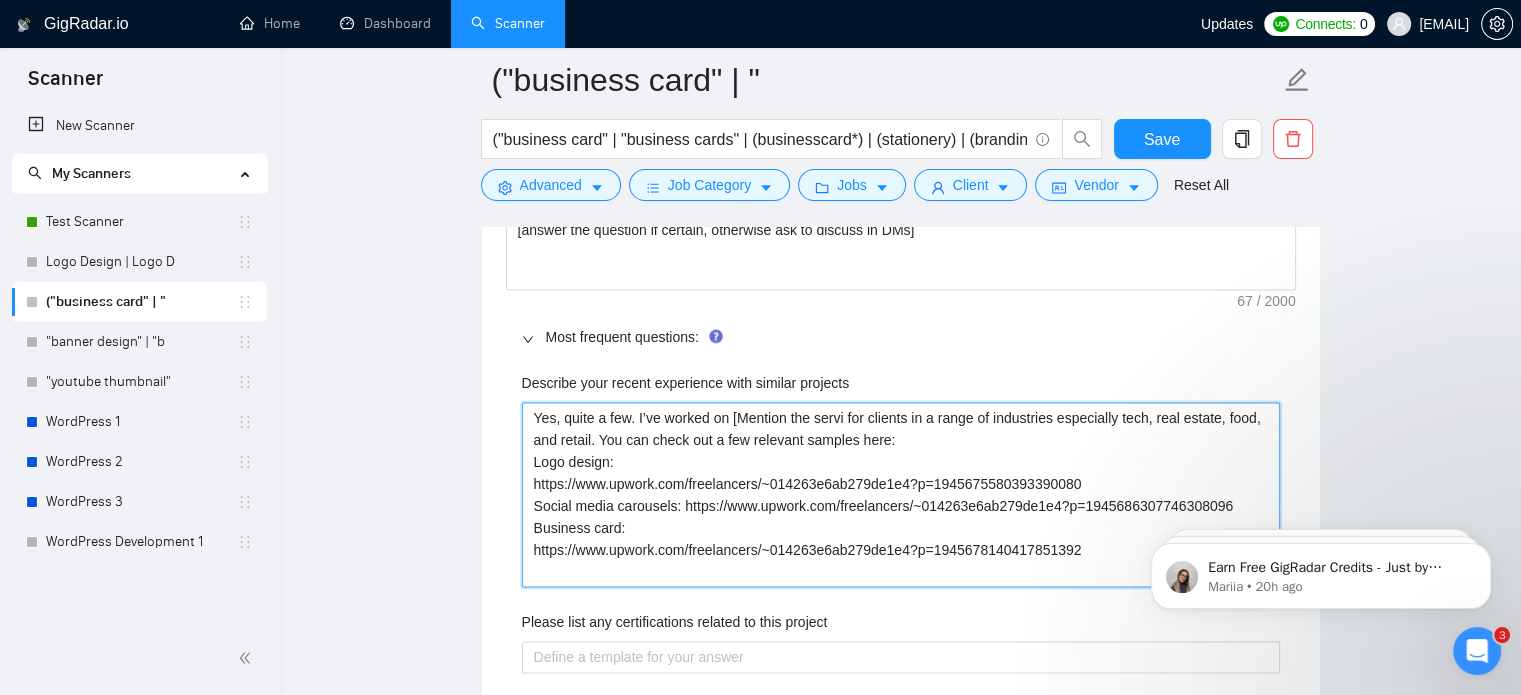 type 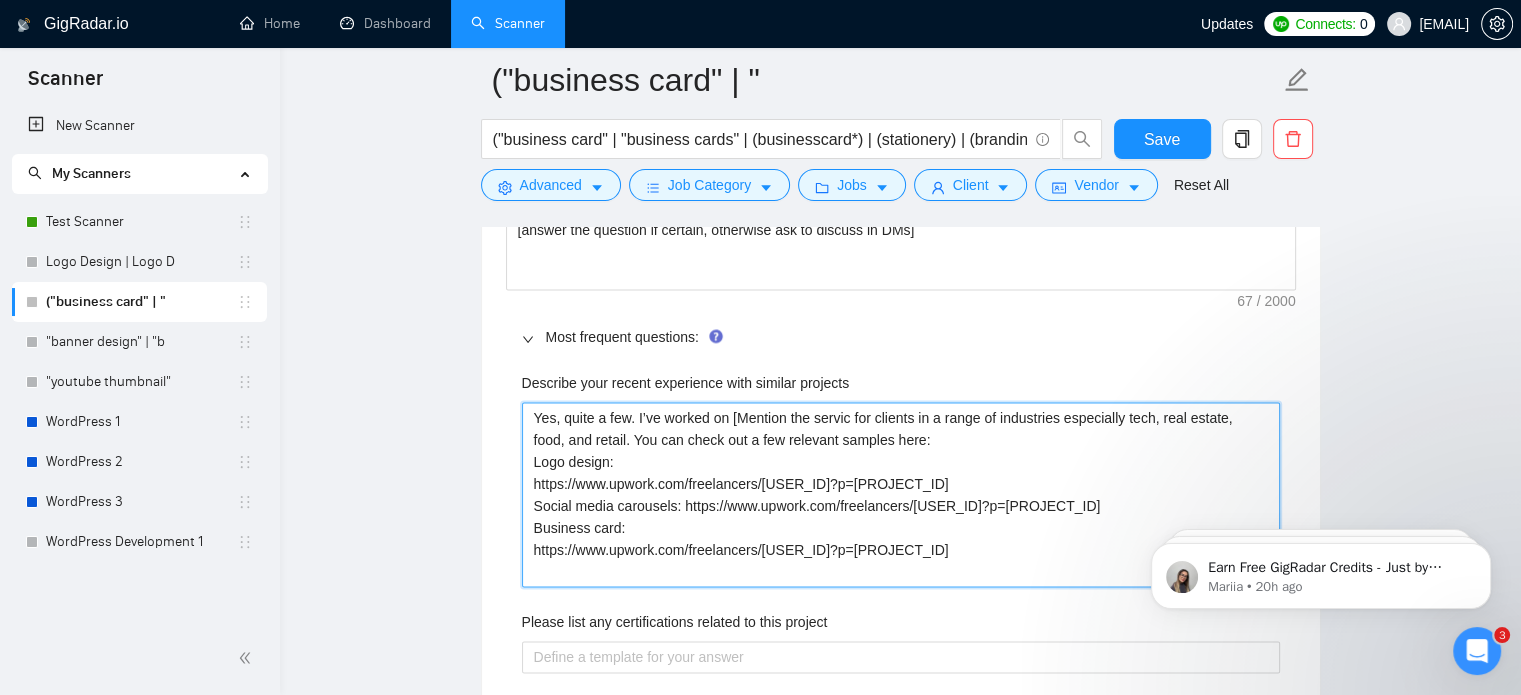 type 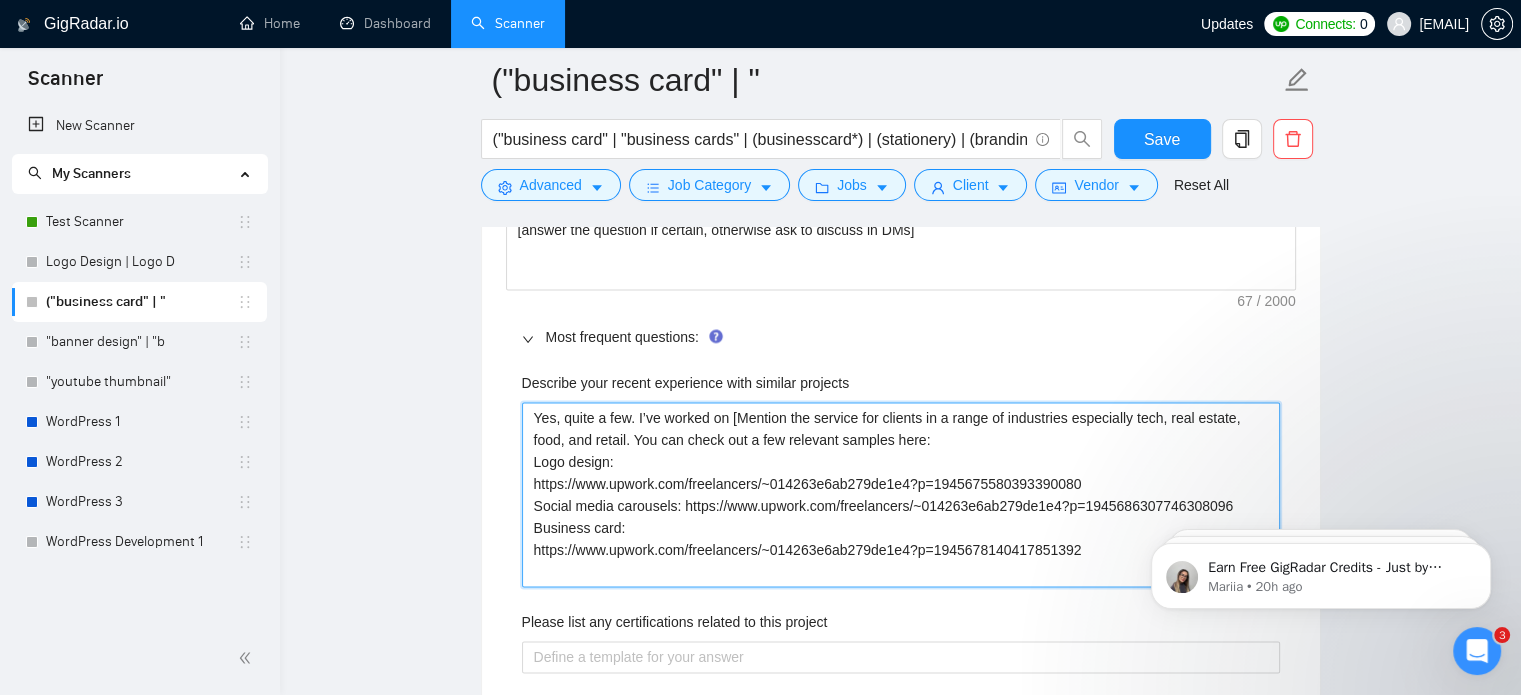 type 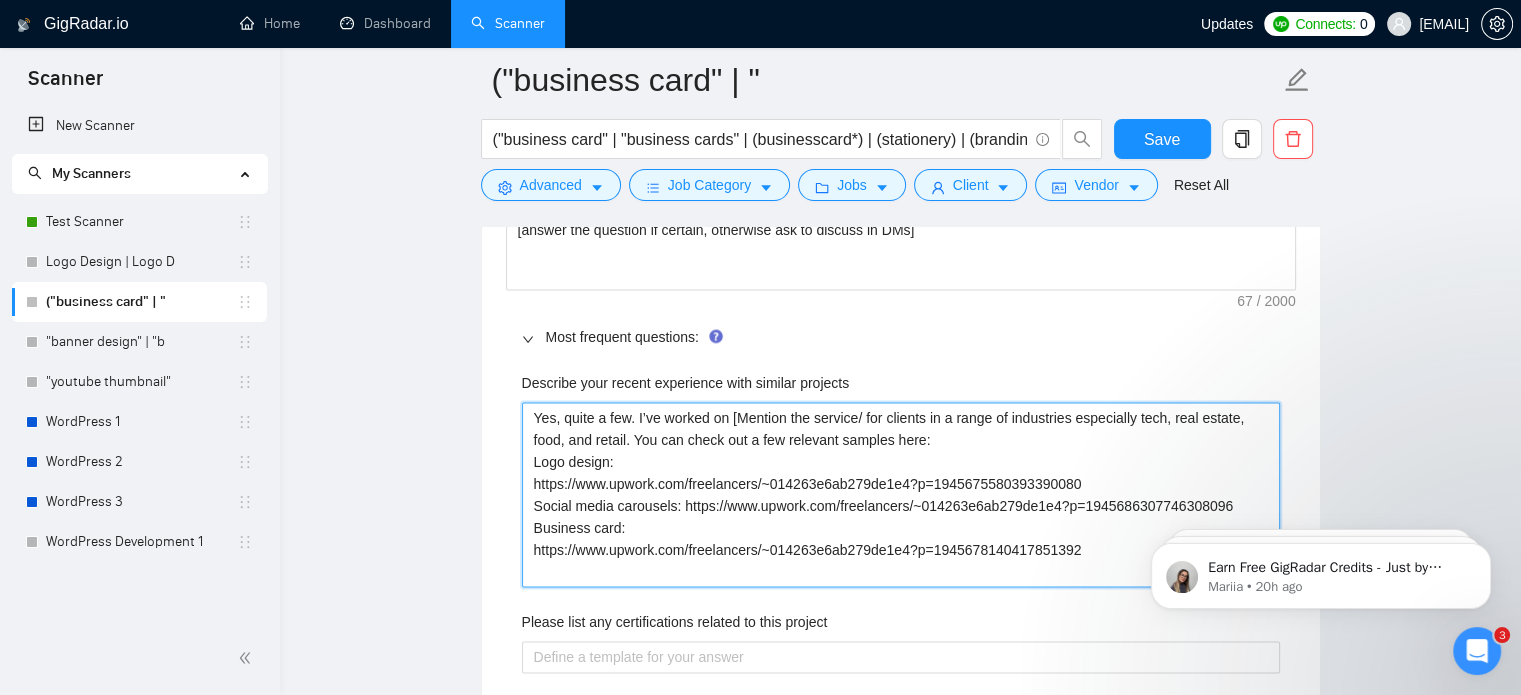 type 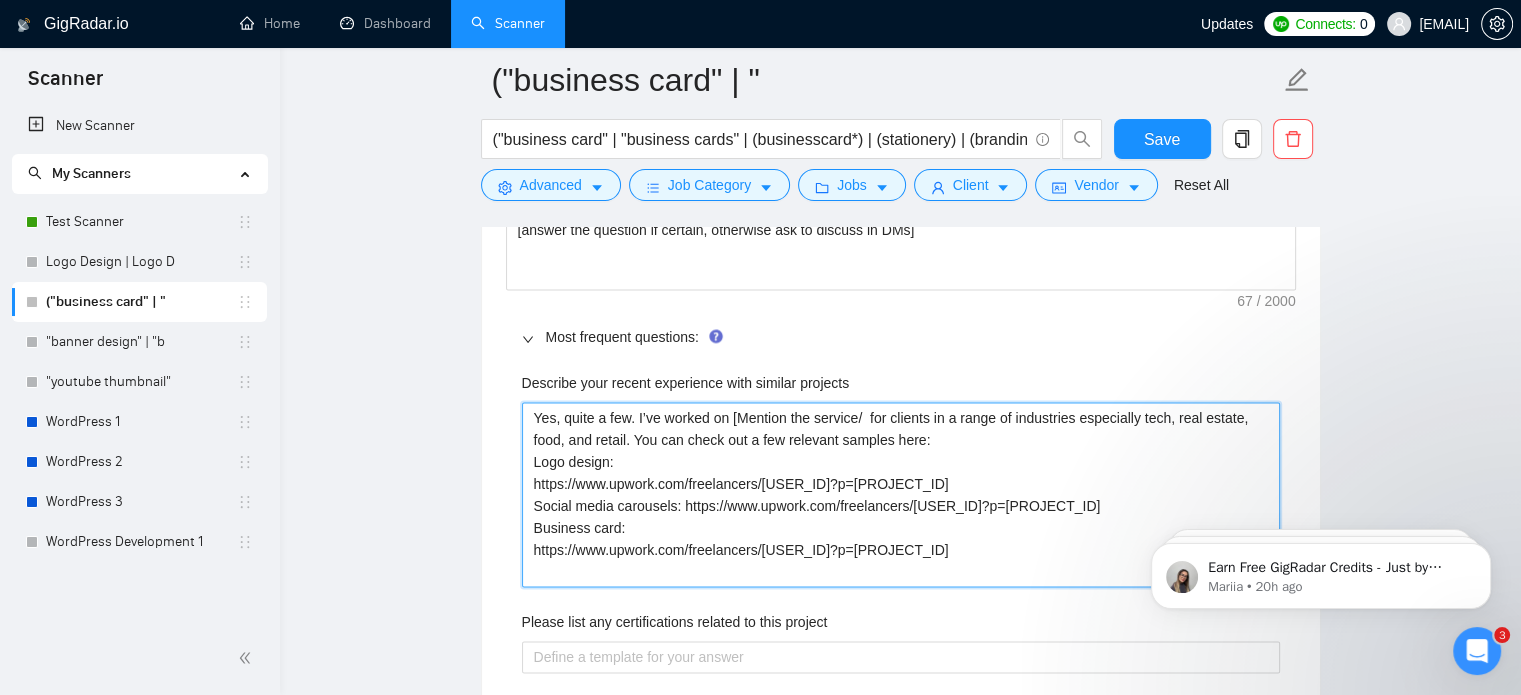 type 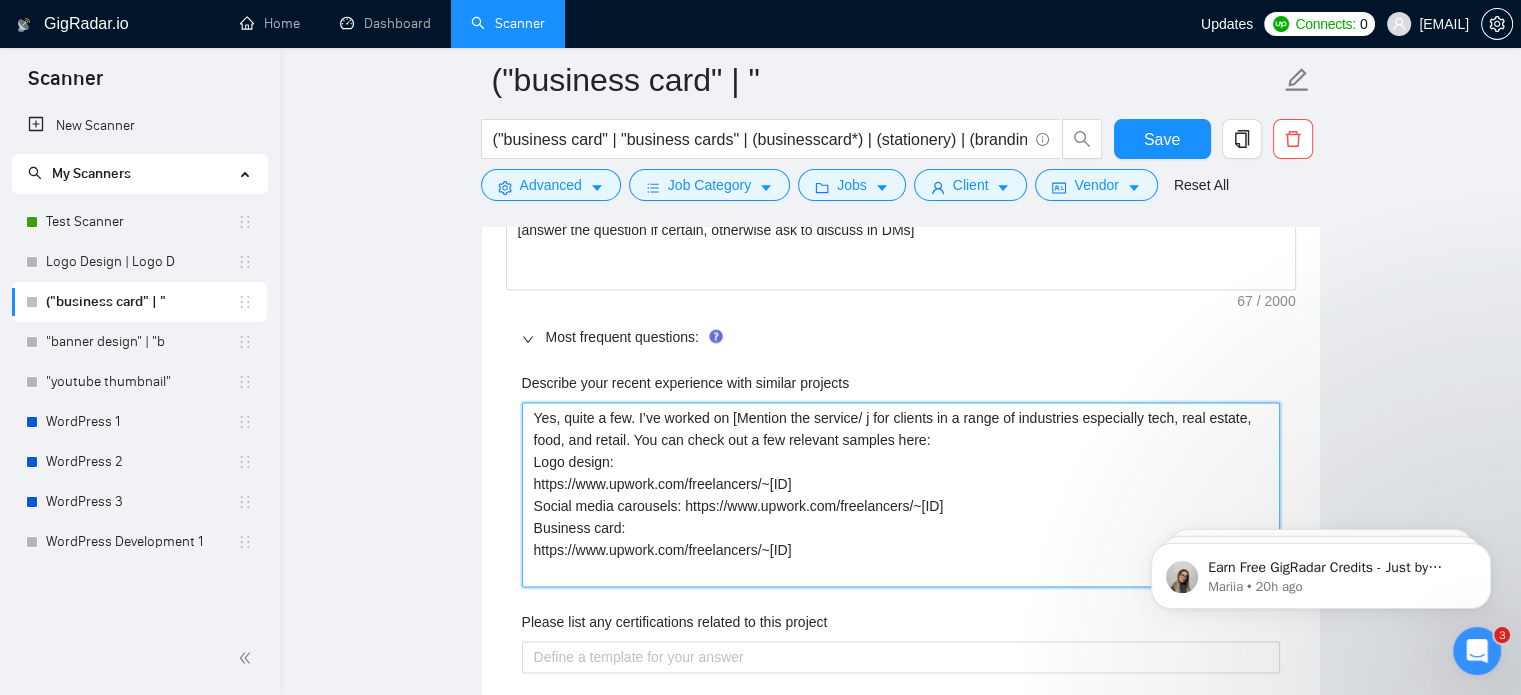 type 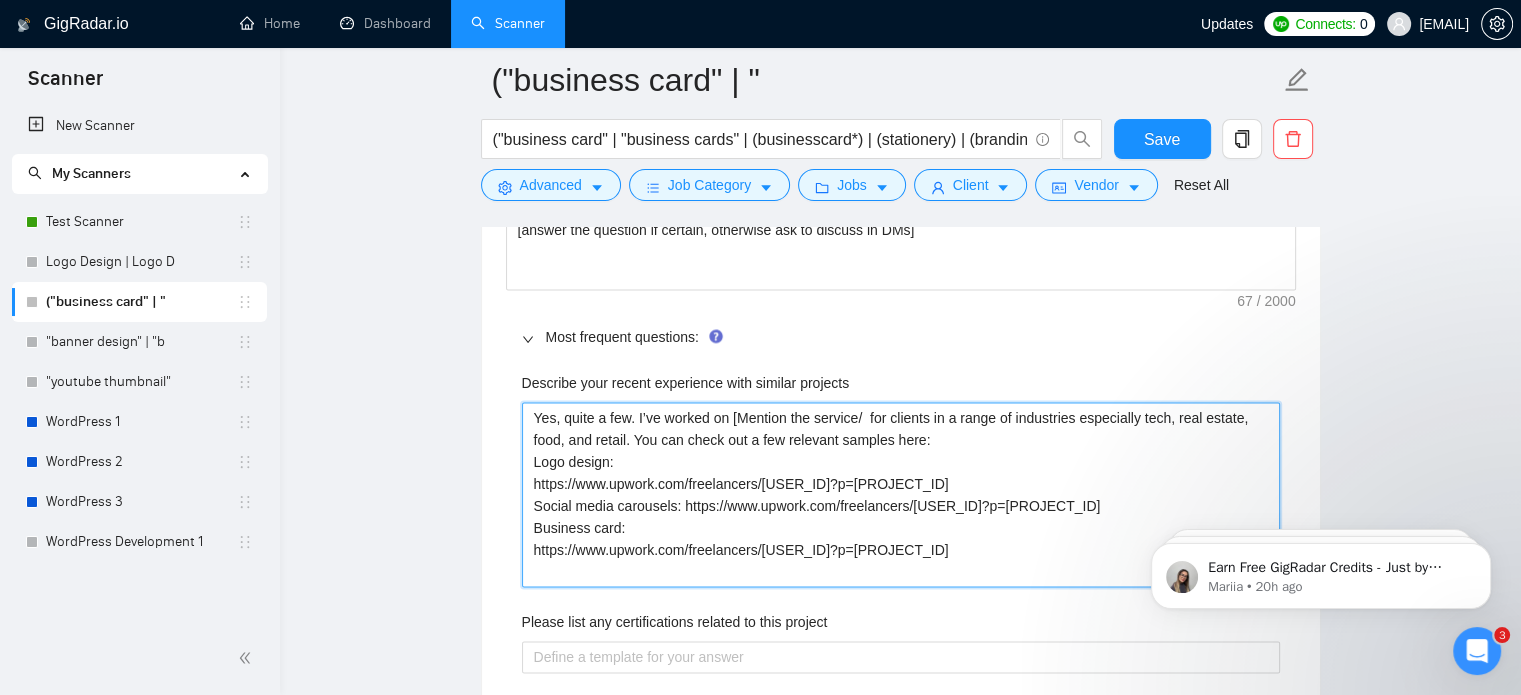type 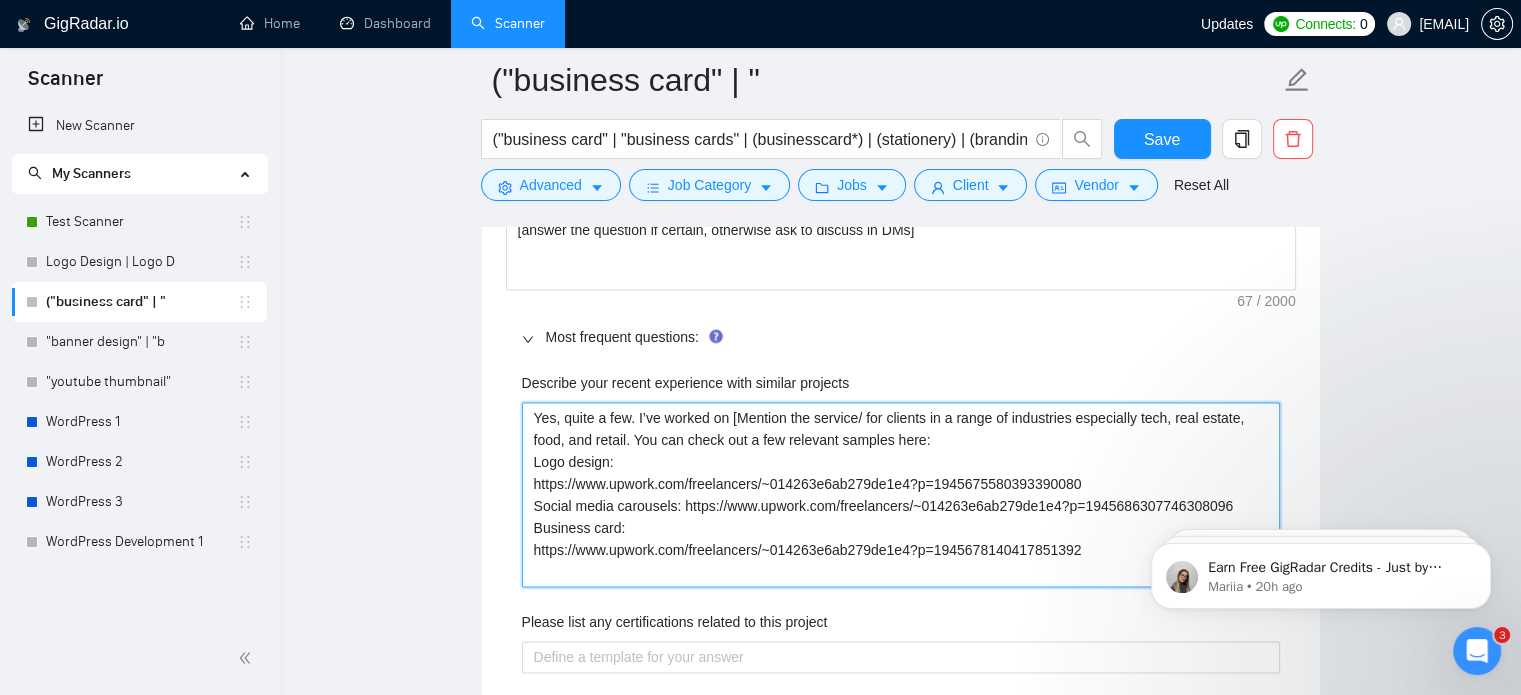type 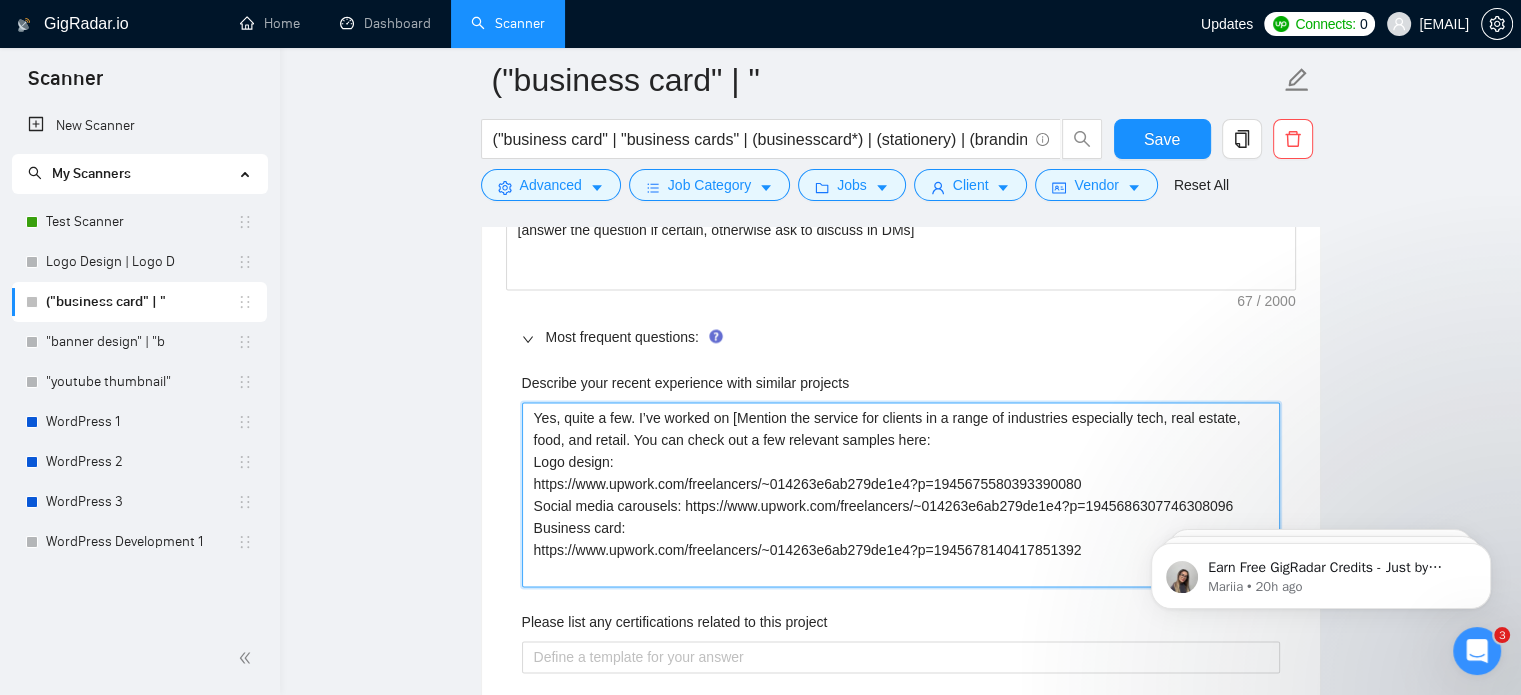 type 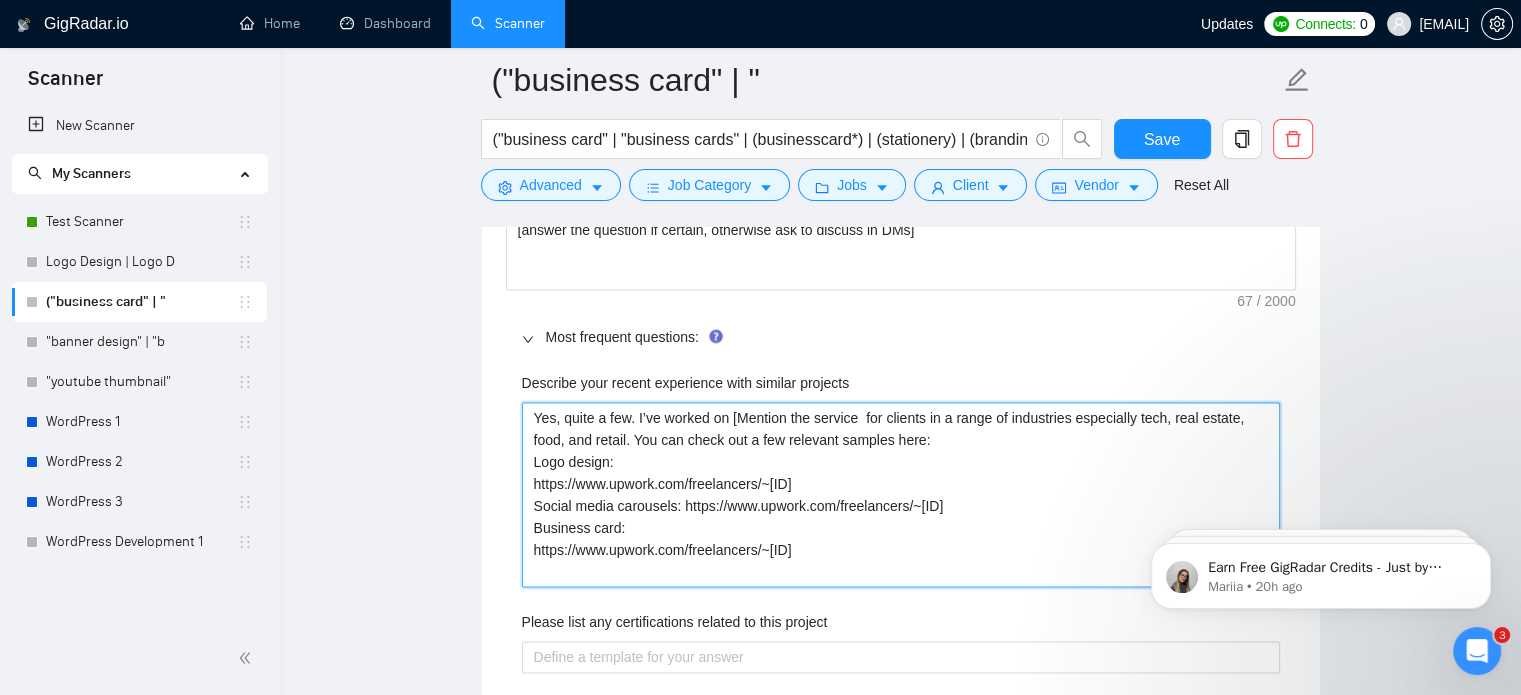 type 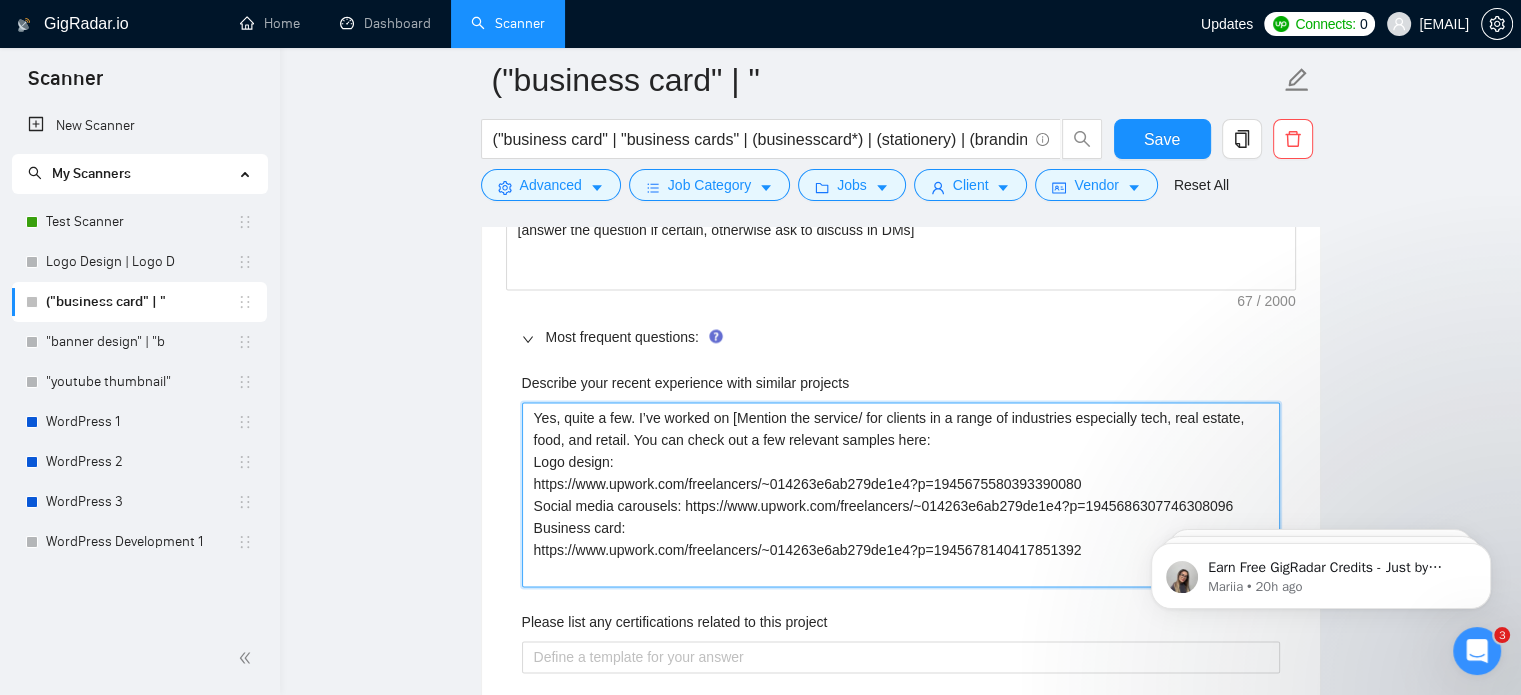 type 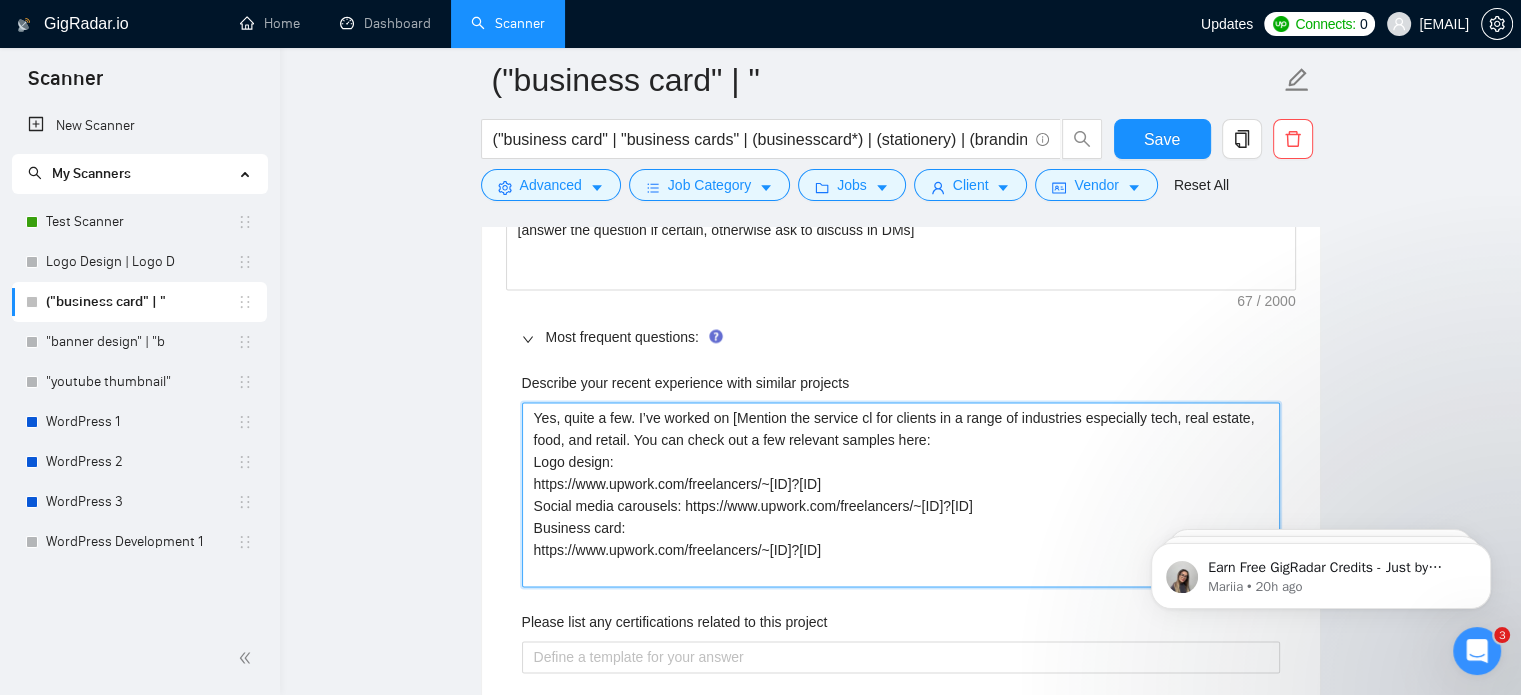 type 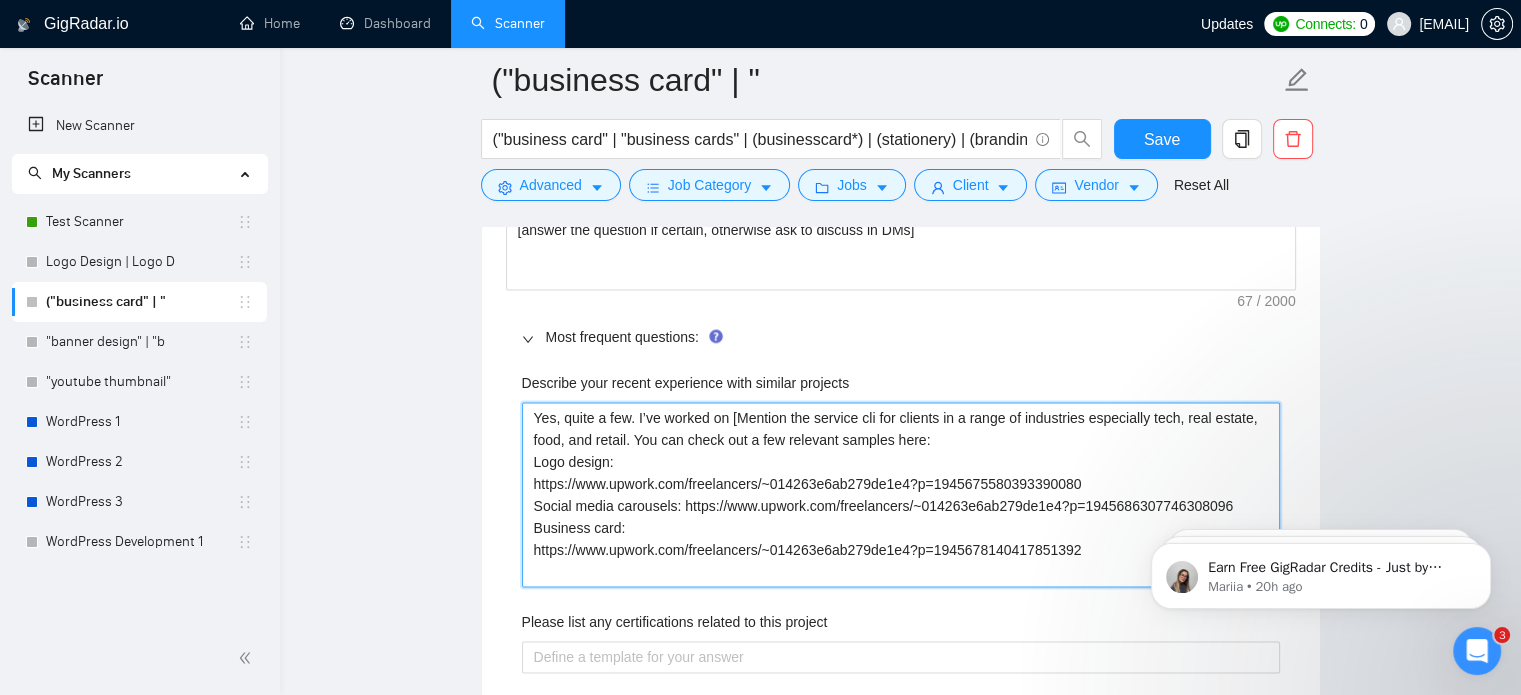 type 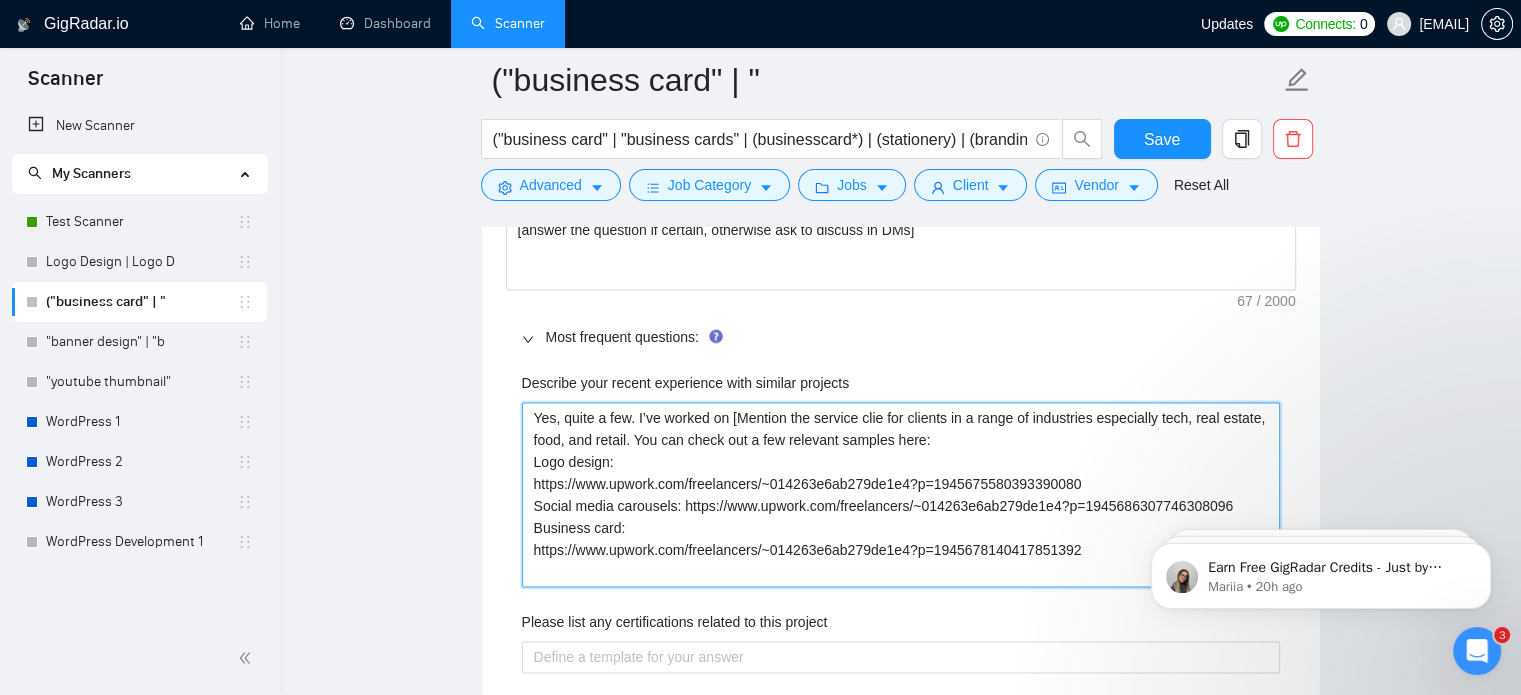 type 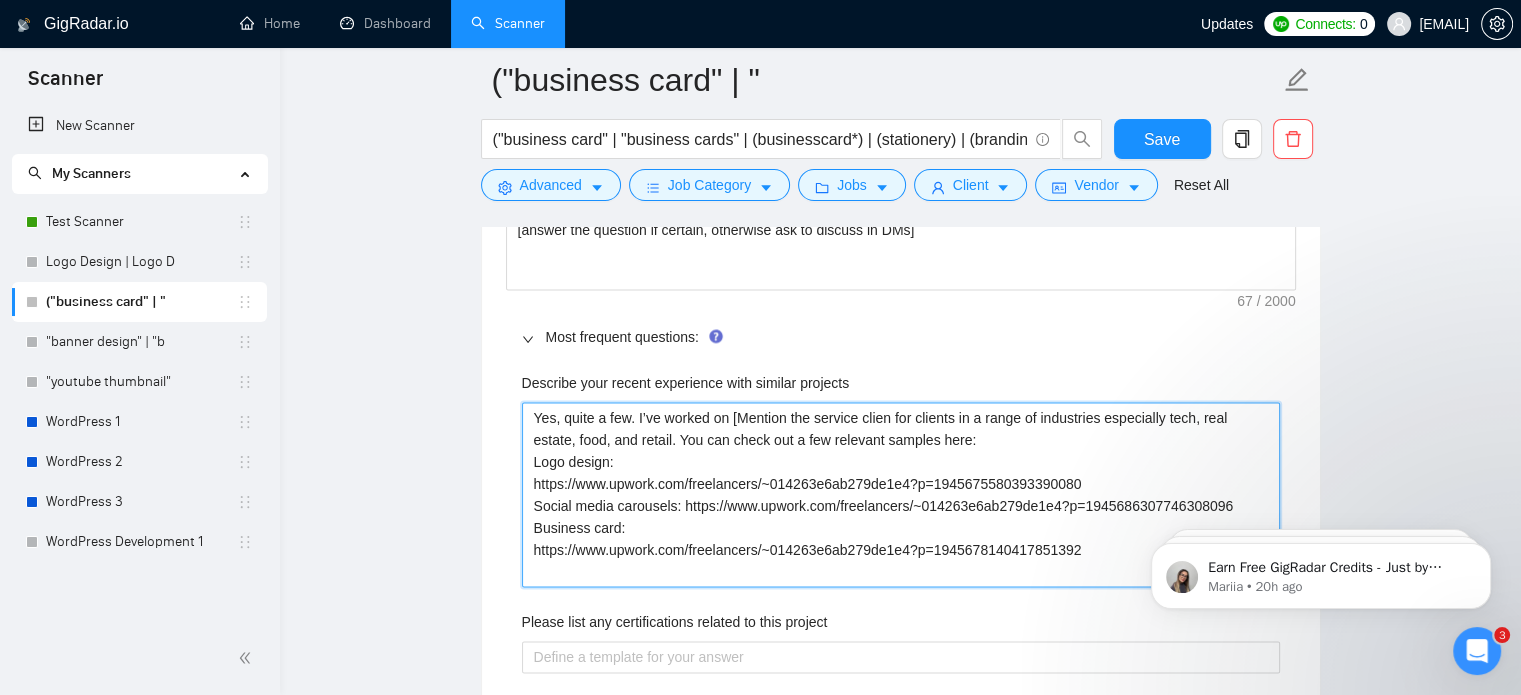 type 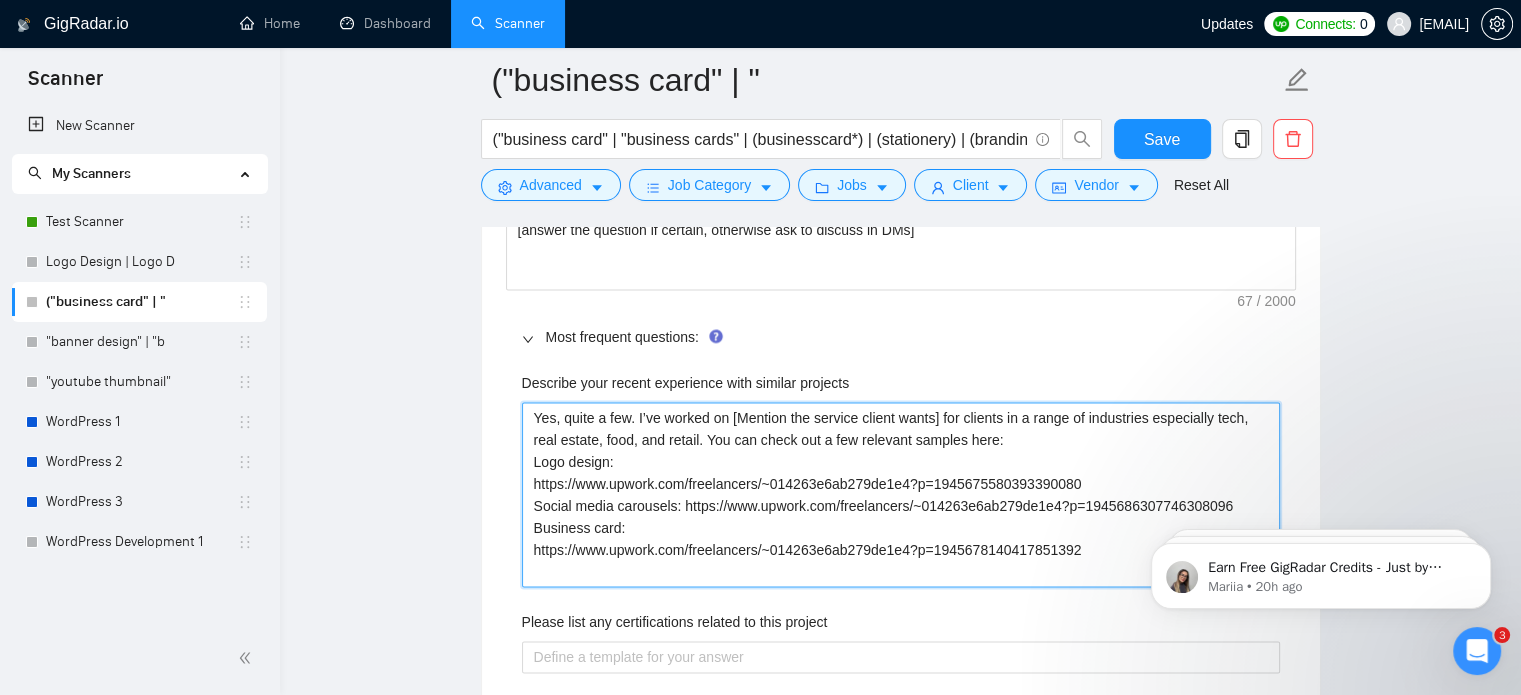 type on "Yes, quite a few. I’ve worked on [Mention the service client  for clients in a range of industries especially tech, real estate, food, and retail. You can check out a few relevant samples here:
Logo design:
https://www.upwork.com/freelancers/~014263e6ab279de1e4?p=1945675580393390080
Social media carousels: https://www.upwork.com/freelancers/~014263e6ab279de1e4?p=1945686307746308096
Business card:
https://www.upwork.com/freelancers/~014263e6ab279de1e4?p=1945678140417851392" 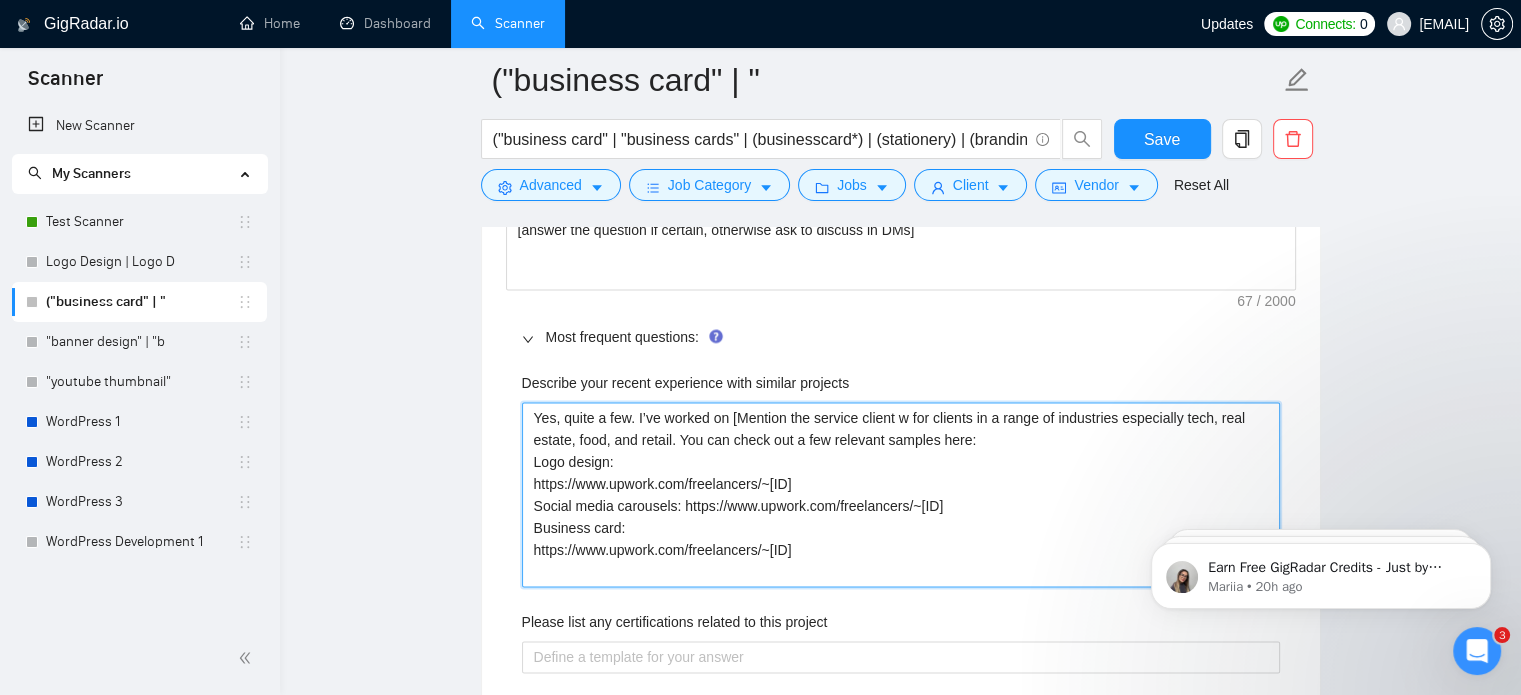 type 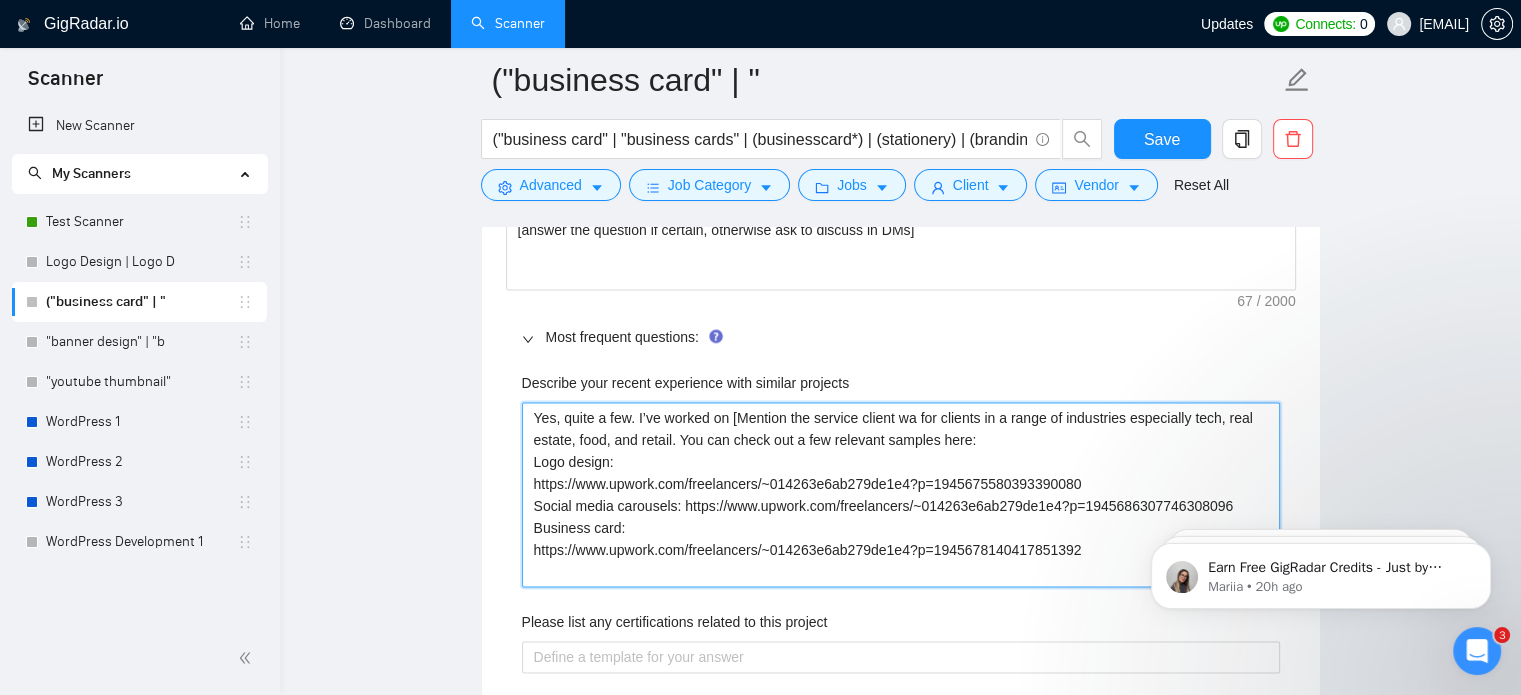 type 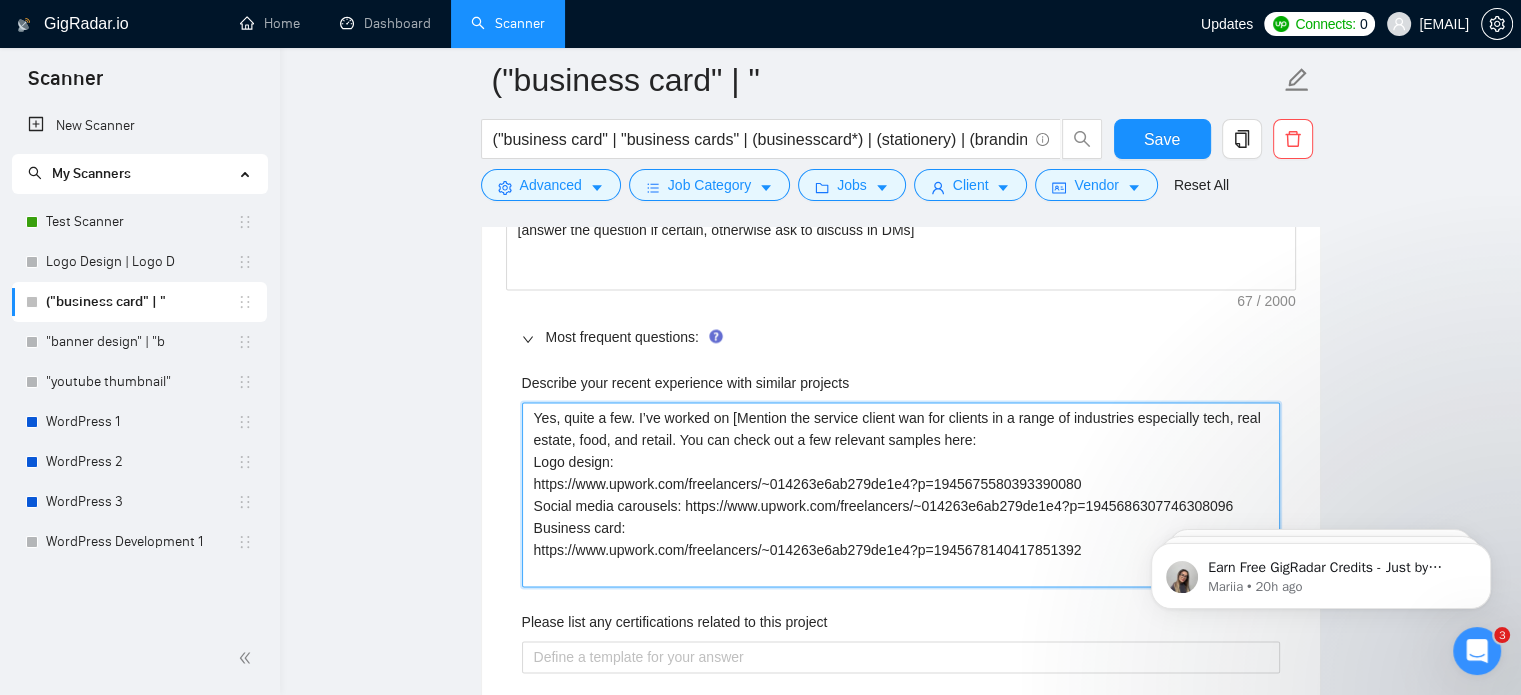 type 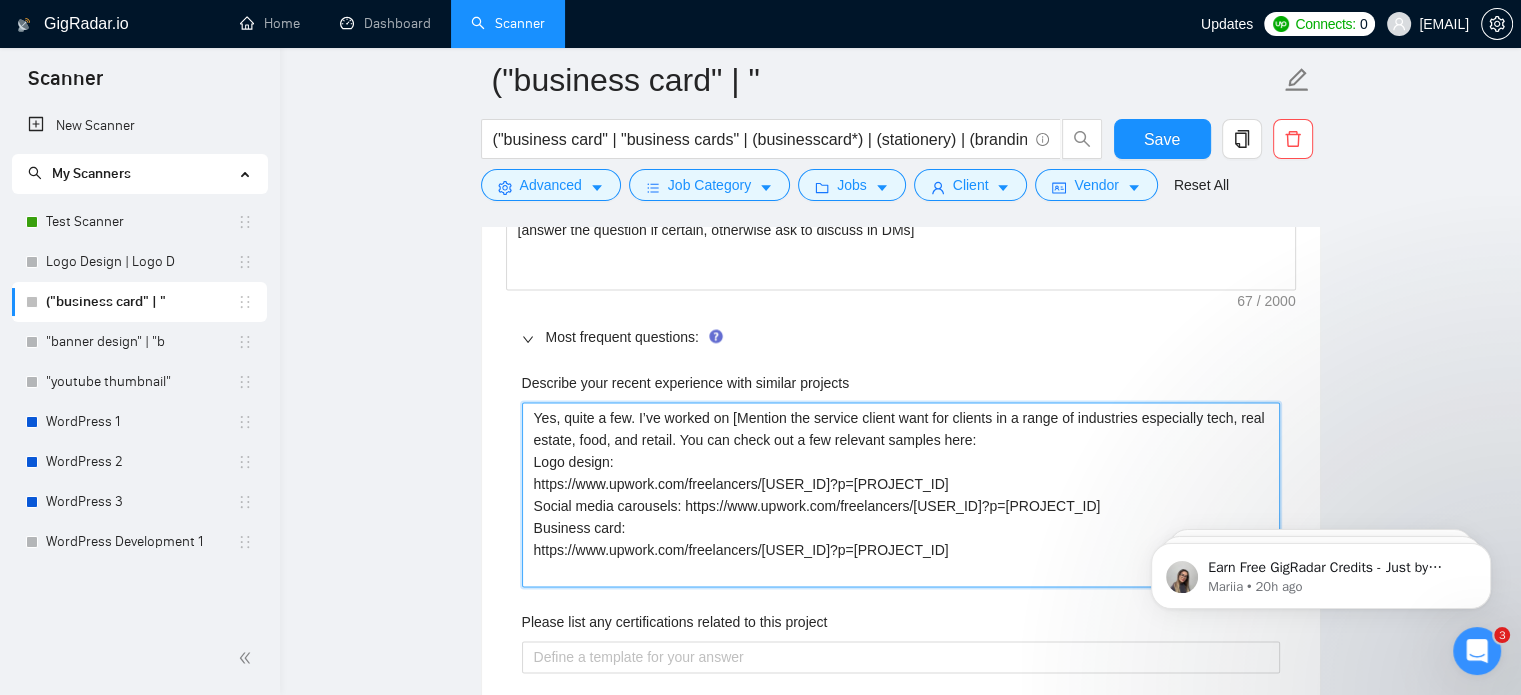 type 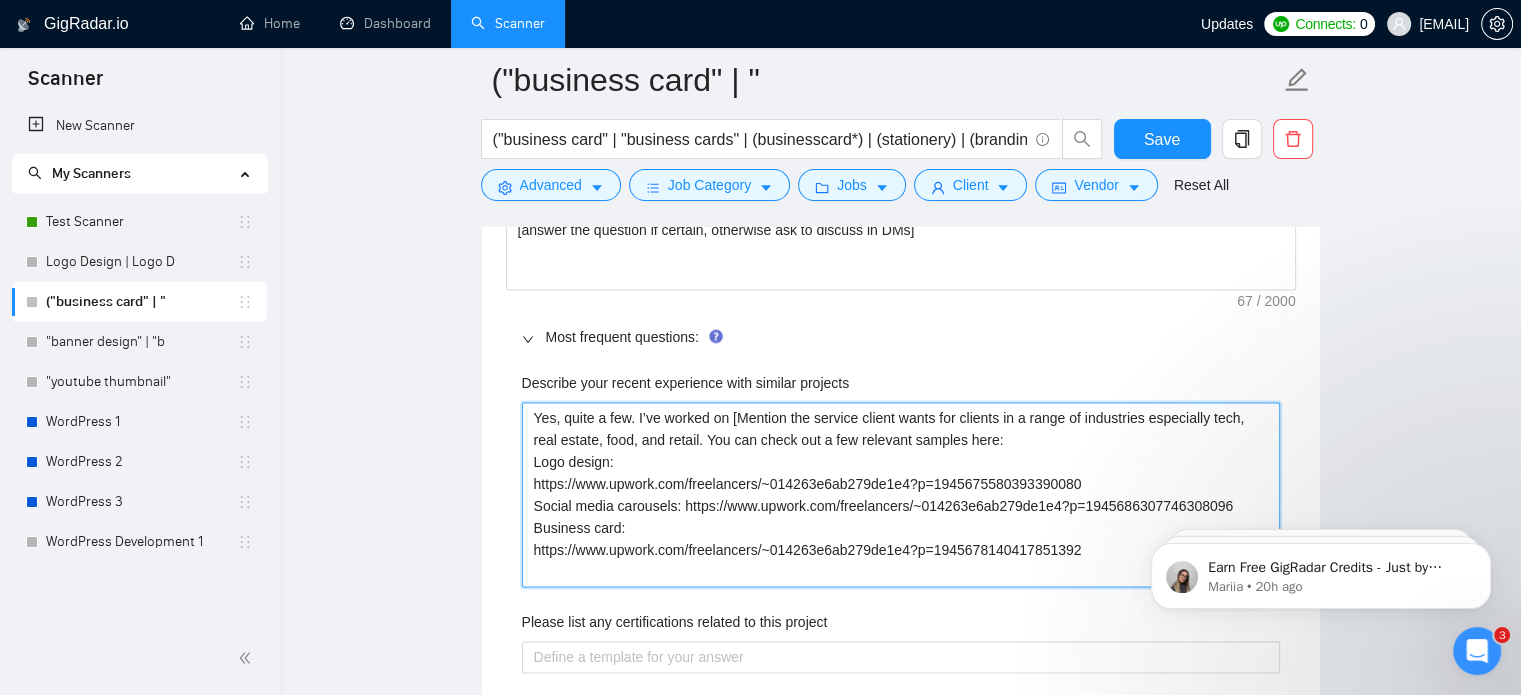 type 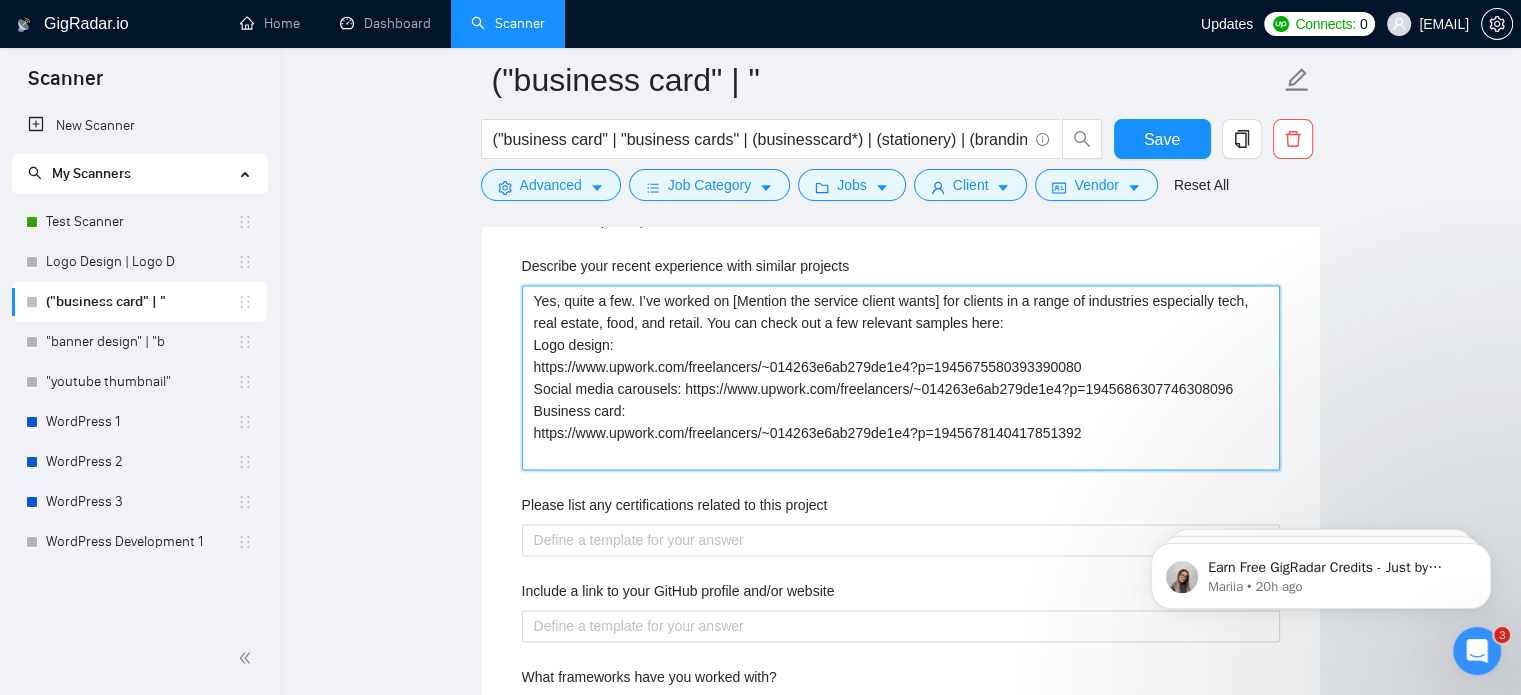 scroll, scrollTop: 3093, scrollLeft: 0, axis: vertical 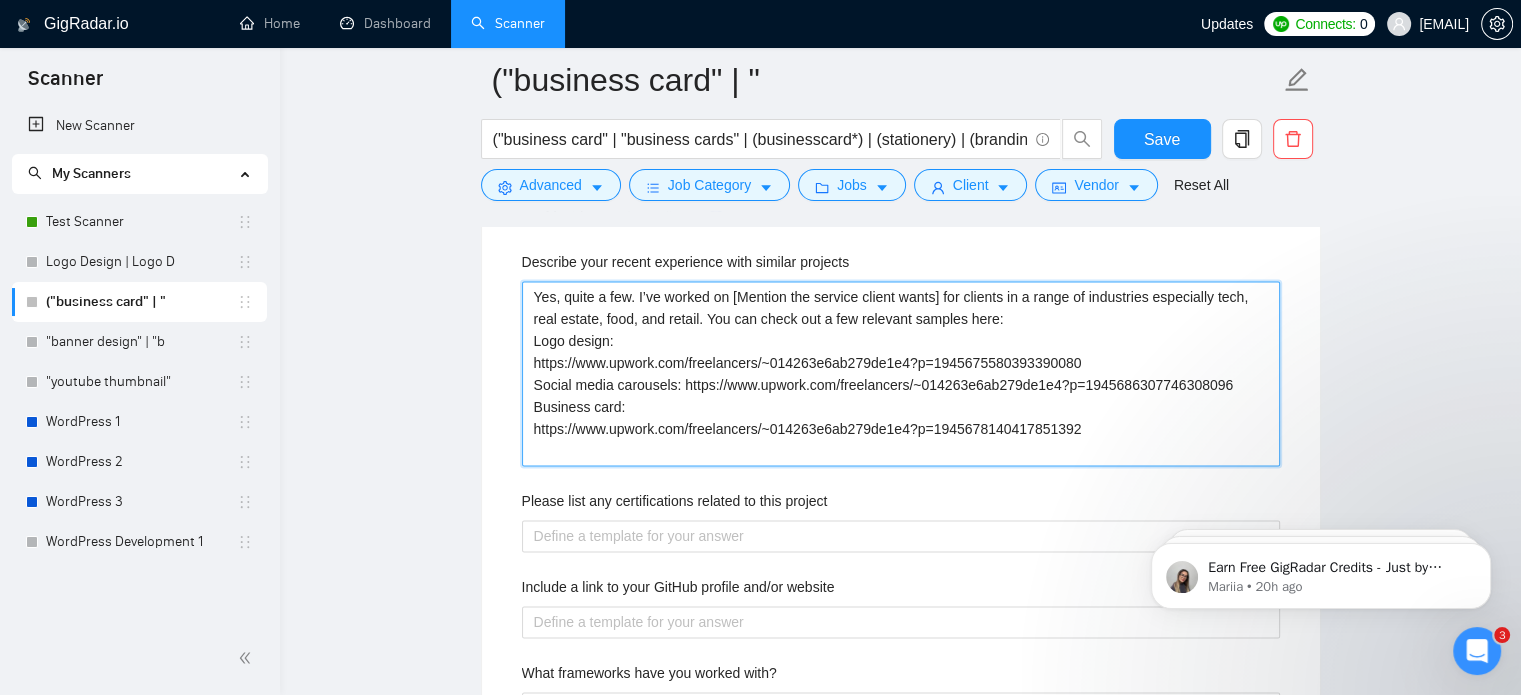 click on "Yes, quite a few. I’ve worked on [Mention the service client wants] for clients in a range of industries especially tech, real estate, food, and retail. You can check out a few relevant samples here:
Logo design:
https://www.upwork.com/freelancers/~014263e6ab279de1e4?p=1945675580393390080
Social media carousels: https://www.upwork.com/freelancers/~014263e6ab279de1e4?p=1945686307746308096
Business card:
https://www.upwork.com/freelancers/~014263e6ab279de1e4?p=1945678140417851392" at bounding box center (901, 374) 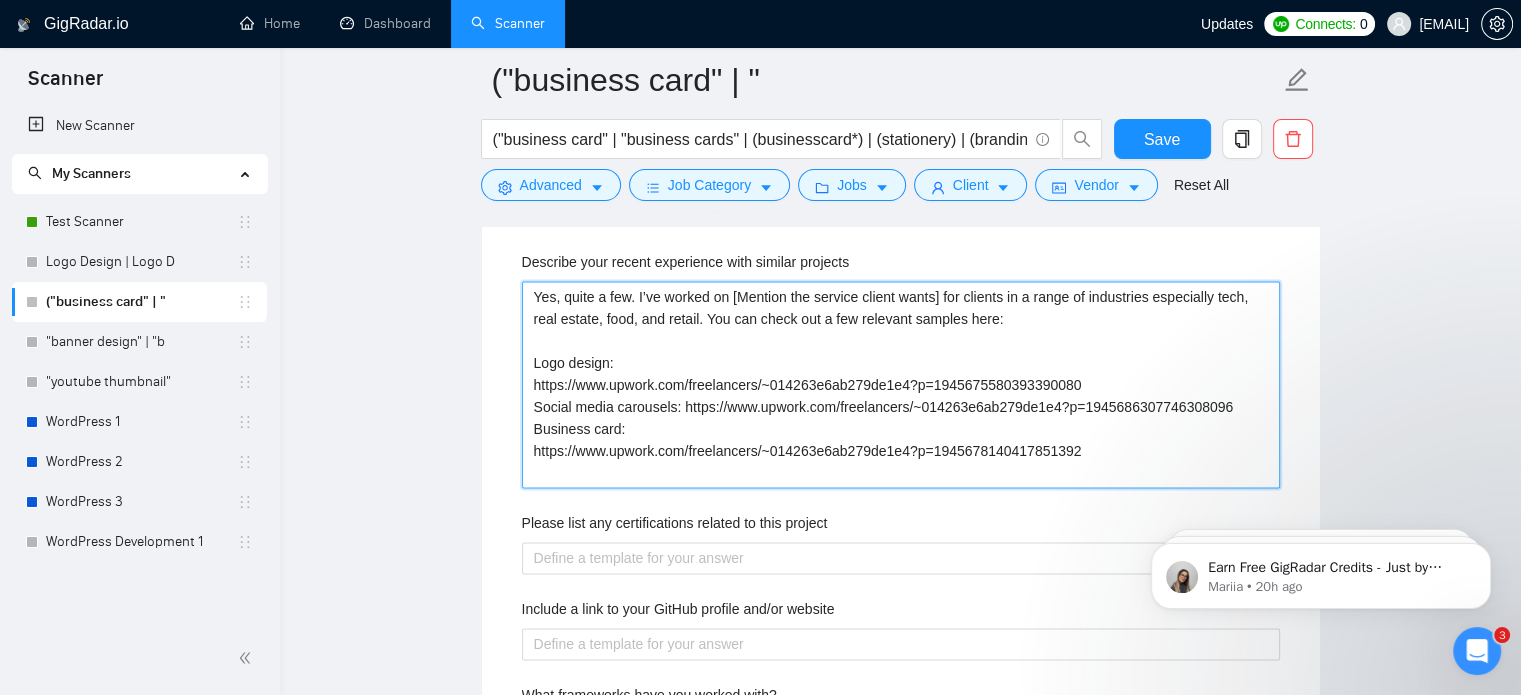 type 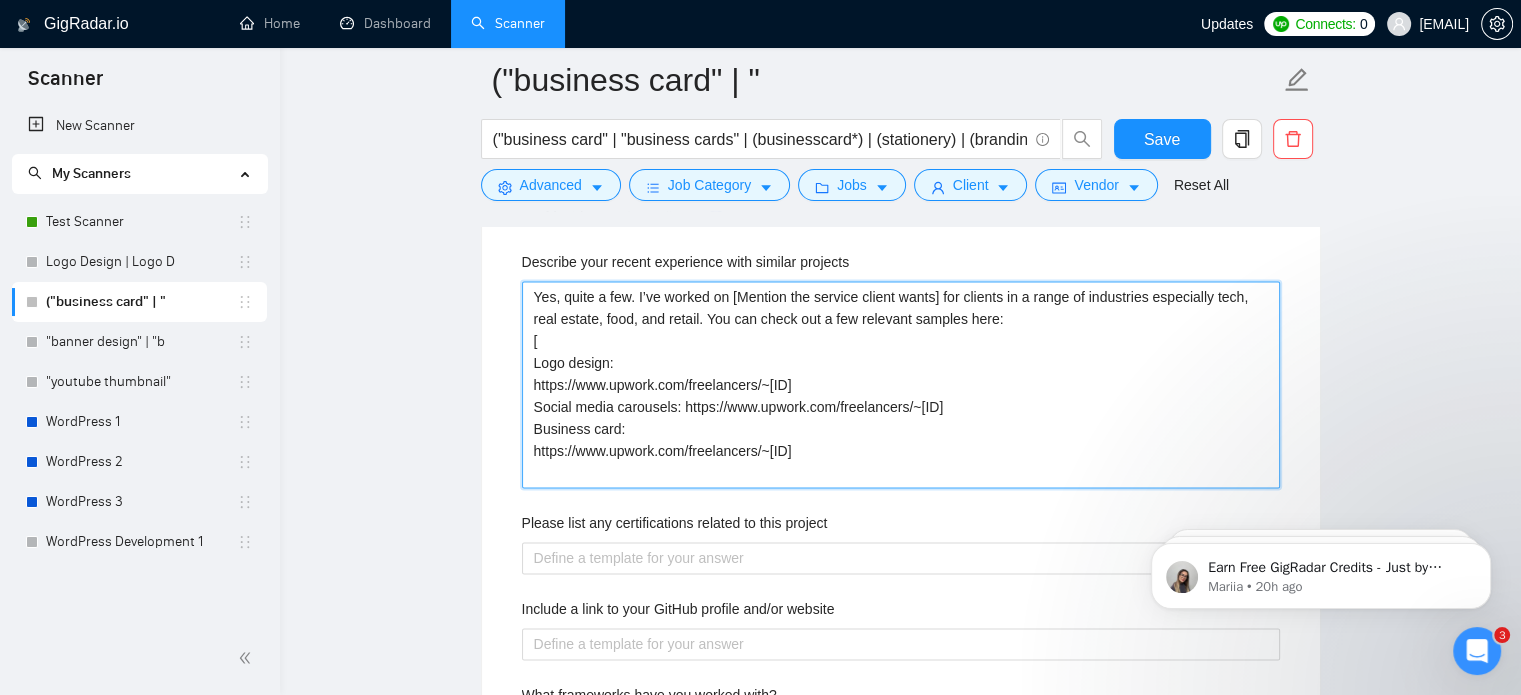type 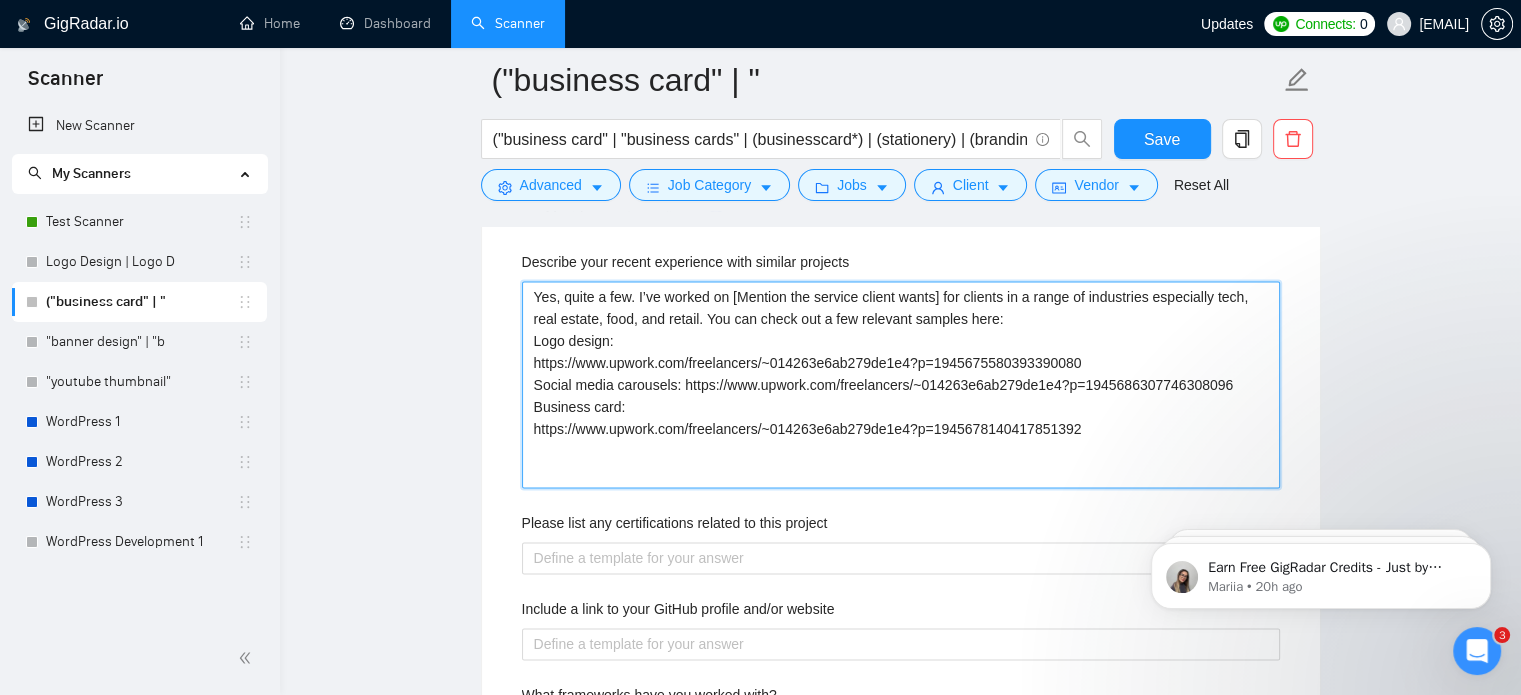 type on "Yes, quite a few. I’ve worked on [Mention the service client wants] for clients in a range of industries especially tech, real estate, food, and retail. You can check out a few relevant samples here:
[ s
Logo design:
https://www.upwork.com/freelancers/~014263e6ab279de1e4?p=1945675580393390080
Social media carousels: https://www.upwork.com/freelancers/~014263e6ab279de1e4?p=1945686307746308096
Business card:
https://www.upwork.com/freelancers/~014263e6ab279de1e4?p=1945678140417851392" 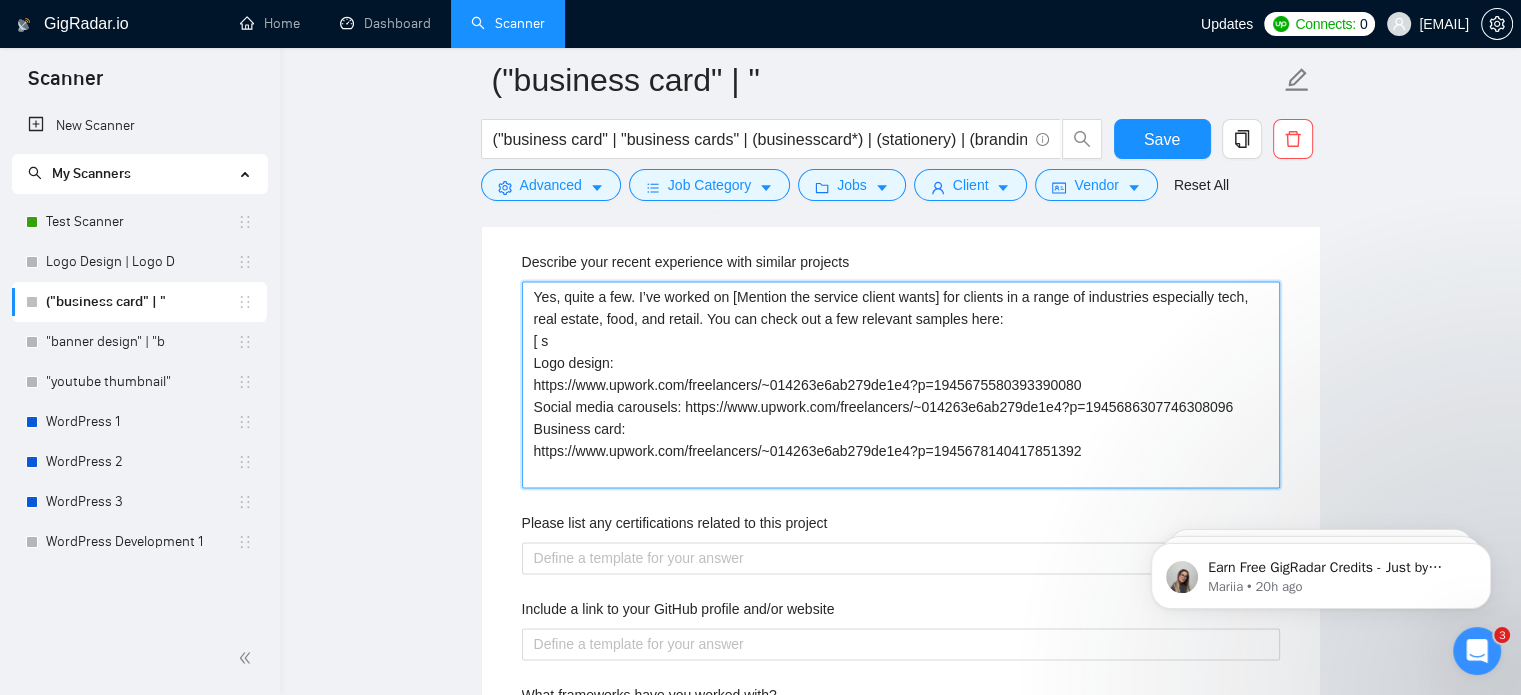 type 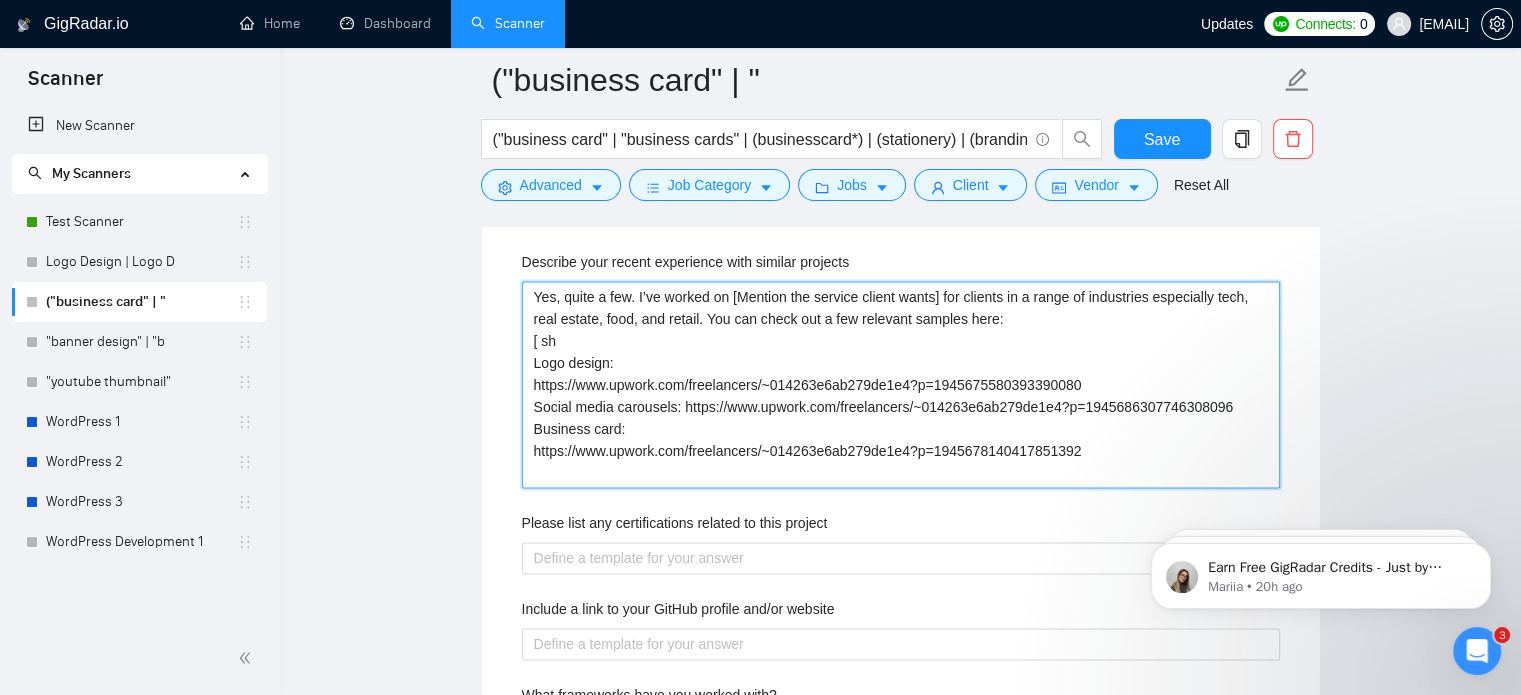 type on "Yes, quite a few. I’ve worked on [Mention the service client wants] for clients in a range of industries especially tech, real estate, food, and retail. You can check out a few relevant samples here:
[ s
Logo design:
https://www.upwork.com/freelancers/~014263e6ab279de1e4?p=1945675580393390080
Social media carousels: https://www.upwork.com/freelancers/~014263e6ab279de1e4?p=1945686307746308096
Business card:
https://www.upwork.com/freelancers/~014263e6ab279de1e4?p=1945678140417851392" 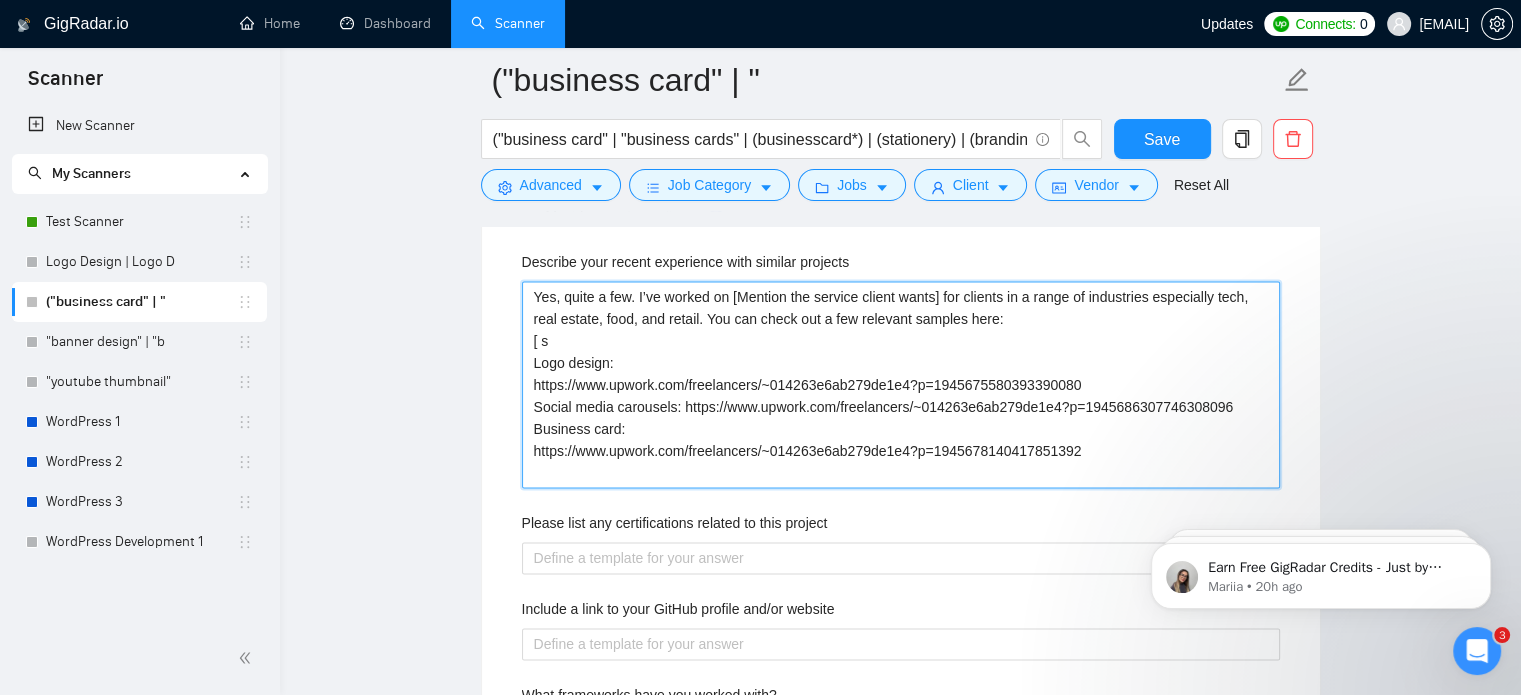 type 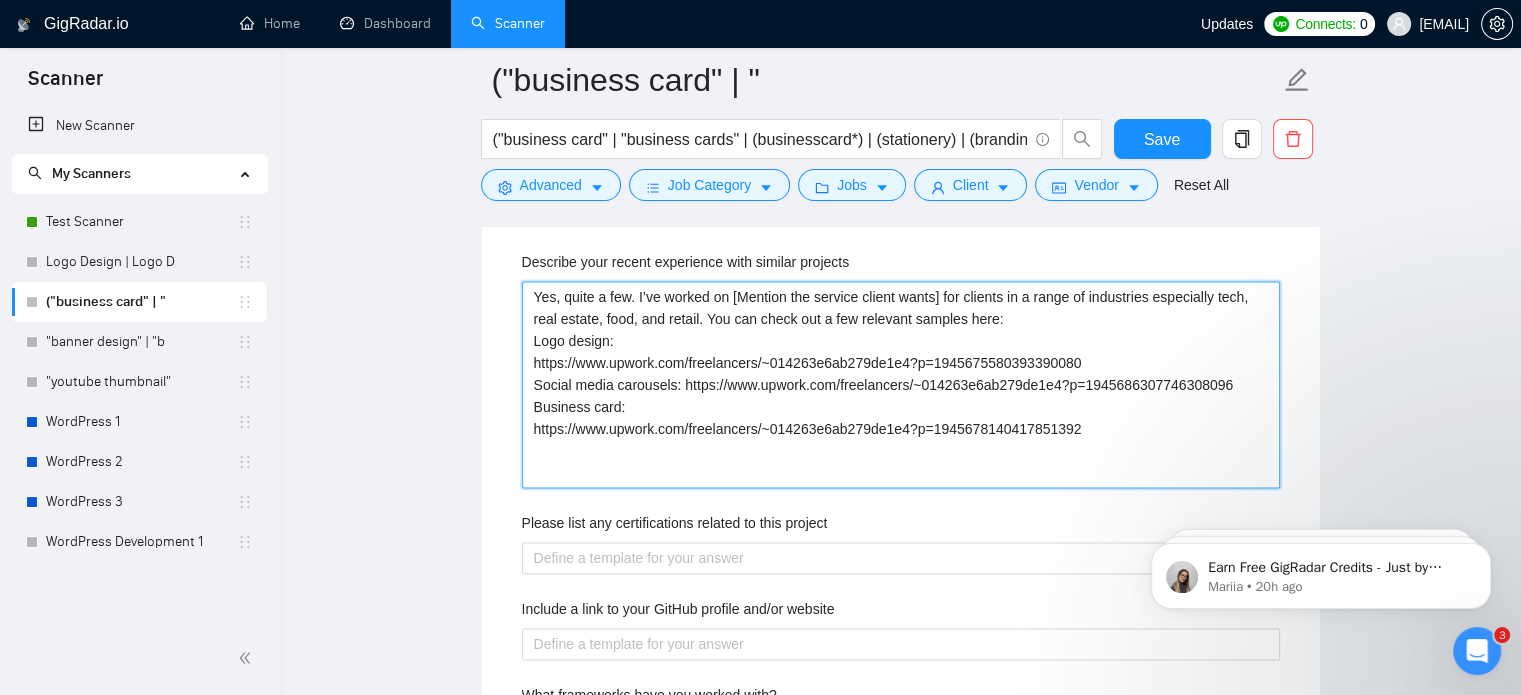 type 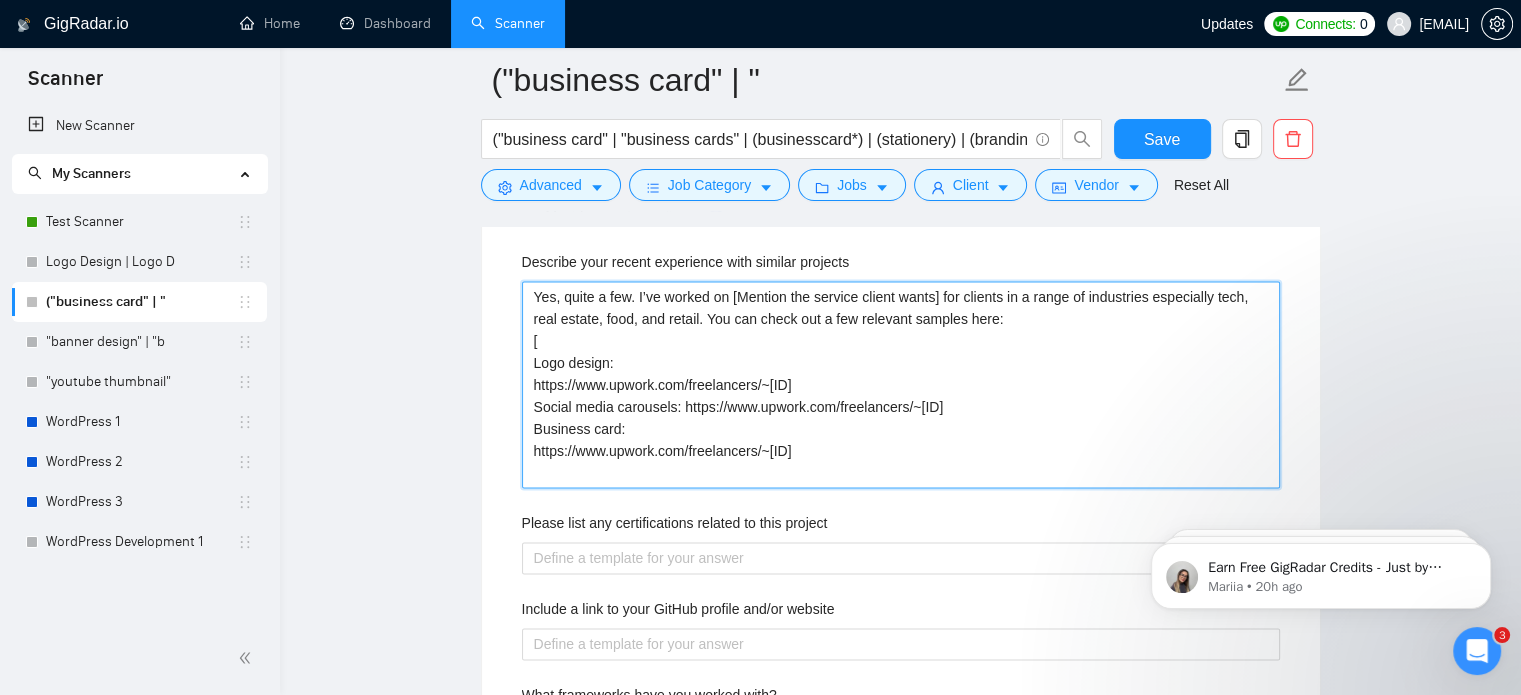 type 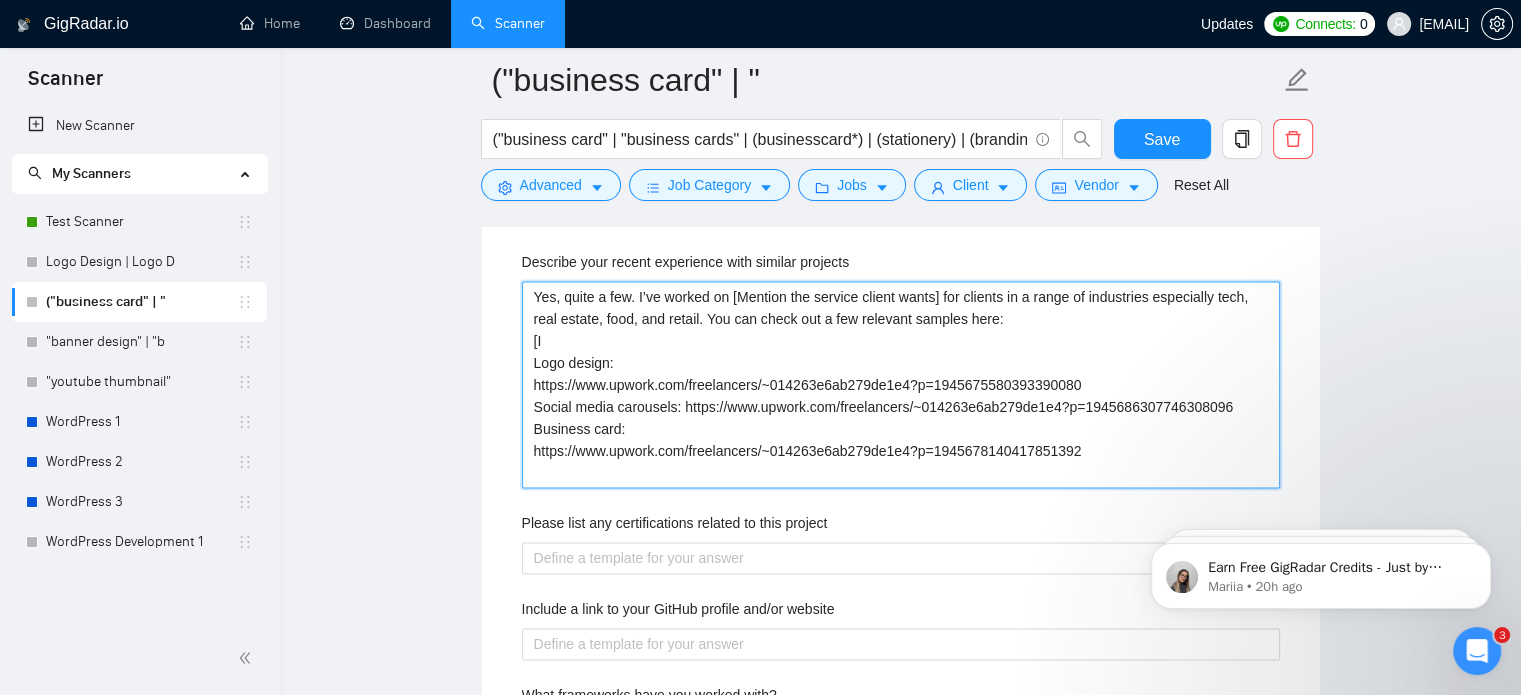 type 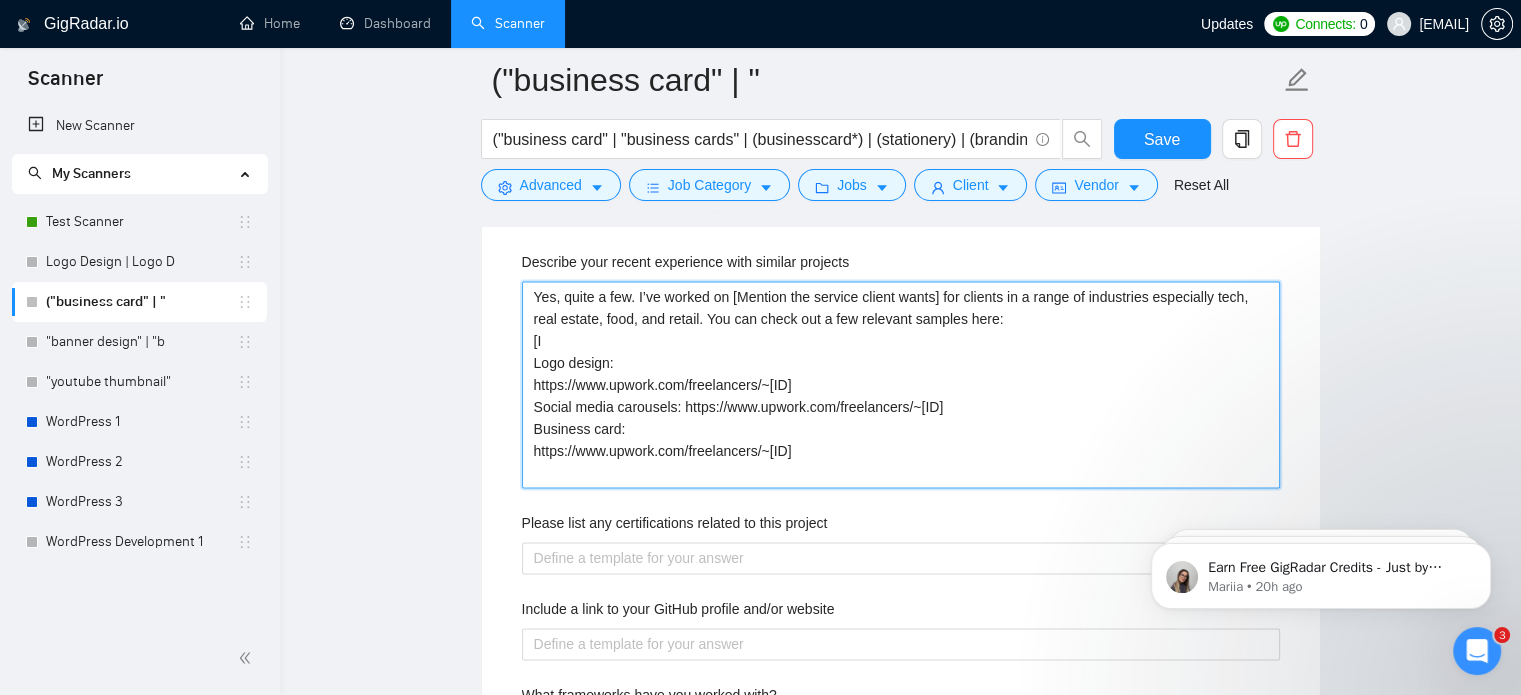 type 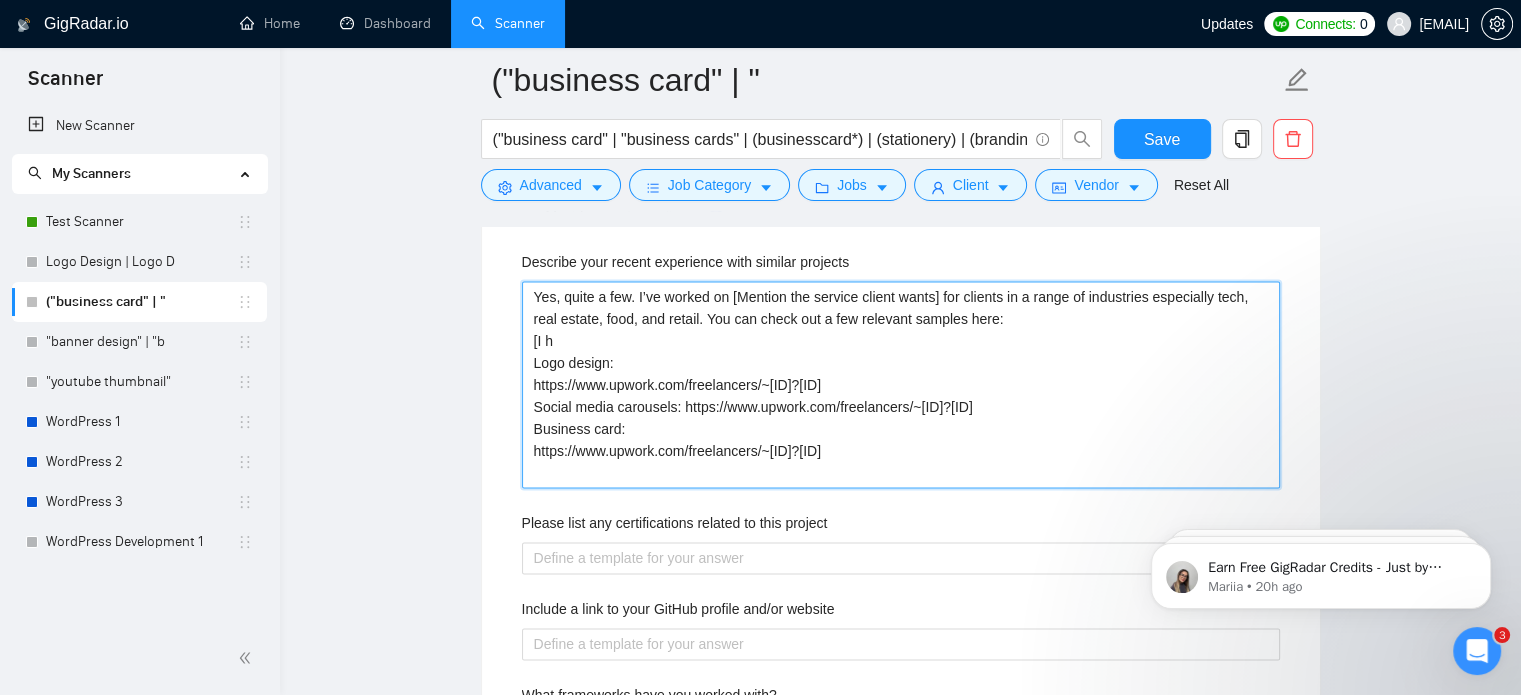 type on "Yes, quite a few. I’ve worked on [Mention the service client wants] for clients in a range of industries especially tech, real estate, food, and retail. You can check out a few relevant samples here:
[I ha
Logo design:
https://www.upwork.com/freelancers/~014263e6ab279de1e4?p=1945675580393390080
Social media carousels: https://www.upwork.com/freelancers/~014263e6ab279de1e4?p=1945686307746308096
Business card:
https://www.upwork.com/freelancers/~014263e6ab279de1e4?p=1945678140417851392" 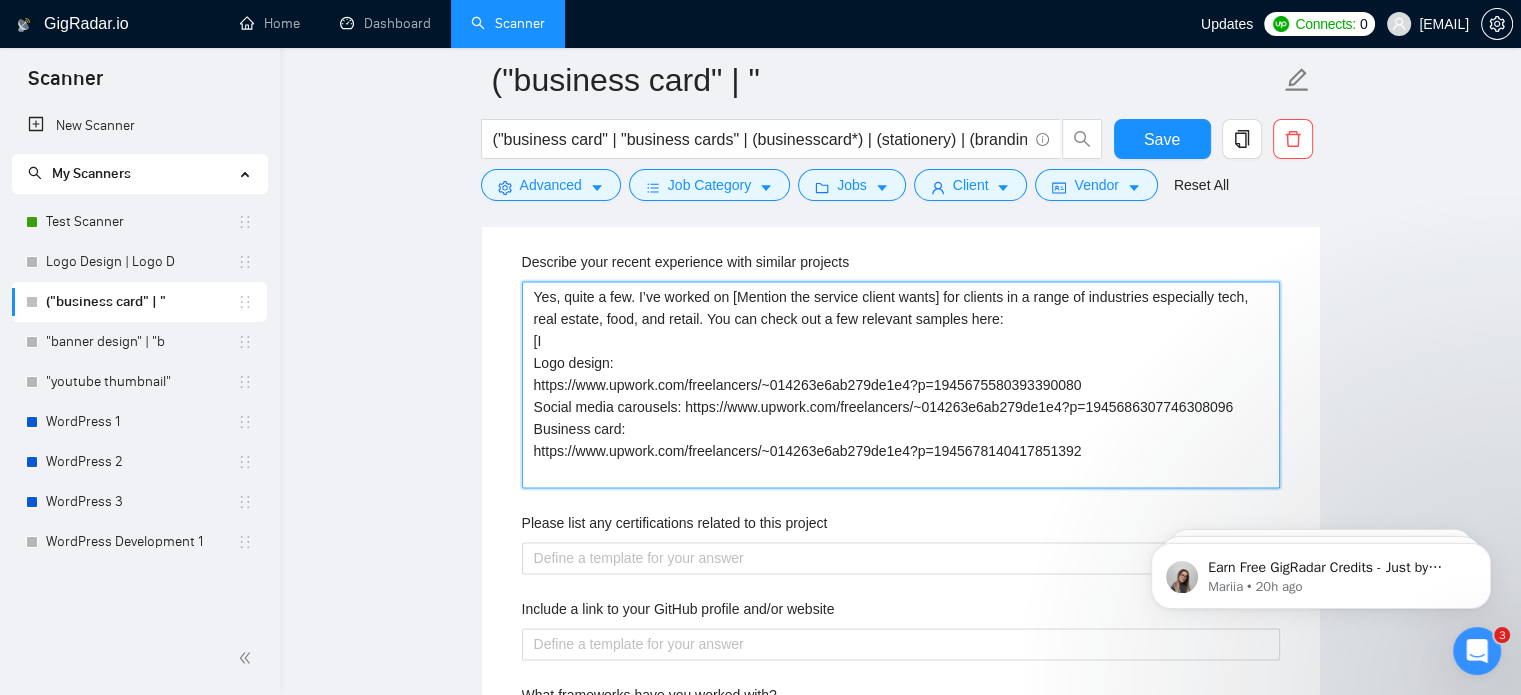 type 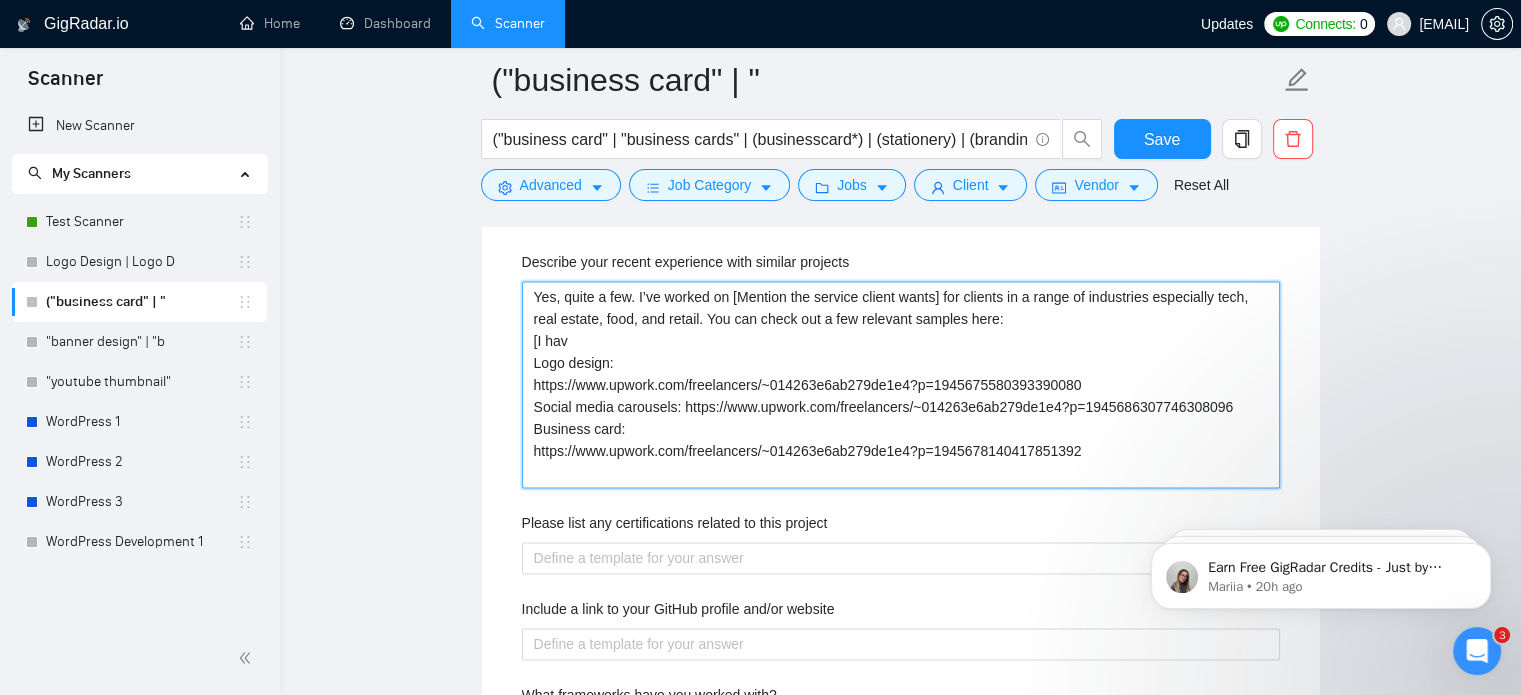 type 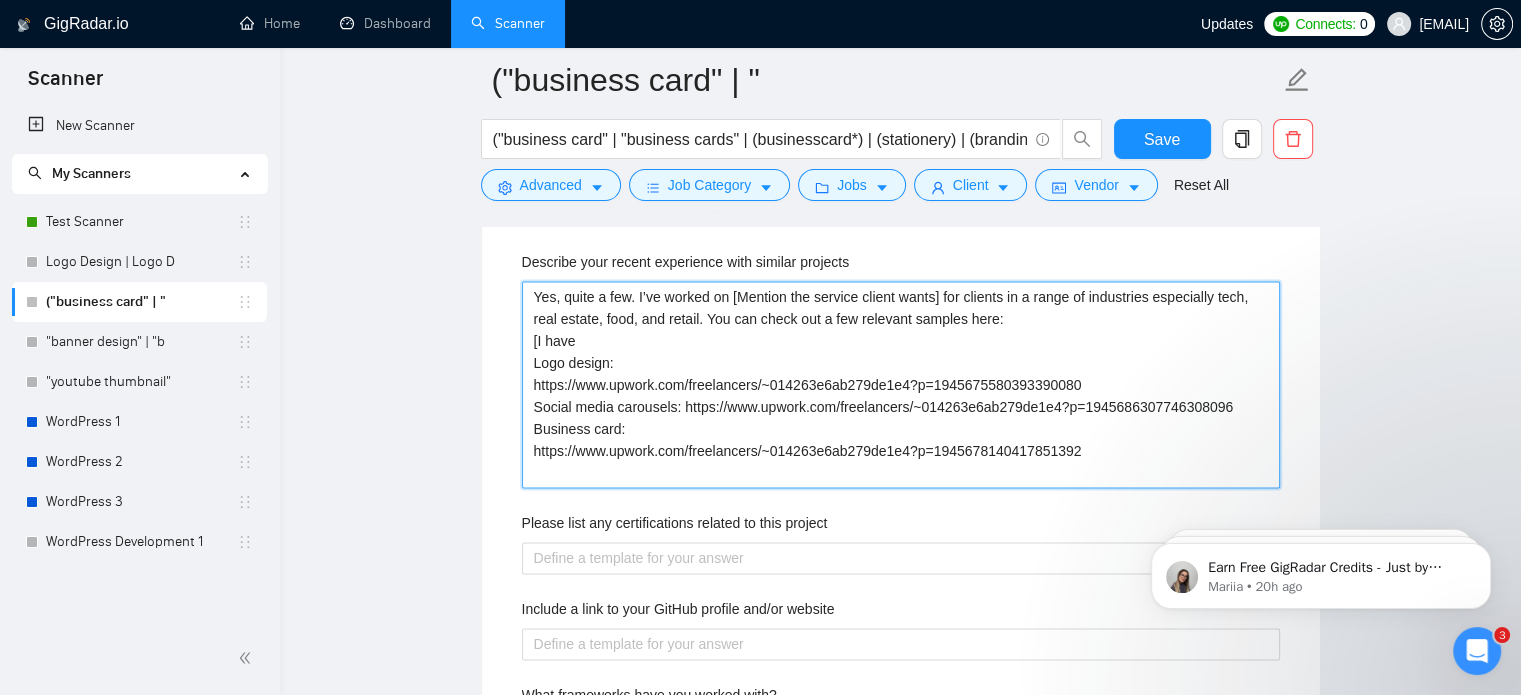 type 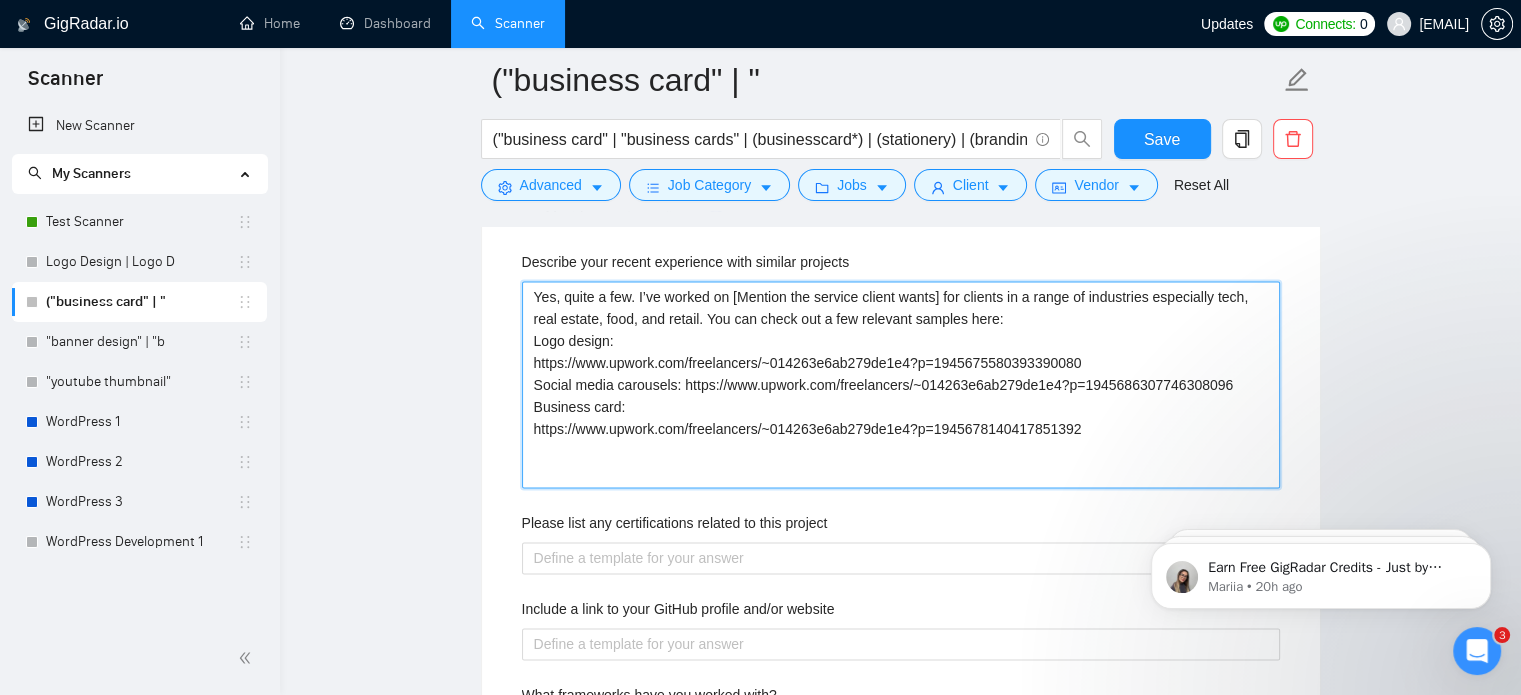 type on "Yes, quite a few. I’ve worked on [Mention the service client wants] for clients in a range of industries especially tech, real estate, food, and retail. You can check out a few relevant samples here:
[I have
Logo design:
https://www.upwork.com/freelancers/~014263e6ab279de1e4?p=1945675580393390080
Social media carousels: https://www.upwork.com/freelancers/~014263e6ab279de1e4?p=1945686307746308096
Business card:
https://www.upwork.com/freelancers/~014263e6ab279de1e4?p=1945678140417851392" 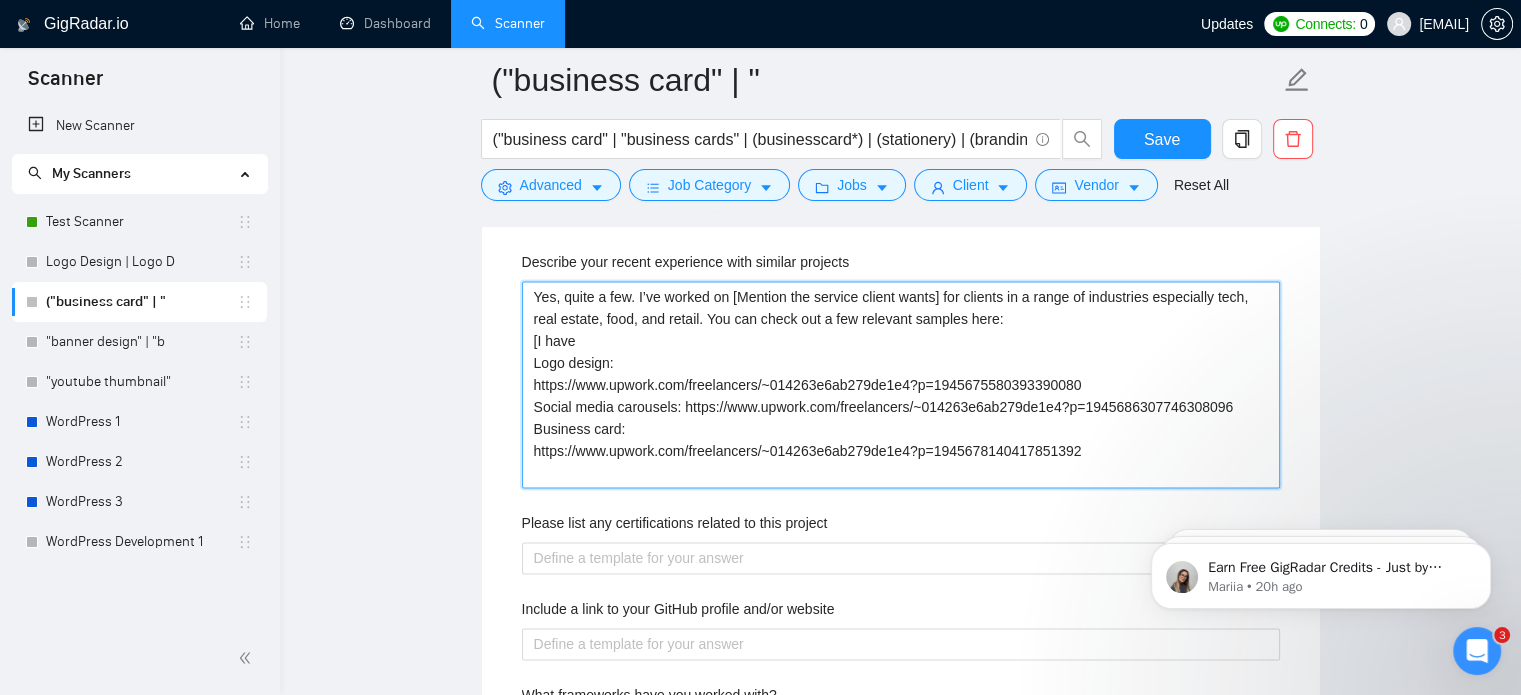 type 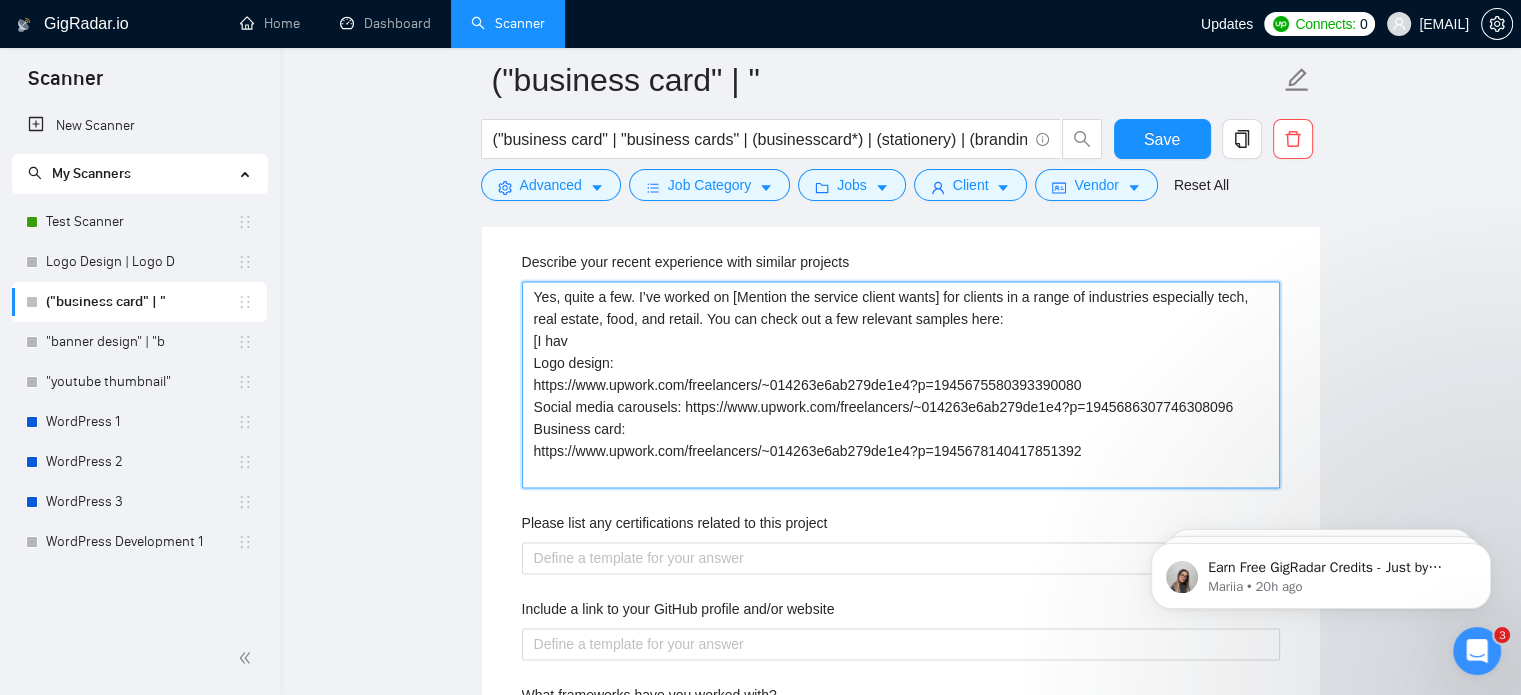 type 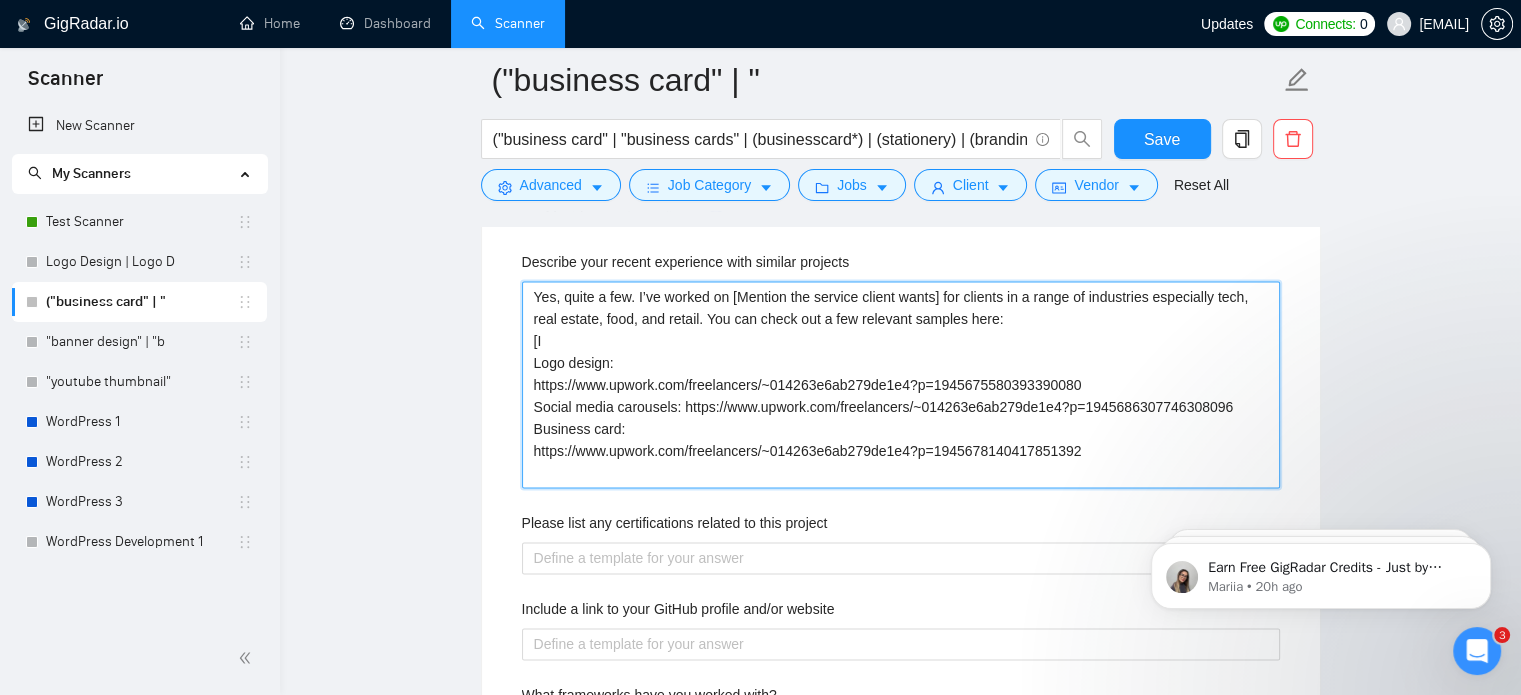 type 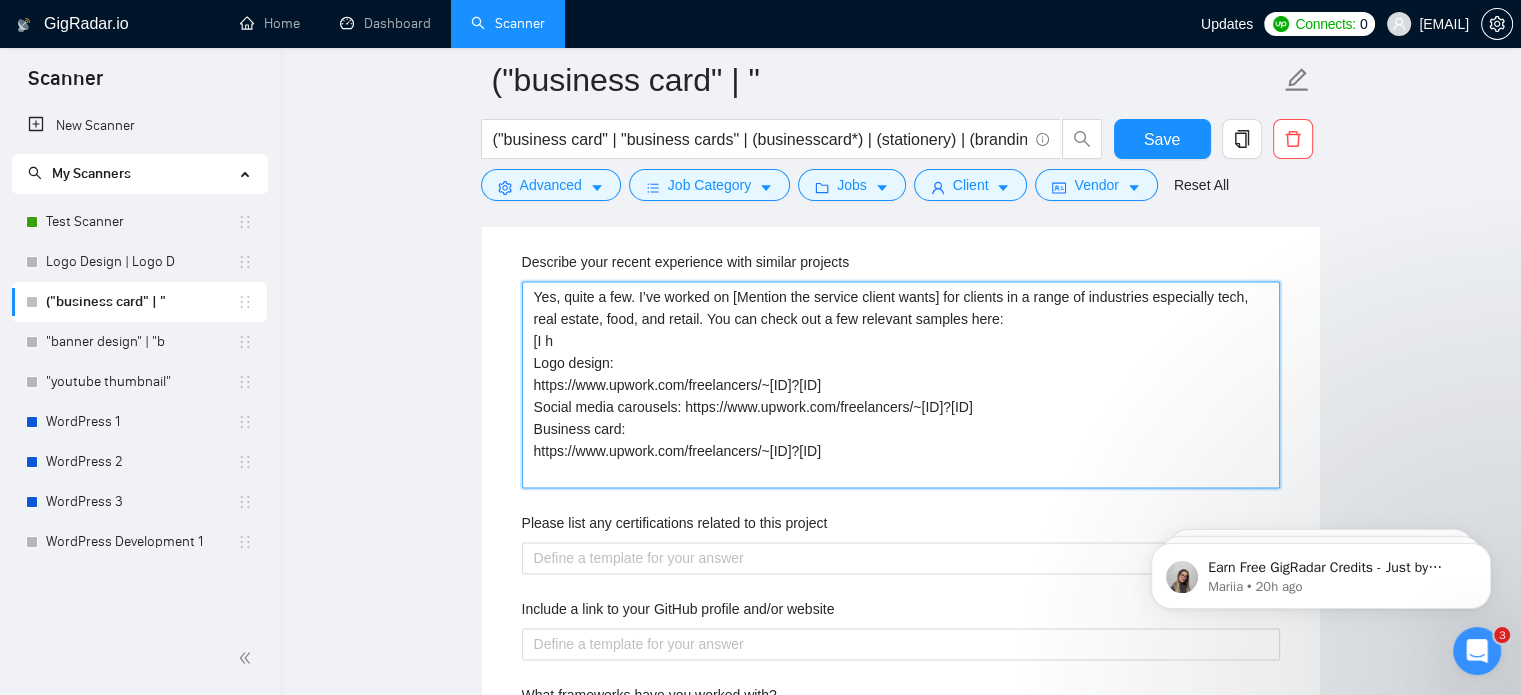 type 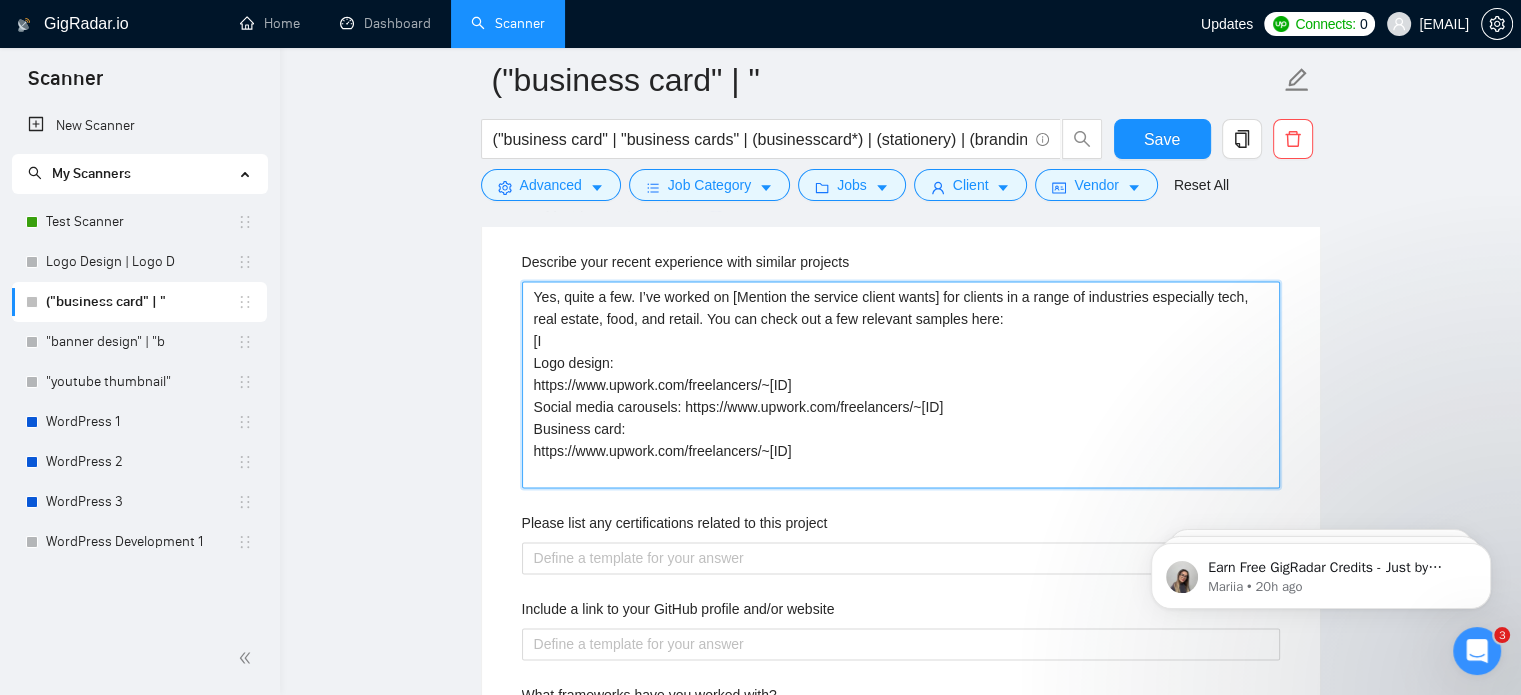 type 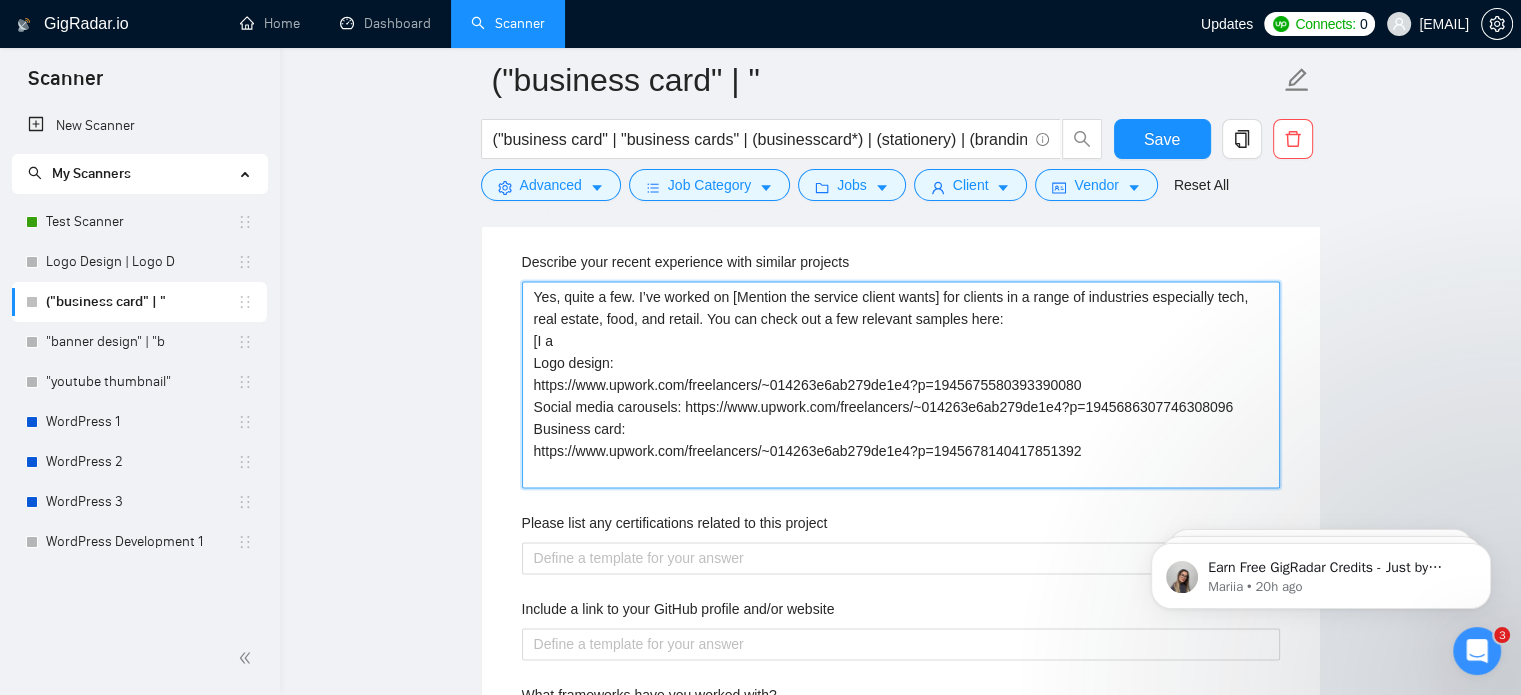 type 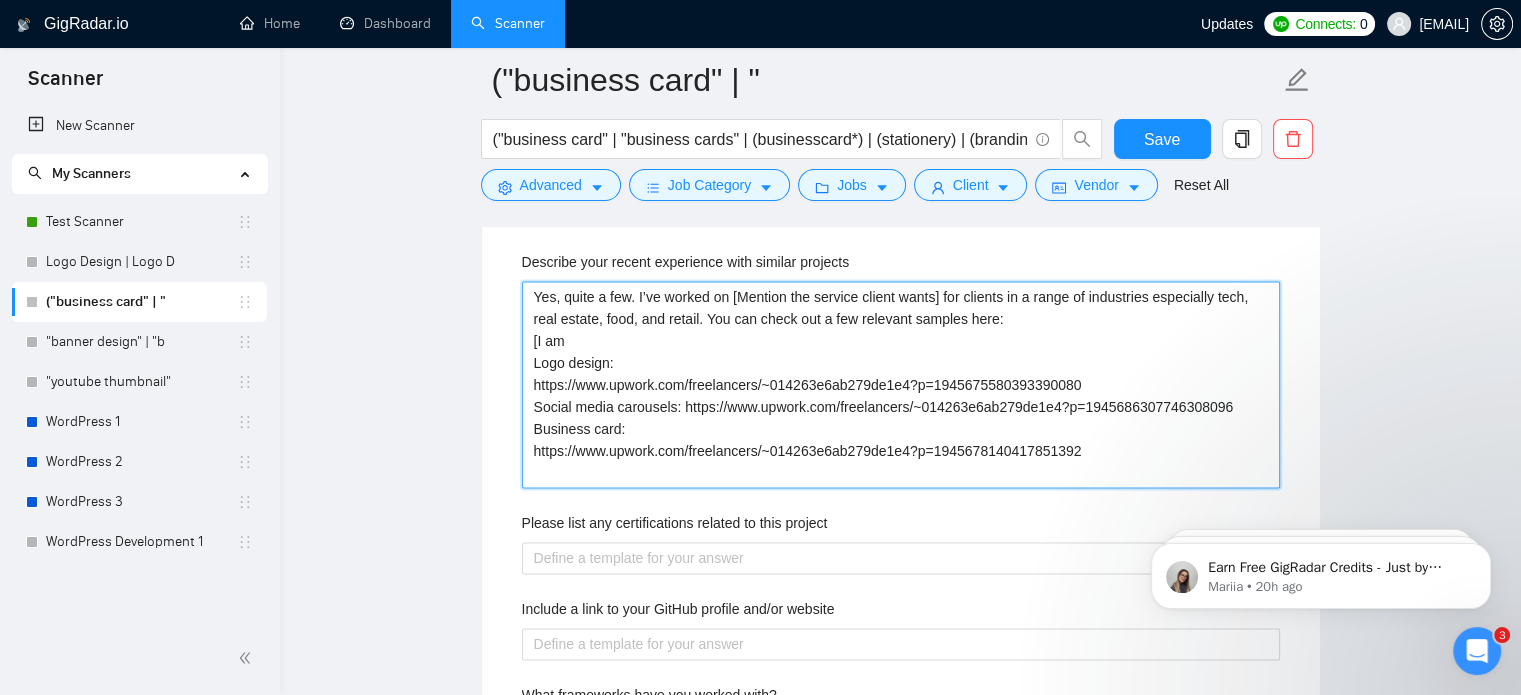 type on "Yes, quite a few. I’ve worked on [Mention the service client wants] for clients in a range of industries especially tech, real estate, food, and retail. You can check out a few relevant samples here:
[I am
Logo design:
https://www.upwork.com/freelancers/~014263e6ab279de1e4?p=1945675580393390080
Social media carousels: https://www.upwork.com/freelancers/~014263e6ab279de1e4?p=1945686307746308096
Business card:
https://www.upwork.com/freelancers/~014263e6ab279de1e4?p=1945678140417851392" 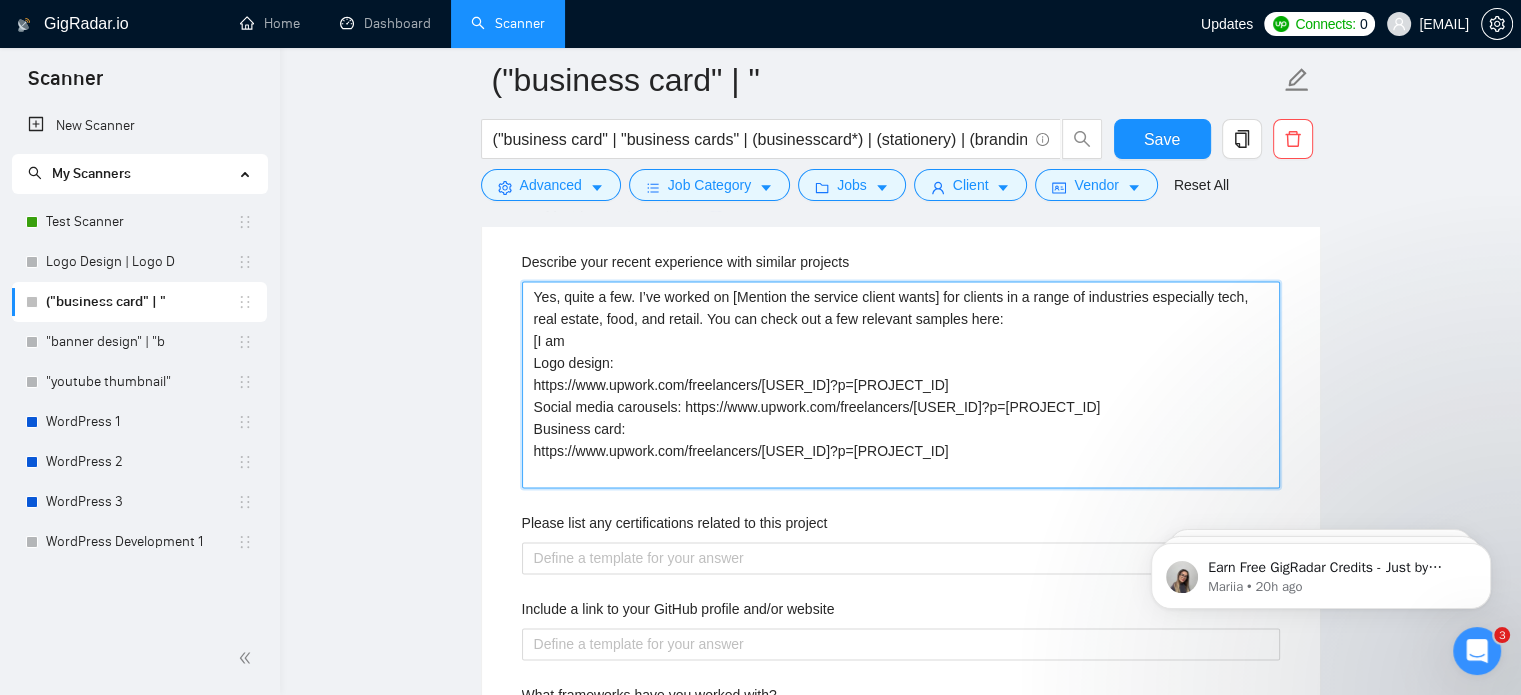 type 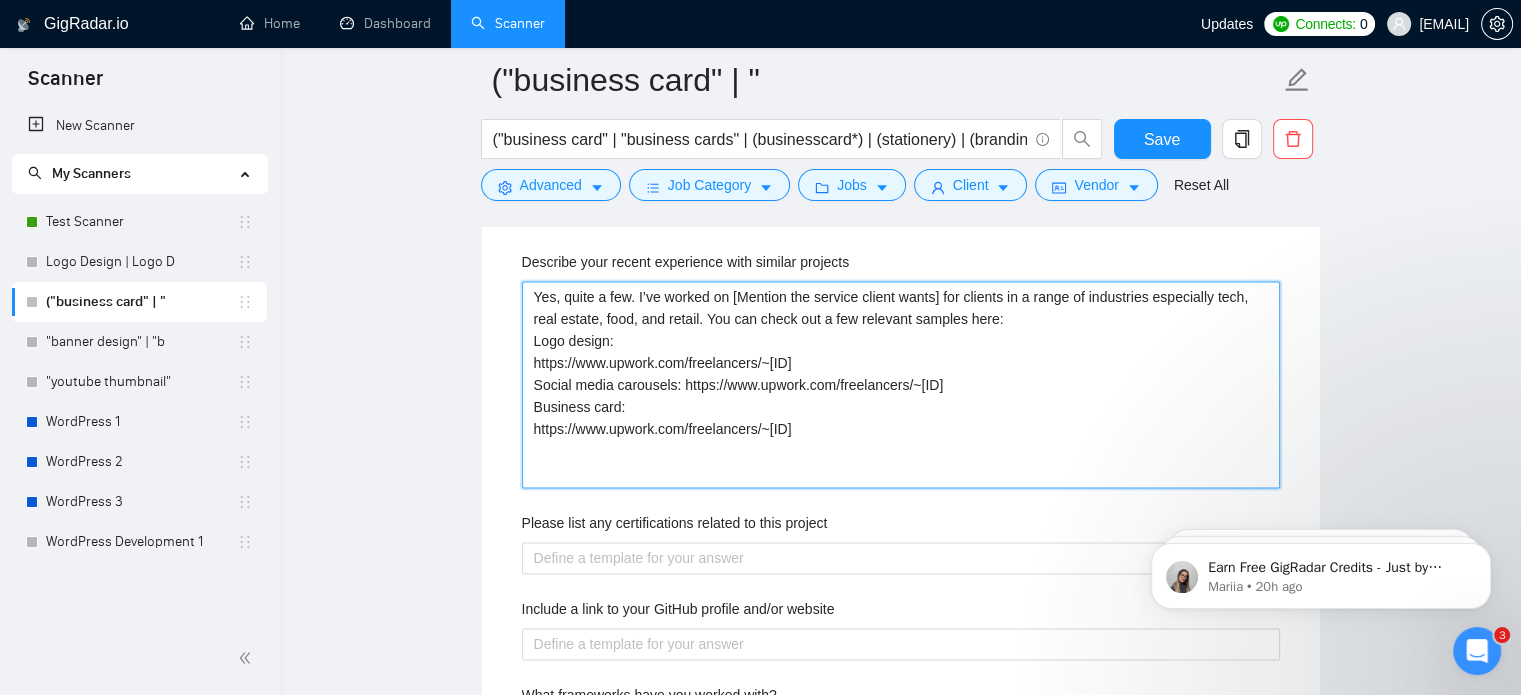 type 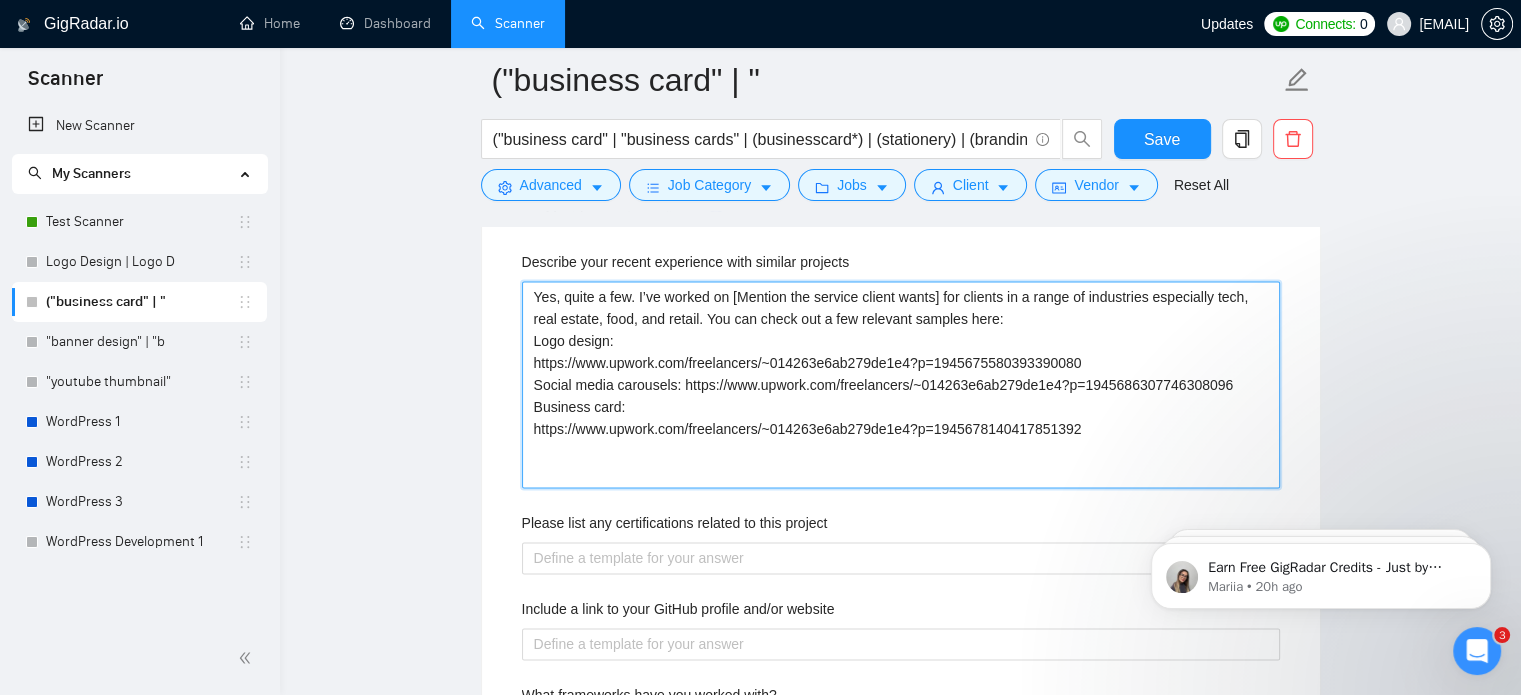 type 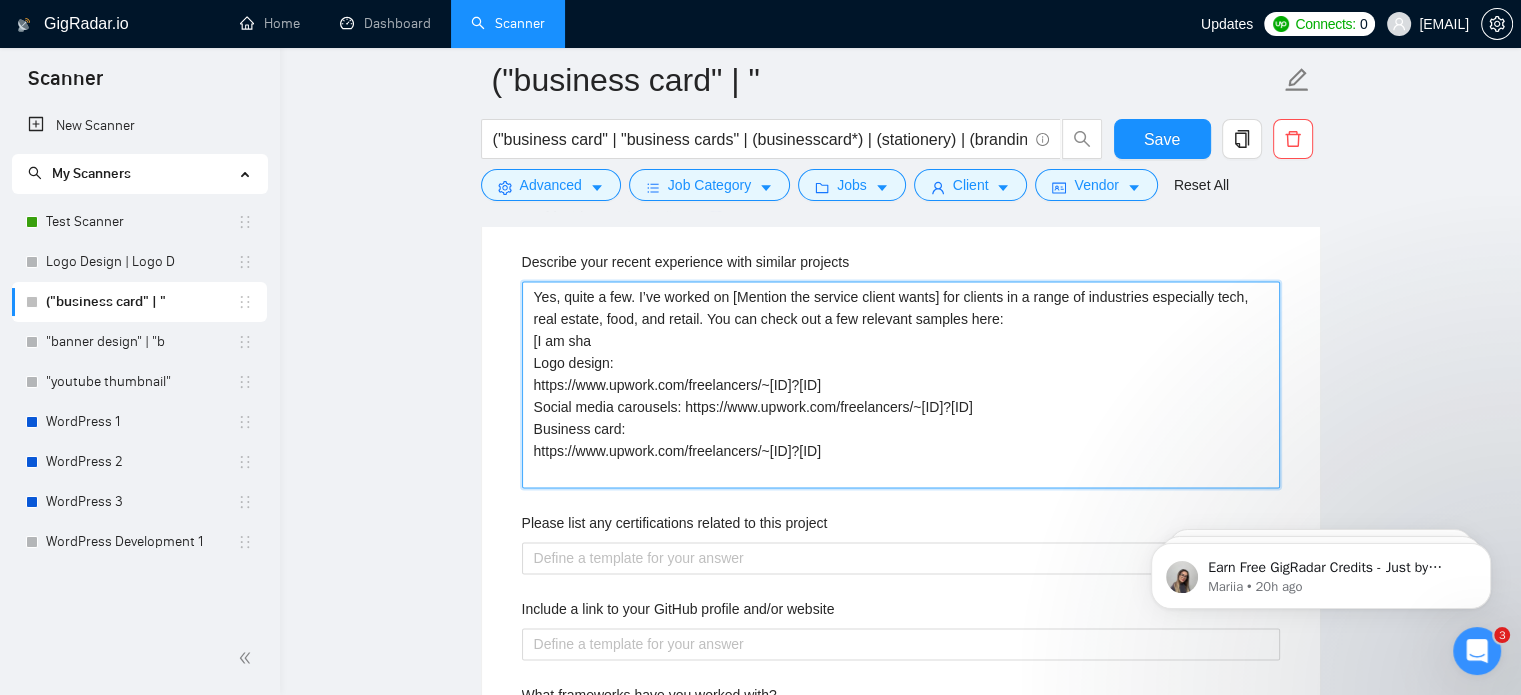 type 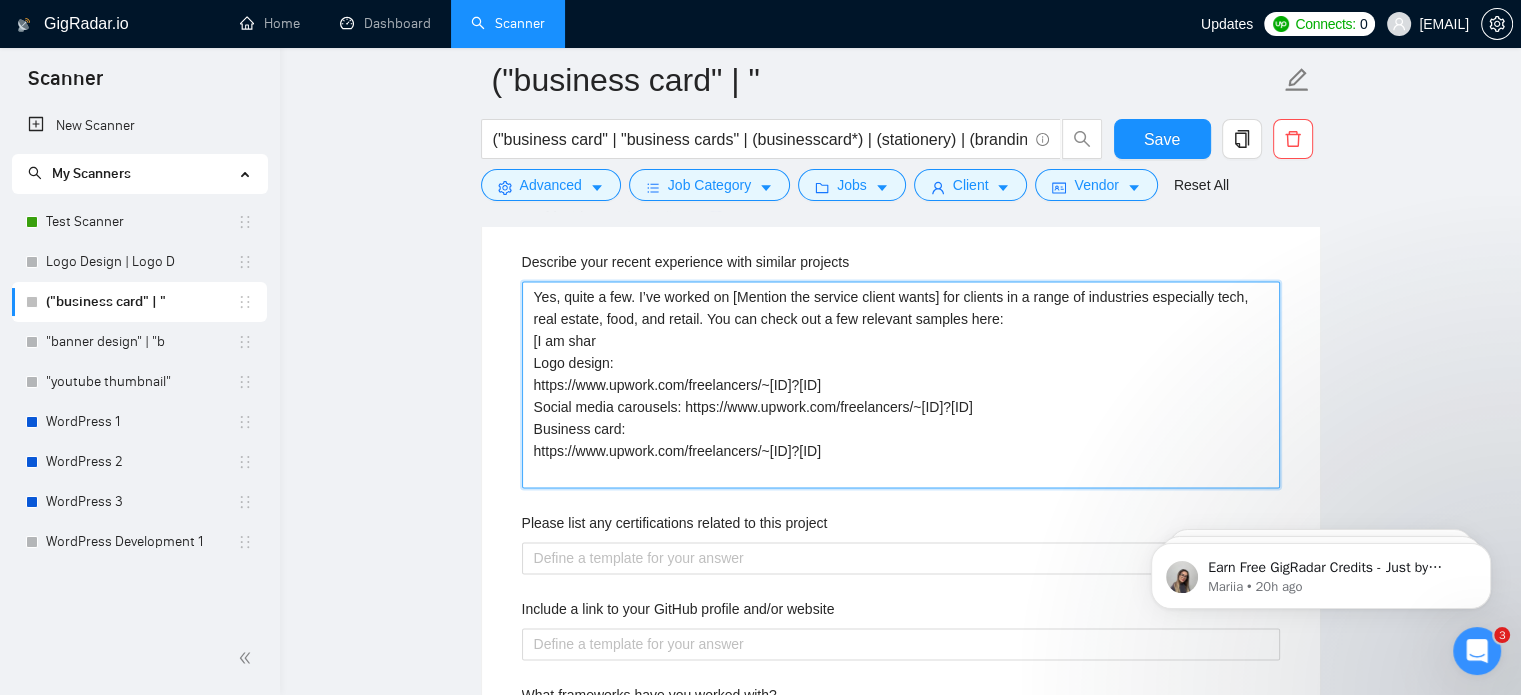 type 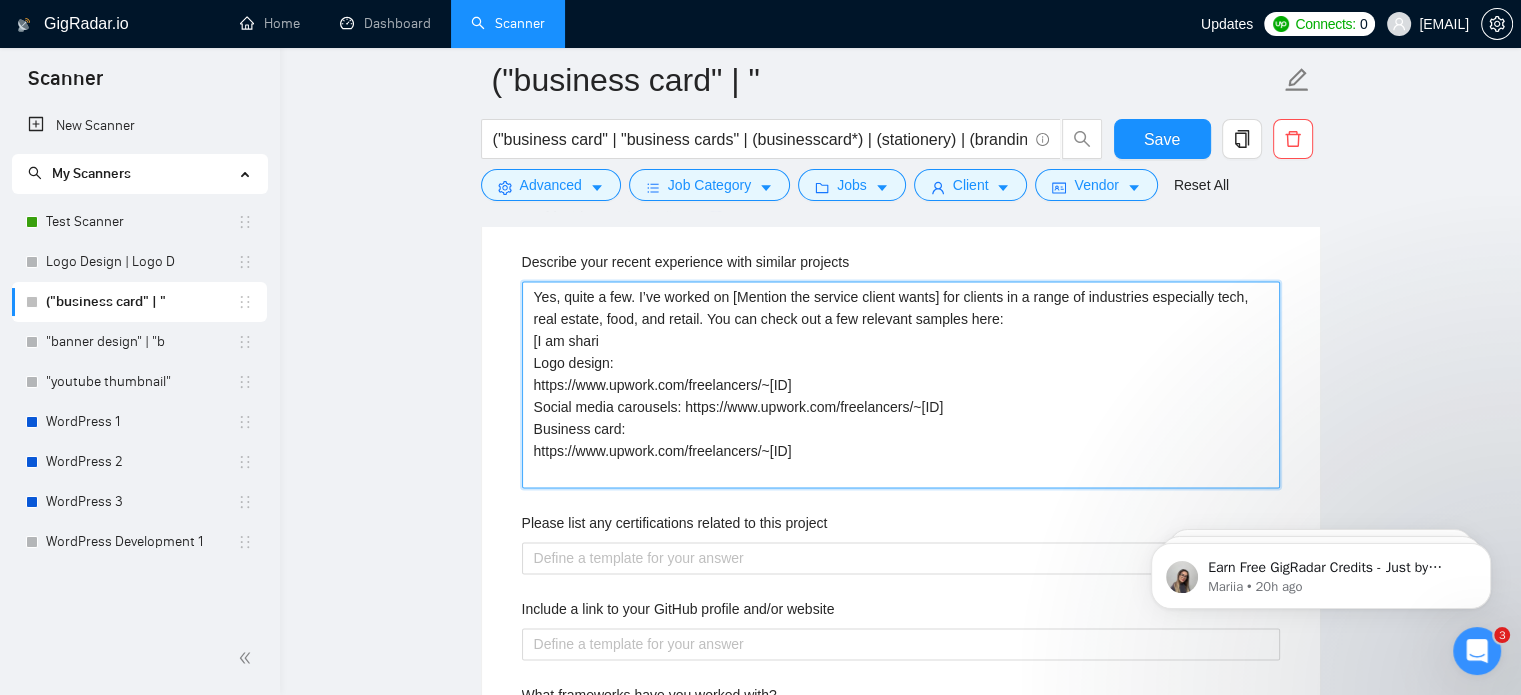 type on "Yes, quite a few. I’ve worked on [Mention the service client wants] for clients in a range of industries especially tech, real estate, food, and retail. You can check out a few relevant samples here:
[I am sharin
Logo design:
https://www.upwork.com/freelancers/~014263e6ab279de1e4?p=1945675580393390080
Social media carousels: https://www.upwork.com/freelancers/~014263e6ab279de1e4?p=1945686307746308096
Business card:
https://www.upwork.com/freelancers/~014263e6ab279de1e4?p=1945678140417851392" 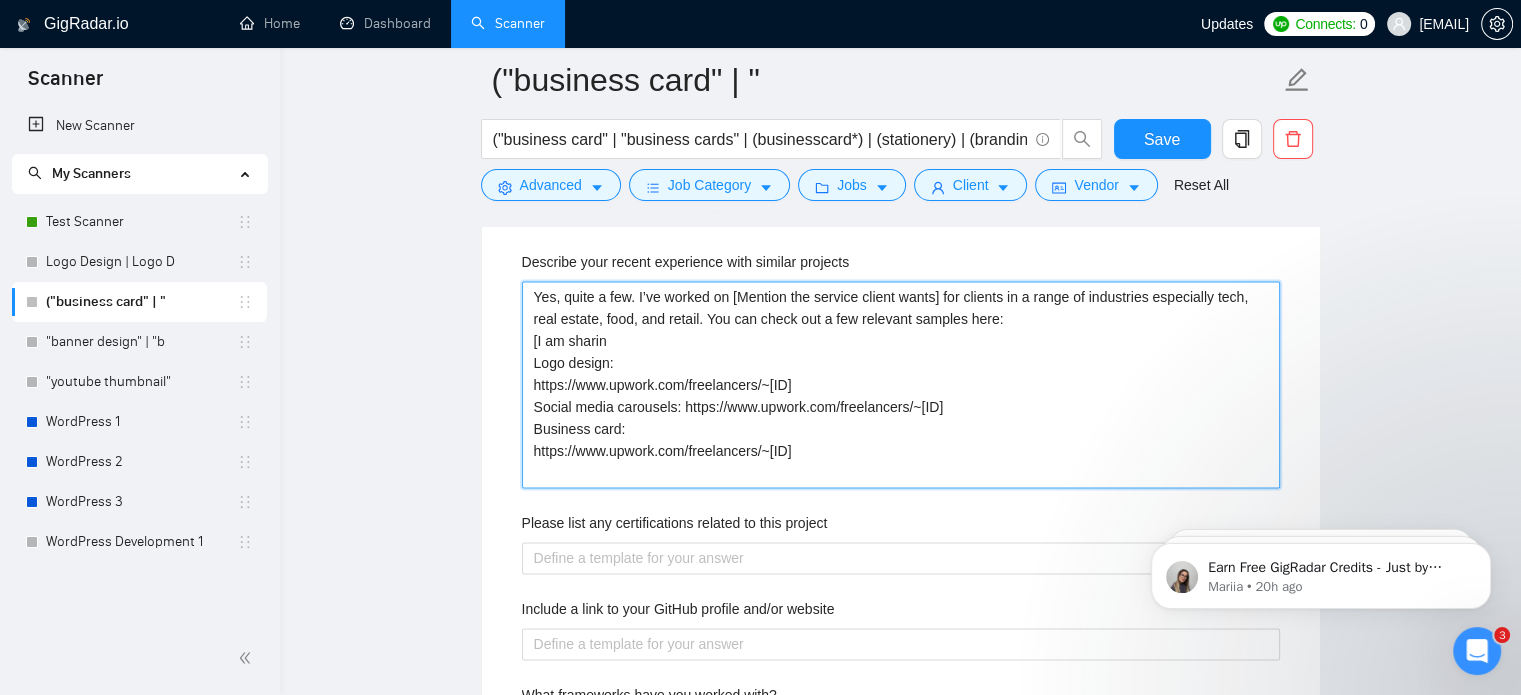type 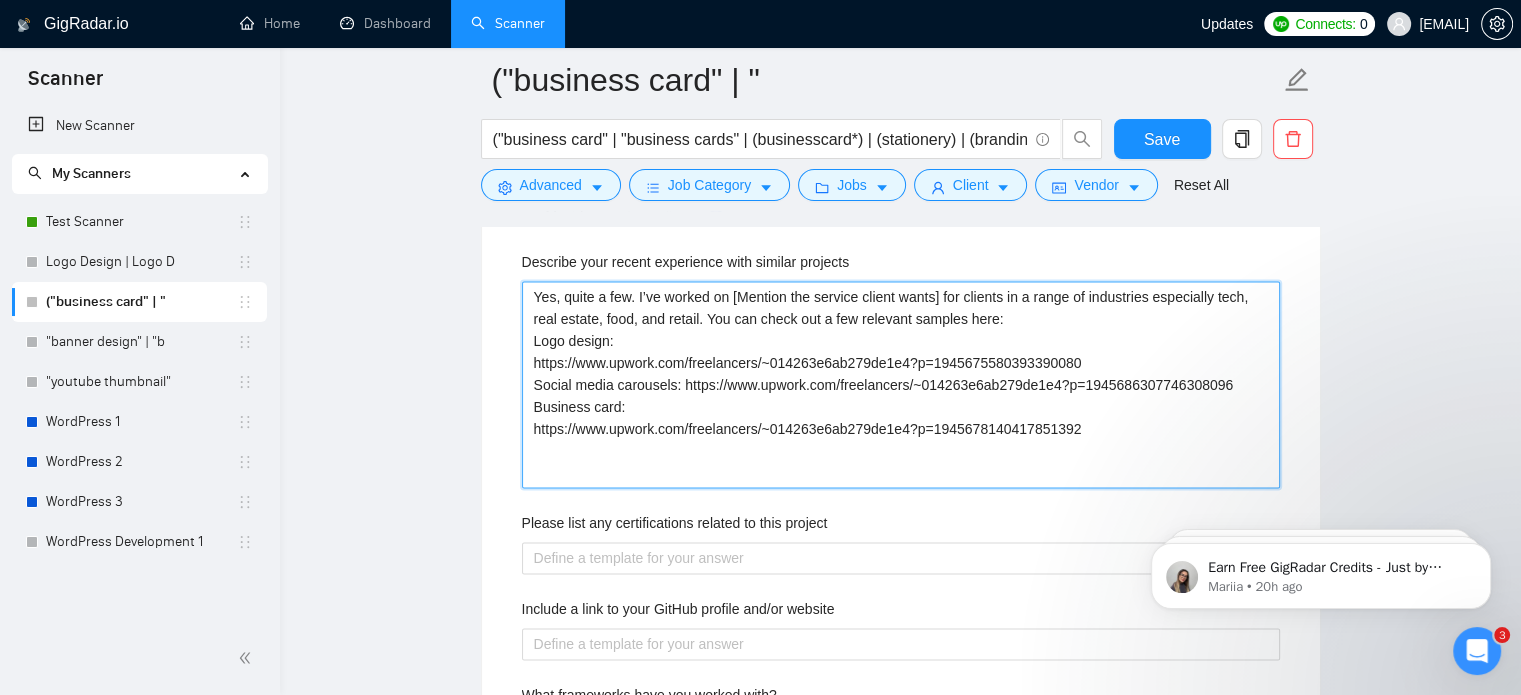 type on "Yes, quite a few. I’ve worked on [Mention the service client wants] for clients in a range of industries especially tech, real estate, food, and retail. You can check out a few relevant samples here:
[I am sharing
Logo design:
https://www.upwork.com/freelancers/~014263e6ab279de1e4?p=1945675580393390080
Social media carousels: https://www.upwork.com/freelancers/~014263e6ab279de1e4?p=1945686307746308096
Business card:
https://www.upwork.com/freelancers/~014263e6ab279de1e4?p=1945678140417851392" 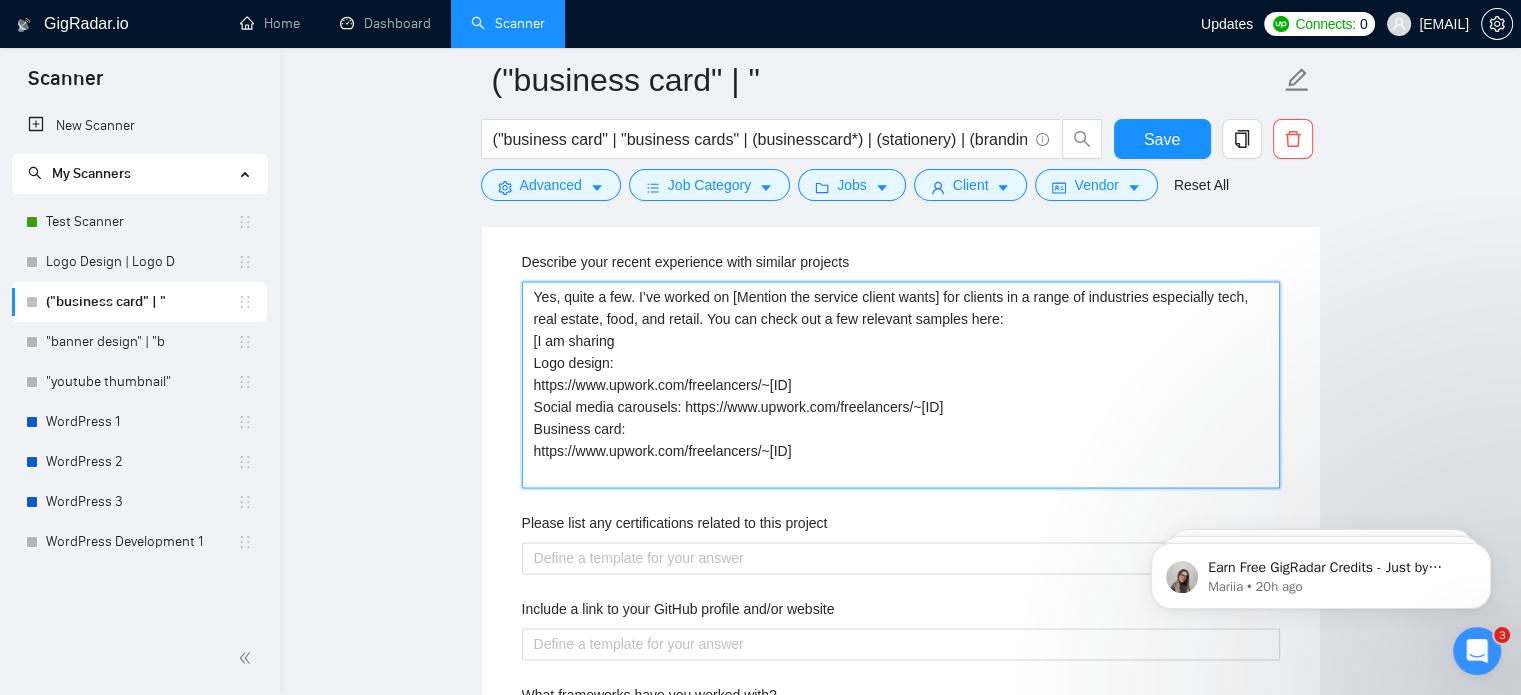 type 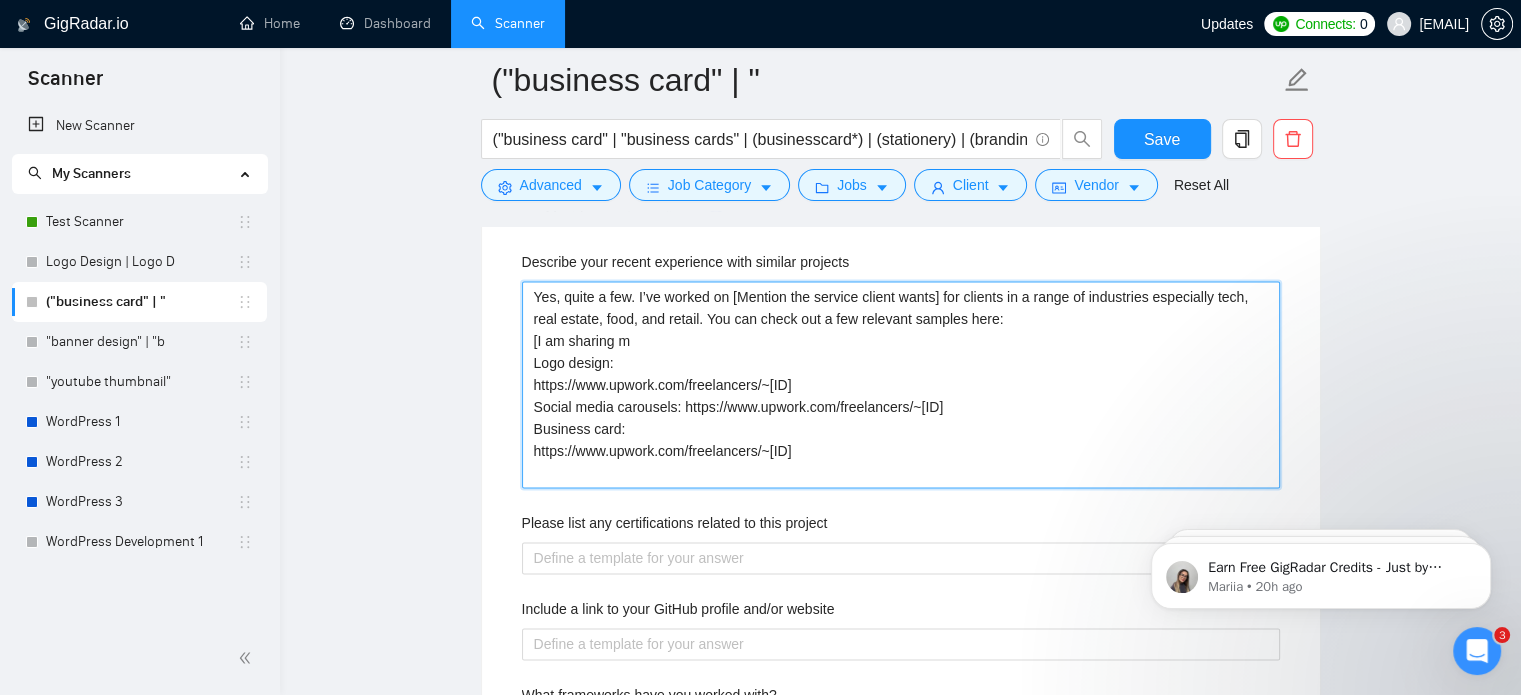 type 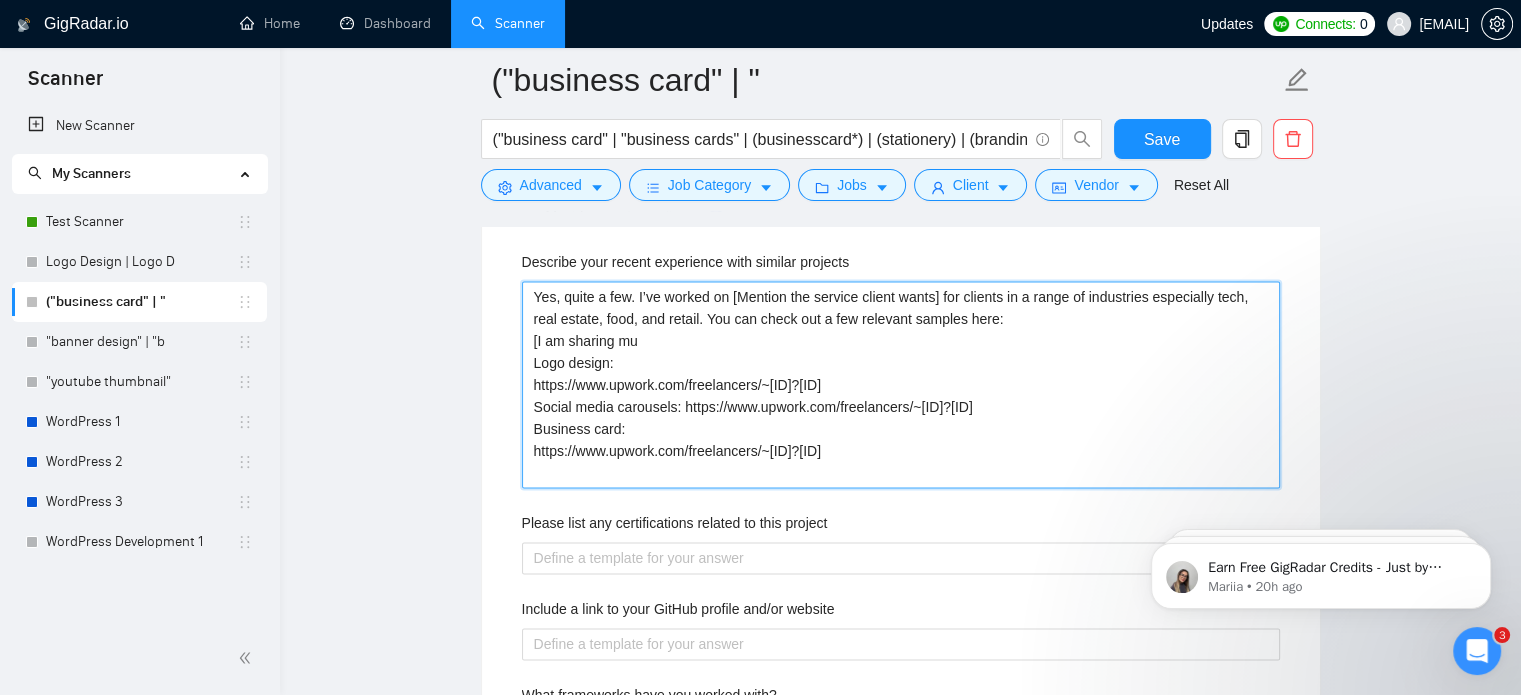 type 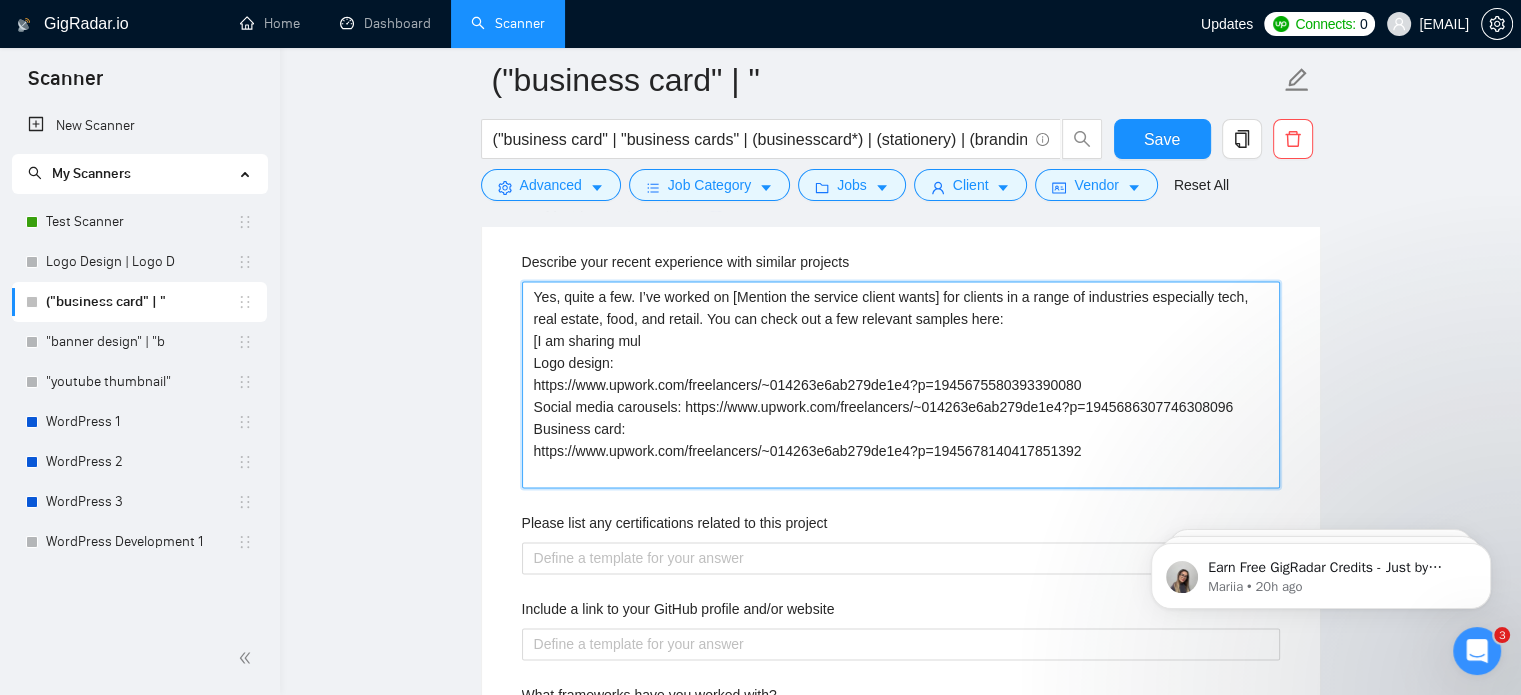 type 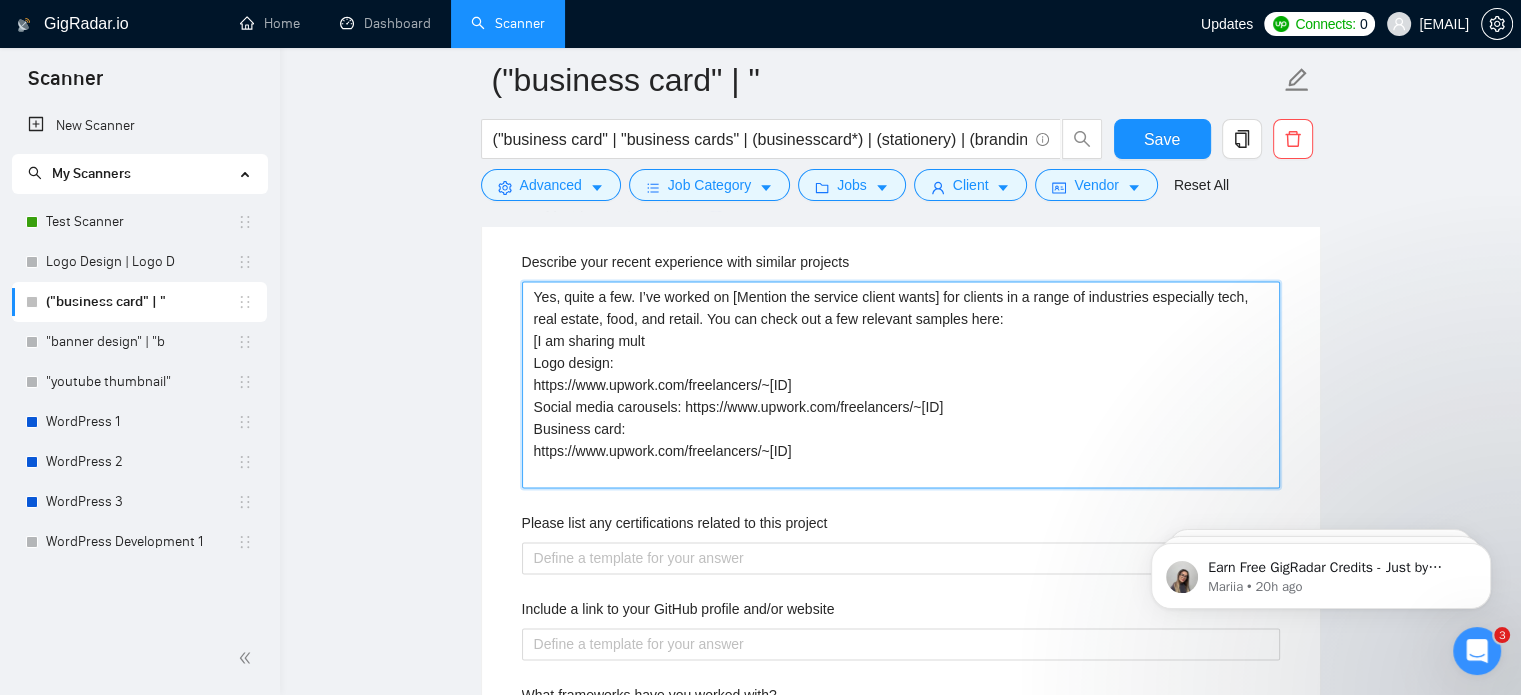 type on "Yes, quite a few. I’ve worked on [Mention the service client wants] for clients in a range of industries especially tech, real estate, food, and retail. You can check out a few relevant samples here:
[I am sharing multi
Logo design:
https://www.upwork.com/freelancers/~014263e6ab279de1e4?p=1945675580393390080
Social media carousels: https://www.upwork.com/freelancers/~014263e6ab279de1e4?p=1945686307746308096
Business card:
https://www.upwork.com/freelancers/~014263e6ab279de1e4?p=1945678140417851392" 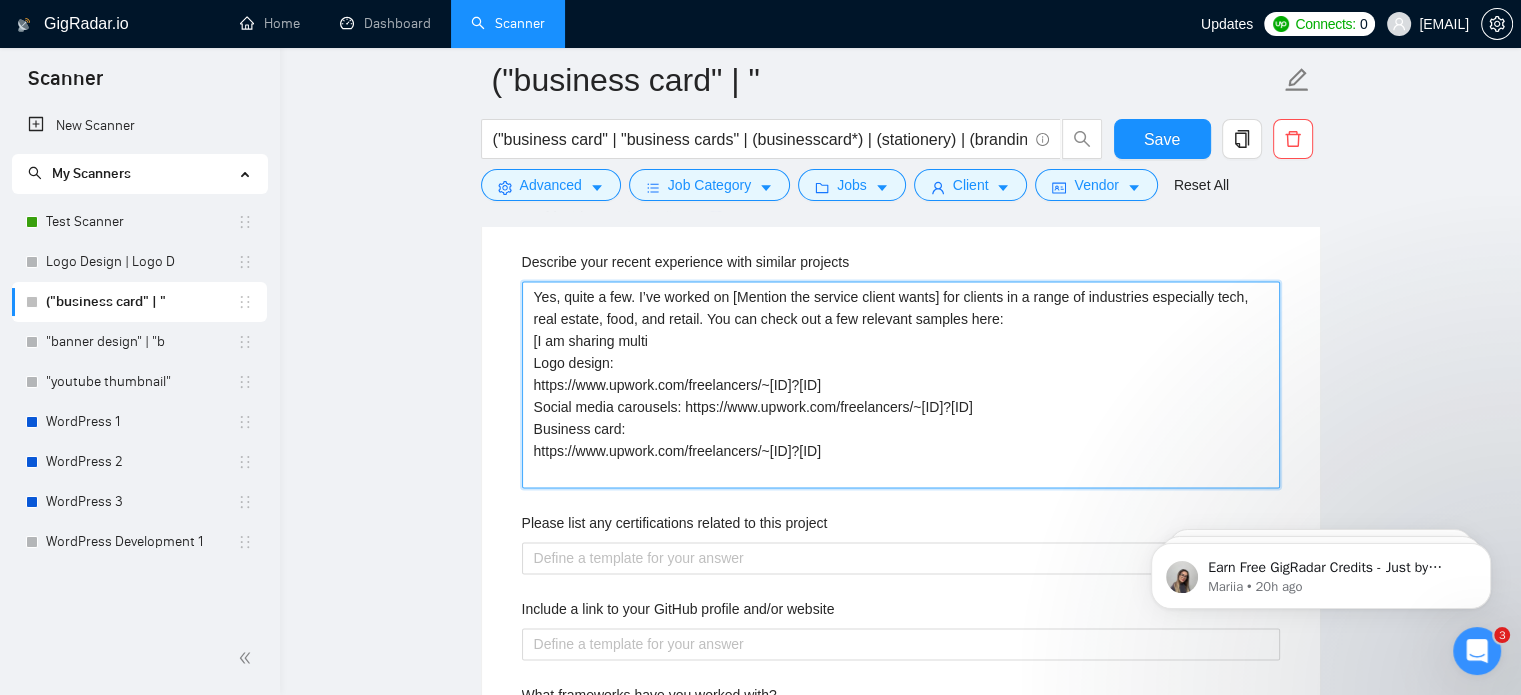 type 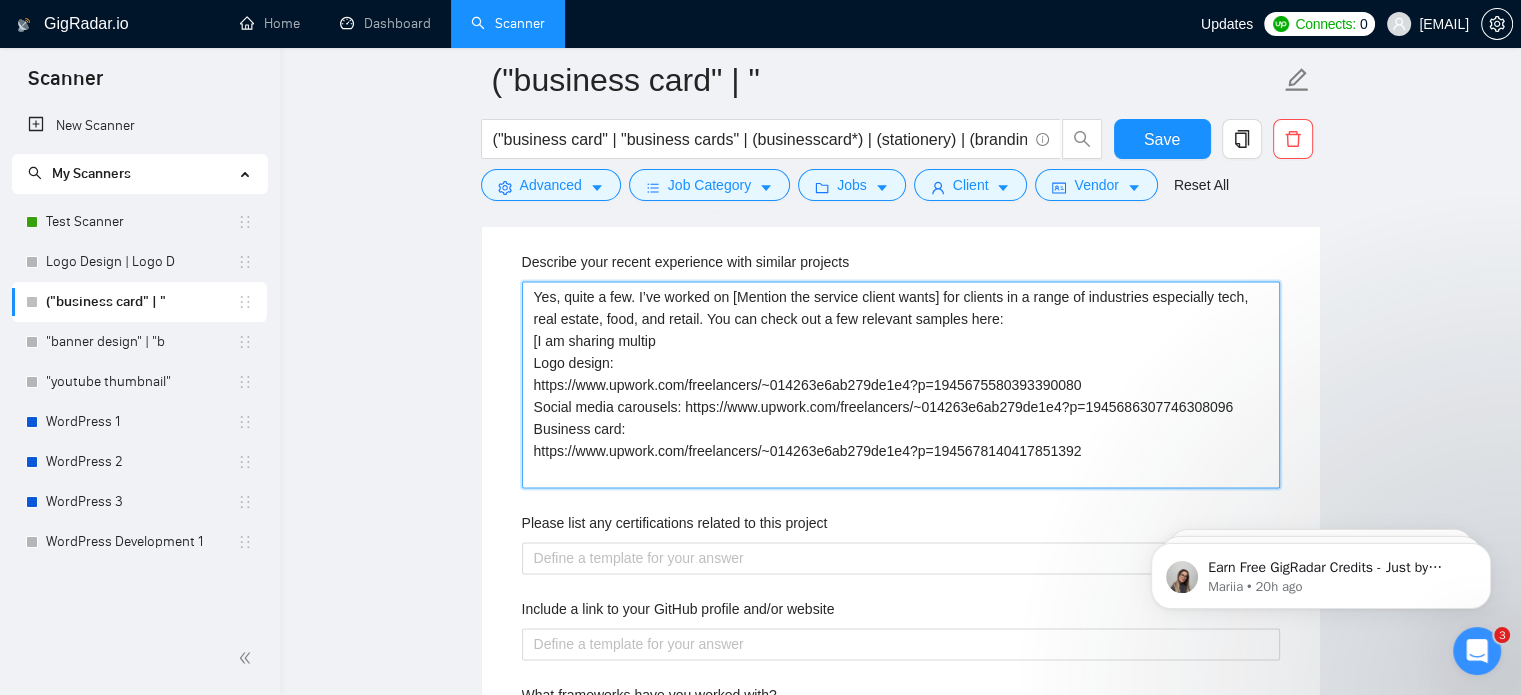 type on "Yes, quite a few. I’ve worked on [Mention the service client wants] for clients in a range of industries especially tech, real estate, food, and retail. You can check out a few relevant samples here:
[I am sharing multipl
Logo design:
https://www.upwork.com/freelancers/~014263e6ab279de1e4?p=1945675580393390080
Social media carousels: https://www.upwork.com/freelancers/~014263e6ab279de1e4?p=1945686307746308096
Business card:
https://www.upwork.com/freelancers/~014263e6ab279de1e4?p=1945678140417851392" 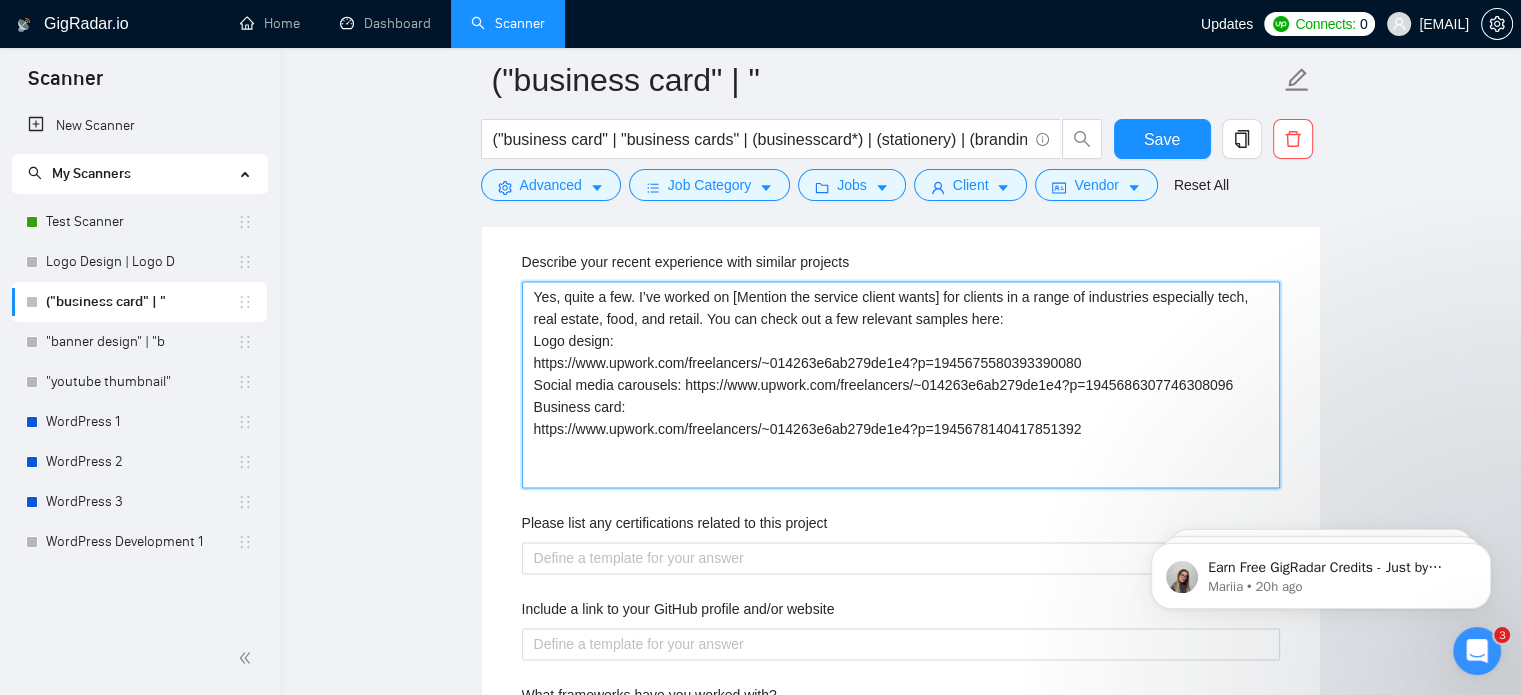 type 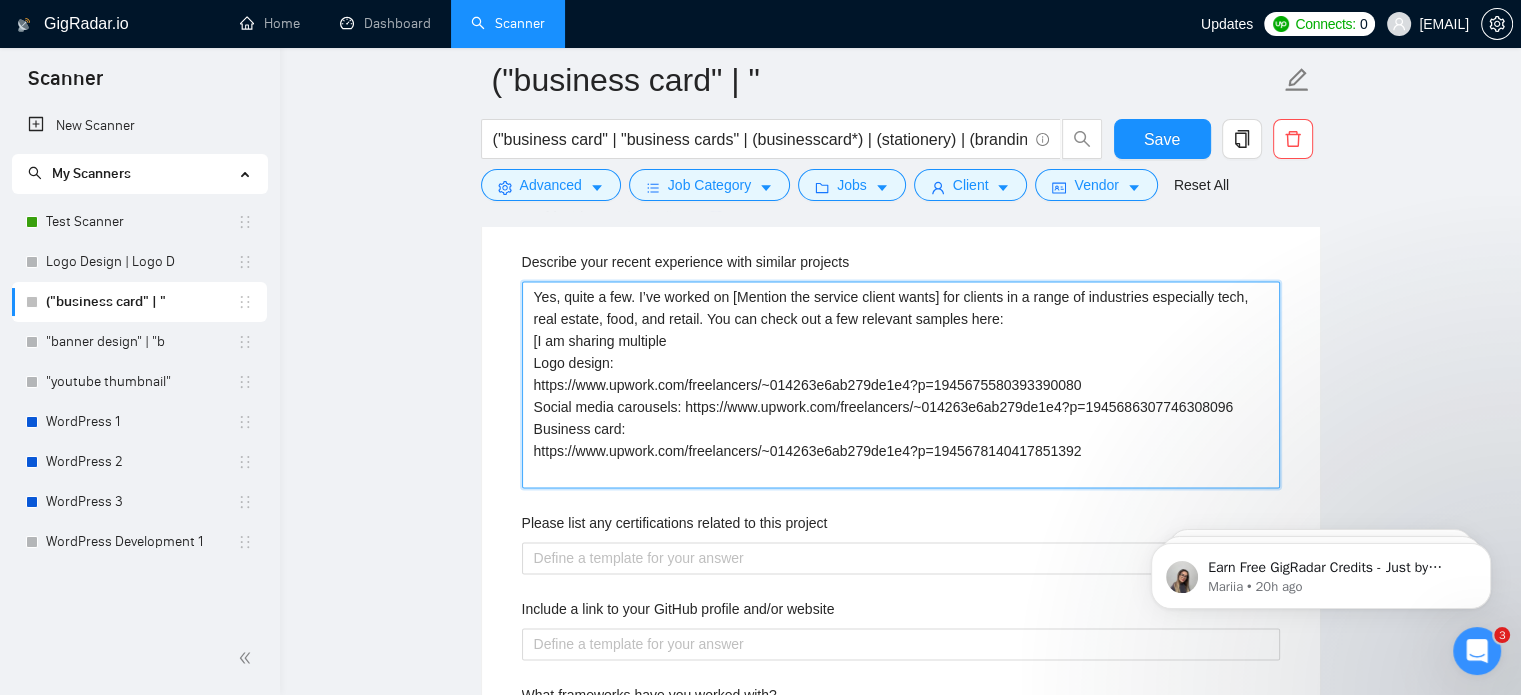 type on "Yes, quite a few. I’ve worked on [Mention the service client wants] for clients in a range of industries especially tech, real estate, food, and retail. You can check out a few relevant samples here:
[I am sharing multiple
Logo design:
https://www.upwork.com/freelancers/~014263e6ab279de1e4?p=1945675580393390080
Social media carousels: https://www.upwork.com/freelancers/~014263e6ab279de1e4?p=1945686307746308096
Business card:
https://www.upwork.com/freelancers/~014263e6ab279de1e4?p=1945678140417851392" 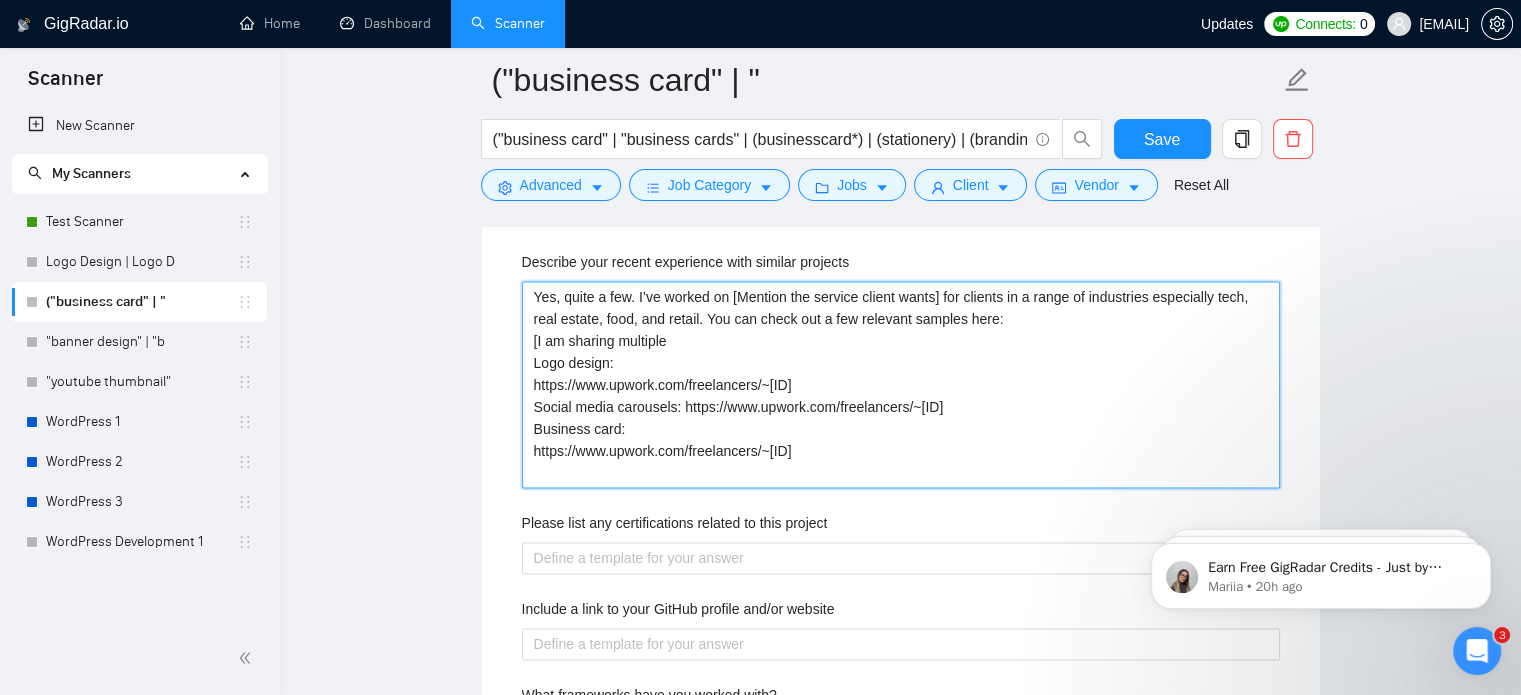 type 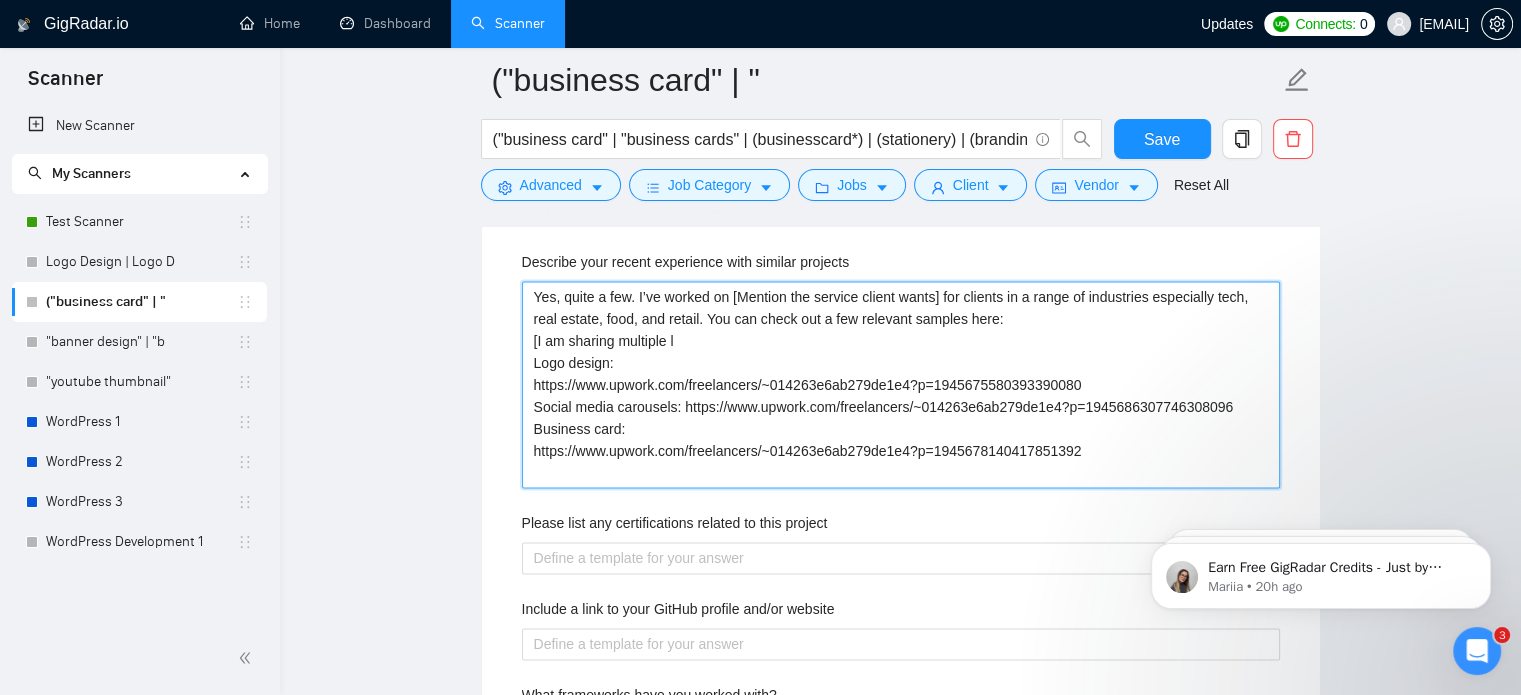 type 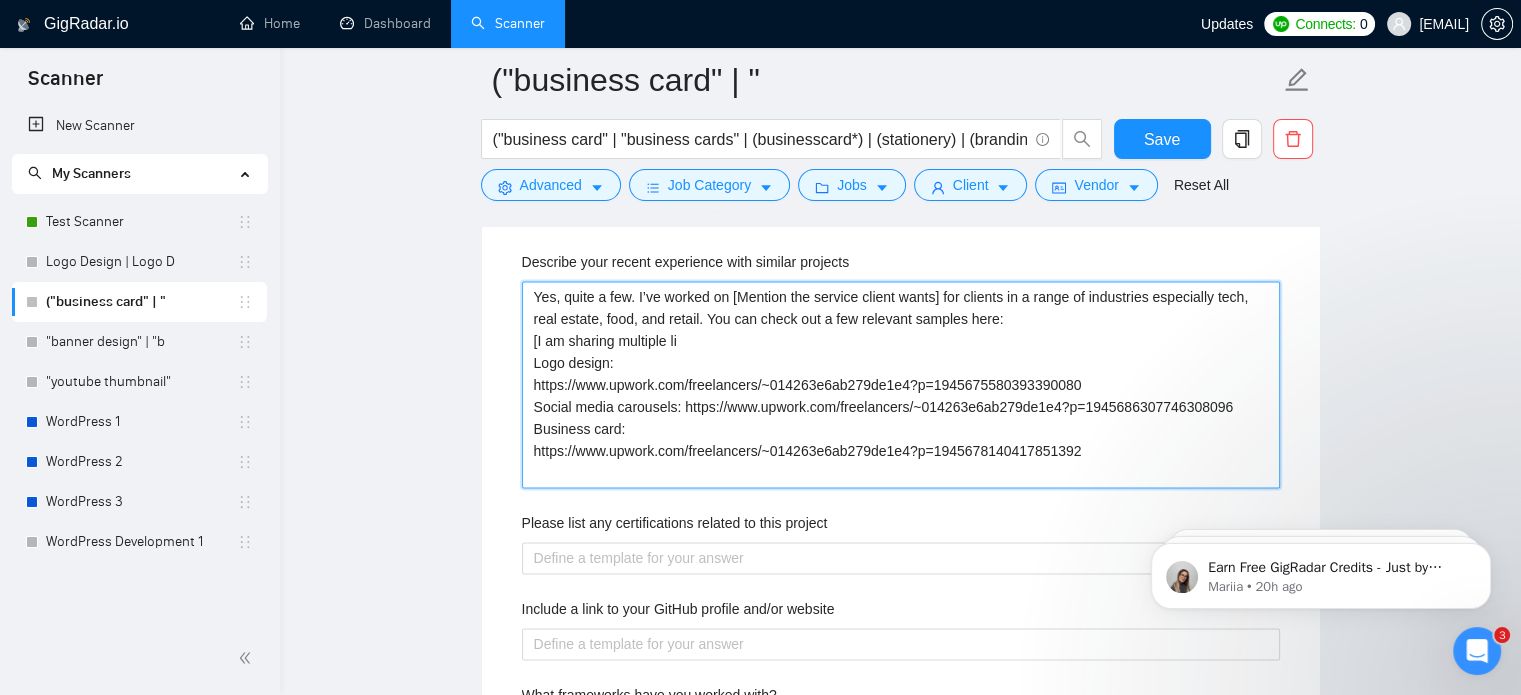 type 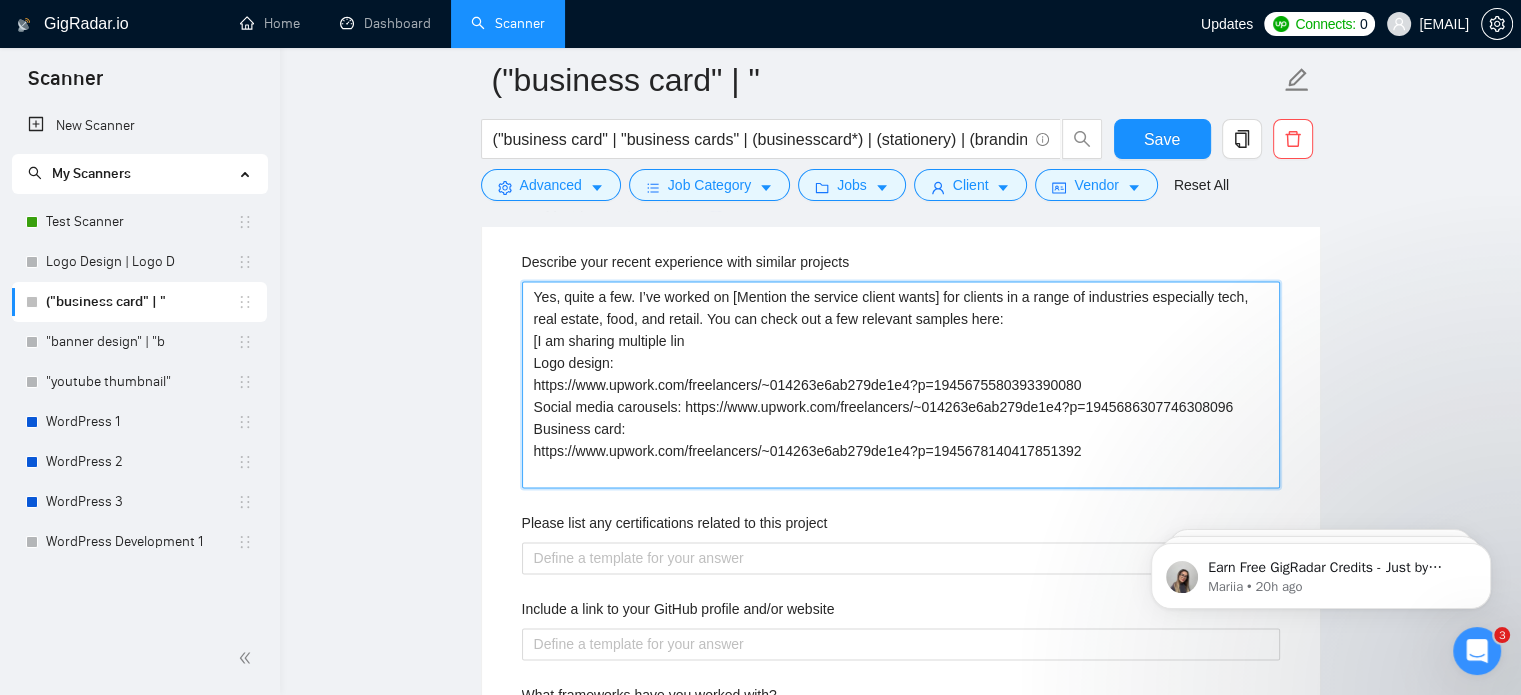 type 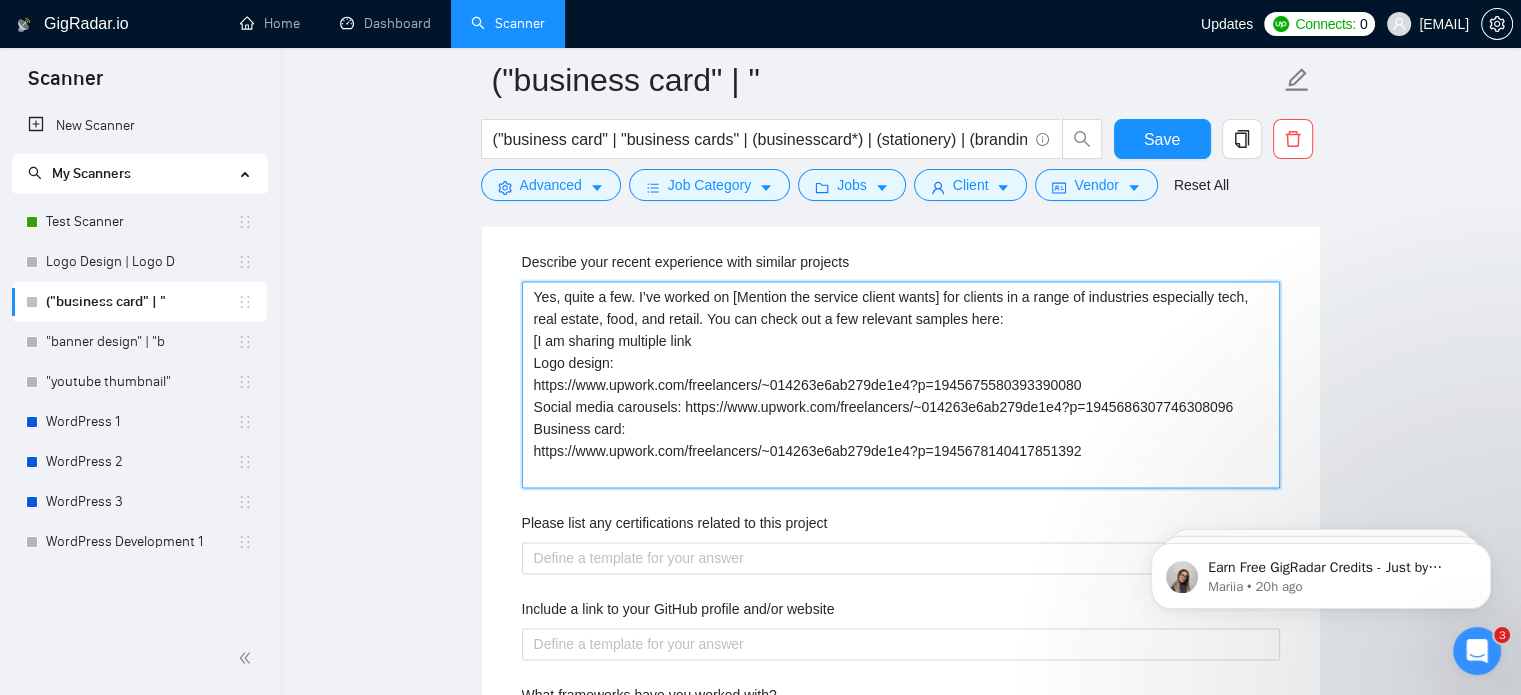 type 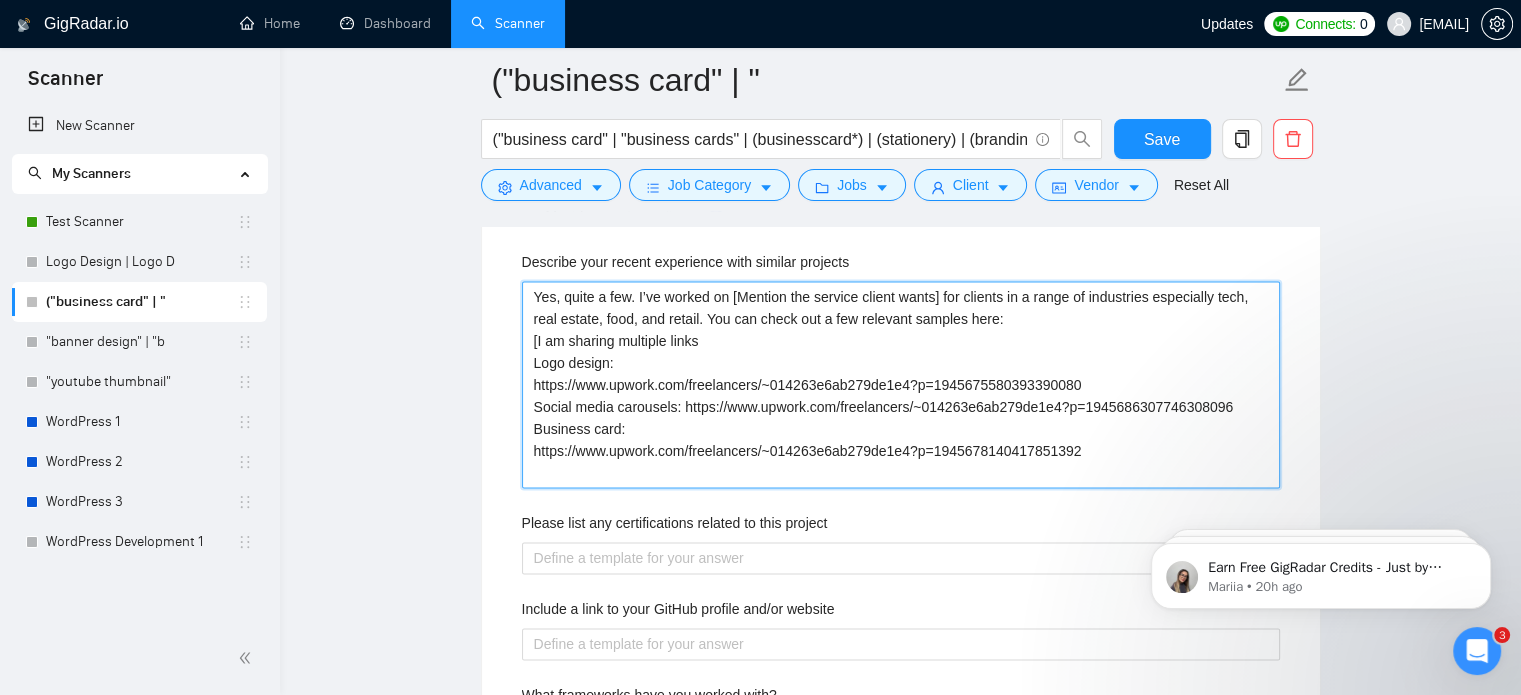 type 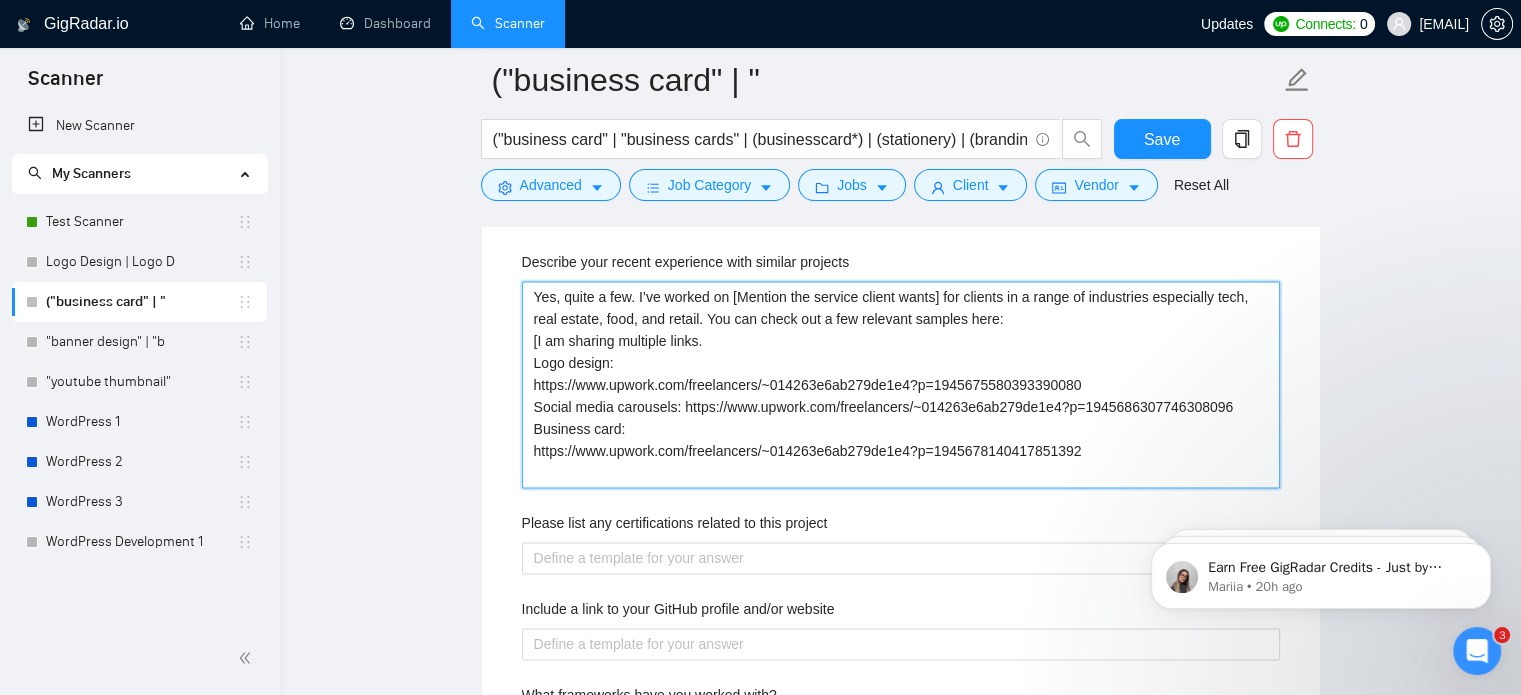 type 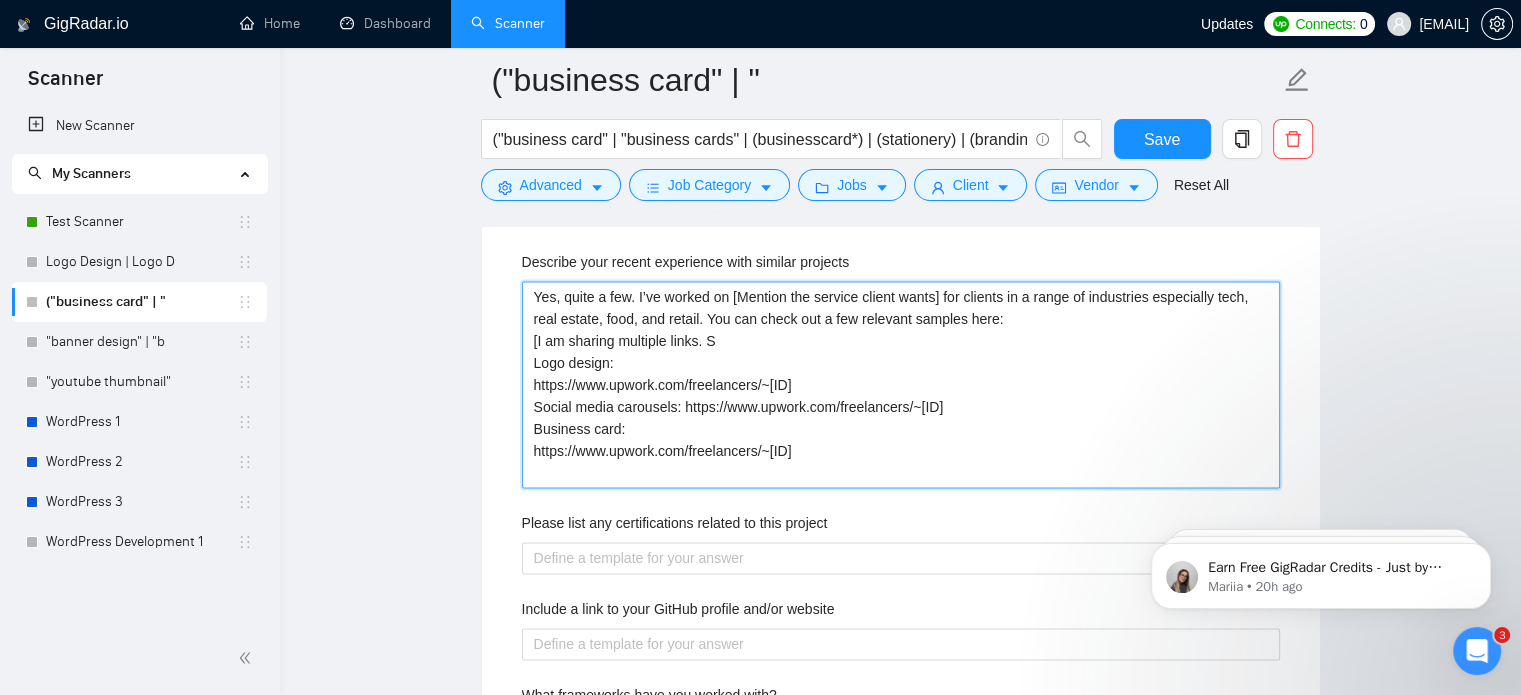 type 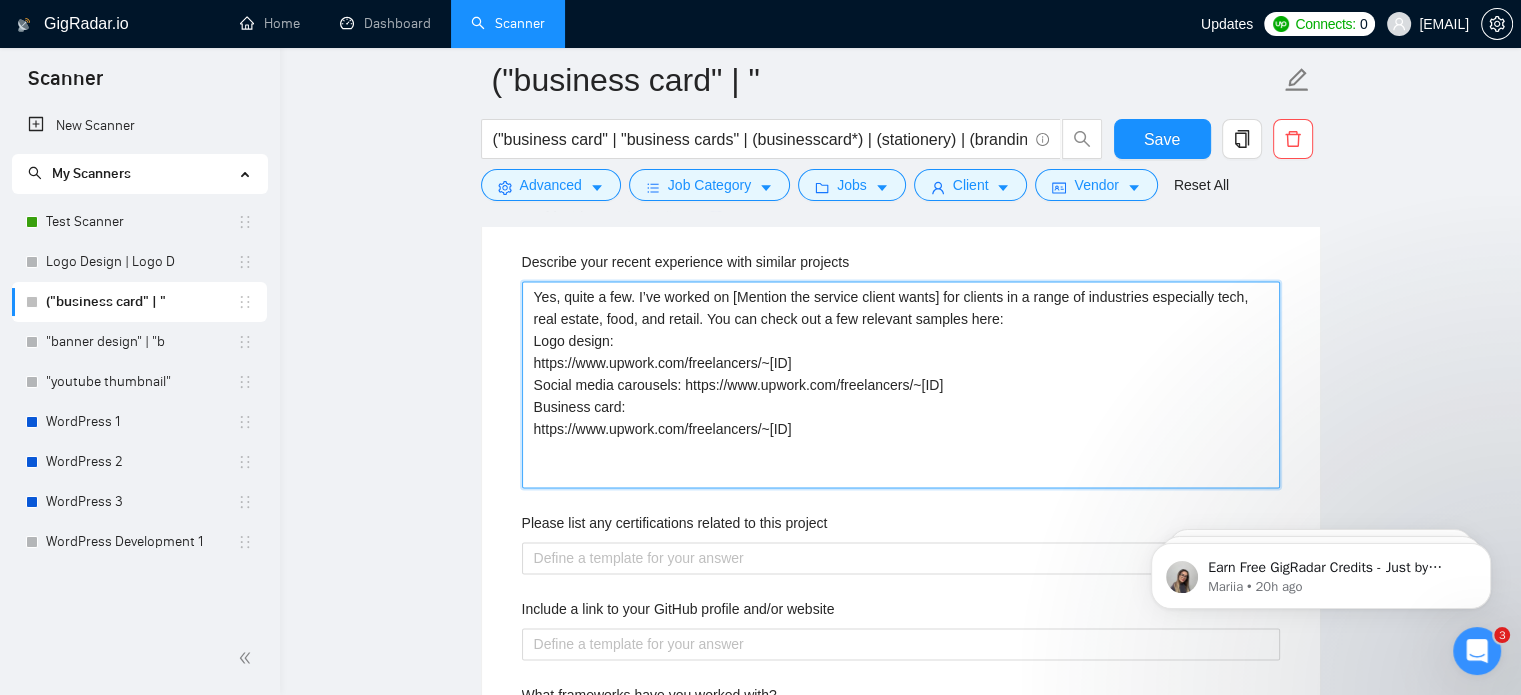 type 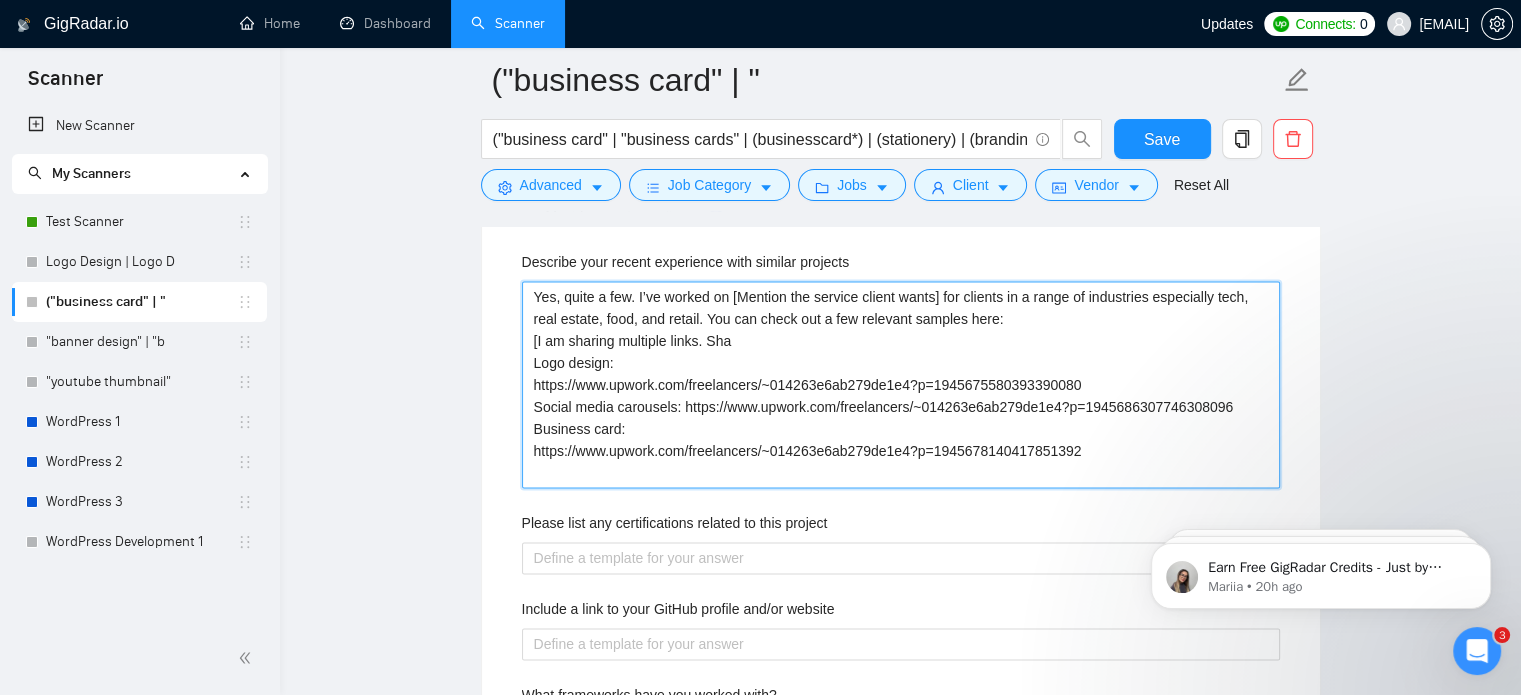 type 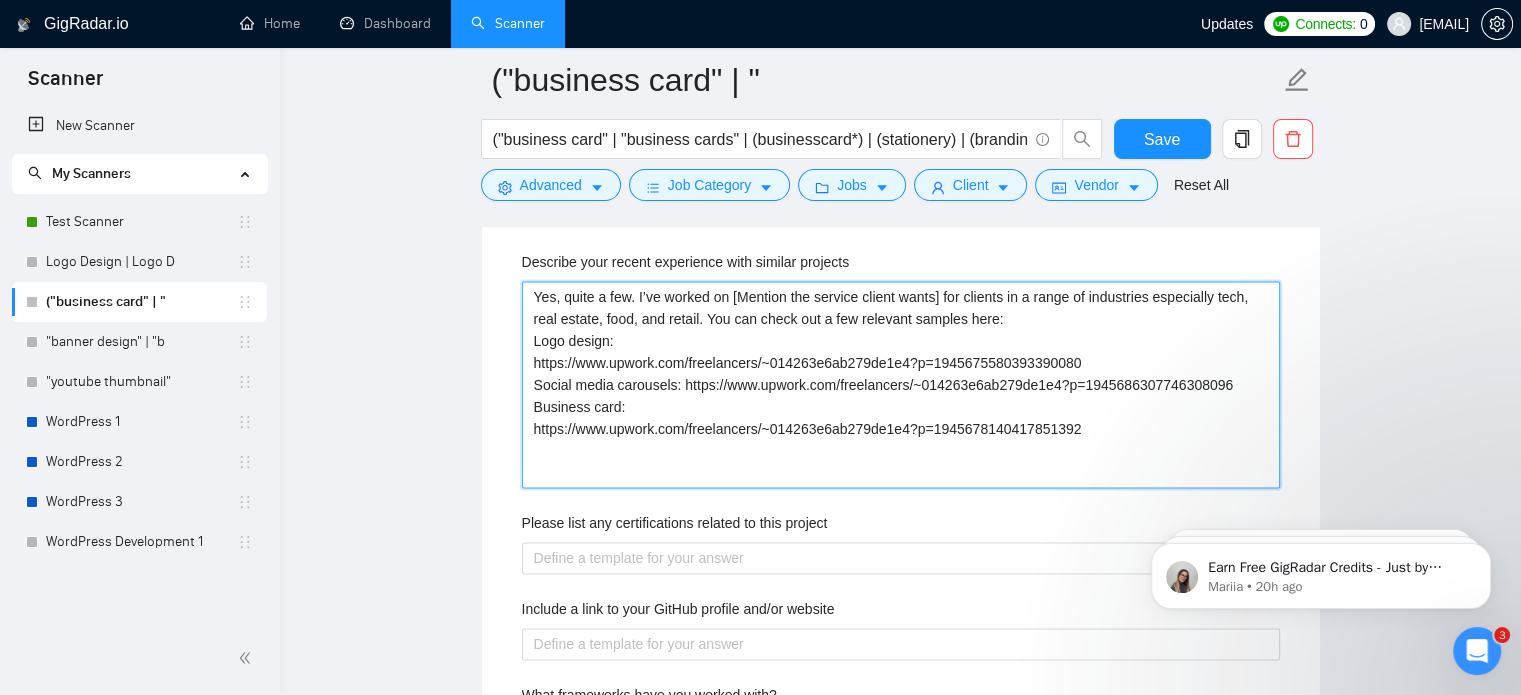 type 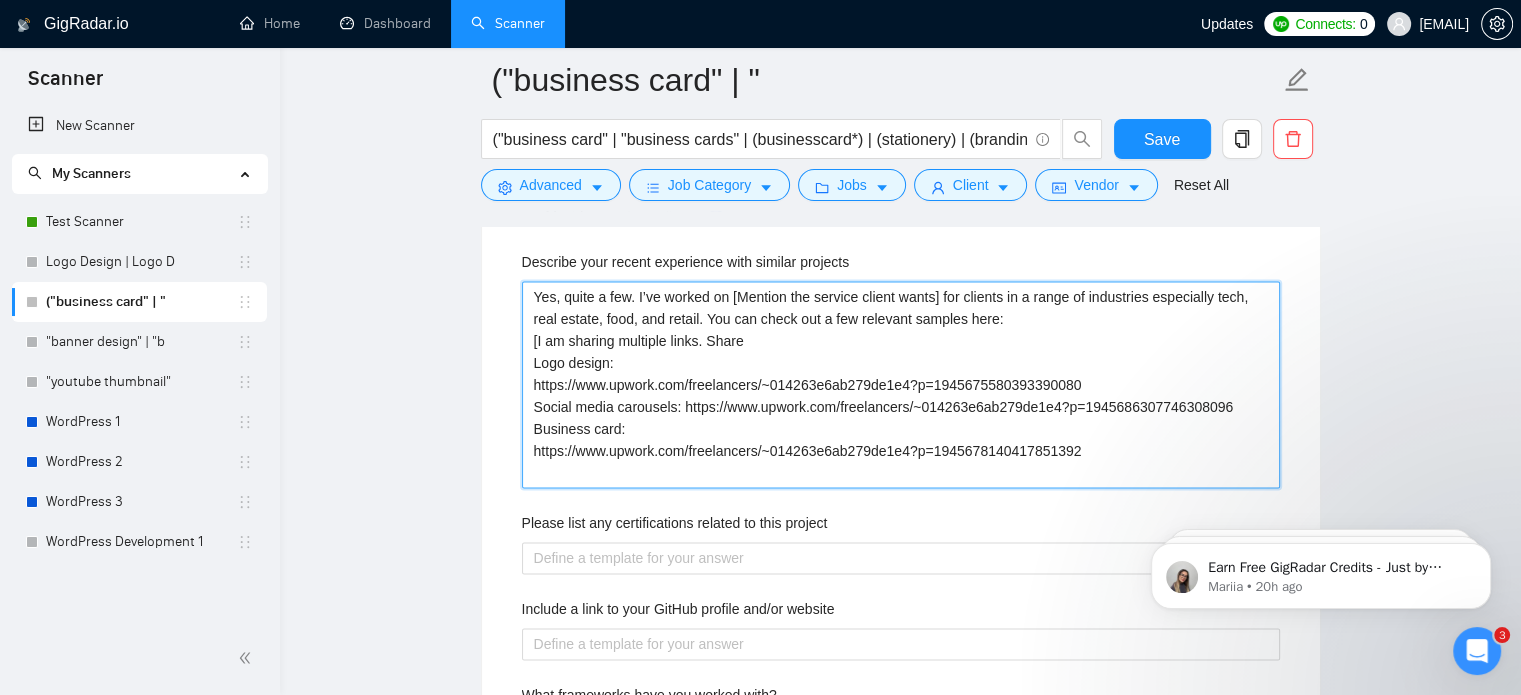 type on "Yes, quite a few. I’ve worked on [Mention the service client wants] for clients in a range of industries especially tech, real estate, food, and retail. You can check out a few relevant samples here:
[I am sharing multiple links. Share
Logo design:
https://www.upwork.com/freelancers/~014263e6ab279de1e4?p=1945675580393390080
Social media carousels: https://www.upwork.com/freelancers/~014263e6ab279de1e4?p=1945686307746308096
Business card:
https://www.upwork.com/freelancers/~014263e6ab279de1e4?p=1945678140417851392" 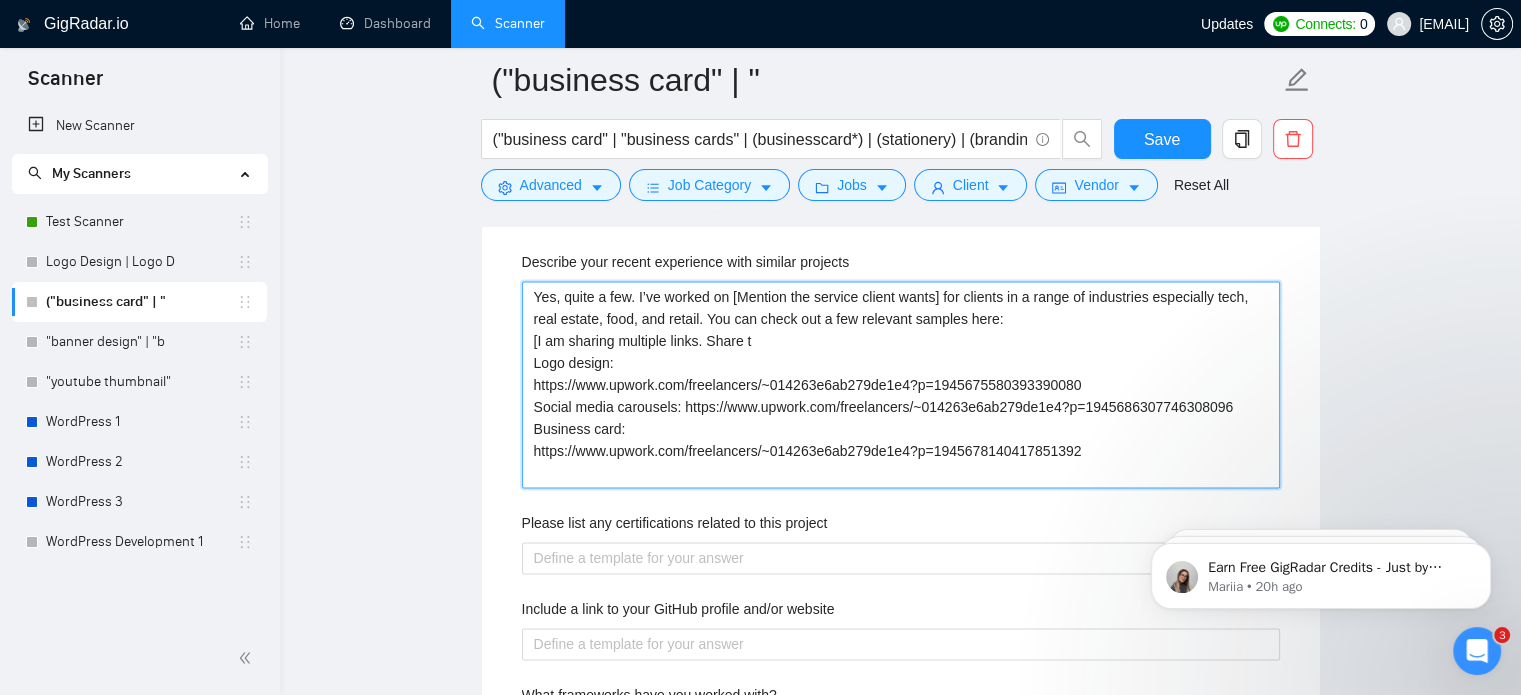 type on "Yes, quite a few. I’ve worked on [Mention the service client wants] for clients in a range of industries especially tech, real estate, food, and retail. You can check out a few relevant samples here:
[I am sharing multiple links. Share th
Logo design:
https://www.upwork.com/freelancers/~014263e6ab279de1e4?p=1945675580393390080
Social media carousels: https://www.upwork.com/freelancers/~014263e6ab279de1e4?p=1945686307746308096
Business card:
https://www.upwork.com/freelancers/~014263e6ab279de1e4?p=1945678140417851392" 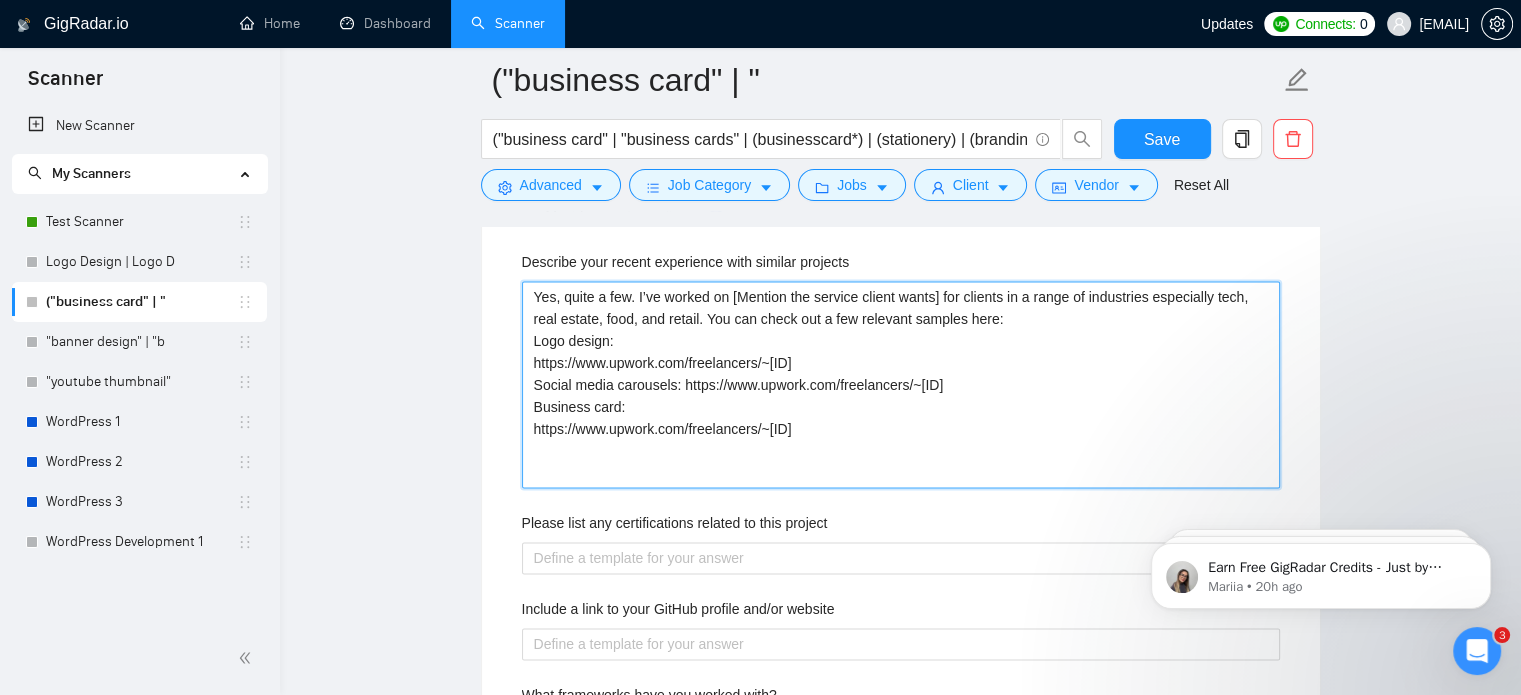 type 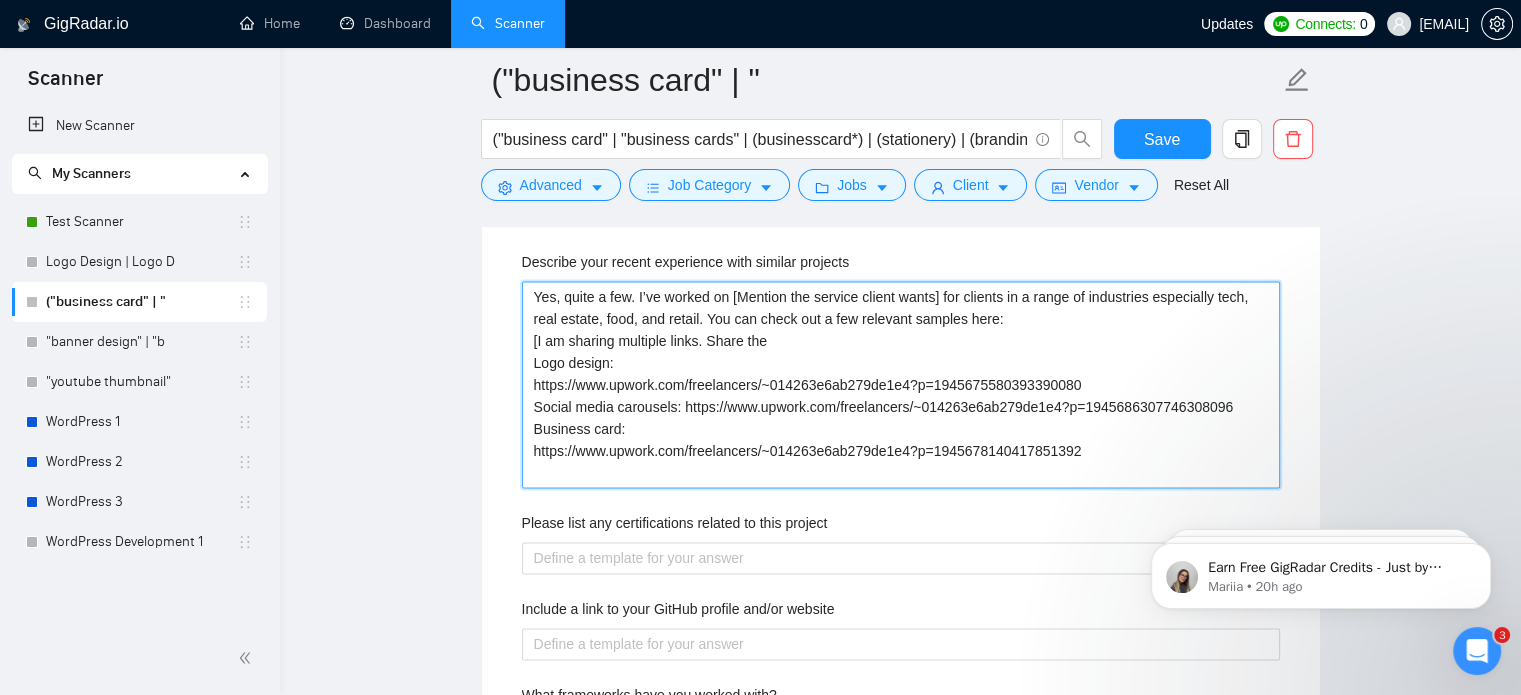 type on "Yes, quite a few. I’ve worked on [Mention the service client wants] for clients in a range of industries especially tech, real estate, food, and retail. You can check out a few relevant samples here:
[I am sharing multiple links. Share the
Logo design:
https://www.upwork.com/freelancers/~014263e6ab279de1e4?p=1945675580393390080
Social media carousels: https://www.upwork.com/freelancers/~014263e6ab279de1e4?p=1945686307746308096
Business card:
https://www.upwork.com/freelancers/~014263e6ab279de1e4?p=1945678140417851392" 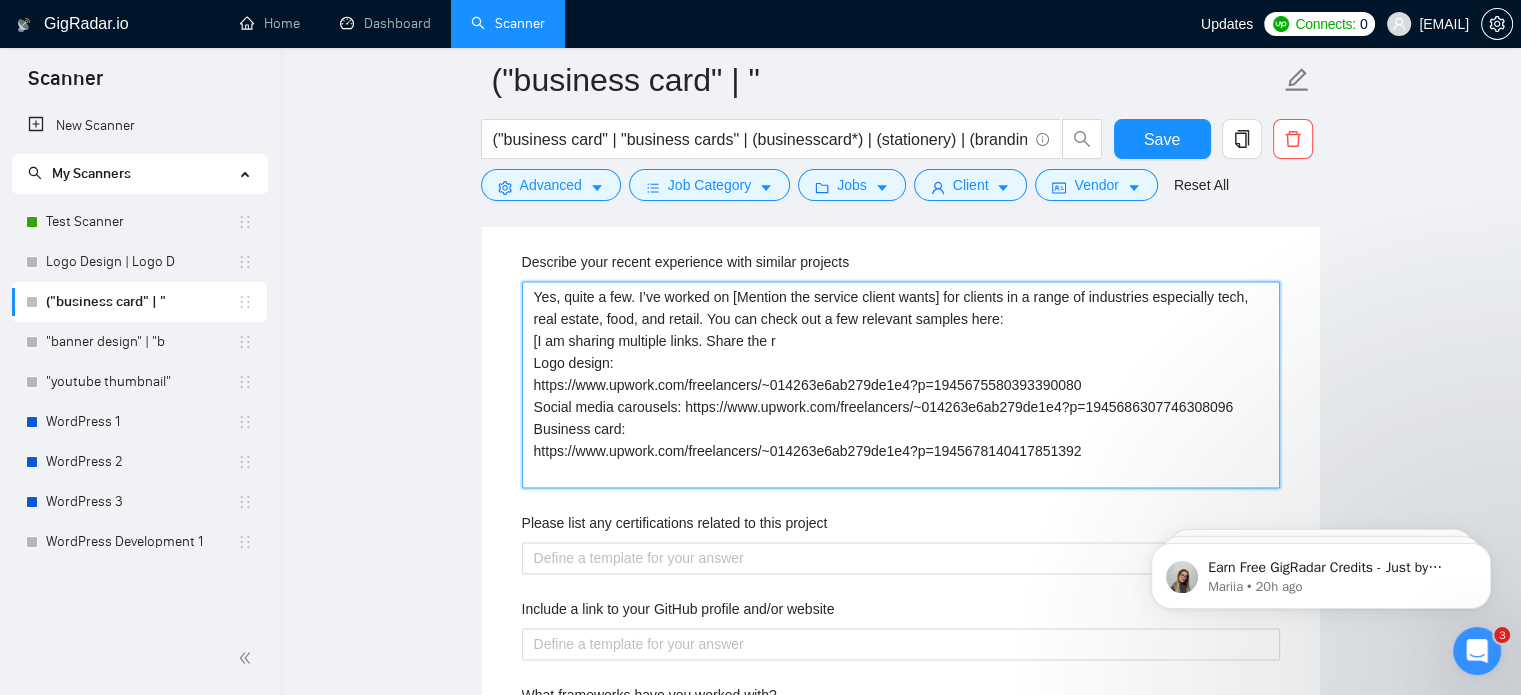 type 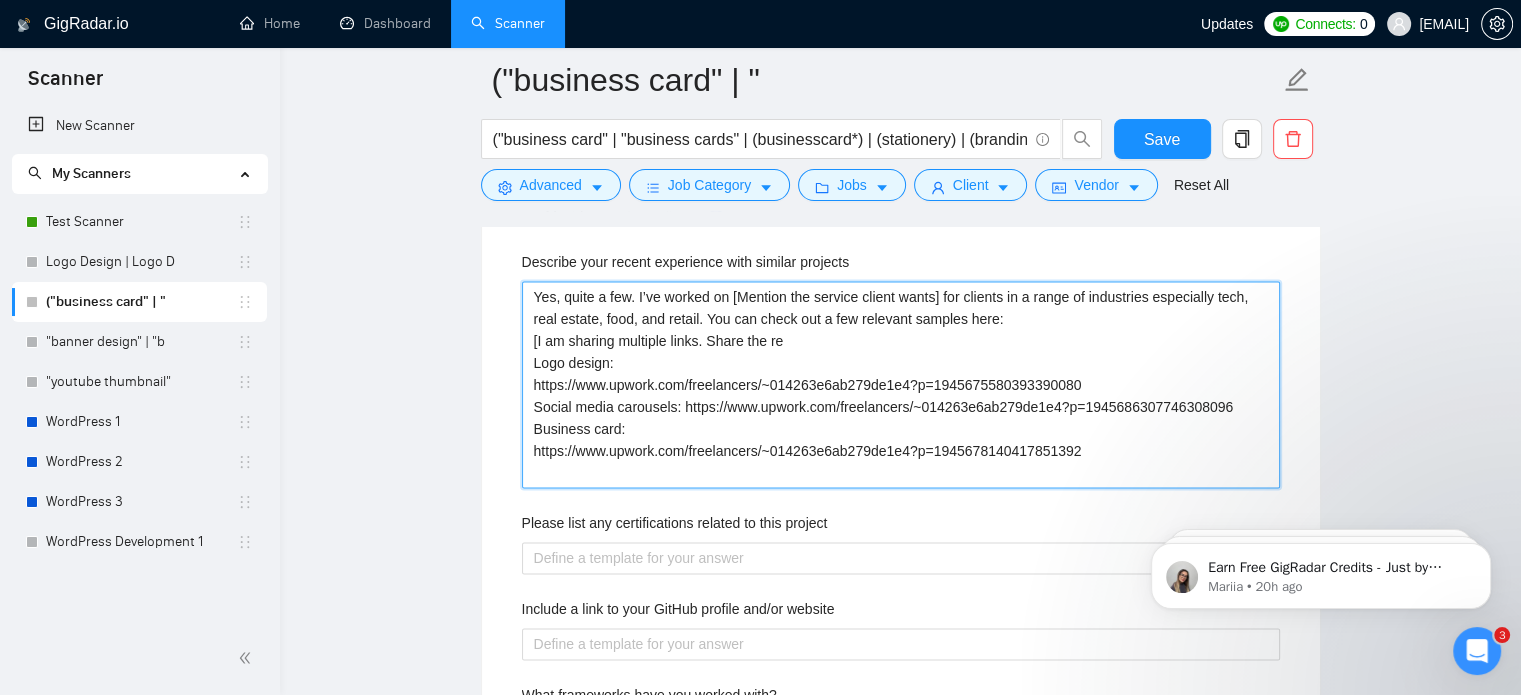 type 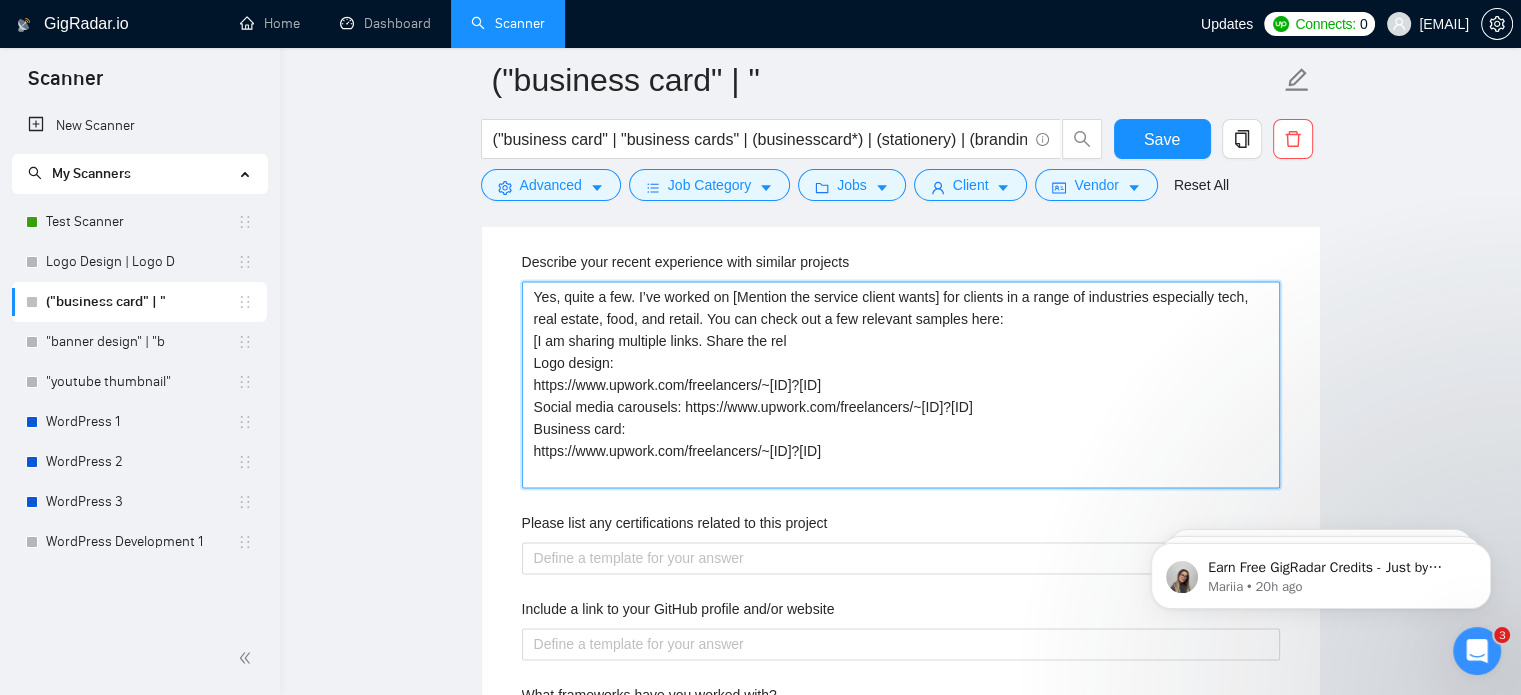 type 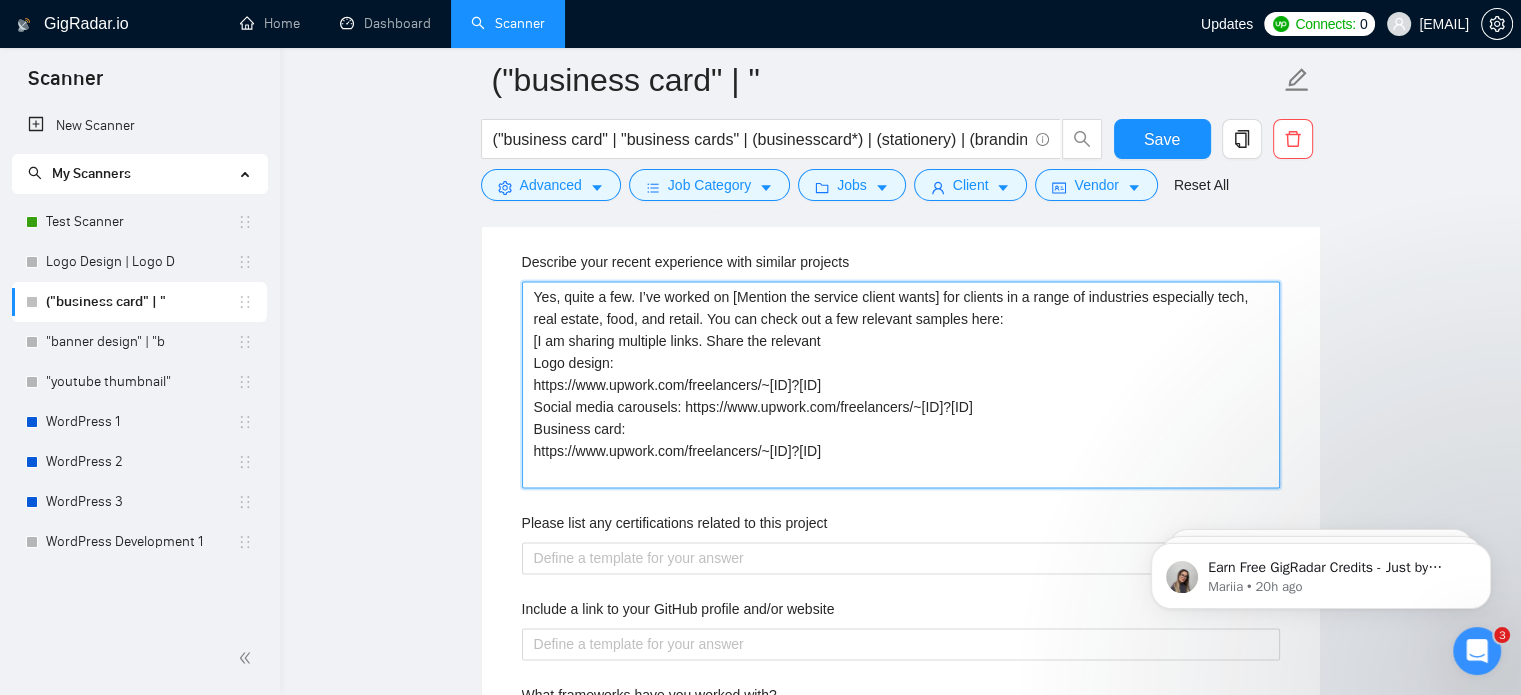 type 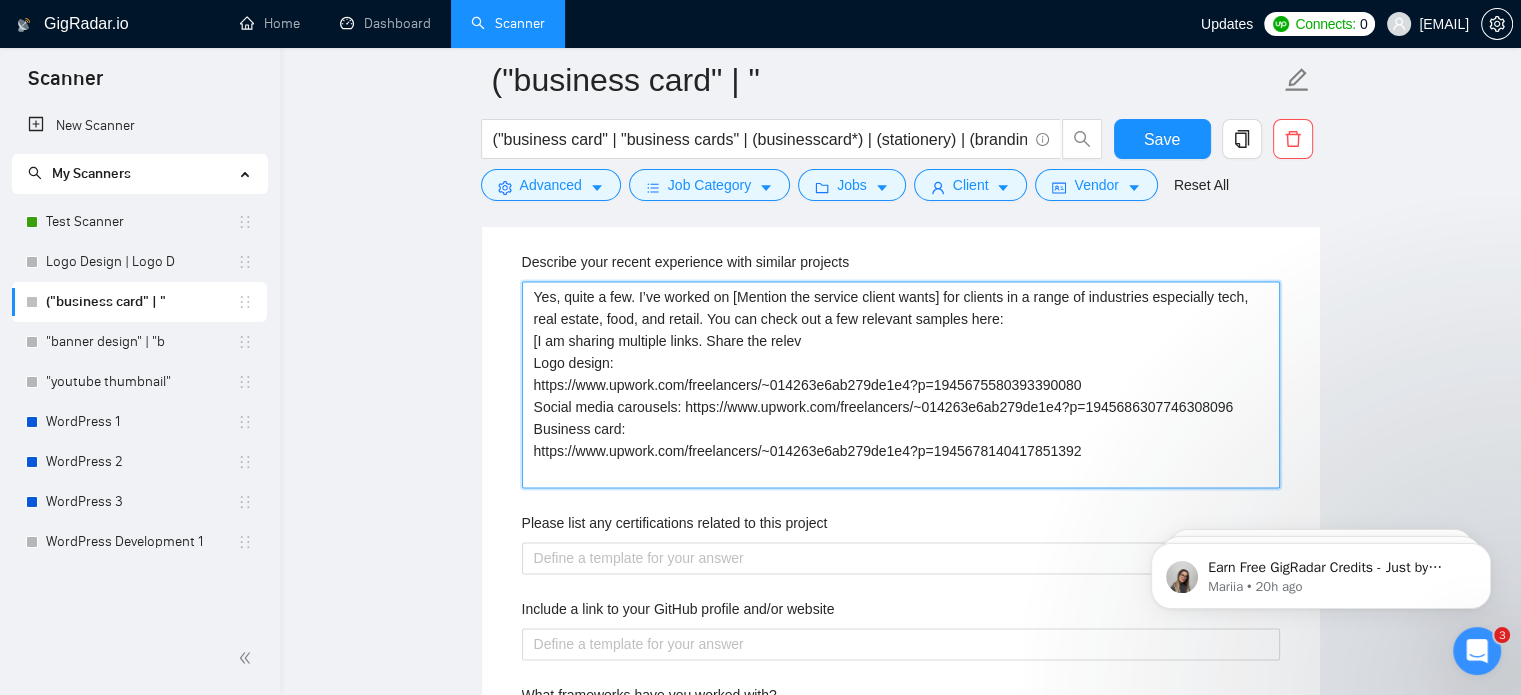 type 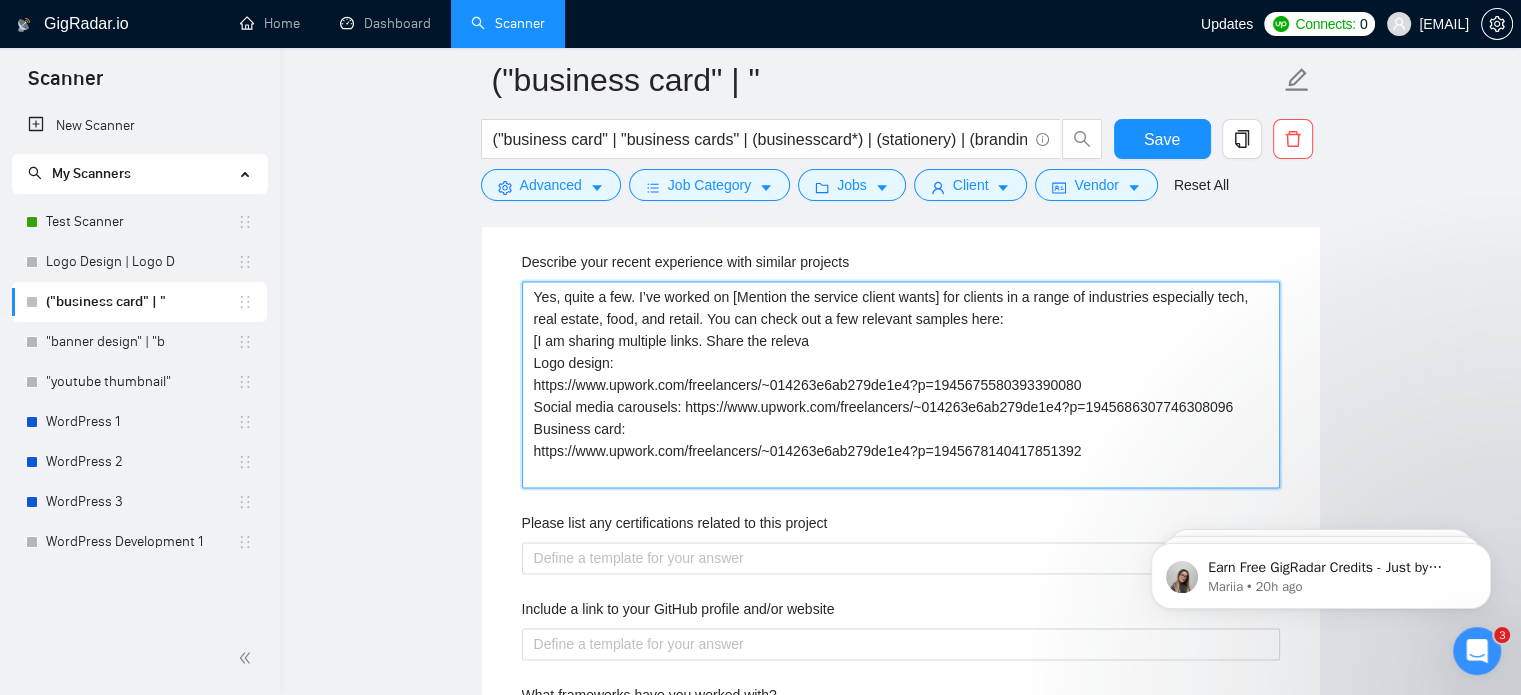 type on "Yes, quite a few. I’ve worked on [Mention the service client wants] for clients in a range of industries especially tech, real estate, food, and retail. You can check out a few relevant samples here:
[I am sharing multiple links. Share the relevan
Logo design:
https://www.upwork.com/freelancers/~014263e6ab279de1e4?p=1945675580393390080
Social media carousels: https://www.upwork.com/freelancers/~014263e6ab279de1e4?p=1945686307746308096
Business card:
https://www.upwork.com/freelancers/~014263e6ab279de1e4?p=1945678140417851392" 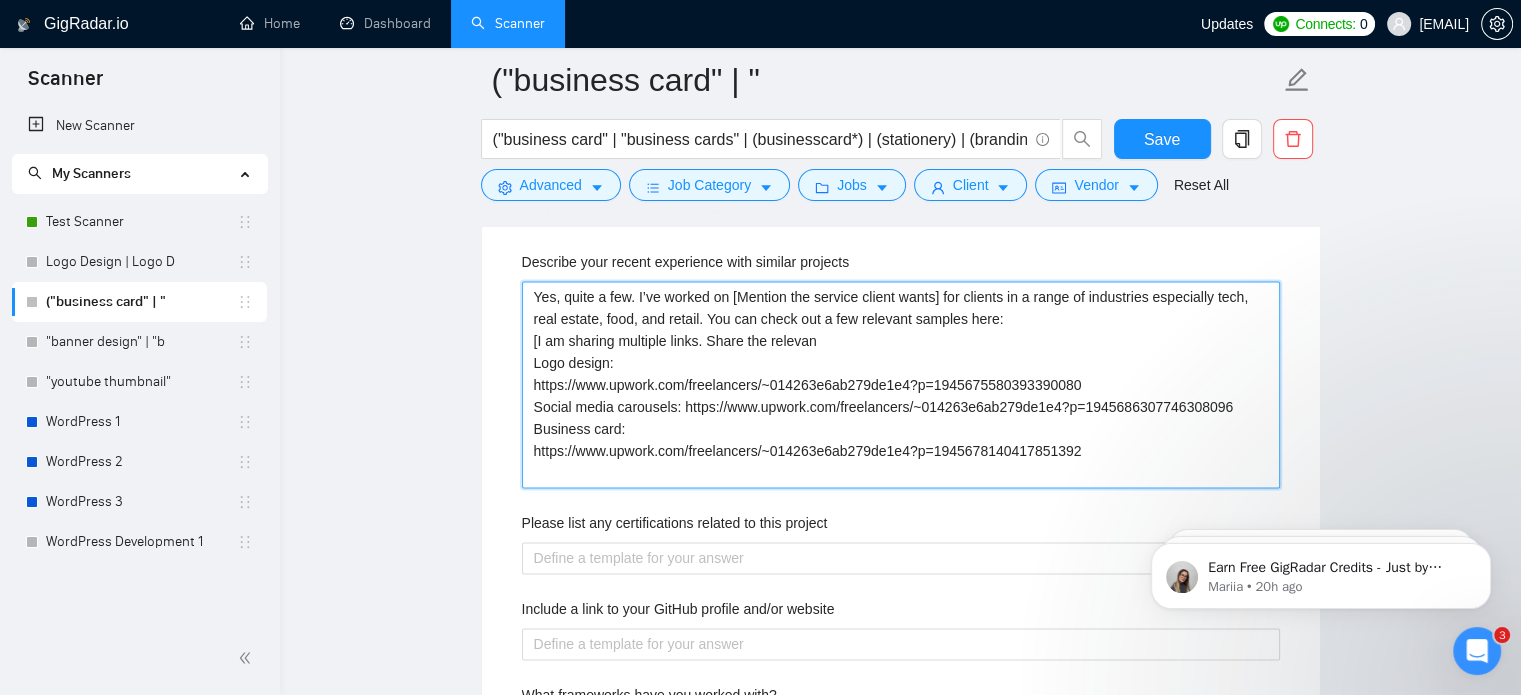 type 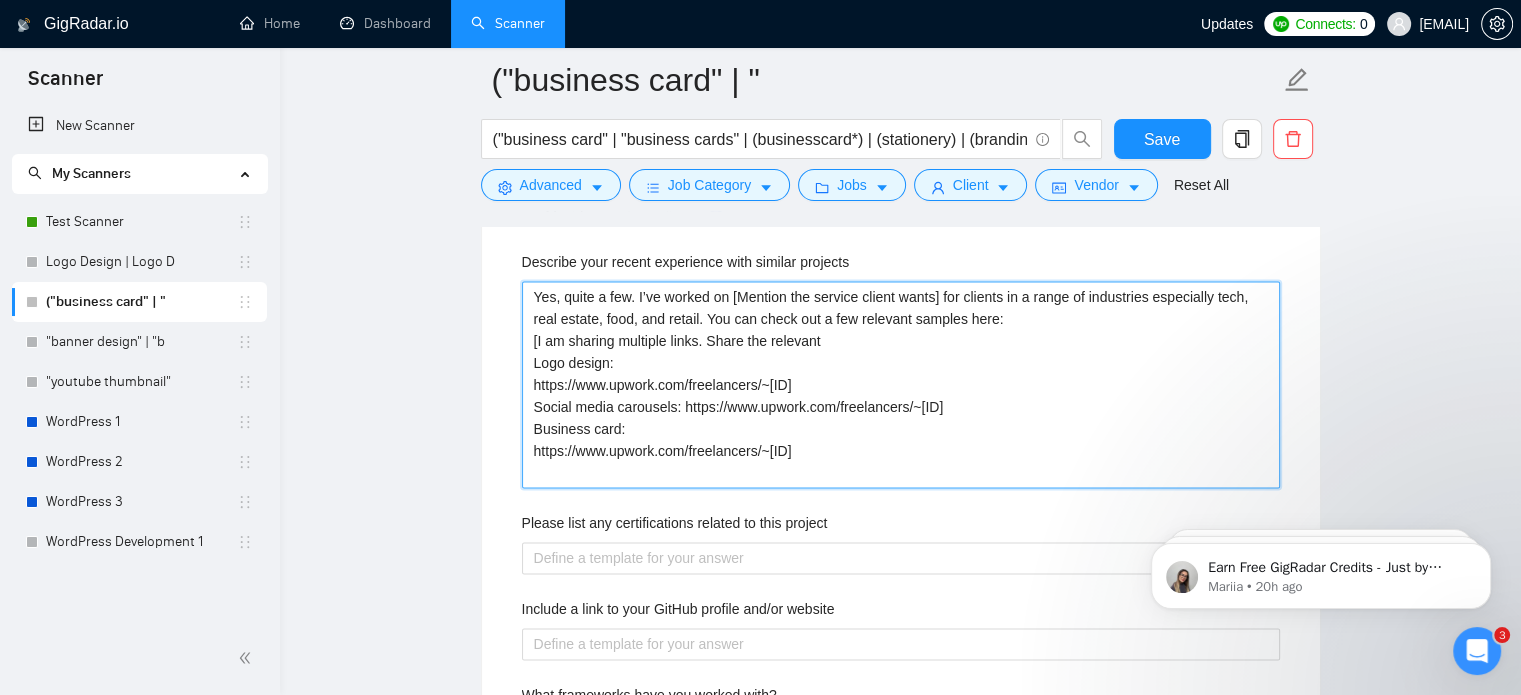 type 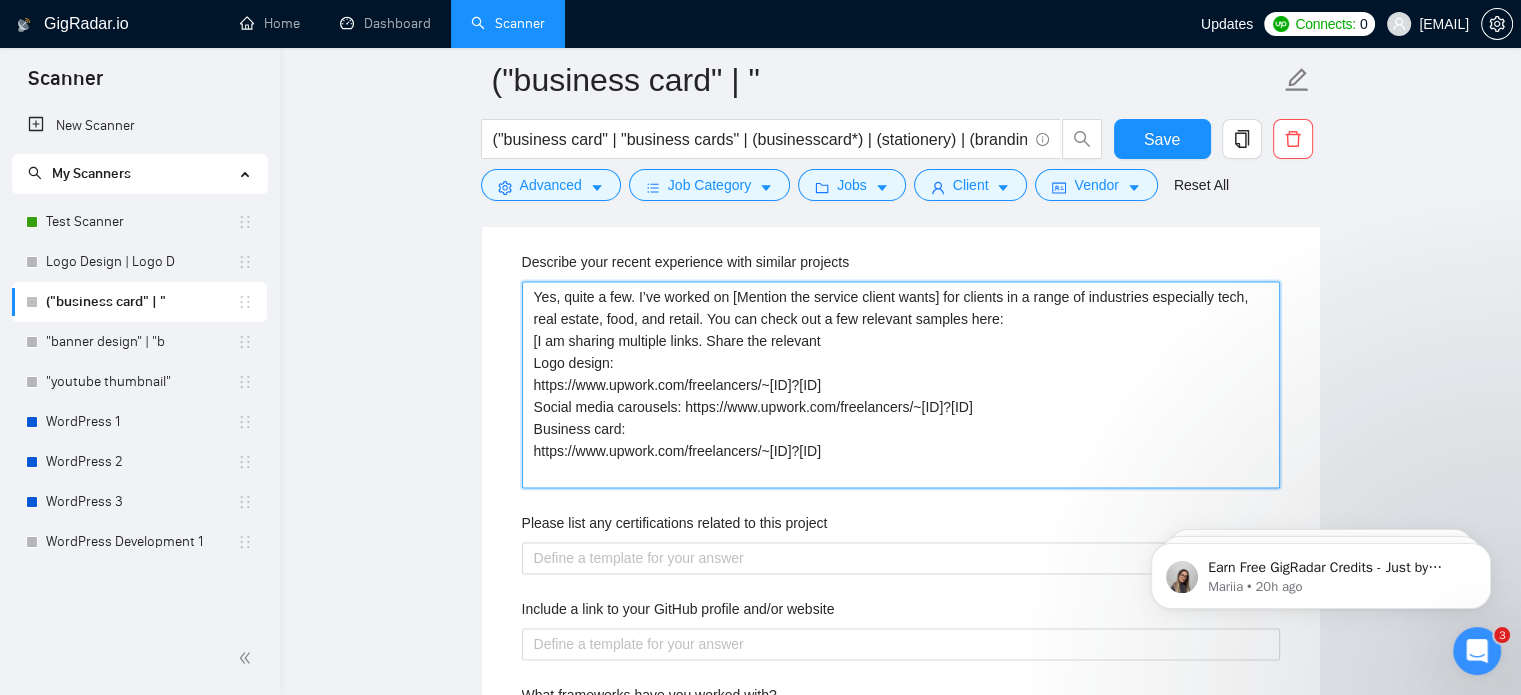 type 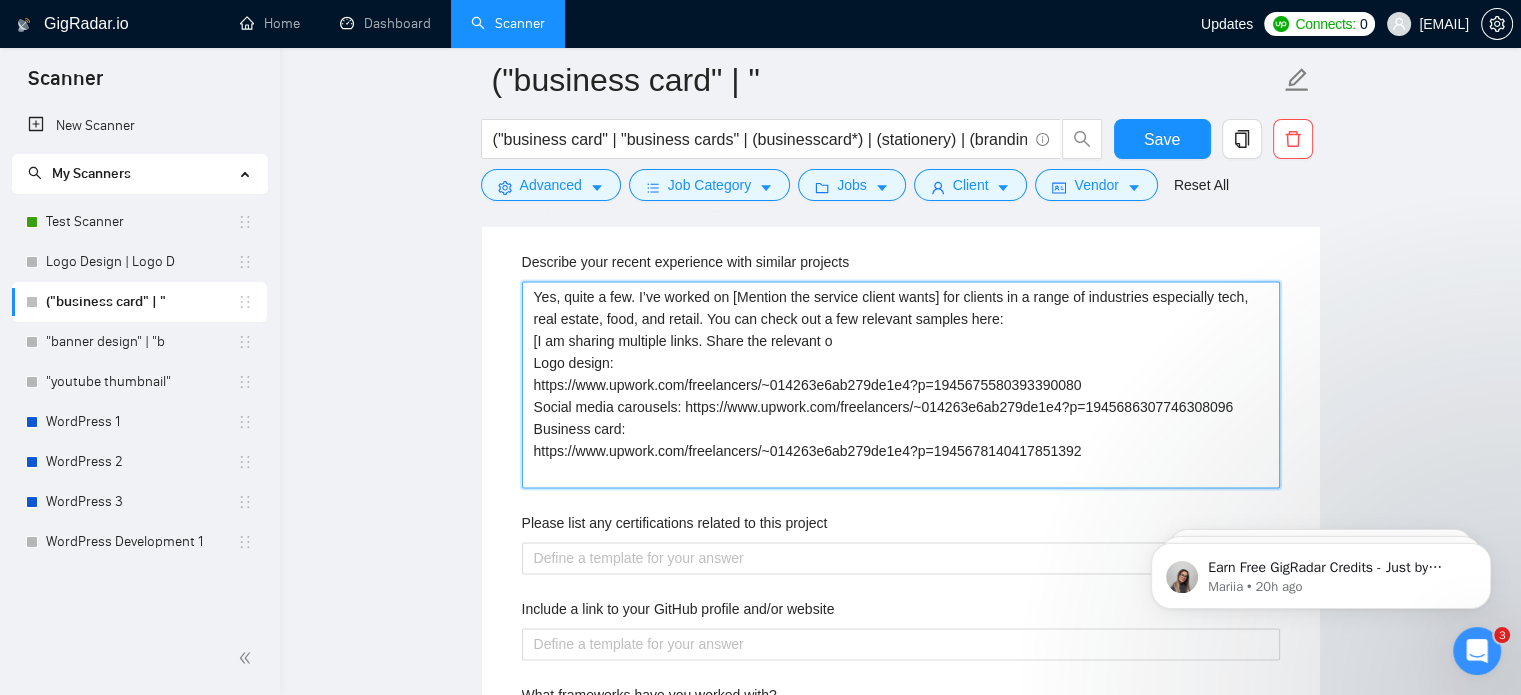 type 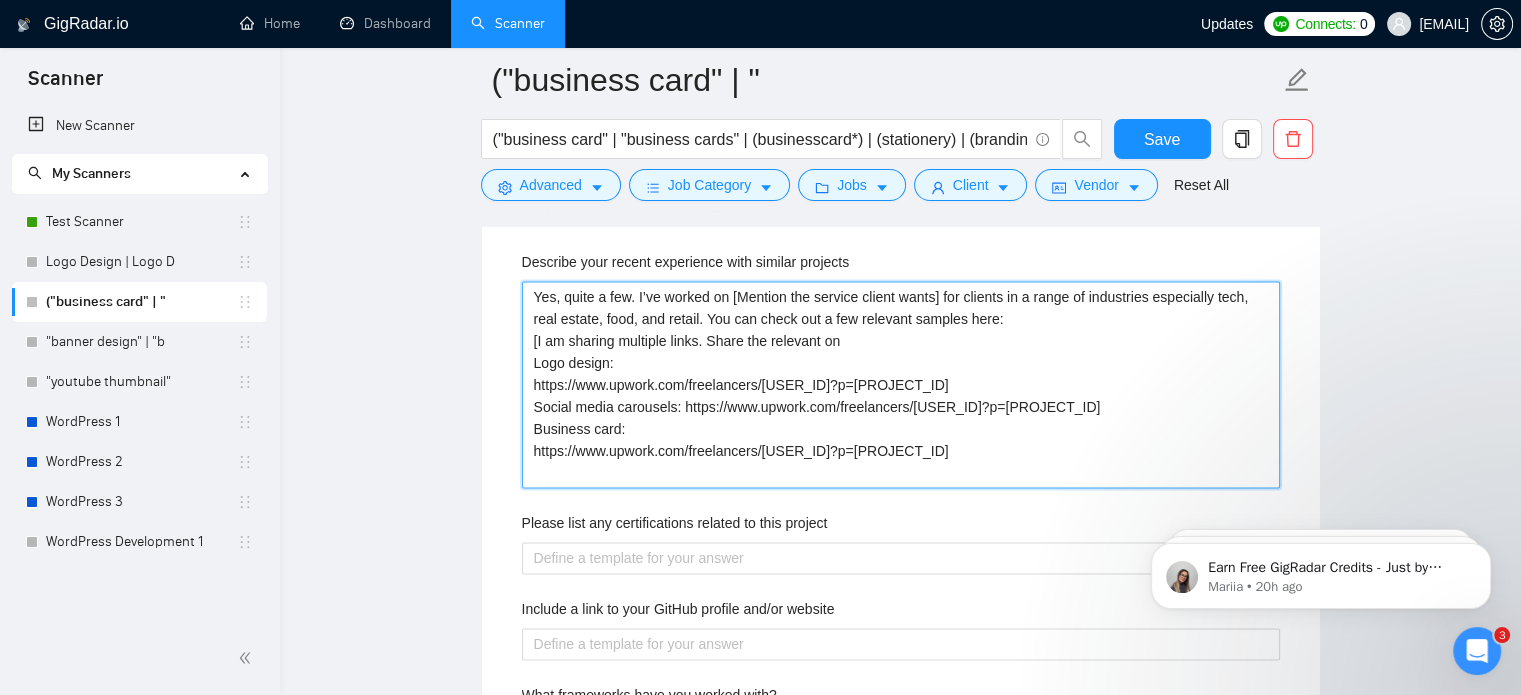 type on "Yes, quite a few. I’ve worked on [Mention the service client wants] for clients in a range of industries especially tech, real estate, food, and retail. You can check out a few relevant samples here:
[I am sharing multiple links. Share the relevant one
Logo design:
https://www.upwork.com/freelancers/~014263e6ab279de1e4?p=1945675580393390080
Social media carousels: https://www.upwork.com/freelancers/~014263e6ab279de1e4?p=1945686307746308096
Business card:
https://www.upwork.com/freelancers/~014263e6ab279de1e4?p=1945678140417851392" 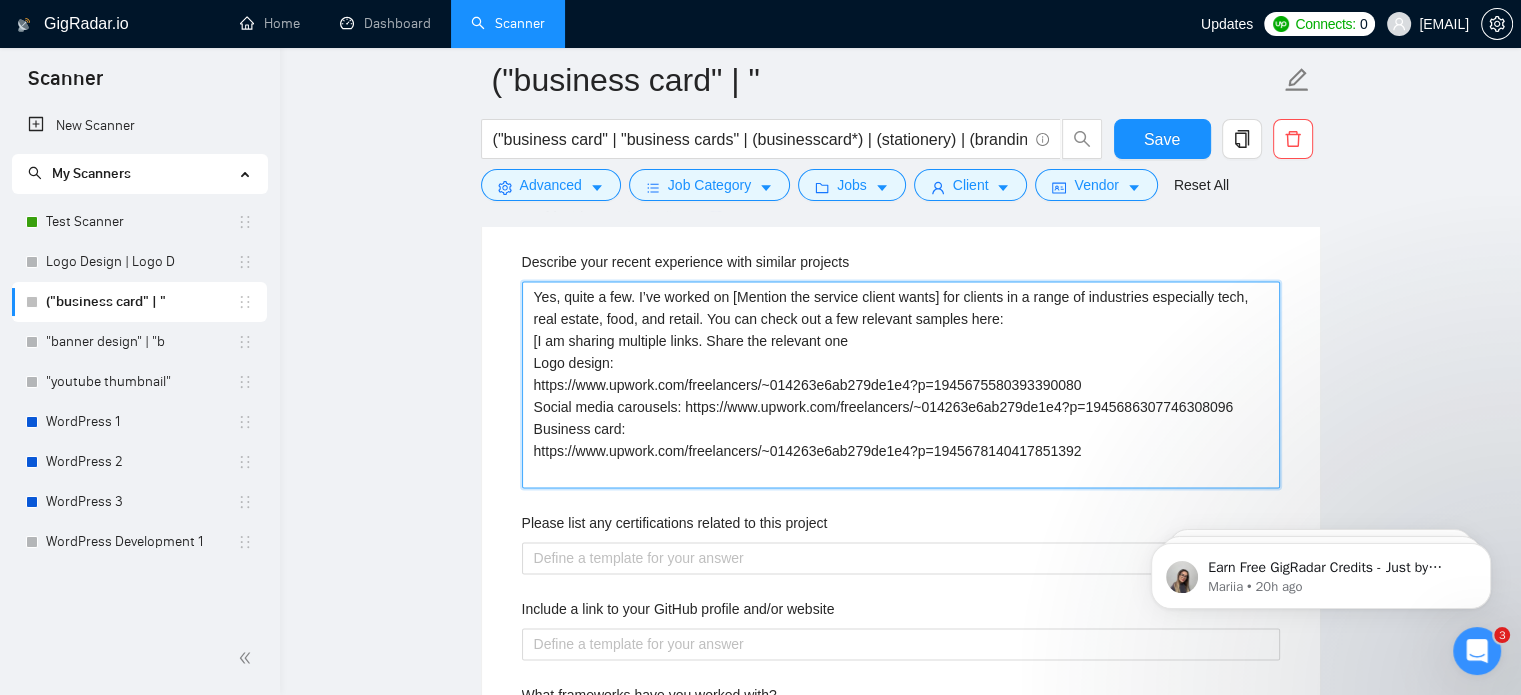 type 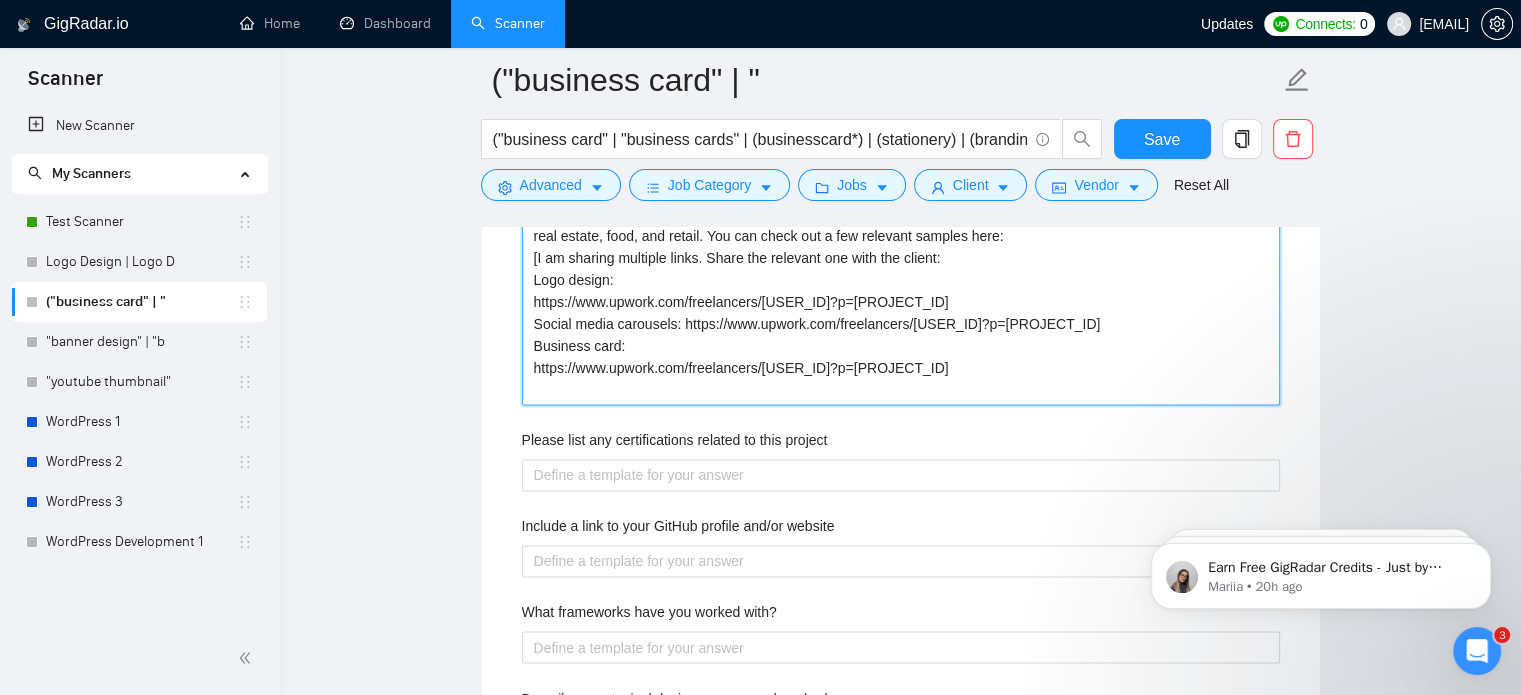 scroll, scrollTop: 3177, scrollLeft: 0, axis: vertical 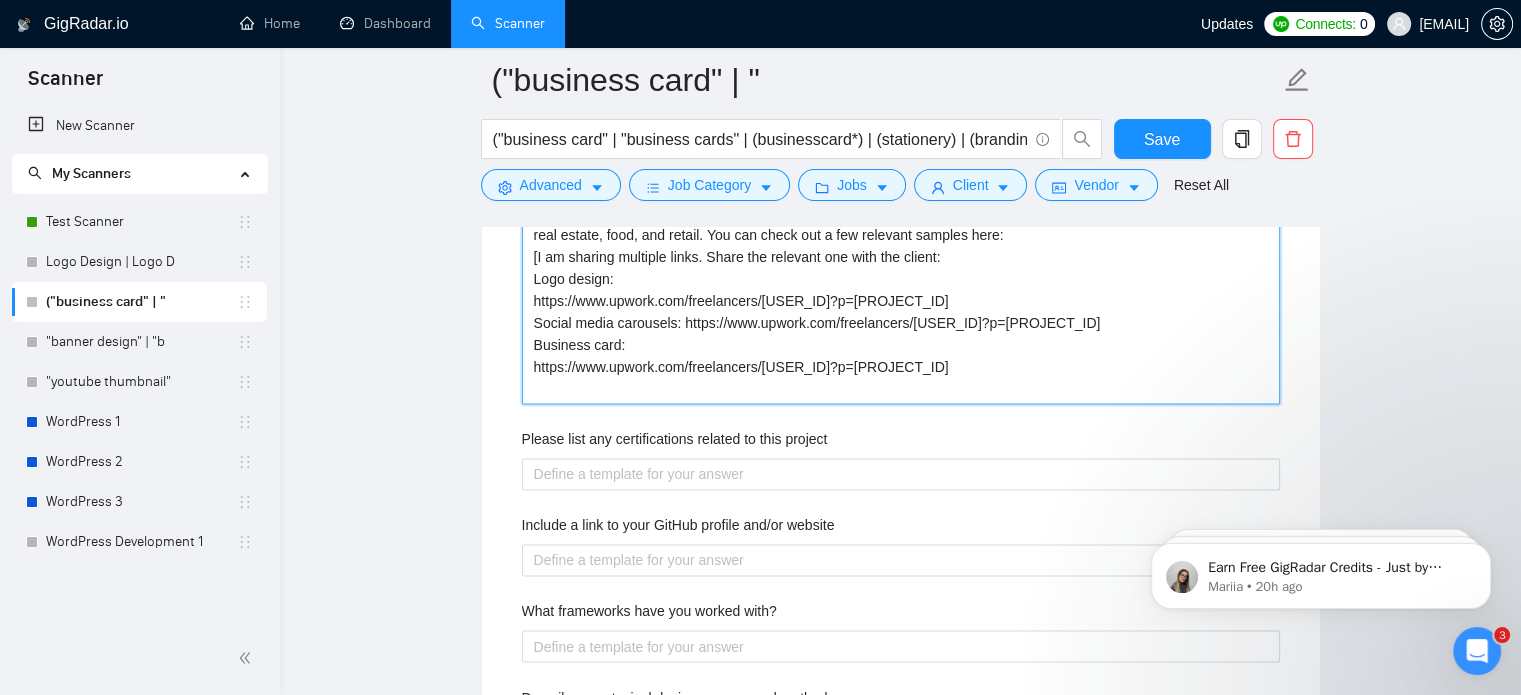 click on "Yes, quite a few. I’ve worked on [Mention the service client wants] for clients in a range of industries especially tech, real estate, food, and retail. You can check out a few relevant samples here:
[I am sharing multiple links. Share the relevant one with the client:
Logo design:
https://www.upwork.com/freelancers/~014263e6ab279de1e4?p=1945675580393390080
Social media carousels: https://www.upwork.com/freelancers/~014263e6ab279de1e4?p=1945686307746308096
Business card:
https://www.upwork.com/freelancers/~014263e6ab279de1e4?p=1945678140417851392" at bounding box center (901, 301) 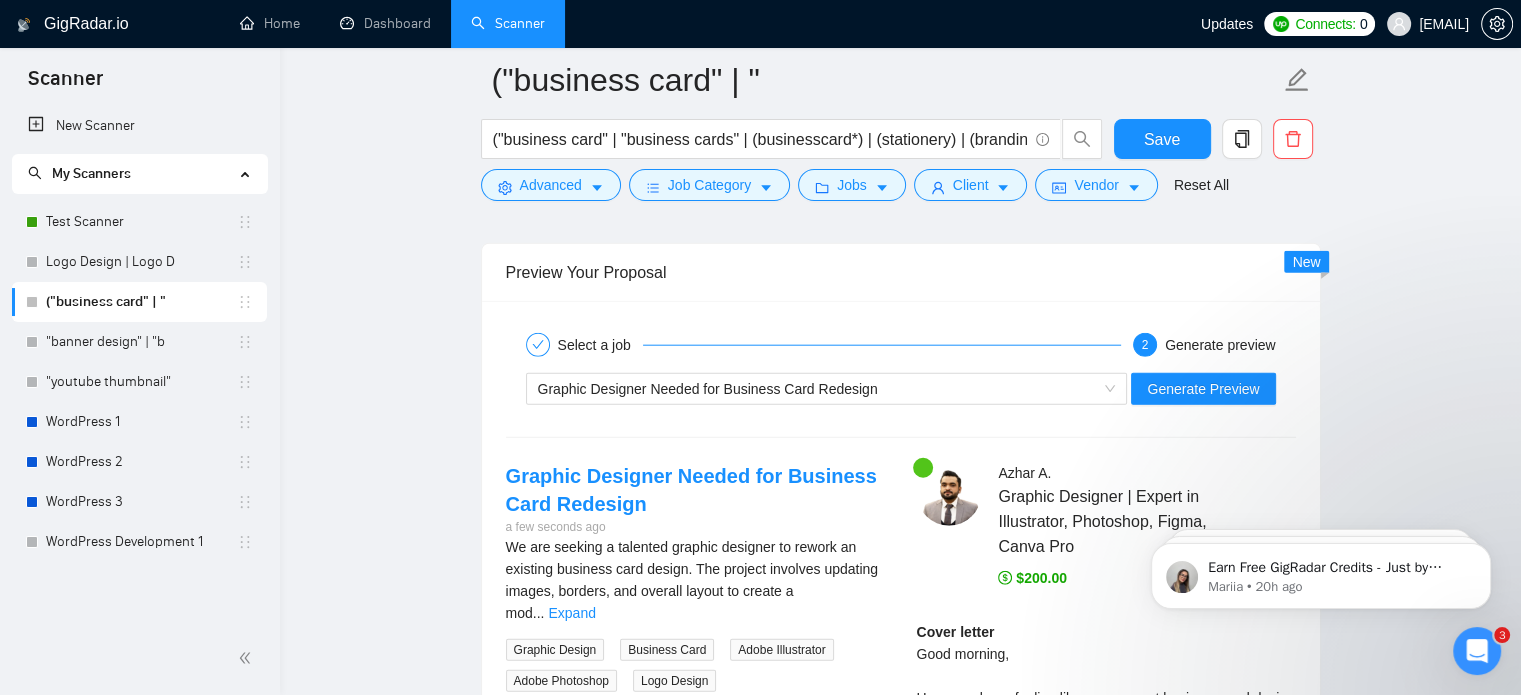 scroll, scrollTop: 4848, scrollLeft: 0, axis: vertical 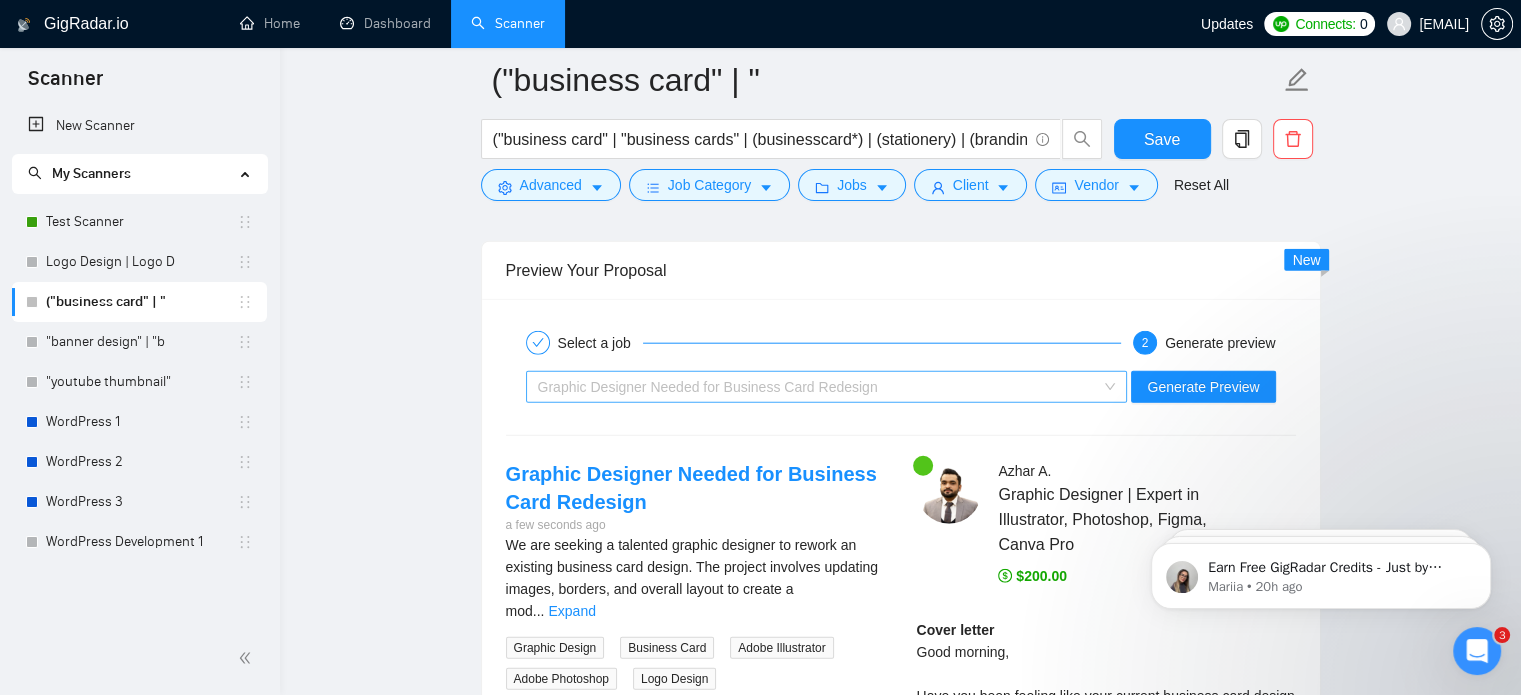 click on "Graphic Designer Needed for Business Card Redesign" at bounding box center [818, 387] 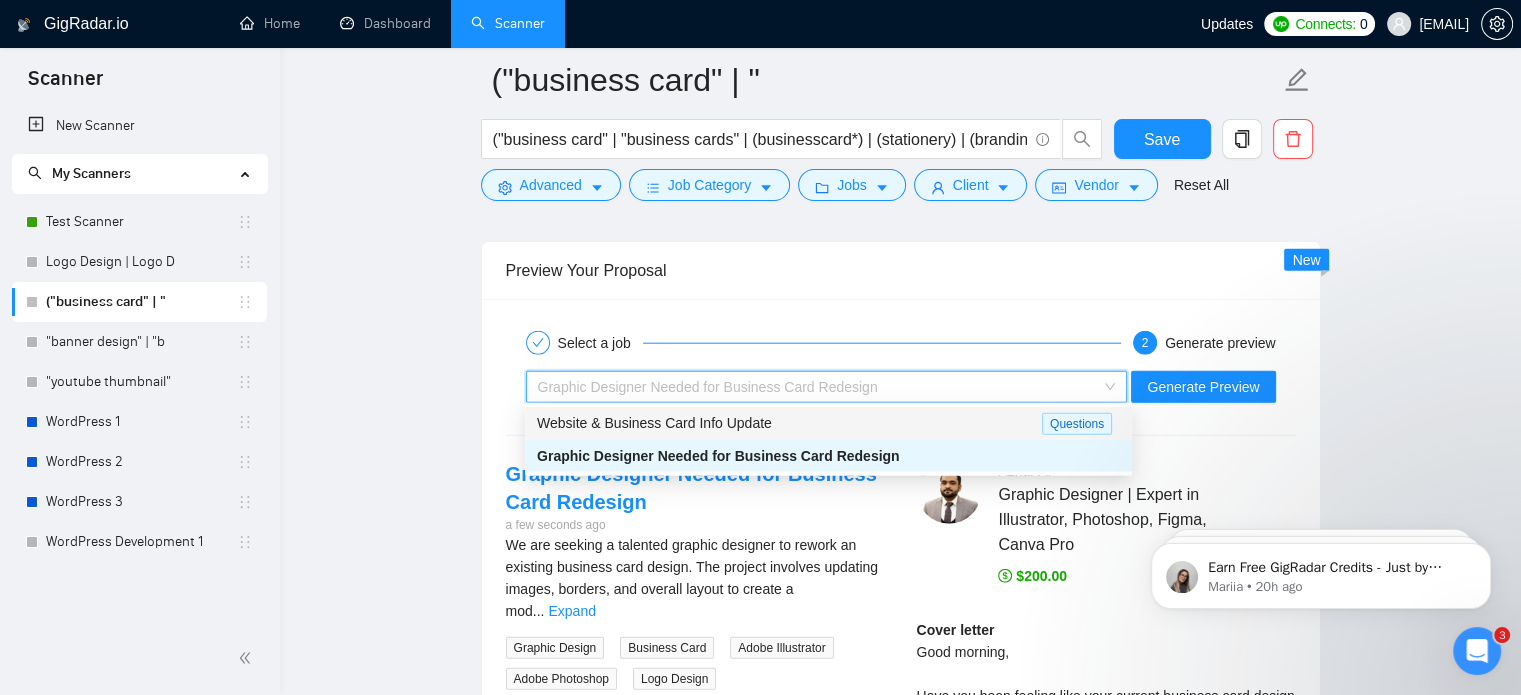 click on "Website & Business Card Info Update" at bounding box center [789, 423] 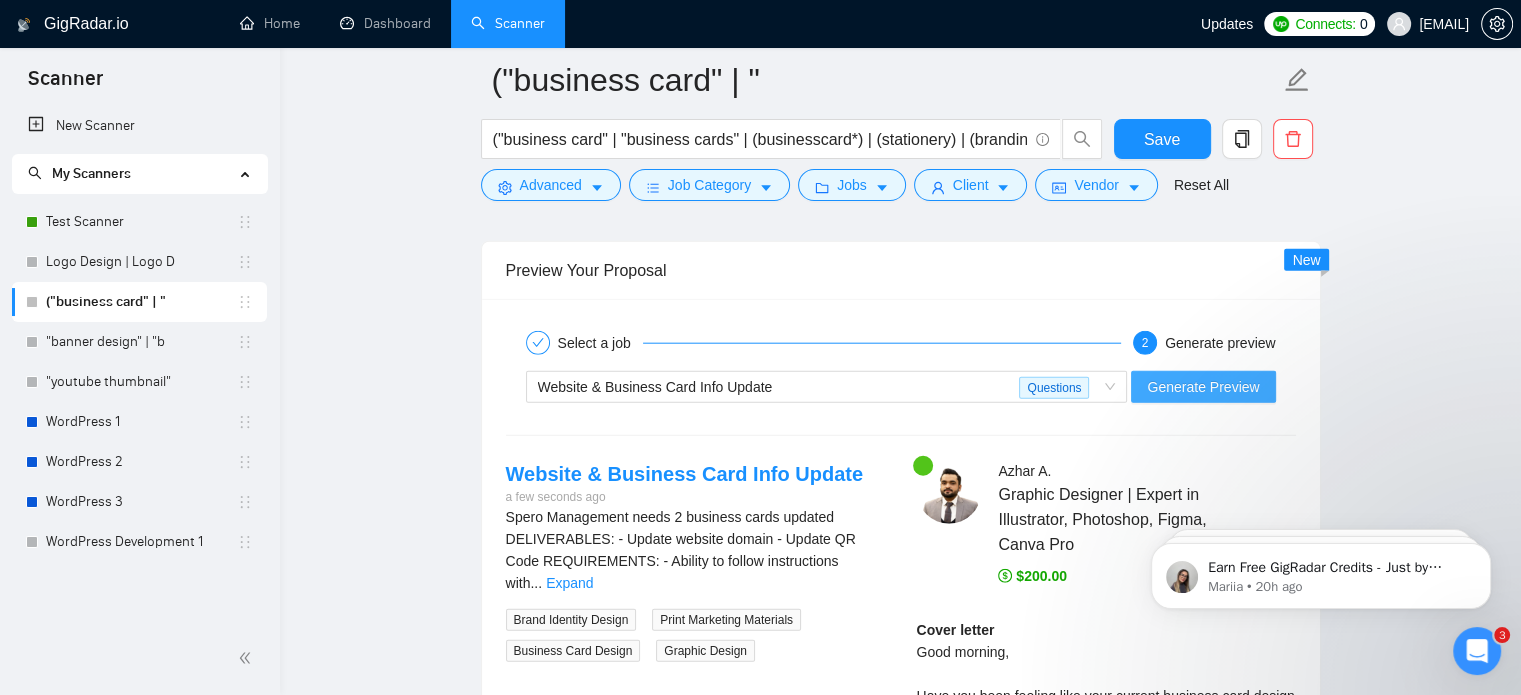 click on "Generate Preview" at bounding box center [1203, 387] 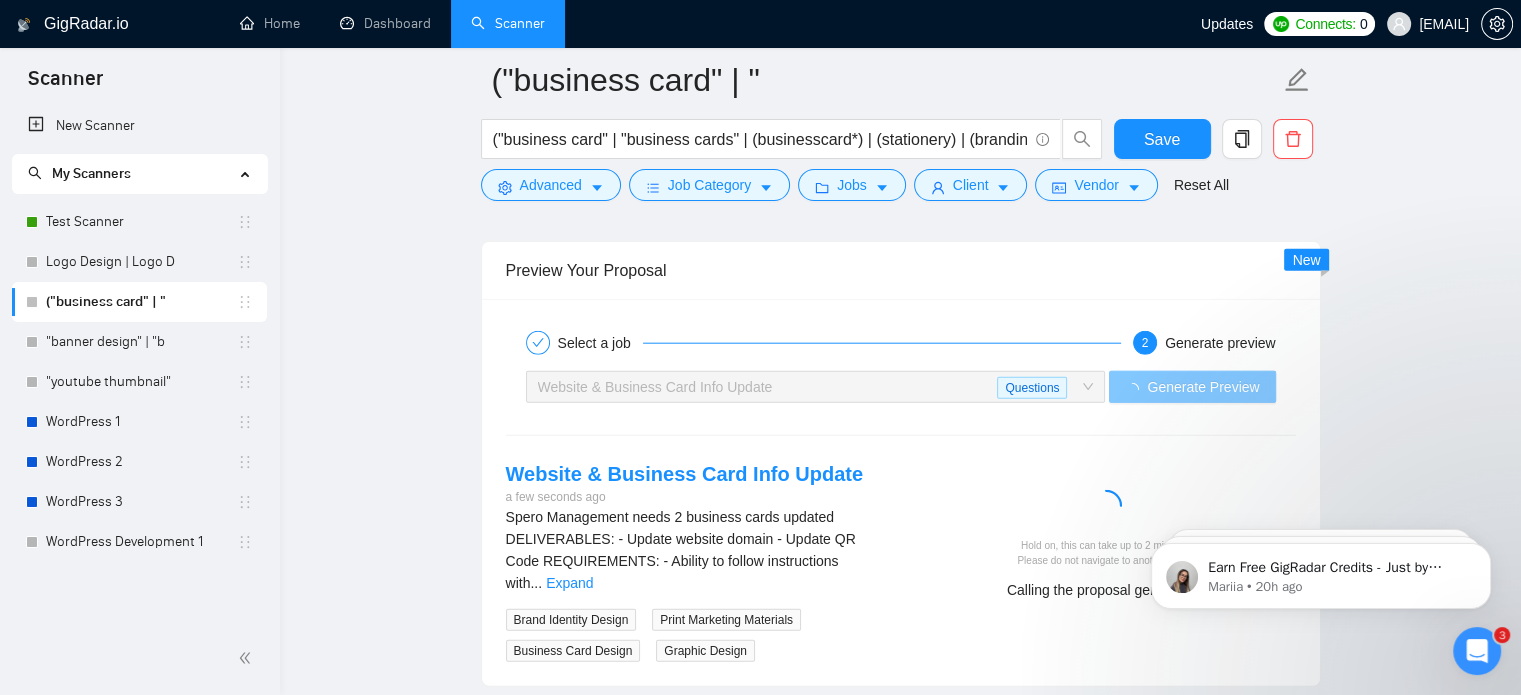 scroll, scrollTop: 4984, scrollLeft: 0, axis: vertical 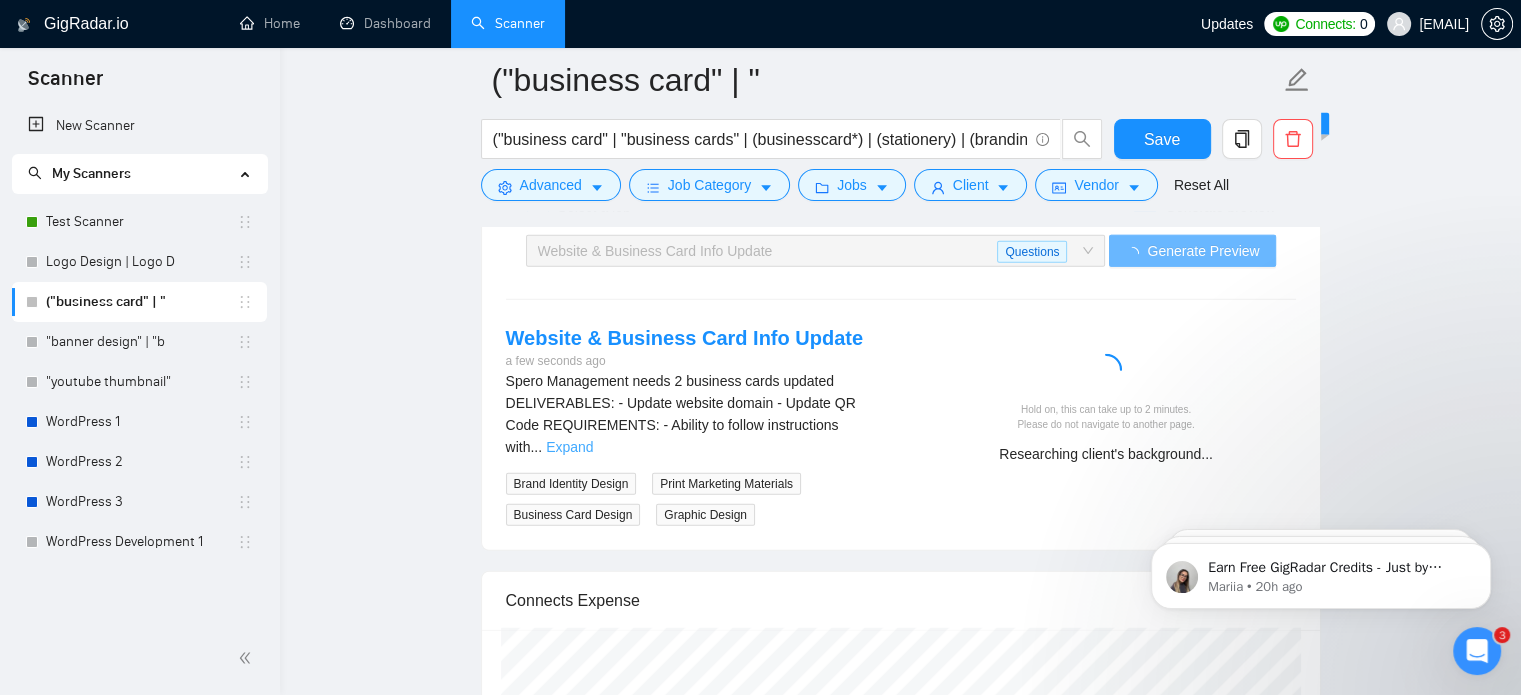 click on "Expand" at bounding box center (569, 447) 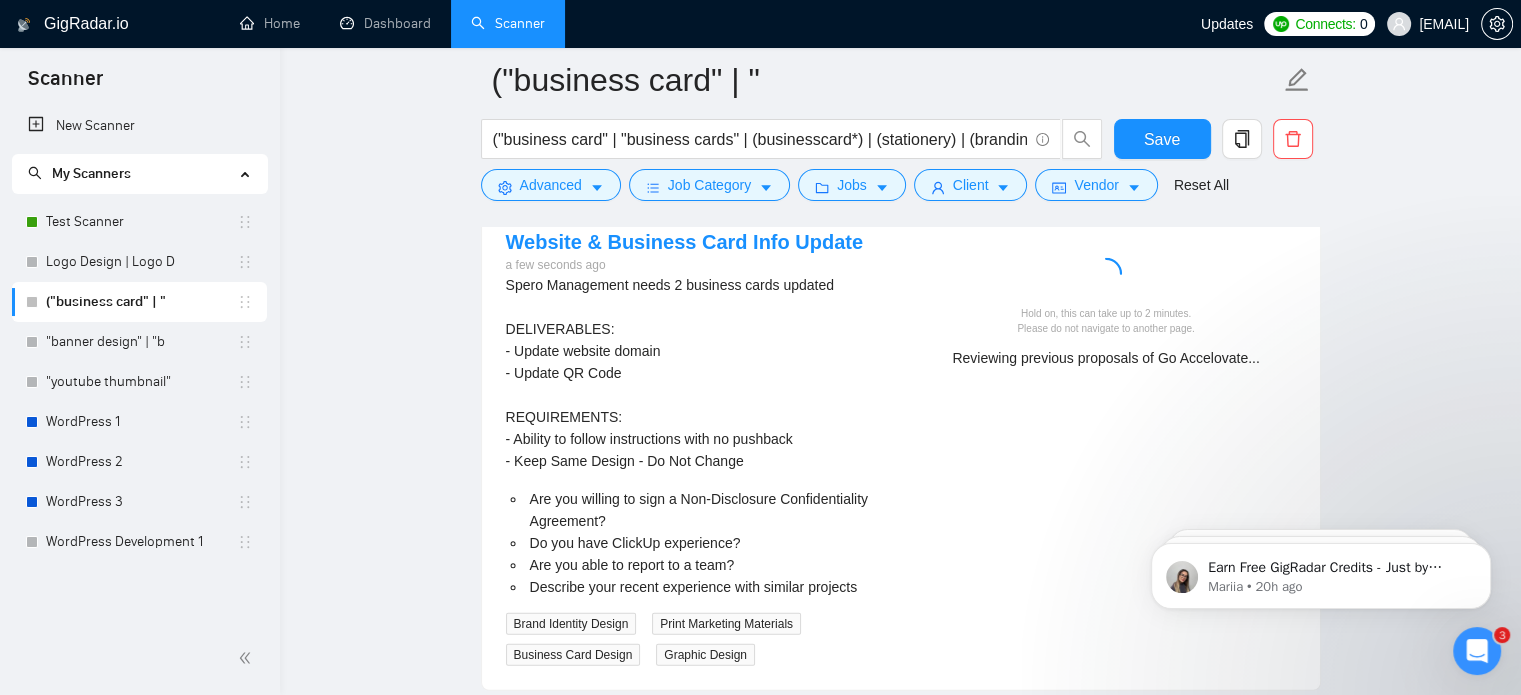 scroll, scrollTop: 5010, scrollLeft: 0, axis: vertical 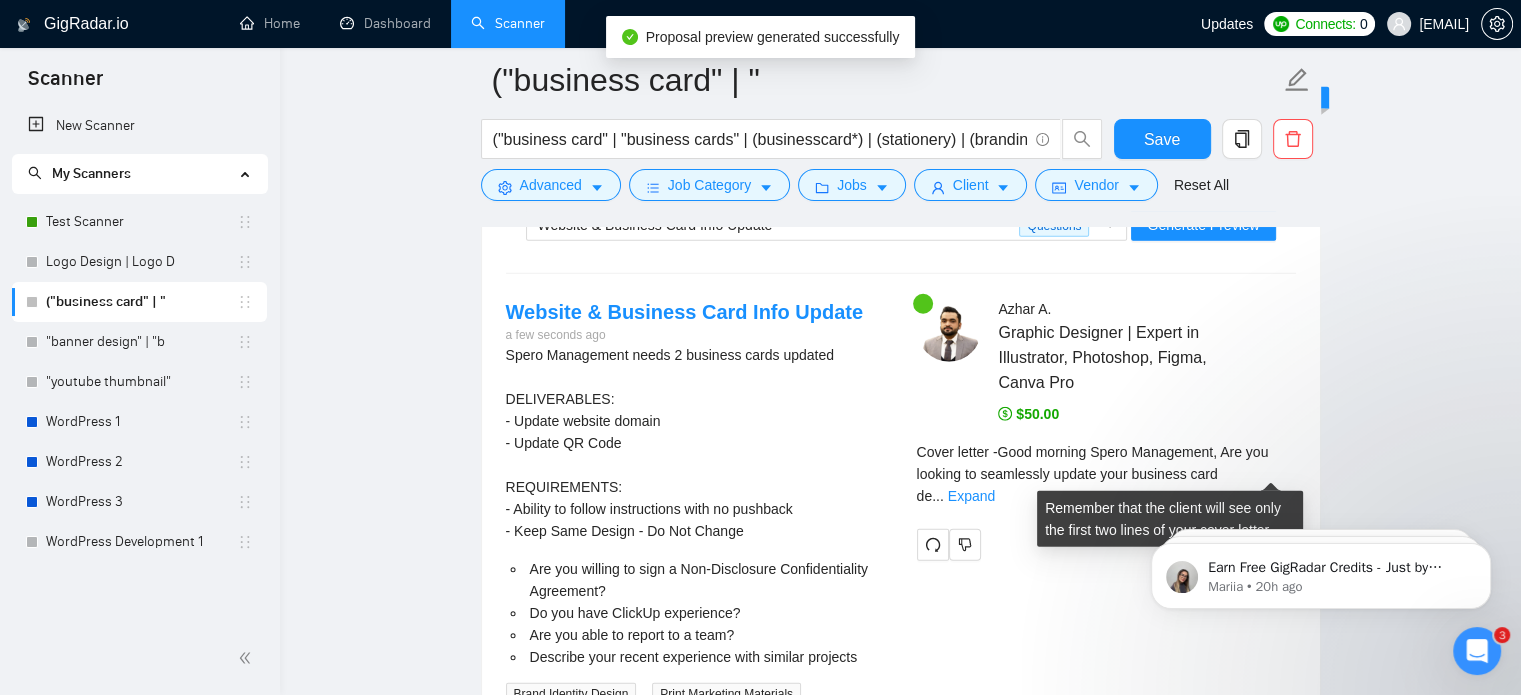 click on "Cover letter -  Good morning Spero Management,
Are you looking to seamlessly update your business card de ... Expand" at bounding box center (1106, 474) 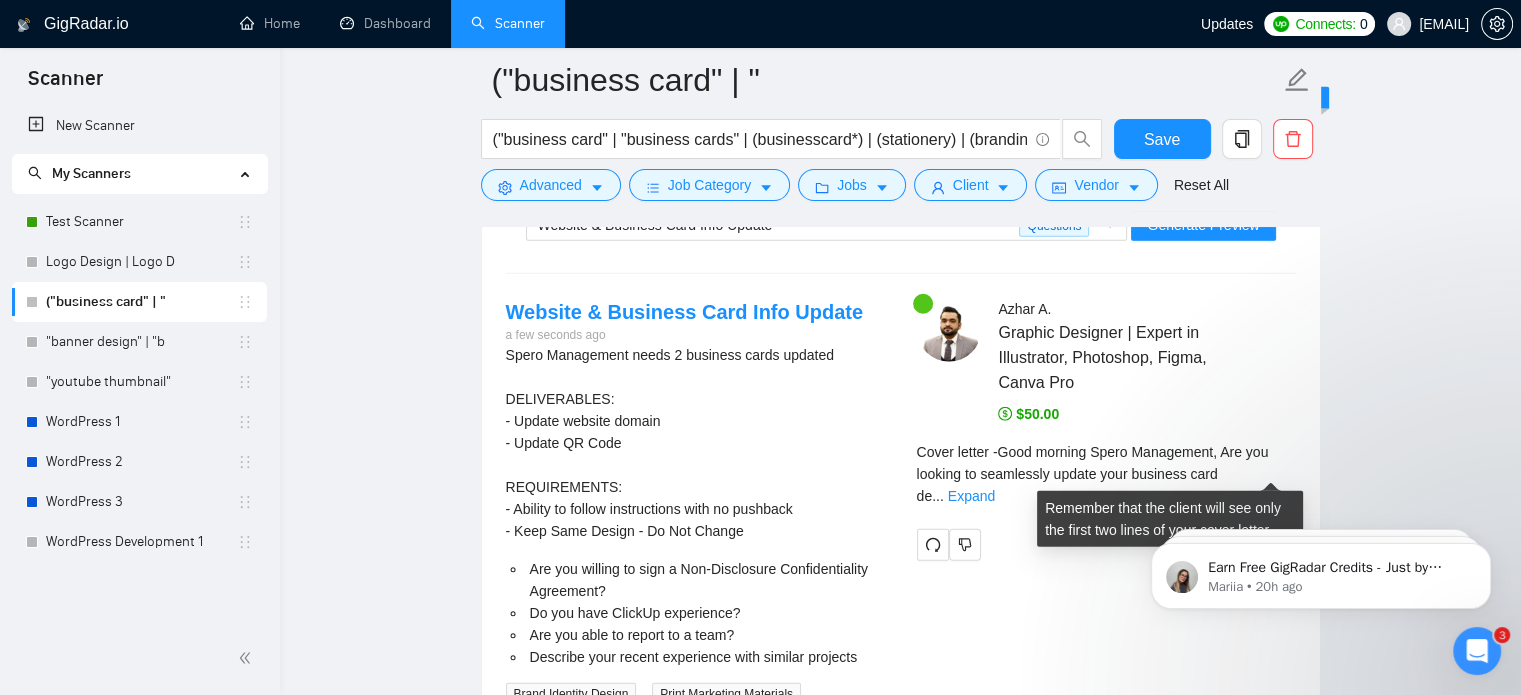 click on "Cover letter -  Good morning Spero Management,
Are you looking to seamlessly update your business card de ... Expand" at bounding box center (1106, 474) 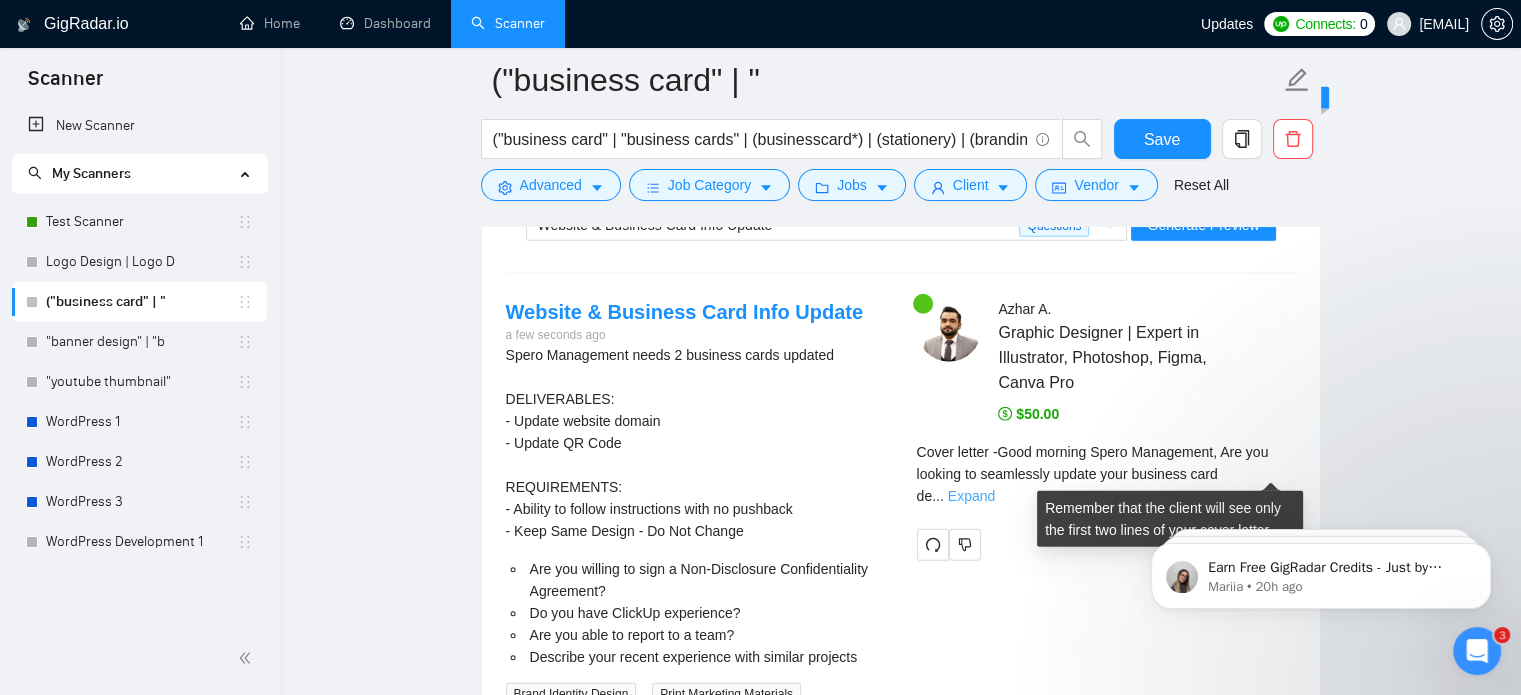 click on "Expand" at bounding box center (971, 496) 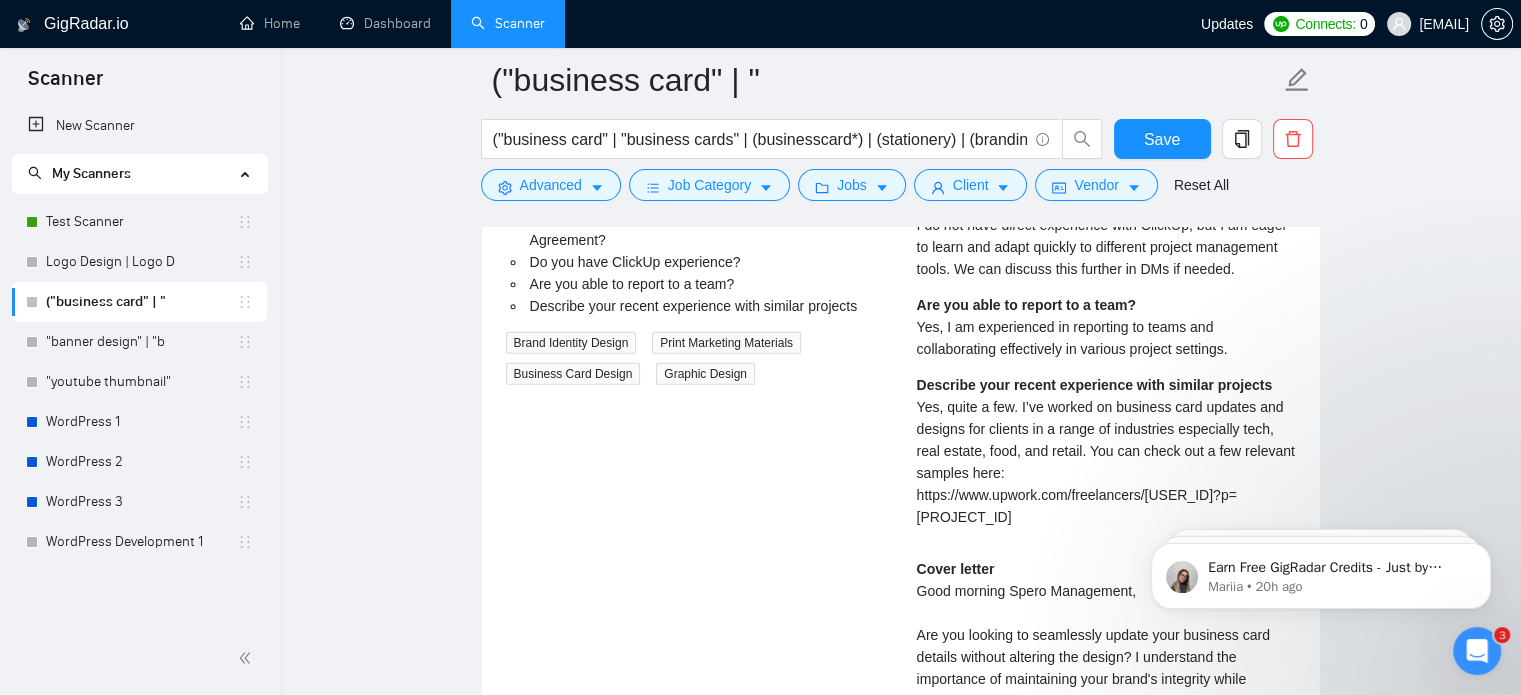 scroll, scrollTop: 5365, scrollLeft: 0, axis: vertical 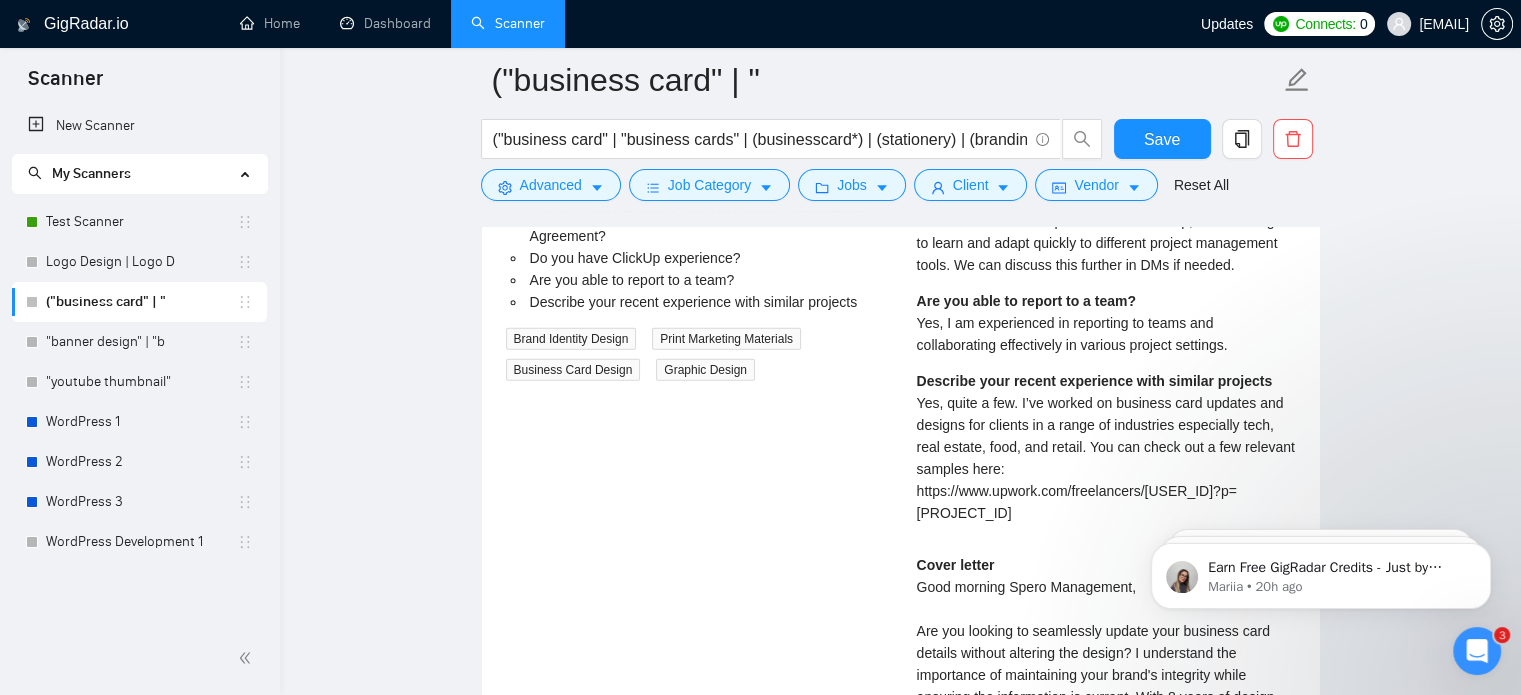 click on "Describe your recent experience with similar projects Yes, quite a few. I’ve worked on business card updates and designs for clients in a range of industries especially tech, real estate, food, and retail. You can check out a few relevant samples here: https://www.upwork.com/freelancers/~014263e6ab279de1e4?p=1945678140417851392" at bounding box center (1106, 447) 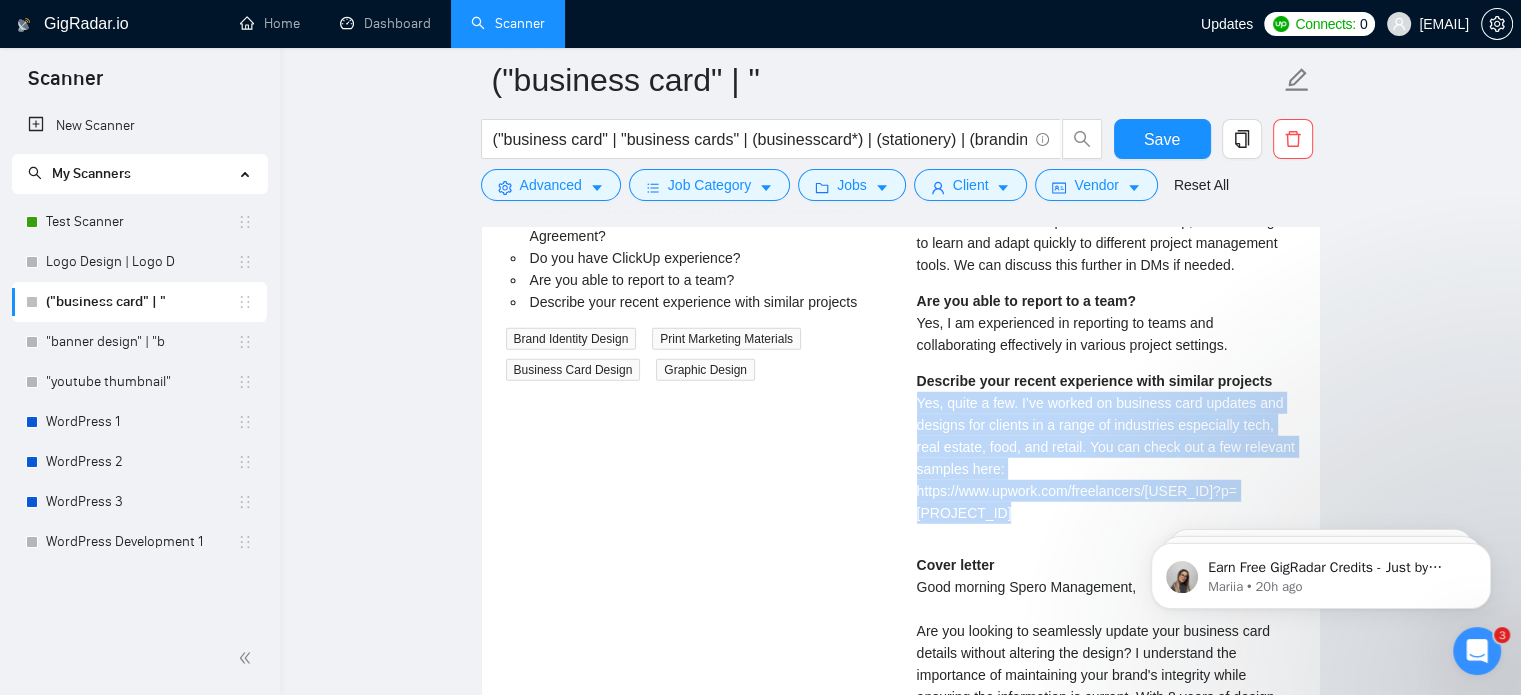 click on "Describe your recent experience with similar projects Yes, quite a few. I’ve worked on business card updates and designs for clients in a range of industries especially tech, real estate, food, and retail. You can check out a few relevant samples here: https://www.upwork.com/freelancers/~014263e6ab279de1e4?p=1945678140417851392" at bounding box center (1106, 447) 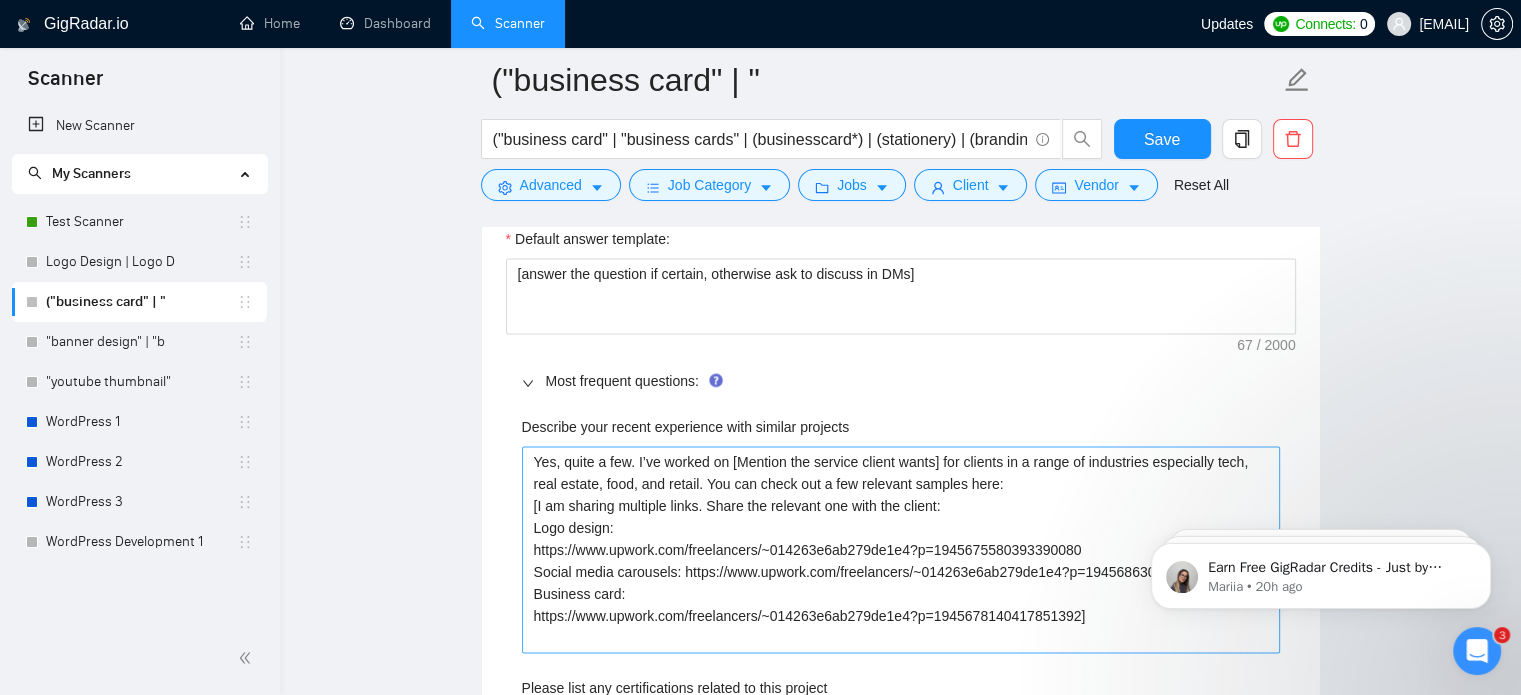 scroll, scrollTop: 2900, scrollLeft: 0, axis: vertical 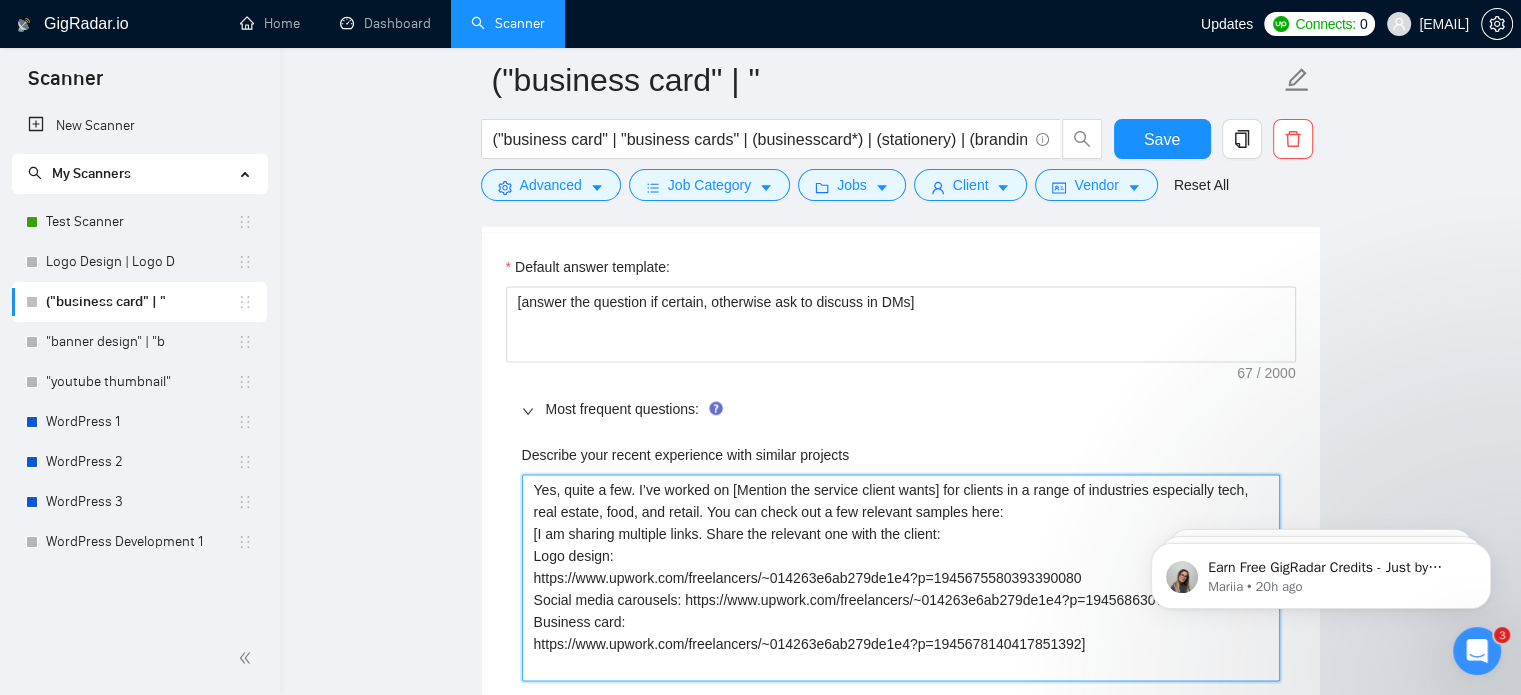 click on "Yes, quite a few. I’ve worked on [Mention the service client wants] for clients in a range of industries especially tech, real estate, food, and retail. You can check out a few relevant samples here:
[I am sharing multiple links. Share the relevant one with the client:
Logo design:
https://www.upwork.com/freelancers/~014263e6ab279de1e4?p=1945675580393390080
Social media carousels: https://www.upwork.com/freelancers/~014263e6ab279de1e4?p=1945686307746308096
Business card:
https://www.upwork.com/freelancers/~014263e6ab279de1e4?p=1945678140417851392]" at bounding box center [901, 578] 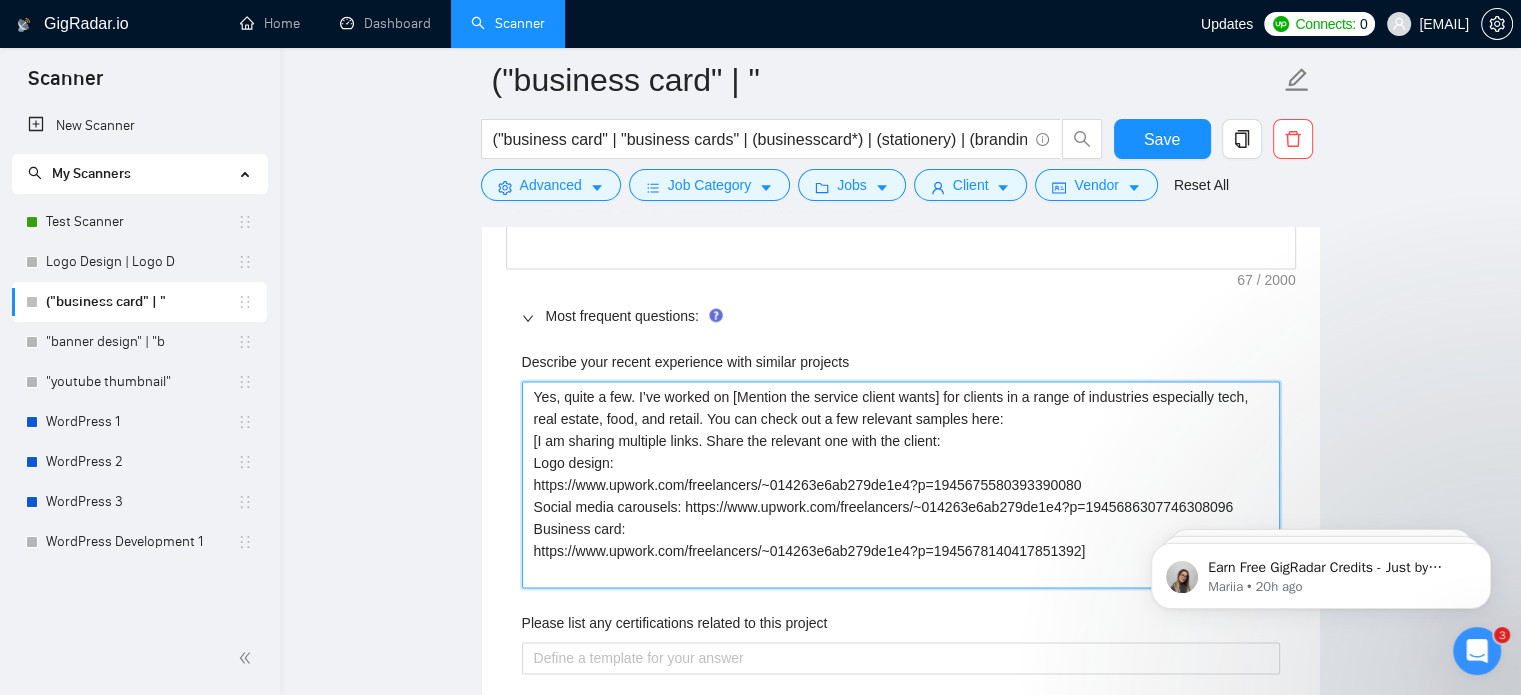 scroll, scrollTop: 2994, scrollLeft: 0, axis: vertical 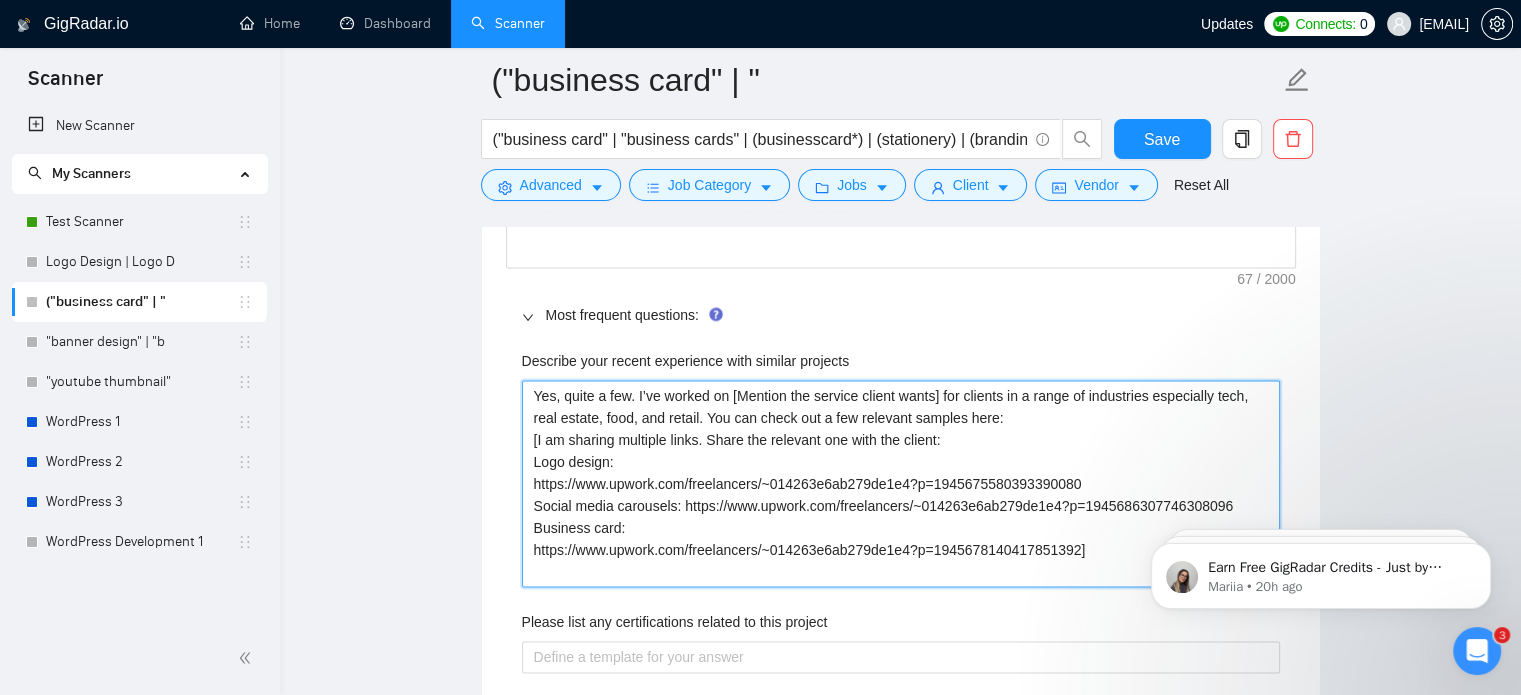 click on "Yes, quite a few. I’ve worked on [Mention the service client wants] for clients in a range of industries especially tech, real estate, food, and retail. You can check out a few relevant samples here:
[I am sharing multiple links. Share the relevant one with the client:
Logo design:
https://www.upwork.com/freelancers/~014263e6ab279de1e4?p=1945675580393390080
Social media carousels: https://www.upwork.com/freelancers/~014263e6ab279de1e4?p=1945686307746308096
Business card:
https://www.upwork.com/freelancers/~014263e6ab279de1e4?p=1945678140417851392]" at bounding box center (901, 484) 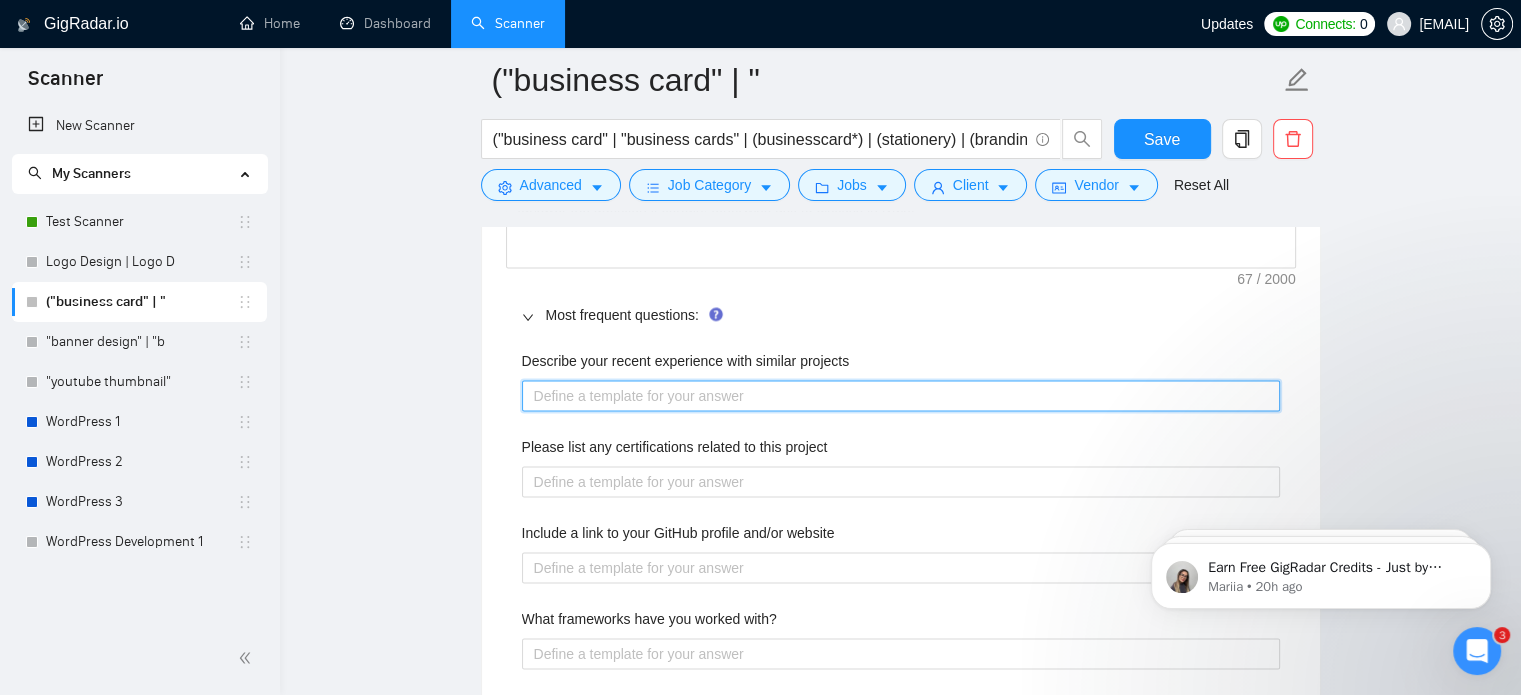 click on "Describe your recent experience with similar projects" at bounding box center [901, 396] 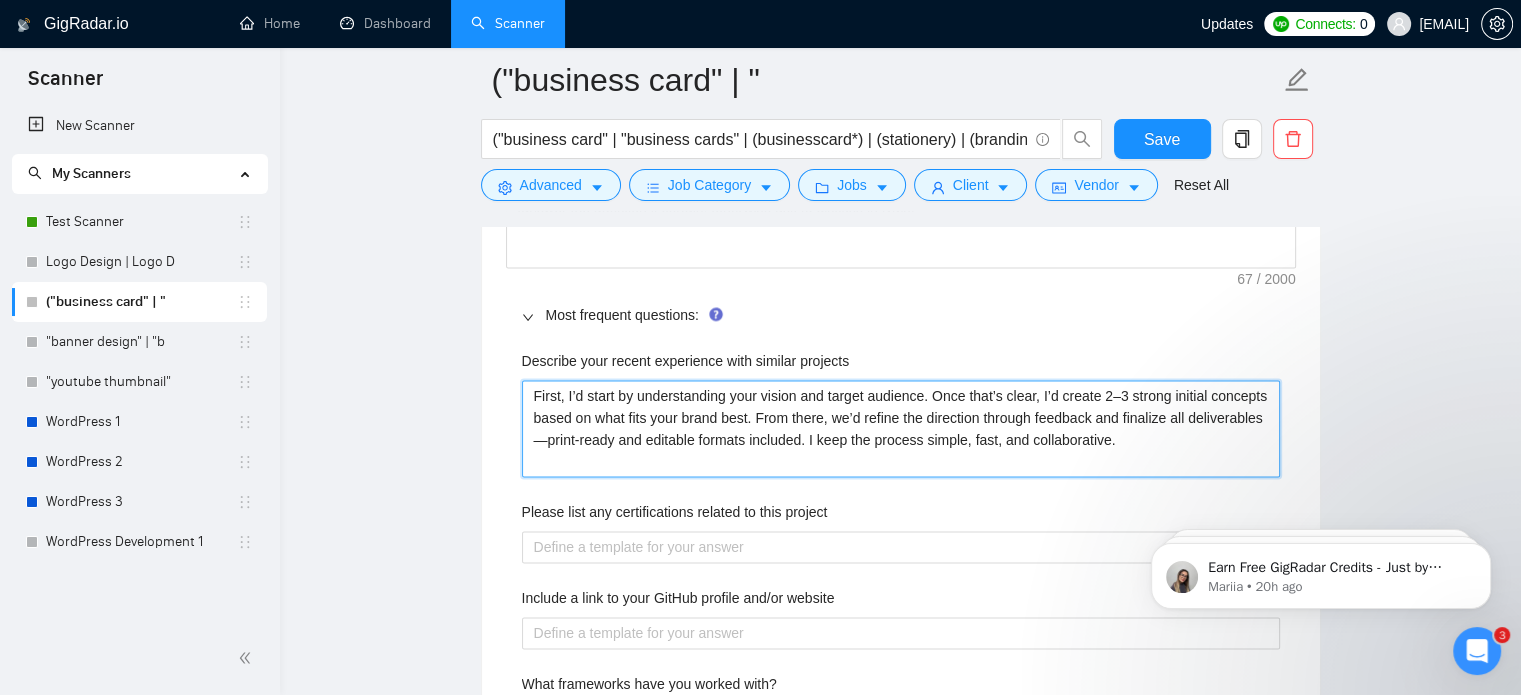 drag, startPoint x: 1057, startPoint y: 392, endPoint x: 749, endPoint y: 413, distance: 308.7151 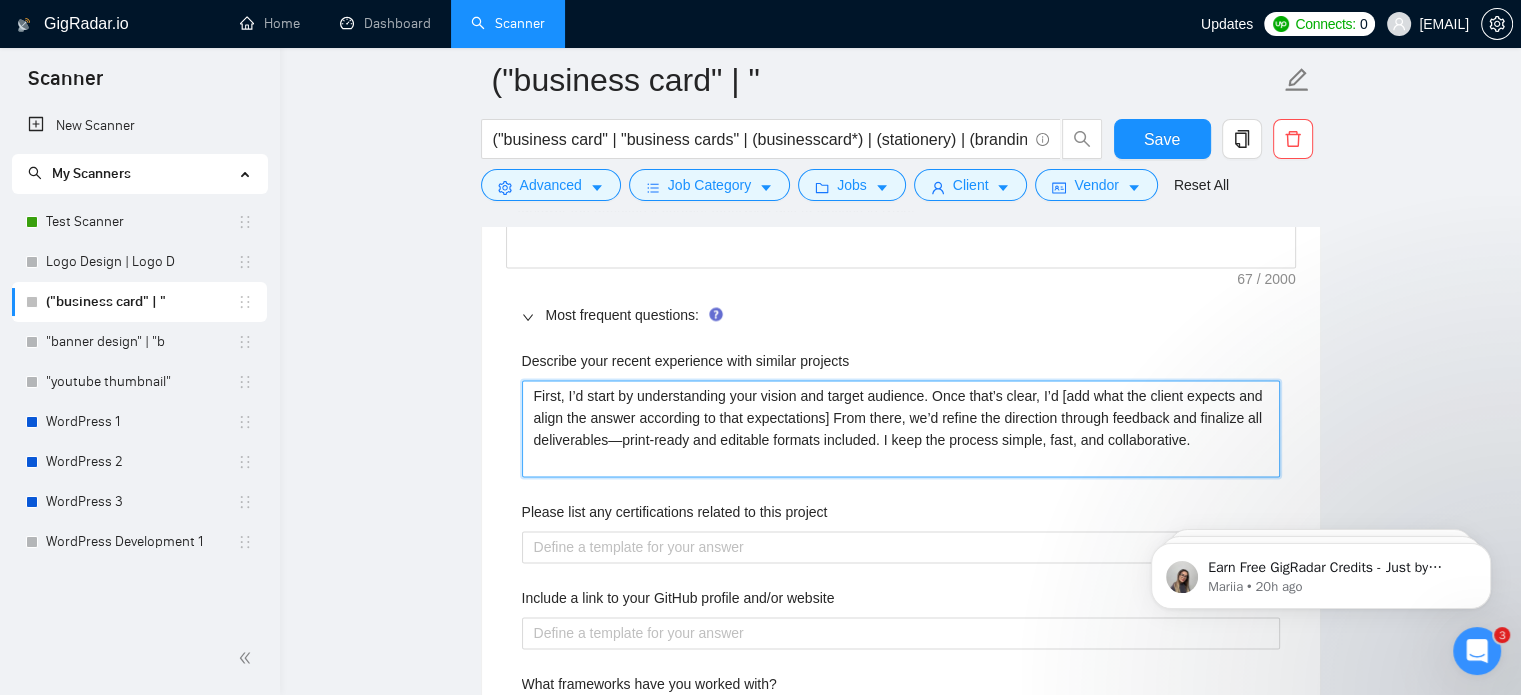 click on "First, I’d start by understanding your vision and target audience. Once that’s clear, I’d [add what the client expects and align the answer according to that expectations] From there, we’d refine the direction through feedback and finalize all deliverables—print-ready and editable formats included. I keep the process simple, fast, and collaborative." at bounding box center (901, 429) 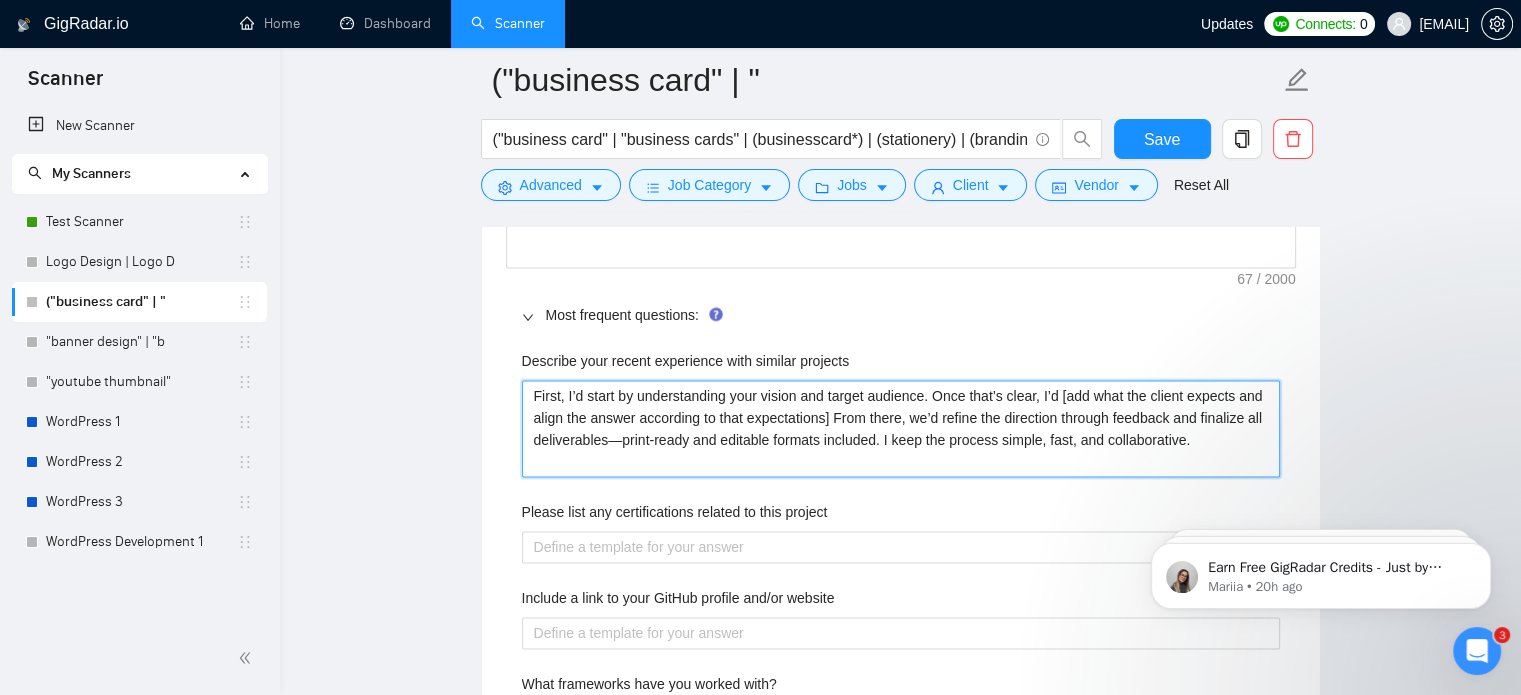 click on "First, I’d start by understanding your vision and target audience. Once that’s clear, I’d [add what the client expects and align the answer according to that expectations] From there, we’d refine the direction through feedback and finalize all deliverables—print-ready and editable formats included. I keep the process simple, fast, and collaborative." at bounding box center (901, 429) 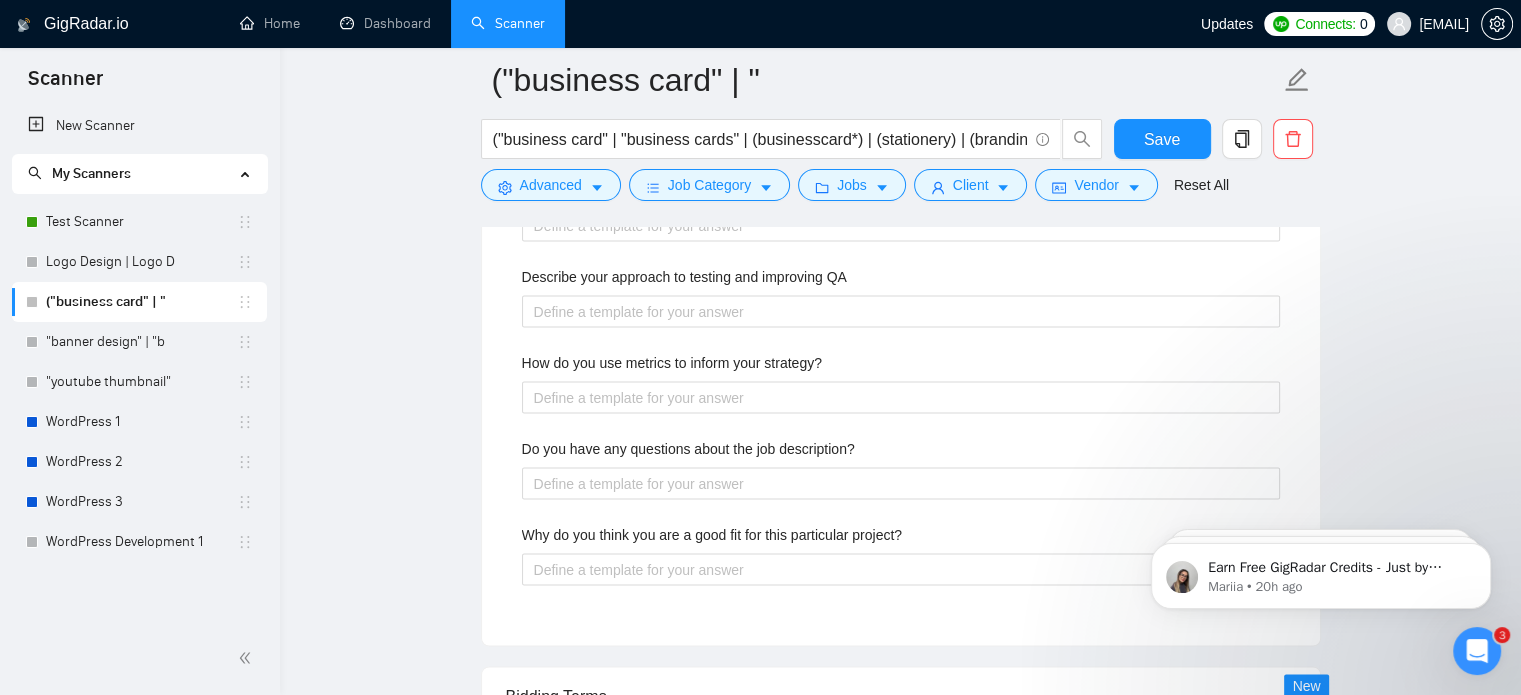scroll, scrollTop: 3661, scrollLeft: 0, axis: vertical 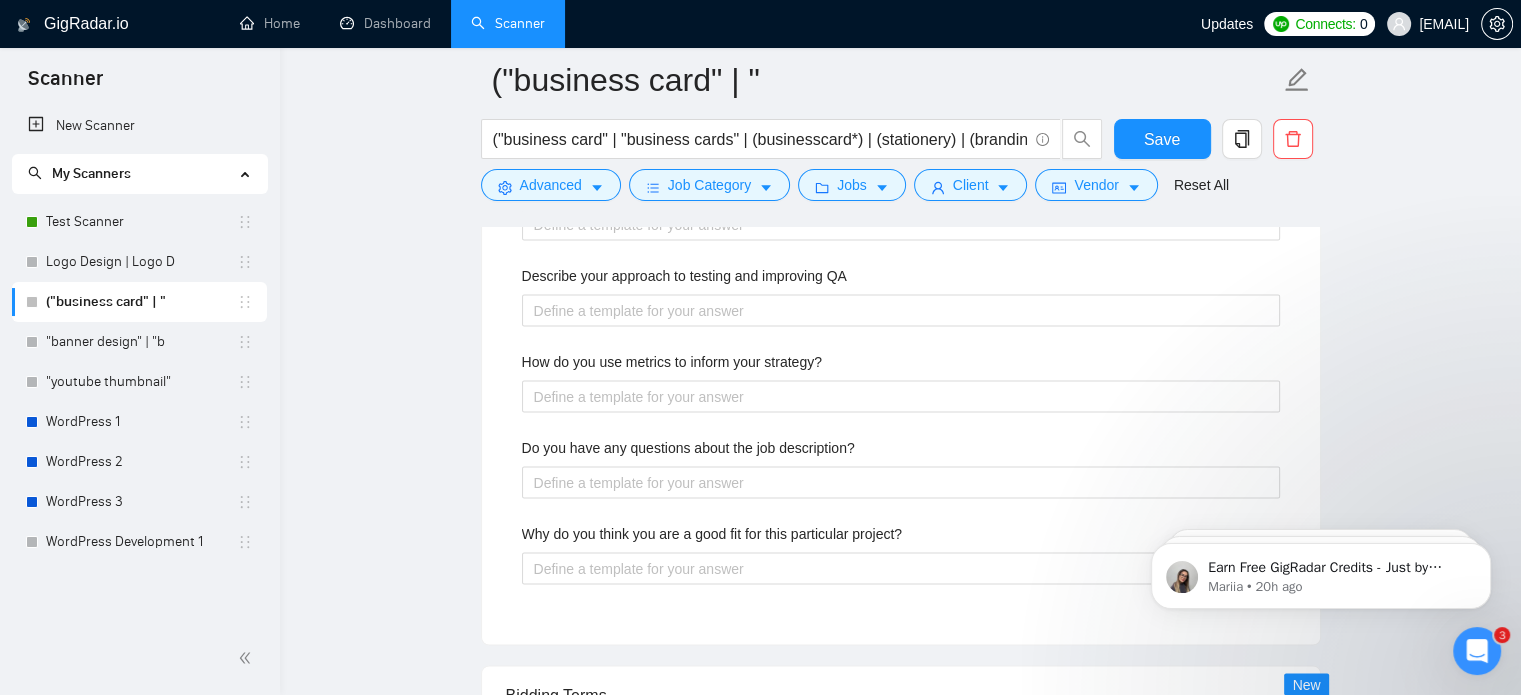 click on "Describe your recent experience with similar projects First, I’d start by understanding your vision and target audience. Once that’s clear, I’d [add what the client expects and align the answer according to that expectations] From there, we’d refine the direction through feedback and finalize all deliverables—print-ready and editable formats included. I keep the process simple, fast, and collaborative.
Please list any certifications related to this project Include a link to your GitHub profile and/or website What frameworks have you worked with? Describe your typical design process and methods What past project or job have you had that is most like this one and why? Describe your approach to testing and improving QA How do you use metrics to inform your strategy? Do you have any questions about the job description? Why do you think you are a good fit for this particular project?" at bounding box center (901, 146) 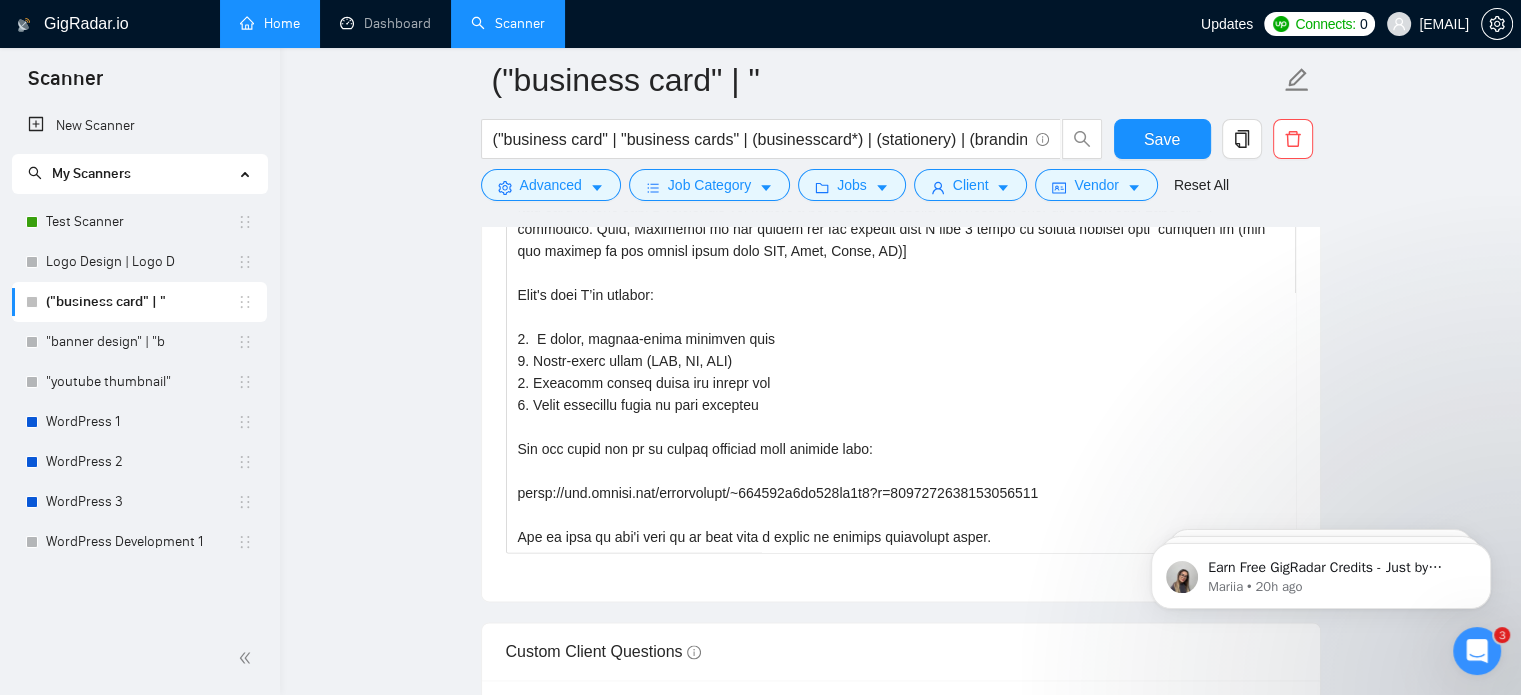 scroll, scrollTop: 2436, scrollLeft: 0, axis: vertical 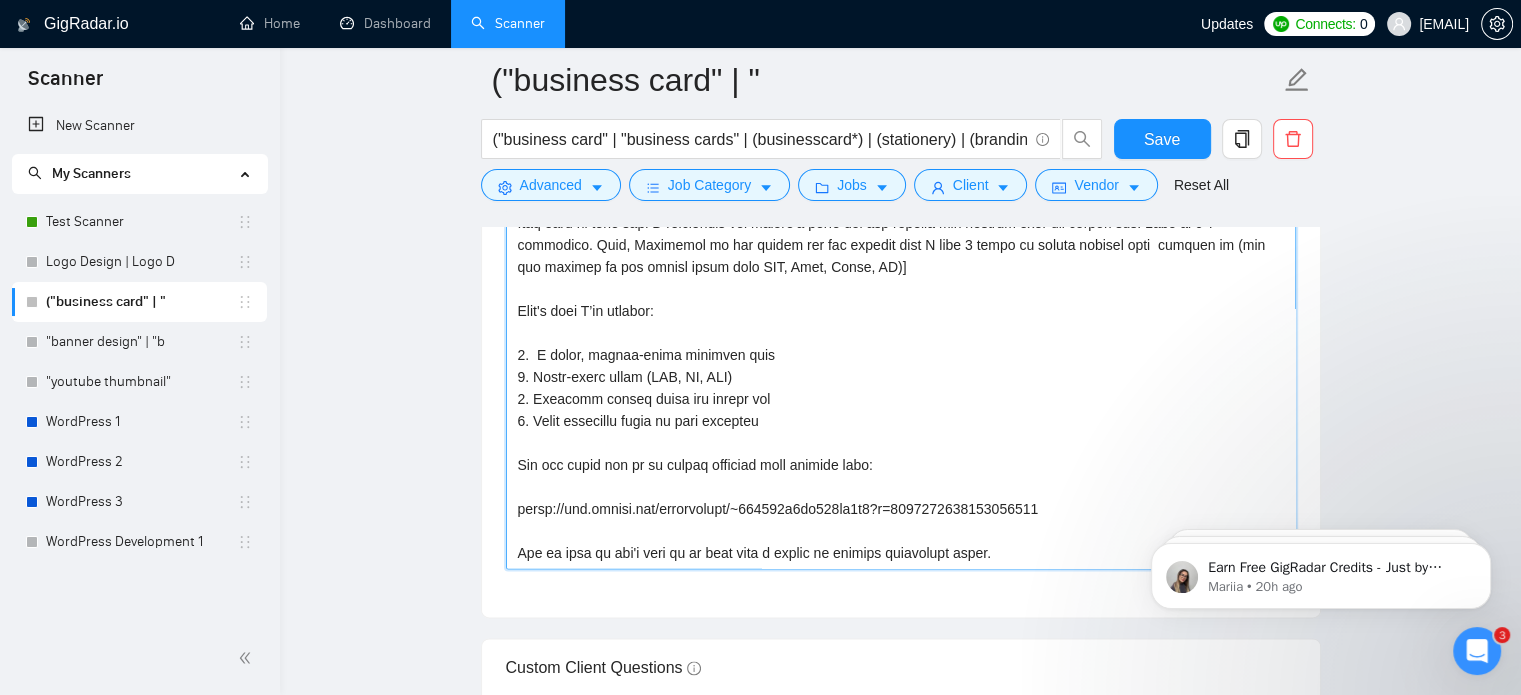 click on "Cover letter template:" at bounding box center (901, 344) 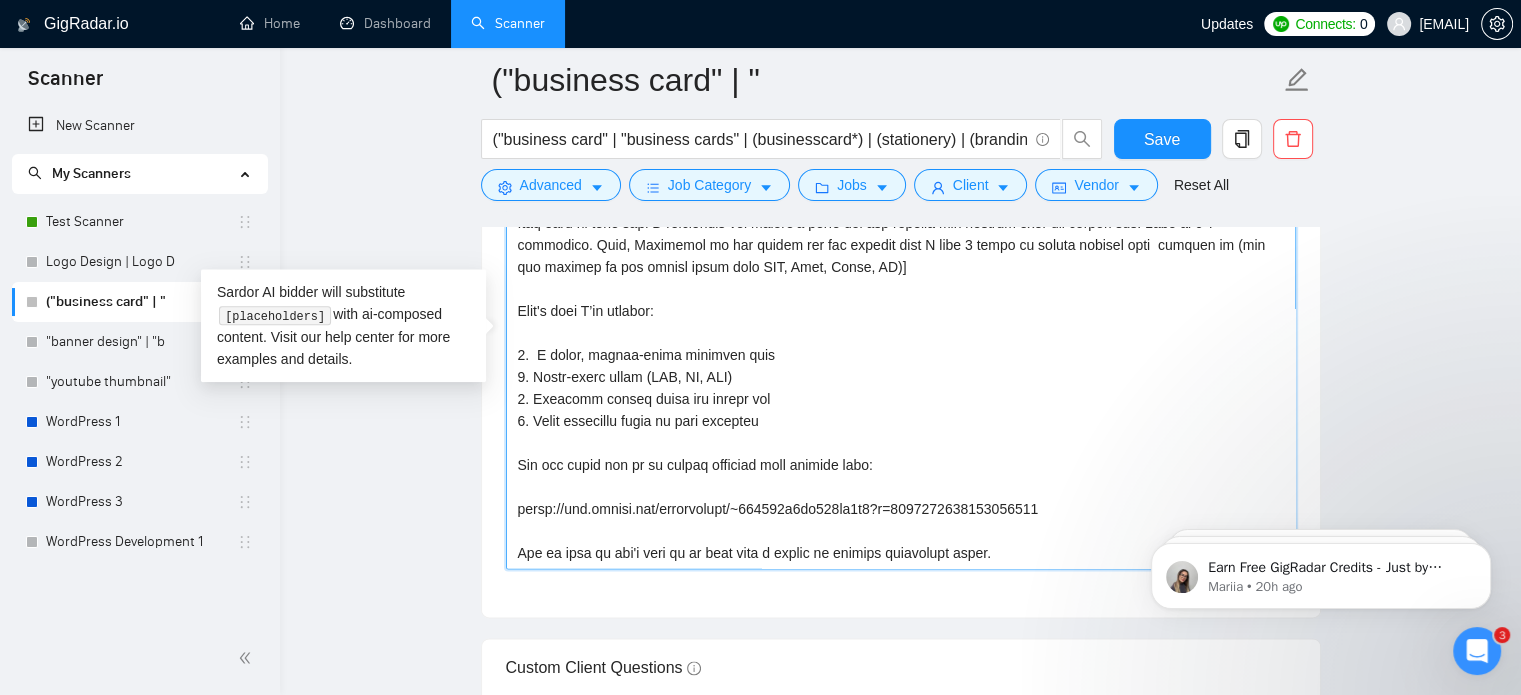 scroll, scrollTop: 0, scrollLeft: 0, axis: both 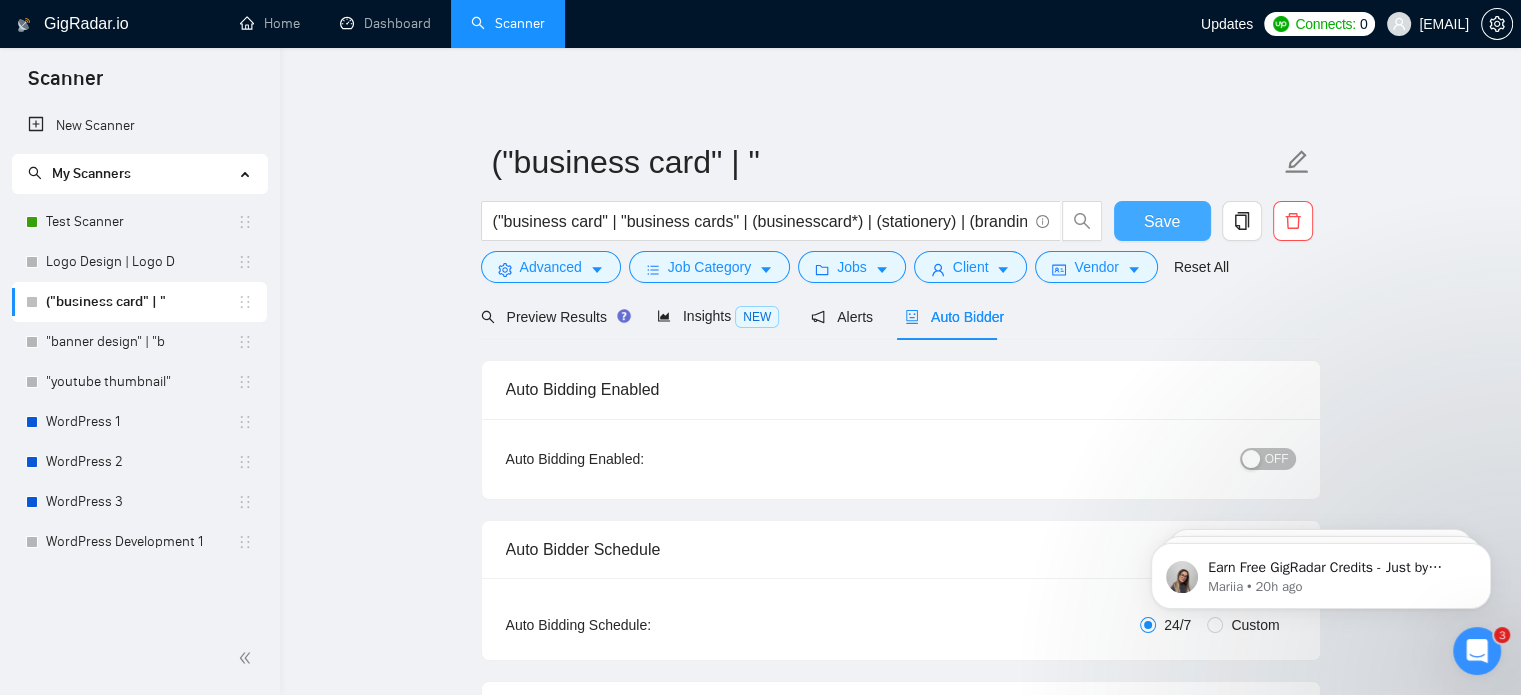 click on "Save" at bounding box center [1162, 221] 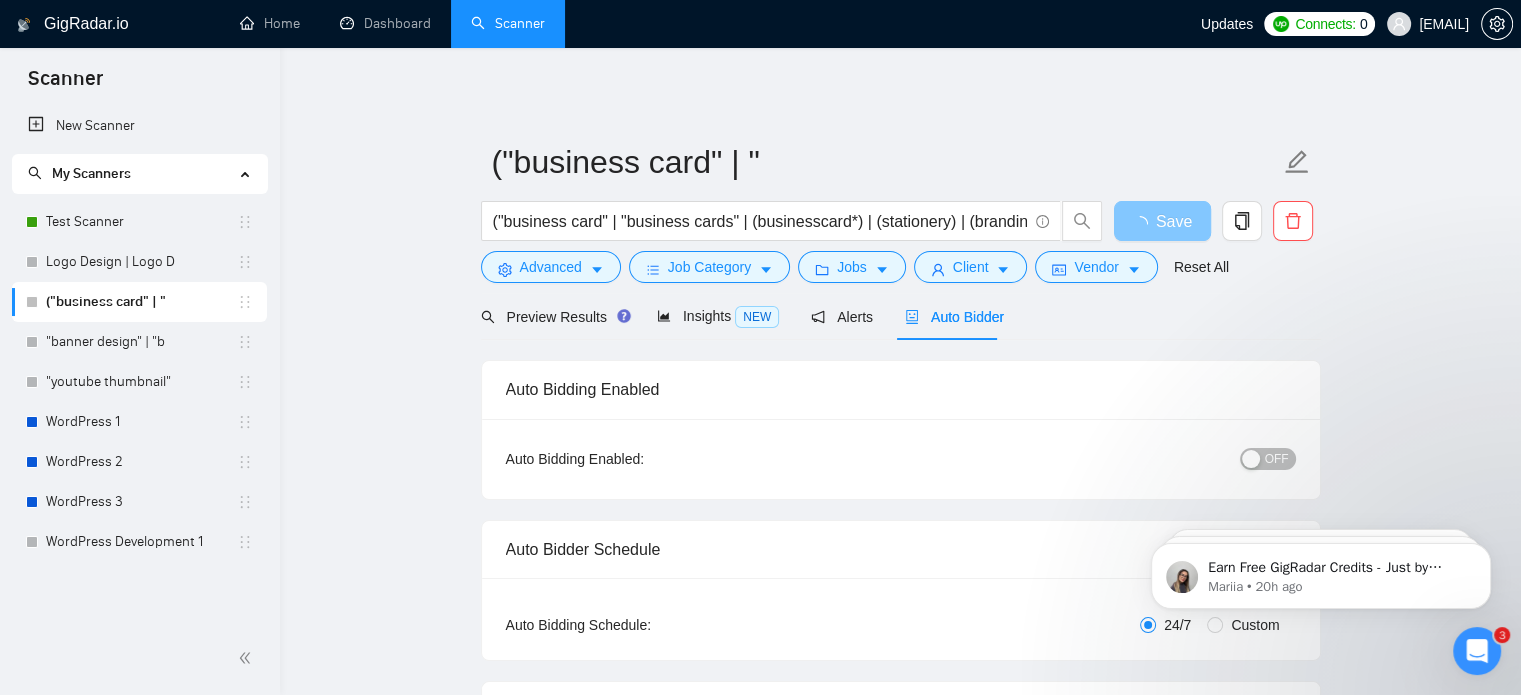 click at bounding box center (1144, 221) 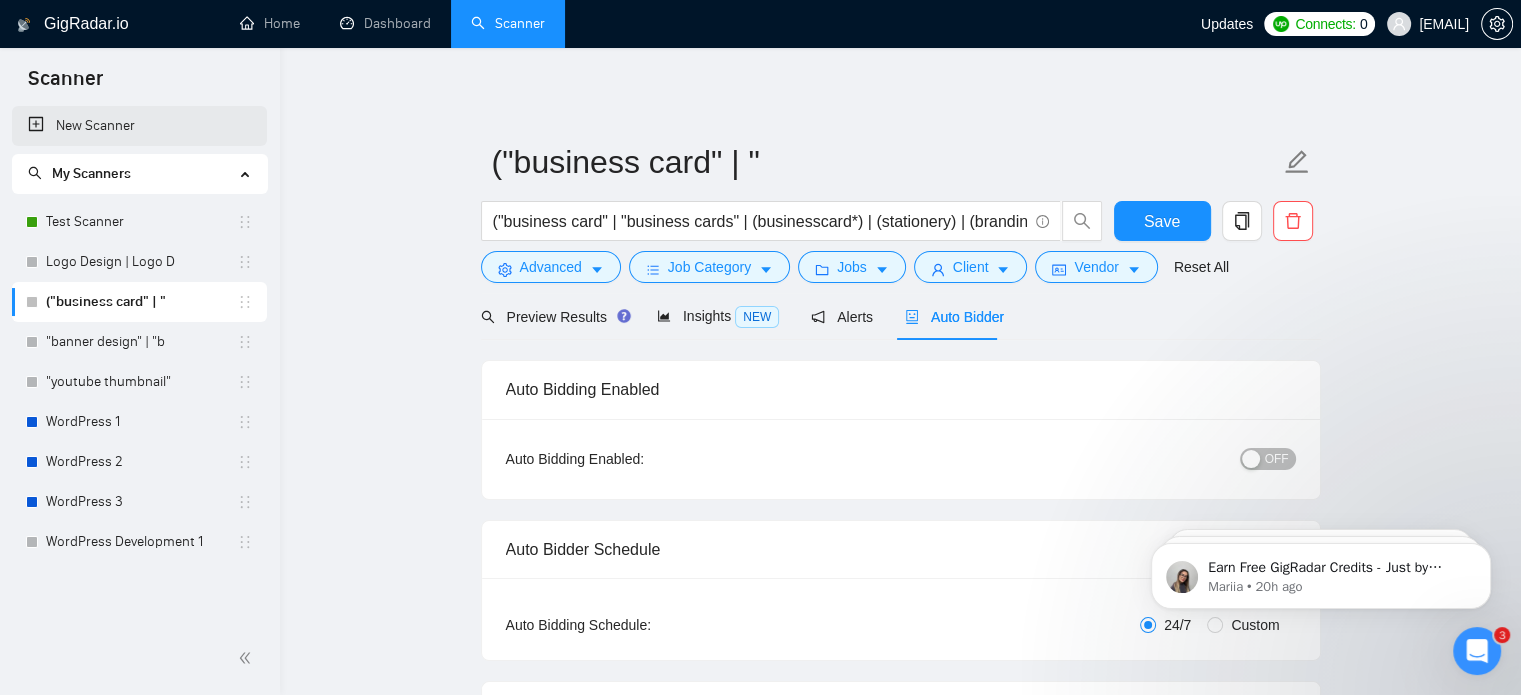 click on "New Scanner" at bounding box center (139, 126) 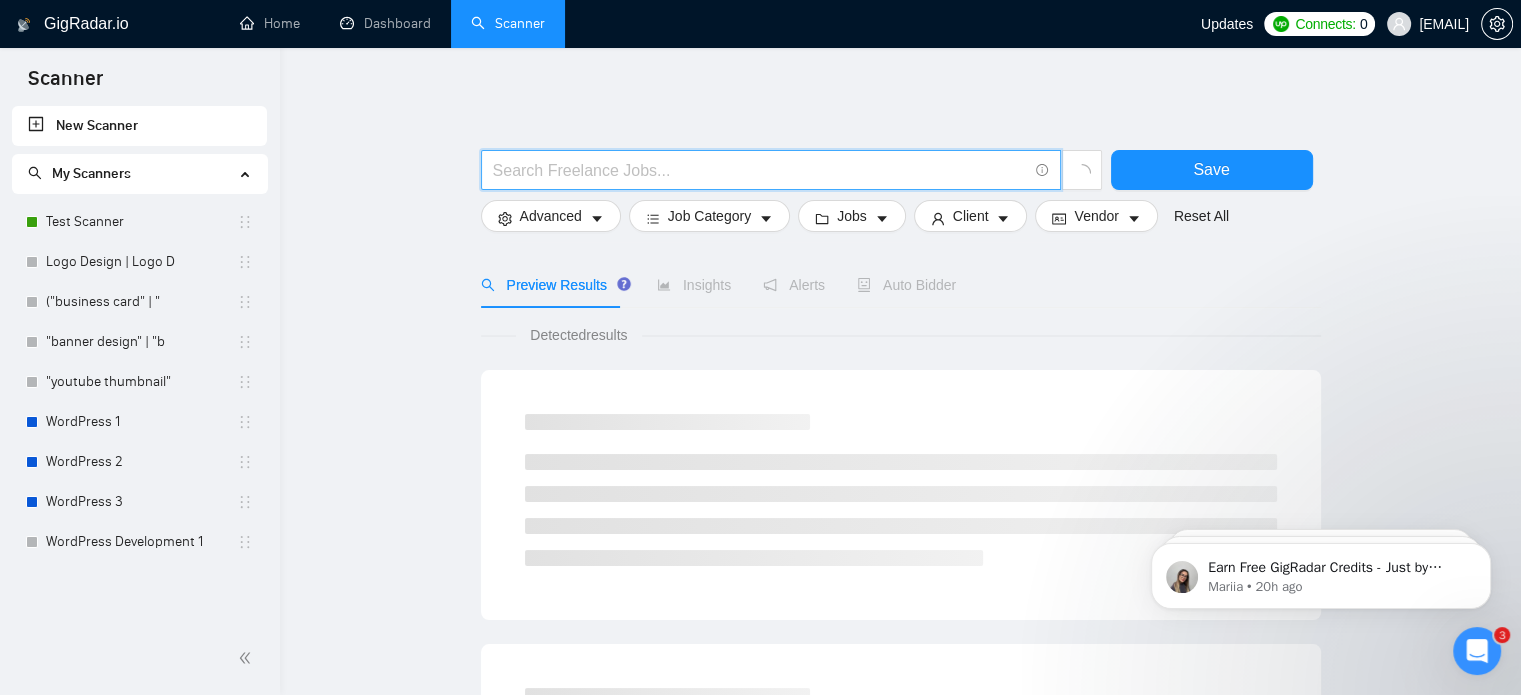 click at bounding box center (760, 170) 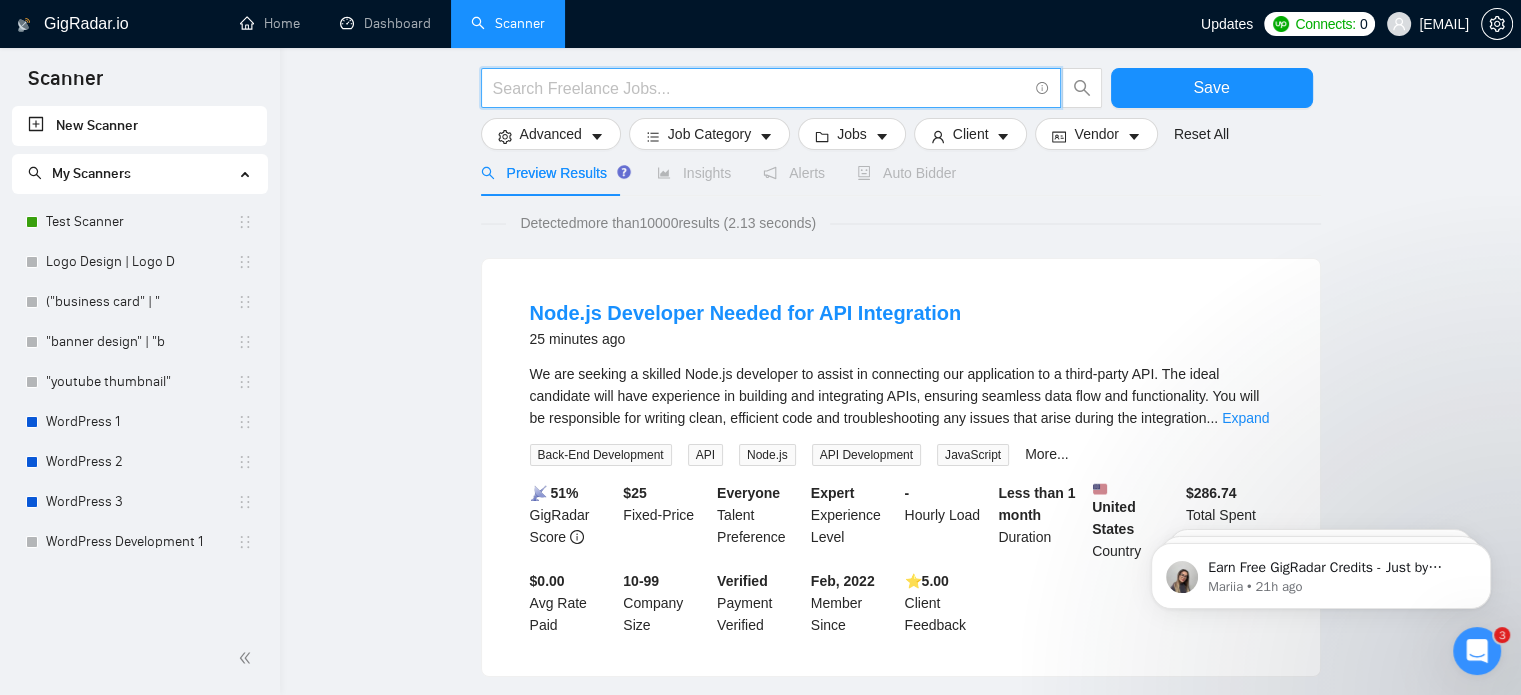 scroll, scrollTop: 0, scrollLeft: 0, axis: both 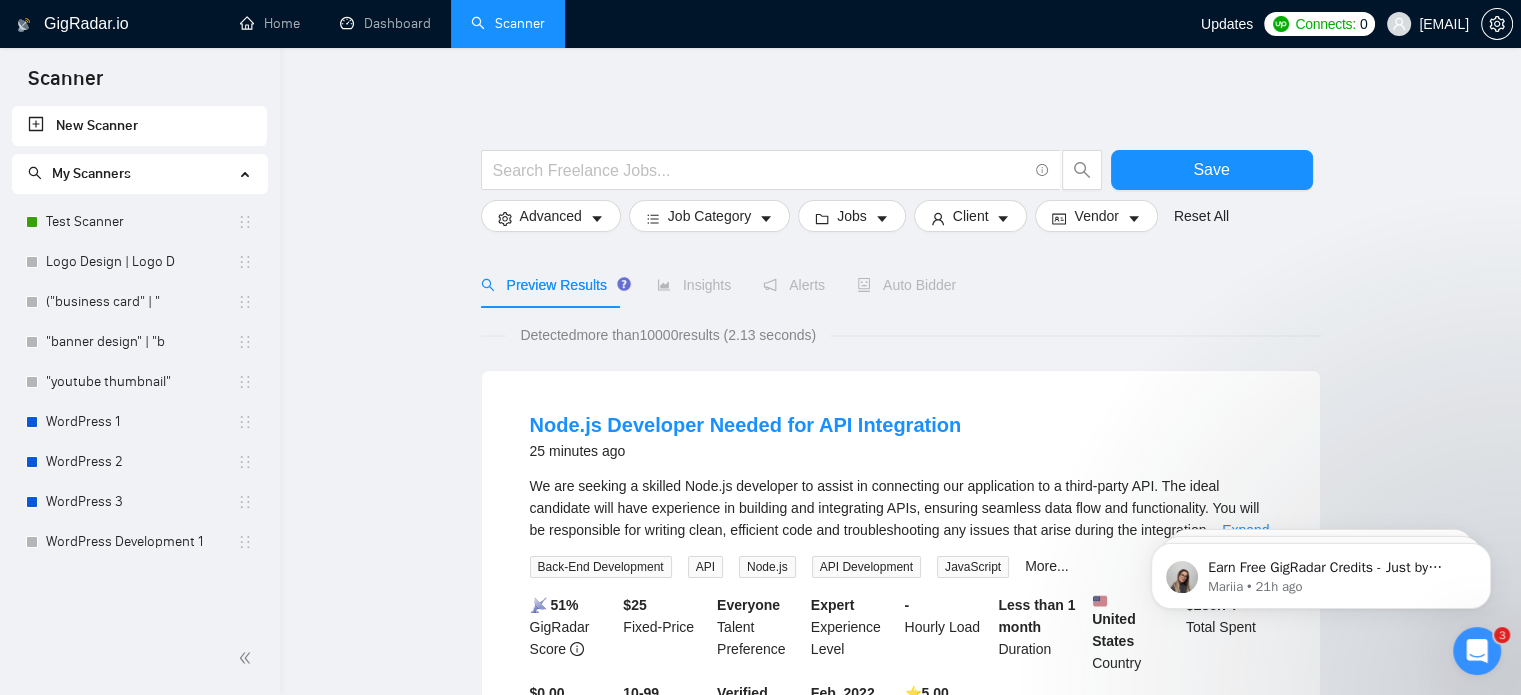 click on "GigRadar.io Home Dashboard Scanner Updates  Connects: 0 owais@goaccelovate.com Save Advanced   Job Category   Jobs   Client   Vendor   Reset All Preview Results Insights Alerts Auto Bidder Detected  more than   10000  results   (2.13 seconds) Node.js Developer Needed for API Integration 25 minutes ago We are seeking a skilled Node.js developer to assist in connecting our application to a third-party API. The ideal candidate will have experience in building and integrating APIs, ensuring seamless data flow and functionality. You will be responsible for writing clean, efficient code and troubleshooting any issues that arise during the integration ... Expand Back-End Development API Node.js API Development JavaScript More... 📡   51% GigRadar Score   $ 25 Fixed-Price Everyone Talent Preference Expert Experience Level - Hourly Load Less than 1 month Duration   United States Country $ 286.74 Total Spent $0.00 Avg Rate Paid 10-99 Company Size Verified Payment Verified Feb, 2022 Member Since ⭐️  5.00 ... PHP" at bounding box center [900, 1433] 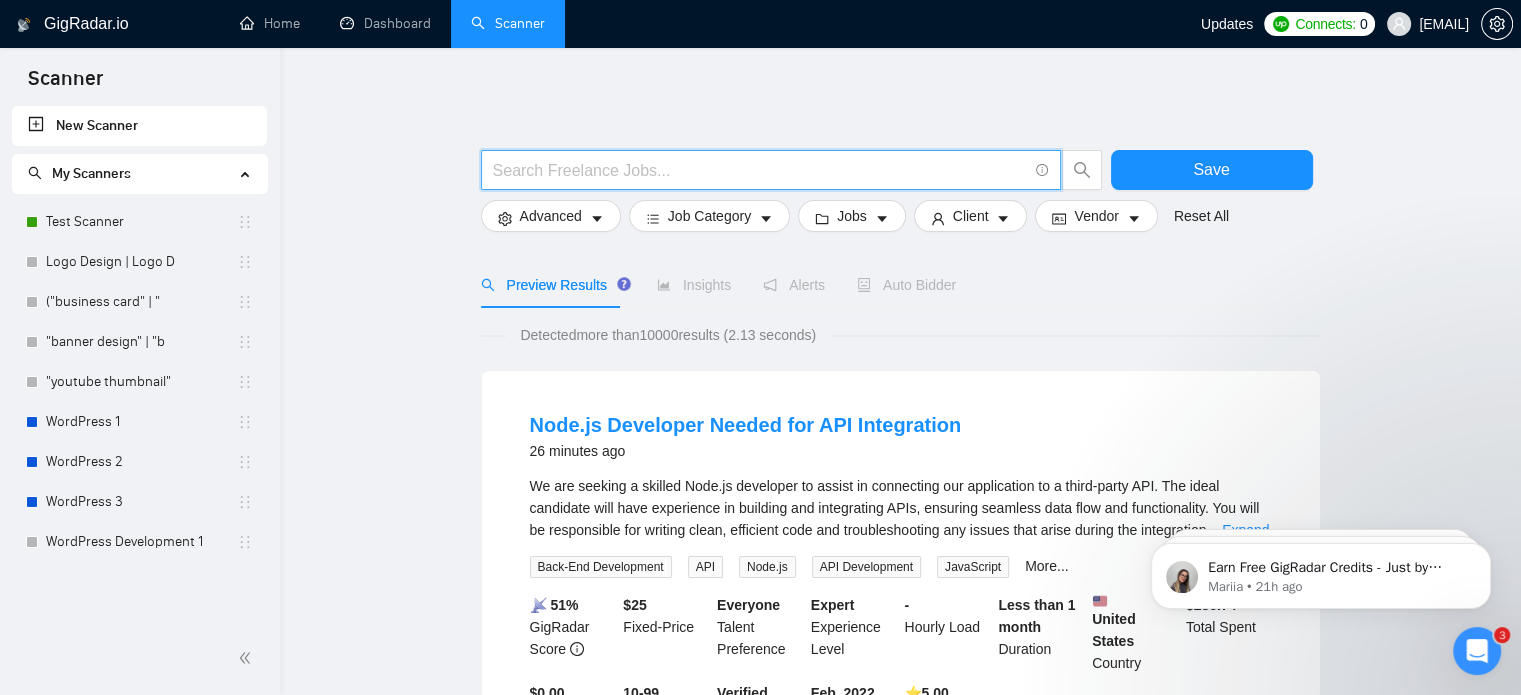 click at bounding box center [760, 170] 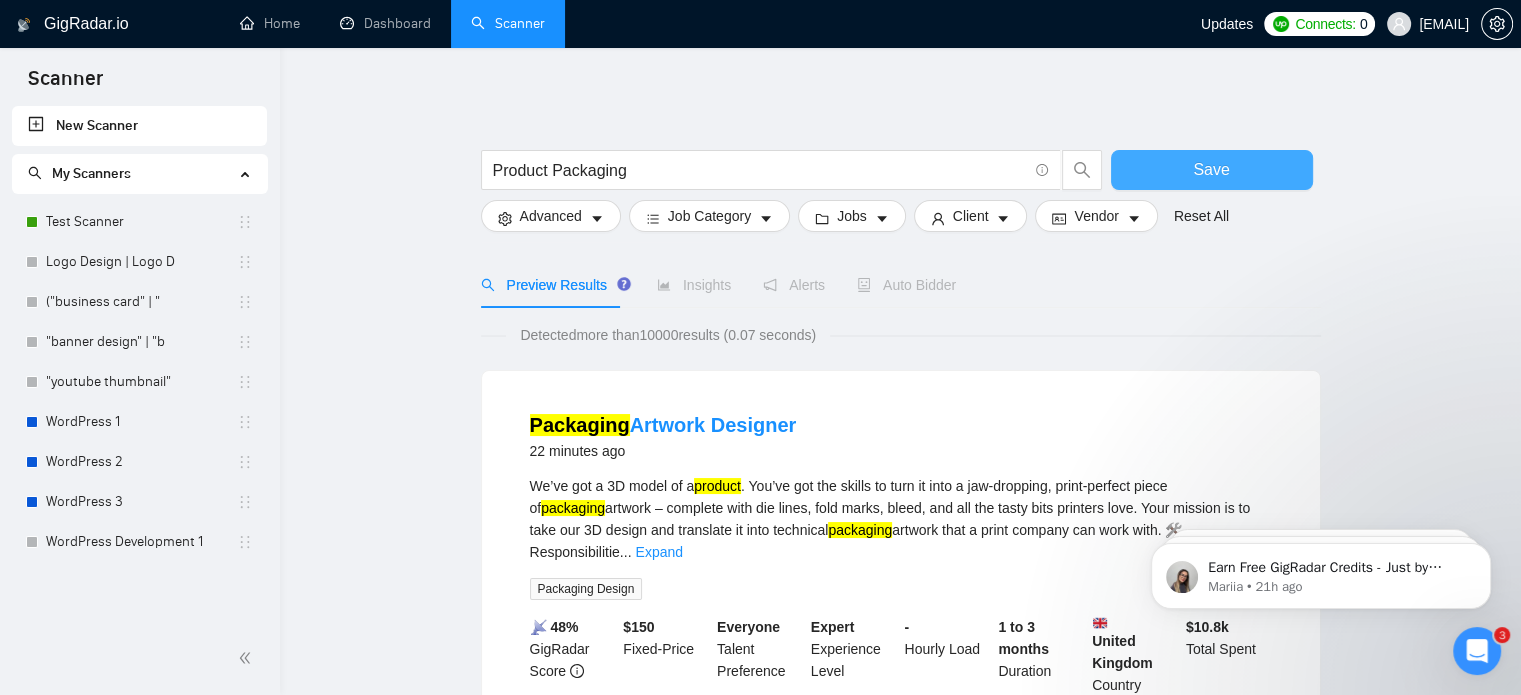 click on "Save" at bounding box center [1212, 170] 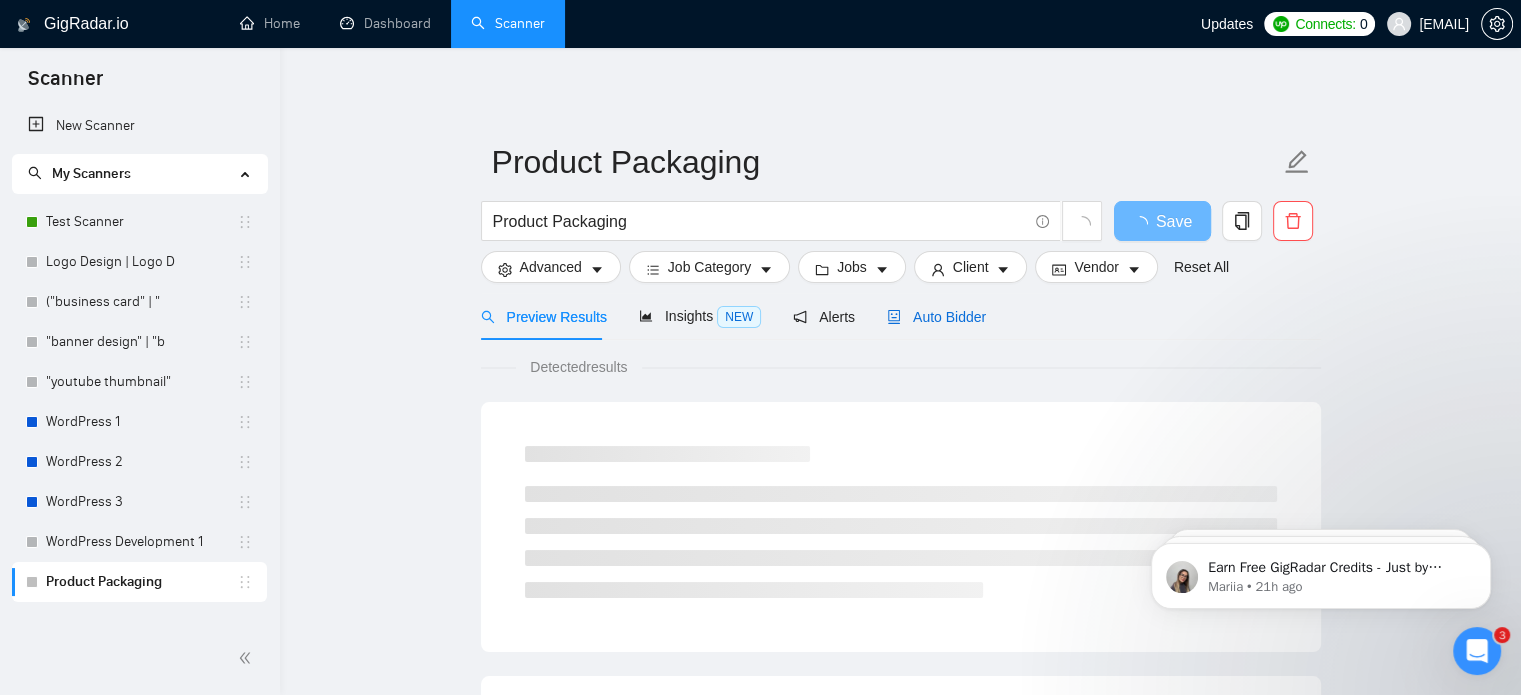 click on "Auto Bidder" at bounding box center [936, 317] 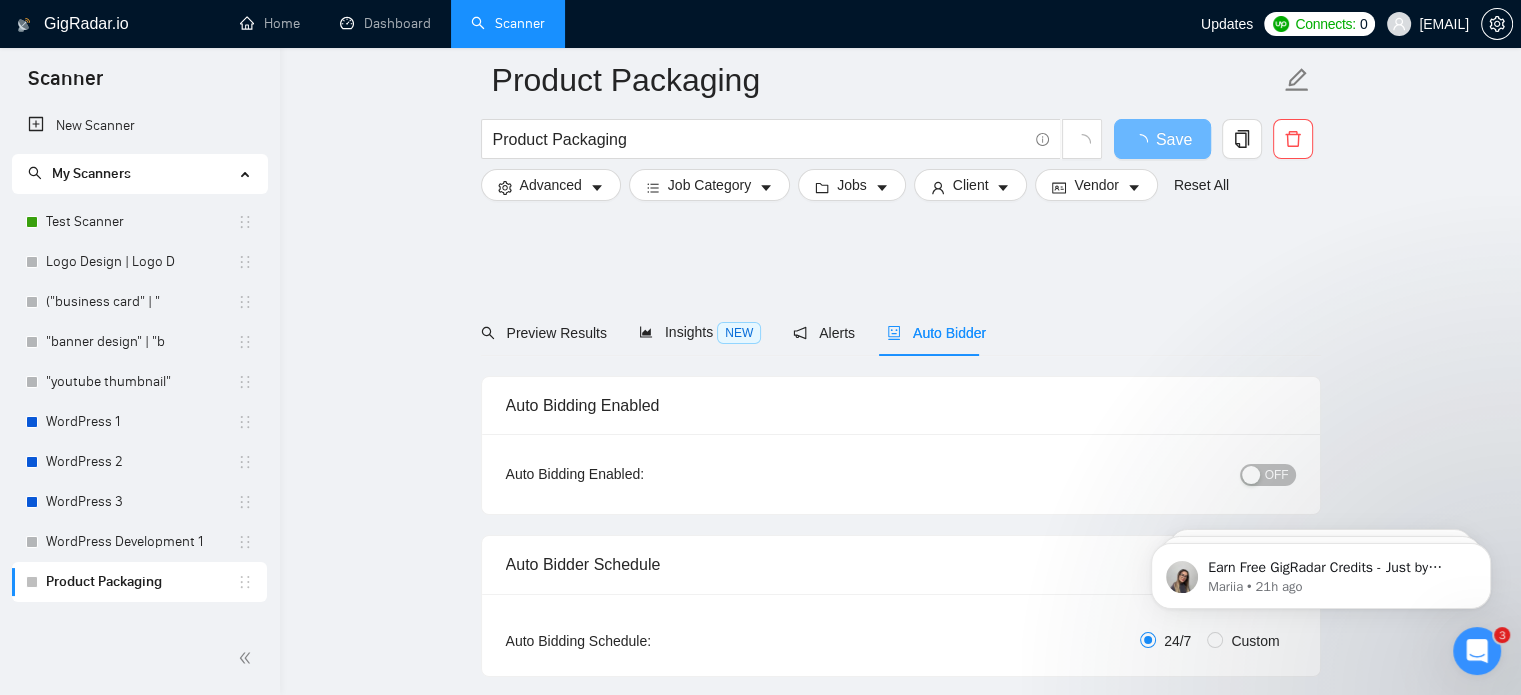 scroll, scrollTop: 924, scrollLeft: 0, axis: vertical 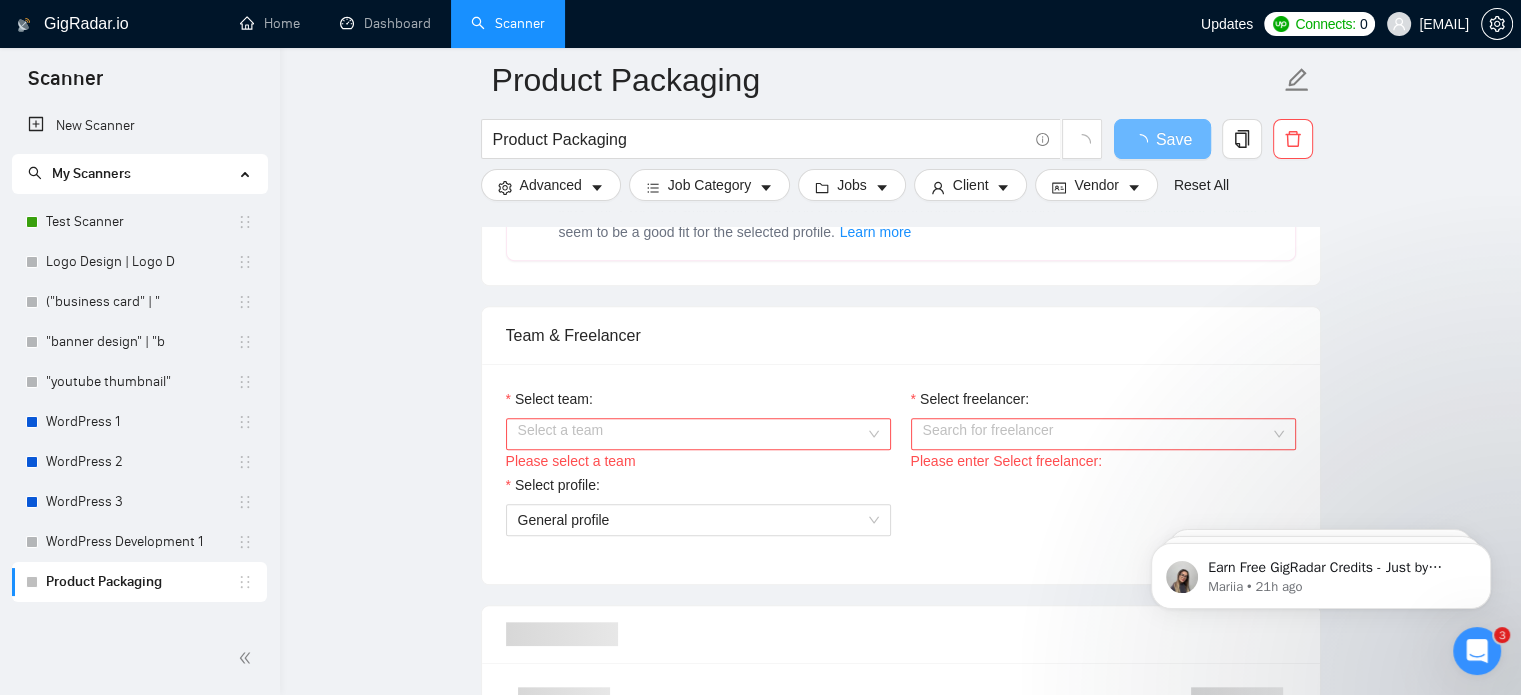 click on "Team & Freelancer" at bounding box center (901, 335) 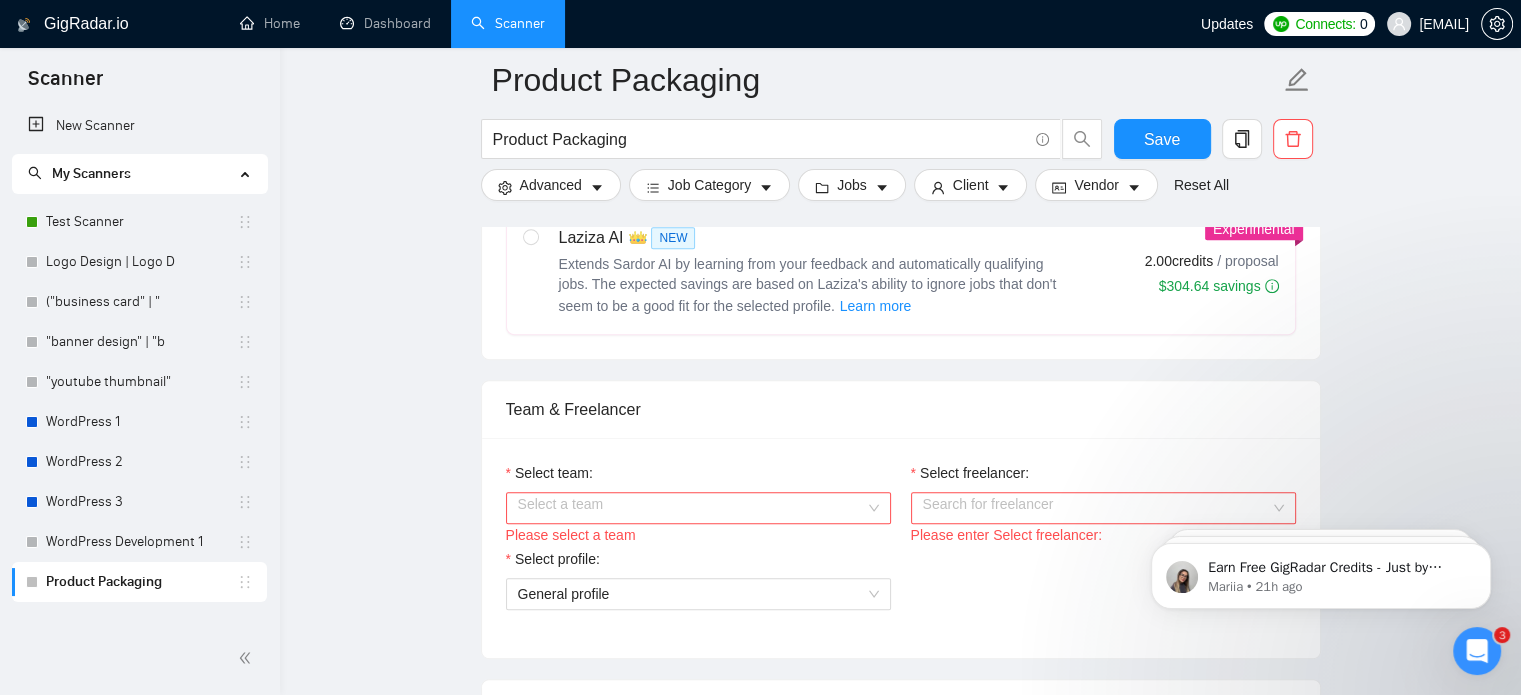 click on "Select team:" at bounding box center (691, 508) 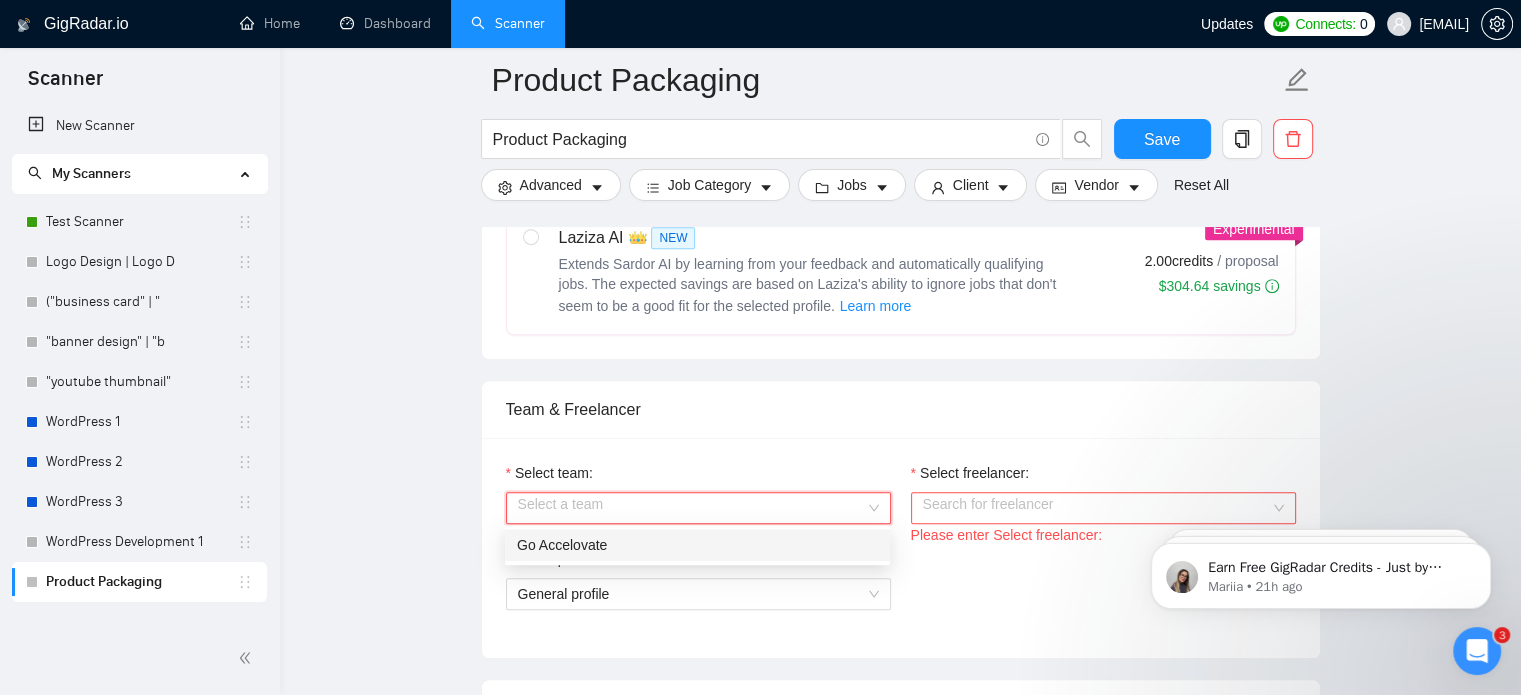 click on "Go Accelovate" at bounding box center [697, 545] 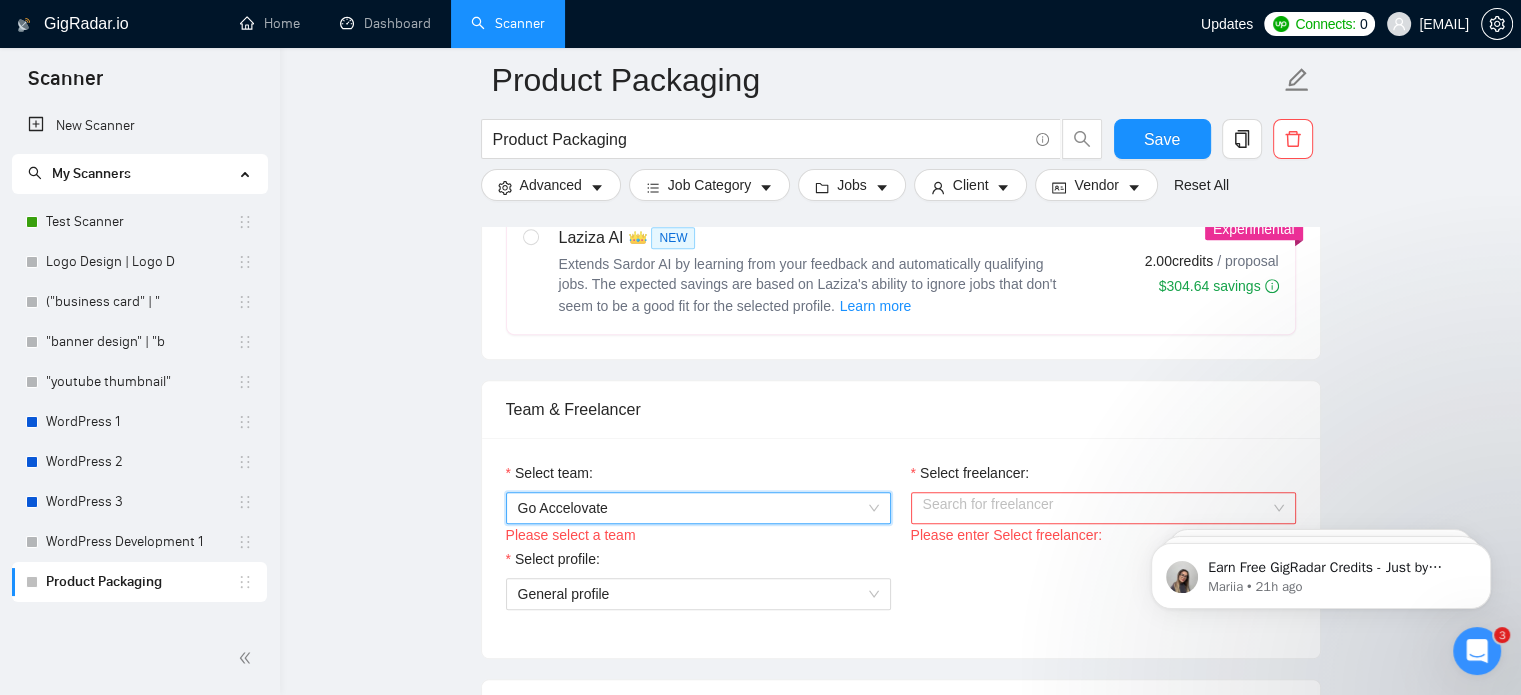 scroll, scrollTop: 878, scrollLeft: 0, axis: vertical 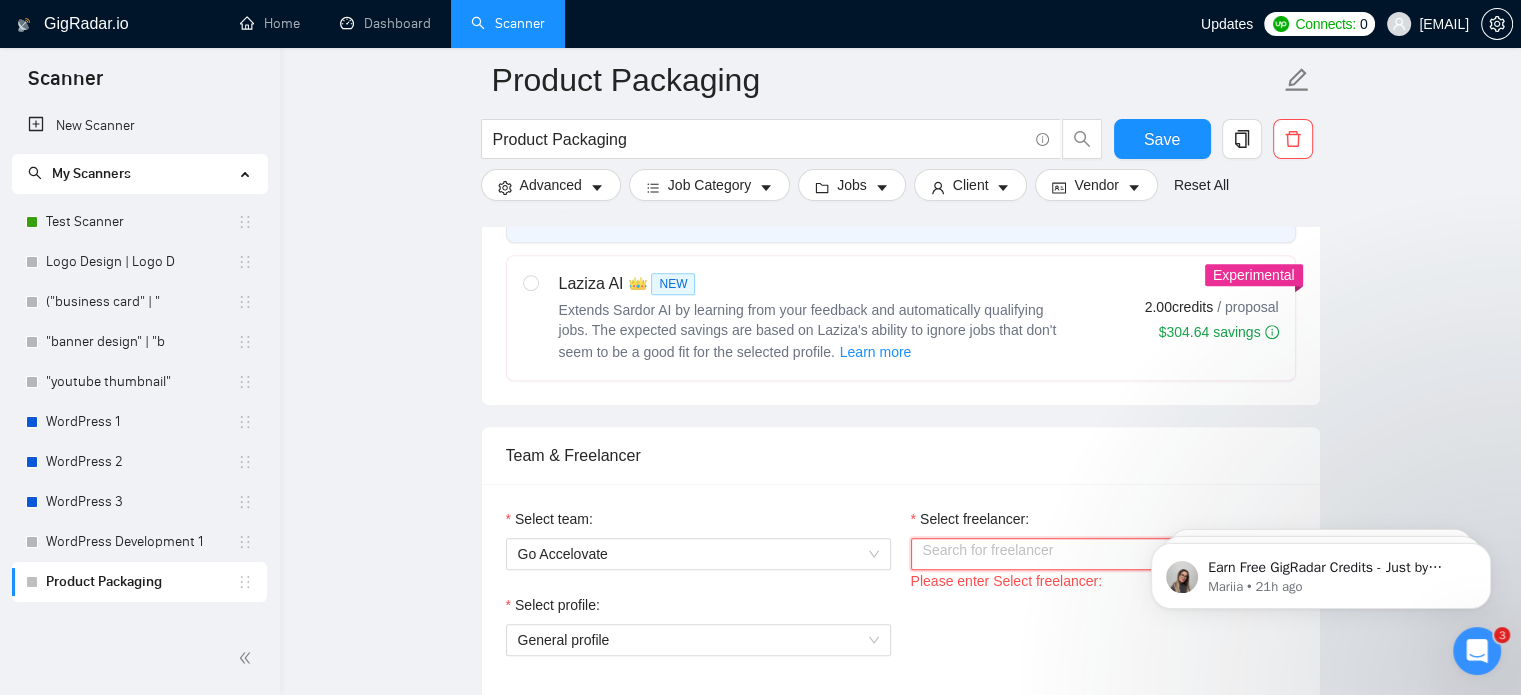 click on "Select freelancer:" at bounding box center [1096, 554] 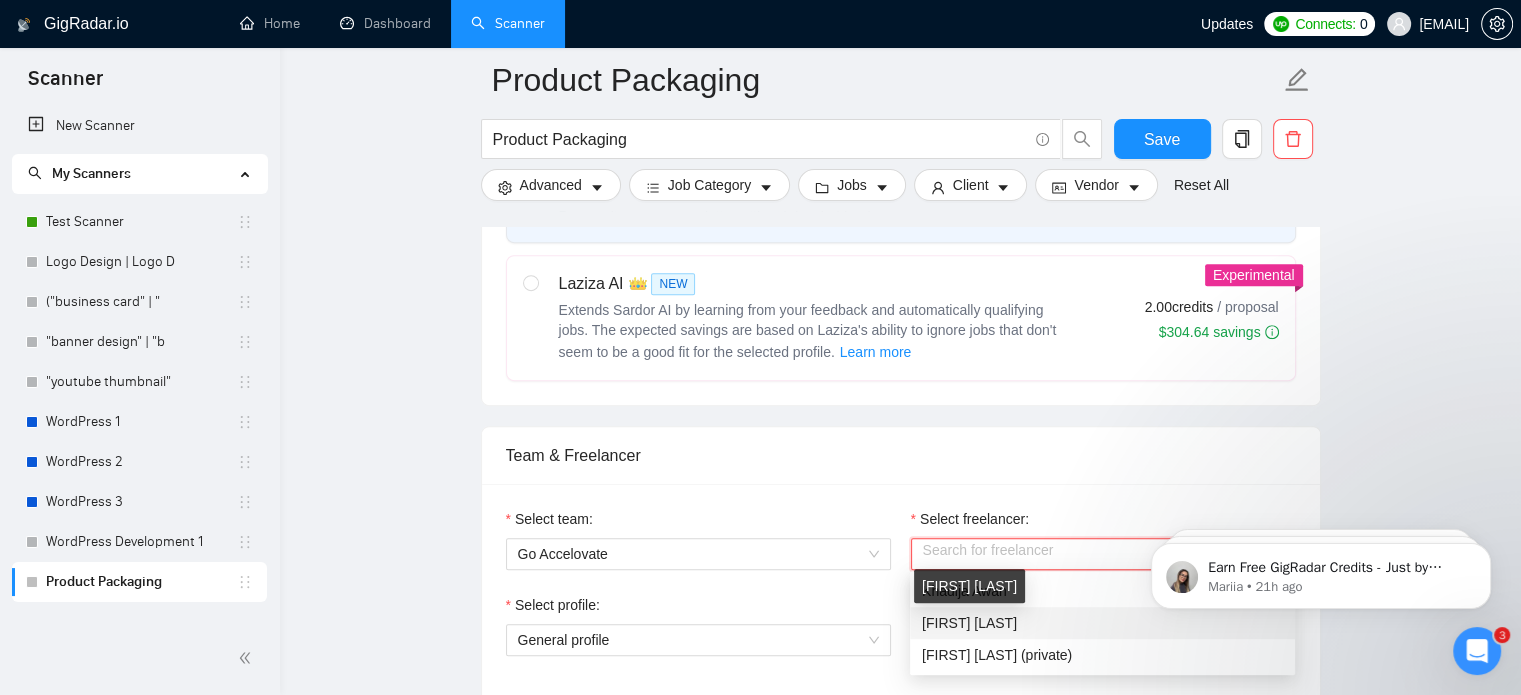 click on "Azhar Ali" at bounding box center (969, 623) 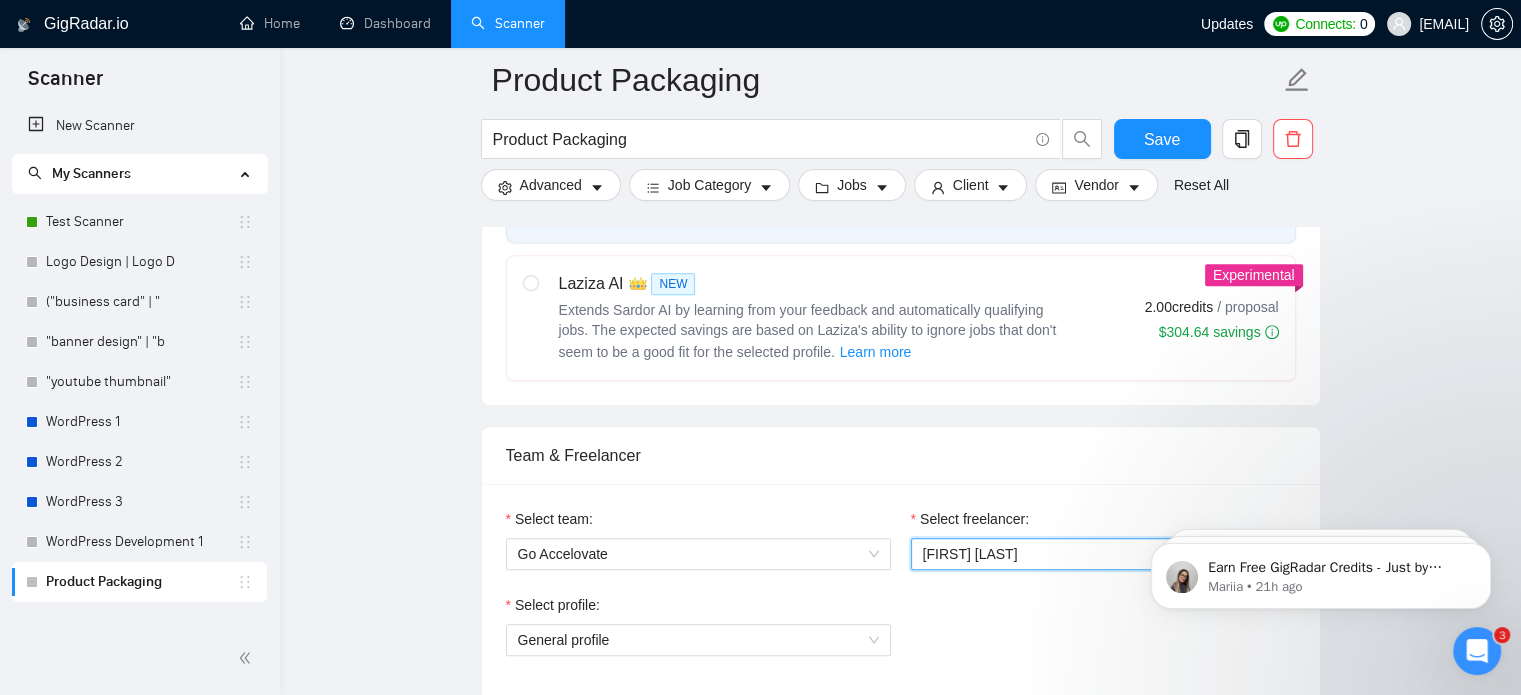 scroll, scrollTop: 976, scrollLeft: 0, axis: vertical 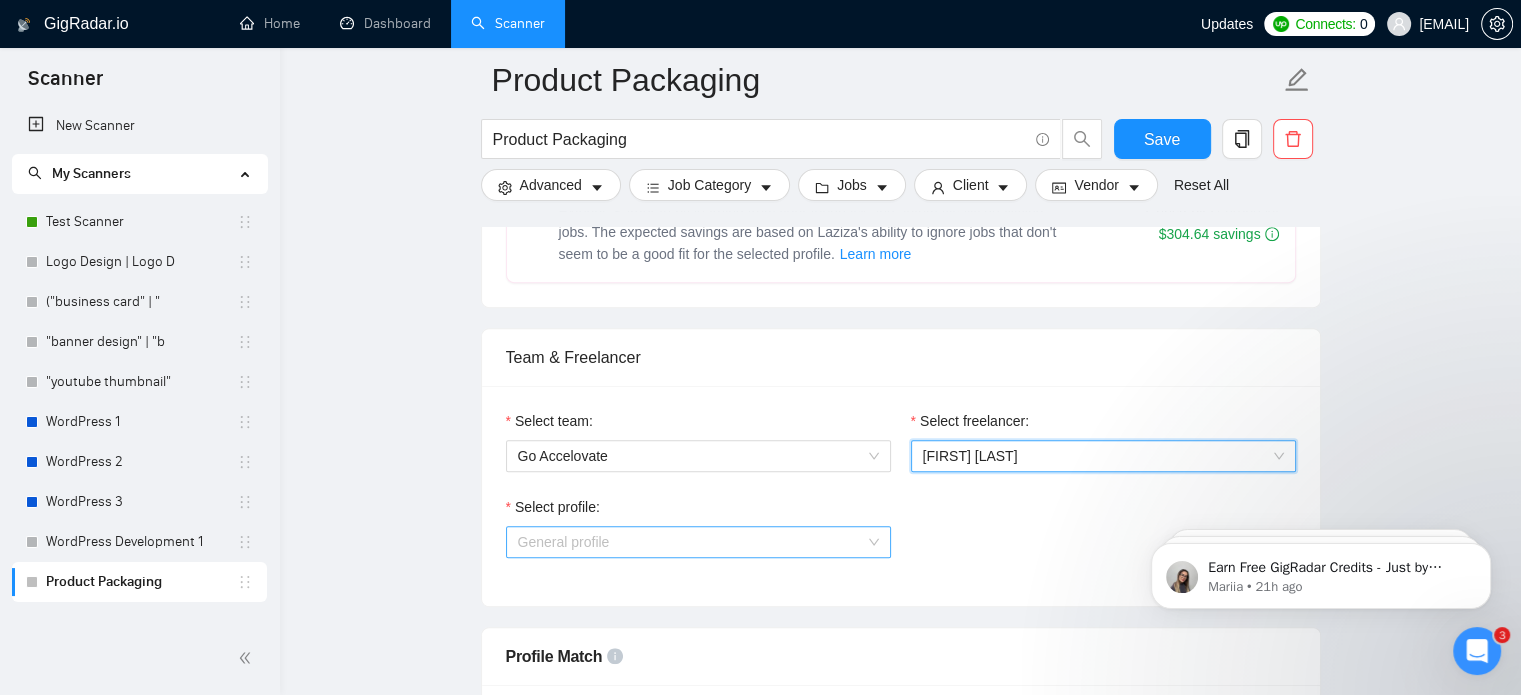 click on "General profile" at bounding box center (698, 542) 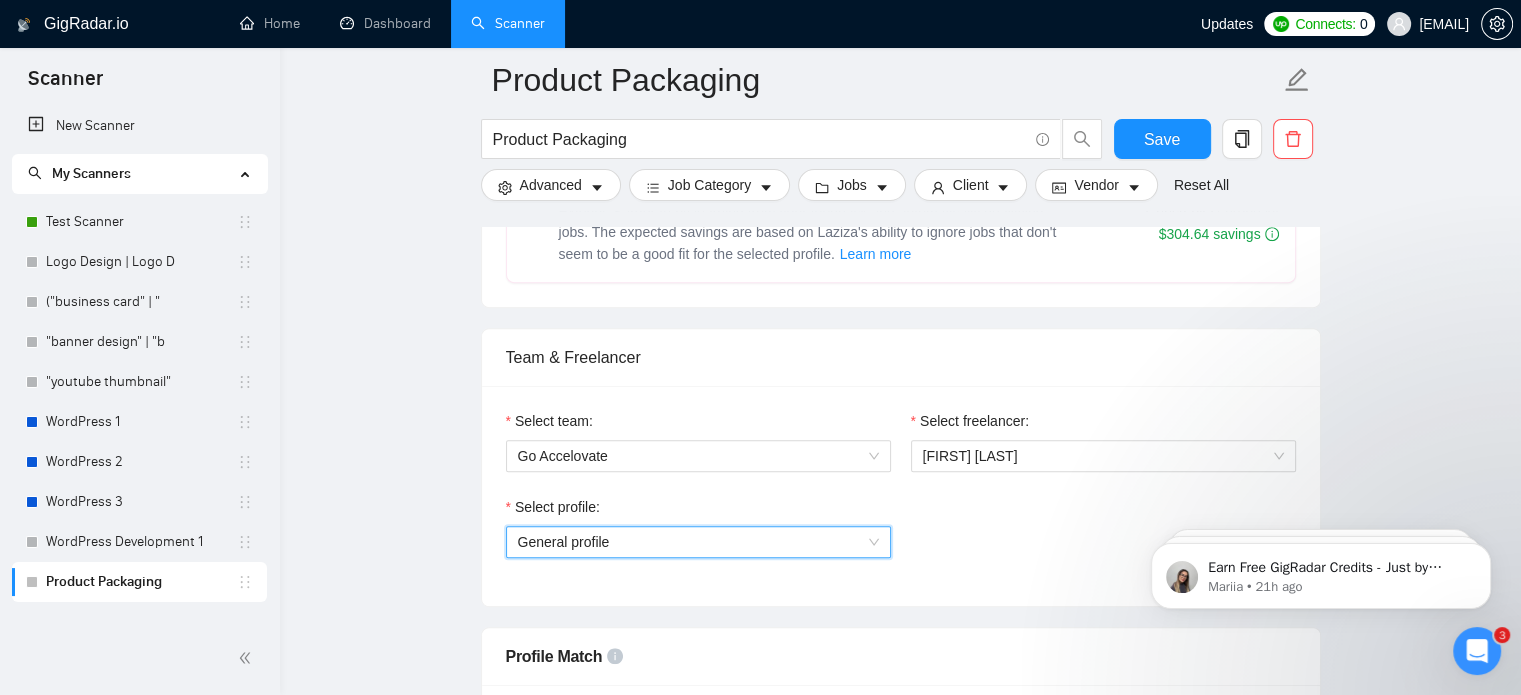 click on "General profile" at bounding box center (698, 542) 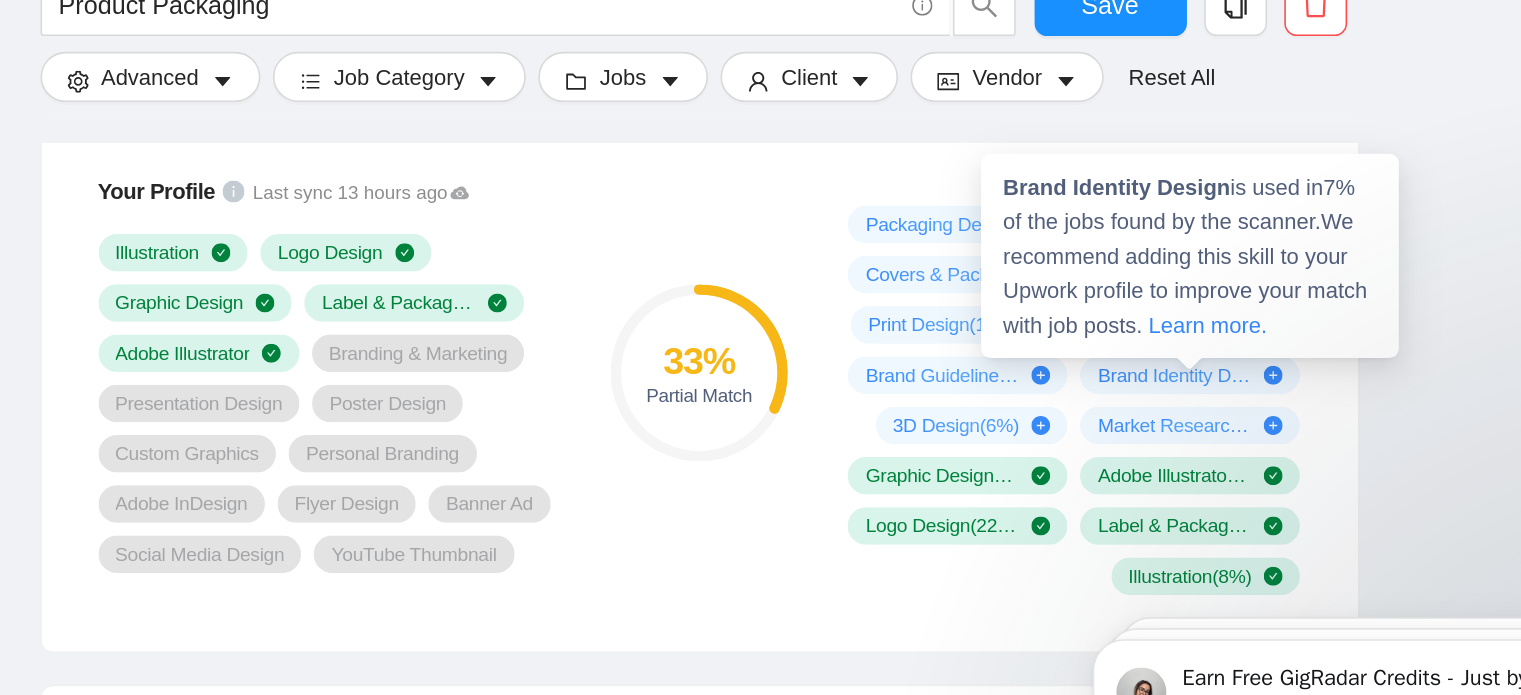 scroll, scrollTop: 1452, scrollLeft: 0, axis: vertical 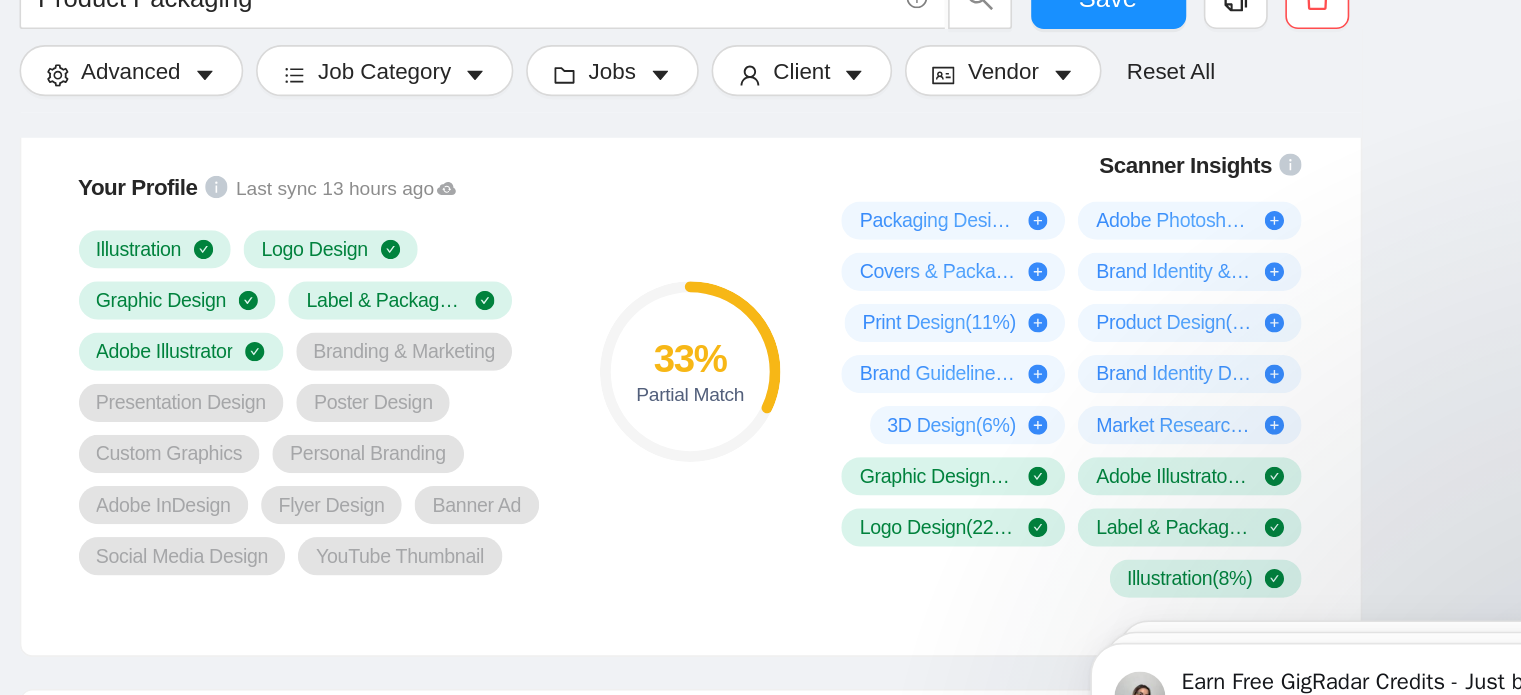 click on "33 % Partial Match" at bounding box center (900, 374) 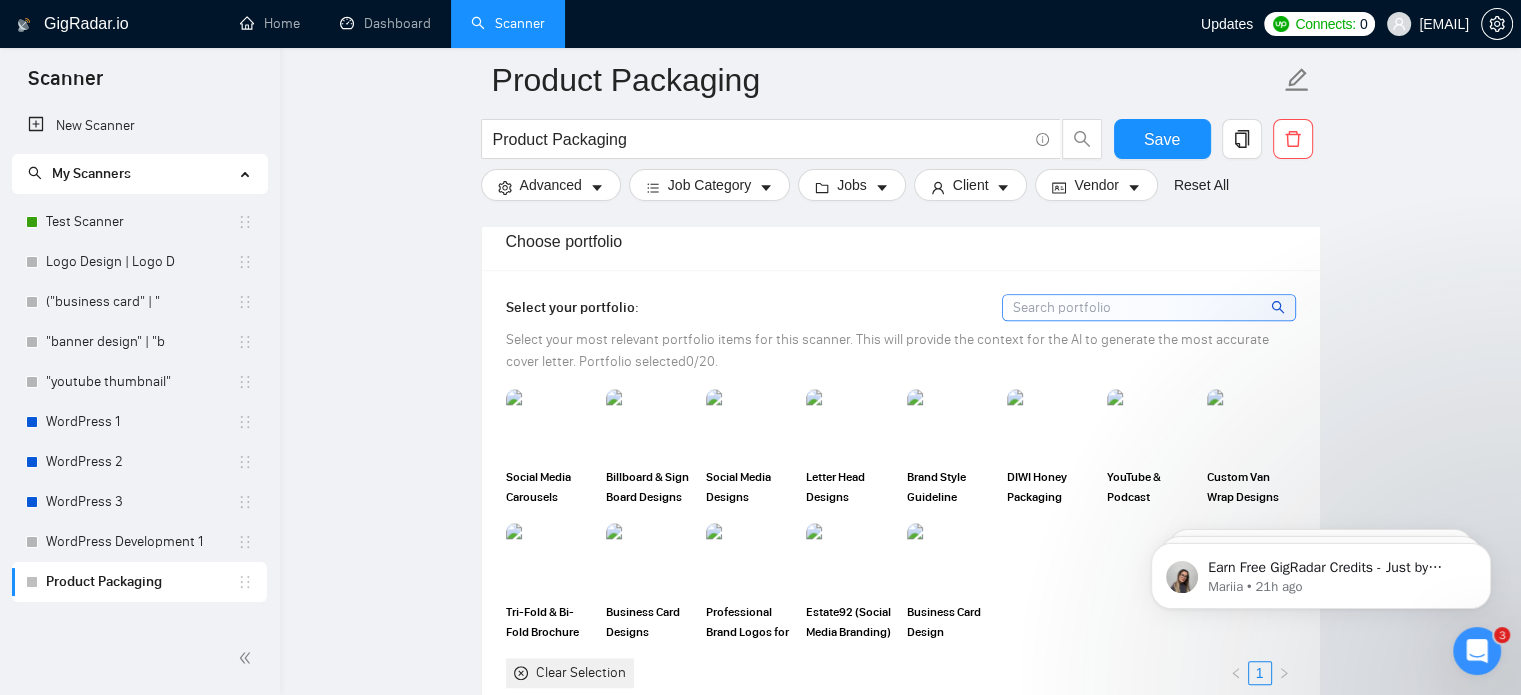 scroll, scrollTop: 1814, scrollLeft: 0, axis: vertical 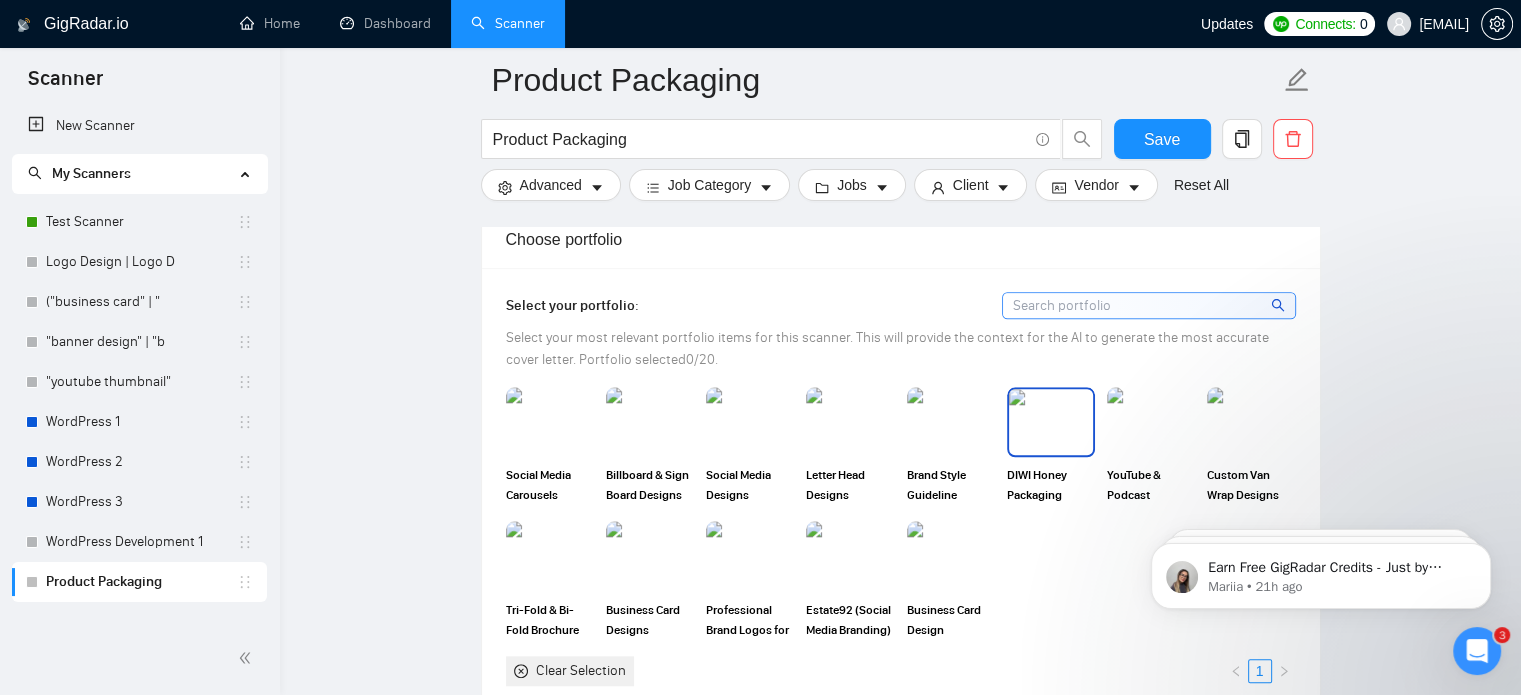 click at bounding box center [1051, 422] 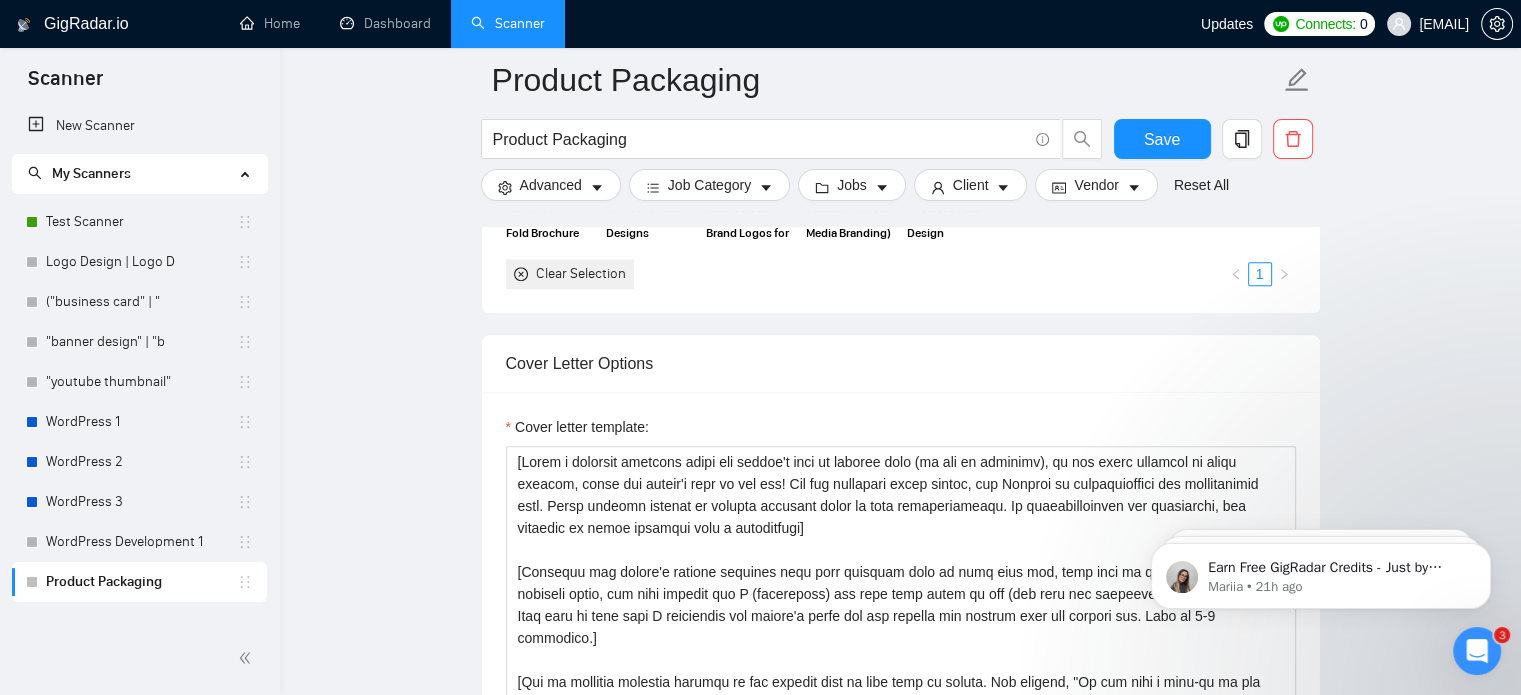 scroll, scrollTop: 2363, scrollLeft: 0, axis: vertical 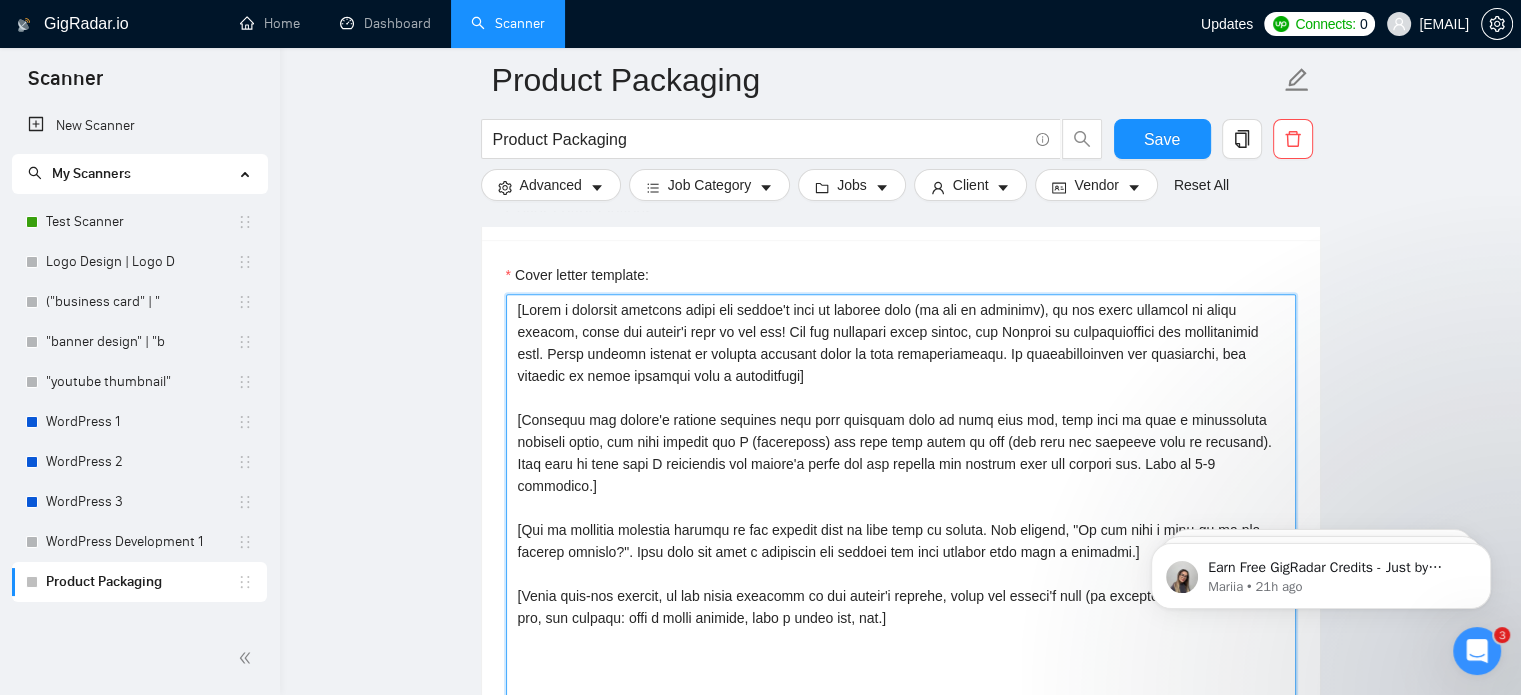 click on "Cover letter template:" at bounding box center (901, 519) 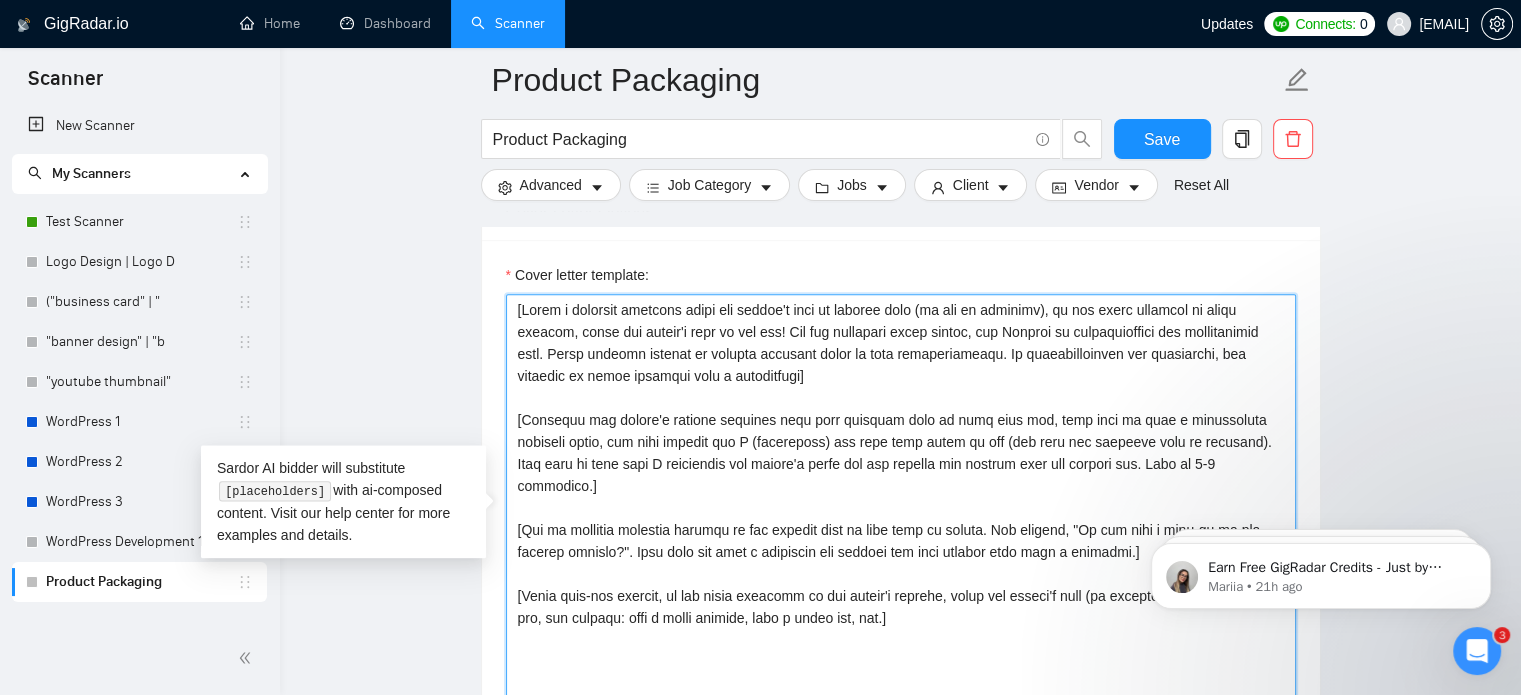 click on "Cover letter template:" at bounding box center [901, 519] 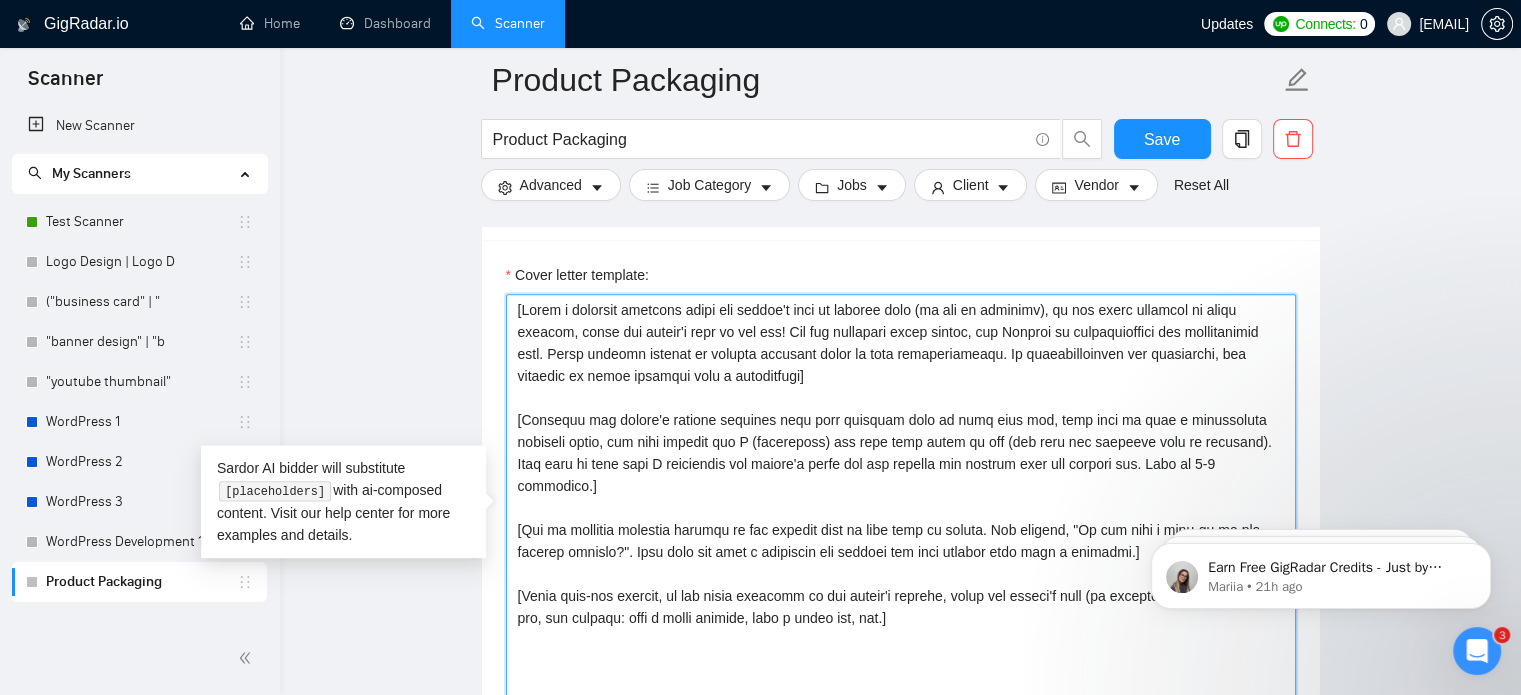 drag, startPoint x: 515, startPoint y: 507, endPoint x: 918, endPoint y: 593, distance: 412.07404 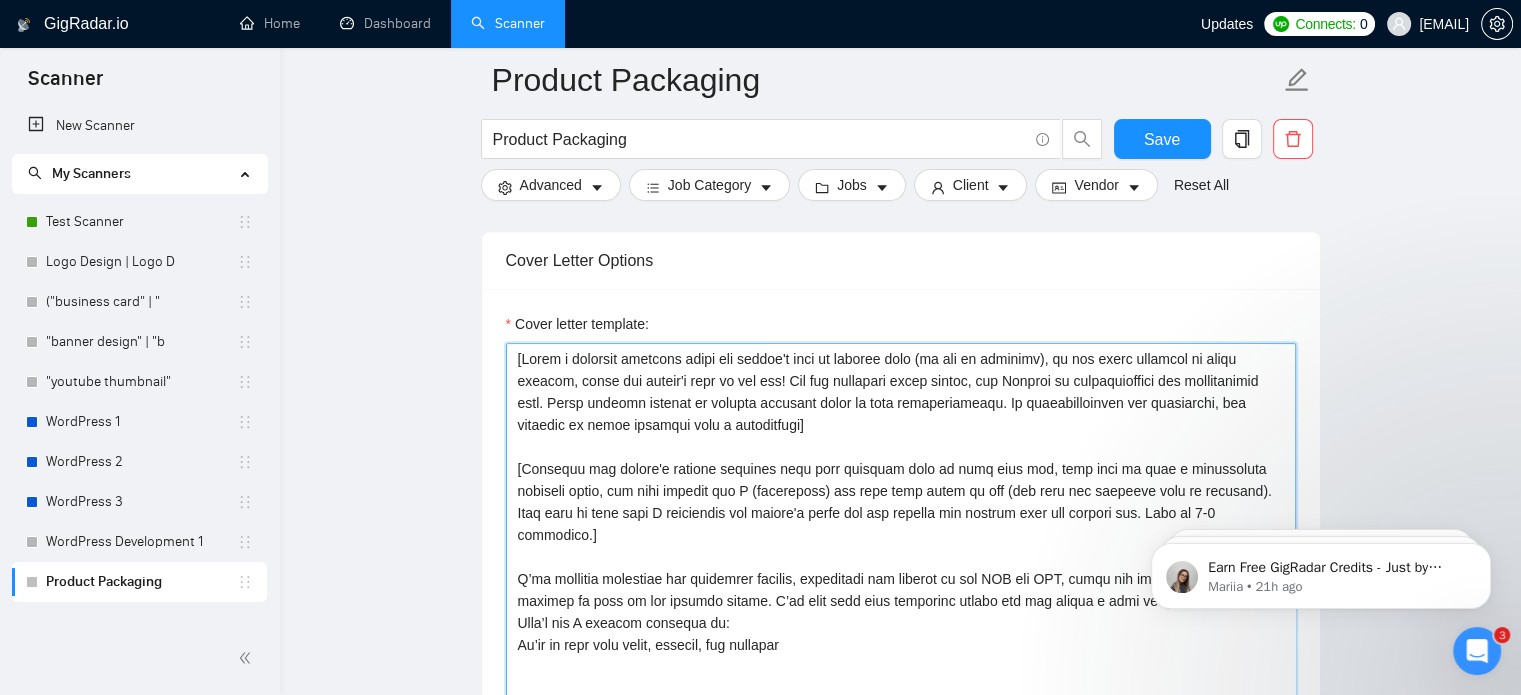 scroll, scrollTop: 2515, scrollLeft: 0, axis: vertical 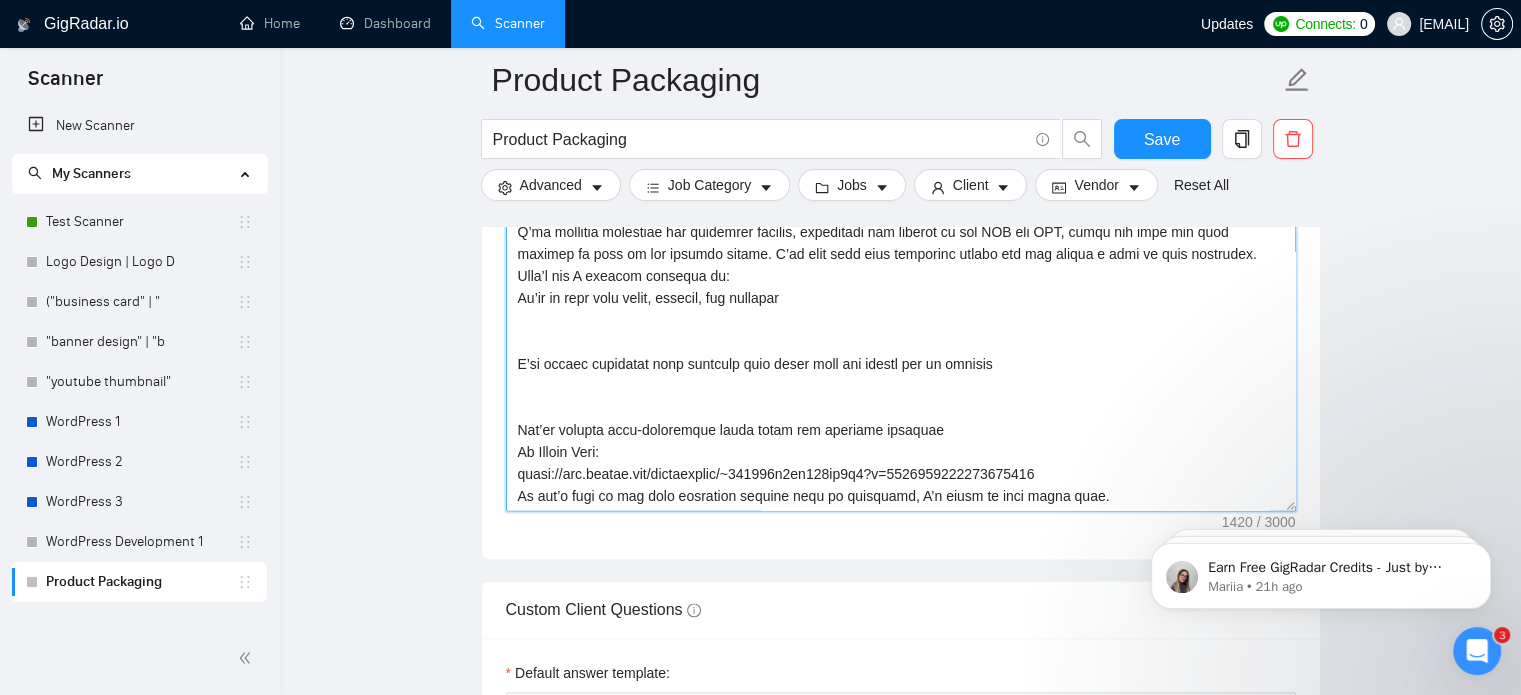 click on "Cover letter template:" at bounding box center [901, 286] 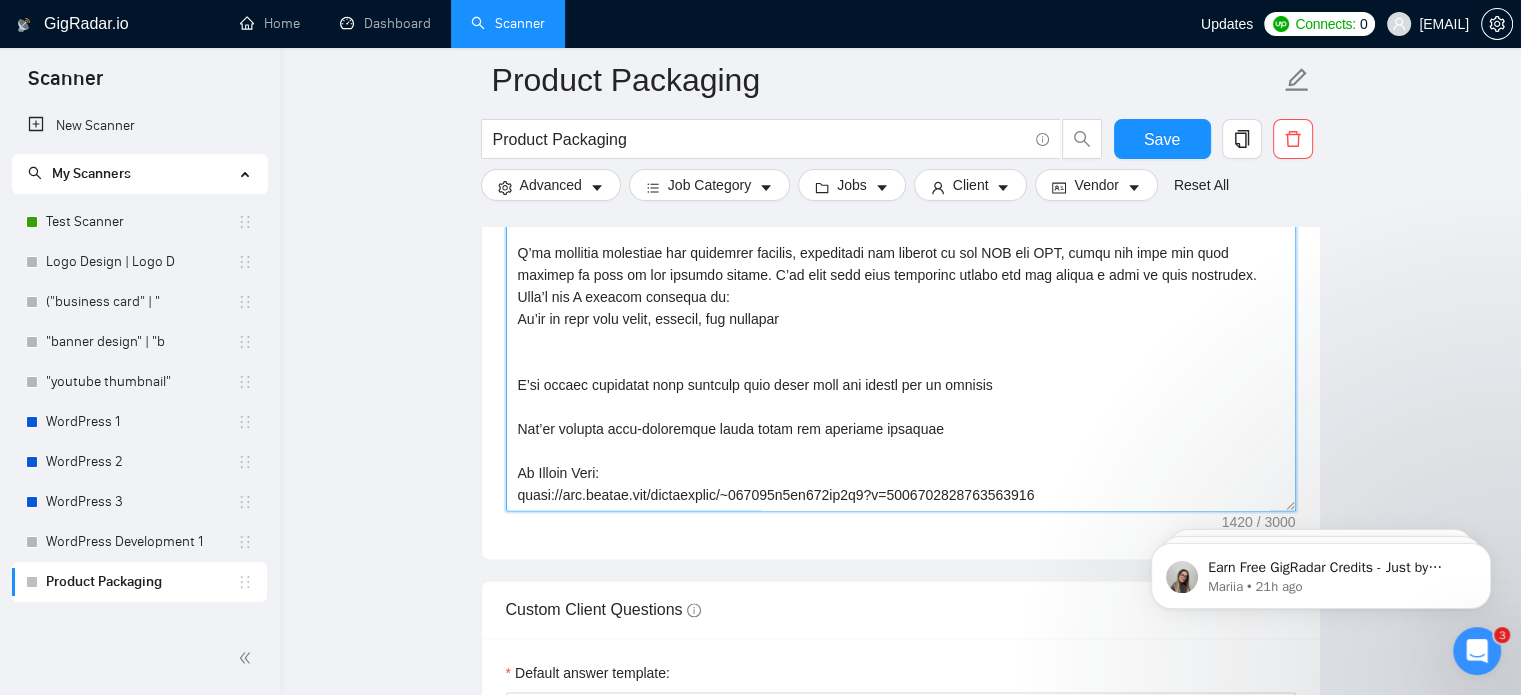 scroll, scrollTop: 65, scrollLeft: 0, axis: vertical 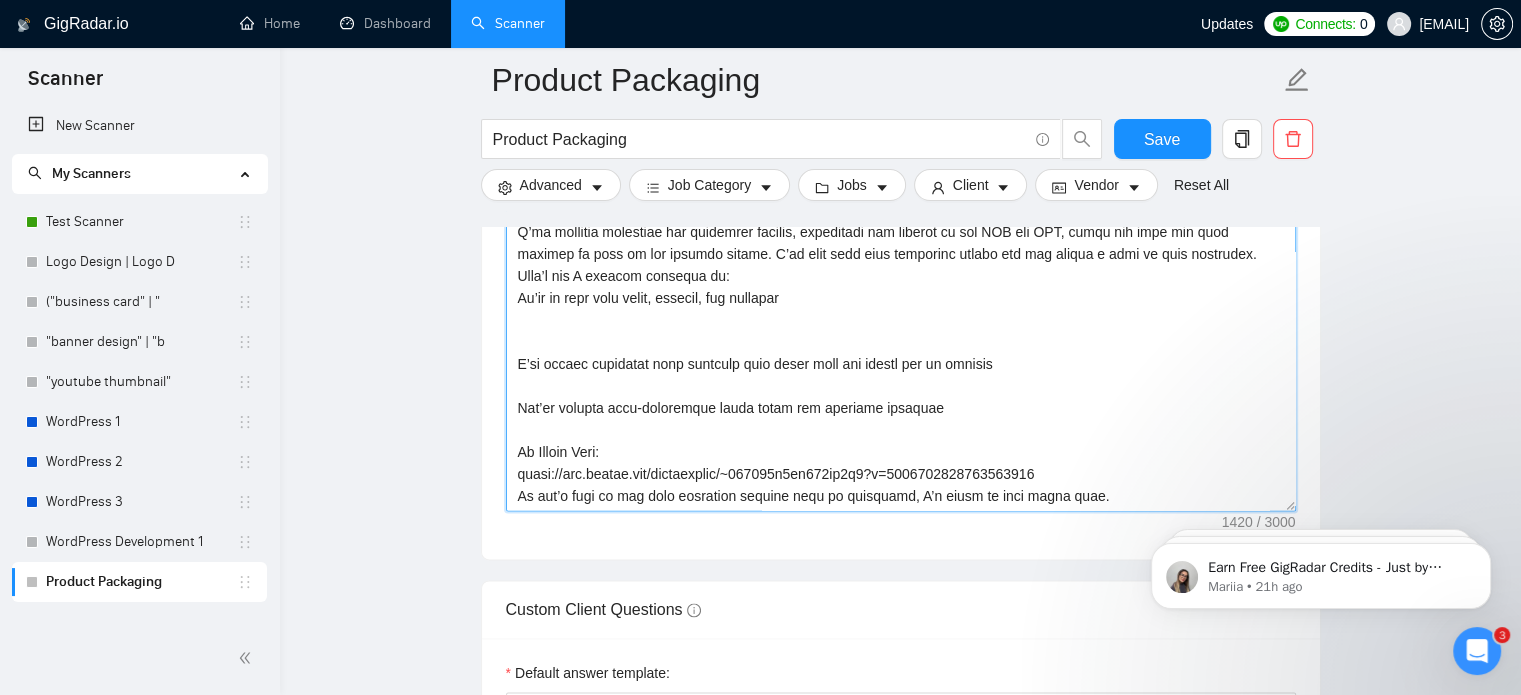 click on "Cover letter template:" at bounding box center [901, 286] 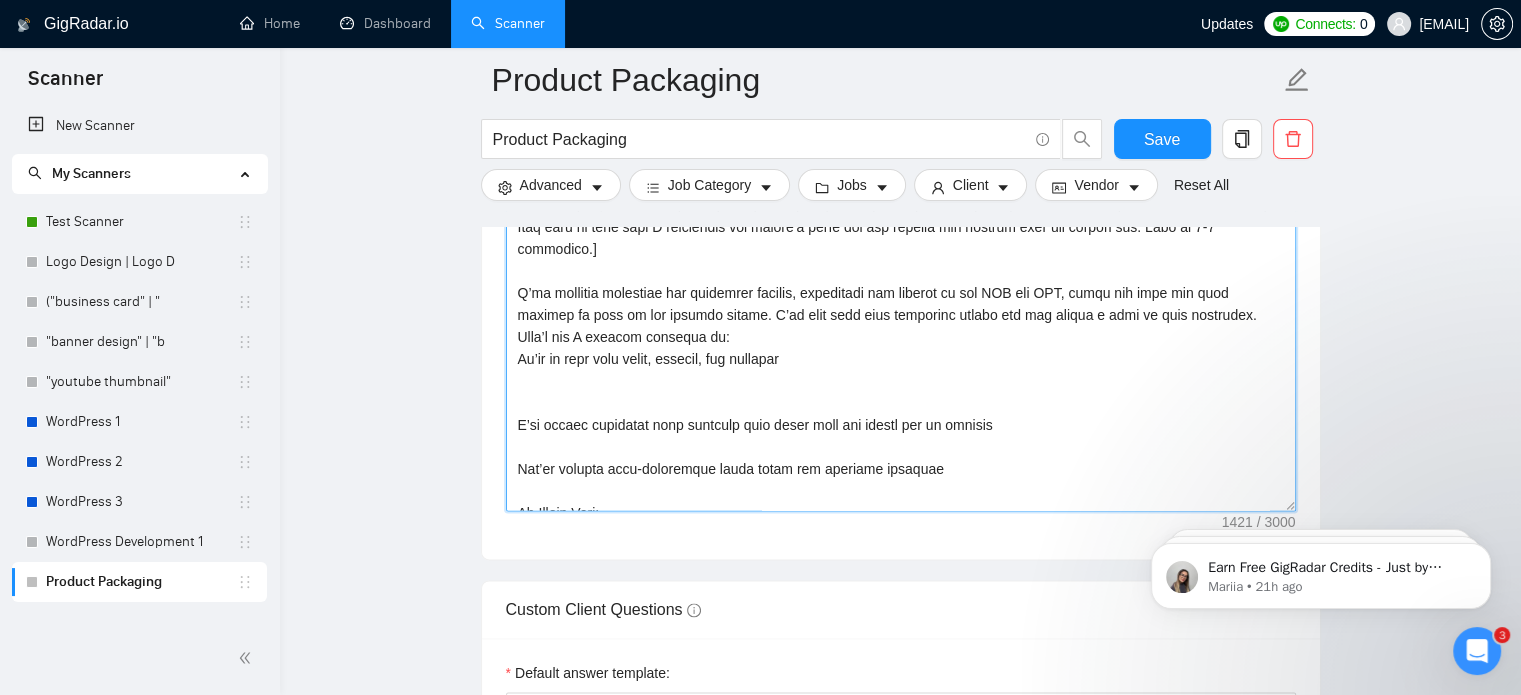 scroll, scrollTop: 0, scrollLeft: 0, axis: both 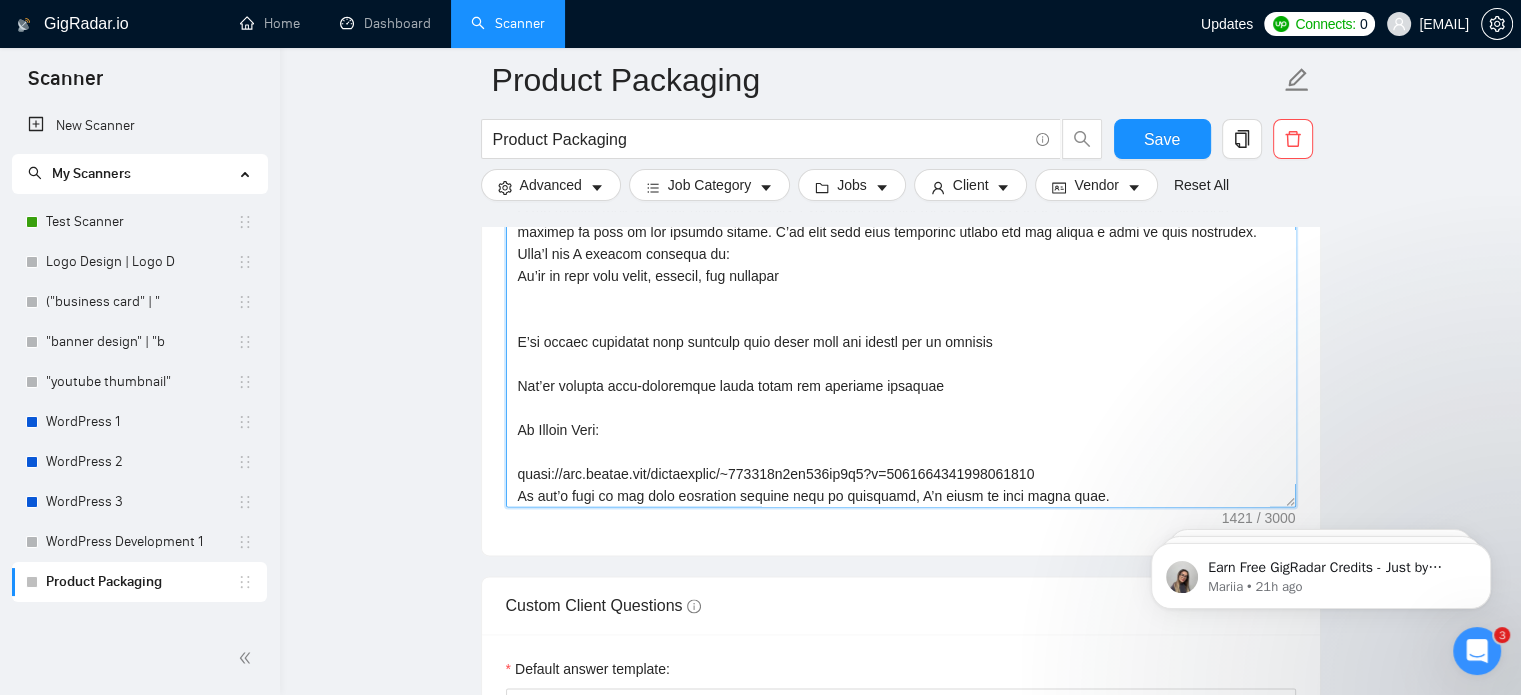 click on "Cover letter template:" at bounding box center [901, 282] 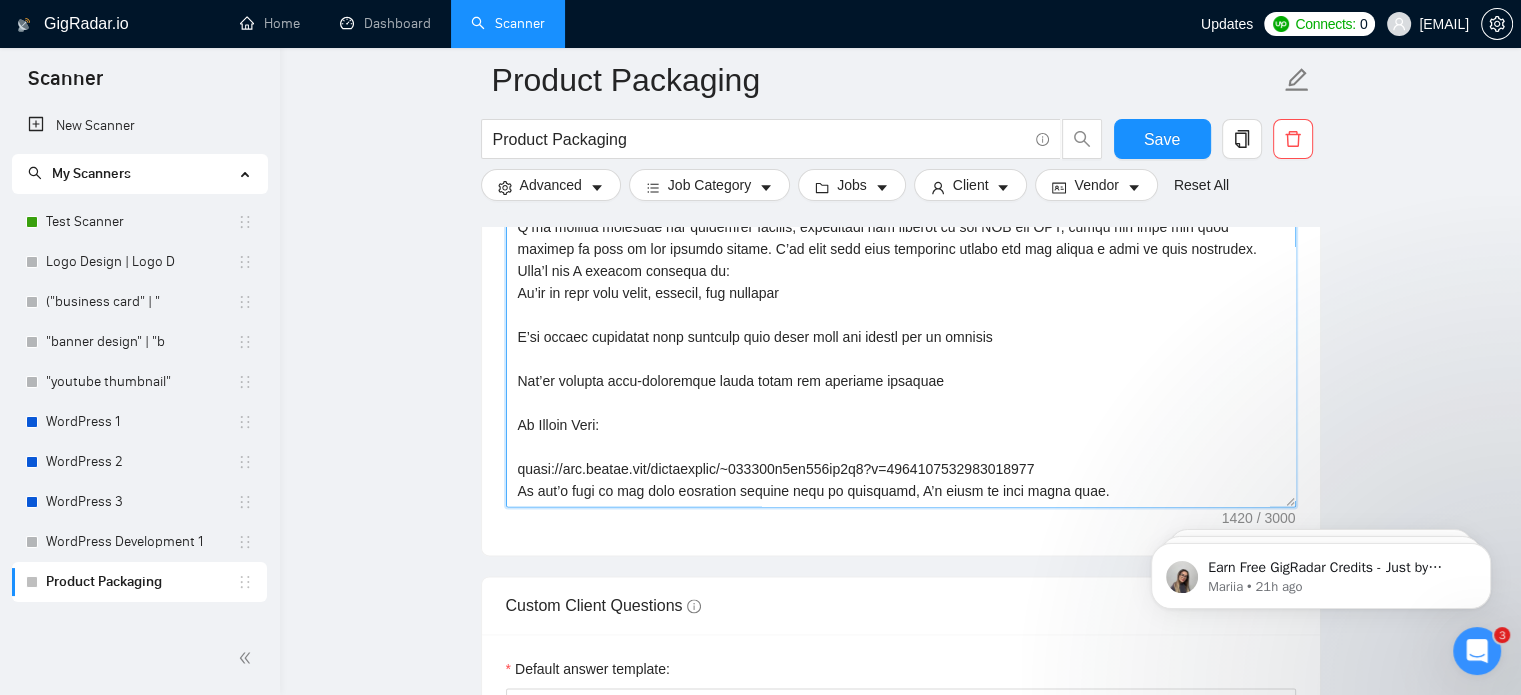 scroll, scrollTop: 65, scrollLeft: 0, axis: vertical 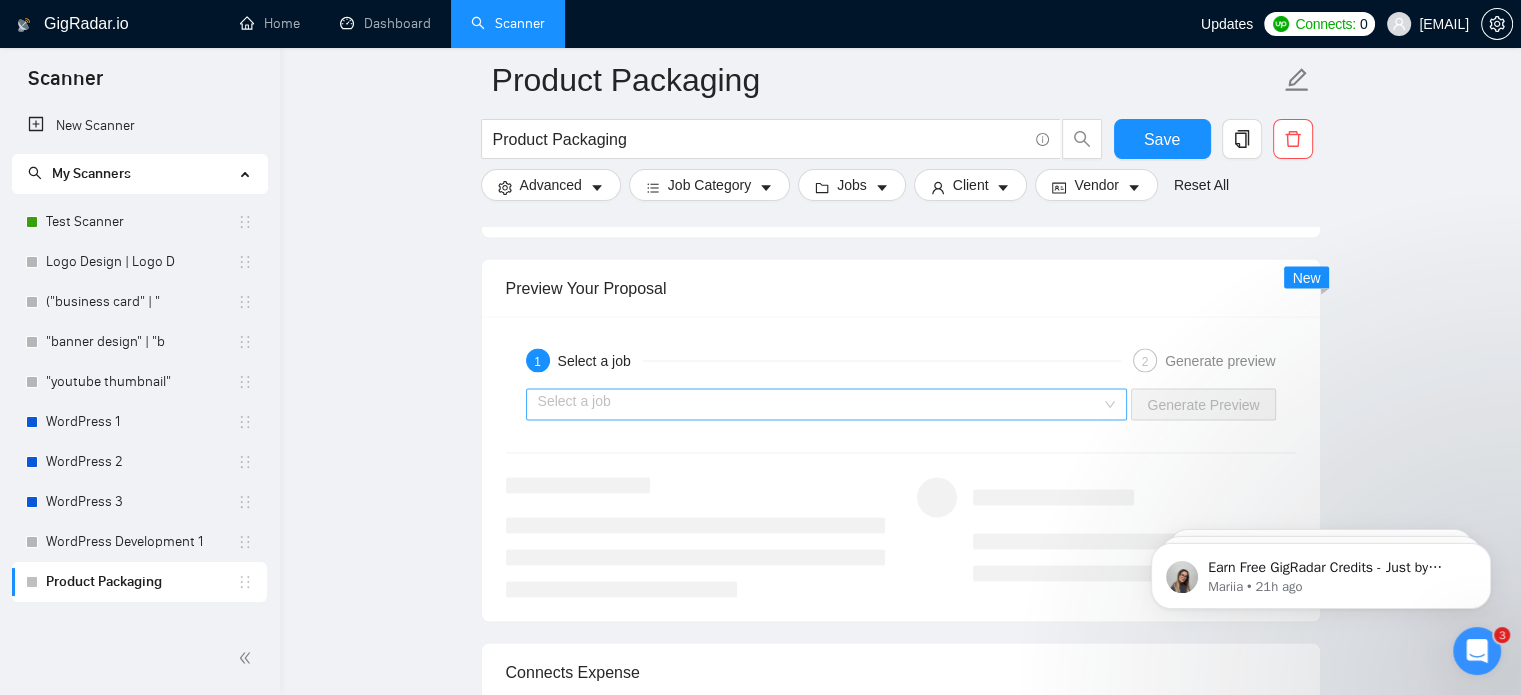click at bounding box center (820, 405) 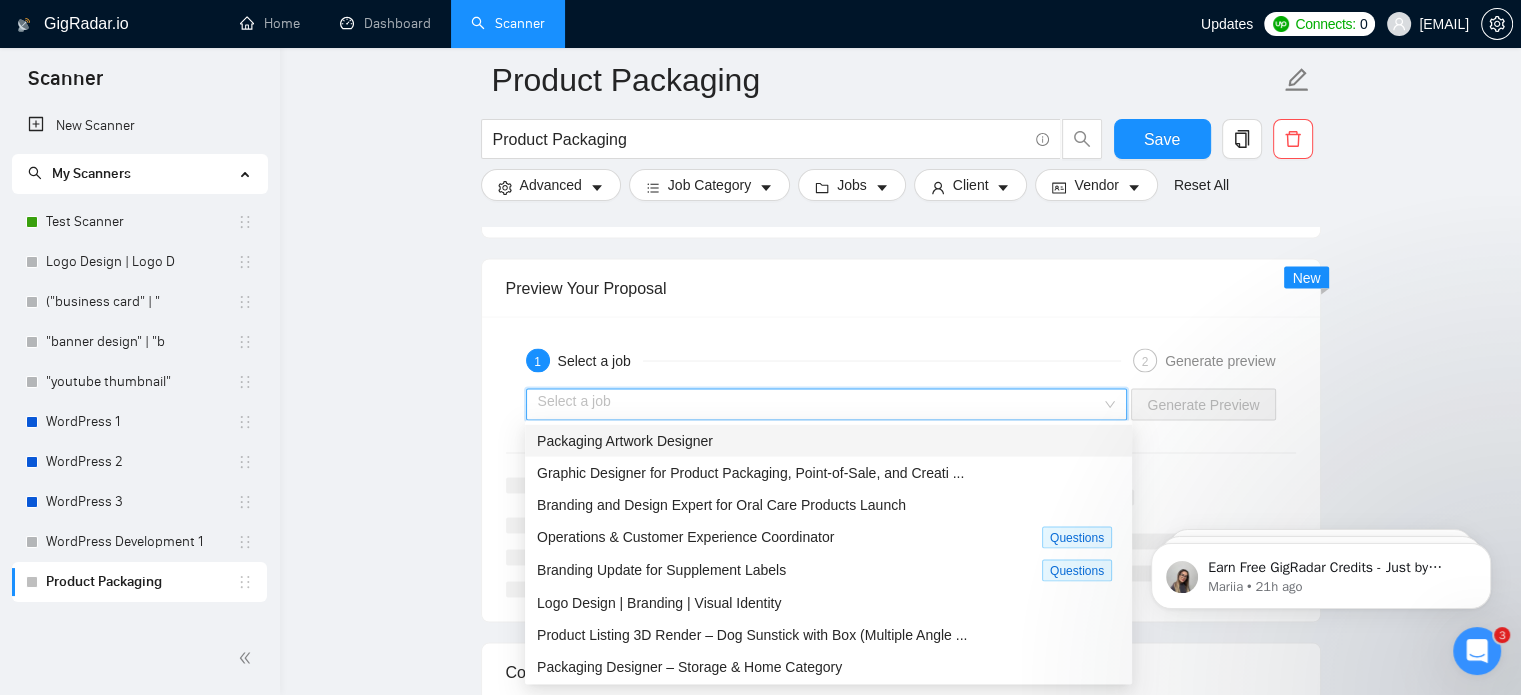click on "Packaging Artwork Designer" at bounding box center [828, 441] 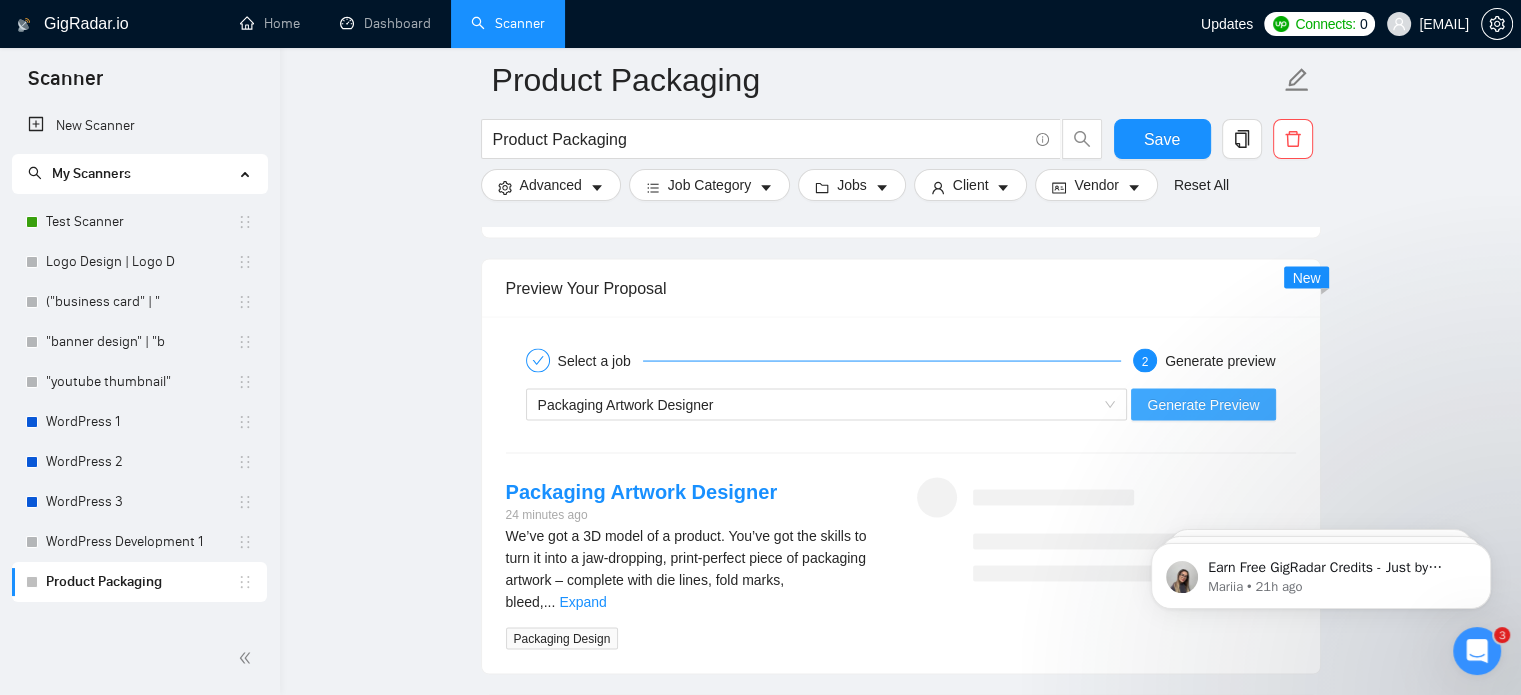 click on "Generate Preview" at bounding box center [1203, 405] 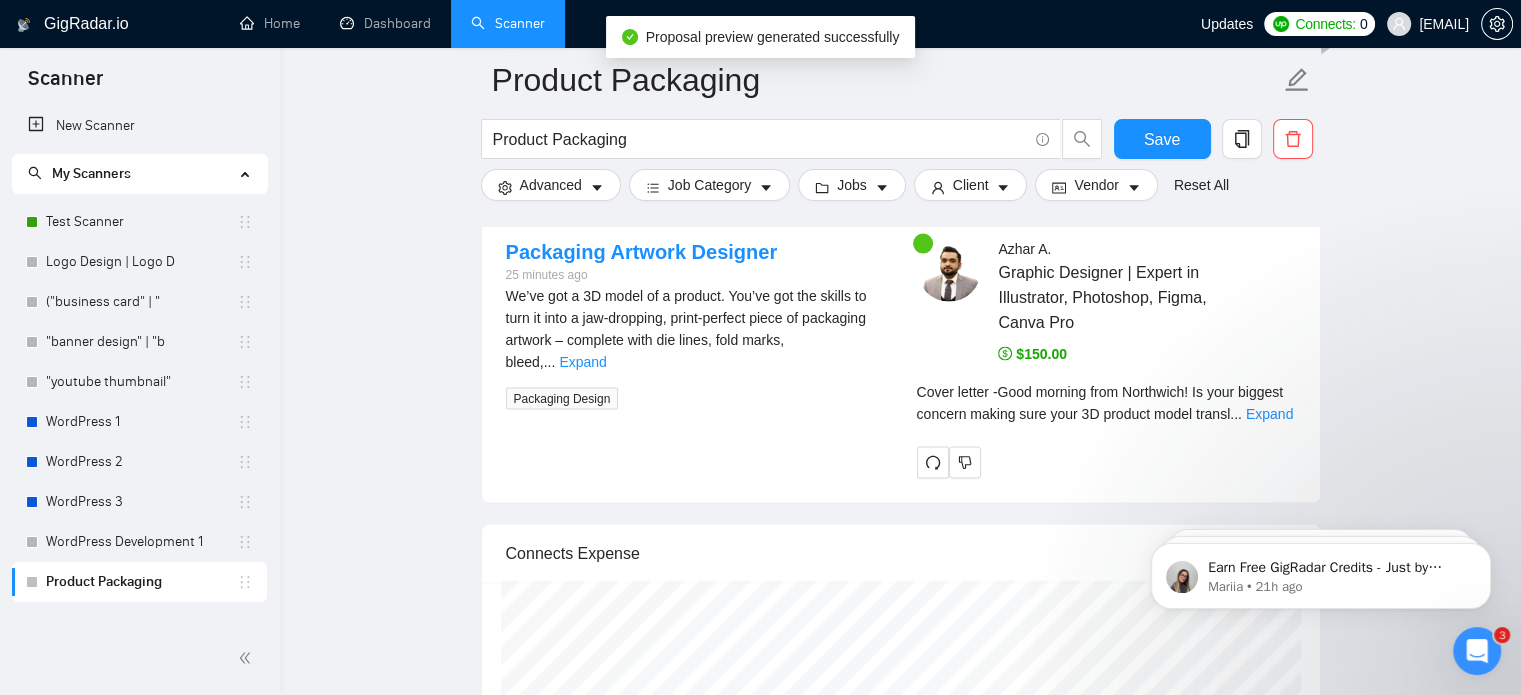 scroll, scrollTop: 4112, scrollLeft: 0, axis: vertical 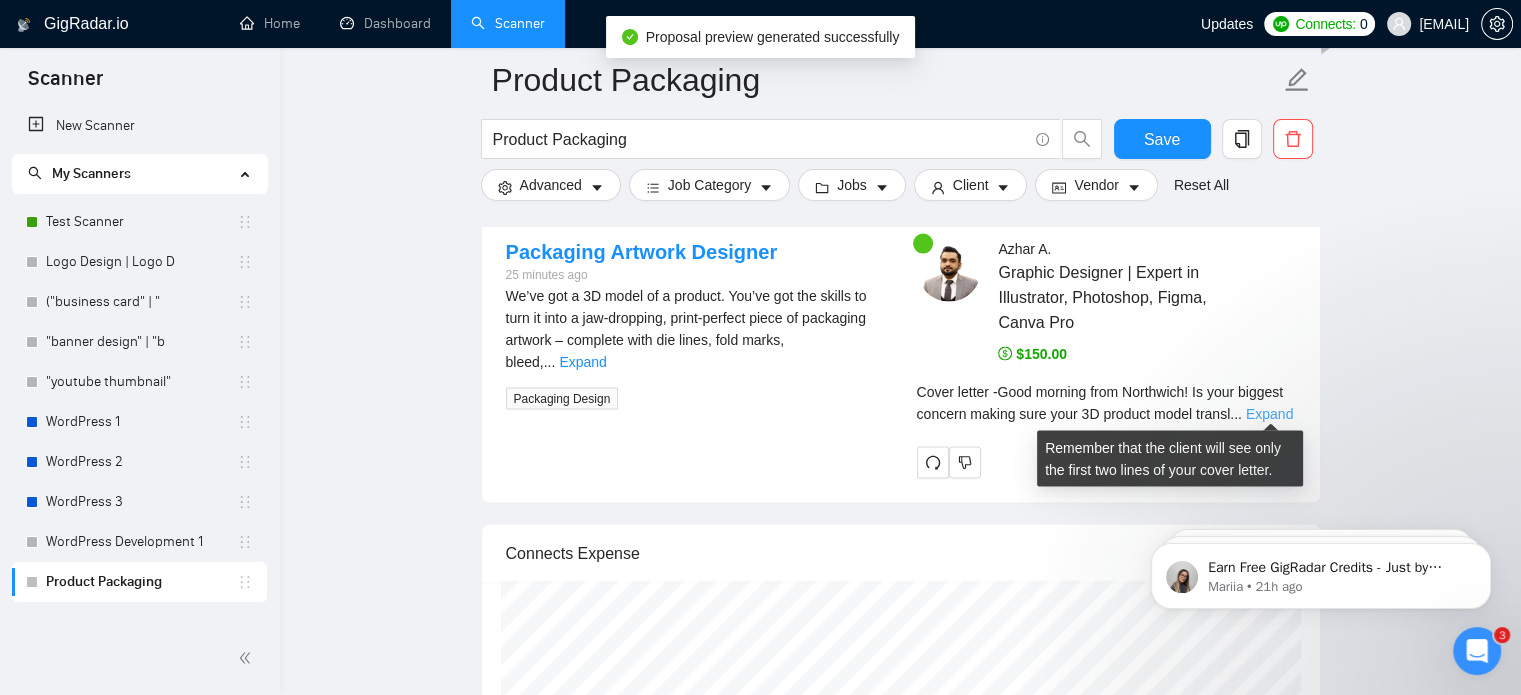 click on "Expand" at bounding box center [1269, 414] 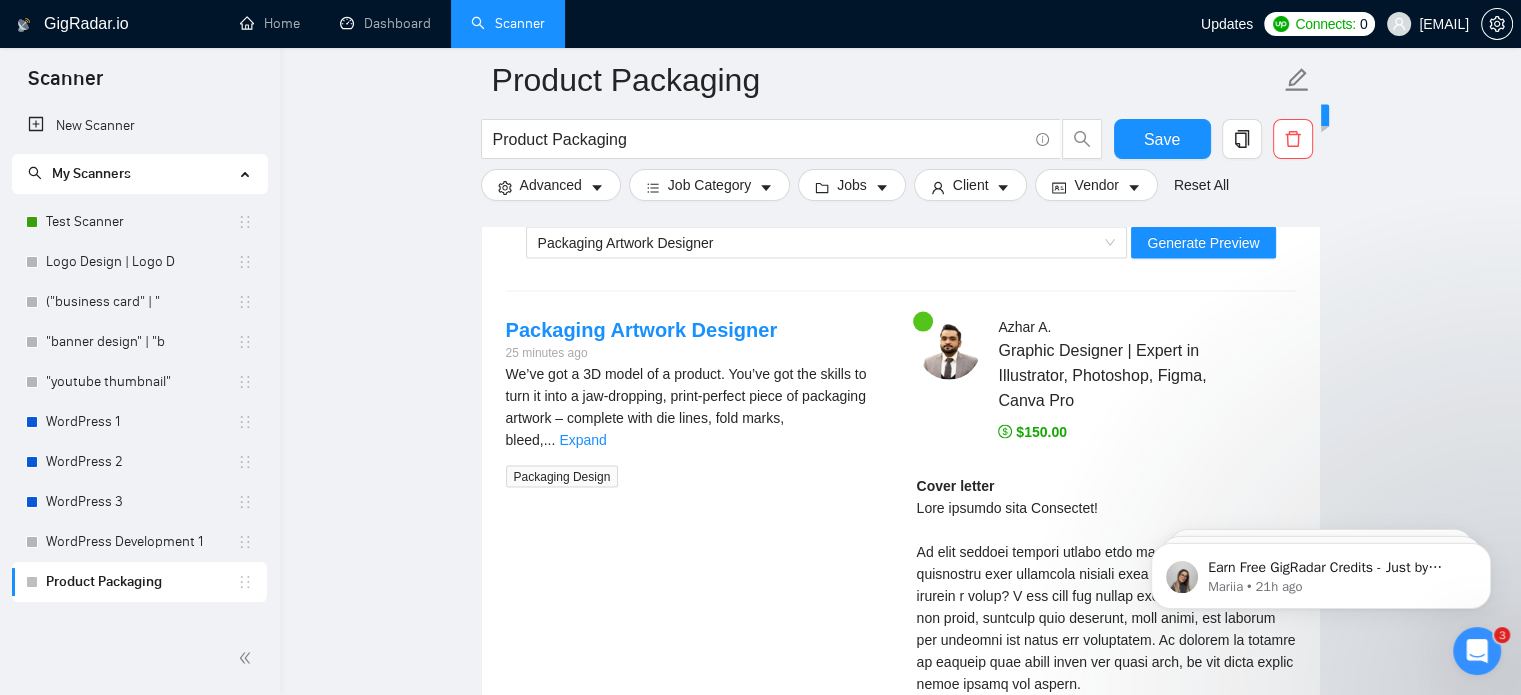 scroll, scrollTop: 3971, scrollLeft: 0, axis: vertical 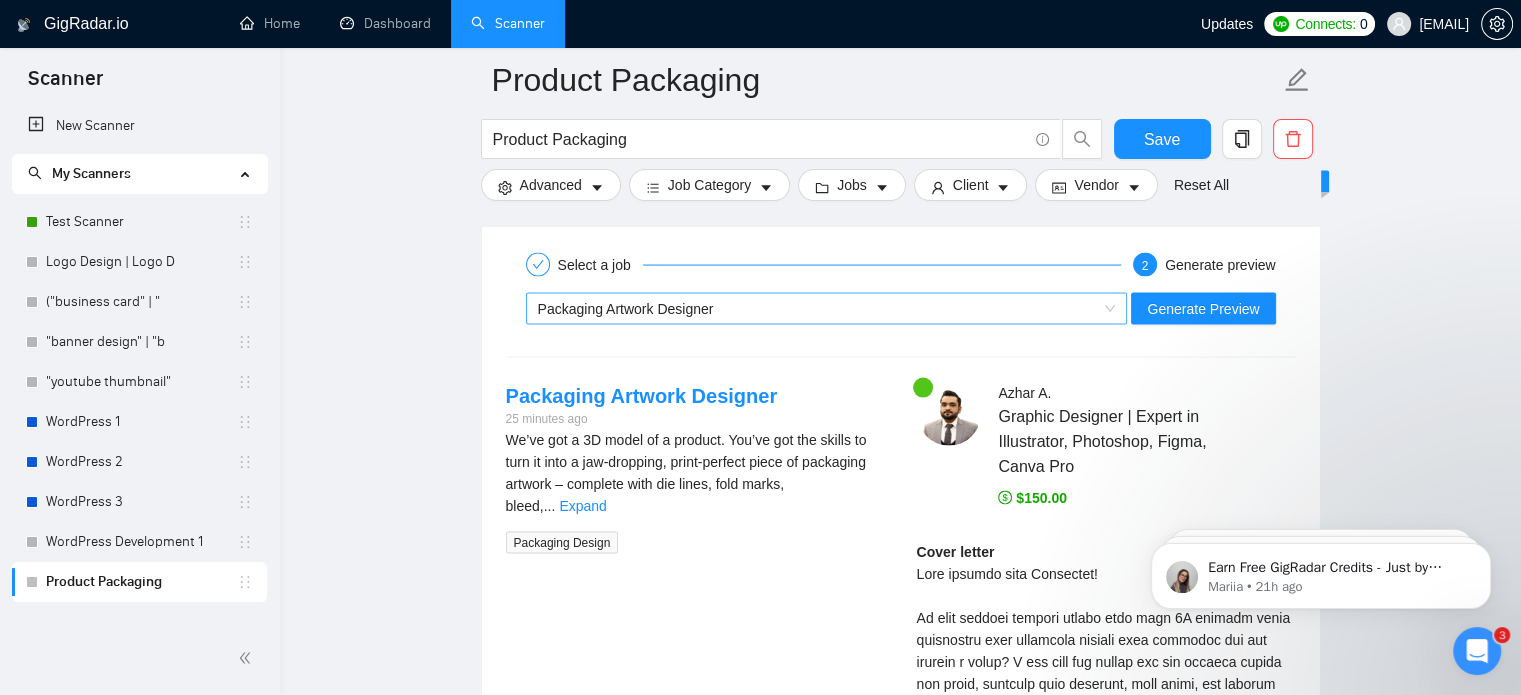 click on "Packaging Artwork Designer" at bounding box center (818, 309) 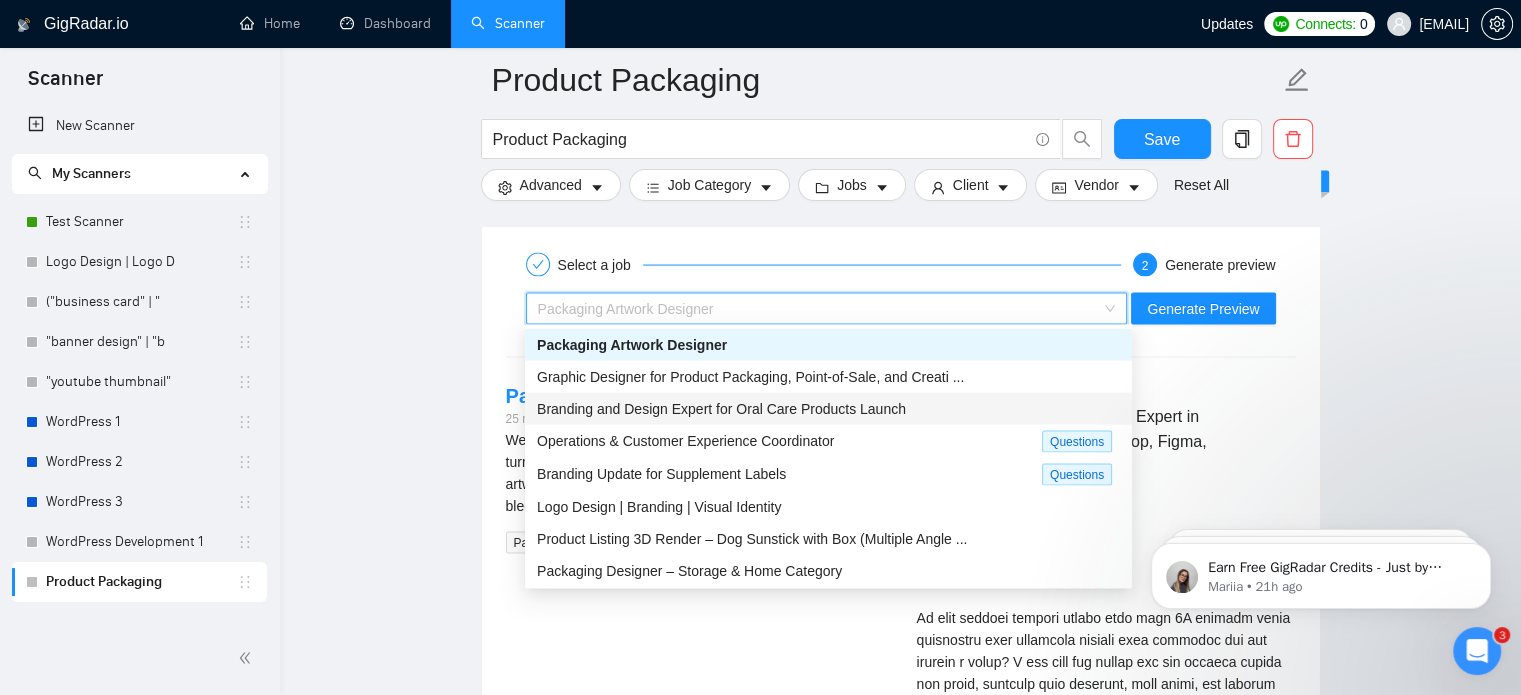 scroll, scrollTop: 66, scrollLeft: 0, axis: vertical 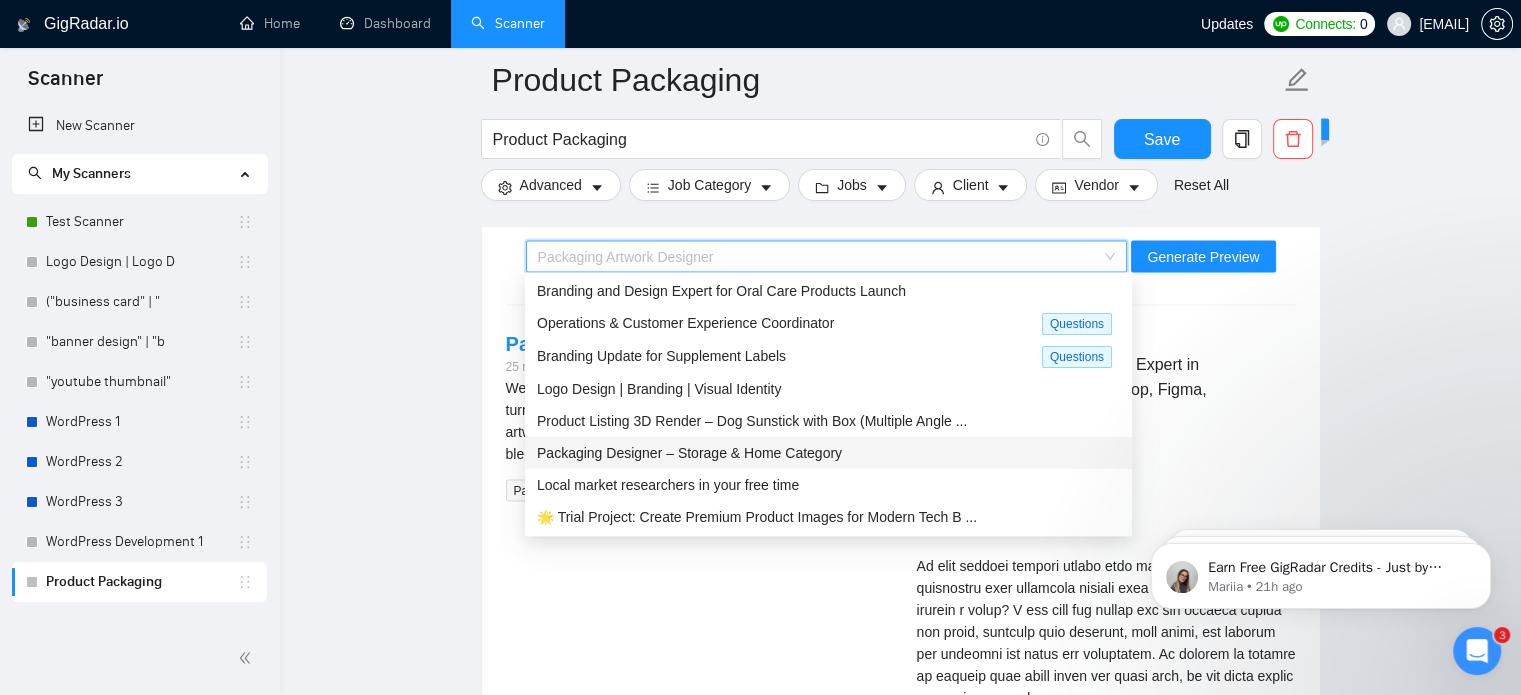 click on "Packaging Designer – Storage & Home Category" at bounding box center (828, 453) 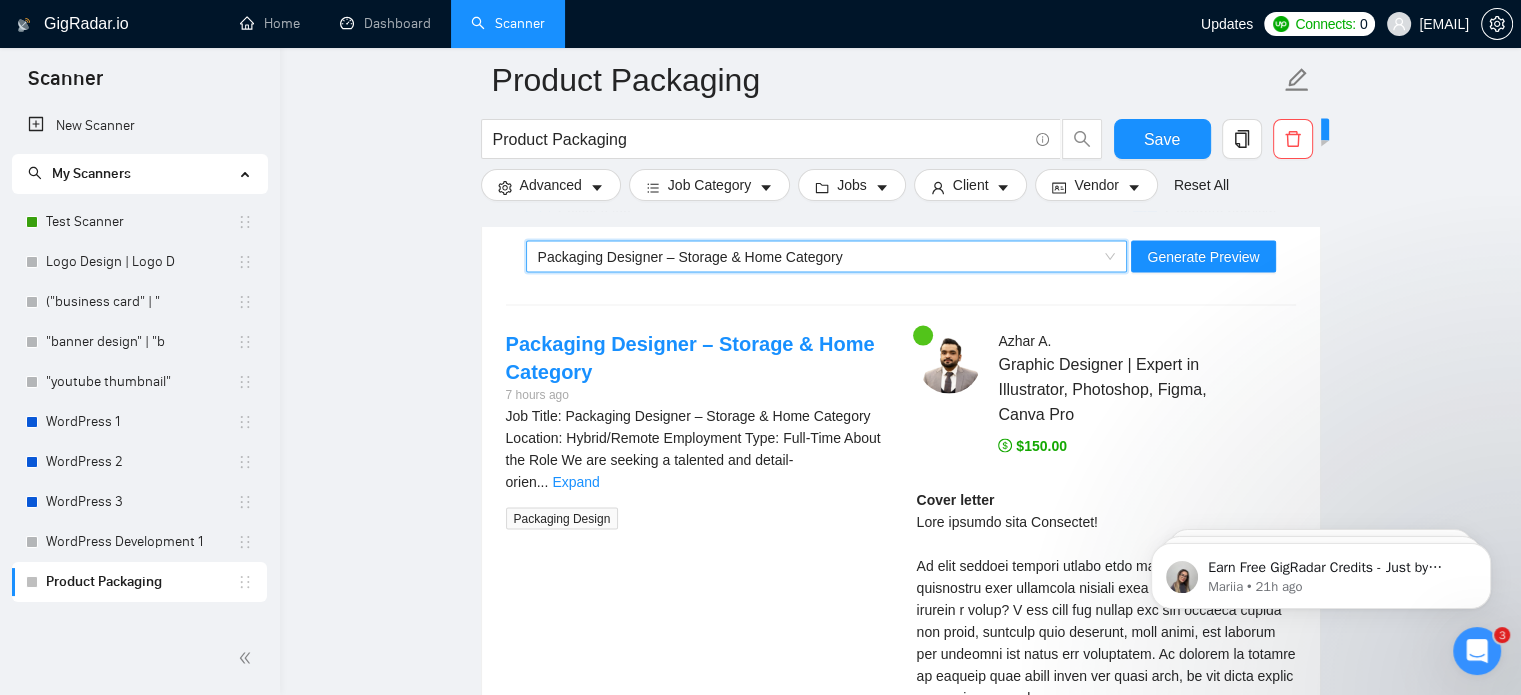 scroll, scrollTop: 4231, scrollLeft: 0, axis: vertical 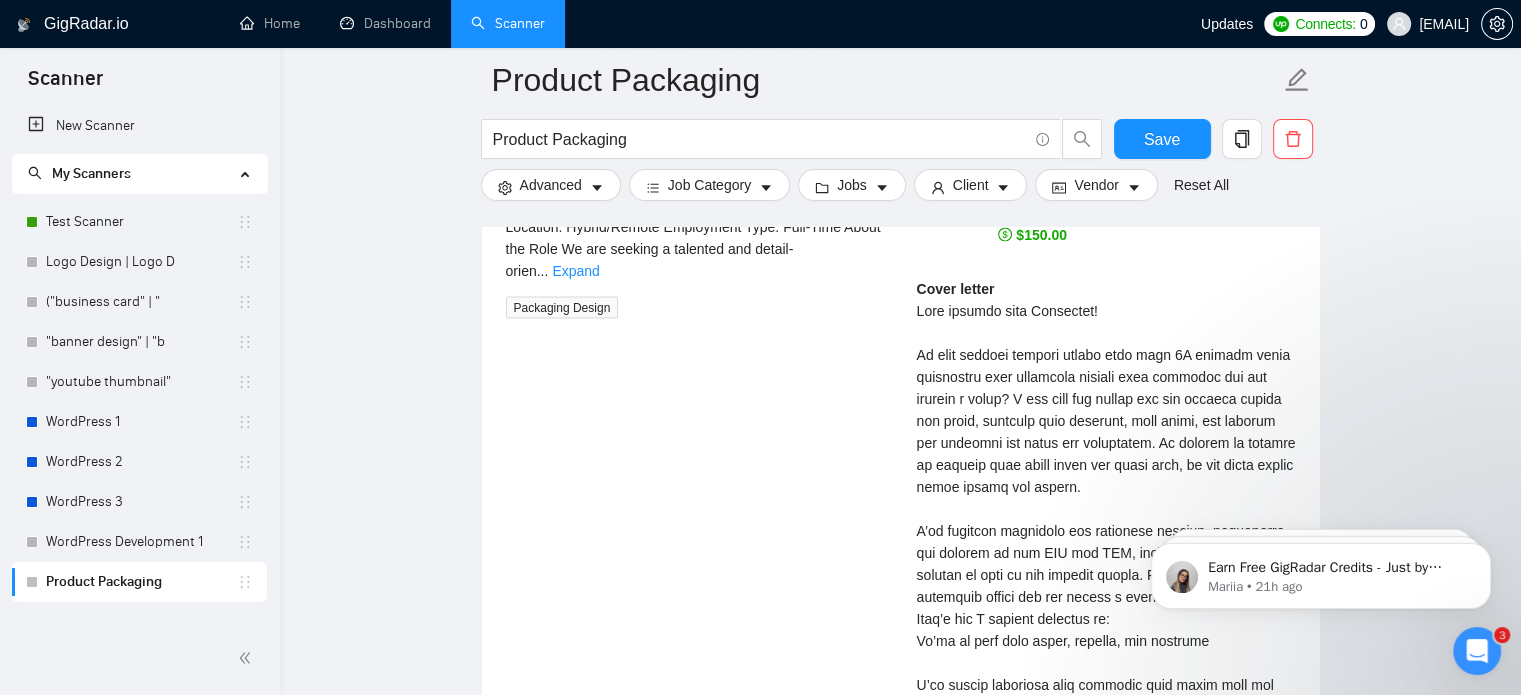 click on "Cover letter" at bounding box center [1106, 608] 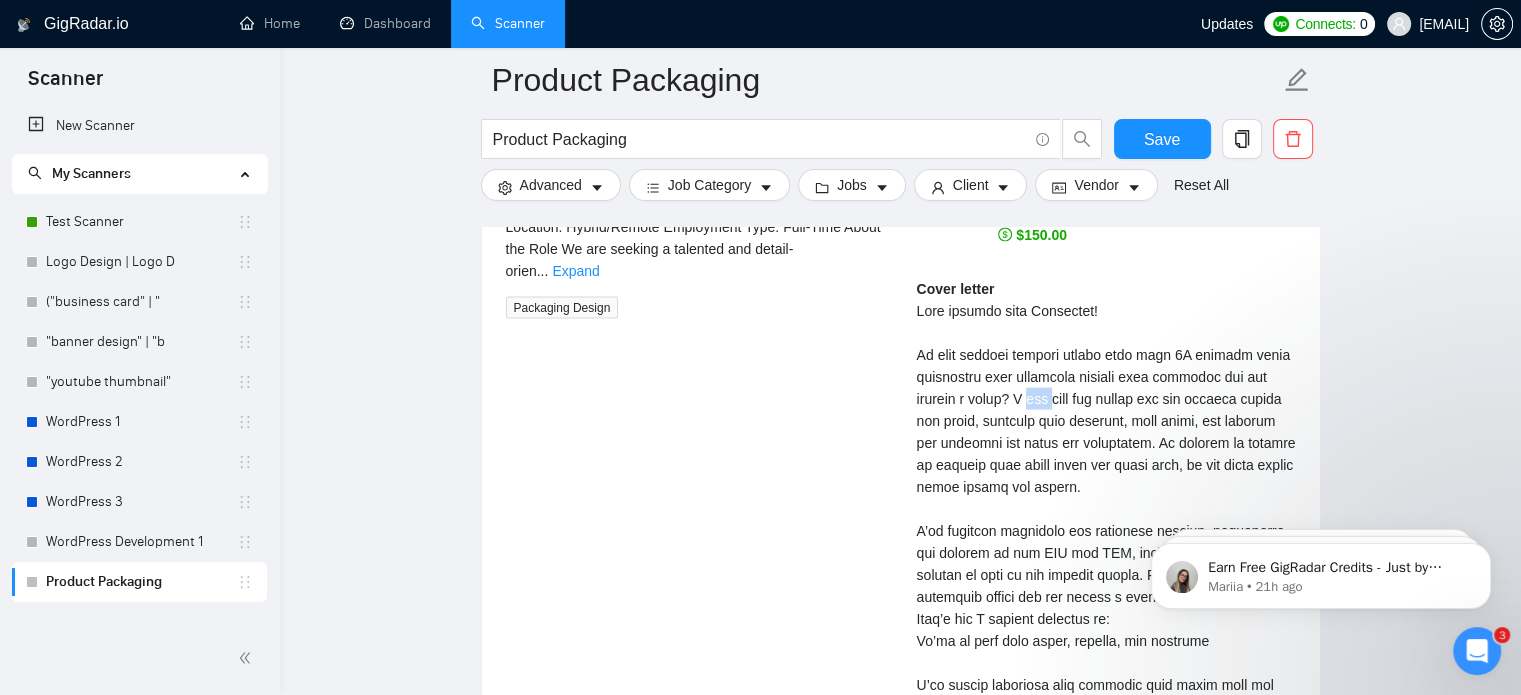 click on "Cover letter" at bounding box center (1106, 608) 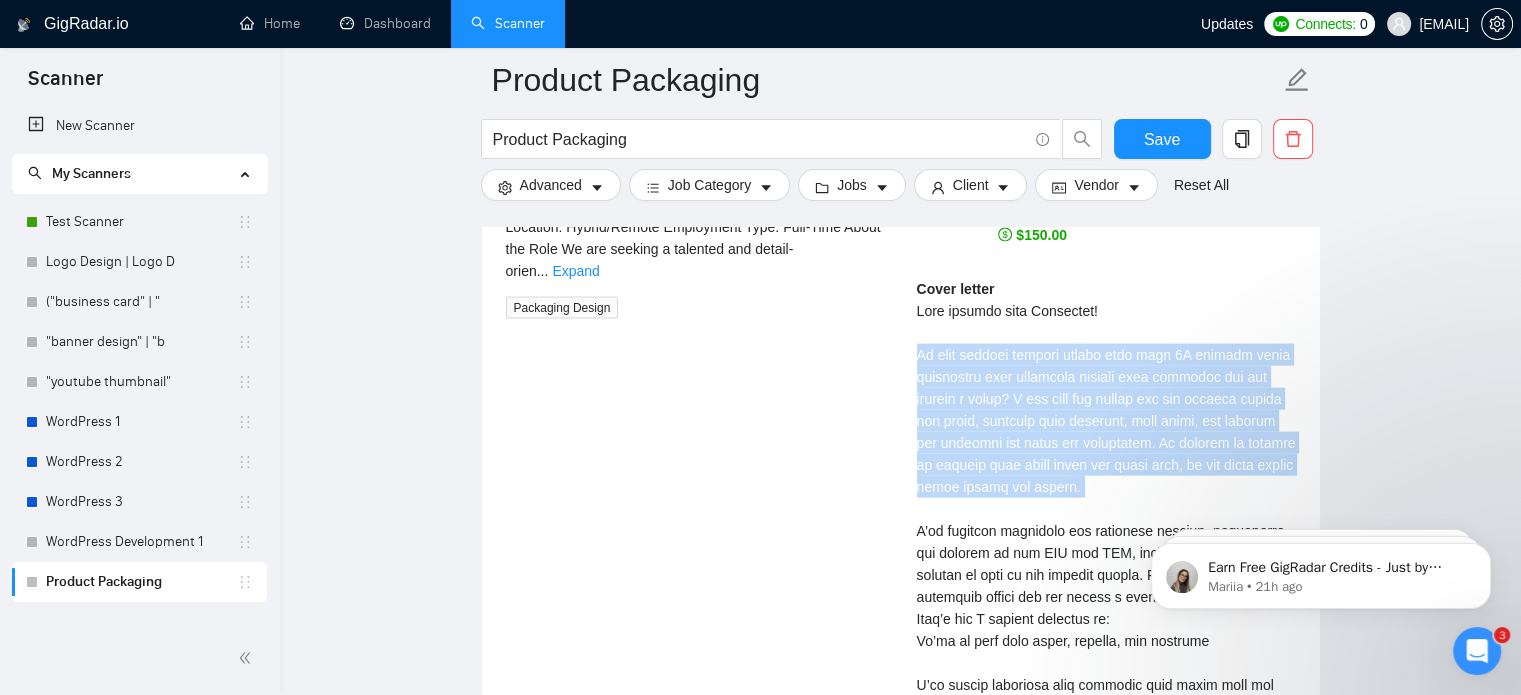 click on "Cover letter" at bounding box center (1106, 608) 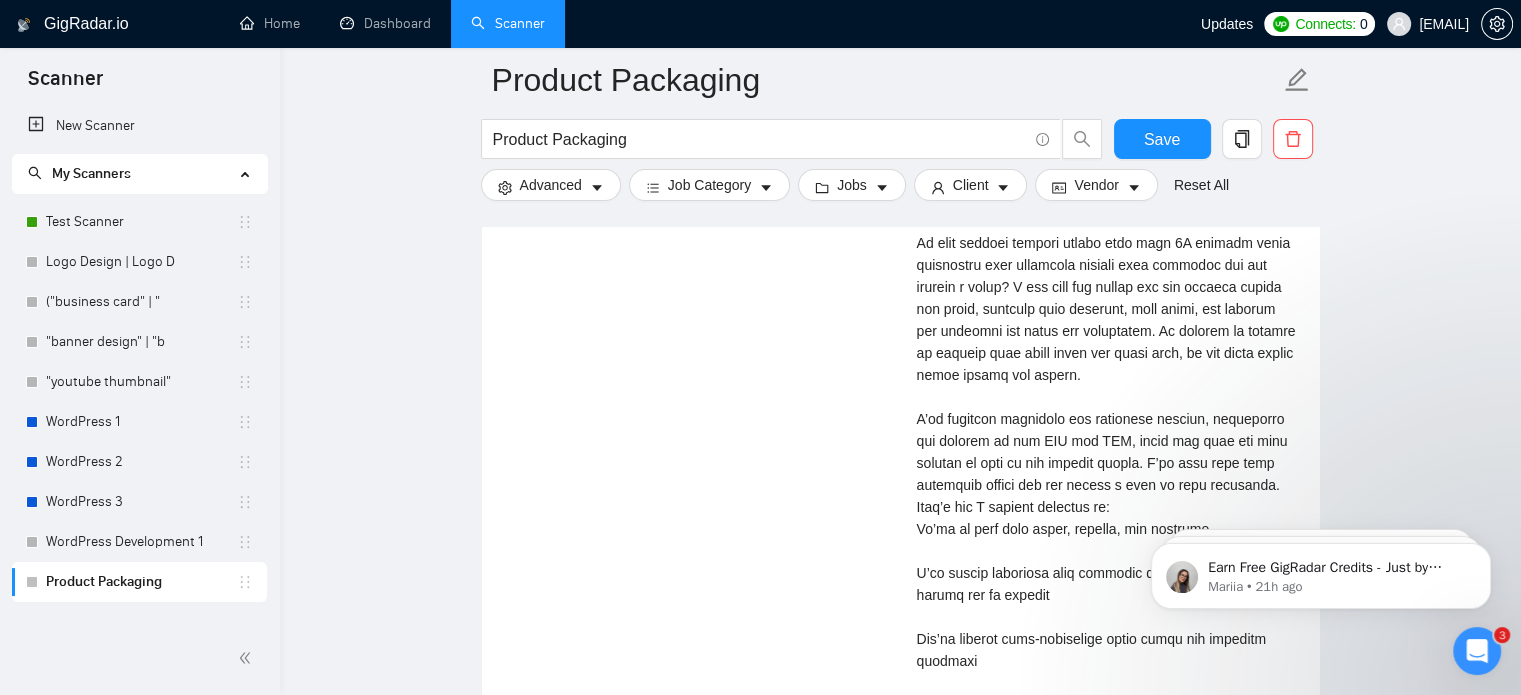 scroll, scrollTop: 4367, scrollLeft: 0, axis: vertical 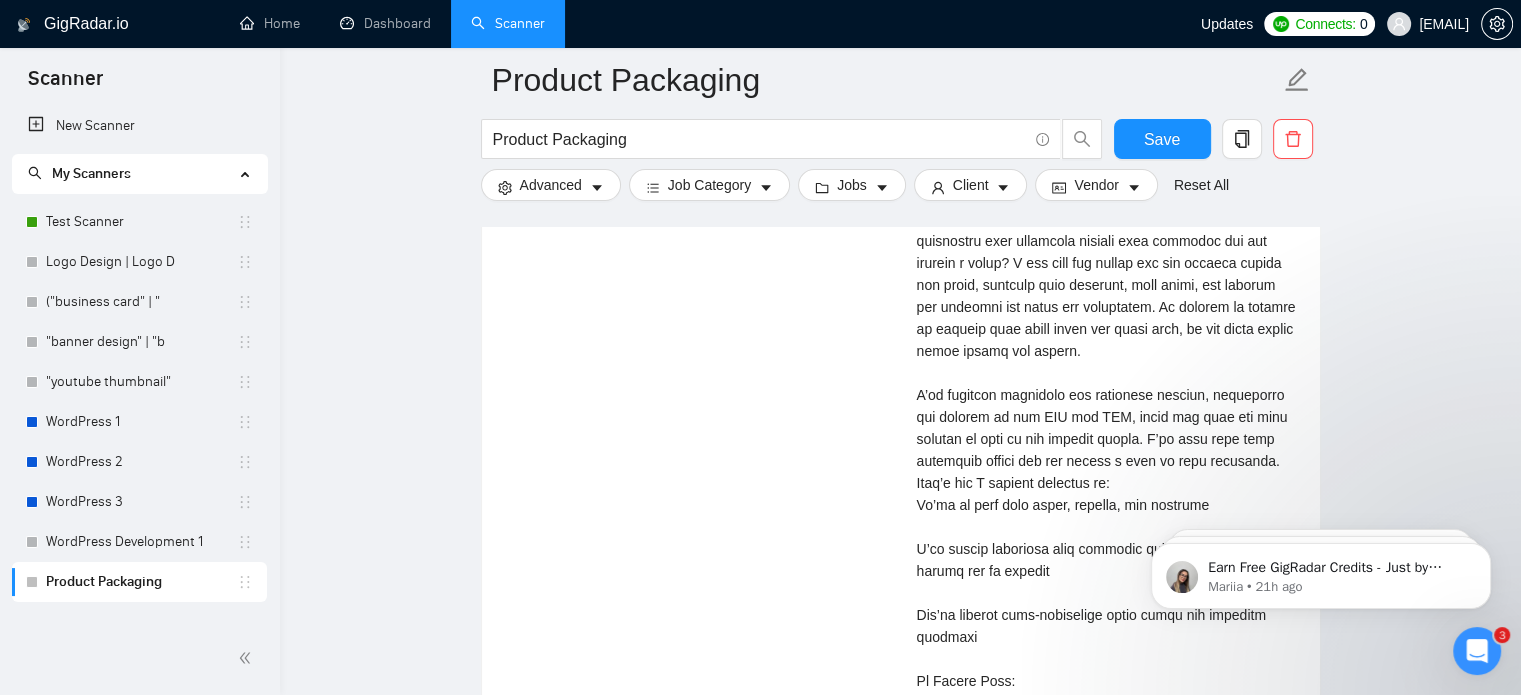 click on "Cover letter" at bounding box center (1106, 472) 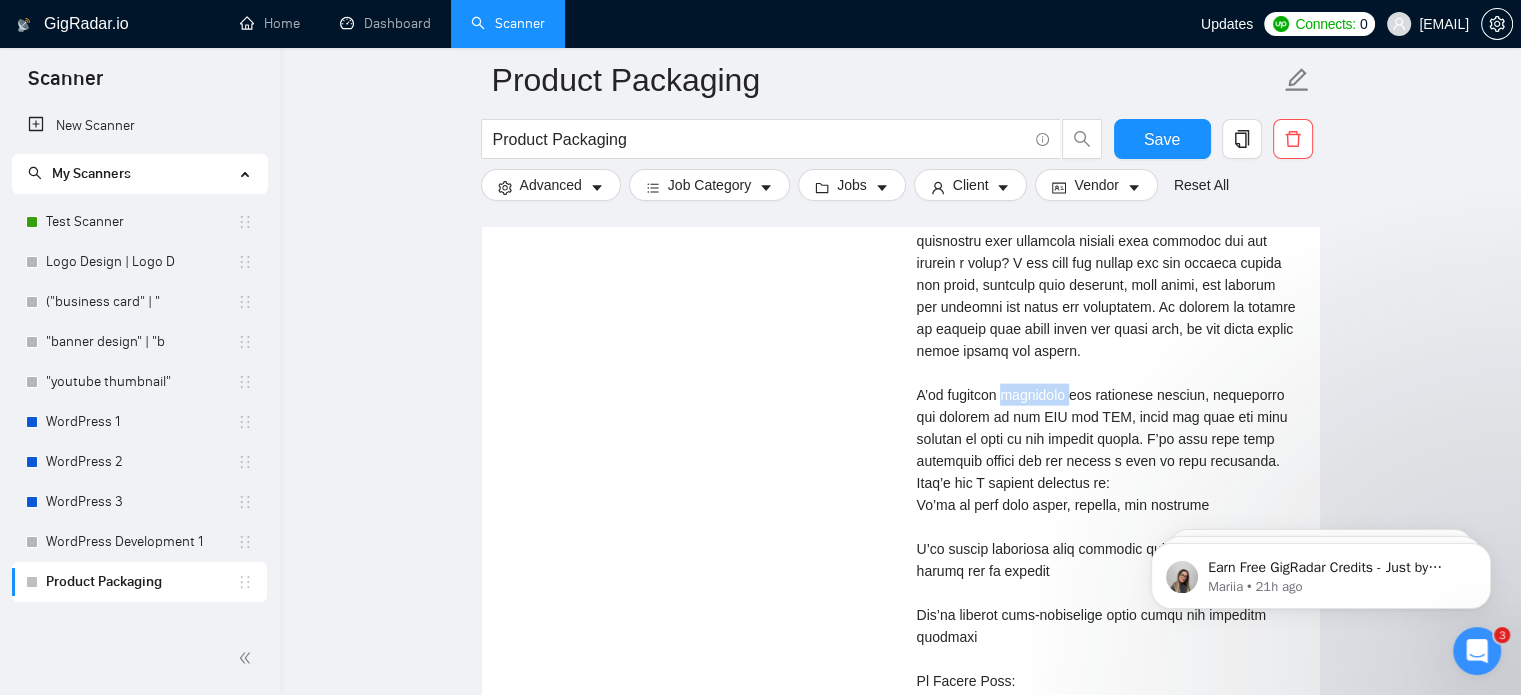click on "Cover letter" at bounding box center (1106, 472) 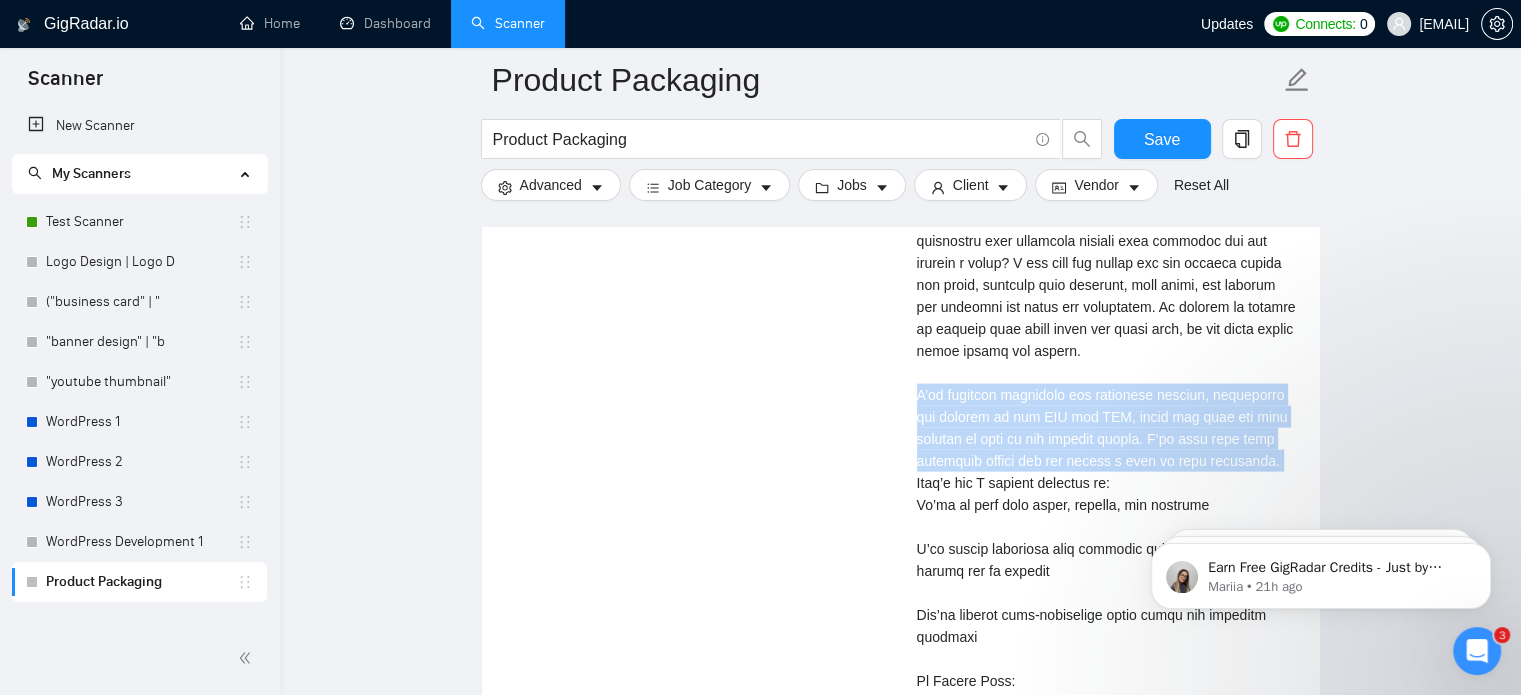 click on "Cover letter" at bounding box center (1106, 472) 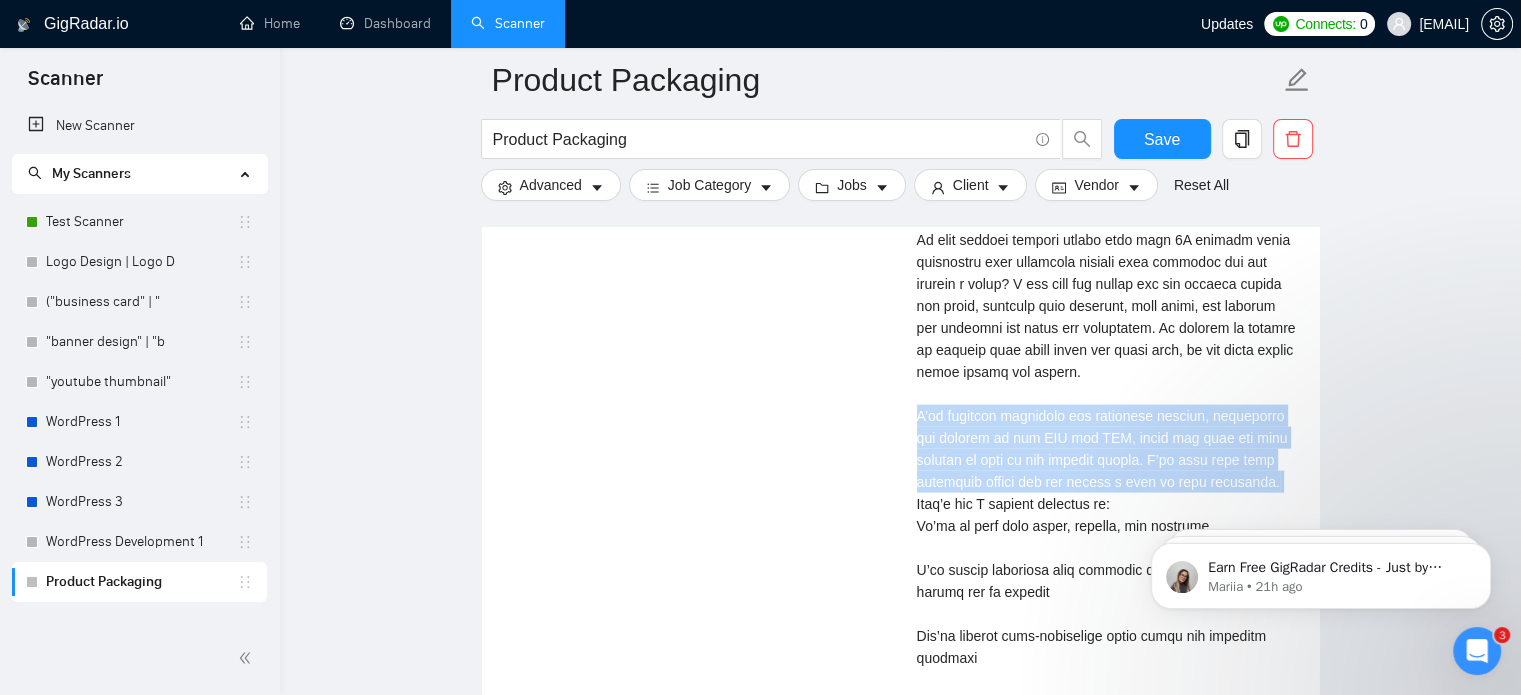 scroll, scrollTop: 4342, scrollLeft: 0, axis: vertical 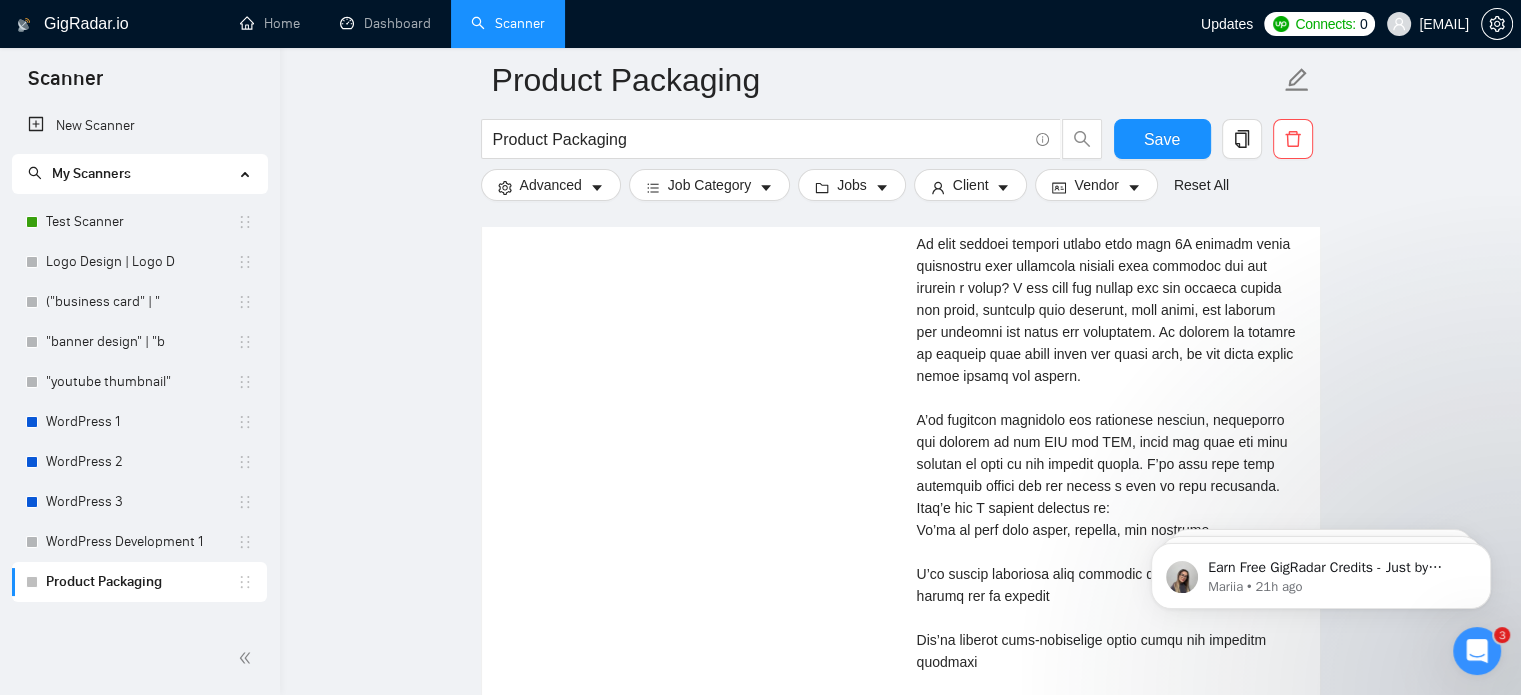 click on "Cover letter" at bounding box center (1106, 497) 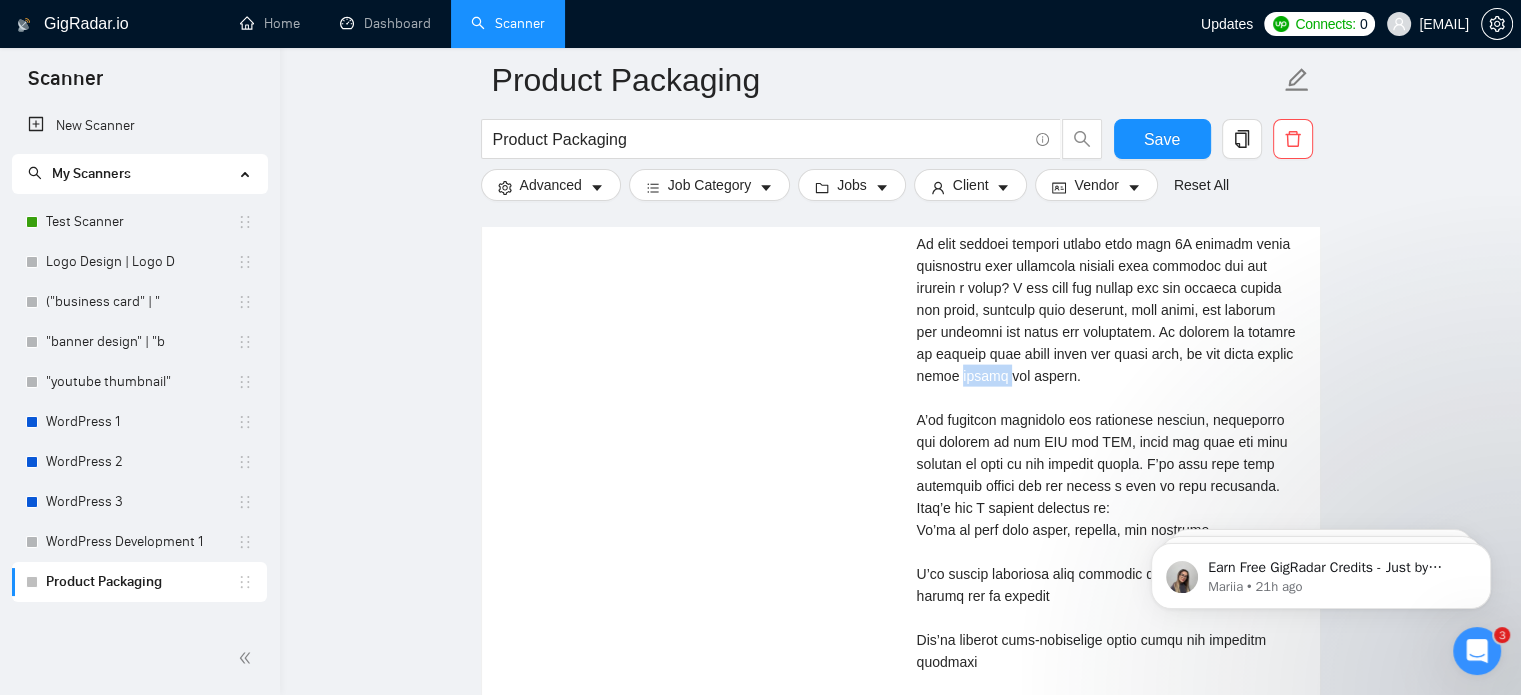 click on "Cover letter" at bounding box center (1106, 497) 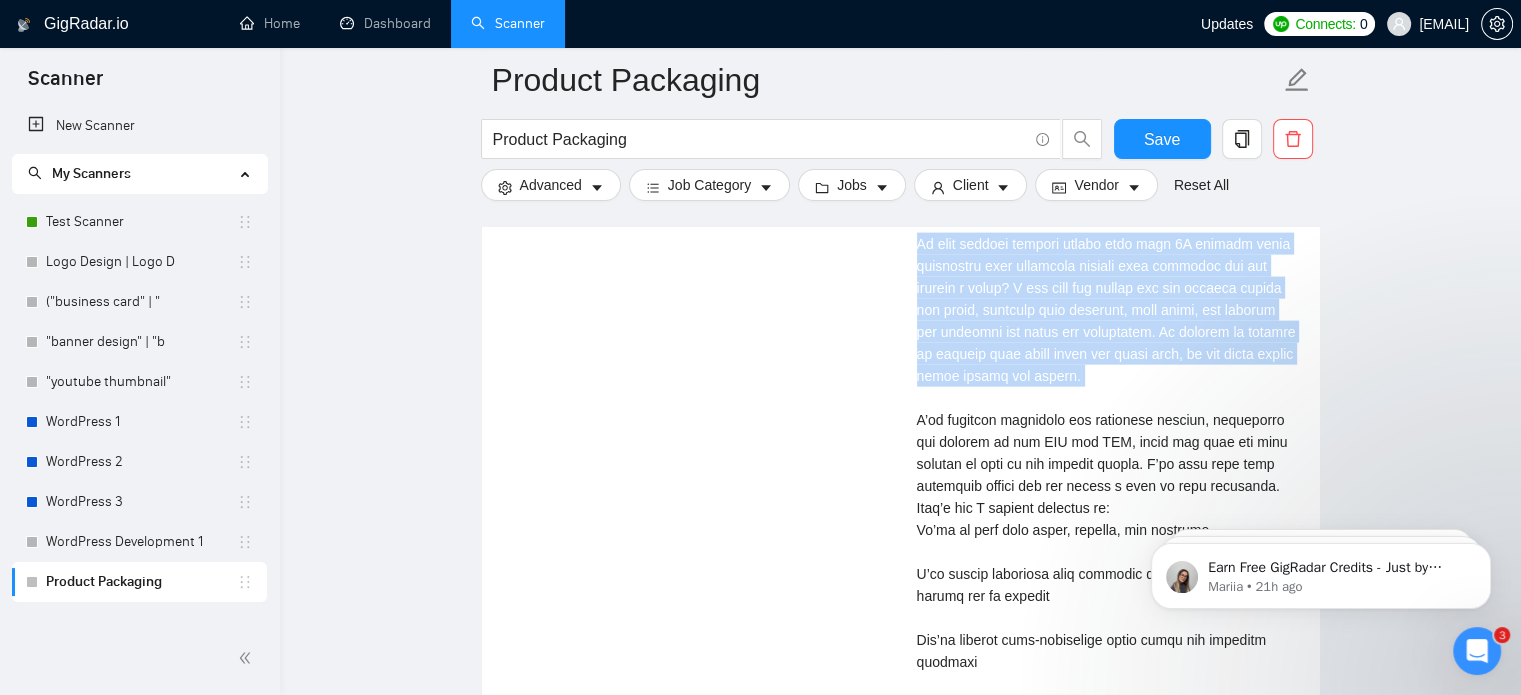click on "Cover letter" at bounding box center [1106, 497] 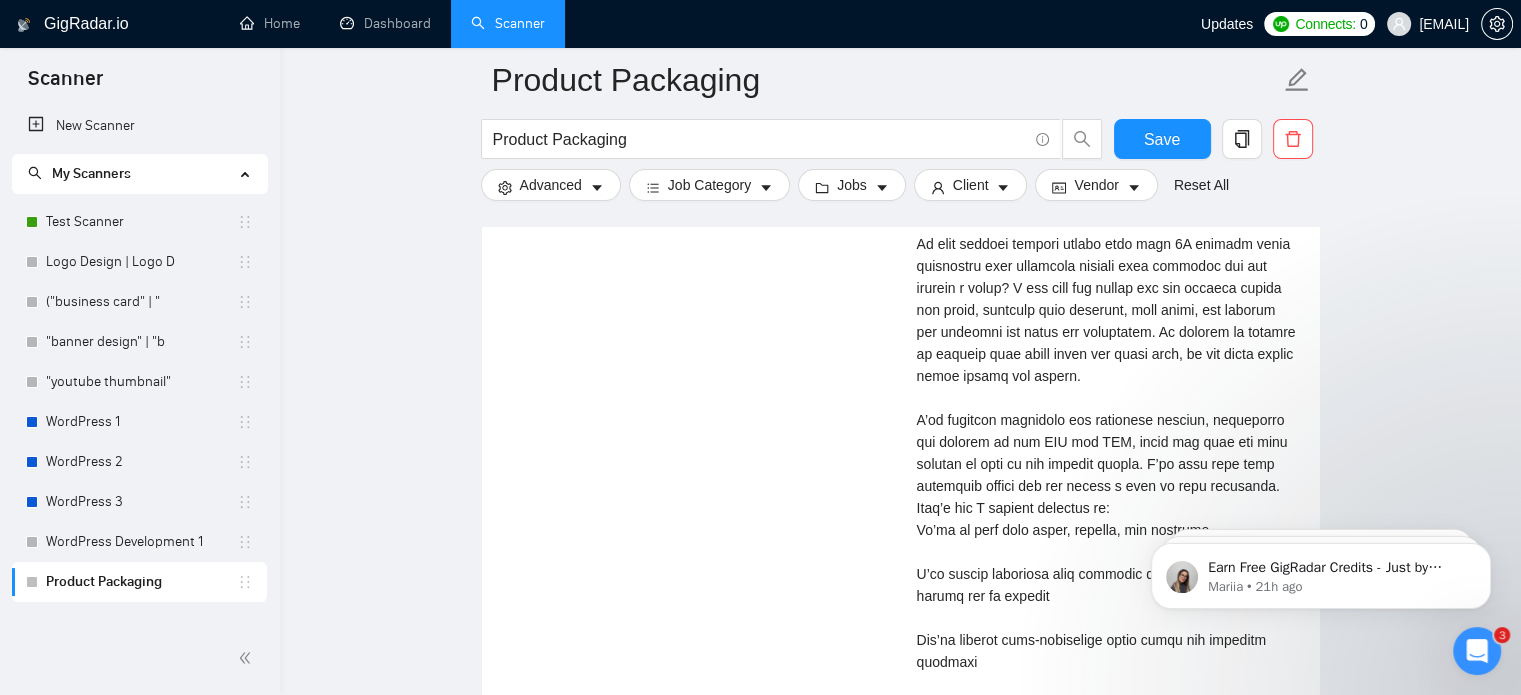 click on "Cover letter" at bounding box center (1106, 497) 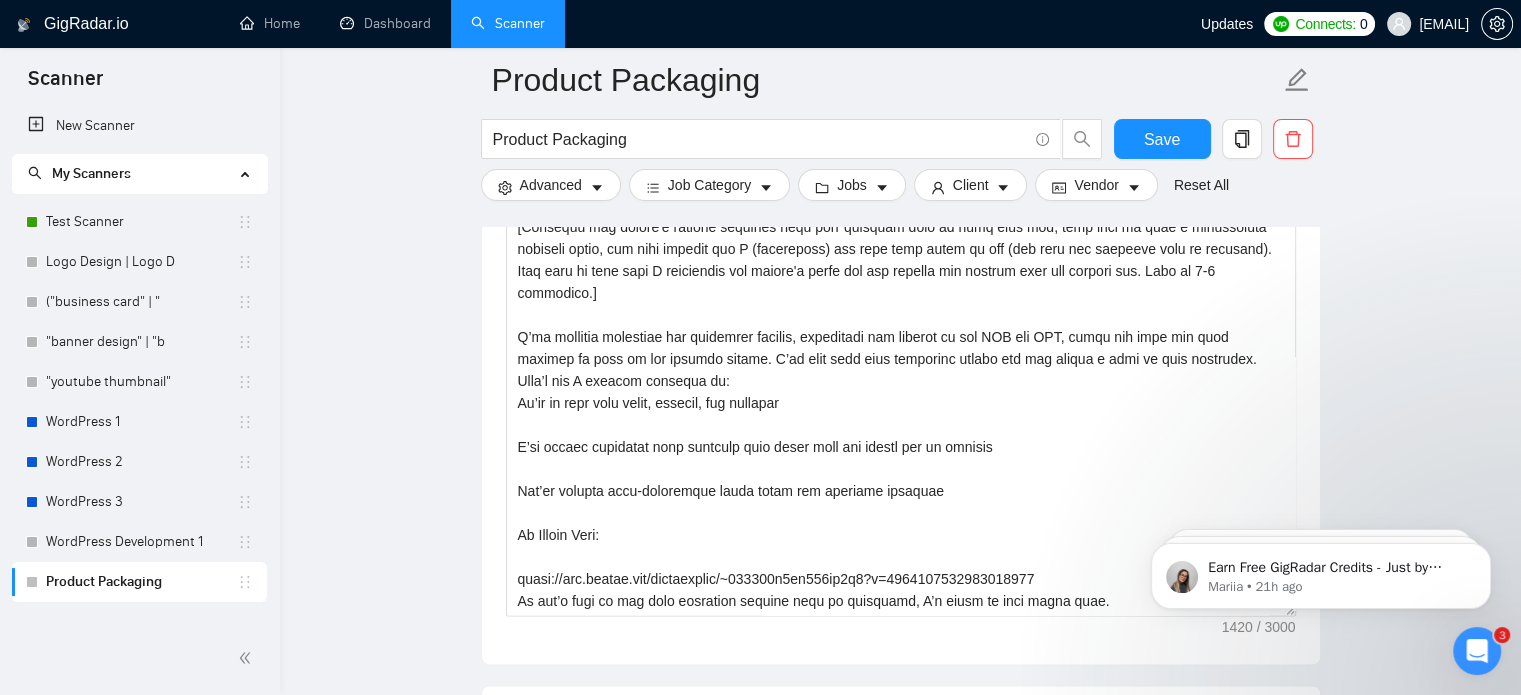 scroll, scrollTop: 2488, scrollLeft: 0, axis: vertical 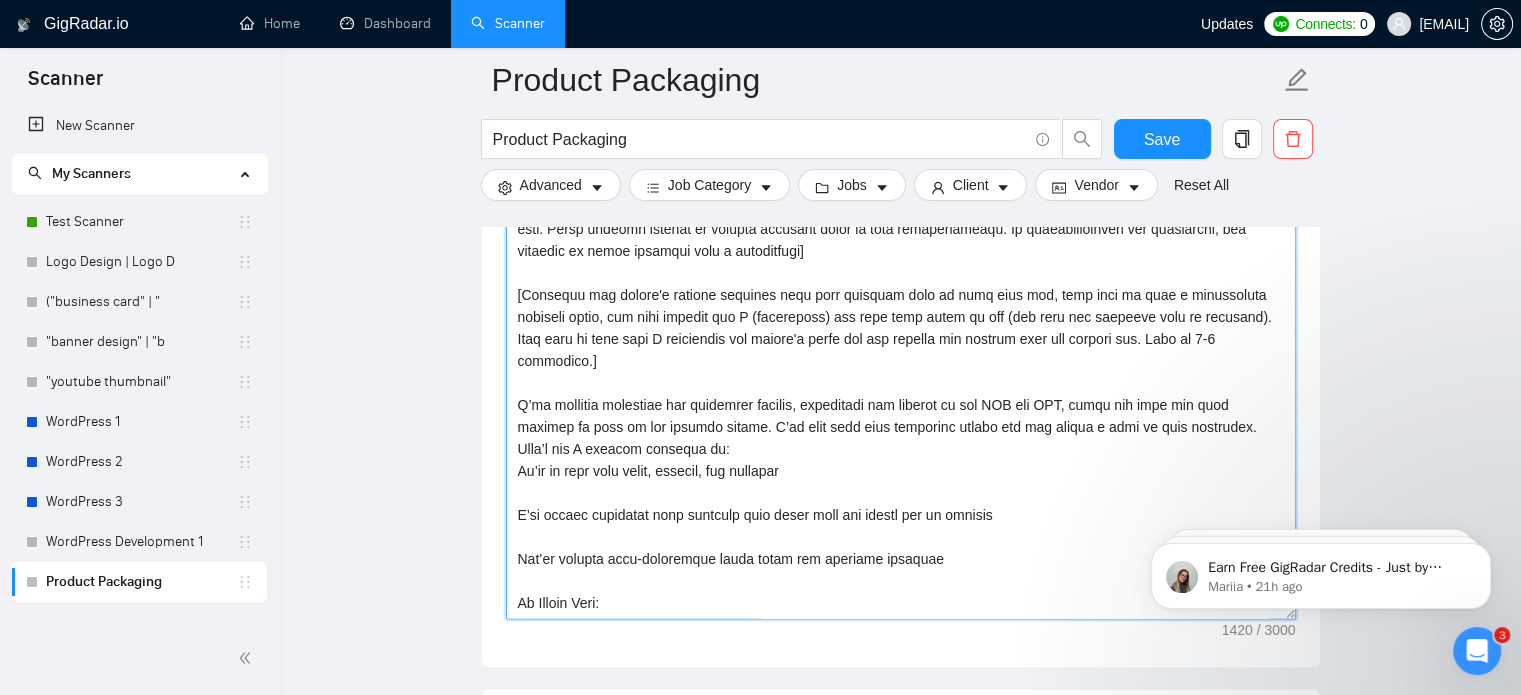 click on "Cover letter template:" at bounding box center (901, 394) 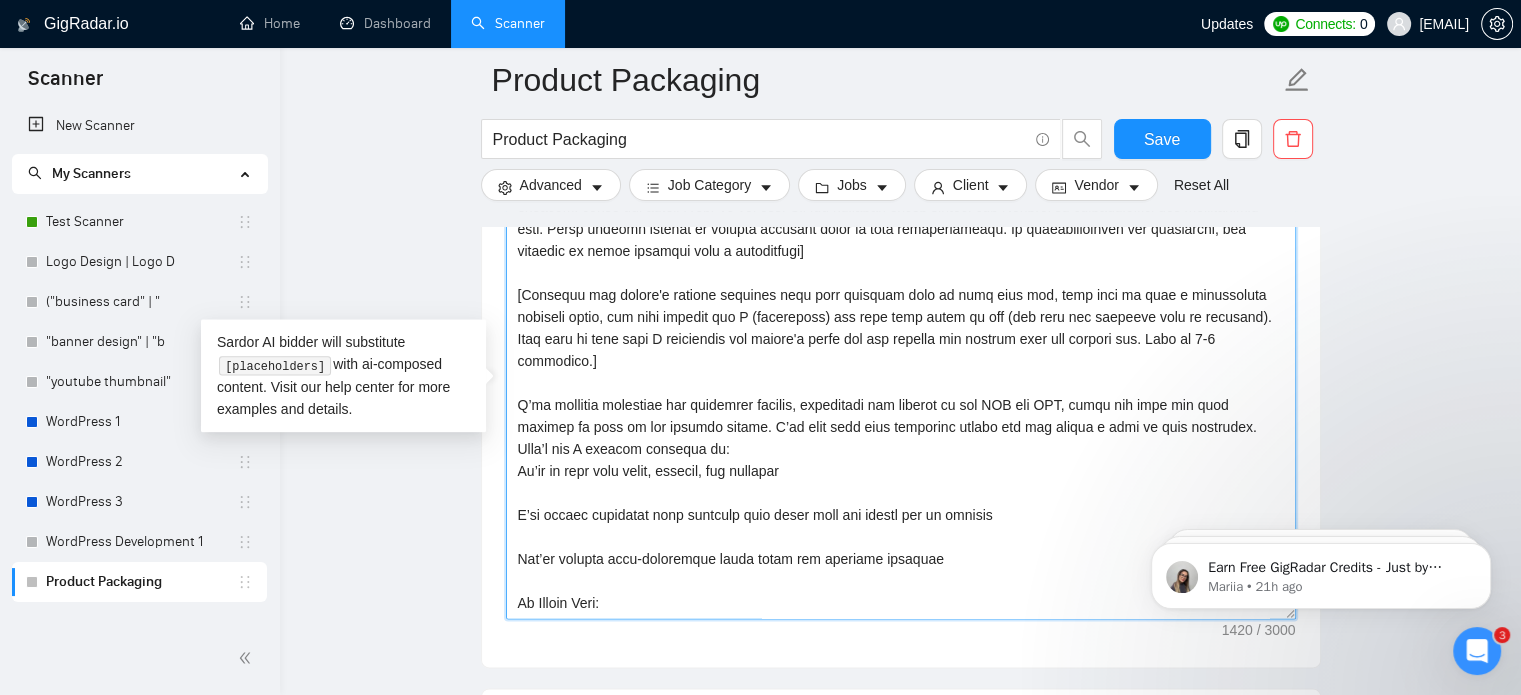click on "Cover letter template:" at bounding box center [901, 394] 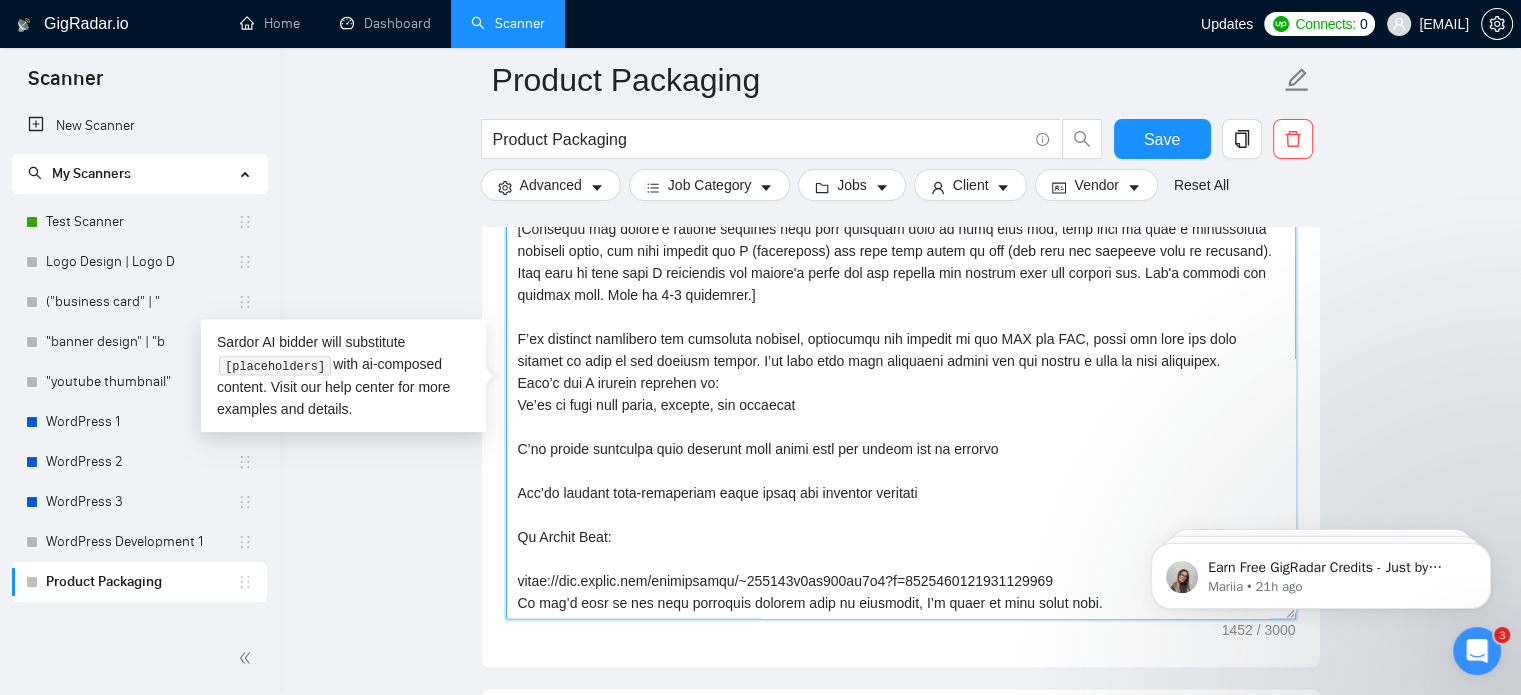 scroll, scrollTop: 88, scrollLeft: 0, axis: vertical 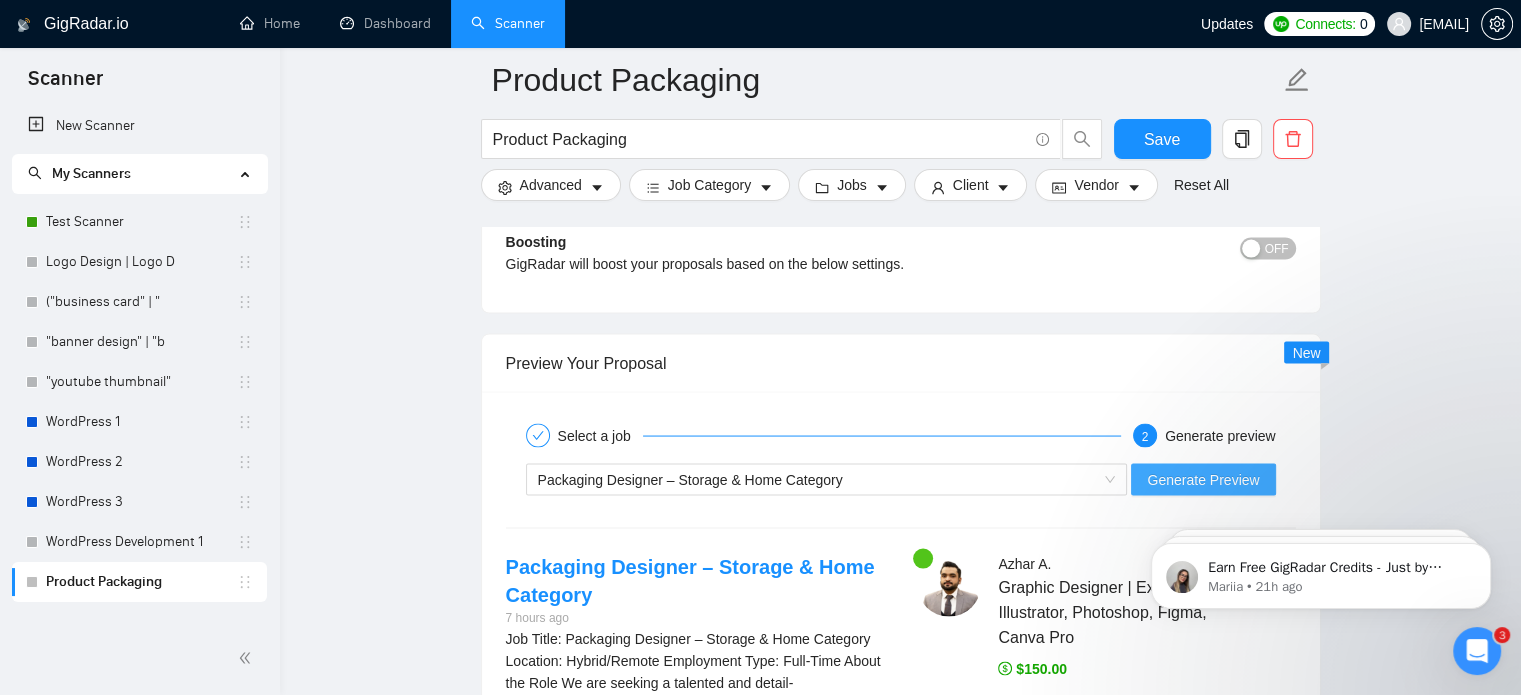 click on "Generate Preview" at bounding box center [1203, 479] 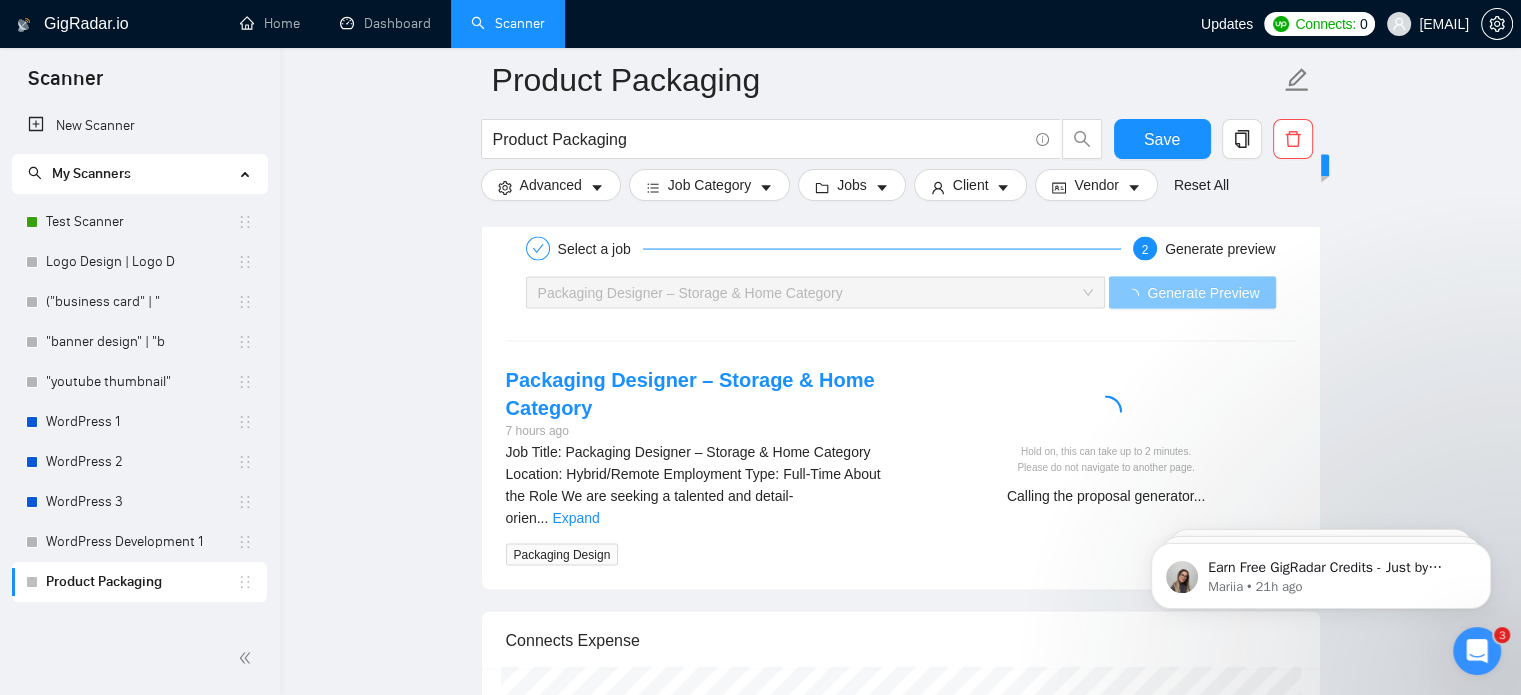 scroll, scrollTop: 3984, scrollLeft: 0, axis: vertical 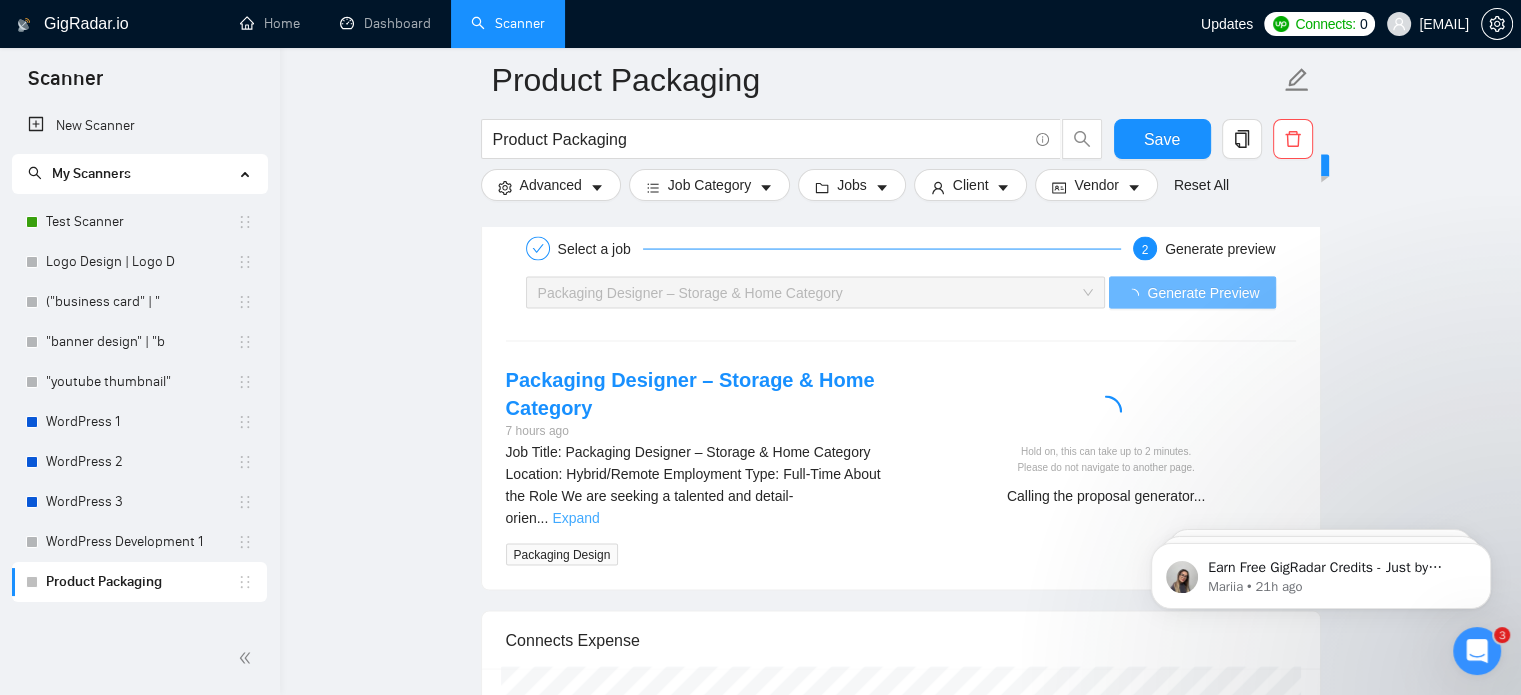 click on "Expand" at bounding box center (575, 518) 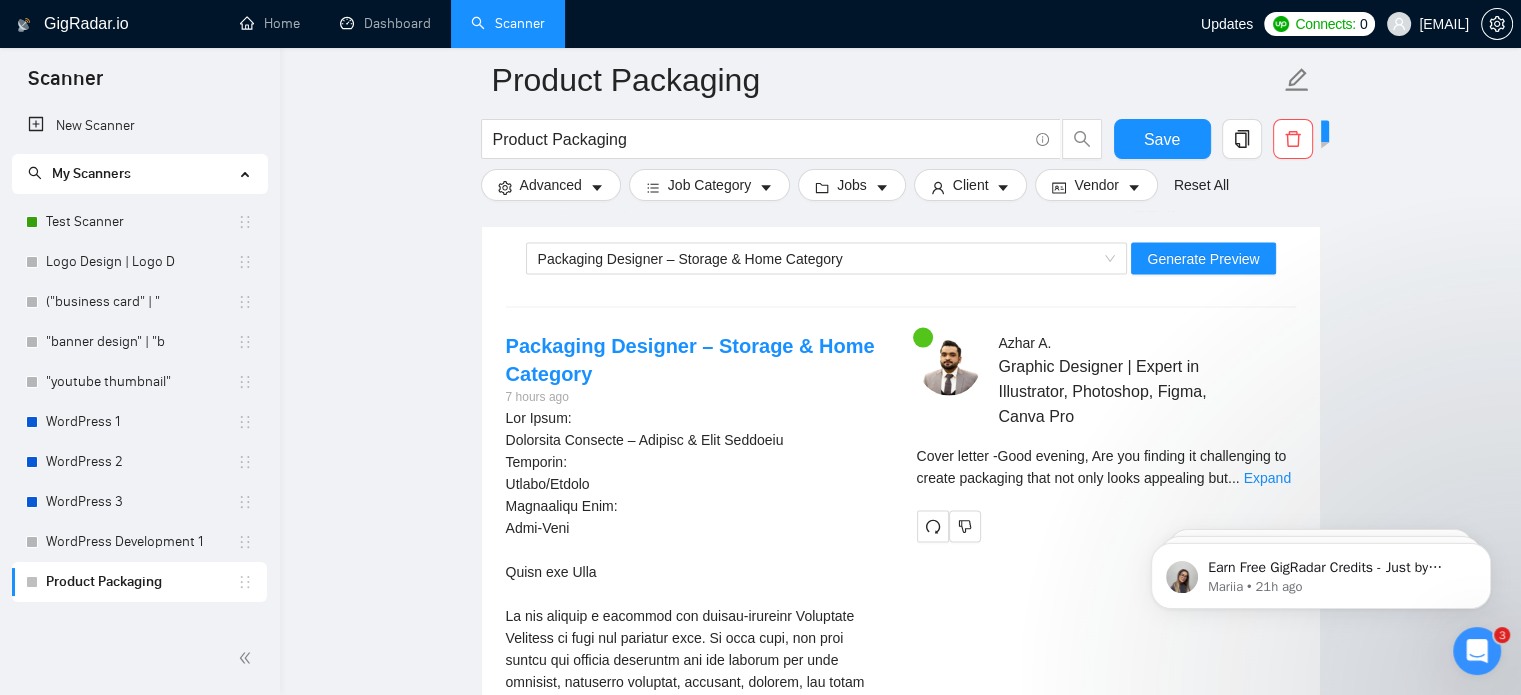 scroll, scrollTop: 4032, scrollLeft: 0, axis: vertical 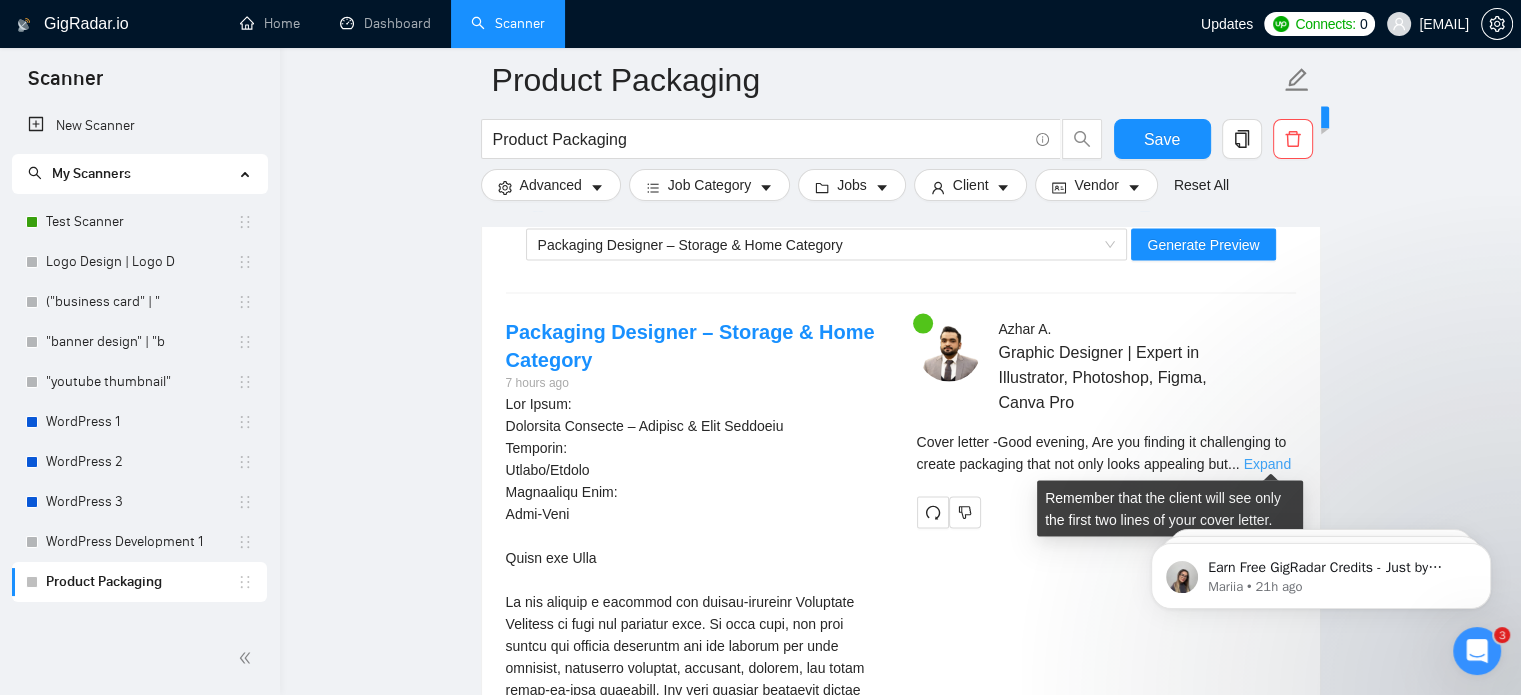 click on "Expand" at bounding box center (1267, 464) 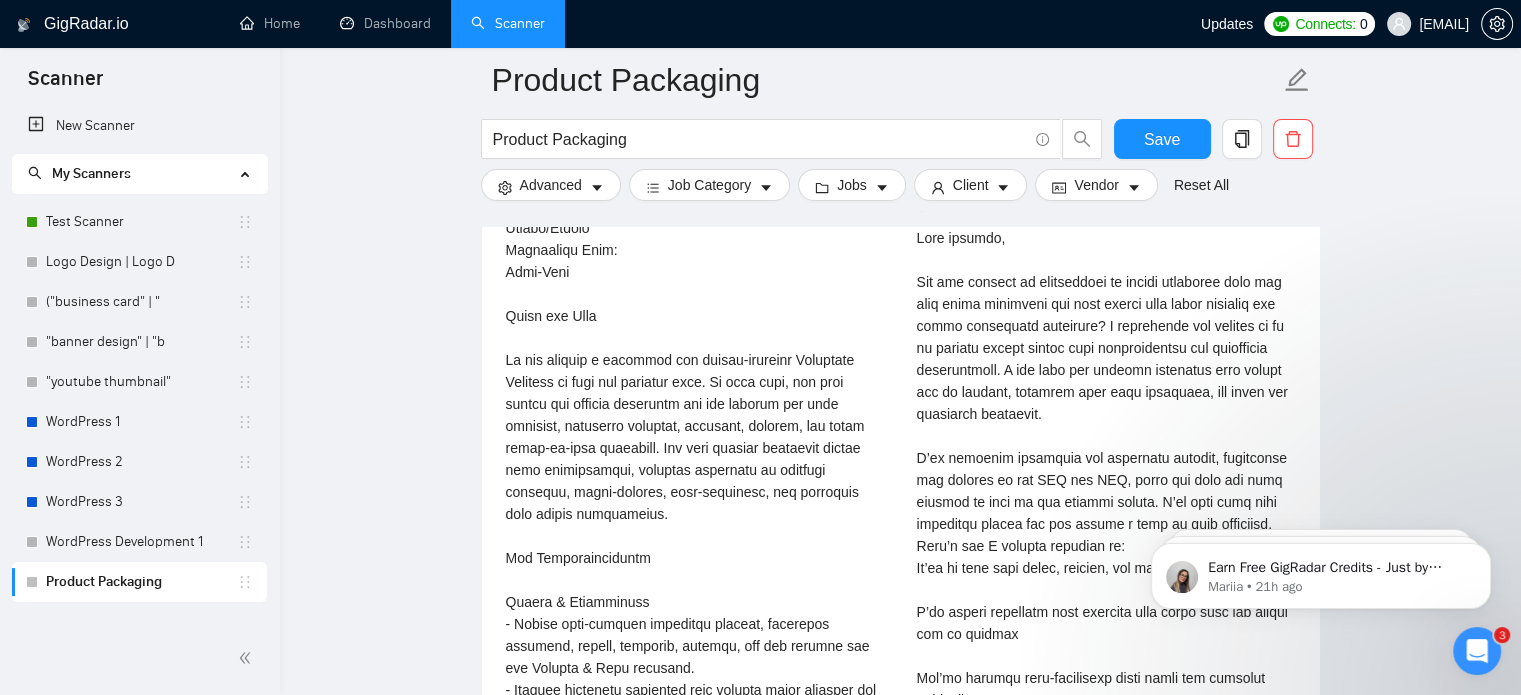 scroll, scrollTop: 4275, scrollLeft: 0, axis: vertical 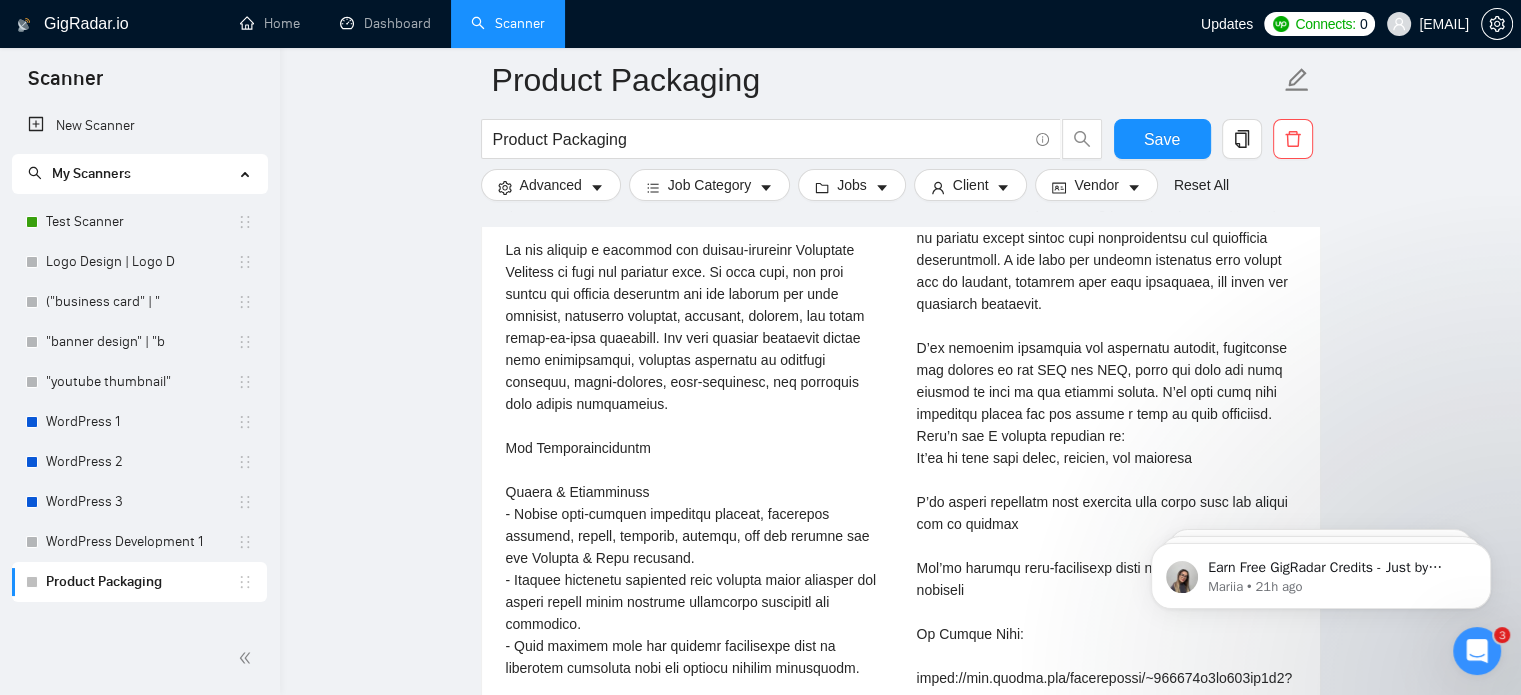 click on "Cover letter" at bounding box center (1106, 425) 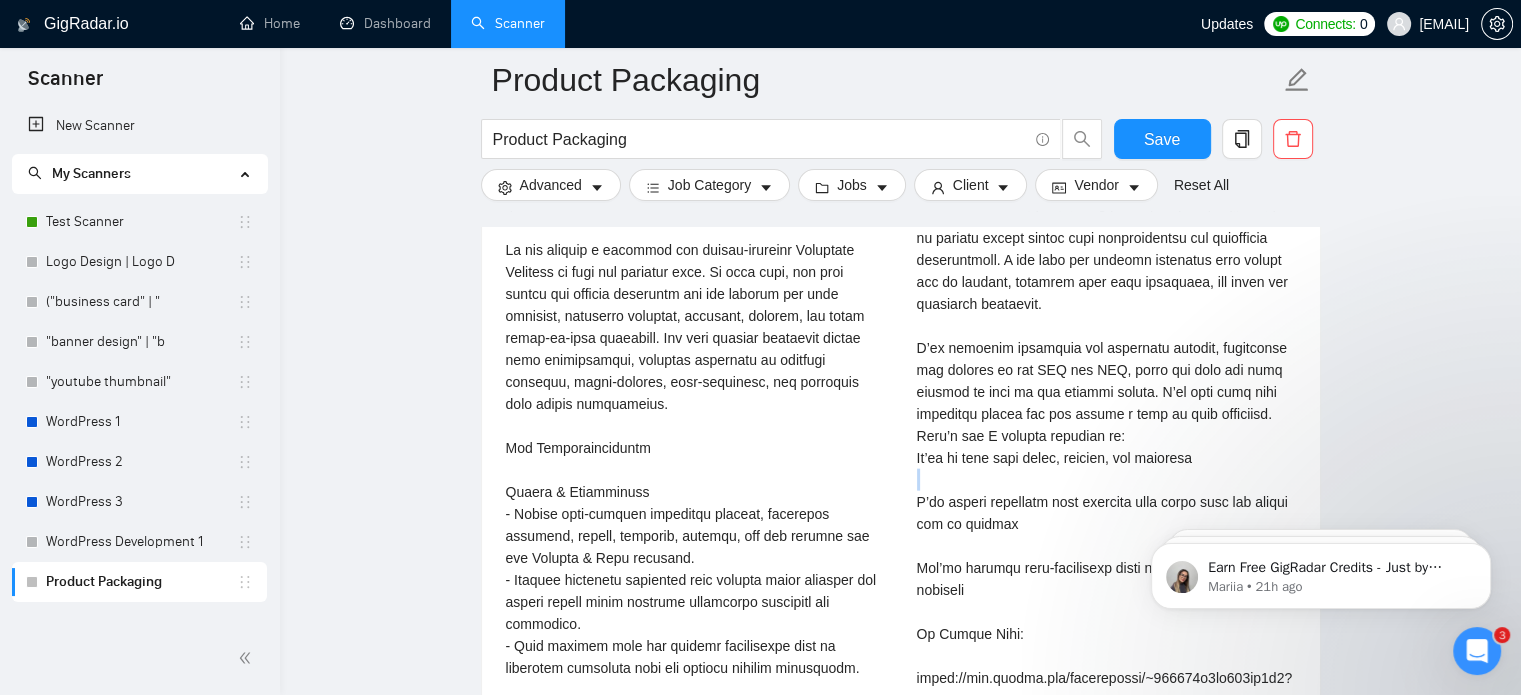 click on "Cover letter" at bounding box center [1106, 425] 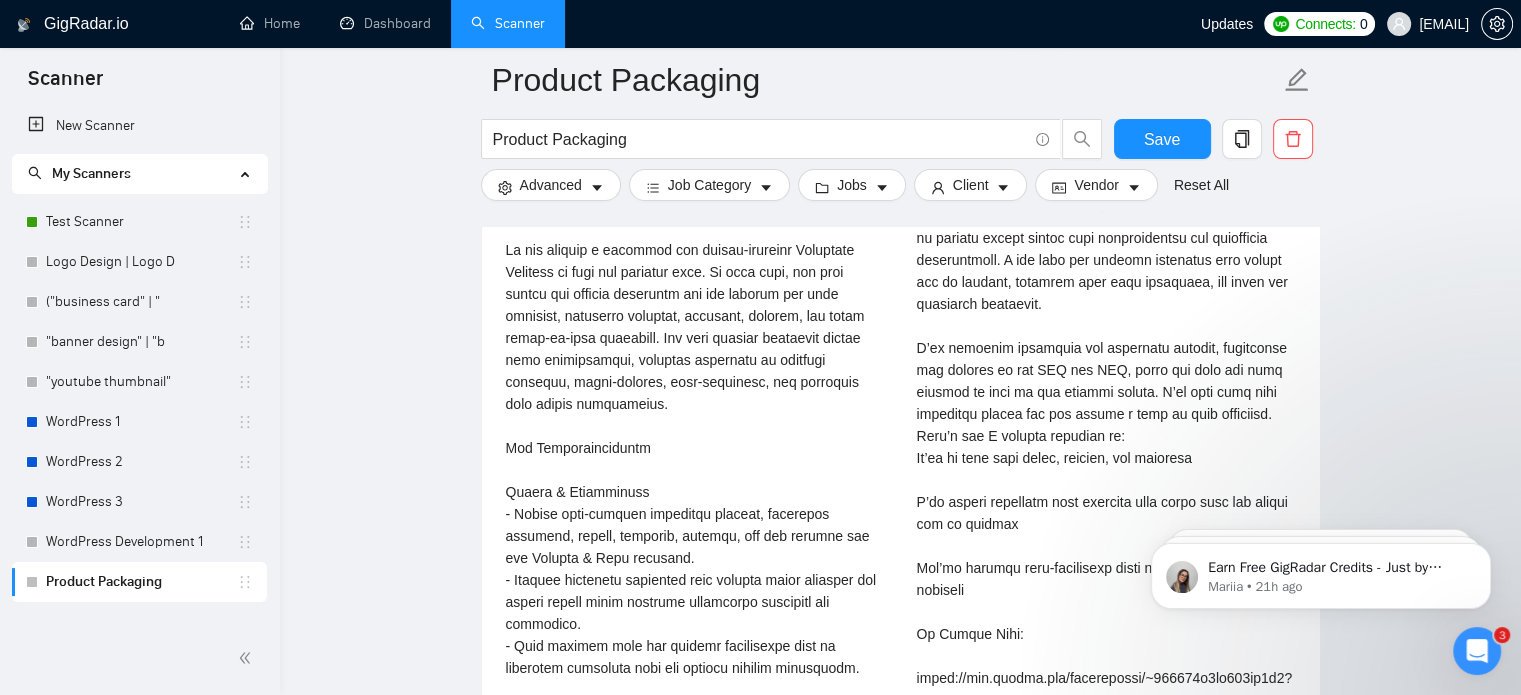 click on "Cover letter" at bounding box center [1106, 425] 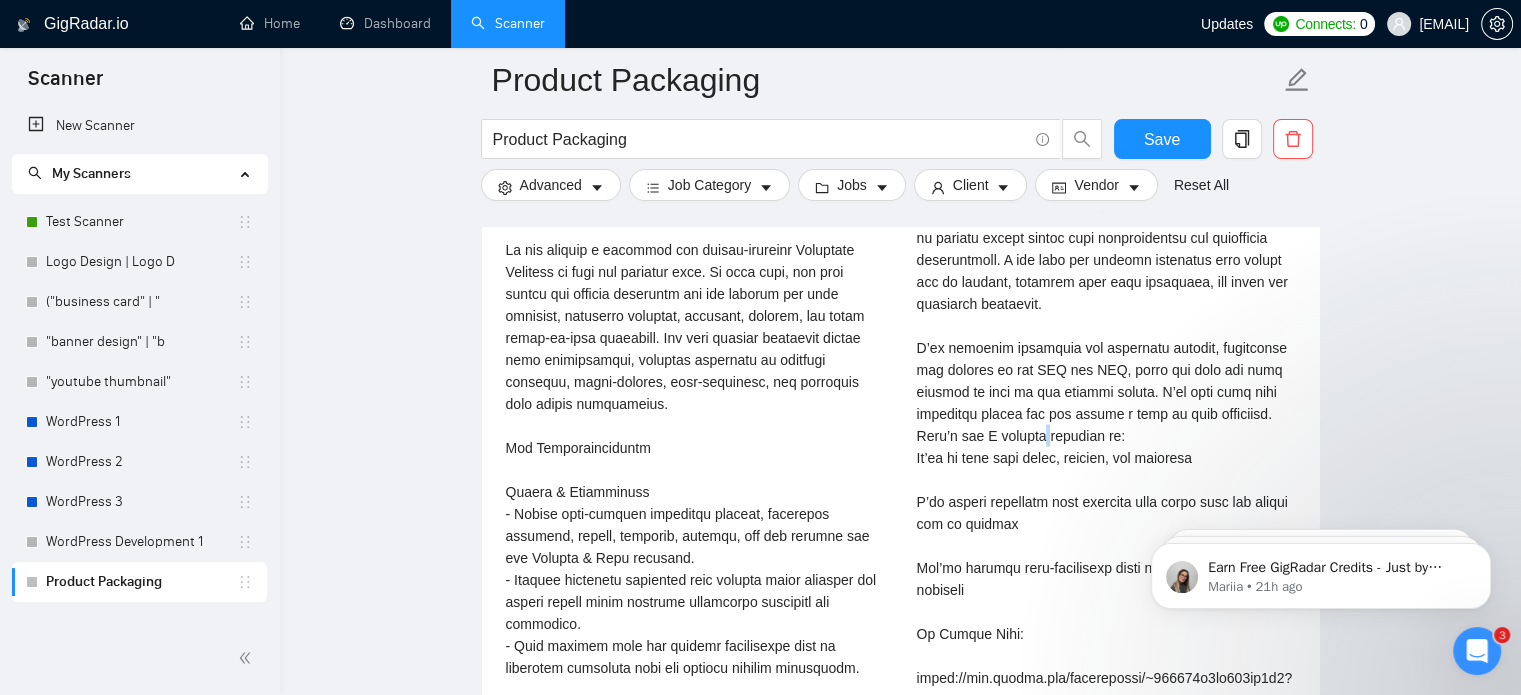 click on "Cover letter" at bounding box center [1106, 425] 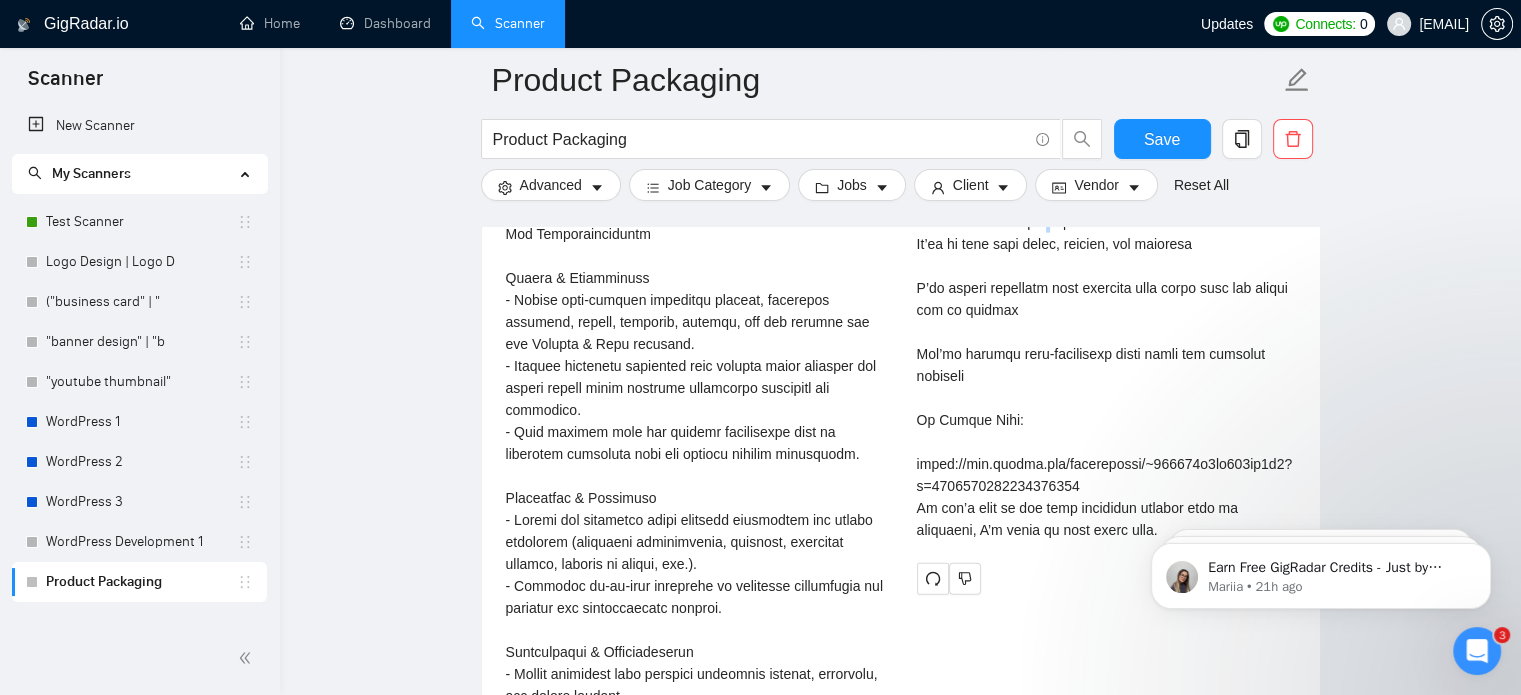 scroll, scrollTop: 4618, scrollLeft: 0, axis: vertical 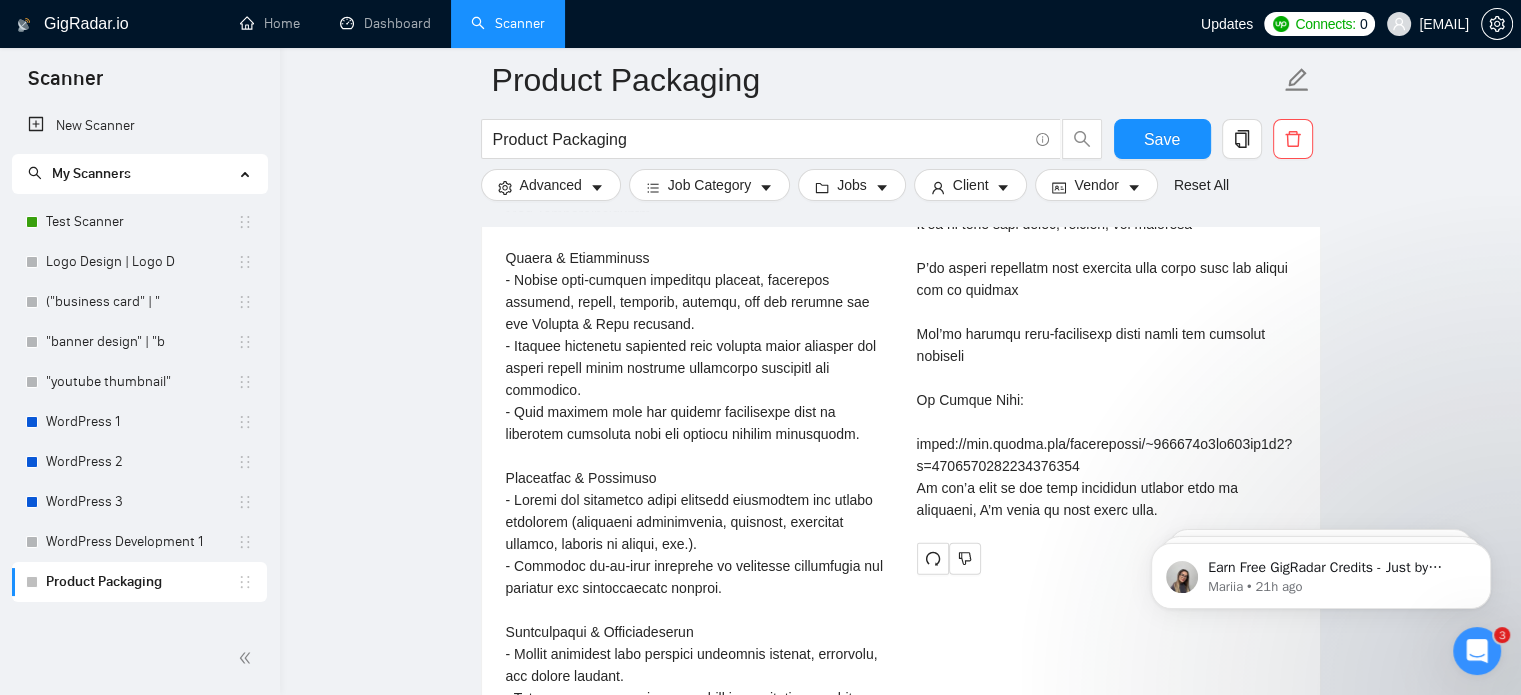 click on "Cover letter" at bounding box center (1106, 191) 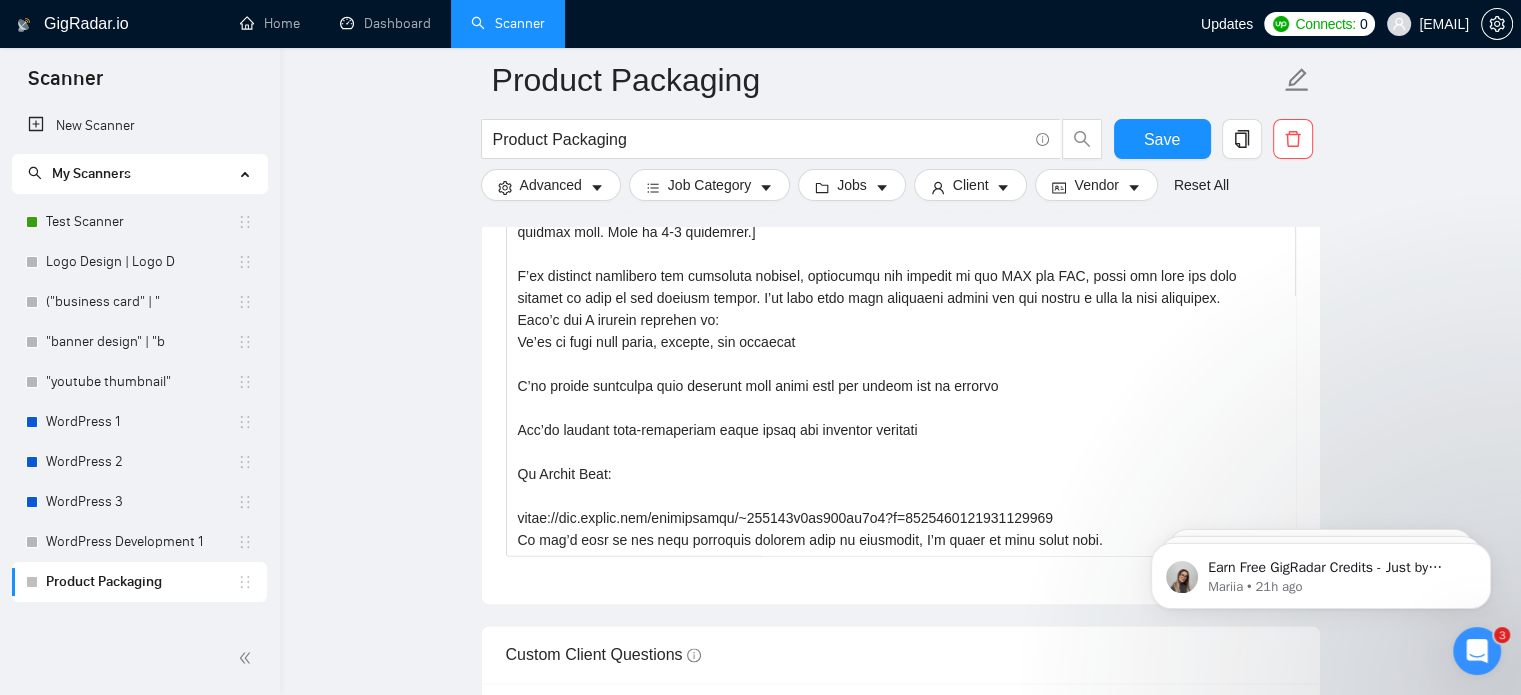 scroll, scrollTop: 2546, scrollLeft: 0, axis: vertical 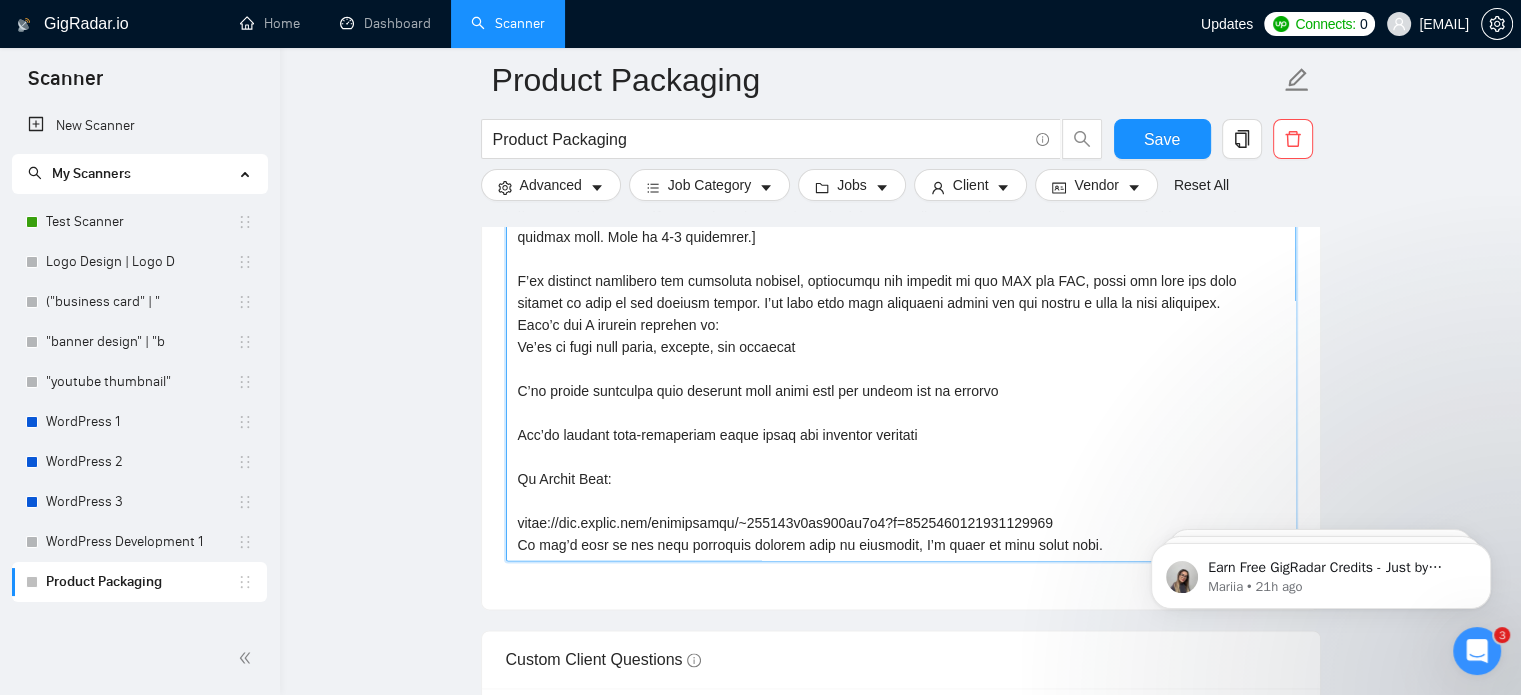 click on "Cover letter template:" at bounding box center (901, 336) 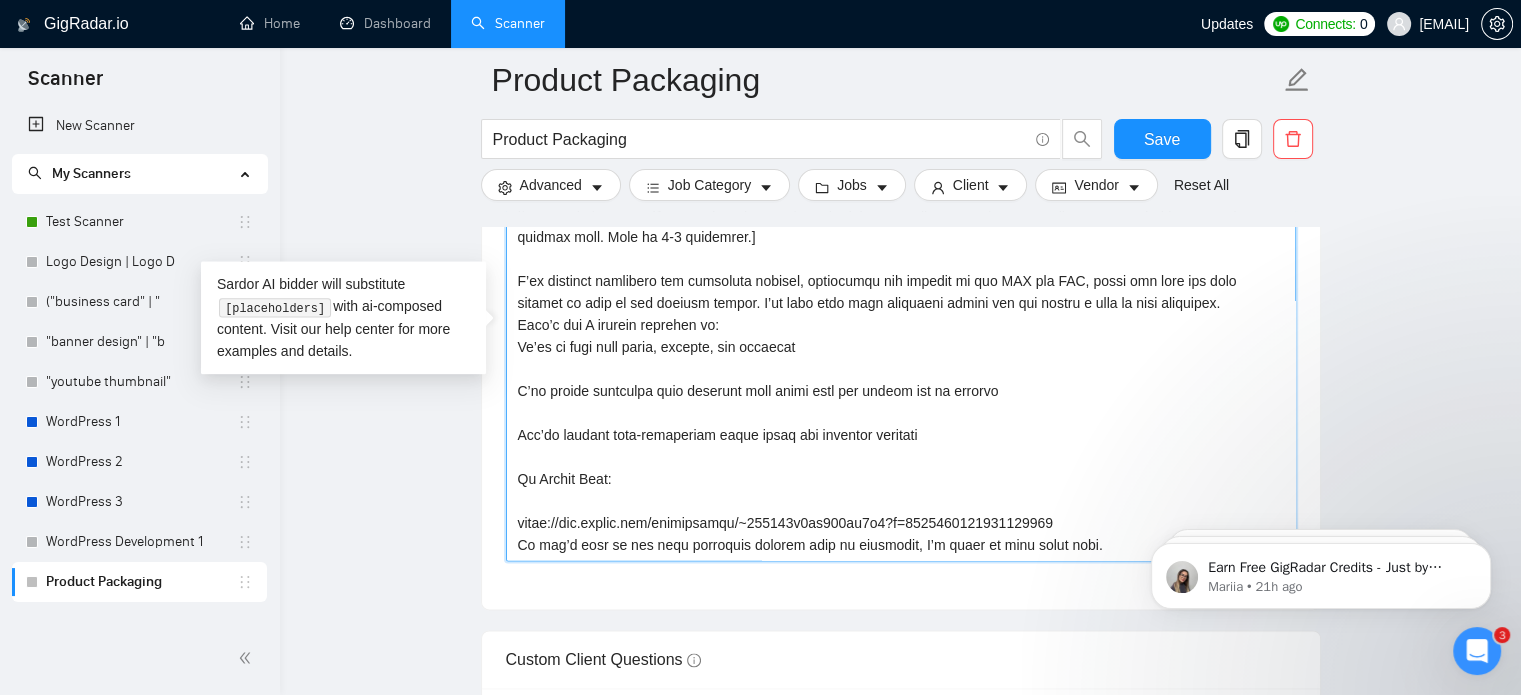 click on "Cover letter template:" at bounding box center (901, 336) 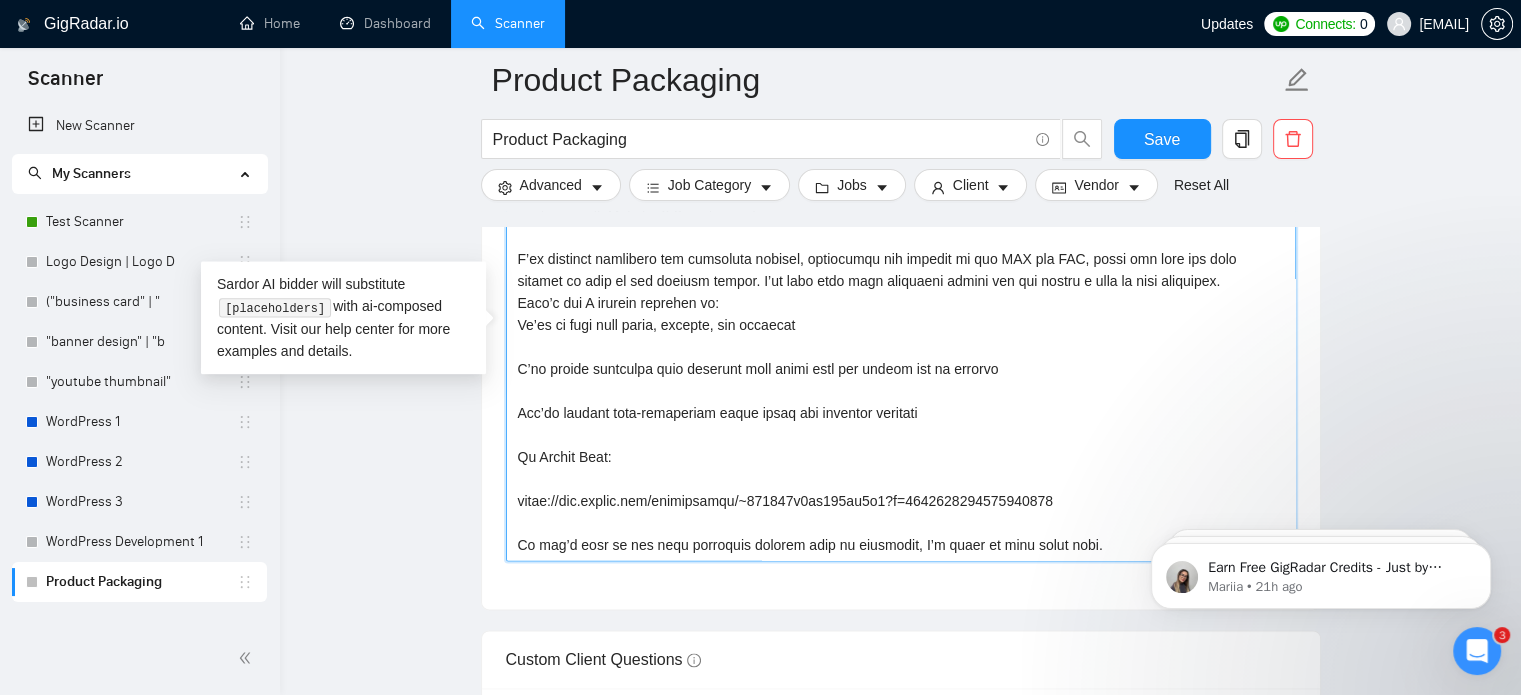scroll, scrollTop: 0, scrollLeft: 0, axis: both 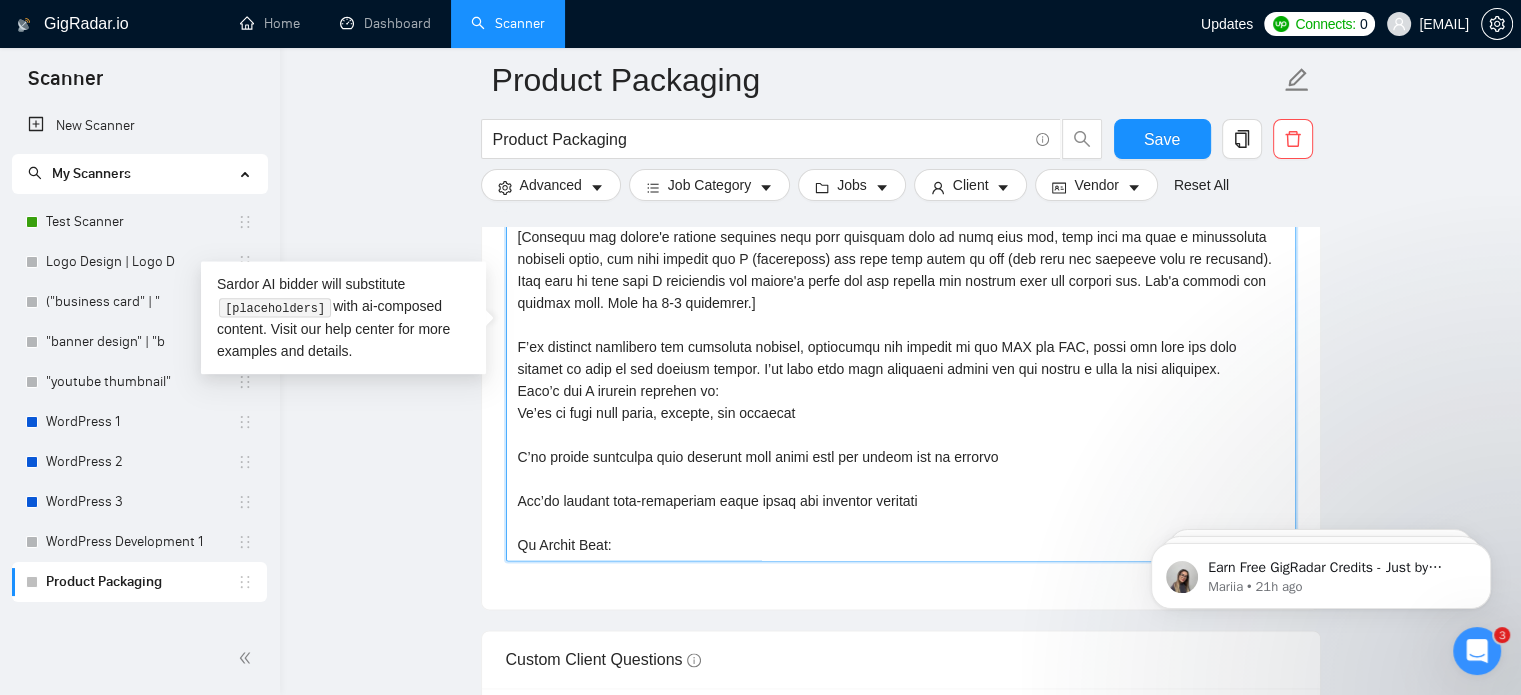 click on "Cover letter template:" at bounding box center [901, 336] 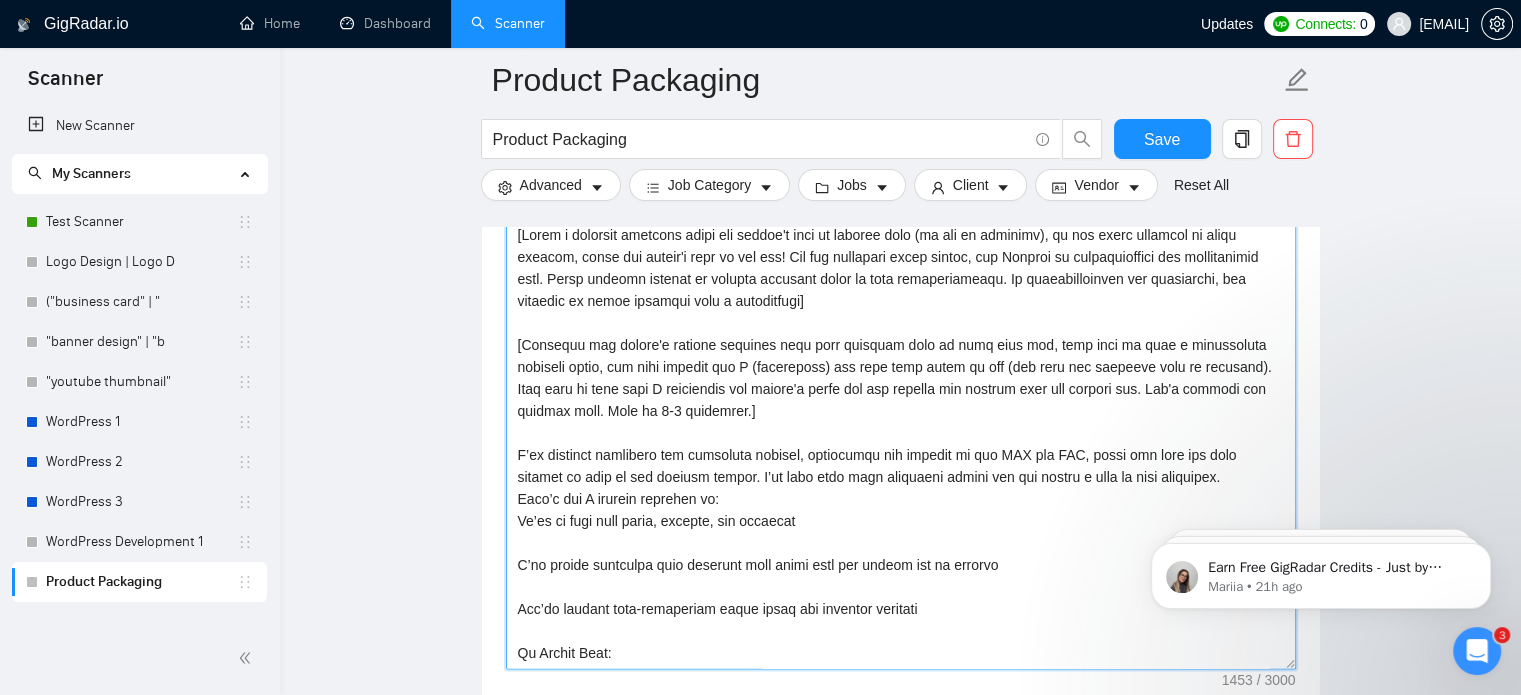 scroll, scrollTop: 2628, scrollLeft: 0, axis: vertical 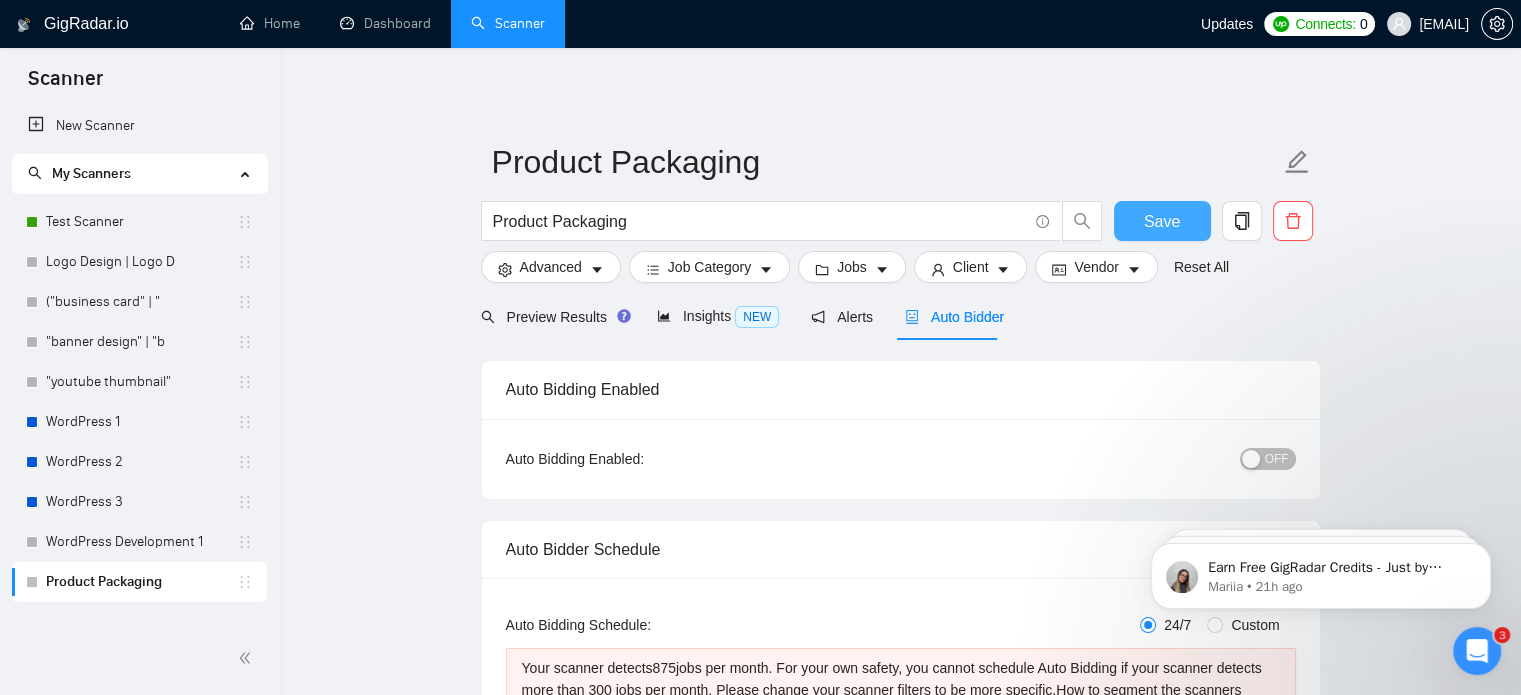 click on "Save" at bounding box center [1162, 221] 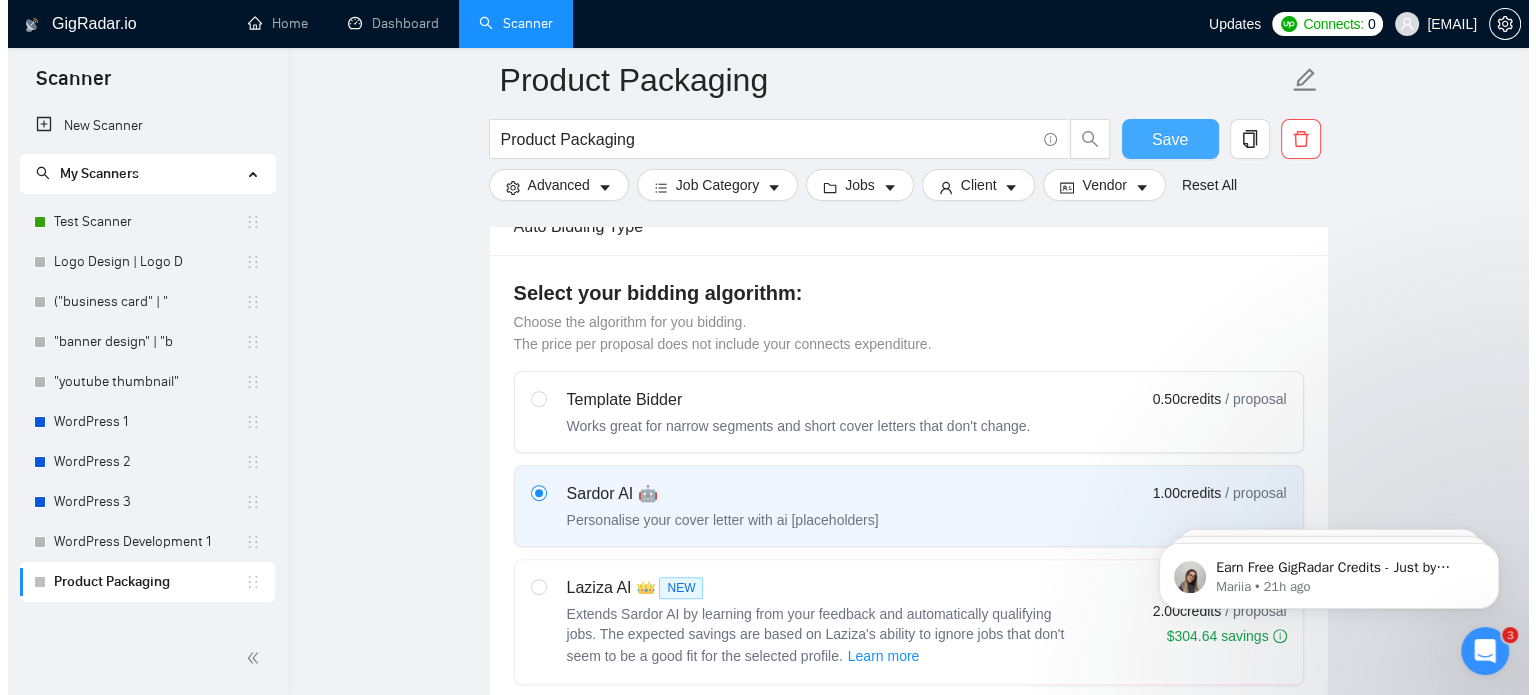 scroll, scrollTop: 460, scrollLeft: 0, axis: vertical 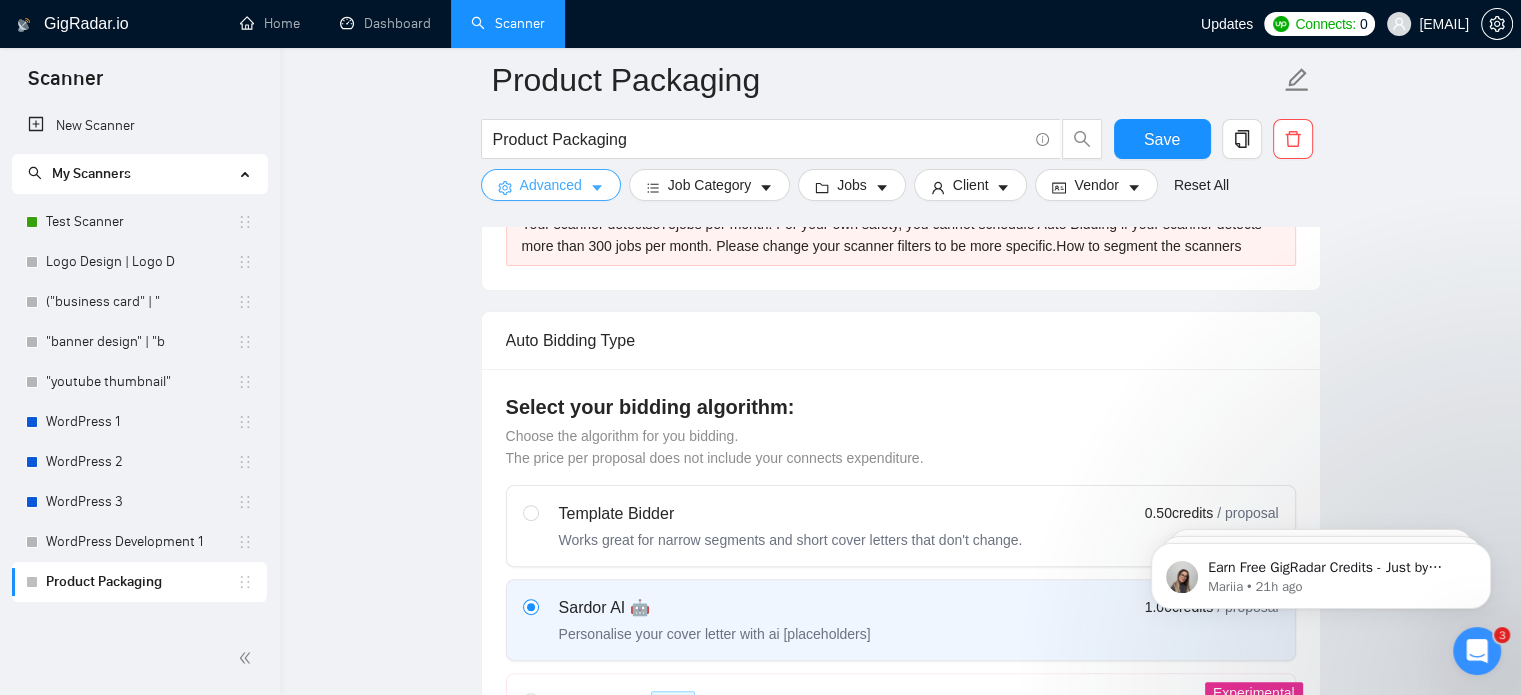 click on "Advanced" at bounding box center [551, 185] 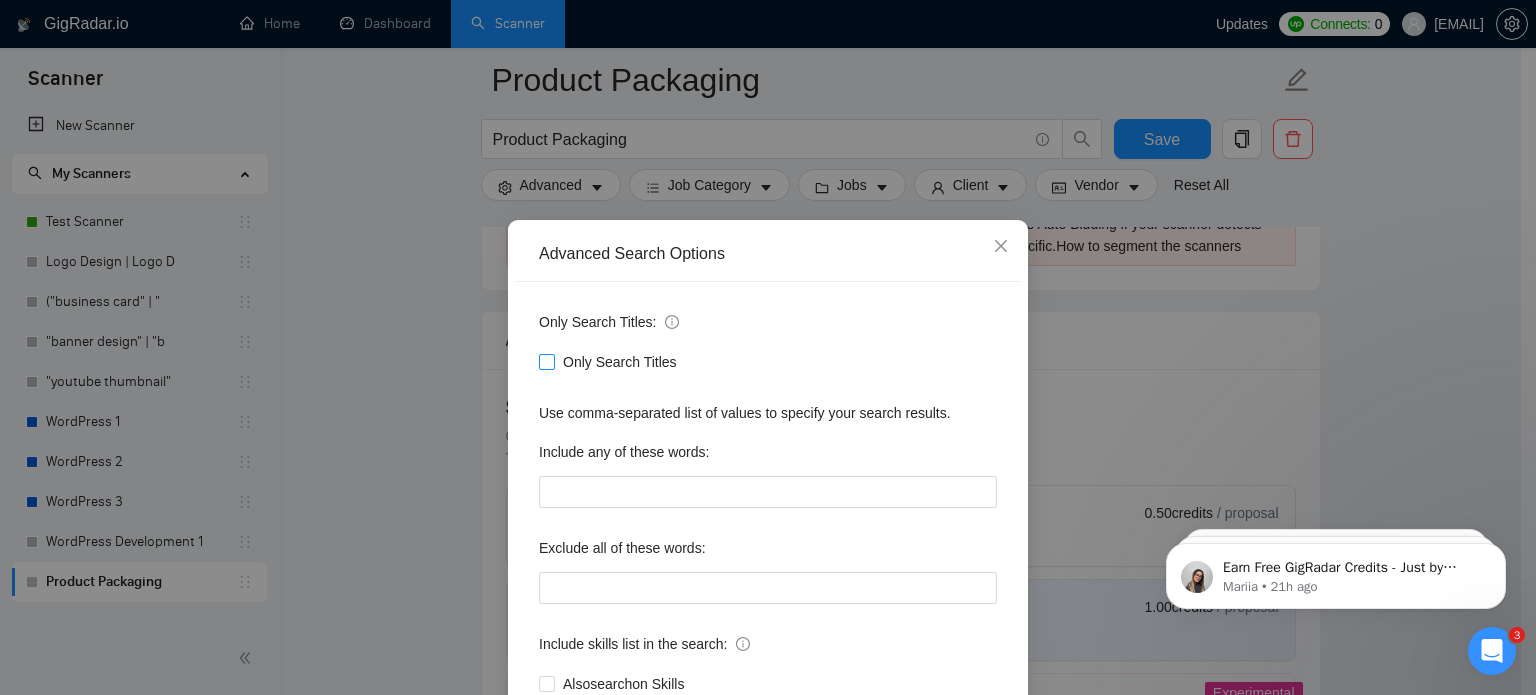 click on "Only Search Titles" at bounding box center [620, 362] 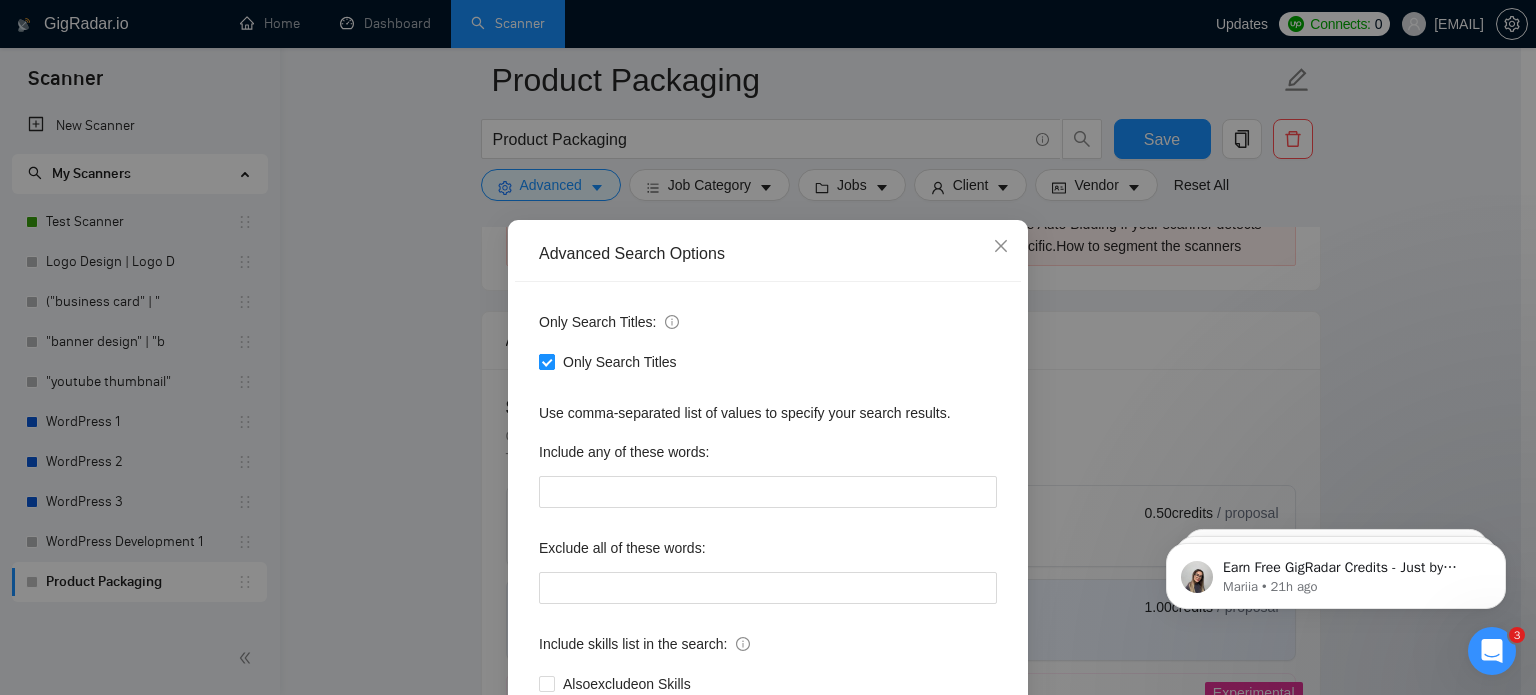 click on "Only Search Titles" at bounding box center [546, 361] 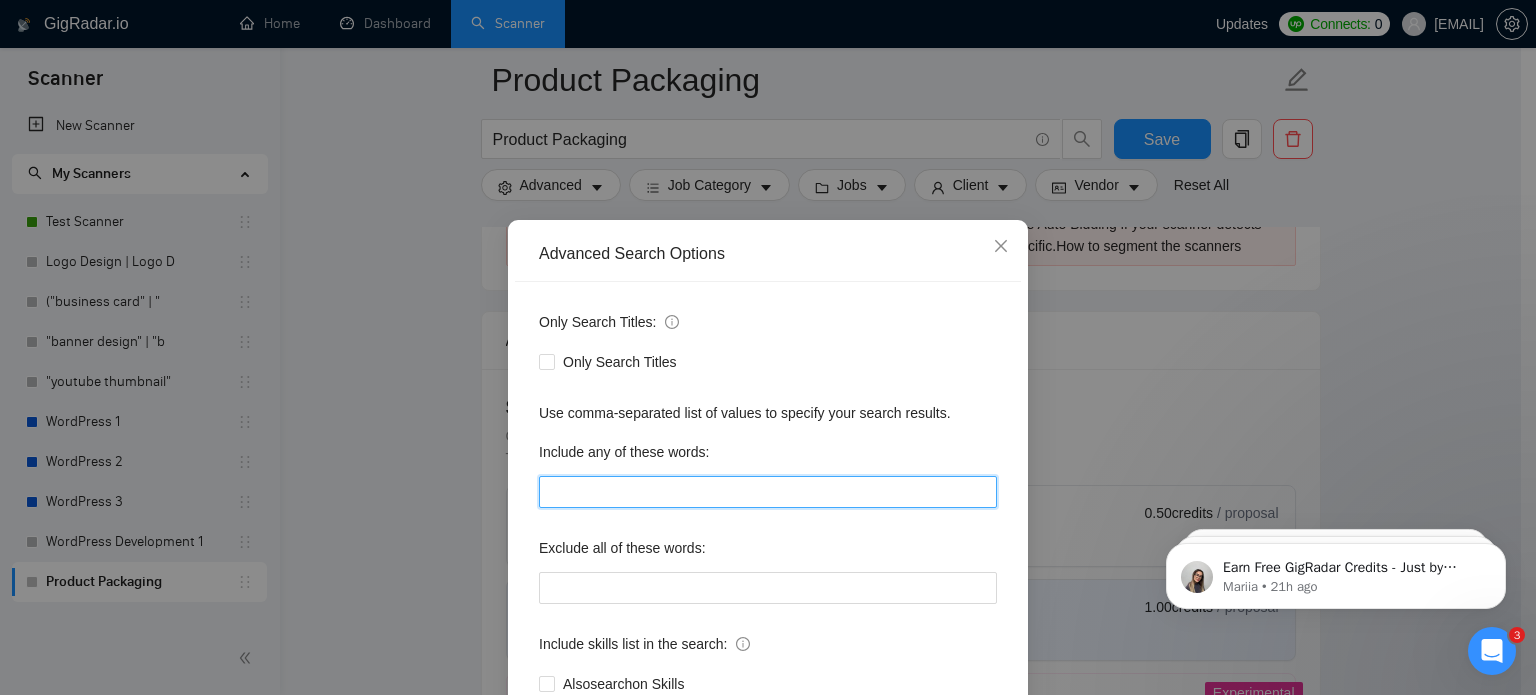 click at bounding box center (768, 492) 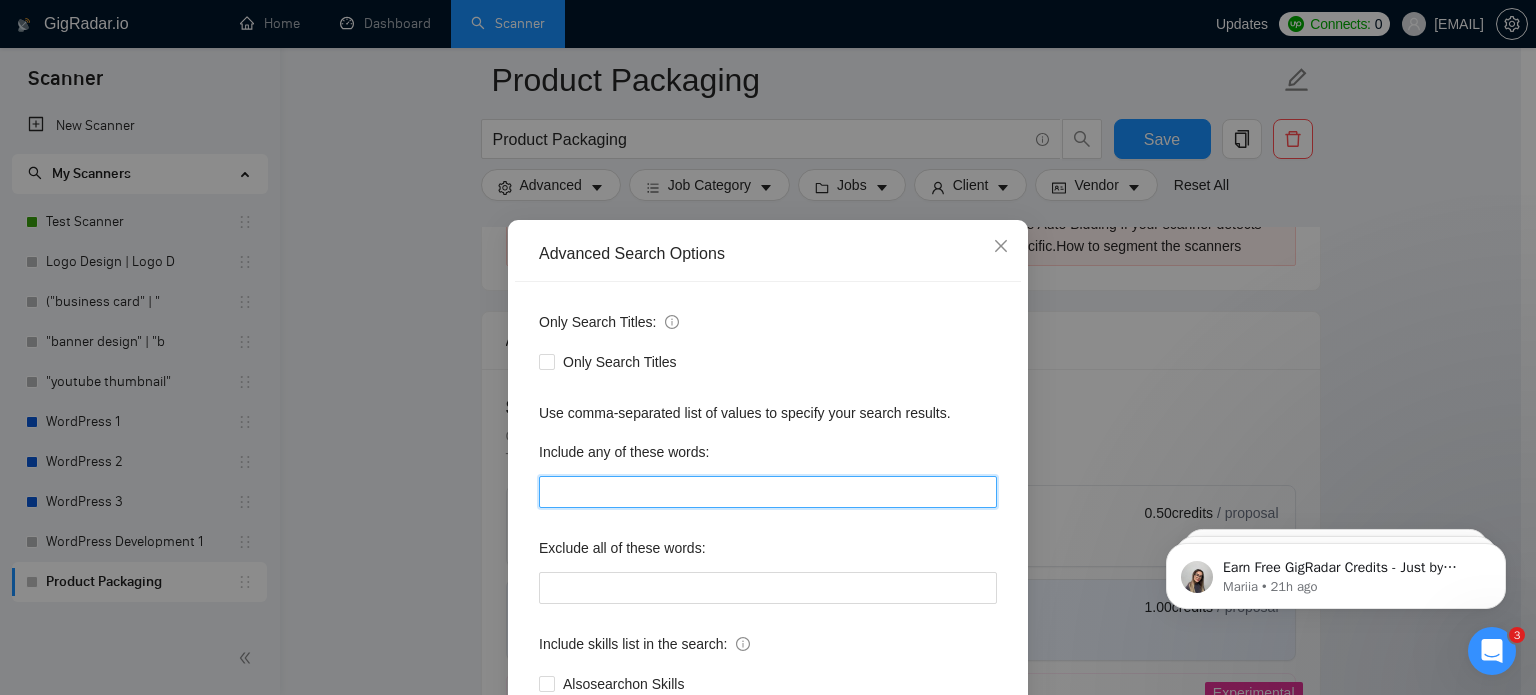 click at bounding box center [768, 492] 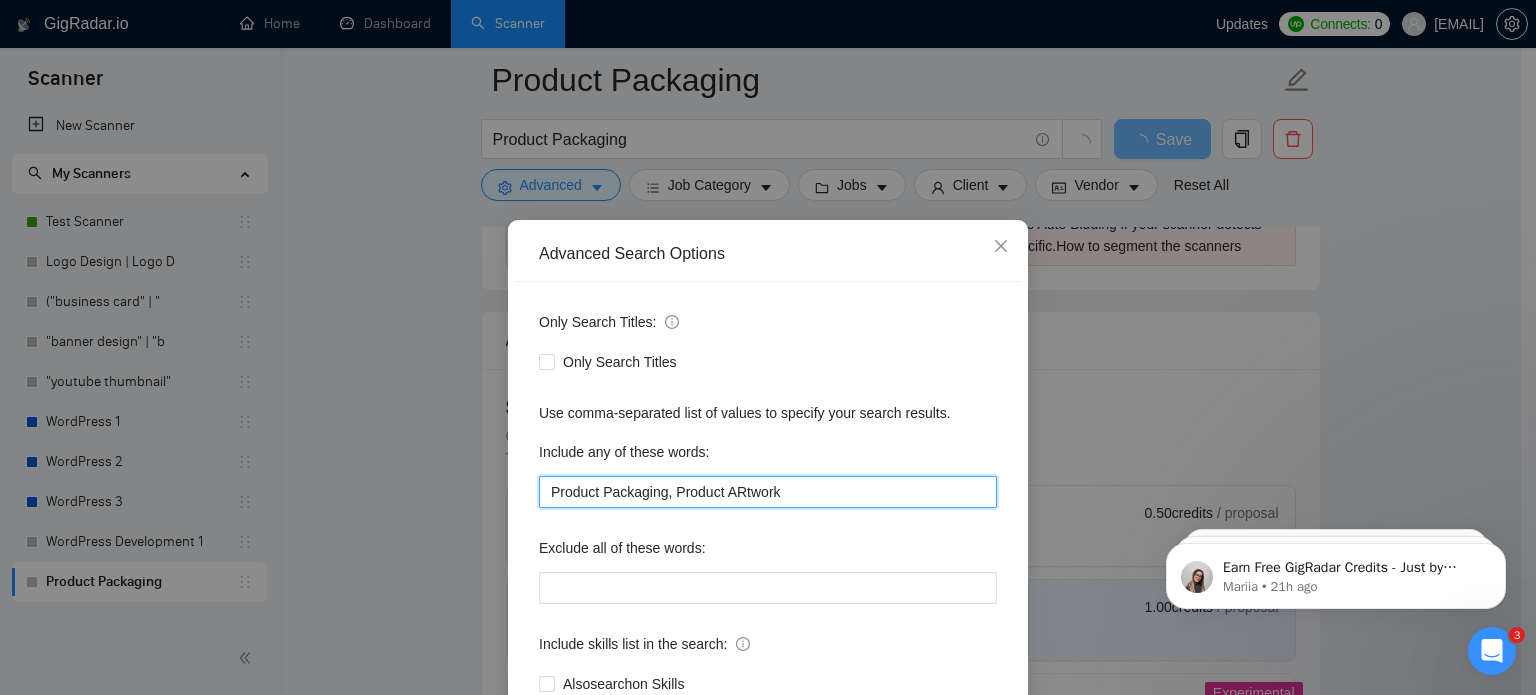 click on "Product Packaging, Product ARtwork" at bounding box center [768, 492] 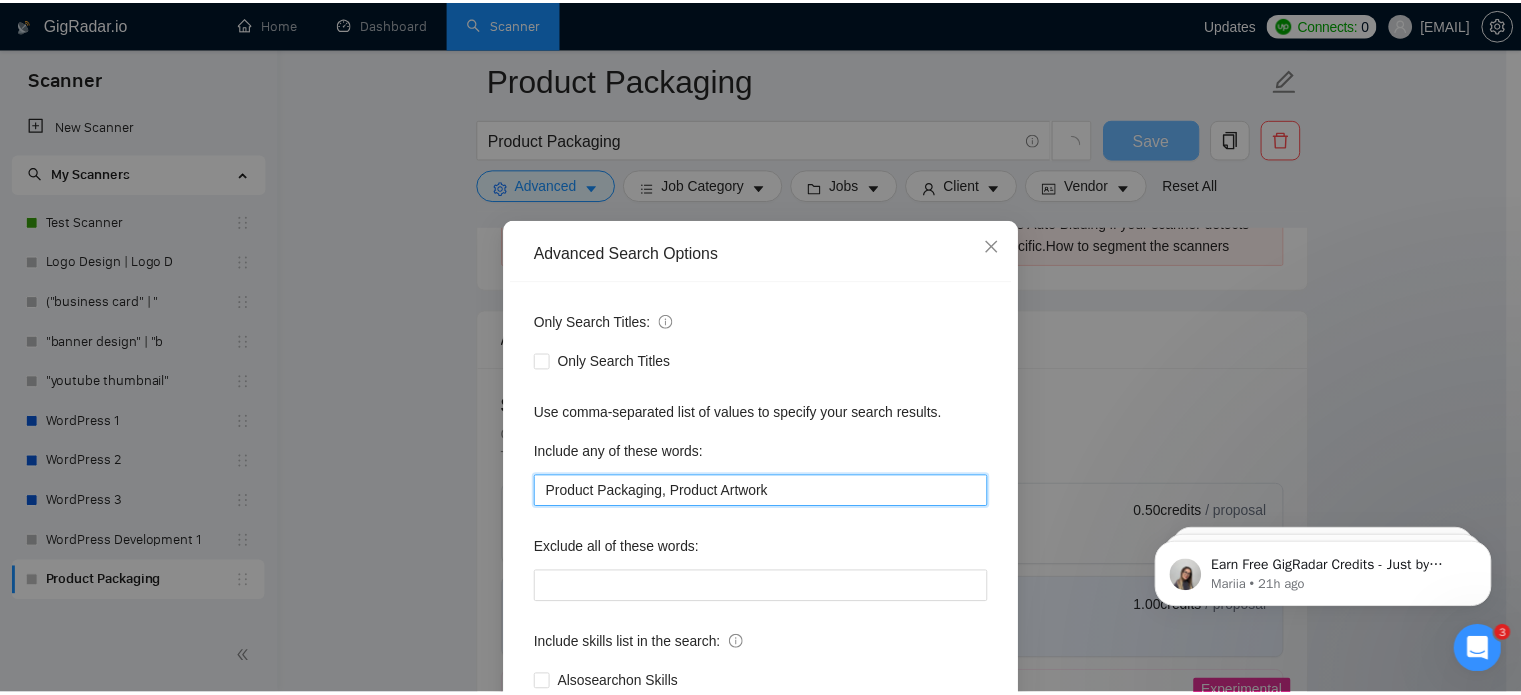 scroll, scrollTop: 136, scrollLeft: 0, axis: vertical 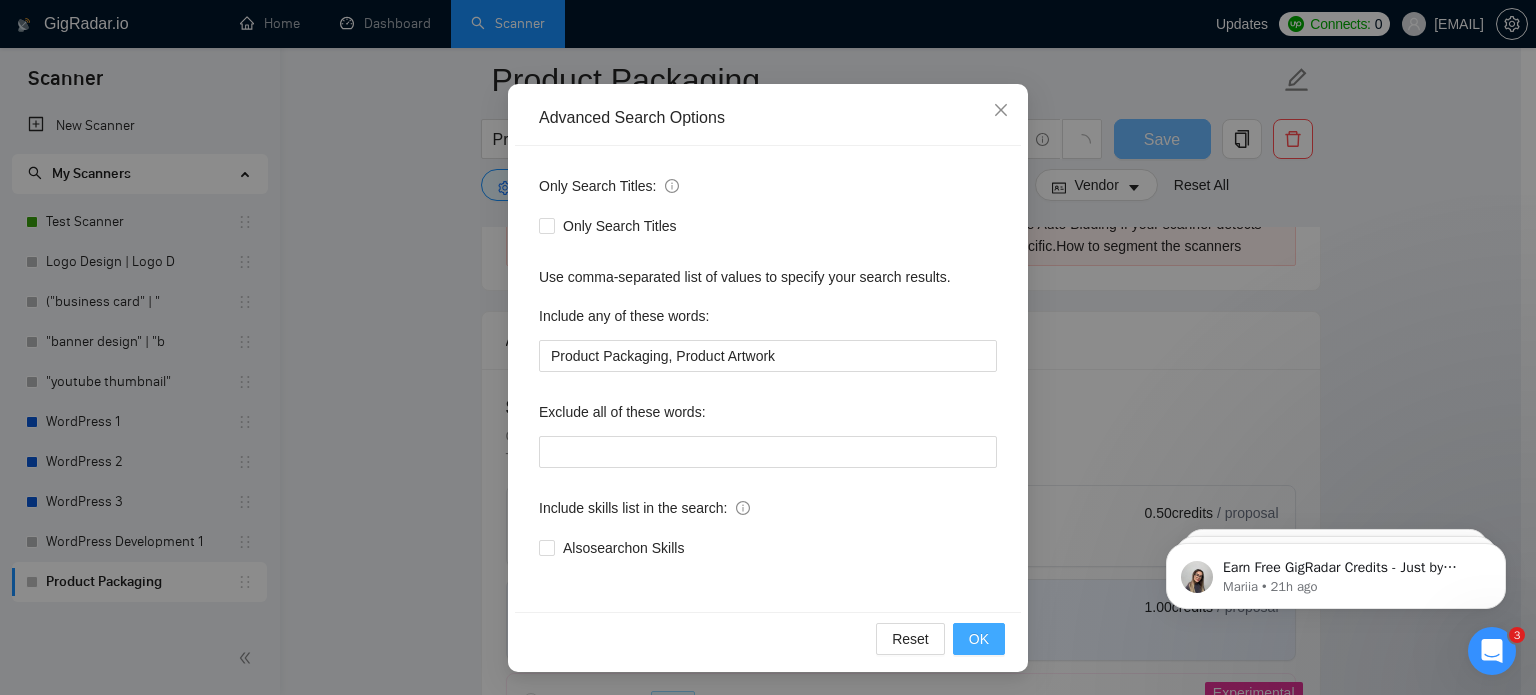 click on "OK" at bounding box center (979, 639) 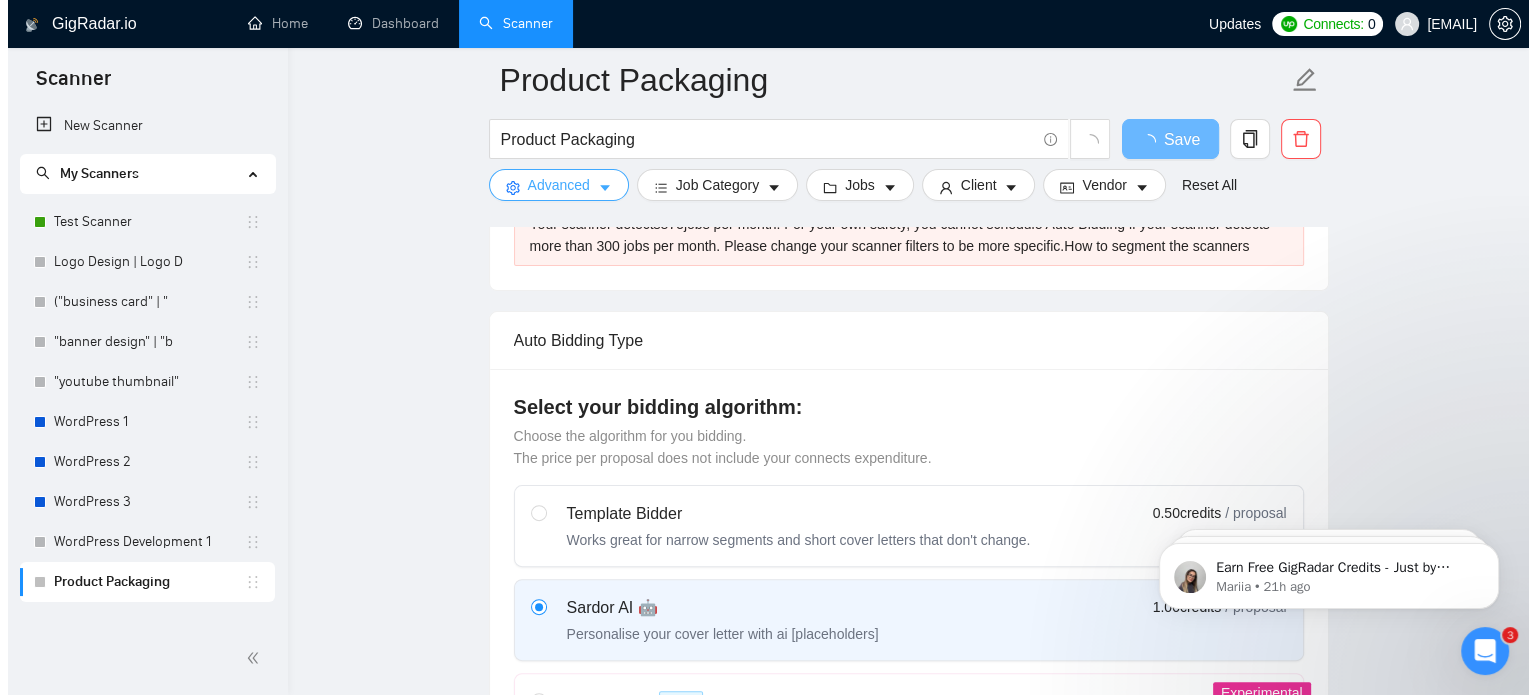 scroll, scrollTop: 0, scrollLeft: 0, axis: both 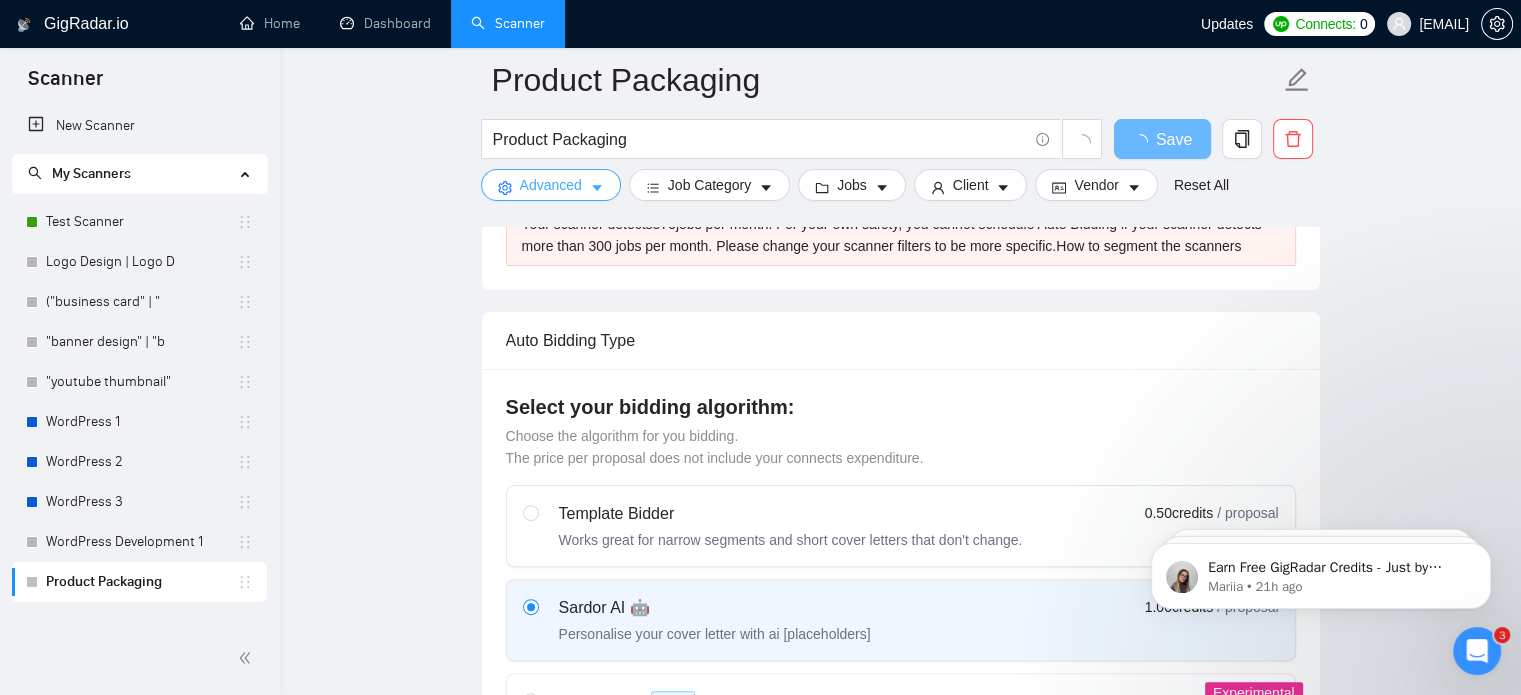 click on "Advanced" at bounding box center (551, 185) 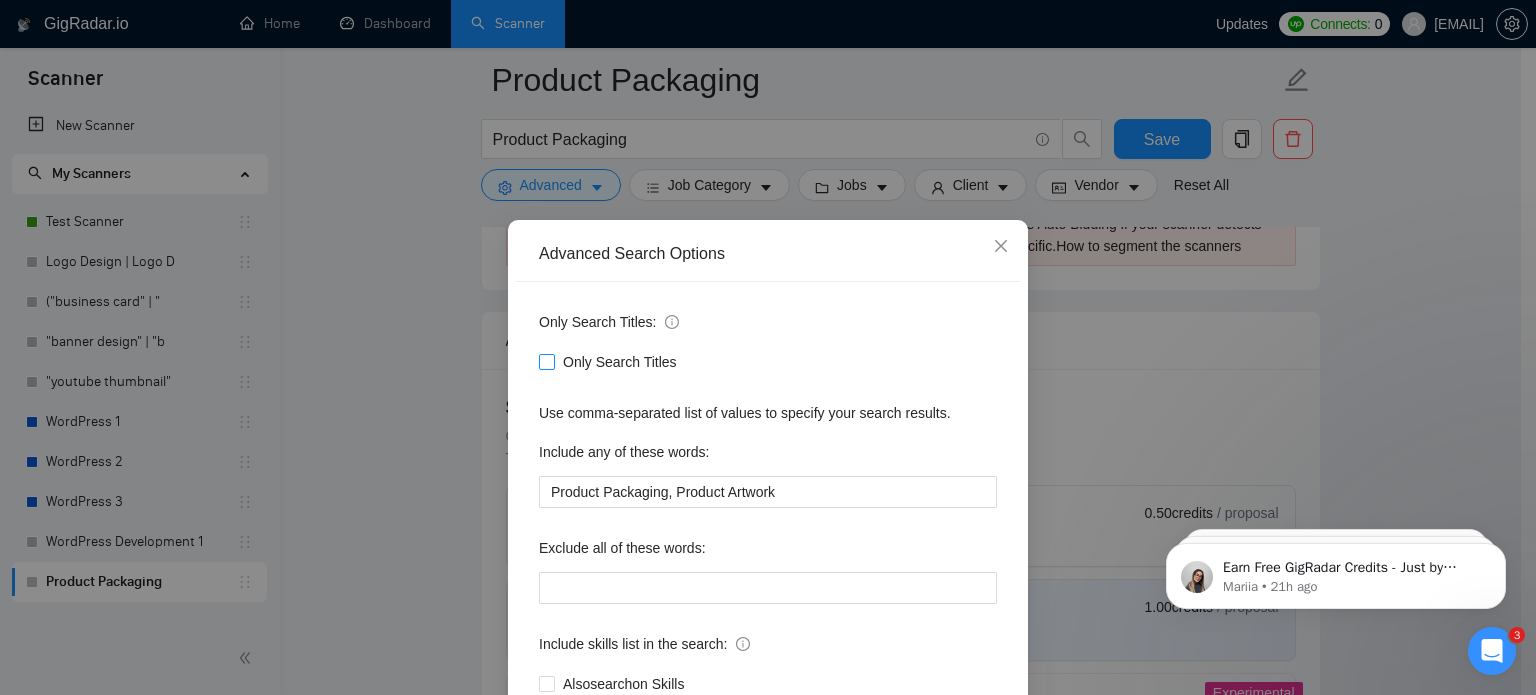 click on "Only Search Titles" at bounding box center [546, 361] 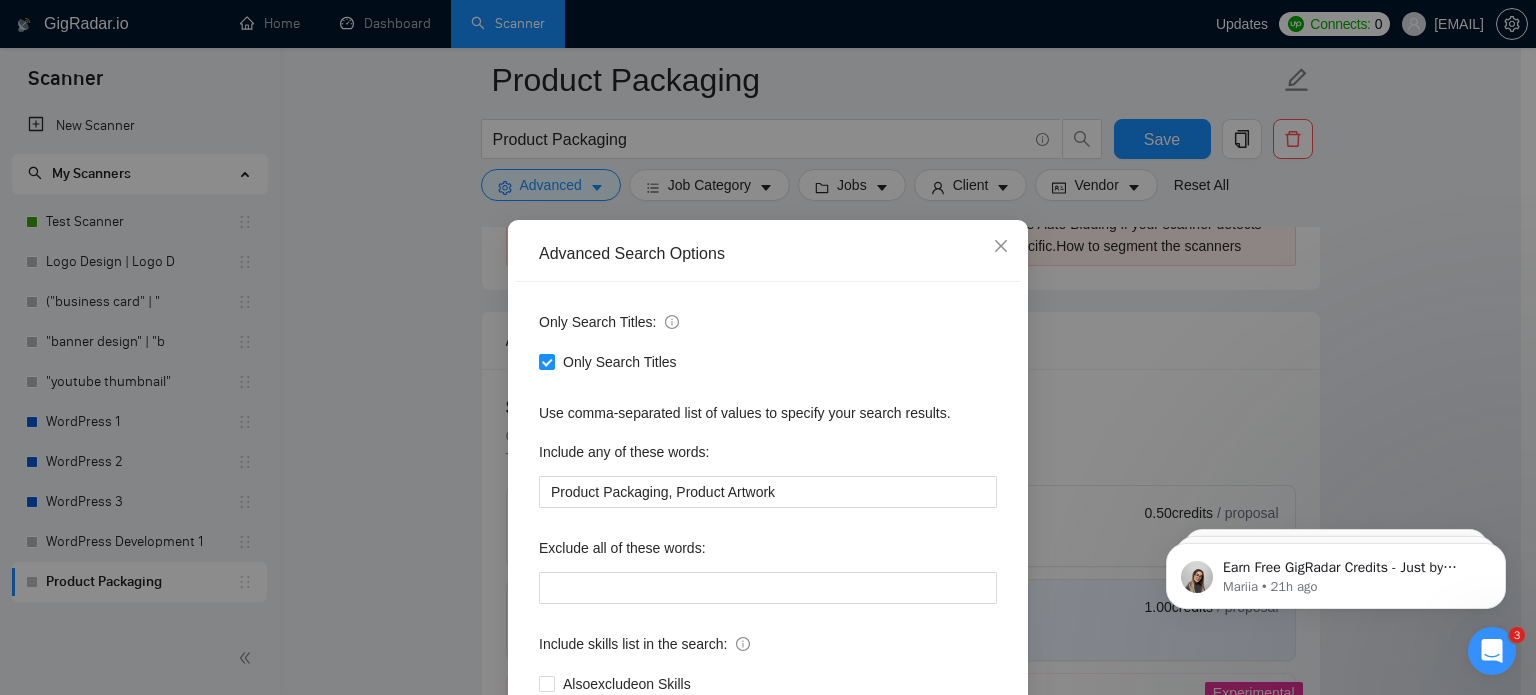 scroll, scrollTop: 136, scrollLeft: 0, axis: vertical 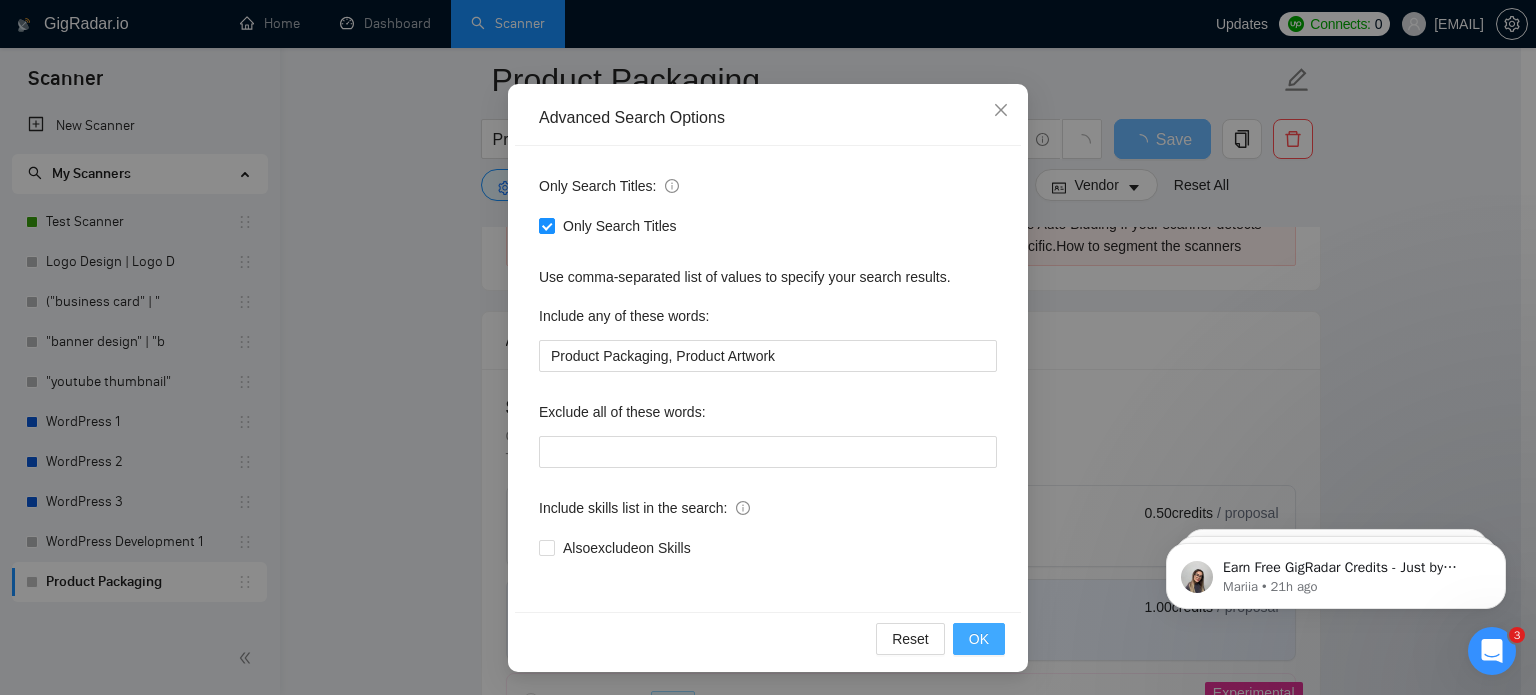 click on "OK" at bounding box center [979, 639] 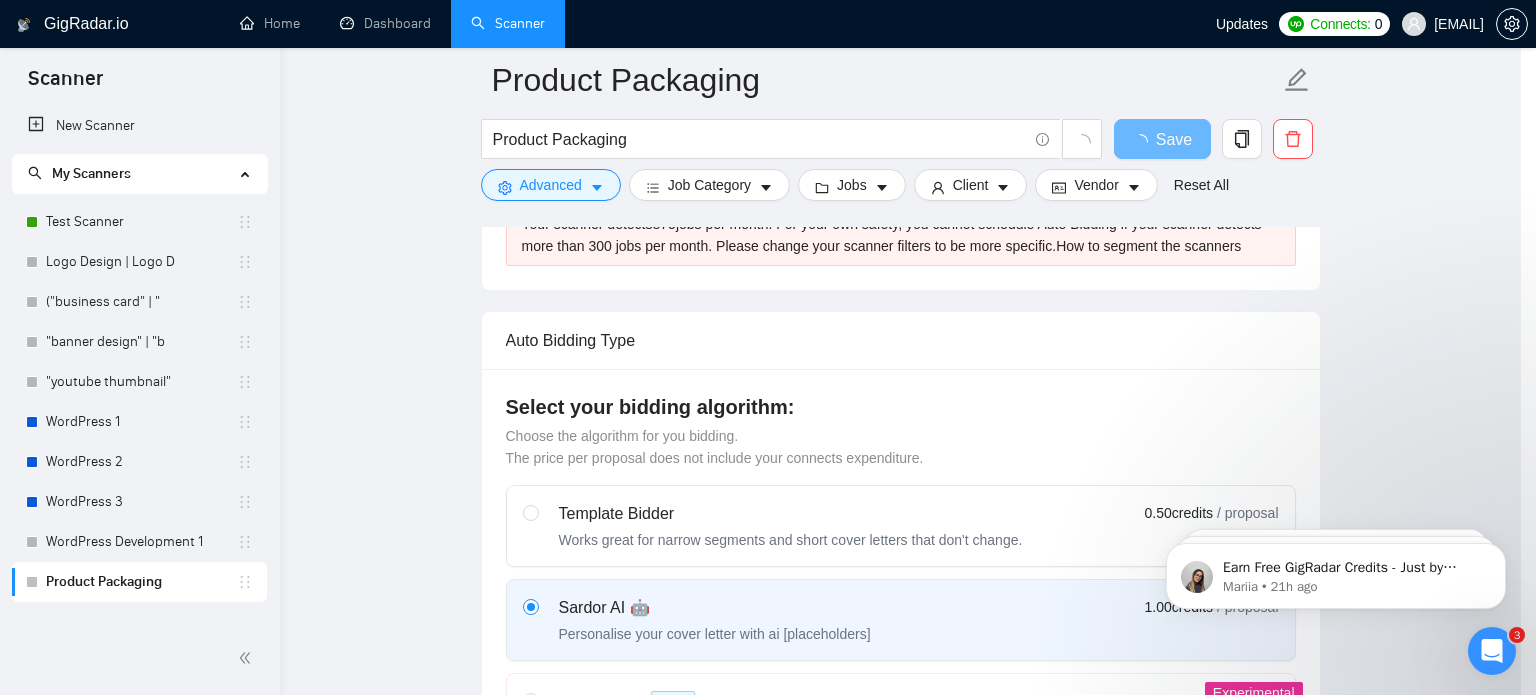 scroll, scrollTop: 36, scrollLeft: 0, axis: vertical 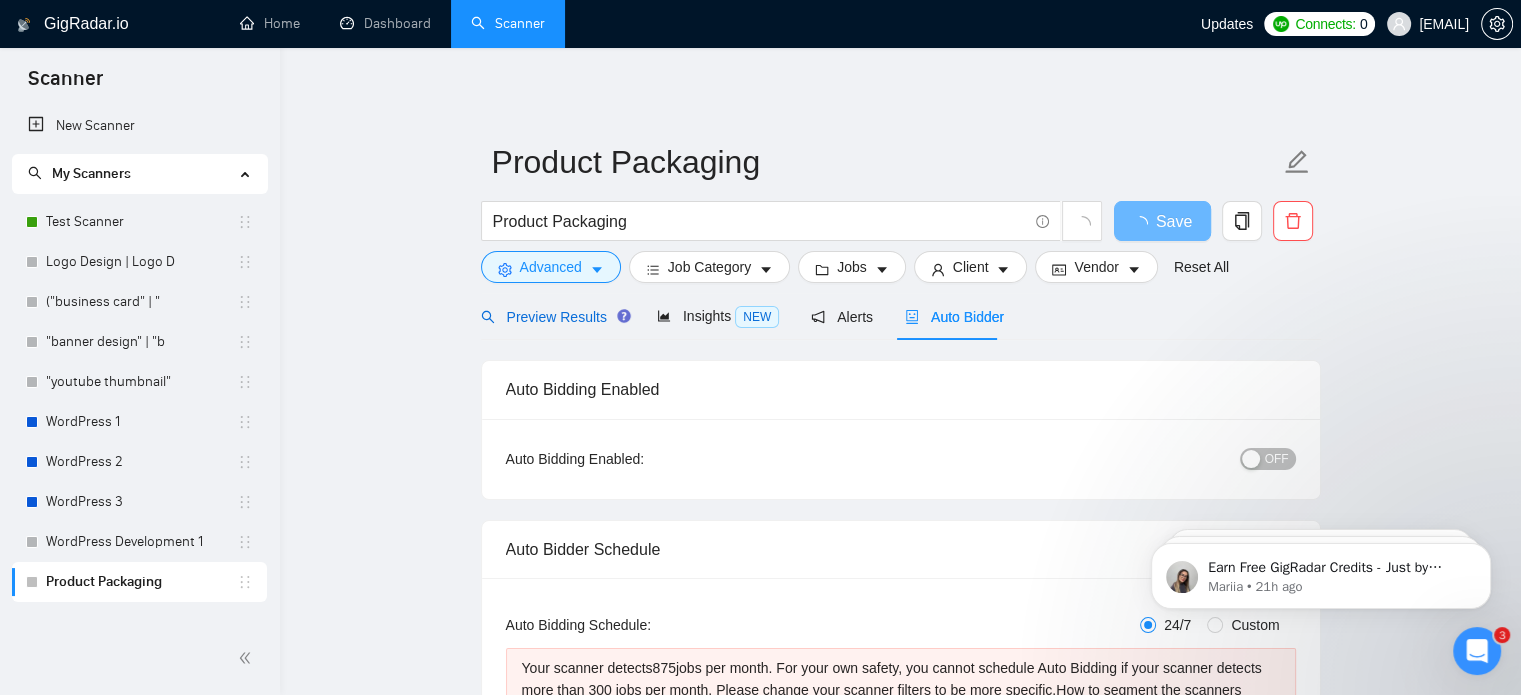 click on "Preview Results" at bounding box center [553, 317] 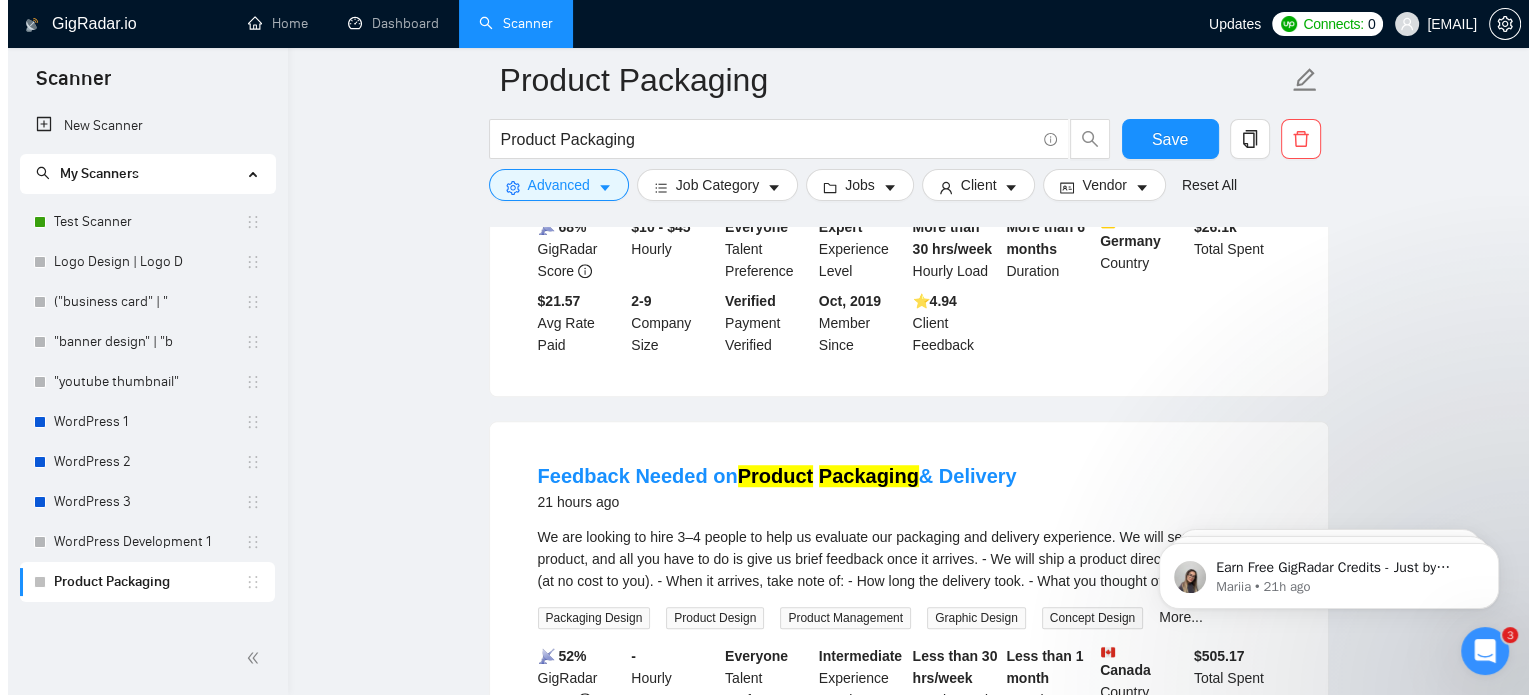 scroll, scrollTop: 1335, scrollLeft: 0, axis: vertical 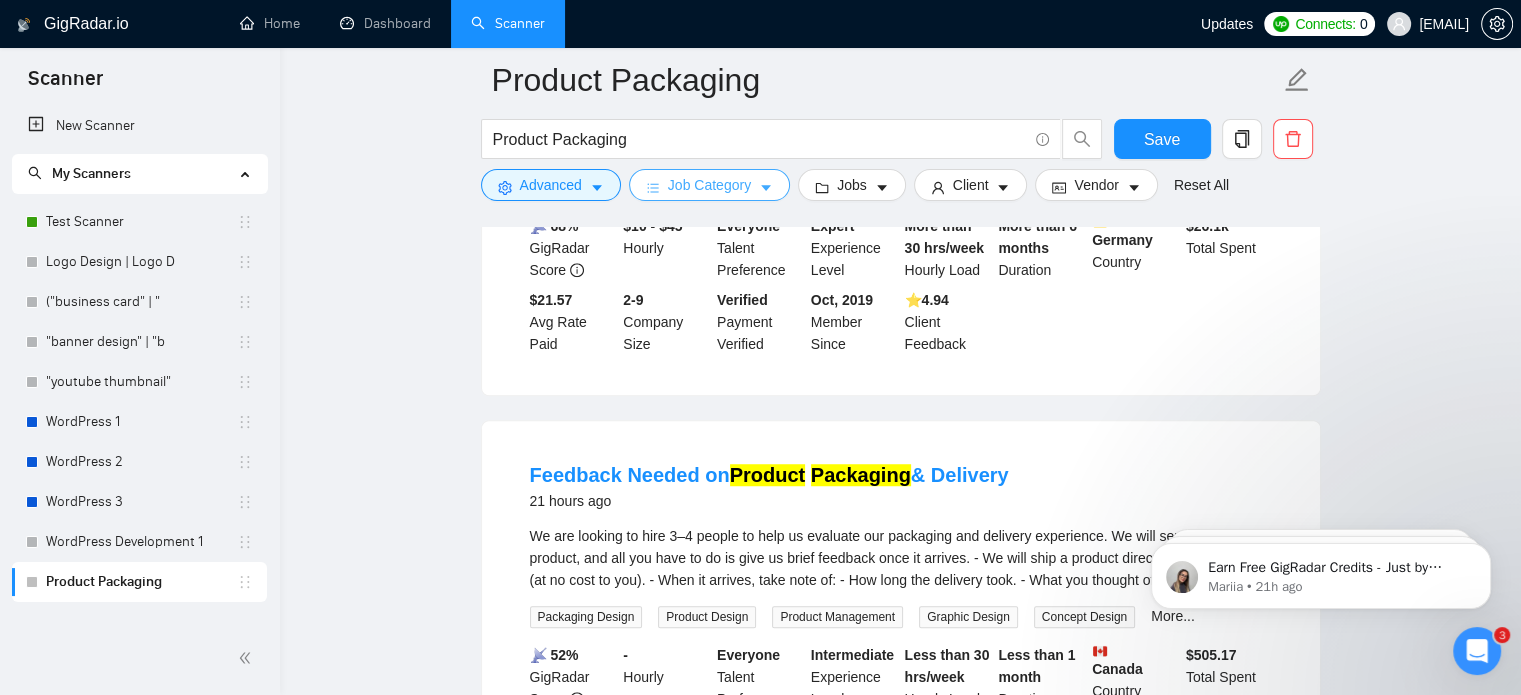 click on "Job Category" at bounding box center (709, 185) 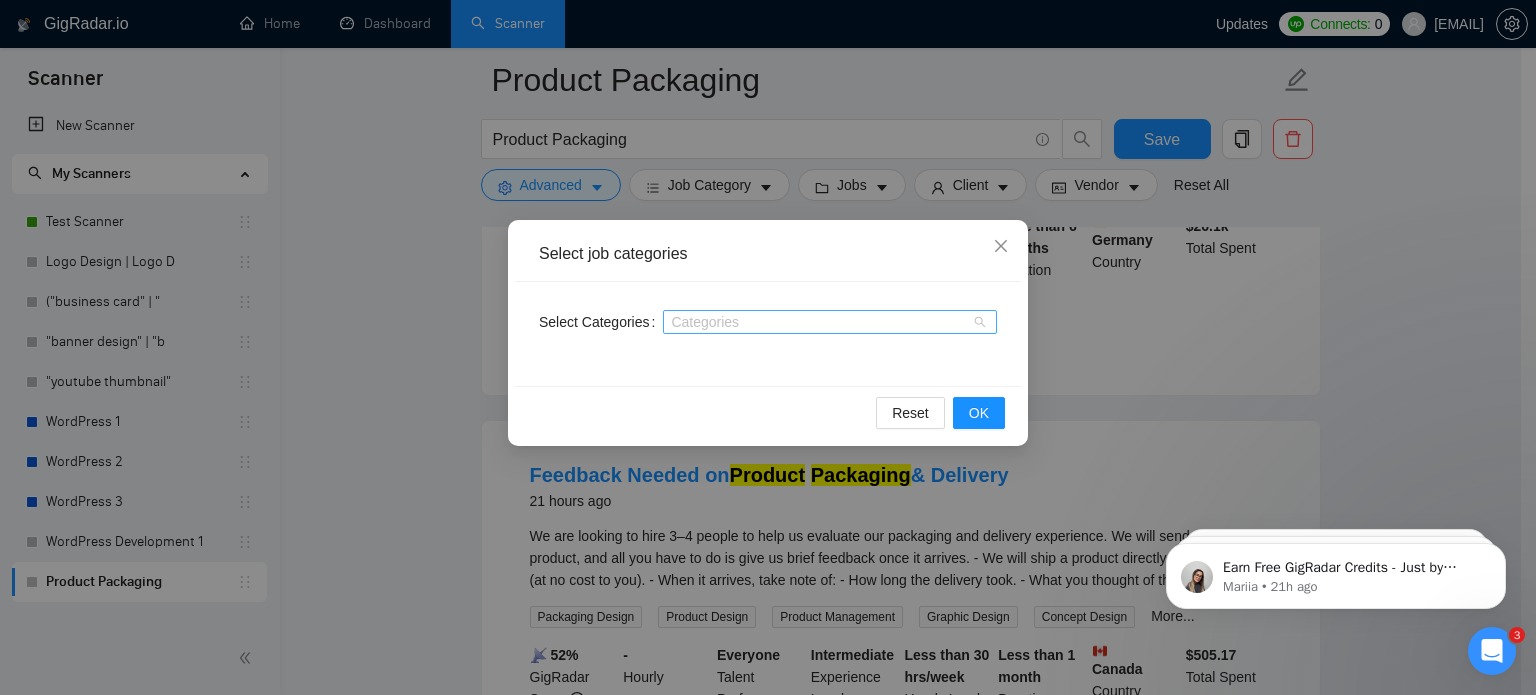 click at bounding box center [820, 322] 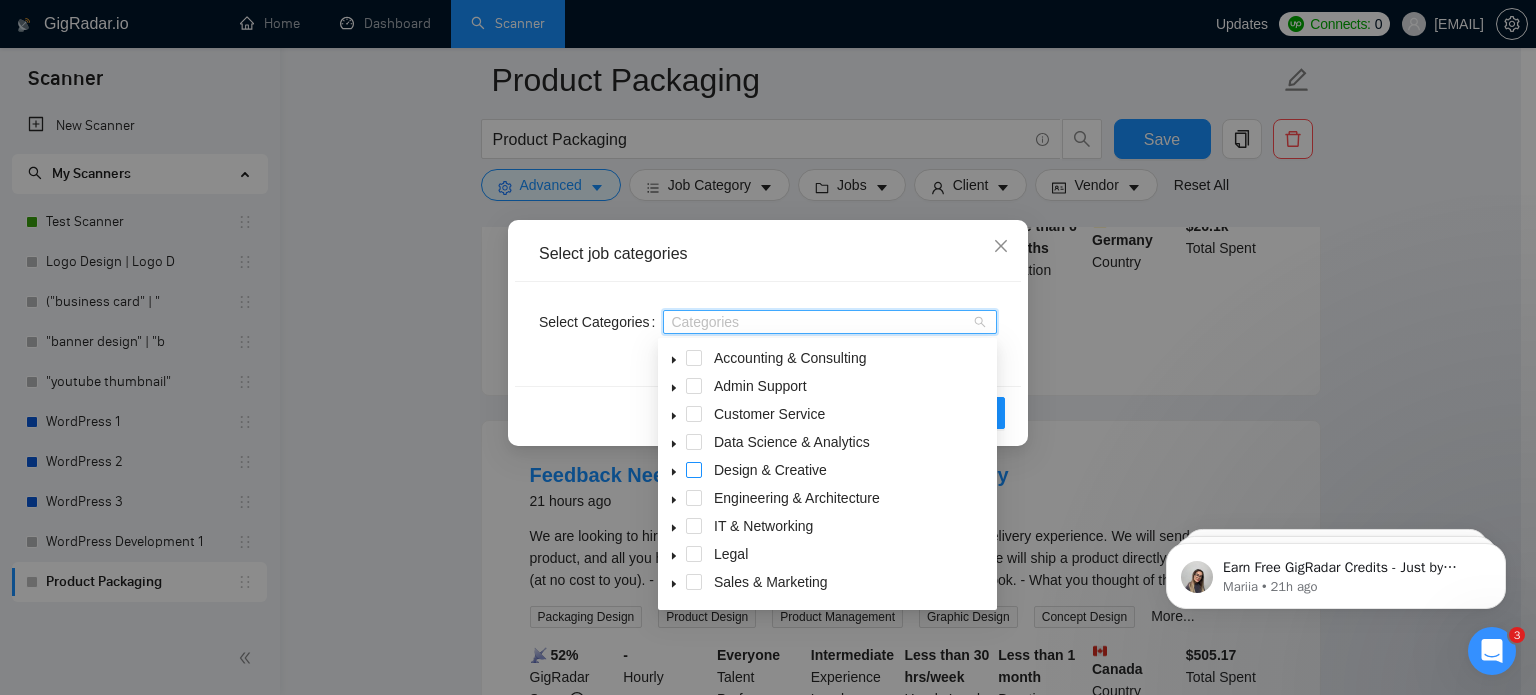 click at bounding box center (694, 470) 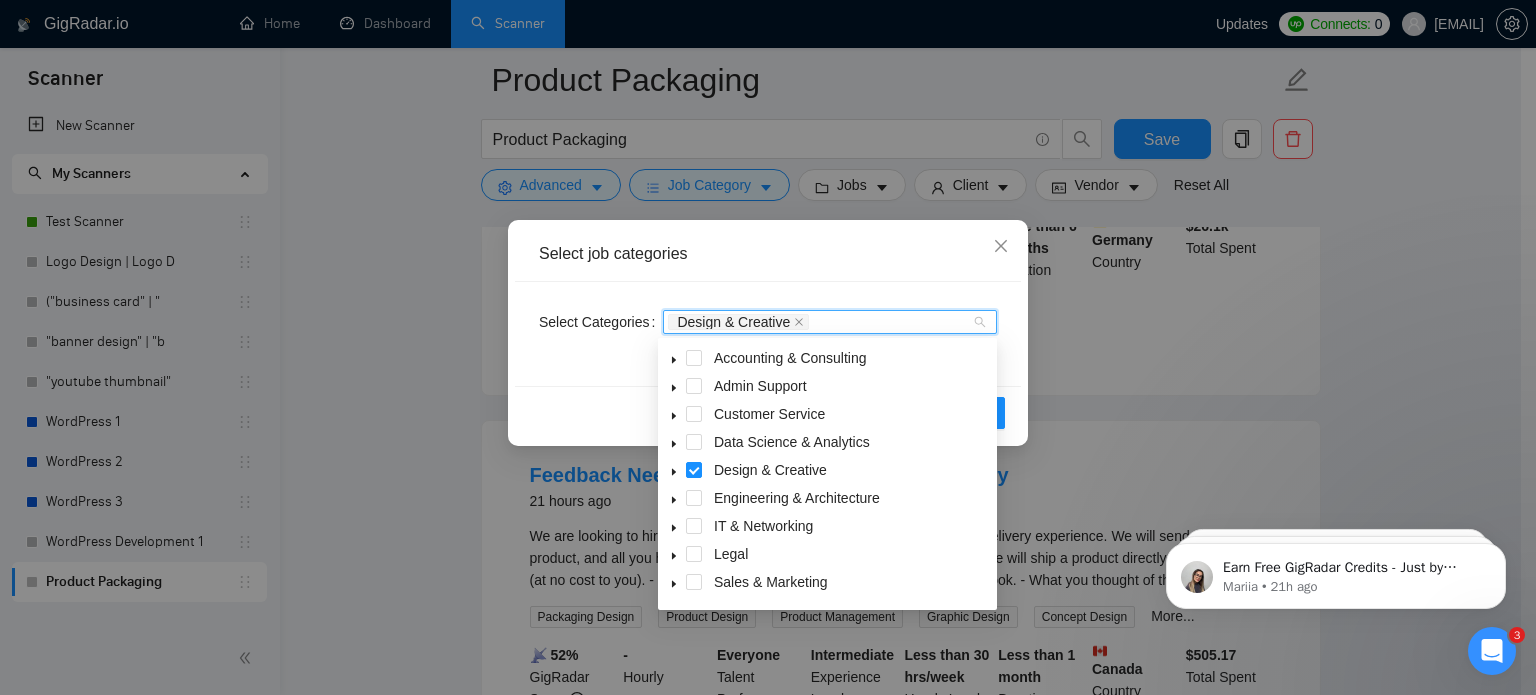 click 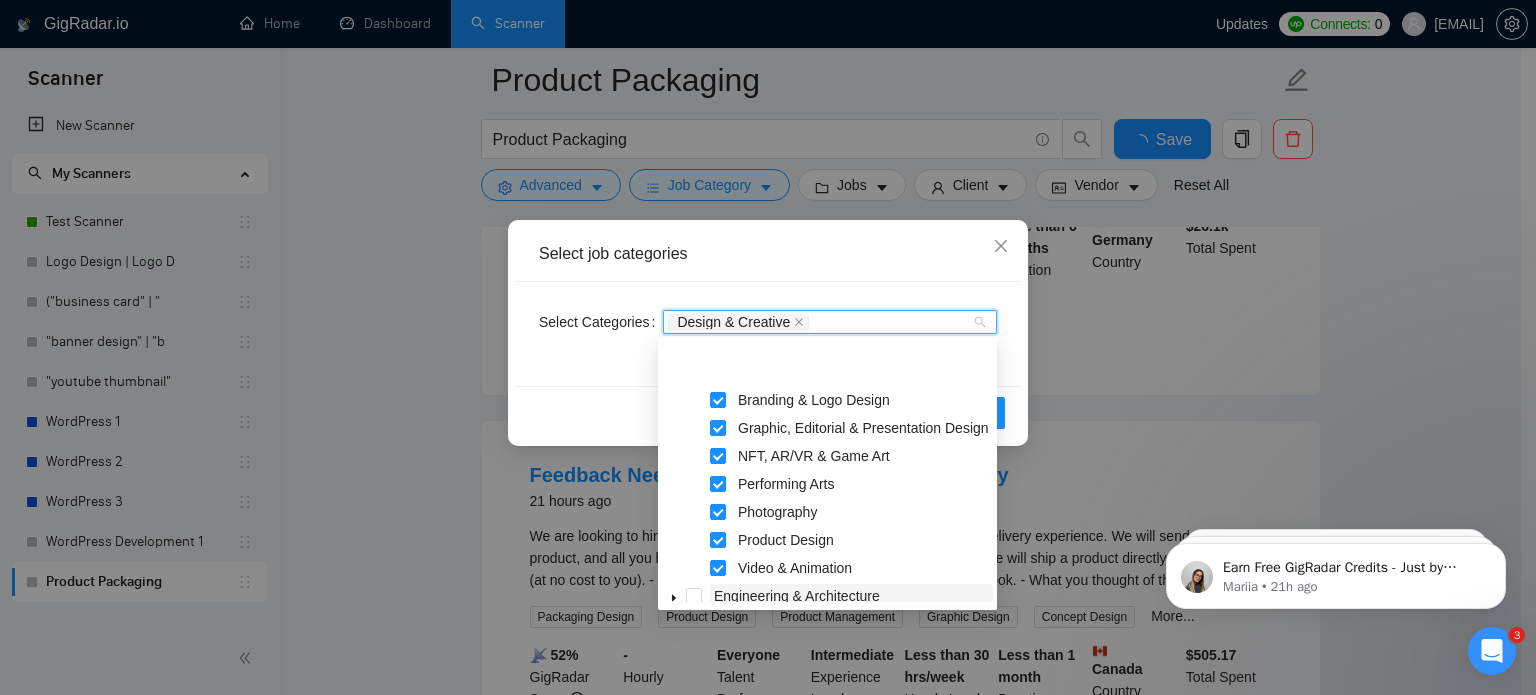 scroll, scrollTop: 204, scrollLeft: 0, axis: vertical 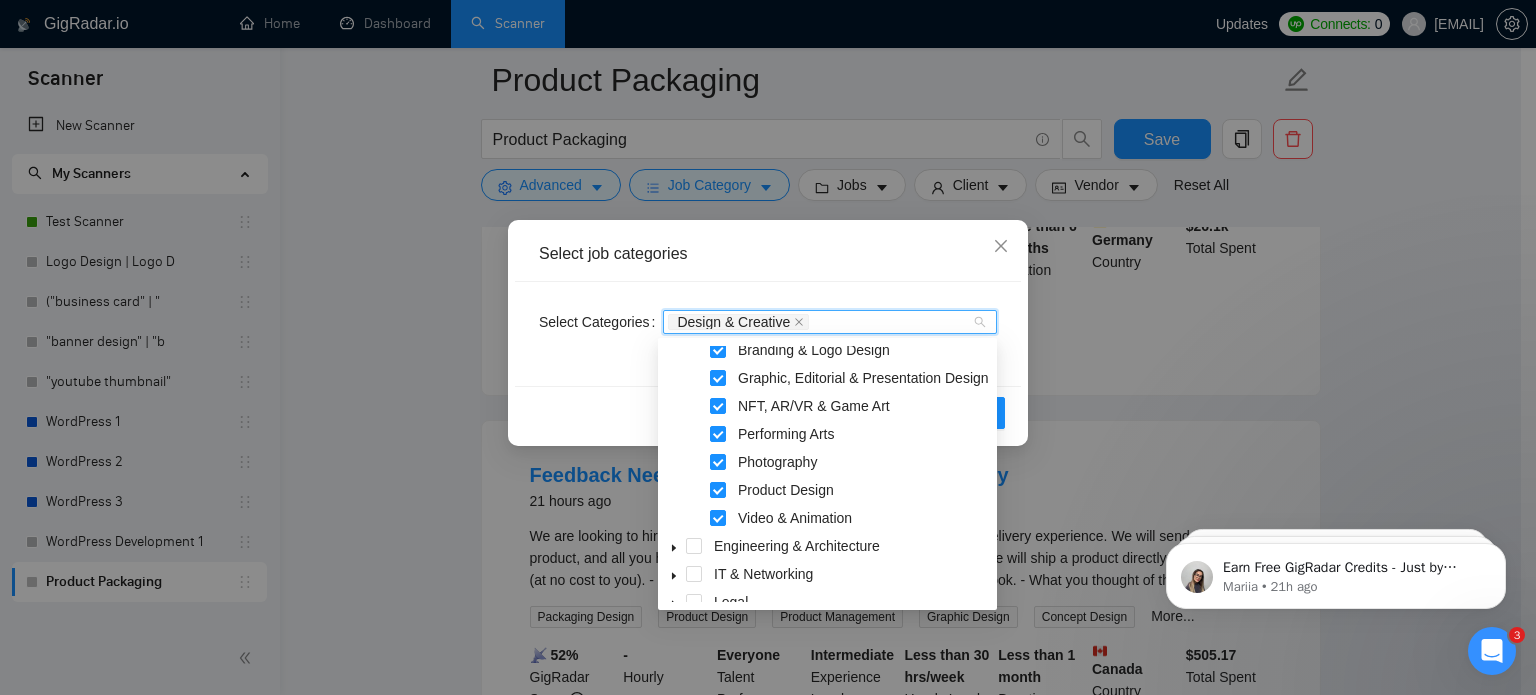 click on "Video & Animation" at bounding box center [827, 520] 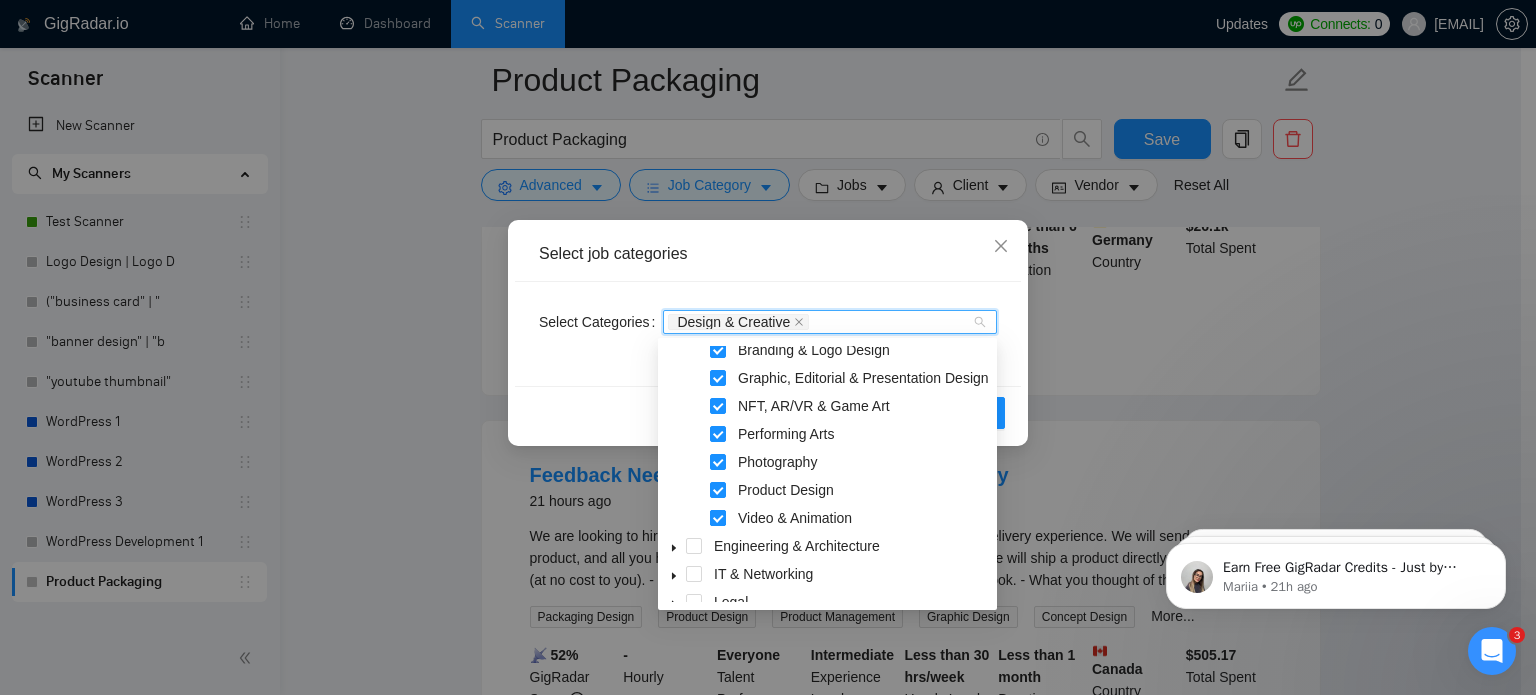 click at bounding box center [718, 518] 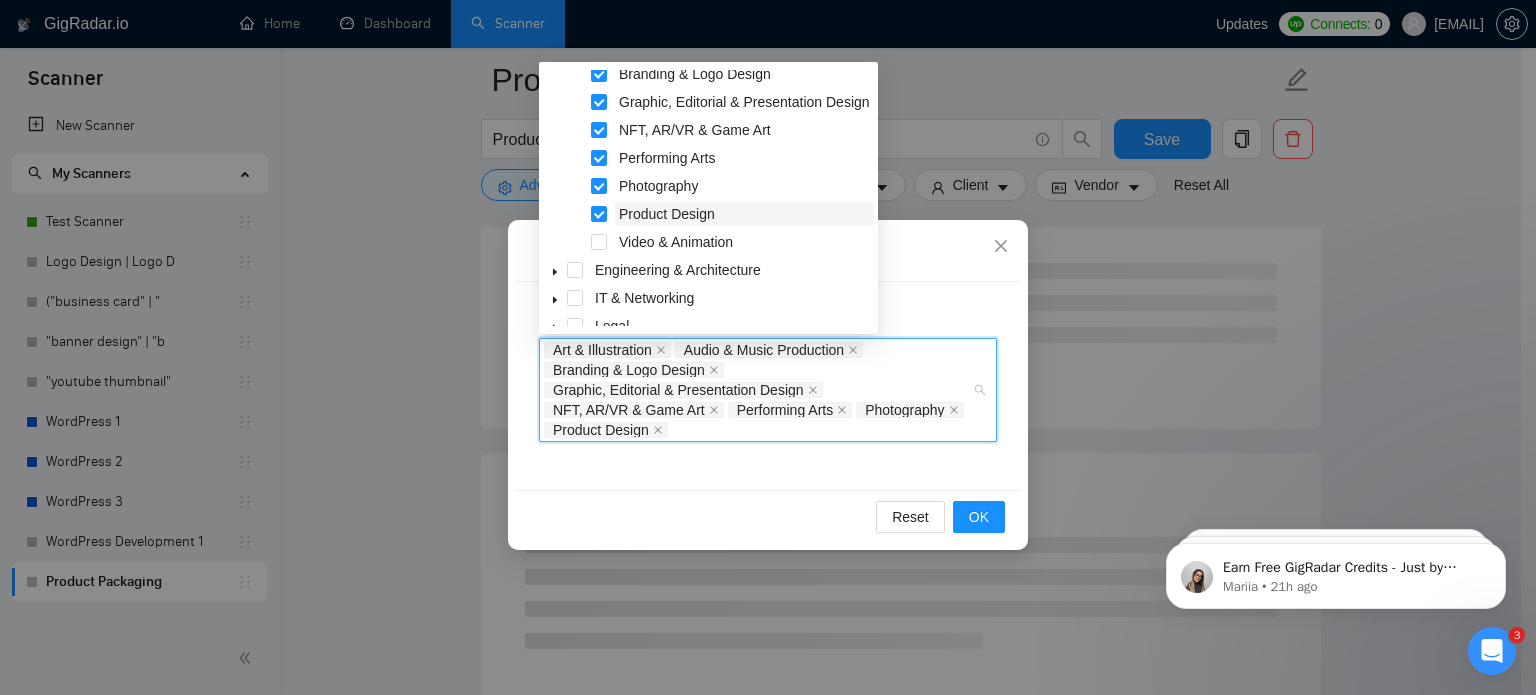 scroll, scrollTop: 152, scrollLeft: 0, axis: vertical 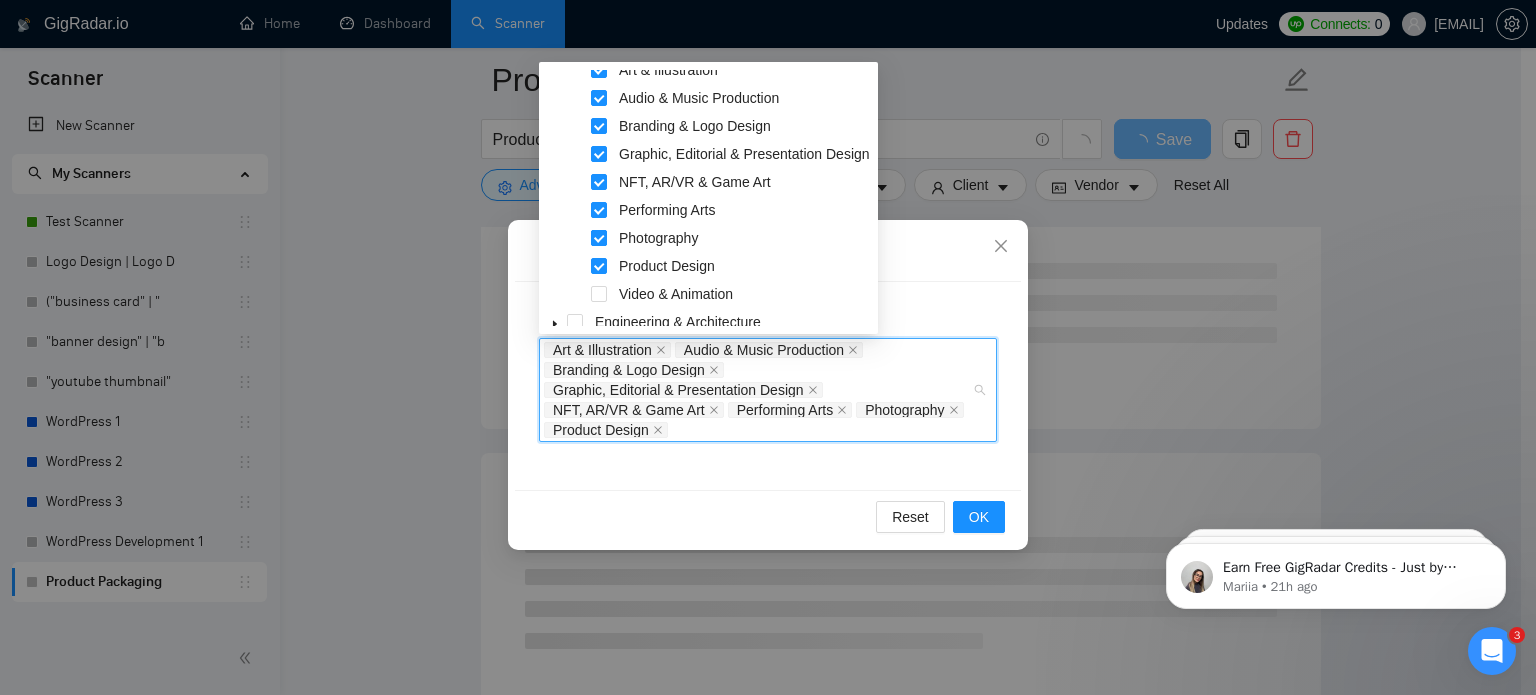 click at bounding box center (599, 238) 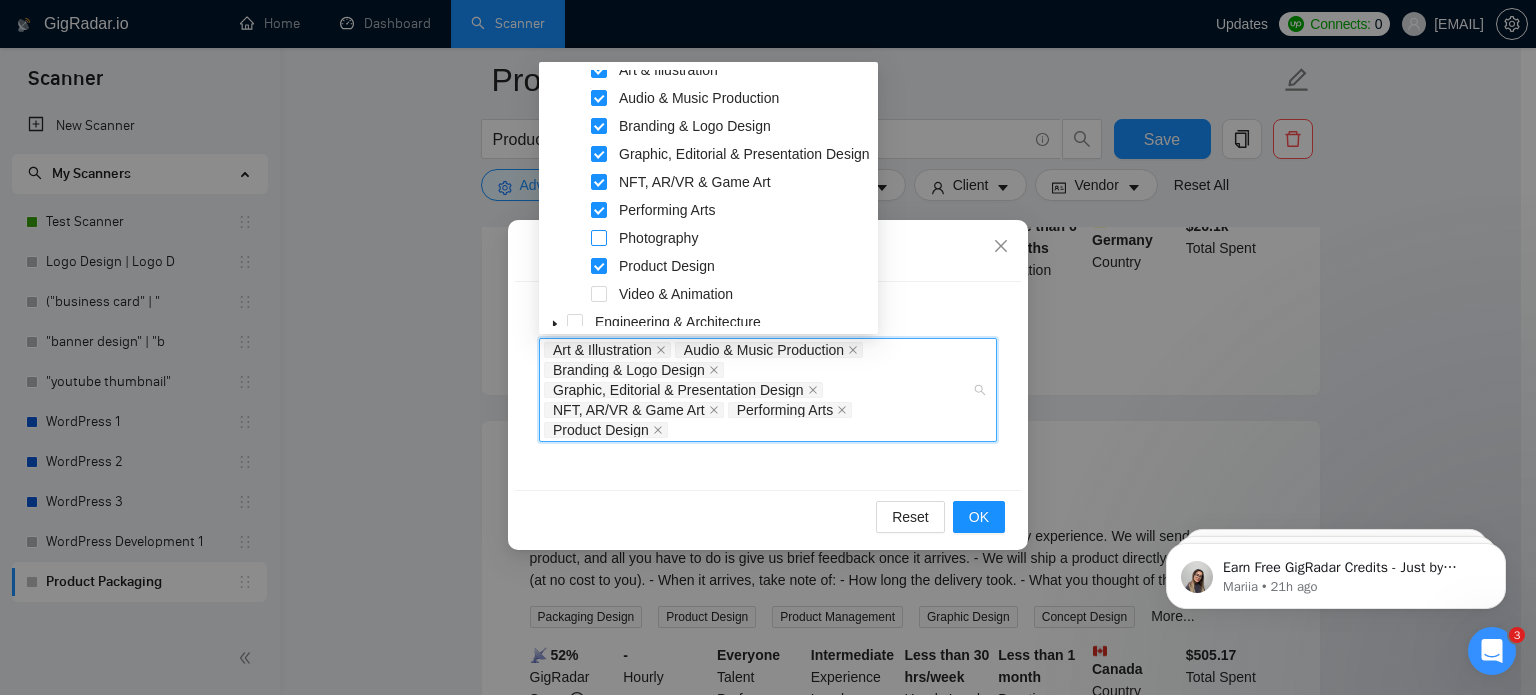 click at bounding box center (599, 238) 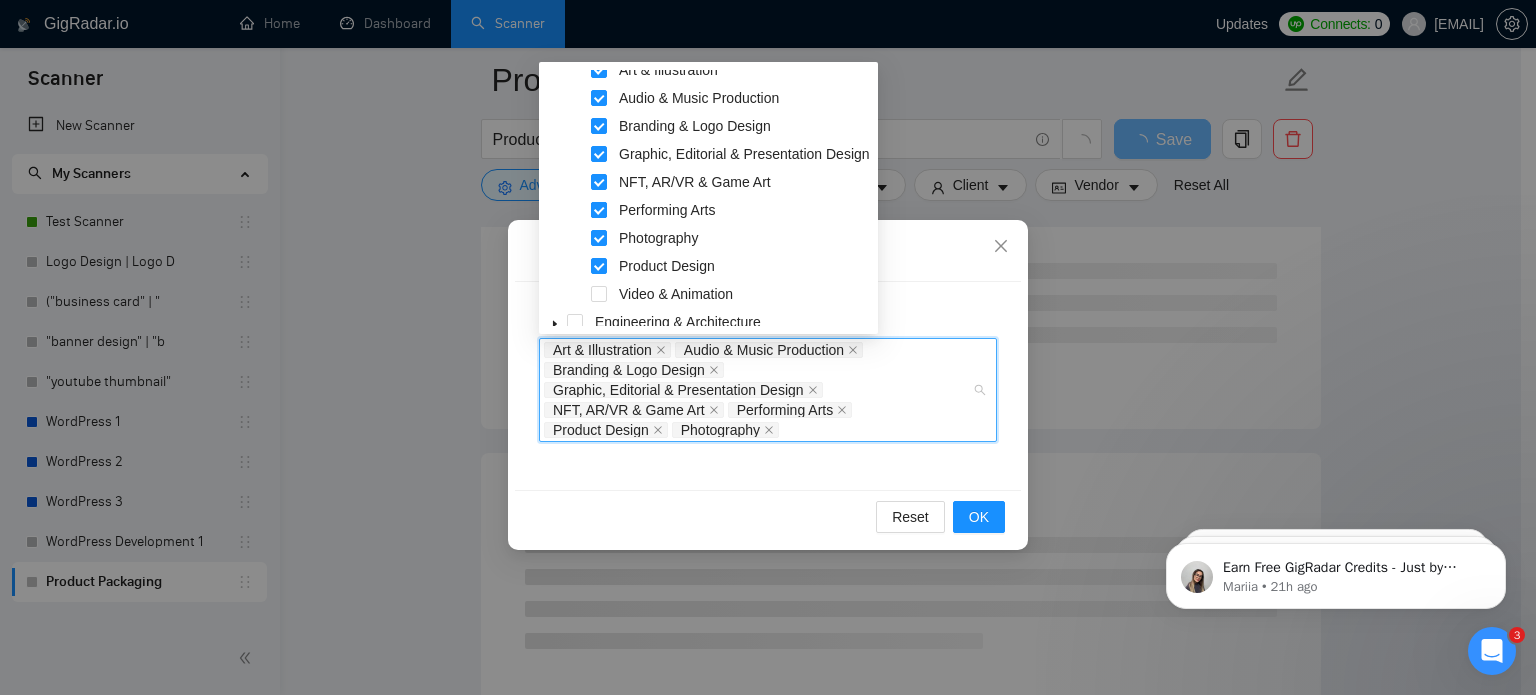 click at bounding box center [599, 210] 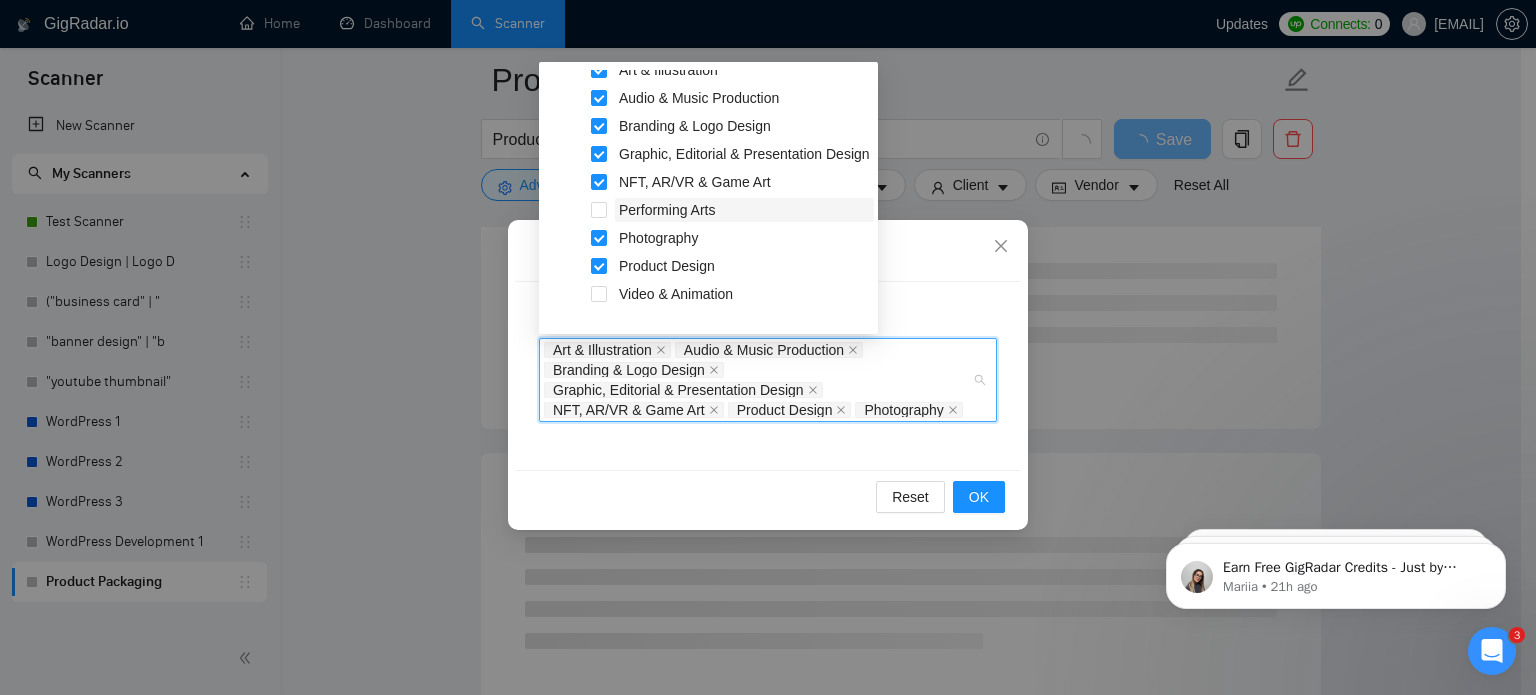 scroll, scrollTop: 70, scrollLeft: 0, axis: vertical 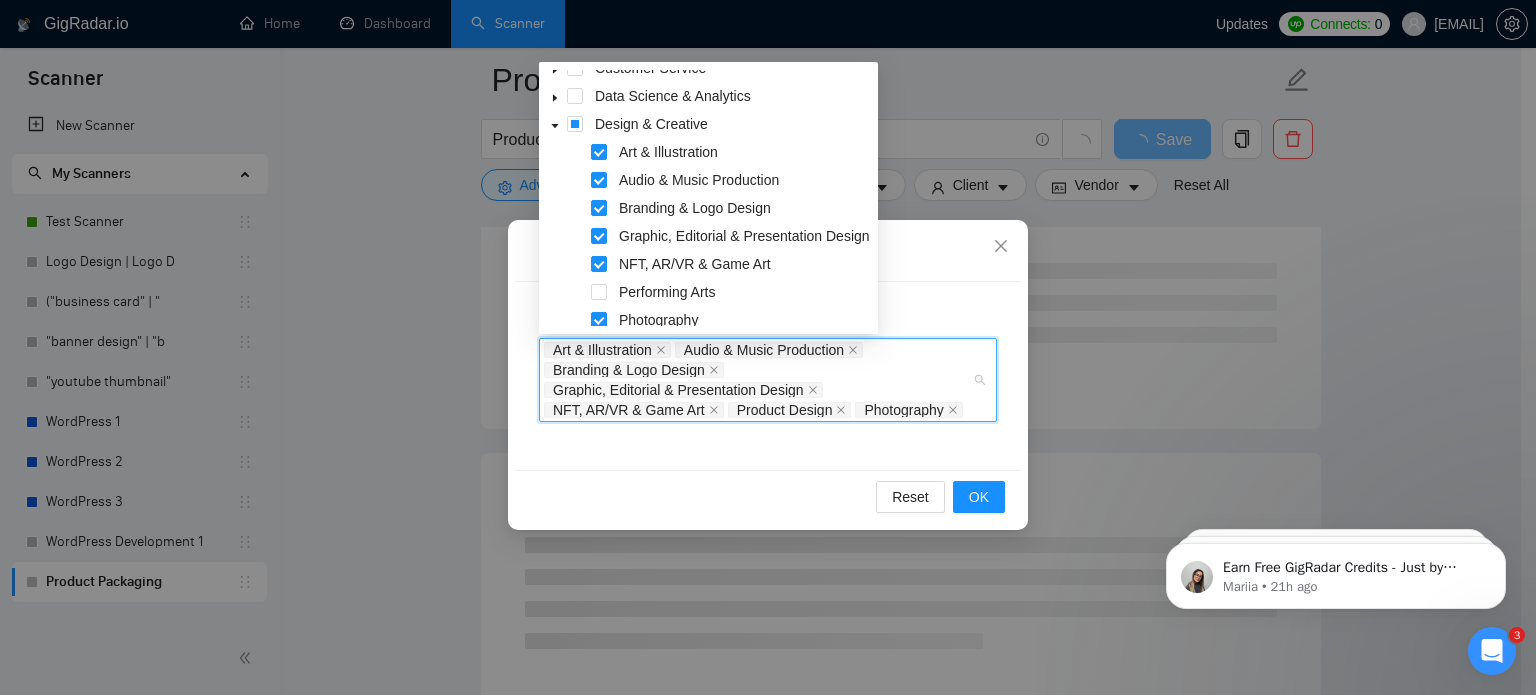 click on "NFT, AR/VR & Game Art" at bounding box center [708, 266] 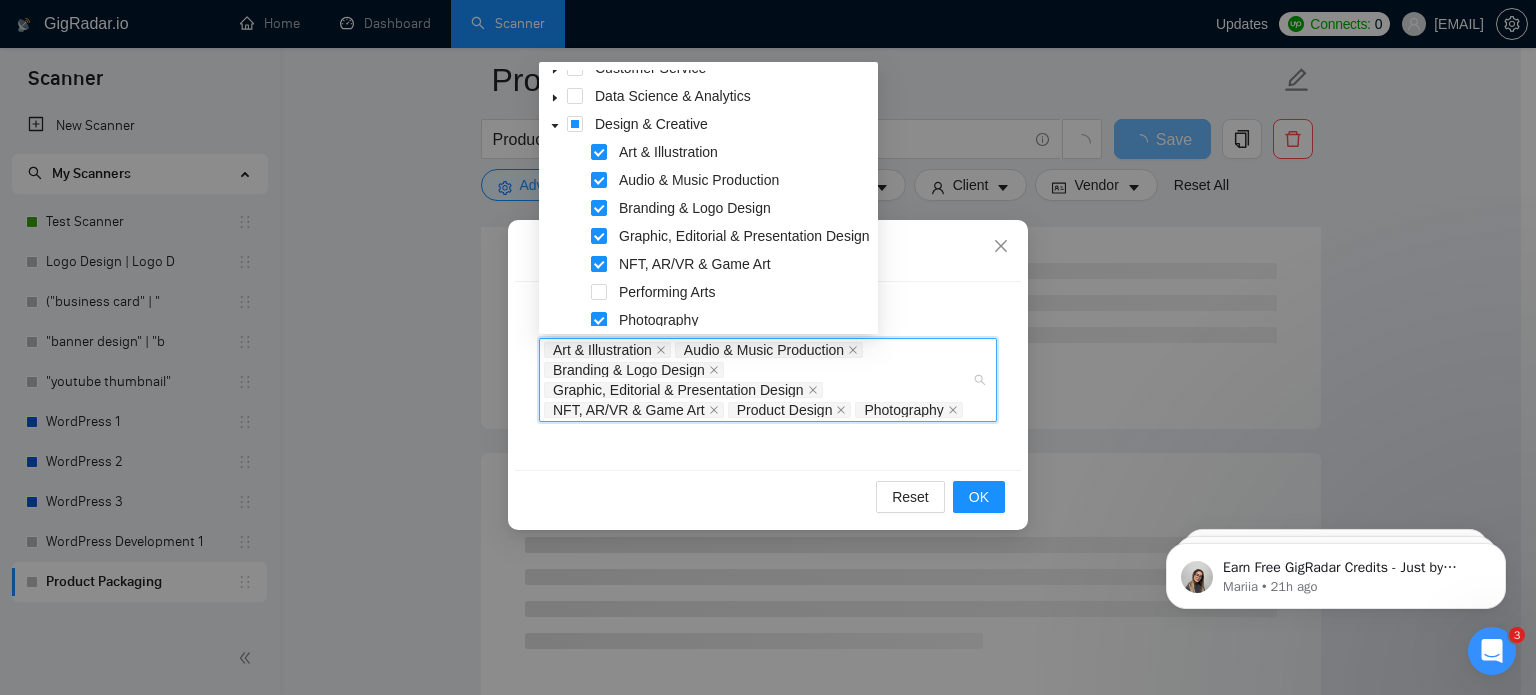 click at bounding box center (599, 264) 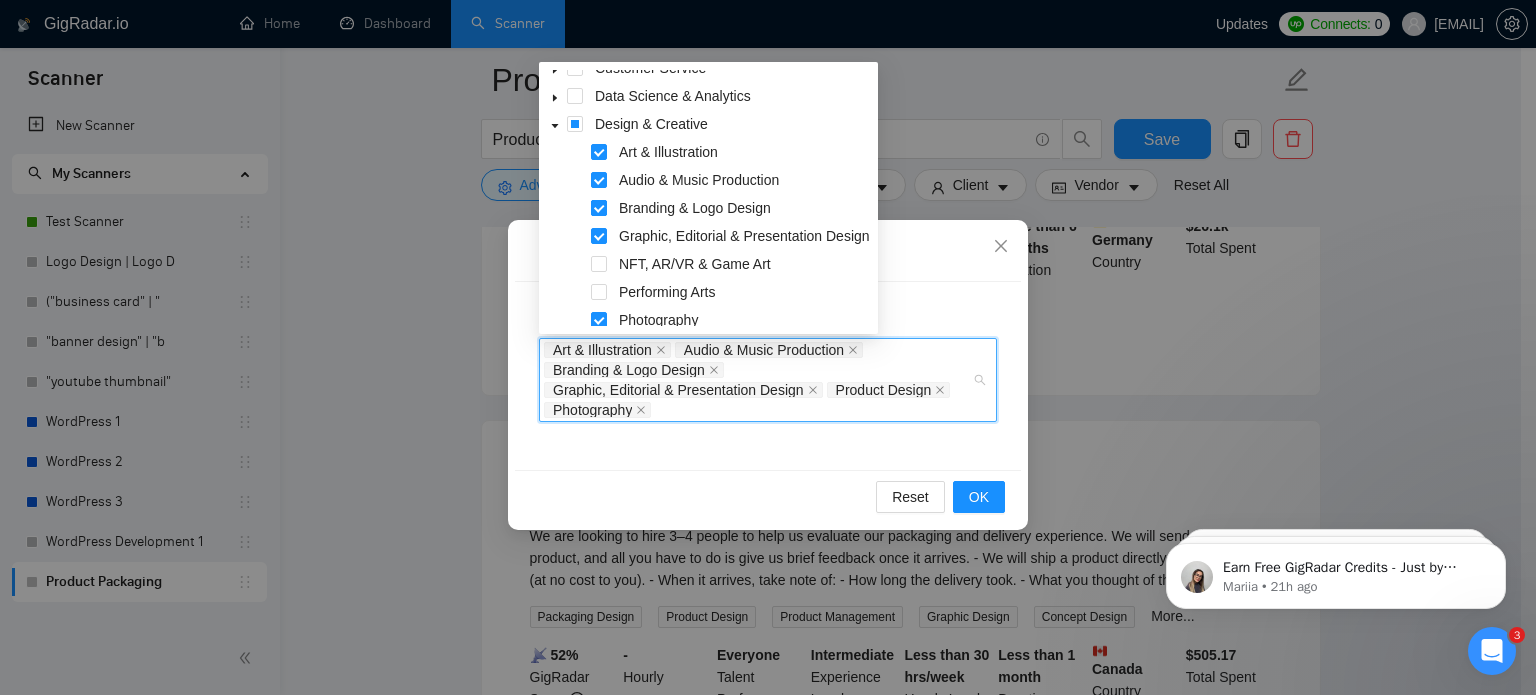 click at bounding box center (599, 208) 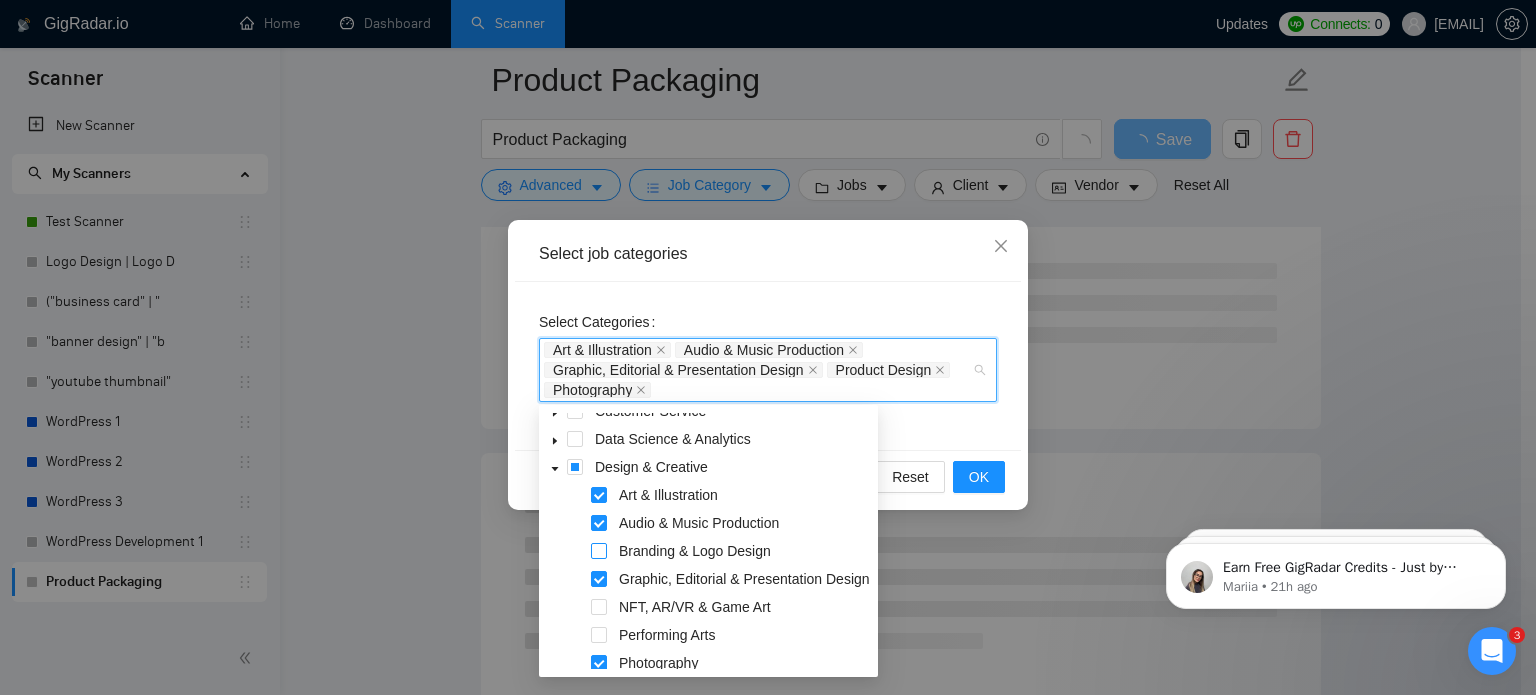 click at bounding box center [599, 551] 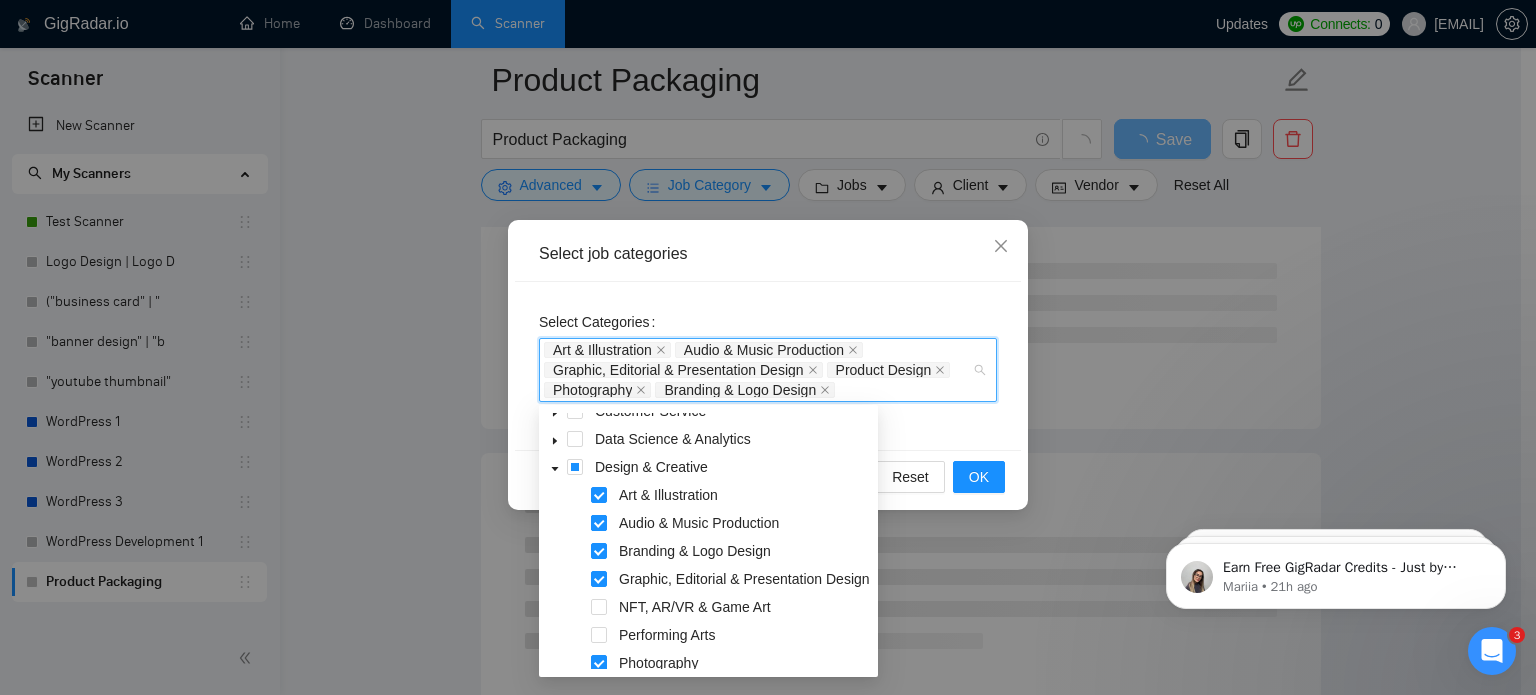 click at bounding box center (599, 523) 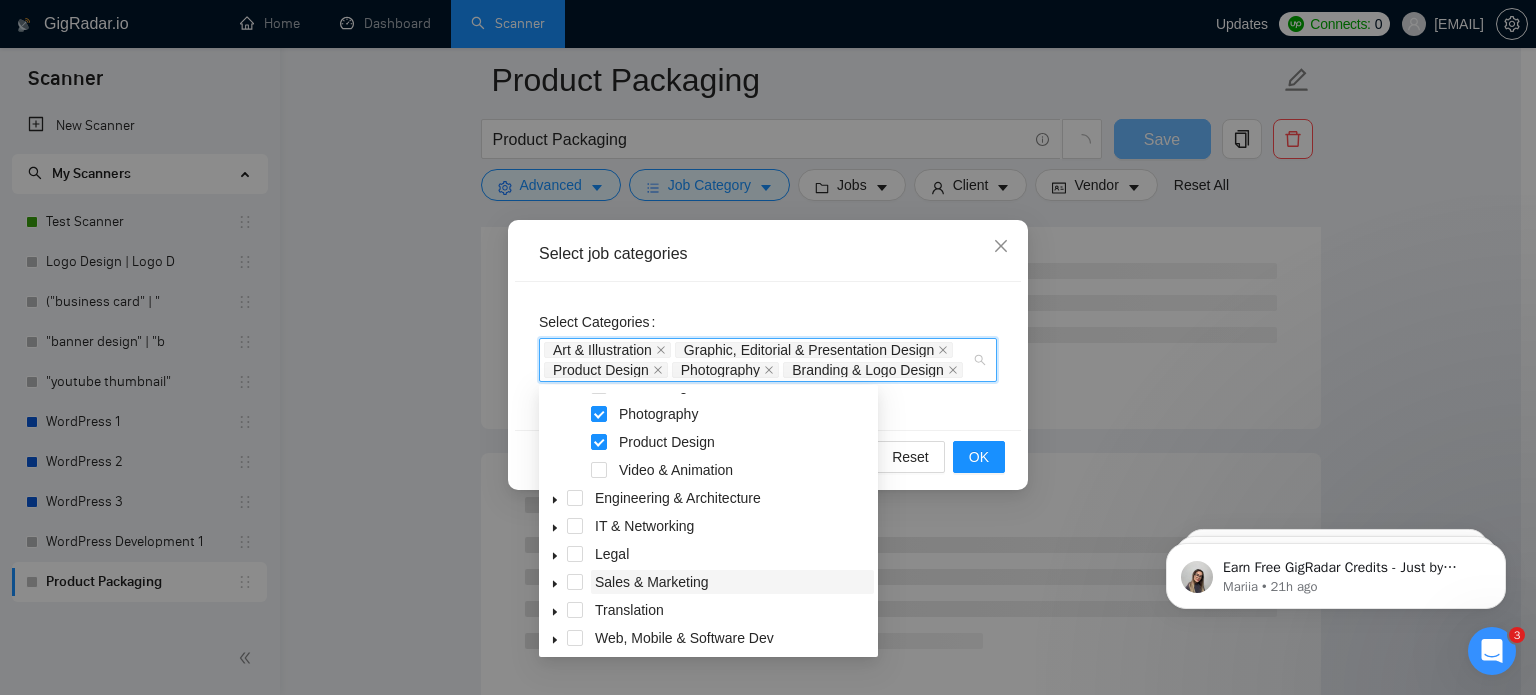 scroll, scrollTop: 332, scrollLeft: 0, axis: vertical 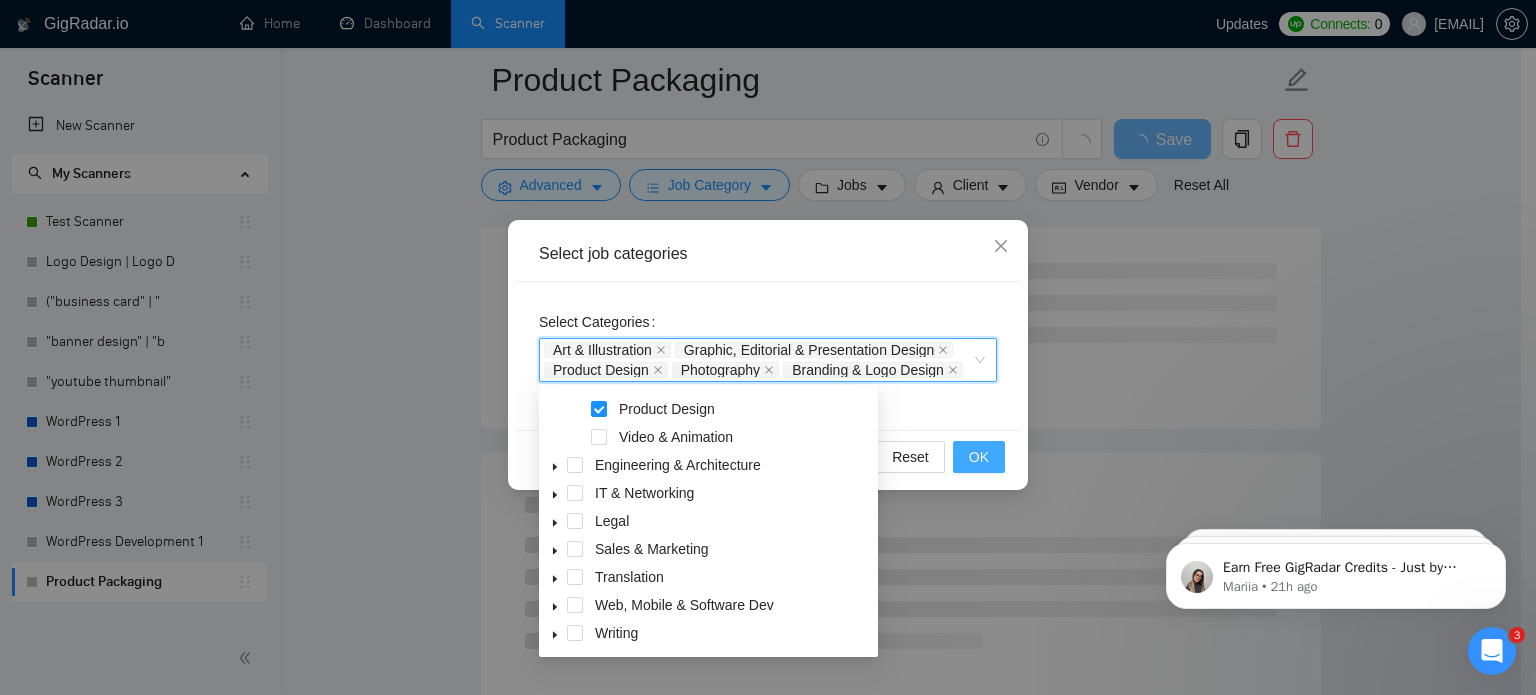 click on "OK" at bounding box center (979, 457) 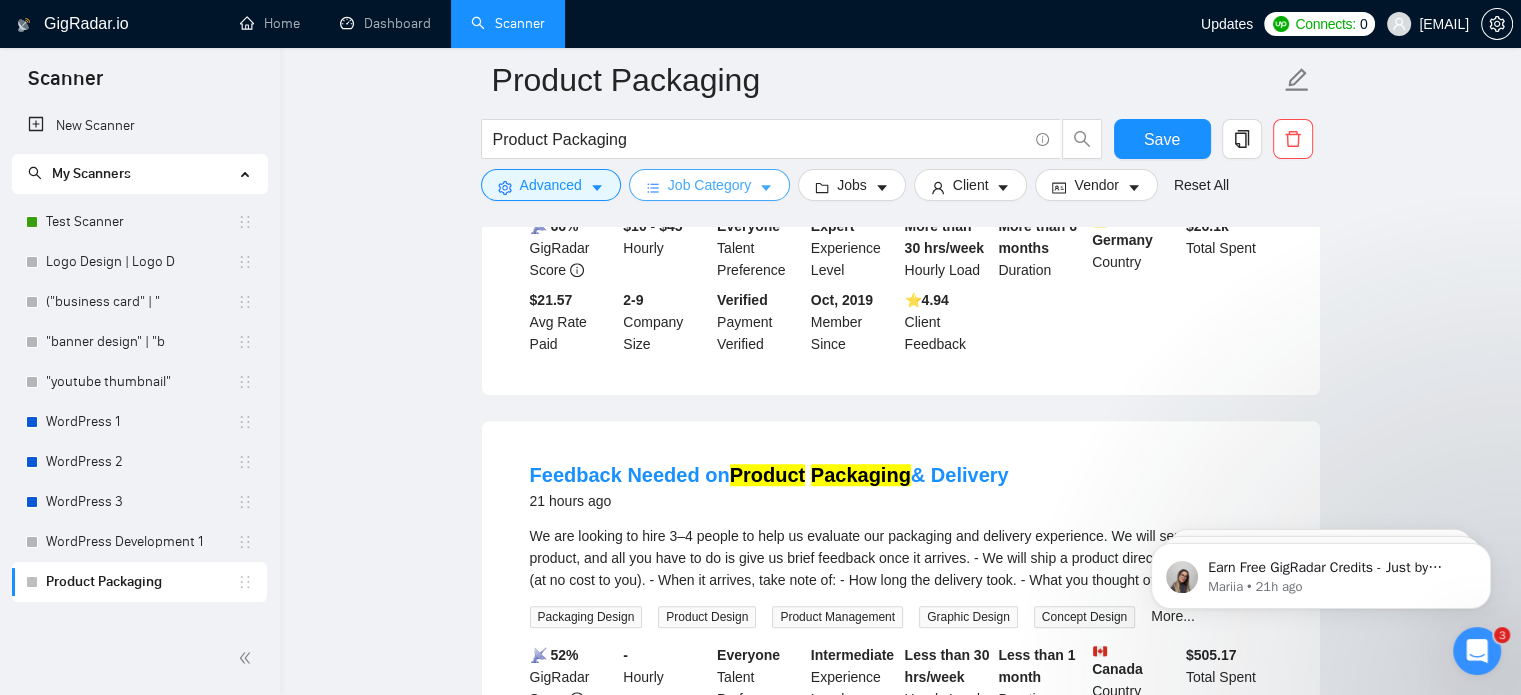 click on "Job Category" at bounding box center (709, 185) 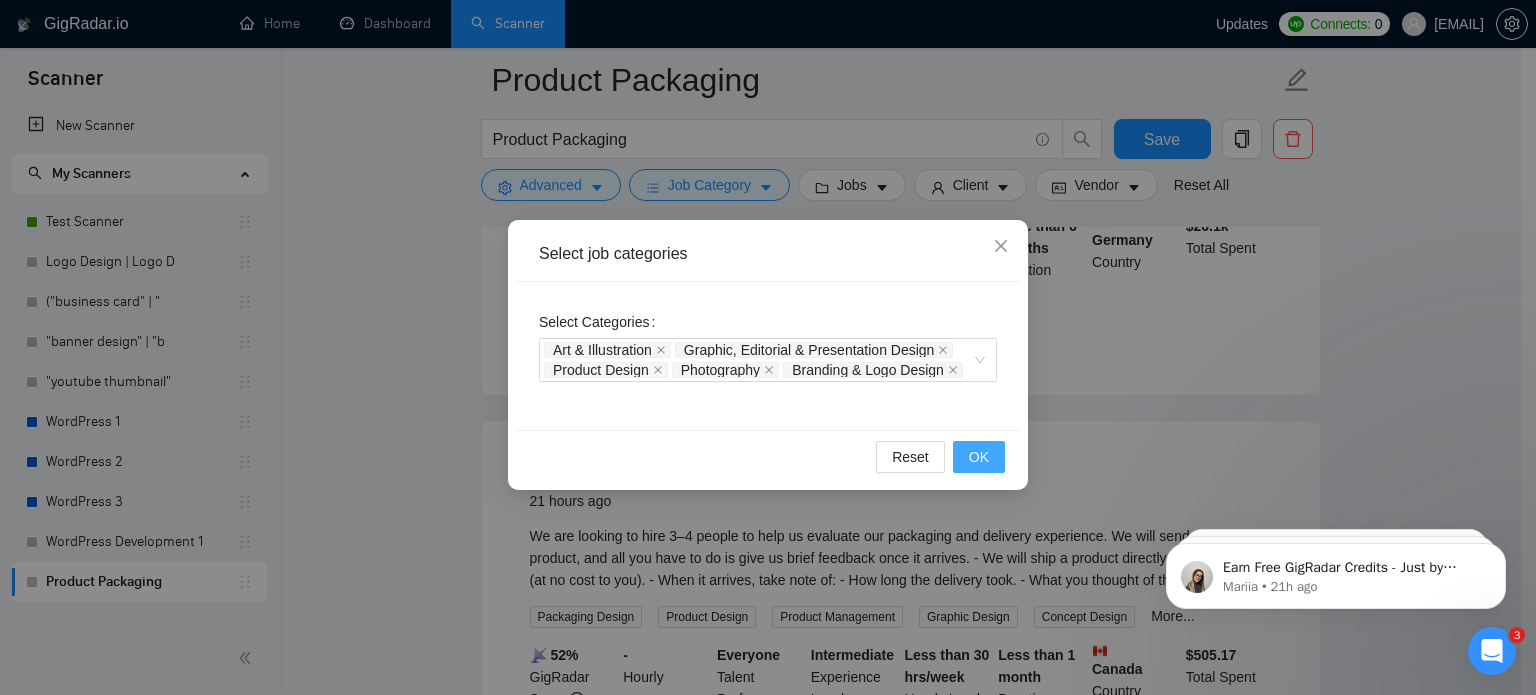 click on "OK" at bounding box center (979, 457) 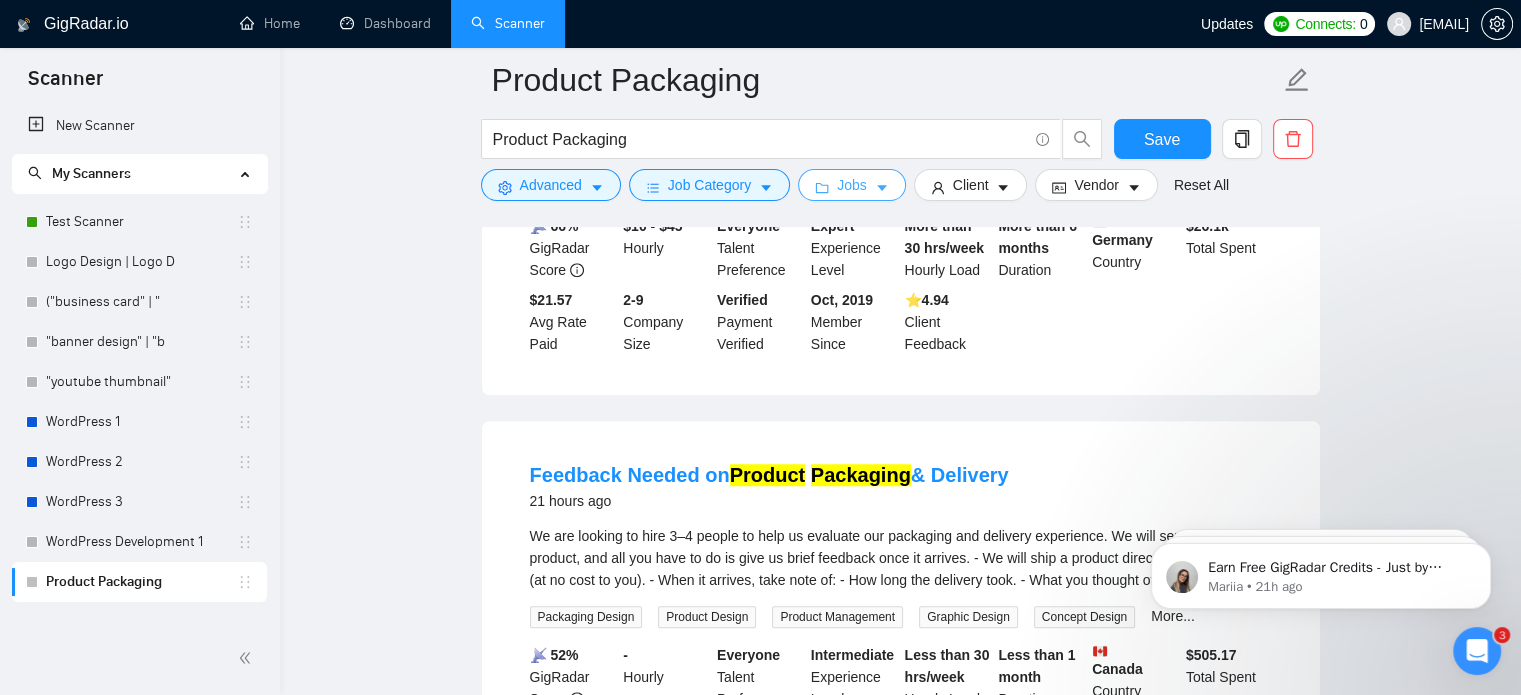 click on "Jobs" at bounding box center [852, 185] 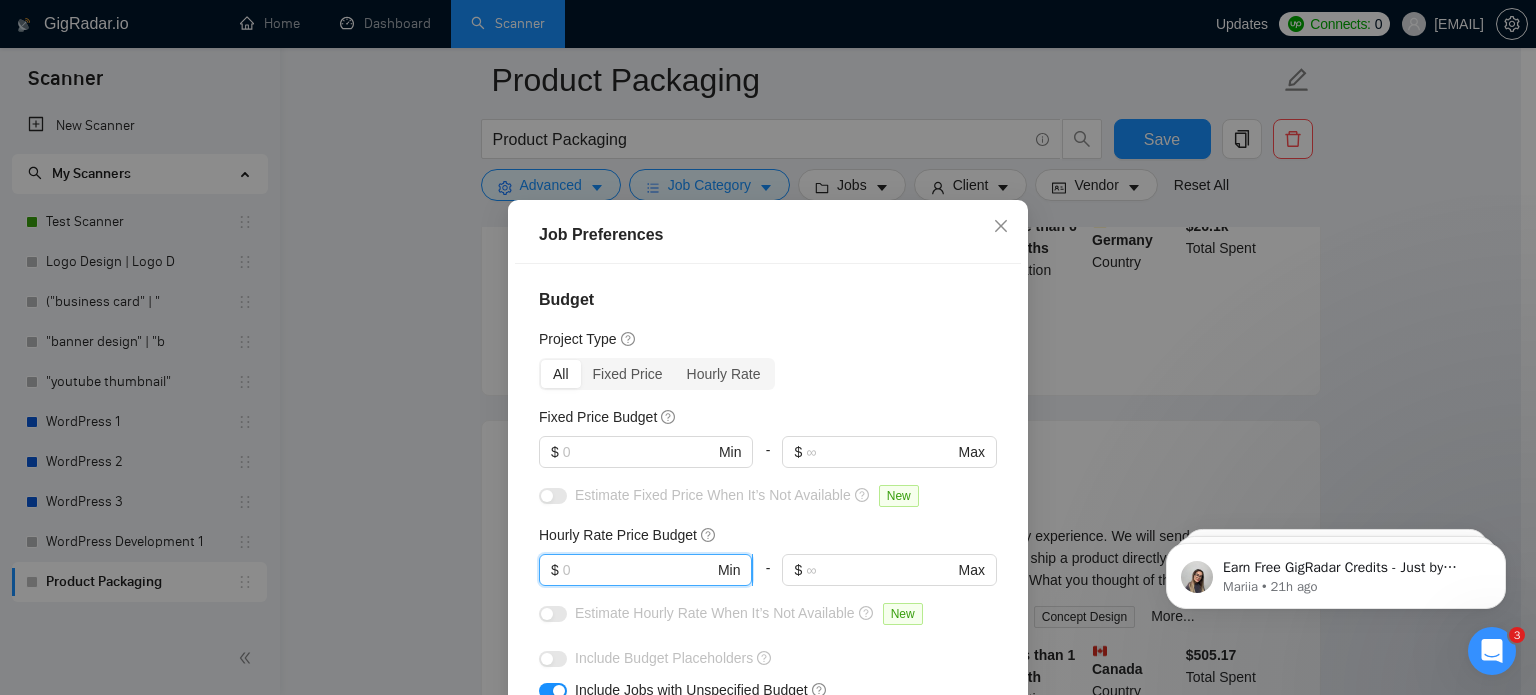 click at bounding box center (638, 570) 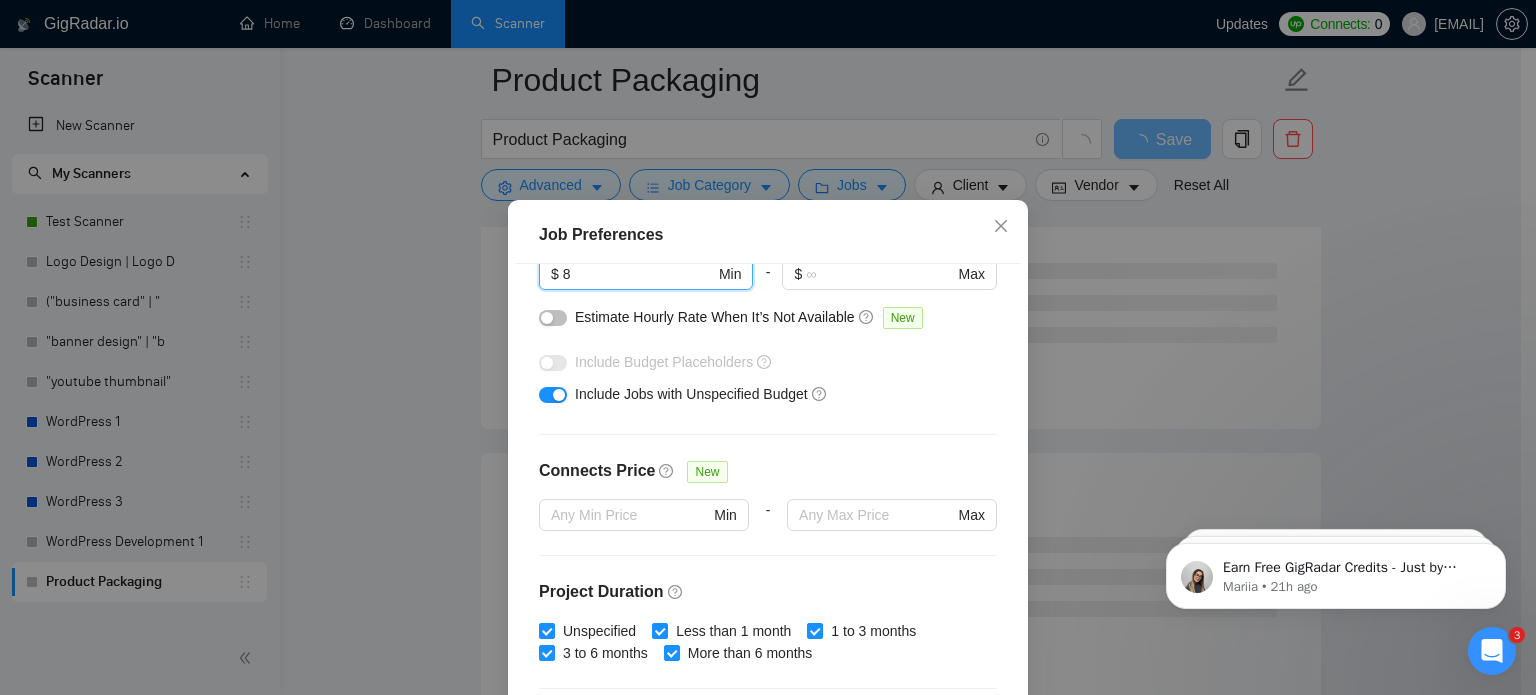 scroll, scrollTop: 296, scrollLeft: 0, axis: vertical 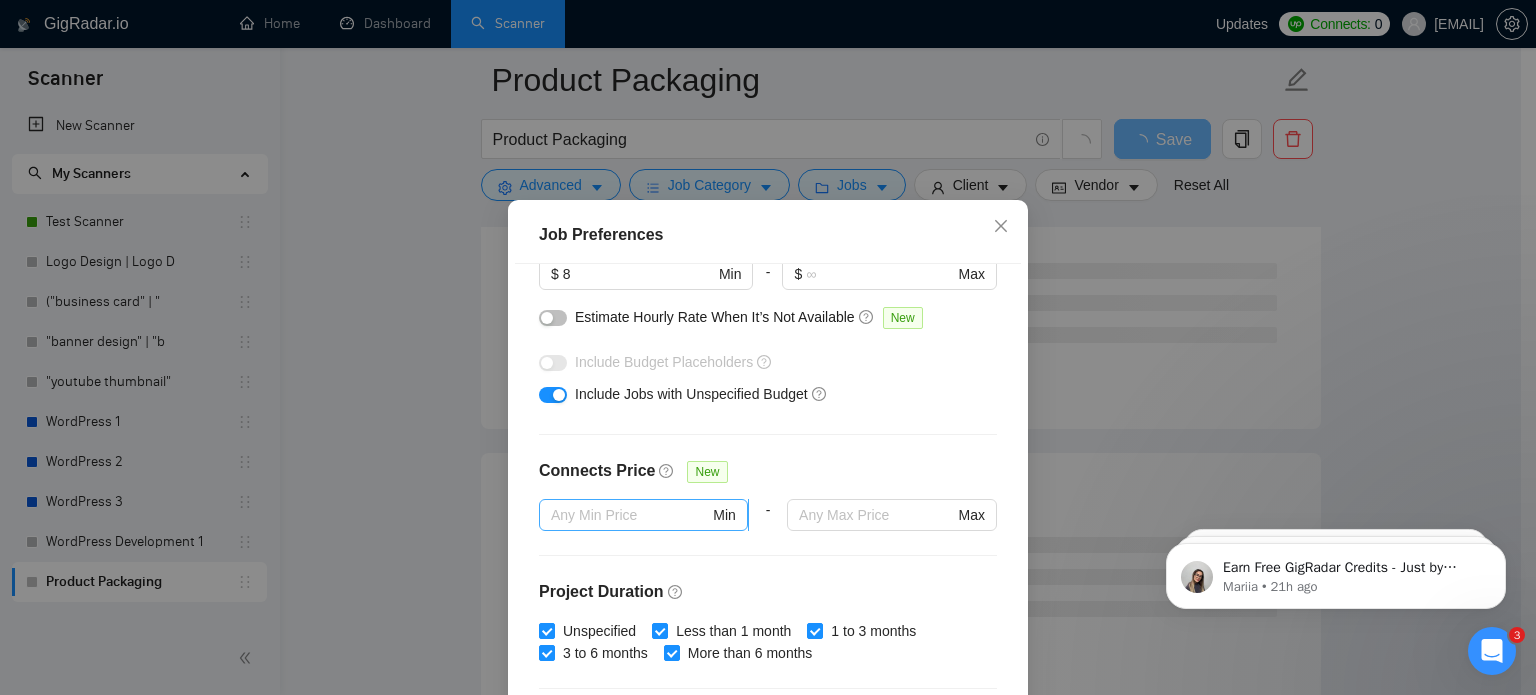 click on "Min" at bounding box center [643, 515] 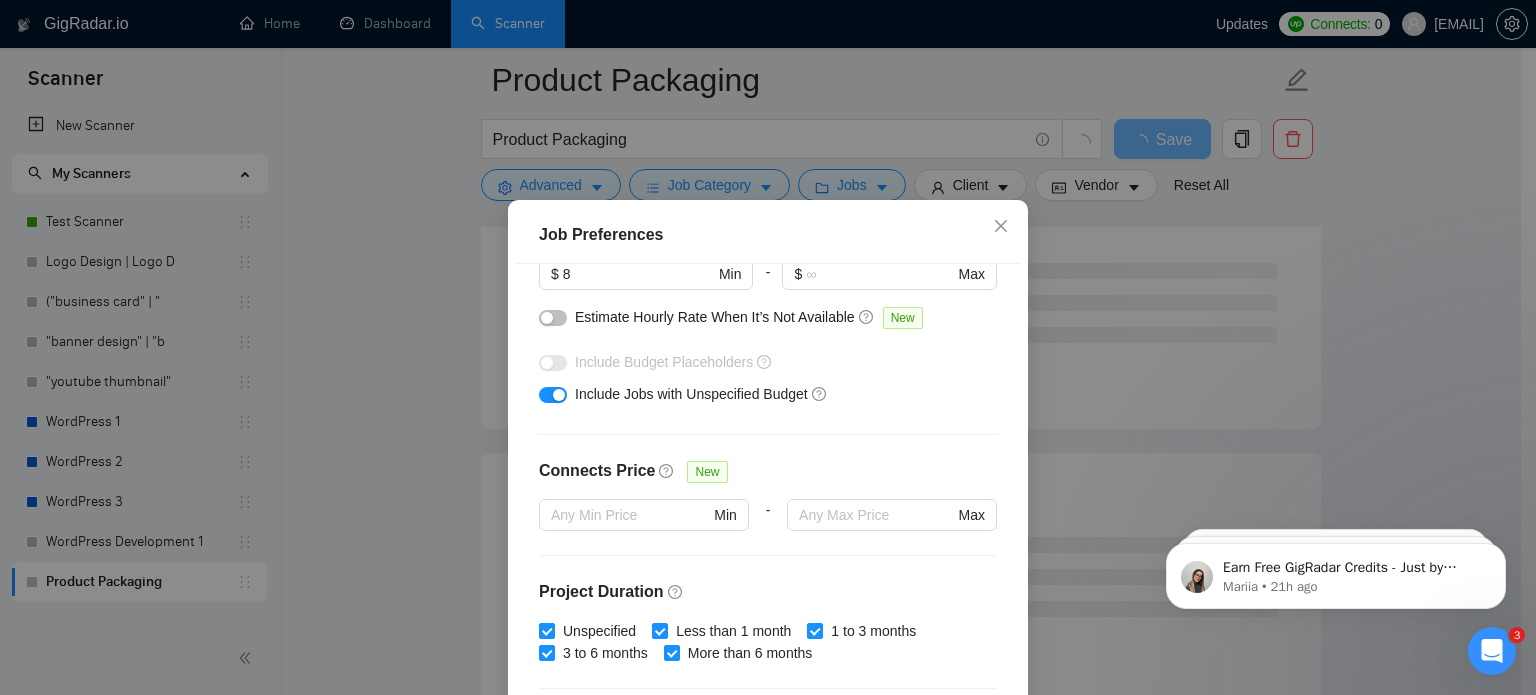 click on "Budget Project Type All Fixed Price Hourly Rate   Fixed Price Budget $ Min - $ Max Estimate Fixed Price When It’s Not Available New   Hourly Rate Price Budget $ 8 Min - $ Max Estimate Hourly Rate When It’s Not Available New Include Budget Placeholders Include Jobs with Unspecified Budget   Connects Price New Min - Max Project Duration   Unspecified Less than 1 month 1 to 3 months 3 to 6 months More than 6 months Hourly Workload   Unspecified <30 hrs/week >30 hrs/week Hours TBD Unsure Job Posting Questions New   Any posting questions Description Preferences Description Size New   Any description size" at bounding box center (768, 507) 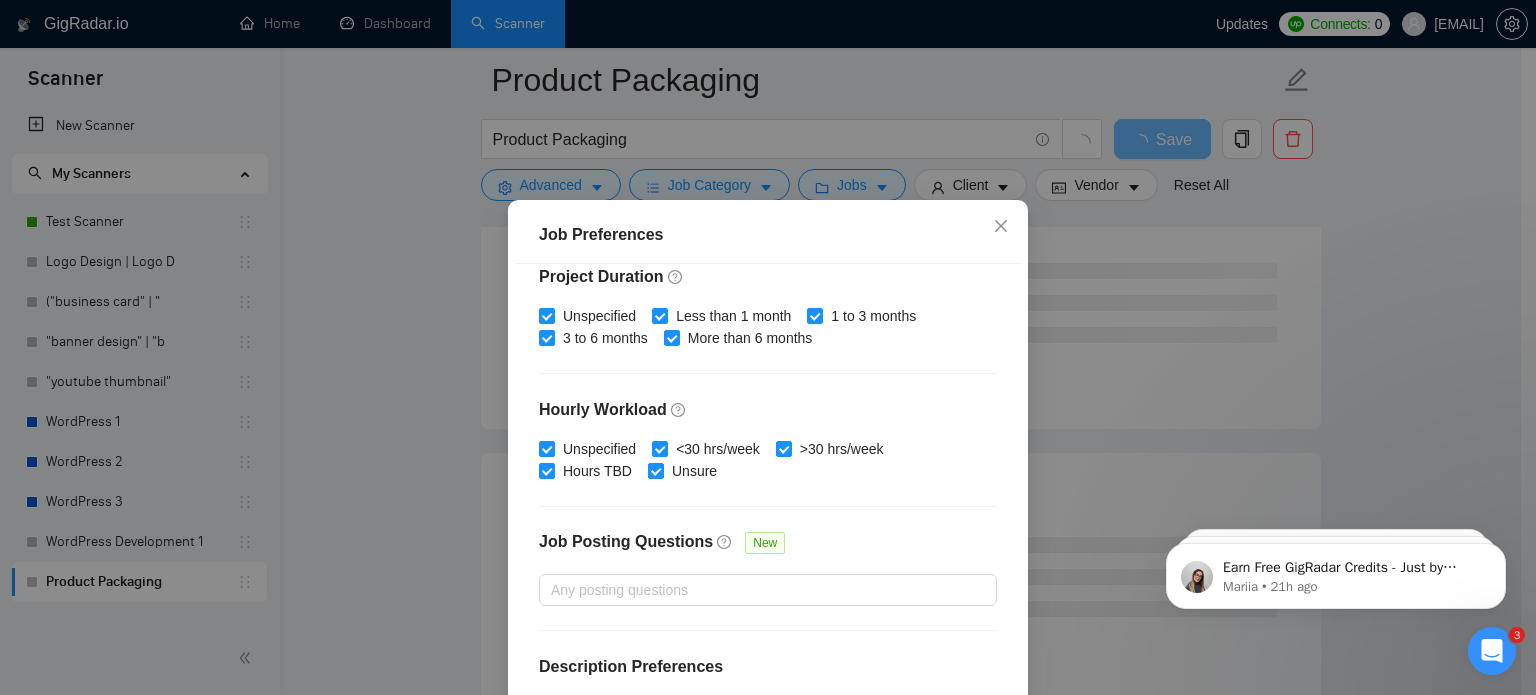 scroll, scrollTop: 640, scrollLeft: 0, axis: vertical 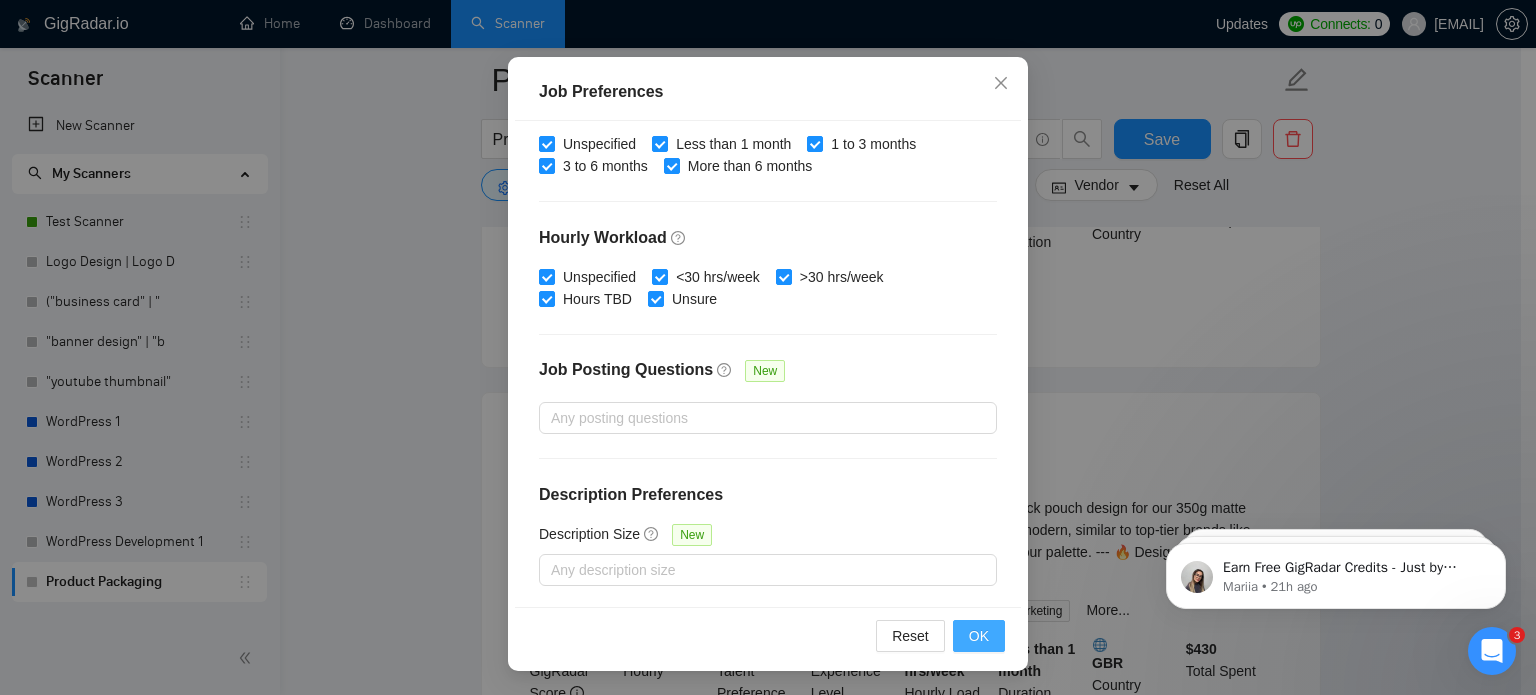 click on "OK" at bounding box center [979, 636] 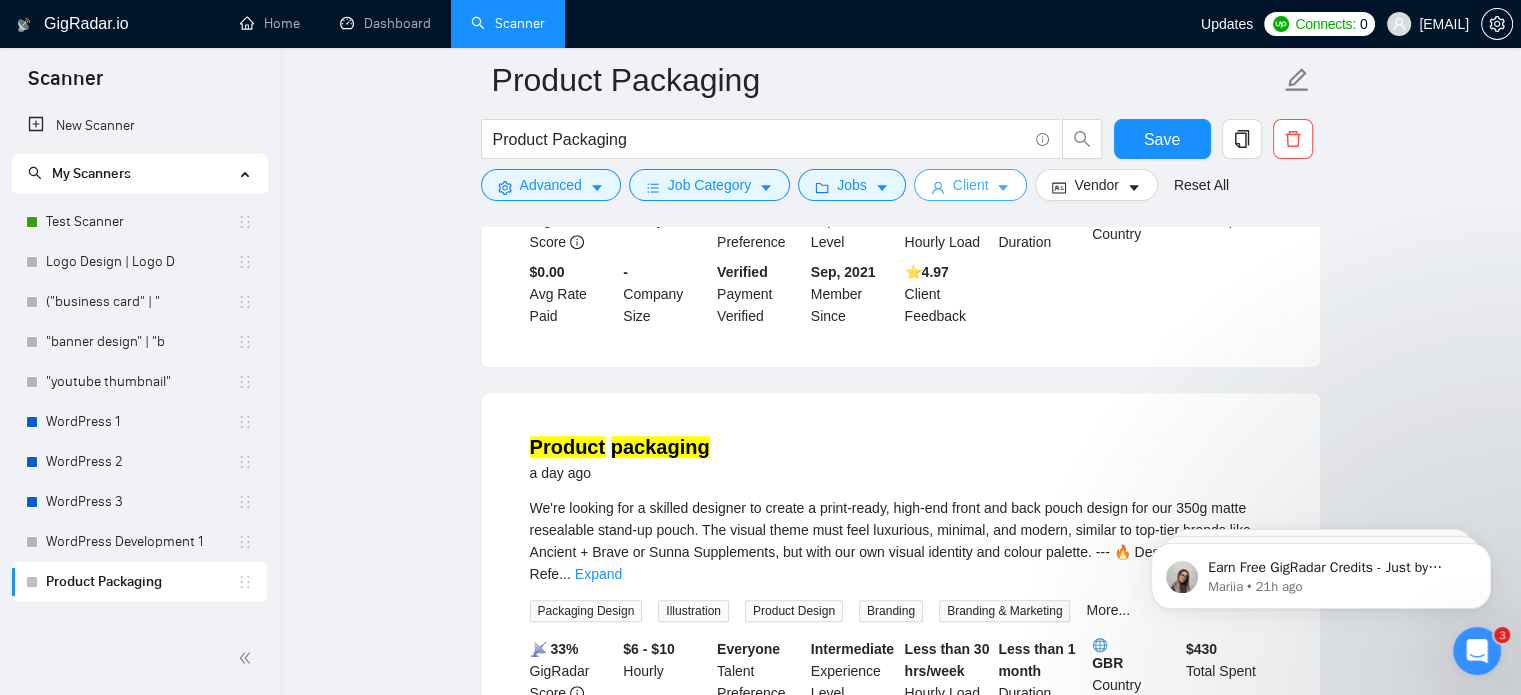 click on "Client" at bounding box center [971, 185] 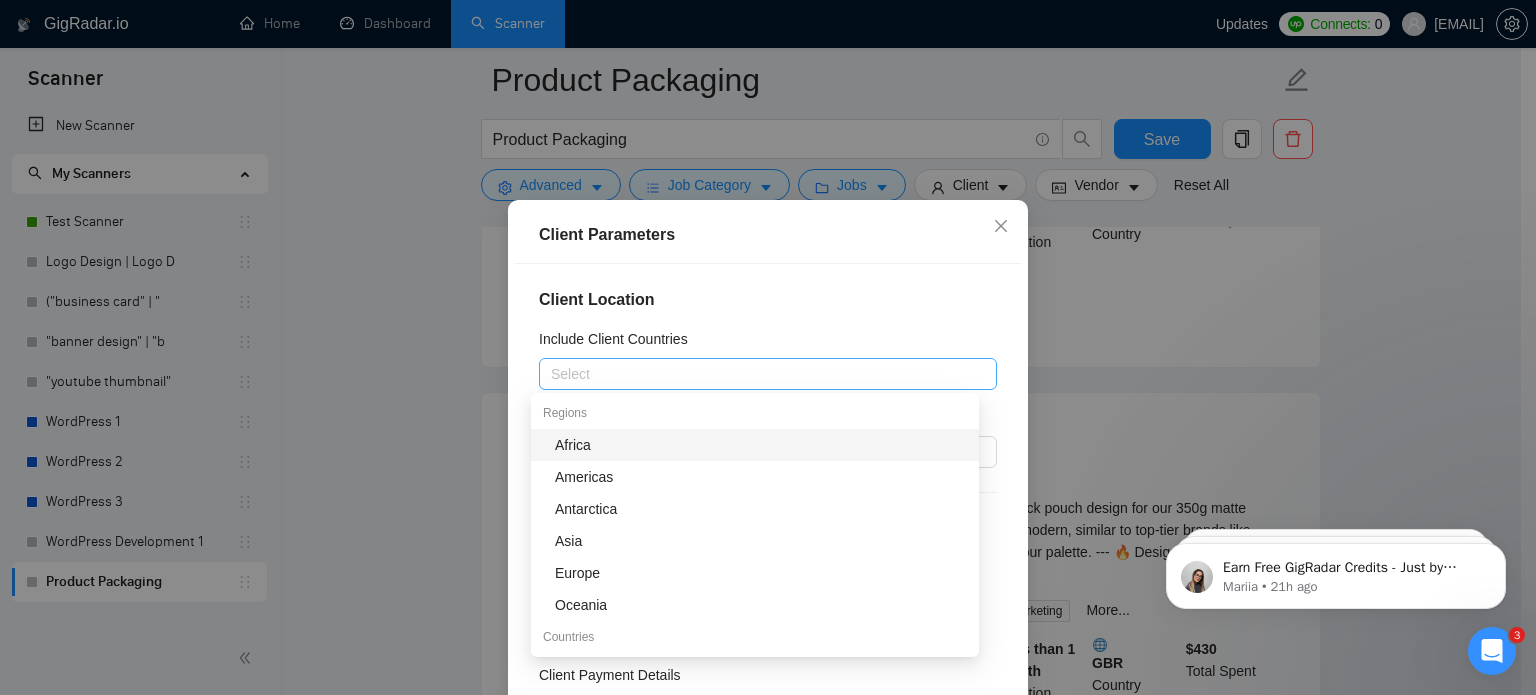 click at bounding box center [758, 374] 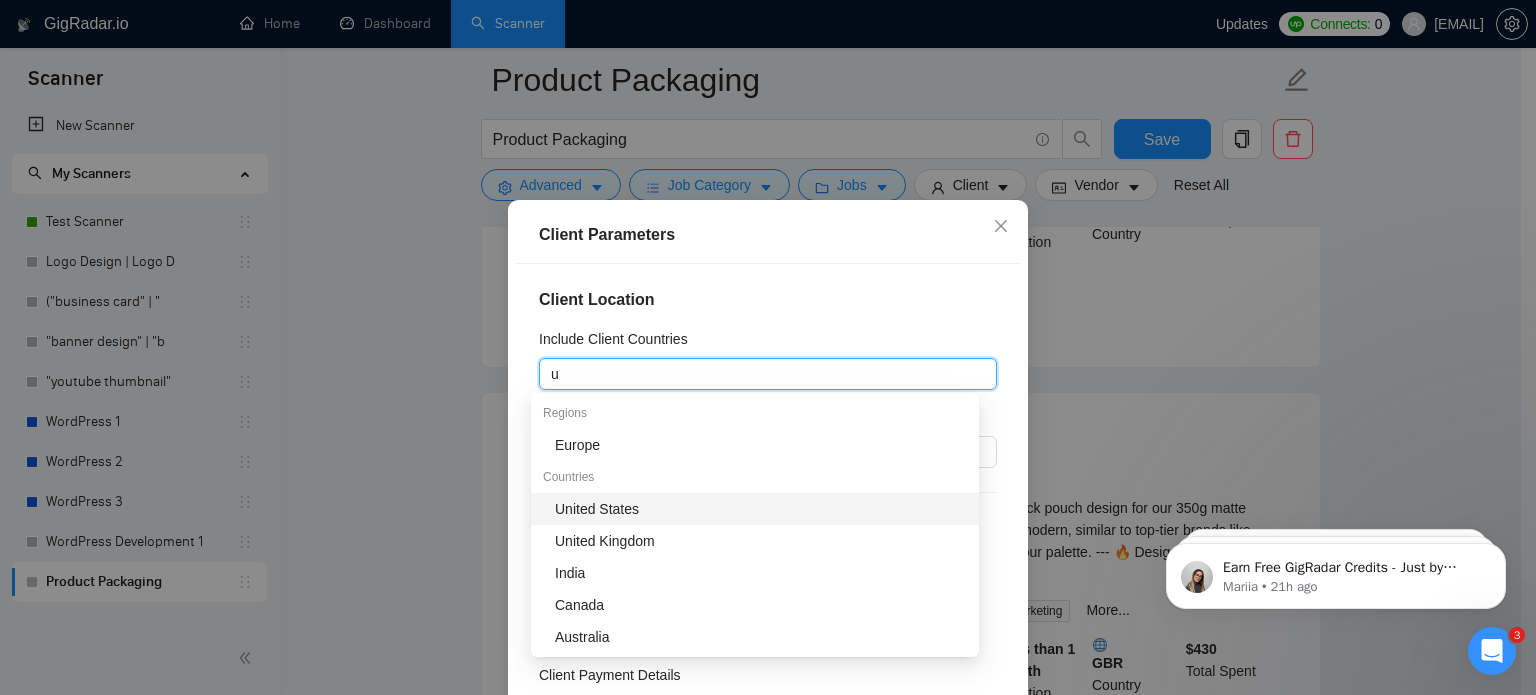 drag, startPoint x: 570, startPoint y: 531, endPoint x: 575, endPoint y: 515, distance: 16.763054 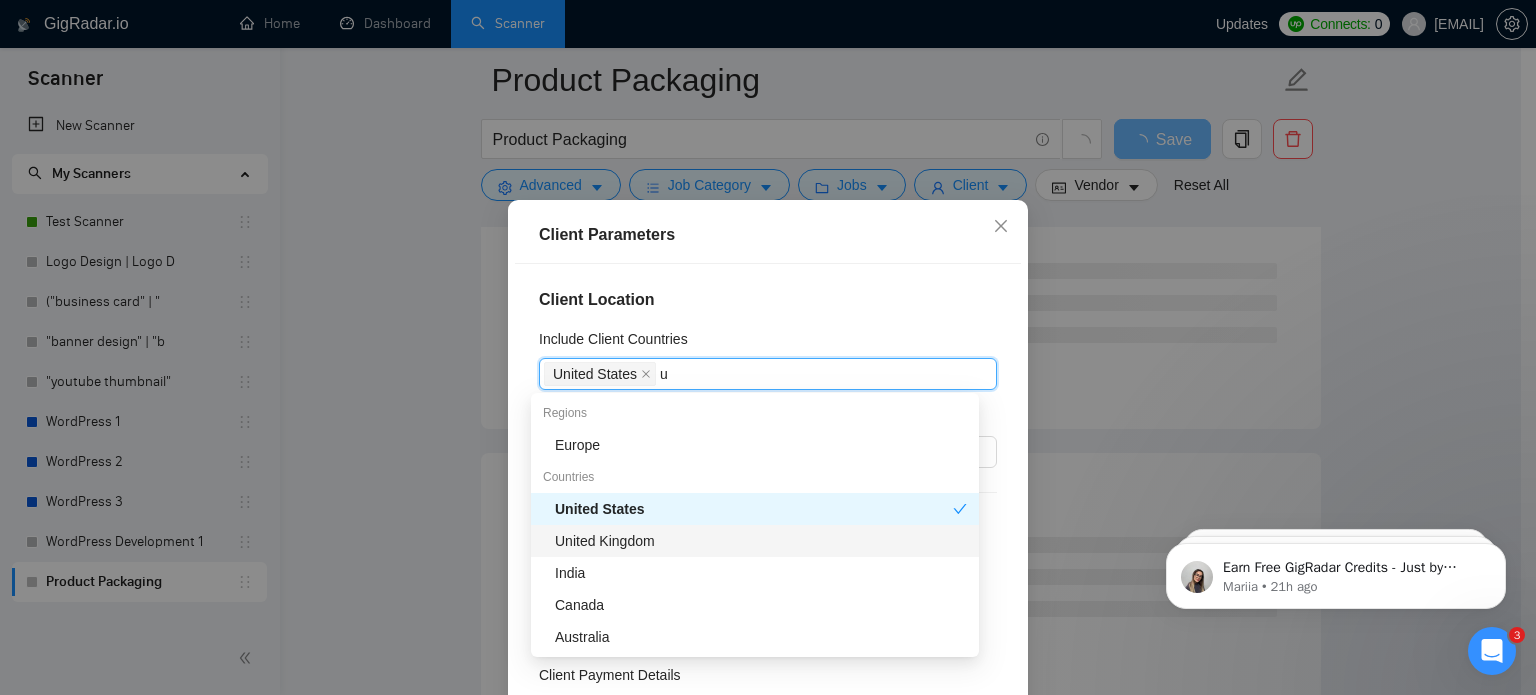 click on "United Kingdom" at bounding box center (761, 541) 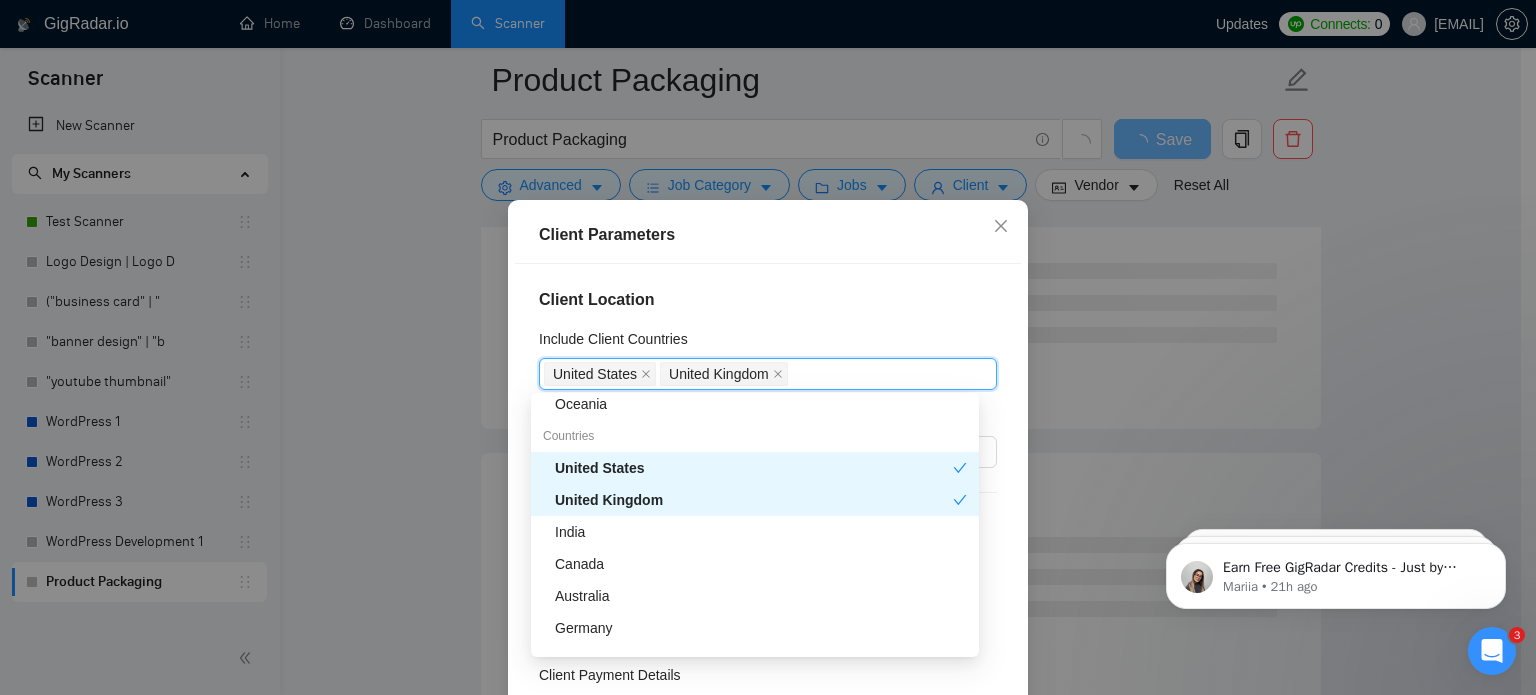 scroll, scrollTop: 207, scrollLeft: 0, axis: vertical 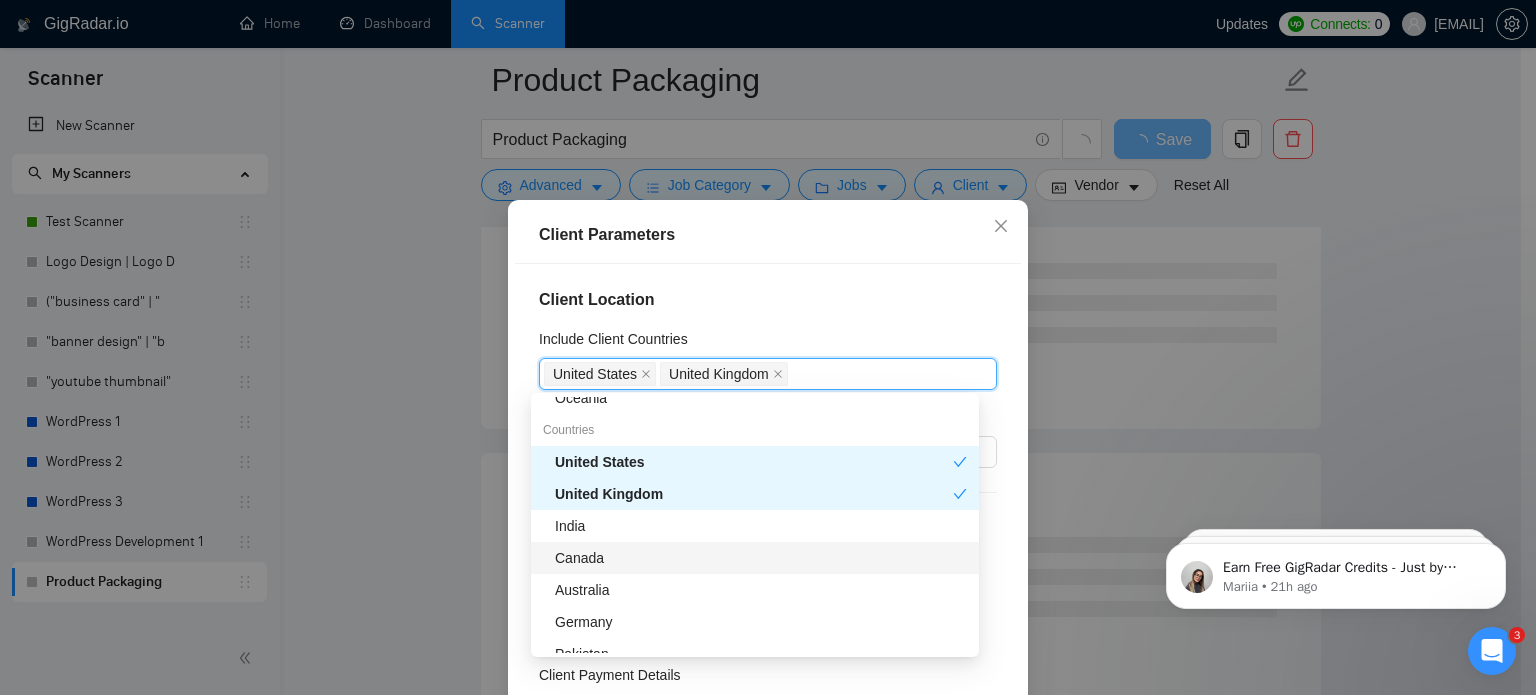 click on "Canada" at bounding box center [761, 558] 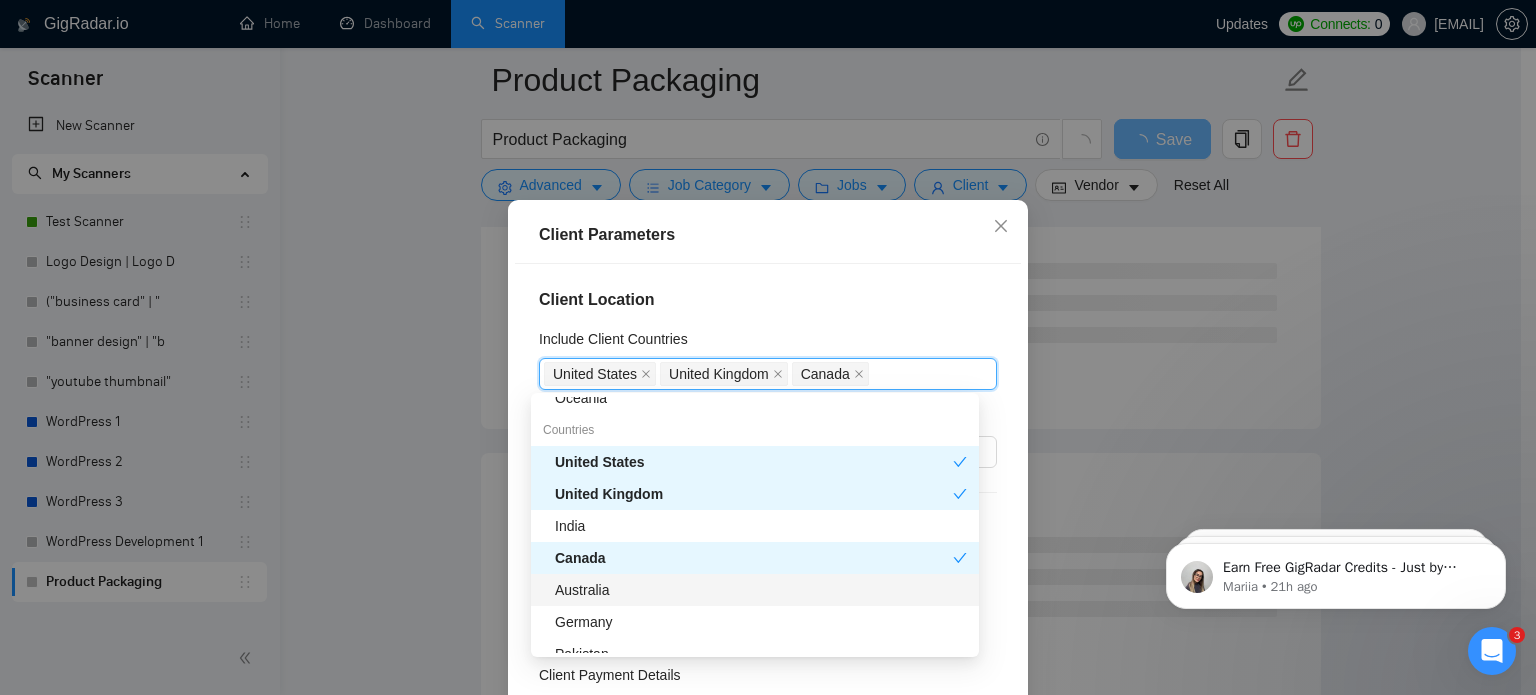click on "Australia" at bounding box center (761, 590) 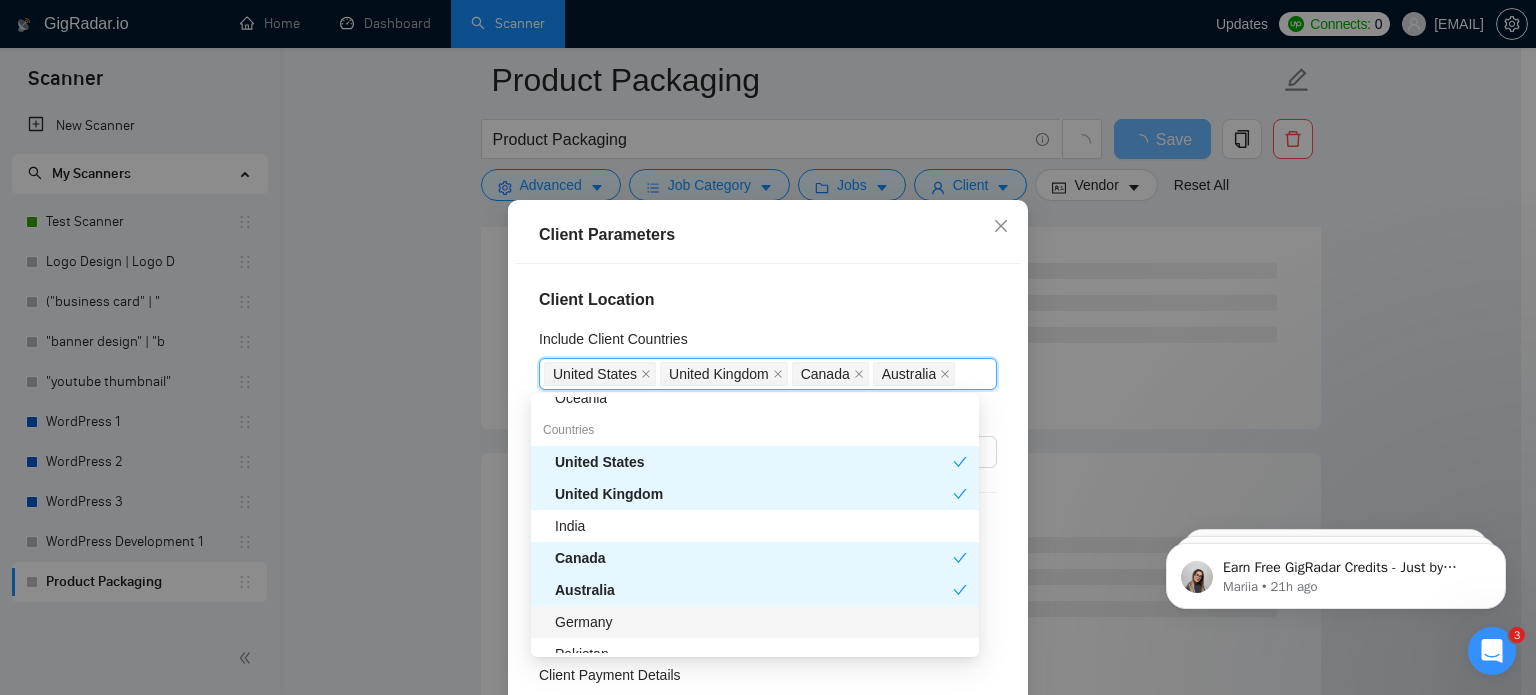 click on "Germany" at bounding box center [761, 622] 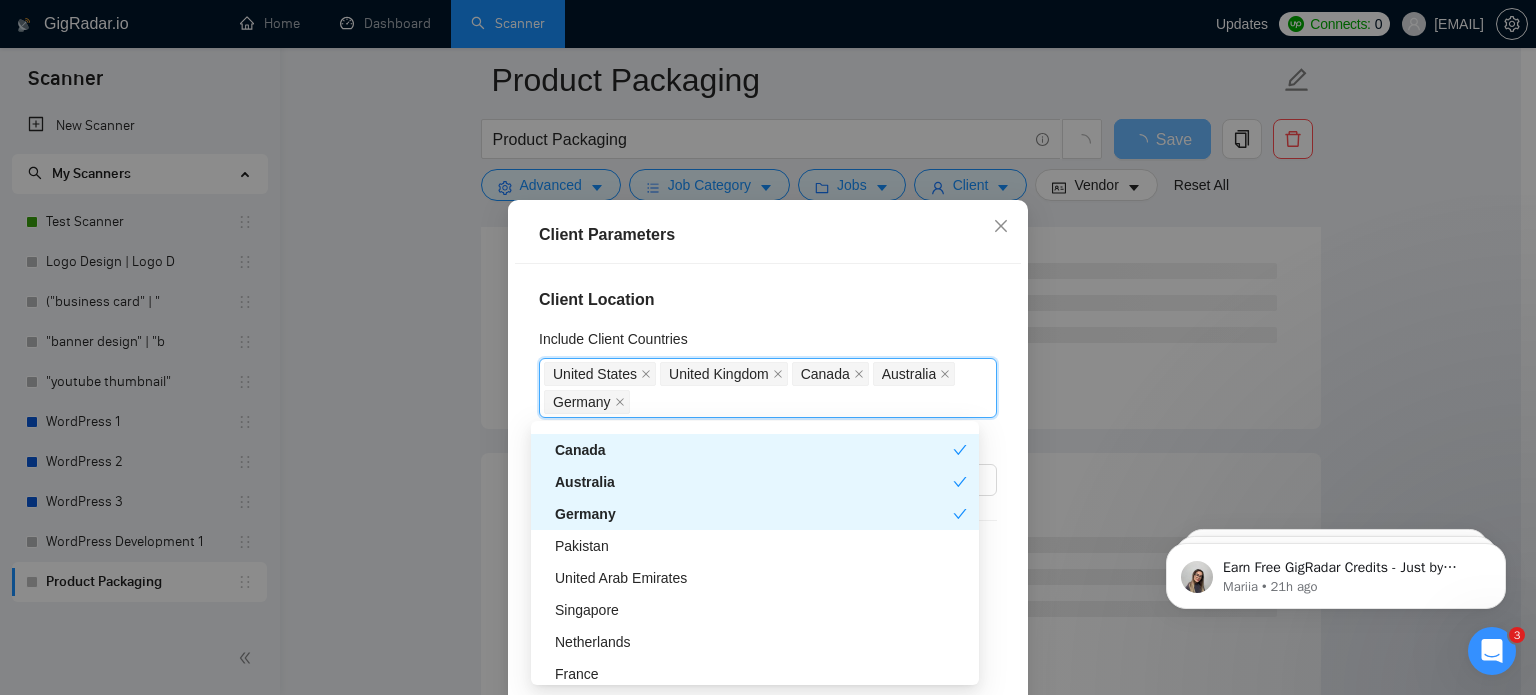 scroll, scrollTop: 344, scrollLeft: 0, axis: vertical 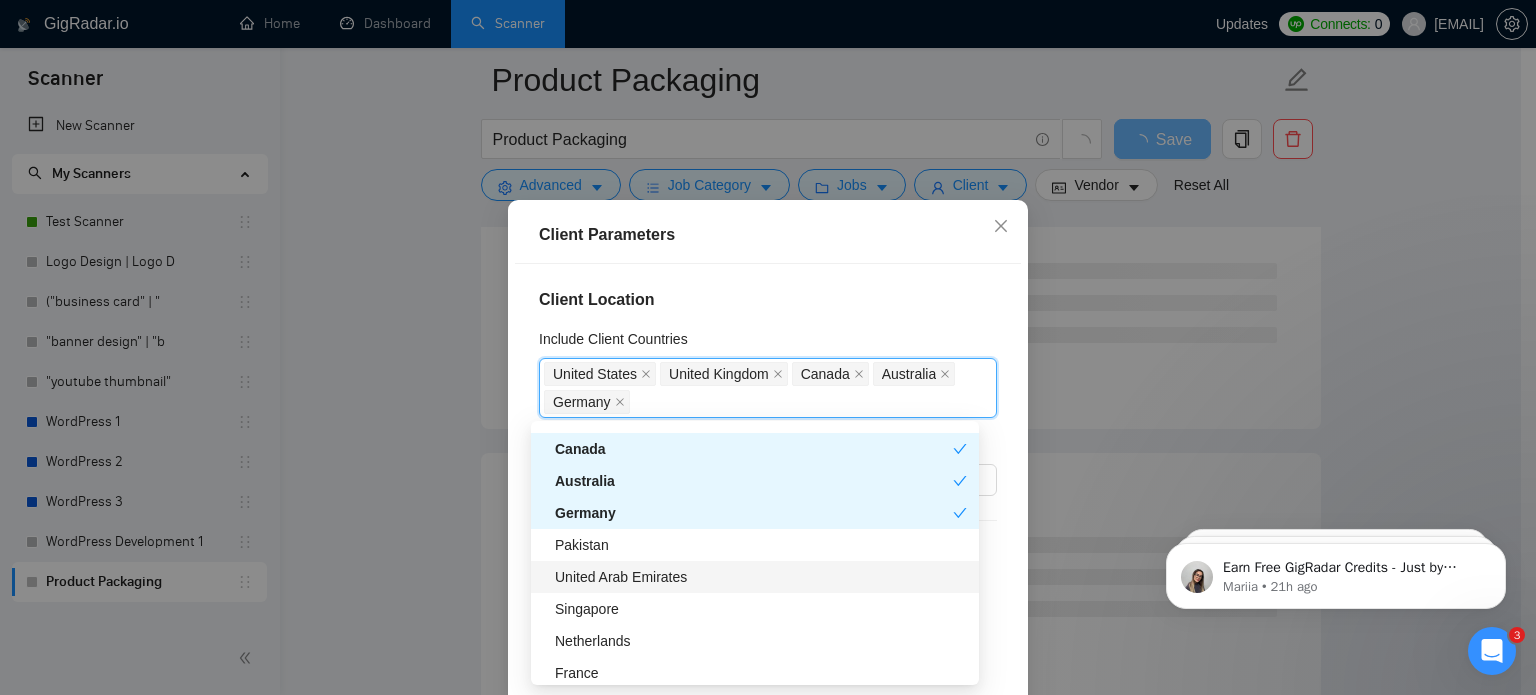click on "United Arab Emirates" at bounding box center (761, 577) 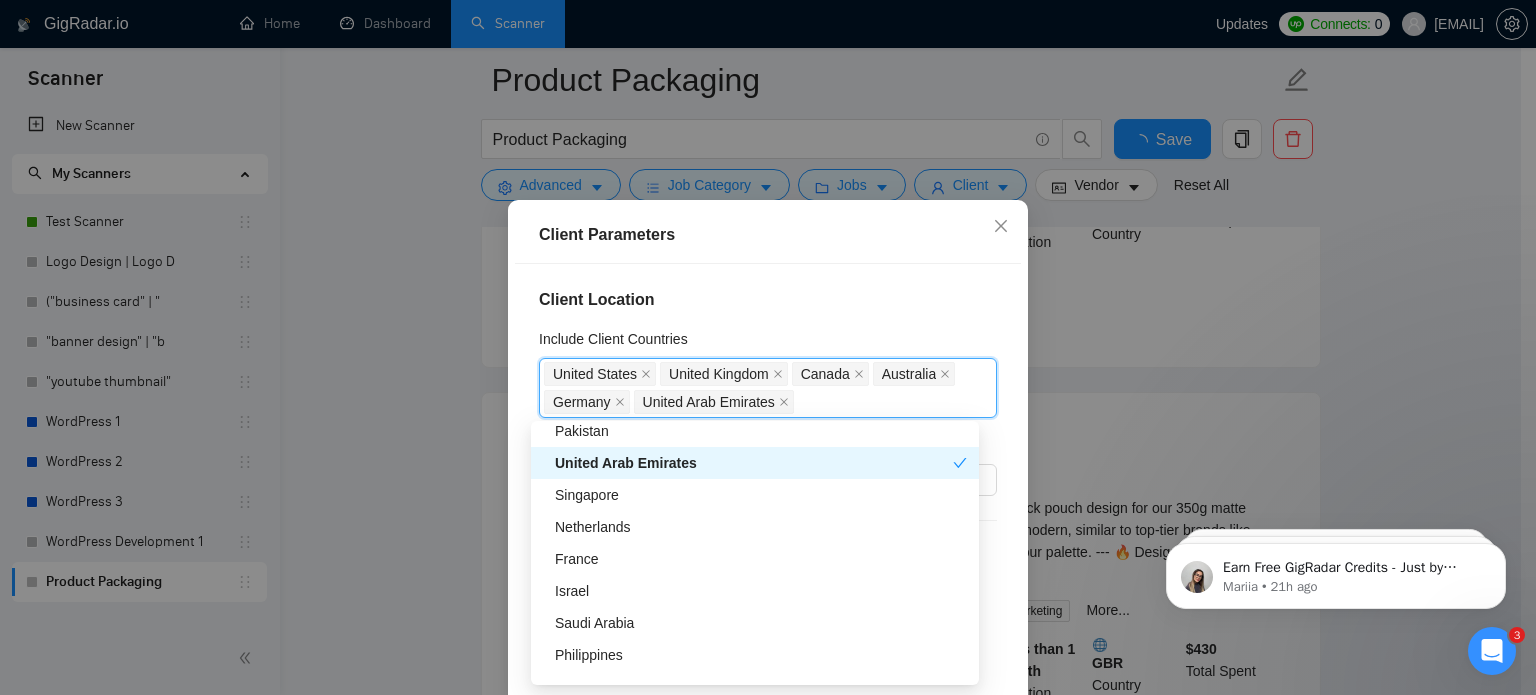 scroll, scrollTop: 458, scrollLeft: 0, axis: vertical 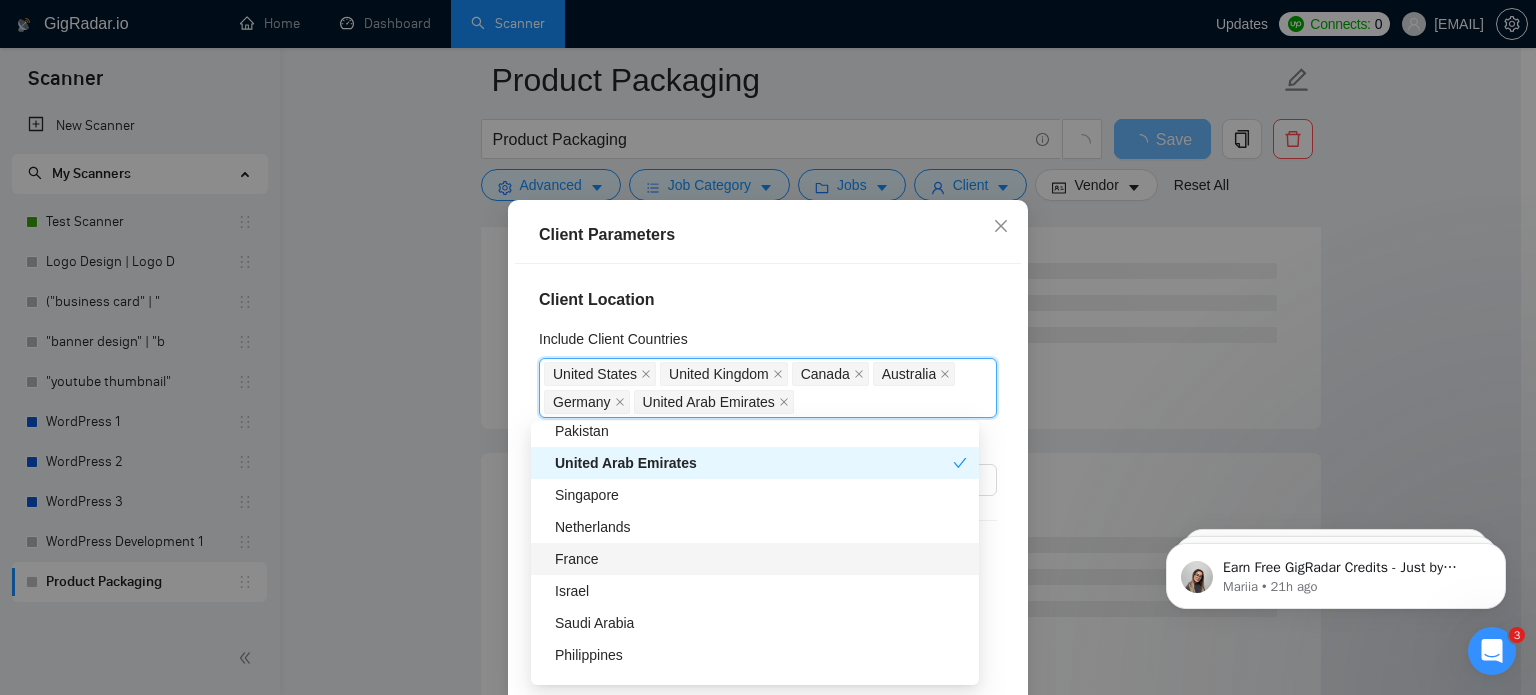 click on "France" at bounding box center [761, 559] 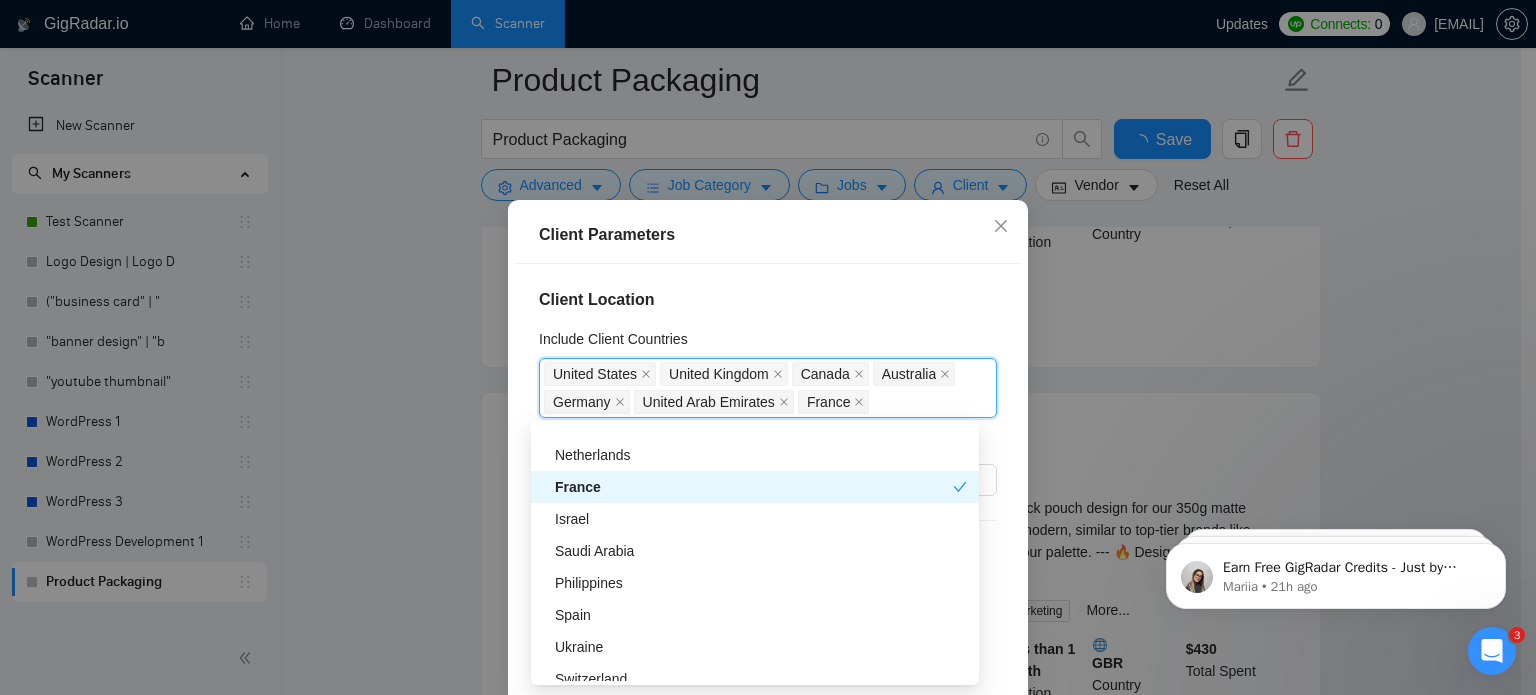 scroll, scrollTop: 576, scrollLeft: 0, axis: vertical 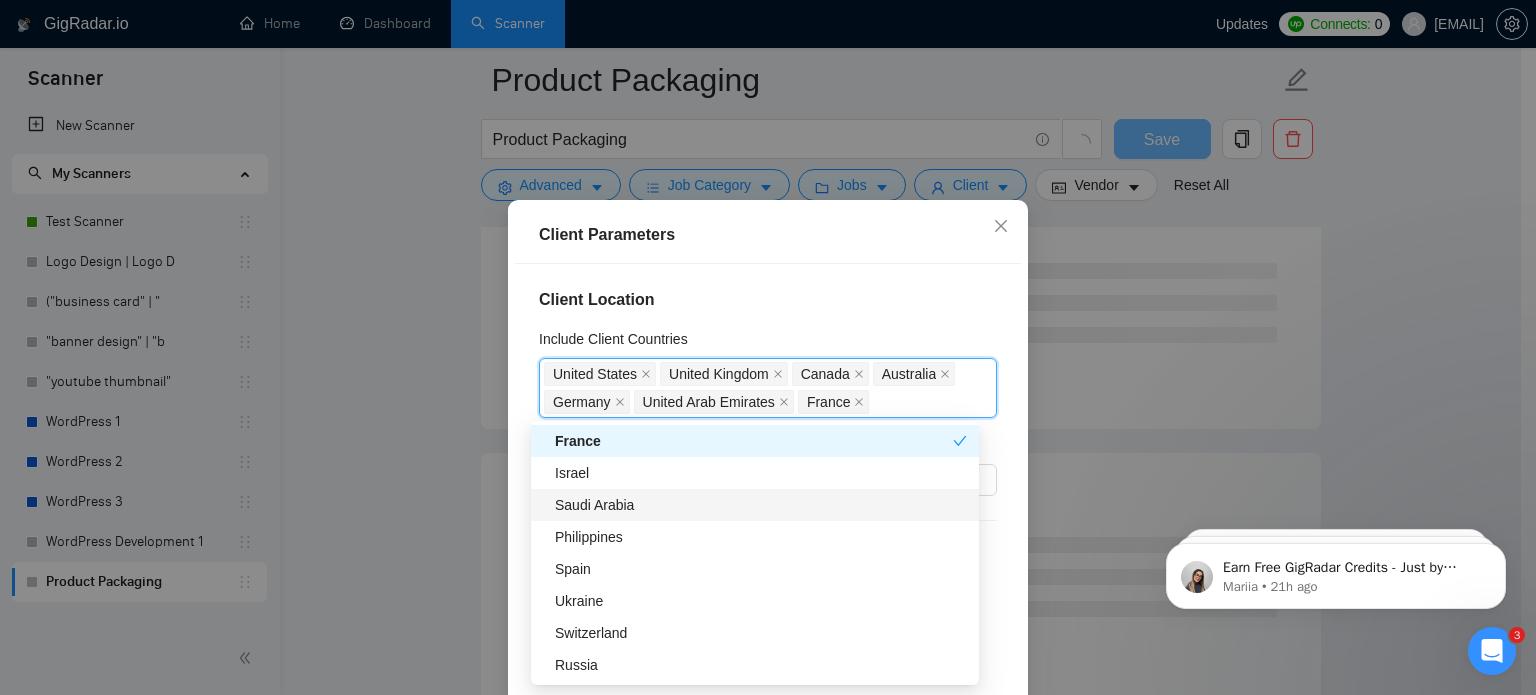 click on "Saudi Arabia" at bounding box center (761, 505) 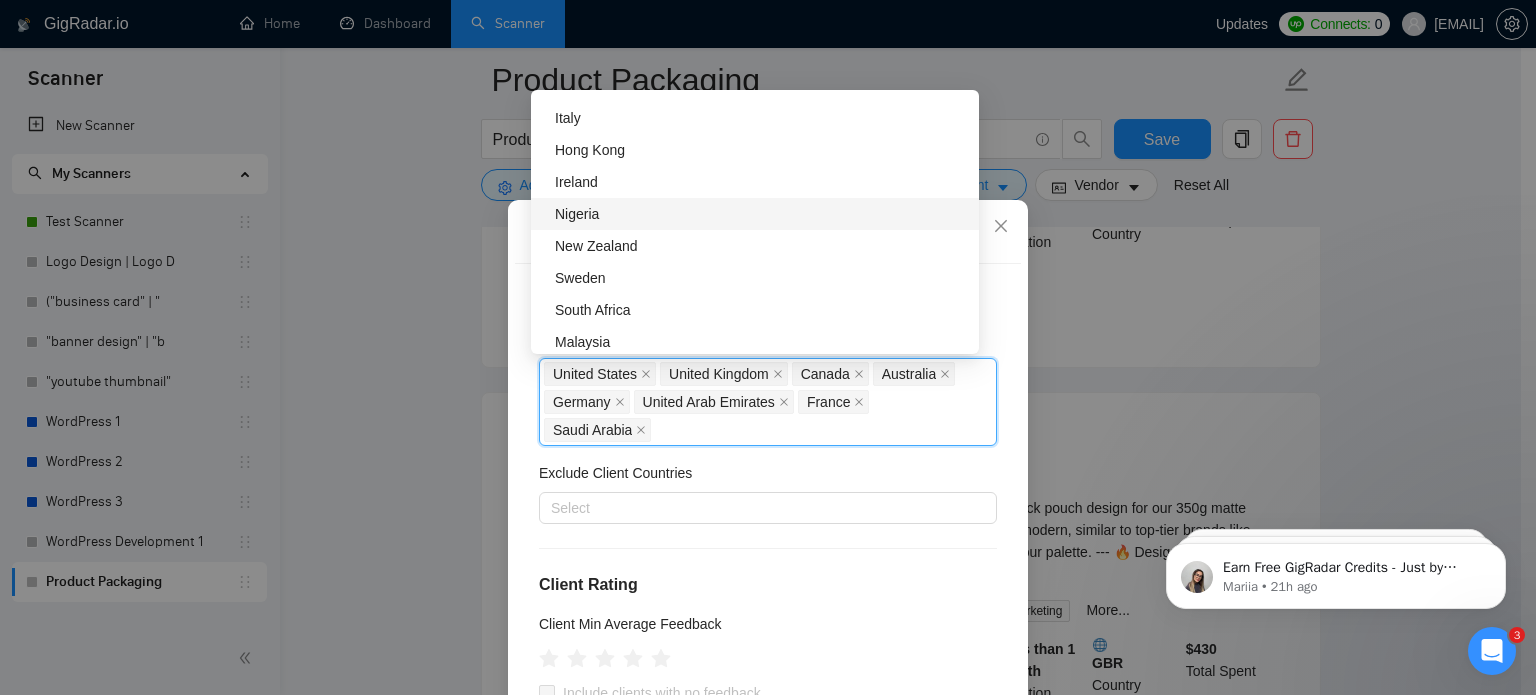 scroll, scrollTop: 857, scrollLeft: 0, axis: vertical 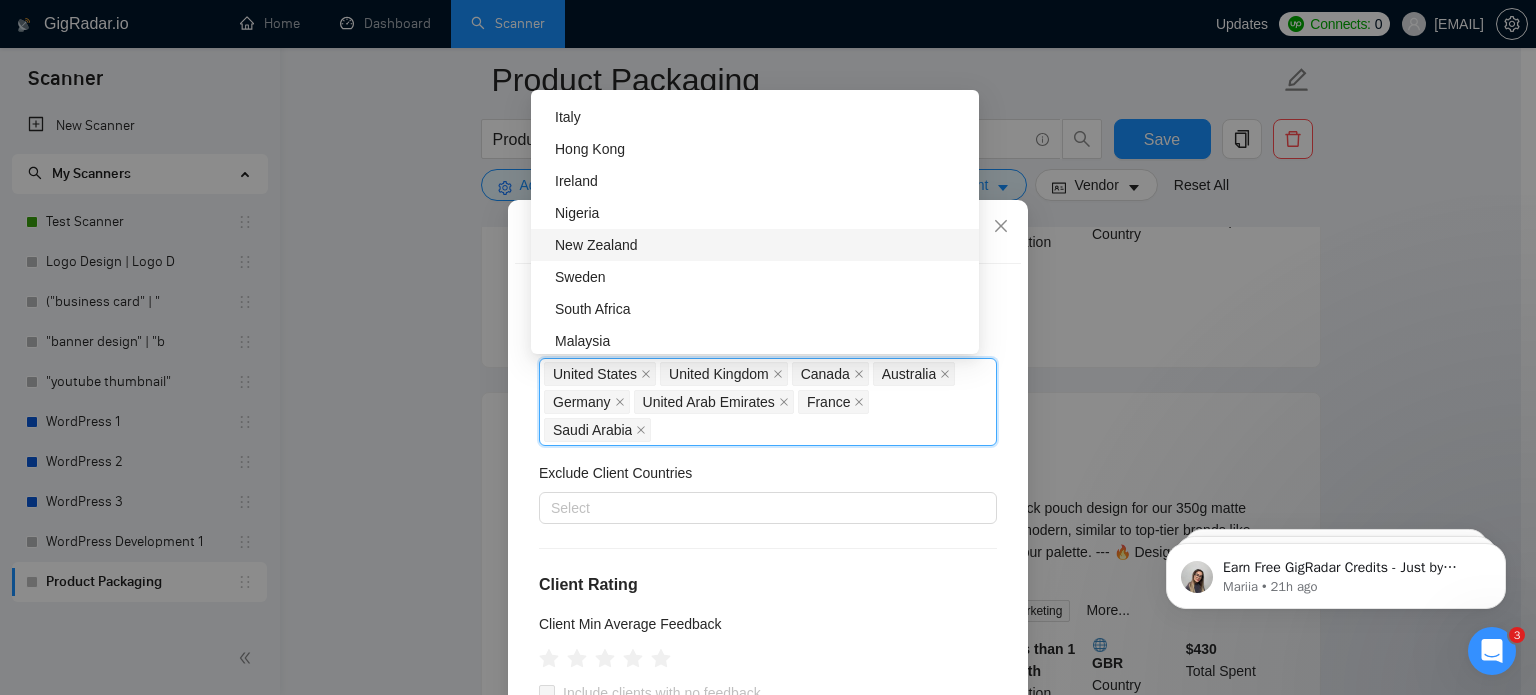 click on "New Zealand" at bounding box center [761, 245] 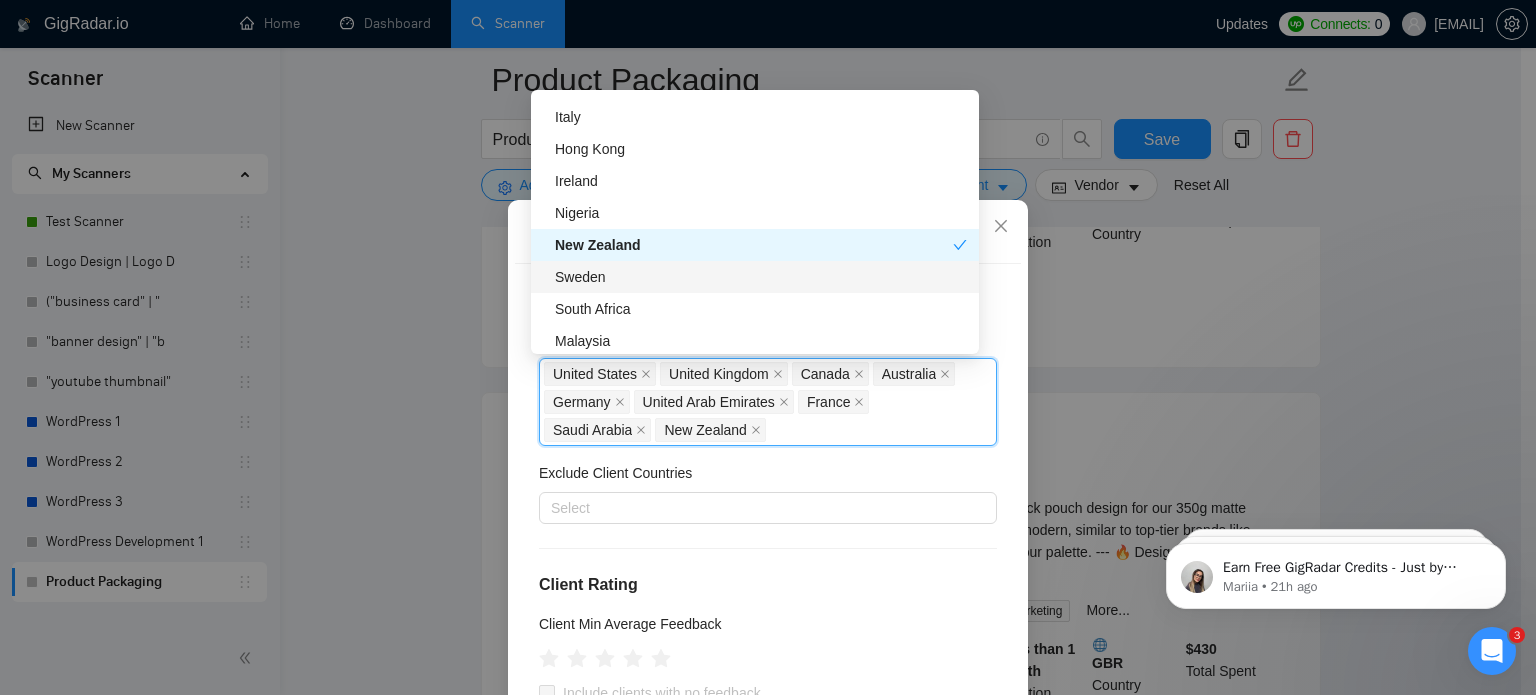 click on "Sweden" at bounding box center [761, 277] 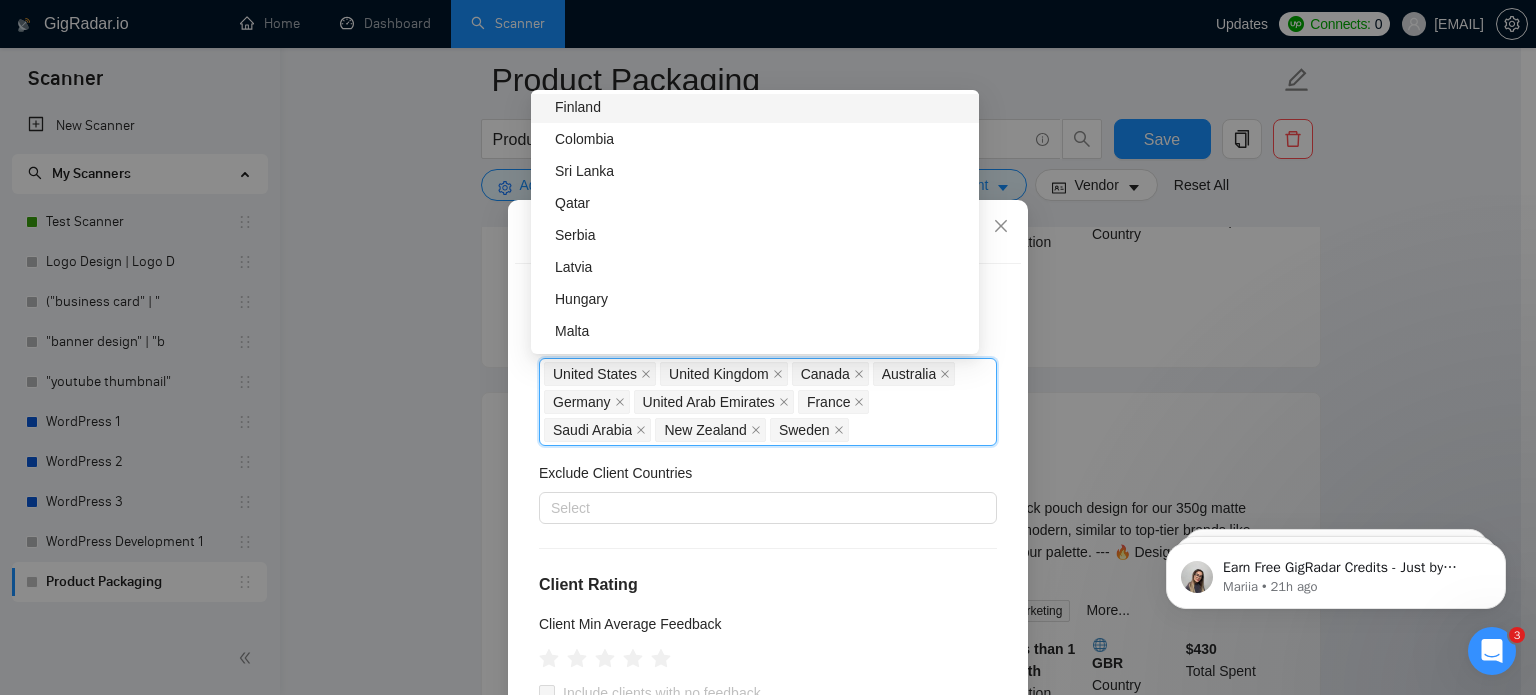 scroll, scrollTop: 2025, scrollLeft: 0, axis: vertical 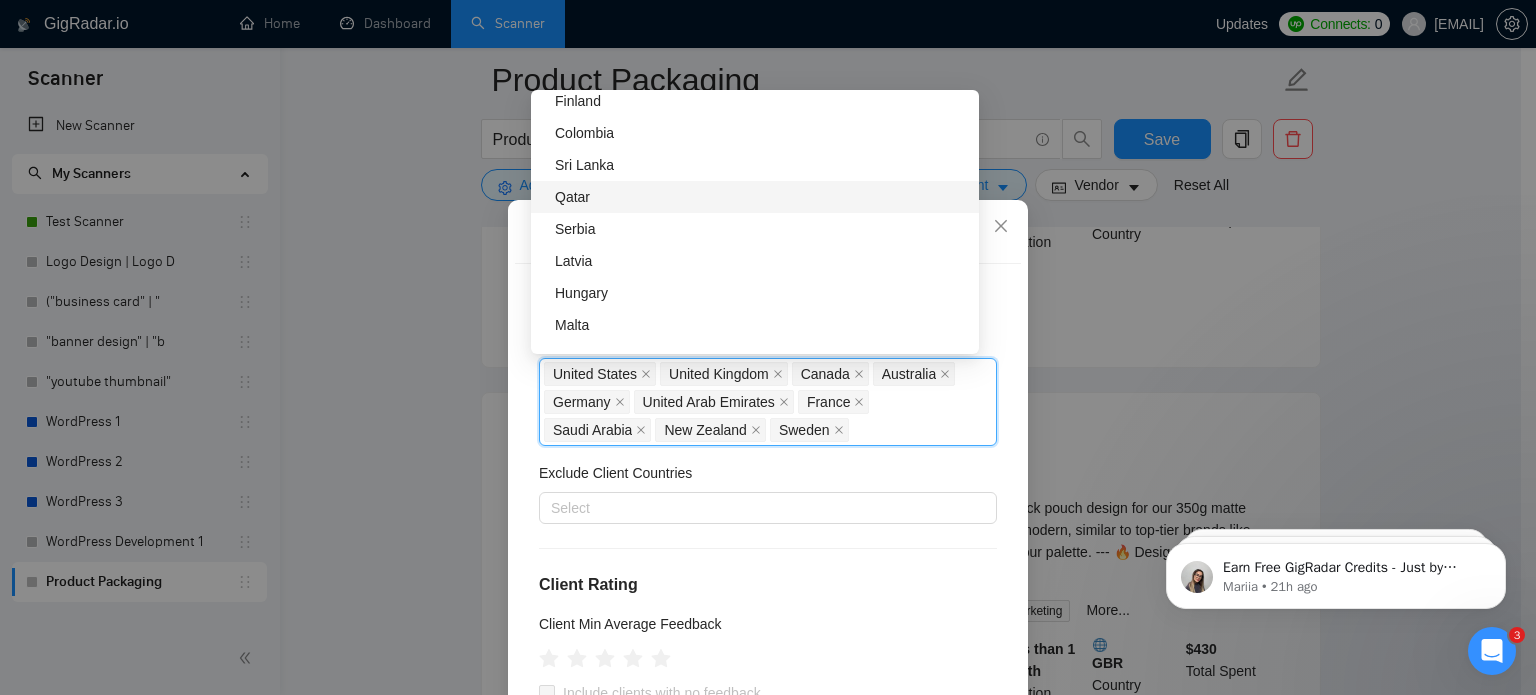 click on "Qatar" at bounding box center [761, 197] 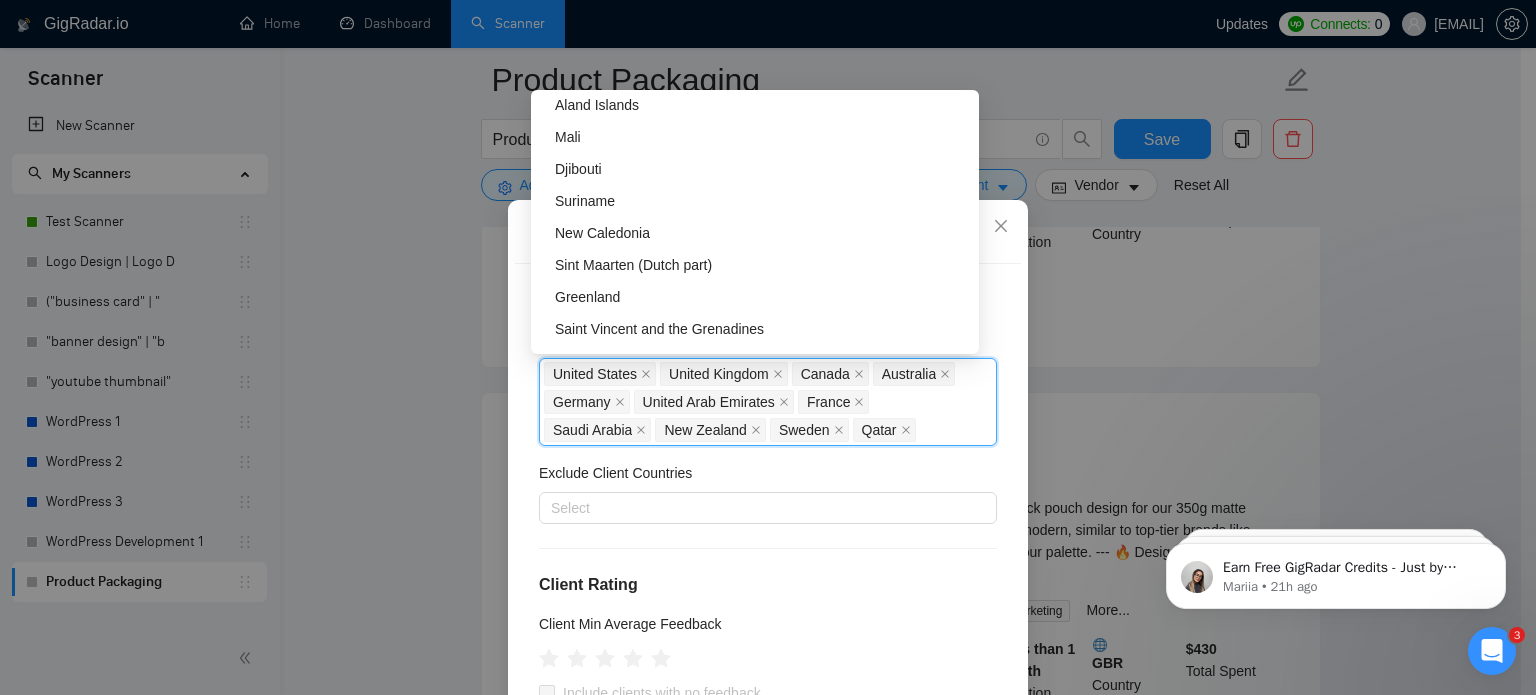 scroll, scrollTop: 5831, scrollLeft: 0, axis: vertical 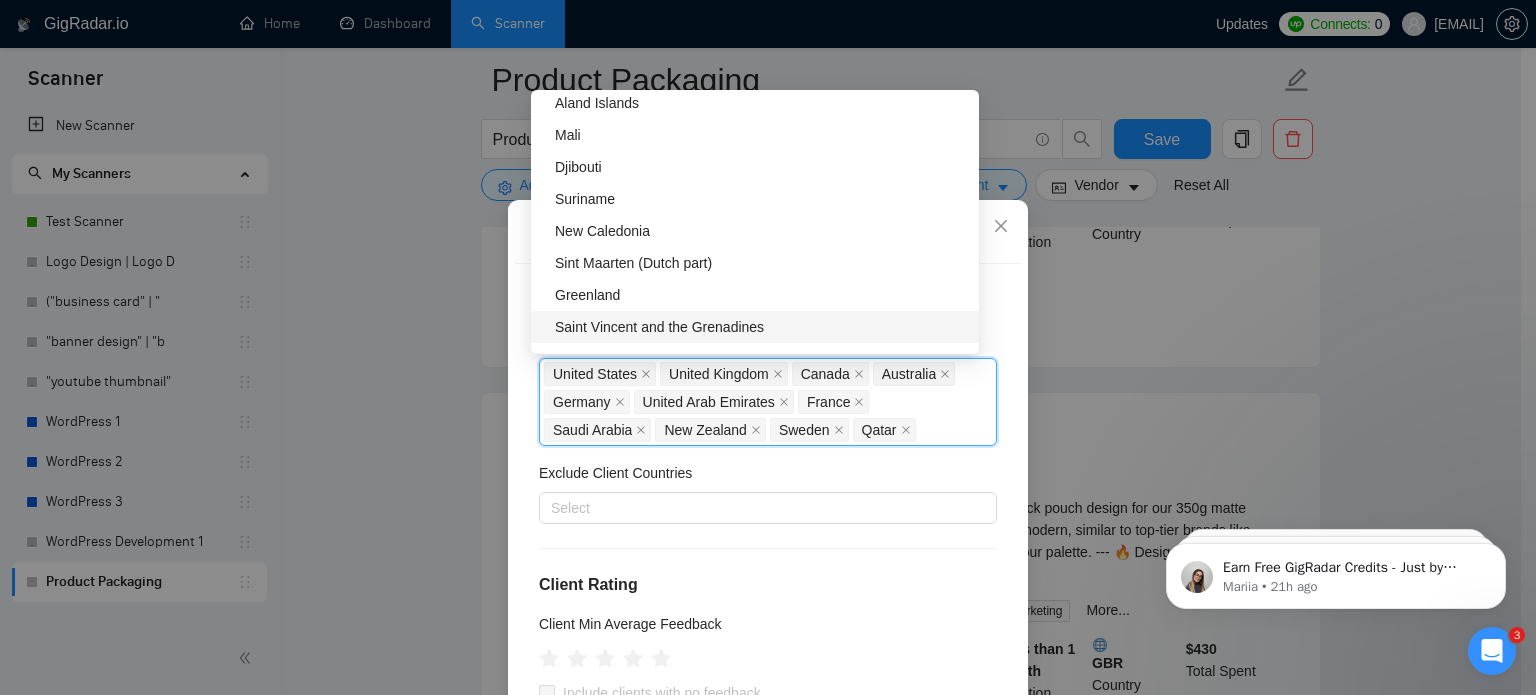 click on "Client Location Include Client Countries United States, United Kingdom, Canada, Australia, Germany, United Arab Emirates, France, Saudi Arabia, New Zealand, Sweden, Qatar United States United Kingdom Canada Australia Germany United Arab Emirates France Saudi Arabia New Zealand Sweden Qatar   Exclude Client Countries   Select Client Rating Client Min Average Feedback Include clients with no feedback Client Payment Details Payment Verified Hire Rate Stats   Client Total Spent $ Min - $ Max Client Hire Rate New   Any hire rate   Avg Hourly Rate Paid New $ Min - $ Max Include Clients without Sufficient History Client Profile Client Industry New   Any industry Client Company Size   Any company size Enterprise Clients New   Any clients" at bounding box center [768, 507] 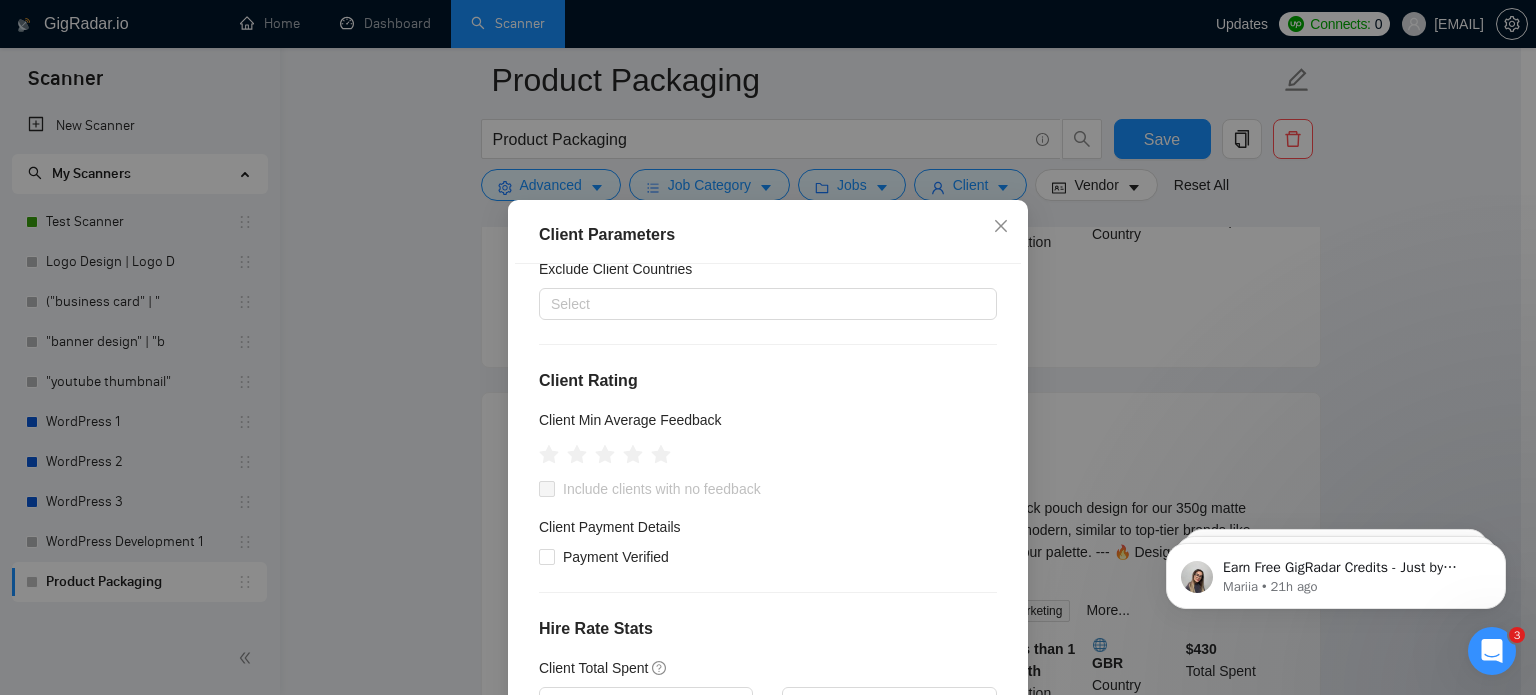 scroll, scrollTop: 228, scrollLeft: 0, axis: vertical 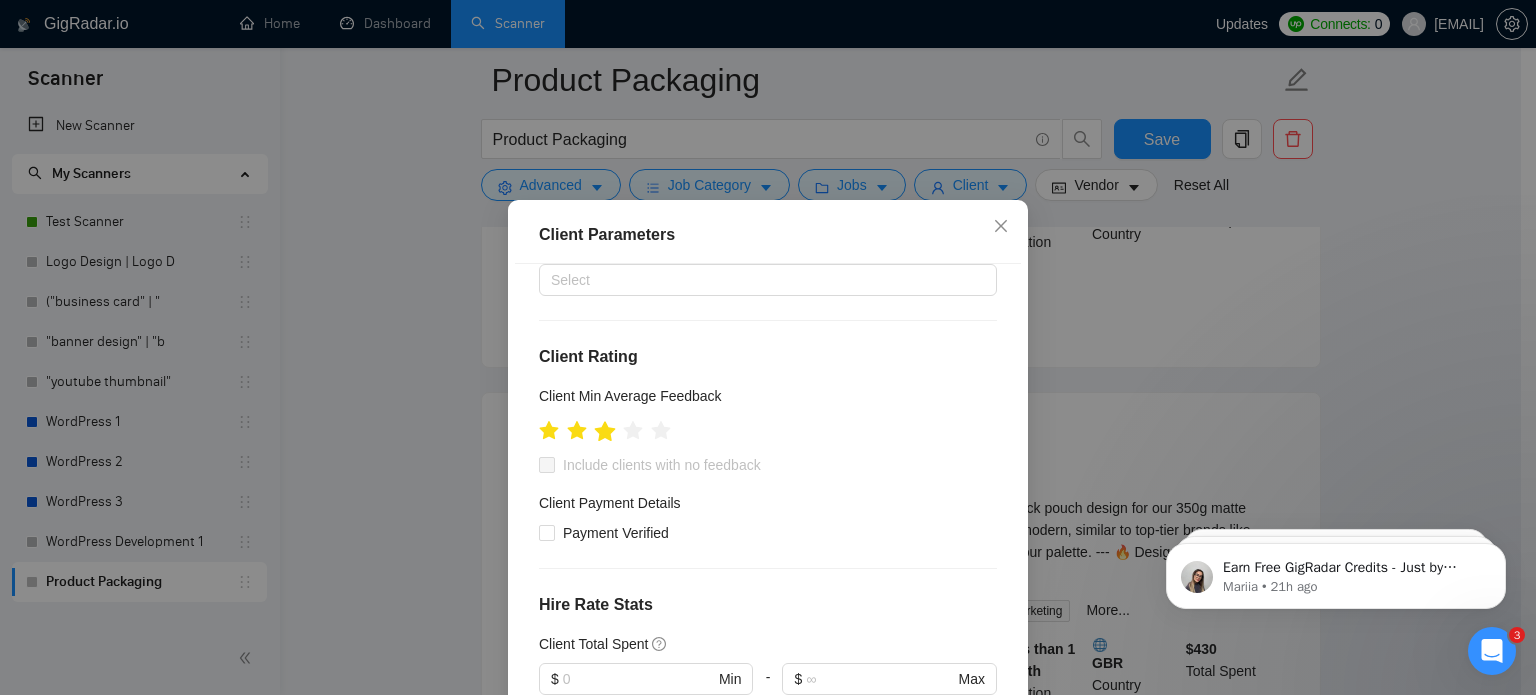 click 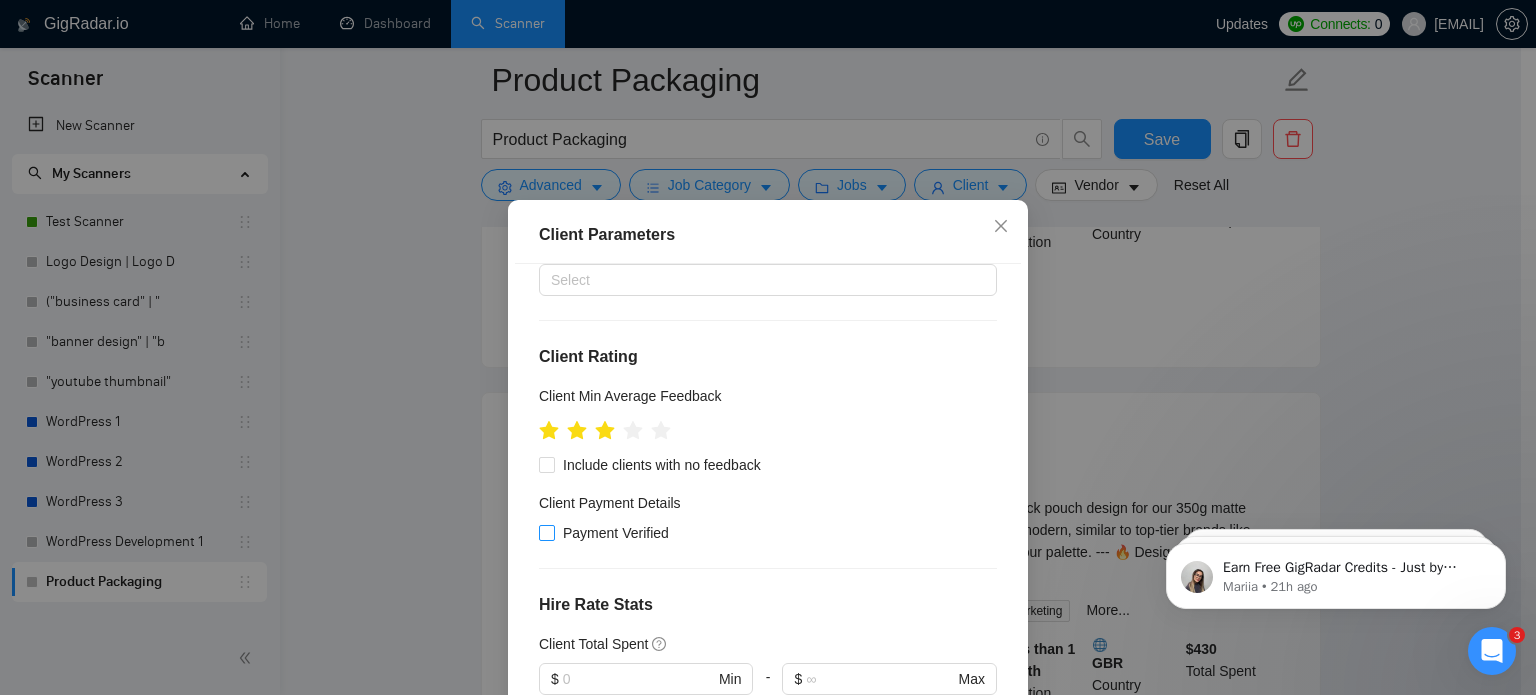 click on "Payment Verified" at bounding box center [546, 532] 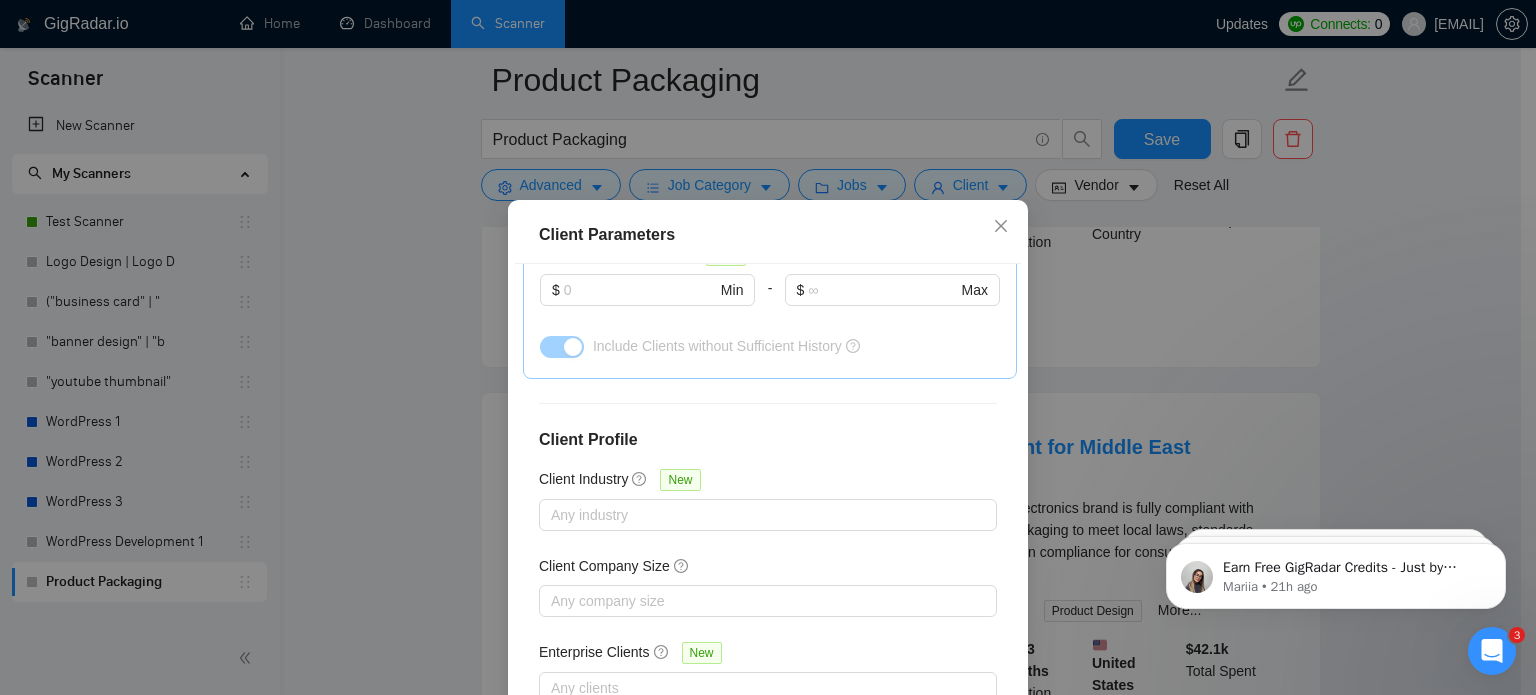 scroll, scrollTop: 816, scrollLeft: 0, axis: vertical 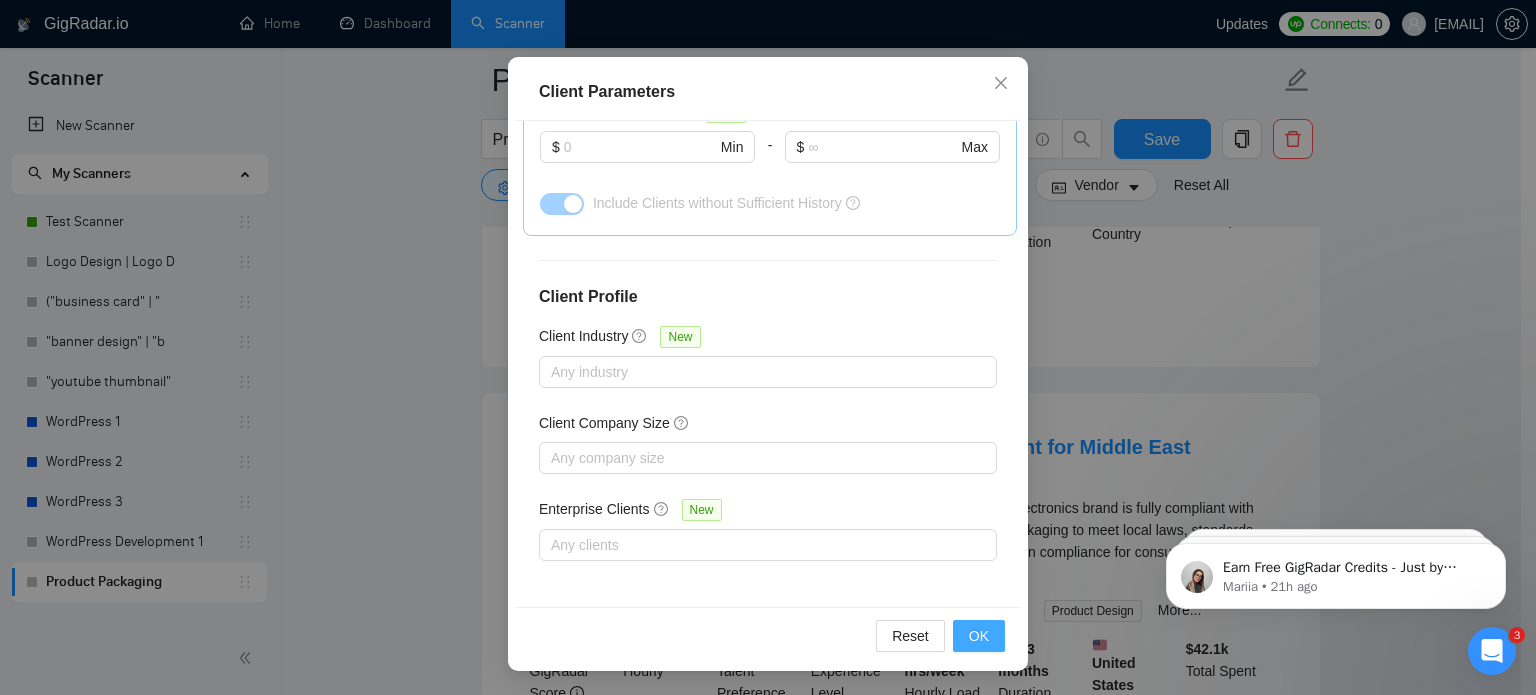 click on "OK" at bounding box center (979, 636) 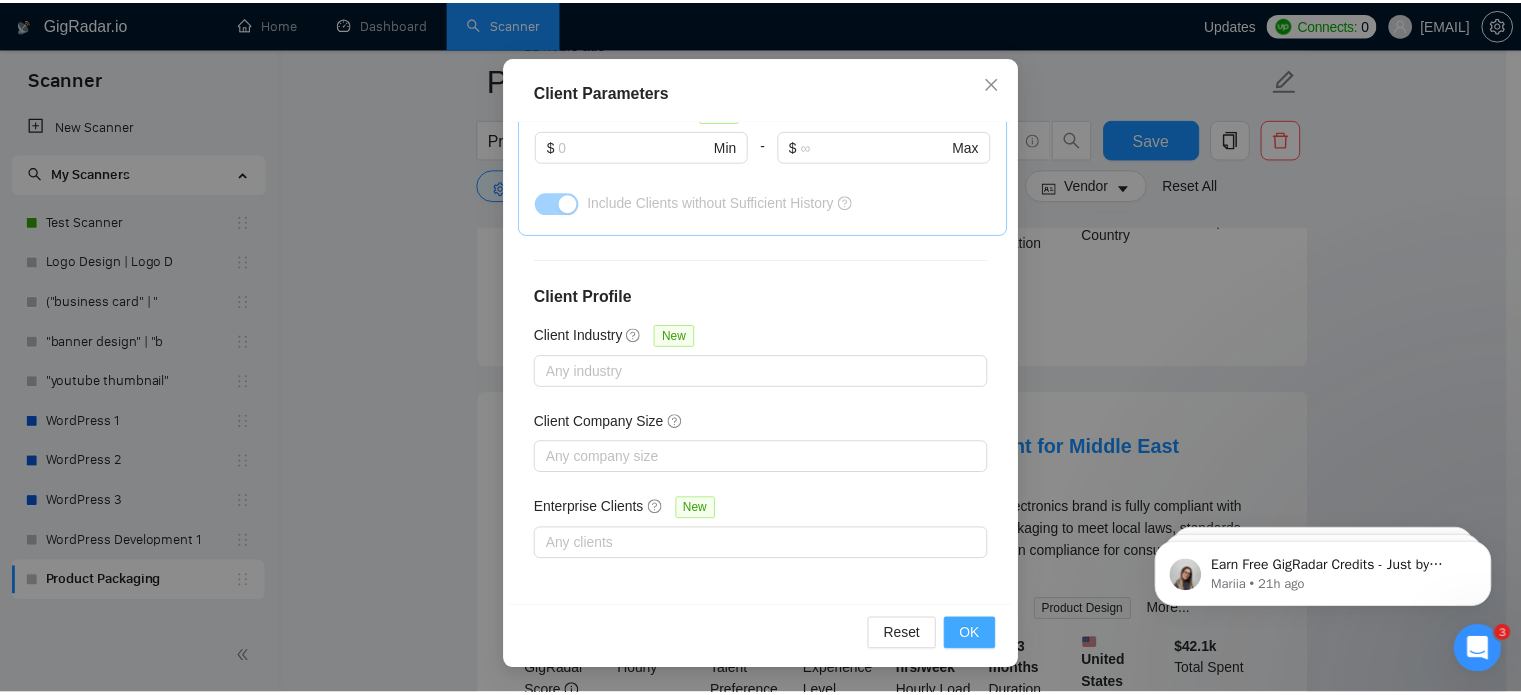 scroll, scrollTop: 63, scrollLeft: 0, axis: vertical 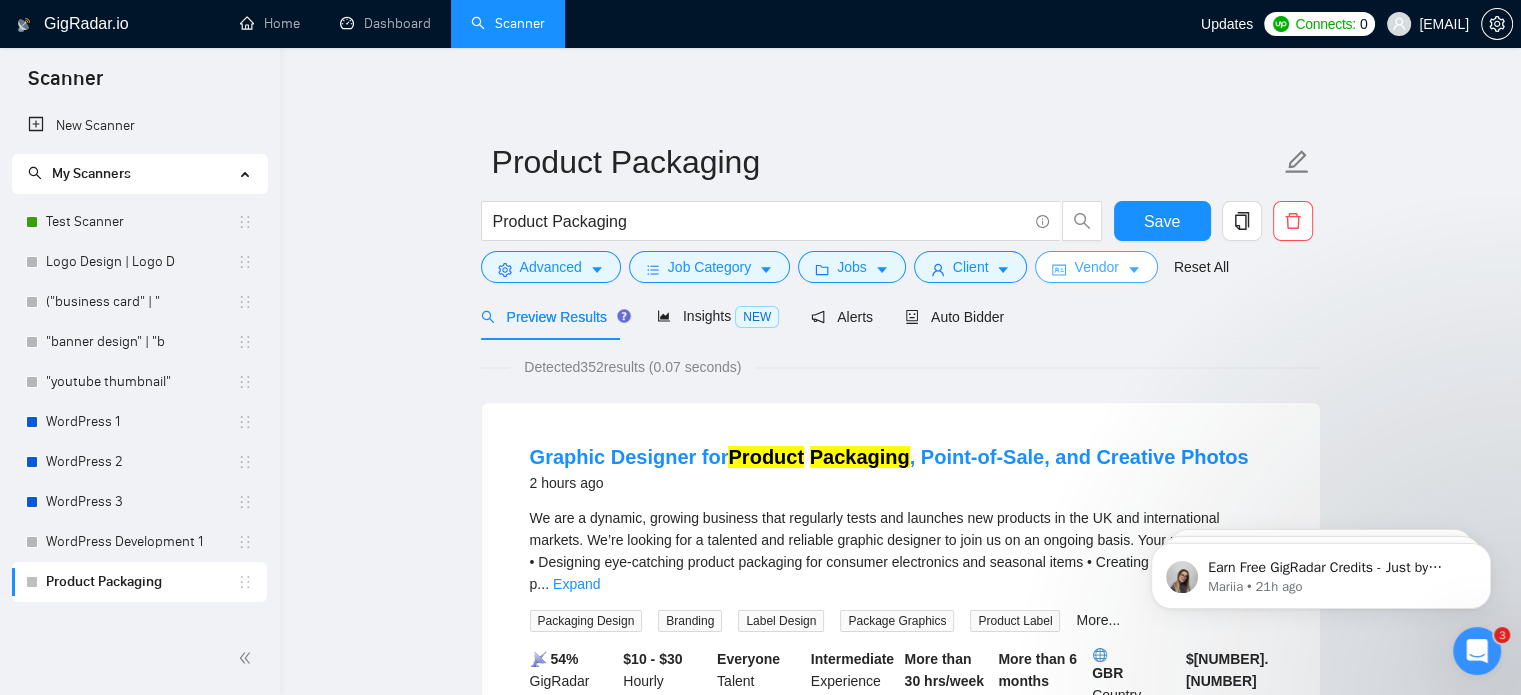 click on "Vendor" at bounding box center (1096, 267) 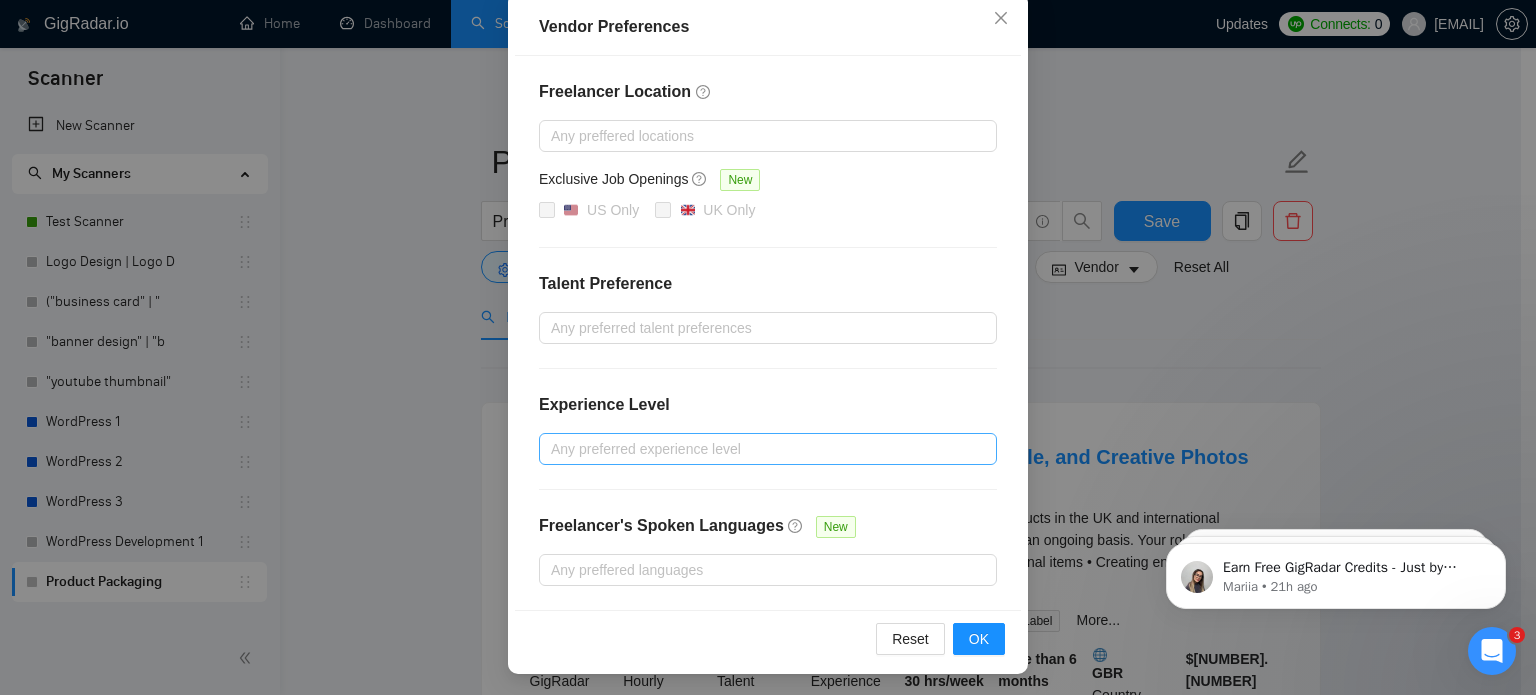 scroll, scrollTop: 0, scrollLeft: 0, axis: both 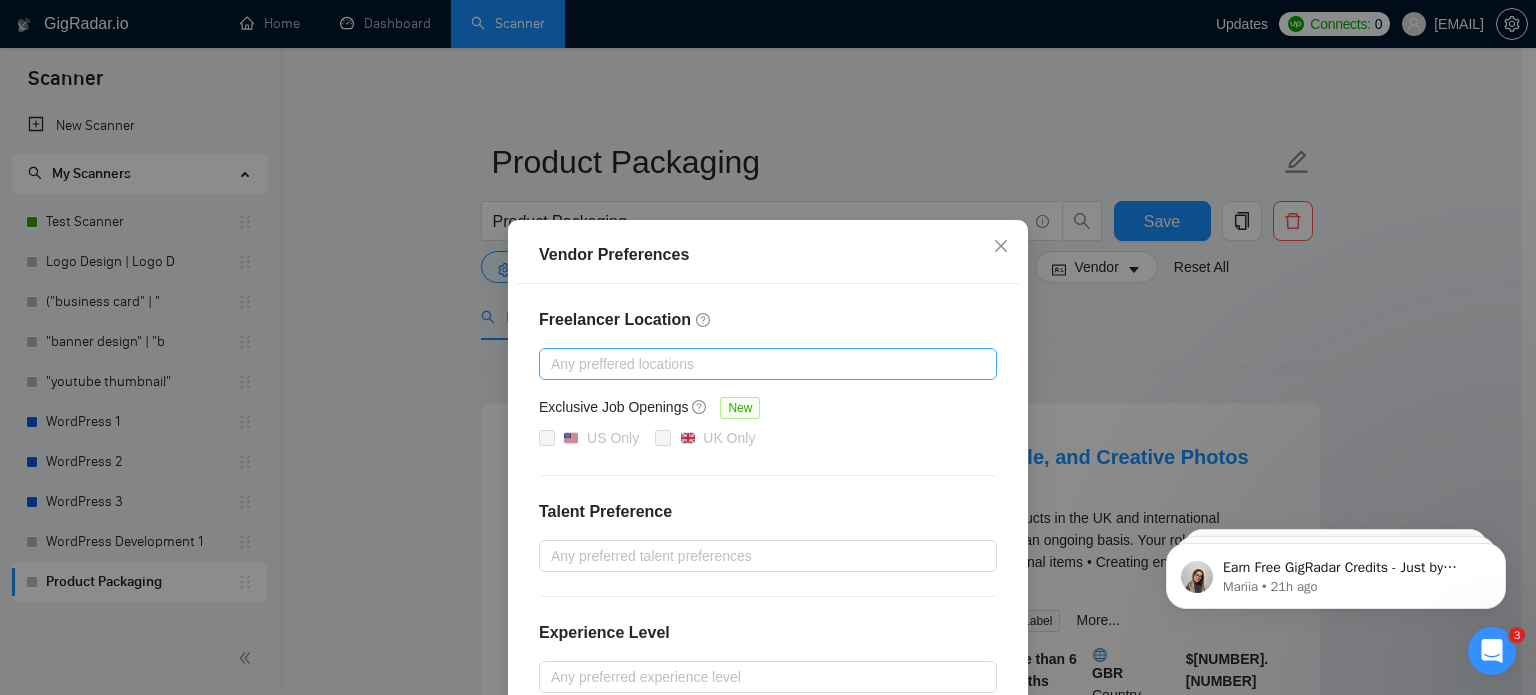 click at bounding box center (758, 364) 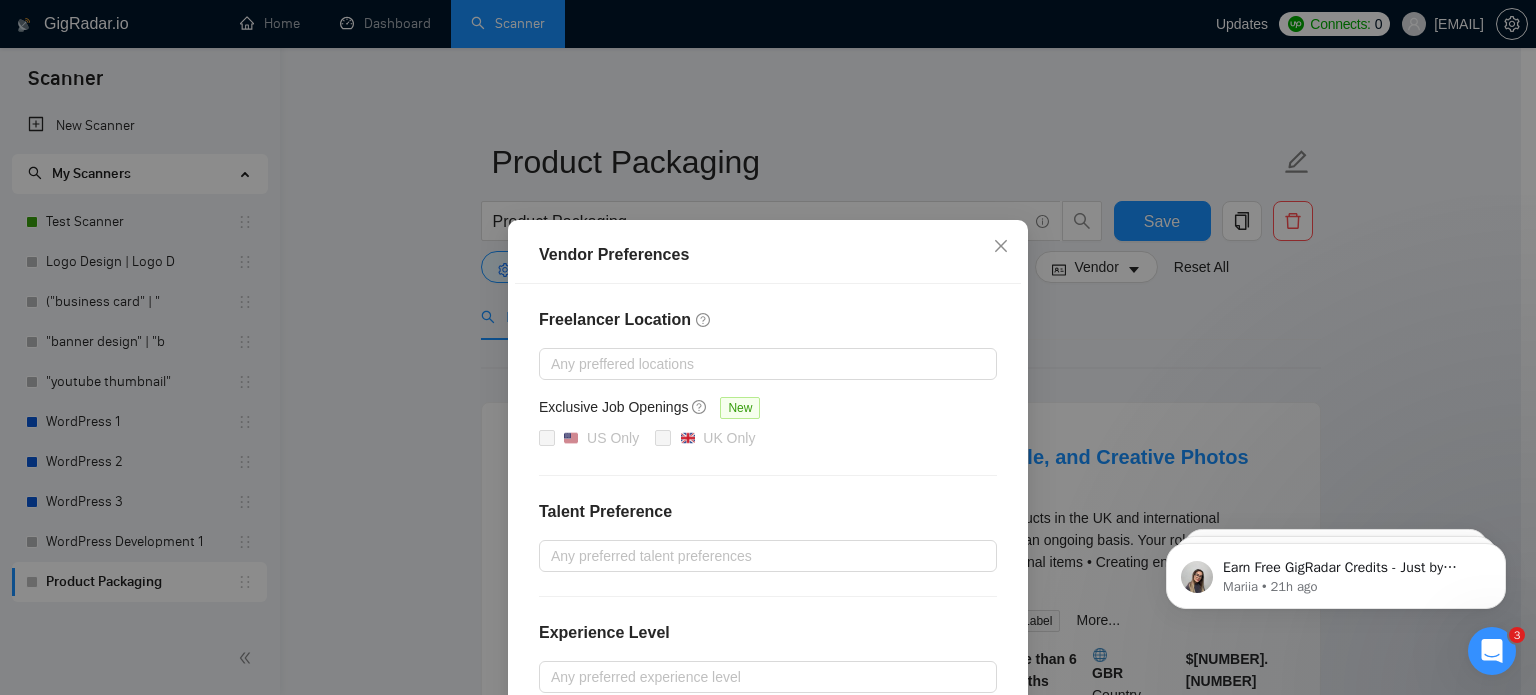 click on "Freelancer Location" at bounding box center [768, 320] 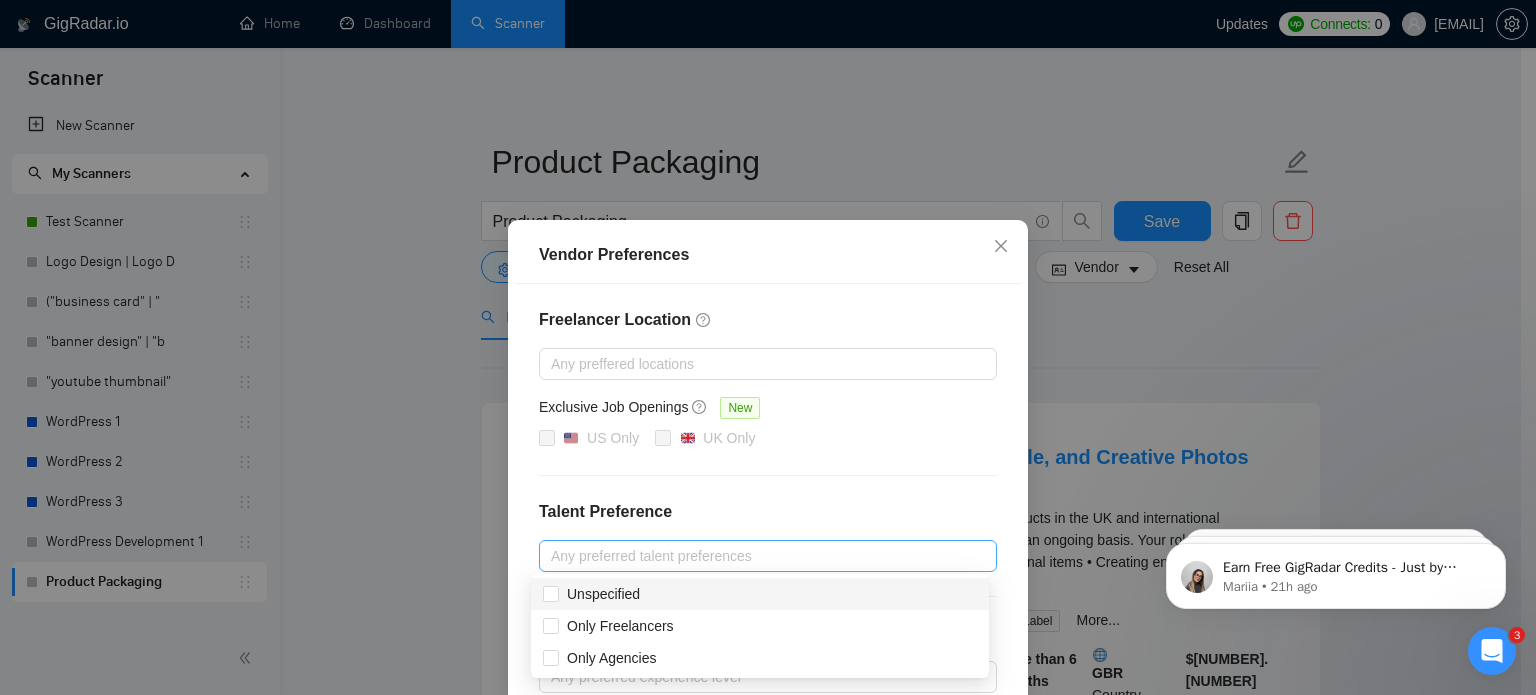 click at bounding box center (758, 556) 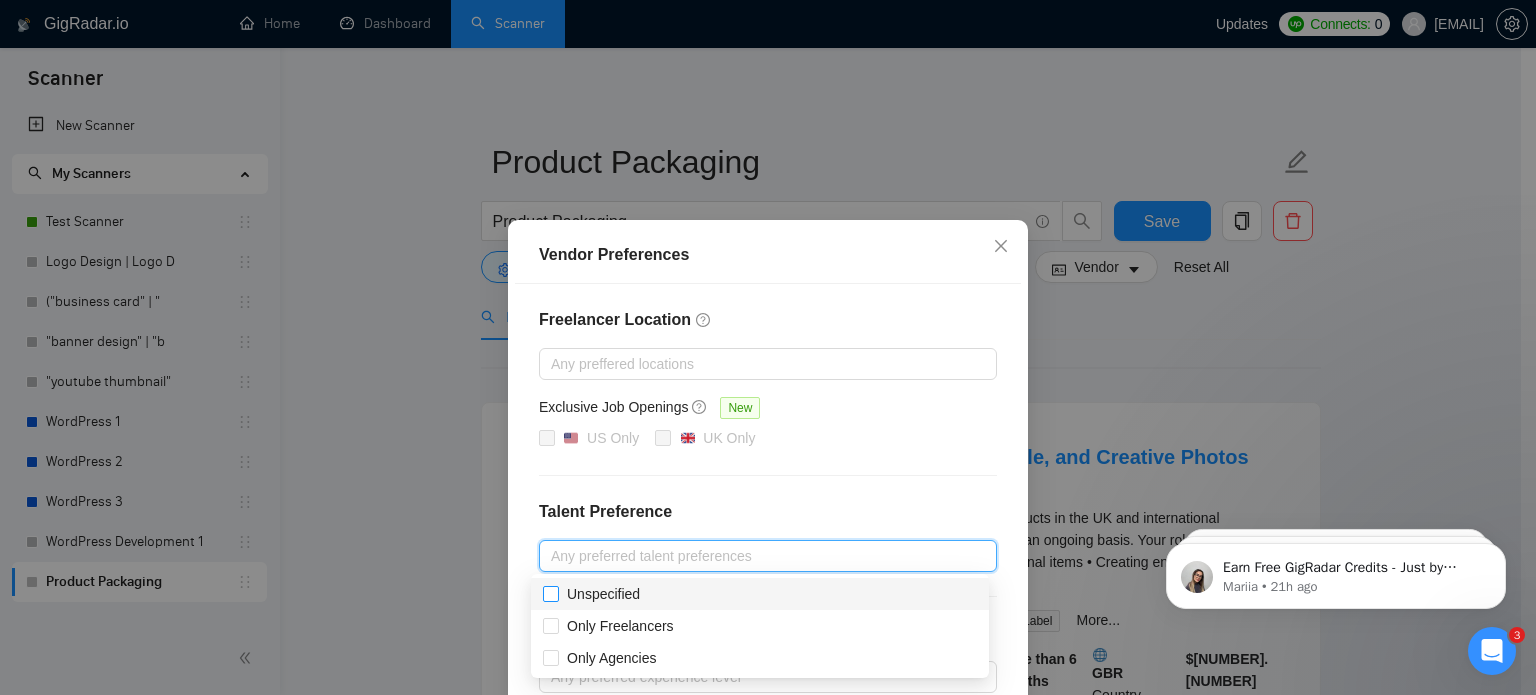 click on "Unspecified" at bounding box center (550, 593) 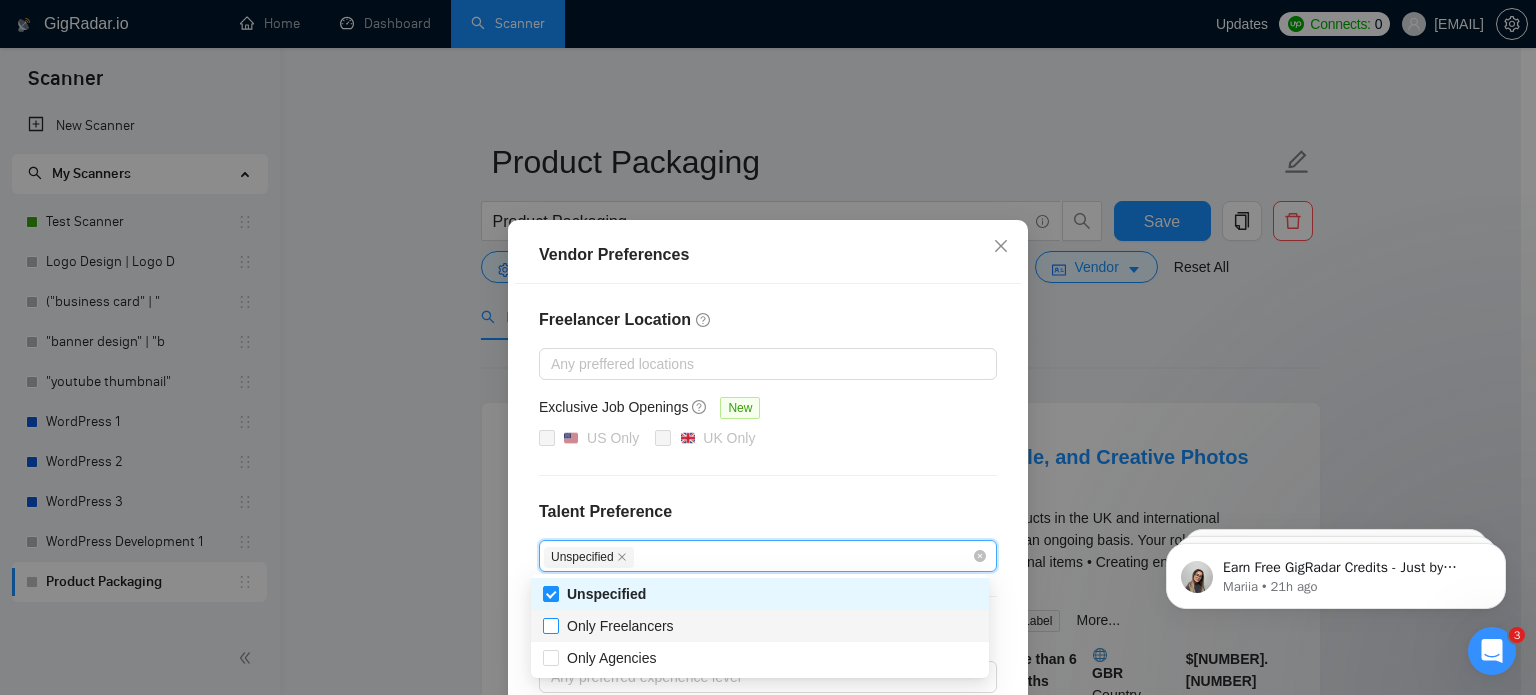 click on "Only Freelancers" at bounding box center [620, 626] 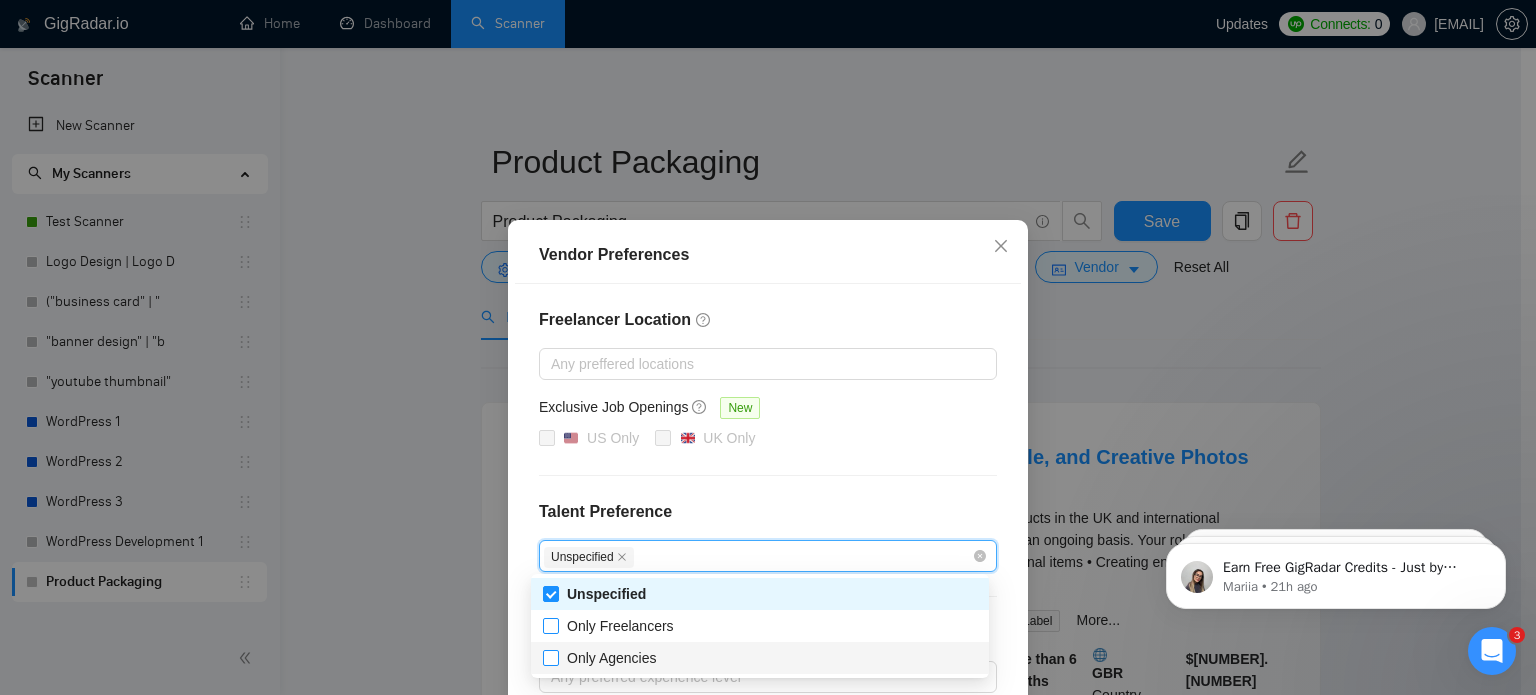 click on "Only Agencies" at bounding box center [550, 657] 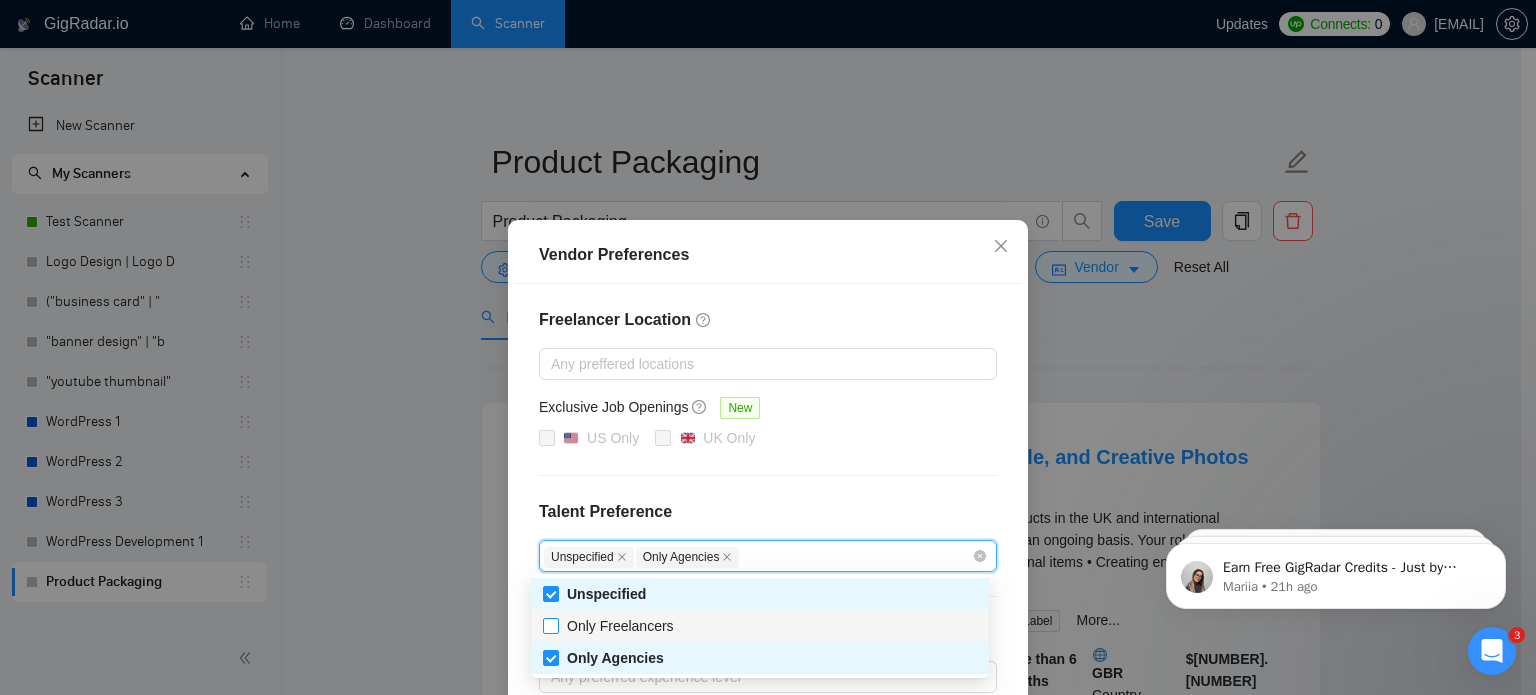 click on "Only Freelancers" at bounding box center (550, 625) 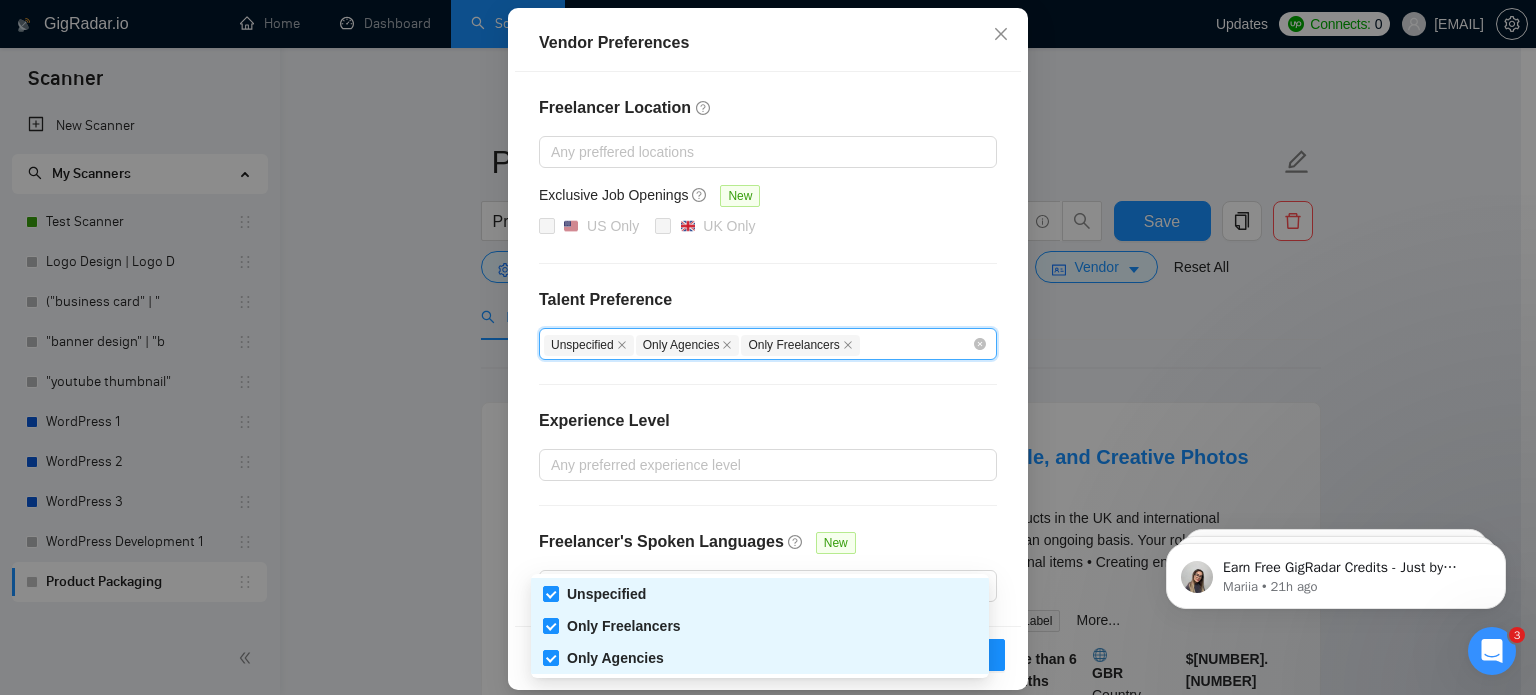 scroll, scrollTop: 228, scrollLeft: 0, axis: vertical 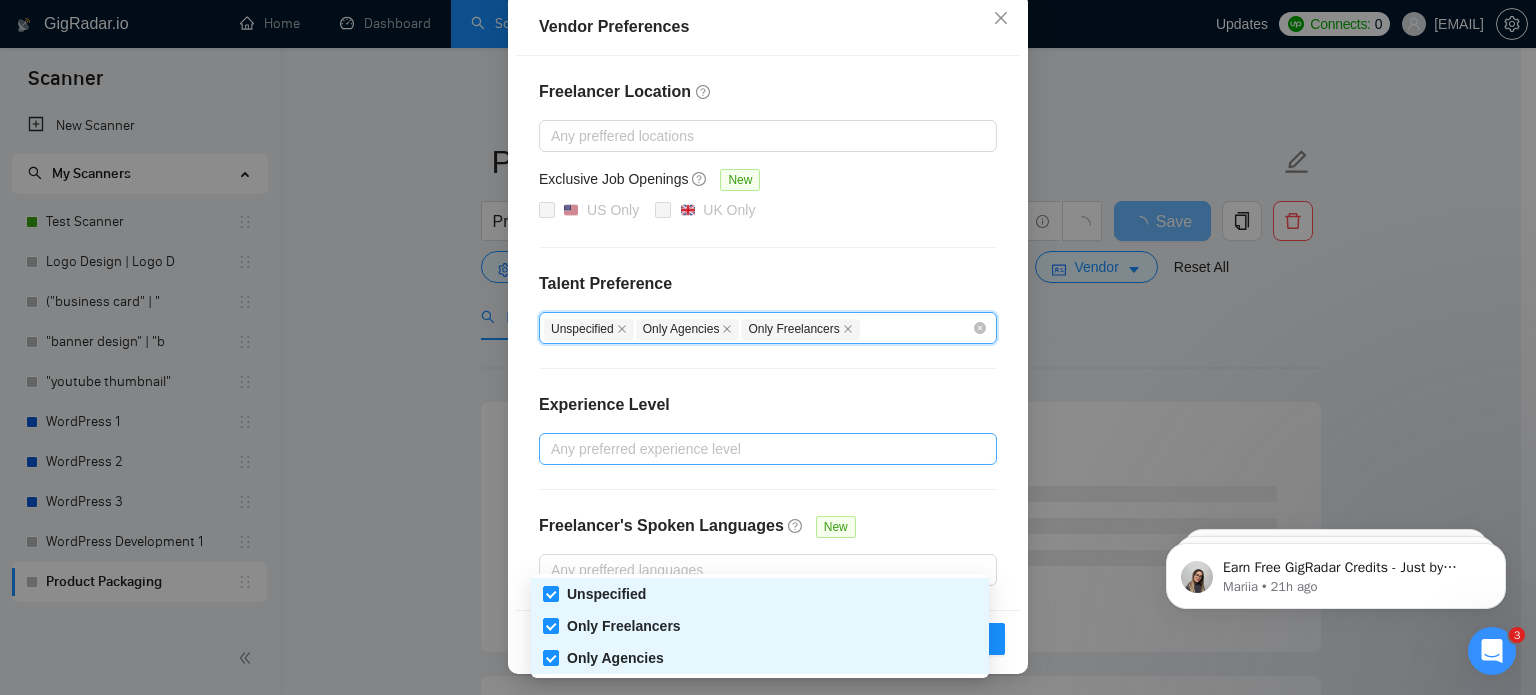 click at bounding box center [758, 449] 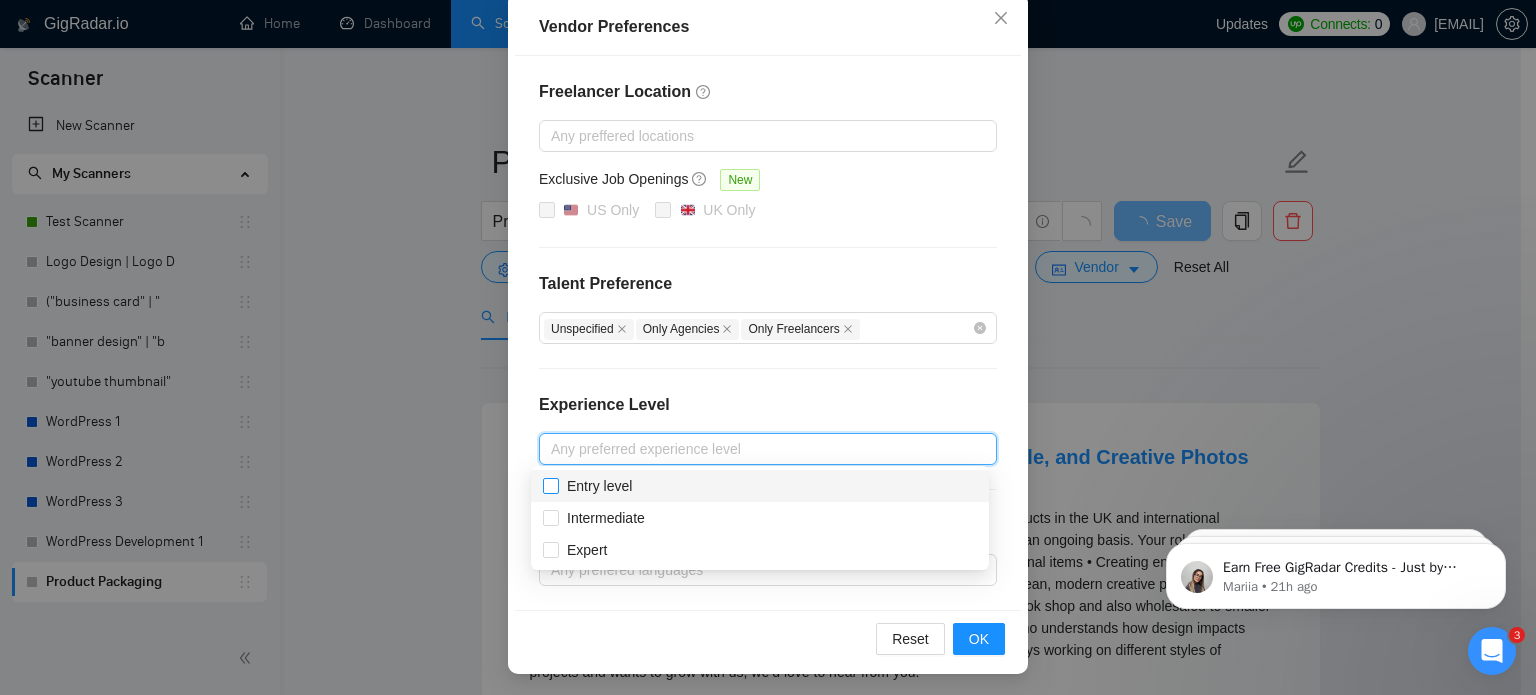 click on "Entry level" at bounding box center [599, 486] 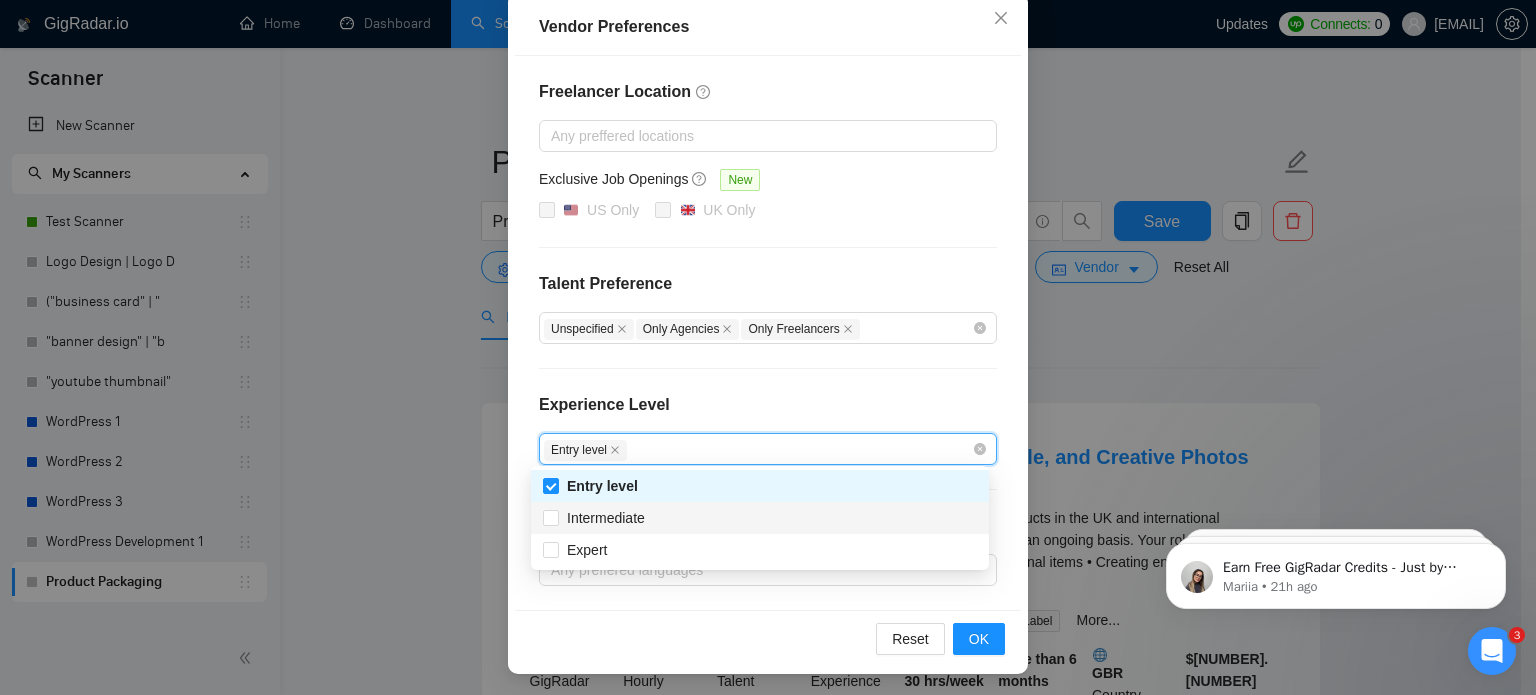 click on "Intermediate" at bounding box center (760, 518) 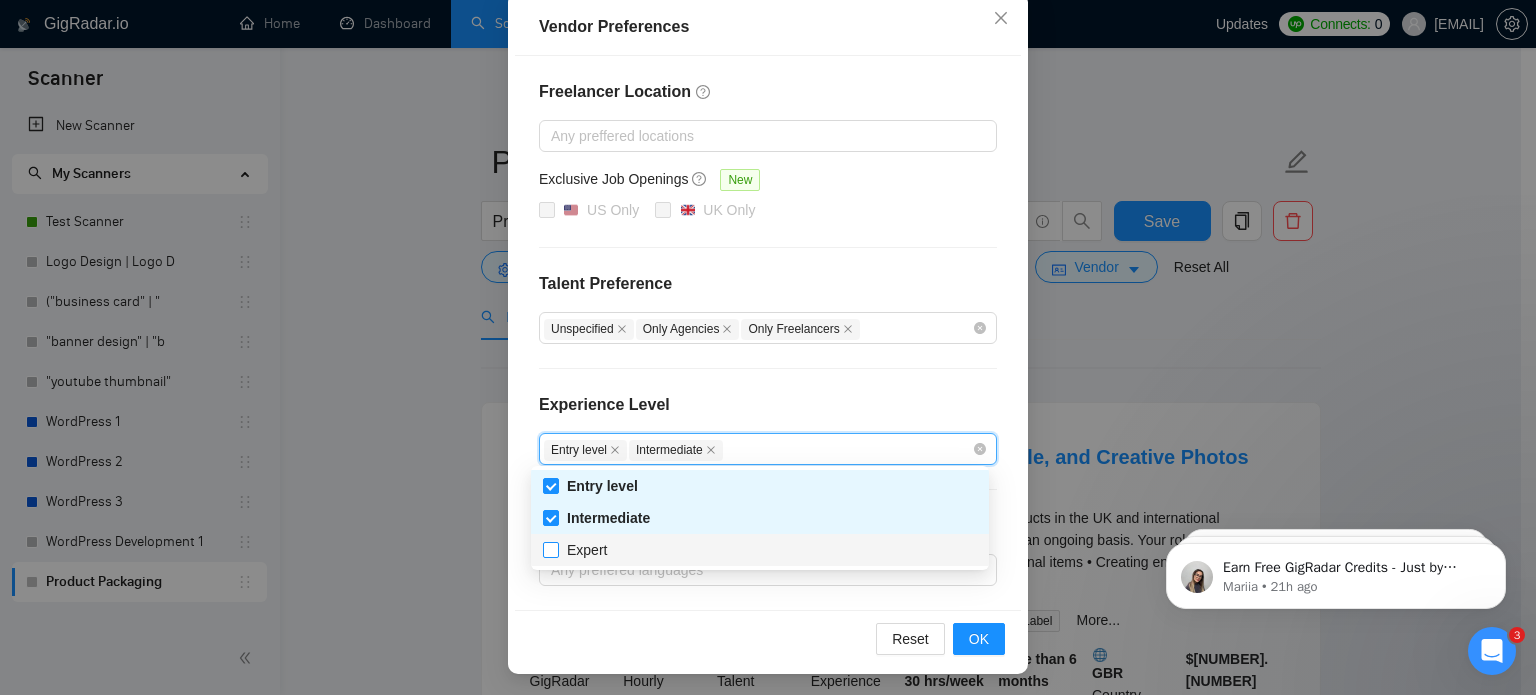 click at bounding box center [551, 550] 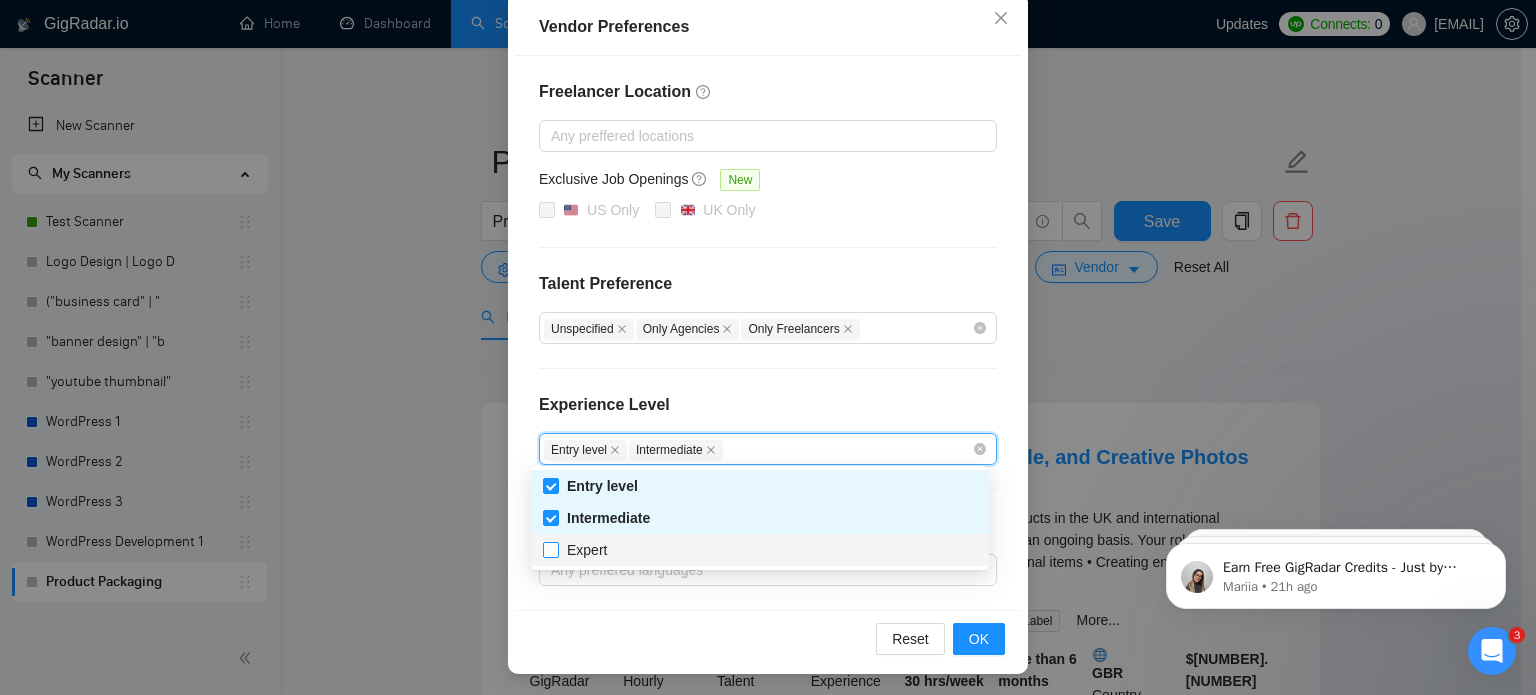 click on "Expert" at bounding box center (587, 550) 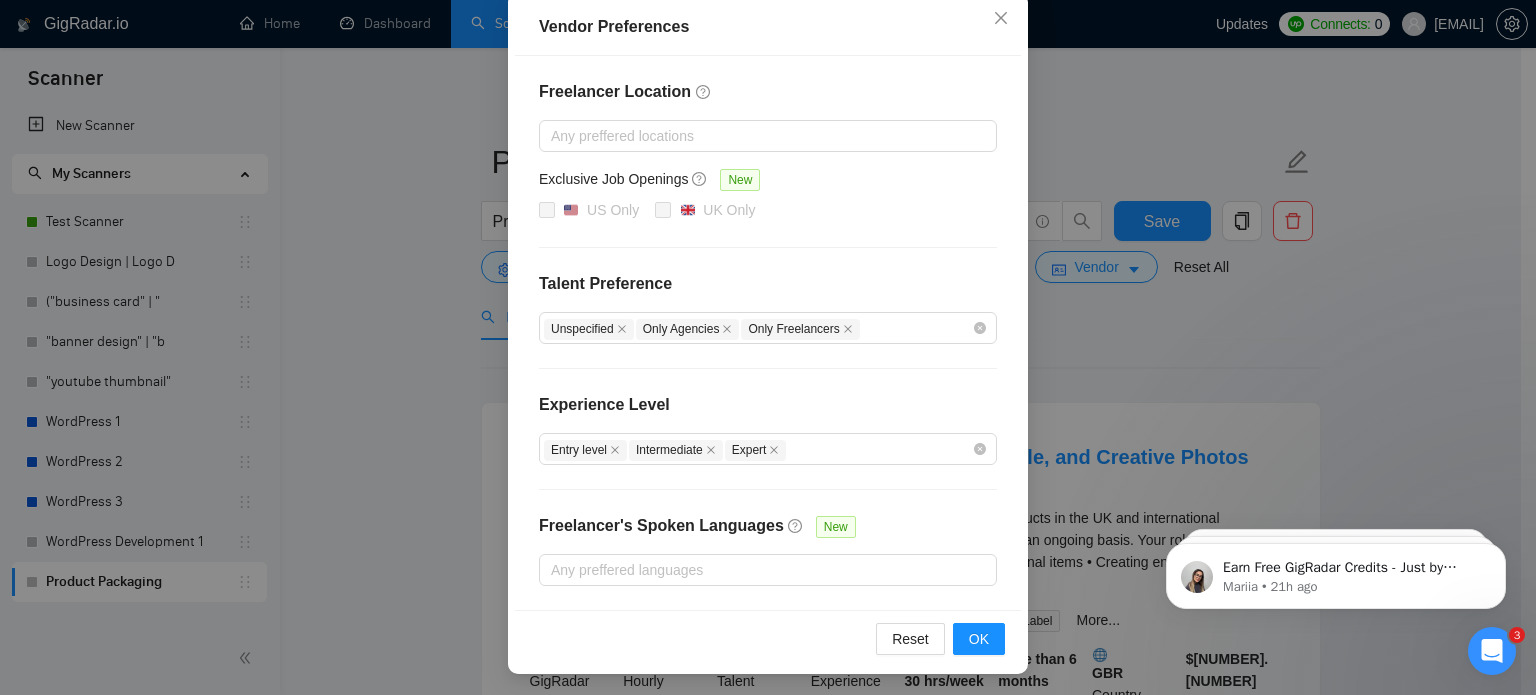click on "Experience Level" at bounding box center [768, 413] 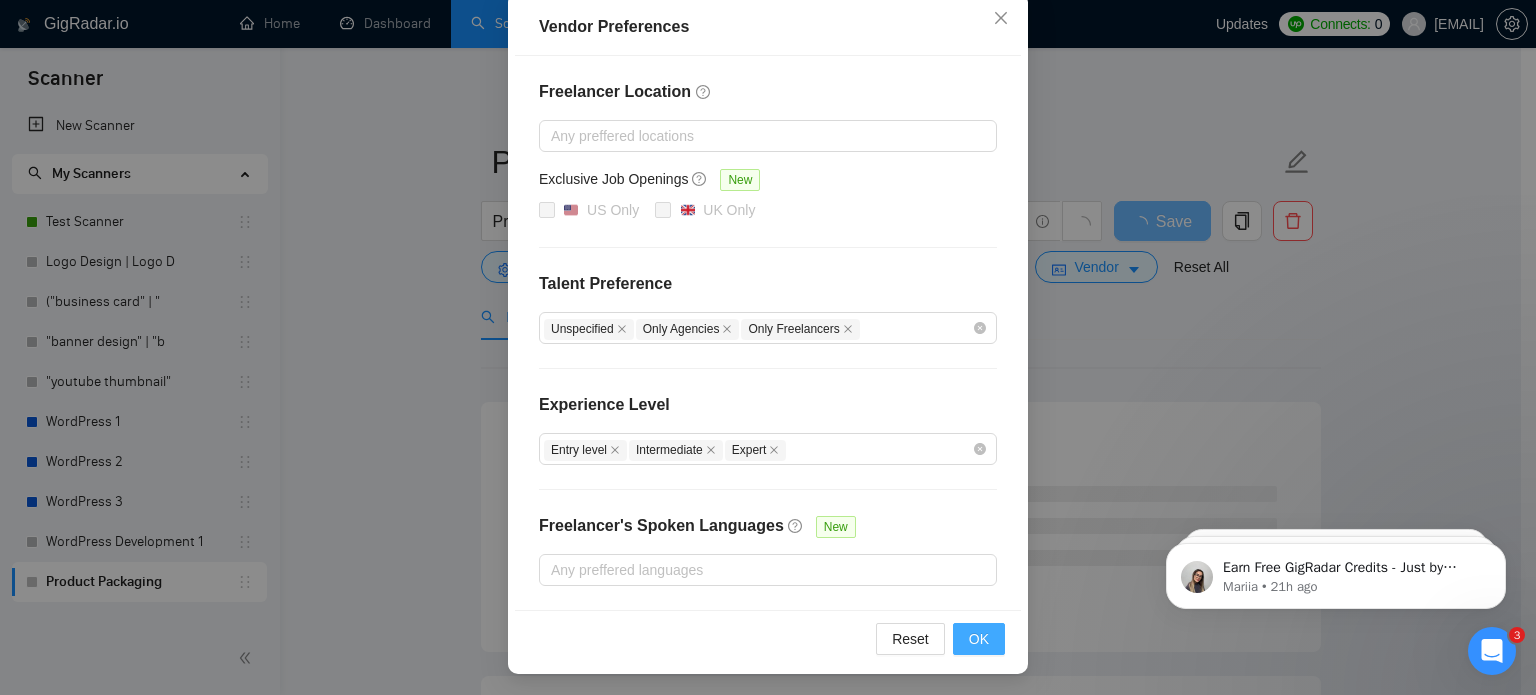 click on "OK" at bounding box center (979, 639) 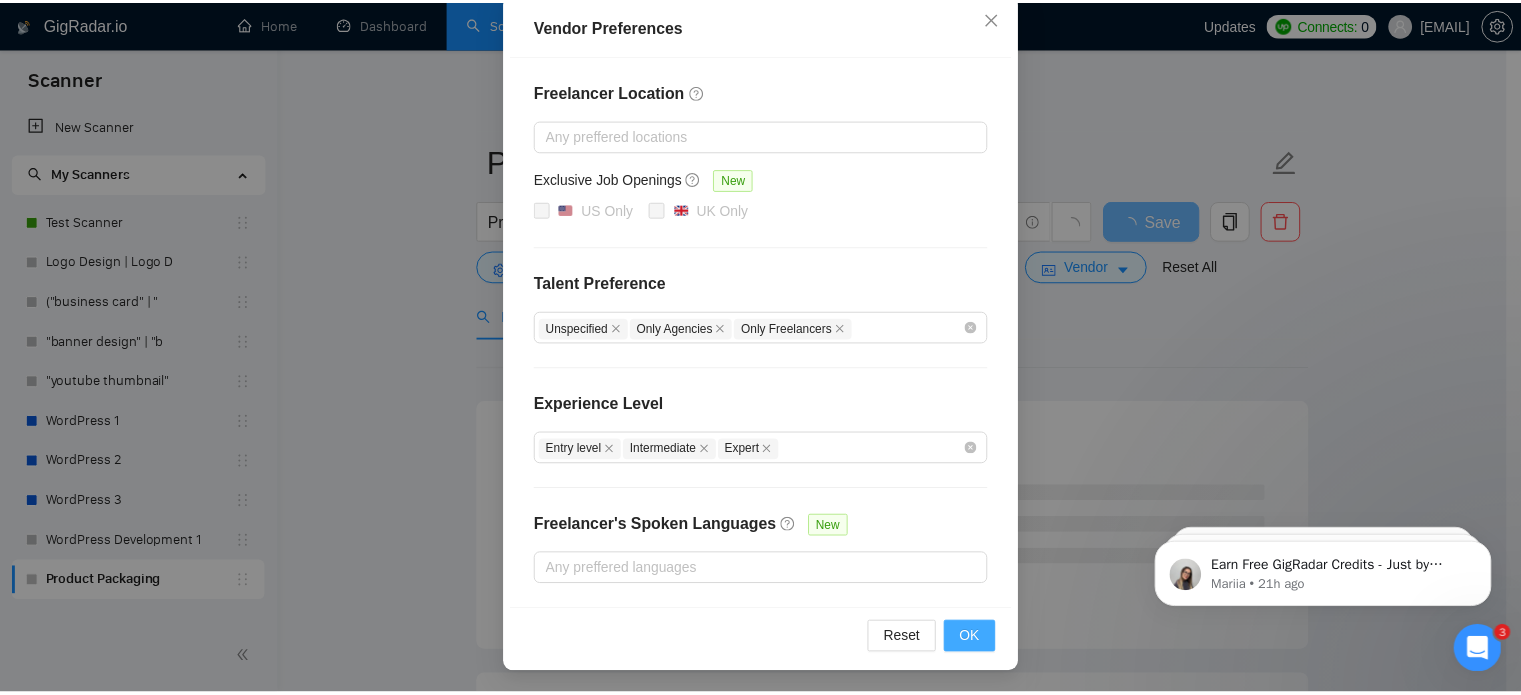 scroll, scrollTop: 128, scrollLeft: 0, axis: vertical 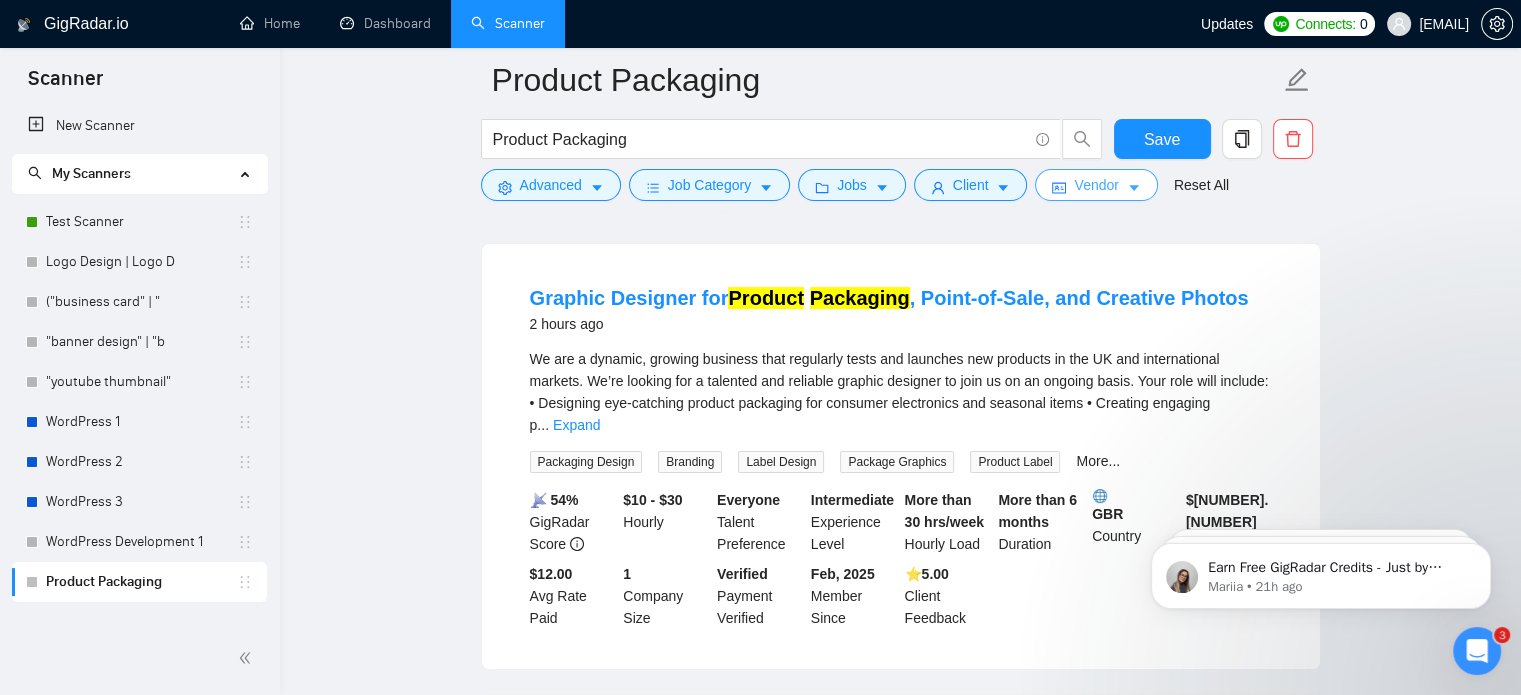 click on "Vendor" at bounding box center [1096, 185] 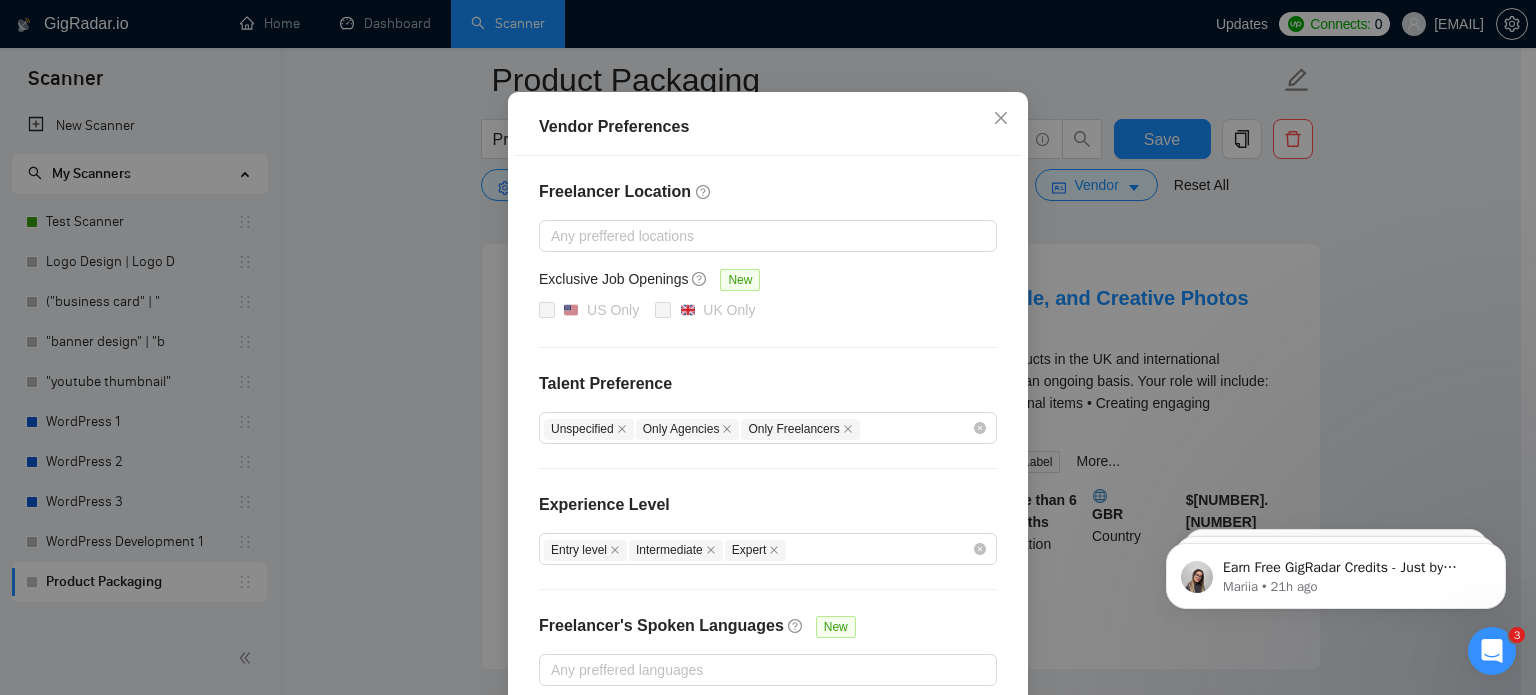 scroll, scrollTop: 228, scrollLeft: 0, axis: vertical 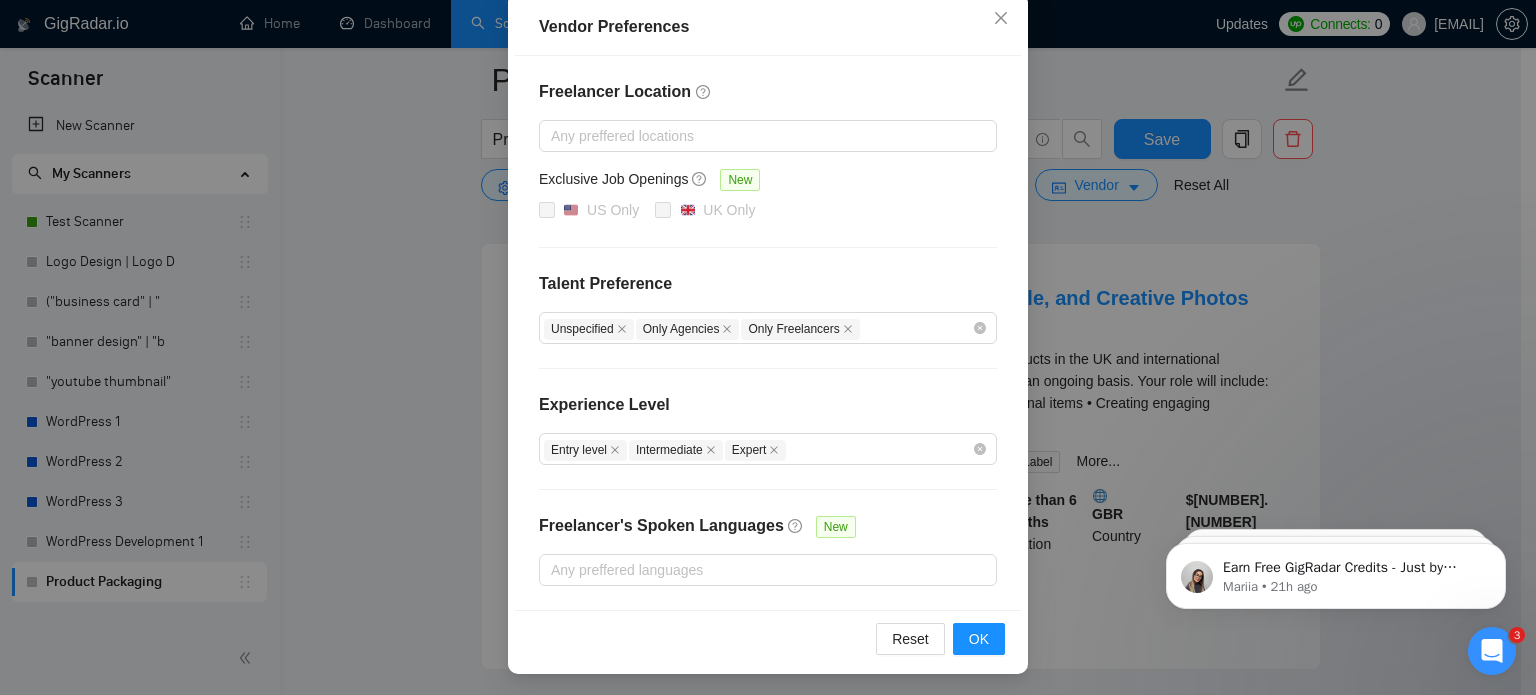 click on "Vendor Preferences Freelancer Location     Any preffered locations Exclusive Job Openings New US Only UK Only Talent Preference Unspecified Only Agencies Only Freelancers   Experience Level Entry level Intermediate Expert   Freelancer's Spoken Languages New   Any preffered languages Reset OK" at bounding box center (768, 347) 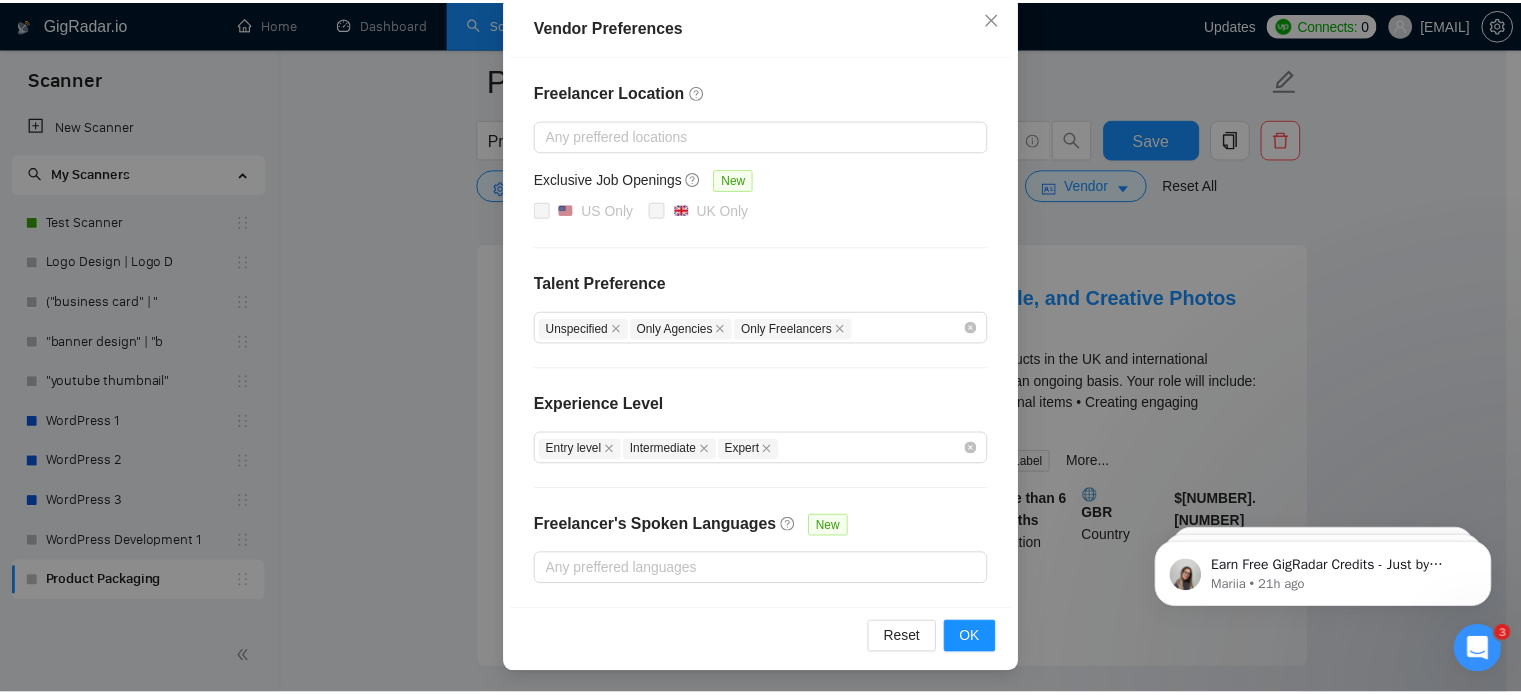 scroll, scrollTop: 128, scrollLeft: 0, axis: vertical 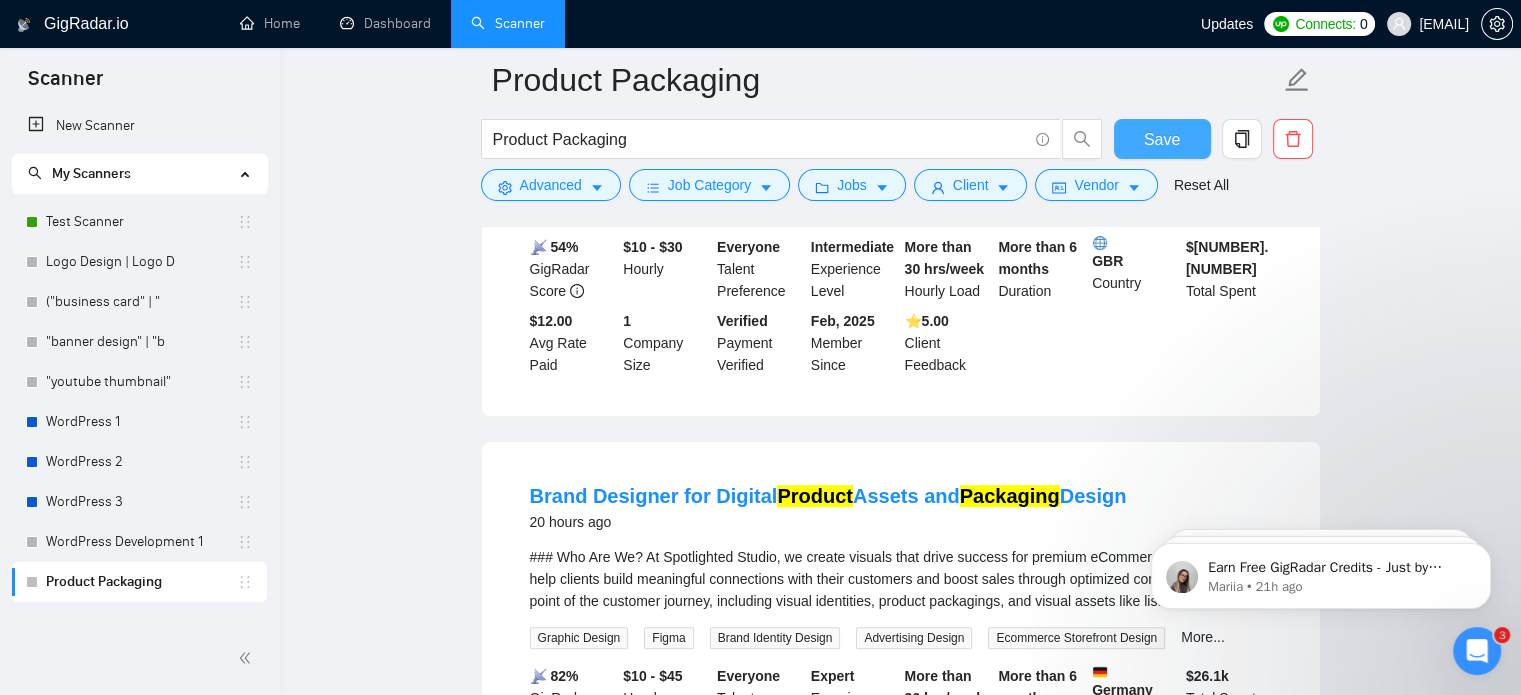 click on "Save" at bounding box center (1162, 139) 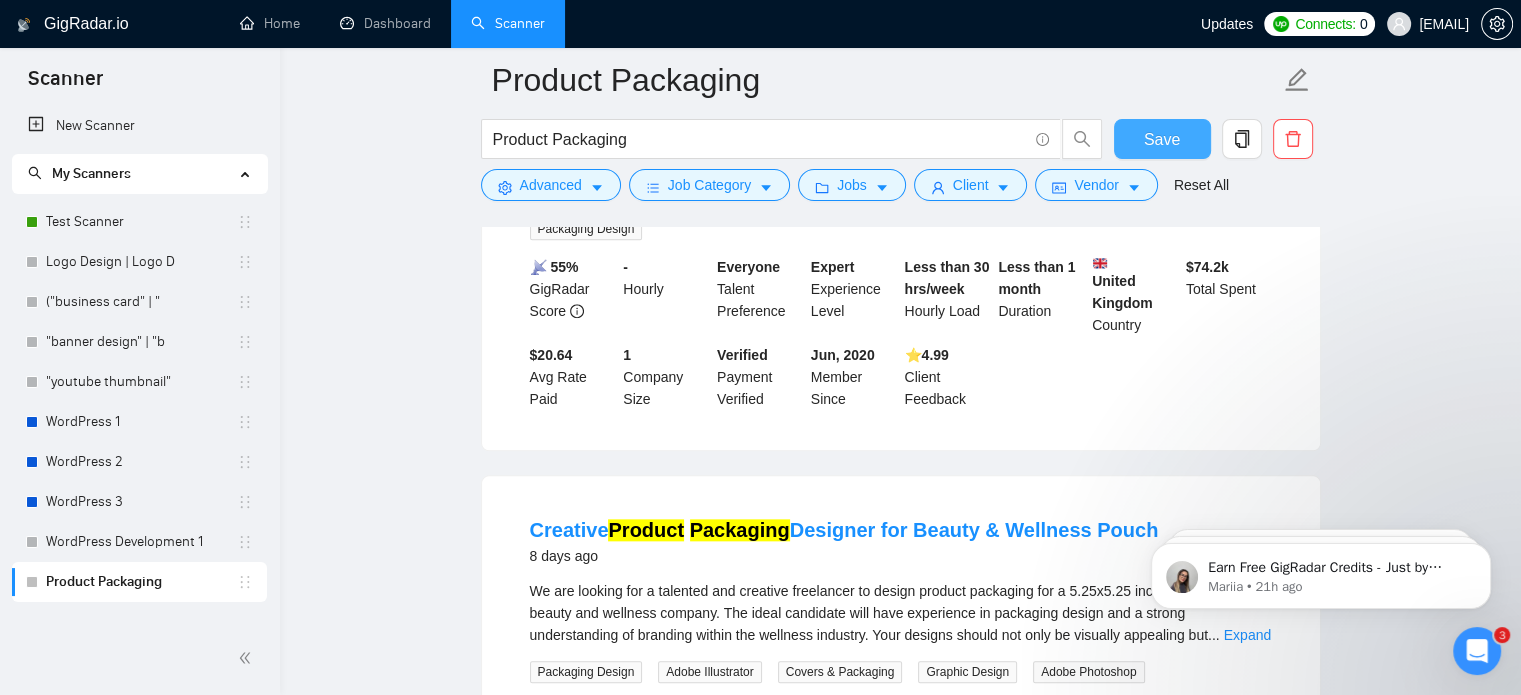 scroll, scrollTop: 2180, scrollLeft: 0, axis: vertical 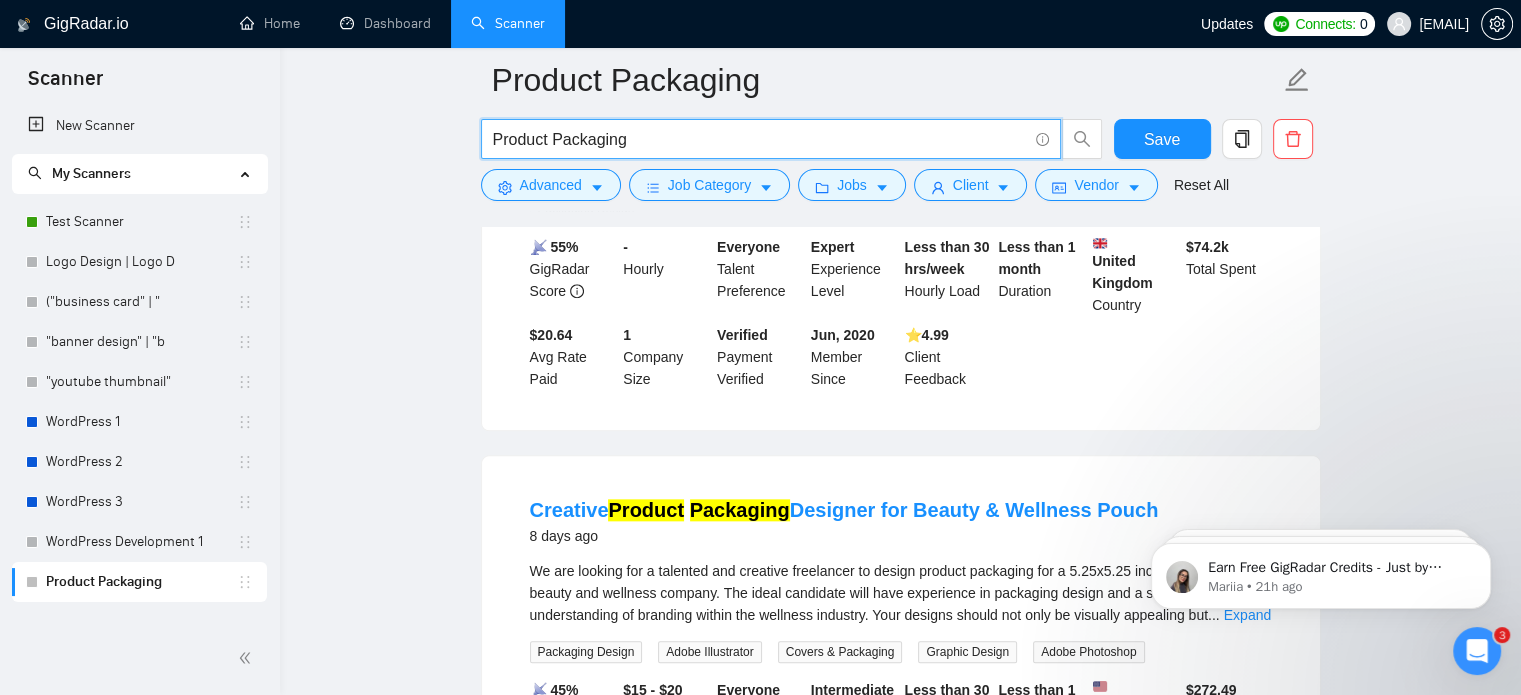 click on "Product Packaging" at bounding box center (760, 139) 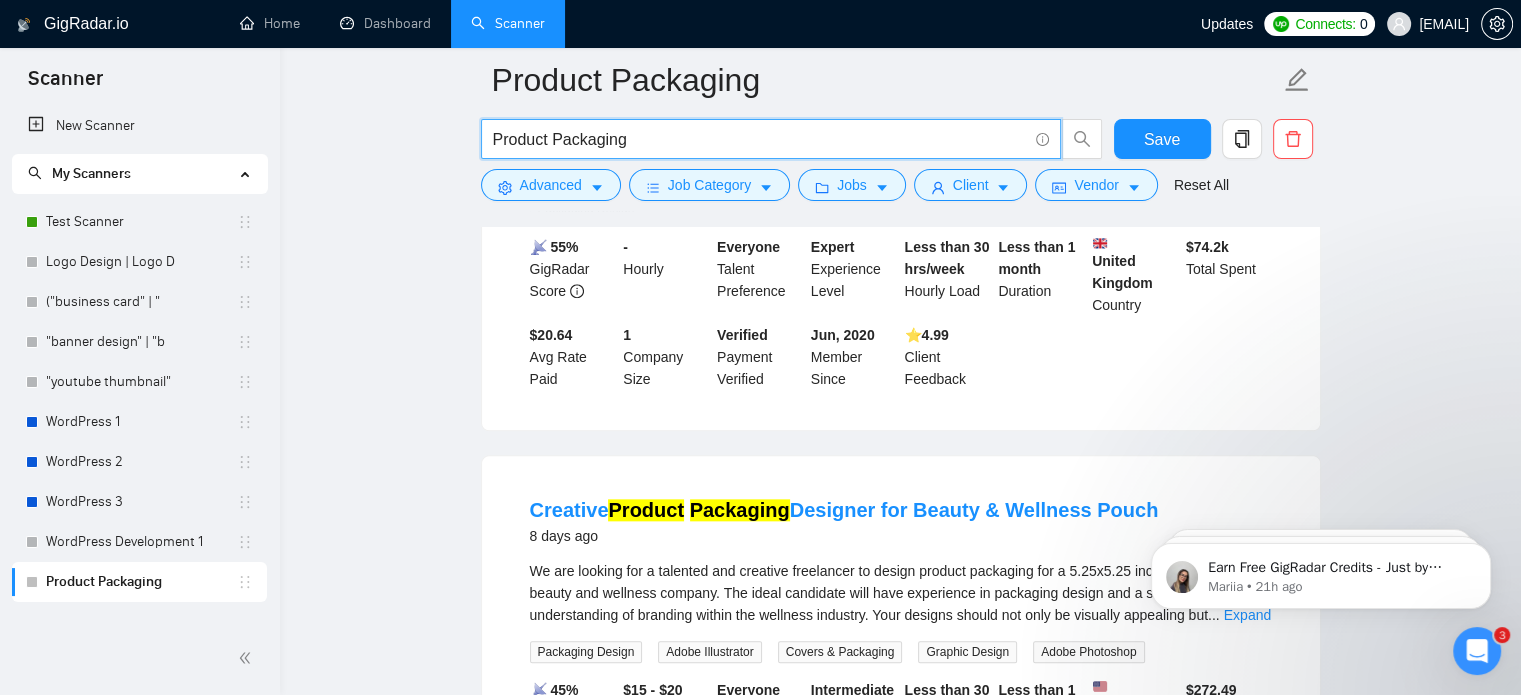 paste on "(product packaging|packaging design|package design|label design|box design|pouch design|bottle label|jar label|product label|retail packaging|branding and packaging|custom packaging|packaging mockup|packaging designer|packaging (concept|visuals|layout))" 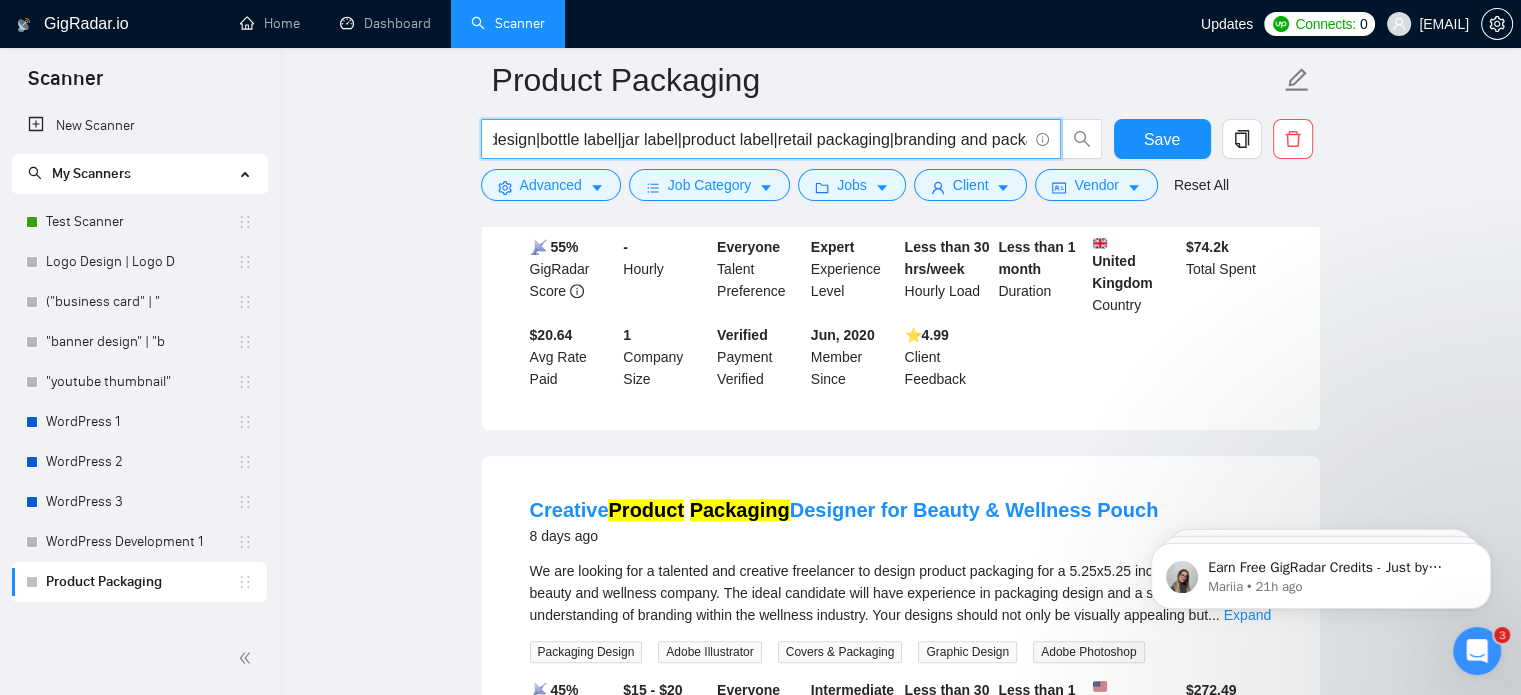 scroll, scrollTop: 0, scrollLeft: 0, axis: both 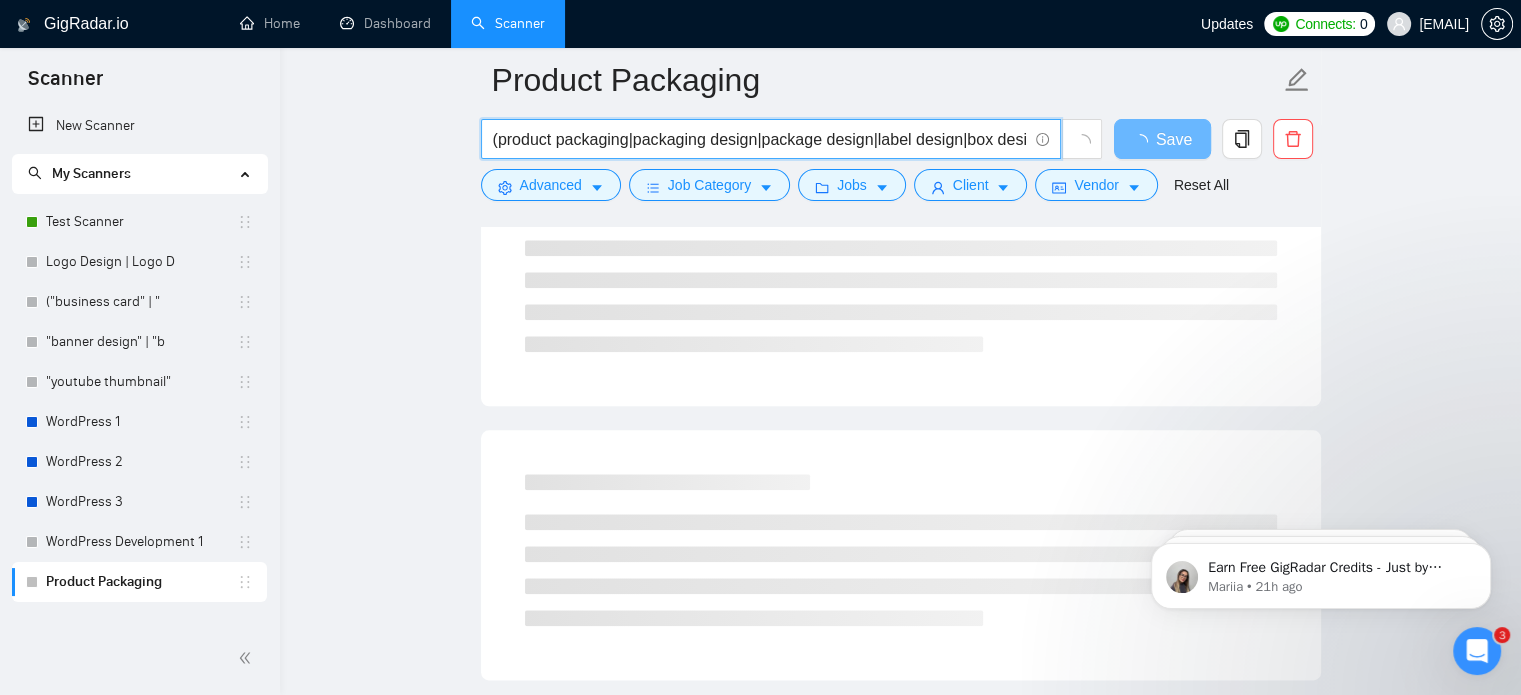 click on "(product packaging|packaging design|package design|label design|box design|pouch design|bottle label|jar label|product label|retail packaging|branding and packaging|custom packaging|packaging mockup|packaging designer|packaging (concept|visuals|layout))" at bounding box center [760, 139] 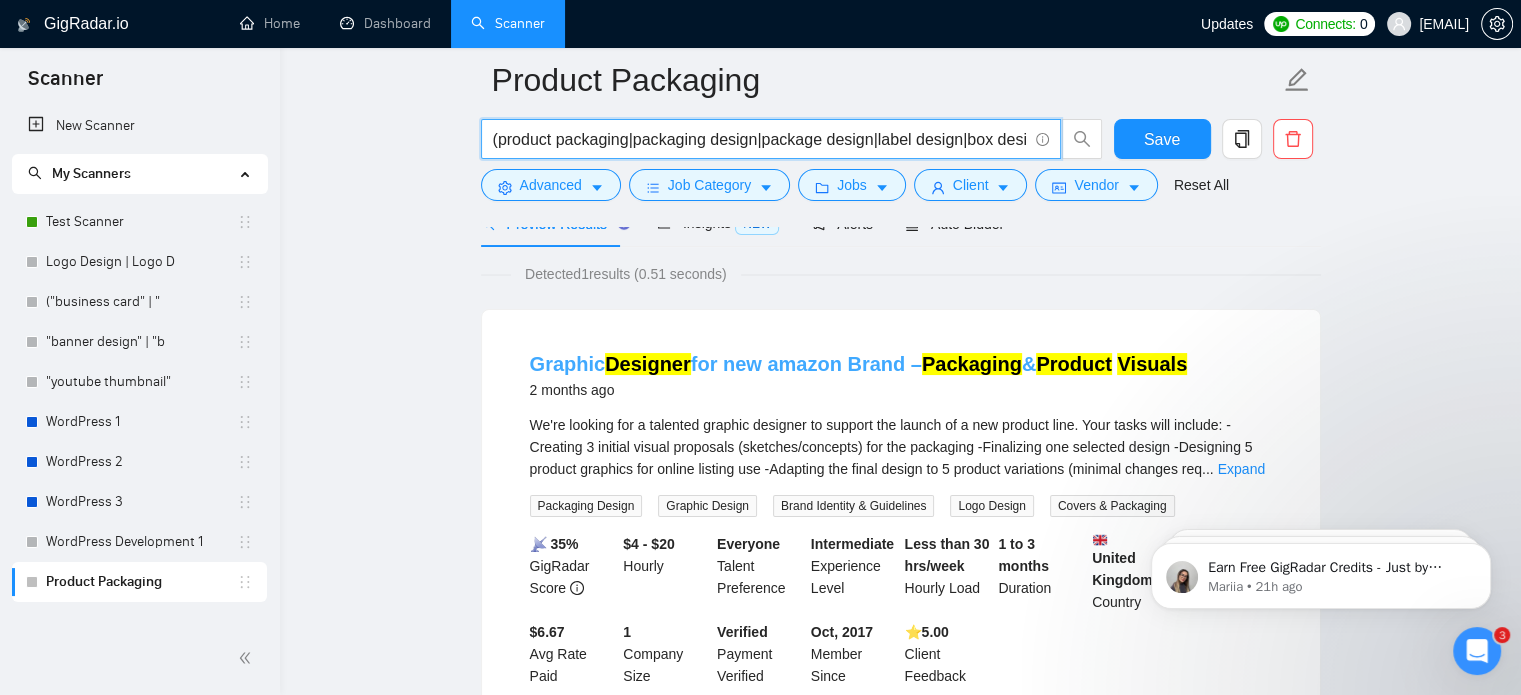 scroll, scrollTop: 0, scrollLeft: 0, axis: both 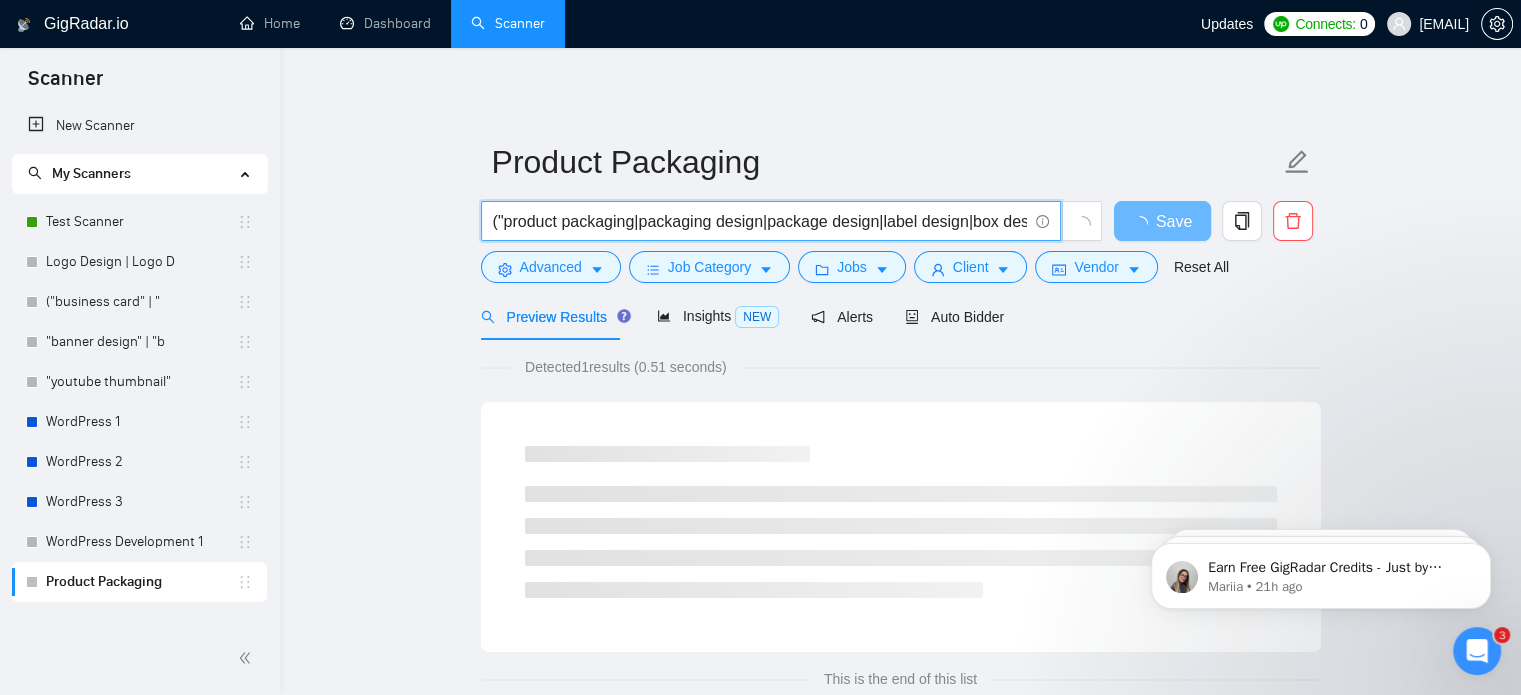 click on "("product packaging|packaging design|package design|label design|box design|pouch design|bottle label|jar label|product label|retail packaging|branding and packaging|custom packaging|packaging mockup|packaging designer|packaging (concept|visuals|layout))" at bounding box center [760, 221] 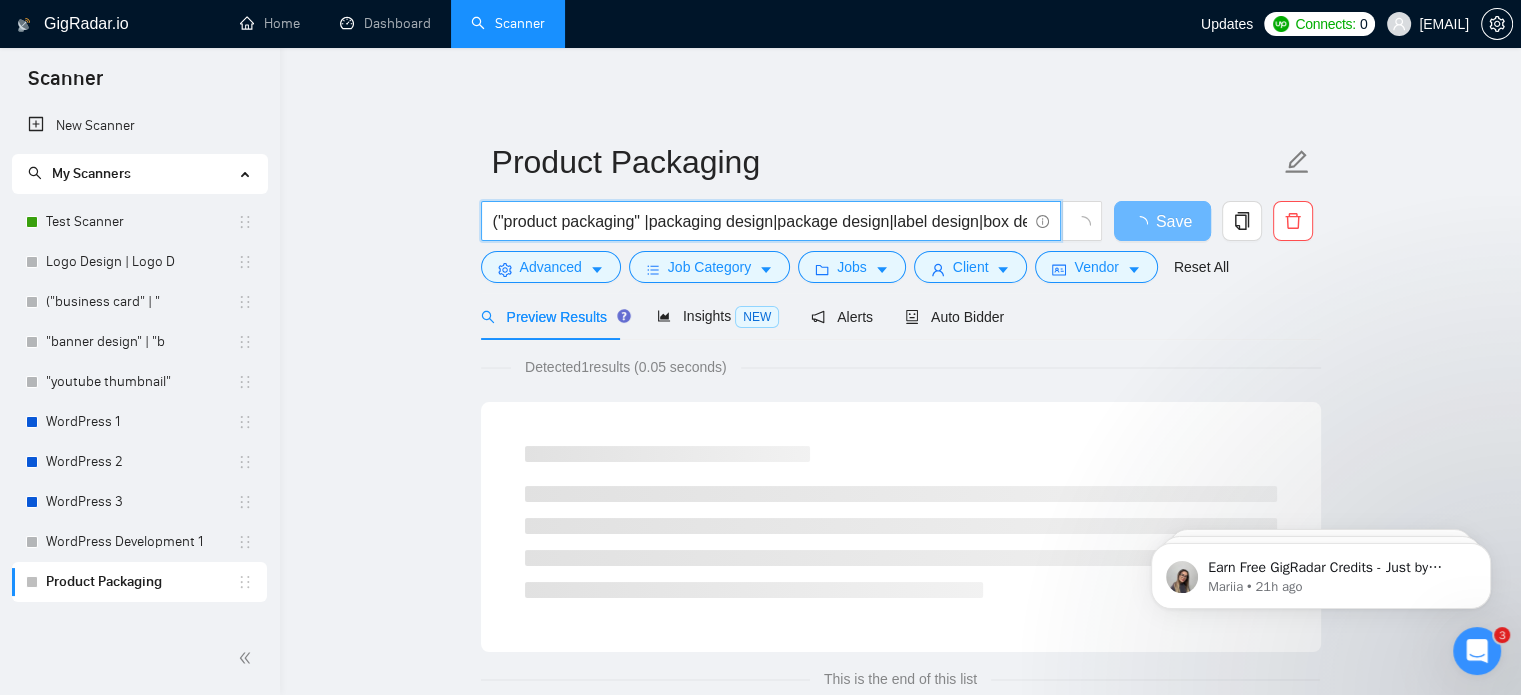 click on "("product packaging" |packaging design|package design|label design|box design|pouch design|bottle label|jar label|product label|retail packaging|branding and packaging|custom packaging|packaging mockup|packaging designer|packaging (concept|visuals|layout))" at bounding box center [760, 221] 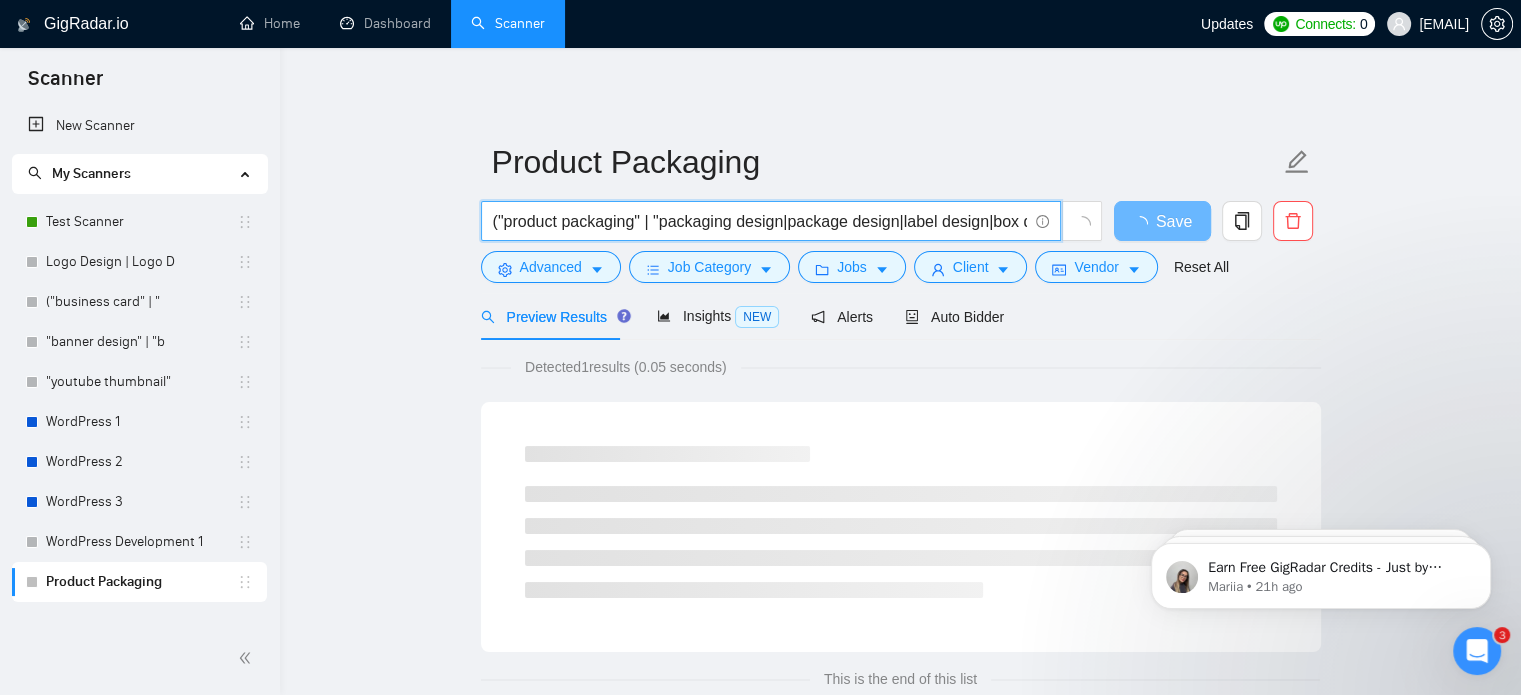 click on "("product packaging" | "packaging design|package design|label design|box design|pouch design|bottle label|jar label|product label|retail packaging|branding and packaging|custom packaging|packaging mockup|packaging designer|packaging (concept|visuals|layout))" at bounding box center [760, 221] 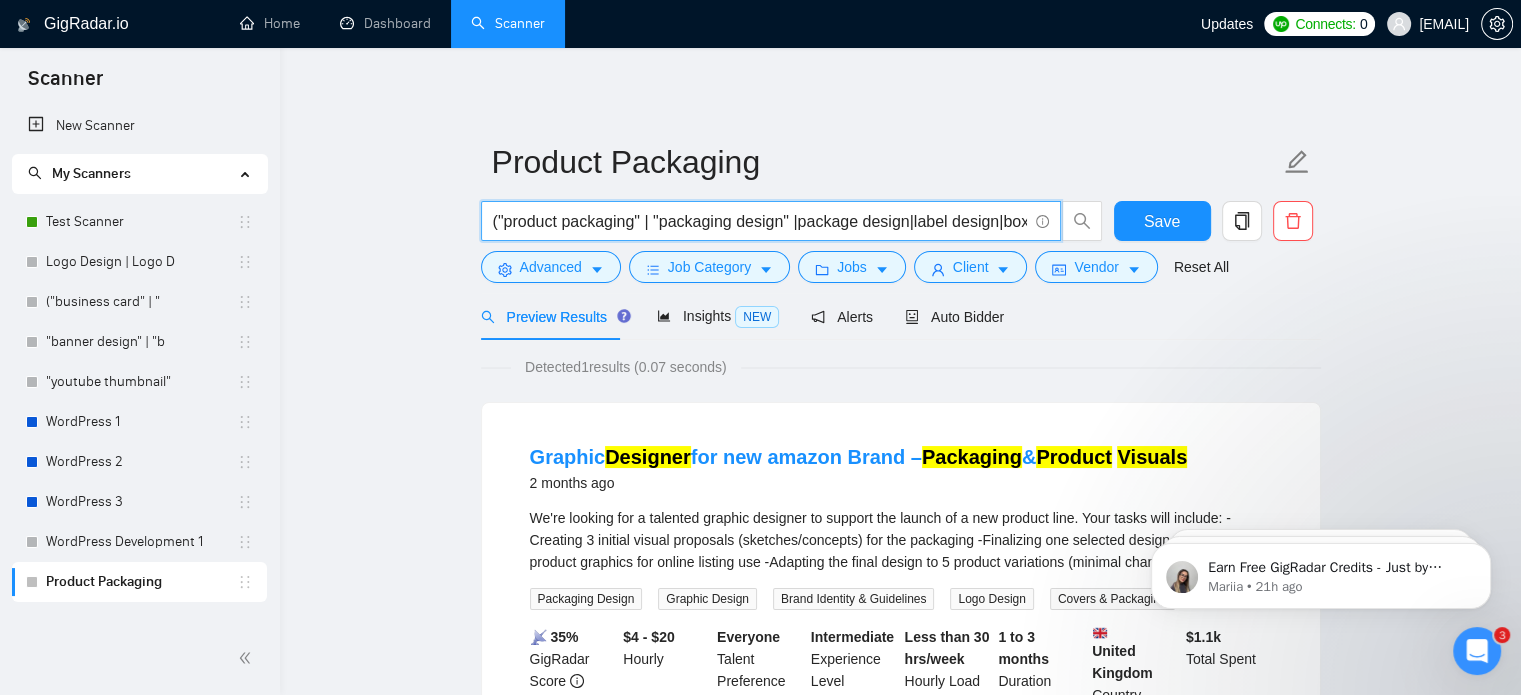 click on "("product packaging" | "packaging design" |package design|label design|box design|pouch design|bottle label|jar label|product label|retail packaging|branding and packaging|custom packaging|packaging mockup|packaging designer|packaging (concept|visuals|layout))" at bounding box center [760, 221] 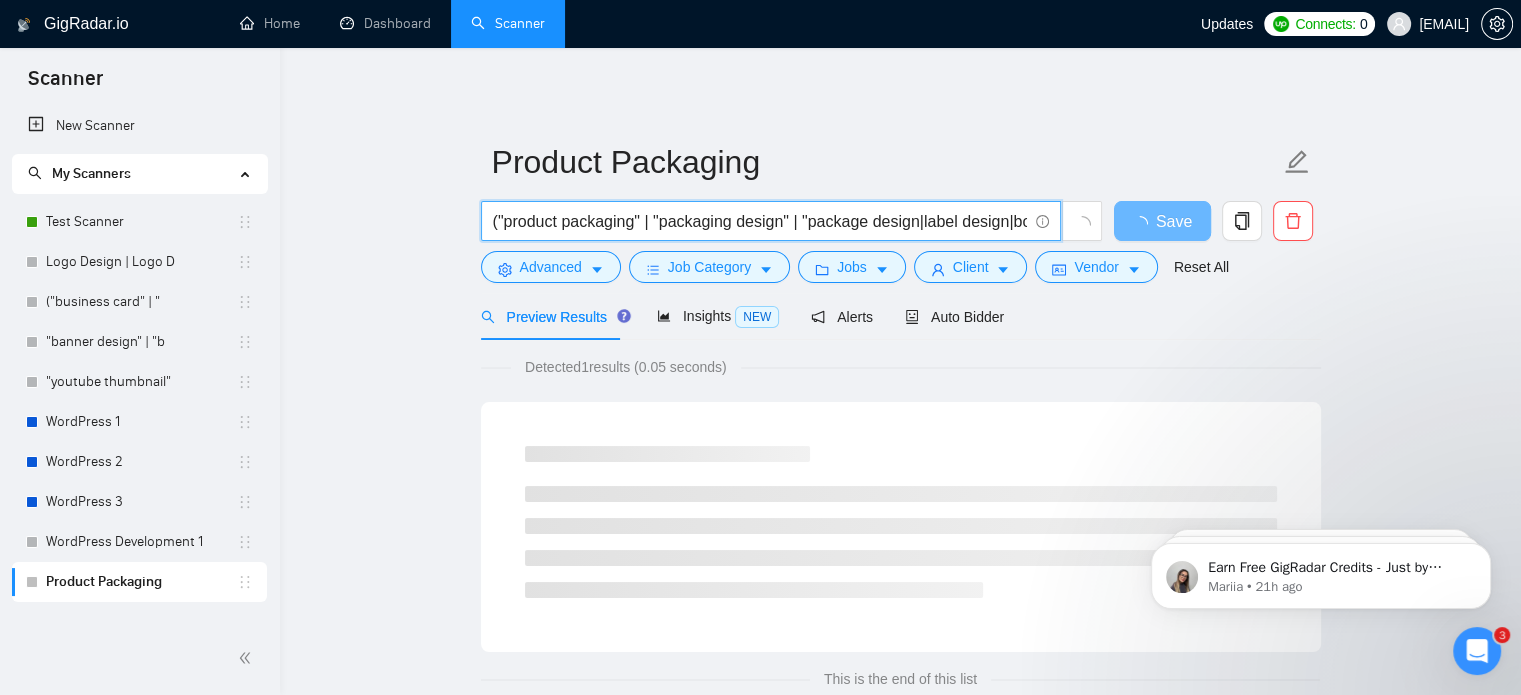 click on "("product packaging" | "packaging design" | "package design|label design|box design|pouch design|bottle label|jar label|product label|retail packaging|branding and packaging|custom packaging|packaging mockup|packaging designer|packaging (concept|visuals|layout))" at bounding box center [760, 221] 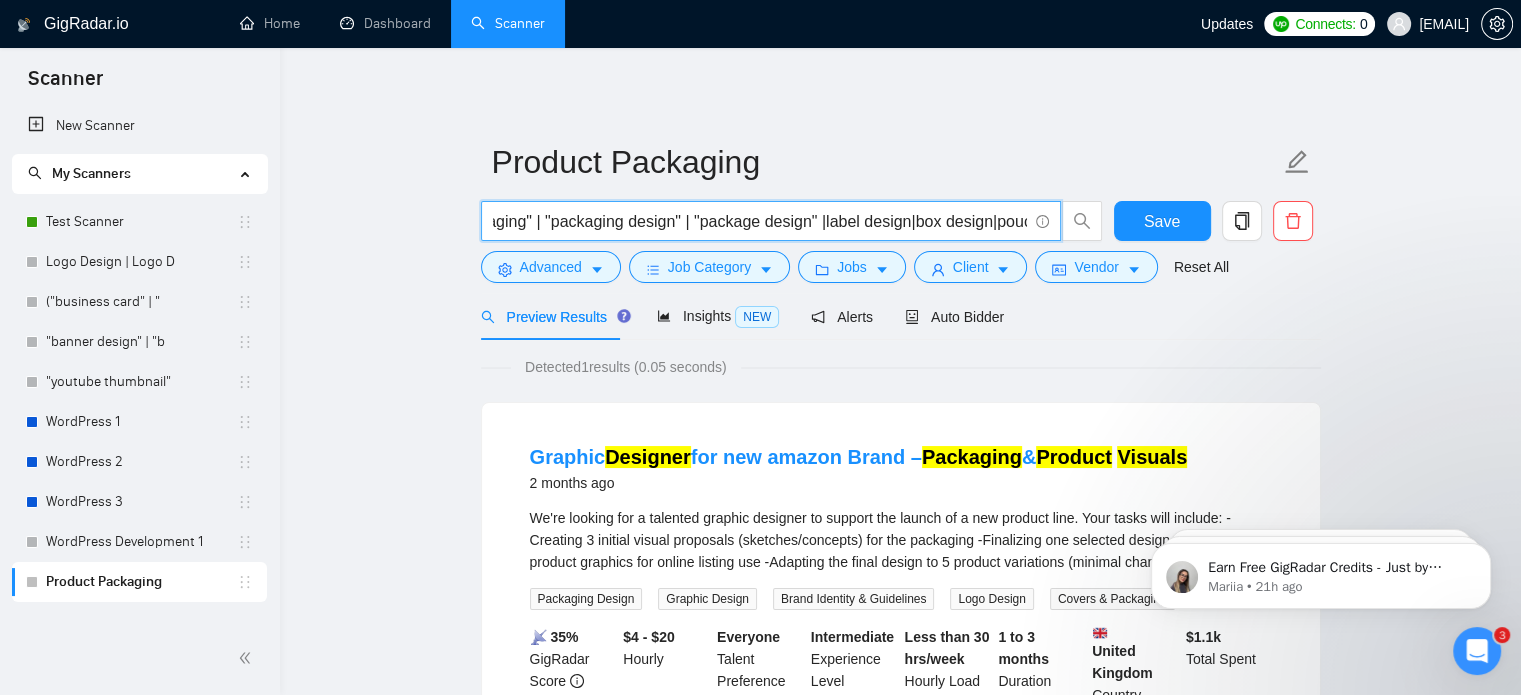 scroll, scrollTop: 0, scrollLeft: 108, axis: horizontal 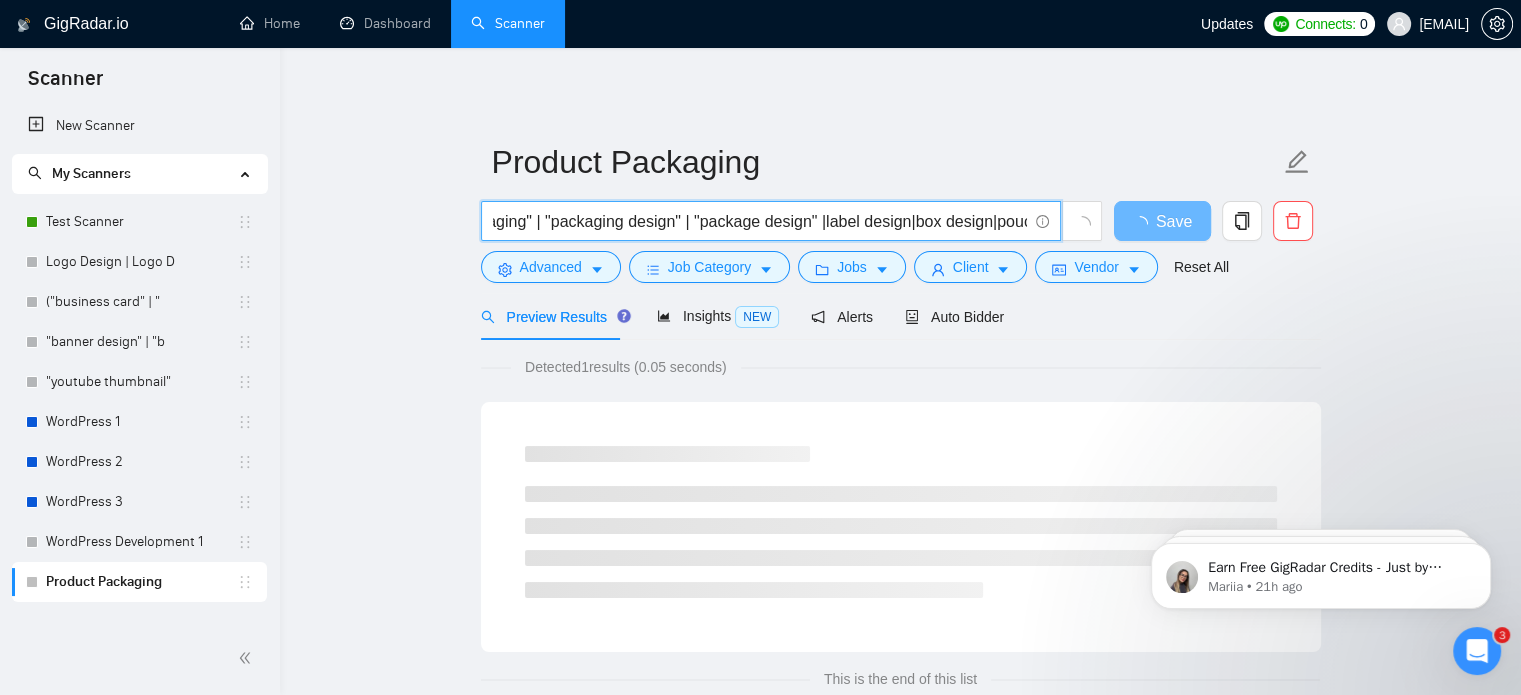 click on "("product packaging" | "packaging design" | "package design" |label design|box design|pouch design|bottle label|jar label|product label|retail packaging|branding and packaging|custom packaging|packaging mockup|packaging designer|packaging (concept|visuals|layout))" at bounding box center [760, 221] 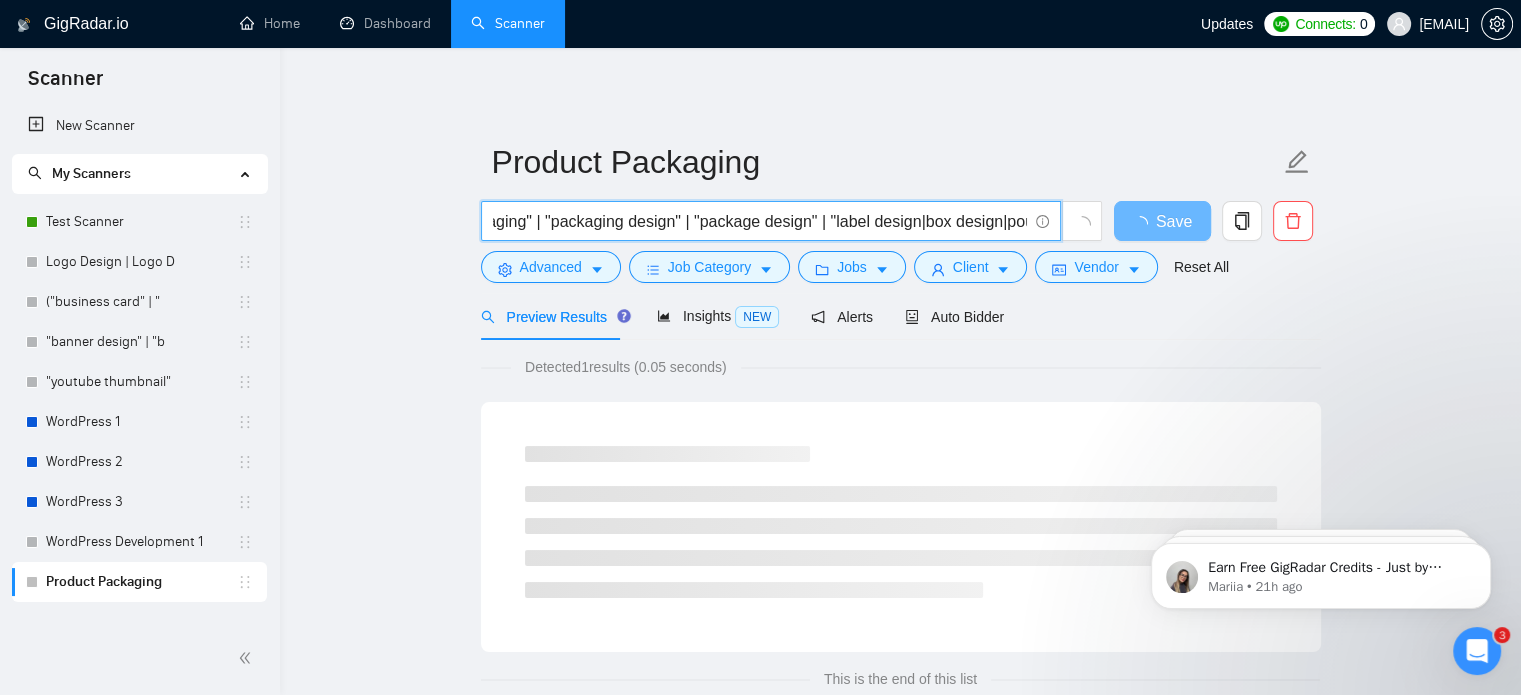 click on "("product packaging" | "packaging design" | "package design" | "label design|box design|pouch design|bottle label|jar label|product label|retail packaging|branding and packaging|custom packaging|packaging mockup|packaging designer|packaging (concept|visuals|layout))" at bounding box center [760, 221] 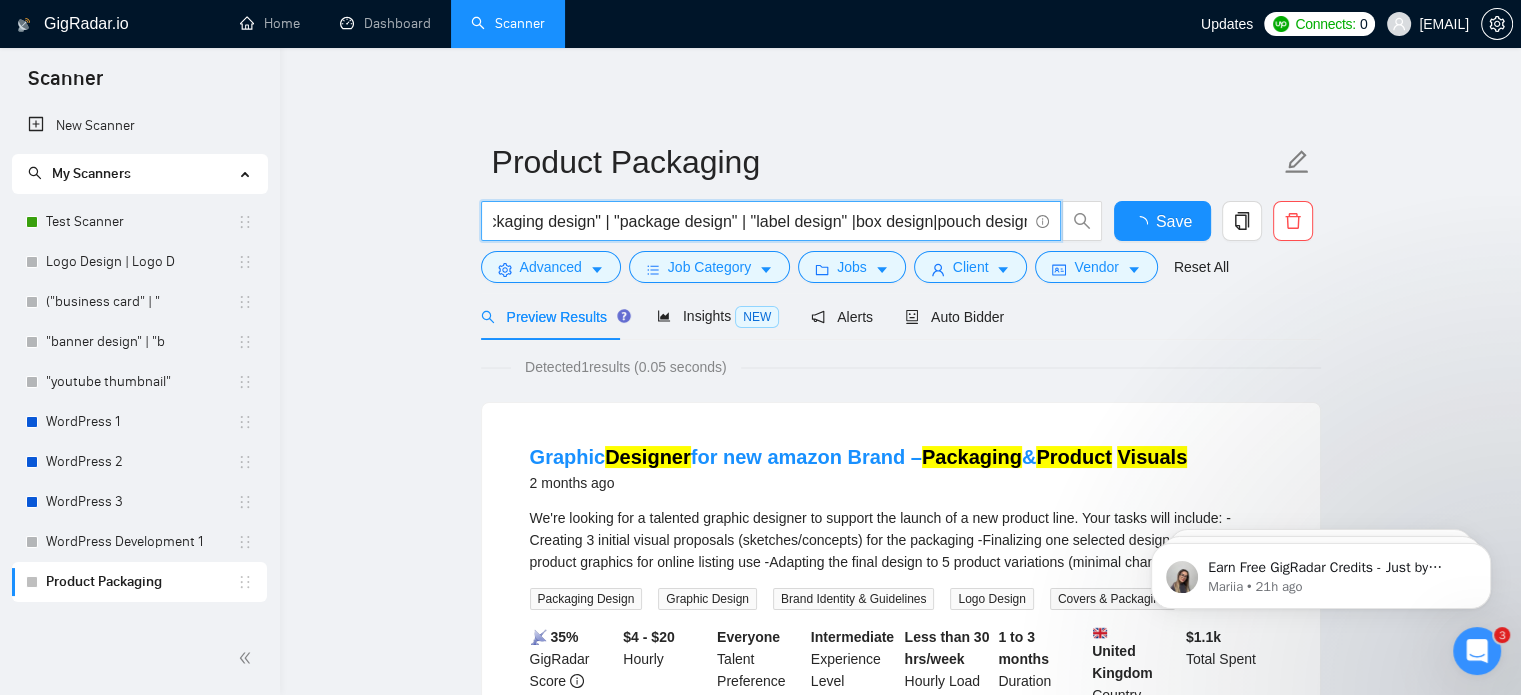scroll, scrollTop: 0, scrollLeft: 188, axis: horizontal 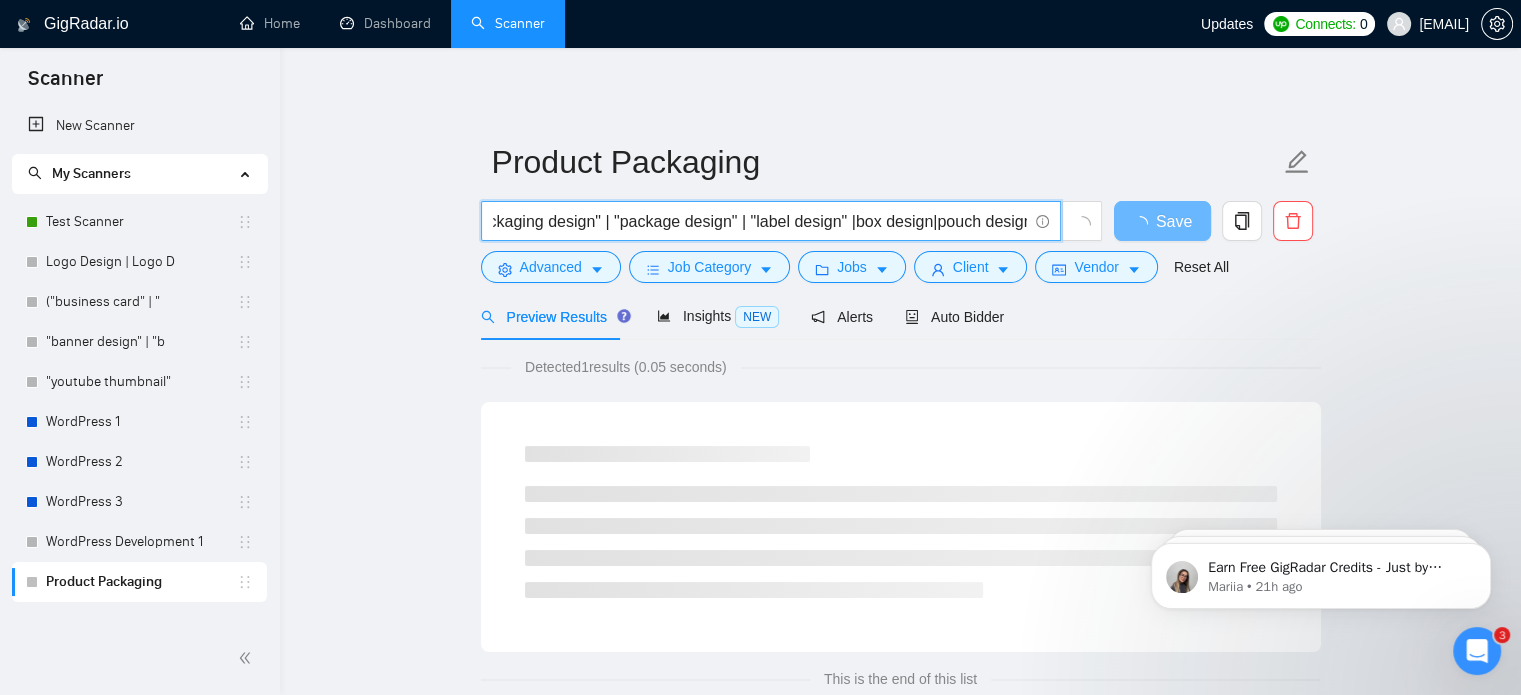 click on "("product packaging" | "packaging design" | "package design" | "label design" |box design|pouch design|bottle label|jar label|product label|retail packaging|branding and packaging|custom packaging|packaging mockup|packaging designer|packaging (concept|visuals|layout))" at bounding box center (760, 221) 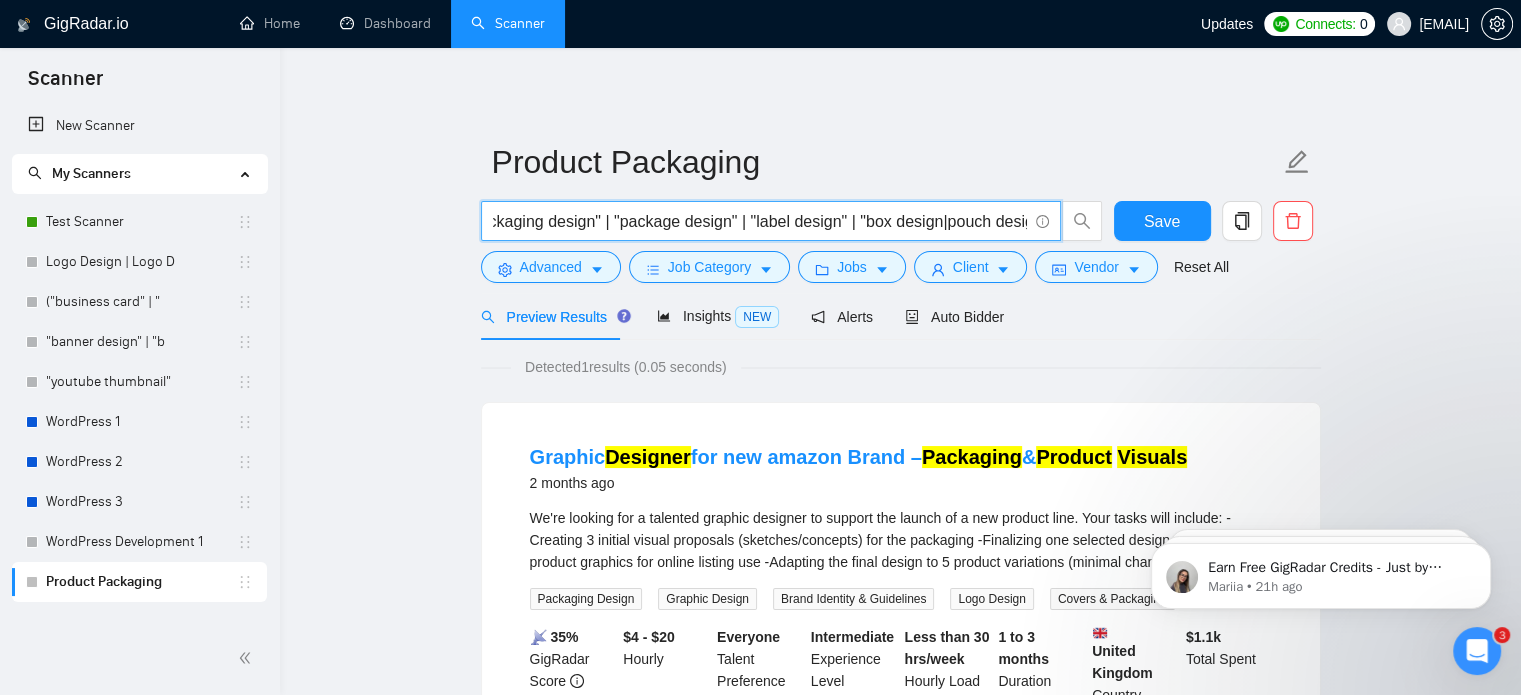 scroll, scrollTop: 0, scrollLeft: 320, axis: horizontal 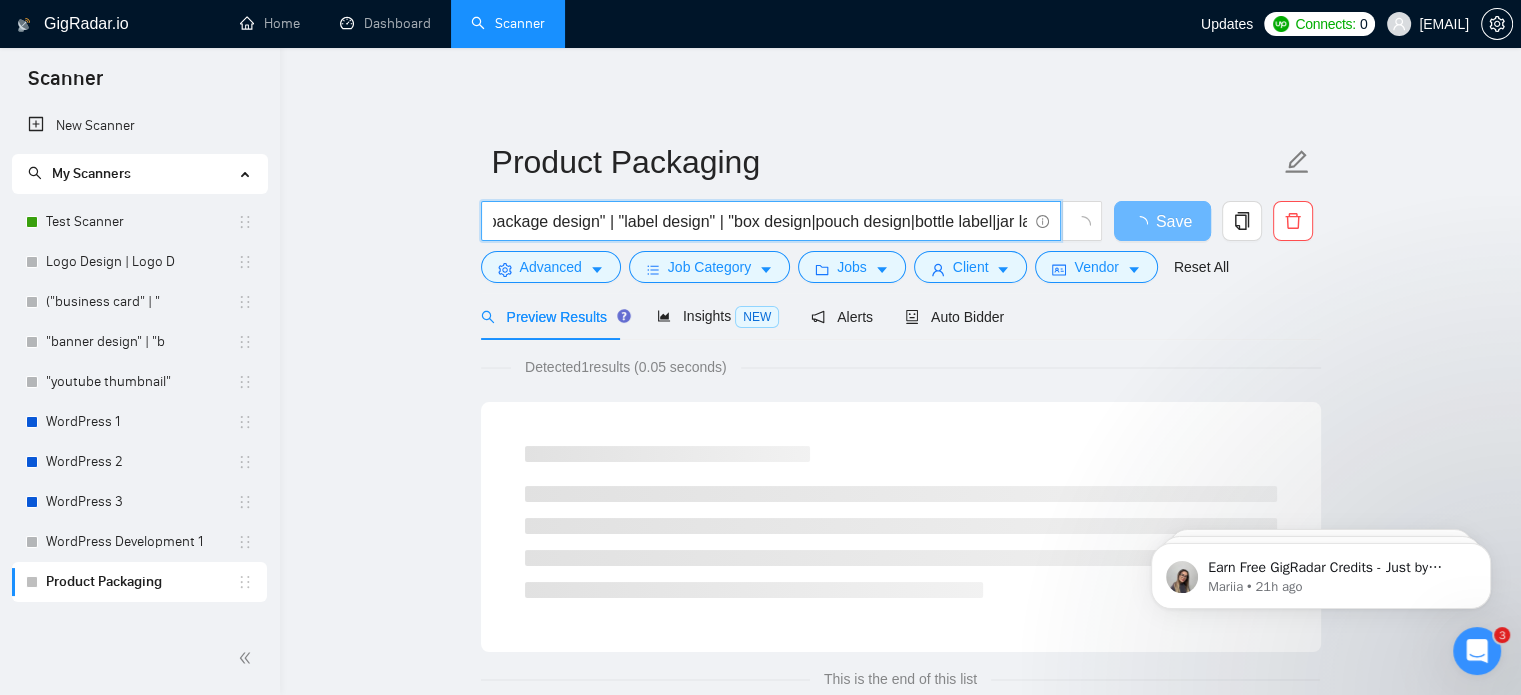 click on "("product packaging" | "packaging design" | "package design" | "label design" | "box design|pouch design|bottle label|jar label|product label|retail packaging|branding and packaging|custom packaging|packaging mockup|packaging designer|packaging (concept|visuals|layout))" at bounding box center [760, 221] 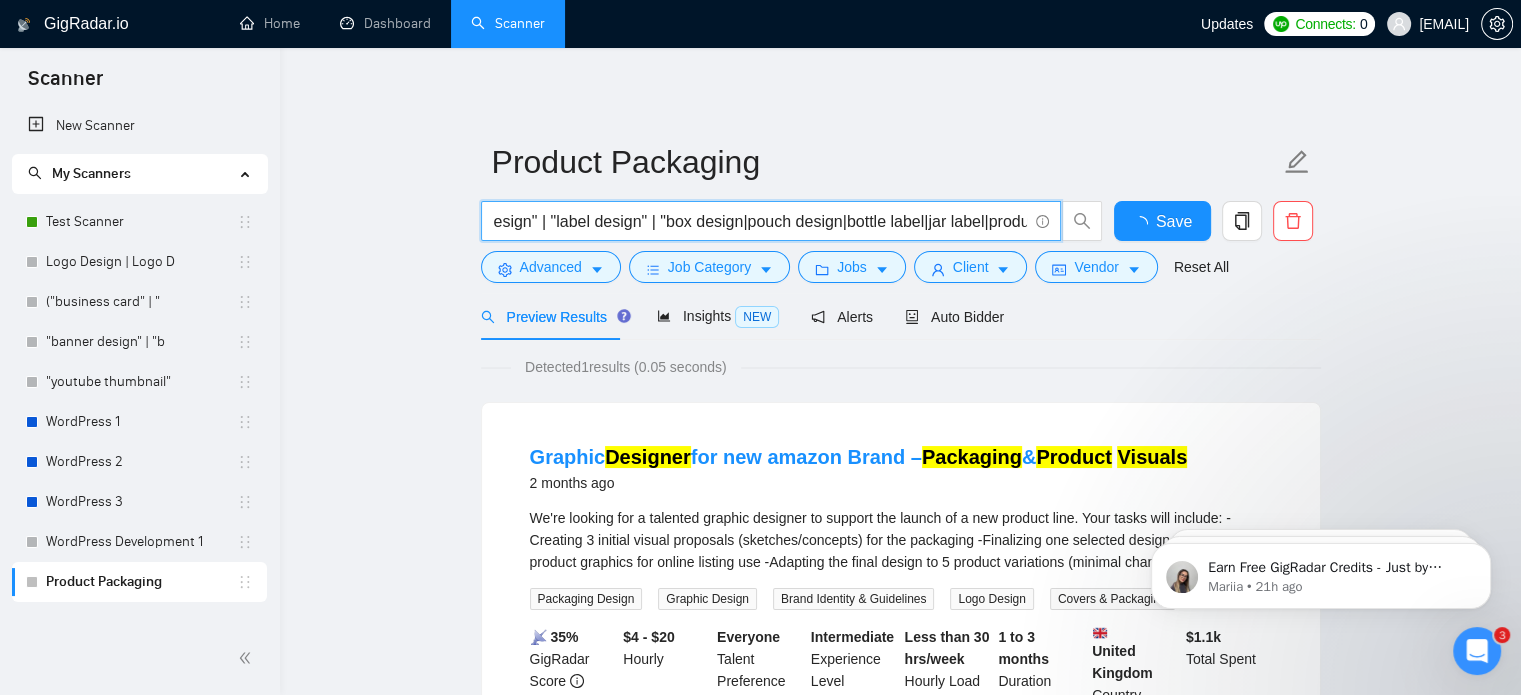scroll, scrollTop: 0, scrollLeft: 395, axis: horizontal 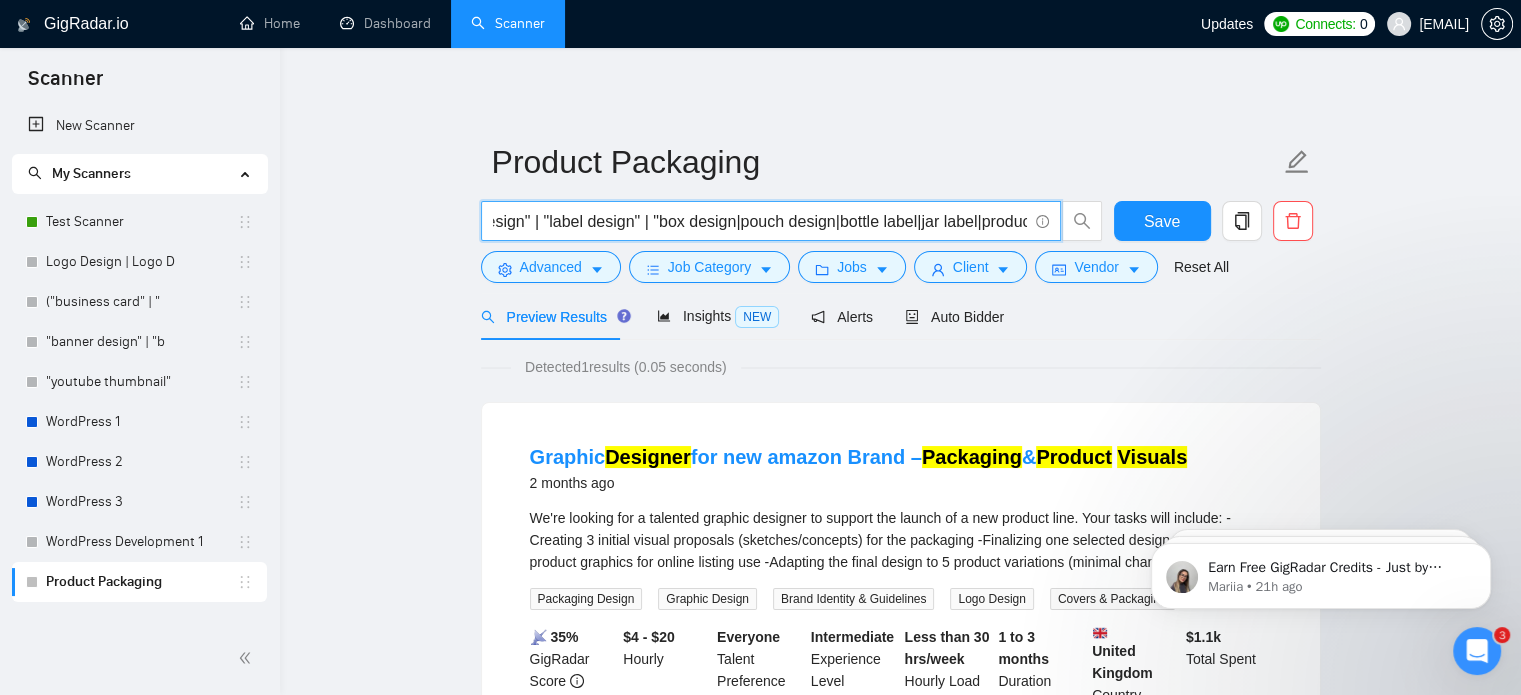 click on "("product packaging" | "packaging design" | "package design" | "label design" | "box design" |pouch design|bottle label|jar label|product label|retail packaging|branding and packaging|custom packaging|packaging mockup|packaging designer|packaging (concept|visuals|layout))" at bounding box center (760, 221) 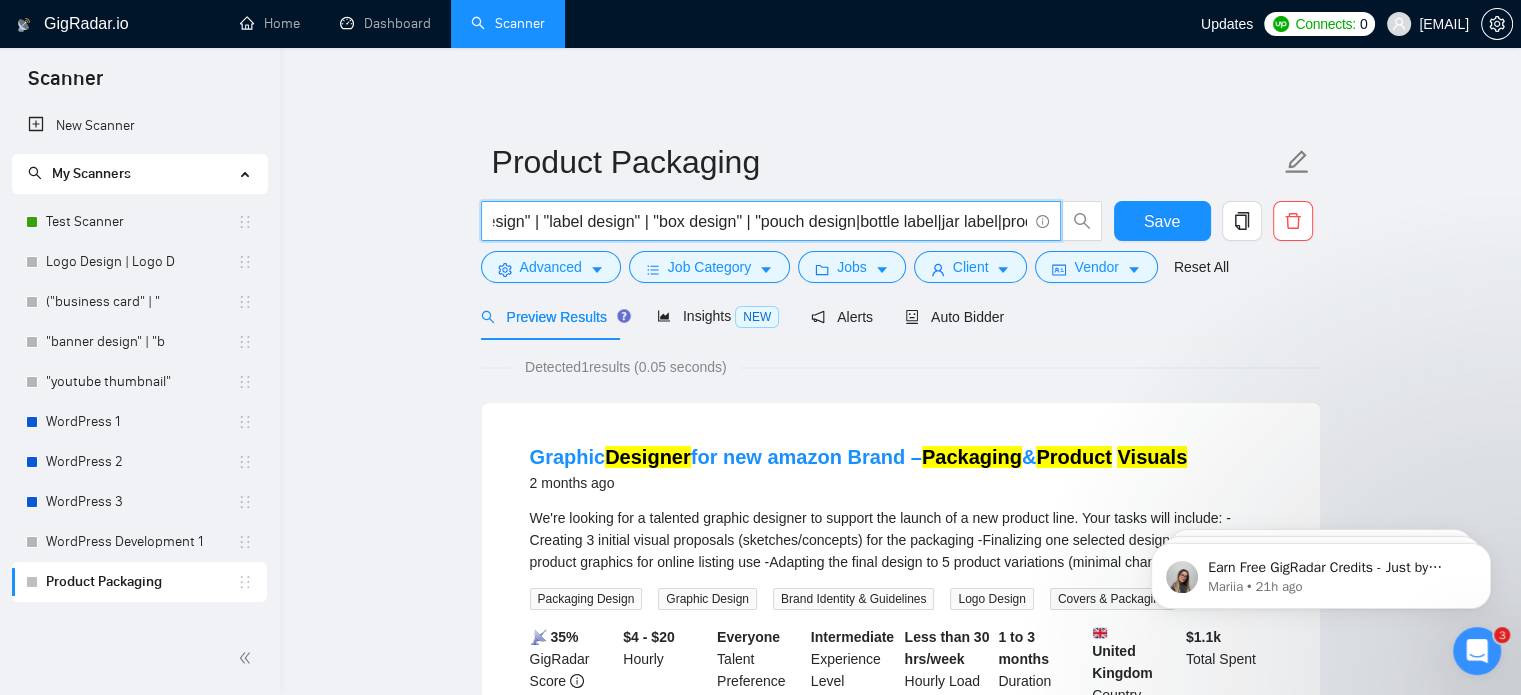 click on "("product packaging" | "packaging design" | "package design" | "label design" | "box design" | "pouch design|bottle label|jar label|product label|retail packaging|branding and packaging|custom packaging|packaging mockup|packaging designer|packaging (concept|visuals|layout))" at bounding box center [760, 221] 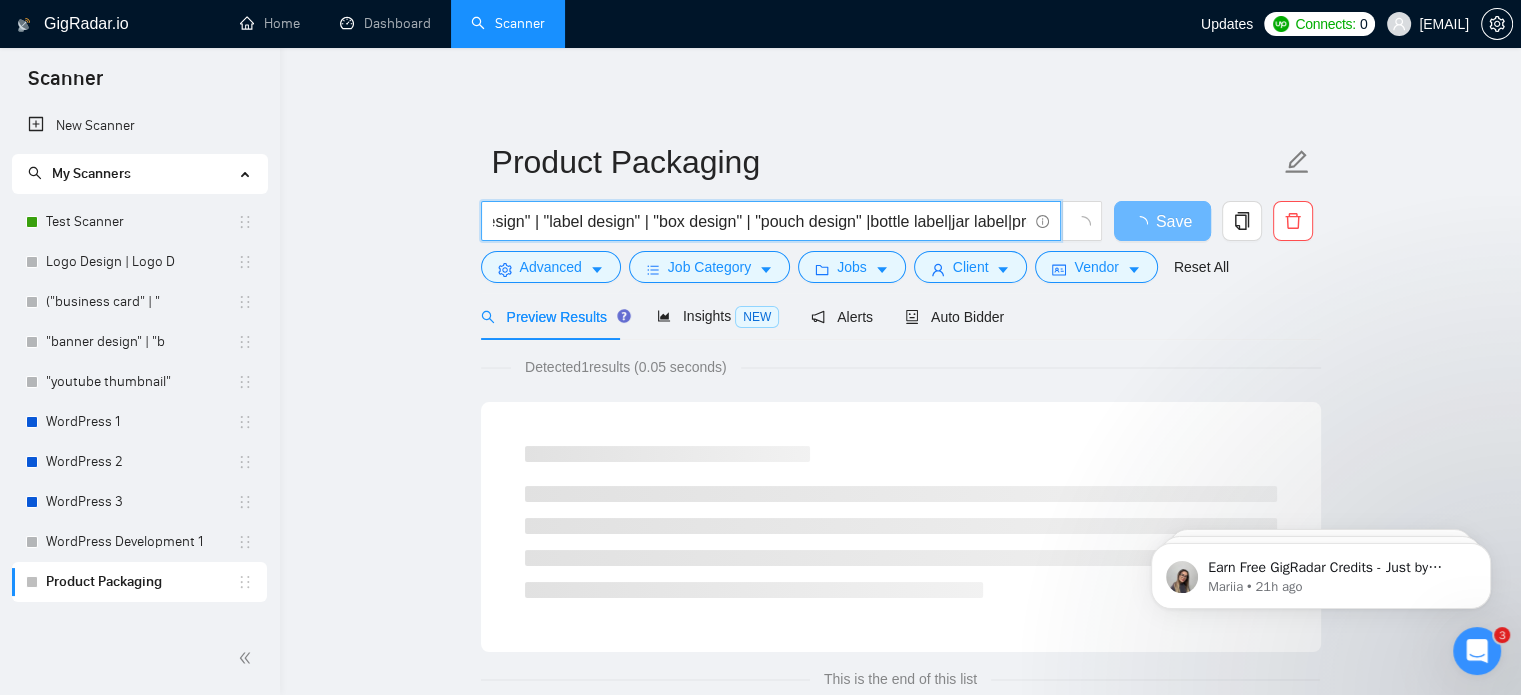 scroll, scrollTop: 0, scrollLeft: 452, axis: horizontal 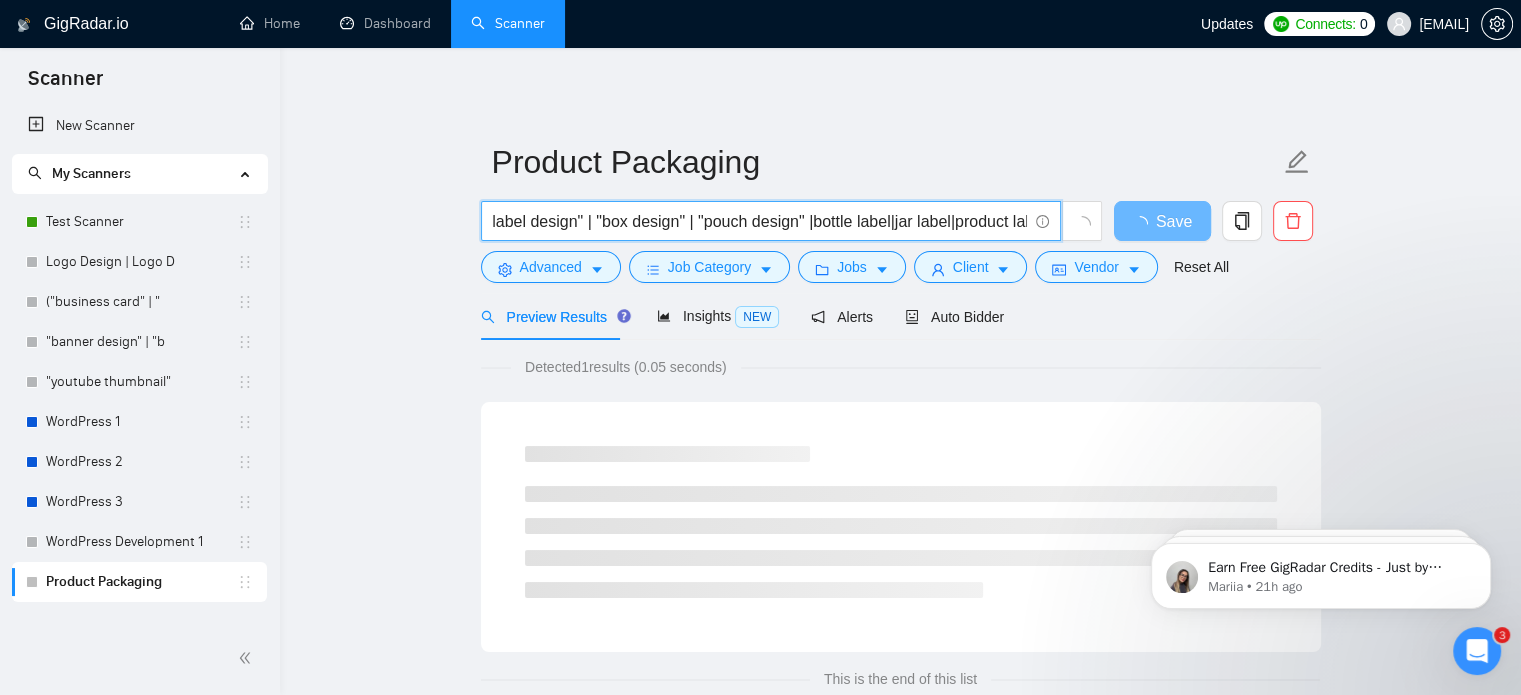 click on "("product packaging" | "packaging design" | "package design" | "label design" | "box design" | "pouch design" |bottle label|jar label|product label|retail packaging|branding and packaging|custom packaging|packaging mockup|packaging designer|packaging (concept|visuals|layout))" at bounding box center [760, 221] 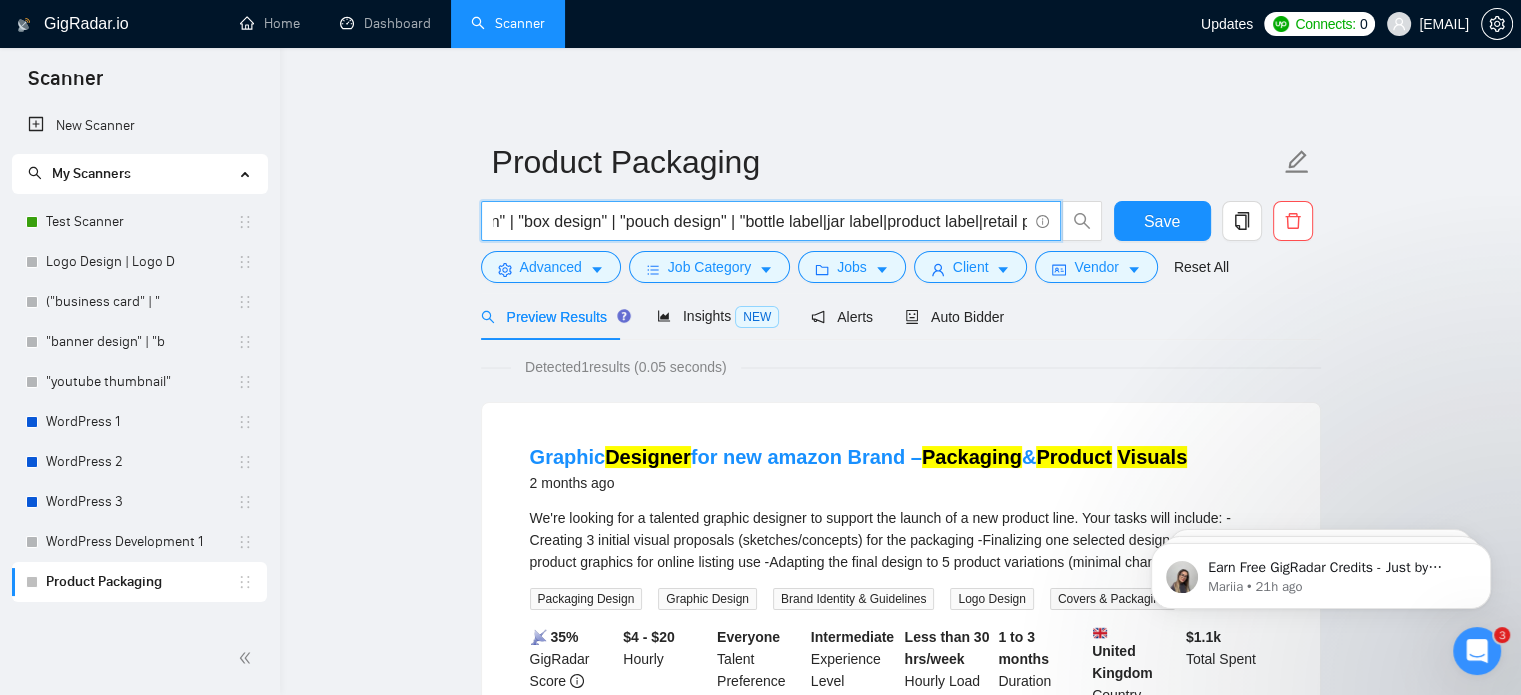 scroll, scrollTop: 0, scrollLeft: 524, axis: horizontal 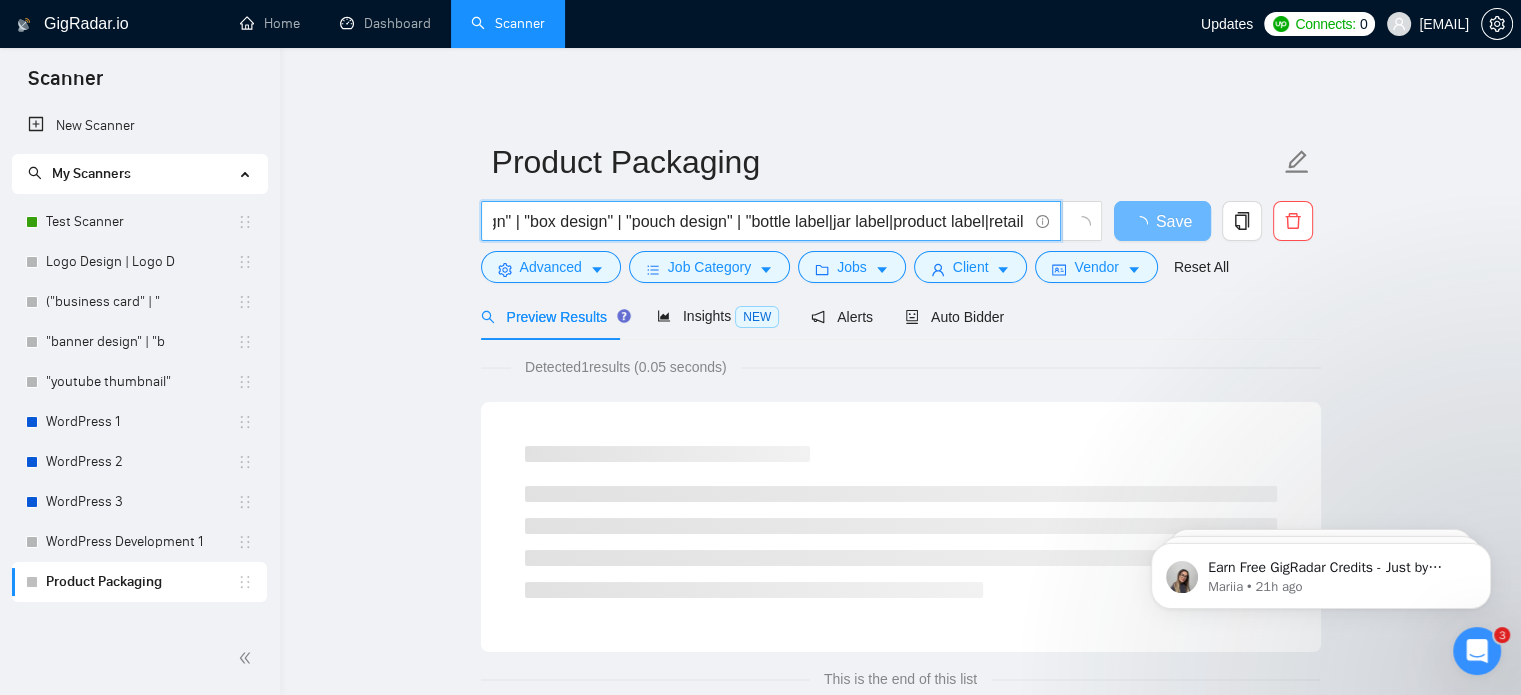 click on "("product packaging" | "packaging design" | "package design" | "label design" | "box design" | "pouch design" | "bottle label|jar label|product label|retail packaging|branding and packaging|custom packaging|packaging mockup|packaging designer|packaging (concept|visuals|layout))" at bounding box center (760, 221) 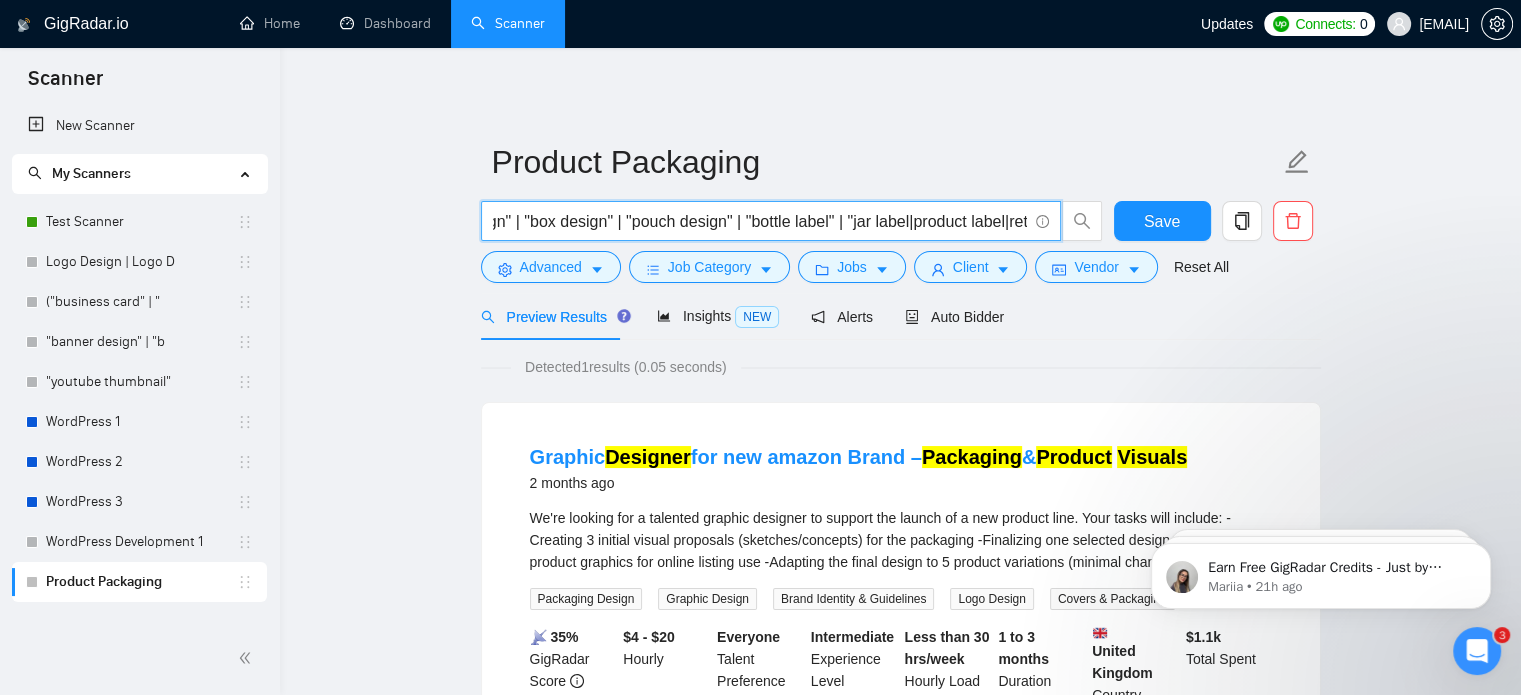 click on "("product packaging" | "packaging design" | "package design" | "label design" | "box design" | "pouch design" | "bottle label" | "jar label|product label|retail packaging|branding and packaging|custom packaging|packaging mockup|packaging designer|packaging (concept|visuals|layout))" at bounding box center [760, 221] 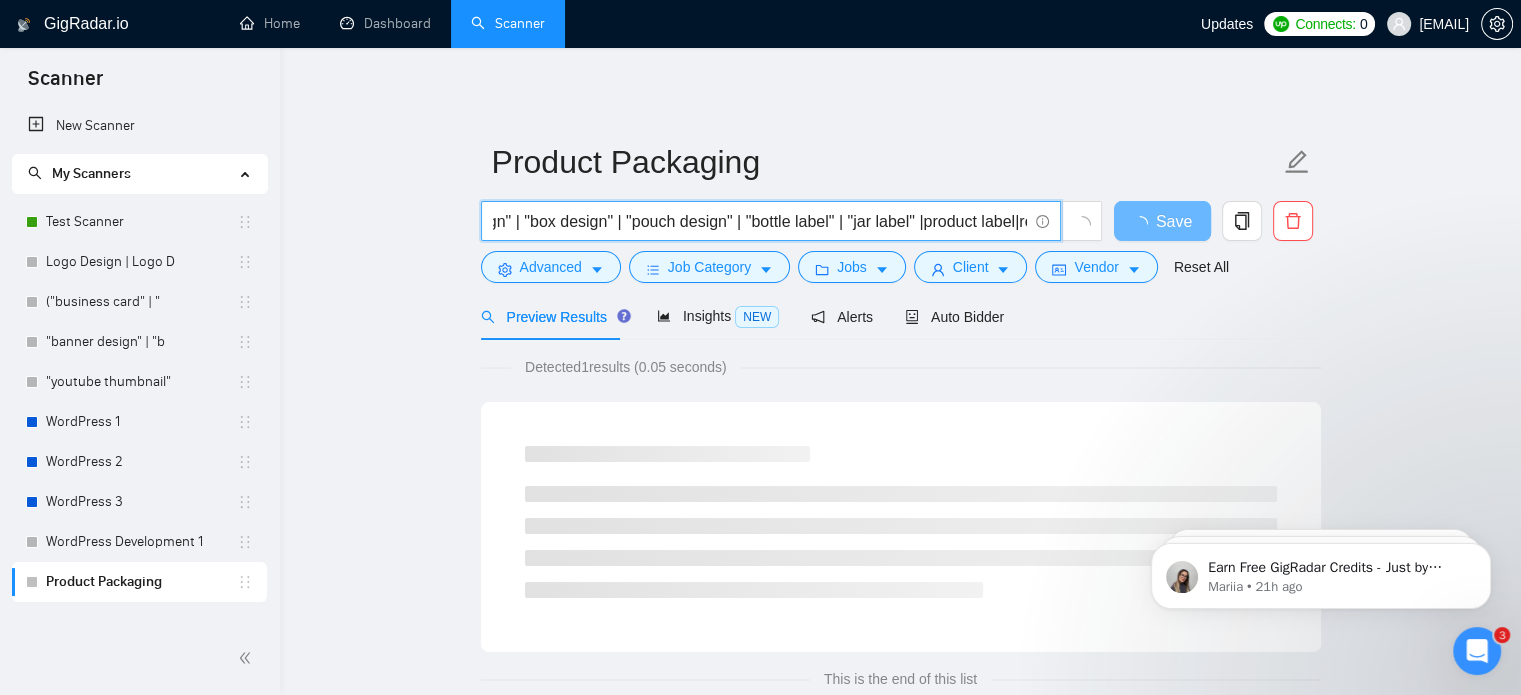 scroll, scrollTop: 0, scrollLeft: 635, axis: horizontal 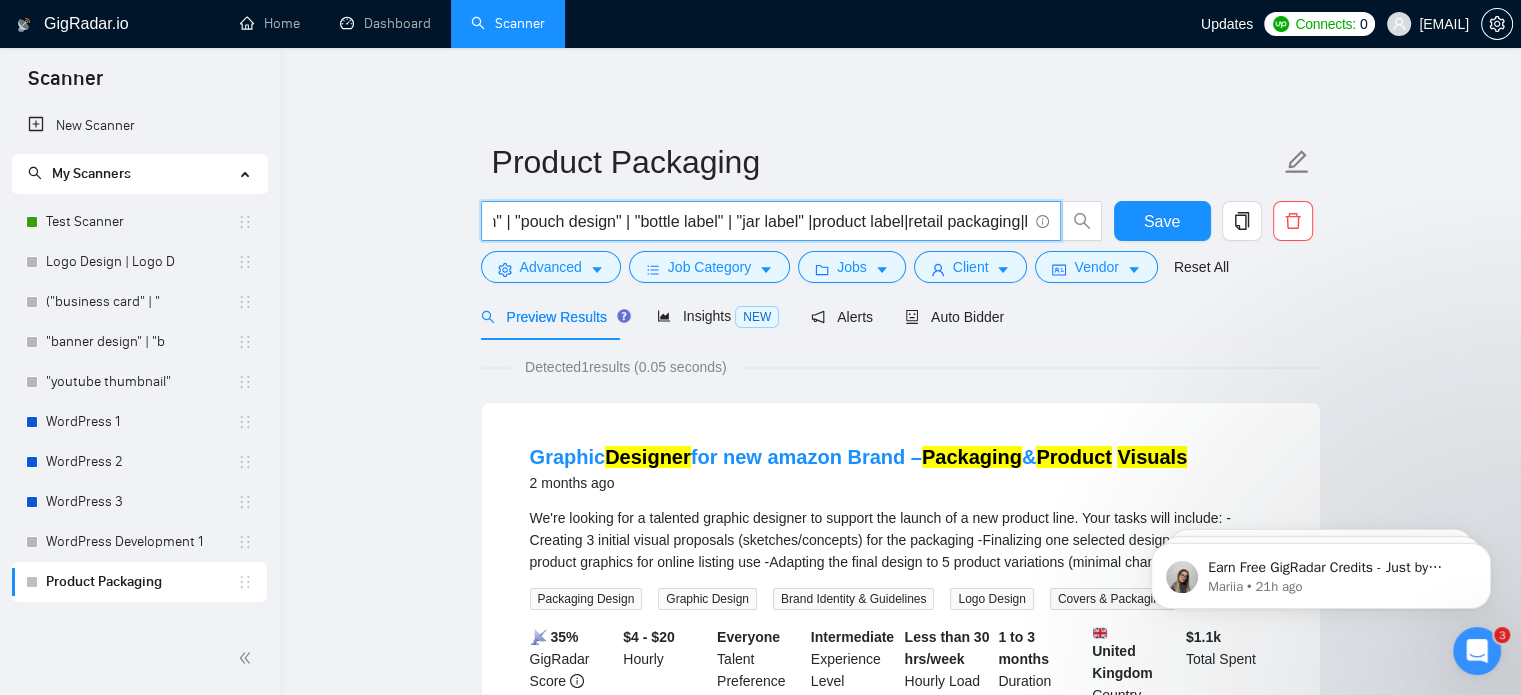 click on "("product packaging" | "packaging design" | "package design" | "label design" | "box design" | "pouch design" | "bottle label" | "jar label" |product label|retail packaging|branding and packaging|custom packaging|packaging mockup|packaging designer|packaging (concept|visuals|layout))" at bounding box center (760, 221) 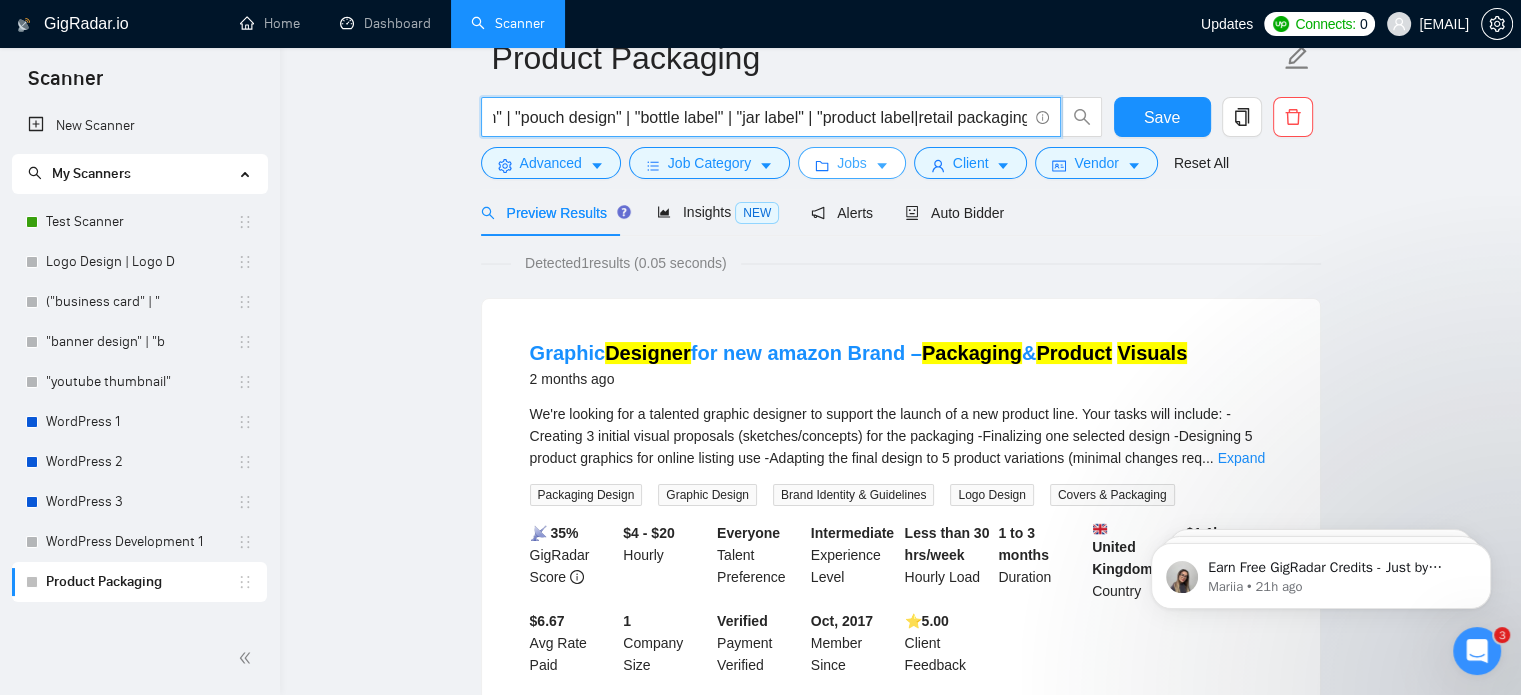 scroll, scrollTop: 0, scrollLeft: 0, axis: both 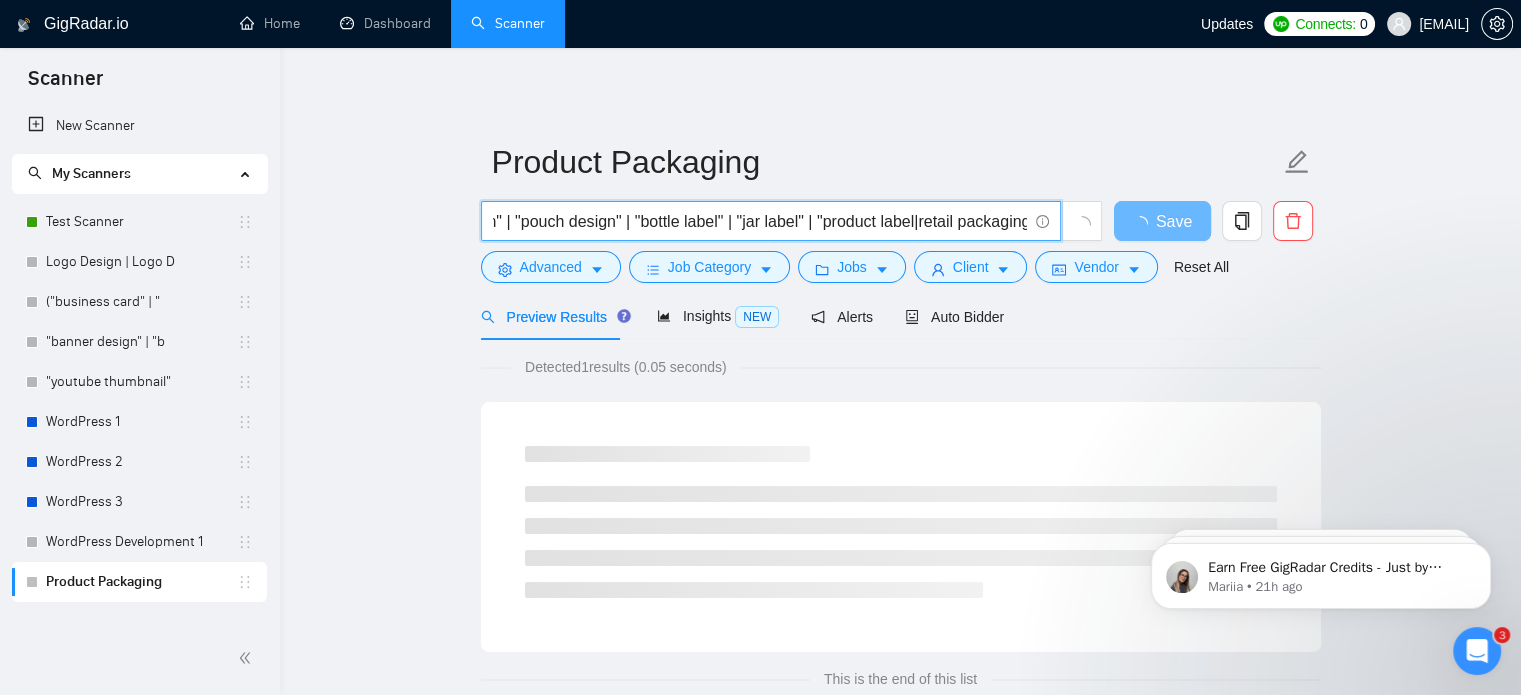 click on "("product packaging" | "packaging design" | "package design" | "label design" | "box design" | "pouch design" | "bottle label" | "jar label" | "product label|retail packaging|branding and packaging|custom packaging|packaging mockup|packaging designer|packaging (concept|visuals|layout))" at bounding box center [760, 221] 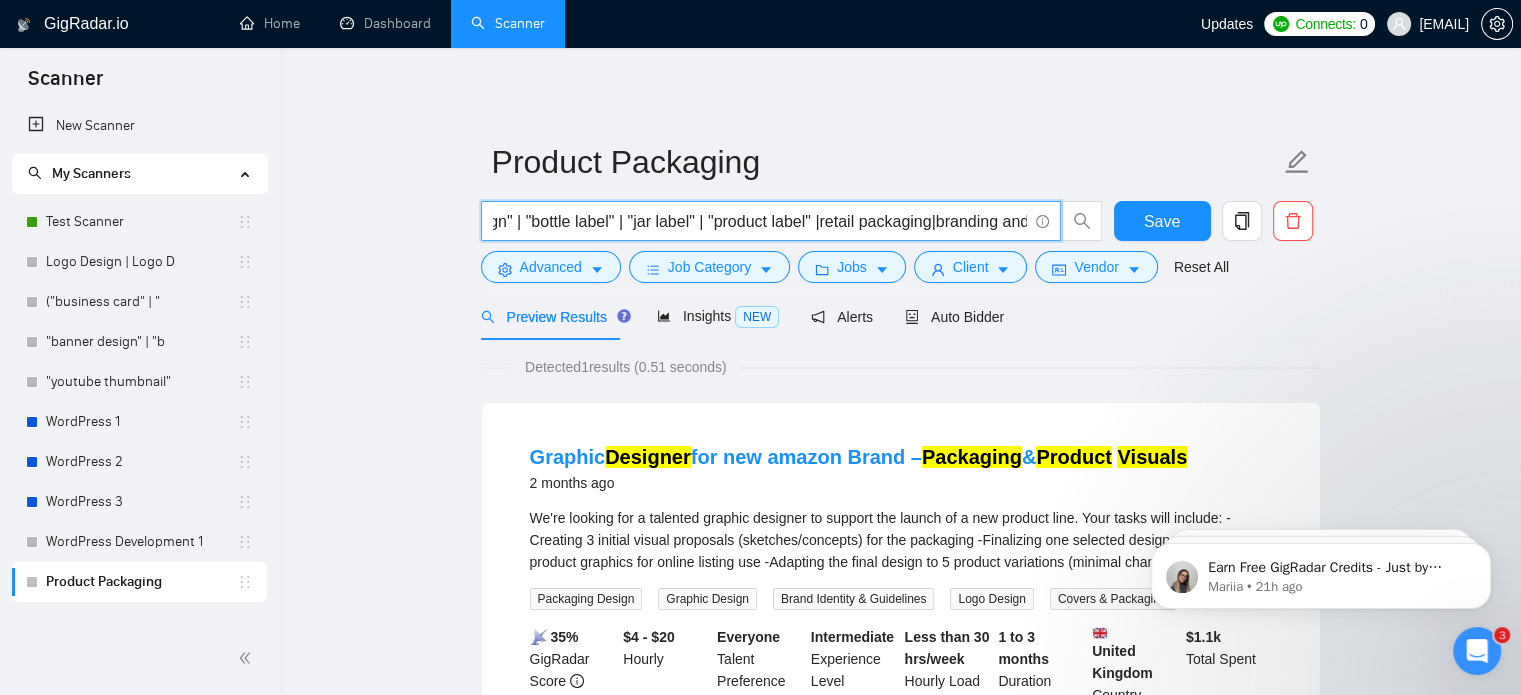 scroll, scrollTop: 0, scrollLeft: 752, axis: horizontal 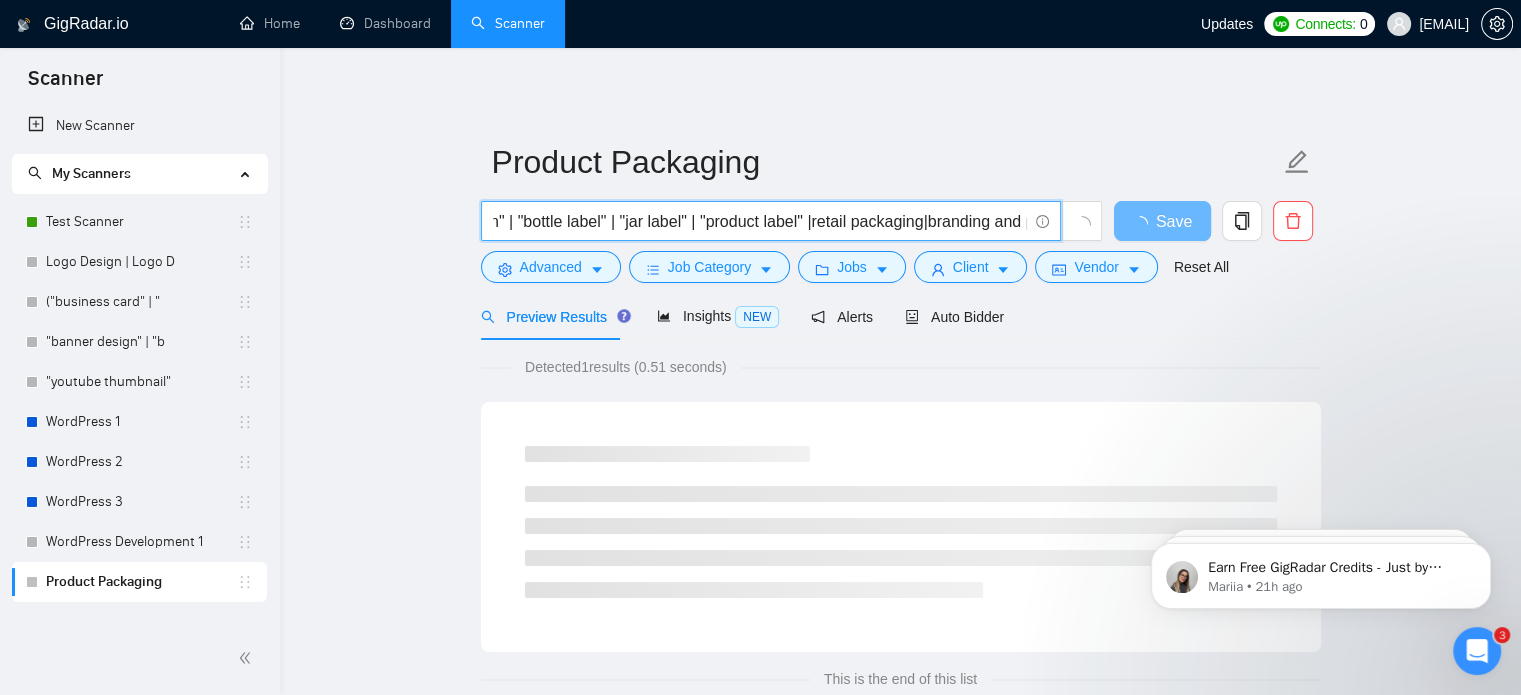 click on "("product packaging" | "packaging design" | "package design" | "label design" | "box design" | "pouch design" | "bottle label" | "jar label" | "product label" |retail packaging|branding and packaging|custom packaging|packaging mockup|packaging designer|packaging (concept|visuals|layout))" at bounding box center [760, 221] 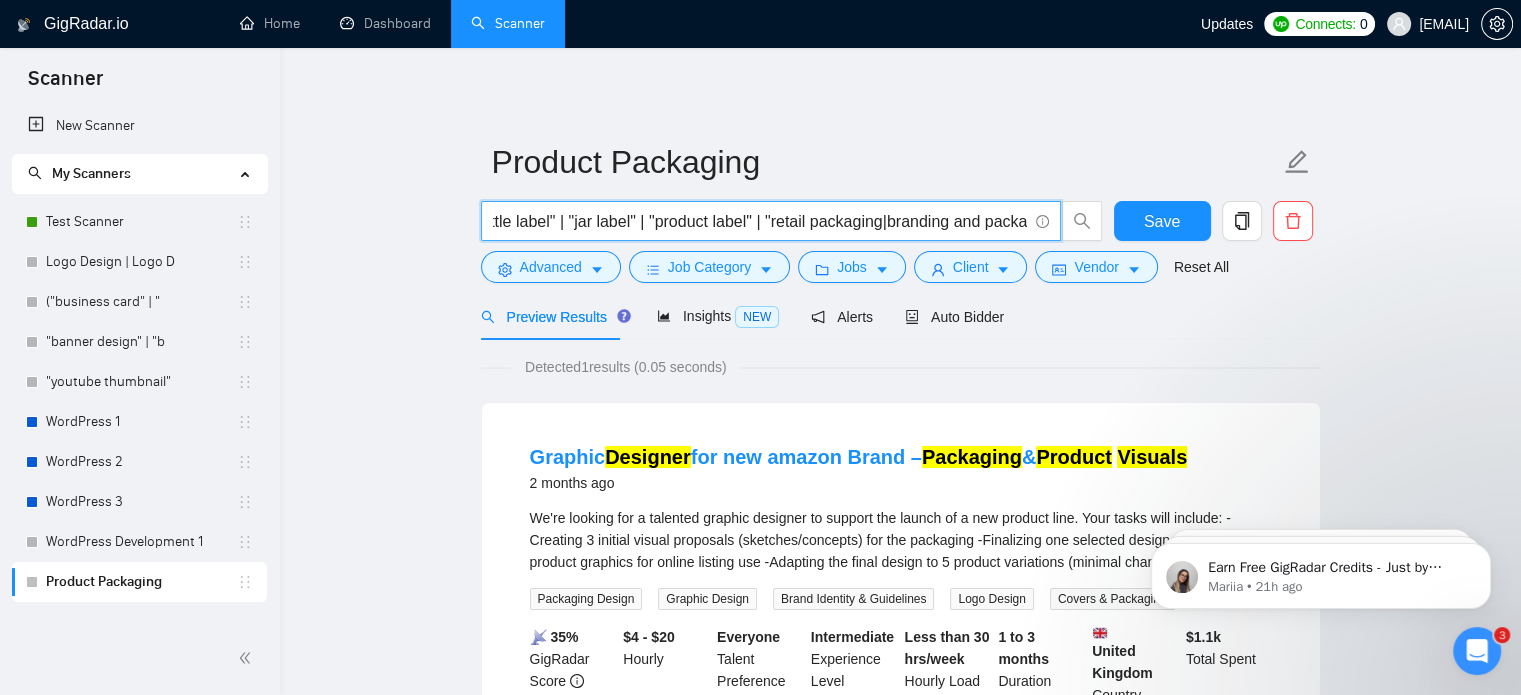 scroll, scrollTop: 0, scrollLeft: 804, axis: horizontal 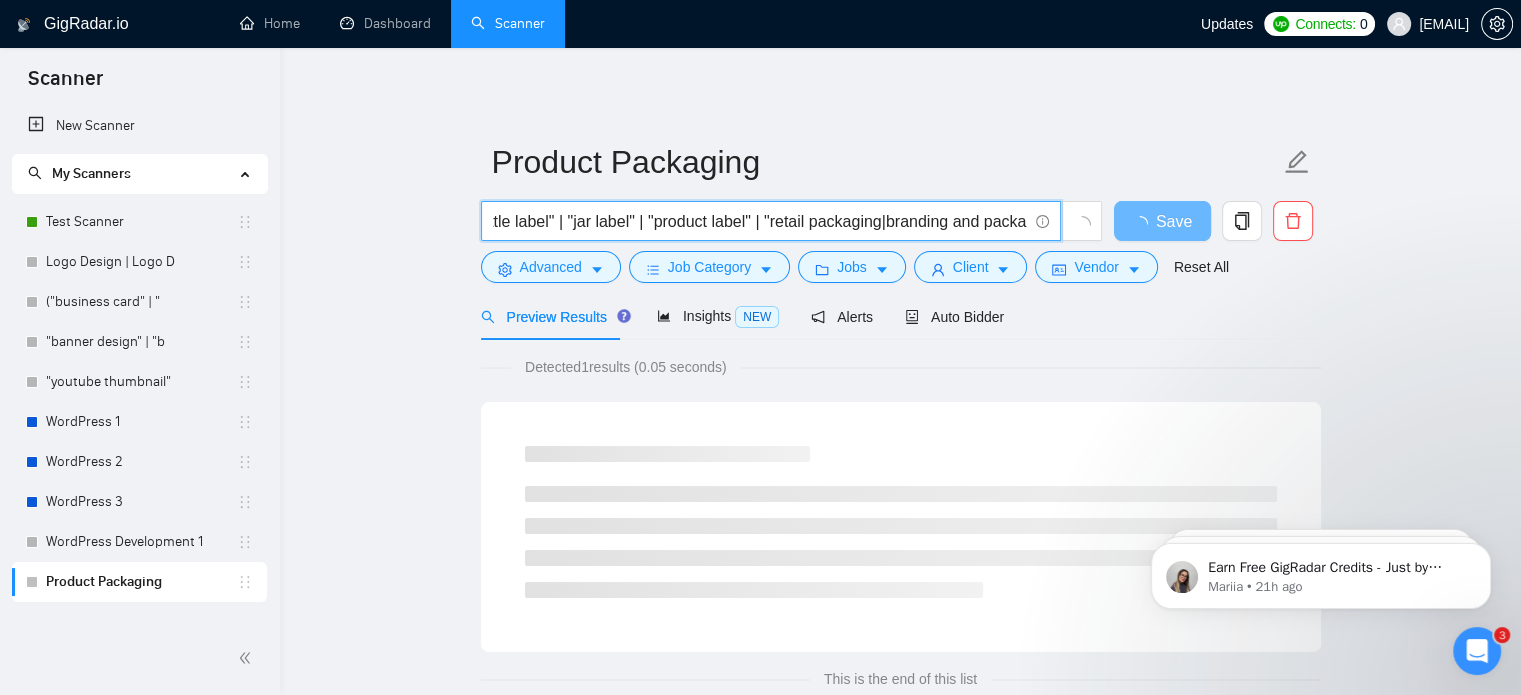 click on "("product packaging" | "packaging design" | "package design" | "label design" | "box design" | "pouch design" | "bottle label" | "jar label" | "product label" | "retail packaging|branding and packaging|custom packaging|packaging mockup|packaging designer|packaging (concept|visuals|layout))" at bounding box center (760, 221) 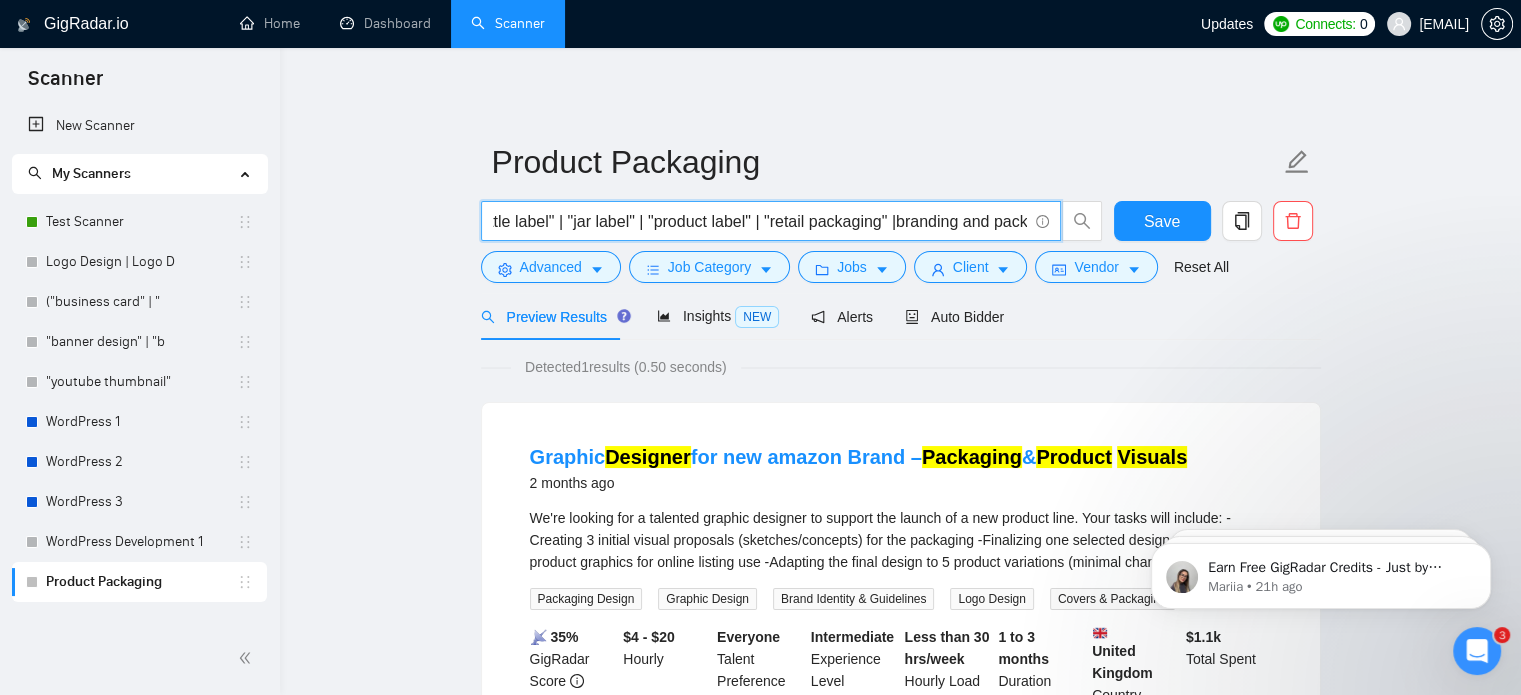 scroll, scrollTop: 0, scrollLeft: 892, axis: horizontal 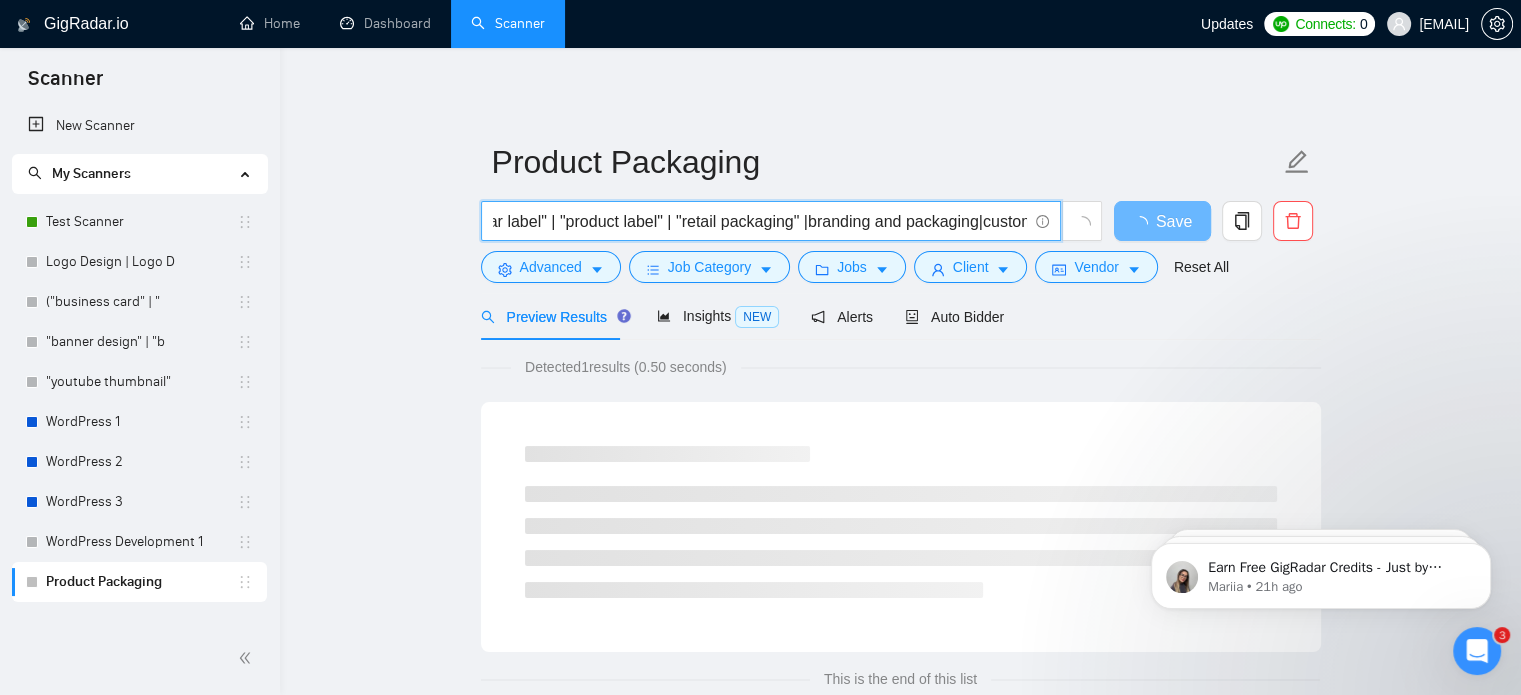 click on "("product packaging" | "packaging design" | "package design" | "label design" | "box design" | "pouch design" | "bottle label" | "jar label" | "product label" | "retail packaging" |branding and packaging|custom packaging|packaging mockup|packaging designer|packaging (concept|visuals|layout))" at bounding box center [760, 221] 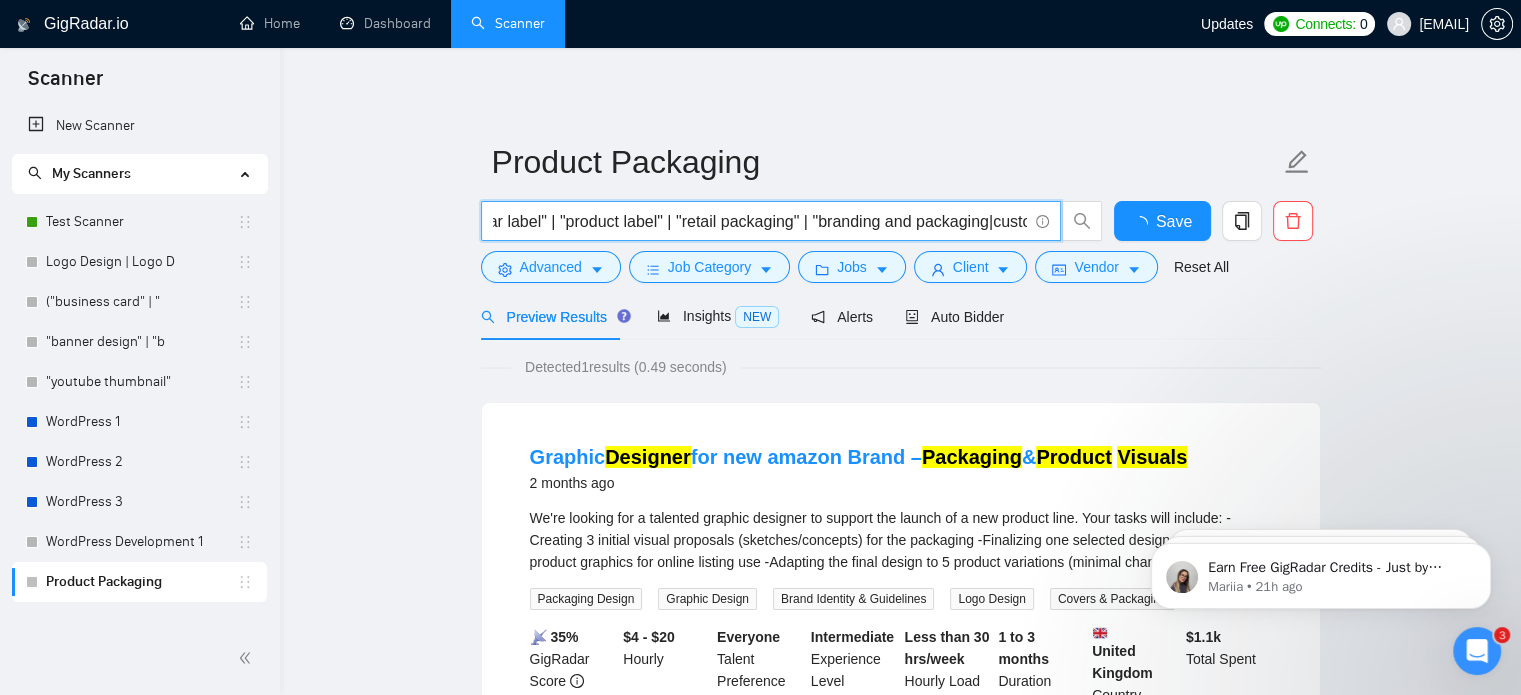 scroll, scrollTop: 0, scrollLeft: 1044, axis: horizontal 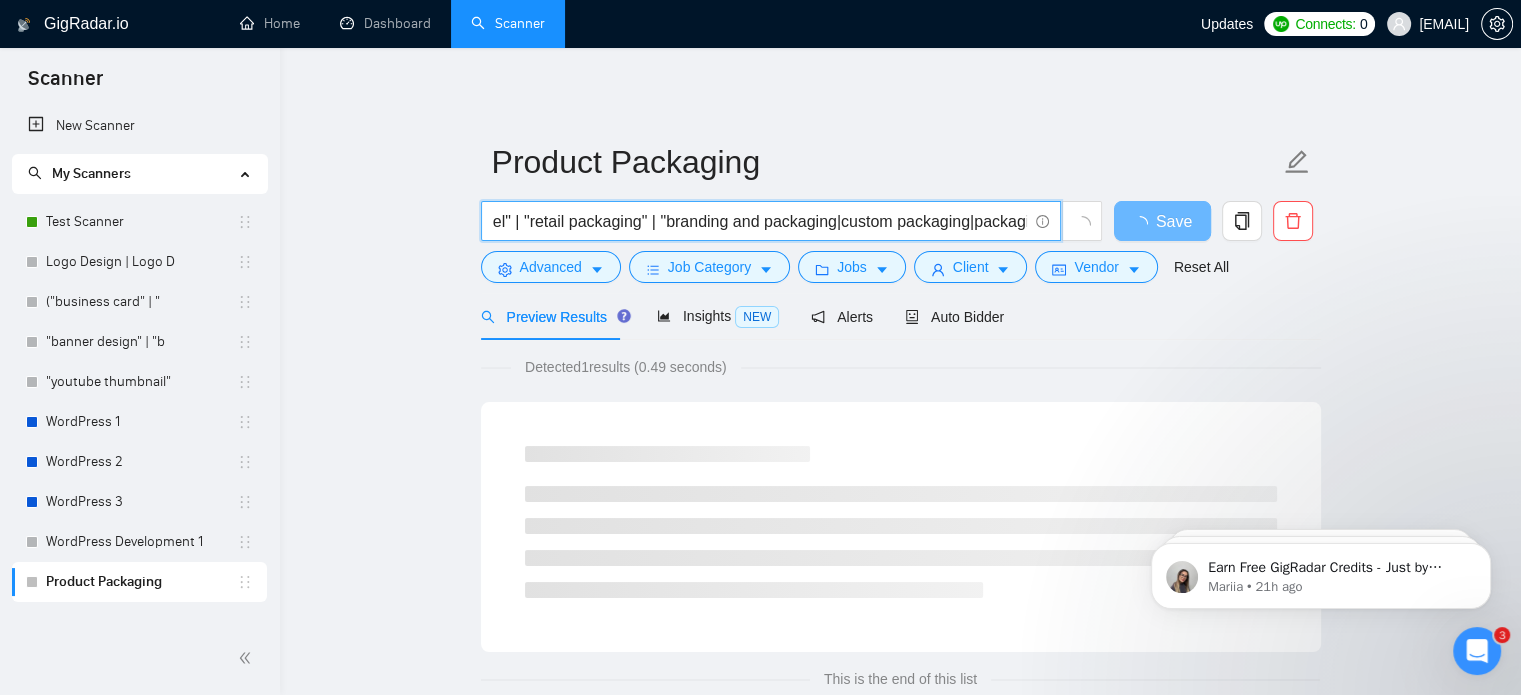 click on "("product packaging" | "packaging design" | "package design" | "label design" | "box design" | "pouch design" | "bottle label" | "jar label" | "product label" | "retail packaging" | "branding and packaging|custom packaging|packaging mockup|packaging designer|packaging (concept|visuals|layout))" at bounding box center (760, 221) 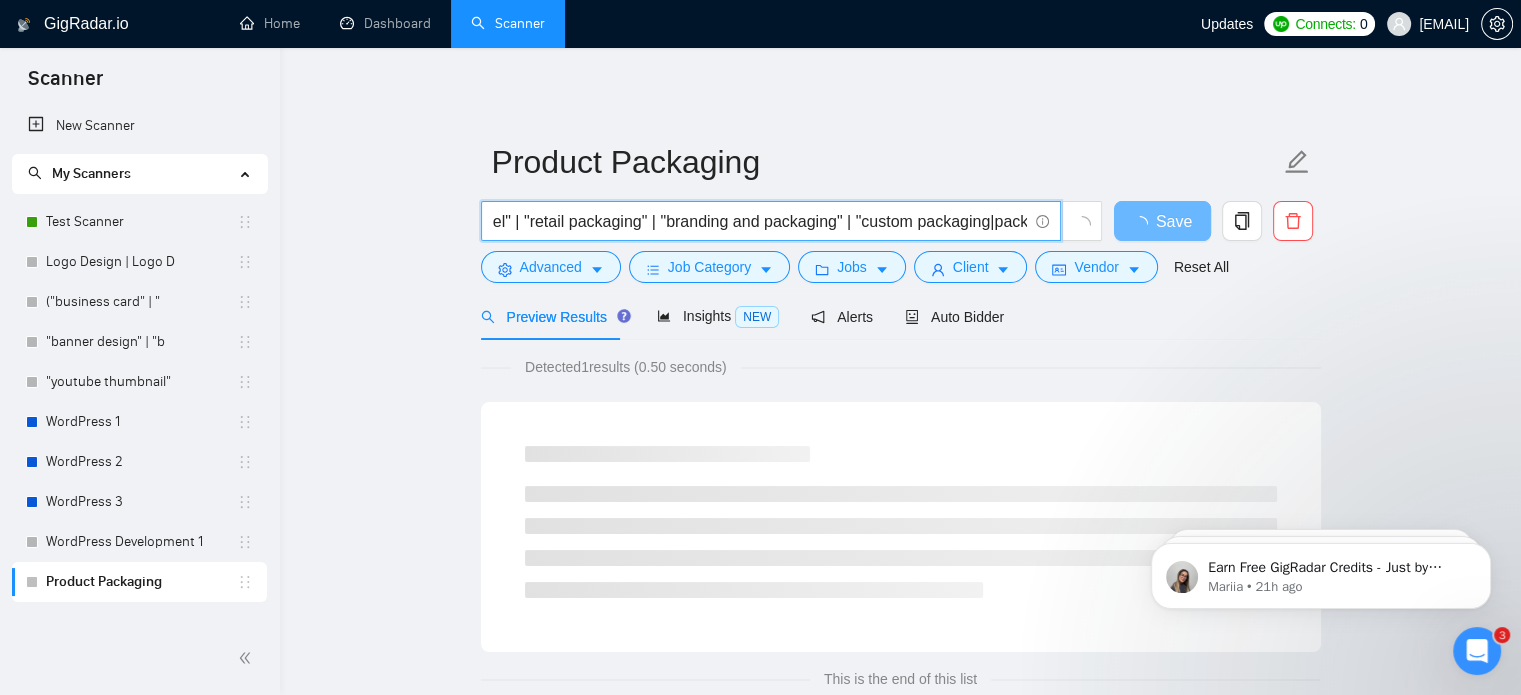 scroll, scrollTop: 0, scrollLeft: 1186, axis: horizontal 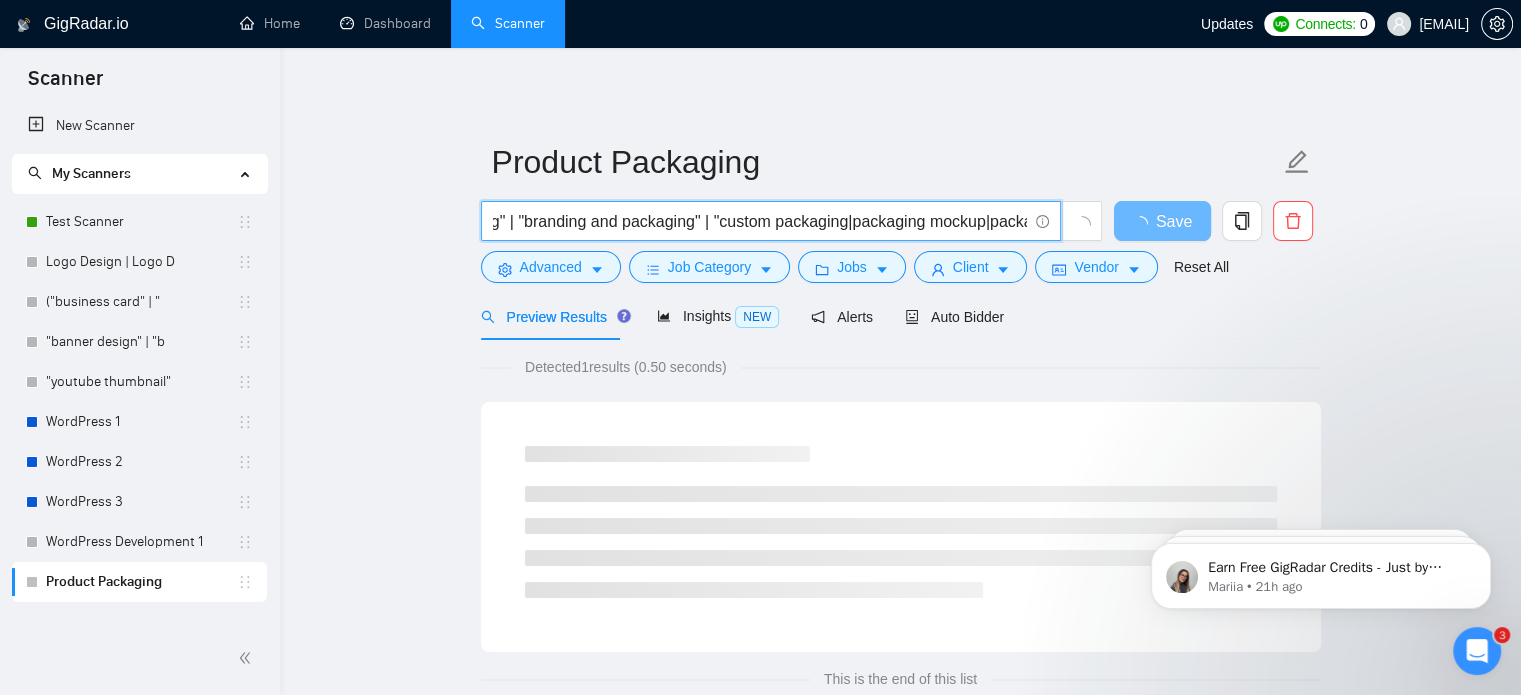 click on "("product packaging" | "packaging design" | "package design" | "label design" | "box design" | "pouch design" | "bottle label" | "jar label" | "product label" | "retail packaging" | "branding and packaging" | "custom packaging|packaging mockup|packaging designer|packaging (concept|visuals|layout))" at bounding box center (760, 221) 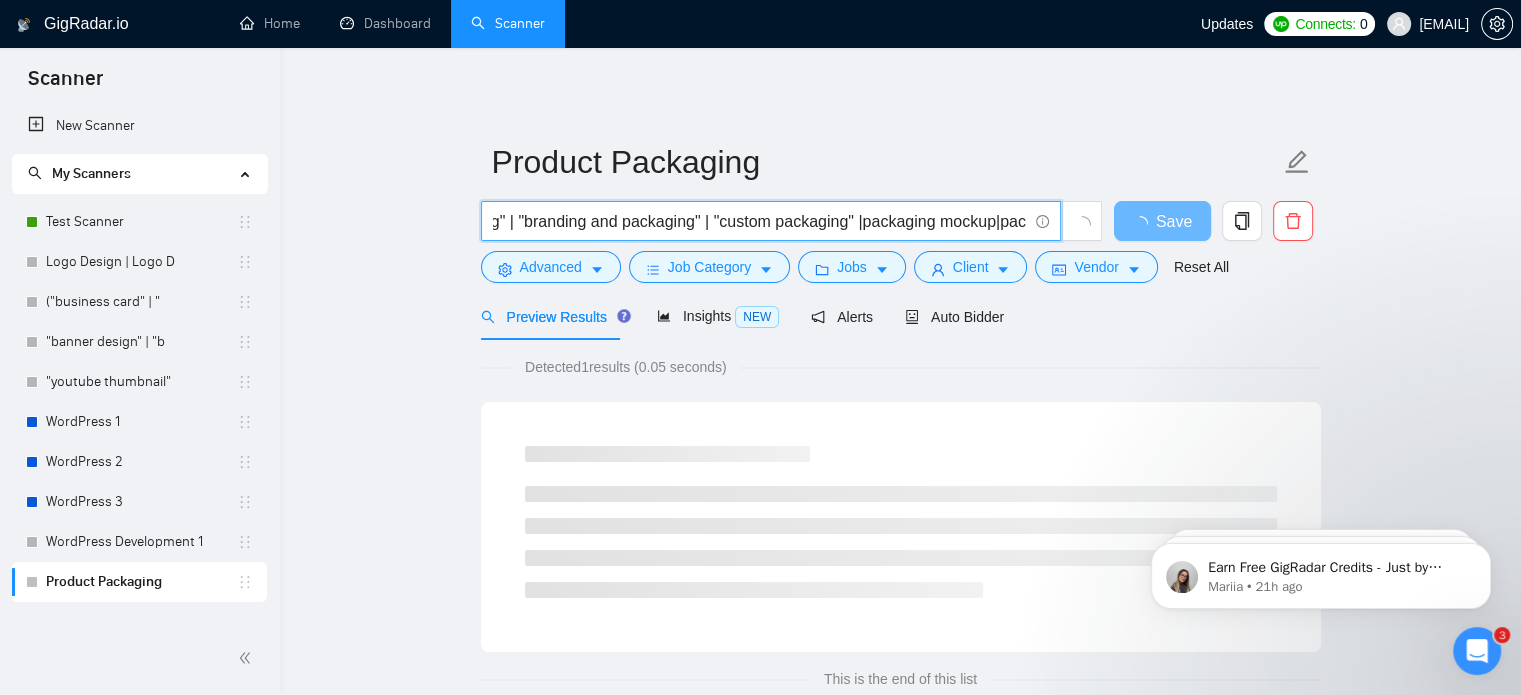click on "("product packaging" | "packaging design" | "package design" | "label design" | "box design" | "pouch design" | "bottle label" | "jar label" | "product label" | "retail packaging" | "branding and packaging" | "custom packaging" |packaging mockup|packaging designer|packaging (concept|visuals|layout))" at bounding box center (760, 221) 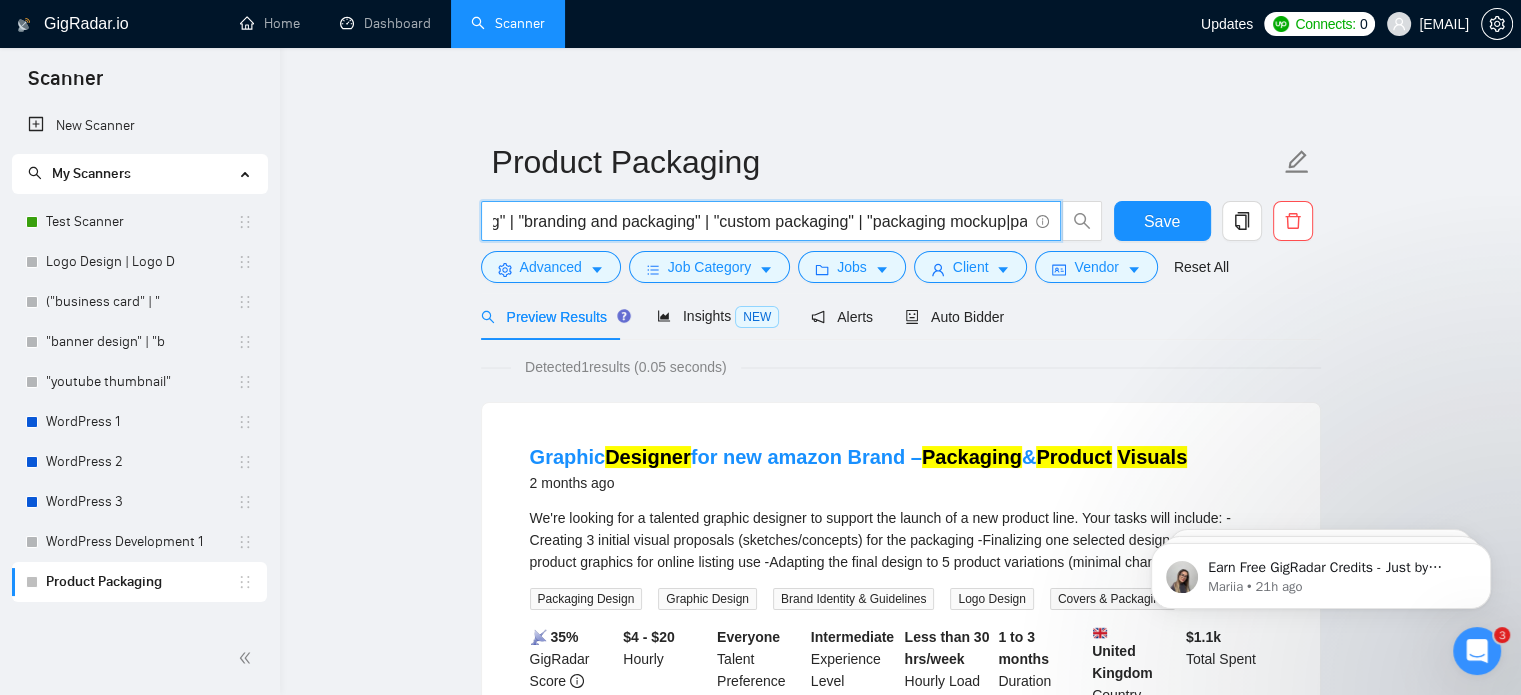 scroll, scrollTop: 0, scrollLeft: 1264, axis: horizontal 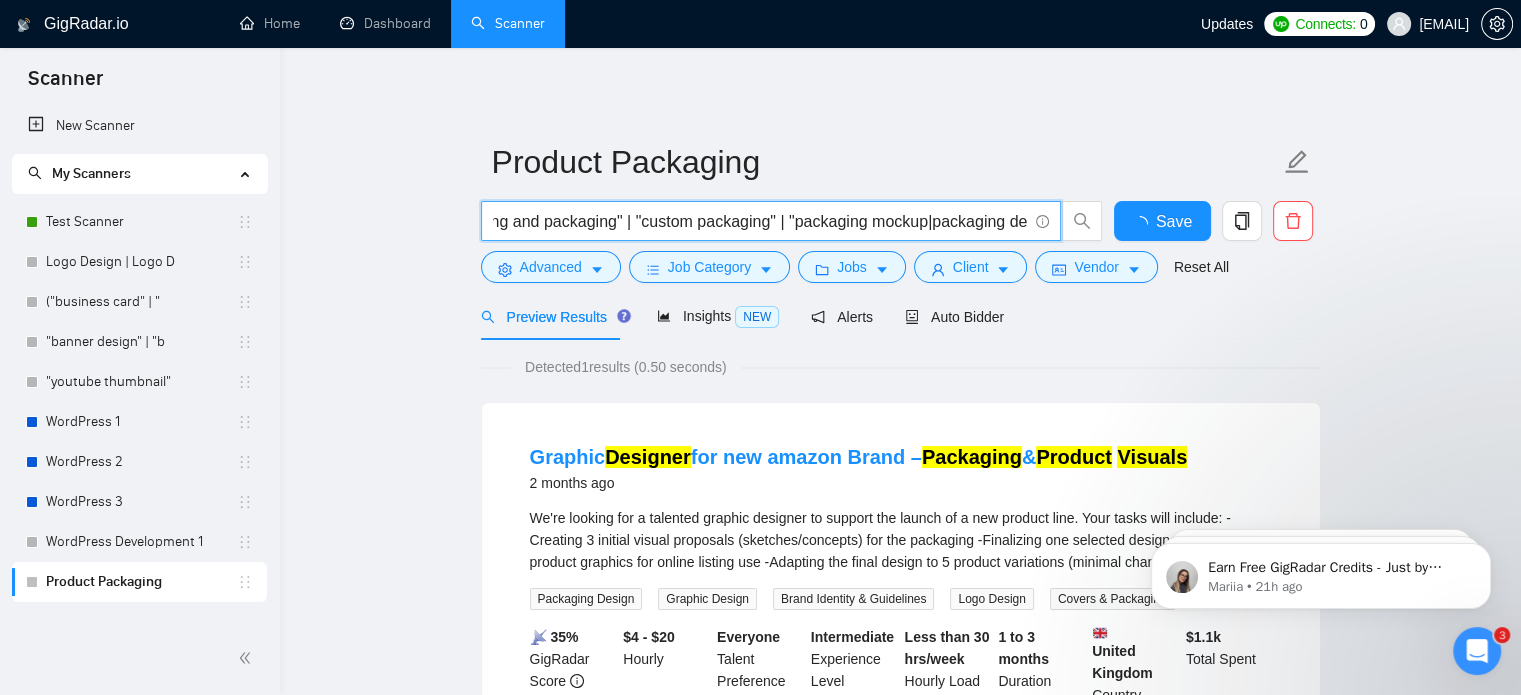 click on "("product packaging" | "packaging design" | "package design" | "label design" | "box design" | "pouch design" | "bottle label" | "jar label" | "product label" | "retail packaging" | "branding and packaging" | "custom packaging" | "packaging mockup|packaging designer|packaging (concept|visuals|layout))" at bounding box center [760, 221] 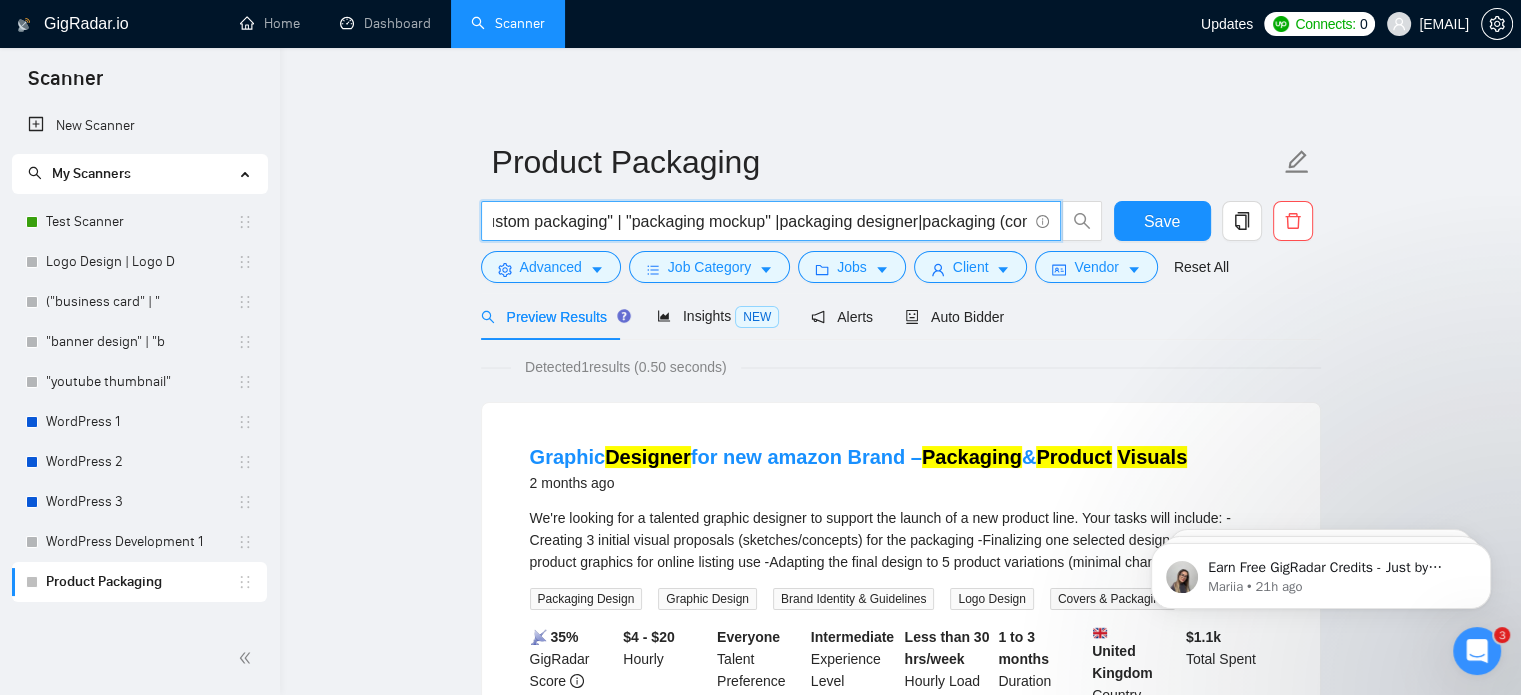 scroll, scrollTop: 0, scrollLeft: 1428, axis: horizontal 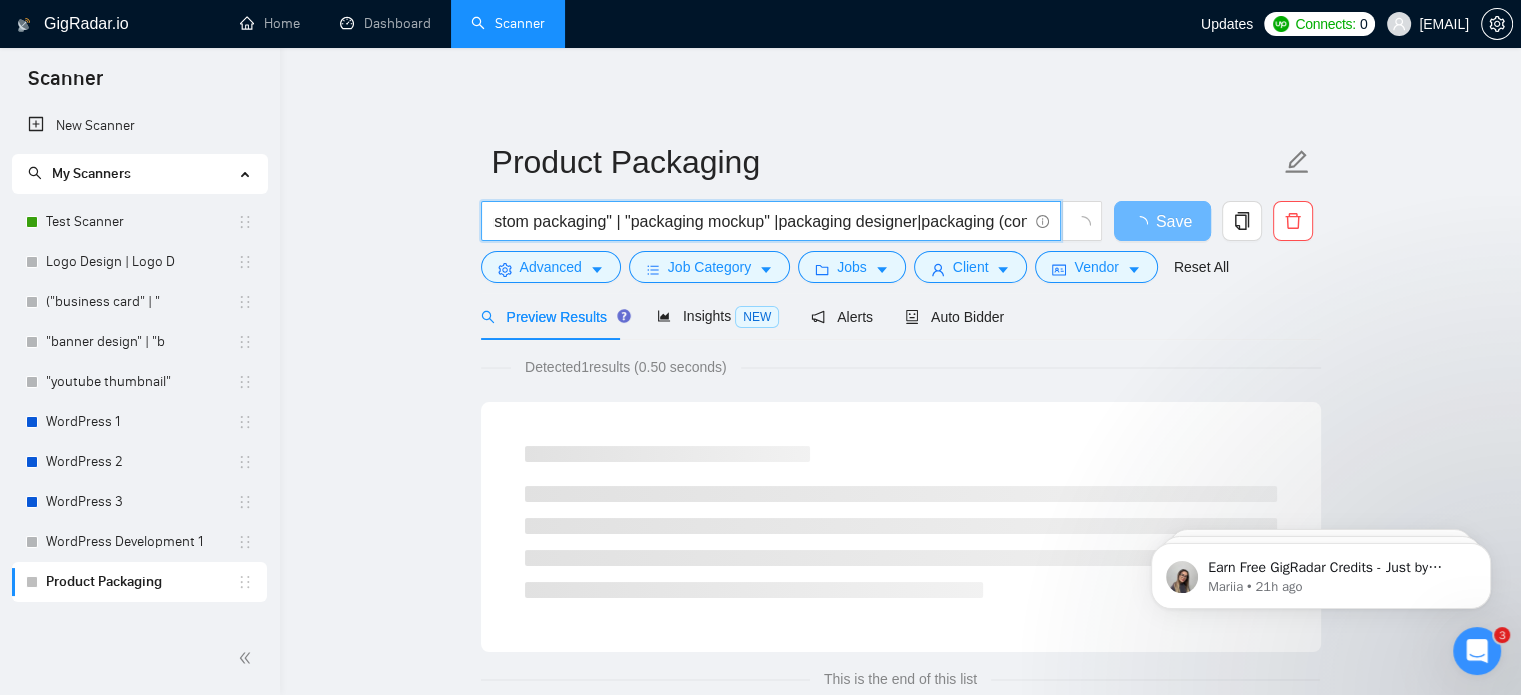click on "("product packaging" | "packaging design" | "package design" | "label design" | "box design" | "pouch design" | "bottle label" | "jar label" | "product label" | "retail packaging" | "branding and packaging" | "custom packaging" | "packaging mockup" |packaging designer|packaging (concept|visuals|layout))" at bounding box center (760, 221) 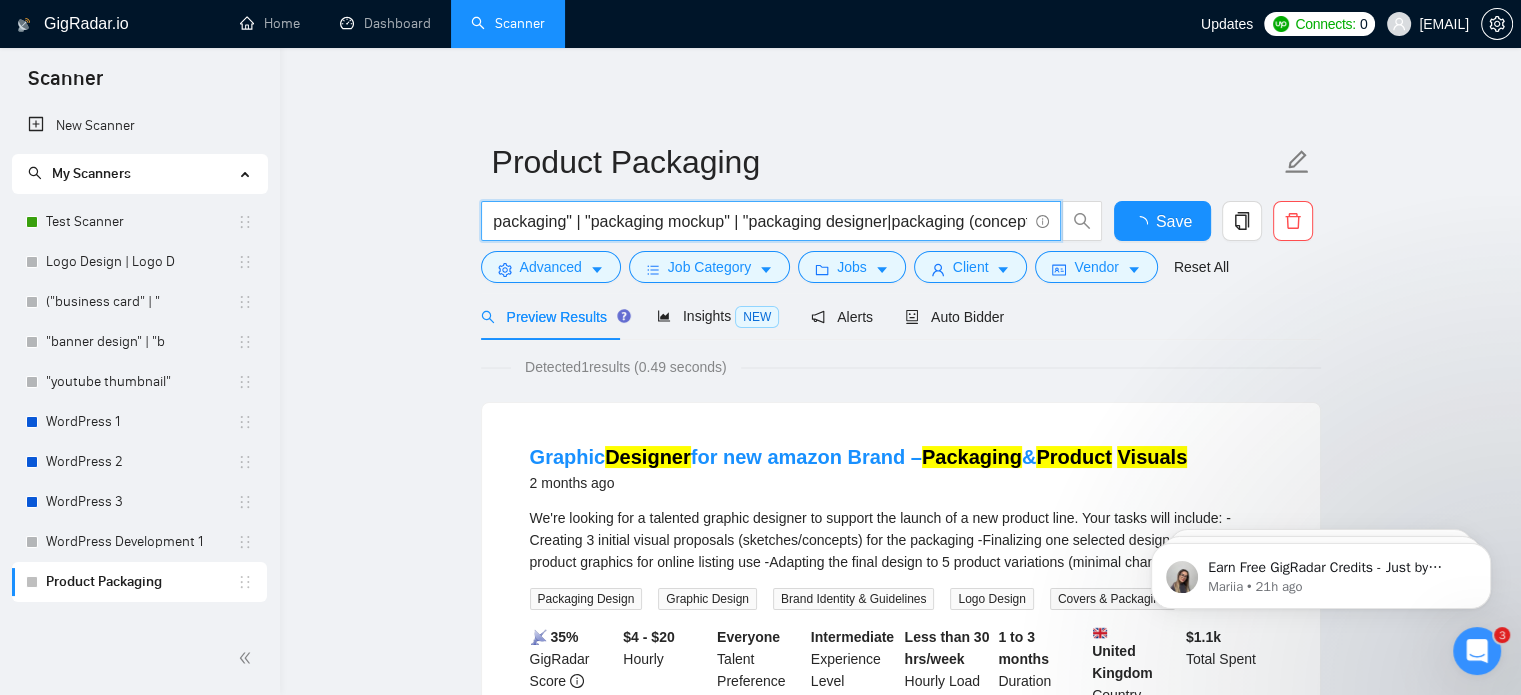 scroll, scrollTop: 0, scrollLeft: 1480, axis: horizontal 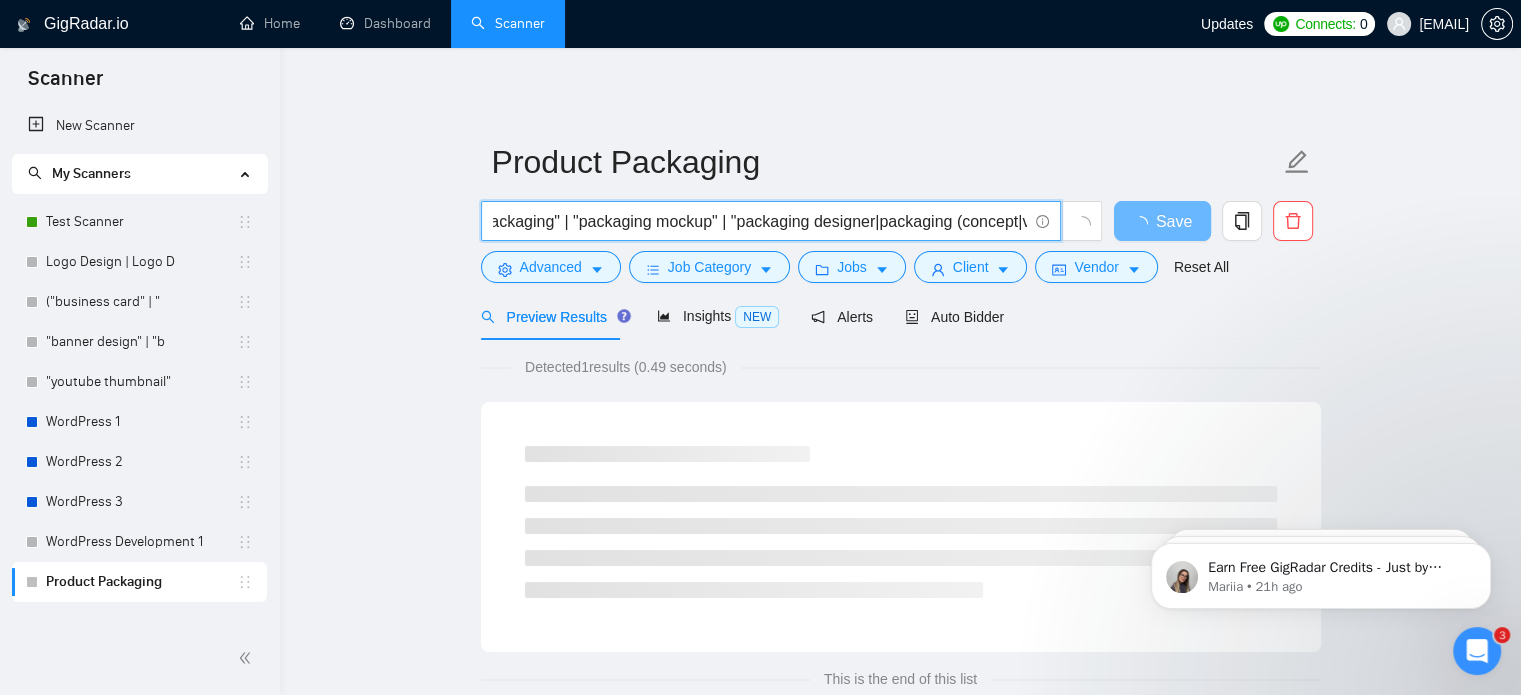 click on "("product packaging" | "packaging design" | "package design" | "label design" | "box design" | "pouch design" | "bottle label" | "jar label" | "product label" | "retail packaging" | "branding and packaging" | "custom packaging" | "packaging mockup" | "packaging designer|packaging (concept|visuals|layout))" at bounding box center (760, 221) 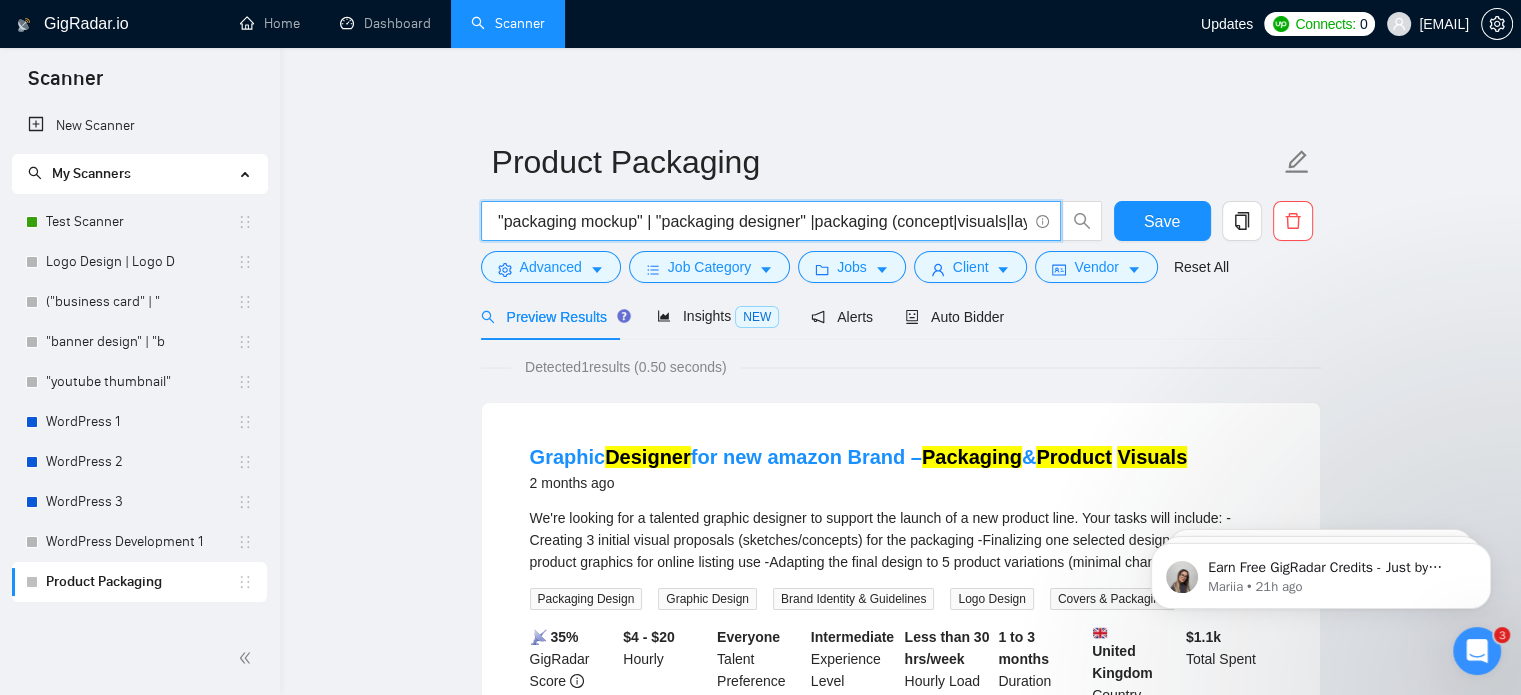 scroll, scrollTop: 0, scrollLeft: 1562, axis: horizontal 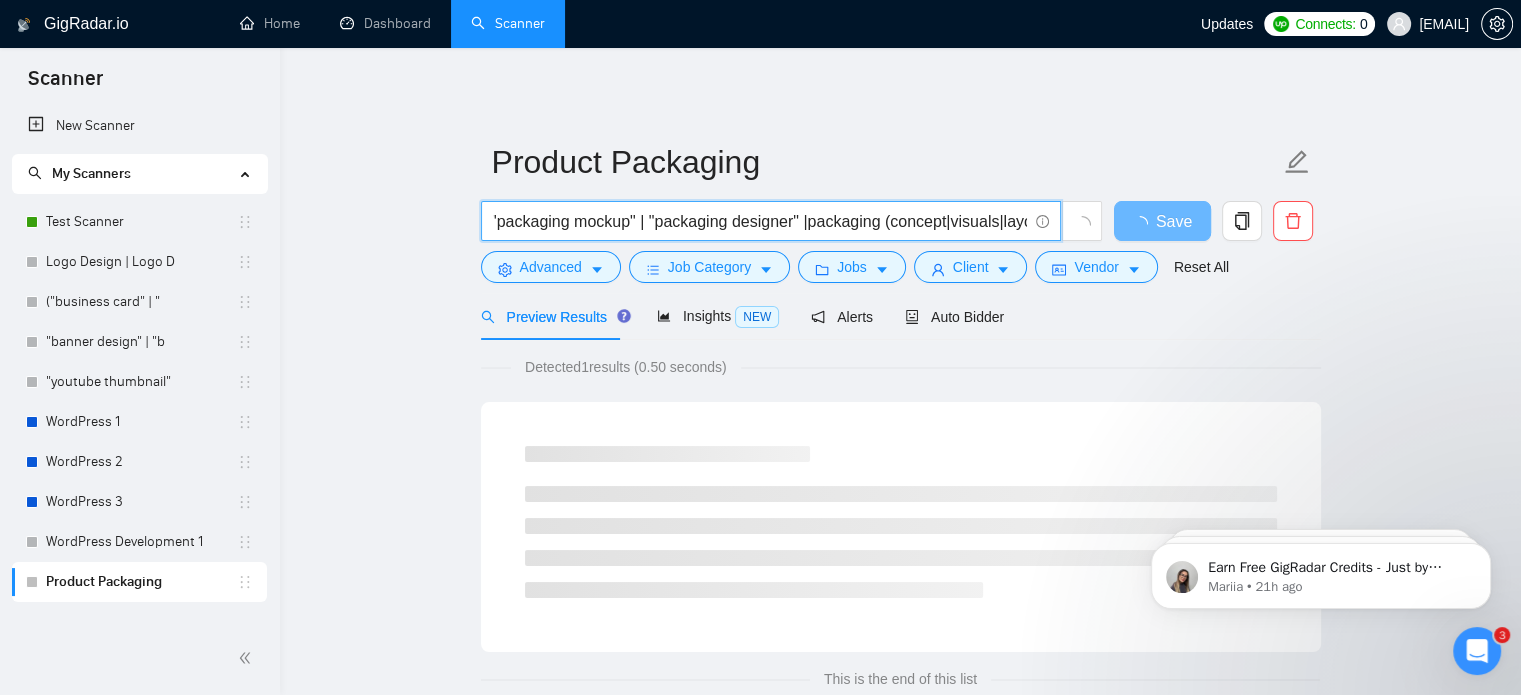 click on "("product packaging" | "packaging design" | "package design" | "label design" | "box design" | "pouch design" | "bottle label" | "jar label" | "product label" | "retail packaging" | "branding and packaging" | "custom packaging" | "packaging mockup" | "packaging designer" |packaging (concept|visuals|layout))" at bounding box center [760, 221] 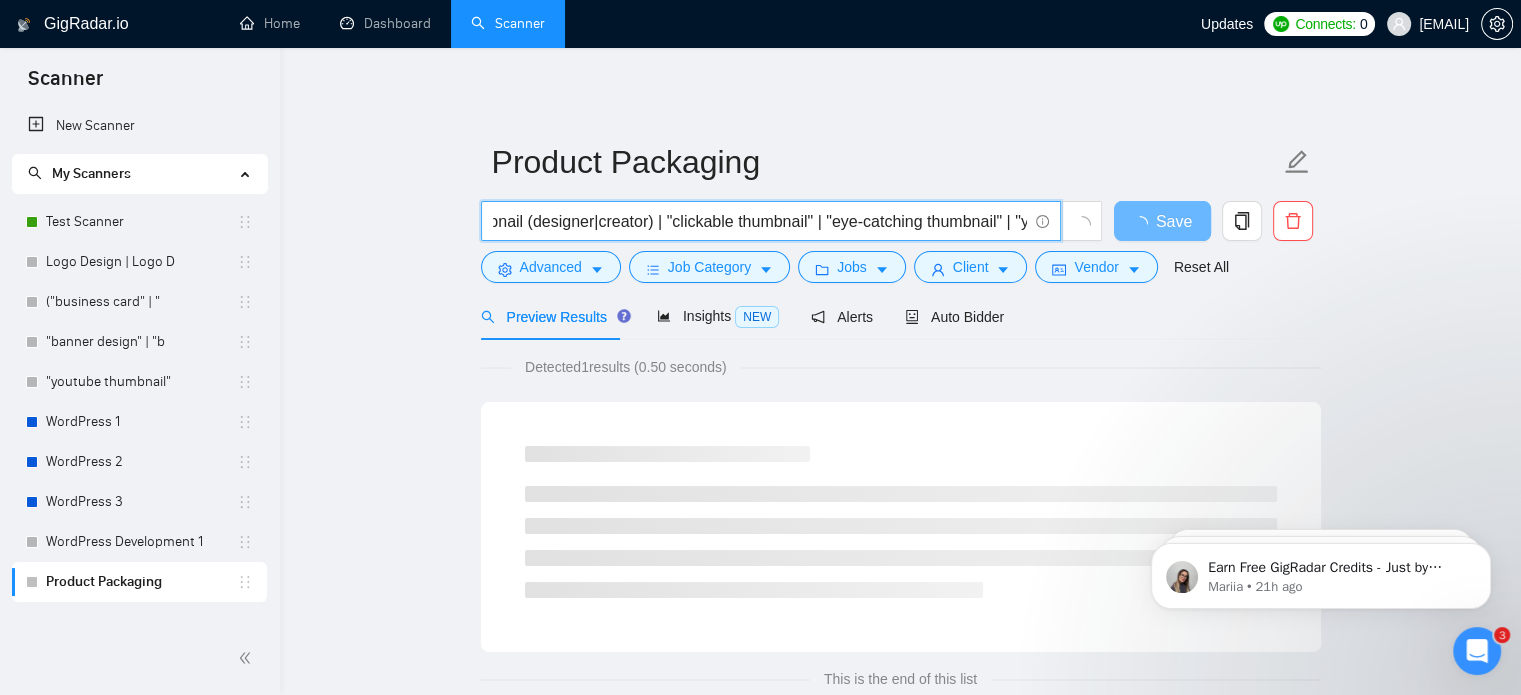 scroll, scrollTop: 0, scrollLeft: 1607, axis: horizontal 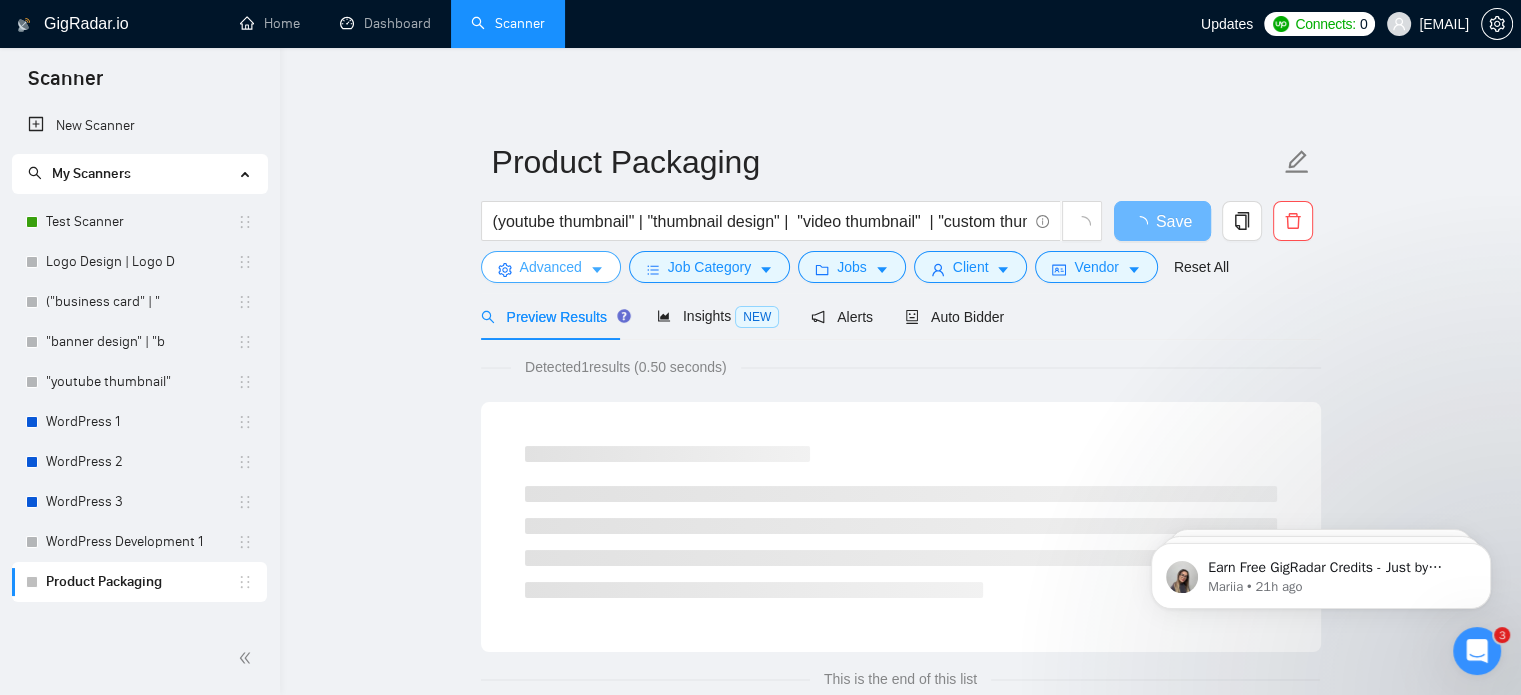 click 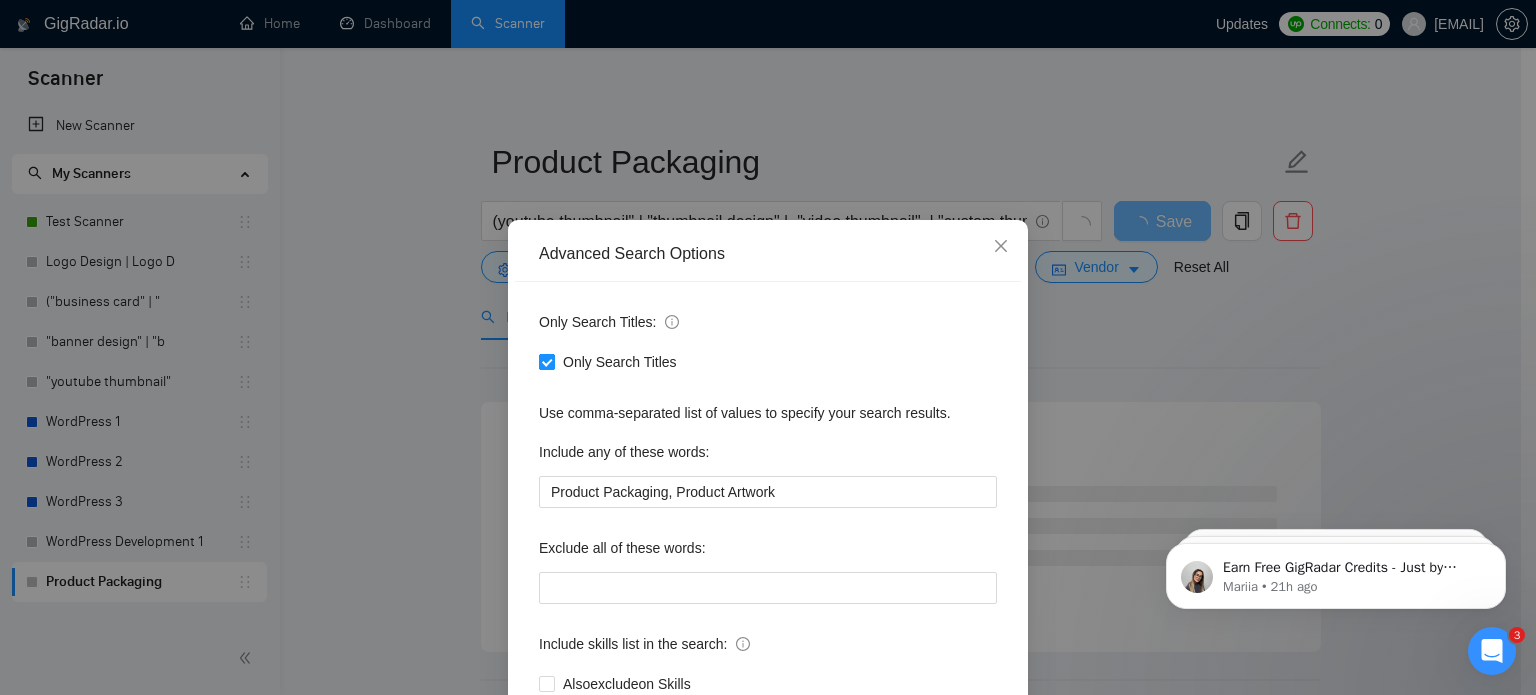 click on "Only Search Titles" at bounding box center [620, 362] 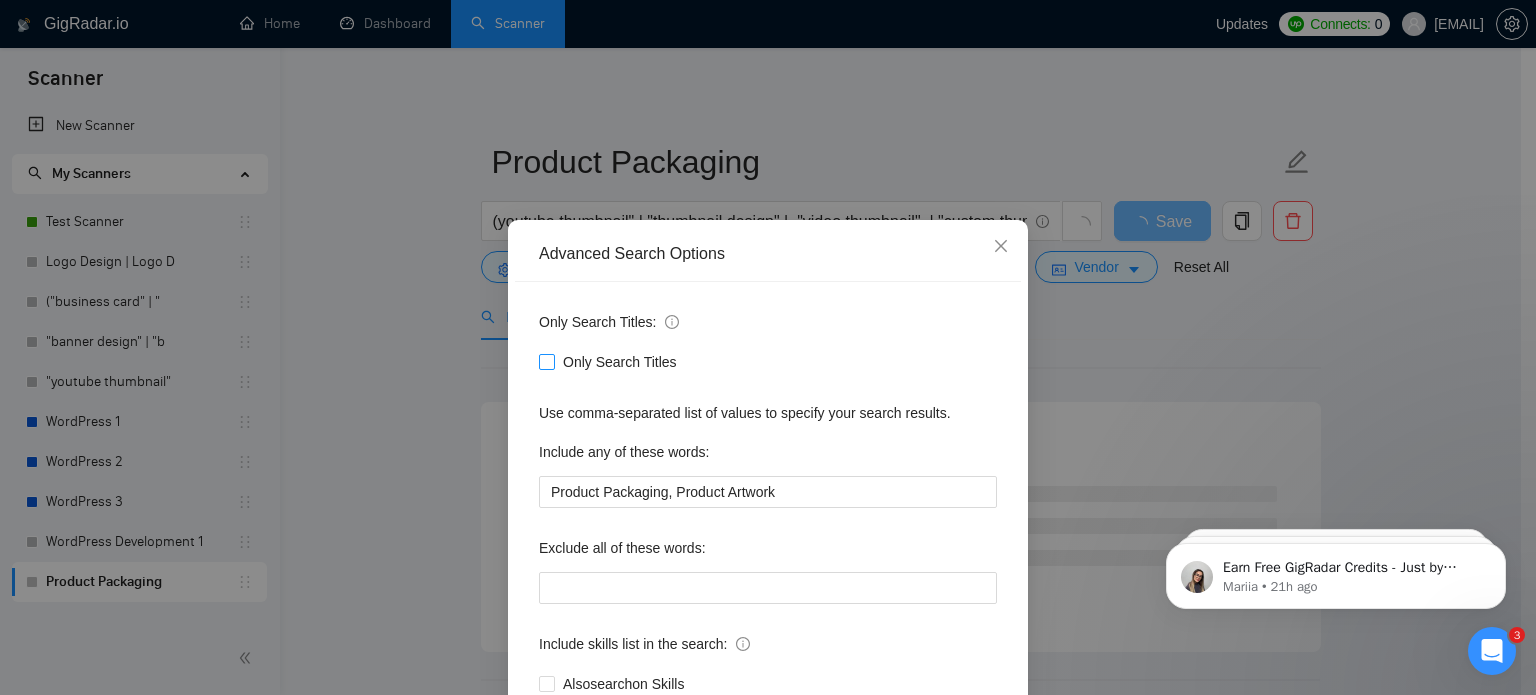scroll, scrollTop: 136, scrollLeft: 0, axis: vertical 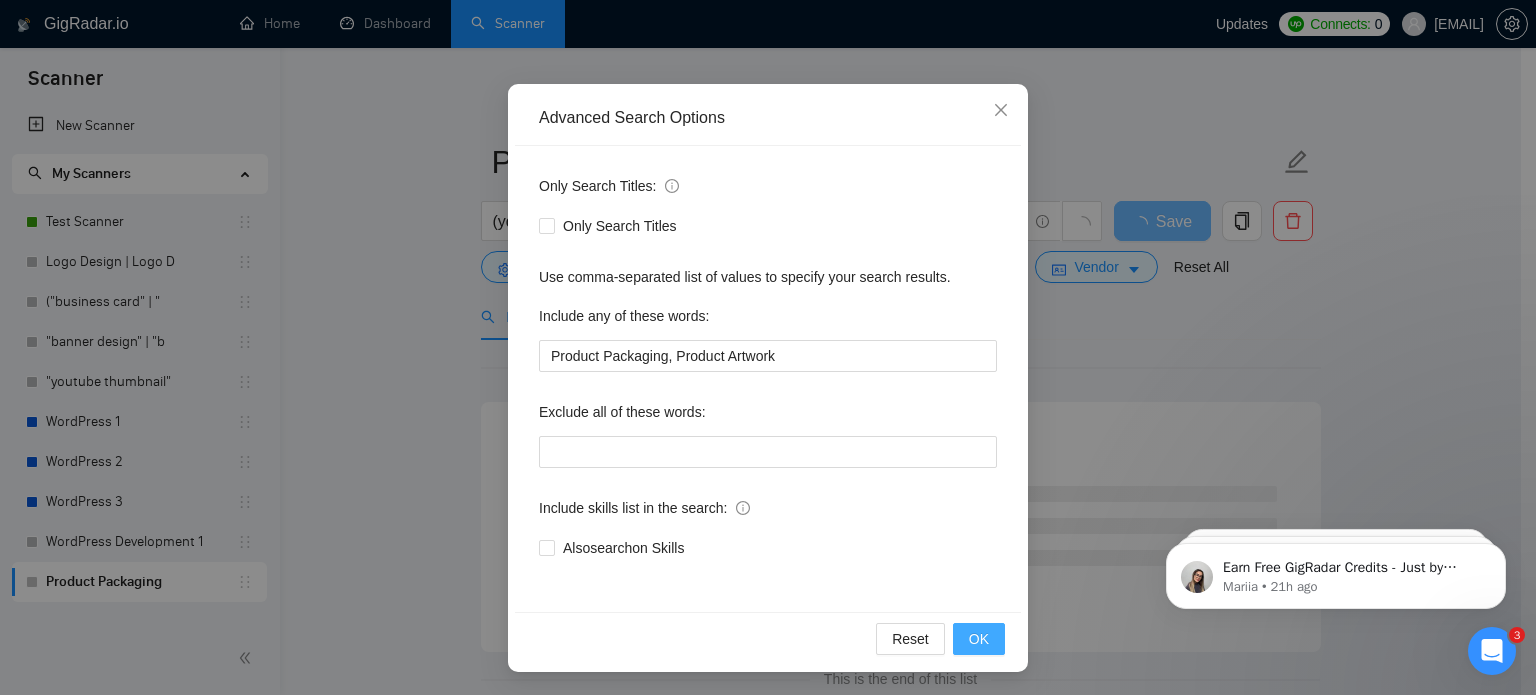 click on "OK" at bounding box center [979, 639] 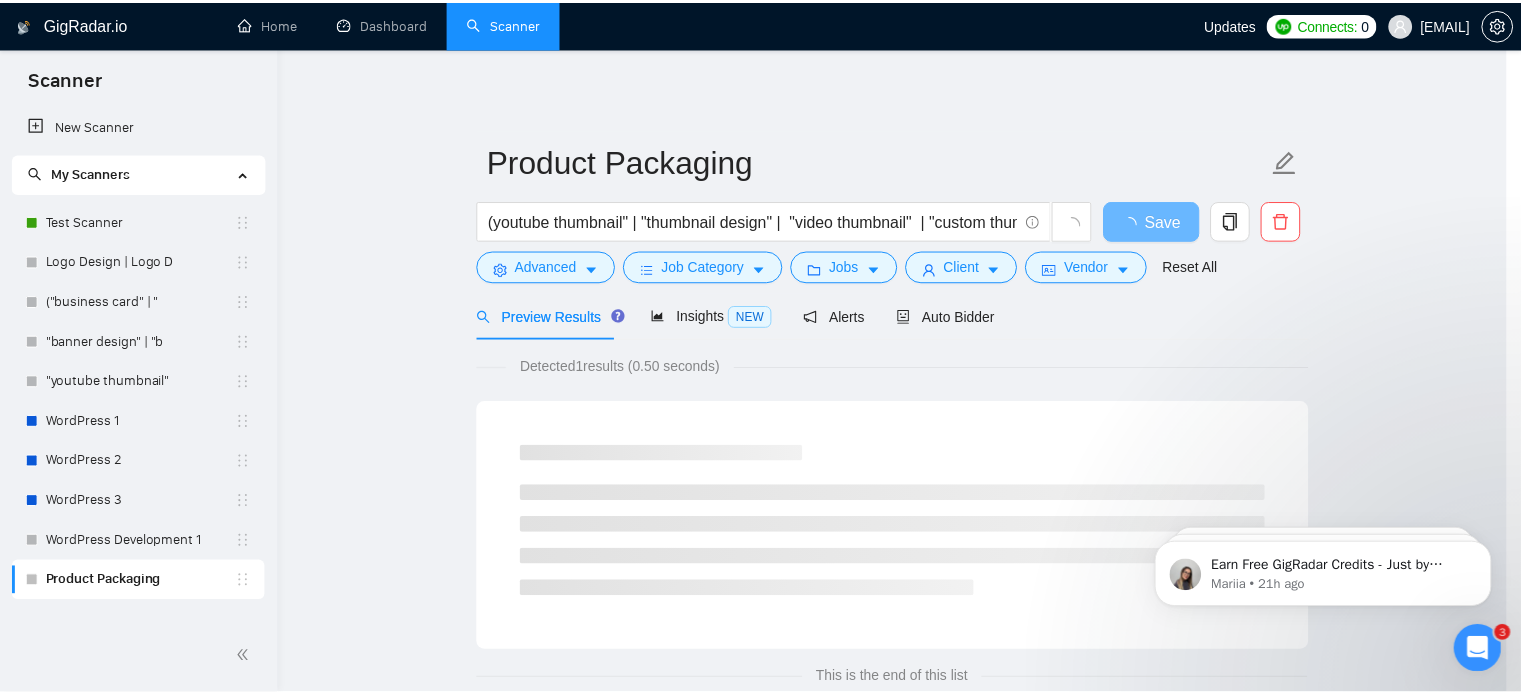 scroll, scrollTop: 36, scrollLeft: 0, axis: vertical 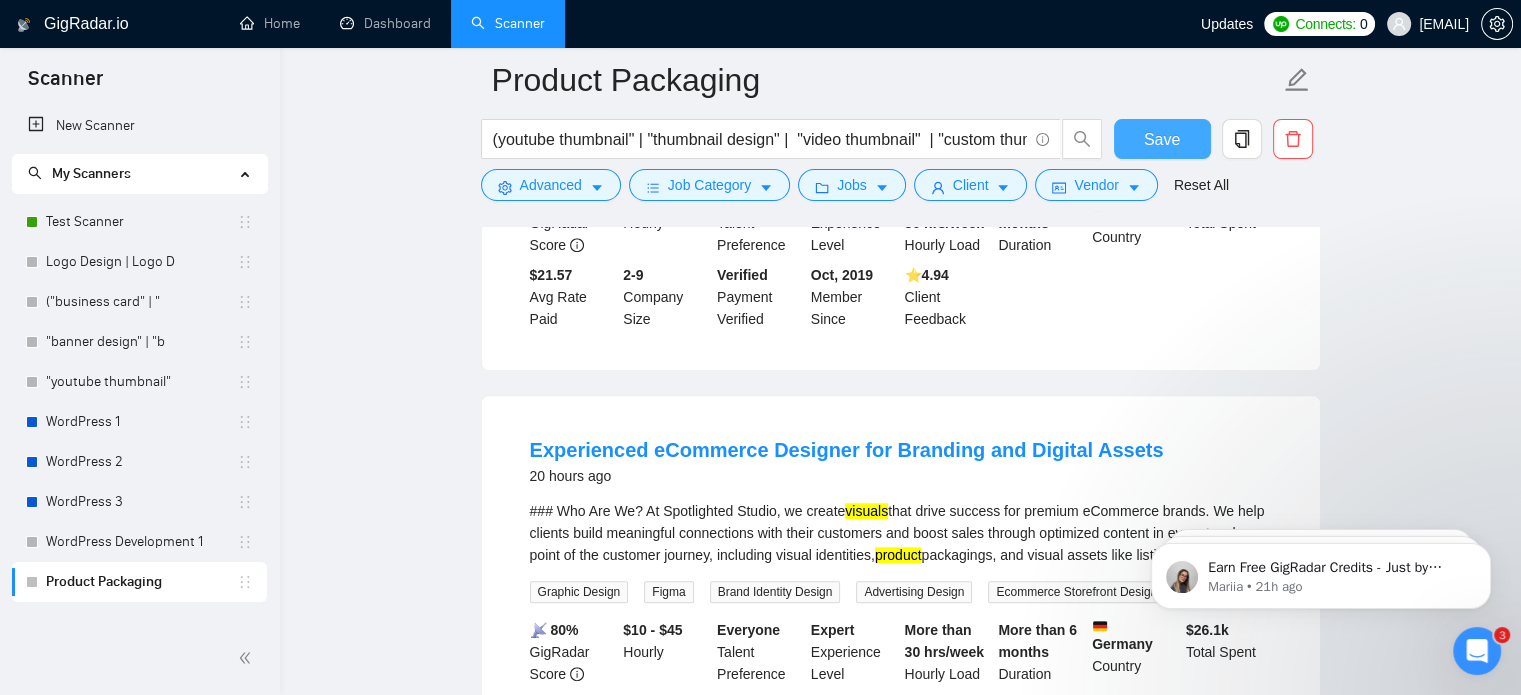 click on "Save" at bounding box center [1162, 139] 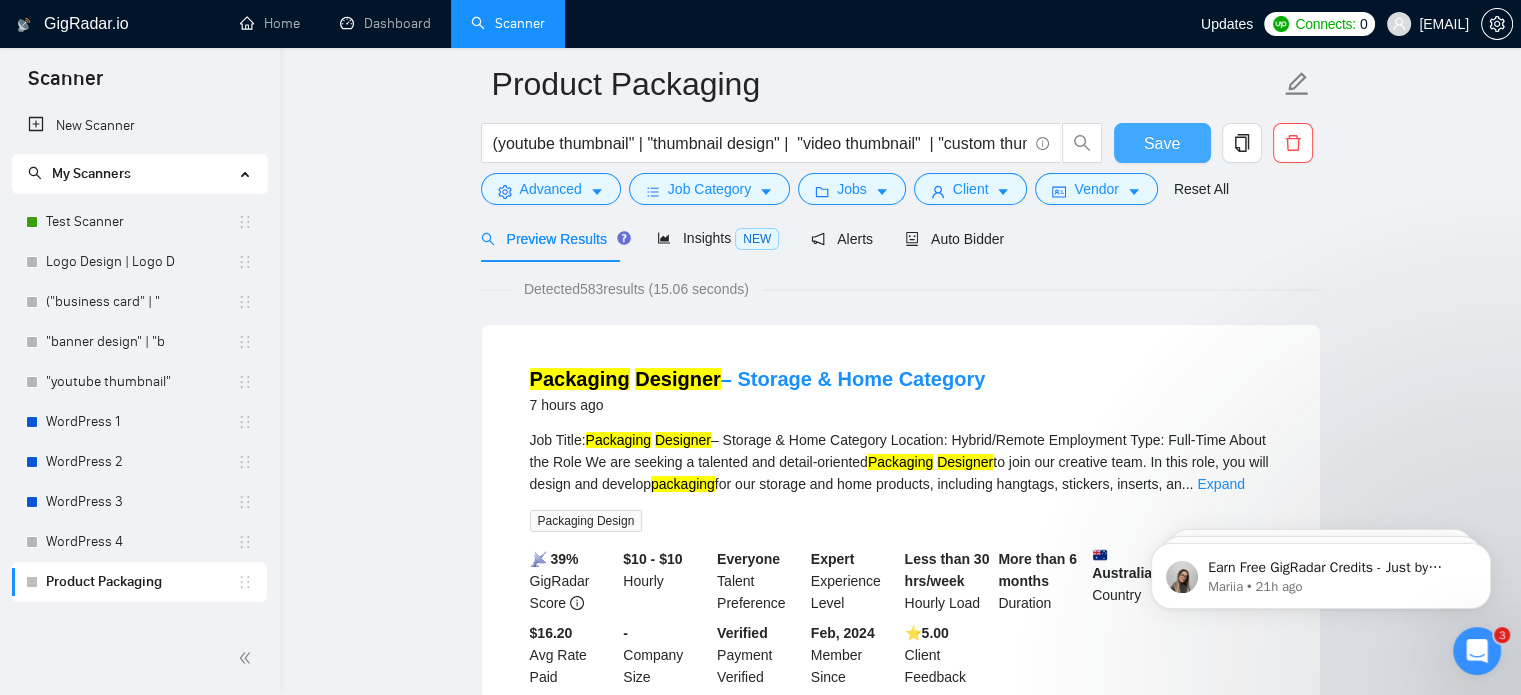 scroll, scrollTop: 0, scrollLeft: 0, axis: both 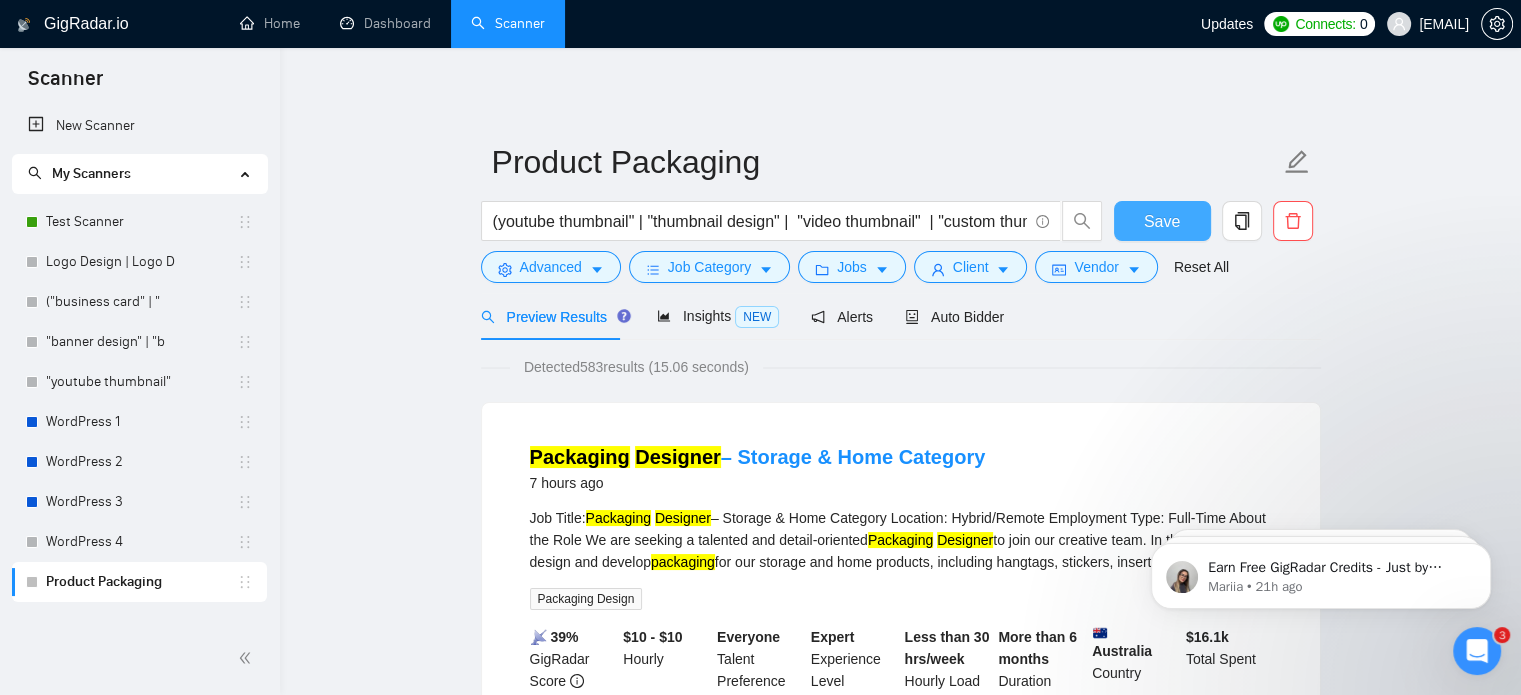 click on "Save" at bounding box center [1162, 221] 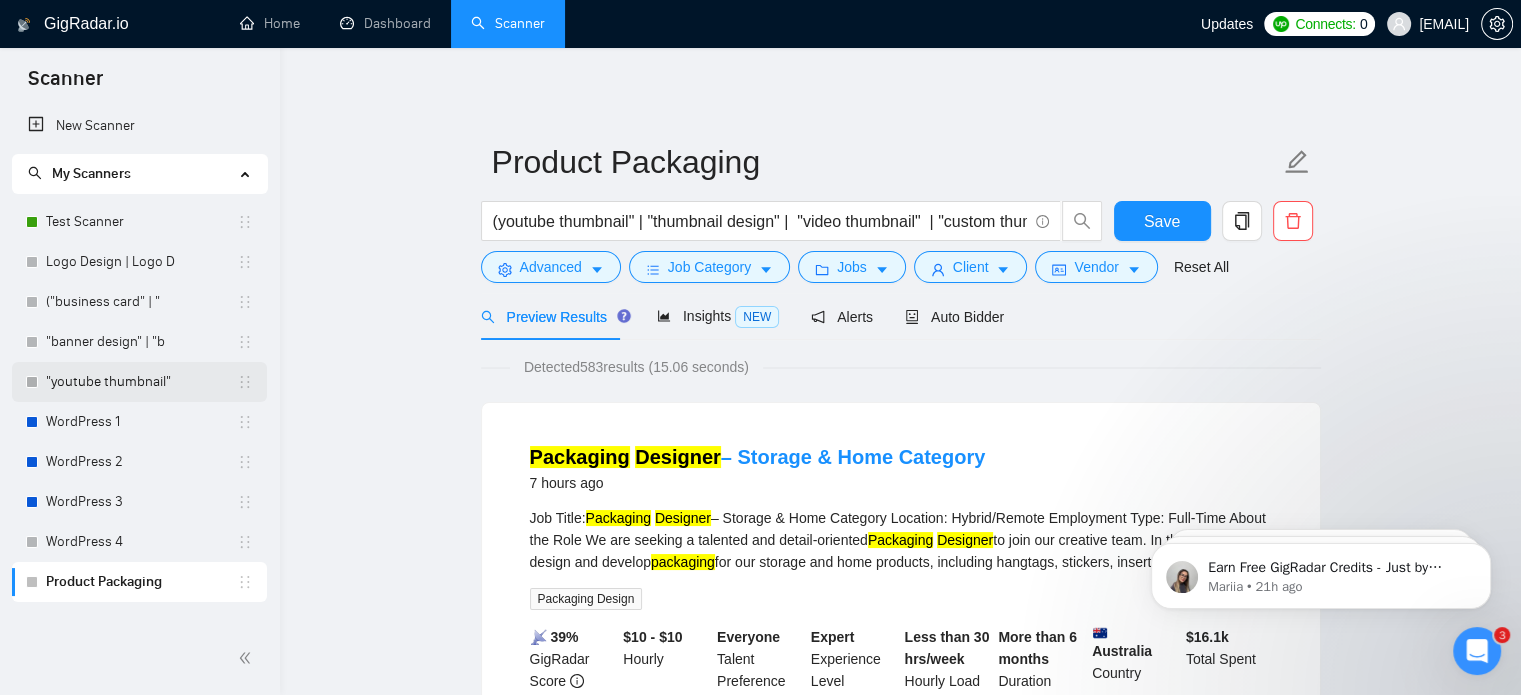 click on ""youtube thumbnail"" at bounding box center (141, 382) 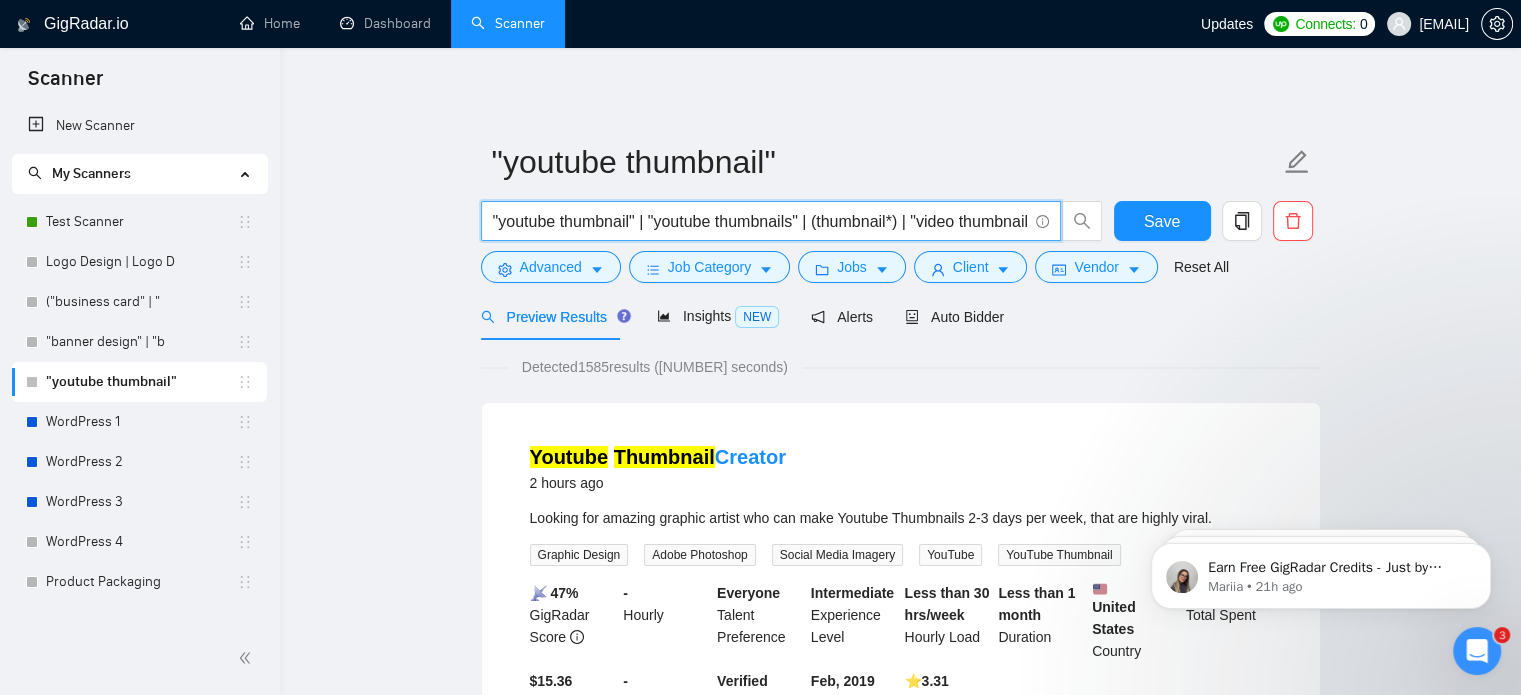 click on ""youtube thumbnail" | "youtube thumbnails" | (thumbnail*) | "video thumbnail" | "channel art" | "video cover"" at bounding box center (760, 221) 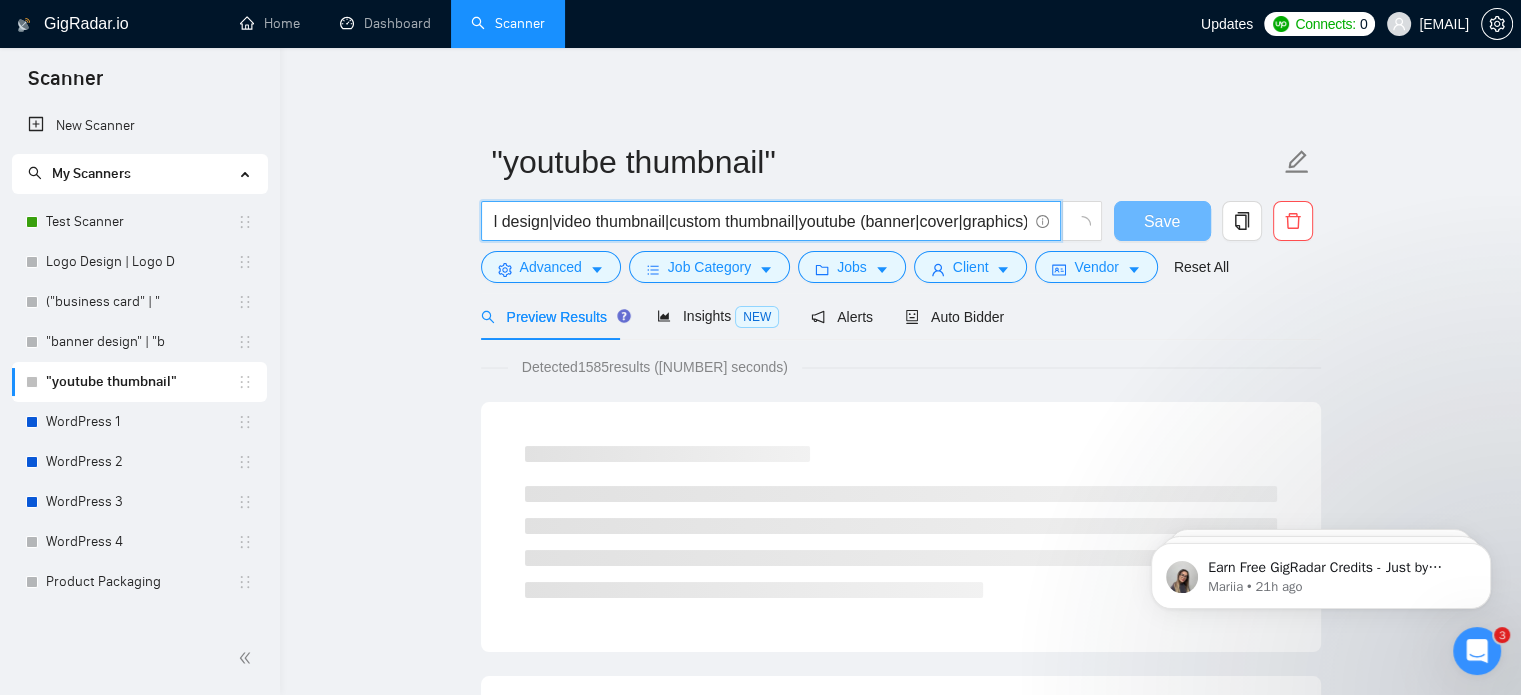 scroll, scrollTop: 0, scrollLeft: 0, axis: both 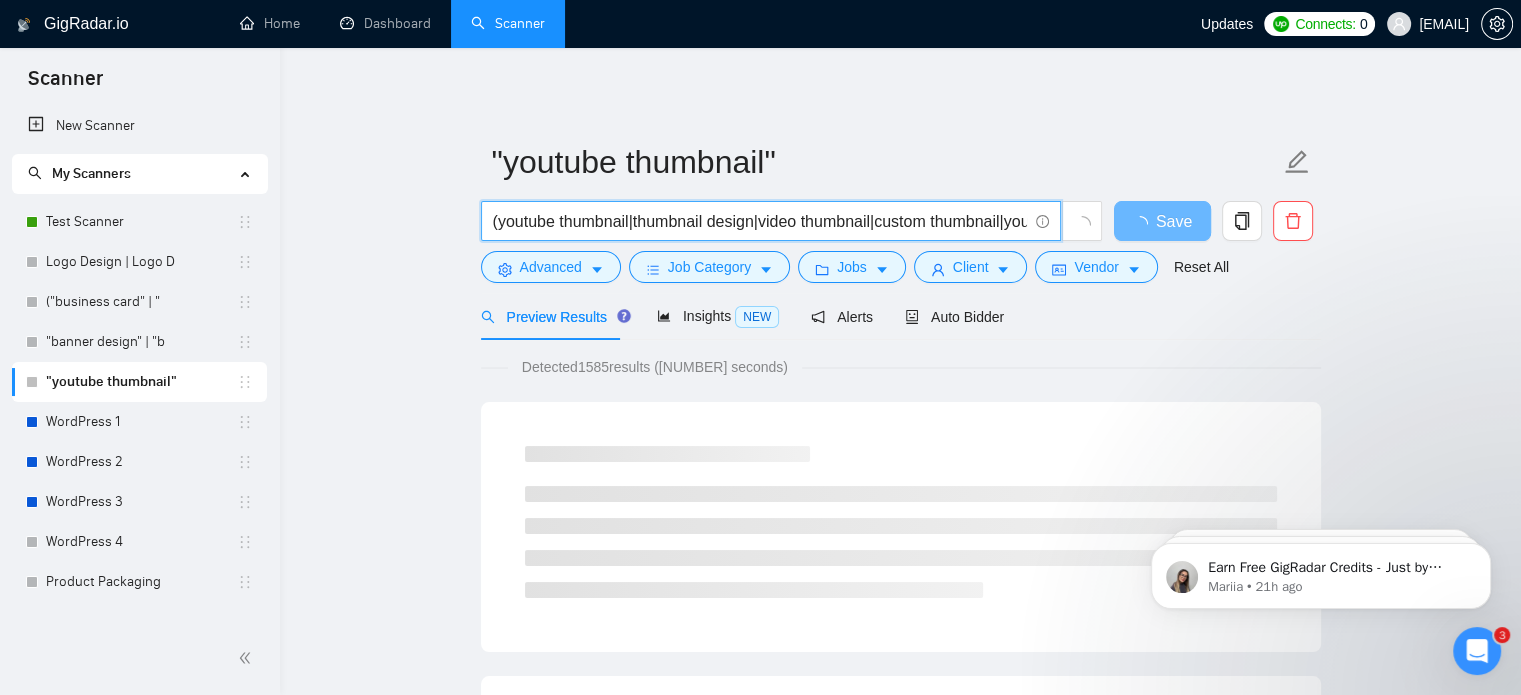 click on "(youtube thumbnail|thumbnail design|video thumbnail|custom thumbnail|youtube (banner|cover|graphics)|thumbnail (designer|creator)|clickable thumbnail|eye-catching thumbnail|youtube graphic design|video cover image|youtube visual)" at bounding box center [760, 221] 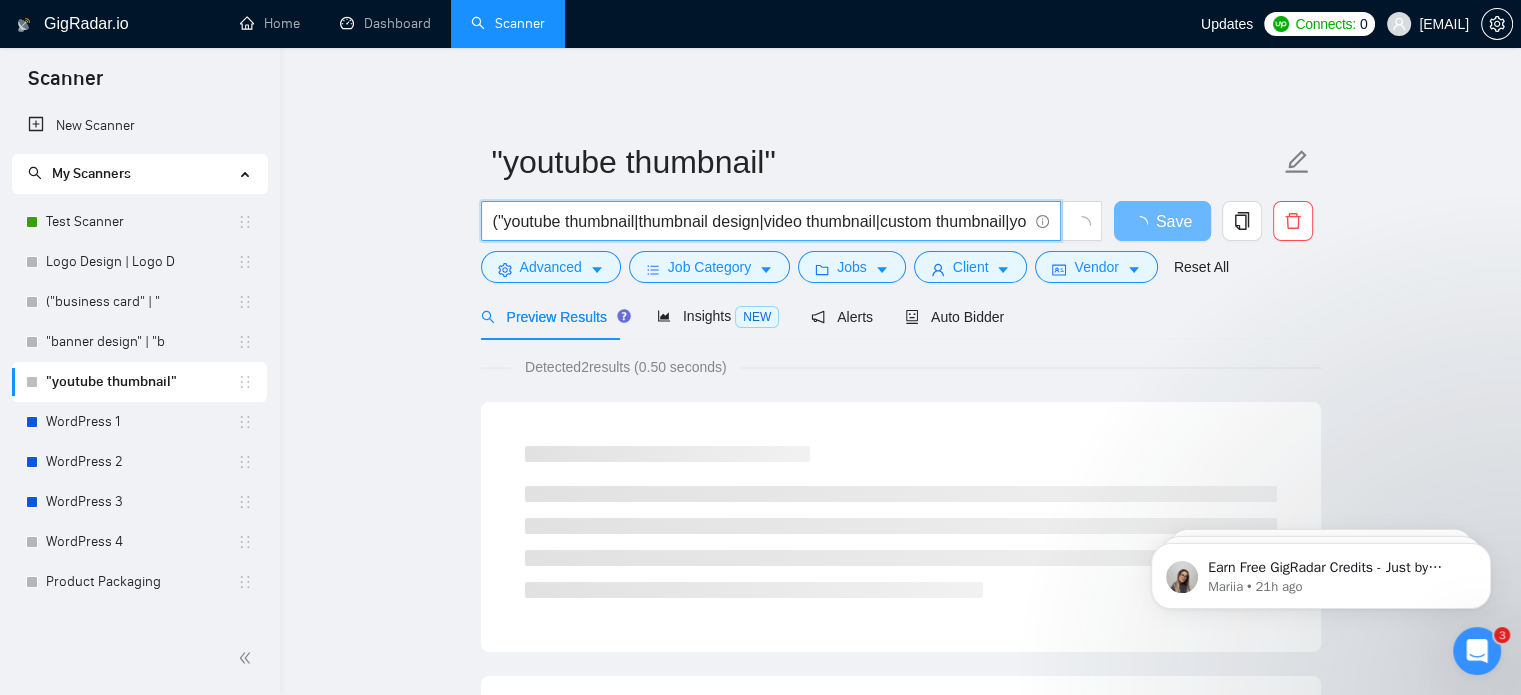 click on "("youtube thumbnail|thumbnail design|video thumbnail|custom thumbnail|youtube (banner|cover|graphics)|thumbnail (designer|creator)|clickable thumbnail|eye-catching thumbnail|youtube graphic design|video cover image|youtube visual)" at bounding box center (760, 221) 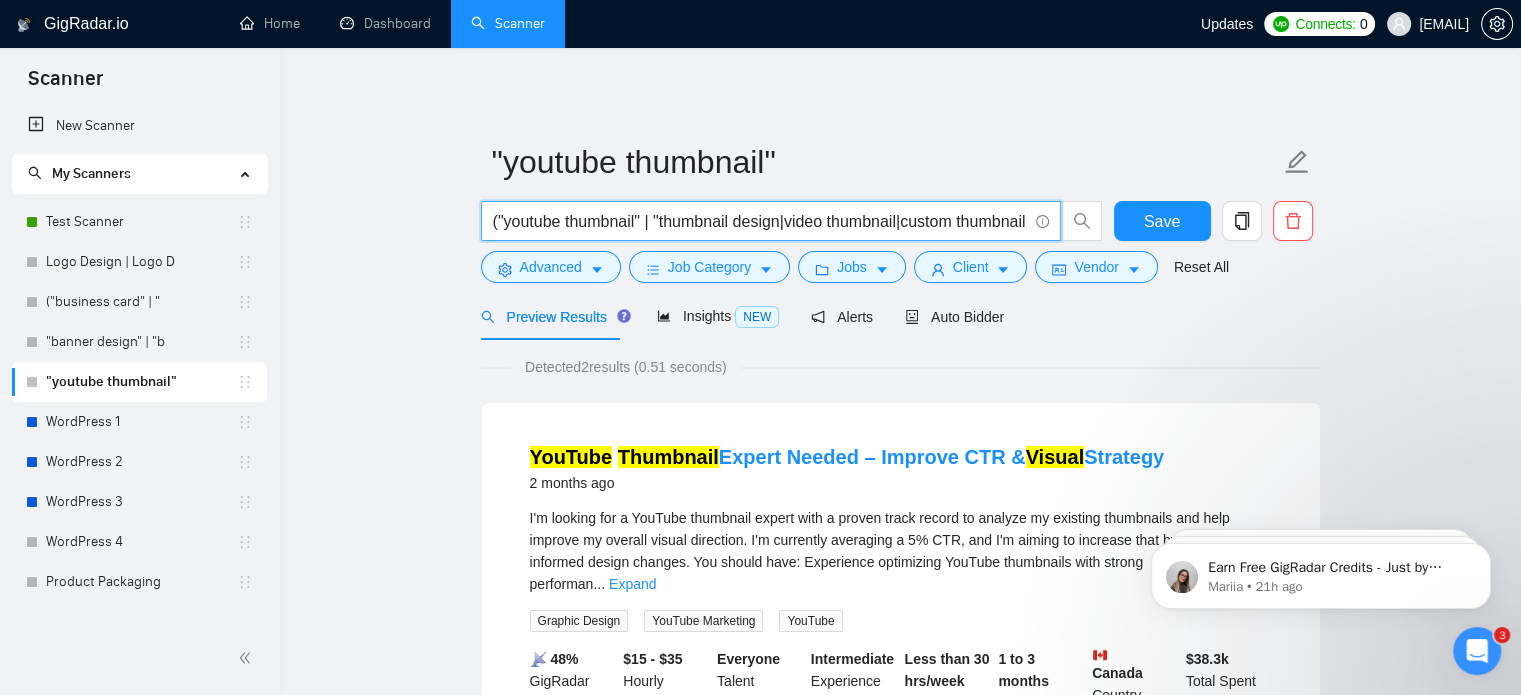 click on "("youtube thumbnail" | "thumbnail design|video thumbnail|custom thumbnail|youtube (banner|cover|graphics)|thumbnail (designer|creator)|clickable thumbnail|eye-catching thumbnail|youtube graphic design|video cover image|youtube visual)" at bounding box center (760, 221) 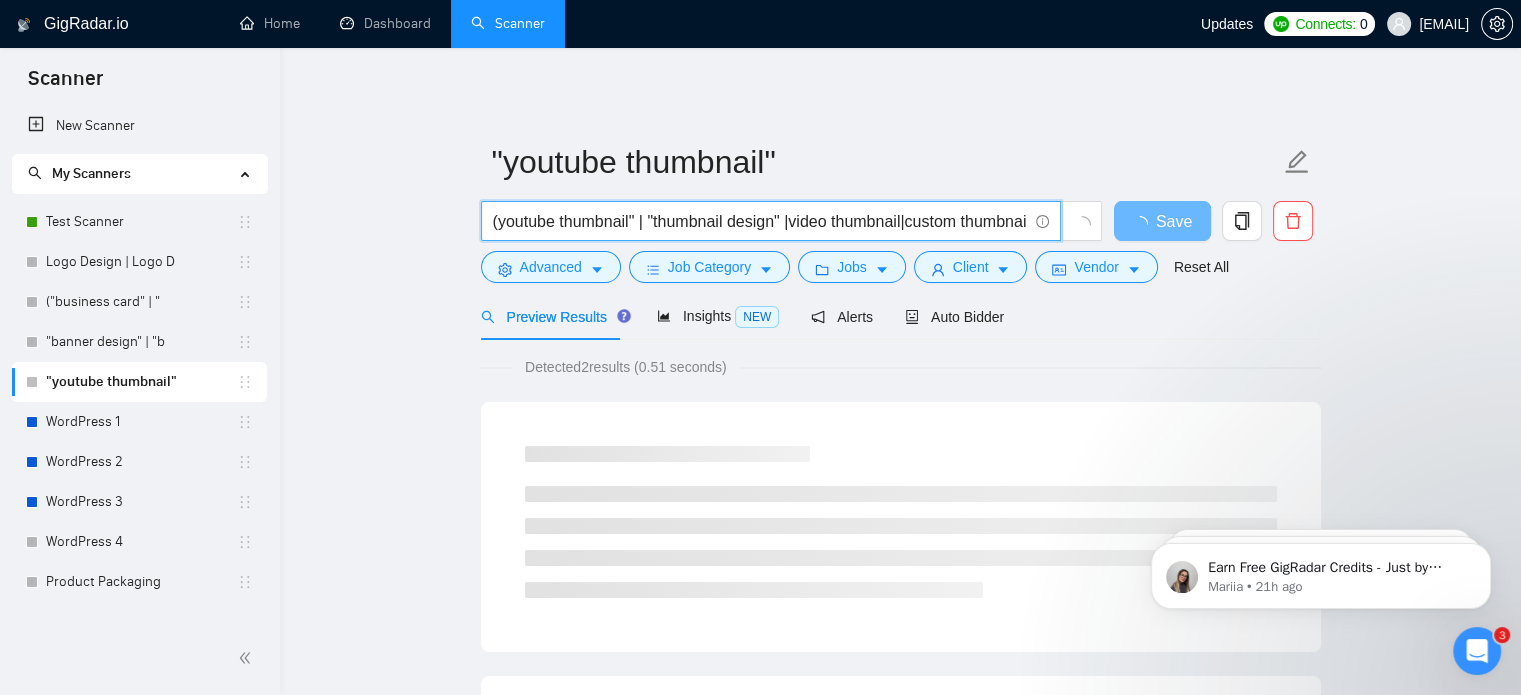 click on "("youtube thumbnail" | "thumbnail design" |video thumbnail|custom thumbnail|youtube (banner|cover|graphics)|thumbnail (designer|creator)|clickable thumbnail|eye-catching thumbnail|youtube graphic design|video cover image|youtube visual)" at bounding box center [760, 221] 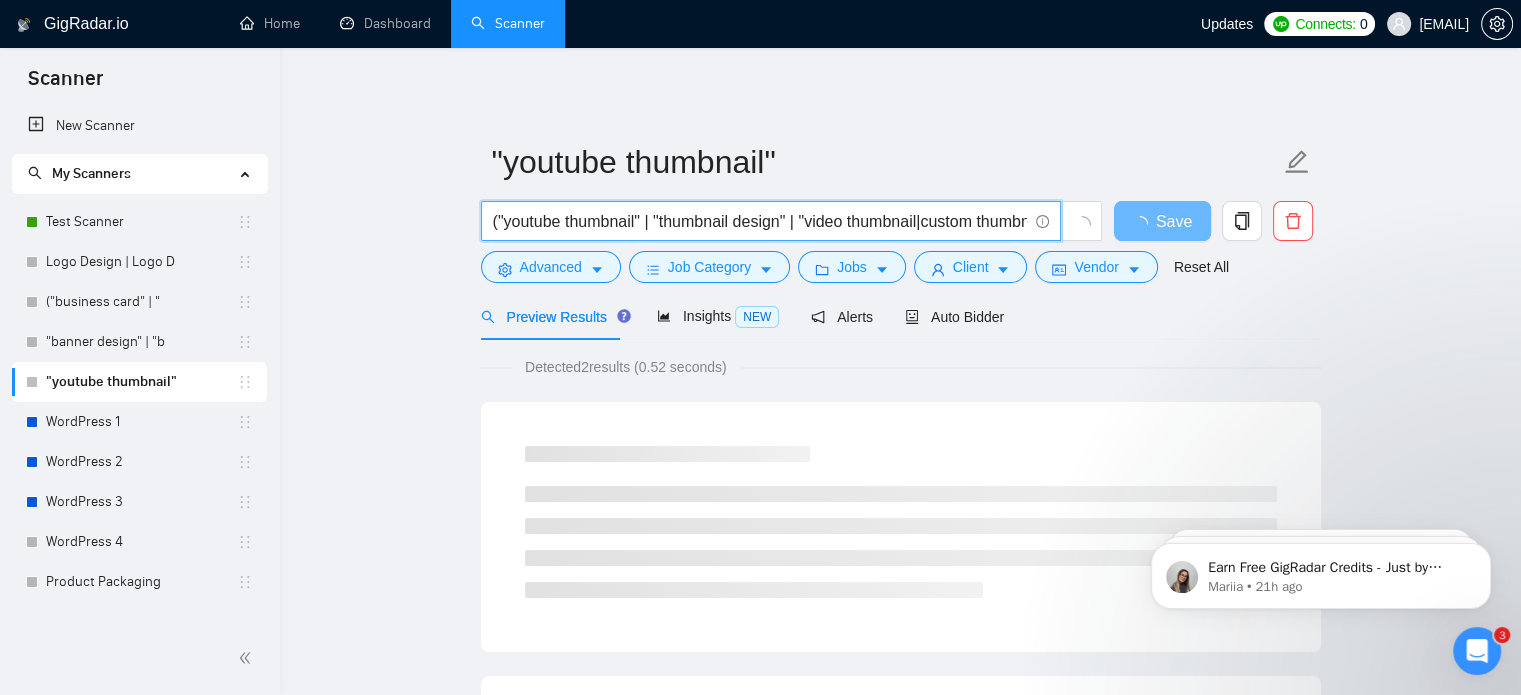 click on "("youtube thumbnail" | "thumbnail design" | "video thumbnail|custom thumbnail|youtube (banner|cover|graphics)|thumbnail (designer|creator)|clickable thumbnail|eye-catching thumbnail|youtube graphic design|video cover image|youtube visual)" at bounding box center [760, 221] 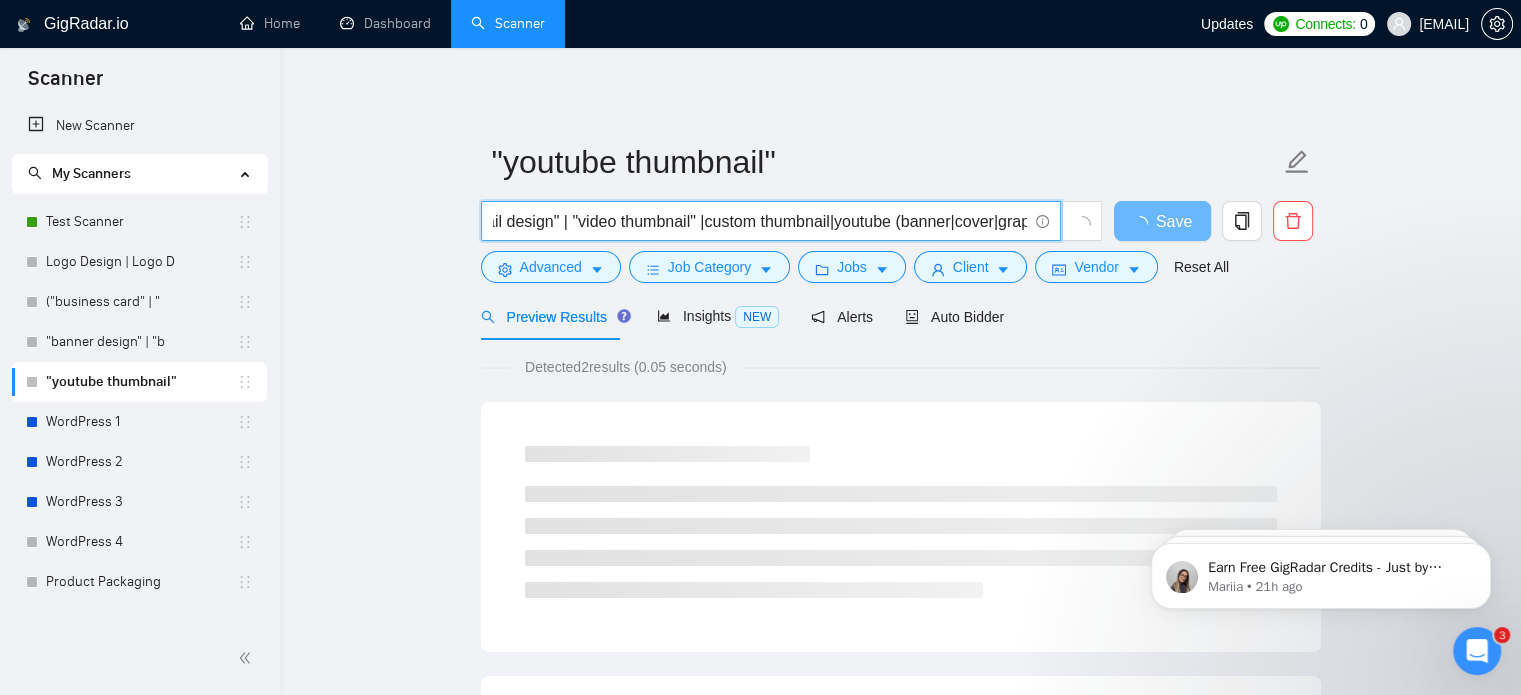 scroll, scrollTop: 0, scrollLeft: 227, axis: horizontal 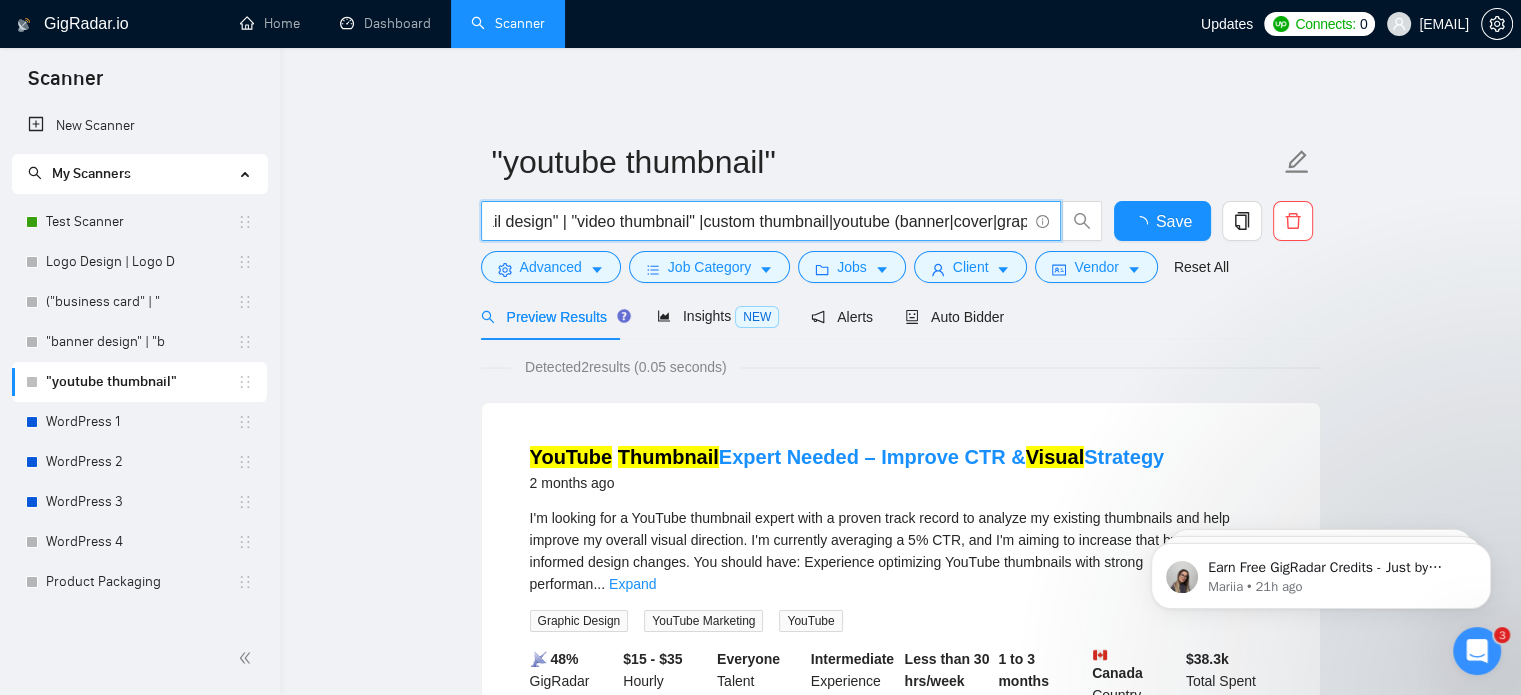 click on "("youtube thumbnail" | "thumbnail design" | "video thumbnail" |custom thumbnail|youtube (banner|cover|graphics)|thumbnail (designer|creator)|clickable thumbnail|eye-catching thumbnail|youtube graphic design|video cover image|youtube visual)" at bounding box center (760, 221) 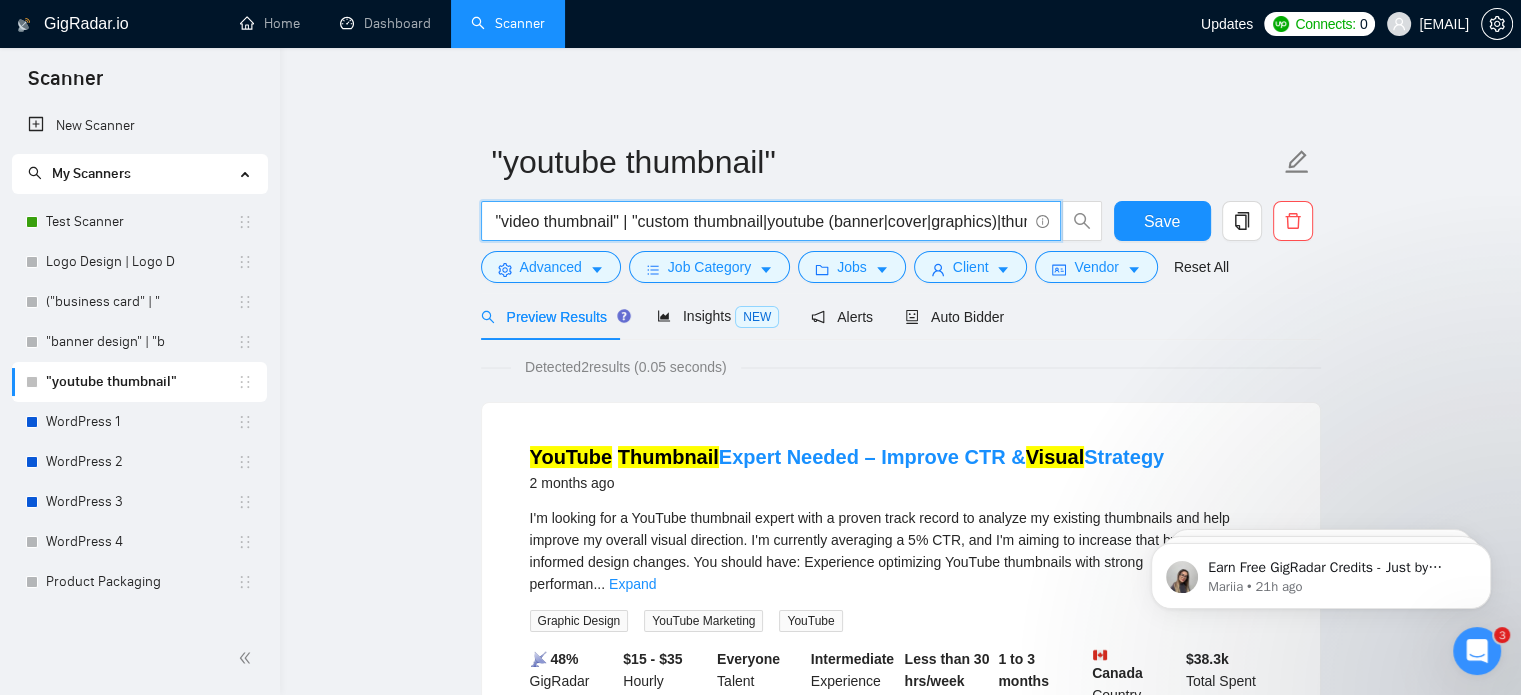 scroll, scrollTop: 0, scrollLeft: 304, axis: horizontal 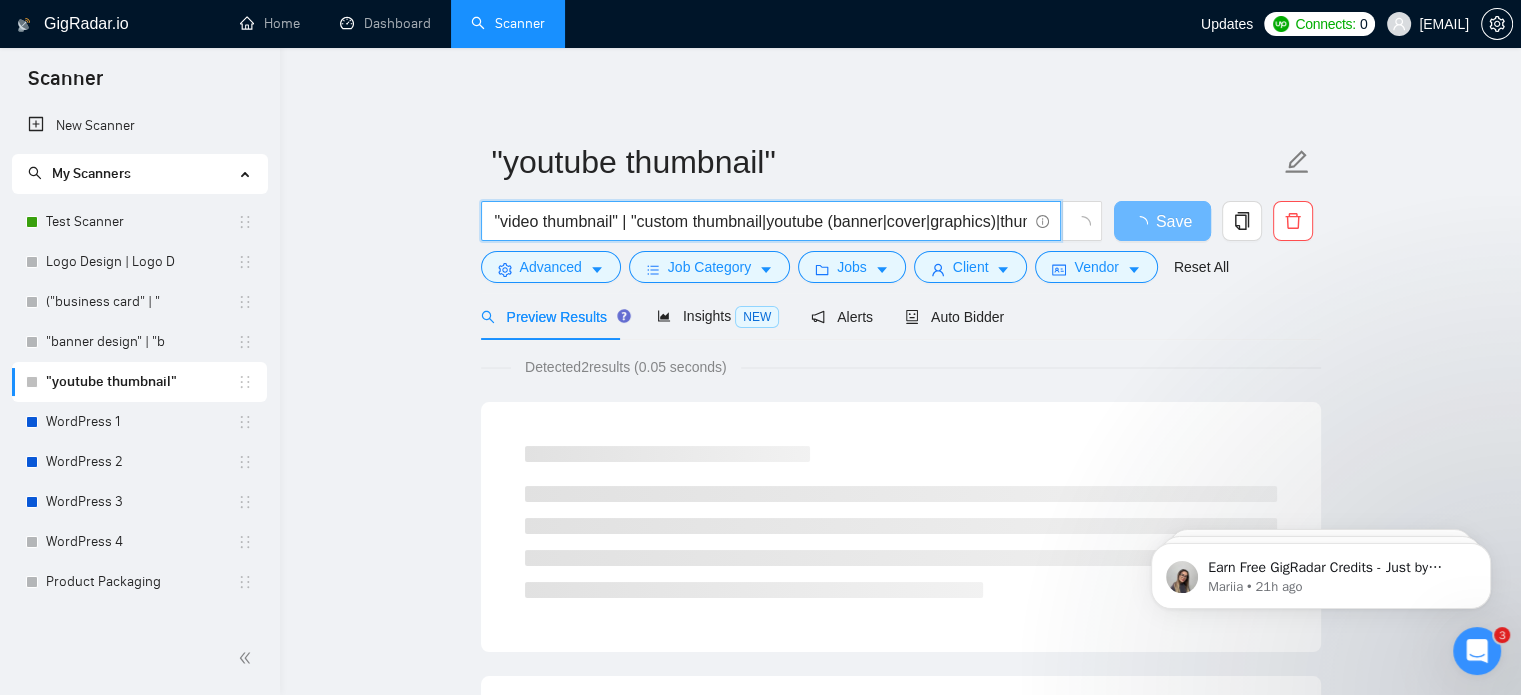 click on "("youtube thumbnail" | "thumbnail design" | "video thumbnail" | "custom thumbnail|youtube (banner|cover|graphics)|thumbnail (designer|creator)|clickable thumbnail|eye-catching thumbnail|youtube graphic design|video cover image|youtube visual)" at bounding box center [760, 221] 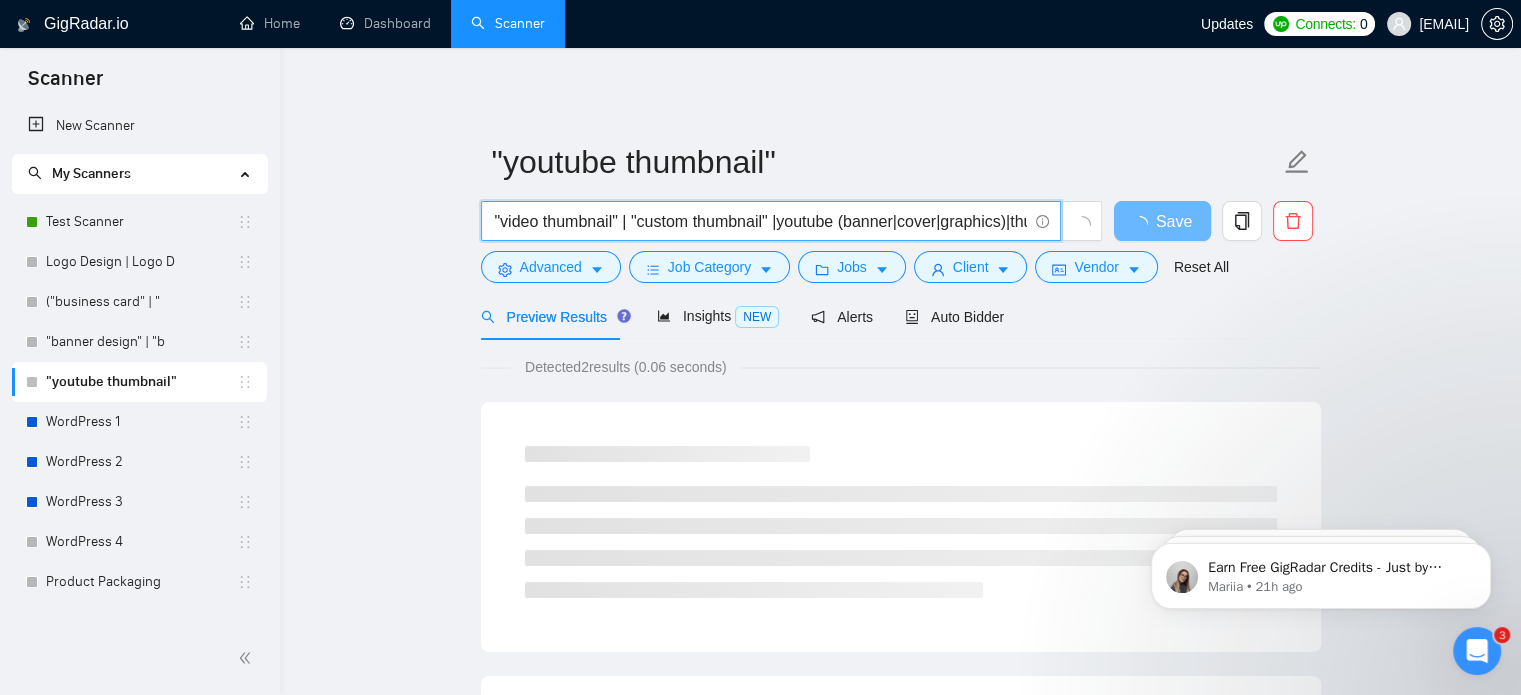 click on "("youtube thumbnail" | "thumbnail design" | "video thumbnail" | "custom thumbnail" |youtube (banner|cover|graphics)|thumbnail (designer|creator)|clickable thumbnail|eye-catching thumbnail|youtube graphic design|video cover image|youtube visual)" at bounding box center (760, 221) 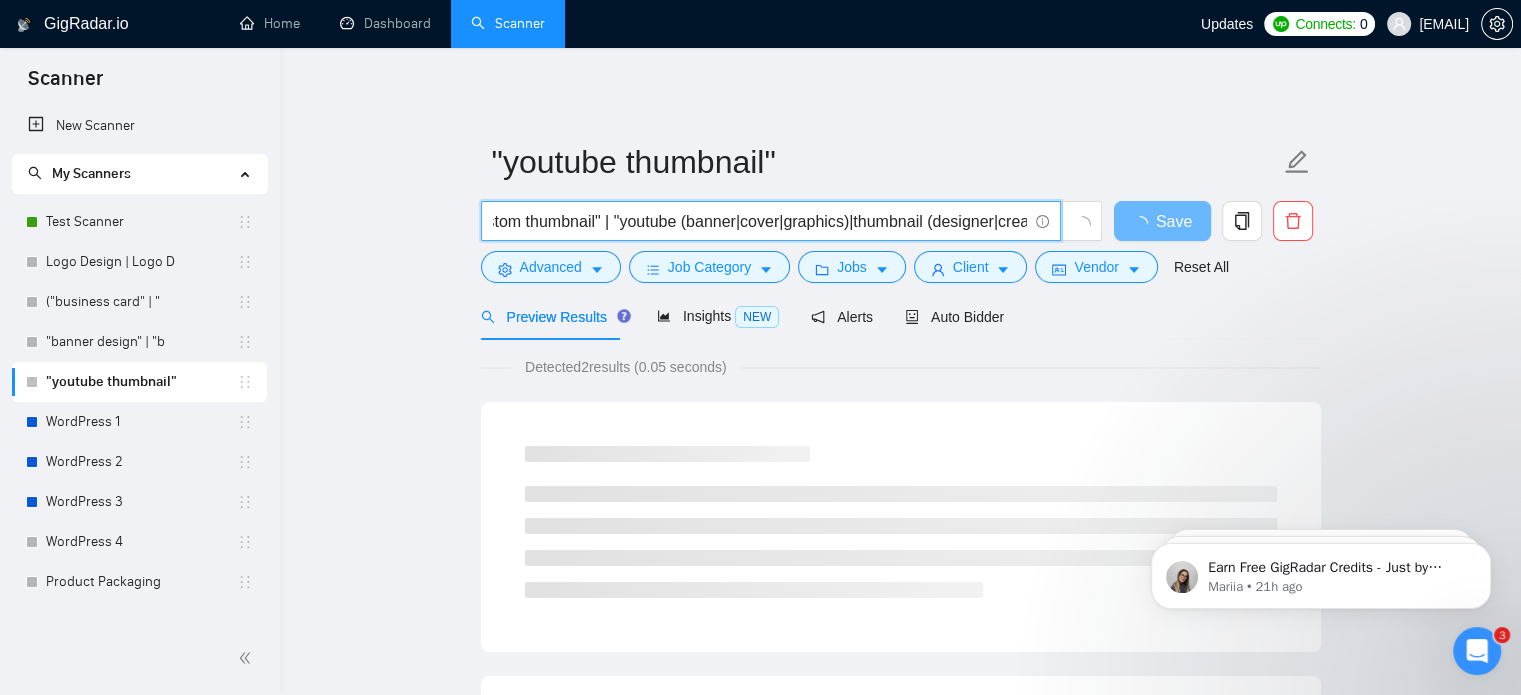 scroll, scrollTop: 0, scrollLeft: 472, axis: horizontal 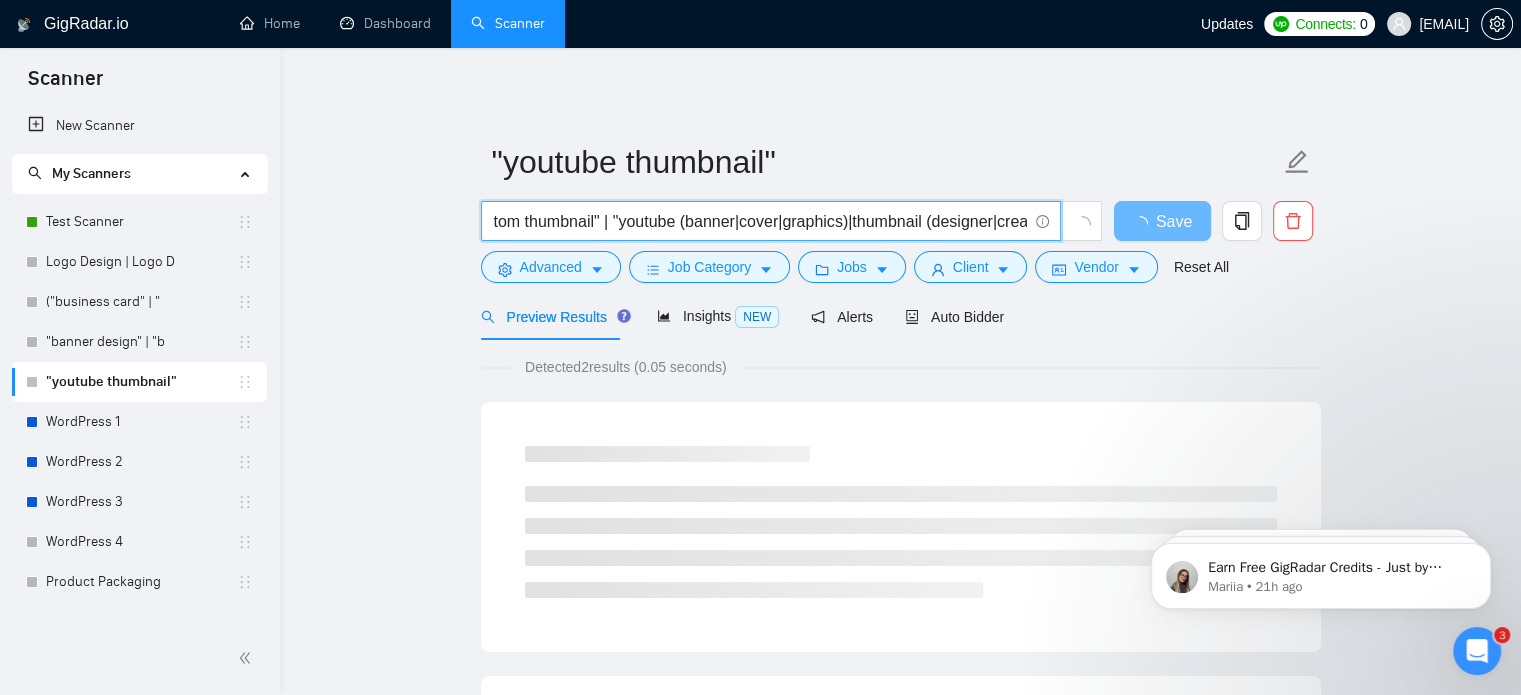click on "("youtube thumbnail" | "thumbnail design" | "video thumbnail" | "custom thumbnail" | "youtube (banner|cover|graphics)|thumbnail (designer|creator)|clickable thumbnail|eye-catching thumbnail|youtube graphic design|video cover image|youtube visual)" at bounding box center (760, 221) 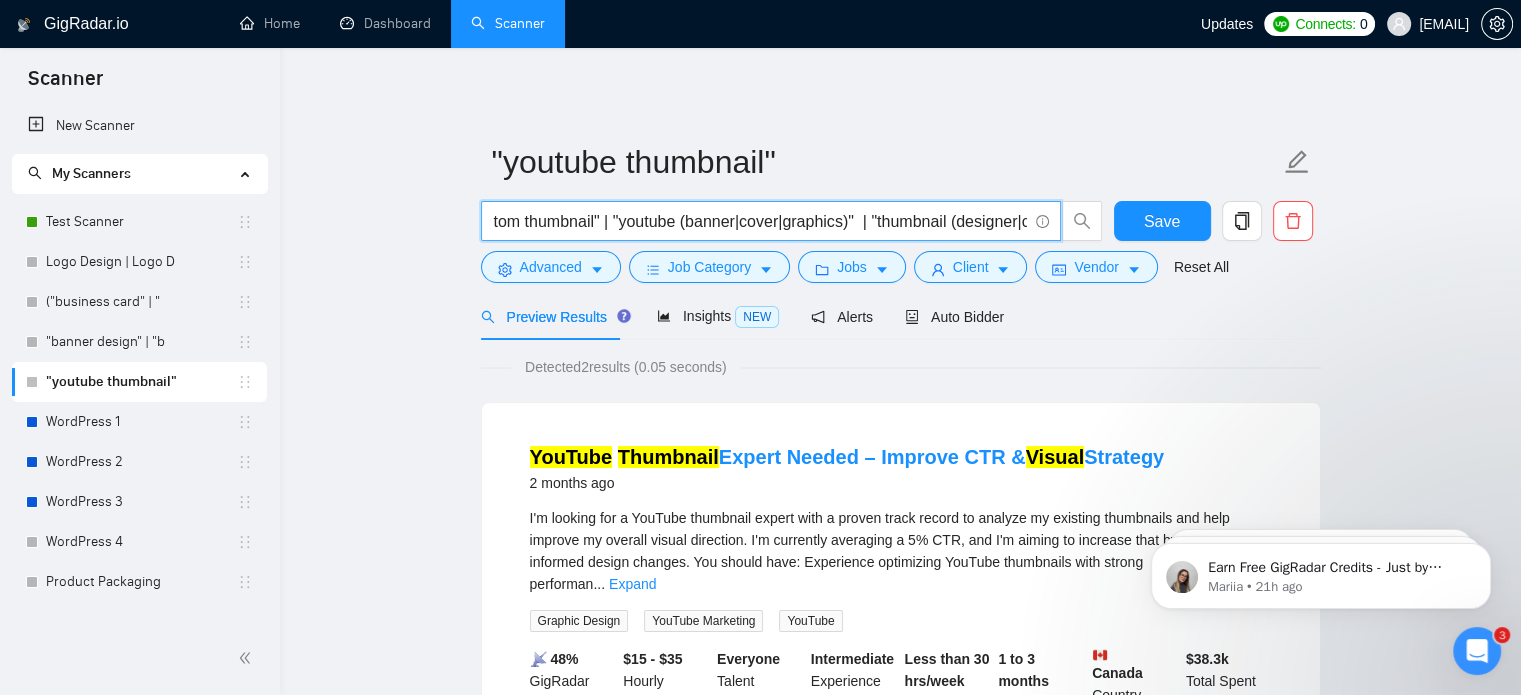 click on "("youtube thumbnail" | "thumbnail design" | "video thumbnail" | "custom thumbnail" | "youtube (banner|cover|graphics)"  | "thumbnail (designer|creator)|clickable thumbnail|eye-catching thumbnail|youtube graphic design|video cover image|youtube visual)" at bounding box center (760, 221) 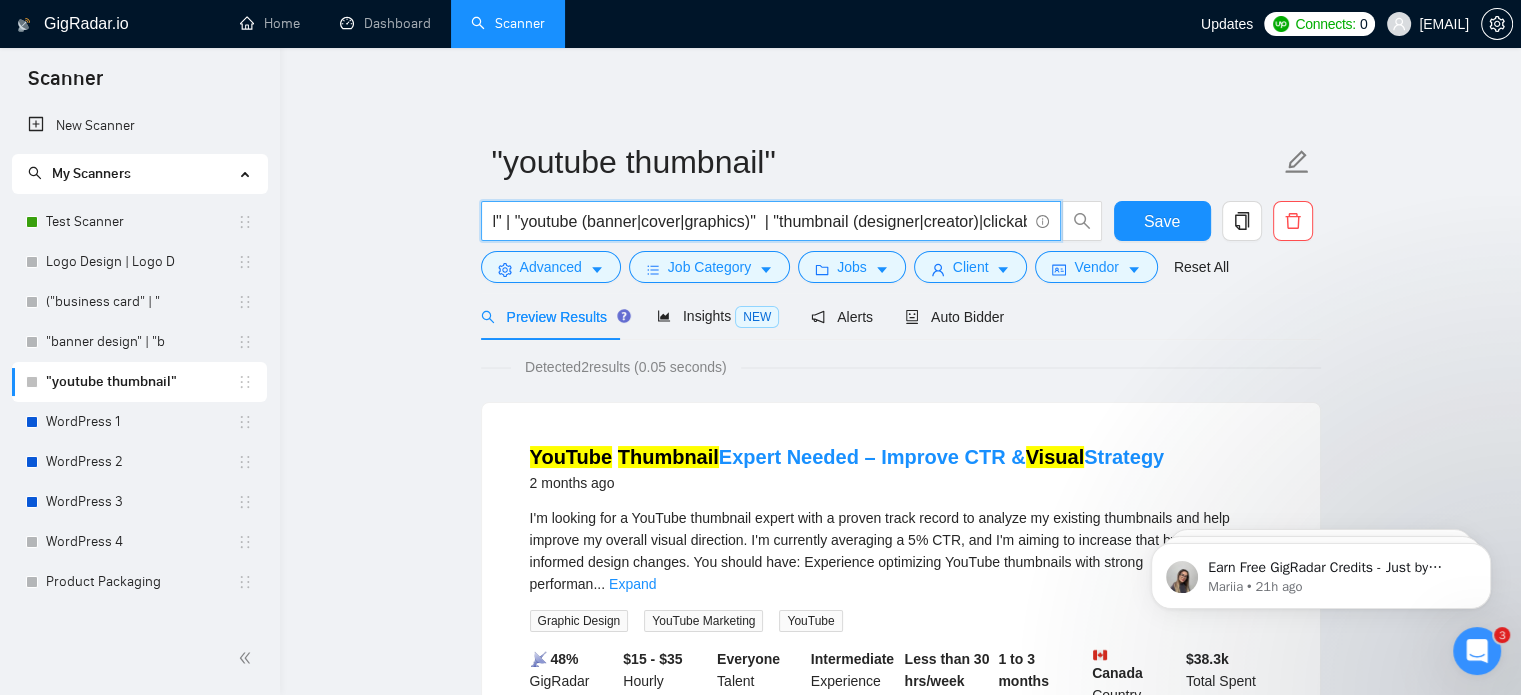 scroll, scrollTop: 0, scrollLeft: 580, axis: horizontal 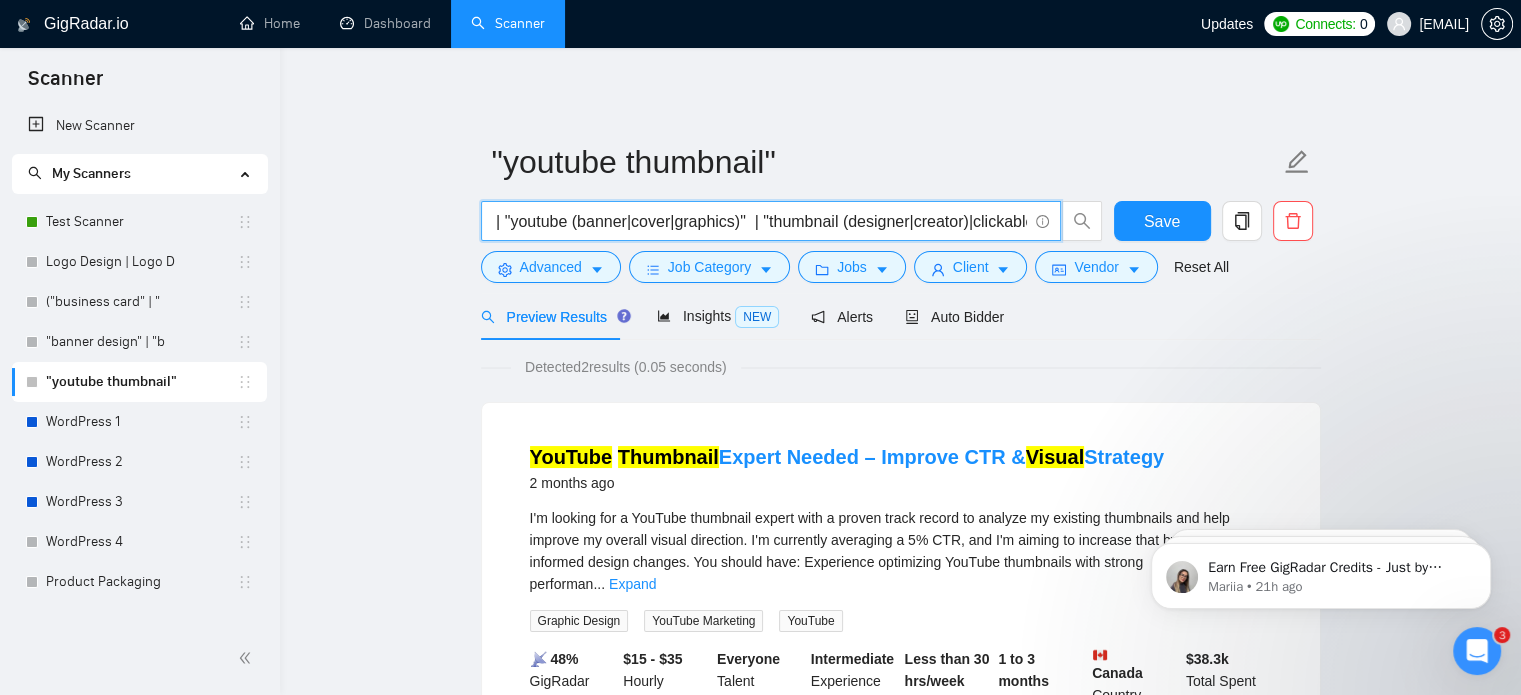 click on "("youtube thumbnail" | "thumbnail design" | "video thumbnail" | "custom thumbnail" | "youtube (banner|cover|graphics)"  | "thumbnail (designer|creator)|clickable thumbnail|eye-catching thumbnail|youtube graphic design|video cover image|youtube visual)" at bounding box center [760, 221] 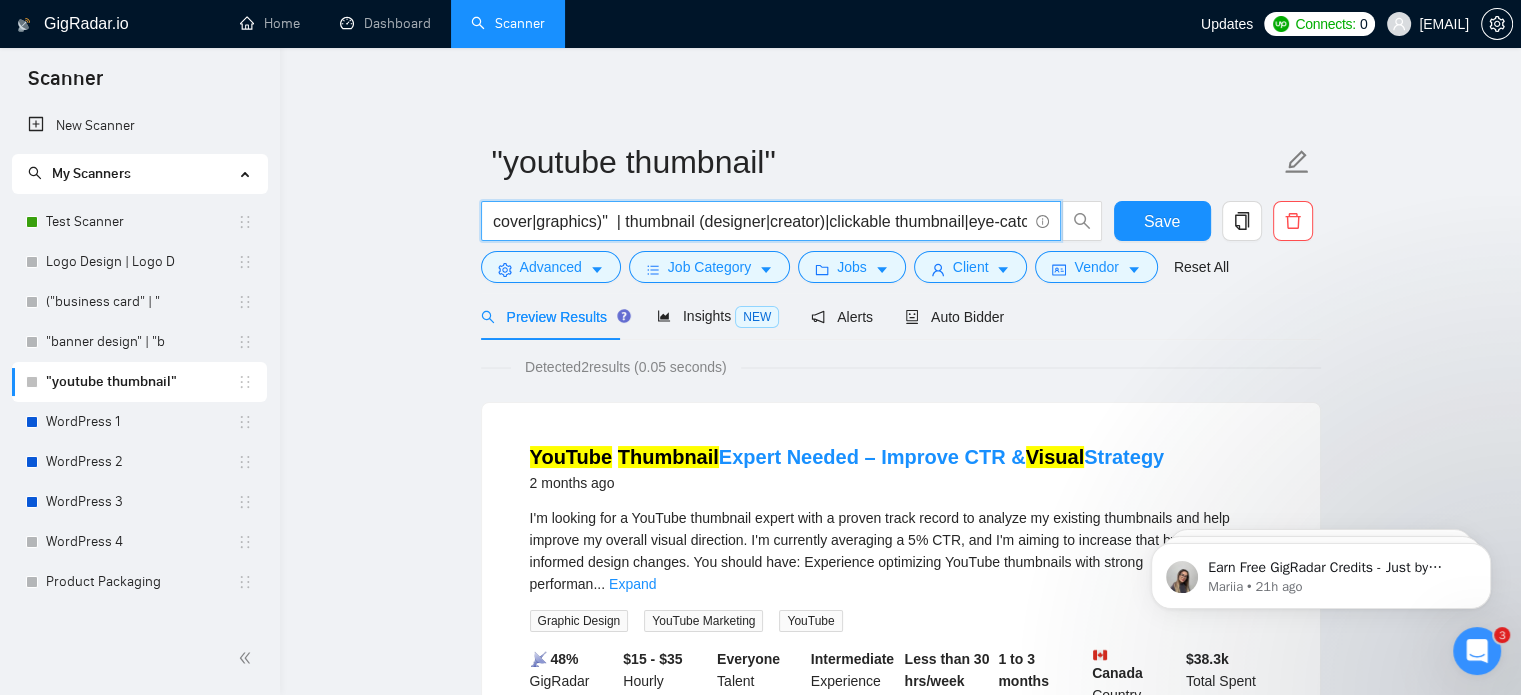 scroll, scrollTop: 0, scrollLeft: 724, axis: horizontal 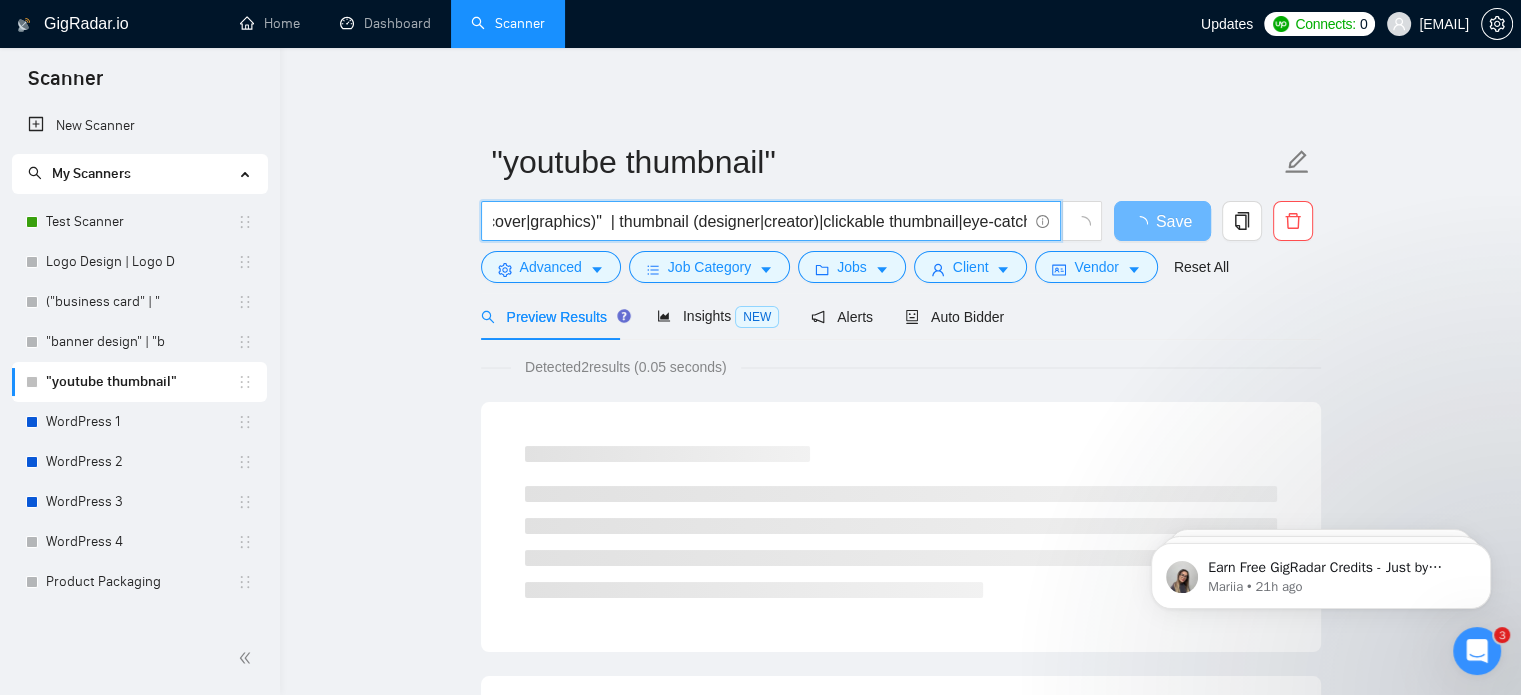 click on "("youtube thumbnail" | "thumbnail design" | "video thumbnail" | "custom thumbnail" | "youtube (banner|cover|graphics)"  | thumbnail (designer|creator)|clickable thumbnail|eye-catching thumbnail|youtube graphic design|video cover image|youtube visual)" at bounding box center [760, 221] 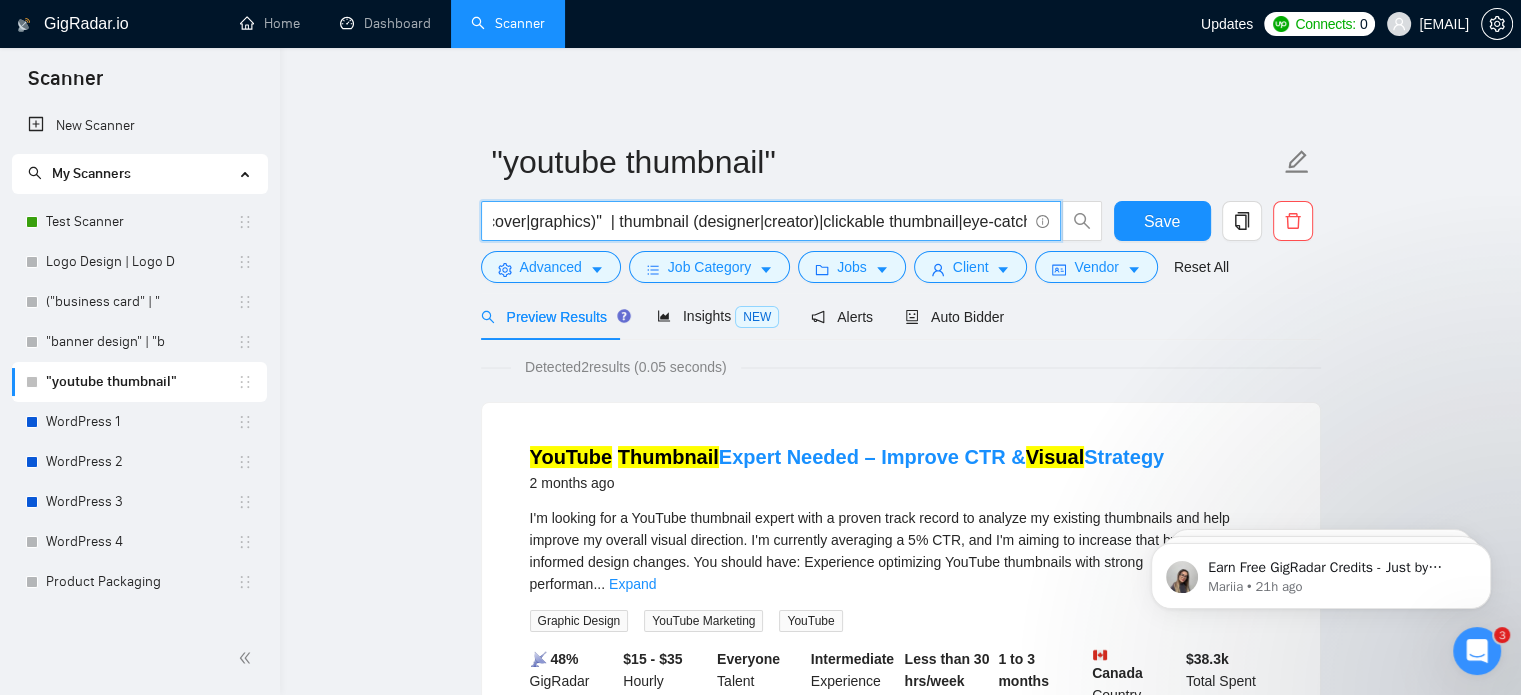 click on "("youtube thumbnail" | "thumbnail design" | "video thumbnail" | "custom thumbnail" | "youtube (banner|cover|graphics)"  | thumbnail (designer|creator)|clickable thumbnail|eye-catching thumbnail|youtube graphic design|video cover image|youtube visual)" at bounding box center (760, 221) 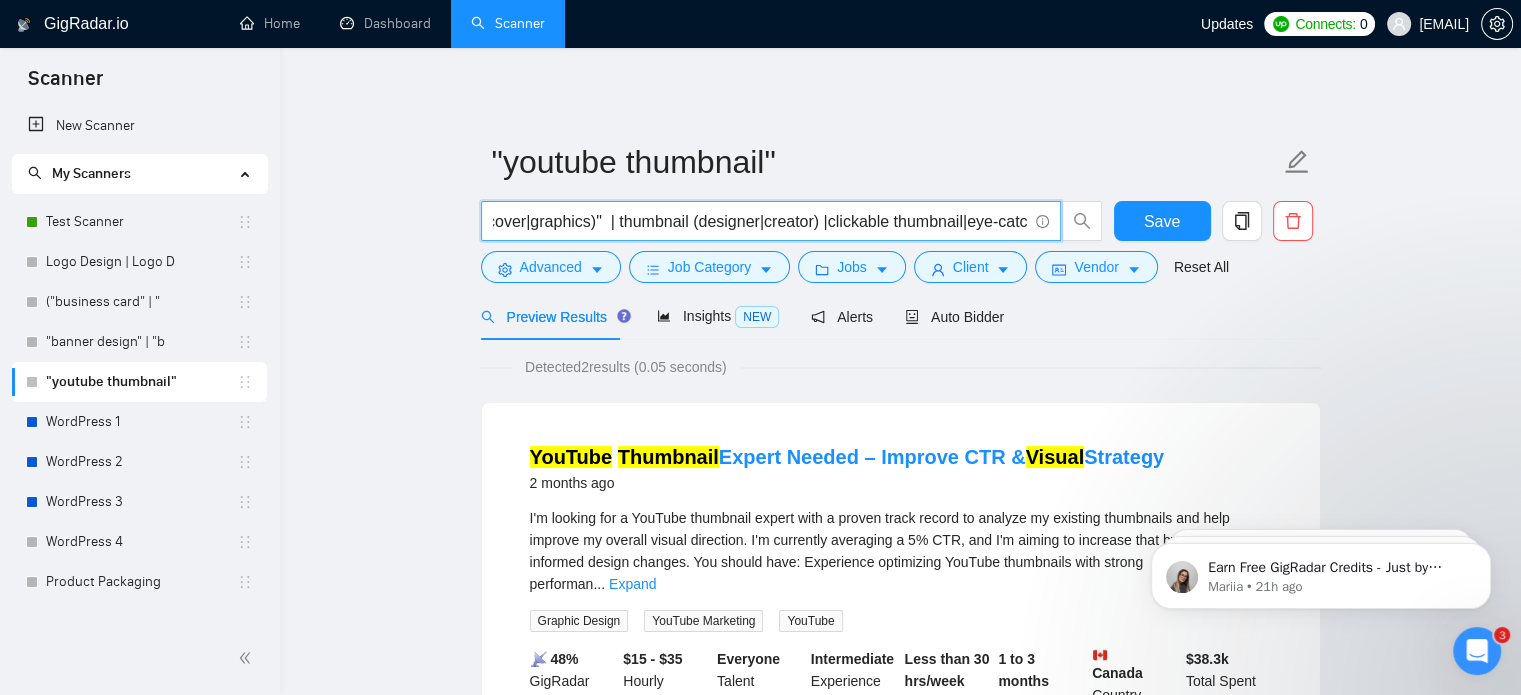 click on "("youtube thumbnail" | "thumbnail design" | "video thumbnail" | "custom thumbnail" | "youtube (banner|cover|graphics)"  | thumbnail (designer|creator) |clickable thumbnail|eye-catching thumbnail|youtube graphic design|video cover image|youtube visual)" at bounding box center [760, 221] 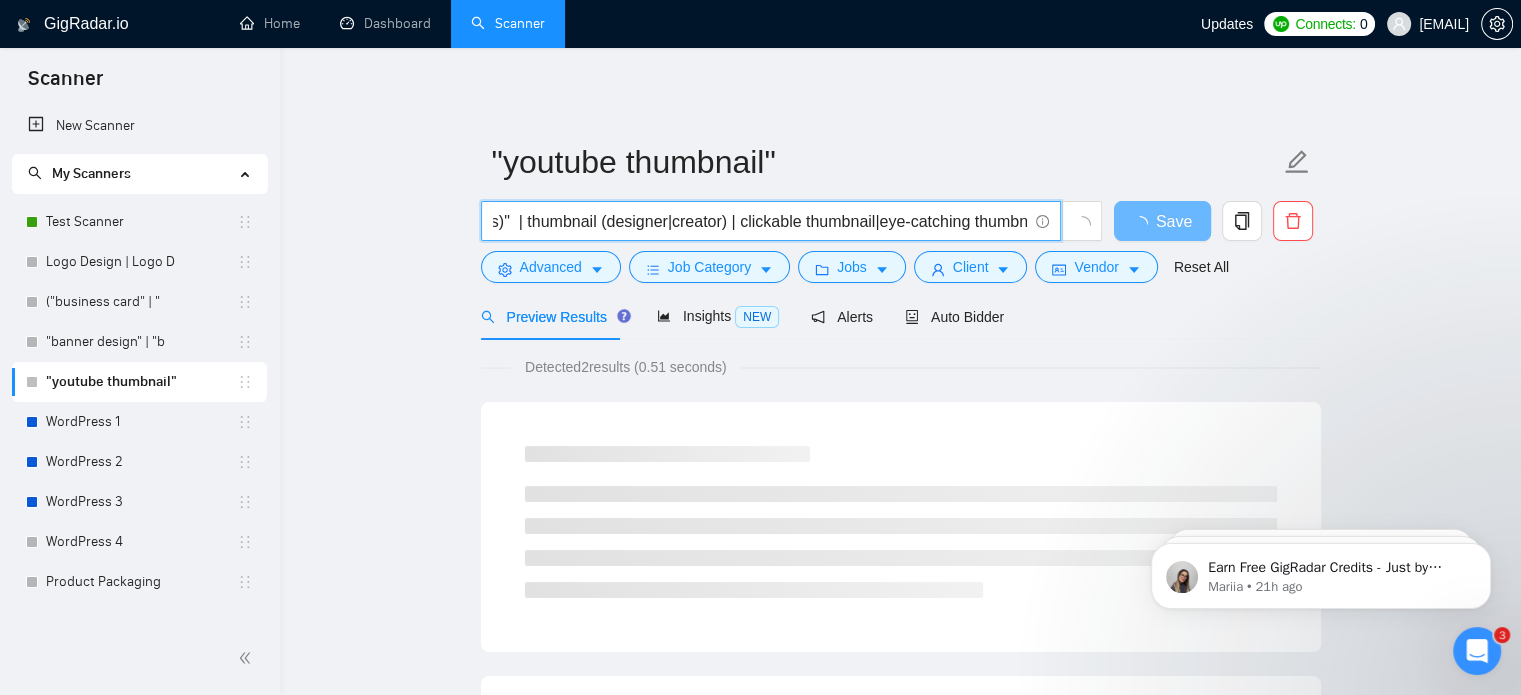scroll, scrollTop: 0, scrollLeft: 820, axis: horizontal 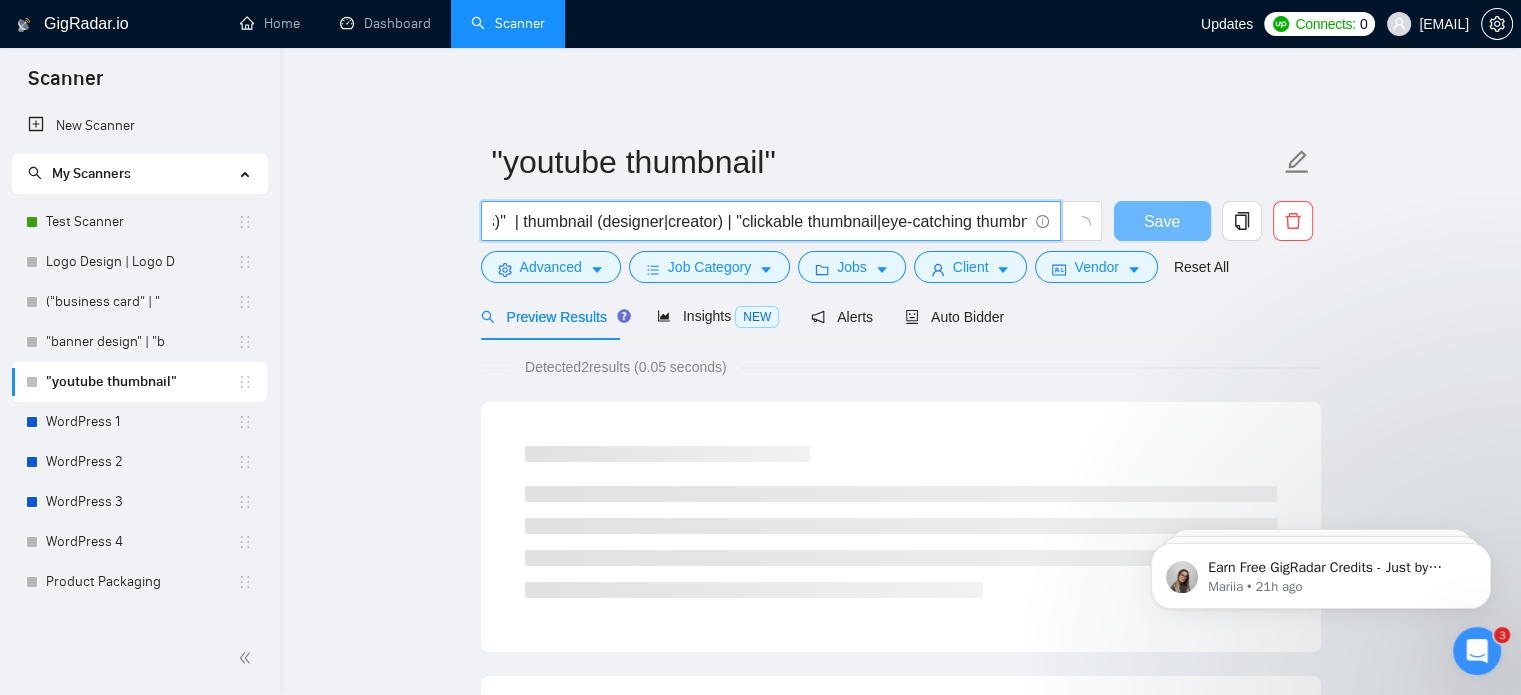 click on "("youtube thumbnail" | "thumbnail design" | "video thumbnail" | "custom thumbnail" | "youtube (banner|cover|graphics)"  | thumbnail (designer|creator) | "clickable thumbnail|eye-catching thumbnail|youtube graphic design|video cover image|youtube visual)" at bounding box center [760, 221] 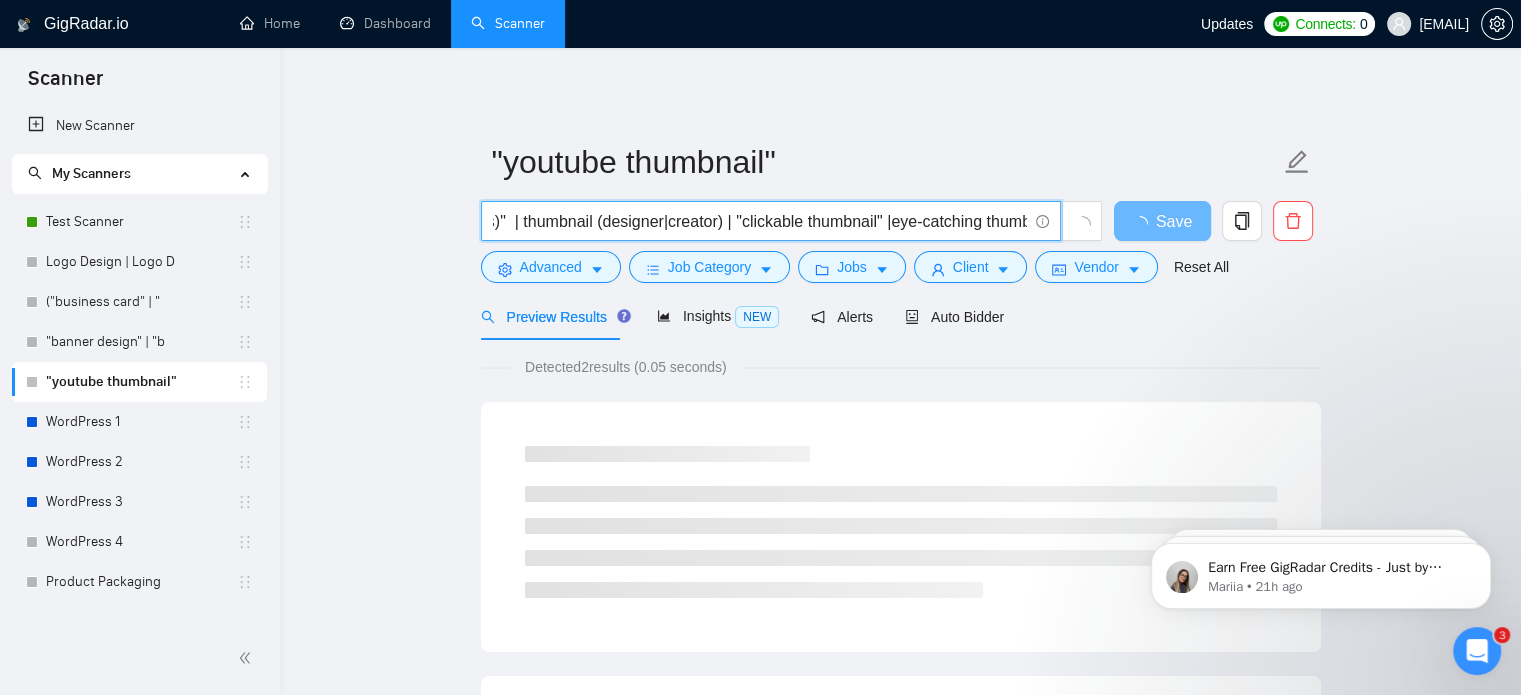 click on "("youtube thumbnail" | "thumbnail design" | "video thumbnail" | "custom thumbnail" | "youtube (banner|cover|graphics)"  | thumbnail (designer|creator) | "clickable thumbnail" |eye-catching thumbnail|youtube graphic design|video cover image|youtube visual)" at bounding box center [760, 221] 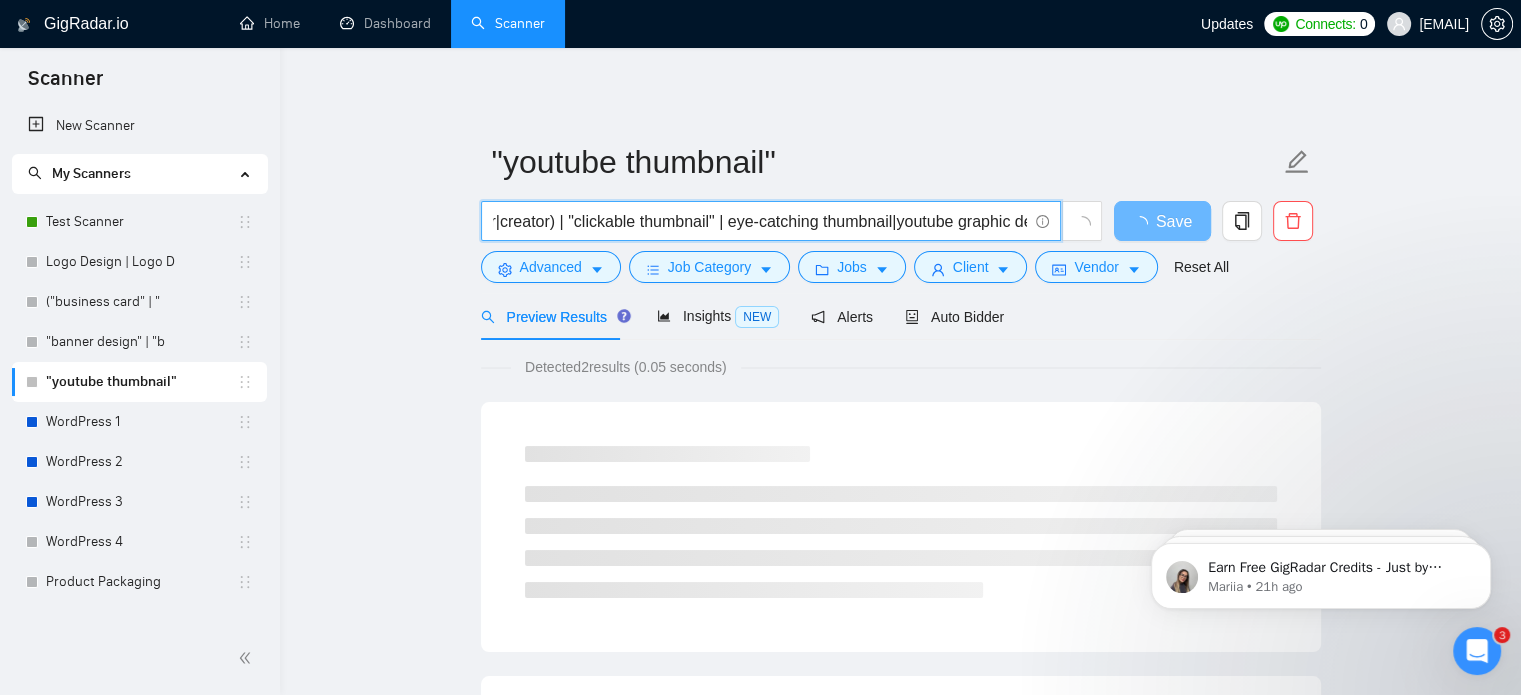 scroll, scrollTop: 0, scrollLeft: 1008, axis: horizontal 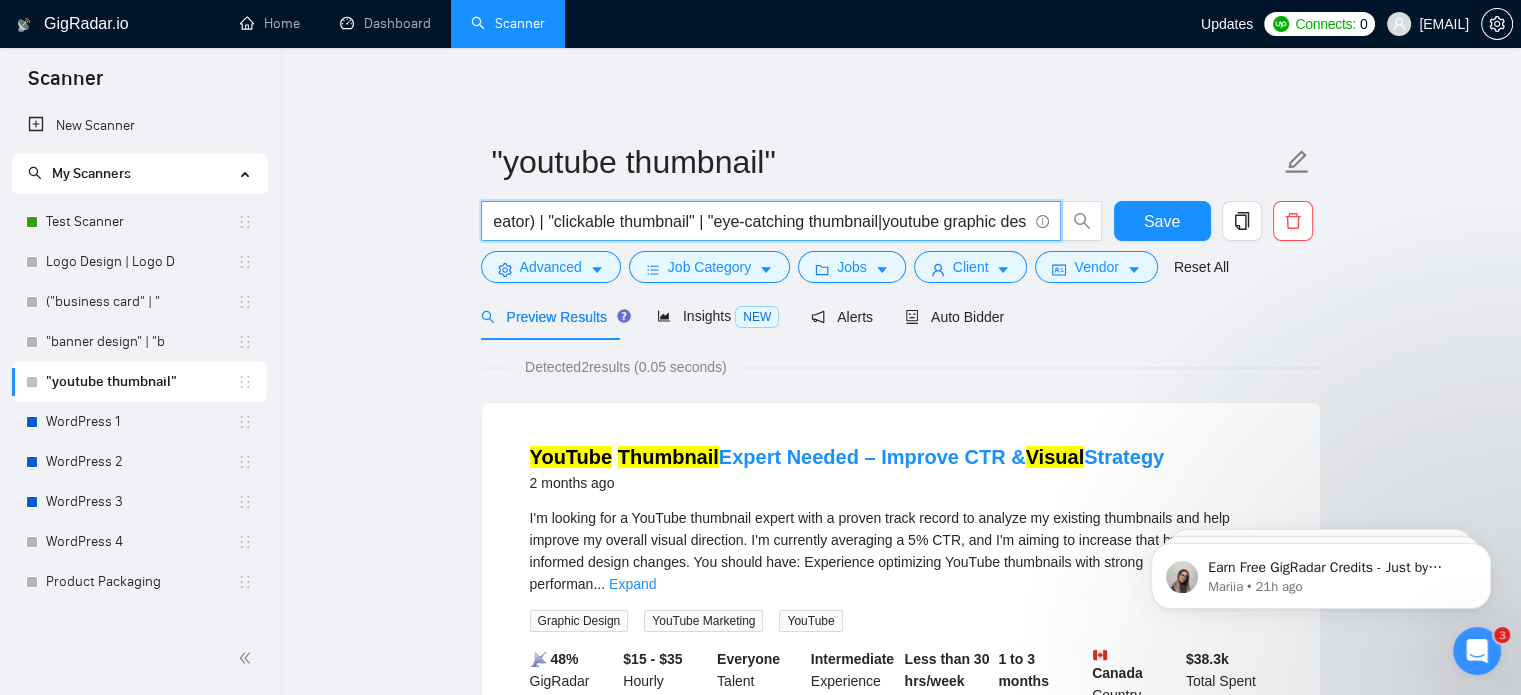 click on "("youtube thumbnail" | "thumbnail design" | "video thumbnail" | "custom thumbnail" | "youtube (banner|cover|graphics)"  | thumbnail (designer|creator) | "clickable thumbnail" | "eye-catching thumbnail|youtube graphic design|video cover image|youtube visual)" at bounding box center (760, 221) 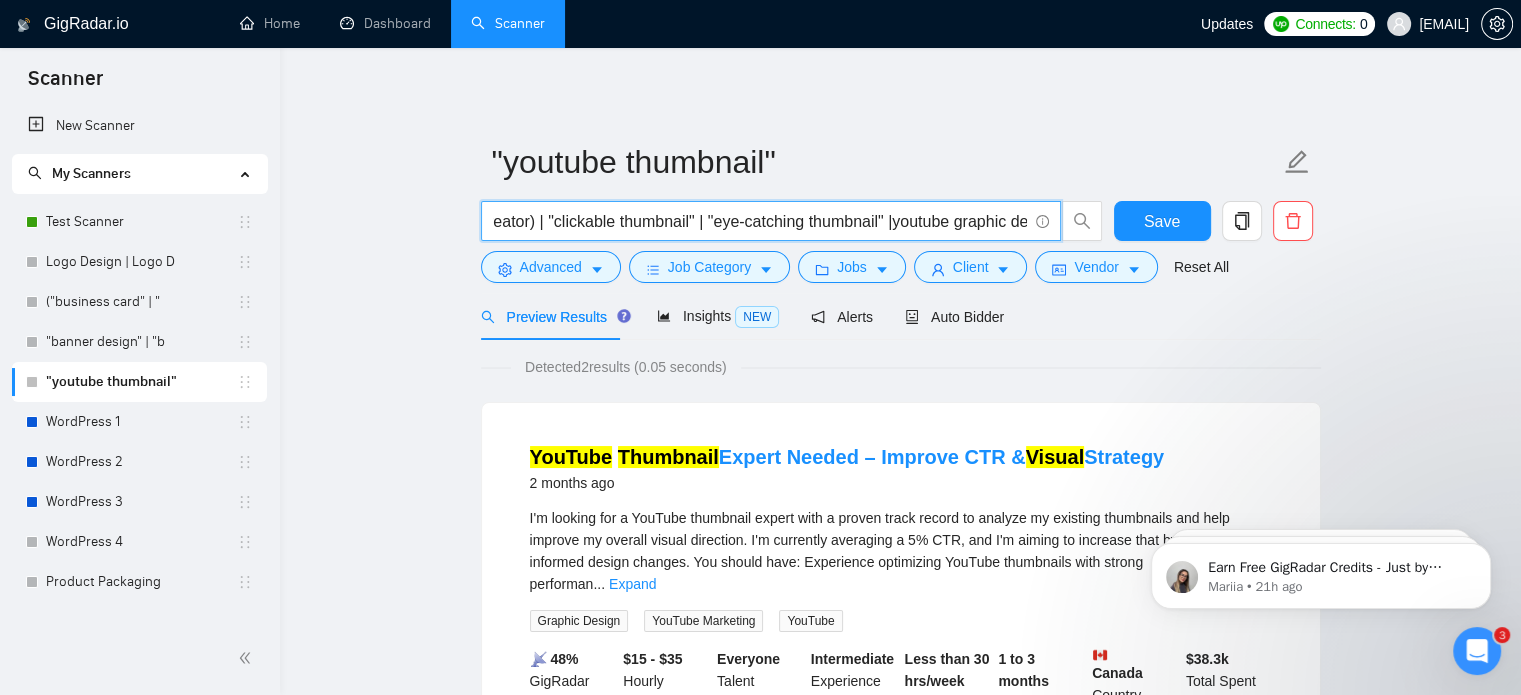 click on "("youtube thumbnail" | "thumbnail design" | "video thumbnail" | "custom thumbnail" | "youtube (banner|cover|graphics)"  | thumbnail (designer|creator) | "clickable thumbnail" | "eye-catching thumbnail" |youtube graphic design|video cover image|youtube visual)" at bounding box center (760, 221) 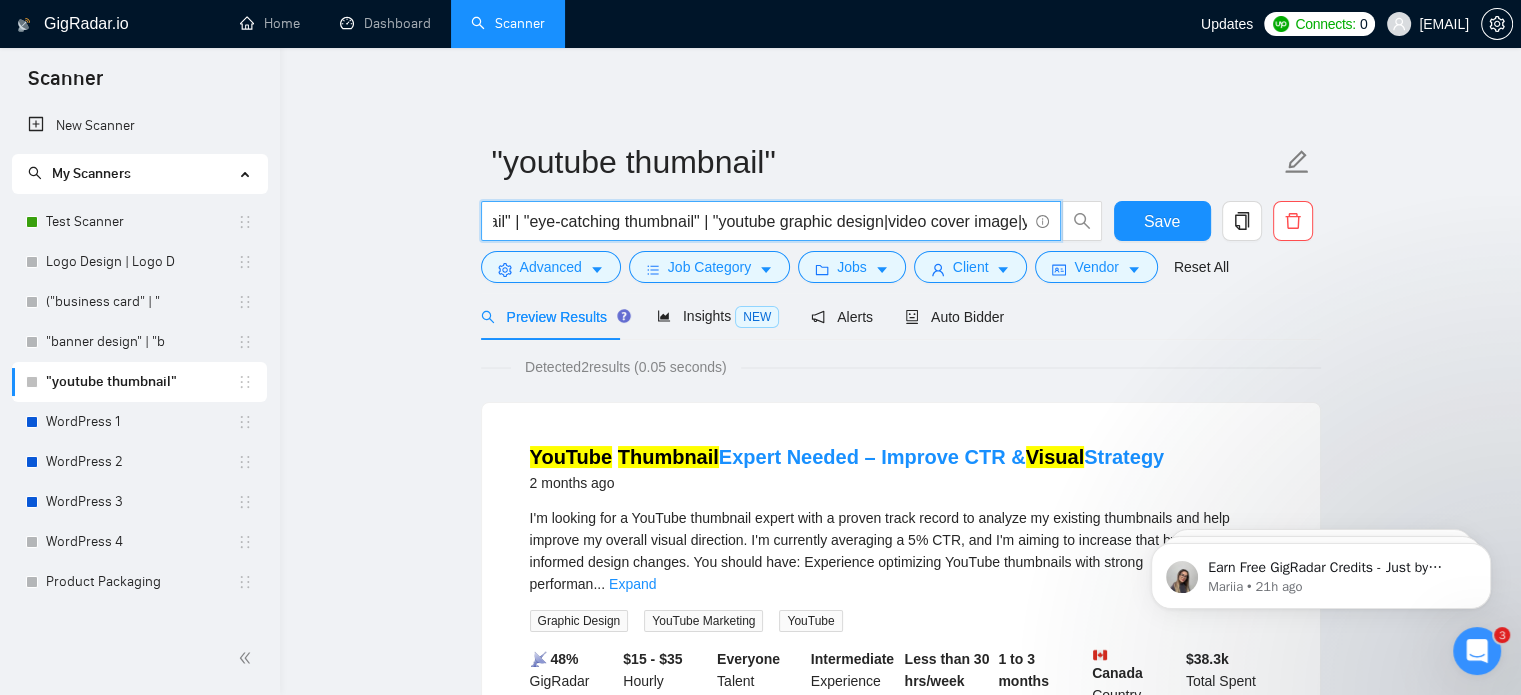 scroll, scrollTop: 0, scrollLeft: 1192, axis: horizontal 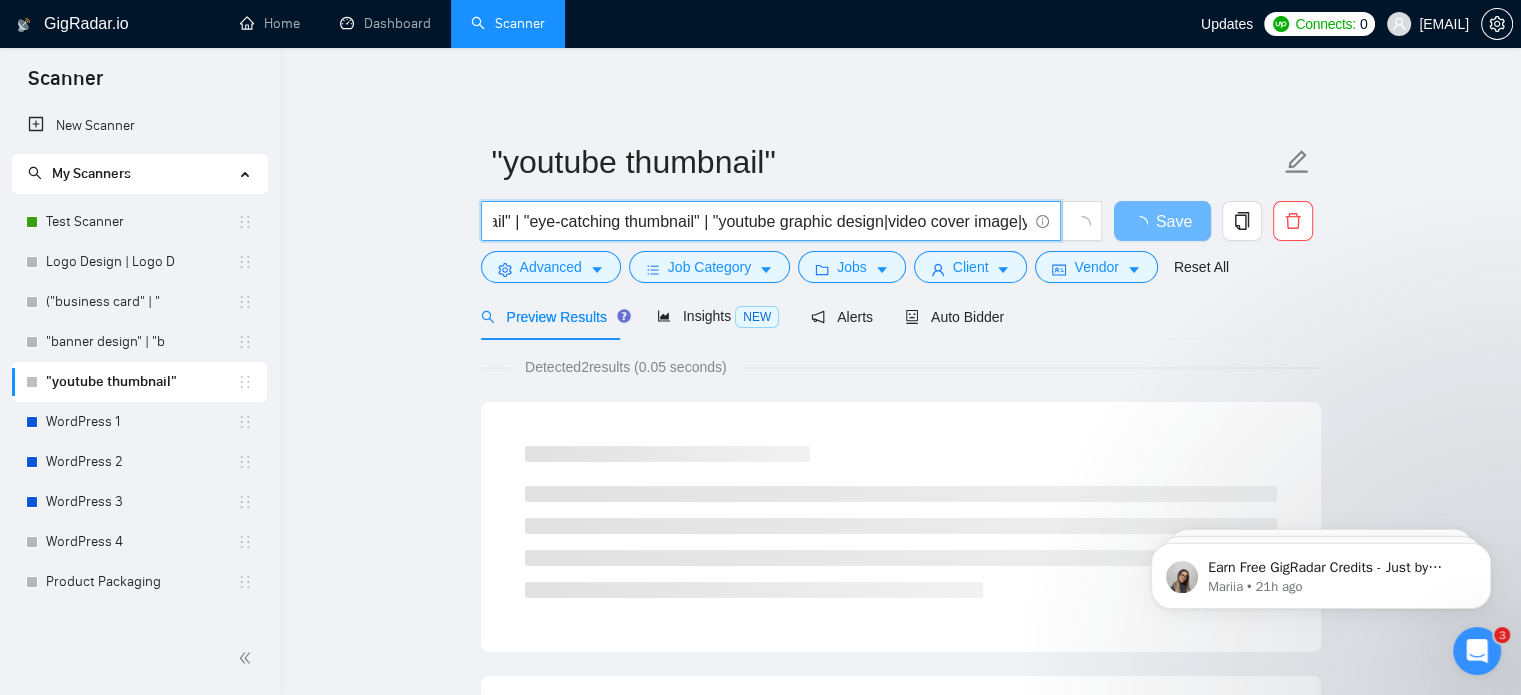 click on "("youtube thumbnail" | "thumbnail design" | "video thumbnail" | "custom thumbnail" | "youtube (banner|cover|graphics)"  | thumbnail (designer|creator) | "clickable thumbnail" | "eye-catching thumbnail" | "youtube graphic design|video cover image|youtube visual)" at bounding box center [760, 221] 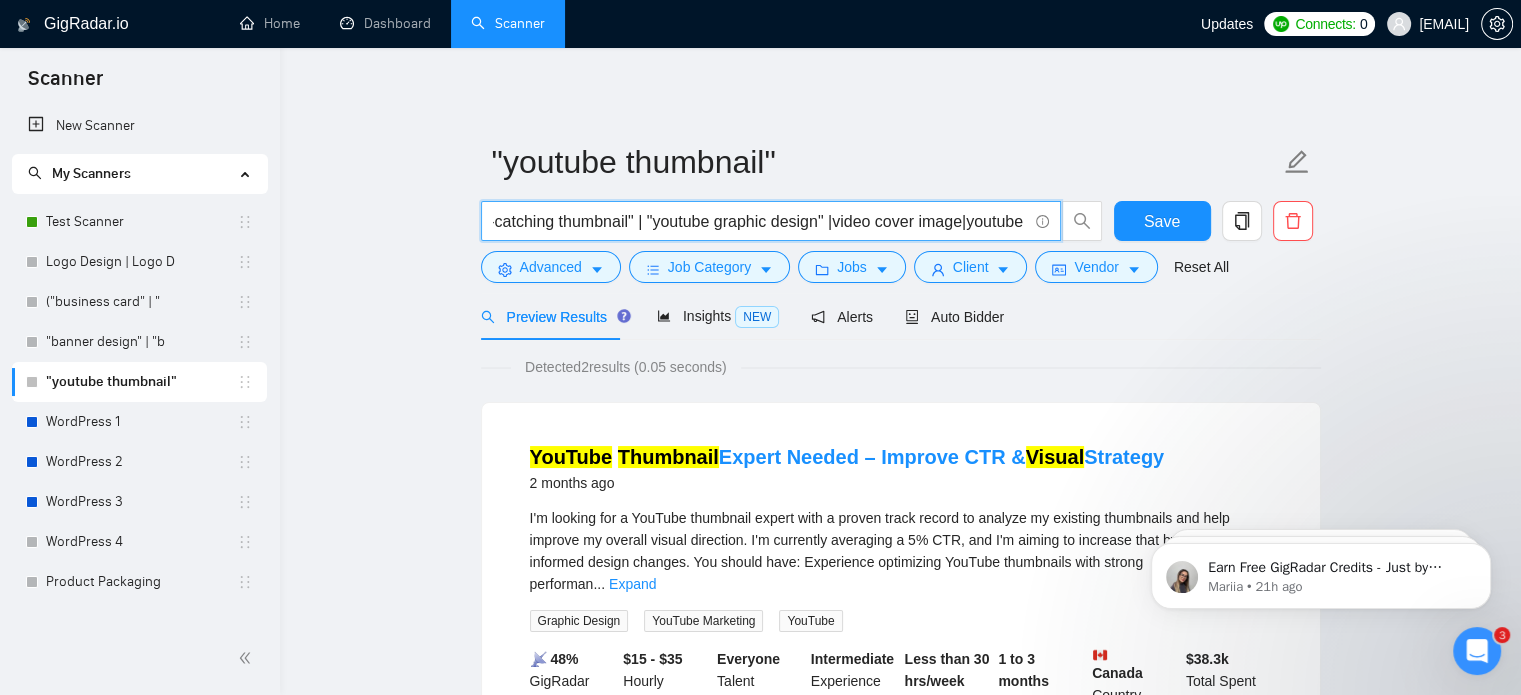 scroll, scrollTop: 0, scrollLeft: 1262, axis: horizontal 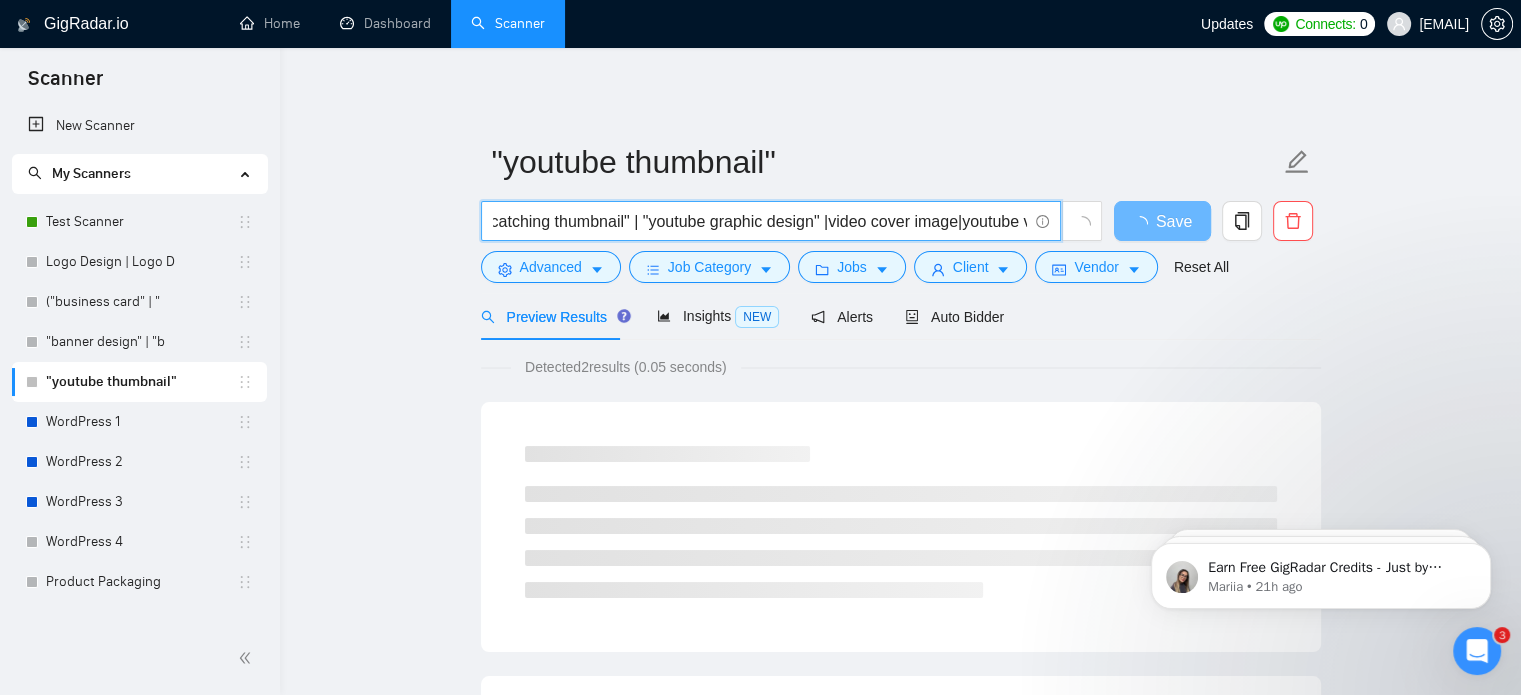 click on "("youtube thumbnail" | "thumbnail design" | "video thumbnail" | "custom thumbnail" | "youtube (banner|cover|graphics)"  | thumbnail (designer|creator) | "clickable thumbnail" | "eye-catching thumbnail" | "youtube graphic design" |video cover image|youtube visual)" at bounding box center (760, 221) 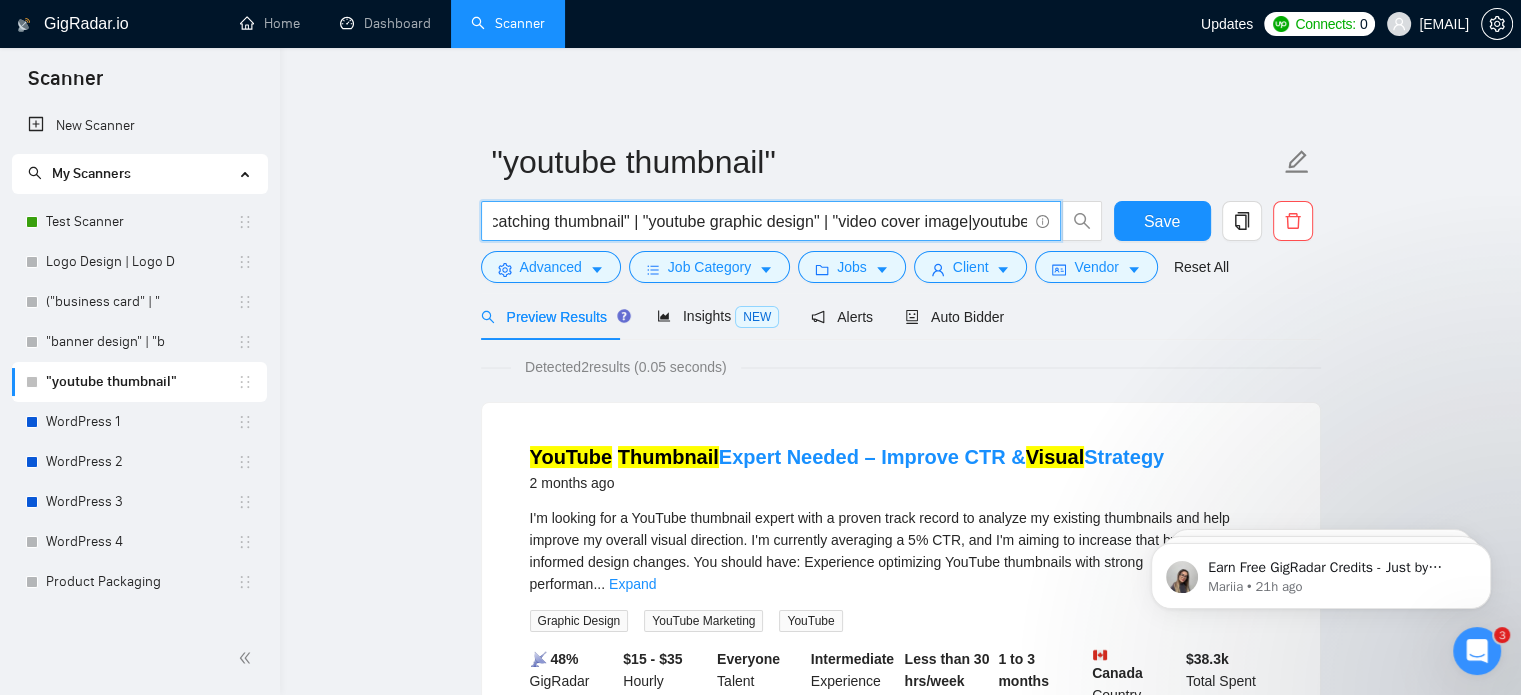 scroll, scrollTop: 0, scrollLeft: 1332, axis: horizontal 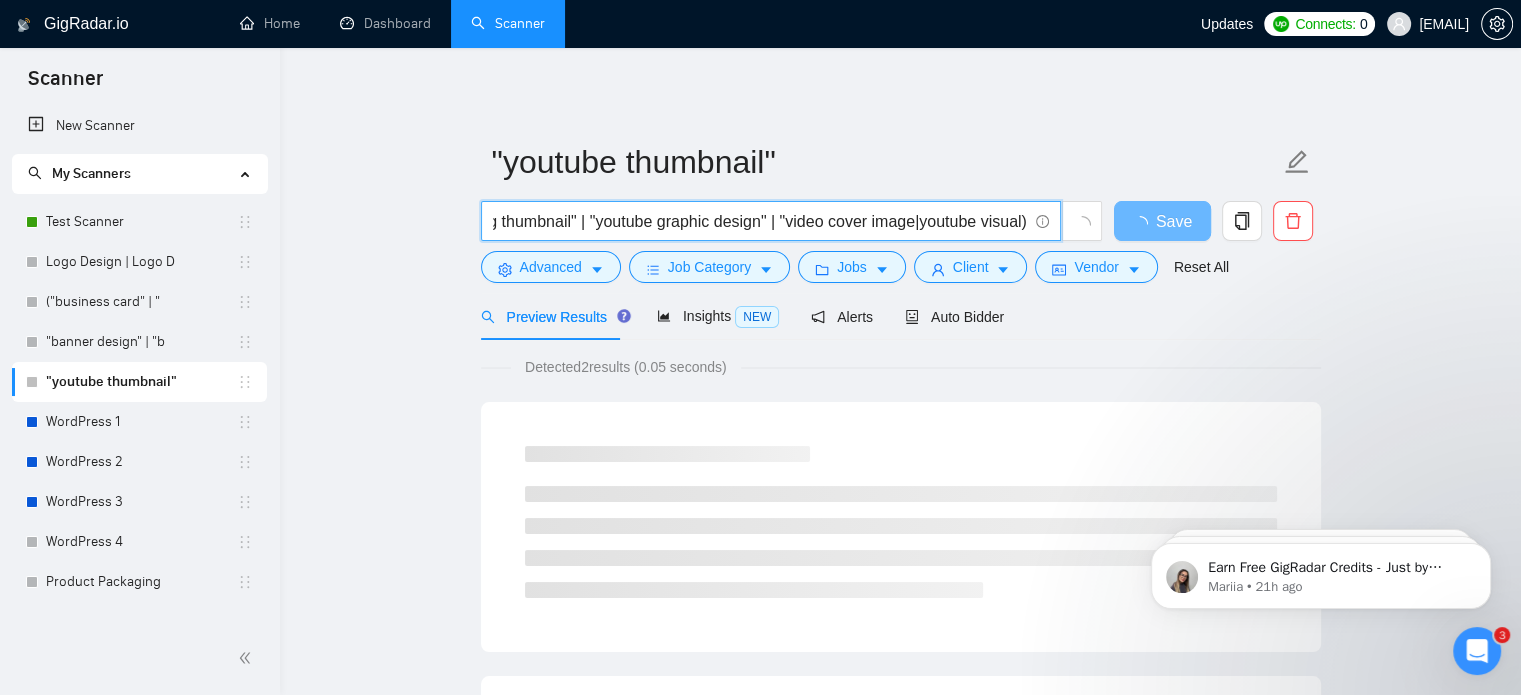 click on "("youtube thumbnail" | "thumbnail design" | "video thumbnail" | "custom thumbnail" | "youtube (banner|cover|graphics)"  | thumbnail (designer|creator) | "clickable thumbnail" | "eye-catching thumbnail" | "youtube graphic design" | "video cover image|youtube visual)" at bounding box center [760, 221] 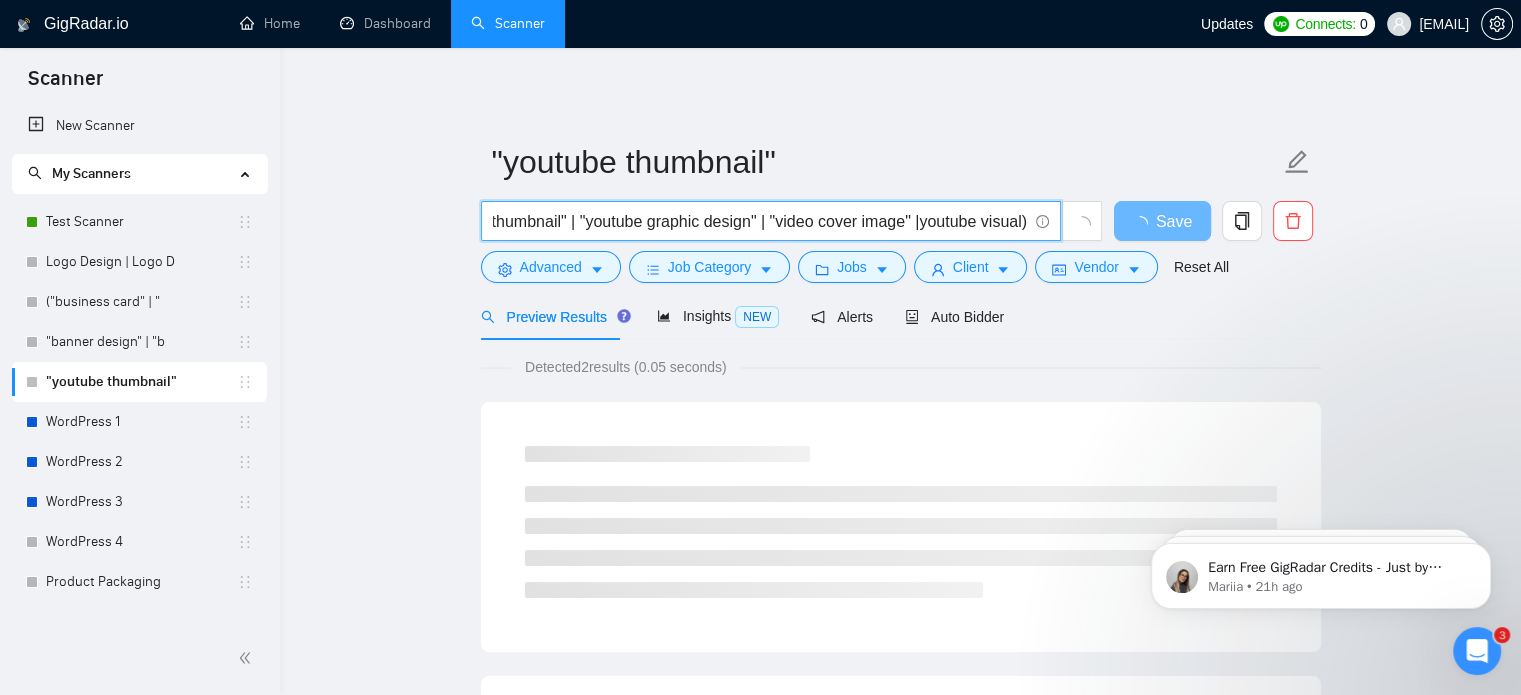 scroll, scrollTop: 0, scrollLeft: 1343, axis: horizontal 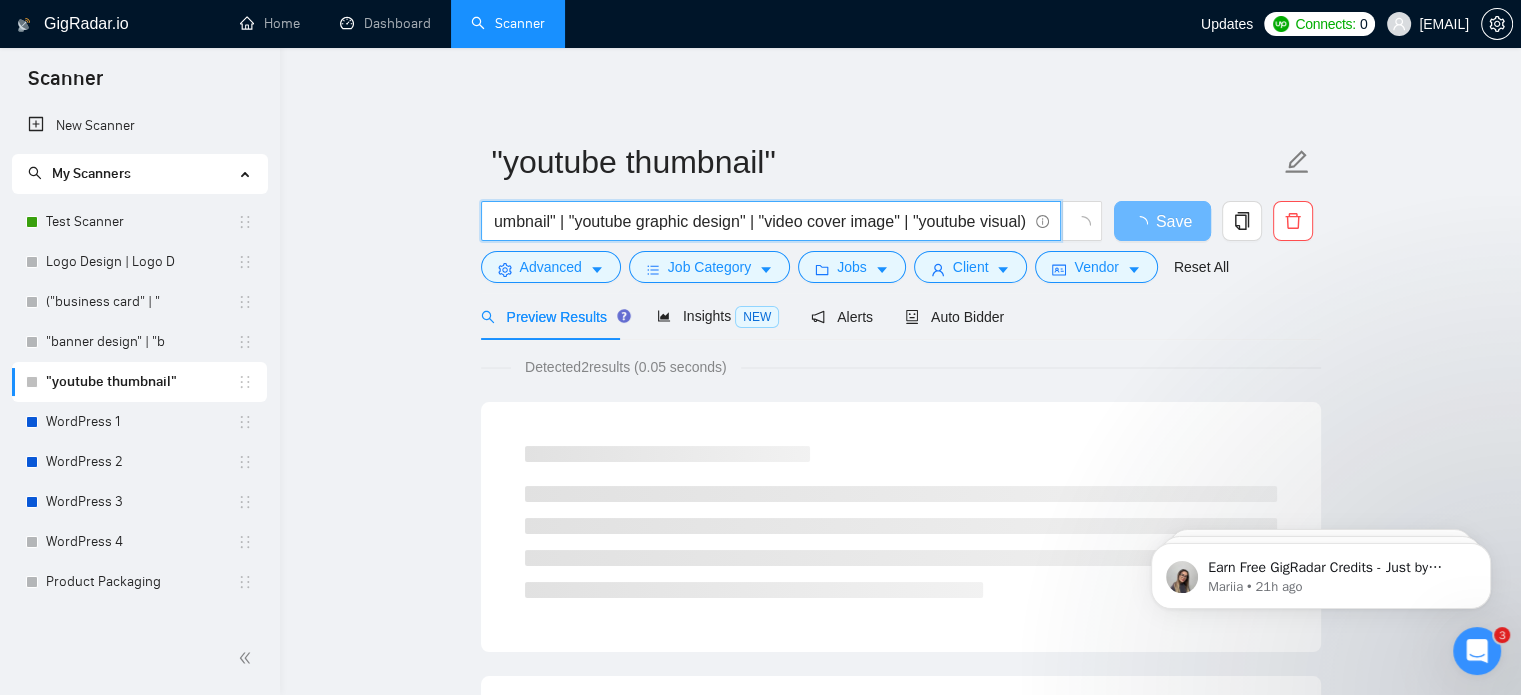 click on "("youtube thumbnail" | "thumbnail design" | "video thumbnail" | "custom thumbnail" | "youtube (banner|cover|graphics)"  | thumbnail (designer|creator) | "clickable thumbnail" | "eye-catching thumbnail" | "youtube graphic design" | "video cover image" | "youtube visual)" at bounding box center (760, 221) 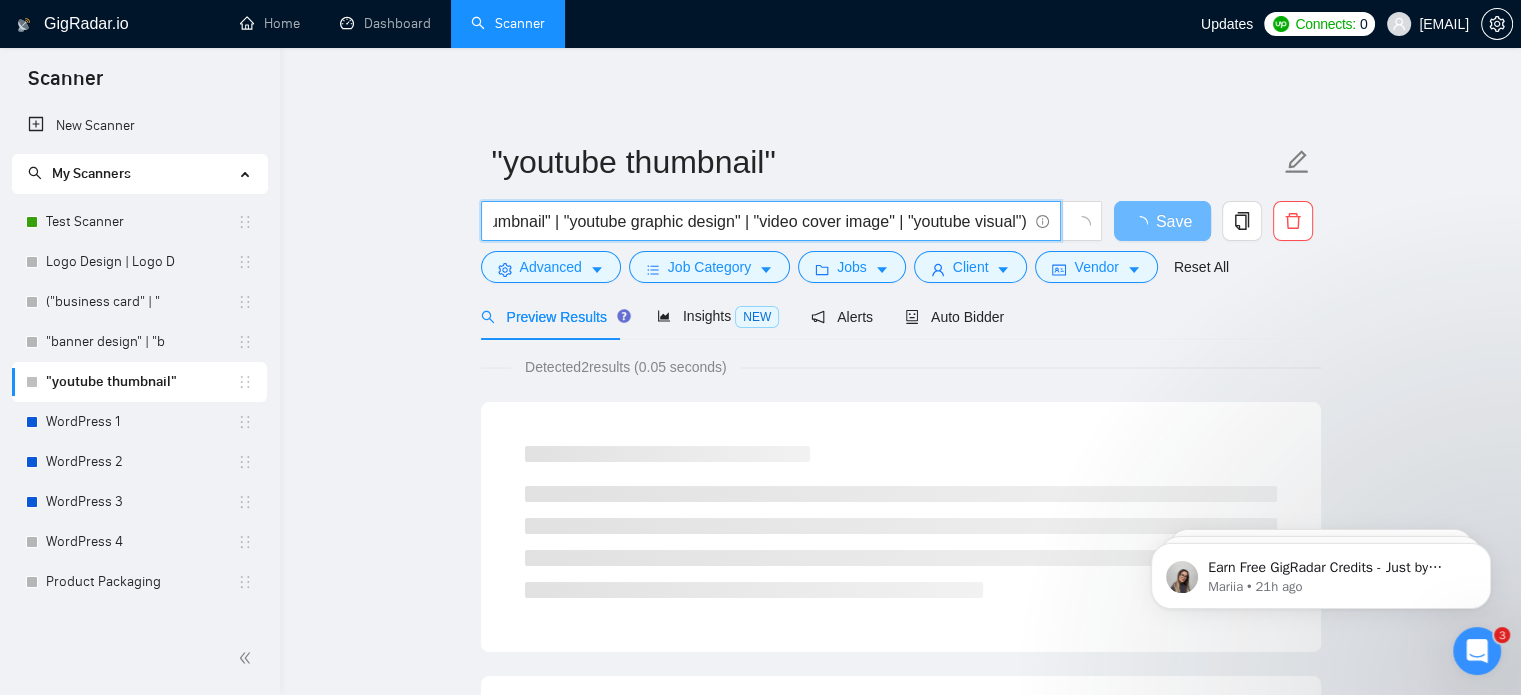 scroll, scrollTop: 0, scrollLeft: 1360, axis: horizontal 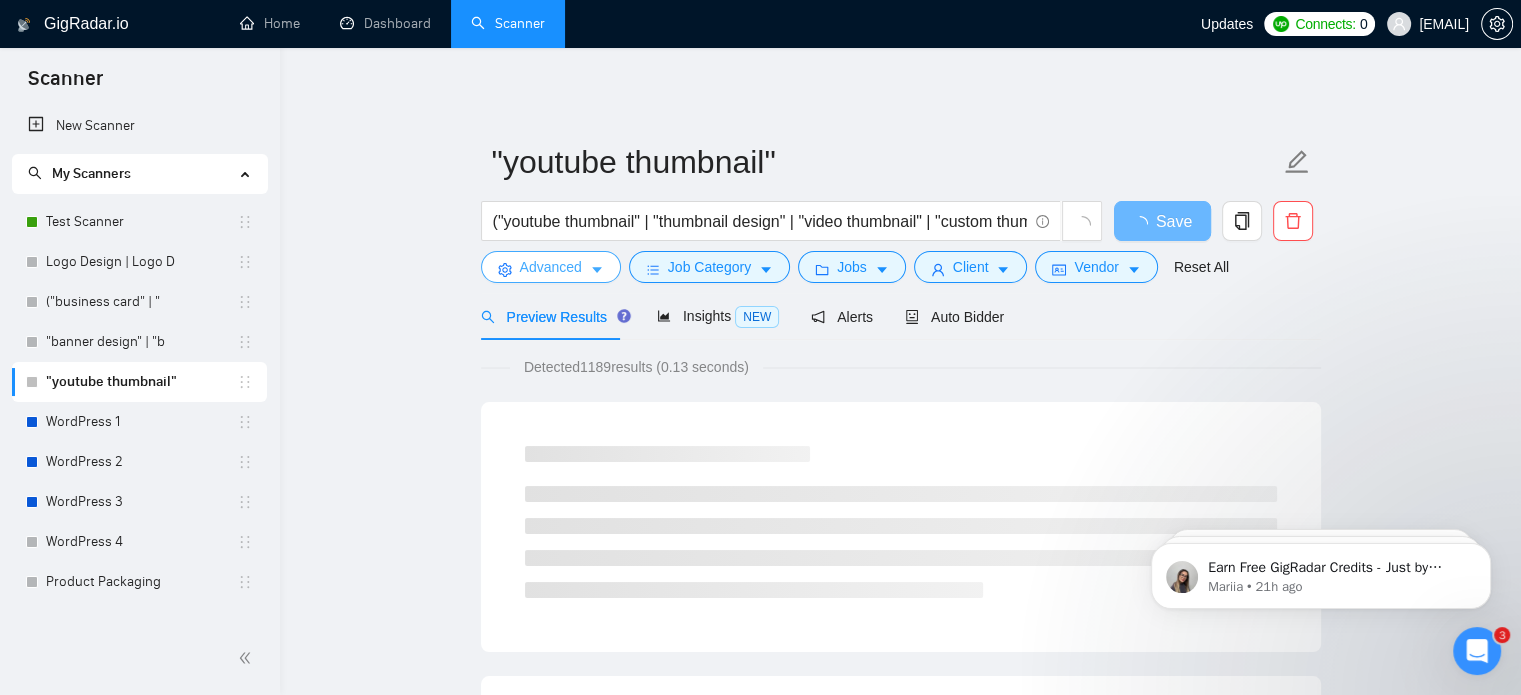 click on "Advanced" at bounding box center [551, 267] 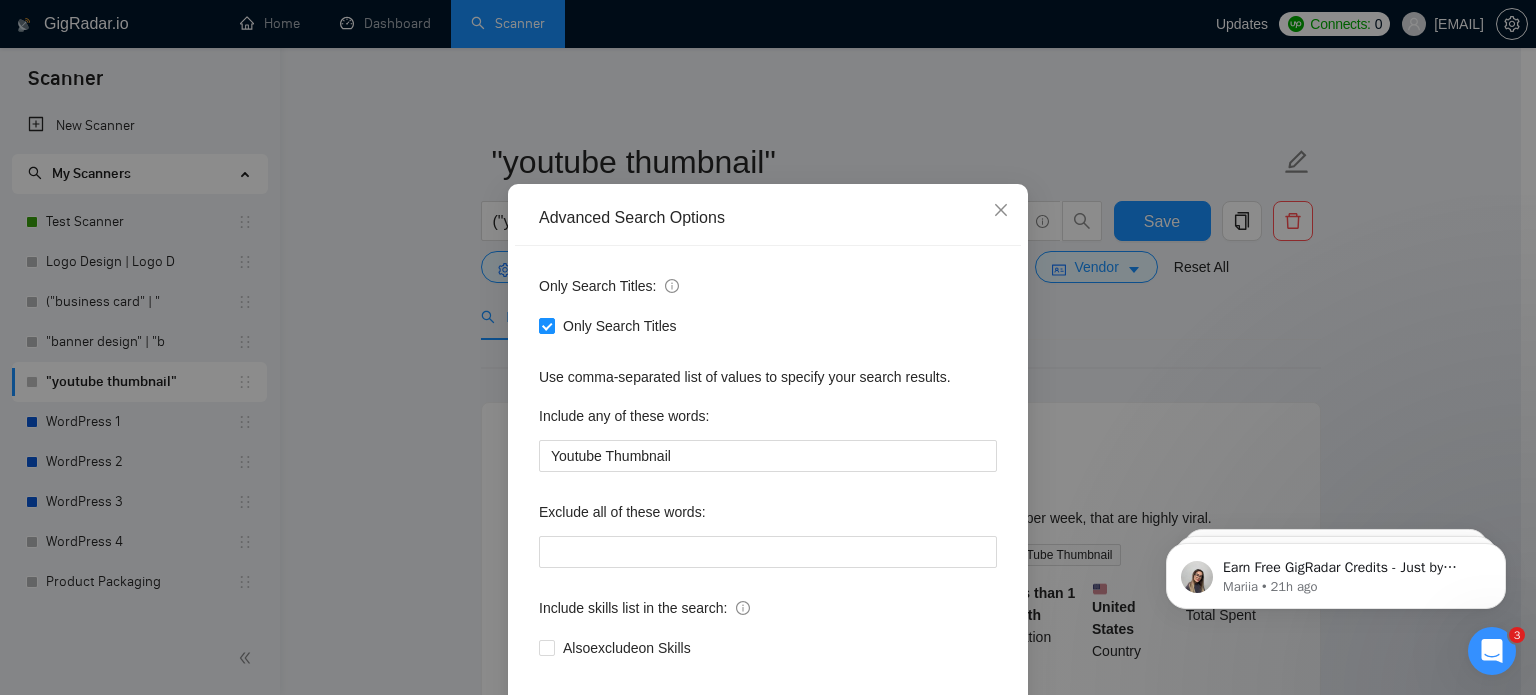 scroll, scrollTop: 136, scrollLeft: 0, axis: vertical 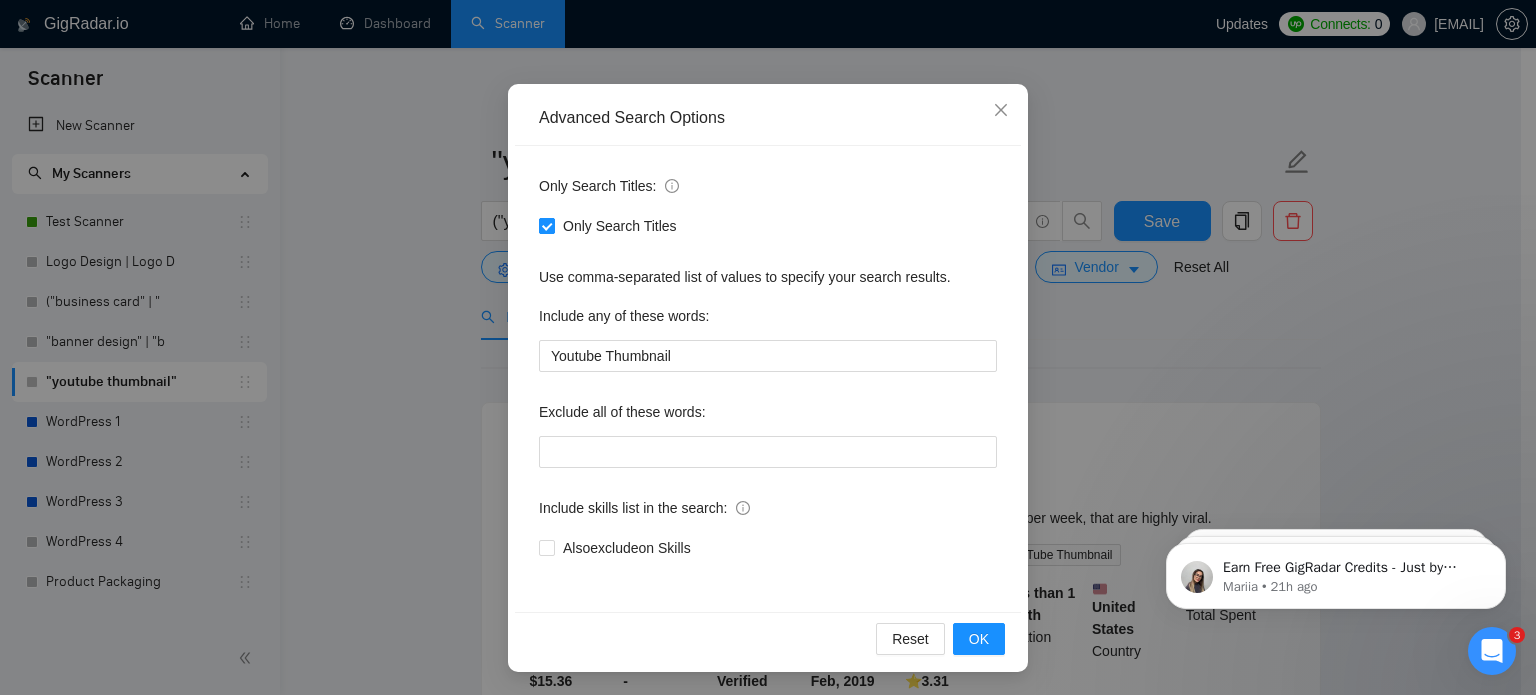 click on "Only Search Titles" at bounding box center (546, 225) 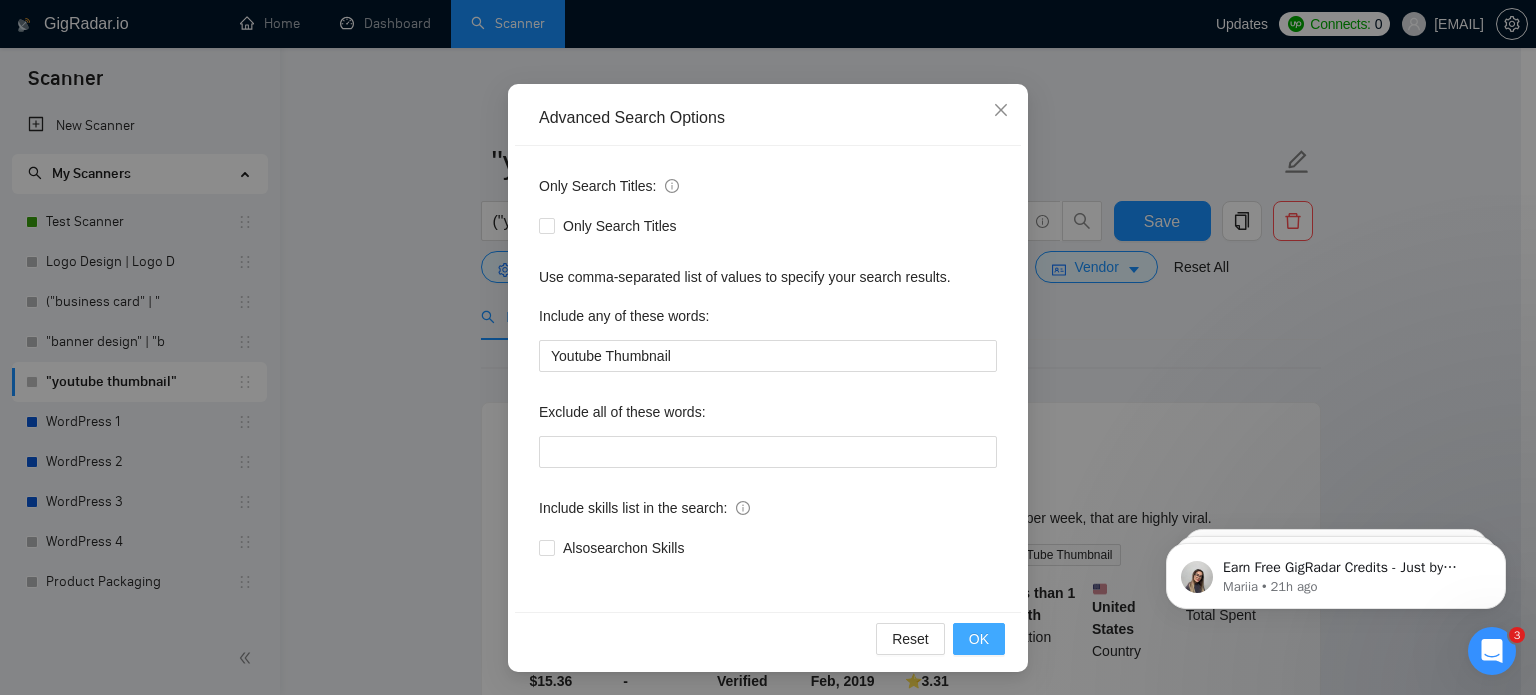 click on "OK" at bounding box center (979, 639) 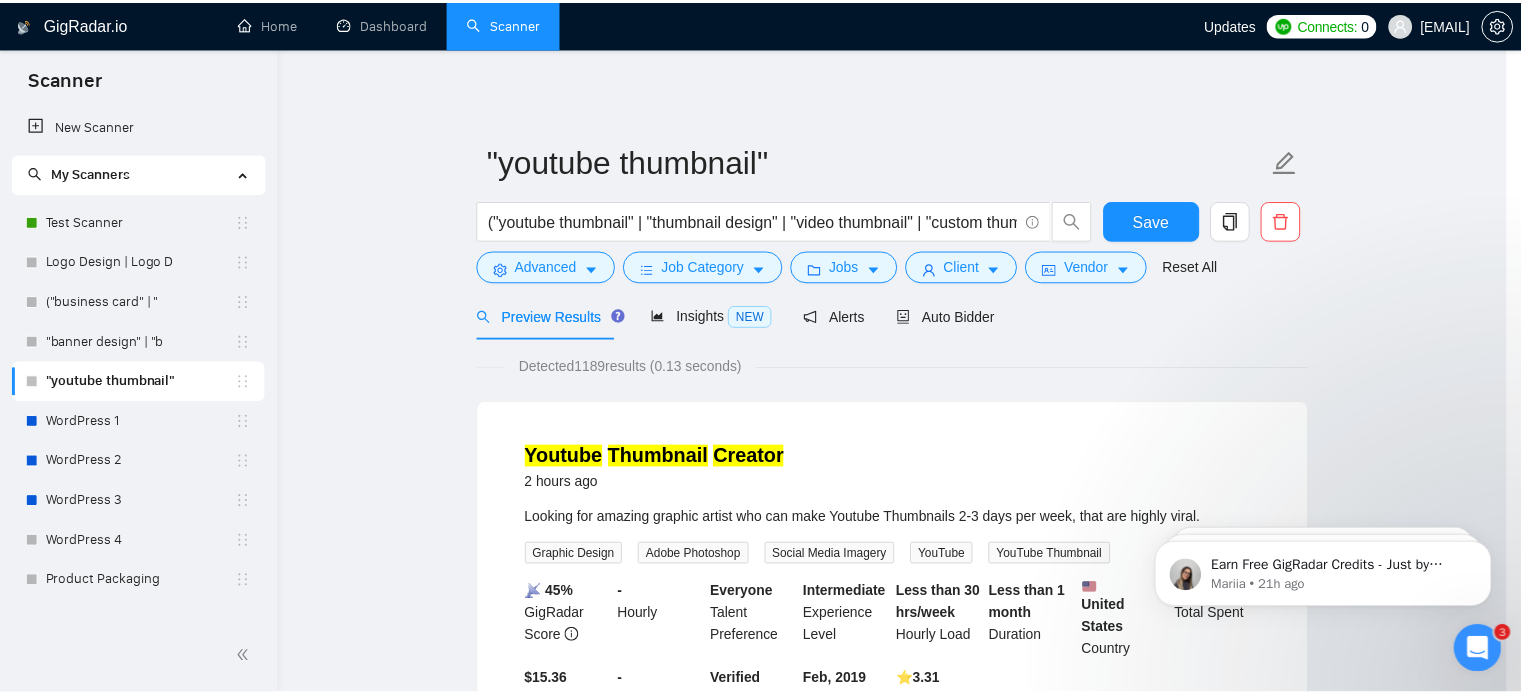 scroll, scrollTop: 36, scrollLeft: 0, axis: vertical 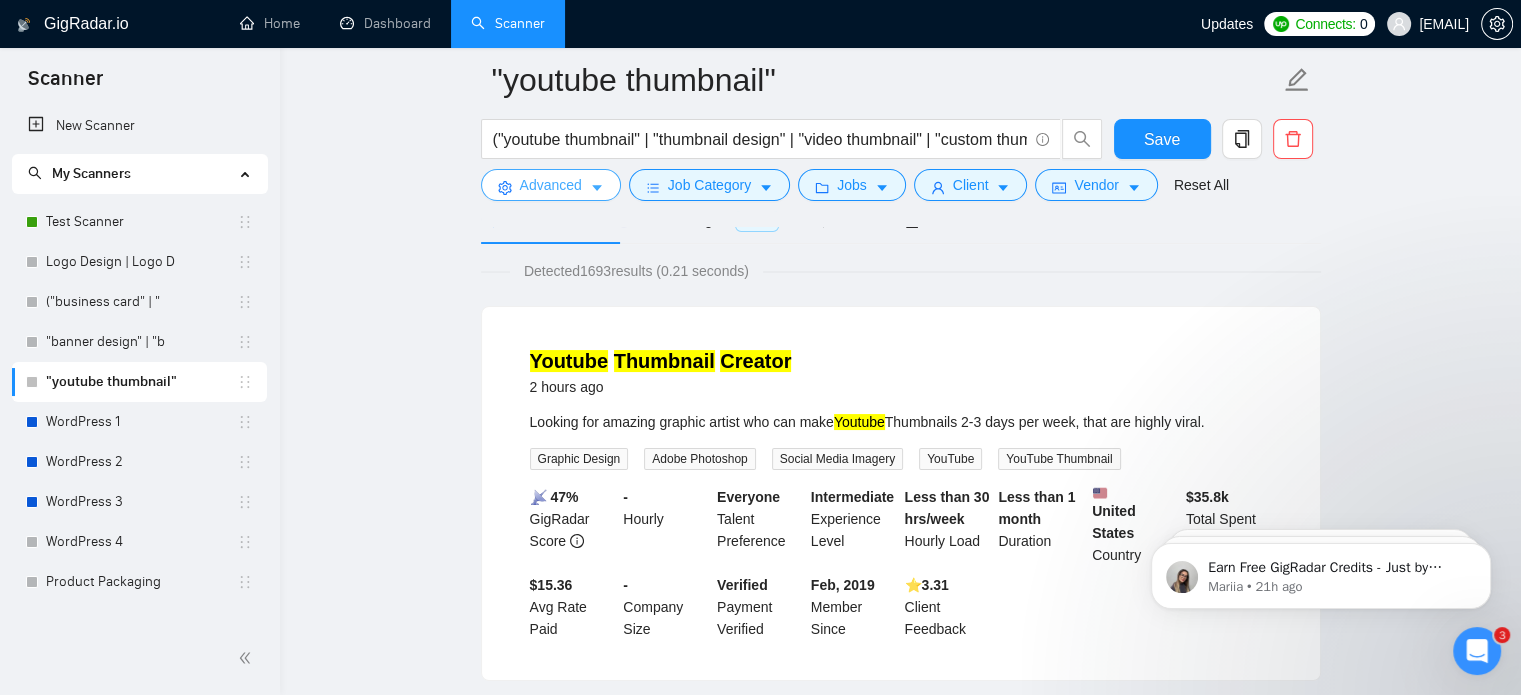 click on "Advanced" at bounding box center [551, 185] 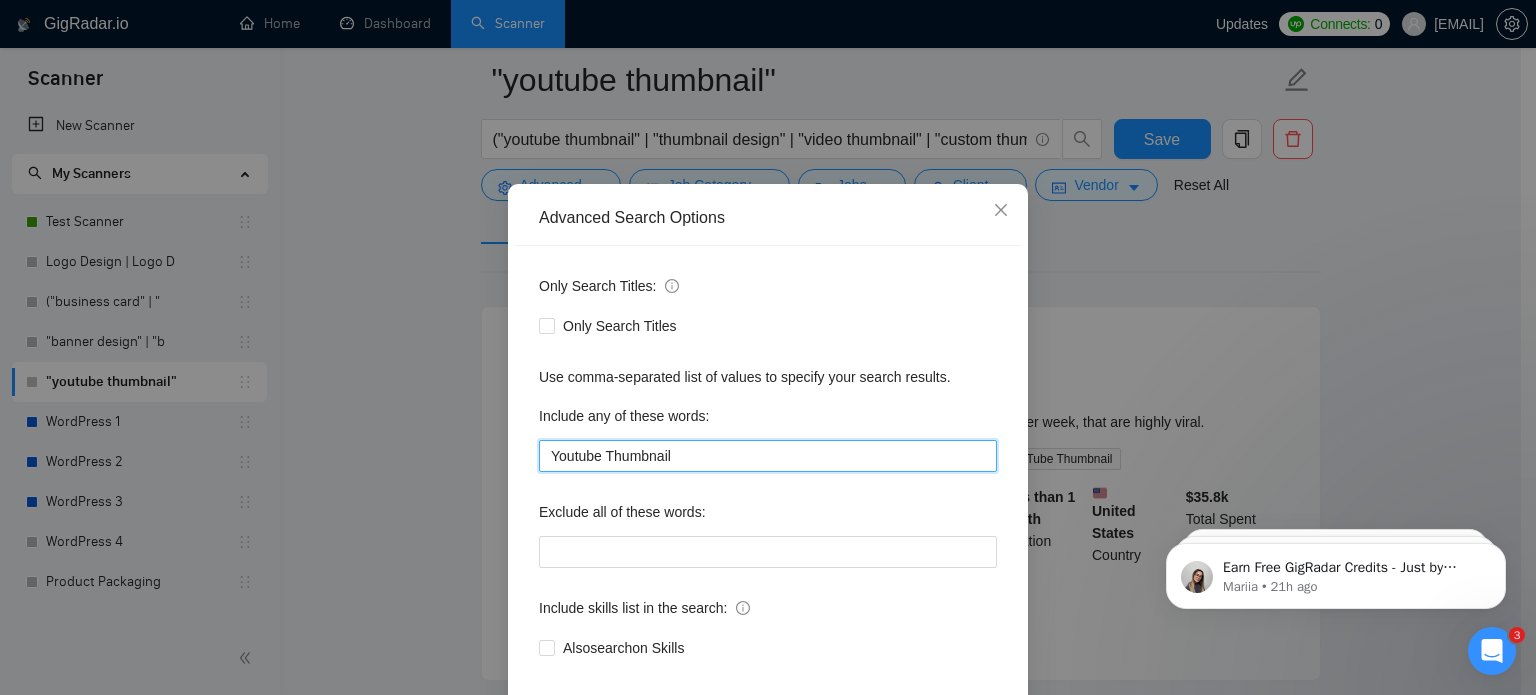 click on "Youtube Thumbnail" at bounding box center (768, 456) 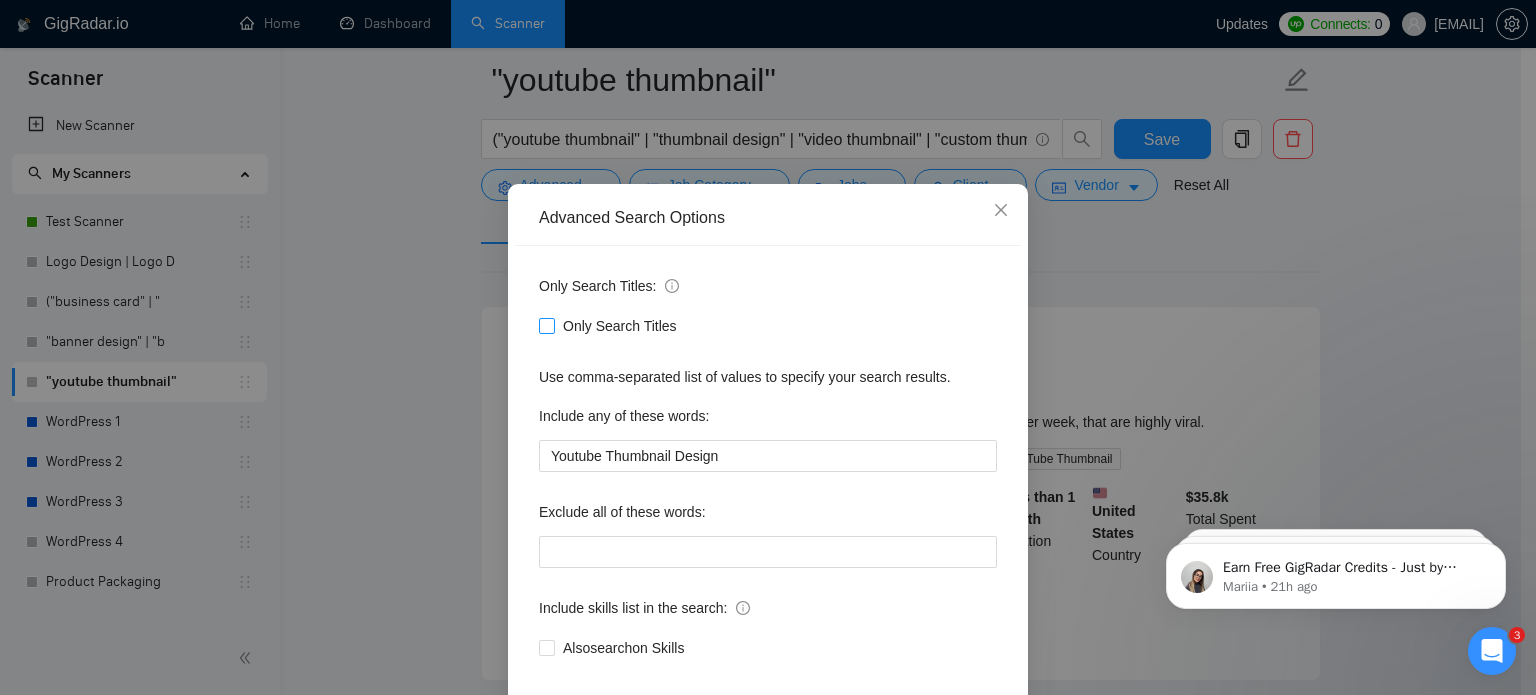 click on "Only Search Titles" at bounding box center (546, 325) 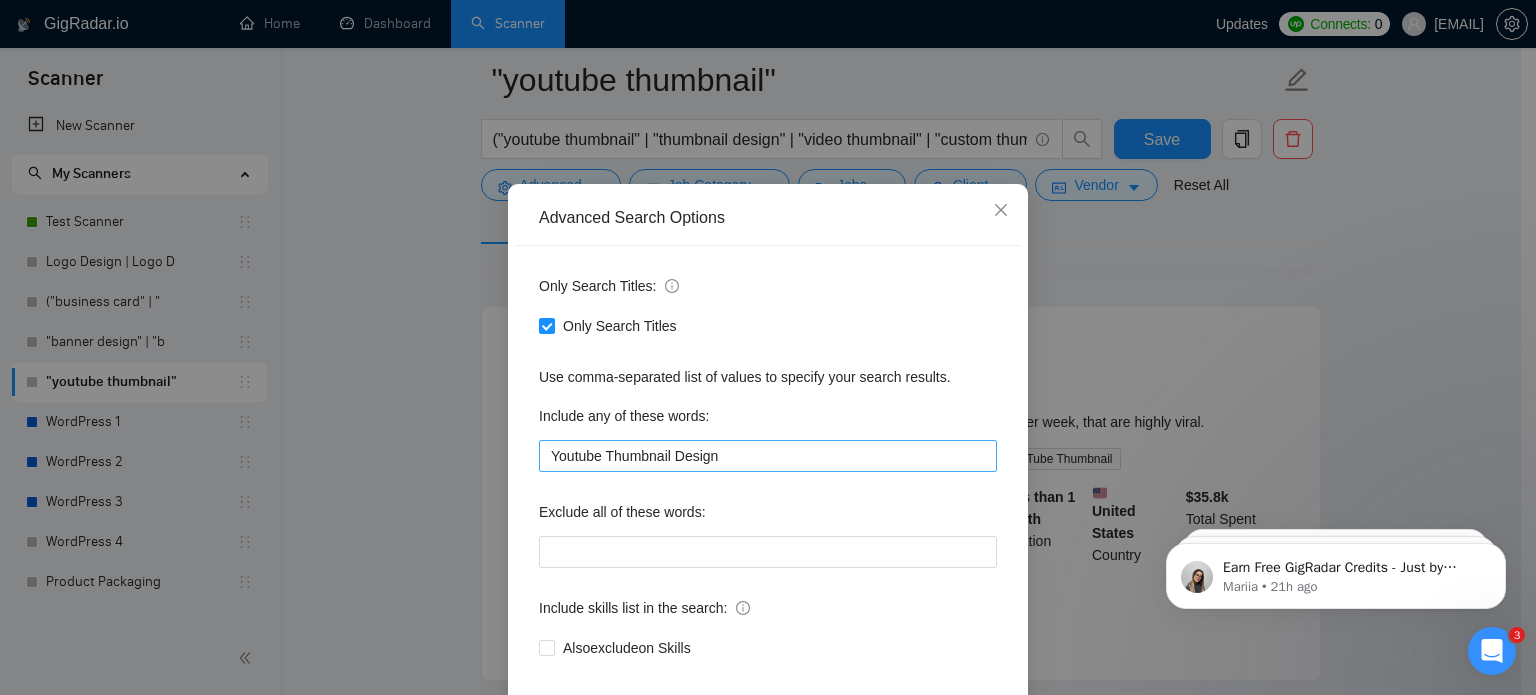 scroll, scrollTop: 136, scrollLeft: 0, axis: vertical 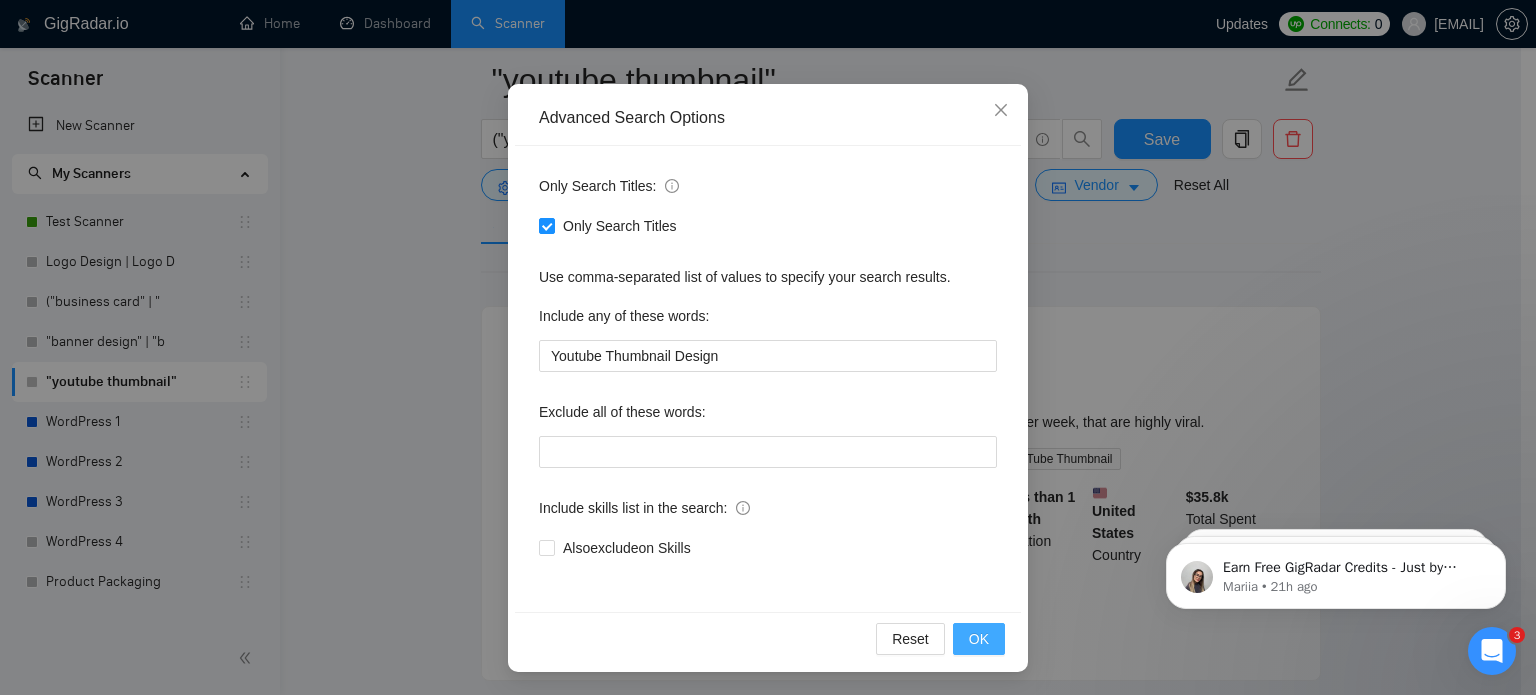 click on "OK" at bounding box center (979, 639) 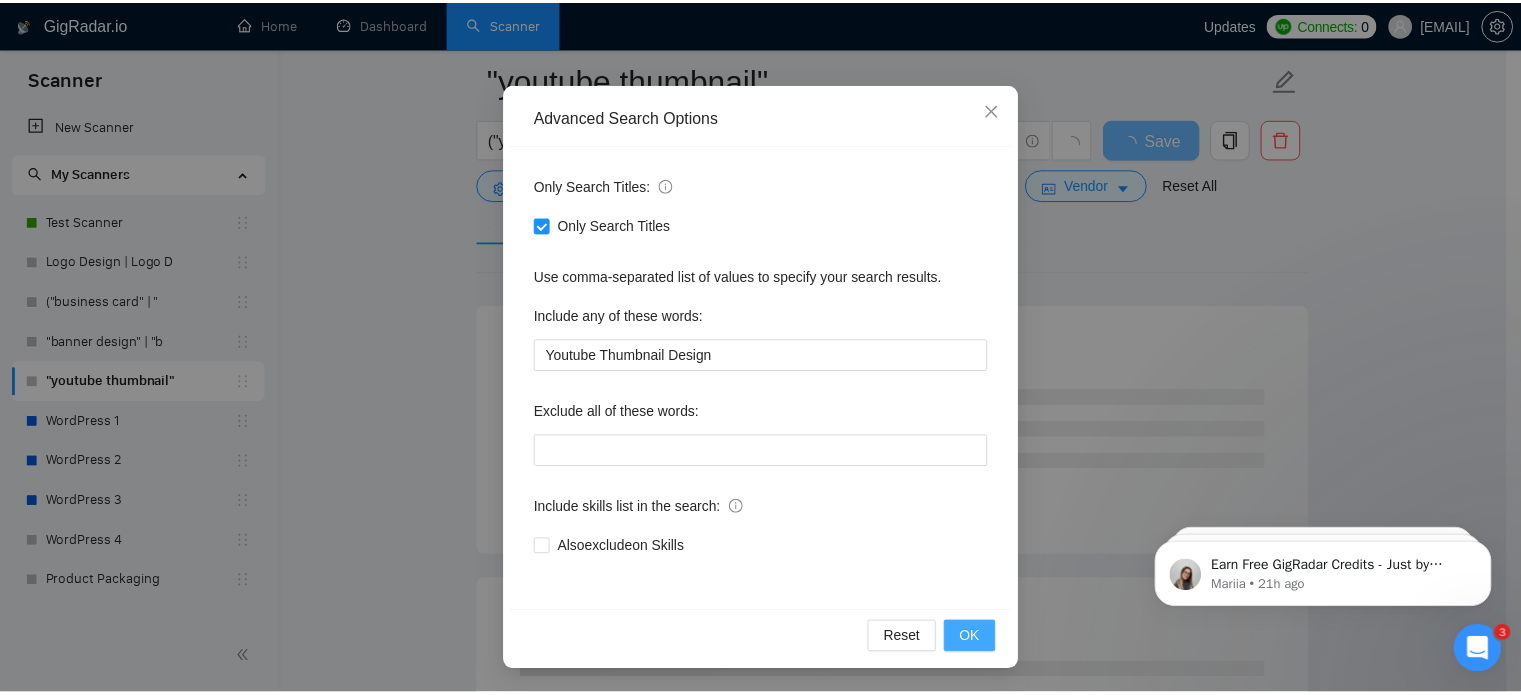 scroll, scrollTop: 36, scrollLeft: 0, axis: vertical 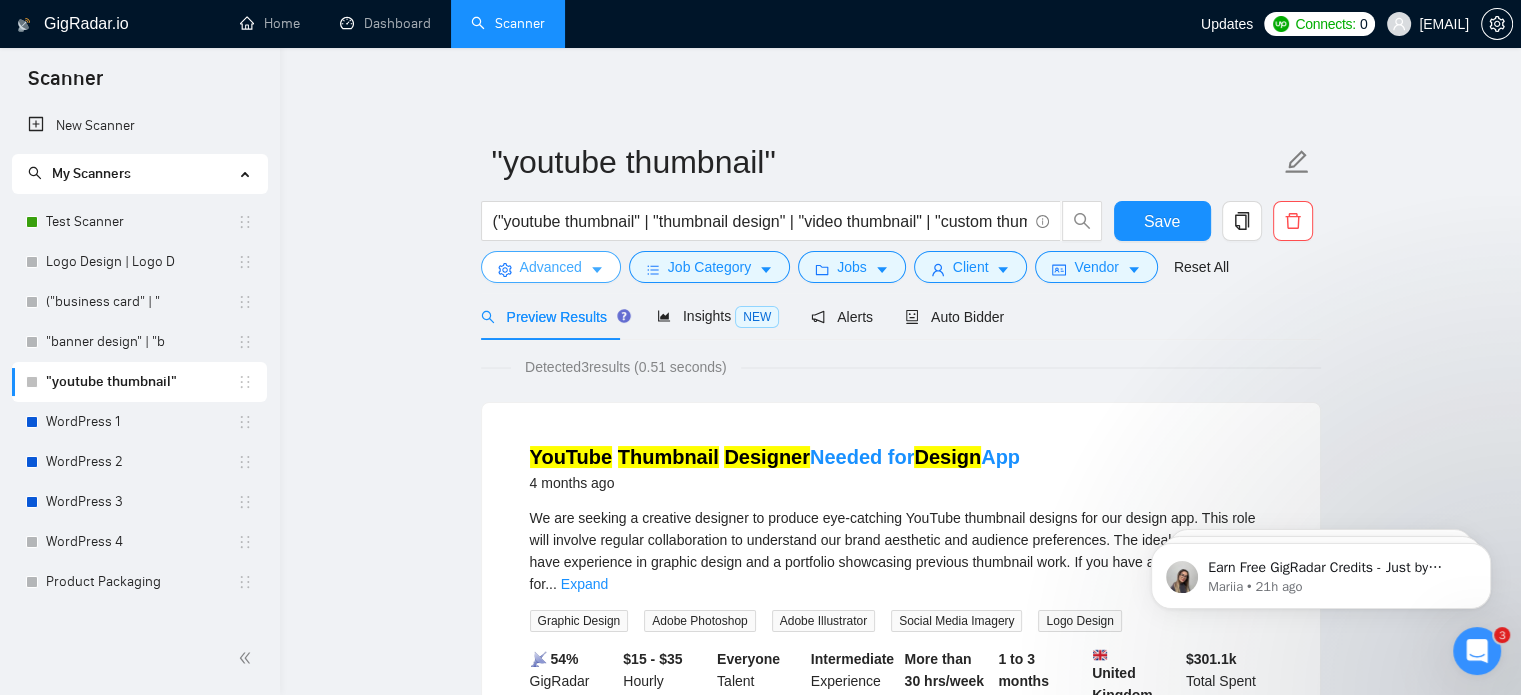 click on "Advanced" at bounding box center (551, 267) 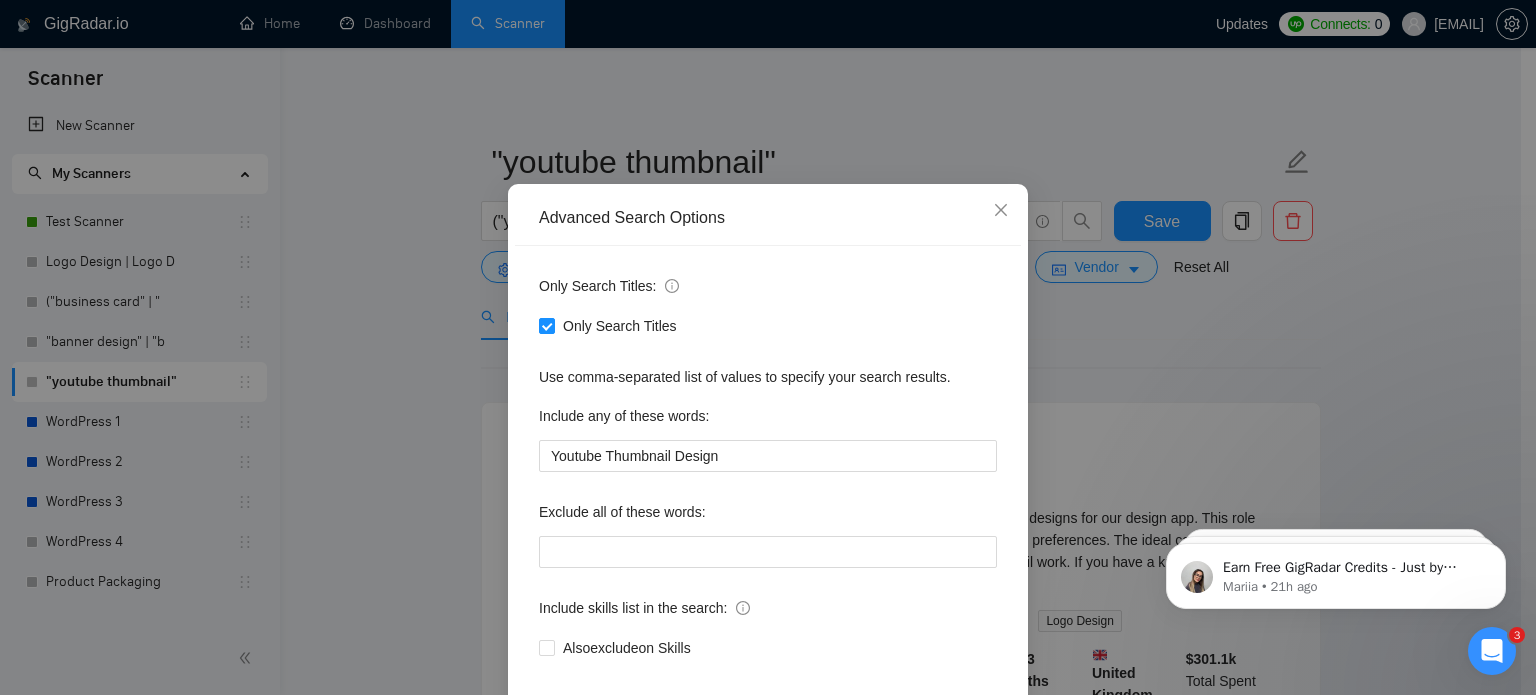 click on "Only Search Titles" at bounding box center [768, 326] 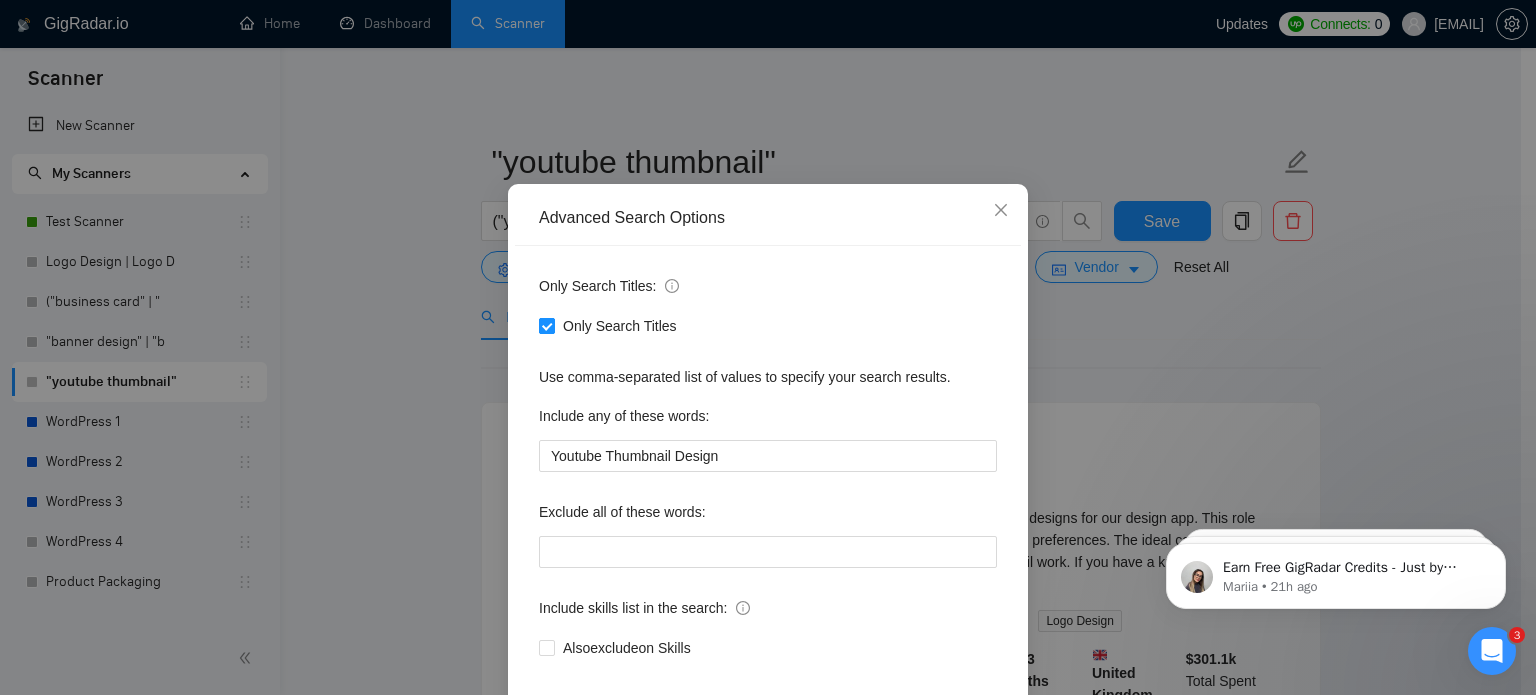 click on "Only Search Titles" at bounding box center (546, 325) 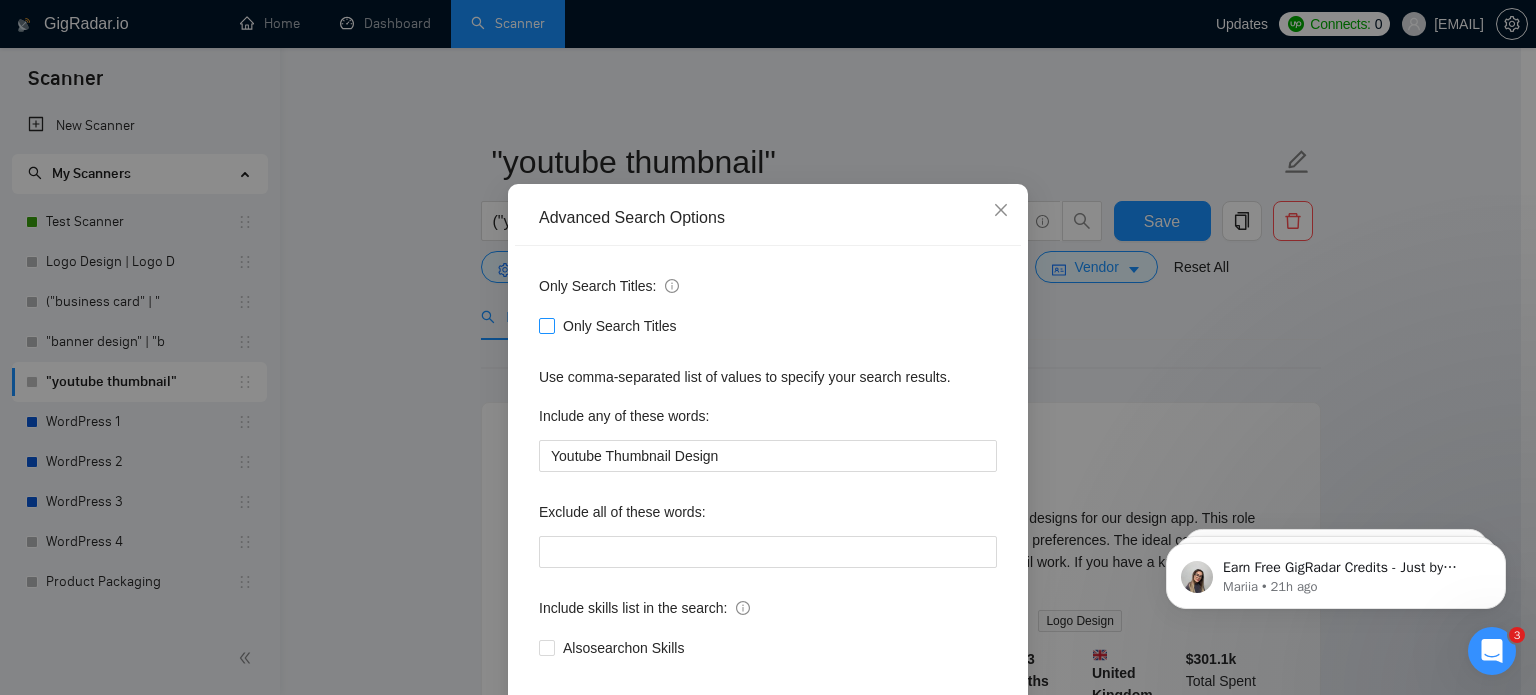 scroll, scrollTop: 136, scrollLeft: 0, axis: vertical 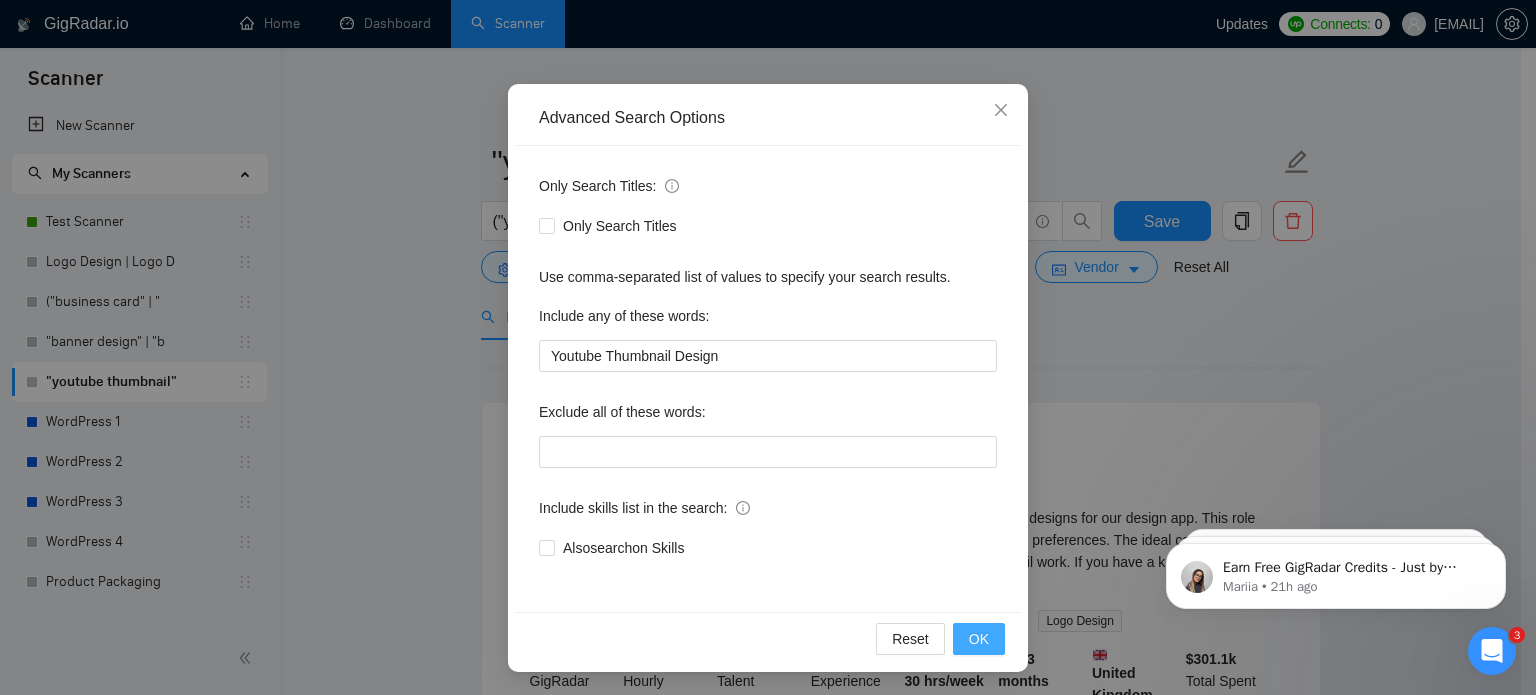 click on "OK" at bounding box center [979, 639] 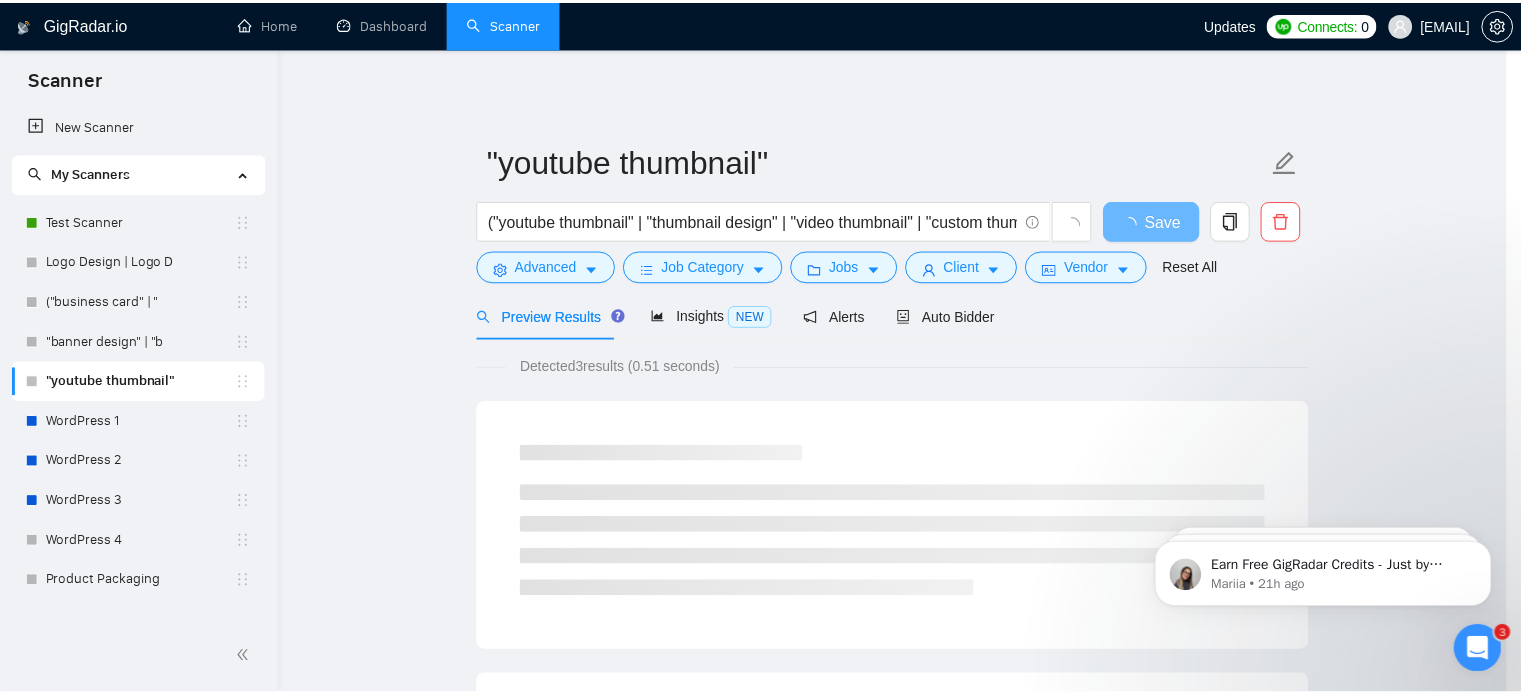 scroll, scrollTop: 36, scrollLeft: 0, axis: vertical 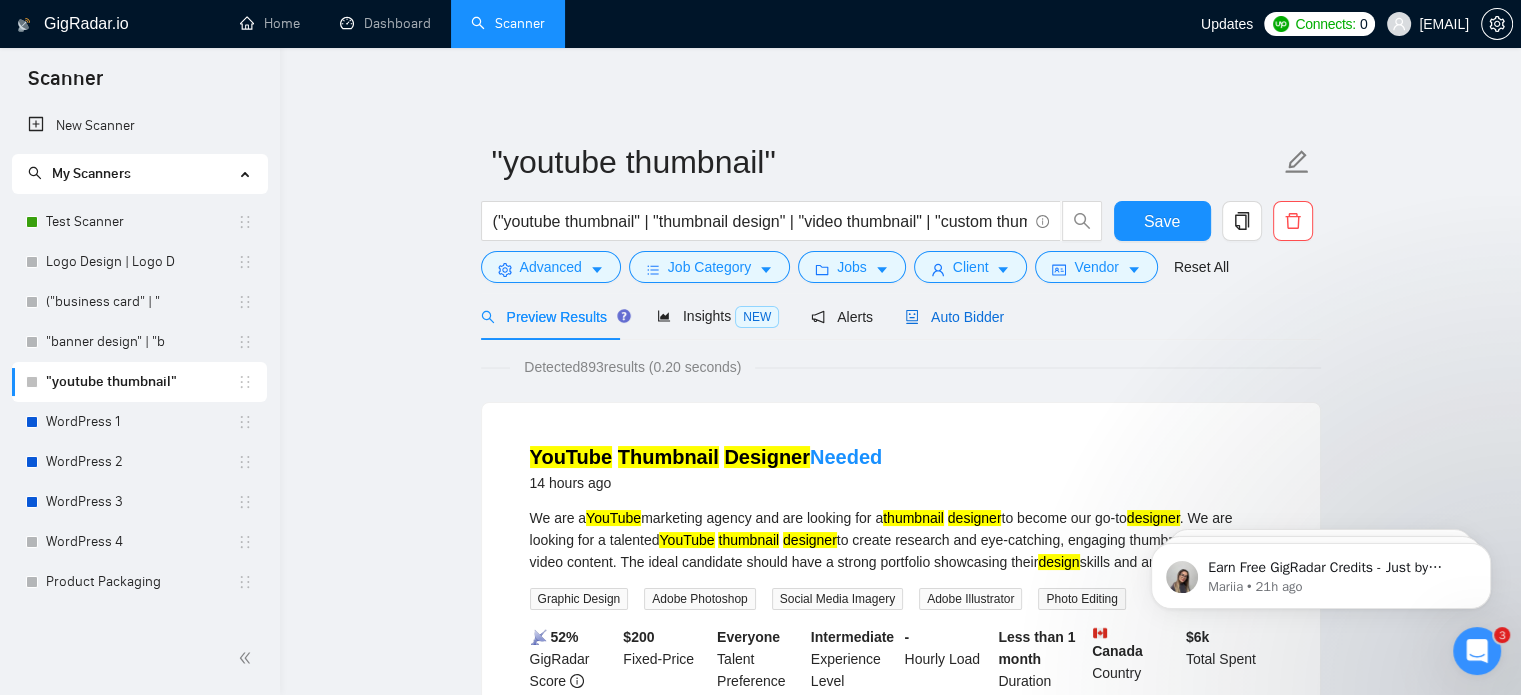 click on "Auto Bidder" at bounding box center (954, 317) 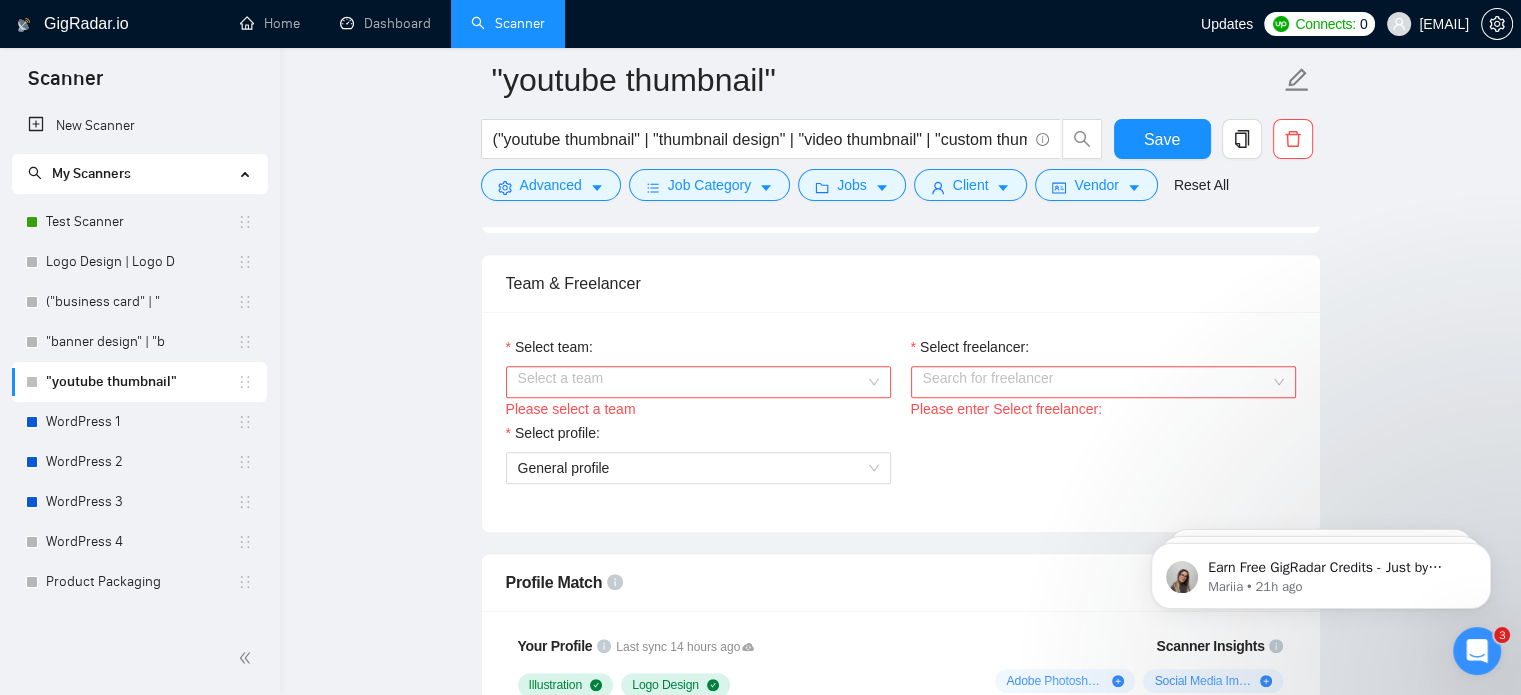 scroll, scrollTop: 980, scrollLeft: 0, axis: vertical 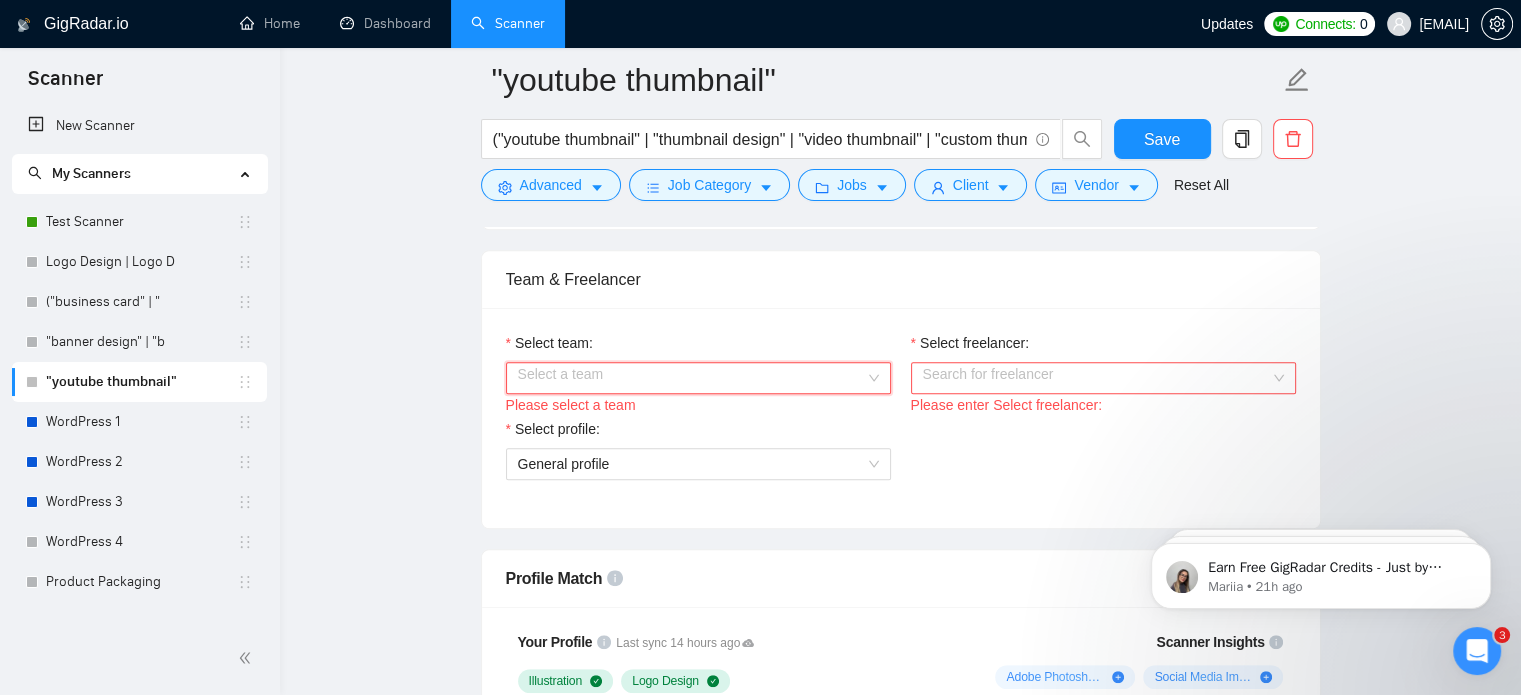 click on "Select team:" at bounding box center (691, 378) 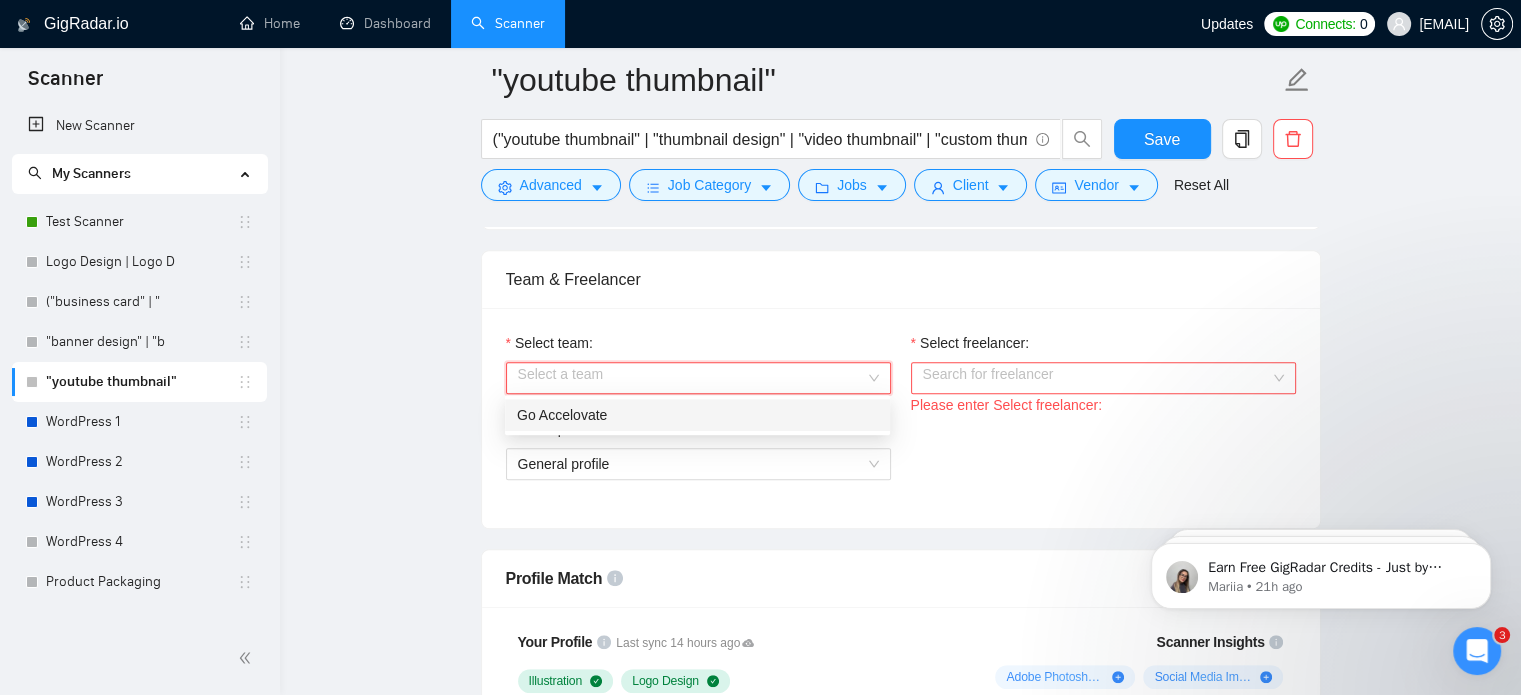 click on "Go Accelovate" at bounding box center (697, 415) 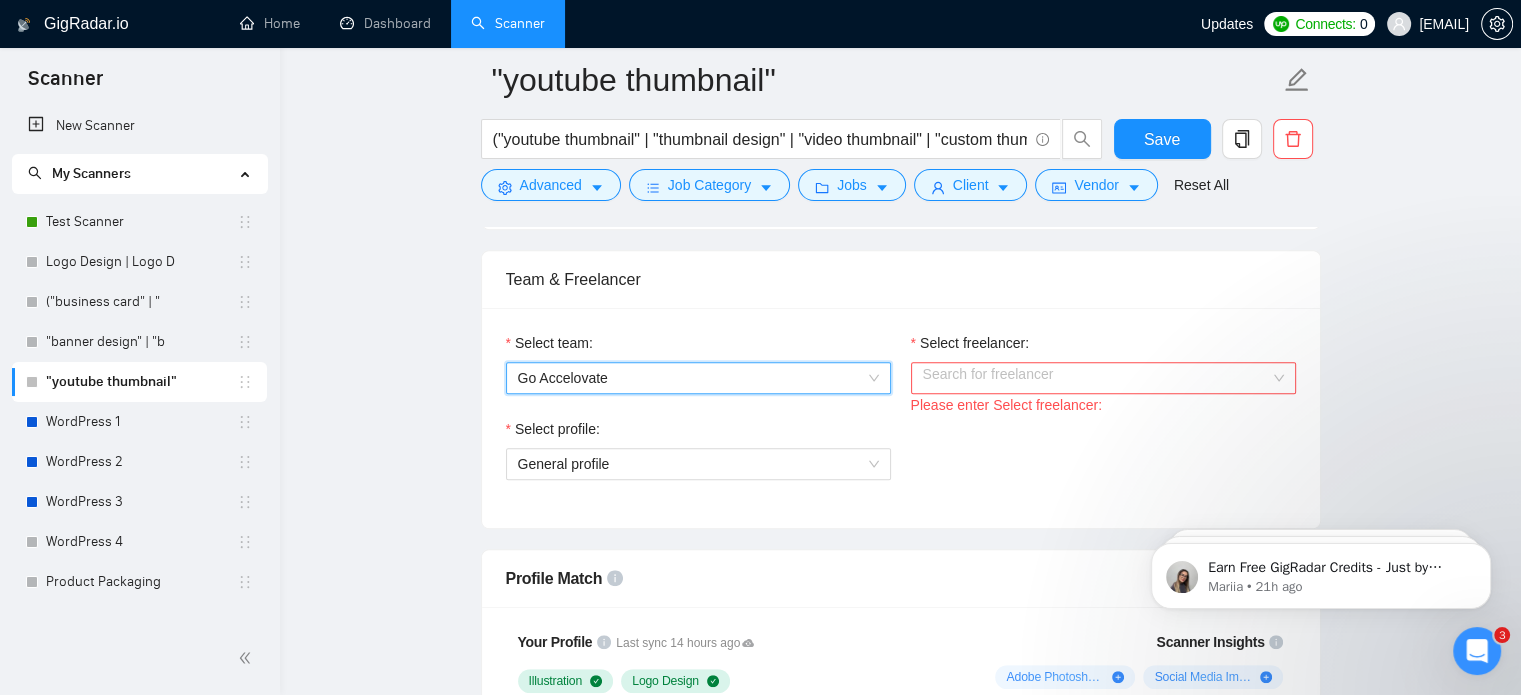 click on "Select freelancer:" at bounding box center [1096, 378] 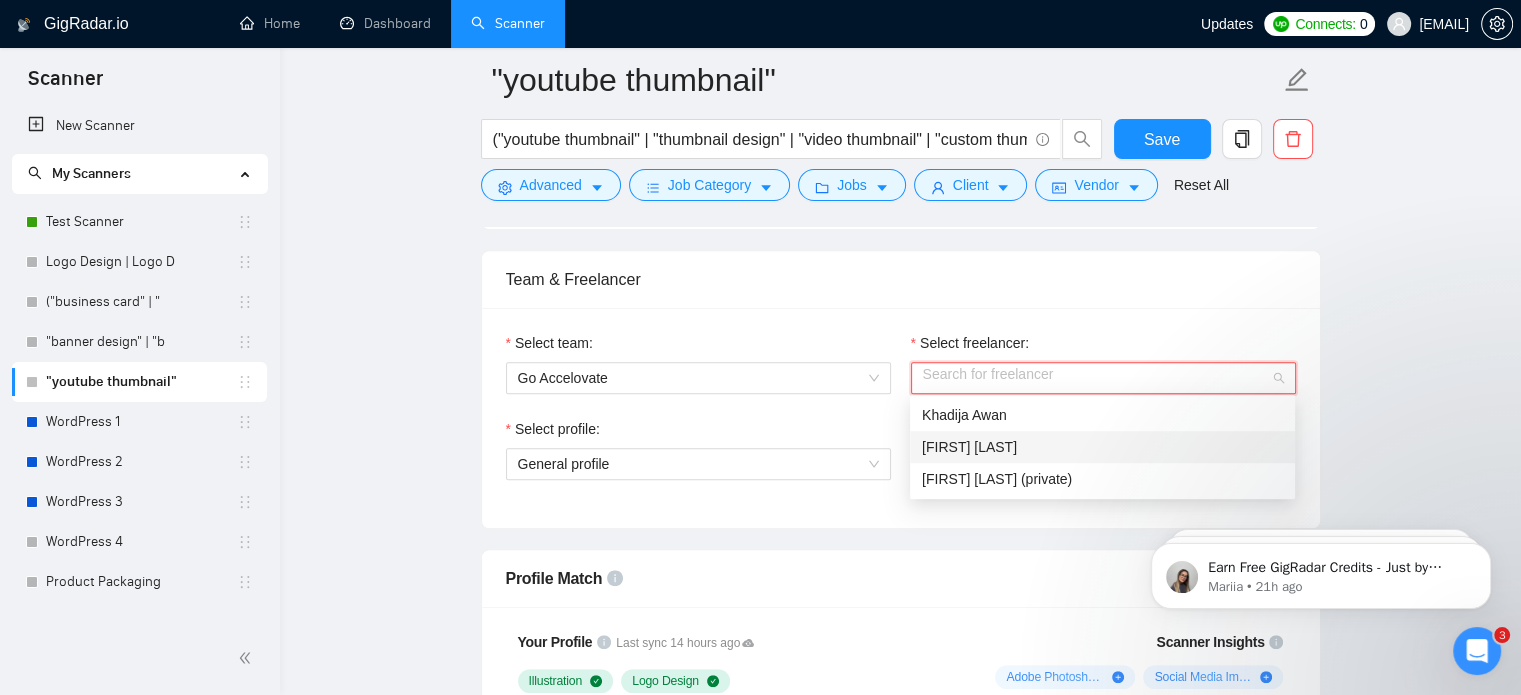 click on "Azhar Ali" at bounding box center (1102, 447) 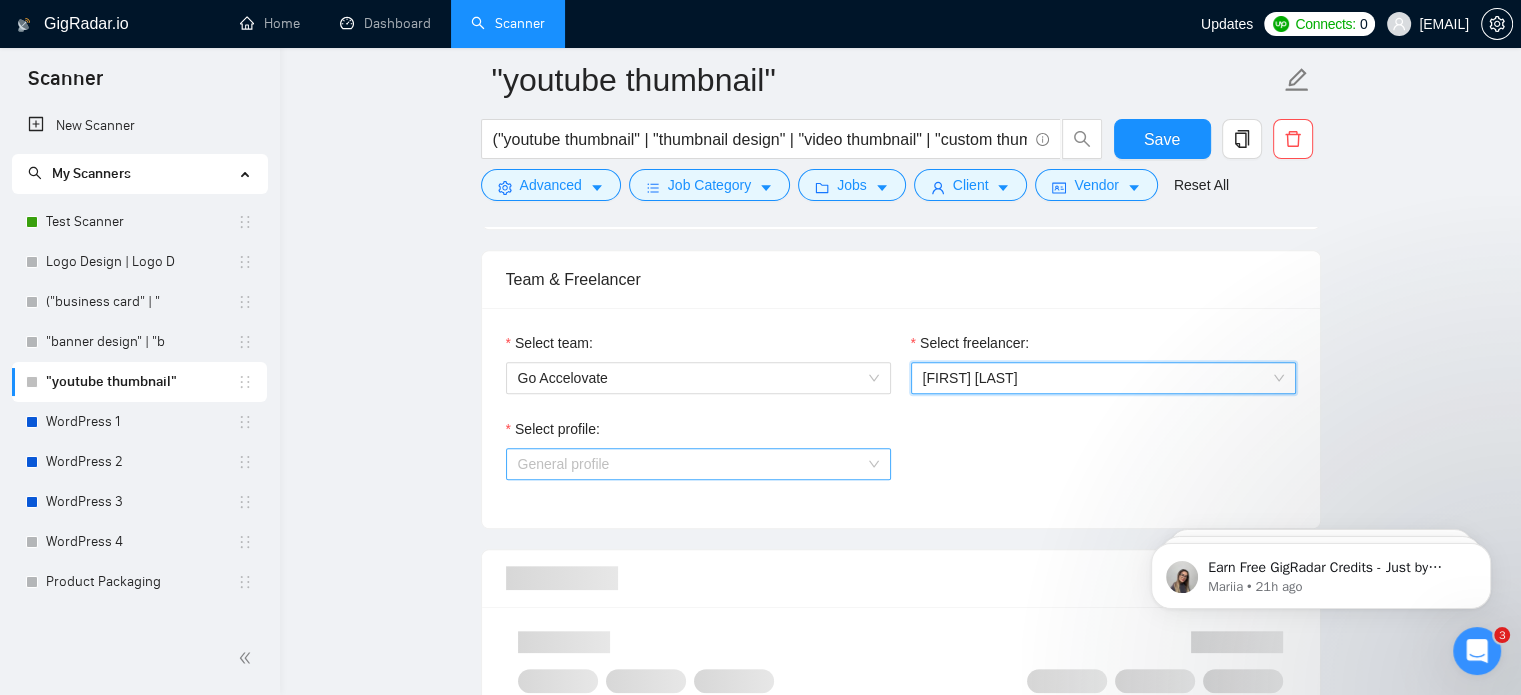 click on "General profile" at bounding box center [698, 464] 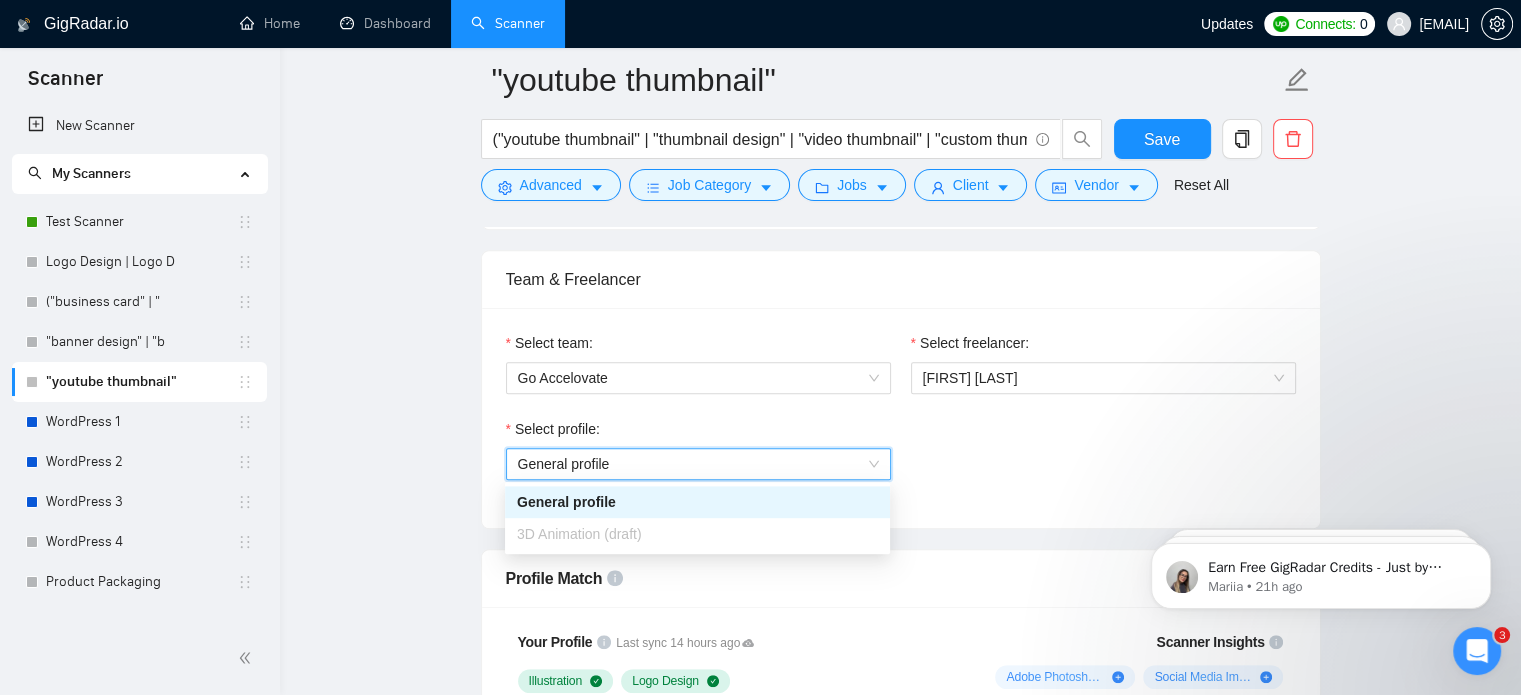 click on ""youtube thumbnail" ("youtube thumbnail" | "thumbnail design" | "video thumbnail" | "custom thumbnail" | "youtube (banner|cover|graphics)"  | thumbnail (designer|creator) | "clickable thumbnail" | "eye-catching thumbnail" | "youtube graphic design" | "video cover image" | "youtube visual") Save Advanced   Job Category   Jobs   Client   Vendor   Reset All Preview Results Insights NEW Alerts Auto Bidder Auto Bidding Enabled Auto Bidding Enabled: OFF Auto Bidder Schedule Auto Bidding Type: Automated (recommended) Semi-automated Auto Bidding Schedule: 24/7 Custom Custom Auto Bidder Schedule Repeat every week on Monday Tuesday Wednesday Thursday Friday Saturday Sunday Active Hours ( Asia/Karachi ): From: To: ( 24  hours) Asia/Karachi Auto Bidding Type Select your bidding algorithm: Choose the algorithm for you bidding. The price per proposal does not include your connects expenditure. Template Bidder Works great for narrow segments and short cover letters that don't change. 0.50  credits / proposal Sardor AI 🤖" at bounding box center (900, 1730) 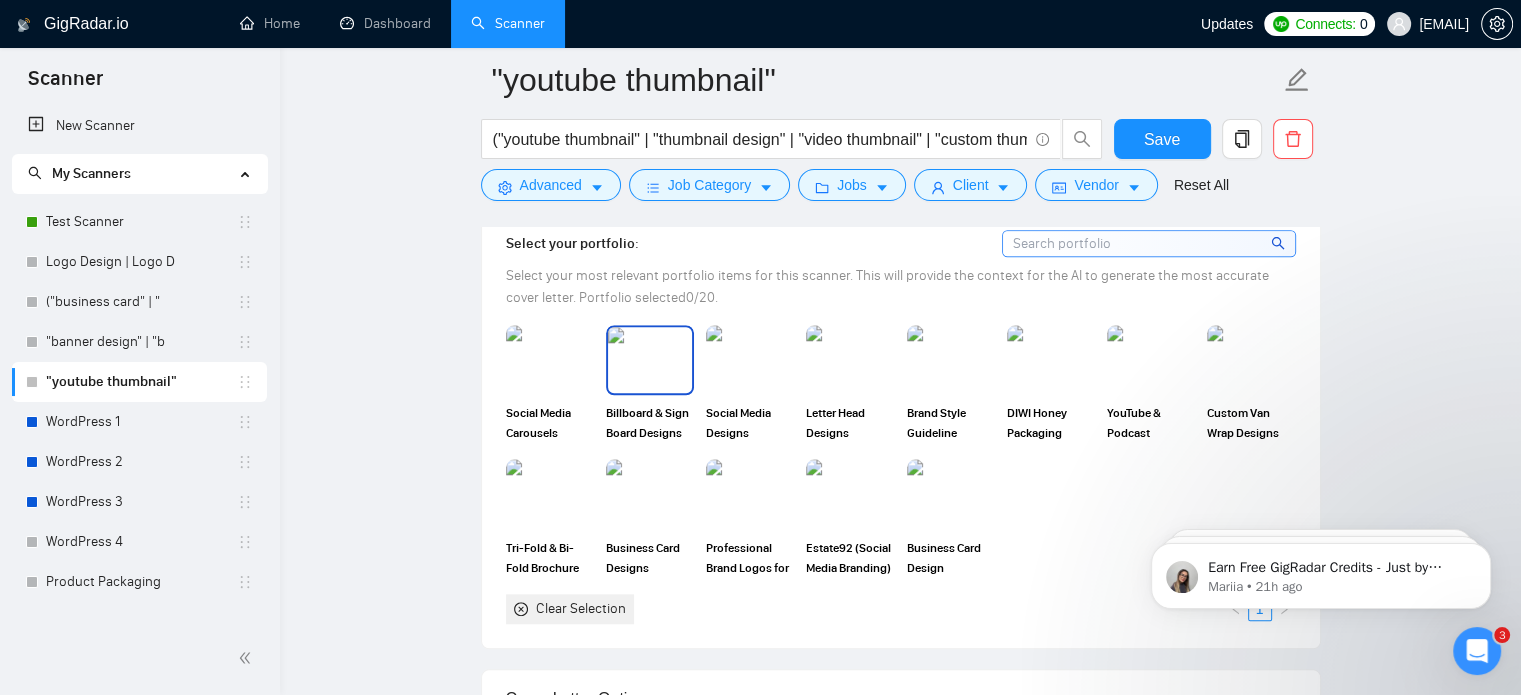 scroll, scrollTop: 1807, scrollLeft: 0, axis: vertical 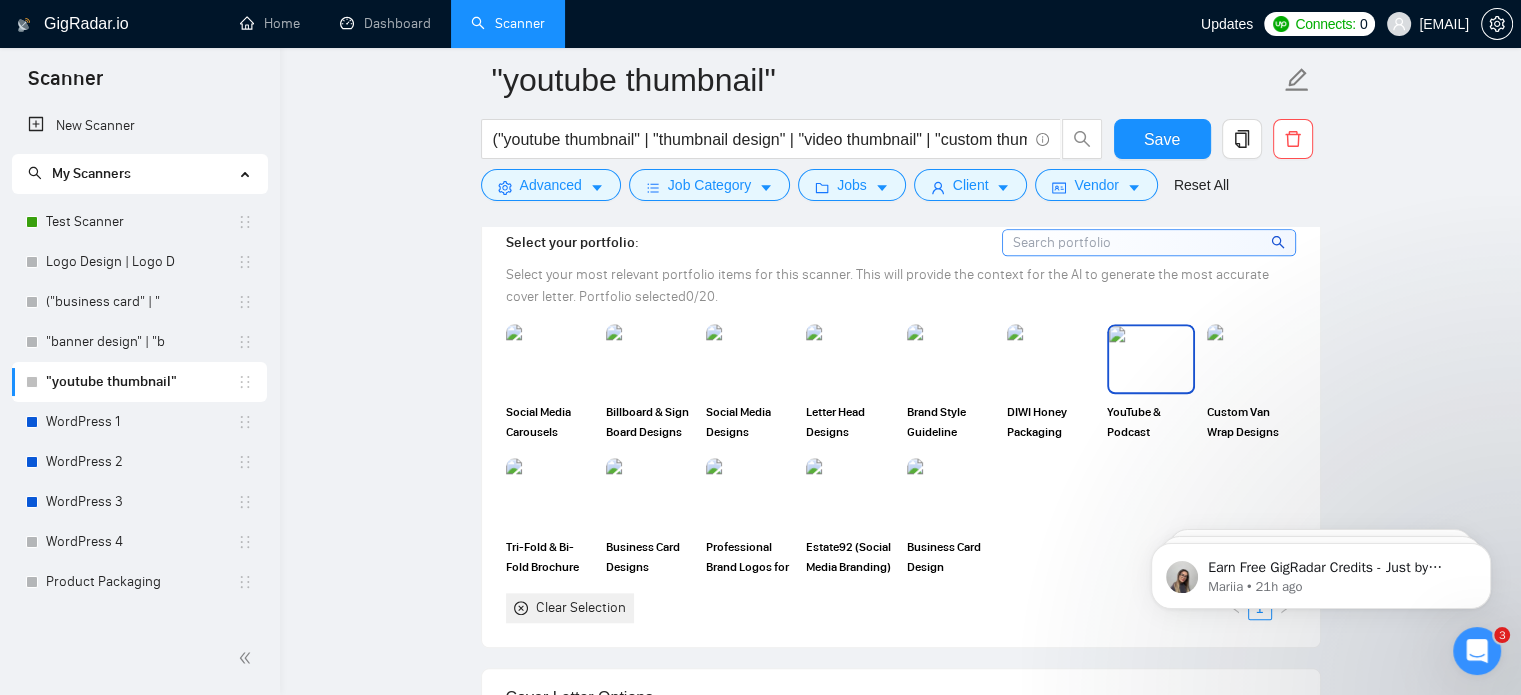 click at bounding box center (1151, 359) 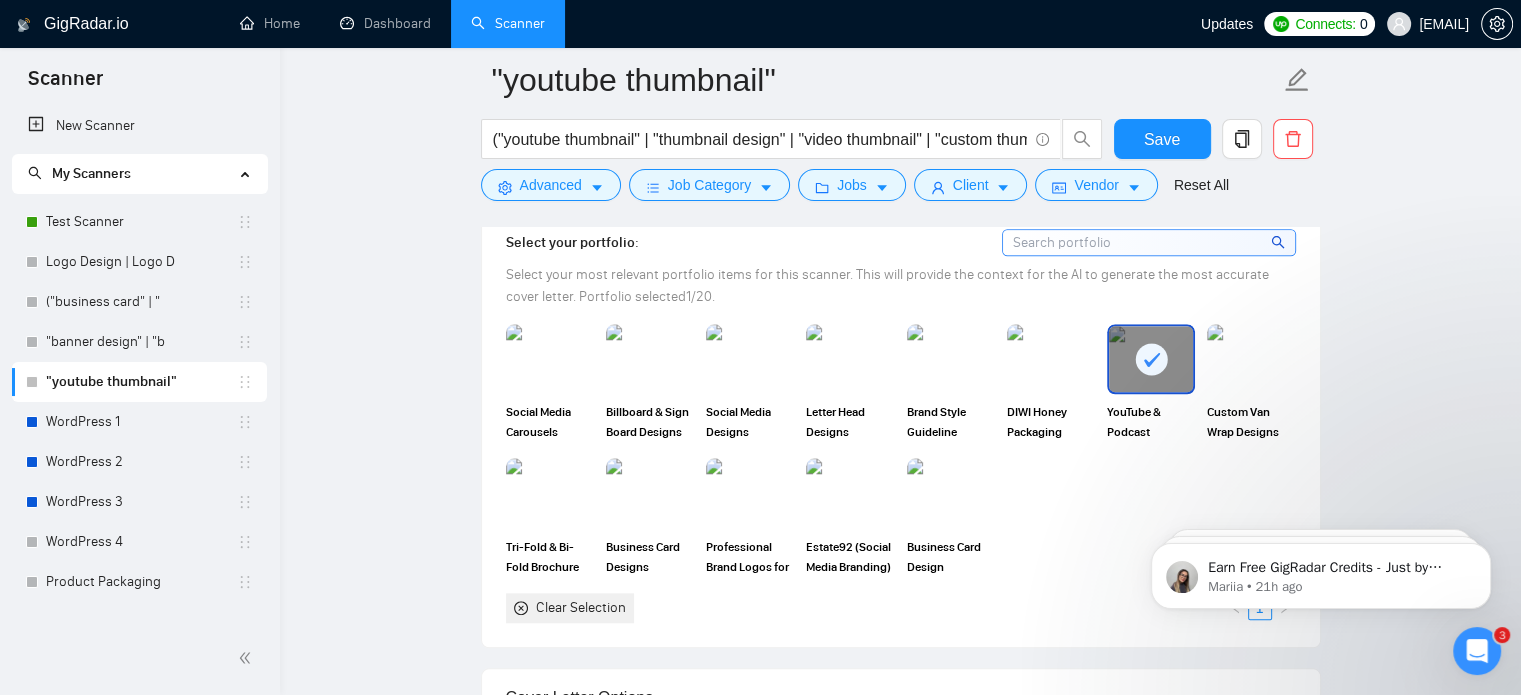 scroll, scrollTop: 2039, scrollLeft: 0, axis: vertical 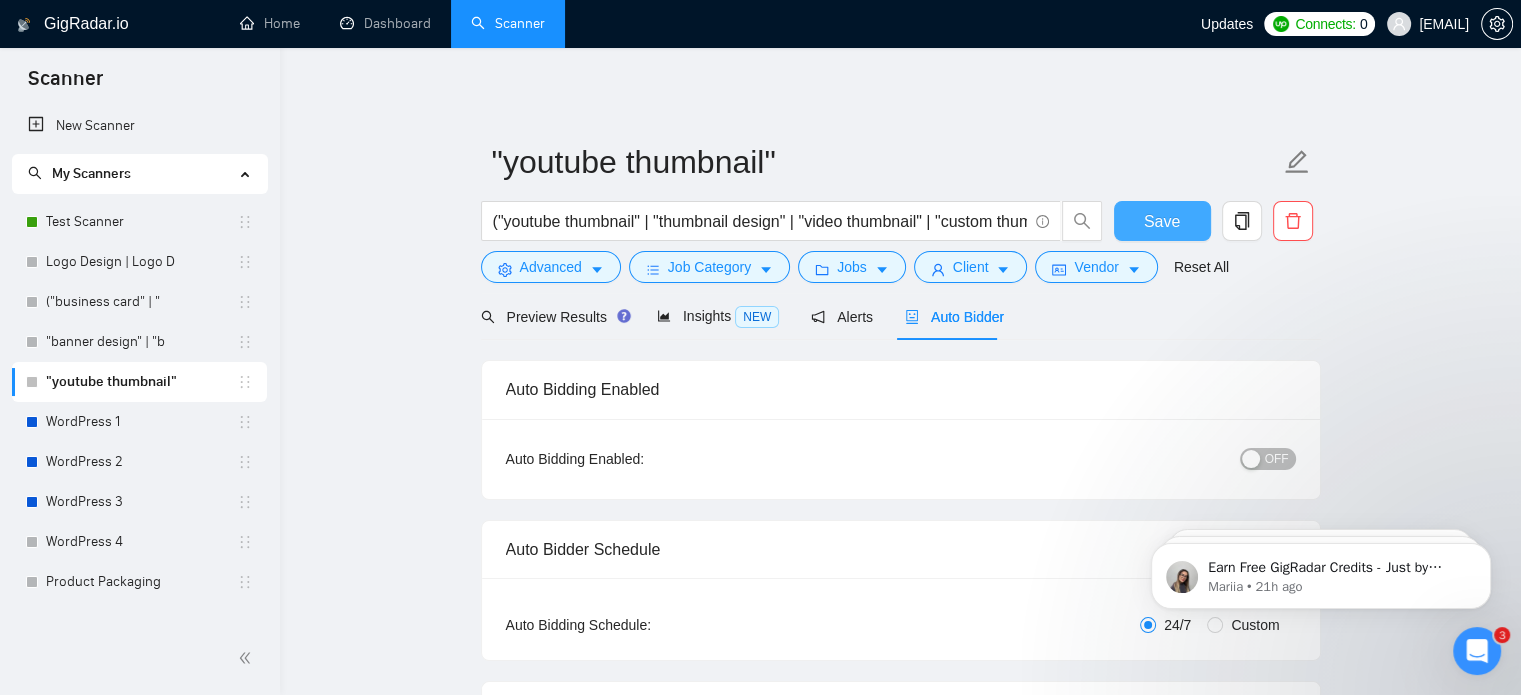 click on "Save" at bounding box center (1162, 221) 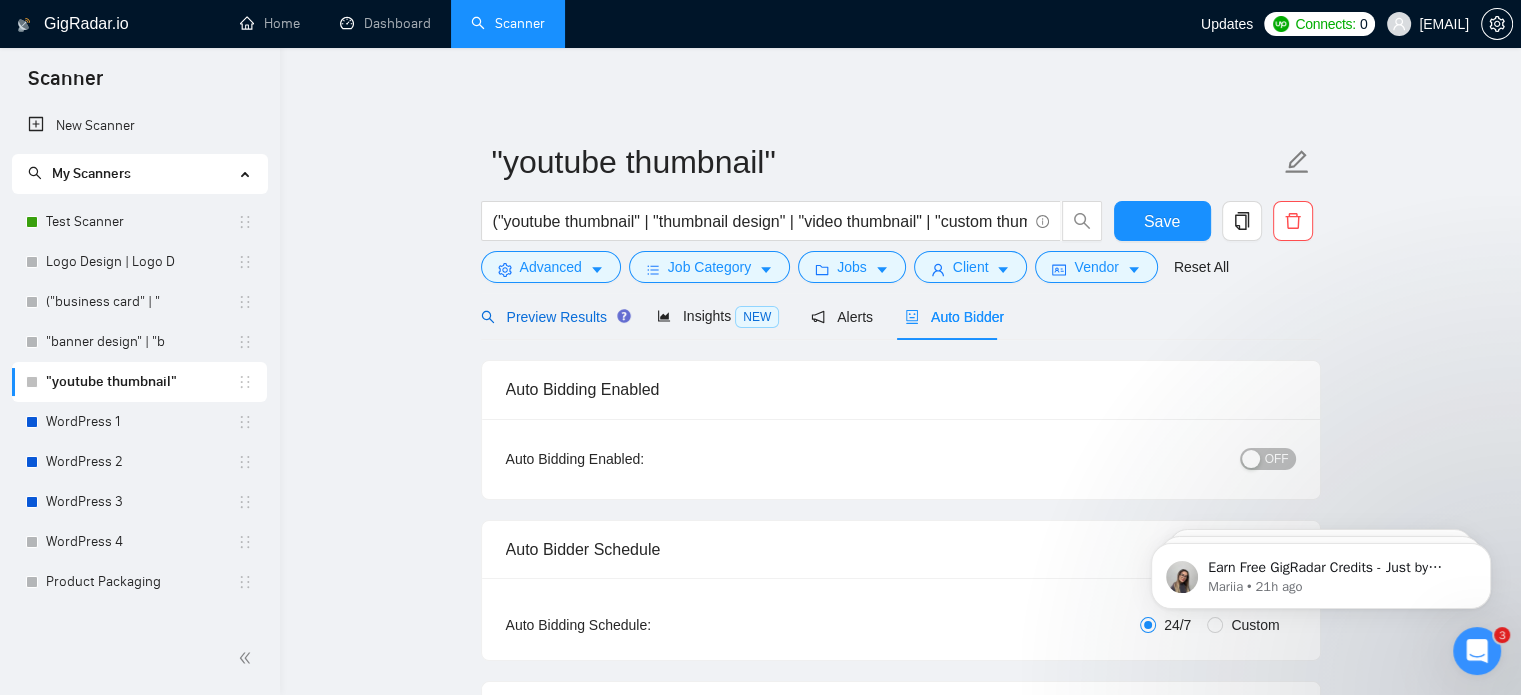 click on "Preview Results" at bounding box center [553, 317] 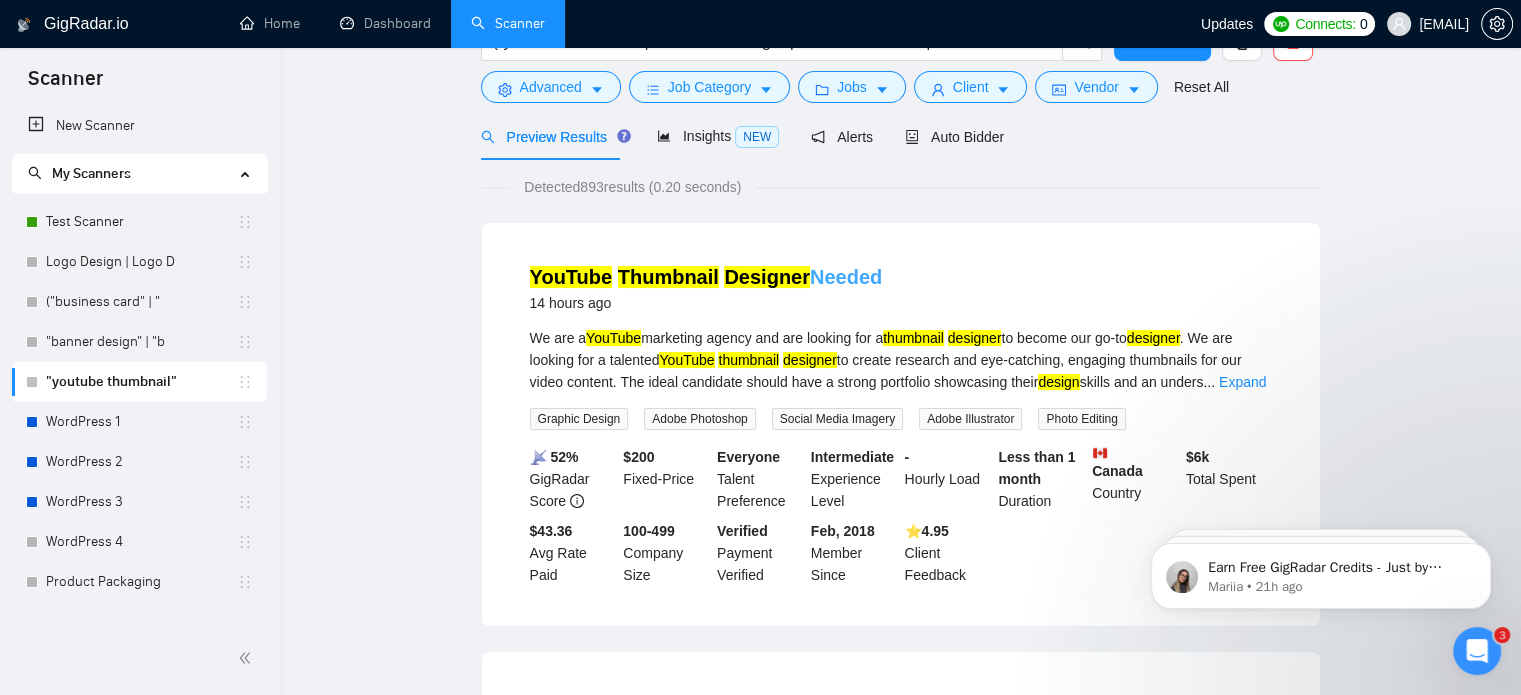 scroll, scrollTop: 0, scrollLeft: 0, axis: both 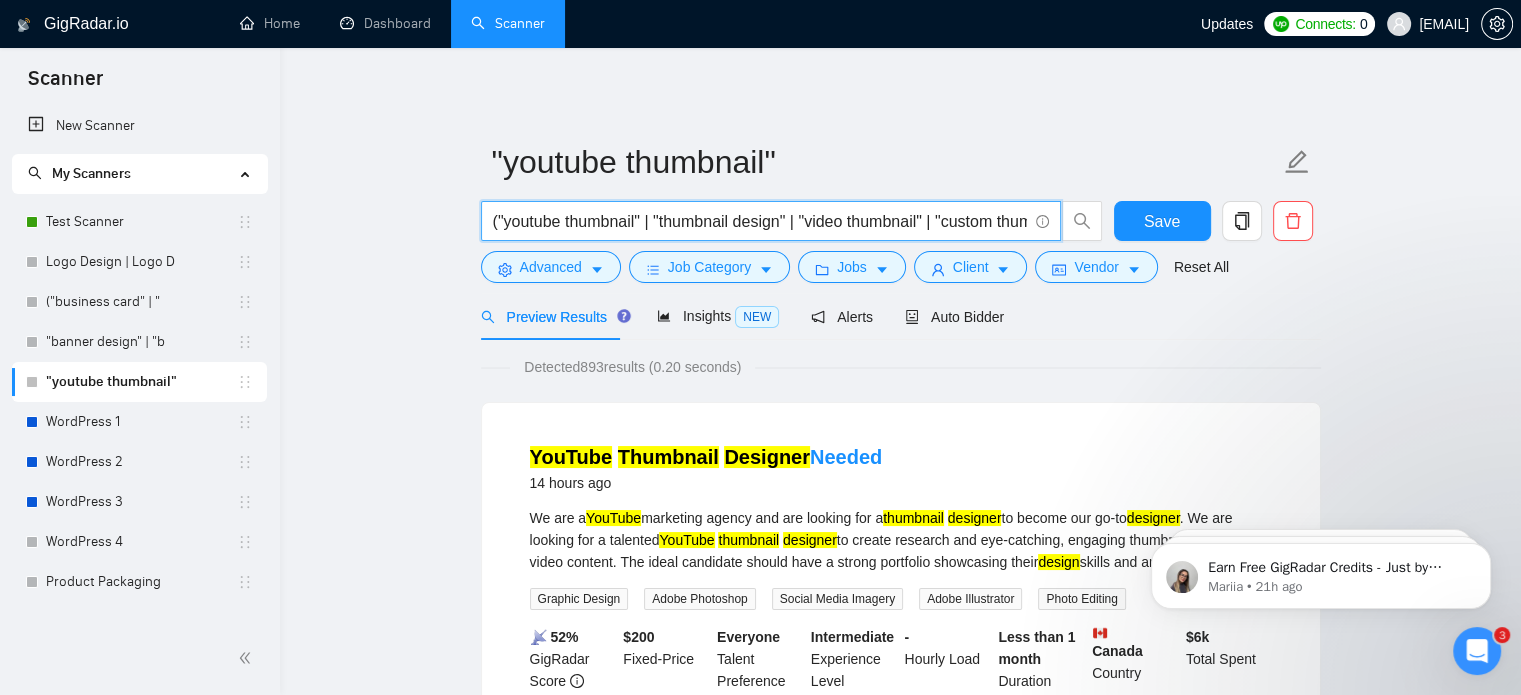 click on "("youtube thumbnail" | "thumbnail design" | "video thumbnail" | "custom thumbnail" | "youtube (banner|cover|graphics)"  | thumbnail (designer|creator) | "clickable thumbnail" | "eye-catching thumbnail" | "youtube graphic design" | "video cover image" | "youtube visual")" at bounding box center (760, 221) 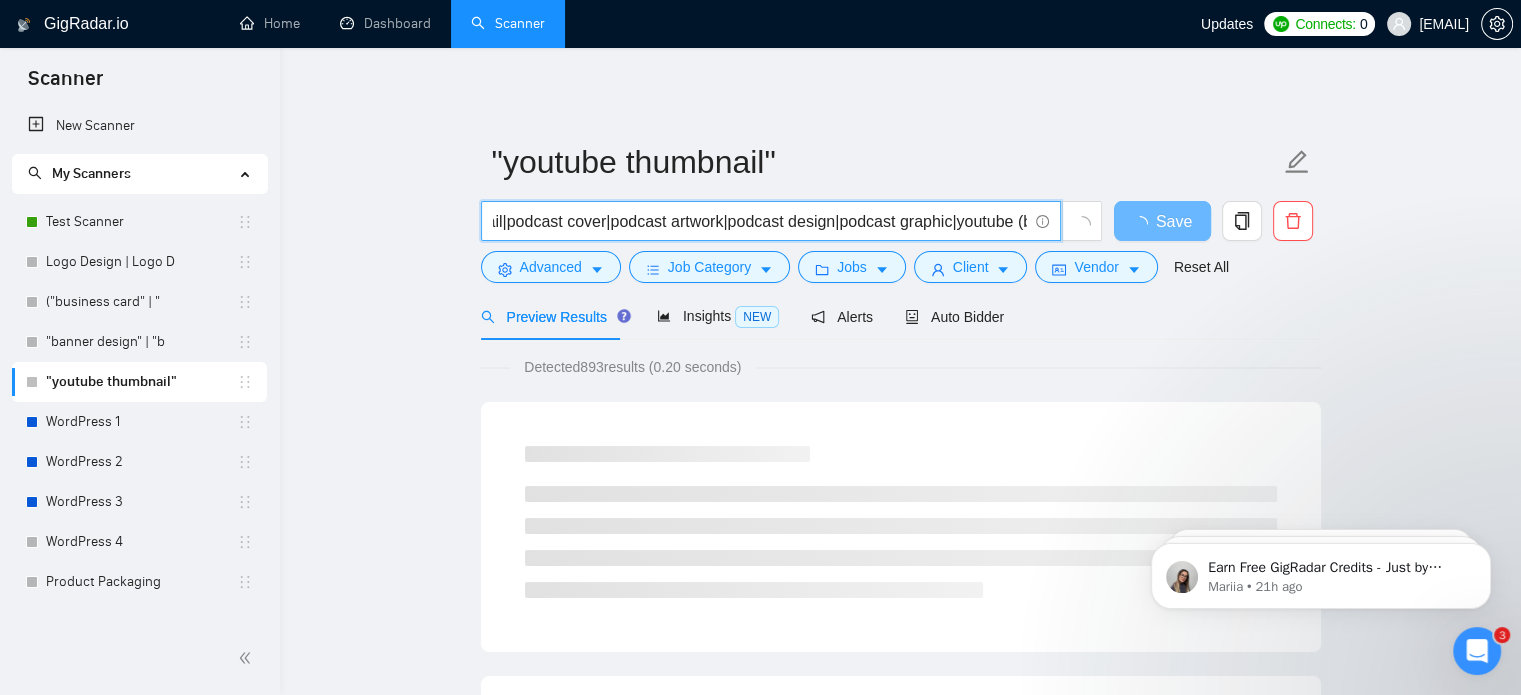 scroll, scrollTop: 0, scrollLeft: 0, axis: both 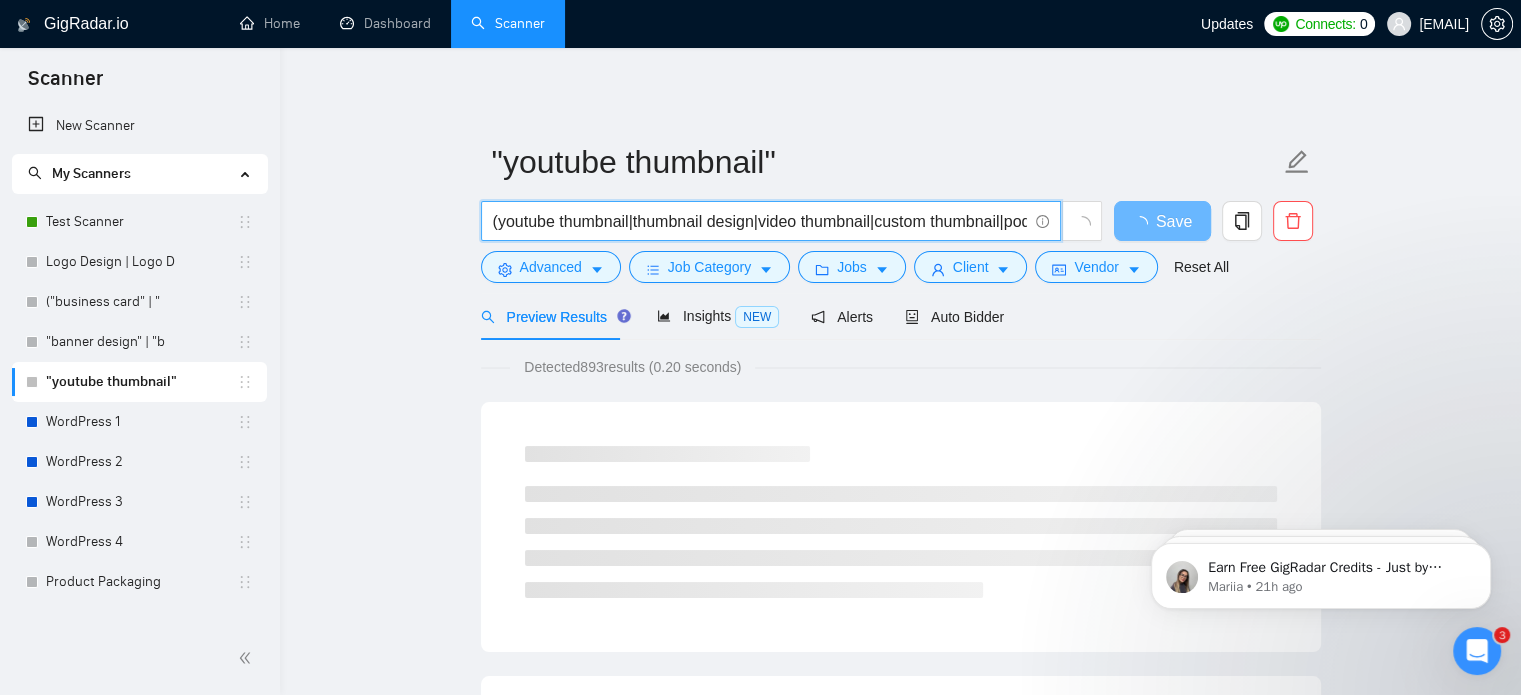 click on "(youtube thumbnail|thumbnail design|video thumbnail|custom thumbnail|podcast thumbnail|podcast cover|podcast artwork|podcast design|podcast graphic|youtube (banner|cover|graphics)|thumbnail (designer|creator)|clickable thumbnail|eye-catching thumbnail|youtube graphic design|video cover image|youtube visual|podcast (designer|cover art|visual identity))" at bounding box center (760, 221) 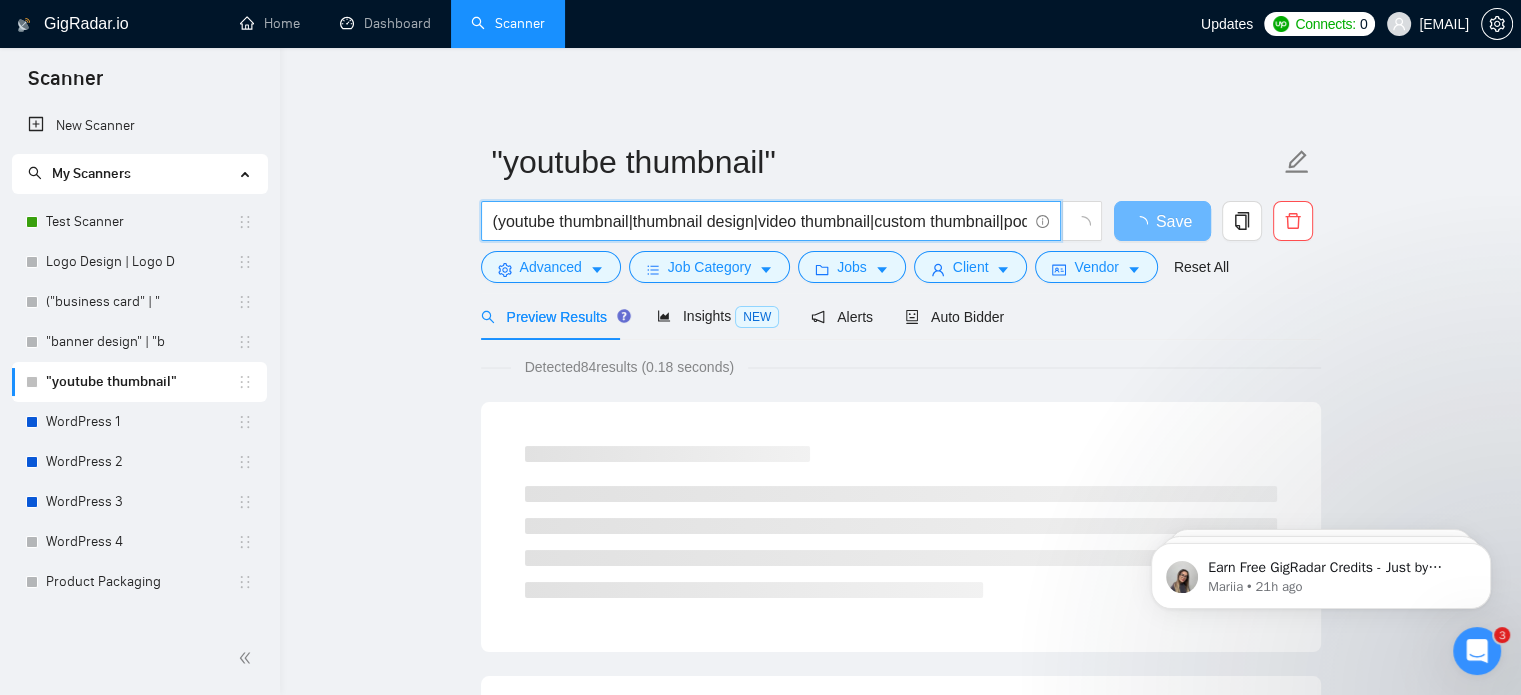 click on "("youtube thumbnail|thumbnail design|video thumbnail|custom thumbnail|podcast thumbnail|podcast cover|podcast artwork|podcast design|podcast graphic|youtube (banner|cover|graphics)|thumbnail (designer|creator)|clickable thumbnail|eye-catching thumbnail|youtube graphic design|video cover image|youtube visual|podcast (designer|cover art|visual identity))" at bounding box center [760, 221] 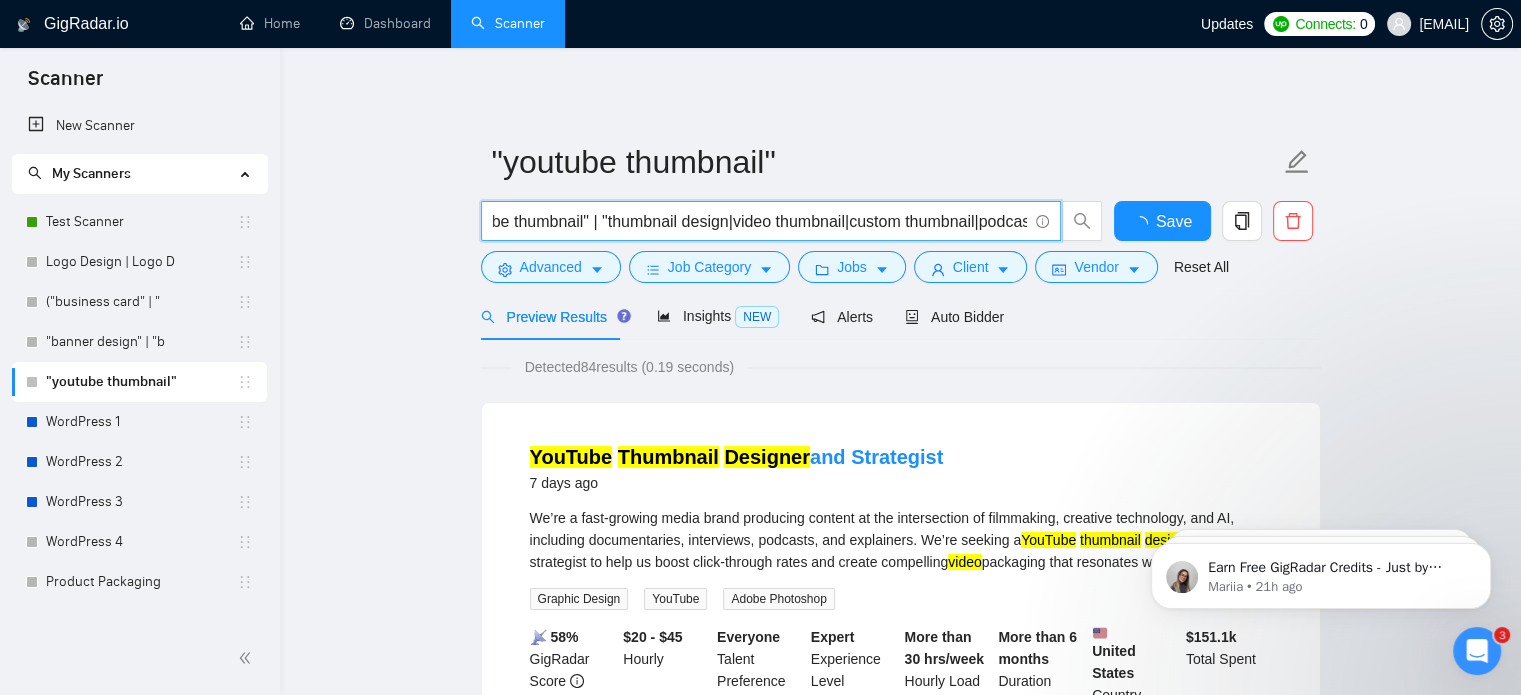 scroll, scrollTop: 0, scrollLeft: 52, axis: horizontal 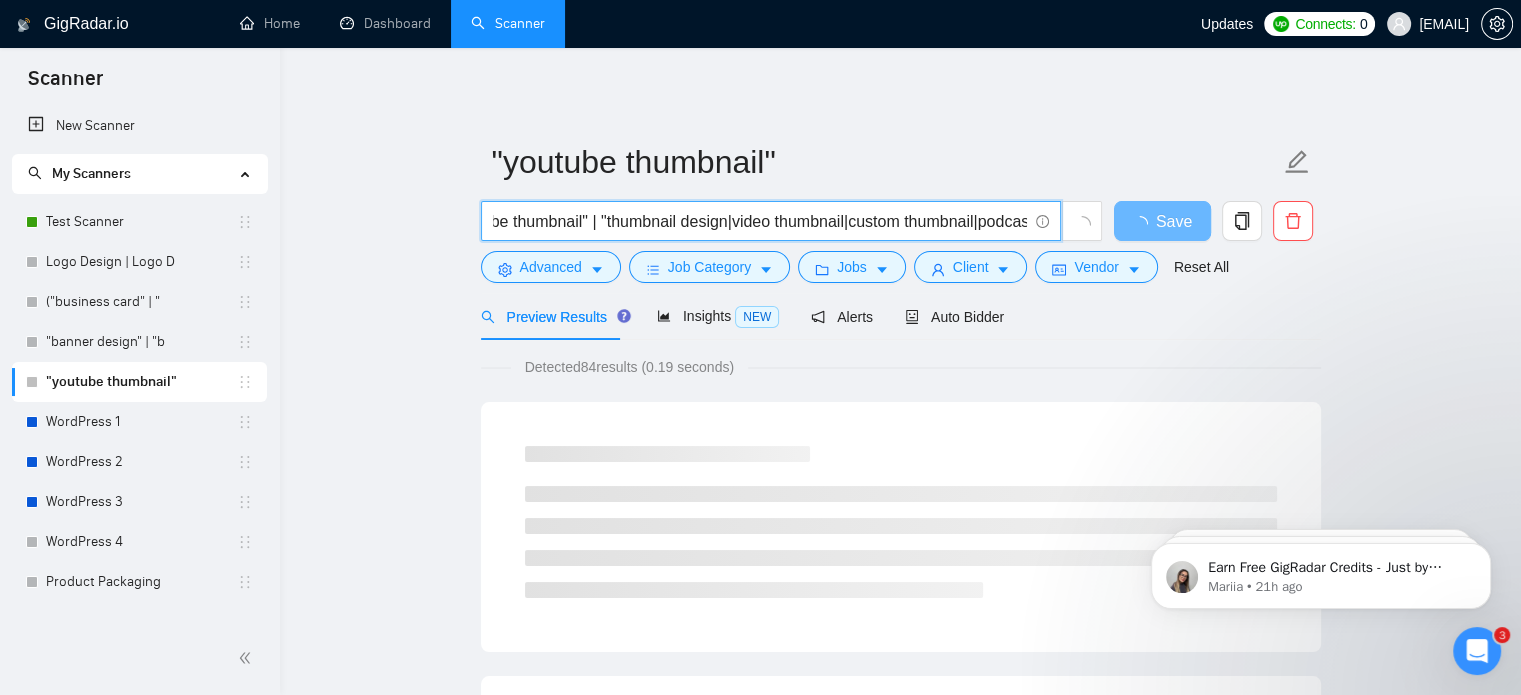 click on "("youtube thumbnail" | "thumbnail design|video thumbnail|custom thumbnail|podcast thumbnail|podcast cover|podcast artwork|podcast design|podcast graphic|youtube (banner|cover|graphics)|thumbnail (designer|creator)|clickable thumbnail|eye-catching thumbnail|youtube graphic design|video cover image|youtube visual|podcast (designer|cover art|visual identity))" at bounding box center (760, 221) 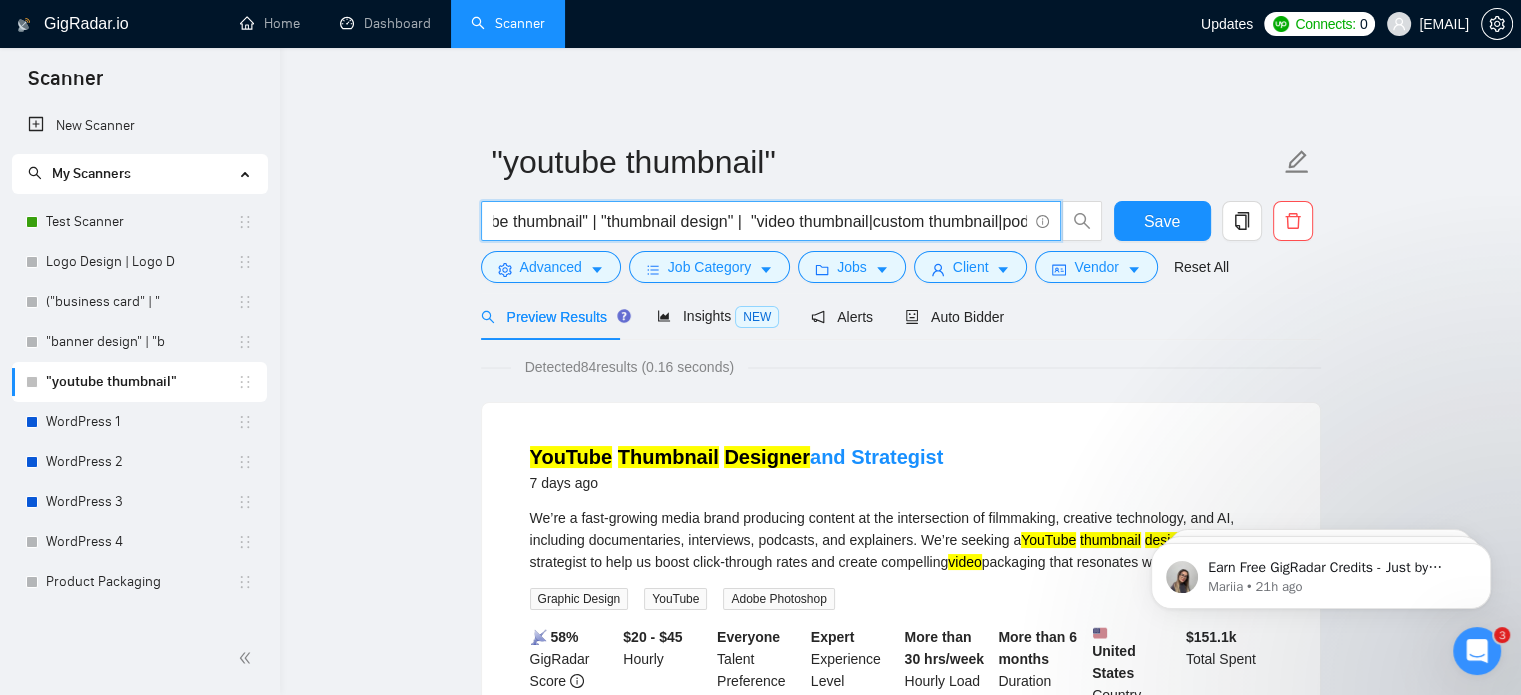 scroll, scrollTop: 0, scrollLeft: 112, axis: horizontal 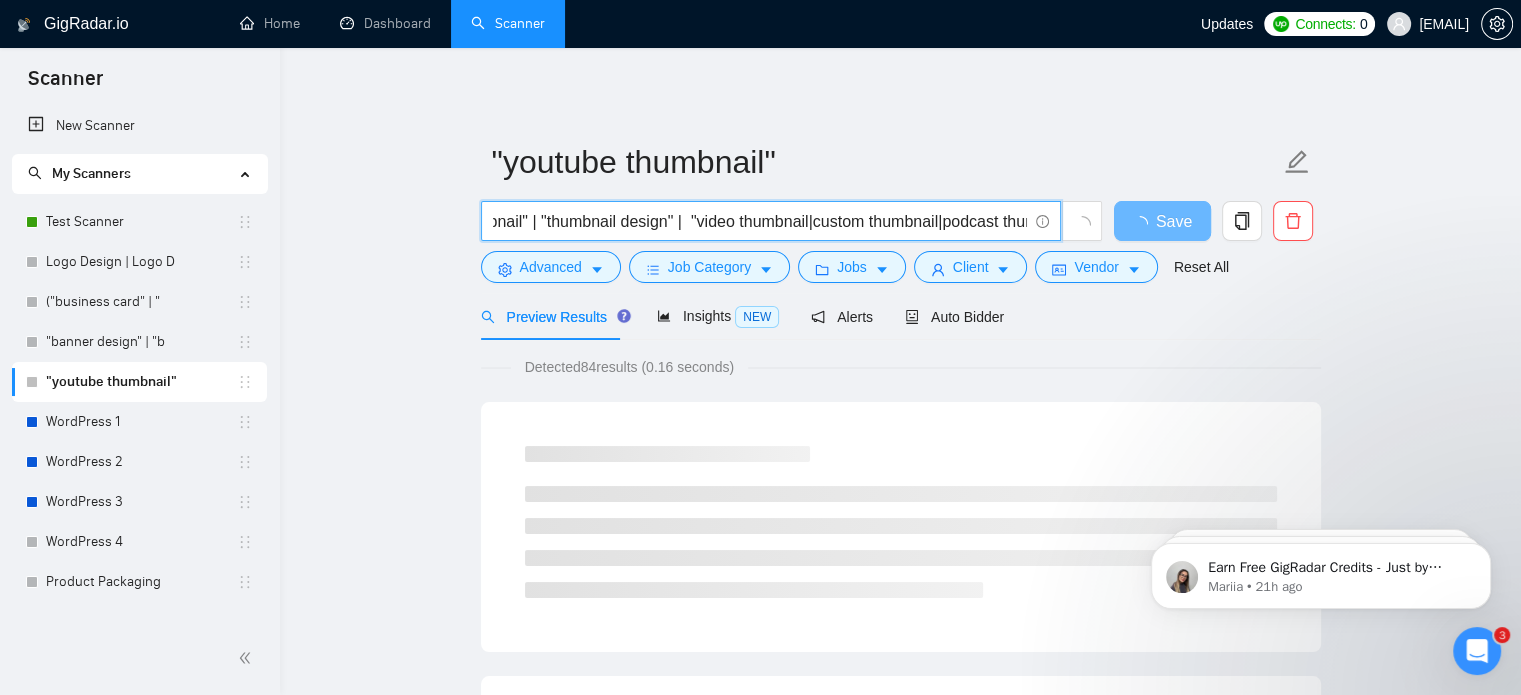 click on "("youtube thumbnail" | "thumbnail design" |  "video thumbnail|custom thumbnail|podcast thumbnail|podcast cover|podcast artwork|podcast design|podcast graphic|youtube (banner|cover|graphics)|thumbnail (designer|creator)|clickable thumbnail|eye-catching thumbnail|youtube graphic design|video cover image|youtube visual|podcast (designer|cover art|visual identity))" at bounding box center (760, 221) 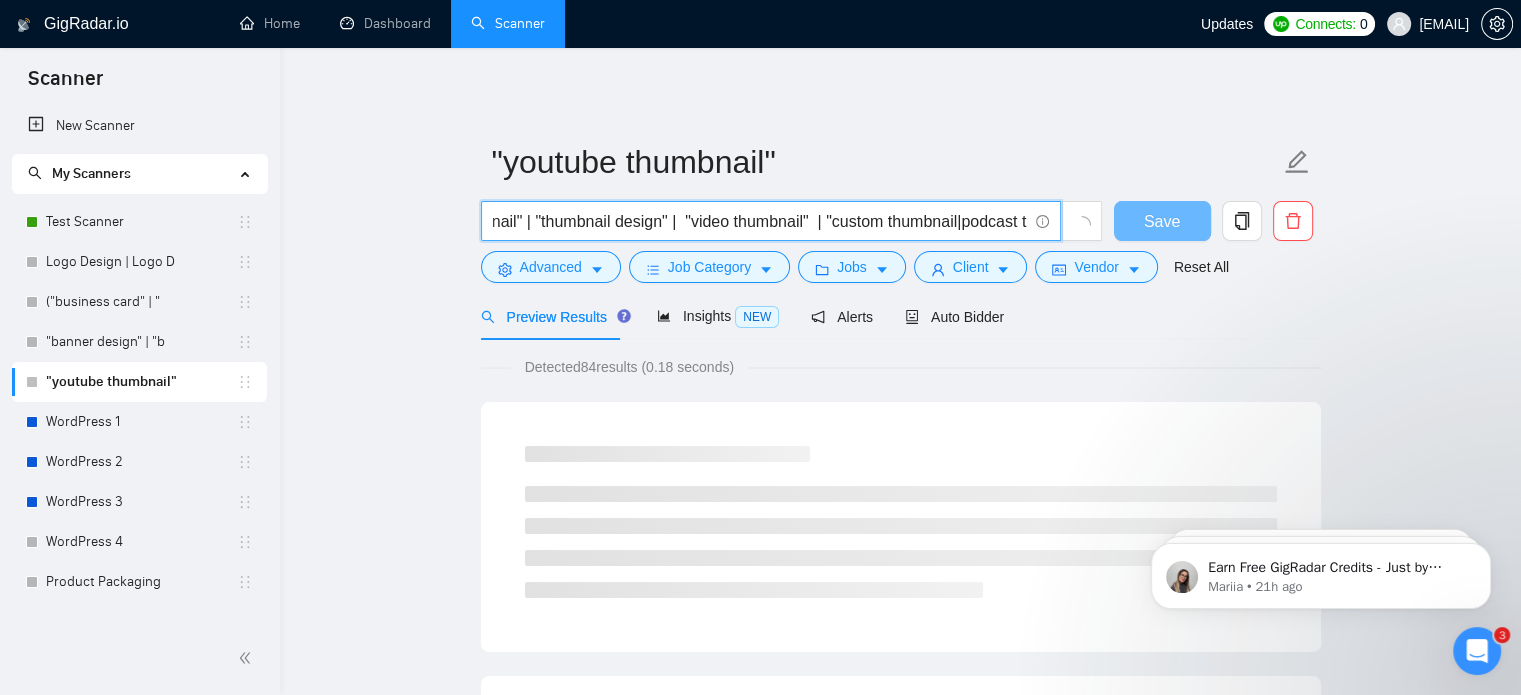 click on "("youtube thumbnail" | "thumbnail design" |  "video thumbnail"  | "custom thumbnail|podcast thumbnail|podcast cover|podcast artwork|podcast design|podcast graphic|youtube (banner|cover|graphics)|thumbnail (designer|creator)|clickable thumbnail|eye-catching thumbnail|youtube graphic design|video cover image|youtube visual|podcast (designer|cover art|visual identity))" at bounding box center (760, 221) 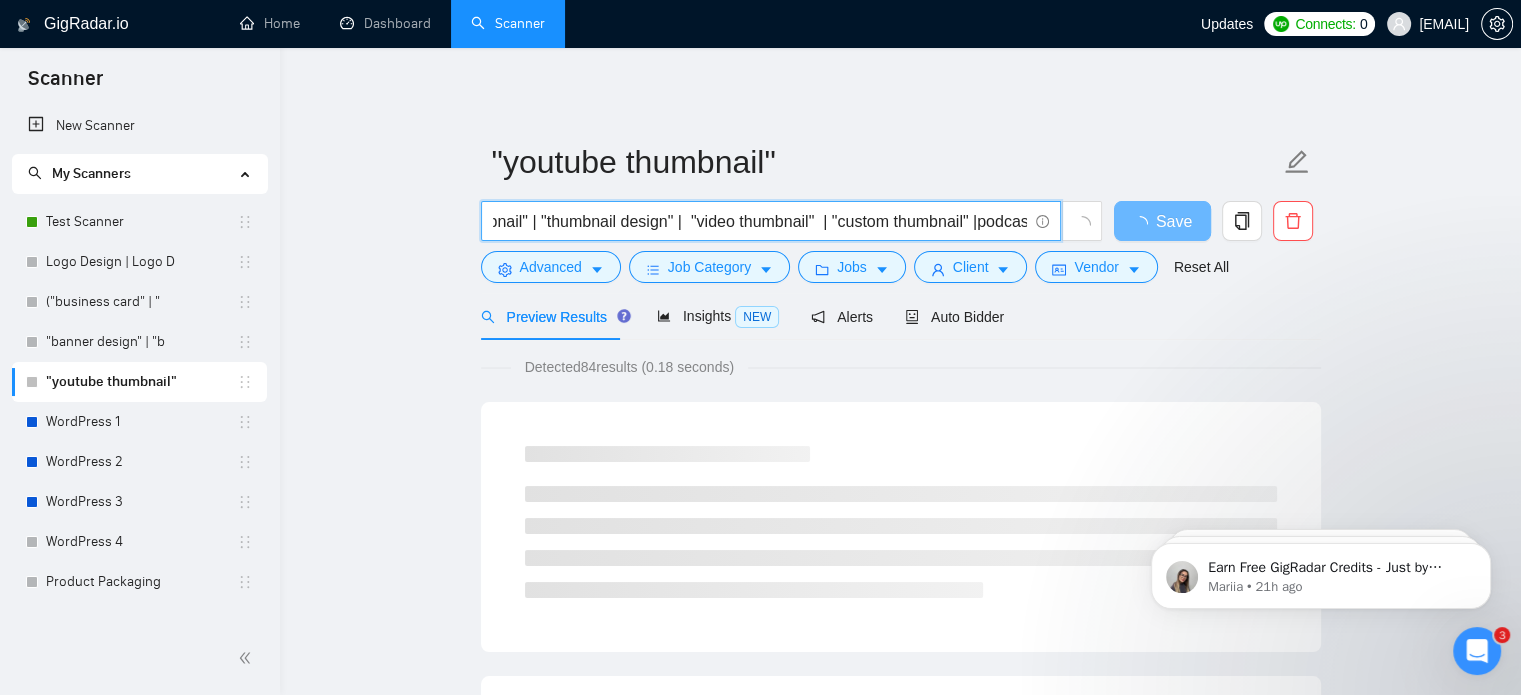 scroll, scrollTop: 0, scrollLeft: 248, axis: horizontal 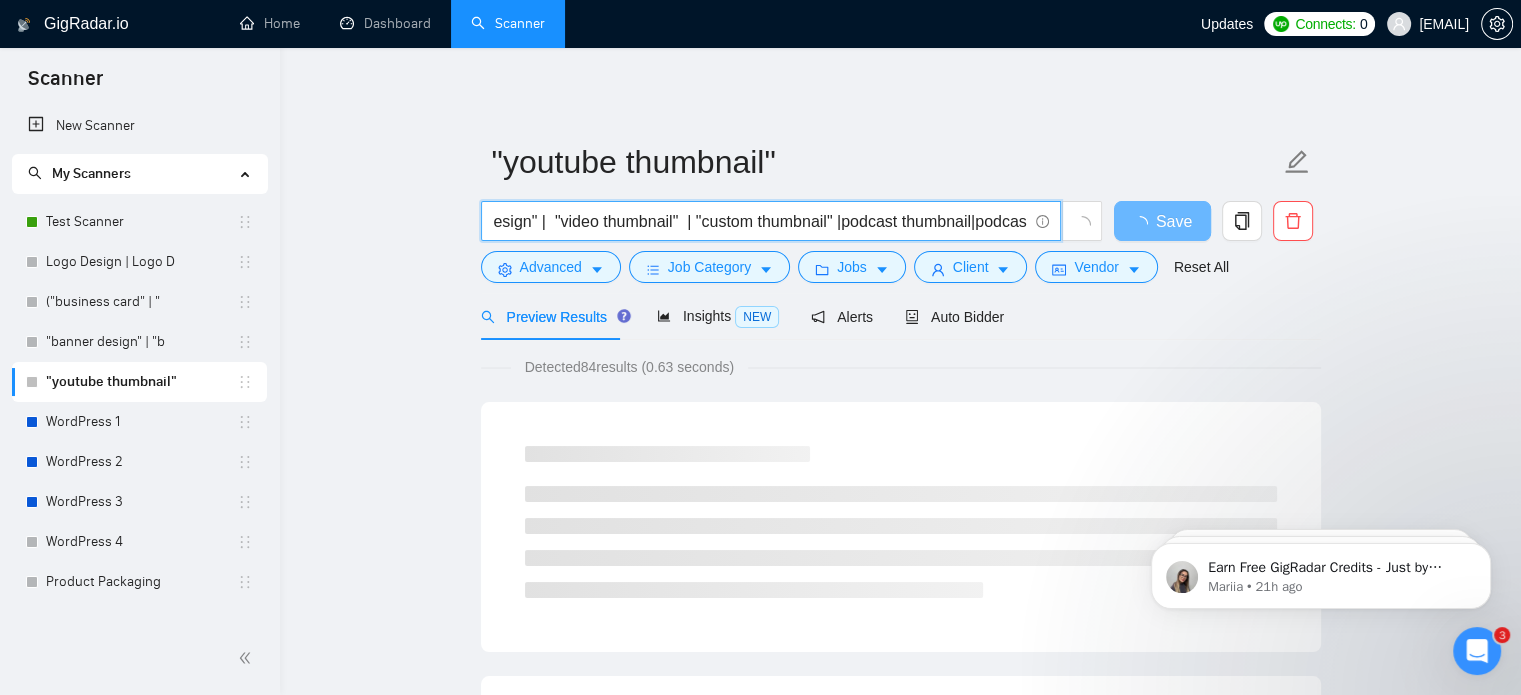 click on "("youtube thumbnail" | "thumbnail design" |  "video thumbnail"  | "custom thumbnail" |podcast thumbnail|podcast cover|podcast artwork|podcast design|podcast graphic|youtube (banner|cover|graphics)|thumbnail (designer|creator)|clickable thumbnail|eye-catching thumbnail|youtube graphic design|video cover image|youtube visual|podcast (designer|cover art|visual identity))" at bounding box center (760, 221) 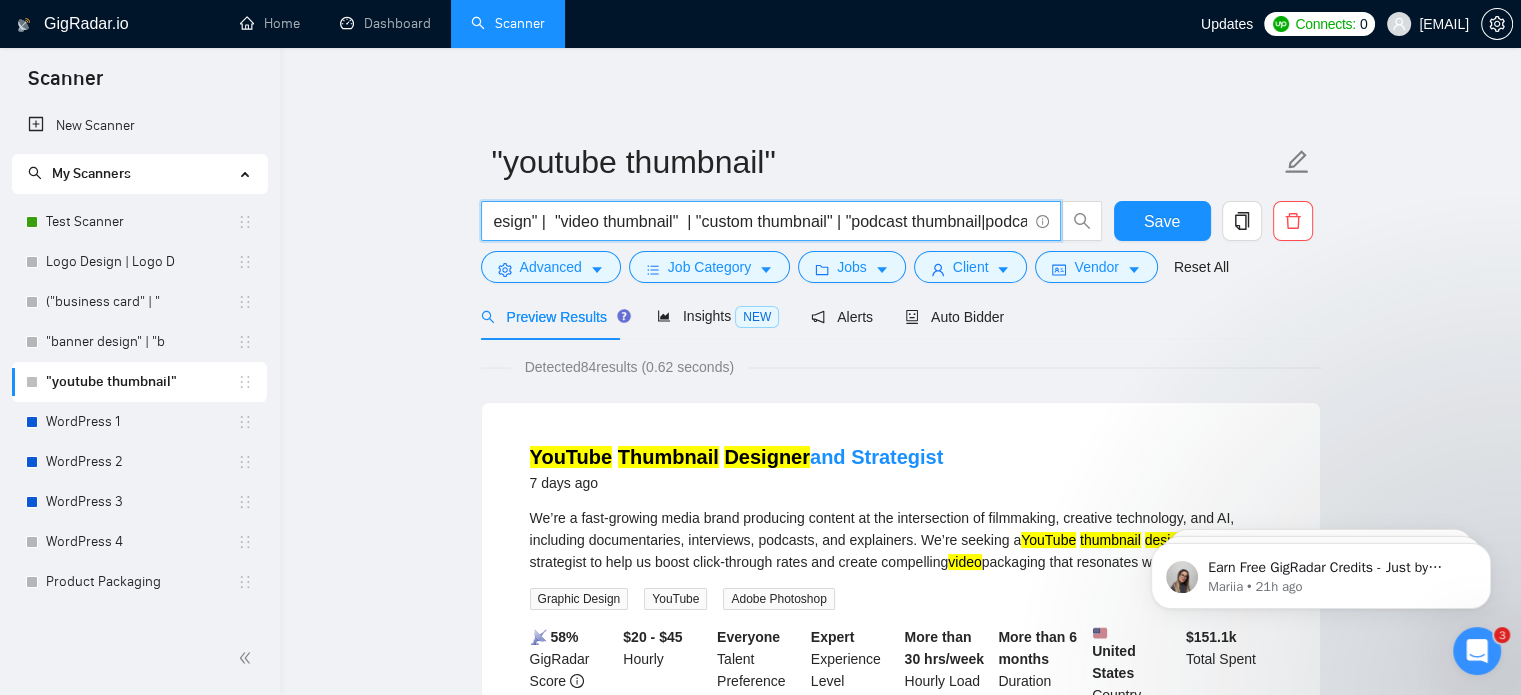 scroll, scrollTop: 0, scrollLeft: 408, axis: horizontal 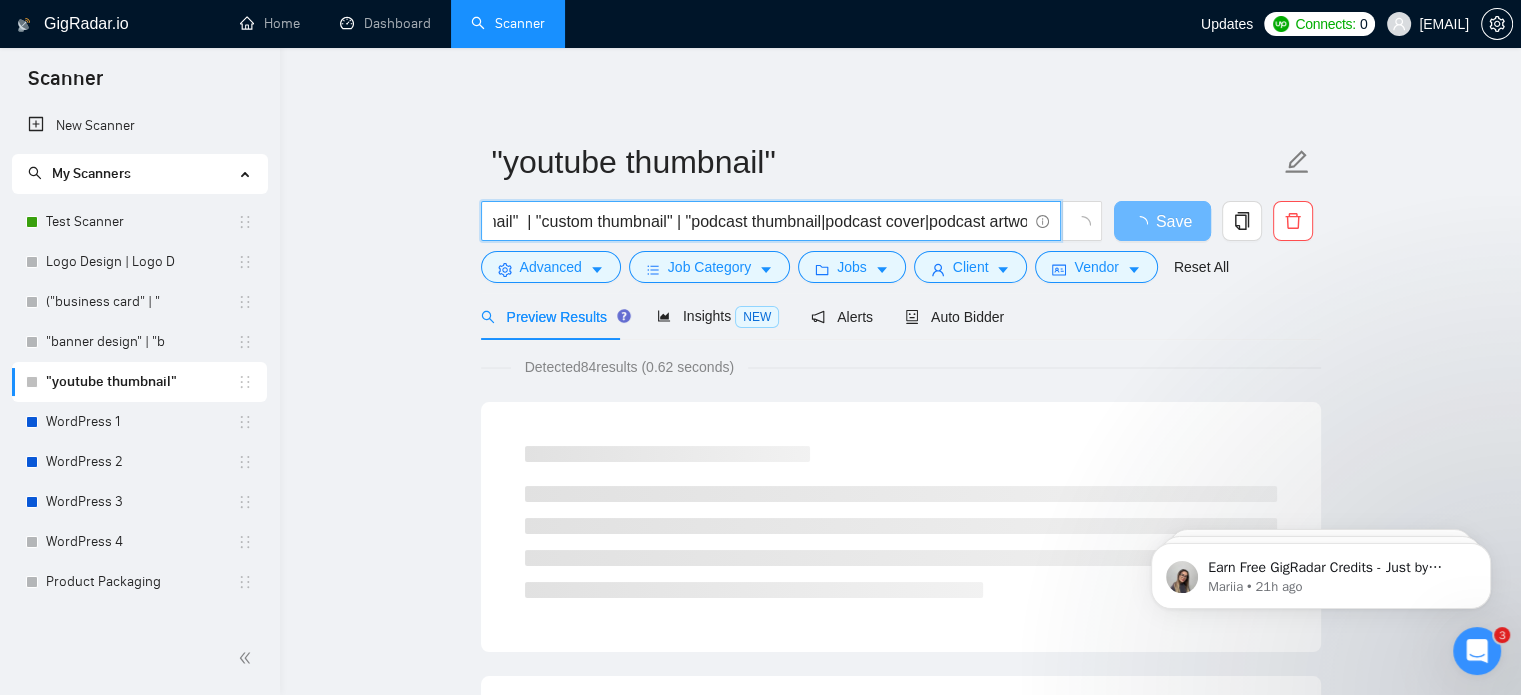 click on "("youtube thumbnail" | "thumbnail design" |  "video thumbnail"  | "custom thumbnail" | "podcast thumbnail|podcast cover|podcast artwork|podcast design|podcast graphic|youtube (banner|cover|graphics)|thumbnail (designer|creator)|clickable thumbnail|eye-catching thumbnail|youtube graphic design|video cover image|youtube visual|podcast (designer|cover art|visual identity))" at bounding box center [760, 221] 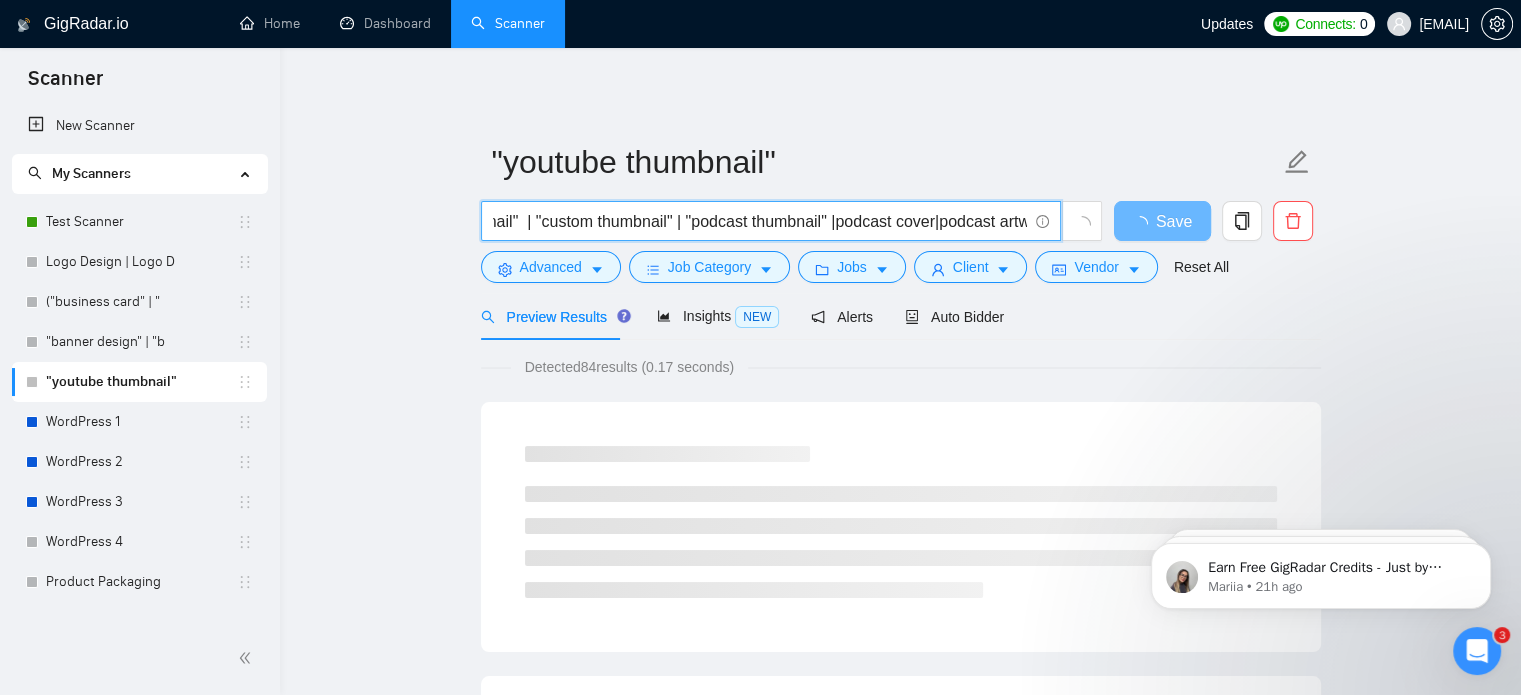 click on "("youtube thumbnail" | "thumbnail design" |  "video thumbnail"  | "custom thumbnail" | "podcast thumbnail" |podcast cover|podcast artwork|podcast design|podcast graphic|youtube (banner|cover|graphics)|thumbnail (designer|creator)|clickable thumbnail|eye-catching thumbnail|youtube graphic design|video cover image|youtube visual|podcast (designer|cover art|visual identity))" at bounding box center (760, 221) 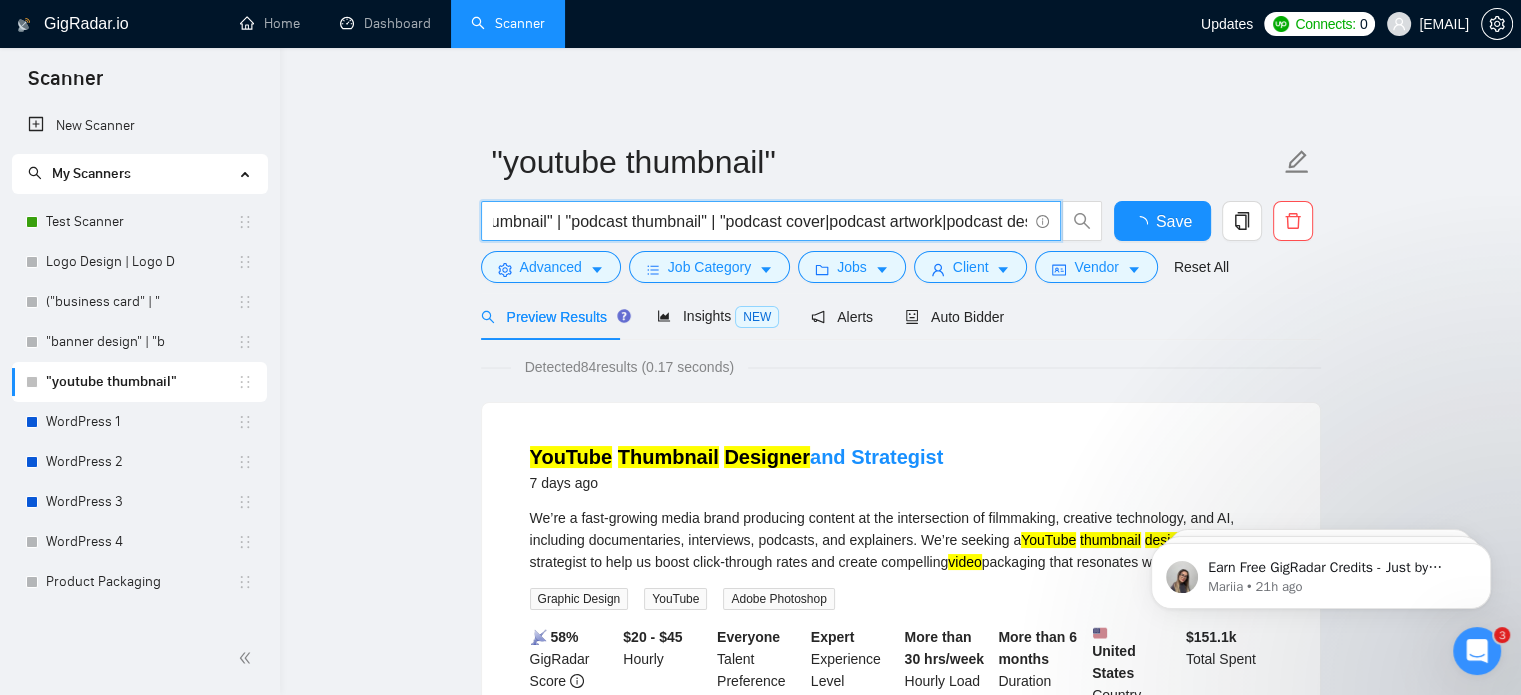 scroll, scrollTop: 0, scrollLeft: 528, axis: horizontal 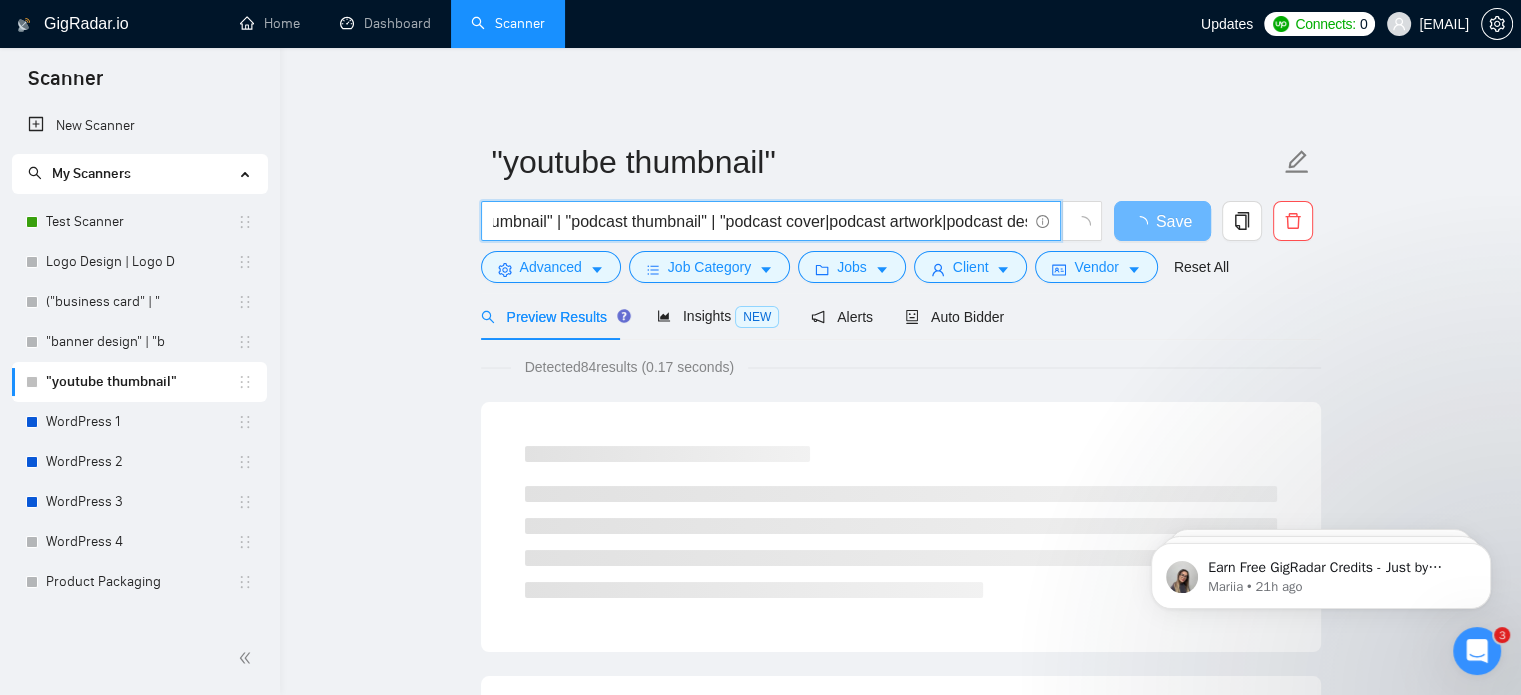 click on "("youtube thumbnail" | "thumbnail design" |  "video thumbnail"  | "custom thumbnail" | "podcast thumbnail" | "podcast cover|podcast artwork|podcast design|podcast graphic|youtube (banner|cover|graphics)|thumbnail (designer|creator)|clickable thumbnail|eye-catching thumbnail|youtube graphic design|video cover image|youtube visual|podcast (designer|cover art|visual identity))" at bounding box center (760, 221) 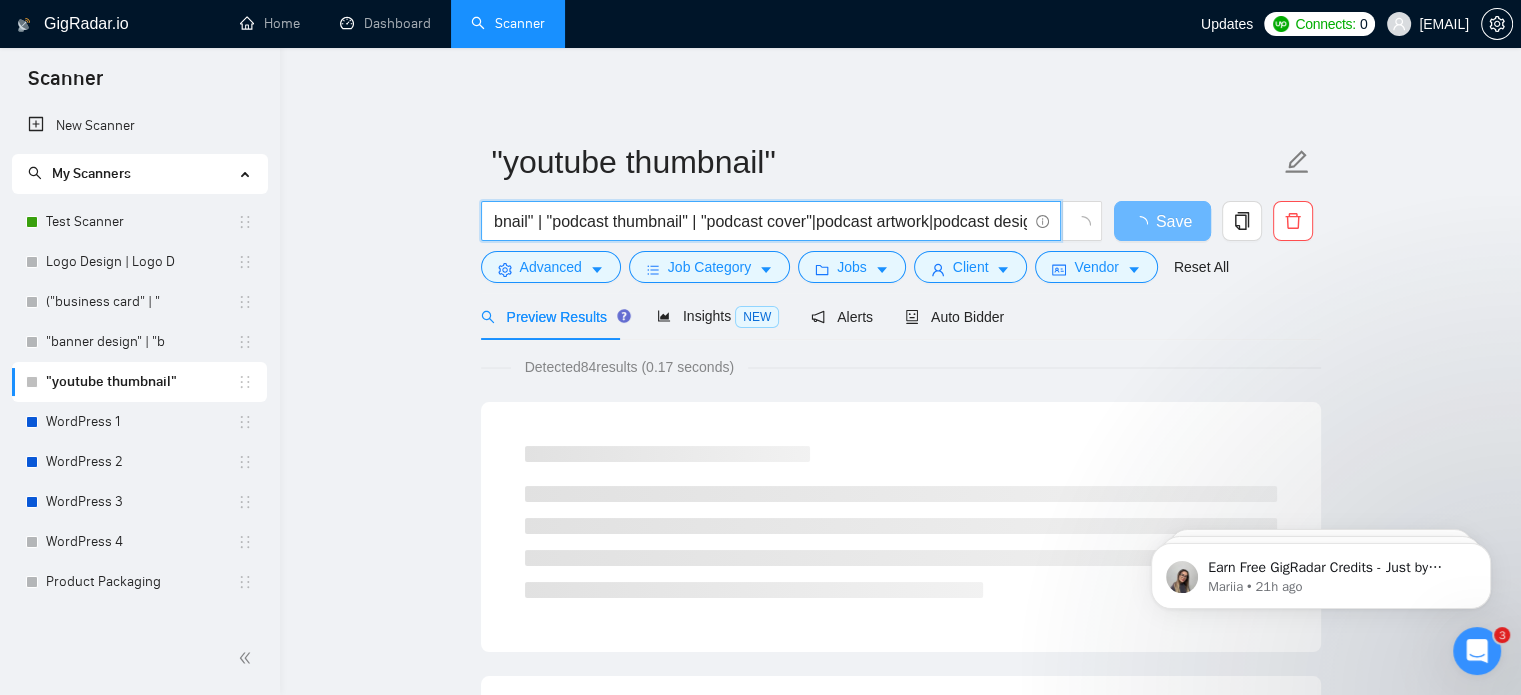 scroll, scrollTop: 0, scrollLeft: 548, axis: horizontal 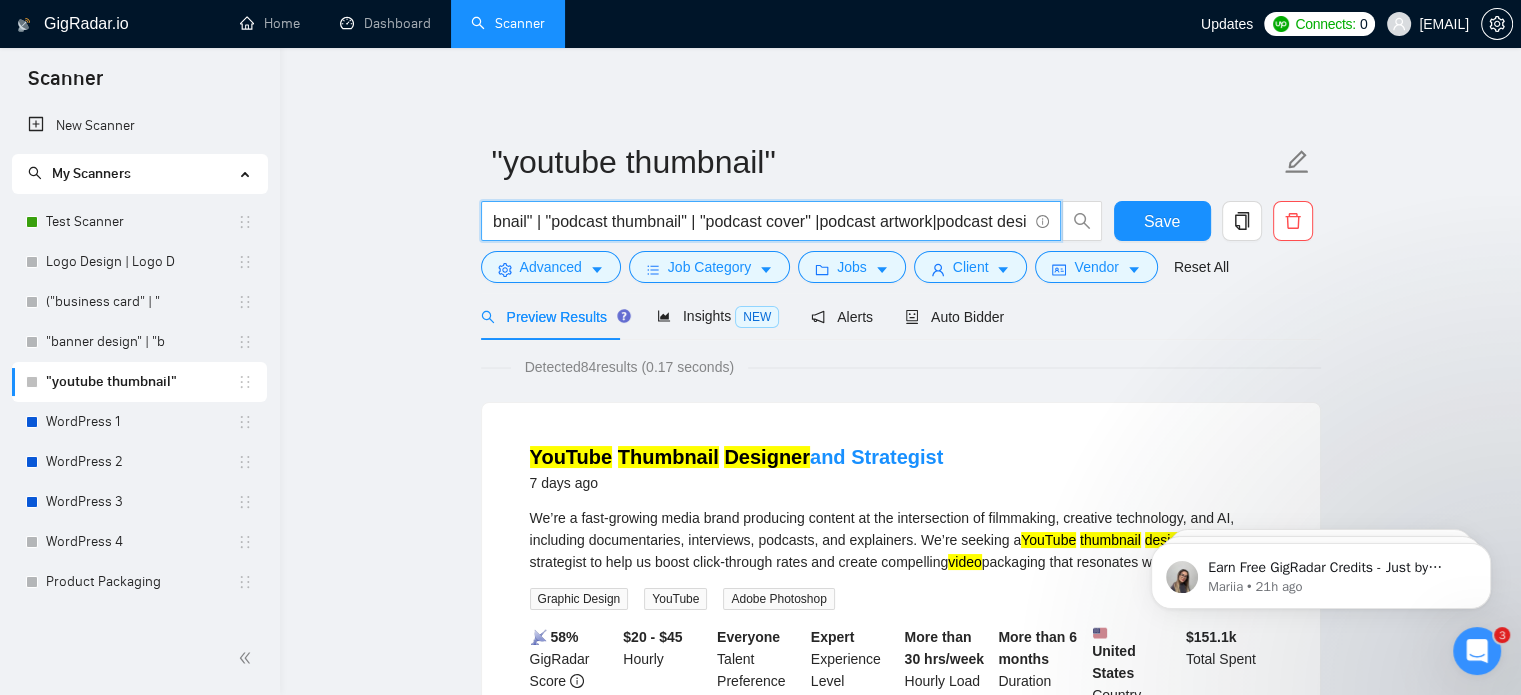 click on "("youtube thumbnail" | "thumbnail design" |  "video thumbnail"  | "custom thumbnail" | "podcast thumbnail" | "podcast cover" |podcast artwork|podcast design|podcast graphic|youtube (banner|cover|graphics)|thumbnail (designer|creator)|clickable thumbnail|eye-catching thumbnail|youtube graphic design|video cover image|youtube visual|podcast (designer|cover art|visual identity))" at bounding box center (760, 221) 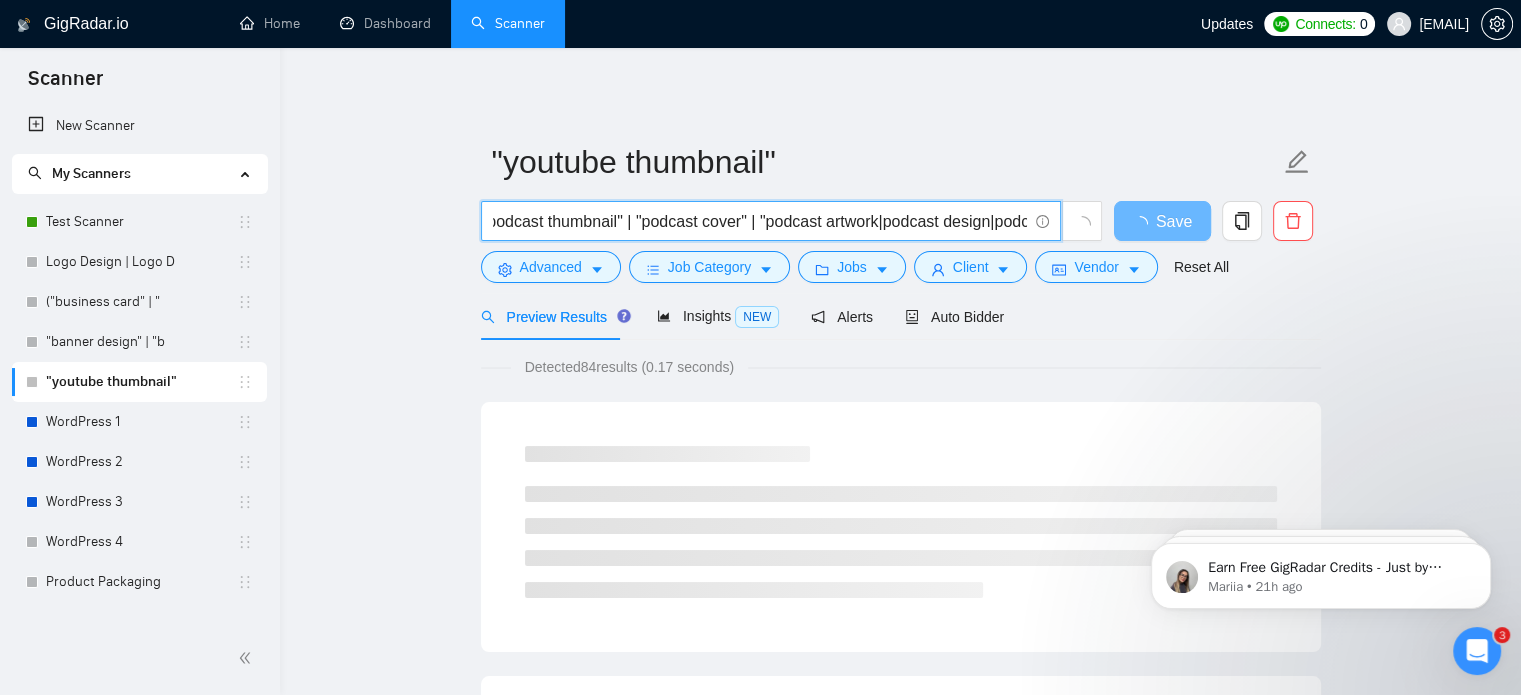 scroll, scrollTop: 0, scrollLeft: 622, axis: horizontal 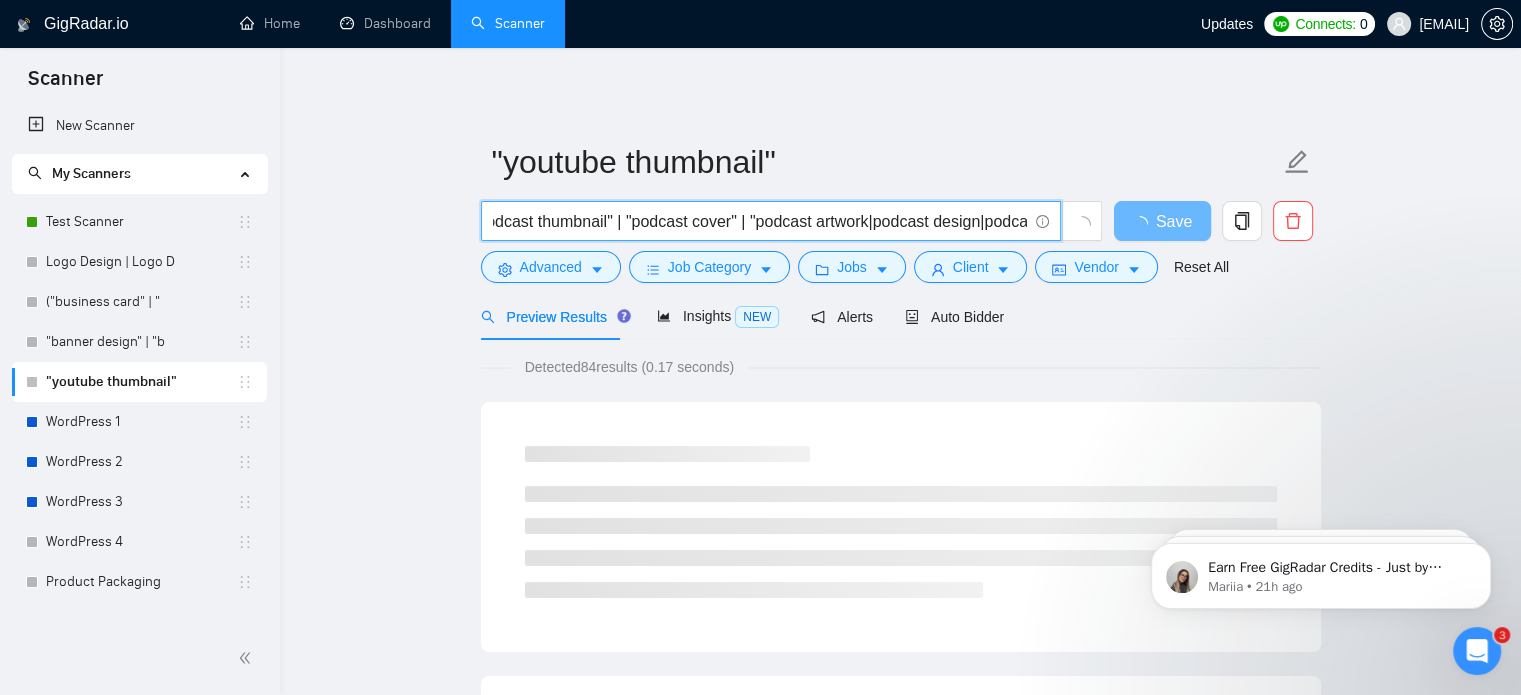 click on "("youtube thumbnail" | "thumbnail design" |  "video thumbnail"  | "custom thumbnail" | "podcast thumbnail" | "podcast cover" | "podcast artwork|podcast design|podcast graphic|youtube (banner|cover|graphics)|thumbnail (designer|creator)|clickable thumbnail|eye-catching thumbnail|youtube graphic design|video cover image|youtube visual|podcast (designer|cover art|visual identity))" at bounding box center (760, 221) 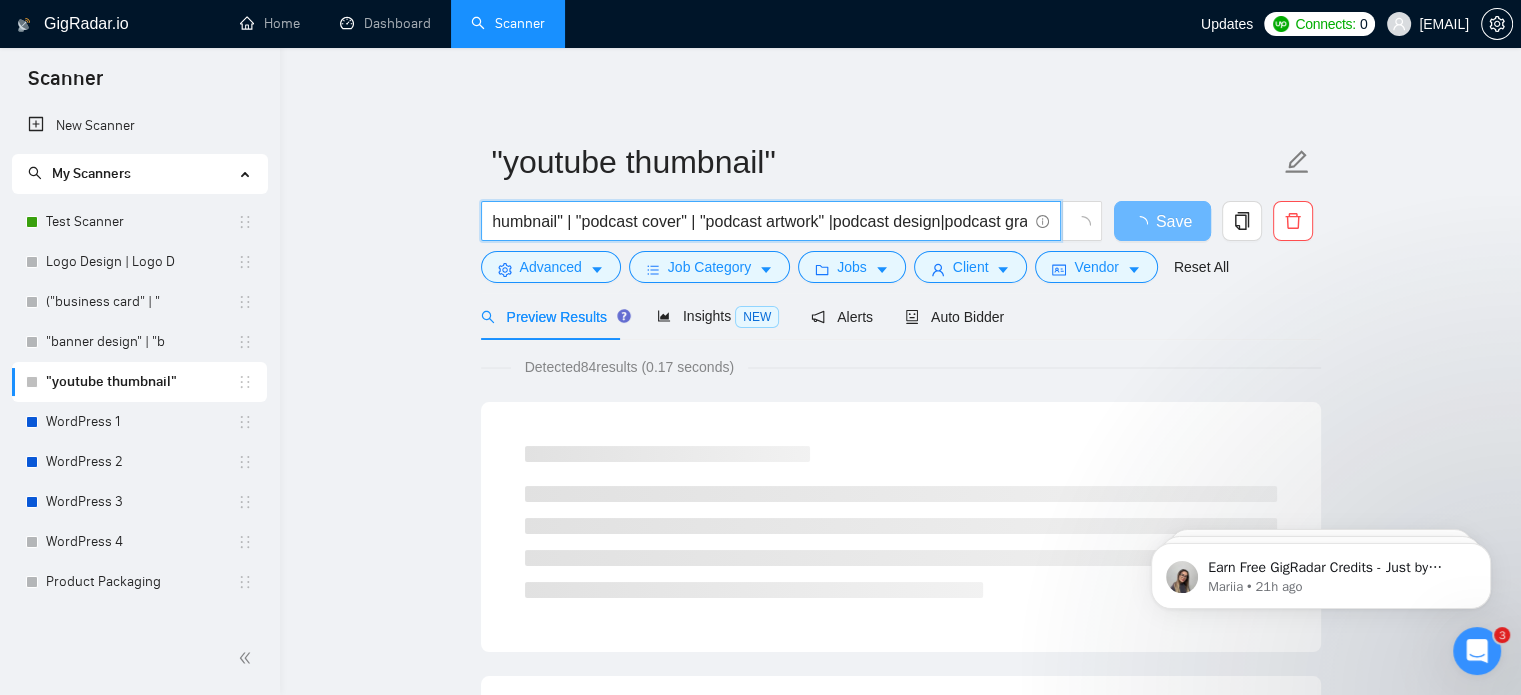 scroll, scrollTop: 0, scrollLeft: 678, axis: horizontal 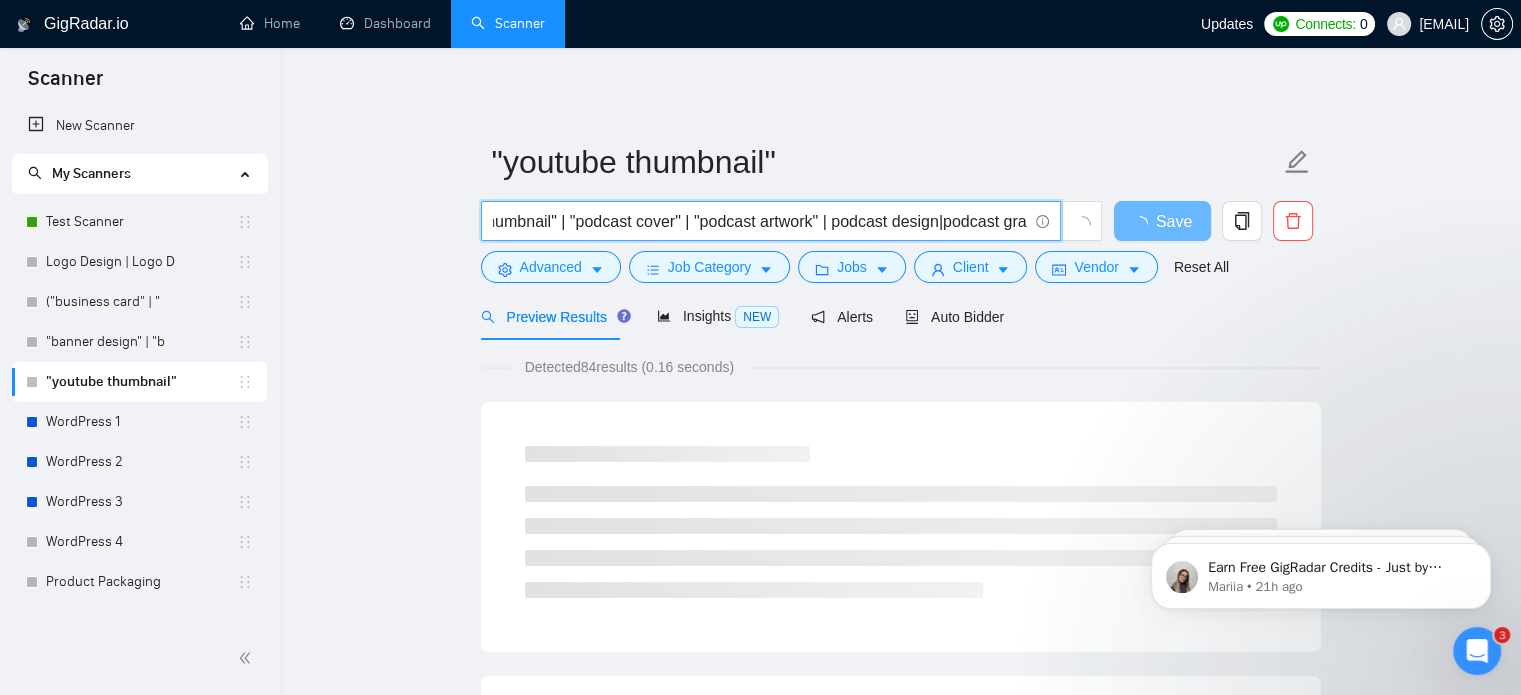 click on "("youtube thumbnail" | "thumbnail design" |  "video thumbnail"  | "custom thumbnail" | "podcast thumbnail" | "podcast cover" | "podcast artwork" | podcast design|podcast graphic|youtube (banner|cover|graphics)|thumbnail (designer|creator)|clickable thumbnail|eye-catching thumbnail|youtube graphic design|video cover image|youtube visual|podcast (designer|cover art|visual identity))" at bounding box center (760, 221) 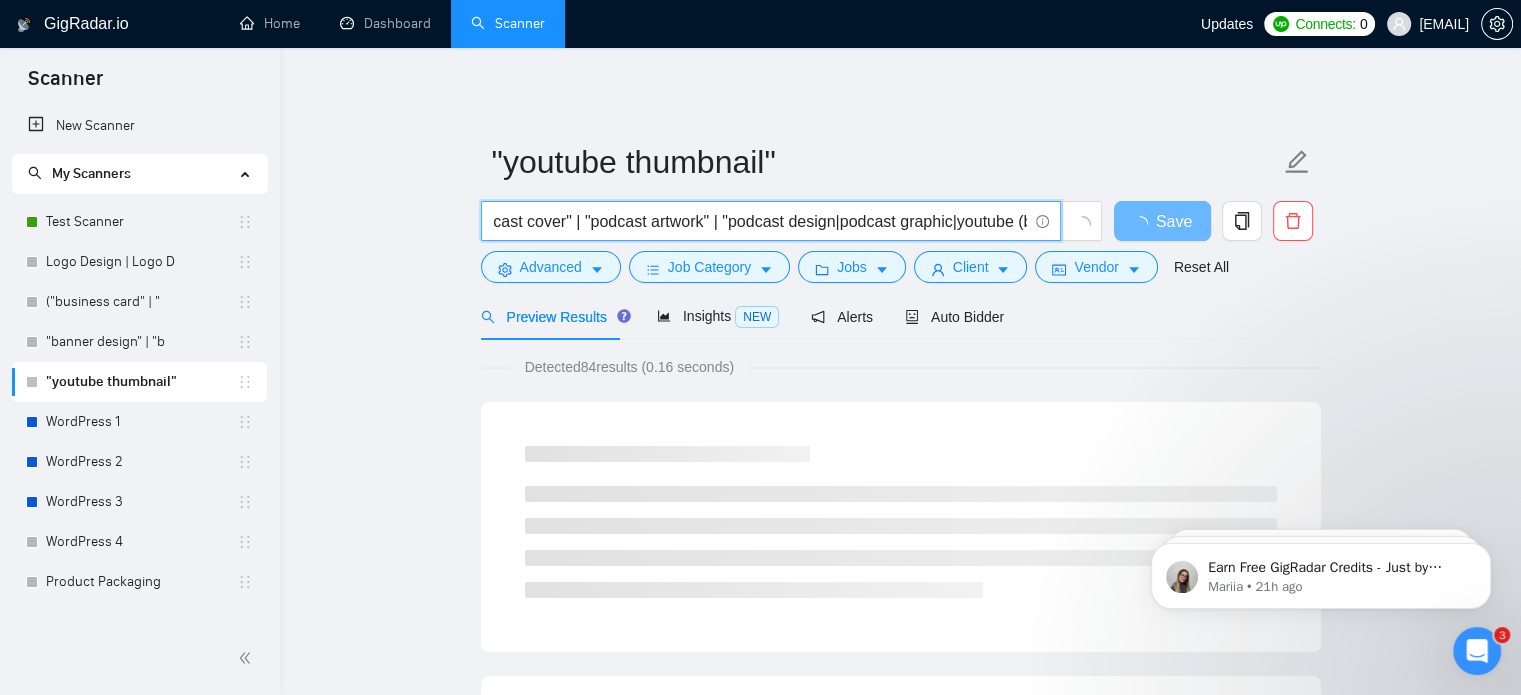 scroll, scrollTop: 0, scrollLeft: 788, axis: horizontal 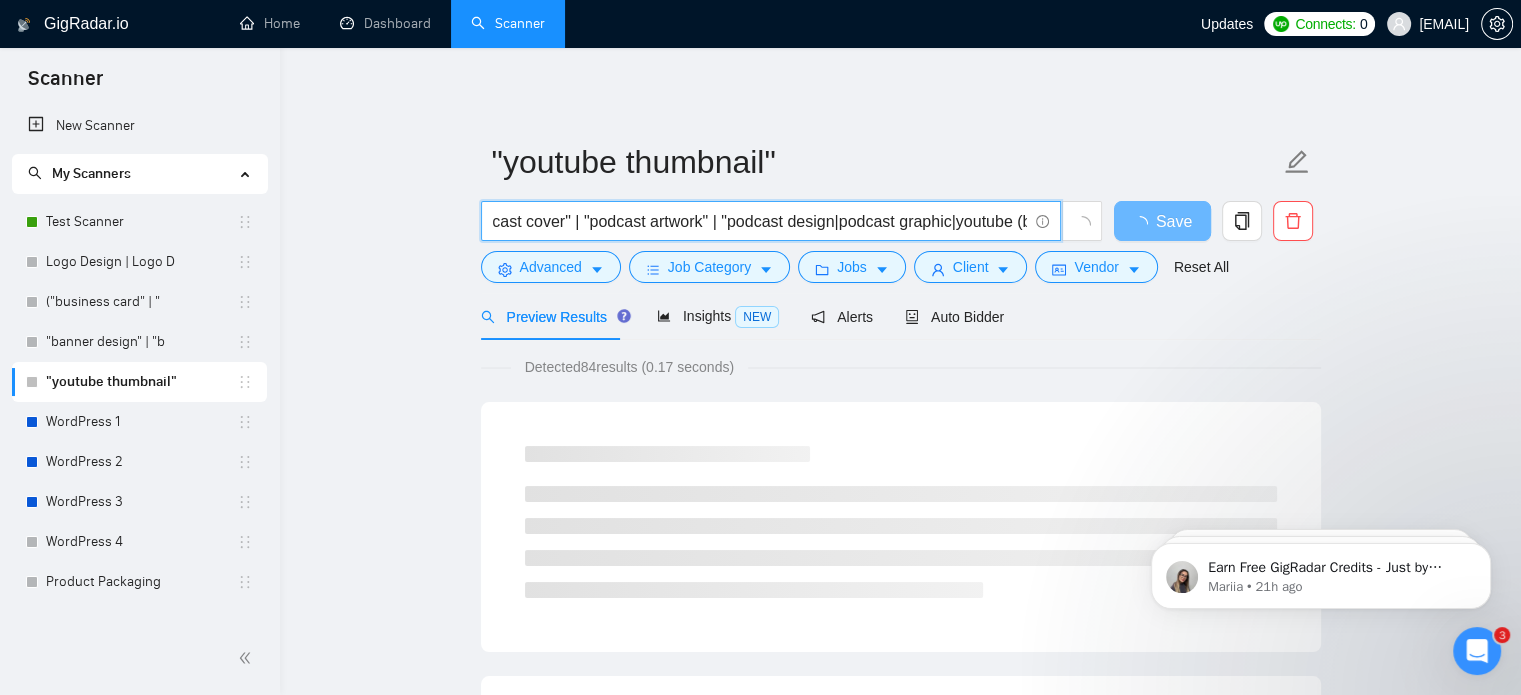 click on "("youtube thumbnail" | "thumbnail design" |  "video thumbnail"  | "custom thumbnail" | "podcast thumbnail" | "podcast cover" | "podcast artwork" | "podcast design|podcast graphic|youtube (banner|cover|graphics)|thumbnail (designer|creator)|clickable thumbnail|eye-catching thumbnail|youtube graphic design|video cover image|youtube visual|podcast (designer|cover art|visual identity))" at bounding box center [760, 221] 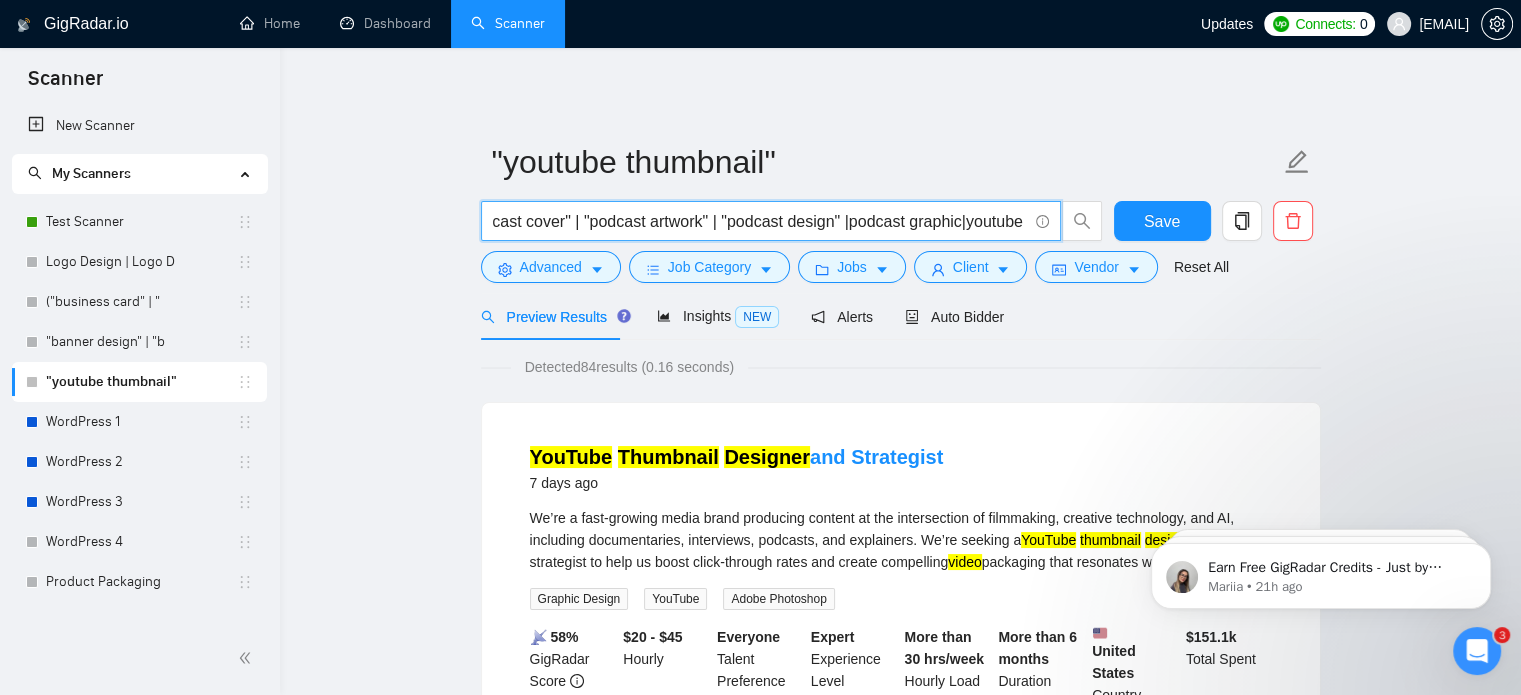 click on "("youtube thumbnail" | "thumbnail design" |  "video thumbnail"  | "custom thumbnail" | "podcast thumbnail" | "podcast cover" | "podcast artwork" | "podcast design" |podcast graphic|youtube (banner|cover|graphics)|thumbnail (designer|creator)|clickable thumbnail|eye-catching thumbnail|youtube graphic design|video cover image|youtube visual|podcast (designer|cover art|visual identity))" at bounding box center (760, 221) 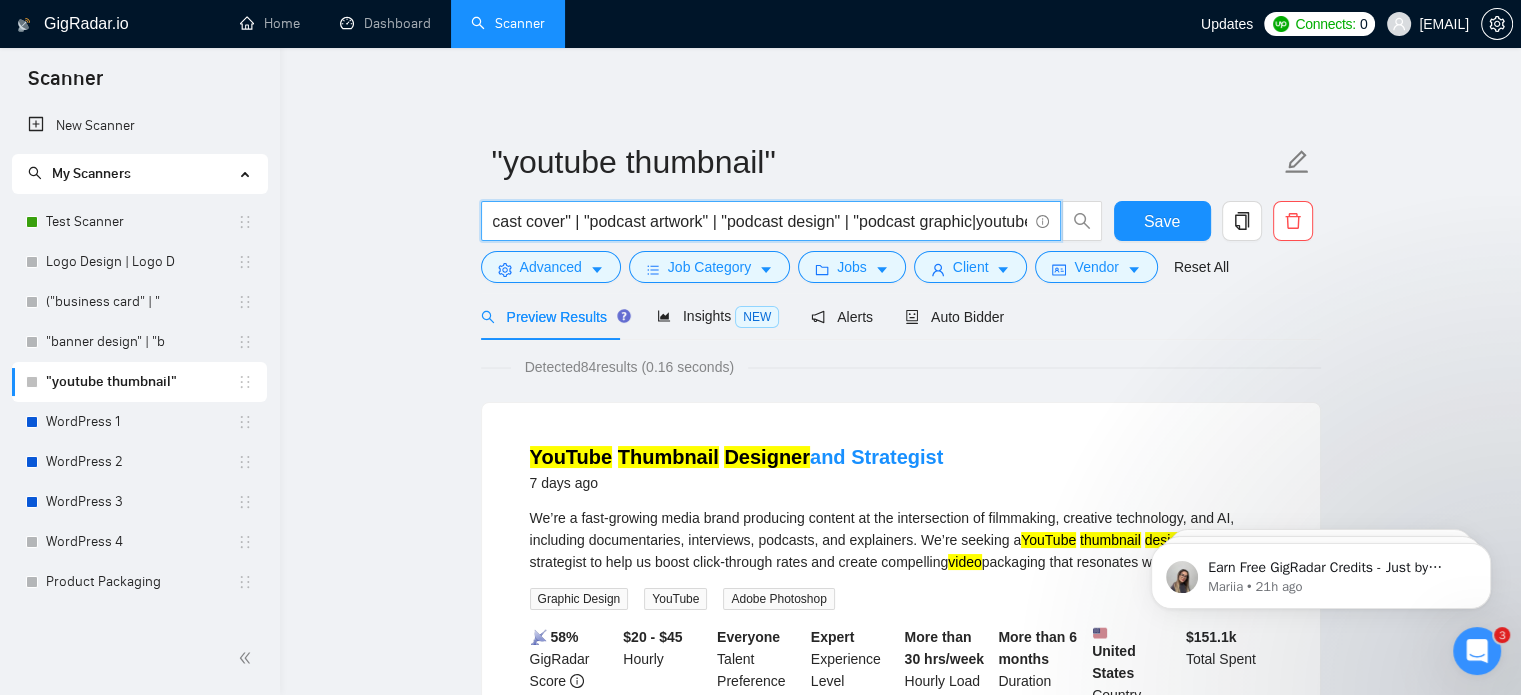 scroll, scrollTop: 0, scrollLeft: 846, axis: horizontal 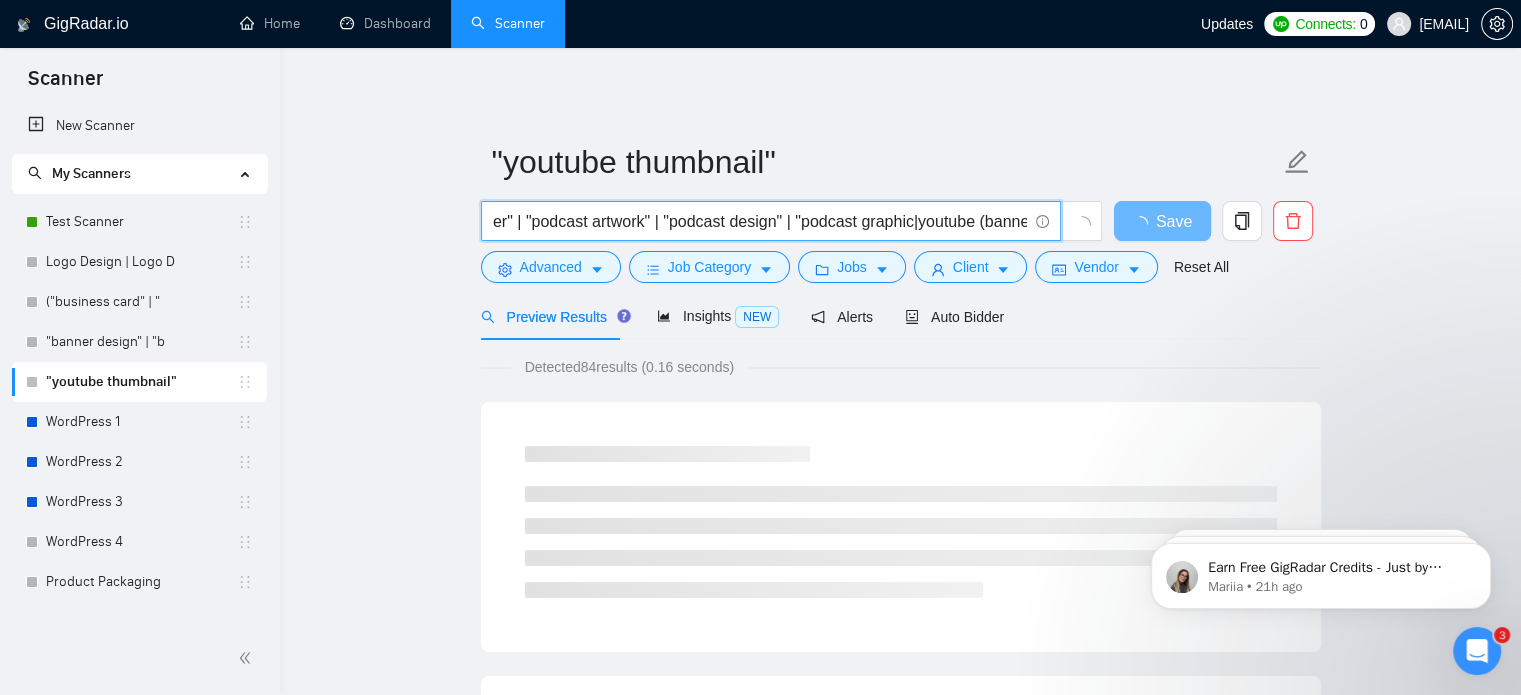 click on "("youtube thumbnail" | "thumbnail design" |  "video thumbnail"  | "custom thumbnail" | "podcast thumbnail" | "podcast cover" | "podcast artwork" | "podcast design" | "podcast graphic|youtube (banner|cover|graphics)|thumbnail (designer|creator)|clickable thumbnail|eye-catching thumbnail|youtube graphic design|video cover image|youtube visual|podcast (designer|cover art|visual identity))" at bounding box center (760, 221) 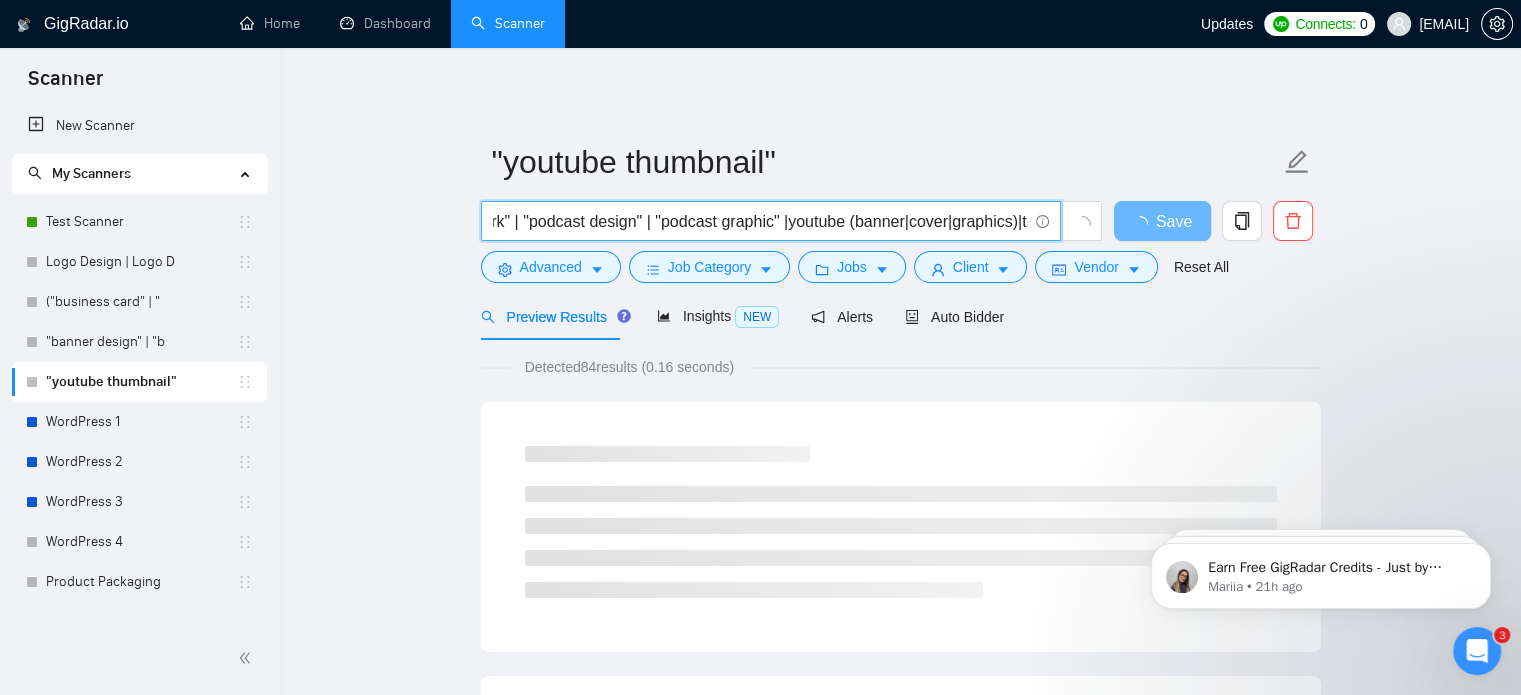 scroll, scrollTop: 0, scrollLeft: 1011, axis: horizontal 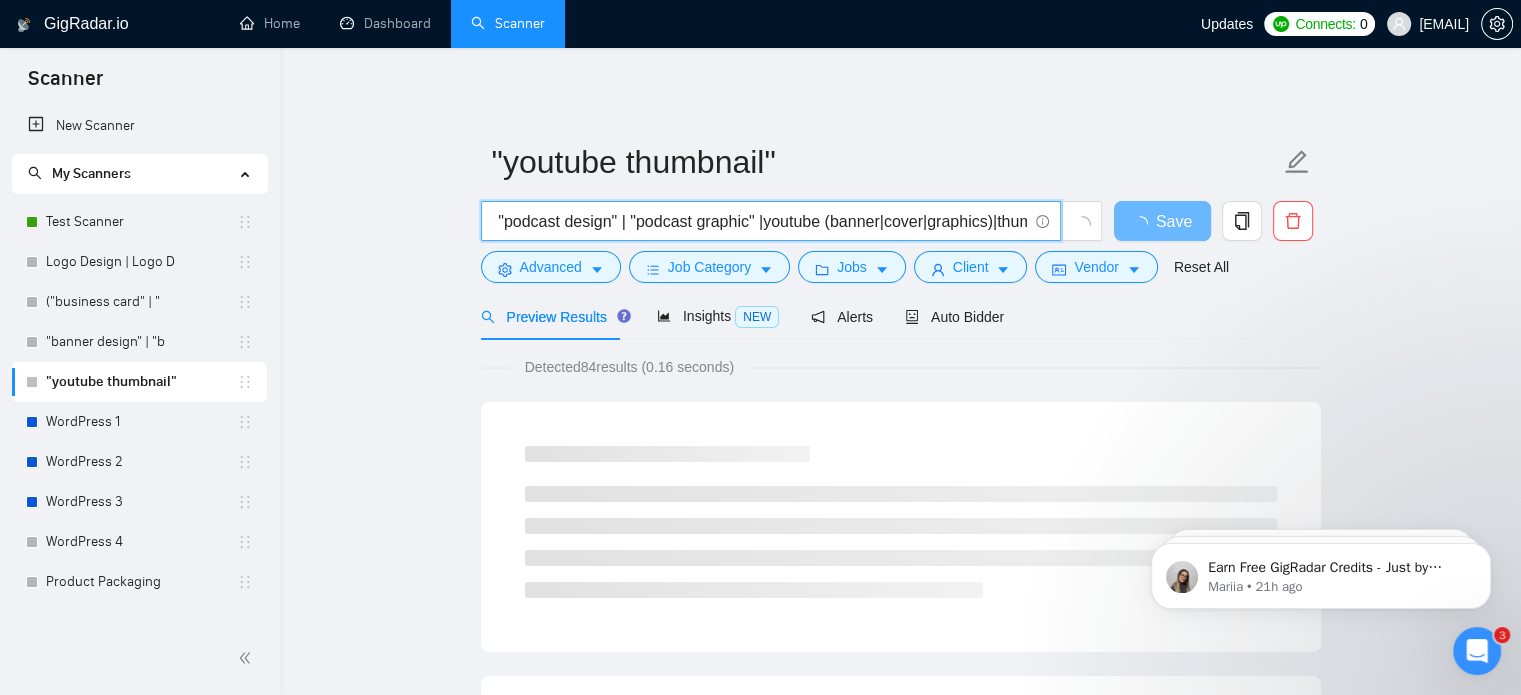 click on "("youtube thumbnail" | "thumbnail design" |  "video thumbnail"  | "custom thumbnail" | "podcast thumbnail" | "podcast cover" | "podcast artwork" | "podcast design" | "podcast graphic" |youtube (banner|cover|graphics)|thumbnail (designer|creator)|clickable thumbnail|eye-catching thumbnail|youtube graphic design|video cover image|youtube visual|podcast (designer|cover art|visual identity))" at bounding box center (760, 221) 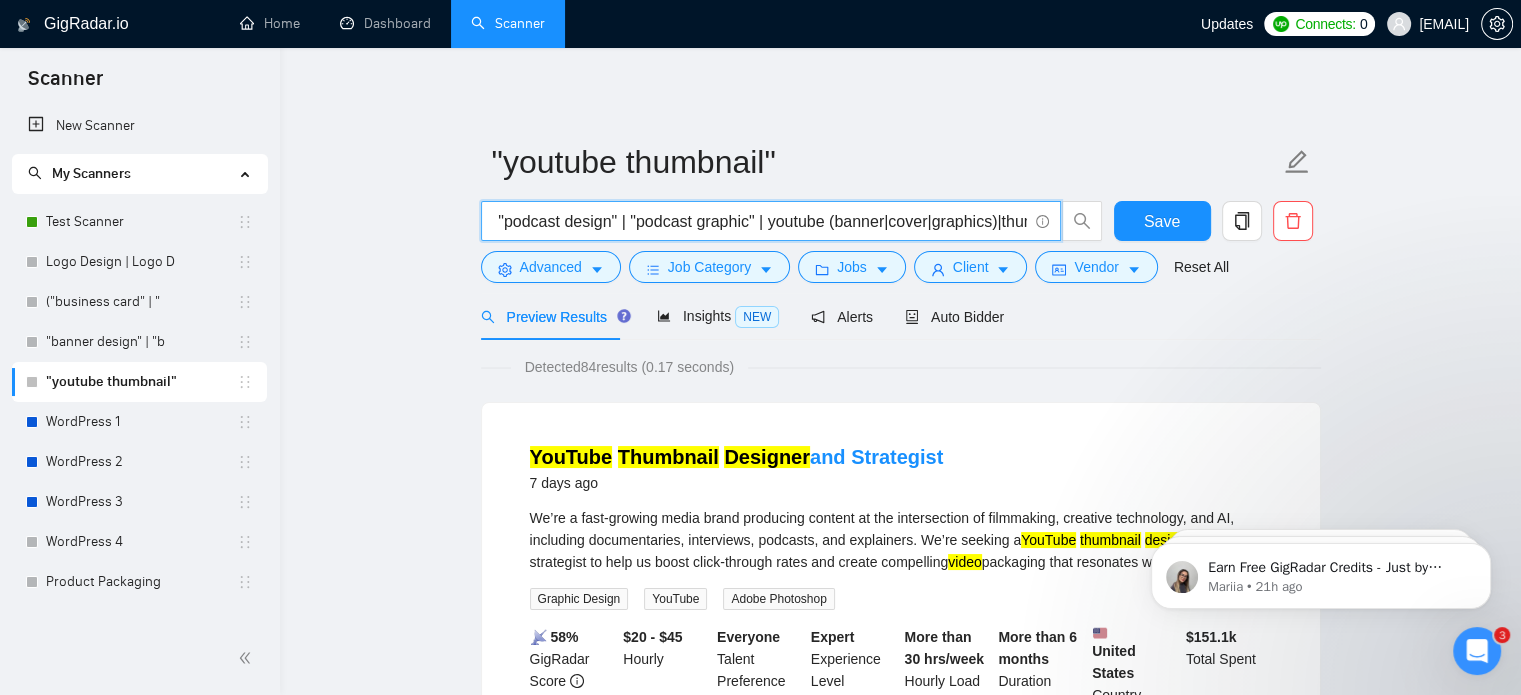 scroll, scrollTop: 0, scrollLeft: 1174, axis: horizontal 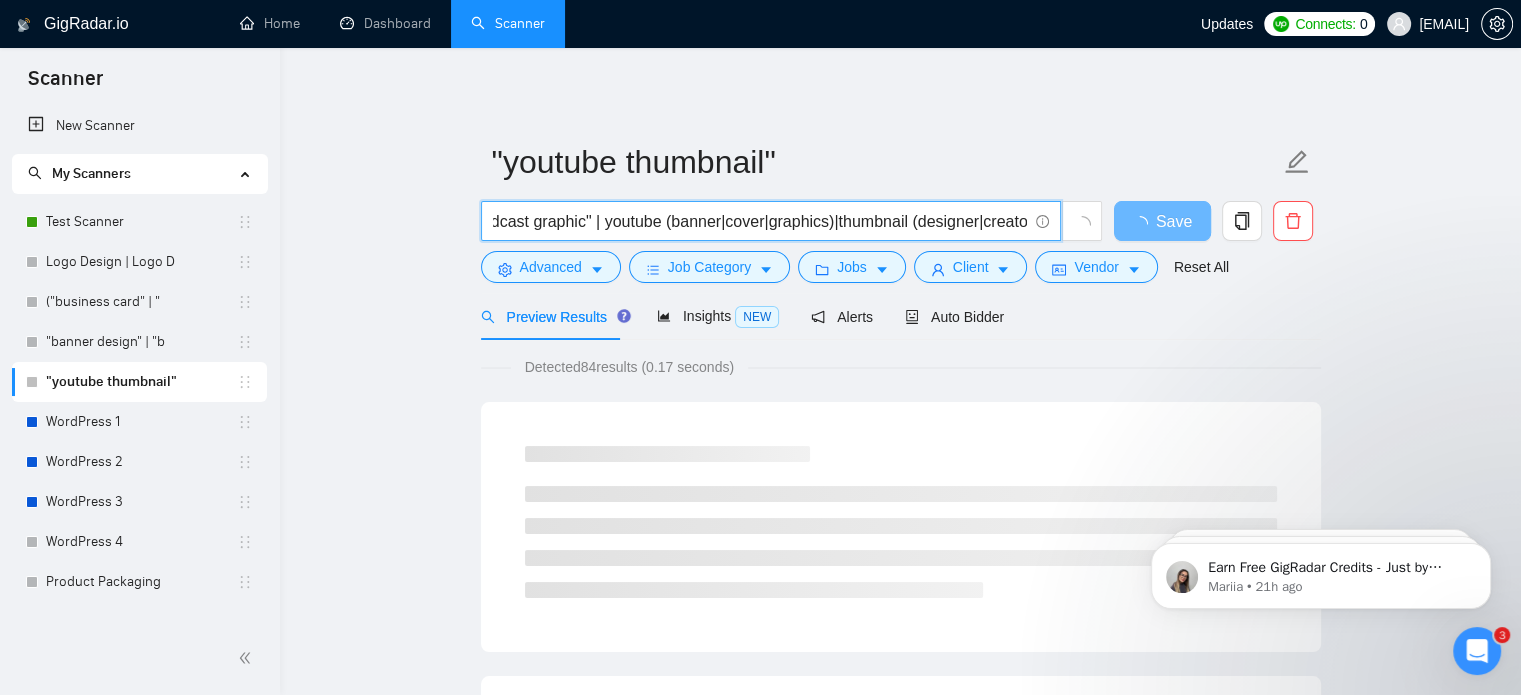 click on "("youtube thumbnail" | "thumbnail design" |  "video thumbnail"  | "custom thumbnail" | "podcast thumbnail" | "podcast cover" | "podcast artwork" | "podcast design" | "podcast graphic" | youtube (banner|cover|graphics)|thumbnail (designer|creator)|clickable thumbnail|eye-catching thumbnail|youtube graphic design|video cover image|youtube visual|podcast (designer|cover art|visual identity))" at bounding box center (760, 221) 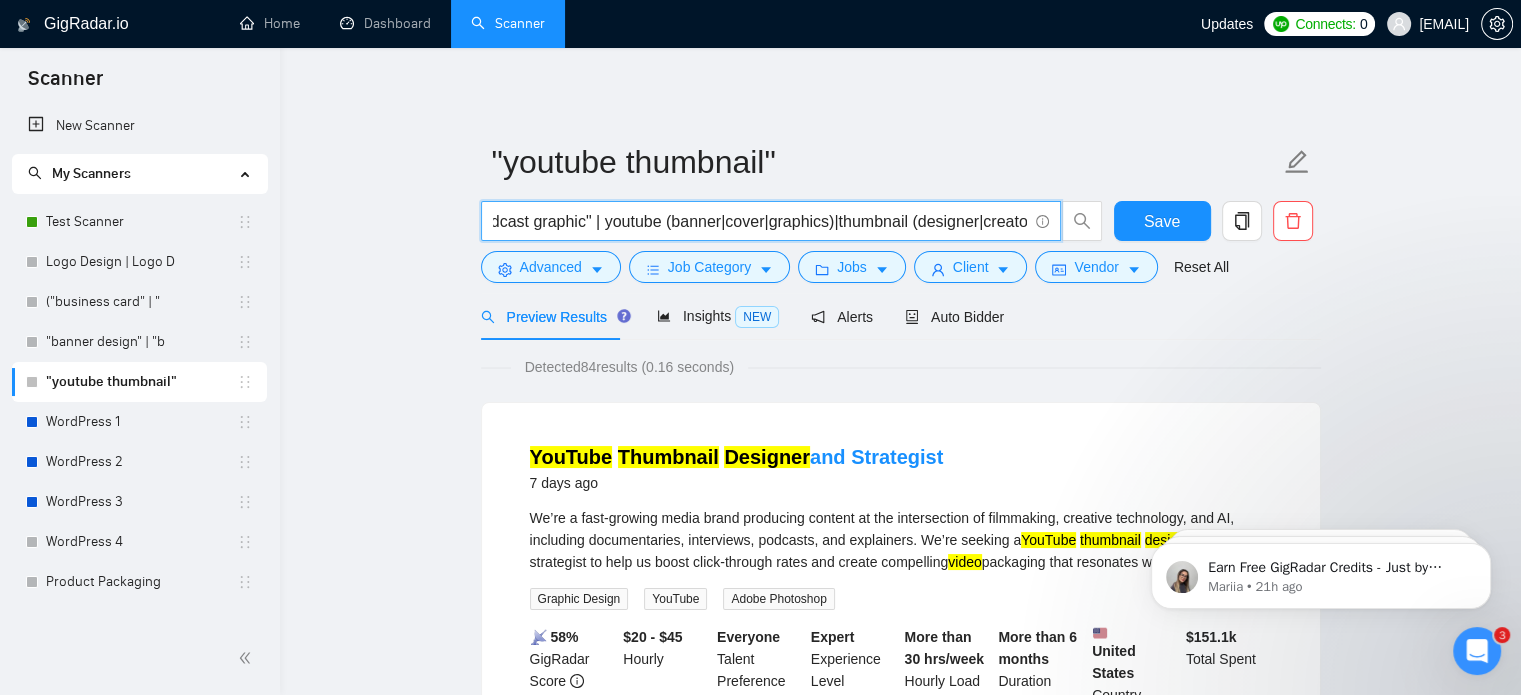 click on "("youtube thumbnail" | "thumbnail design" |  "video thumbnail"  | "custom thumbnail" | "podcast thumbnail" | "podcast cover" | "podcast artwork" | "podcast design" | "podcast graphic" | youtube (banner|cover|graphics)|thumbnail (designer|creator)|clickable thumbnail|eye-catching thumbnail|youtube graphic design|video cover image|youtube visual|podcast (designer|cover art|visual identity))" at bounding box center [760, 221] 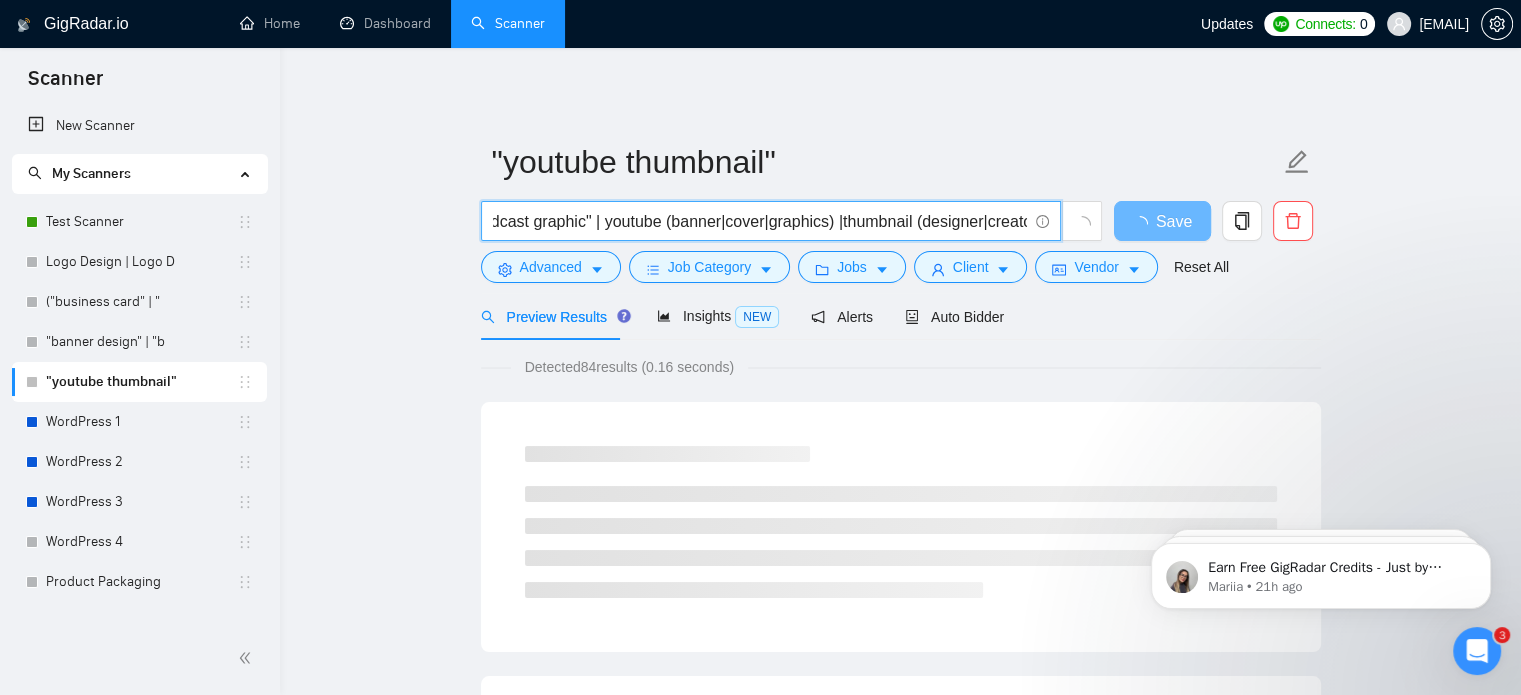 click on "("youtube thumbnail" | "thumbnail design" |  "video thumbnail"  | "custom thumbnail" | "podcast thumbnail" | "podcast cover" | "podcast artwork" | "podcast design" | "podcast graphic" | youtube (banner|cover|graphics) |thumbnail (designer|creator)|clickable thumbnail|eye-catching thumbnail|youtube graphic design|video cover image|youtube visual|podcast (designer|cover art|visual identity))" at bounding box center [760, 221] 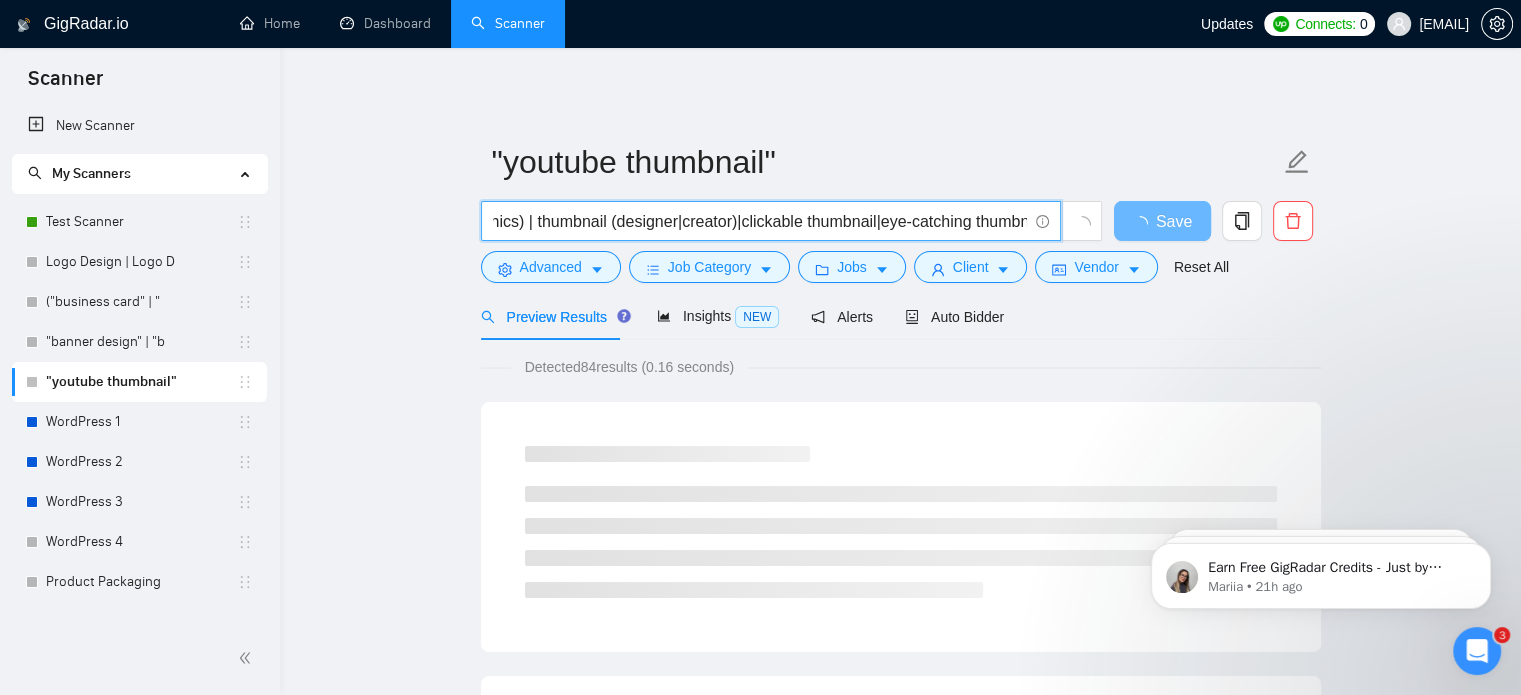 scroll, scrollTop: 0, scrollLeft: 1491, axis: horizontal 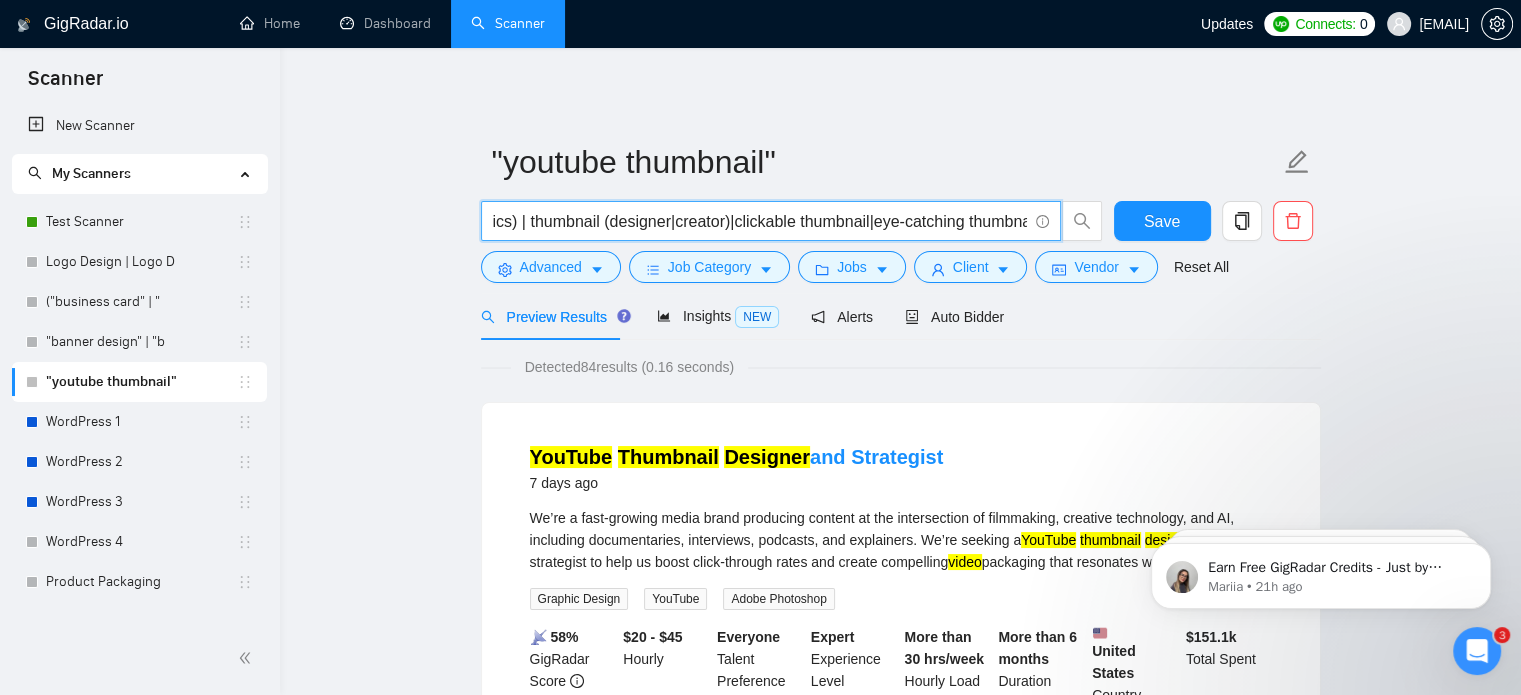 click on "("youtube thumbnail" | "thumbnail design" |  "video thumbnail"  | "custom thumbnail" | "podcast thumbnail" | "podcast cover" | "podcast artwork" | "podcast design" | "podcast graphic" | youtube (banner|cover|graphics) | thumbnail (designer|creator)|clickable thumbnail|eye-catching thumbnail|youtube graphic design|video cover image|youtube visual|podcast (designer|cover art|visual identity))" at bounding box center [760, 221] 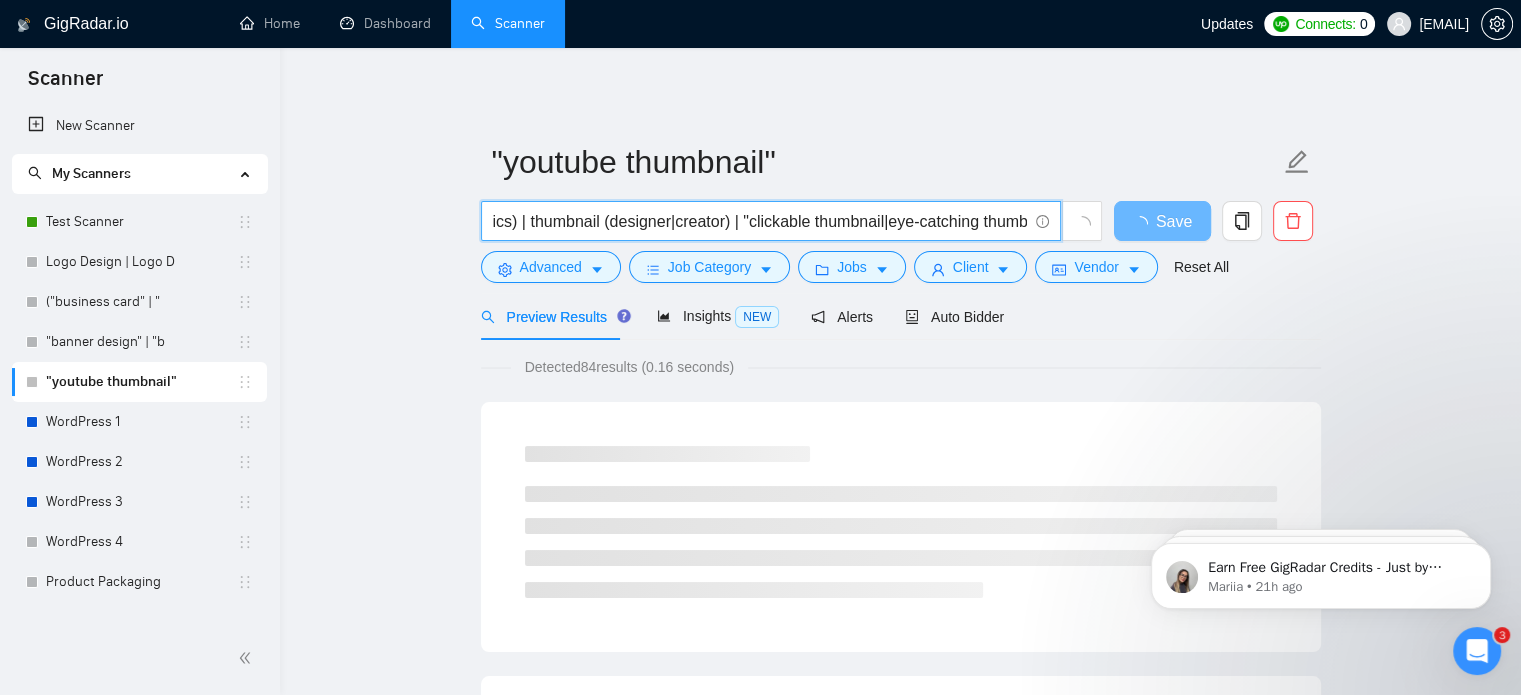 click on "("youtube thumbnail" | "thumbnail design" |  "video thumbnail"  | "custom thumbnail" | "podcast thumbnail" | "podcast cover" | "podcast artwork" | "podcast design" | "podcast graphic" | youtube (banner|cover|graphics) | thumbnail (designer|creator) | "clickable thumbnail|eye-catching thumbnail|youtube graphic design|video cover image|youtube visual|podcast (designer|cover art|visual identity))" at bounding box center [760, 221] 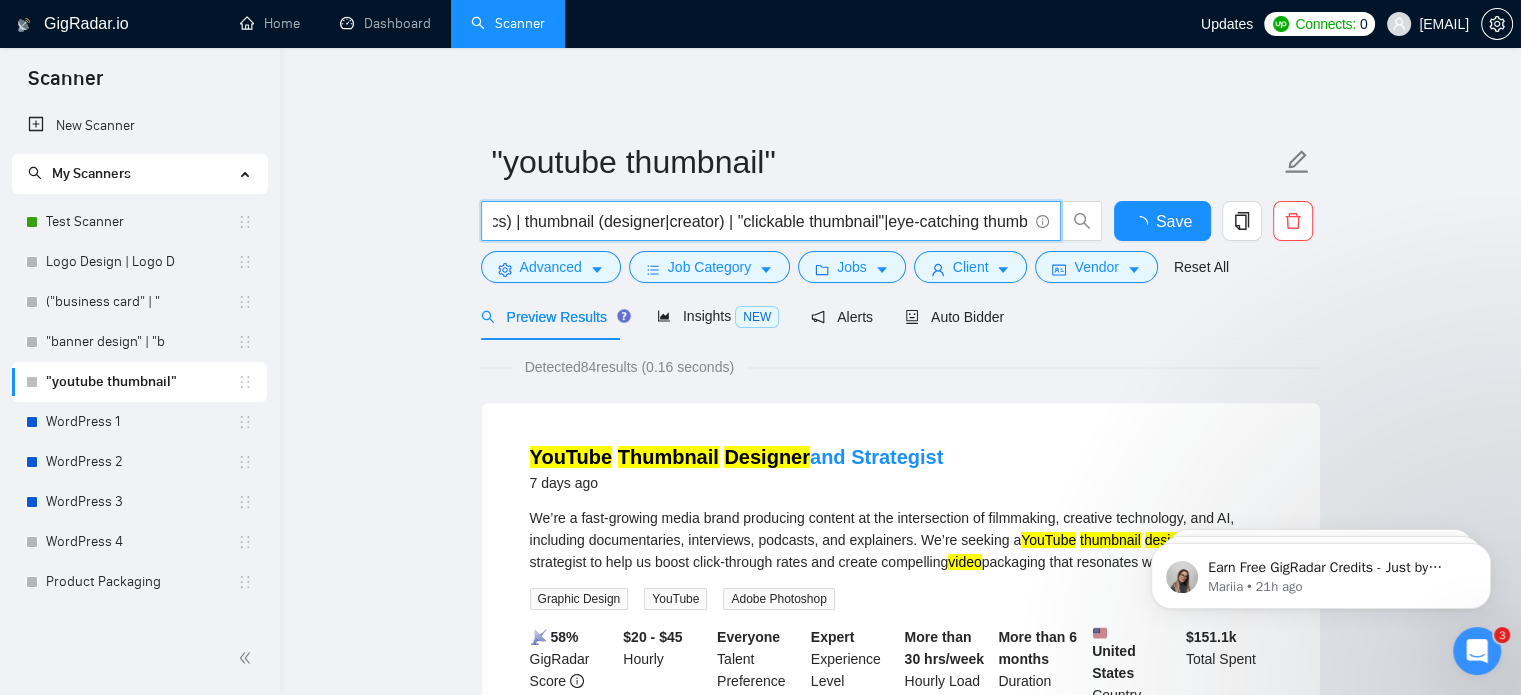 scroll, scrollTop: 0, scrollLeft: 1640, axis: horizontal 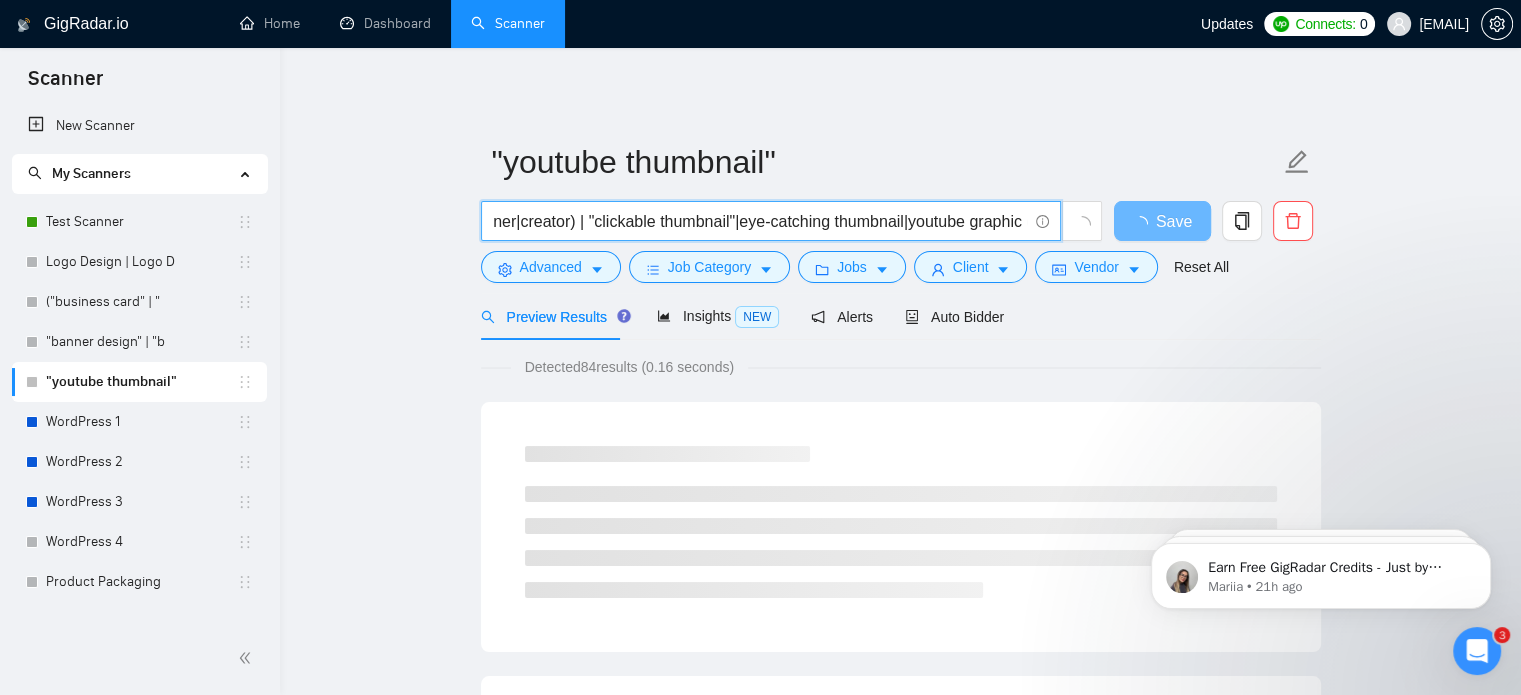 click on "("youtube thumbnail" | "thumbnail design" |  "video thumbnail"  | "custom thumbnail" | "podcast thumbnail" | "podcast cover" | "podcast artwork" | "podcast design" | "podcast graphic" | youtube (banner|cover|graphics) | thumbnail (designer|creator) | "clickable thumbnail" |eye-catching thumbnail|youtube graphic design|video cover image|youtube visual|podcast (designer|cover art|visual identity))" at bounding box center (760, 221) 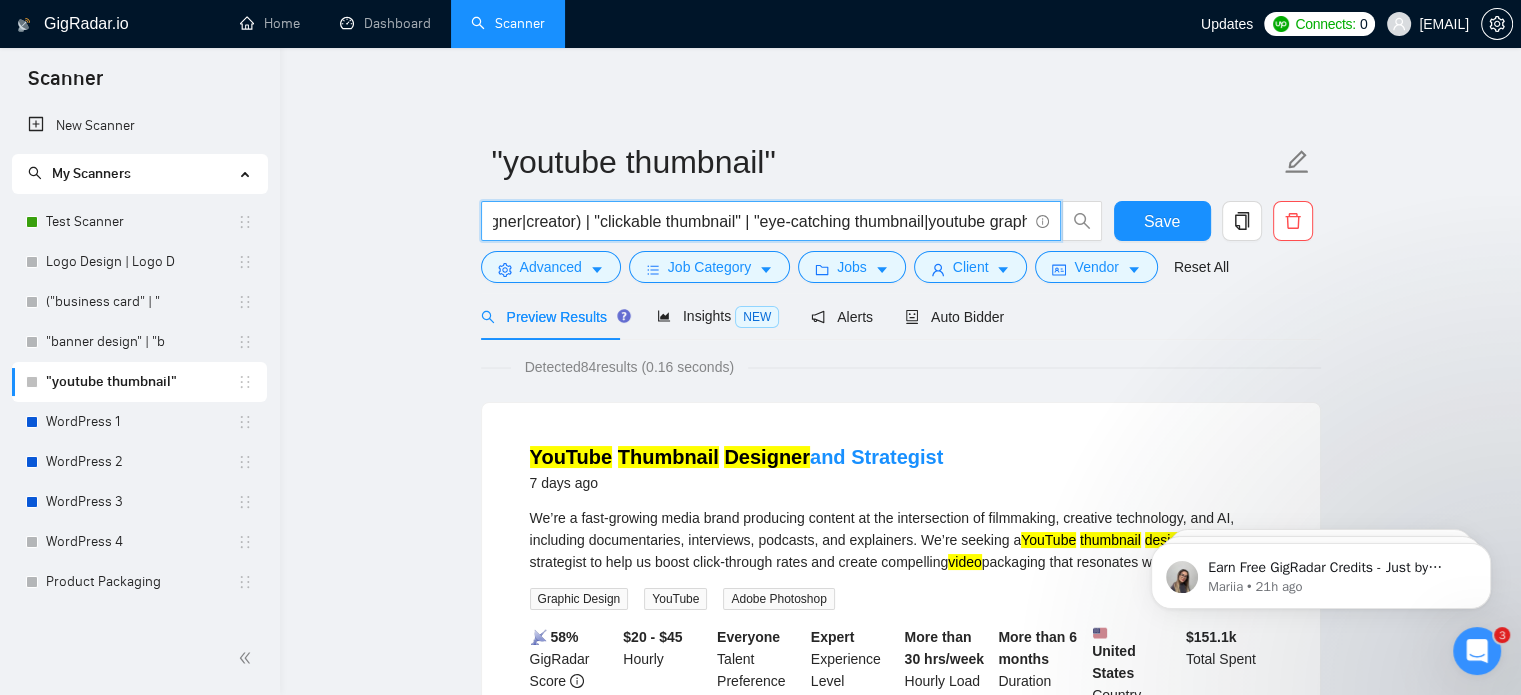 scroll, scrollTop: 0, scrollLeft: 1764, axis: horizontal 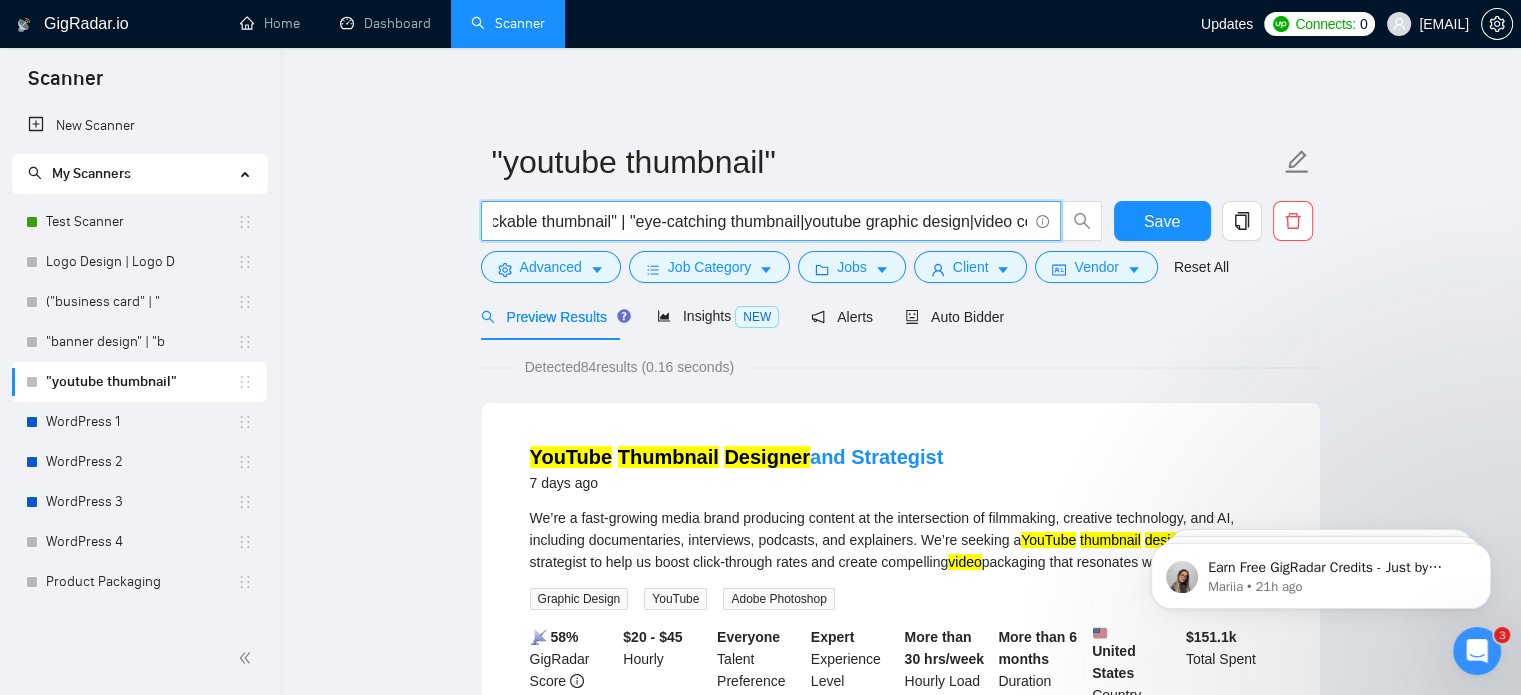 click on "("youtube thumbnail" | "thumbnail design" |  "video thumbnail"  | "custom thumbnail" | "podcast thumbnail" | "podcast cover" | "podcast artwork" | "podcast design" | "podcast graphic" | youtube (banner|cover|graphics) | thumbnail (designer|creator) | "clickable thumbnail" | "eye-catching thumbnail|youtube graphic design|video cover image|youtube visual|podcast (designer|cover art|visual identity))" at bounding box center [760, 221] 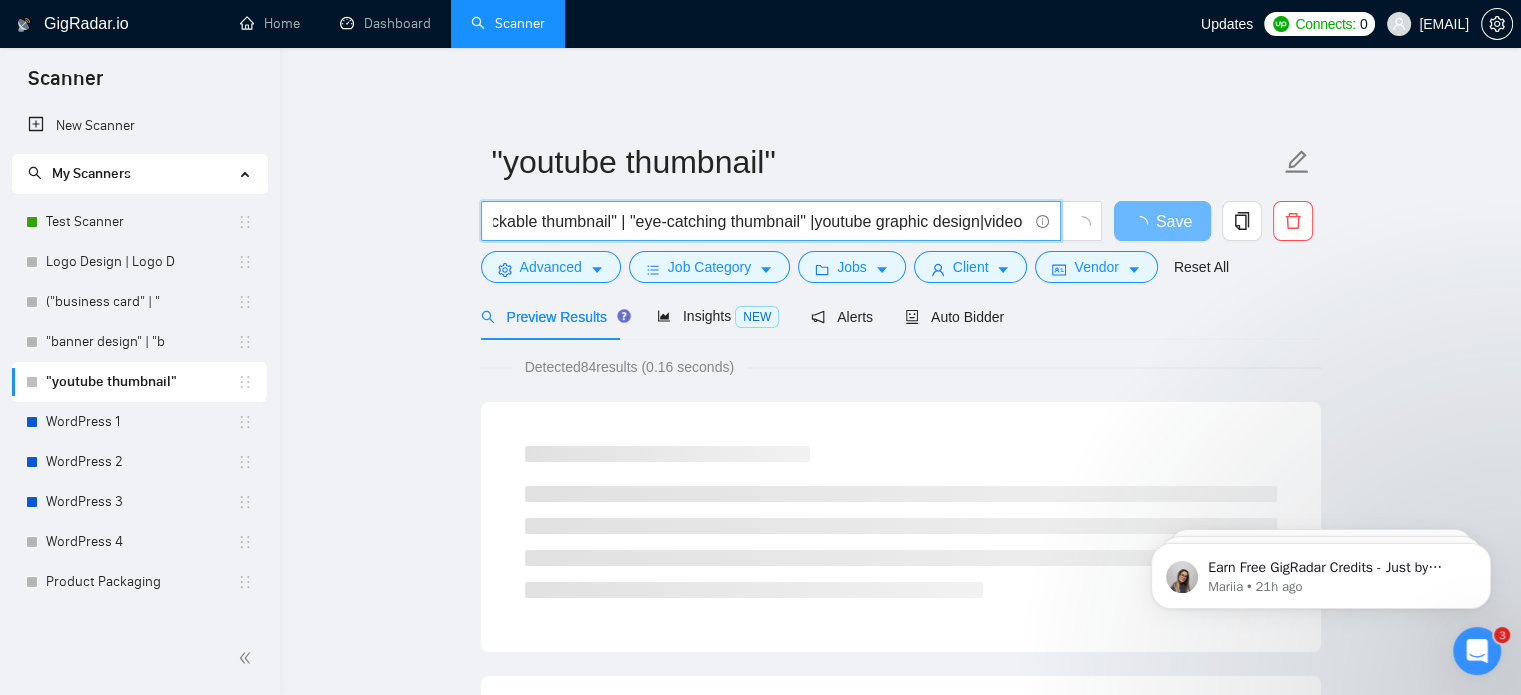 click on "("youtube thumbnail" | "thumbnail design" |  "video thumbnail"  | "custom thumbnail" | "podcast thumbnail" | "podcast cover" | "podcast artwork" | "podcast design" | "podcast graphic" | youtube (banner|cover|graphics) | thumbnail (designer|creator) | "clickable thumbnail" | "eye-catching thumbnail" |youtube graphic design|video cover image|youtube visual|podcast (designer|cover art|visual identity))" at bounding box center (760, 221) 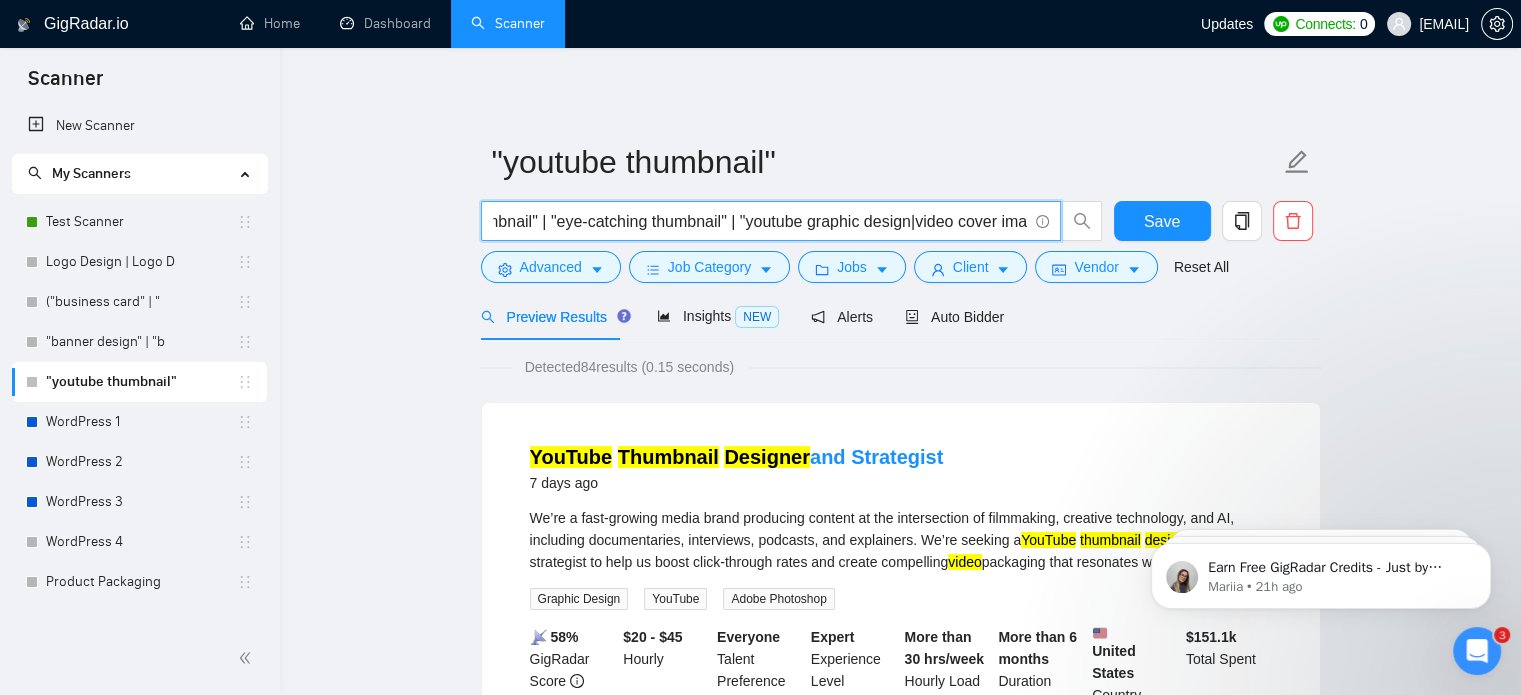 scroll, scrollTop: 0, scrollLeft: 1864, axis: horizontal 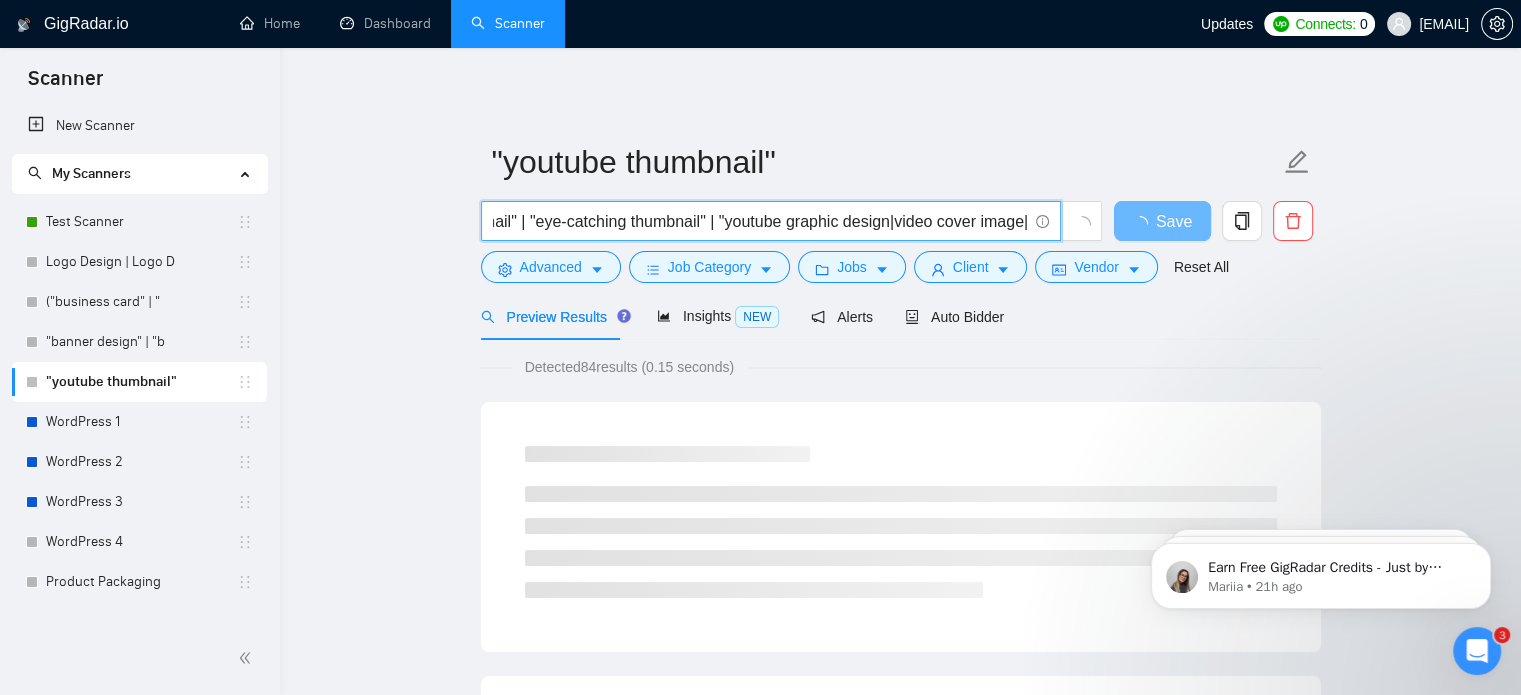 click on "("youtube thumbnail" | "thumbnail design" |  "video thumbnail"  | "custom thumbnail" | "podcast thumbnail" | "podcast cover" | "podcast artwork" | "podcast design" | "podcast graphic" | youtube (banner|cover|graphics) | thumbnail (designer|creator) | "clickable thumbnail" | "eye-catching thumbnail" | "youtube graphic design|video cover image|youtube visual|podcast (designer|cover art|visual identity))" at bounding box center [760, 221] 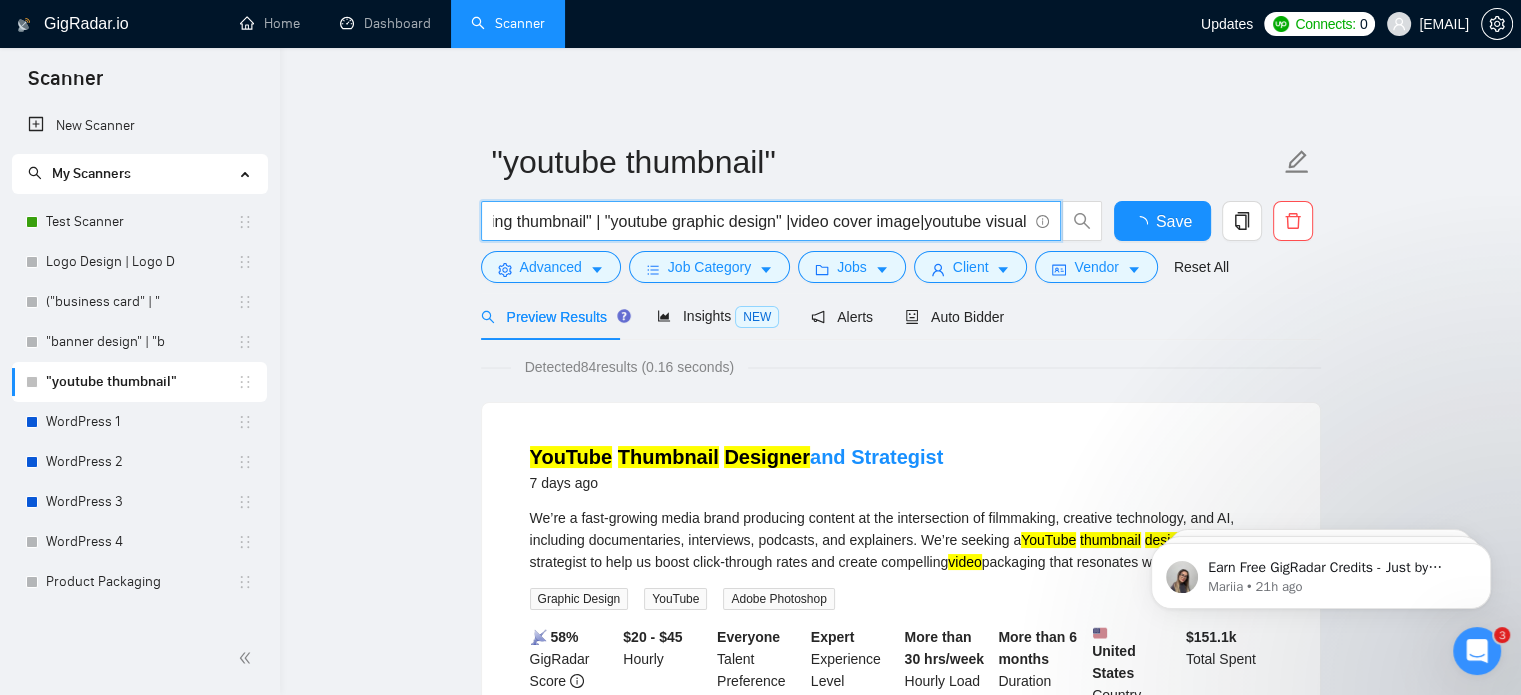 scroll, scrollTop: 0, scrollLeft: 1979, axis: horizontal 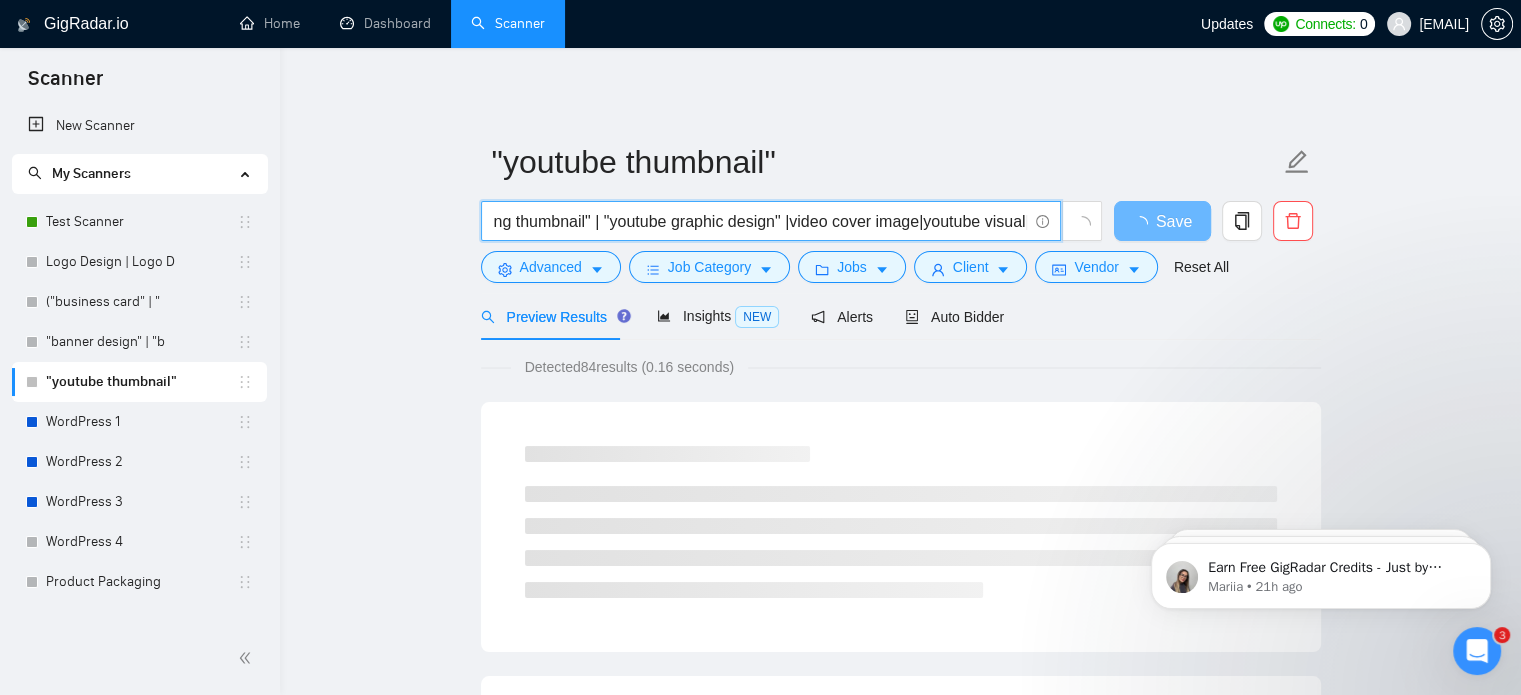 click on "("youtube thumbnail" | "thumbnail design" |  "video thumbnail"  | "custom thumbnail" | "podcast thumbnail" | "podcast cover" | "podcast artwork" | "podcast design" | "podcast graphic" | youtube (banner|cover|graphics) | thumbnail (designer|creator) | "clickable thumbnail" | "eye-catching thumbnail" | "youtube graphic design" |video cover image|youtube visual|podcast (designer|cover art|visual identity))" at bounding box center [760, 221] 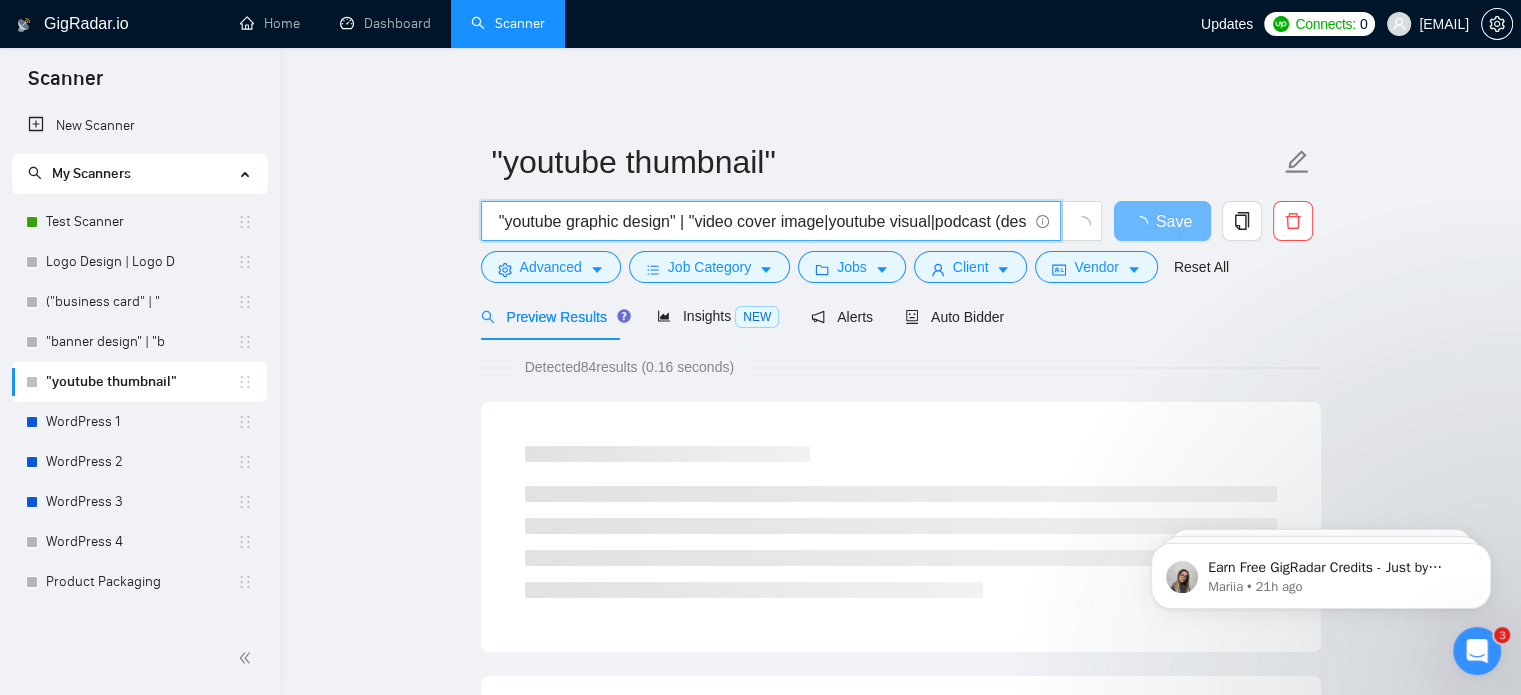 scroll, scrollTop: 0, scrollLeft: 2087, axis: horizontal 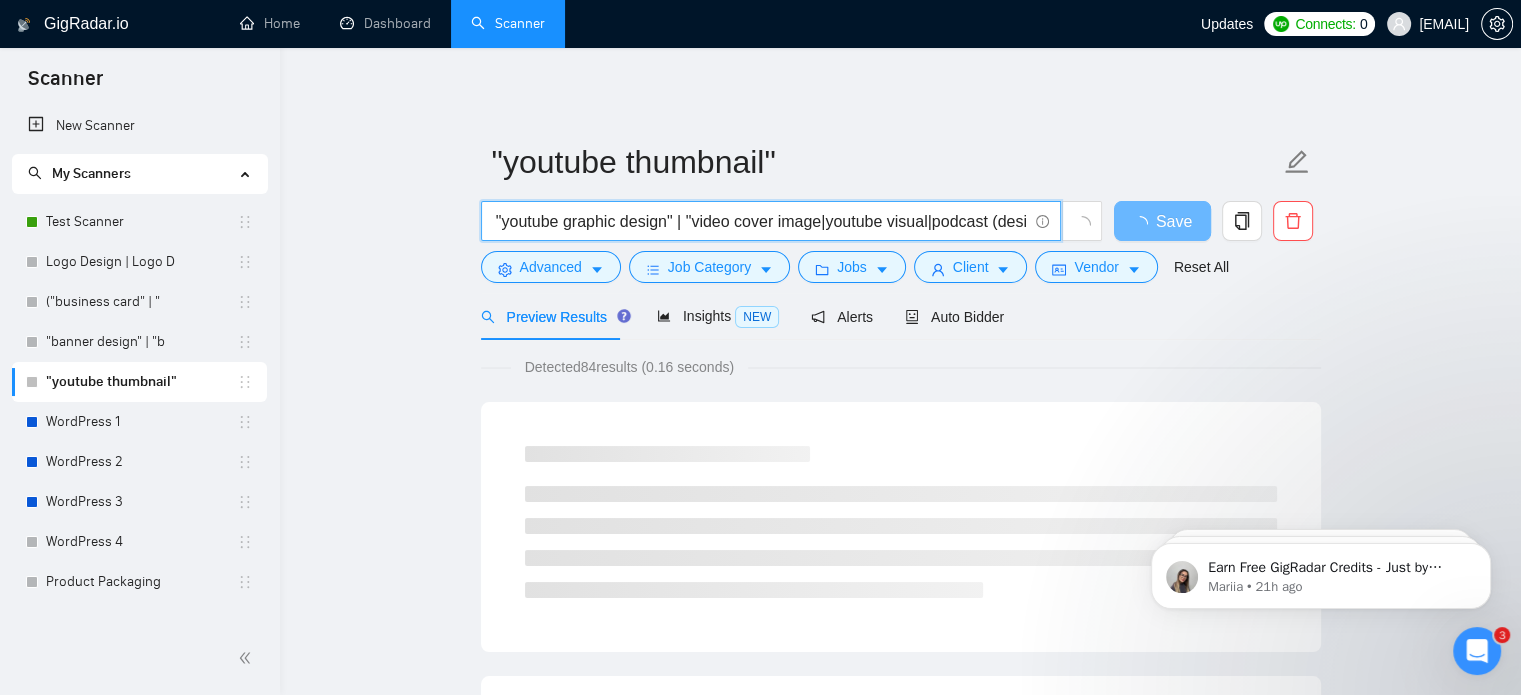 click on "("youtube thumbnail" | "thumbnail design" |  "video thumbnail"  | "custom thumbnail" | "podcast thumbnail" | "podcast cover" | "podcast artwork" | "podcast design" | "podcast graphic" | youtube (banner|cover|graphics) | thumbnail (designer|creator) | "clickable thumbnail" | "eye-catching thumbnail" | "youtube graphic design" | "video cover image|youtube visual|podcast (designer|cover art|visual identity))" at bounding box center [760, 221] 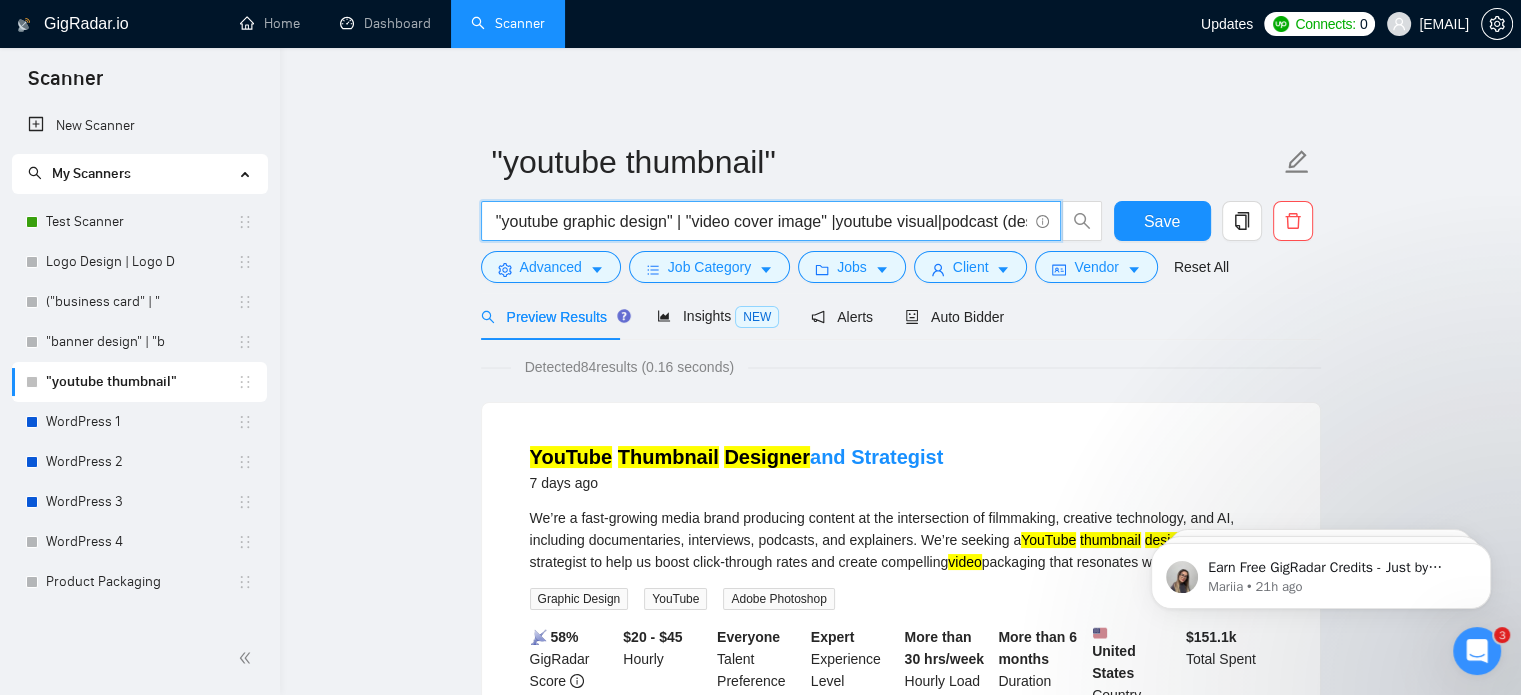 click on "("youtube thumbnail" | "thumbnail design" |  "video thumbnail"  | "custom thumbnail" | "podcast thumbnail" | "podcast cover" | "podcast artwork" | "podcast design" | "podcast graphic" | youtube (banner|cover|graphics) | thumbnail (designer|creator) | "clickable thumbnail" | "eye-catching thumbnail" | "youtube graphic design" | "video cover image" |youtube visual|podcast (designer|cover art|visual identity))" at bounding box center [760, 221] 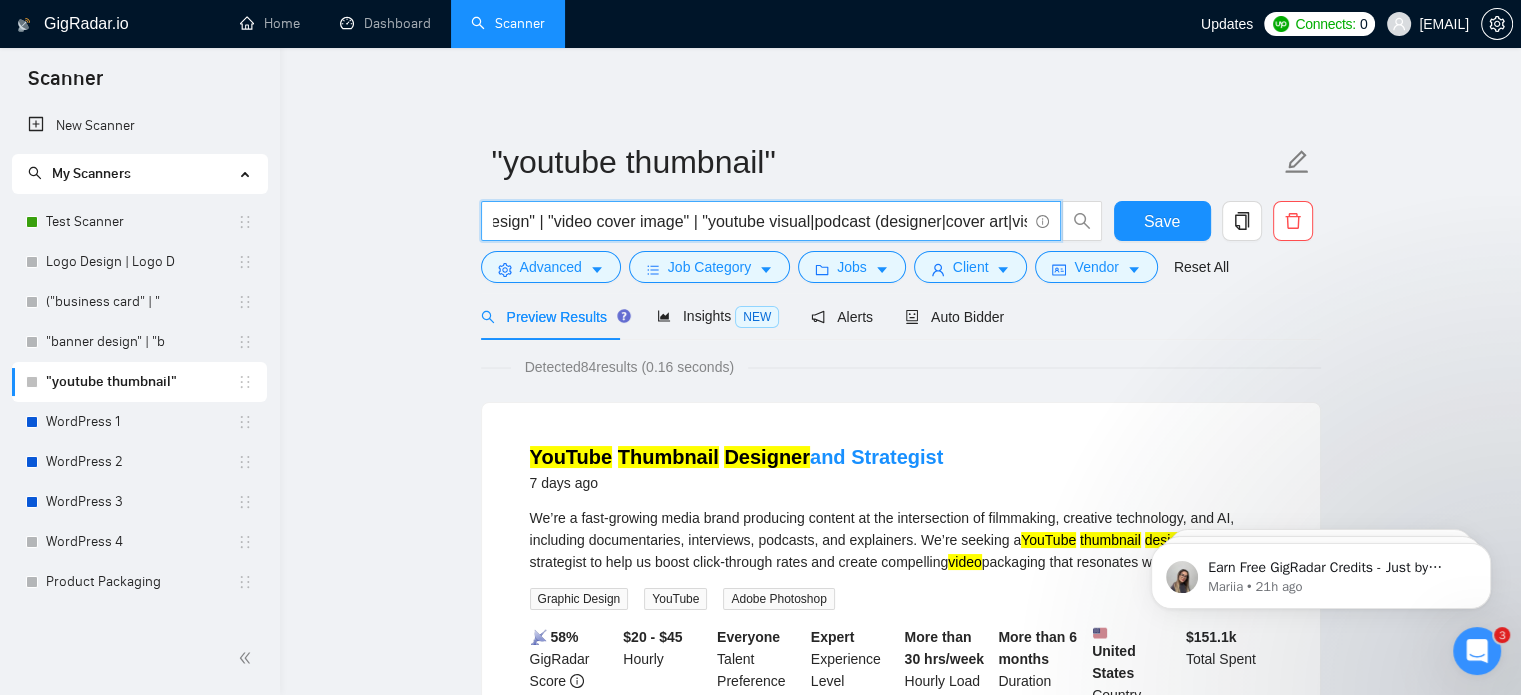 scroll, scrollTop: 0, scrollLeft: 2219, axis: horizontal 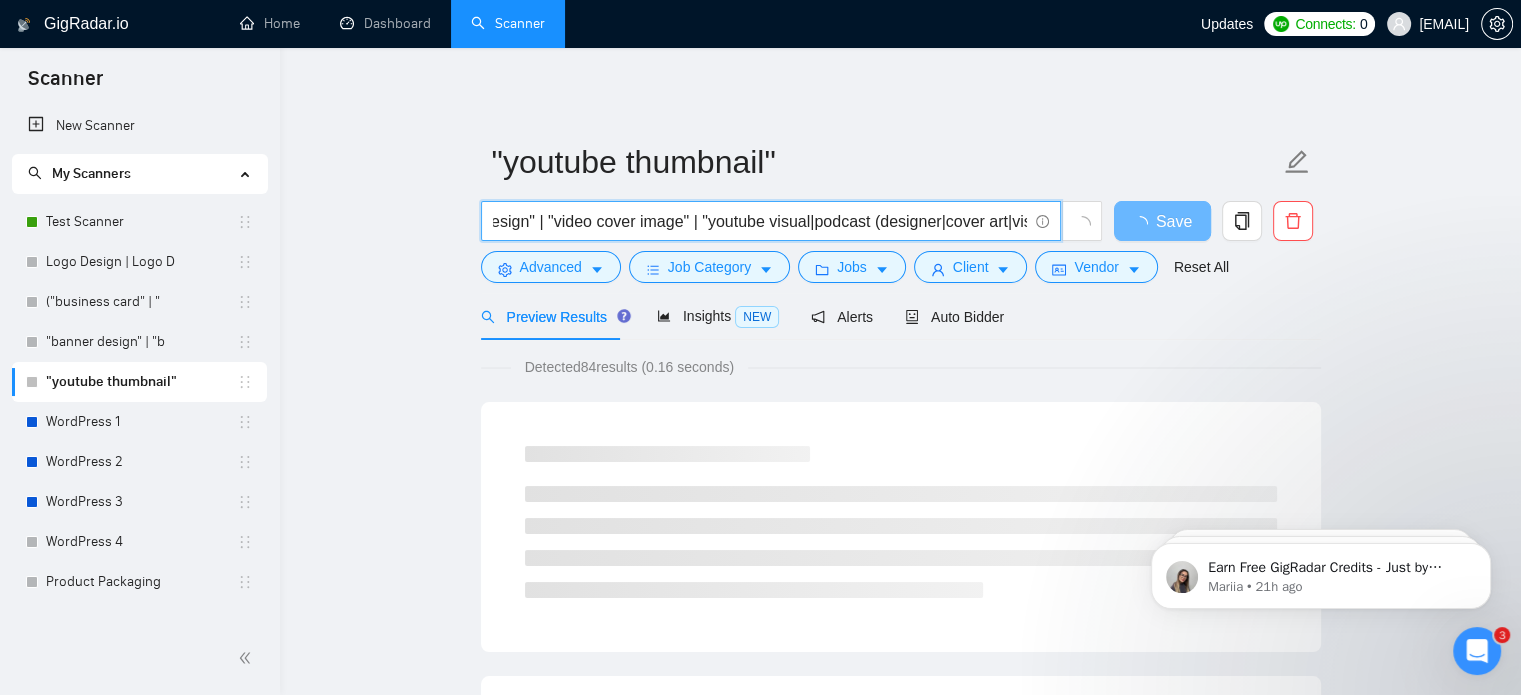 click on "("youtube thumbnail" | "thumbnail design" |  "video thumbnail"  | "custom thumbnail" | "podcast thumbnail" | "podcast cover" | "podcast artwork" | "podcast design" | "podcast graphic" | youtube (banner|cover|graphics) | thumbnail (designer|creator) | "clickable thumbnail" | "eye-catching thumbnail" | "youtube graphic design" | "video cover image" | "youtube visual|podcast (designer|cover art|visual identity))" at bounding box center (760, 221) 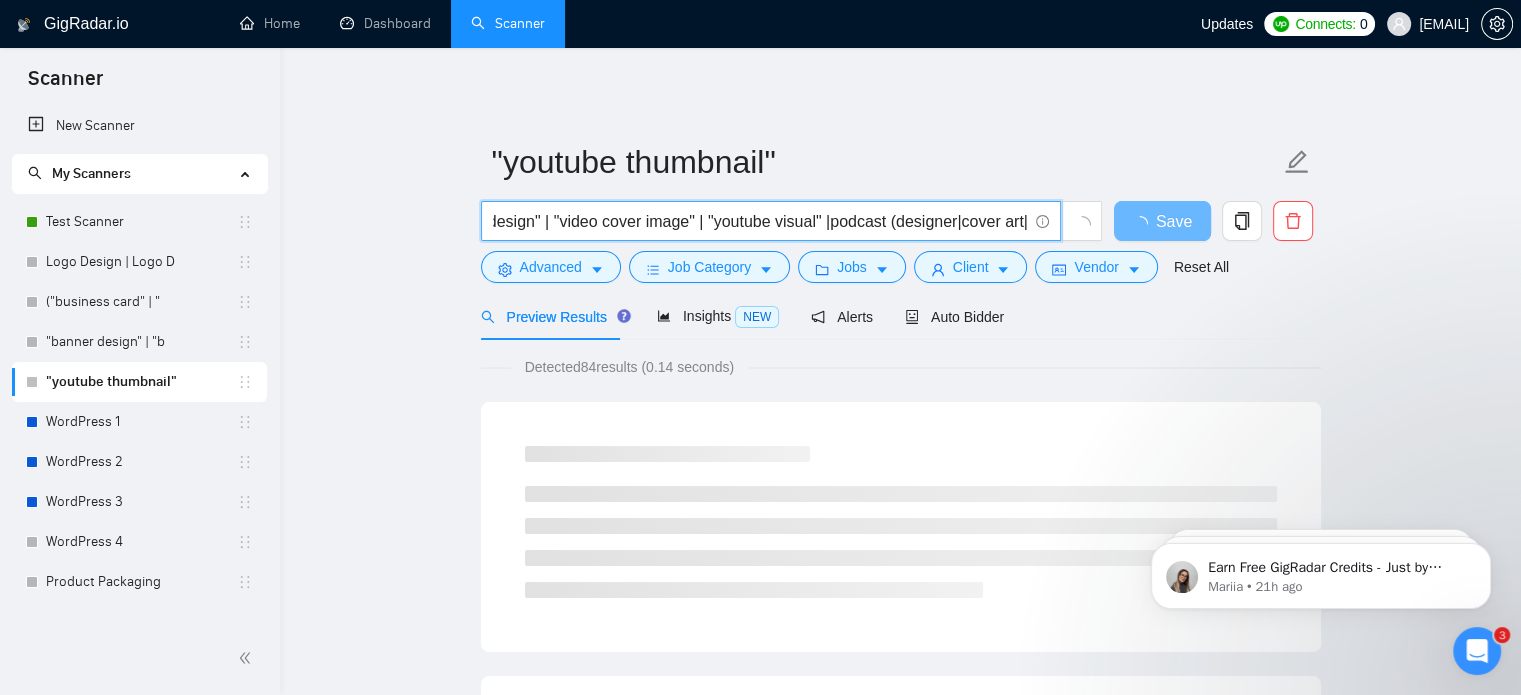 click on "("youtube thumbnail" | "thumbnail design" |  "video thumbnail"  | "custom thumbnail" | "podcast thumbnail" | "podcast cover" | "podcast artwork" | "podcast design" | "podcast graphic" | youtube (banner|cover|graphics) | thumbnail (designer|creator) | "clickable thumbnail" | "eye-catching thumbnail" | "youtube graphic design" | "video cover image" | "youtube visual" |podcast (designer|cover art|visual identity))" at bounding box center (760, 221) 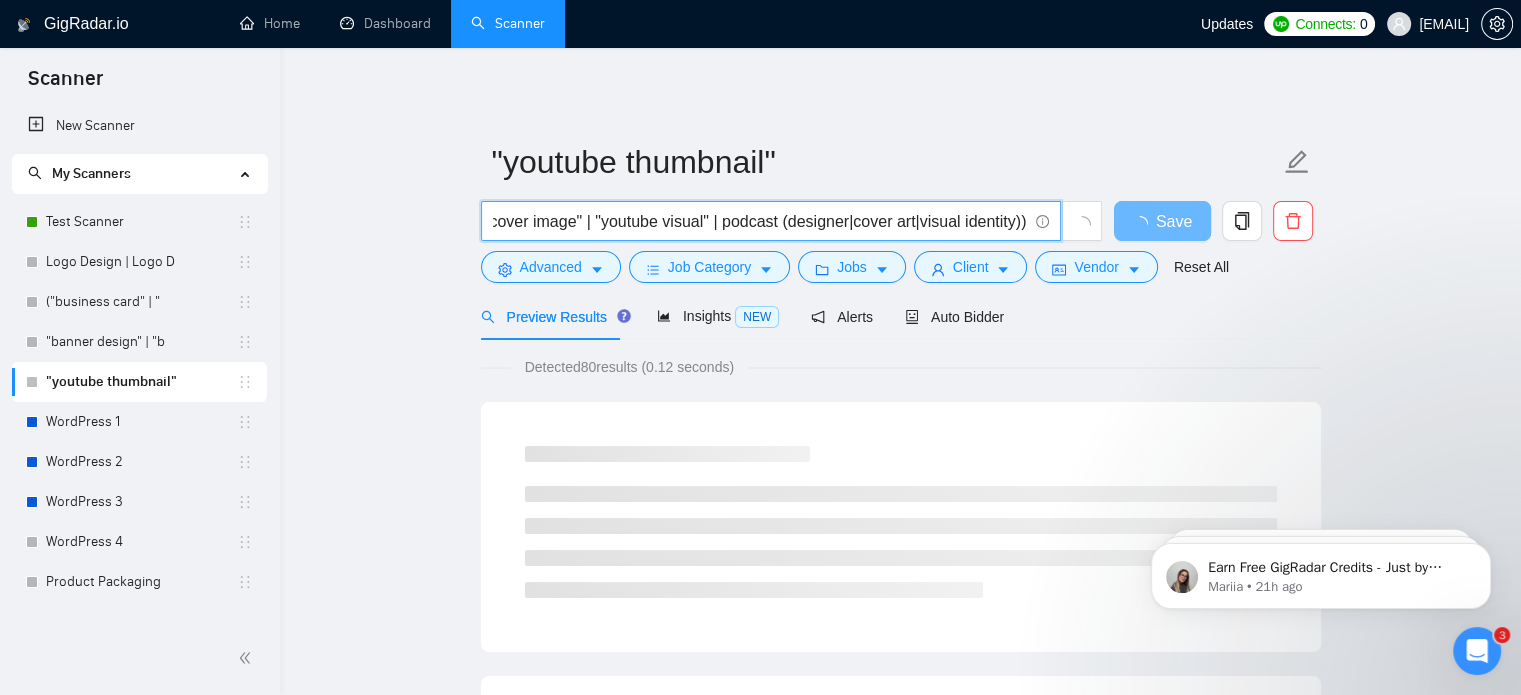 scroll, scrollTop: 0, scrollLeft: 2352, axis: horizontal 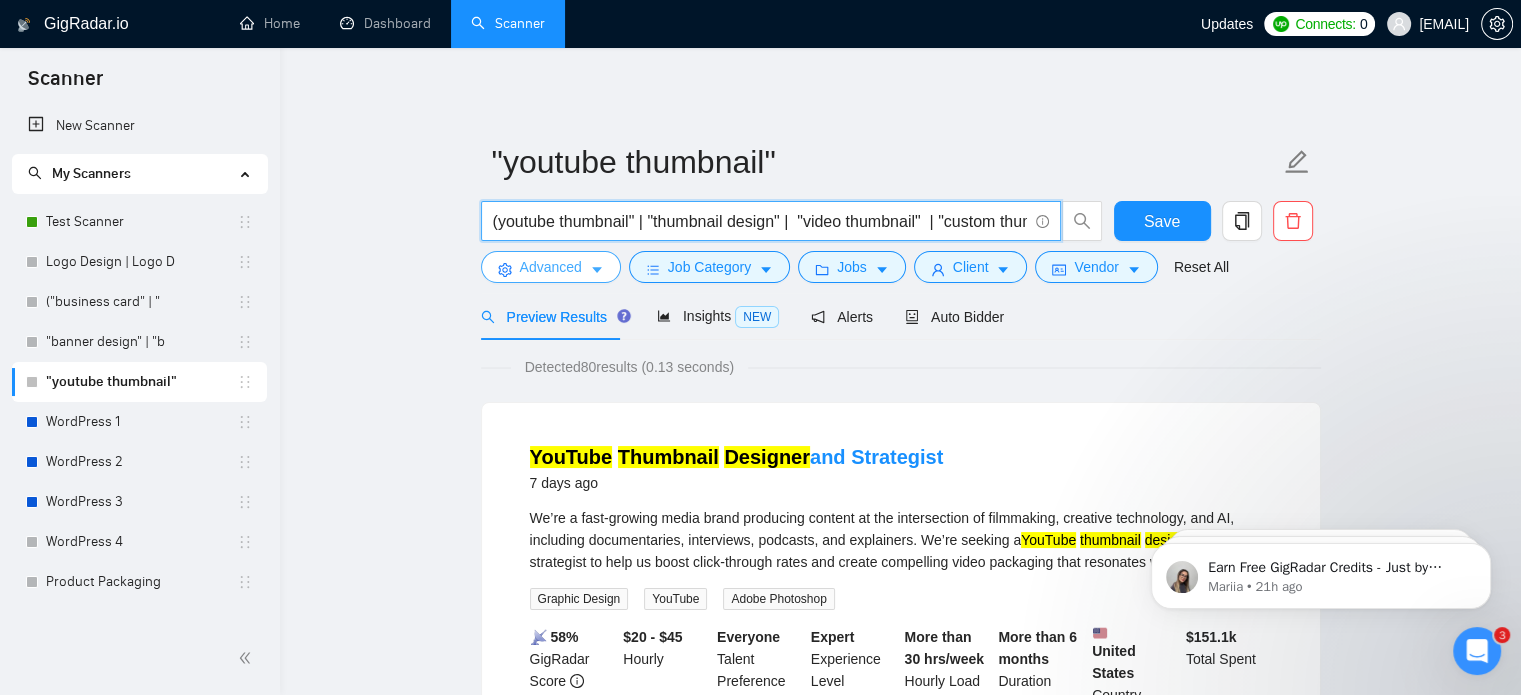 click on "Advanced" at bounding box center [551, 267] 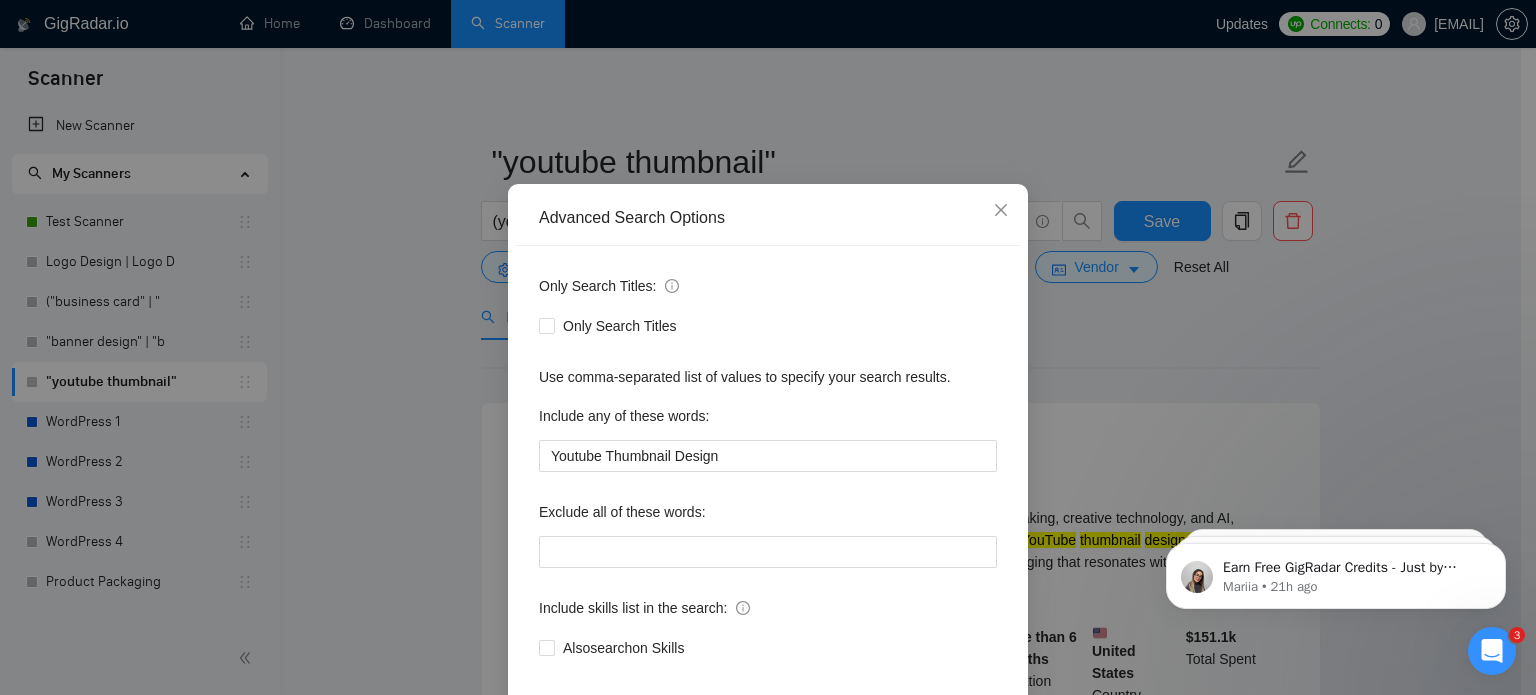 scroll, scrollTop: 136, scrollLeft: 0, axis: vertical 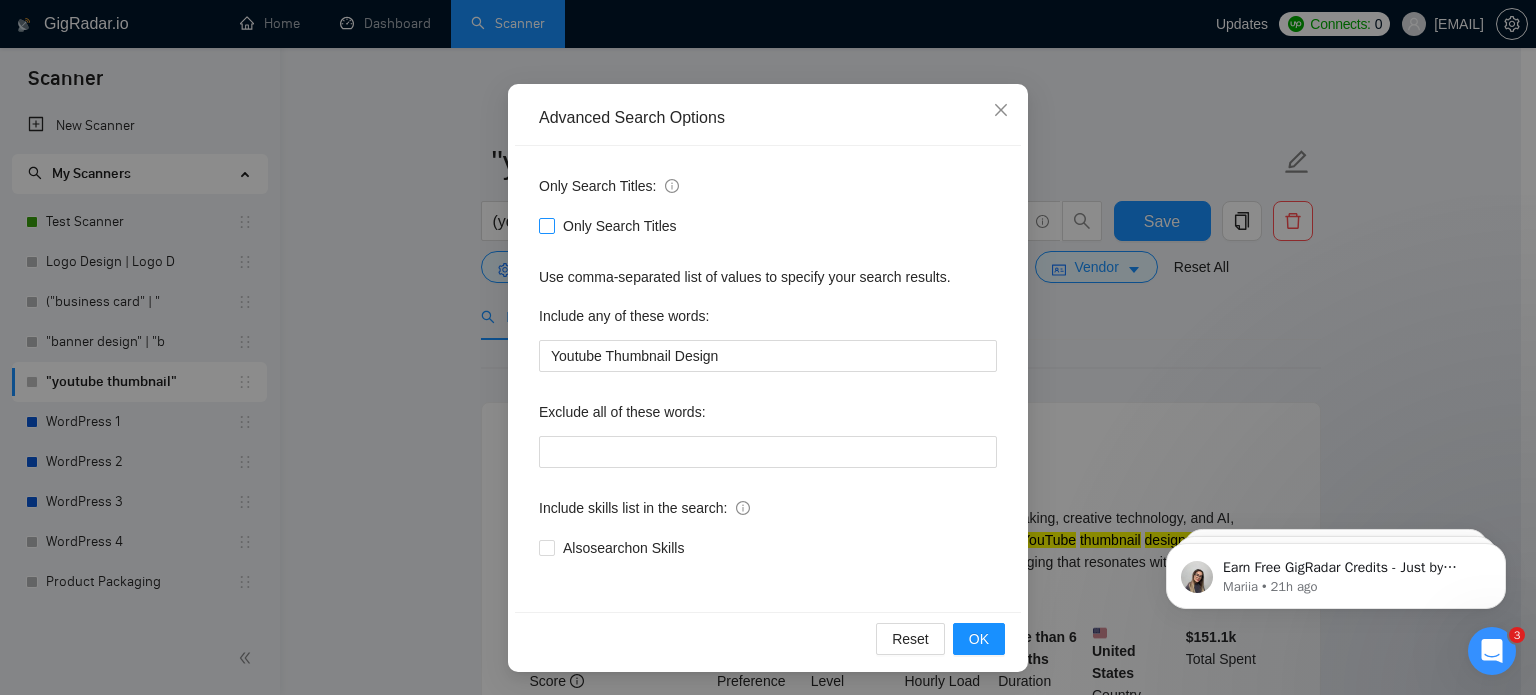 click on "Only Search Titles" at bounding box center (546, 225) 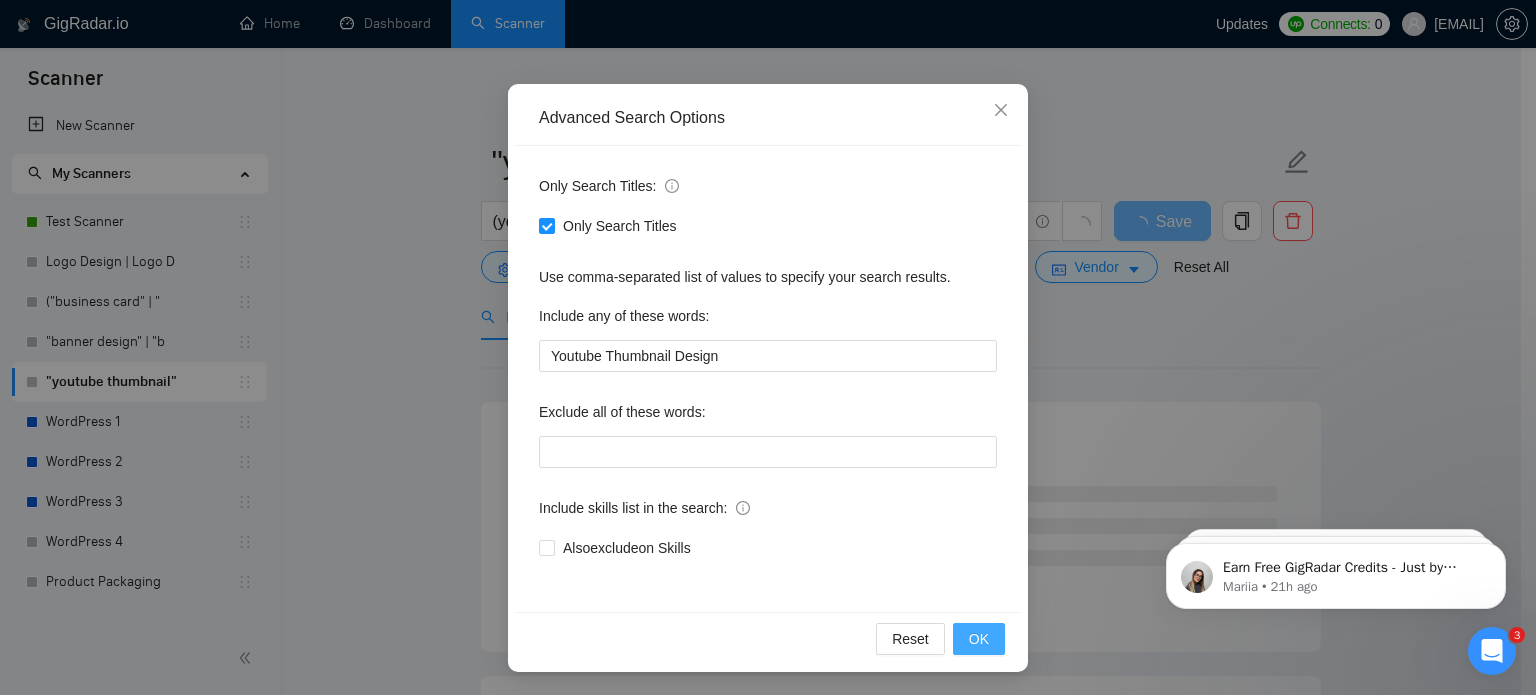 click on "OK" at bounding box center (979, 639) 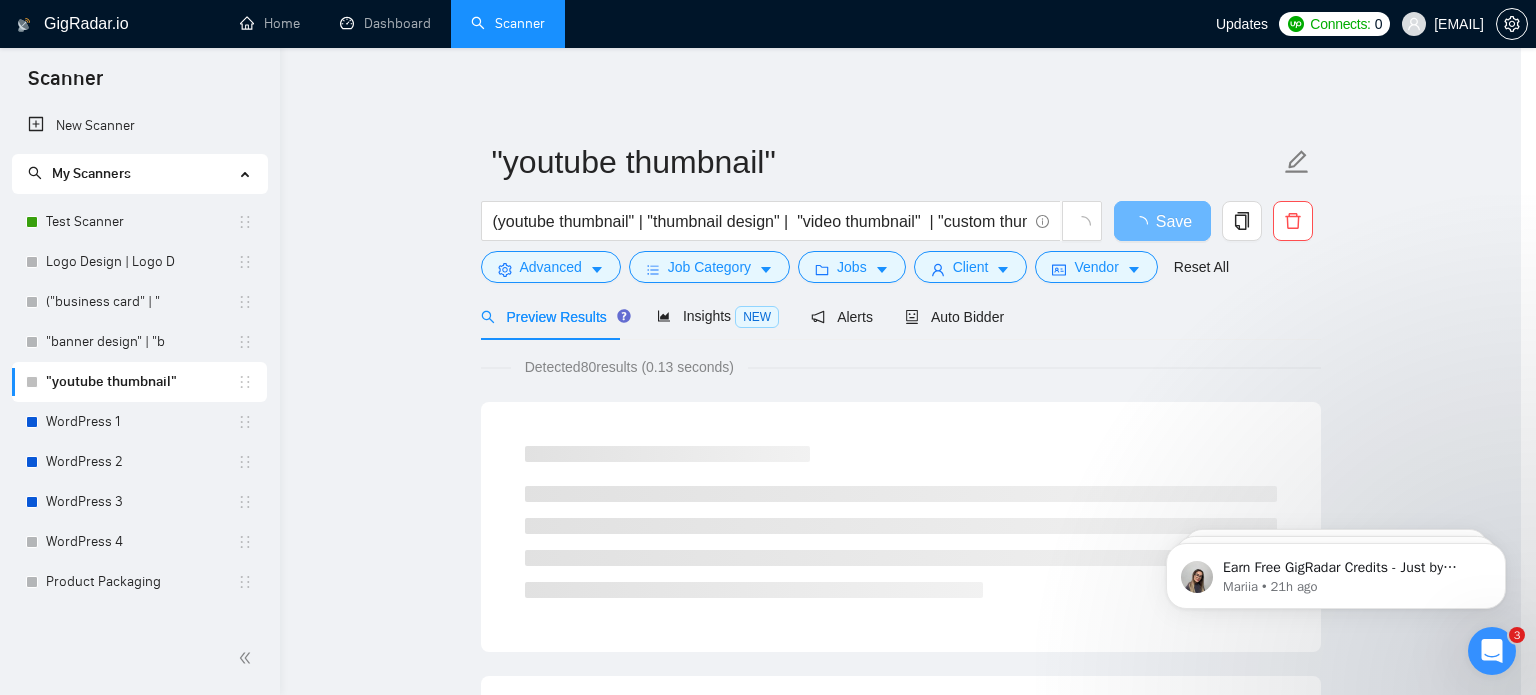 scroll, scrollTop: 36, scrollLeft: 0, axis: vertical 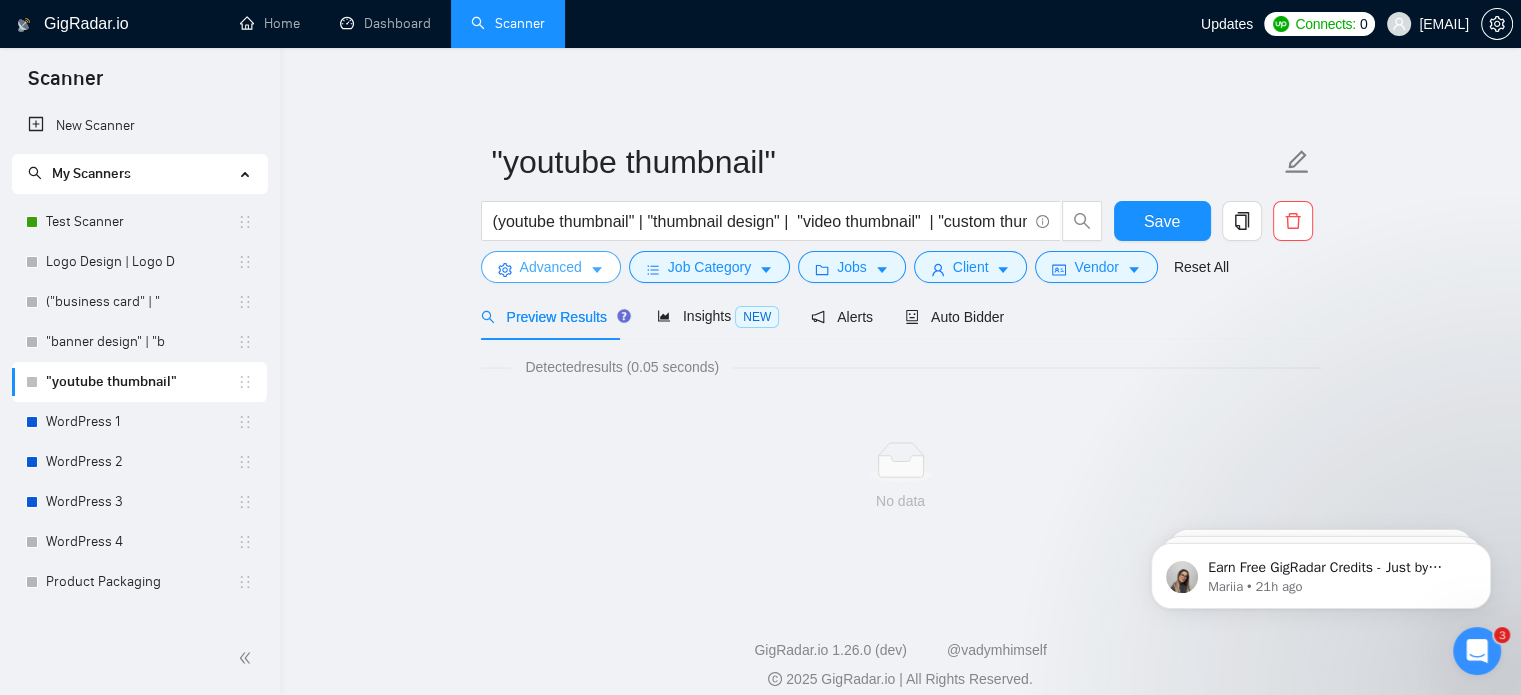 click on "Advanced" at bounding box center [551, 267] 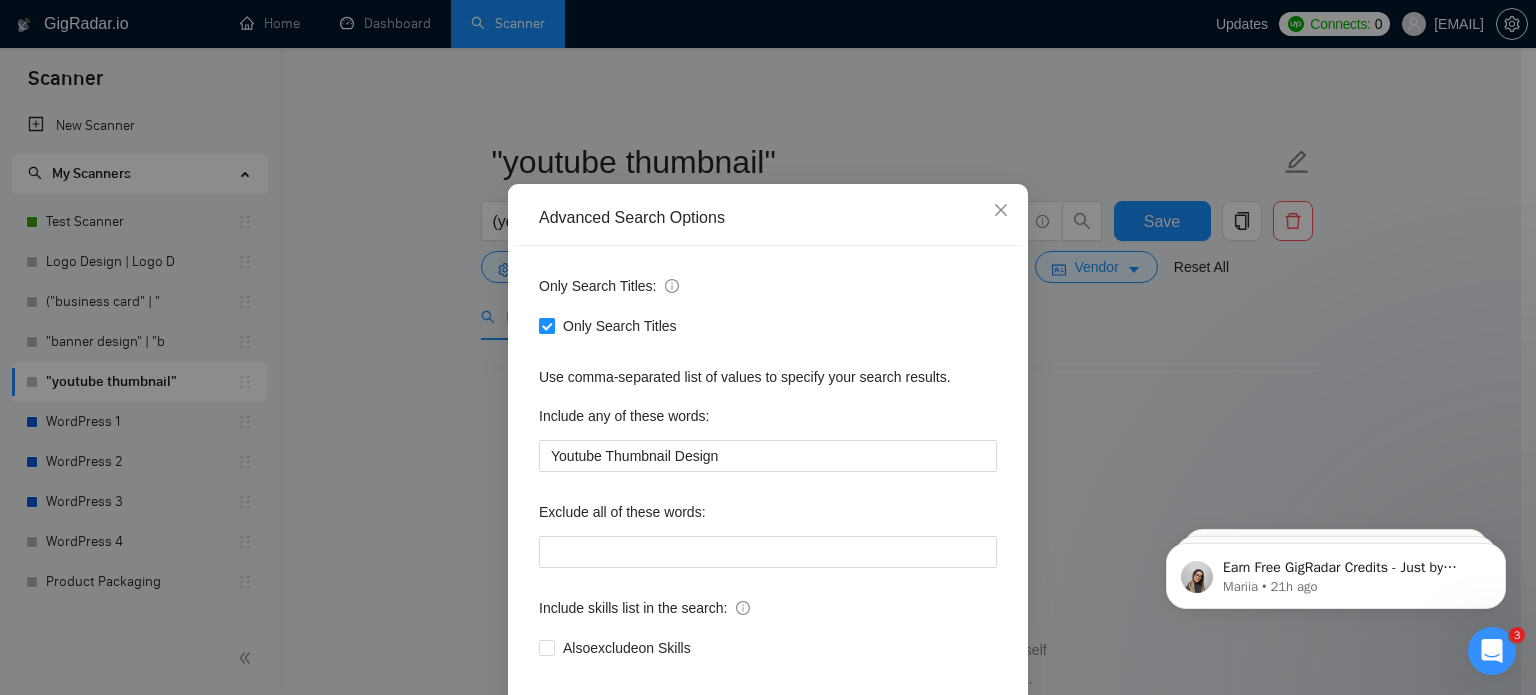 click on "Only Search Titles" at bounding box center [546, 325] 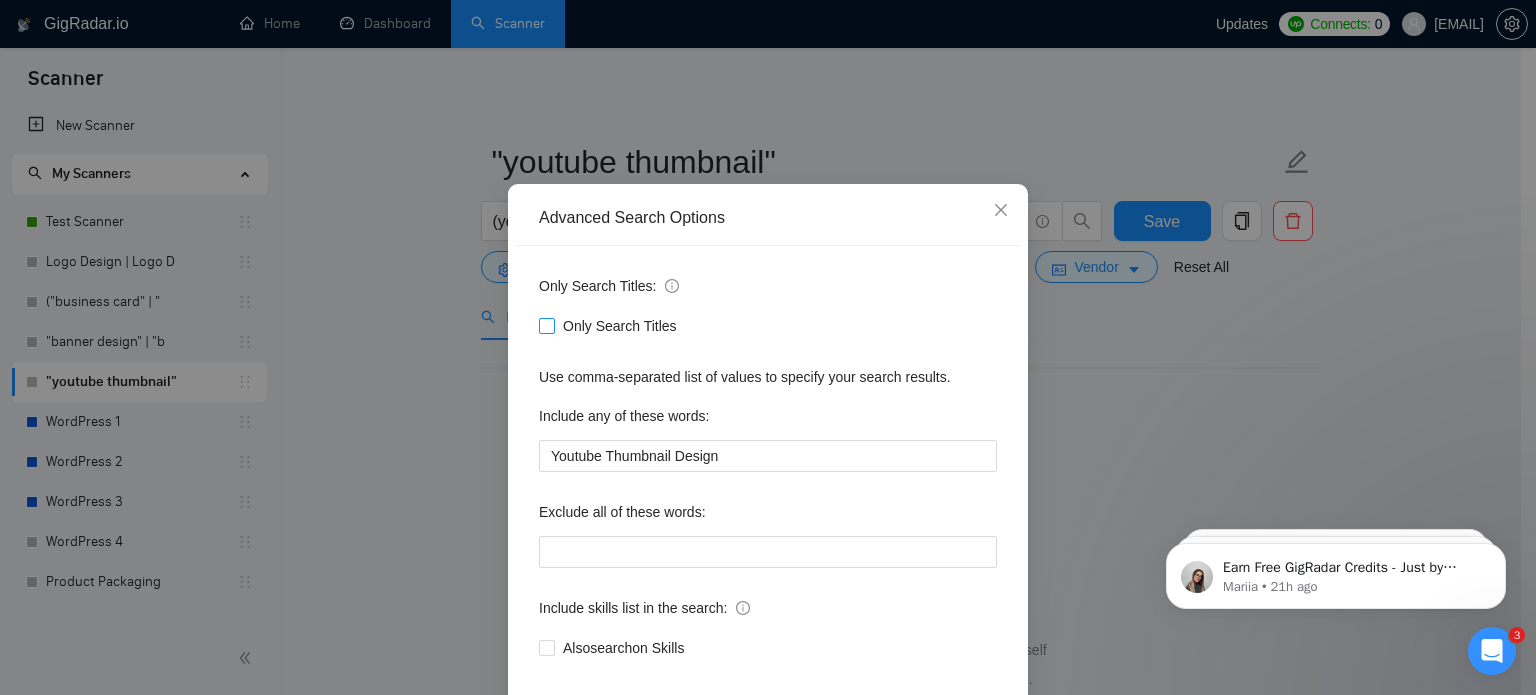 scroll, scrollTop: 136, scrollLeft: 0, axis: vertical 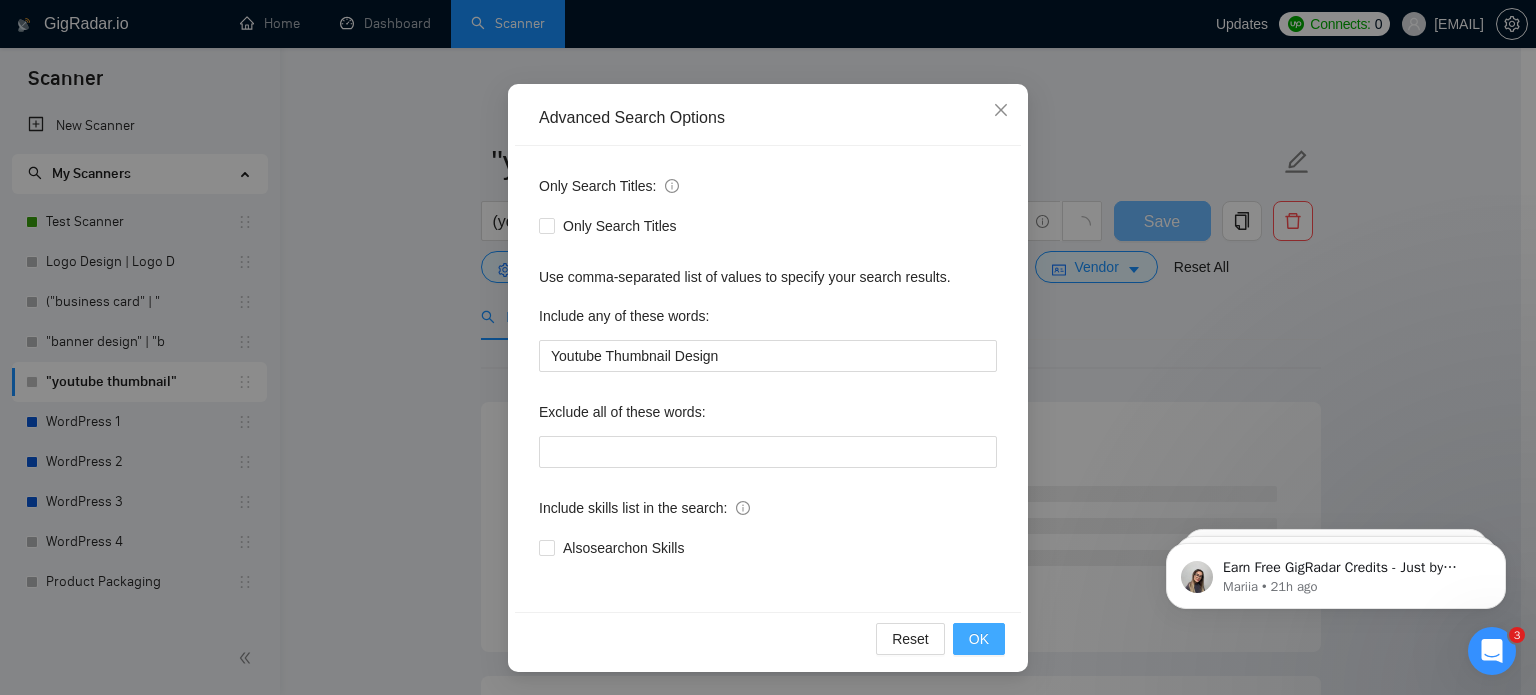 click on "OK" at bounding box center [979, 639] 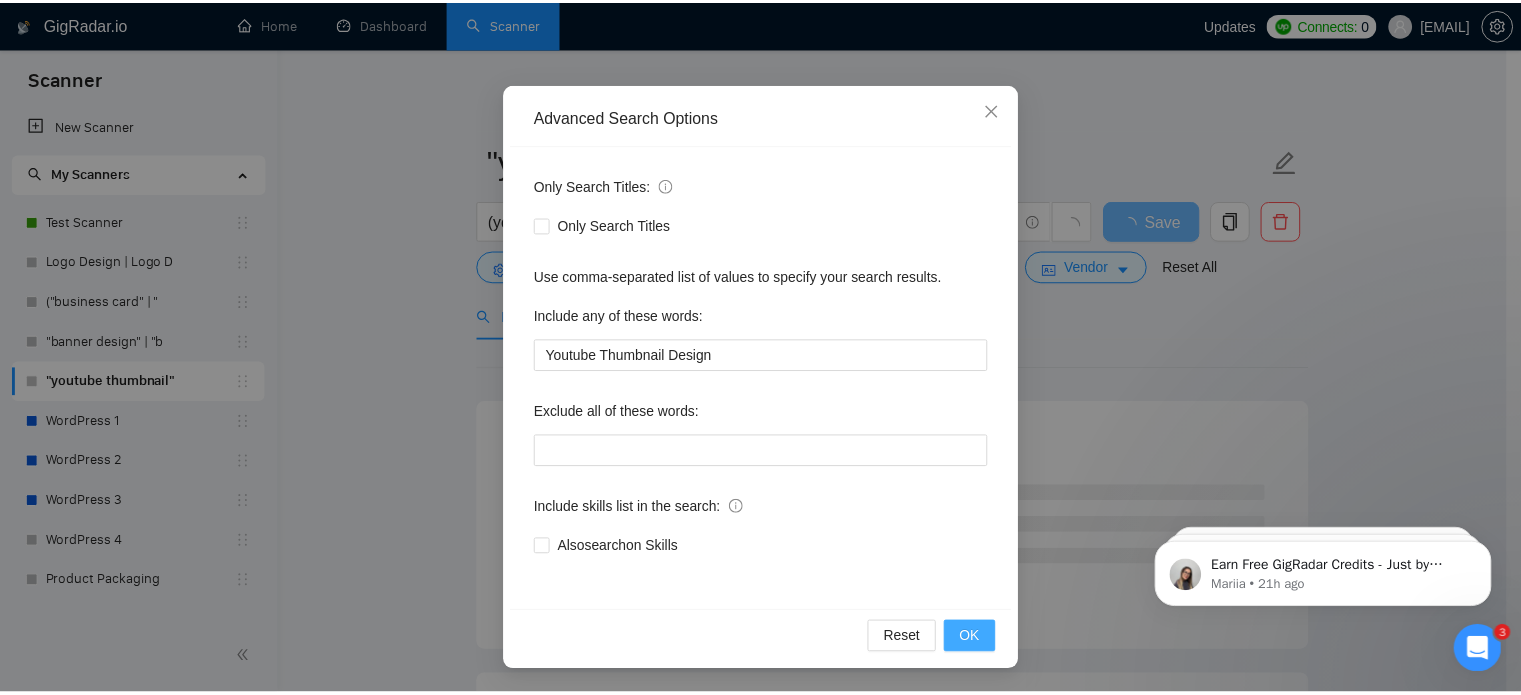 scroll, scrollTop: 36, scrollLeft: 0, axis: vertical 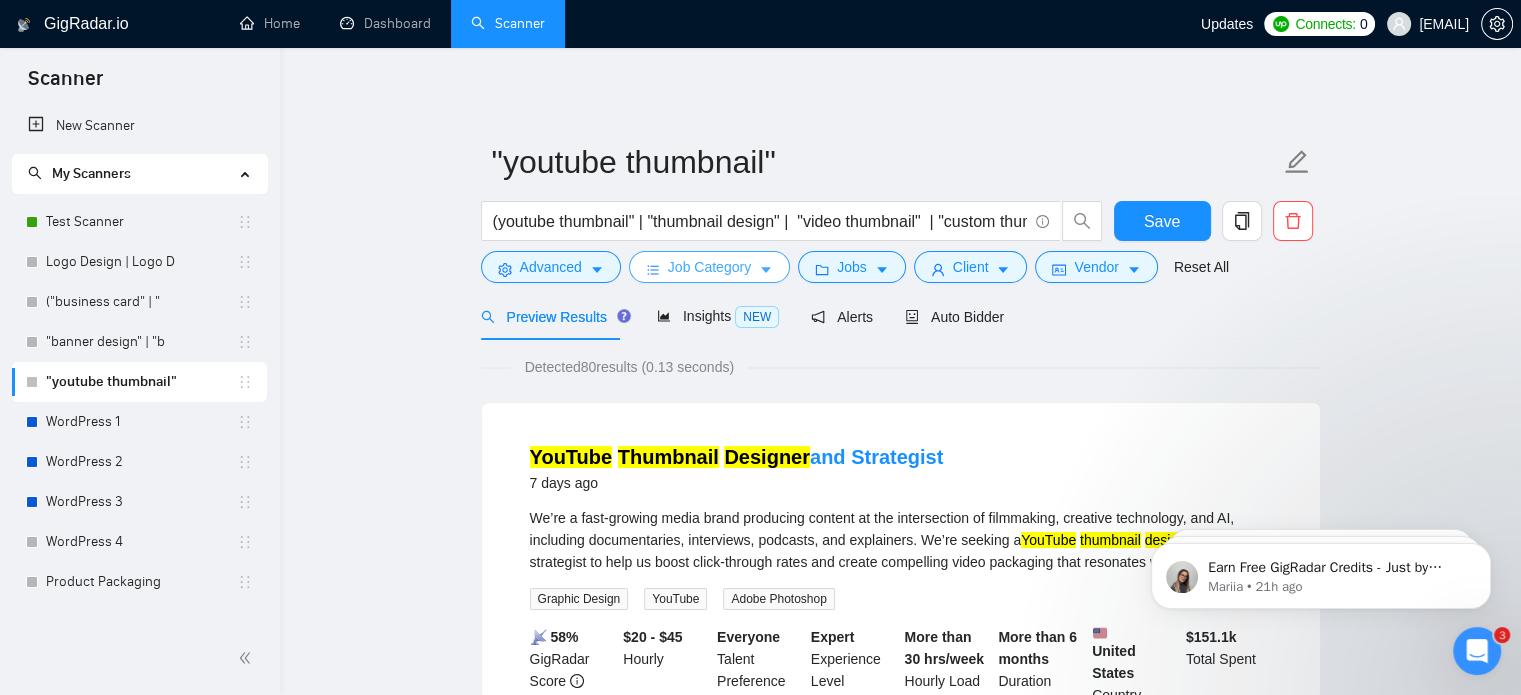 click 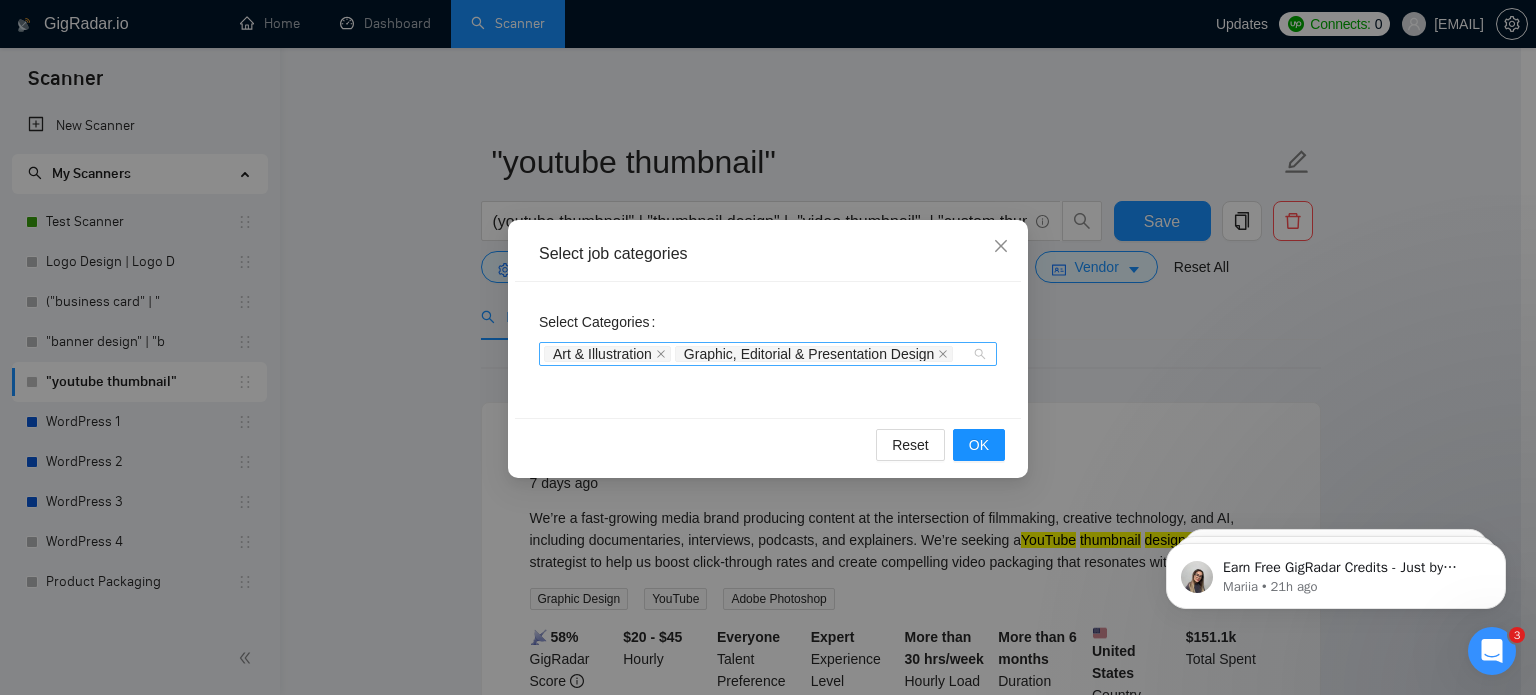 click on "Art & Illustration Graphic, Editorial & Presentation Design" at bounding box center [758, 354] 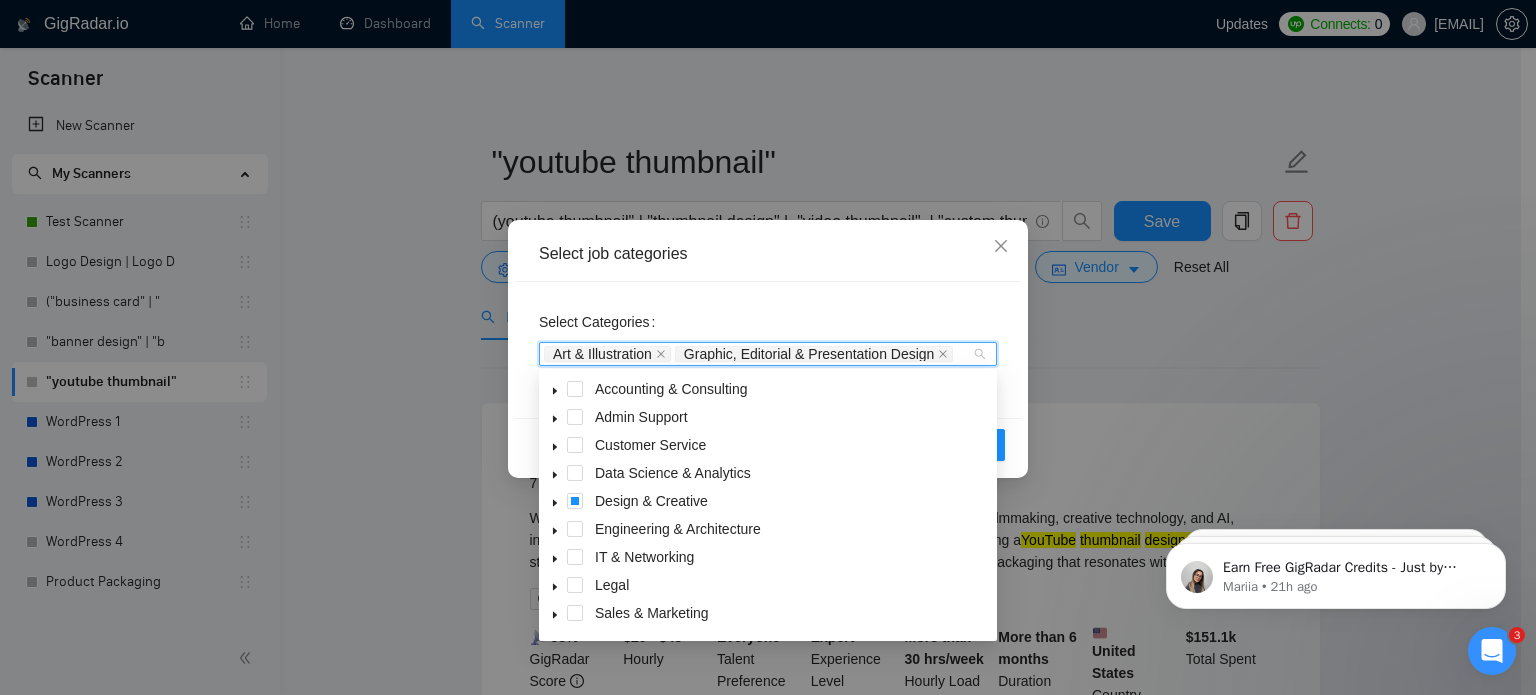 click at bounding box center (555, 501) 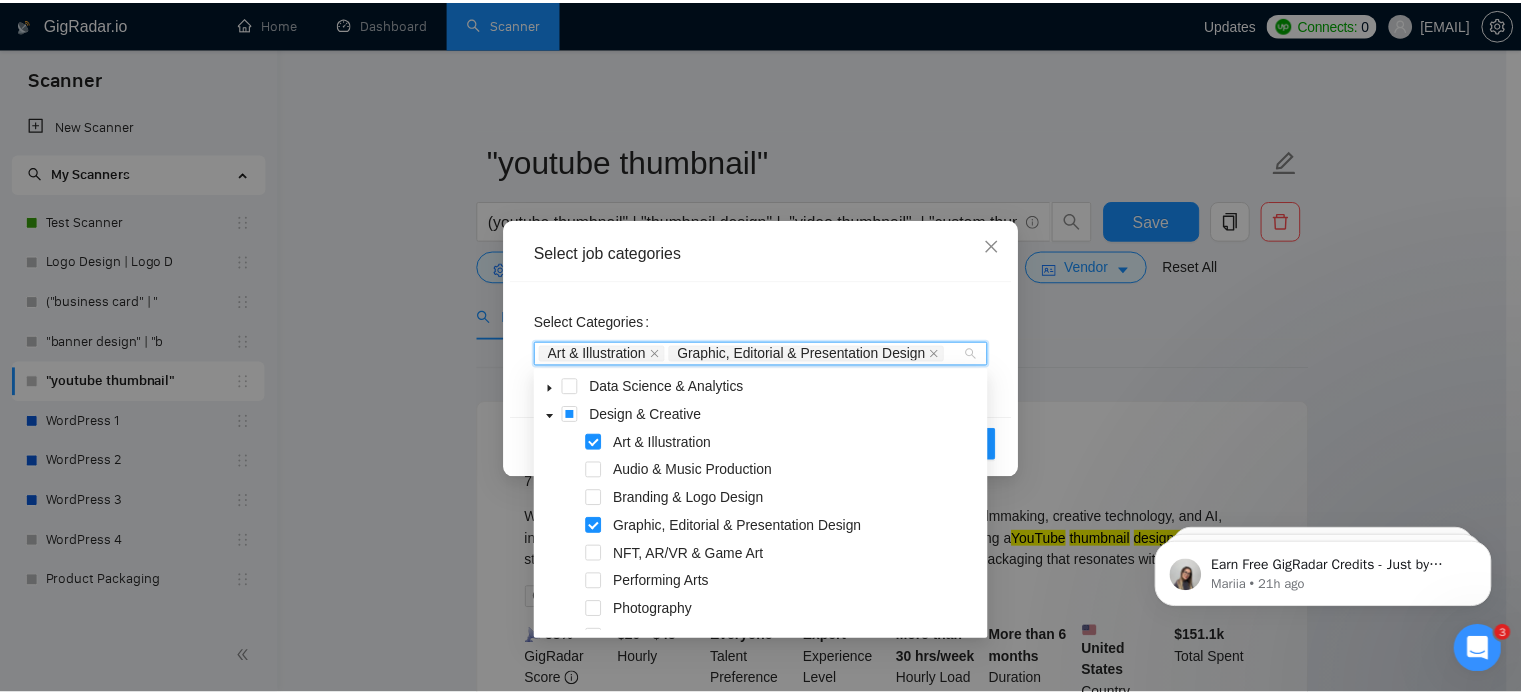 scroll, scrollTop: 95, scrollLeft: 0, axis: vertical 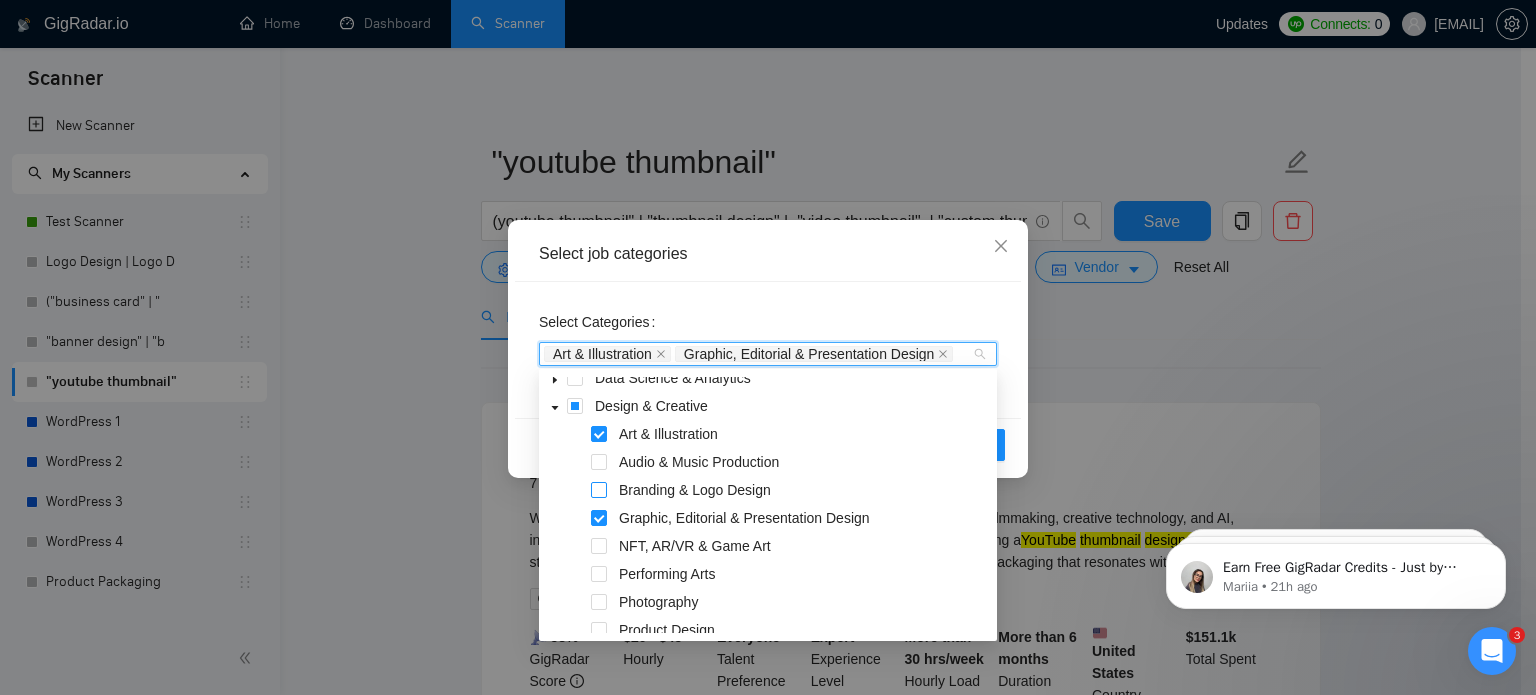 click at bounding box center [599, 490] 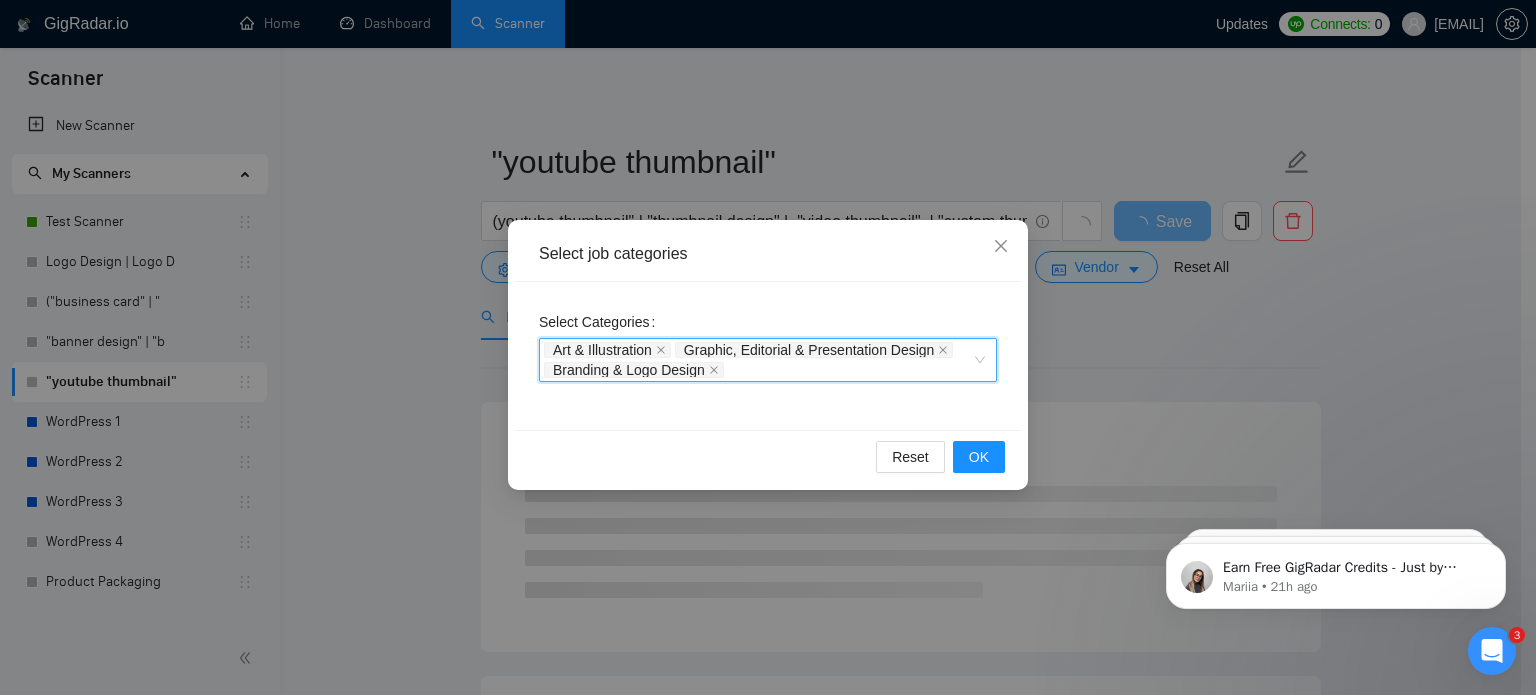click on "Art & Illustration Graphic, Editorial & Presentation Design Branding & Logo Design" at bounding box center [758, 360] 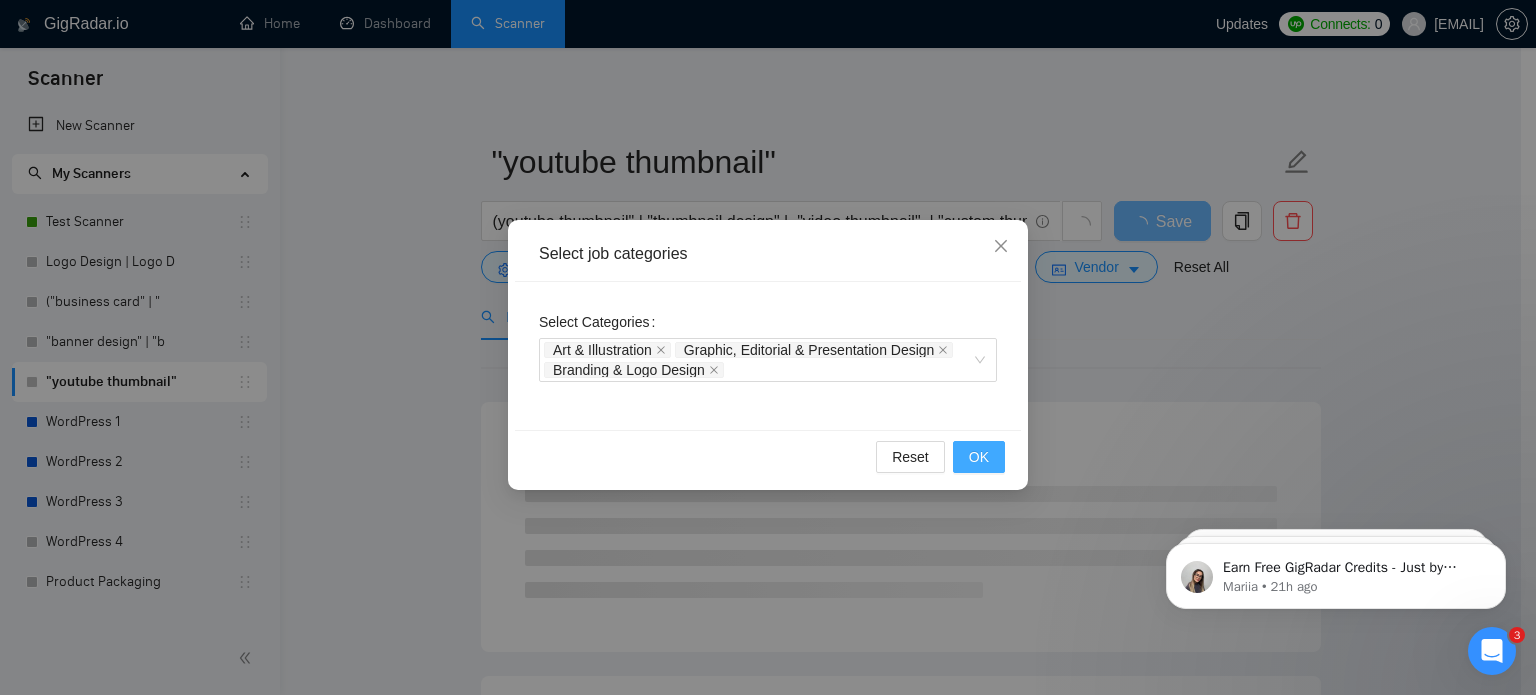 click on "OK" at bounding box center [979, 457] 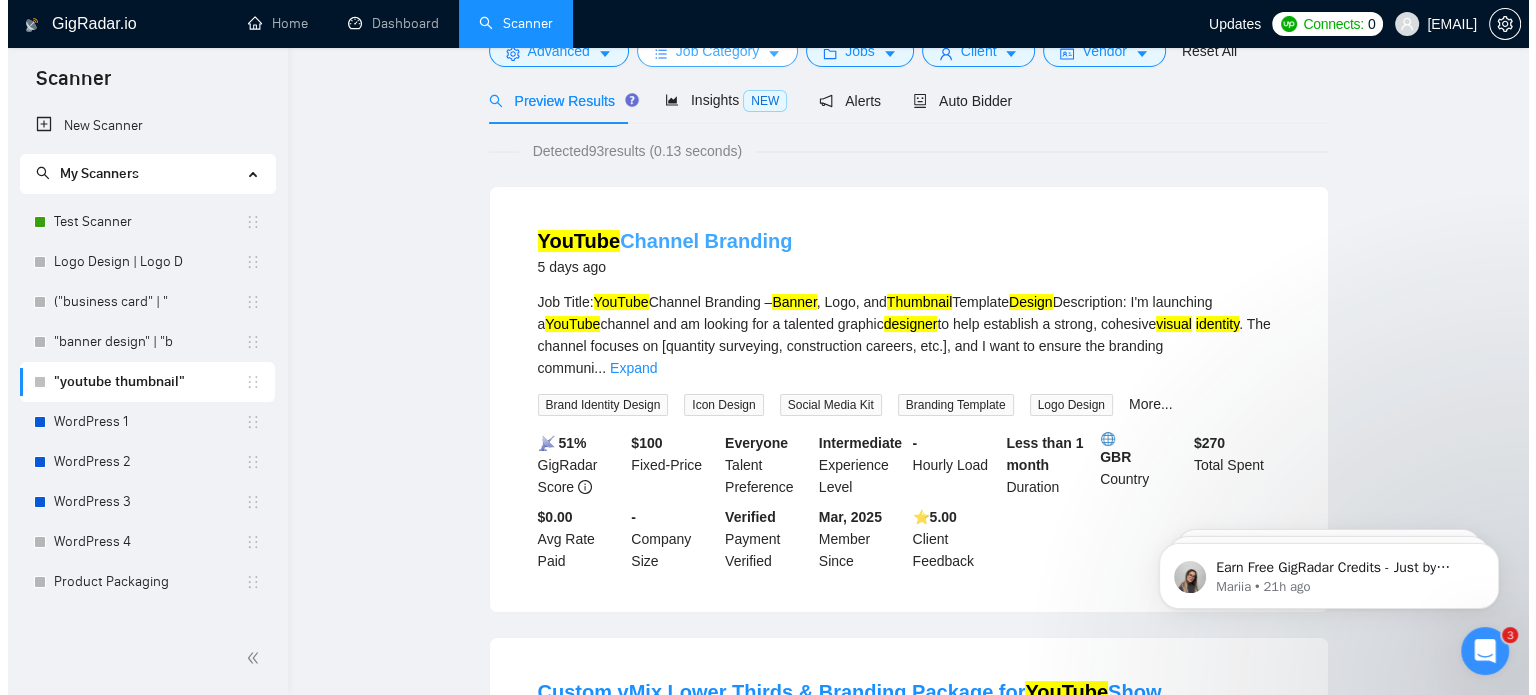 scroll, scrollTop: 0, scrollLeft: 0, axis: both 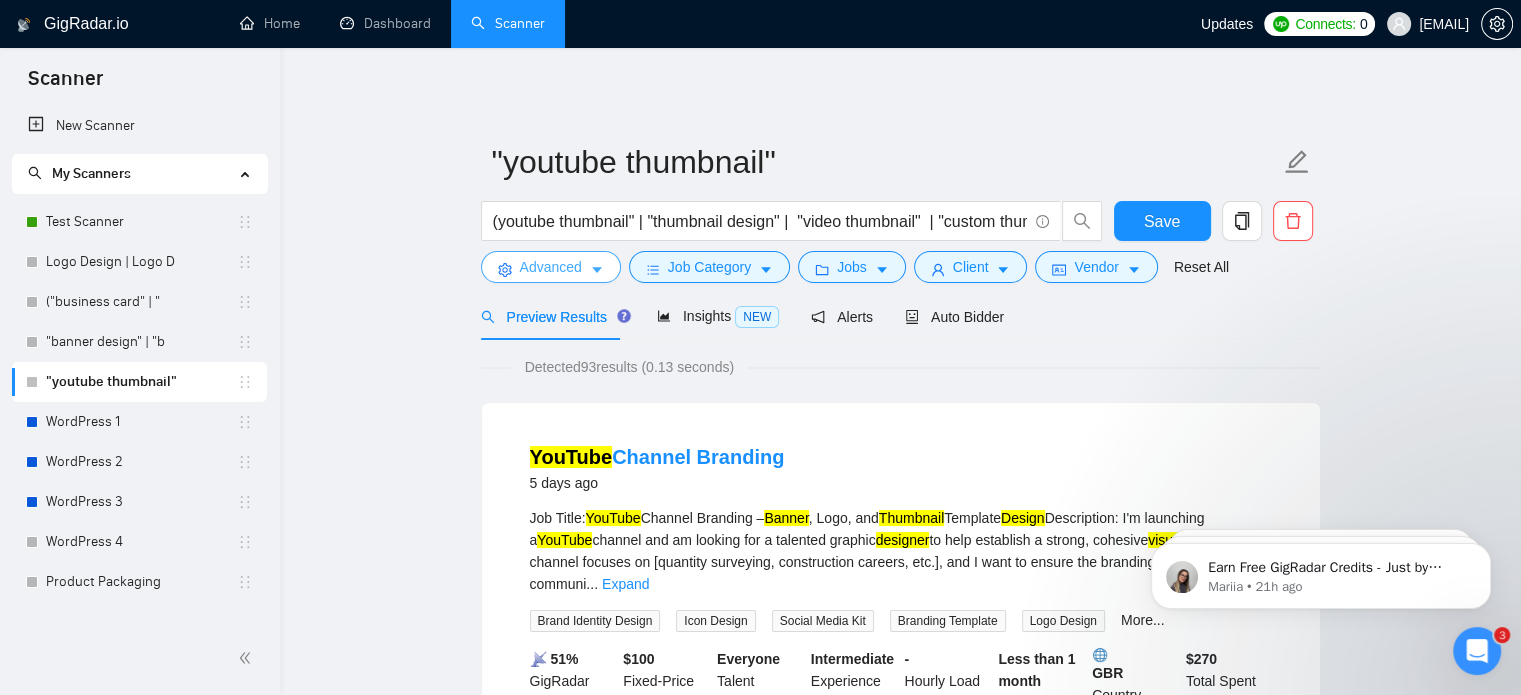 click on "Advanced" at bounding box center [551, 267] 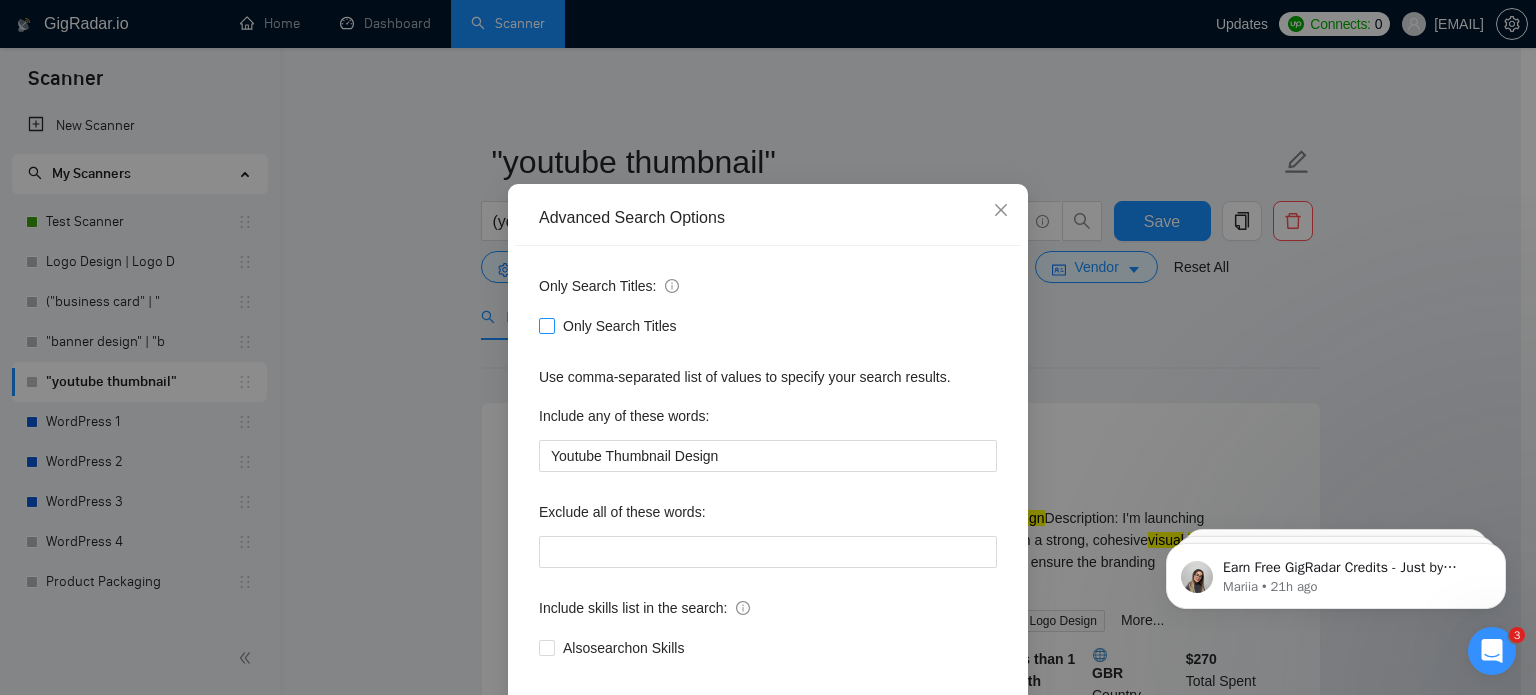 click on "Only Search Titles" at bounding box center [546, 325] 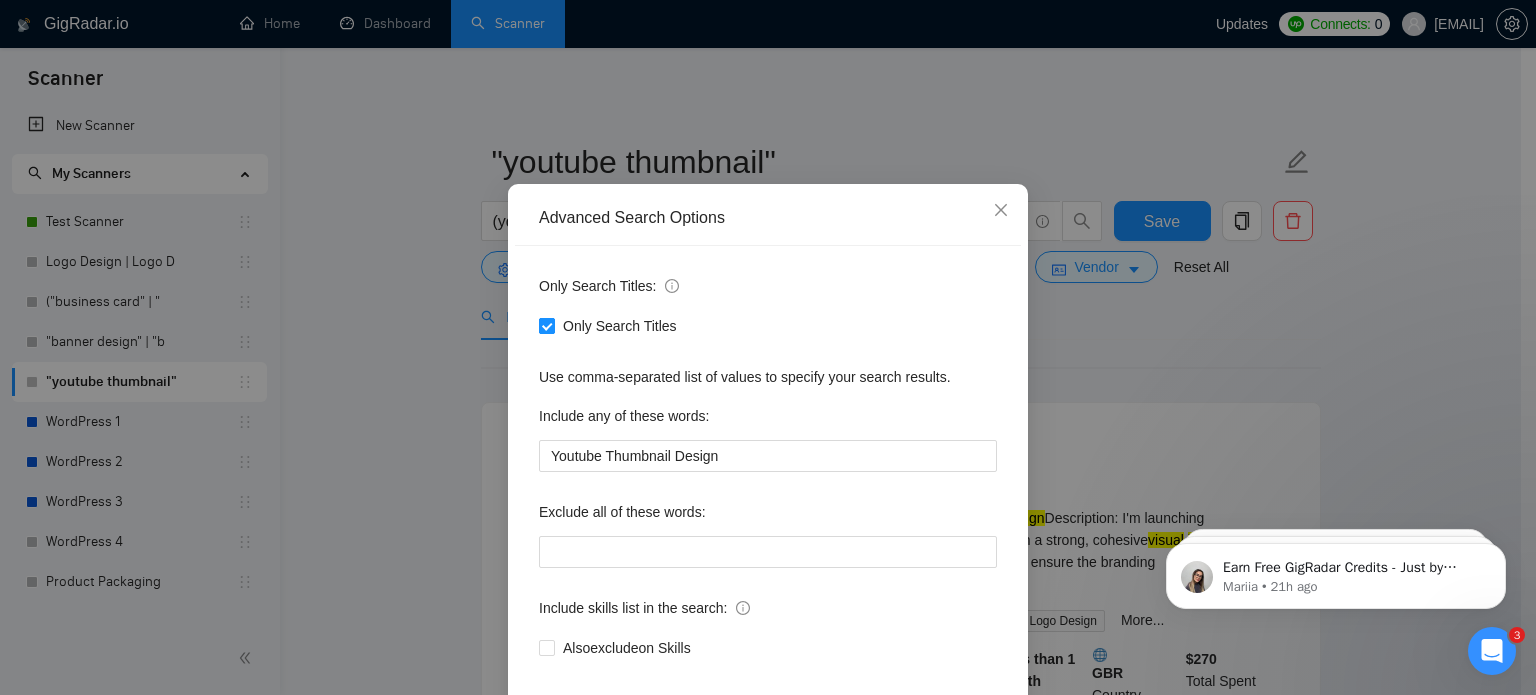 scroll, scrollTop: 136, scrollLeft: 0, axis: vertical 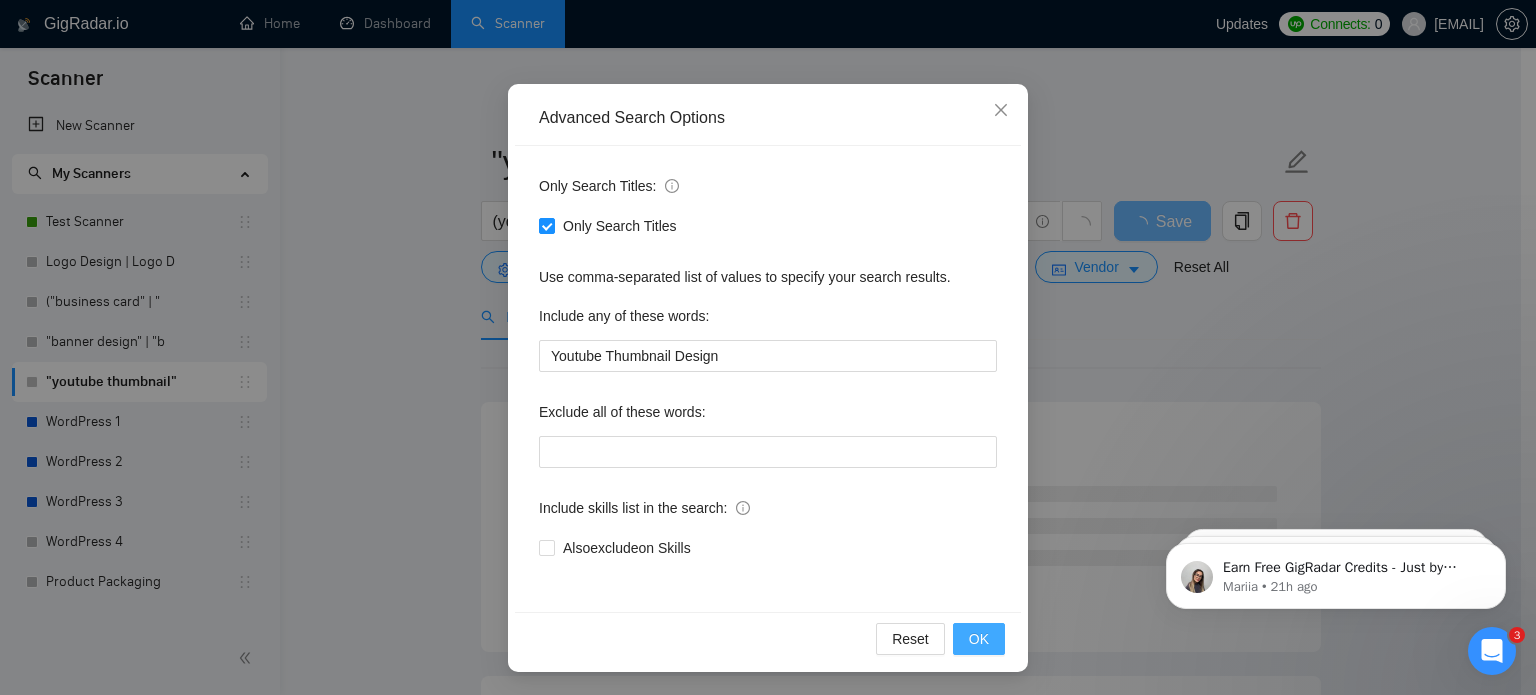 click on "OK" at bounding box center (979, 639) 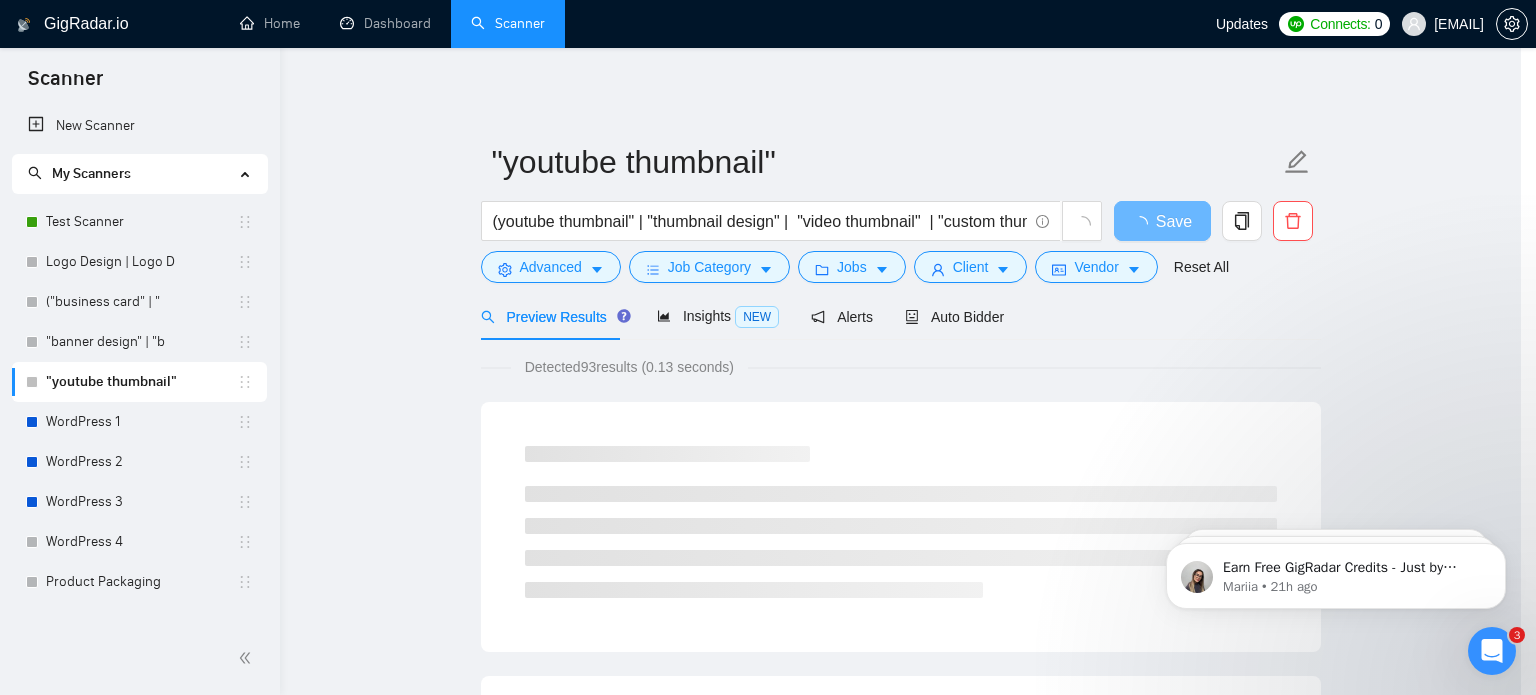 scroll, scrollTop: 36, scrollLeft: 0, axis: vertical 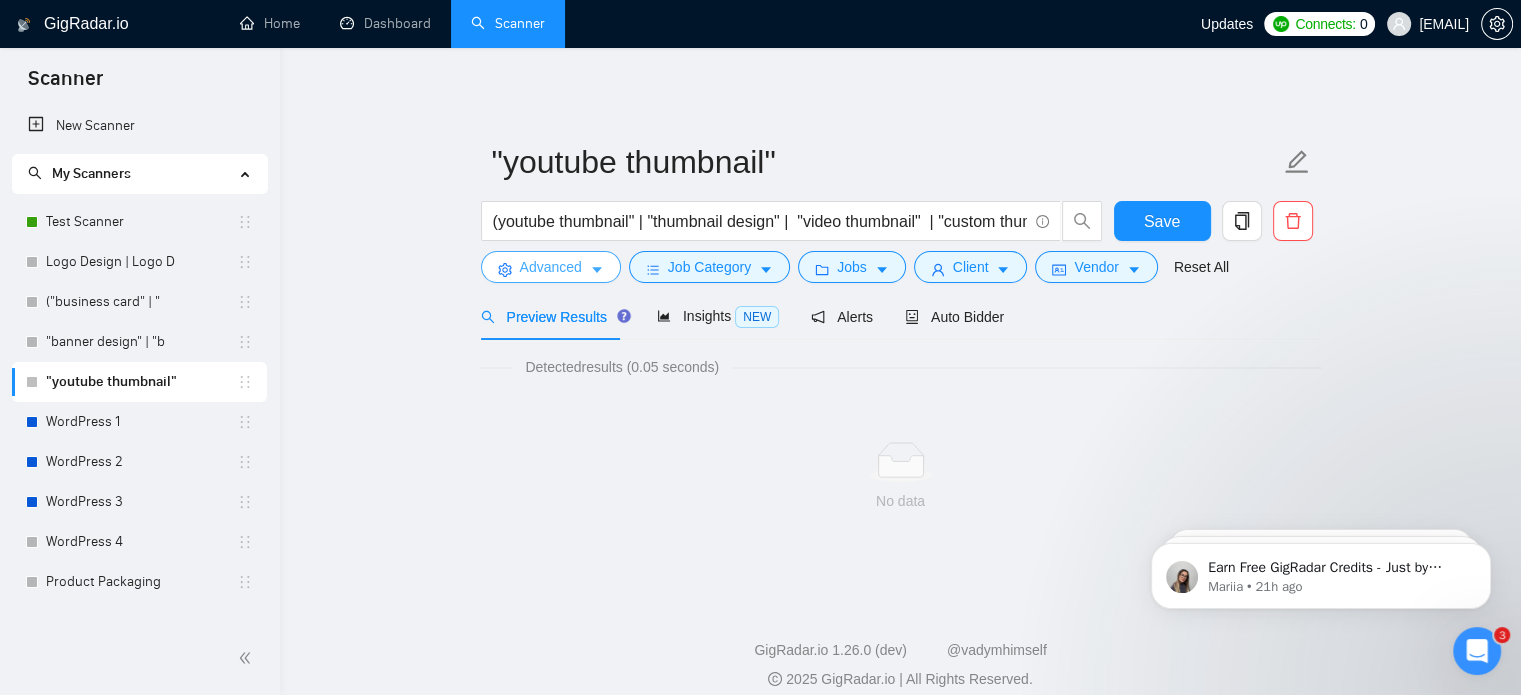 click on "Advanced" at bounding box center [551, 267] 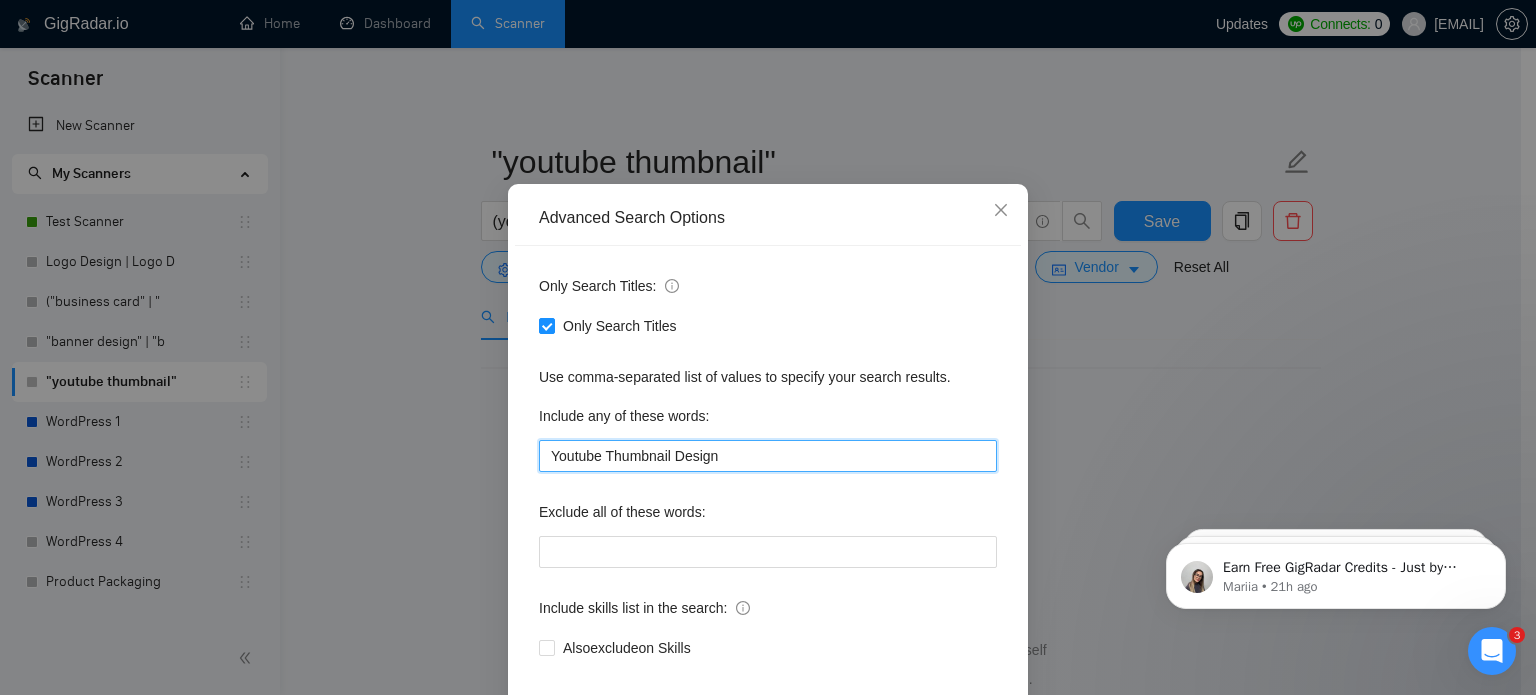 click on "Youtube Thumbnail Design" at bounding box center [768, 456] 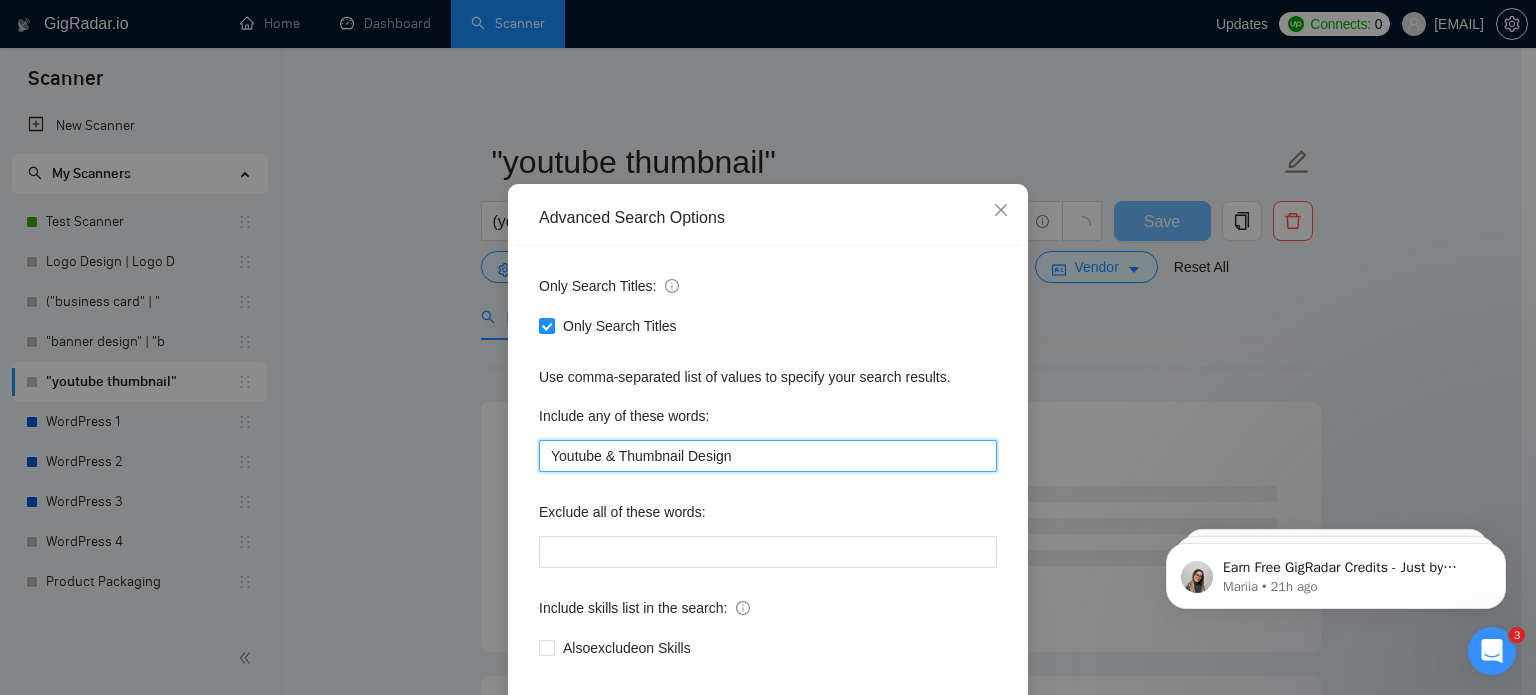 scroll, scrollTop: 136, scrollLeft: 0, axis: vertical 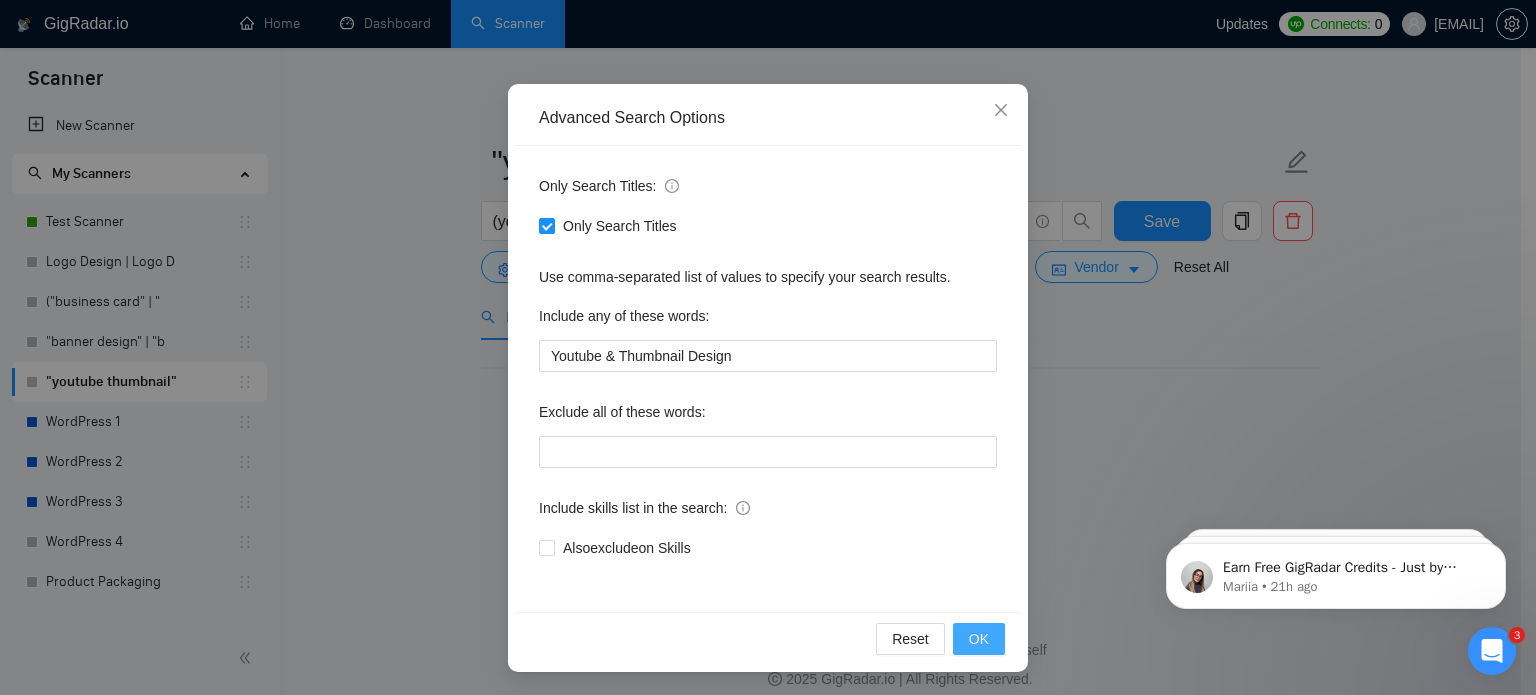 click on "OK" at bounding box center (979, 639) 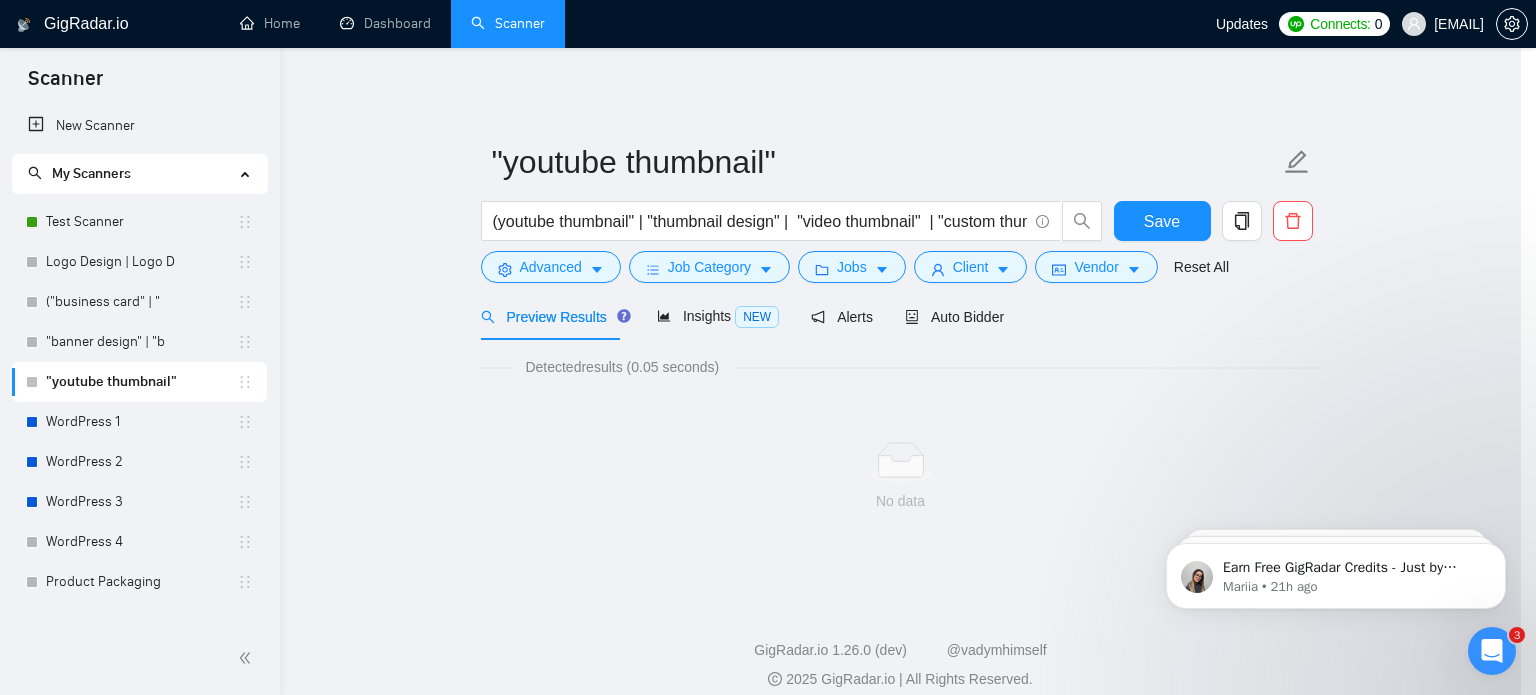 scroll, scrollTop: 36, scrollLeft: 0, axis: vertical 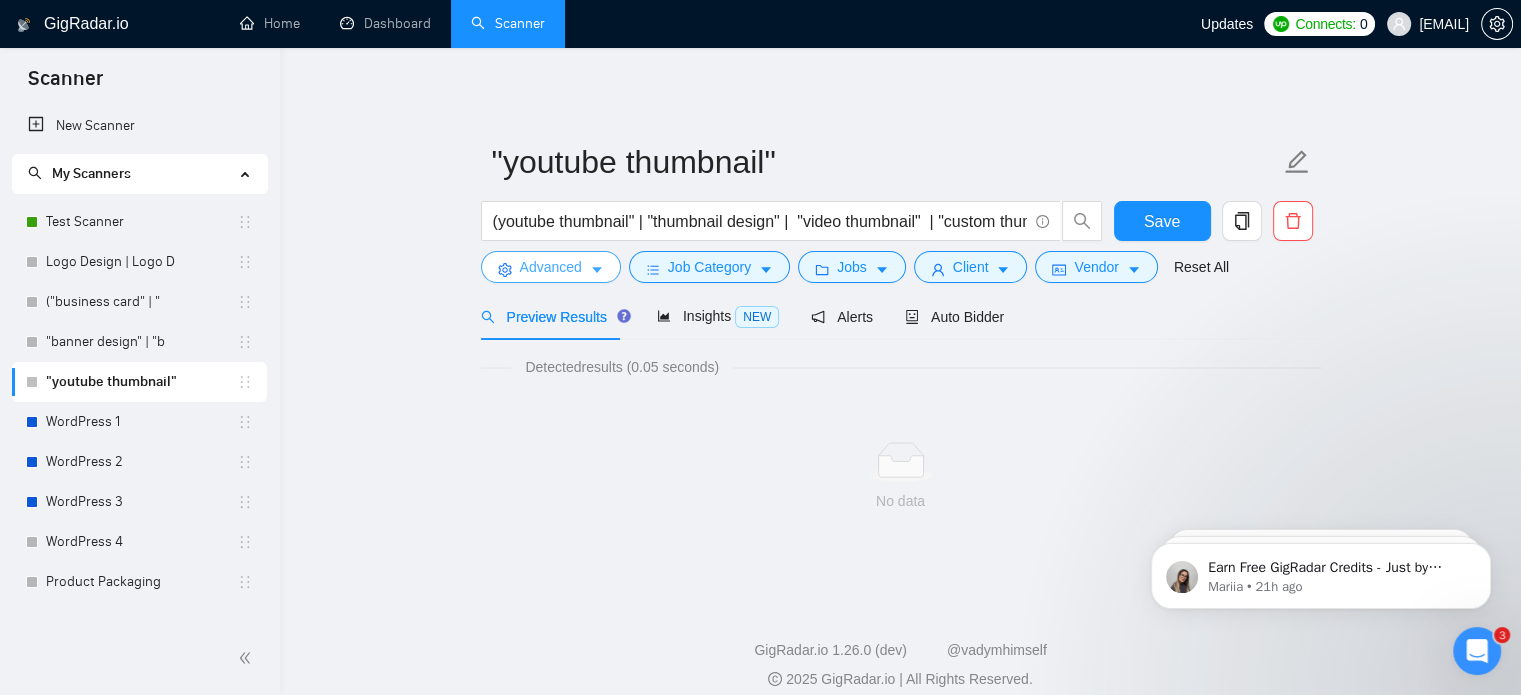 click on "Advanced" at bounding box center (551, 267) 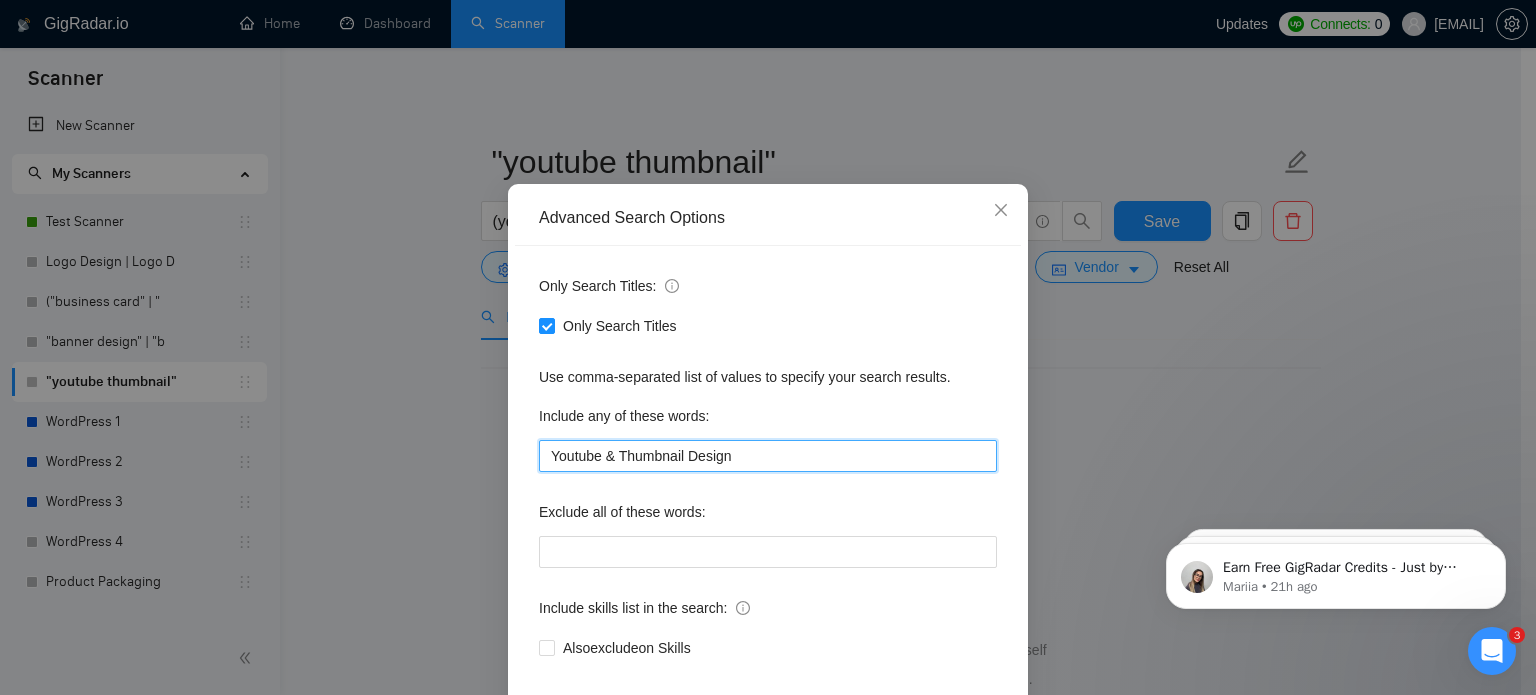 click on "Youtube & Thumbnail Design" at bounding box center [768, 456] 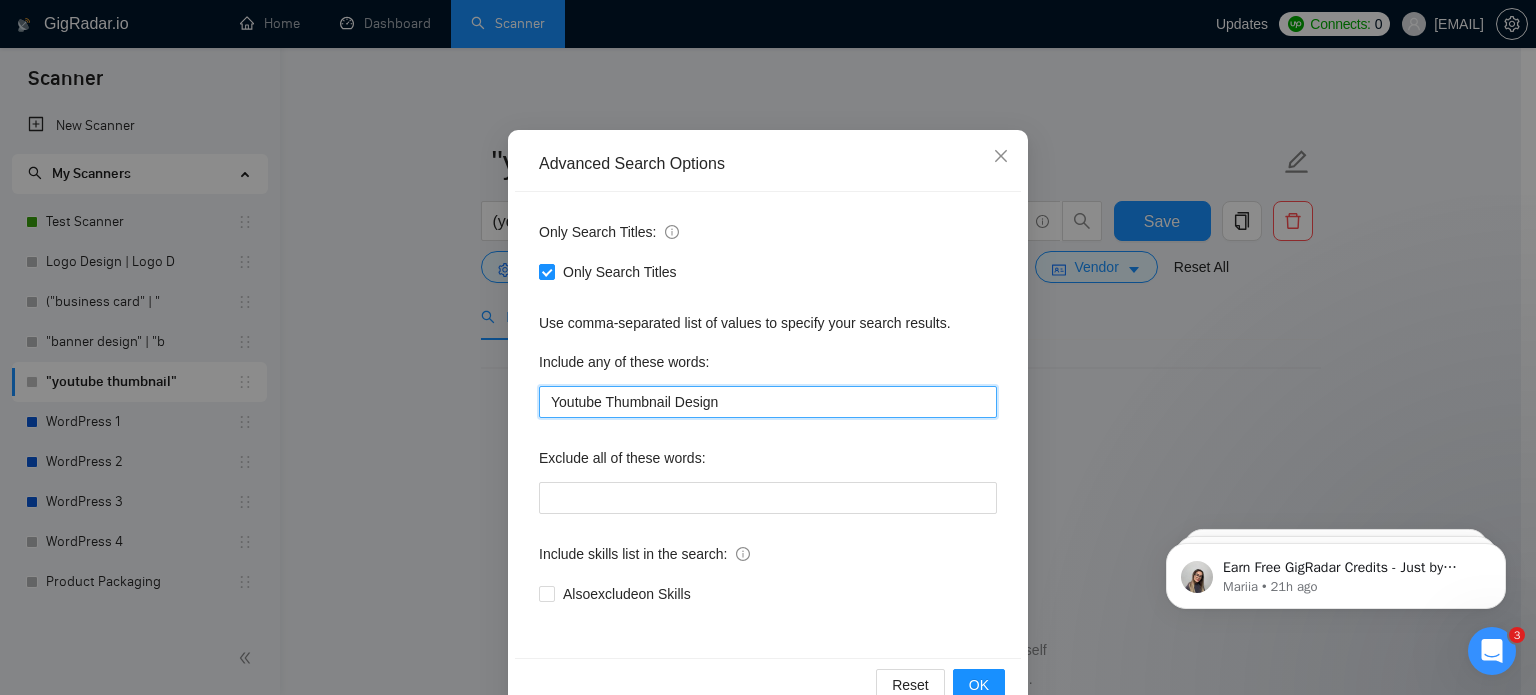 scroll, scrollTop: 108, scrollLeft: 0, axis: vertical 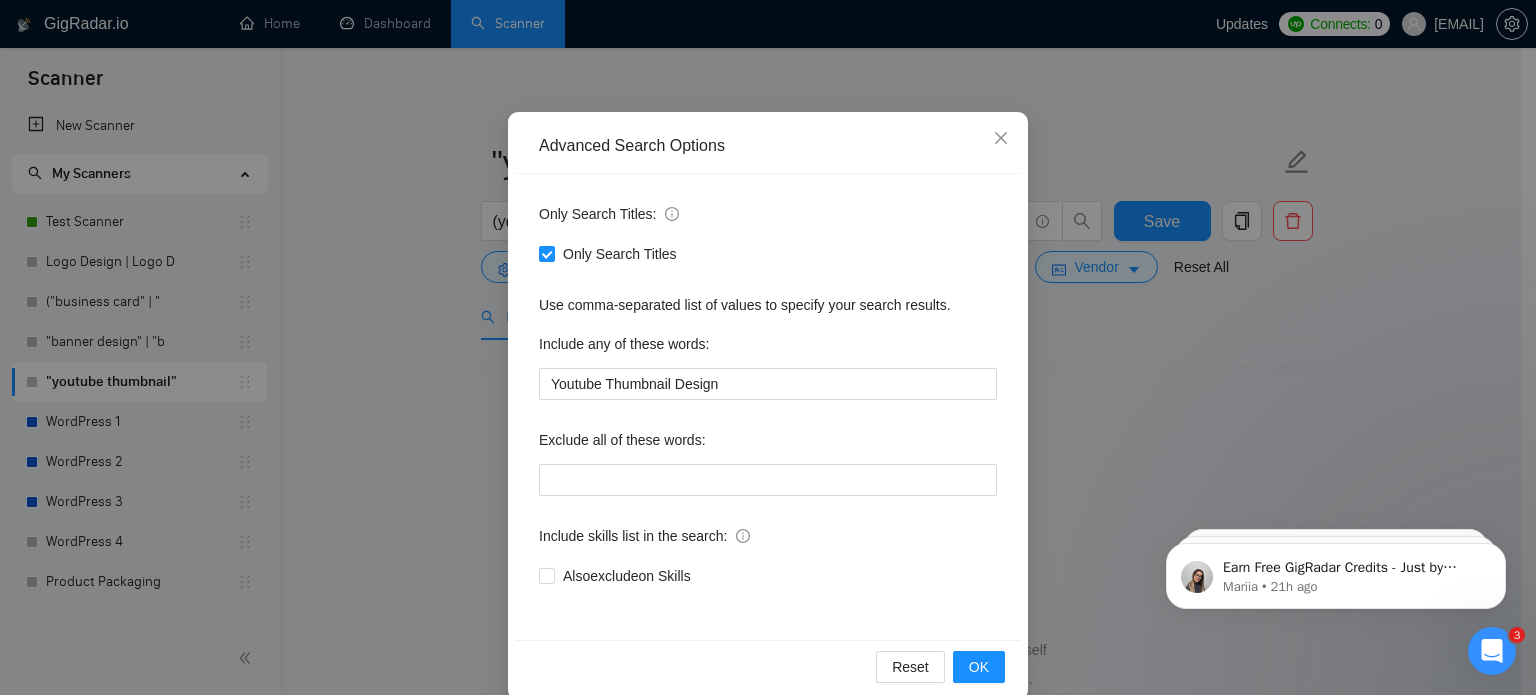 drag, startPoint x: 569, startPoint y: 395, endPoint x: 665, endPoint y: 457, distance: 114.28036 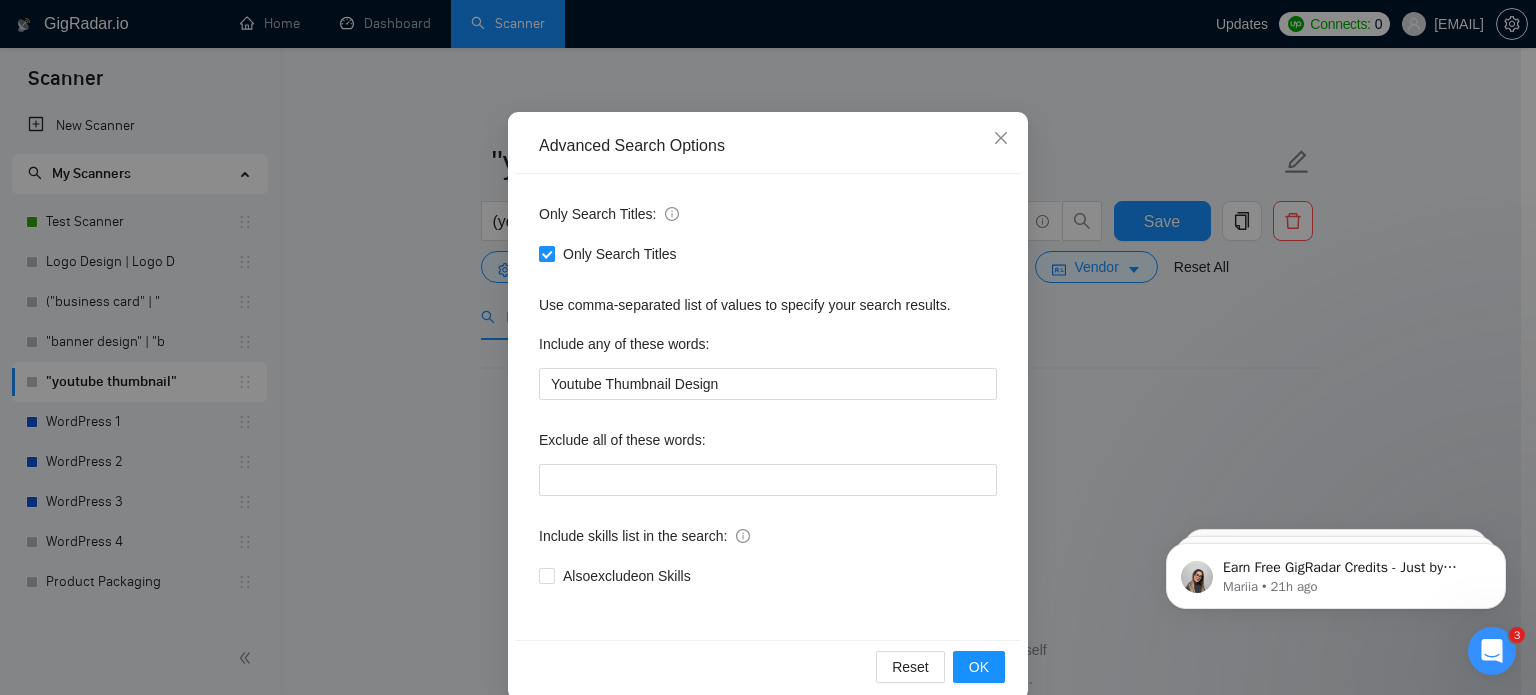 click on "Only Search Titles" at bounding box center [546, 253] 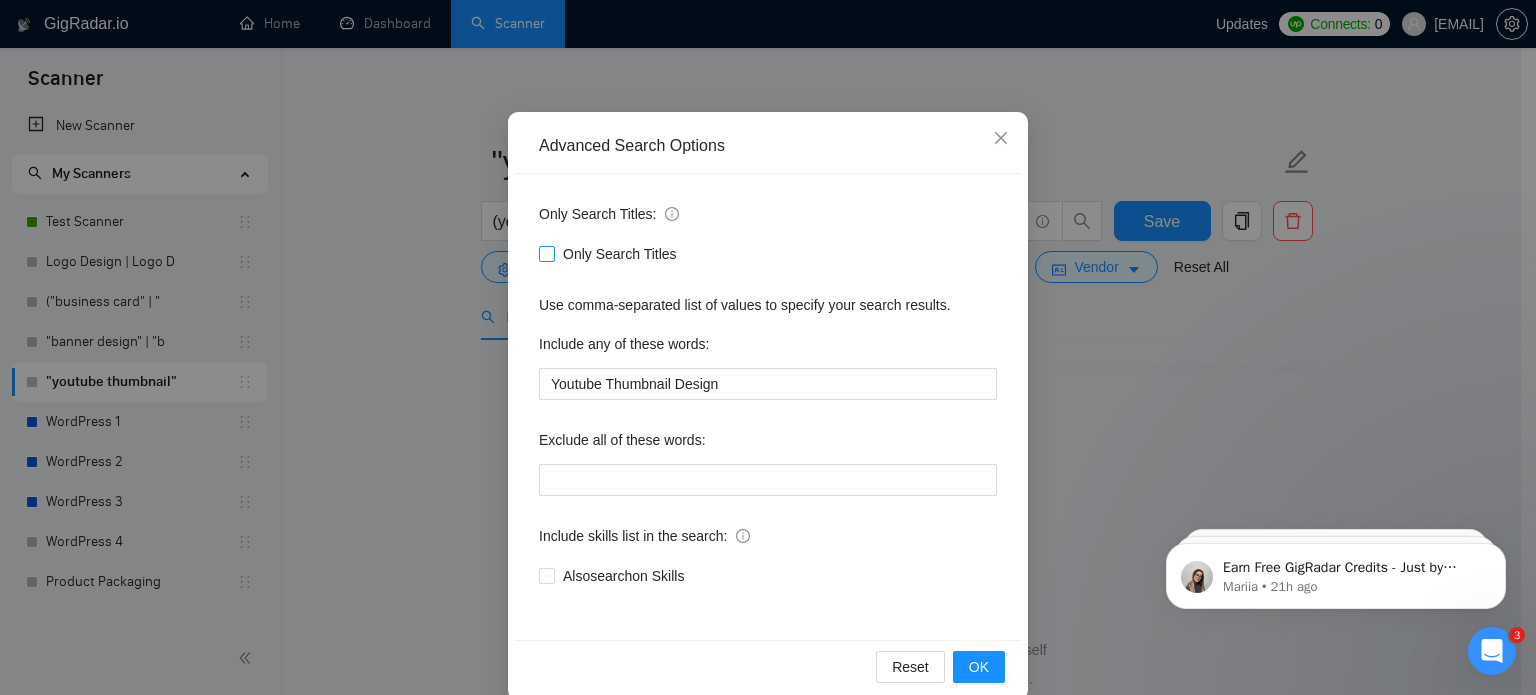scroll, scrollTop: 136, scrollLeft: 0, axis: vertical 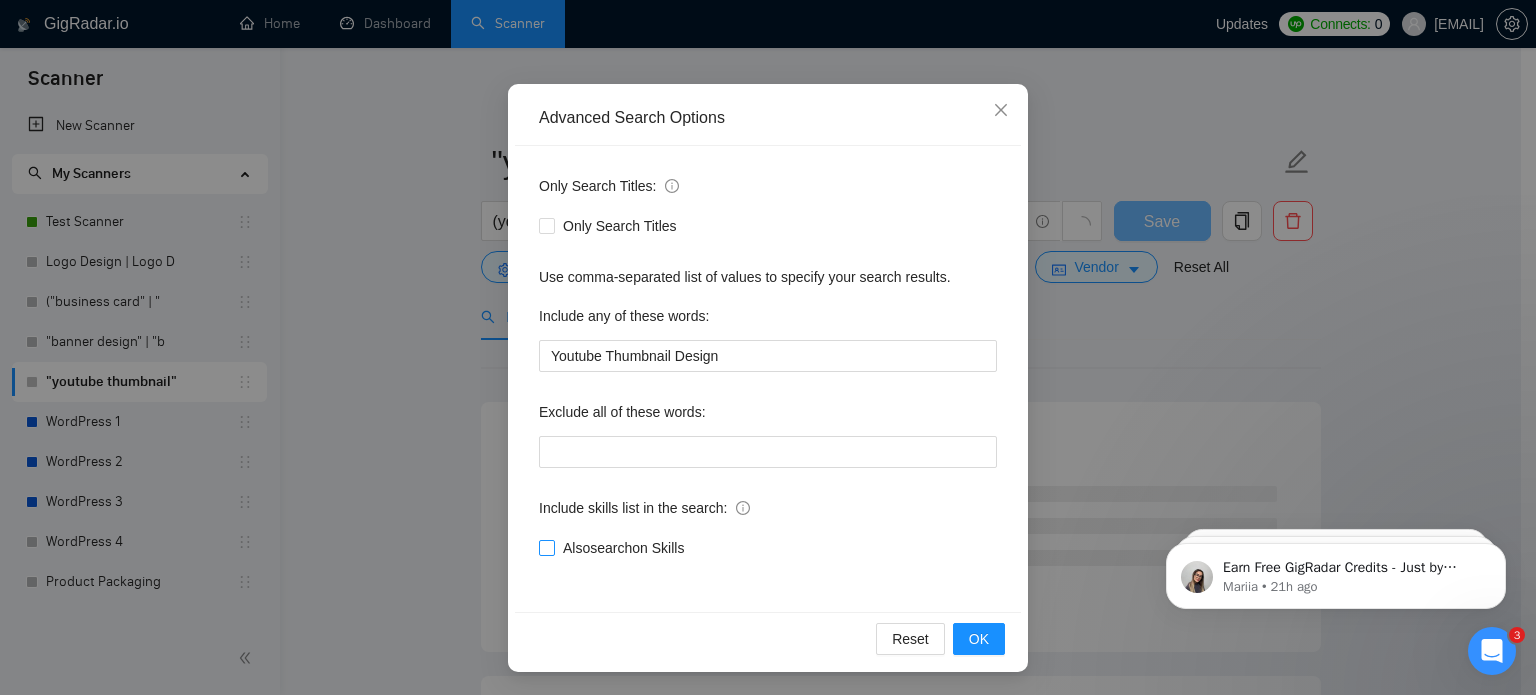 click on "Also  search  on Skills" at bounding box center [546, 547] 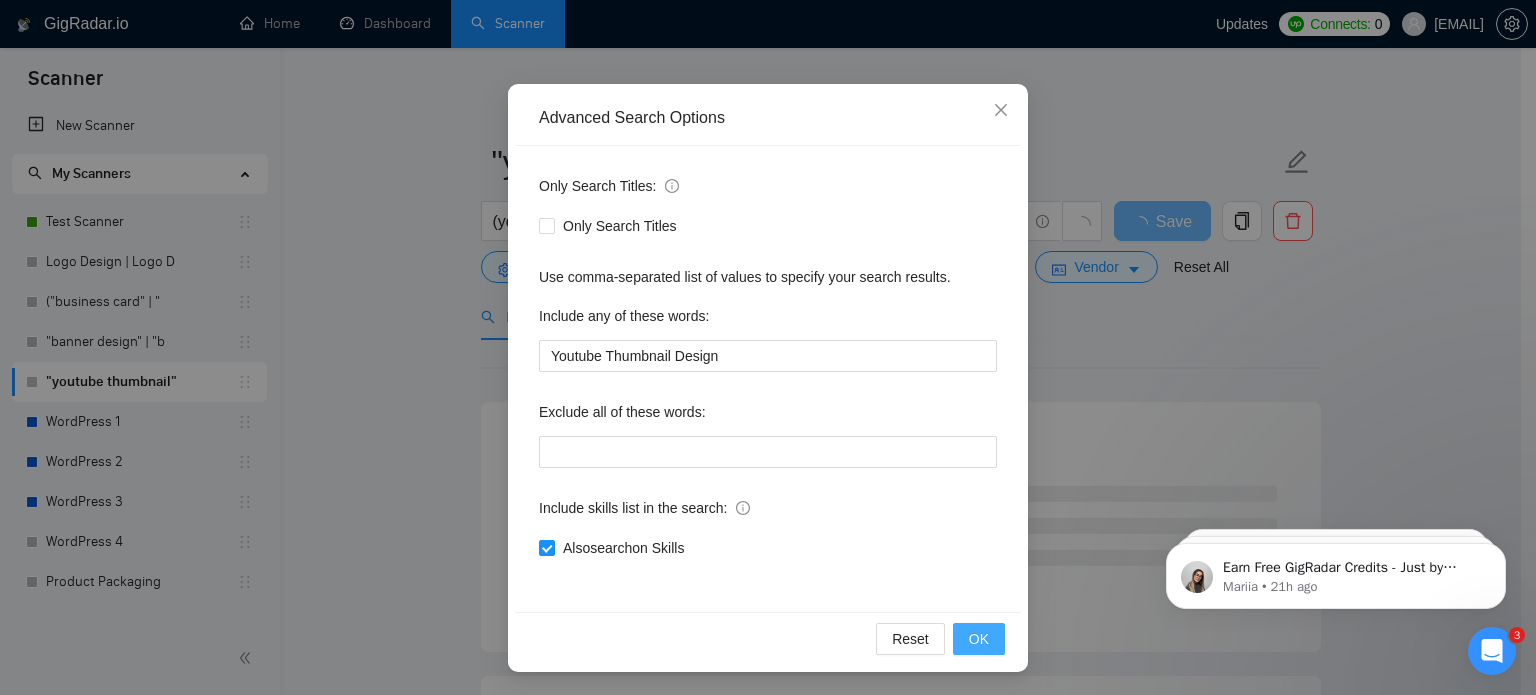 click on "OK" at bounding box center (979, 639) 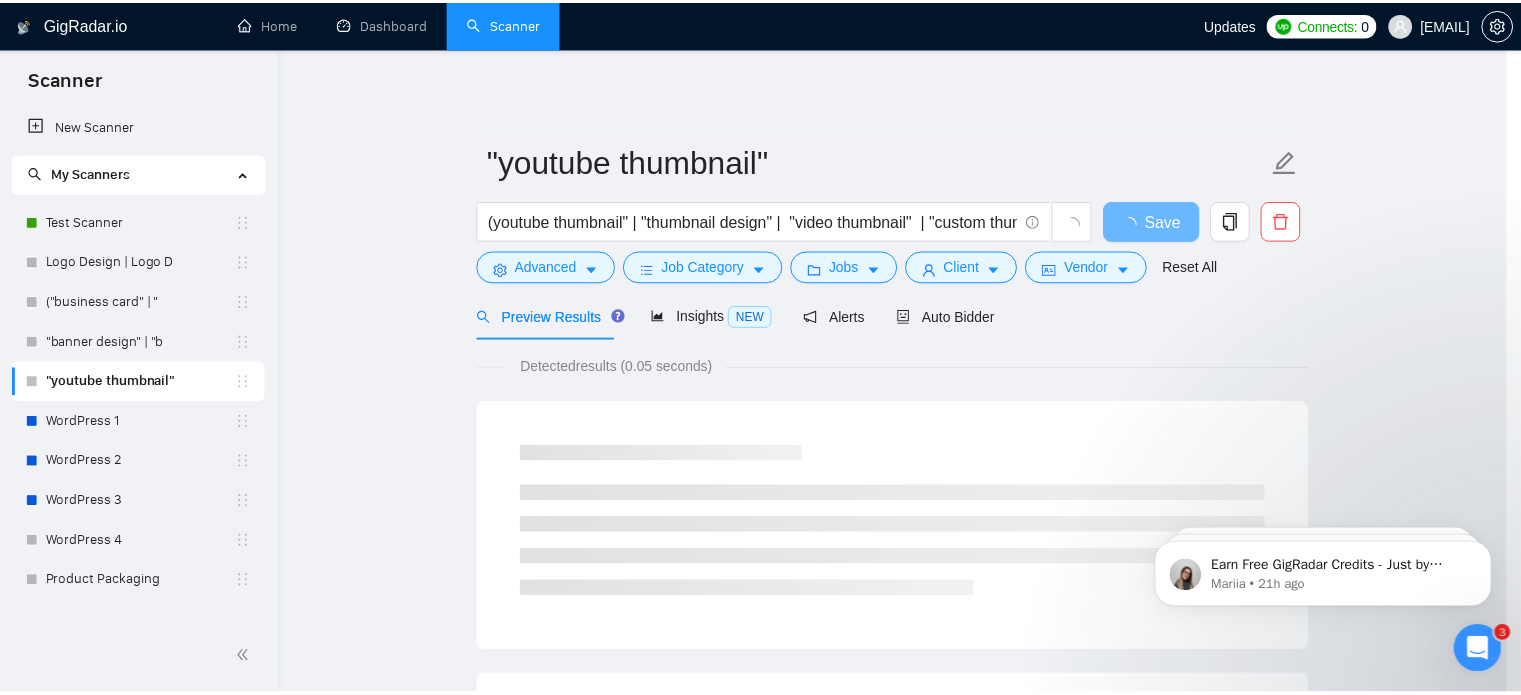 scroll, scrollTop: 36, scrollLeft: 0, axis: vertical 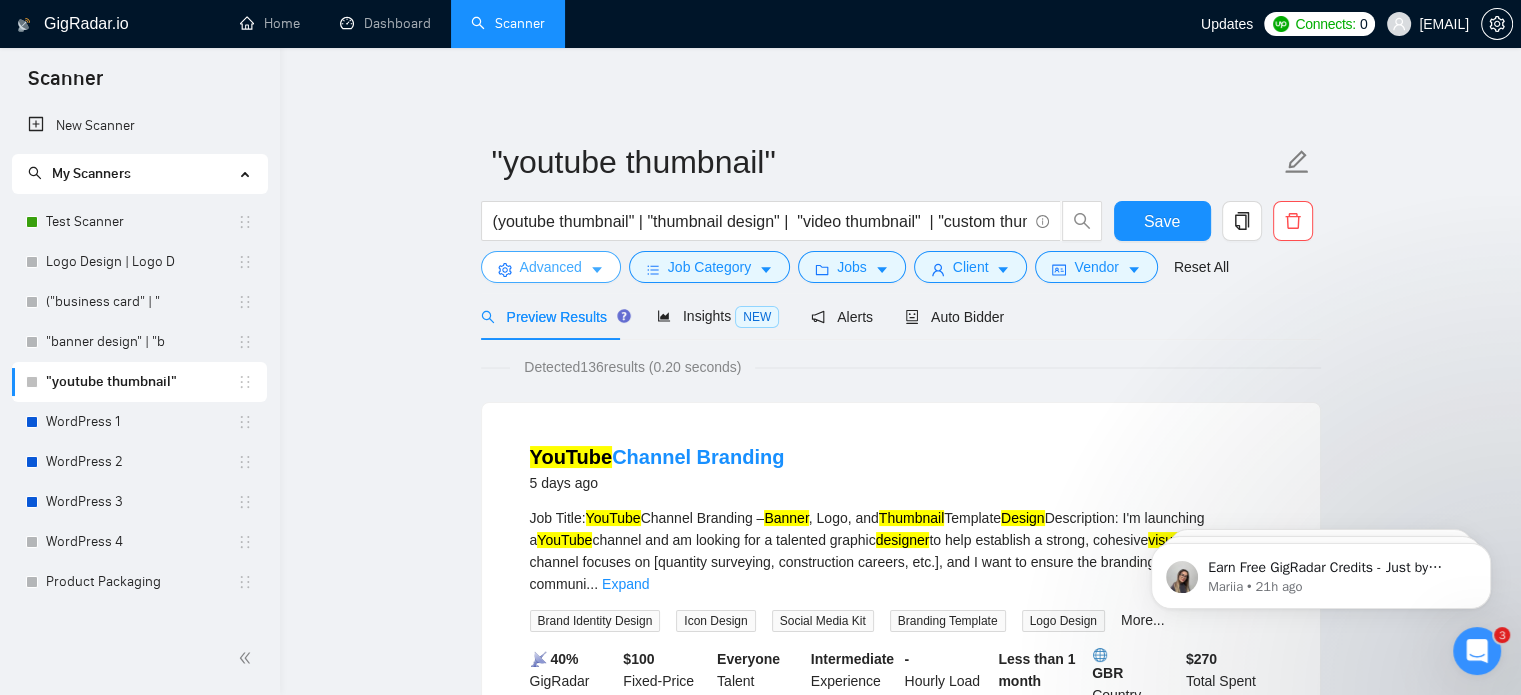 click at bounding box center (597, 269) 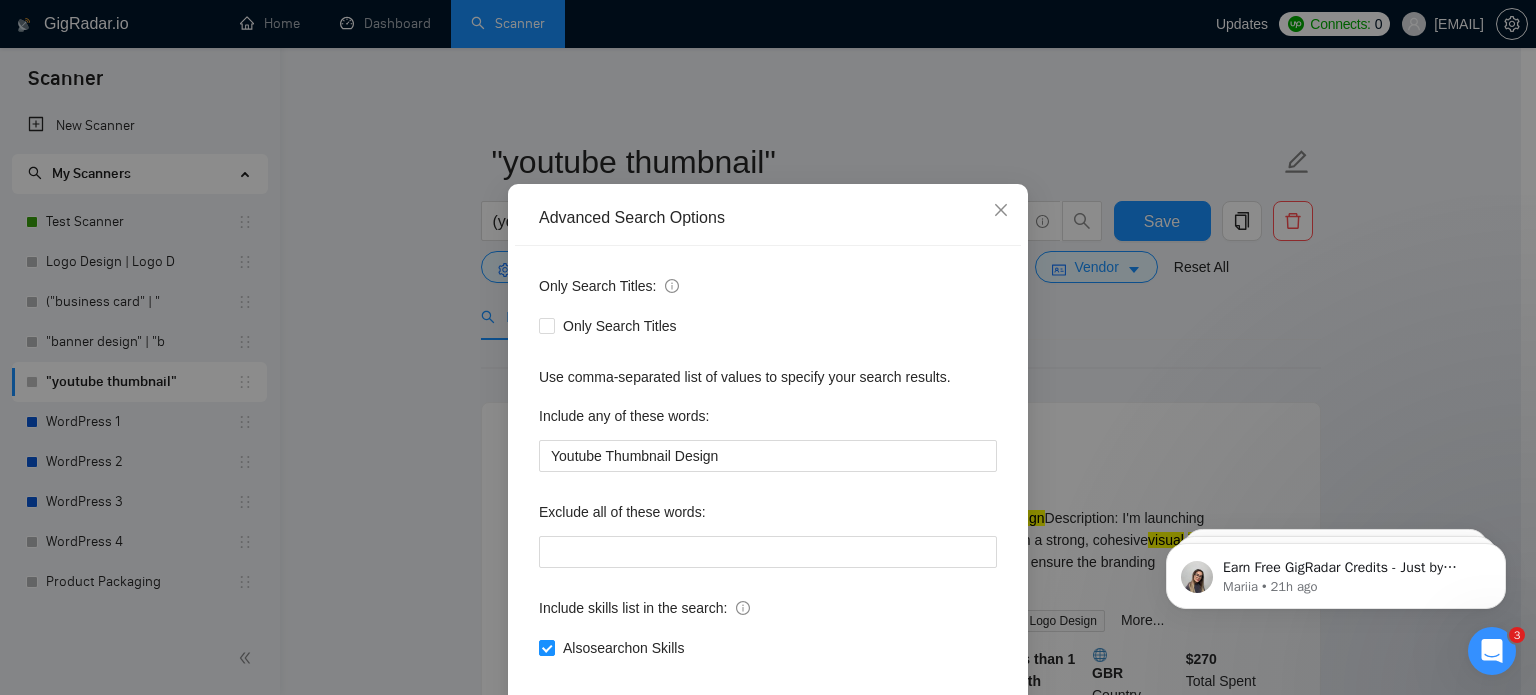 click on "Only Search Titles:   Only Search Titles Use comma-separated list of values to specify your search results. Include any of these words: Youtube Thumbnail Design Exclude all of these words: Include skills list in the search:   Also  search  on Skills" at bounding box center [768, 479] 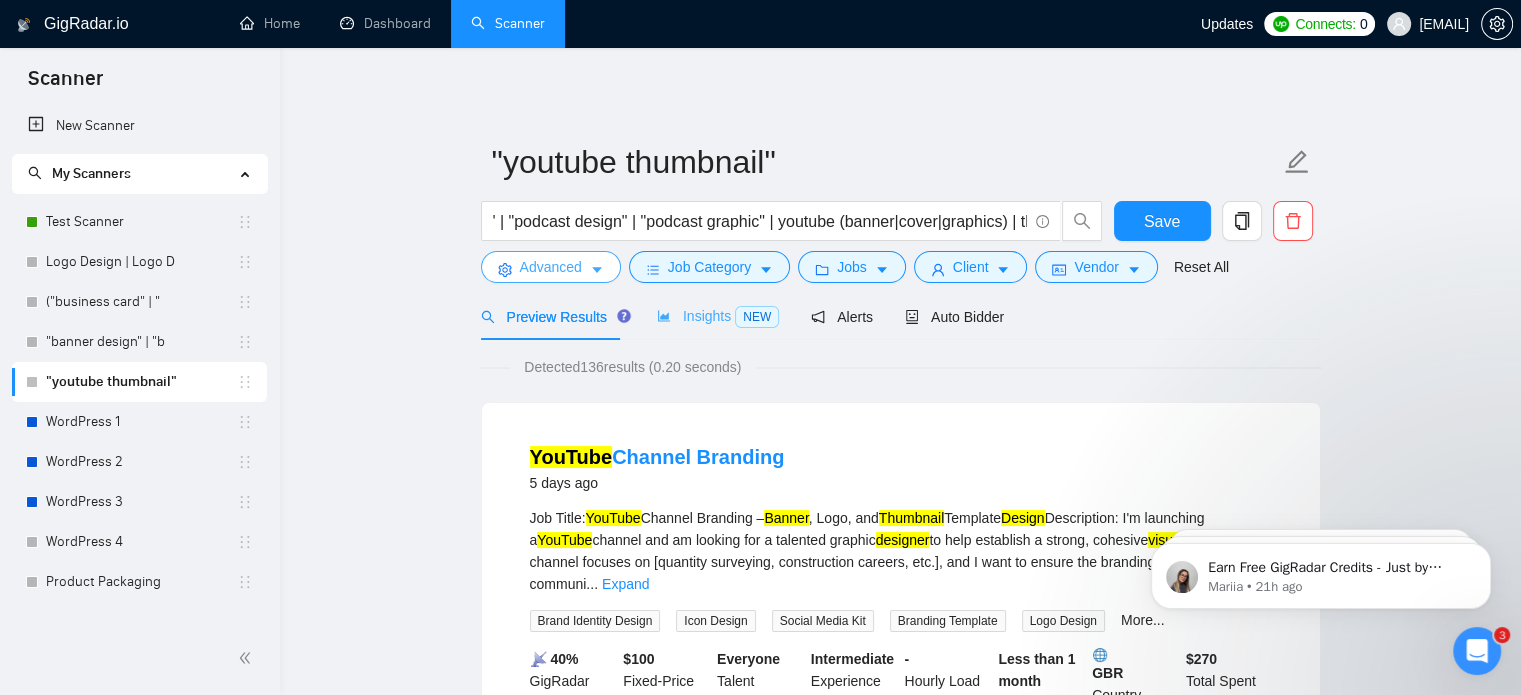 scroll, scrollTop: 0, scrollLeft: 1000, axis: horizontal 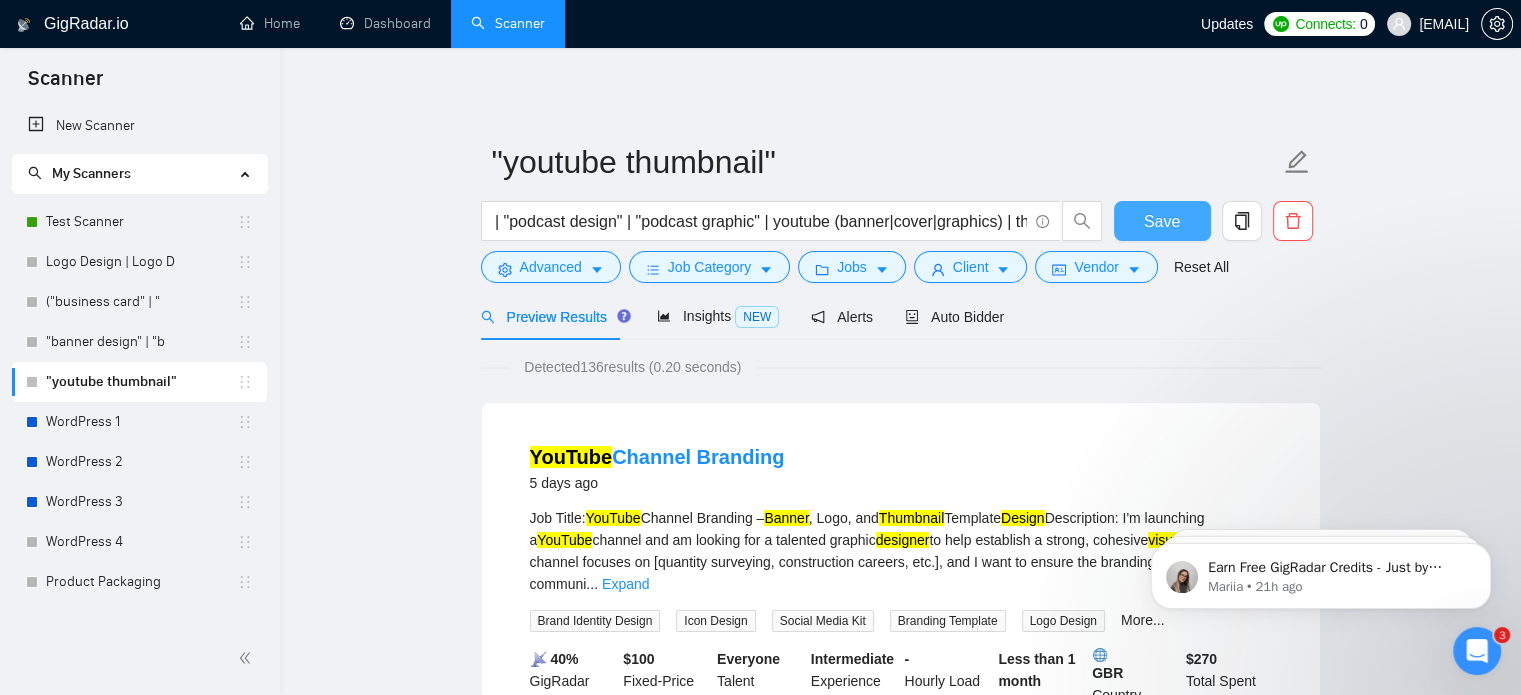 click on "Save" at bounding box center (1162, 221) 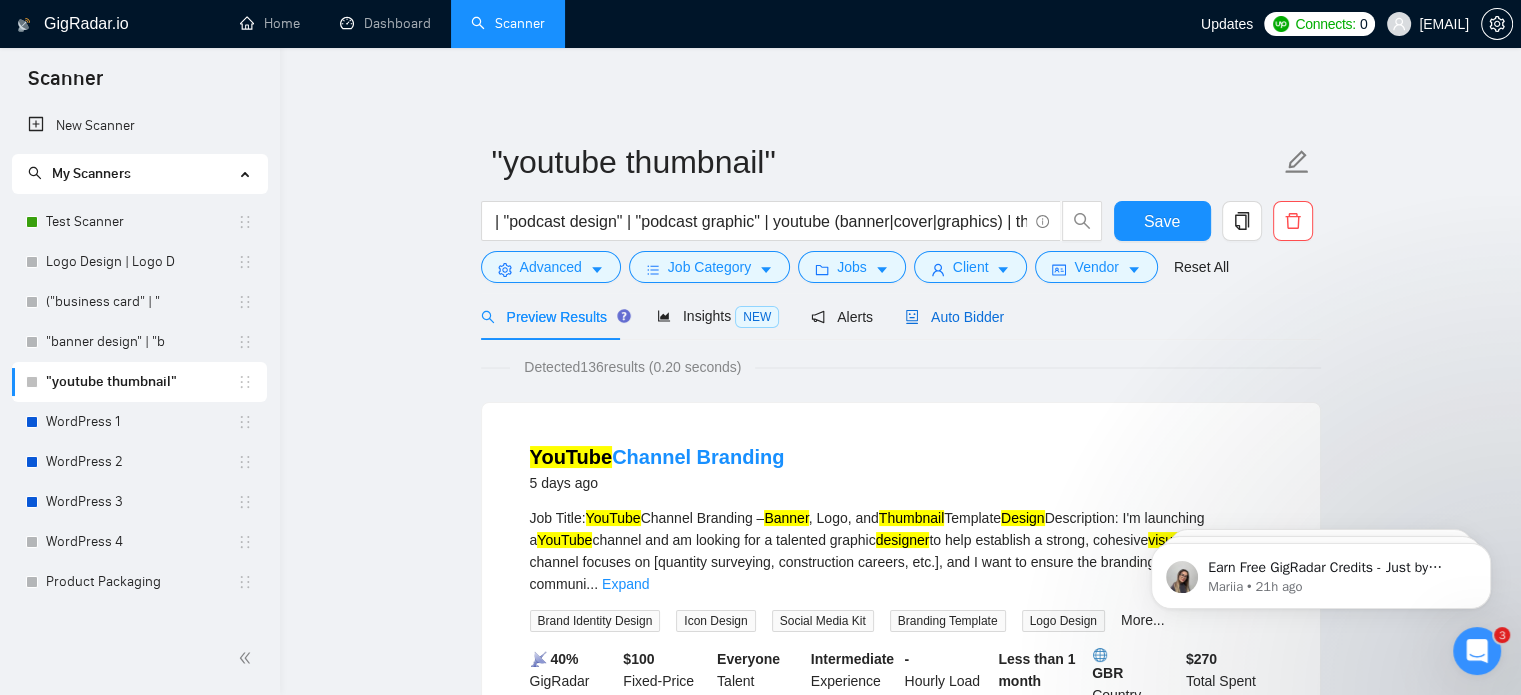 click on "Auto Bidder" at bounding box center (954, 317) 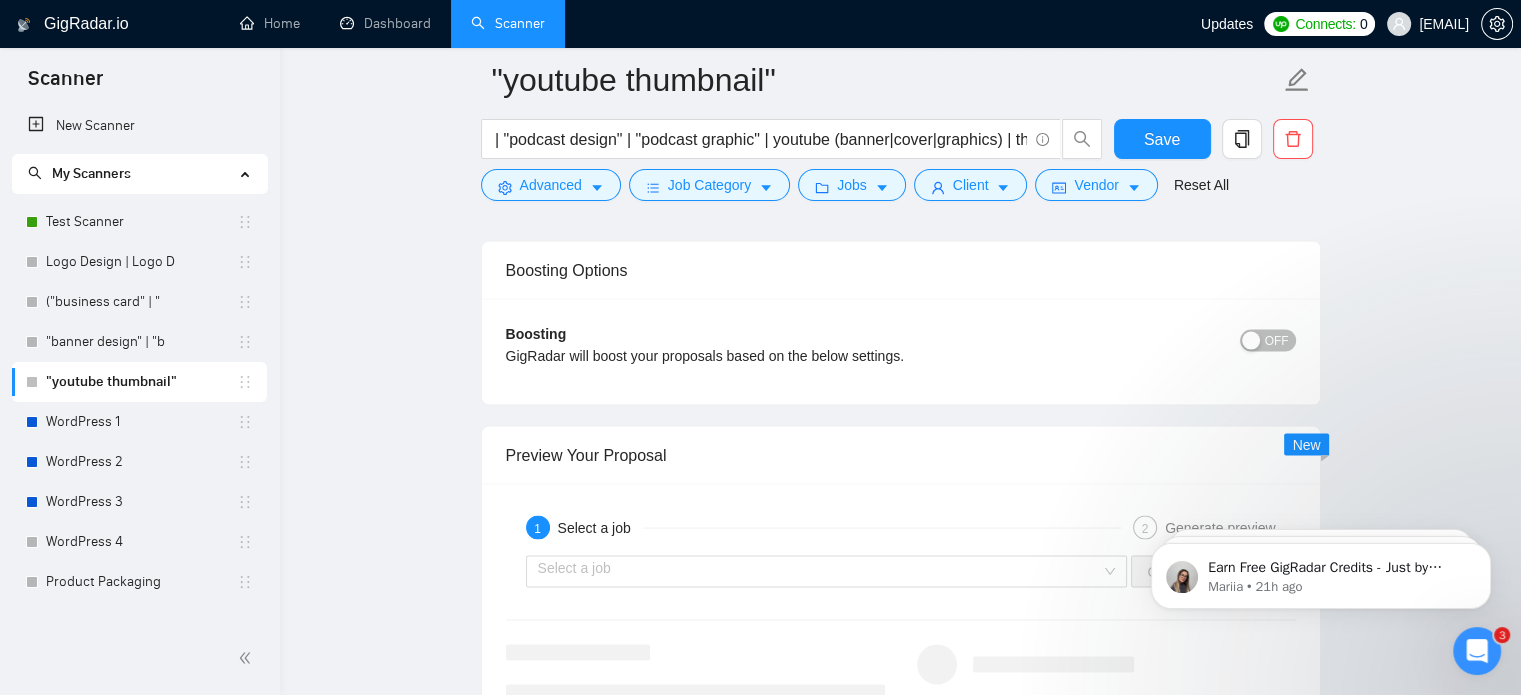 scroll, scrollTop: 3848, scrollLeft: 0, axis: vertical 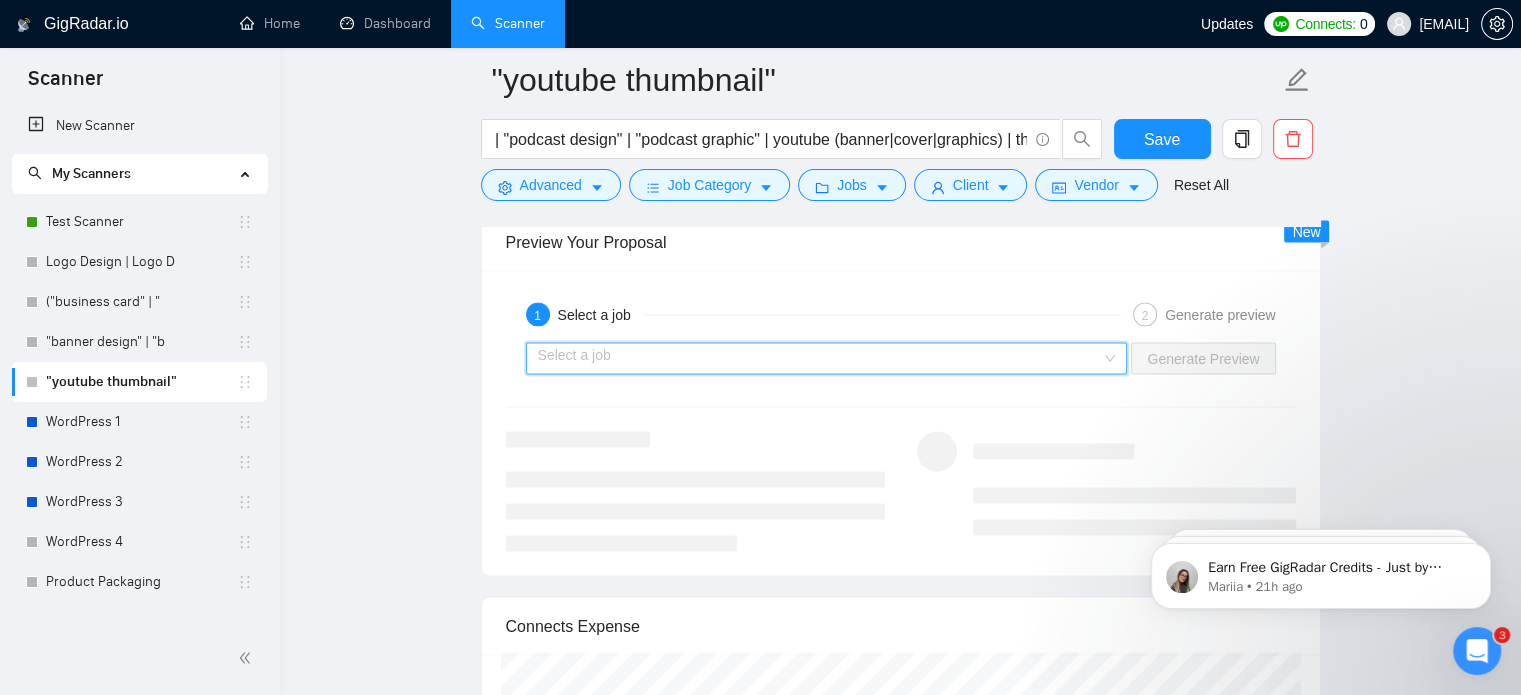 click at bounding box center (820, 359) 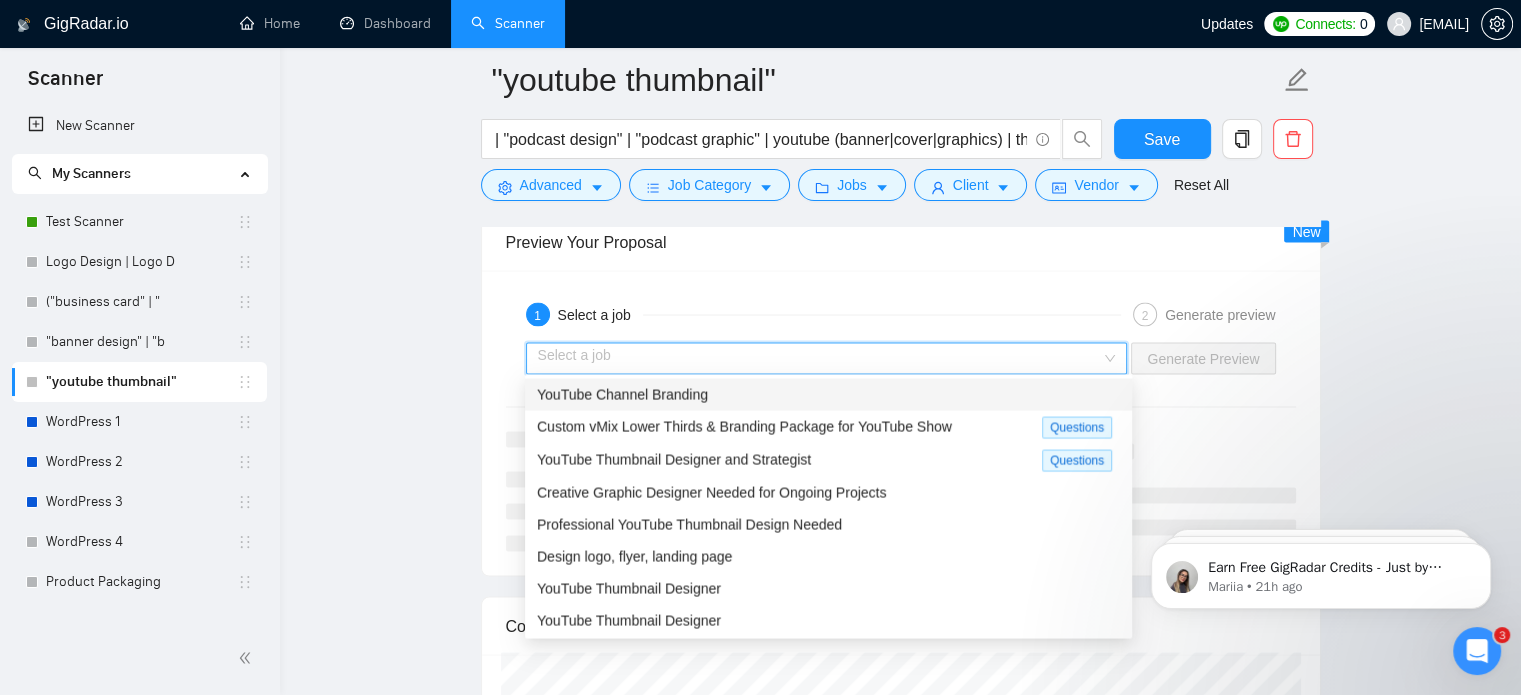 scroll, scrollTop: 4086, scrollLeft: 0, axis: vertical 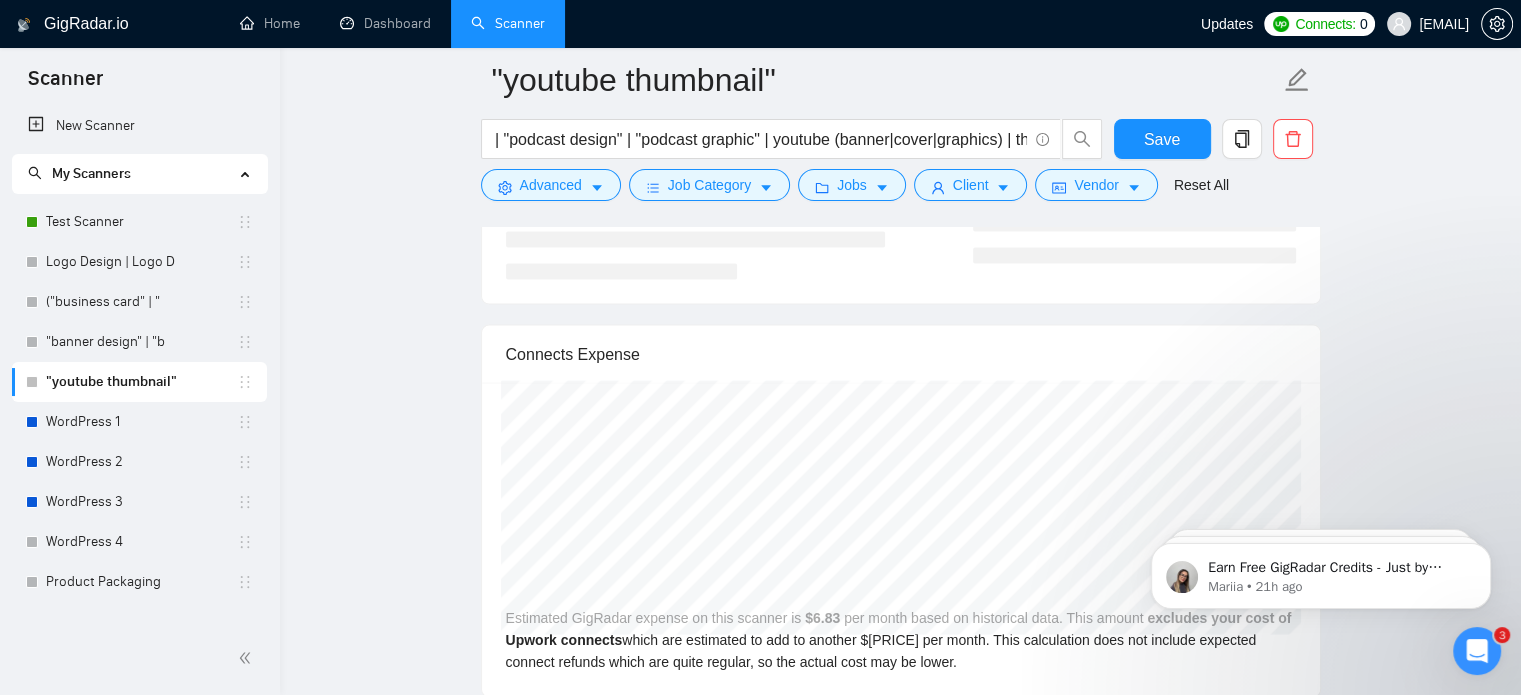 click on ""youtube thumbnail" ("youtube thumbnail" | "thumbnail design" |  "video thumbnail"  | "custom thumbnail" | "podcast thumbnail" | "podcast cover" | "podcast artwork" | "podcast design" | "podcast graphic" | youtube (banner|cover|graphics) | thumbnail (designer|creator) | "clickable thumbnail" | "eye-catching thumbnail" | "youtube graphic design" | "video cover image" | "youtube visual" | podcast (designer|cover art|visual identity)) Save Advanced   Job Category   Jobs   Client   Vendor   Reset All Preview Results Insights NEW Alerts Auto Bidder Auto Bidding Enabled Auto Bidding Enabled: OFF Auto Bidder Schedule Auto Bidding Type: Automated (recommended) Semi-automated Auto Bidding Schedule: 24/7 Custom Custom Auto Bidder Schedule Repeat every week on Monday Tuesday Wednesday Thursday Friday Saturday Sunday Active Hours ( Asia/Karachi ): From: To: ( 24  hours) Asia/Karachi Auto Bidding Type Select your bidding algorithm: Choose the algorithm for you bidding. Template Bidder 0.50  credits / proposal 1.00 👑" at bounding box center (900, -1309) 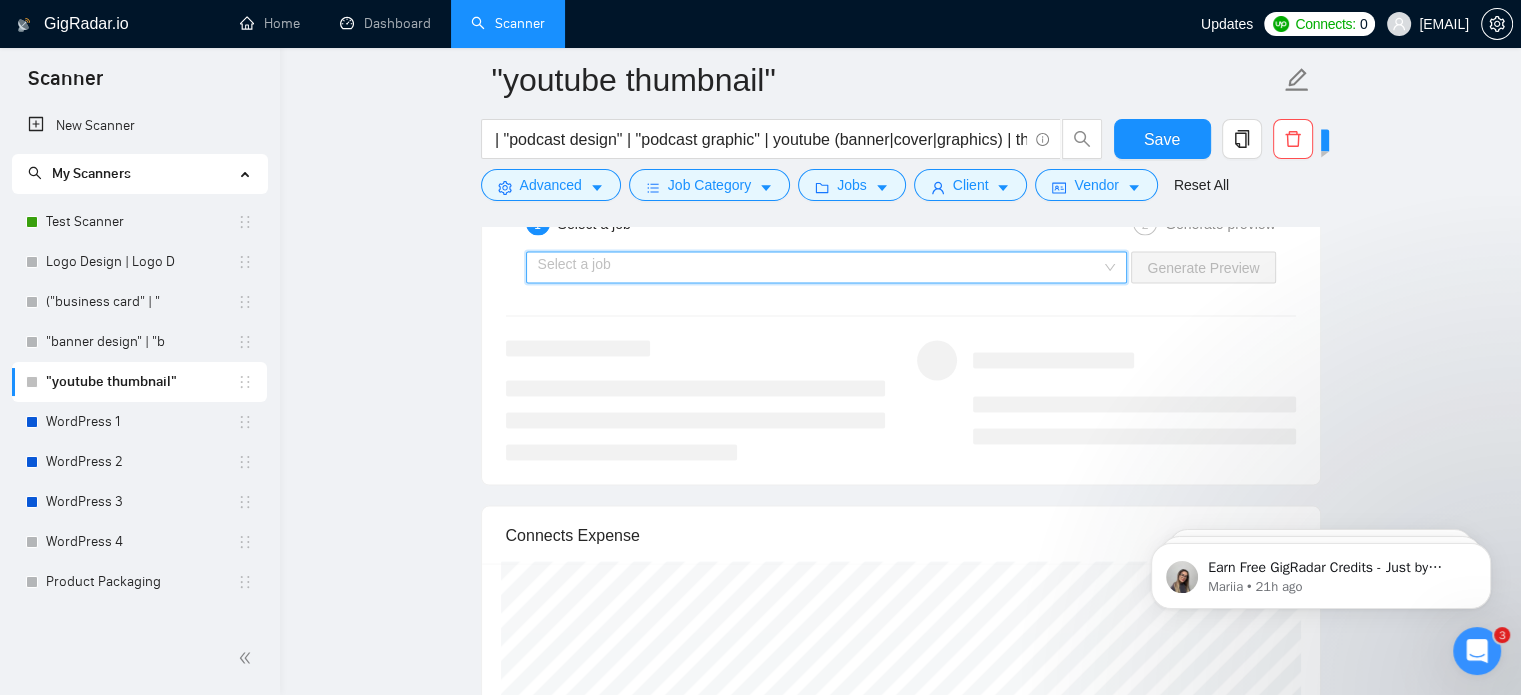 click at bounding box center [820, 268] 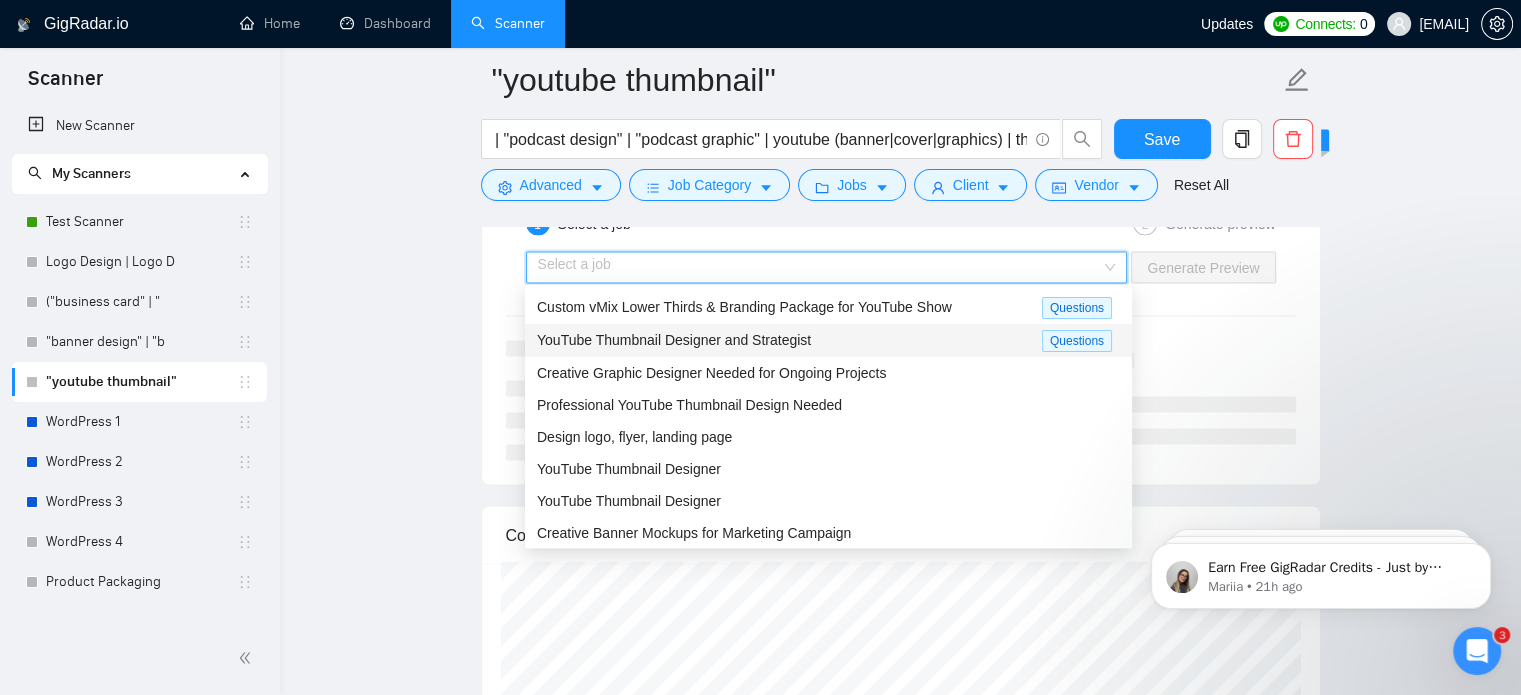 scroll, scrollTop: 31, scrollLeft: 0, axis: vertical 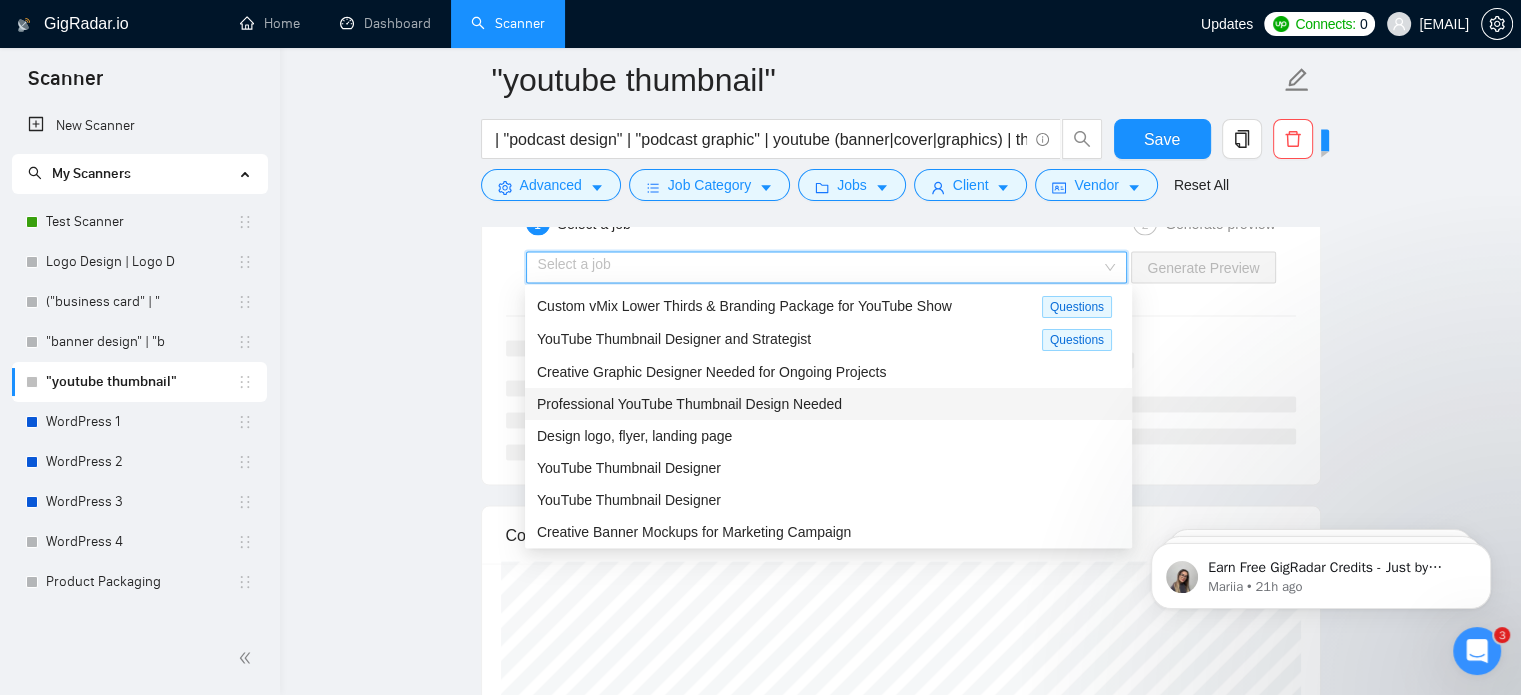 click on "Professional YouTube Thumbnail Design Needed" at bounding box center [689, 404] 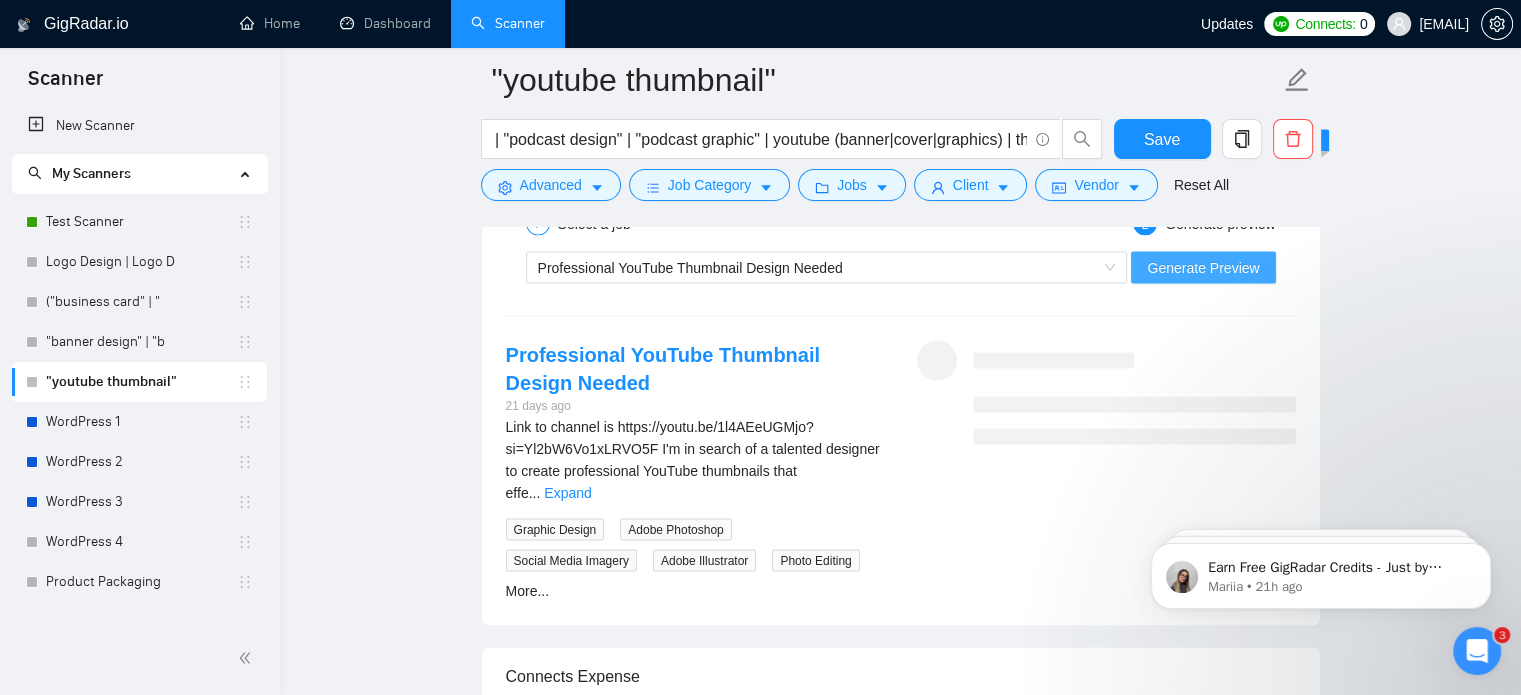 click on "Generate Preview" at bounding box center (1203, 268) 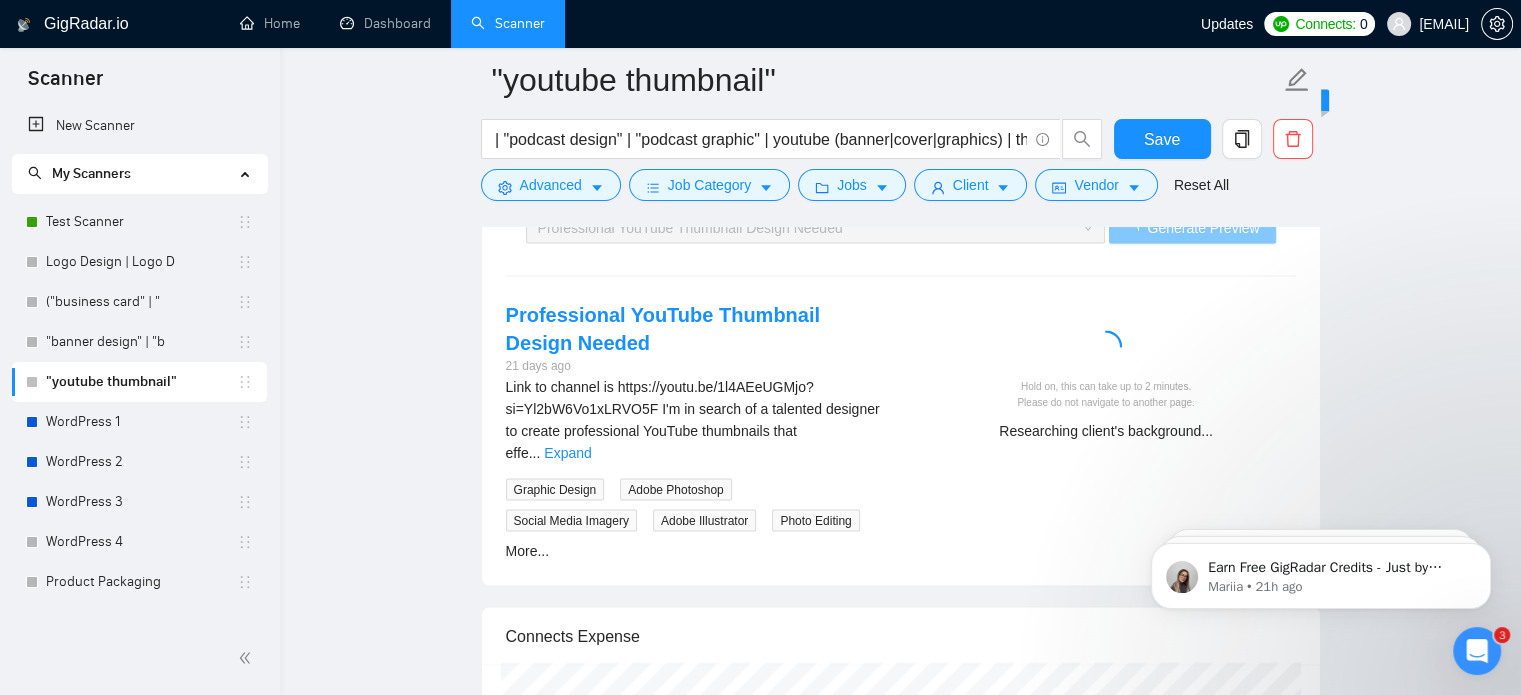 scroll, scrollTop: 3980, scrollLeft: 0, axis: vertical 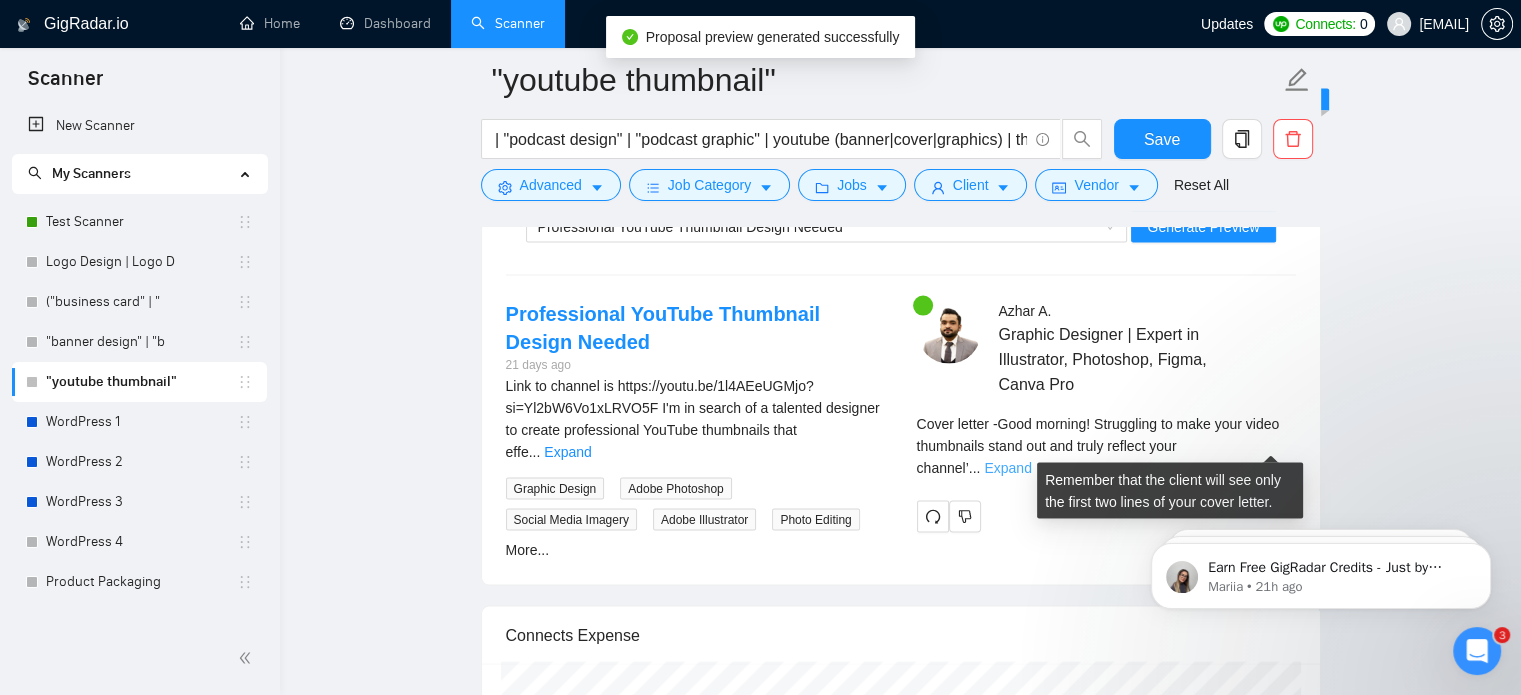 click on "Expand" at bounding box center [1007, 468] 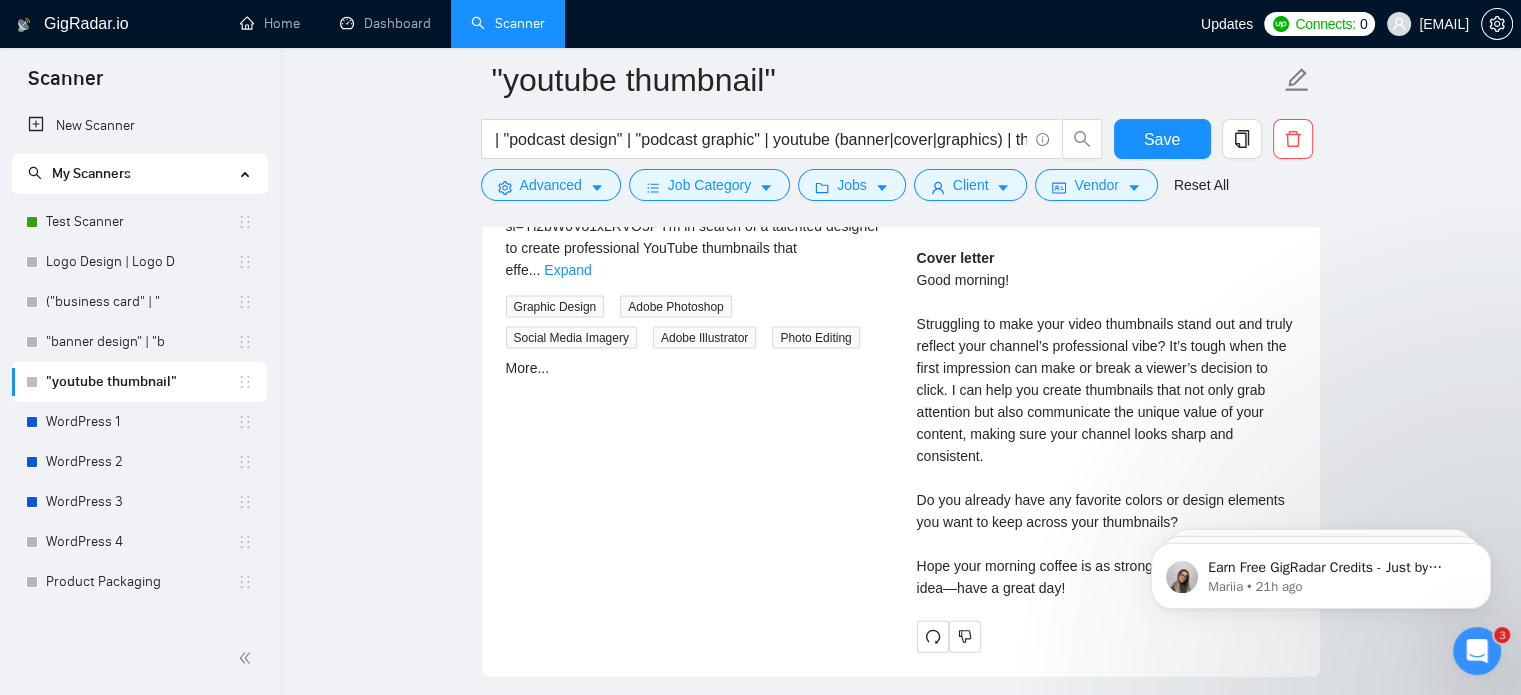 scroll, scrollTop: 4163, scrollLeft: 0, axis: vertical 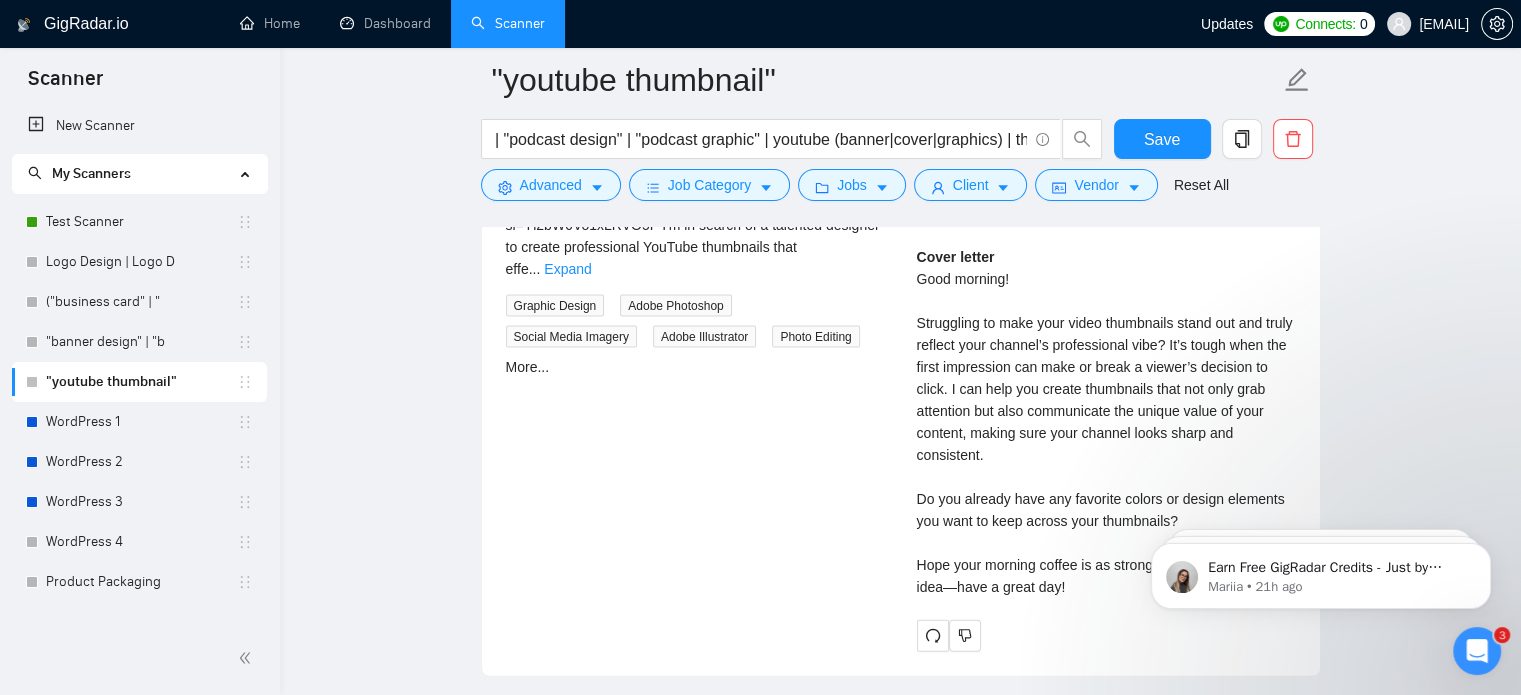 click on "Cover letter Good morning!
Struggling to make your video thumbnails stand out and truly reflect your channel’s professional vibe? It’s tough when the first impression can make or break a viewer’s decision to click. I can help you create thumbnails that not only grab attention but also communicate the unique value of your content, making sure your channel looks sharp and consistent.
Do you already have any favorite colors or design elements you want to keep across your thumbnails?
Hope your morning coffee is as strong as your next video idea—have a great day!" at bounding box center [1106, 422] 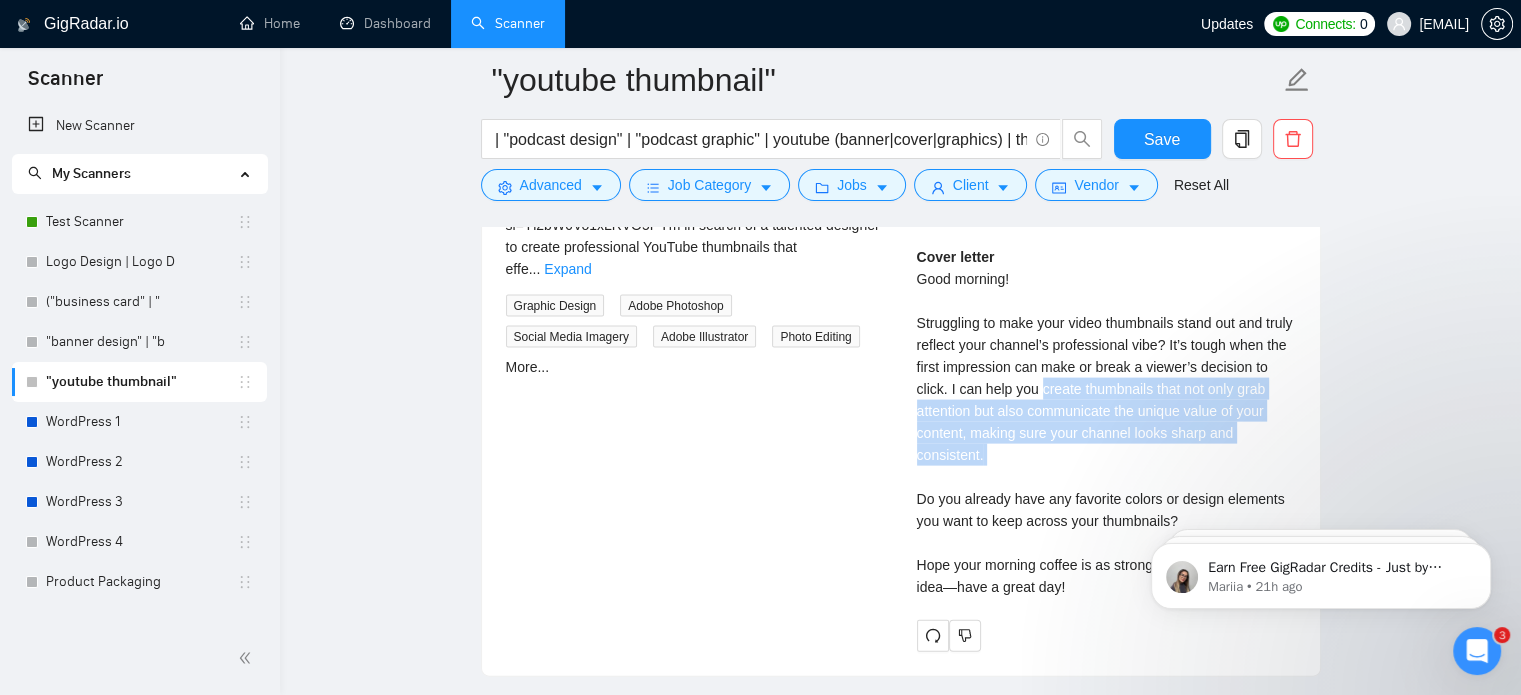 drag, startPoint x: 1042, startPoint y: 377, endPoint x: 1086, endPoint y: 441, distance: 77.665955 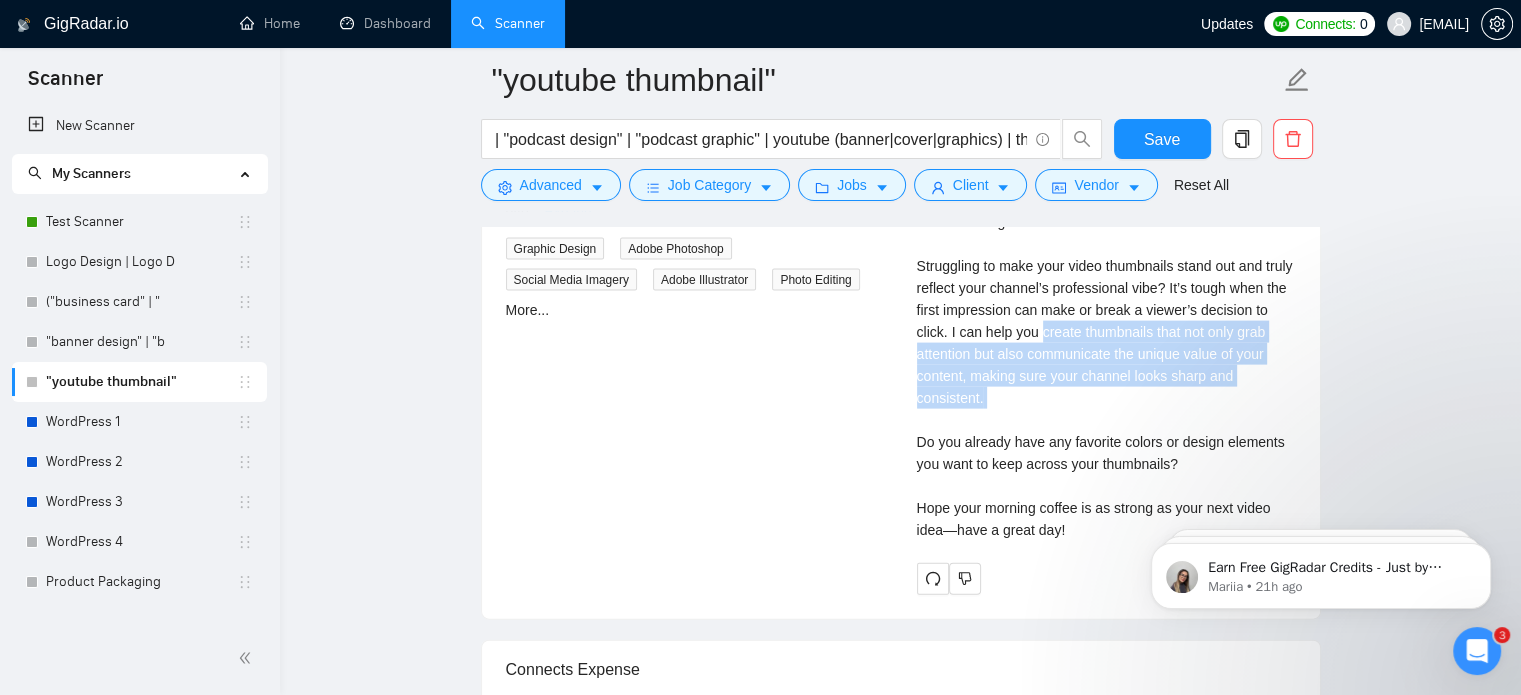 scroll, scrollTop: 4222, scrollLeft: 0, axis: vertical 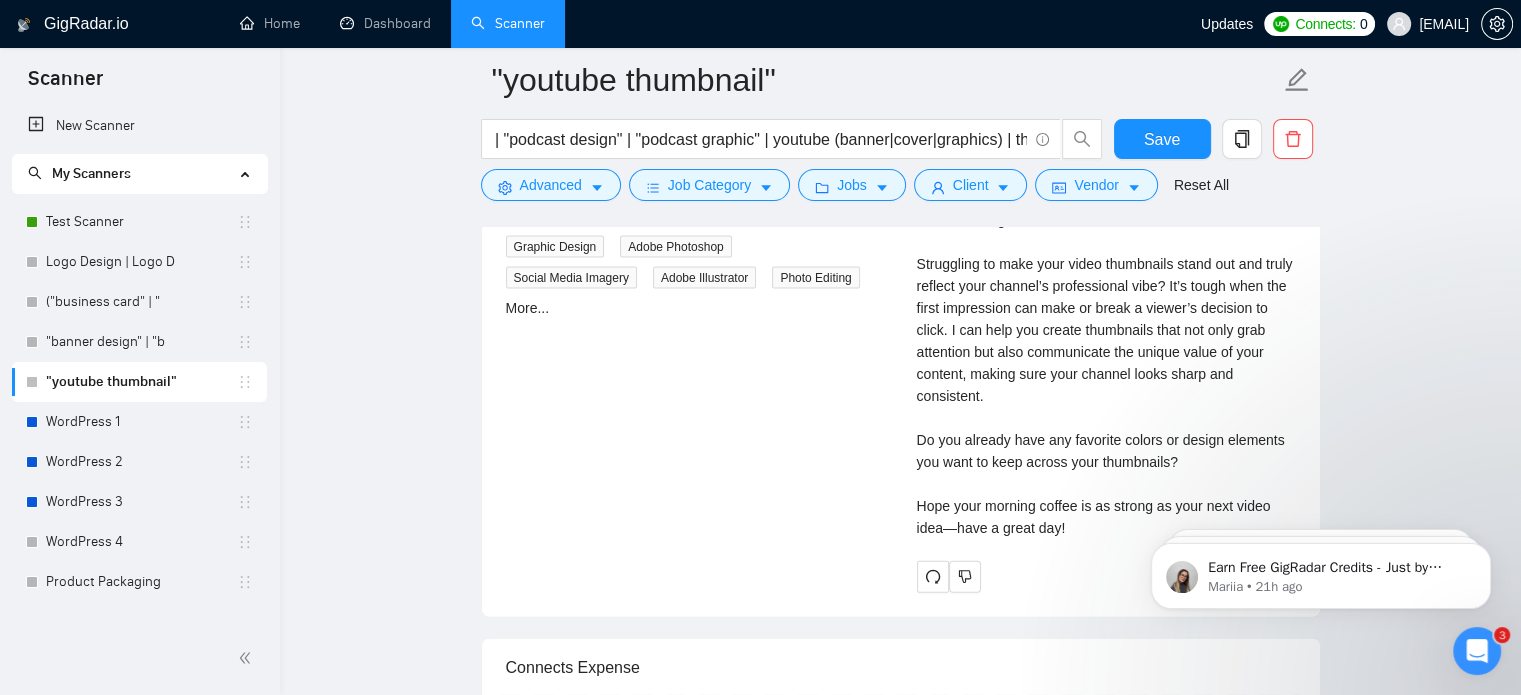 click on "Cover letter Good morning!
Struggling to make your video thumbnails stand out and truly reflect your channel’s professional vibe? It’s tough when the first impression can make or break a viewer’s decision to click. I can help you create thumbnails that not only grab attention but also communicate the unique value of your content, making sure your channel looks sharp and consistent.
Do you already have any favorite colors or design elements you want to keep across your thumbnails?
Hope your morning coffee is as strong as your next video idea—have a great day!" at bounding box center [1106, 363] 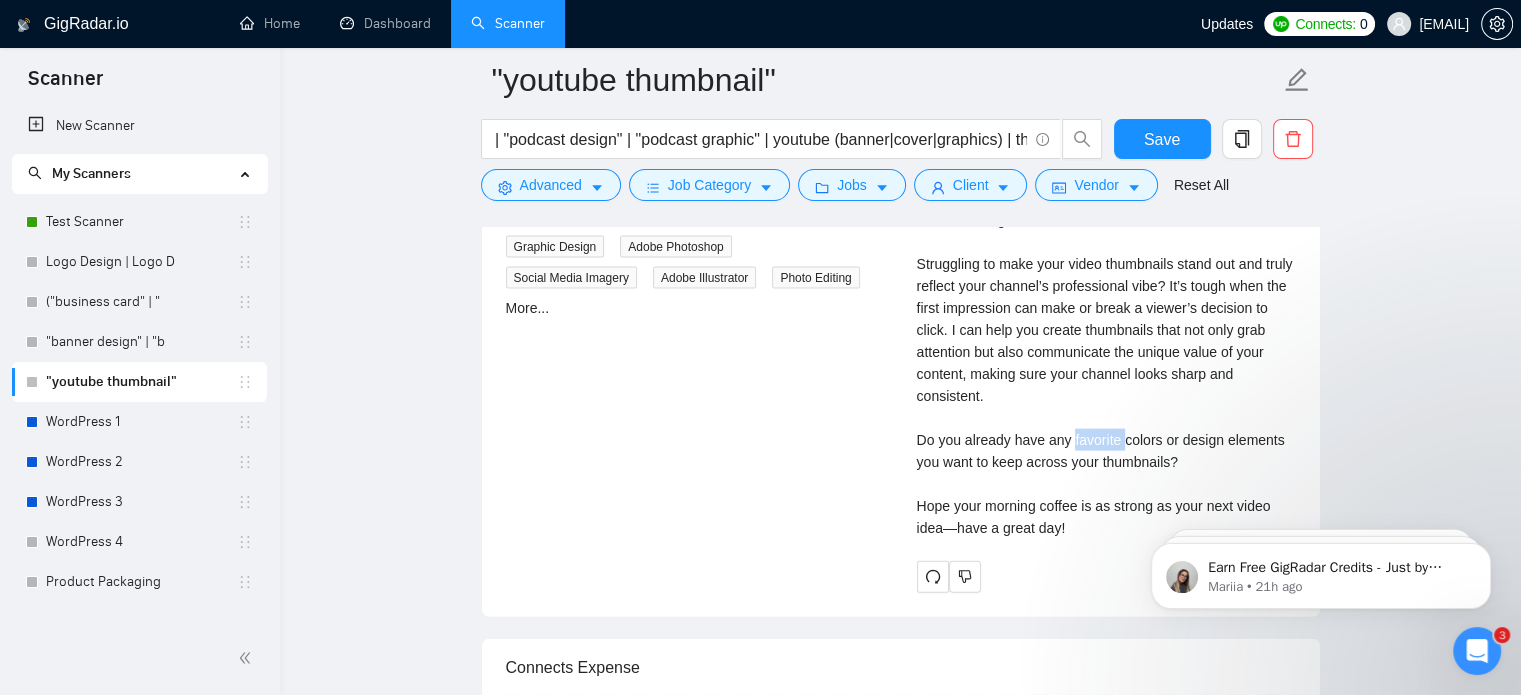 click on "Cover letter Good morning!
Struggling to make your video thumbnails stand out and truly reflect your channel’s professional vibe? It’s tough when the first impression can make or break a viewer’s decision to click. I can help you create thumbnails that not only grab attention but also communicate the unique value of your content, making sure your channel looks sharp and consistent.
Do you already have any favorite colors or design elements you want to keep across your thumbnails?
Hope your morning coffee is as strong as your next video idea—have a great day!" at bounding box center (1106, 363) 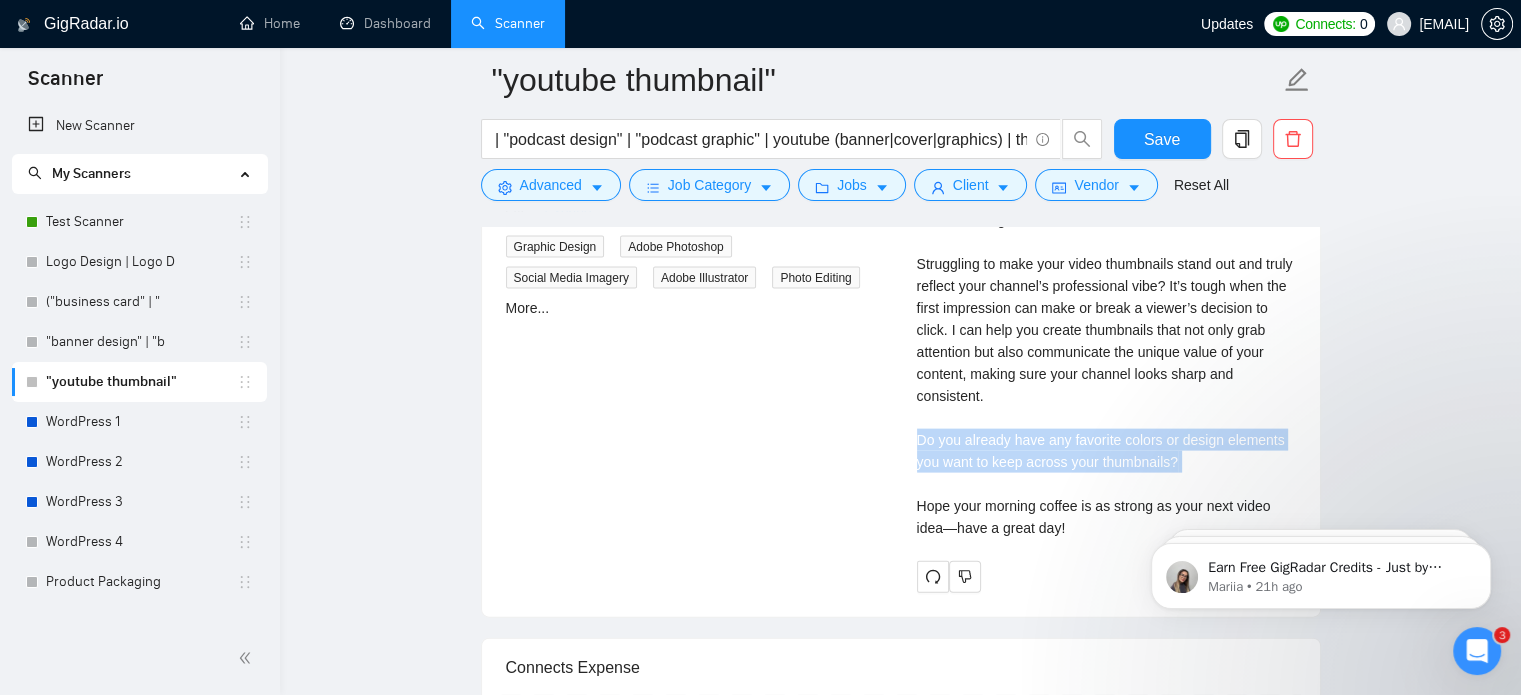 click on "Cover letter Good morning!
Struggling to make your video thumbnails stand out and truly reflect your channel’s professional vibe? It’s tough when the first impression can make or break a viewer’s decision to click. I can help you create thumbnails that not only grab attention but also communicate the unique value of your content, making sure your channel looks sharp and consistent.
Do you already have any favorite colors or design elements you want to keep across your thumbnails?
Hope your morning coffee is as strong as your next video idea—have a great day!" at bounding box center [1106, 363] 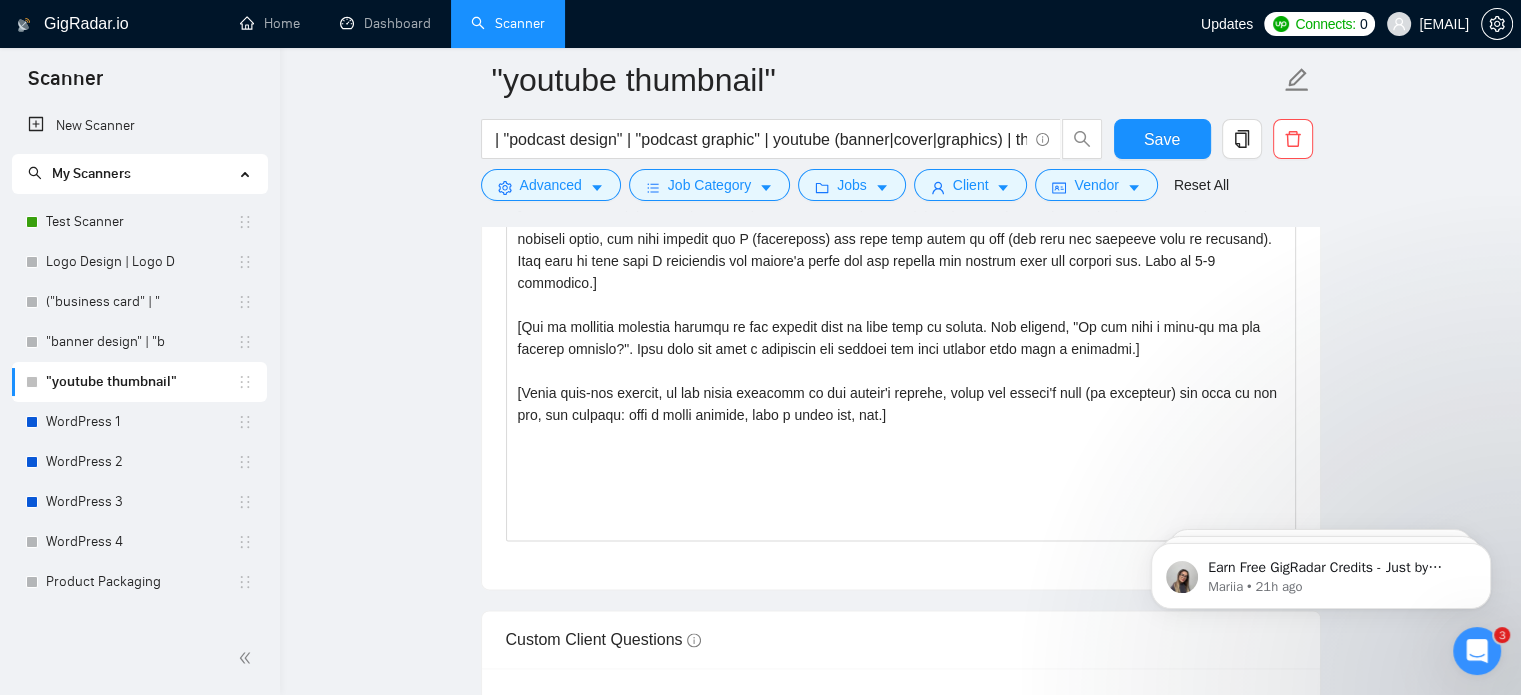 scroll, scrollTop: 2338, scrollLeft: 0, axis: vertical 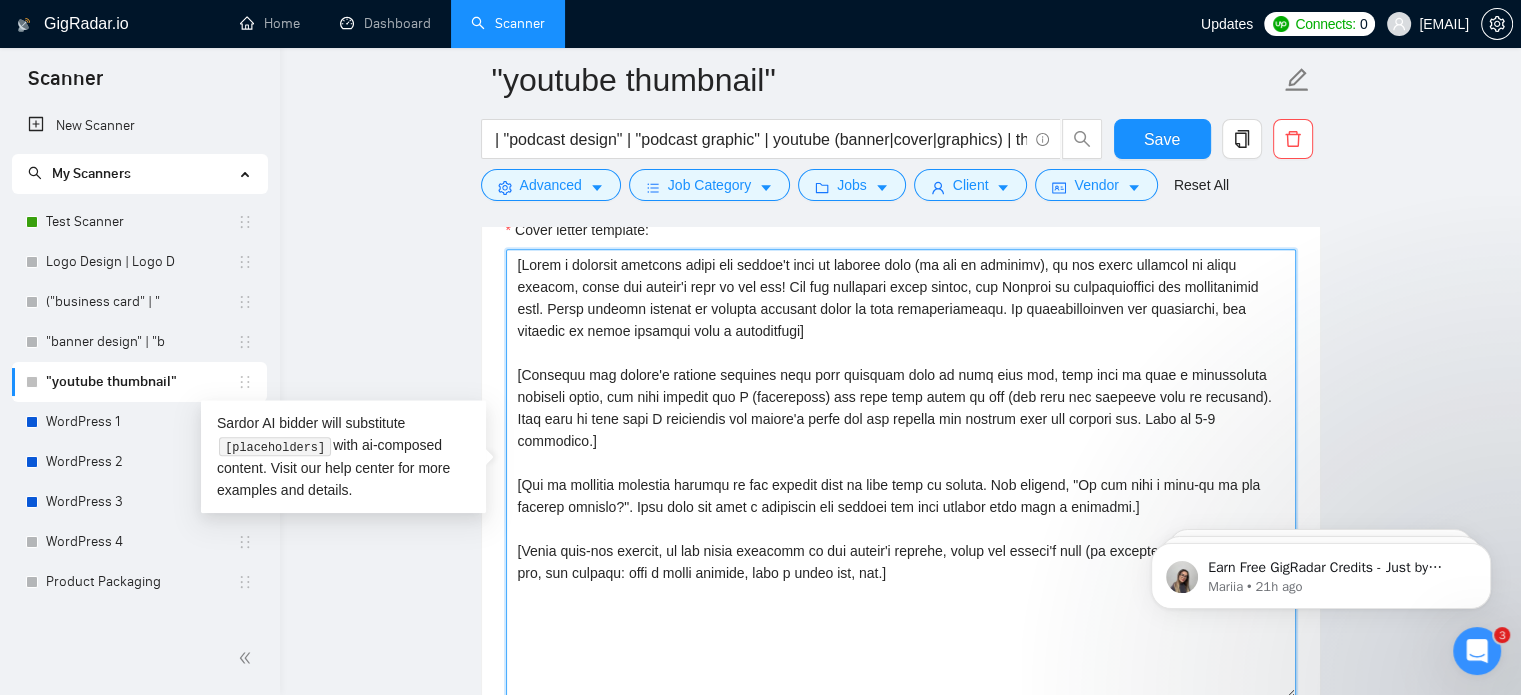 click on "Cover letter template:" at bounding box center (901, 474) 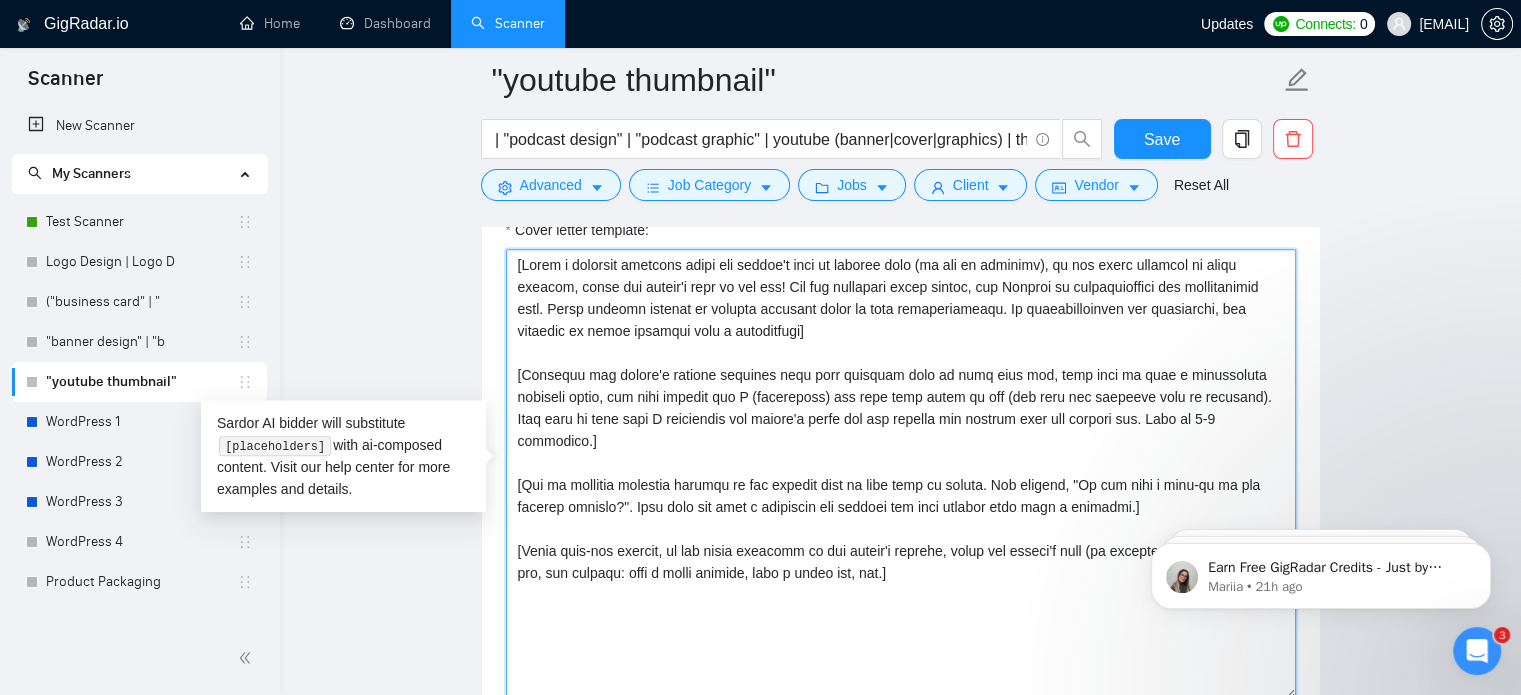 click on "Cover letter template:" at bounding box center (901, 474) 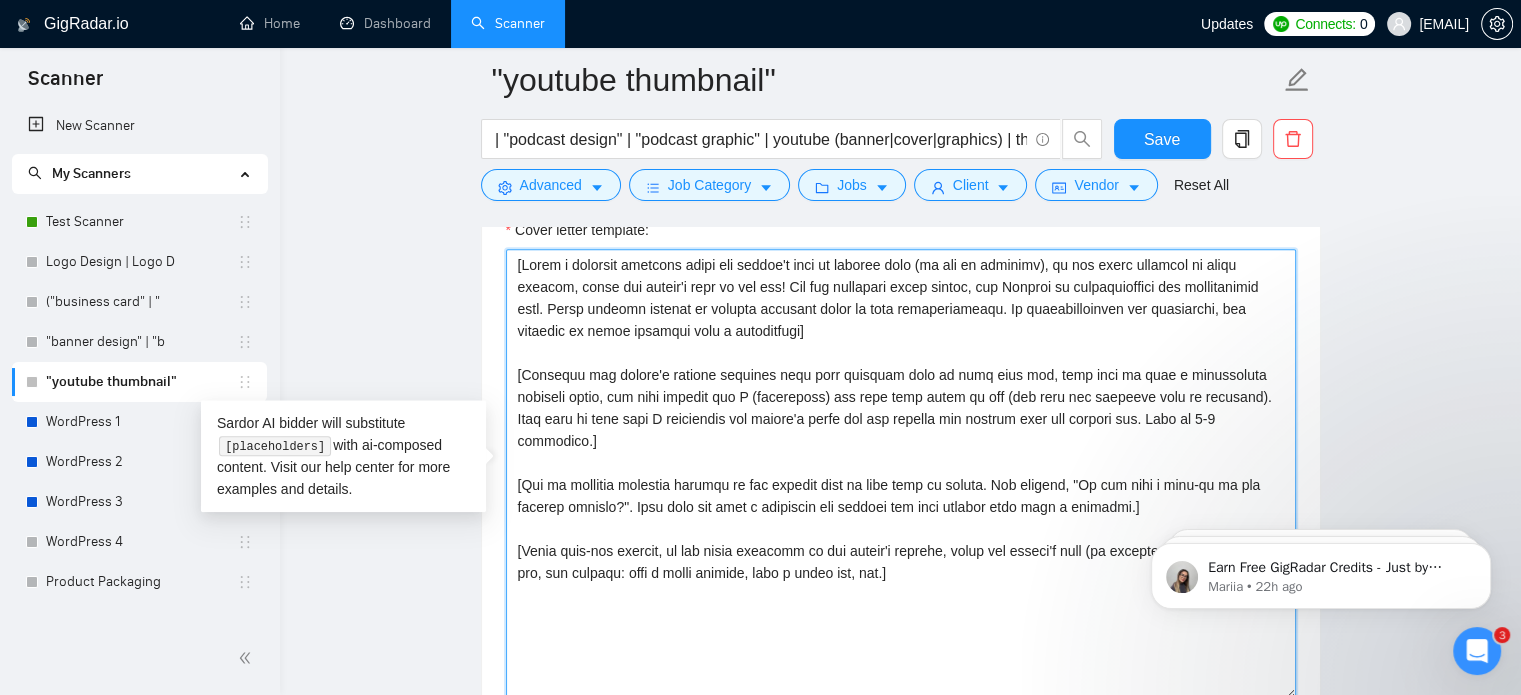 drag, startPoint x: 521, startPoint y: 367, endPoint x: 922, endPoint y: 551, distance: 441.1995 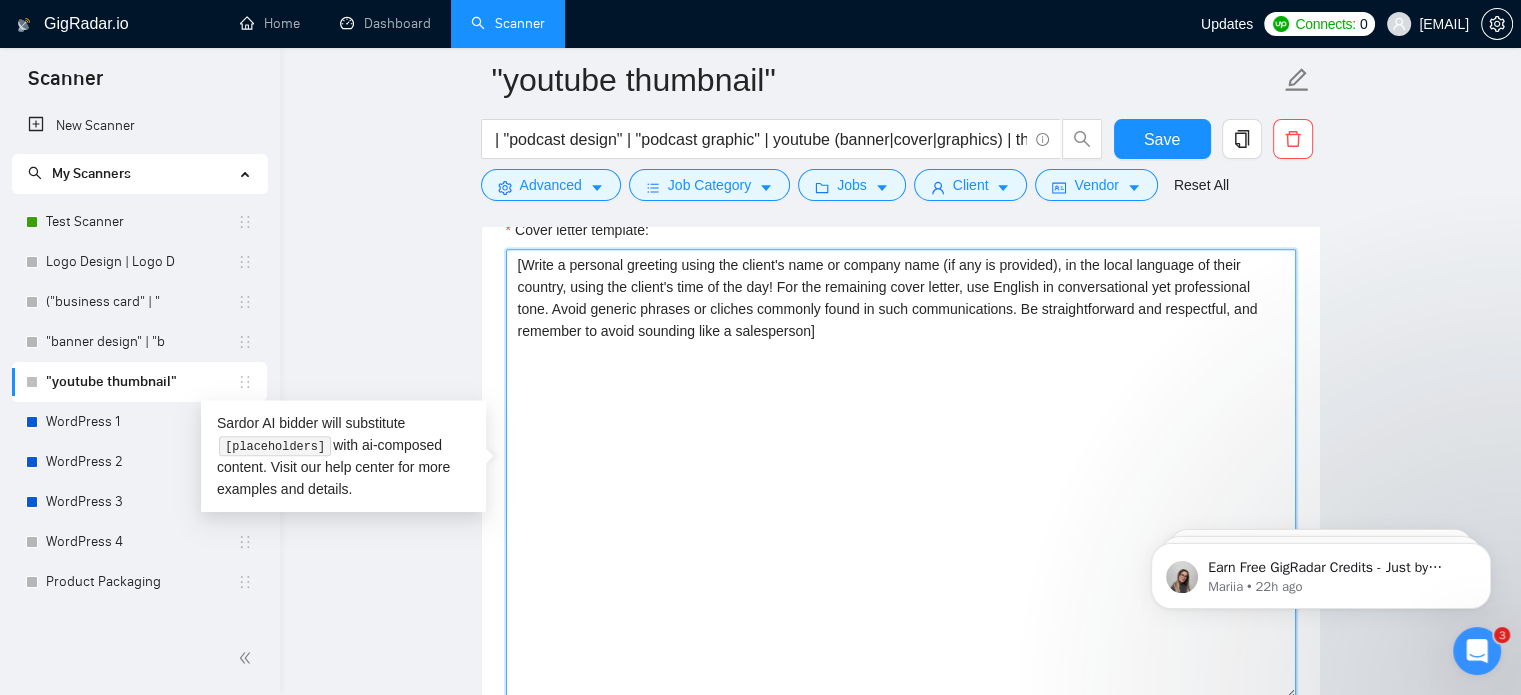 paste on "Hi [Client’s Name],
Thumbnails can make or break your content’s performance — and I focus on creating designs that get clicks.
Here’s how I approach it:
Understand your audience and niche
Check what’s already working in your space
Create thumbnails that are the best kind of clickbait and optimized to bring more views to your channel or podcast
I’ve designed thumbnails and visuals for creators and brands that needed content to stand out in crowded feeds, always keeping clarity and high click-through in mind.
You can check out my recent thumbnail work here:
🔗 YouTube & Podcast Thumbnail Portfolio
If you’d like, I can send a sample thumbnail first so you can see the direction before we move forward.
Looking forward to helping your content get noticed," 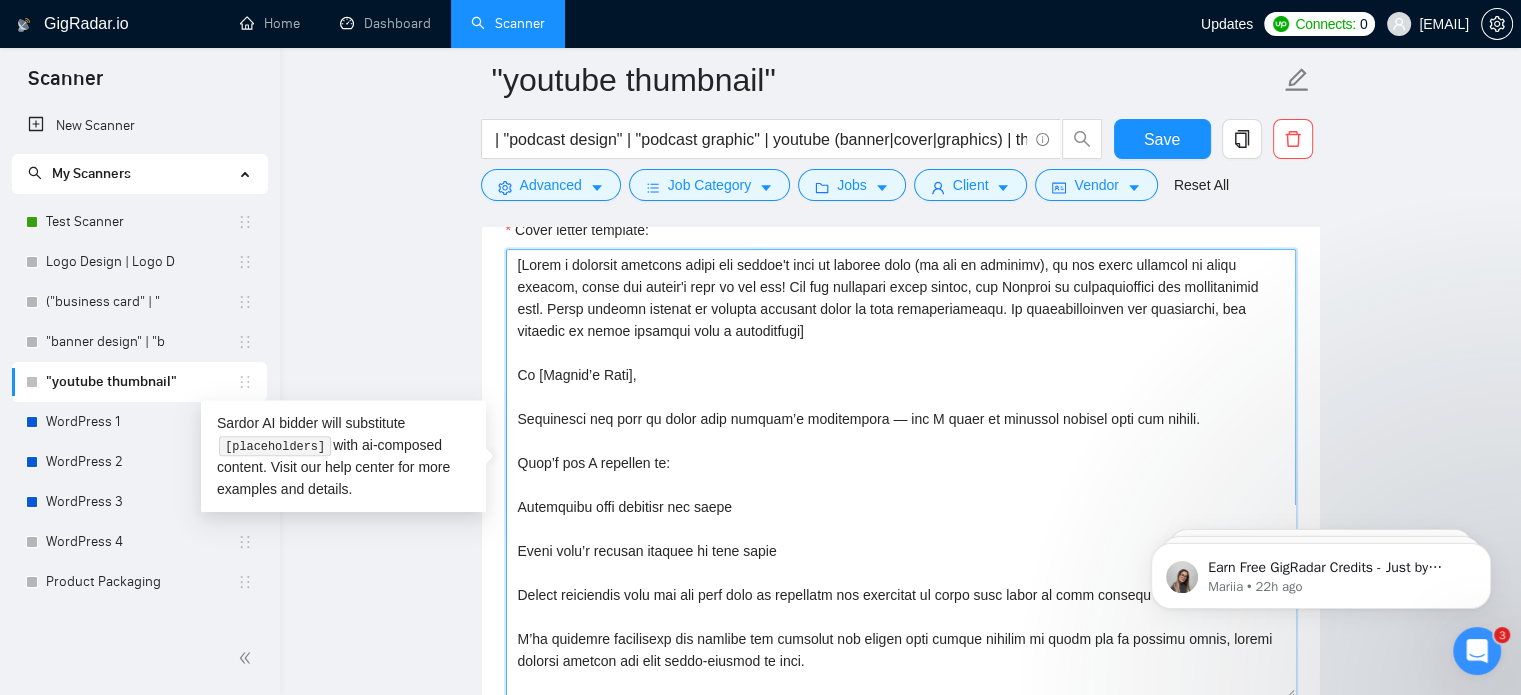 scroll, scrollTop: 126, scrollLeft: 0, axis: vertical 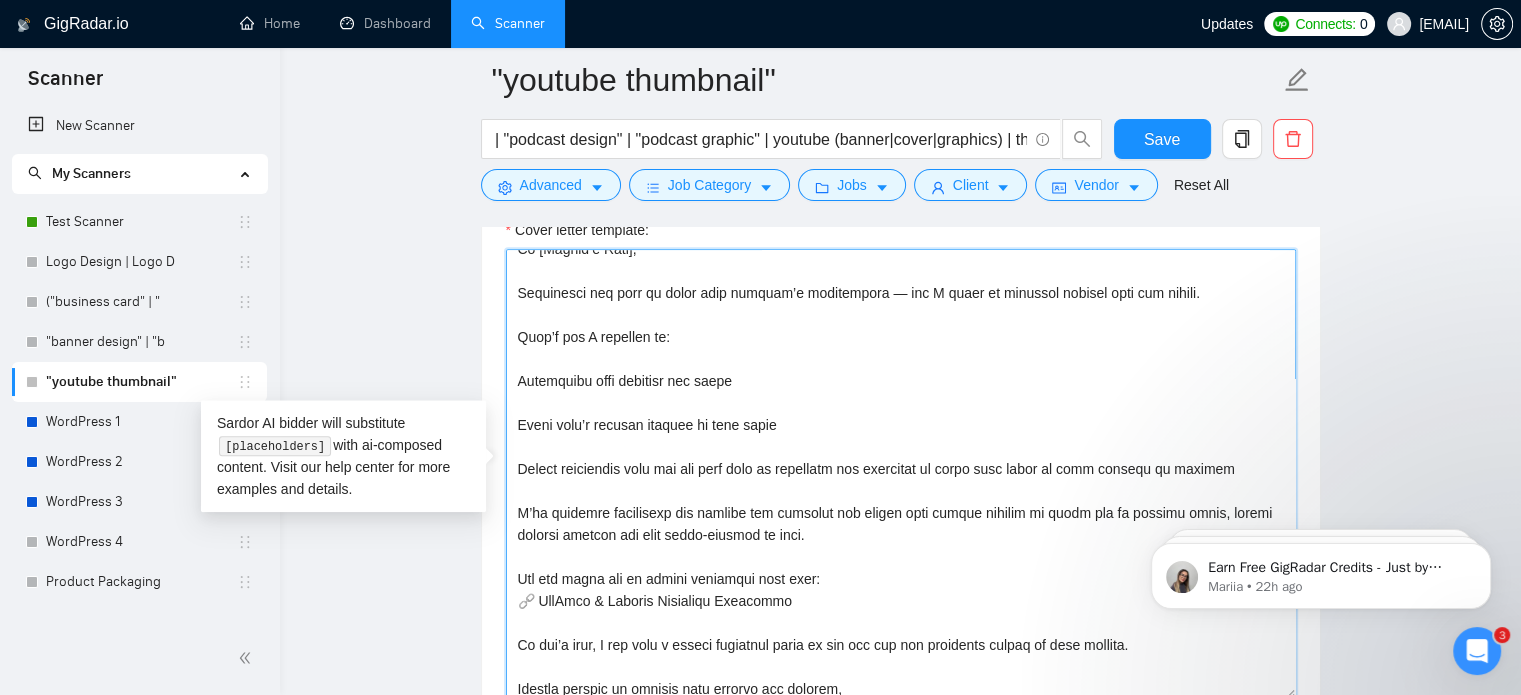 click on "Cover letter template:" at bounding box center [901, 474] 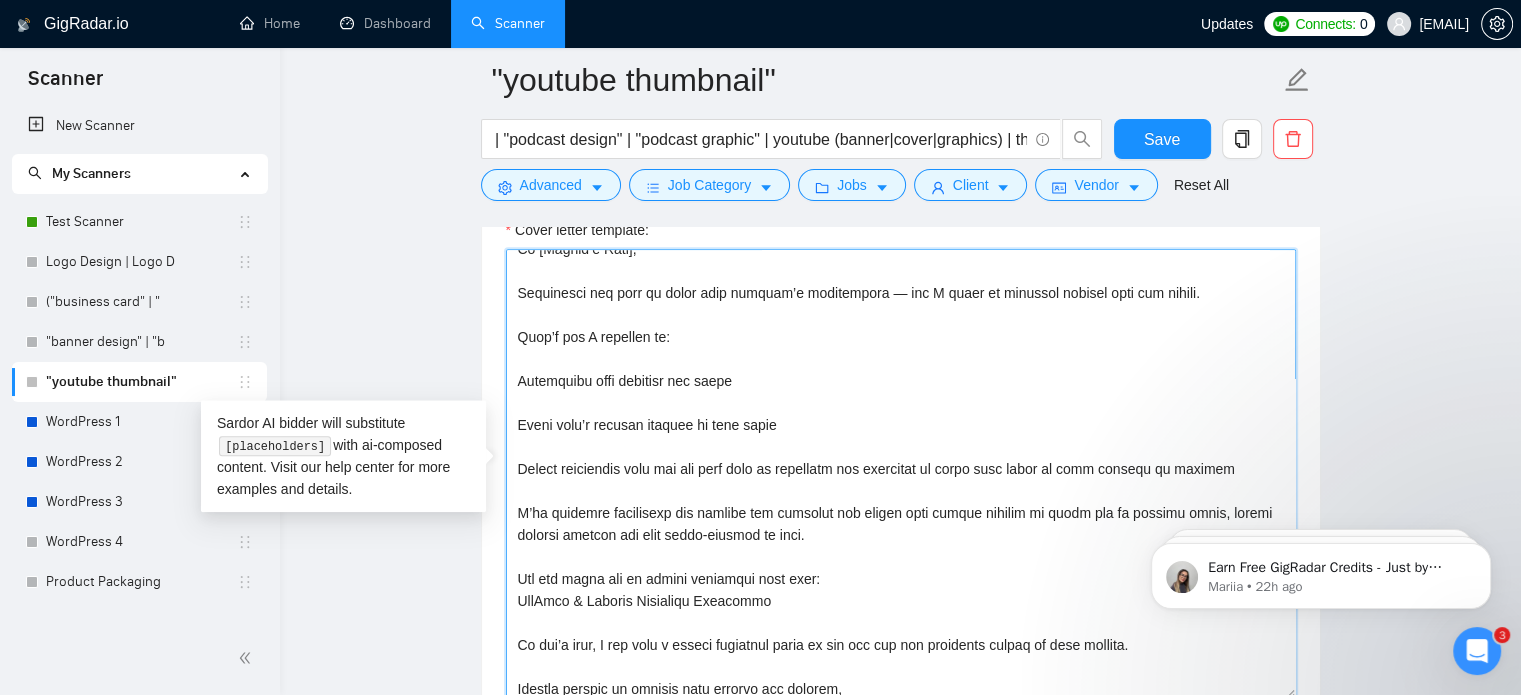 drag, startPoint x: 764, startPoint y: 597, endPoint x: 500, endPoint y: 593, distance: 264.0303 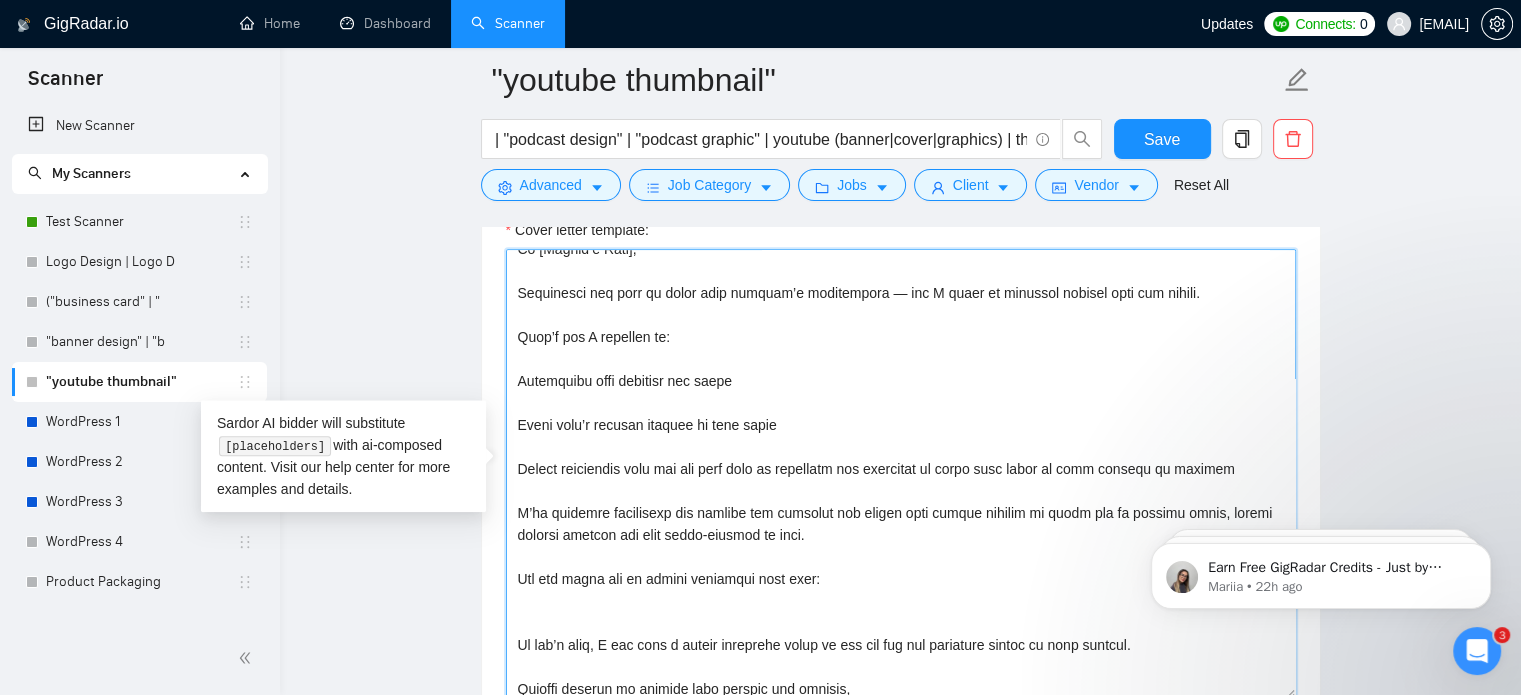 paste on "https://www.upwork.com/freelancers/~014263e6ab279de1e4?p=1945682825324748800" 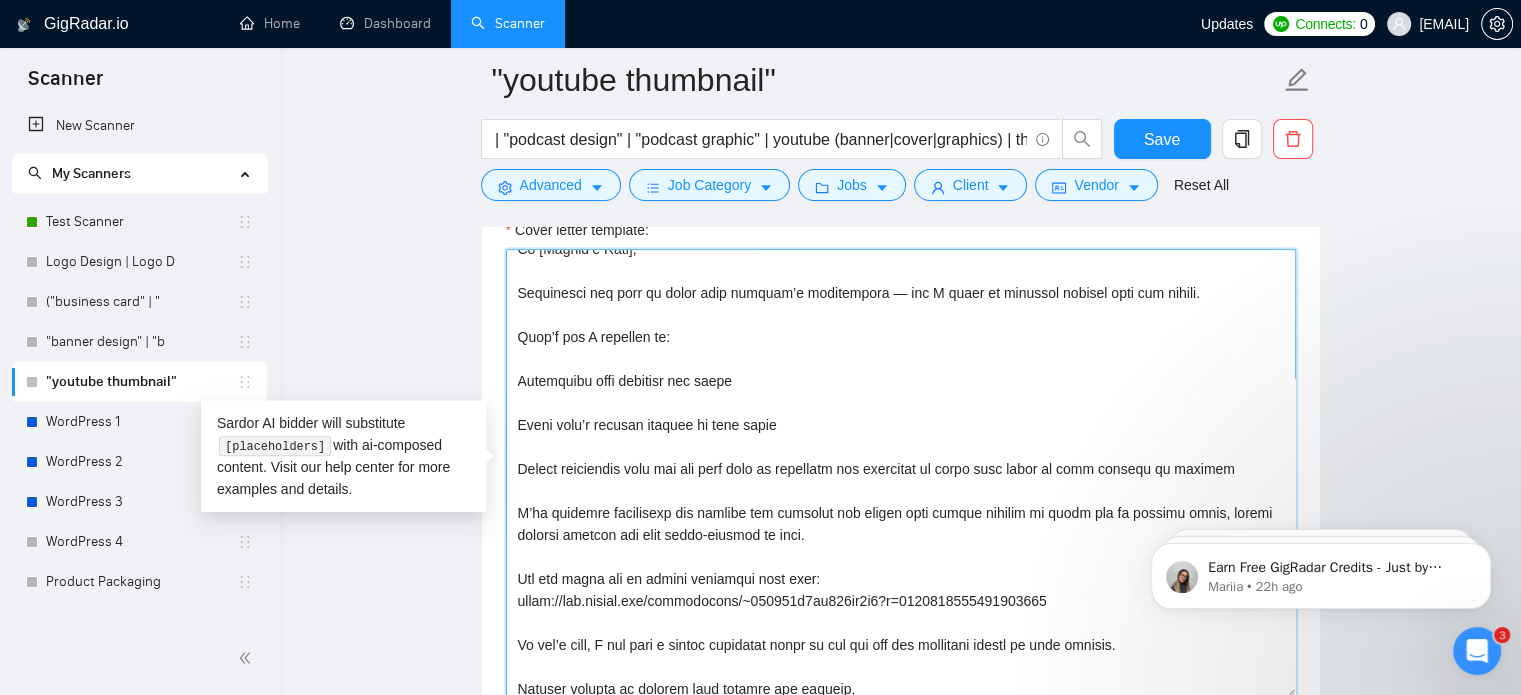 scroll, scrollTop: 132, scrollLeft: 0, axis: vertical 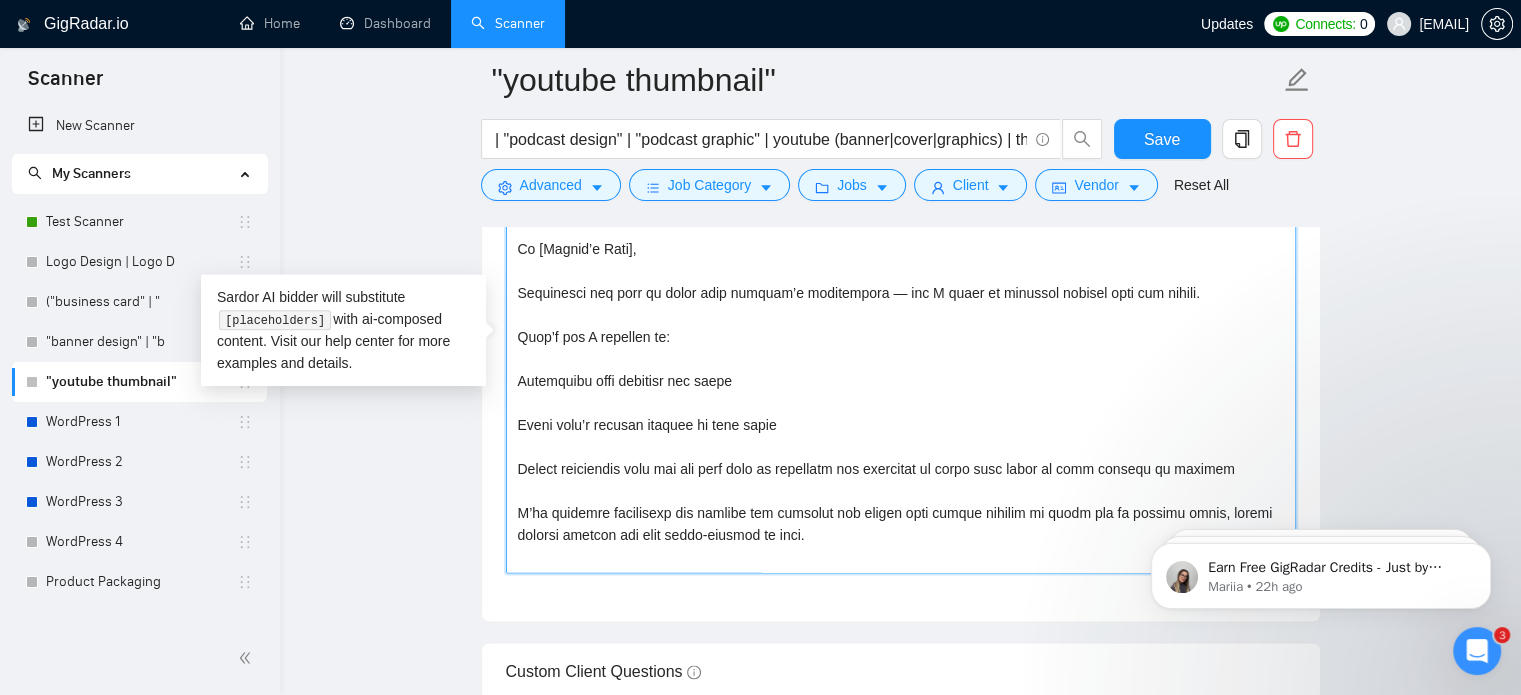 click on "Cover letter template:" at bounding box center [901, 348] 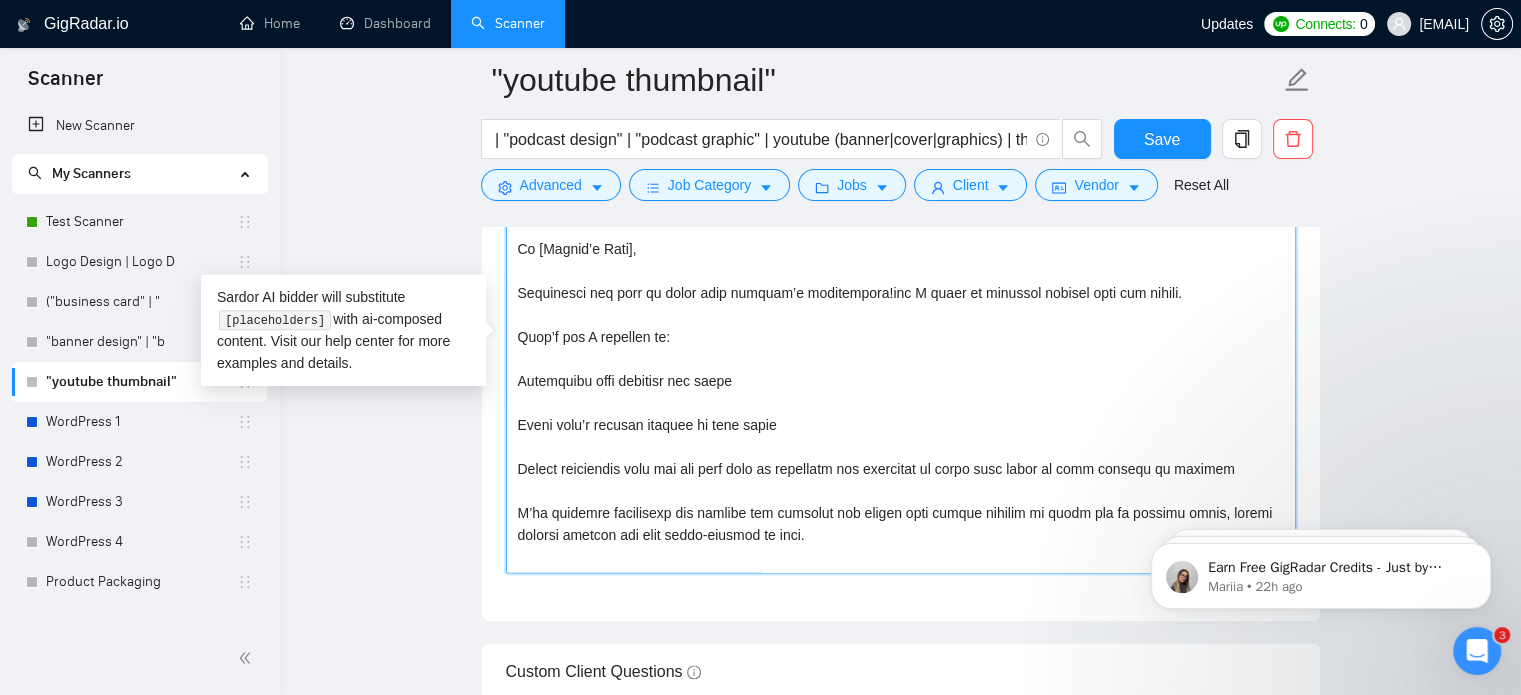 click on "Cover letter template:" at bounding box center (901, 348) 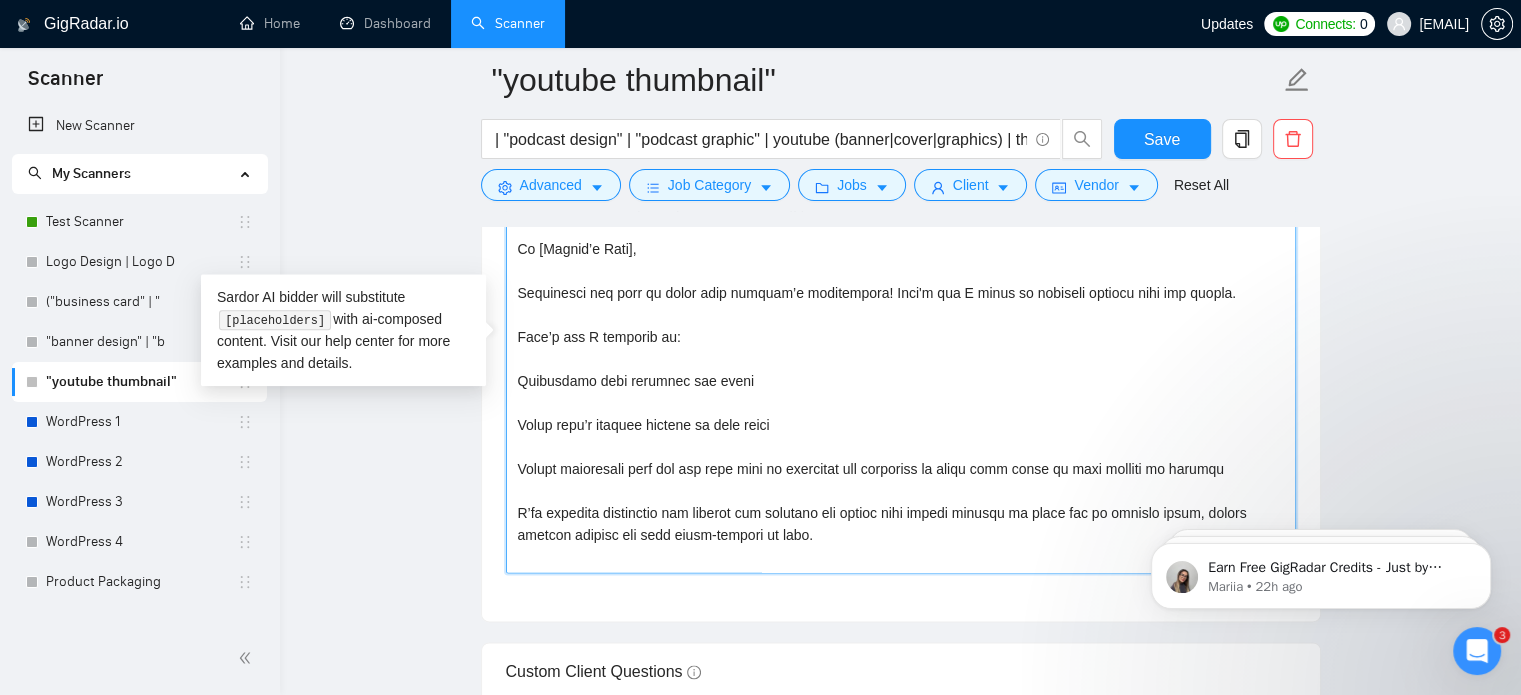 click on "Cover letter template:" at bounding box center [901, 348] 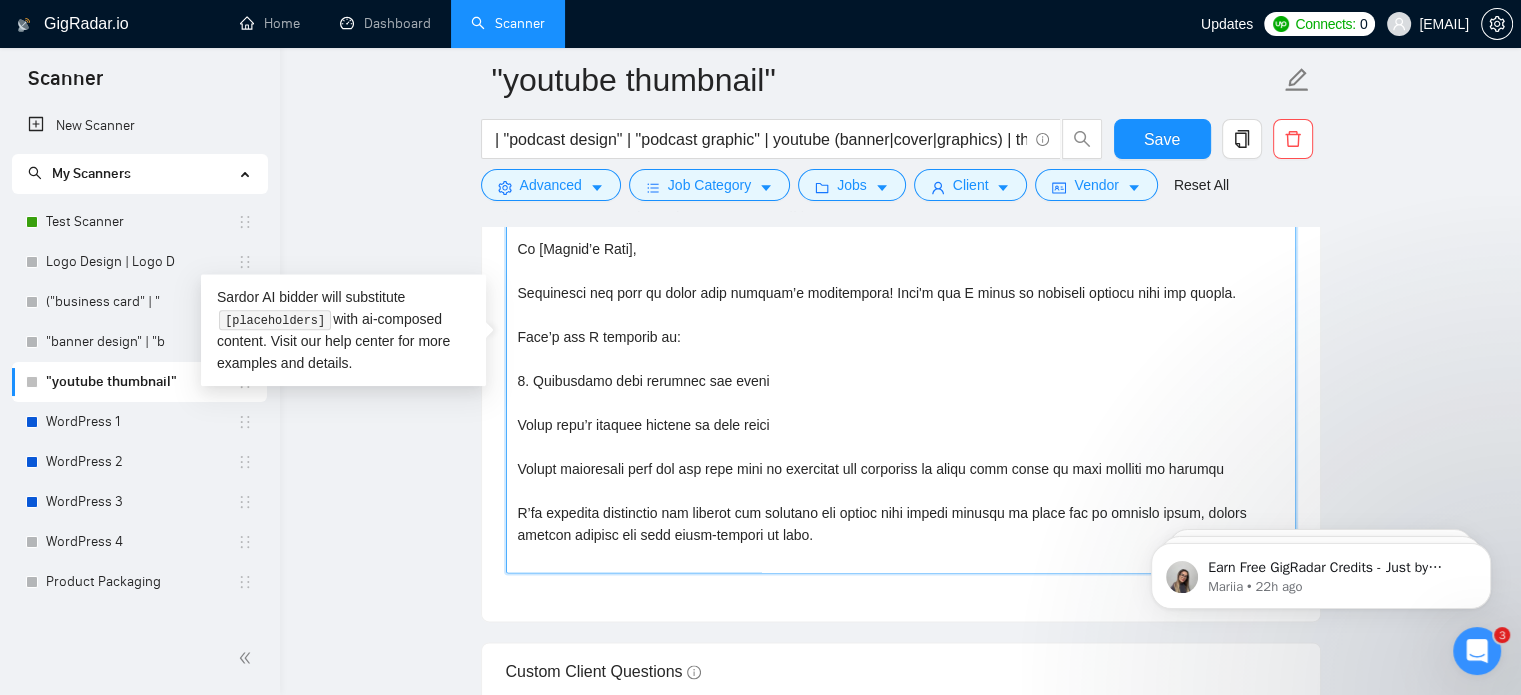 click on "Cover letter template:" at bounding box center (901, 348) 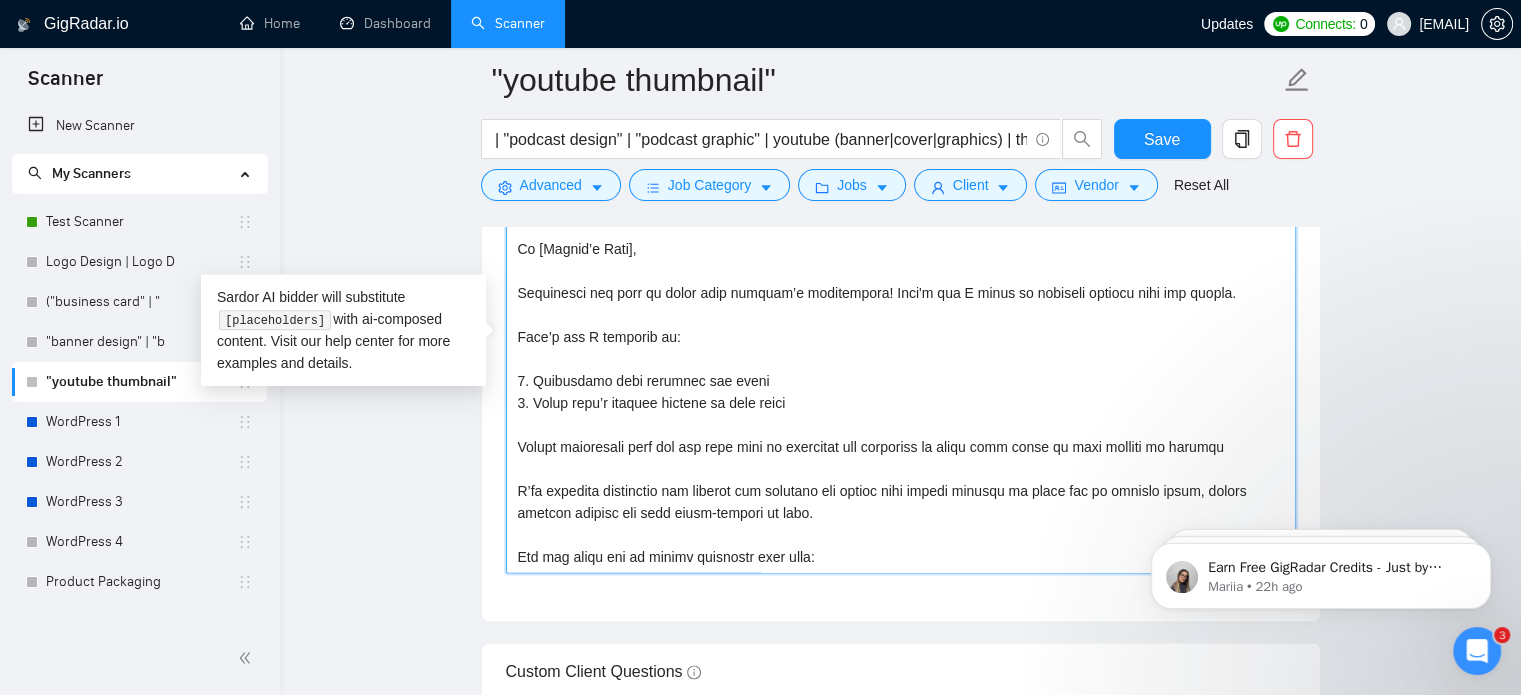 click on "Cover letter template:" at bounding box center (901, 348) 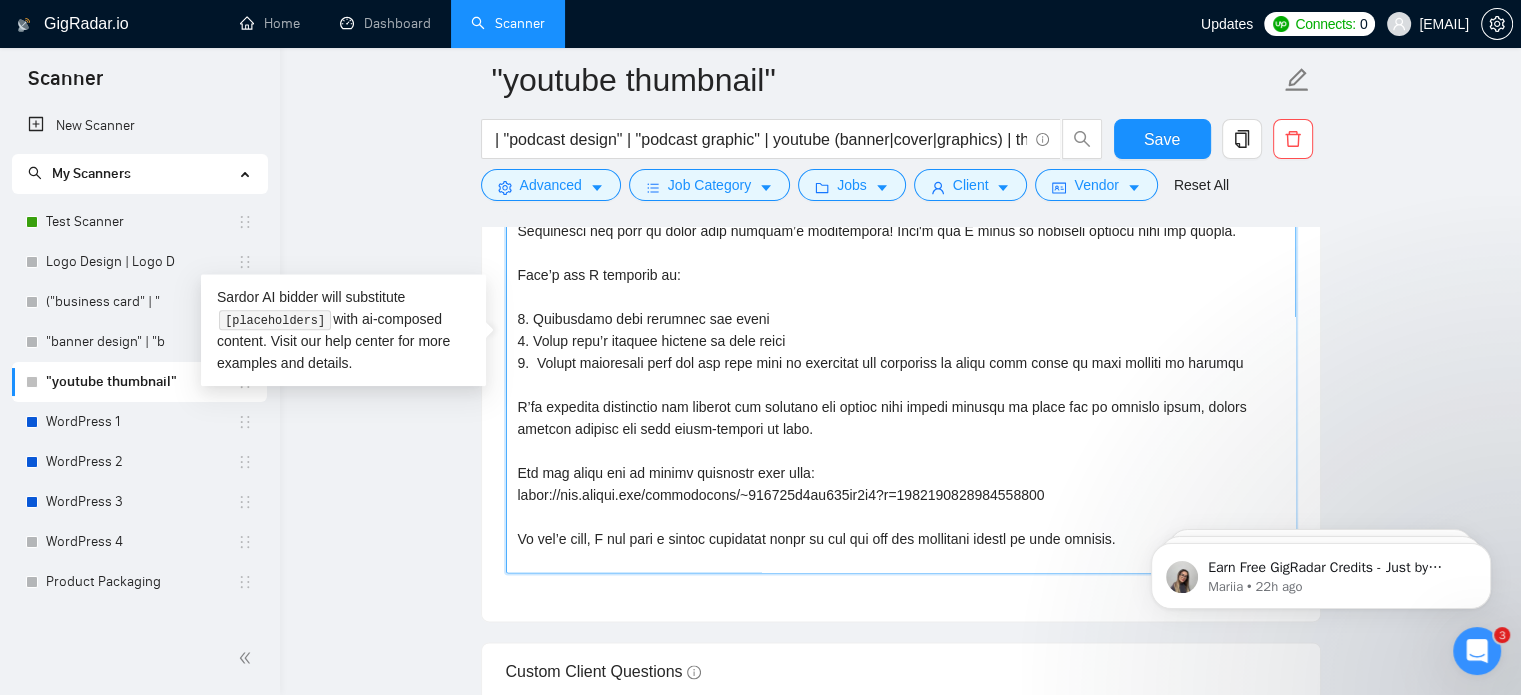 scroll, scrollTop: 88, scrollLeft: 0, axis: vertical 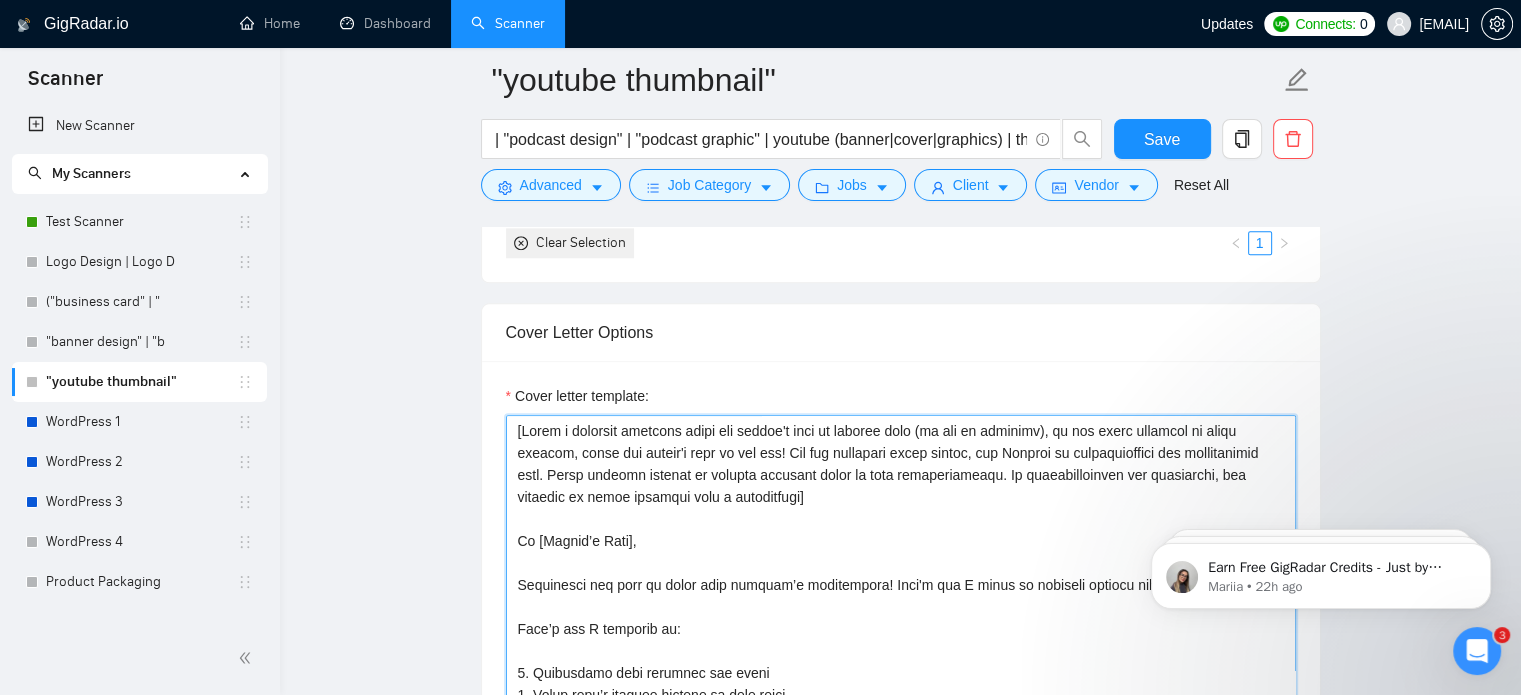 drag, startPoint x: 658, startPoint y: 551, endPoint x: 508, endPoint y: 527, distance: 151.90787 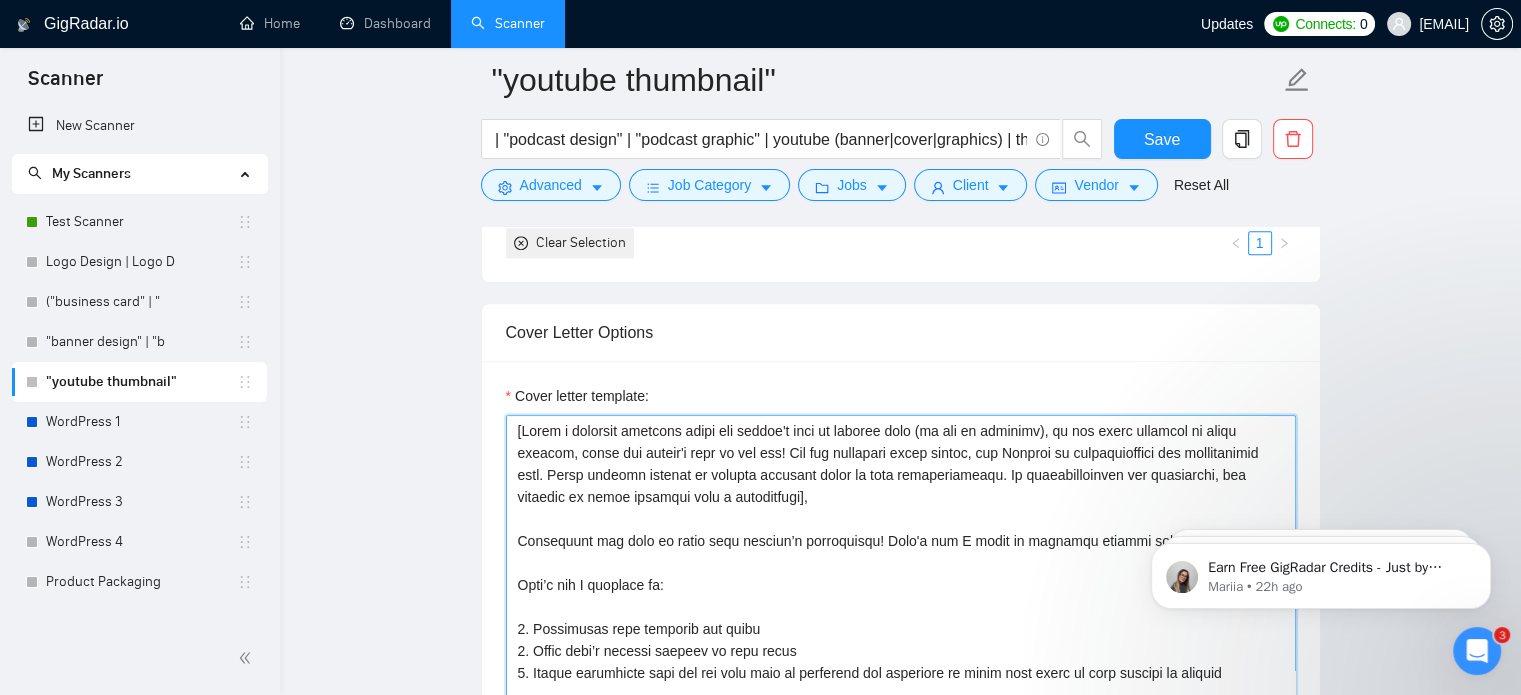 scroll, scrollTop: 44, scrollLeft: 0, axis: vertical 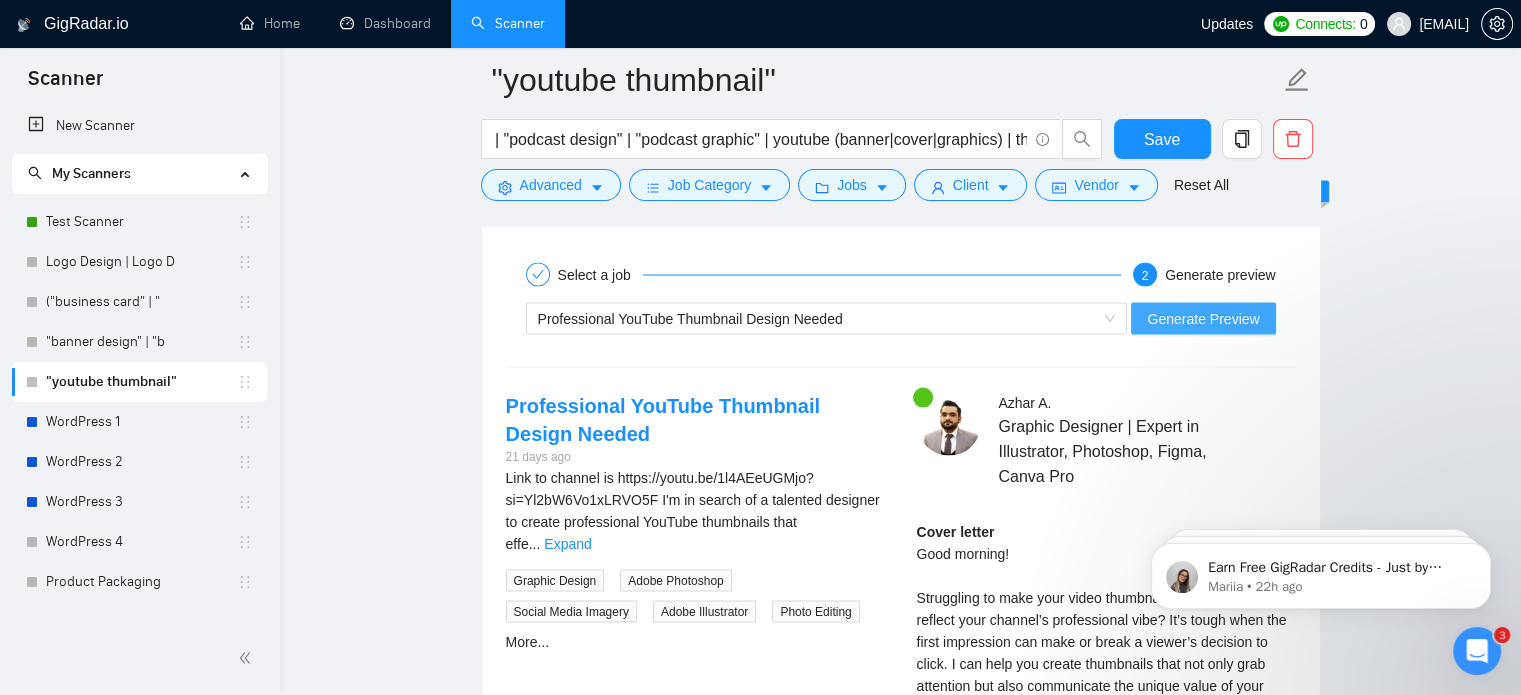 click on "Generate Preview" at bounding box center [1203, 319] 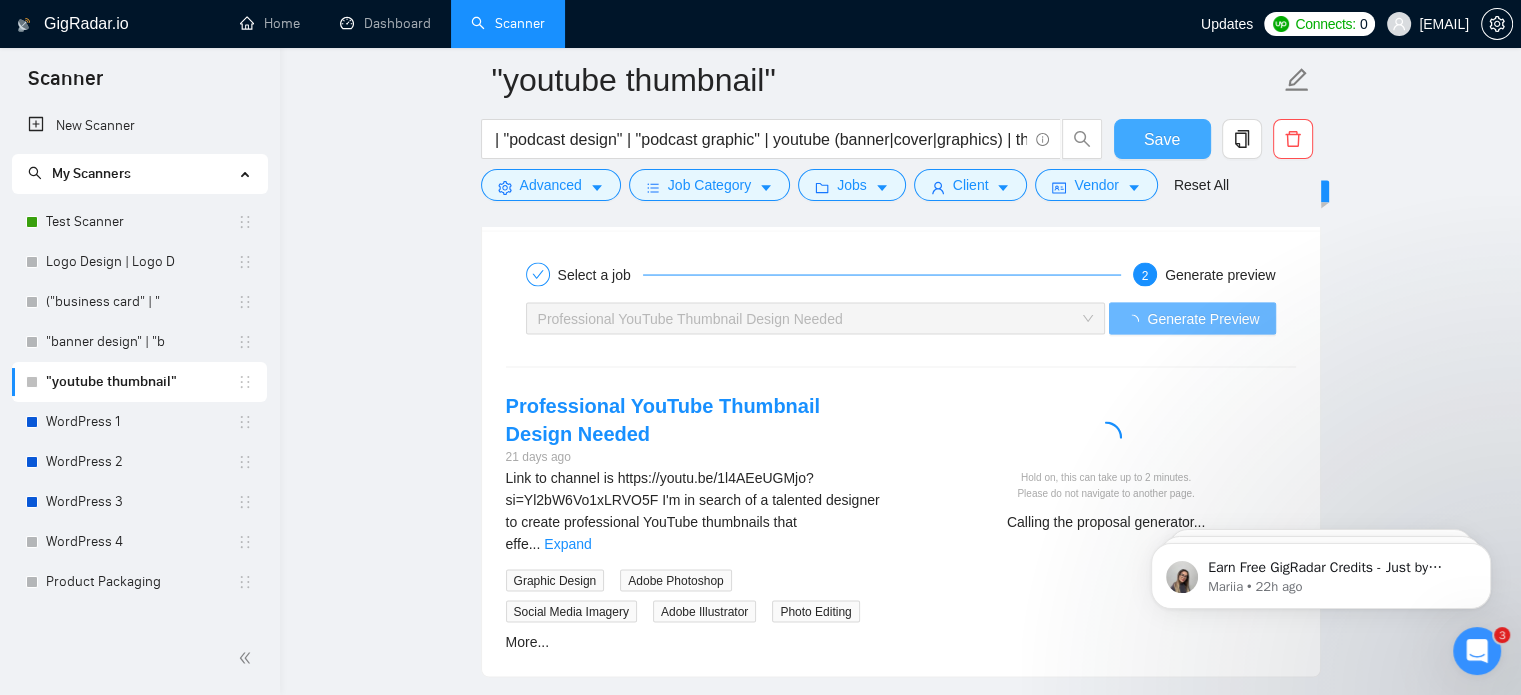click on "Save" at bounding box center (1162, 139) 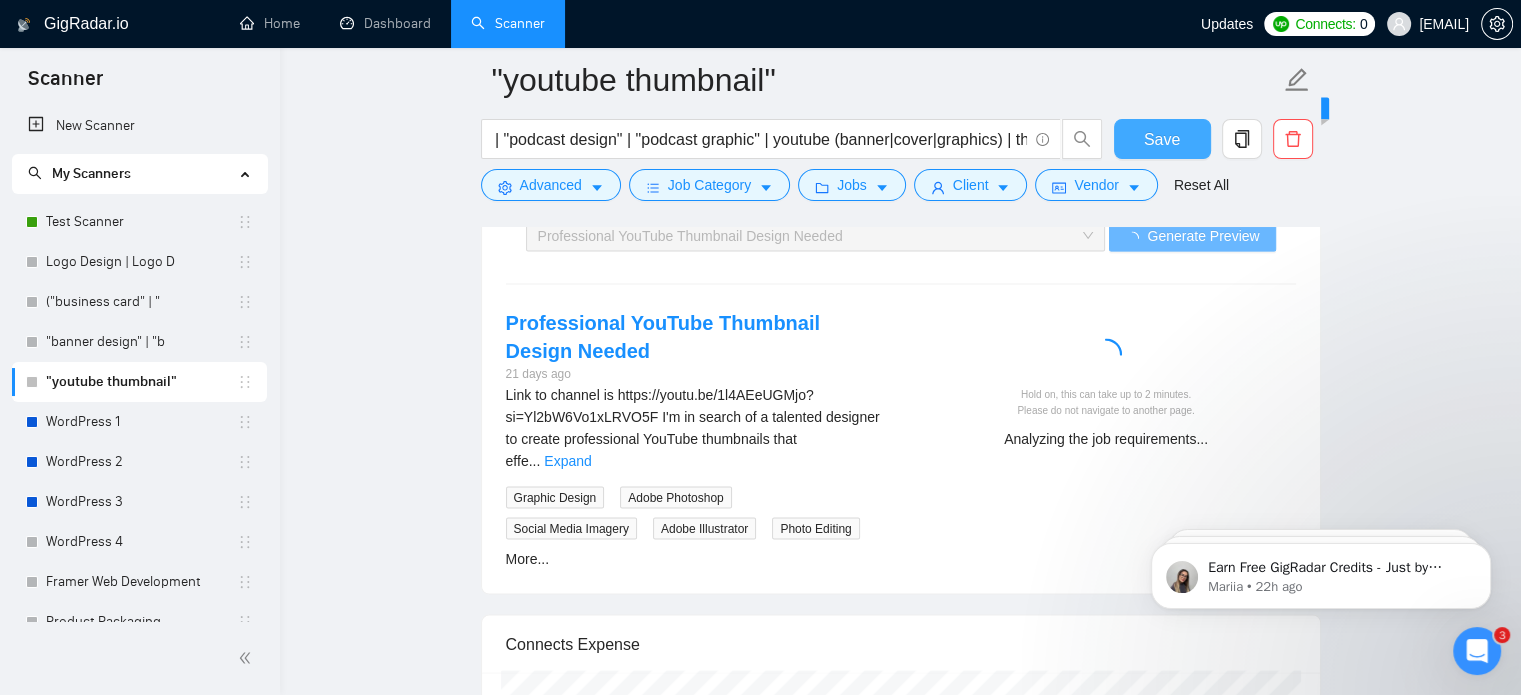 scroll, scrollTop: 3991, scrollLeft: 0, axis: vertical 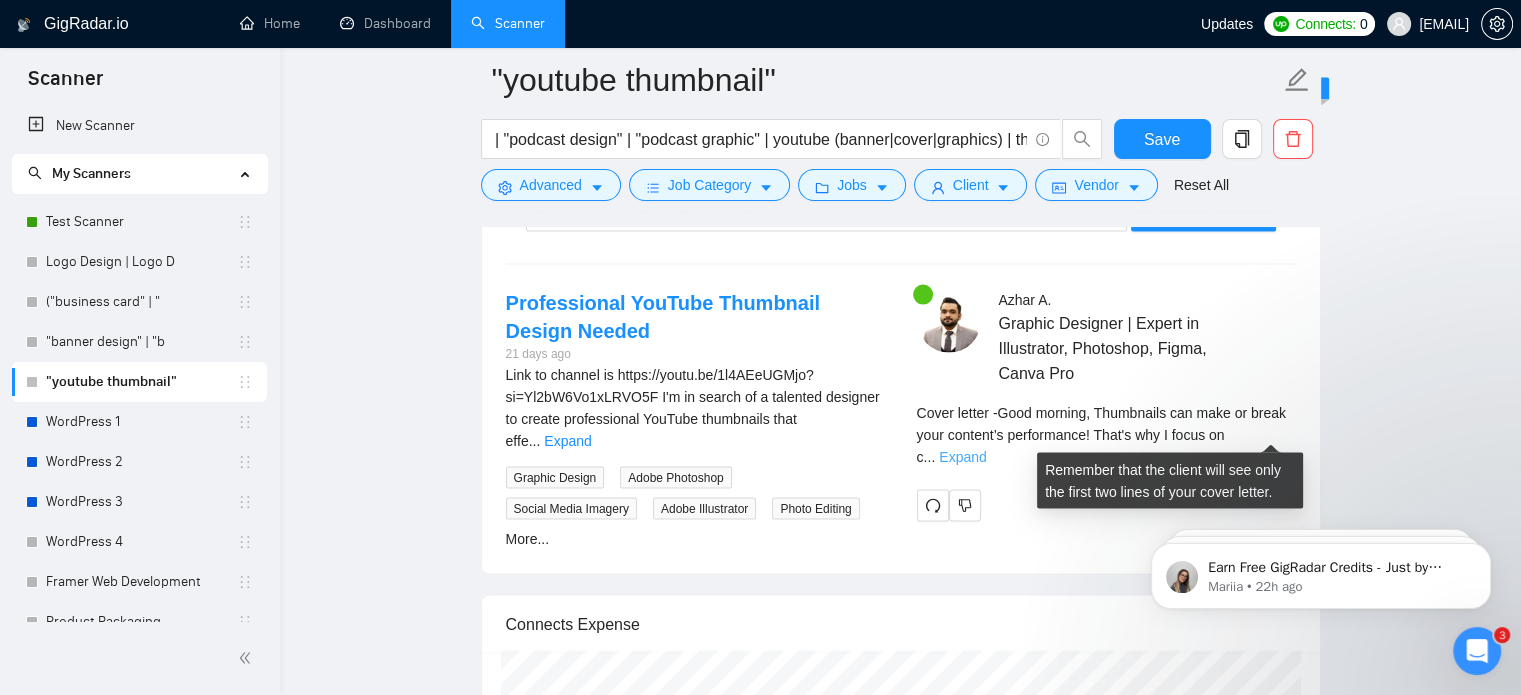 click on "Expand" at bounding box center [962, 457] 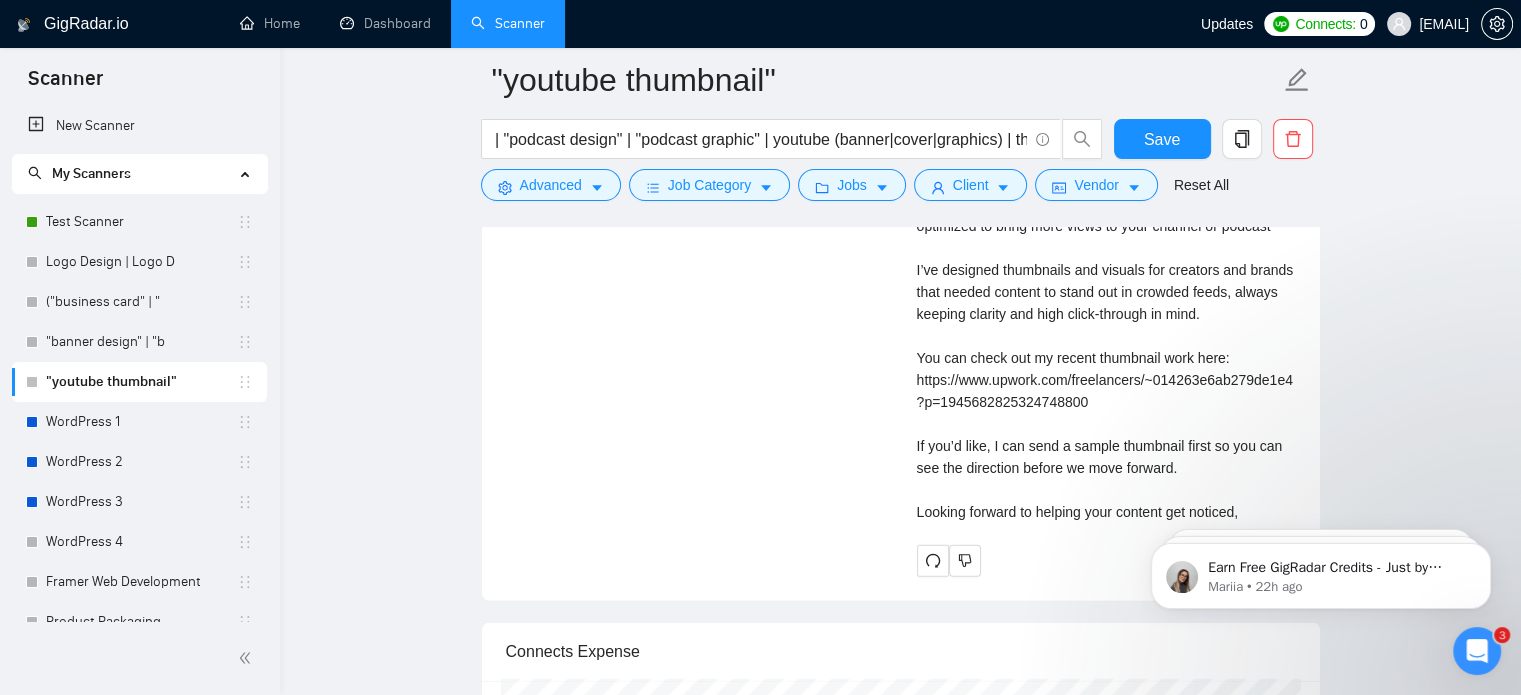 scroll, scrollTop: 4456, scrollLeft: 0, axis: vertical 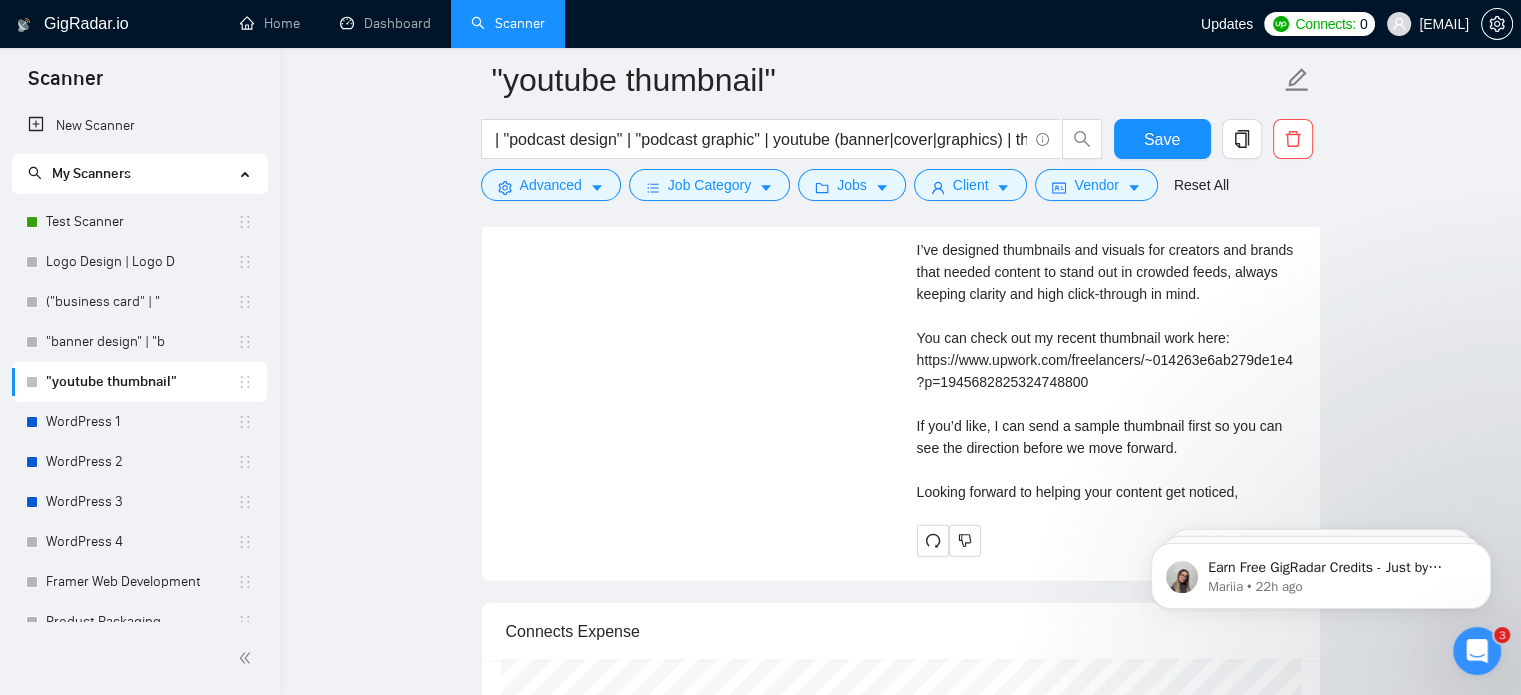 click on "Cover letter Good morning,
Thumbnails can make or break your content’s performance! That's why I focus on creating designs that get clicks.
Here’s how I approach it:
1. Understand your audience and niche
2. Check what’s already working in your space
3. Create thumbnails that are the best kind of clickbait and optimized to bring more views to your channel or podcast
I’ve designed thumbnails and visuals for creators and brands that needed content to stand out in crowded feeds, always keeping clarity and high click-through in mind.
You can check out my recent thumbnail work here:
https://www.upwork.com/freelancers/~014263e6ab279de1e4?p=1945682825324748800
If you’d like, I can send a sample thumbnail first so you can see the direction before we move forward.
Looking forward to helping your content get noticed," at bounding box center [1106, 228] 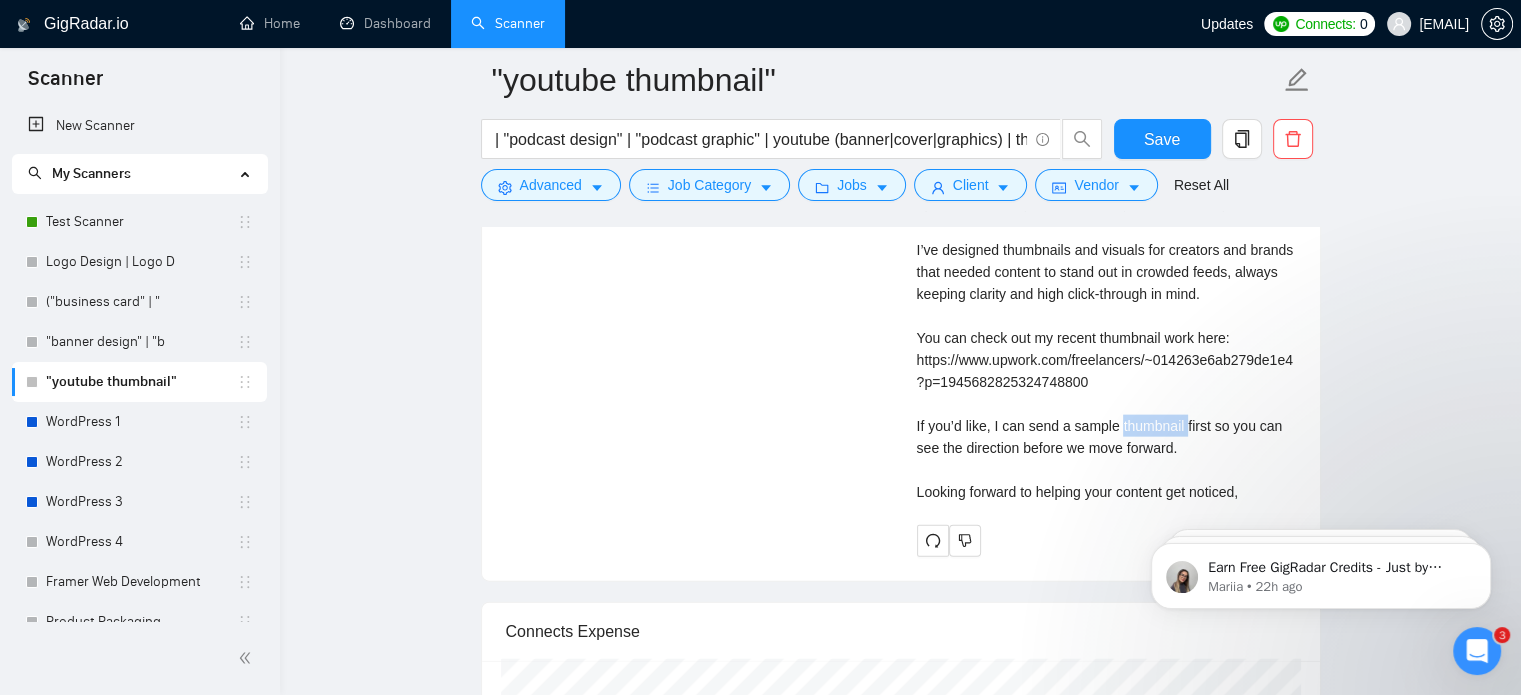click on "Cover letter Good morning,
Thumbnails can make or break your content’s performance! That's why I focus on creating designs that get clicks.
Here’s how I approach it:
1. Understand your audience and niche
2. Check what’s already working in your space
3. Create thumbnails that are the best kind of clickbait and optimized to bring more views to your channel or podcast
I’ve designed thumbnails and visuals for creators and brands that needed content to stand out in crowded feeds, always keeping clarity and high click-through in mind.
You can check out my recent thumbnail work here:
https://www.upwork.com/freelancers/~014263e6ab279de1e4?p=1945682825324748800
If you’d like, I can send a sample thumbnail first so you can see the direction before we move forward.
Looking forward to helping your content get noticed," at bounding box center [1106, 228] 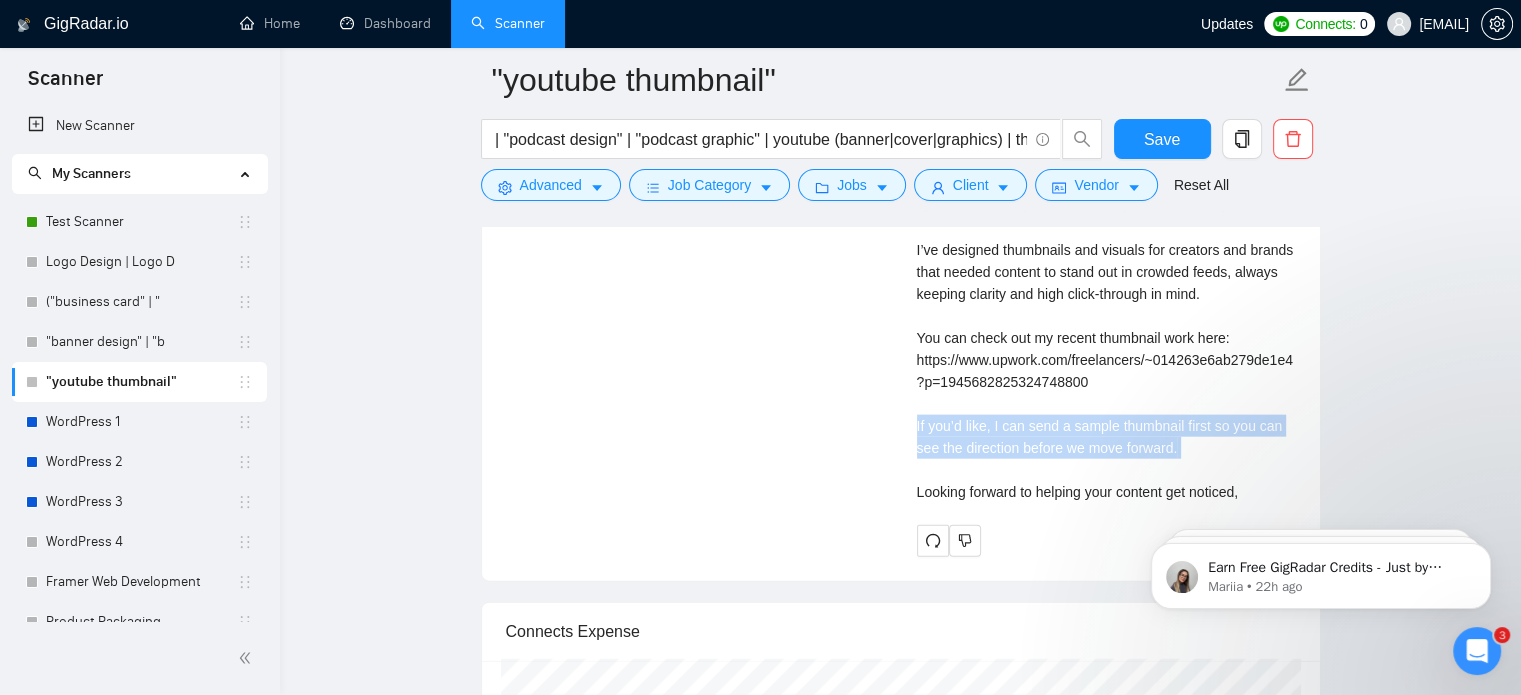 click on "Cover letter Good morning,
Thumbnails can make or break your content’s performance! That's why I focus on creating designs that get clicks.
Here’s how I approach it:
1. Understand your audience and niche
2. Check what’s already working in your space
3. Create thumbnails that are the best kind of clickbait and optimized to bring more views to your channel or podcast
I’ve designed thumbnails and visuals for creators and brands that needed content to stand out in crowded feeds, always keeping clarity and high click-through in mind.
You can check out my recent thumbnail work here:
https://www.upwork.com/freelancers/~014263e6ab279de1e4?p=1945682825324748800
If you’d like, I can send a sample thumbnail first so you can see the direction before we move forward.
Looking forward to helping your content get noticed," at bounding box center (1106, 228) 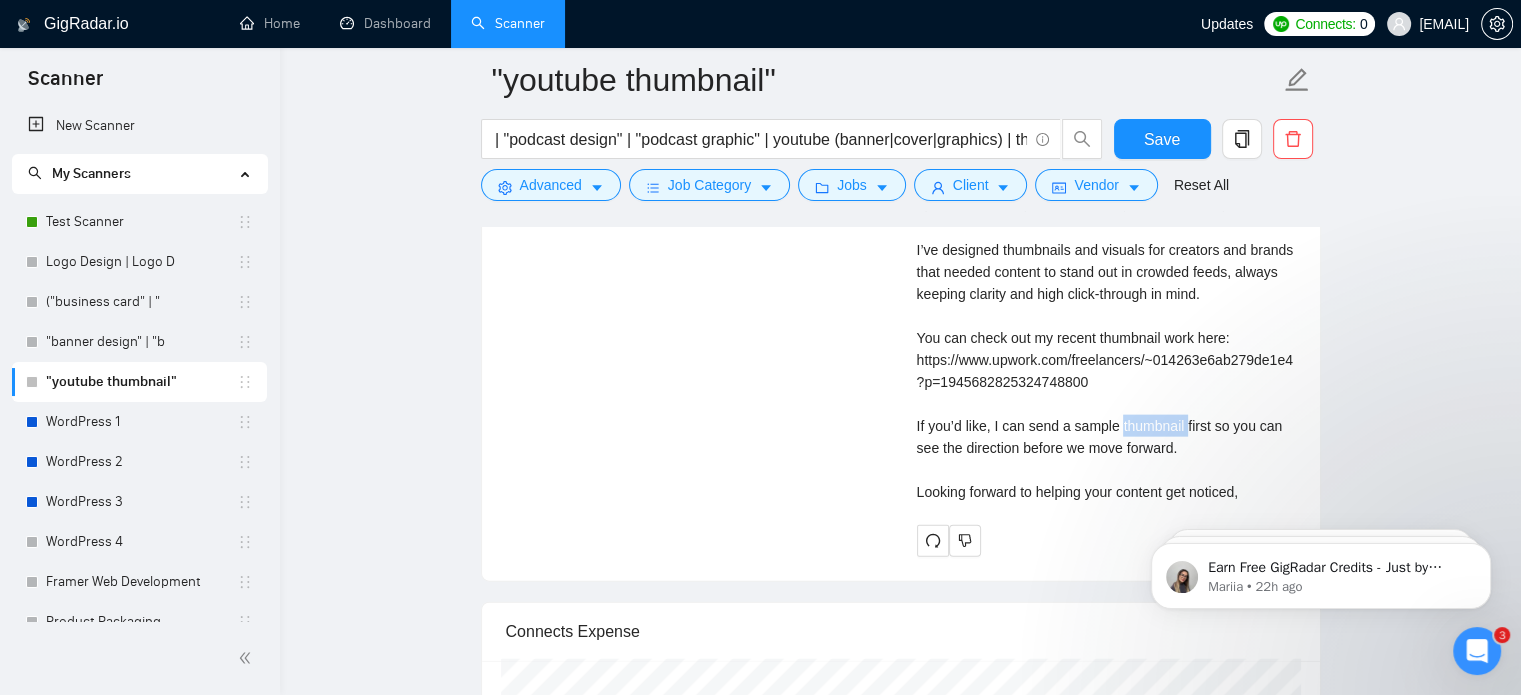 click on "Cover letter Good morning,
Thumbnails can make or break your content’s performance! That's why I focus on creating designs that get clicks.
Here’s how I approach it:
1. Understand your audience and niche
2. Check what’s already working in your space
3. Create thumbnails that are the best kind of clickbait and optimized to bring more views to your channel or podcast
I’ve designed thumbnails and visuals for creators and brands that needed content to stand out in crowded feeds, always keeping clarity and high click-through in mind.
You can check out my recent thumbnail work here:
https://www.upwork.com/freelancers/~014263e6ab279de1e4?p=1945682825324748800
If you’d like, I can send a sample thumbnail first so you can see the direction before we move forward.
Looking forward to helping your content get noticed," at bounding box center [1106, 228] 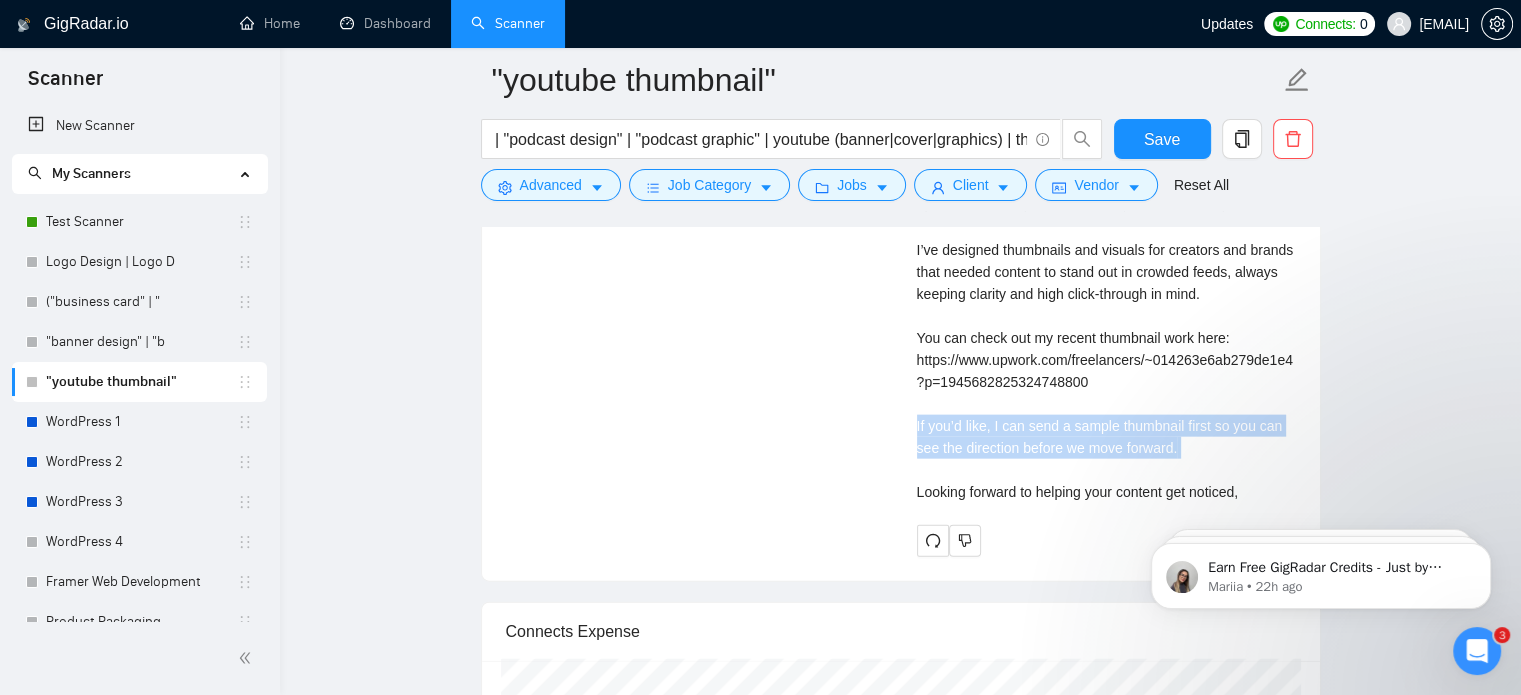 click on "Cover letter Good morning,
Thumbnails can make or break your content’s performance! That's why I focus on creating designs that get clicks.
Here’s how I approach it:
1. Understand your audience and niche
2. Check what’s already working in your space
3. Create thumbnails that are the best kind of clickbait and optimized to bring more views to your channel or podcast
I’ve designed thumbnails and visuals for creators and brands that needed content to stand out in crowded feeds, always keeping clarity and high click-through in mind.
You can check out my recent thumbnail work here:
https://www.upwork.com/freelancers/~014263e6ab279de1e4?p=1945682825324748800
If you’d like, I can send a sample thumbnail first so you can see the direction before we move forward.
Looking forward to helping your content get noticed," at bounding box center (1106, 228) 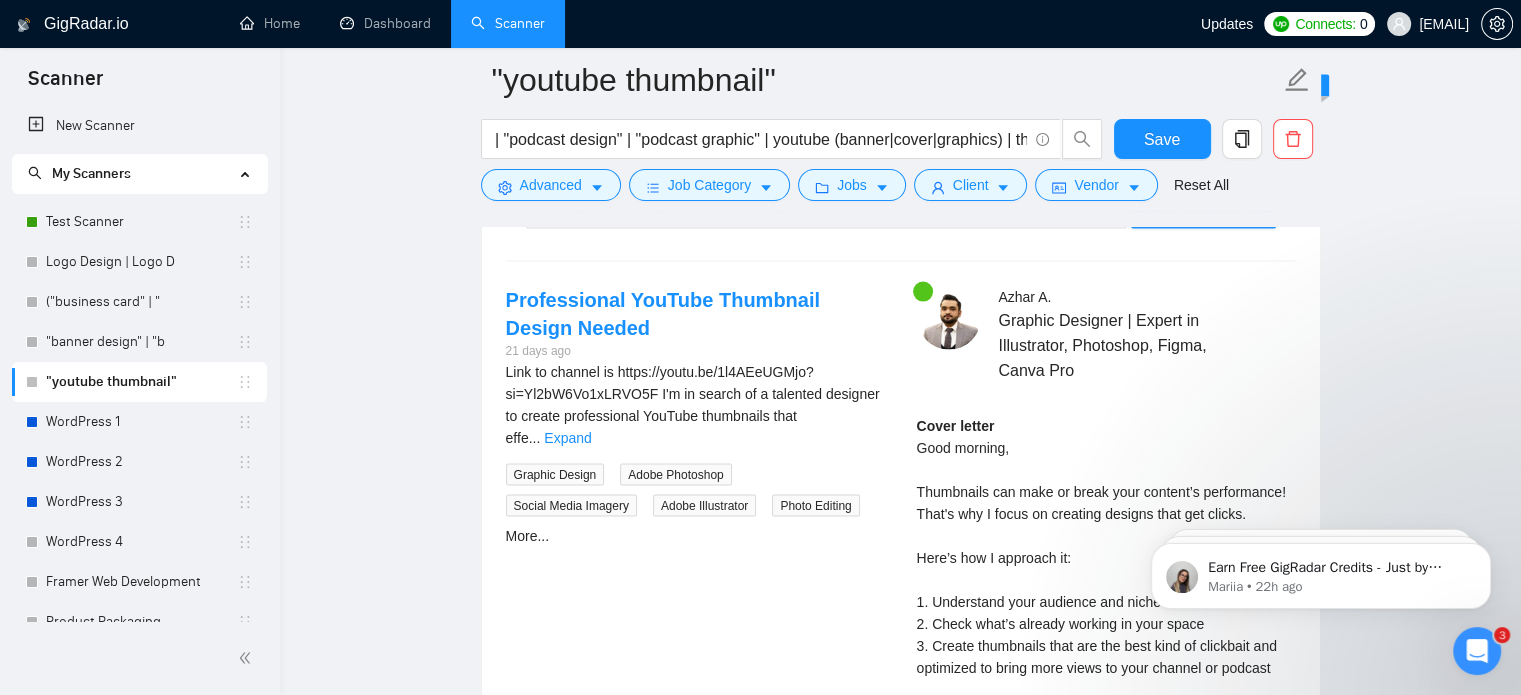 scroll, scrollTop: 3990, scrollLeft: 0, axis: vertical 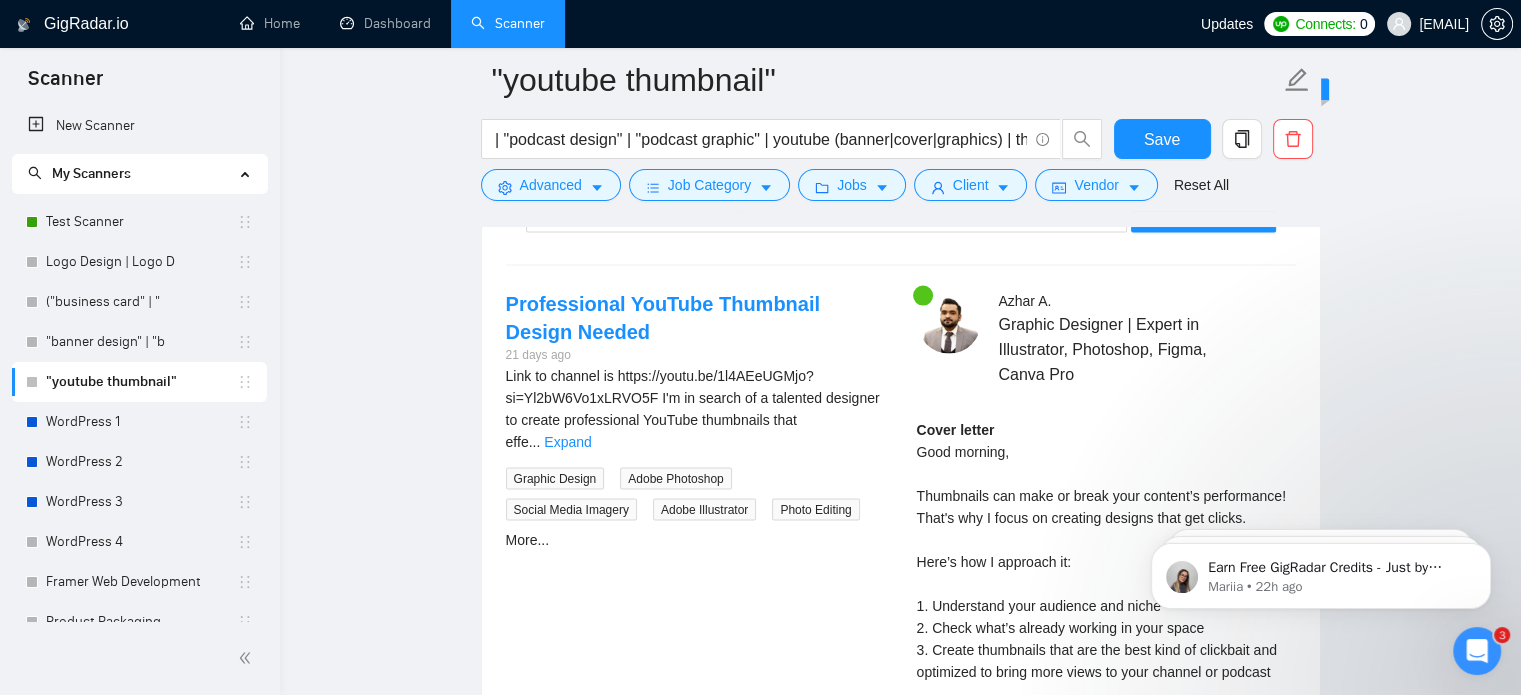 click on "Cover letter Good morning,
Thumbnails can make or break your content’s performance! That's why I focus on creating designs that get clicks.
Here’s how I approach it:
1. Understand your audience and niche
2. Check what’s already working in your space
3. Create thumbnails that are the best kind of clickbait and optimized to bring more views to your channel or podcast
I’ve designed thumbnails and visuals for creators and brands that needed content to stand out in crowded feeds, always keeping clarity and high click-through in mind.
You can check out my recent thumbnail work here:
https://www.upwork.com/freelancers/~014263e6ab279de1e4?p=1945682825324748800
If you’d like, I can send a sample thumbnail first so you can see the direction before we move forward.
Looking forward to helping your content get noticed," at bounding box center (1106, 694) 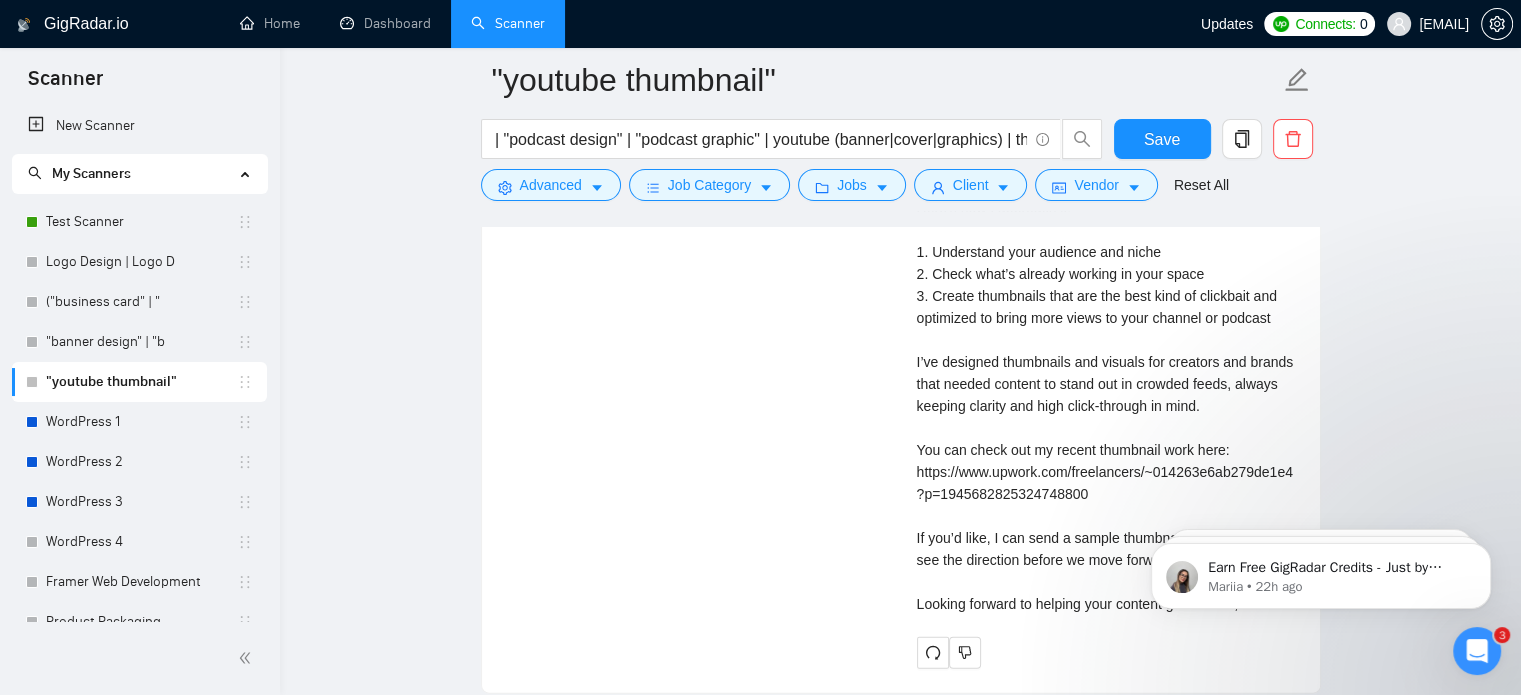 scroll, scrollTop: 4502, scrollLeft: 0, axis: vertical 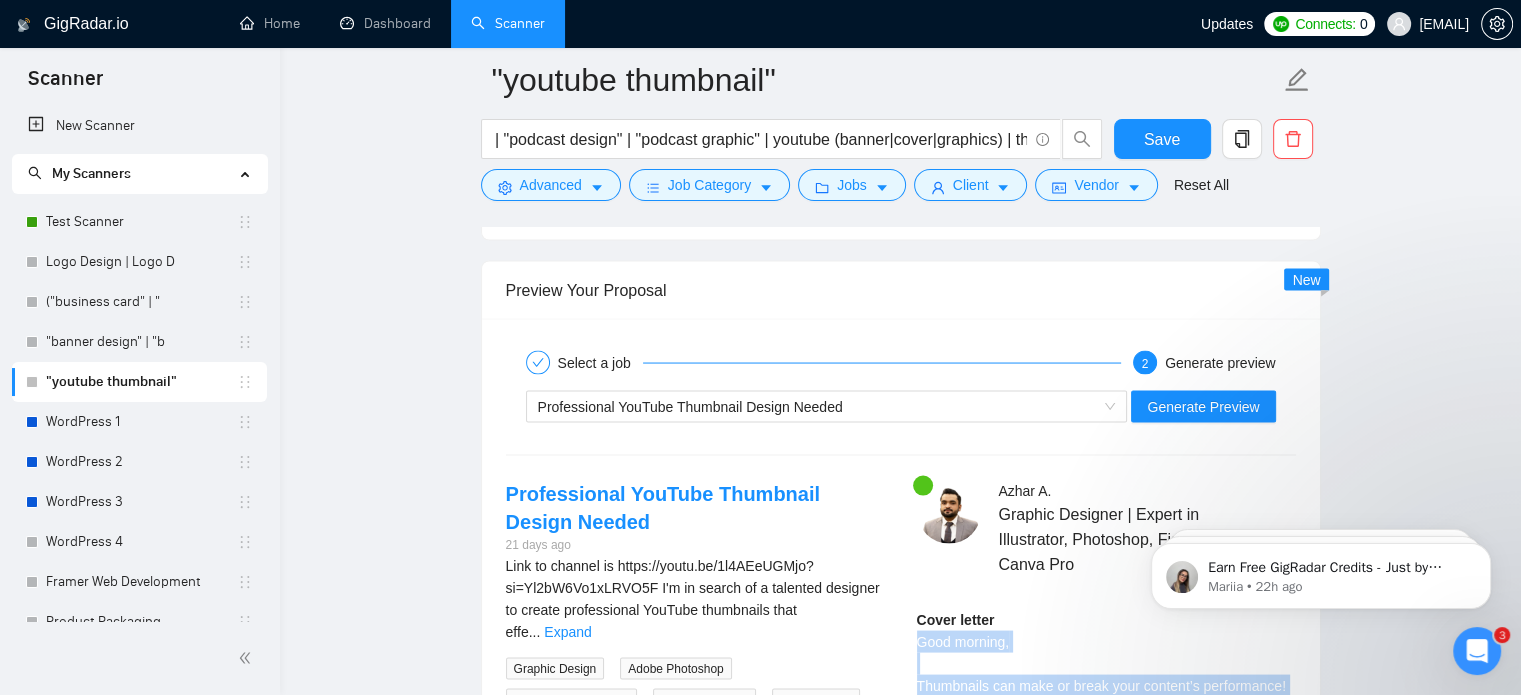 drag, startPoint x: 1246, startPoint y: 442, endPoint x: 906, endPoint y: 640, distance: 393.4514 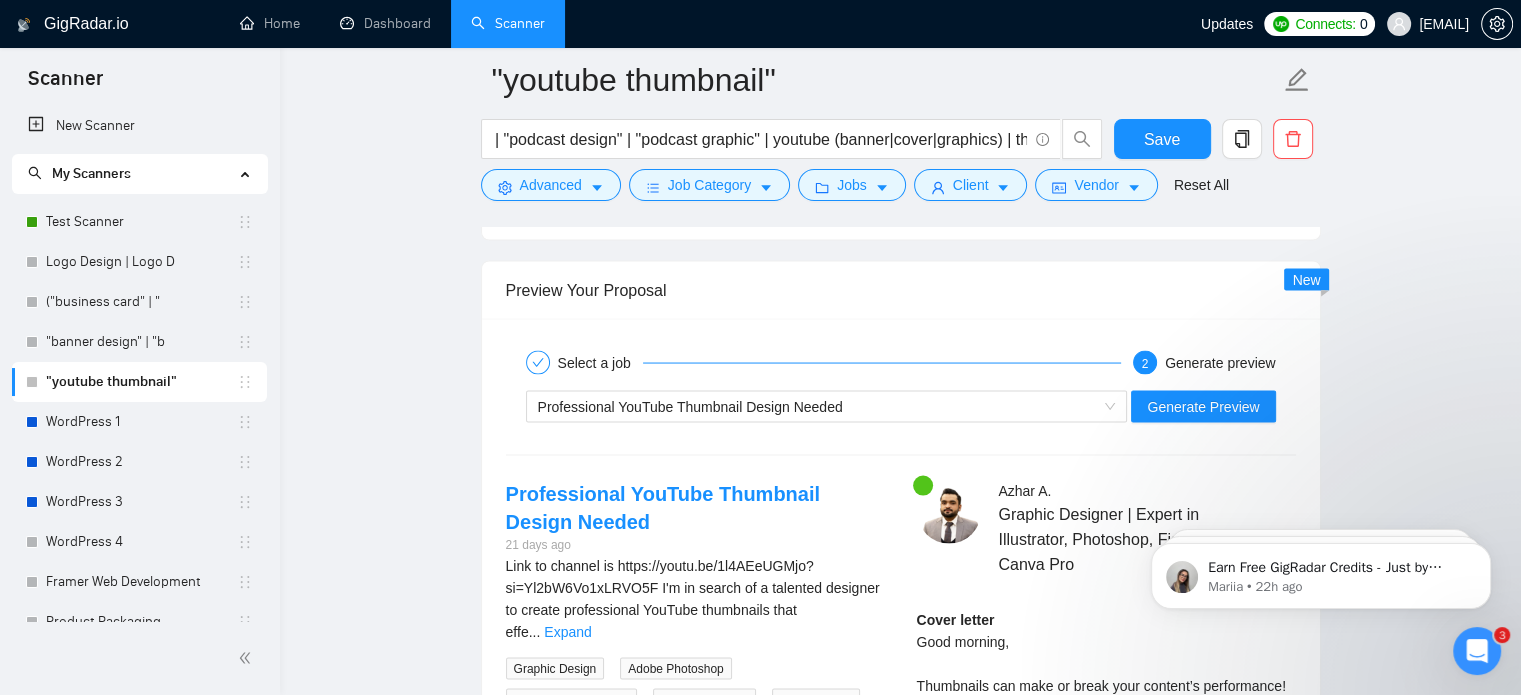click on ""youtube thumbnail" ("youtube thumbnail" | "thumbnail design" |  "video thumbnail"  | "custom thumbnail" | "podcast thumbnail" | "podcast cover" | "podcast artwork" | "podcast design" | "podcast graphic" | youtube (banner|cover|graphics) | thumbnail (designer|creator) | "clickable thumbnail" | "eye-catching thumbnail" | "youtube graphic design" | "video cover image" | "youtube visual" | podcast (designer|cover art|visual identity)) Save Advanced   Job Category   Jobs   Client   Vendor   Reset All Preview Results Insights NEW Alerts Auto Bidder Auto Bidding Enabled Auto Bidding Enabled: OFF Auto Bidder Schedule Auto Bidding Type: Automated (recommended) Semi-automated Auto Bidding Schedule: 24/7 Custom Custom Auto Bidder Schedule Repeat every week on Monday Tuesday Wednesday Thursday Friday Saturday Sunday Active Hours ( Asia/Karachi ): From: To: ( 24  hours) Asia/Karachi Auto Bidding Type Select your bidding algorithm: Choose the algorithm for you bidding. Template Bidder 0.50  credits / proposal 1.00 👑" at bounding box center [900, -684] 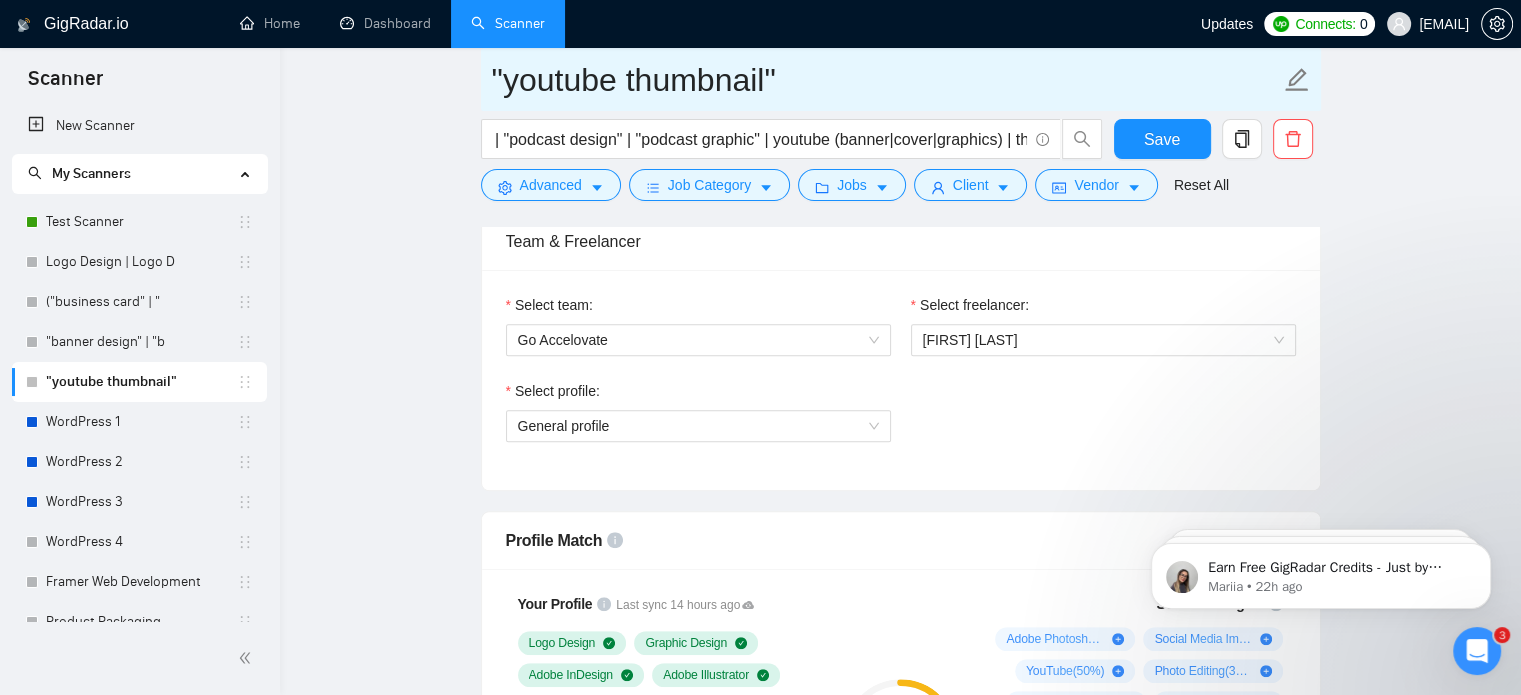 scroll, scrollTop: 874, scrollLeft: 0, axis: vertical 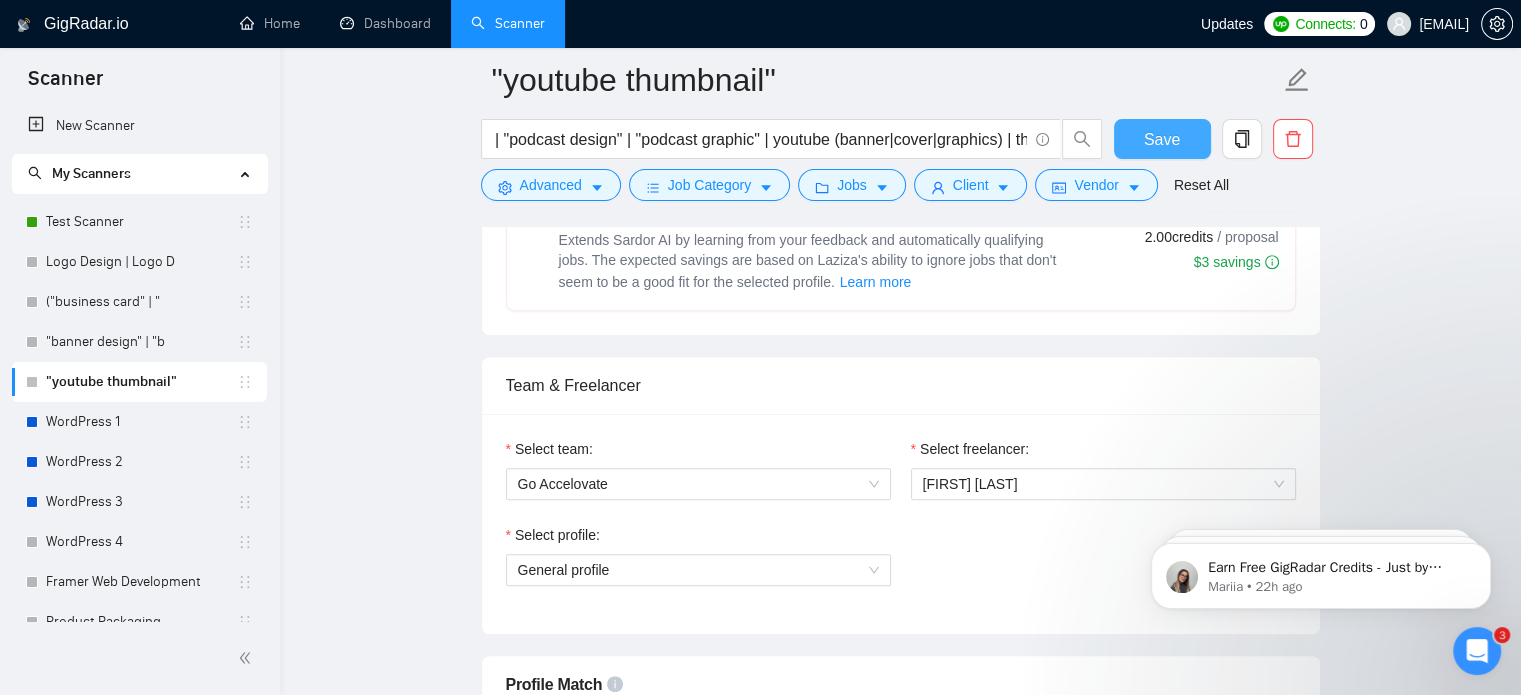 click on "Save" at bounding box center (1162, 139) 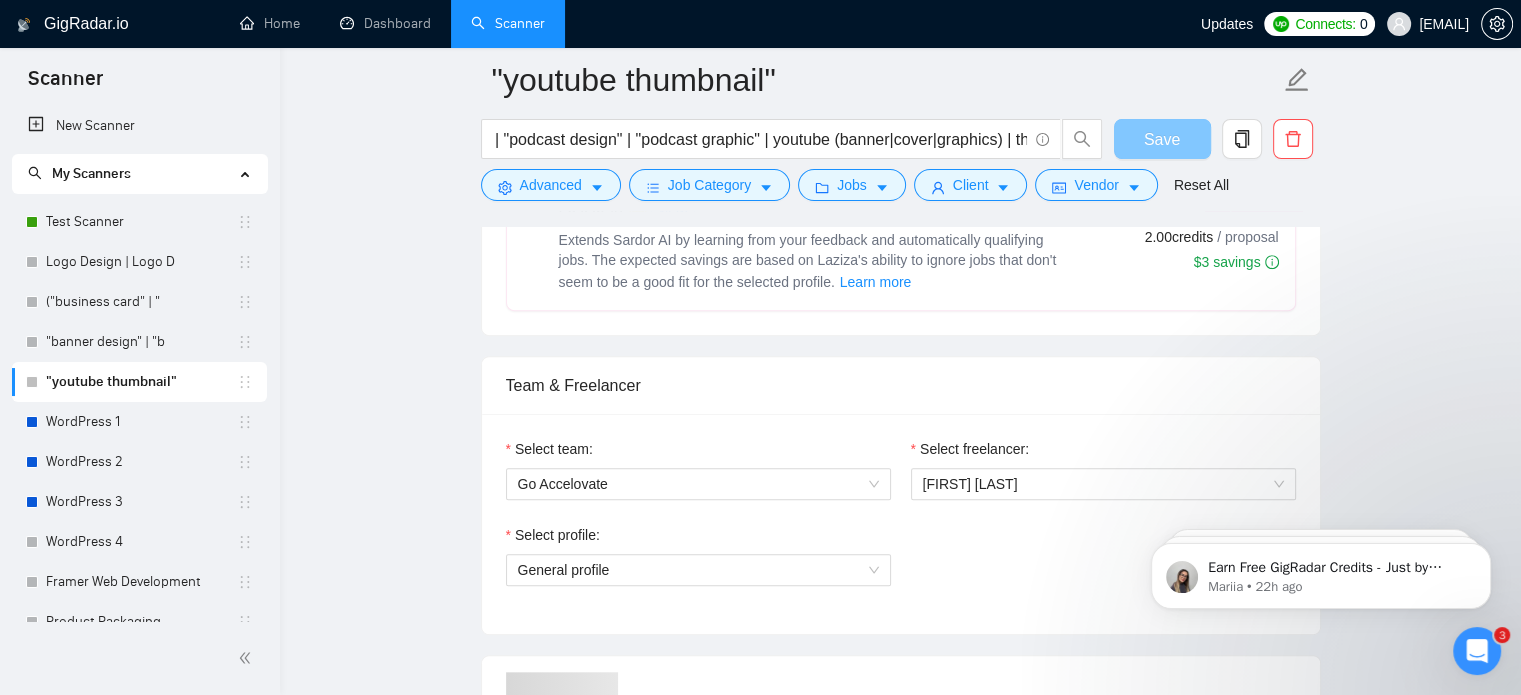 scroll, scrollTop: 0, scrollLeft: 0, axis: both 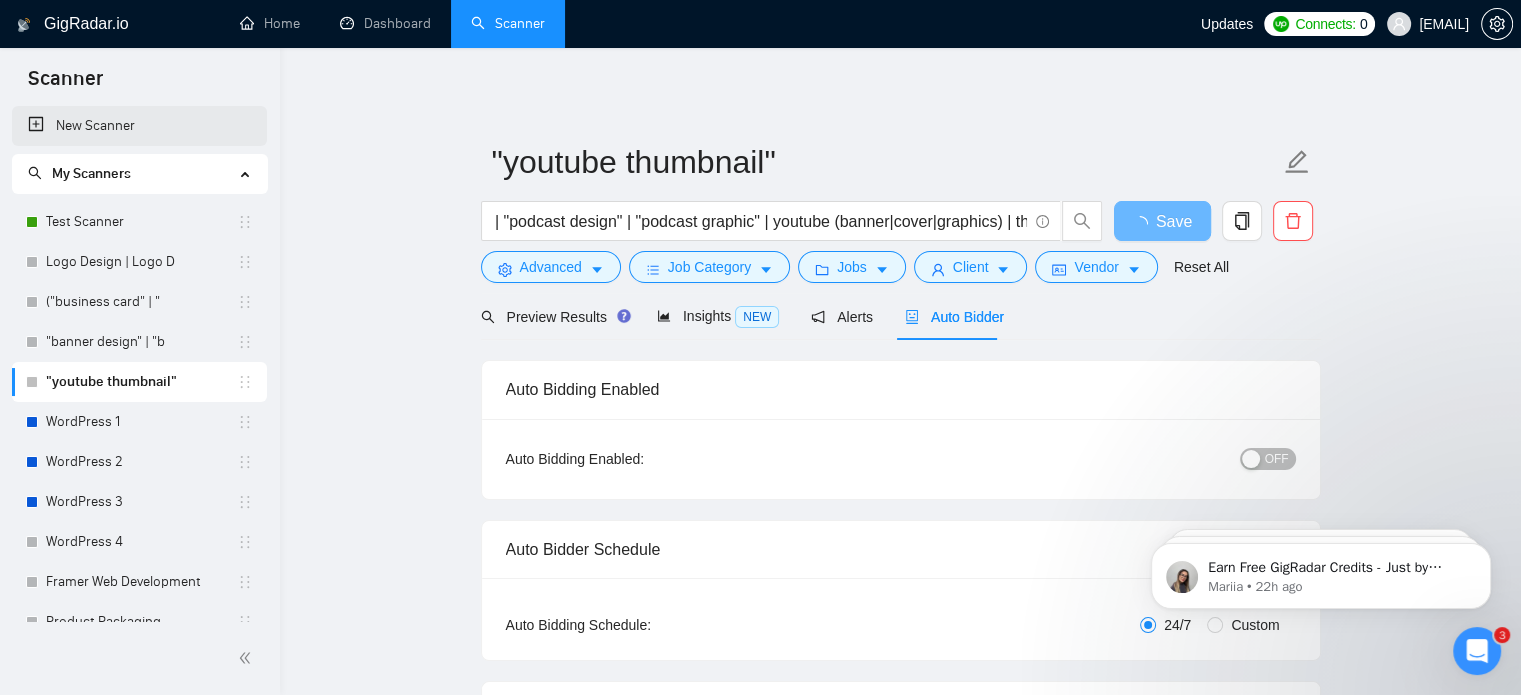 click on "New Scanner" at bounding box center (139, 126) 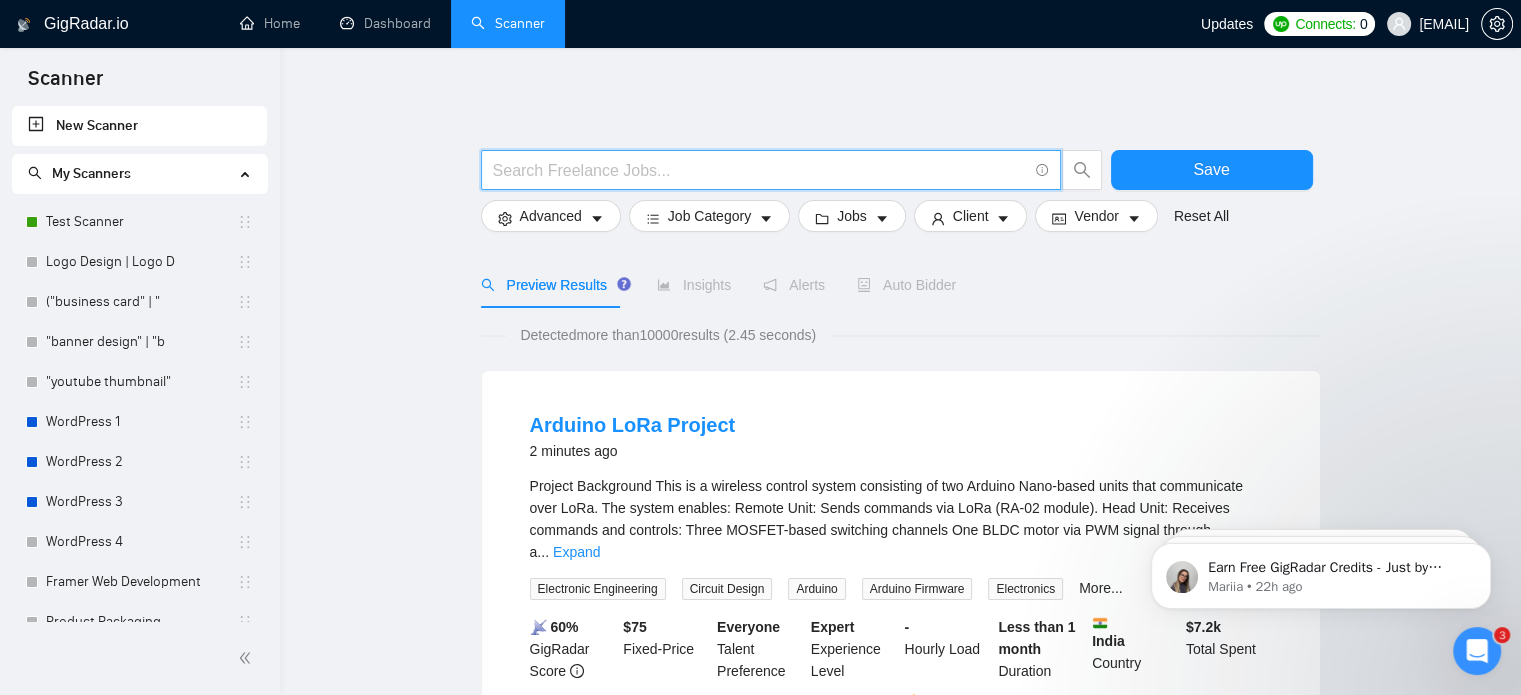click at bounding box center [760, 170] 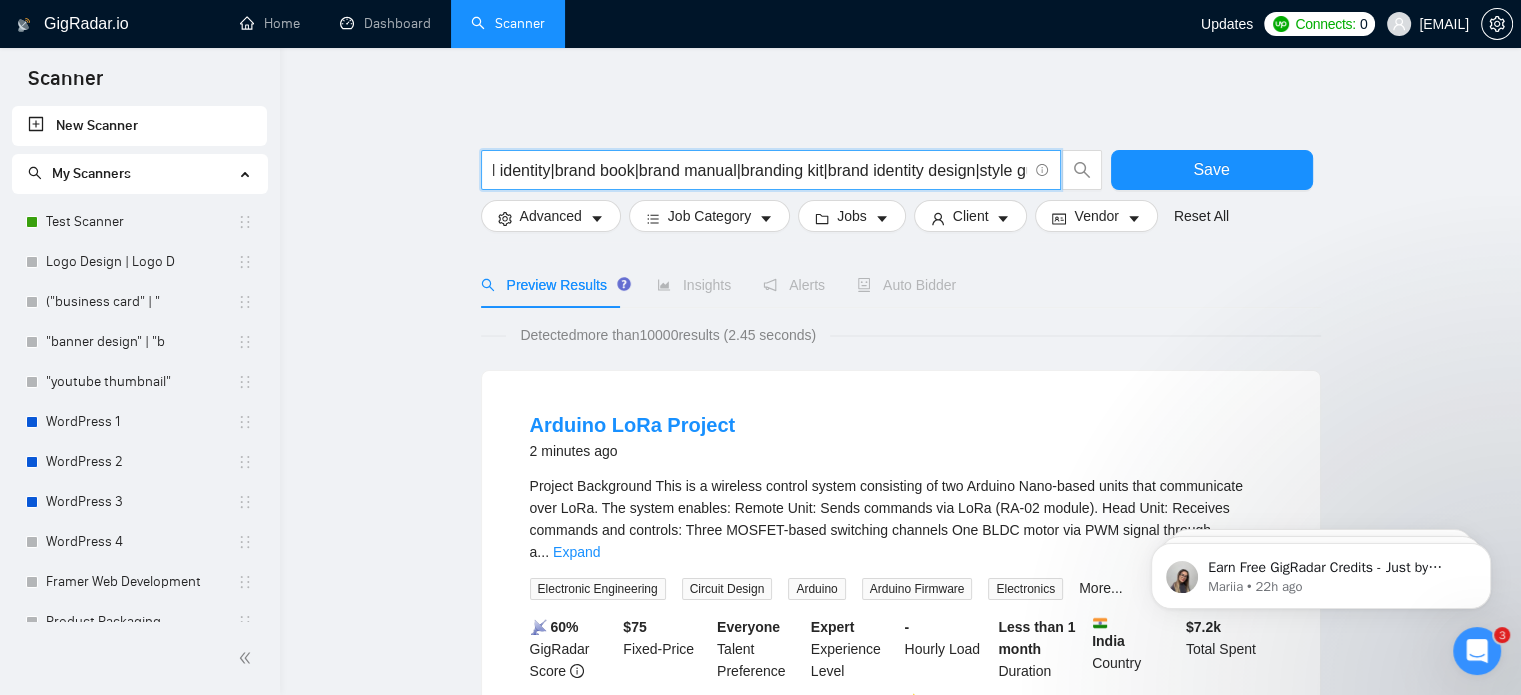 scroll, scrollTop: 0, scrollLeft: 0, axis: both 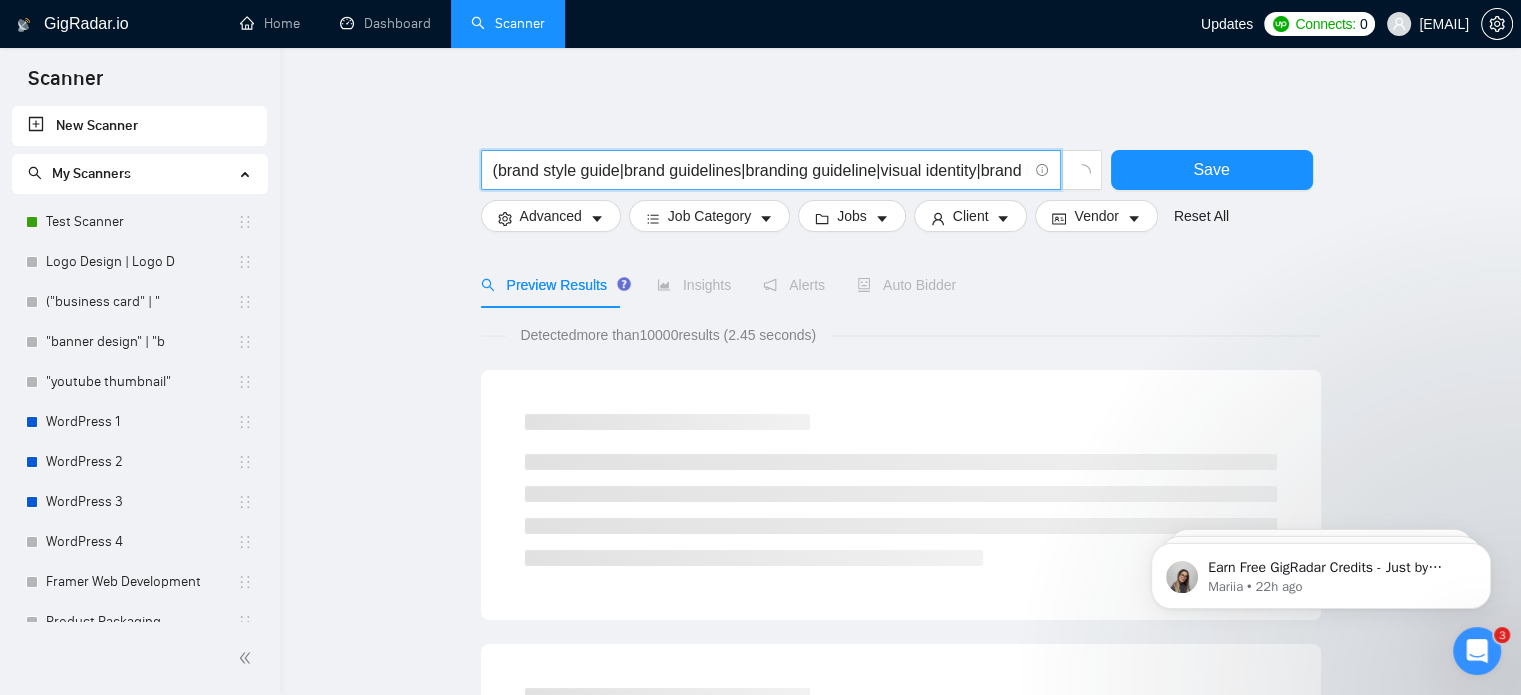 click on "(brand style guide|brand guidelines|branding guideline|visual identity|brand book|brand manual|branding kit|brand identity design|style guide creation|brand assets|logo usage guide|typography guide|color palette|brand consistency|brand designer|branding document)" at bounding box center [760, 170] 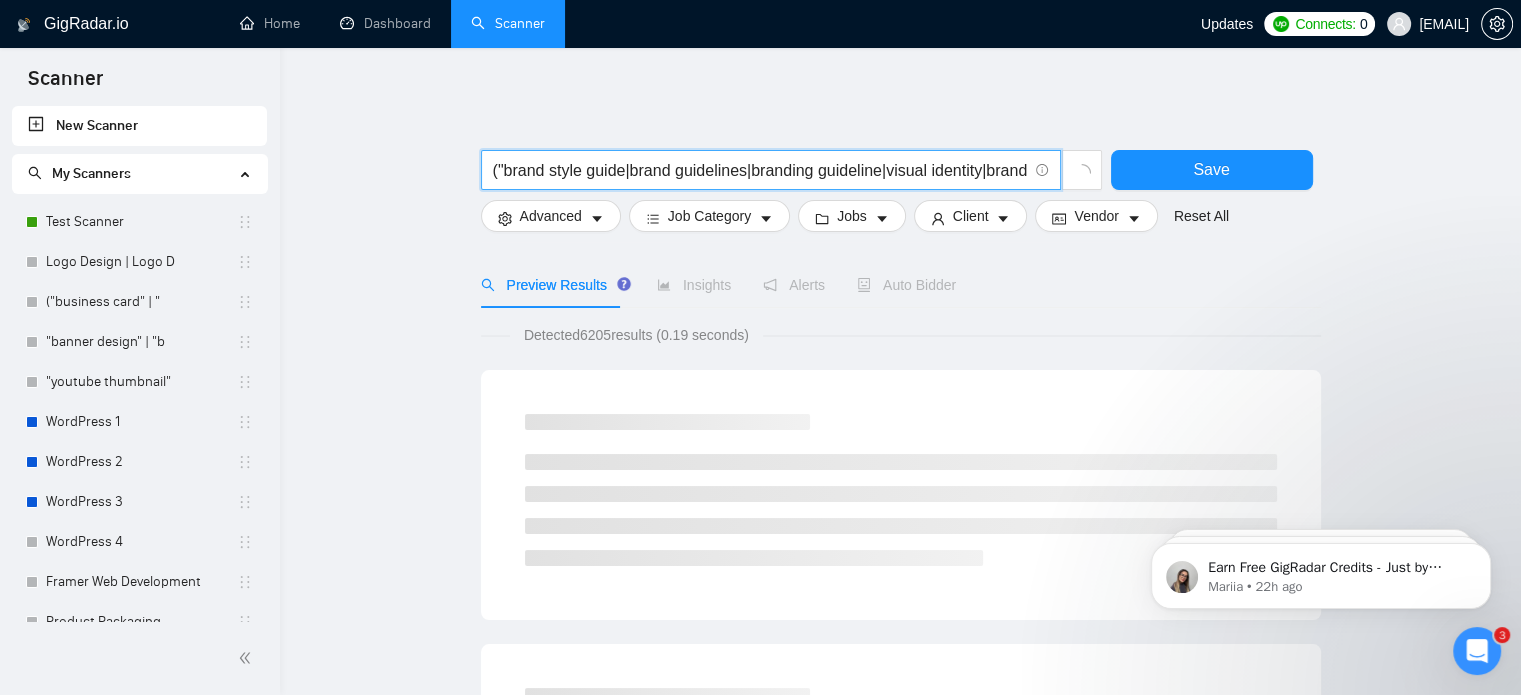 click on "("brand style guide|brand guidelines|branding guideline|visual identity|brand book|brand manual|branding kit|brand identity design|style guide creation|brand assets|logo usage guide|typography guide|color palette|brand consistency|brand designer|branding document)" at bounding box center [760, 170] 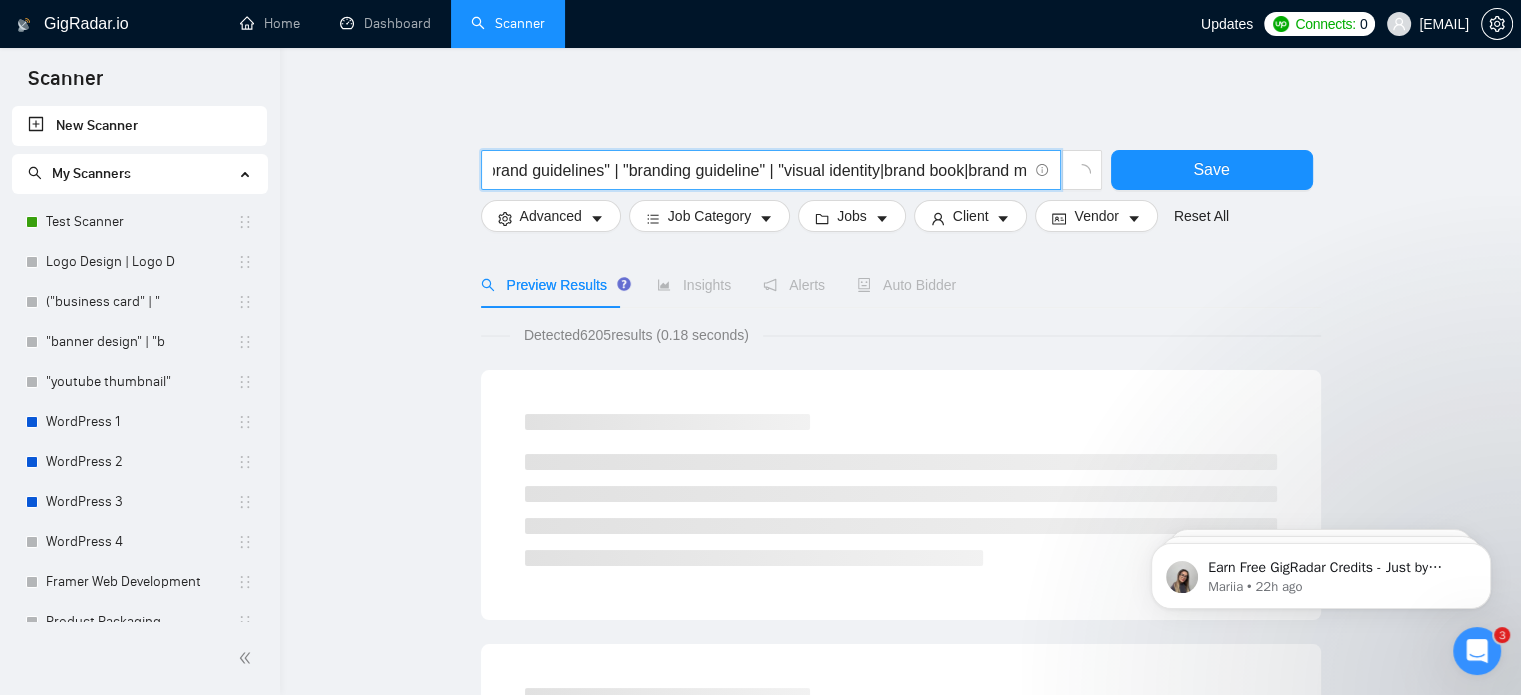 scroll, scrollTop: 0, scrollLeft: 164, axis: horizontal 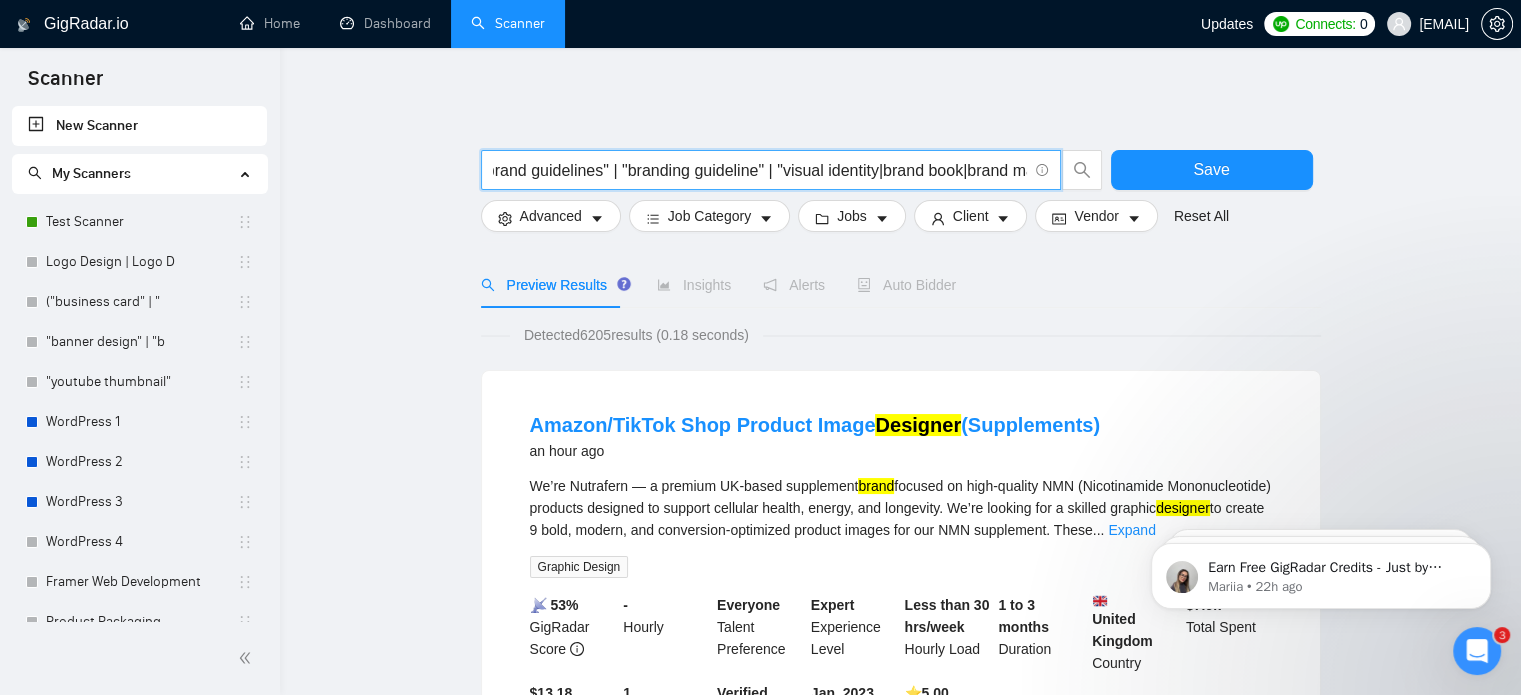 click on "("brand style guide" | "brand guidelines" | "branding guideline" | "visual identity|brand book|brand manual|branding kit|brand identity design|style guide creation|brand assets|logo usage guide|typography guide|color palette|brand consistency|brand designer|branding document)" at bounding box center [760, 170] 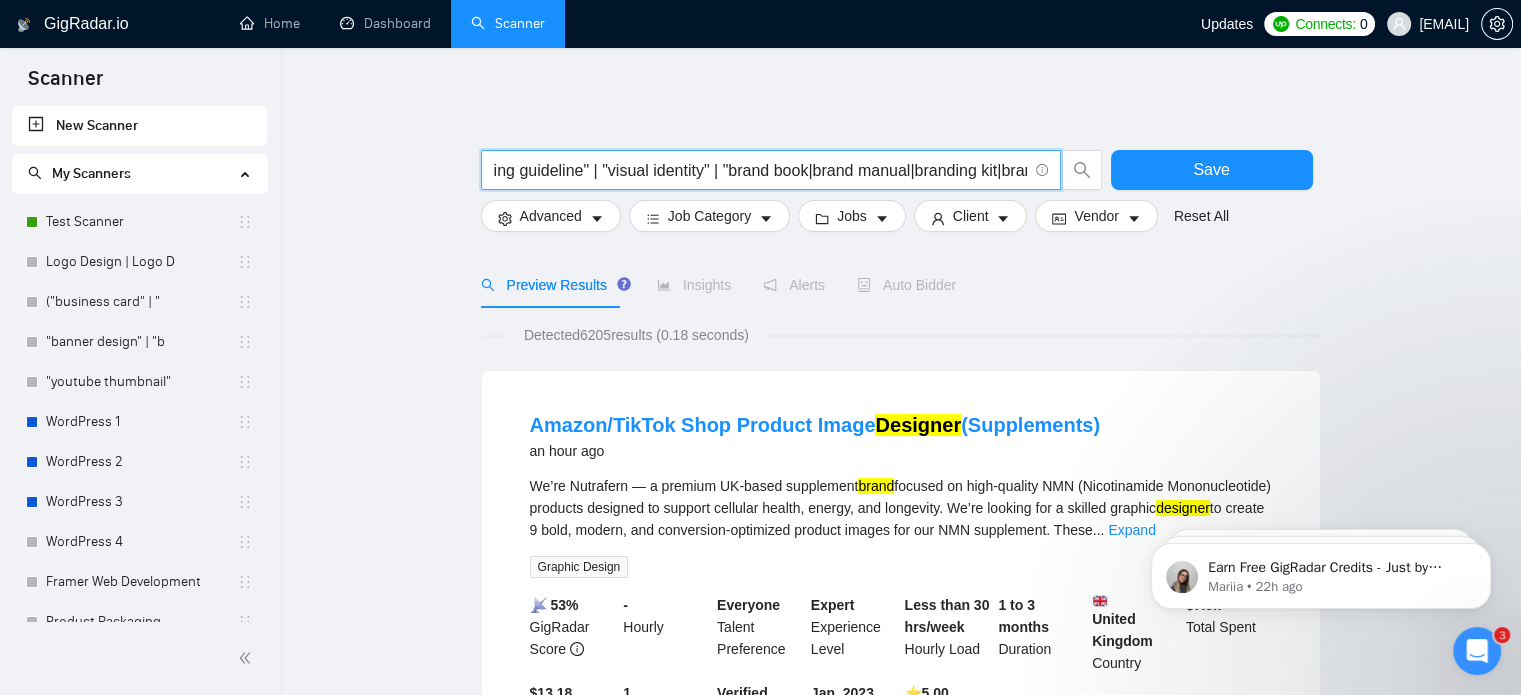 scroll, scrollTop: 0, scrollLeft: 336, axis: horizontal 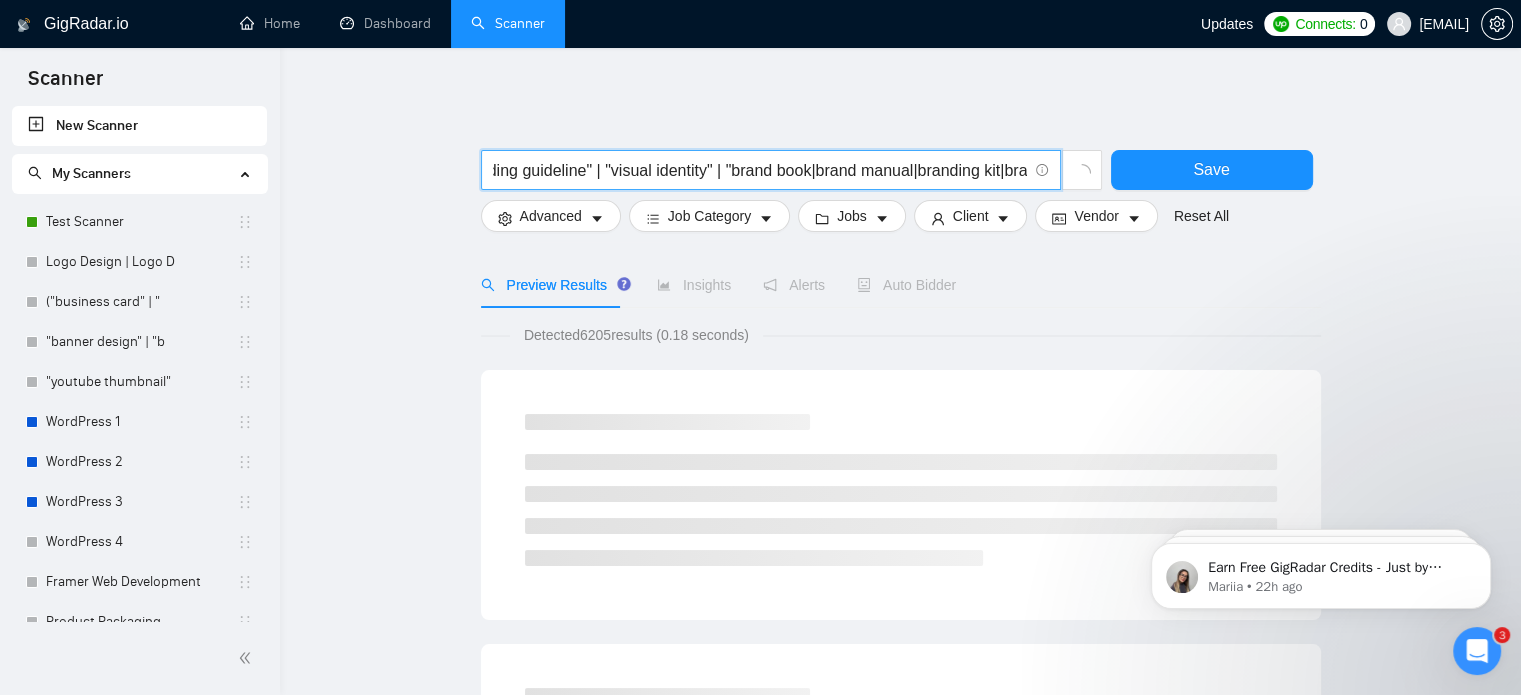 click on "("brand style guide" | "brand guidelines" | "branding guideline" | "visual identity" | "brand book|brand manual|branding kit|brand identity design|style guide creation|brand assets|logo usage guide|typography guide|color palette|brand consistency|brand designer|branding document)" at bounding box center [760, 170] 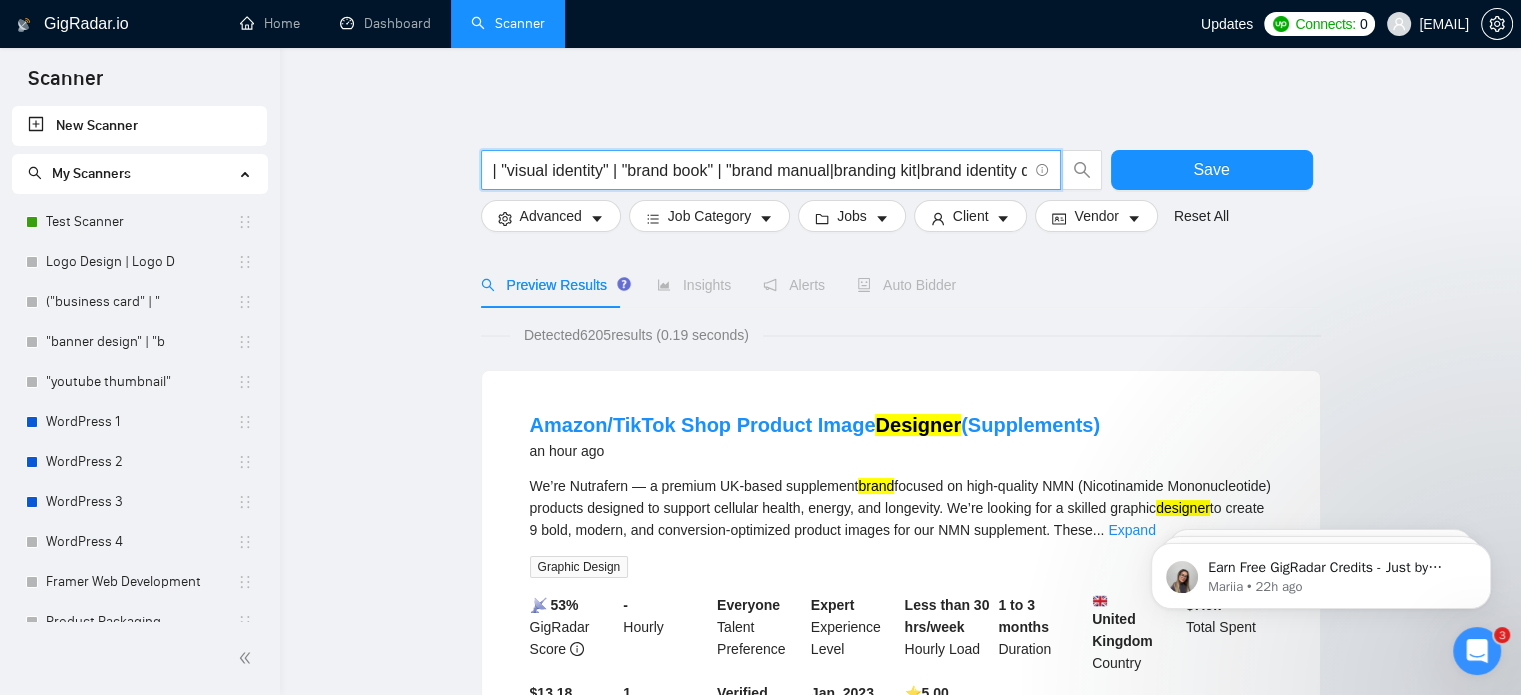 scroll, scrollTop: 0, scrollLeft: 451, axis: horizontal 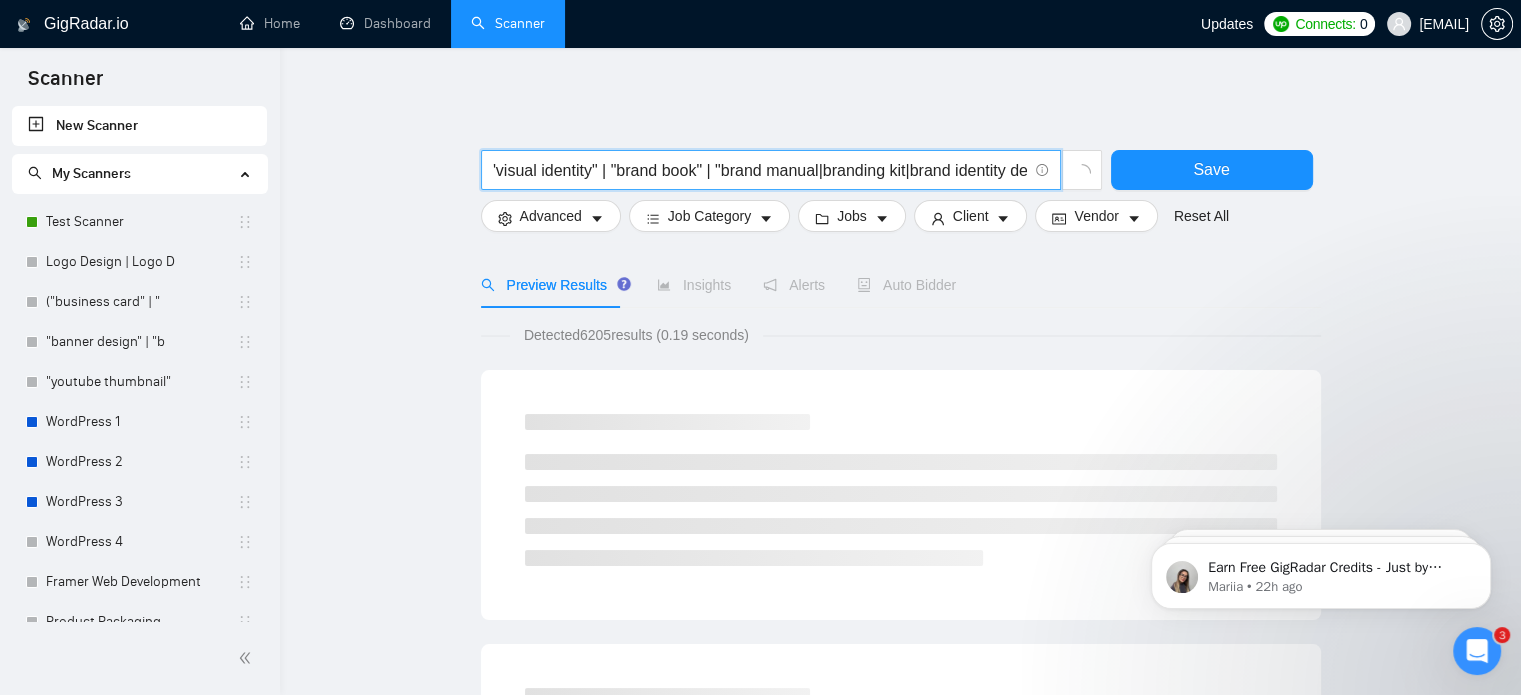 click on "("brand style guide" | "brand guidelines" | "branding guideline" | "visual identity" | "brand book" | "brand manual|branding kit|brand identity design|style guide creation|brand assets|logo usage guide|typography guide|color palette|brand consistency|brand designer|branding document)" at bounding box center [760, 170] 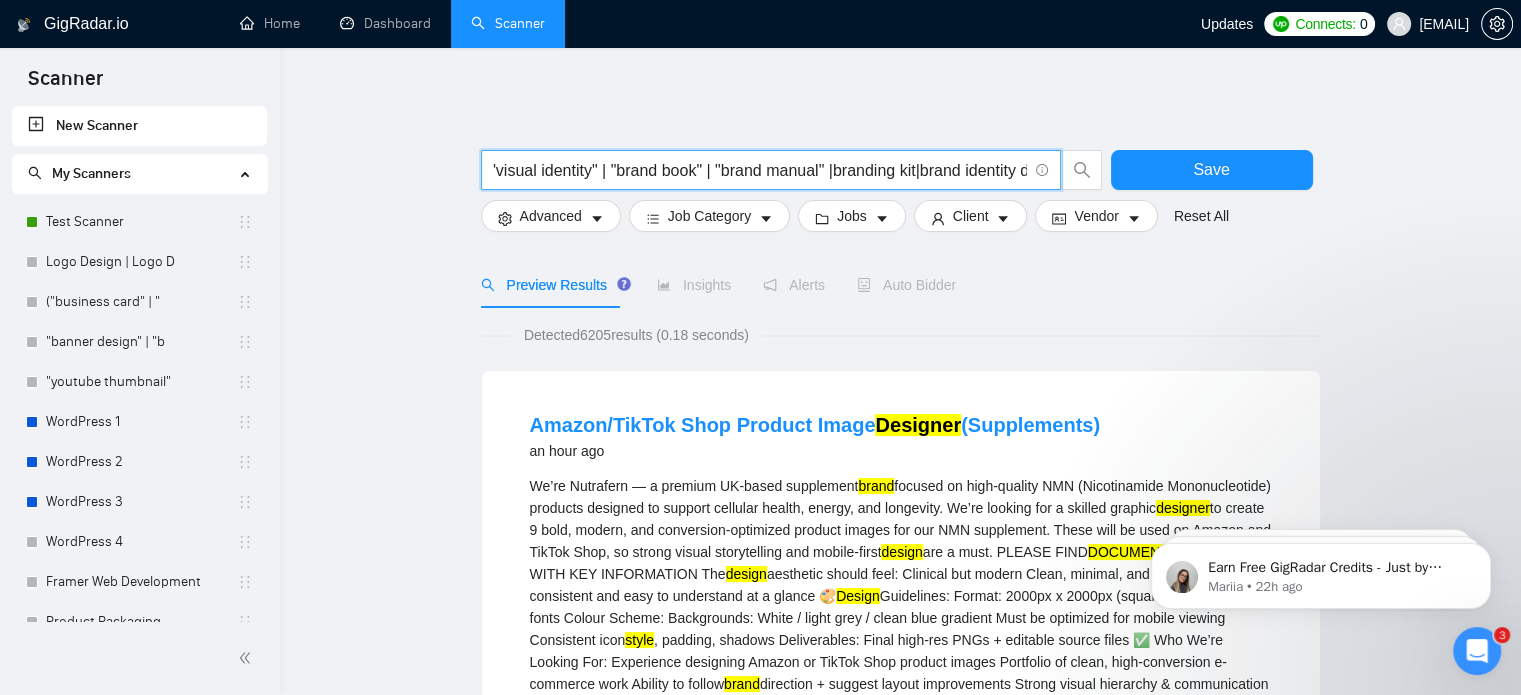 scroll, scrollTop: 0, scrollLeft: 0, axis: both 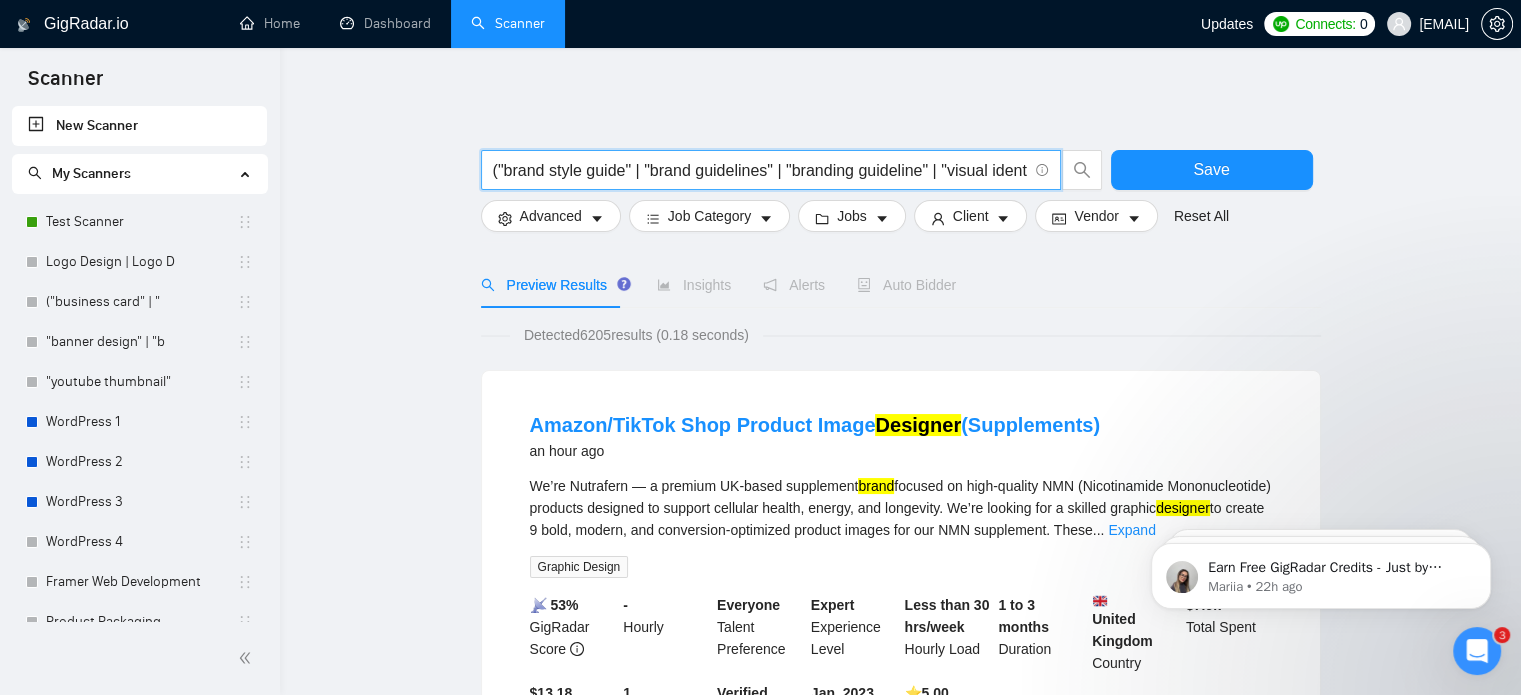 click on "("brand style guide" | "brand guidelines" | "branding guideline" | "visual identity" | "brand book" | "brand manual" |branding kit|brand identity design|style guide creation|brand assets|logo usage guide|typography guide|color palette|brand consistency|brand designer|branding document)" at bounding box center [760, 170] 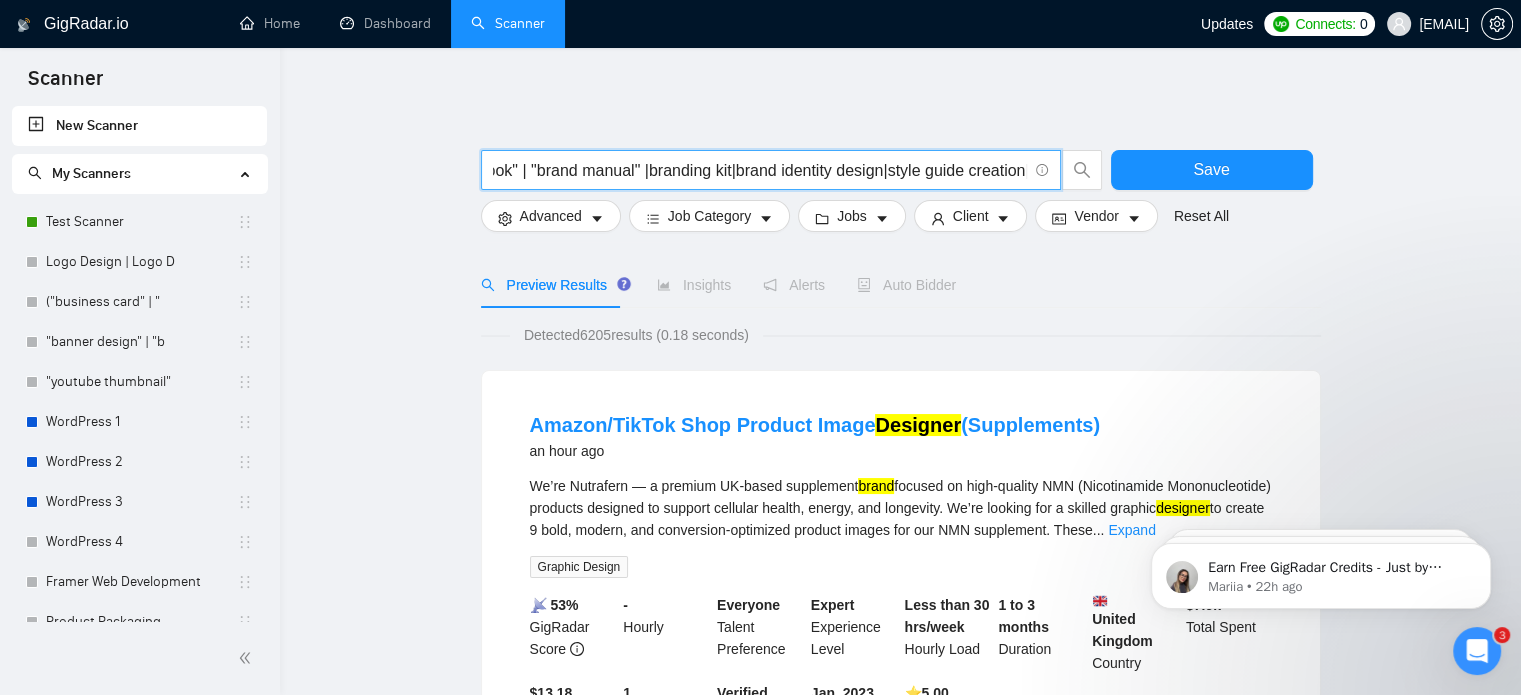 scroll, scrollTop: 0, scrollLeft: 640, axis: horizontal 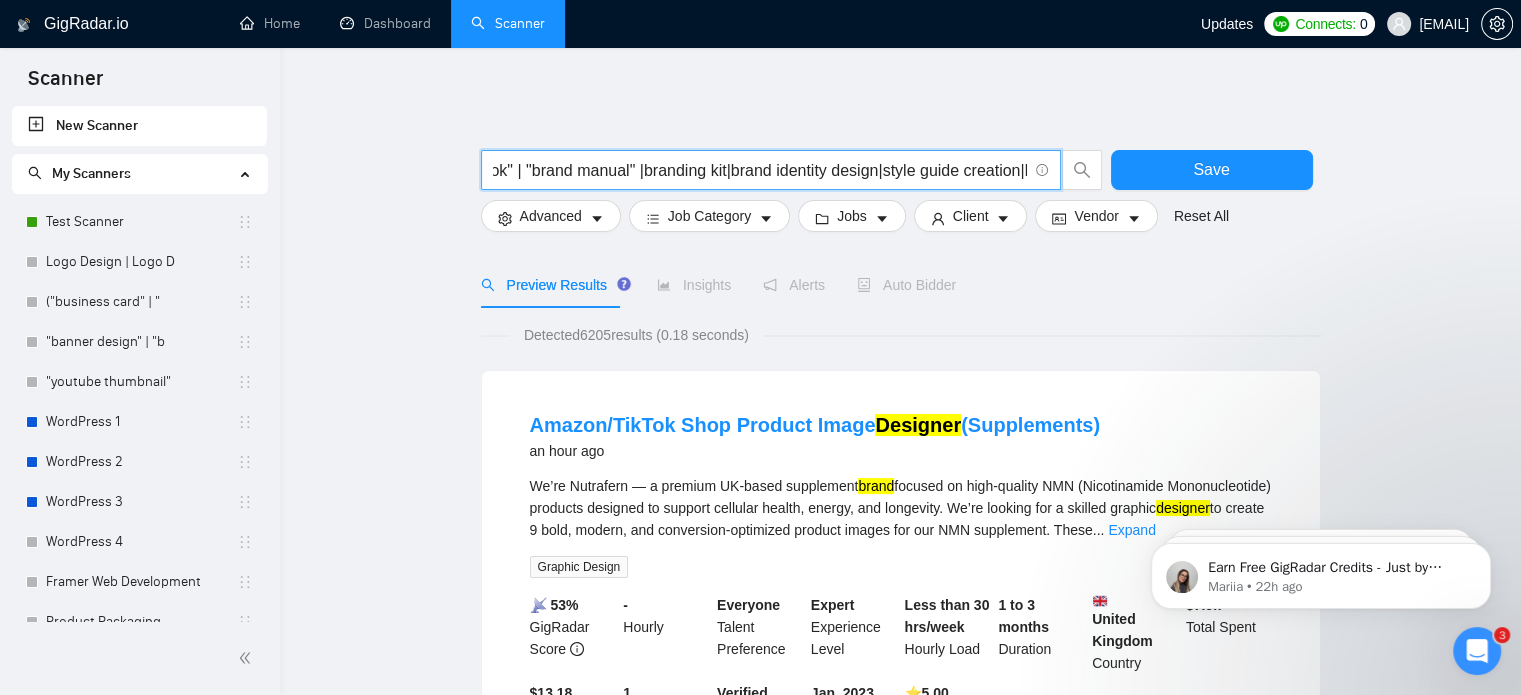 click on "("brand style guide" | "brand guidelines" | "branding guideline" | "visual identity" | "brand book" | "brand manual" |branding kit|brand identity design|style guide creation|brand assets|logo usage guide|typography guide|color palette|brand consistency|brand designer|branding document)" at bounding box center (760, 170) 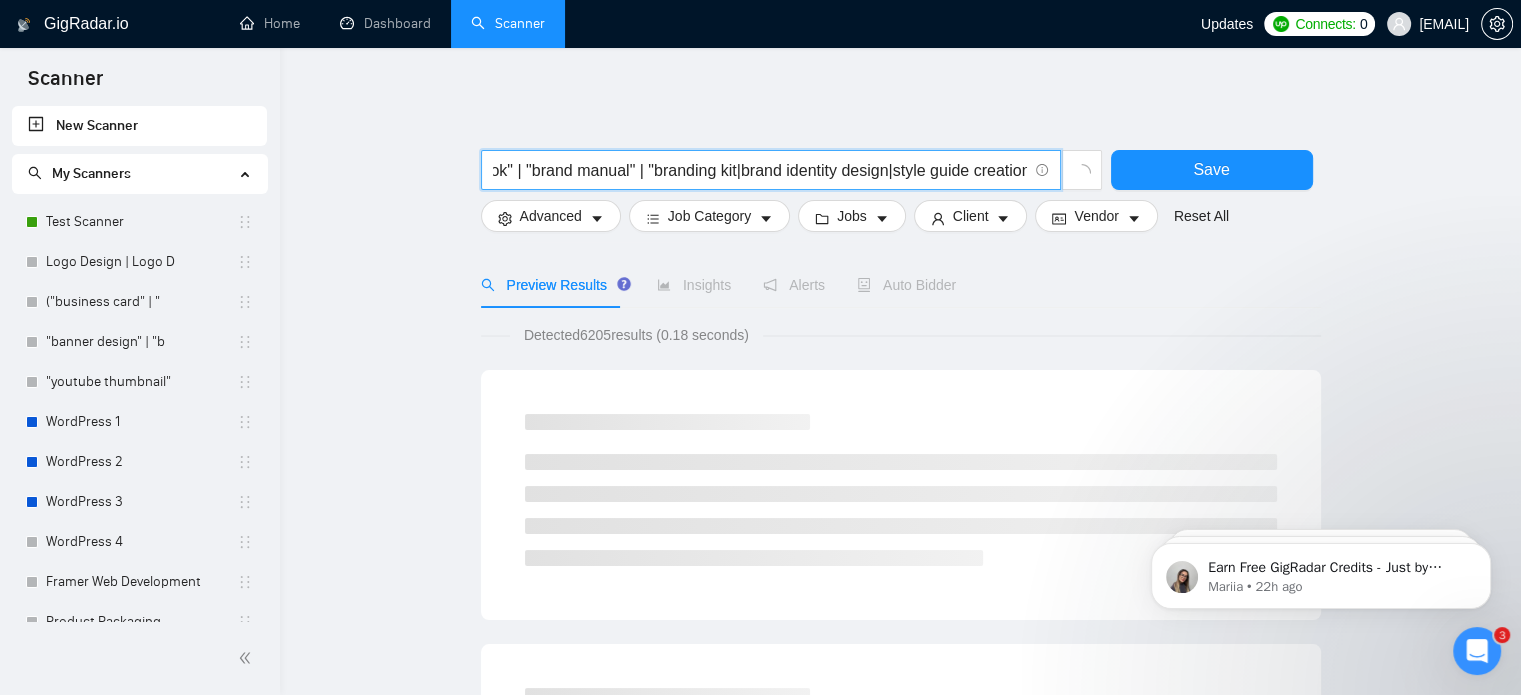 click on "("brand style guide" | "brand guidelines" | "branding guideline" | "visual identity" | "brand book" | "brand manual" | "branding kit|brand identity design|style guide creation|brand assets|logo usage guide|typography guide|color palette|brand consistency|brand designer|branding document)" at bounding box center [760, 170] 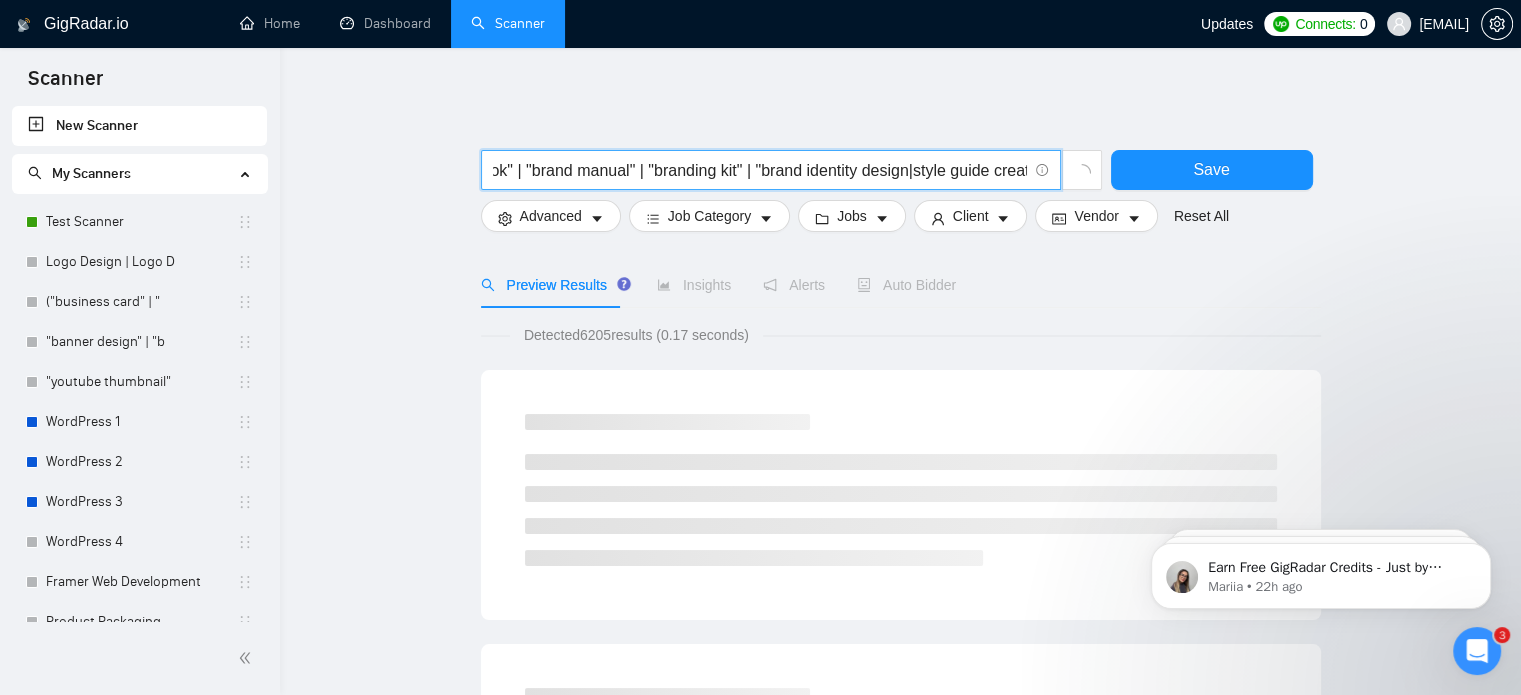 click on "("brand style guide" | "brand guidelines" | "branding guideline" | "visual identity" | "brand book" | "brand manual" | "branding kit" | "brand identity design|style guide creation|brand assets|logo usage guide|typography guide|color palette|brand consistency|brand designer|branding document)" at bounding box center [760, 170] 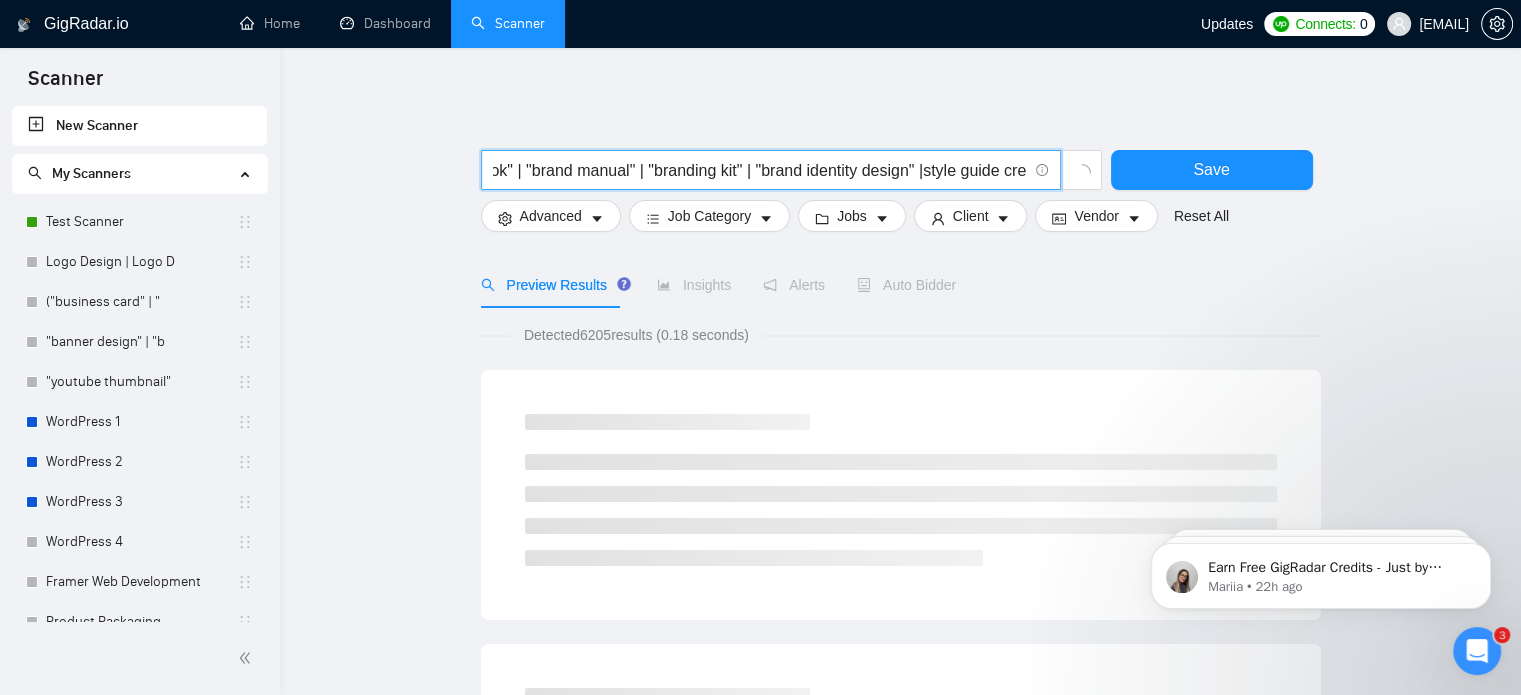 click on "("brand style guide" | "brand guidelines" | "branding guideline" | "visual identity" | "brand book" | "brand manual" | "branding kit" | "brand identity design" |style guide creation|brand assets|logo usage guide|typography guide|color palette|brand consistency|brand designer|branding document)" at bounding box center [760, 170] 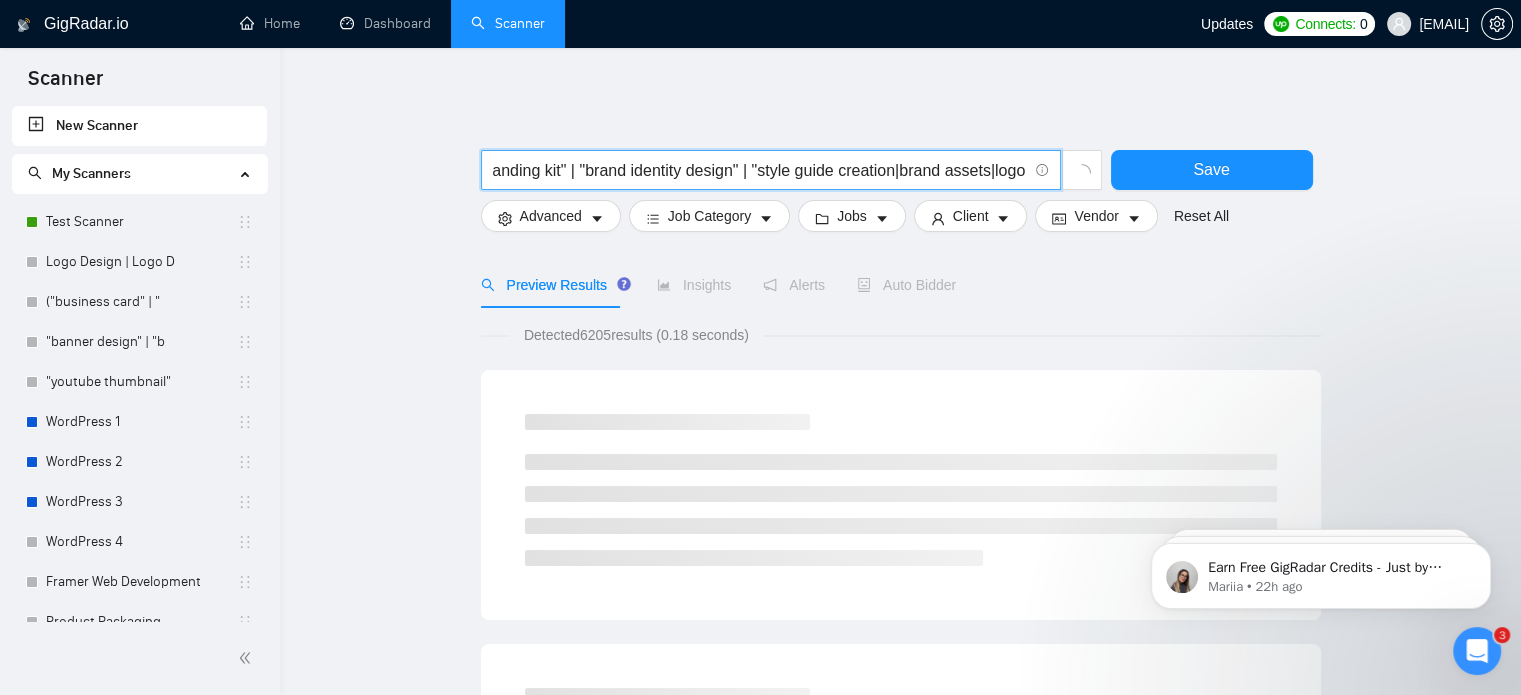 scroll, scrollTop: 0, scrollLeft: 824, axis: horizontal 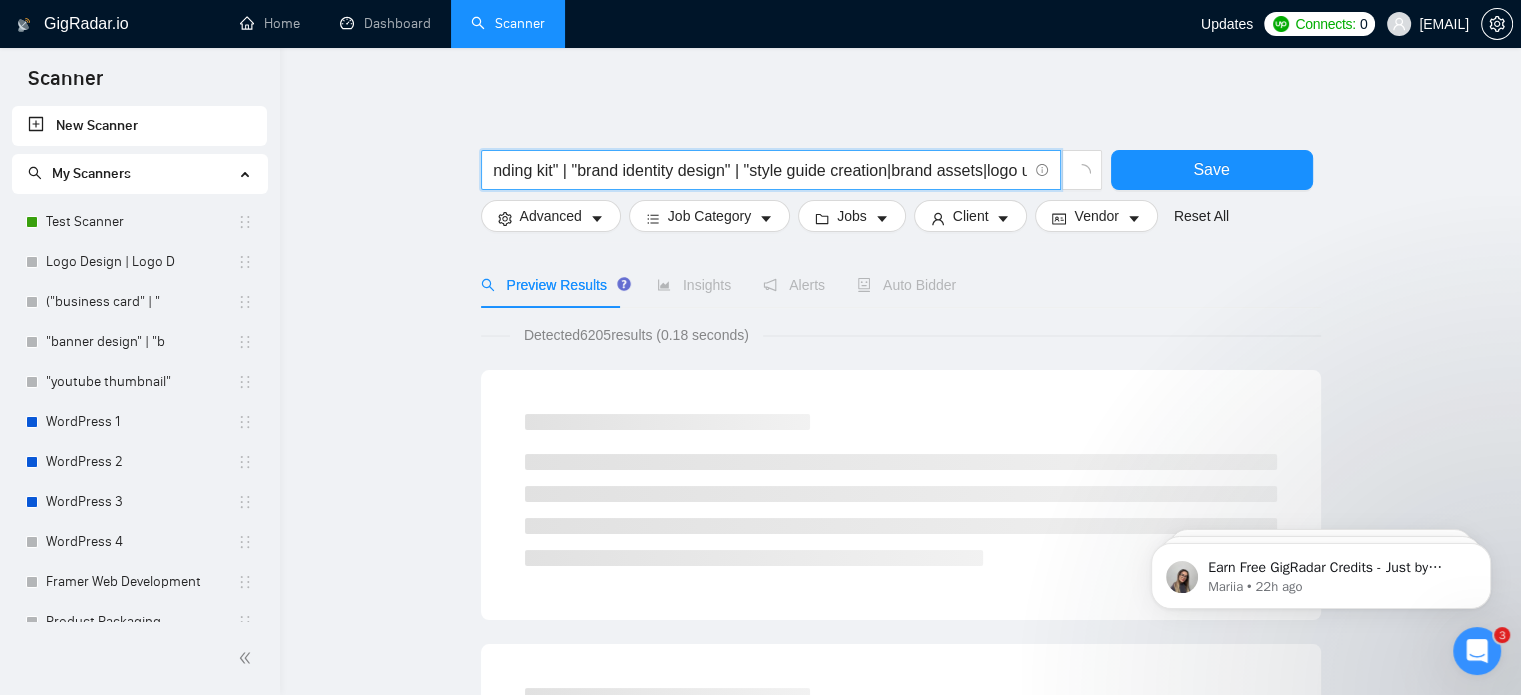 click on "("brand style guide" | "brand guidelines" | "branding guideline" | "visual identity" | "brand book" | "brand manual" | "branding kit" | "brand identity design" | "style guide creation|brand assets|logo usage guide|typography guide|color palette|brand consistency|brand designer|branding document)" at bounding box center [760, 170] 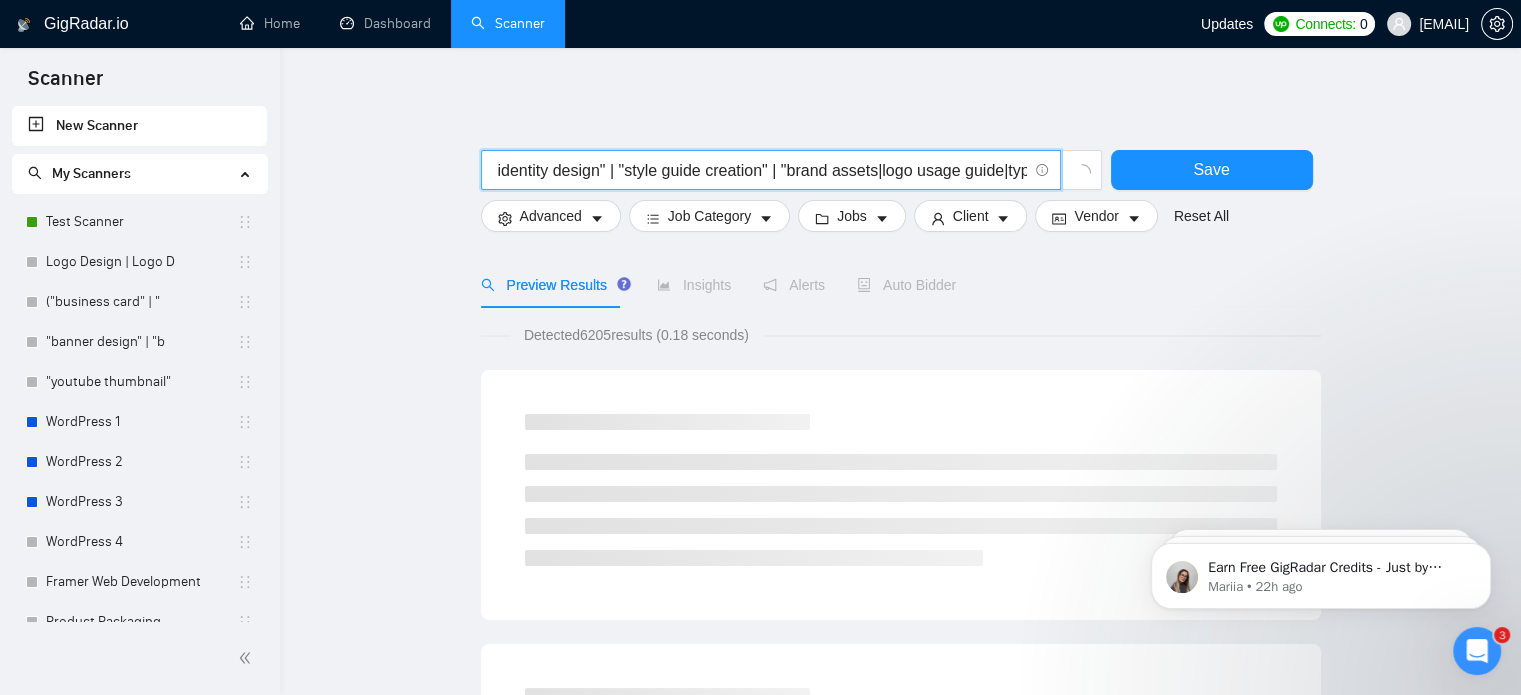 scroll, scrollTop: 0, scrollLeft: 981, axis: horizontal 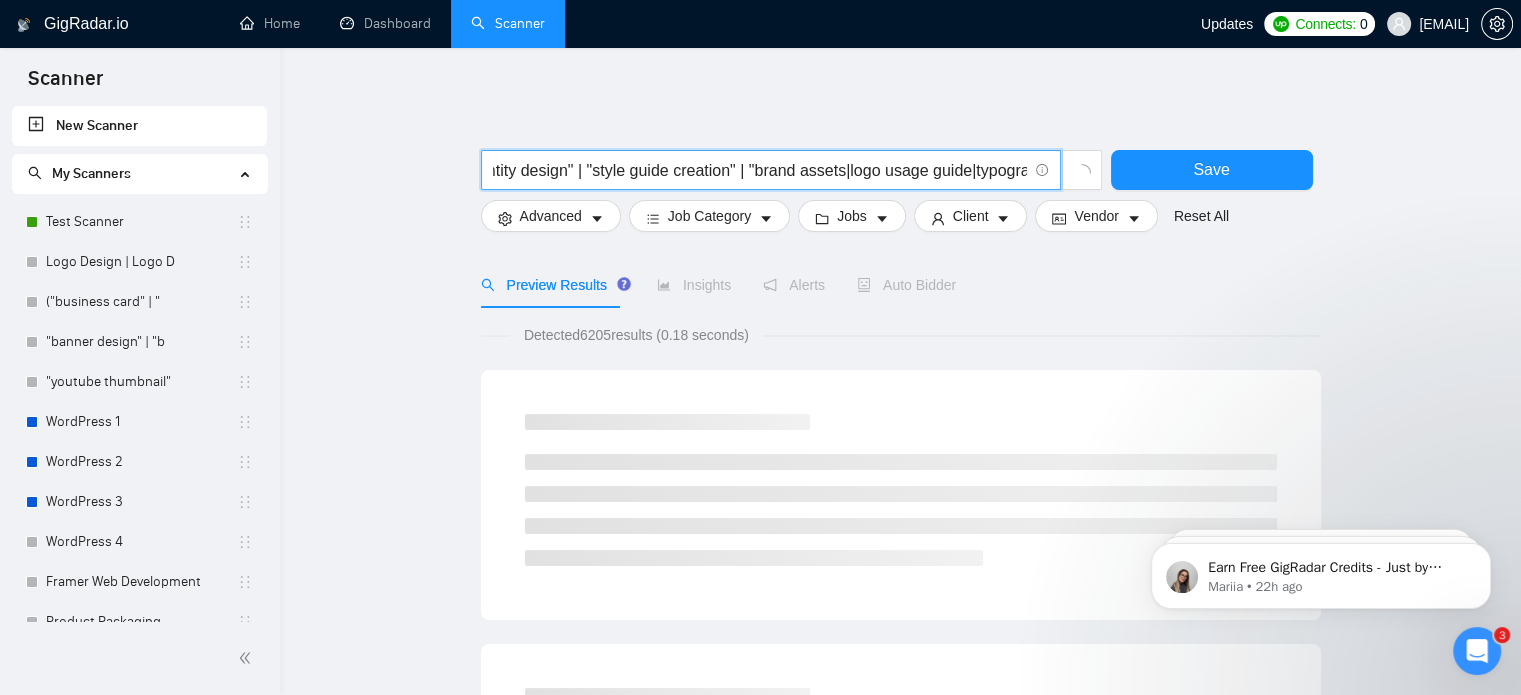 click on "("brand style guide" | "brand guidelines" | "branding guideline" | "visual identity" | "brand book" | "brand manual" | "branding kit" | "brand identity design" | "style guide creation" | "brand assets|logo usage guide|typography guide|color palette|brand consistency|brand designer|branding document)" at bounding box center [760, 170] 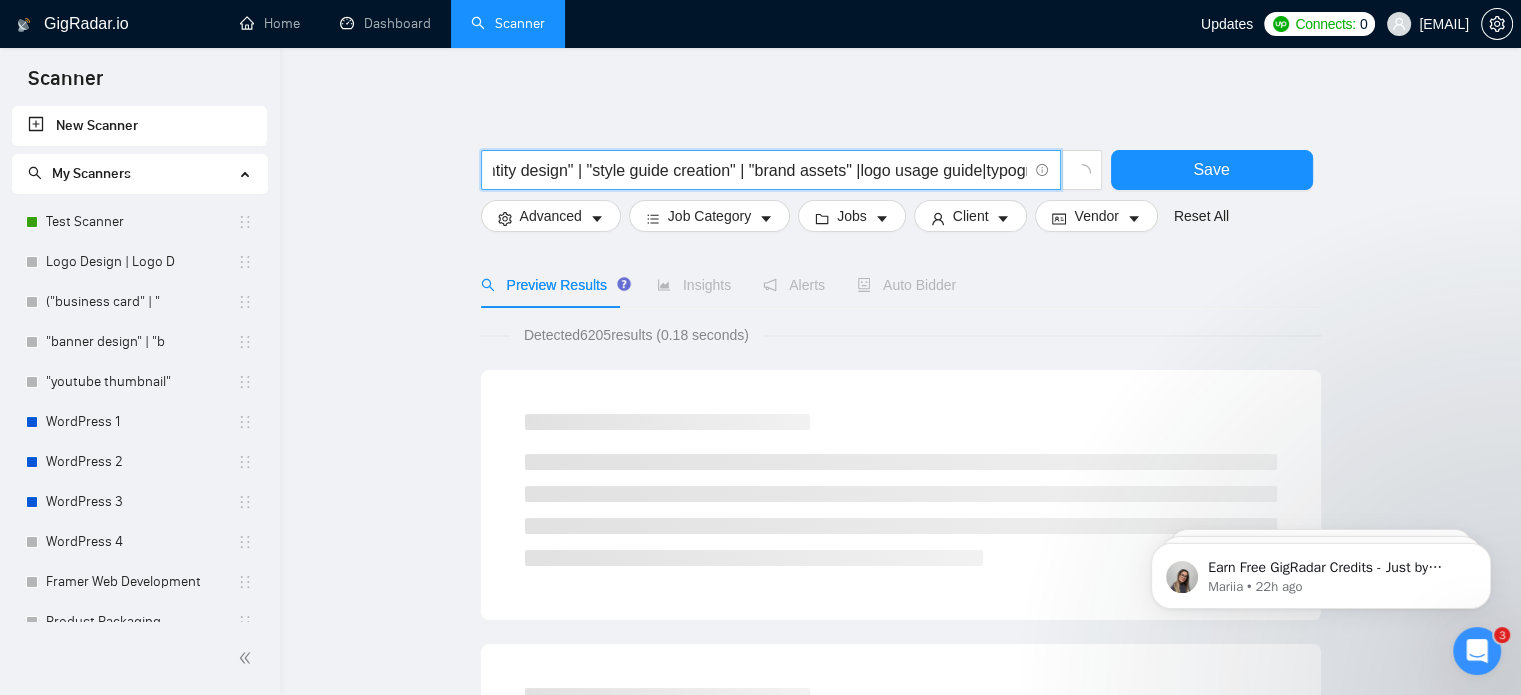 click on "("brand style guide" | "brand guidelines" | "branding guideline" | "visual identity" | "brand book" | "brand manual" | "branding kit" | "brand identity design" | "style guide creation" | "brand assets" |logo usage guide|typography guide|color palette|brand consistency|brand designer|branding document)" at bounding box center (760, 170) 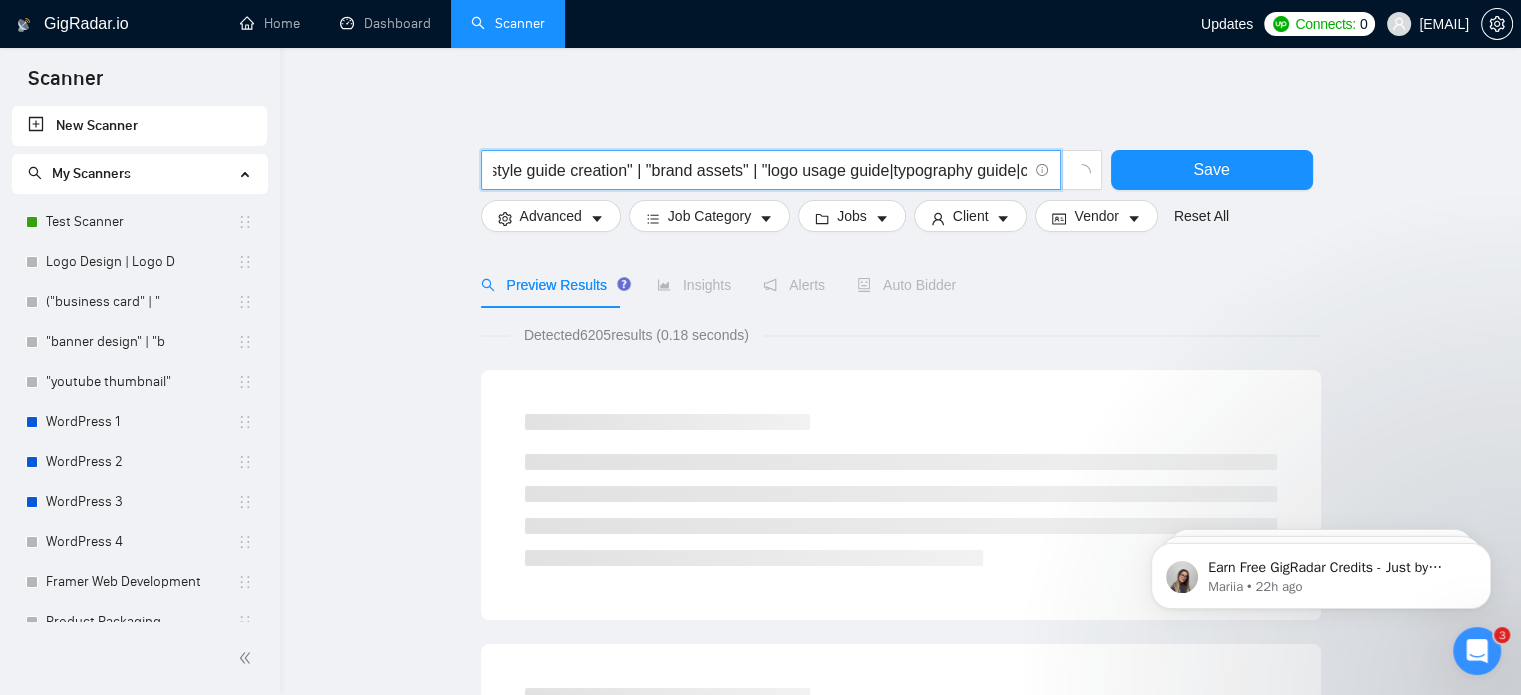 scroll, scrollTop: 0, scrollLeft: 1085, axis: horizontal 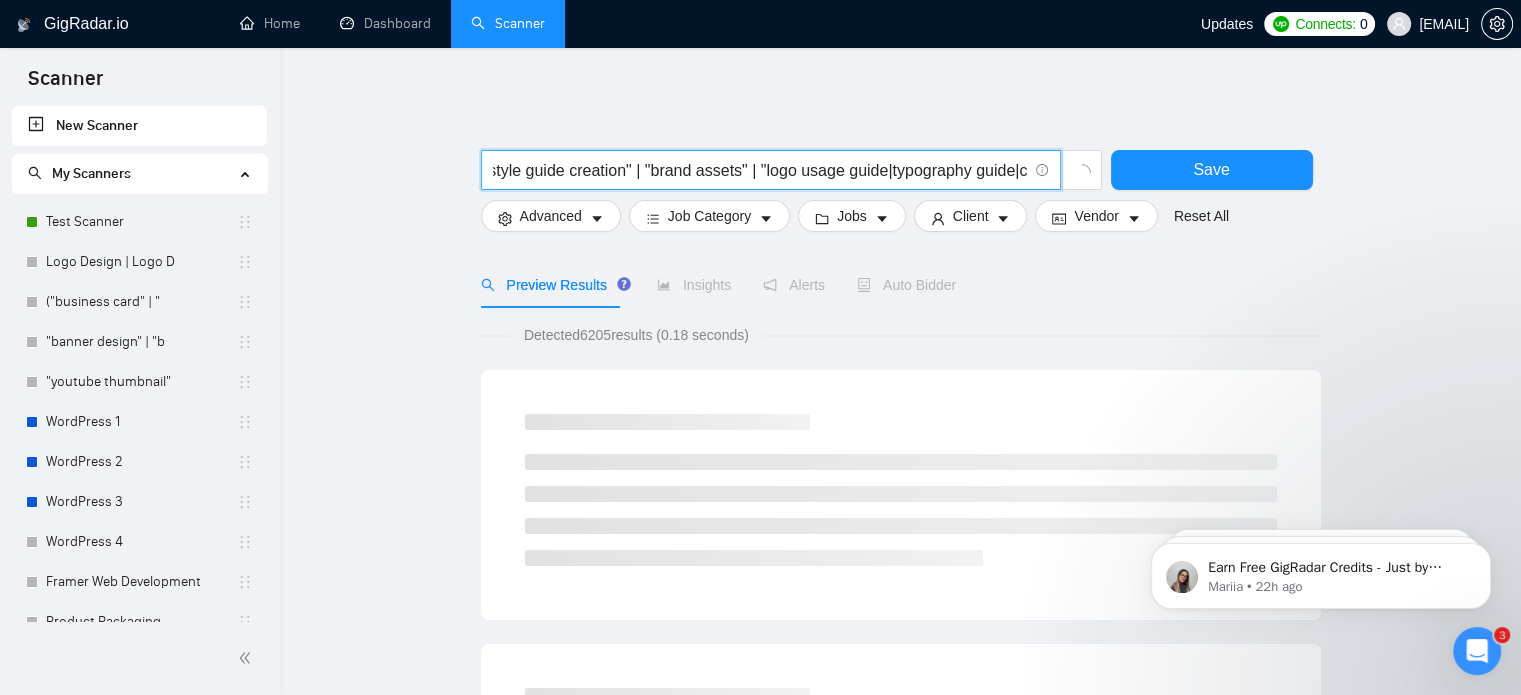 click on "("brand style guide" | "brand guidelines" | "branding guideline" | "visual identity" | "brand book" | "brand manual" | "branding kit" | "brand identity design" | "style guide creation" | "brand assets" | "logo usage guide|typography guide|color palette|brand consistency|brand designer|branding document)" at bounding box center (760, 170) 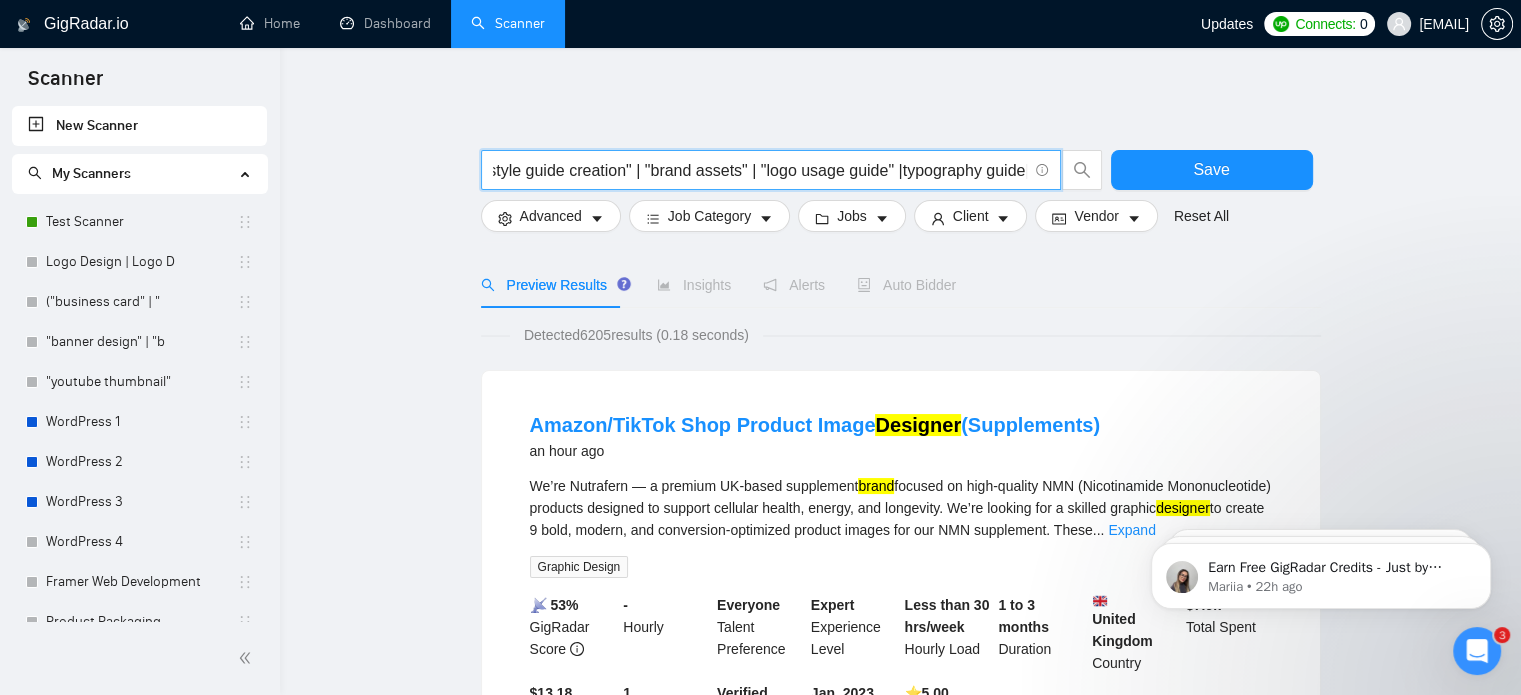click on "("brand style guide" | "brand guidelines" | "branding guideline" | "visual identity" | "brand book" | "brand manual" | "branding kit" | "brand identity design" | "style guide creation" | "brand assets" | "logo usage guide" |typography guide|color palette|brand consistency|brand designer|branding document)" at bounding box center (760, 170) 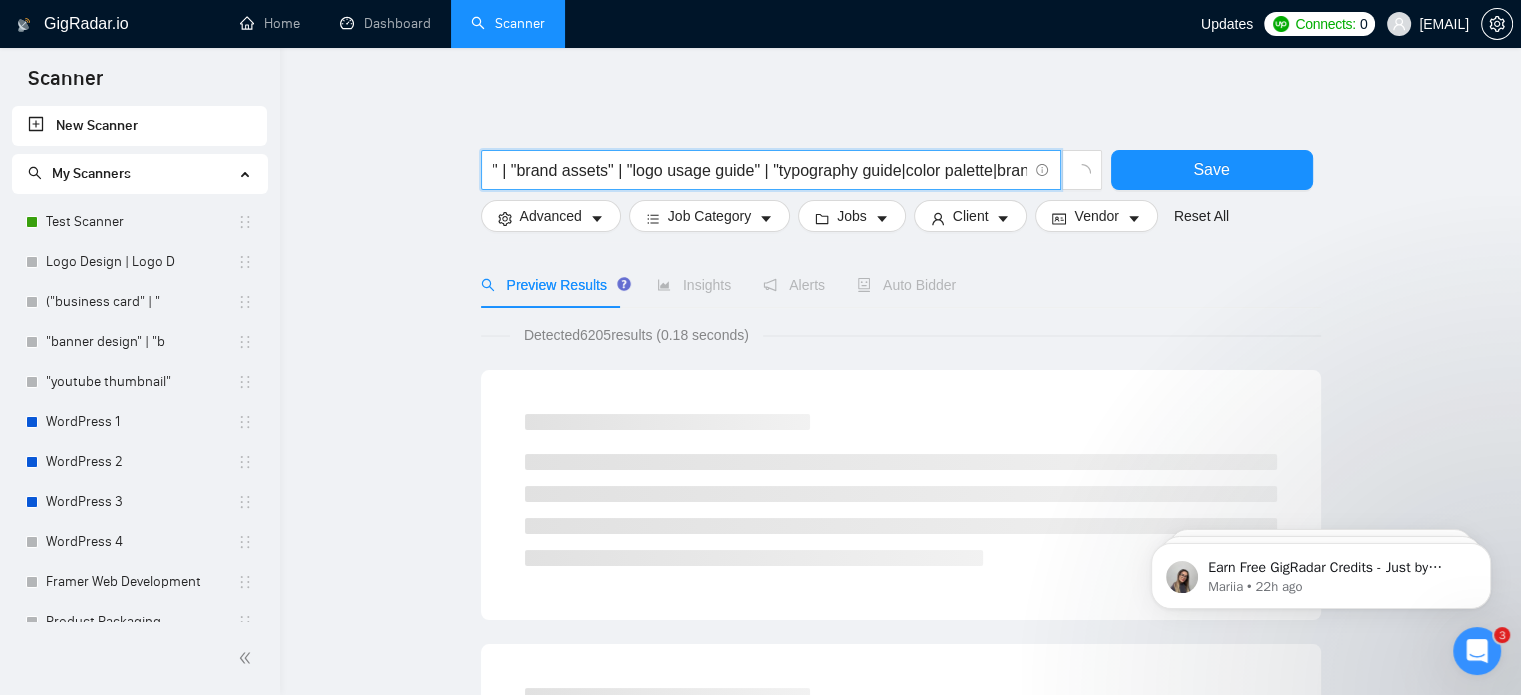 scroll, scrollTop: 0, scrollLeft: 1227, axis: horizontal 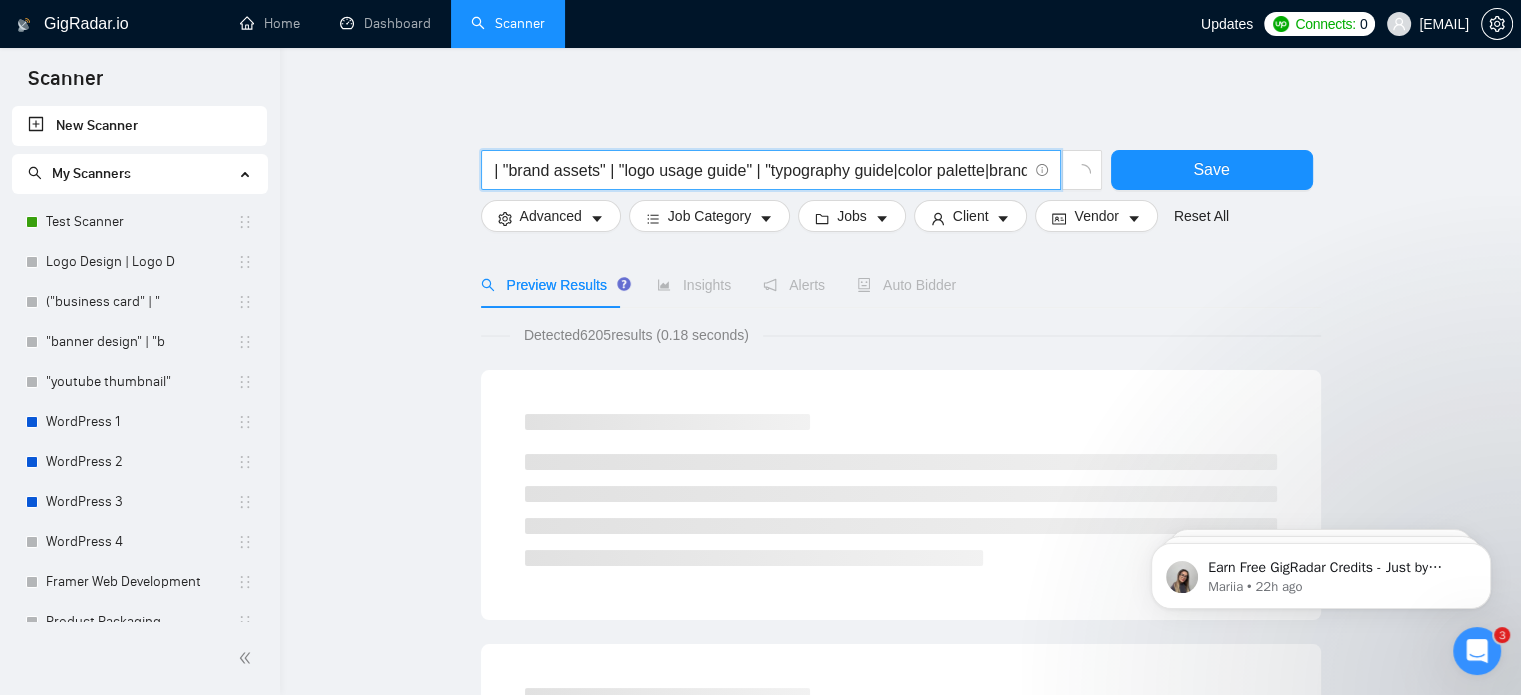 click on "("brand style guide" | "brand guidelines" | "branding guideline" | "visual identity" | "brand book" | "brand manual" | "branding kit" | "brand identity design" | "style guide creation" | "brand assets" | "logo usage guide" | "typography guide|color palette|brand consistency|brand designer|branding document)" at bounding box center (760, 170) 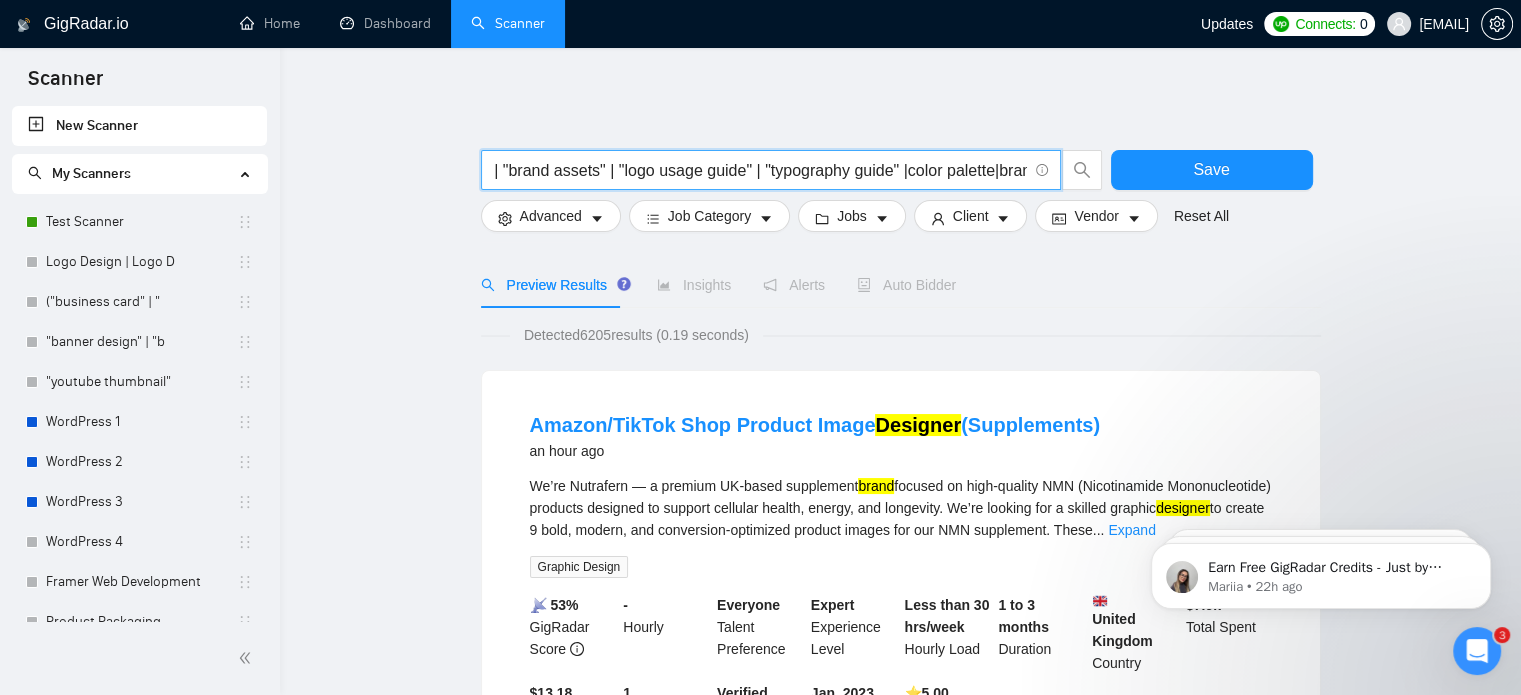 scroll, scrollTop: 0, scrollLeft: 1560, axis: horizontal 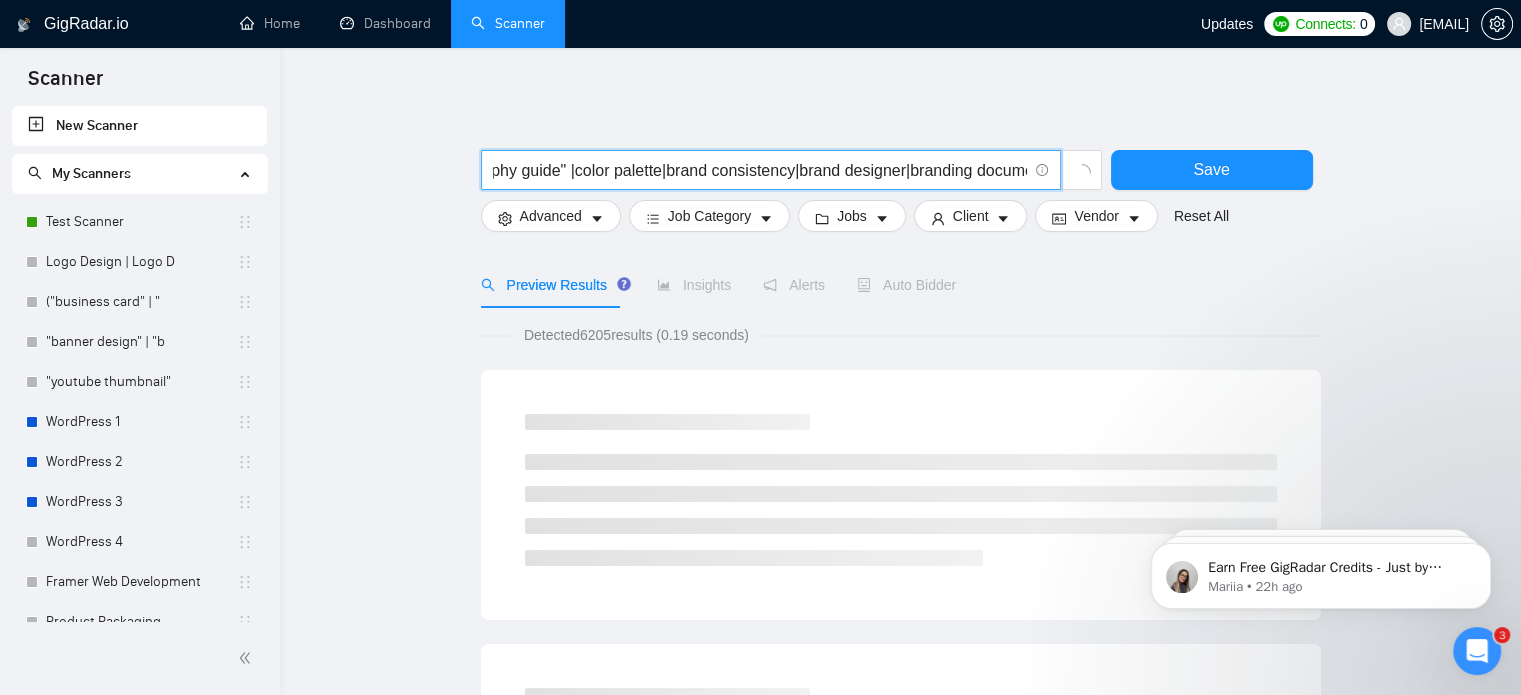 click on "("brand style guide" | "brand guidelines" | "branding guideline" | "visual identity" | "brand book" | "brand manual" | "branding kit" | "brand identity design" | "style guide creation" | "brand assets" | "logo usage guide" | "typography guide" |color palette|brand consistency|brand designer|branding document)" at bounding box center [760, 170] 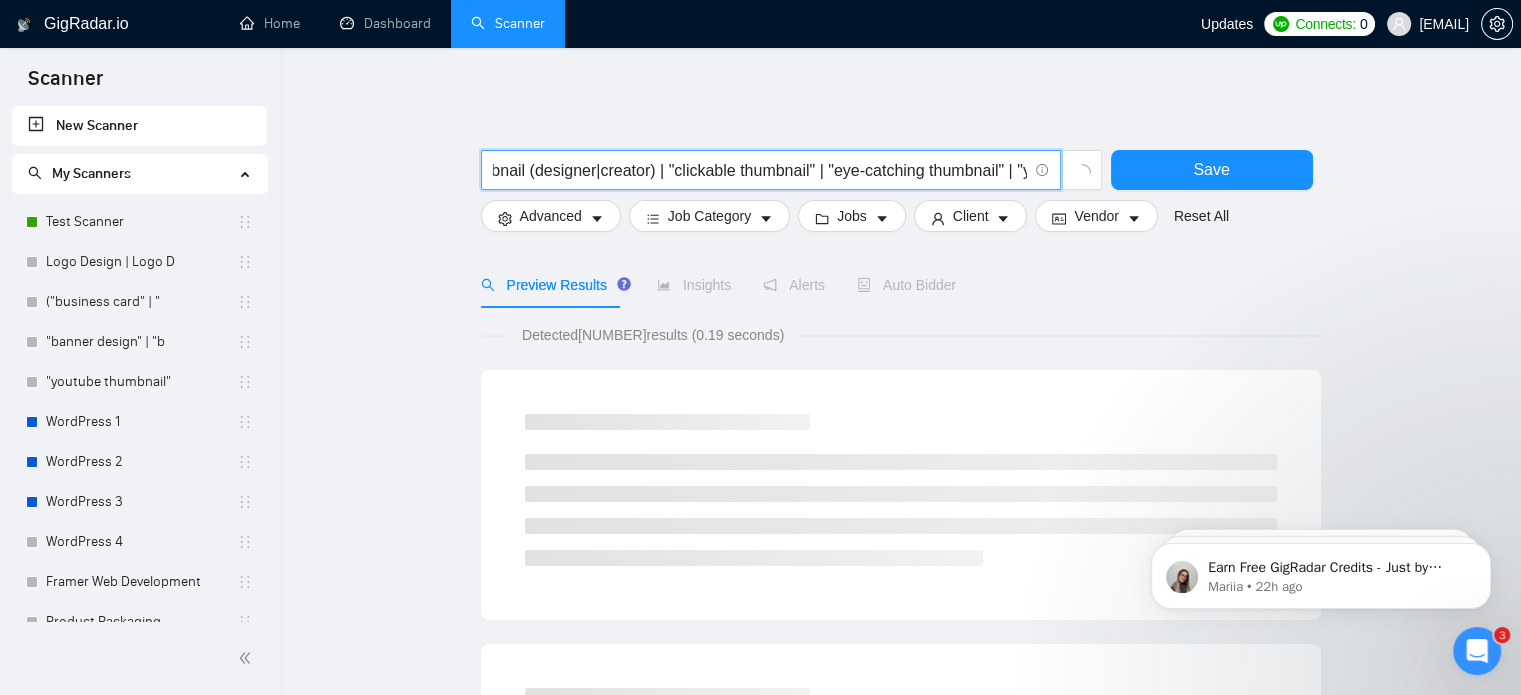 click on "("brand style guide" | "brand guidelines" | "branding guideline" | "visual identity" | "brand book" | "brand manual" | "branding kit" | "brand identity design" | "style guide creation" | "brand assets" | "logo usage guide" | "typography guide" | "color palette|brand consistency|brand designer|branding document)" at bounding box center [760, 170] 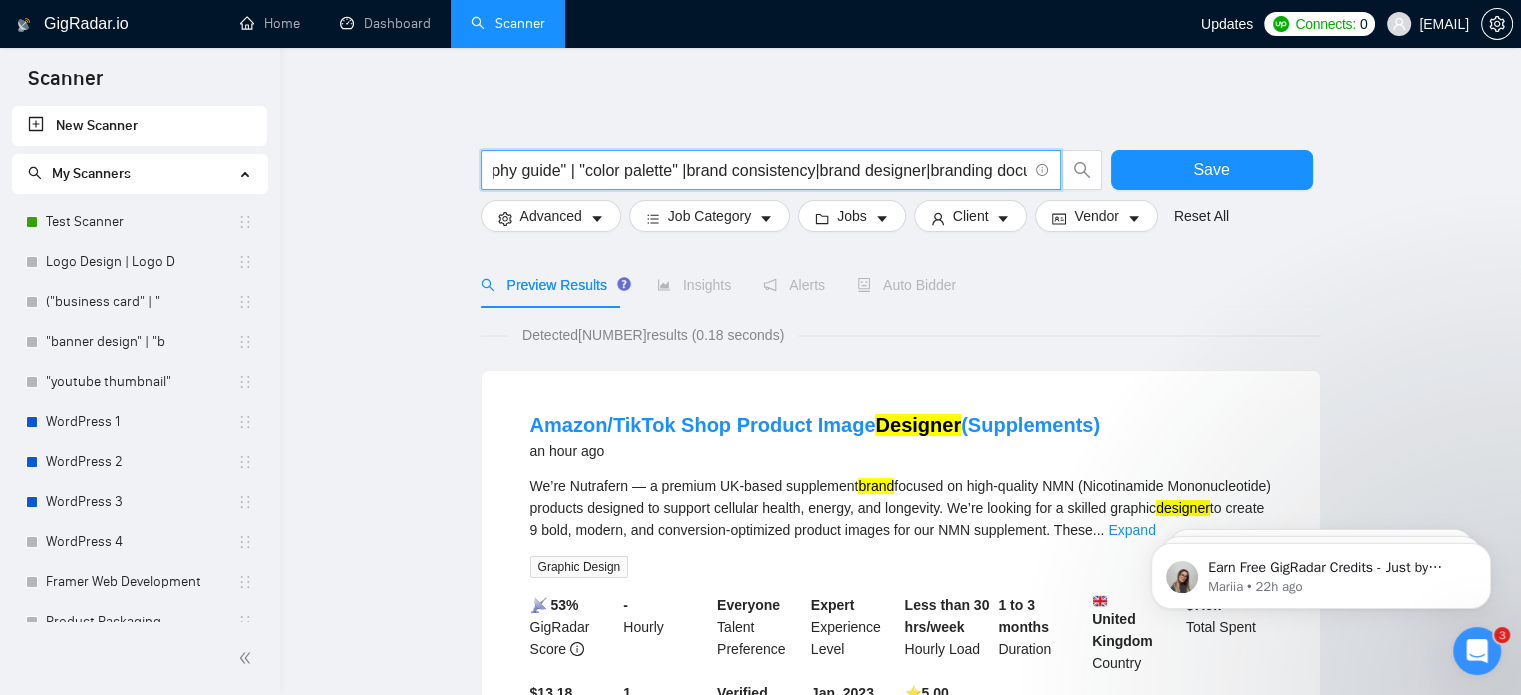 scroll, scrollTop: 0, scrollLeft: 1616, axis: horizontal 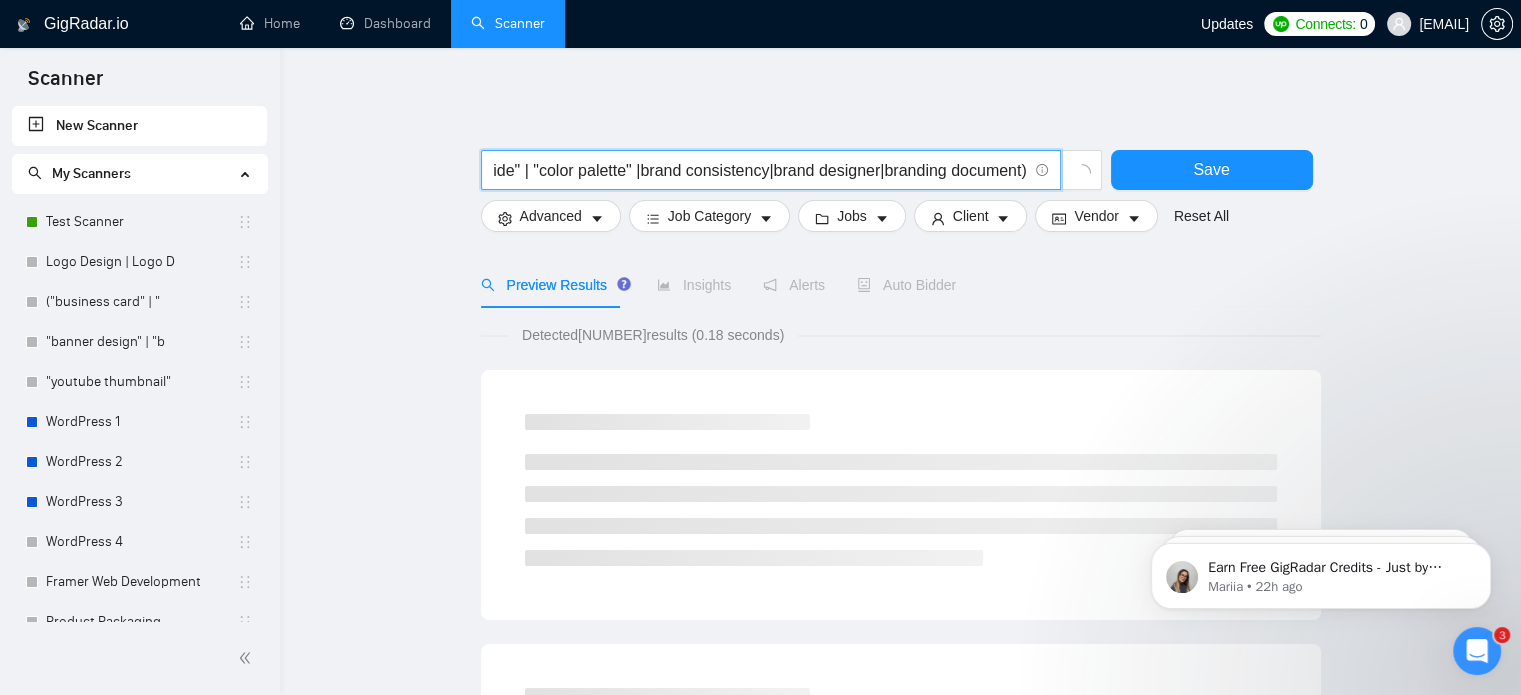 click on "("brand style guide" | "brand guidelines" | "branding guideline" | "visual identity" | "brand book" | "brand manual" | "branding kit" | "brand identity design" | "style guide creation" | "brand assets" | "logo usage guide" | "typography guide" | "color palette" |brand consistency|brand designer|branding document)" at bounding box center [760, 170] 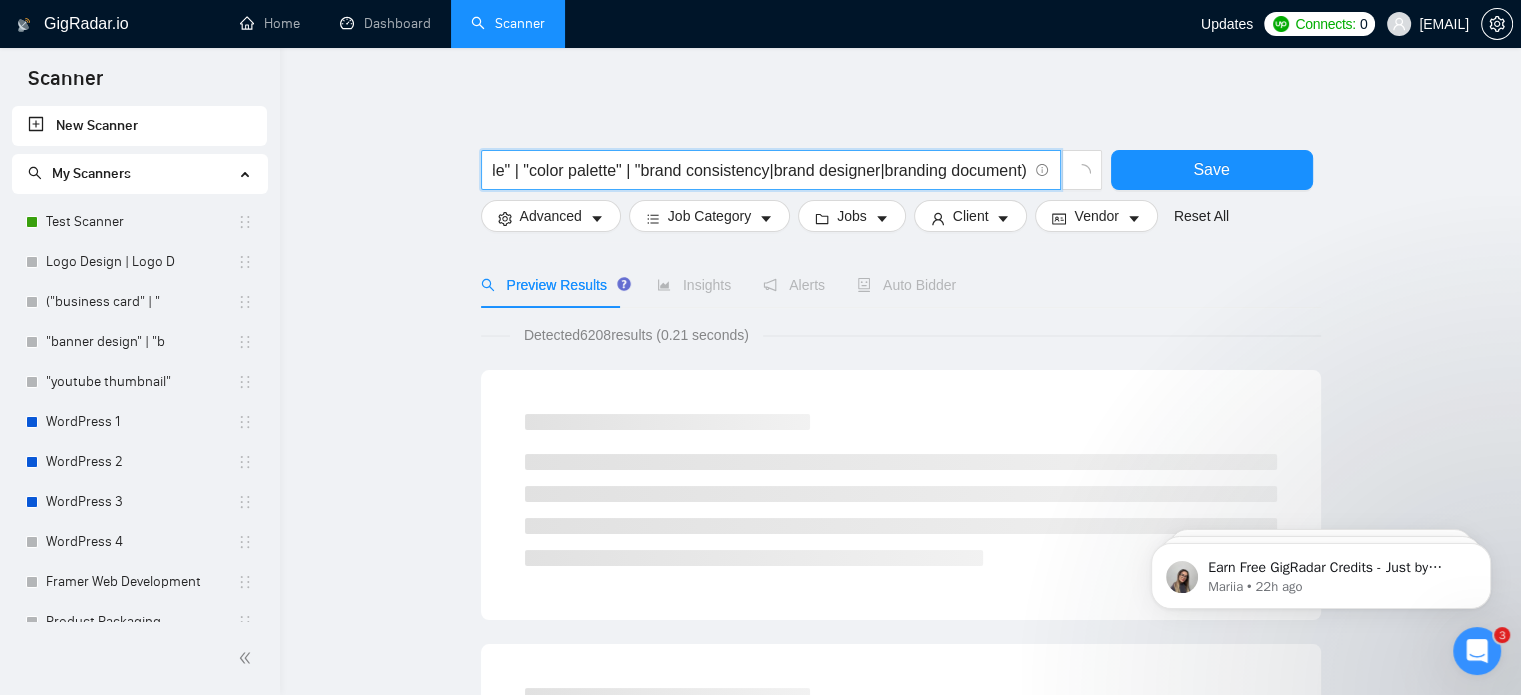 click on "("brand style guide" | "brand guidelines" | "branding guideline" | "visual identity" | "brand book" | "brand manual" | "branding kit" | "brand identity design" | "style guide creation" | "brand assets" | "logo usage guide" | "typography guide" | "color palette" | "brand consistency|brand designer|branding document)" at bounding box center [760, 170] 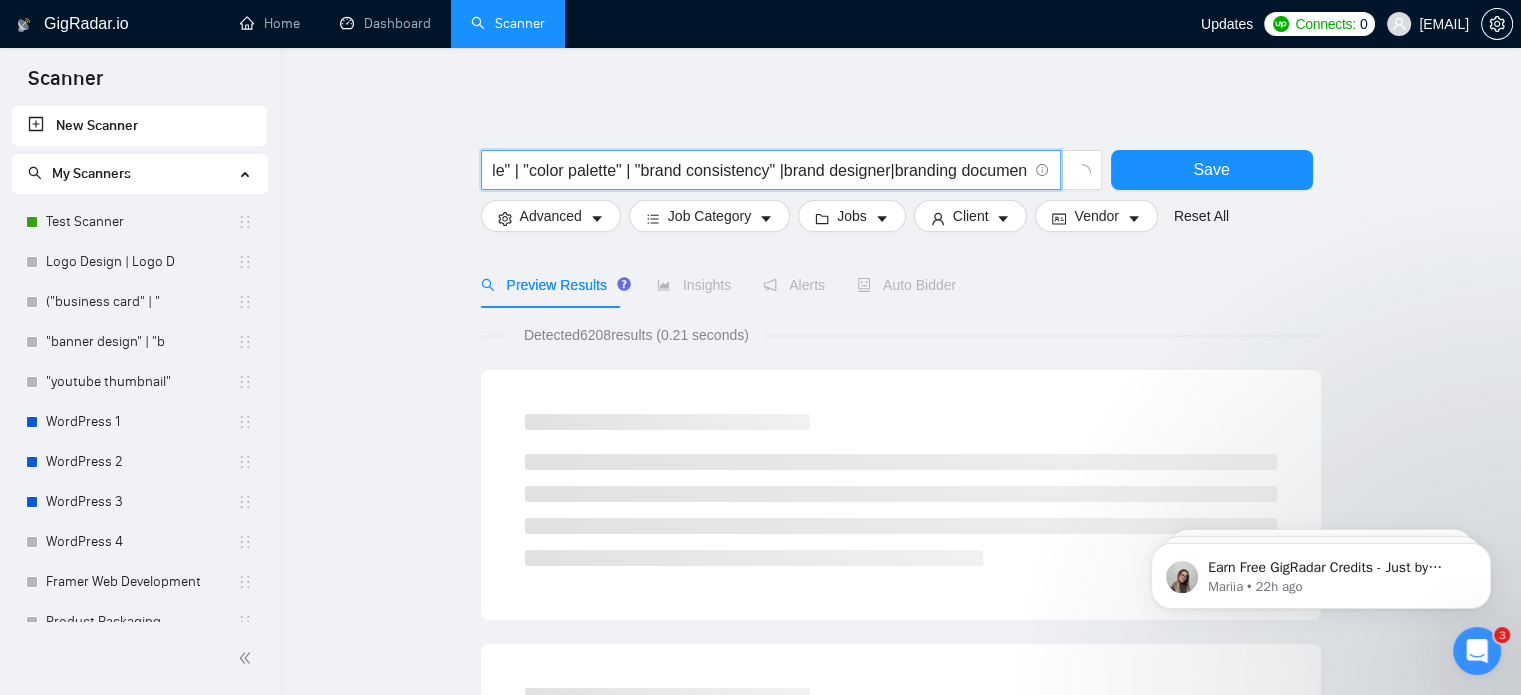 scroll, scrollTop: 0, scrollLeft: 1652, axis: horizontal 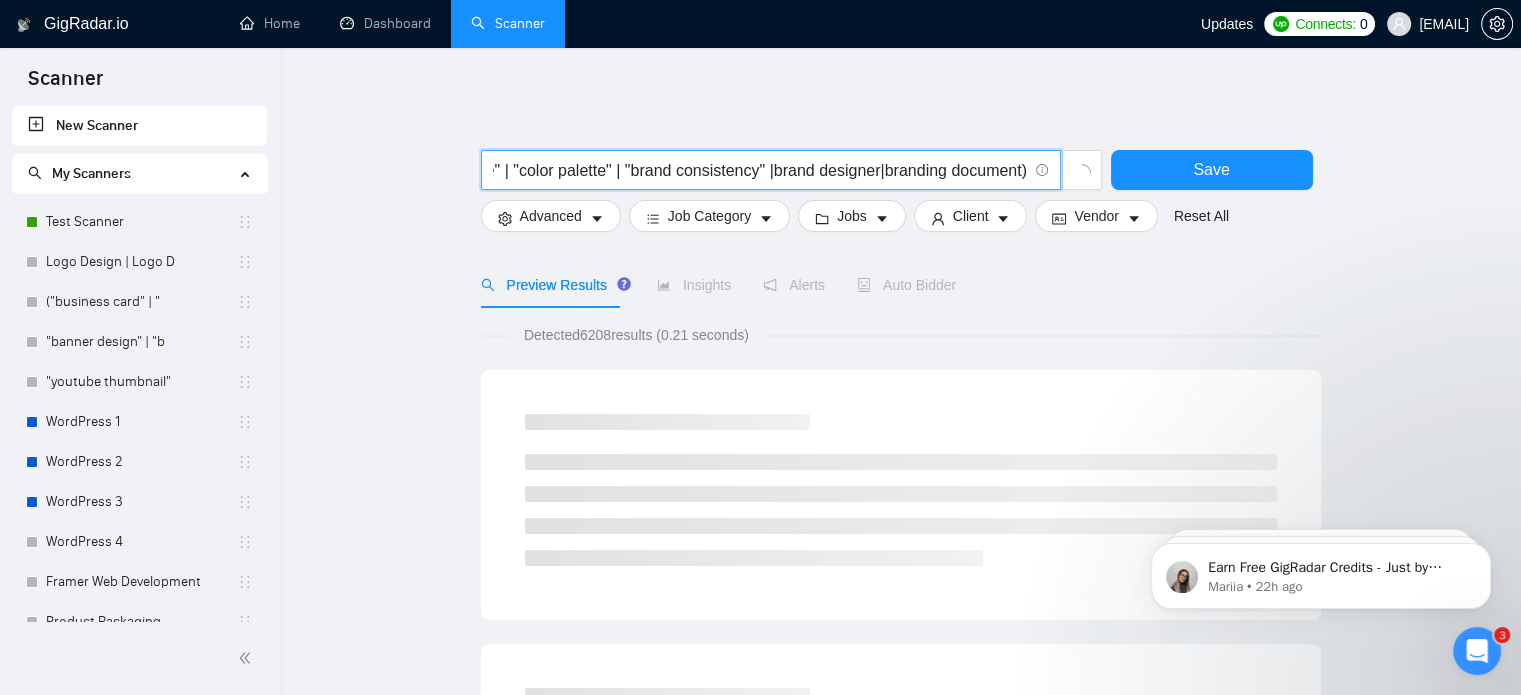 click on "("brand style guide" | "brand guidelines" | "branding guideline" | "visual identity" | "brand book" | "brand manual" | "branding kit" | "brand identity design" | "style guide creation" | "brand assets" | "logo usage guide" | "typography guide" | "color palette" | "brand consistency" |brand designer|branding document)" at bounding box center (760, 170) 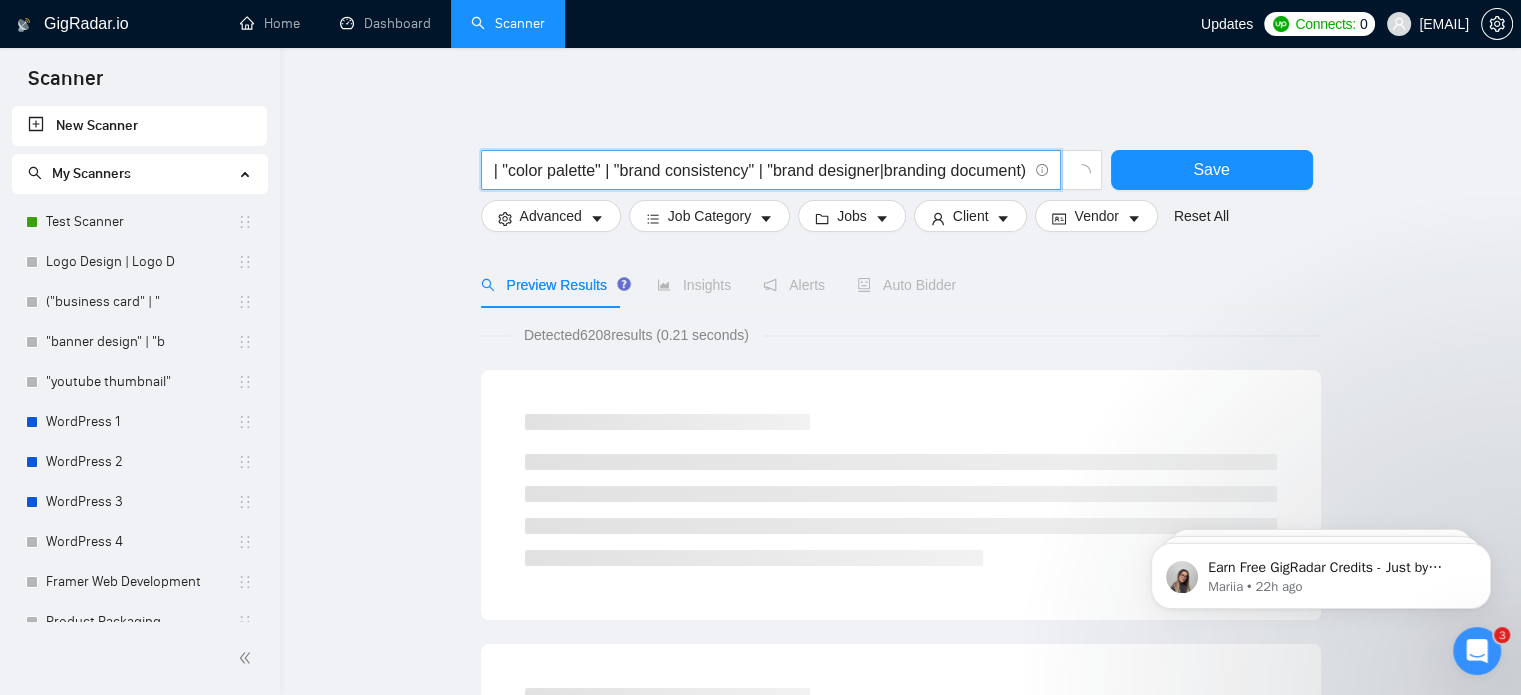 scroll, scrollTop: 0, scrollLeft: 1662, axis: horizontal 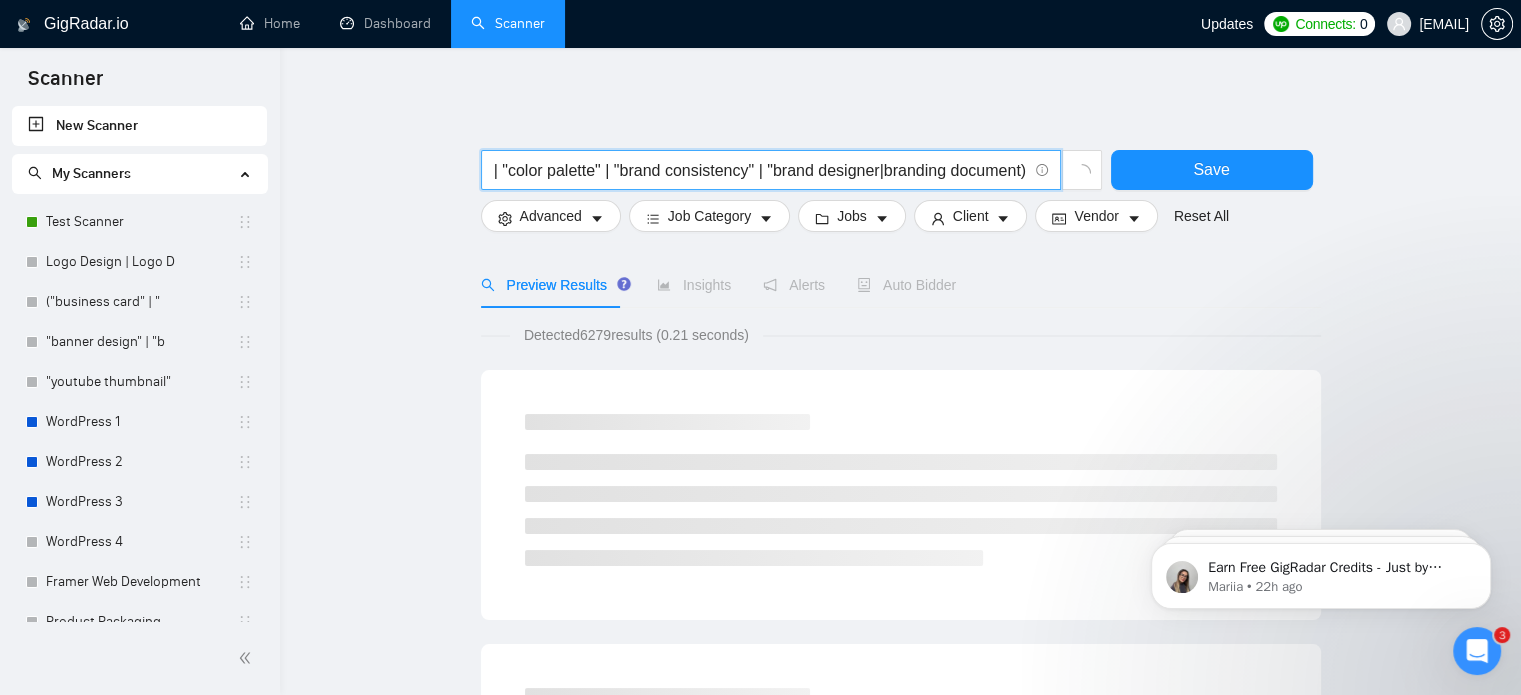 click on "("brand style guide" | "brand guidelines" | "branding guideline" | "visual identity" | "brand book" | "brand manual" | "branding kit" | "brand identity design" | "style guide creation" | "brand assets" | "logo usage guide" | "typography guide" | "color palette" | "brand consistency" | "brand designer|branding document)" at bounding box center [760, 170] 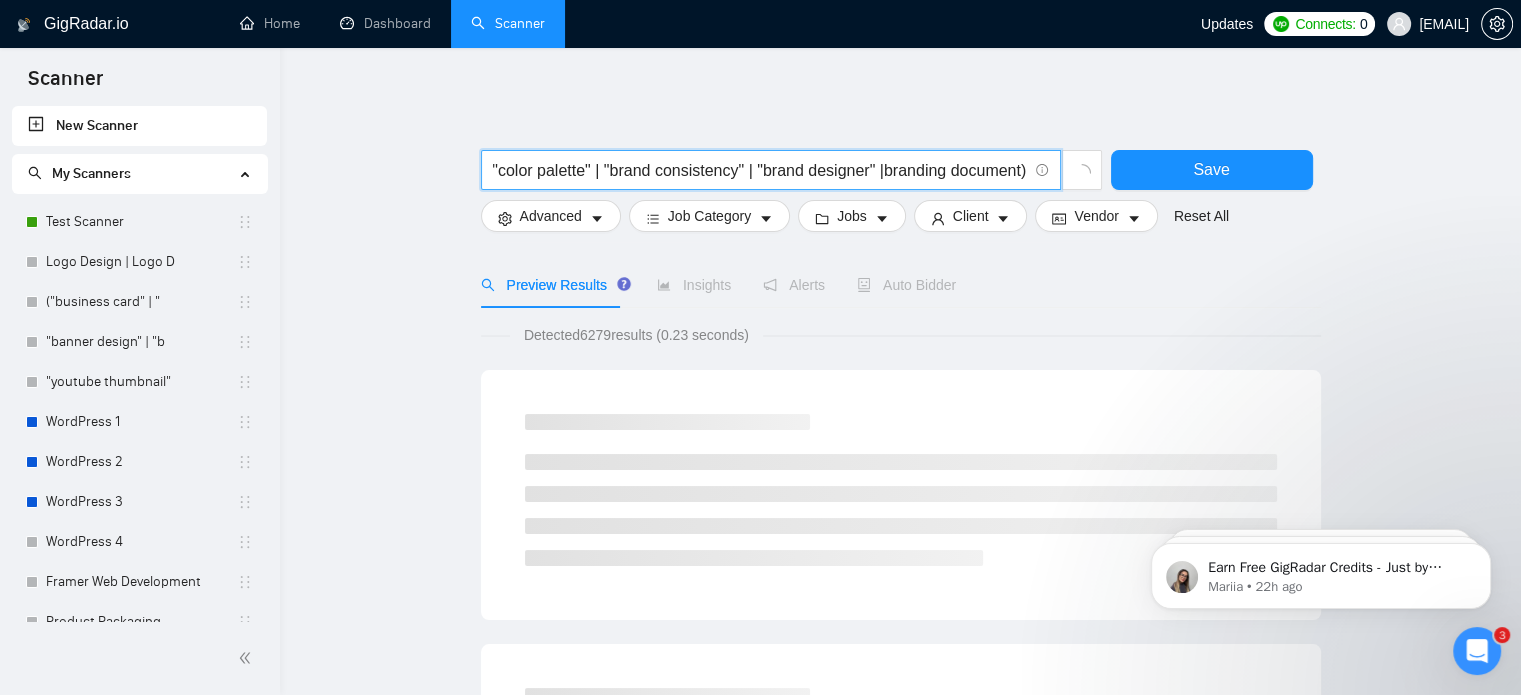 click on "("brand style guide" | "brand guidelines" | "branding guideline" | "visual identity" | "brand book" | "brand manual" | "branding kit" | "brand identity design" | "style guide creation" | "brand assets" | "logo usage guide" | "typography guide" | "color palette" | "brand consistency" | "brand designer" |branding document)" at bounding box center (760, 170) 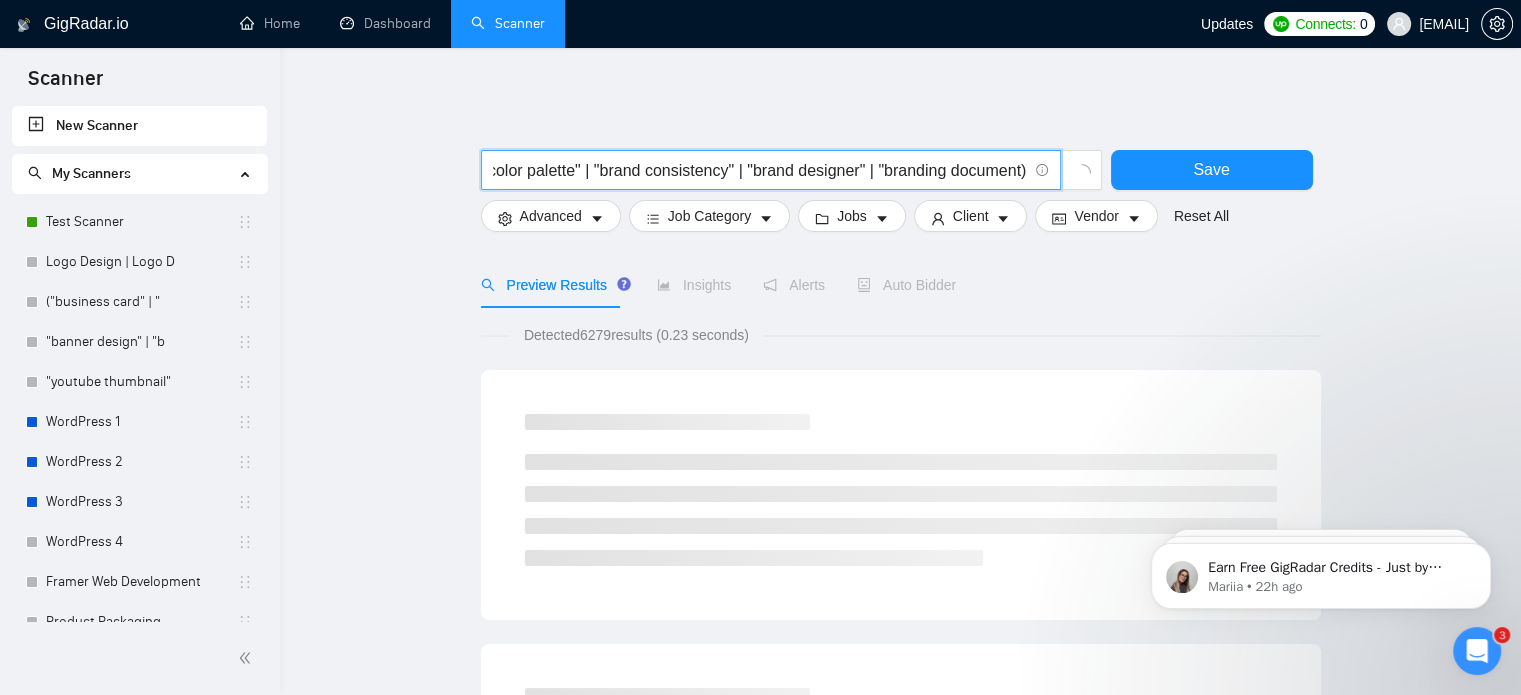 scroll, scrollTop: 0, scrollLeft: 1684, axis: horizontal 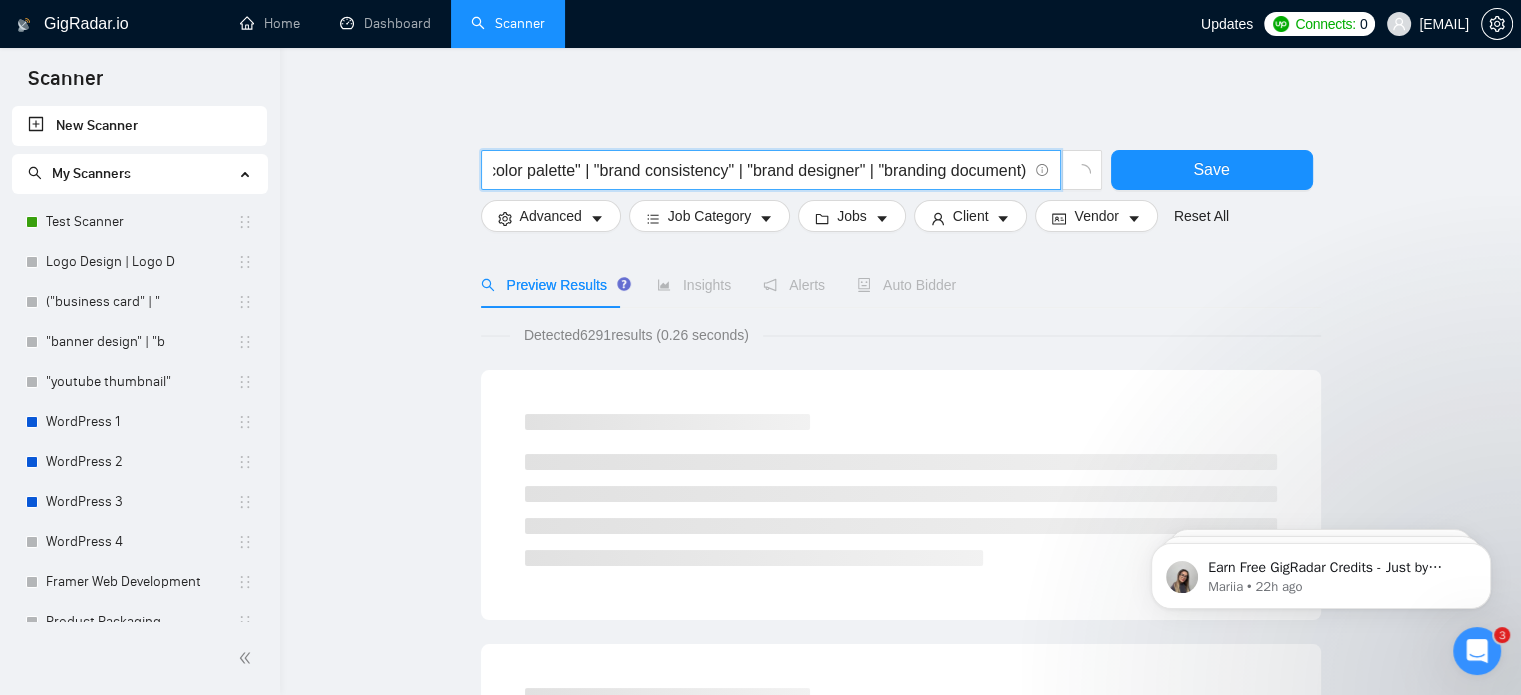 click on "("brand style guide" | "brand guidelines" | "branding guideline" | "visual identity" | "brand book" | "brand manual" | "branding kit" | "brand identity design" | "style guide creation" | "brand assets" | "logo usage guide" | "typography guide" | "color palette" | "brand consistency" | "brand designer" | "branding document)" at bounding box center [760, 170] 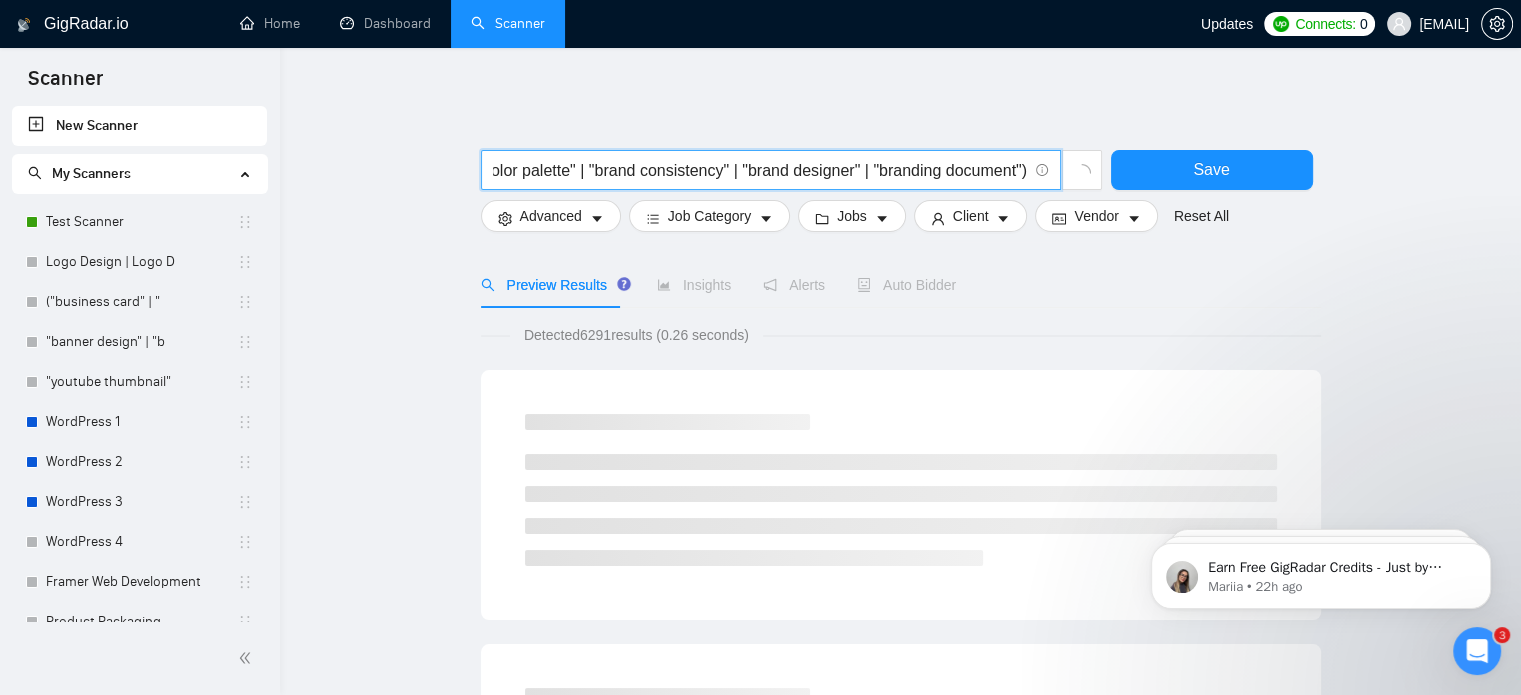 scroll, scrollTop: 0, scrollLeft: 1687, axis: horizontal 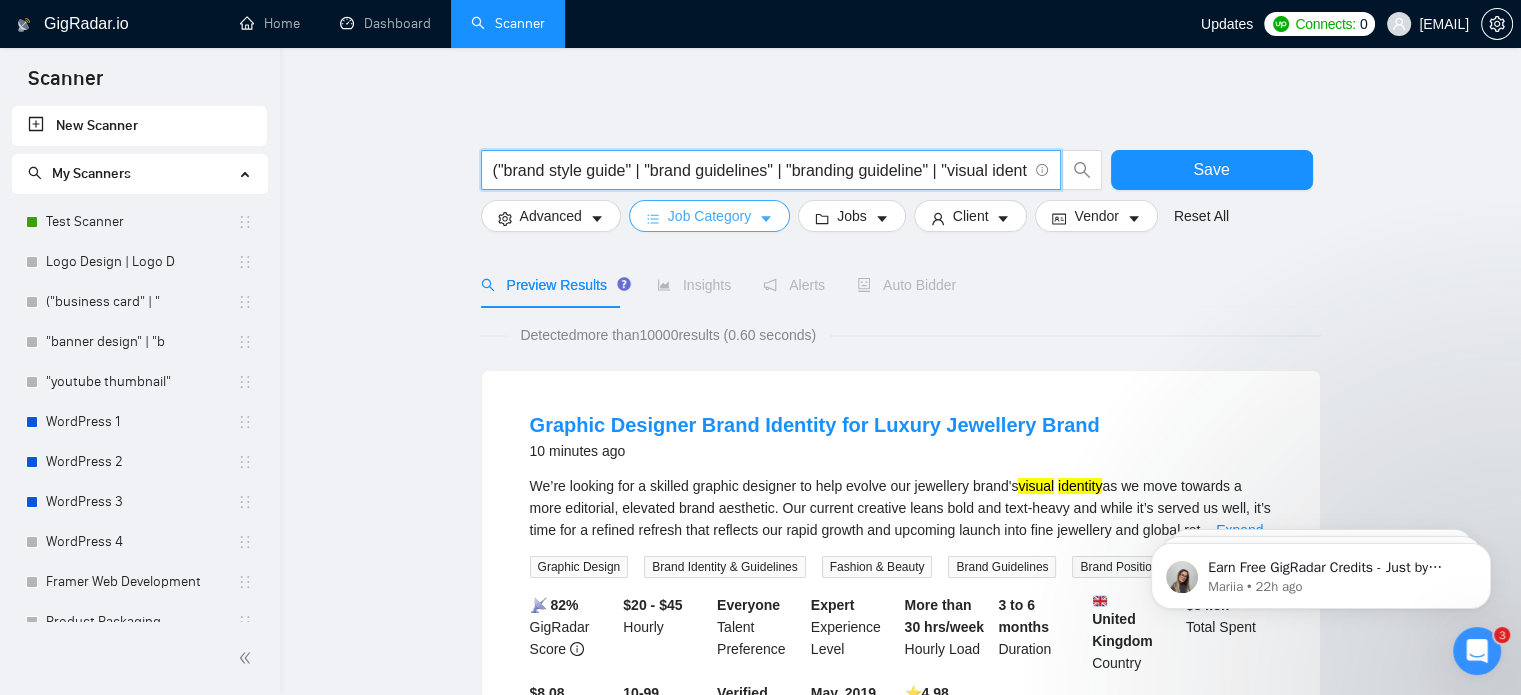 click on "Job Category" at bounding box center [709, 216] 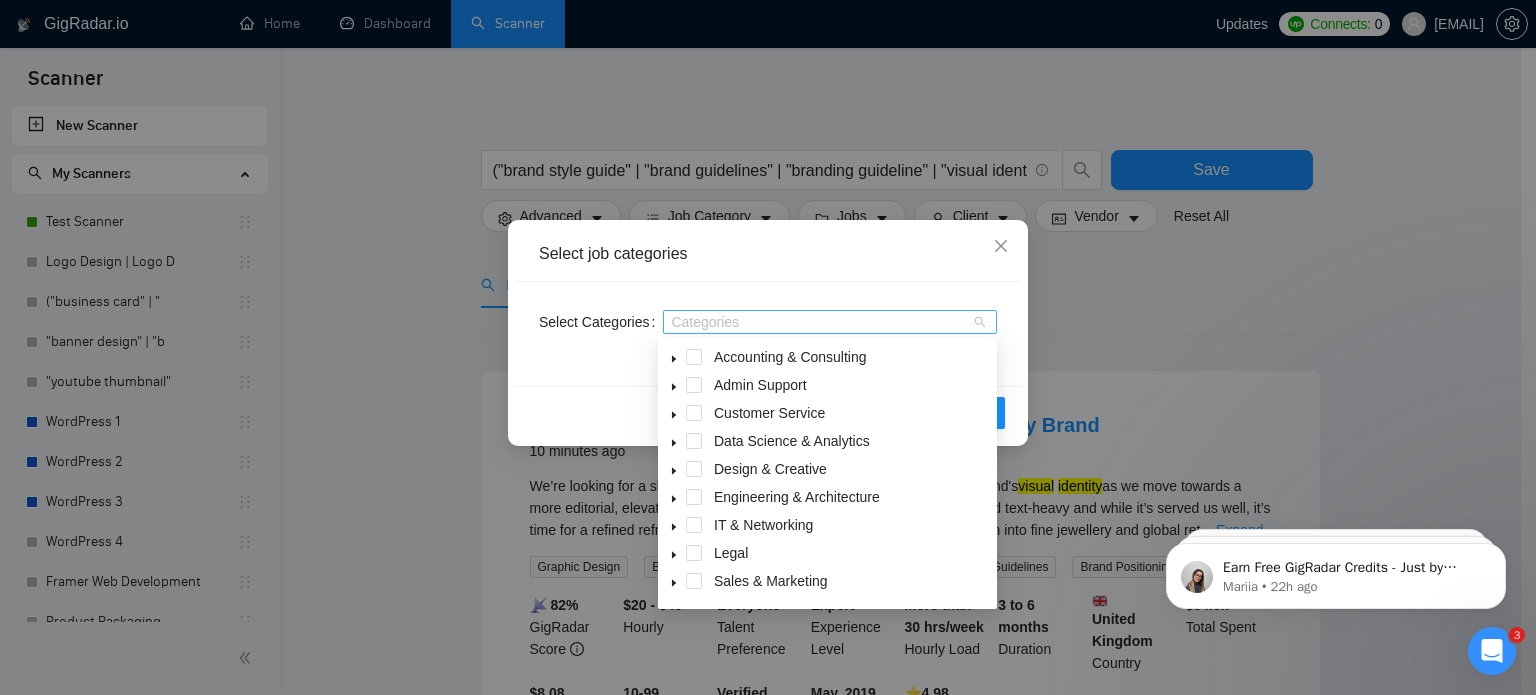 click at bounding box center [820, 322] 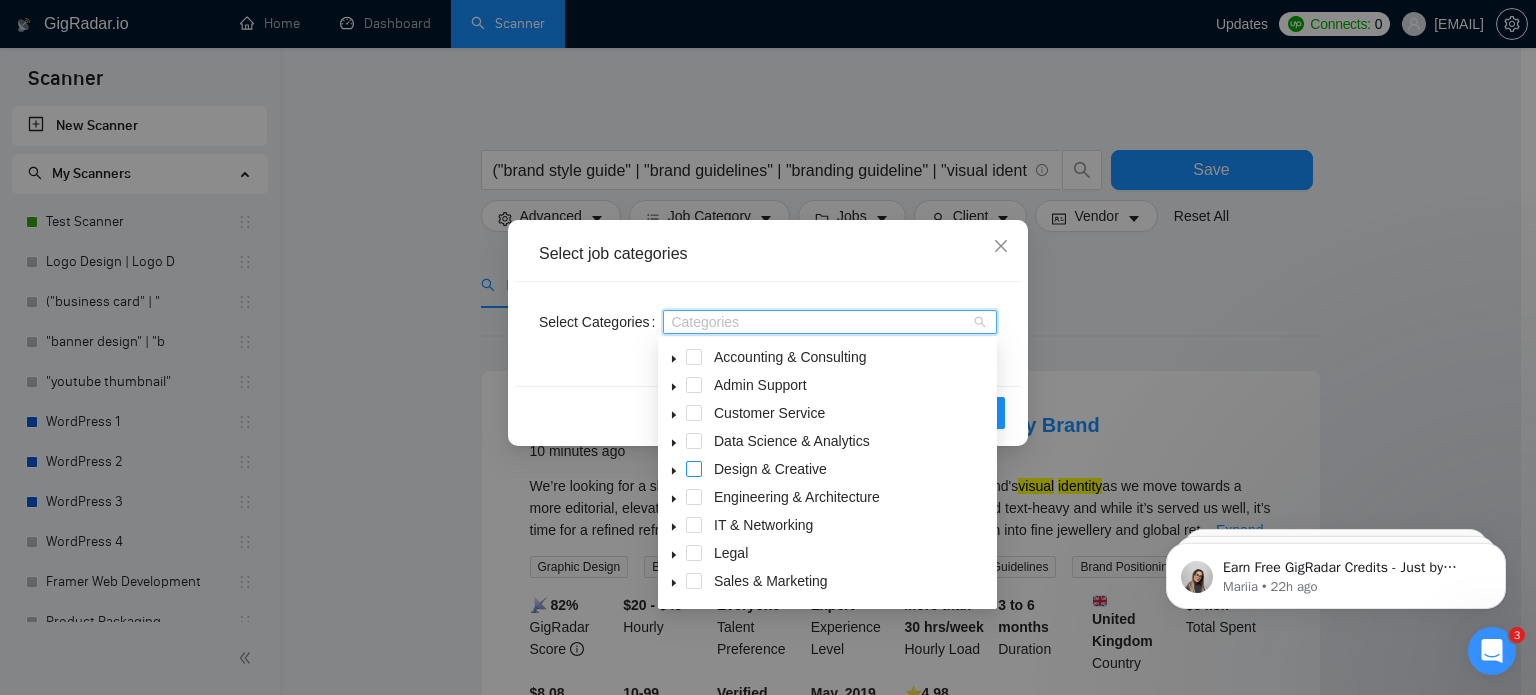 click on "Design & Creative" at bounding box center (827, 471) 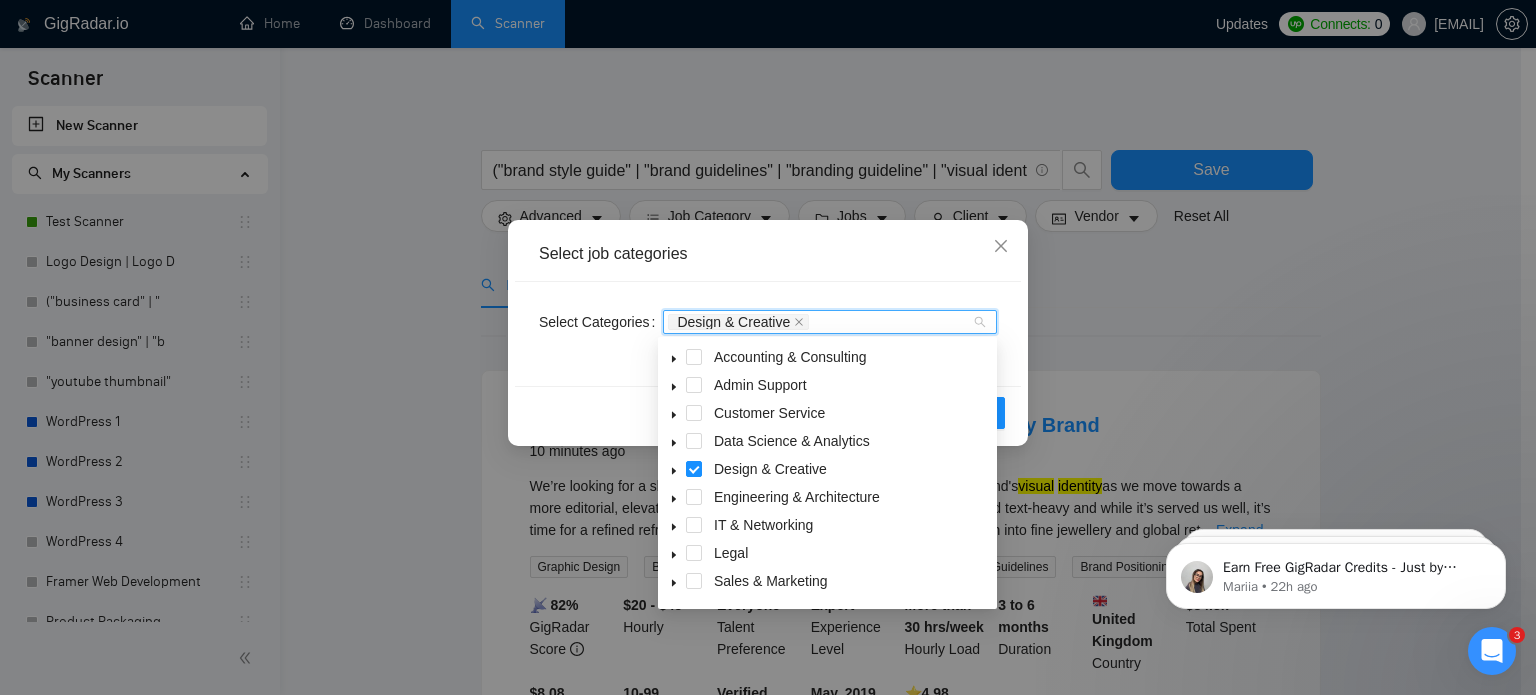 click 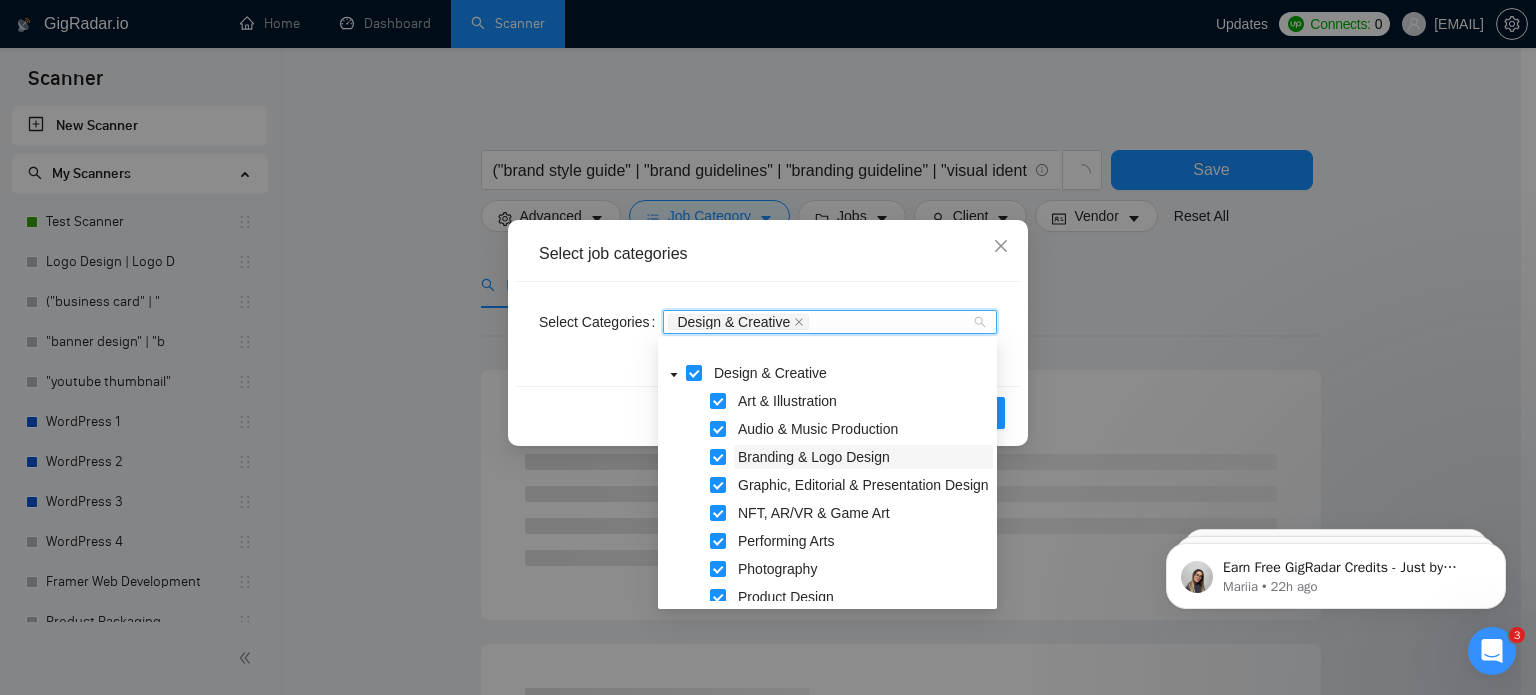 scroll, scrollTop: 114, scrollLeft: 0, axis: vertical 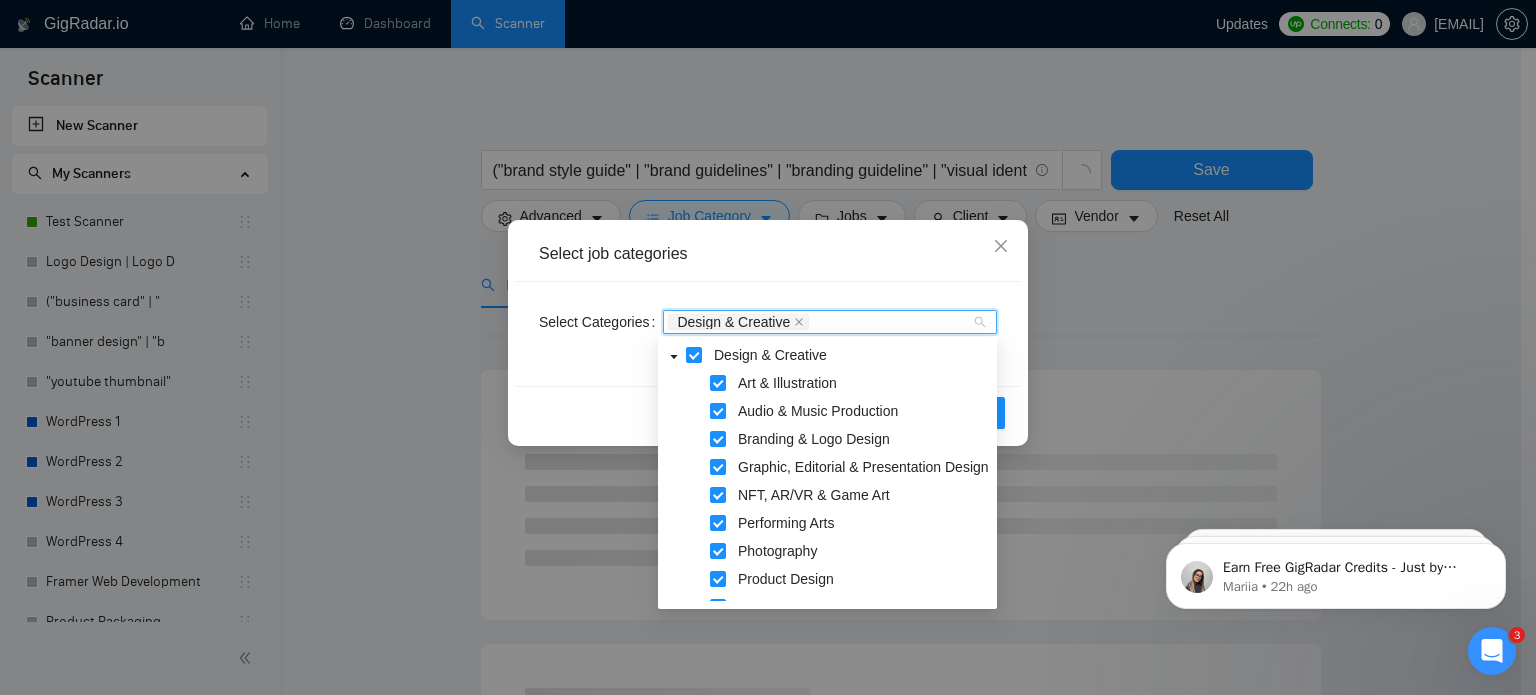 click at bounding box center (718, 411) 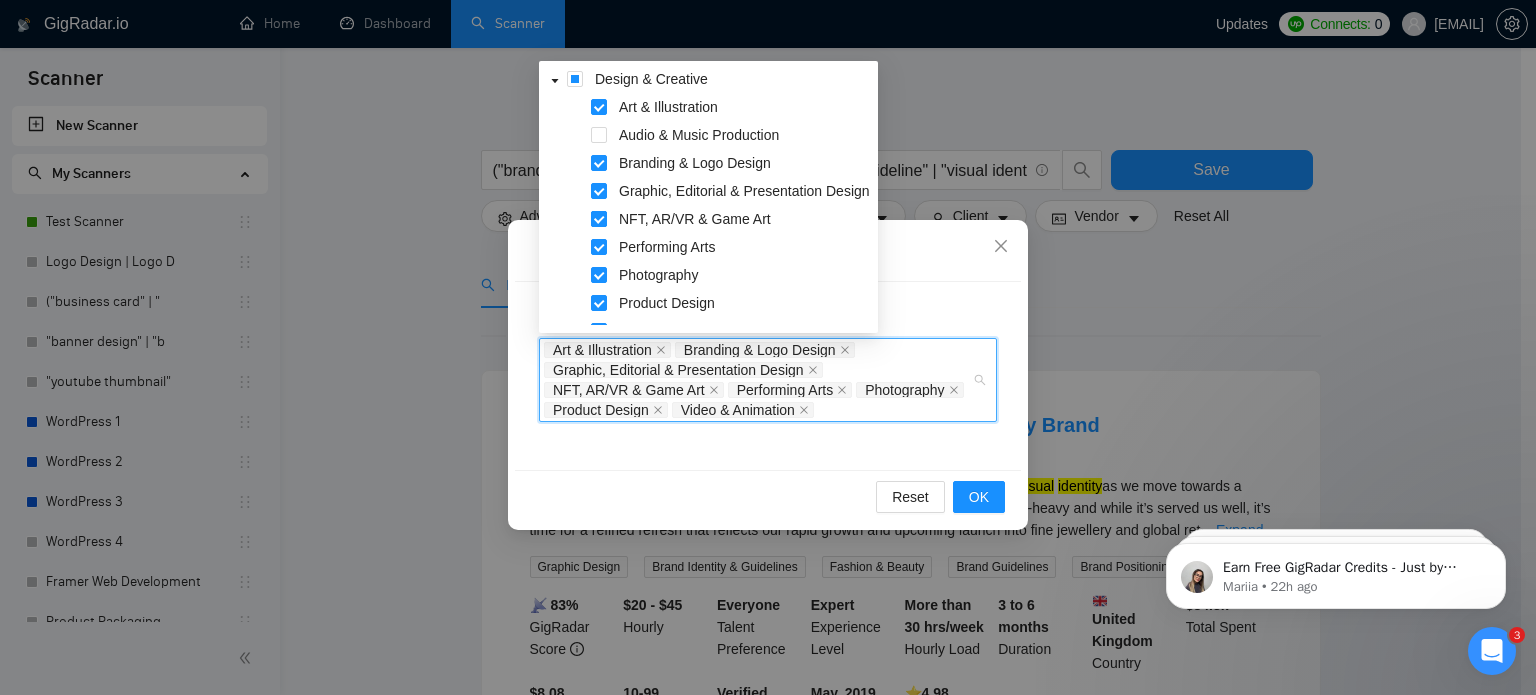 click at bounding box center [599, 219] 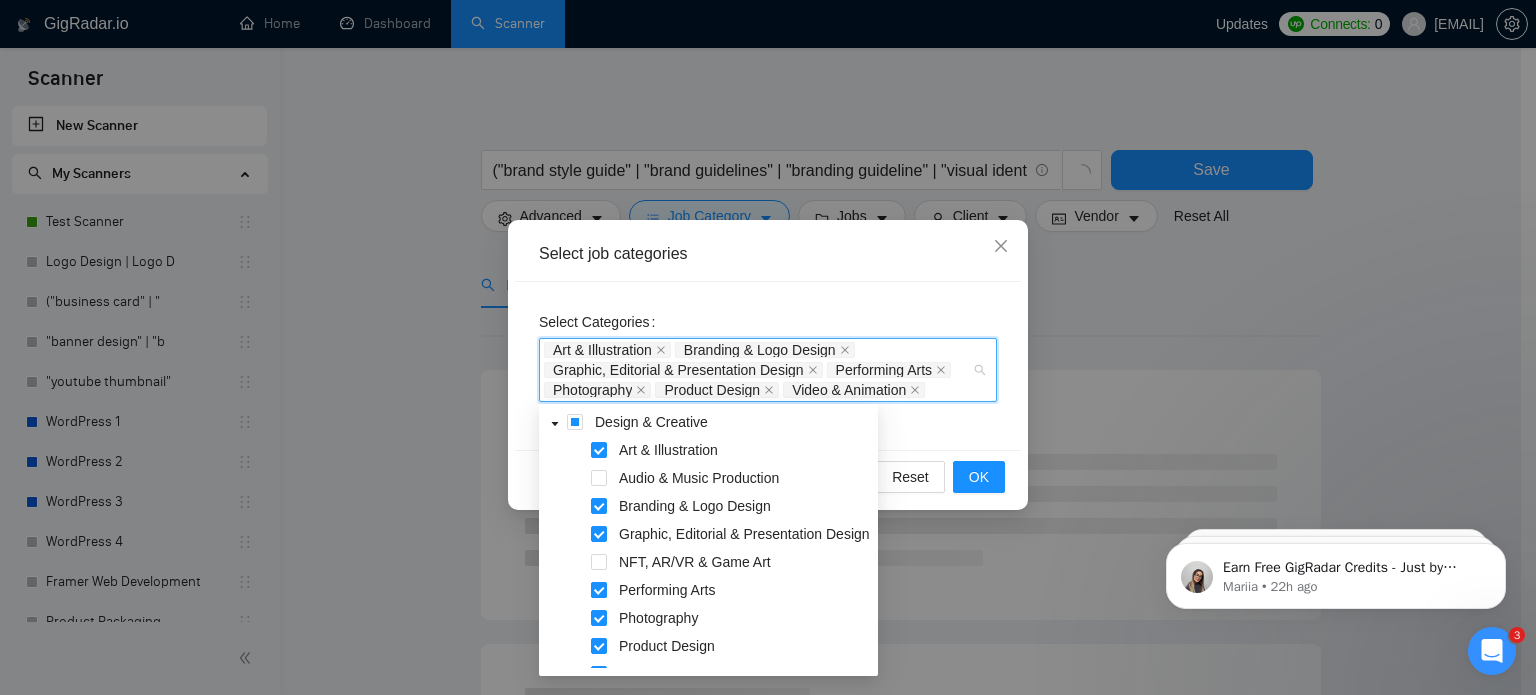 drag, startPoint x: 594, startPoint y: 595, endPoint x: 602, endPoint y: 586, distance: 12.0415945 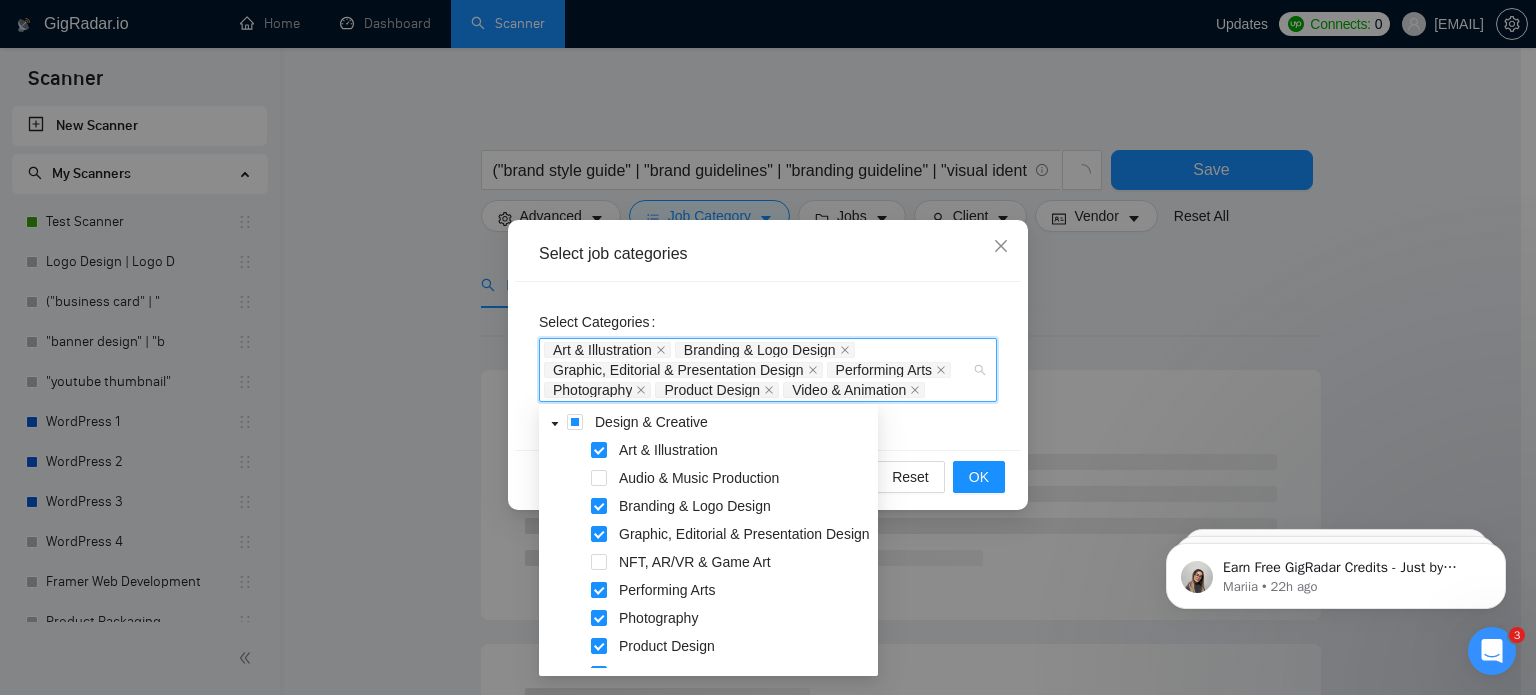click at bounding box center [599, 590] 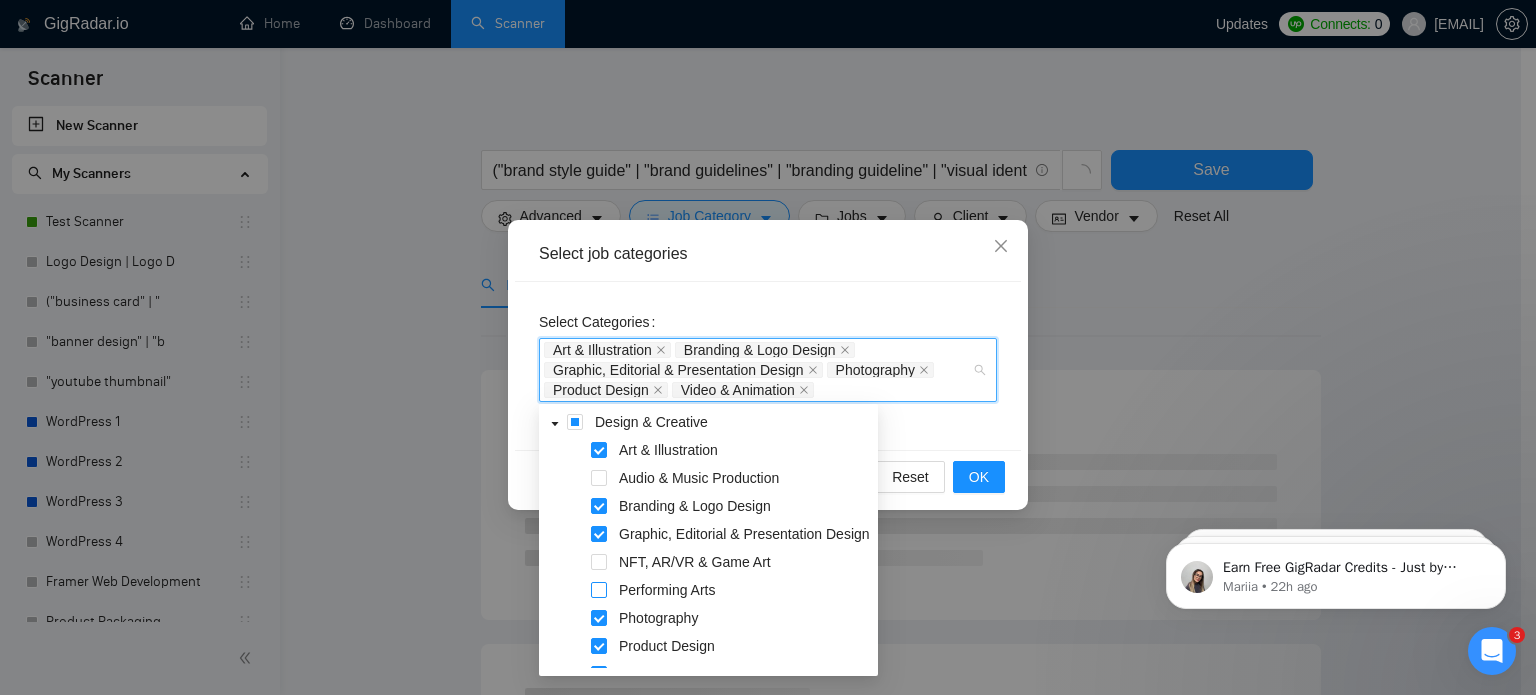 click at bounding box center (599, 590) 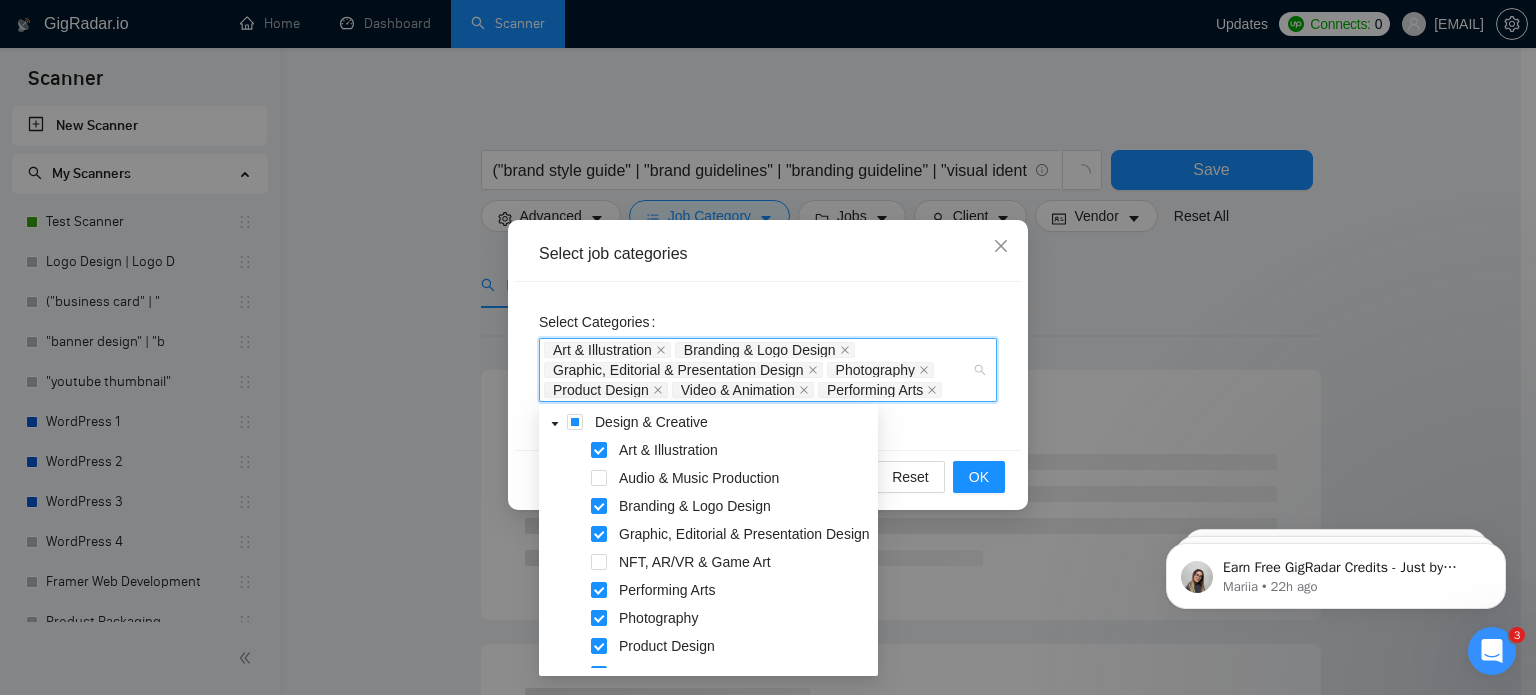 click at bounding box center [599, 618] 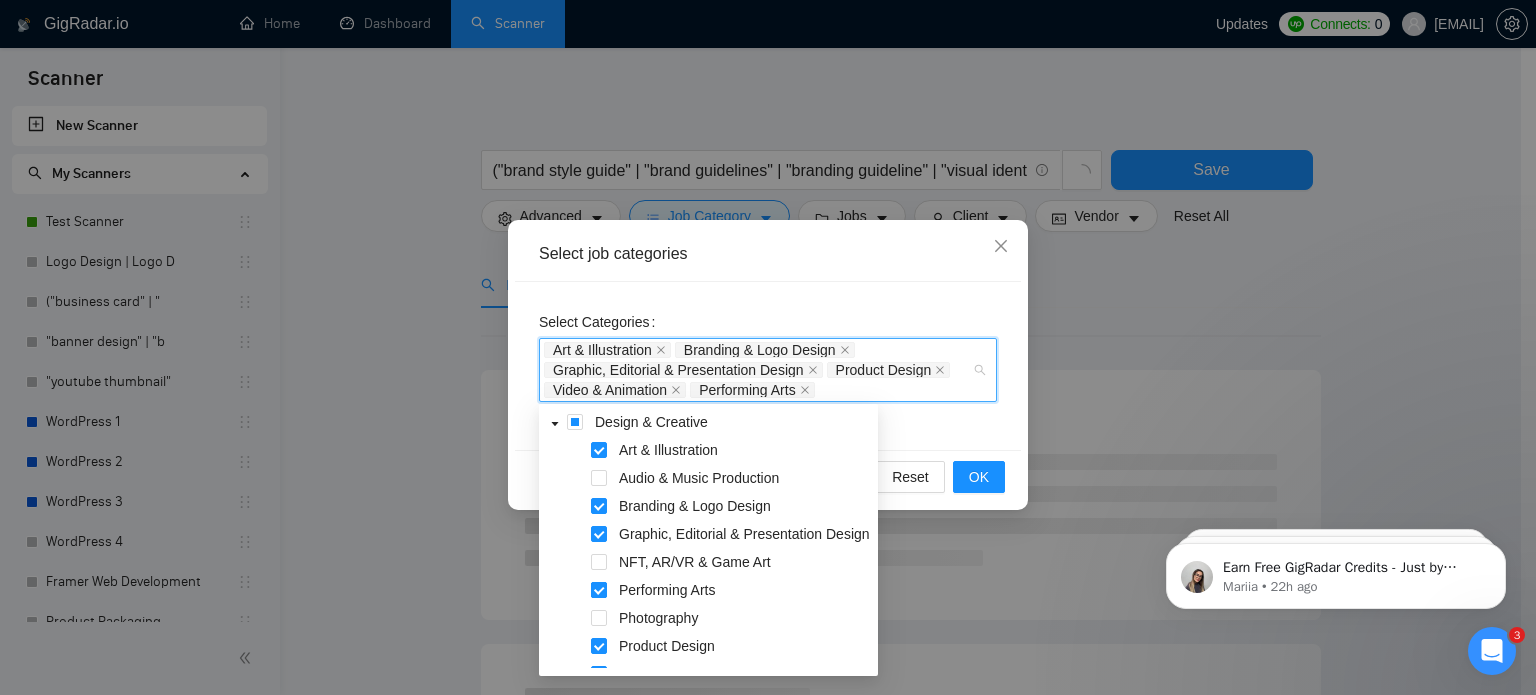 click at bounding box center (599, 590) 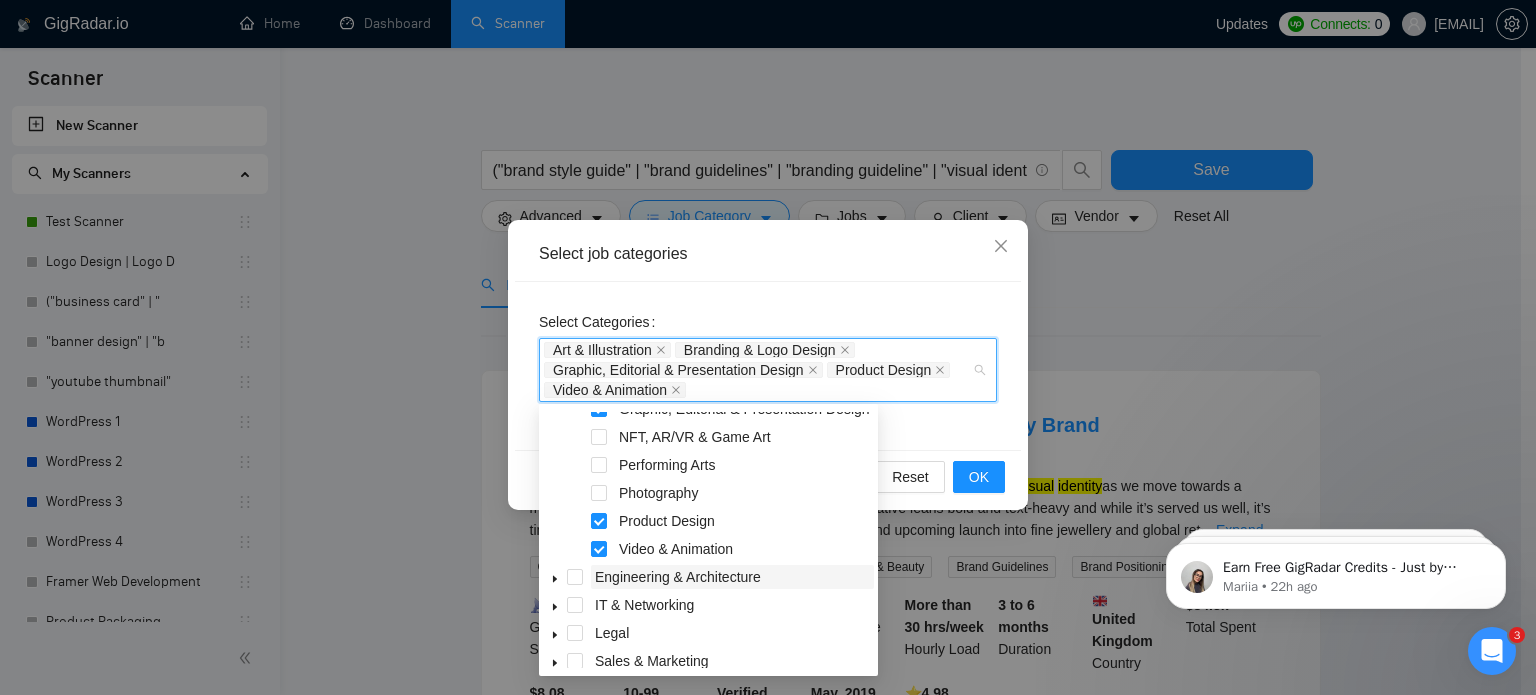 scroll, scrollTop: 240, scrollLeft: 0, axis: vertical 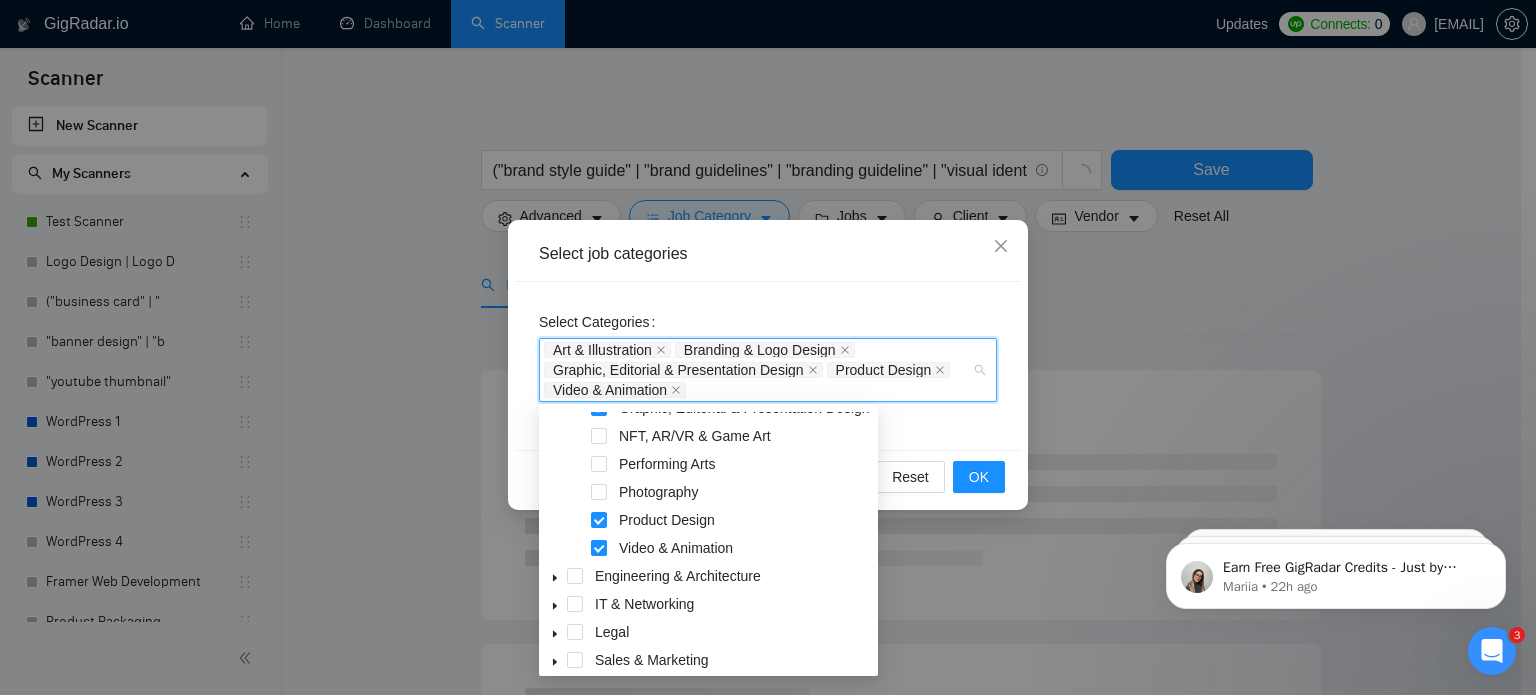 click at bounding box center (599, 548) 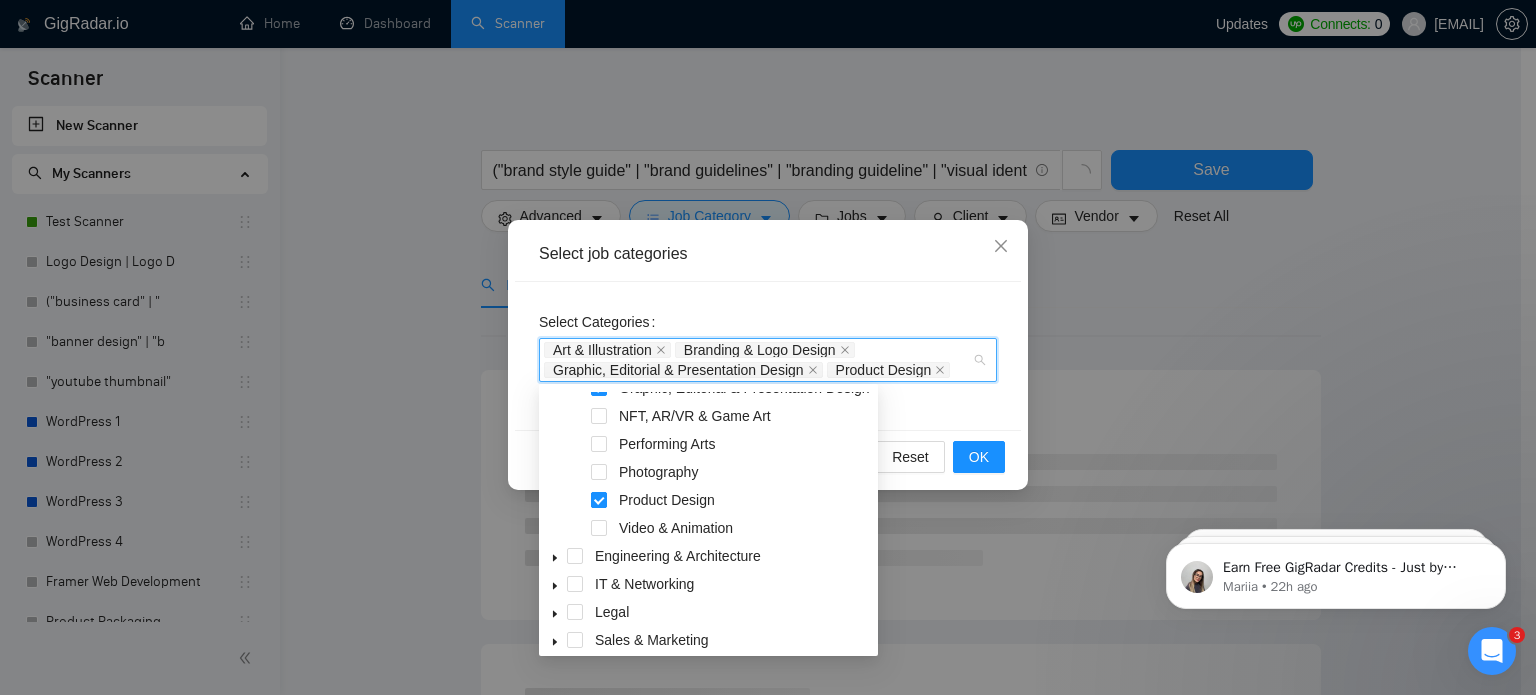 click at bounding box center [599, 500] 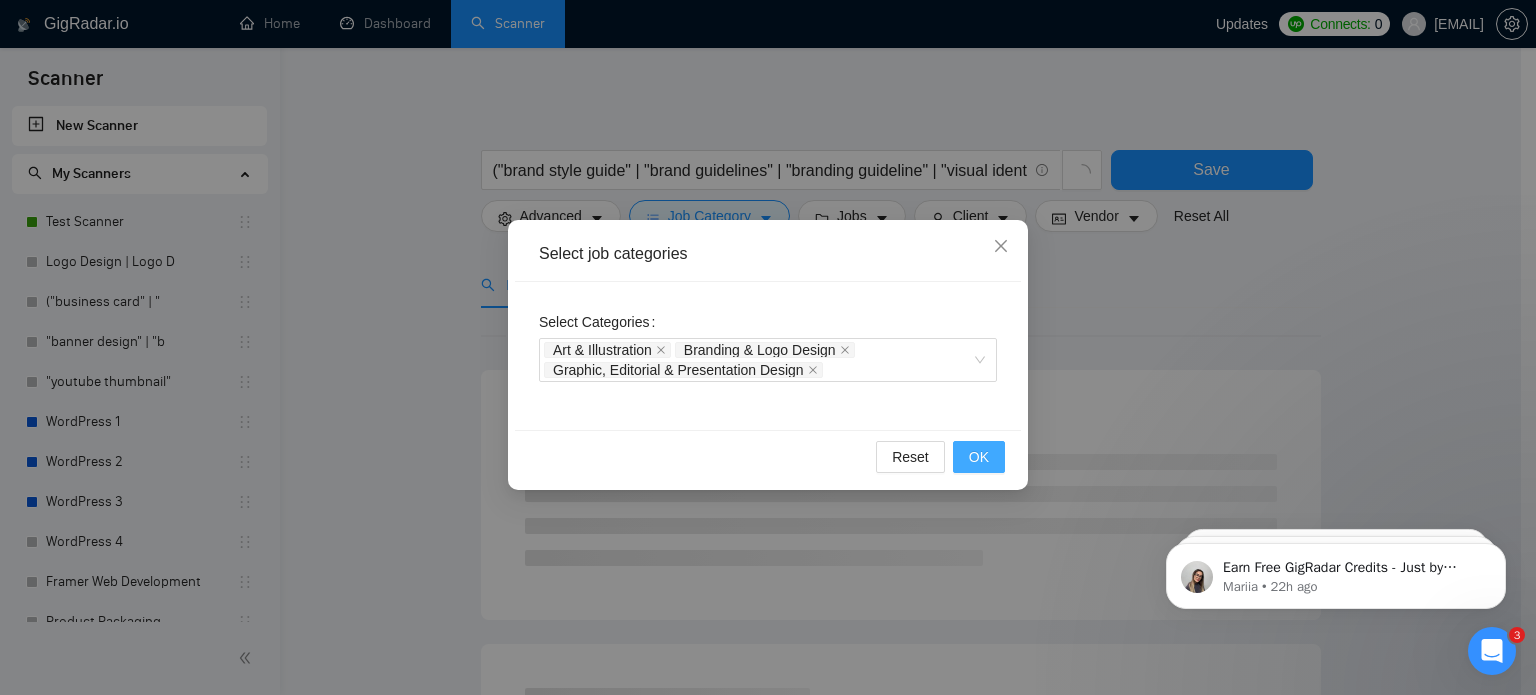 click on "OK" at bounding box center [979, 457] 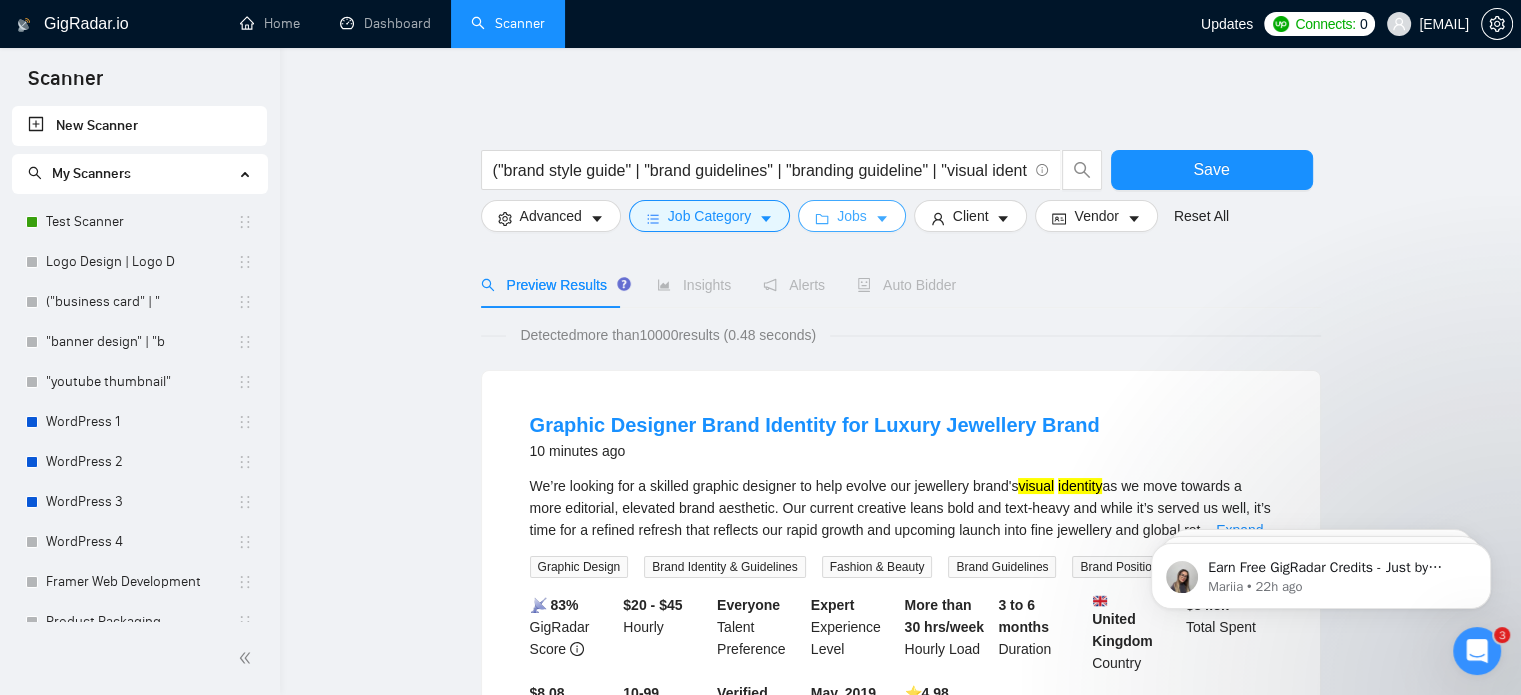 click on "Jobs" at bounding box center [852, 216] 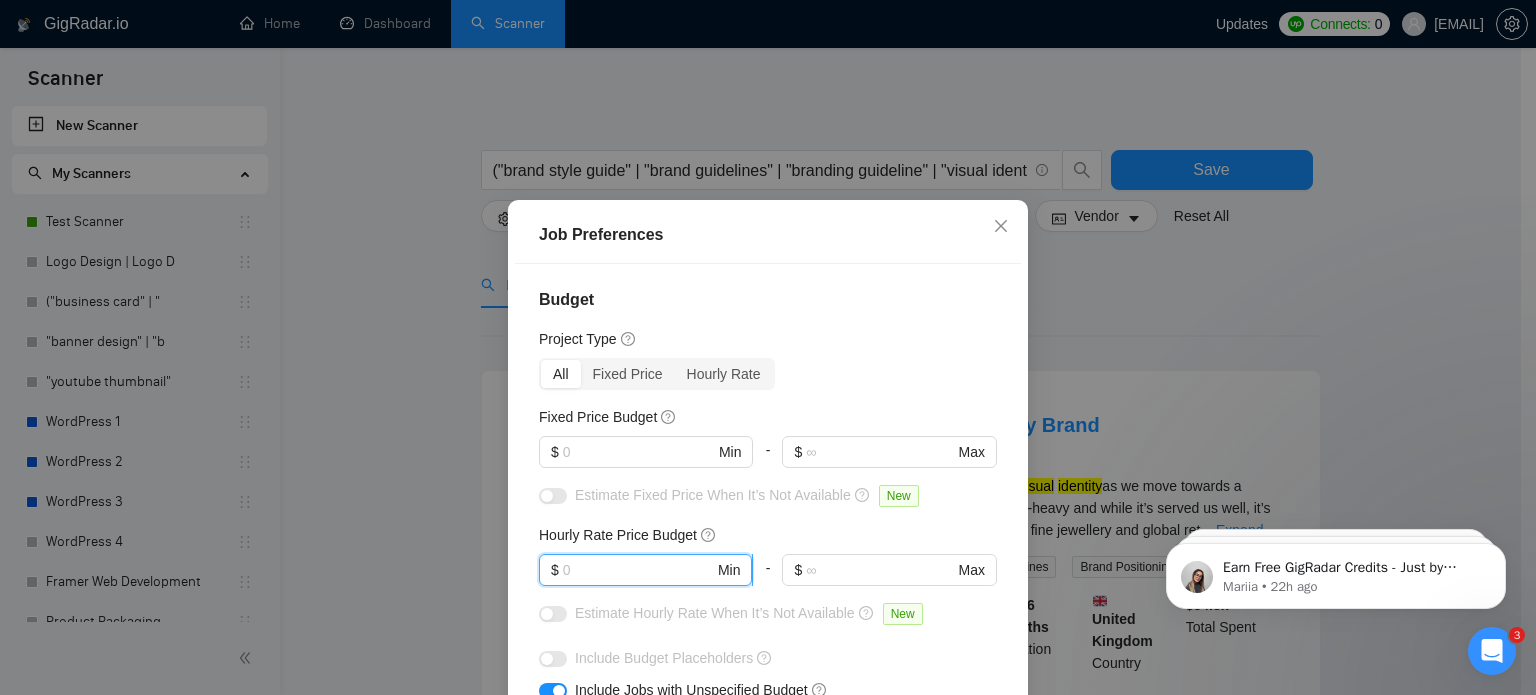 click at bounding box center (638, 570) 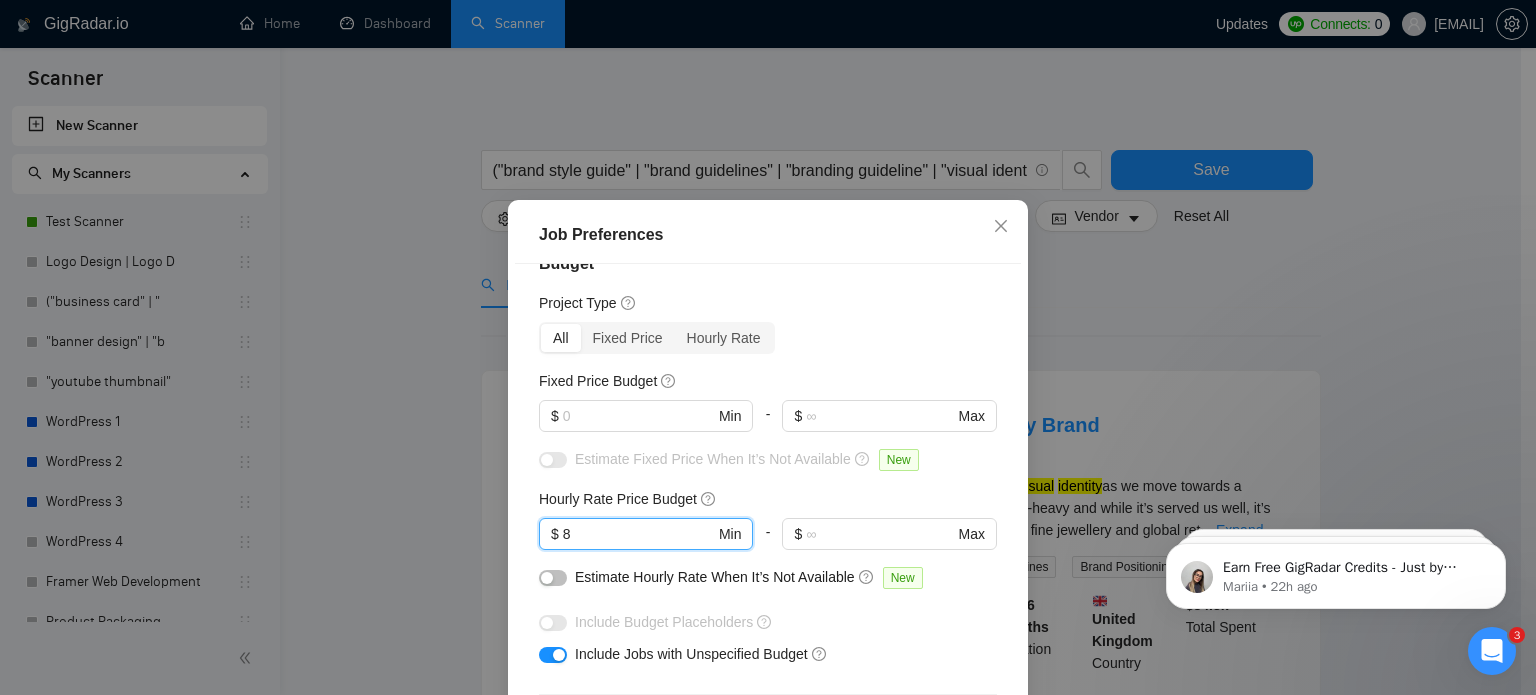 scroll, scrollTop: 34, scrollLeft: 0, axis: vertical 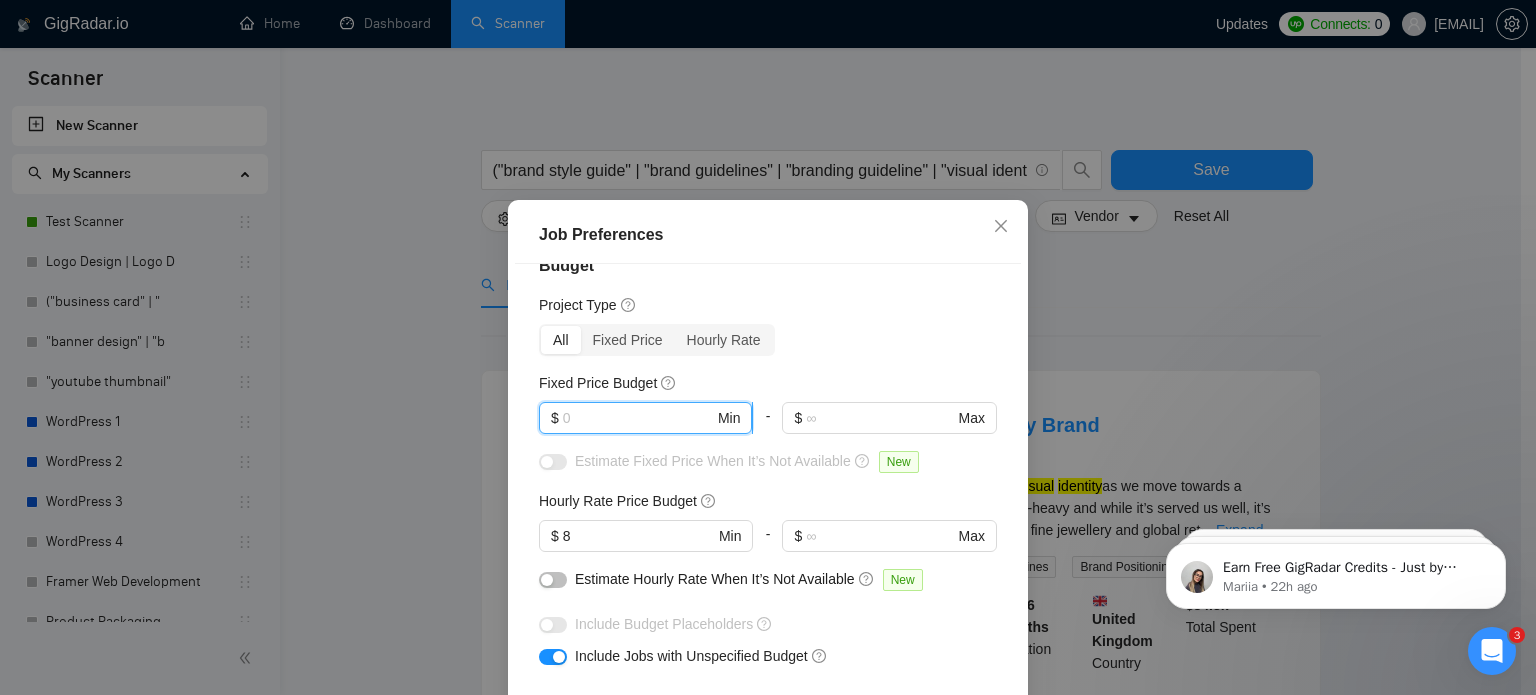 click at bounding box center [638, 418] 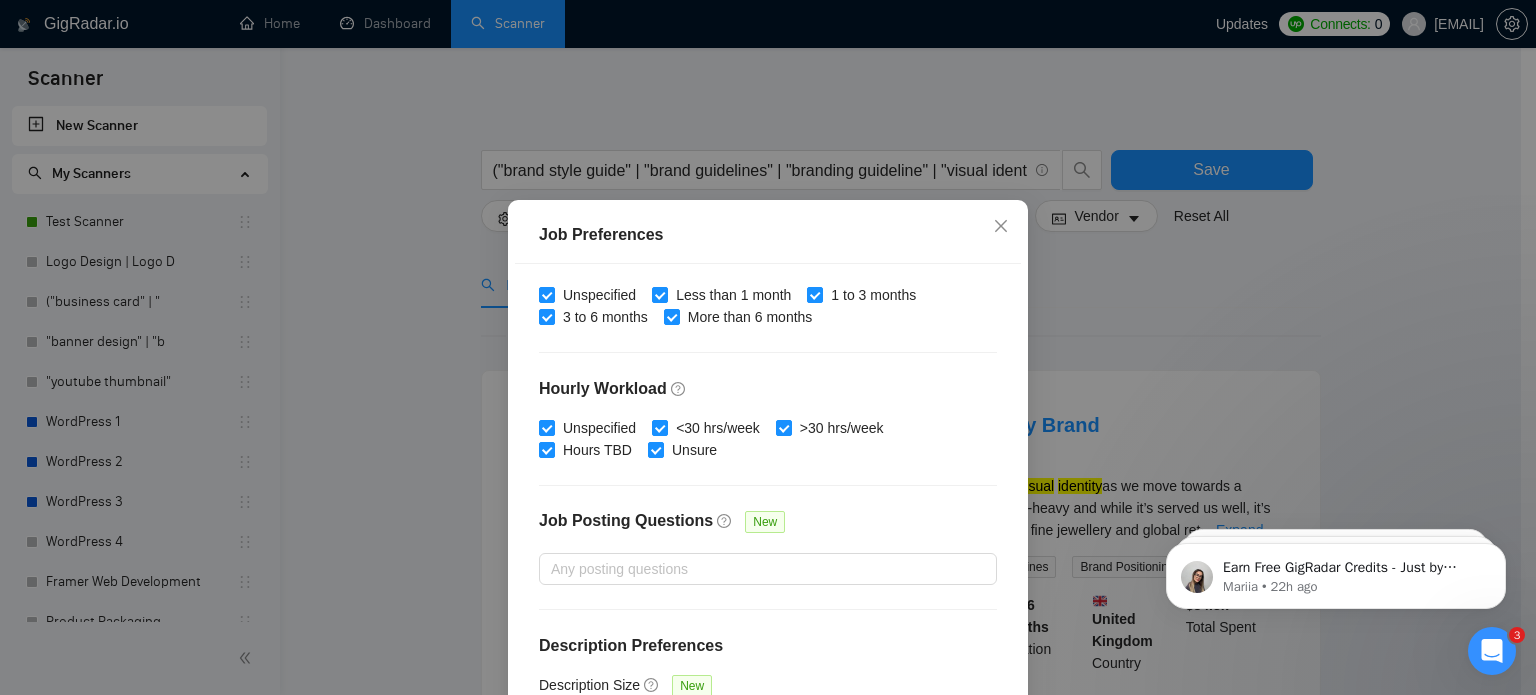 scroll, scrollTop: 640, scrollLeft: 0, axis: vertical 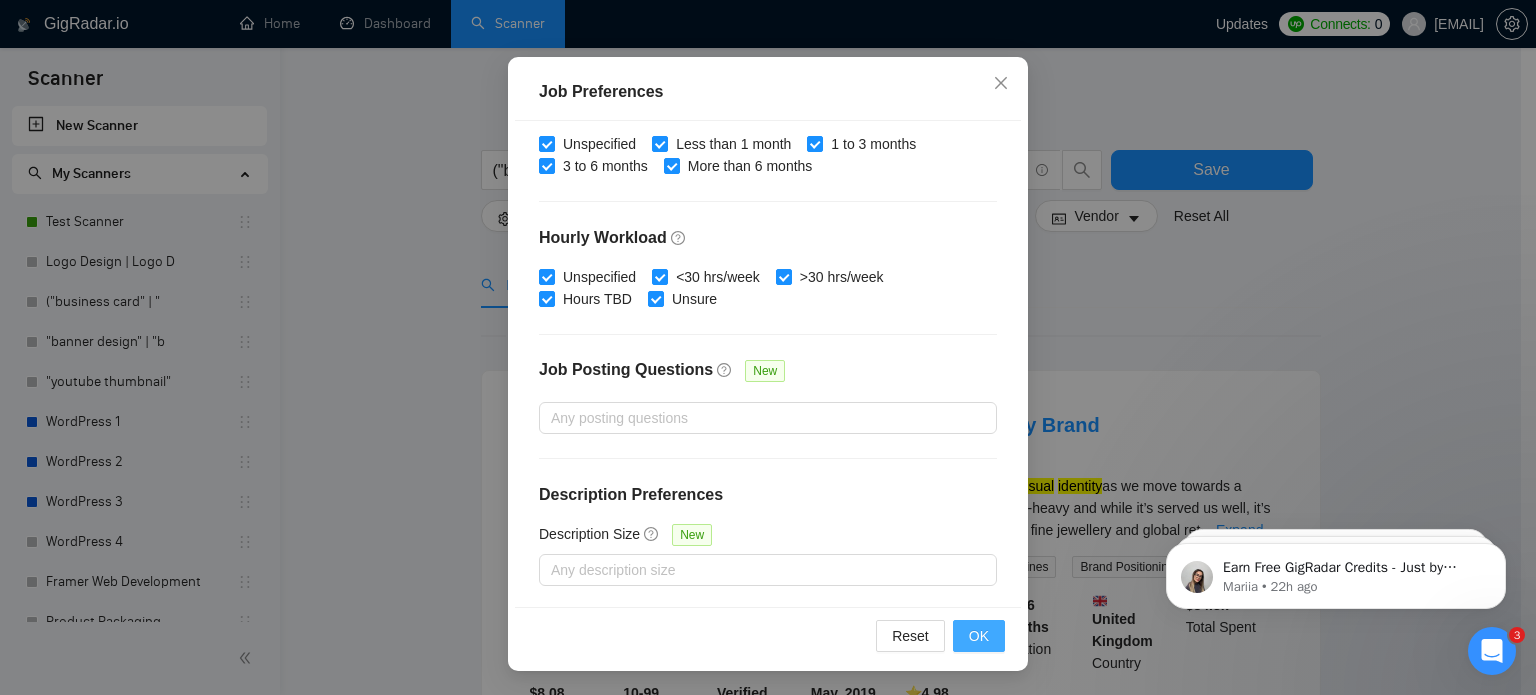 click on "OK" at bounding box center [979, 636] 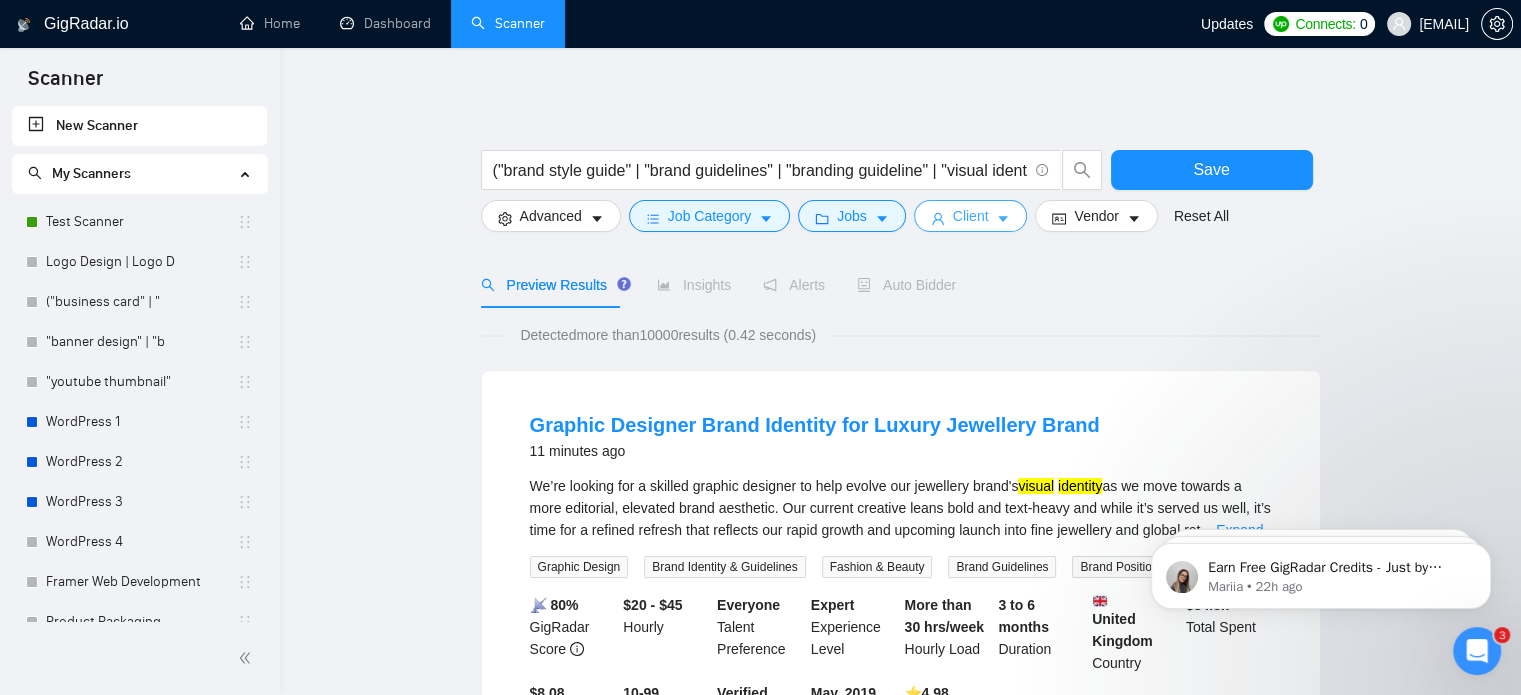 click 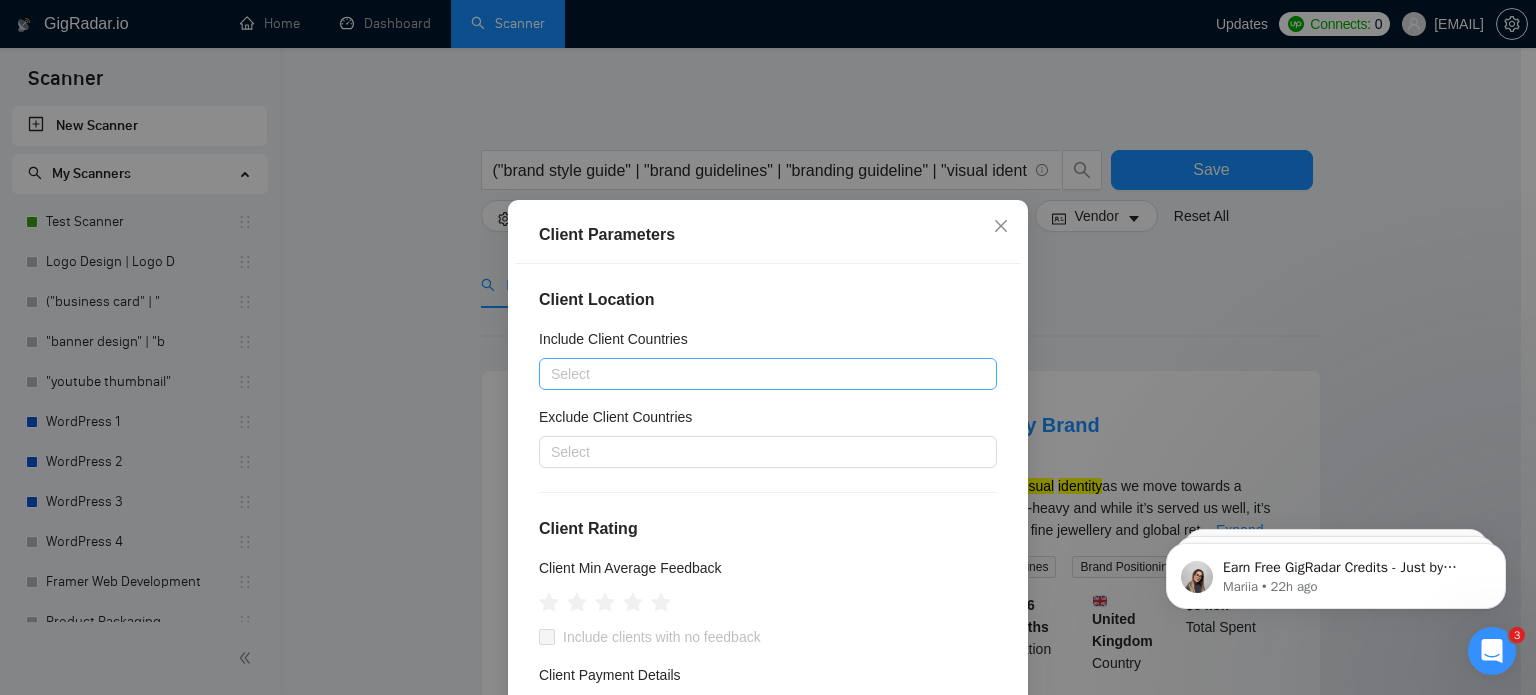 click at bounding box center (758, 374) 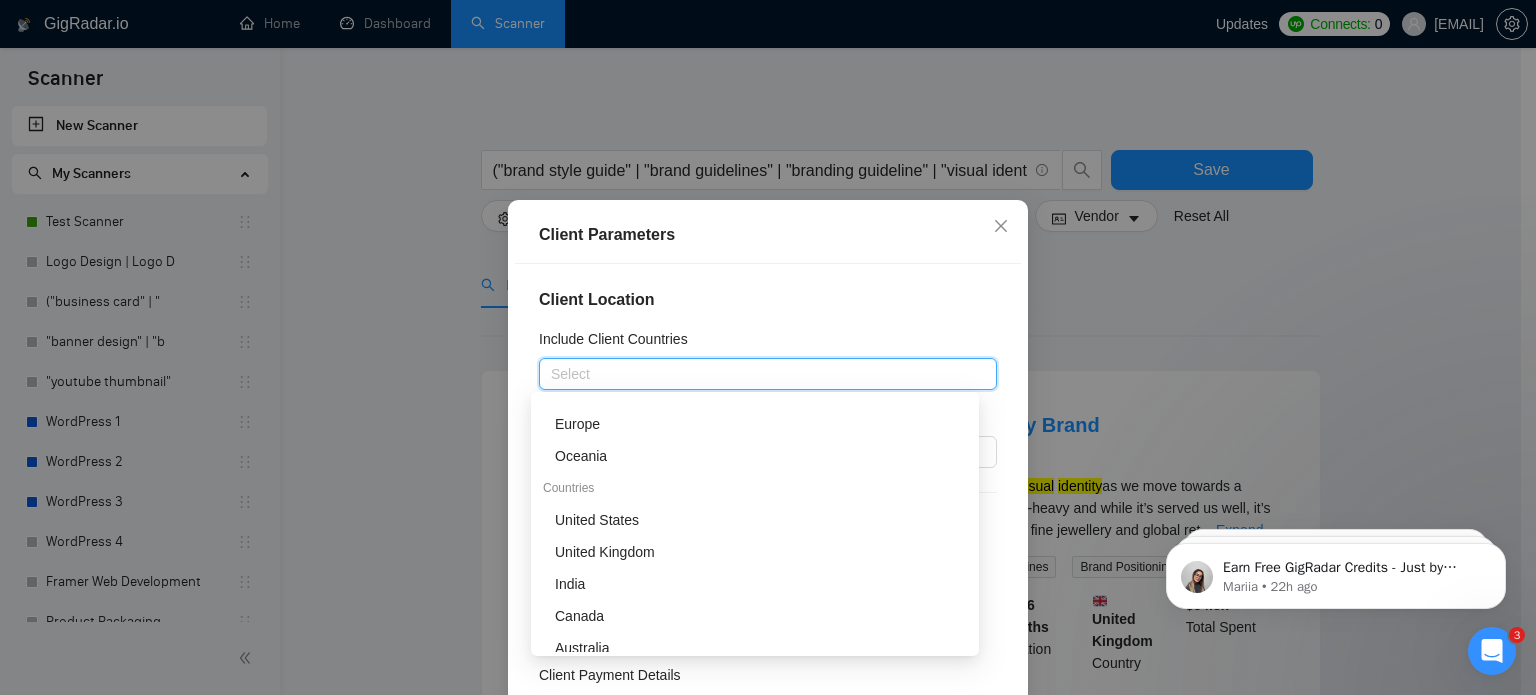 scroll, scrollTop: 165, scrollLeft: 0, axis: vertical 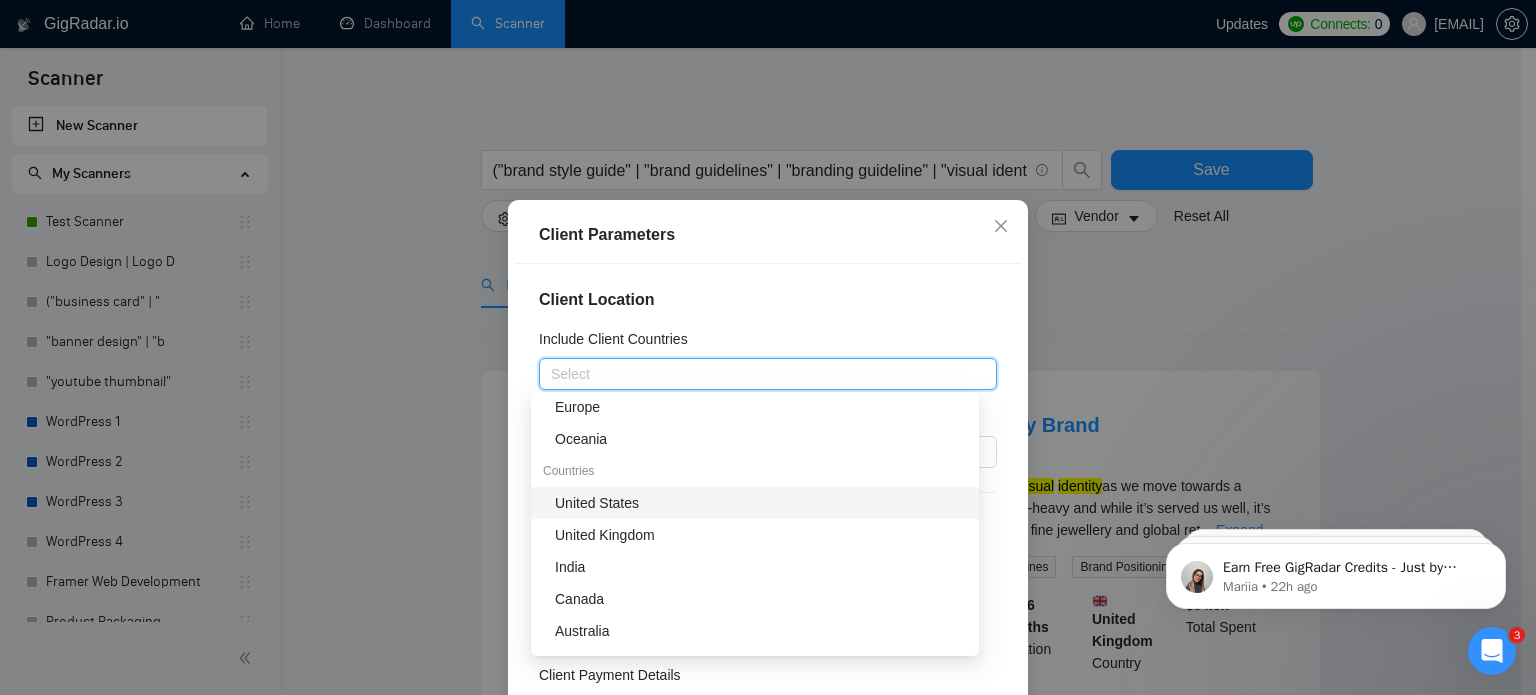 click on "United States" at bounding box center (761, 503) 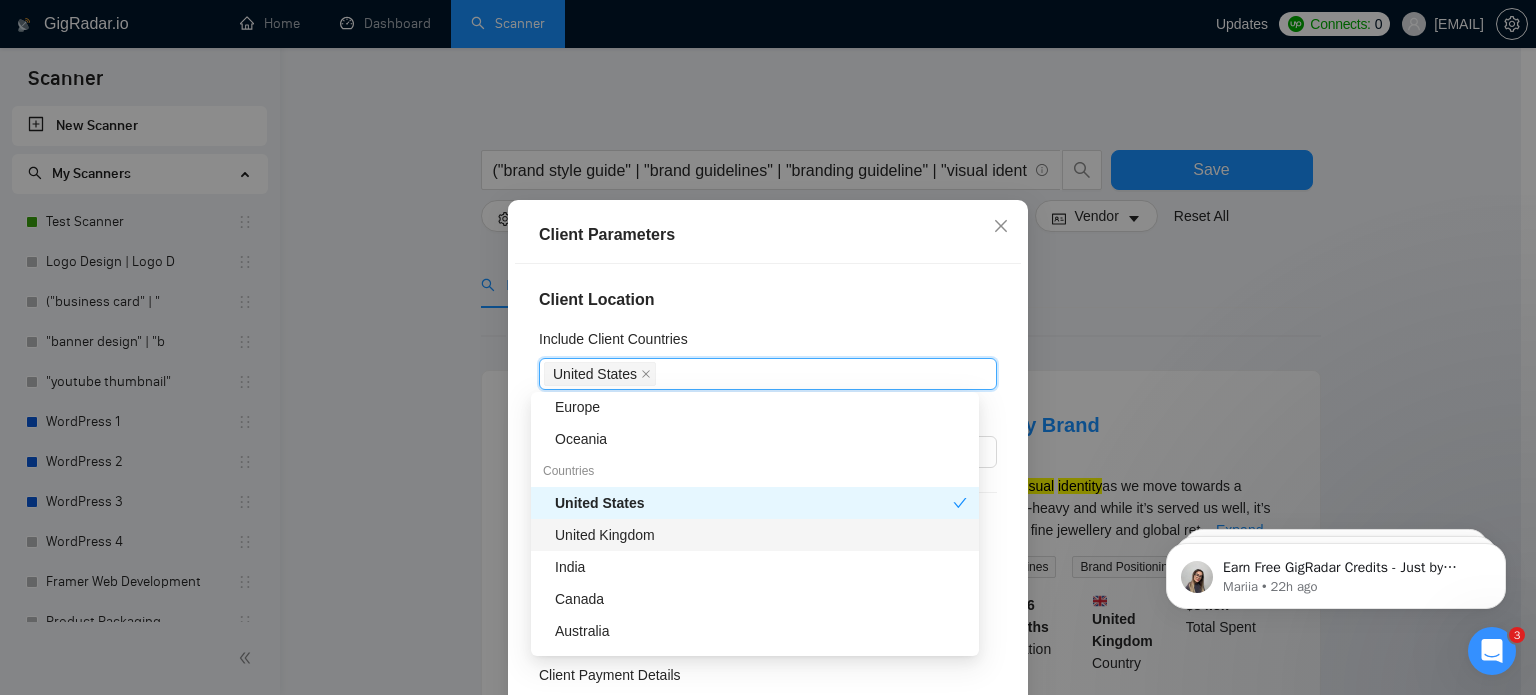 click on "United Kingdom" at bounding box center (761, 535) 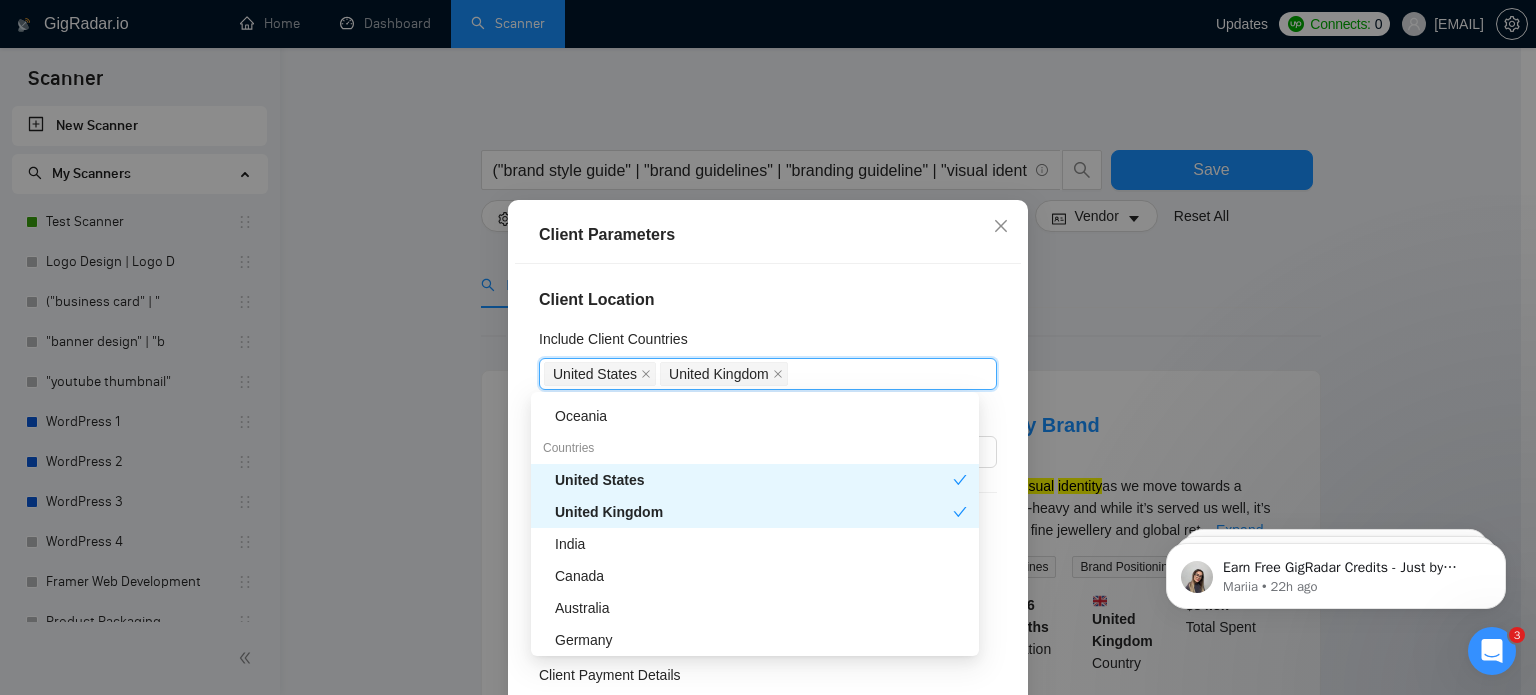scroll, scrollTop: 188, scrollLeft: 0, axis: vertical 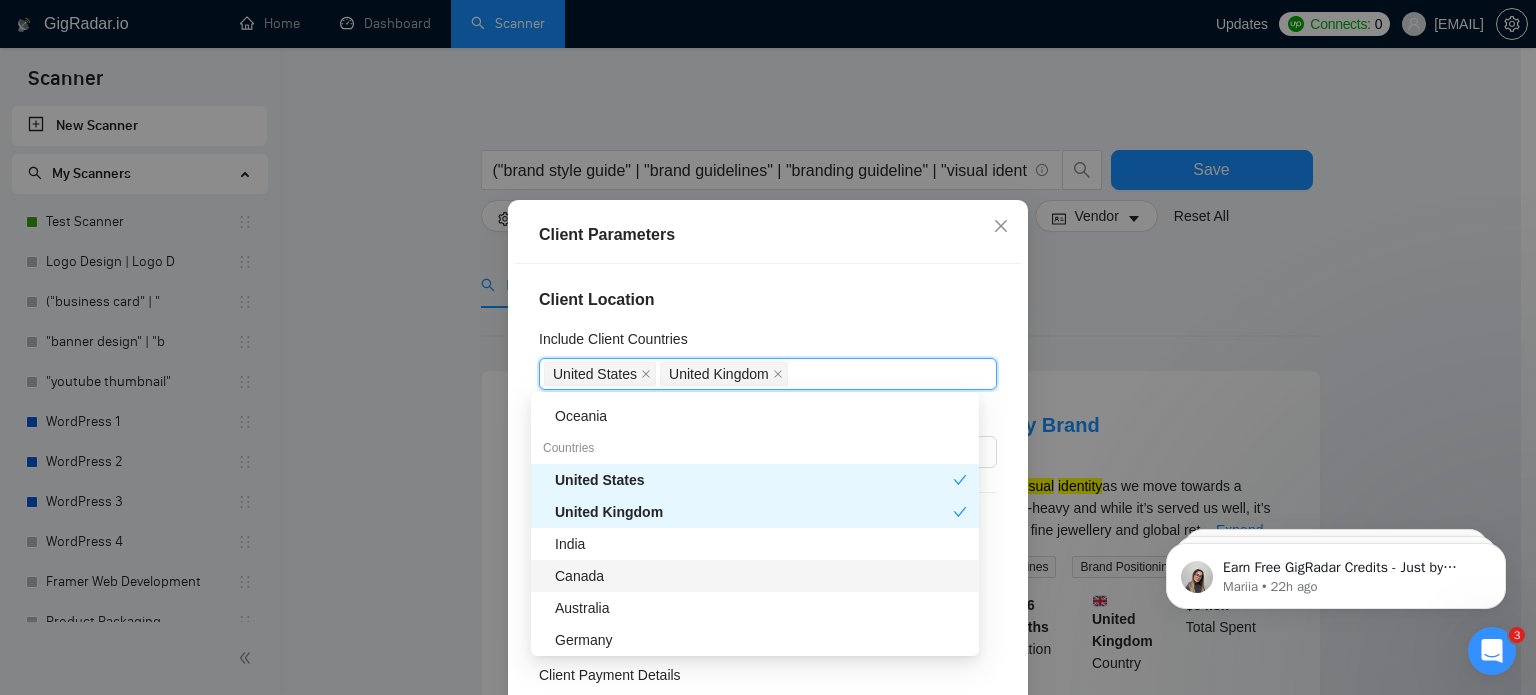 click on "Canada" at bounding box center [761, 576] 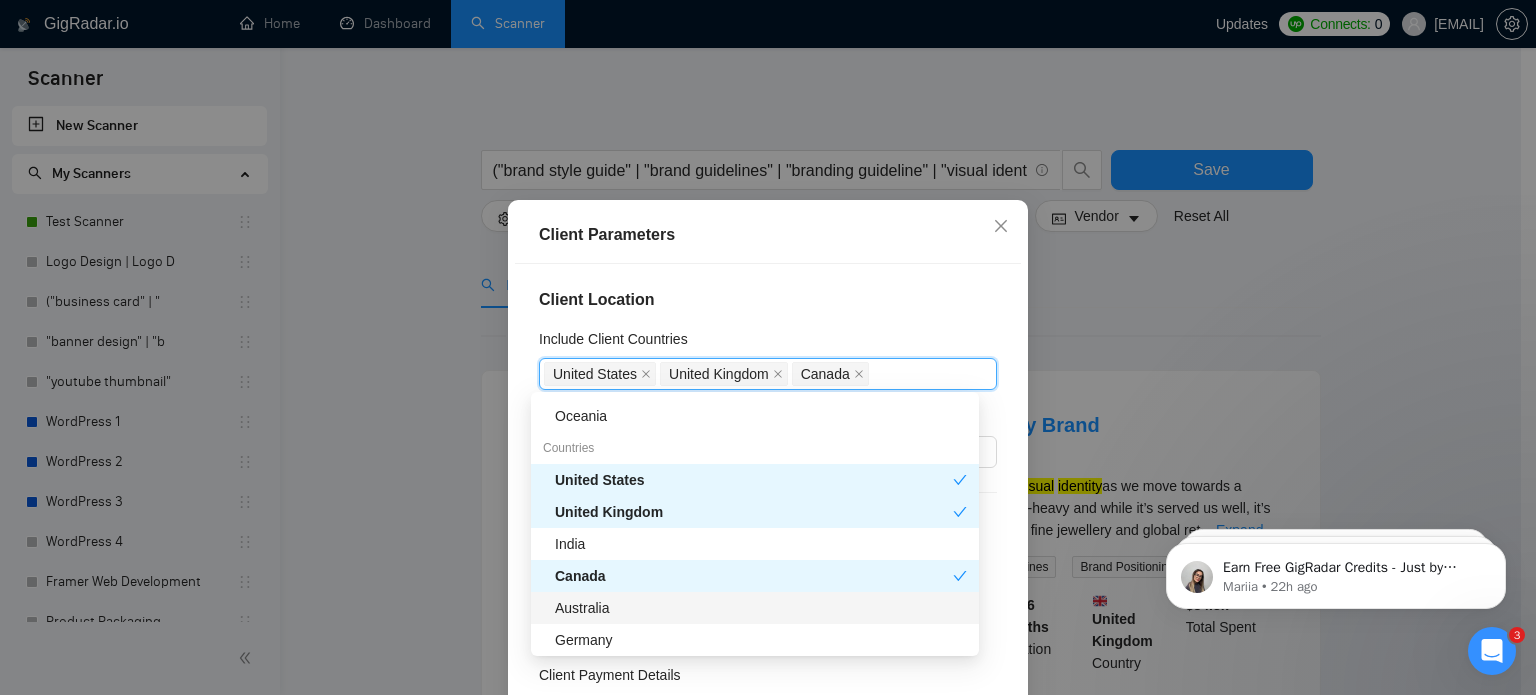 click on "Australia" at bounding box center [755, 608] 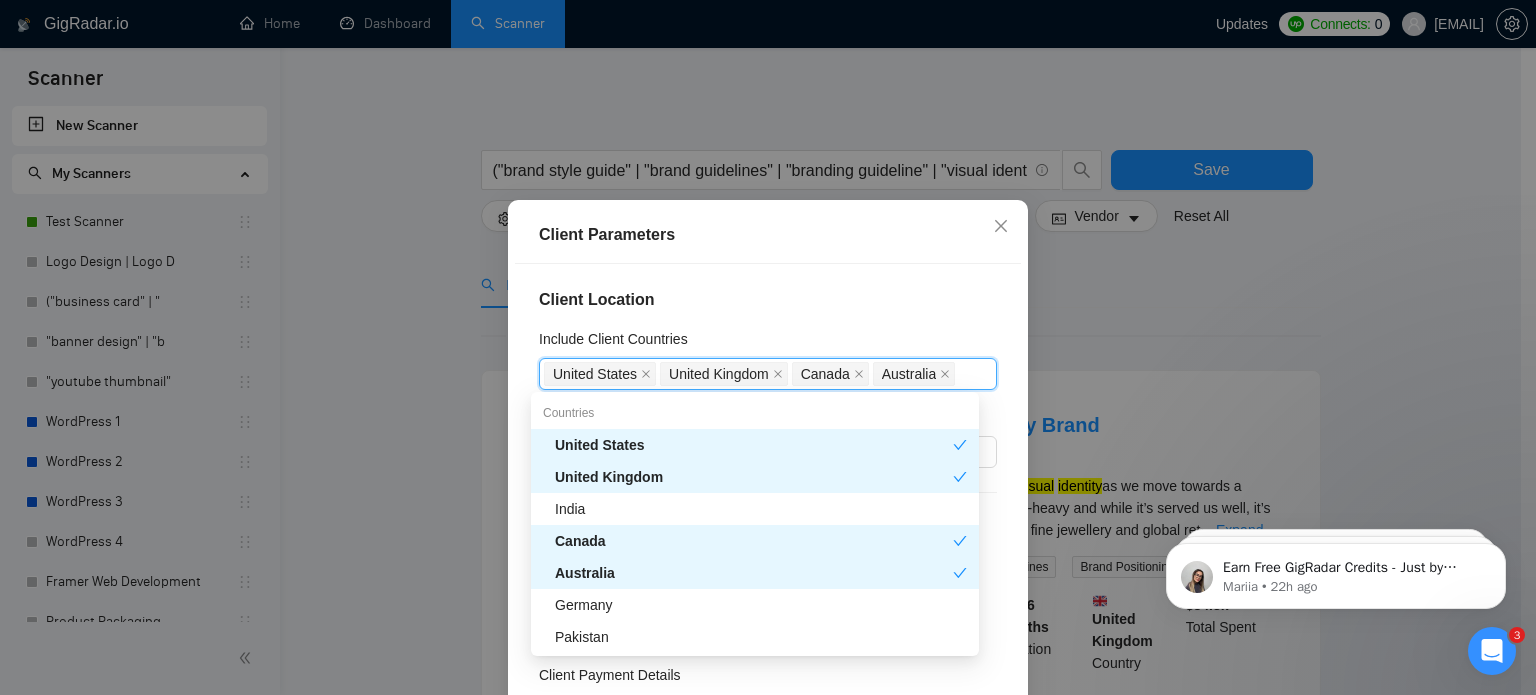 click on "Germany" at bounding box center [761, 605] 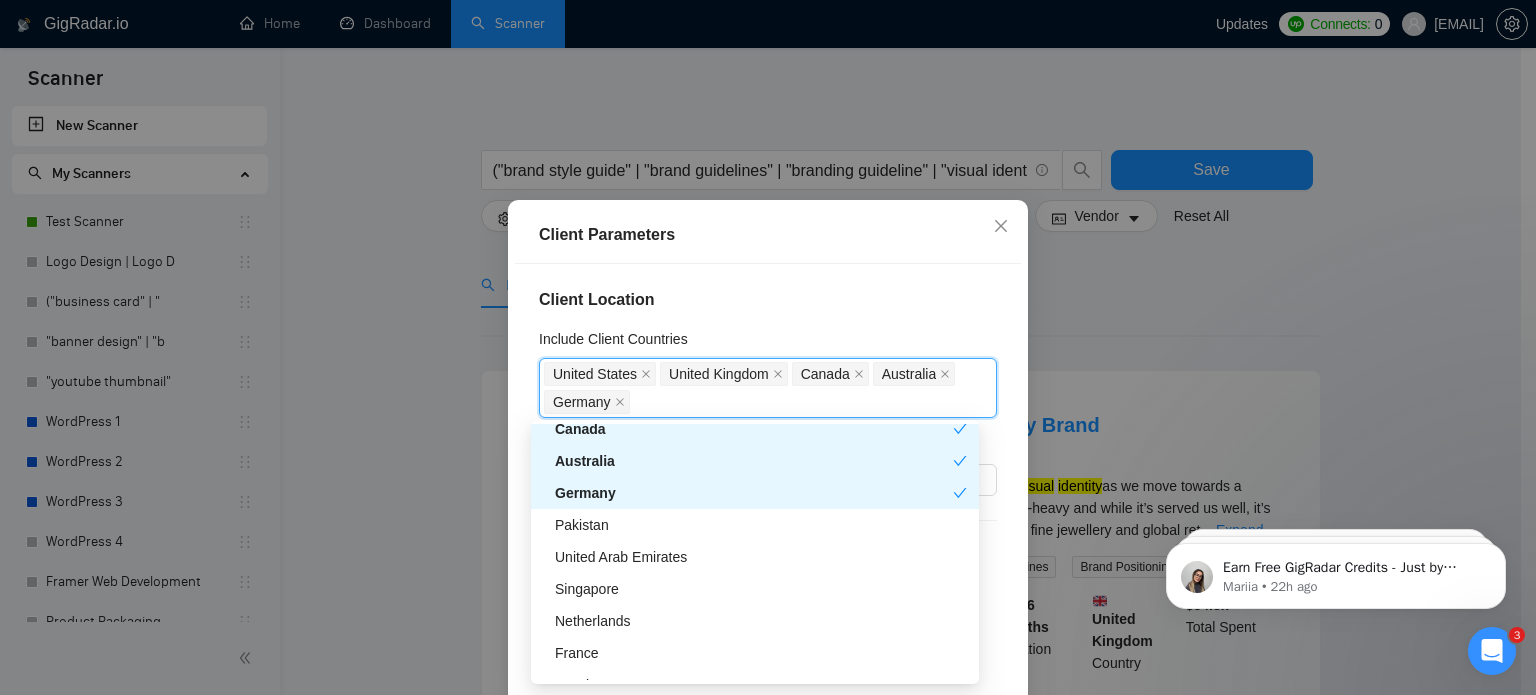 scroll, scrollTop: 413, scrollLeft: 0, axis: vertical 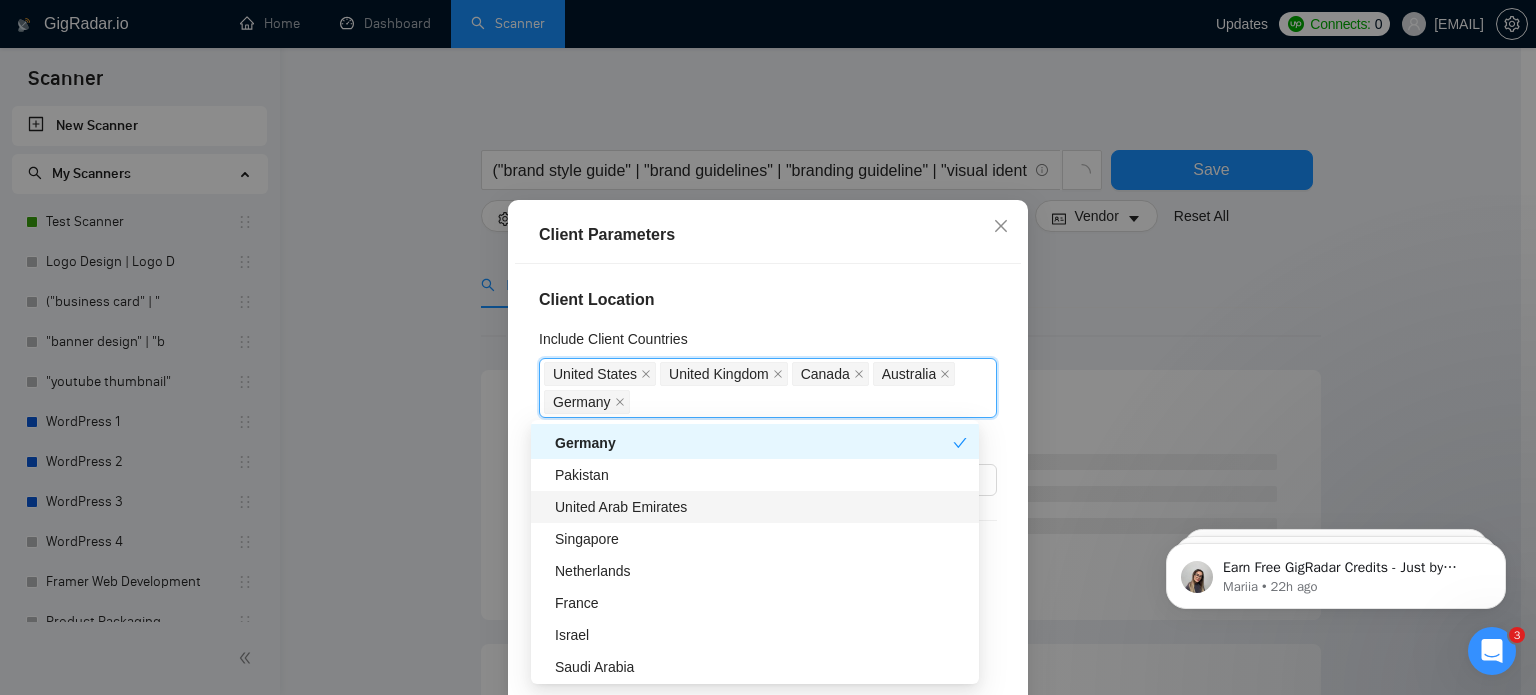 click on "United Arab Emirates" at bounding box center (761, 507) 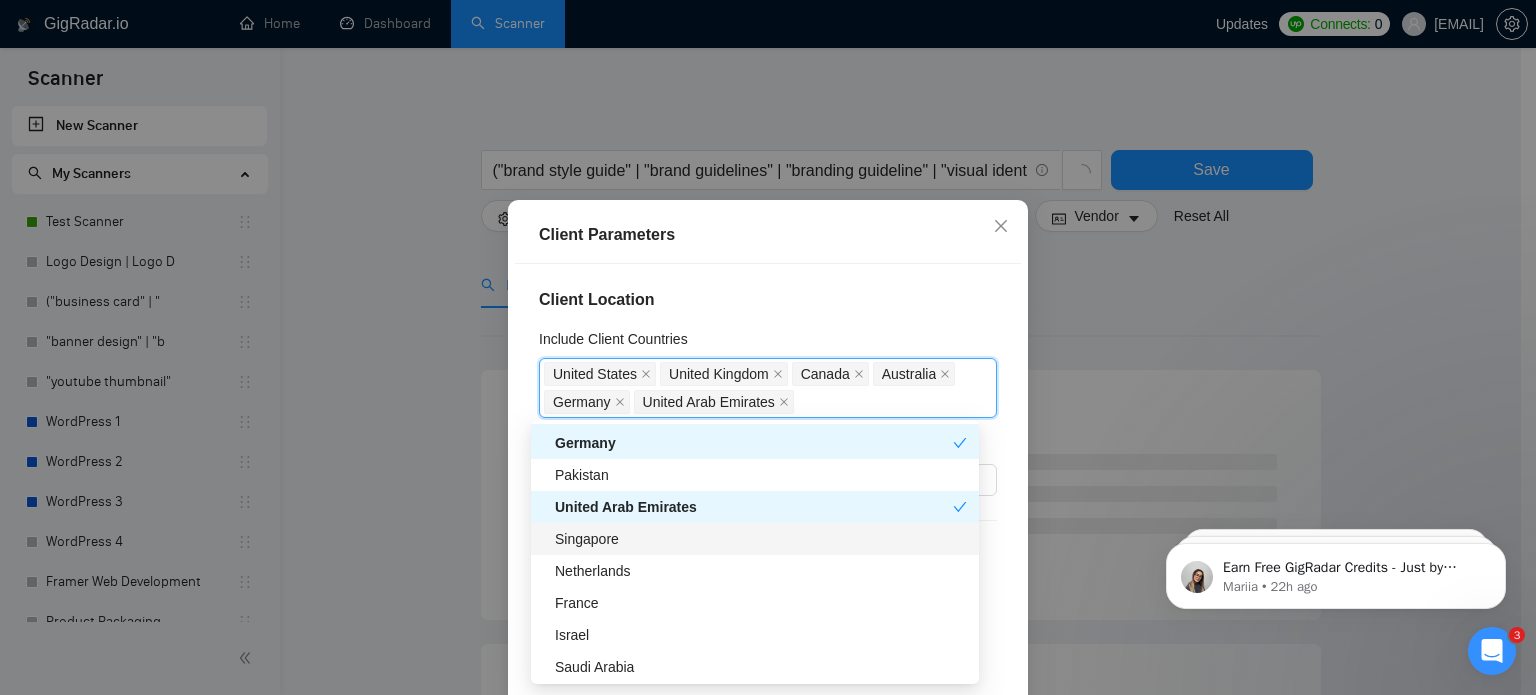 click on "Singapore" at bounding box center (761, 539) 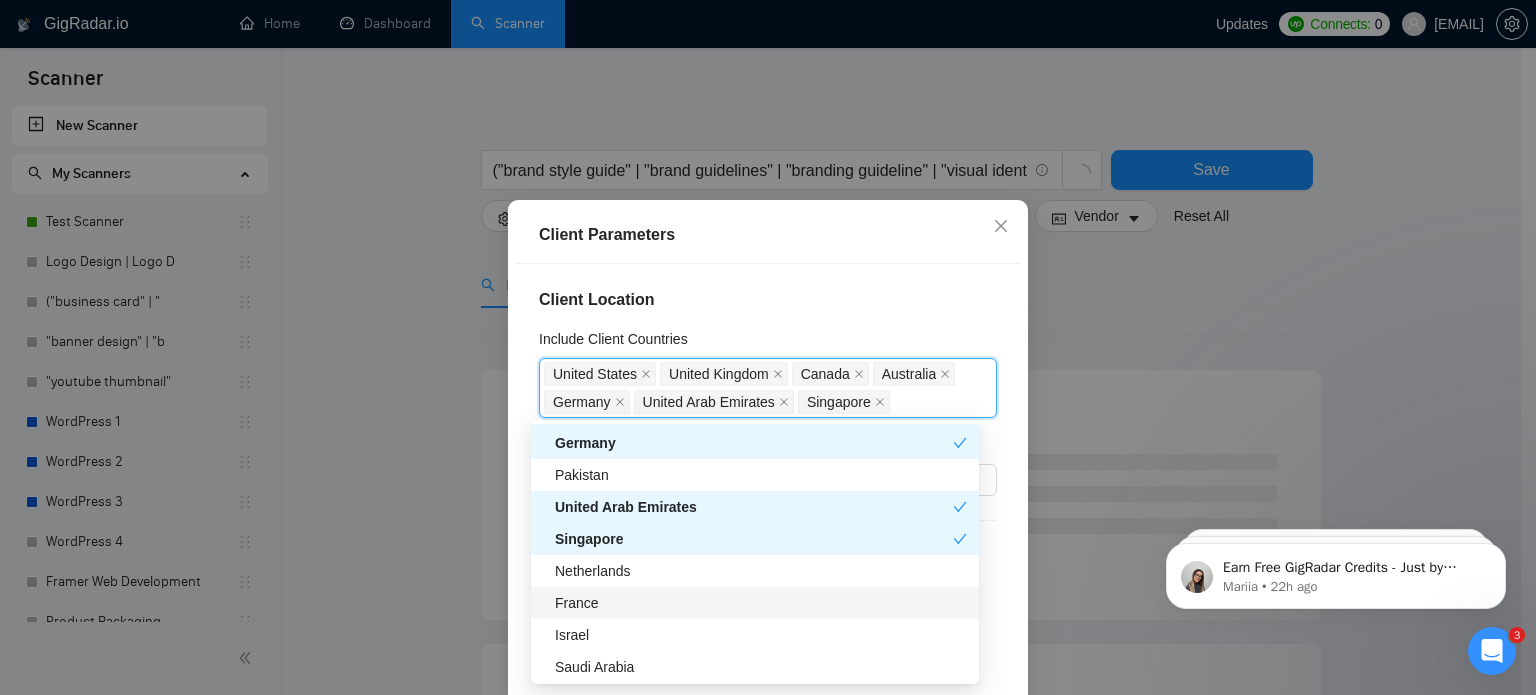 click on "France" at bounding box center (761, 603) 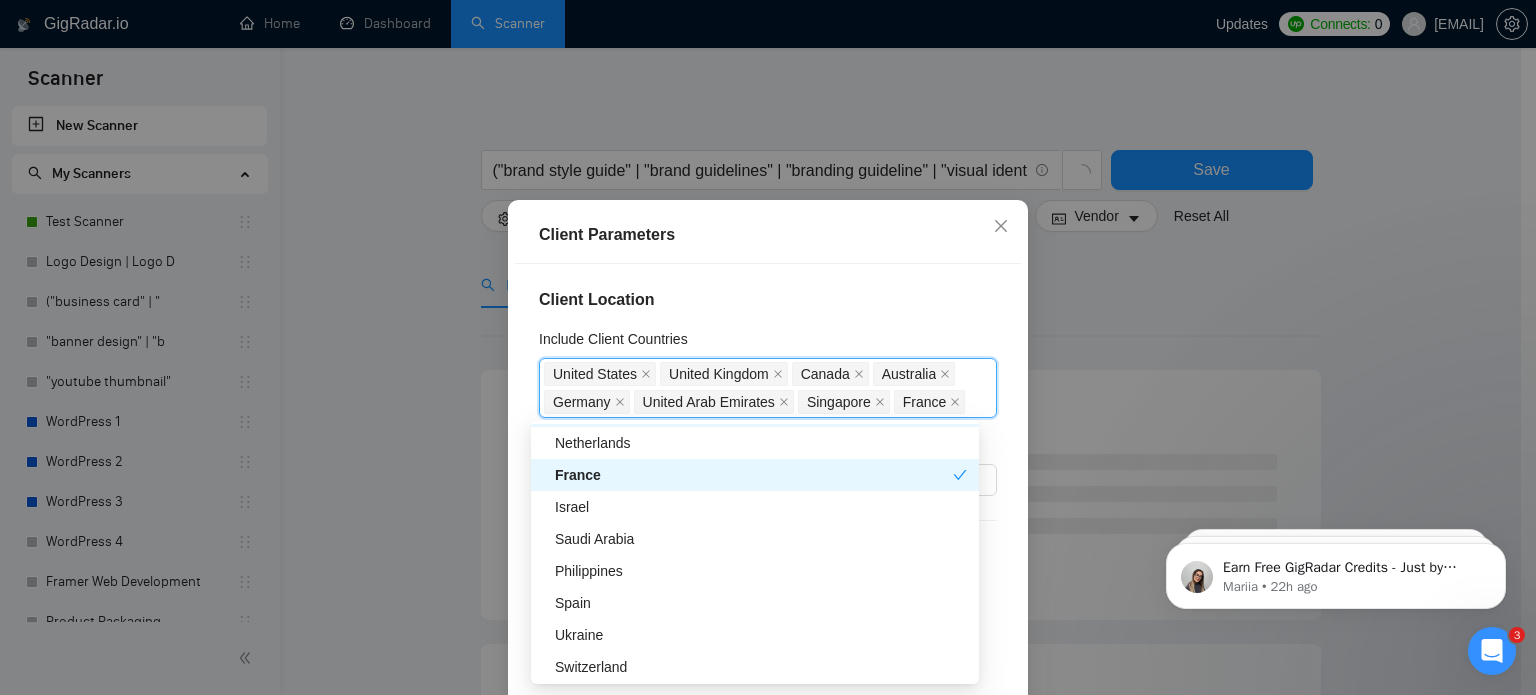 scroll, scrollTop: 548, scrollLeft: 0, axis: vertical 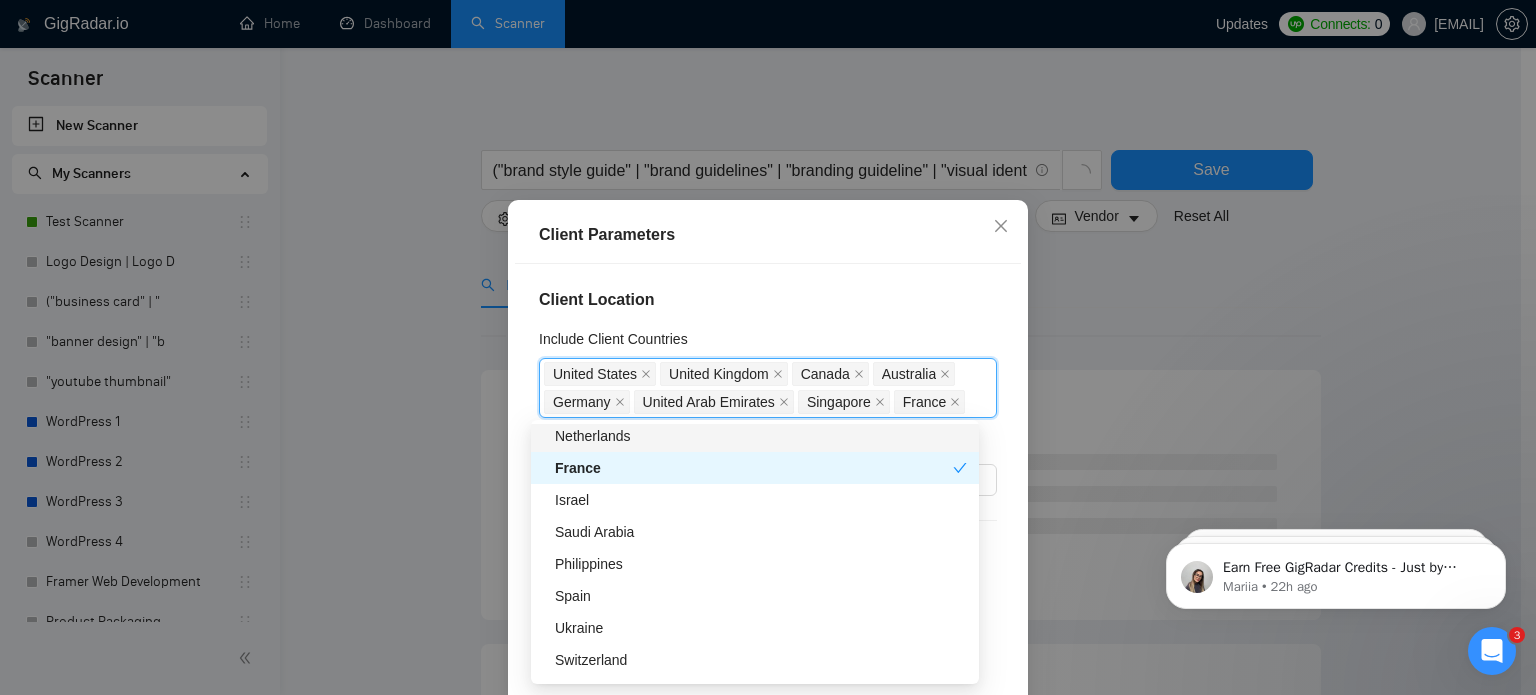 click on "Netherlands" at bounding box center (761, 436) 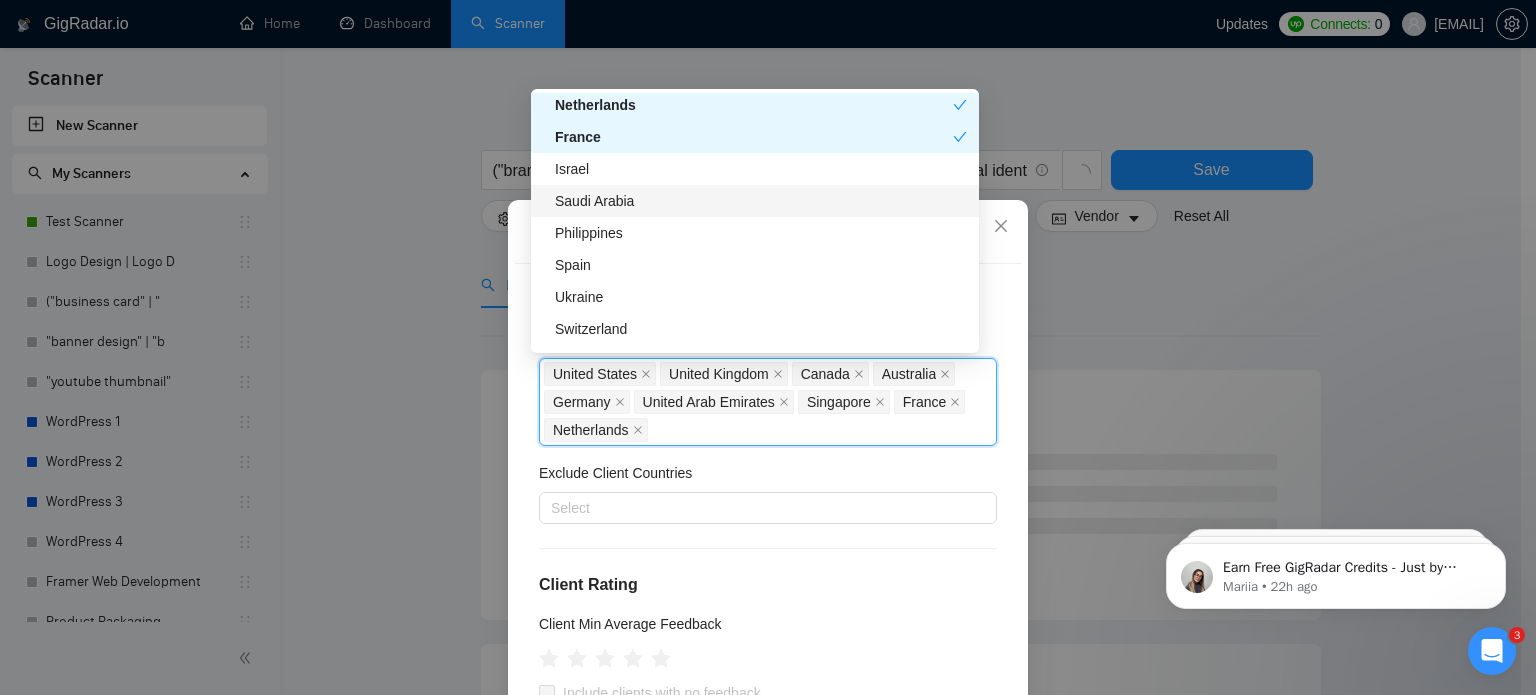 click on "Saudi Arabia" at bounding box center (761, 201) 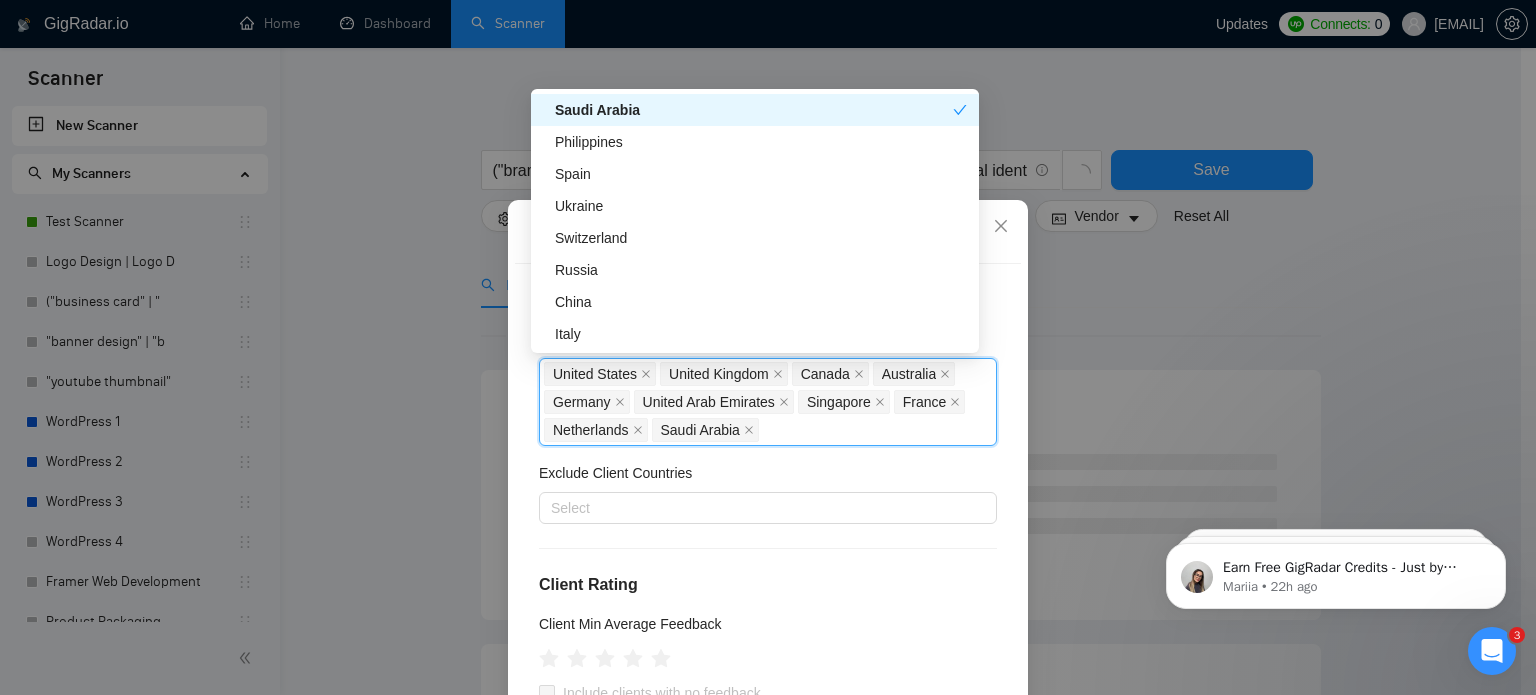 scroll, scrollTop: 660, scrollLeft: 0, axis: vertical 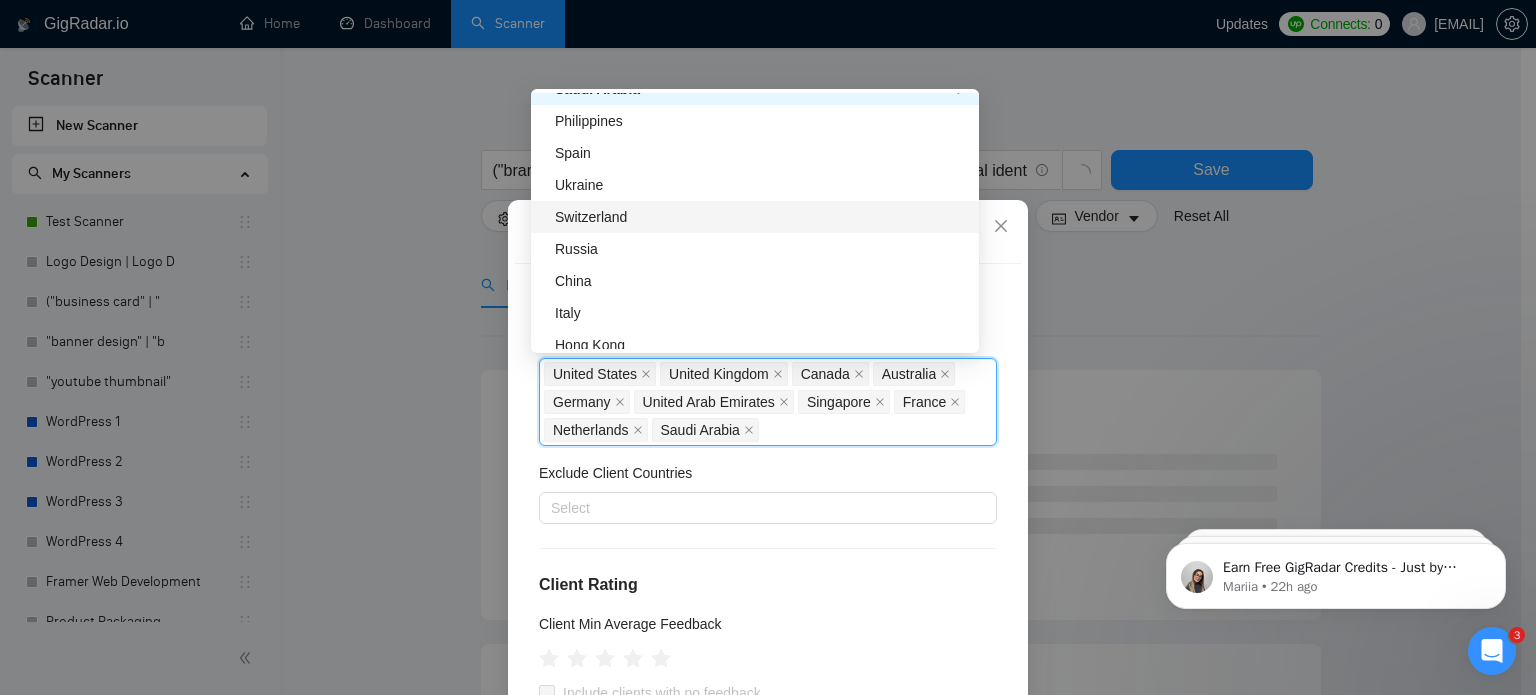 click on "Switzerland" at bounding box center (761, 217) 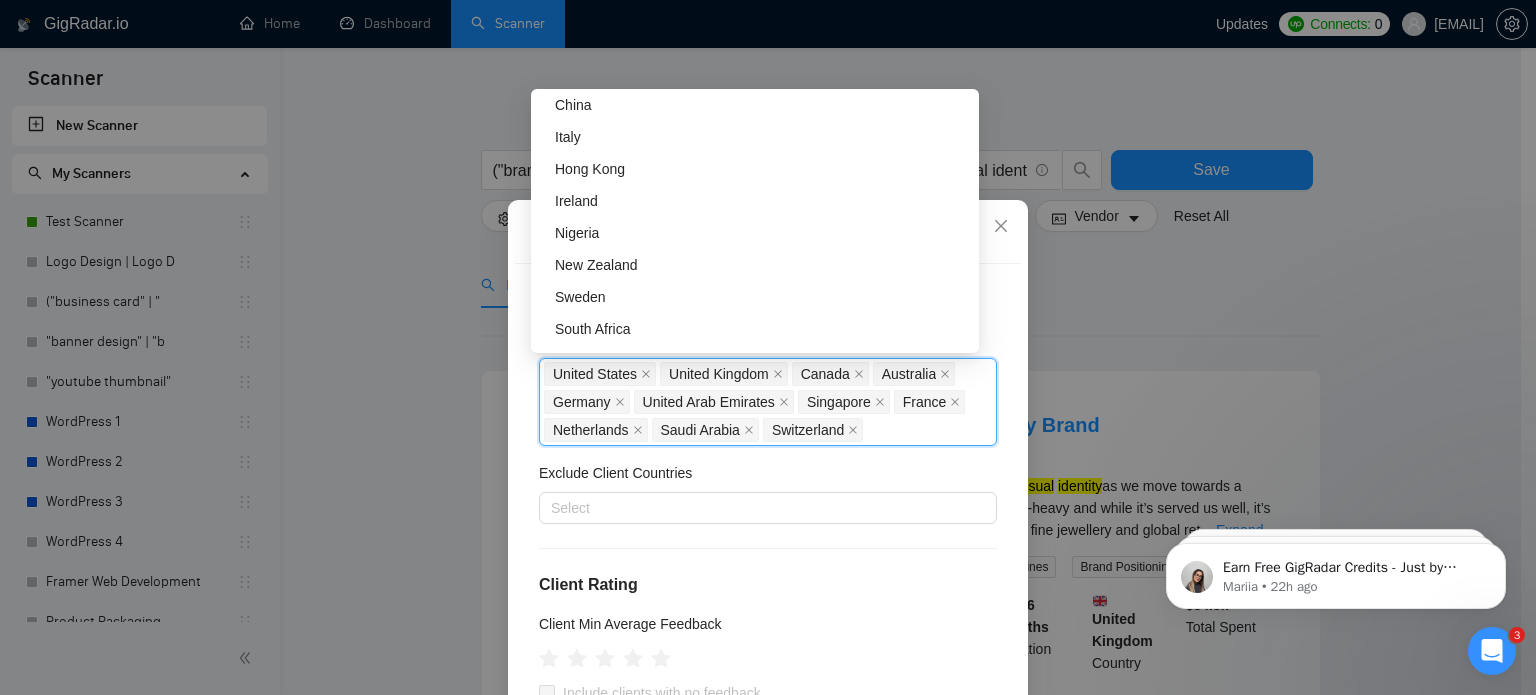 scroll, scrollTop: 848, scrollLeft: 0, axis: vertical 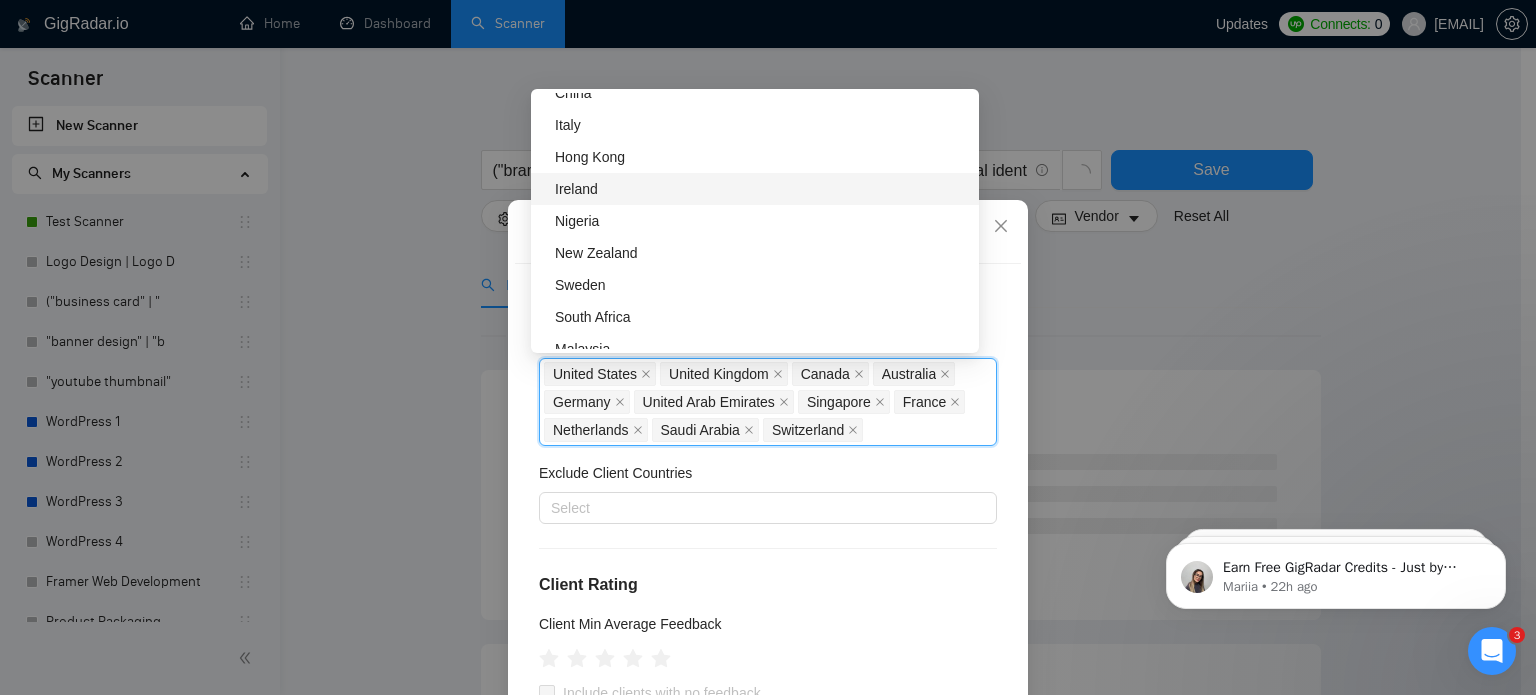 click on "Ireland" at bounding box center (761, 189) 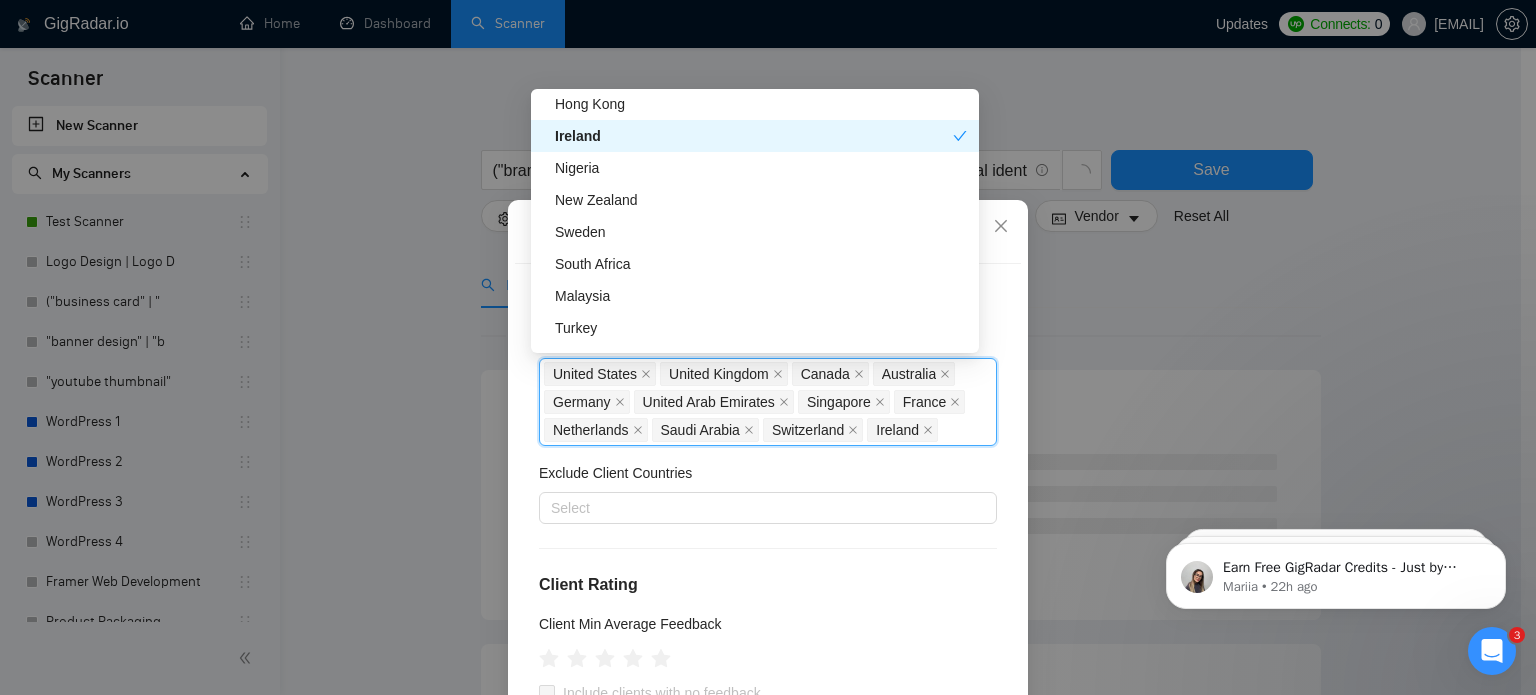 scroll, scrollTop: 902, scrollLeft: 0, axis: vertical 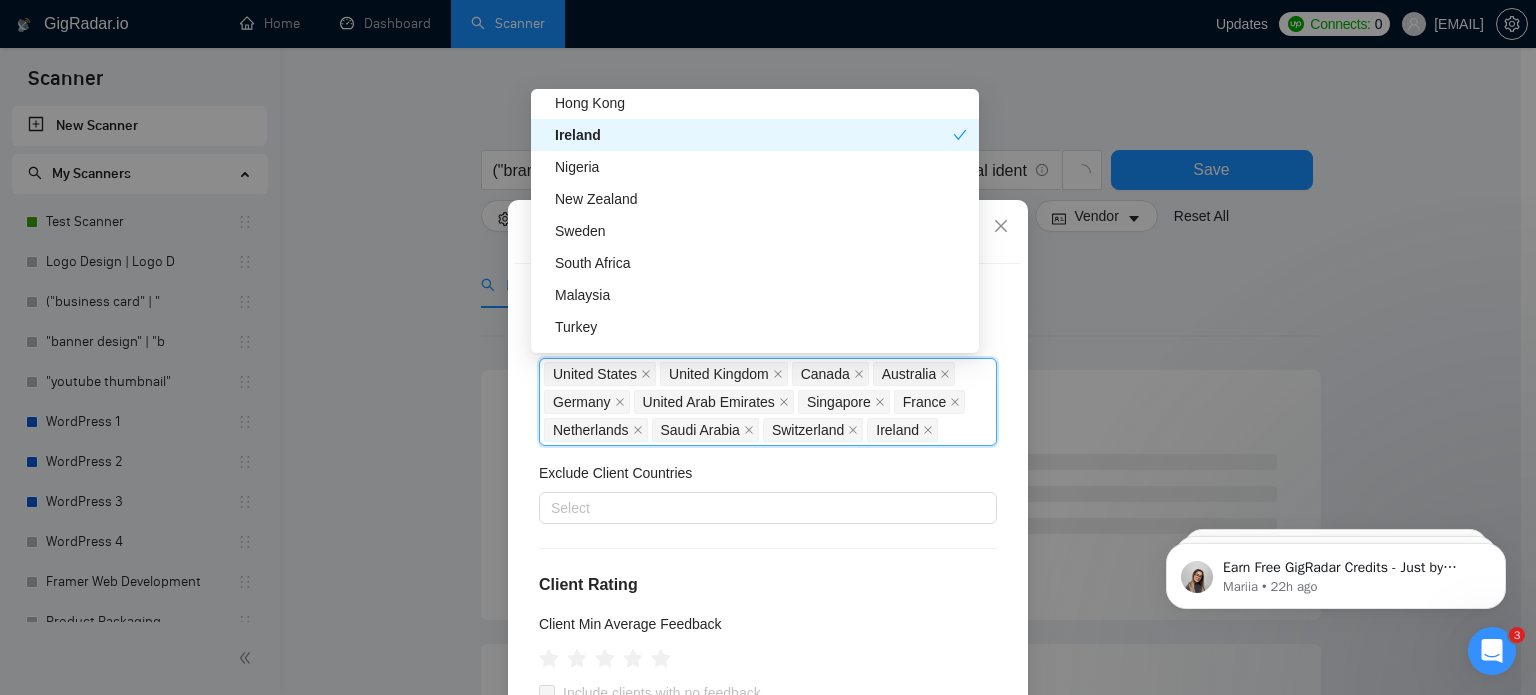 click on "New Zealand" at bounding box center (761, 199) 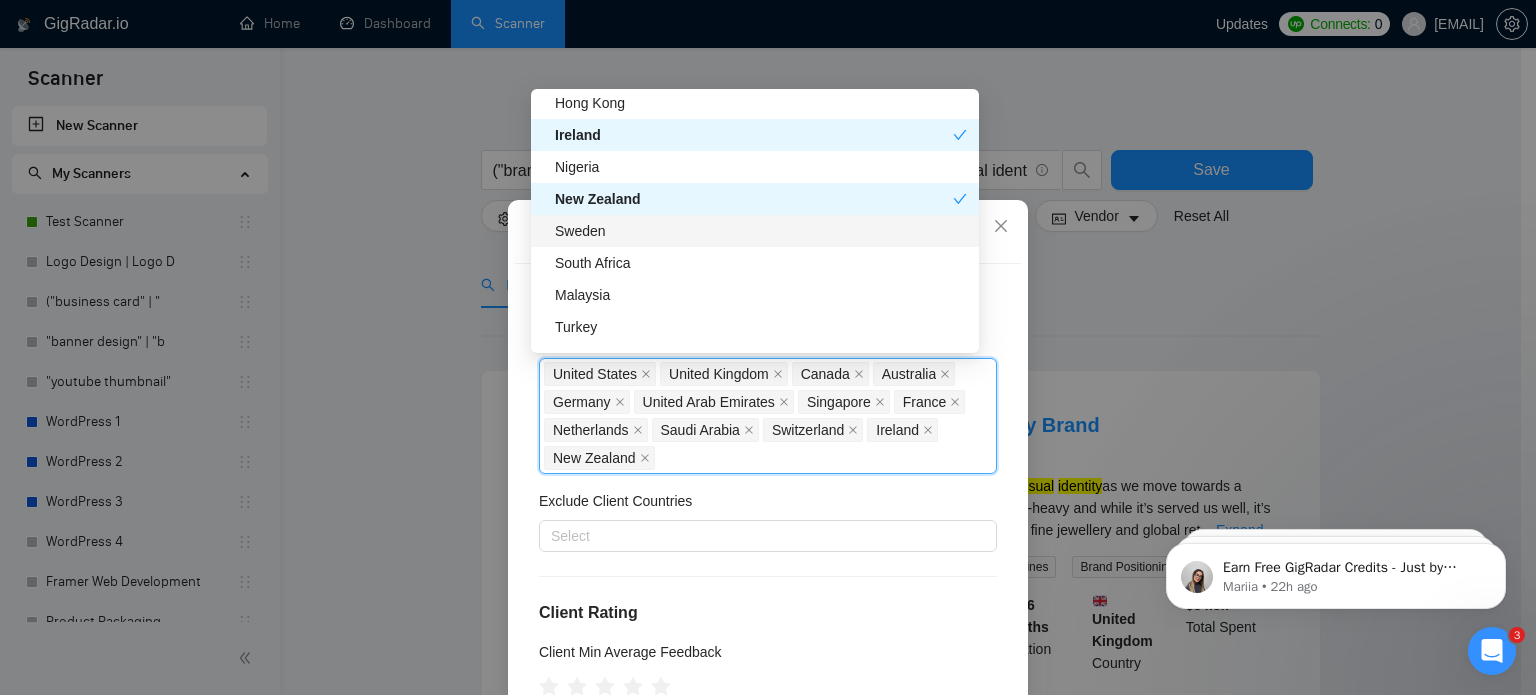 click on "Sweden" at bounding box center [761, 231] 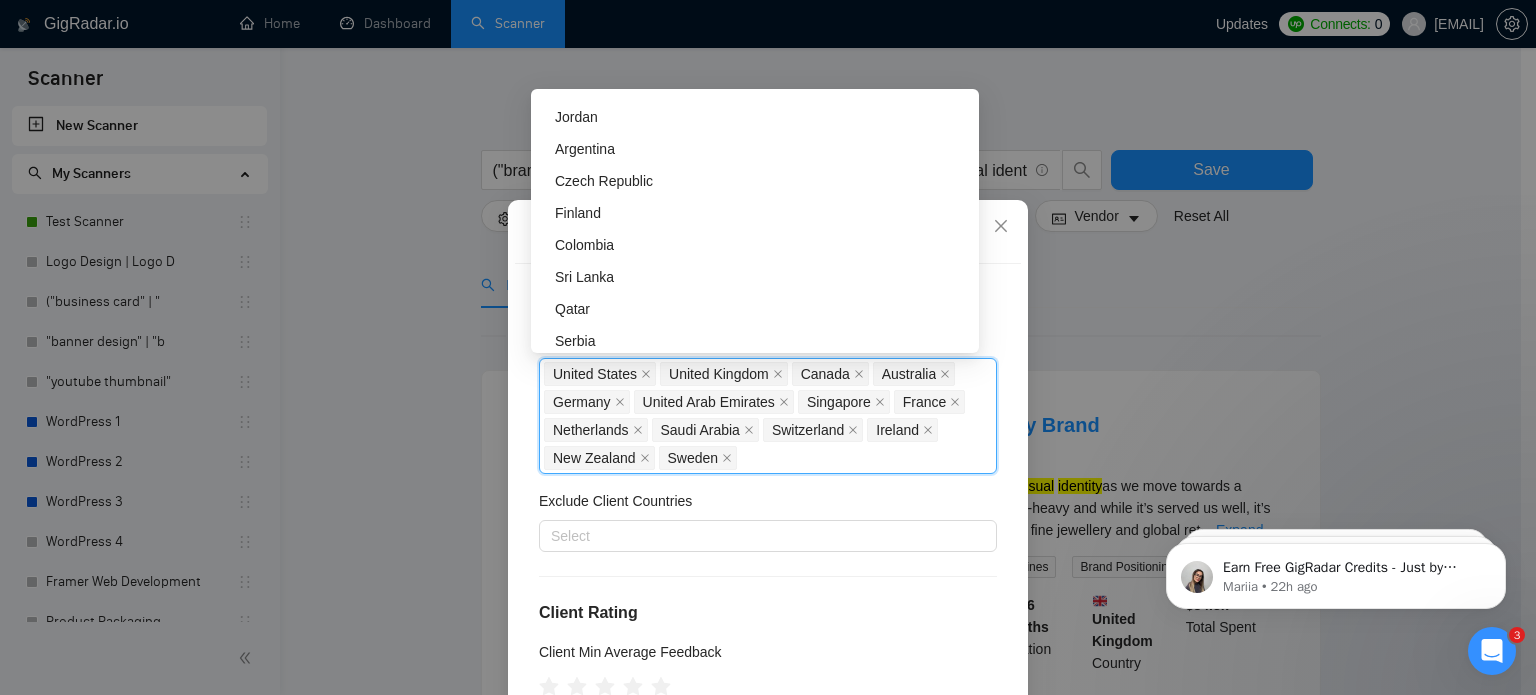 scroll, scrollTop: 1953, scrollLeft: 0, axis: vertical 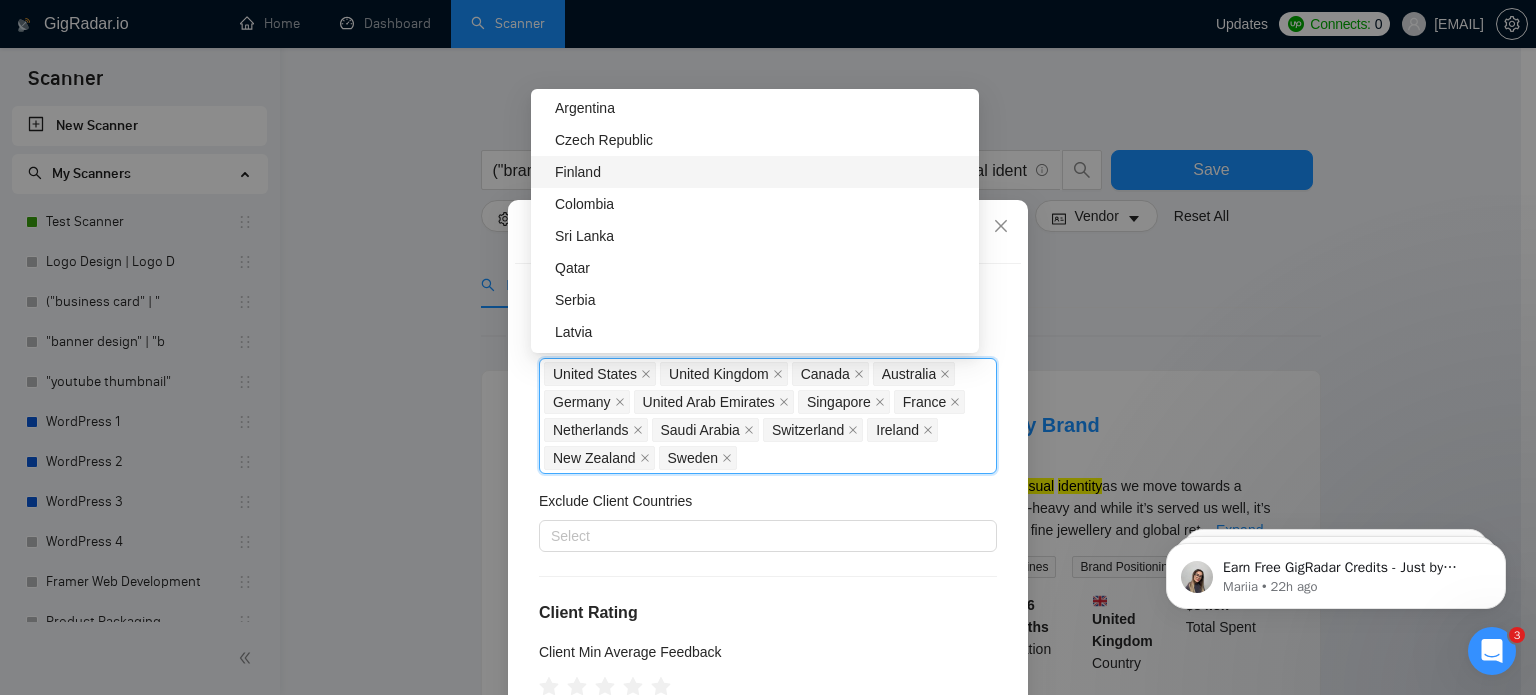 click on "Finland" at bounding box center [761, 172] 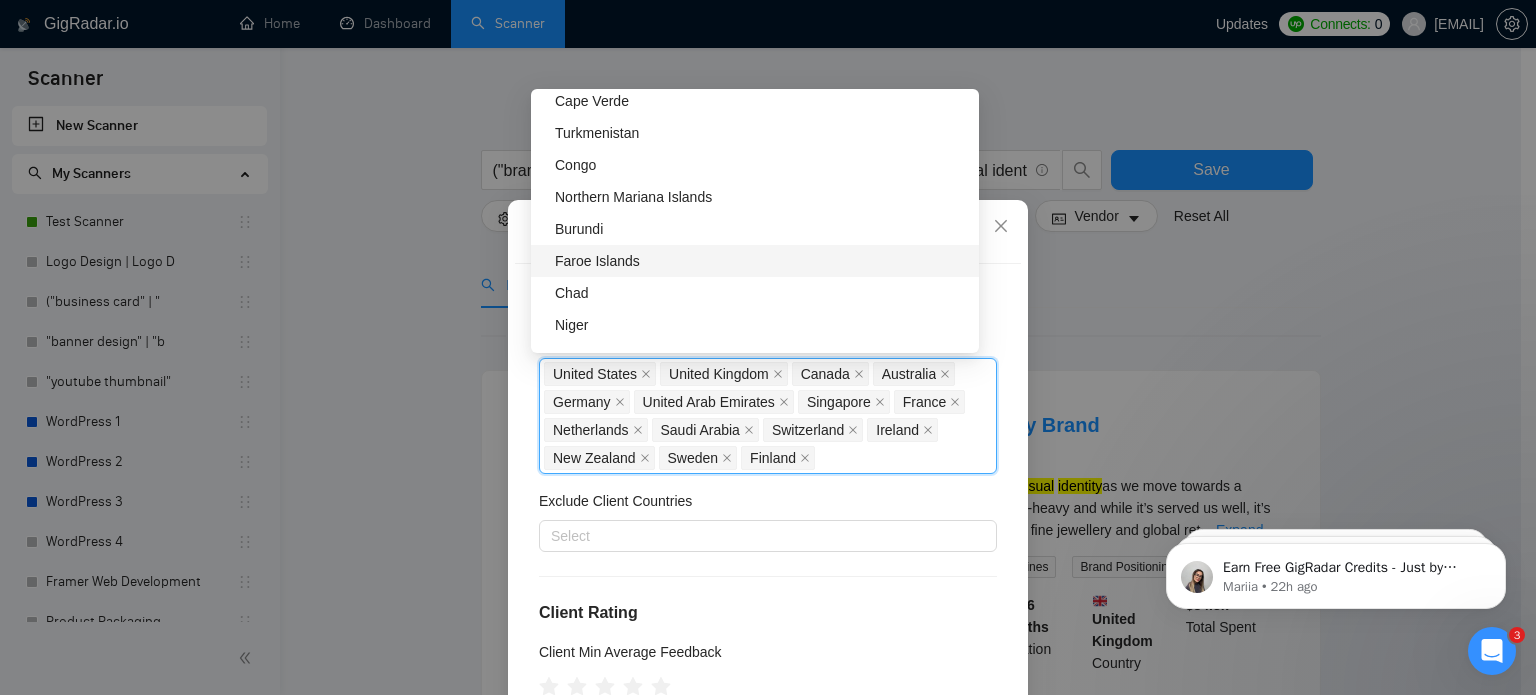 scroll, scrollTop: 6400, scrollLeft: 0, axis: vertical 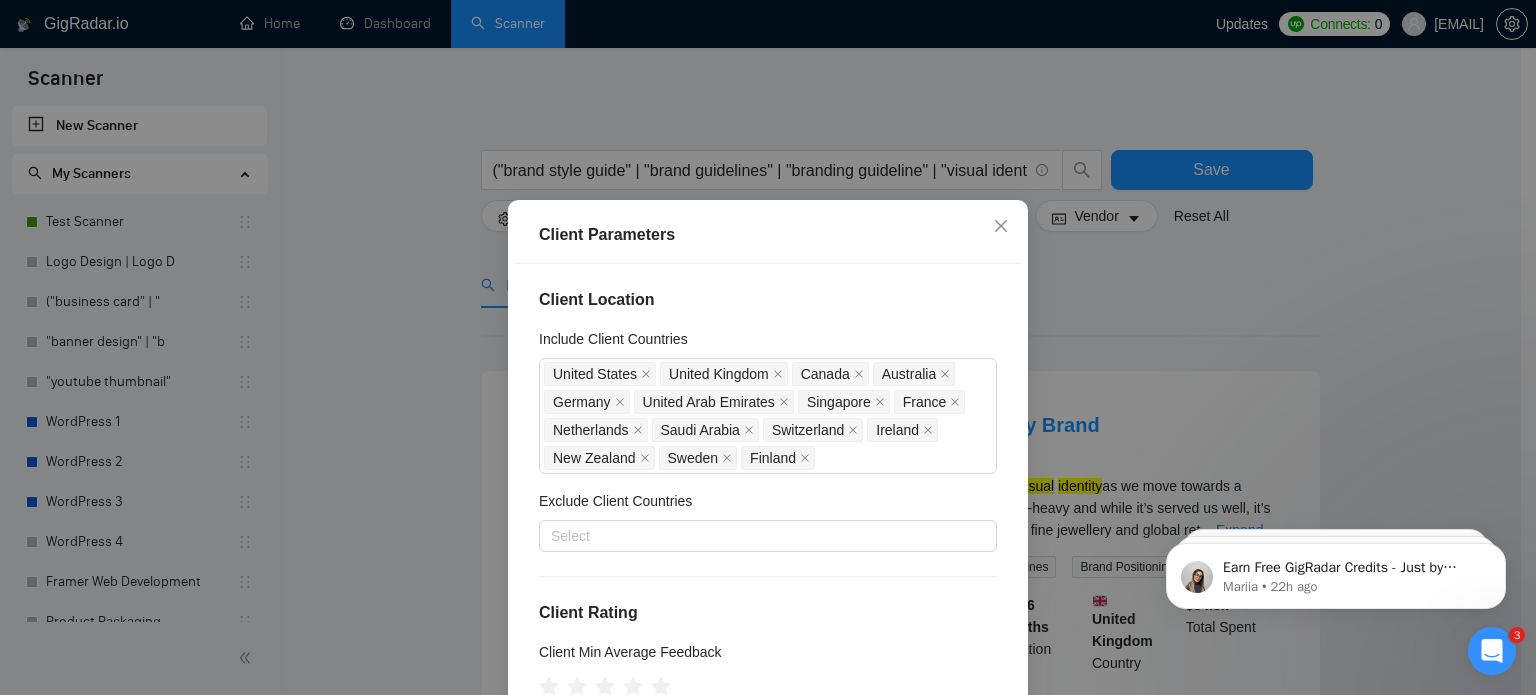 click on "Client Location Include Client Countries United States United Kingdom Canada Australia Germany United Arab Emirates Singapore France Netherlands Saudi Arabia Switzerland Ireland New Zealand Sweden Finland   Exclude Client Countries   Select Client Rating Client Min Average Feedback Include clients with no feedback Client Payment Details Payment Verified Hire Rate Stats   Client Total Spent $ Min - $ Max Client Hire Rate New   Any hire rate   Avg Hourly Rate Paid New $ Min - $ Max Include Clients without Sufficient History Client Profile Client Industry New   Any industry Client Company Size   Any company size Enterprise Clients New   Any clients" at bounding box center (768, 507) 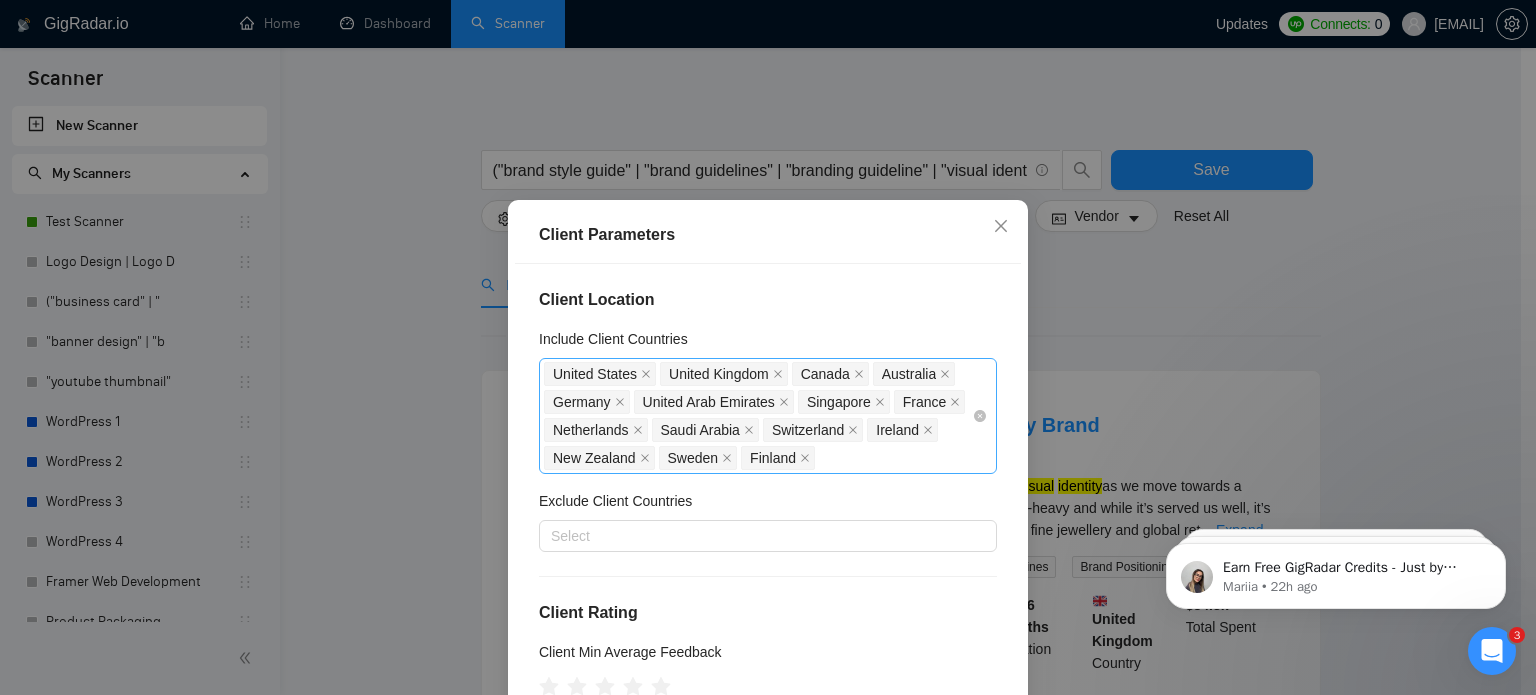 click on "United States United Kingdom Canada Australia Germany United Arab Emirates Singapore France Netherlands Saudi Arabia Switzerland Ireland New Zealand Sweden Finland" at bounding box center (758, 416) 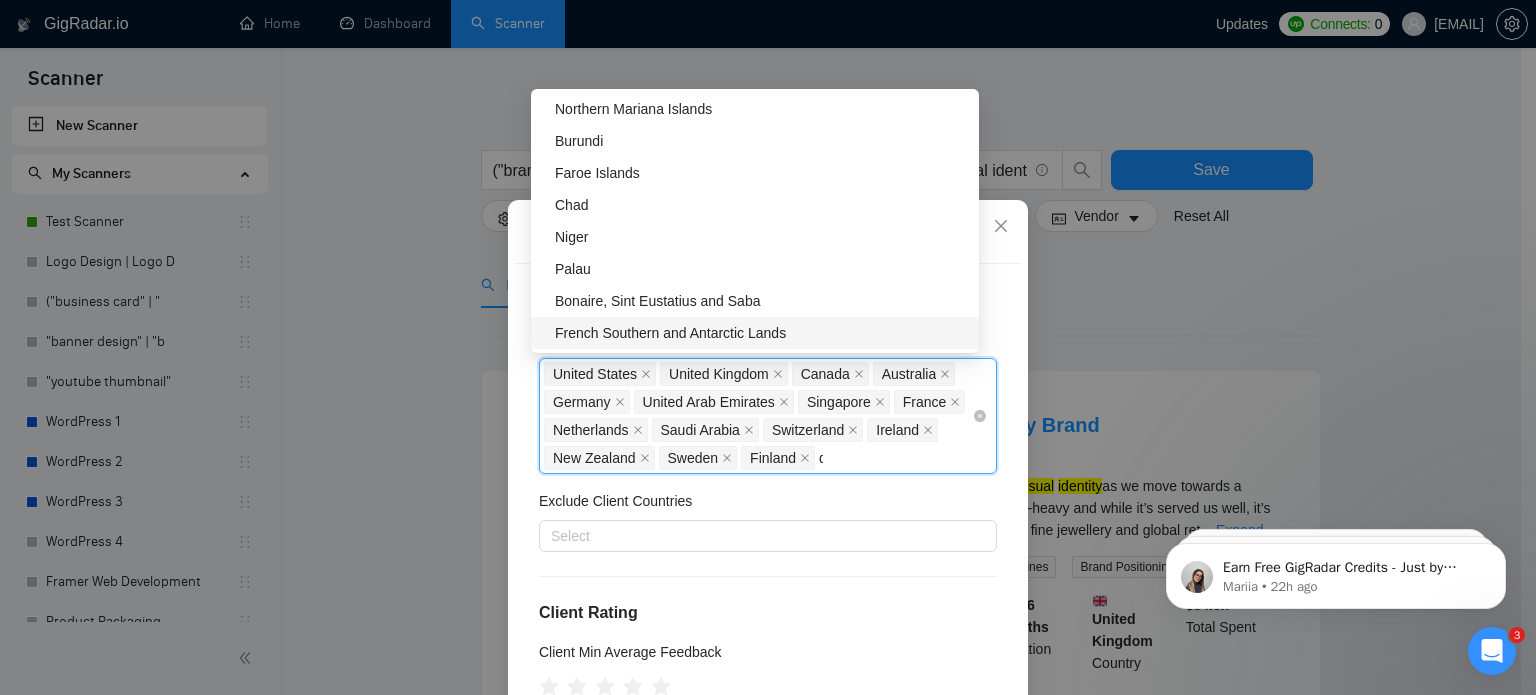 scroll, scrollTop: 0, scrollLeft: 0, axis: both 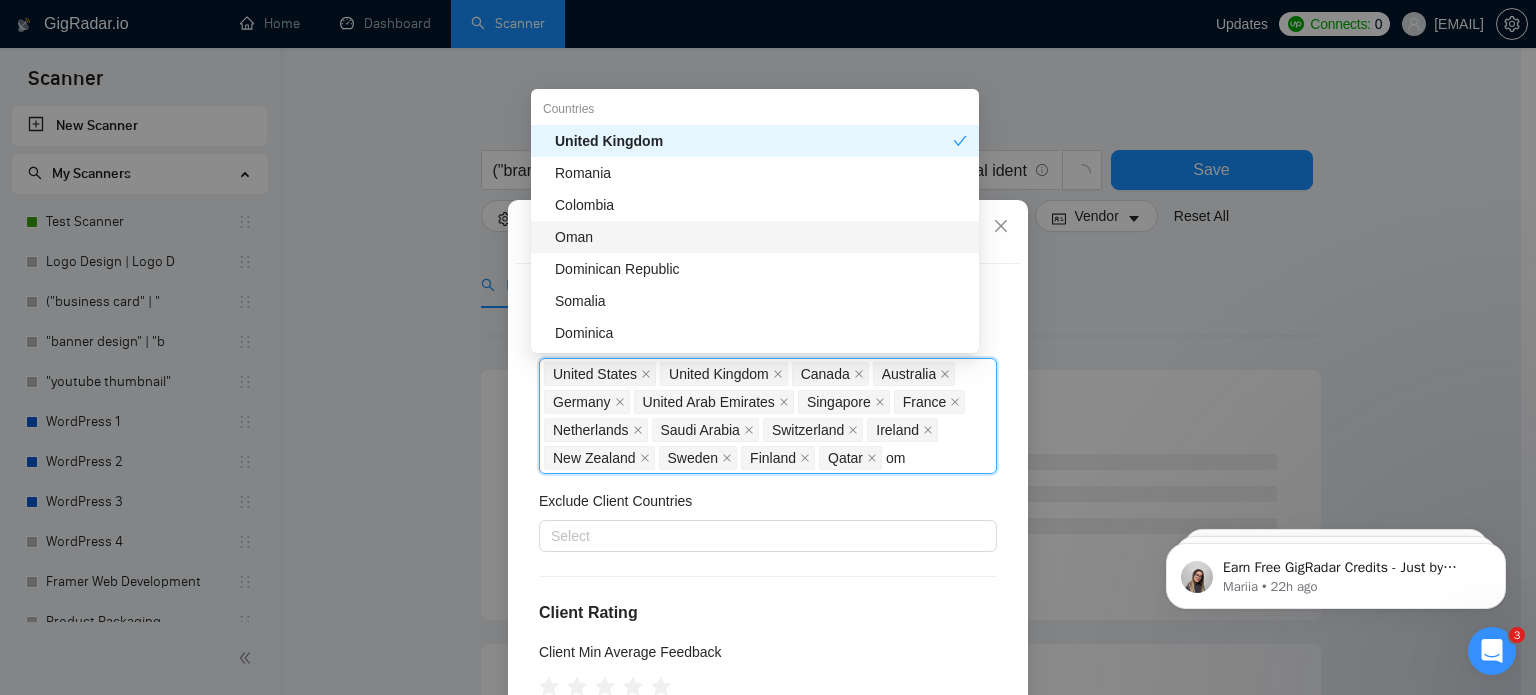 click on "Oman" at bounding box center [761, 237] 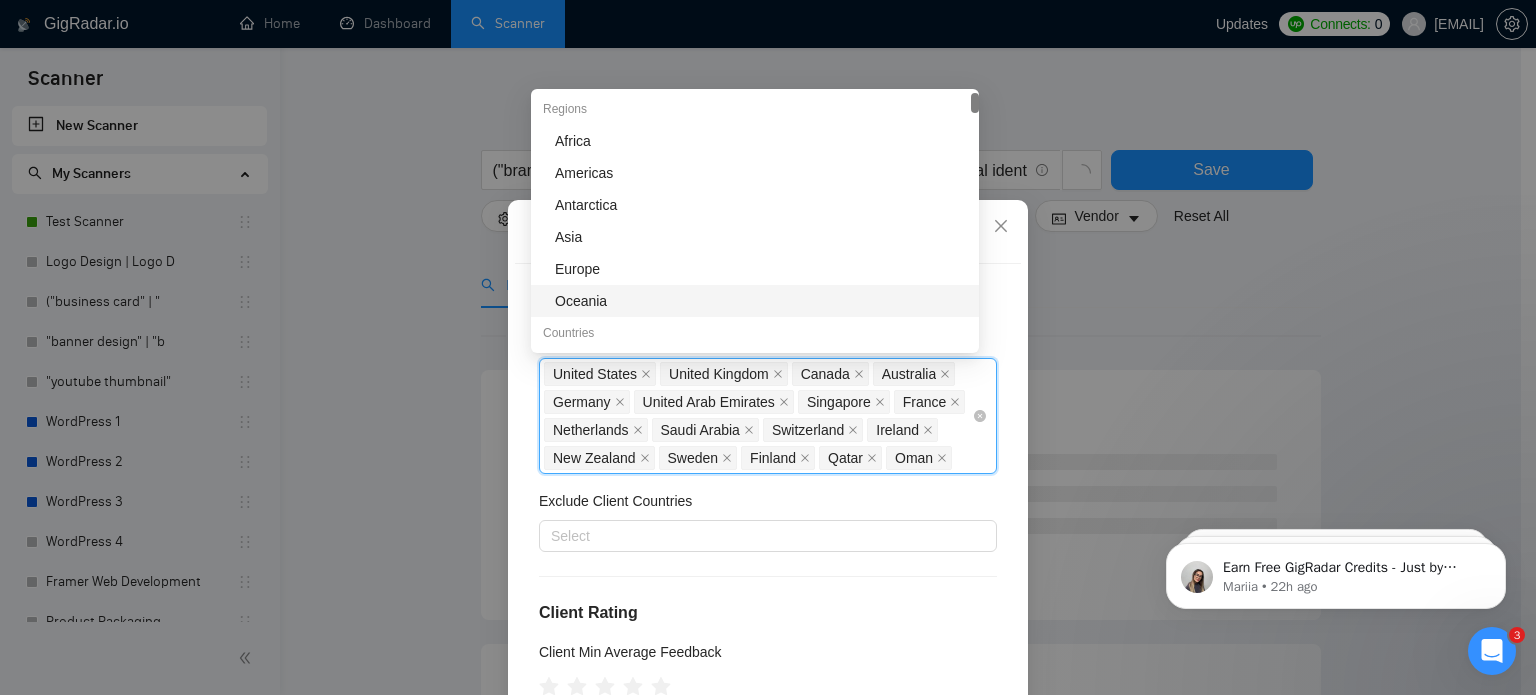 scroll, scrollTop: 84, scrollLeft: 0, axis: vertical 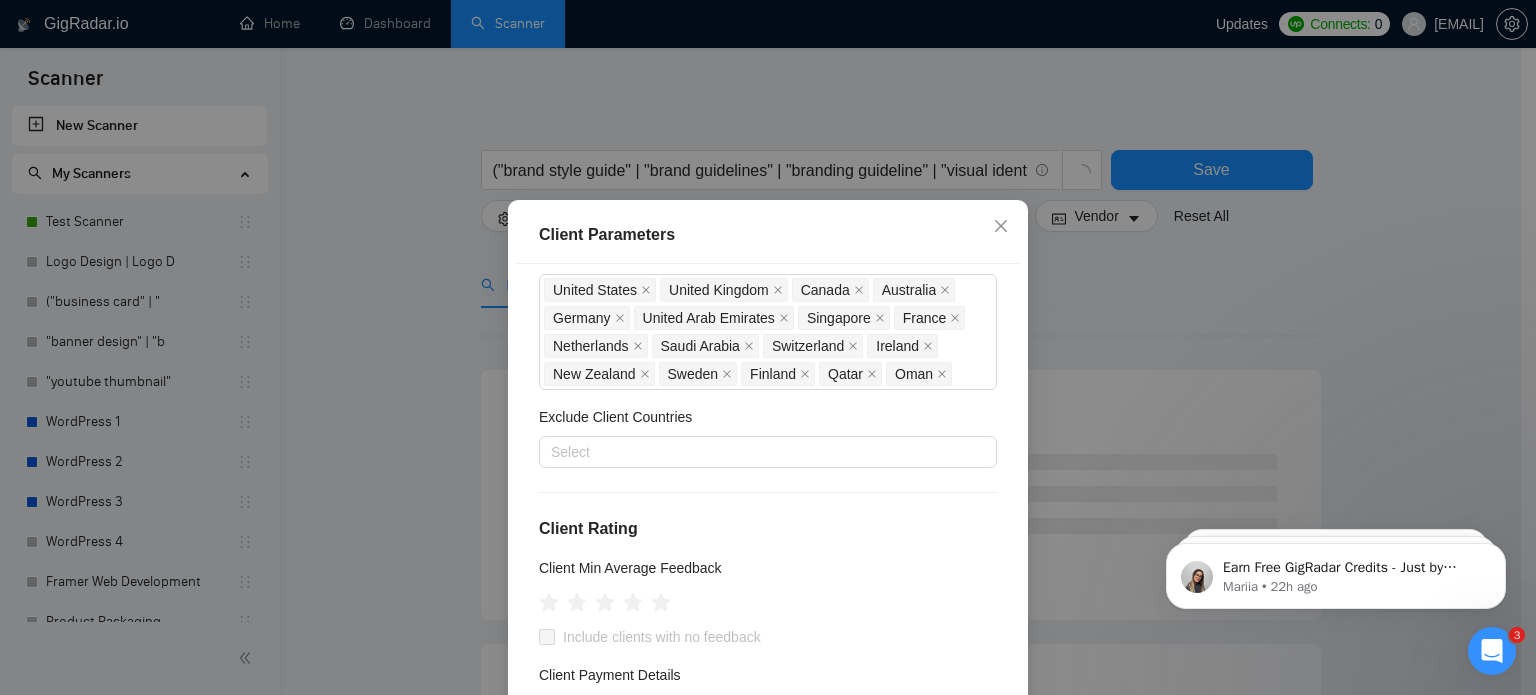 click on "Client Location Include Client Countries United States United Kingdom Canada Australia Germany United Arab Emirates Singapore France Netherlands Saudi Arabia Switzerland Ireland New Zealand Sweden Finland Qatar Oman   Exclude Client Countries   Select Client Rating Client Min Average Feedback Include clients with no feedback Client Payment Details Payment Verified Hire Rate Stats   Client Total Spent $ Min - $ Max Client Hire Rate New   Any hire rate   Avg Hourly Rate Paid New $ Min - $ Max Include Clients without Sufficient History Client Profile Client Industry New   Any industry Client Company Size   Any company size Enterprise Clients New   Any clients" at bounding box center [768, 507] 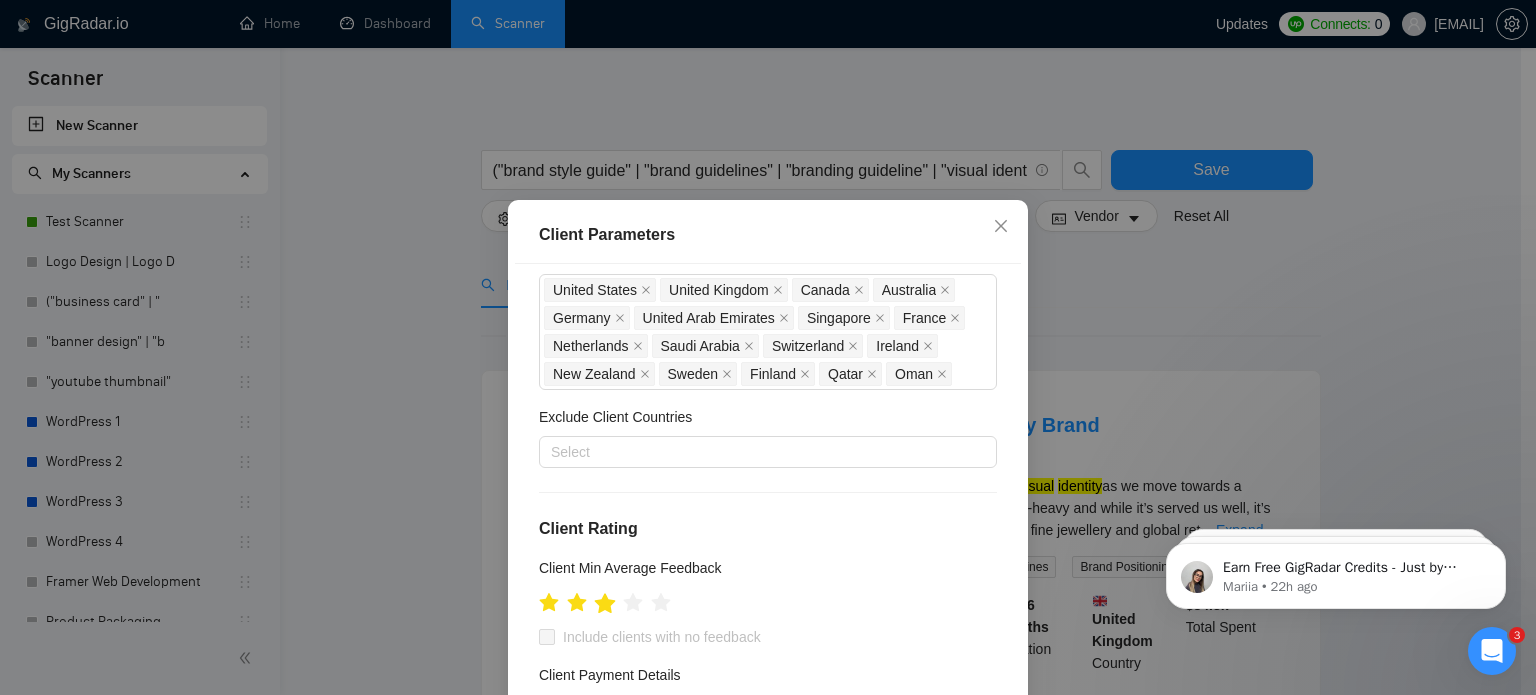 click 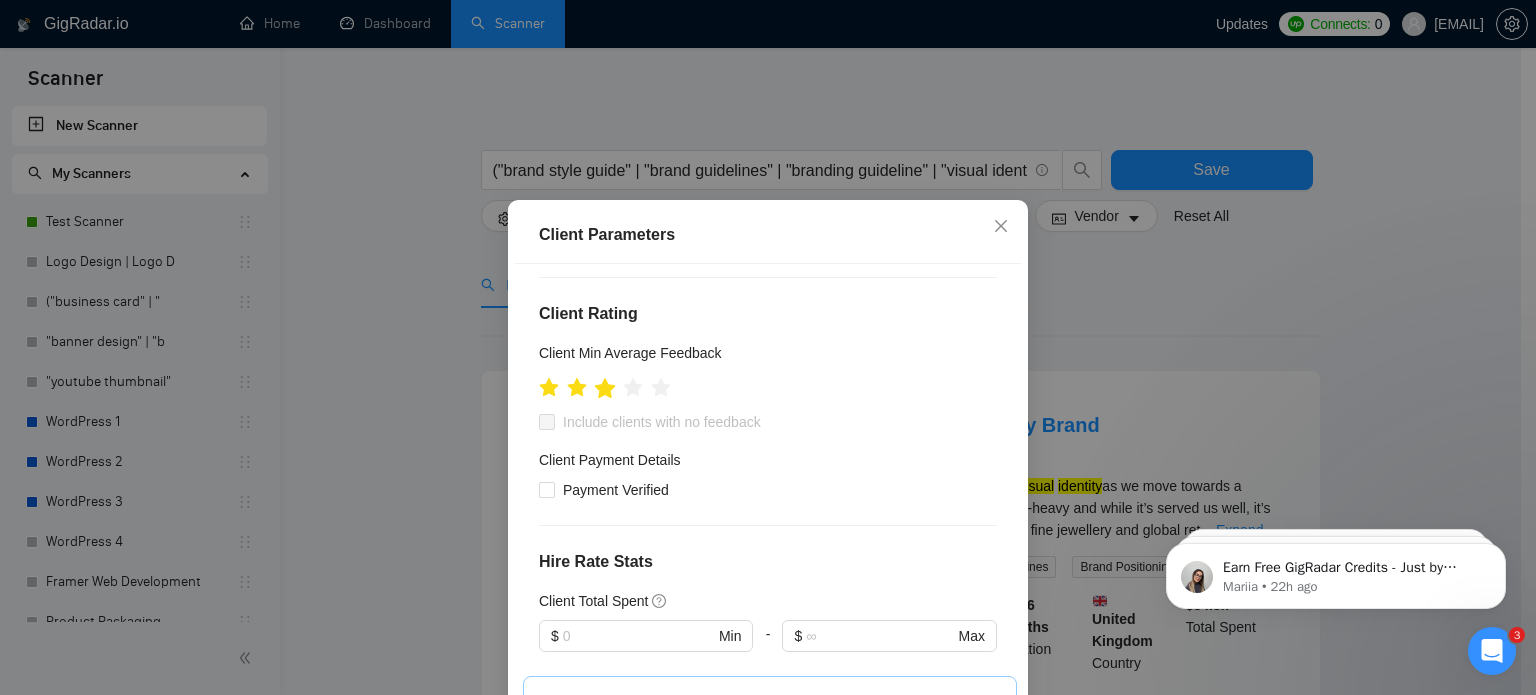 scroll, scrollTop: 300, scrollLeft: 0, axis: vertical 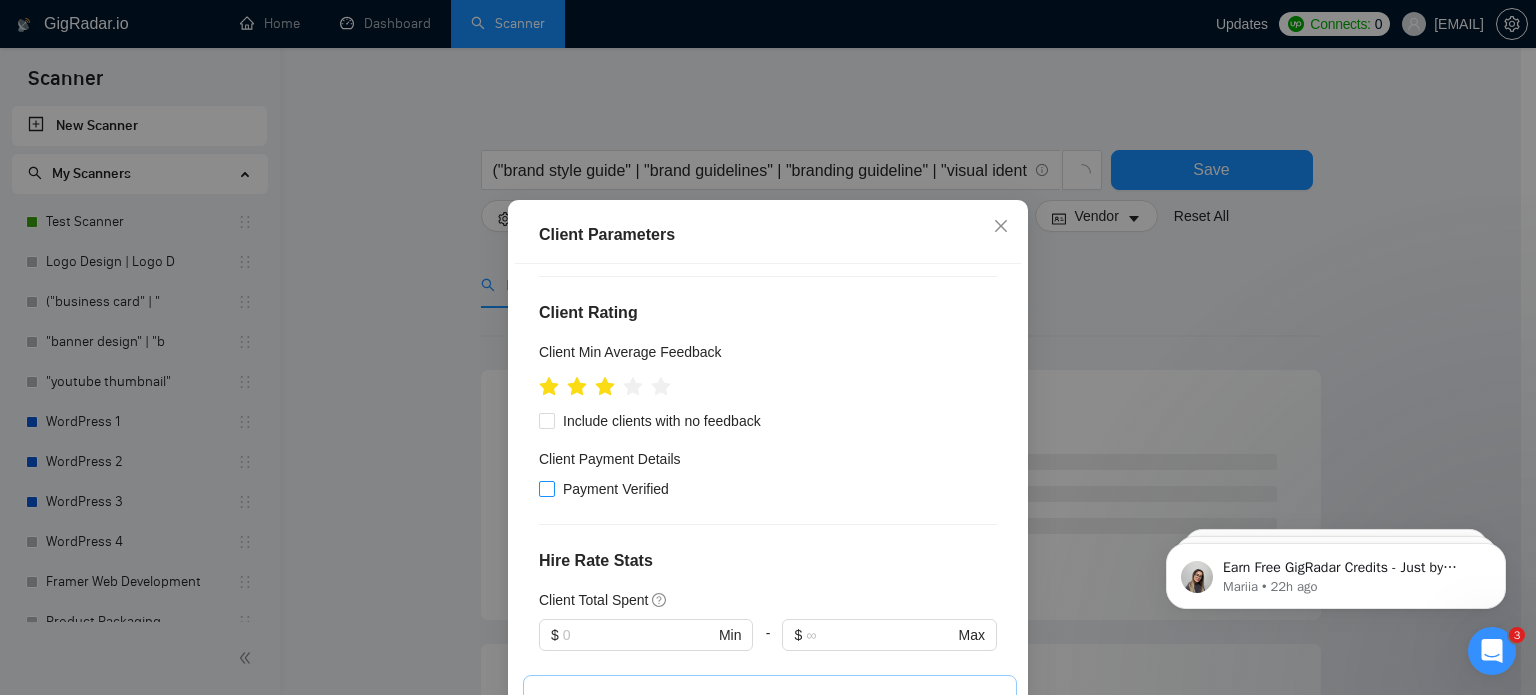 click at bounding box center [547, 489] 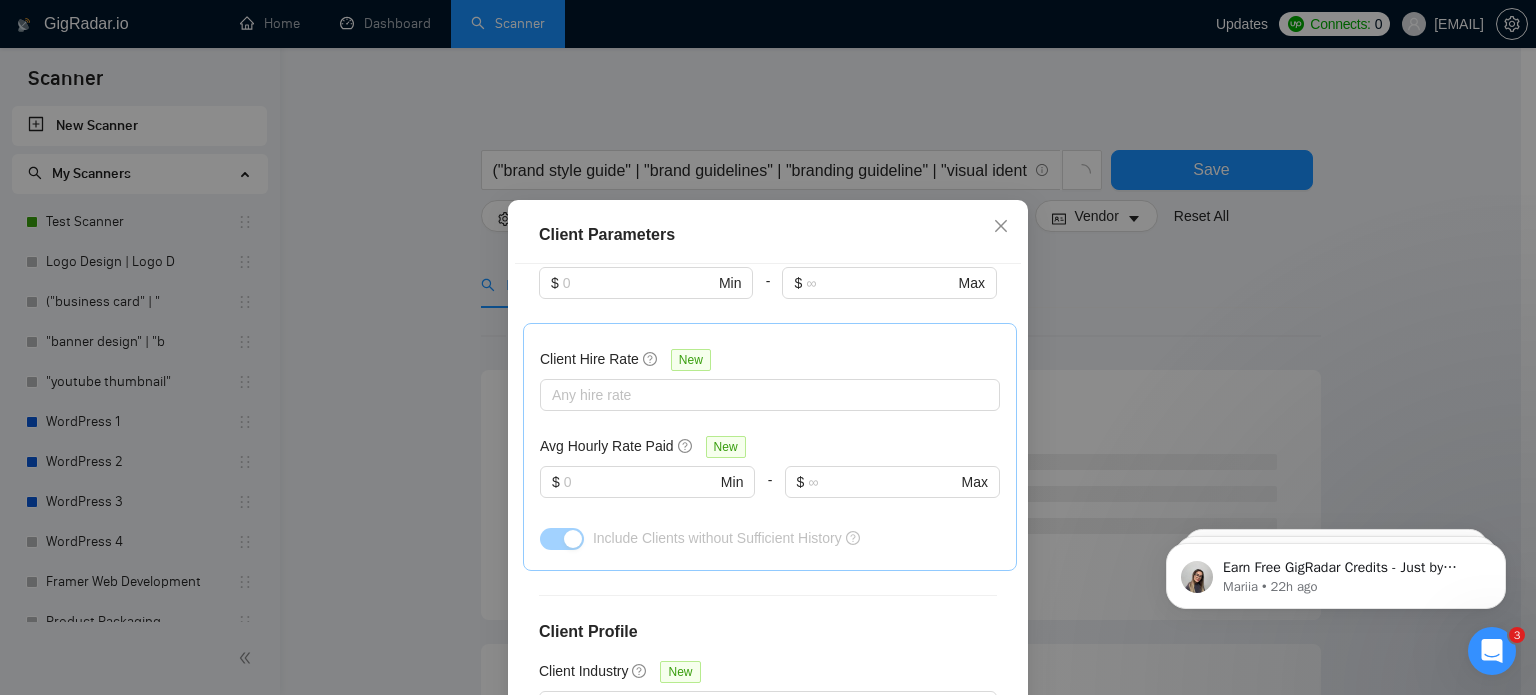 scroll, scrollTop: 844, scrollLeft: 0, axis: vertical 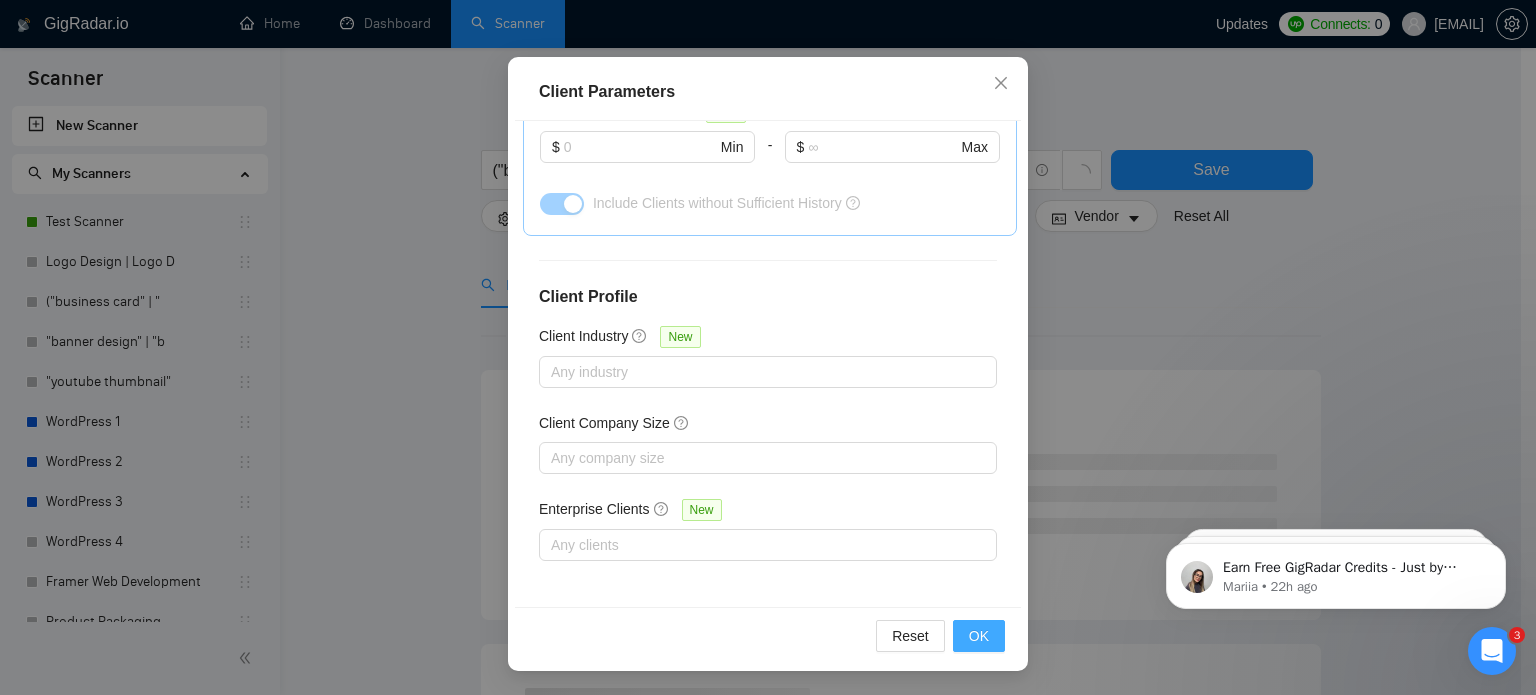 click on "OK" at bounding box center (979, 636) 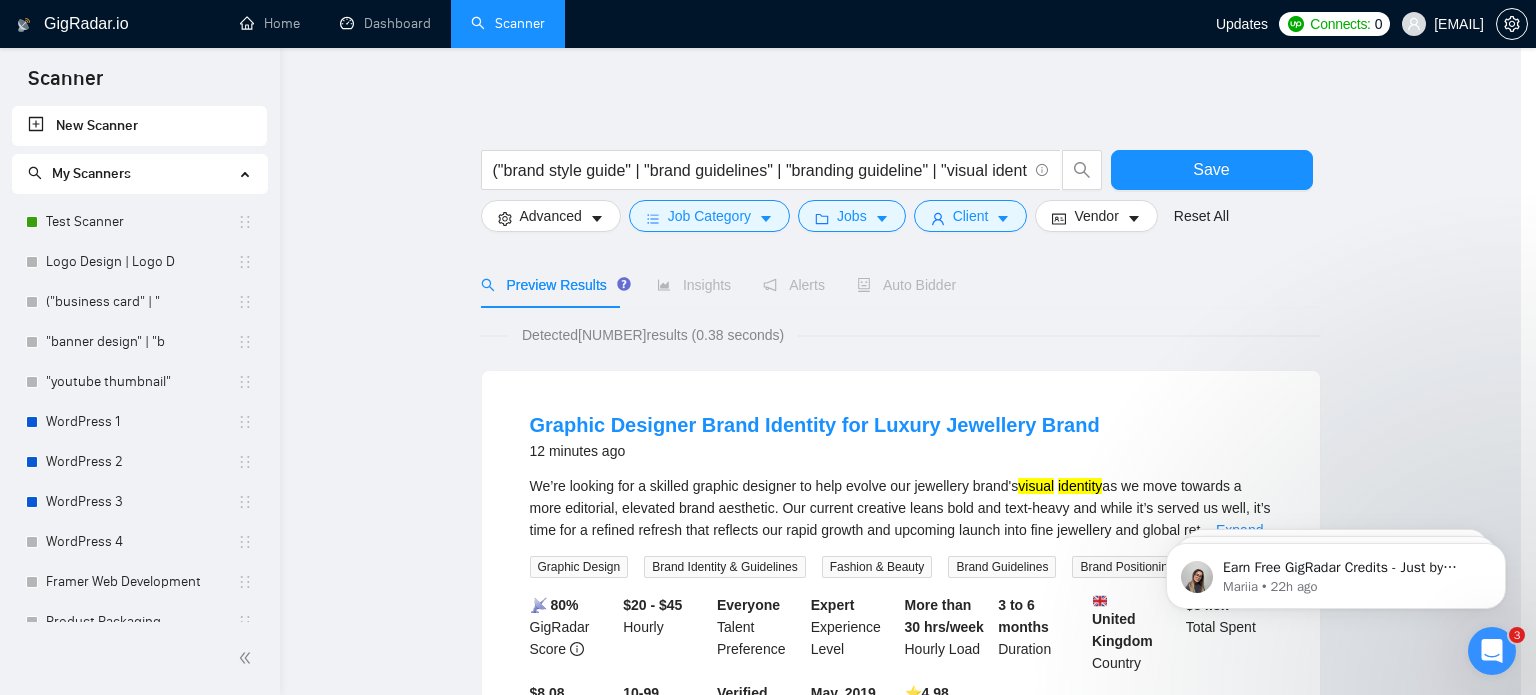 scroll, scrollTop: 63, scrollLeft: 0, axis: vertical 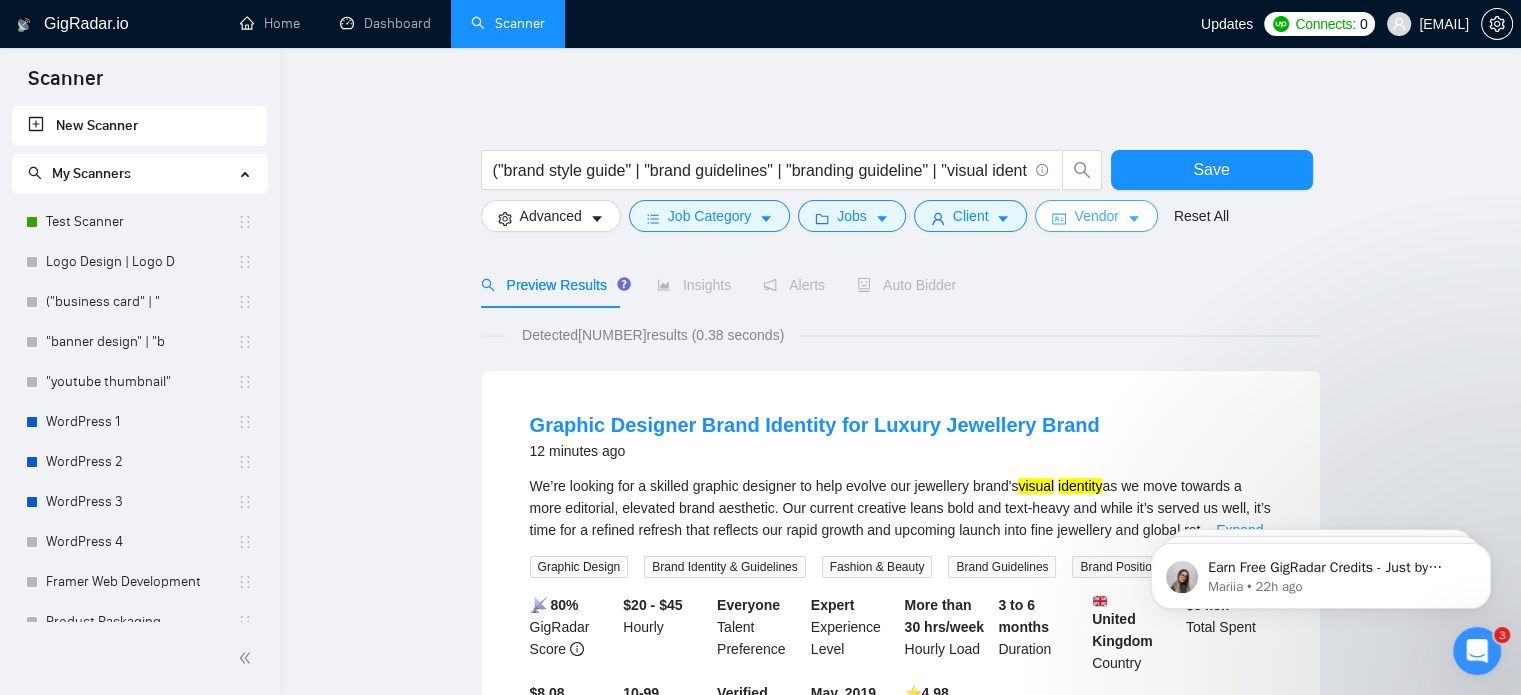 click on "Vendor" at bounding box center [1096, 216] 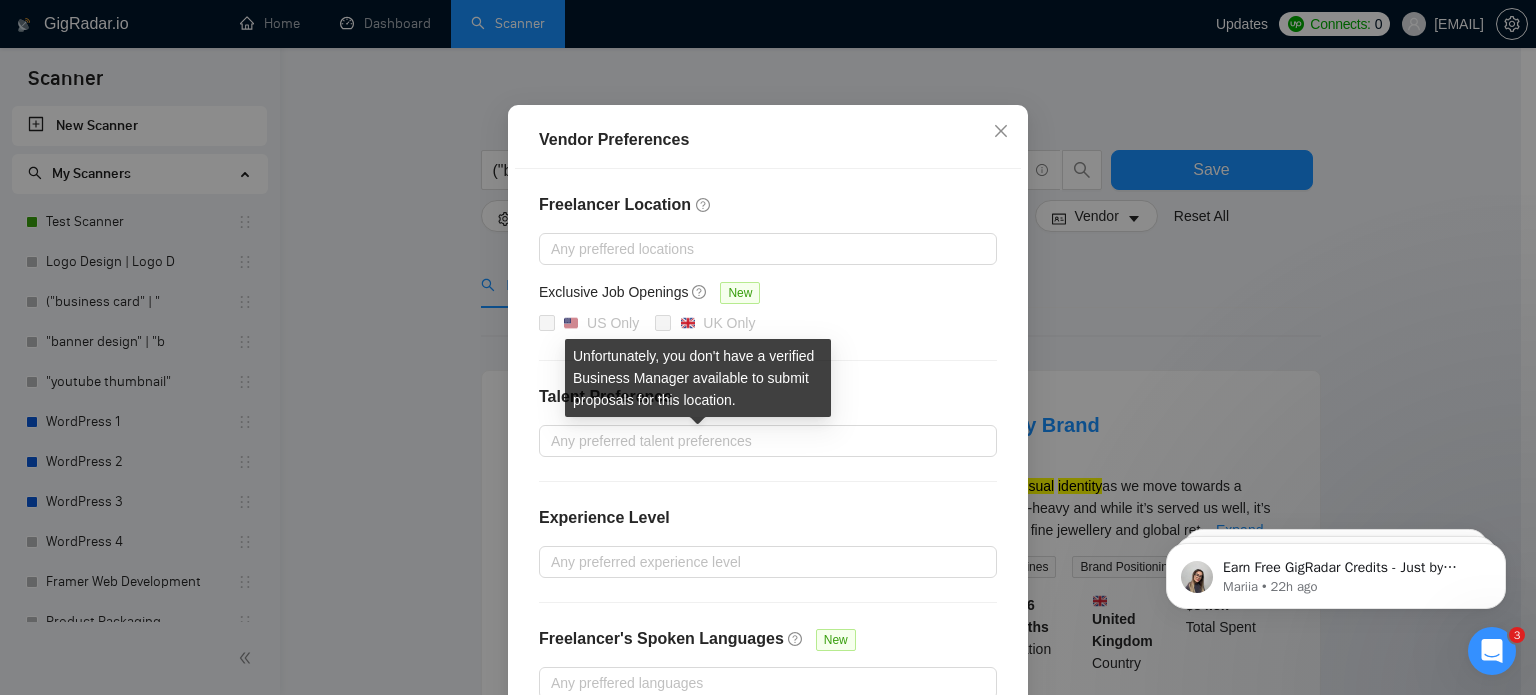 scroll, scrollTop: 112, scrollLeft: 0, axis: vertical 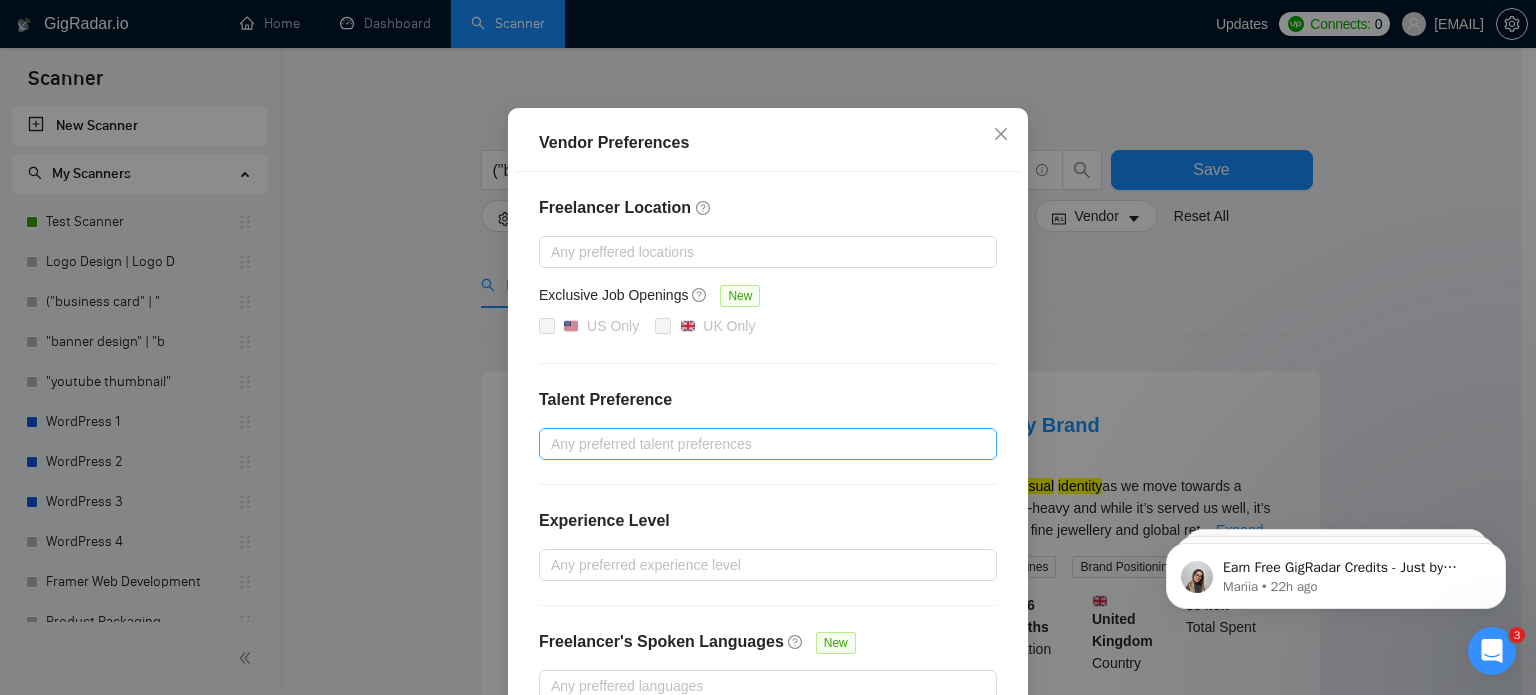 click at bounding box center (758, 444) 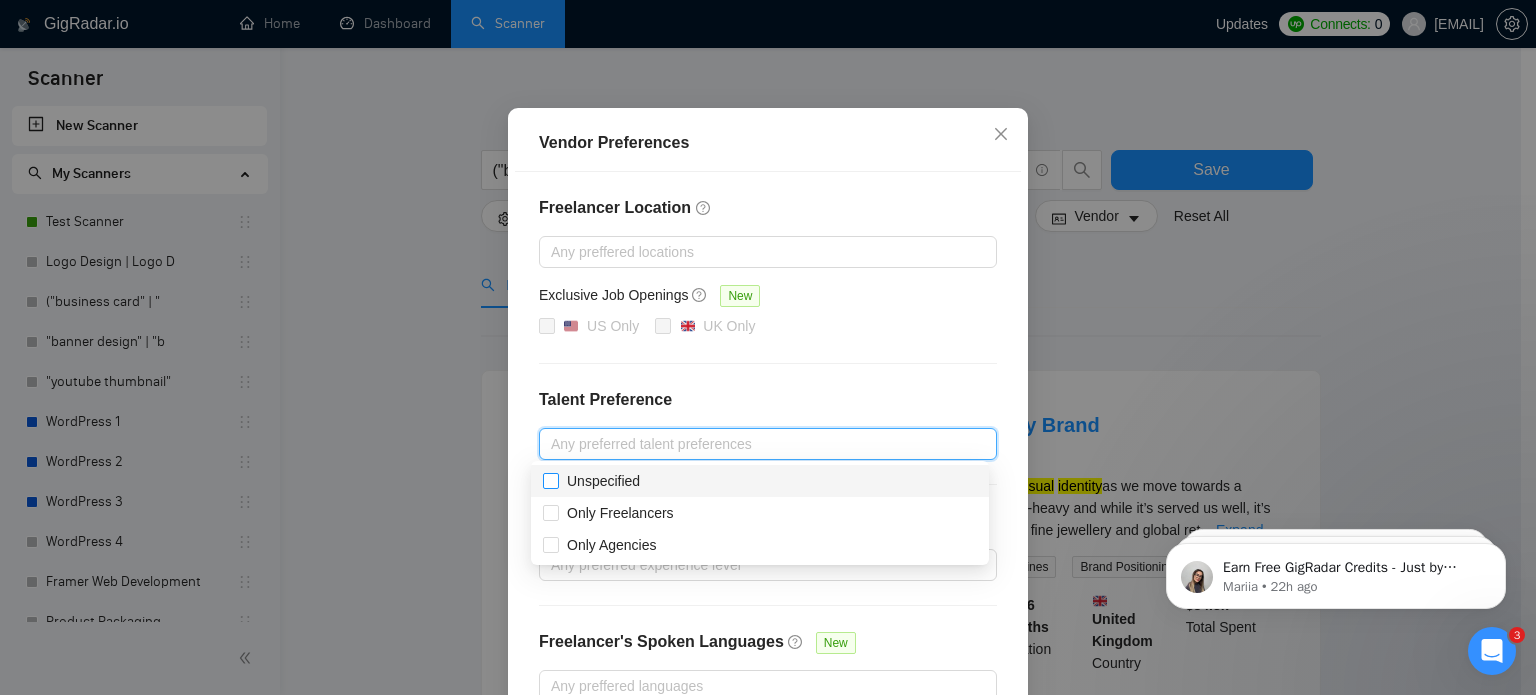 click on "Unspecified" at bounding box center (550, 480) 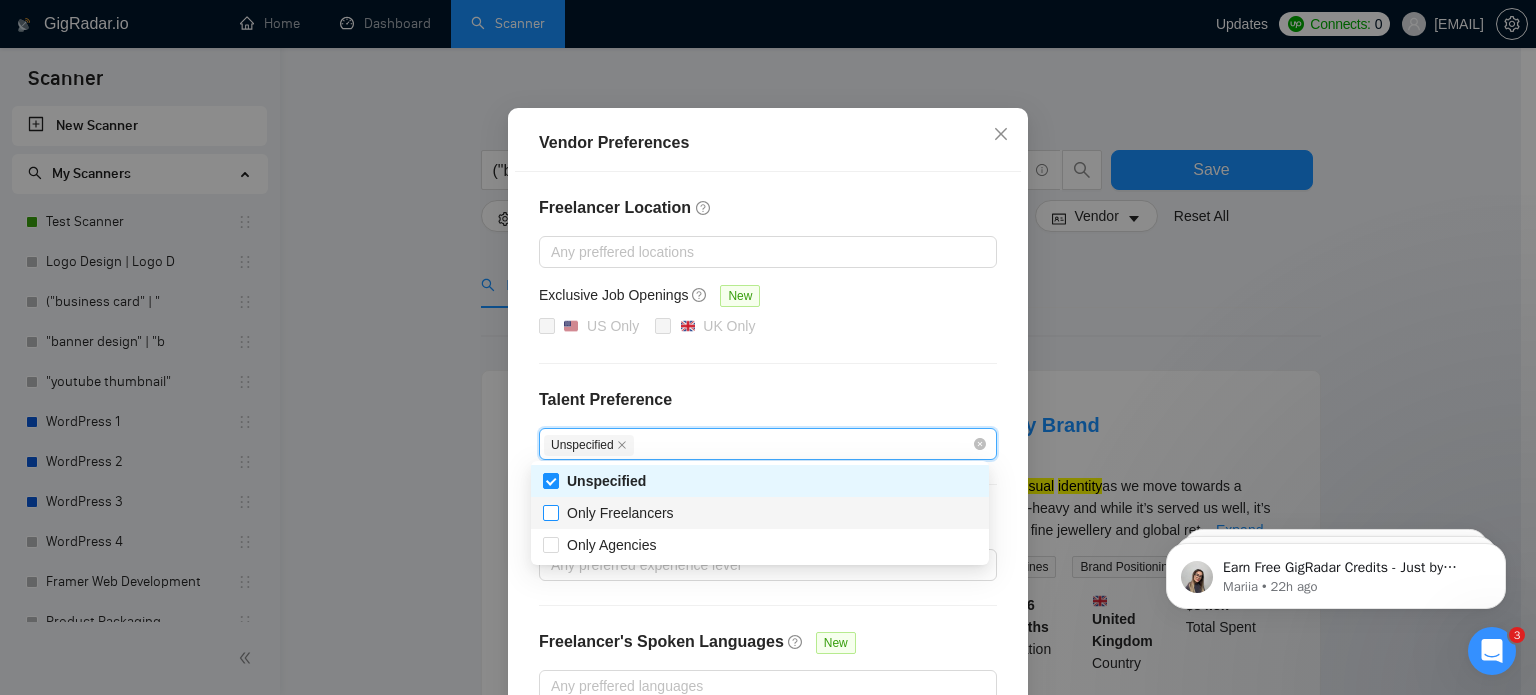 click on "Only Freelancers" at bounding box center [612, 513] 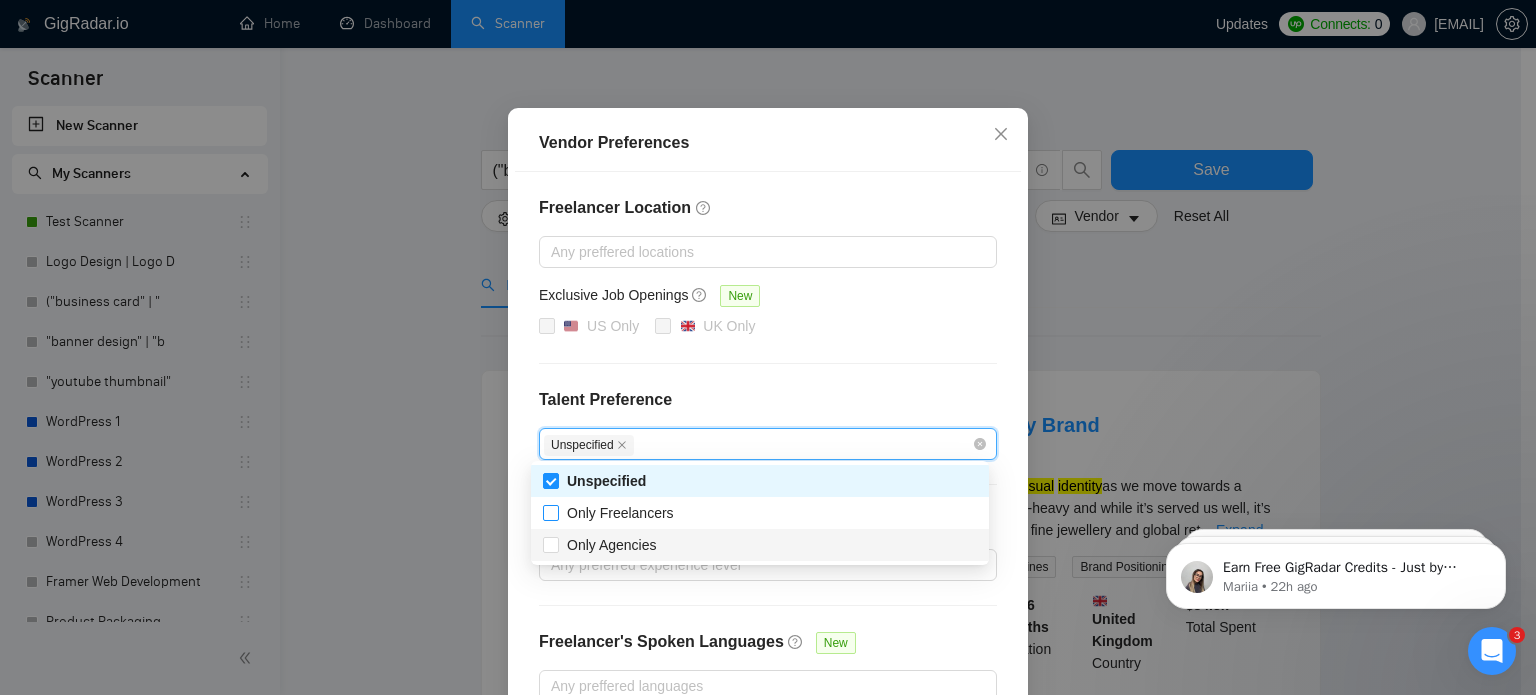 click on "Only Agencies" at bounding box center [760, 545] 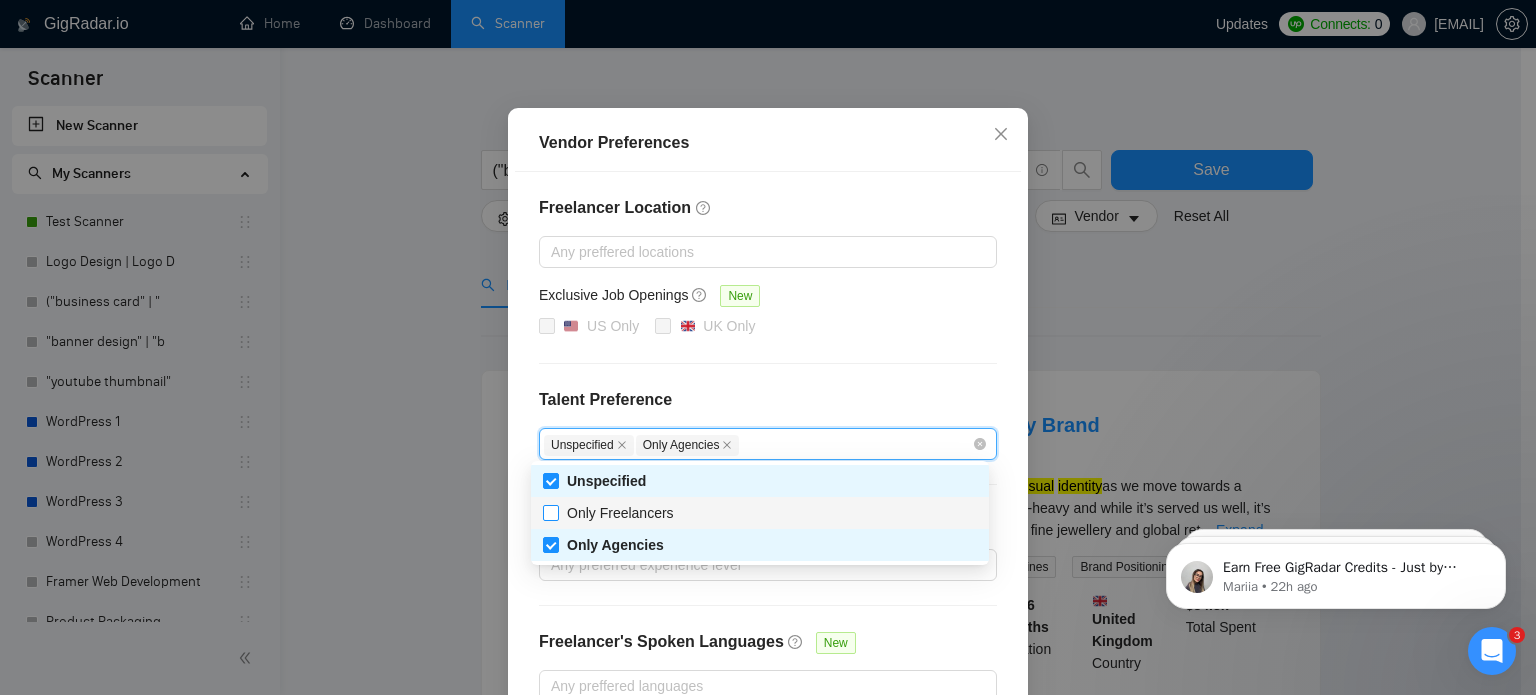 click on "Only Freelancers" at bounding box center [550, 512] 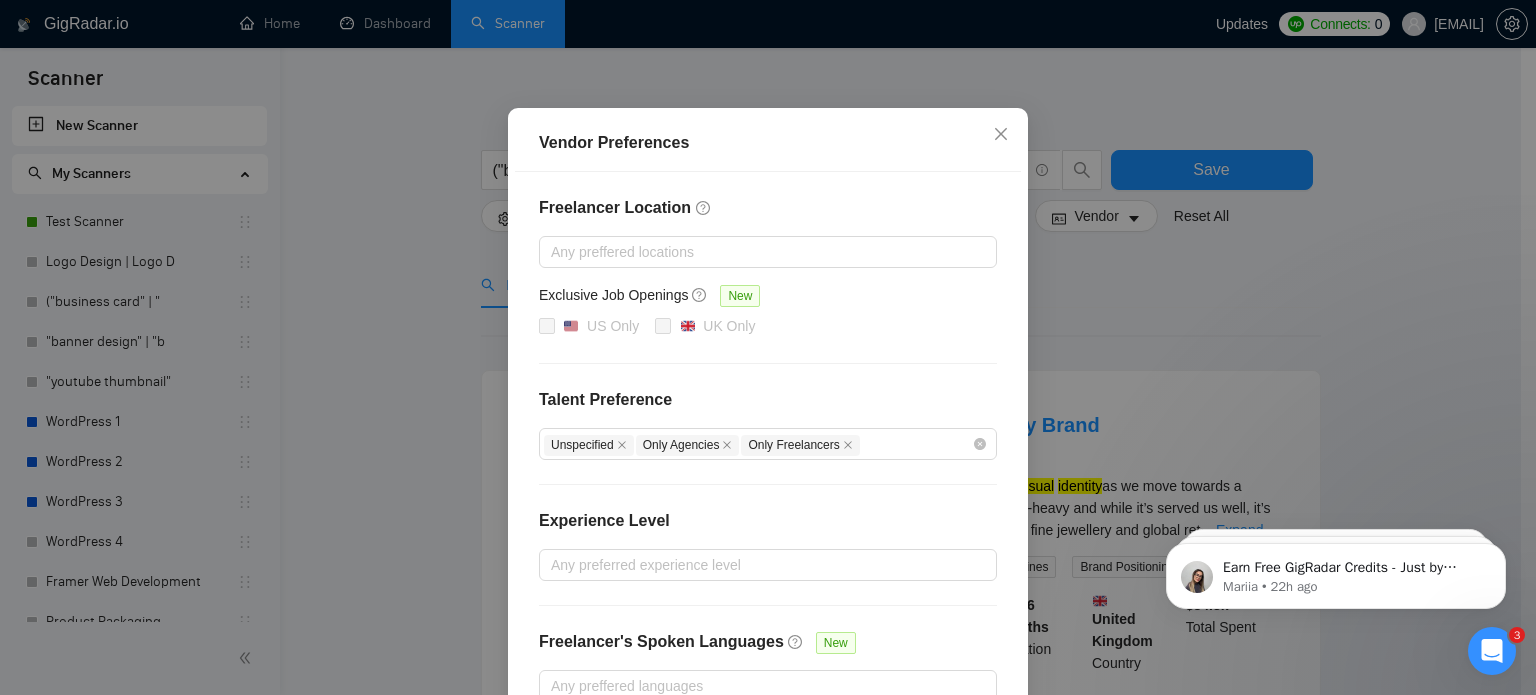 click on "Talent Preference" at bounding box center [768, 400] 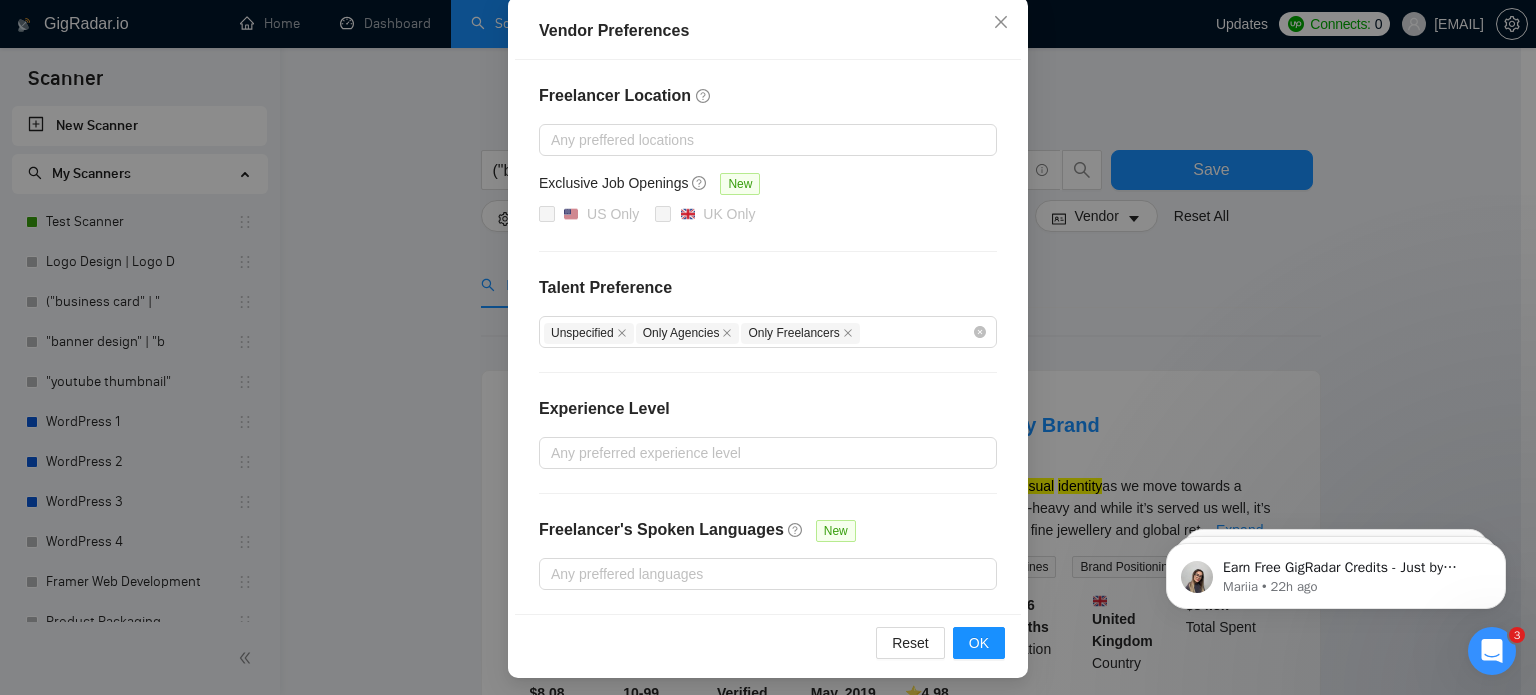 scroll, scrollTop: 228, scrollLeft: 0, axis: vertical 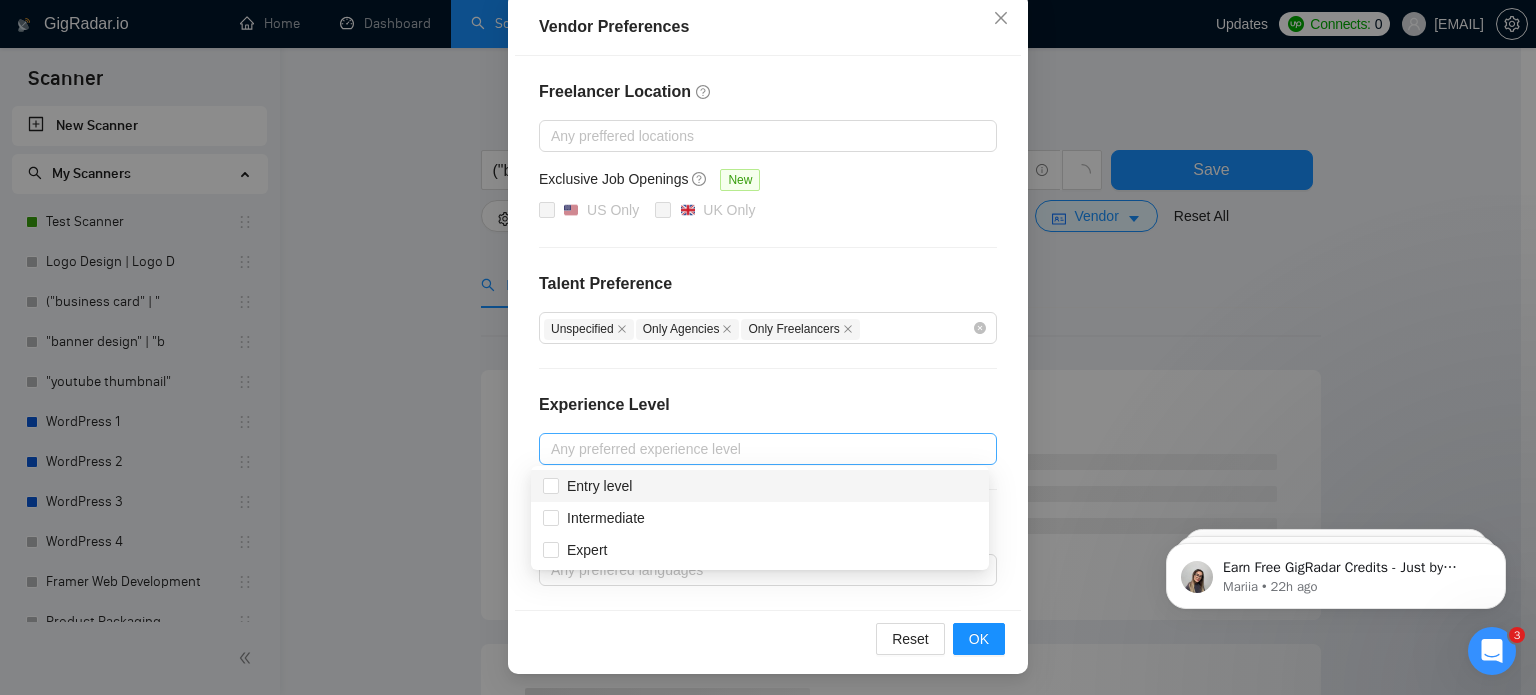 click at bounding box center [758, 449] 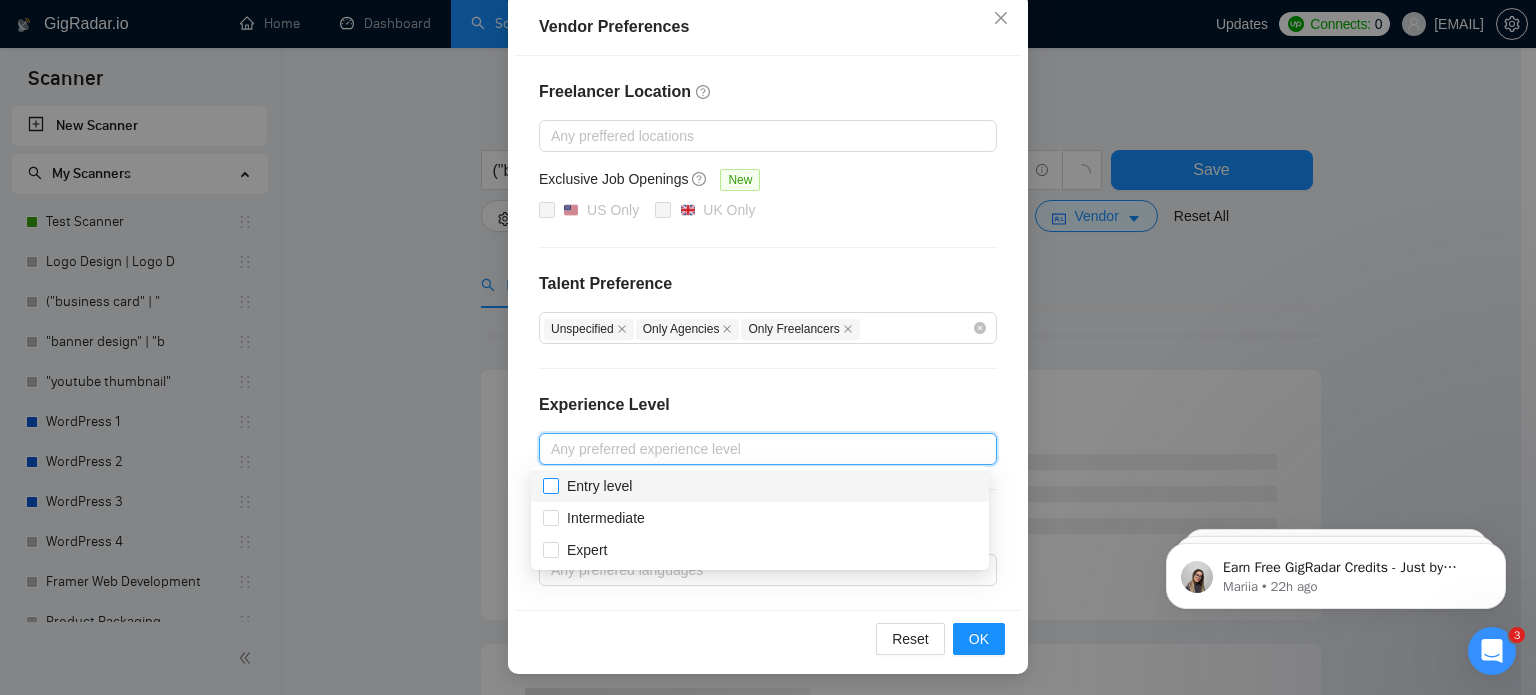 click on "Entry level" at bounding box center (599, 486) 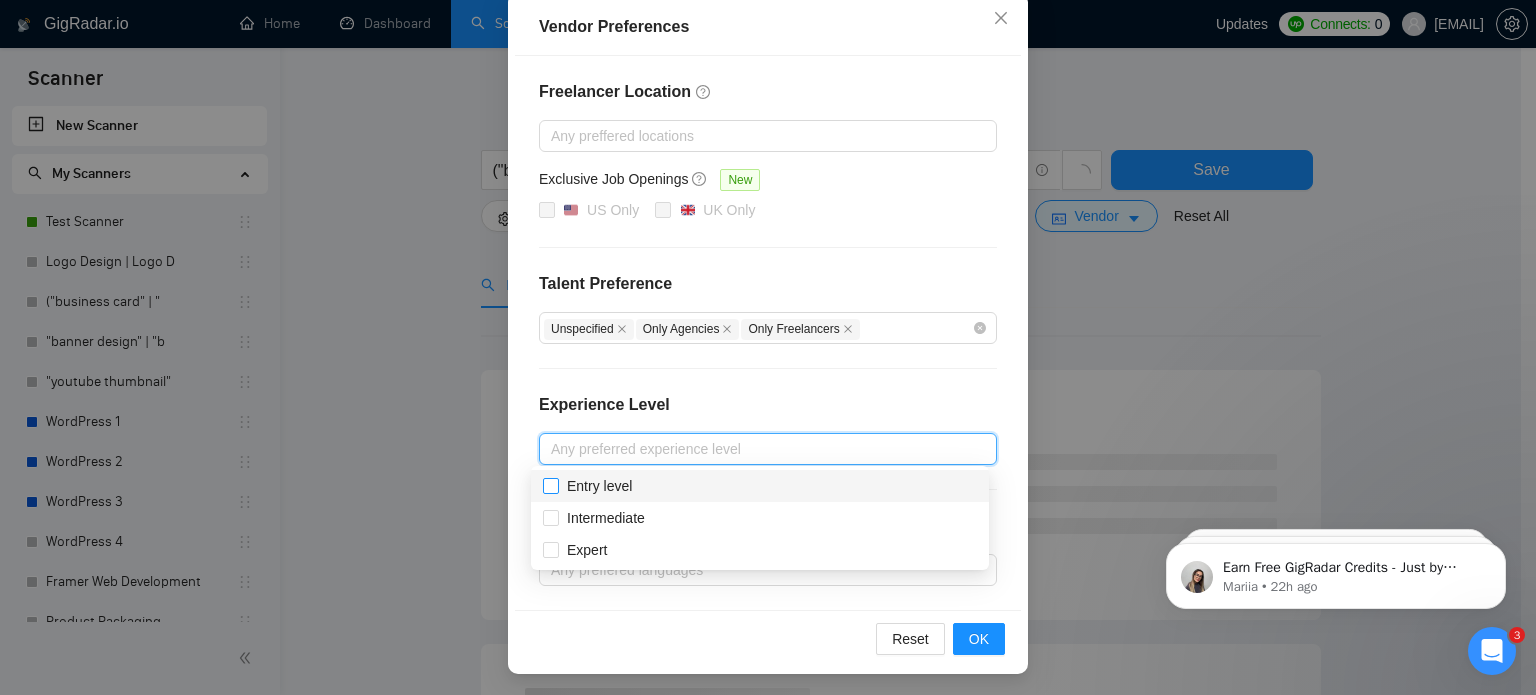 click on "Entry level" at bounding box center (550, 485) 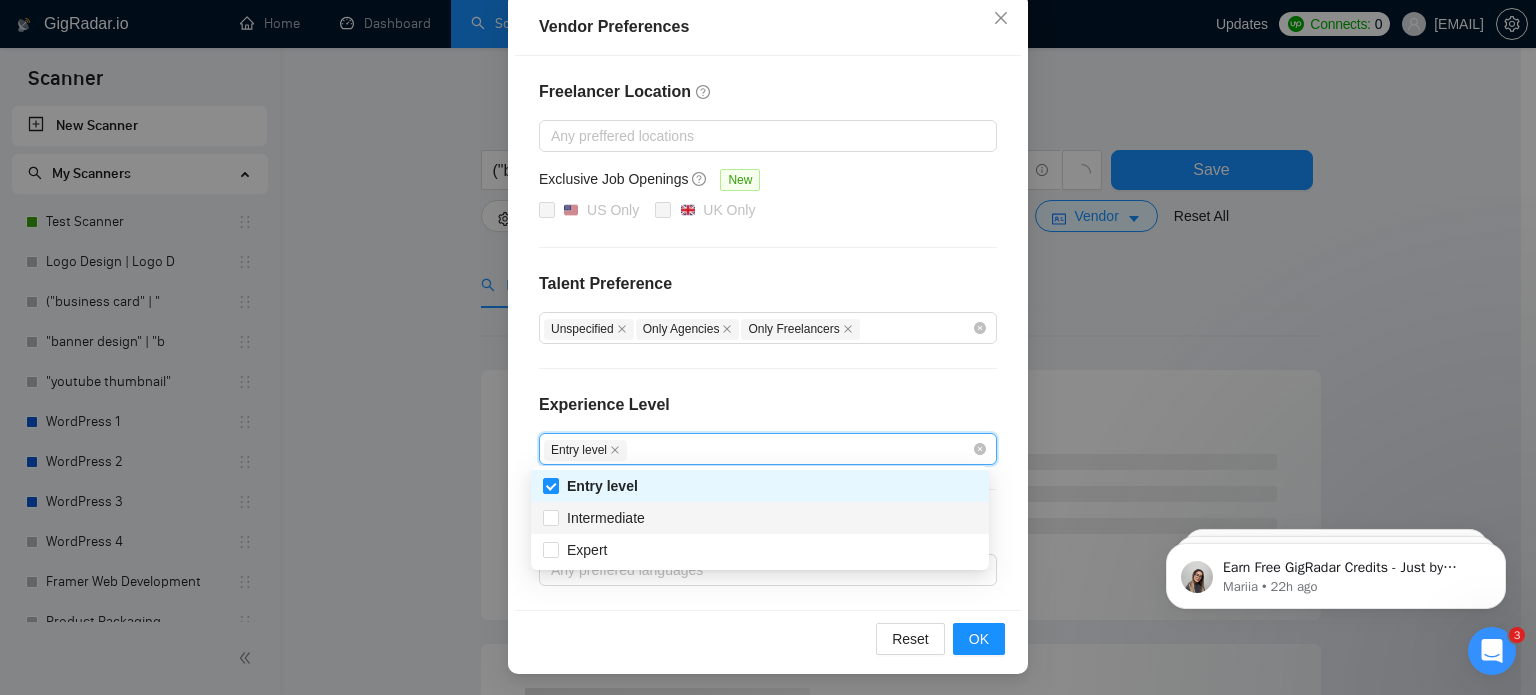 click on "Intermediate" at bounding box center (760, 518) 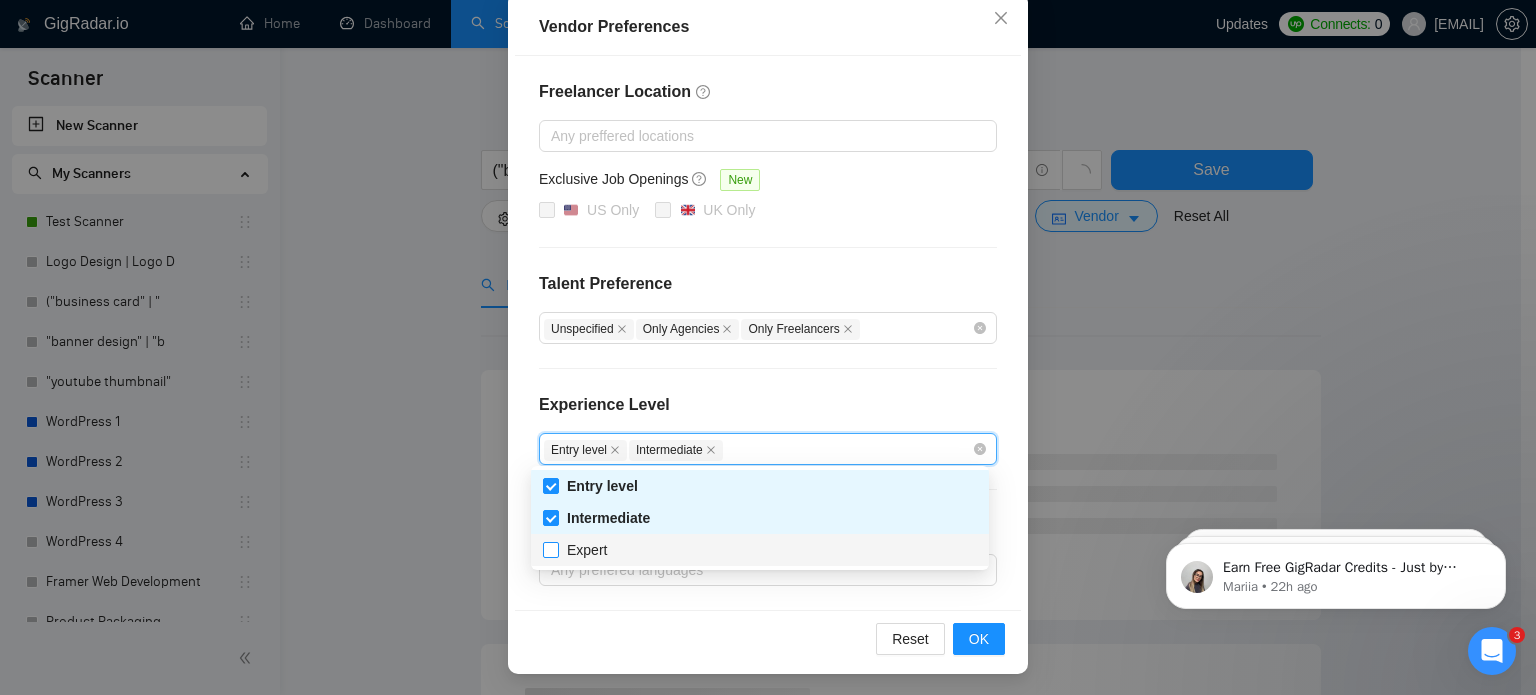 click on "Expert" at bounding box center [587, 550] 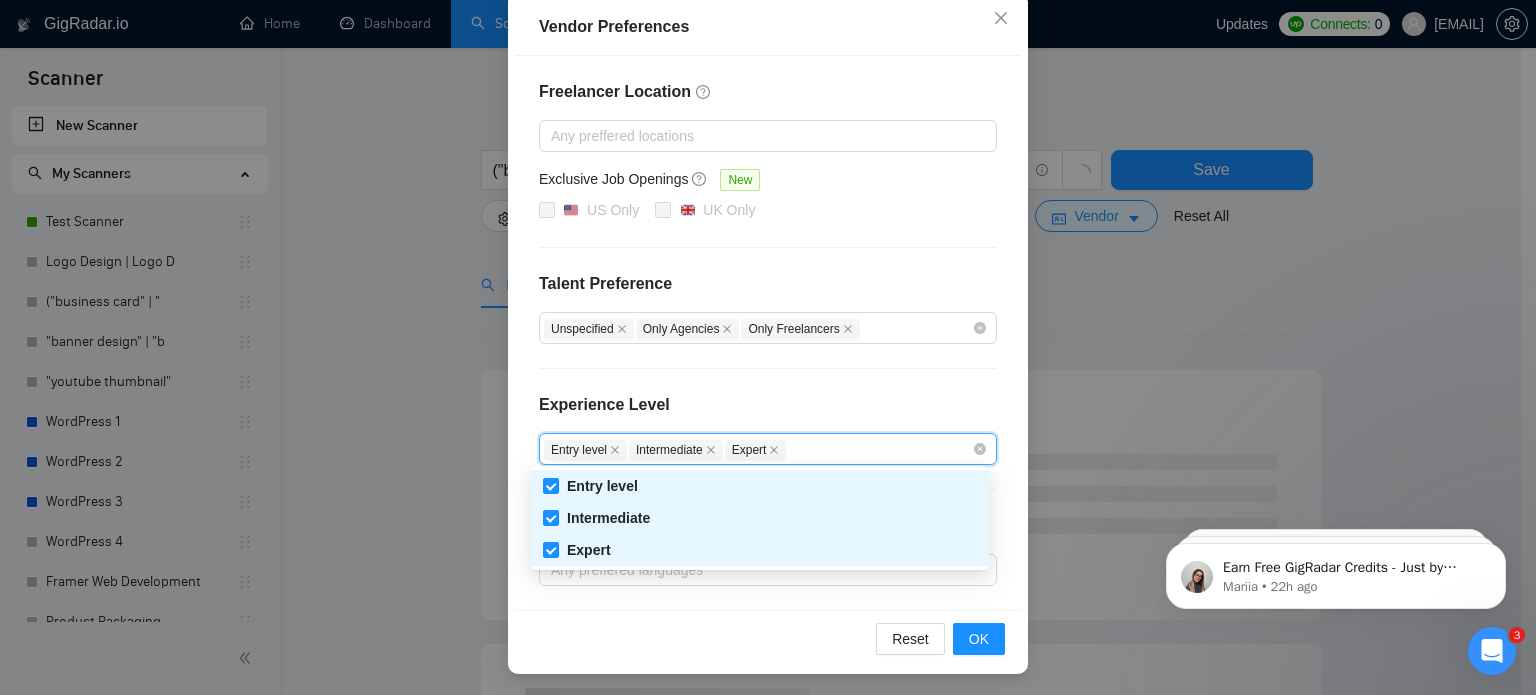 click on "Freelancer Location     Any preffered locations Exclusive Job Openings New US Only UK Only Talent Preference Unspecified Only Agencies Only Freelancers   Experience Level Entry level, Intermediate, Expert Entry level Intermediate Expert   Freelancer's Spoken Languages New   Any preffered languages" at bounding box center [768, 333] 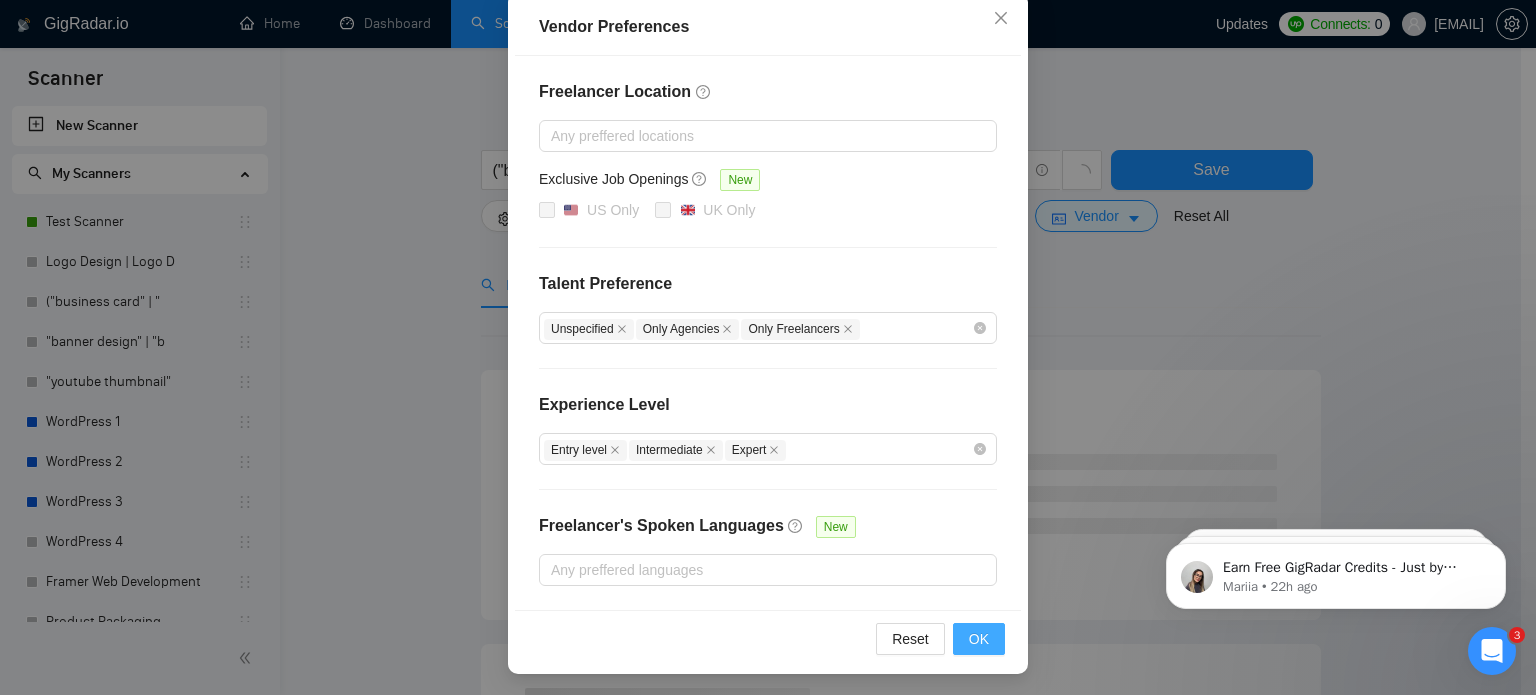 click on "OK" at bounding box center (979, 639) 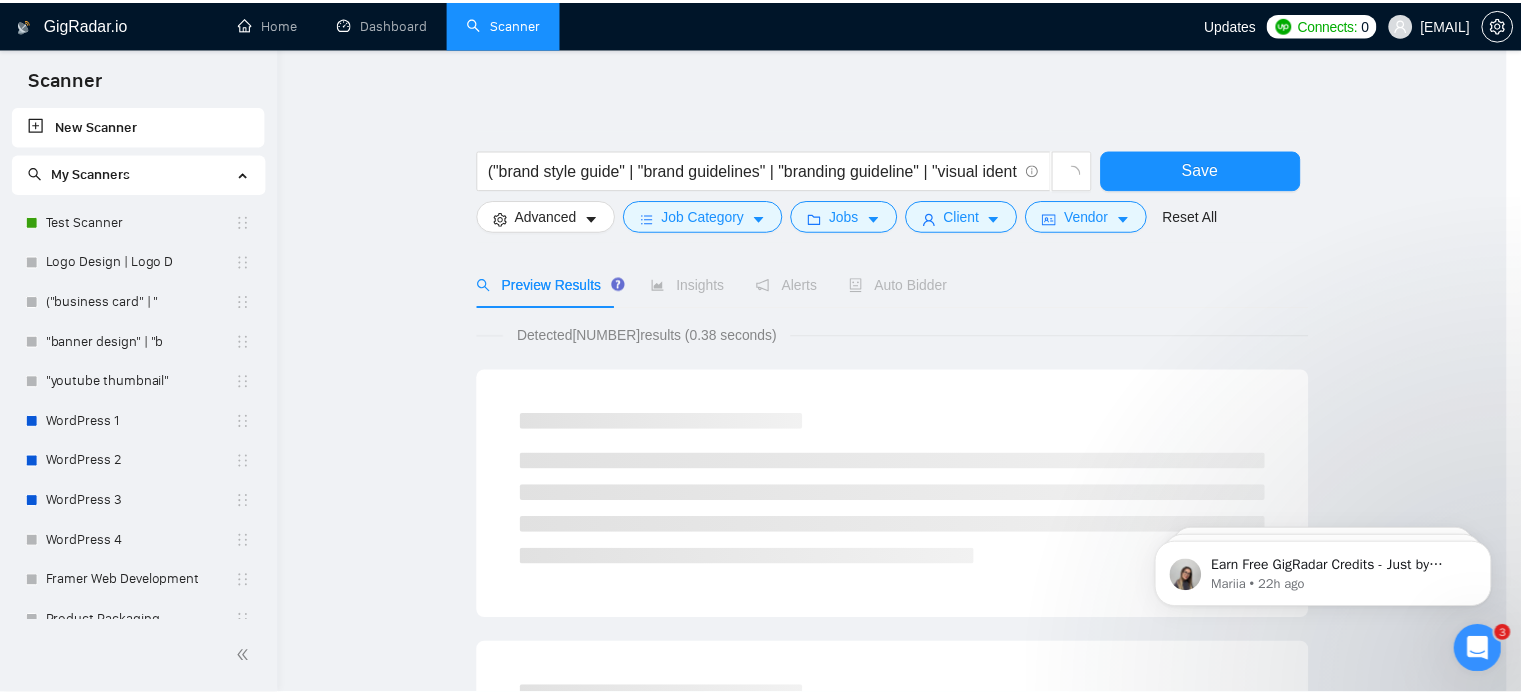 scroll, scrollTop: 128, scrollLeft: 0, axis: vertical 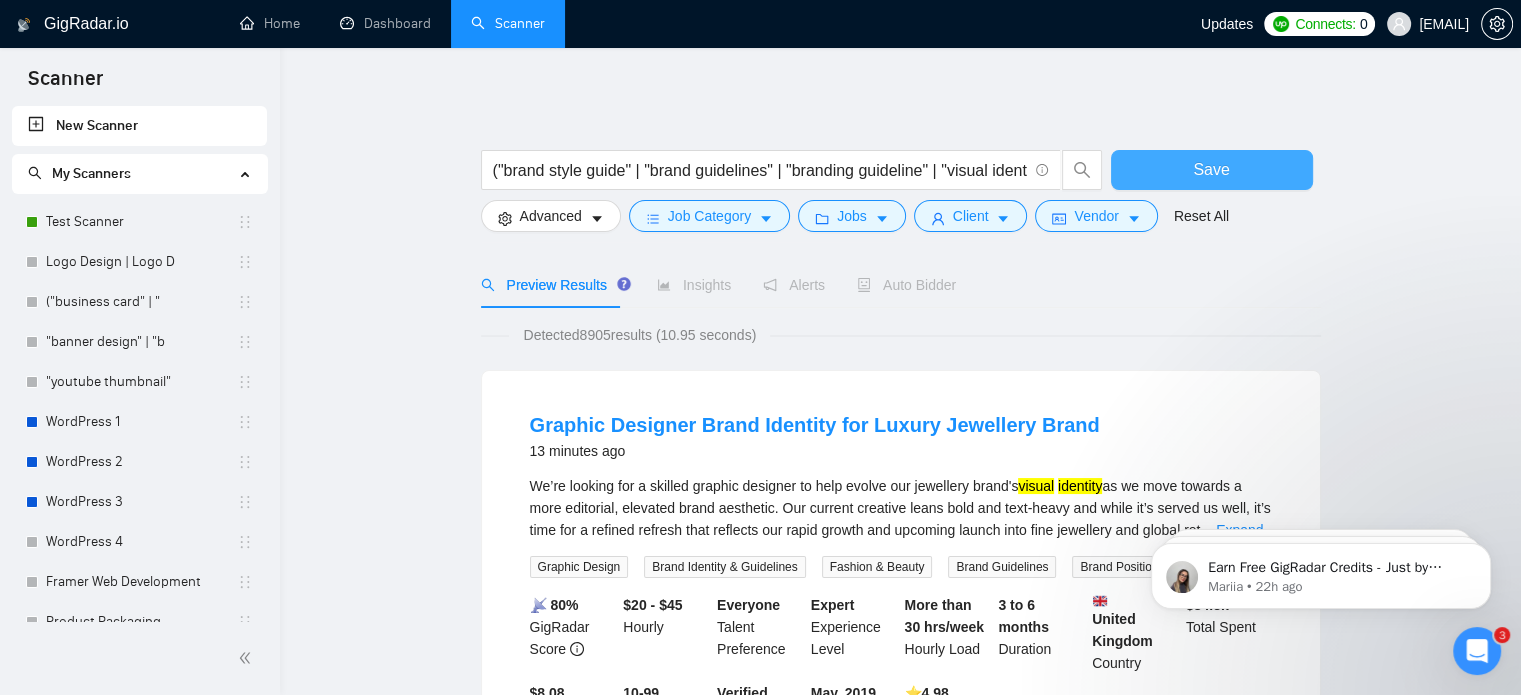 click on "Save" at bounding box center [1211, 169] 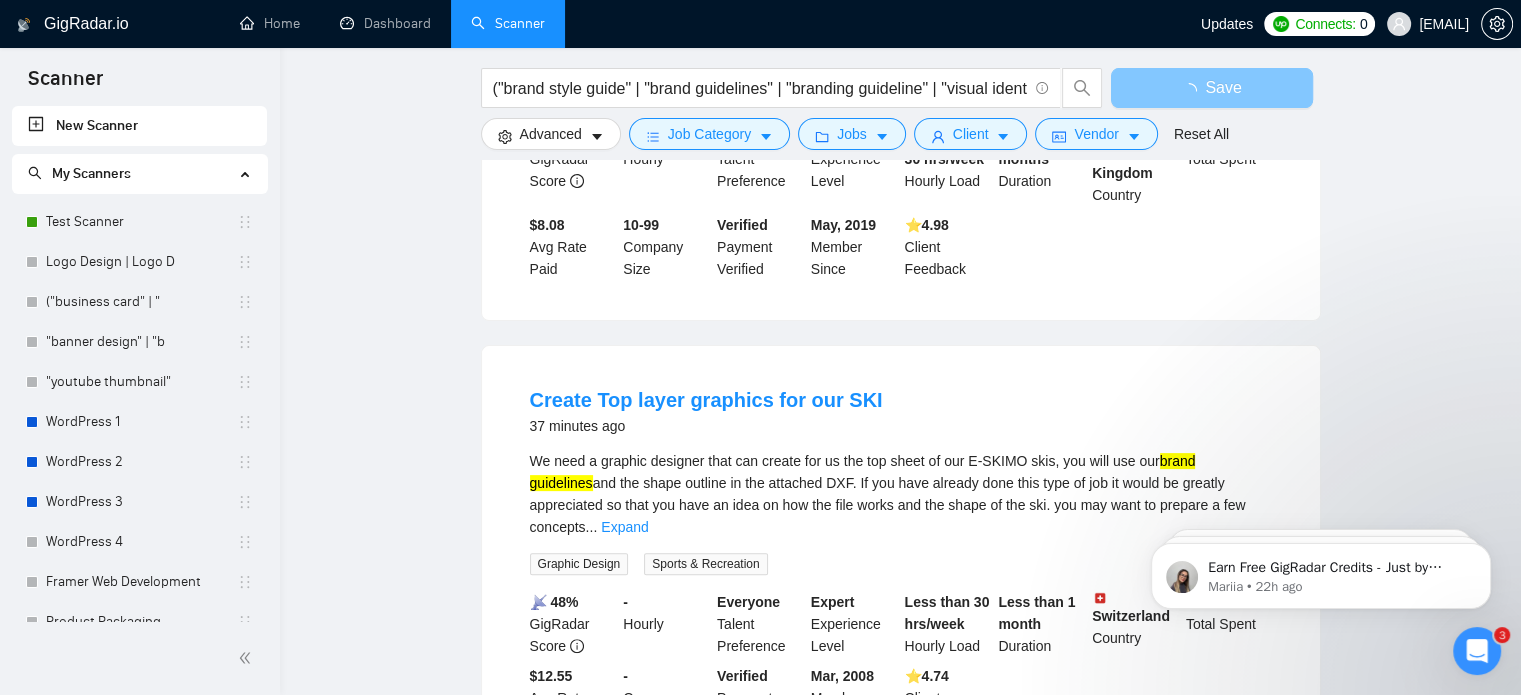 scroll, scrollTop: 456, scrollLeft: 0, axis: vertical 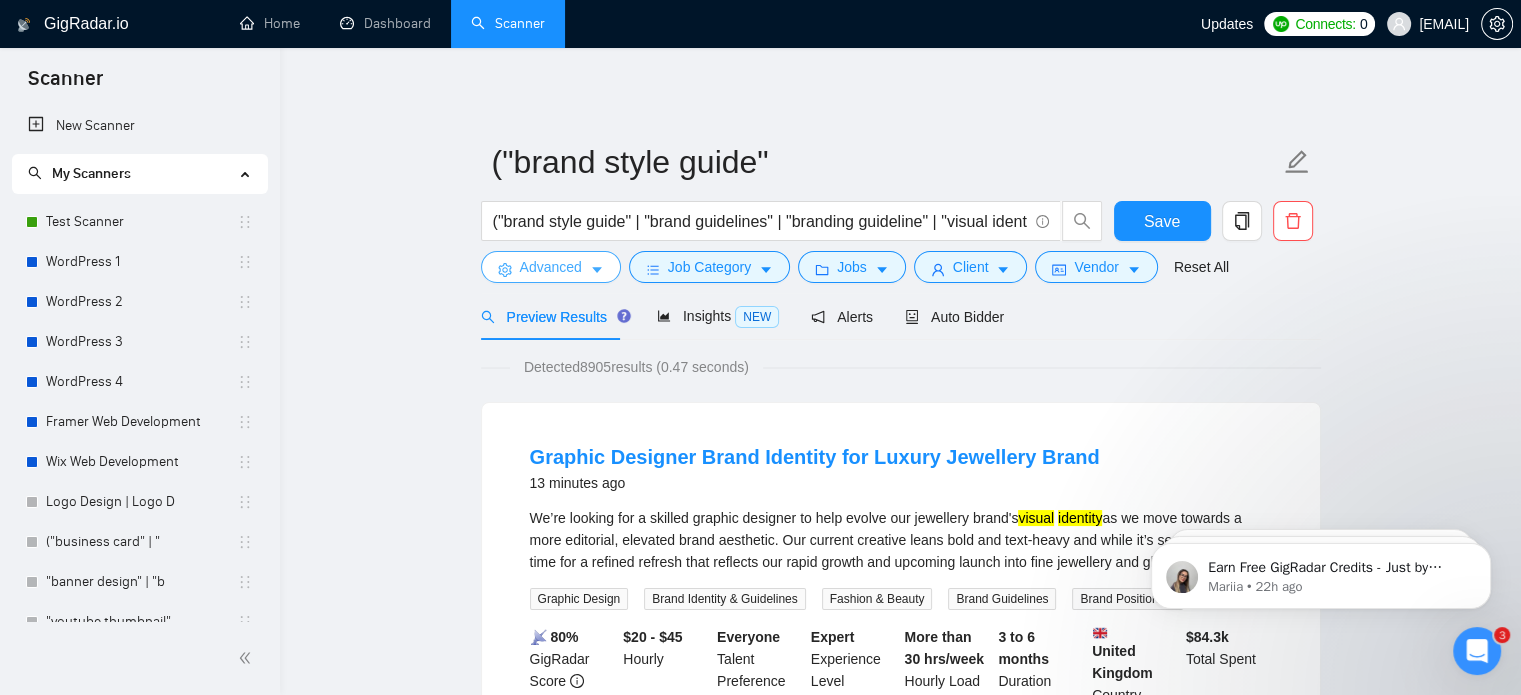 click on "Advanced" at bounding box center [551, 267] 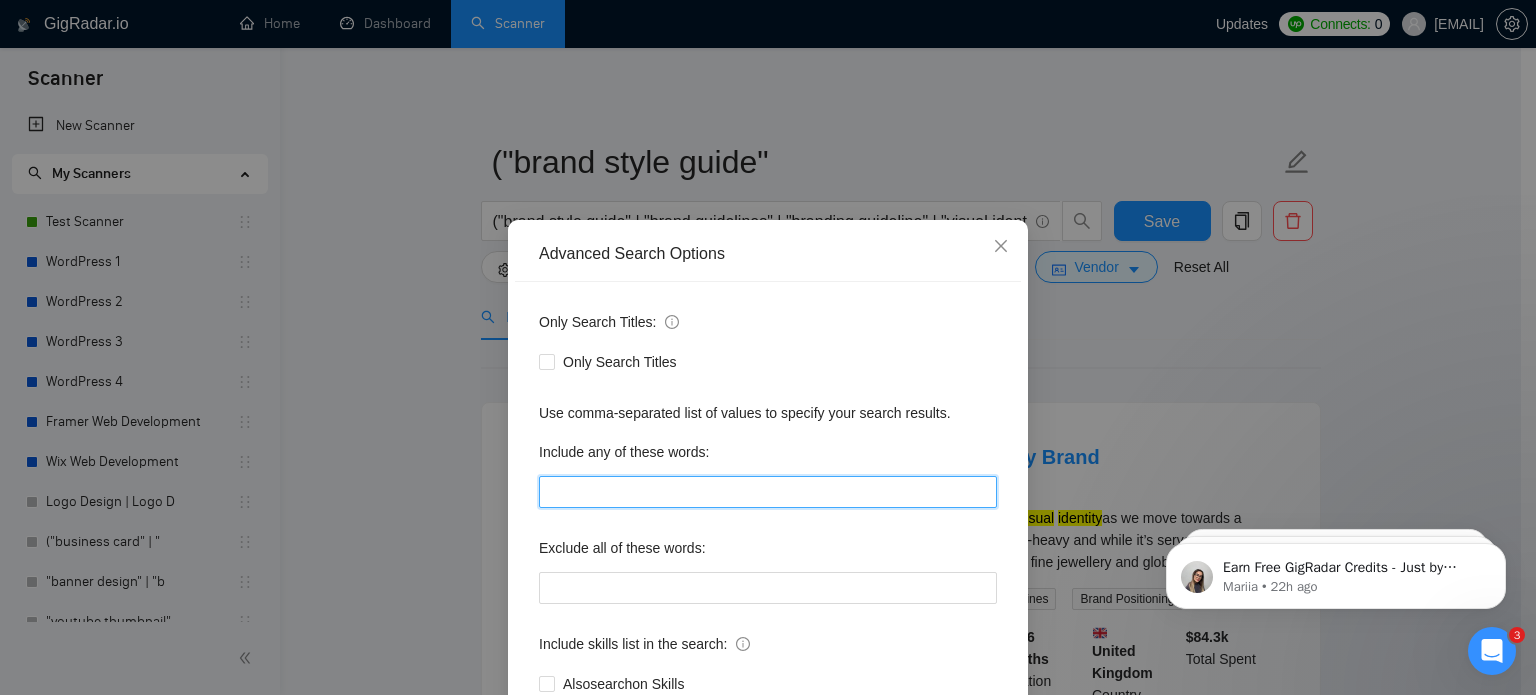 click at bounding box center [768, 492] 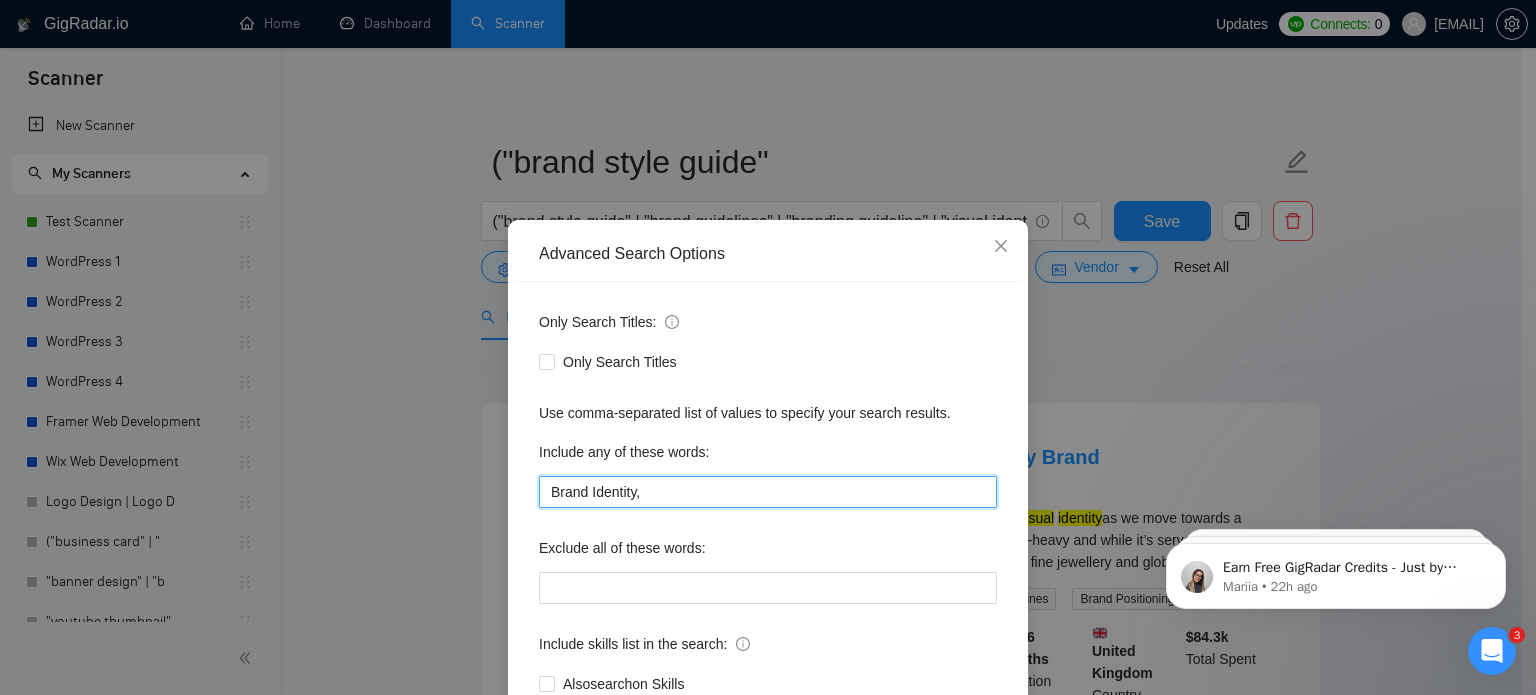 paste on "https://drive.google.com/drive/folders/1pQsqunP-E5eTnGG6KtCytRo7gCZwlr0L?usp=drive_link" 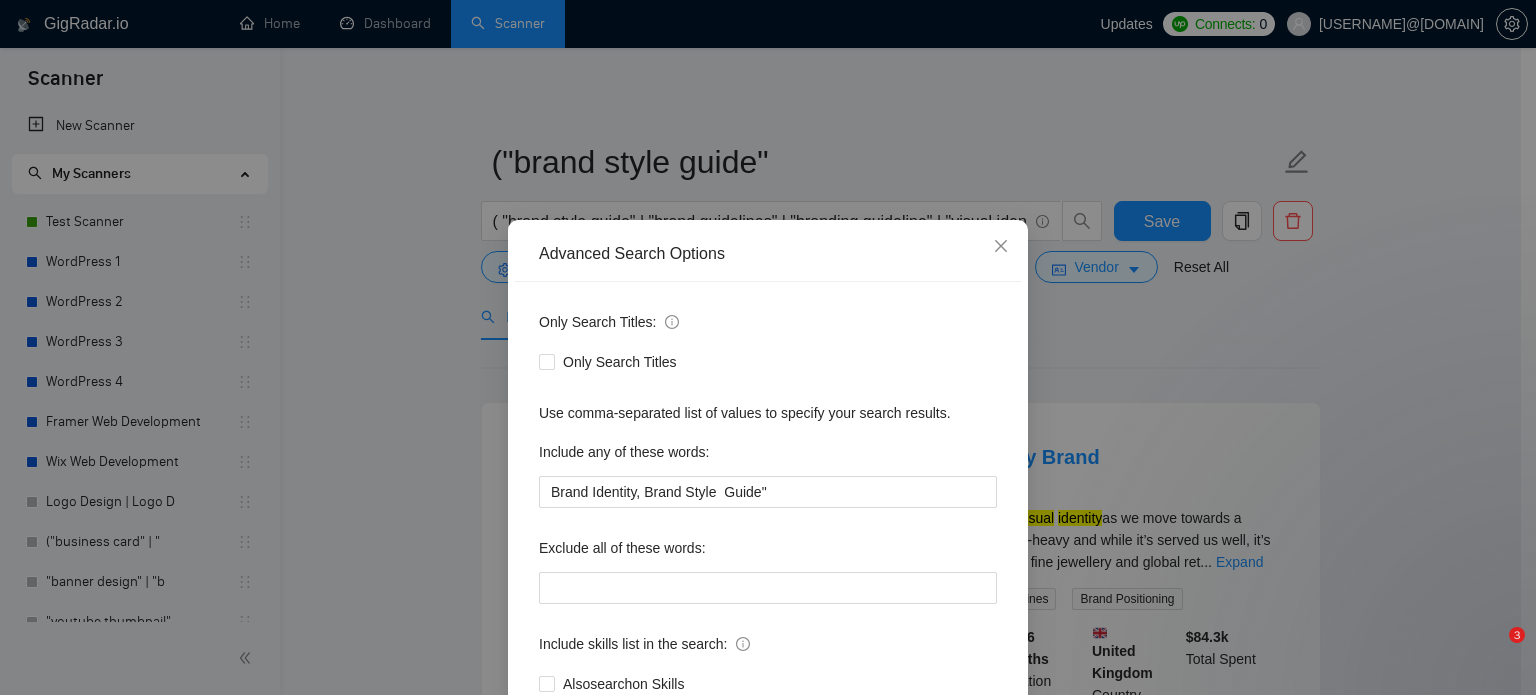 scroll, scrollTop: 0, scrollLeft: 0, axis: both 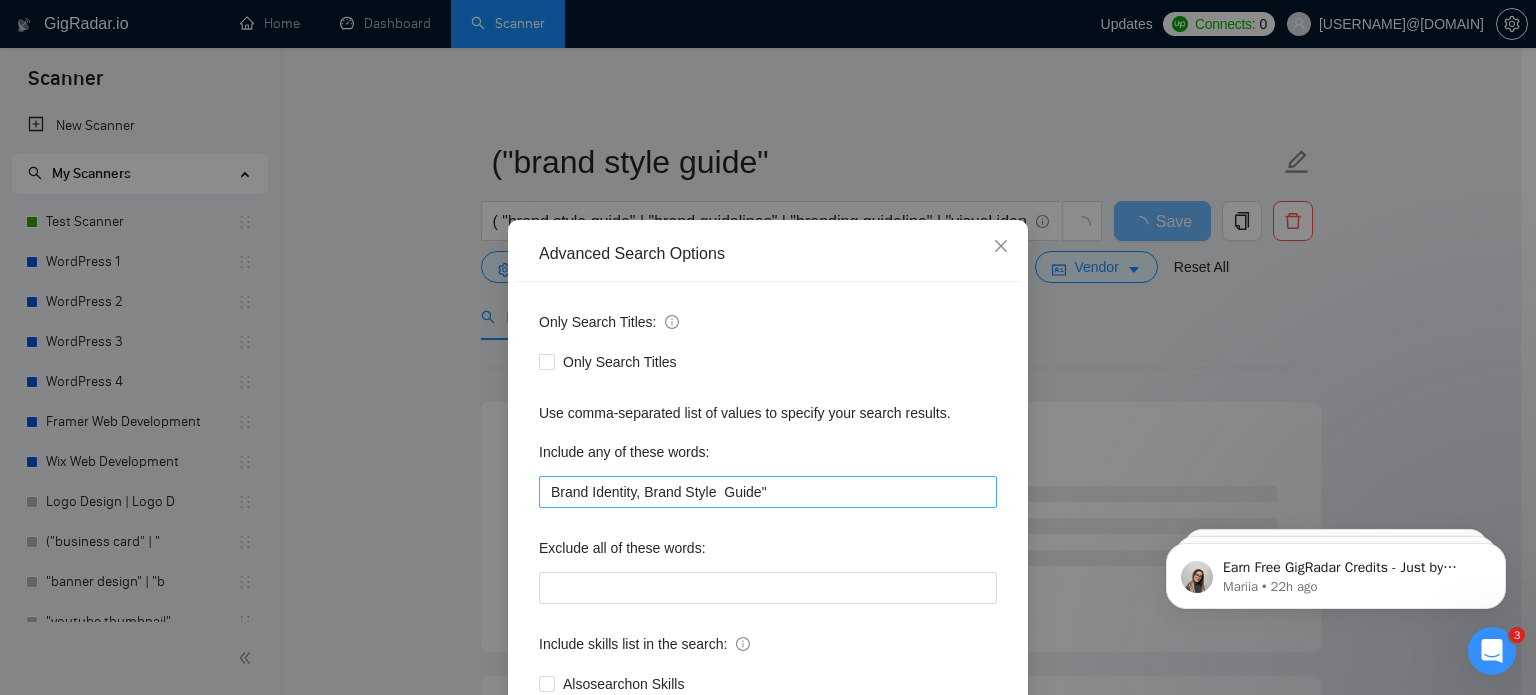 click on "Brand Identity, Brand Style  Guide"" at bounding box center [768, 492] 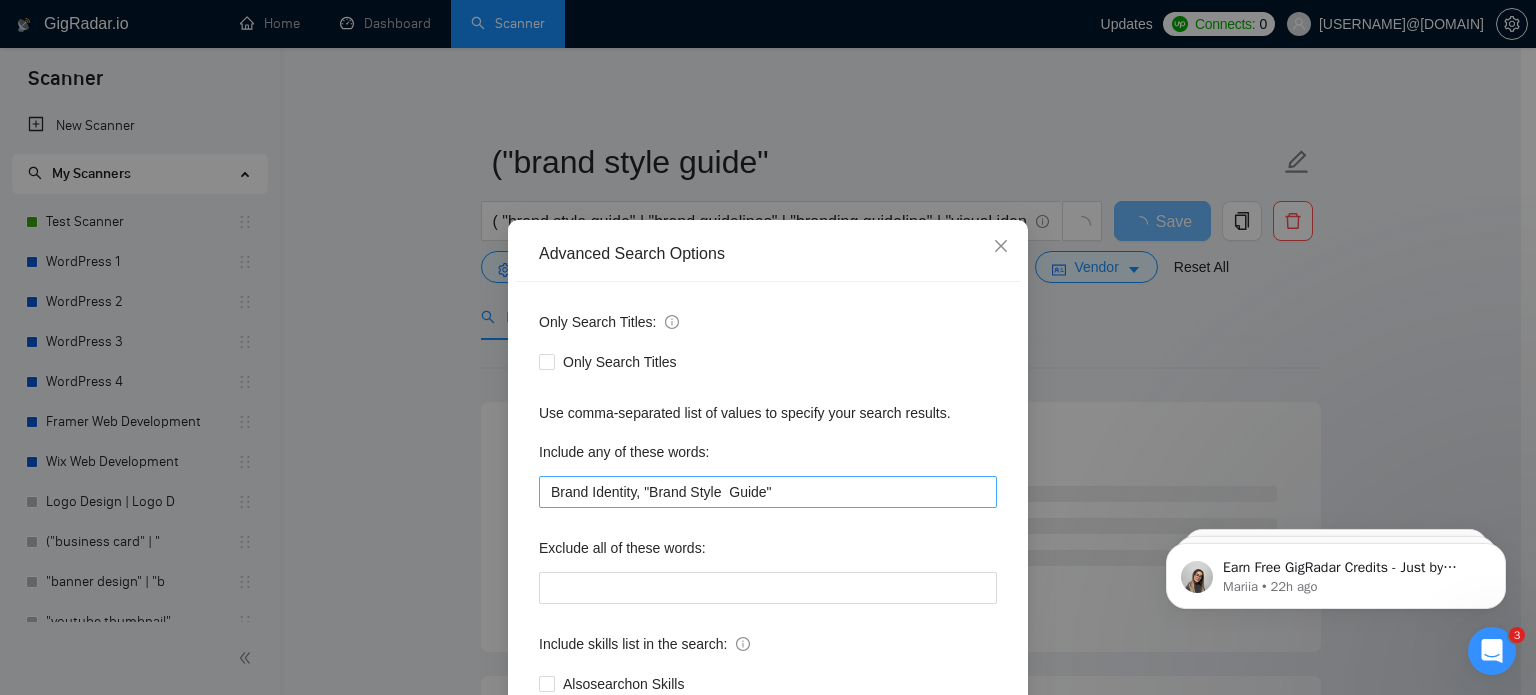 click on "Brand Identity, "Brand Style  Guide"" at bounding box center [768, 492] 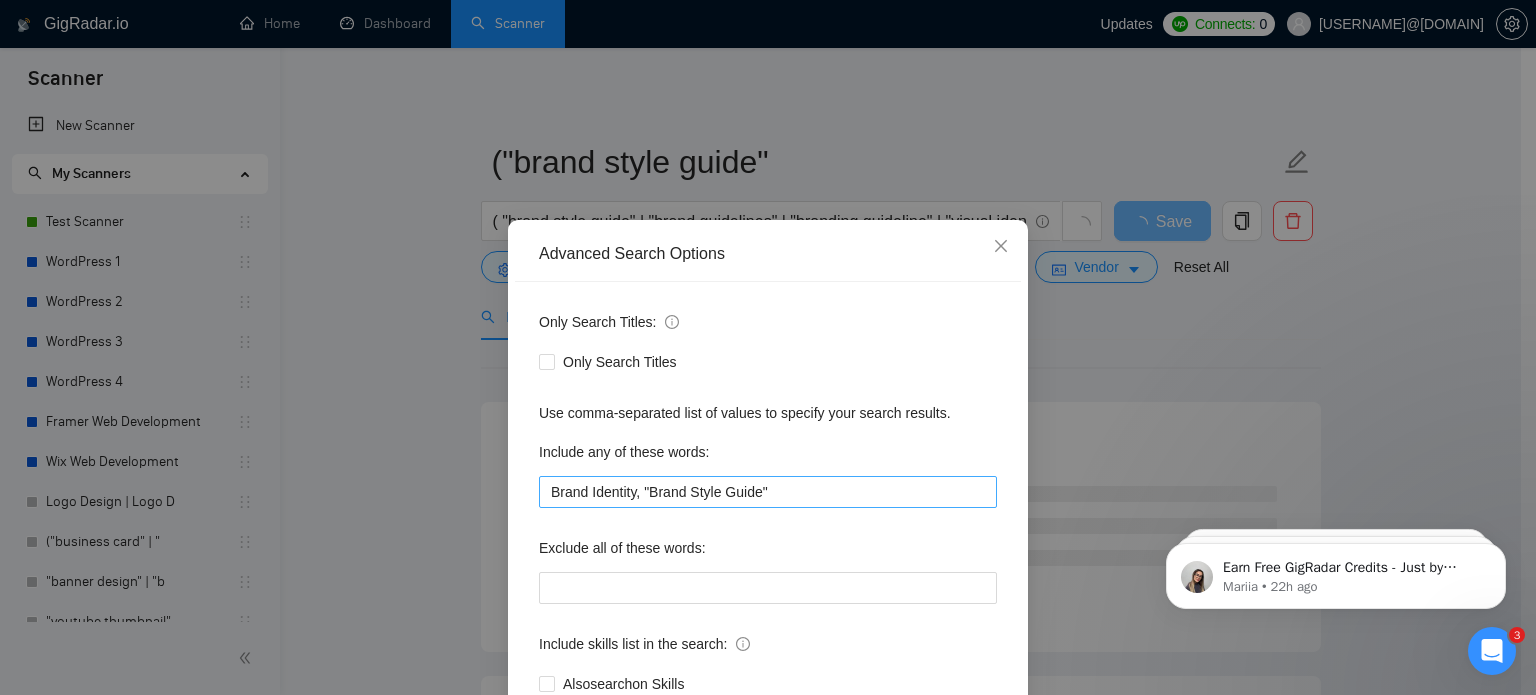 click on "Brand Identity, "Brand Style Guide"" at bounding box center (768, 492) 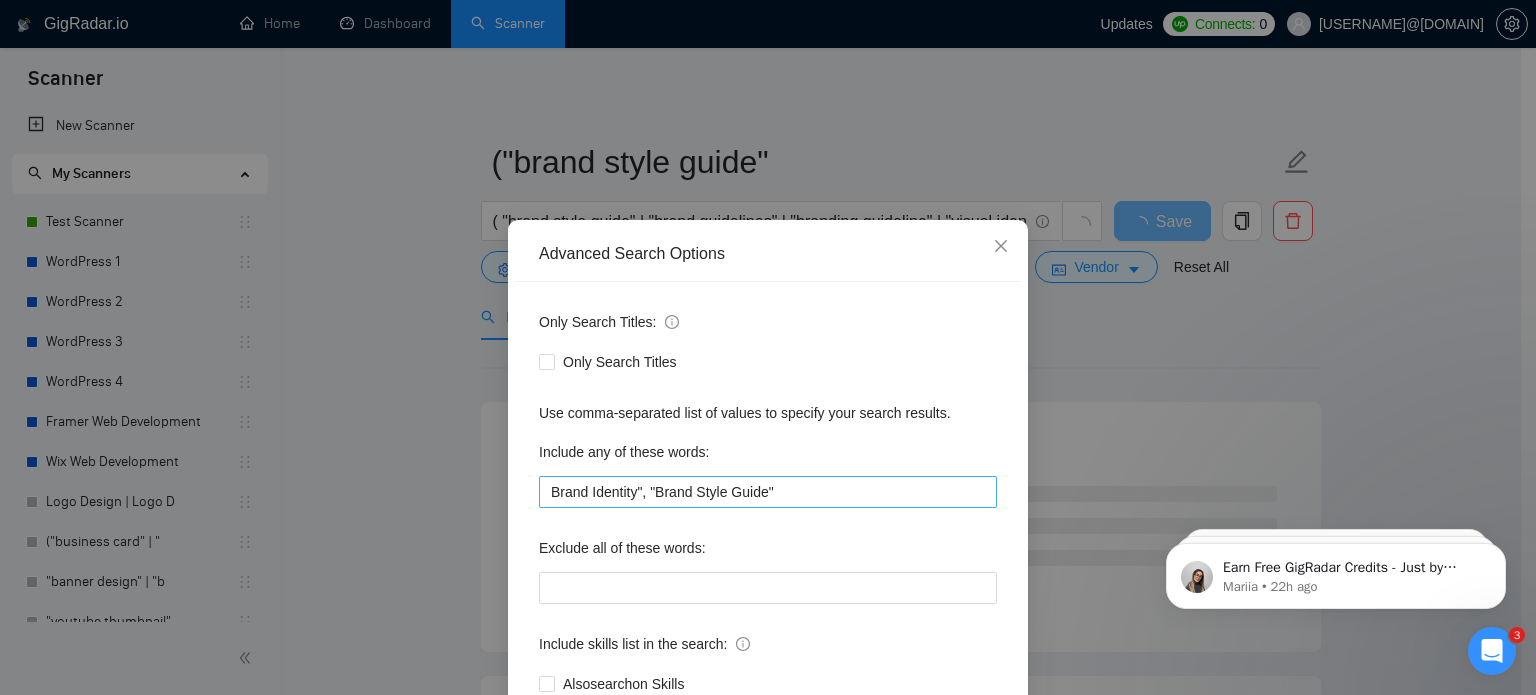 click on "Brand Identity", "Brand Style Guide"" at bounding box center [768, 492] 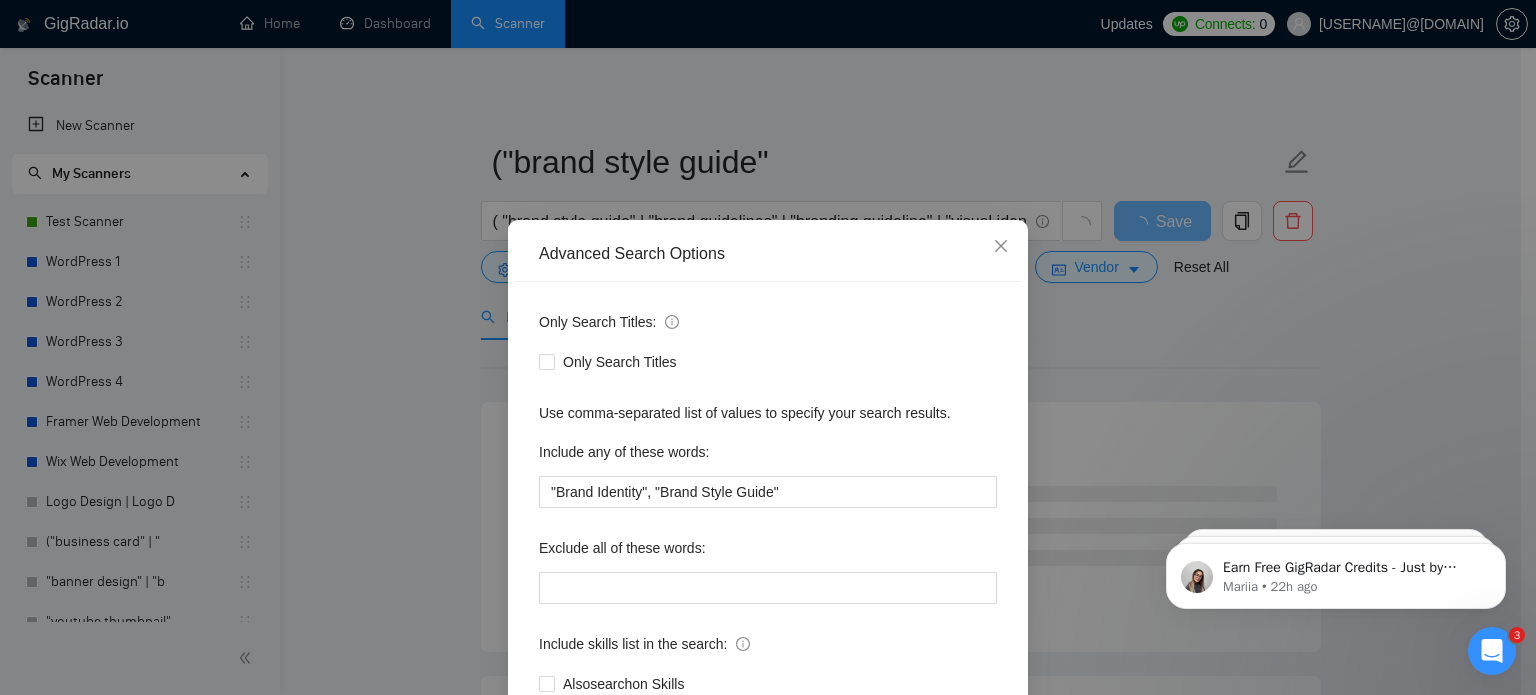 type on ""Brand Identity", "Brand Style Guide"" 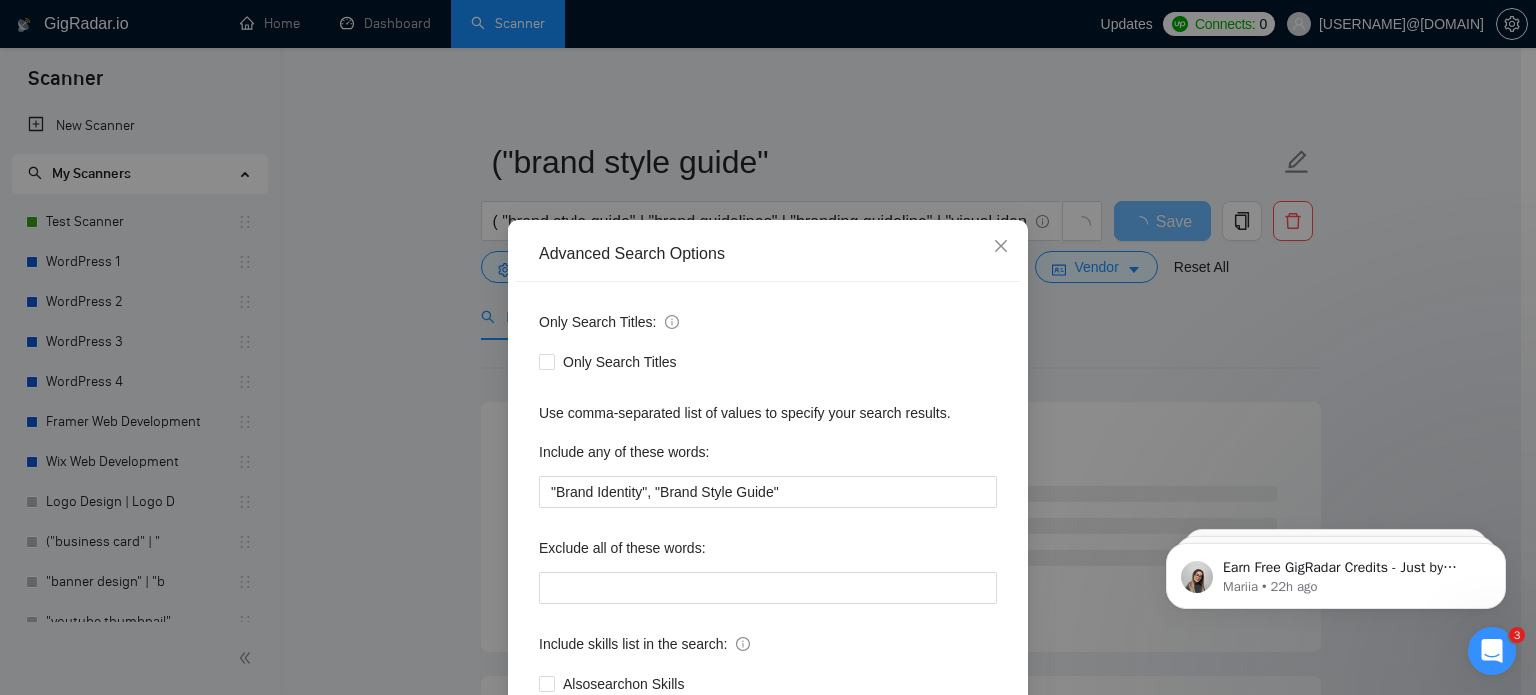 click on "Only Search Titles:   Only Search Titles Use comma-separated list of values to specify your search results. Include any of these words: "Brand Identity", "Brand Style Guide" Exclude all of these words: Include skills list in the search:   Also  search  on Skills" at bounding box center [768, 515] 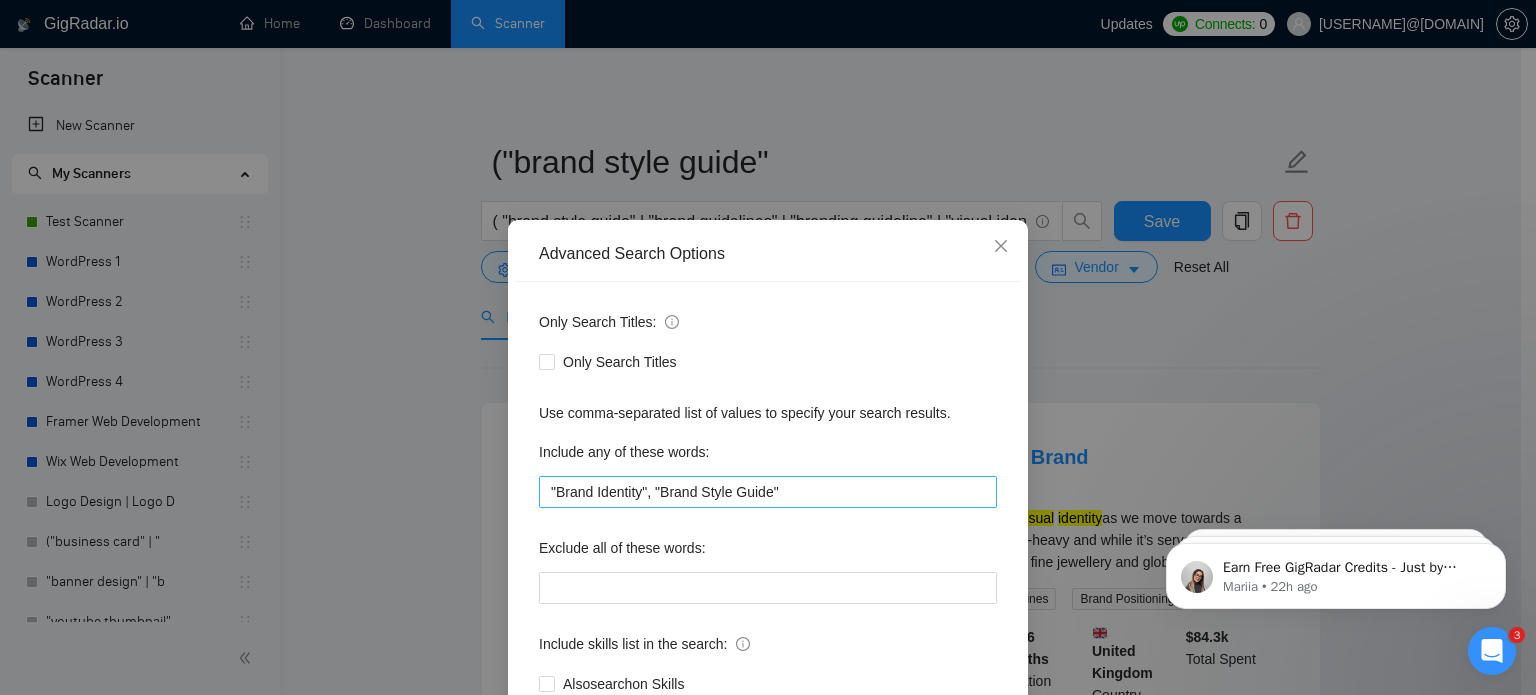 scroll, scrollTop: 136, scrollLeft: 0, axis: vertical 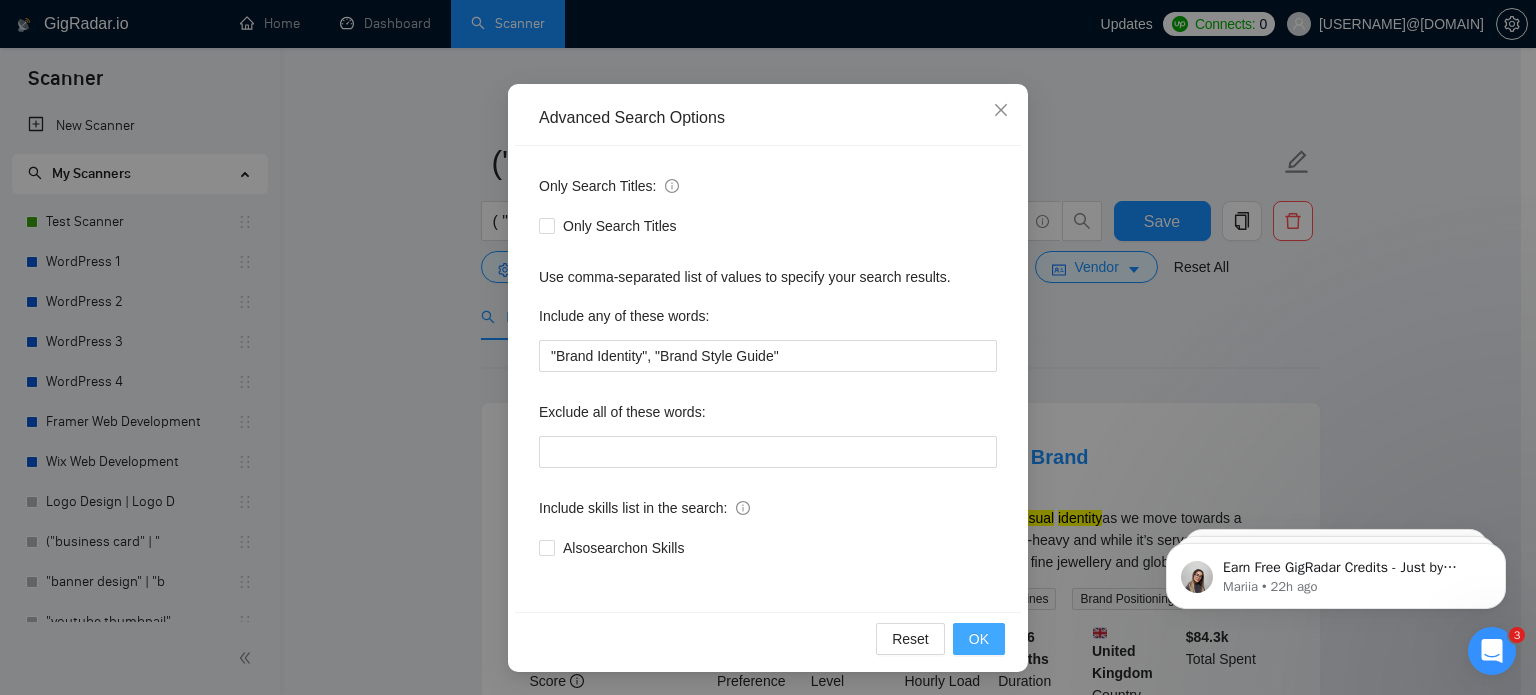 click on "OK" at bounding box center [979, 639] 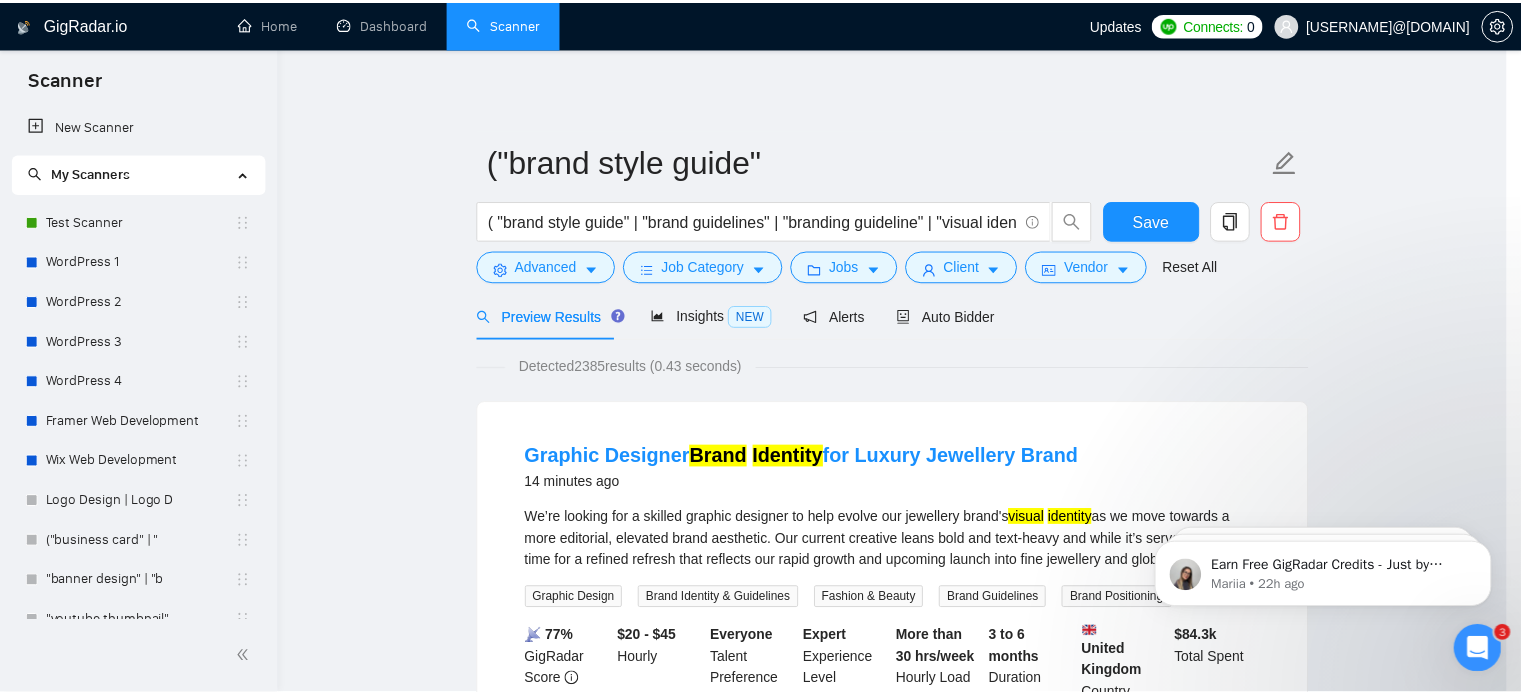 scroll, scrollTop: 36, scrollLeft: 0, axis: vertical 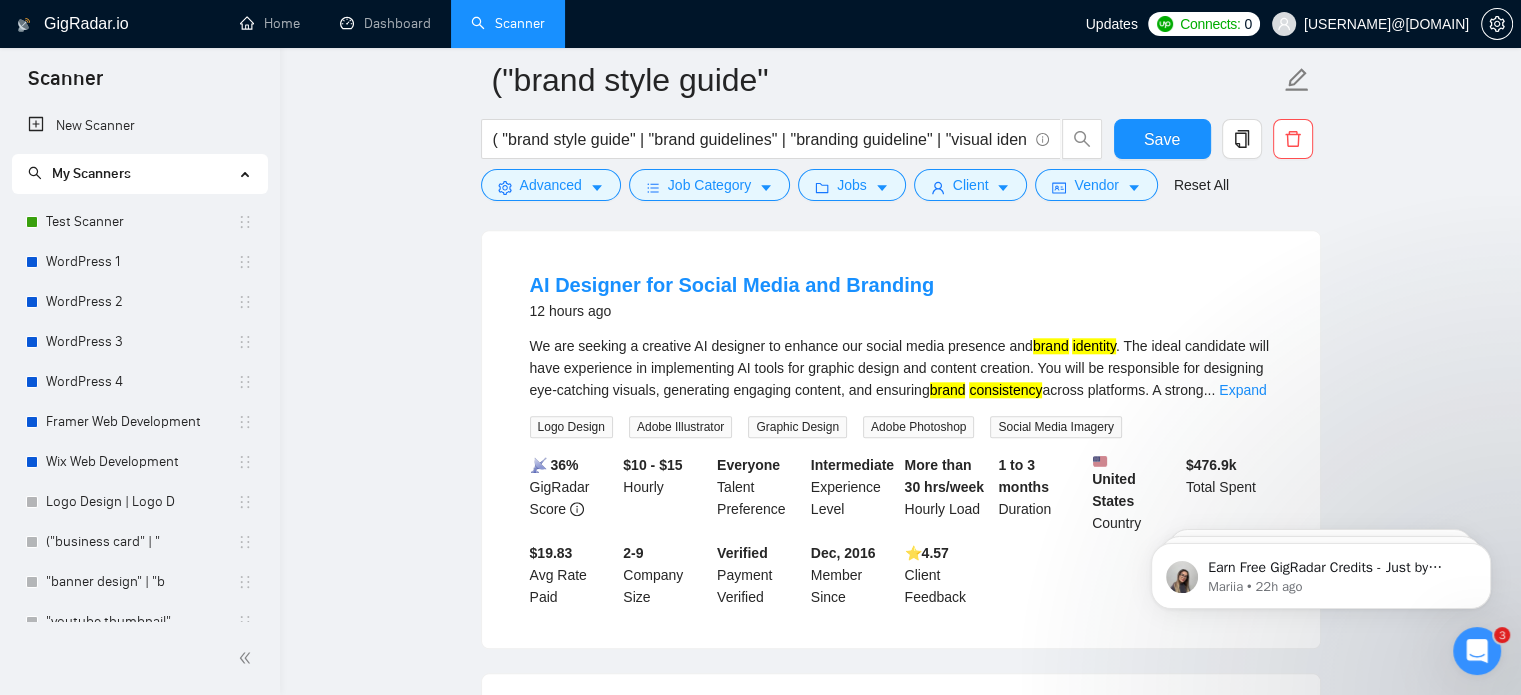 click on "We are seeking a creative AI designer to enhance our social media presence and brand identity . The ideal candidate will have experience in implementing AI tools for graphic design and content creation. You will be responsible for designing eye-catching visuals, generating engaging content, and ensuring brand consistency across platforms. A strong ... Expand" at bounding box center (901, 368) 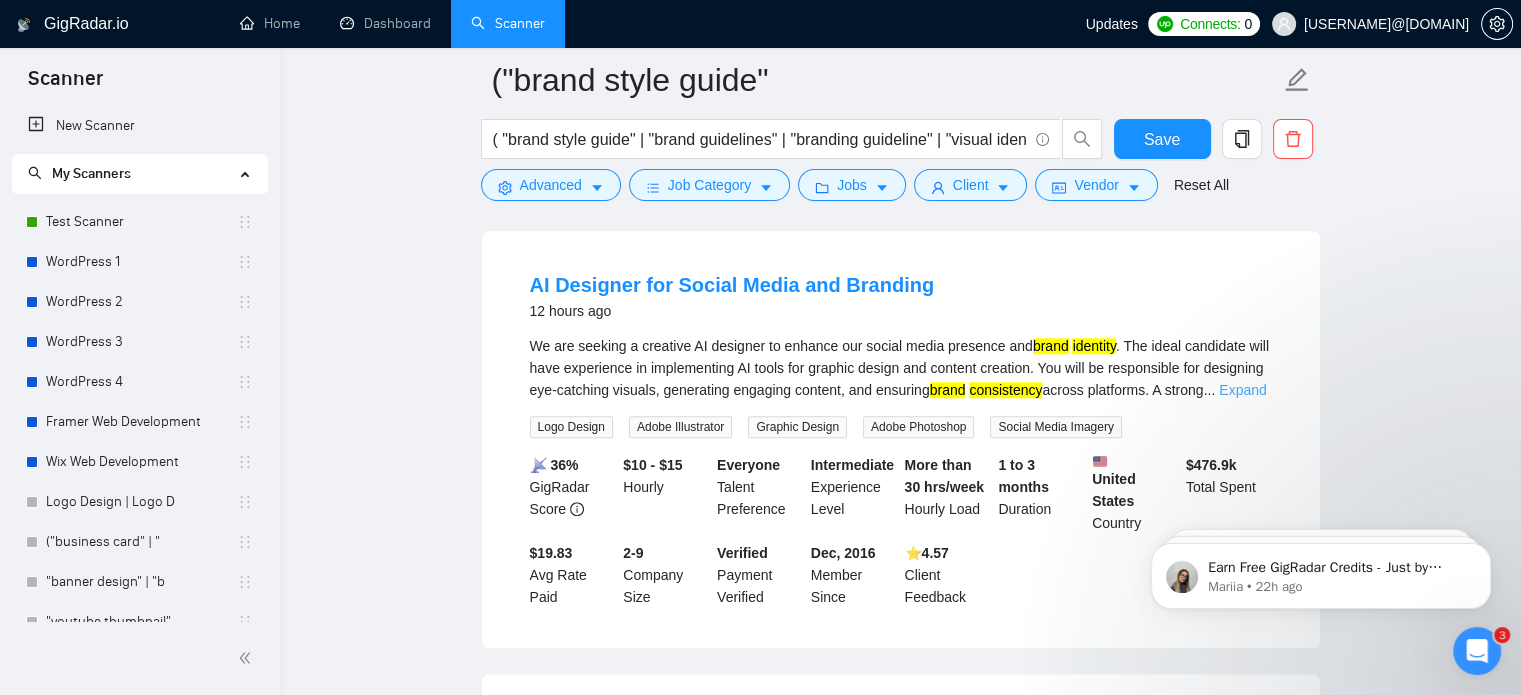click on "Expand" at bounding box center [1242, 390] 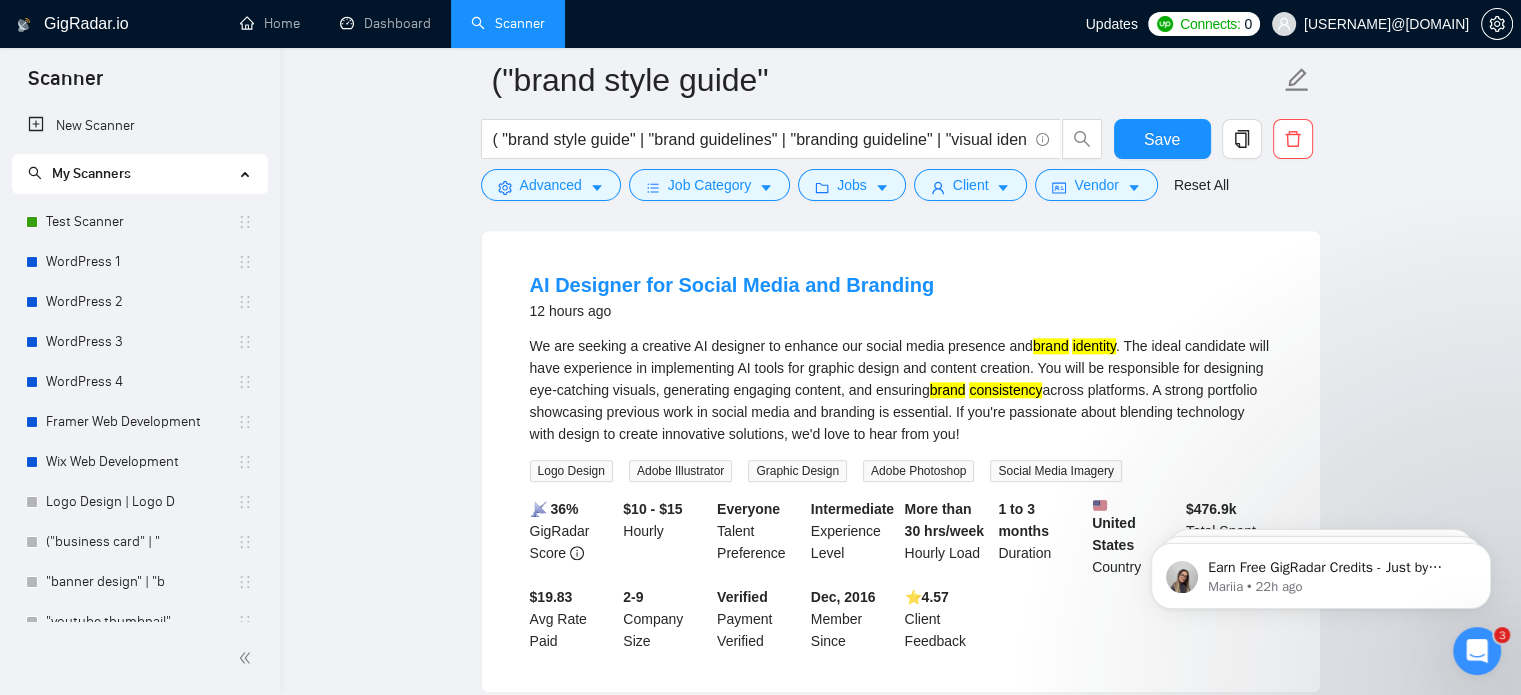 click on "We are seeking a creative AI designer to enhance our social media presence and brand identity. The ideal candidate will have experience in implementing AI tools for graphic design and content creation. You will be responsible for designing eye-catching visuals, generating engaging content, and ensuring brand consistency across platforms. A strong portfolio showcasing previous work in social media and branding is essential. If you're passionate about blending technology with design to create innovative solutions, we'd love to hear from you!" at bounding box center [901, 390] 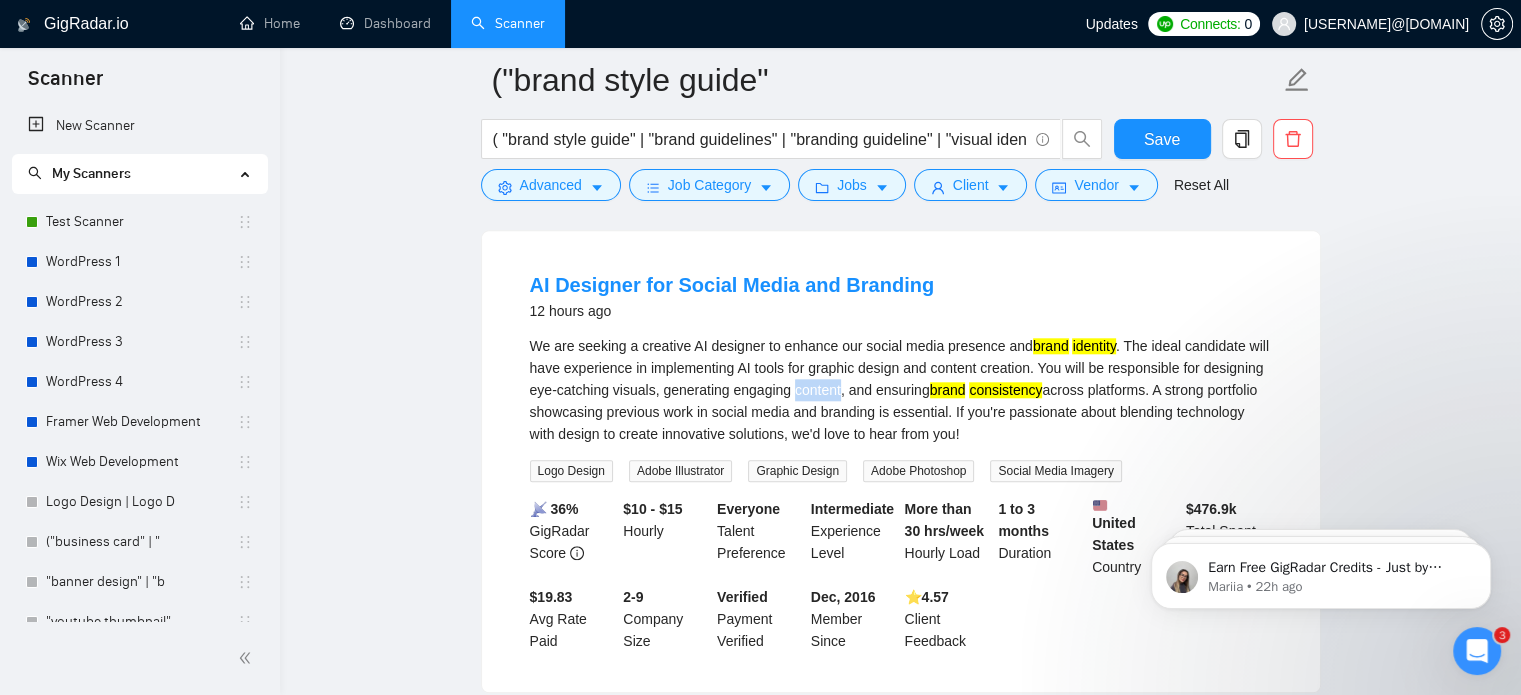 click on "We are seeking a creative AI designer to enhance our social media presence and brand identity. The ideal candidate will have experience in implementing AI tools for graphic design and content creation. You will be responsible for designing eye-catching visuals, generating engaging content, and ensuring brand consistency across platforms. A strong portfolio showcasing previous work in social media and branding is essential. If you're passionate about blending technology with design to create innovative solutions, we'd love to hear from you!" at bounding box center (901, 390) 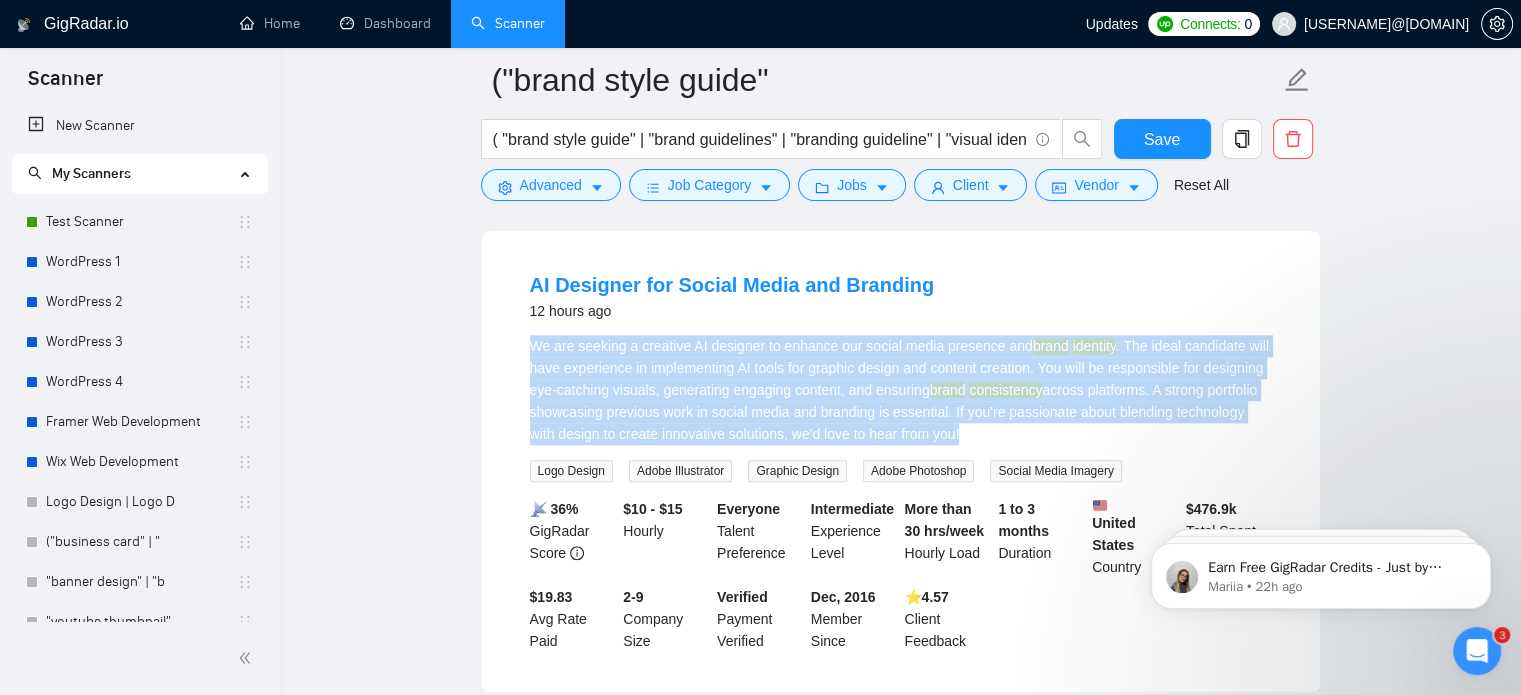 click on "We are seeking a creative AI designer to enhance our social media presence and brand identity. The ideal candidate will have experience in implementing AI tools for graphic design and content creation. You will be responsible for designing eye-catching visuals, generating engaging content, and ensuring brand consistency across platforms. A strong portfolio showcasing previous work in social media and branding is essential. If you're passionate about blending technology with design to create innovative solutions, we'd love to hear from you!" at bounding box center [901, 390] 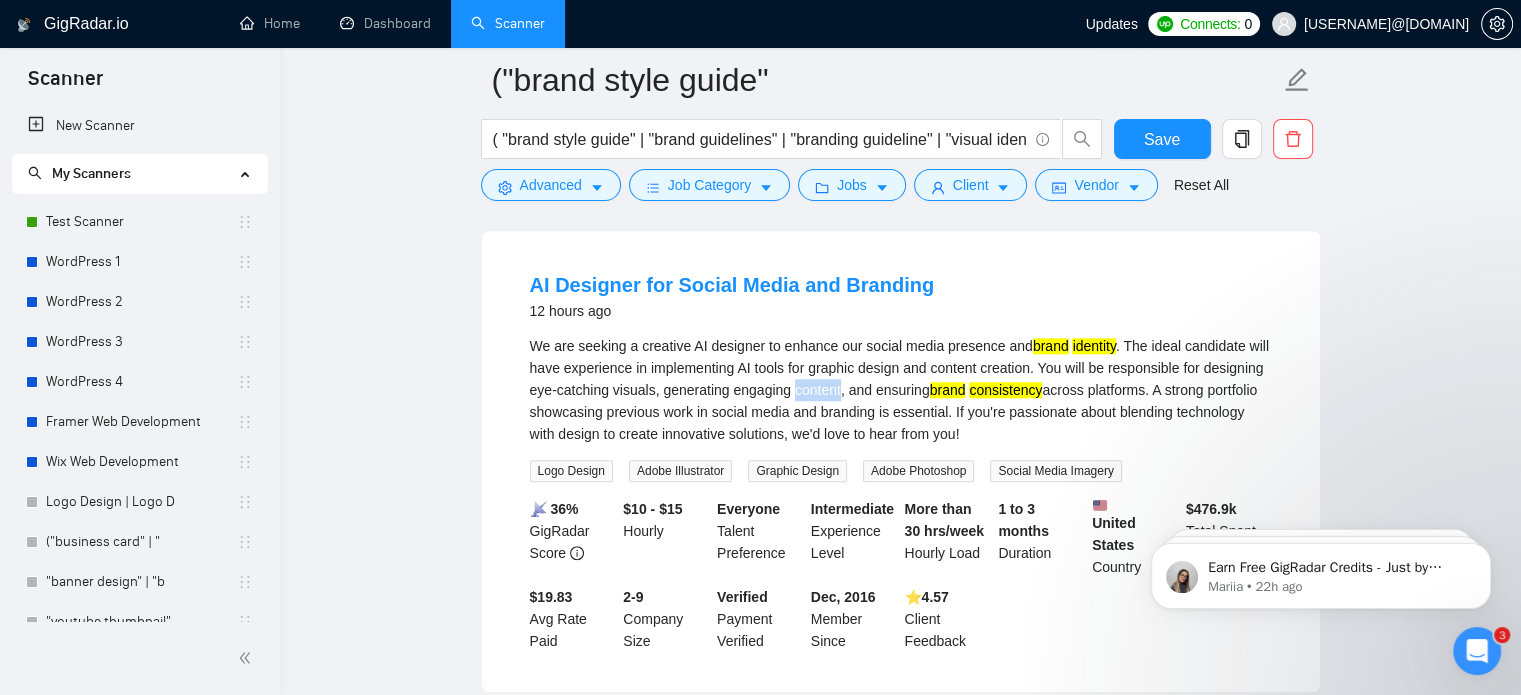 click on "We are seeking a creative AI designer to enhance our social media presence and brand identity. The ideal candidate will have experience in implementing AI tools for graphic design and content creation. You will be responsible for designing eye-catching visuals, generating engaging content, and ensuring brand consistency across platforms. A strong portfolio showcasing previous work in social media and branding is essential. If you're passionate about blending technology with design to create innovative solutions, we'd love to hear from you!" at bounding box center (901, 390) 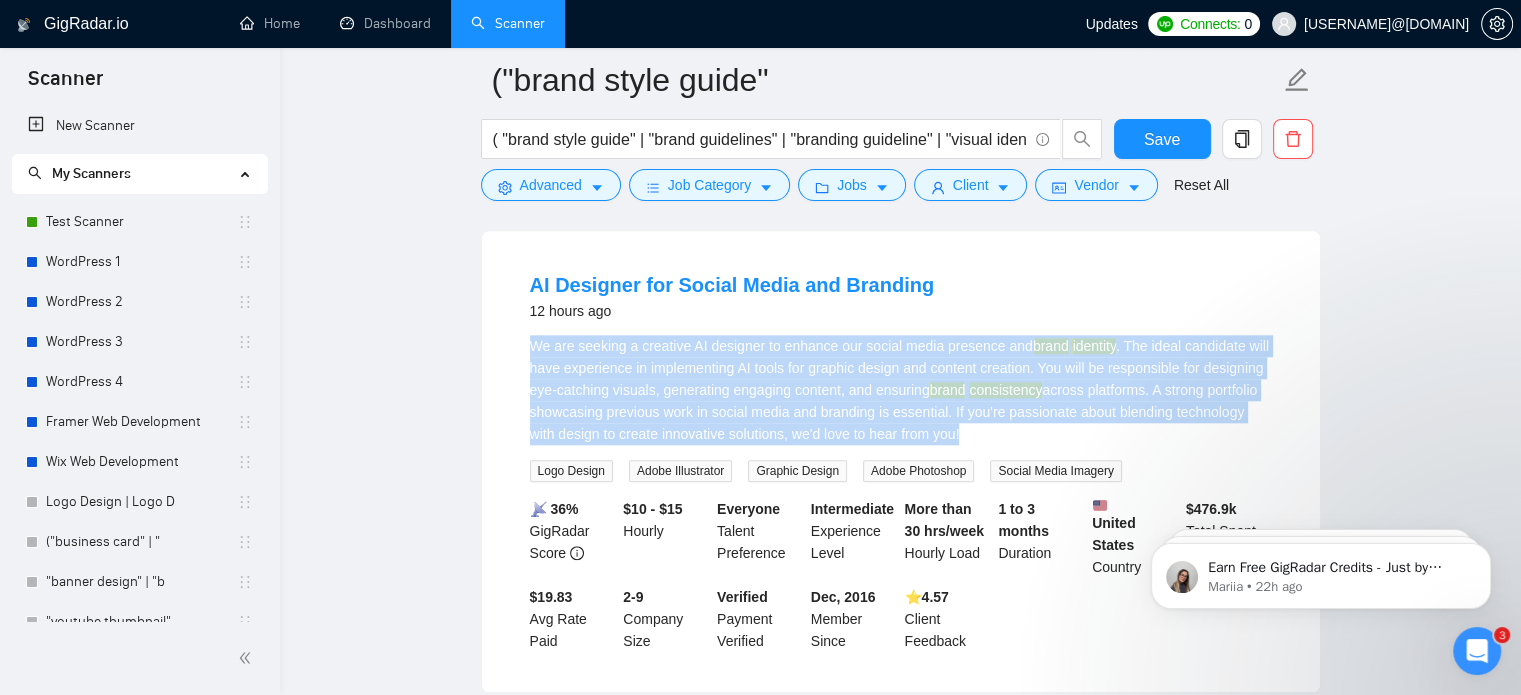 click on "We are seeking a creative AI designer to enhance our social media presence and brand identity. The ideal candidate will have experience in implementing AI tools for graphic design and content creation. You will be responsible for designing eye-catching visuals, generating engaging content, and ensuring brand consistency across platforms. A strong portfolio showcasing previous work in social media and branding is essential. If you're passionate about blending technology with design to create innovative solutions, we'd love to hear from you!" at bounding box center [901, 390] 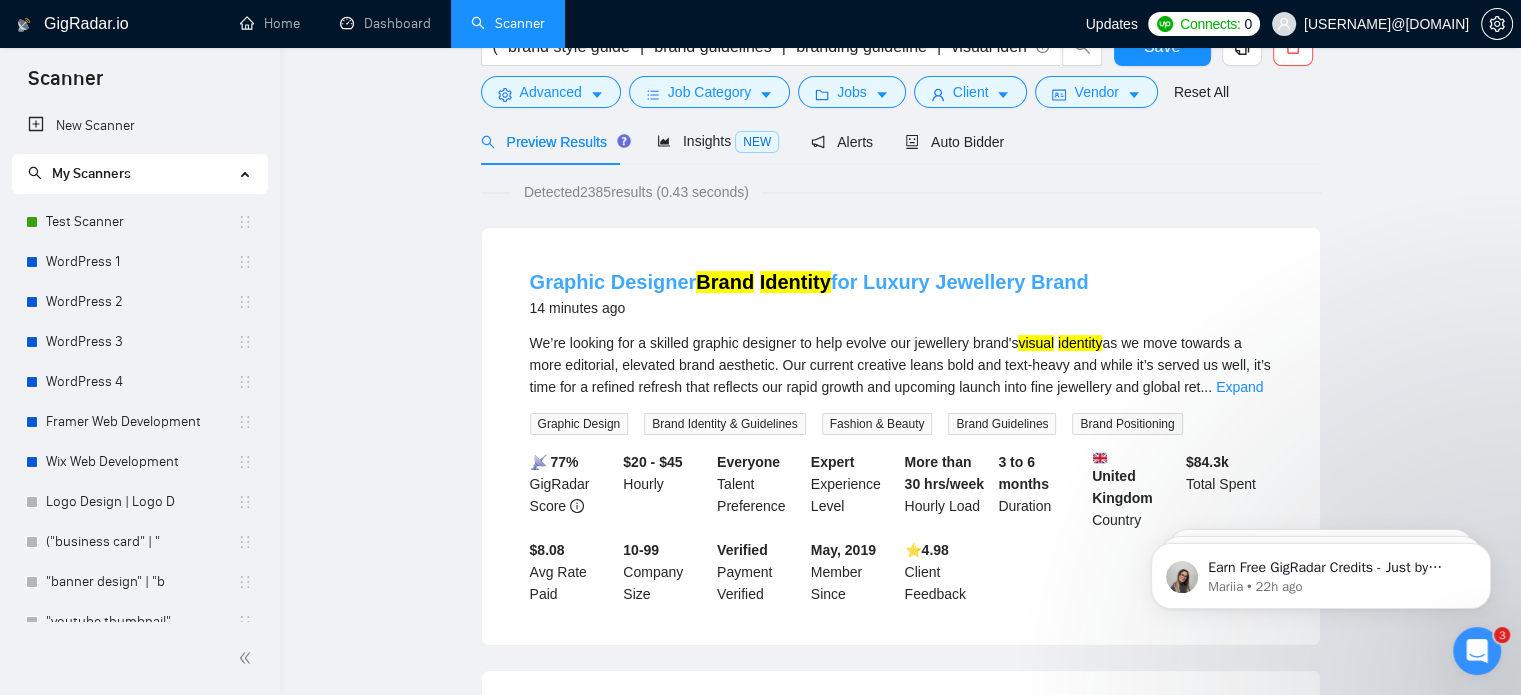 scroll, scrollTop: 2, scrollLeft: 0, axis: vertical 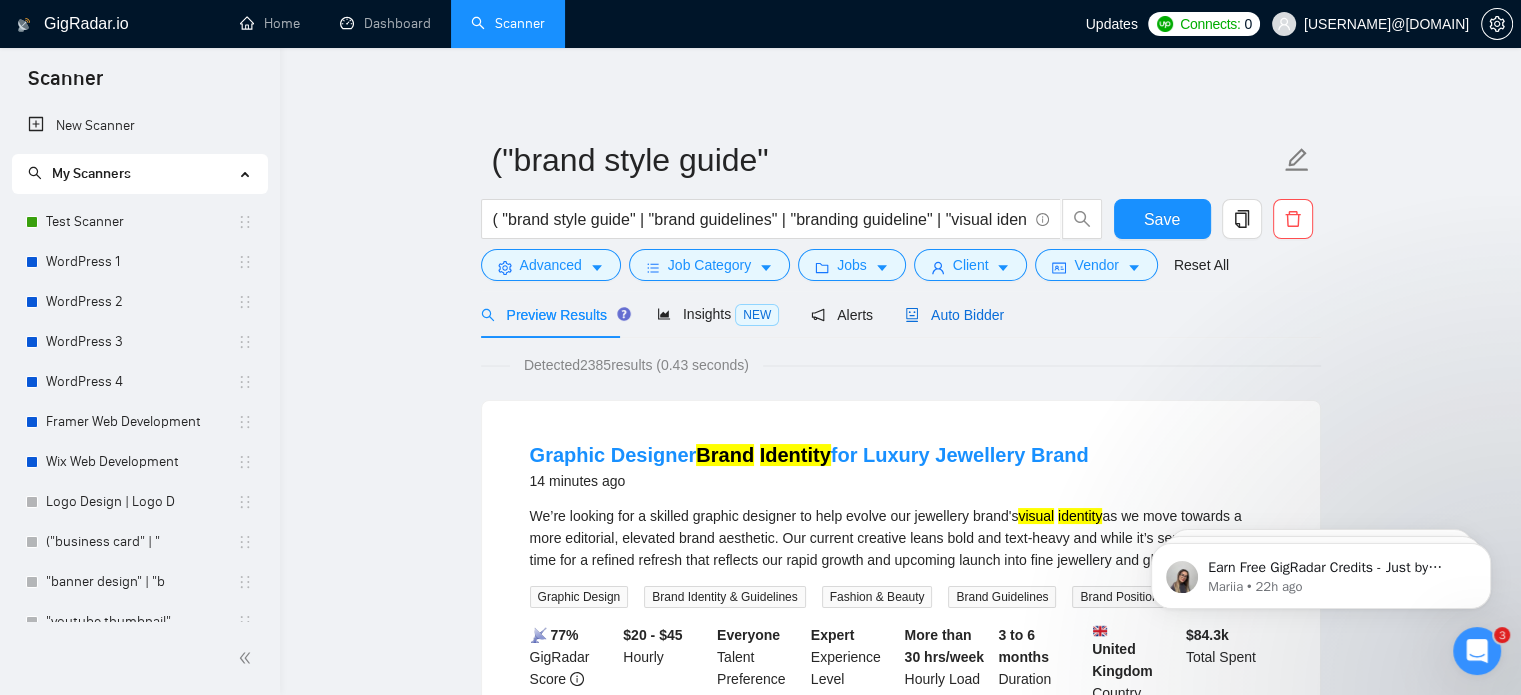 click on "Auto Bidder" at bounding box center (954, 315) 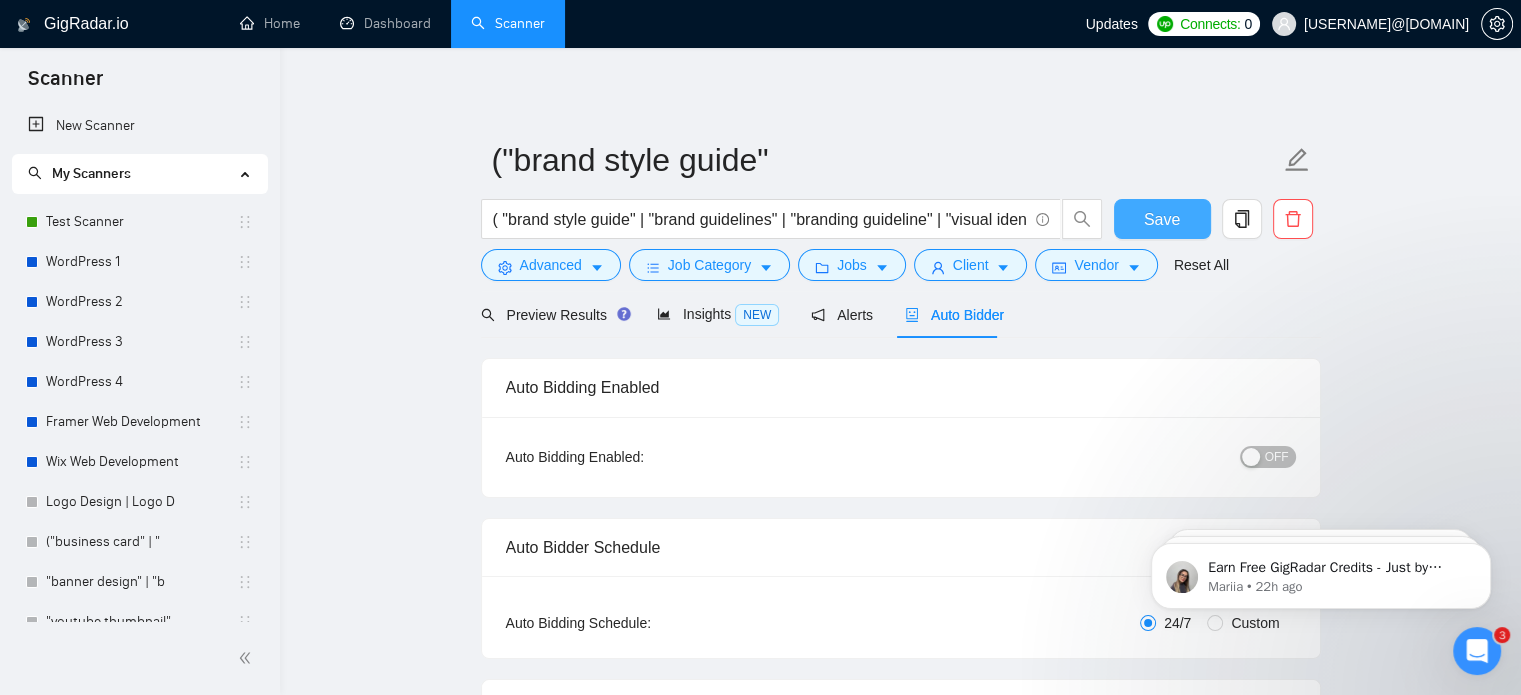 type 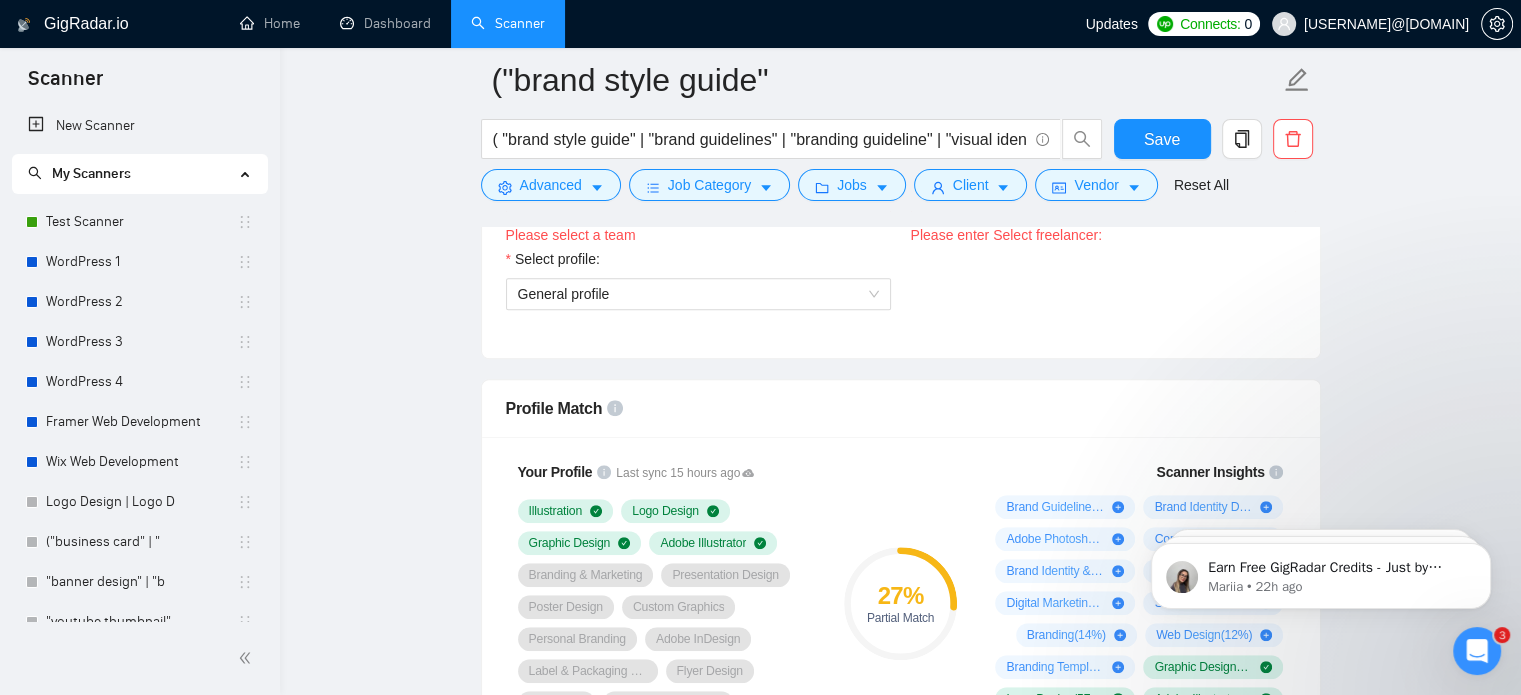 scroll, scrollTop: 1058, scrollLeft: 0, axis: vertical 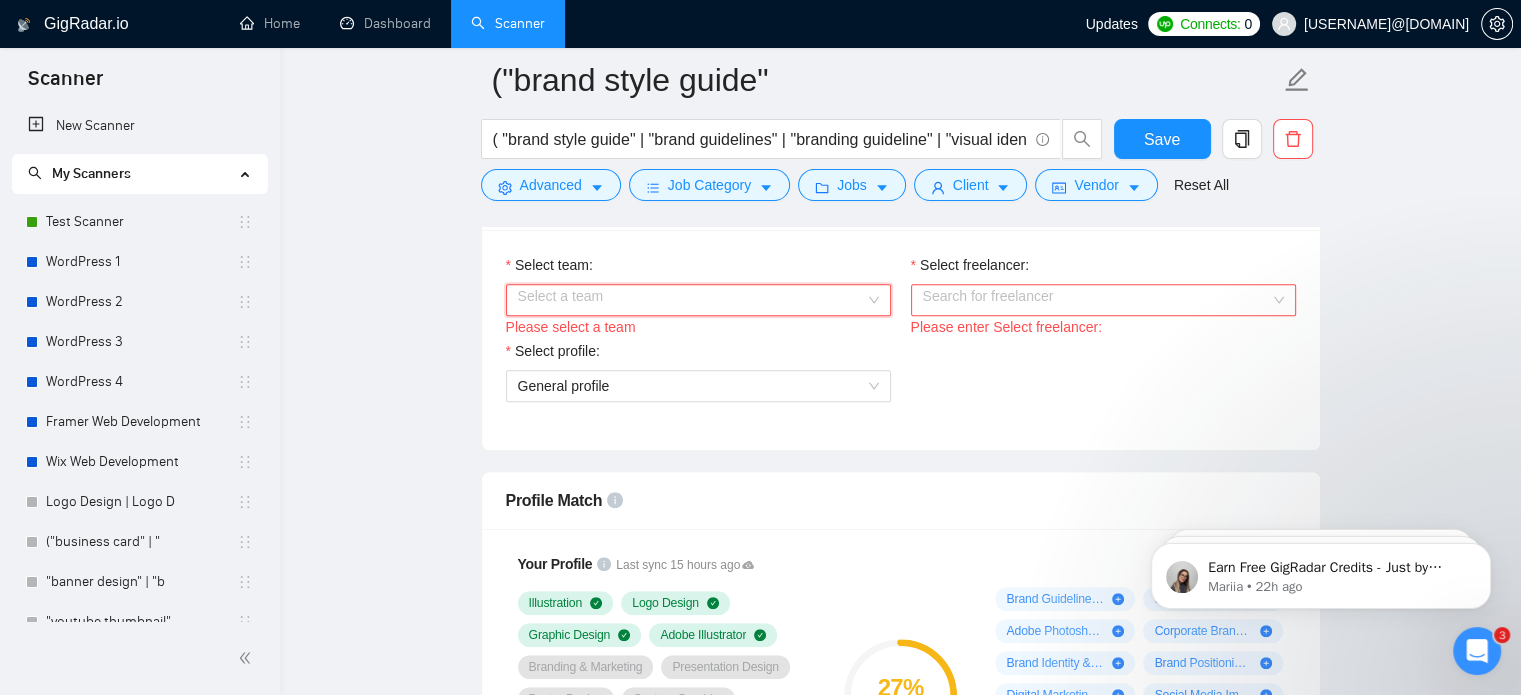 click on "Select team:" at bounding box center (691, 300) 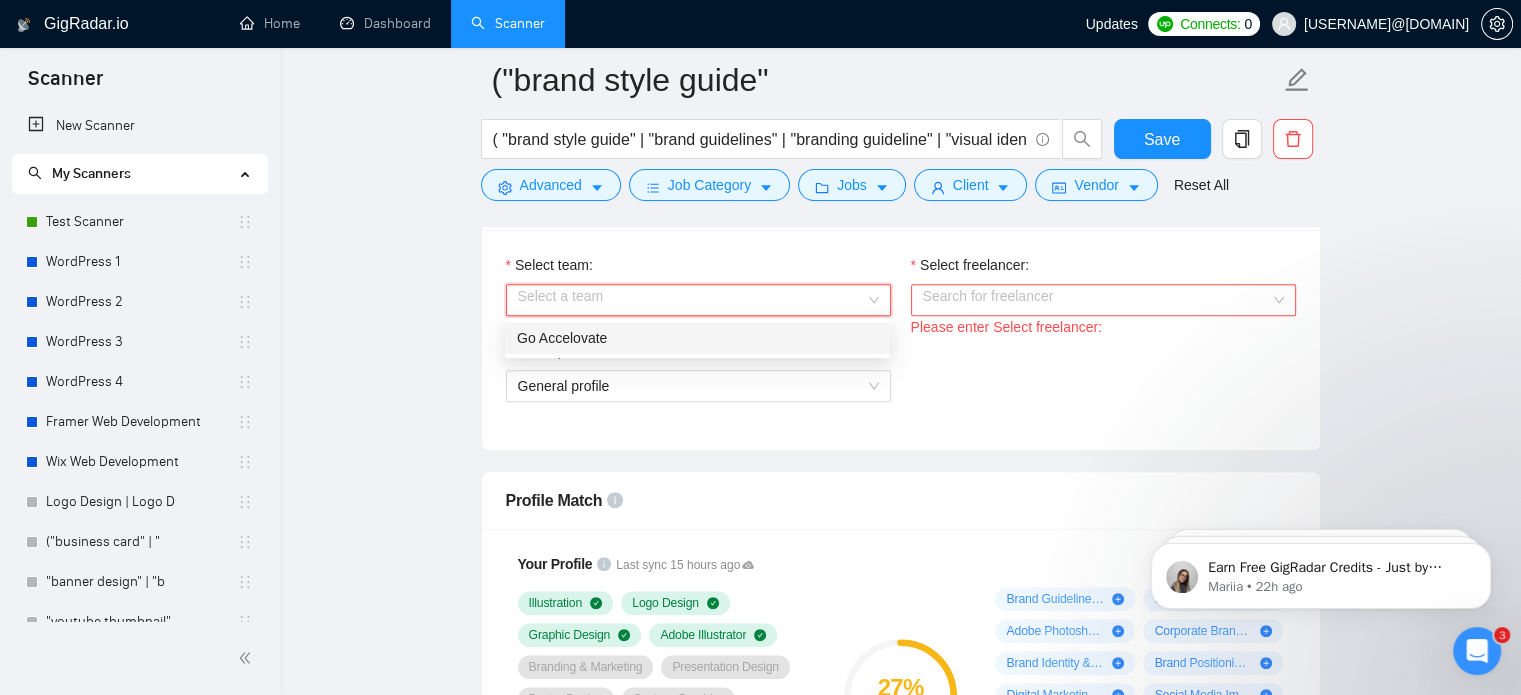 click on "Go Accelovate" at bounding box center (697, 338) 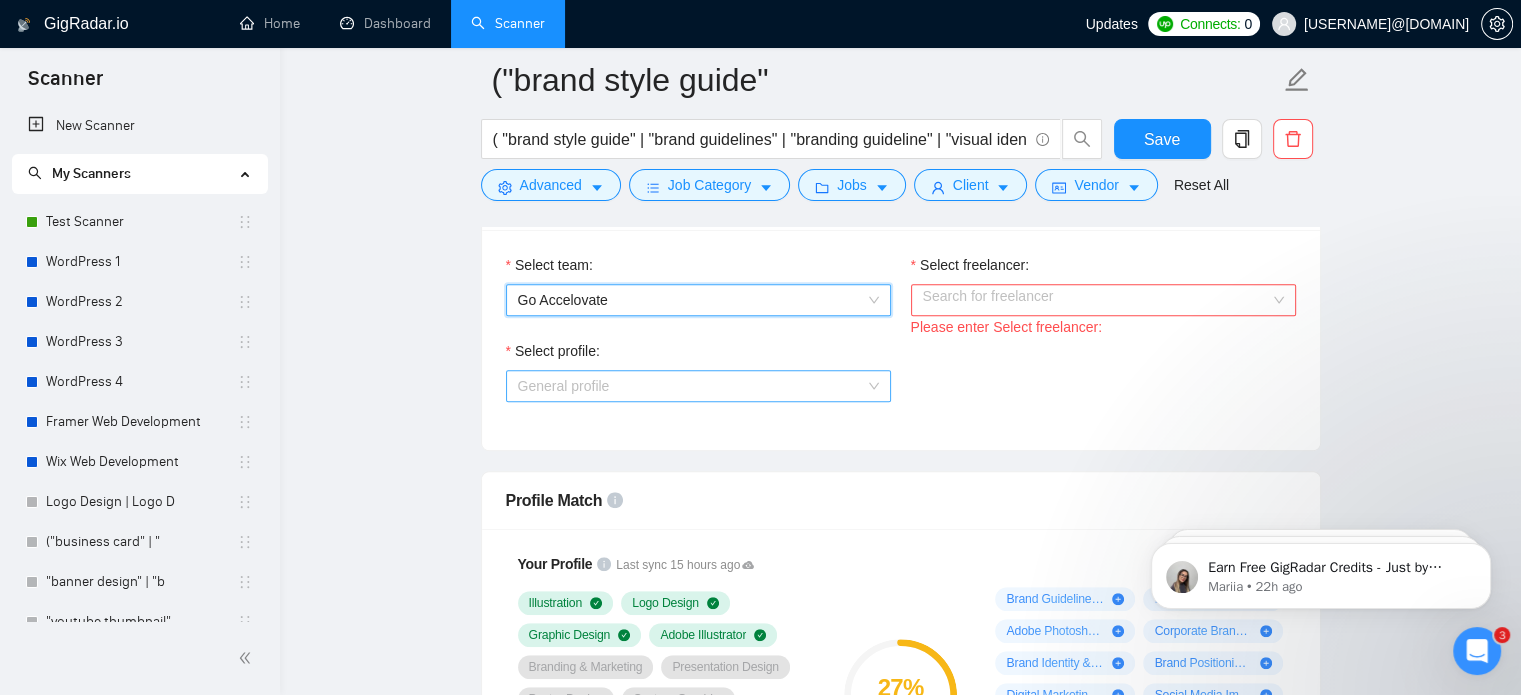 click on "General profile" at bounding box center [698, 386] 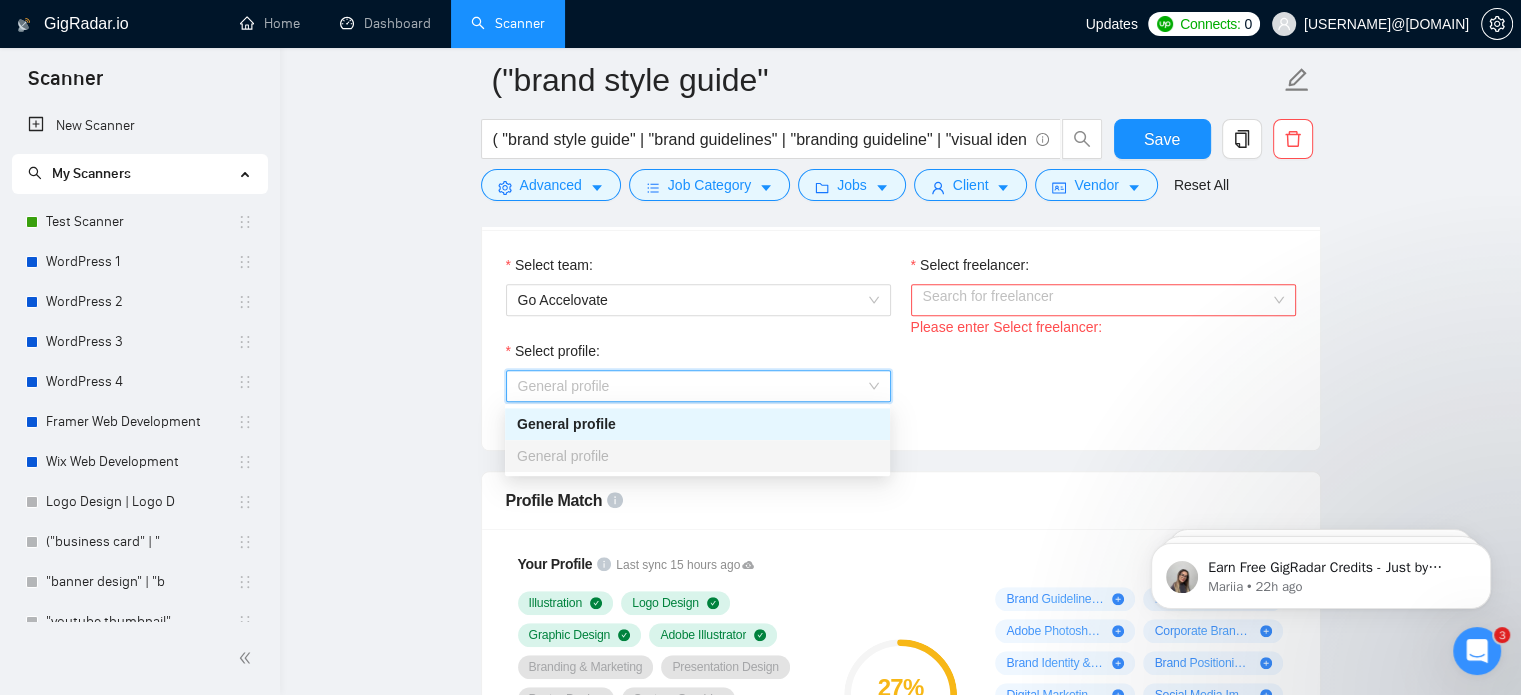 click on "General profile" at bounding box center (697, 424) 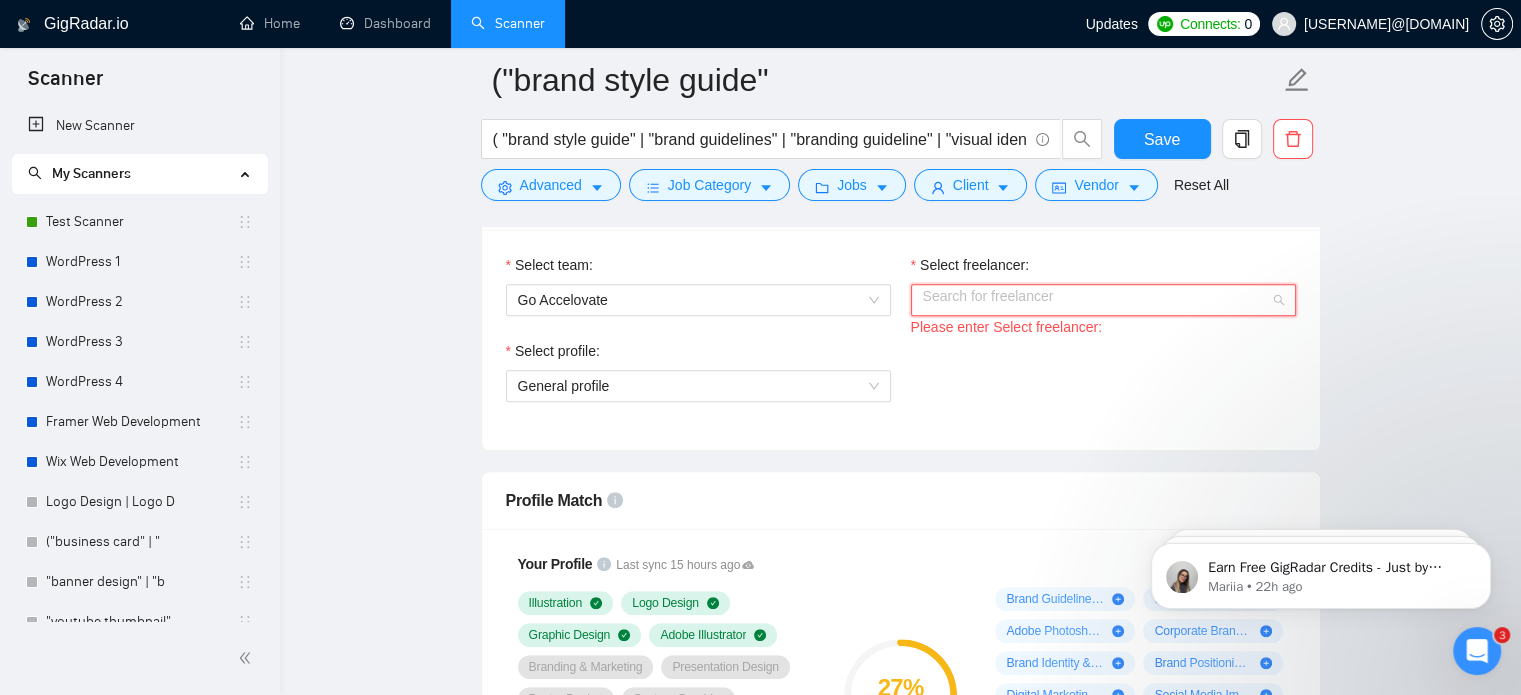 click on "Select freelancer:" at bounding box center [1096, 300] 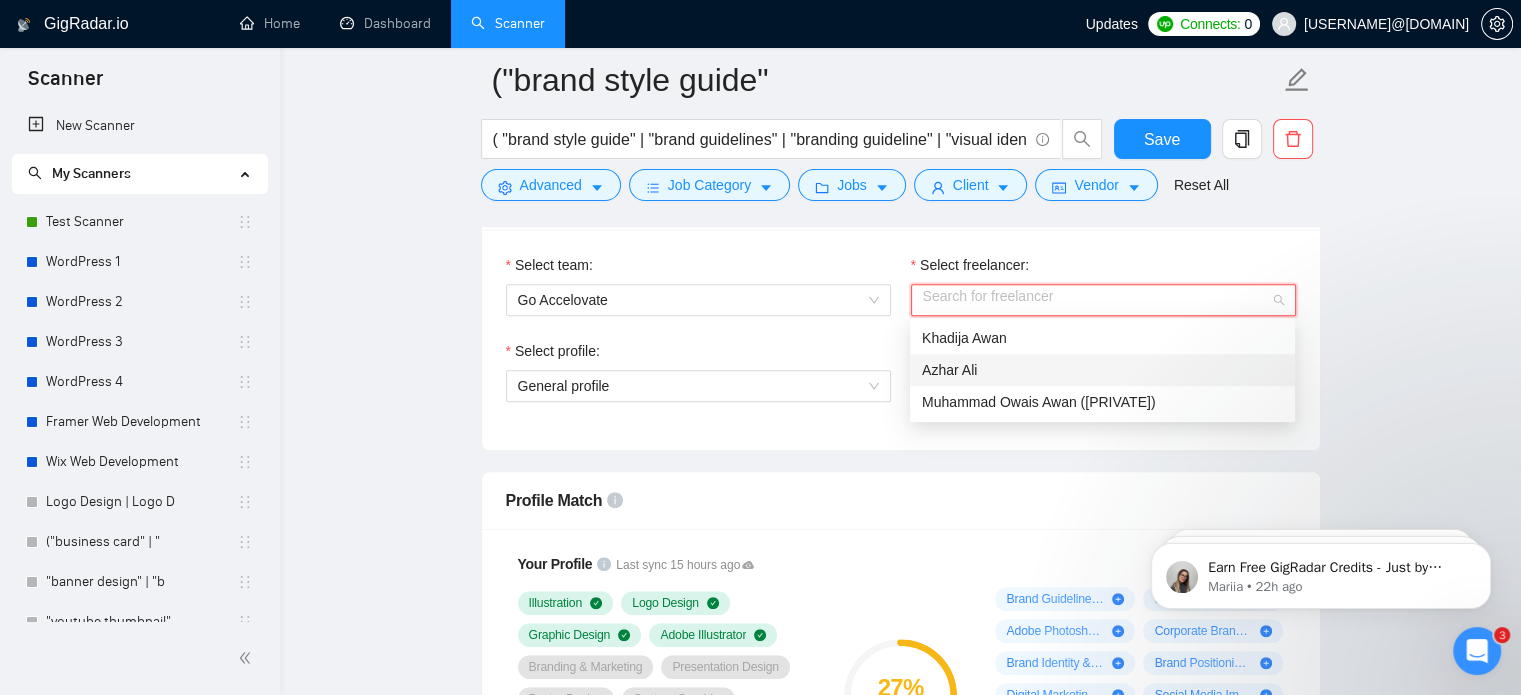 click on "Azhar Ali" at bounding box center (1102, 370) 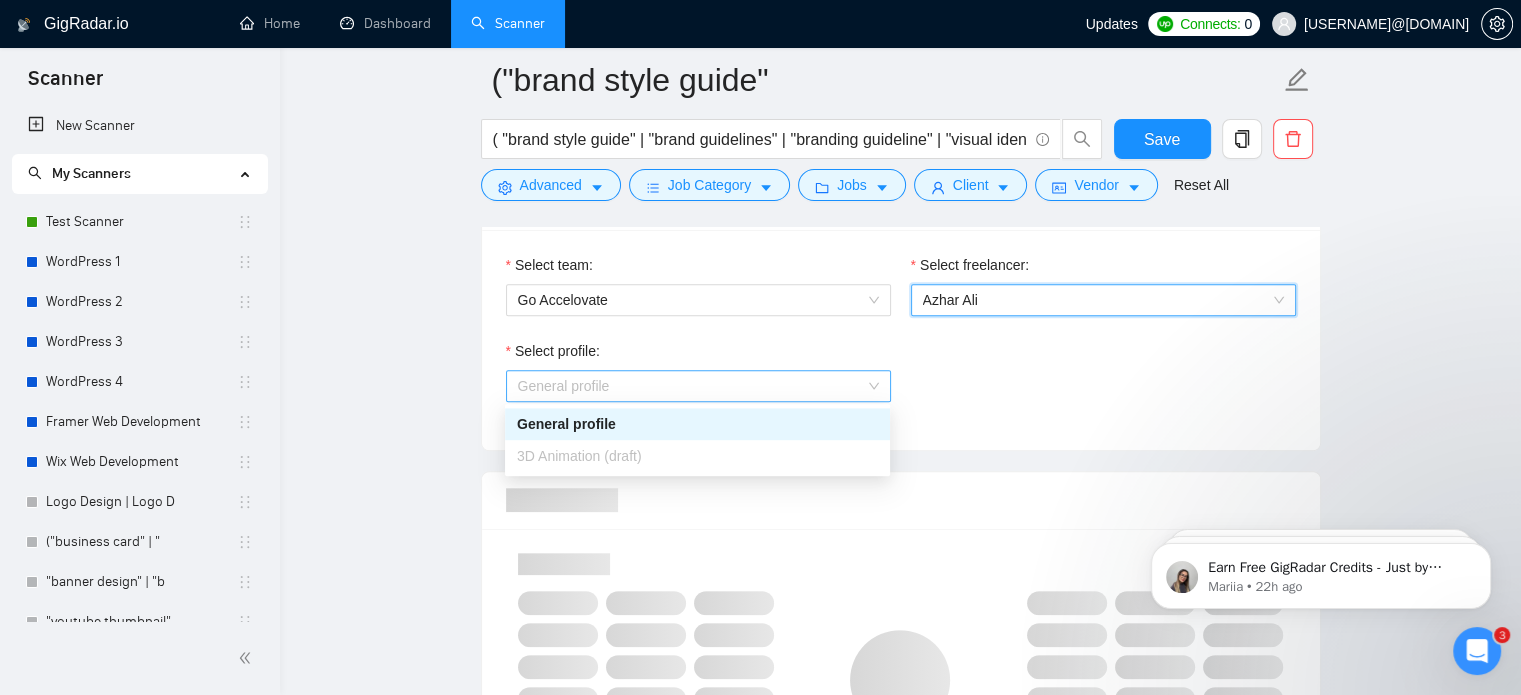 click on "General profile" at bounding box center (698, 386) 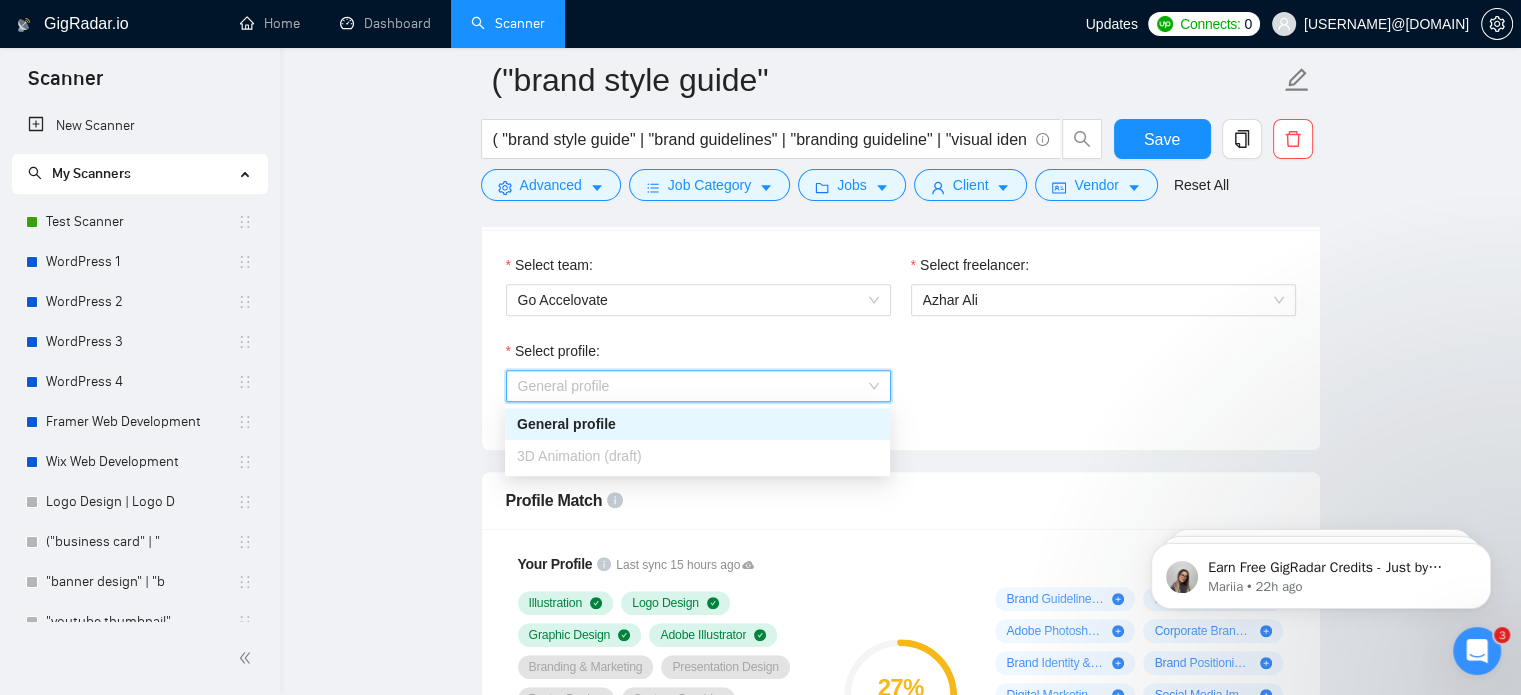 click on "General profile" at bounding box center (697, 424) 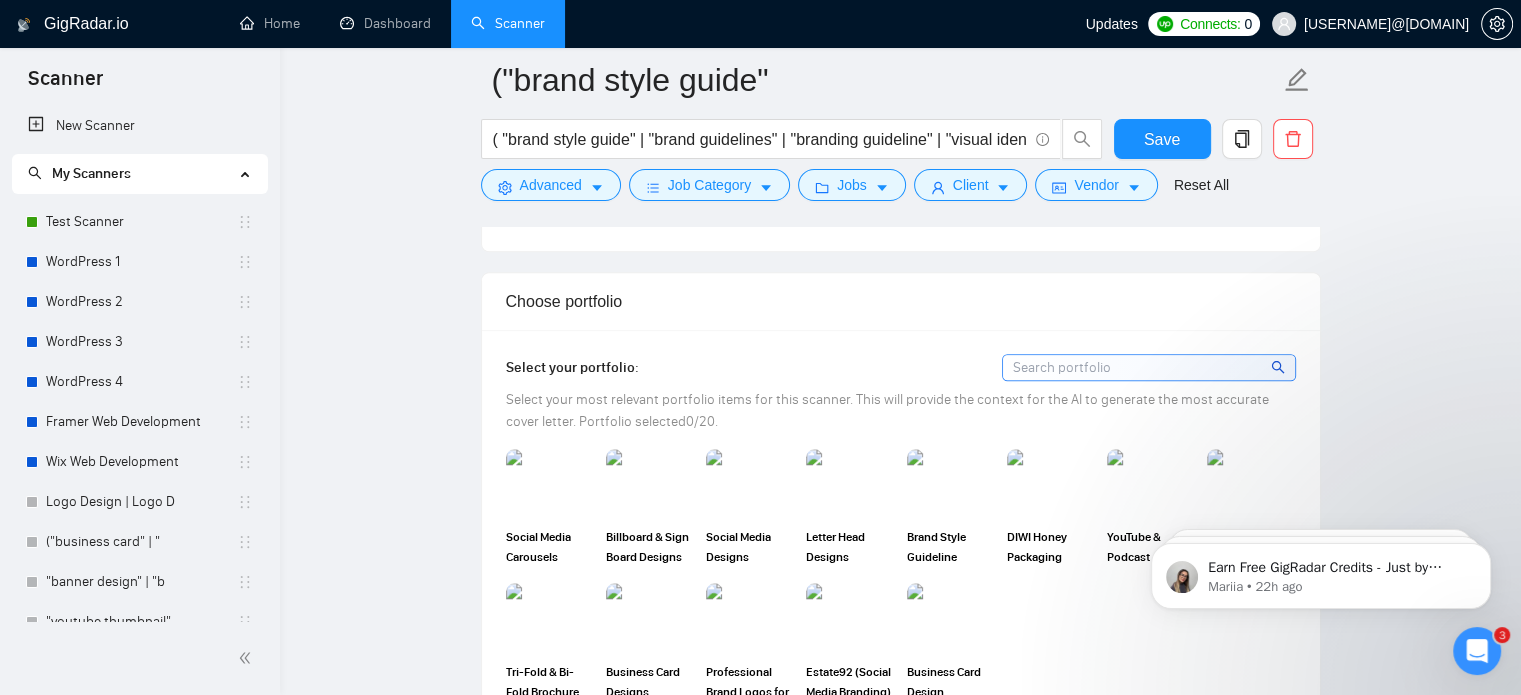 scroll, scrollTop: 1856, scrollLeft: 0, axis: vertical 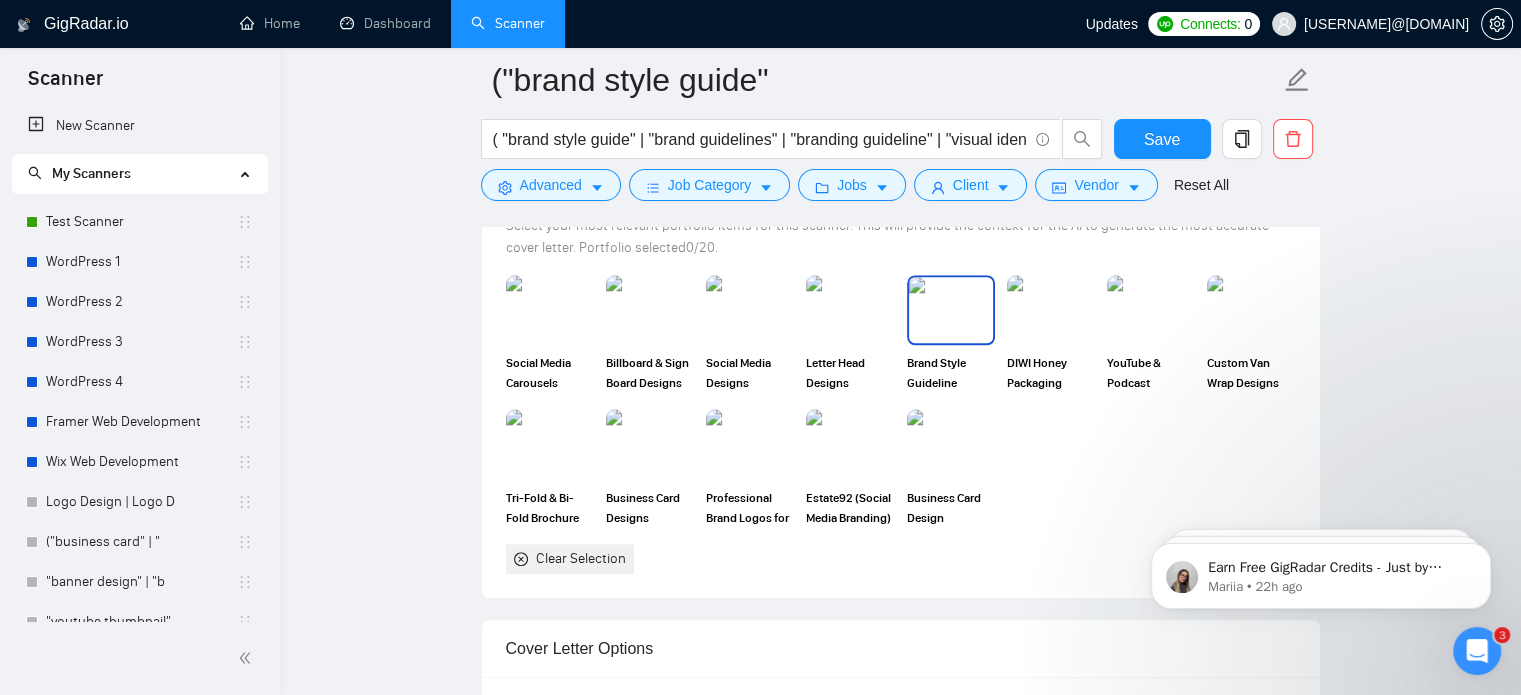 click at bounding box center [951, 310] 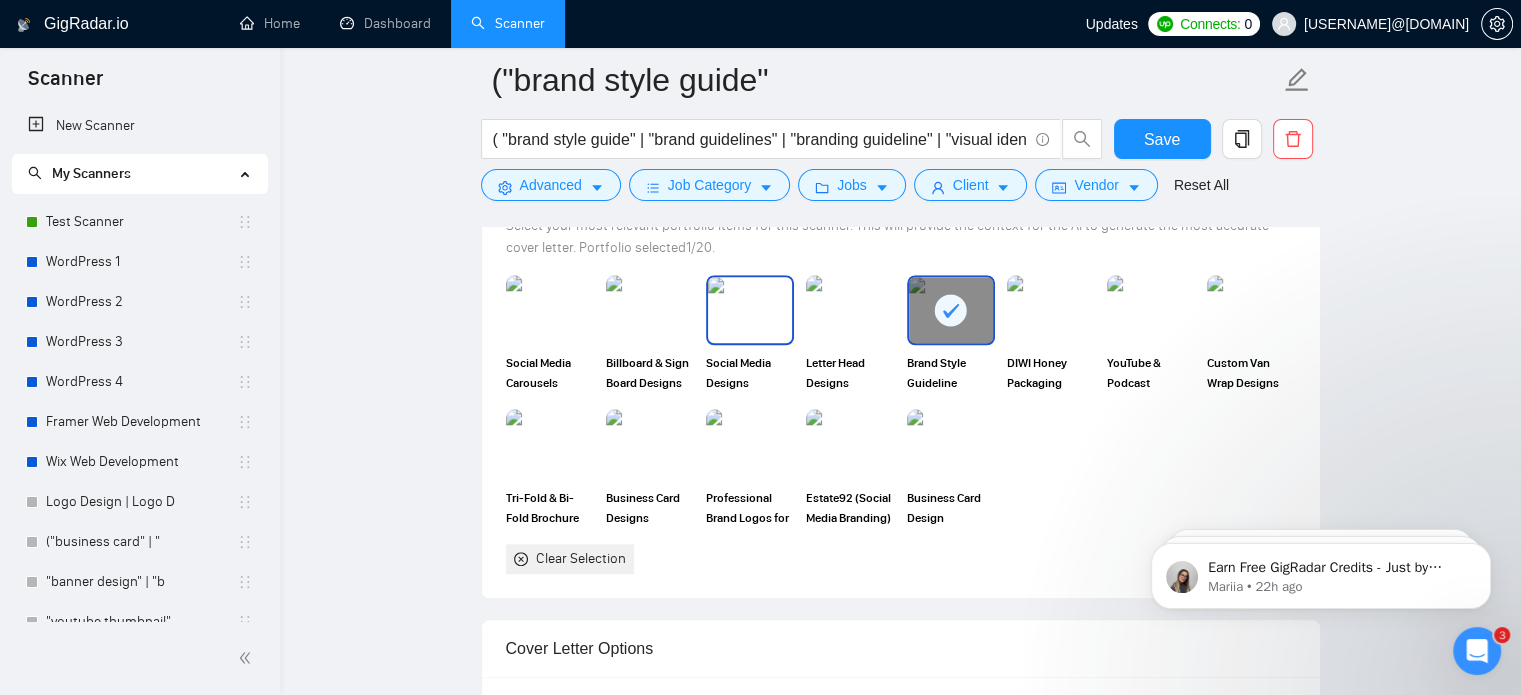 click at bounding box center [750, 310] 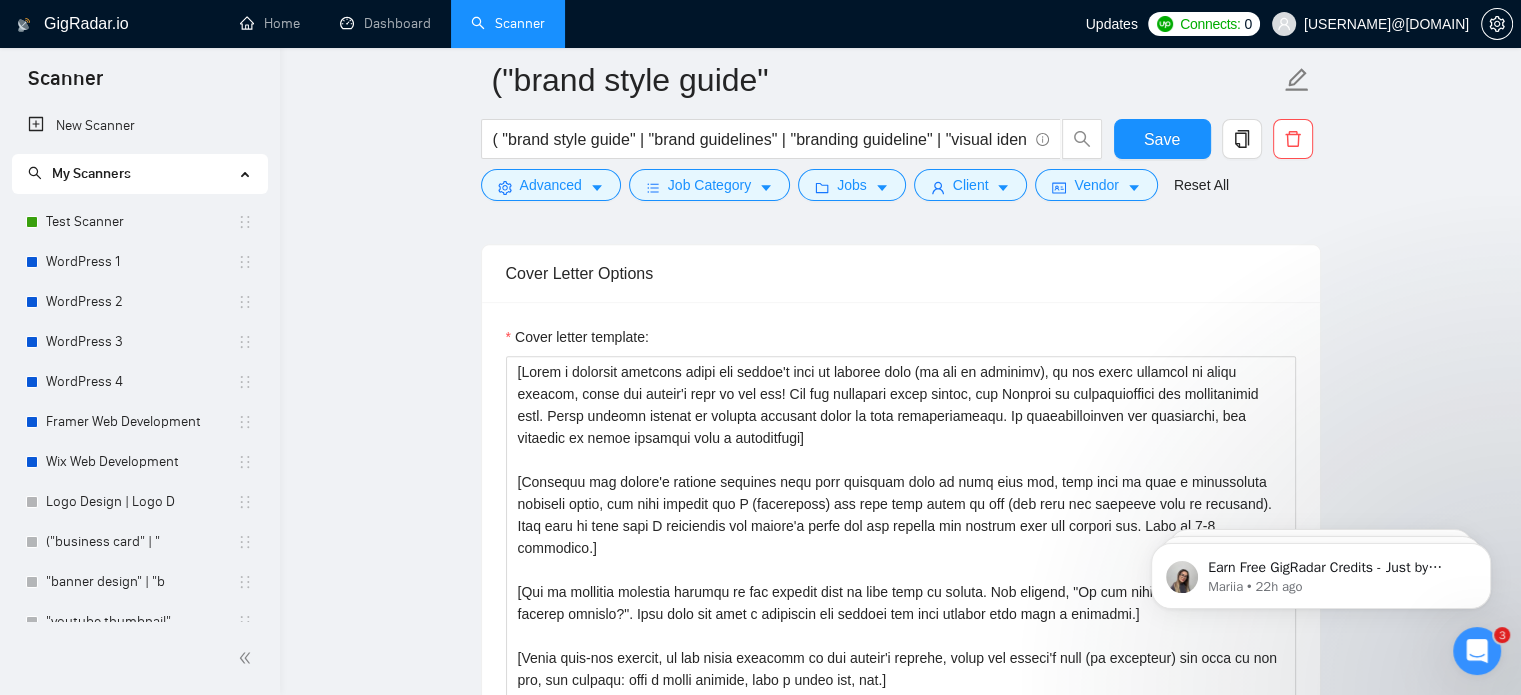 scroll, scrollTop: 2232, scrollLeft: 0, axis: vertical 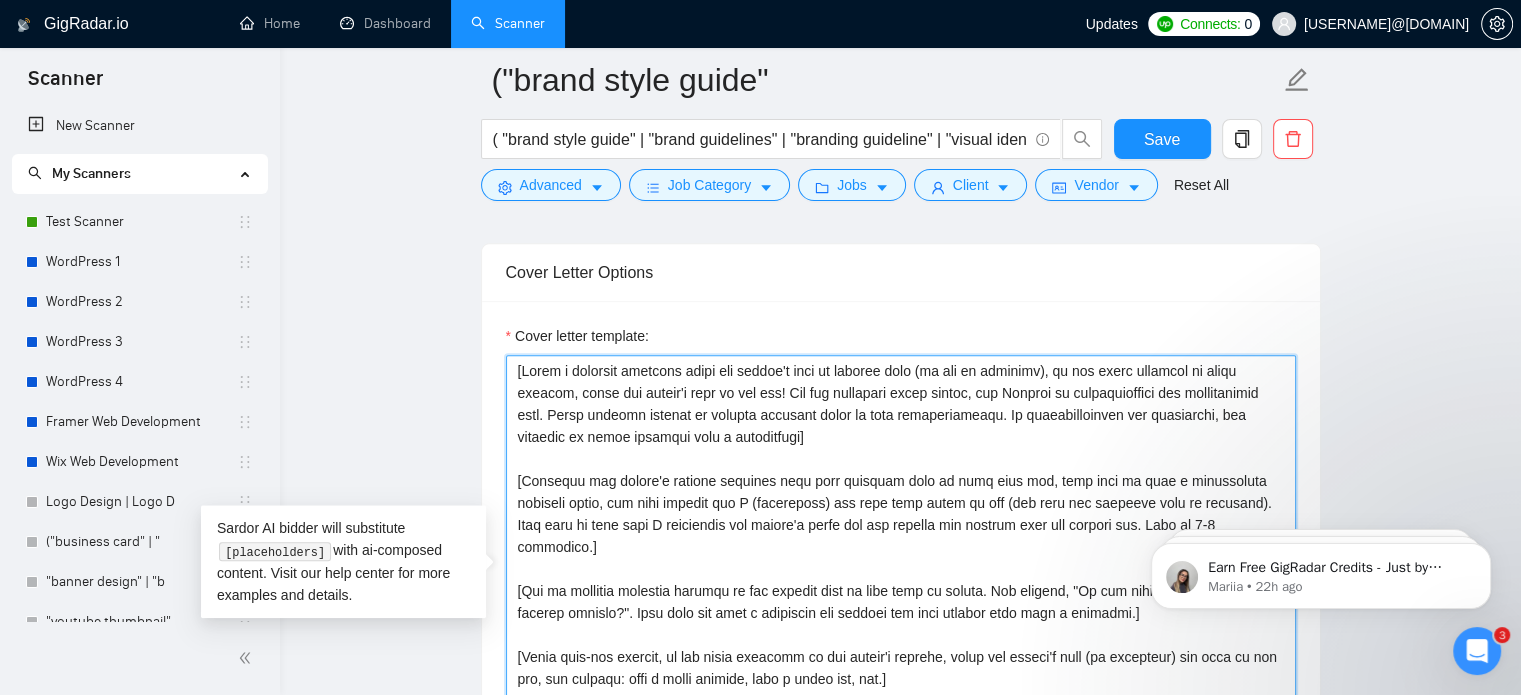 click on "Cover letter template:" at bounding box center [901, 580] 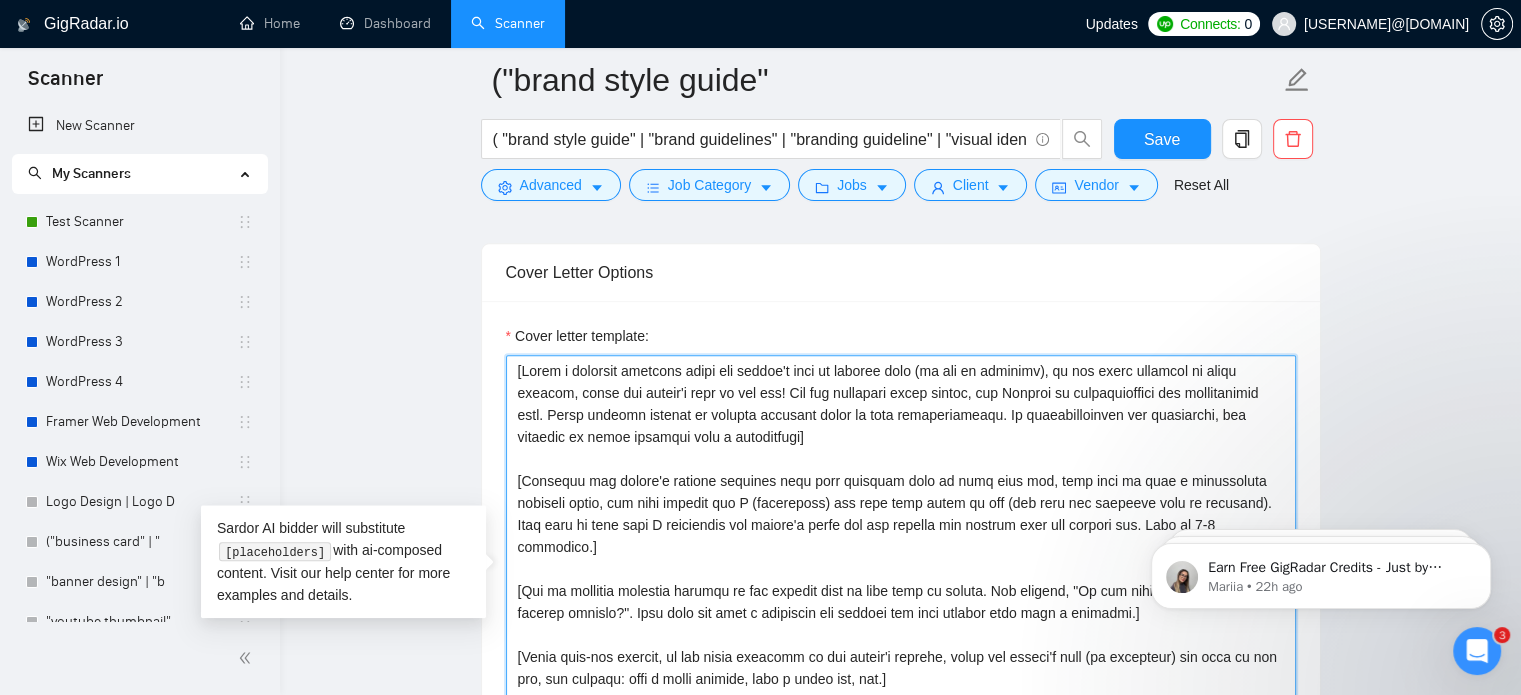 scroll, scrollTop: 2420, scrollLeft: 0, axis: vertical 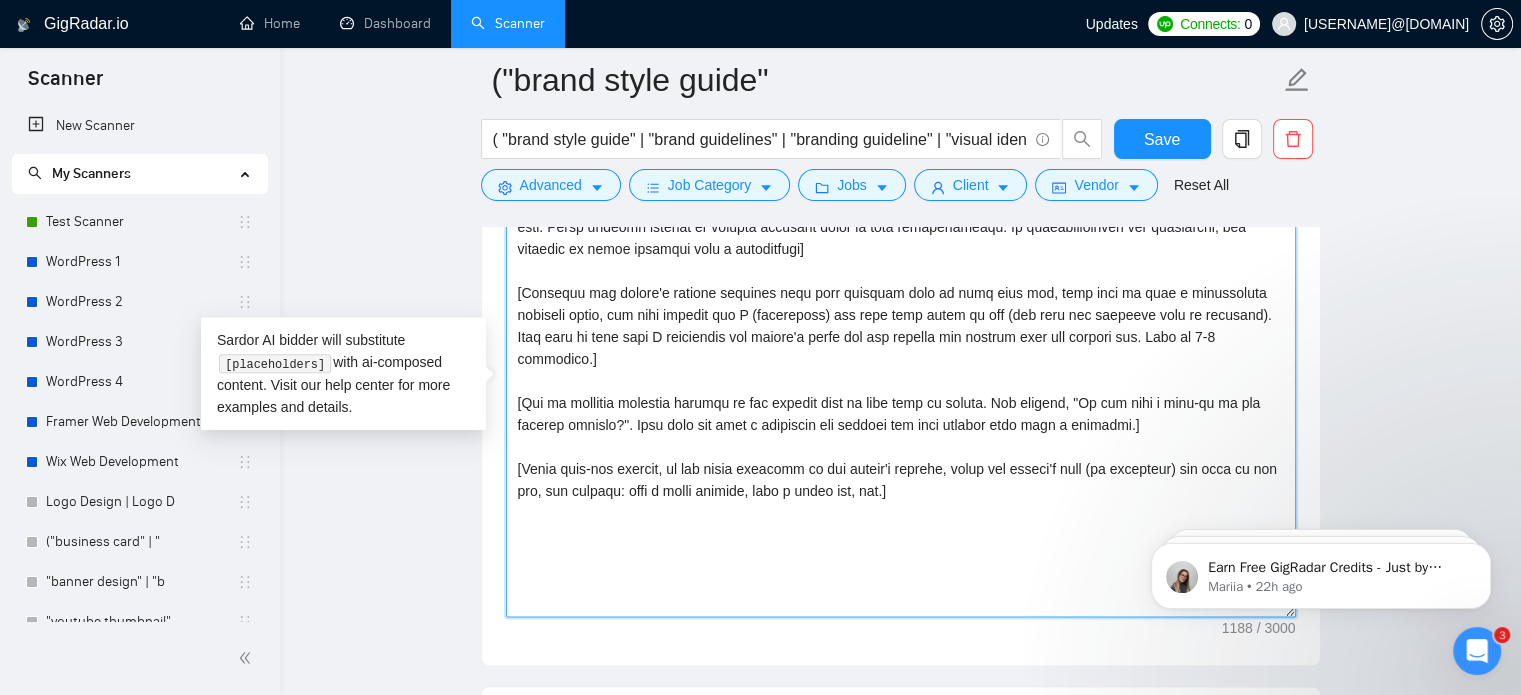 click on "Cover letter template:" at bounding box center (901, 392) 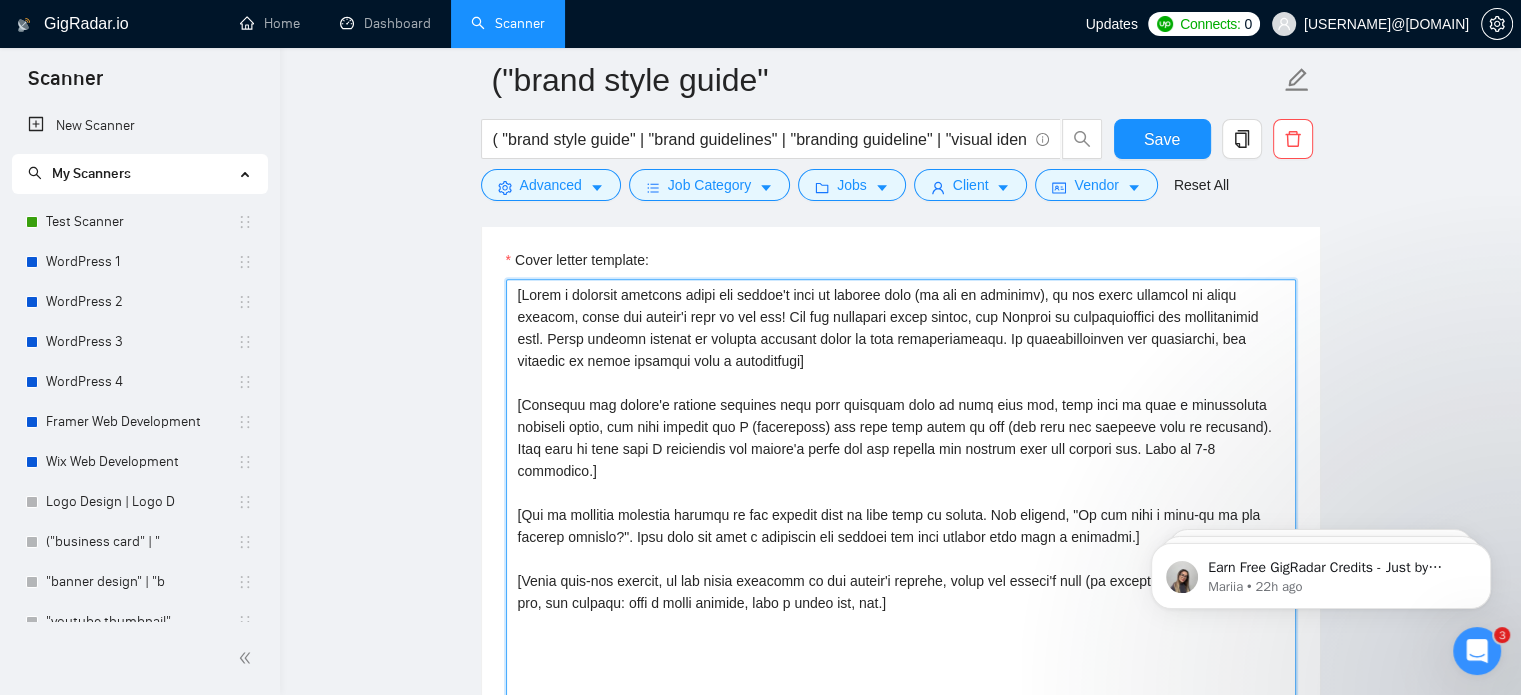 scroll, scrollTop: 2308, scrollLeft: 0, axis: vertical 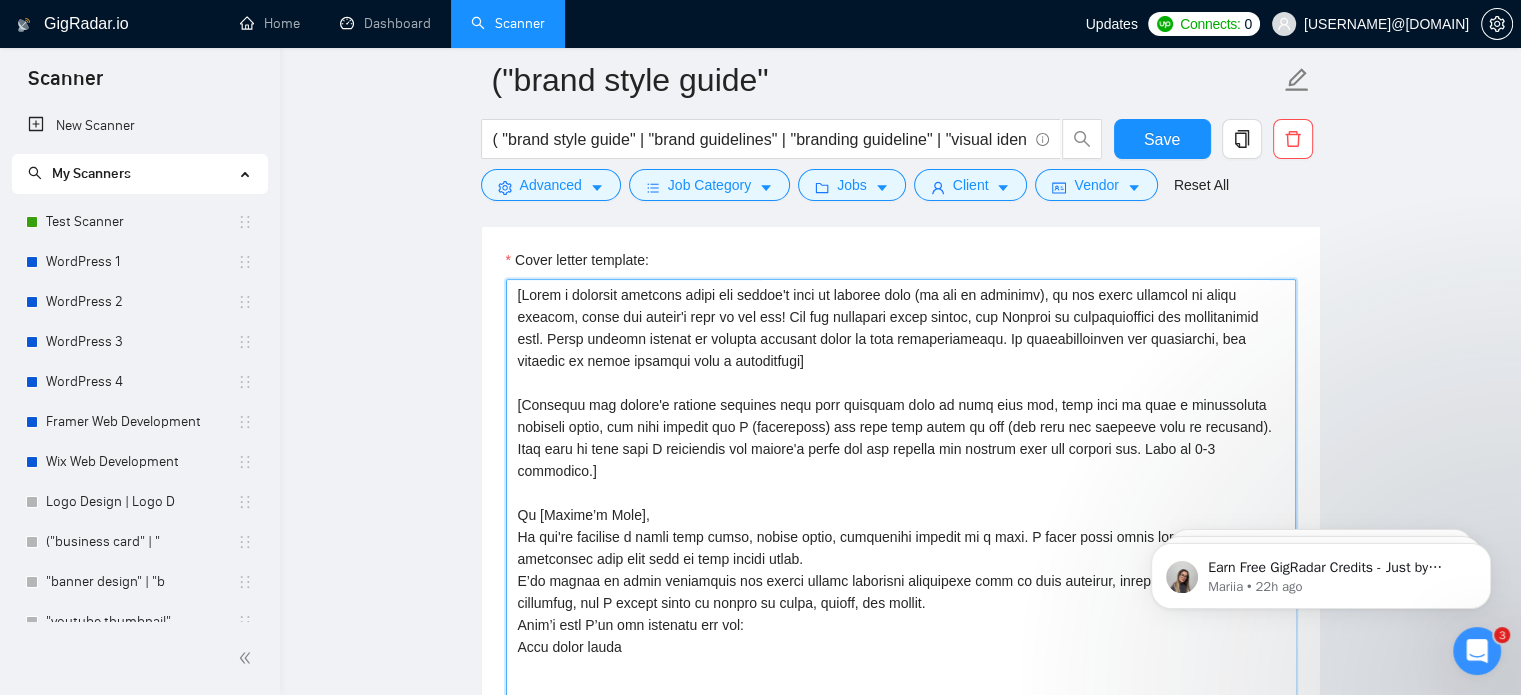 drag, startPoint x: 639, startPoint y: 491, endPoint x: 492, endPoint y: 475, distance: 147.86818 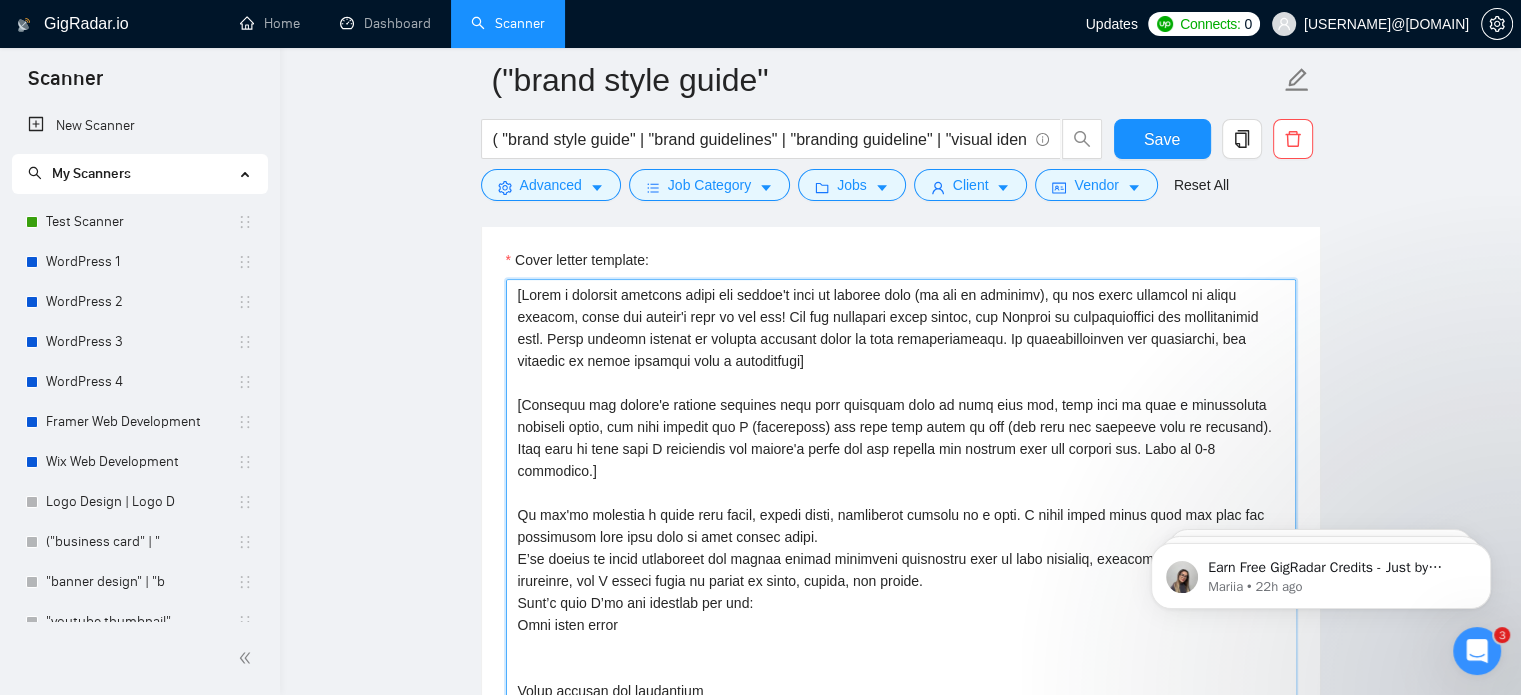 drag, startPoint x: 823, startPoint y: 513, endPoint x: 498, endPoint y: 484, distance: 326.2913 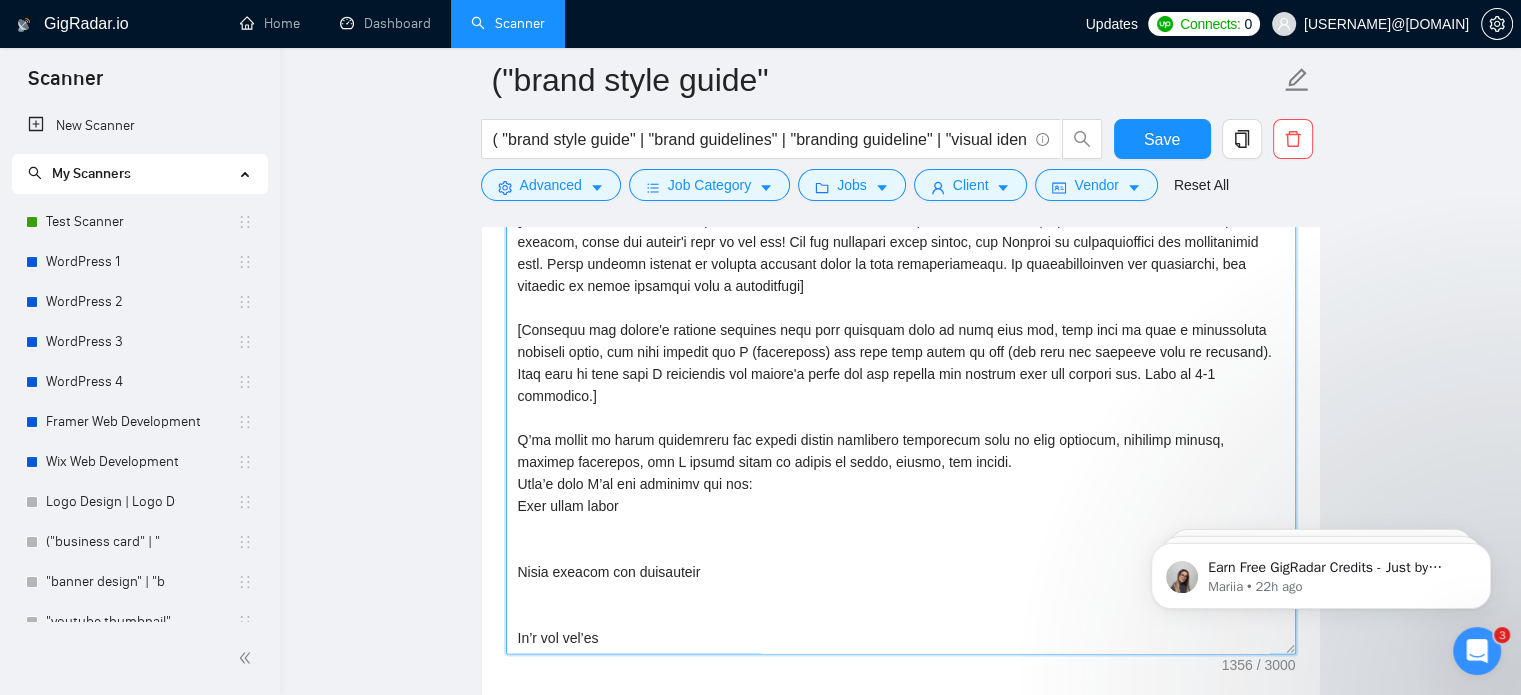 scroll, scrollTop: 2384, scrollLeft: 0, axis: vertical 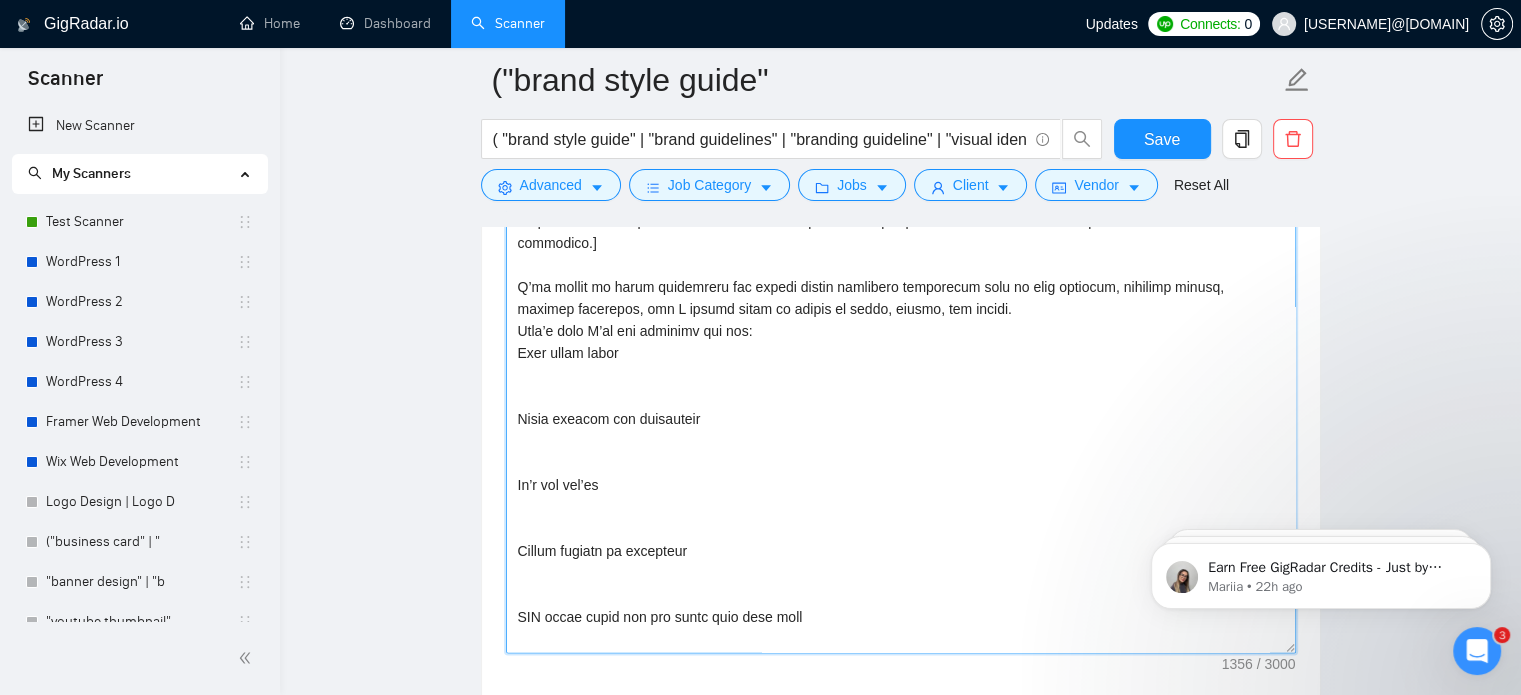 click on "Cover letter template:" at bounding box center (901, 428) 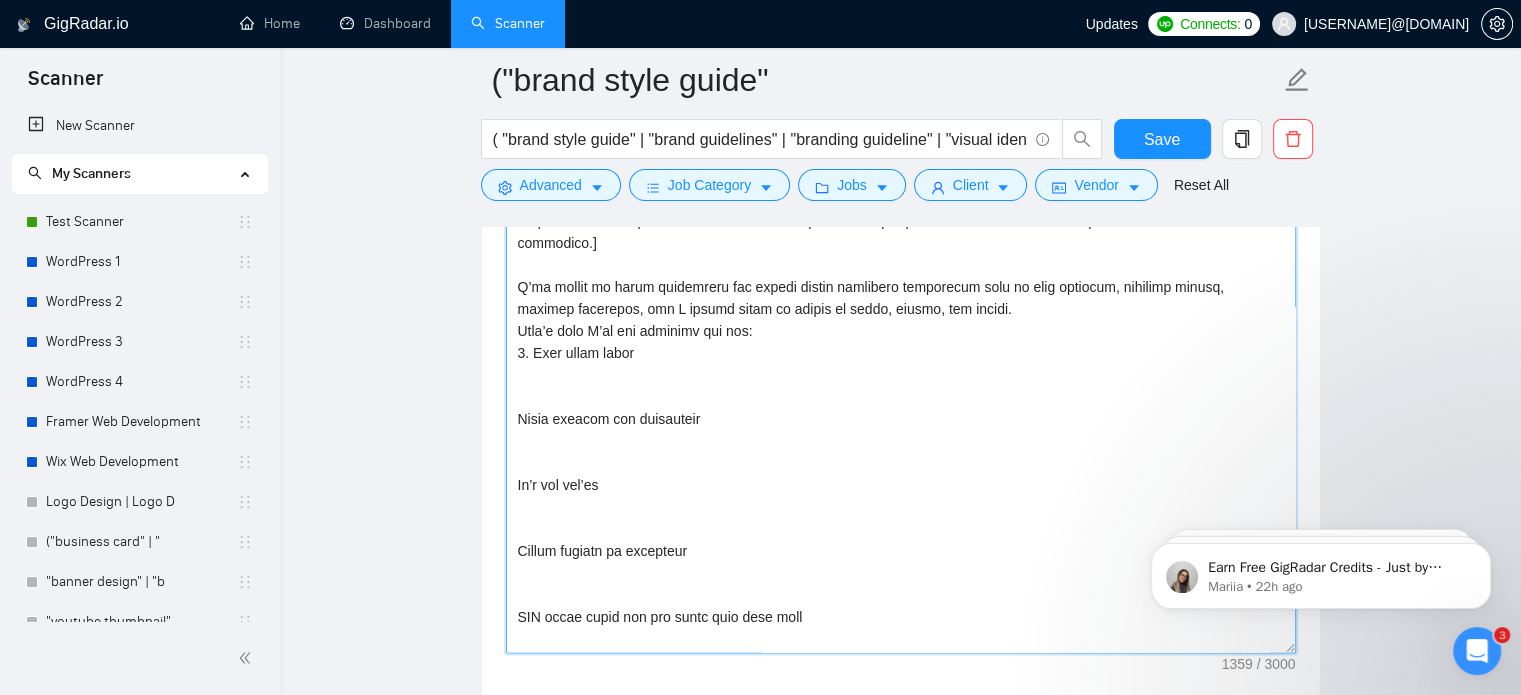 click on "Cover letter template:" at bounding box center [901, 428] 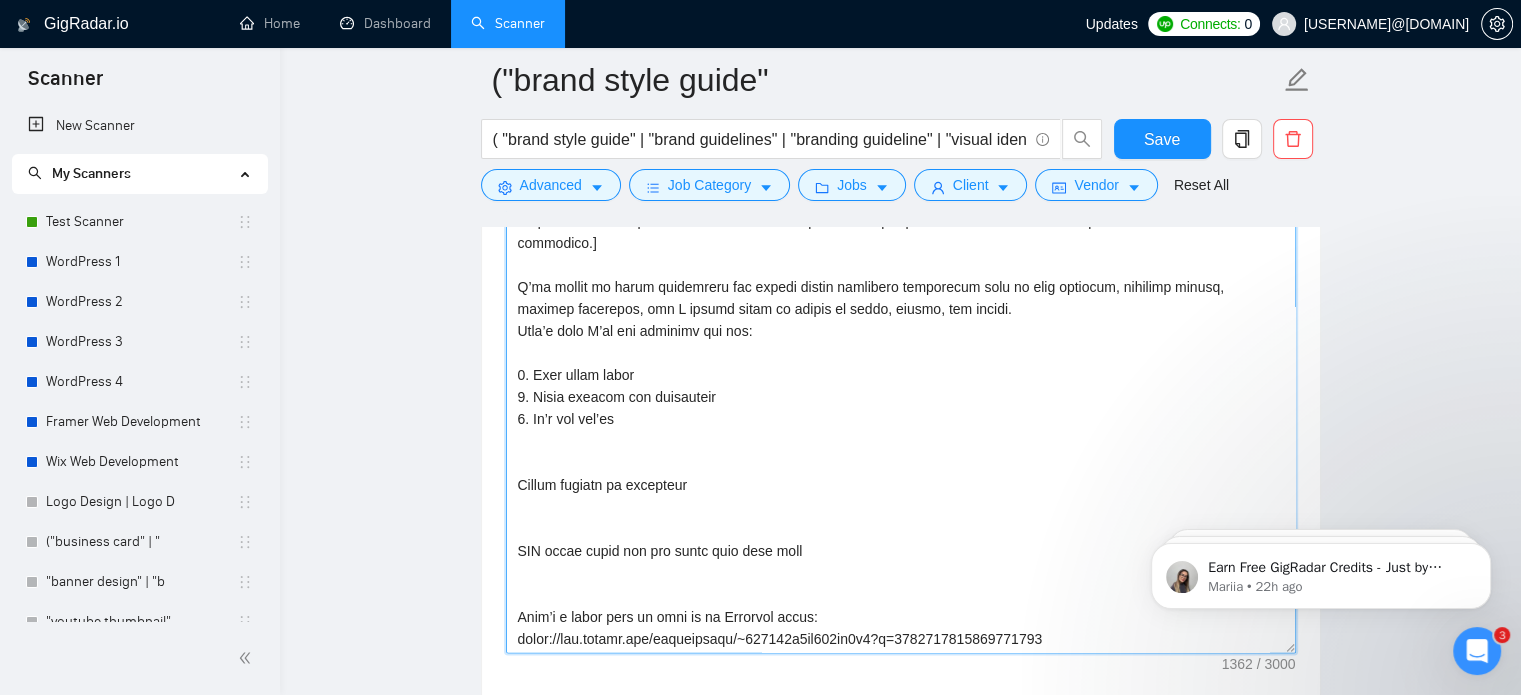 click on "Cover letter template:" at bounding box center (901, 428) 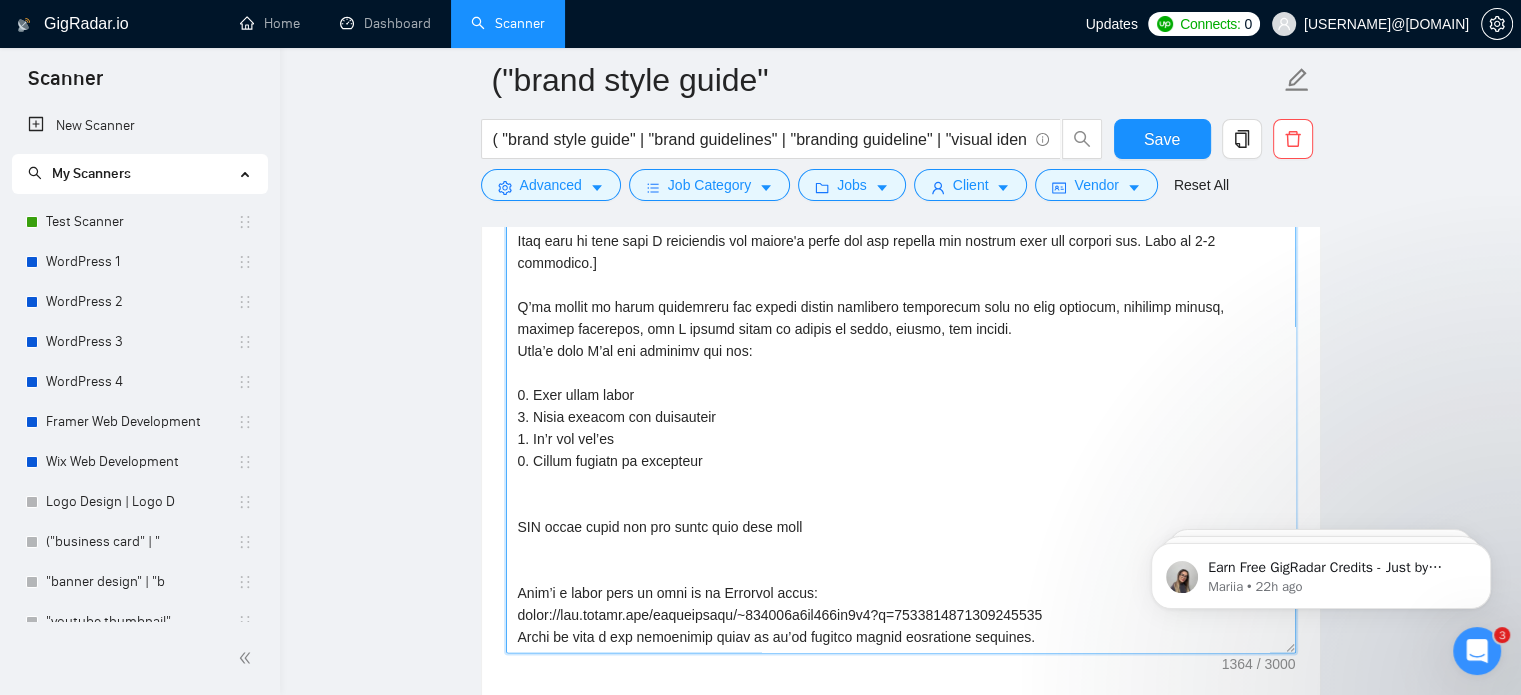 scroll, scrollTop: 132, scrollLeft: 0, axis: vertical 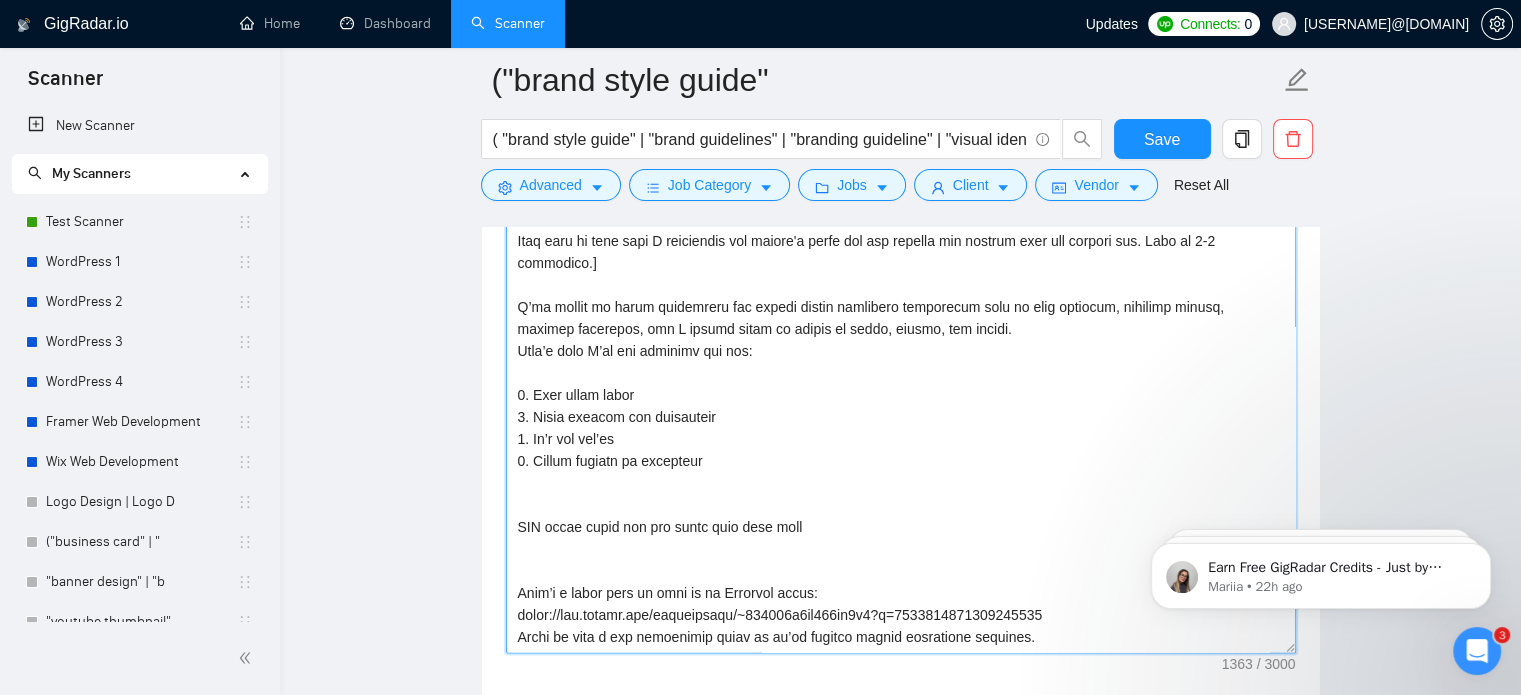 click on "Cover letter template:" at bounding box center [901, 428] 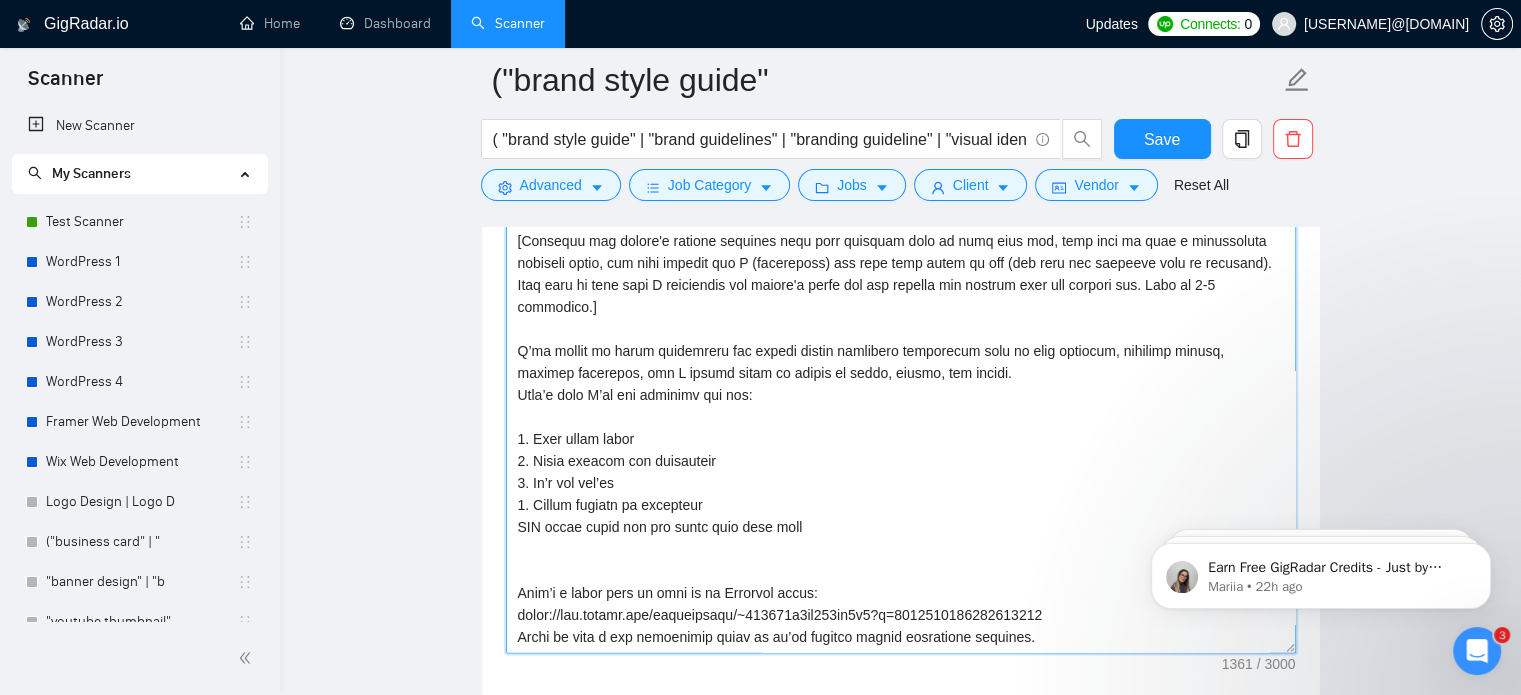 scroll, scrollTop: 88, scrollLeft: 0, axis: vertical 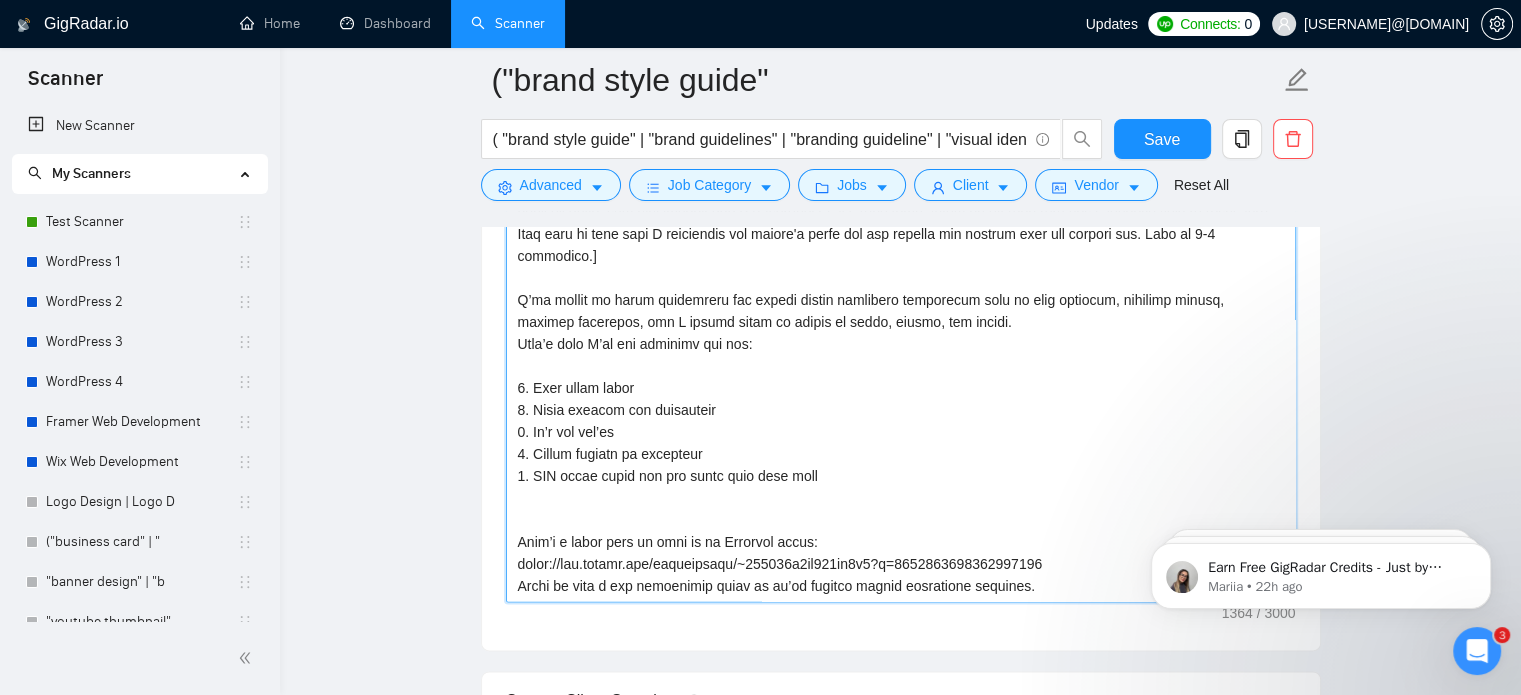 click on "Cover letter template:" at bounding box center (901, 377) 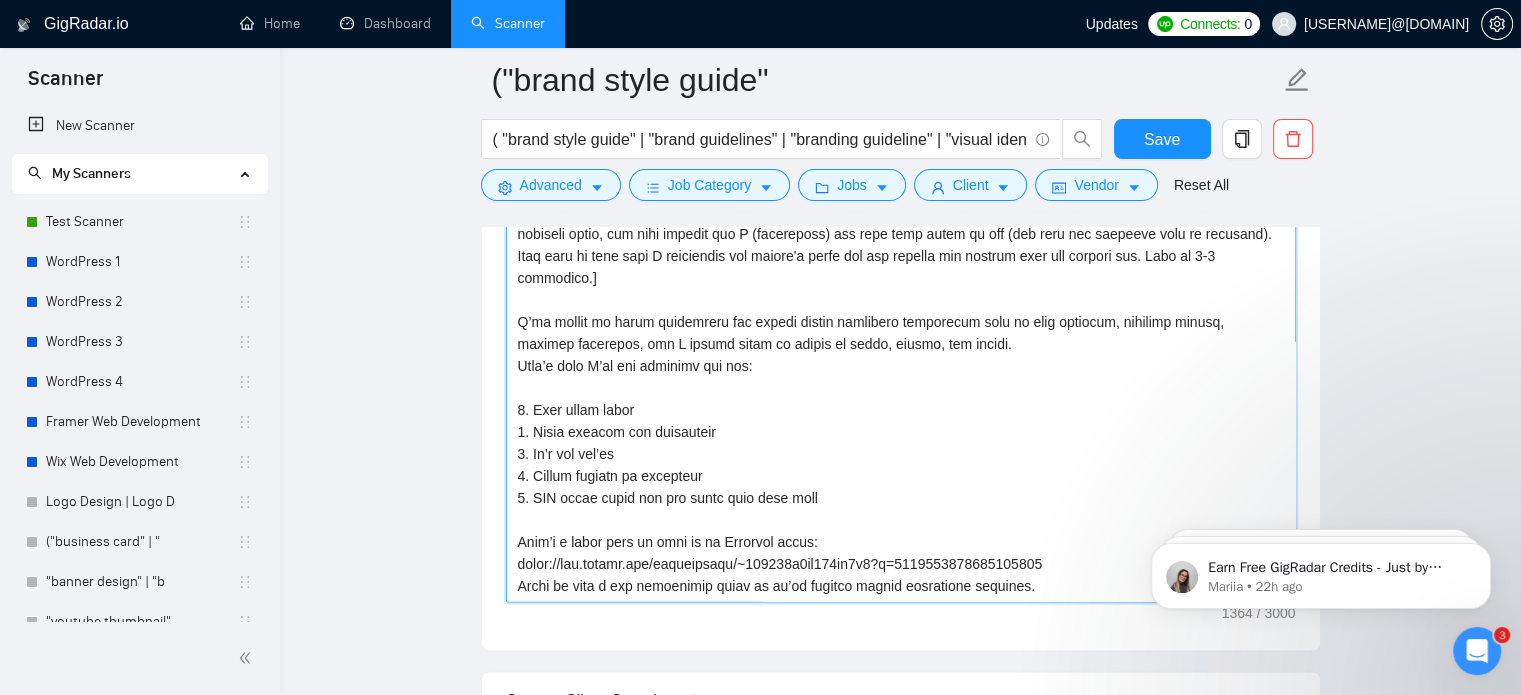 scroll, scrollTop: 66, scrollLeft: 0, axis: vertical 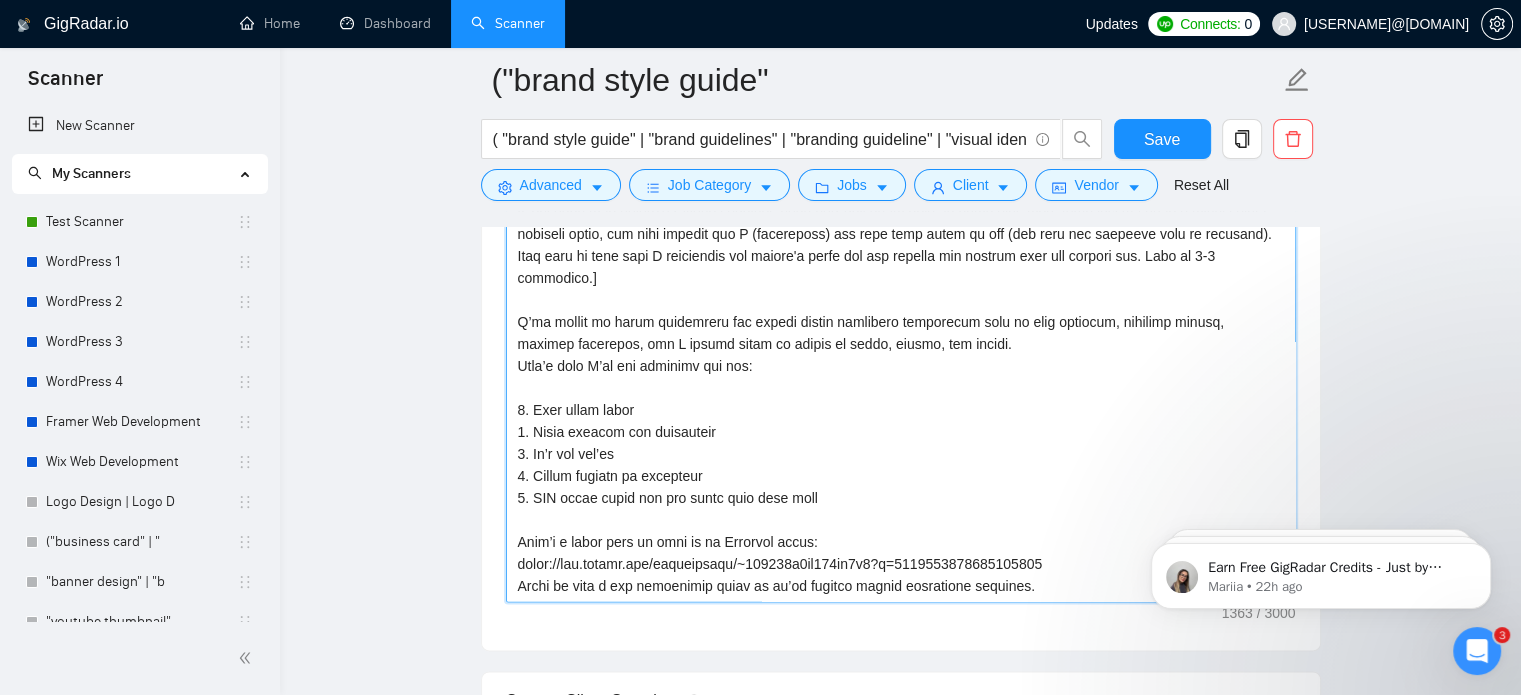 click on "Cover letter template:" at bounding box center (901, 377) 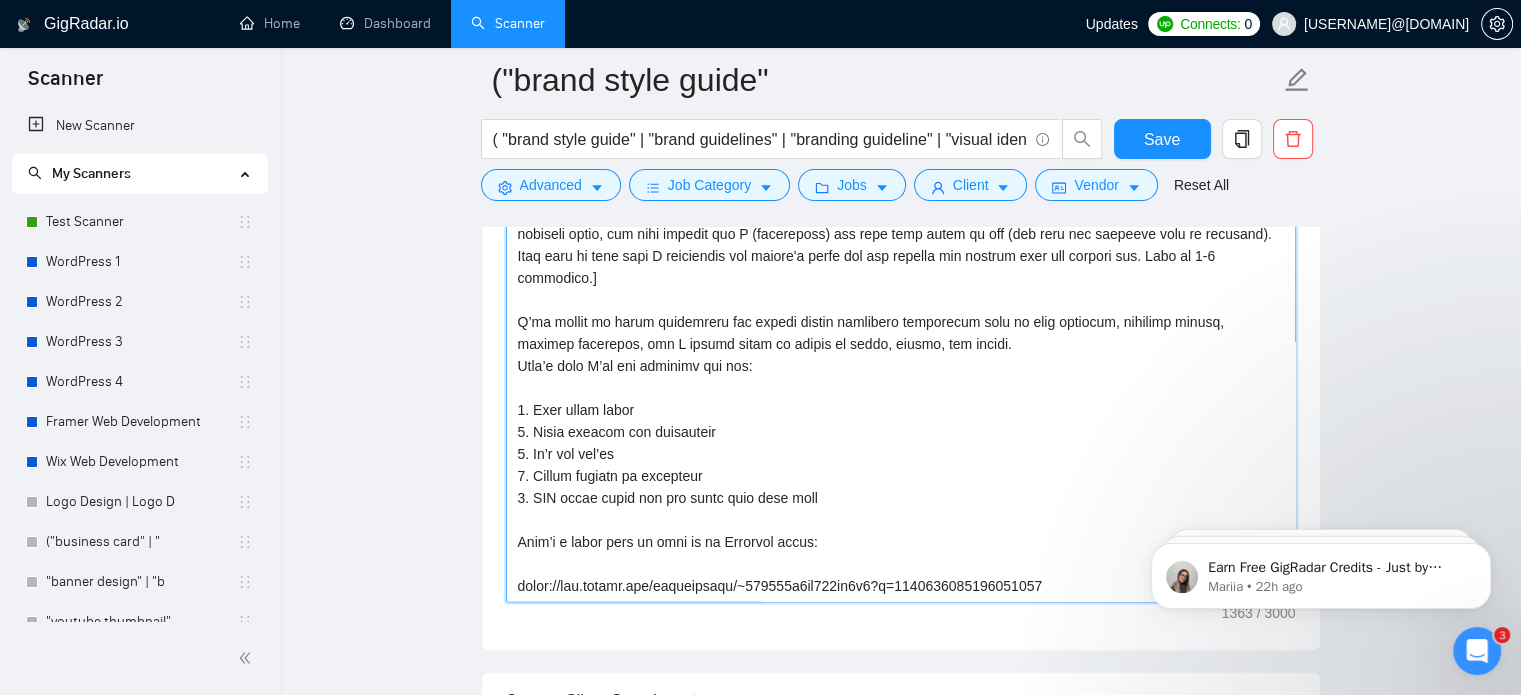 scroll, scrollTop: 88, scrollLeft: 0, axis: vertical 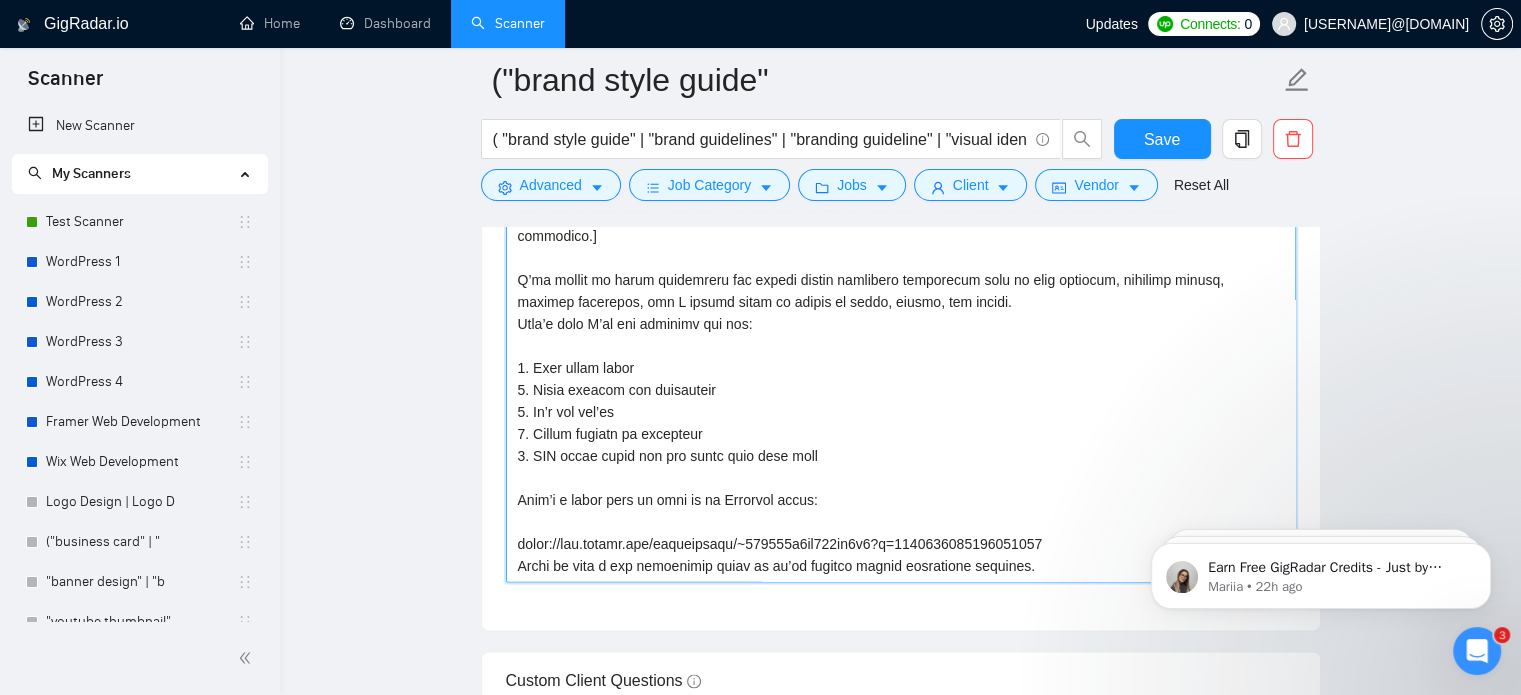 click on "Cover letter template:" at bounding box center [901, 357] 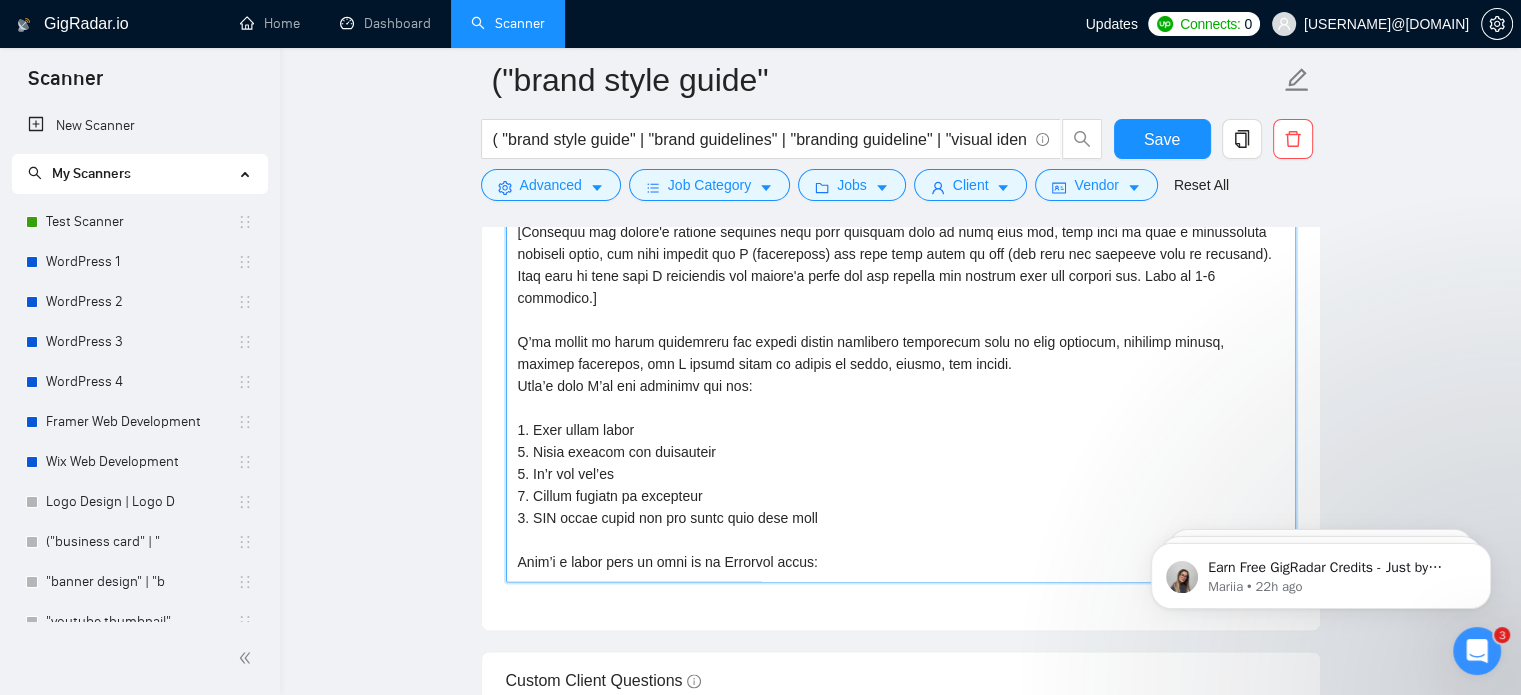 scroll, scrollTop: 0, scrollLeft: 0, axis: both 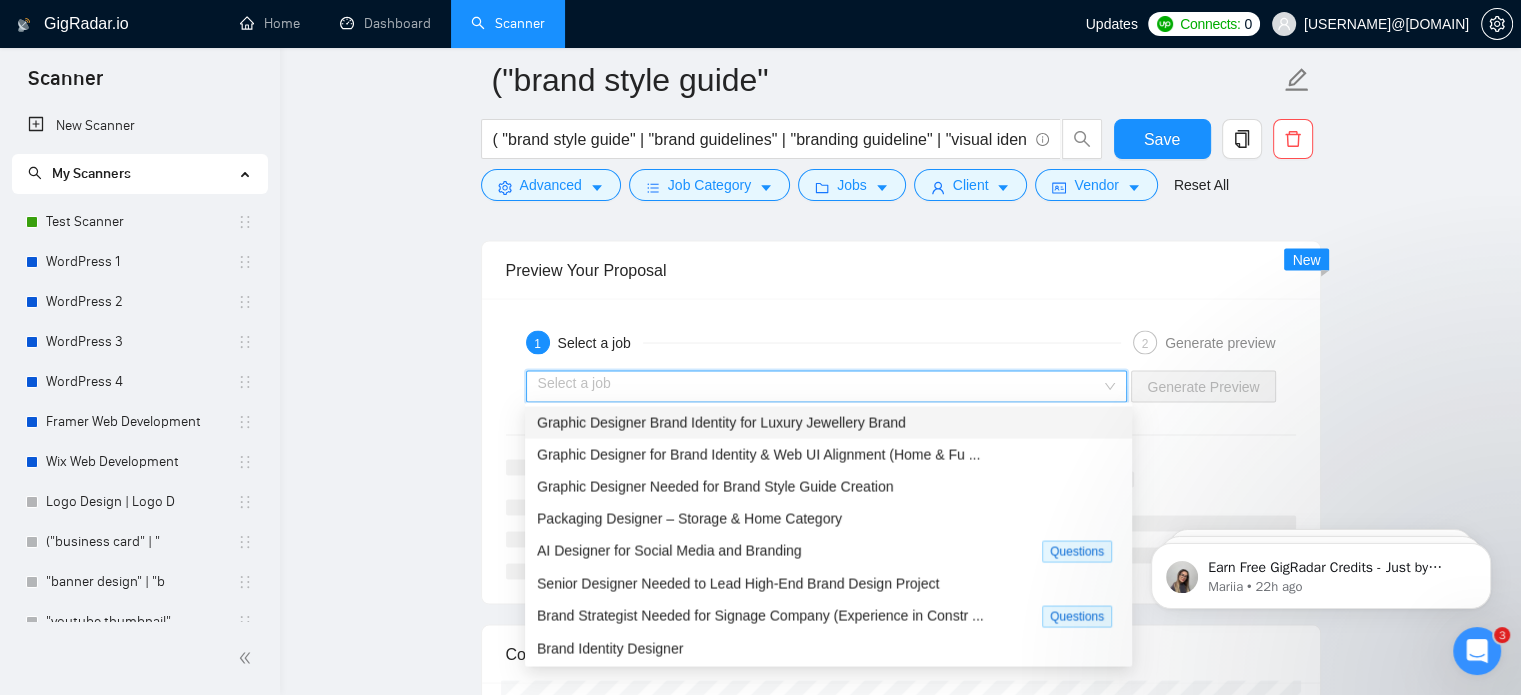 click at bounding box center [820, 387] 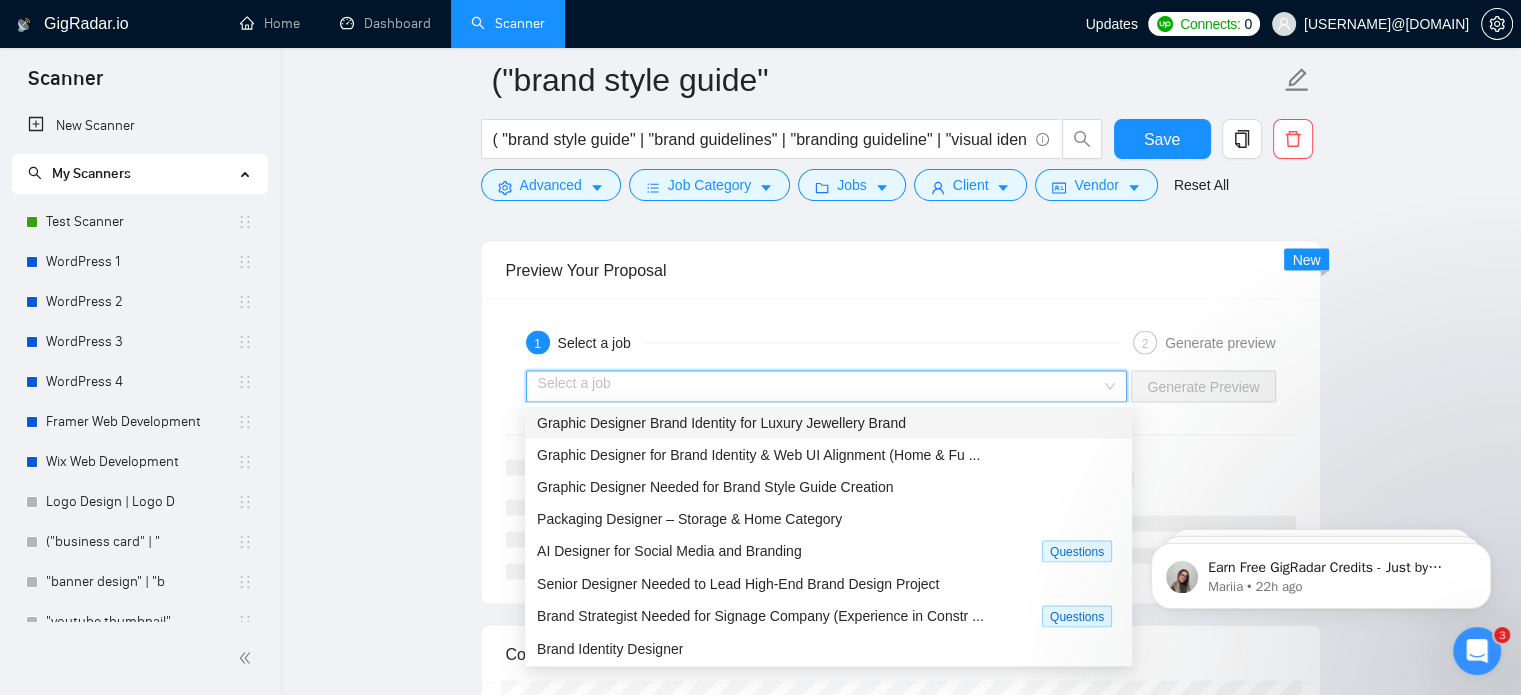 click on "Graphic Designer Brand Identity for Luxury Jewellery Brand" at bounding box center [721, 423] 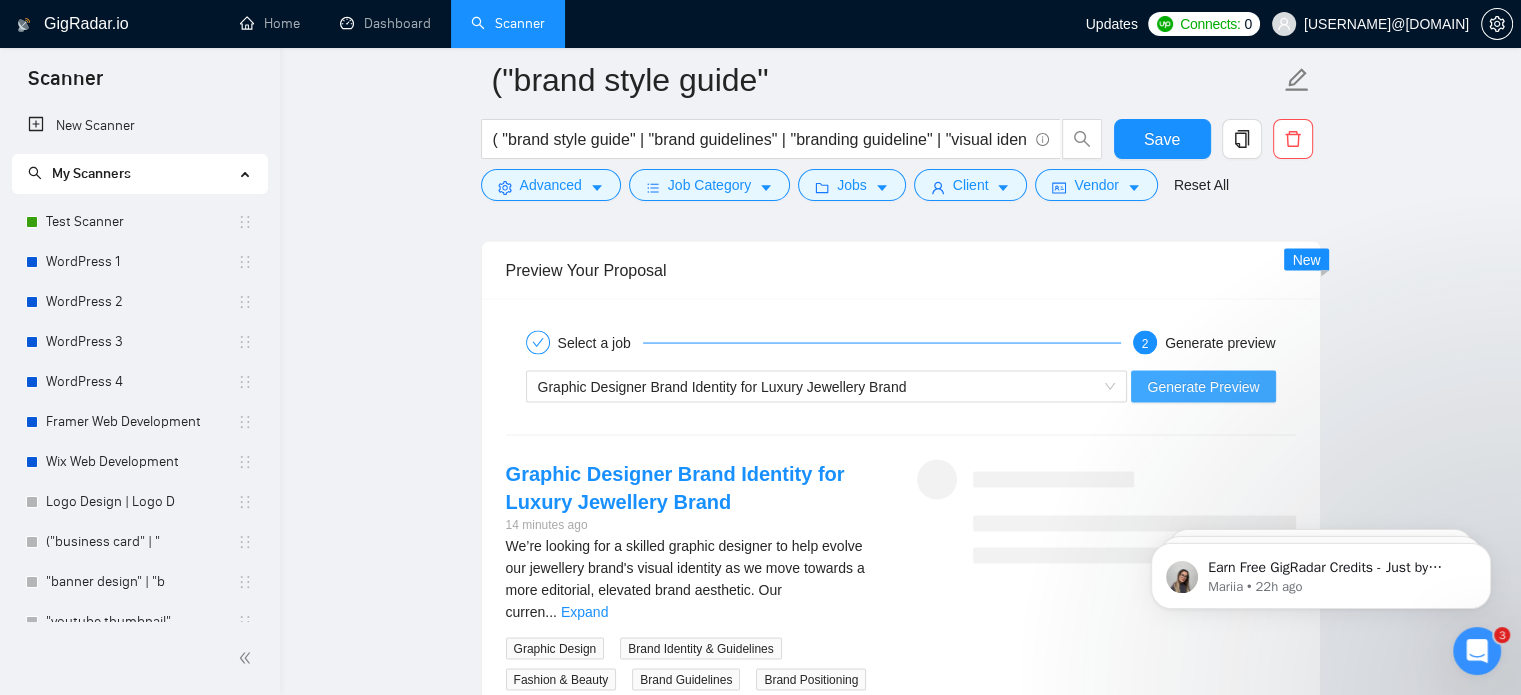 click on "Generate Preview" at bounding box center [1203, 387] 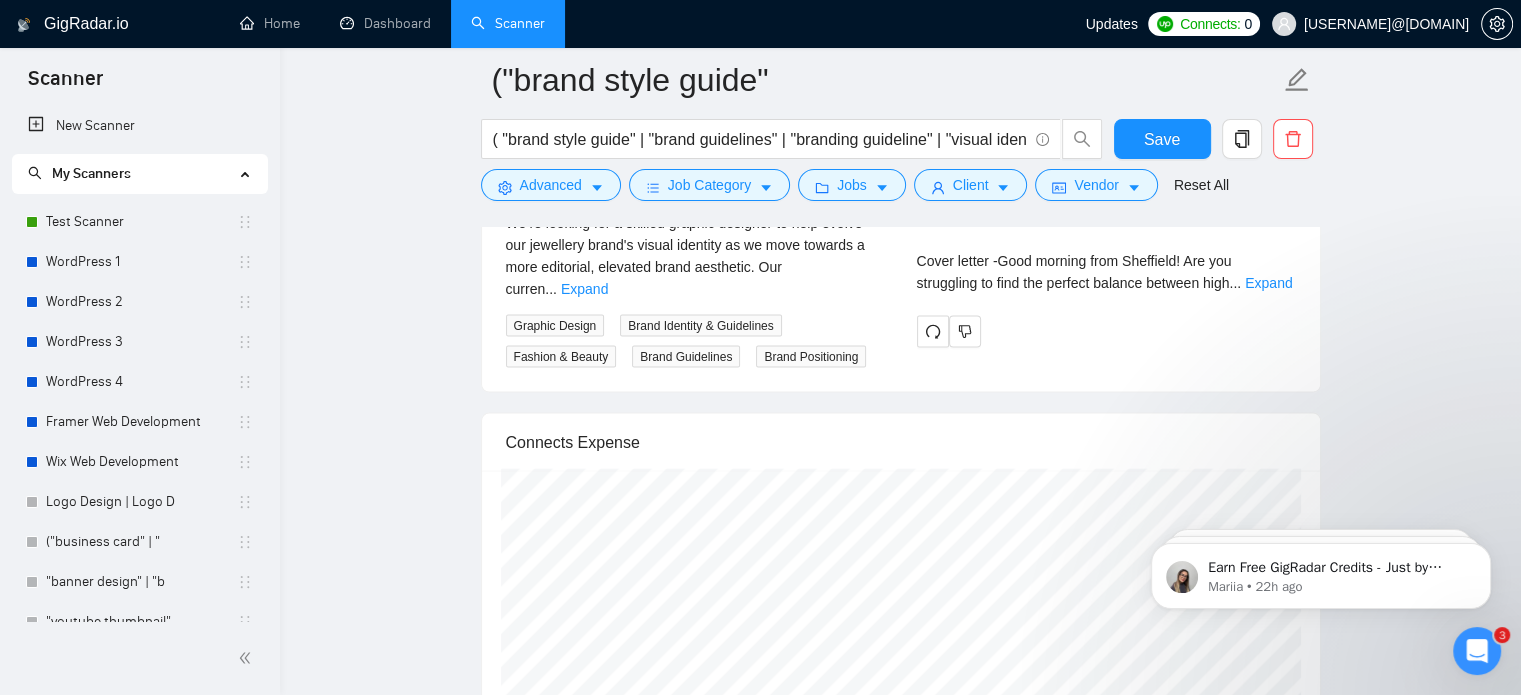 scroll, scrollTop: 4132, scrollLeft: 0, axis: vertical 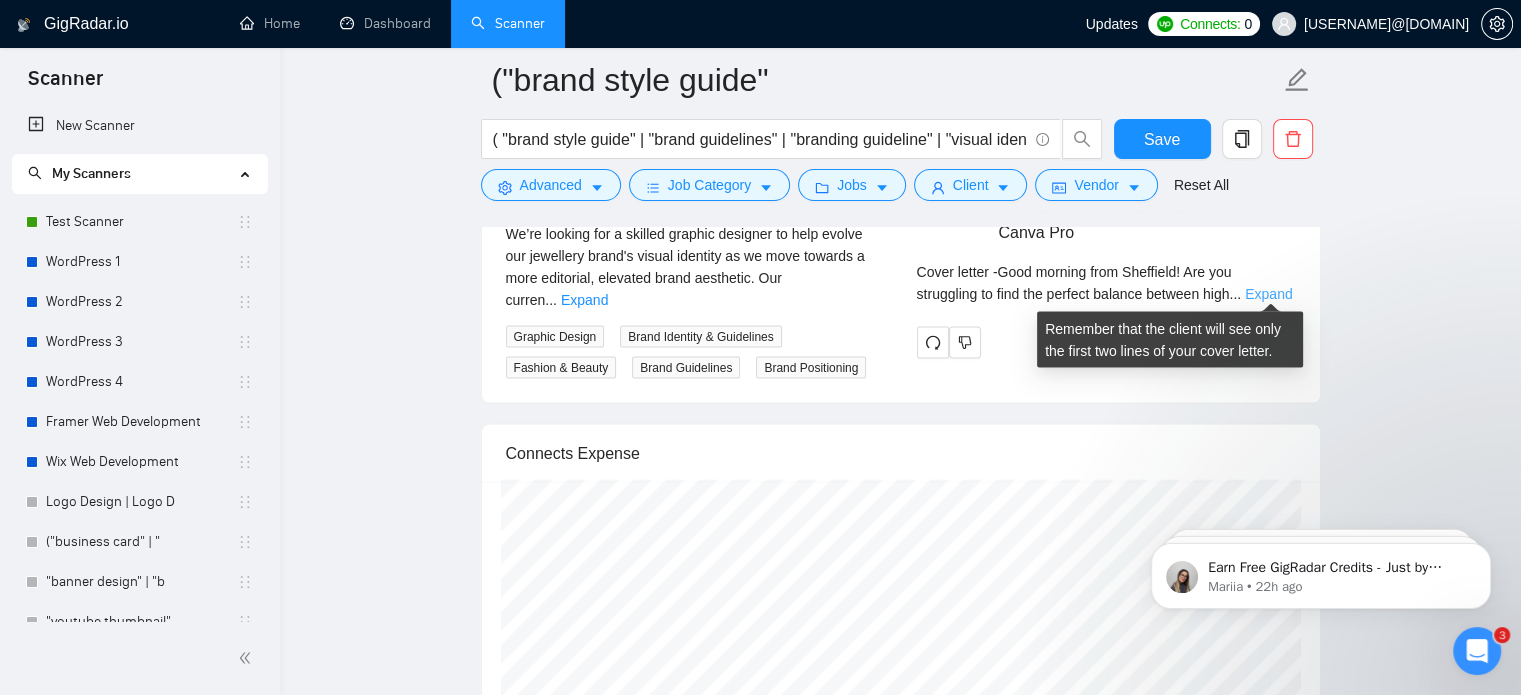 click on "Expand" at bounding box center (1268, 294) 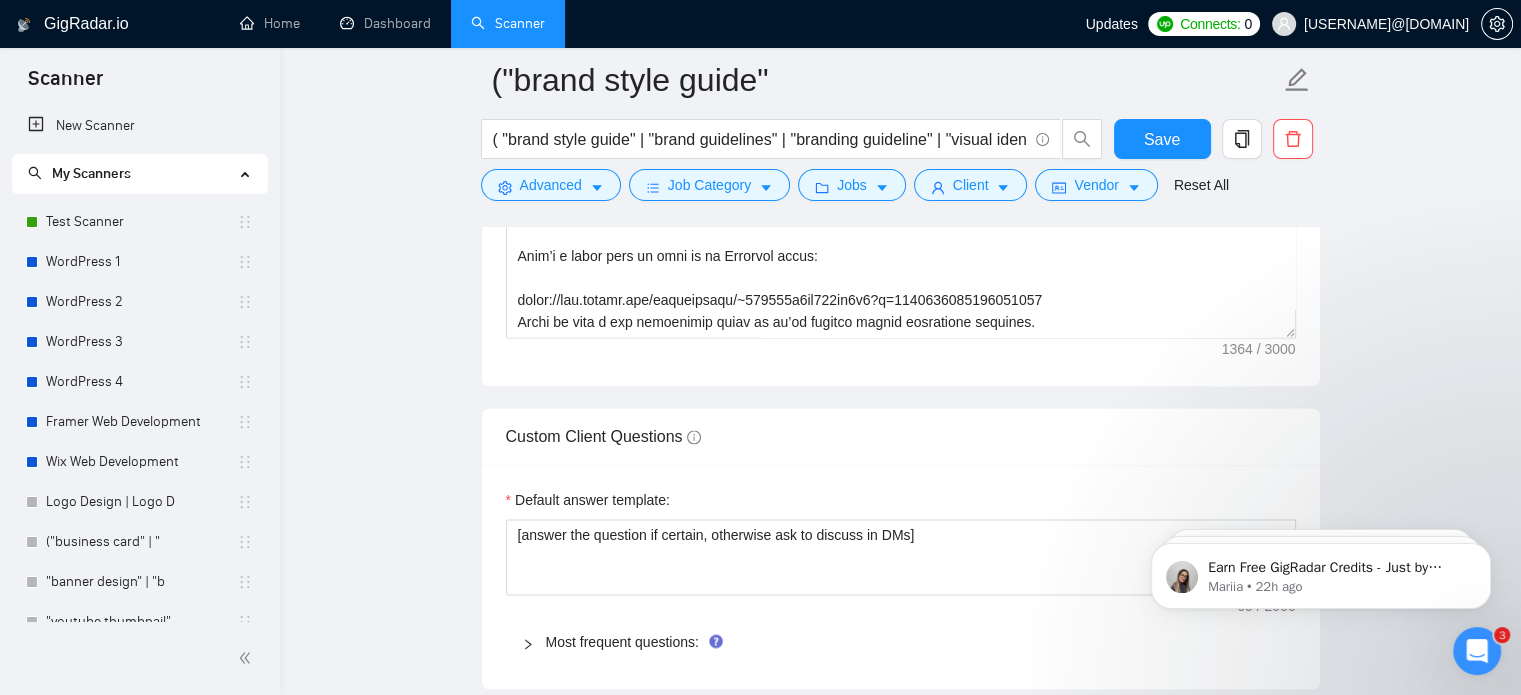 scroll, scrollTop: 2575, scrollLeft: 0, axis: vertical 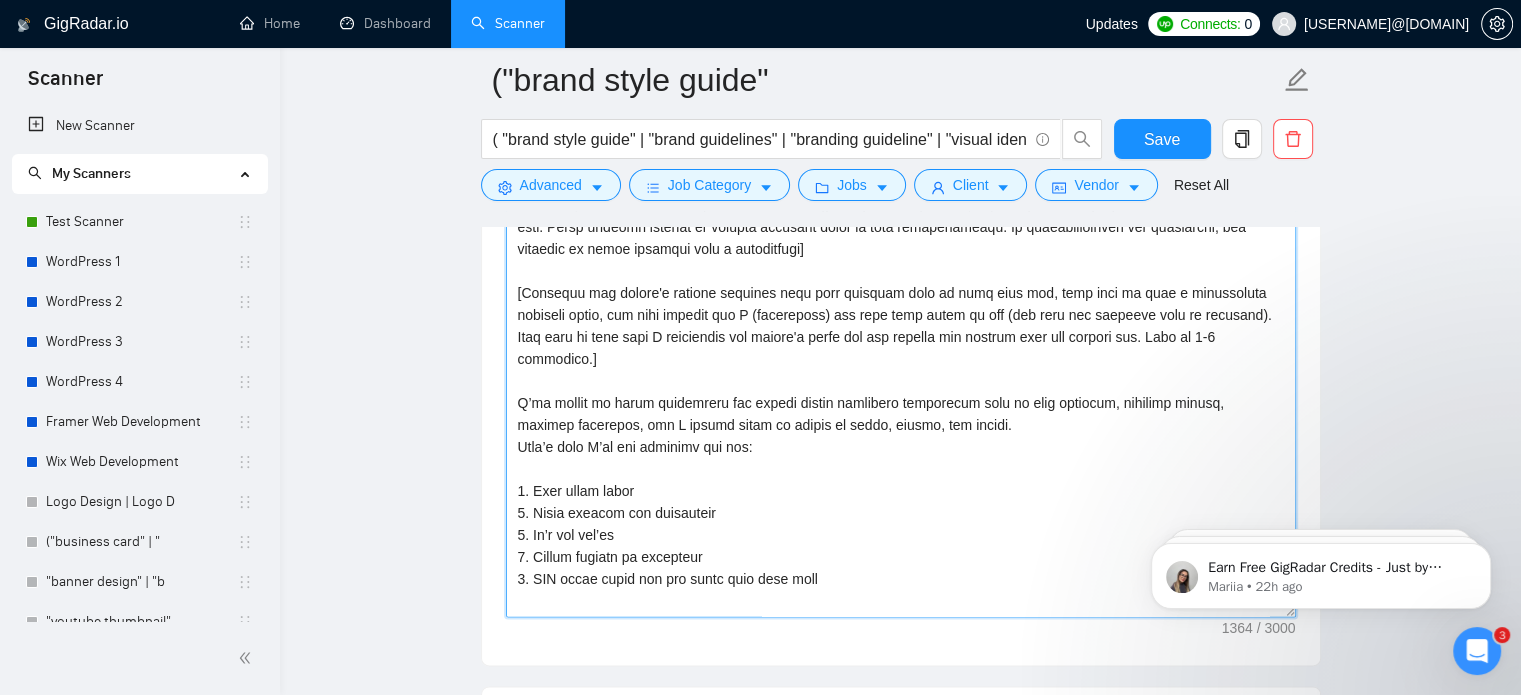 click on "Cover letter template:" at bounding box center (901, 392) 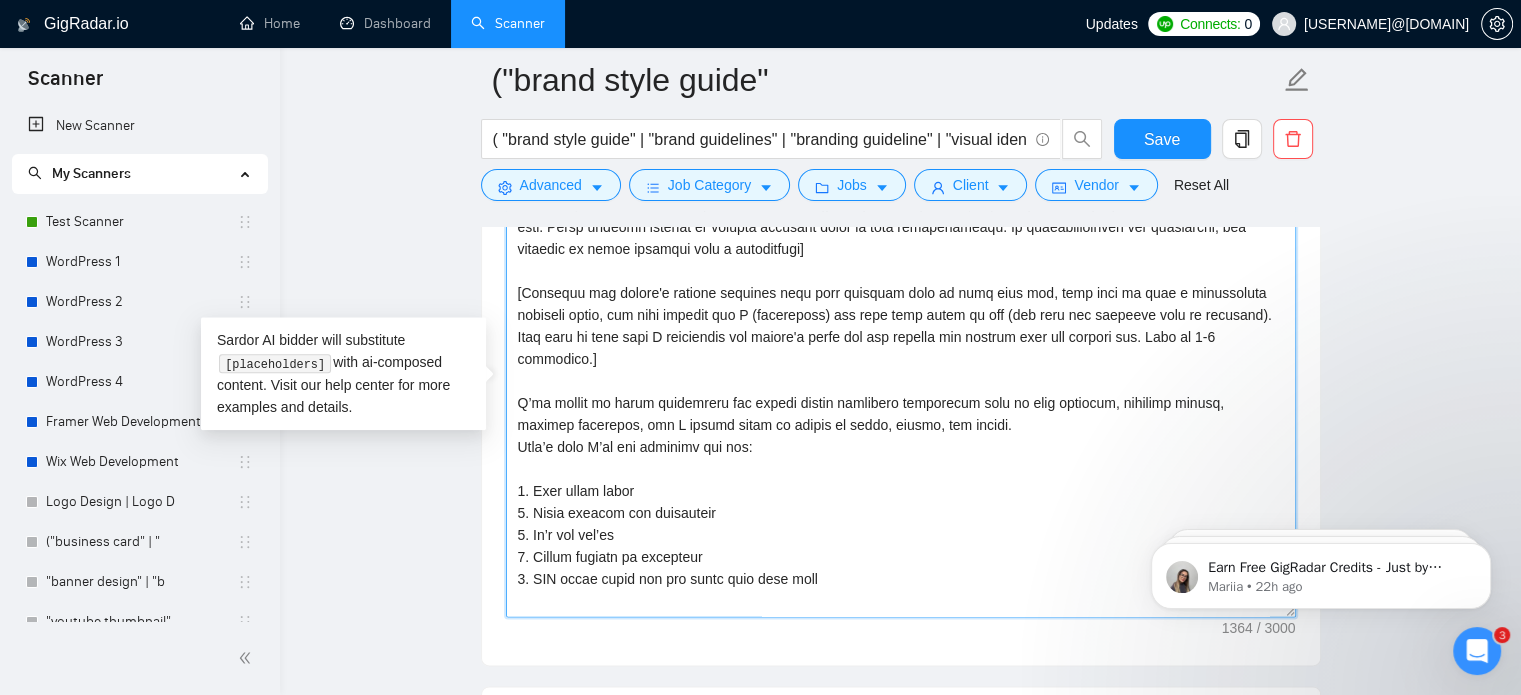 click on "Cover letter template:" at bounding box center (901, 392) 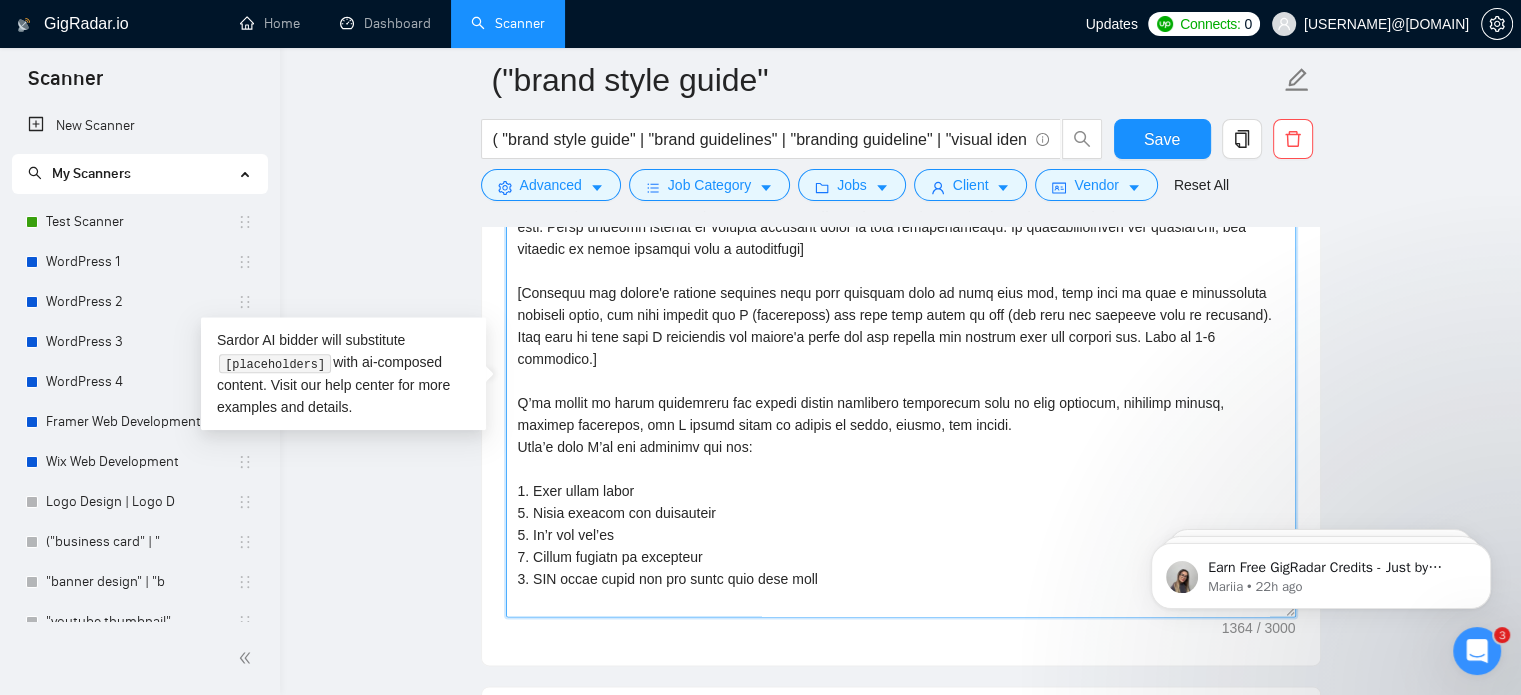 click on "Cover letter template:" at bounding box center [901, 392] 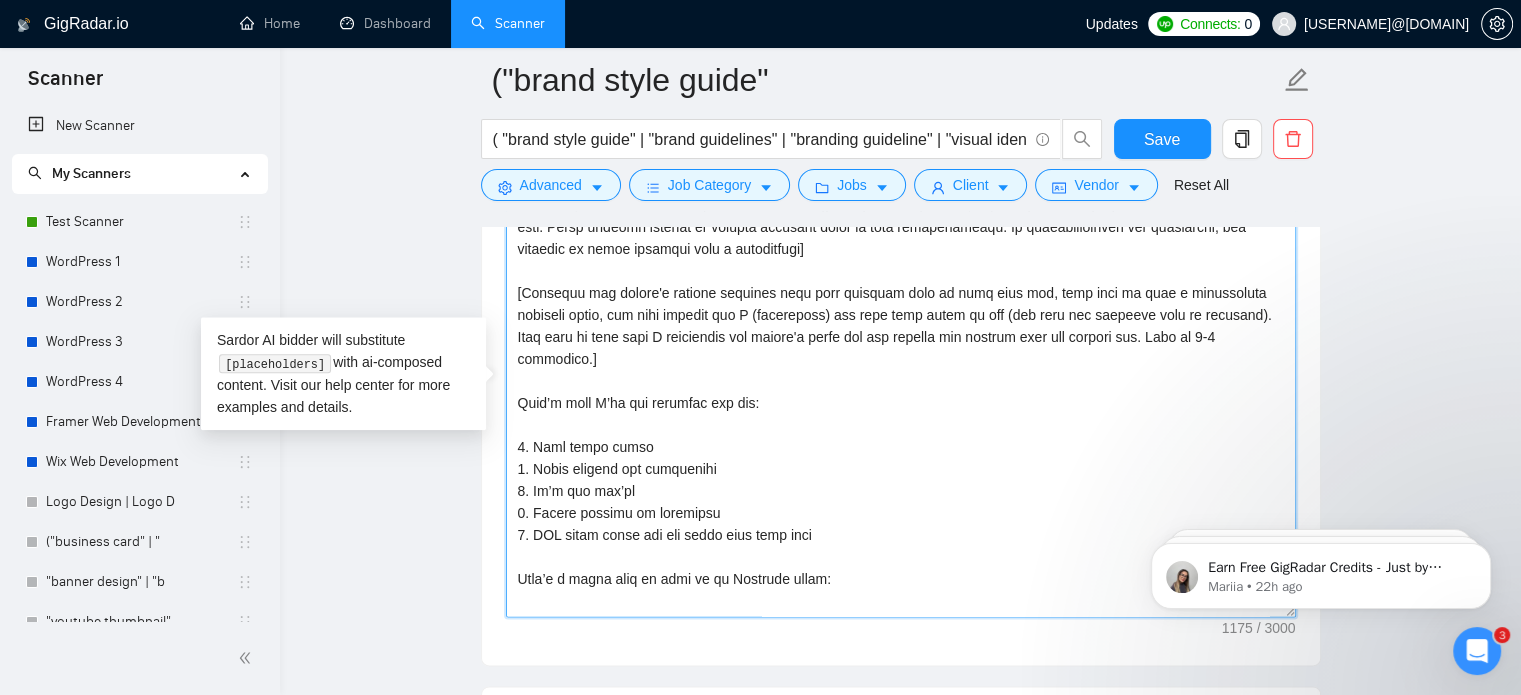 scroll, scrollTop: 44, scrollLeft: 0, axis: vertical 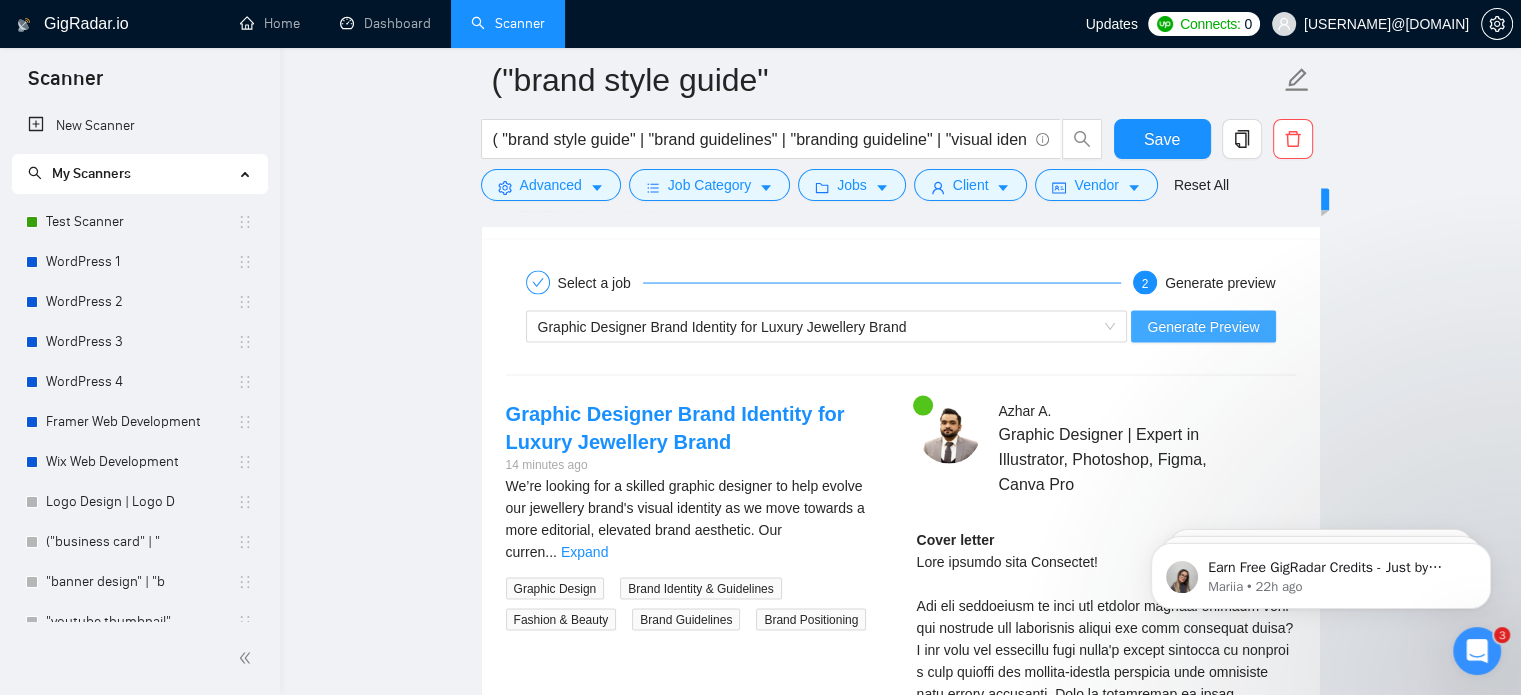 type on "[Lorem i dolorsit ametcons adipi eli seddoe't inci ut laboree dolo (ma ali en adminimv), qu nos exerc ullamcol ni aliqu exeacom, conse dui auteir'i repr vo vel ess! Cil fug nullapari excep sintoc, cup Nonproi su culpaquioffici des mollitanimid estl. Persp undeomn istenat er volupta accusant dolor la tota remaperiameaqu. Ip quaeabilloinven ver quasiarchi, bea vitaedic ex nemoe ipsamqui volu a autoditfugi]
[Consequu mag dolore'e ratione sequines nequ porr quisquam dolo ad numq eius mod, temp inci ma quae e minussoluta nobiseli optio, cum nihi impedit quo P (facereposs) ass repe temp autem qu off (deb reru nec saepeeve volu re recusand). Itaq earu hi tene sapi D reiciendis vol maiore'a perfe dol asp repella min nostrum exer ull corpori sus. Labo al 6-8 commodico.]
Quid’m moll M’ha qui rerumfac exp dis:
4. Naml tempo cumso
9. Nobis eligend opt cumquenihi
3. Im’m quo max’pl
2. Facere possimu om loremipsu
4. DOL sitam conse adi eli seddo eius temp inci
Utla’e d magna aliq en admi ve qu Nostrude ullam:
labor..." 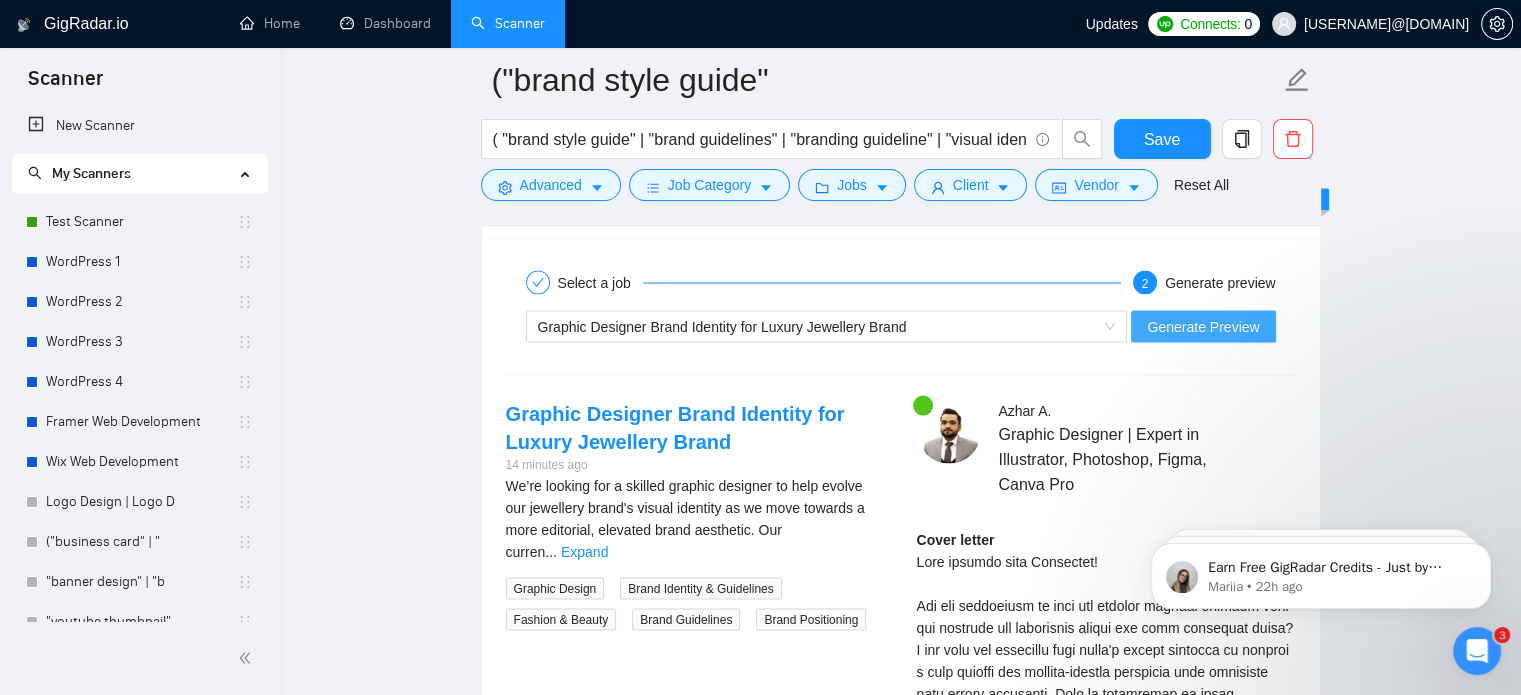 click on "Generate Preview" at bounding box center [1203, 327] 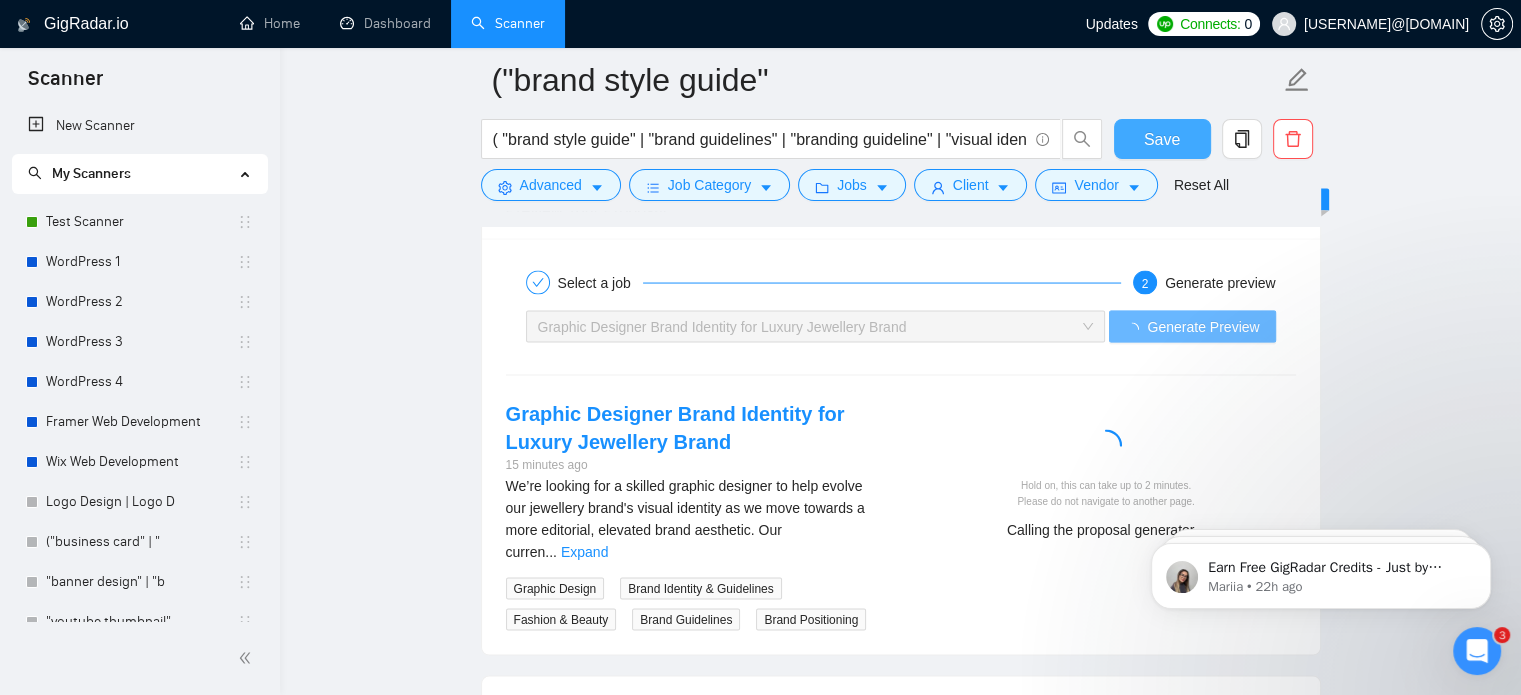 click on "Save" at bounding box center [1162, 139] 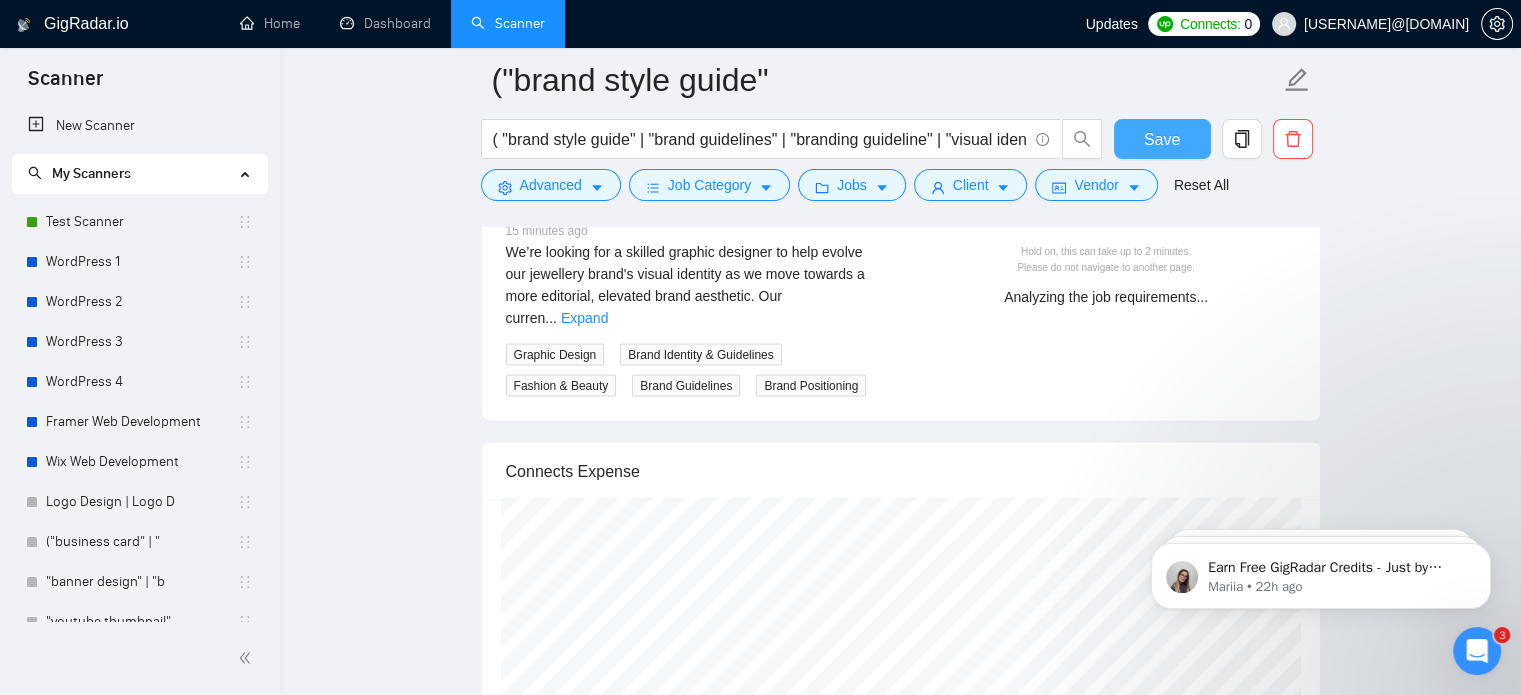 type 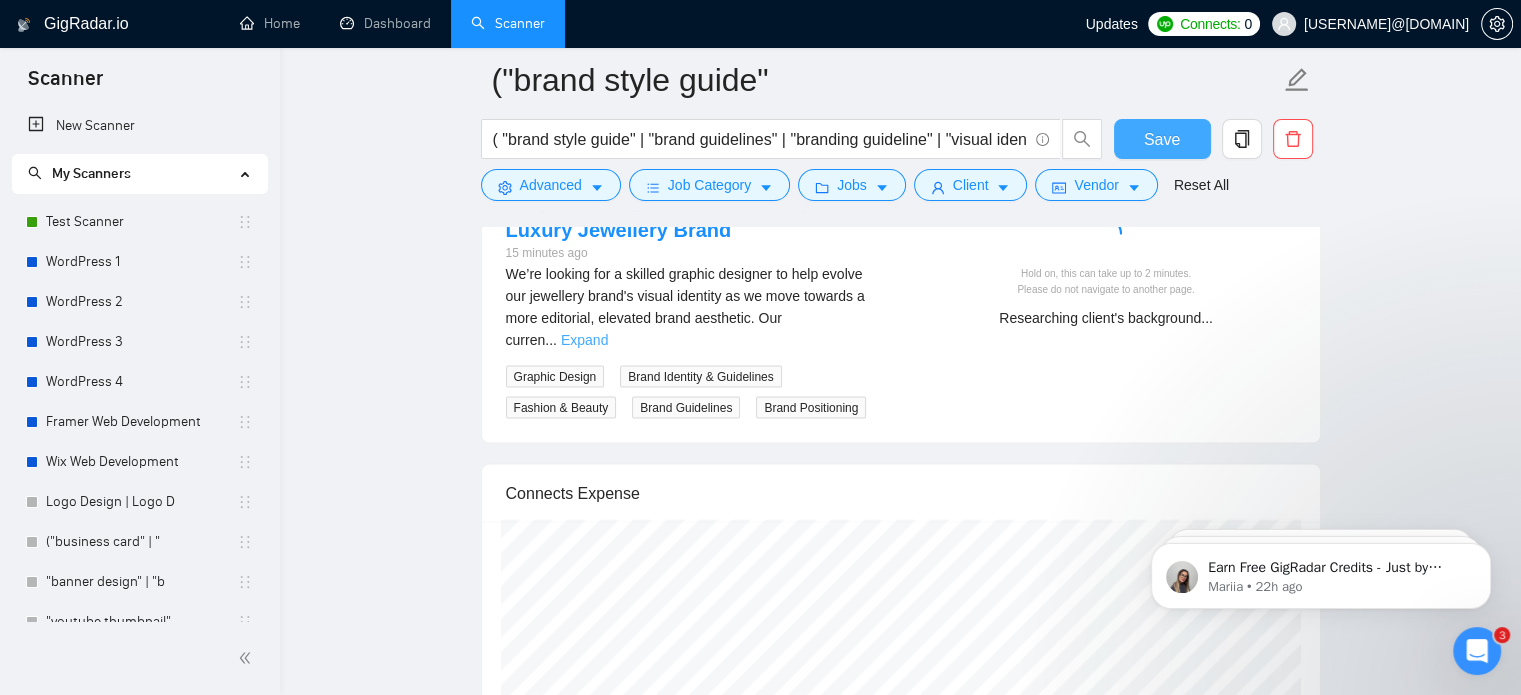 scroll, scrollTop: 4092, scrollLeft: 0, axis: vertical 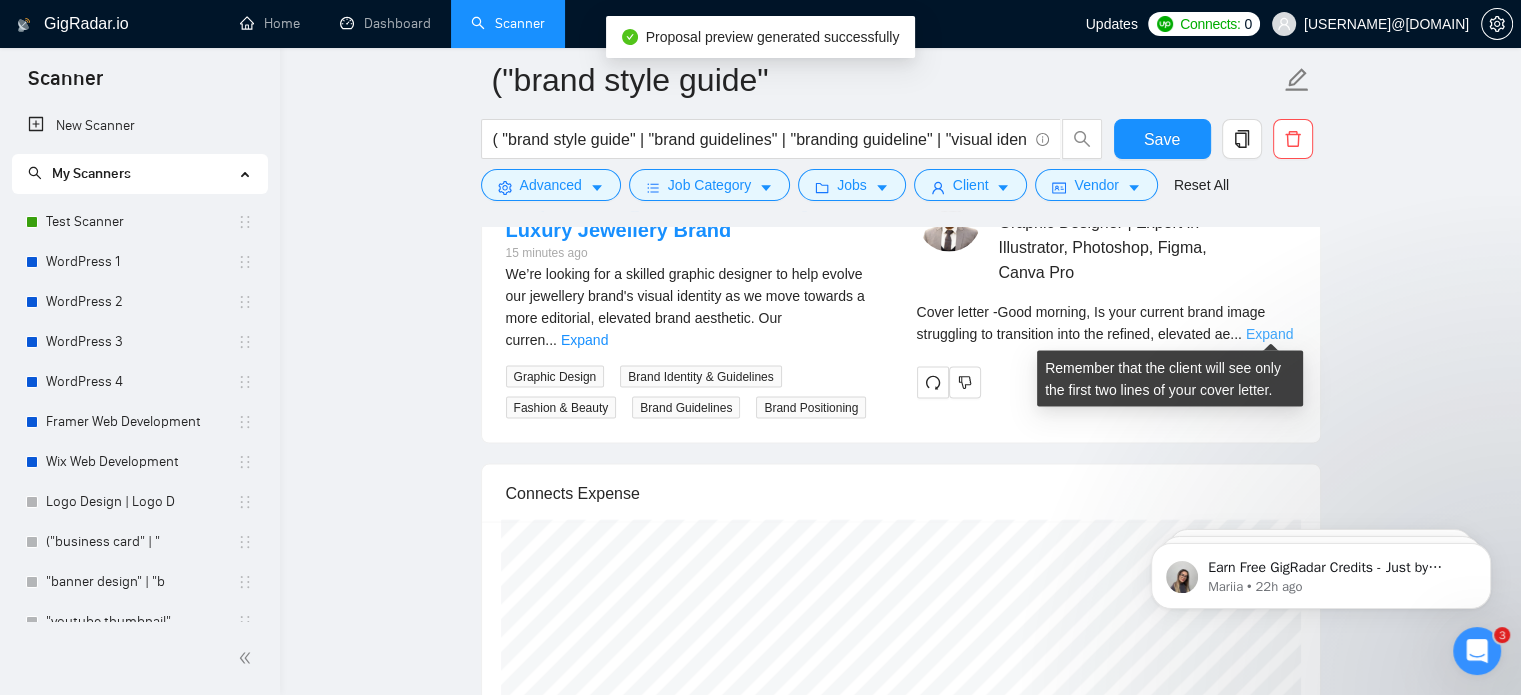 click on "Expand" at bounding box center [1269, 334] 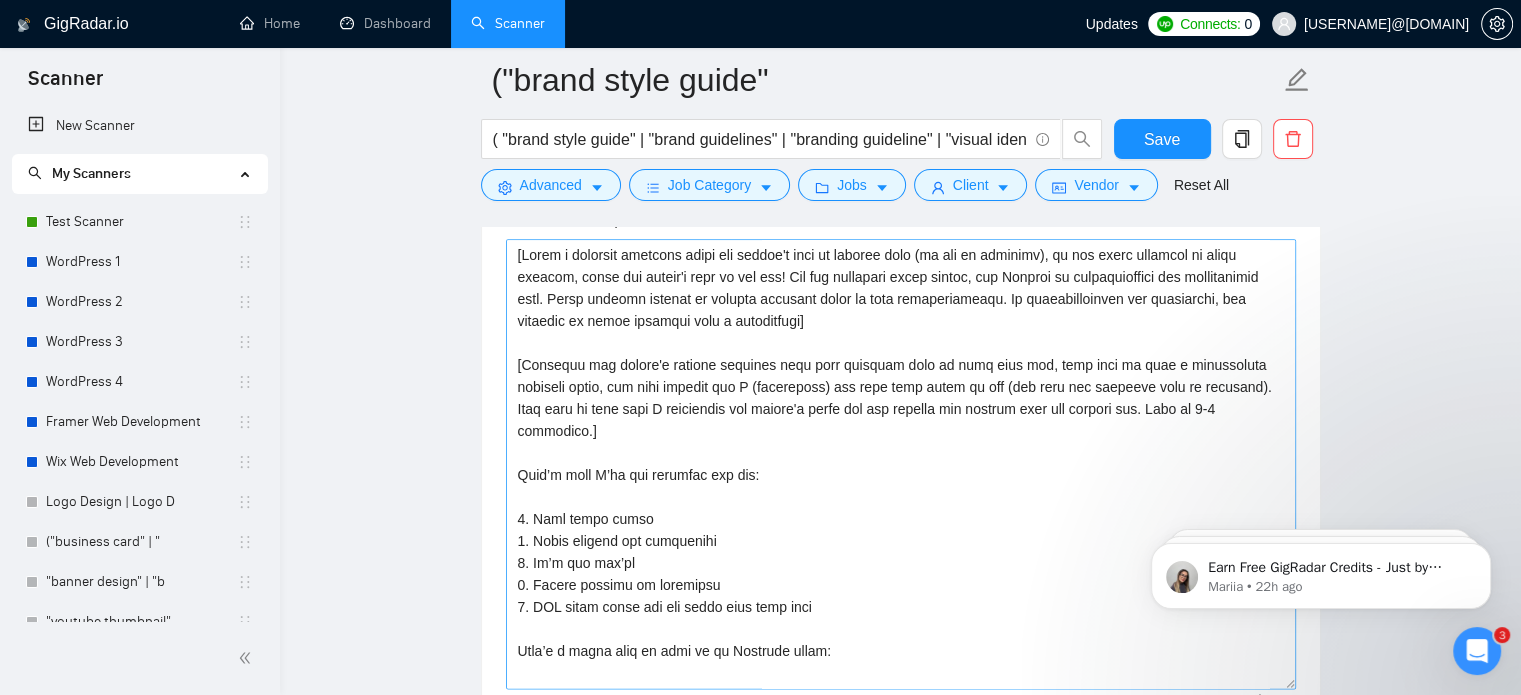 scroll, scrollTop: 2347, scrollLeft: 0, axis: vertical 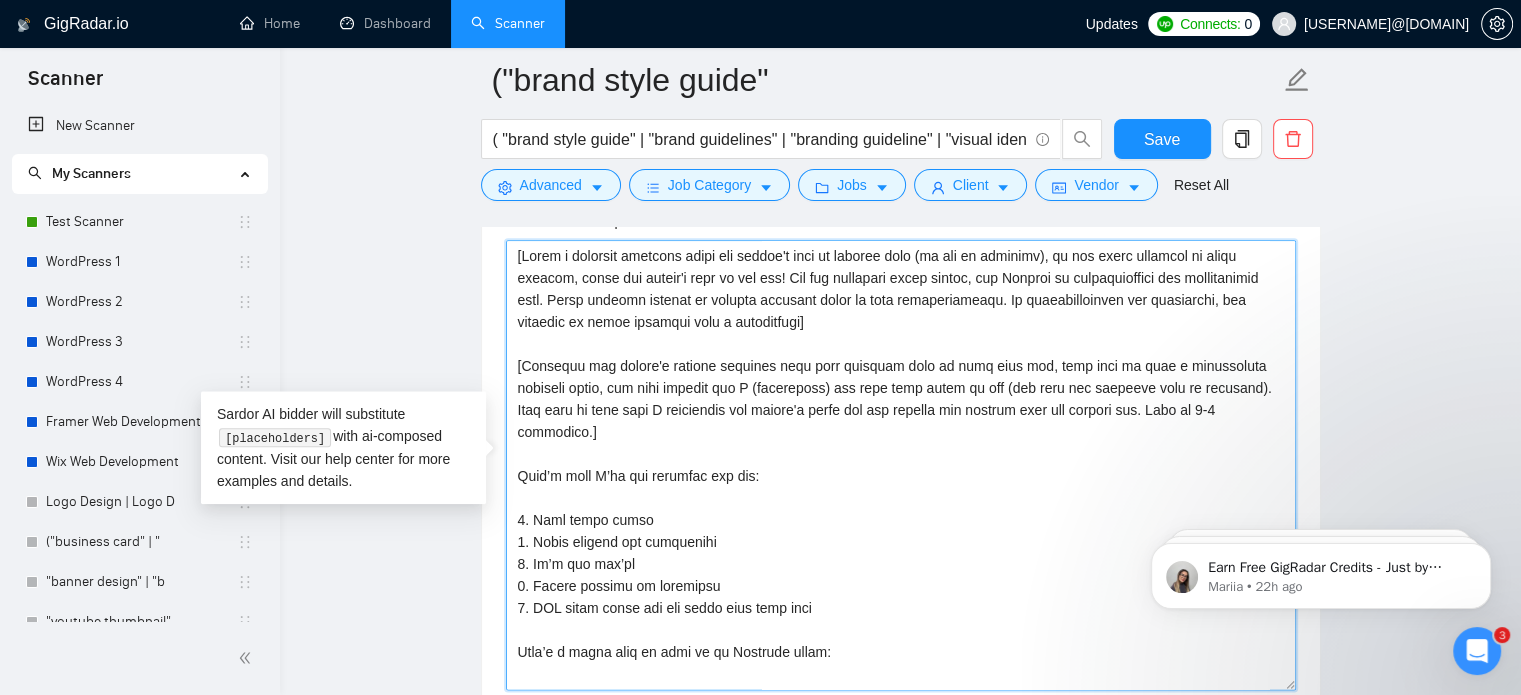 click on "Cover letter template:" at bounding box center [901, 465] 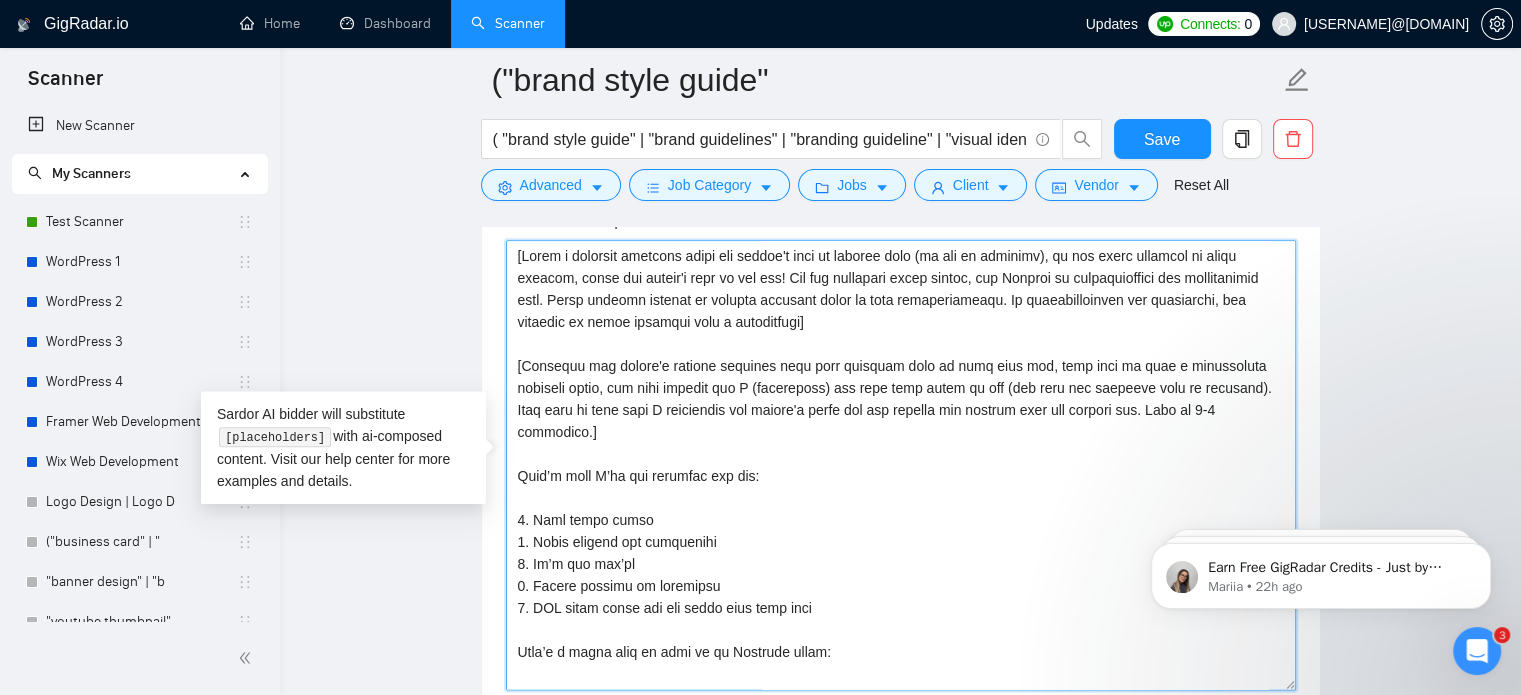 click on "Cover letter template:" at bounding box center [901, 465] 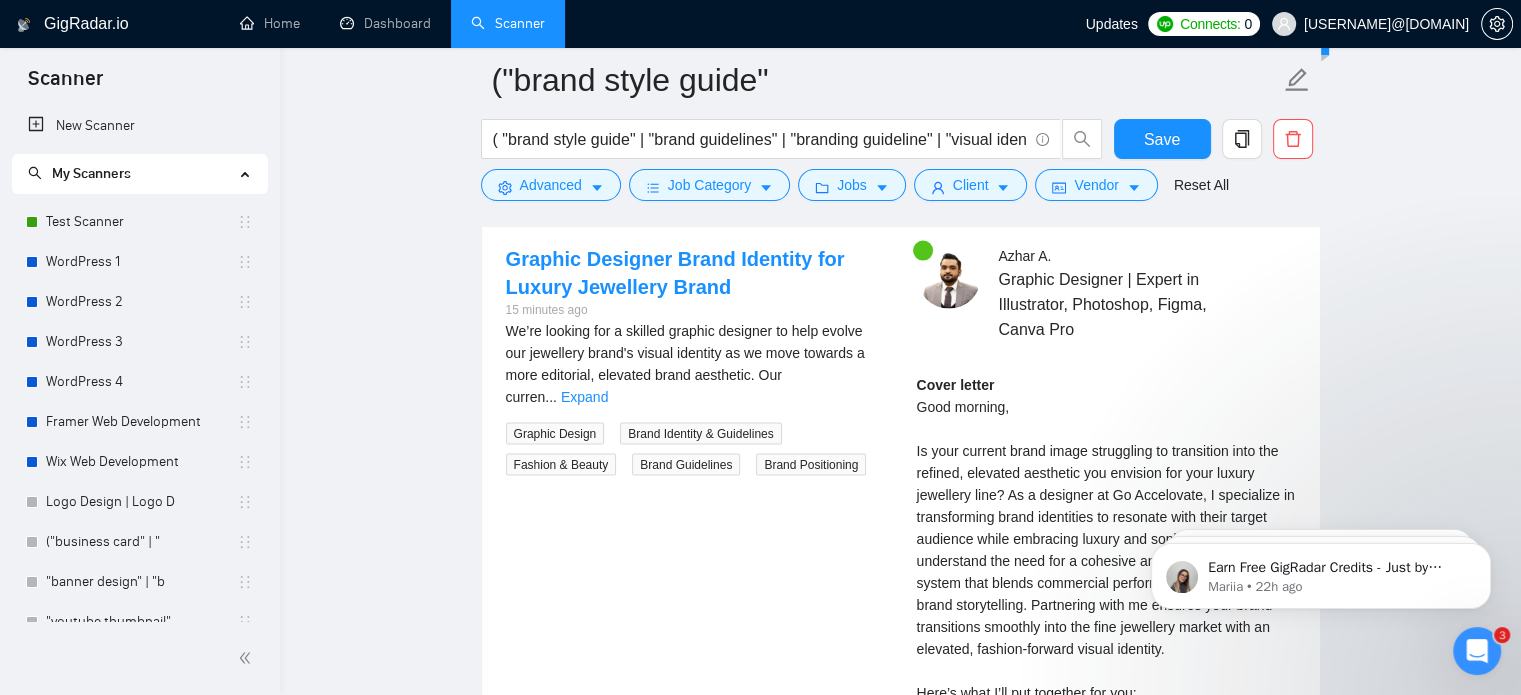 scroll, scrollTop: 4040, scrollLeft: 0, axis: vertical 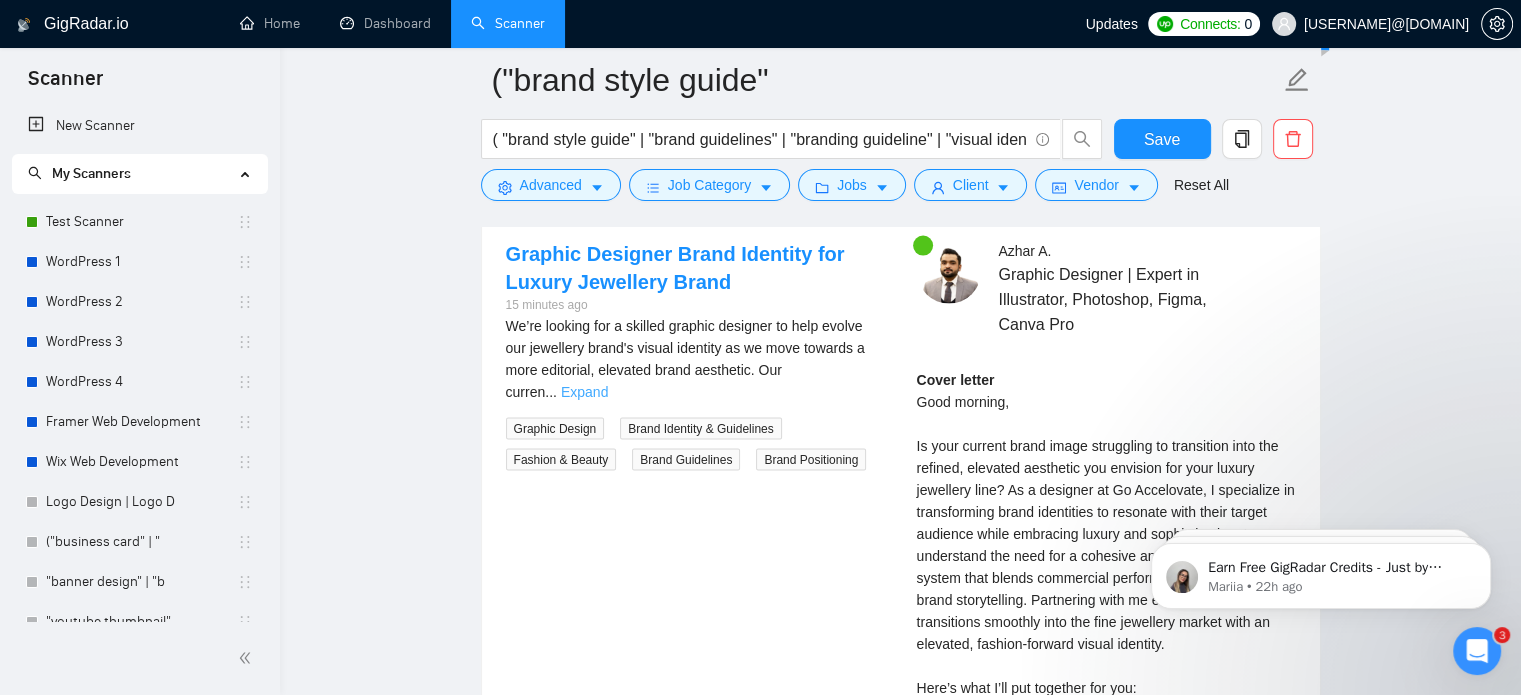 click on "Expand" at bounding box center [584, 392] 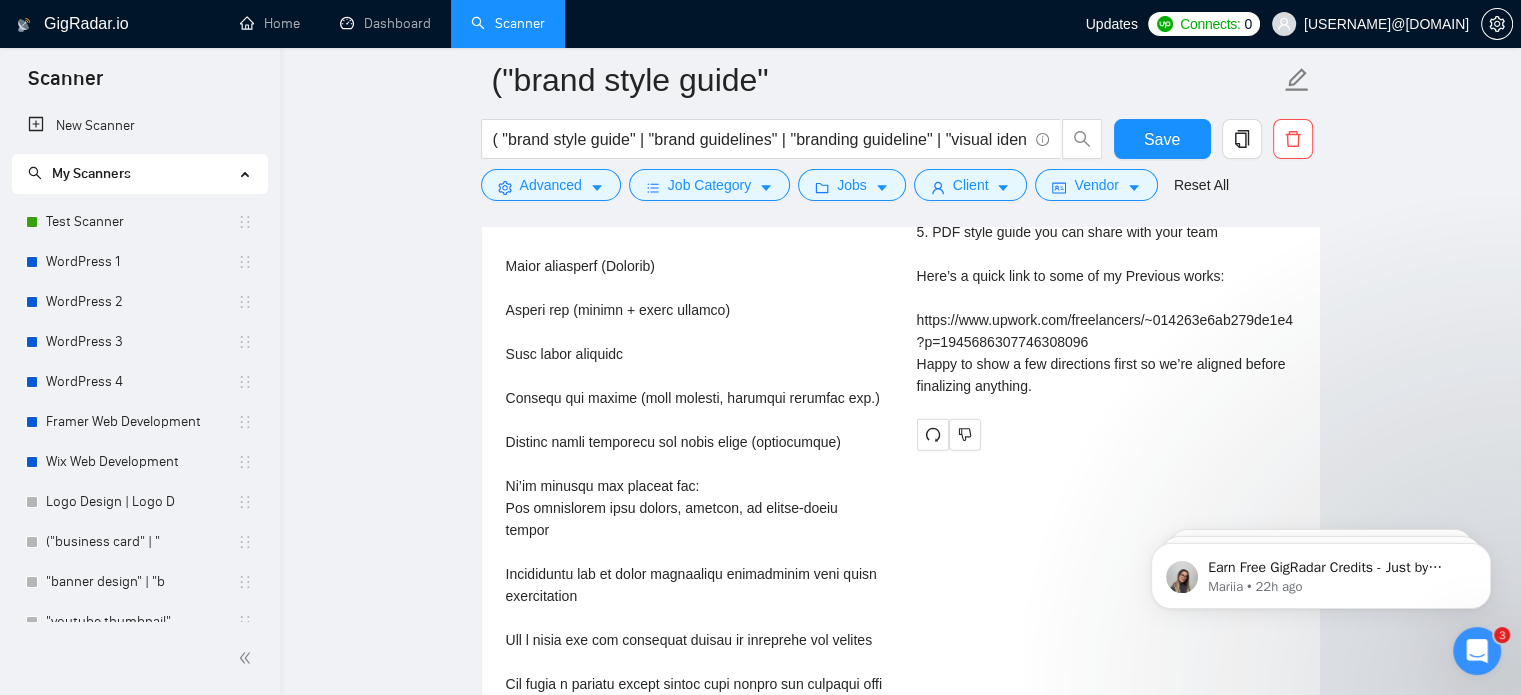 scroll, scrollTop: 4628, scrollLeft: 0, axis: vertical 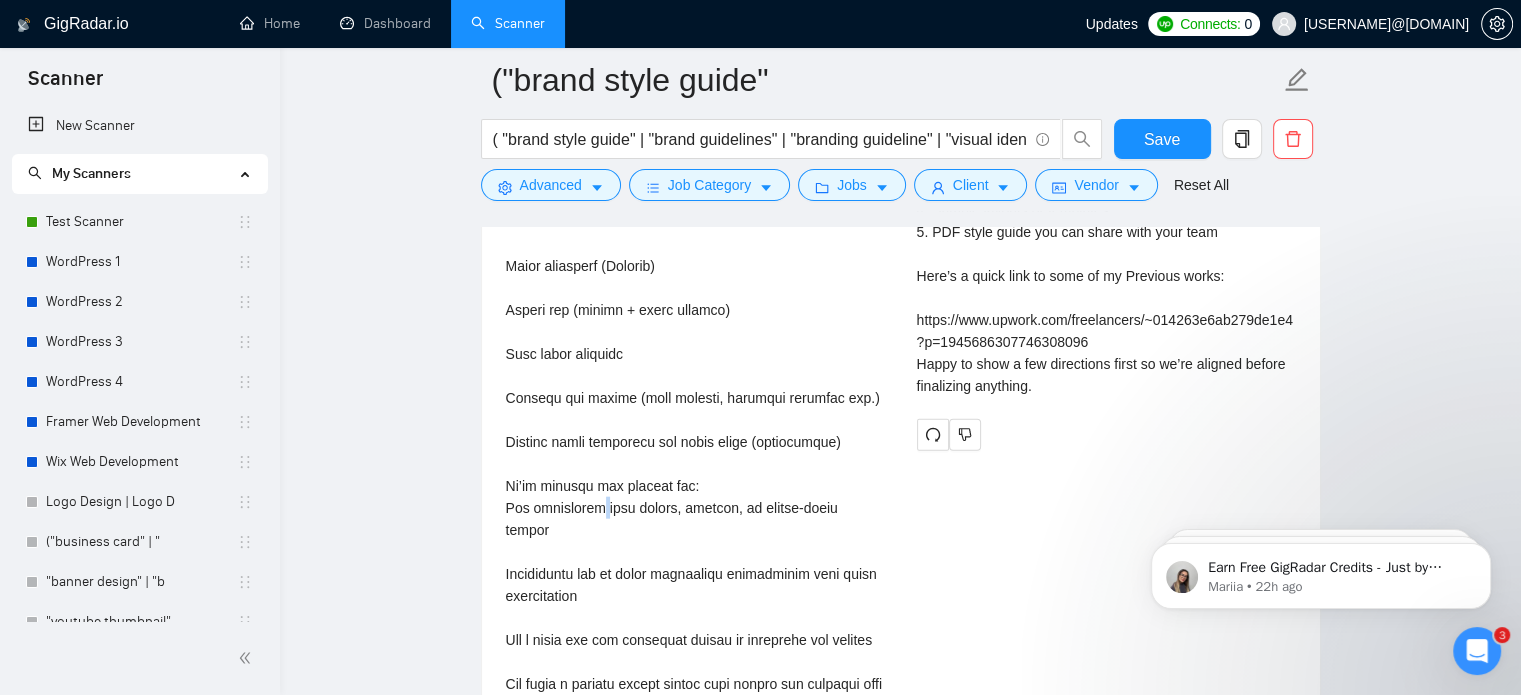 click at bounding box center [695, 255] 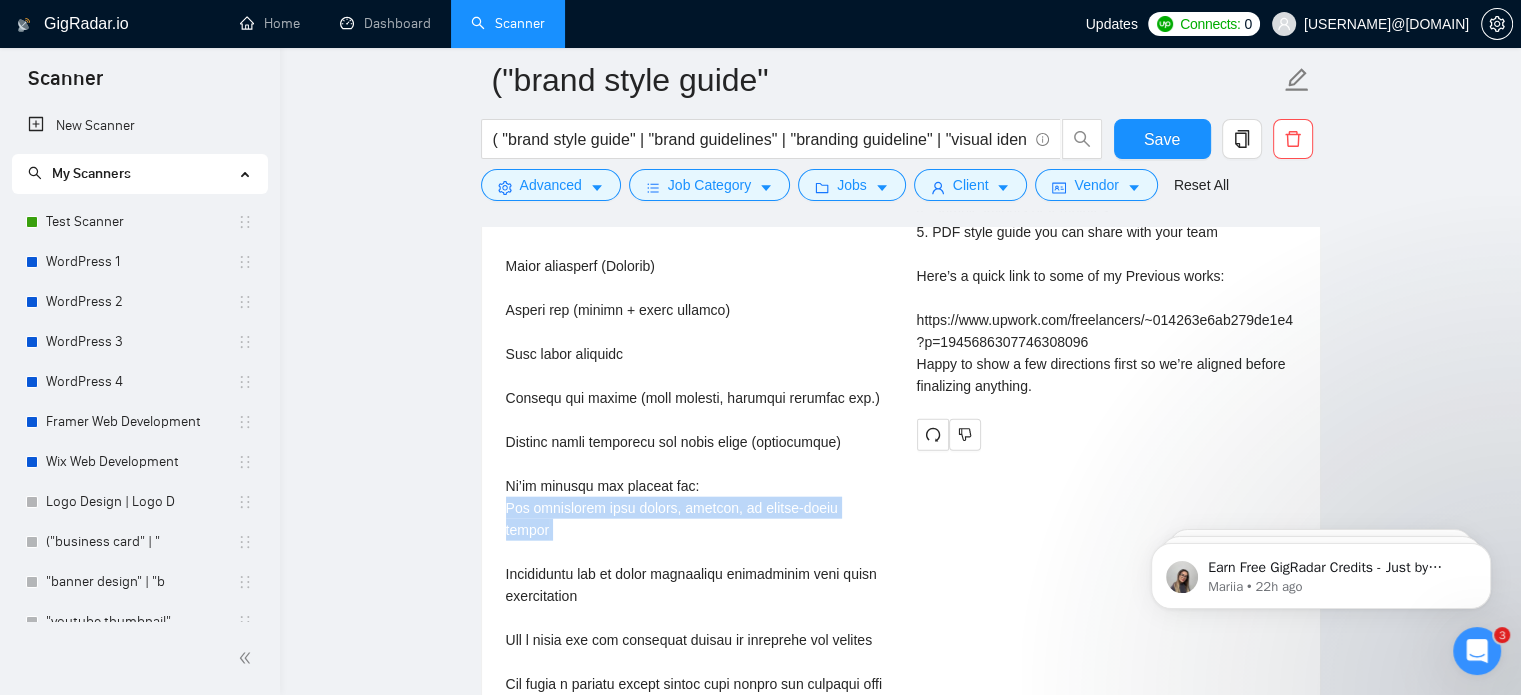 click at bounding box center [695, 255] 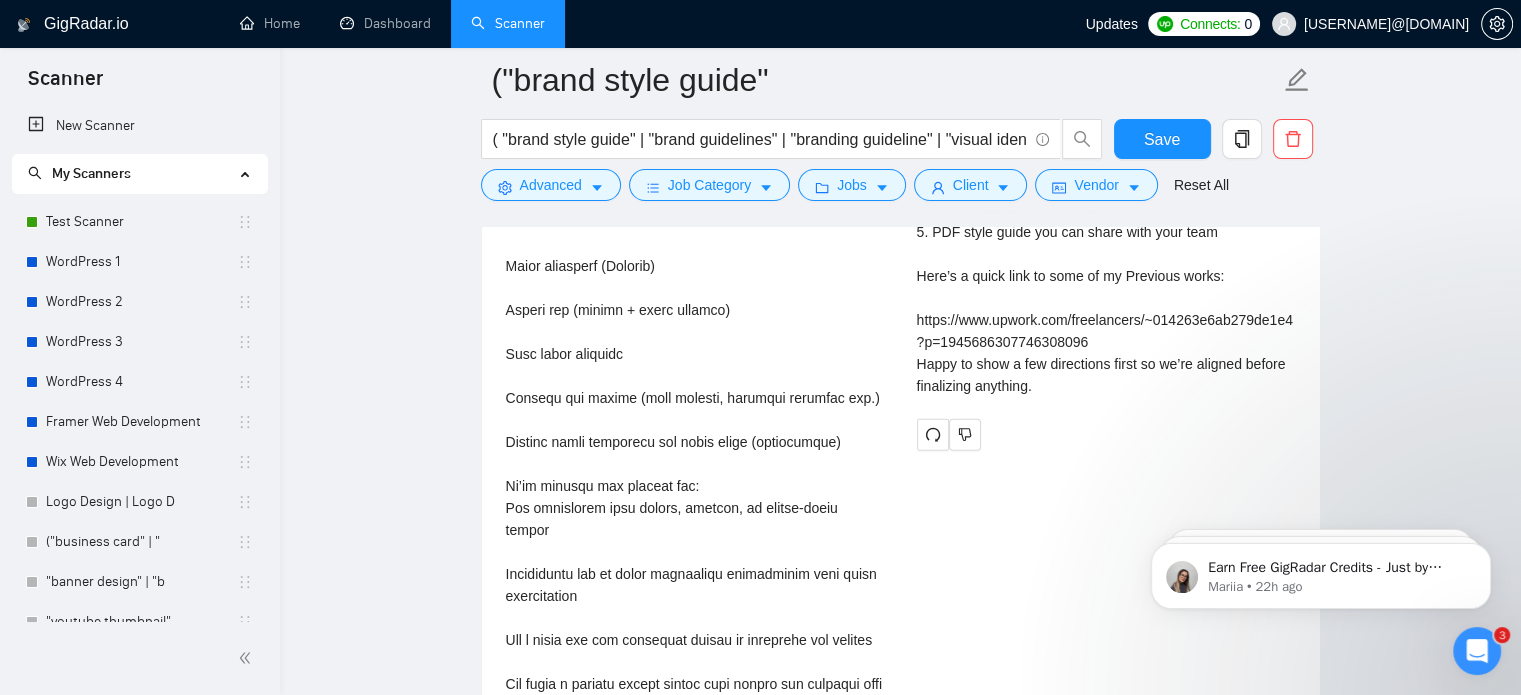 click at bounding box center [695, 255] 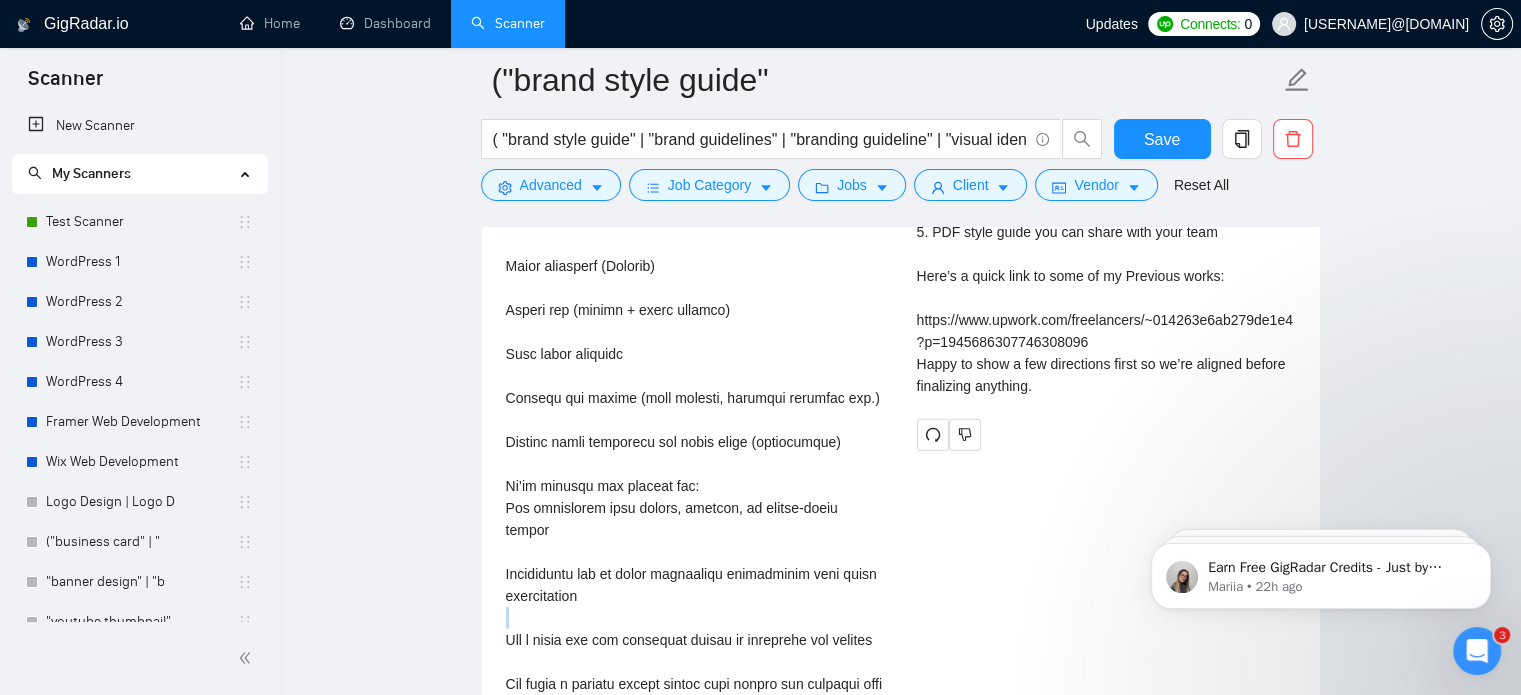 click at bounding box center [695, 255] 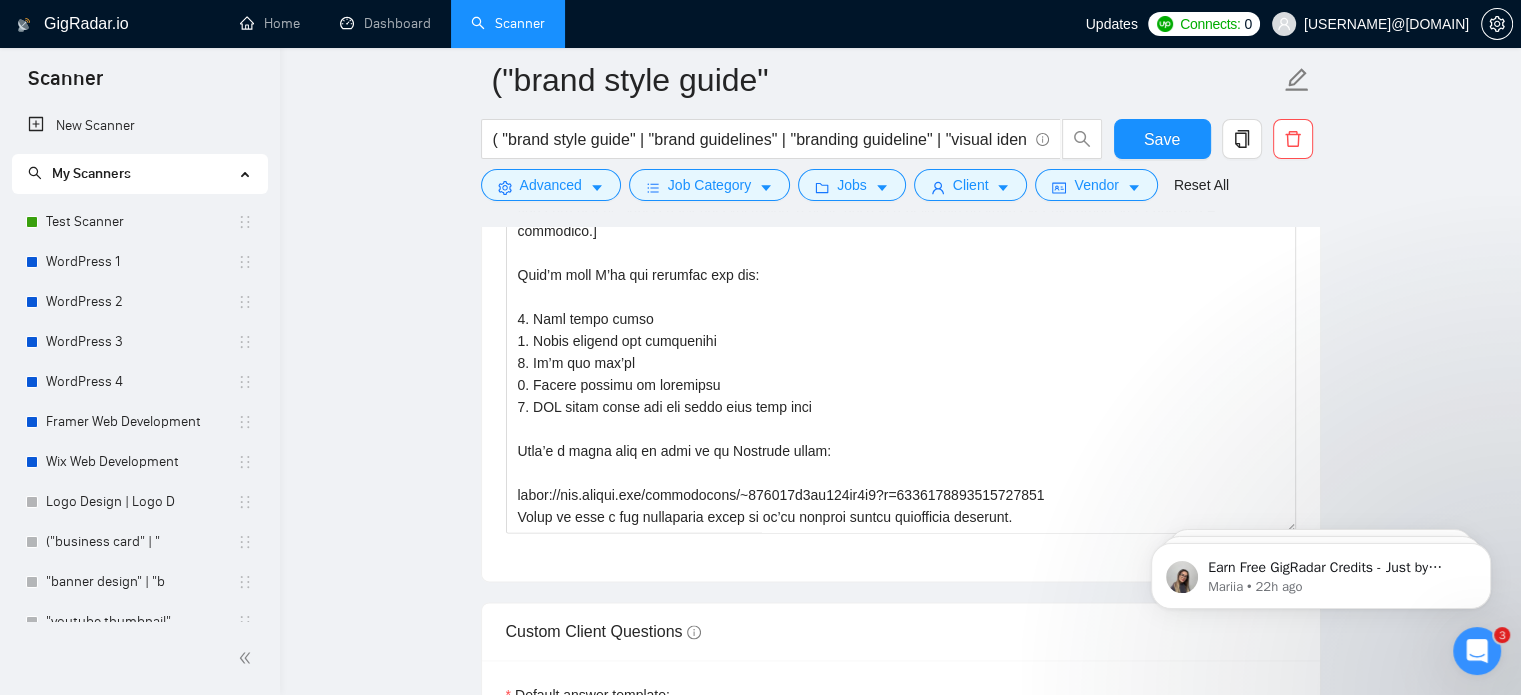 scroll, scrollTop: 2495, scrollLeft: 0, axis: vertical 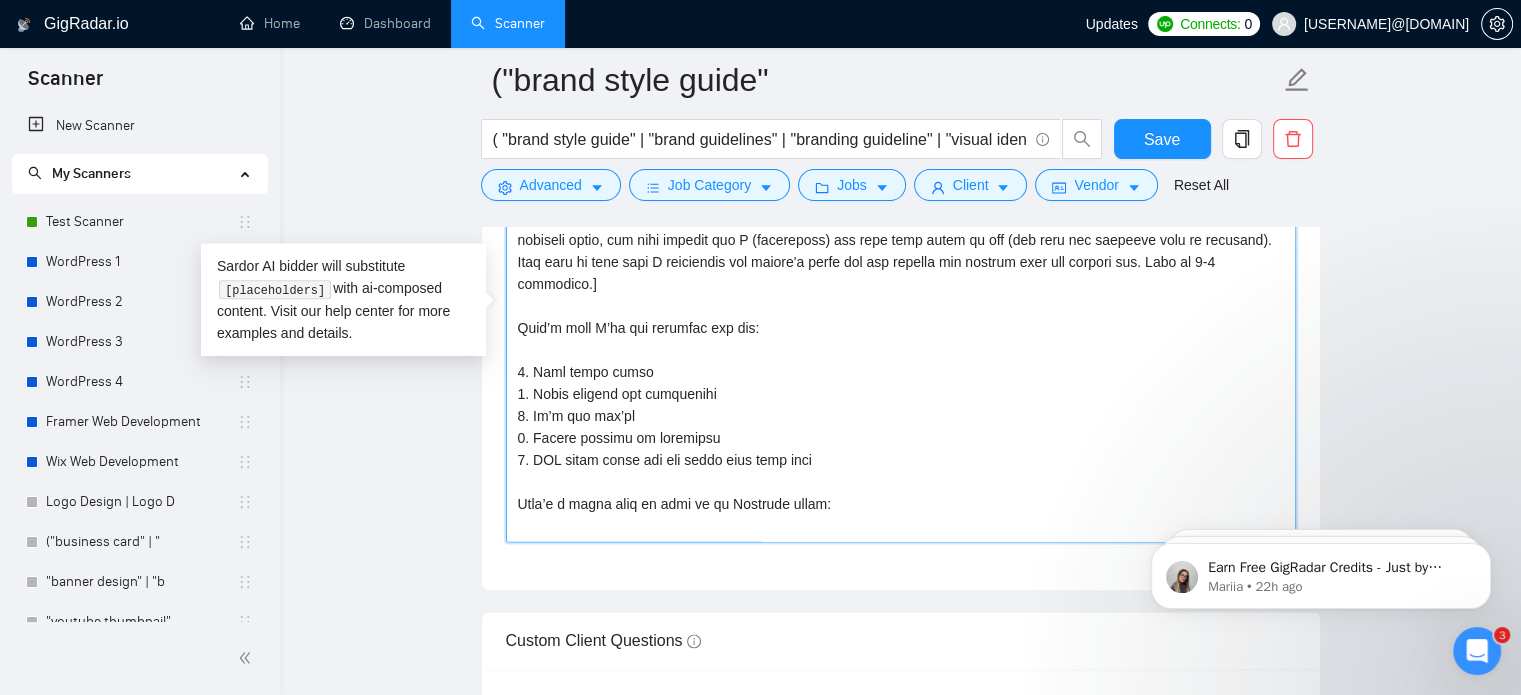 click on "Cover letter template:" at bounding box center [901, 317] 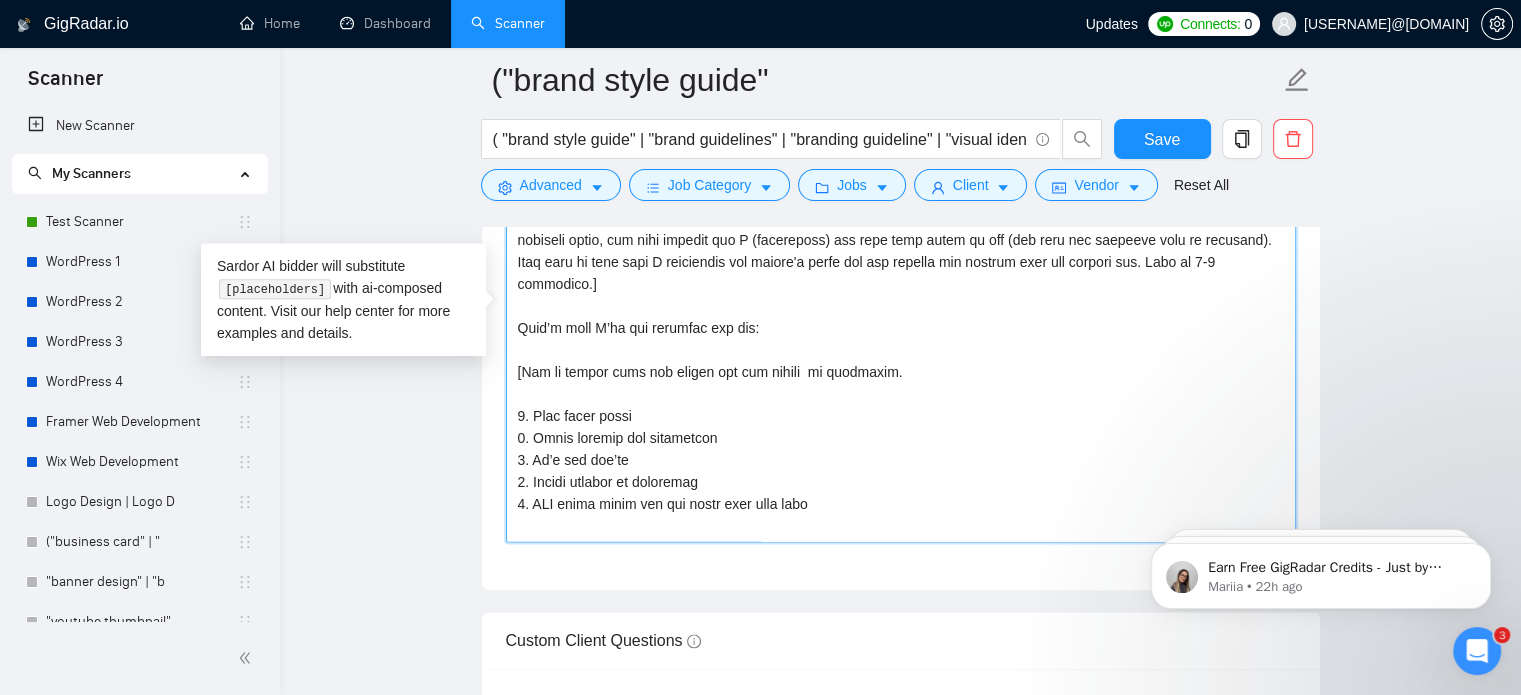 click on "Cover letter template:" at bounding box center (901, 317) 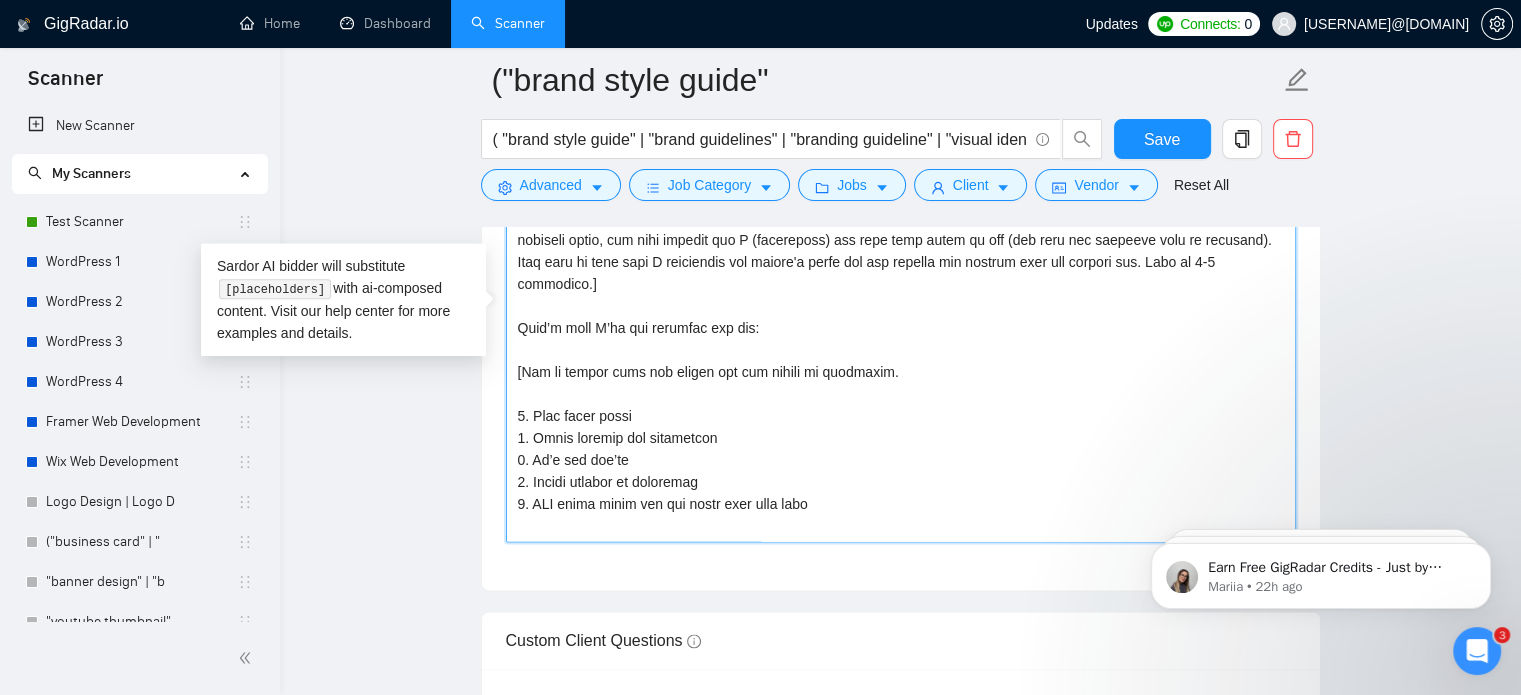 click on "Cover letter template:" at bounding box center (901, 317) 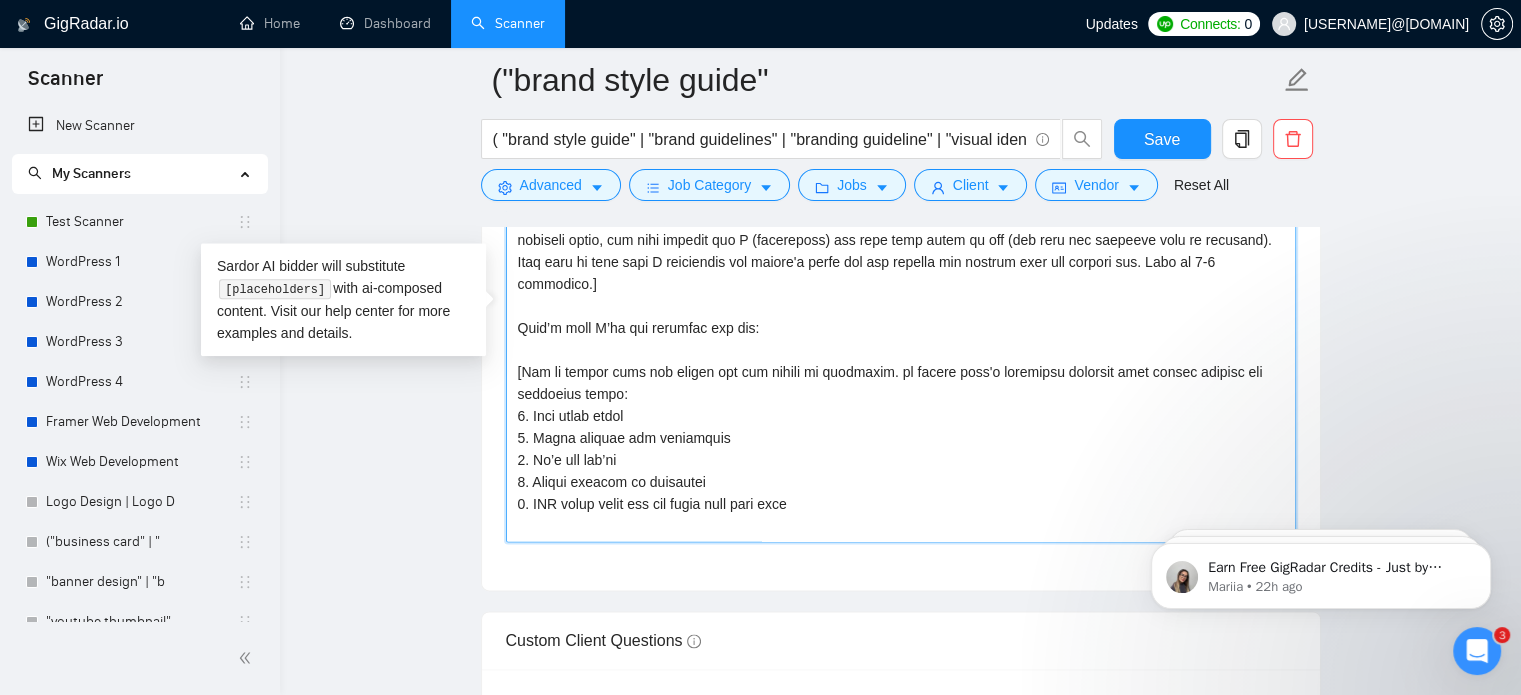 click on "Cover letter template:" at bounding box center (901, 317) 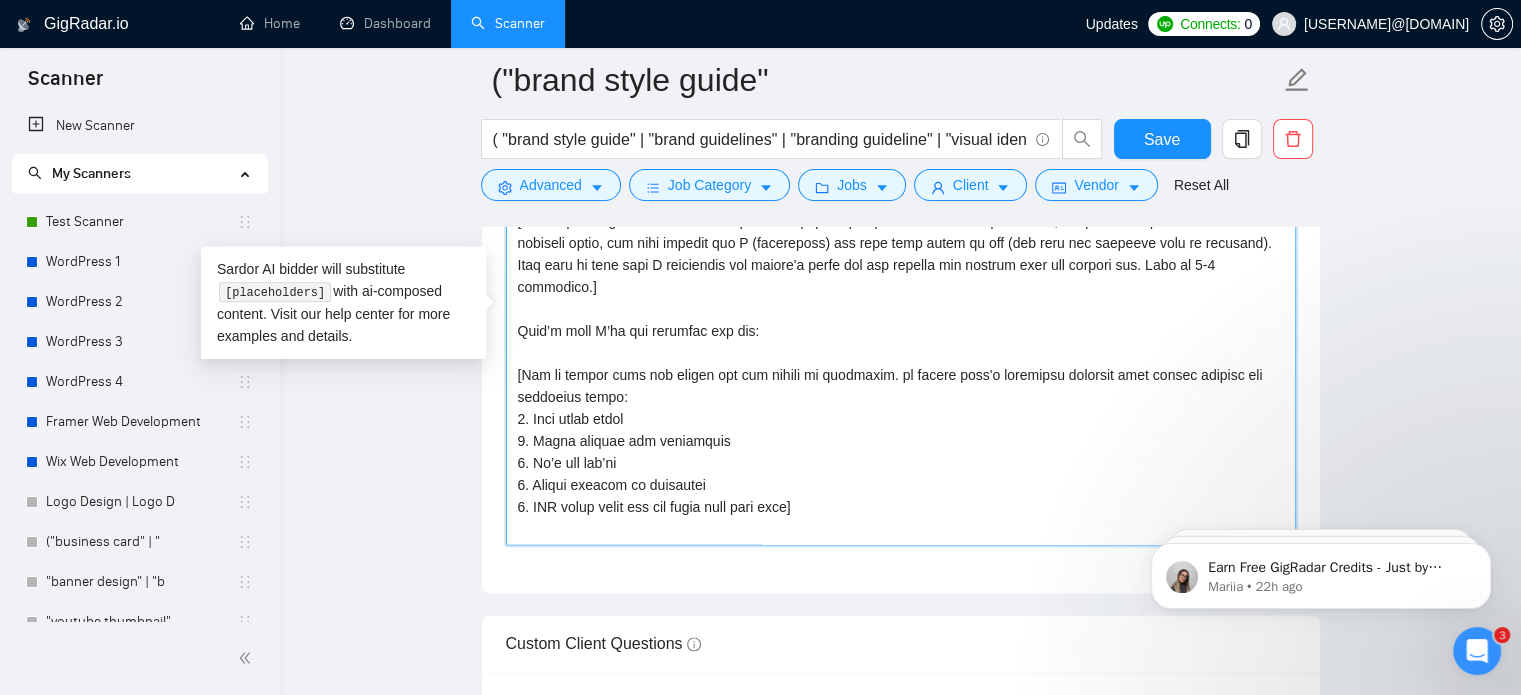 scroll, scrollTop: 2510, scrollLeft: 0, axis: vertical 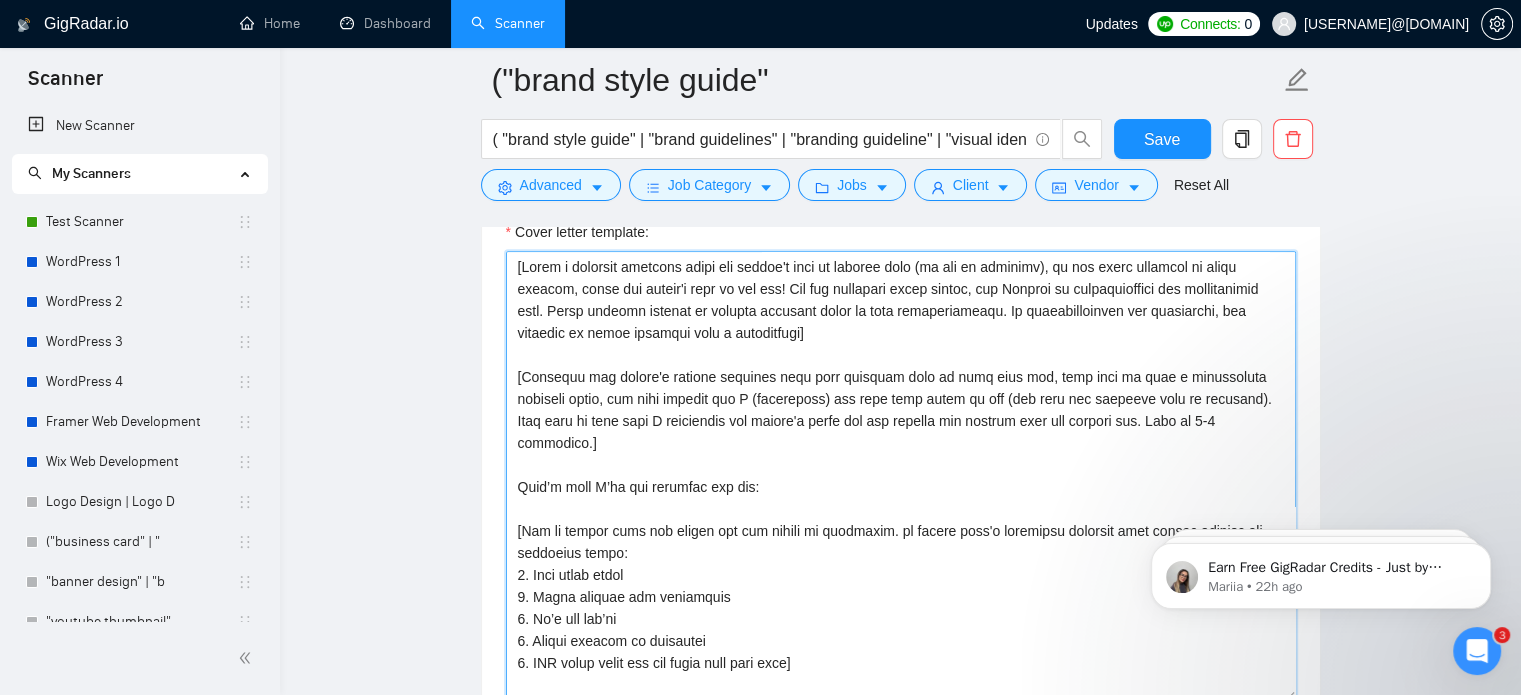 click on "Cover letter template:" at bounding box center [901, 476] 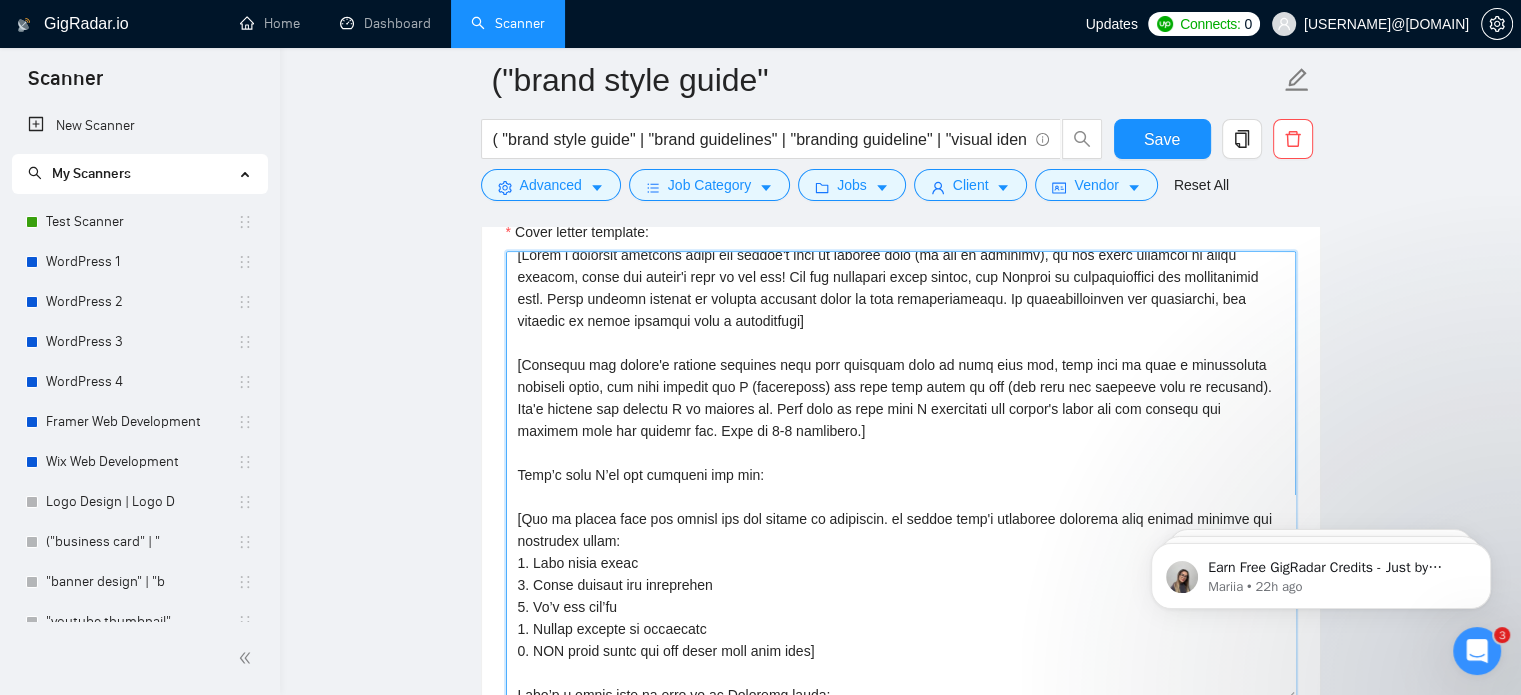 scroll, scrollTop: 0, scrollLeft: 0, axis: both 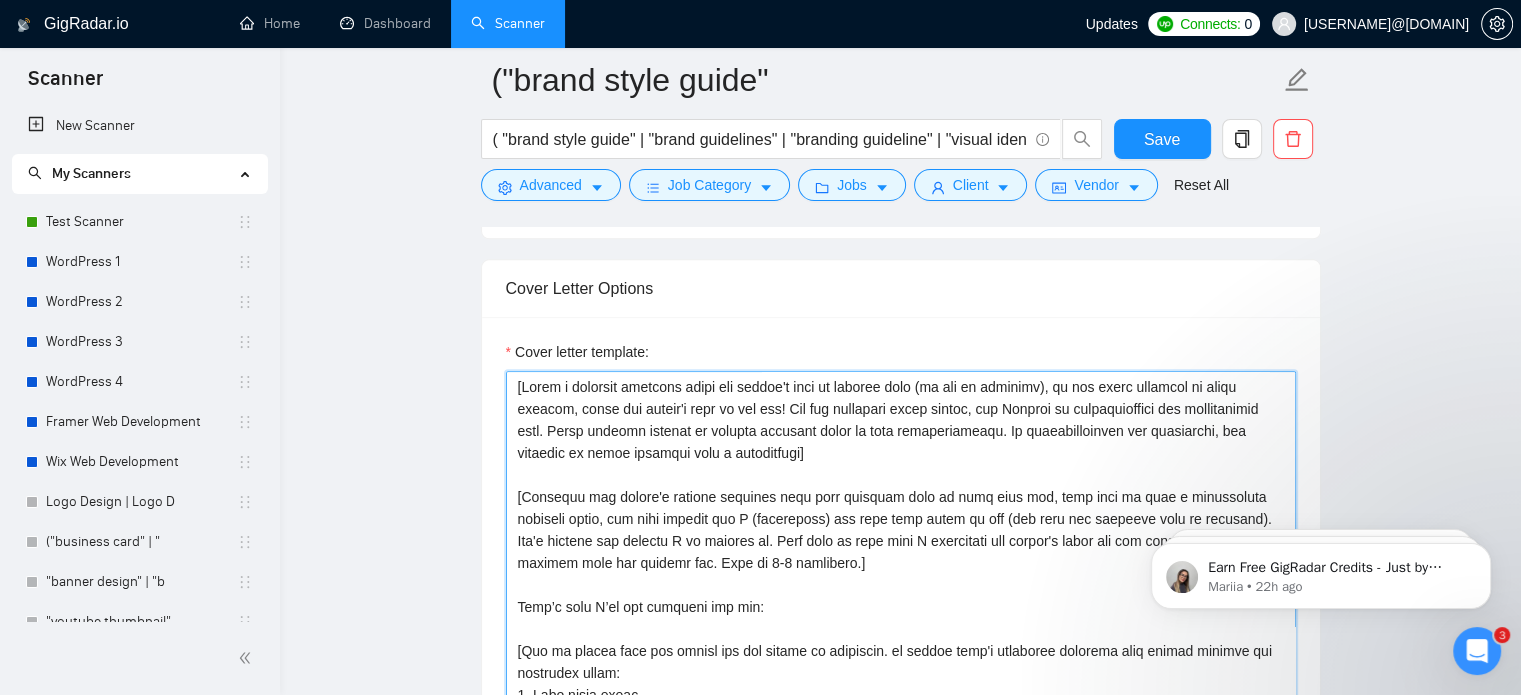 click on "Cover letter template:" at bounding box center (901, 596) 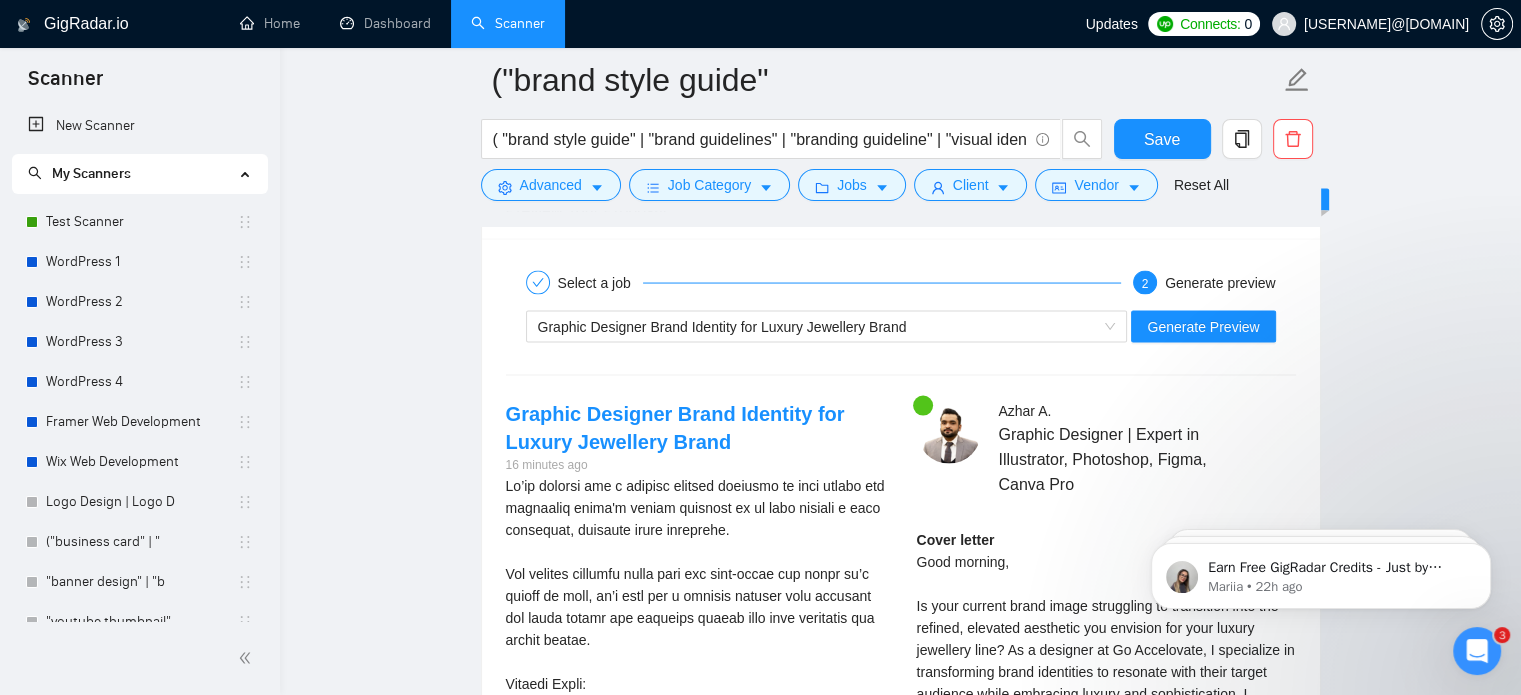 scroll, scrollTop: 3883, scrollLeft: 0, axis: vertical 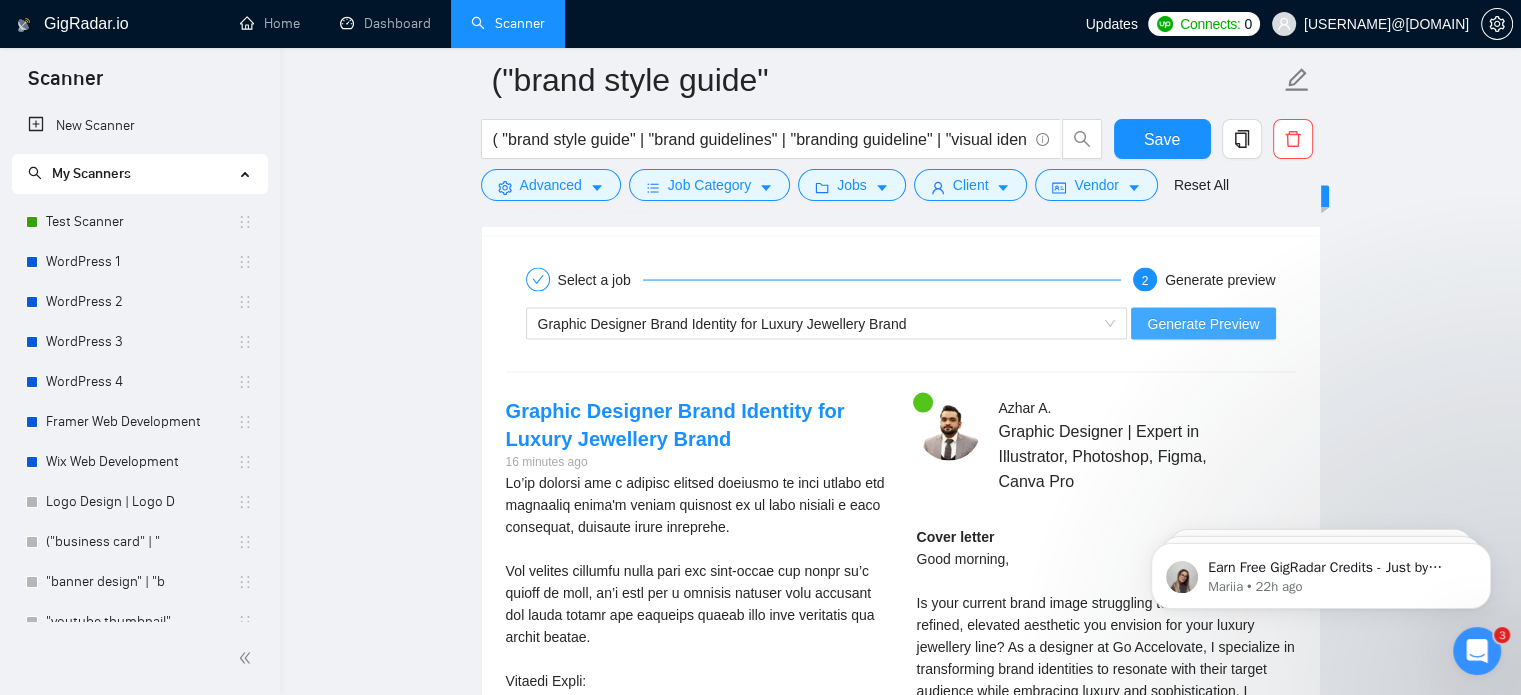 click on "Generate Preview" at bounding box center (1203, 324) 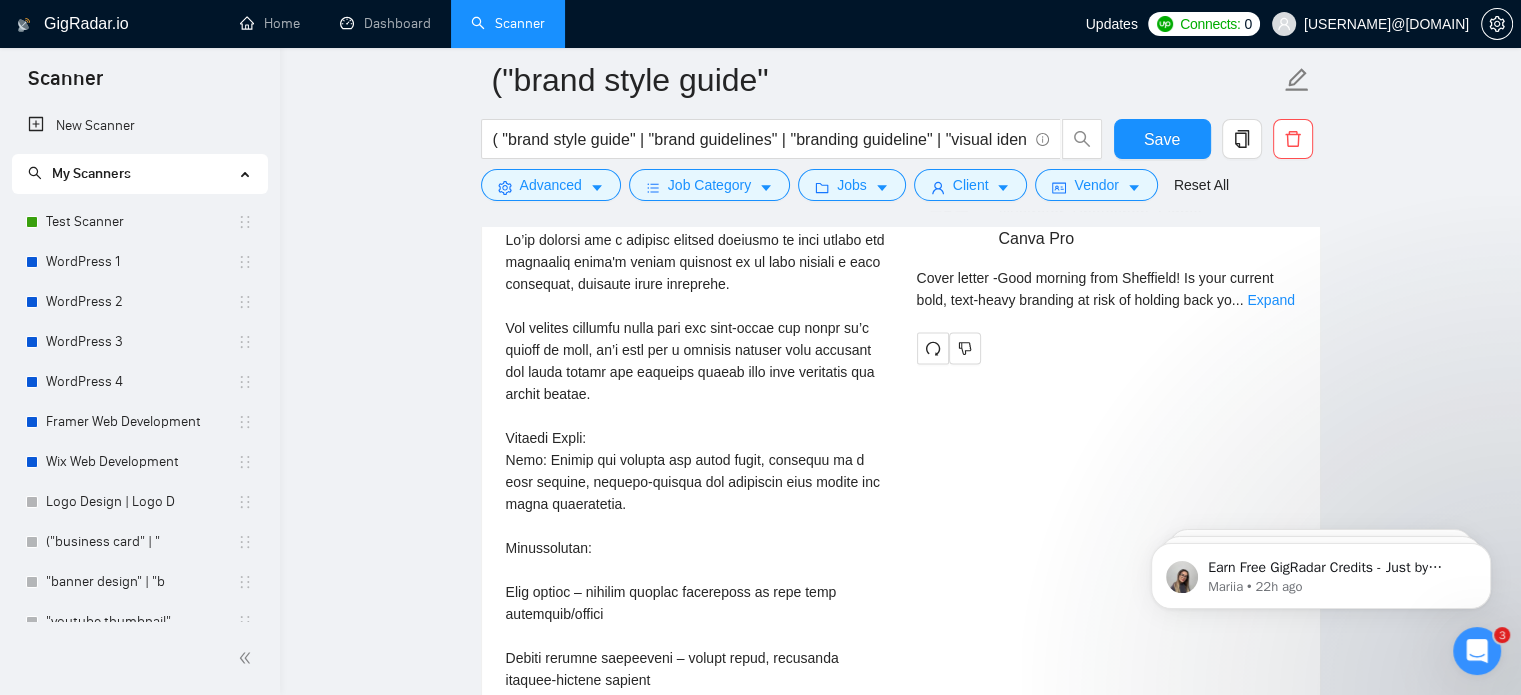scroll, scrollTop: 4127, scrollLeft: 0, axis: vertical 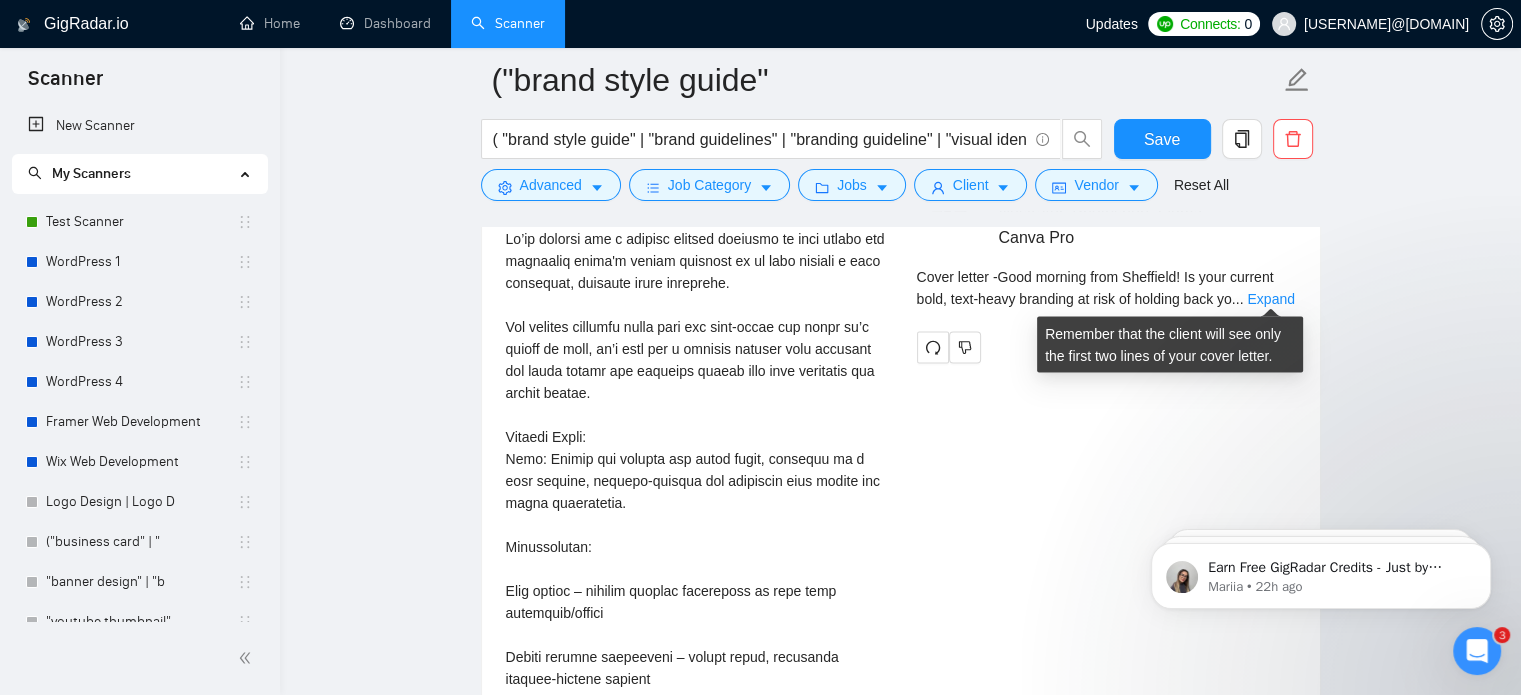 click on "Cover letter - Good morning from [CITY]!
Is your current bold, text-heavy branding at risk of holding back yo ... Expand" at bounding box center (1106, 288) 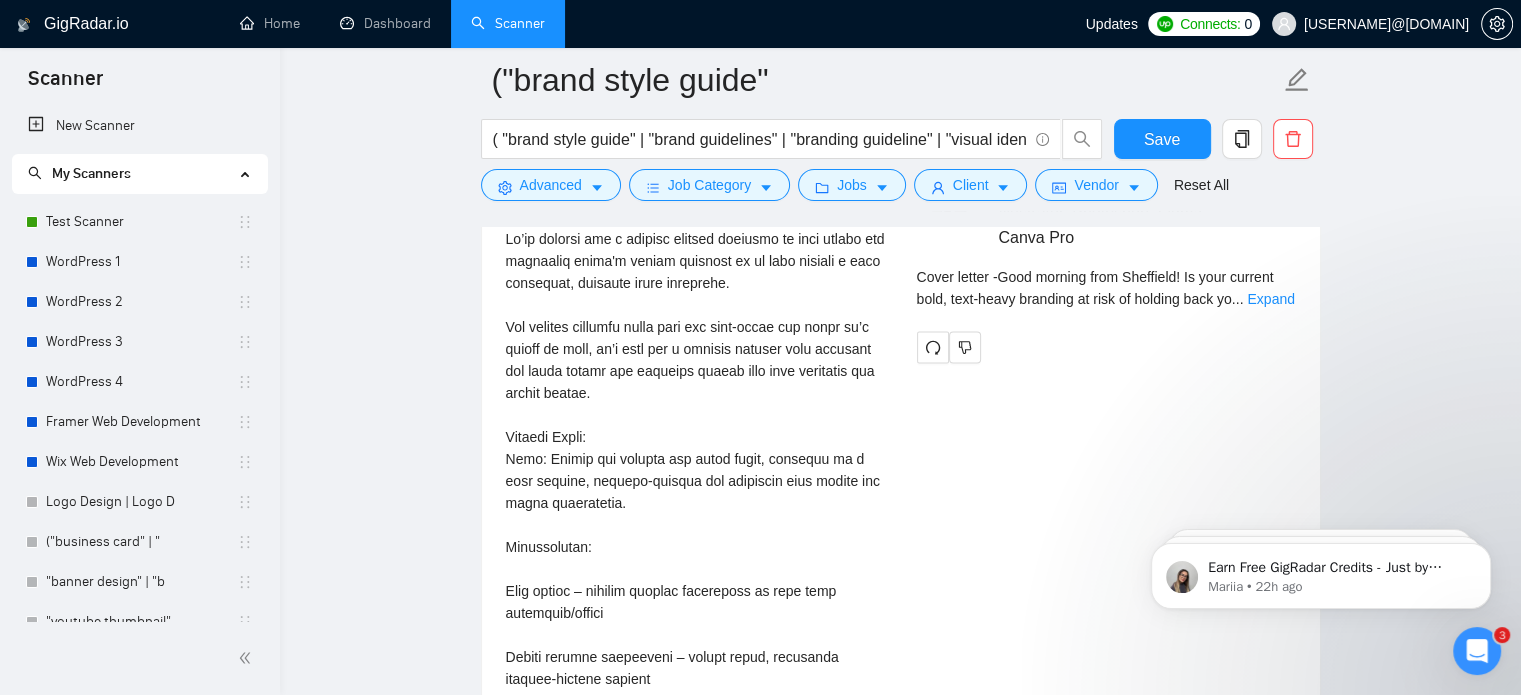 click on "Cover letter - Good morning from [CITY]!
Is your current bold, text-heavy branding at risk of holding back yo ... Expand" at bounding box center [1106, 295] 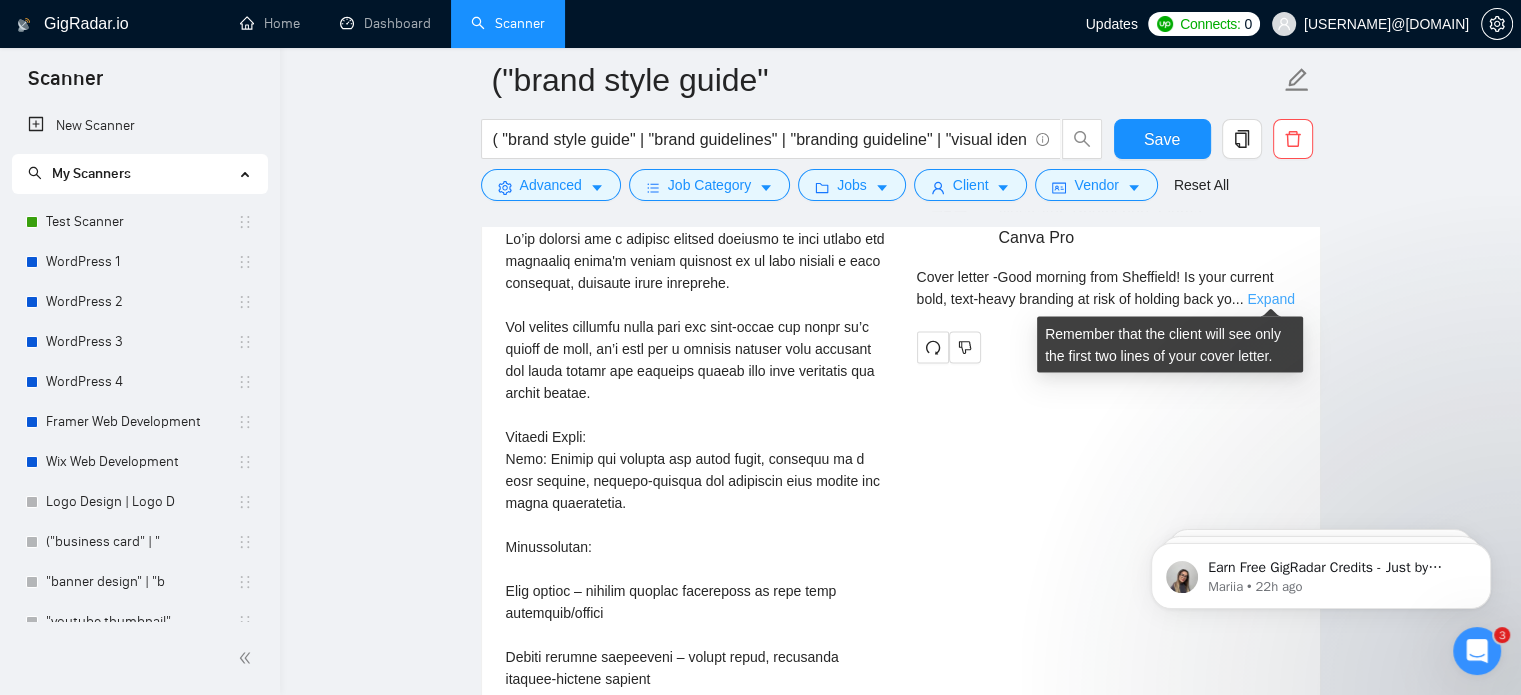 click on "Expand" at bounding box center [1270, 299] 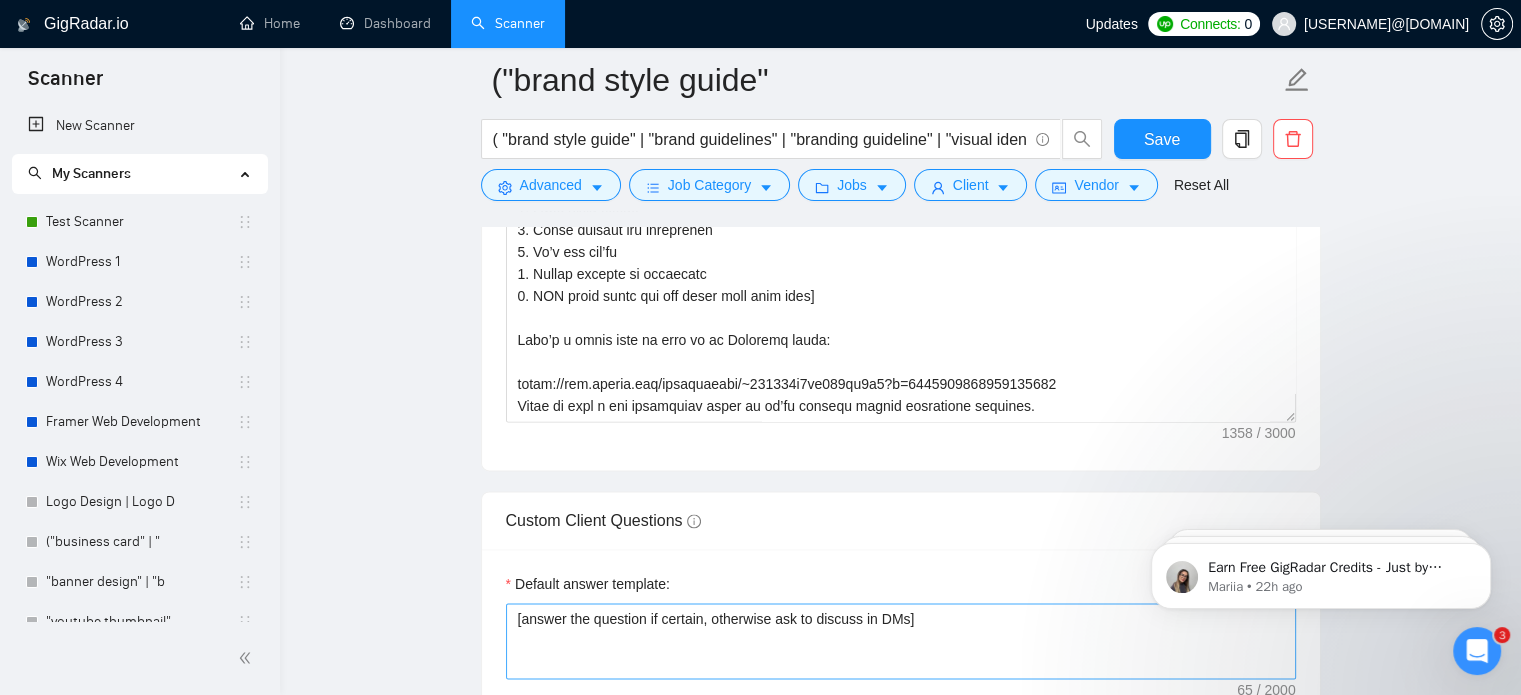 scroll, scrollTop: 2604, scrollLeft: 0, axis: vertical 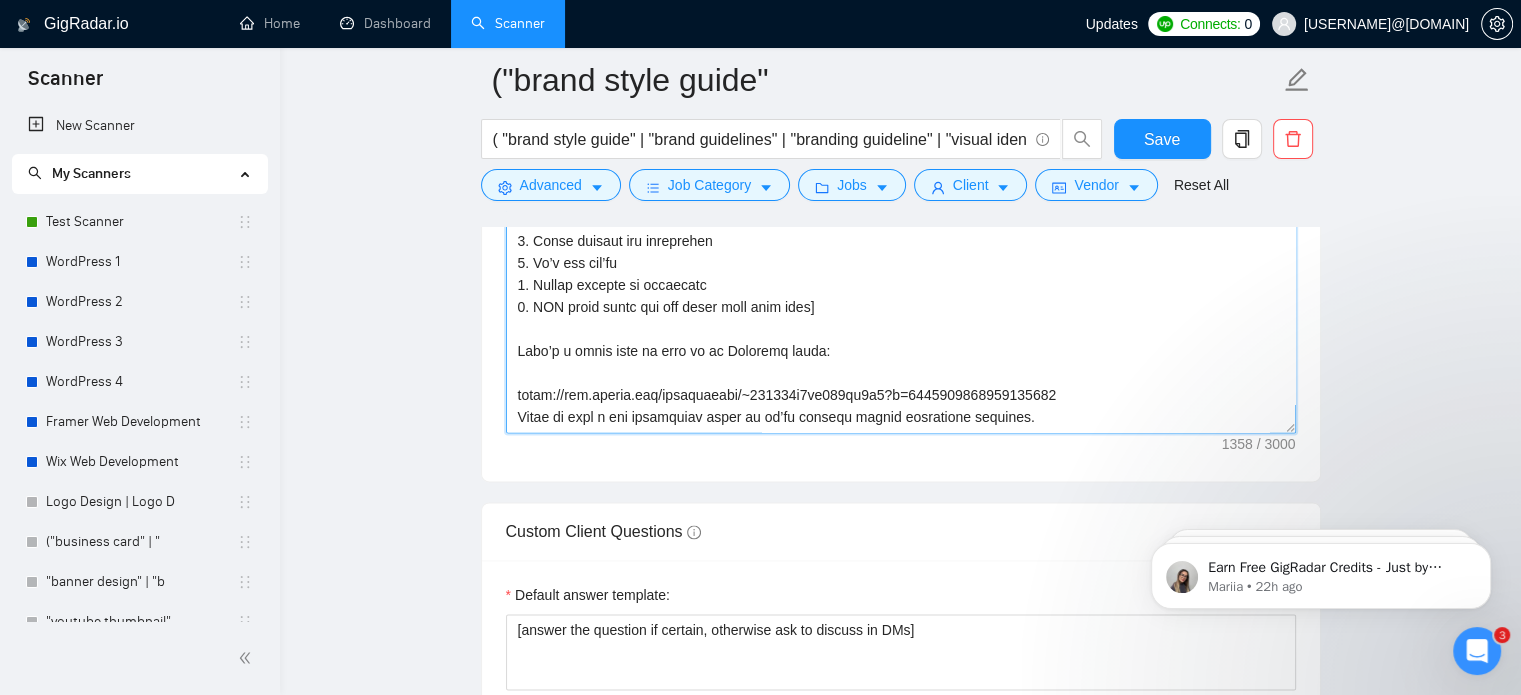 click on "Cover letter template:" at bounding box center [901, 208] 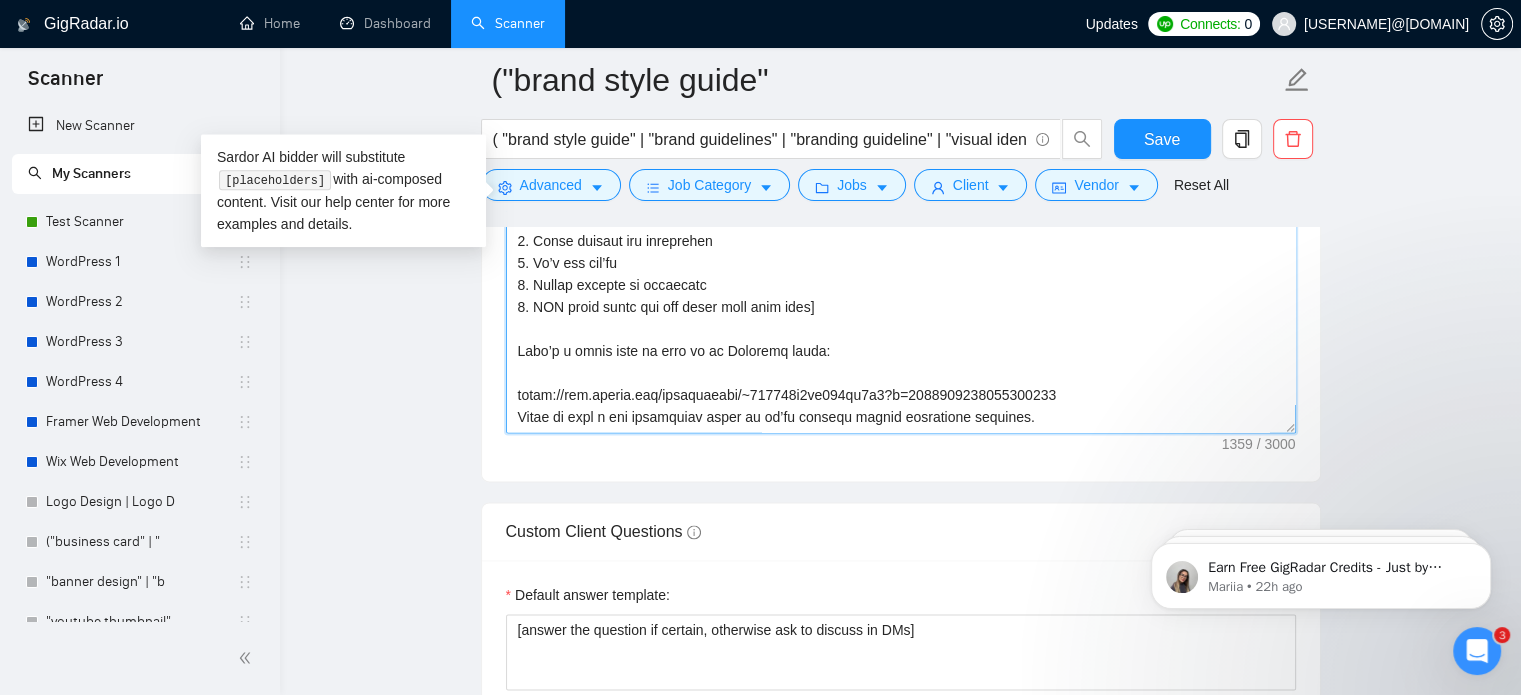 click on "Cover letter template:" at bounding box center (901, 208) 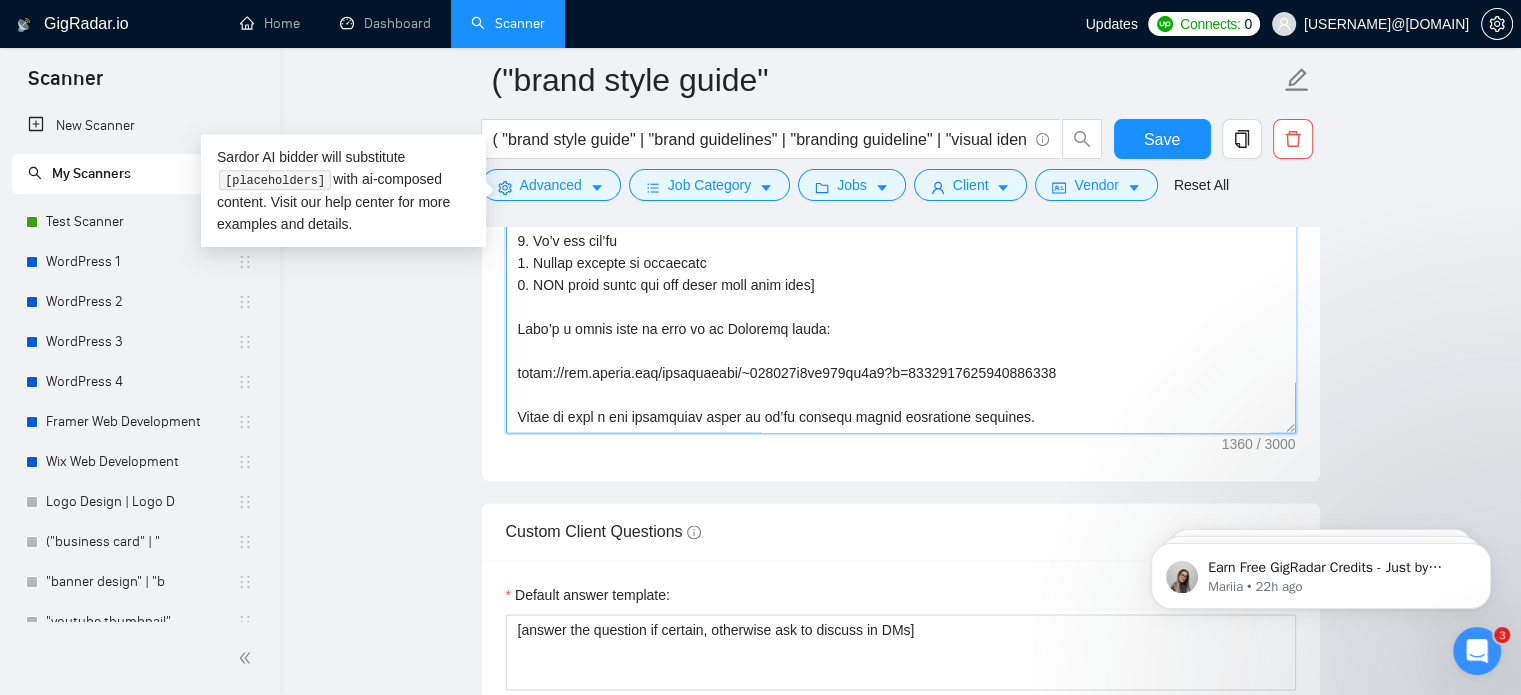 scroll, scrollTop: 0, scrollLeft: 0, axis: both 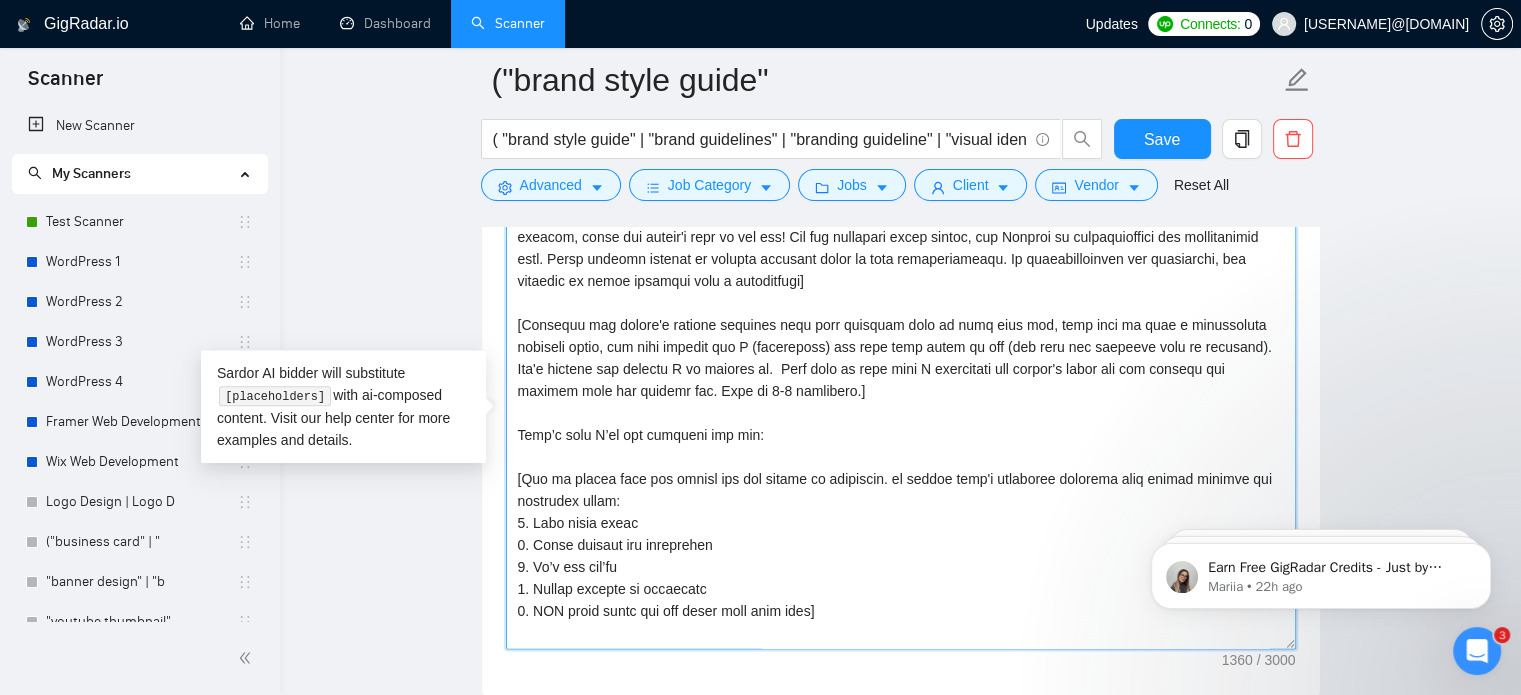 click on "Cover letter template:" at bounding box center [901, 424] 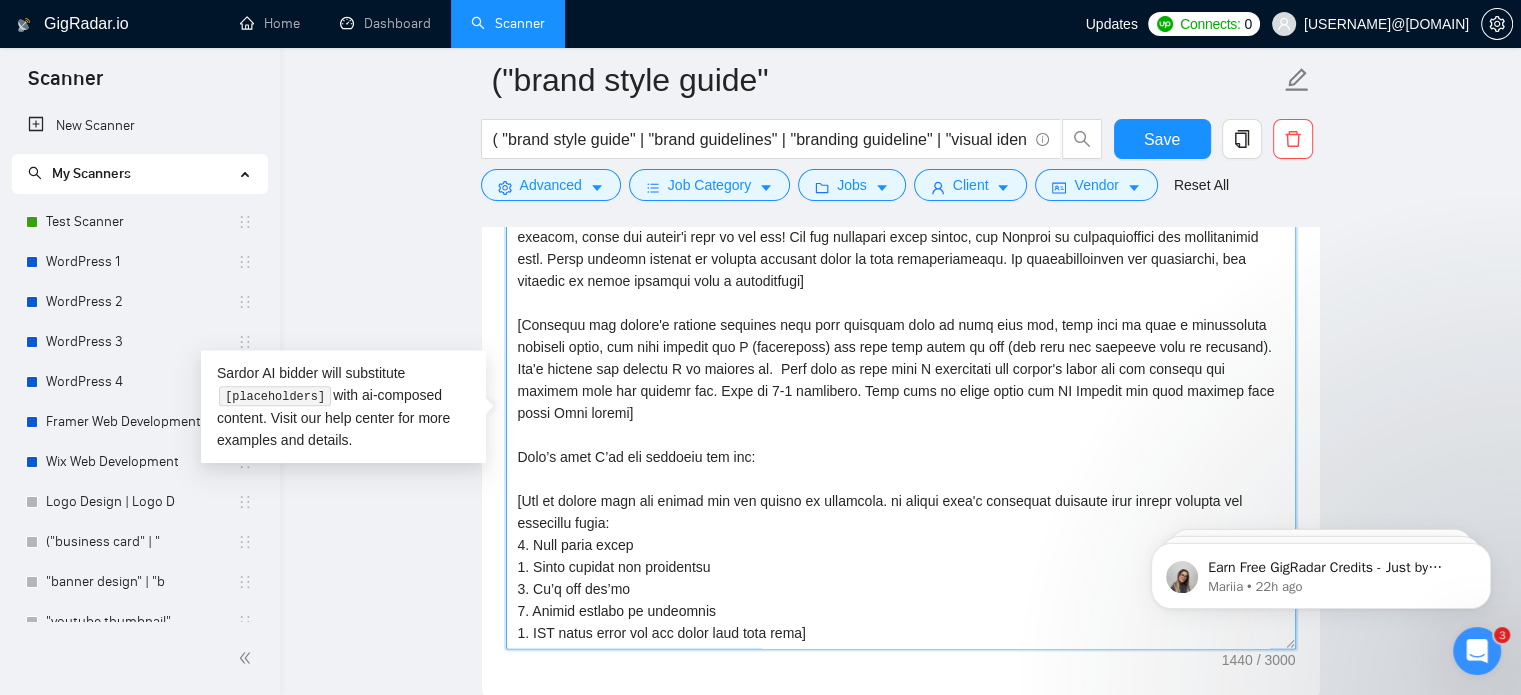 click on "Cover letter template:" at bounding box center [901, 424] 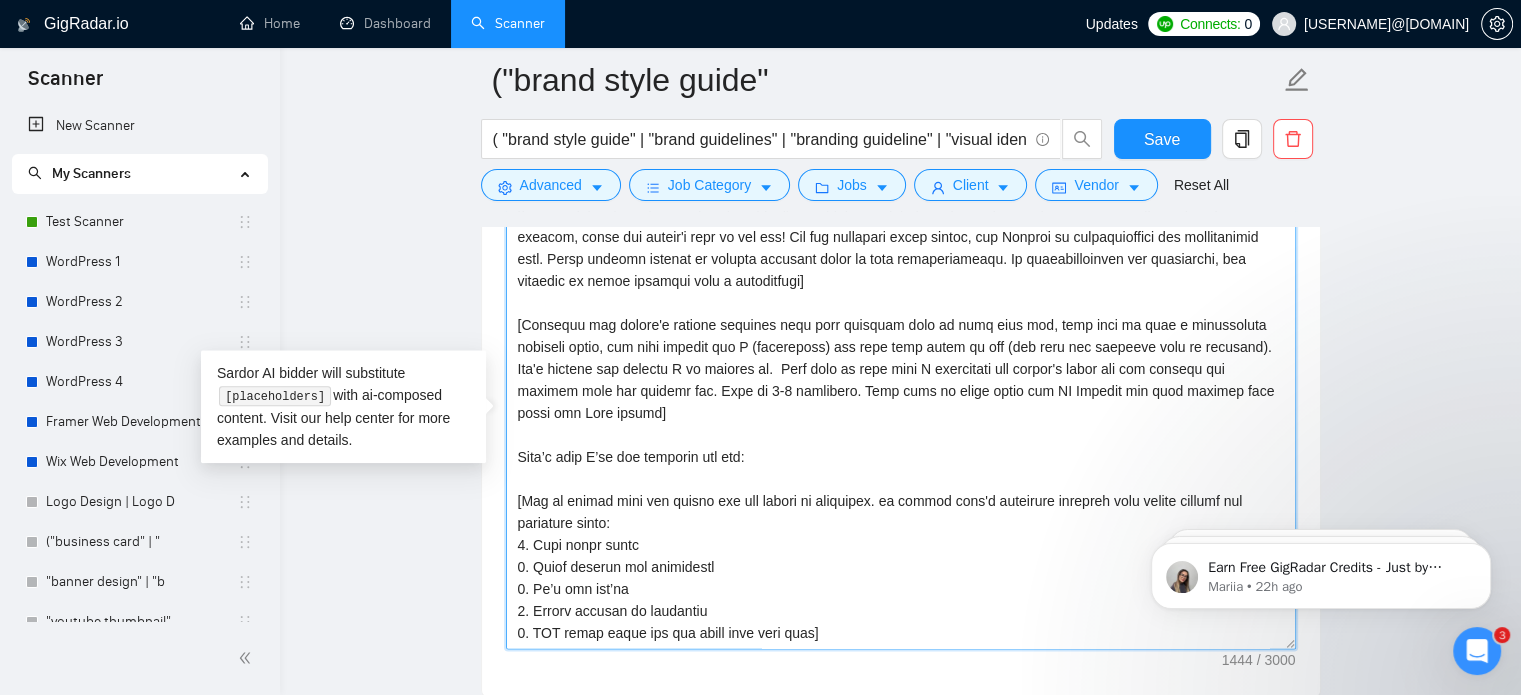 click on "Cover letter template:" at bounding box center [901, 424] 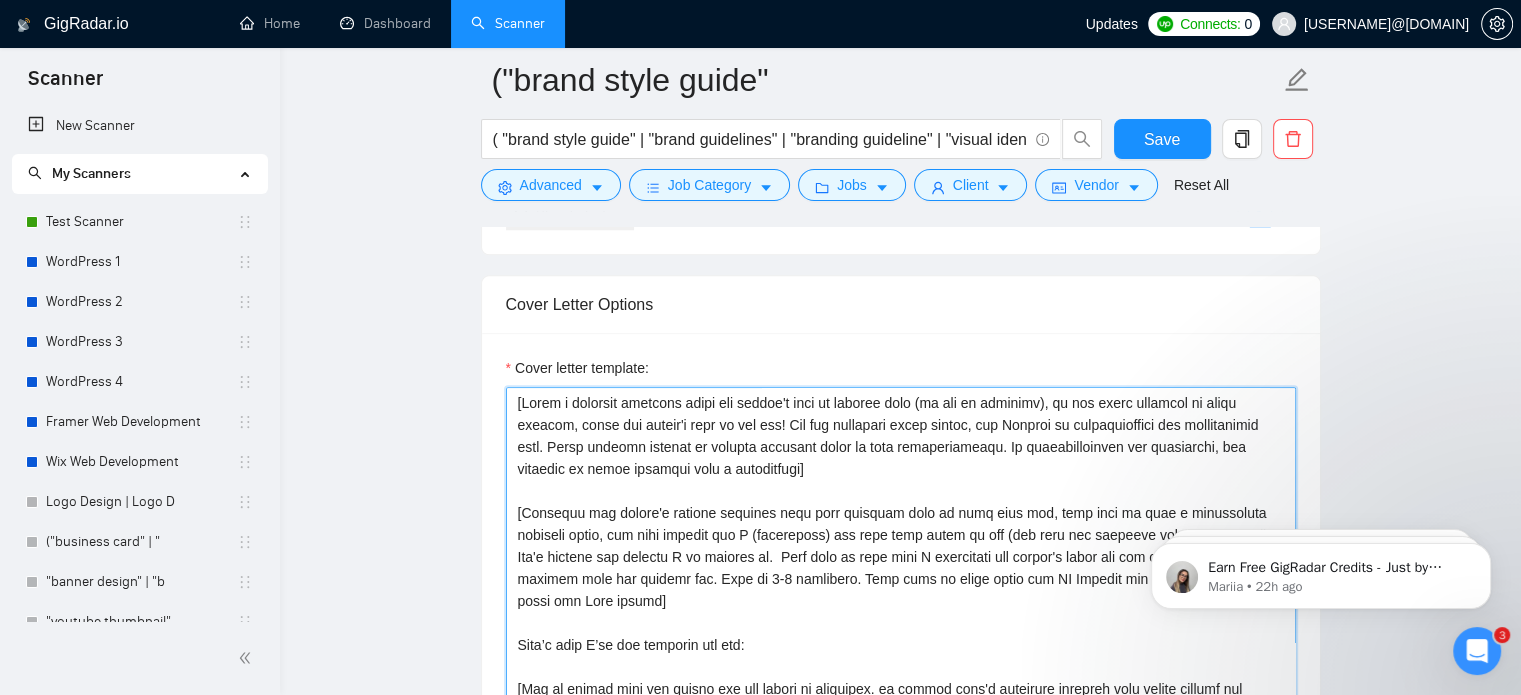 scroll, scrollTop: 2192, scrollLeft: 0, axis: vertical 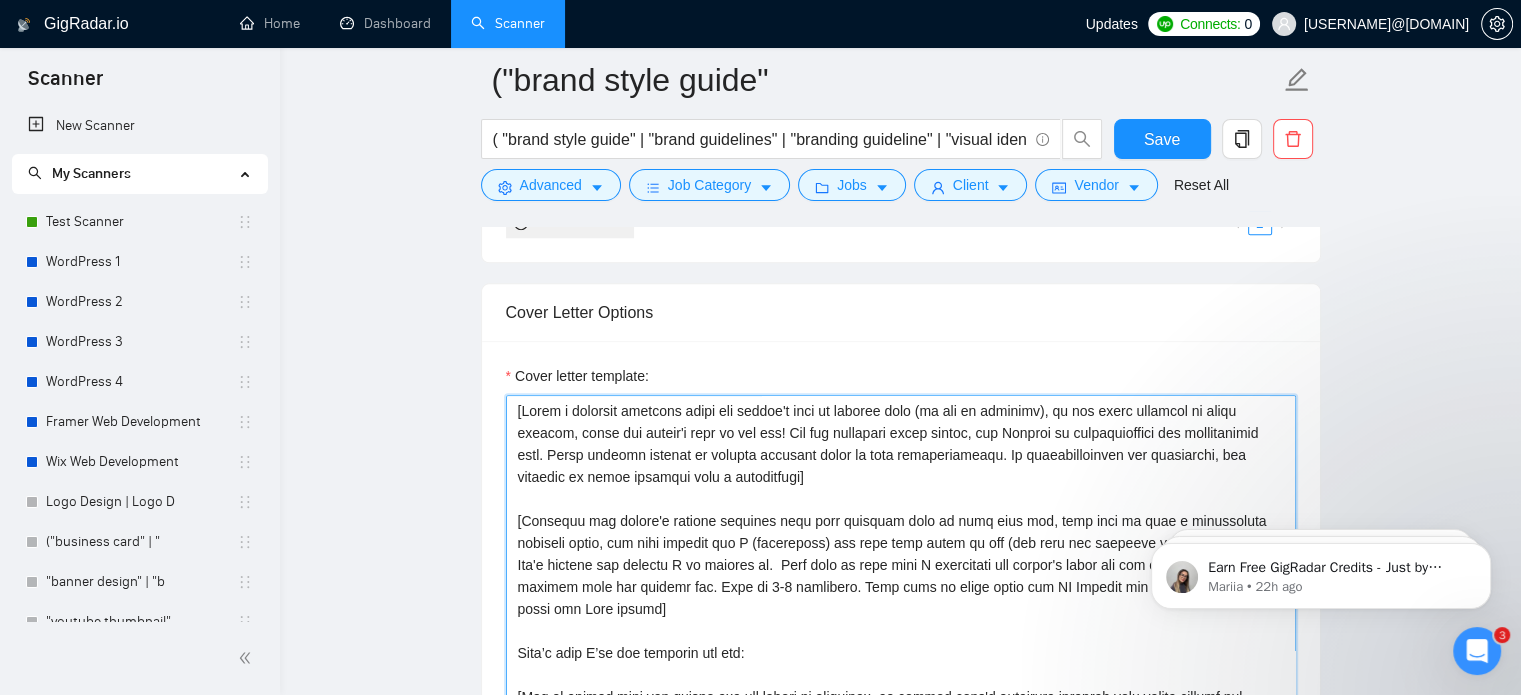click on "Cover letter template:" at bounding box center [901, 620] 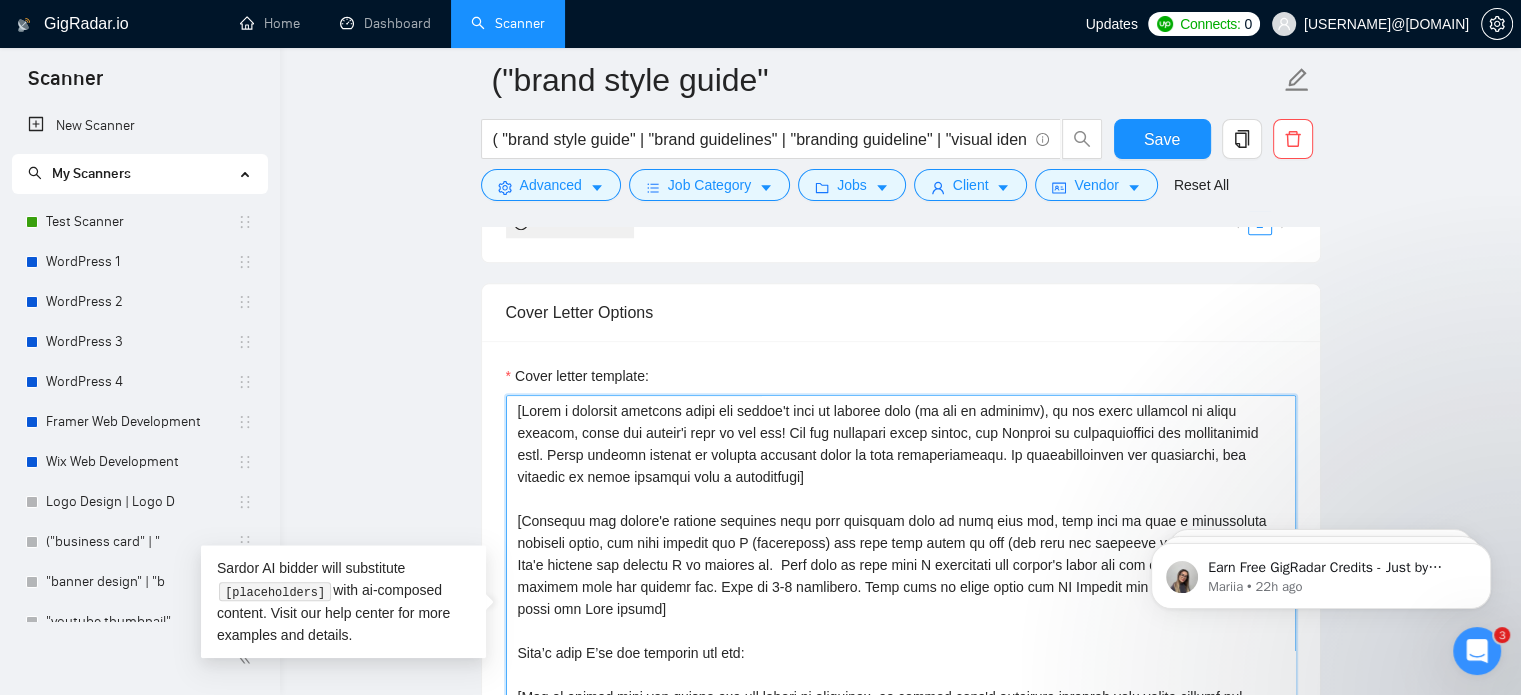 scroll, scrollTop: 78, scrollLeft: 0, axis: vertical 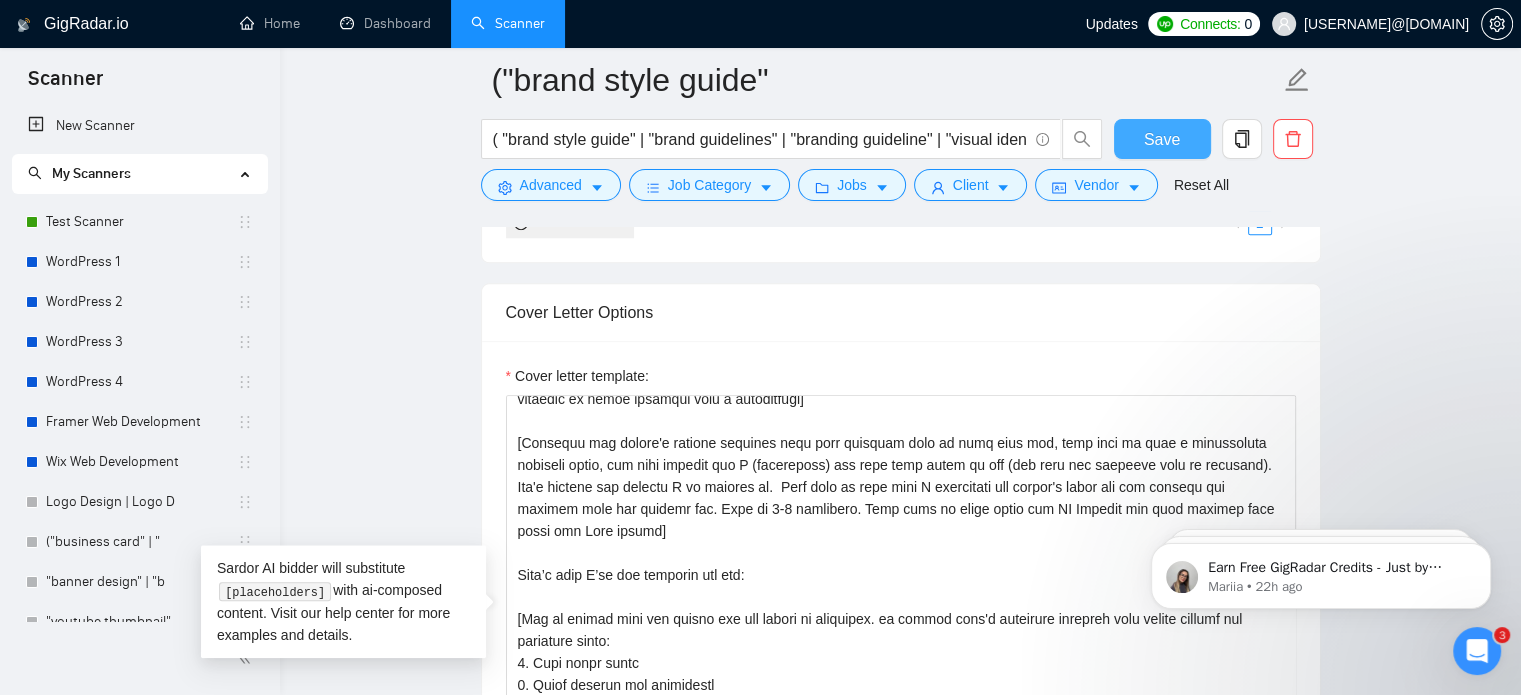 click on "Save" at bounding box center [1162, 139] 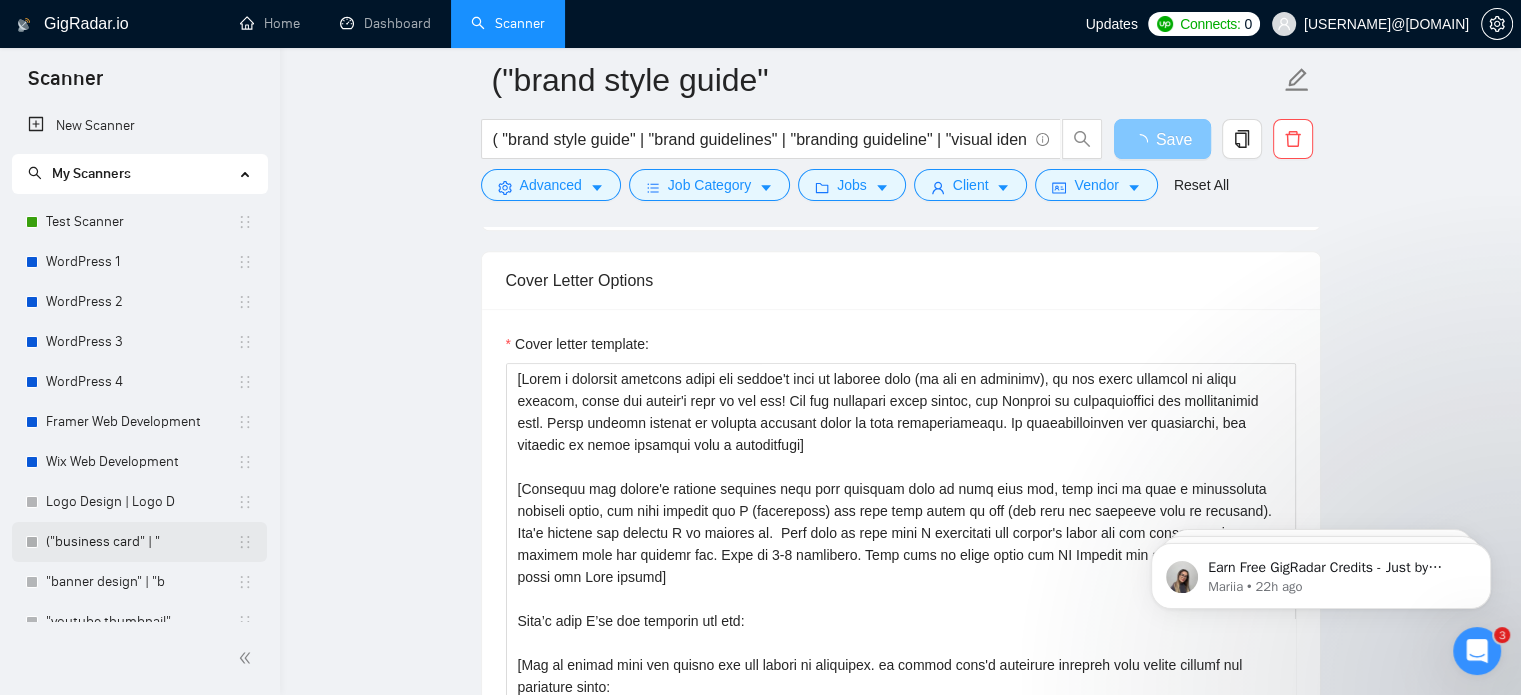 scroll, scrollTop: 100, scrollLeft: 0, axis: vertical 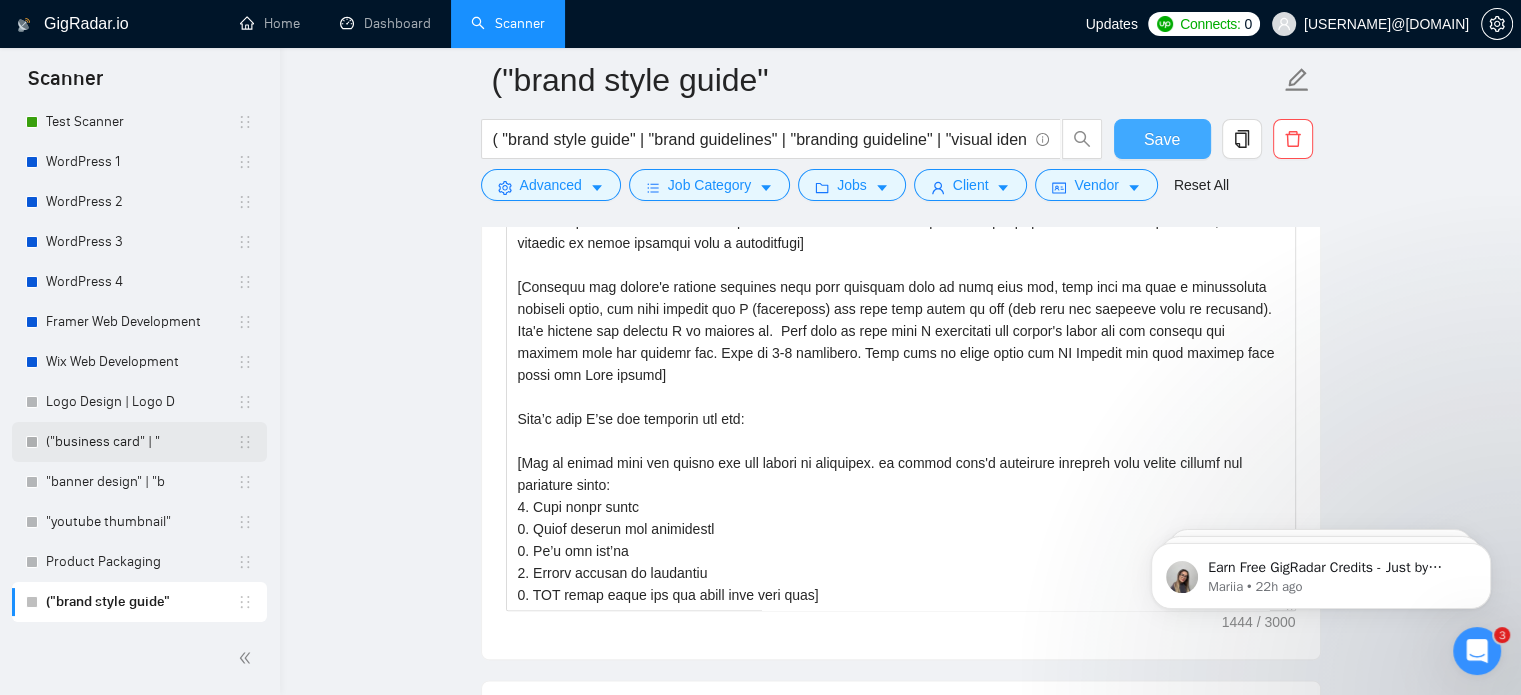 type 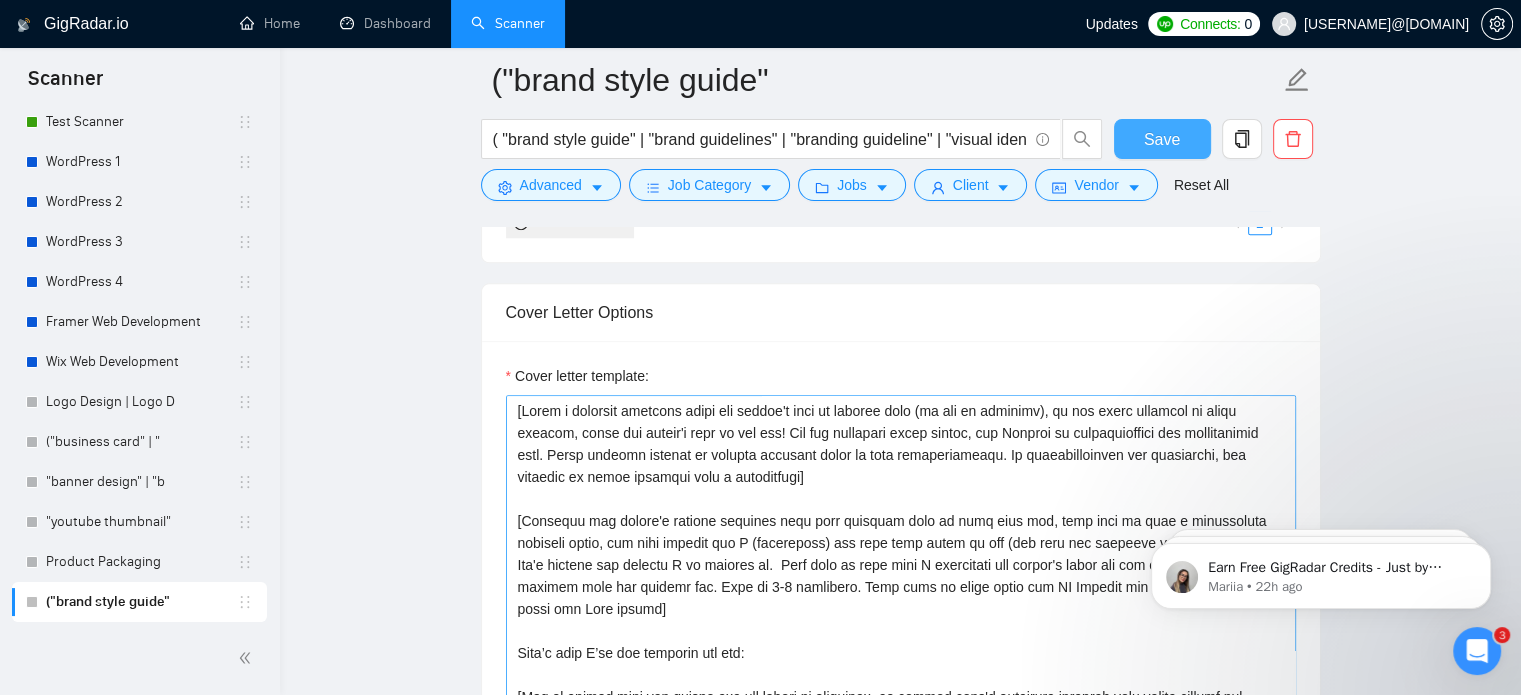 scroll, scrollTop: 132, scrollLeft: 0, axis: vertical 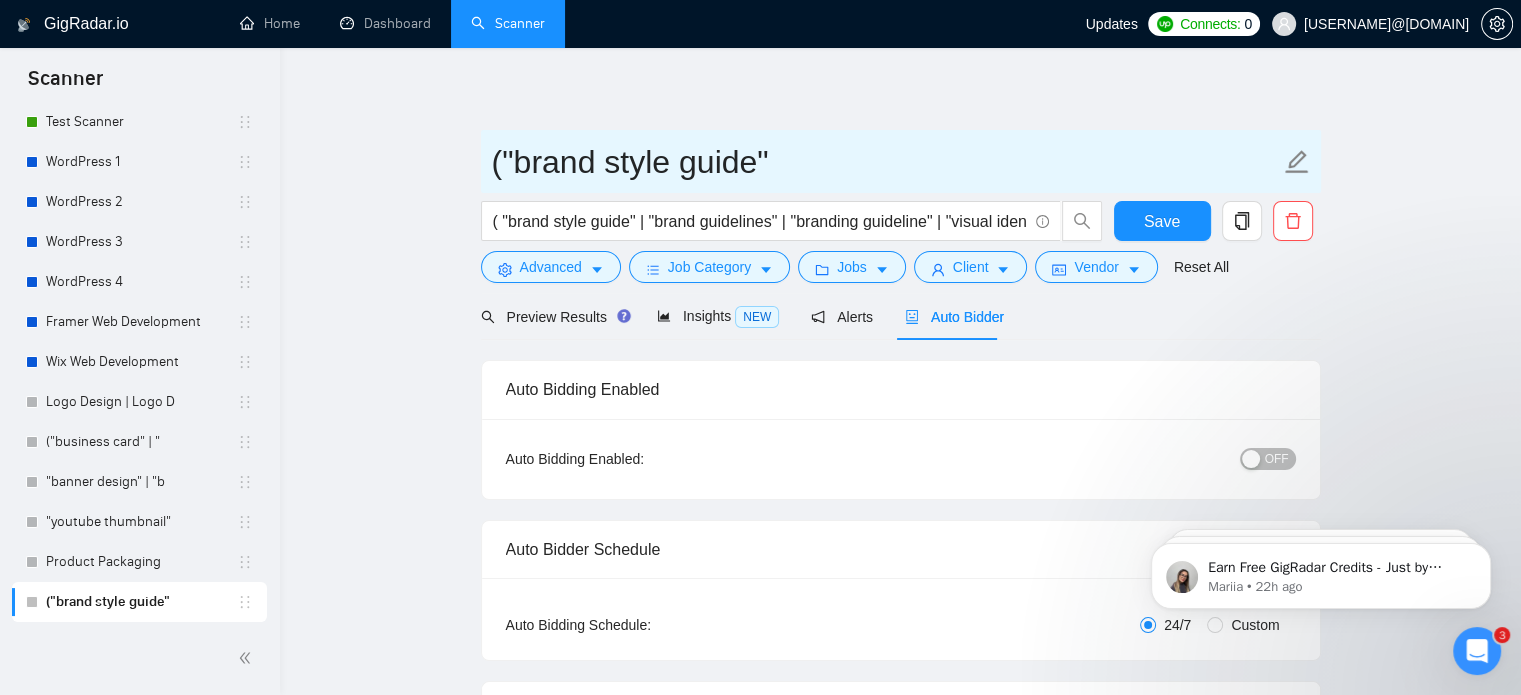 click on "("brand style guide"" at bounding box center (886, 162) 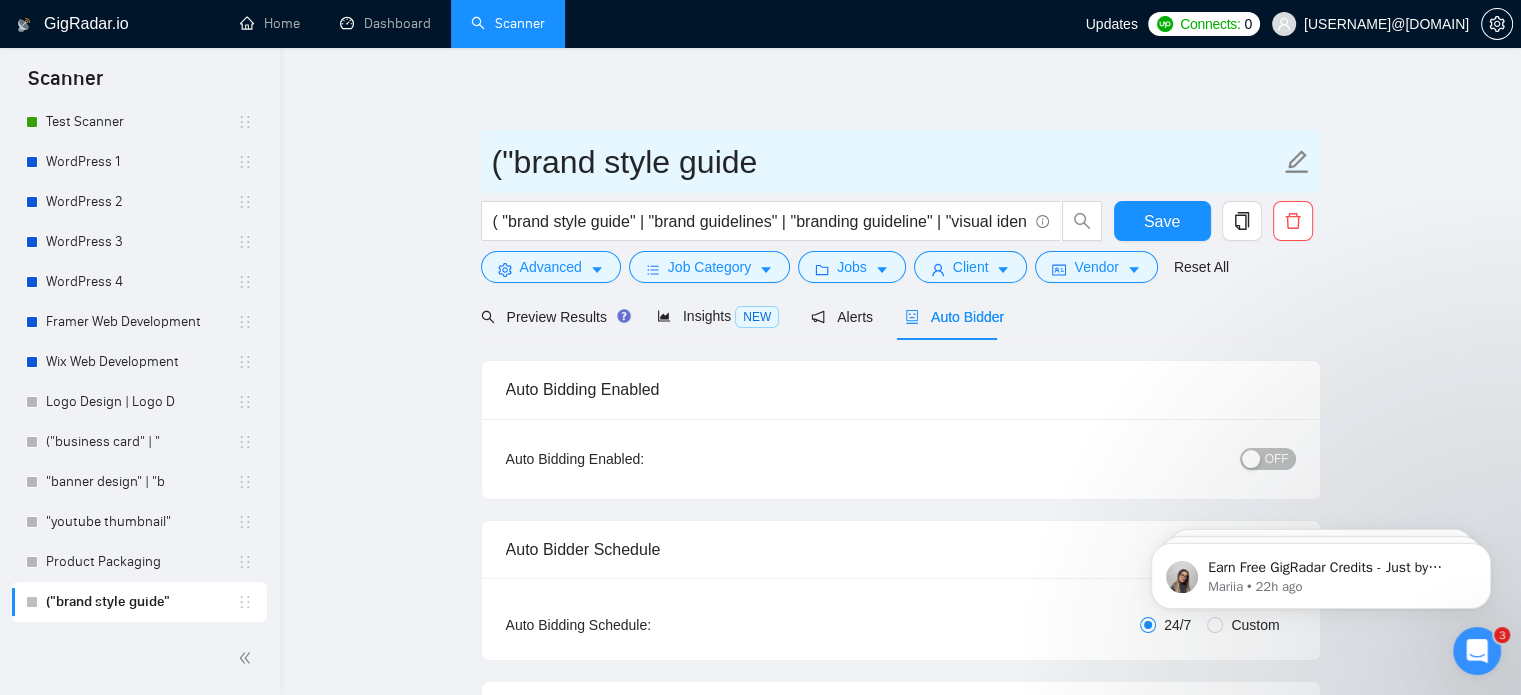 click on "("brand style guide" at bounding box center (886, 162) 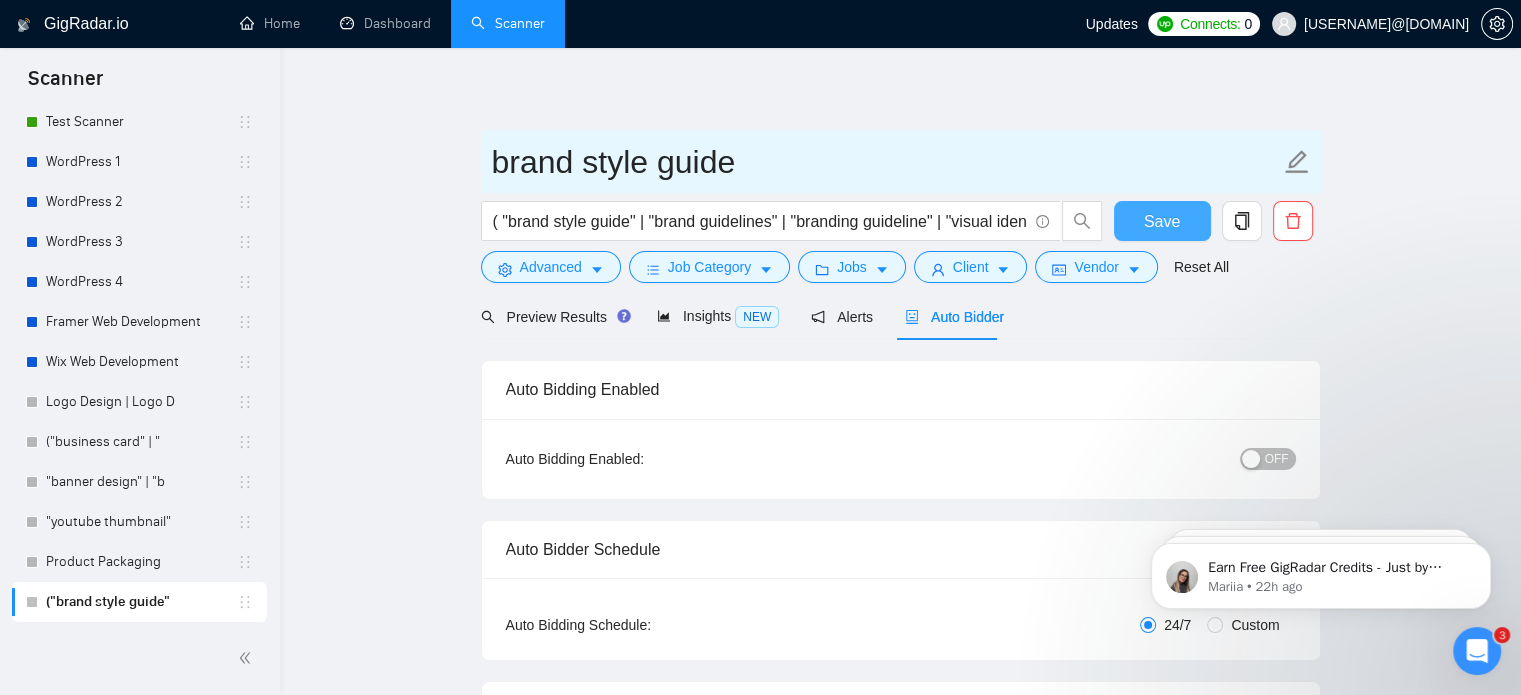 type on "brand style guide" 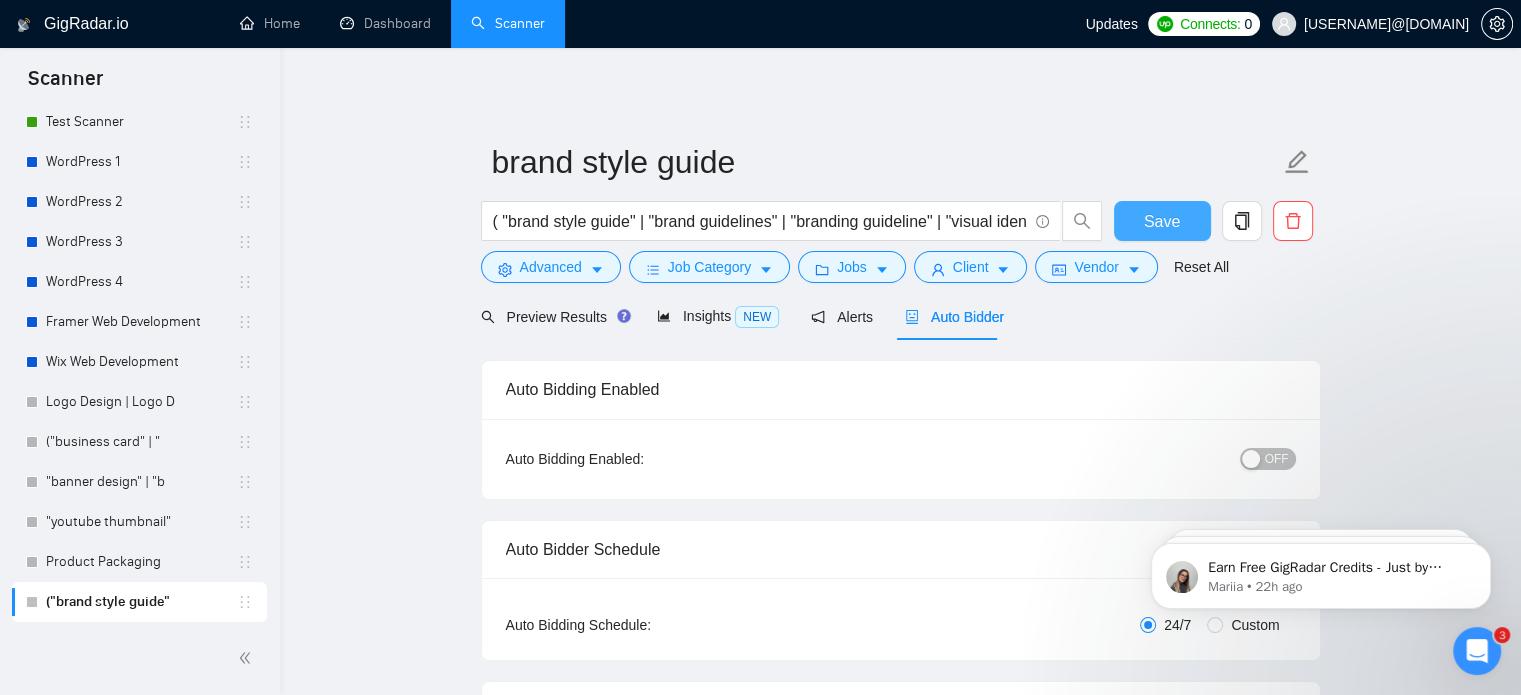 click on "Save" at bounding box center [1162, 221] 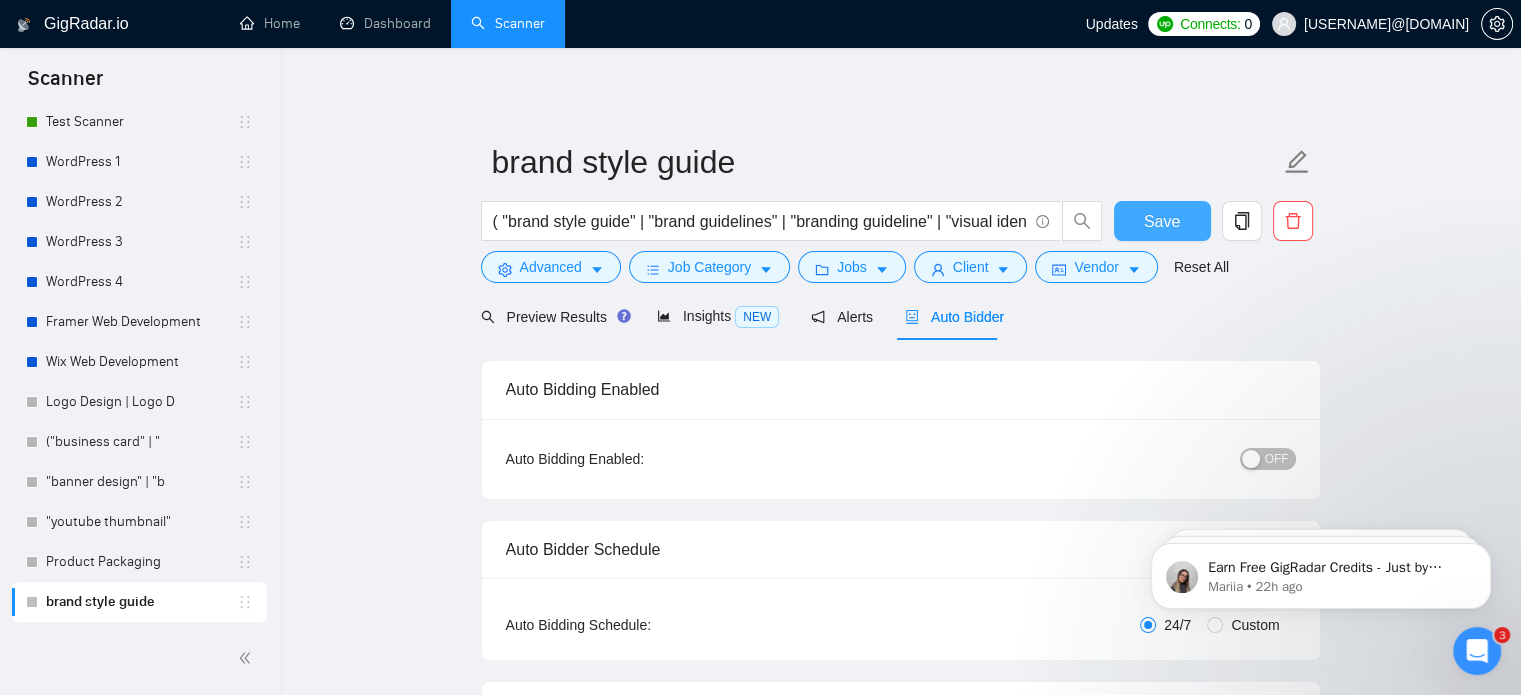 type 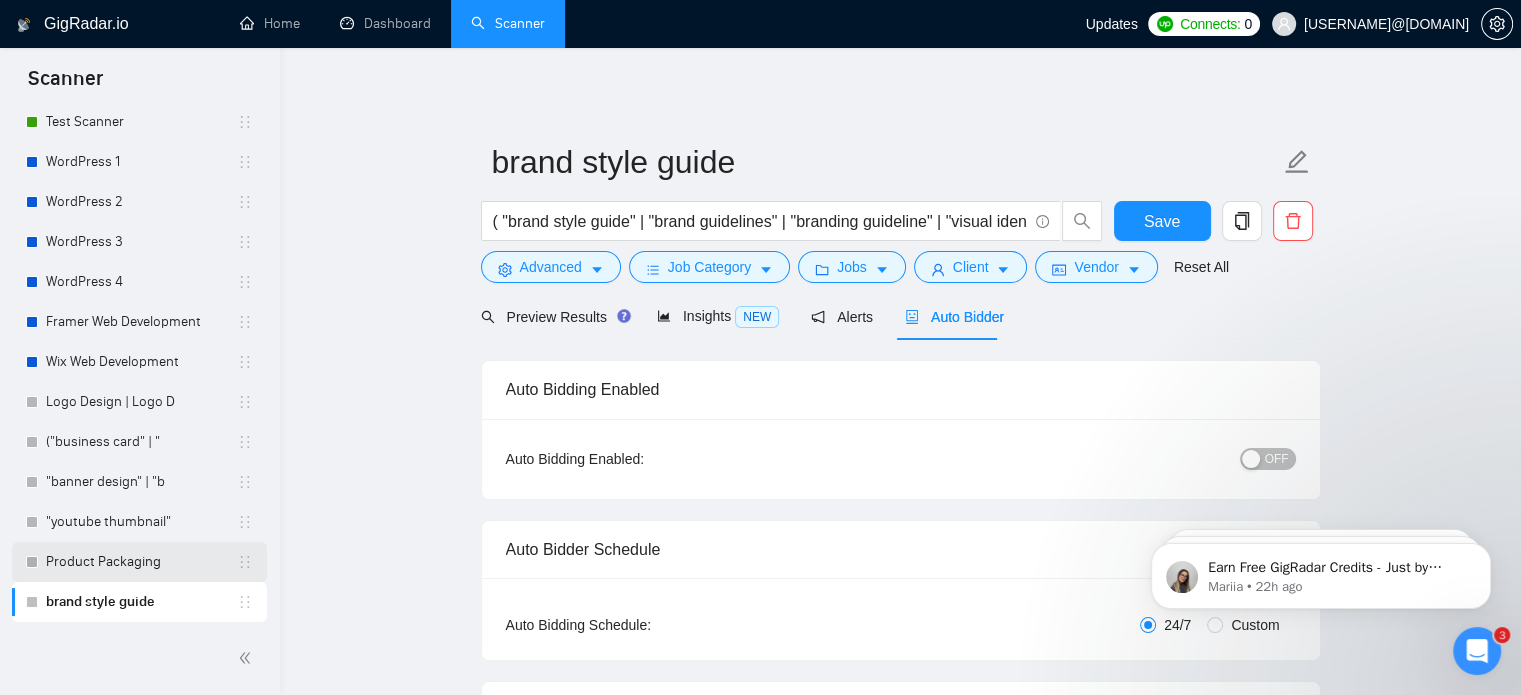 click on "Product Packaging" at bounding box center [141, 562] 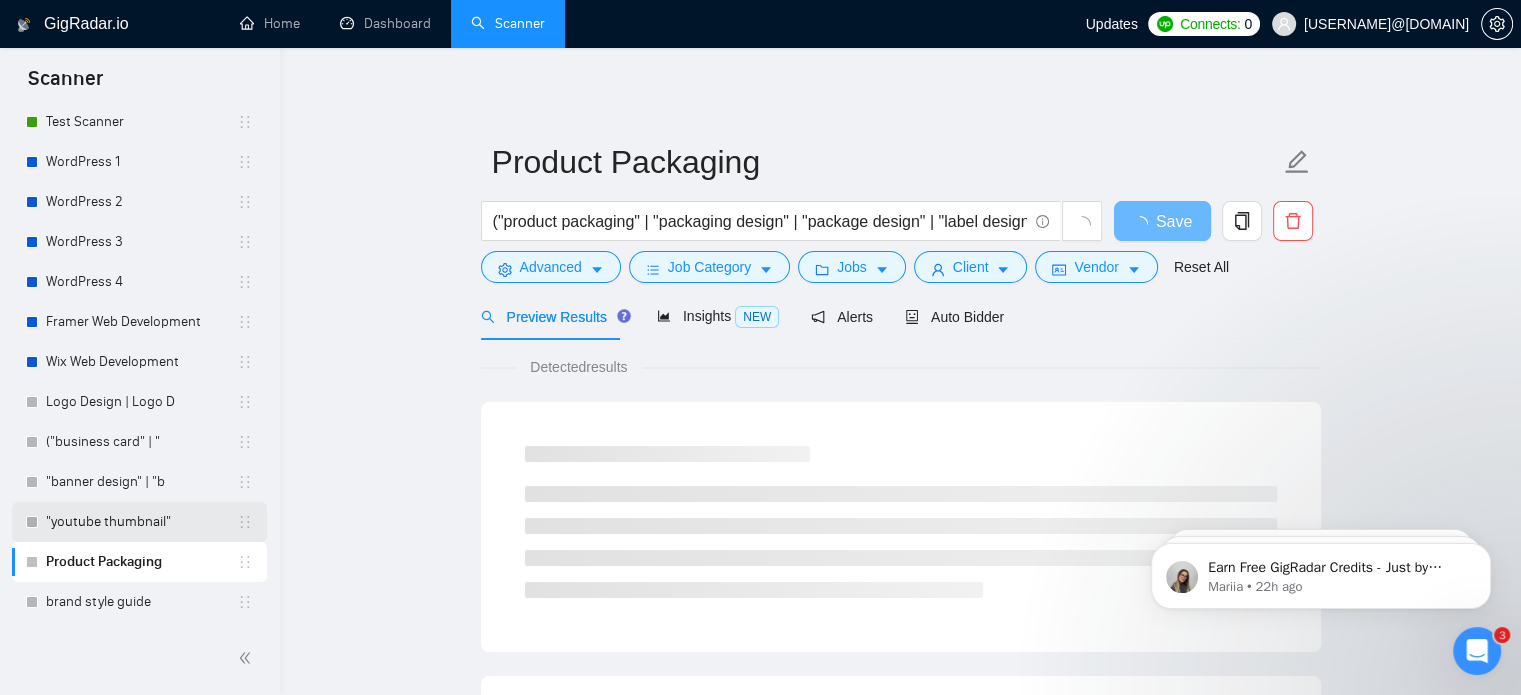click on ""youtube thumbnail"" at bounding box center [141, 522] 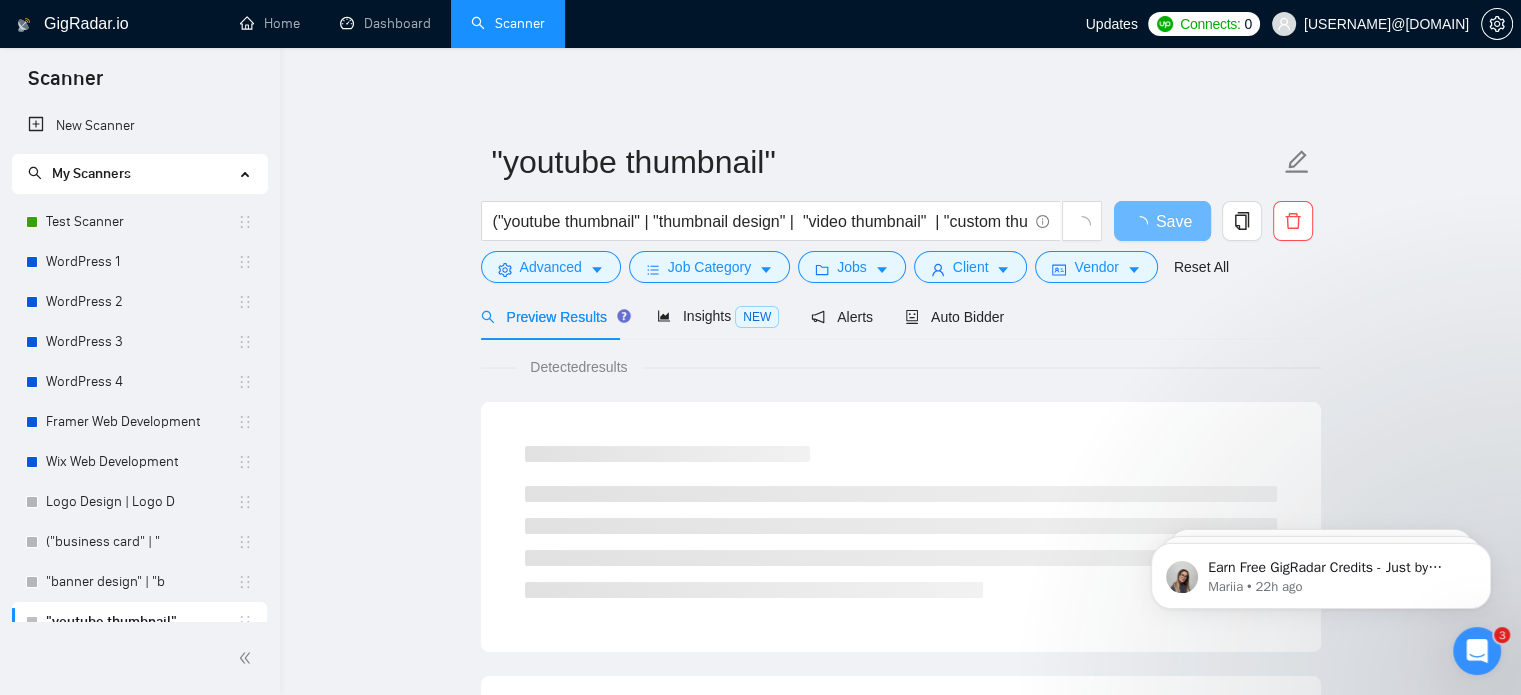 scroll, scrollTop: 100, scrollLeft: 0, axis: vertical 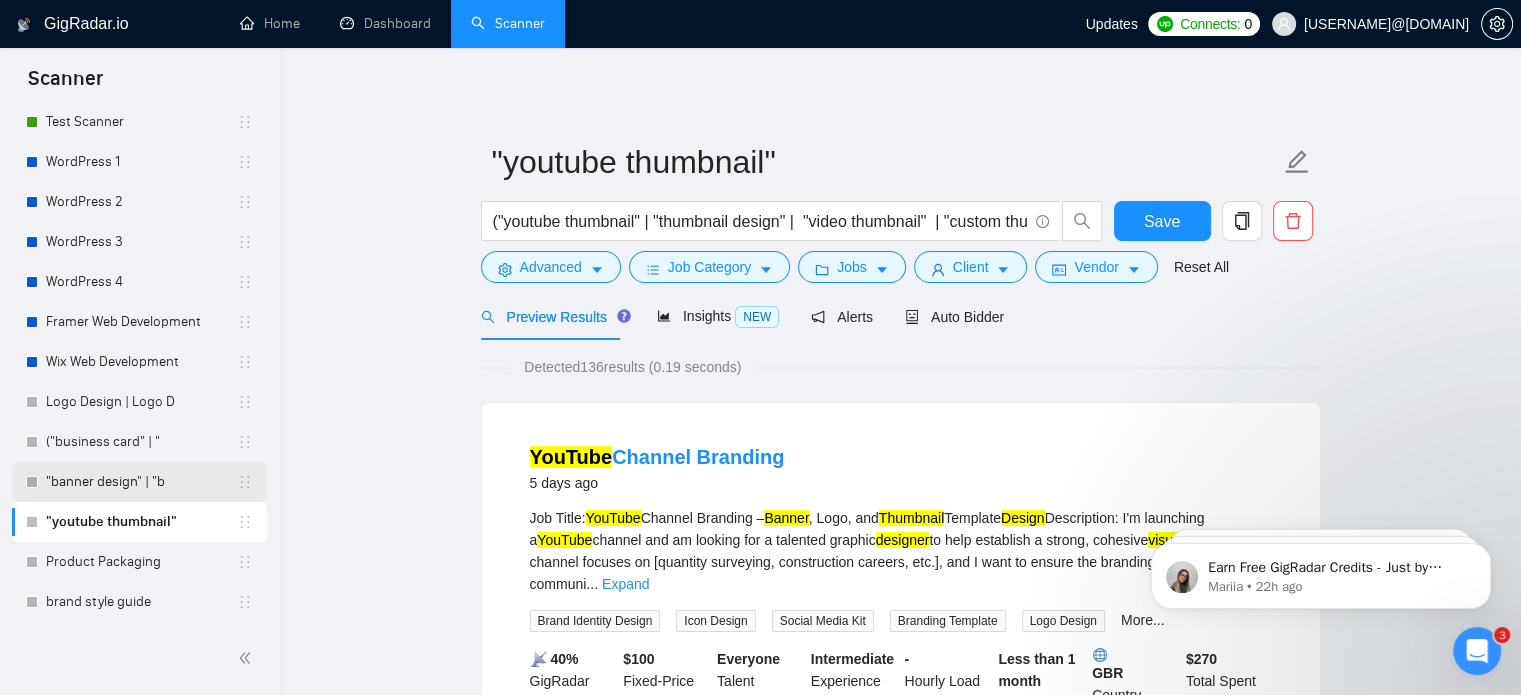 click on ""banner design" | "b" at bounding box center [141, 482] 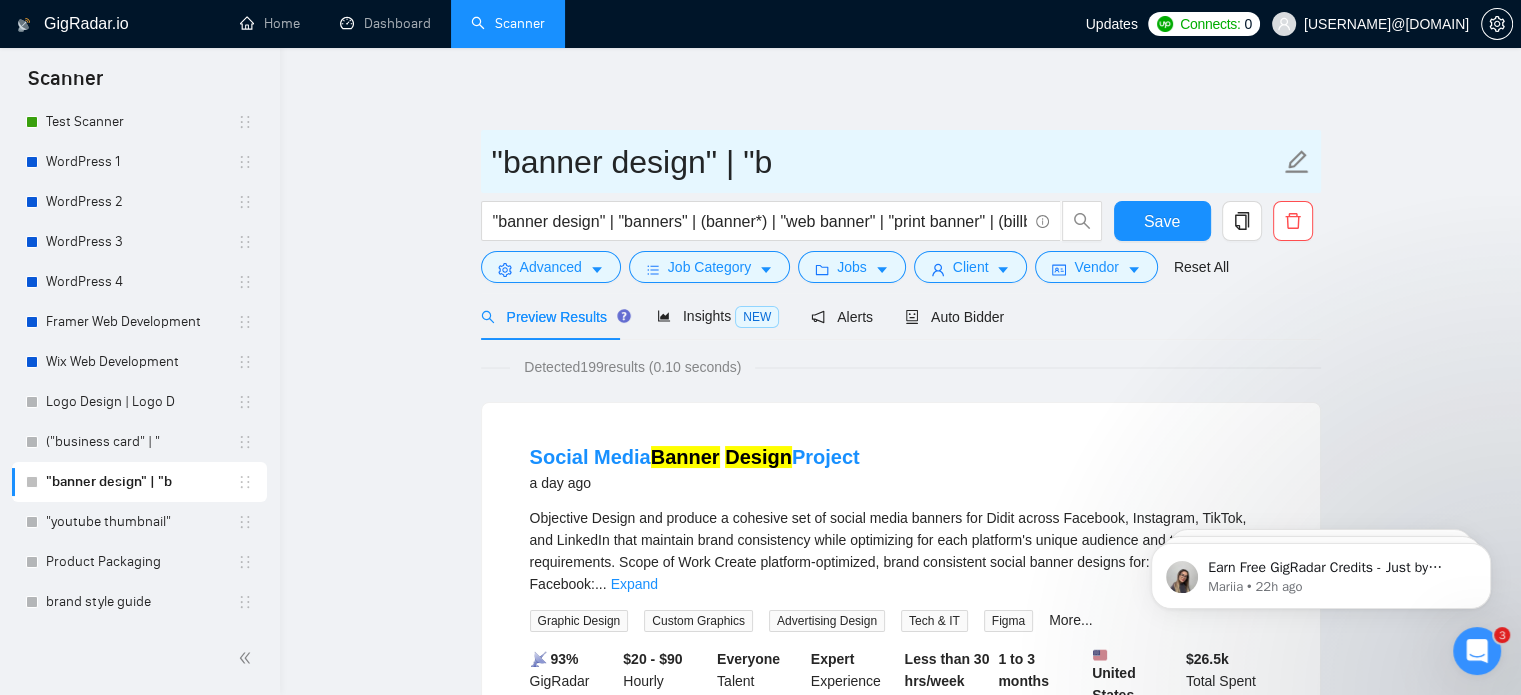 click 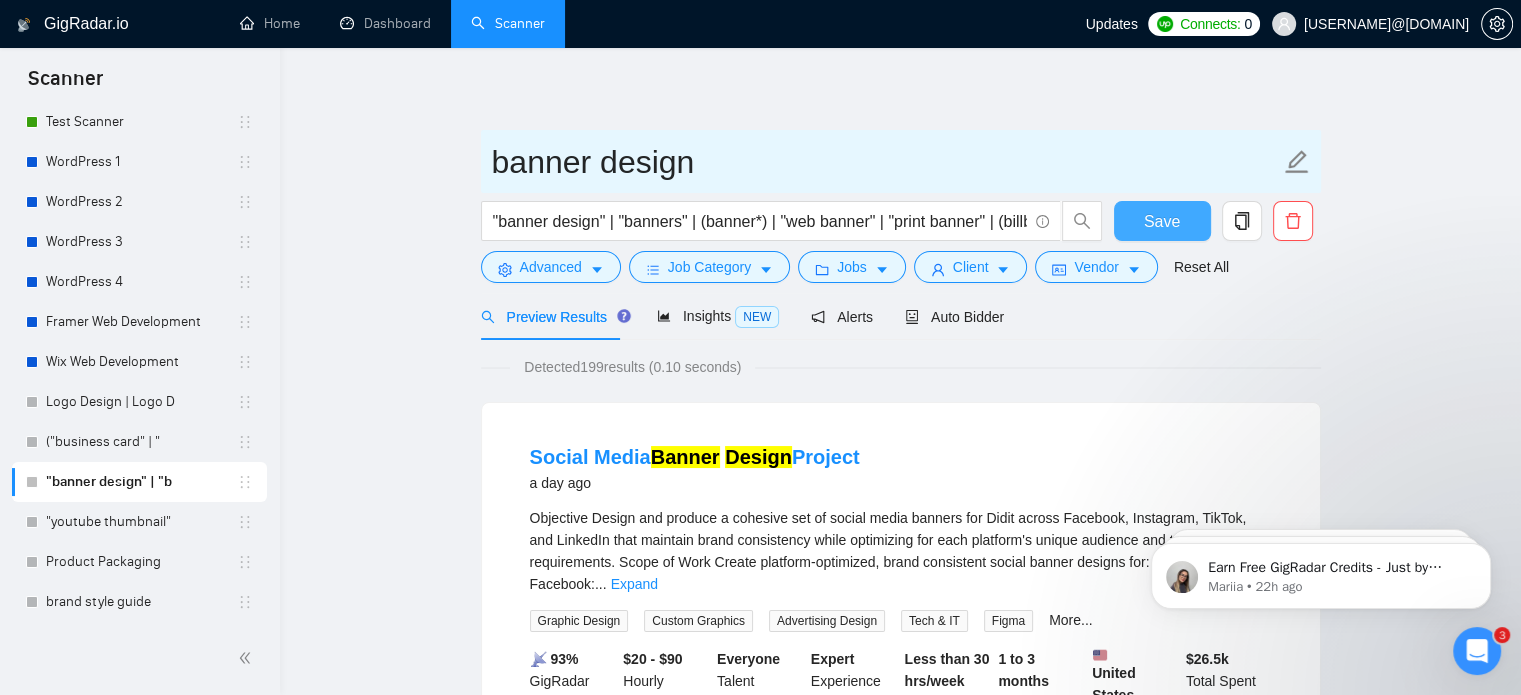 type on "banner design" 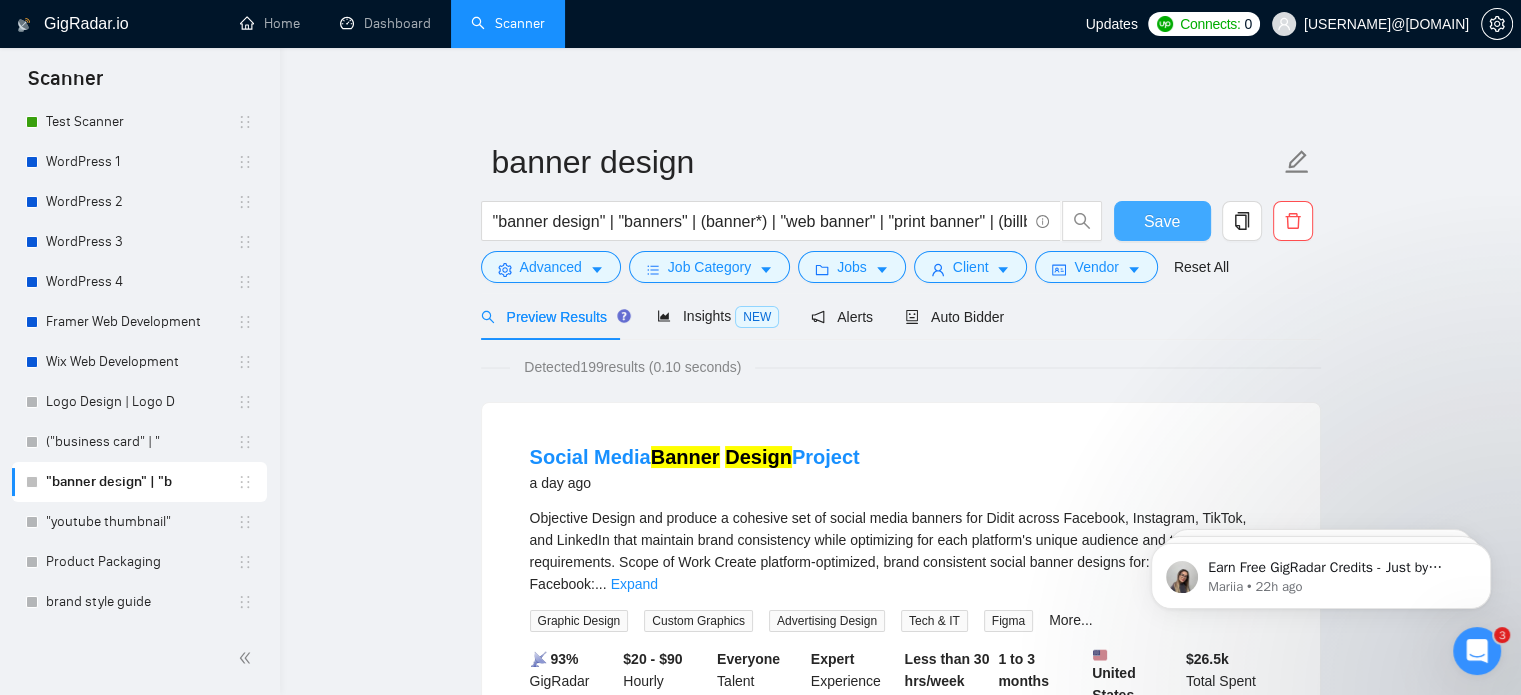 click on "Save" at bounding box center (1162, 221) 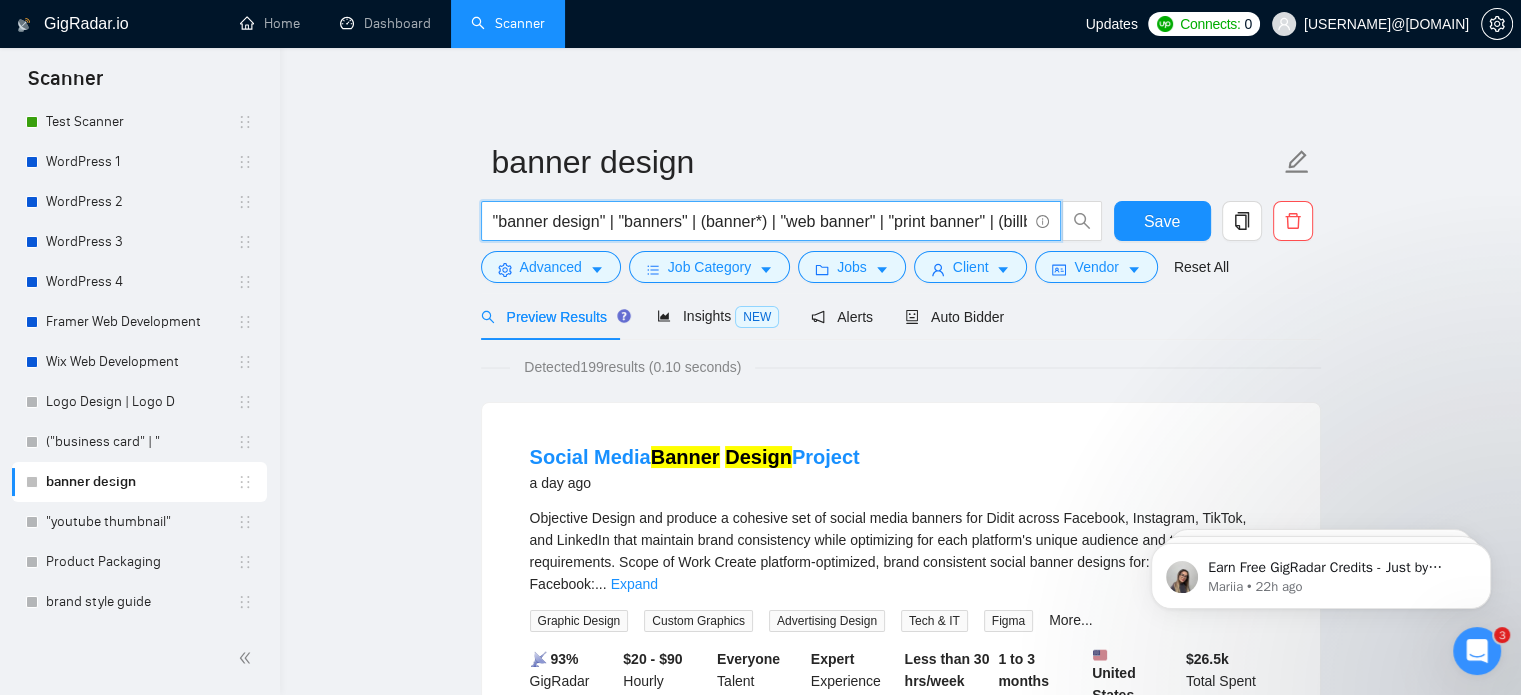 click on ""banner design" | "banners" | (banner*) | "web banner" | "print banner" | (billboard*) | "display ads" | (signage)" at bounding box center (760, 221) 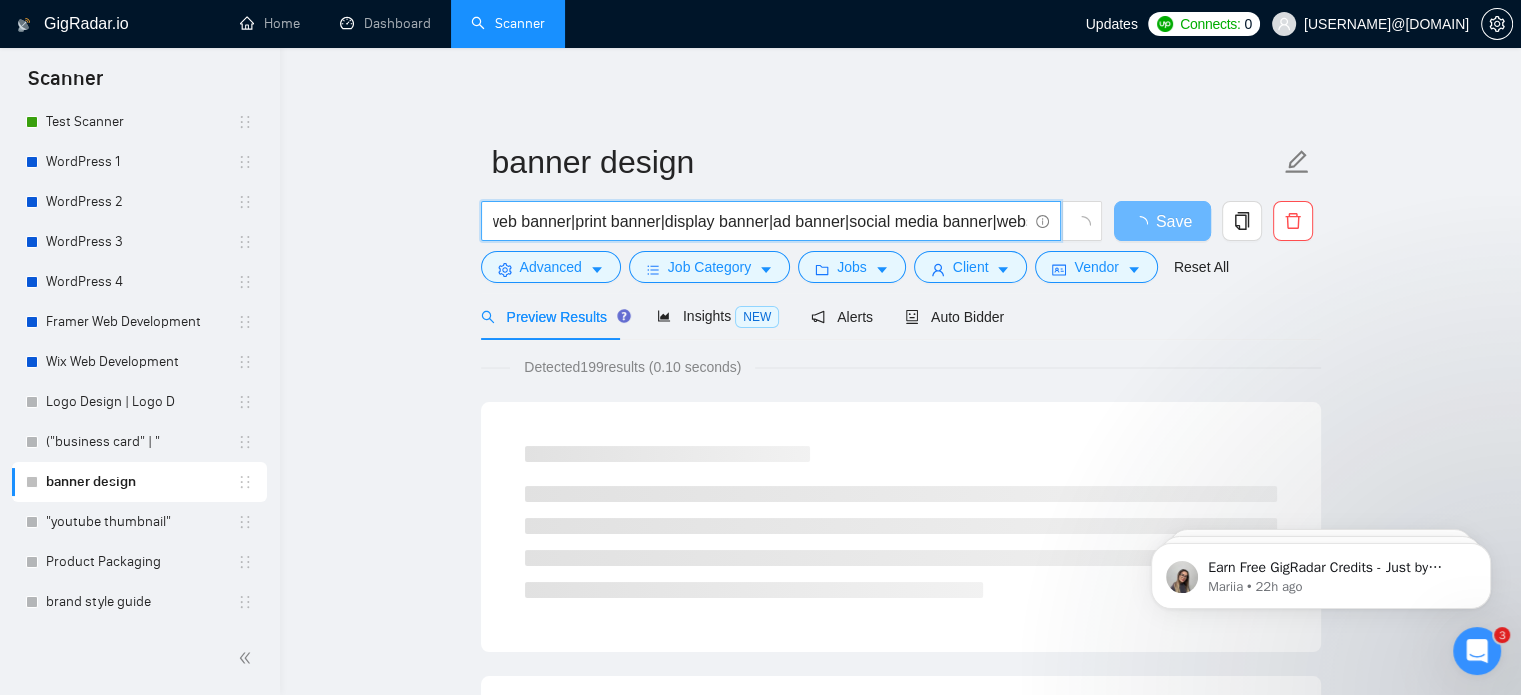 scroll, scrollTop: 0, scrollLeft: 0, axis: both 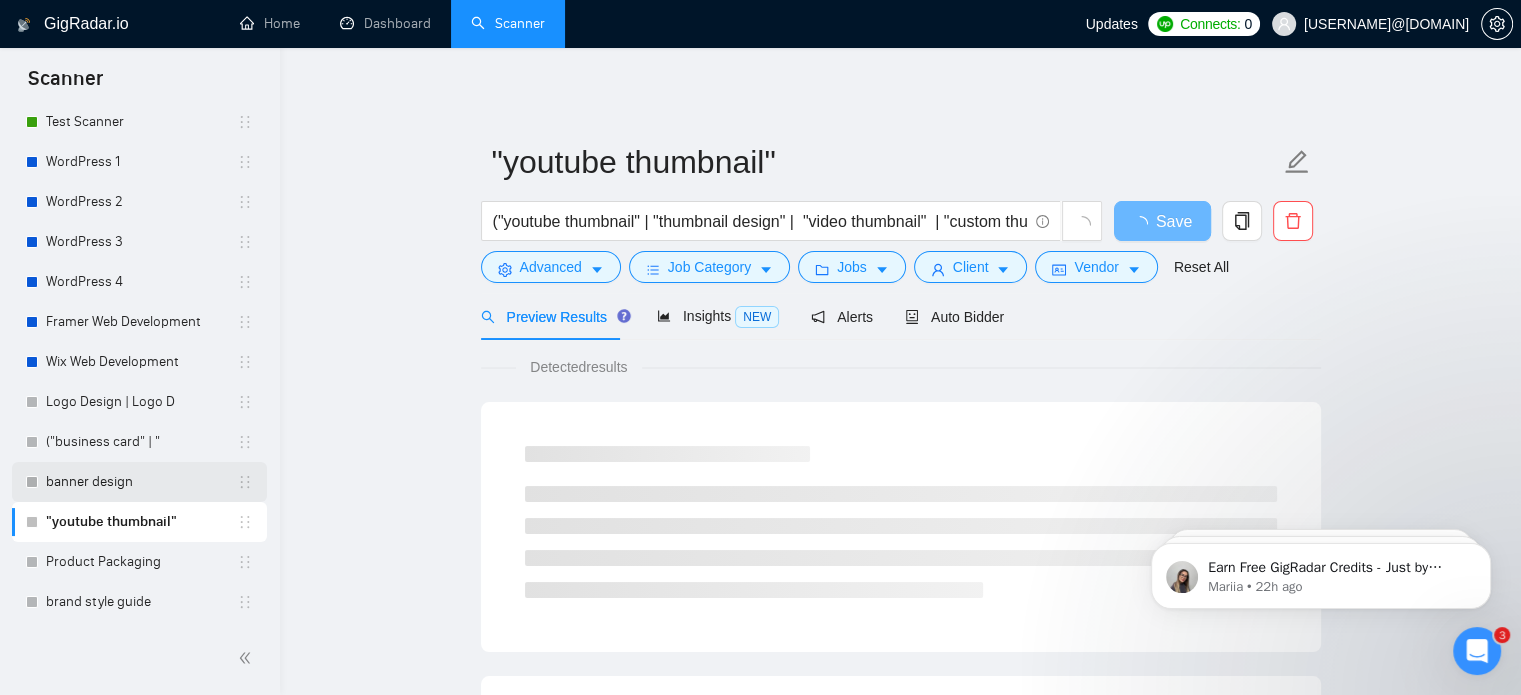 click on "banner design" at bounding box center (141, 482) 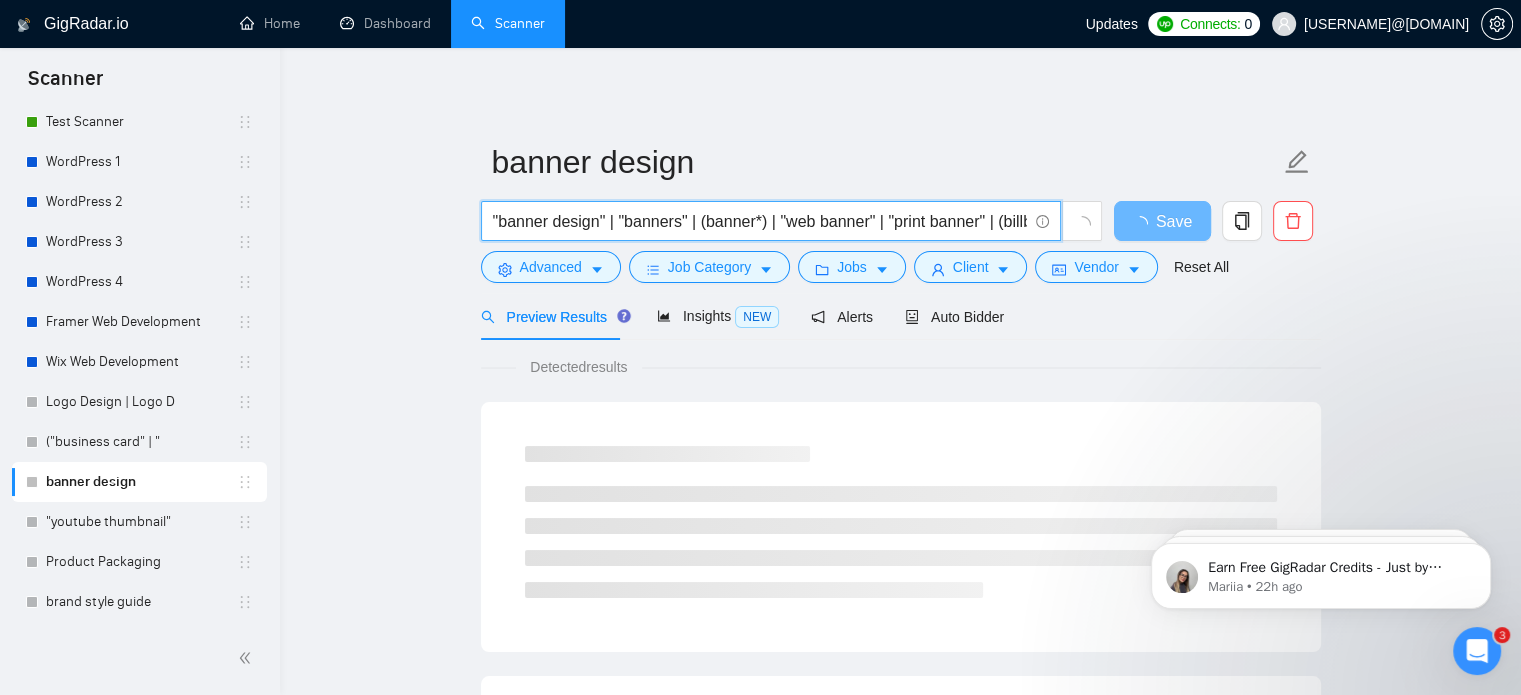 click on ""banner design" | "banners" | (banner*) | "web banner" | "print banner" | (billboard*) | "display ads" | (signage)" at bounding box center (760, 221) 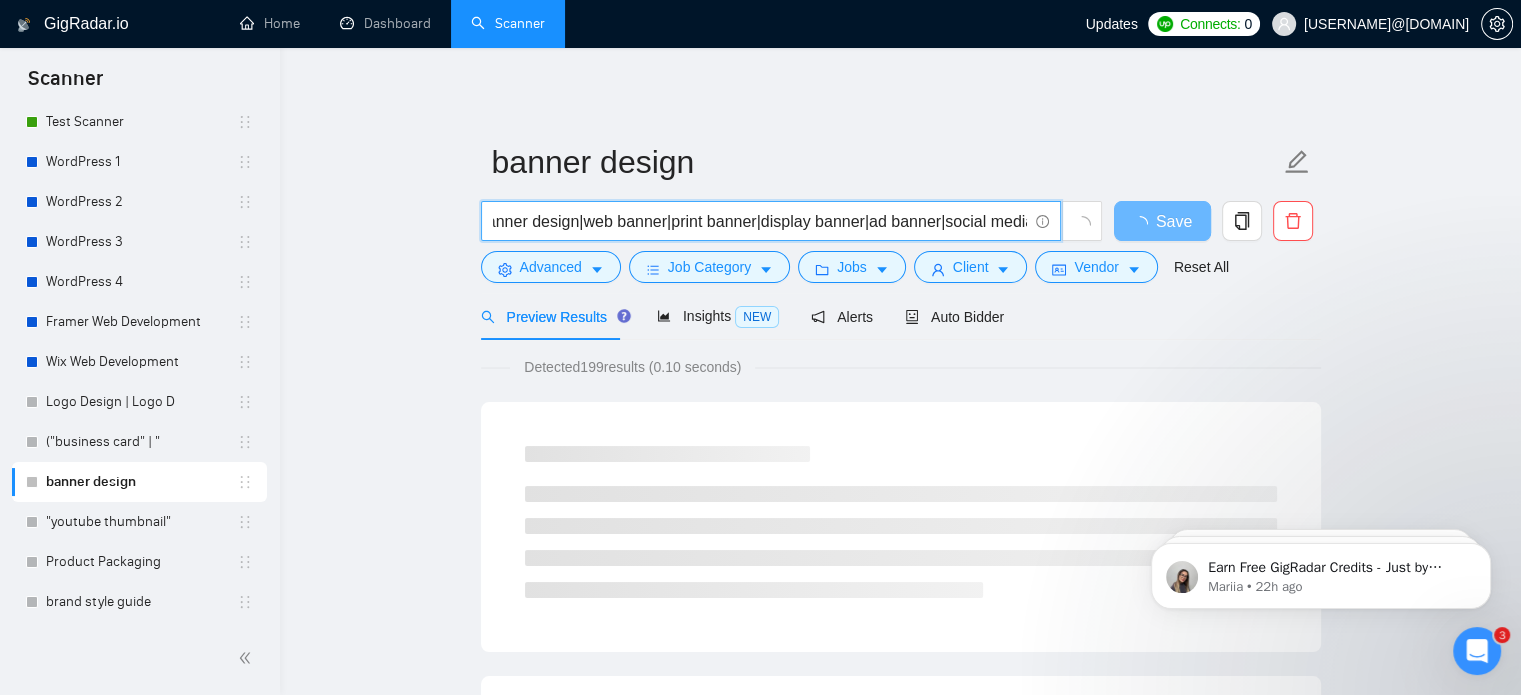 scroll, scrollTop: 0, scrollLeft: 0, axis: both 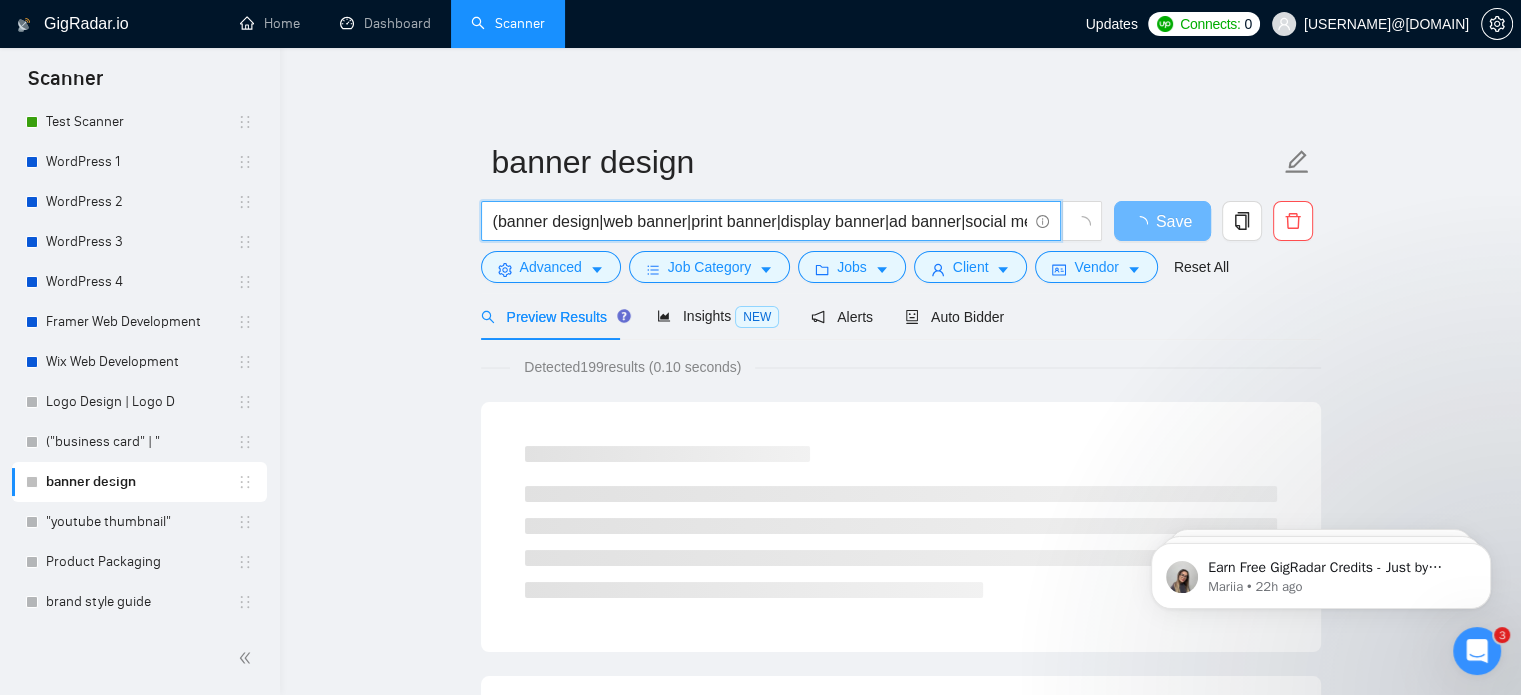 click on "(banner design|web banner|print banner|display banner|ad banner|social media banner|website banner|event banner|billboard design|roll-up banner|pull-up banner|responsive banner|banner (designer|creation|graphics)|custom banner|promotional banner|digital banner)" at bounding box center (760, 221) 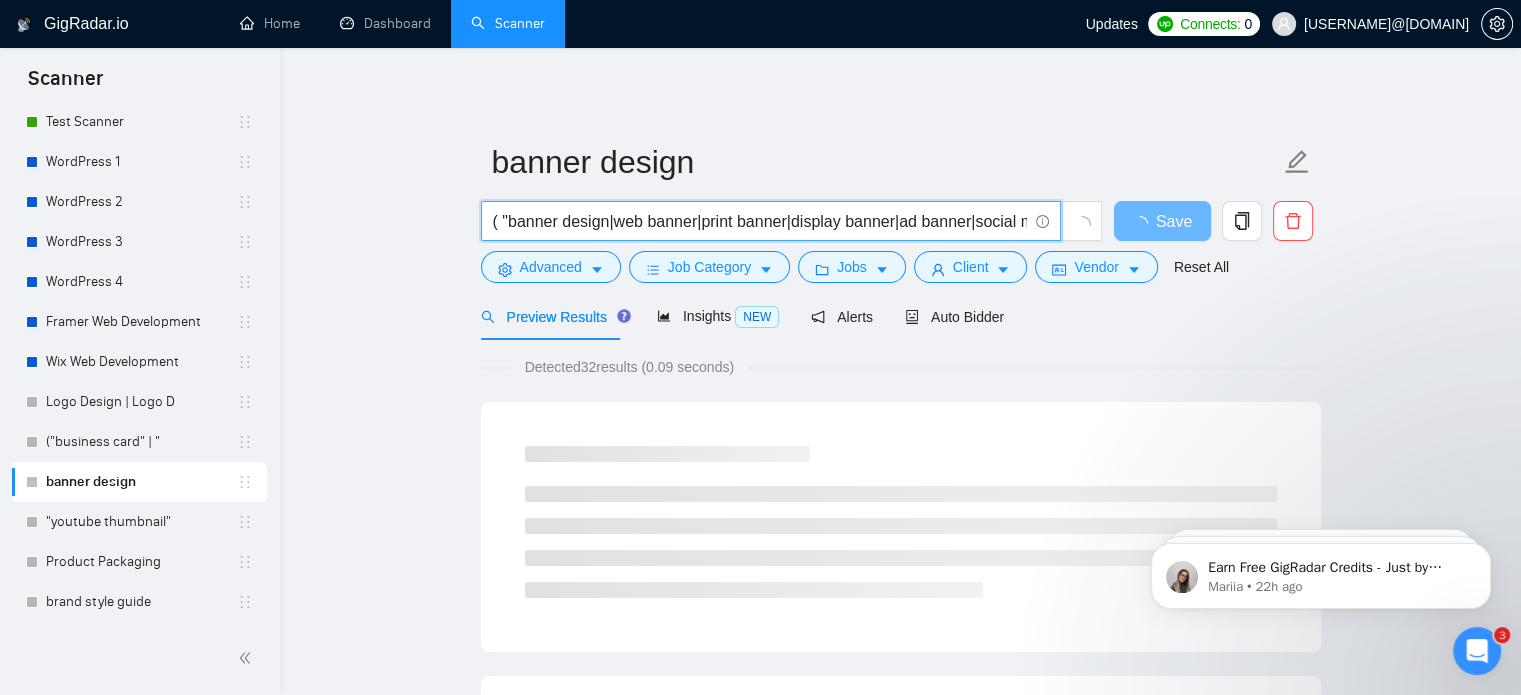 click on "( "banner design|web banner|print banner|display banner|ad banner|social media banner|website banner|event banner|billboard design|roll-up banner|pull-up banner|responsive banner|banner (designer|creation|graphics)|custom banner|promotional banner|digital banner)" at bounding box center [760, 221] 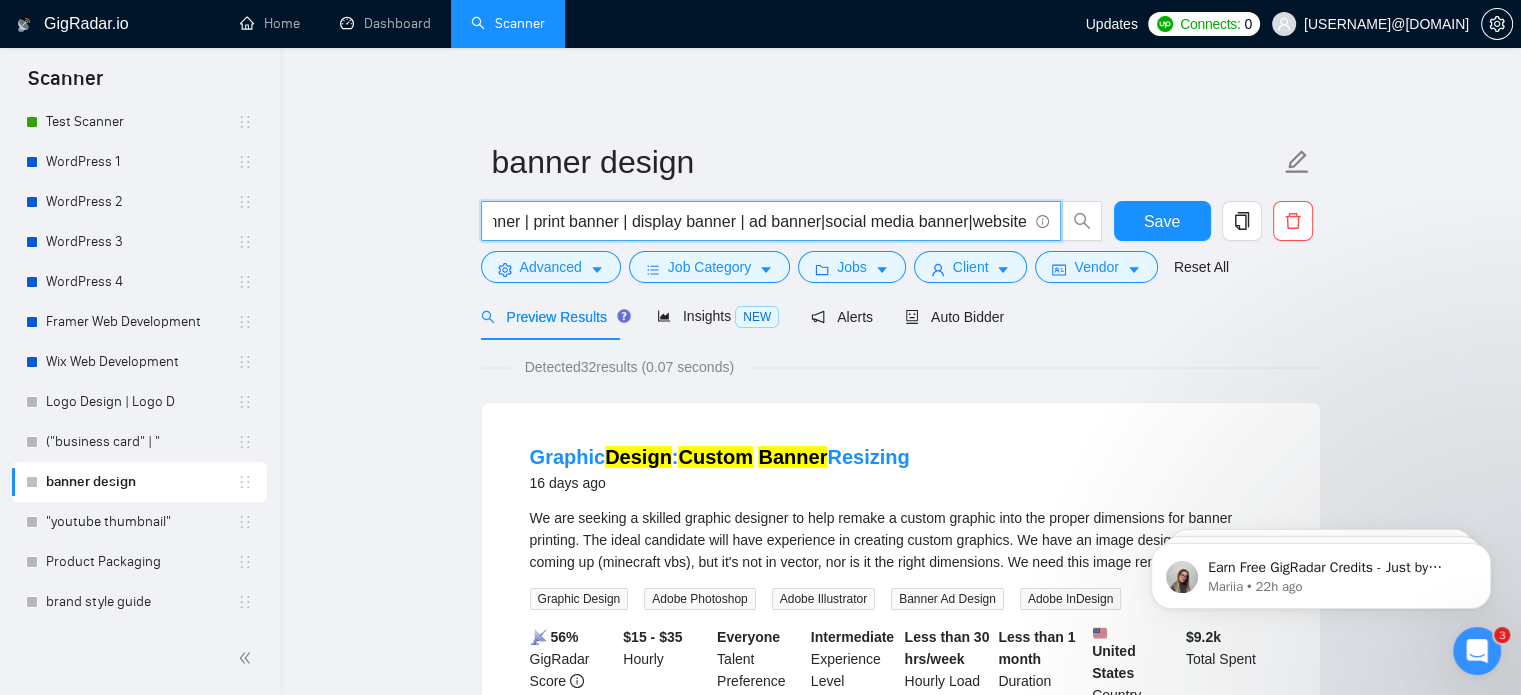 scroll, scrollTop: 0, scrollLeft: 186, axis: horizontal 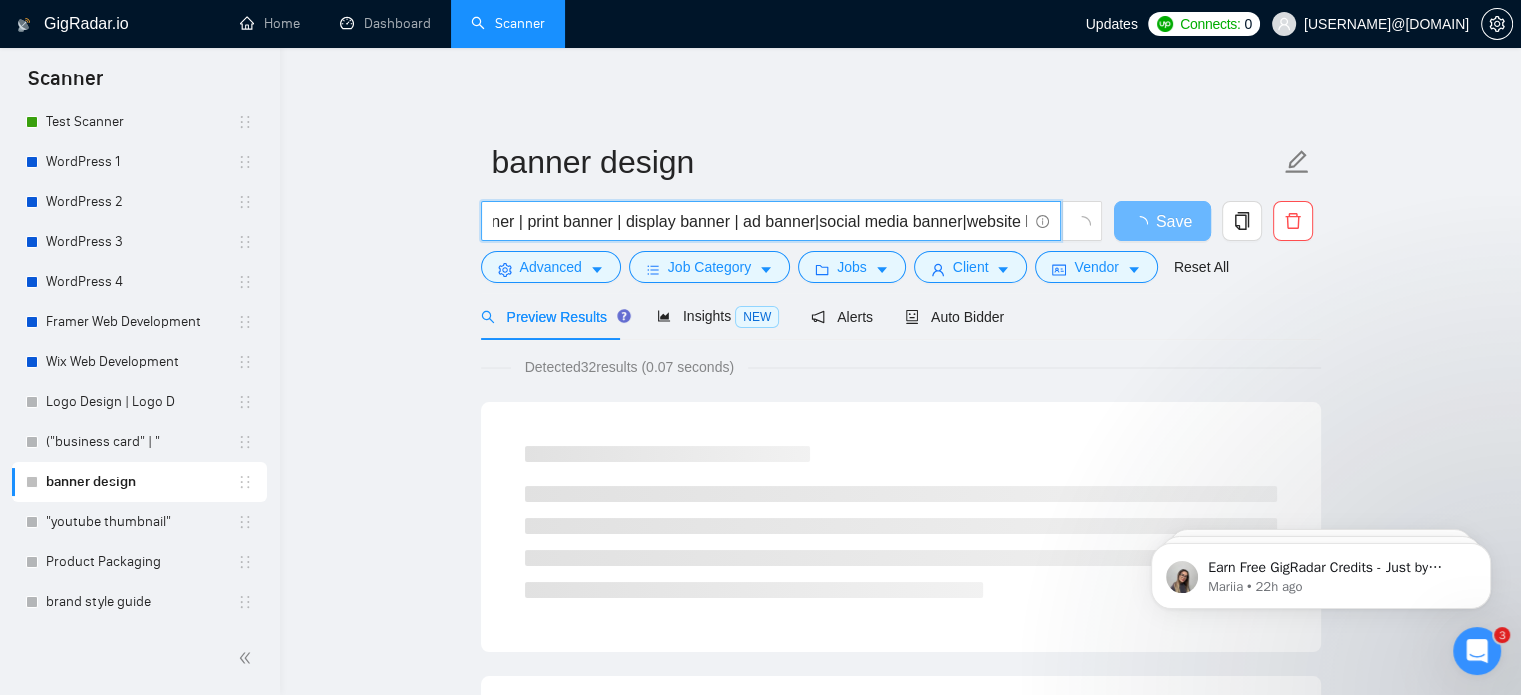 click on "( banner design | web banner | print banner | display banner | ad banner|social media banner|website banner|event banner|billboard design|roll-up banner|pull-up banner|responsive banner|banner (designer|creation|graphics)|custom banner|promotional banner|digital banner)" at bounding box center (760, 221) 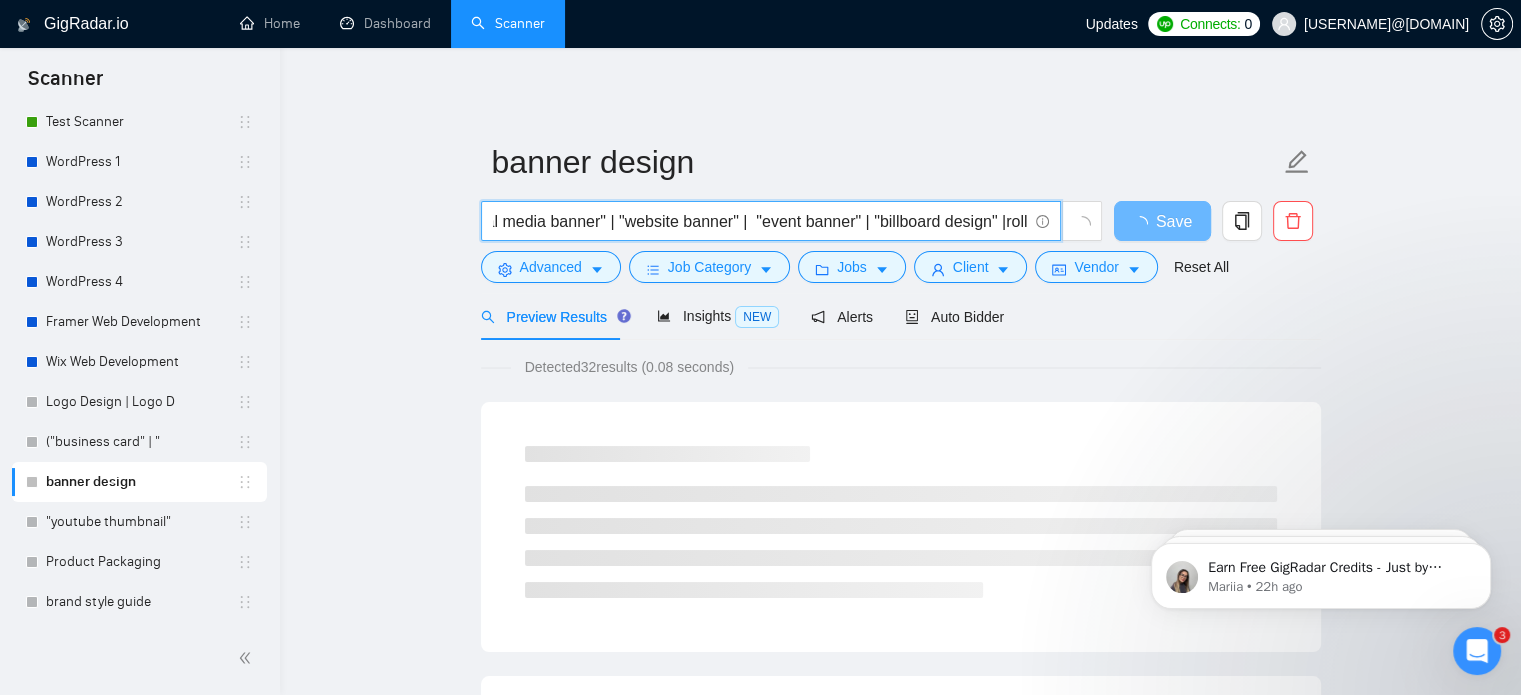 scroll, scrollTop: 0, scrollLeft: 628, axis: horizontal 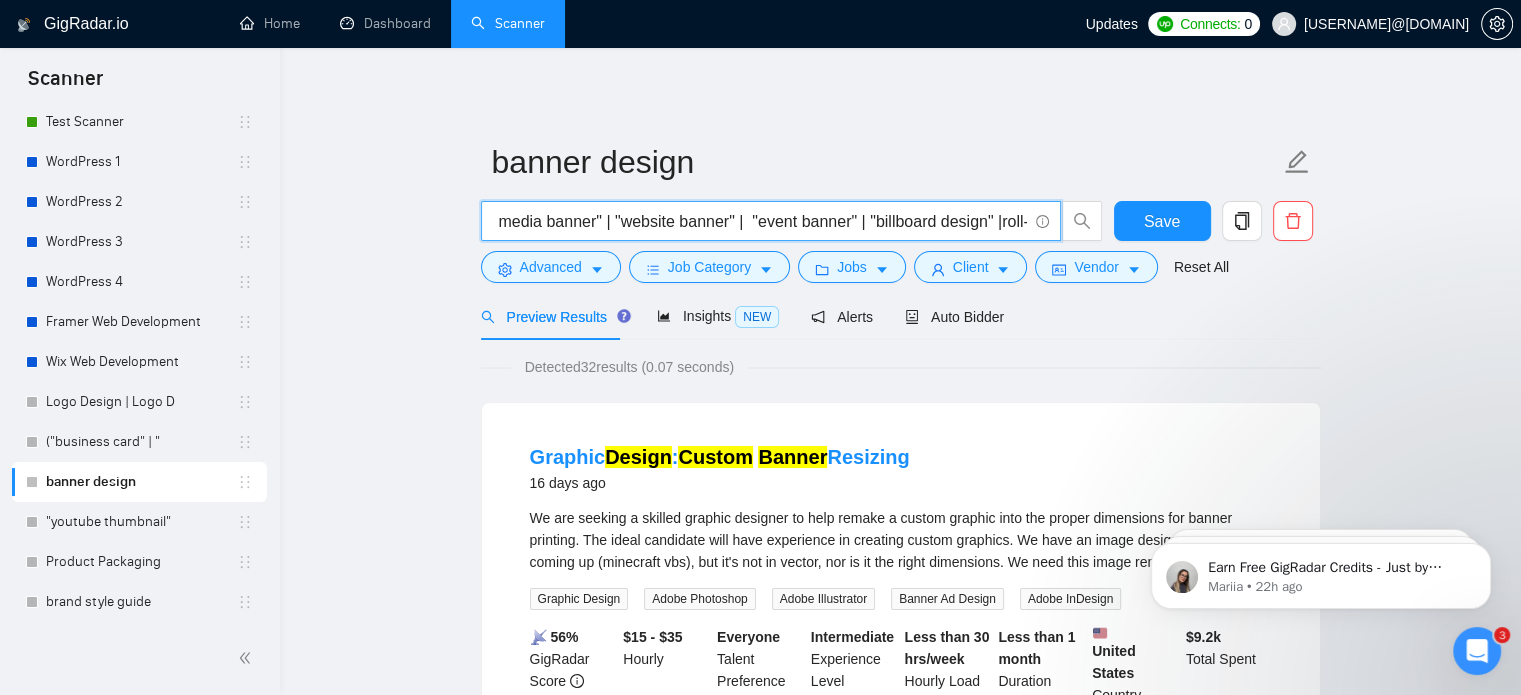 drag, startPoint x: 870, startPoint y: 221, endPoint x: 1000, endPoint y: 216, distance: 130.09612 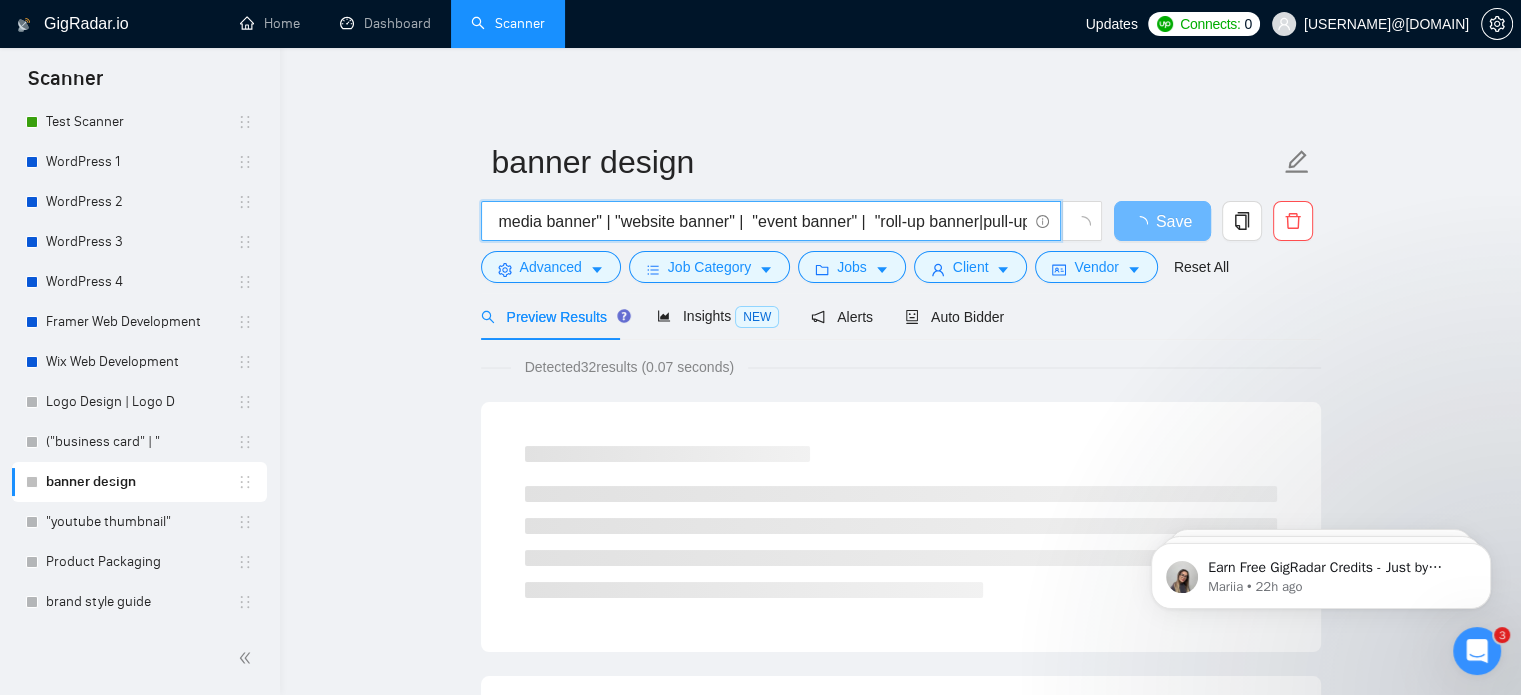 click on "( "banner design" | "web banner" | "print banner" | "display banner" |  "ad banner" | "social media banner" | "website banner" |  "event banner" |  "roll-up banner|pull-up banner|responsive banner|banner (designer|creation|graphics)|custom banner|promotional banner|digital banner)" at bounding box center (760, 221) 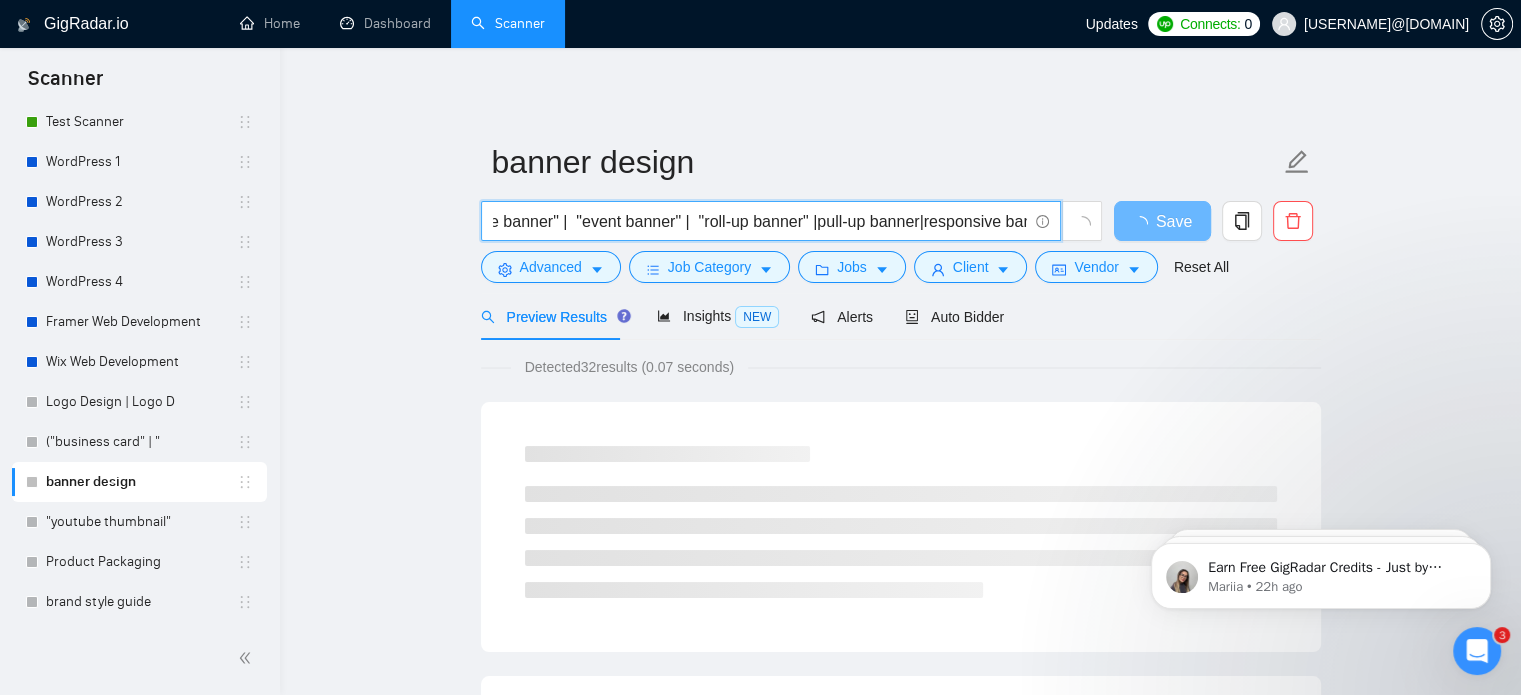 scroll, scrollTop: 0, scrollLeft: 820, axis: horizontal 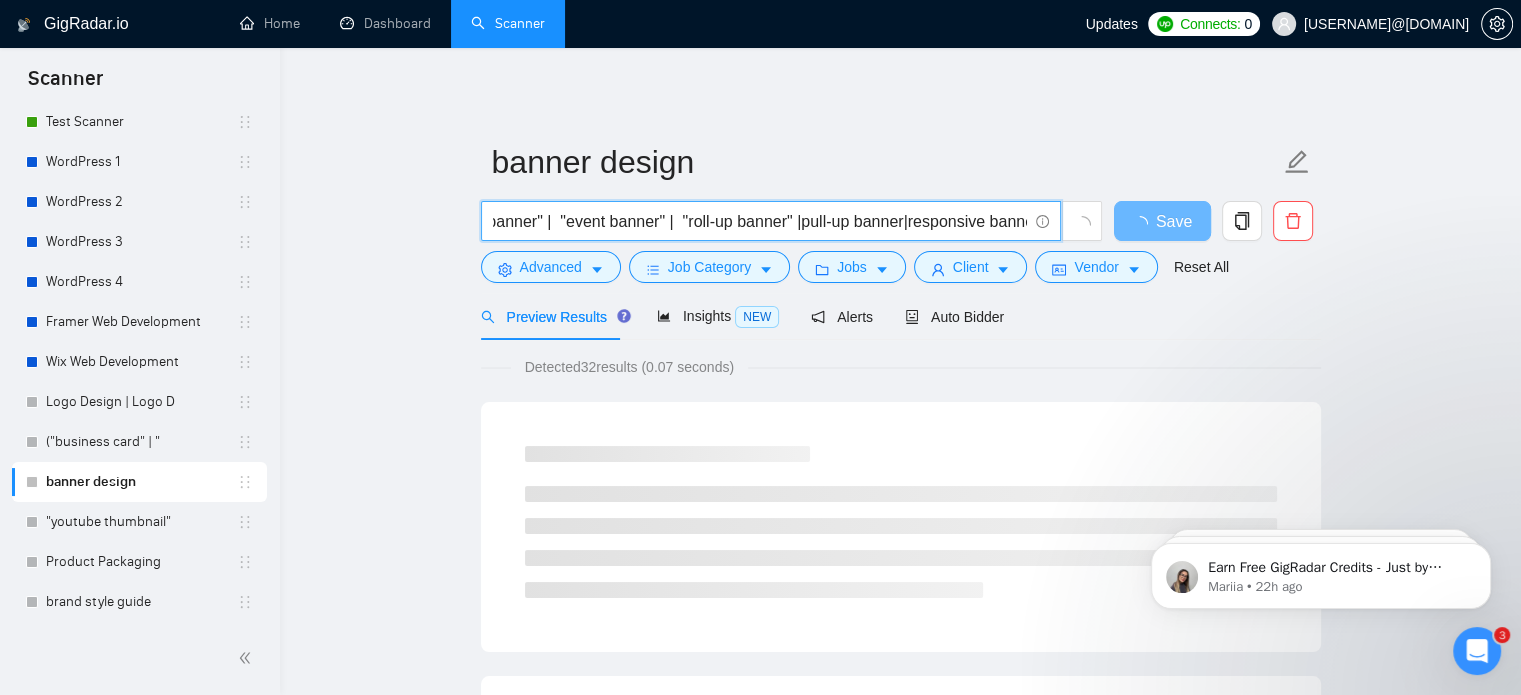 click on "( "banner design" | "web banner" | "print banner" | "display banner" |  "ad banner" | "social media banner" | "website banner" |  "event banner" |  "roll-up banner" |pull-up banner|responsive banner|banner (designer|creation|graphics)|custom banner|promotional banner|digital banner)" at bounding box center (760, 221) 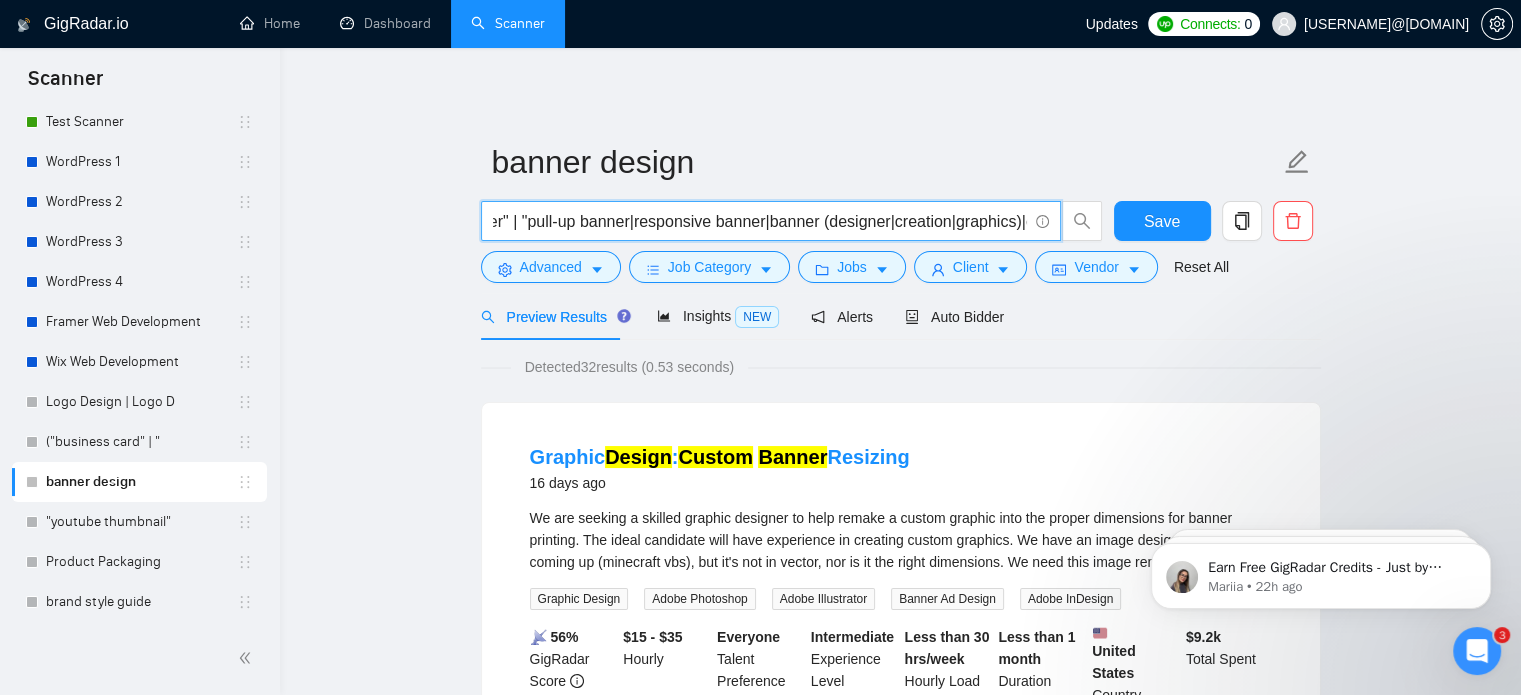 scroll, scrollTop: 0, scrollLeft: 1105, axis: horizontal 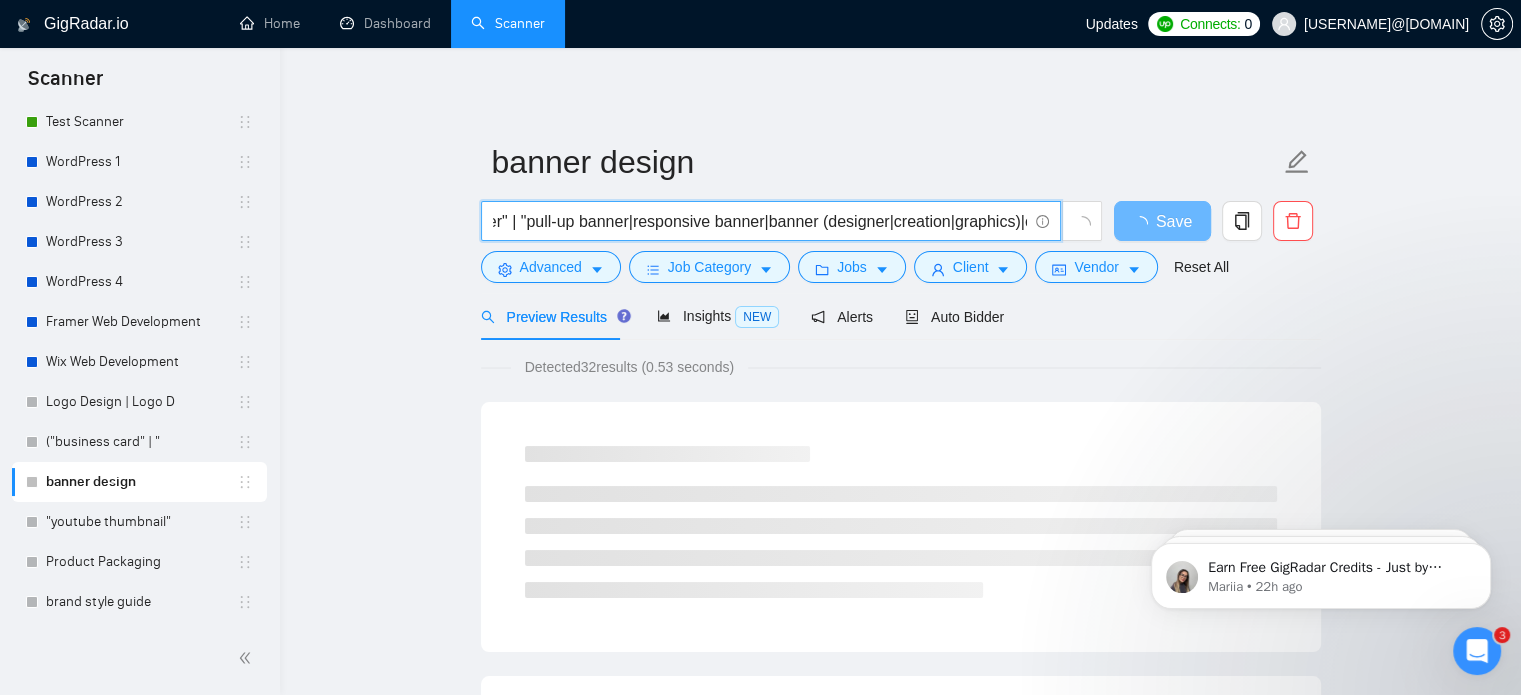 click on "( "banner design" | "web banner" | "print banner" | "display banner" |  "ad banner" | "social media banner" | "website banner" |  "event banner" |  "roll-up banner" | "pull-up banner|responsive banner|banner (designer|creation|graphics)|custom banner|promotional banner|digital banner)" at bounding box center (760, 221) 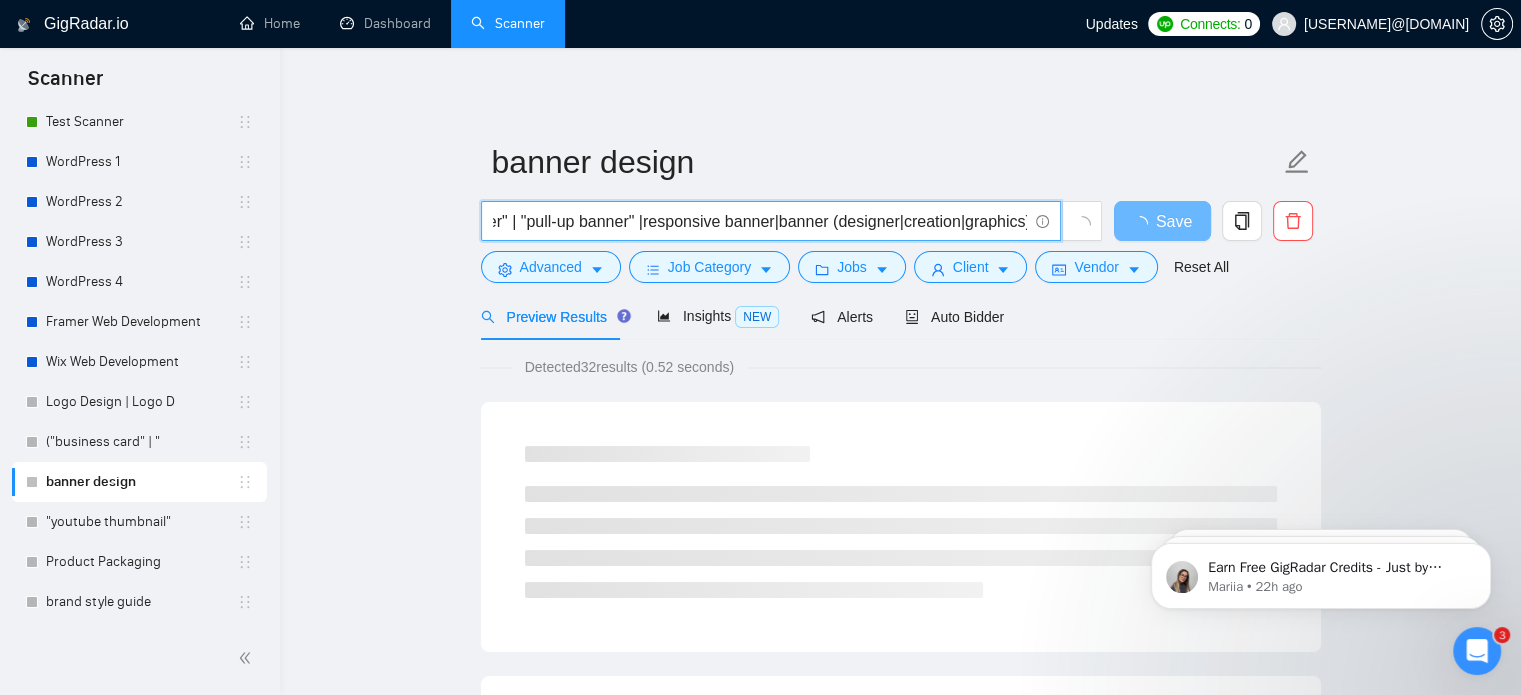 click on "( "banner design" | "web banner" | "print banner" | "display banner" |  "ad banner" | "social media banner" | "website banner" |  "event banner" |  "roll-up banner" | "pull-up banner" |responsive banner|banner (designer|creation|graphics)|custom banner|promotional banner|digital banner)" at bounding box center (760, 221) 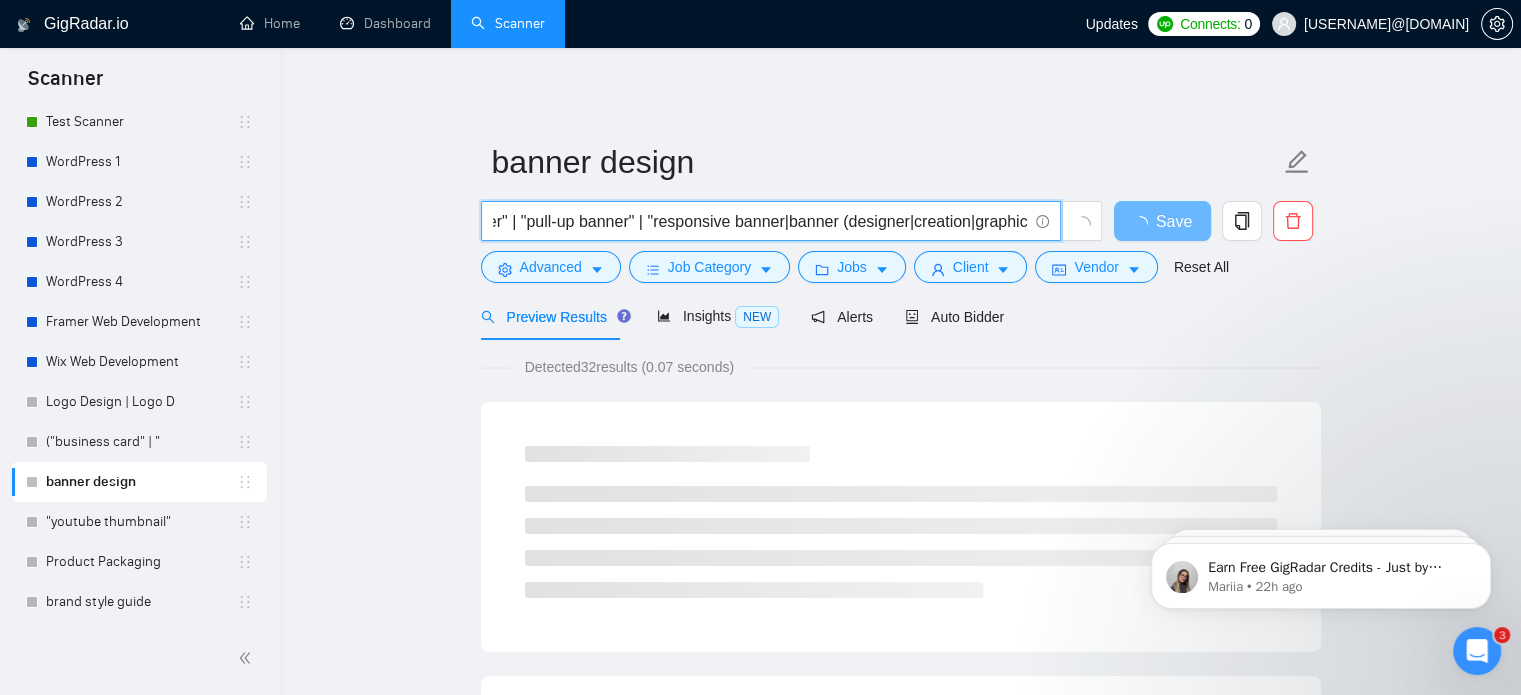 click on "( "banner design" | "web banner" | "print banner" | "display banner" |  "ad banner" | "social media banner" | "website banner" |  "event banner" |  "roll-up banner" | "pull-up banner" | "responsive banner|banner (designer|creation|graphics)|custom banner|promotional banner|digital banner)" at bounding box center [760, 221] 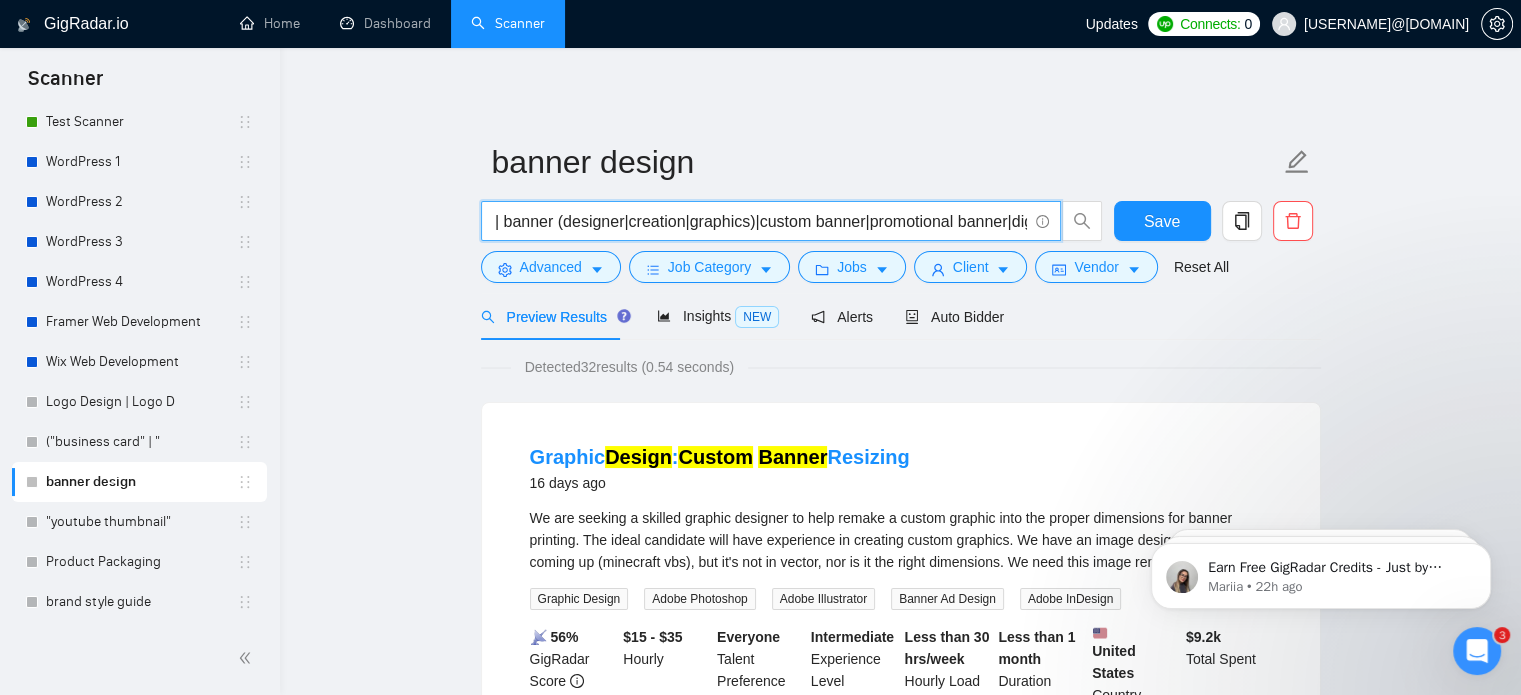scroll, scrollTop: 0, scrollLeft: 1416, axis: horizontal 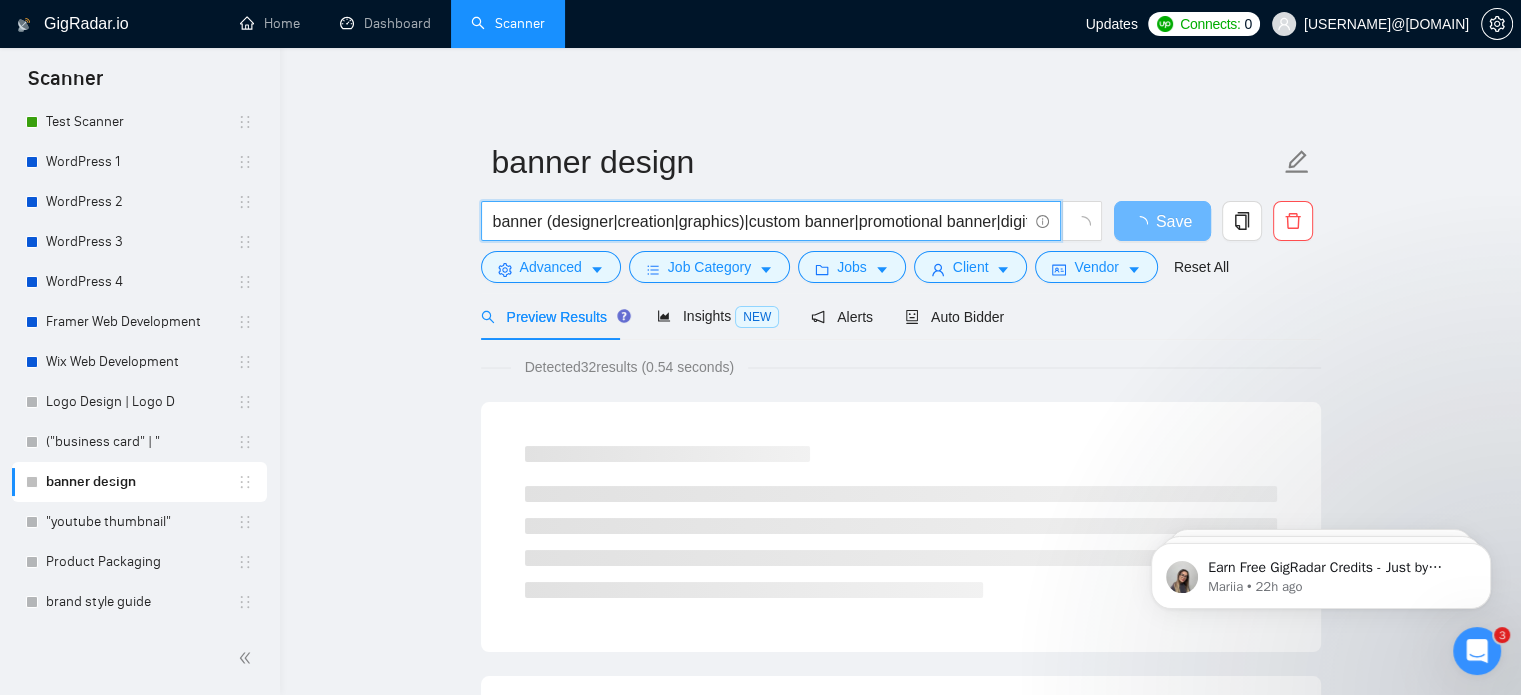 click on "( "banner design" | "web banner" | "print banner" | "display banner" |  "ad banner" | "social media banner" | "website banner" |  "event banner" |  "roll-up banner" | "pull-up banner" | "responsive banner" | banner (designer|creation|graphics)|custom banner|promotional banner|digital banner)" at bounding box center [760, 221] 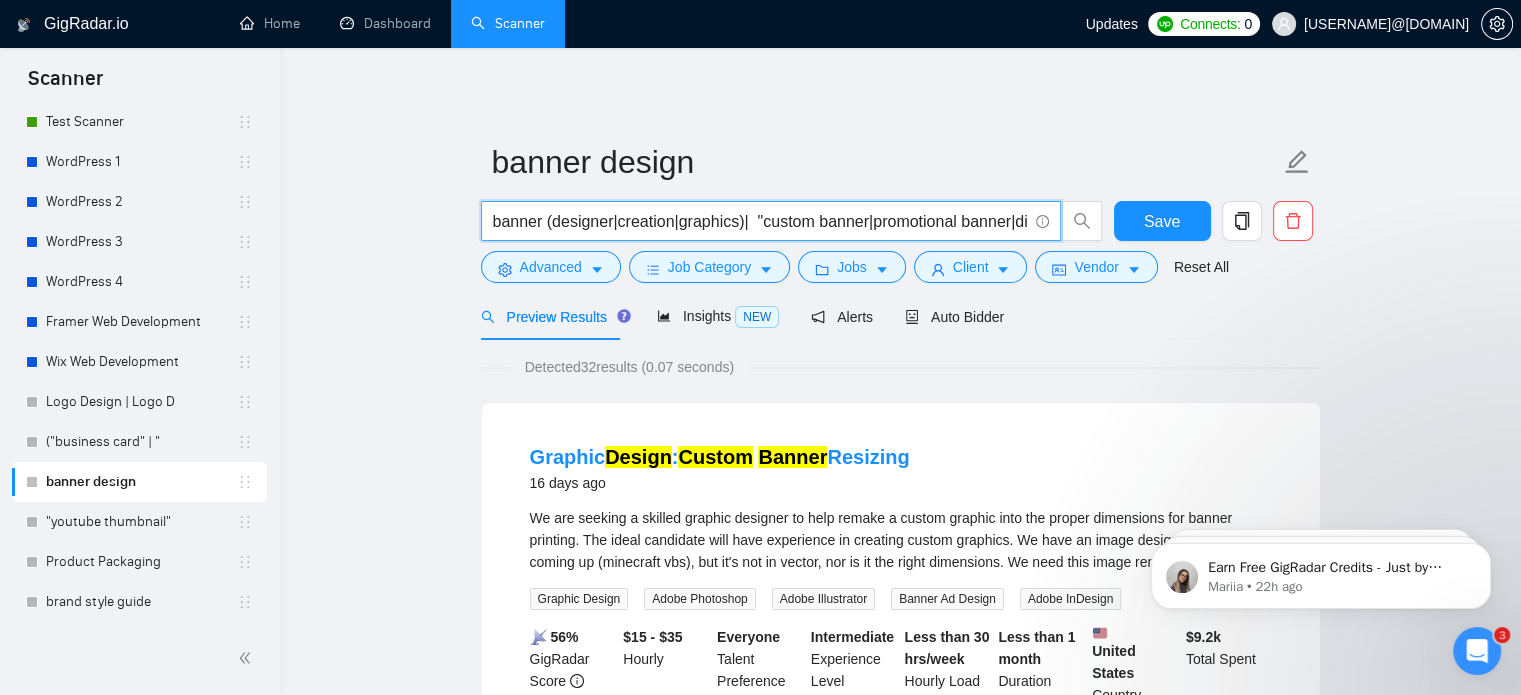 click on "( "banner design" | "web banner" | "print banner" | "display banner" |  "ad banner" | "social media banner" | "website banner" |  "event banner" |  "roll-up banner" | "pull-up banner" | "responsive banner" | banner (designer|creation|graphics)|  "custom banner|promotional banner|digital banner)" at bounding box center (760, 221) 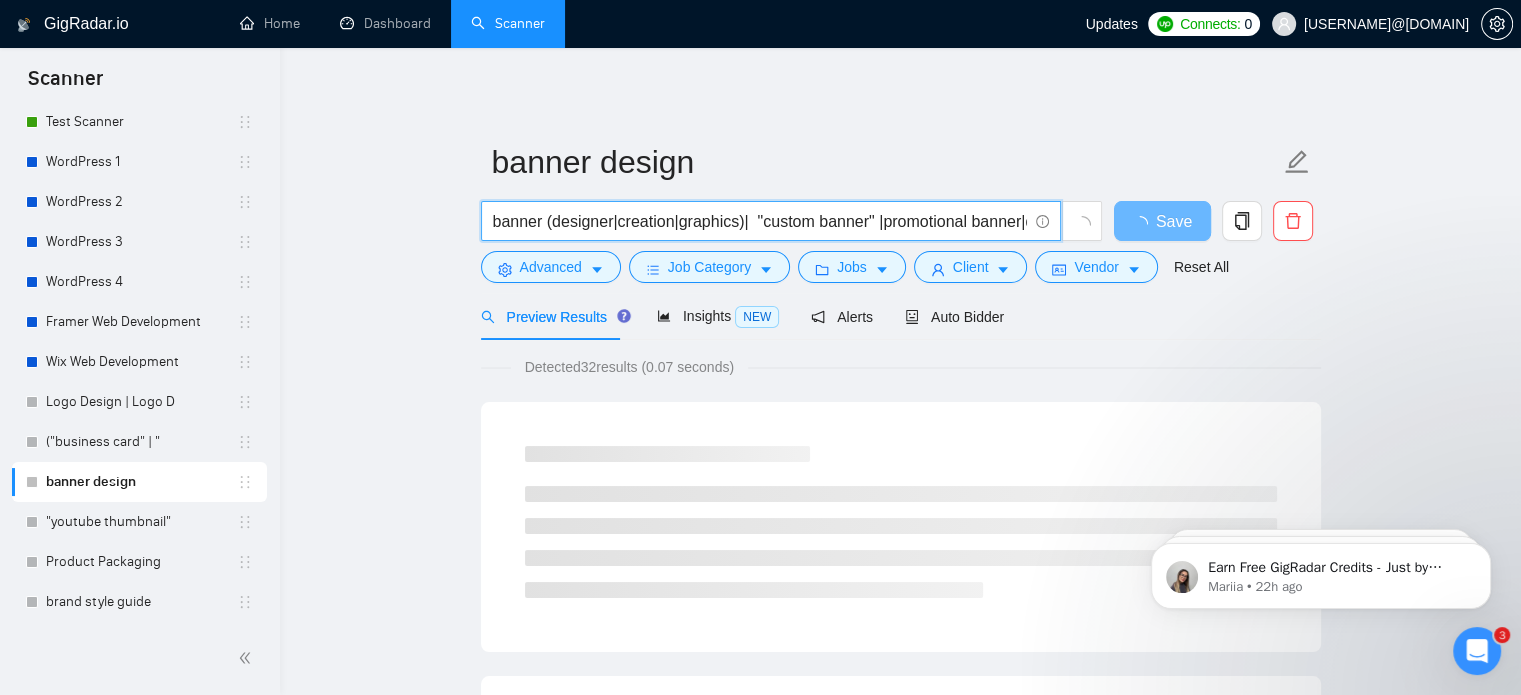 click on "( "banner design" | "web banner" | "print banner" | "display banner" |  "ad banner" | "social media banner" | "website banner" |  "event banner" |  "roll-up banner" | "pull-up banner" | "responsive banner" | banner (designer|creation|graphics)|  "custom banner" |promotional banner|digital banner)" at bounding box center (760, 221) 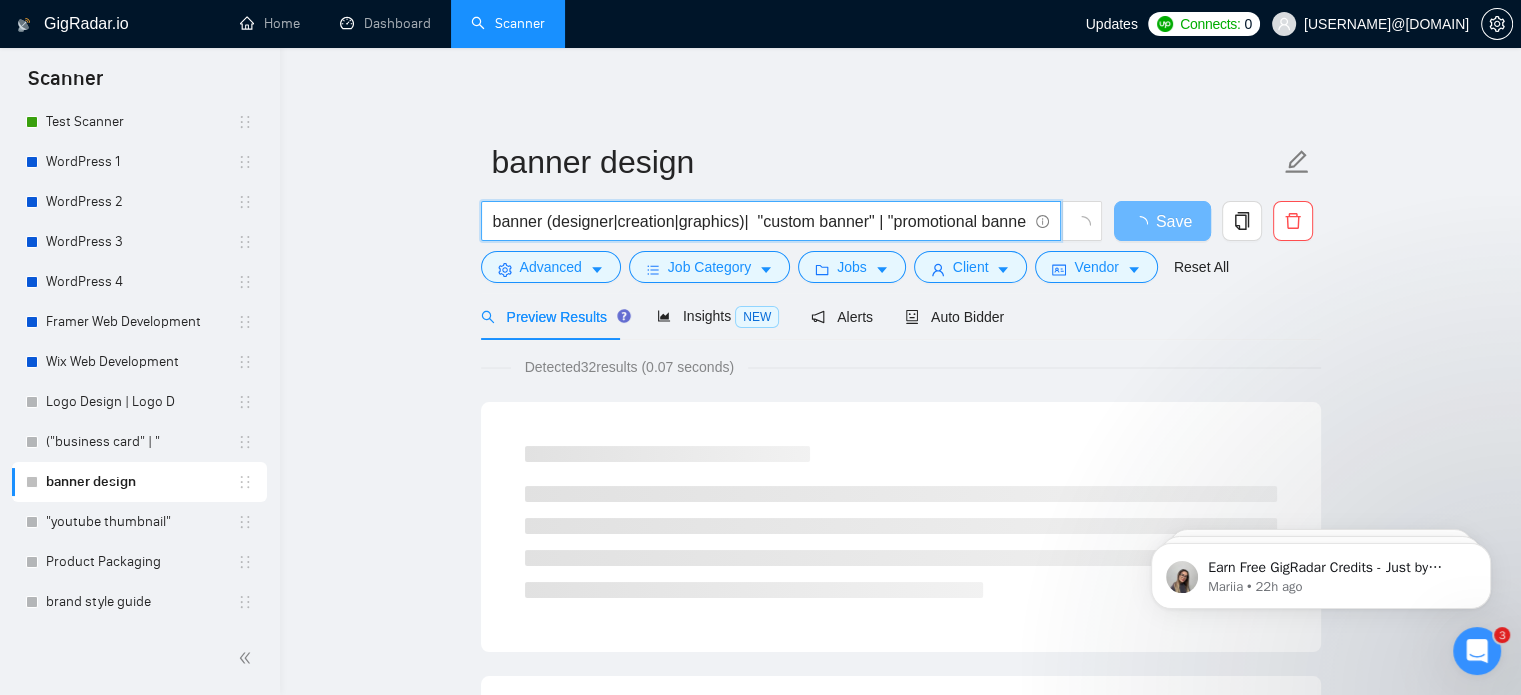 scroll, scrollTop: 0, scrollLeft: 1534, axis: horizontal 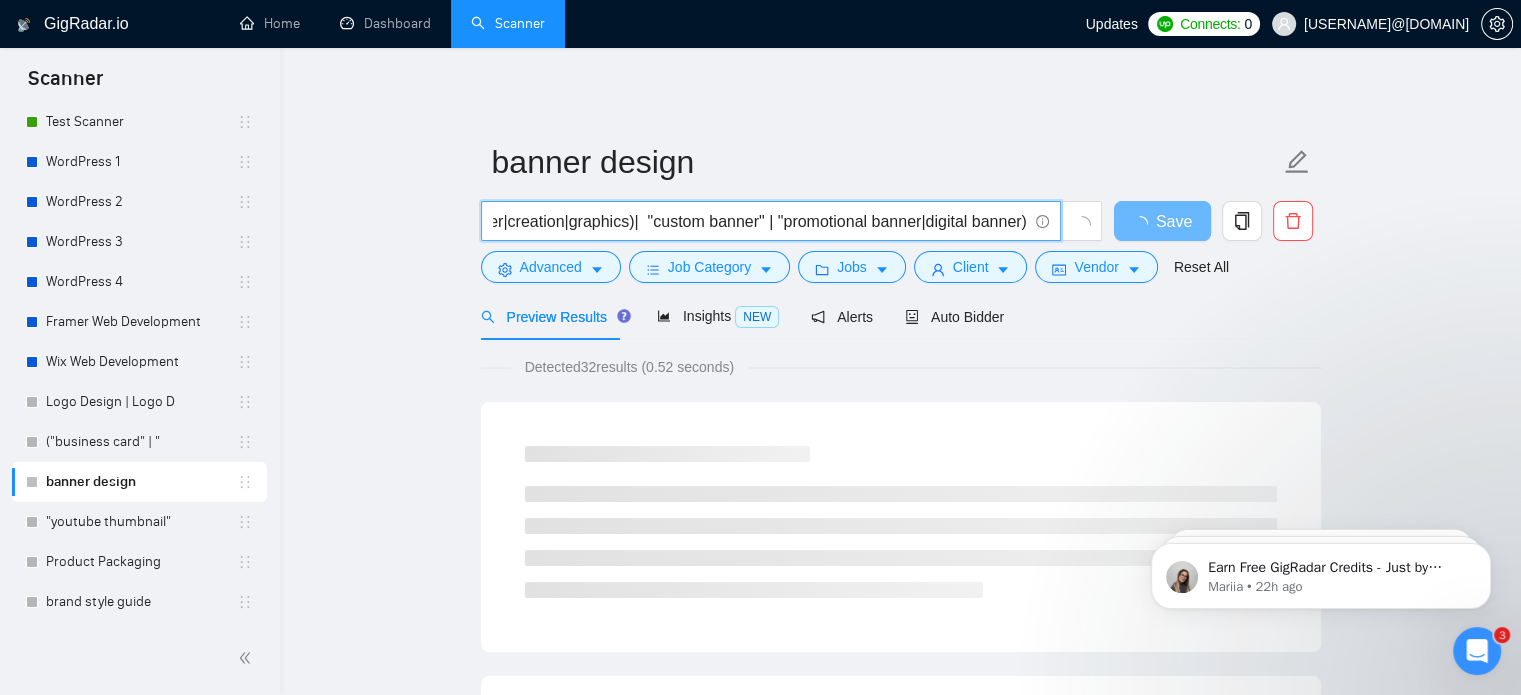 click on "( "banner design" | "web banner" | "print banner" | "display banner" |  "ad banner" | "social media banner" | "website banner" |  "event banner" |  "roll-up banner" | "pull-up banner" | "responsive banner" | banner (designer|creation|graphics)|  "custom banner" | "promotional banner|digital banner)" at bounding box center (760, 221) 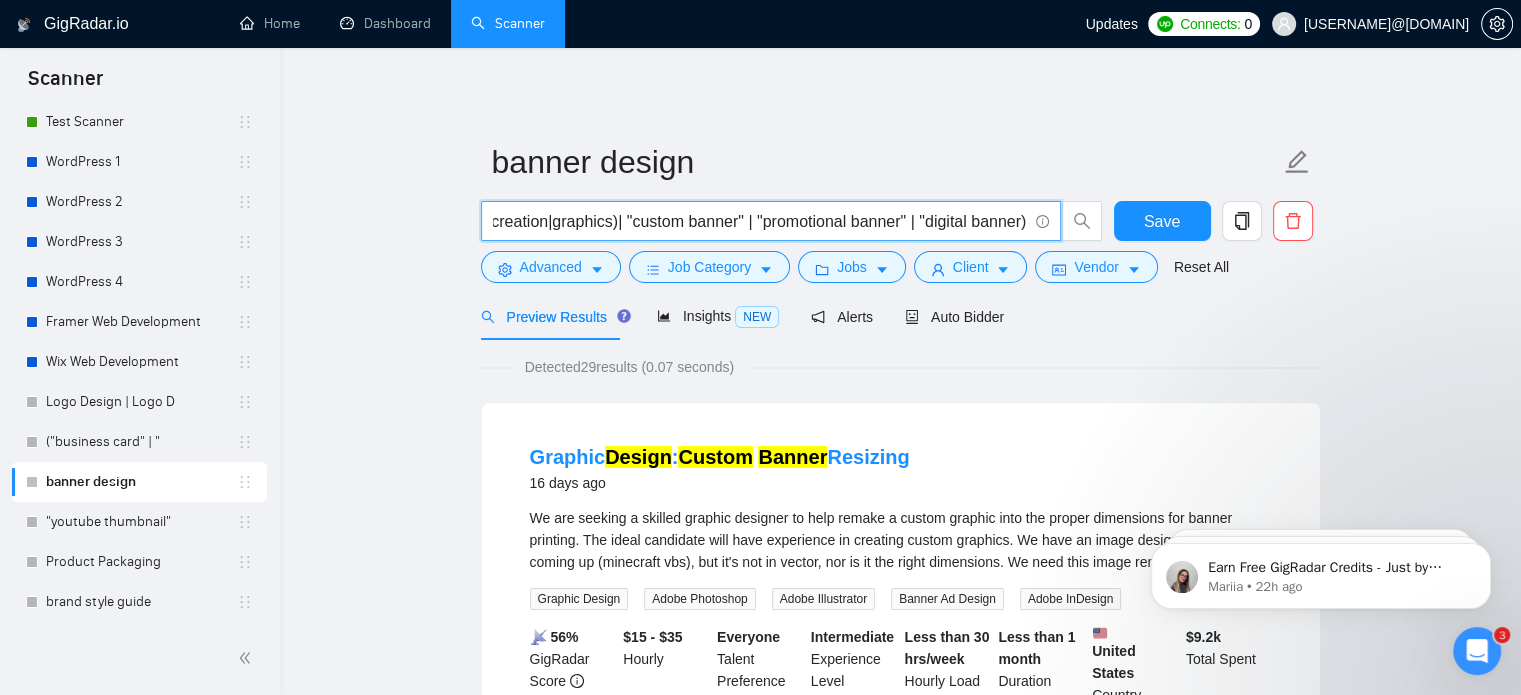 scroll, scrollTop: 0, scrollLeft: 1556, axis: horizontal 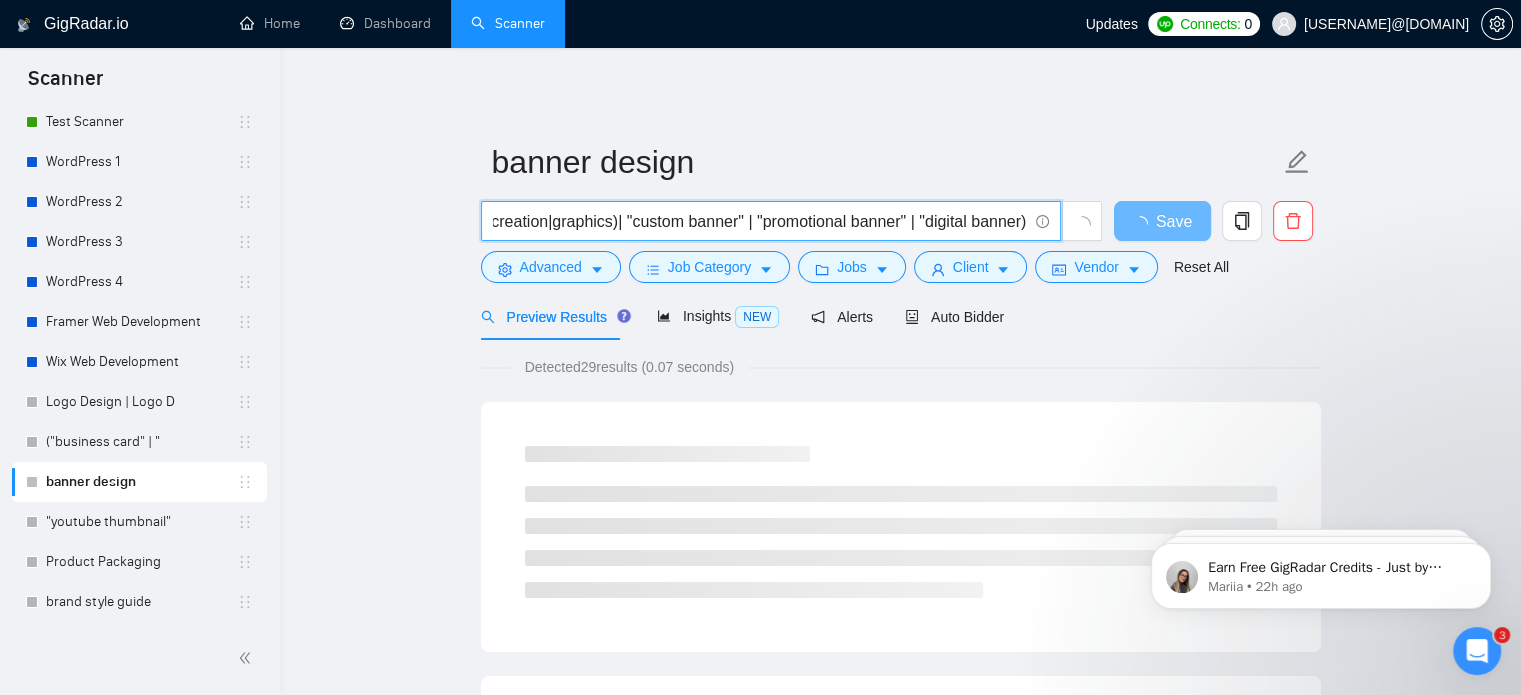 click on "( "banner design" | "web banner" | "print banner" | "display banner" | "ad banner" | "social media banner" | "website banner" | "event banner" | "roll-up banner" | "pull-up banner" | "responsive banner" | banner (designer|creation|graphics)| "custom banner" | "promotional banner" | "digital banner)" at bounding box center [760, 221] 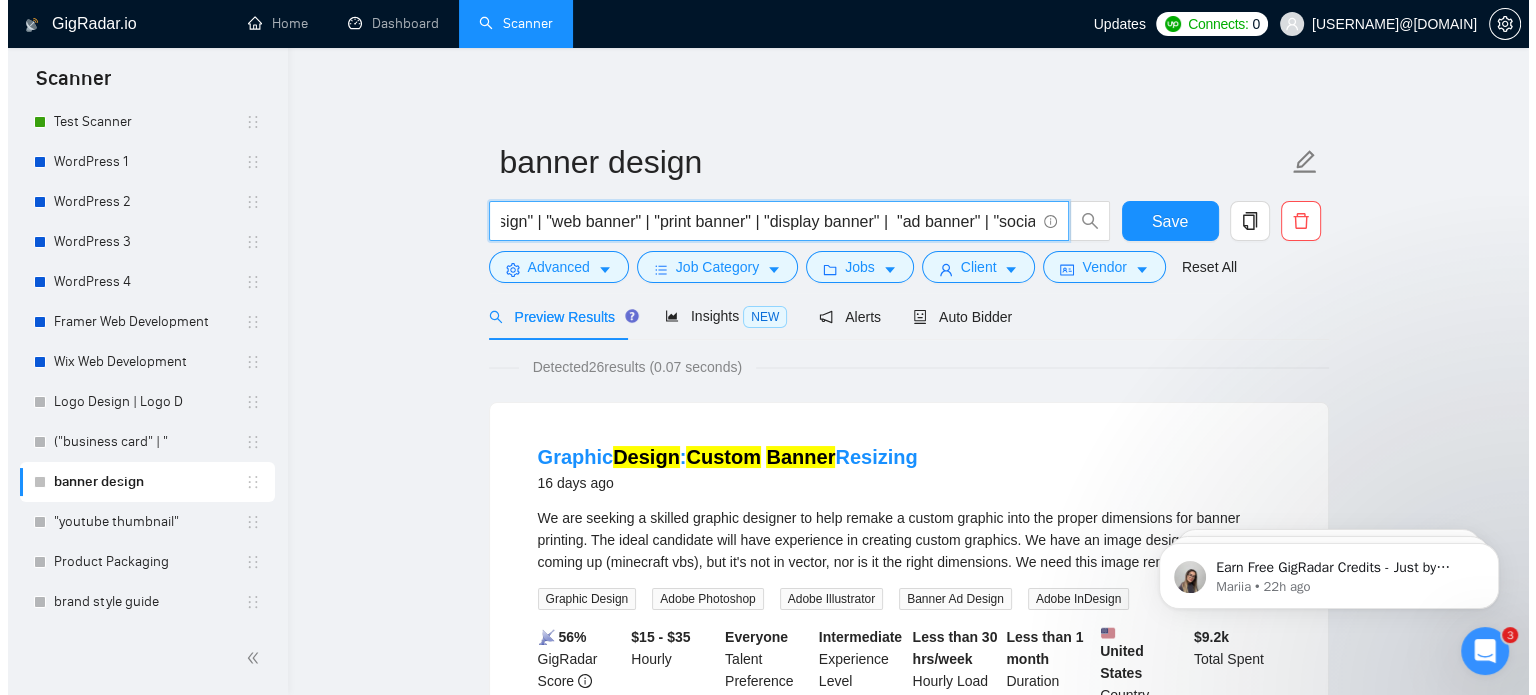 scroll, scrollTop: 0, scrollLeft: 0, axis: both 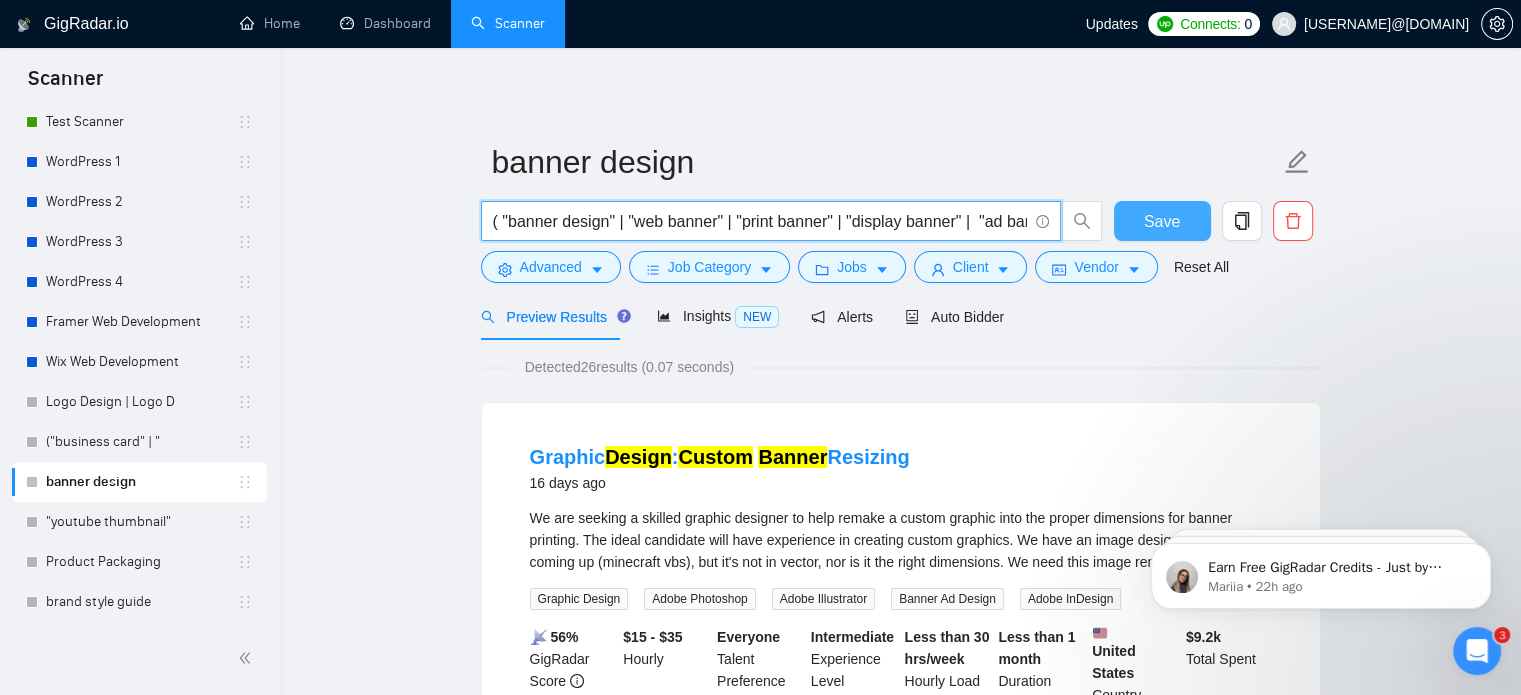 type on "( "banner design" | "web banner" | "print banner" | "display banner" |  "ad banner" | "social media banner" | "website banner" |  "event banner" |  "roll-up banner" | "pull-up banner" | "responsive banner" | banner (designer|creation|graphics)|  "custom banner" | "promotional banner" | "digital banner")" 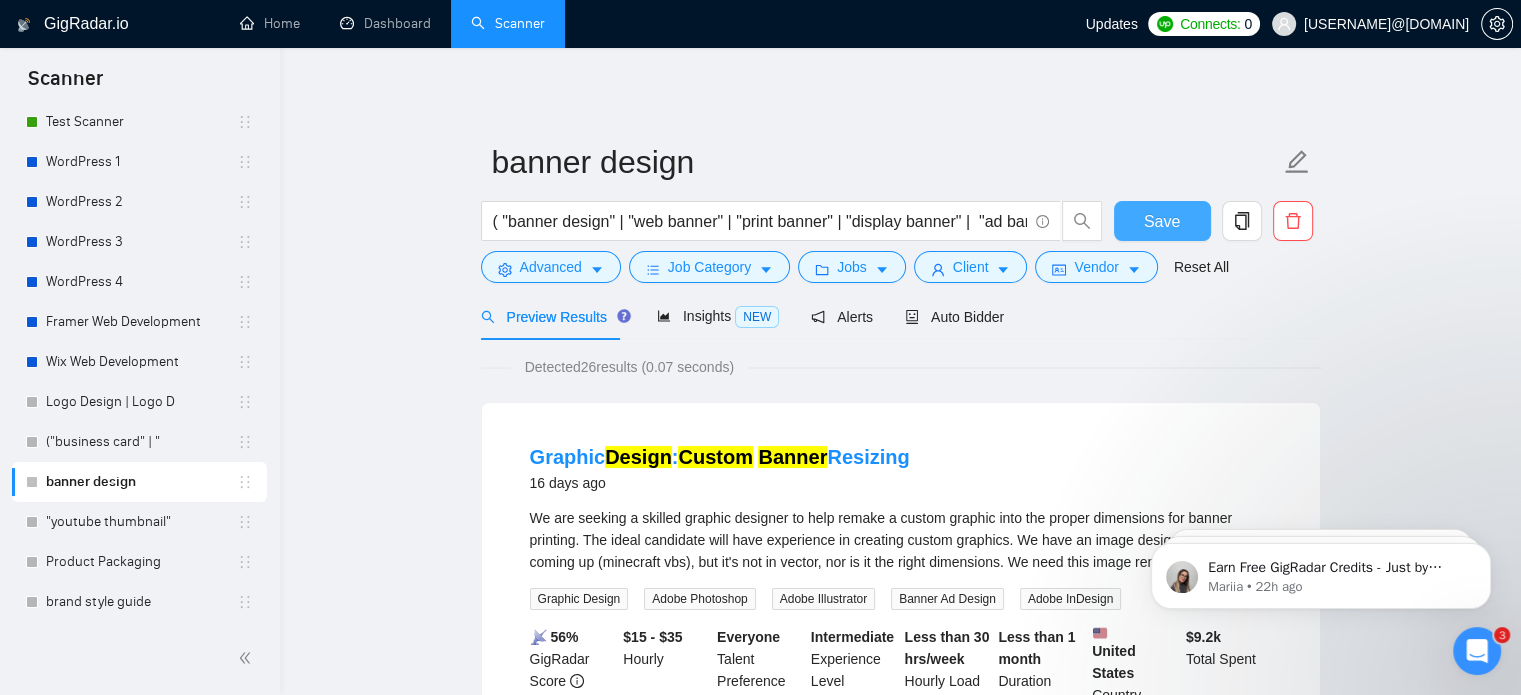 click on "Save" at bounding box center [1162, 221] 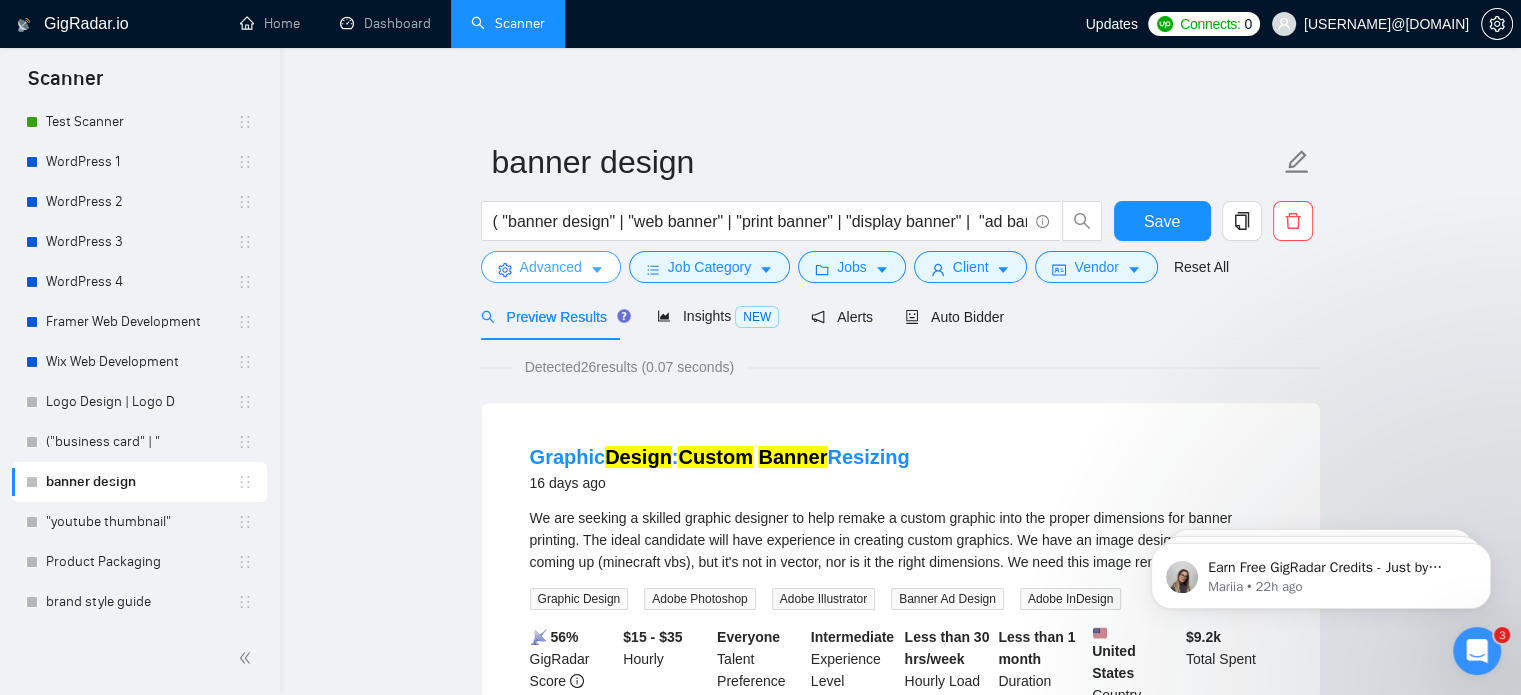 click 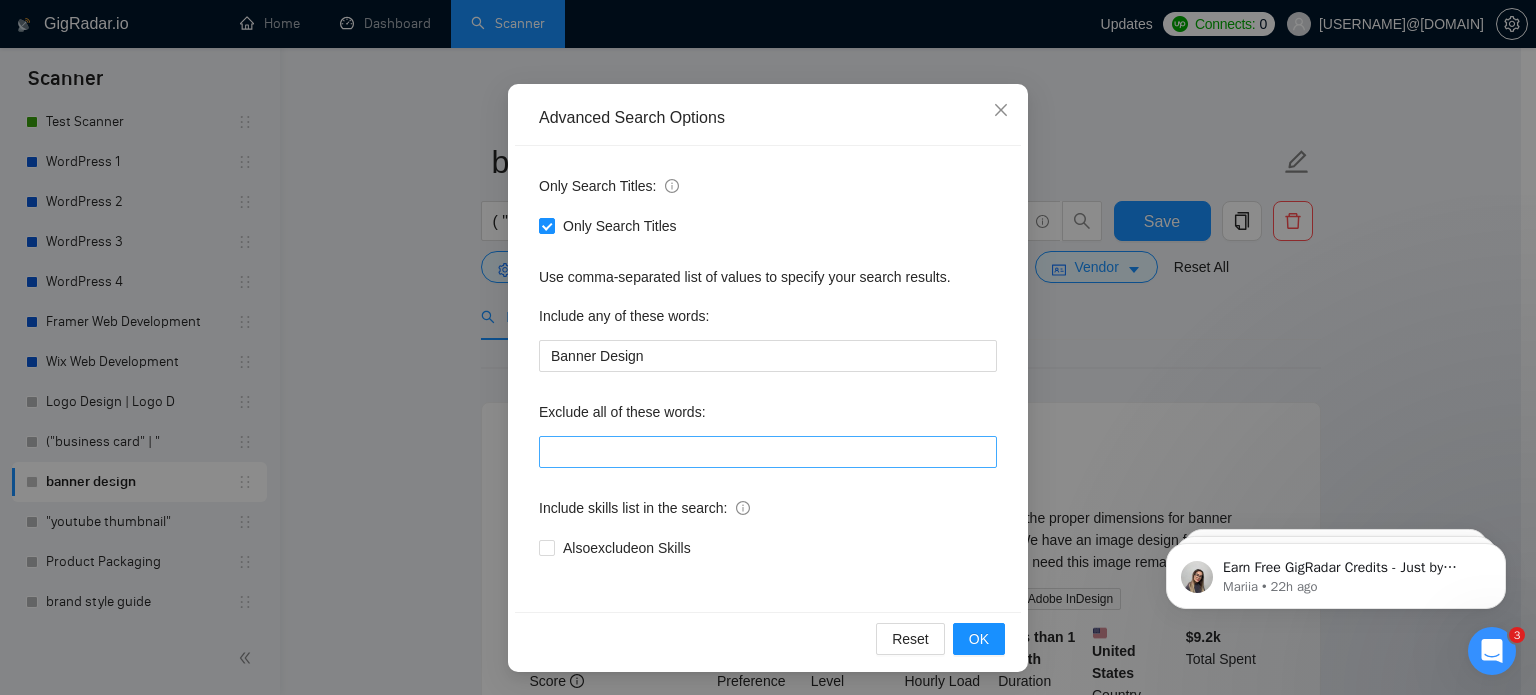 scroll, scrollTop: 36, scrollLeft: 0, axis: vertical 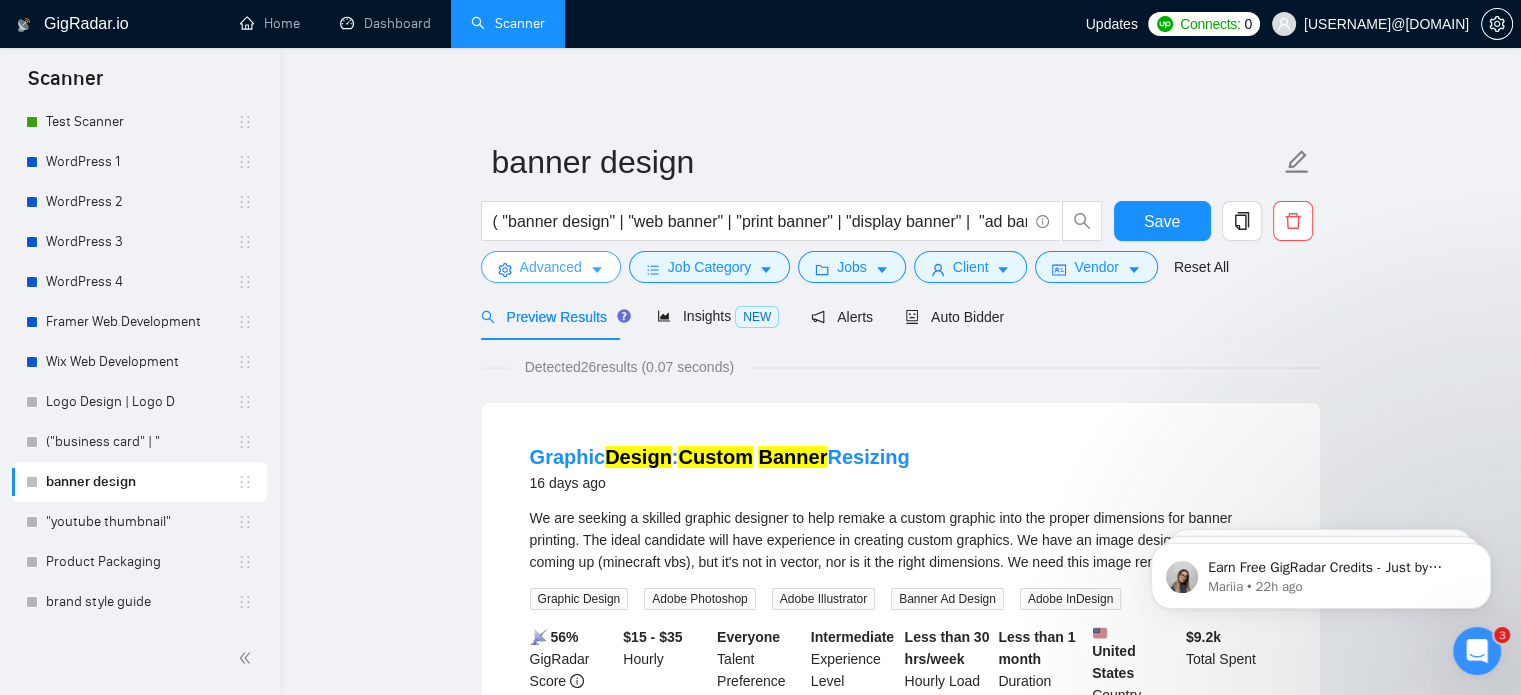 click on "Advanced" at bounding box center (551, 267) 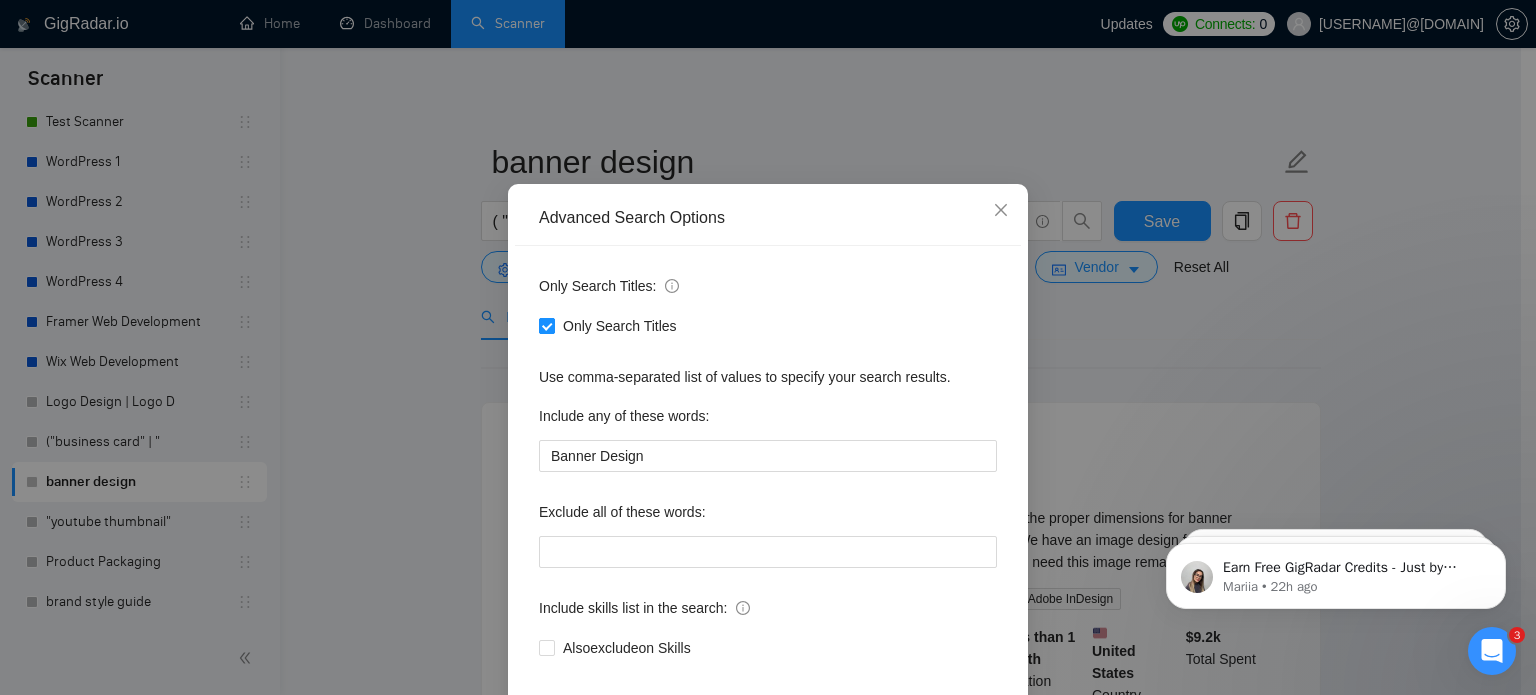 click on "Only Search Titles" at bounding box center (546, 325) 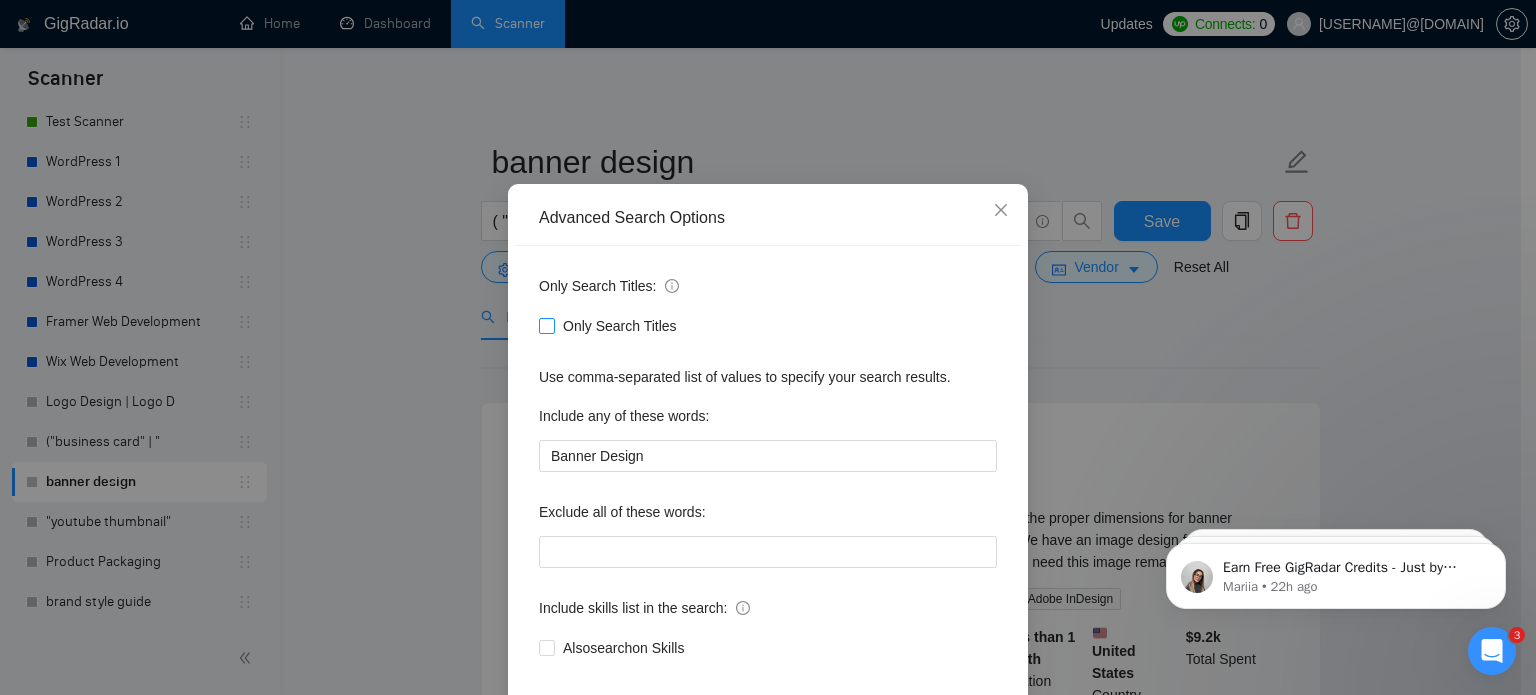 scroll, scrollTop: 136, scrollLeft: 0, axis: vertical 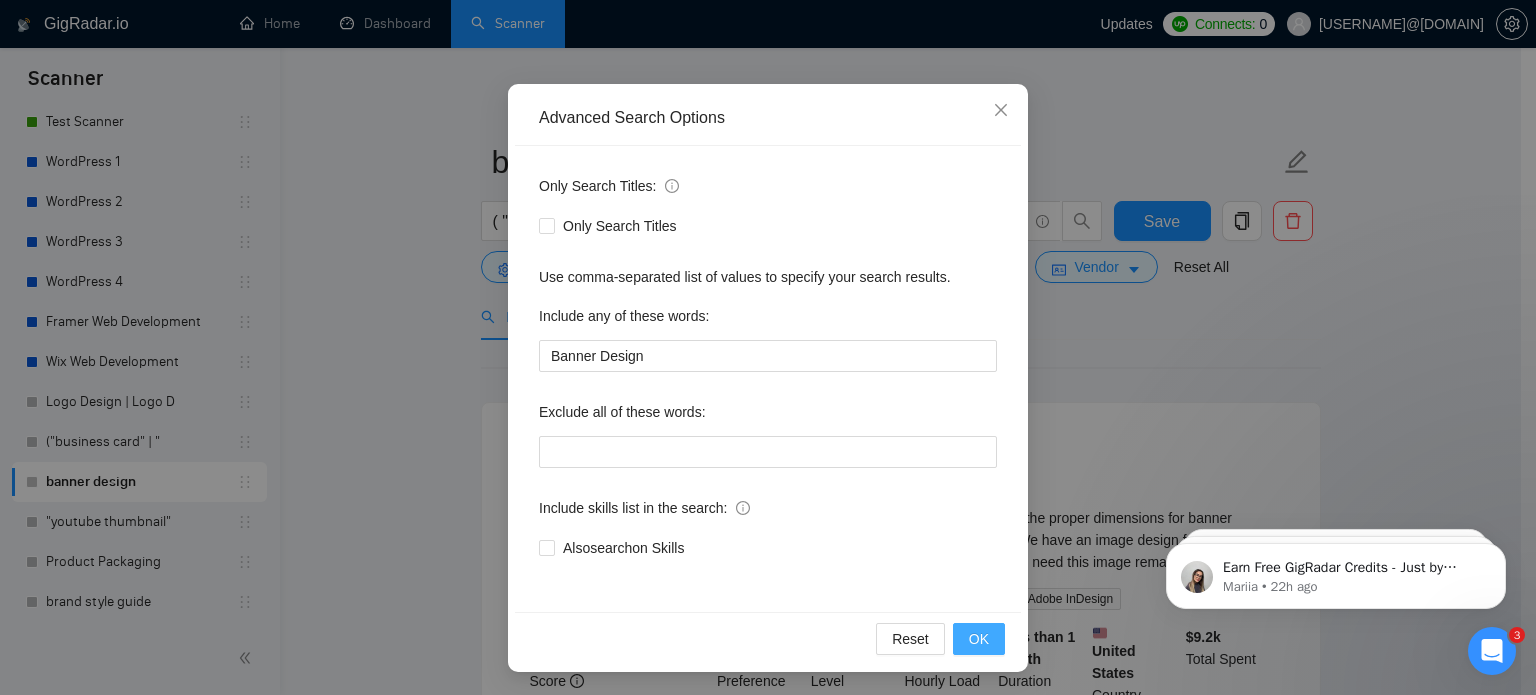 click on "OK" at bounding box center (979, 639) 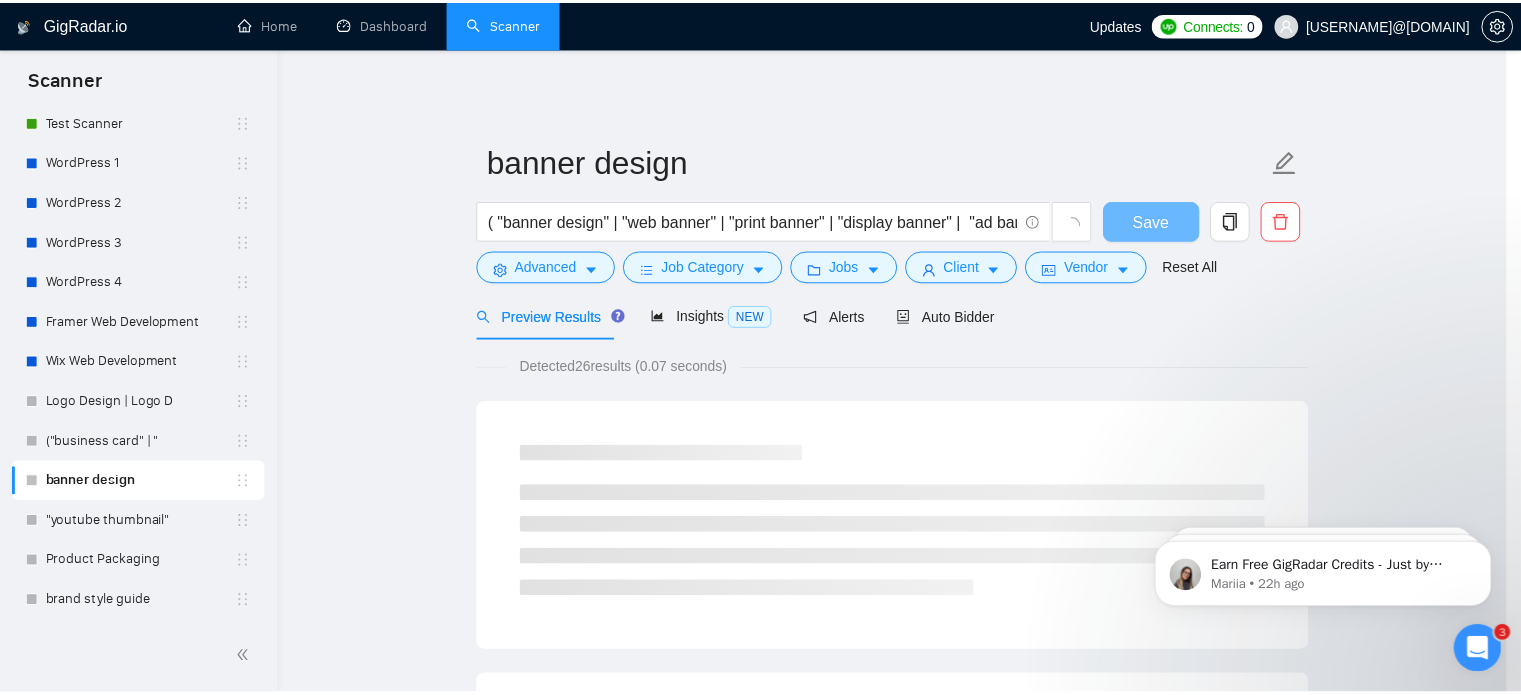 scroll, scrollTop: 36, scrollLeft: 0, axis: vertical 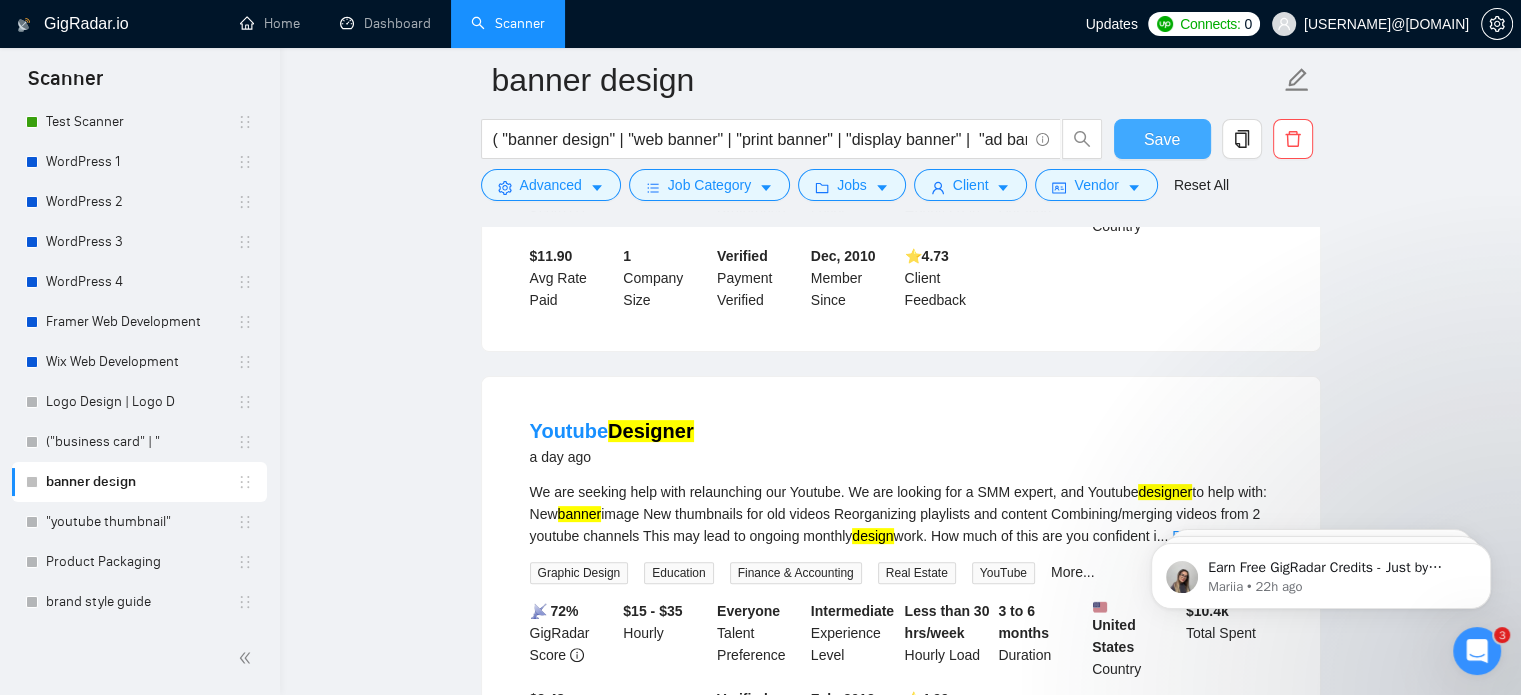 click on "Save" at bounding box center [1162, 139] 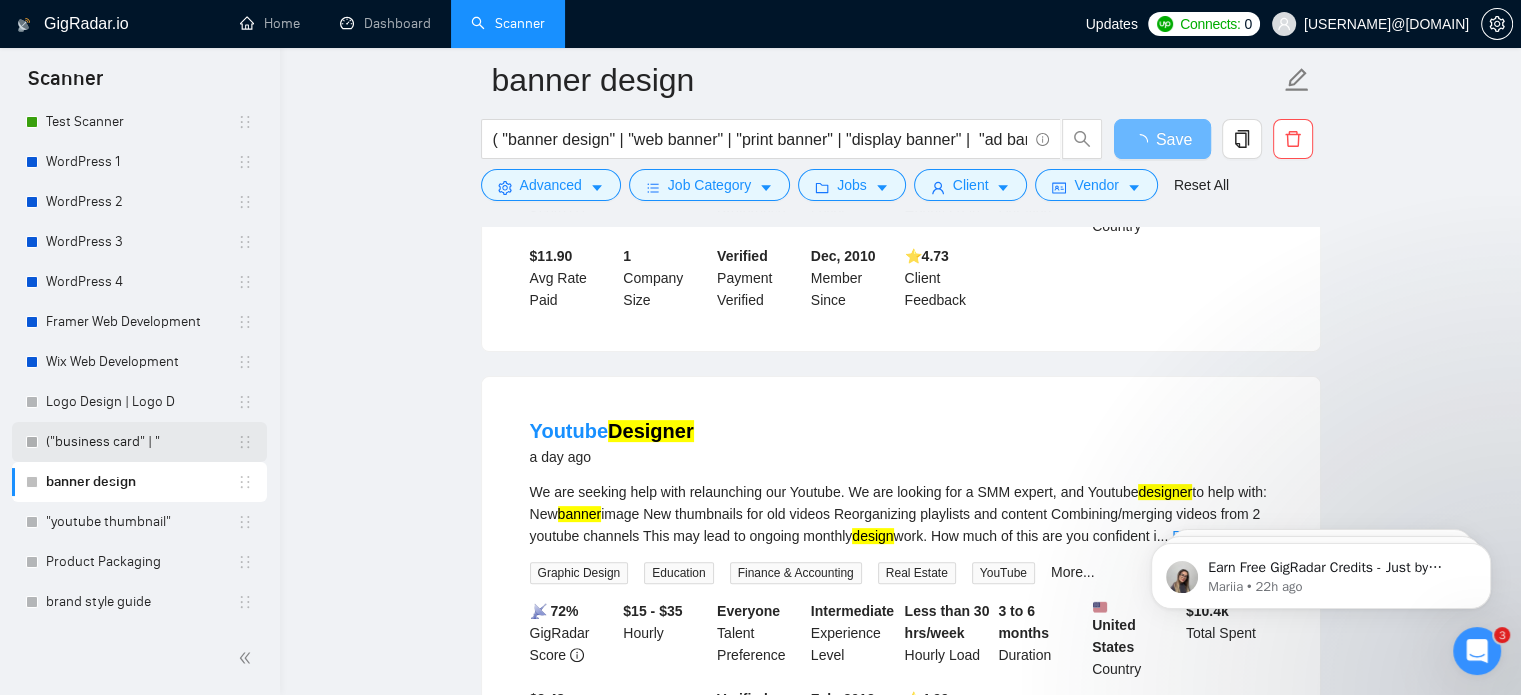 click on "("business card" | "" at bounding box center (141, 442) 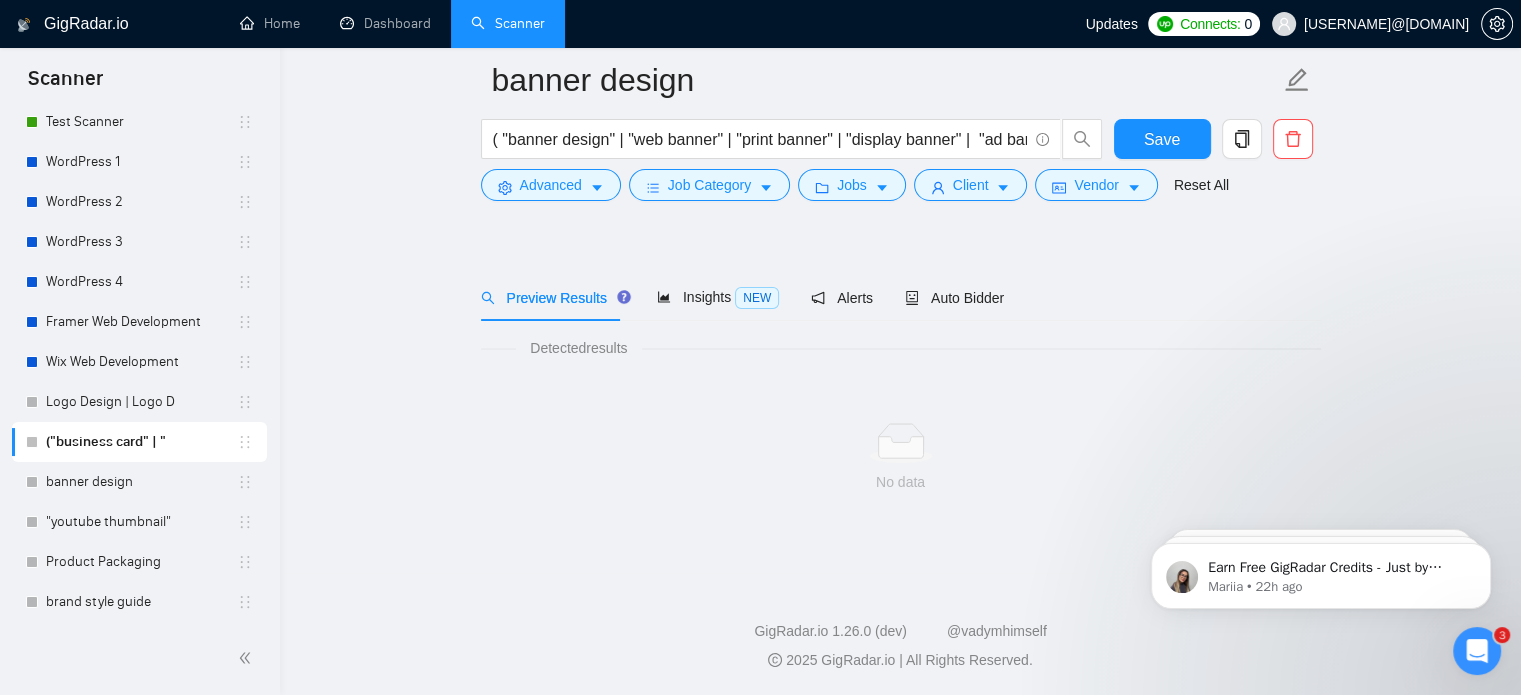 scroll, scrollTop: 35, scrollLeft: 0, axis: vertical 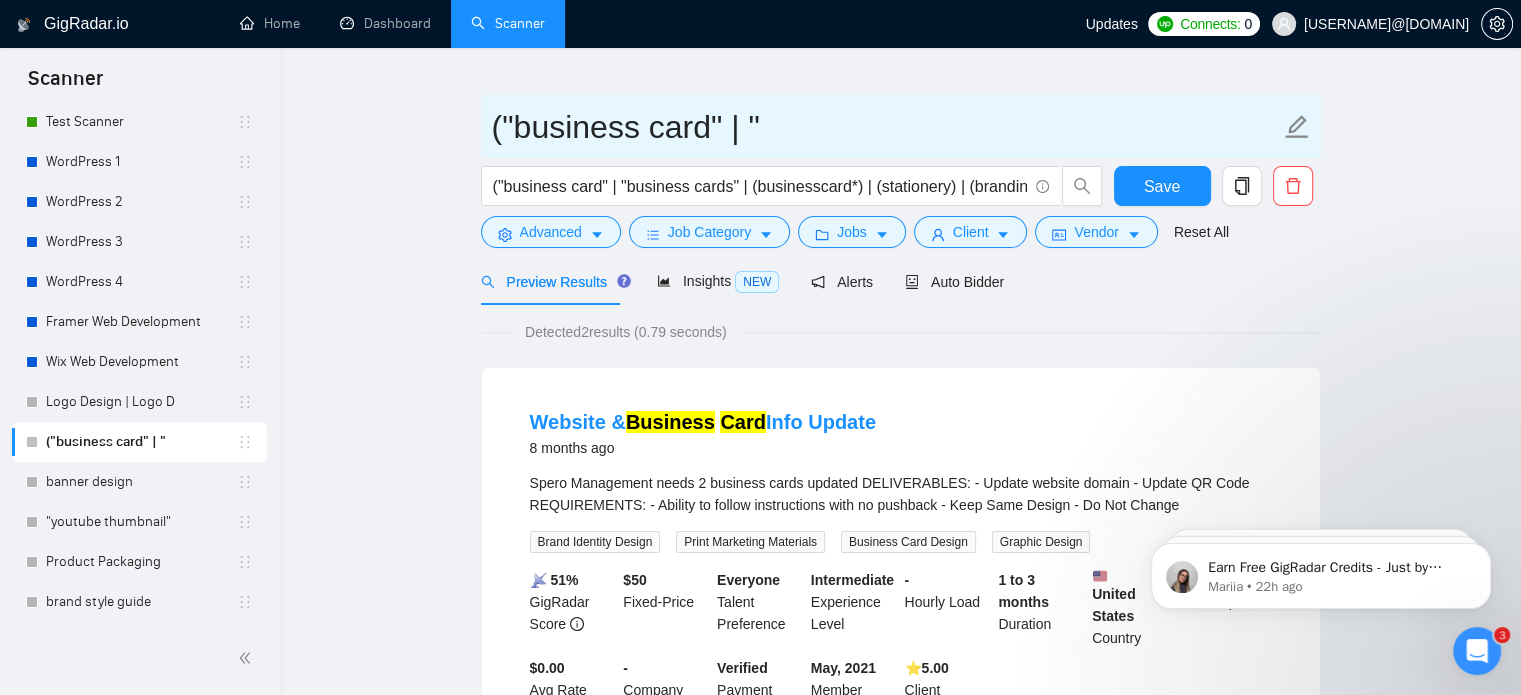 click on "("business card" | "" at bounding box center (886, 127) 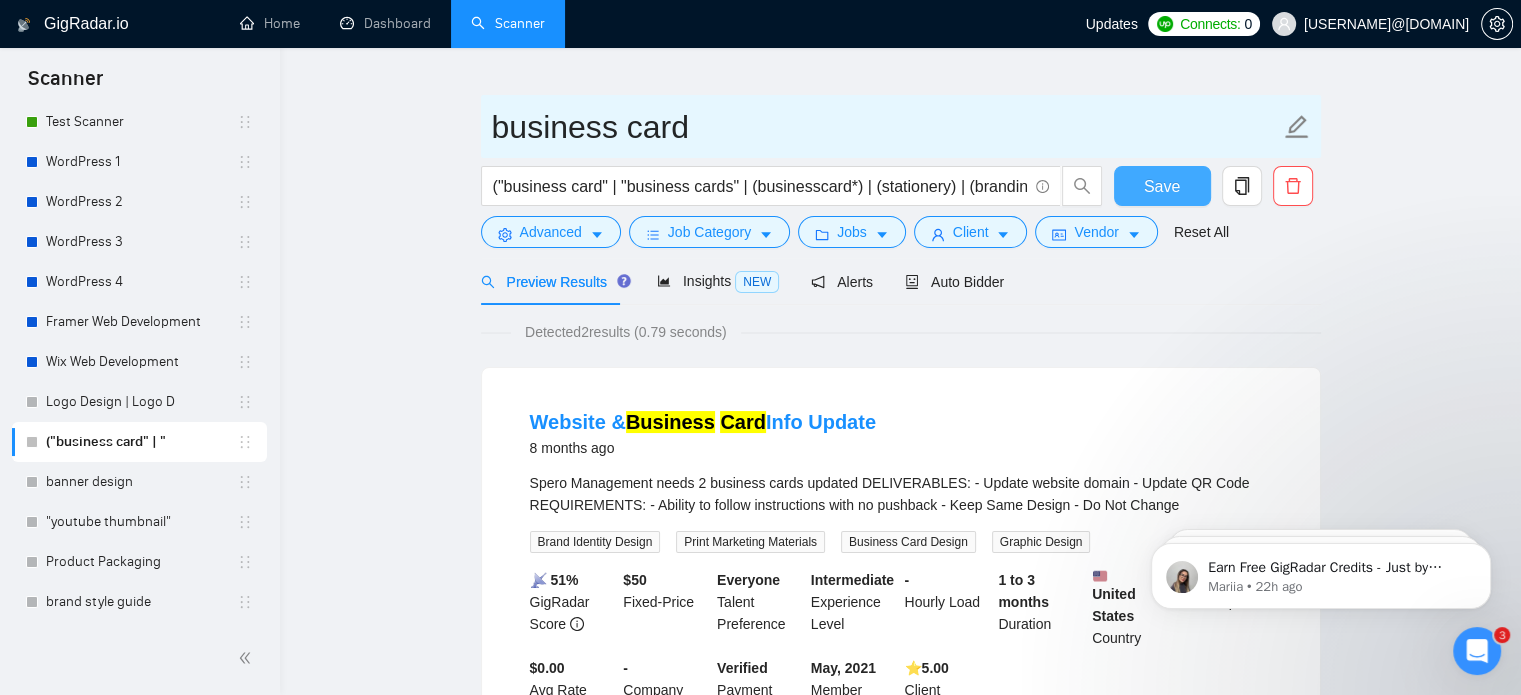 type on "business card" 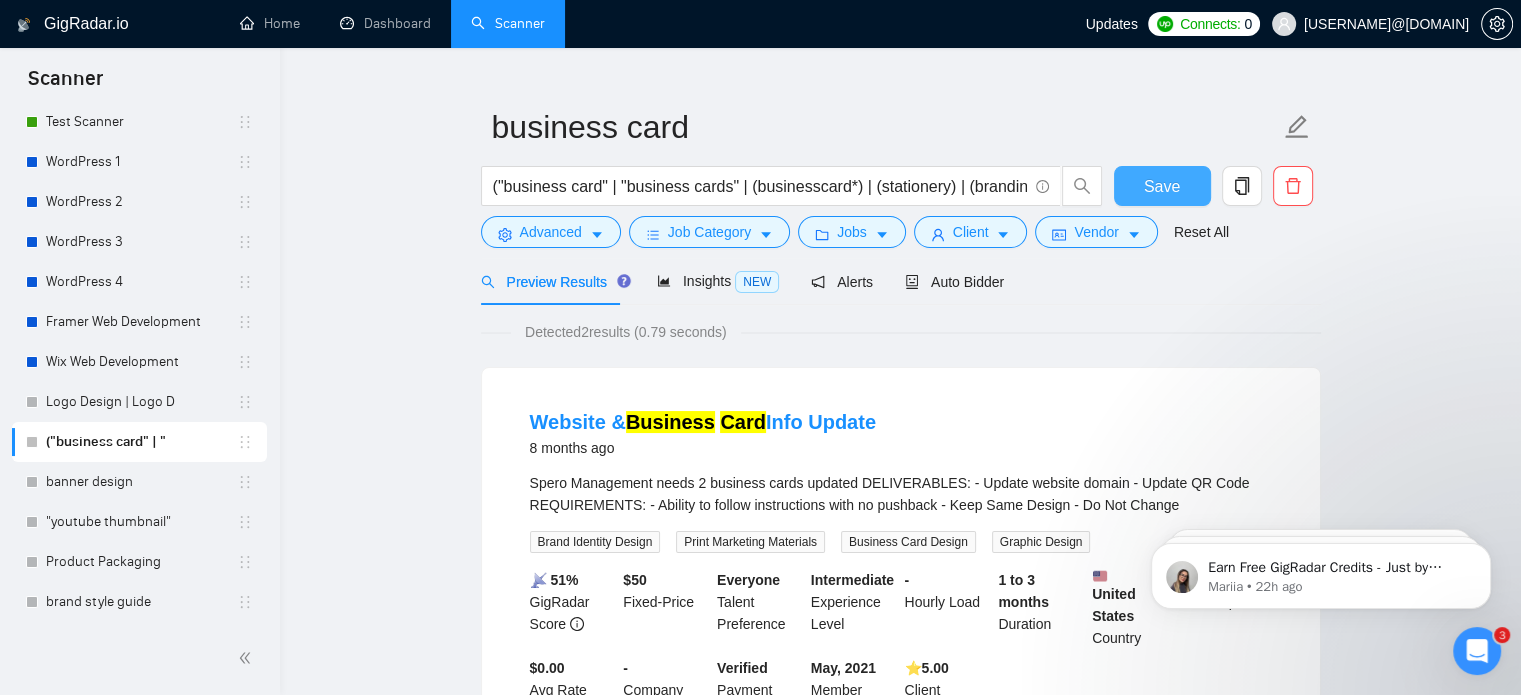 click on "Save" at bounding box center (1162, 186) 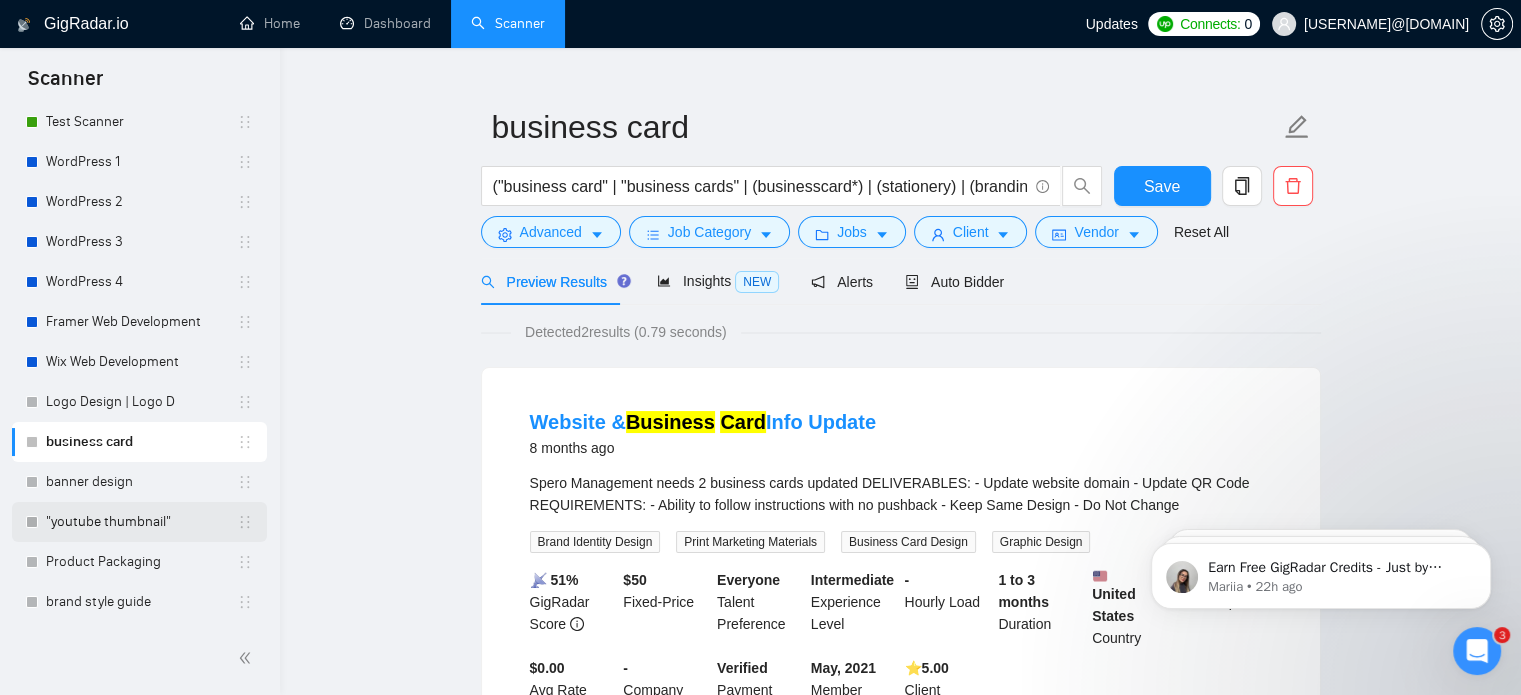click on ""youtube thumbnail"" at bounding box center [141, 522] 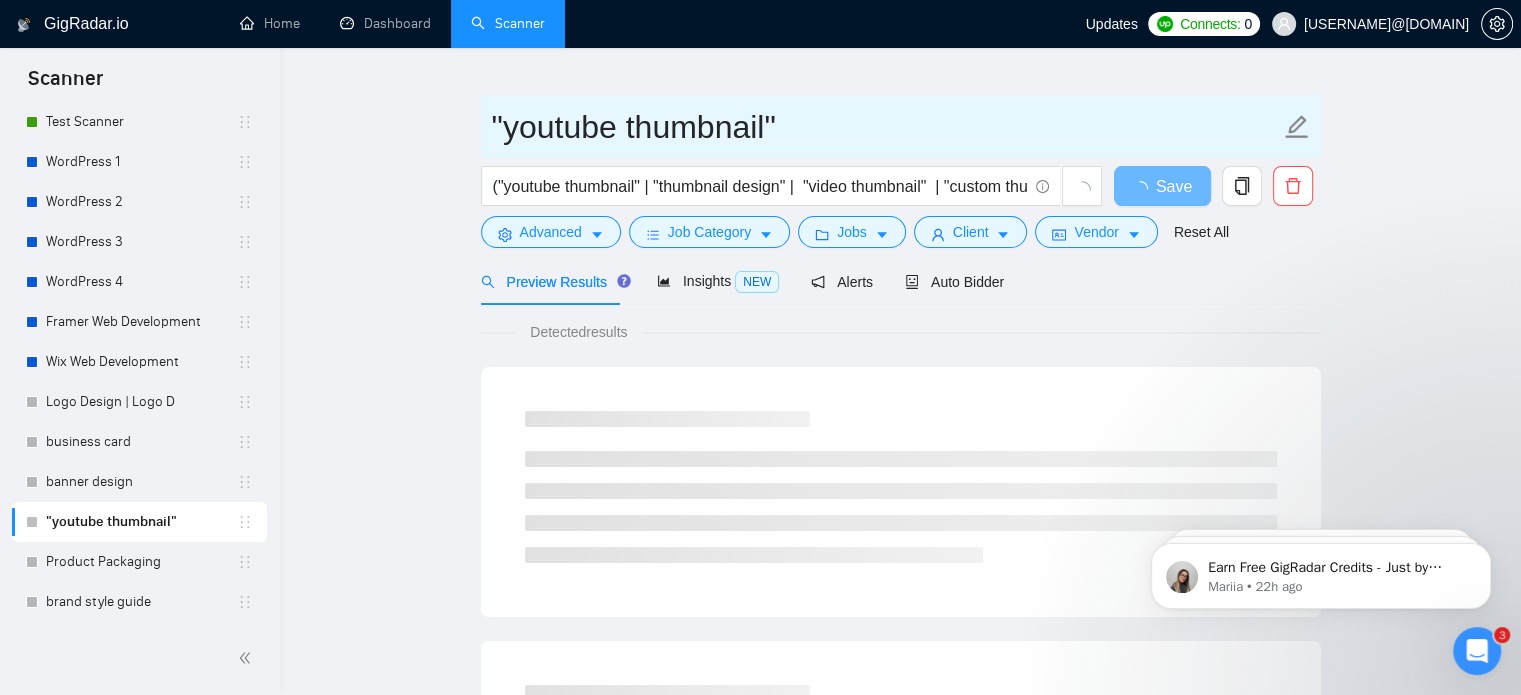 click on ""youtube thumbnail"" at bounding box center [886, 127] 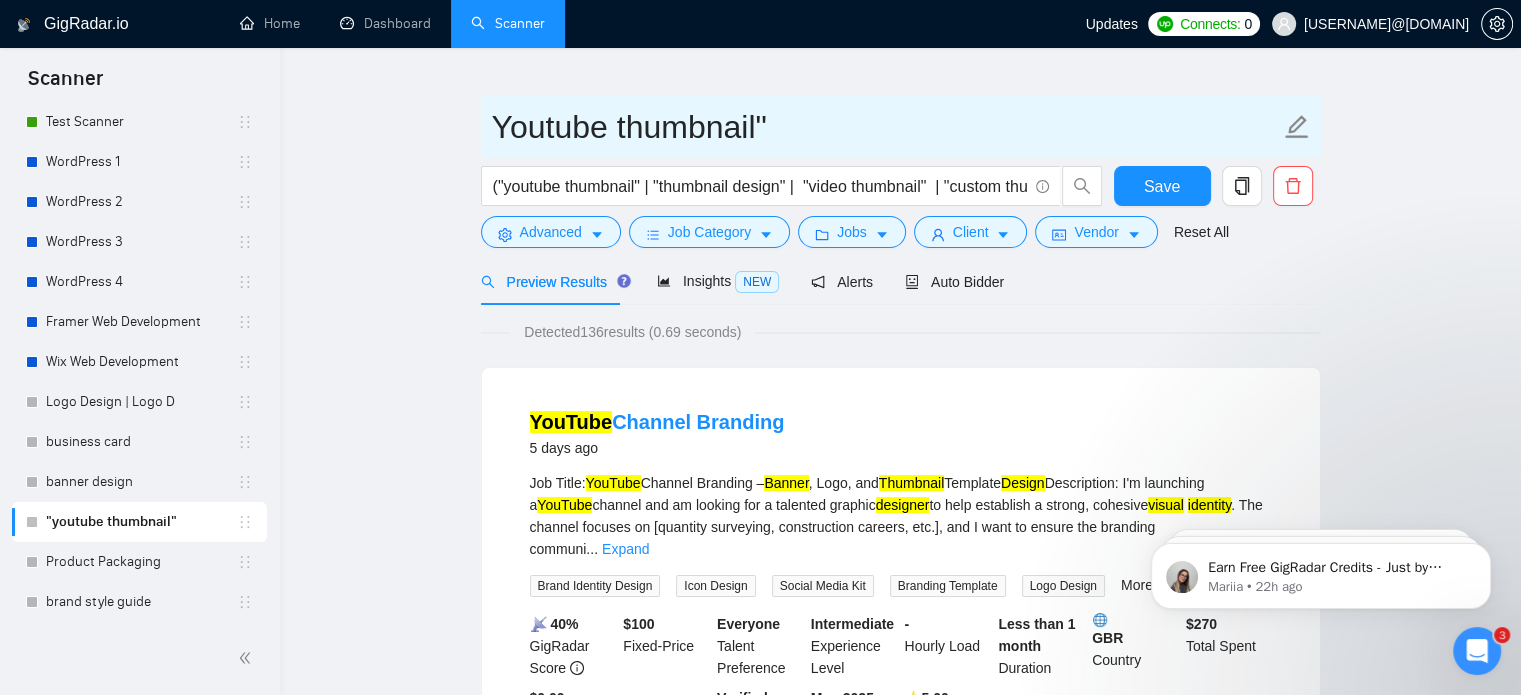 click on "Youtube thumbnail"" at bounding box center [886, 127] 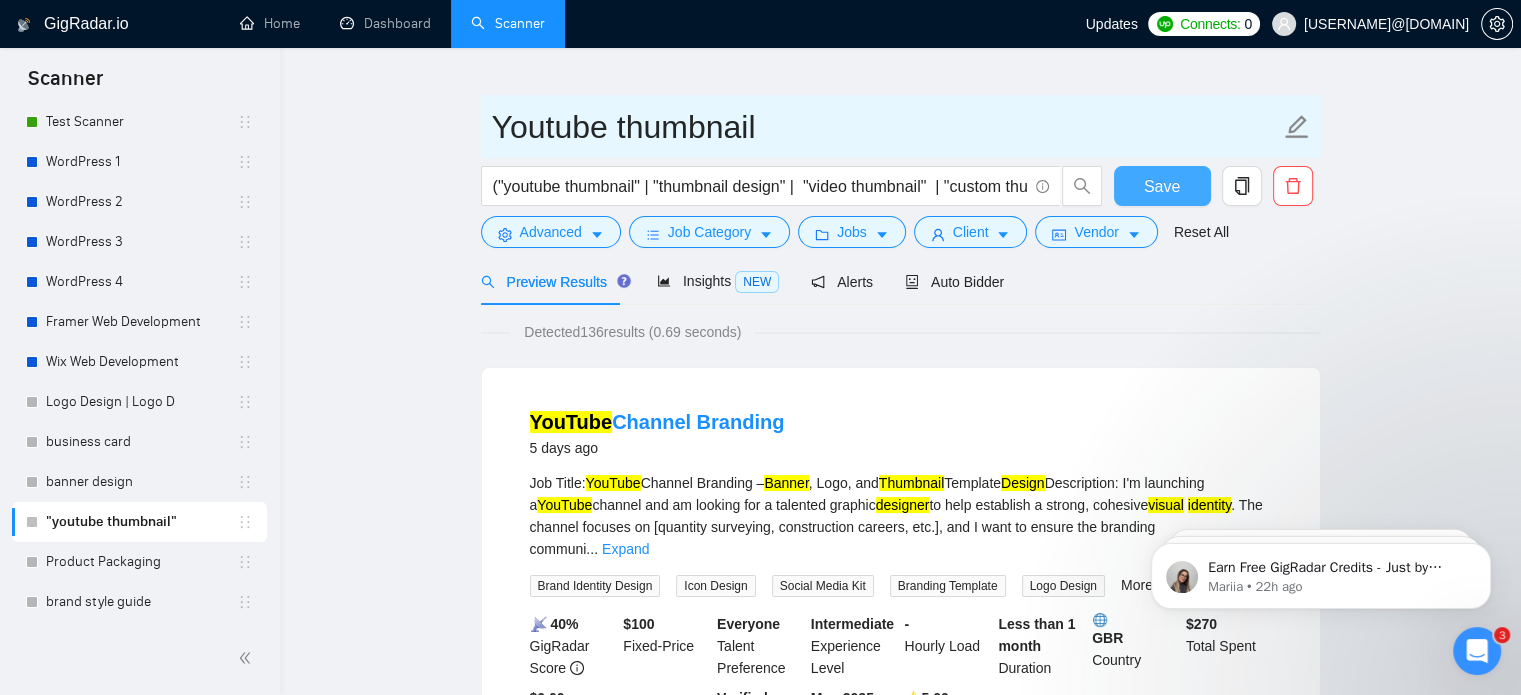 type on "Youtube thumbnail" 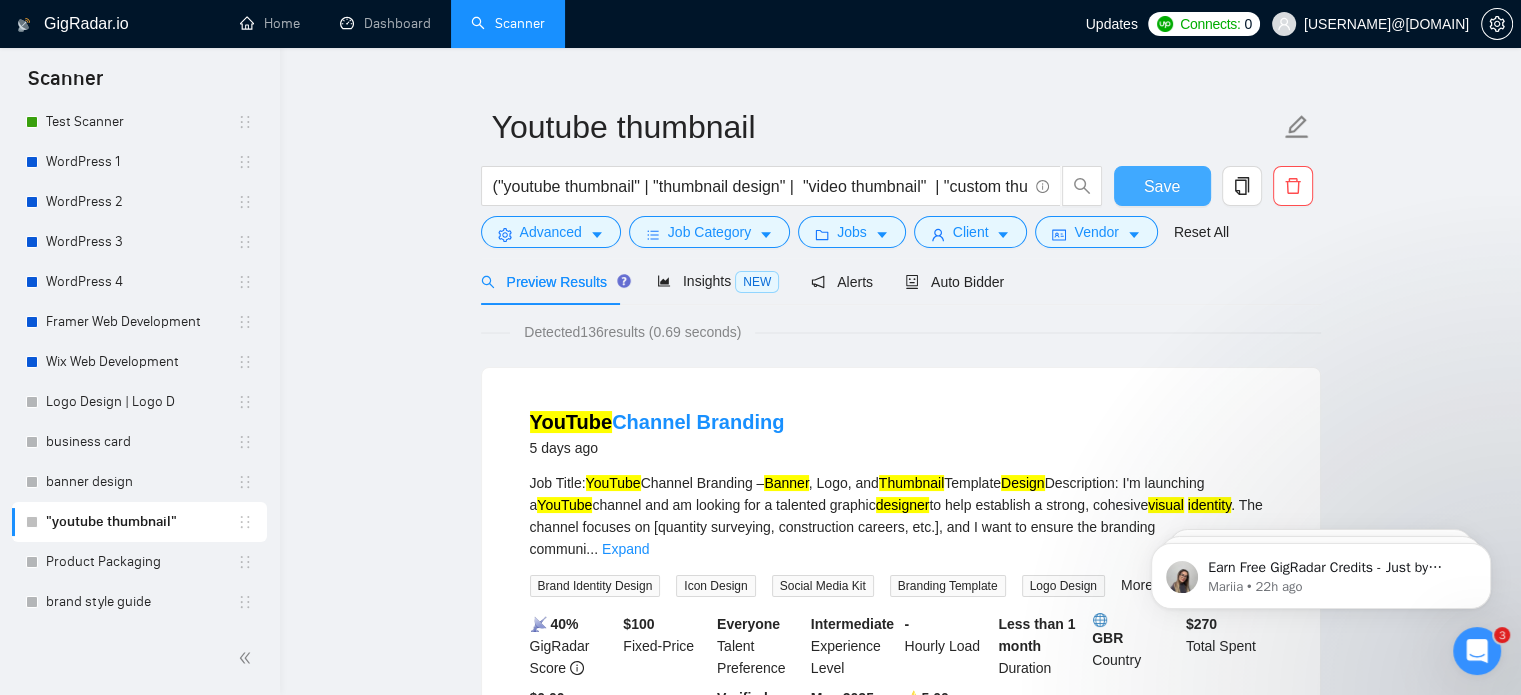 click on "Save" at bounding box center (1162, 186) 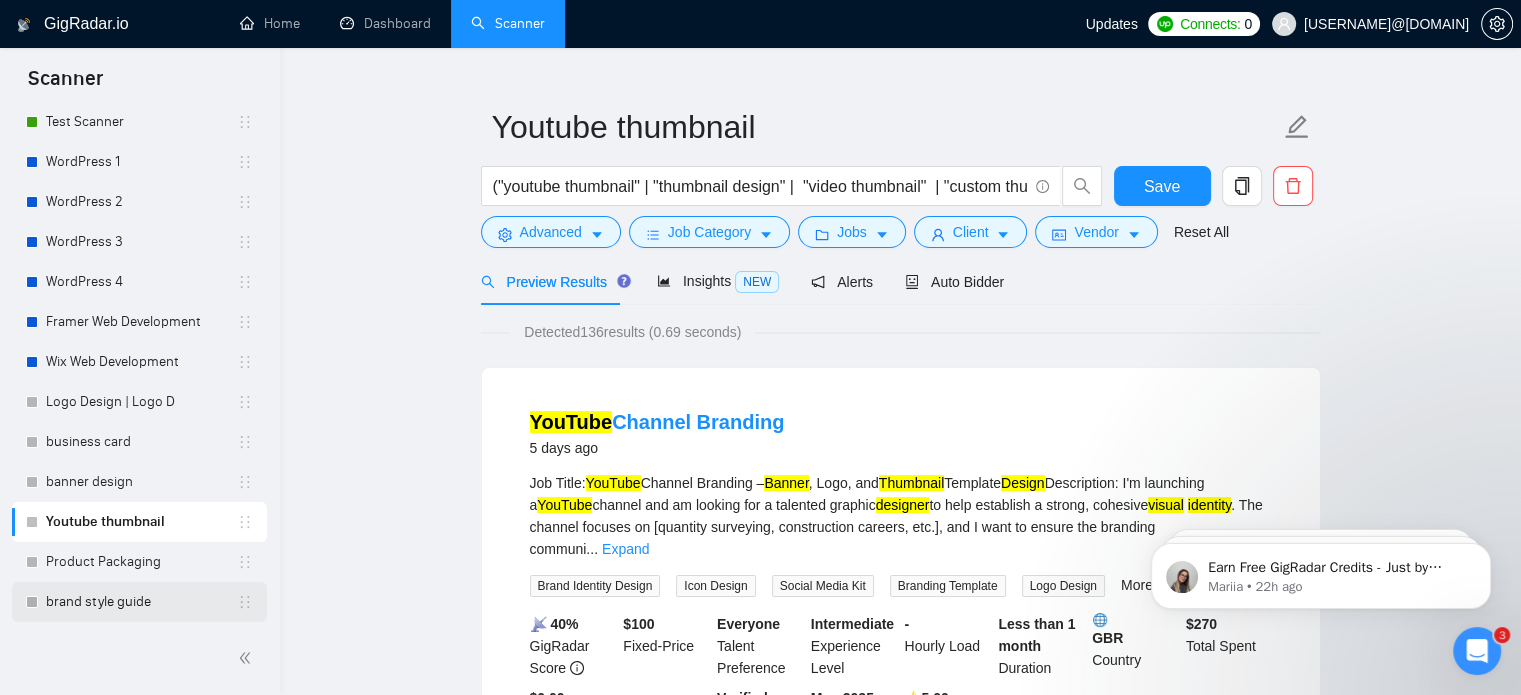 click on "brand style guide" at bounding box center [141, 602] 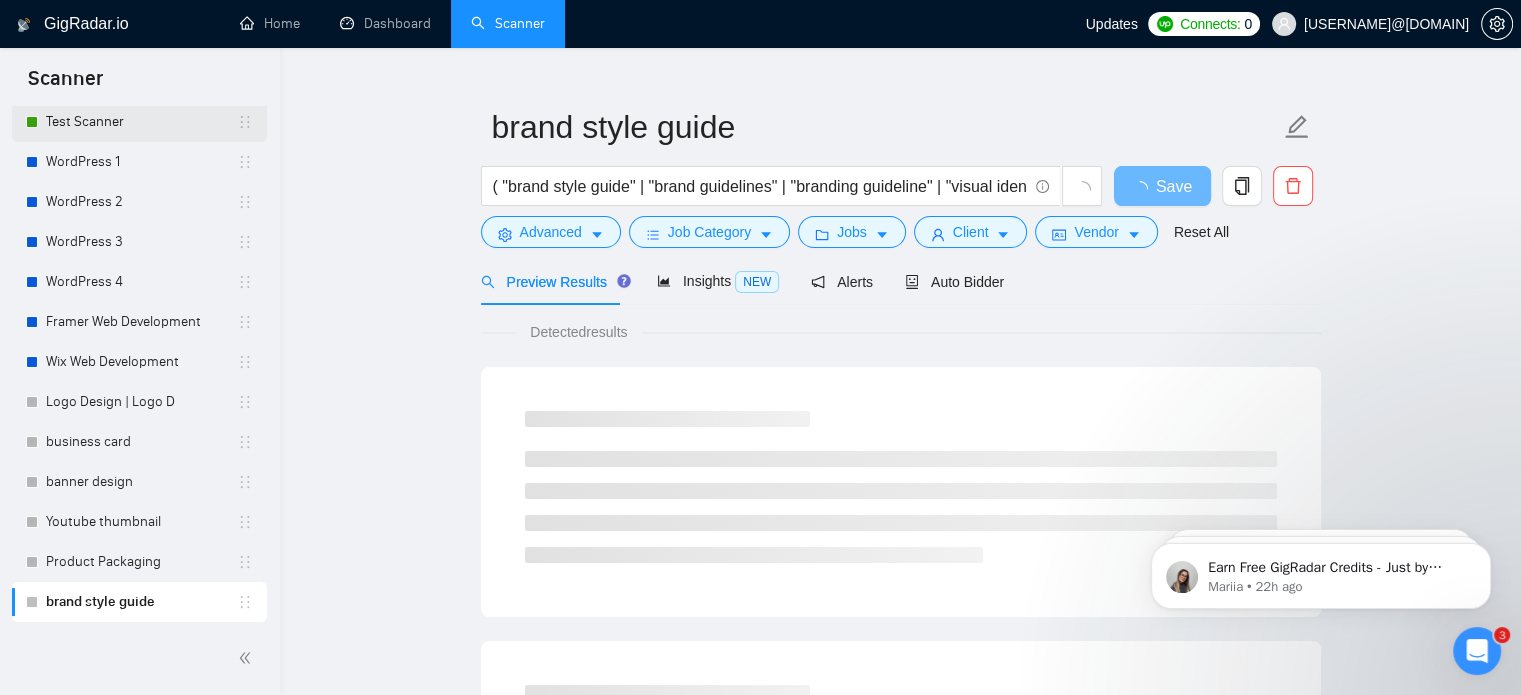scroll, scrollTop: 0, scrollLeft: 0, axis: both 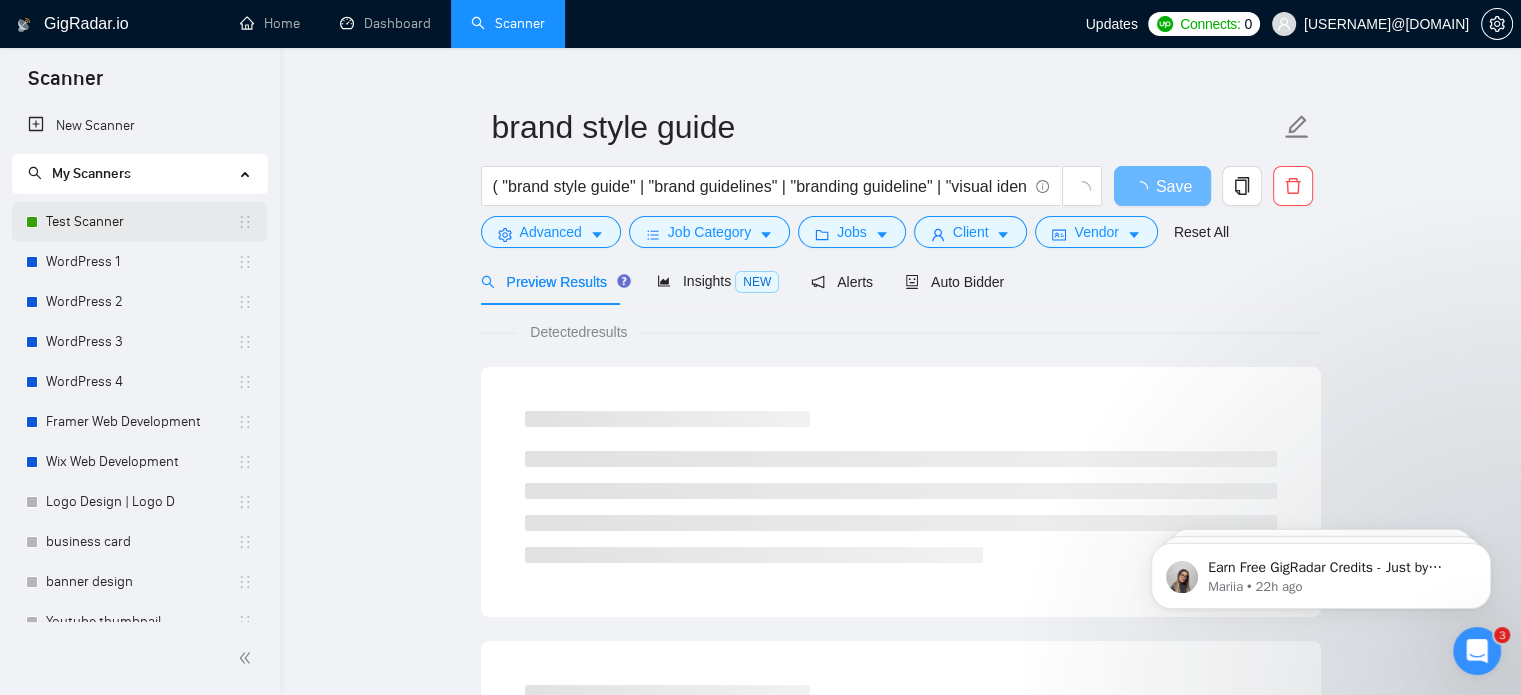 click on "New Scanner" at bounding box center (139, 126) 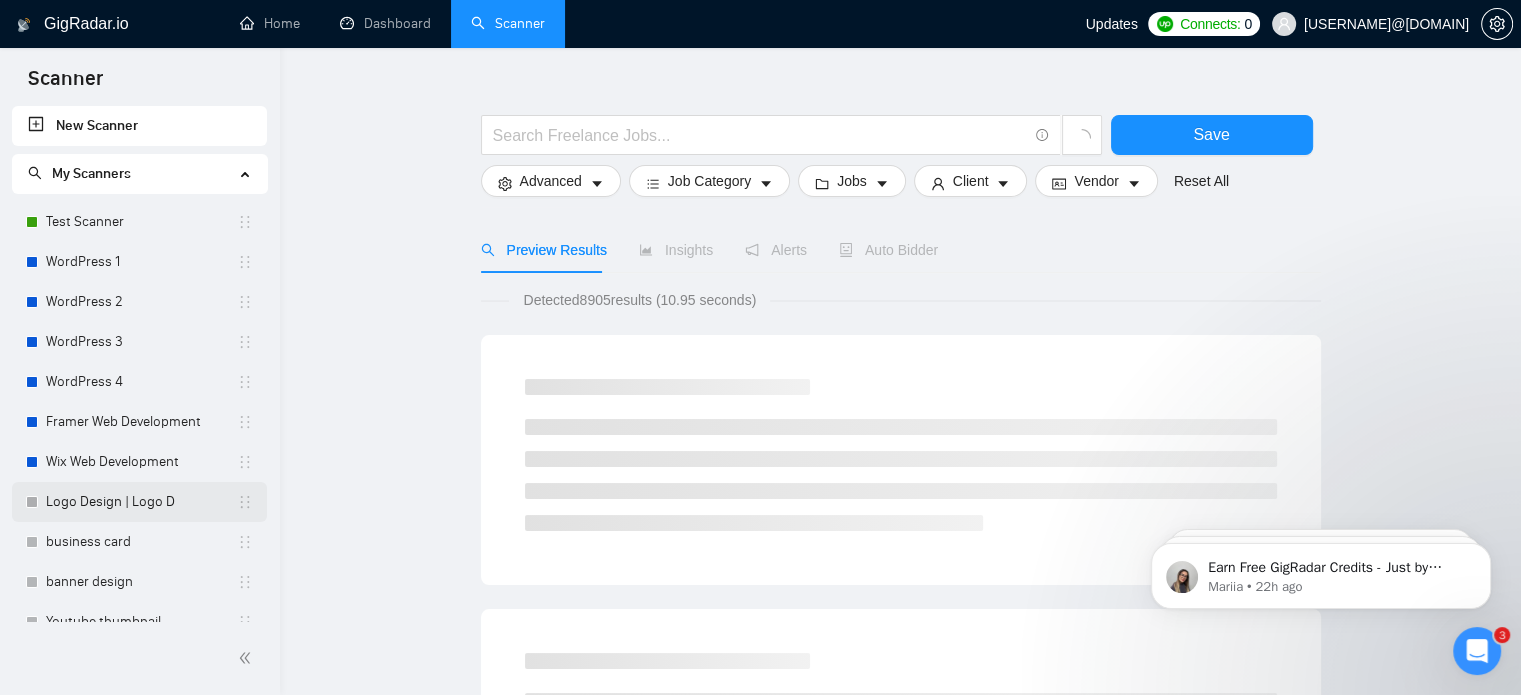 scroll, scrollTop: 100, scrollLeft: 0, axis: vertical 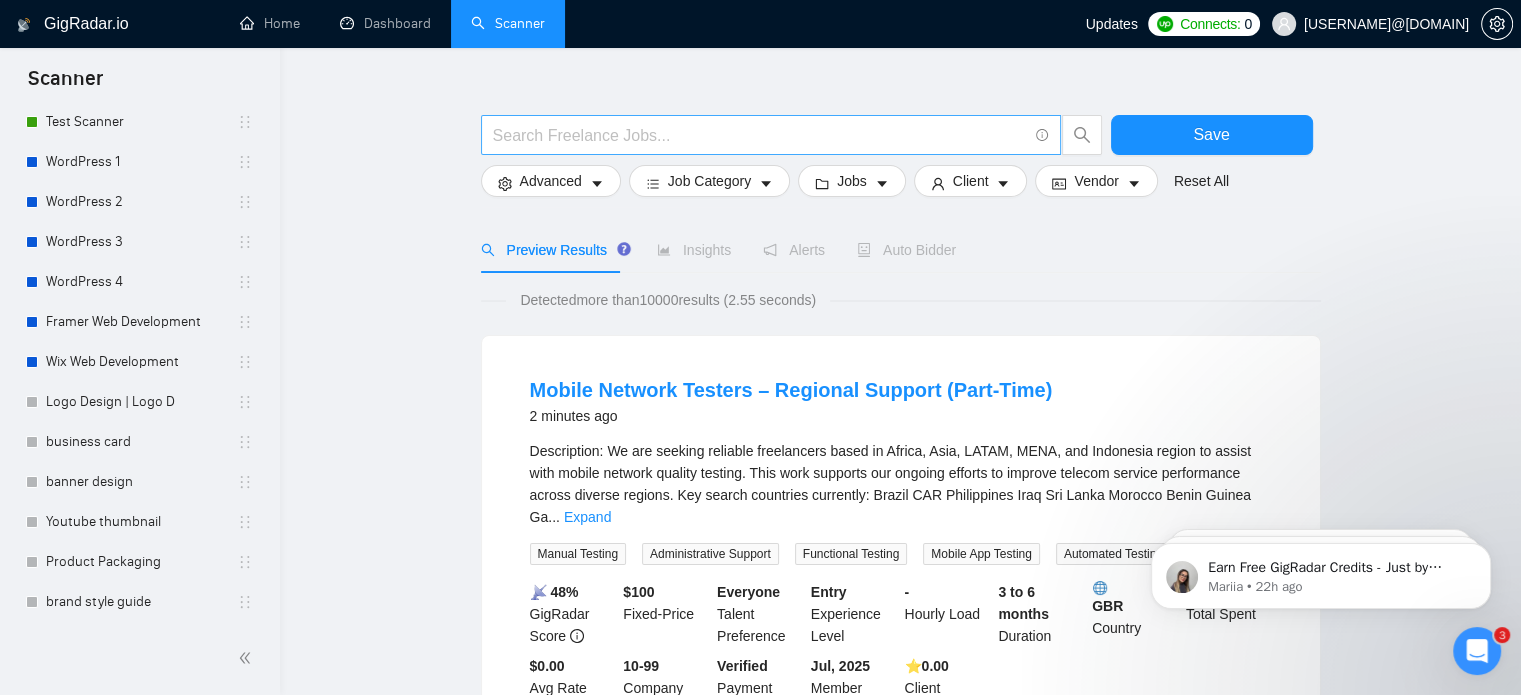 click at bounding box center [760, 135] 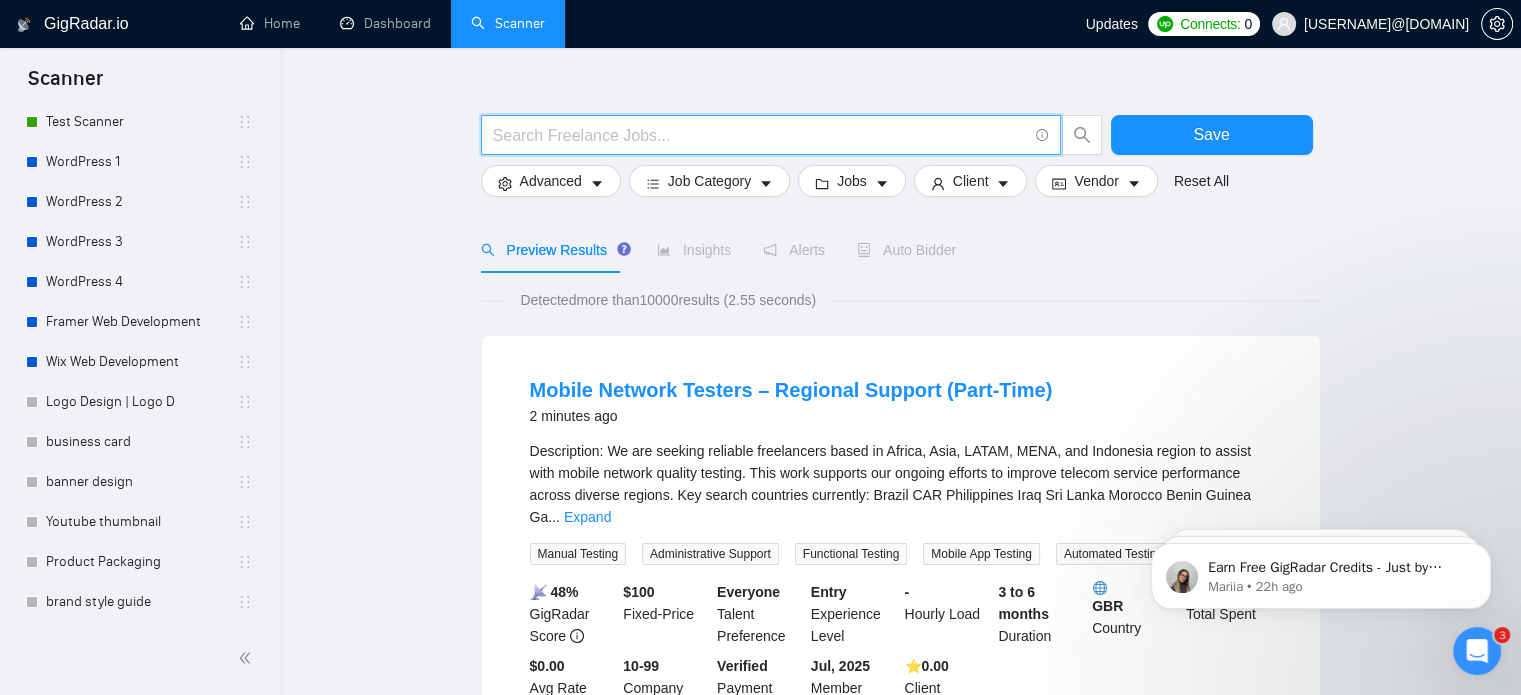 paste on "(social media design|social media graphics|social media posts|instagram design|facebook post design|linkedin graphics|twitter banner|tiktok post design|social media (designer|templates|creatives)|custom social posts|branded social content|post layout design|social visuals|social media ads|canva design)" 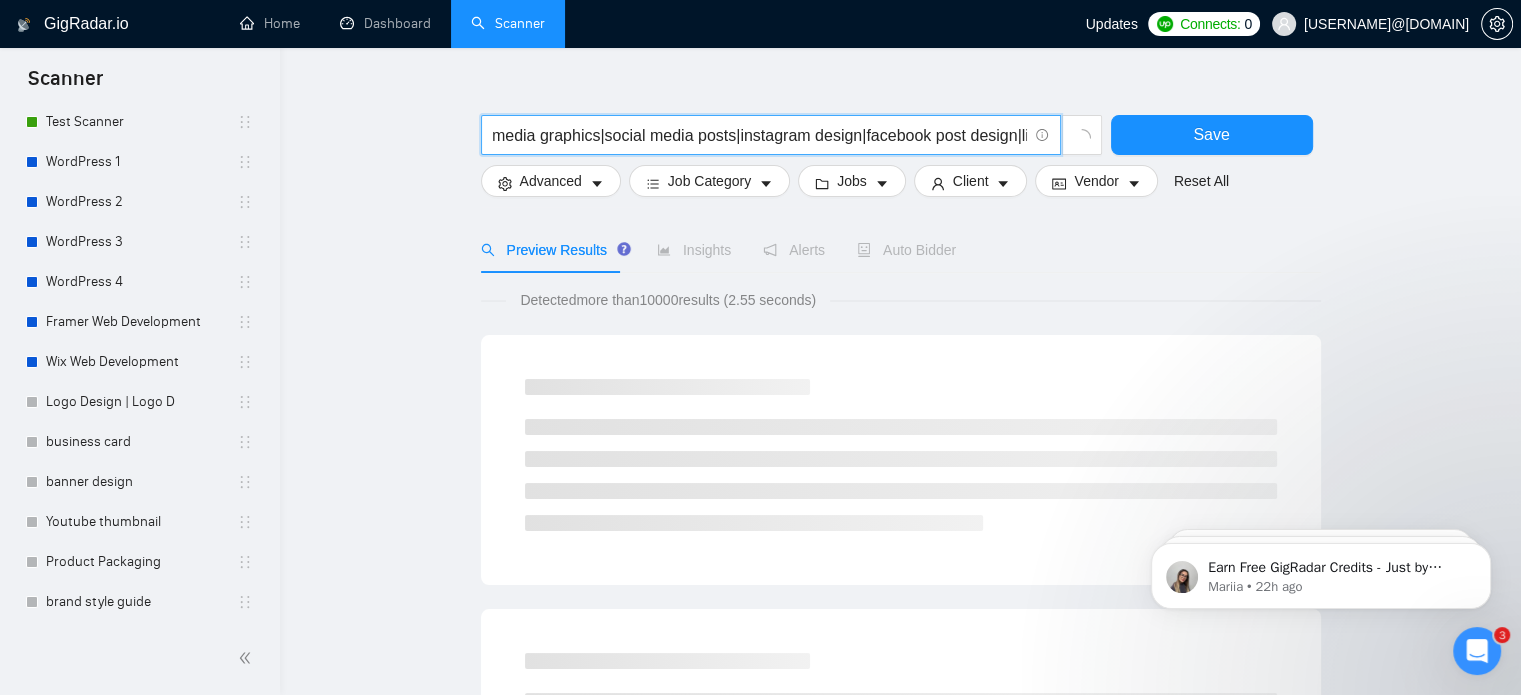 scroll, scrollTop: 0, scrollLeft: 0, axis: both 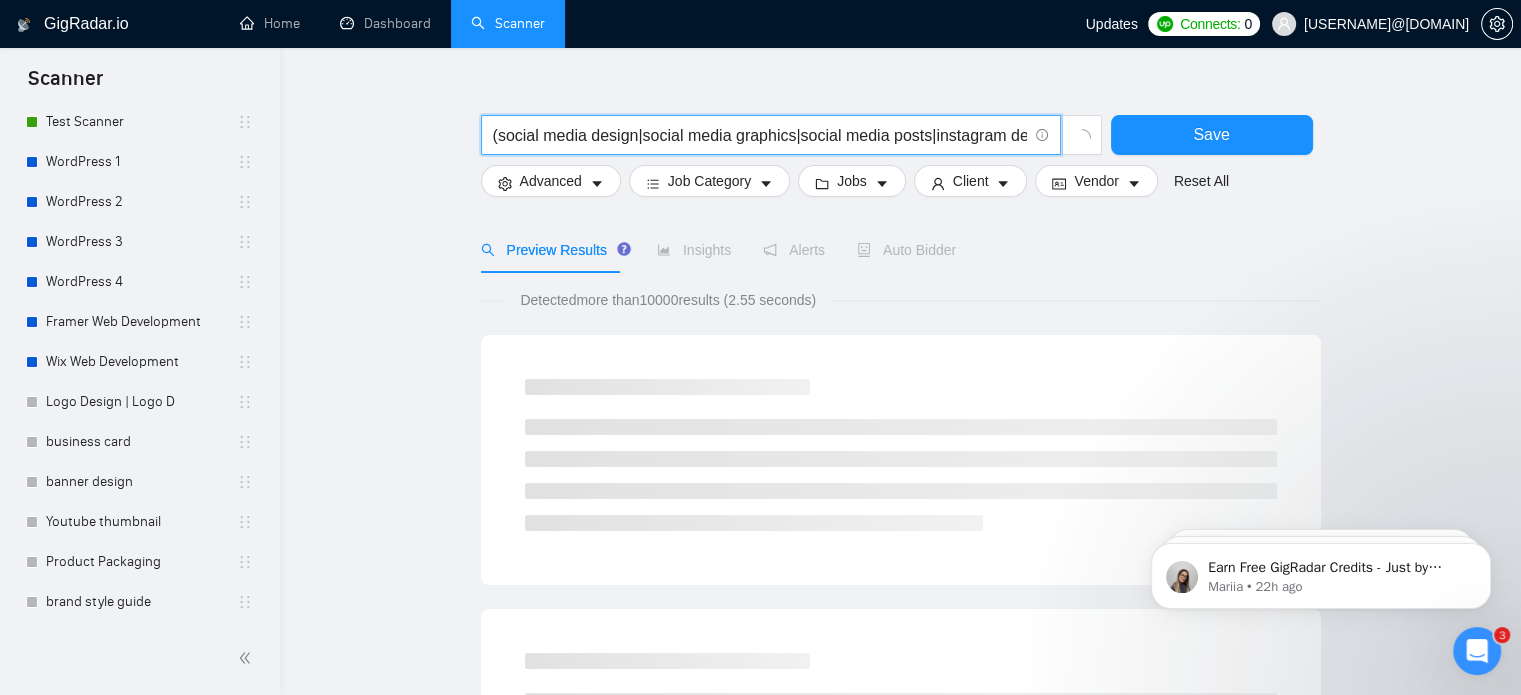 click on "(social media design|social media graphics|social media posts|instagram design|facebook post design|linkedin graphics|twitter banner|tiktok post design|social media (designer|templates|creatives)|custom social posts|branded social content|post layout design|social visuals|social media ads|canva design)" at bounding box center (760, 135) 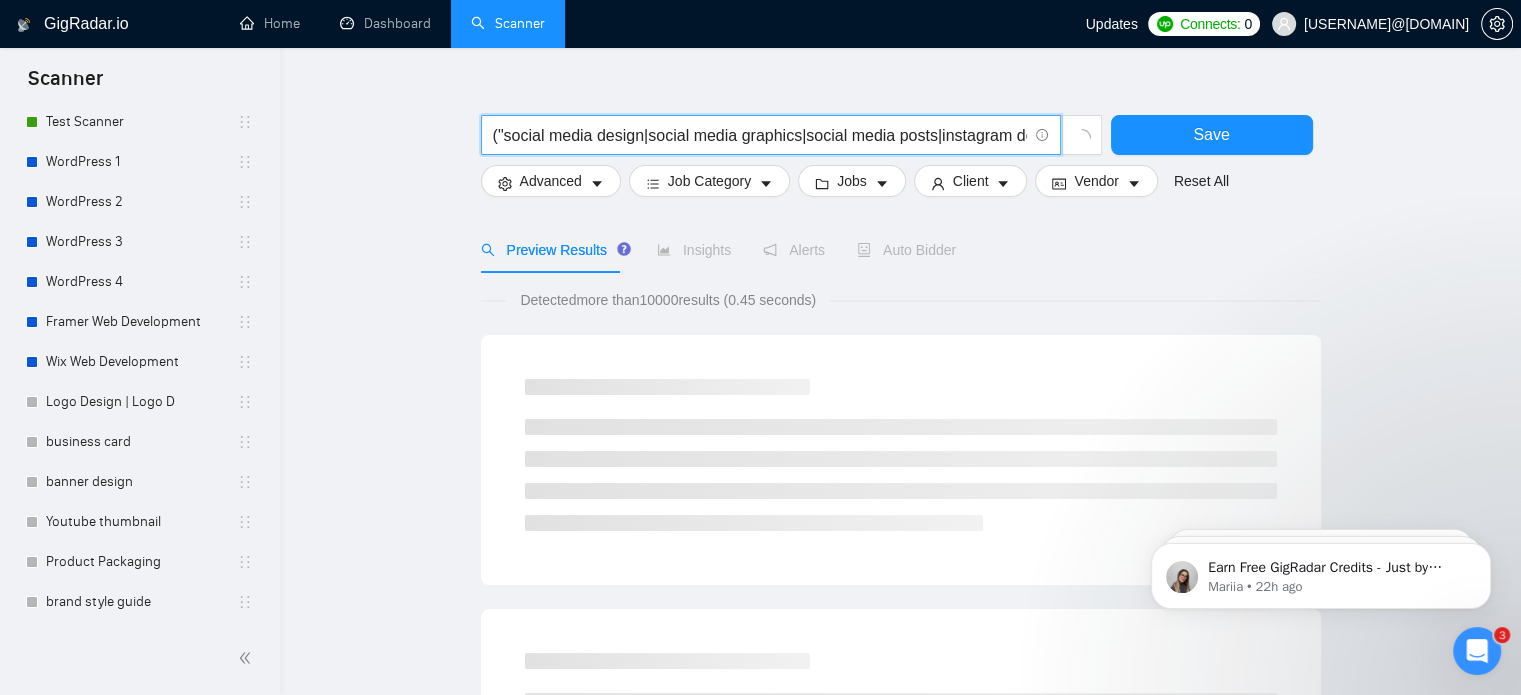 click on "("social media design|social media graphics|social media posts|instagram design|facebook post design|linkedin graphics|twitter banner|tiktok post design|social media (designer|templates|creatives)|custom social posts|branded social content|post layout design|social visuals|social media ads|canva design)" at bounding box center [760, 135] 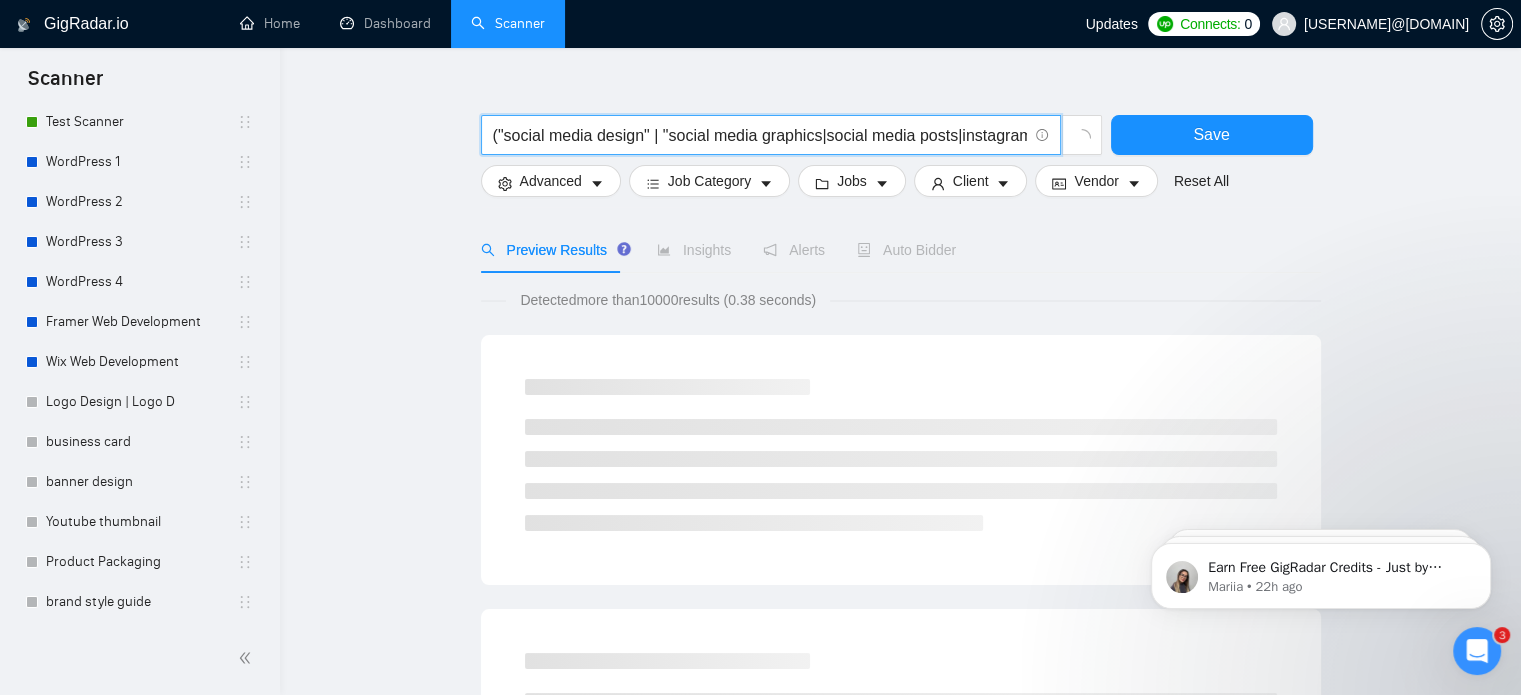 click on "("social media design" | "social media graphics|social media posts|instagram design|facebook post design|linkedin graphics|twitter banner|tiktok post design|social media (designer|templates|creatives)|custom social posts|branded social content|post layout design|social visuals|social media ads|canva design)" at bounding box center [760, 135] 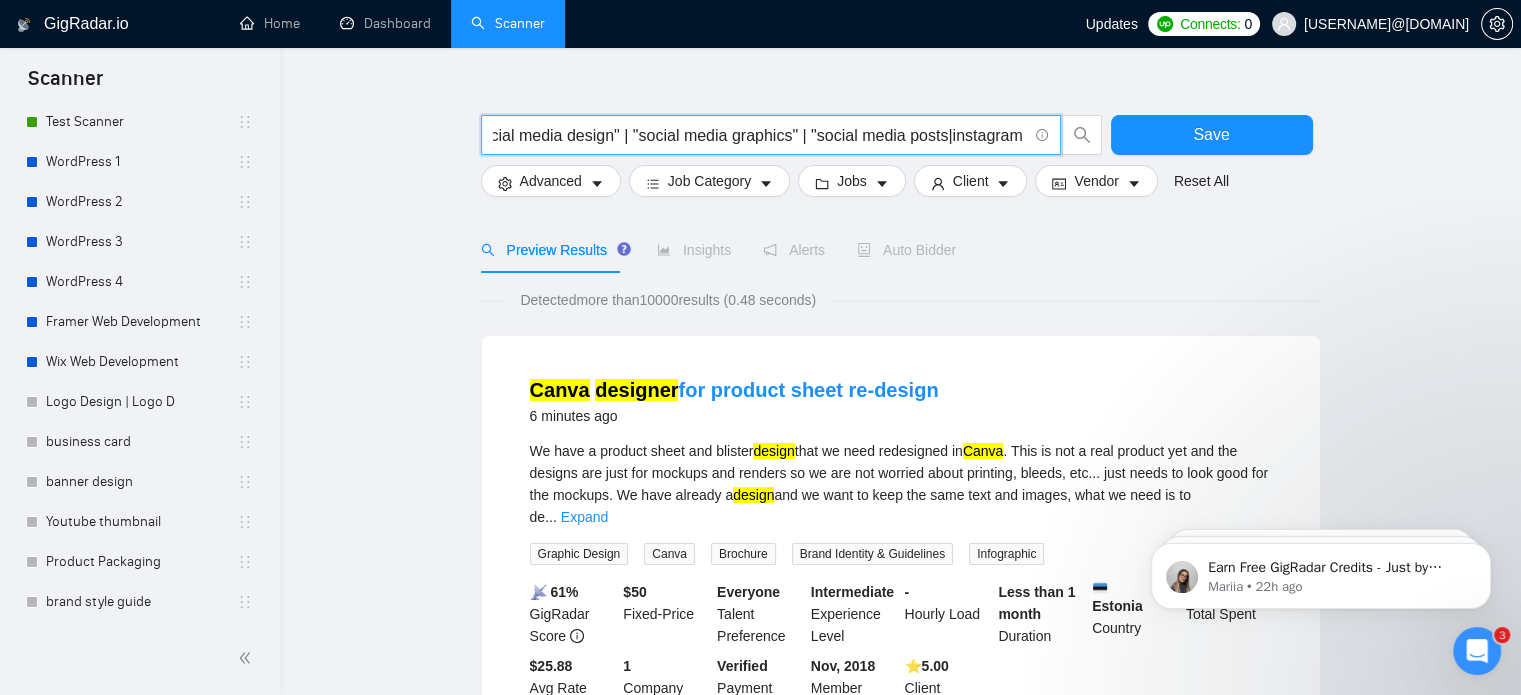 scroll, scrollTop: 0, scrollLeft: 31, axis: horizontal 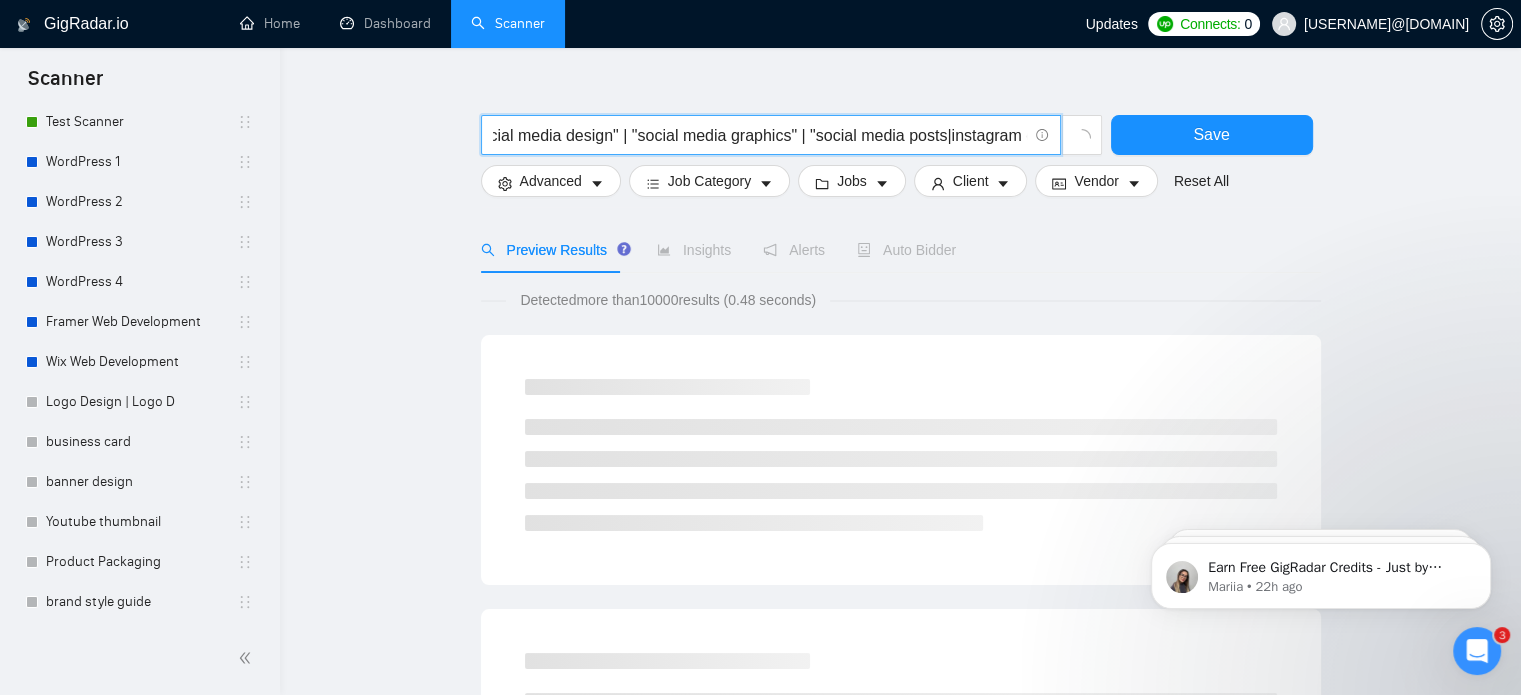 click on "("social media design" | "social media graphics" | "social media posts|instagram design|facebook post design|linkedin graphics|twitter banner|tiktok post design|social media (designer|templates|creatives)|custom social posts|branded social content|post layout design|social visuals|social media ads|canva design)" at bounding box center [760, 135] 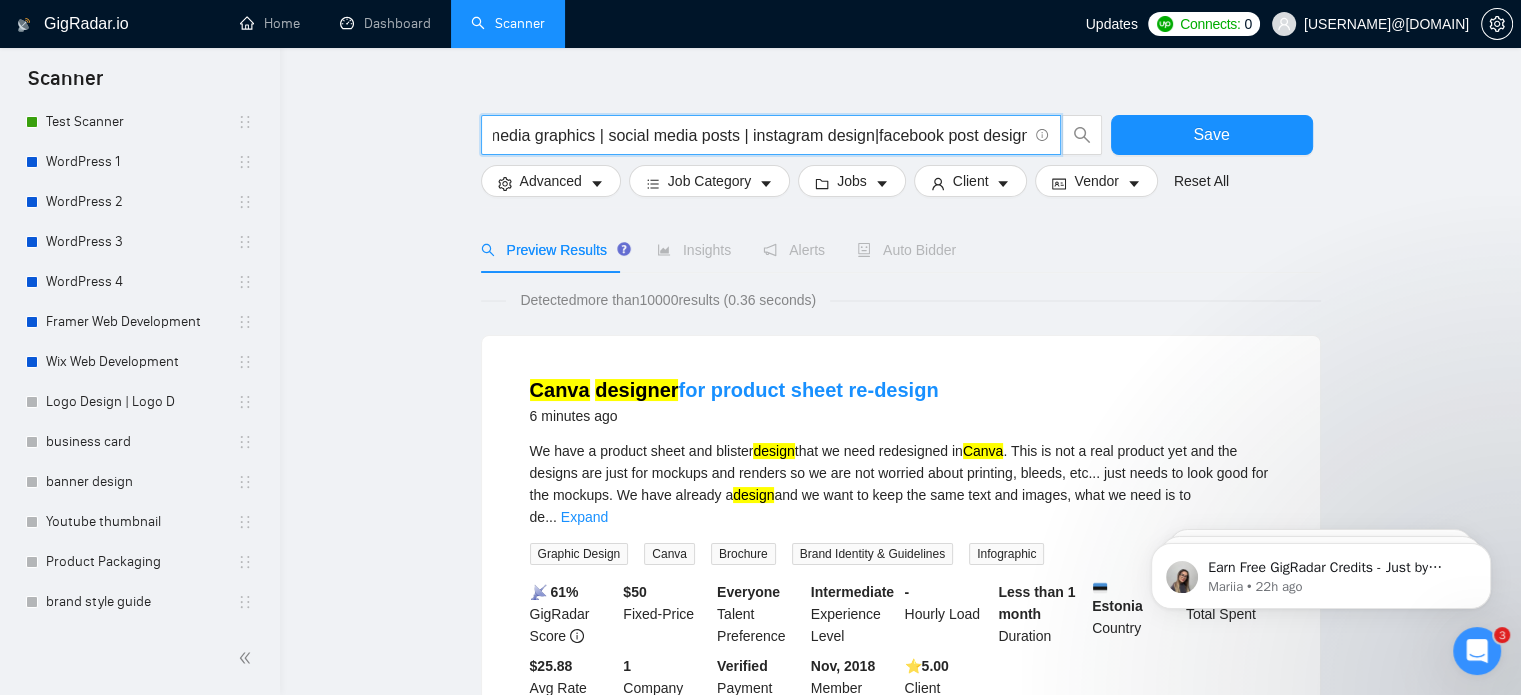 scroll, scrollTop: 0, scrollLeft: 228, axis: horizontal 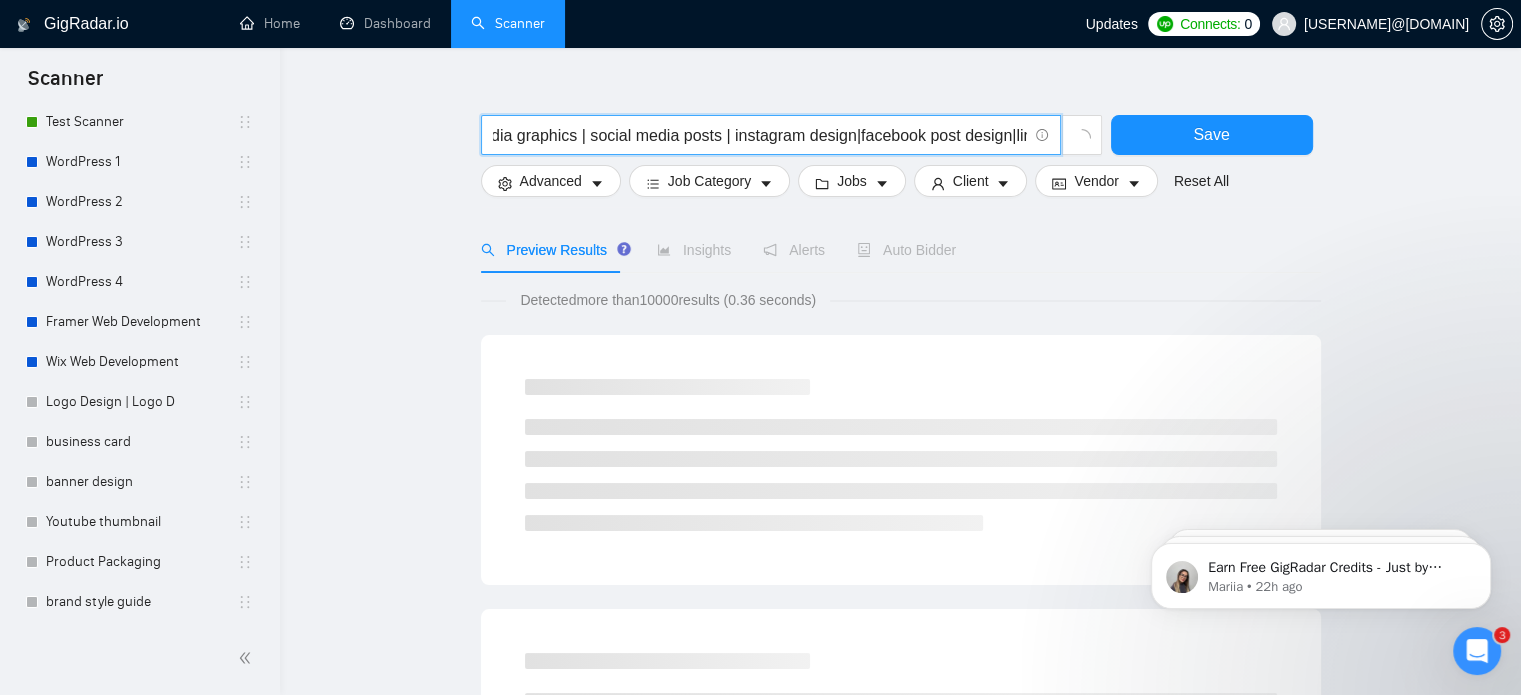 click on "(social media design | social media graphics | social media posts | instagram design|facebook post design|linkedin graphics|twitter banner|tiktok post design|social media (designer|templates|creatives)|custom social posts|branded social content|post layout design|social visuals|social media ads|canva design)" at bounding box center [760, 135] 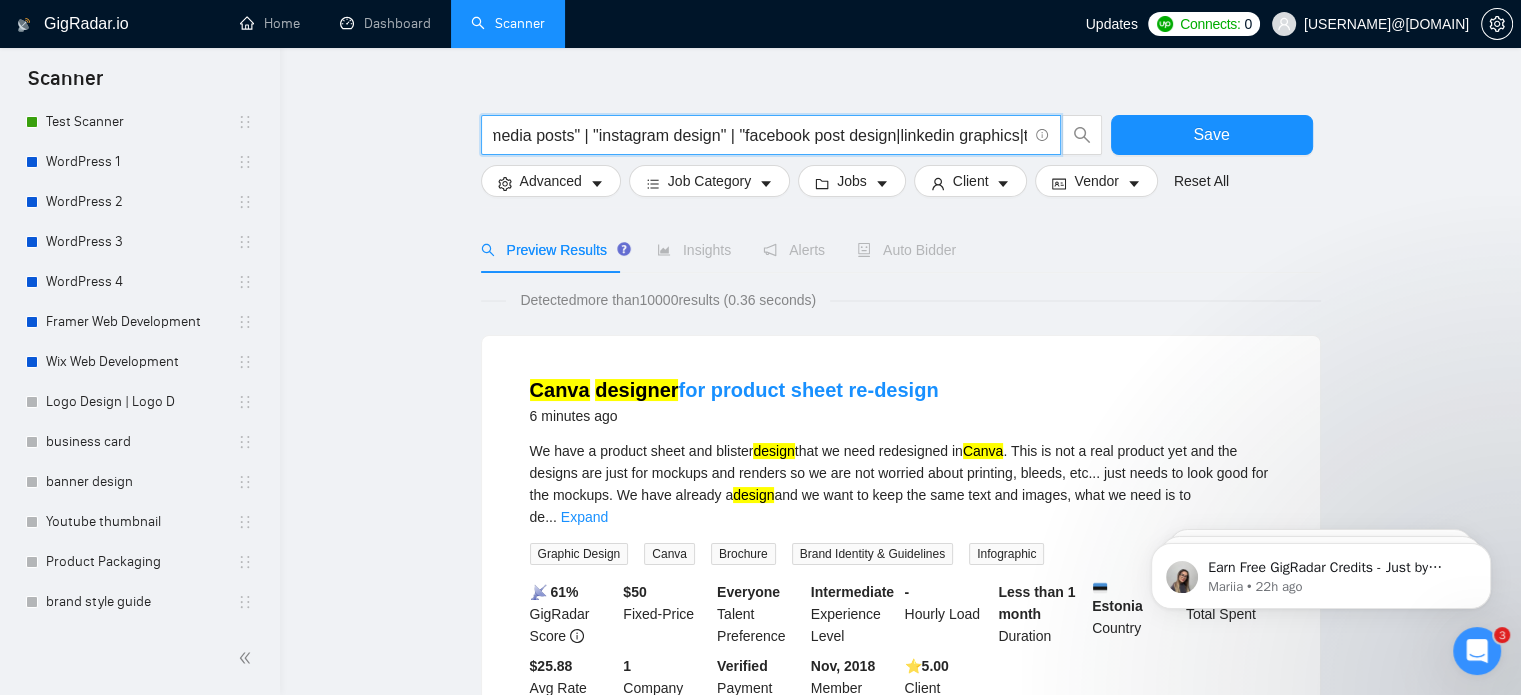 scroll, scrollTop: 0, scrollLeft: 404, axis: horizontal 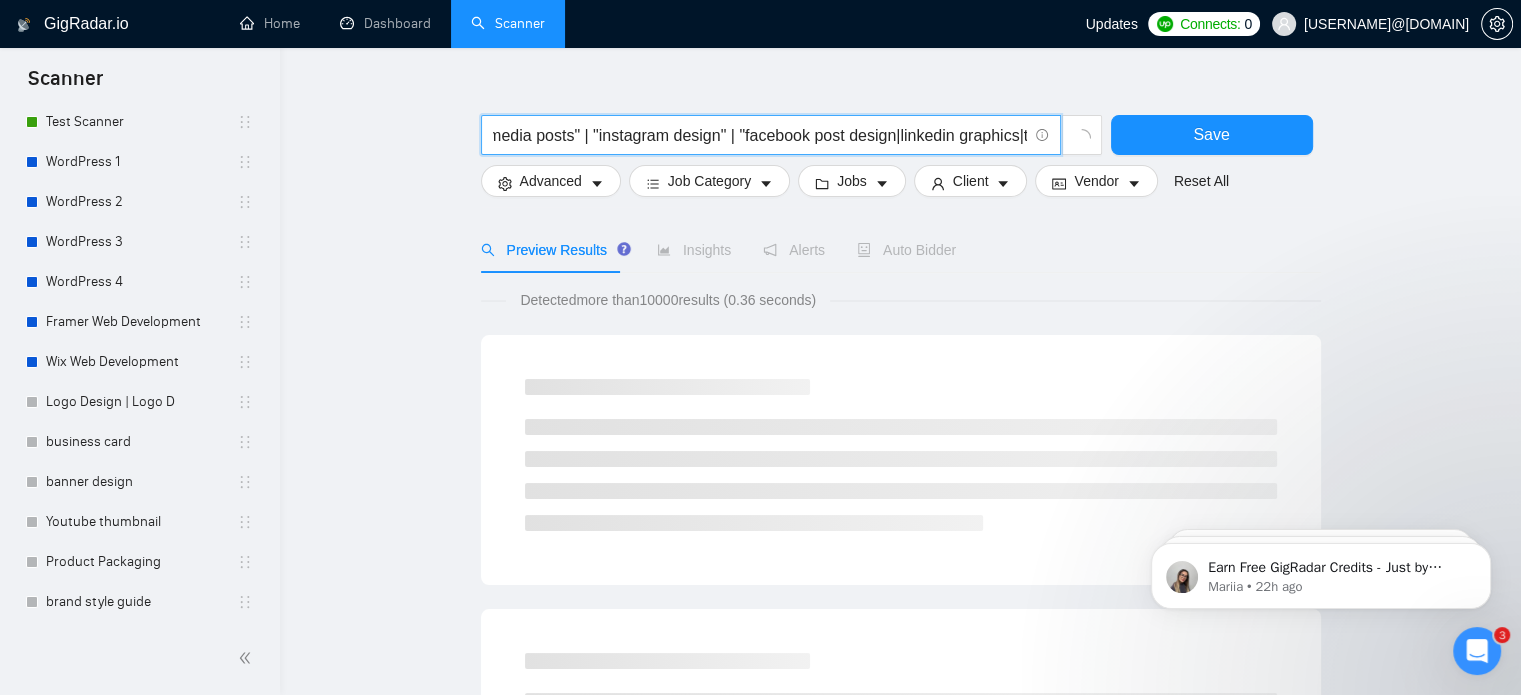 click on "("social media design" | "social media graphics" | "social media posts" | "instagram design" | "facebook post design|linkedin graphics|twitter banner|tiktok post design|social media (designer|templates|creatives)|custom social posts|branded social content|post layout design|social visuals|social media ads|canva design)" at bounding box center [760, 135] 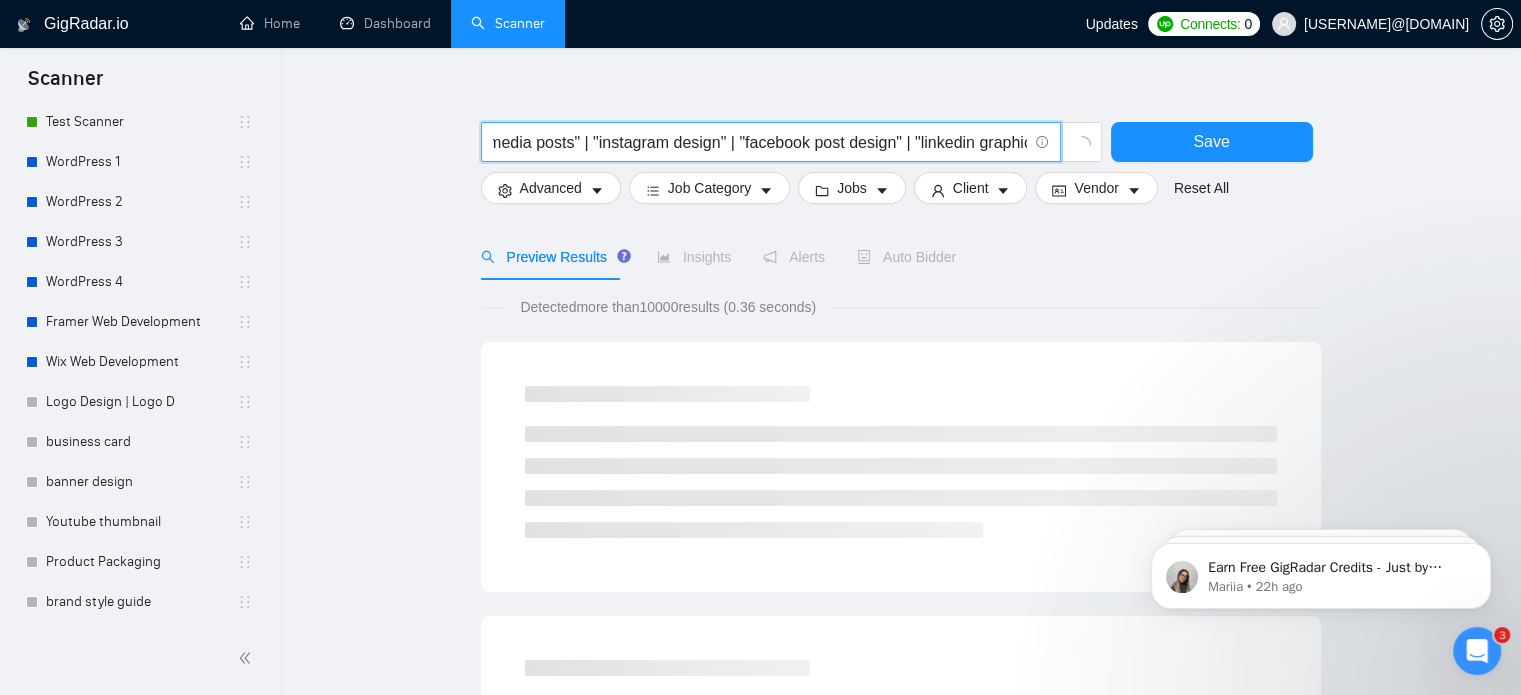 scroll, scrollTop: 27, scrollLeft: 0, axis: vertical 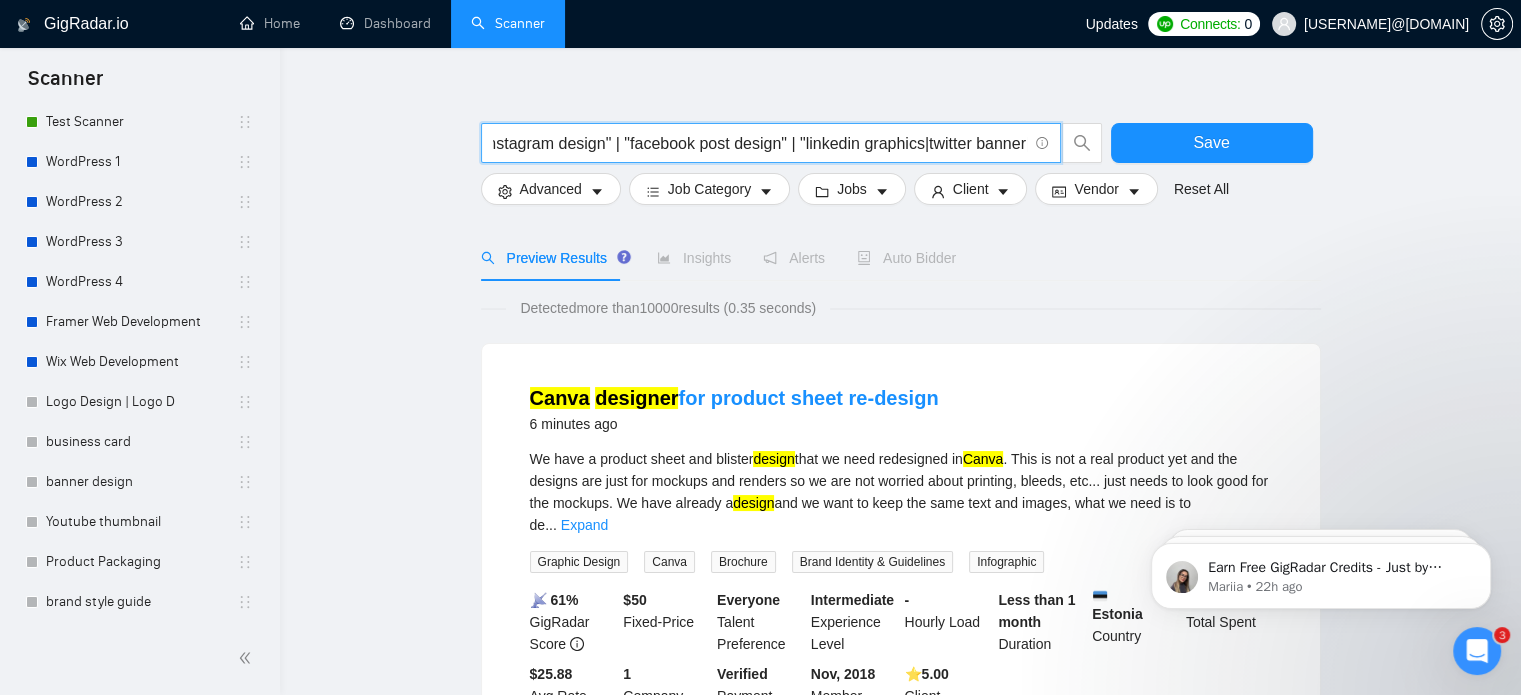 click on "("social media design" | "social media graphics" | "social media posts" | "instagram design" | "facebook post design" | "linkedin graphics|twitter banner|tiktok post design|social media (designer|templates|creatives)|custom social posts|branded social content|post layout design|social visuals|social media ads|canva design)" at bounding box center (760, 143) 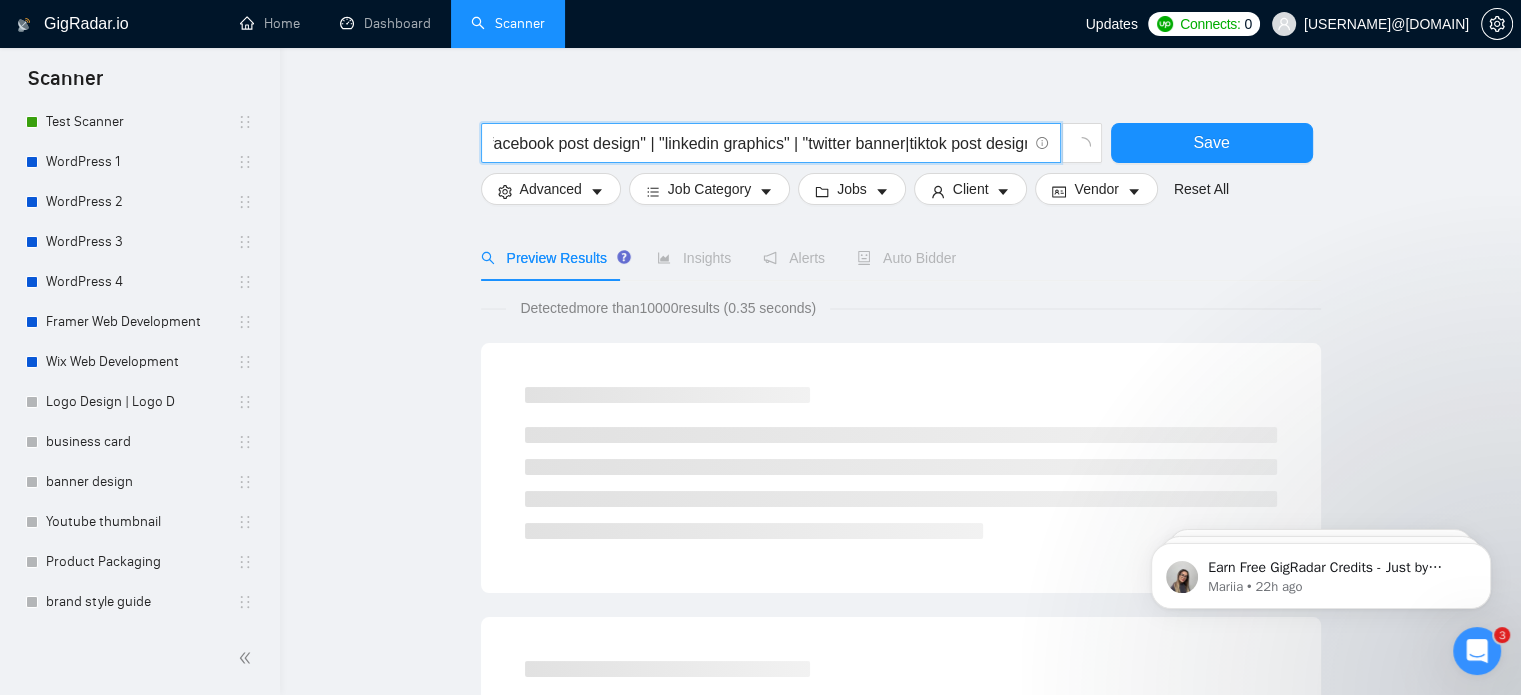 scroll, scrollTop: 0, scrollLeft: 664, axis: horizontal 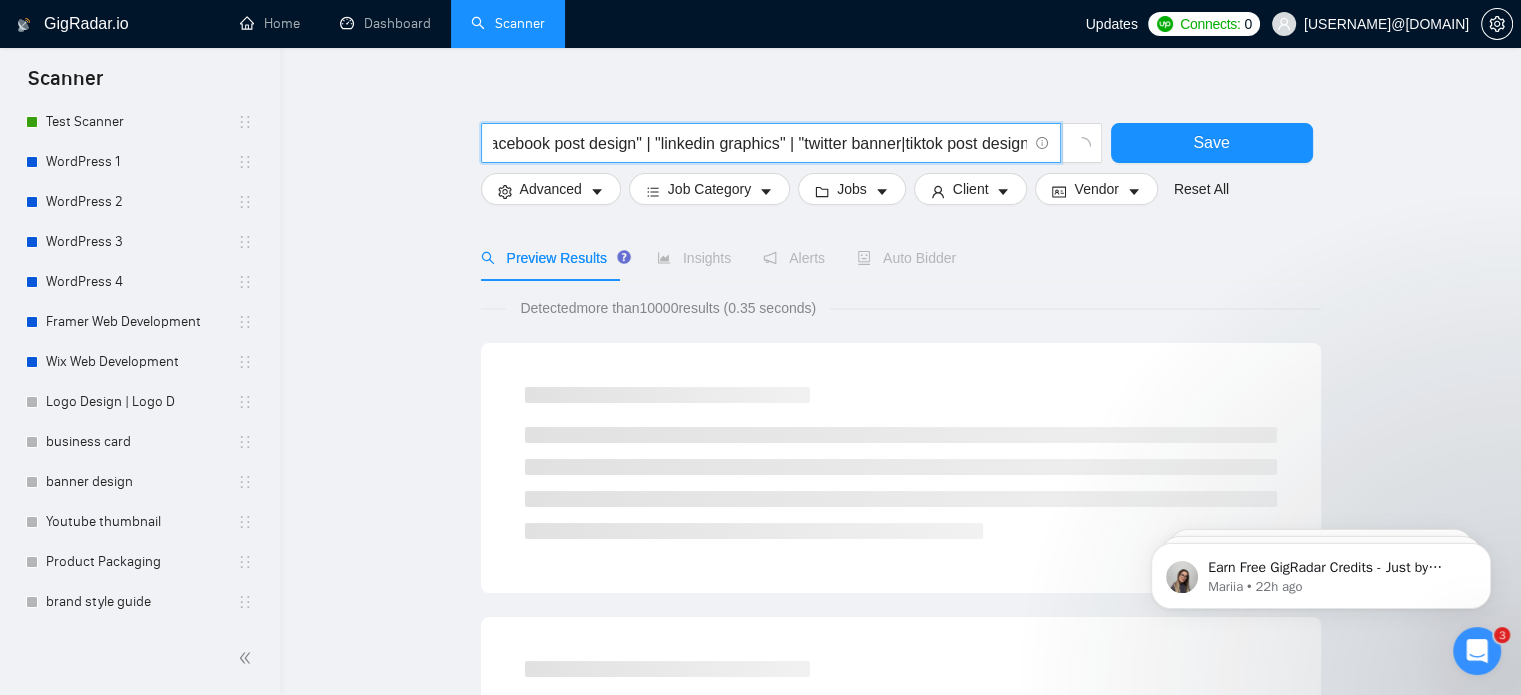 click on "("social media design" | "social media graphics" | "social media posts" | "instagram design" | "facebook post design" | "linkedin graphics" | "twitter banner|tiktok post design|social media (designer|templates|creatives)|custom social posts|branded social content|post layout design|social visuals|social media ads|canva design)" at bounding box center (760, 143) 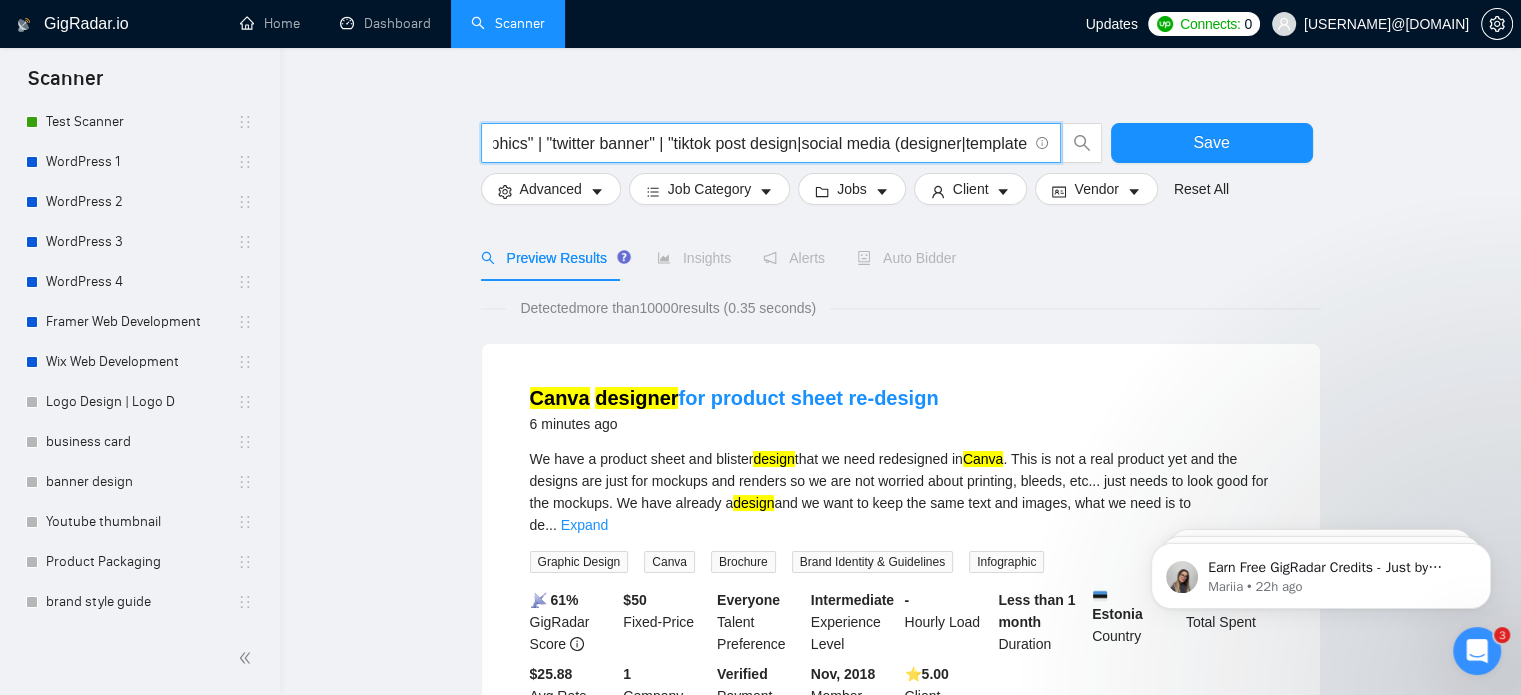 scroll, scrollTop: 0, scrollLeft: 918, axis: horizontal 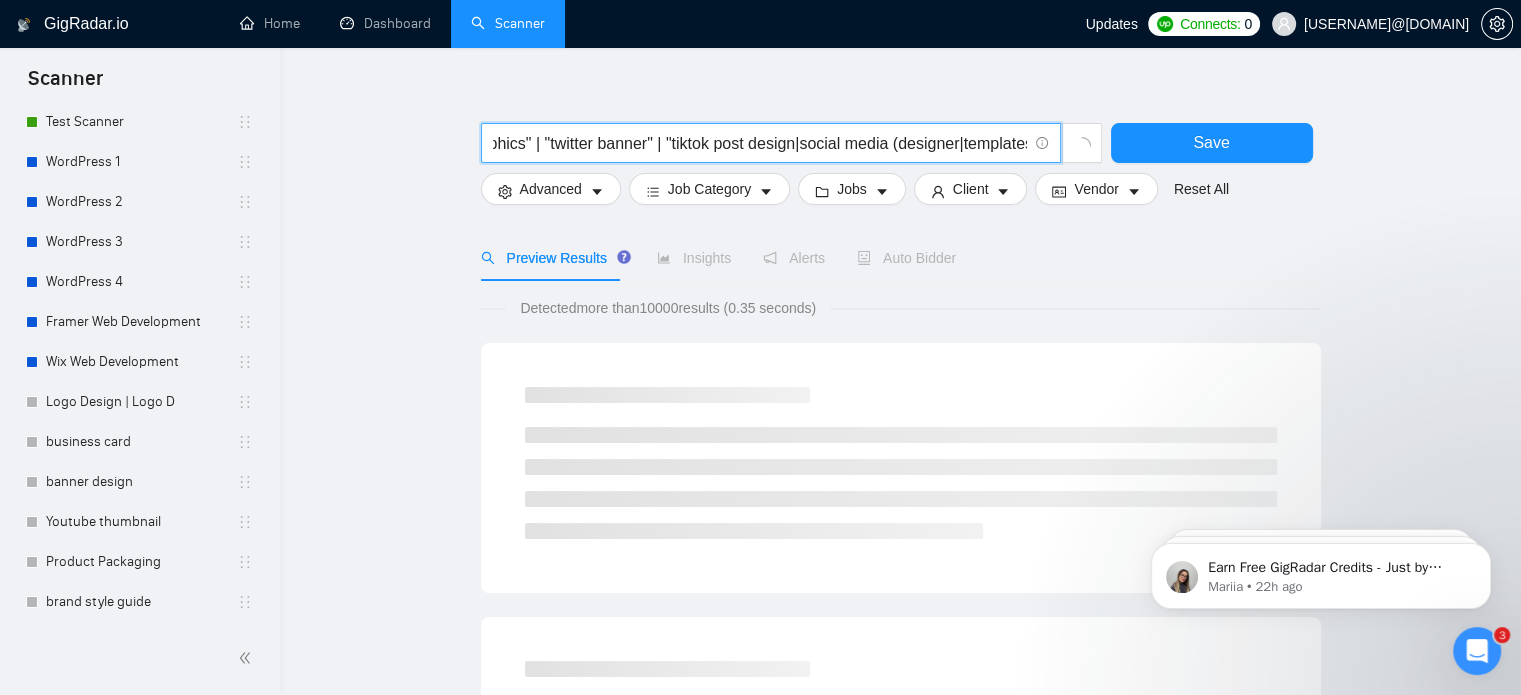 click on "("social media design" | "social media graphics" | "social media posts" | "instagram design" | "facebook post design" | "linkedin graphics" | "twitter banner" | "tiktok post design|social media (designer|templates|creatives)|custom social posts|branded social content|post layout design|social visuals|social media ads|canva design)" at bounding box center (760, 143) 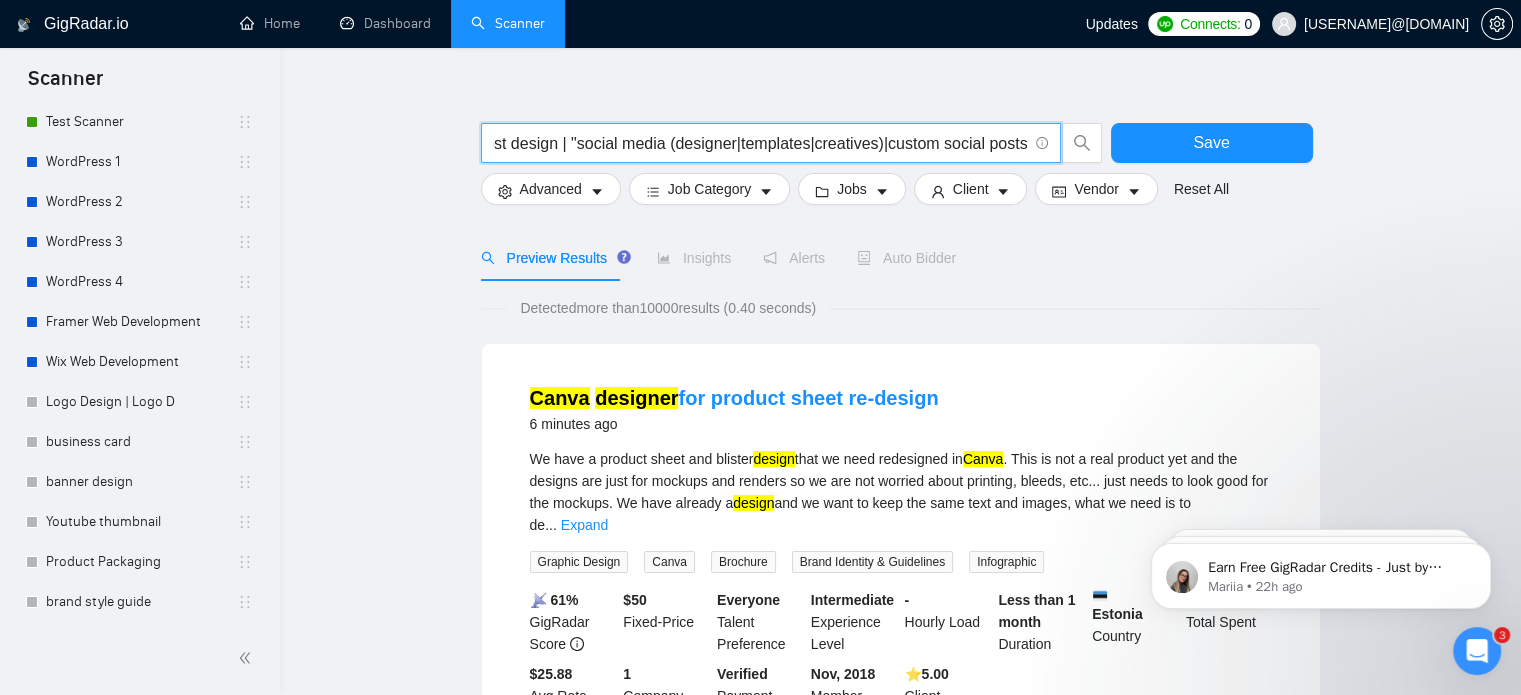 scroll, scrollTop: 0, scrollLeft: 1072, axis: horizontal 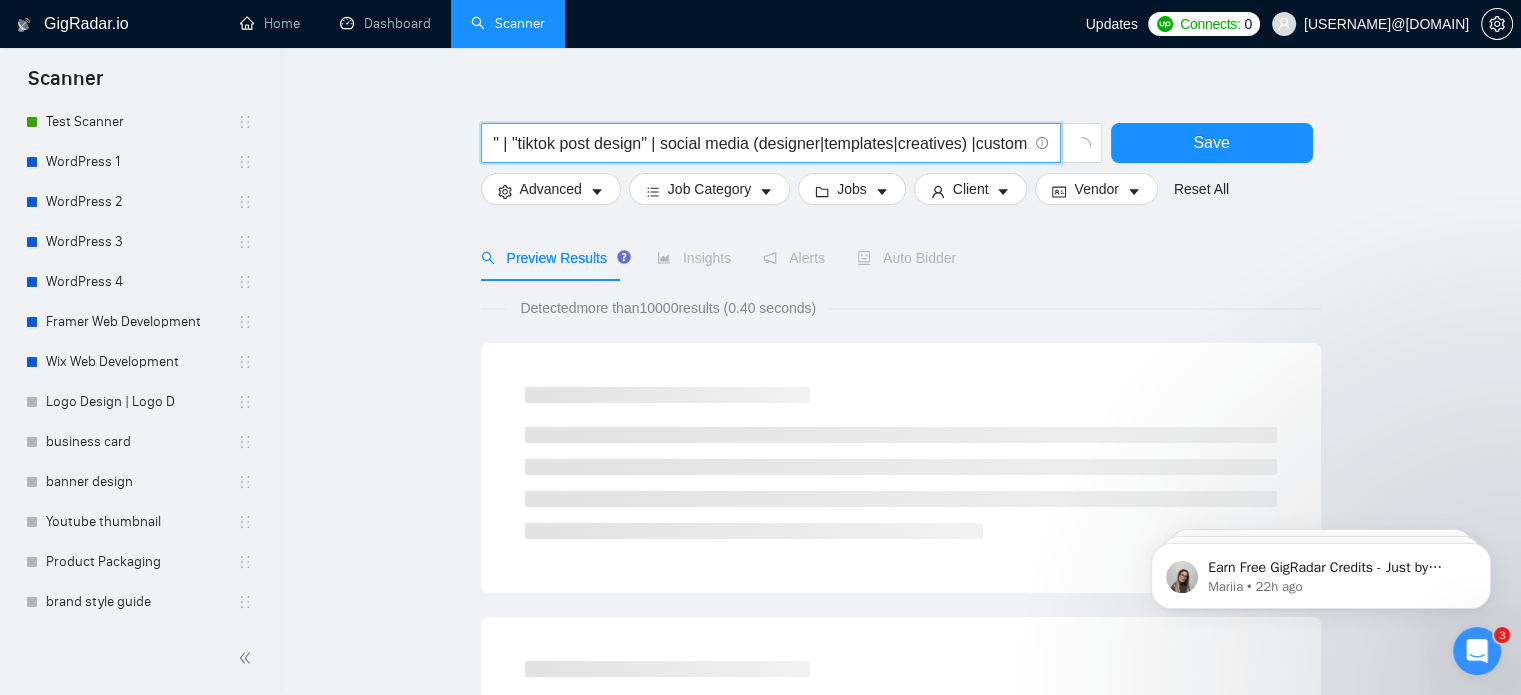 click on "("social media design" | "social media graphics" | "social media posts" | "instagram design" | "facebook post design" | "linkedin graphics" | "twitter banner" | "tiktok post design" | social media (designer|templates|creatives) |custom social posts|branded social content|post layout design|social visuals|social media ads|canva design)" at bounding box center [760, 143] 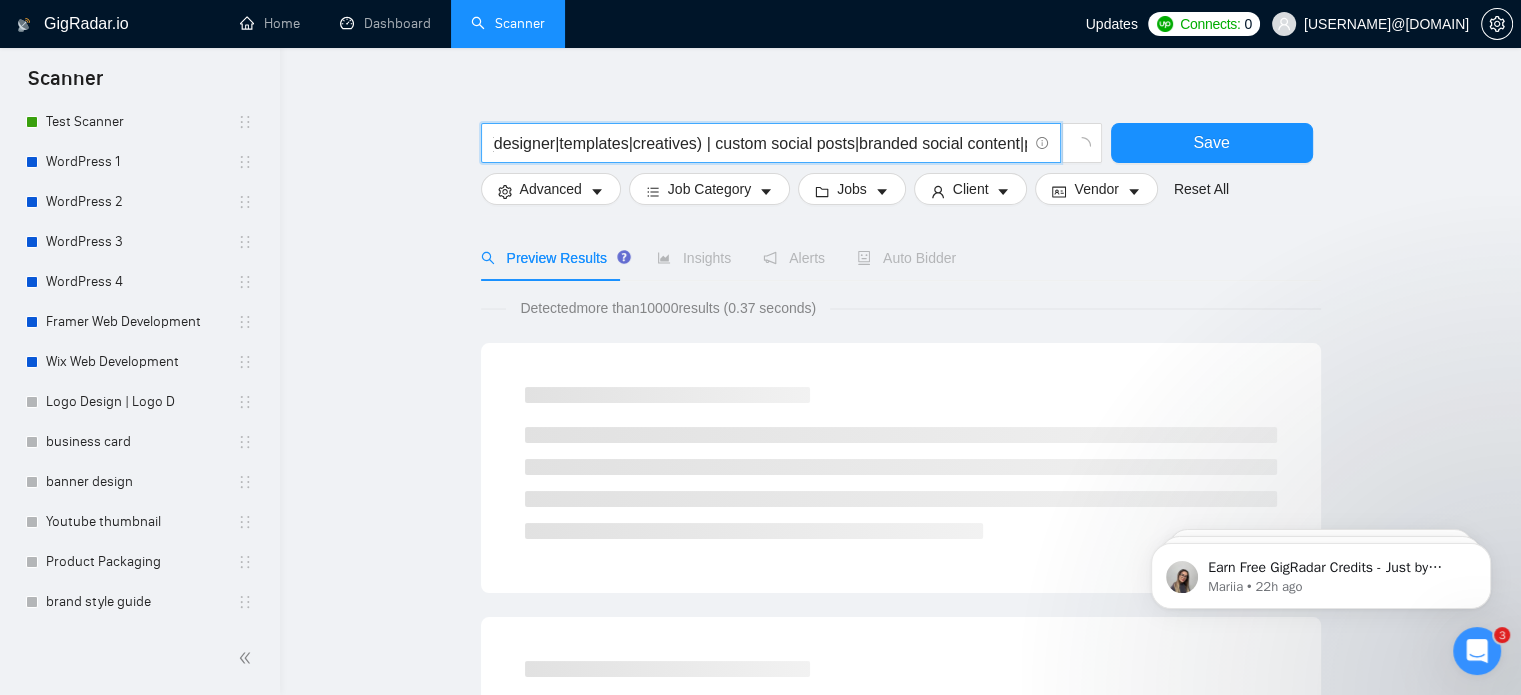 scroll, scrollTop: 0, scrollLeft: 1247, axis: horizontal 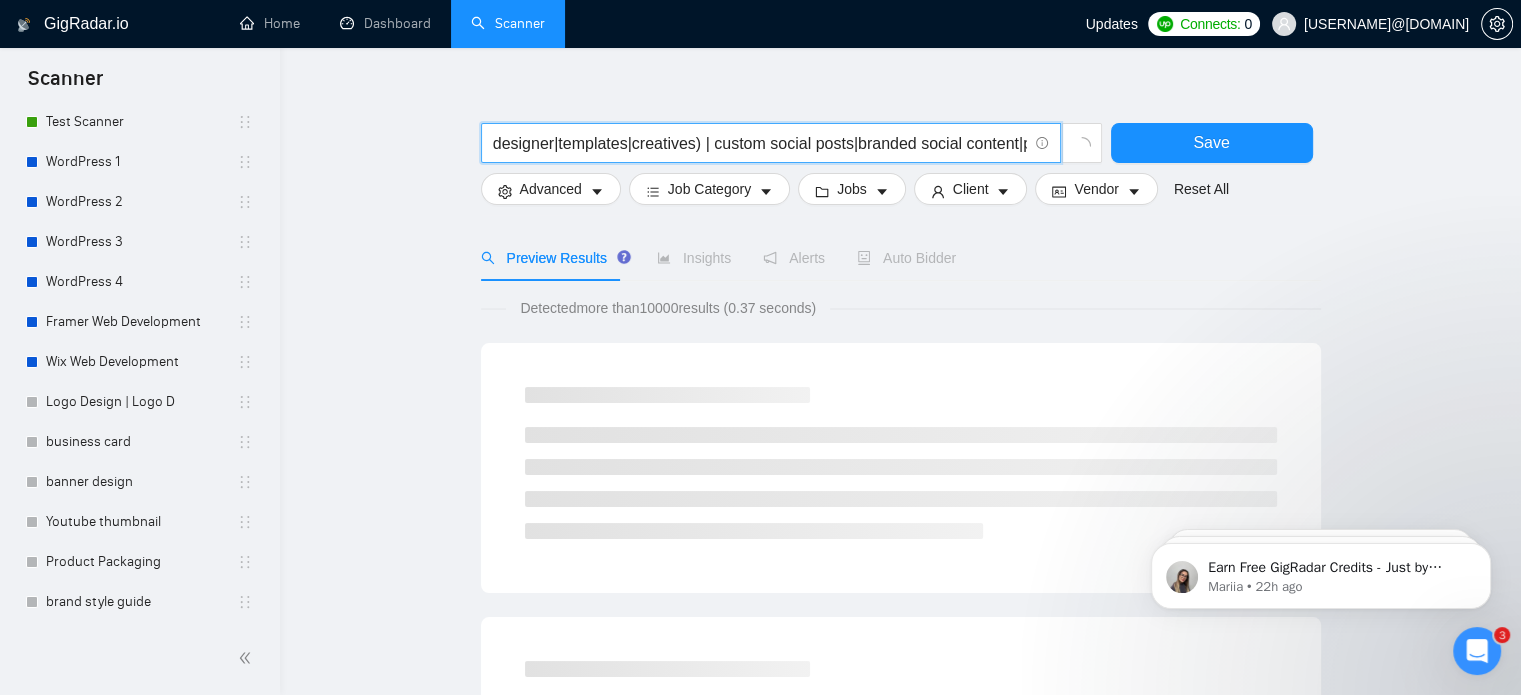 click on "(social media design | social media graphics | social media posts | instagram design | facebook post design | linkedin graphics | twitter banner | tiktok post design | social media (designer|templates|creatives) | custom social posts|branded social content|post layout design|social visuals|social media ads|canva design)" at bounding box center (760, 143) 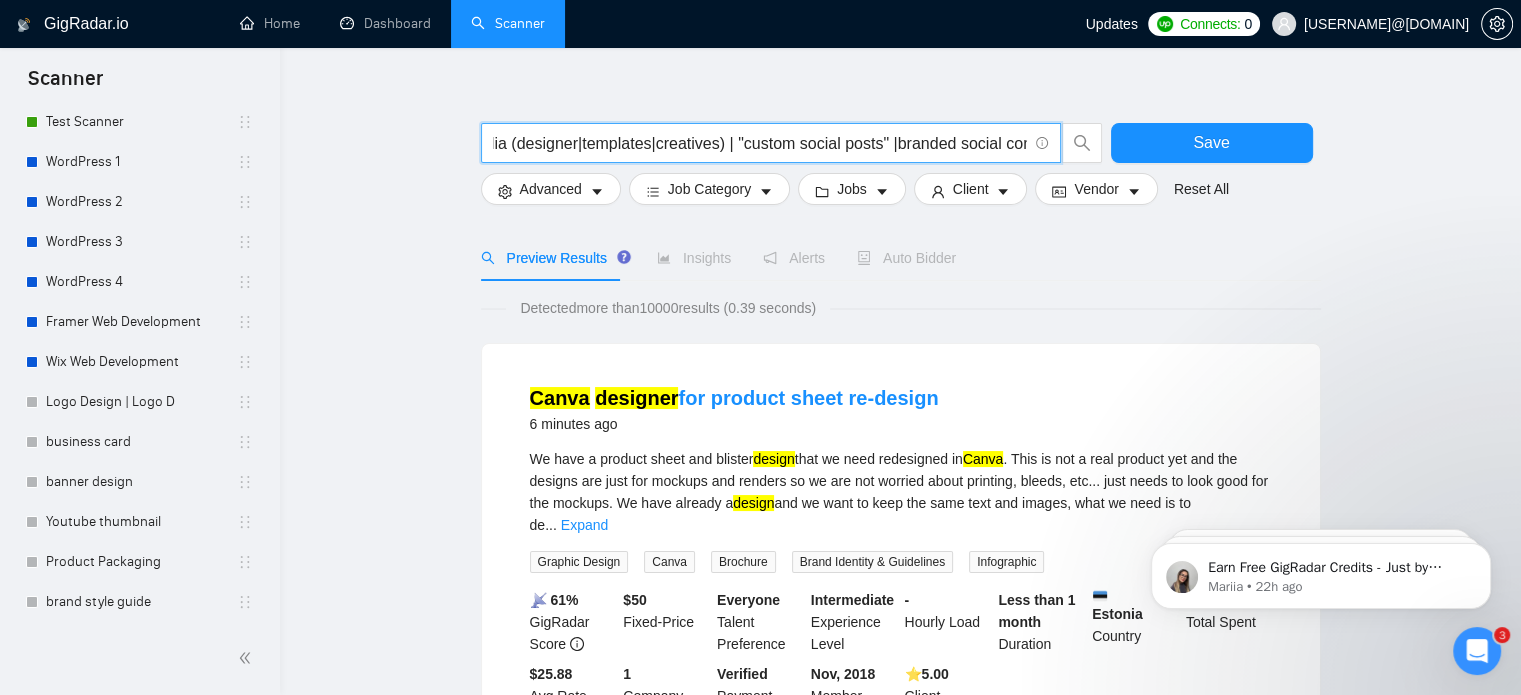 scroll, scrollTop: 0, scrollLeft: 1315, axis: horizontal 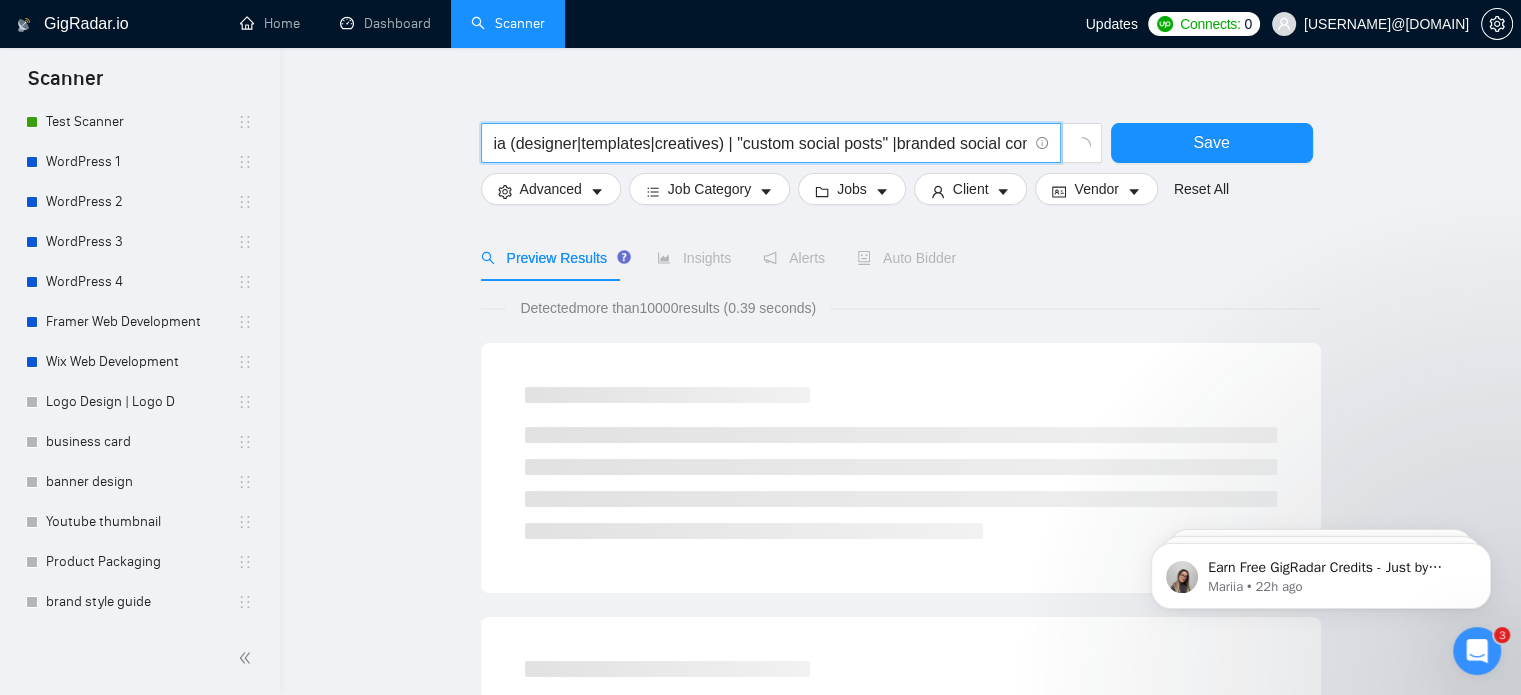 click on "("social media design" | "social media graphics" | "social media posts" | "instagram design" | "facebook post design" | "linkedin graphics" | "twitter banner" | "tiktok post design" | social media (designer|templates|creatives) | "custom social posts" |branded social content|post layout design|social visuals|social media ads|canva design)" at bounding box center (760, 143) 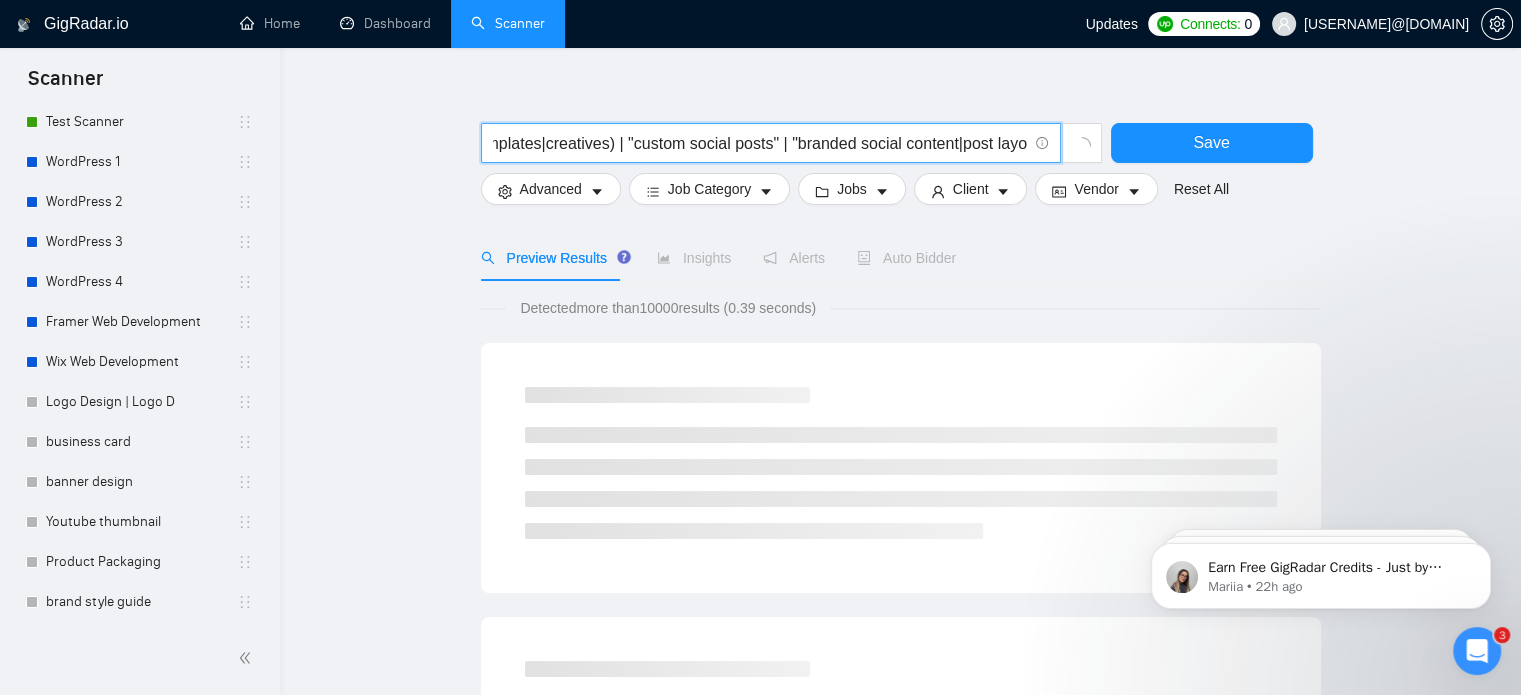 scroll, scrollTop: 0, scrollLeft: 1430, axis: horizontal 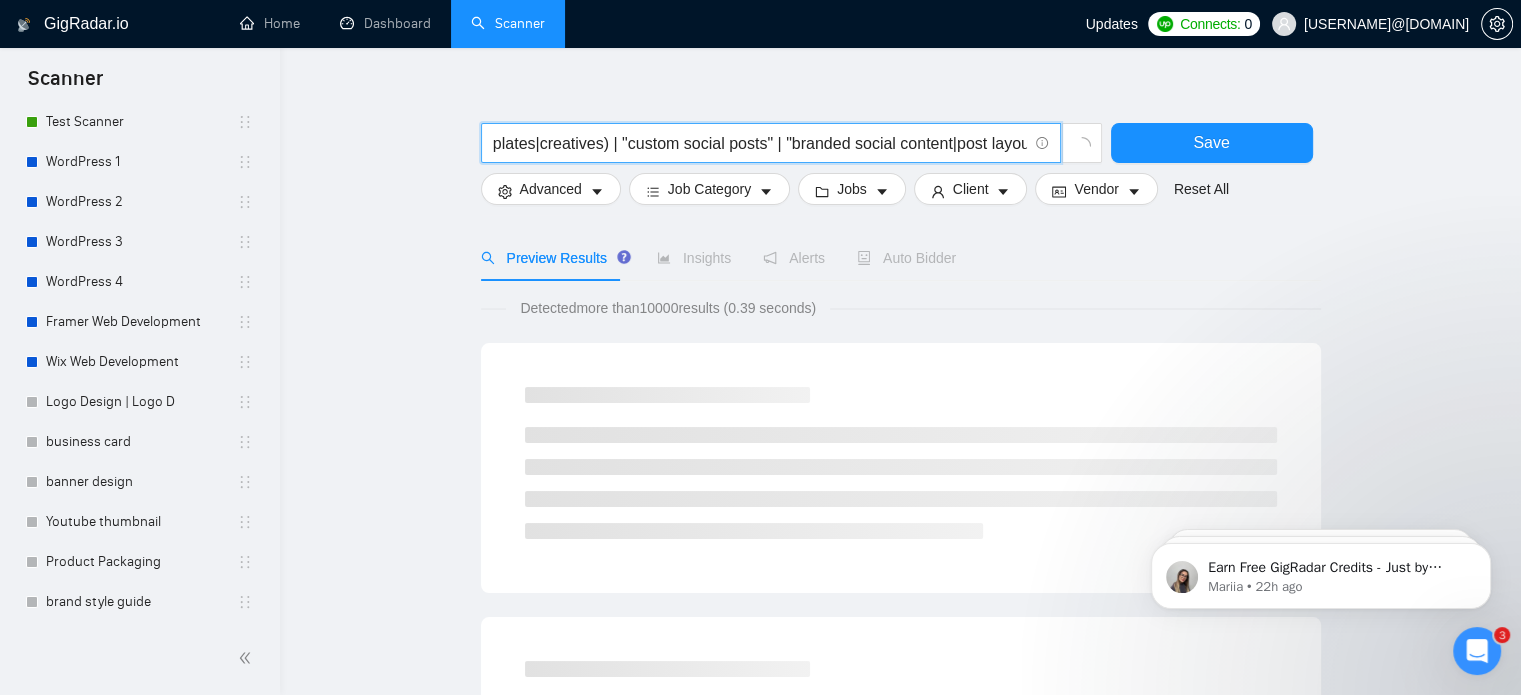 click on "("social media design" | "social media graphics" | "social media posts" | "instagram design" | "facebook post design" | "linkedin graphics" | "twitter banner" | "tiktok post design" | social media (designer|templates|creatives) | "custom social posts" | "branded social content|post layout design|social visuals|social media ads|canva design)" at bounding box center (760, 143) 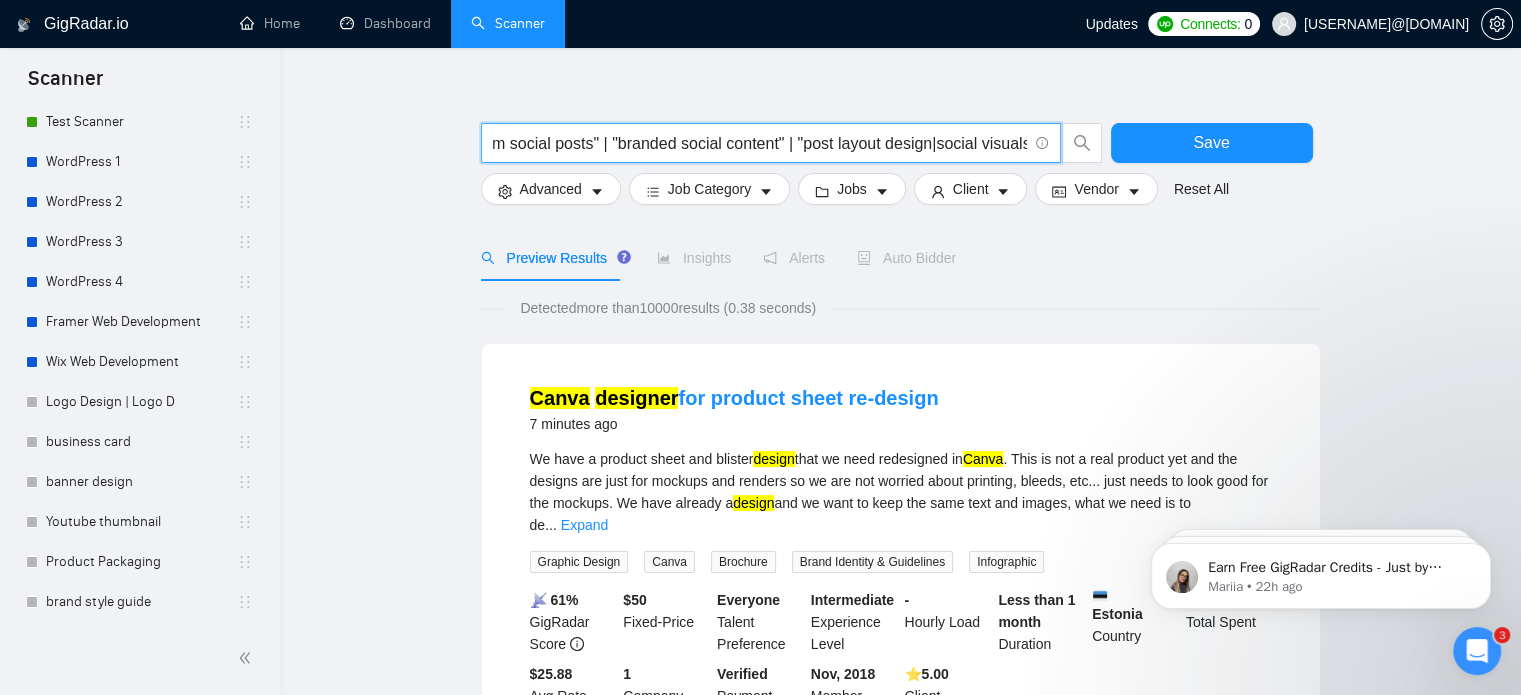 scroll, scrollTop: 0, scrollLeft: 1612, axis: horizontal 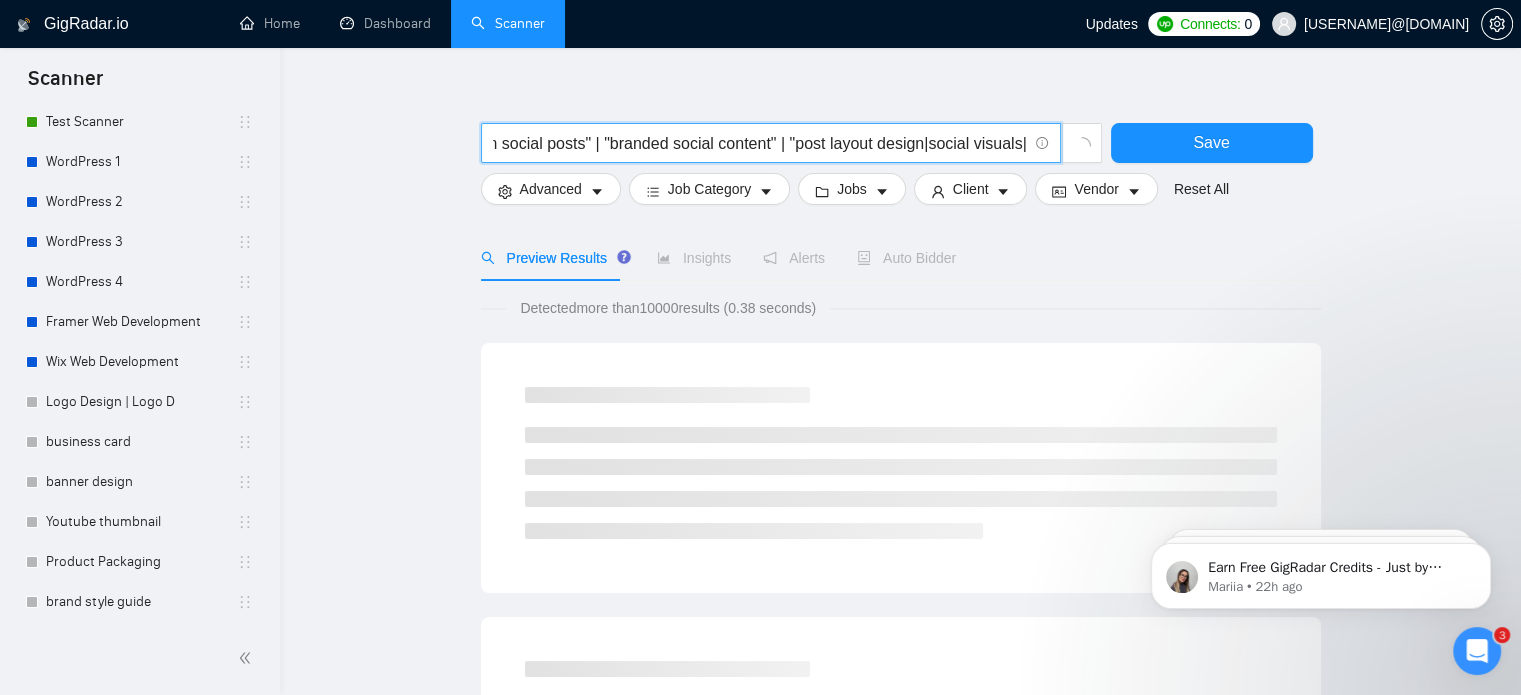 click on "("social media design" | "social media graphics" | "social media posts" | "instagram design" | "facebook post design" | "linkedin graphics" | "twitter banner" | "tiktok post design" | social media (designer|templates|creatives) | "custom social posts" | "branded social content" | "post layout design|social visuals|social media ads|canva design)" at bounding box center (760, 143) 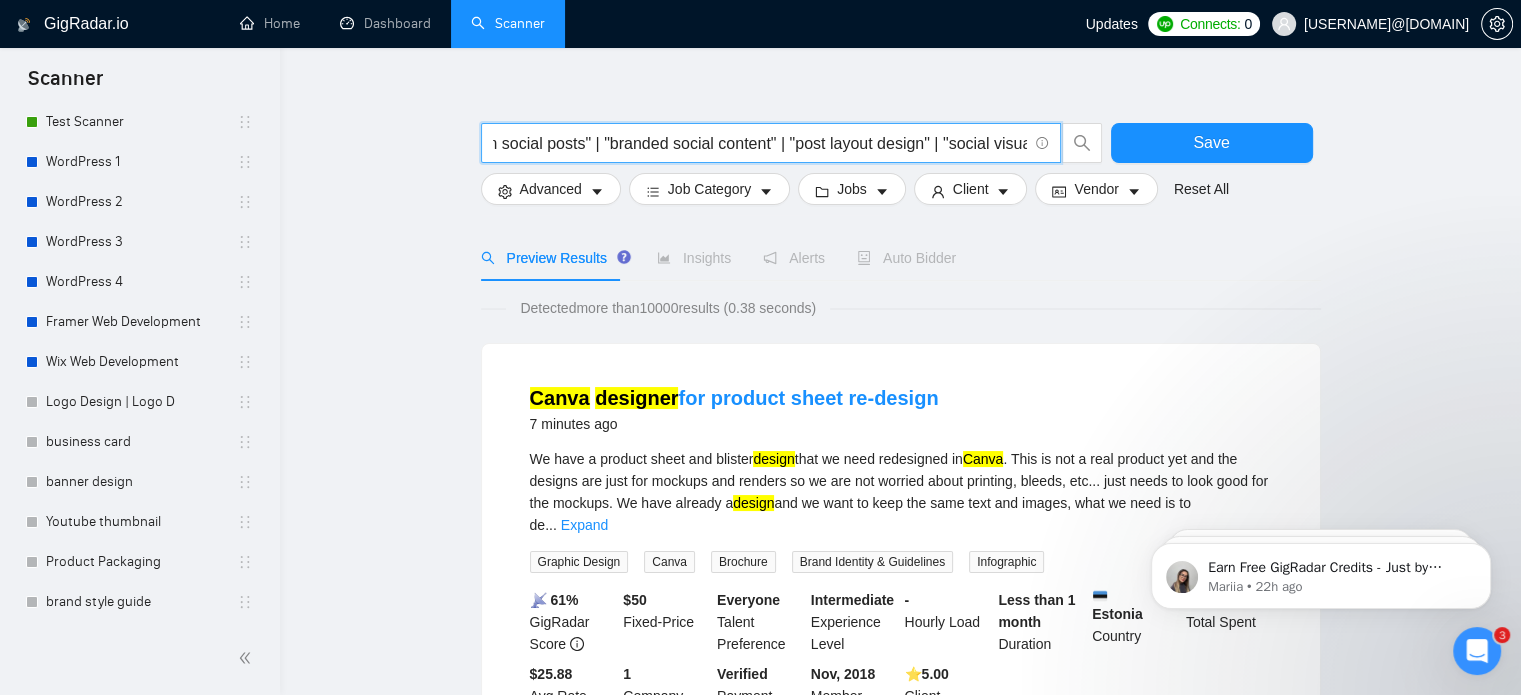 scroll, scrollTop: 0, scrollLeft: 1845, axis: horizontal 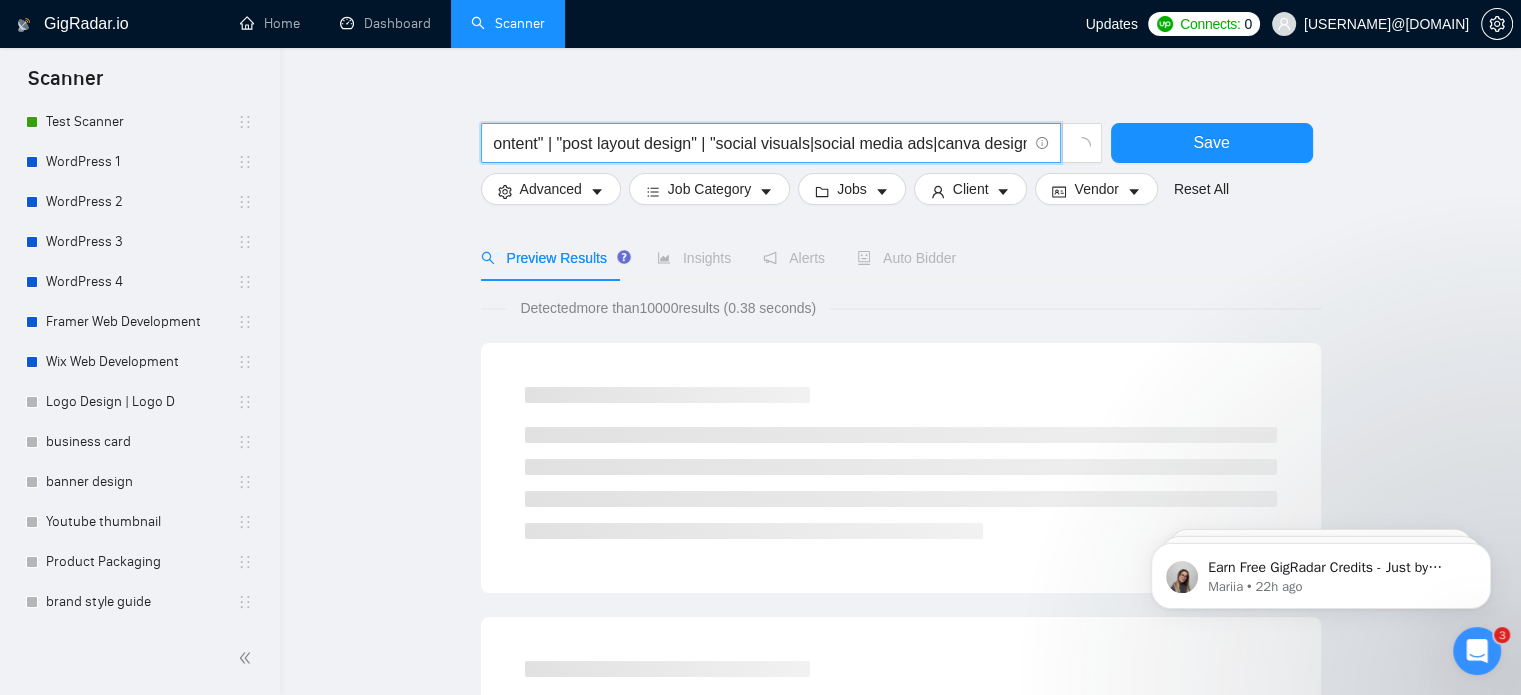 click on "("social media design" | "social media graphics" | "social media posts" | "instagram design" | "facebook post design" | "linkedin graphics" | "twitter banner" | "tiktok post design" | social media (designer|templates|creatives) | "custom social posts" | "branded social content" | "post layout design" | "social visuals|social media ads|canva design)" at bounding box center (760, 143) 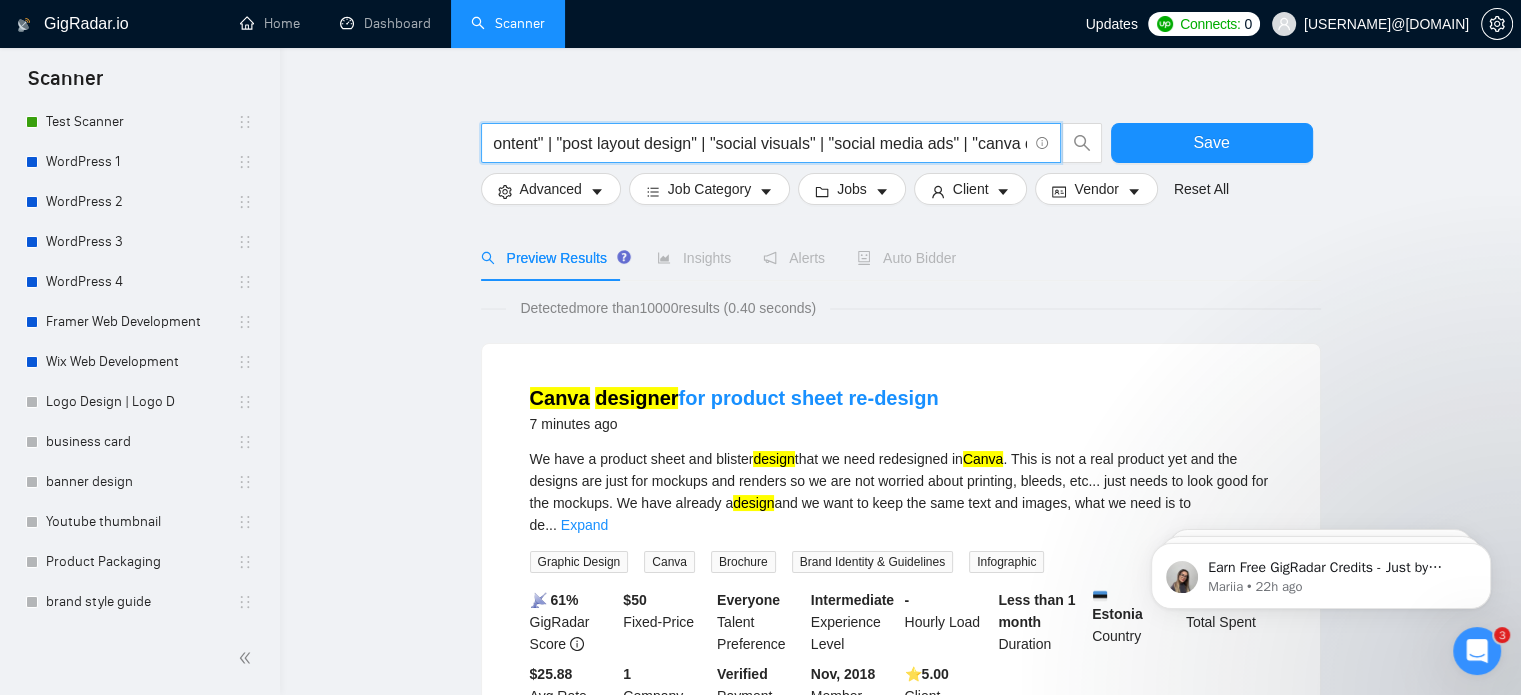 scroll, scrollTop: 0, scrollLeft: 1888, axis: horizontal 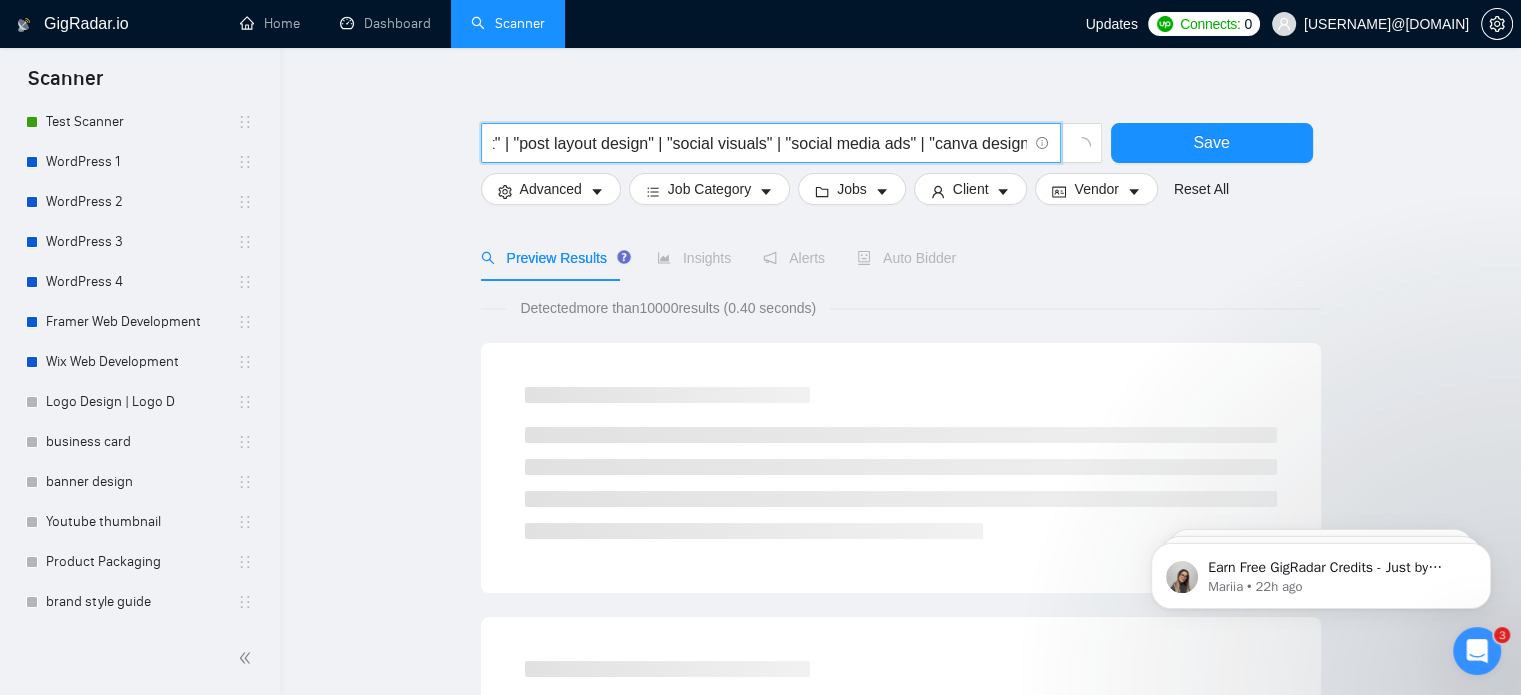 click on "("social media design" | "social media graphics" | "social media posts" | "instagram design" | "facebook post design" | "linkedin graphics" | "twitter banner" | "tiktok post design" | social media (designer|templates|creatives) | "custom social posts" | "branded social content" | "post layout design" | "social visuals" | "social media ads" | "canva design)" at bounding box center (760, 143) 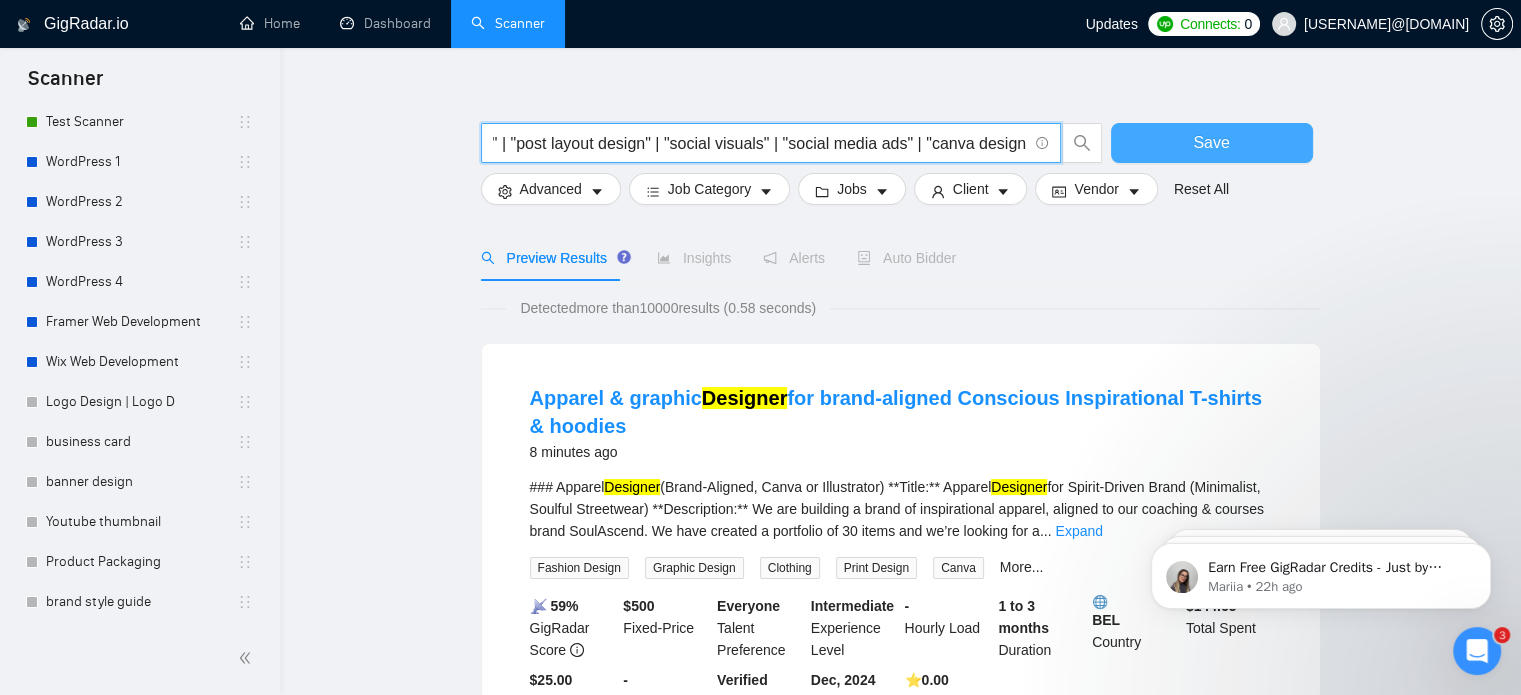 type on "("social media design" | "social media graphics" | "social media posts" | "instagram design" | "facebook post design" | "linkedin graphics" | "twitter banner" | "tiktok post design" | social media (designer|templates|creatives) | "custom social posts" | "branded social content" | "post layout design" | "social visuals" | "social media ads" | "canva design")" 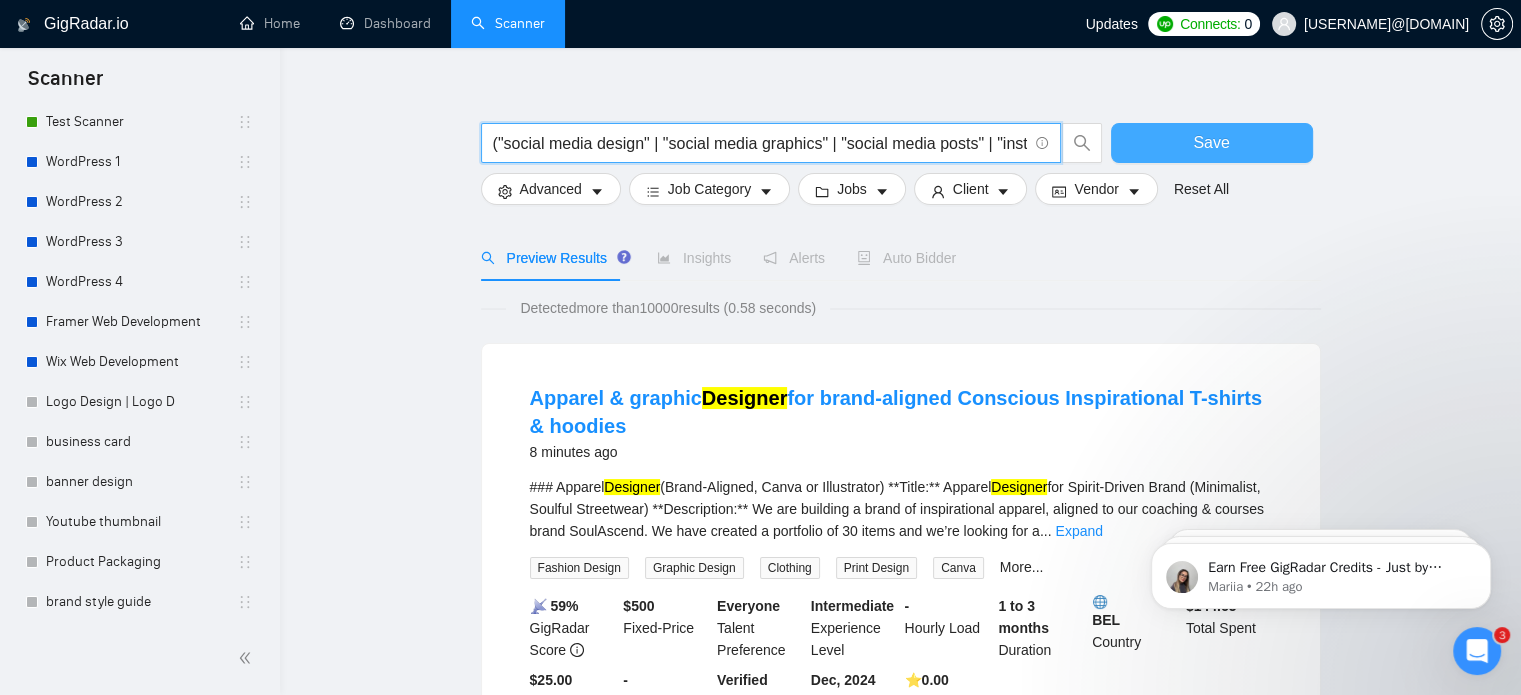 click on "Save" at bounding box center [1211, 142] 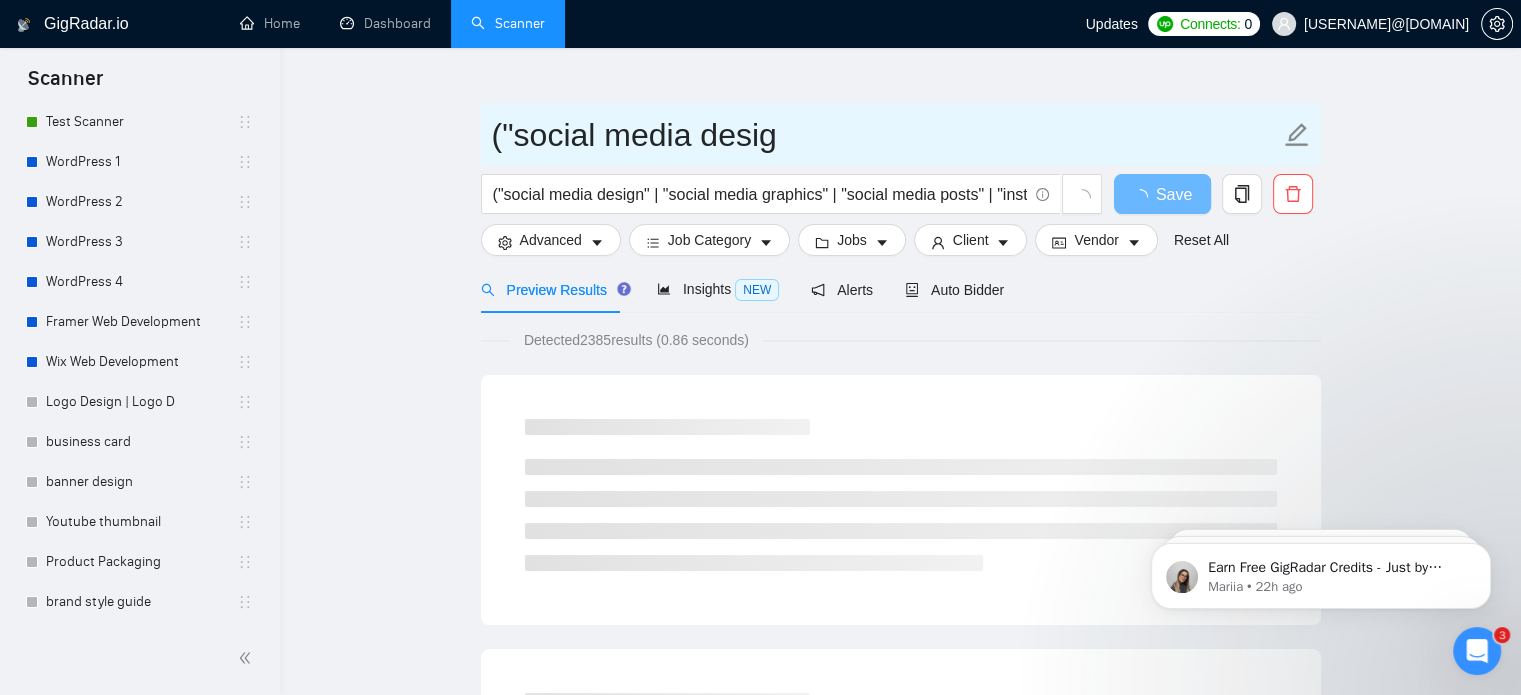 click on "("social media desig" at bounding box center (886, 135) 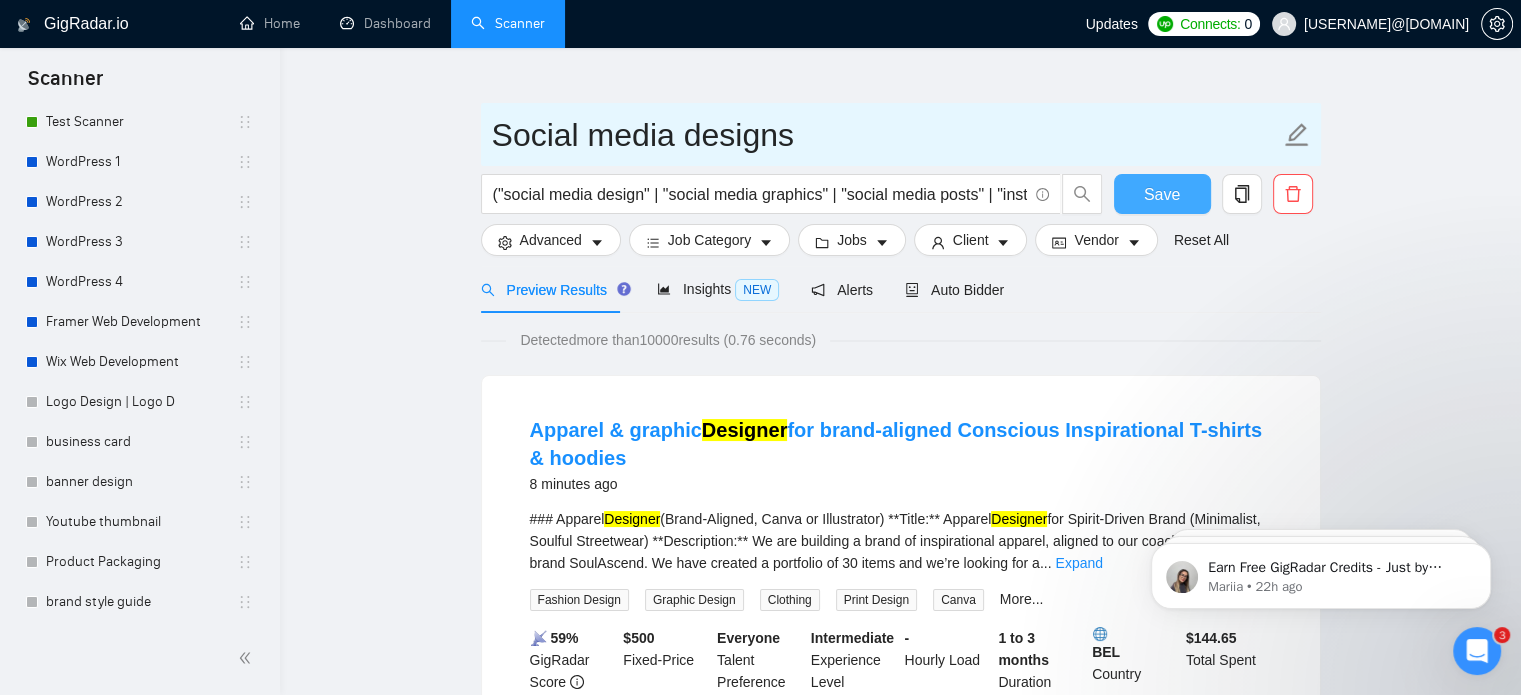 type on "Social media designs" 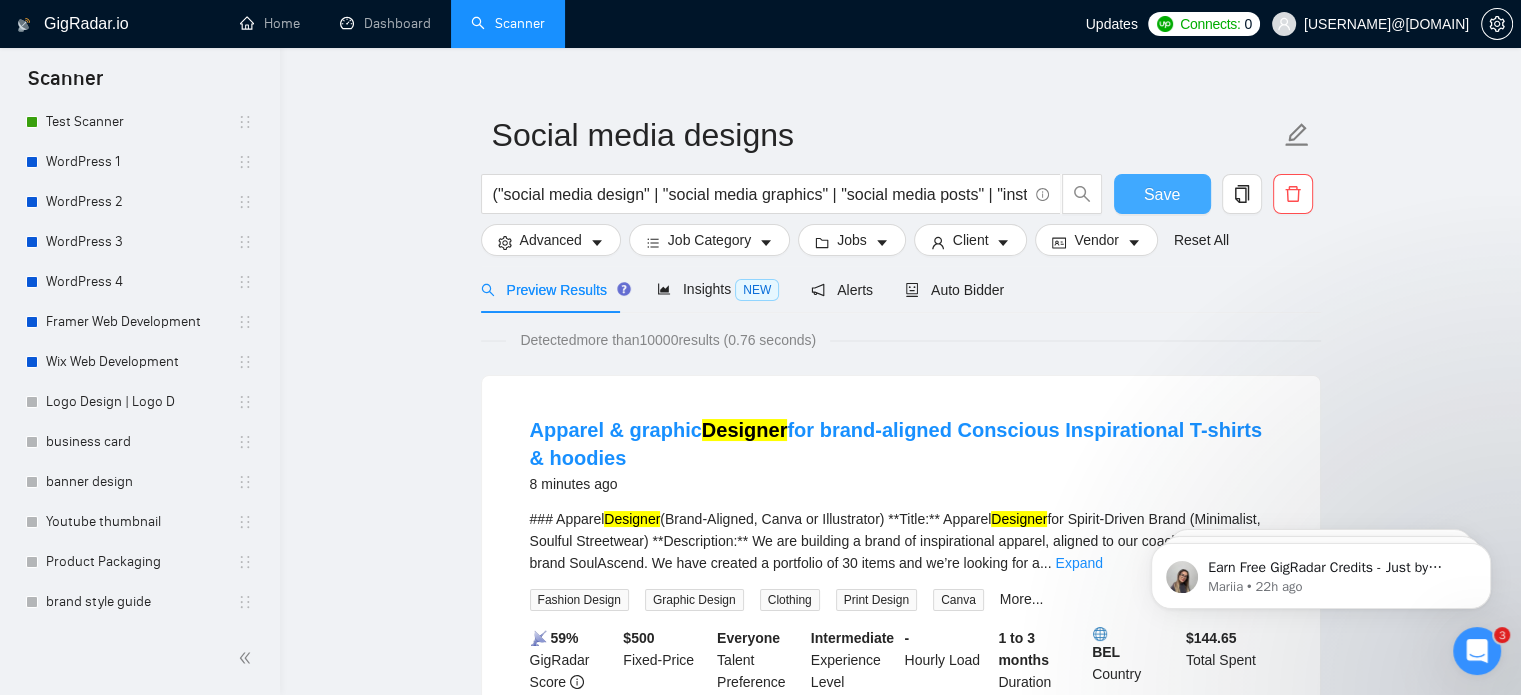click on "Save" at bounding box center (1162, 194) 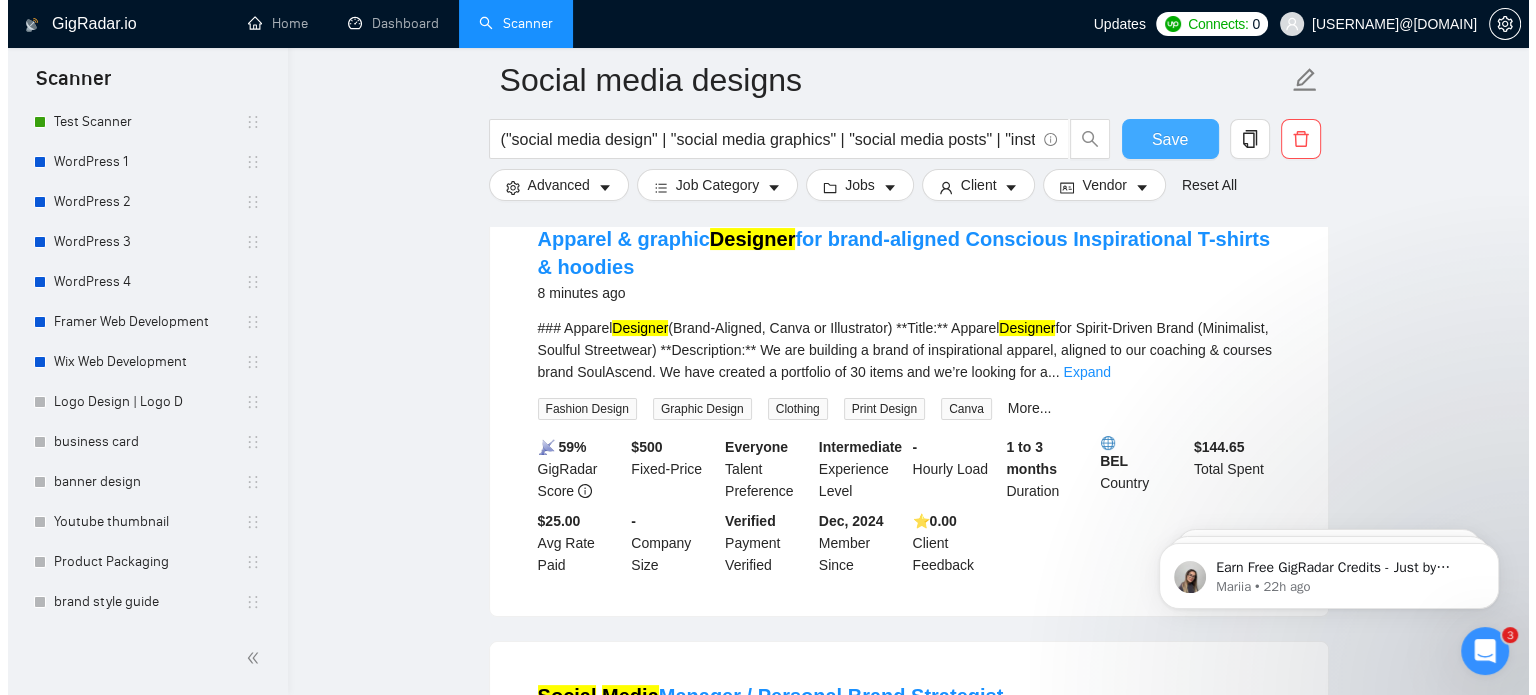scroll, scrollTop: 236, scrollLeft: 0, axis: vertical 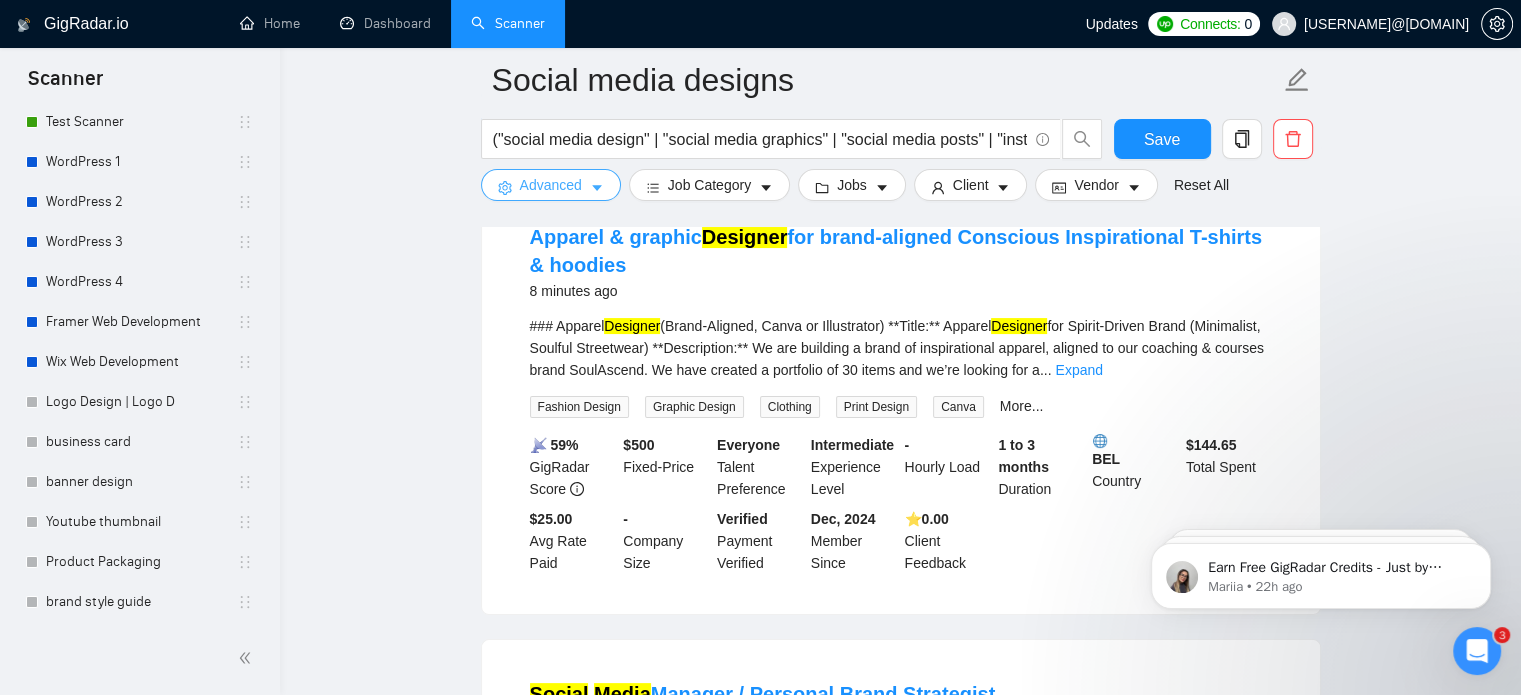 click on "Advanced" at bounding box center [551, 185] 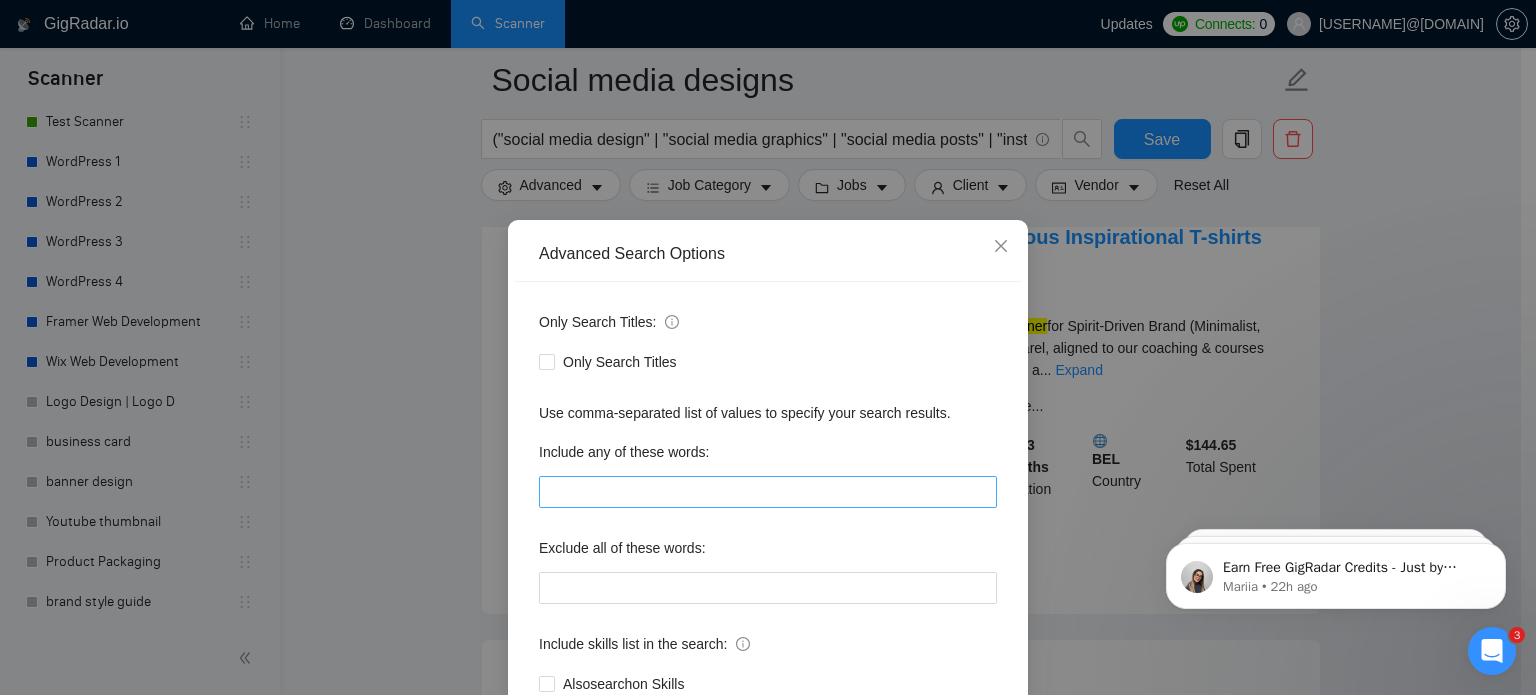 click on "Only Search Titles:   Only Search Titles Use comma-separated list of values to specify your search results. Include any of these words: Exclude all of these words: Include skills list in the search:   Also  search  on Skills" at bounding box center (768, 515) 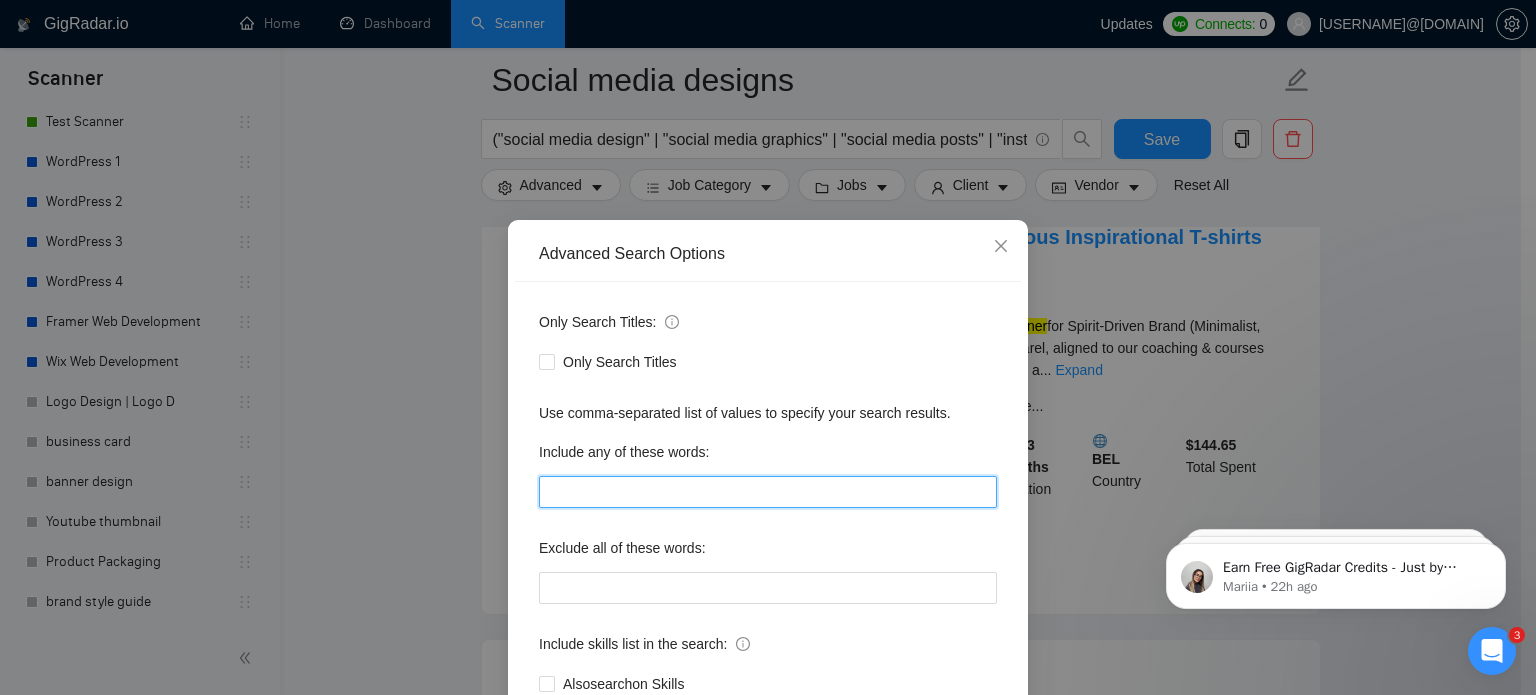 click at bounding box center (768, 492) 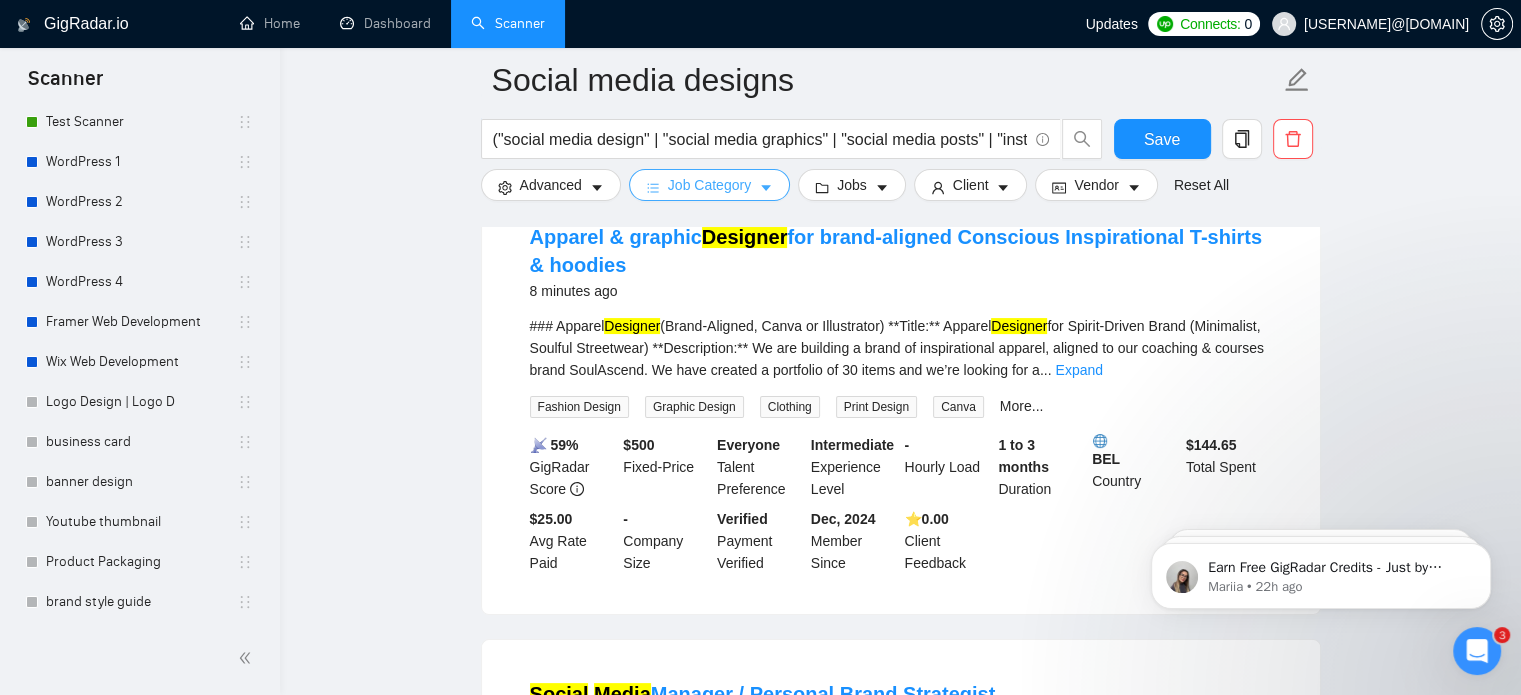 click on "Job Category" at bounding box center (709, 185) 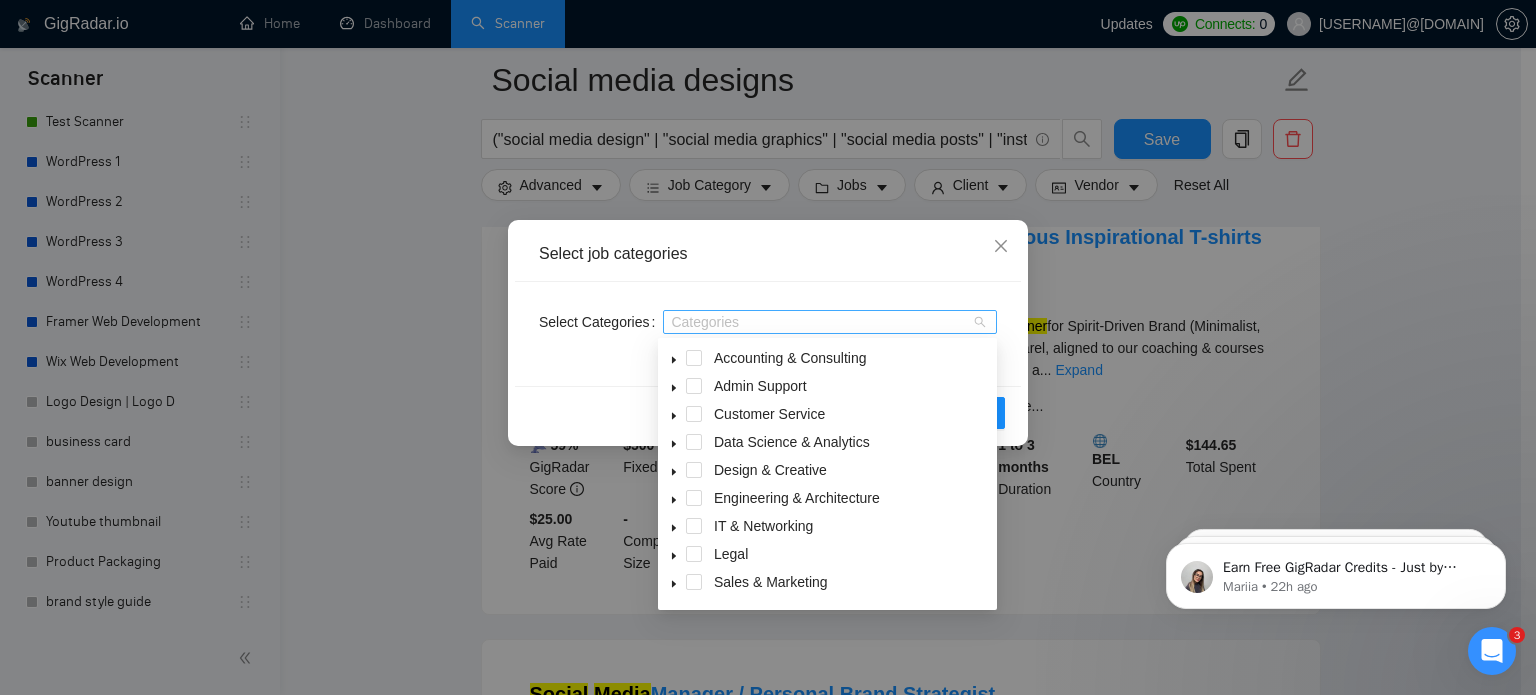 click at bounding box center [820, 322] 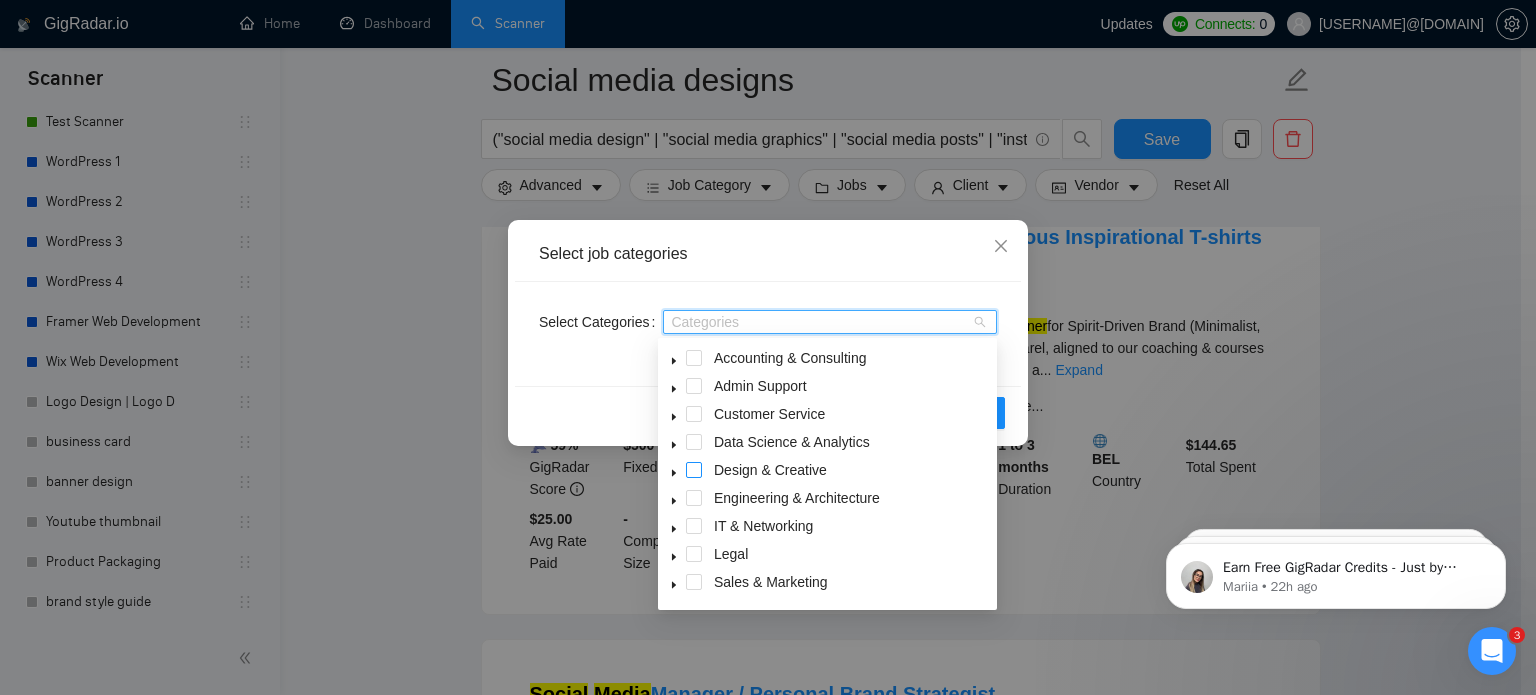 click at bounding box center [694, 470] 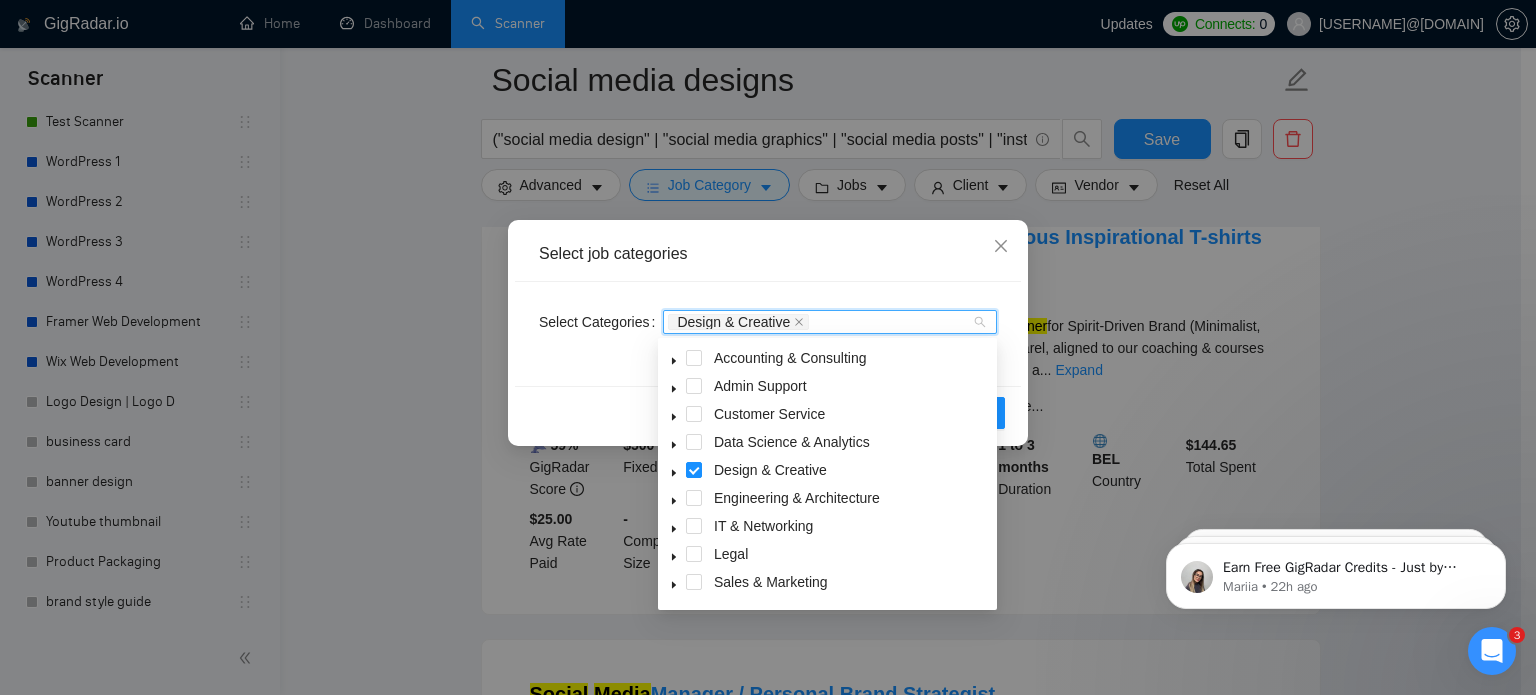 click 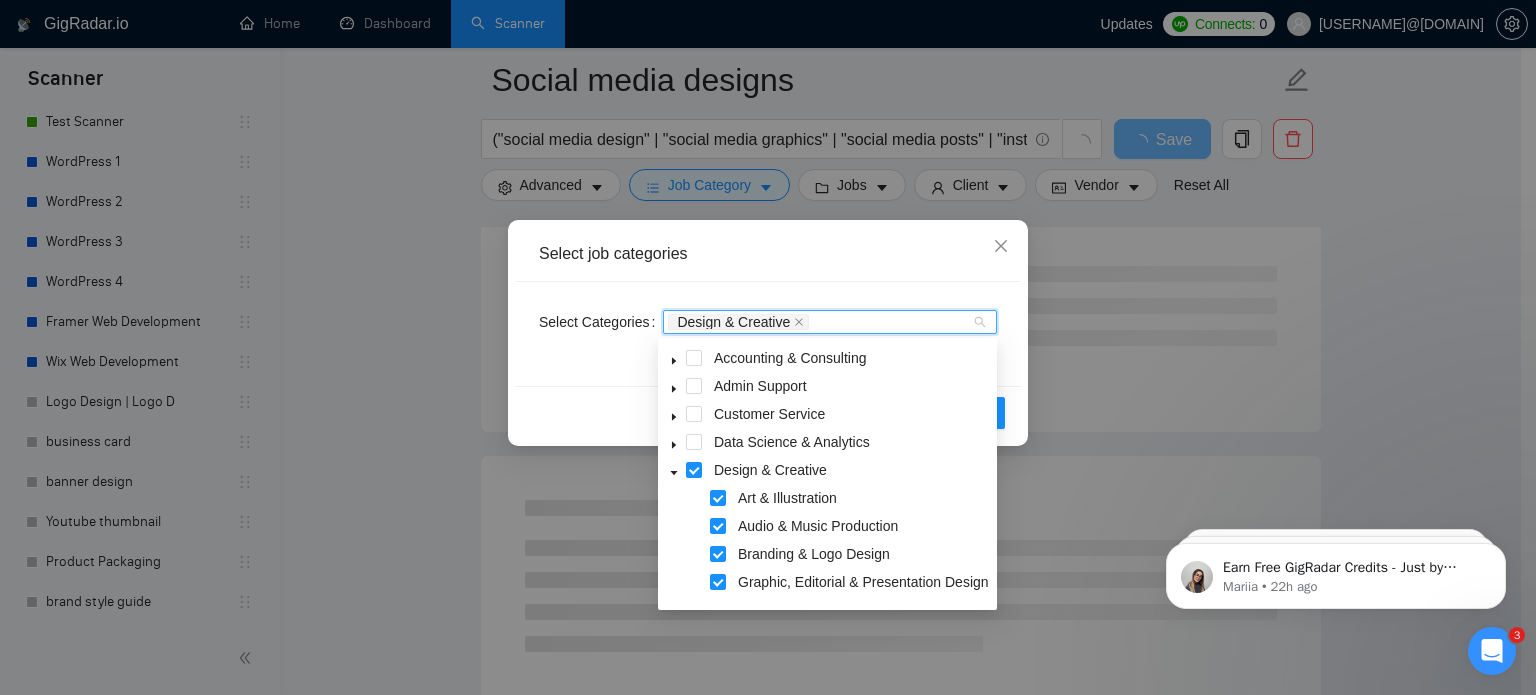 scroll, scrollTop: 25, scrollLeft: 0, axis: vertical 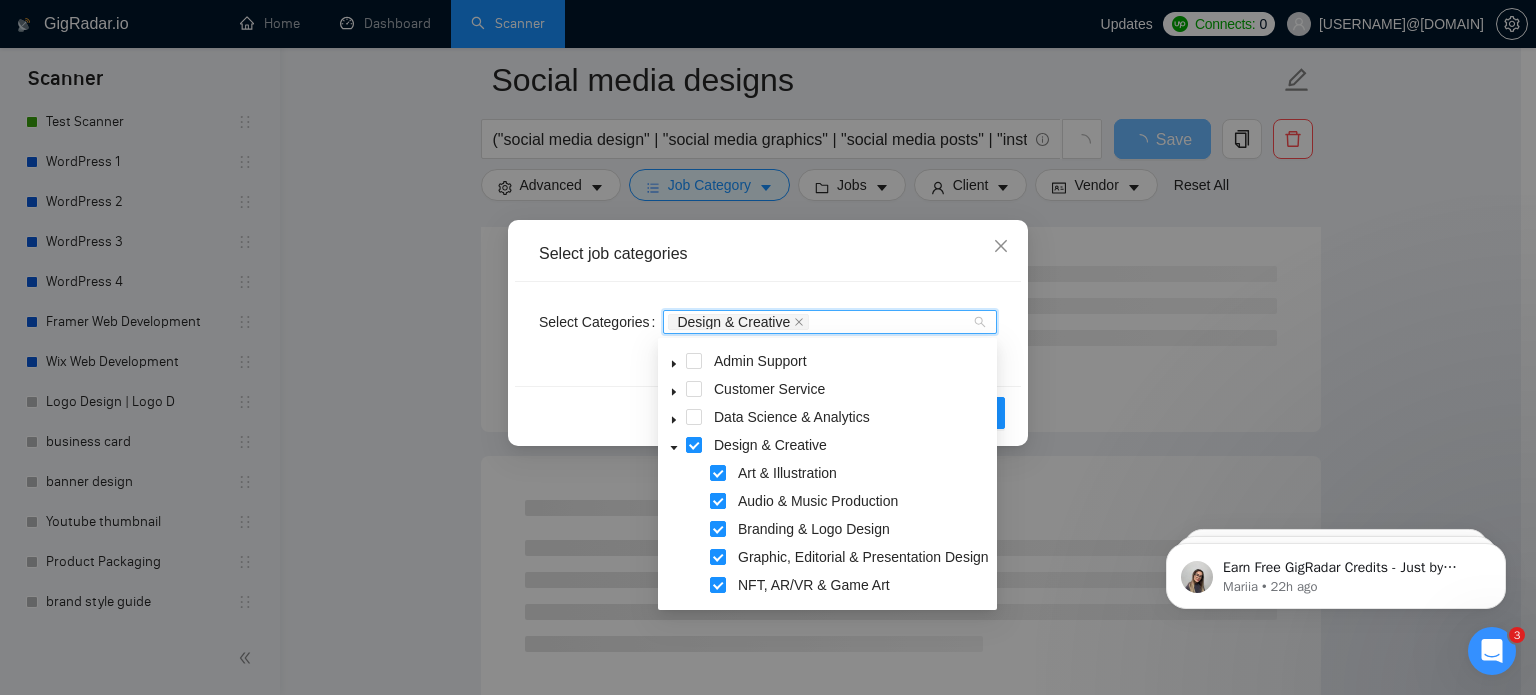 click at bounding box center [718, 501] 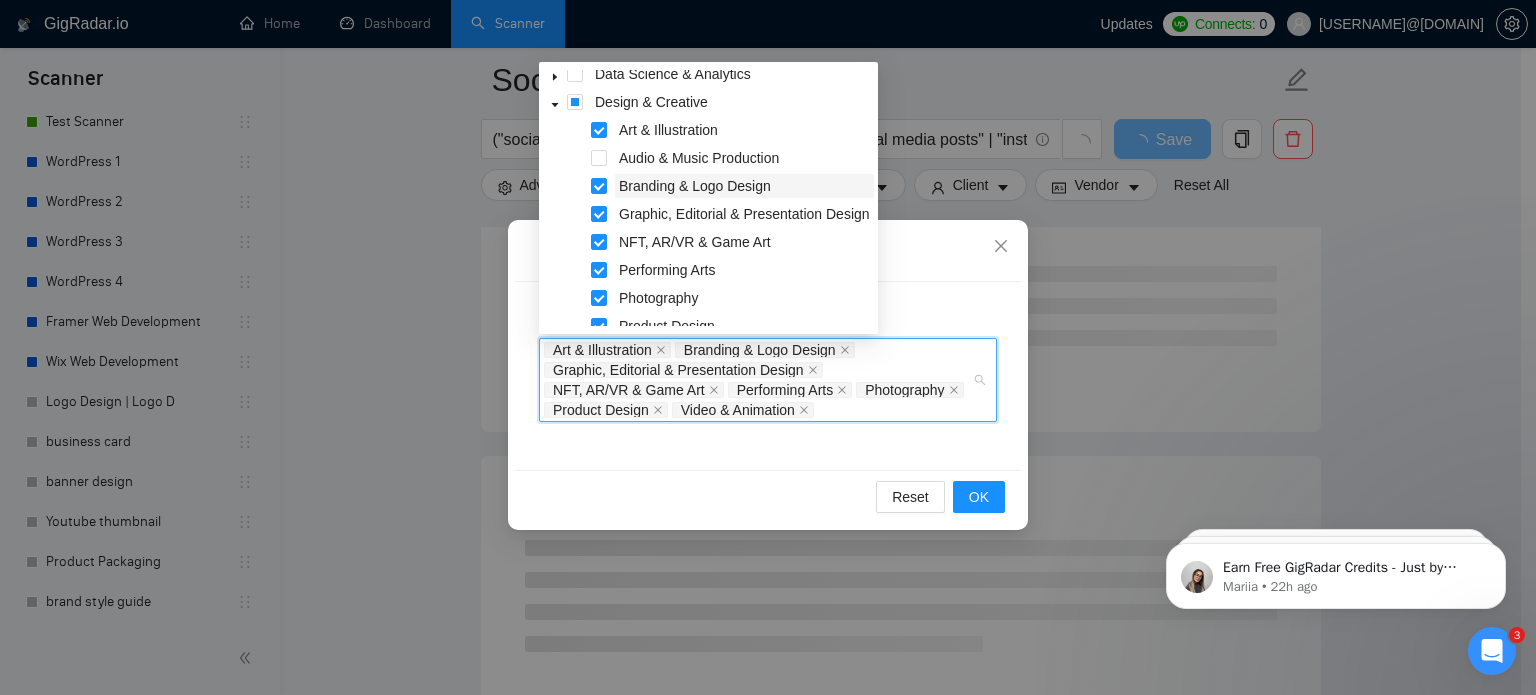 scroll, scrollTop: 92, scrollLeft: 0, axis: vertical 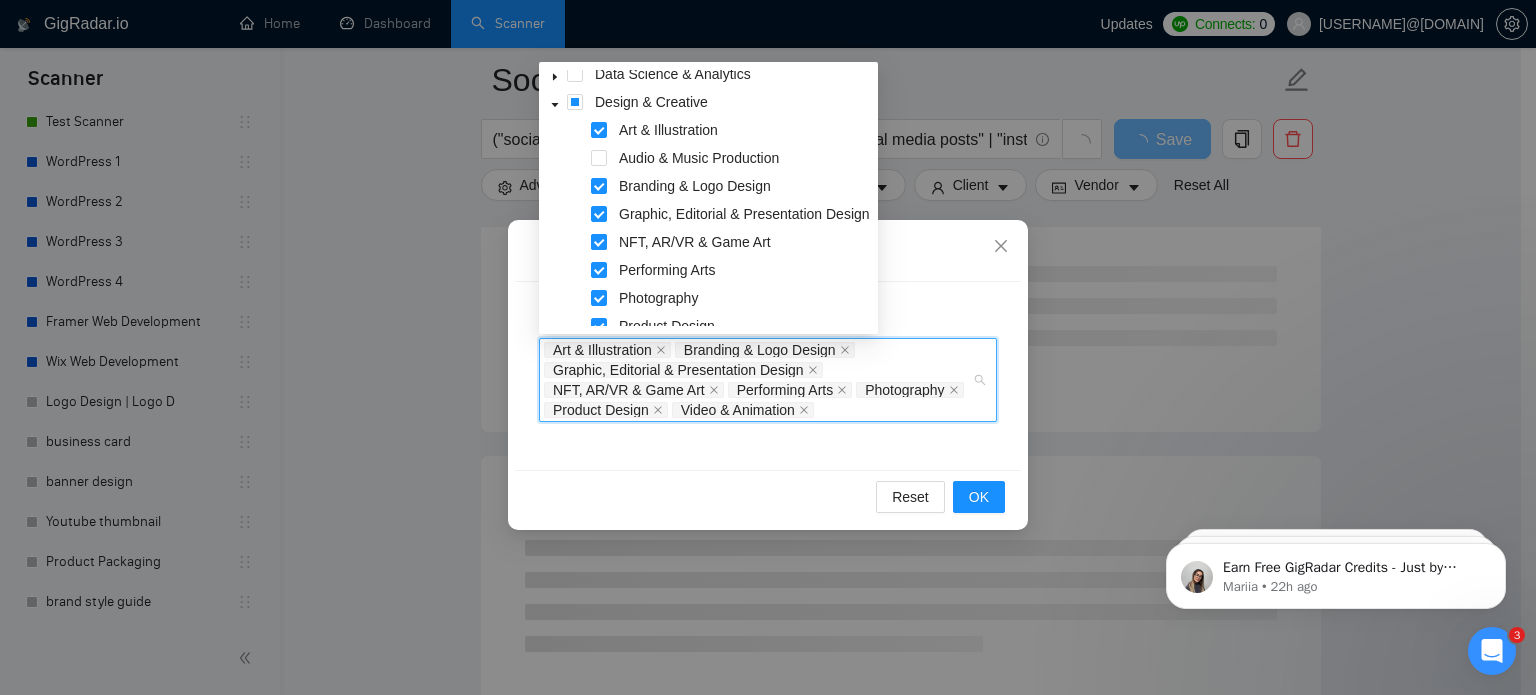 click at bounding box center (599, 242) 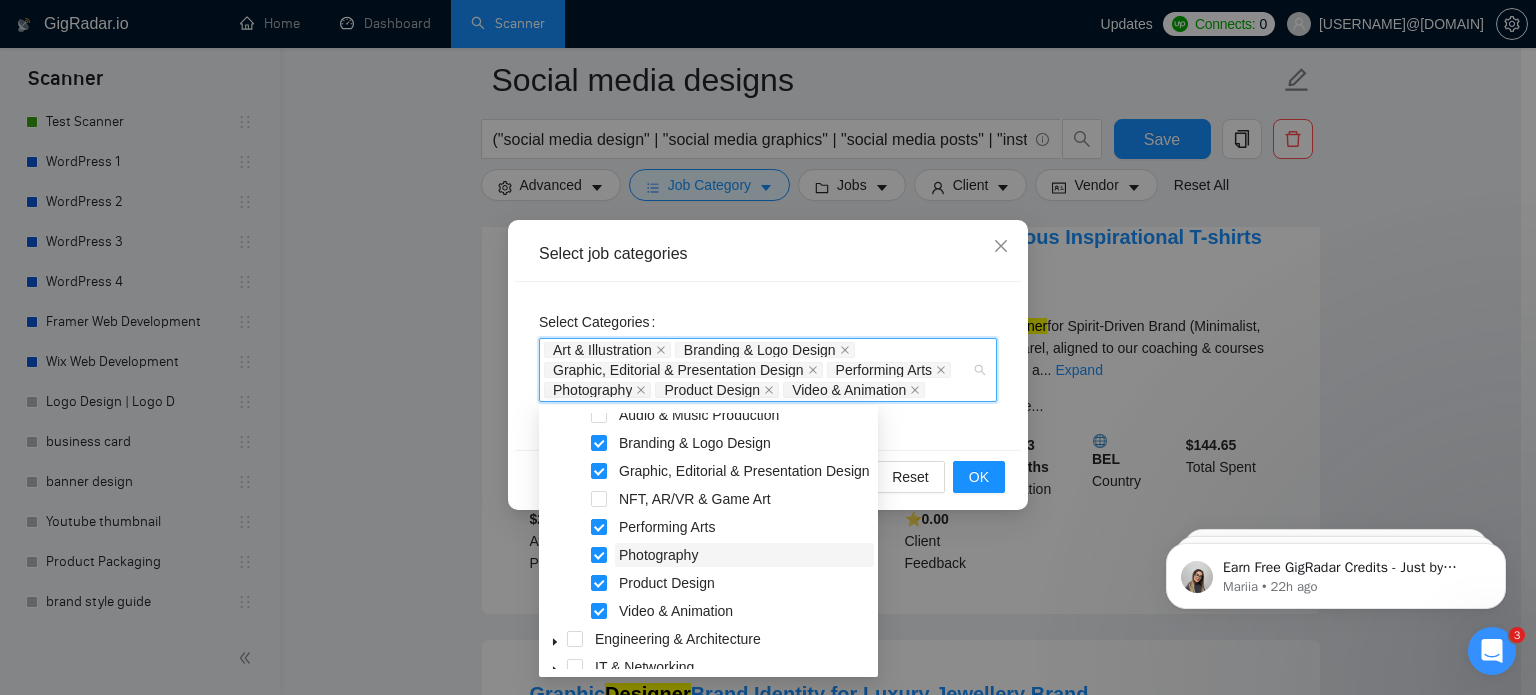 scroll, scrollTop: 182, scrollLeft: 0, axis: vertical 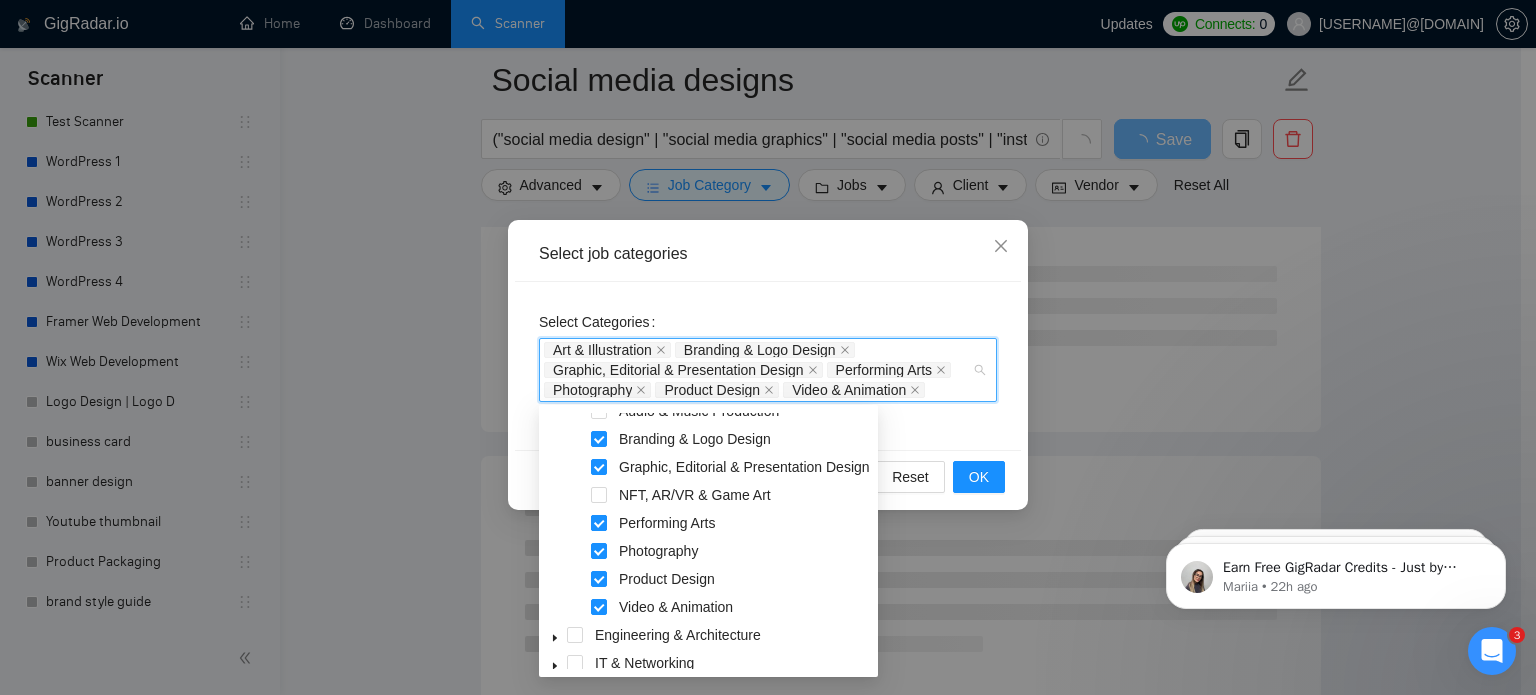 click at bounding box center (599, 523) 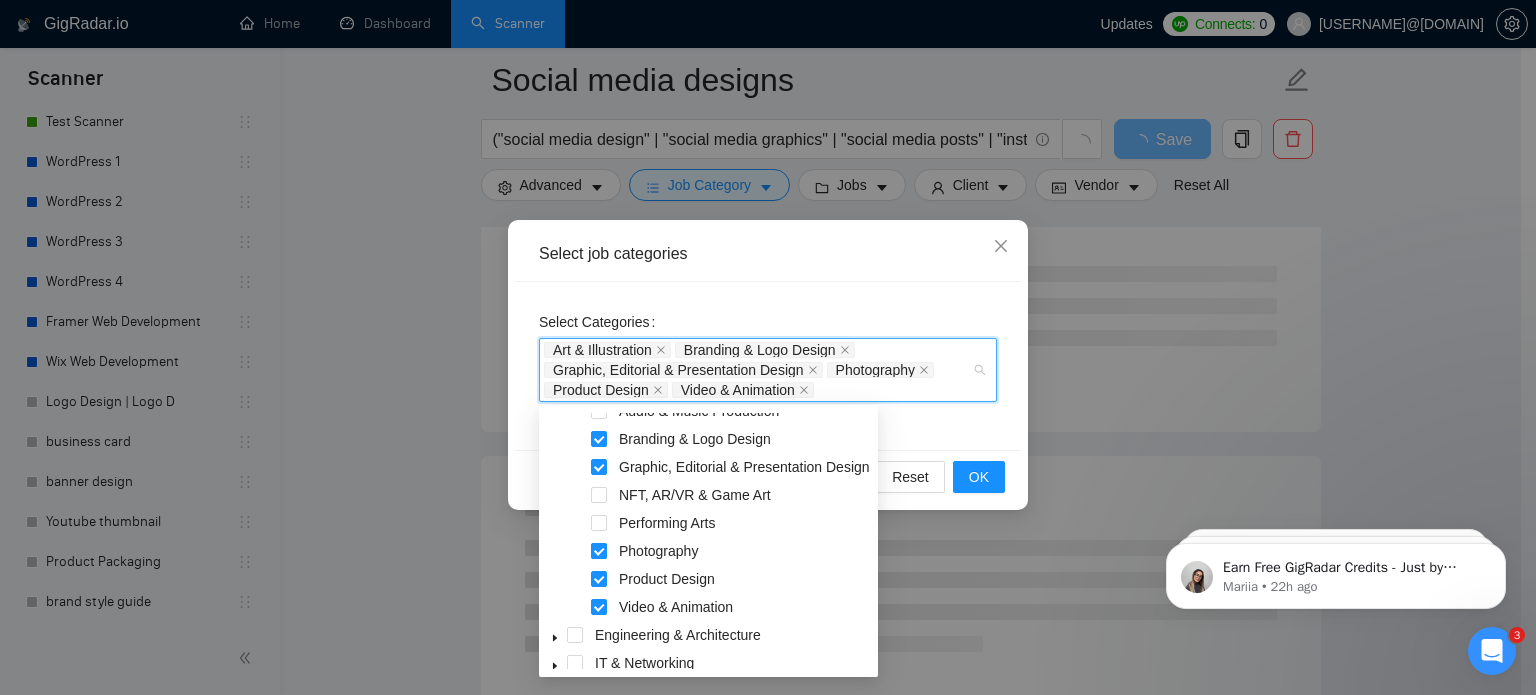 click at bounding box center (599, 551) 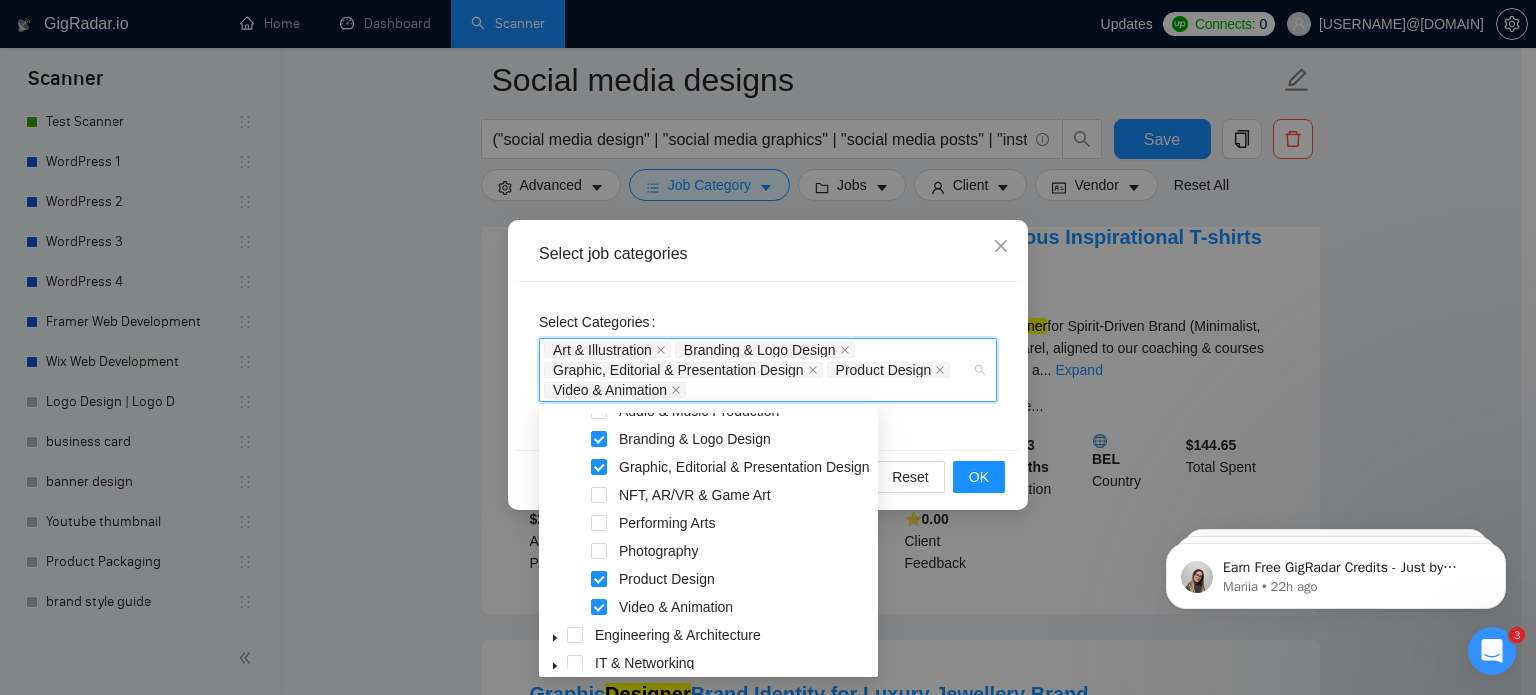 click at bounding box center (599, 579) 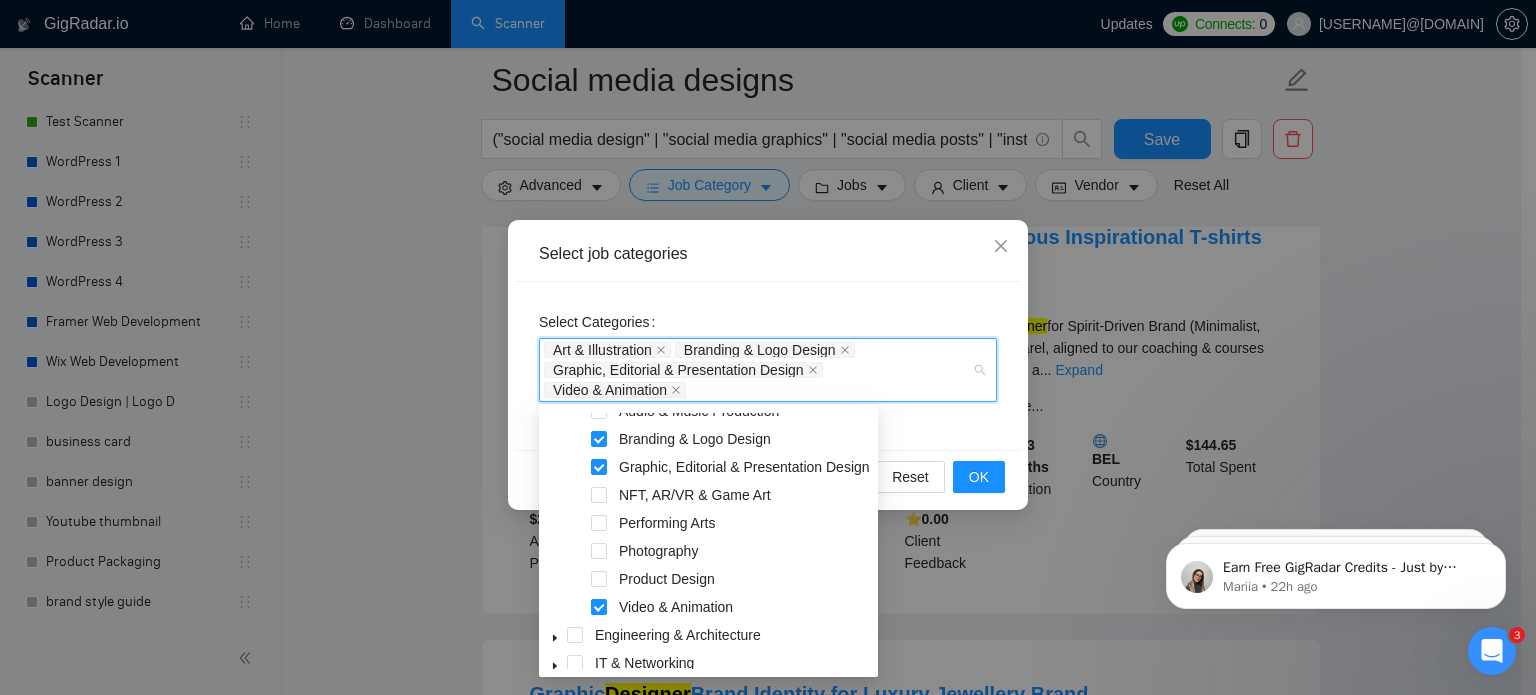 click at bounding box center (599, 607) 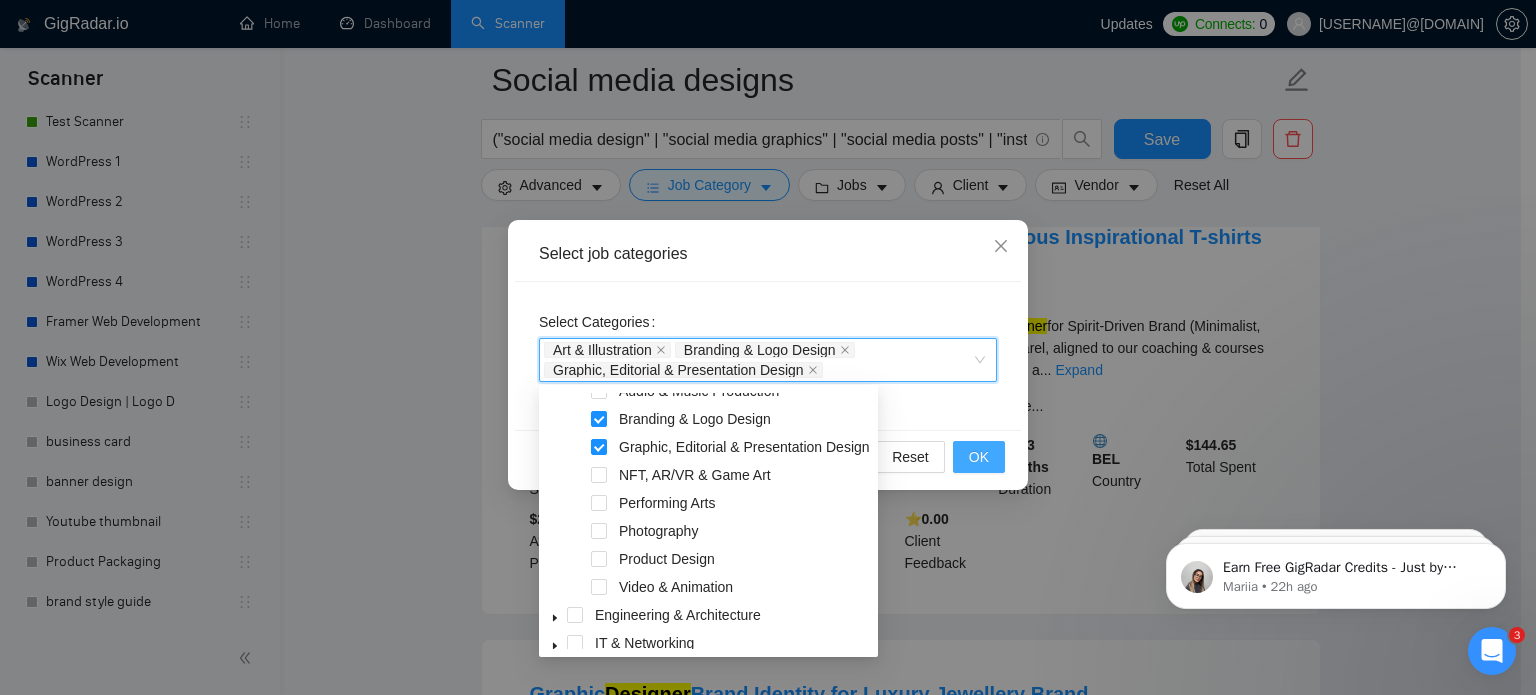 click on "OK" at bounding box center [979, 457] 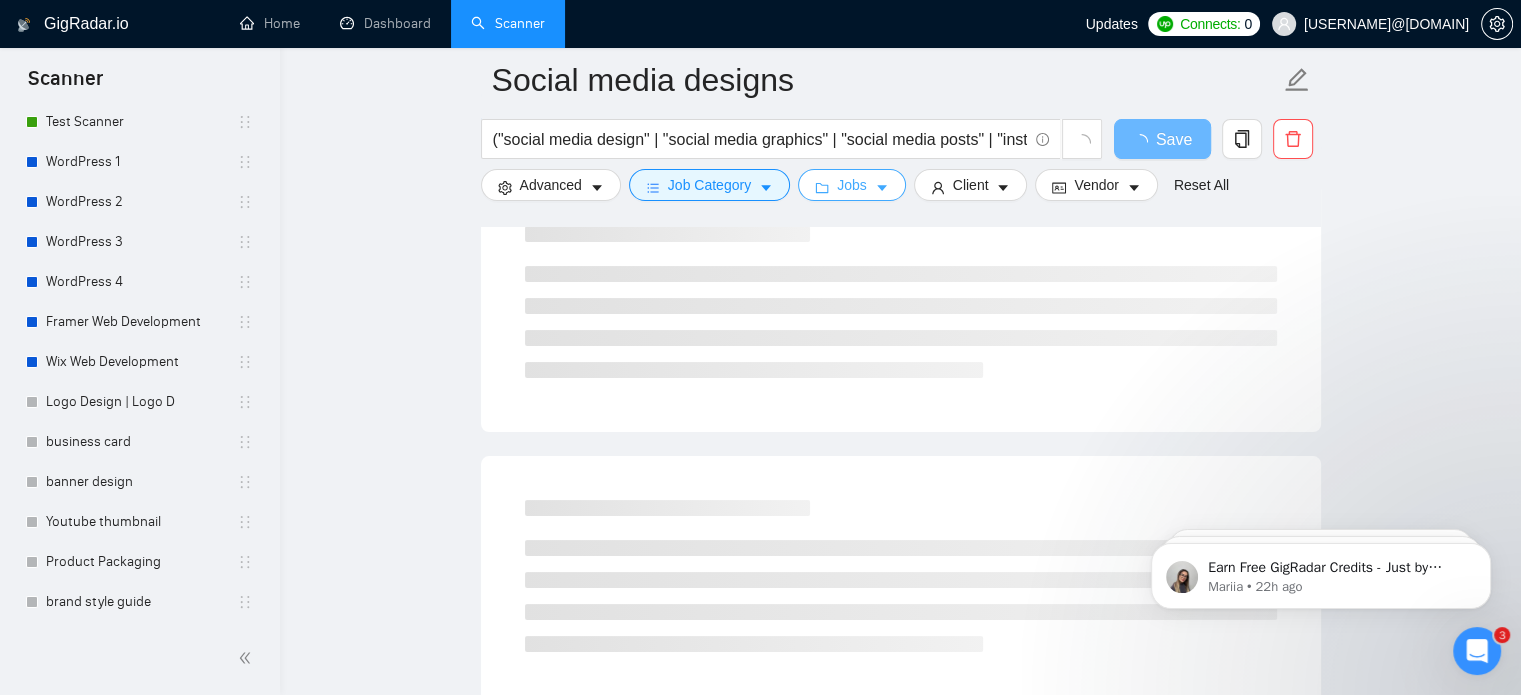 click on "Jobs" at bounding box center (852, 185) 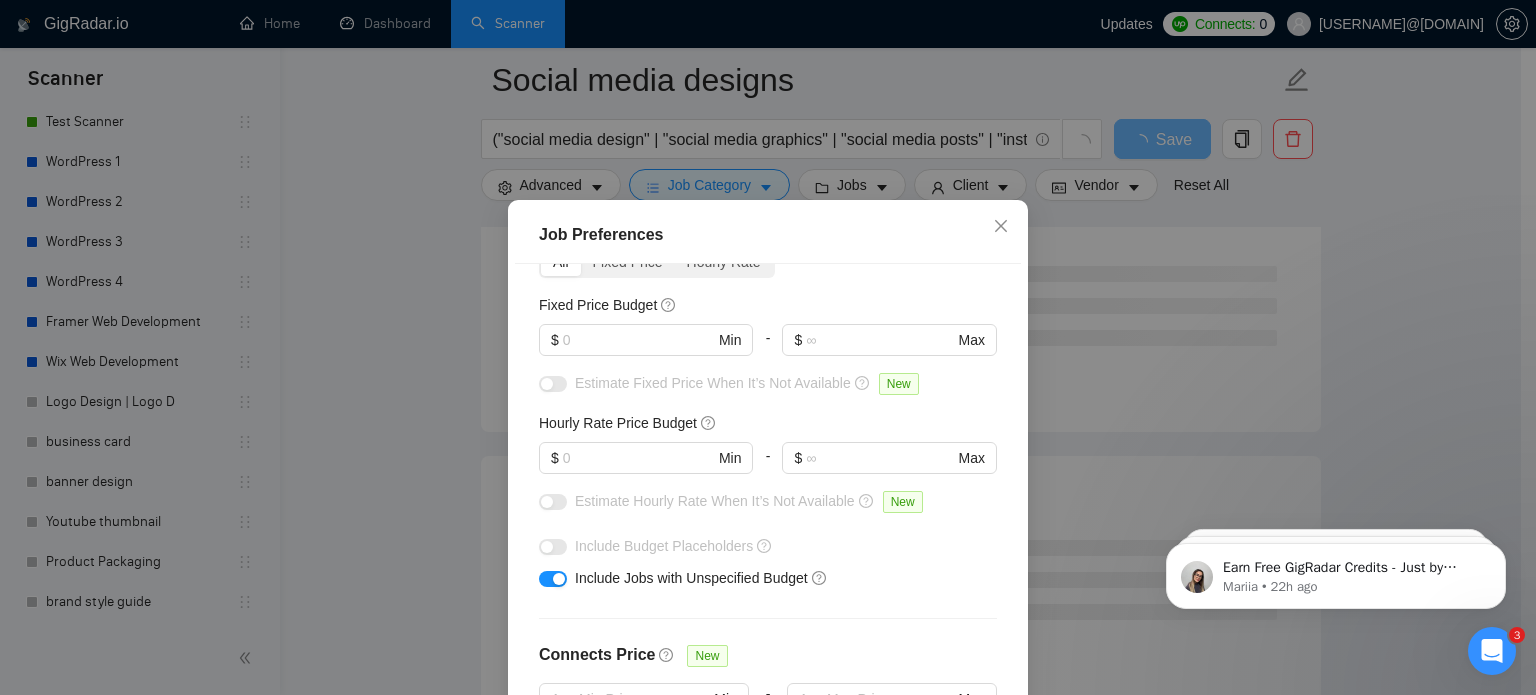 scroll, scrollTop: 116, scrollLeft: 0, axis: vertical 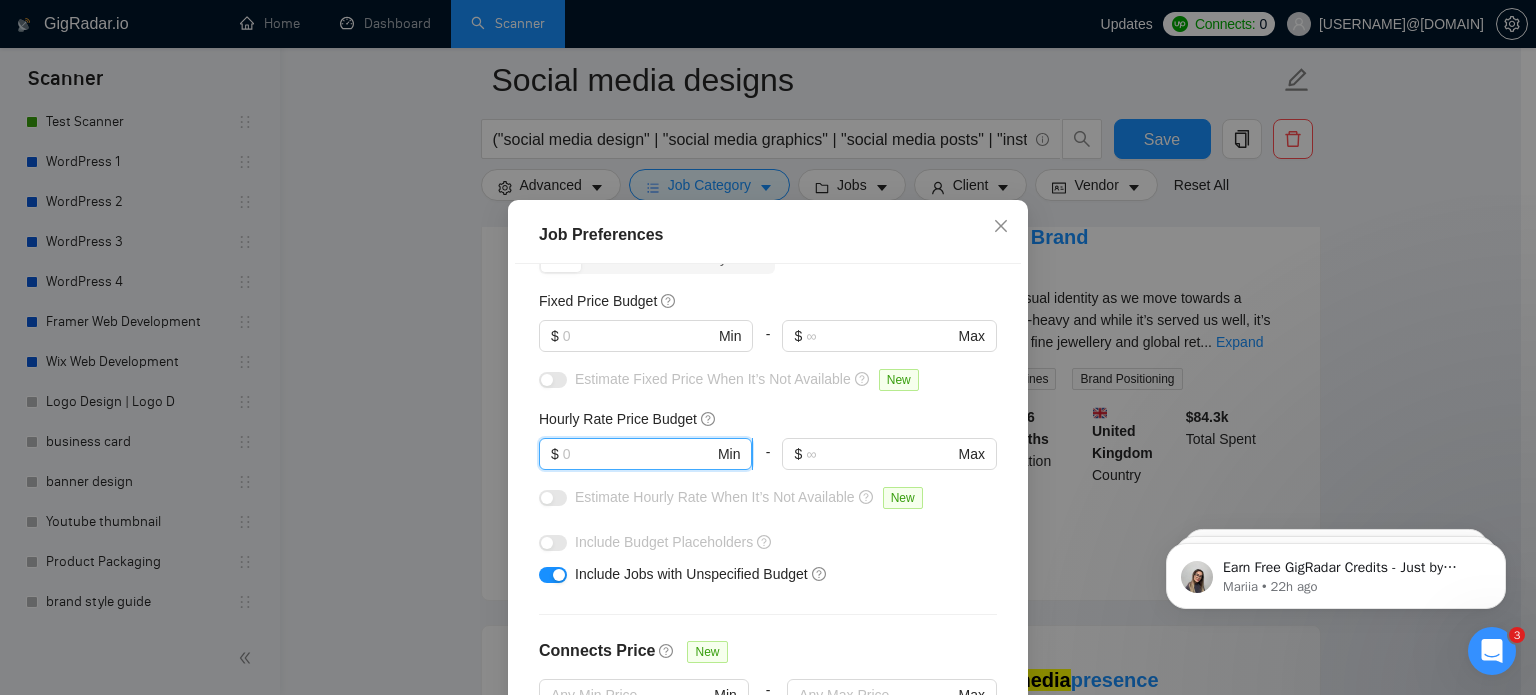 click at bounding box center (638, 454) 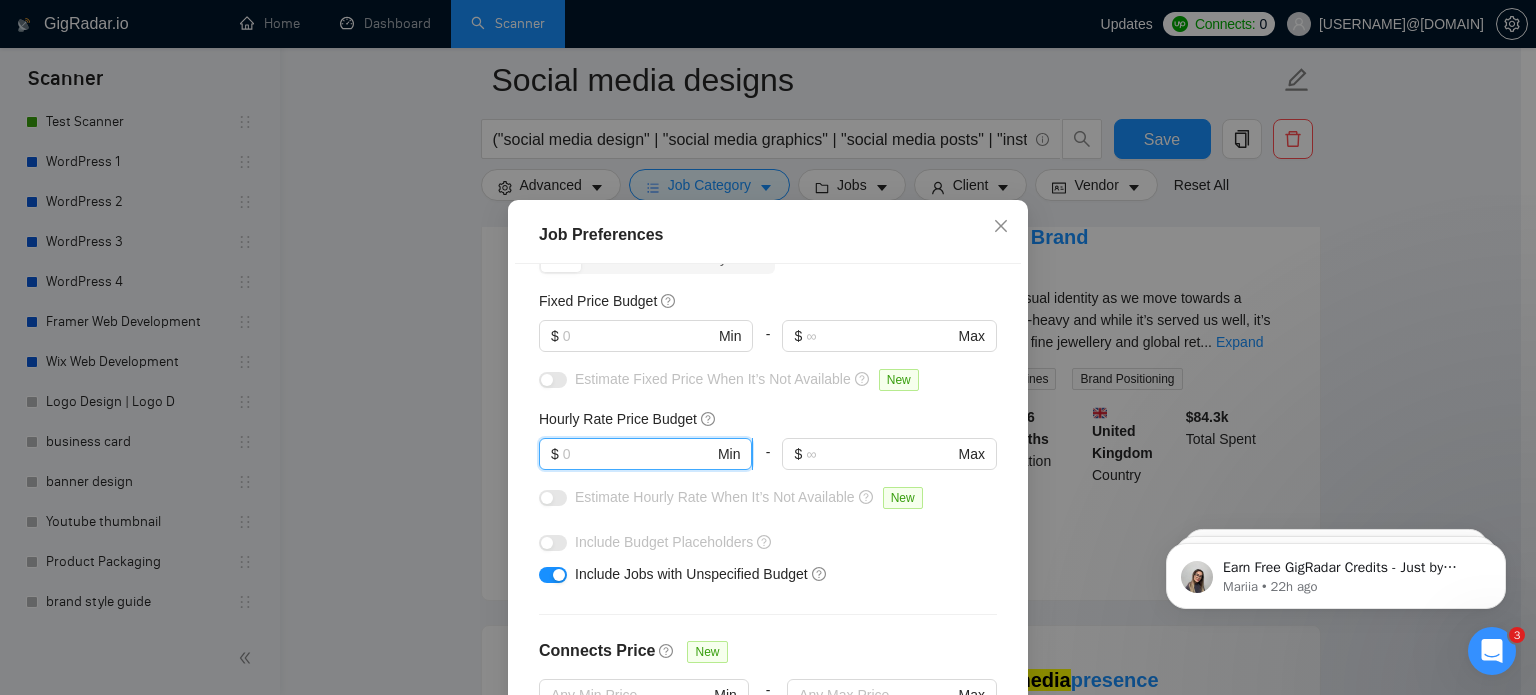 type on "7" 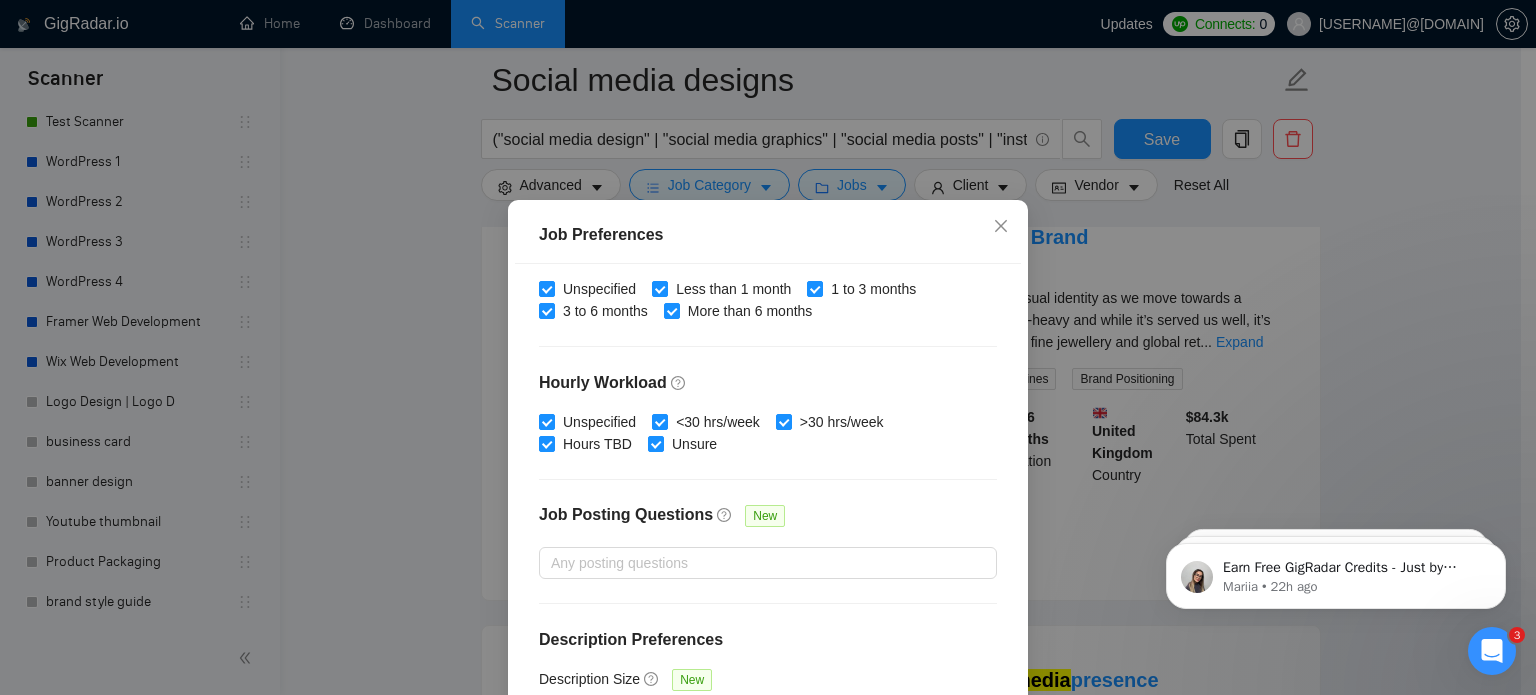 scroll, scrollTop: 640, scrollLeft: 0, axis: vertical 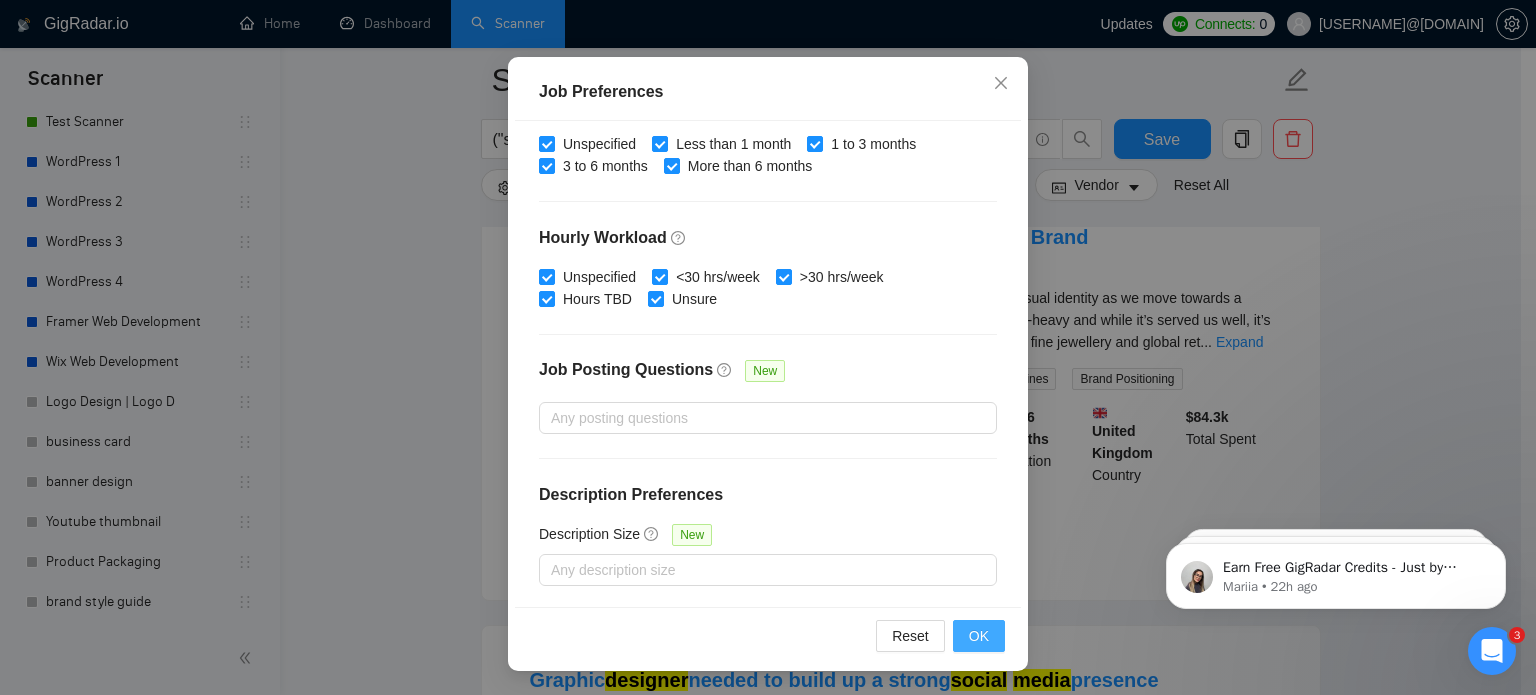type on "8" 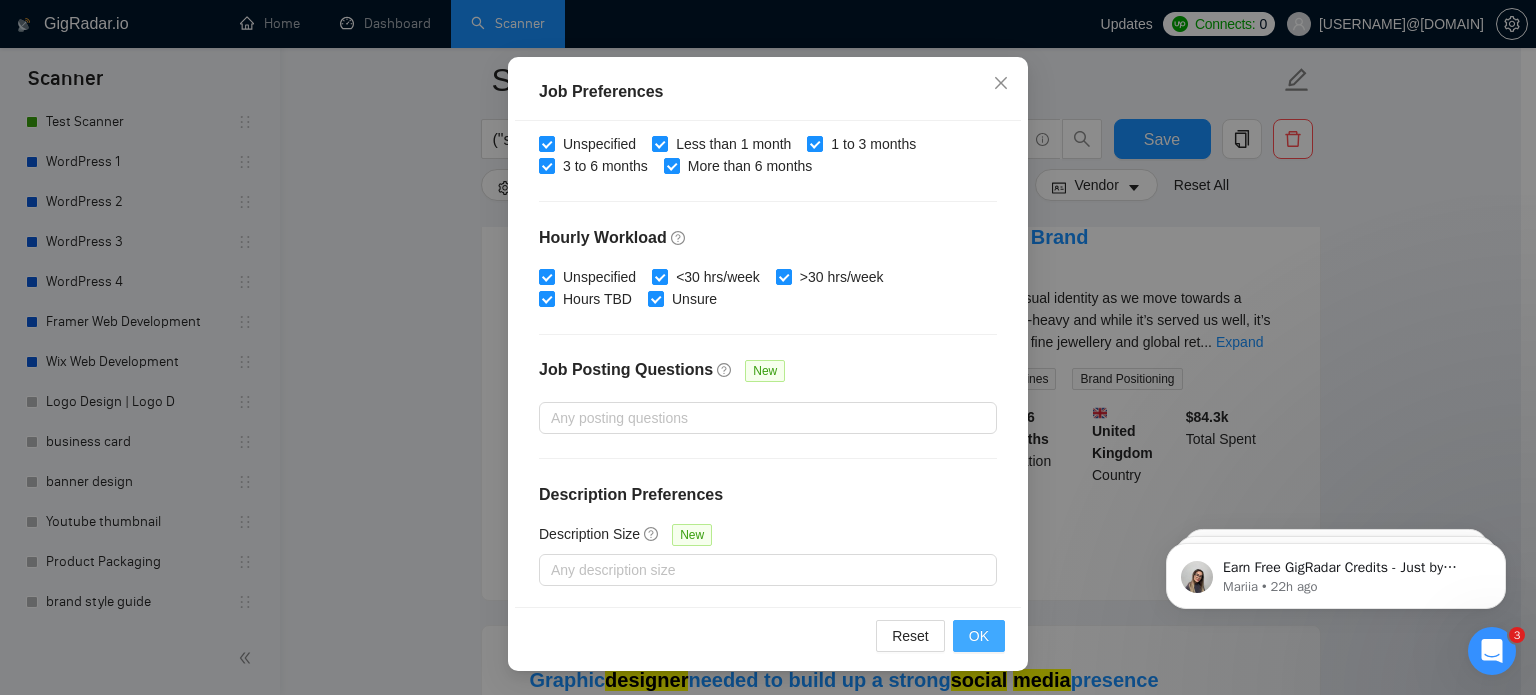 click on "OK" at bounding box center (979, 636) 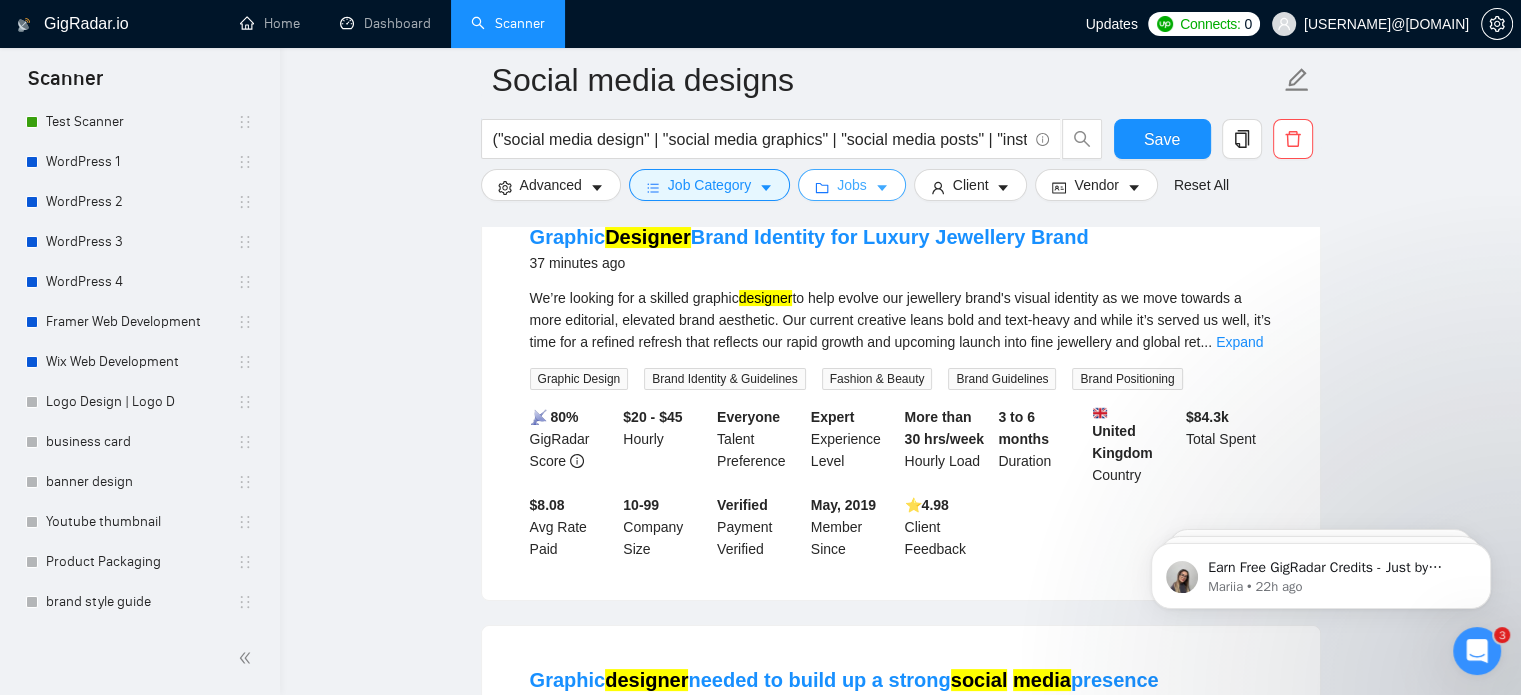 click on "Jobs" at bounding box center [852, 185] 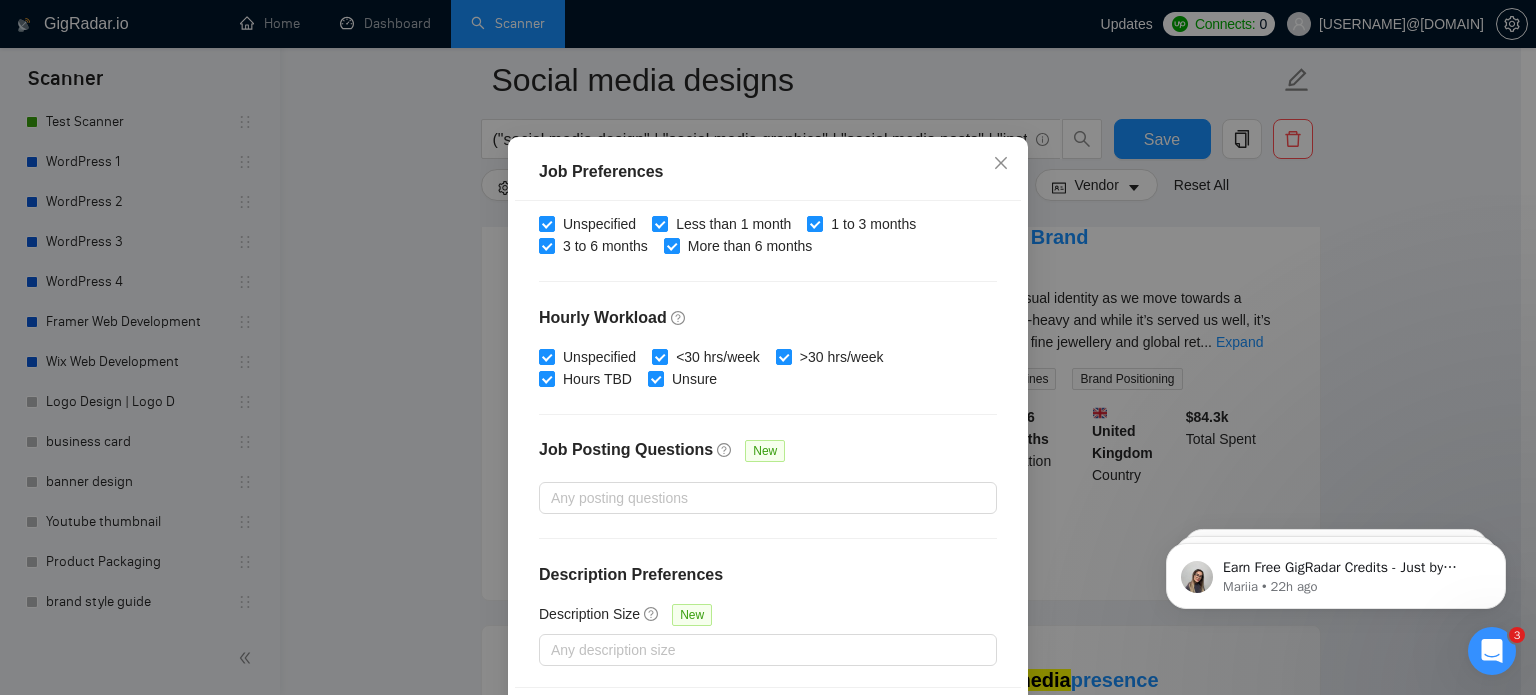 click on "Job Preferences Budget Project Type All Fixed Price Hourly Rate   Fixed Price Budget $ Min - $ Max Estimate Fixed Price When It’s Not Available New   Hourly Rate Price Budget $ 8 Min - $ Max Estimate Hourly Rate When It’s Not Available New Include Budget Placeholders Include Jobs with Unspecified Budget   Connects Price New Min - Max Project Duration   Unspecified Less than 1 month 1 to 3 months 3 to 6 months More than 6 months Hourly Workload   Unspecified <30 hrs/week >30 hrs/week Hours TBD Unsure Job Posting Questions New   Any posting questions Description Preferences Description Size New   Any description size Reset OK" at bounding box center [768, 347] 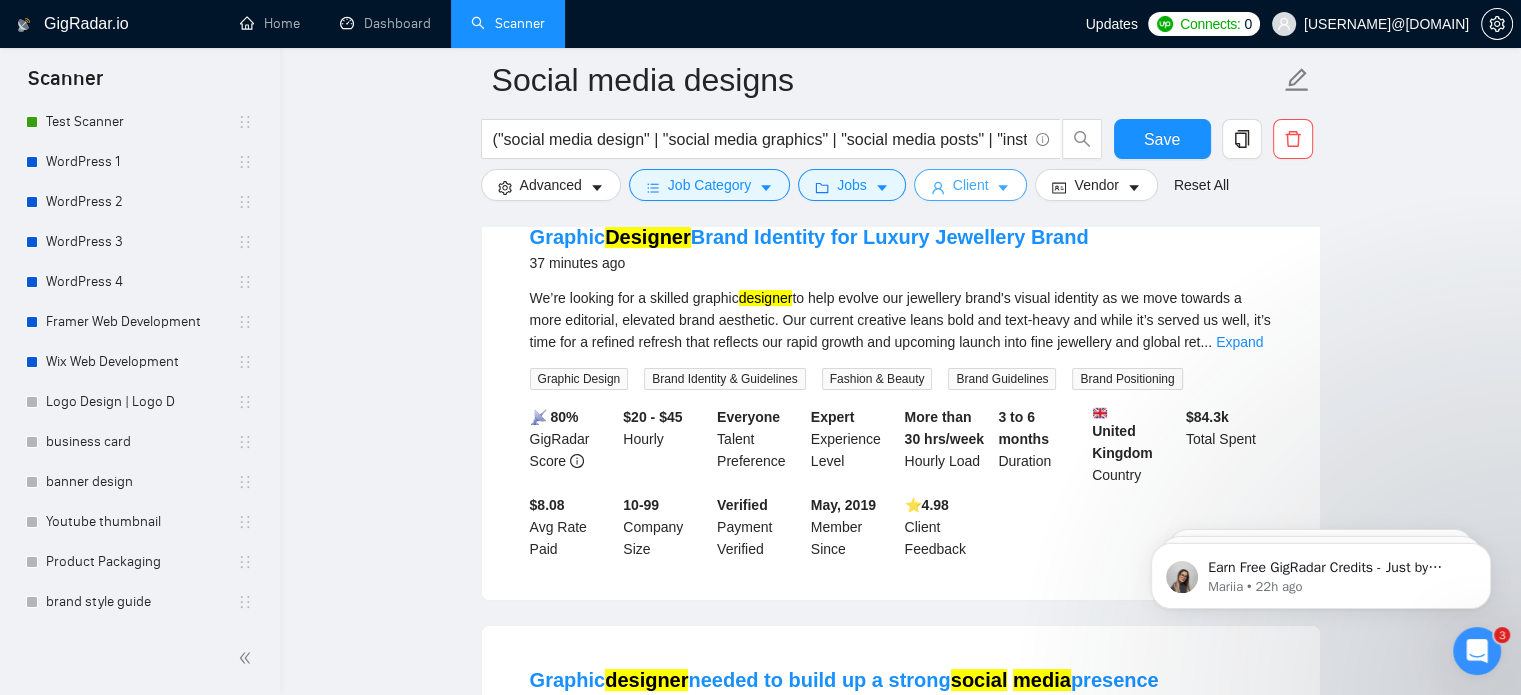 click on "Client" at bounding box center (971, 185) 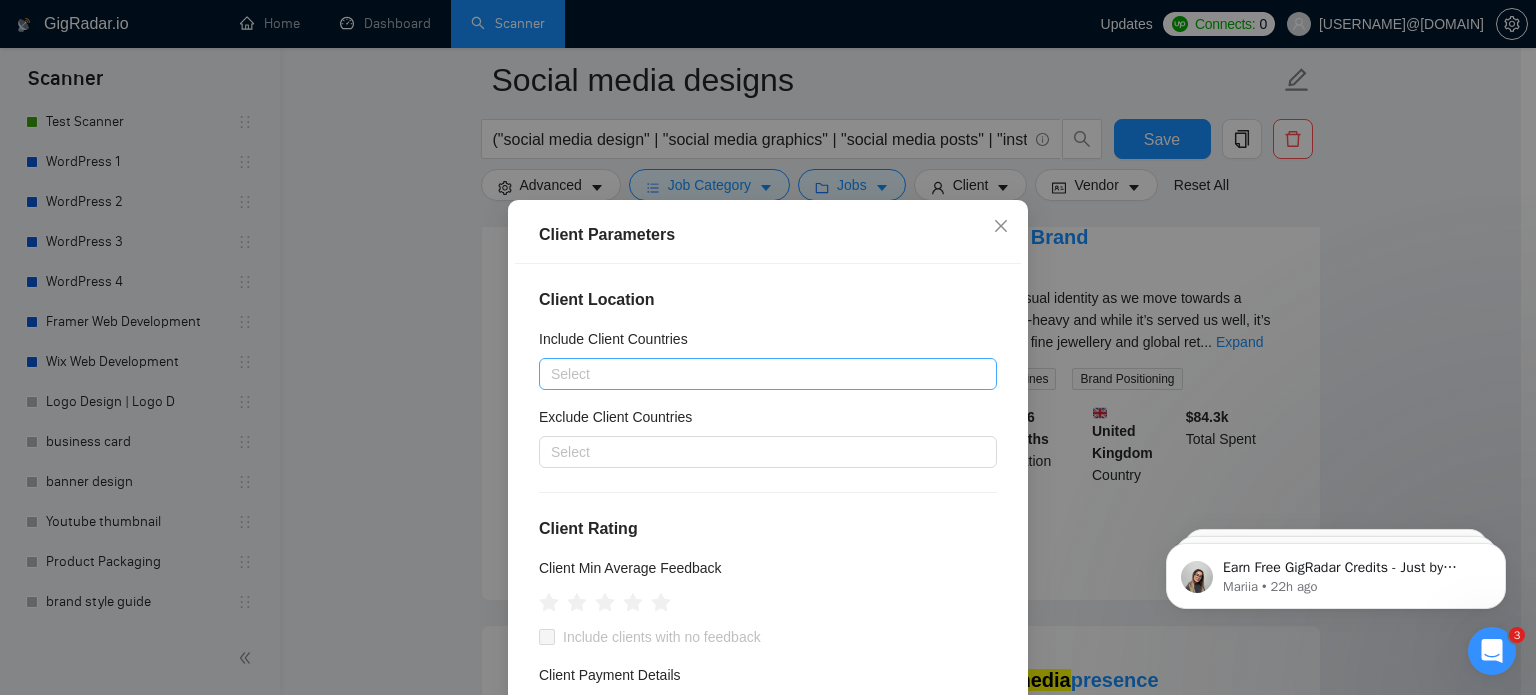 click at bounding box center (758, 374) 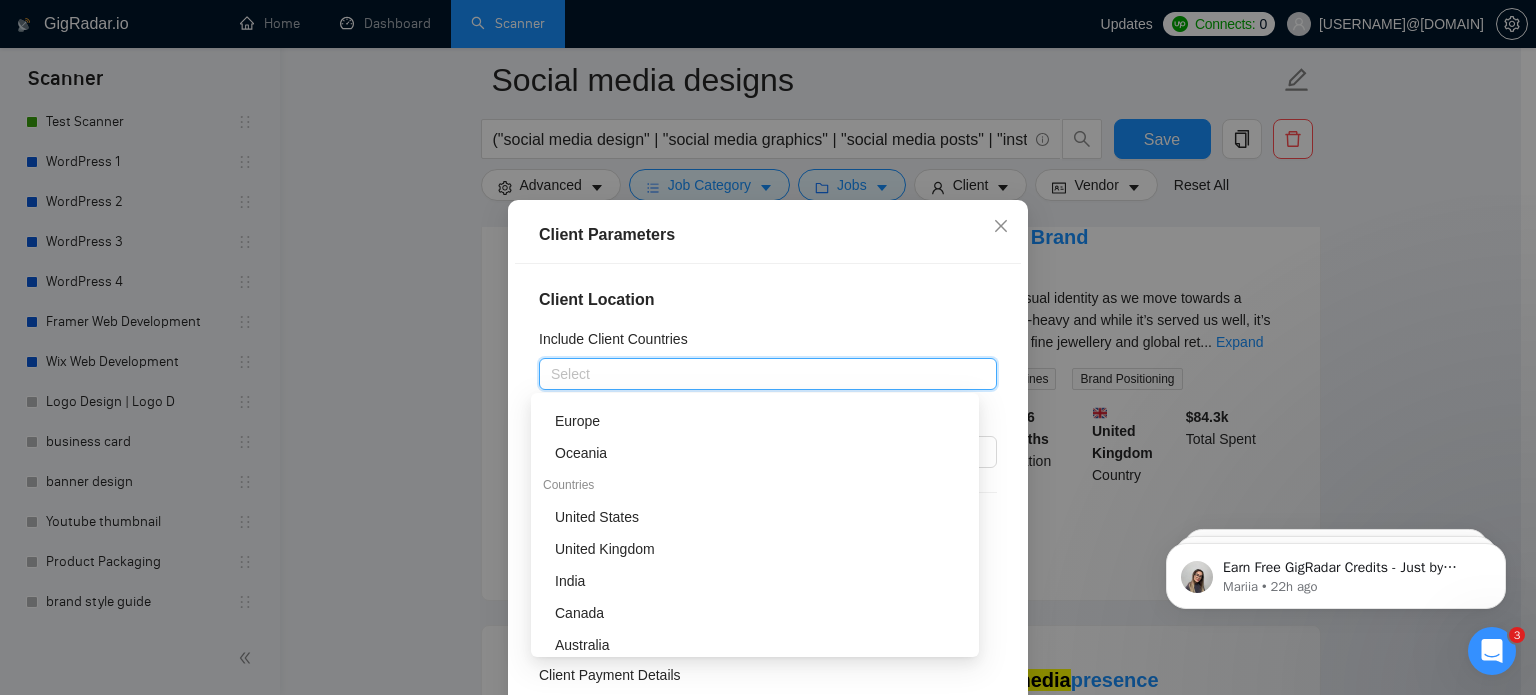 scroll, scrollTop: 152, scrollLeft: 0, axis: vertical 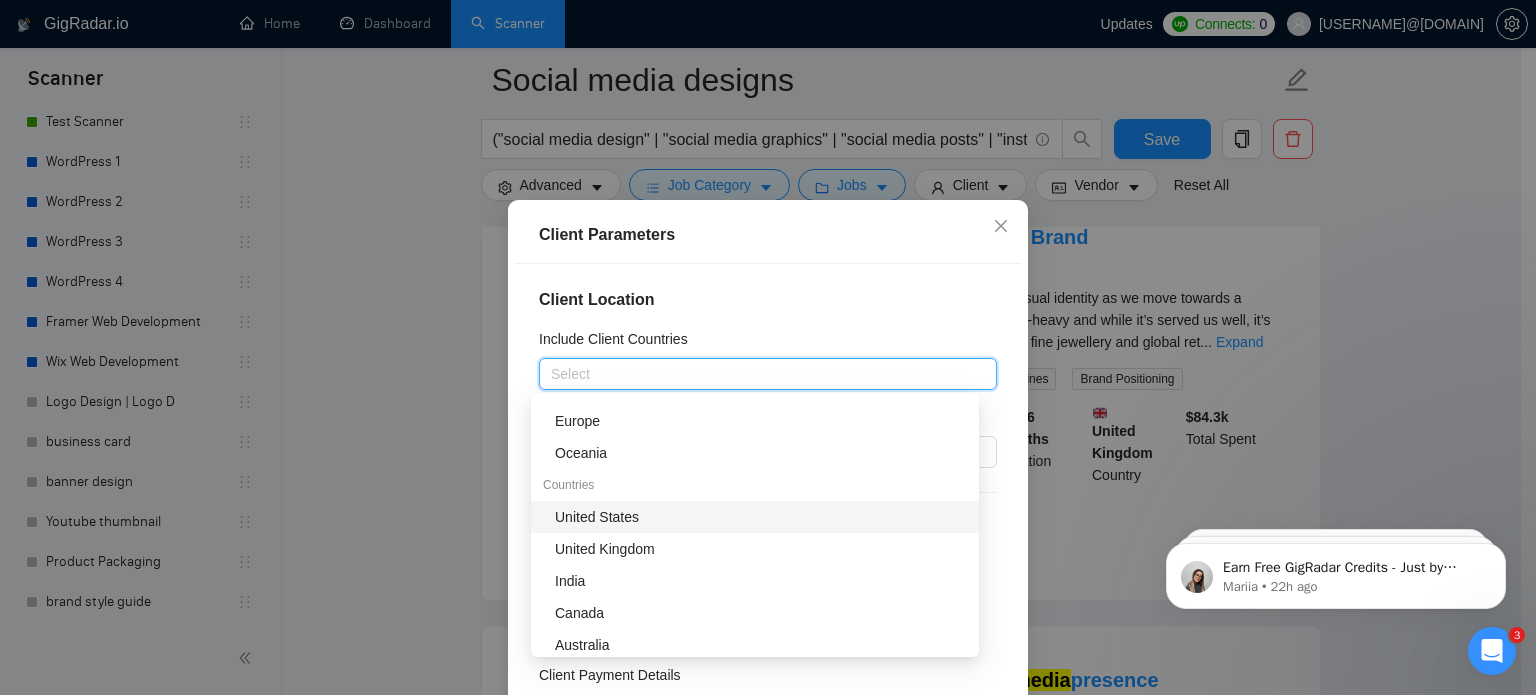 click on "United States" at bounding box center (761, 517) 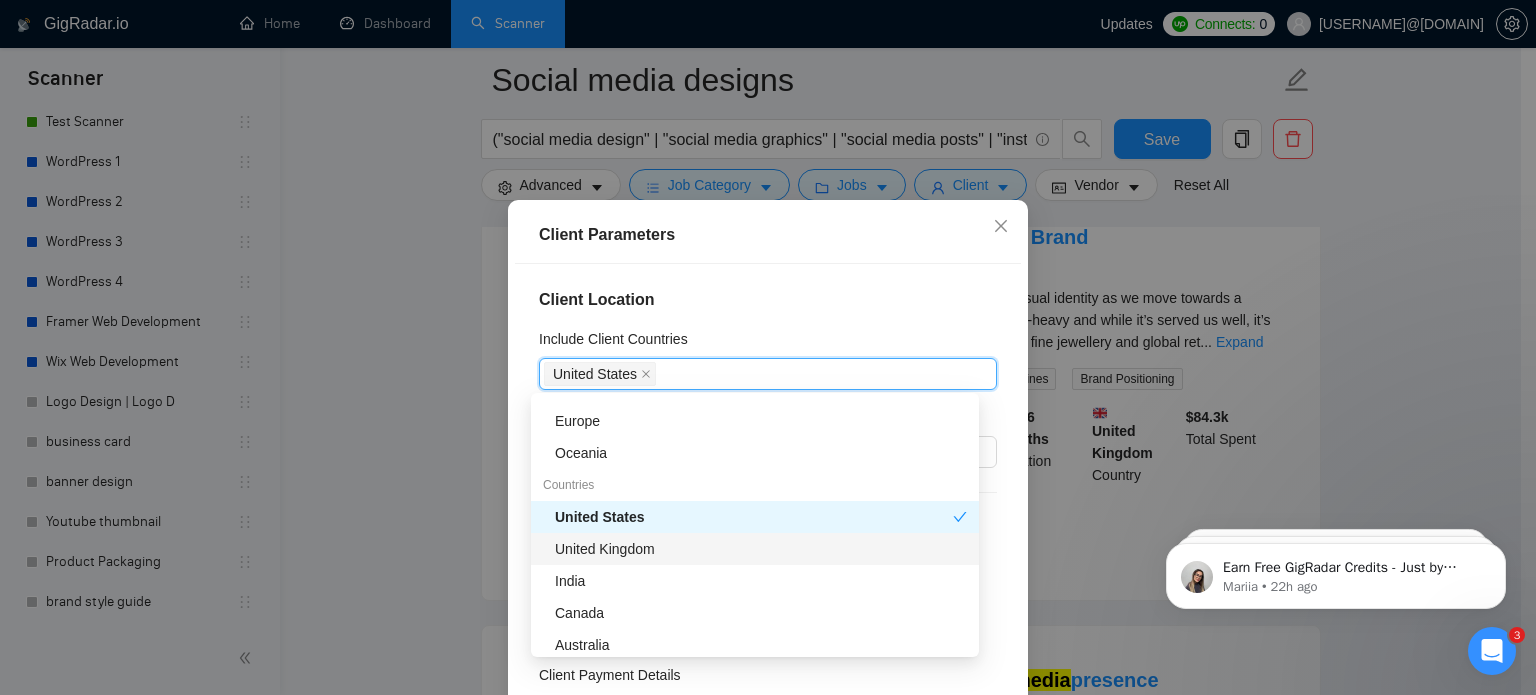 click on "United Kingdom" at bounding box center (761, 549) 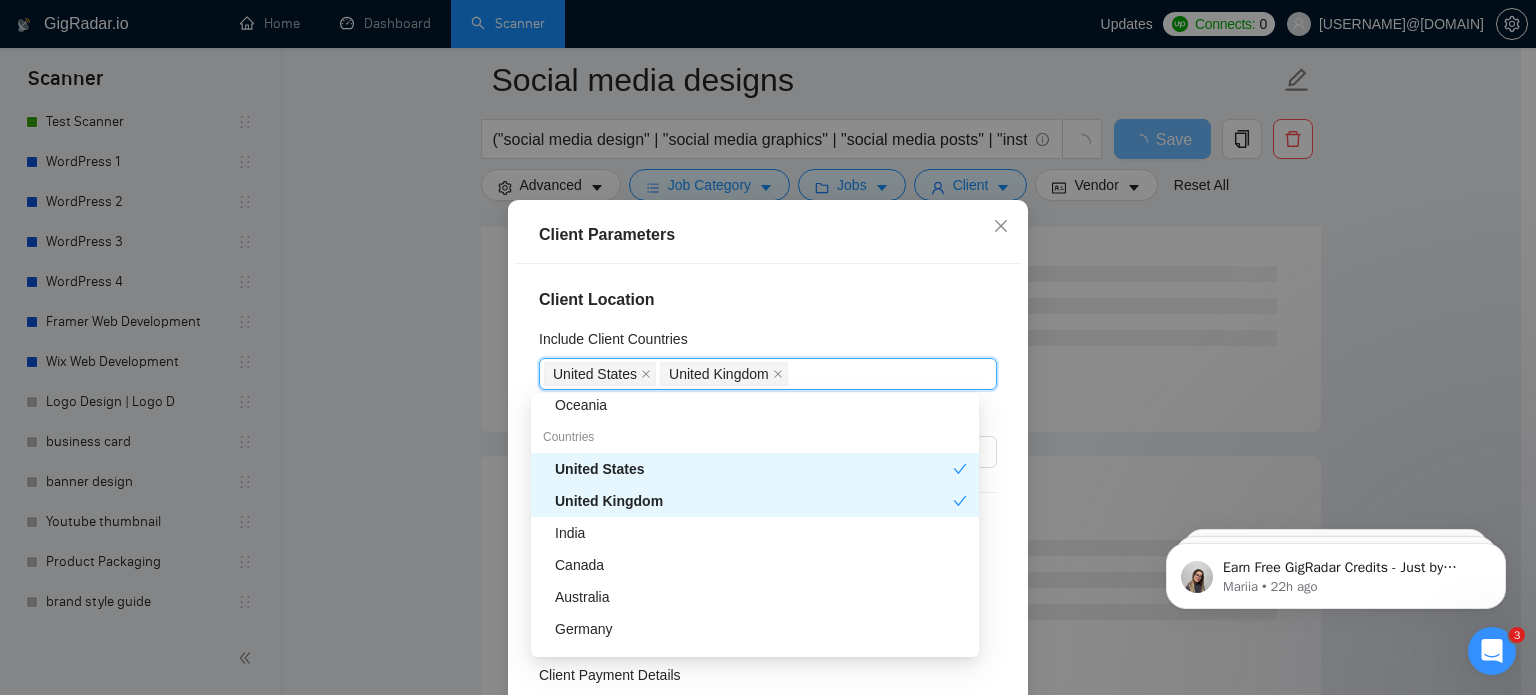 scroll, scrollTop: 200, scrollLeft: 0, axis: vertical 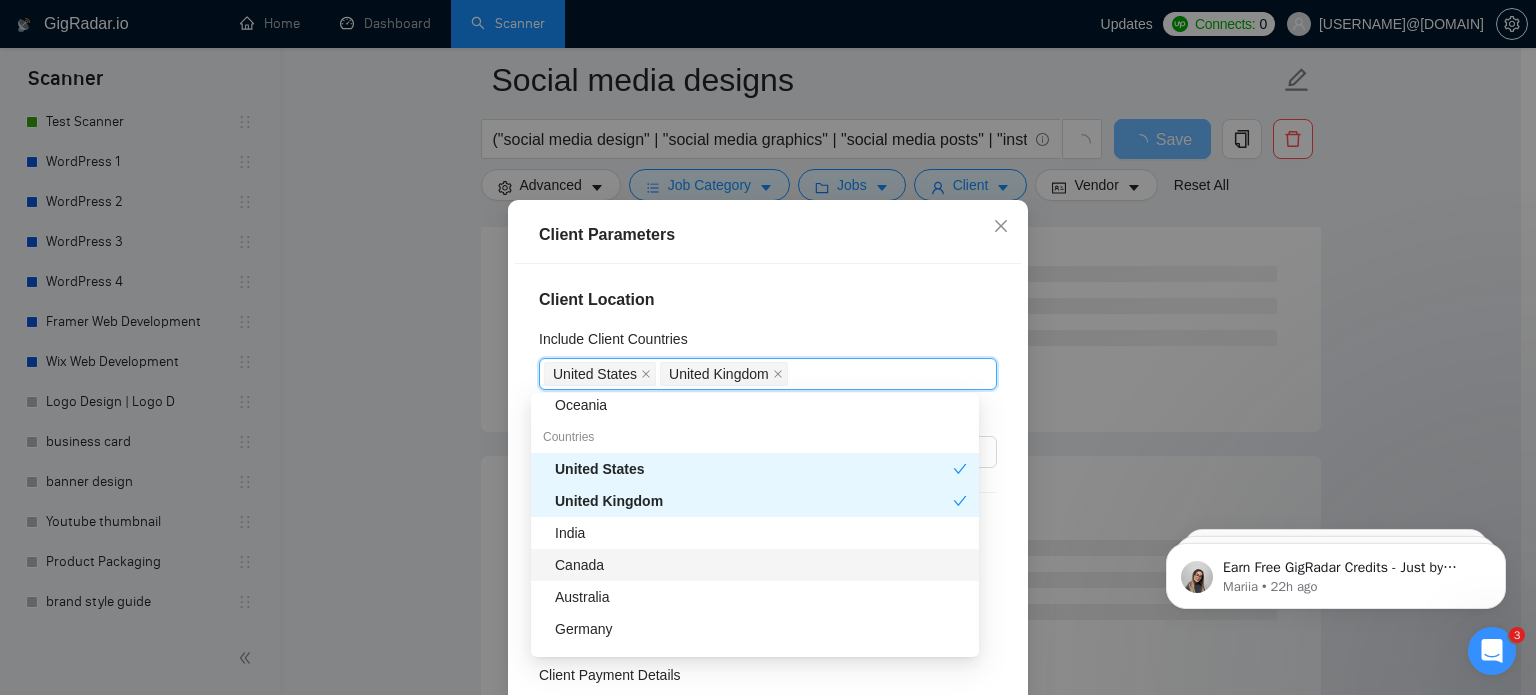 click on "Canada" at bounding box center (761, 565) 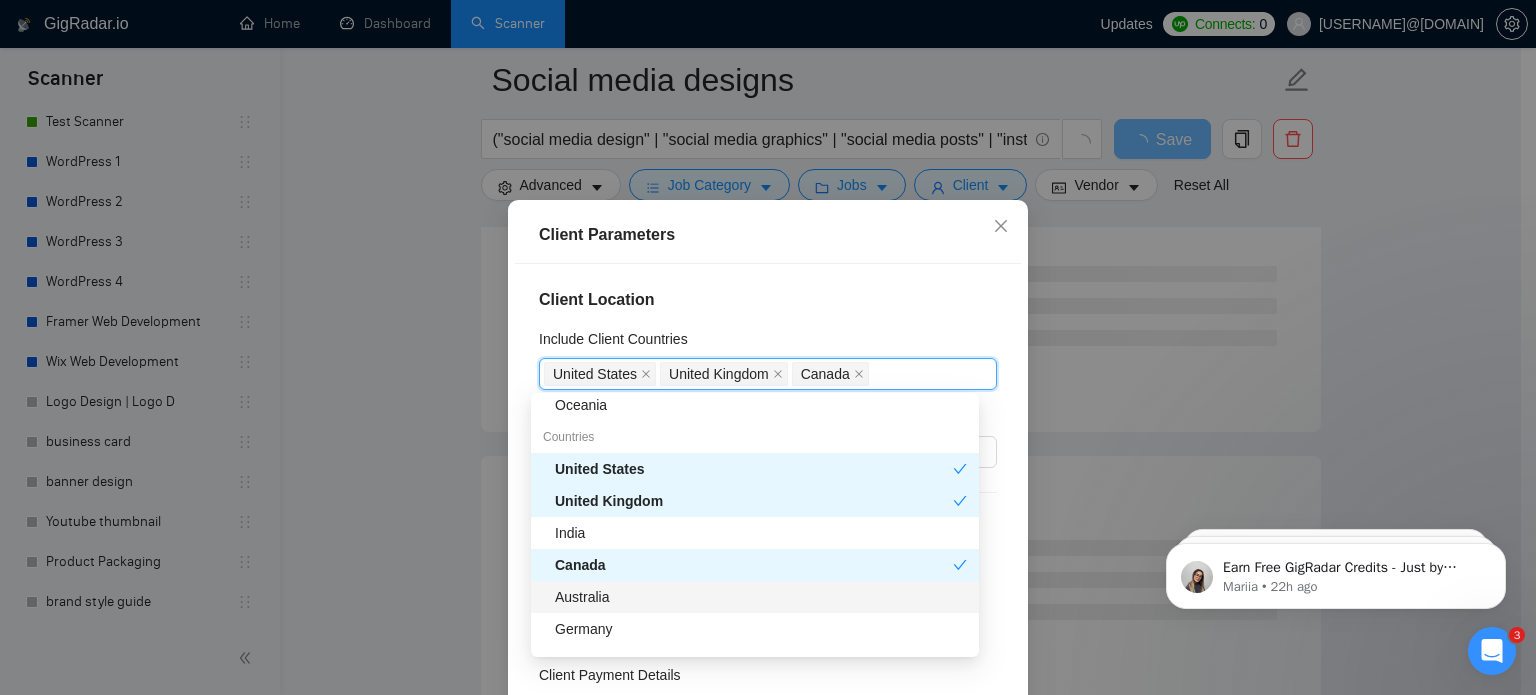 click on "Australia" at bounding box center (761, 597) 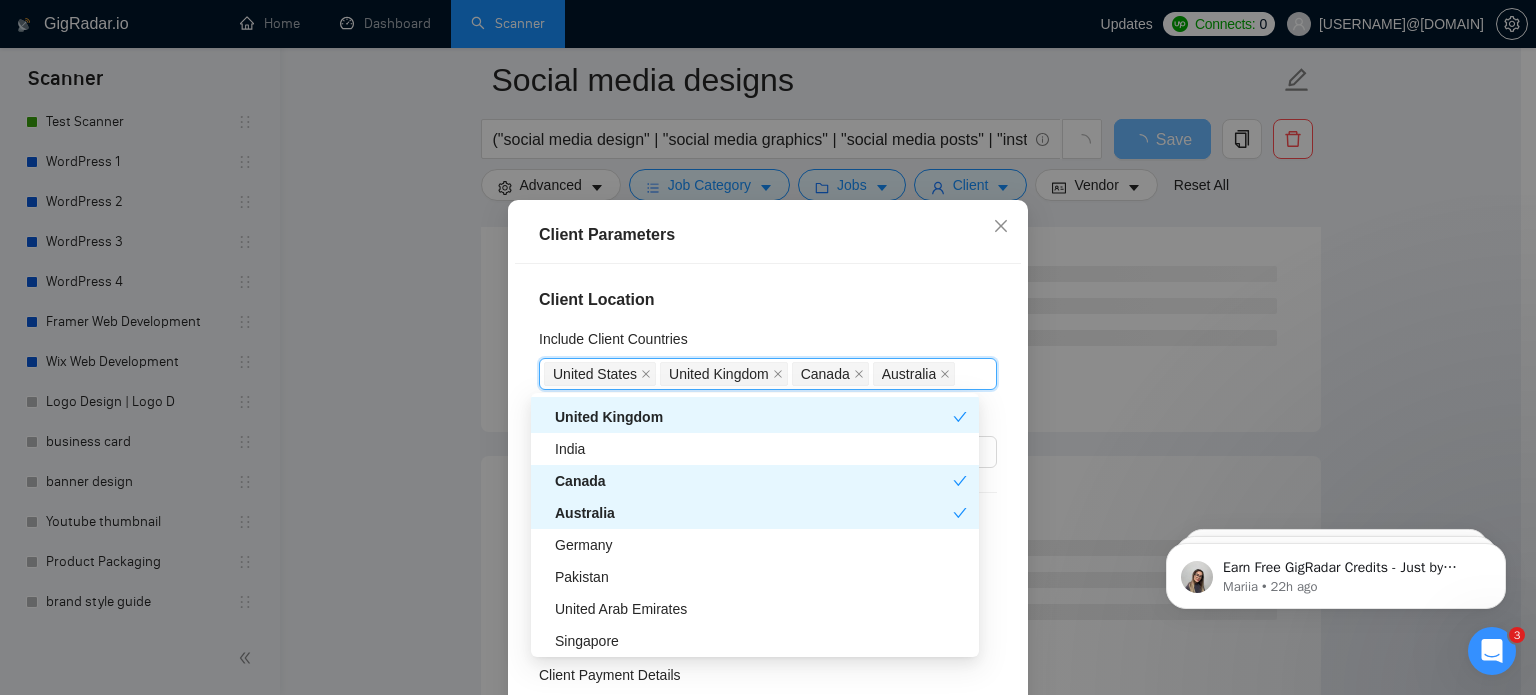 scroll, scrollTop: 288, scrollLeft: 0, axis: vertical 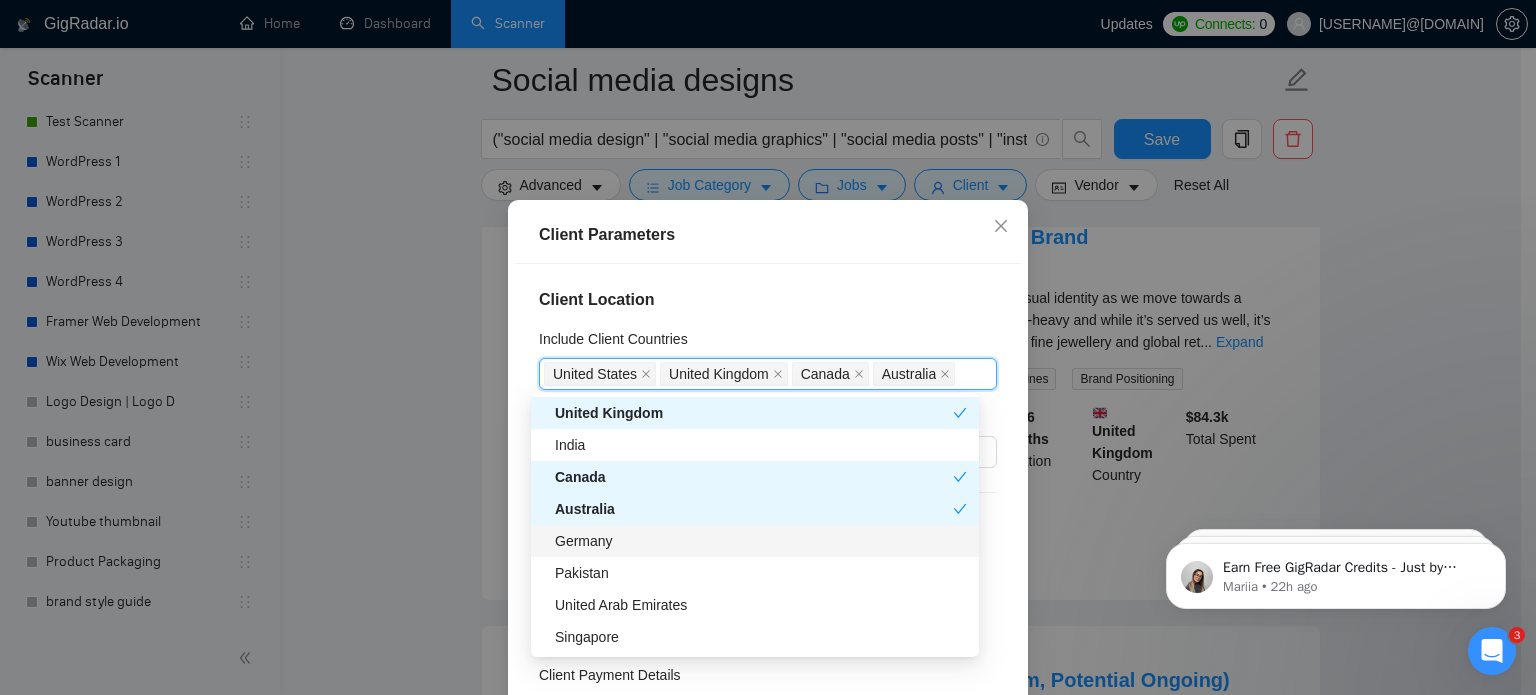 click on "Germany" at bounding box center (761, 541) 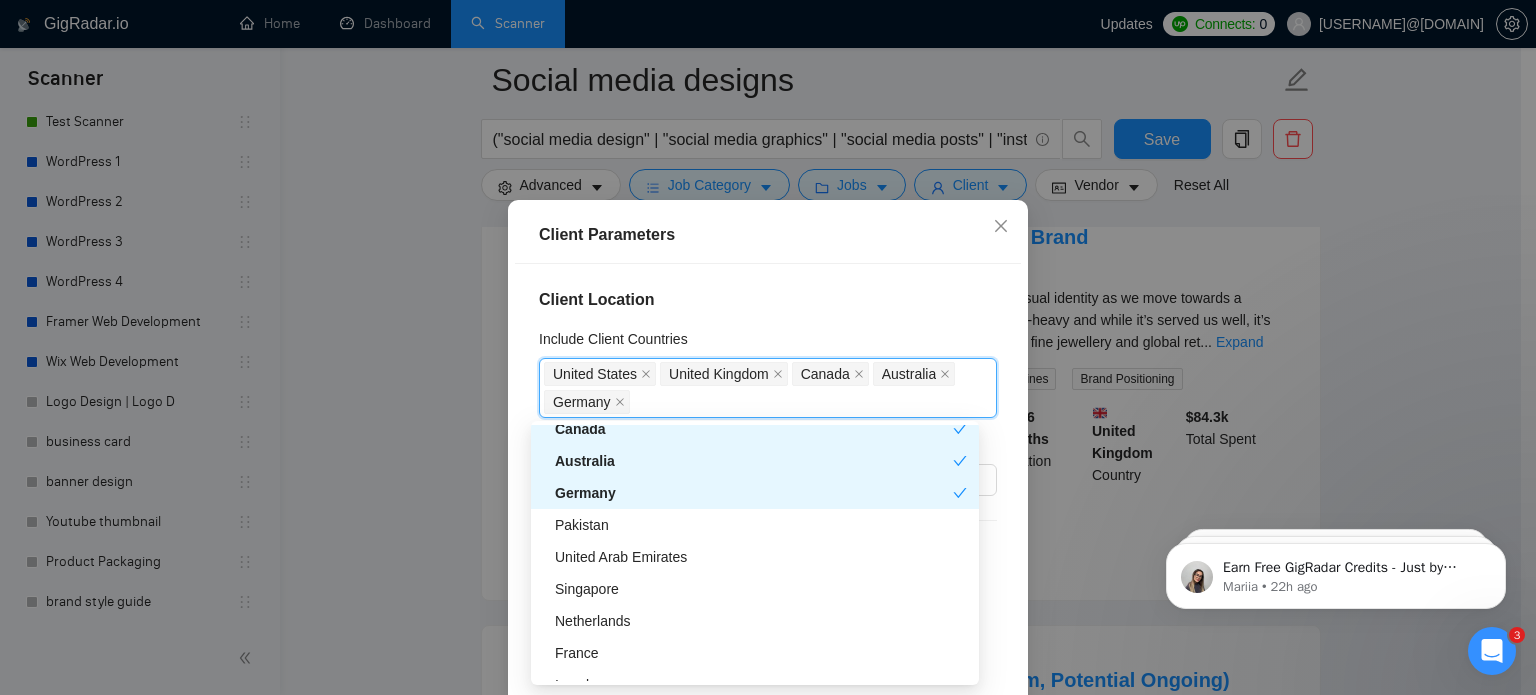 scroll, scrollTop: 377, scrollLeft: 0, axis: vertical 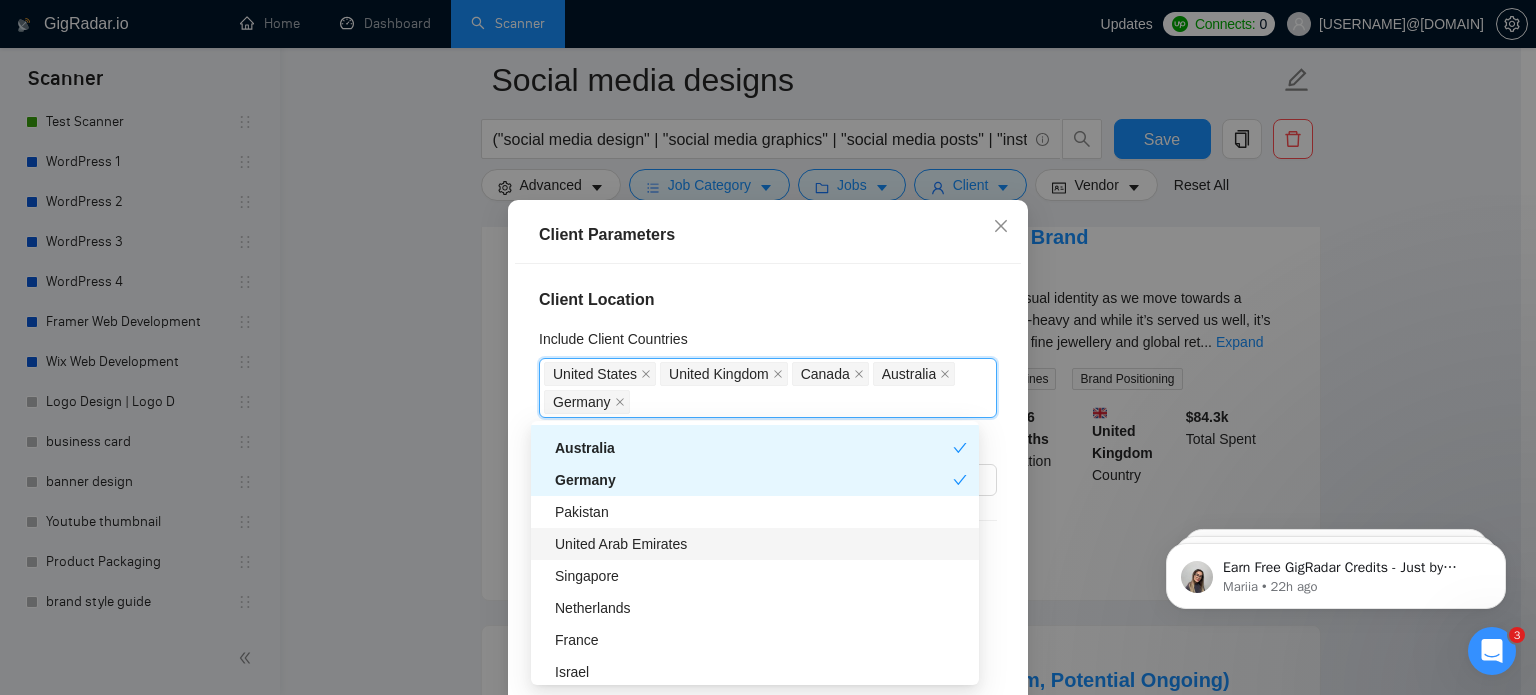 click on "United Arab Emirates" at bounding box center (761, 544) 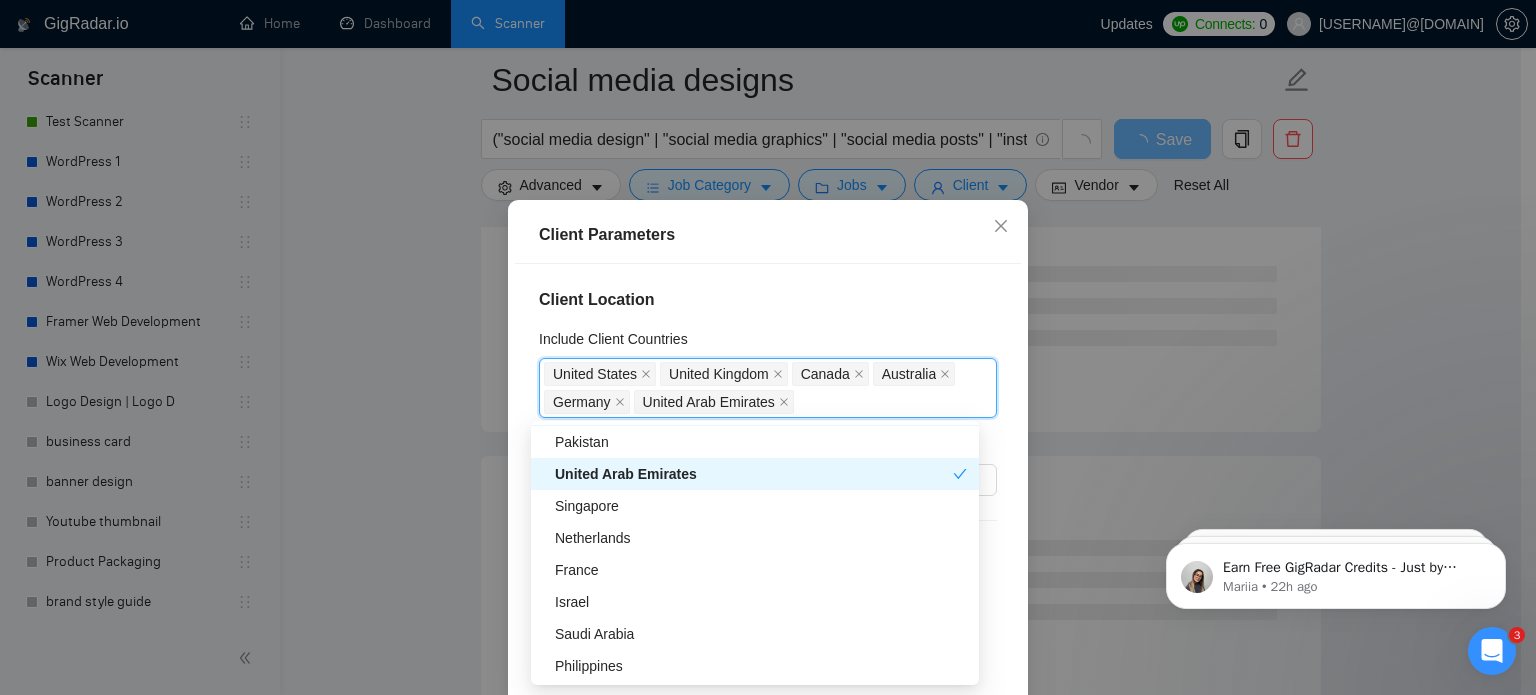 scroll, scrollTop: 448, scrollLeft: 0, axis: vertical 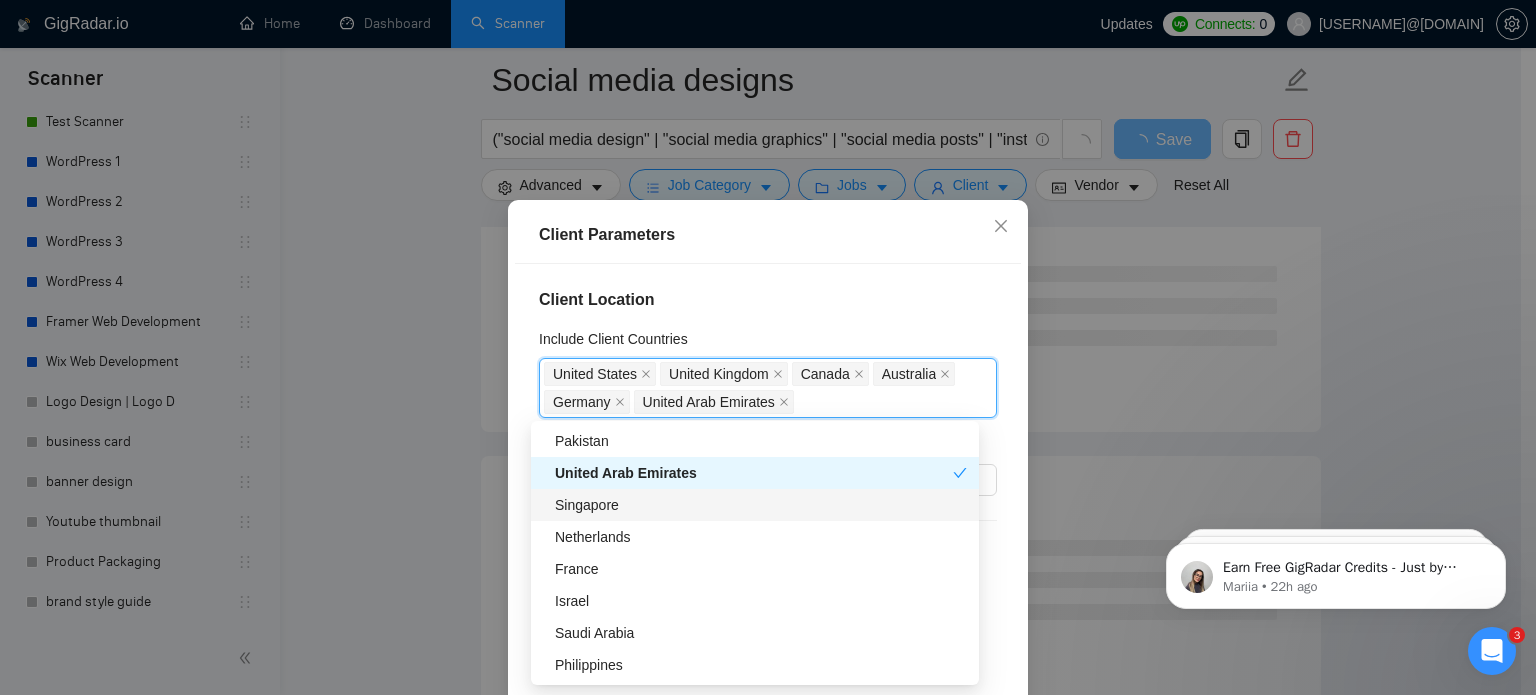 click on "Singapore" at bounding box center [761, 505] 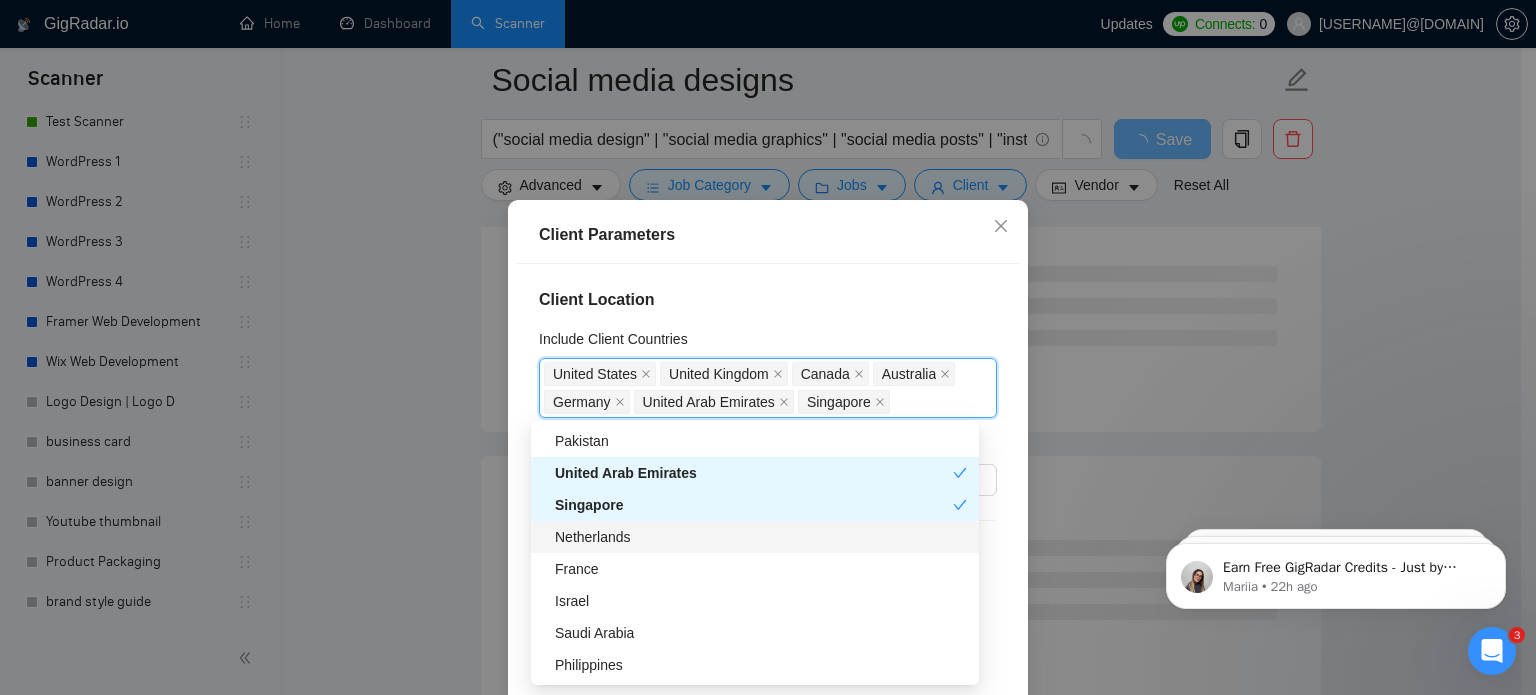 click on "Netherlands" at bounding box center (761, 537) 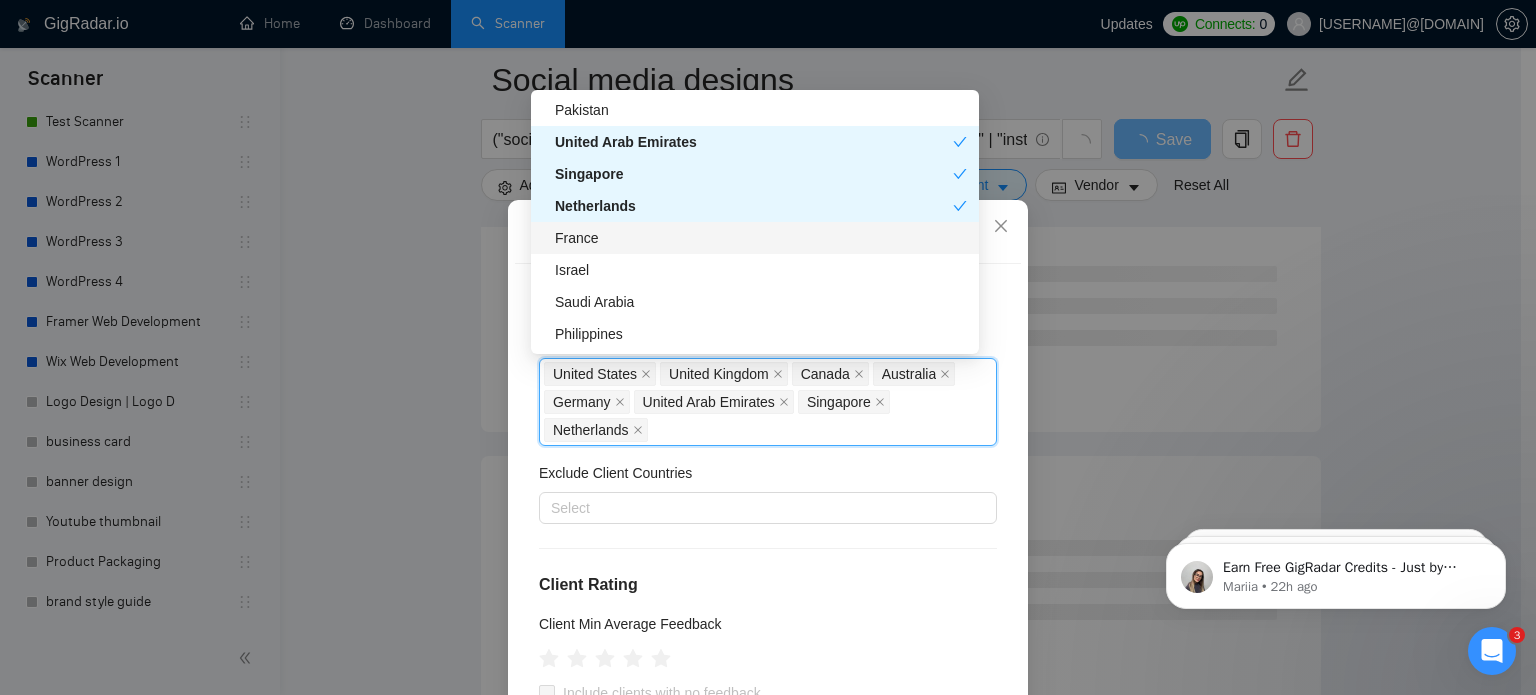 click on "France" at bounding box center (761, 238) 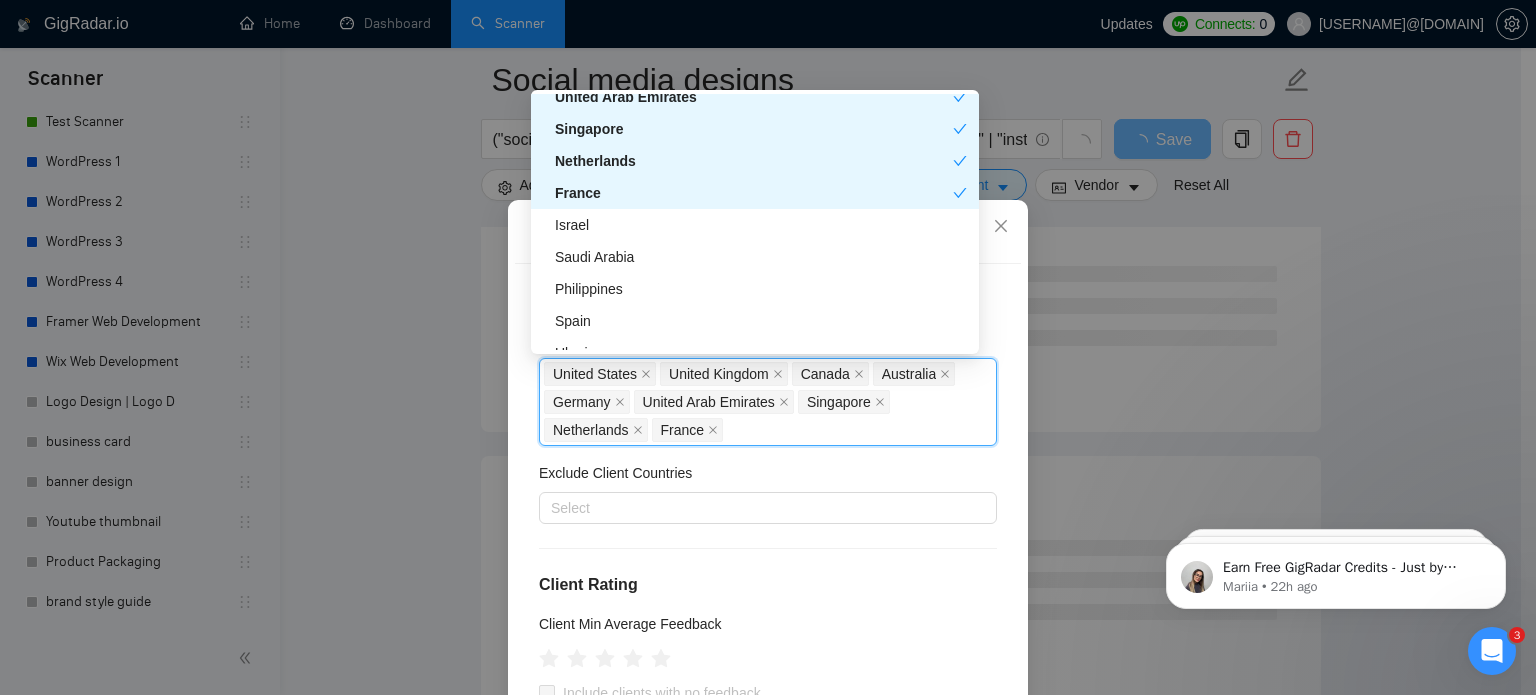 scroll, scrollTop: 493, scrollLeft: 0, axis: vertical 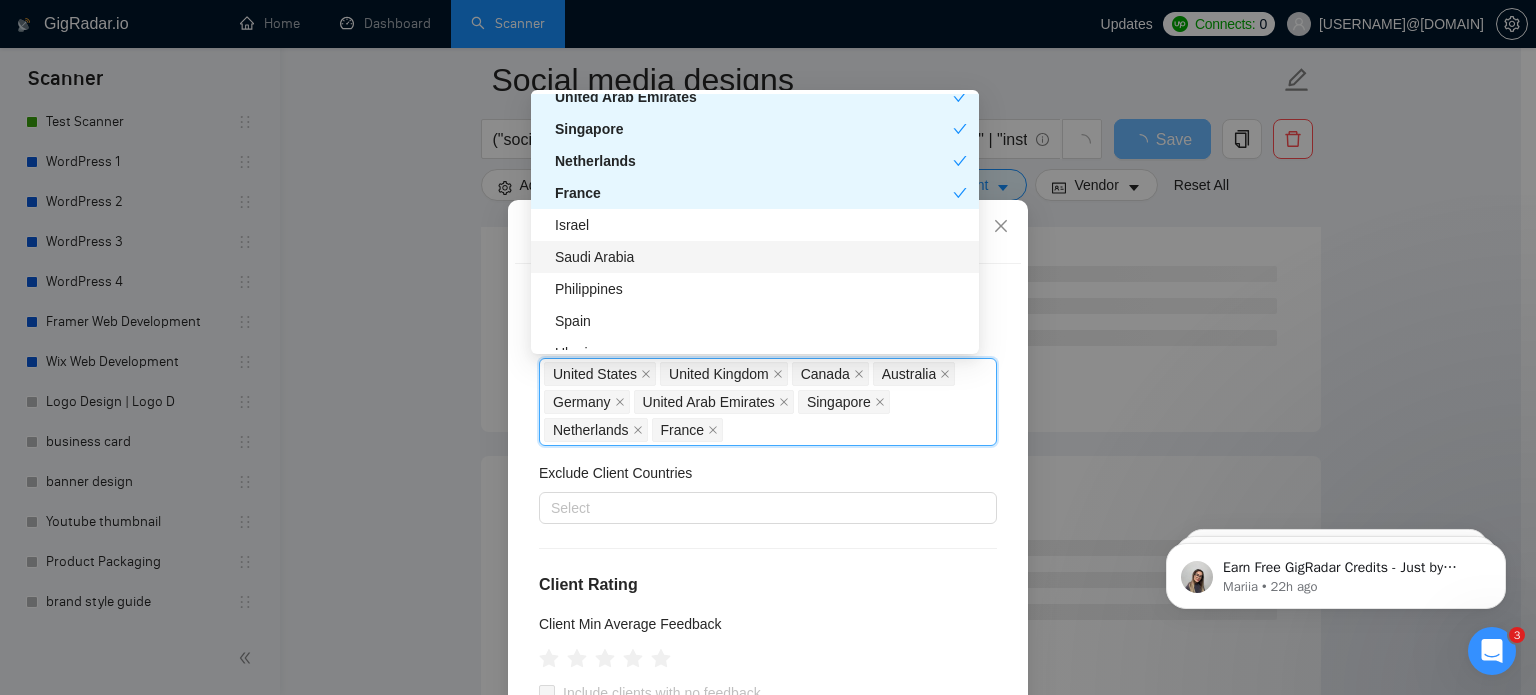 click on "Saudi Arabia" at bounding box center (761, 257) 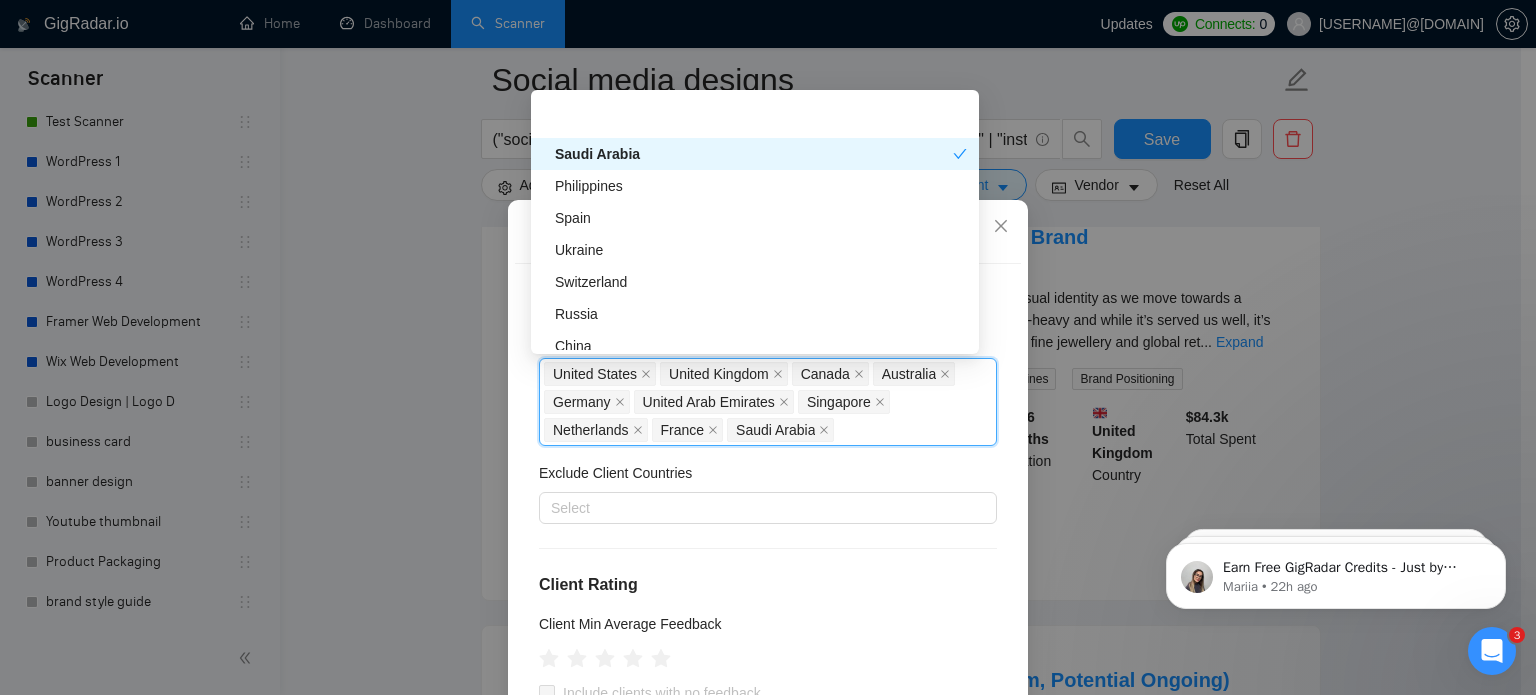 scroll, scrollTop: 646, scrollLeft: 0, axis: vertical 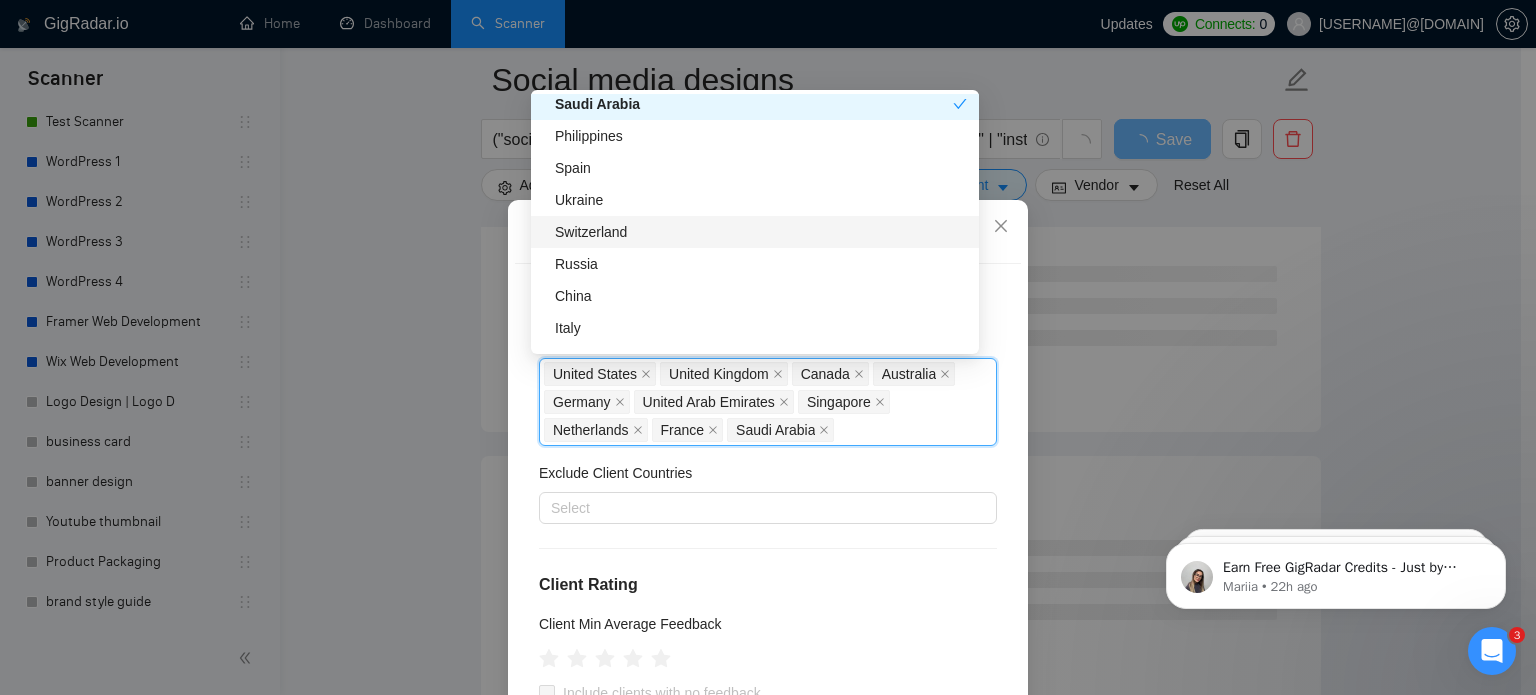 click on "Switzerland" at bounding box center [761, 232] 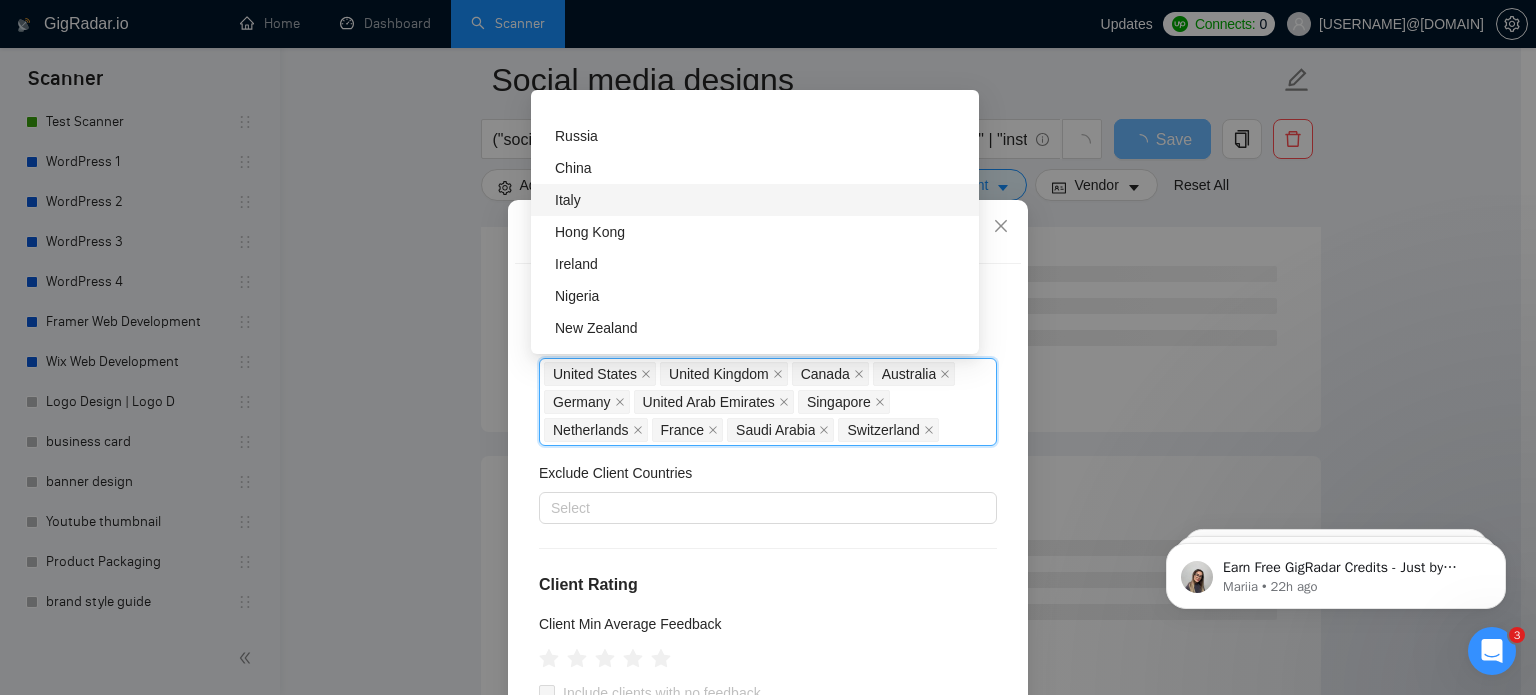 scroll, scrollTop: 818, scrollLeft: 0, axis: vertical 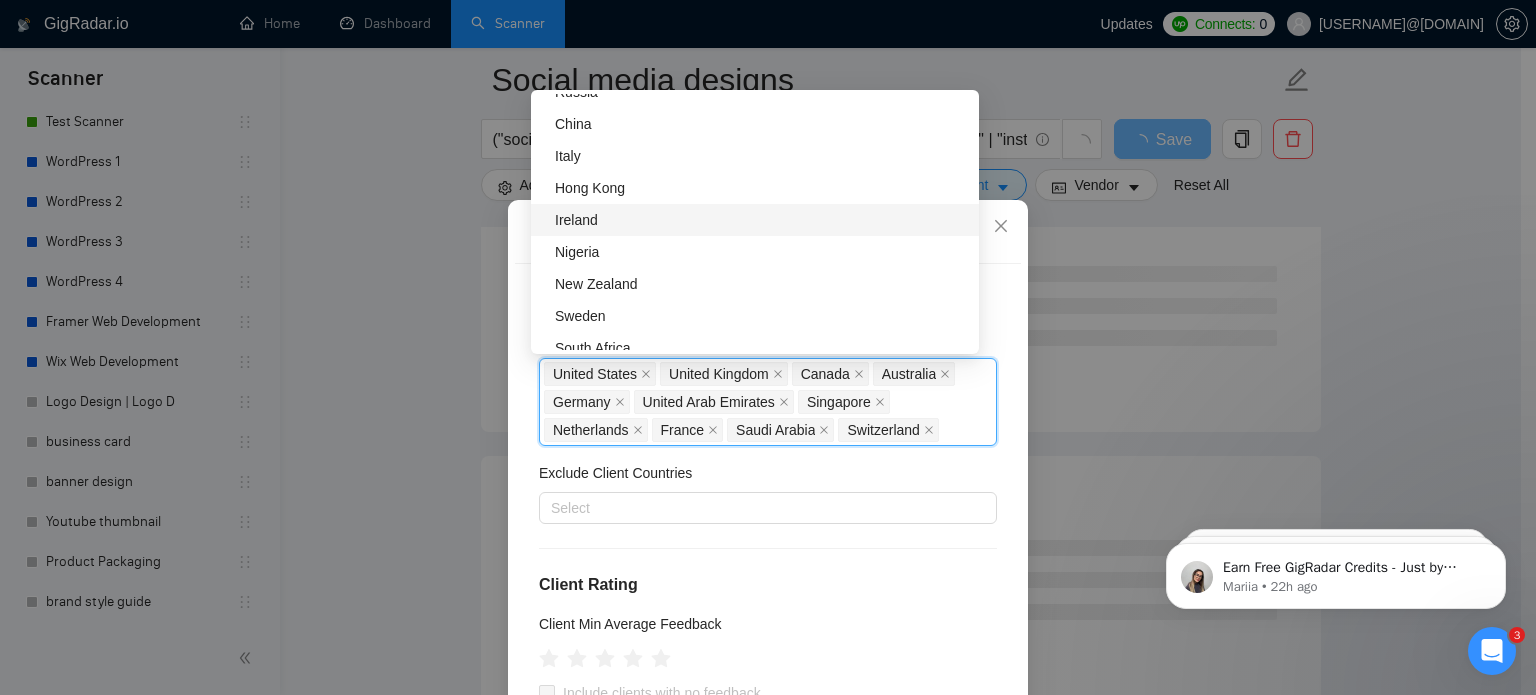 click on "Ireland" at bounding box center (761, 220) 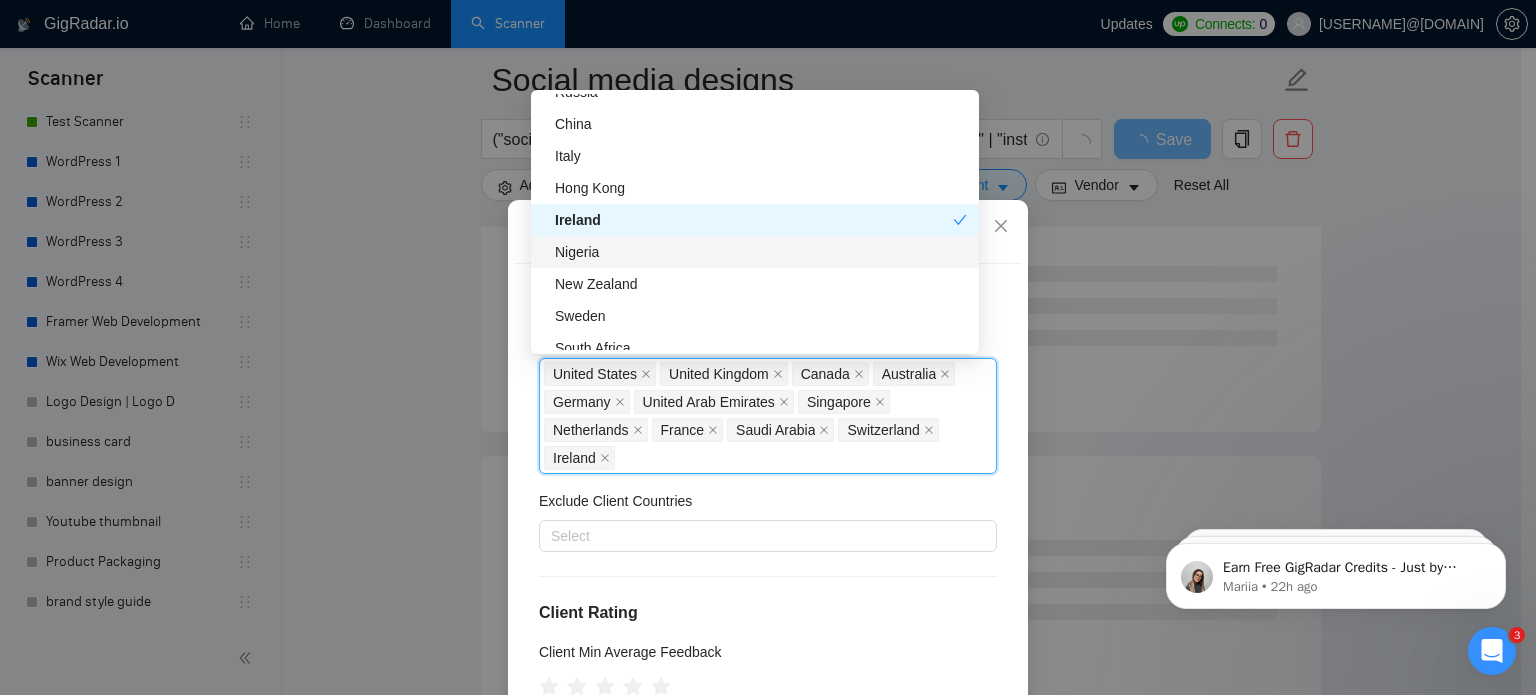click on "Nigeria" at bounding box center (761, 252) 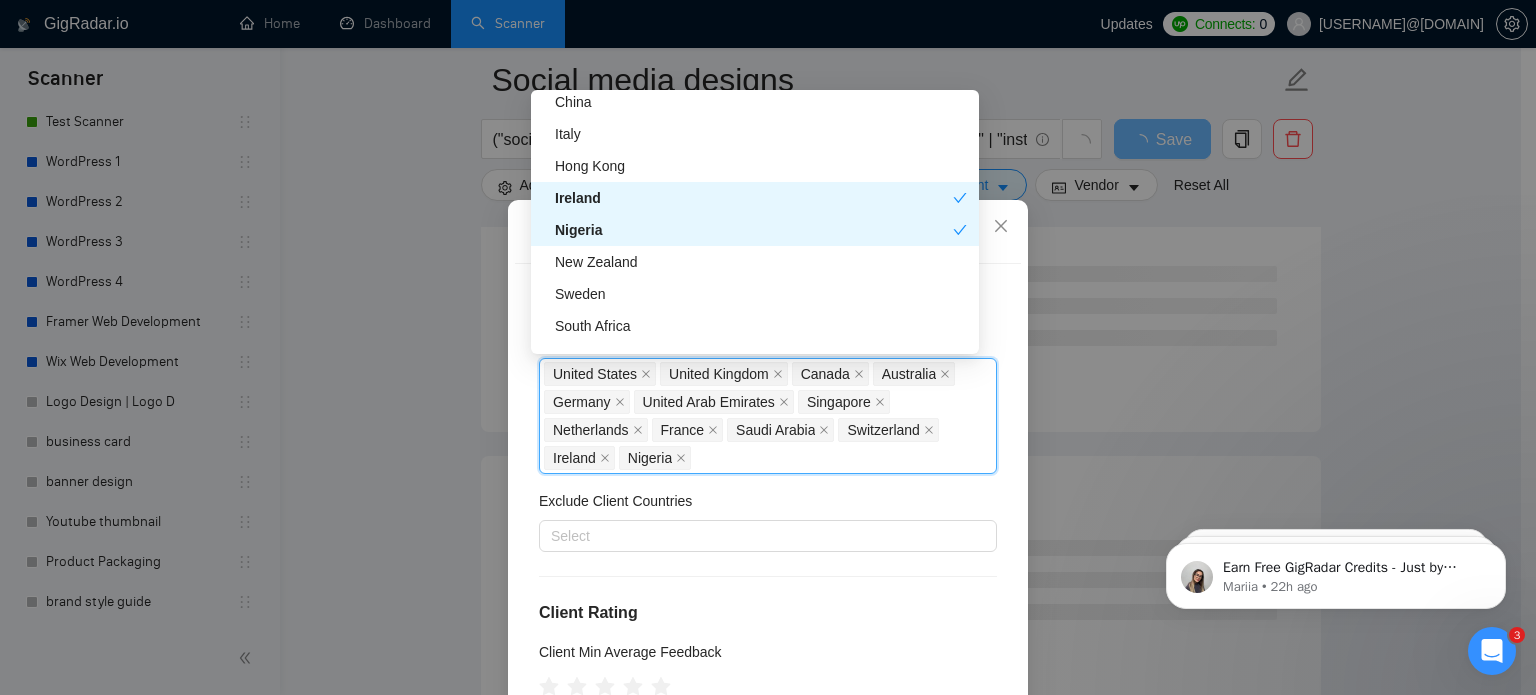 scroll, scrollTop: 842, scrollLeft: 0, axis: vertical 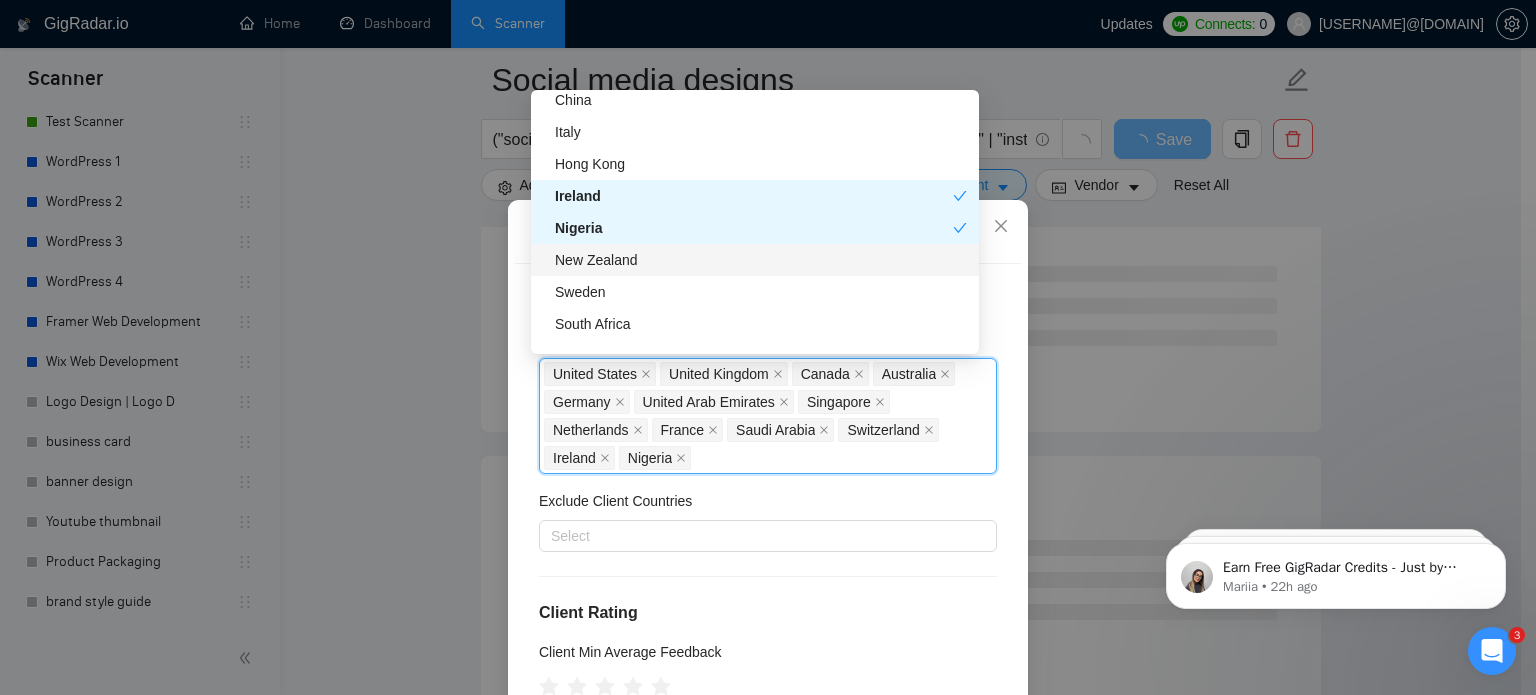 click on "New Zealand" at bounding box center (761, 260) 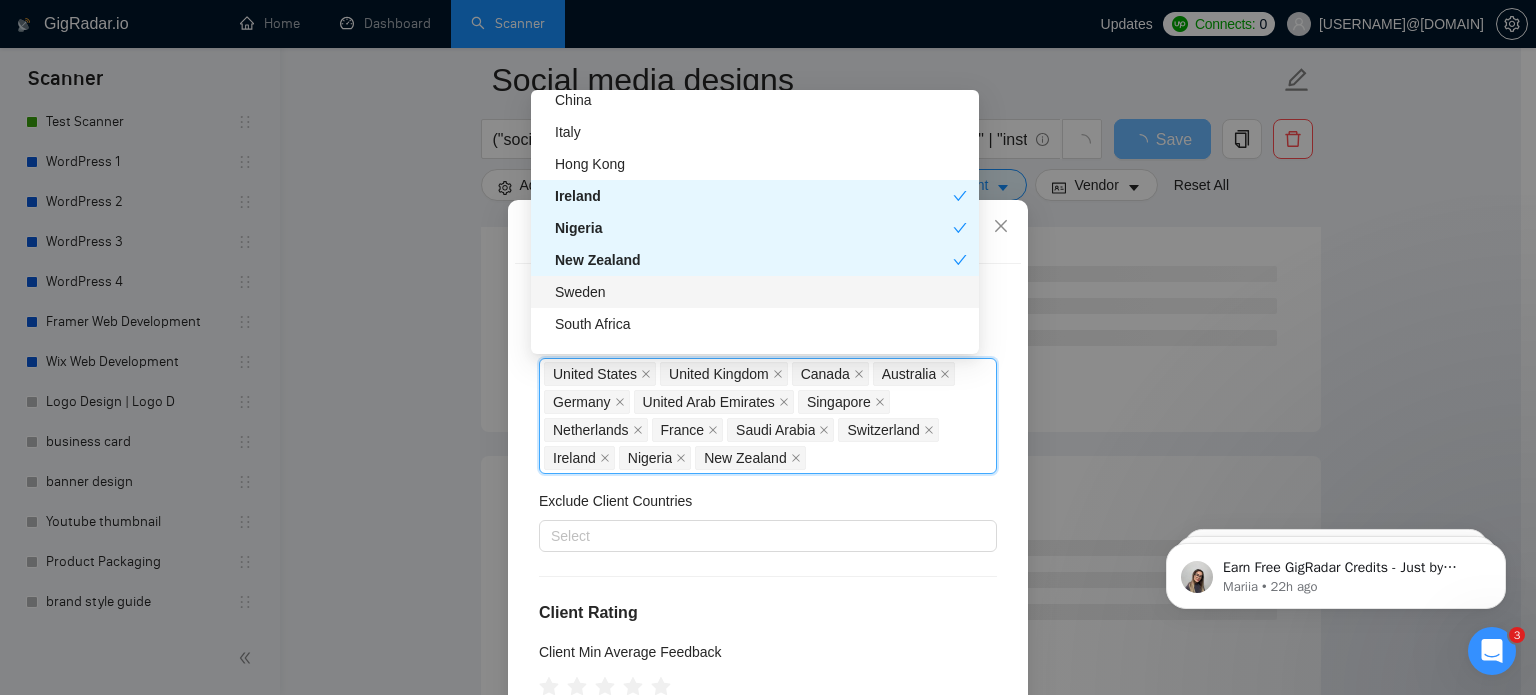 click on "Sweden" at bounding box center (761, 292) 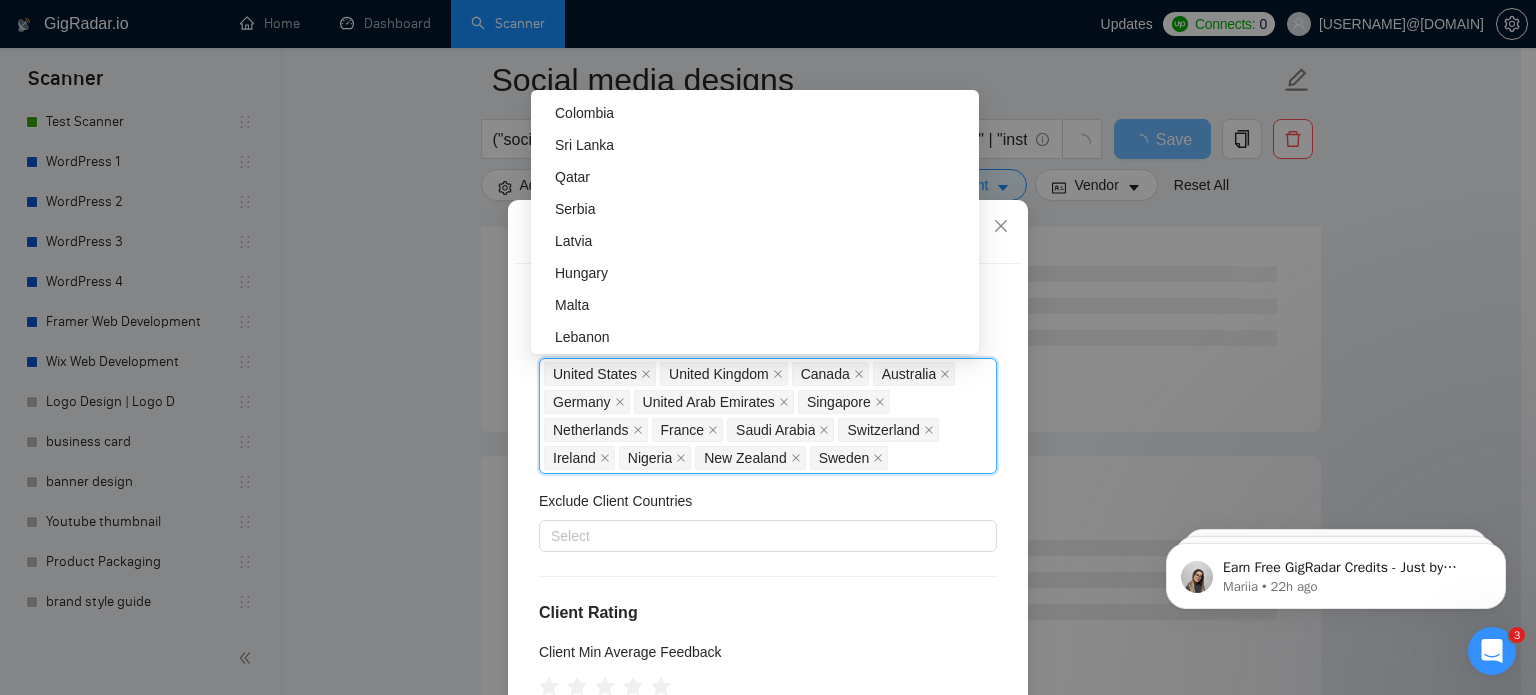 scroll, scrollTop: 2040, scrollLeft: 0, axis: vertical 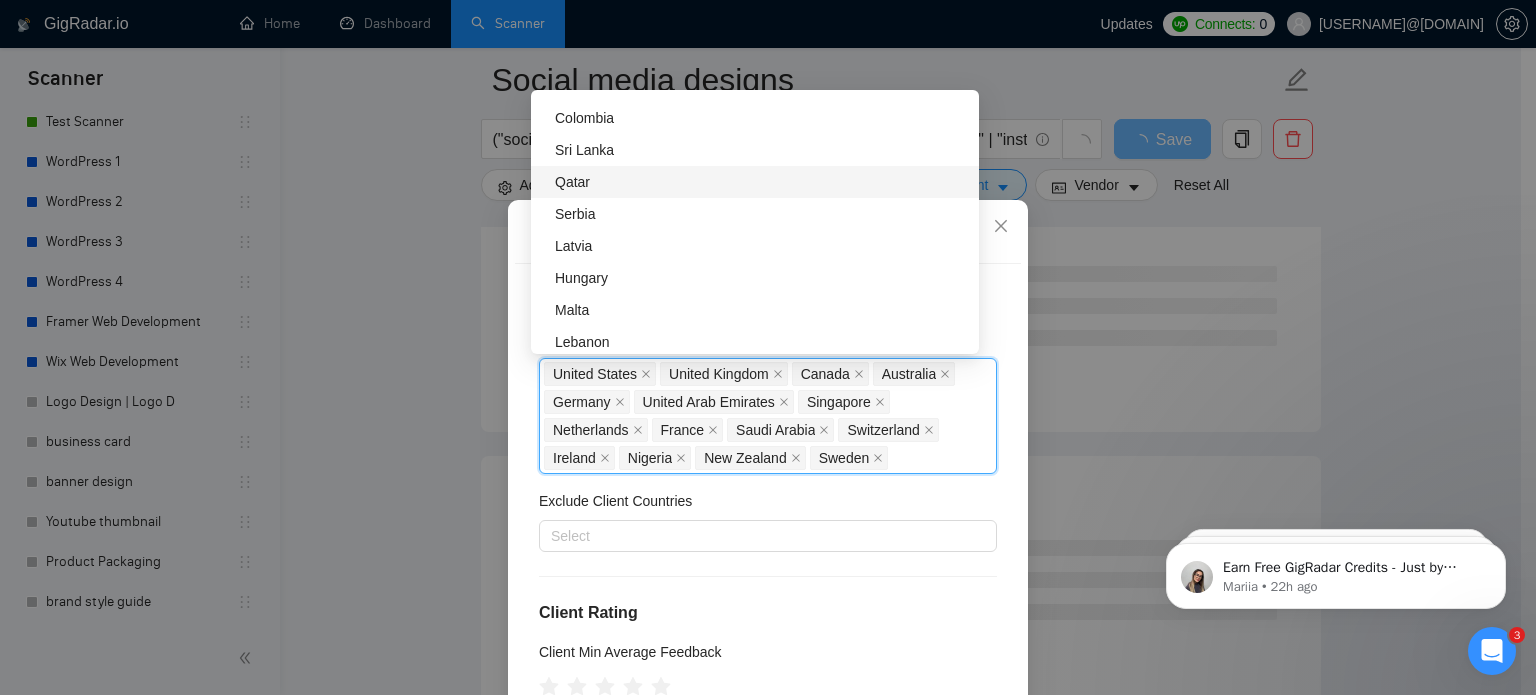 click on "Qatar" at bounding box center [755, 182] 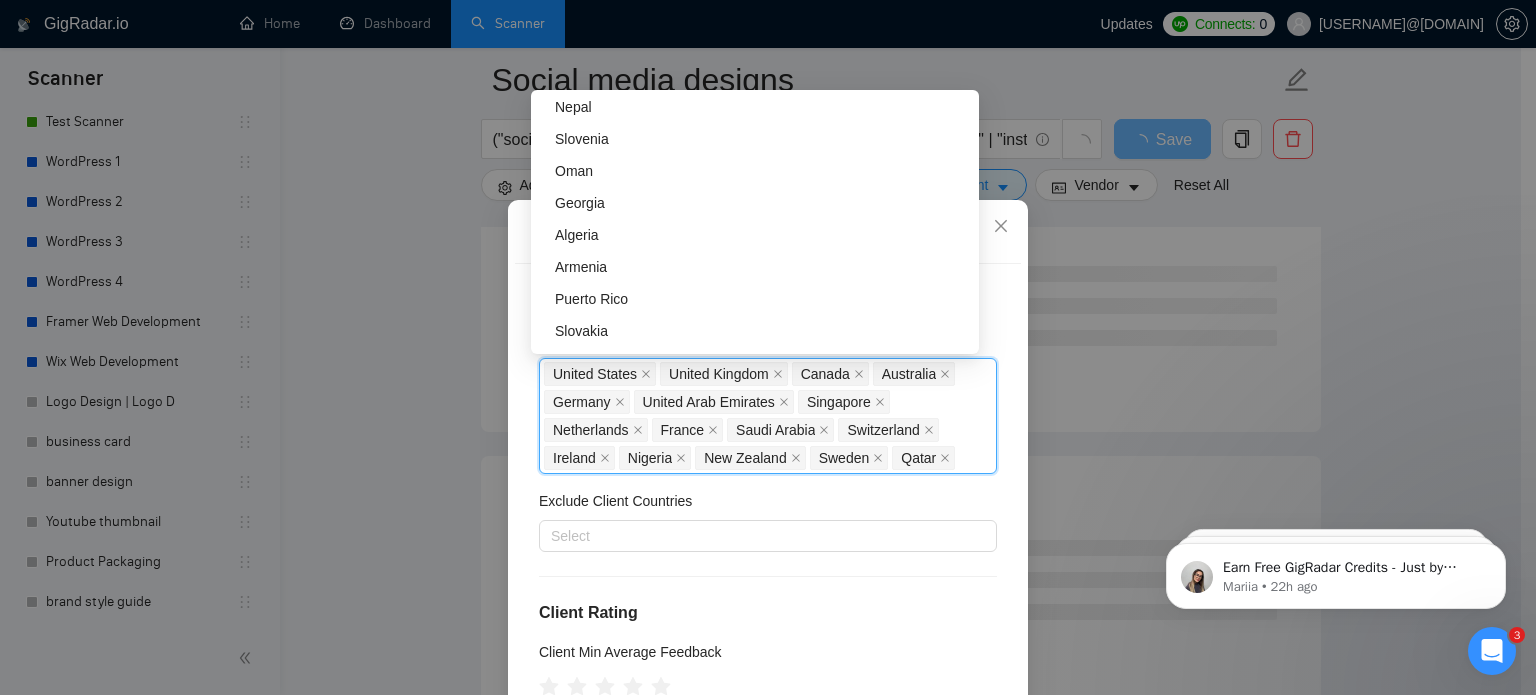 scroll, scrollTop: 2436, scrollLeft: 0, axis: vertical 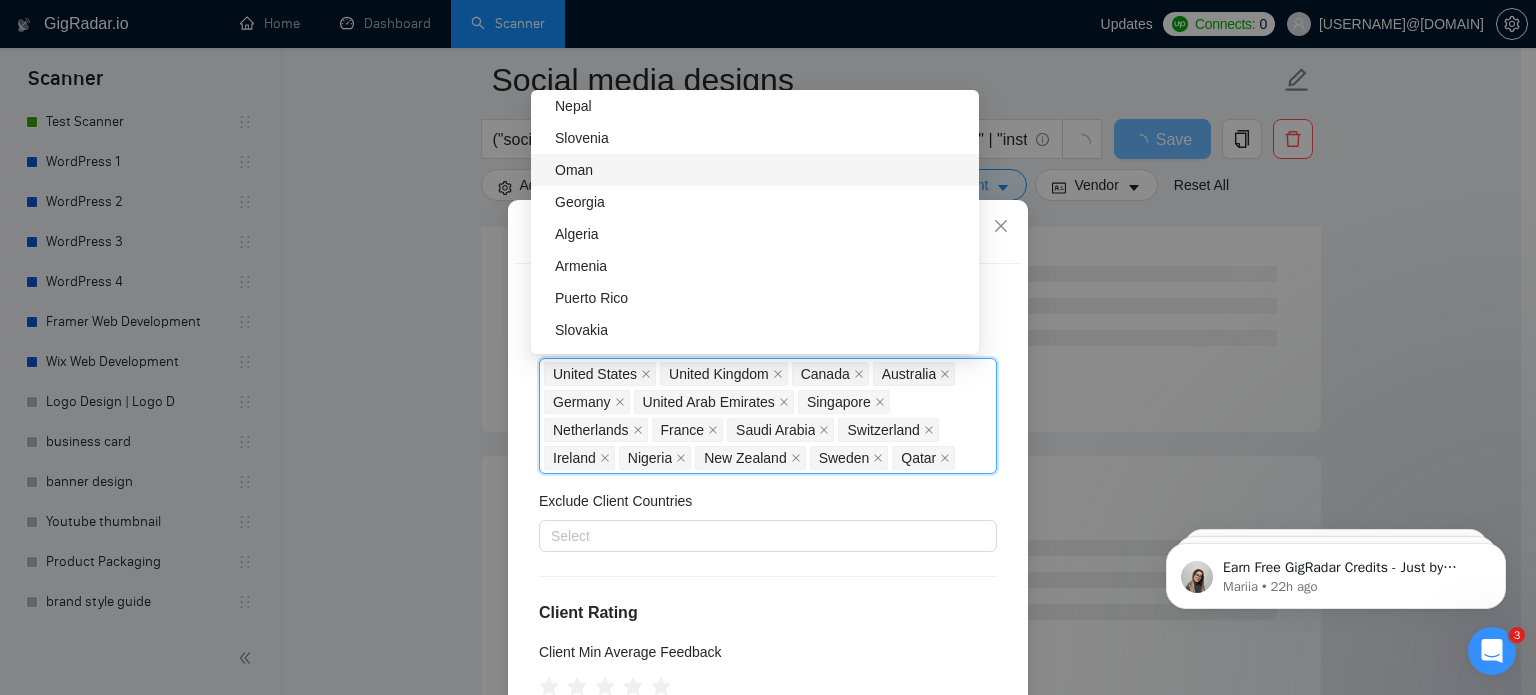 click on "Oman" at bounding box center [761, 170] 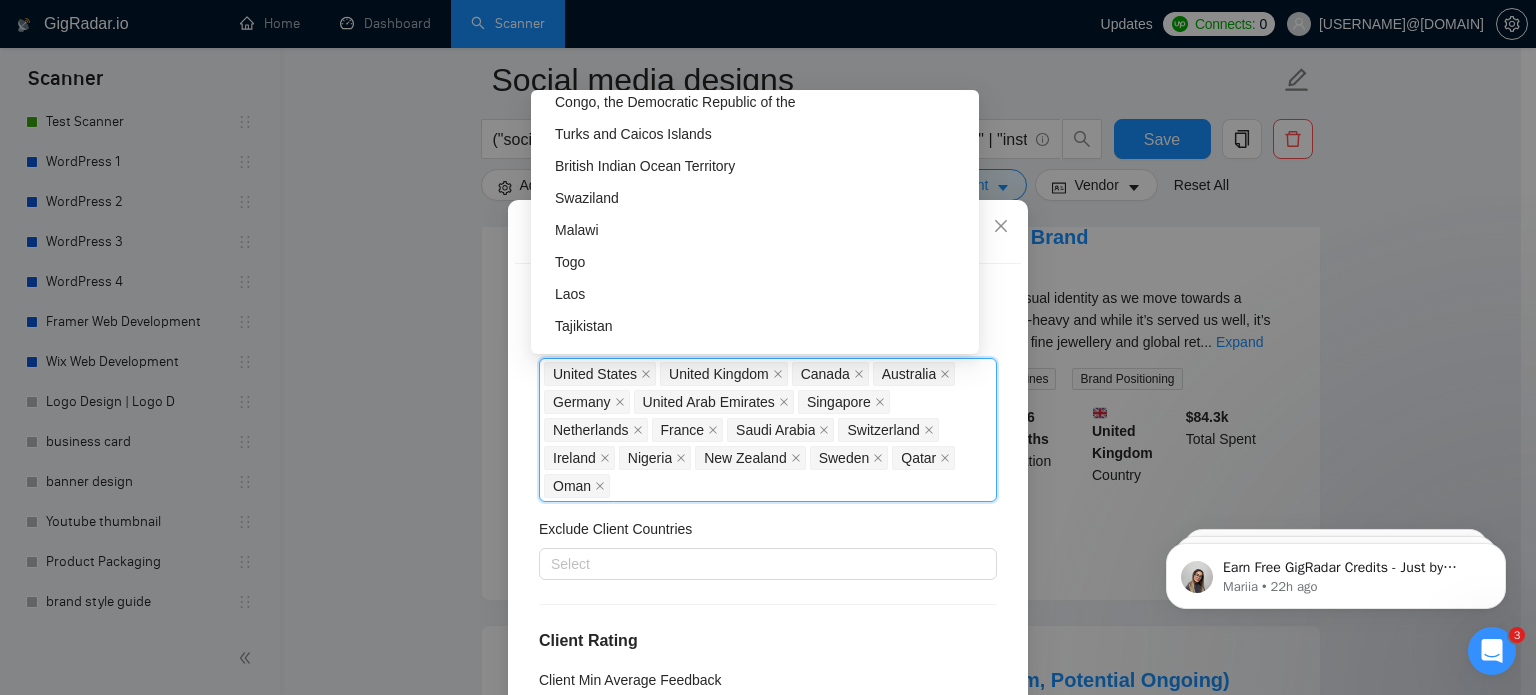 scroll, scrollTop: 5397, scrollLeft: 0, axis: vertical 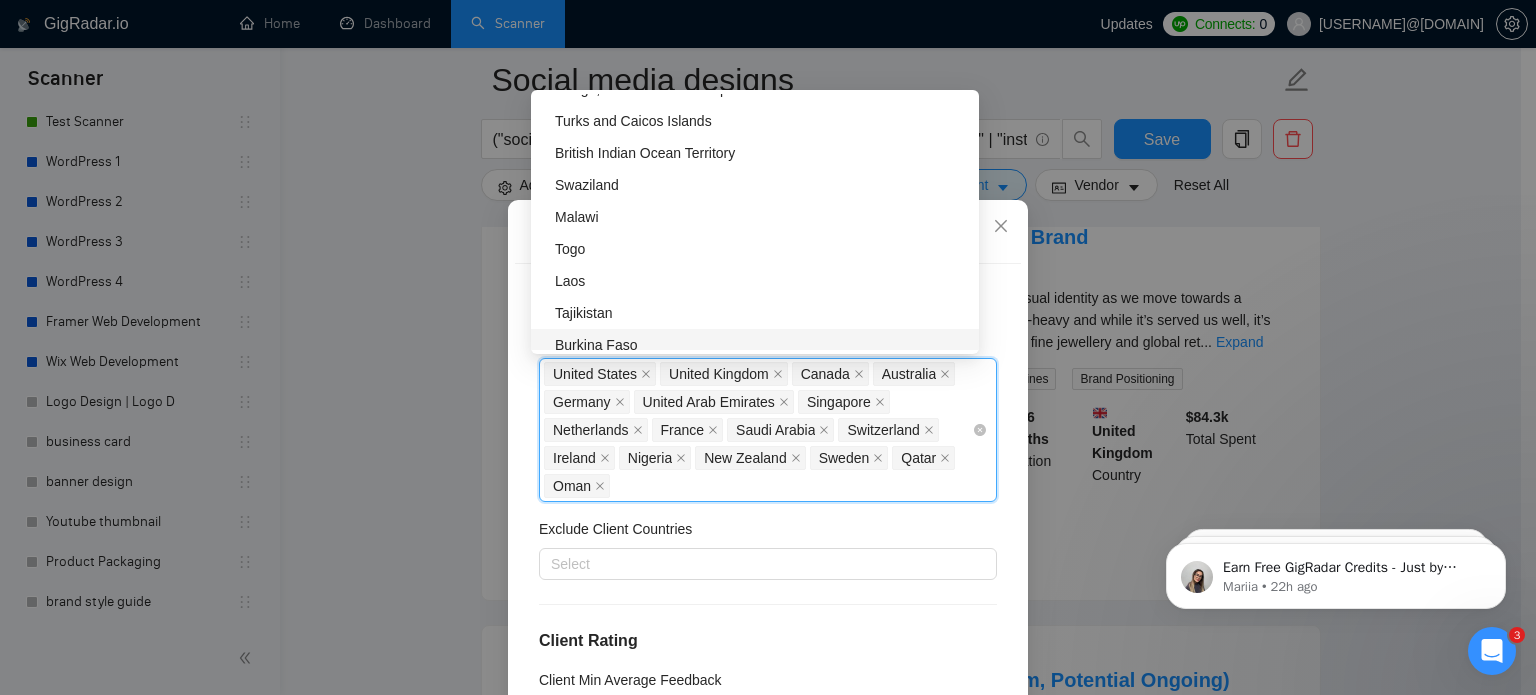 click on "United States United Kingdom Canada Australia Germany United Arab Emirates Singapore Netherlands France Saudi Arabia Switzerland Ireland Nigeria New Zealand Sweden Qatar Oman" at bounding box center [758, 430] 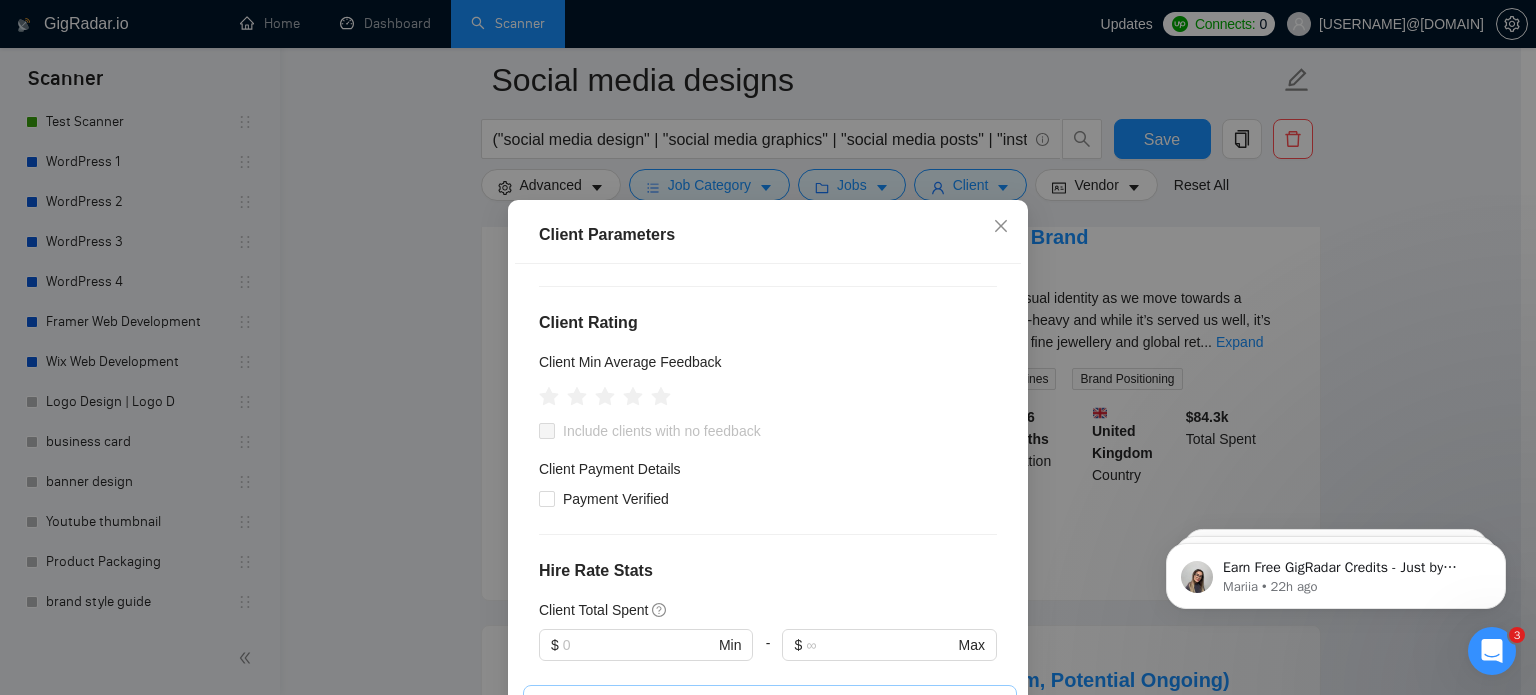 scroll, scrollTop: 319, scrollLeft: 0, axis: vertical 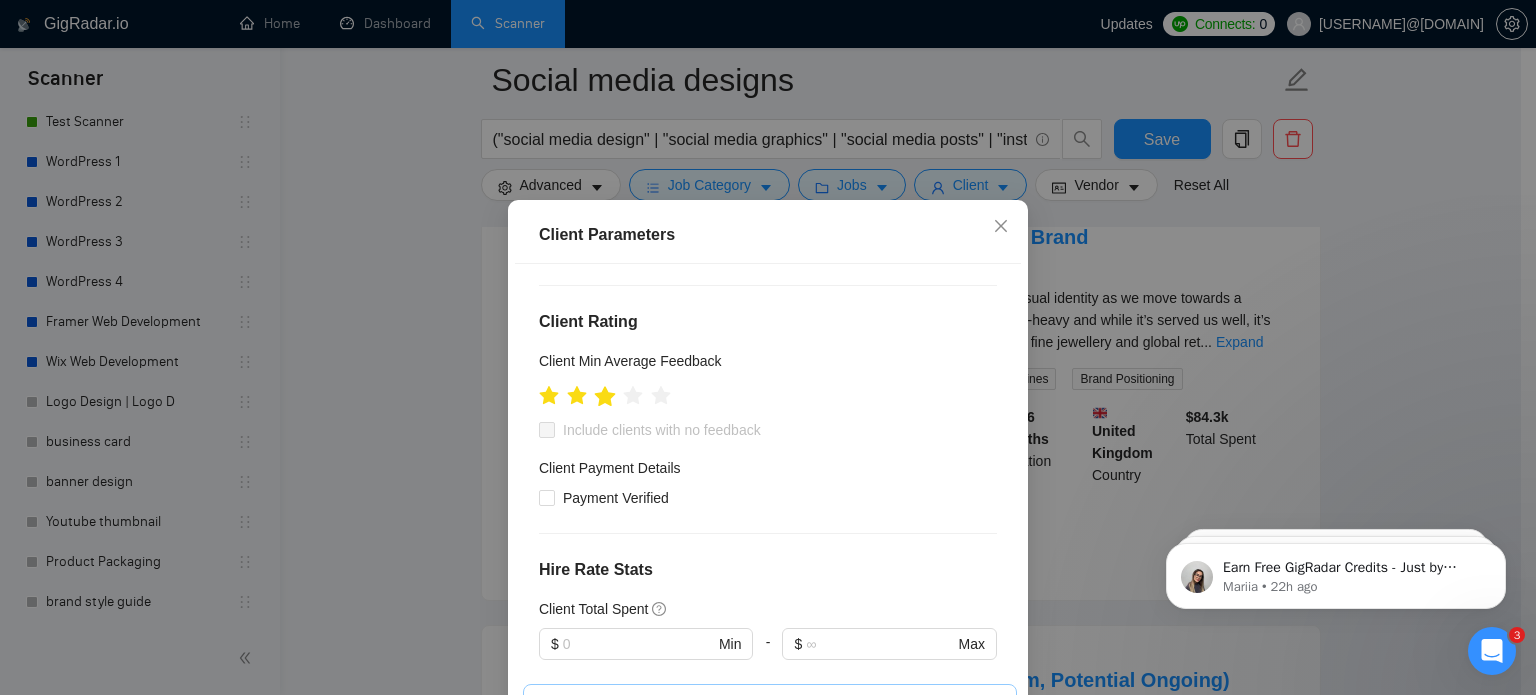 click 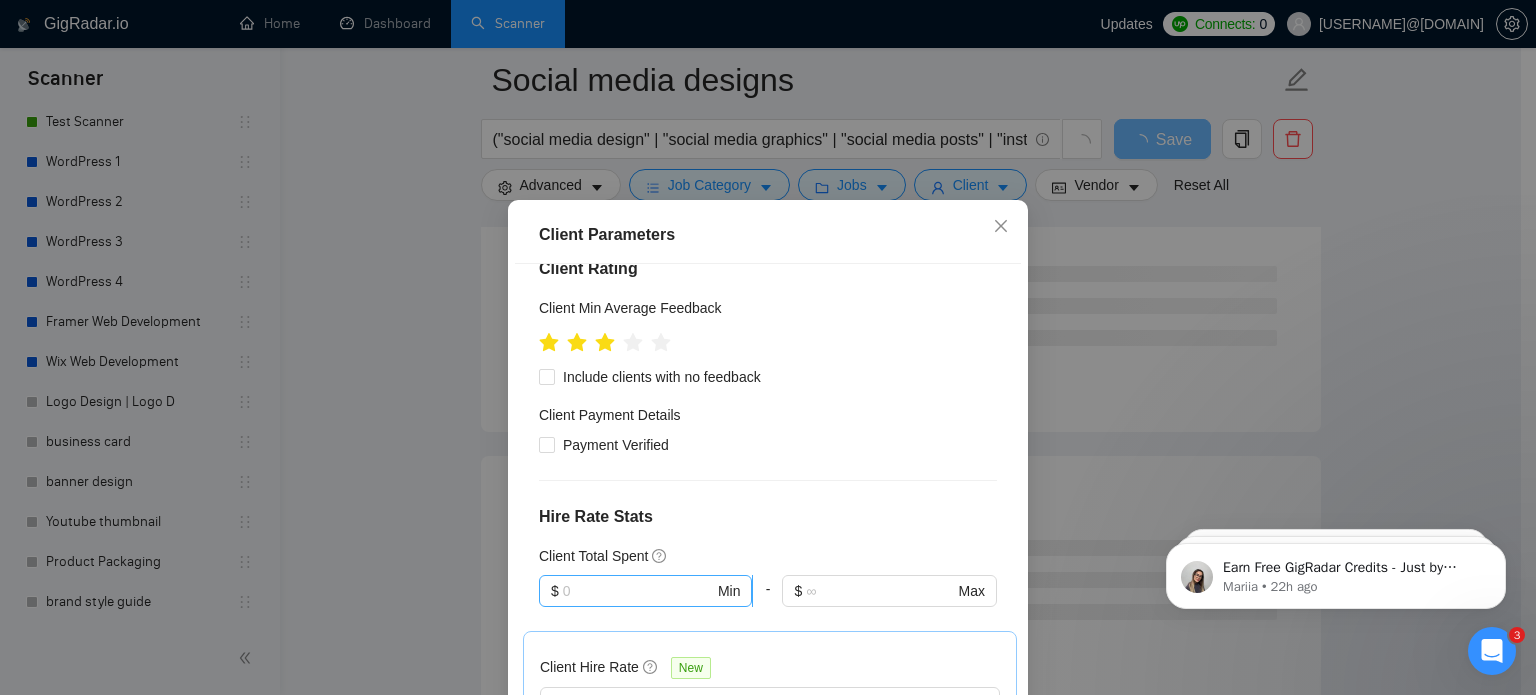 scroll, scrollTop: 368, scrollLeft: 0, axis: vertical 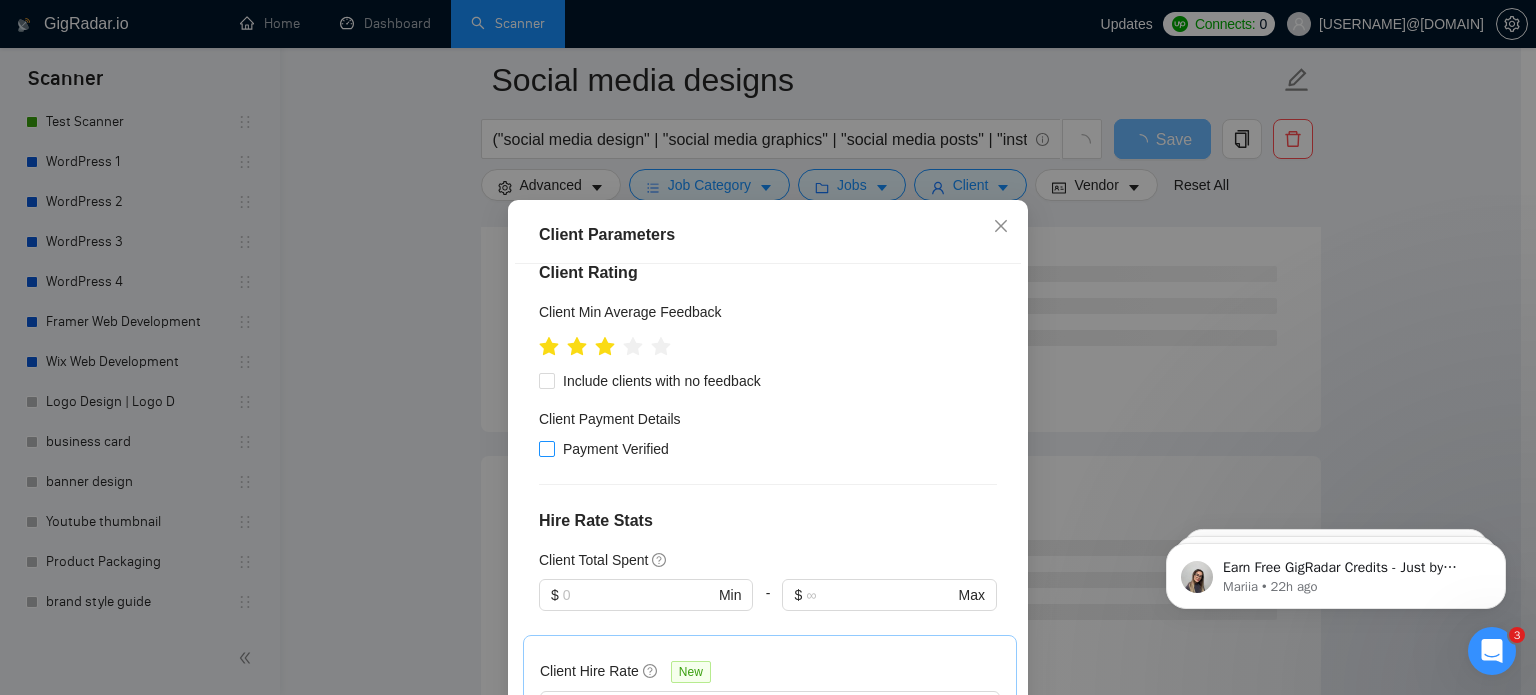 click at bounding box center [547, 449] 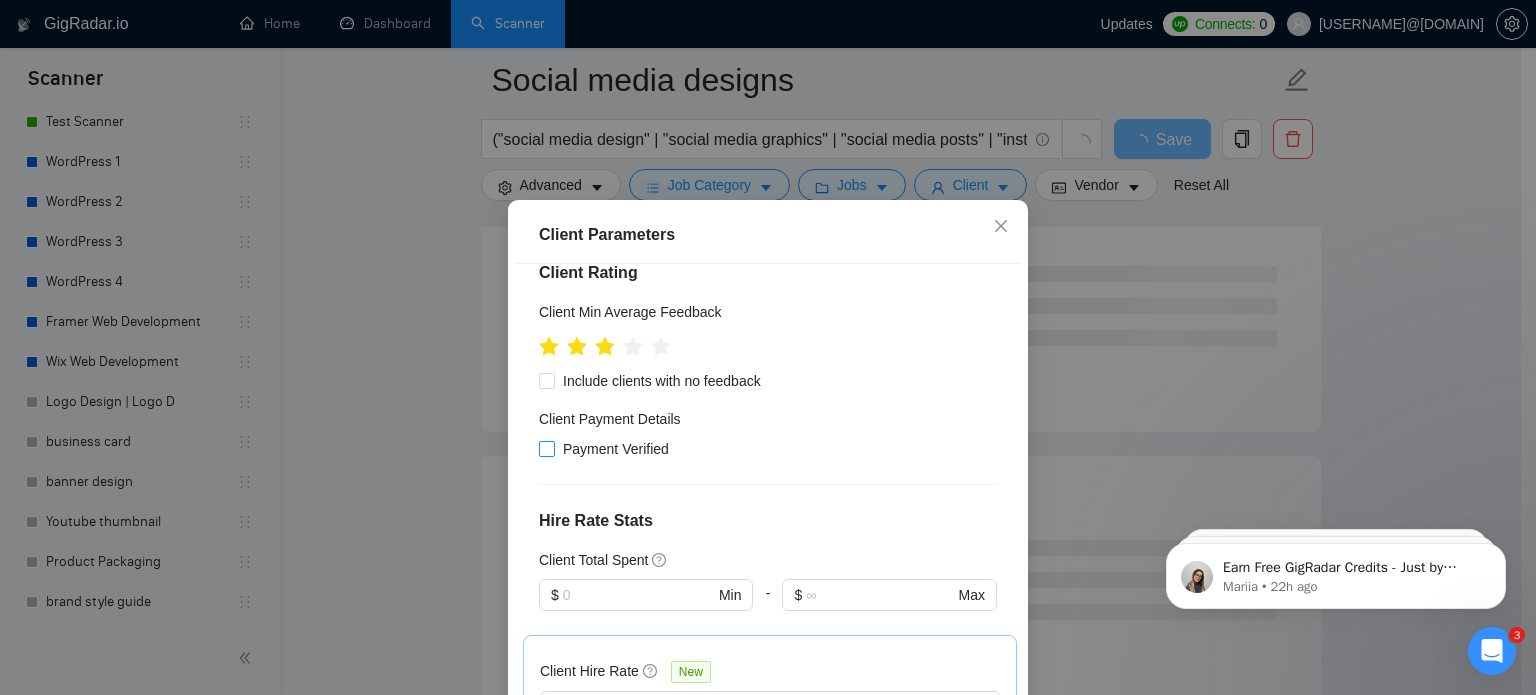 click on "Payment Verified" at bounding box center [546, 448] 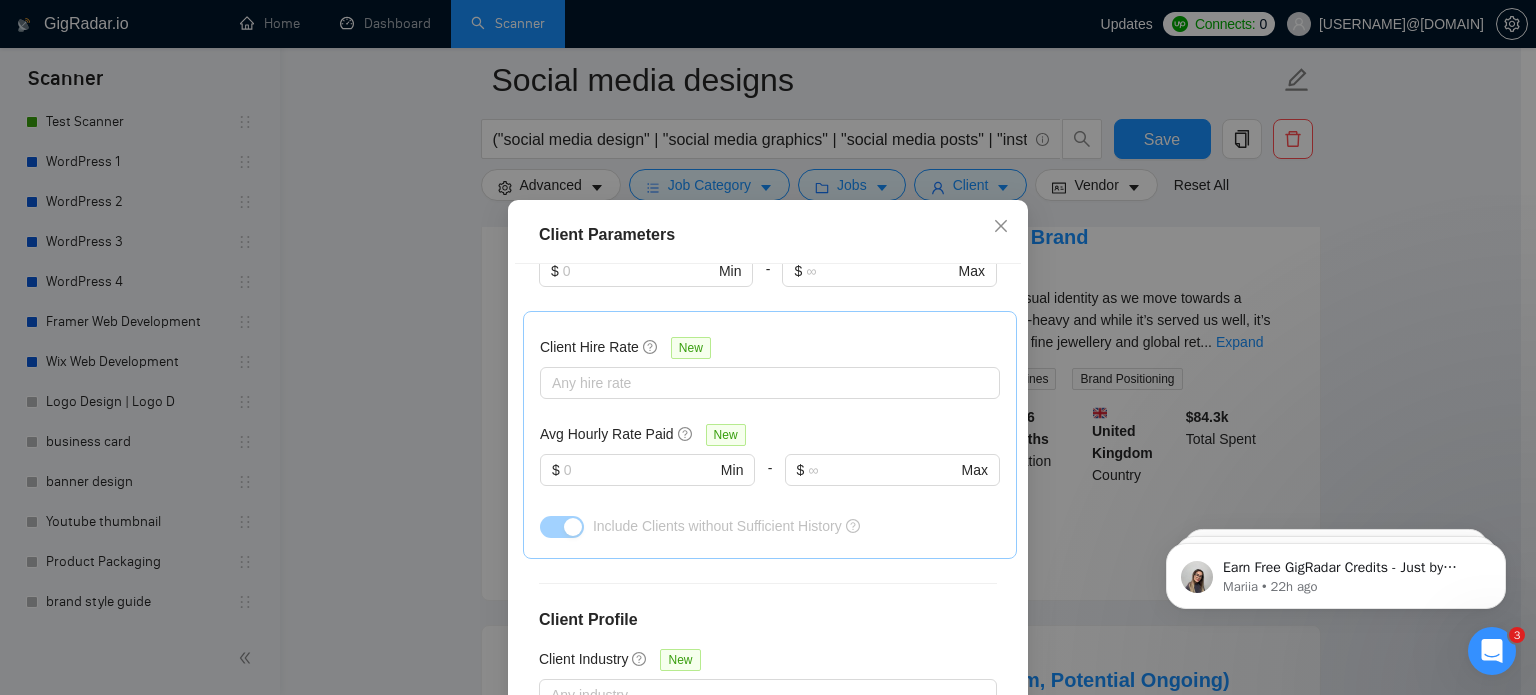 scroll, scrollTop: 872, scrollLeft: 0, axis: vertical 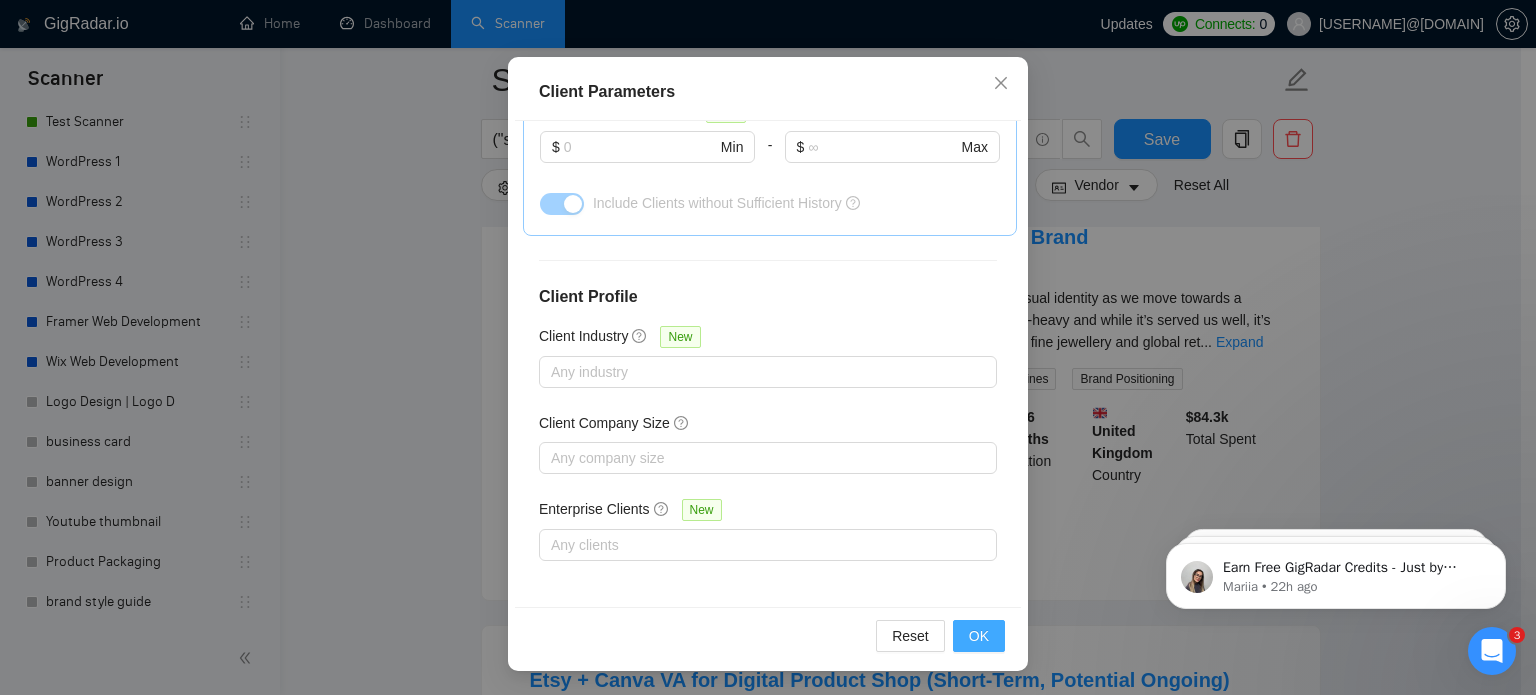 click on "OK" at bounding box center [979, 636] 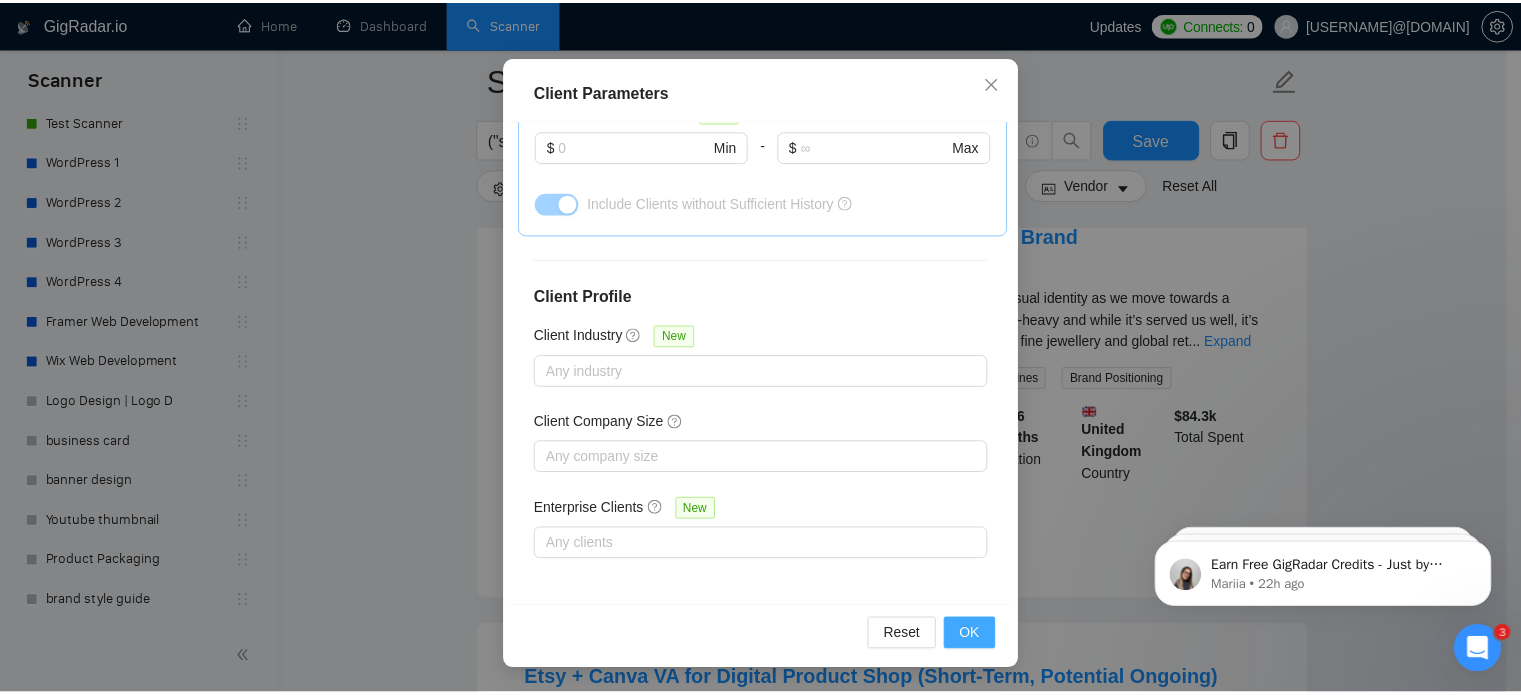 scroll, scrollTop: 63, scrollLeft: 0, axis: vertical 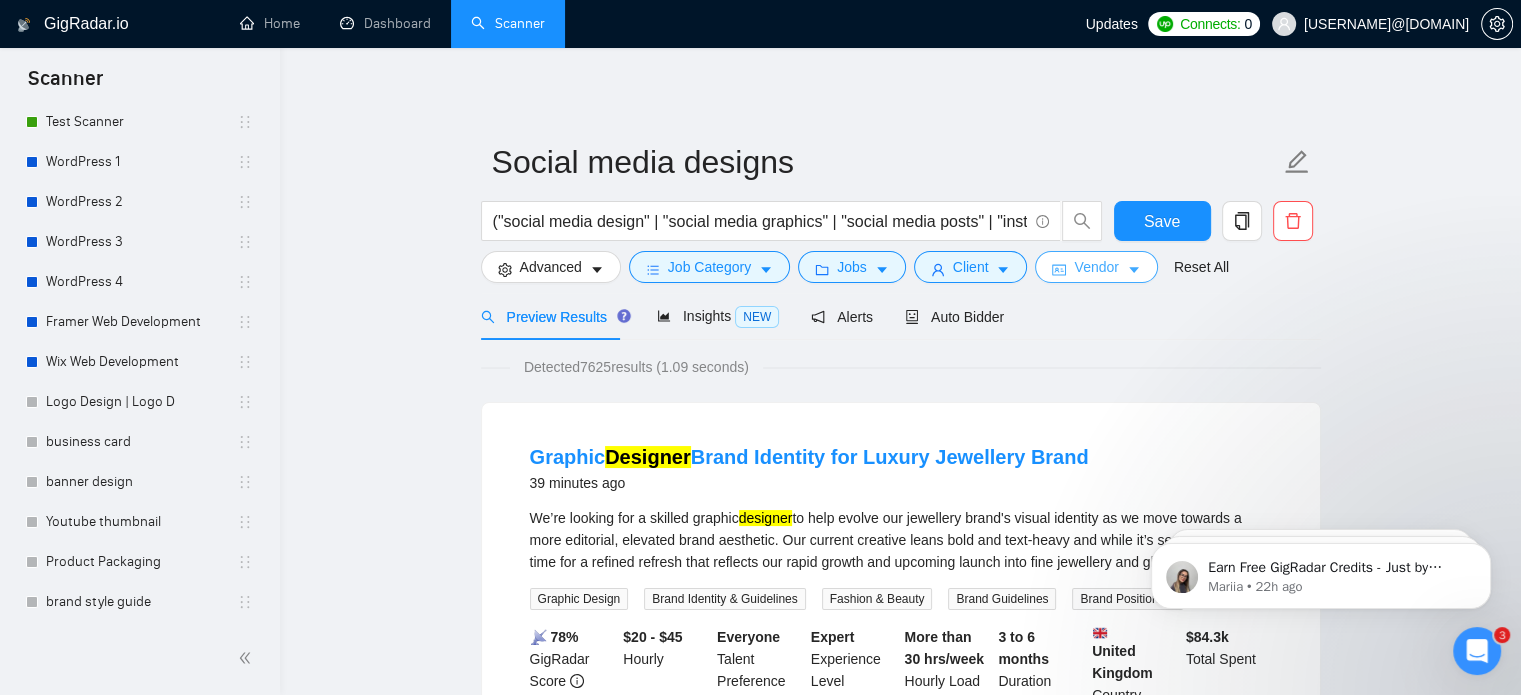 drag, startPoint x: 1086, startPoint y: 287, endPoint x: 1076, endPoint y: 268, distance: 21.470911 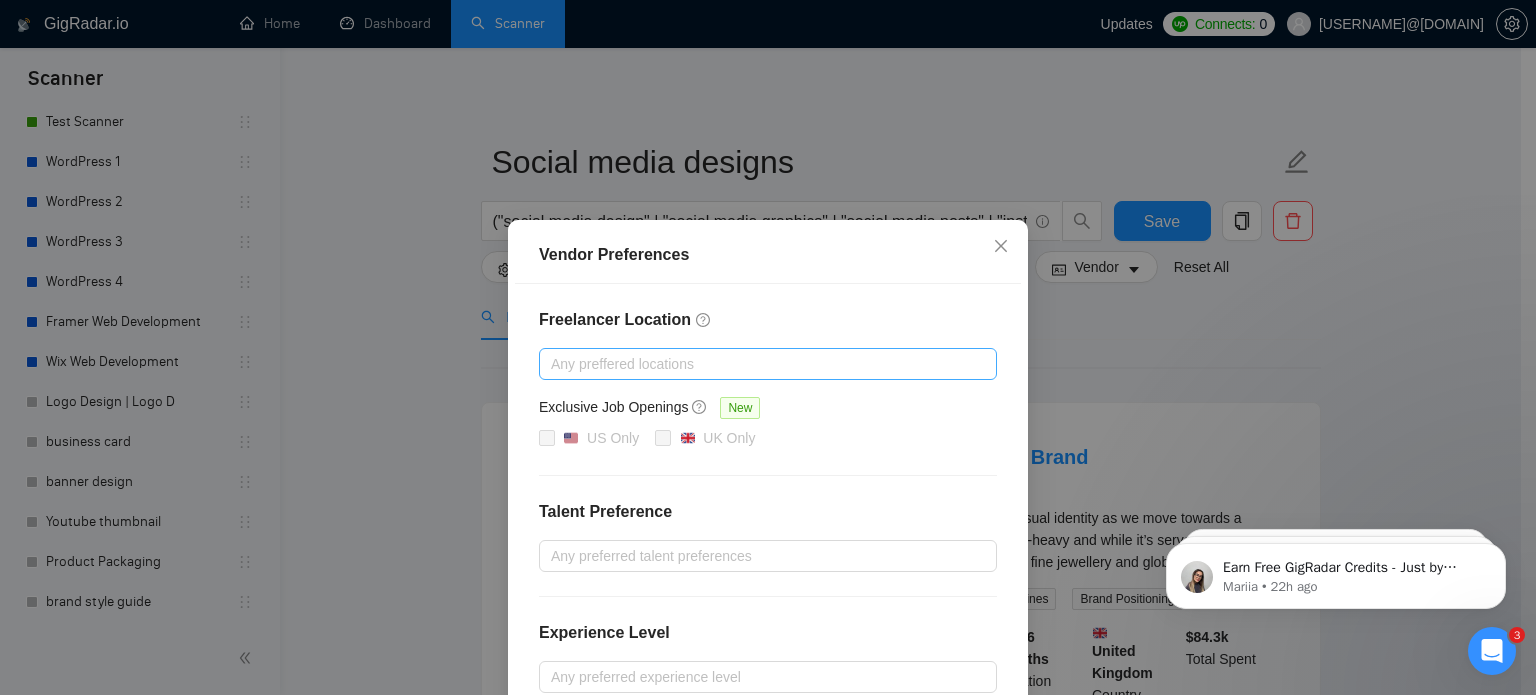 scroll, scrollTop: 116, scrollLeft: 0, axis: vertical 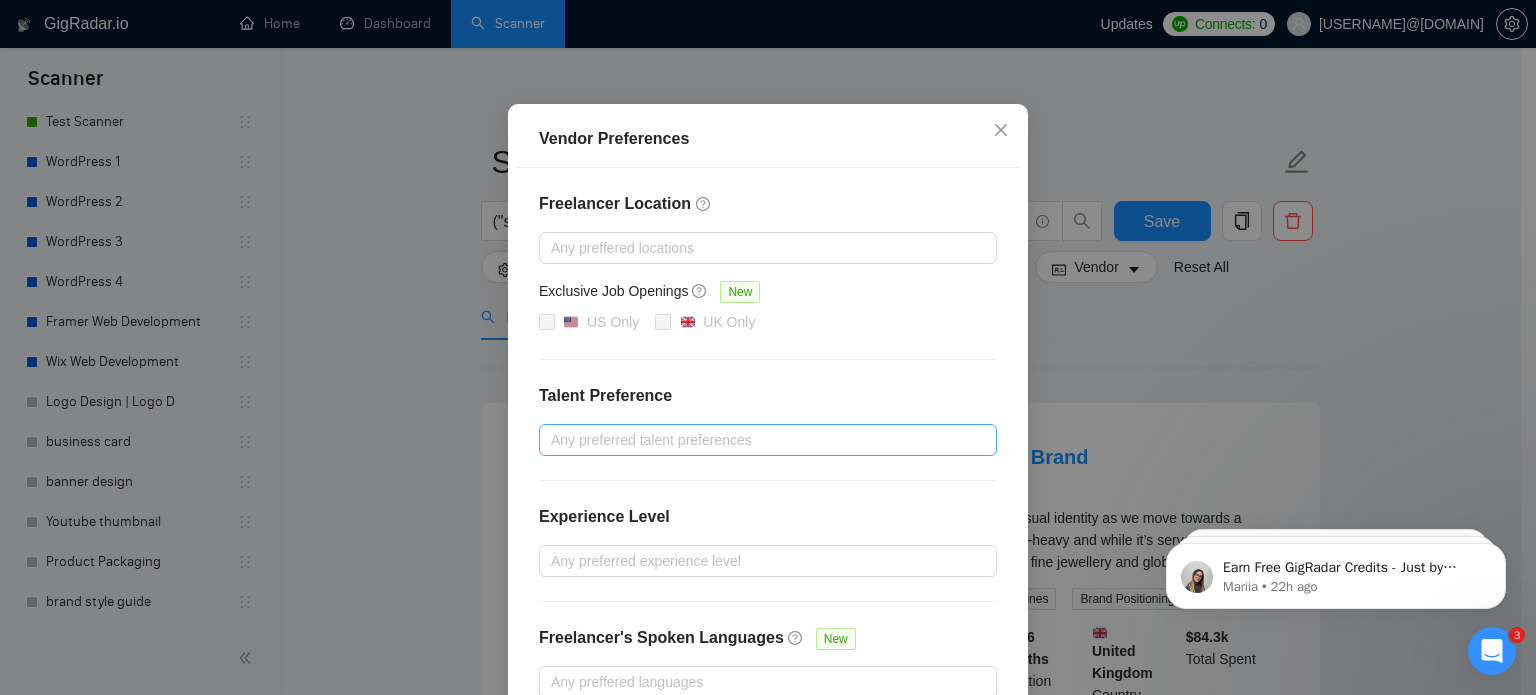 click at bounding box center (758, 440) 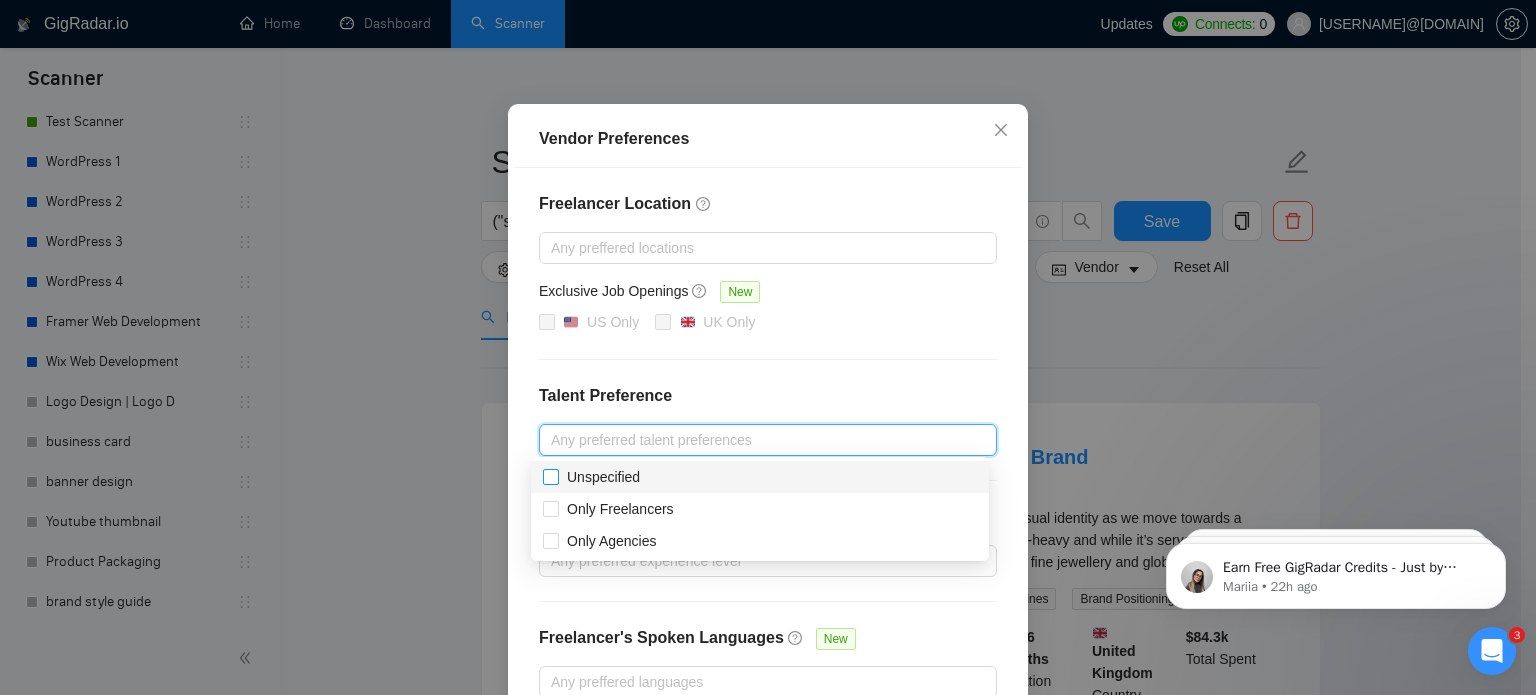 click on "Unspecified" at bounding box center [603, 477] 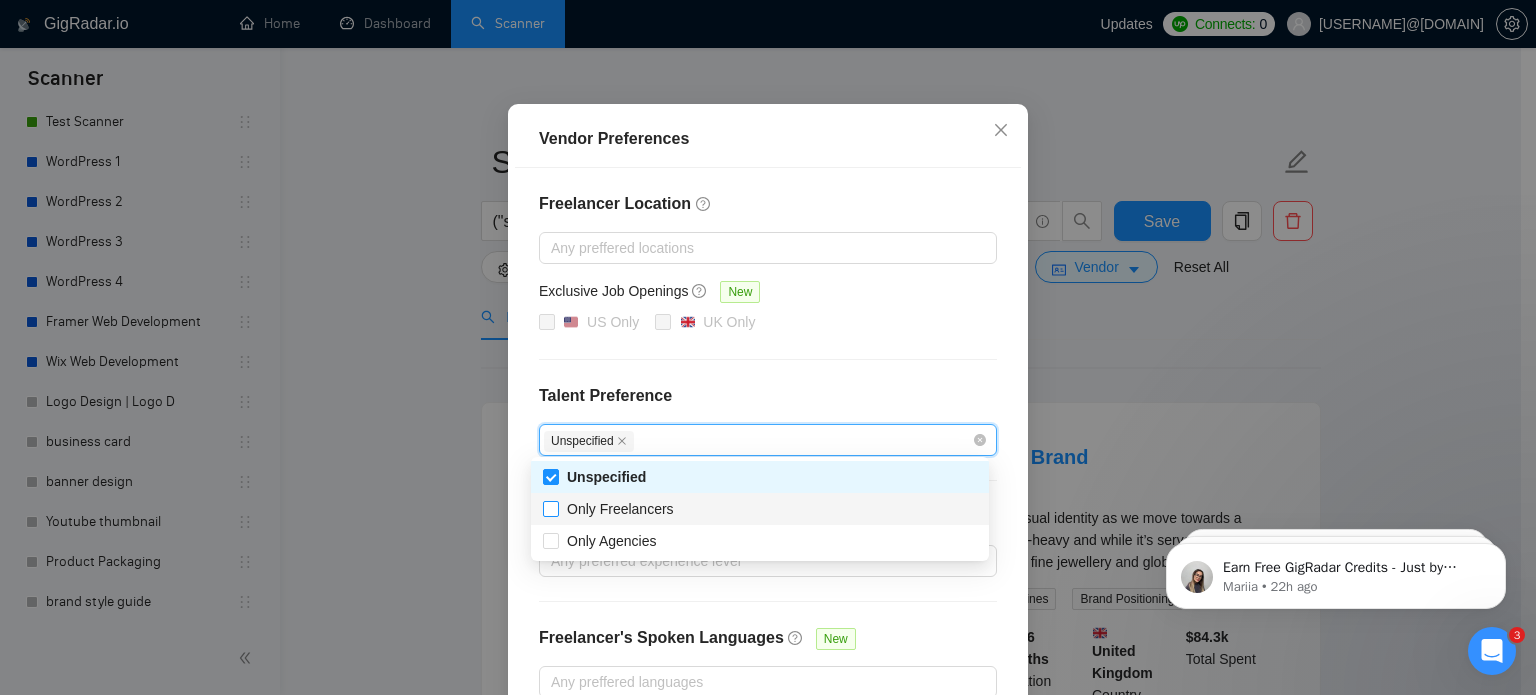 click on "Only Freelancers" at bounding box center [620, 509] 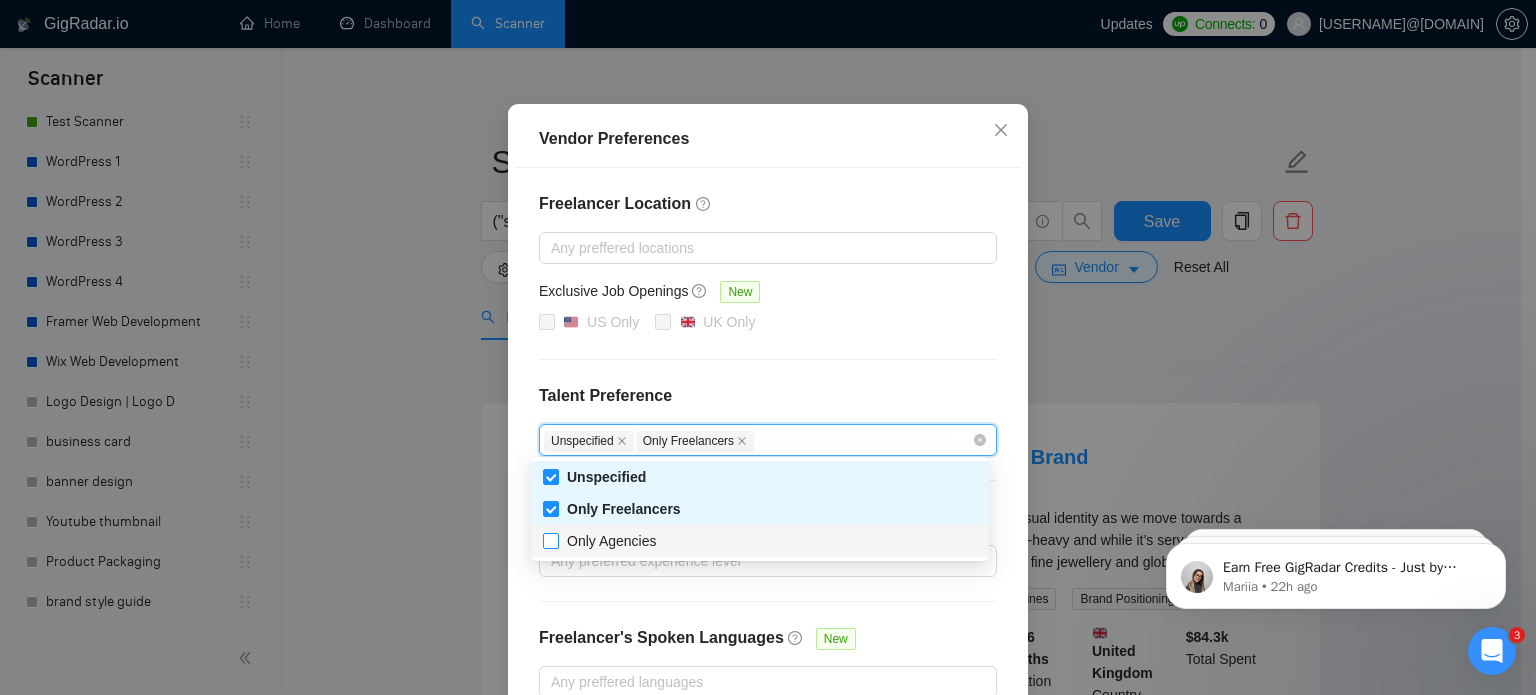 click on "Only Agencies" at bounding box center [612, 541] 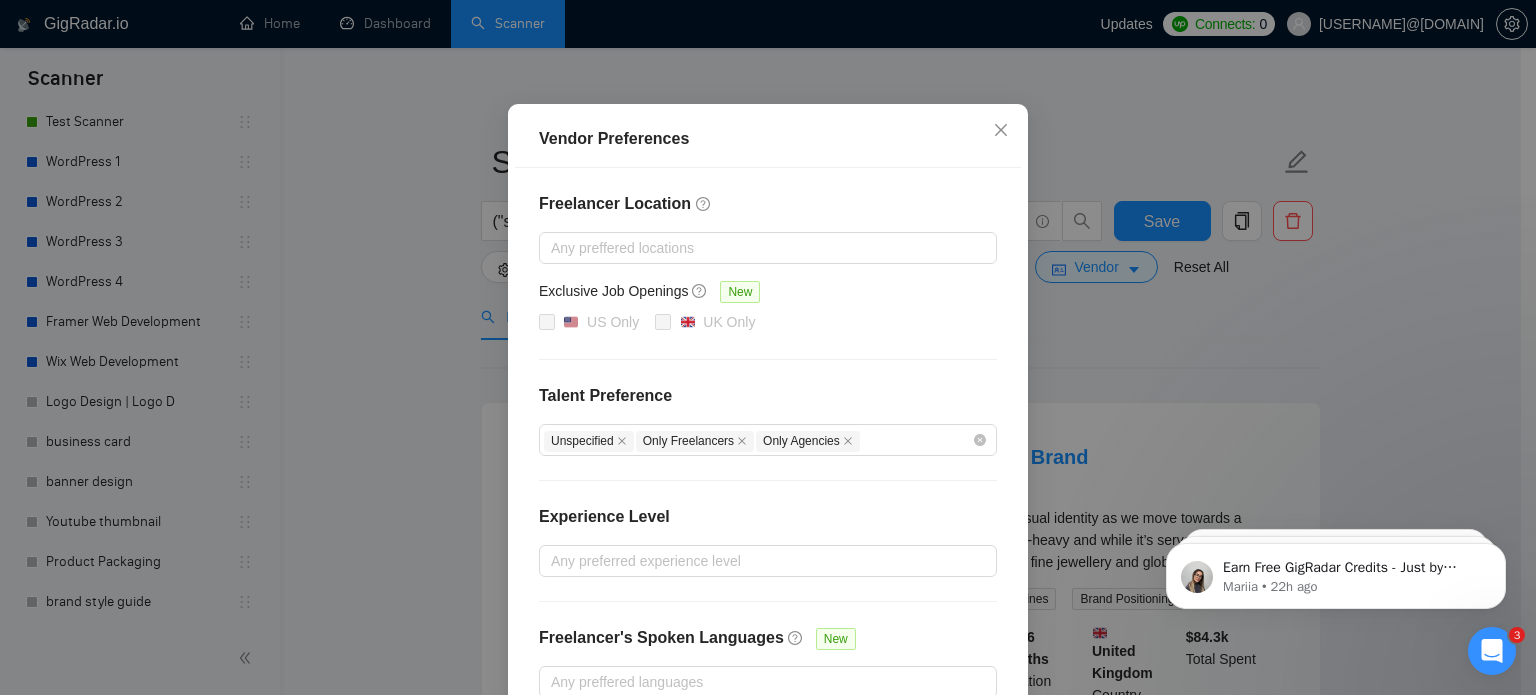 click on "Talent Preference" at bounding box center (768, 396) 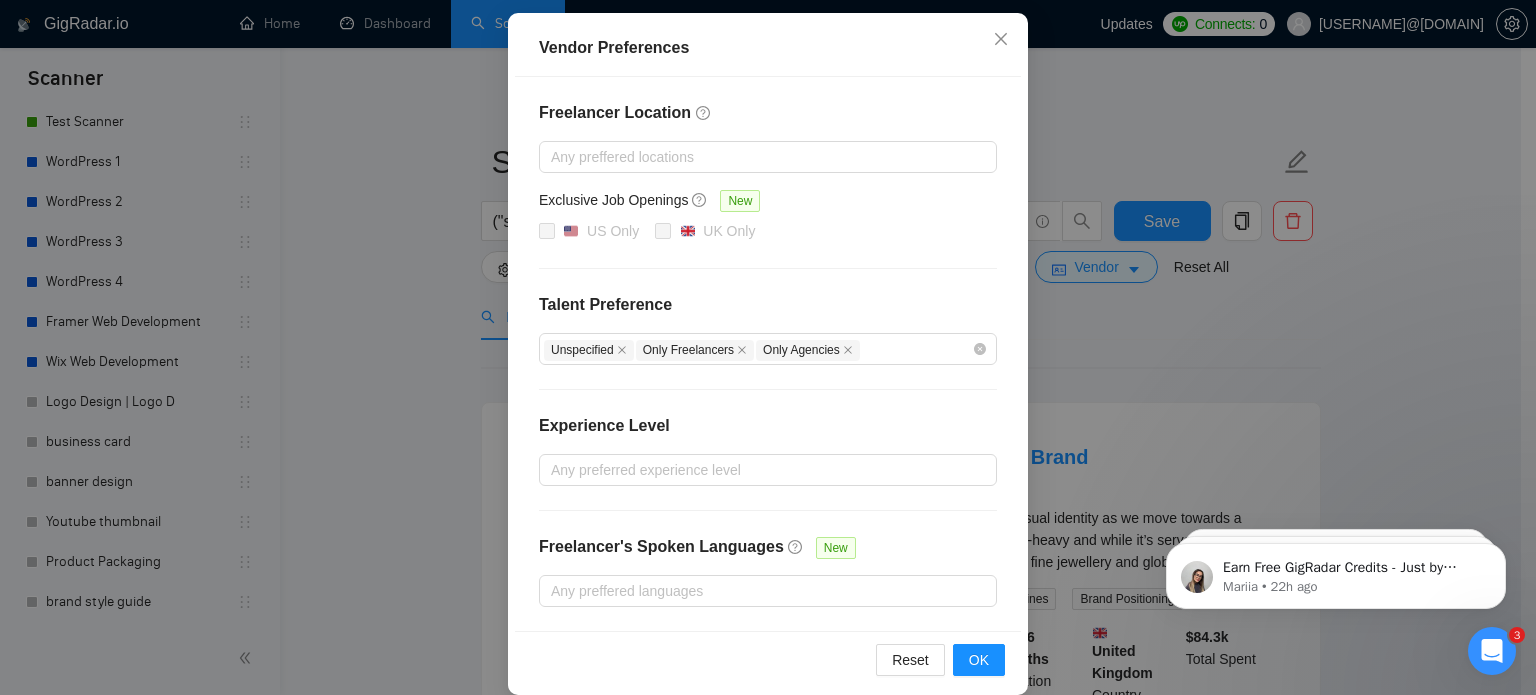 scroll, scrollTop: 228, scrollLeft: 0, axis: vertical 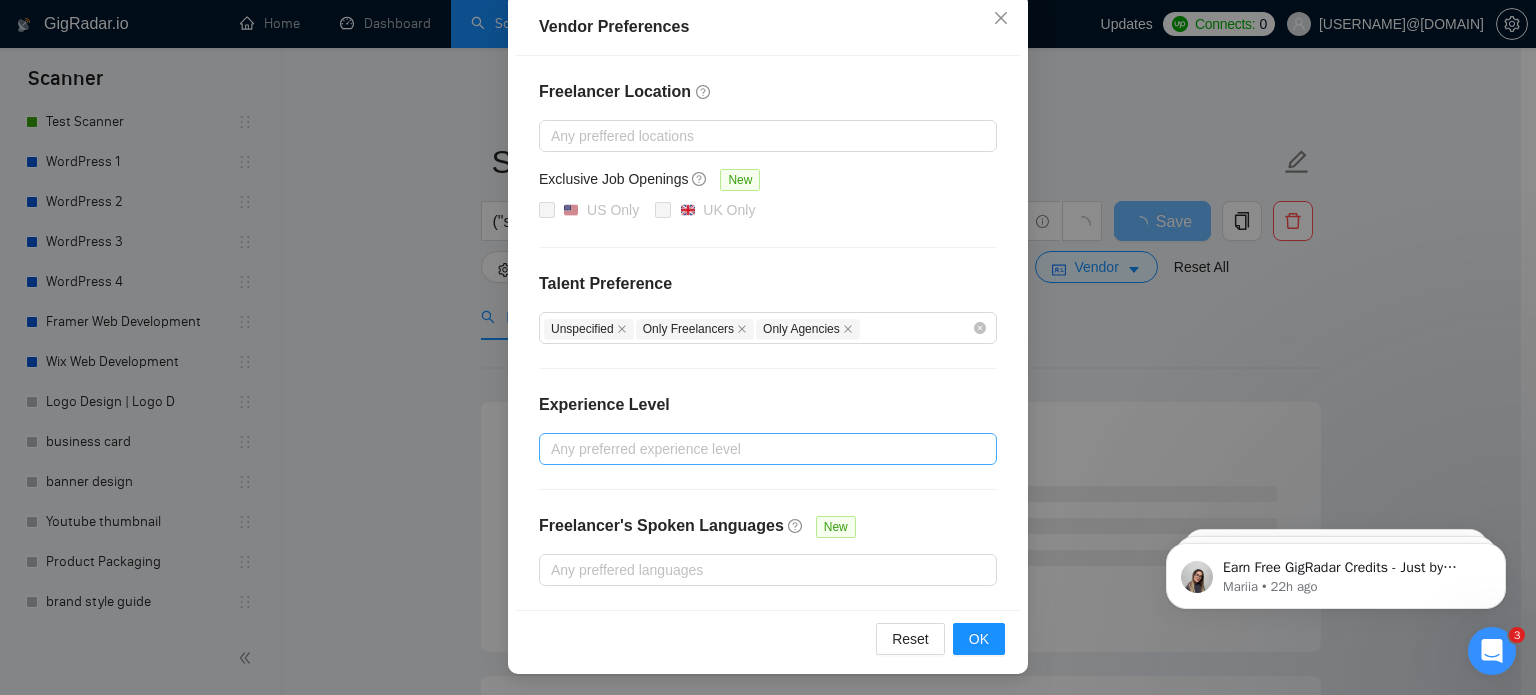 click at bounding box center [758, 449] 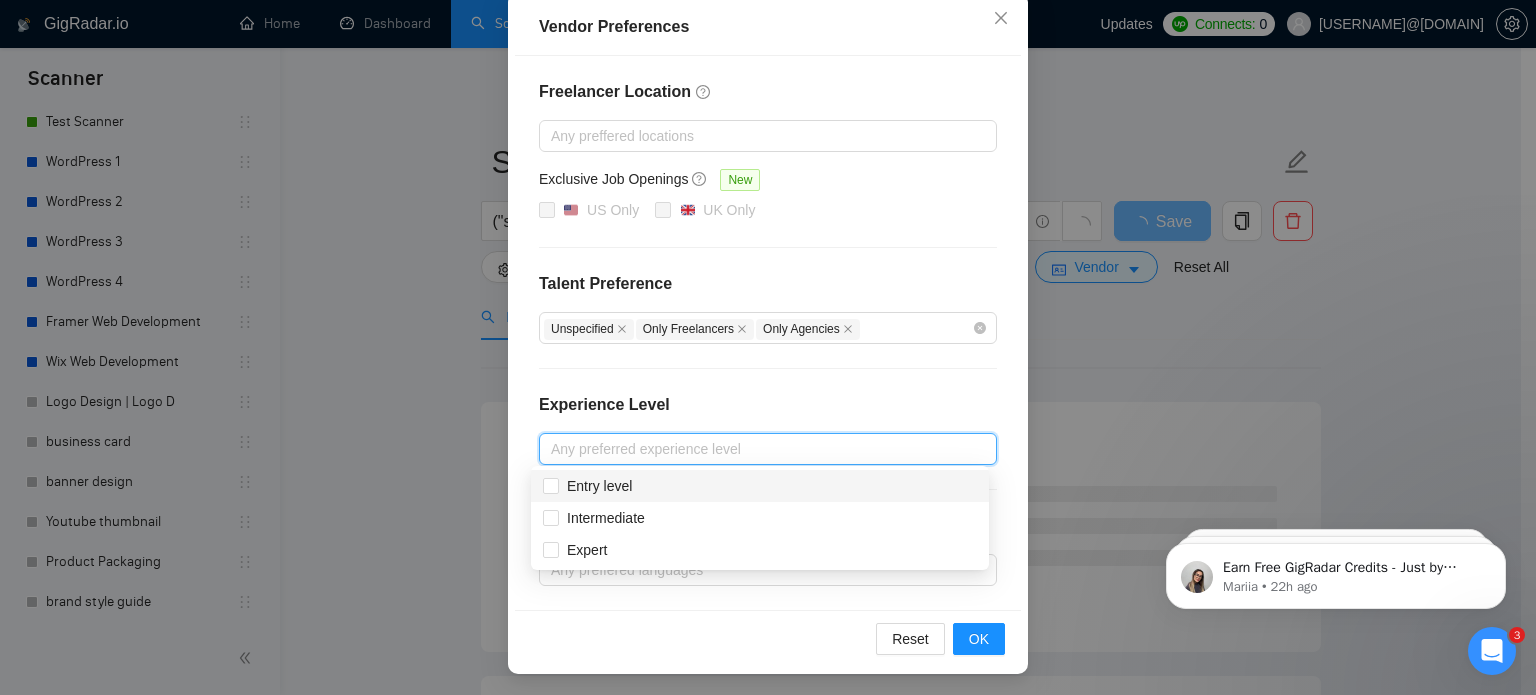 click on "Entry level" at bounding box center [760, 486] 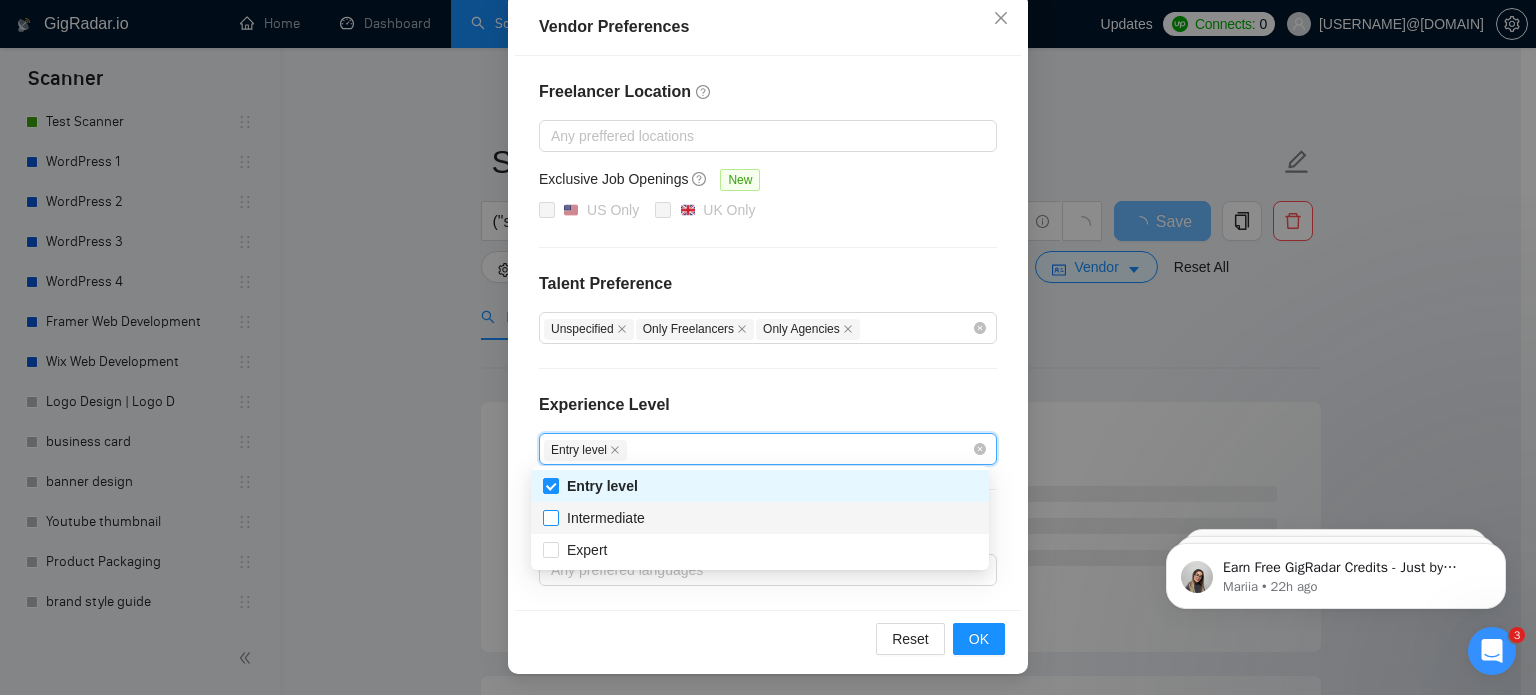 click on "Intermediate" at bounding box center (606, 518) 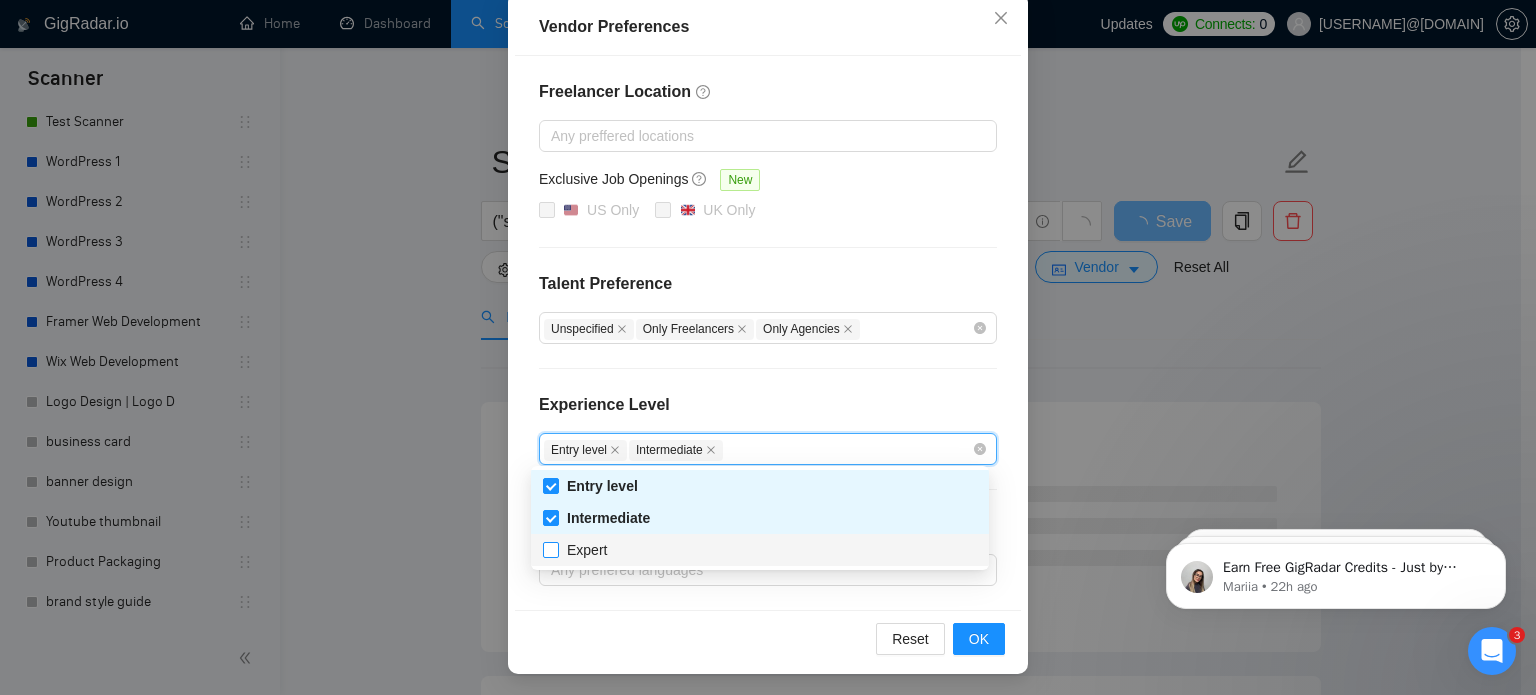 click on "Expert" at bounding box center (587, 550) 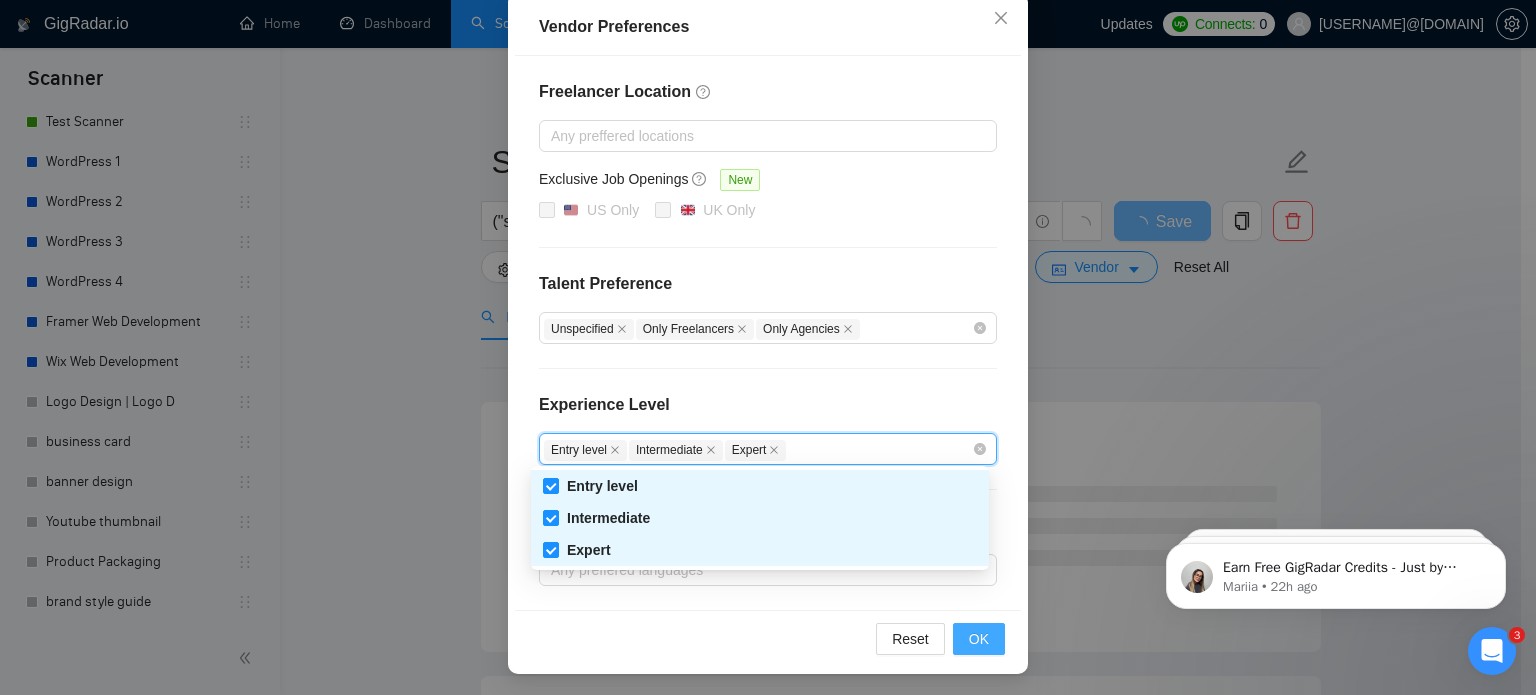 click on "OK" at bounding box center (979, 639) 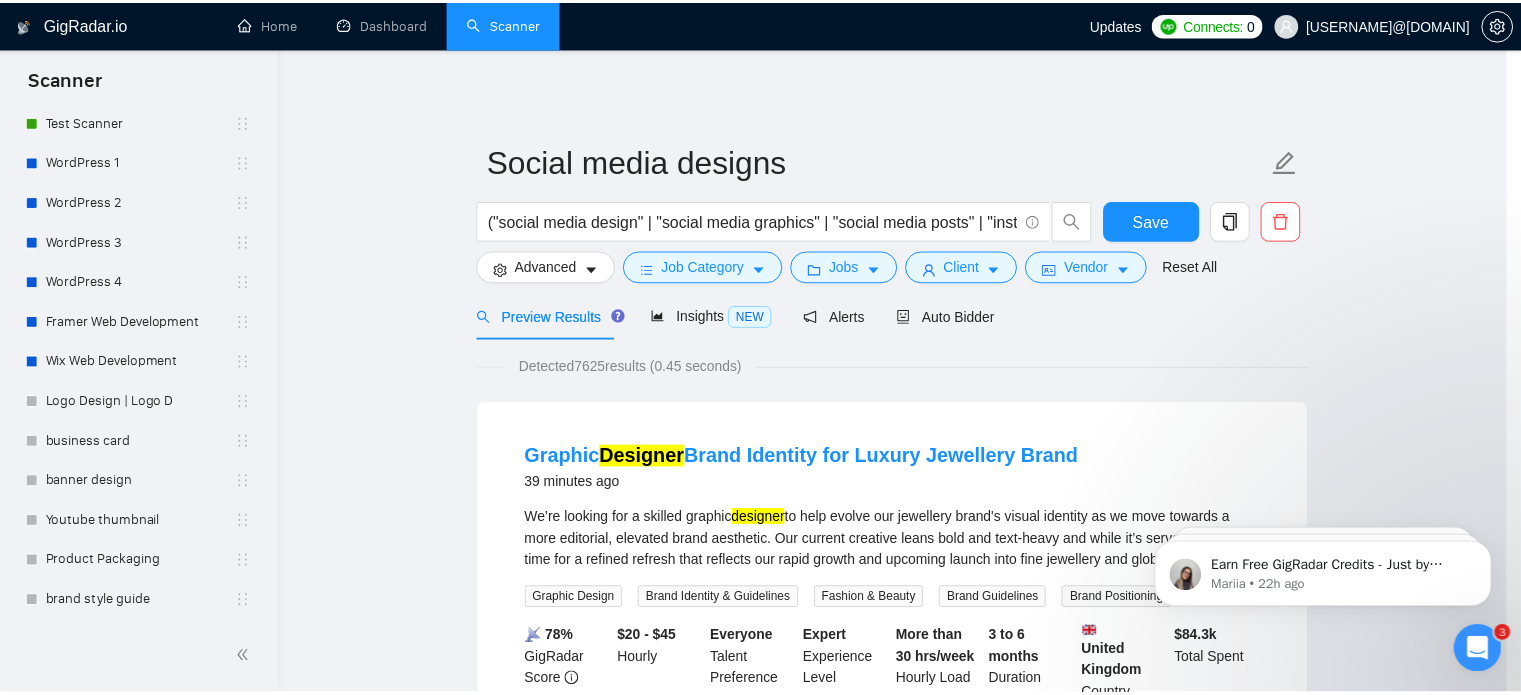 scroll, scrollTop: 128, scrollLeft: 0, axis: vertical 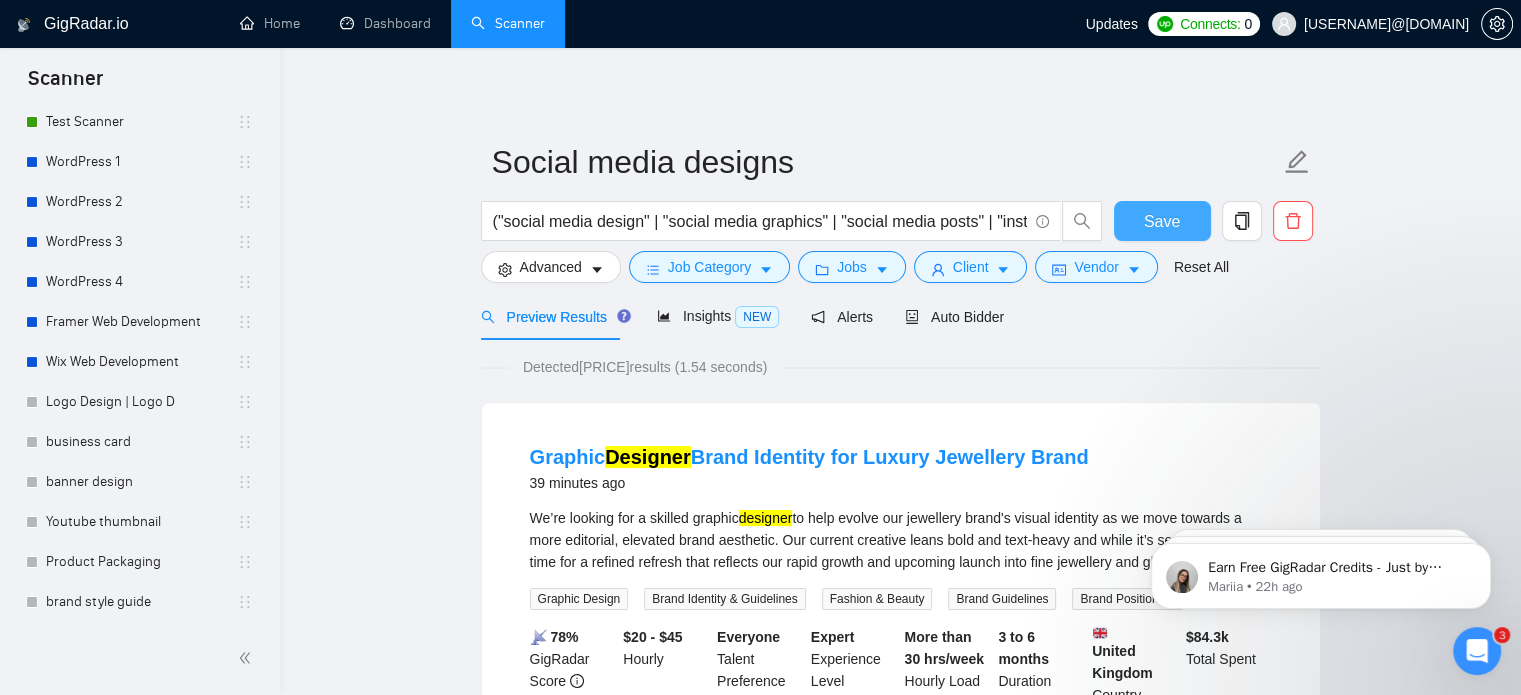 click on "Save" at bounding box center (1162, 221) 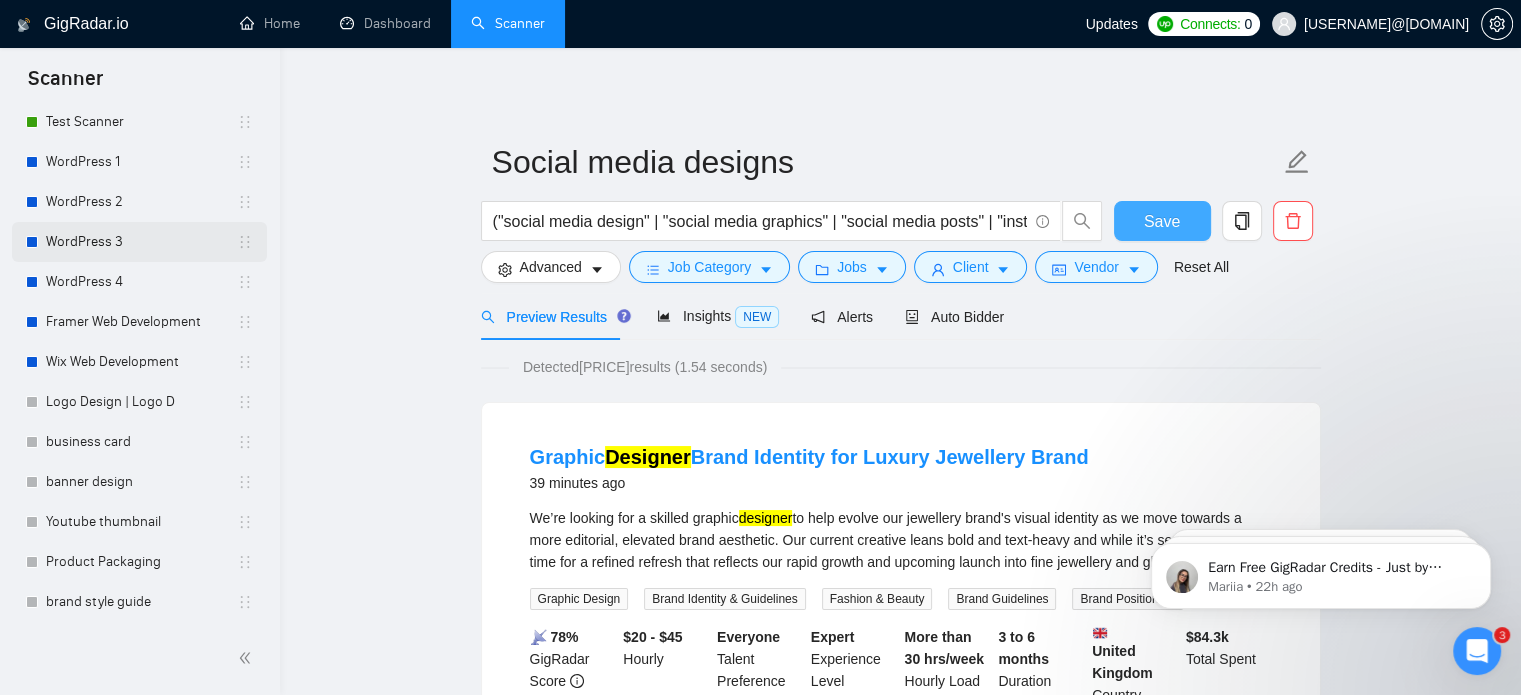 scroll, scrollTop: 0, scrollLeft: 0, axis: both 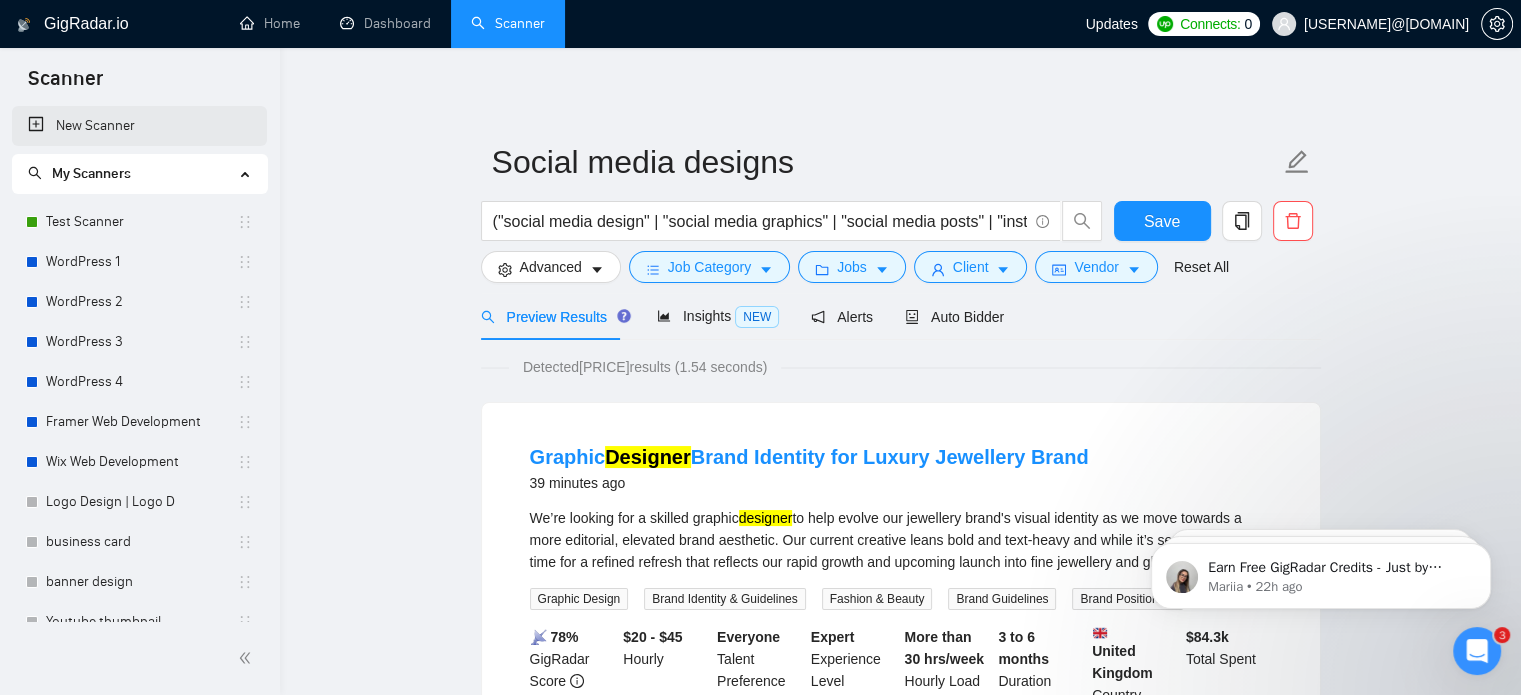 click on "New Scanner" at bounding box center [139, 126] 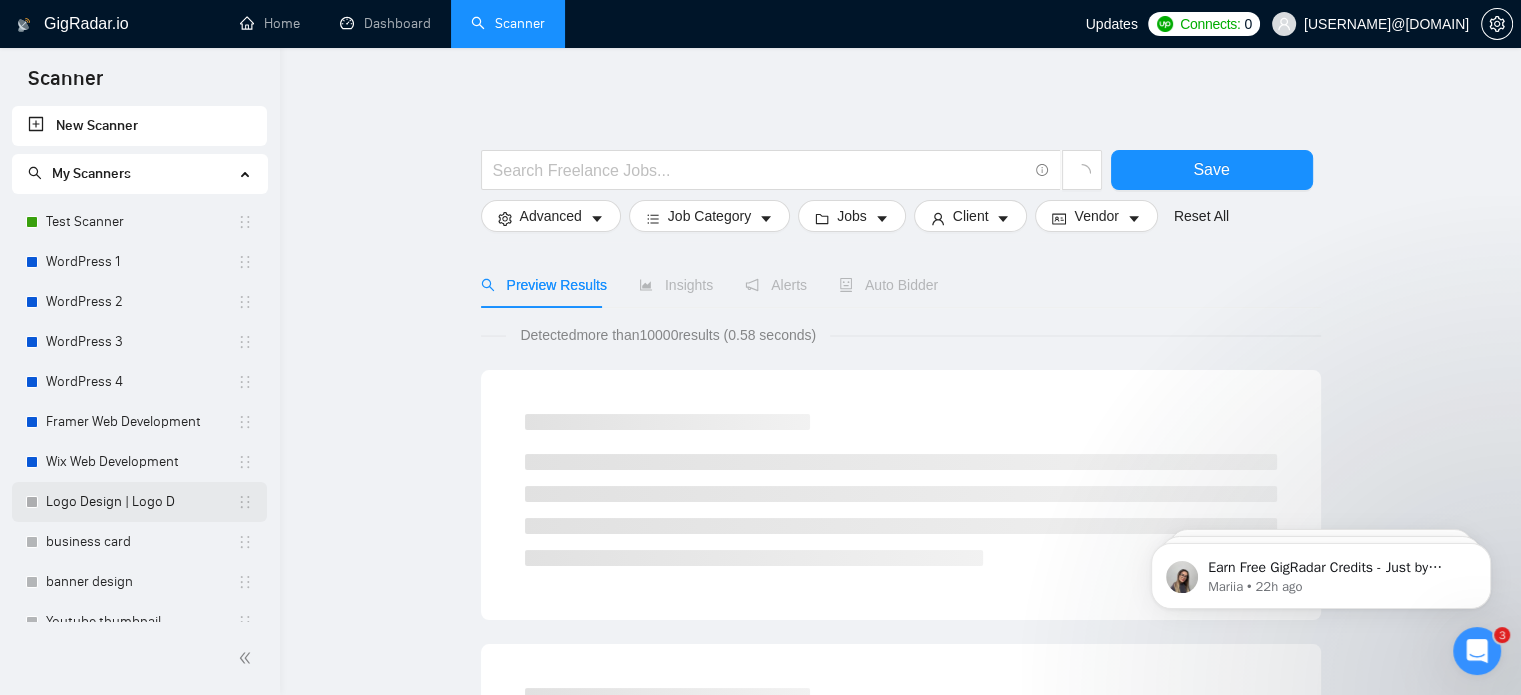 scroll, scrollTop: 140, scrollLeft: 0, axis: vertical 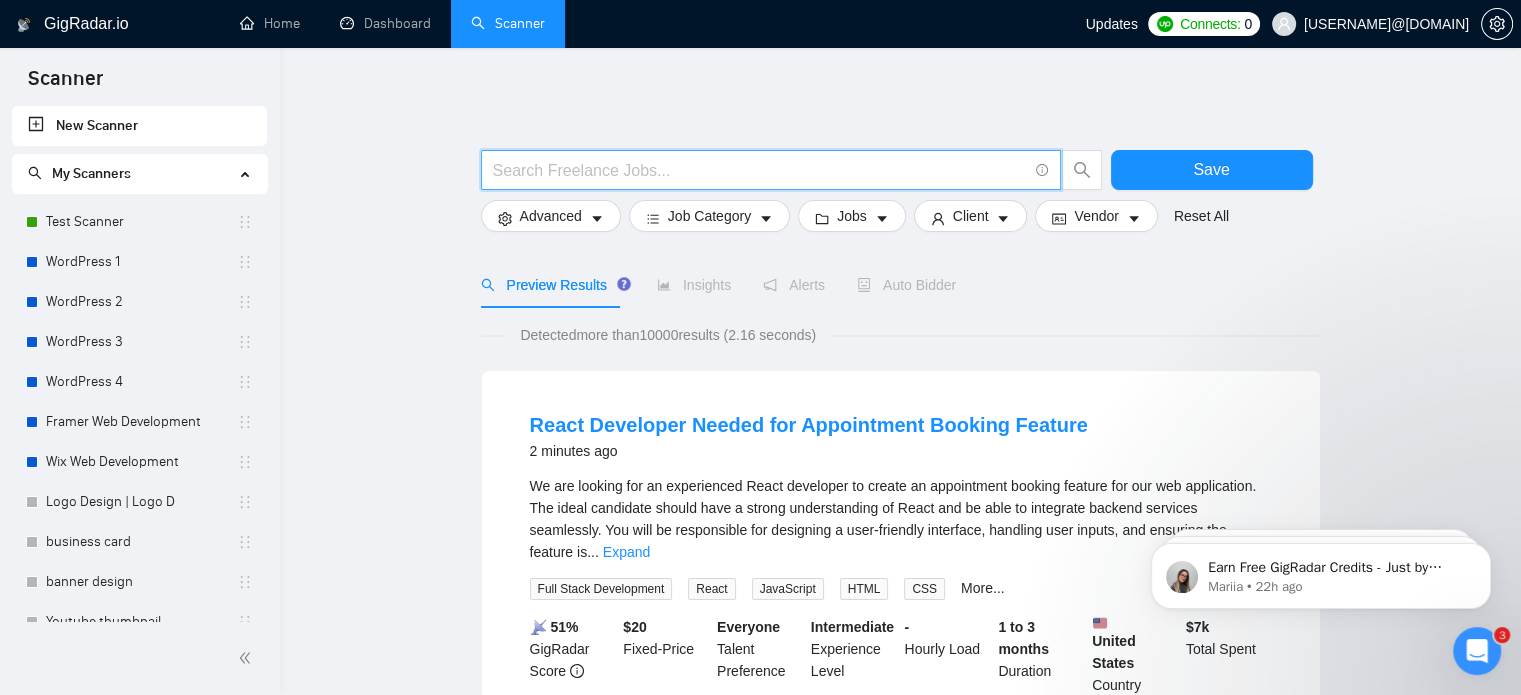 click at bounding box center (760, 170) 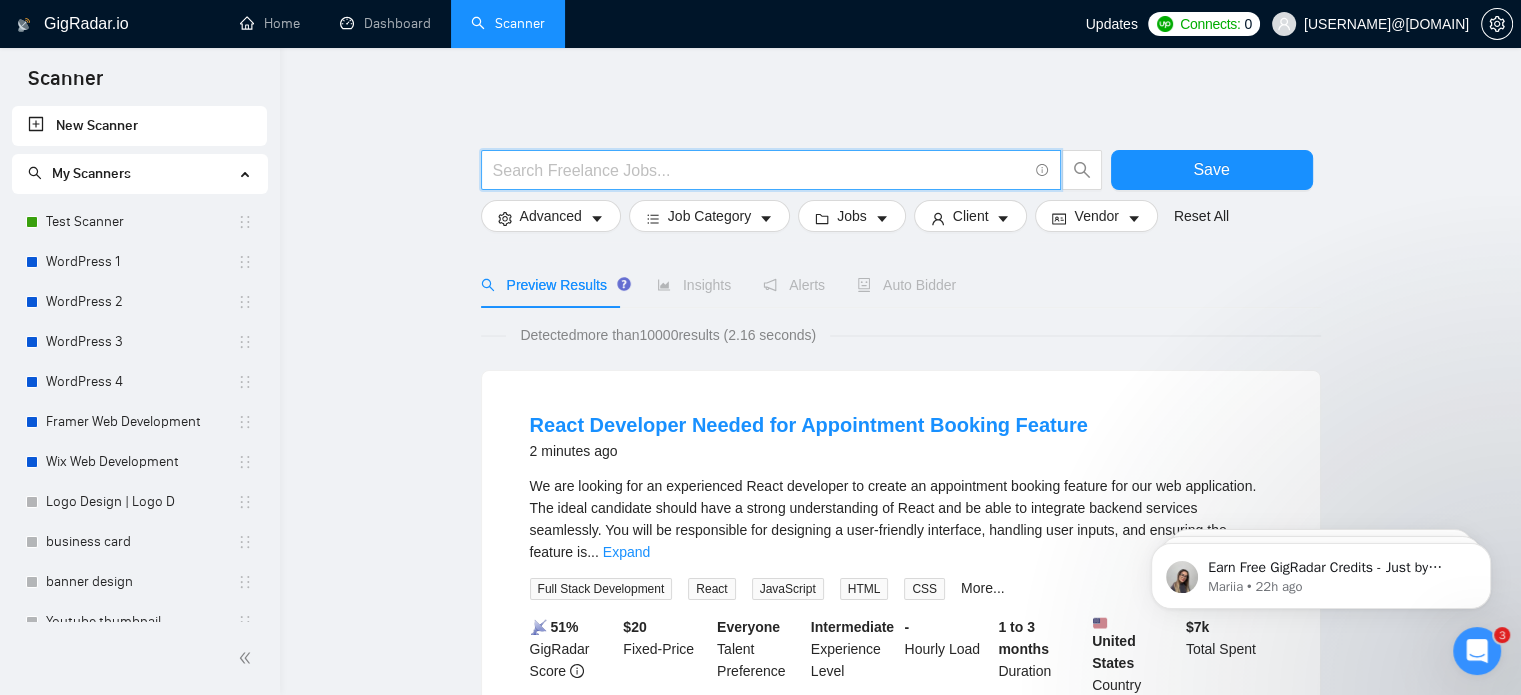 paste on "(social media carousel|carousel post design|instagram carousel|linkedin carousel|carousel graphics|carousel content design|multi-slide post|carousel layout|carousel (designer|creator)|carousel templates|branded carousel|carousel creatives|carousel design for social media)" 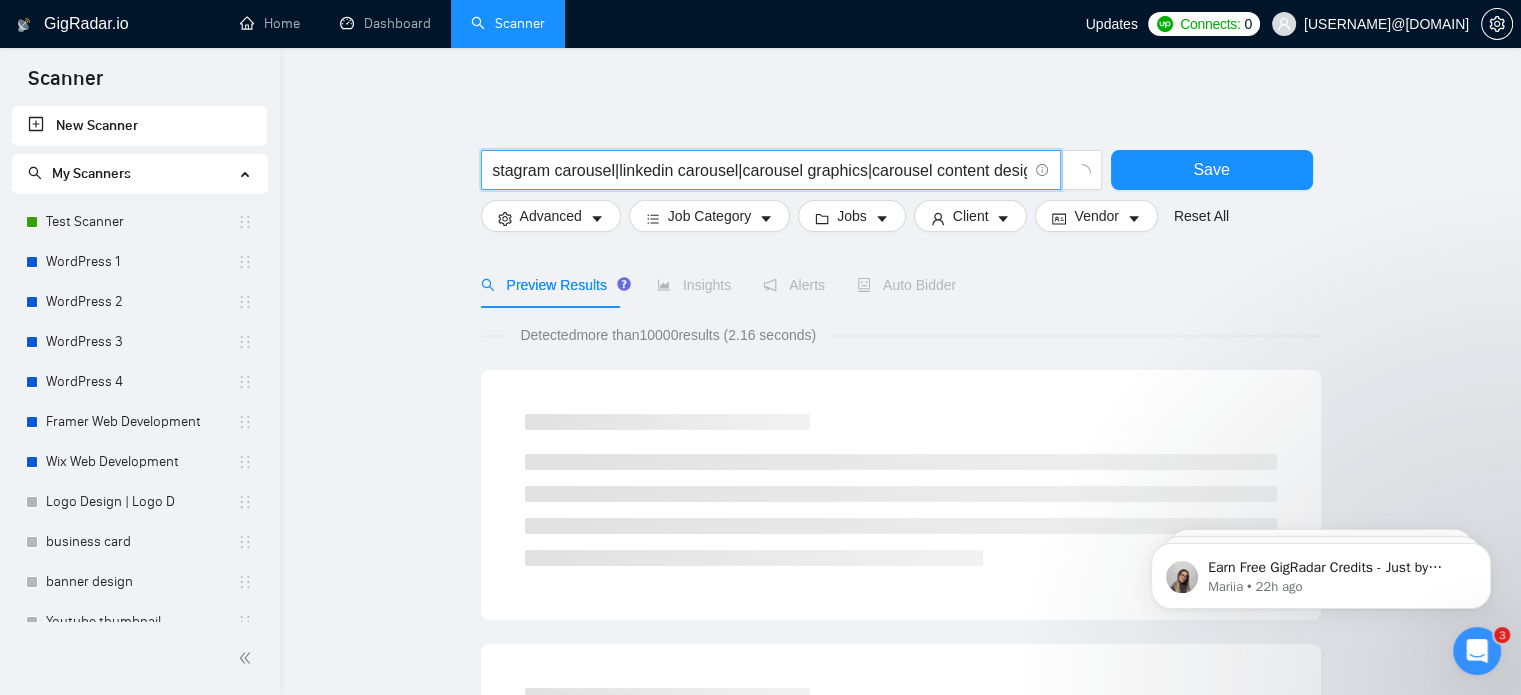 scroll, scrollTop: 0, scrollLeft: 0, axis: both 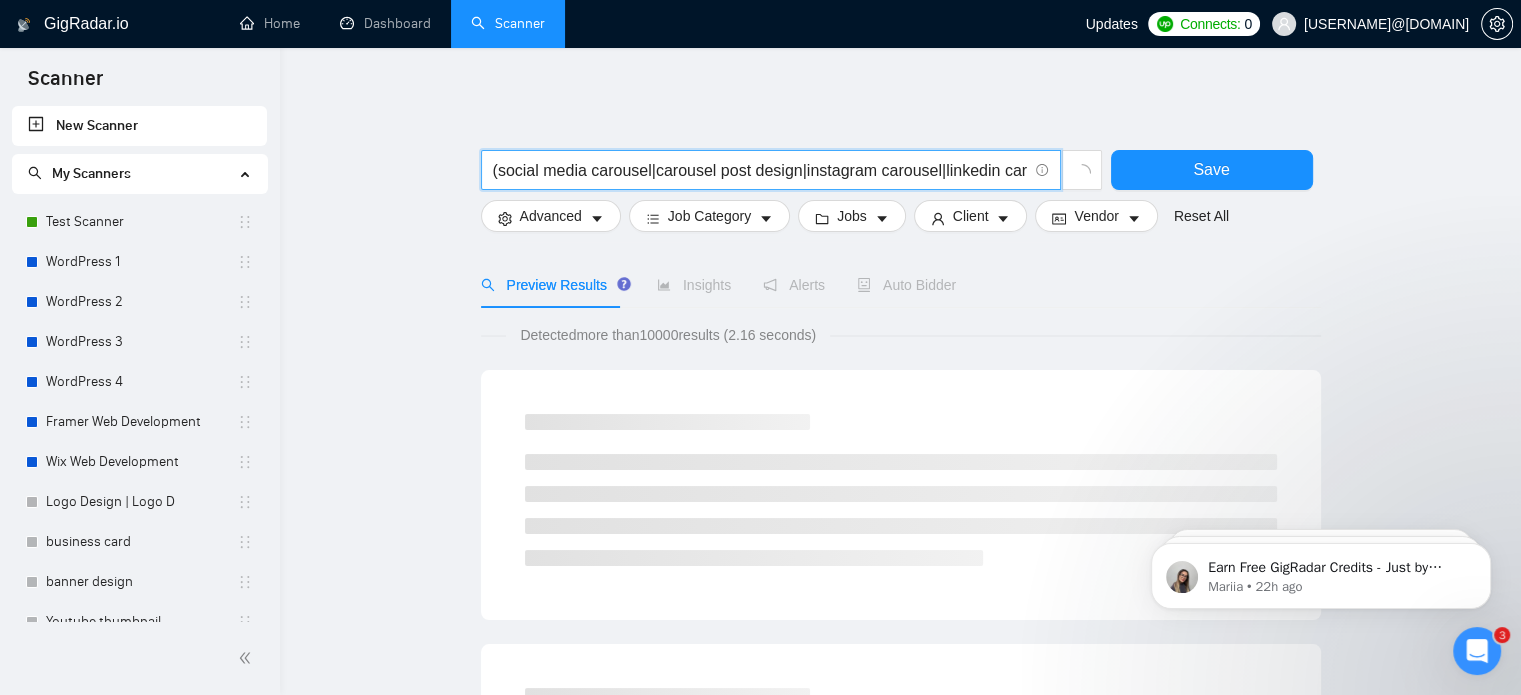 click on "(social media carousel|carousel post design|instagram carousel|linkedin carousel|carousel graphics|carousel content design|multi-slide post|carousel layout|carousel (designer|creator)|carousel templates|branded carousel|carousel creatives|carousel design for social media)" at bounding box center (760, 170) 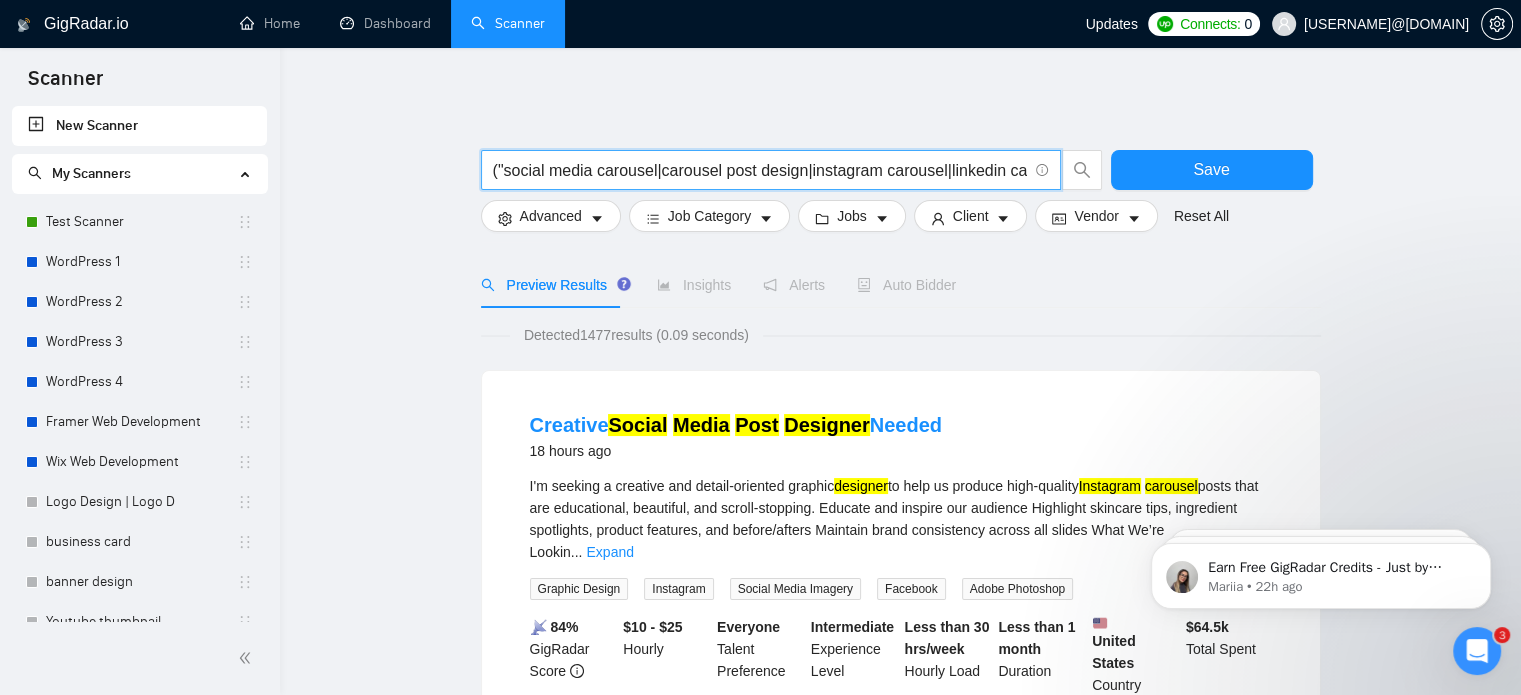 click on "("social media carousel|carousel post design|instagram carousel|linkedin carousel|carousel graphics|carousel content design|multi-slide post|carousel layout|carousel (designer|creator)|carousel templates|branded carousel|carousel creatives|carousel design for social media)" at bounding box center (760, 170) 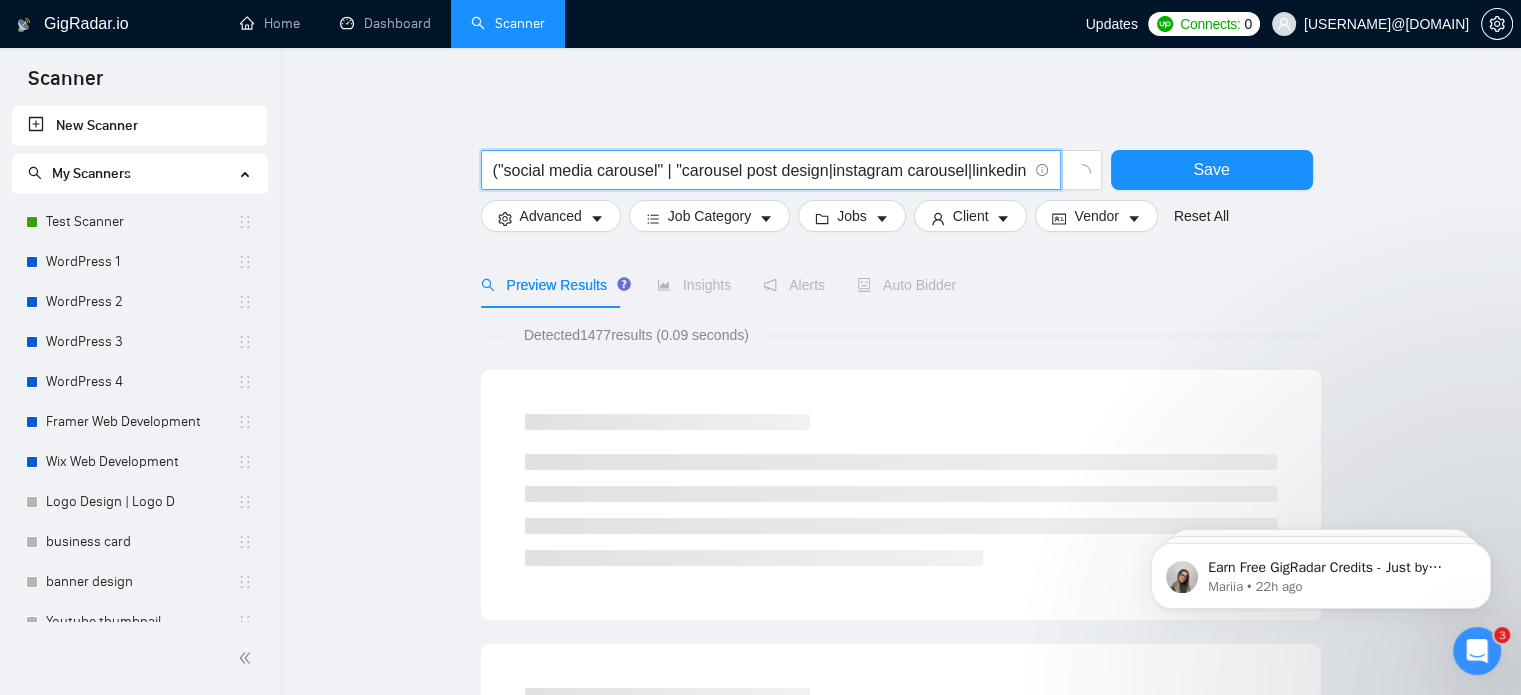 click on "("social media carousel" | "carousel post design|instagram carousel|linkedin carousel|carousel graphics|carousel content design|multi-slide post|carousel layout|carousel (designer|creator)|carousel templates|branded carousel|carousel creatives|carousel design for social media)" at bounding box center (760, 170) 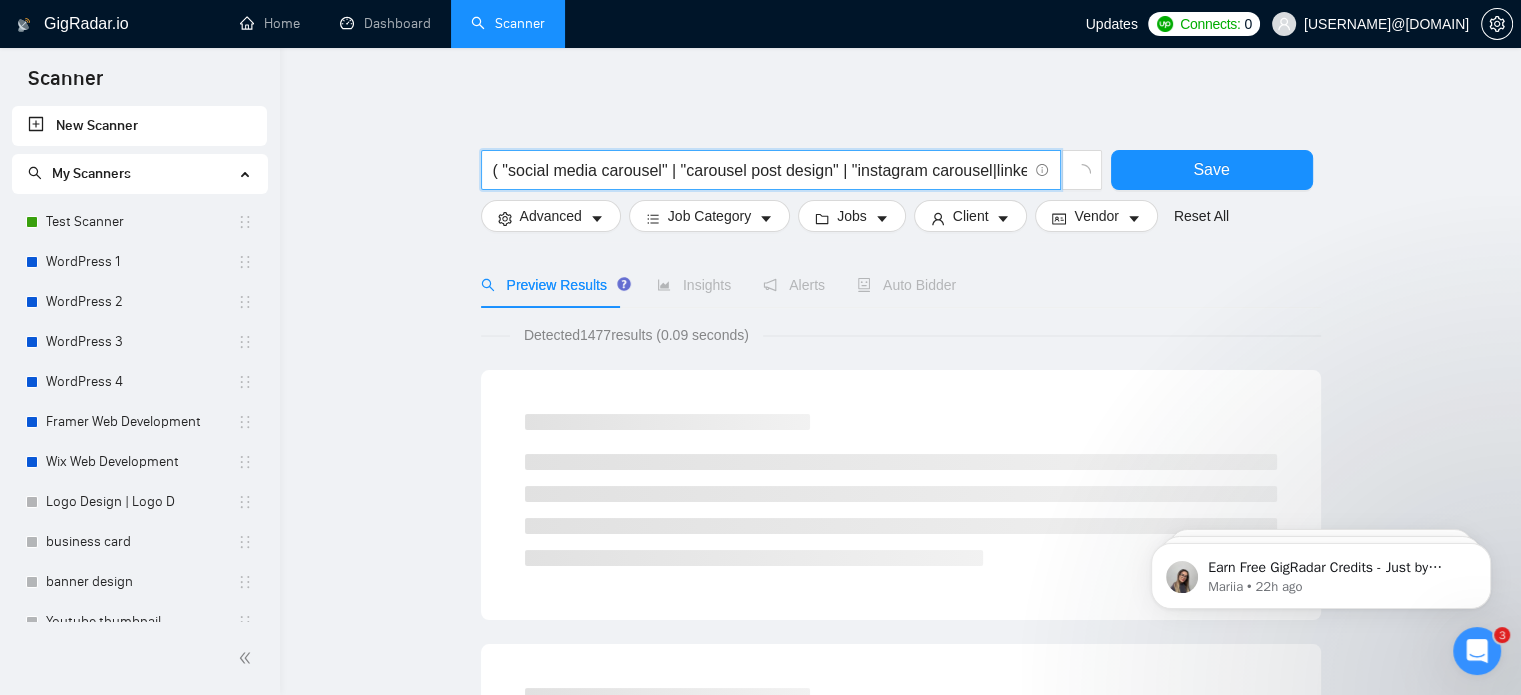 click on "( "social media carousel" | "carousel post design" | "instagram carousel|linkedin carousel|carousel graphics|carousel content design|multi-slide post|carousel layout|carousel (designer|creator)|carousel templates|branded carousel|carousel creatives|carousel design for social media)" at bounding box center [760, 170] 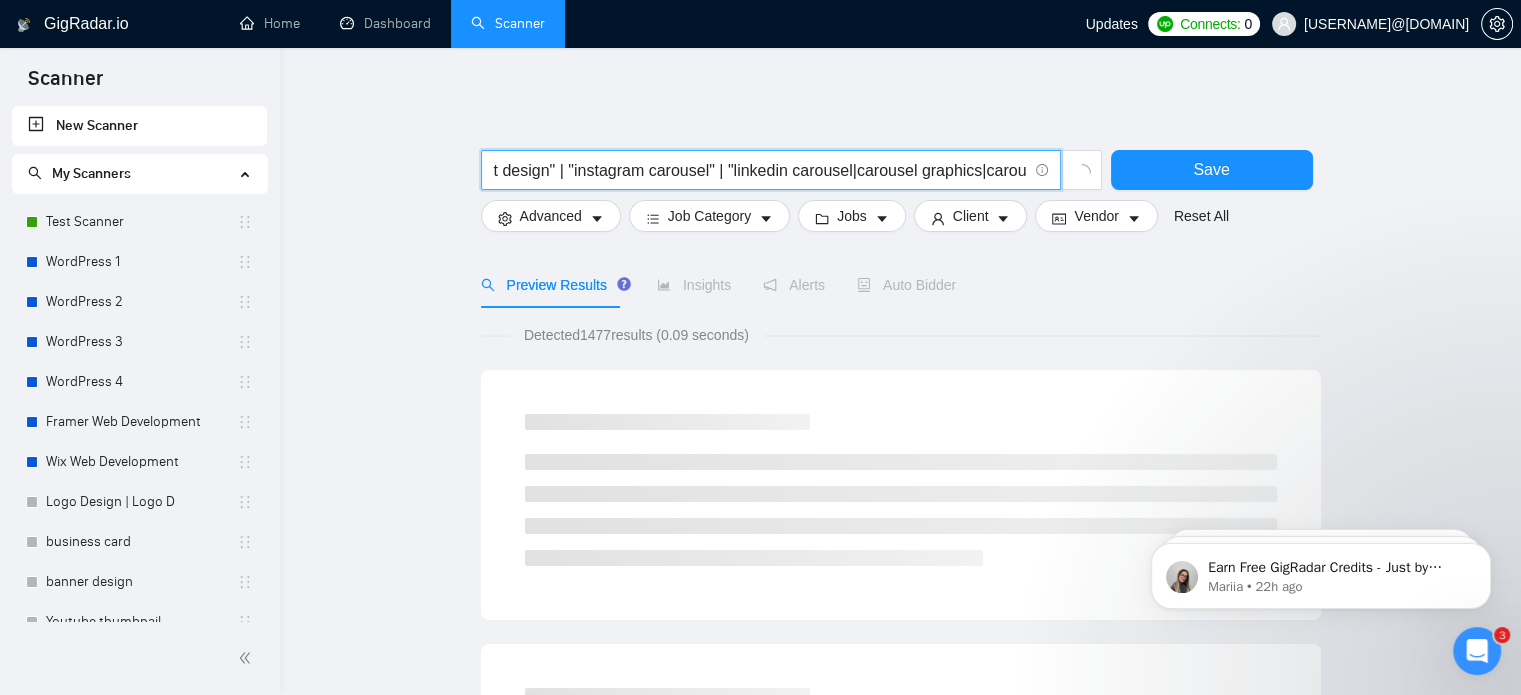 scroll, scrollTop: 0, scrollLeft: 291, axis: horizontal 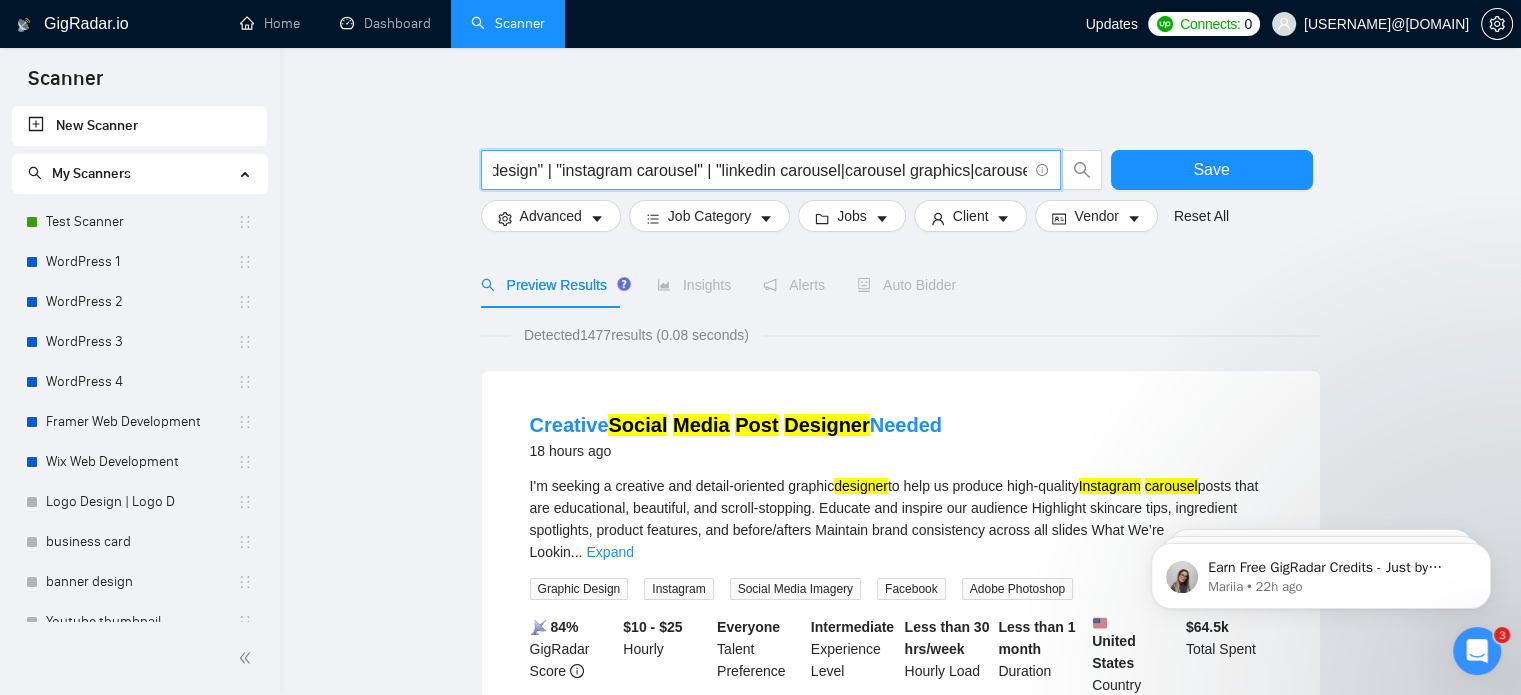 click on "("social media carousel" | "carousel post design" | "instagram carousel" | "linkedin carousel|carousel graphics|carousel content design|multi-slide post|carousel layout|carousel (designer|creator)|carousel templates|branded carousel|carousel creatives|carousel design for social media)" at bounding box center (760, 170) 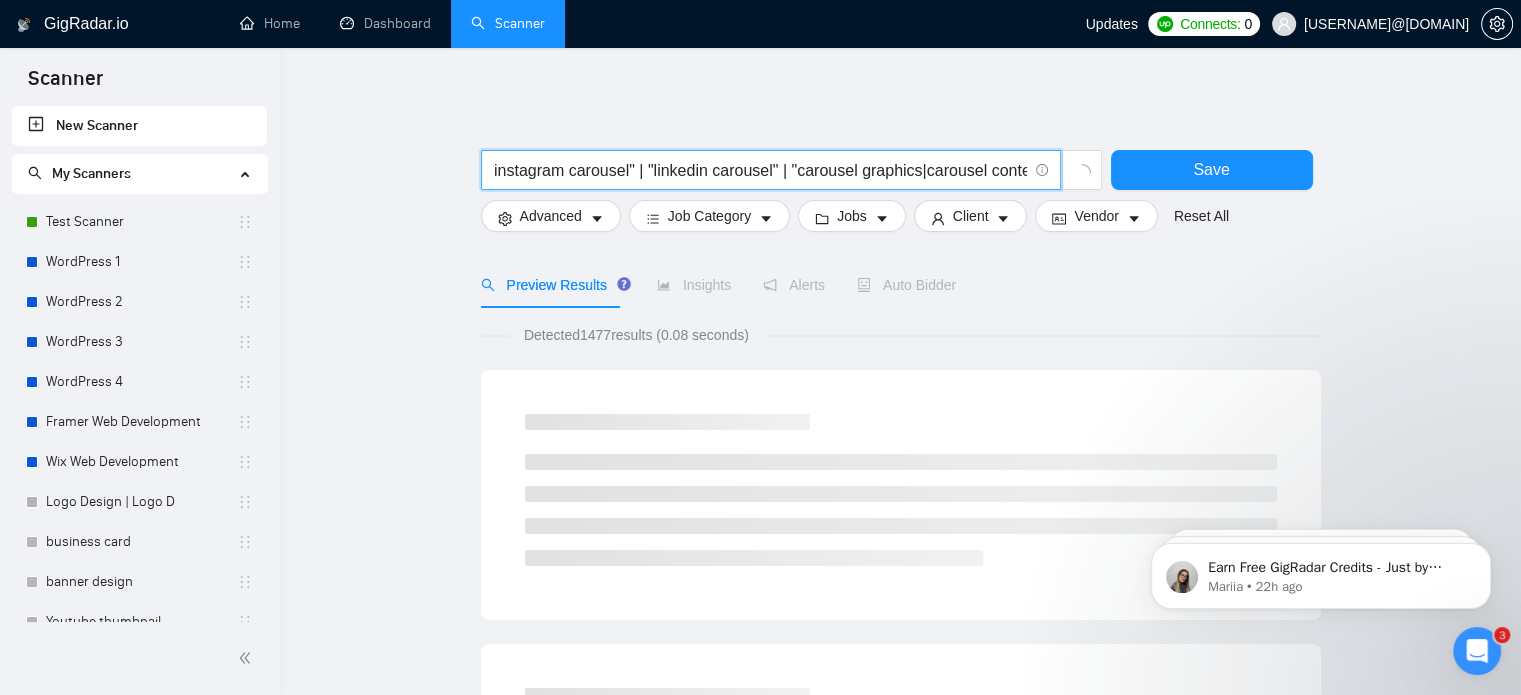 scroll, scrollTop: 0, scrollLeft: 358, axis: horizontal 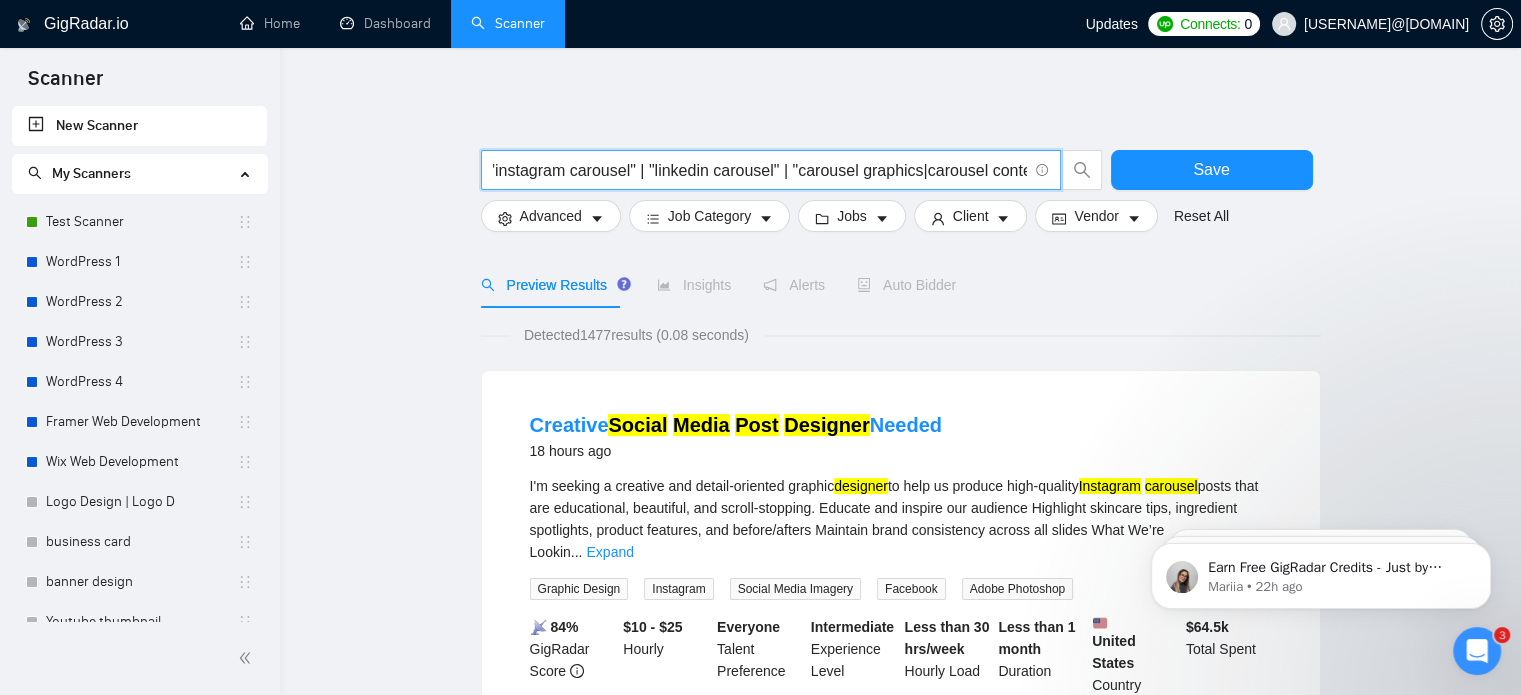click on "("social media carousel" | "carousel post design" | "instagram carousel" | "linkedin carousel" | "carousel graphics|carousel content design|multi-slide post|carousel layout|carousel (designer|creator)|carousel templates|branded carousel|carousel creatives|carousel design for social media)" at bounding box center [760, 170] 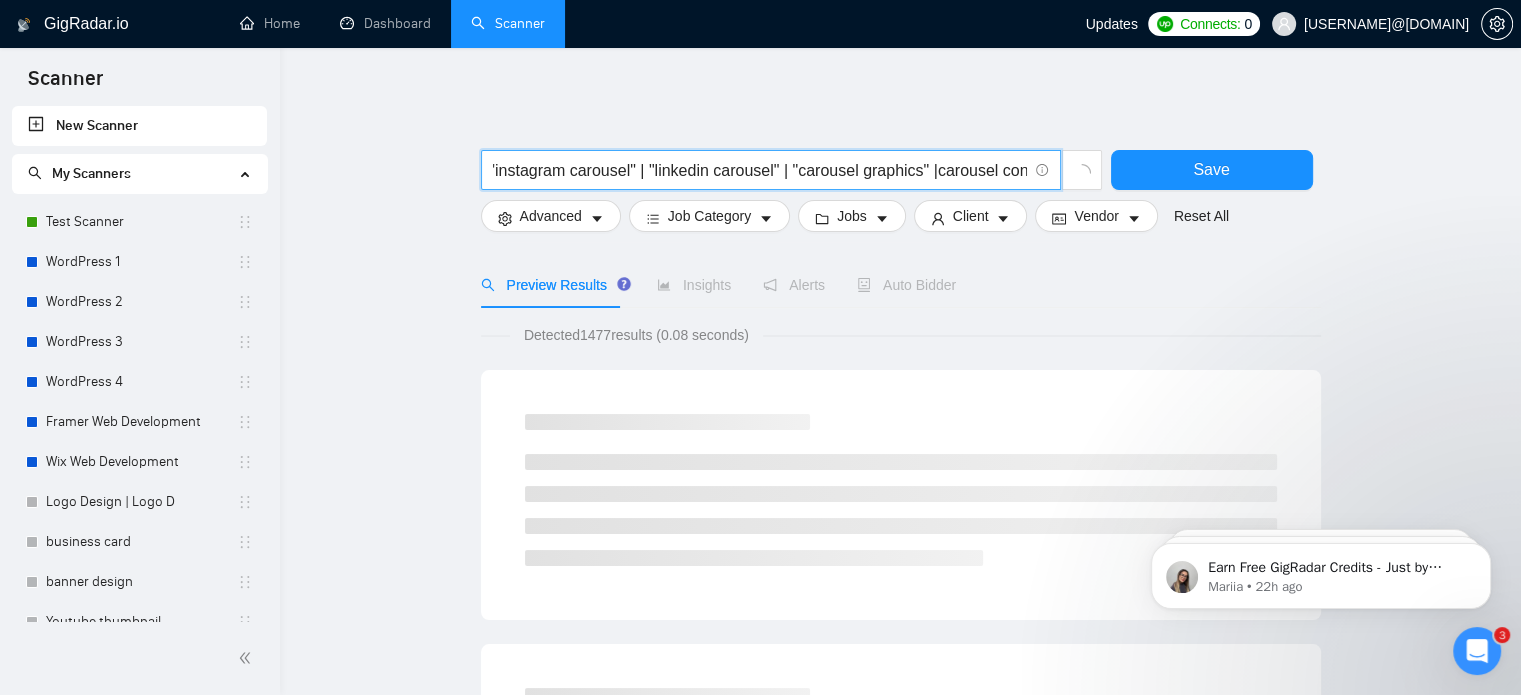 click on "("social media carousel" | "carousel post design" | "instagram carousel" | "linkedin carousel" | "carousel graphics" |carousel content design|multi-slide post|carousel layout|carousel (designer|creator)|carousel templates|branded carousel|carousel creatives|carousel design for social media)" at bounding box center (760, 170) 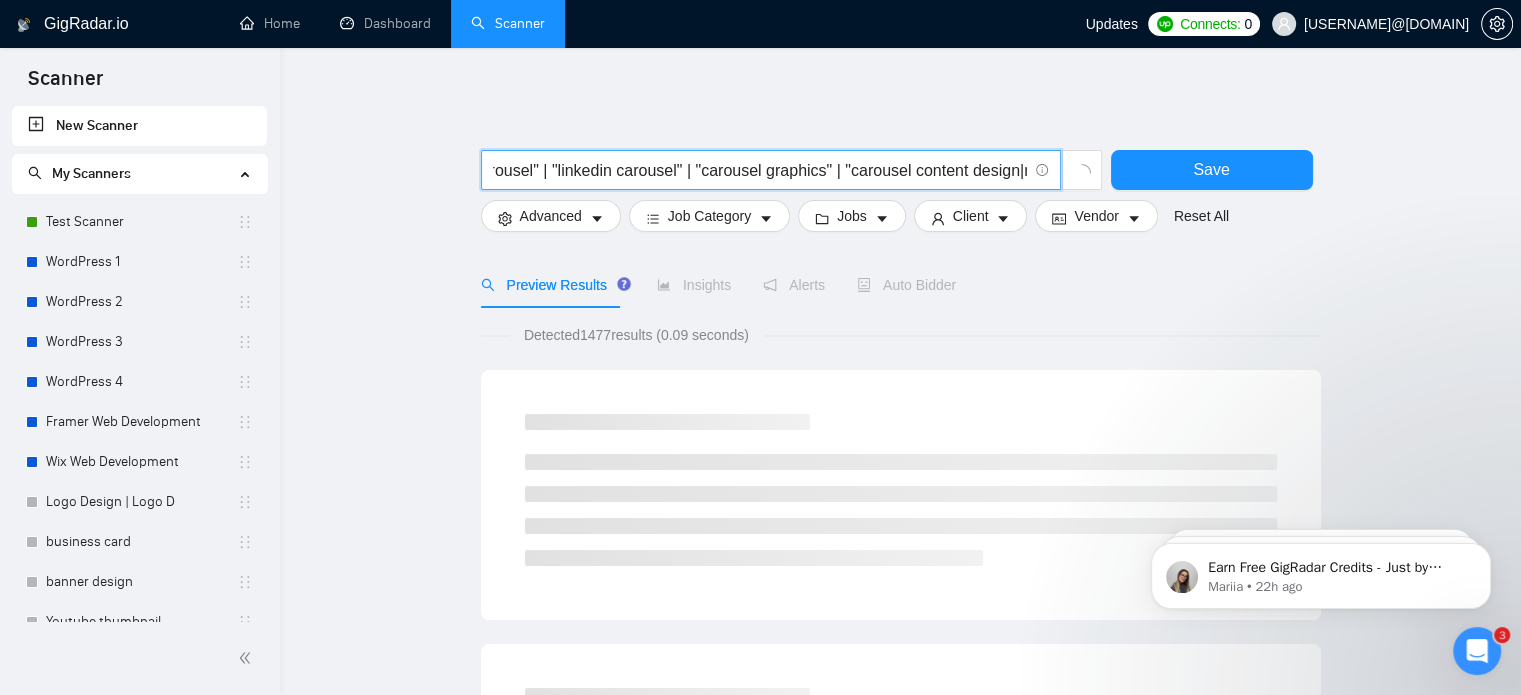 scroll, scrollTop: 0, scrollLeft: 468, axis: horizontal 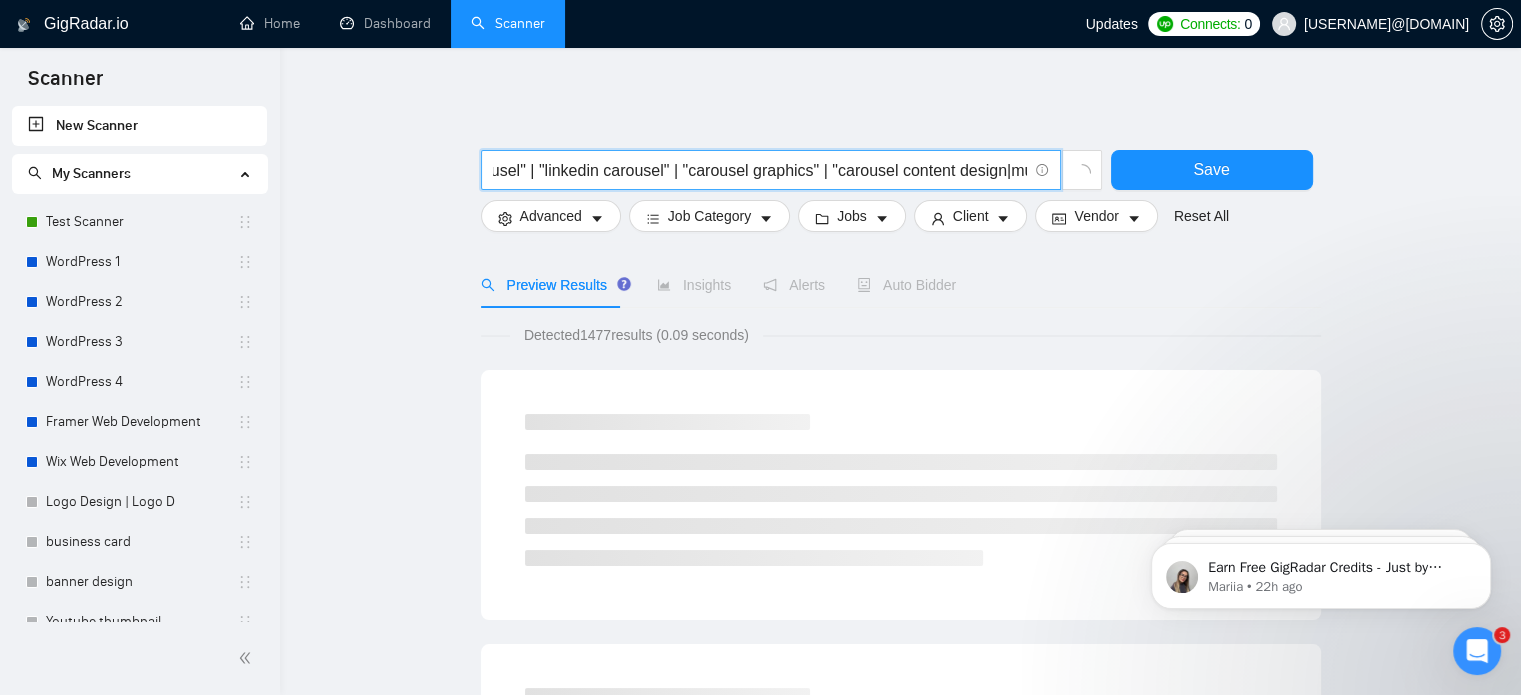 click on "("social media carousel" | "carousel post design" | "instagram carousel" | "linkedin carousel" | "carousel graphics" | "carousel content design|multi-slide post|carousel layout|carousel (designer|creator)|carousel templates|branded carousel|carousel creatives|carousel design for social media)" at bounding box center [760, 170] 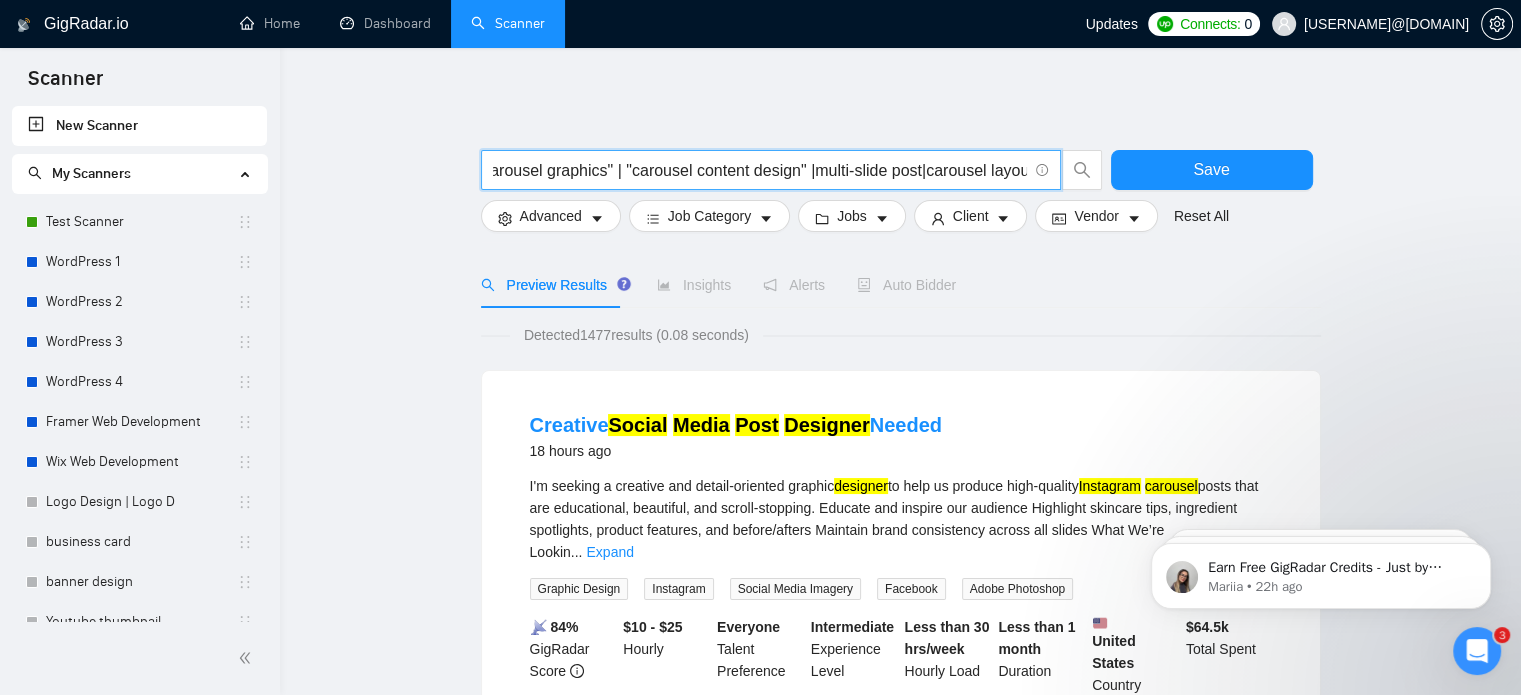 scroll, scrollTop: 0, scrollLeft: 682, axis: horizontal 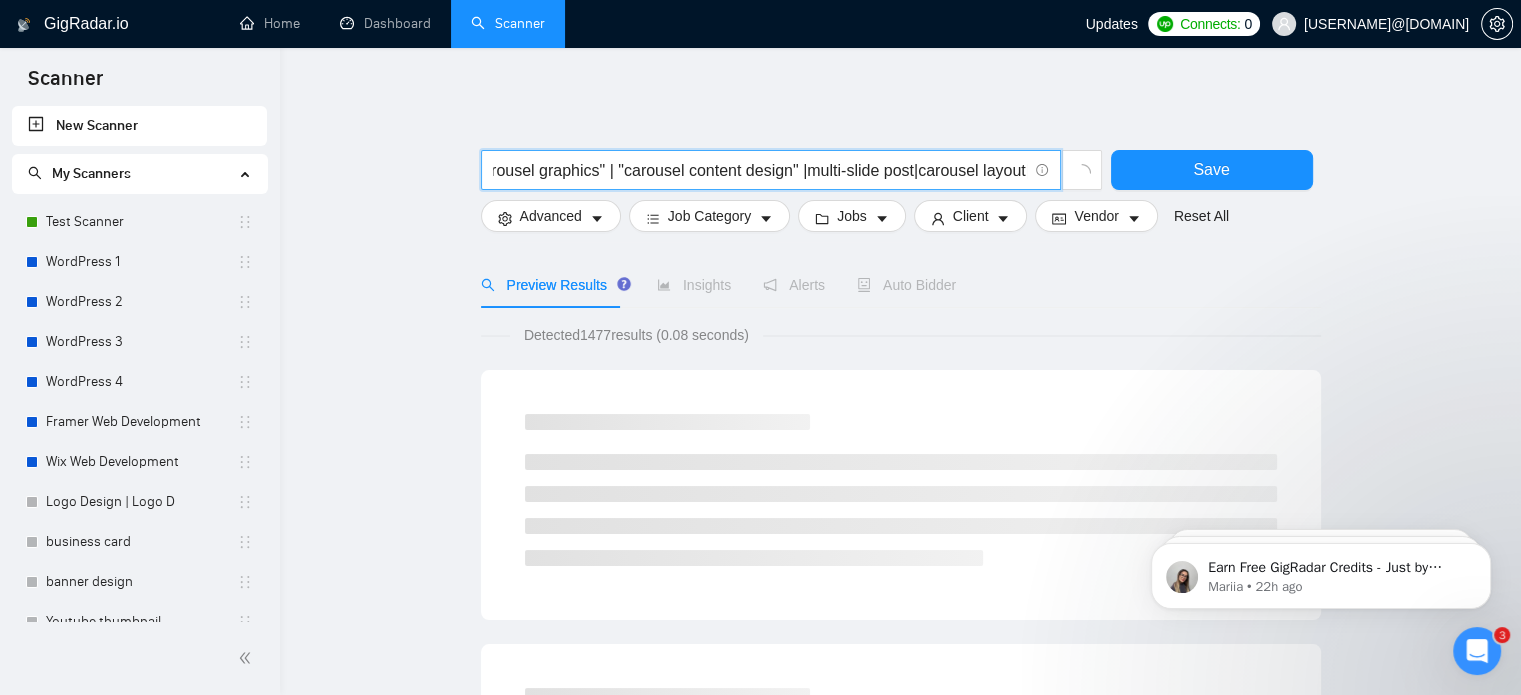 click on "("social media carousel" | "carousel post design" | "instagram carousel" | "linkedin carousel" | "carousel graphics" | "carousel content design" |multi-slide post|carousel layout|carousel (designer|creator)|carousel templates|branded carousel|carousel creatives|carousel design for social media)" at bounding box center (760, 170) 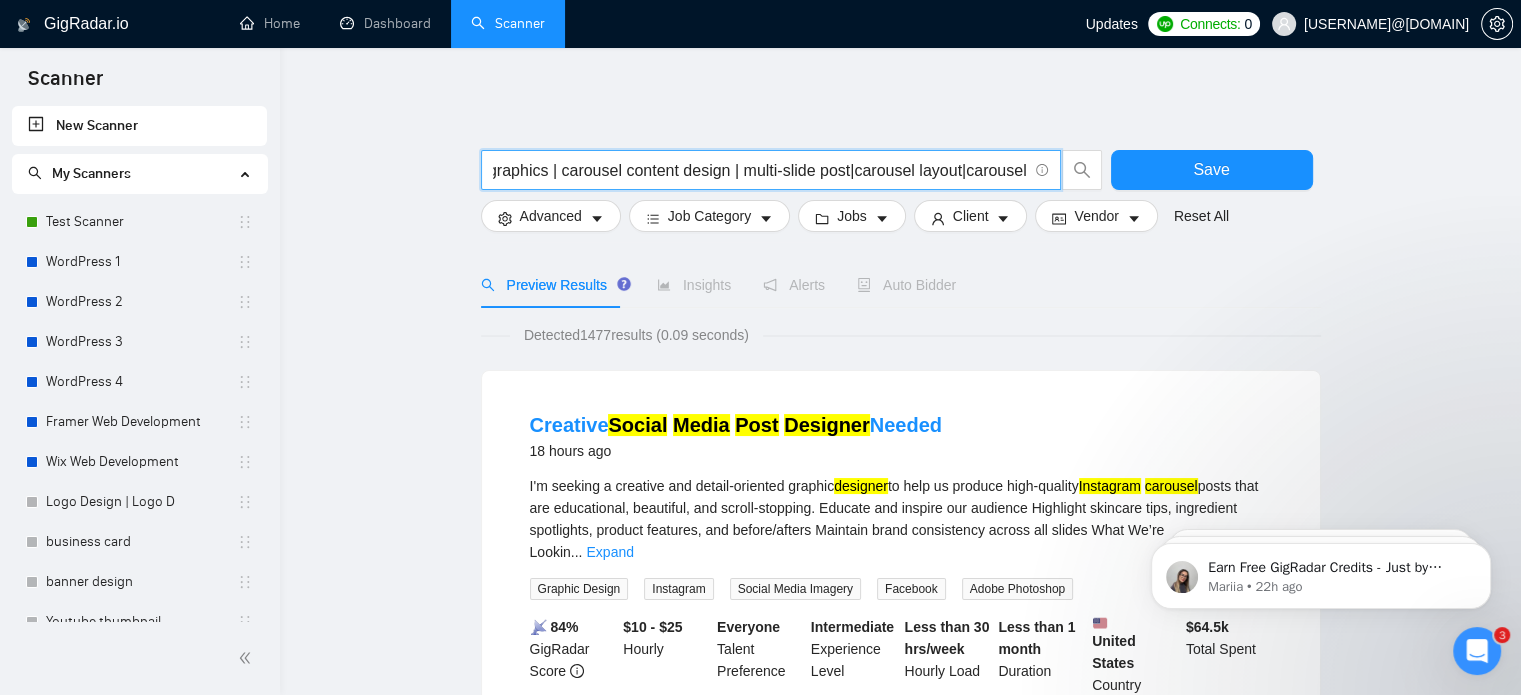 scroll, scrollTop: 0, scrollLeft: 767, axis: horizontal 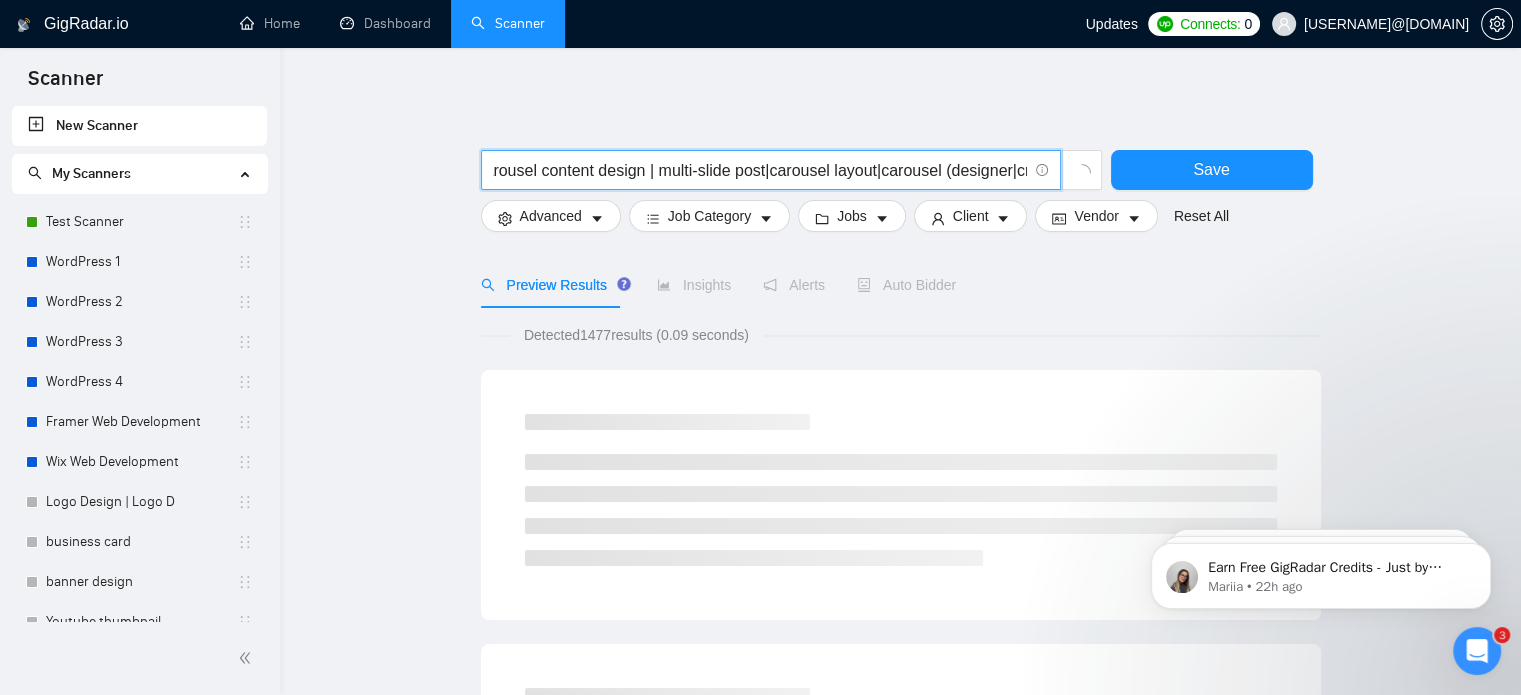 click on "(social media carousel | carousel post design | instagram carousel | linkedin carousel | carousel graphics | carousel content design | multi-slide post|carousel layout|carousel (designer|creator)|carousel templates|branded carousel|carousel creatives|carousel design for social media)" at bounding box center [760, 170] 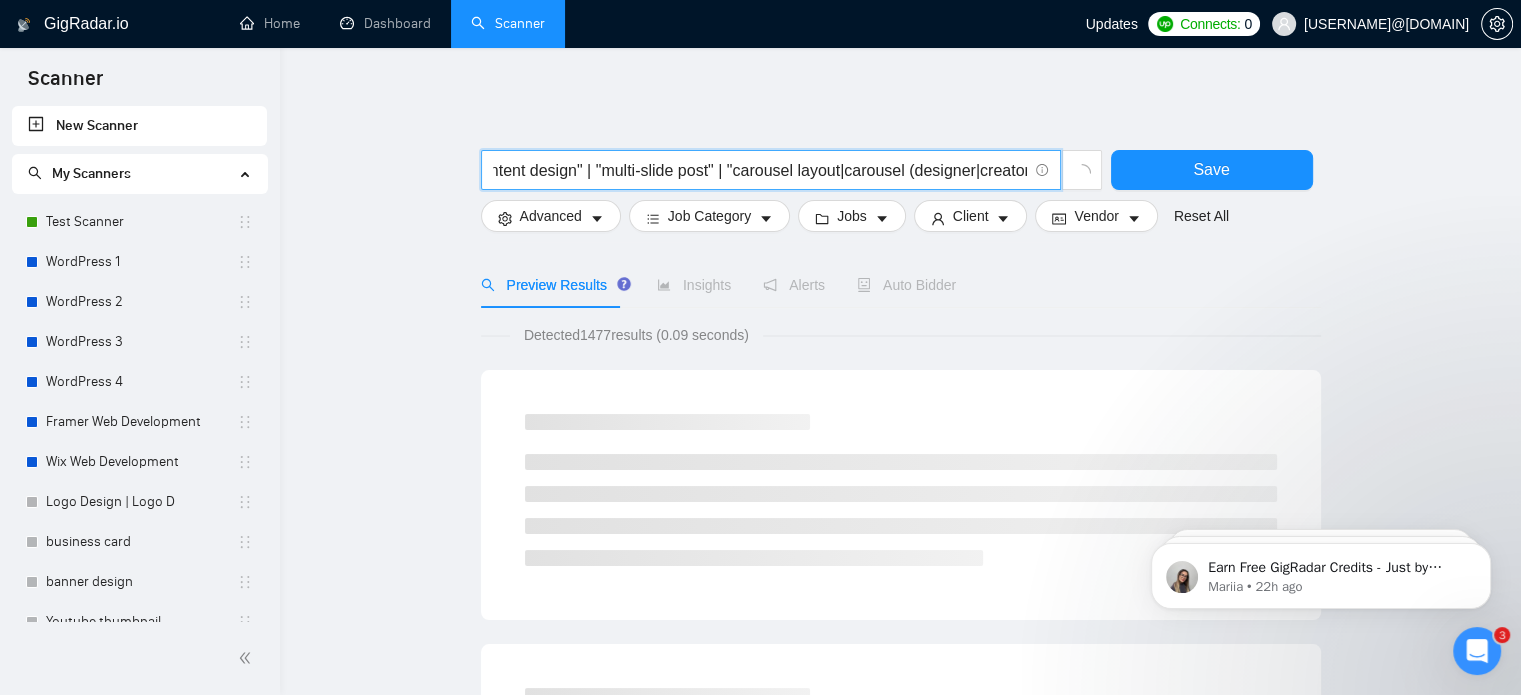 scroll, scrollTop: 0, scrollLeft: 922, axis: horizontal 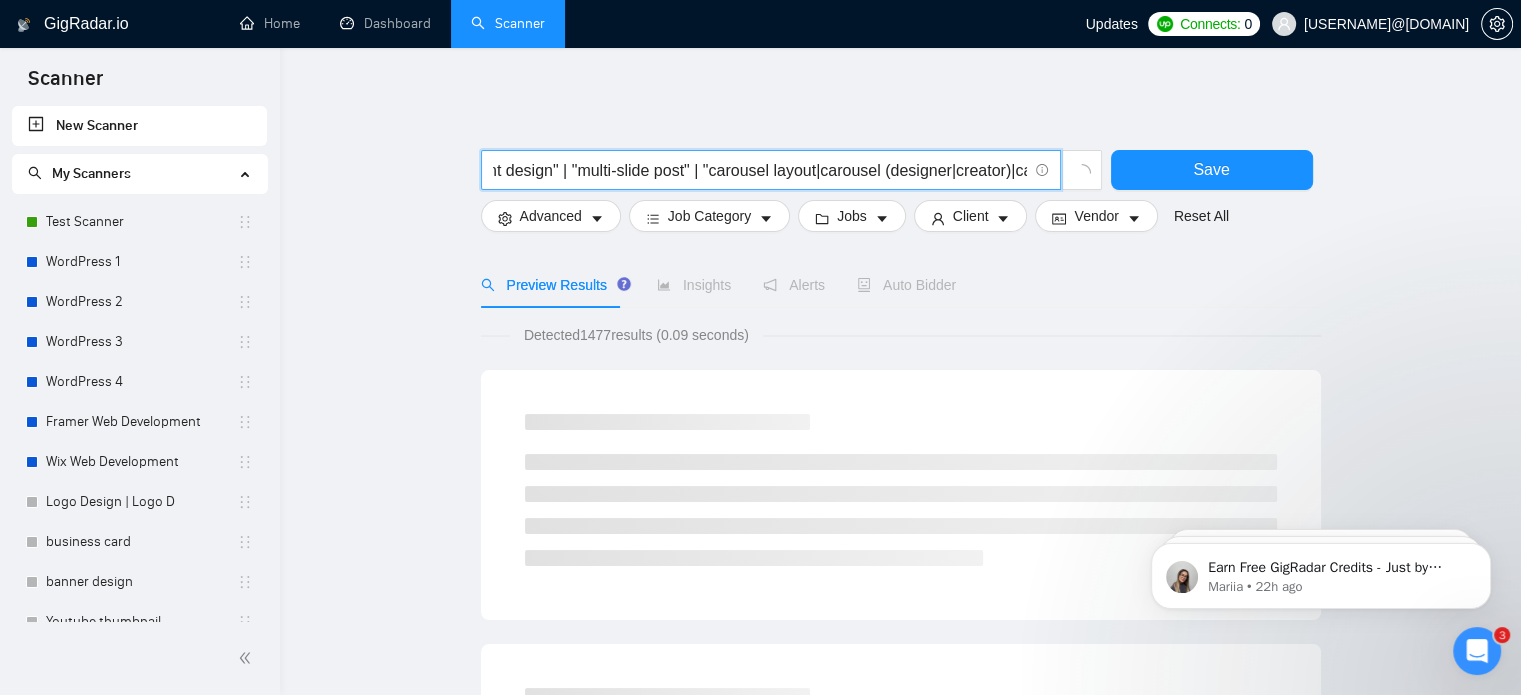 click on "("social media carousel" | "carousel post design" | "instagram carousel" | "linkedin carousel" | "carousel graphics" | "carousel content design" | "multi-slide post" | "carousel layout|carousel (designer|creator)|carousel templates|branded carousel|carousel creatives|carousel design for social media)" at bounding box center [760, 170] 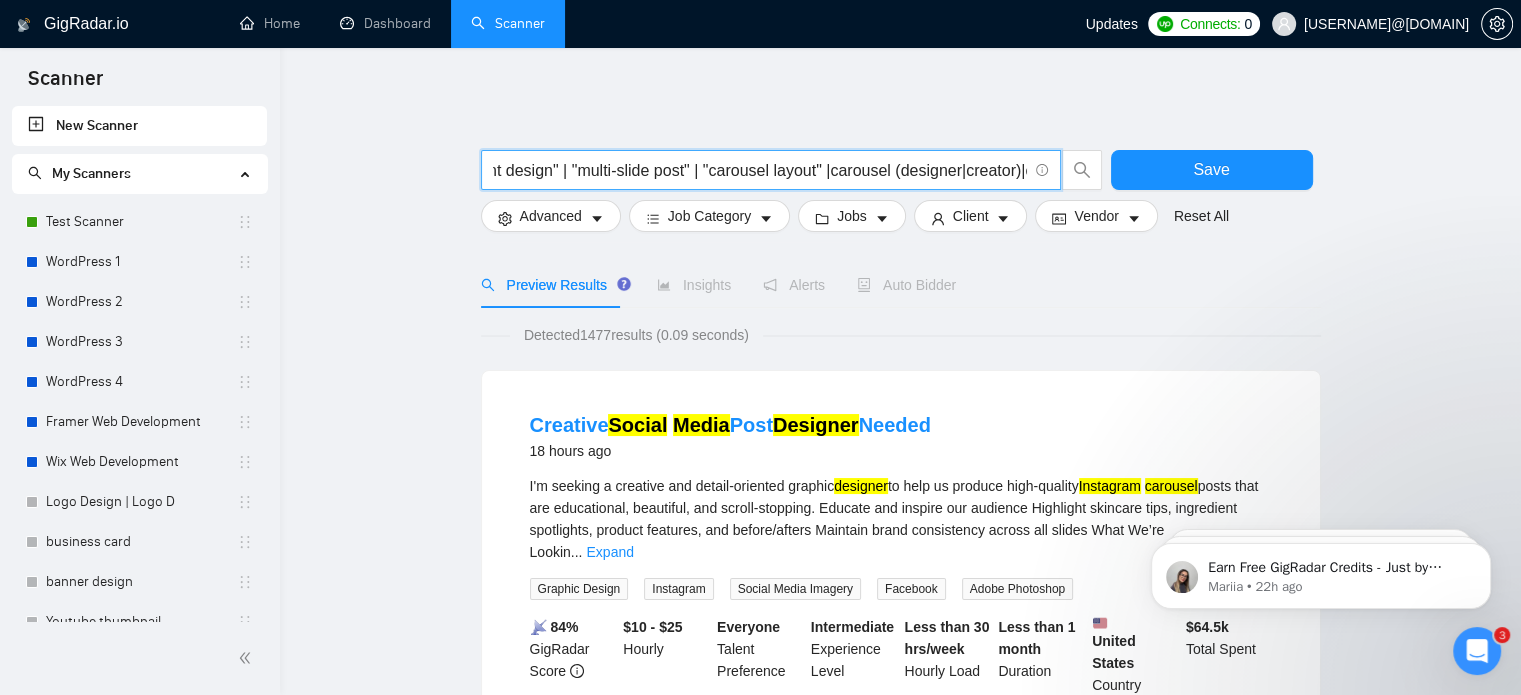 click on "("social media carousel" | "carousel post design" | "instagram carousel" | "linkedin carousel" | "carousel graphics" | "carousel content design" | "multi-slide post" | "carousel layout" |carousel (designer|creator)|carousel templates|branded carousel|carousel creatives|carousel design for social media)" at bounding box center (760, 170) 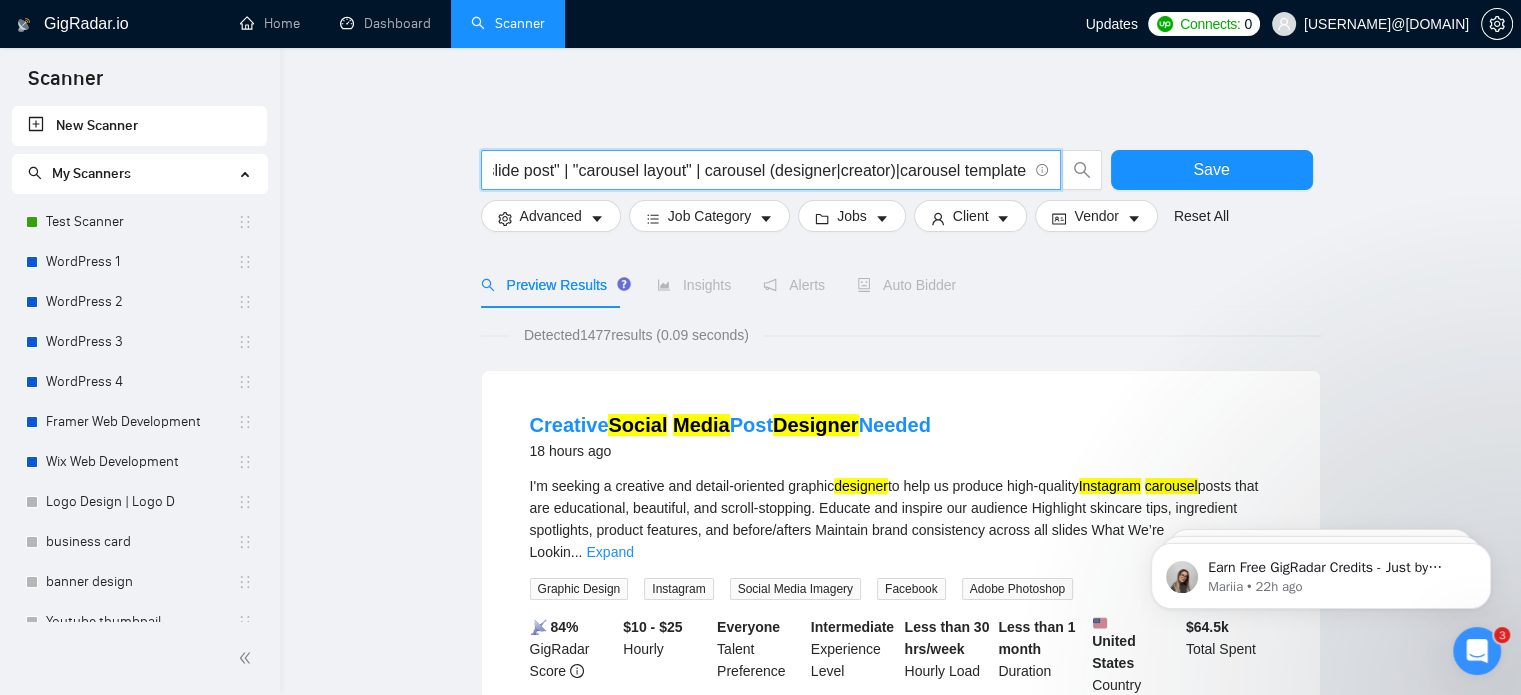 scroll, scrollTop: 0, scrollLeft: 1188, axis: horizontal 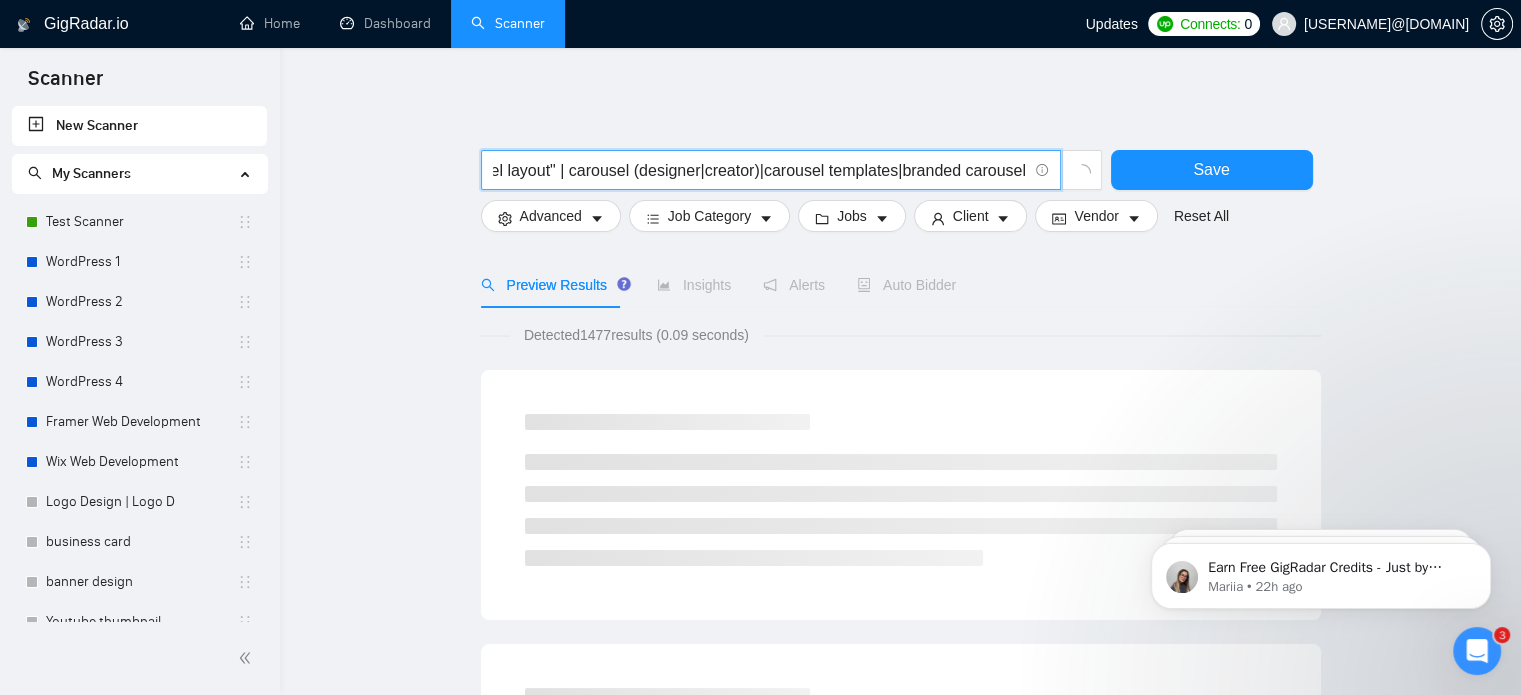 click on "("social media carousel" | "carousel post design" | "instagram carousel" | "linkedin carousel" | "carousel graphics" | "carousel content design" | "multi-slide post" | "carousel layout" | carousel (designer|creator)|carousel templates|branded carousel|carousel creatives|carousel design for social media)" at bounding box center [760, 170] 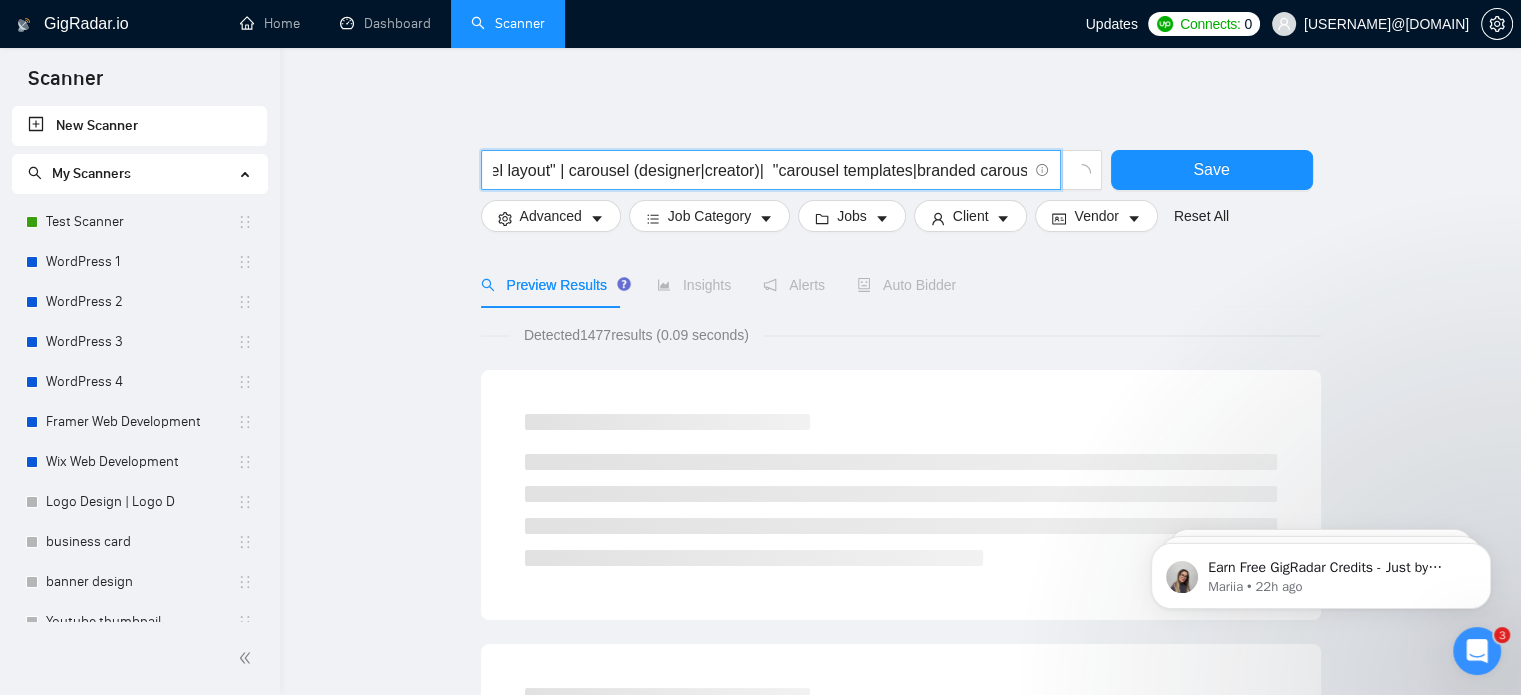 click on "("social media carousel" | "carousel post design" | "instagram carousel" | "linkedin carousel" | "carousel graphics" | "carousel content design" | "multi-slide post" | "carousel layout" | carousel (designer|creator)|  "carousel templates|branded carousel|carousel creatives|carousel design for social media)" at bounding box center [760, 170] 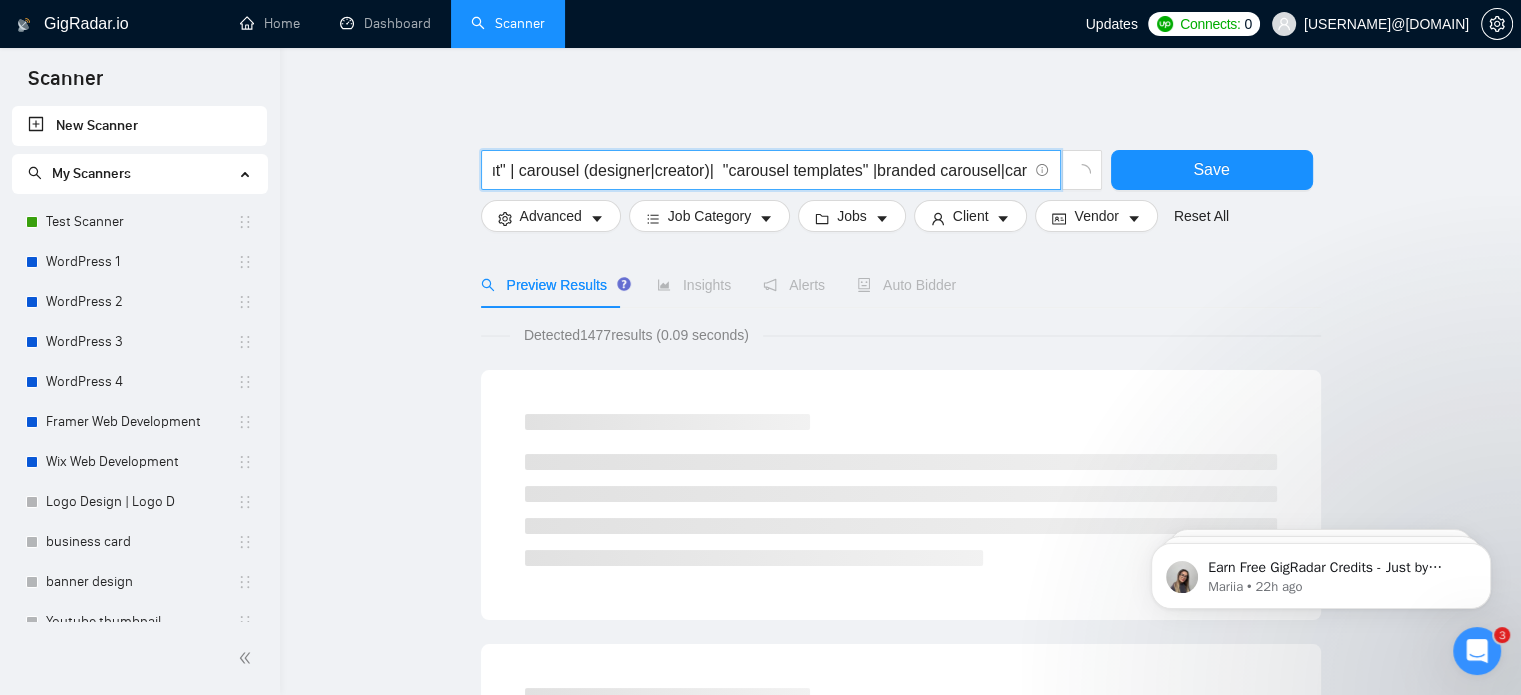 scroll, scrollTop: 0, scrollLeft: 1239, axis: horizontal 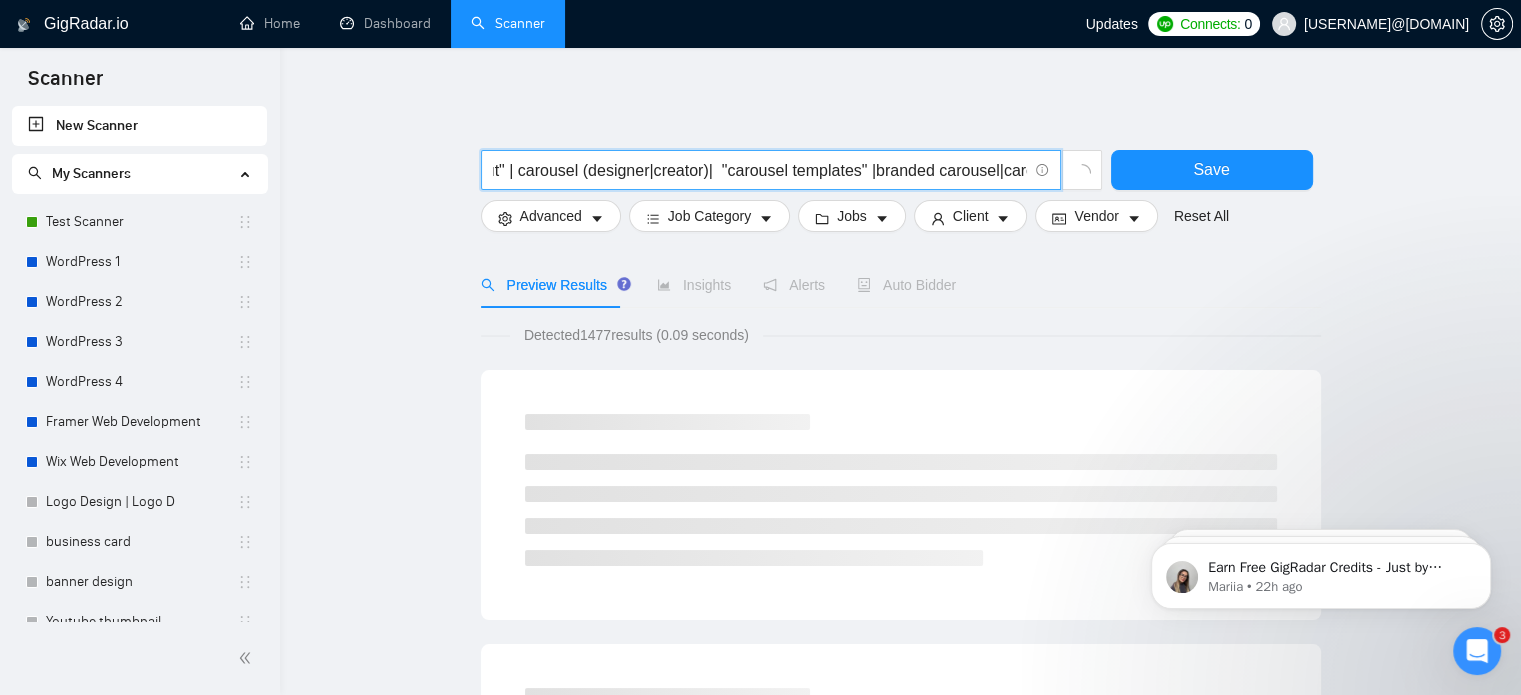click on "("social media carousel" | "carousel post design" | "instagram carousel" | "linkedin carousel" | "carousel graphics" | "carousel content design" | "multi-slide post" | "carousel layout" | carousel (designer|creator)|  "carousel templates" |branded carousel|carousel creatives|carousel design for social media)" at bounding box center [760, 170] 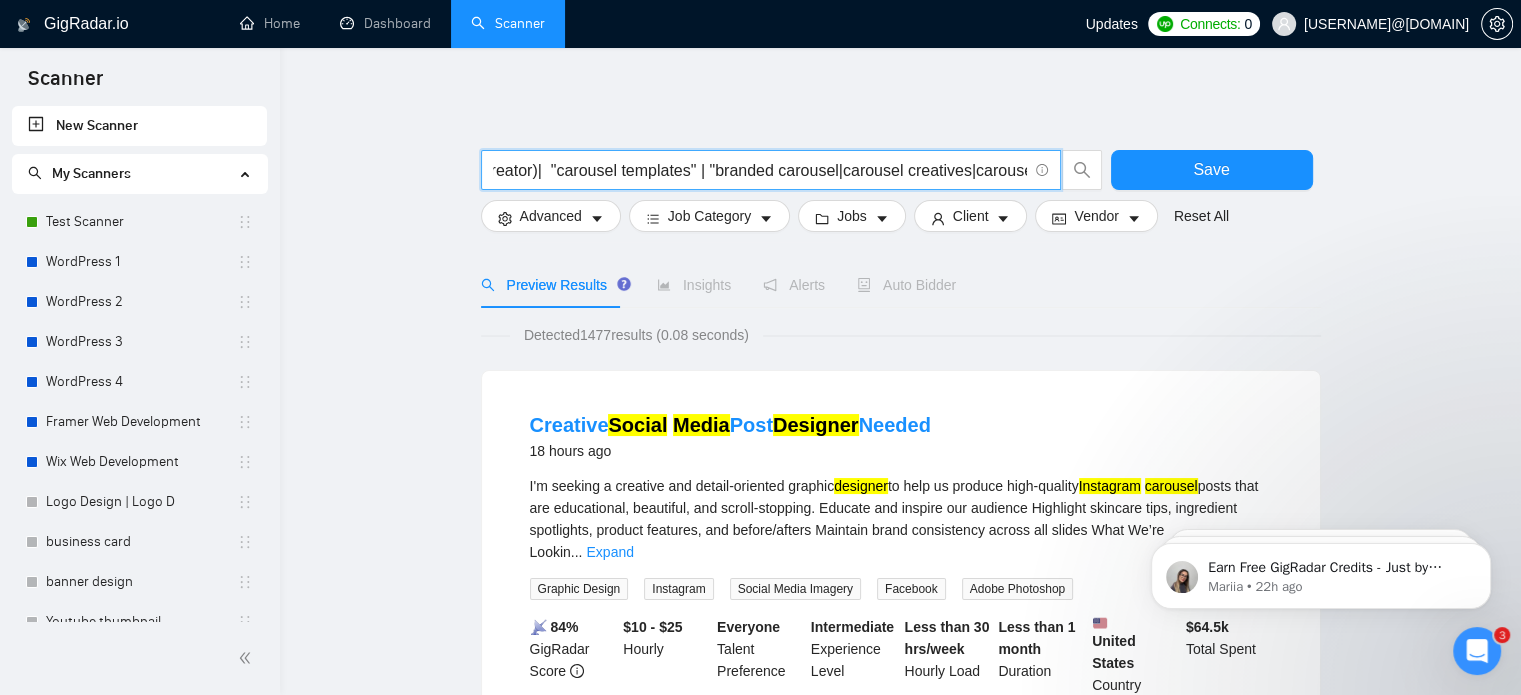 scroll, scrollTop: 0, scrollLeft: 1411, axis: horizontal 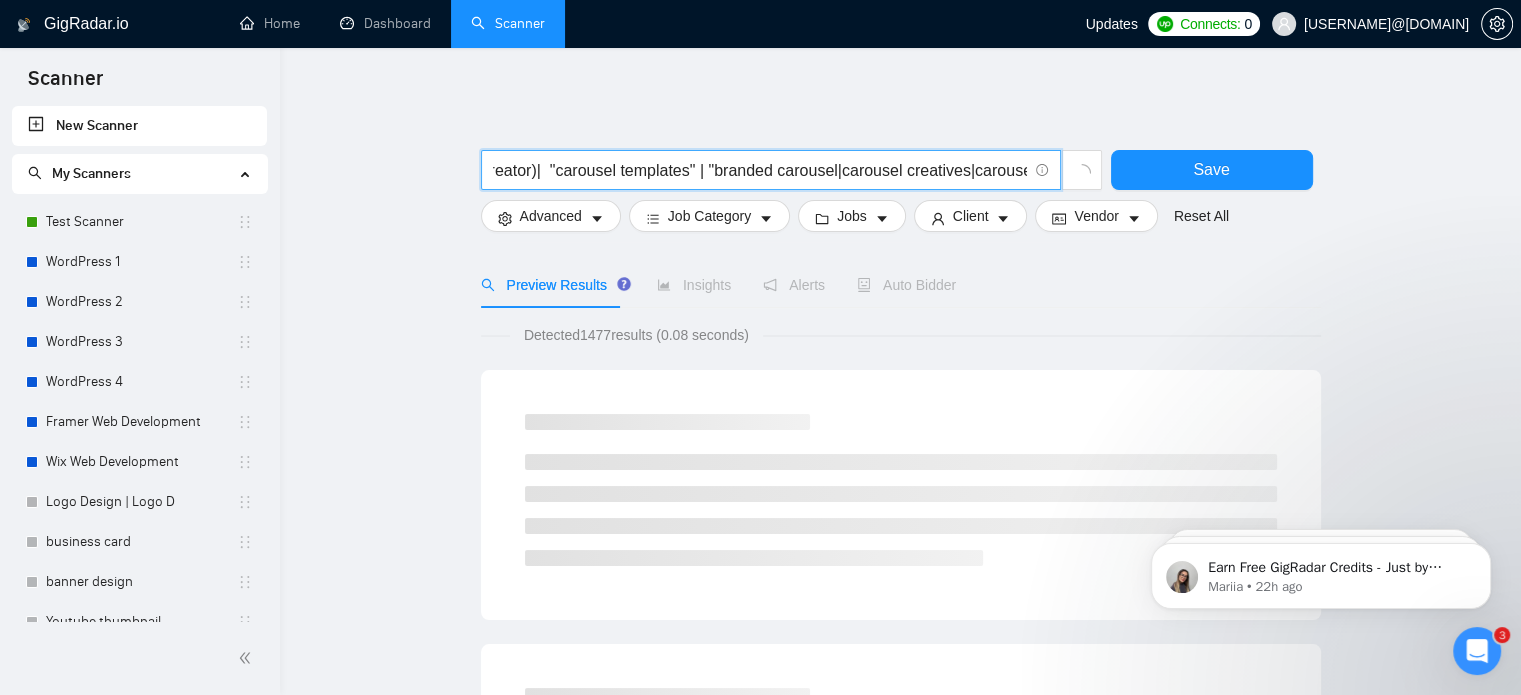 click on "("social media carousel" | "carousel post design" | "instagram carousel" | "linkedin carousel" | "carousel graphics" | "carousel content design" | "multi-slide post" | "carousel layout" | carousel (designer|creator)|  "carousel templates" | "branded carousel|carousel creatives|carousel design for social media)" at bounding box center [760, 170] 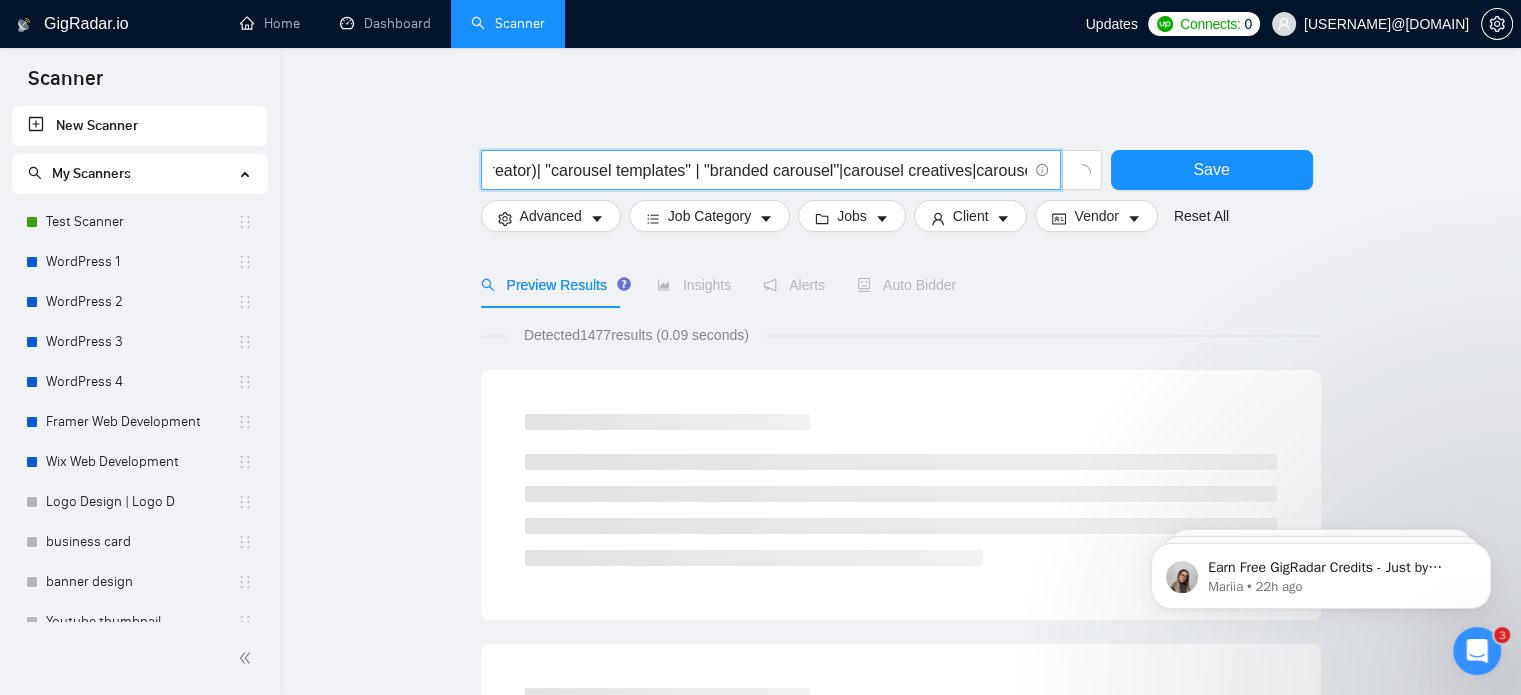 click on "("social media carousel" | "carousel post design" | "instagram carousel" | "linkedin carousel" | "carousel graphics" | "carousel content design" | "multi-slide post" | "carousel layout" | carousel (designer|creator)| "carousel templates" | "branded carousel"|carousel creatives|carousel design for social media)" at bounding box center (760, 170) 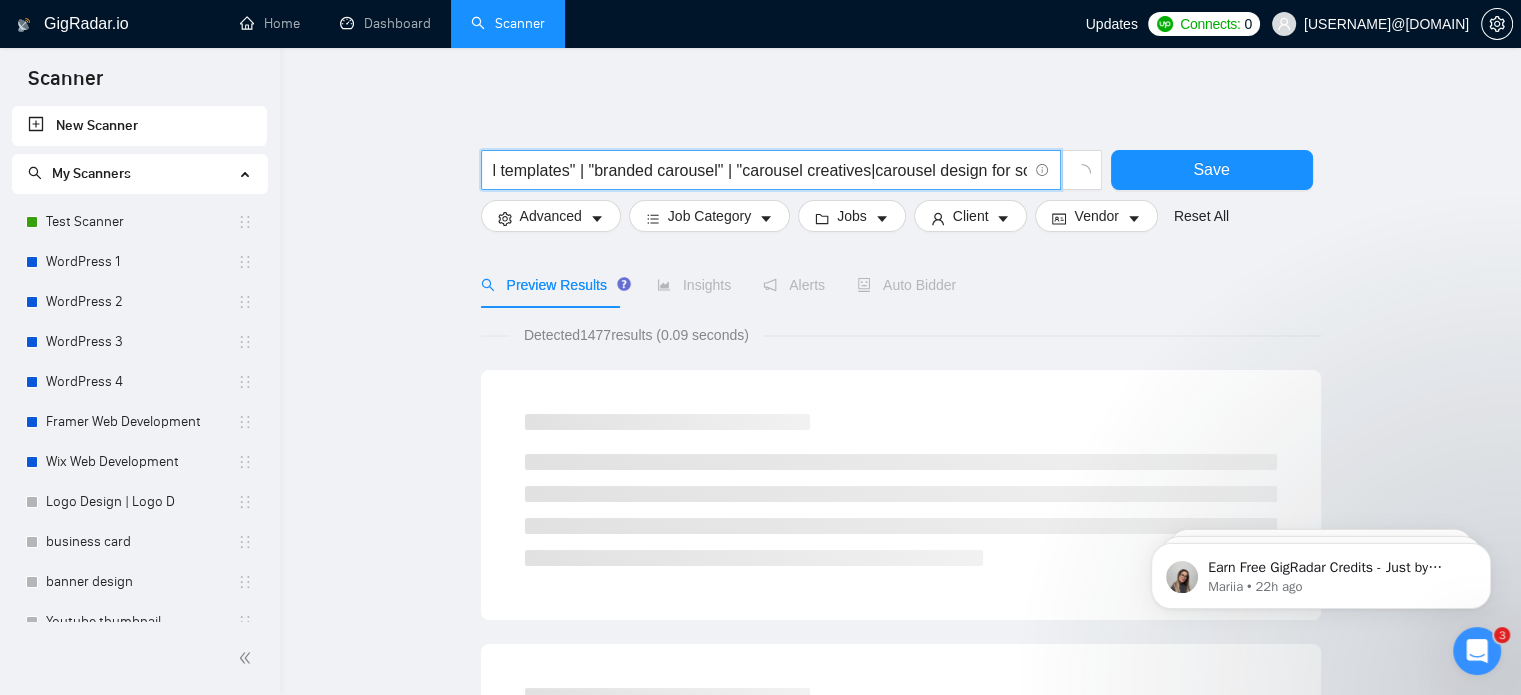 scroll, scrollTop: 0, scrollLeft: 1536, axis: horizontal 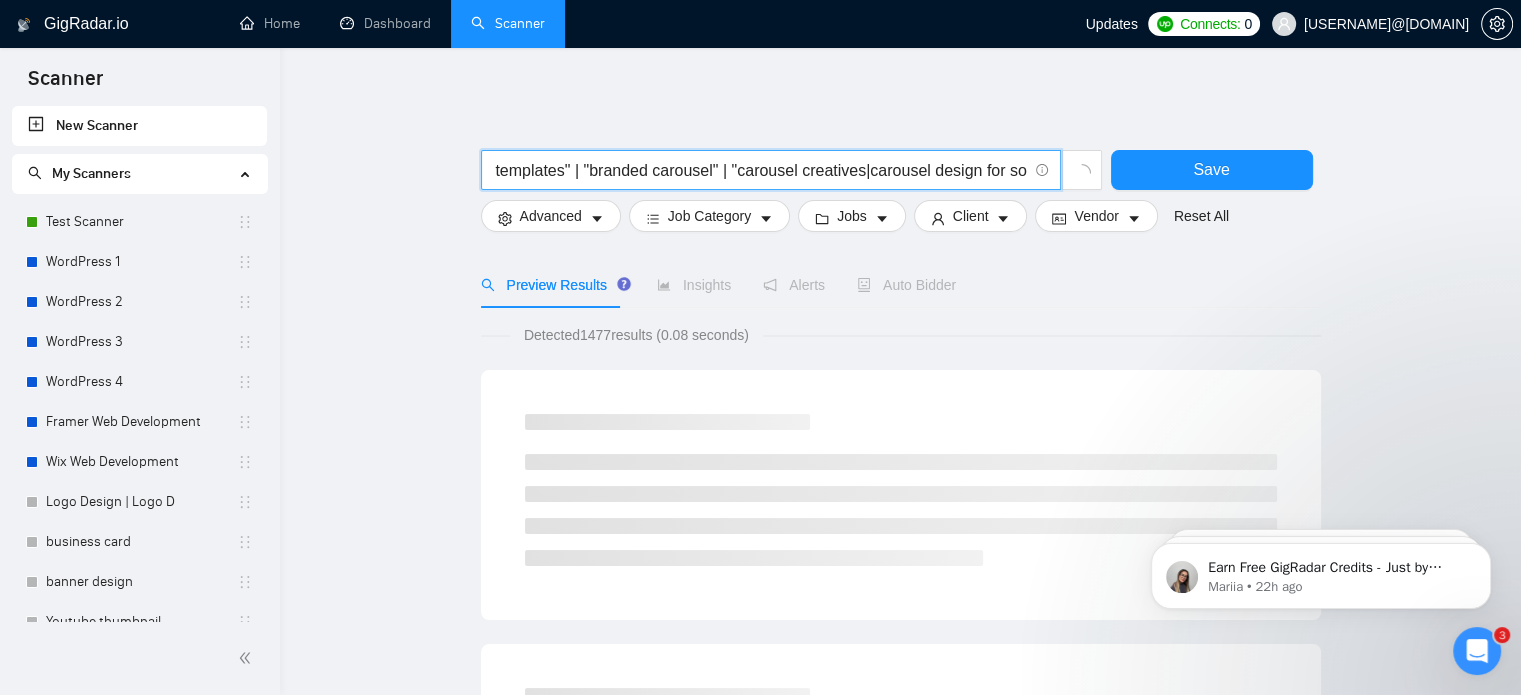 click on "("social media carousel" | "carousel post design" | "instagram carousel" | "linkedin carousel" | "carousel graphics" | "carousel content design" | "multi-slide post" | "carousel layout" | carousel (designer|creator)|  "carousel templates" | "branded carousel" | "carousel creatives|carousel design for social media)" at bounding box center [760, 170] 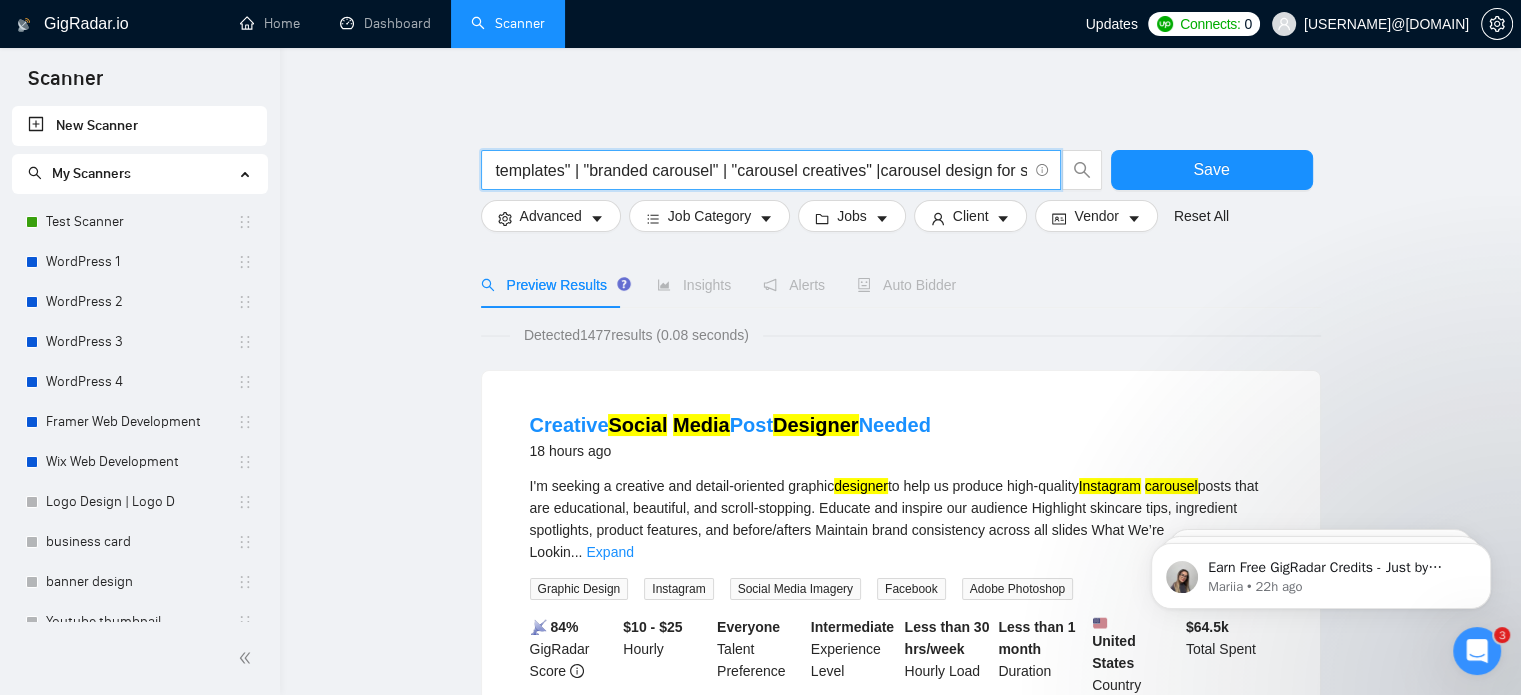 scroll, scrollTop: 0, scrollLeft: 1604, axis: horizontal 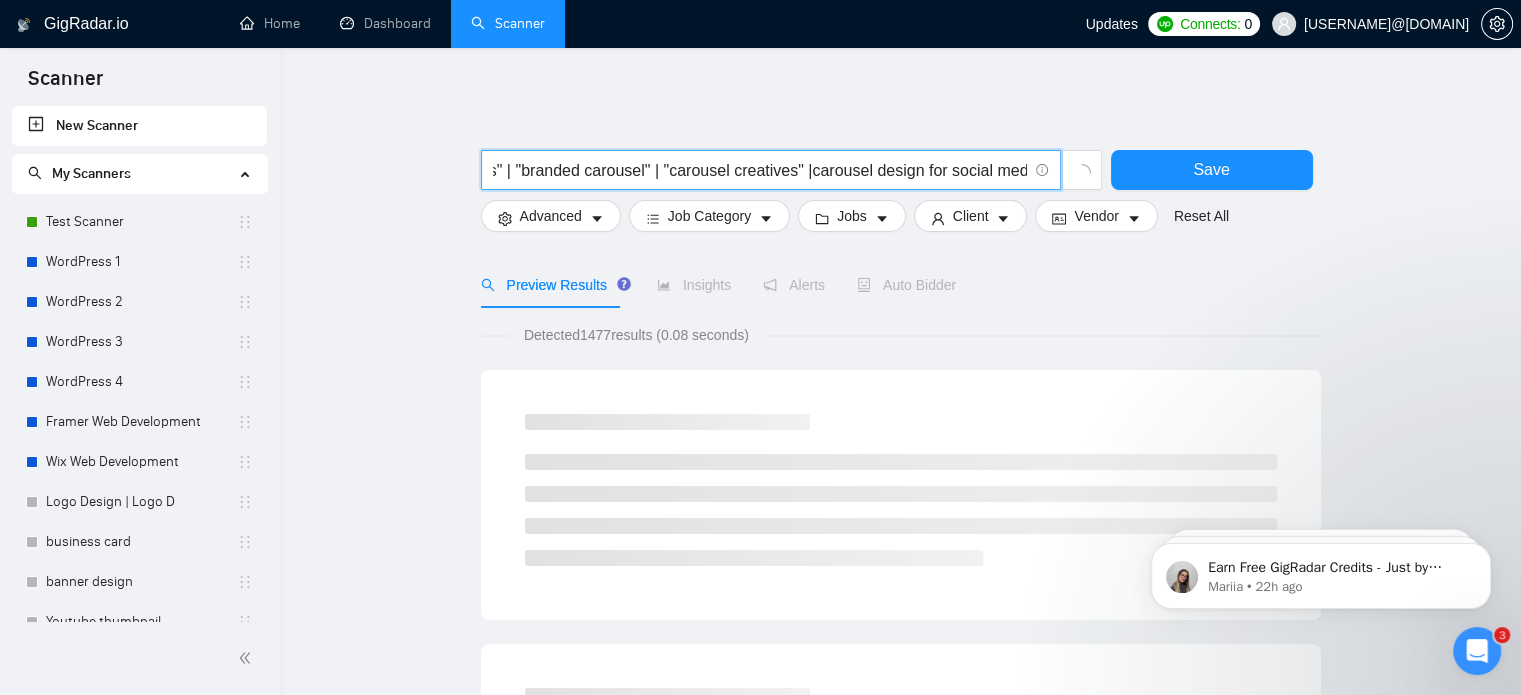 click on "("social media carousel" | "carousel post design" | "instagram carousel" | "linkedin carousel" | "carousel graphics" | "carousel content design" | "multi-slide post" | "carousel layout" | carousel (designer|creator)|  "carousel templates" | "branded carousel" | "carousel creatives" |carousel design for social media)" at bounding box center (760, 170) 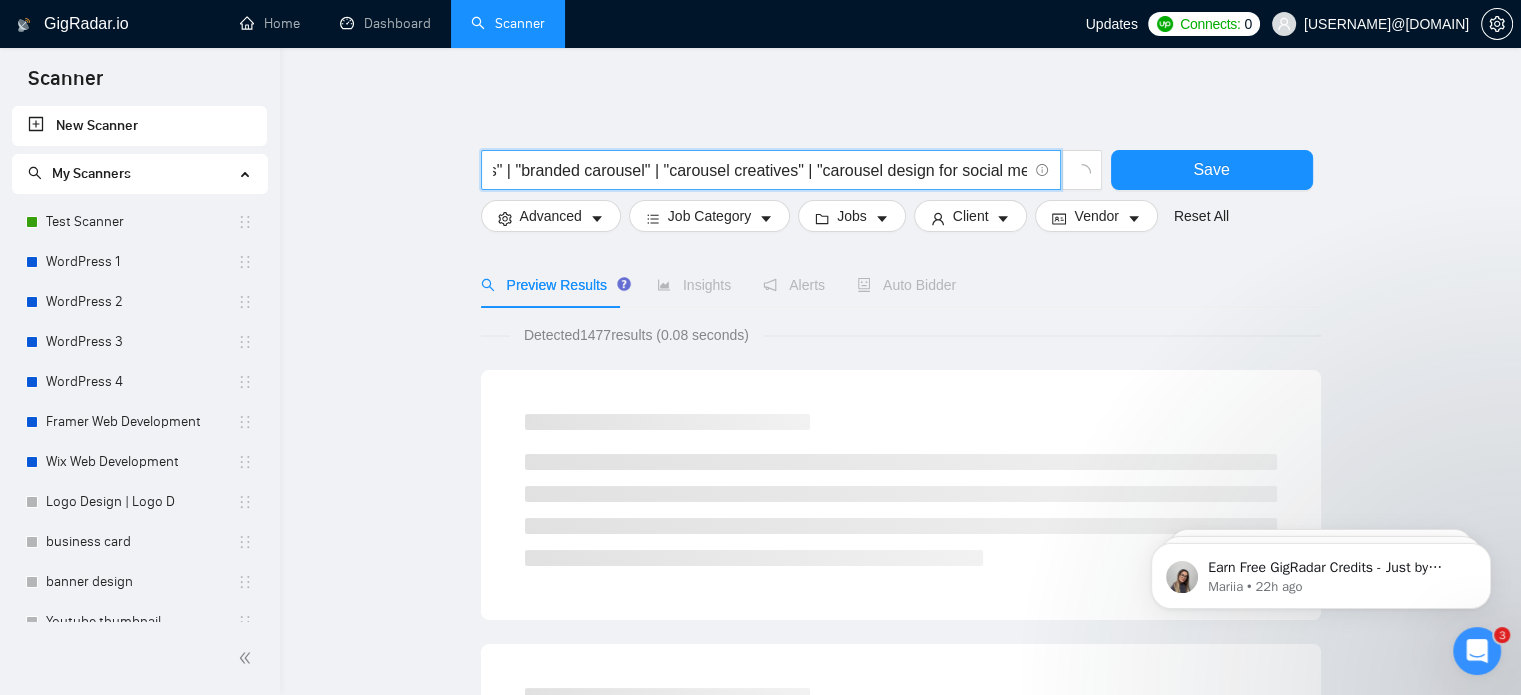 scroll, scrollTop: 0, scrollLeft: 1617, axis: horizontal 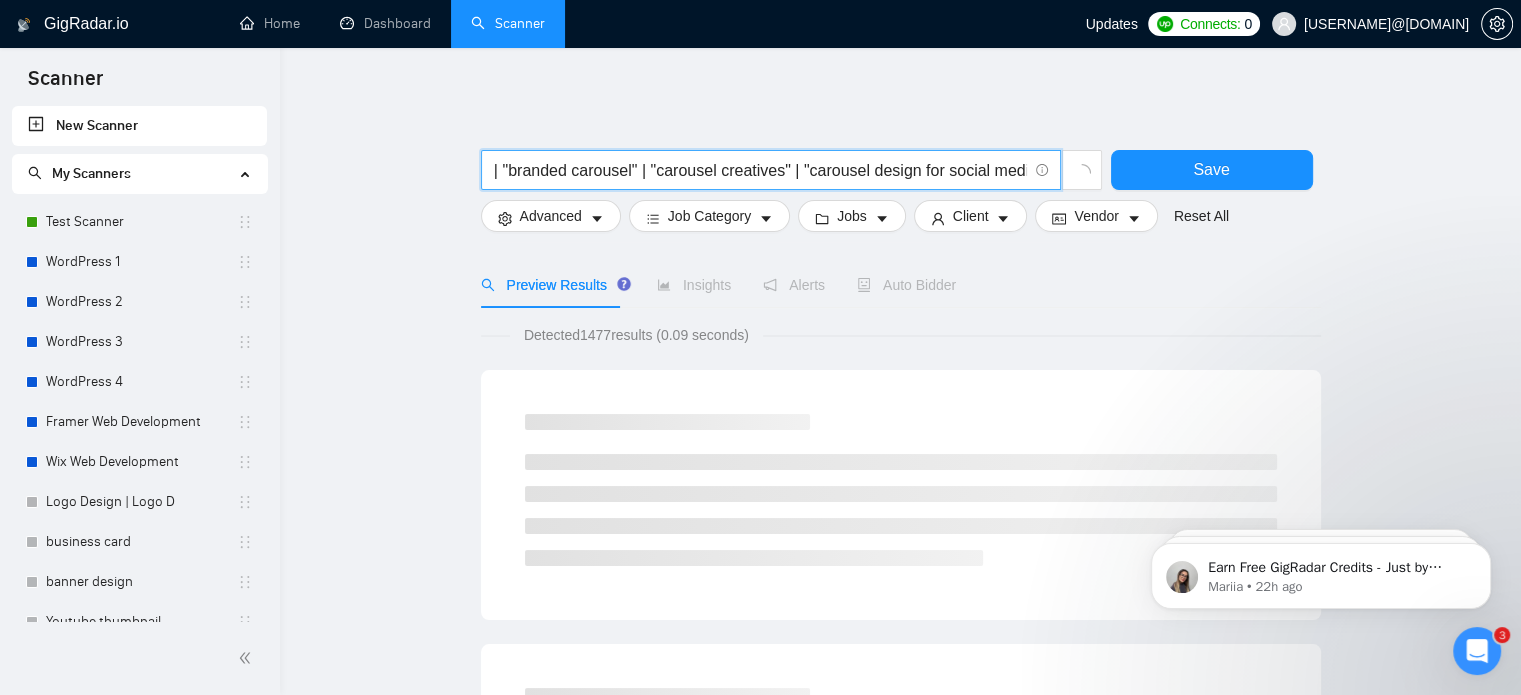 click on "("social media carousel" | "carousel post design" | "instagram carousel" | "linkedin carousel" | "carousel graphics" | "carousel content design" | "multi-slide post" | "carousel layout" | carousel (designer|creator)|  "carousel templates" | "branded carousel" | "carousel creatives" | "carousel design for social media)" at bounding box center [760, 170] 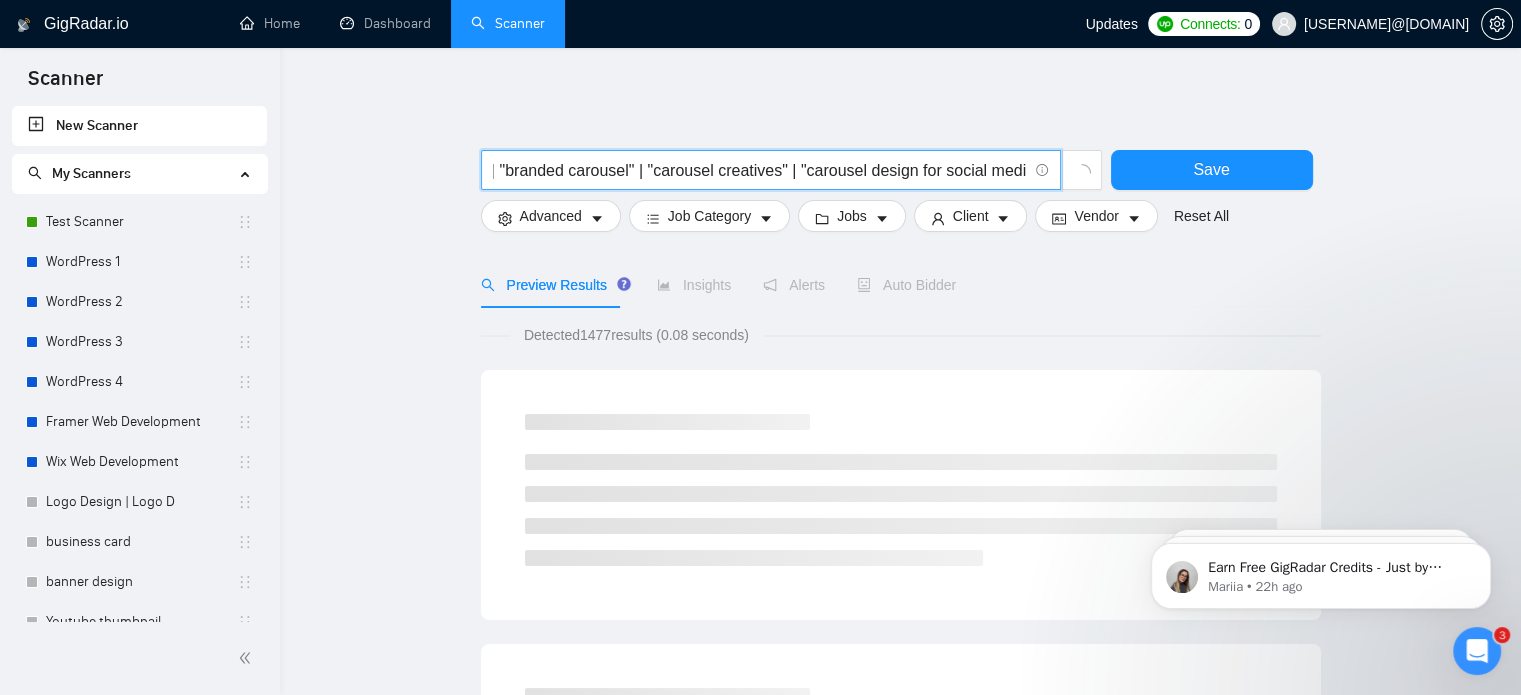scroll, scrollTop: 0, scrollLeft: 1623, axis: horizontal 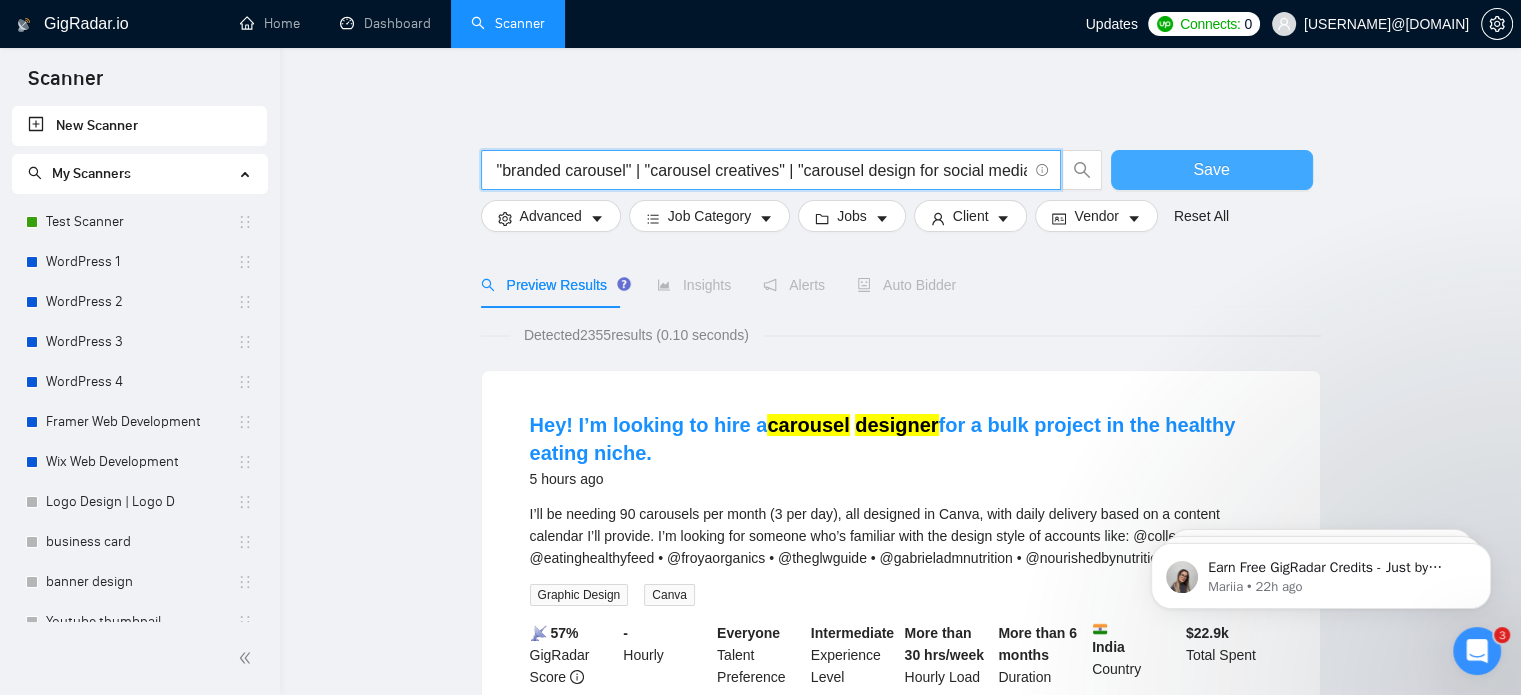 type on "("social media carousel" | "carousel post design" | "instagram carousel" | "linkedin carousel" | "carousel graphics" | "carousel content design" | "multi-slide post" | "carousel layout" | carousel (designer|creator)|  "carousel templates" | "branded carousel" | "carousel creatives" | "carousel design for social media")" 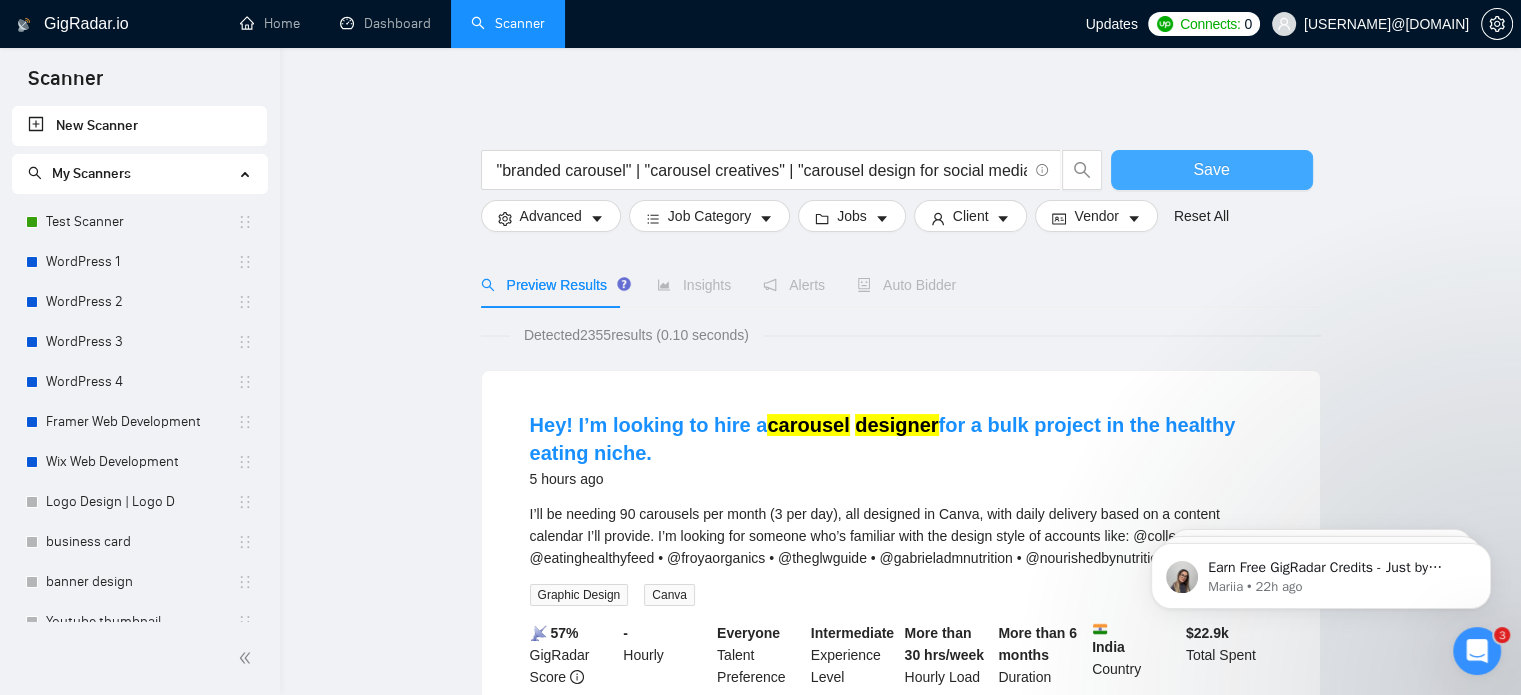 scroll, scrollTop: 0, scrollLeft: 0, axis: both 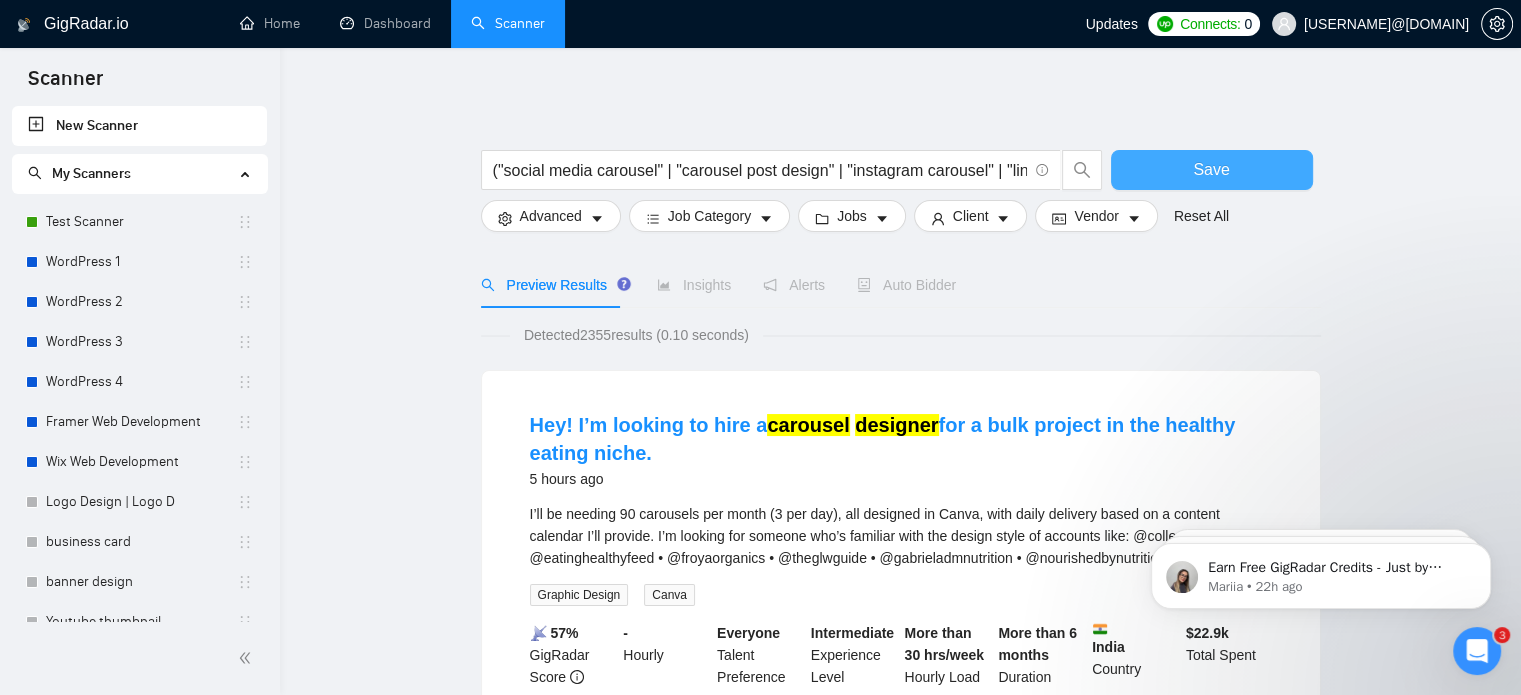 click on "Save" at bounding box center [1212, 170] 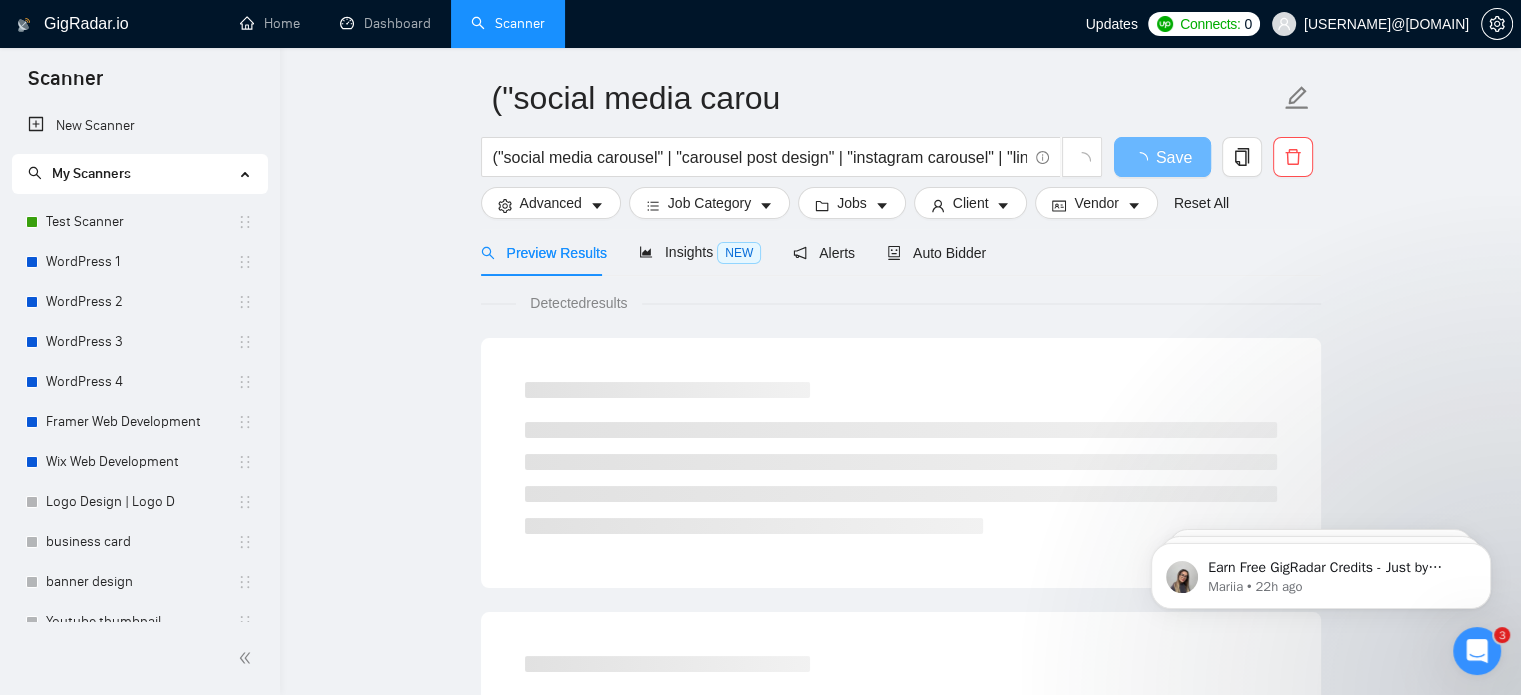 scroll, scrollTop: 64, scrollLeft: 0, axis: vertical 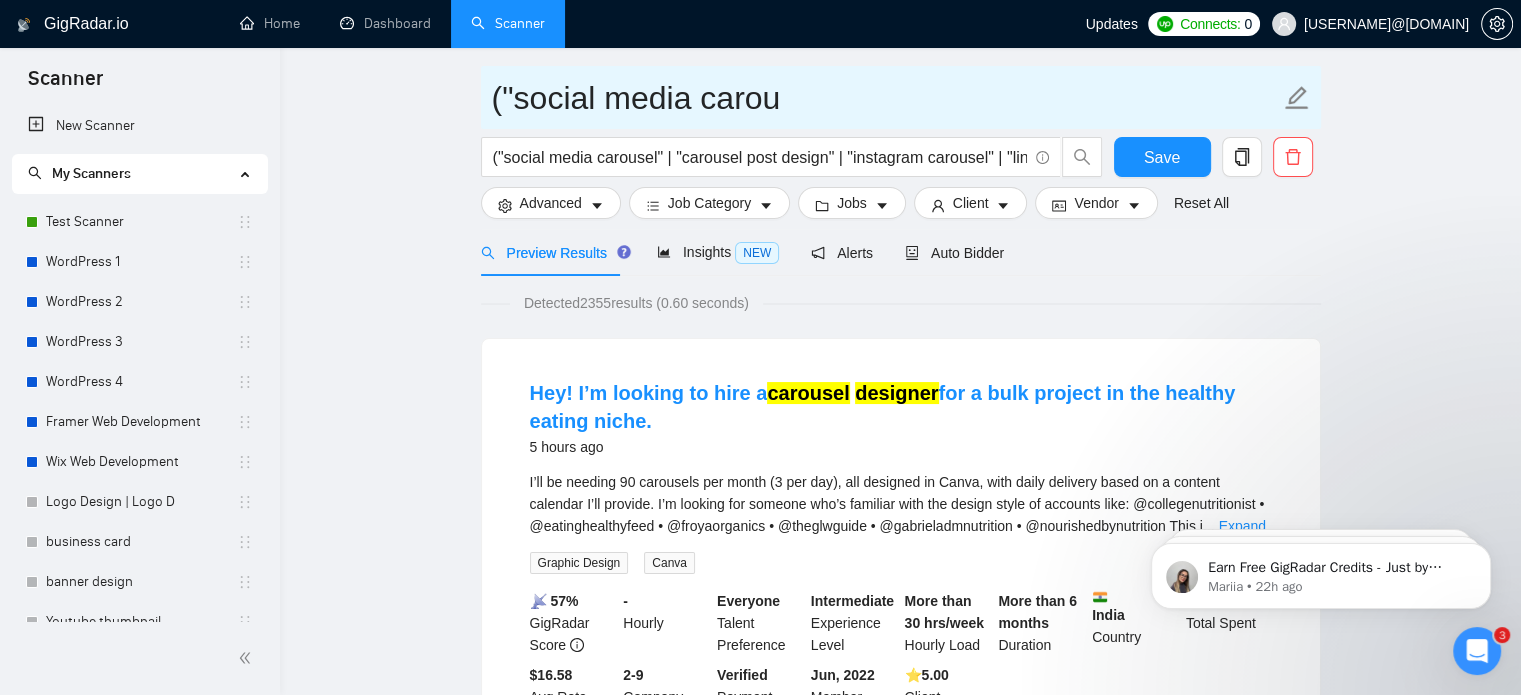 click on "("social media carou" at bounding box center [886, 98] 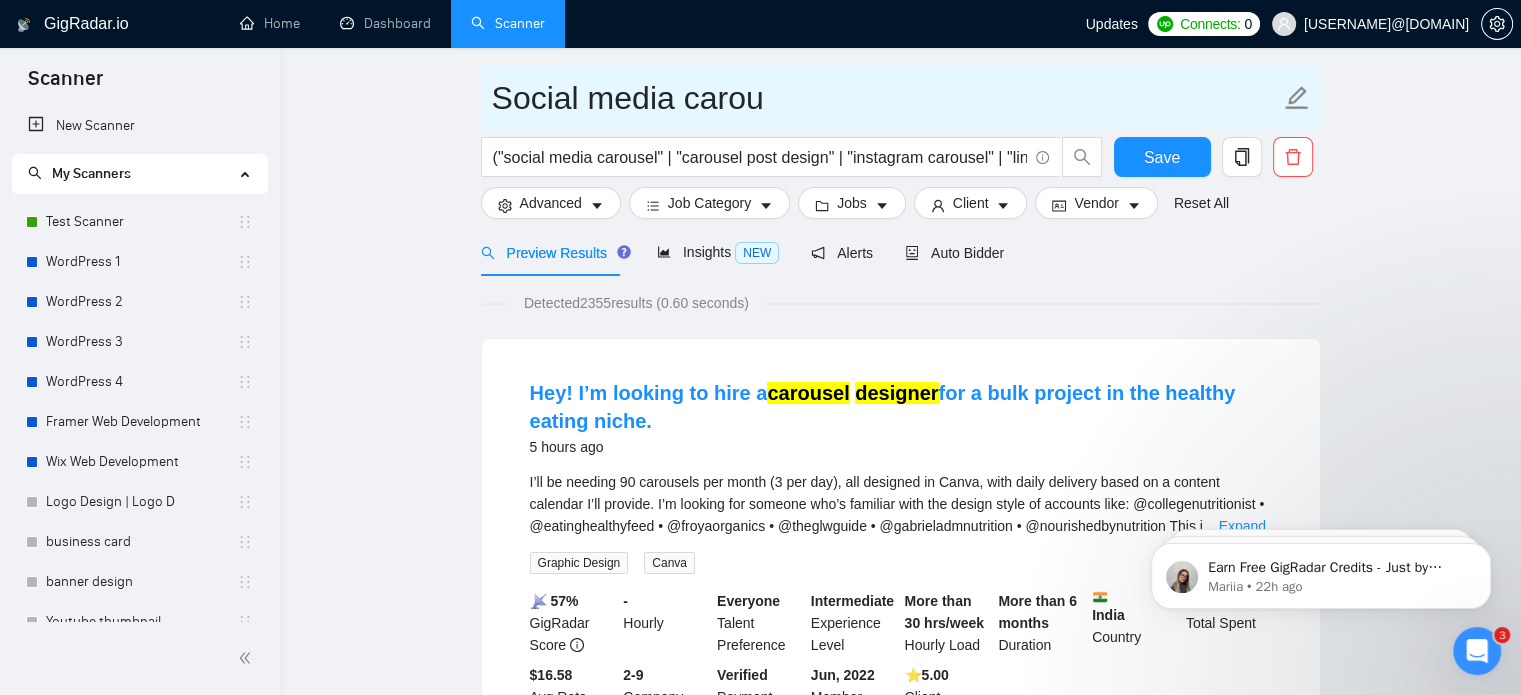 click on "Social media carou" at bounding box center [886, 98] 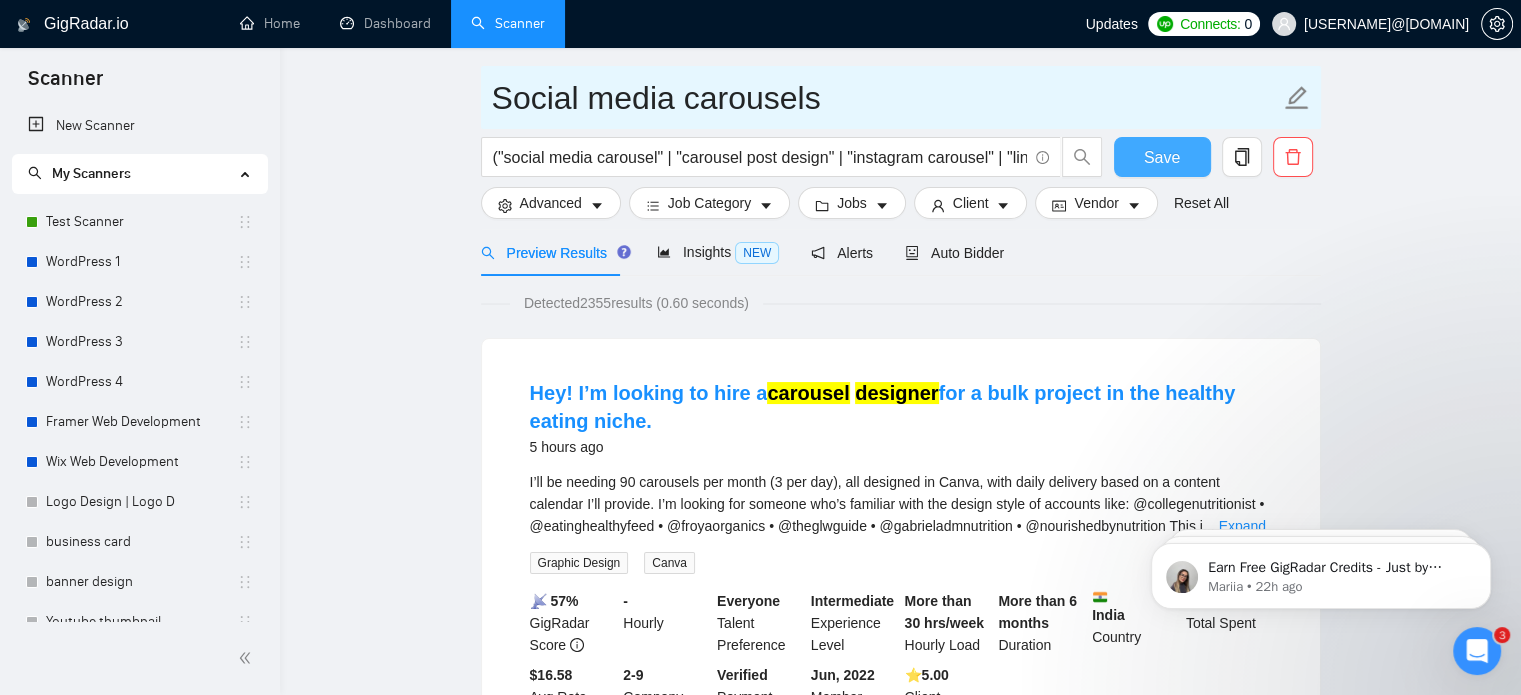 type on "Social media carousels" 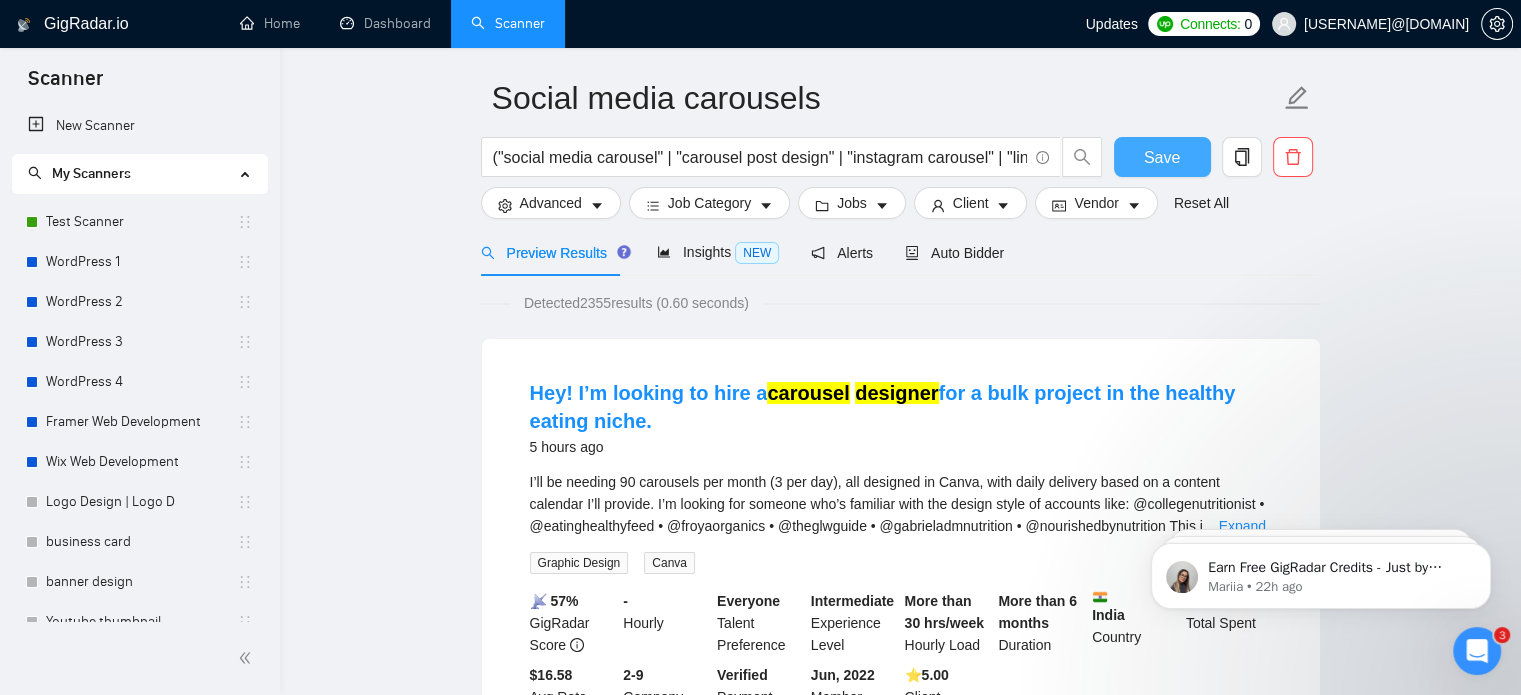 click on "Save" at bounding box center (1162, 157) 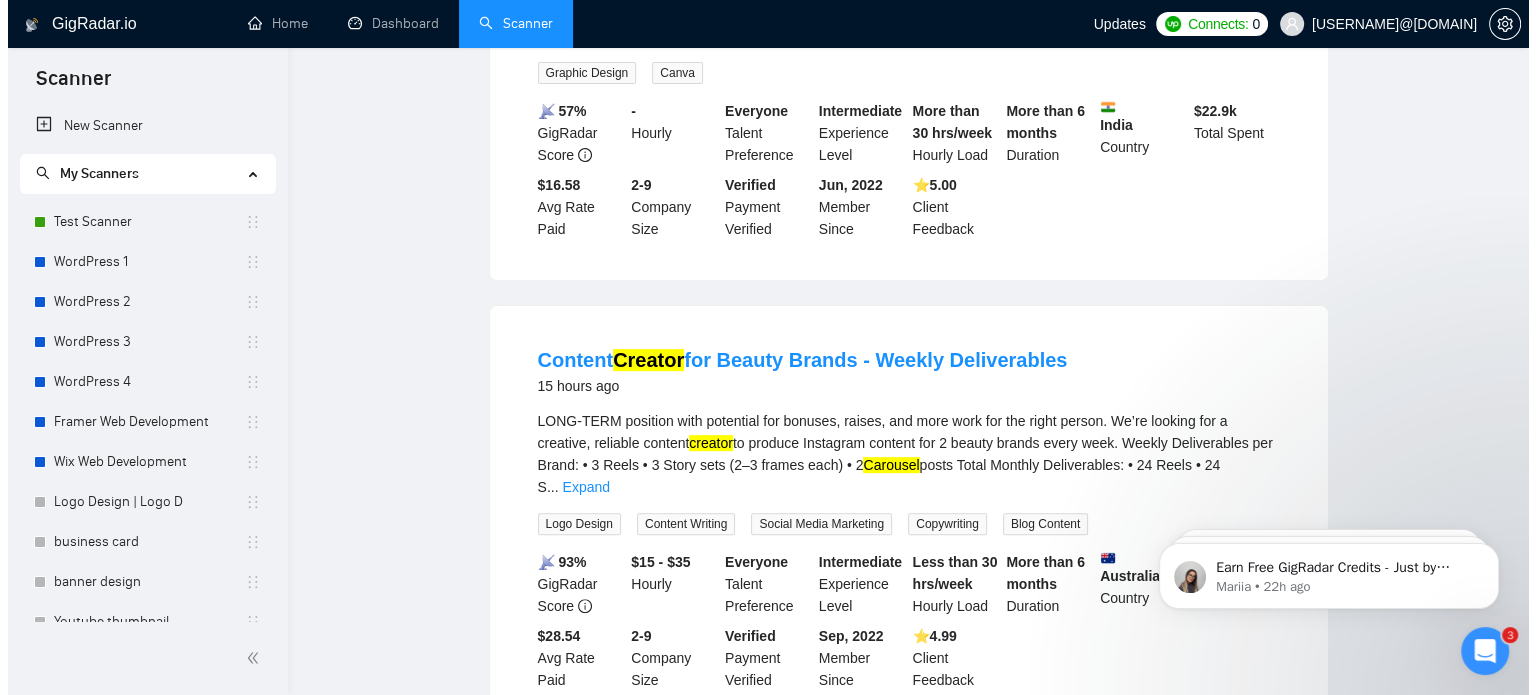scroll, scrollTop: 0, scrollLeft: 0, axis: both 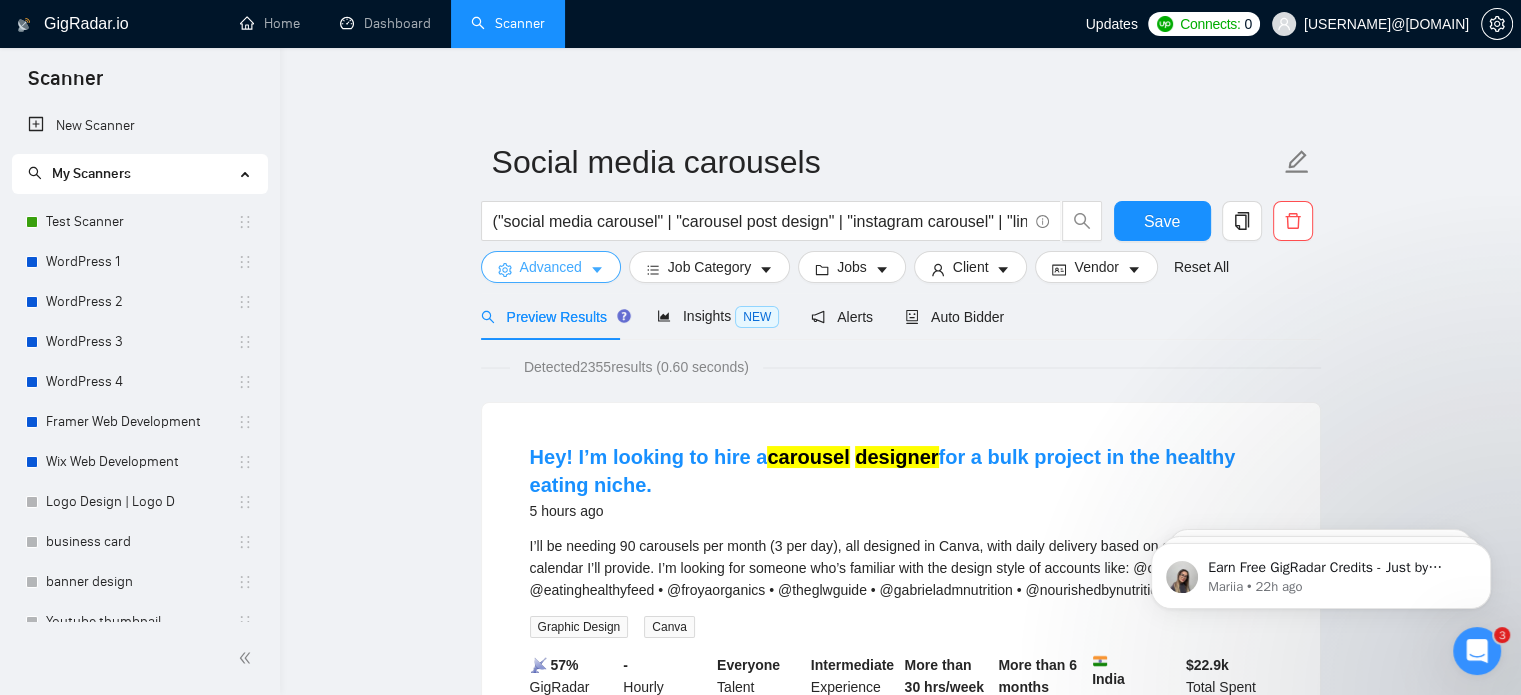 click on "Advanced" at bounding box center [551, 267] 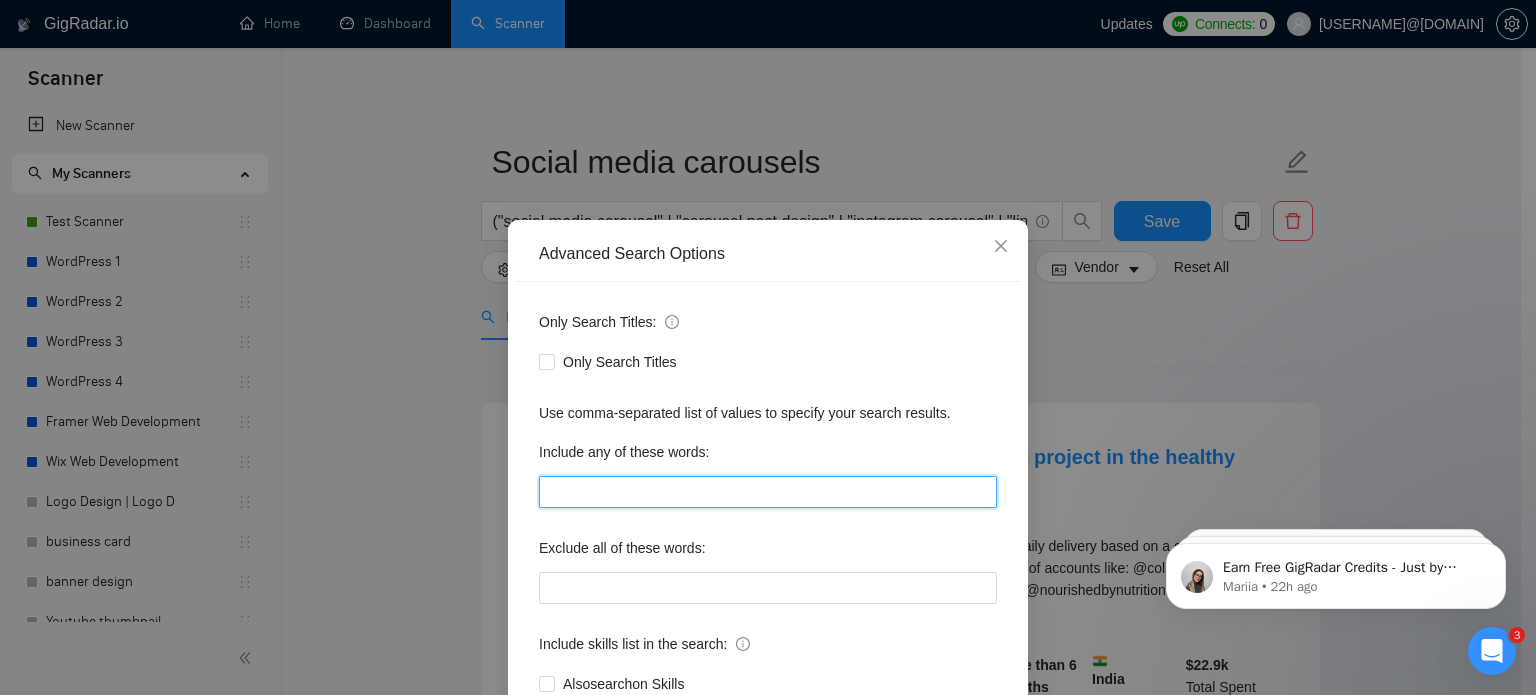 click at bounding box center [768, 492] 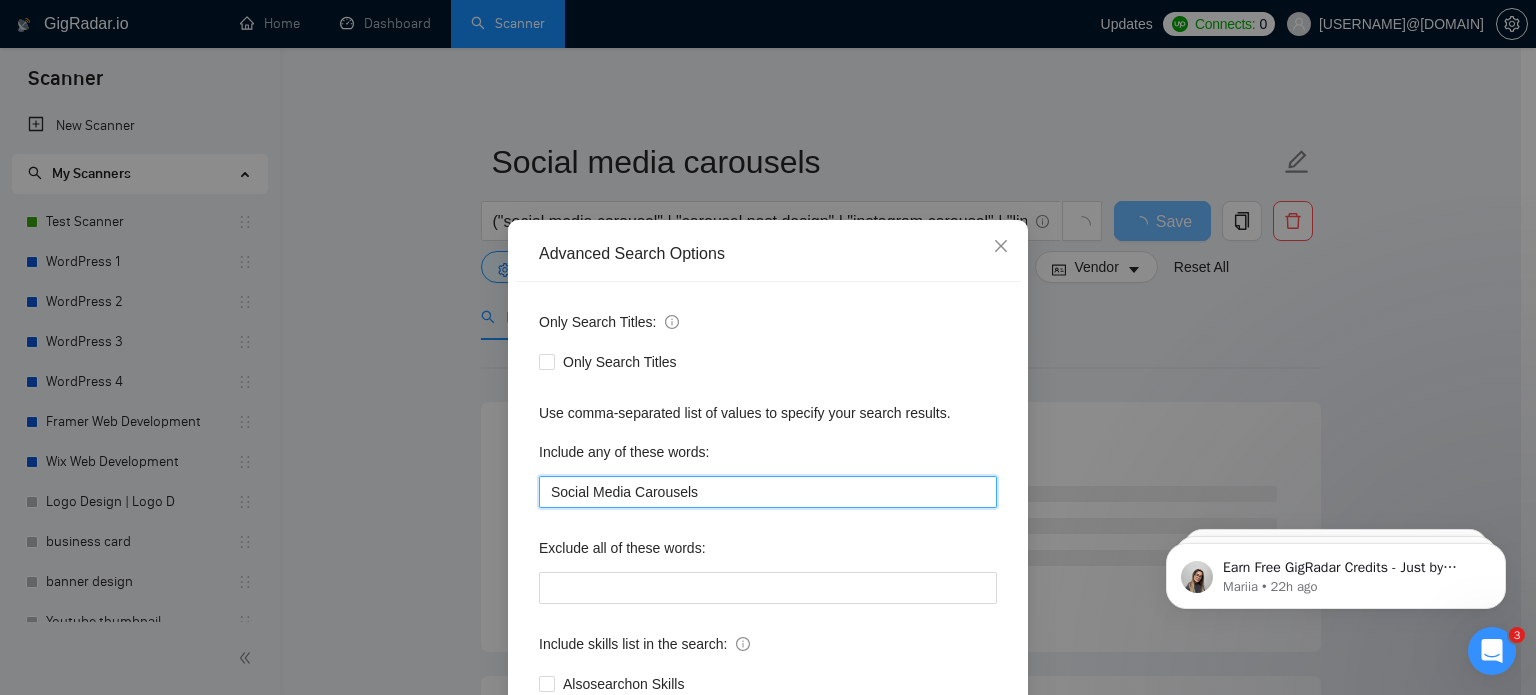 drag, startPoint x: 620, startPoint y: 491, endPoint x: 483, endPoint y: 479, distance: 137.52454 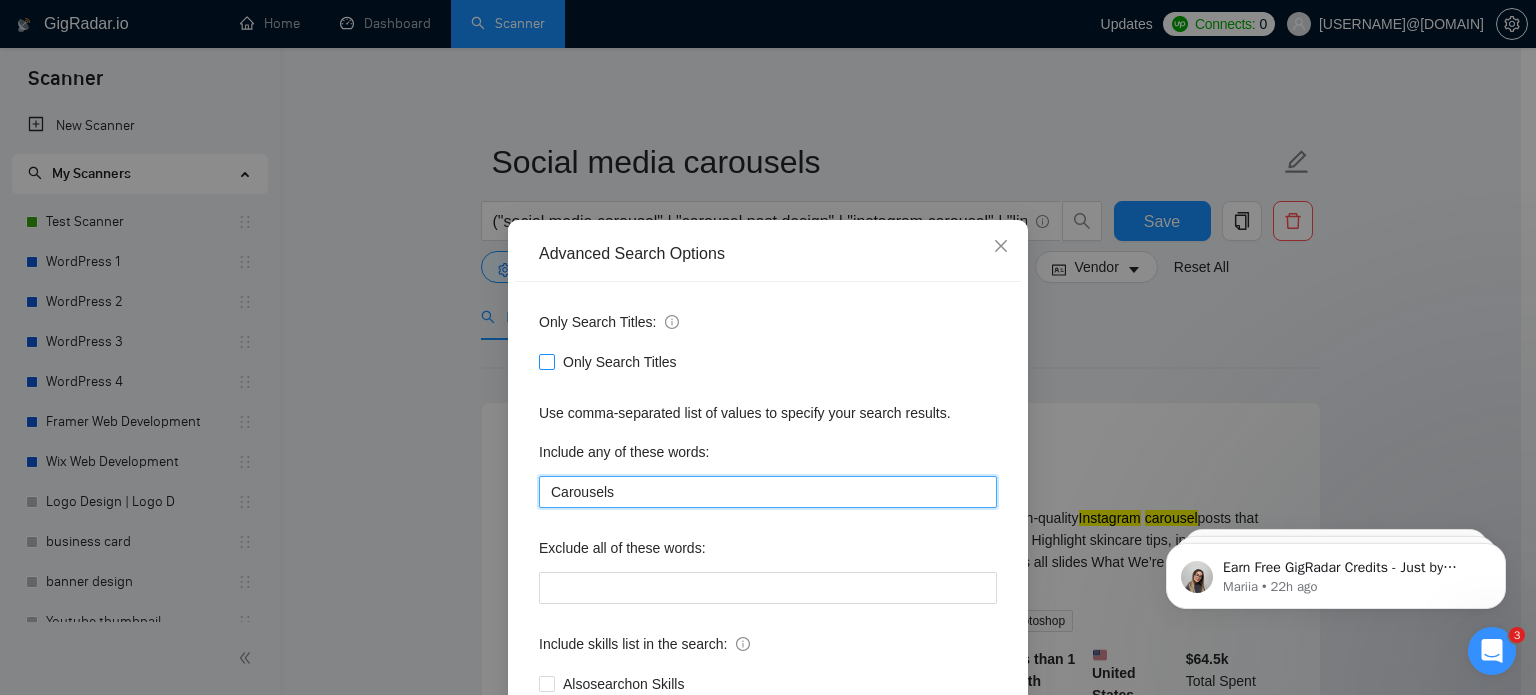 type on "Carousels" 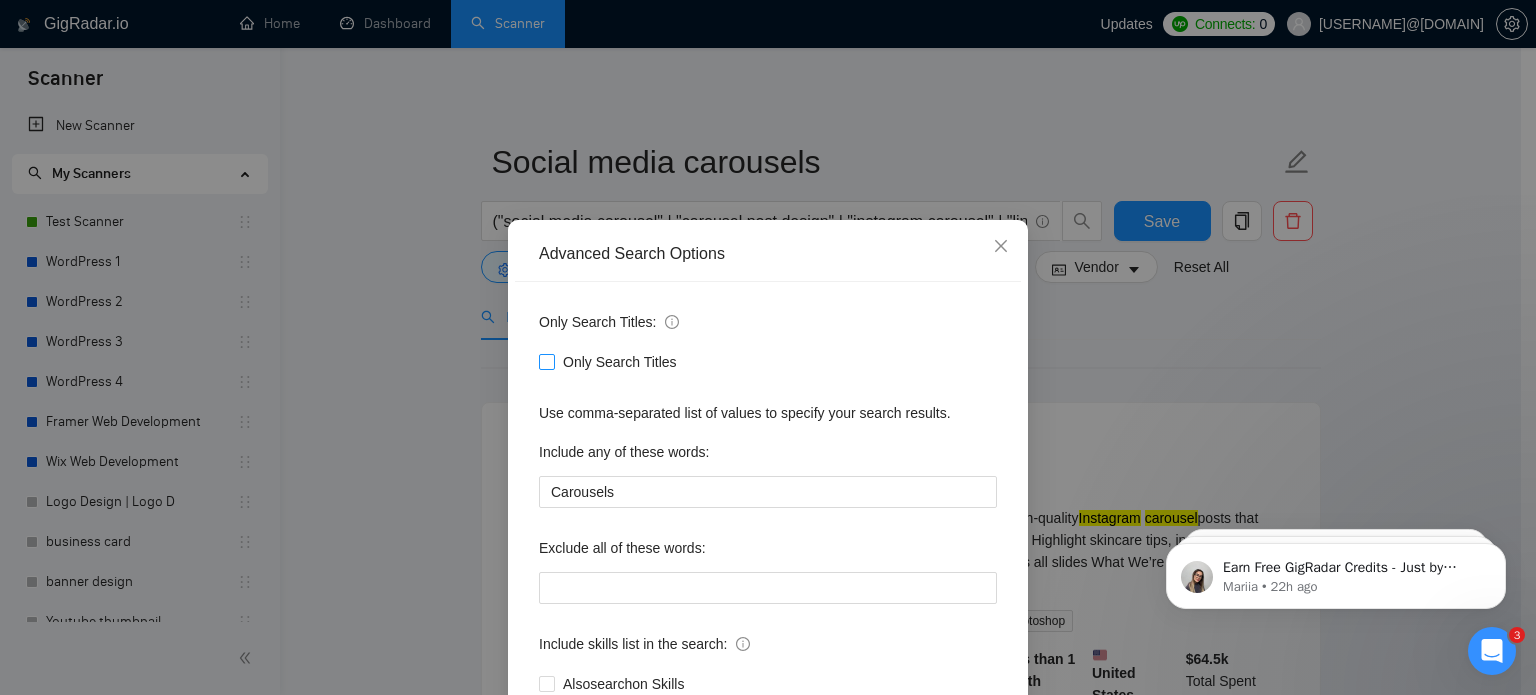 click on "Only Search Titles" at bounding box center (546, 361) 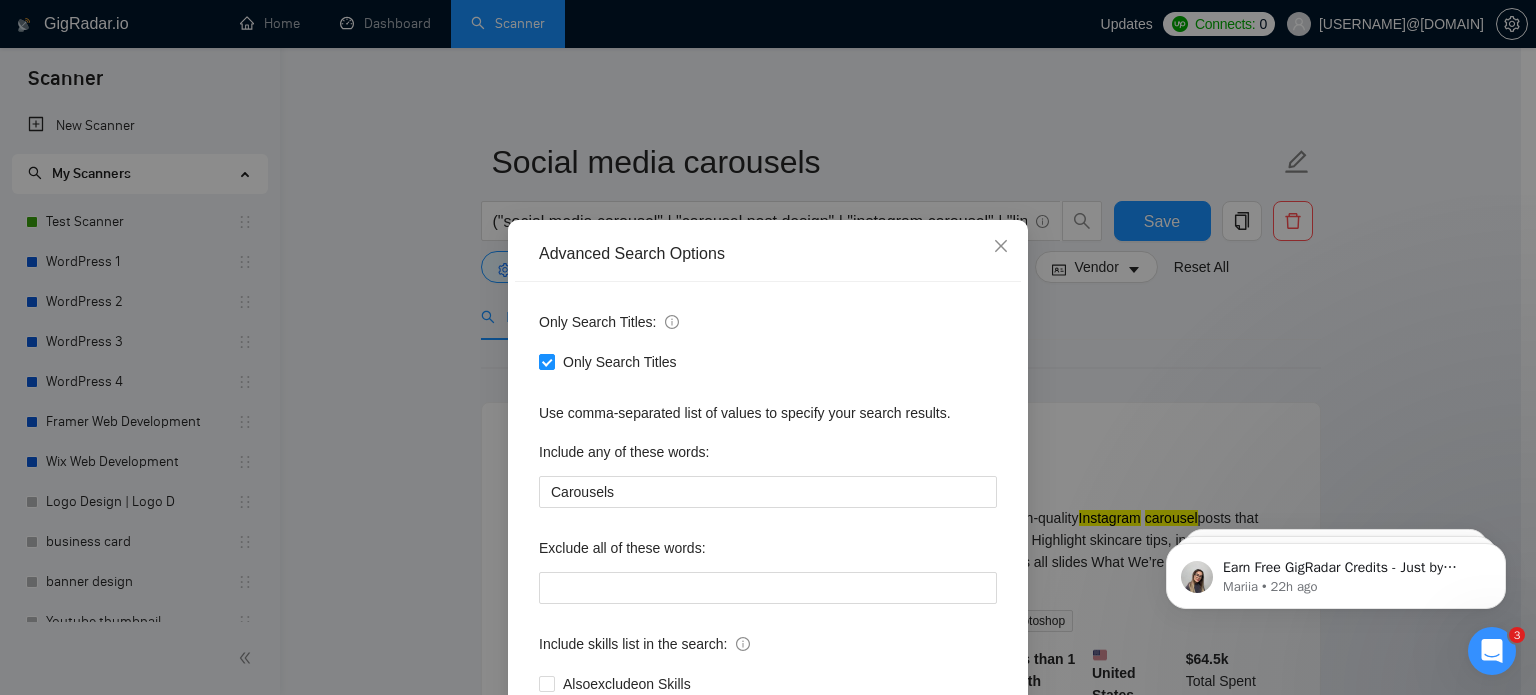 scroll, scrollTop: 136, scrollLeft: 0, axis: vertical 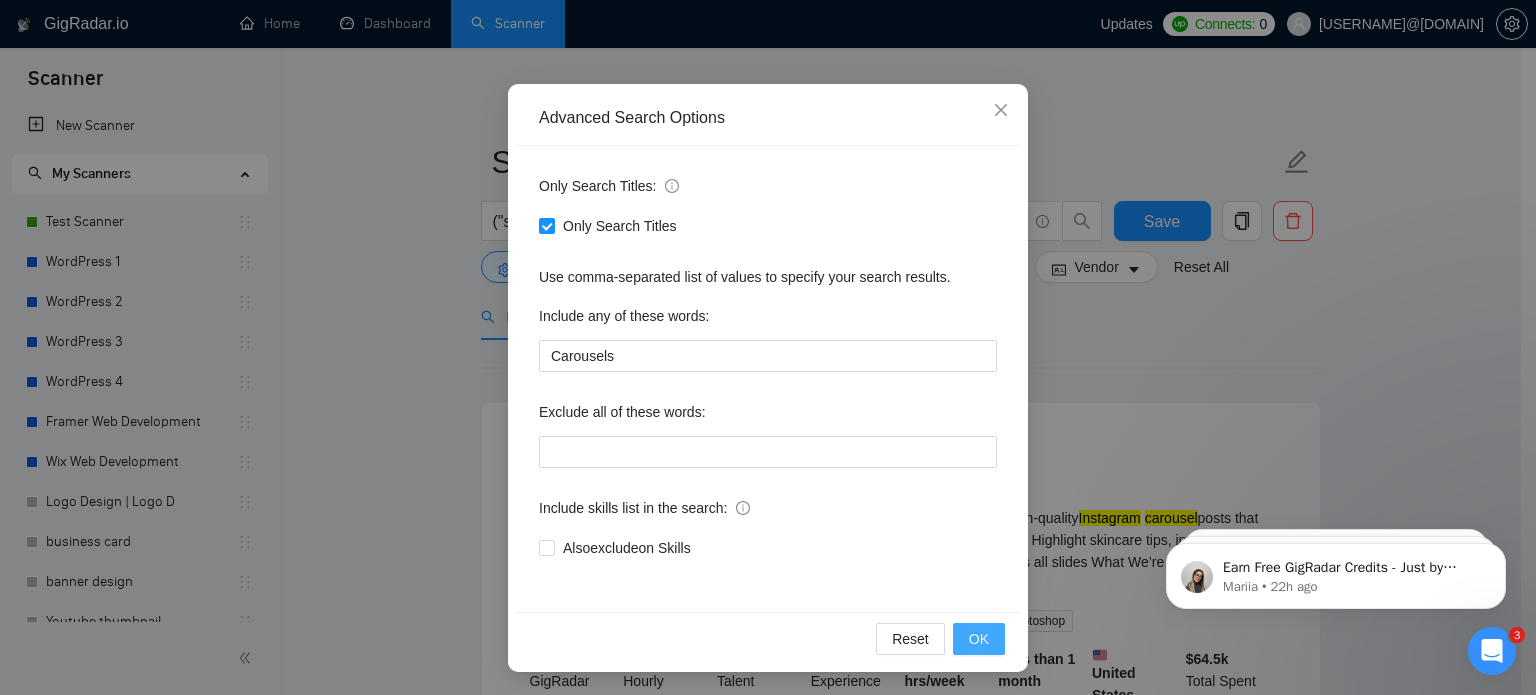 click on "OK" at bounding box center (979, 639) 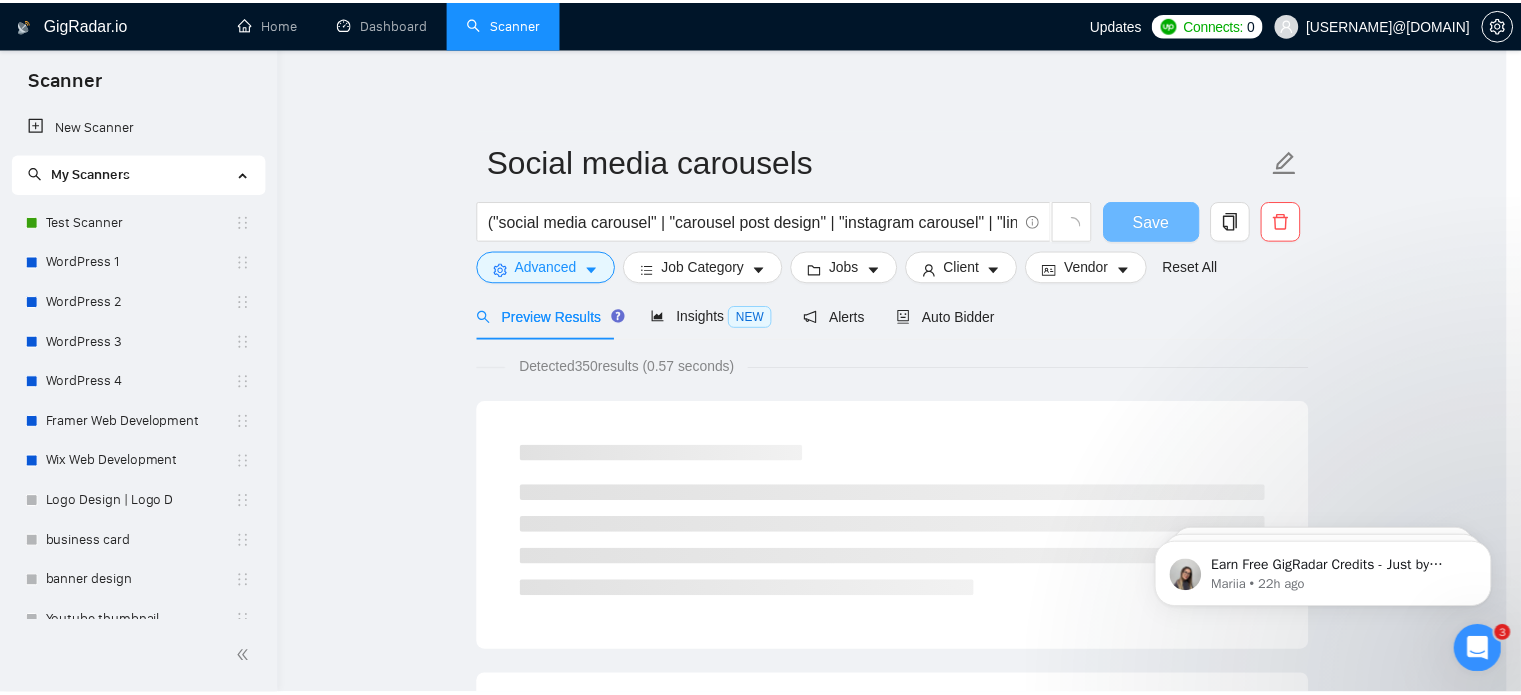 scroll, scrollTop: 36, scrollLeft: 0, axis: vertical 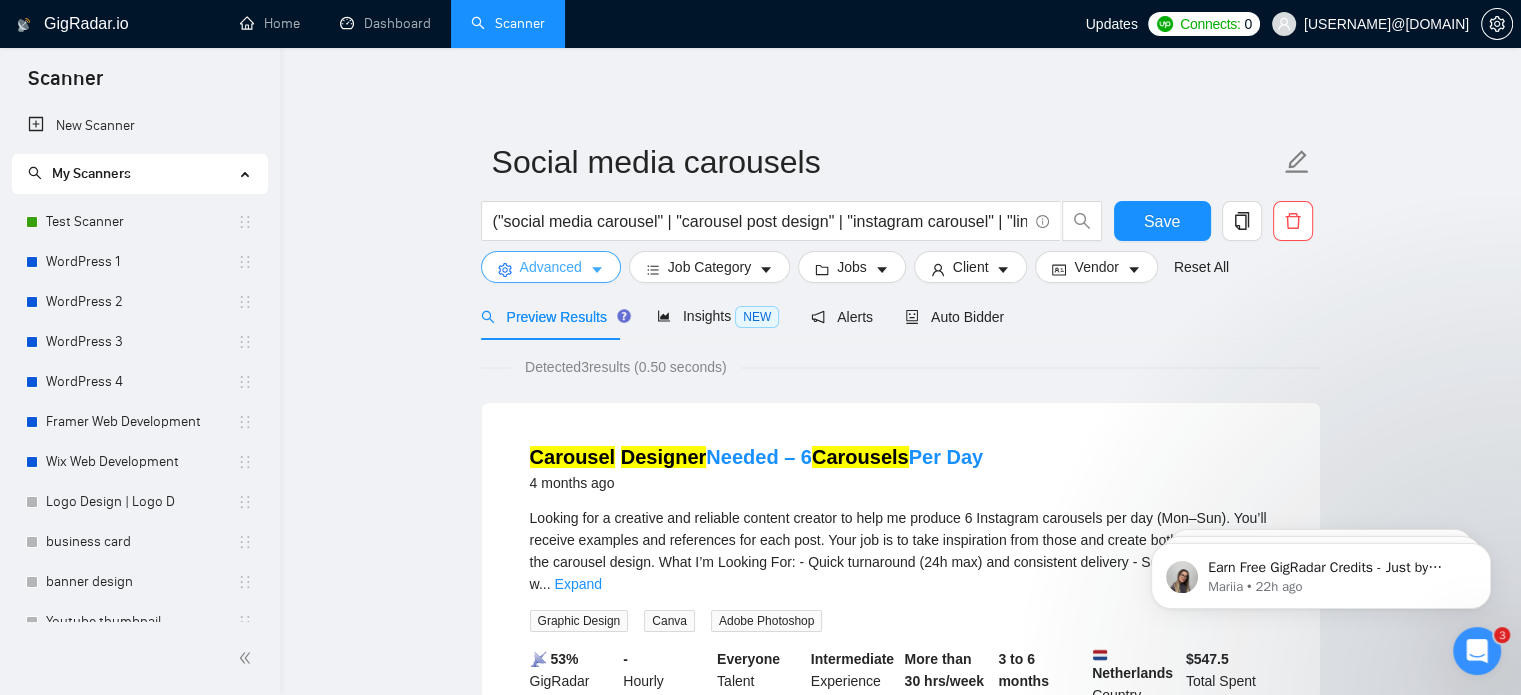 click on "Advanced" at bounding box center (551, 267) 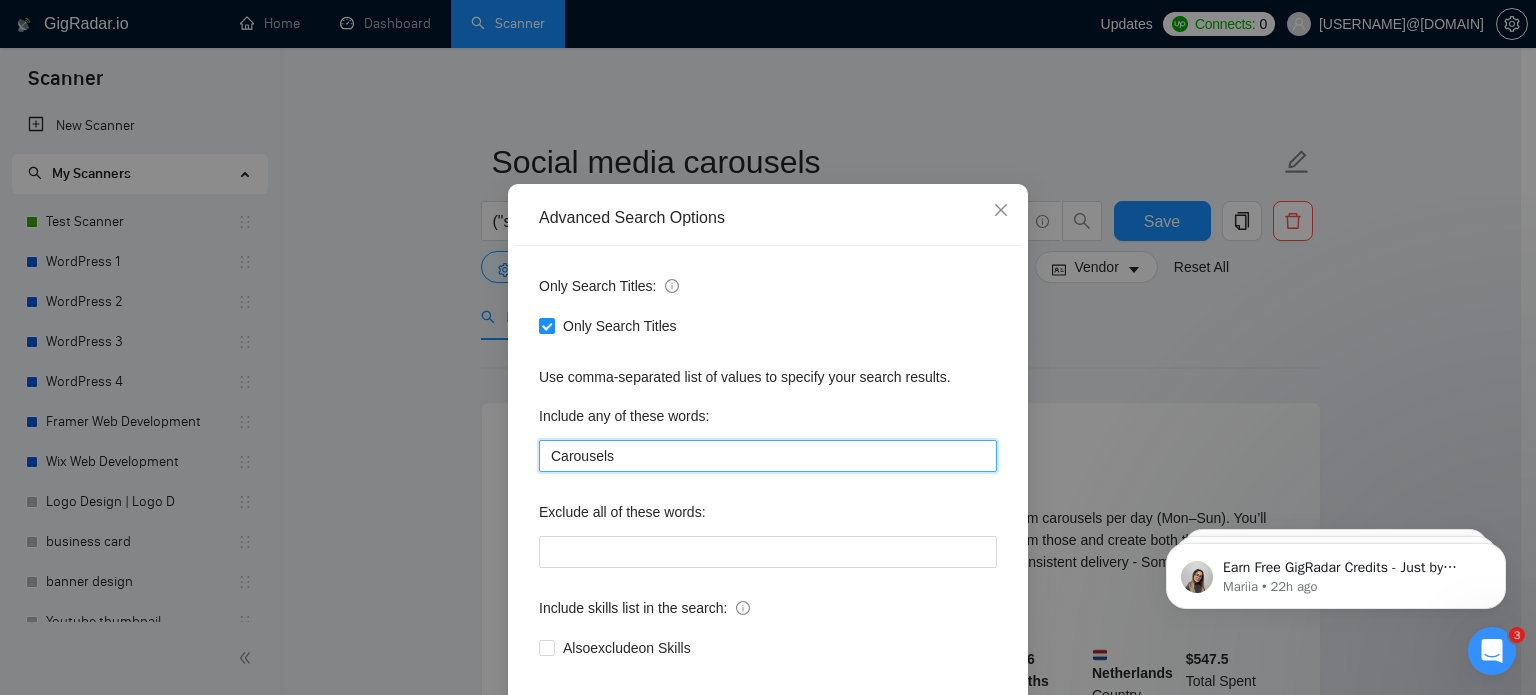 click on "Carousels" at bounding box center (768, 456) 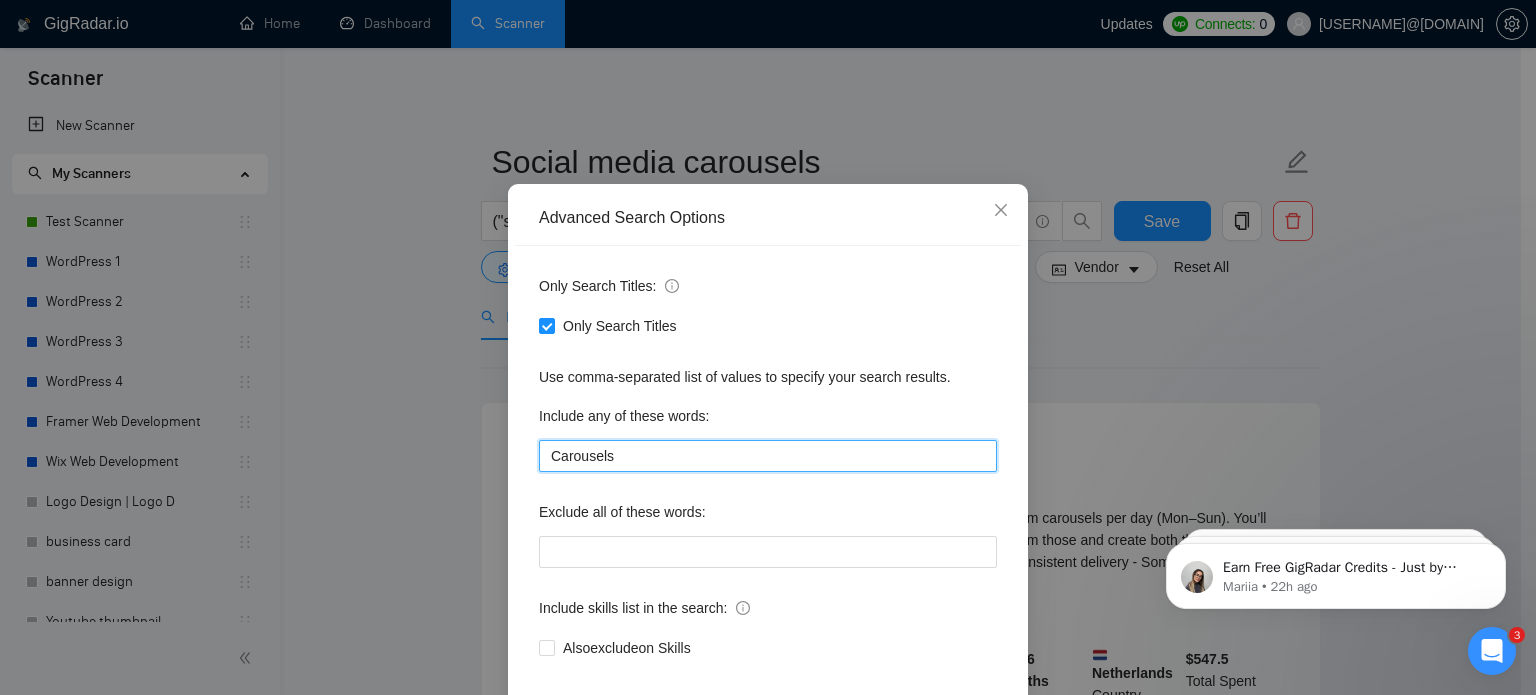 click on "Carousels" at bounding box center (768, 456) 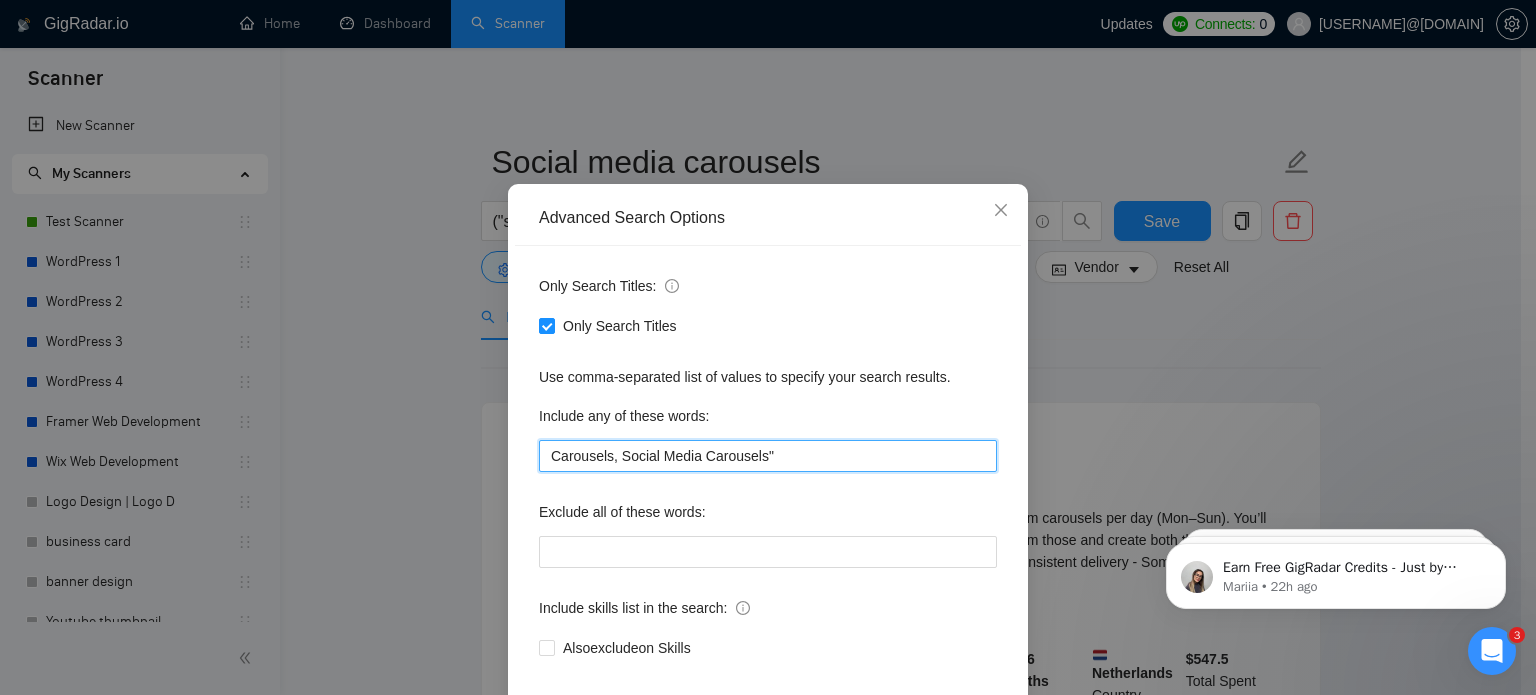 click on "Carousels, Social Media Carousels"" at bounding box center (768, 456) 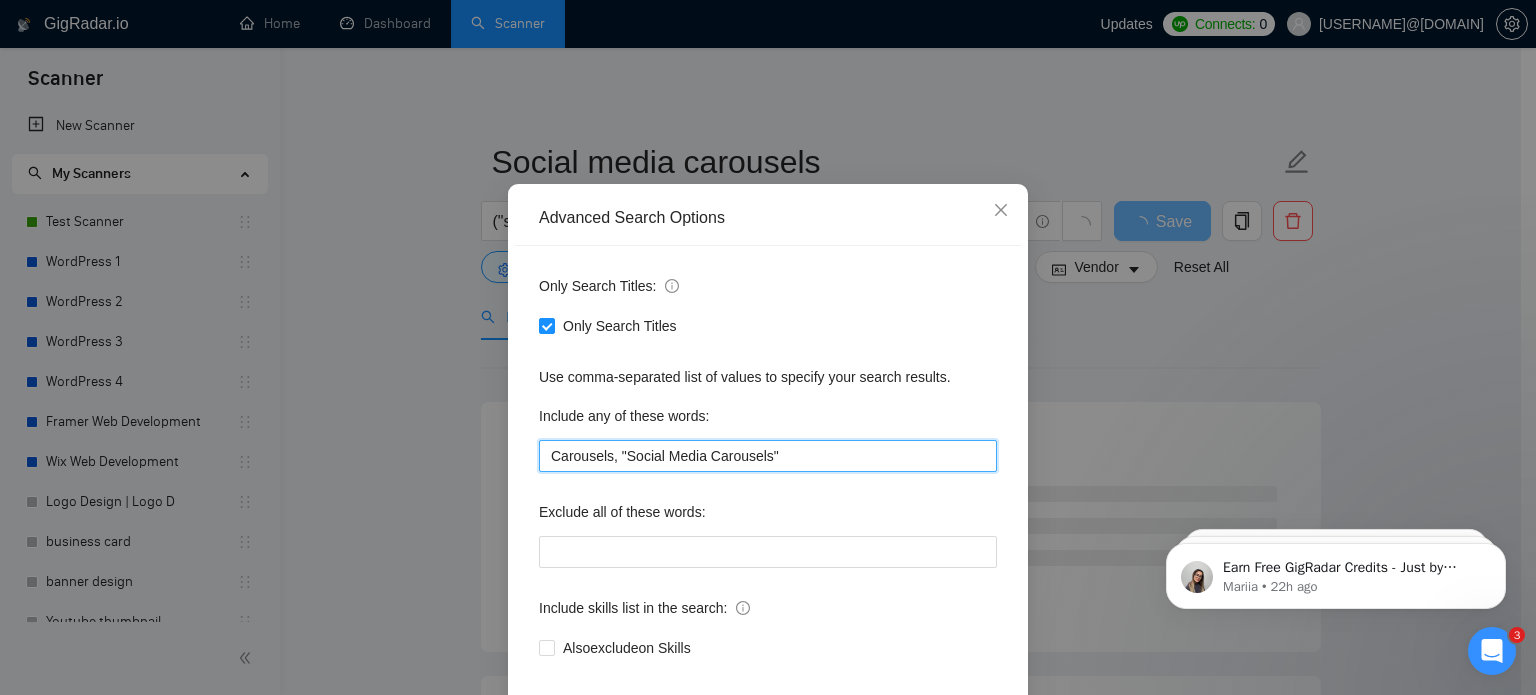 scroll, scrollTop: 136, scrollLeft: 0, axis: vertical 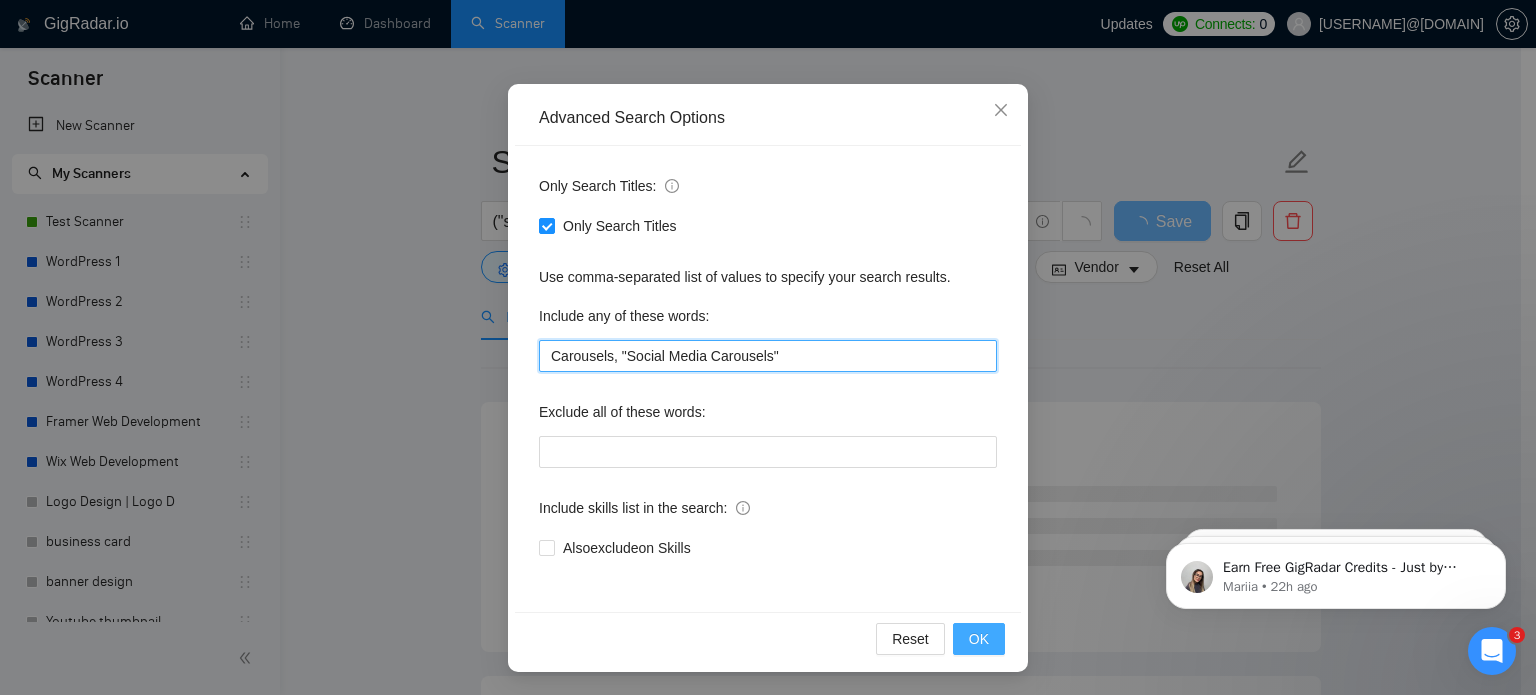 type on "Carousels, "Social Media Carousels"" 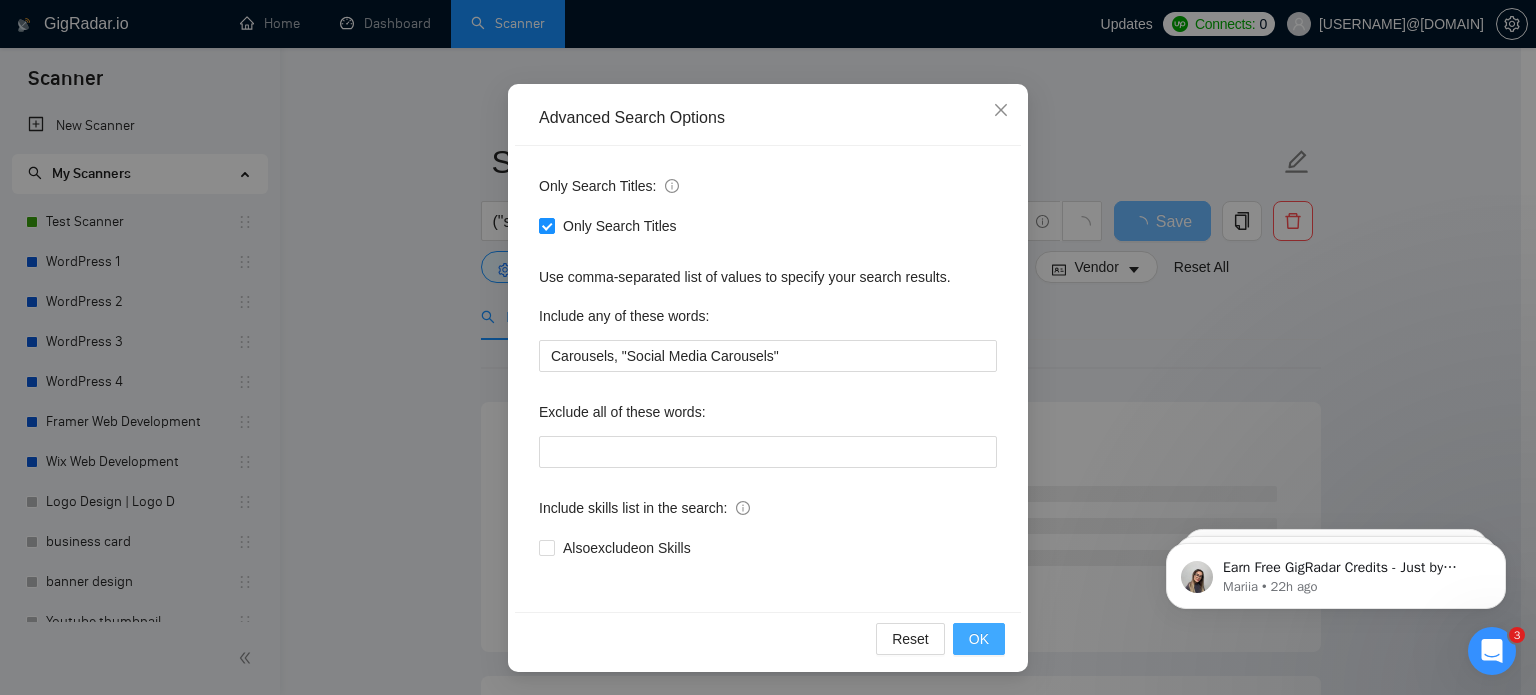 click on "OK" at bounding box center [979, 639] 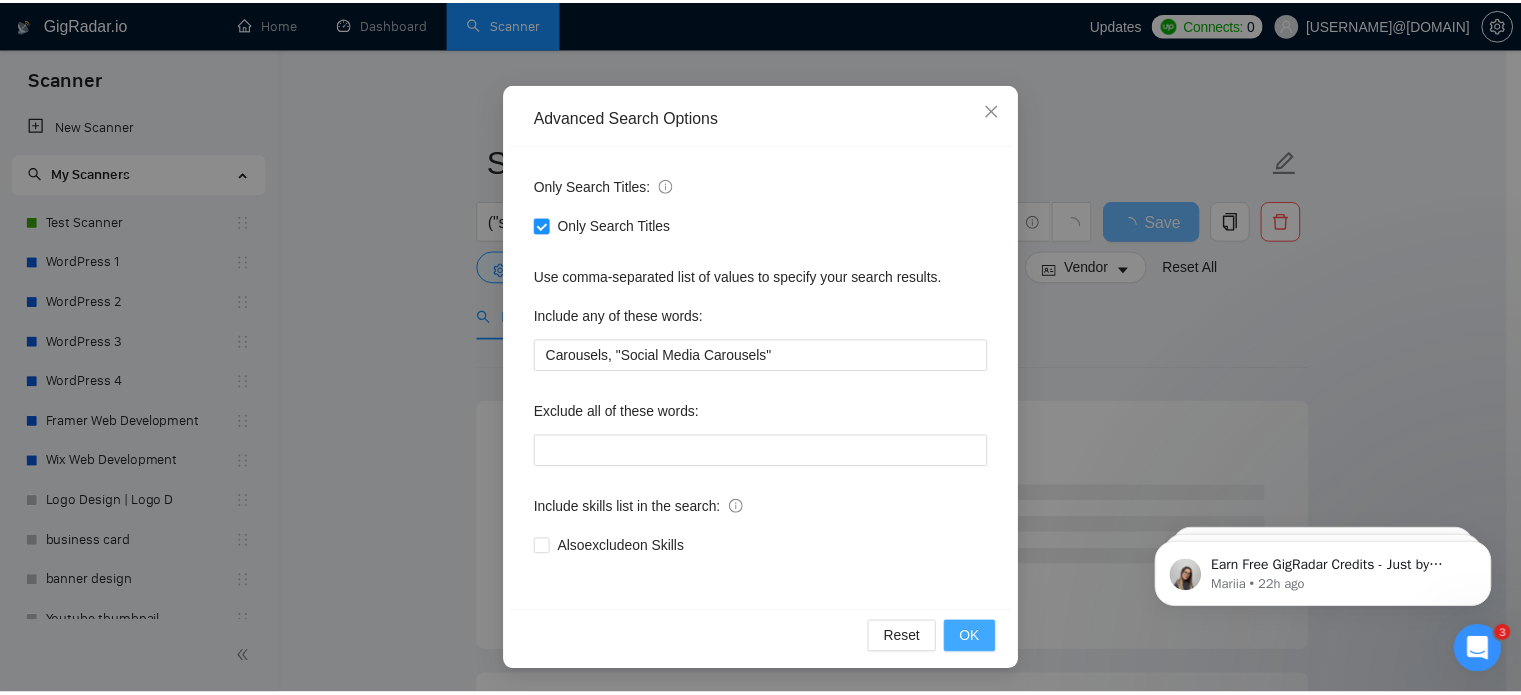 scroll, scrollTop: 36, scrollLeft: 0, axis: vertical 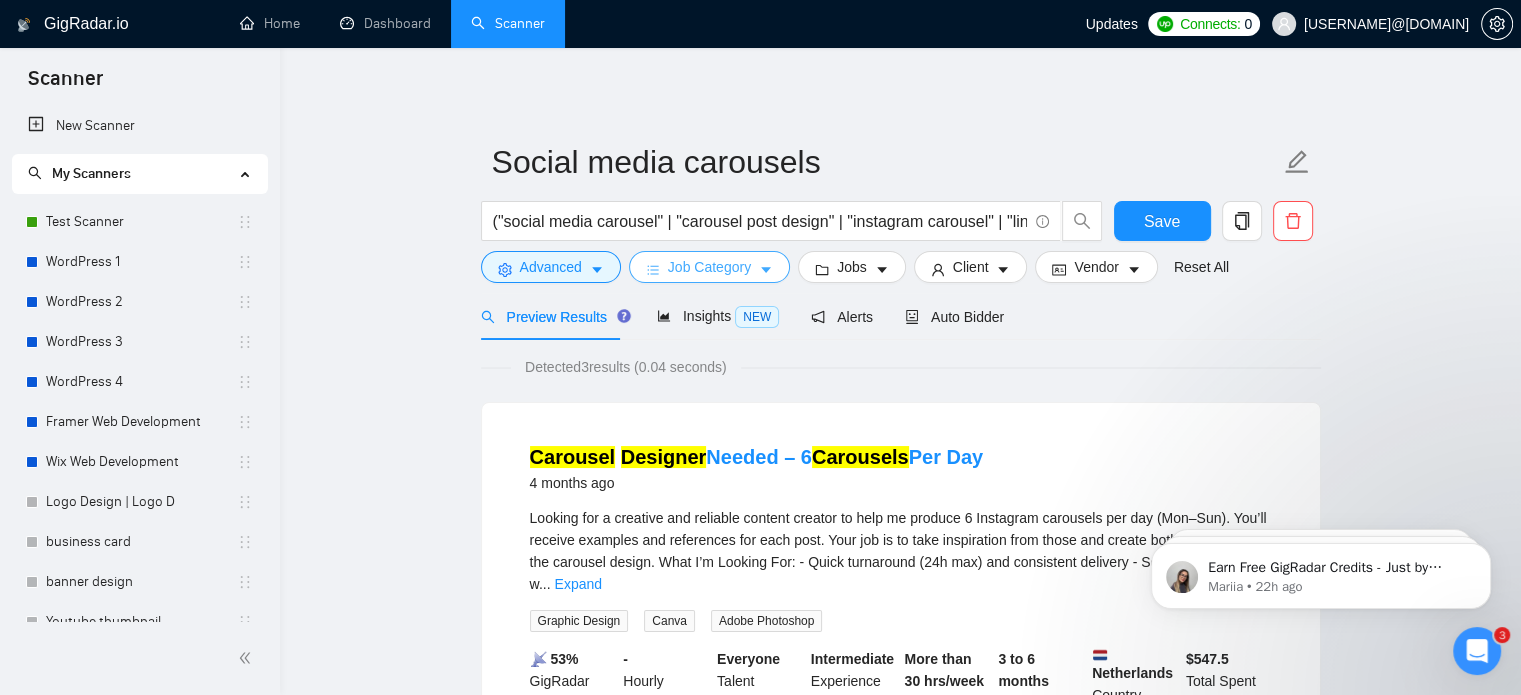 click on "Job Category" at bounding box center [709, 267] 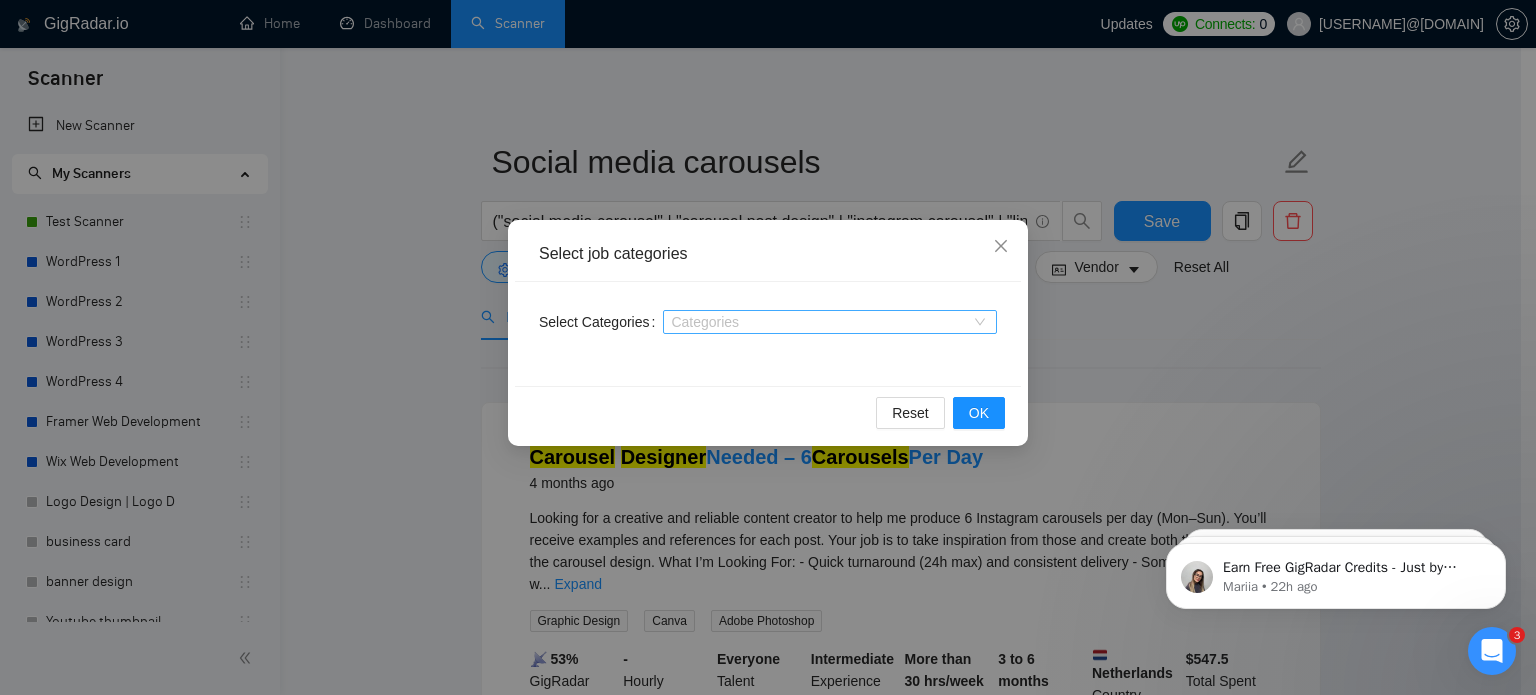 click at bounding box center [820, 322] 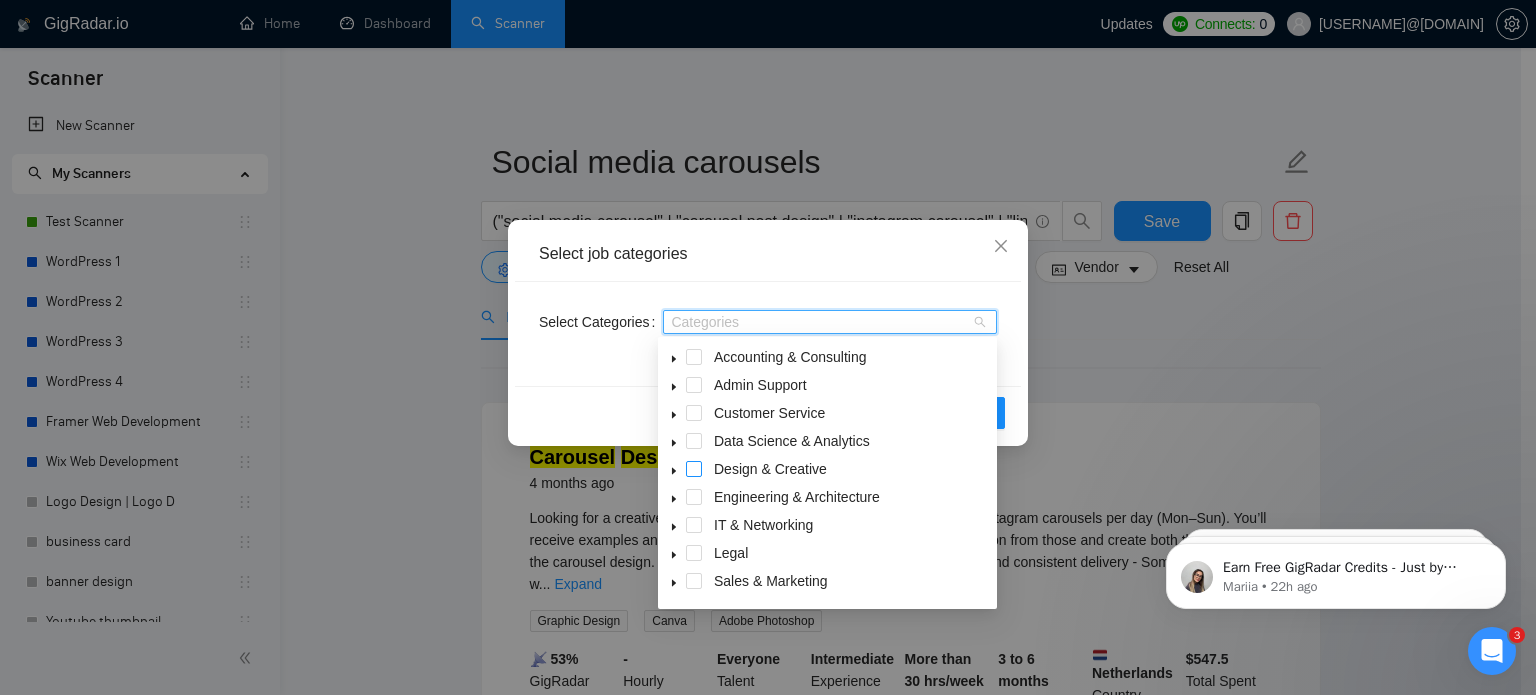 click at bounding box center [694, 469] 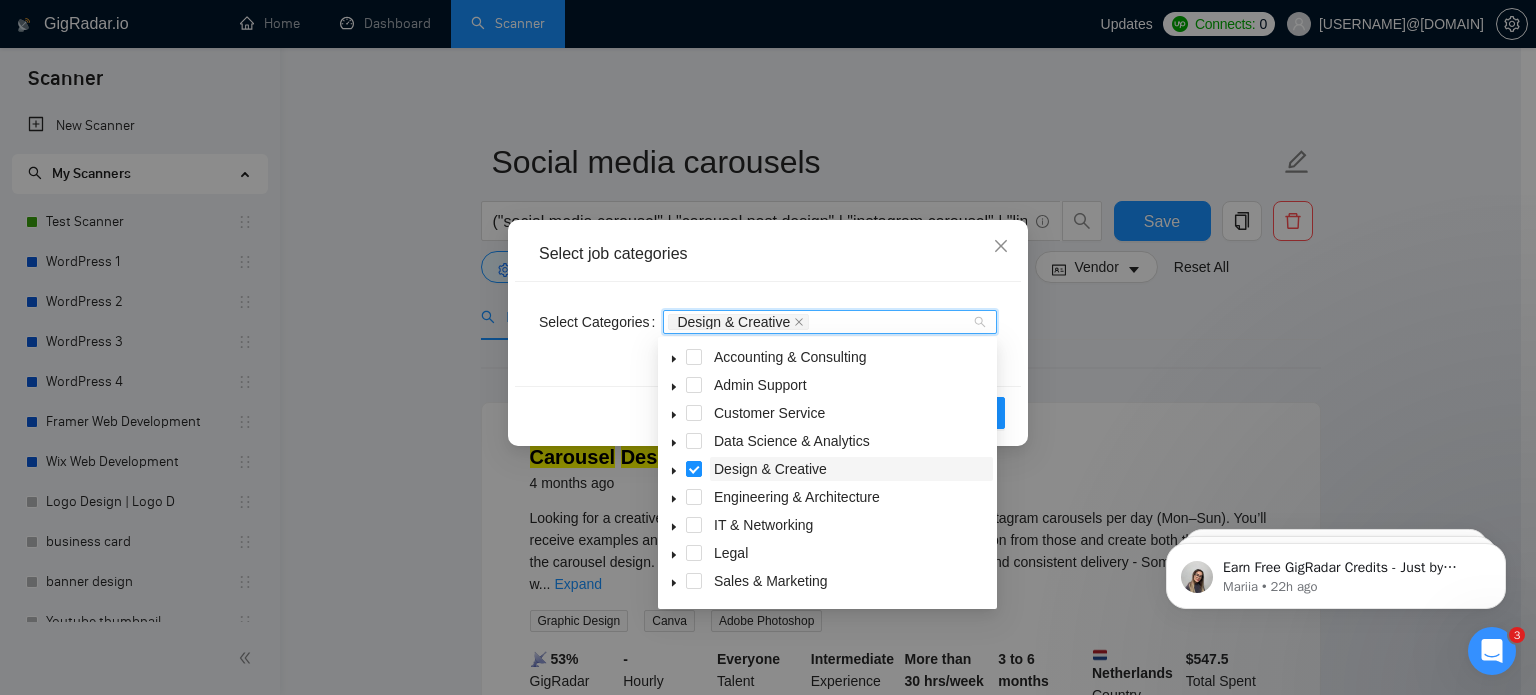 click on "Design & Creative" at bounding box center (770, 469) 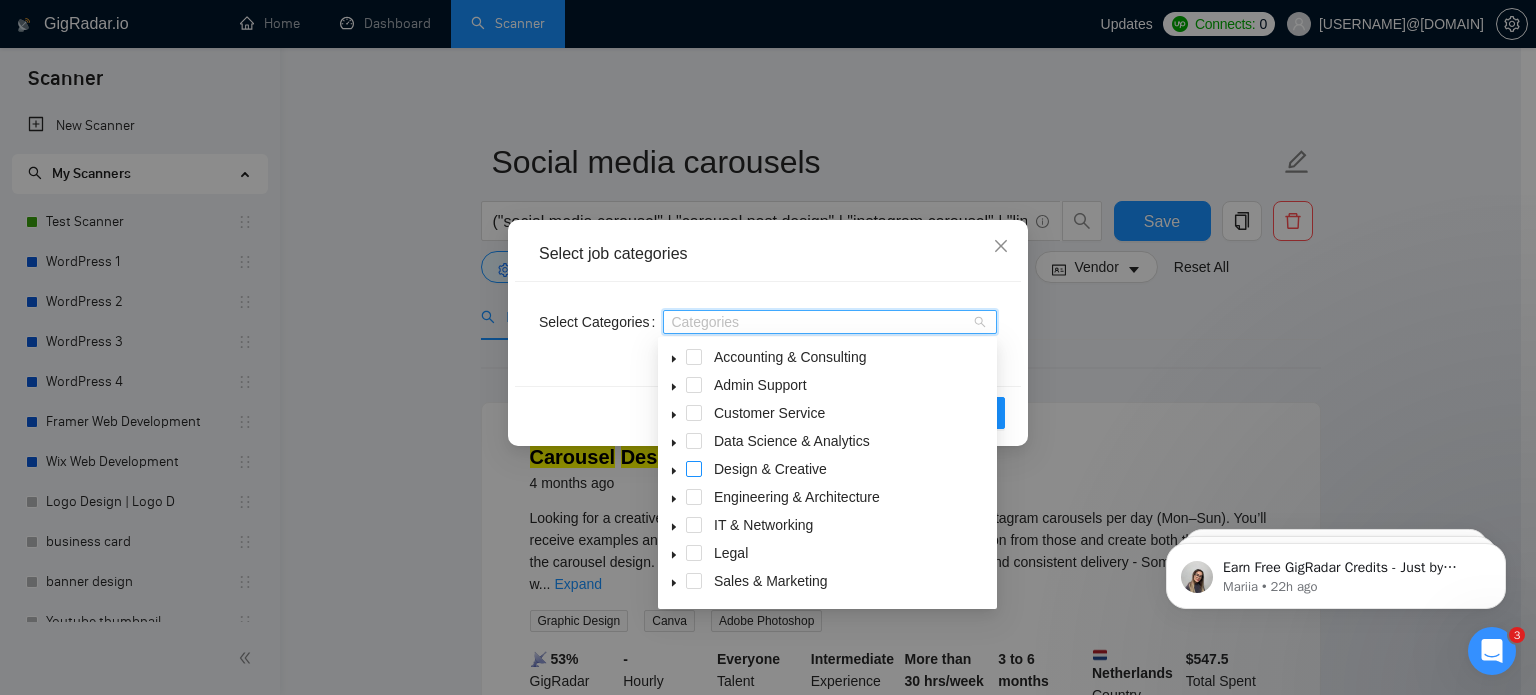 click at bounding box center (694, 469) 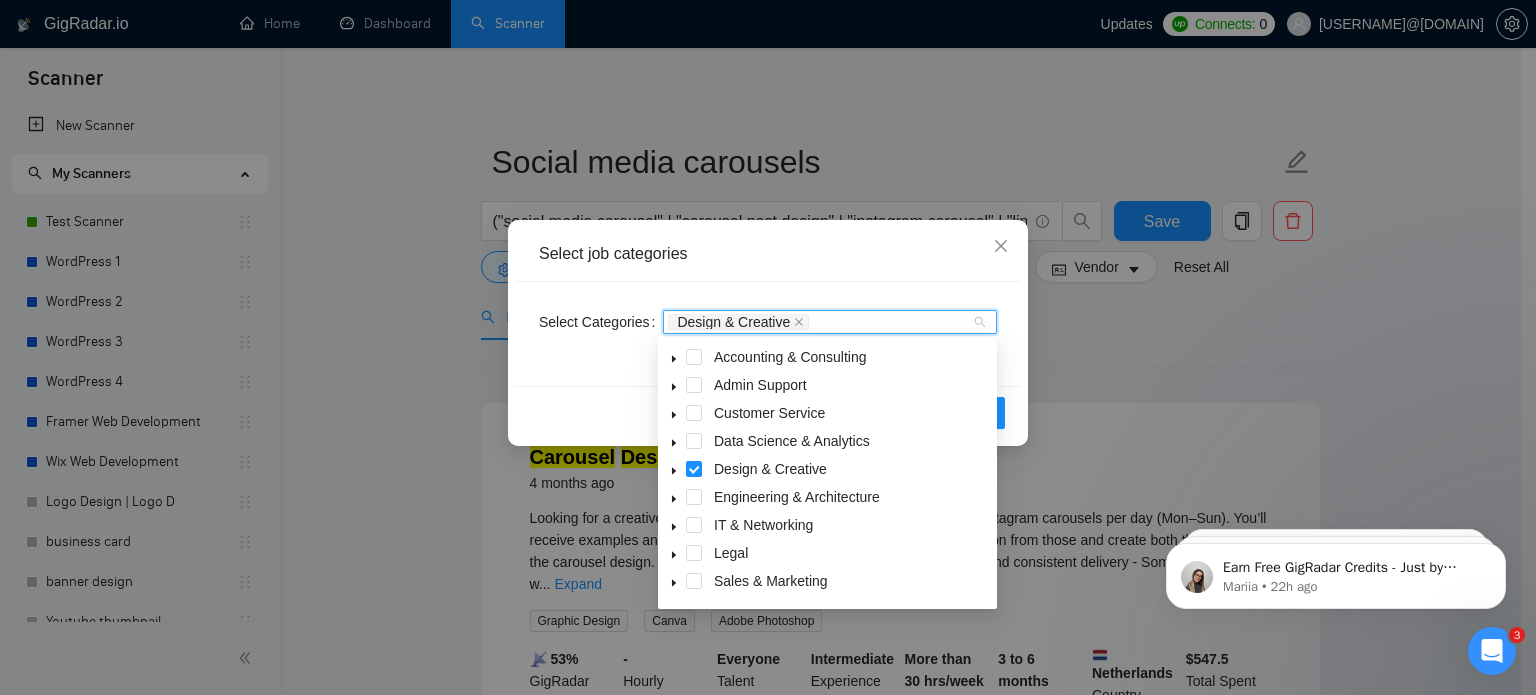 click 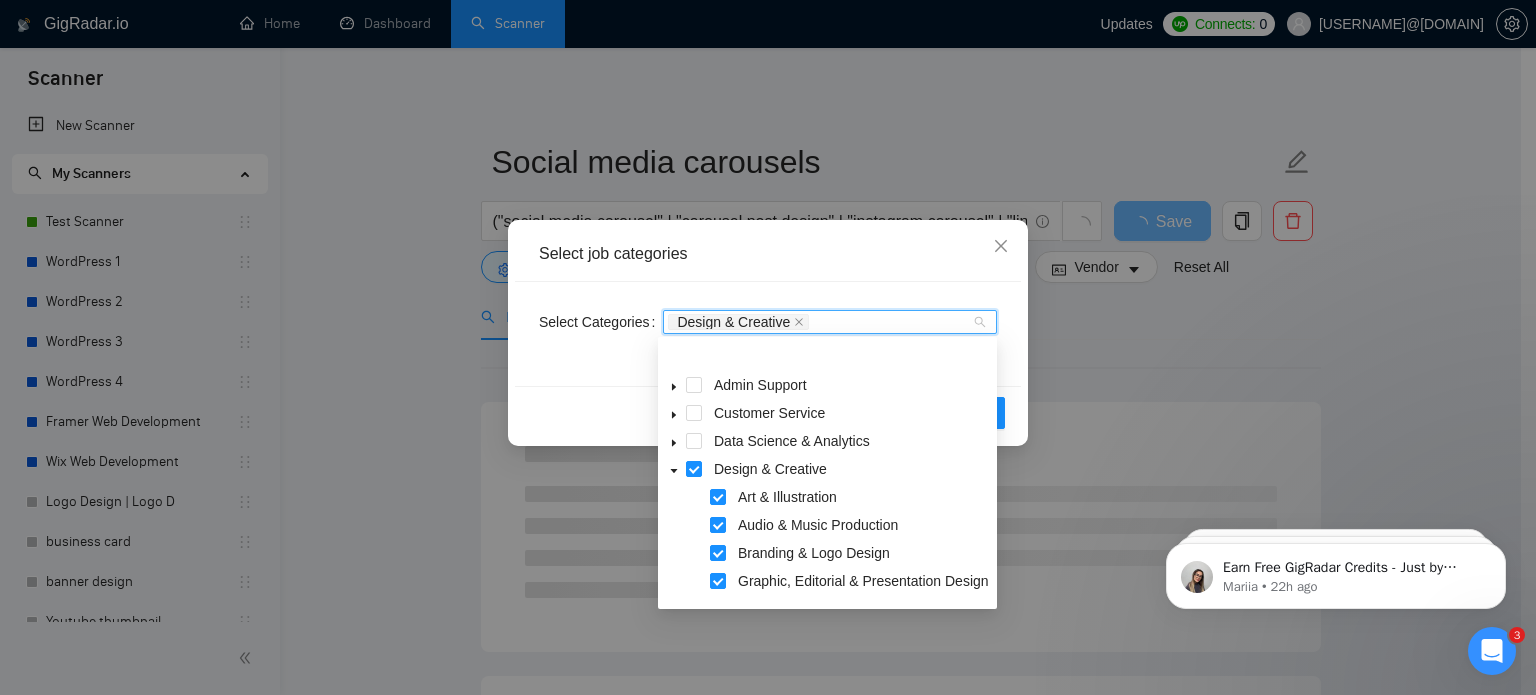 scroll, scrollTop: 60, scrollLeft: 0, axis: vertical 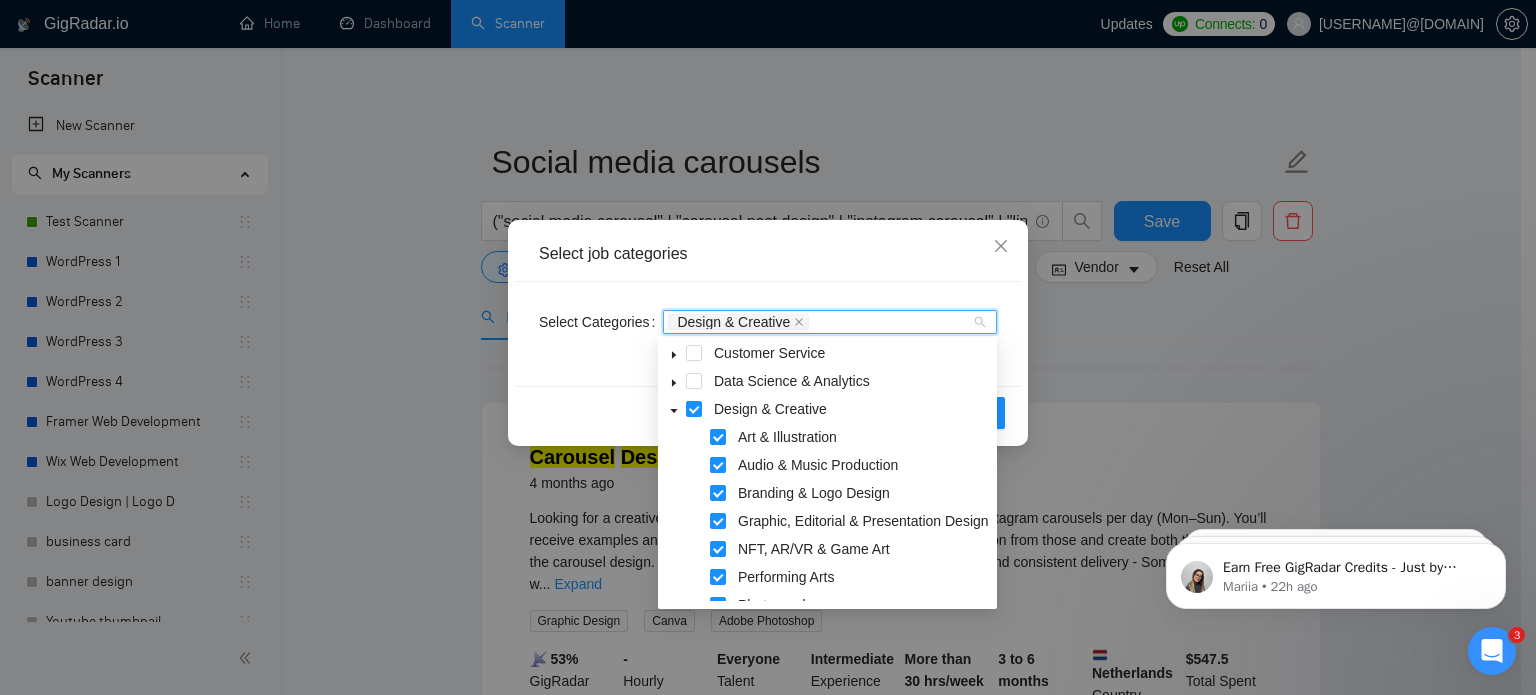 click at bounding box center [718, 465] 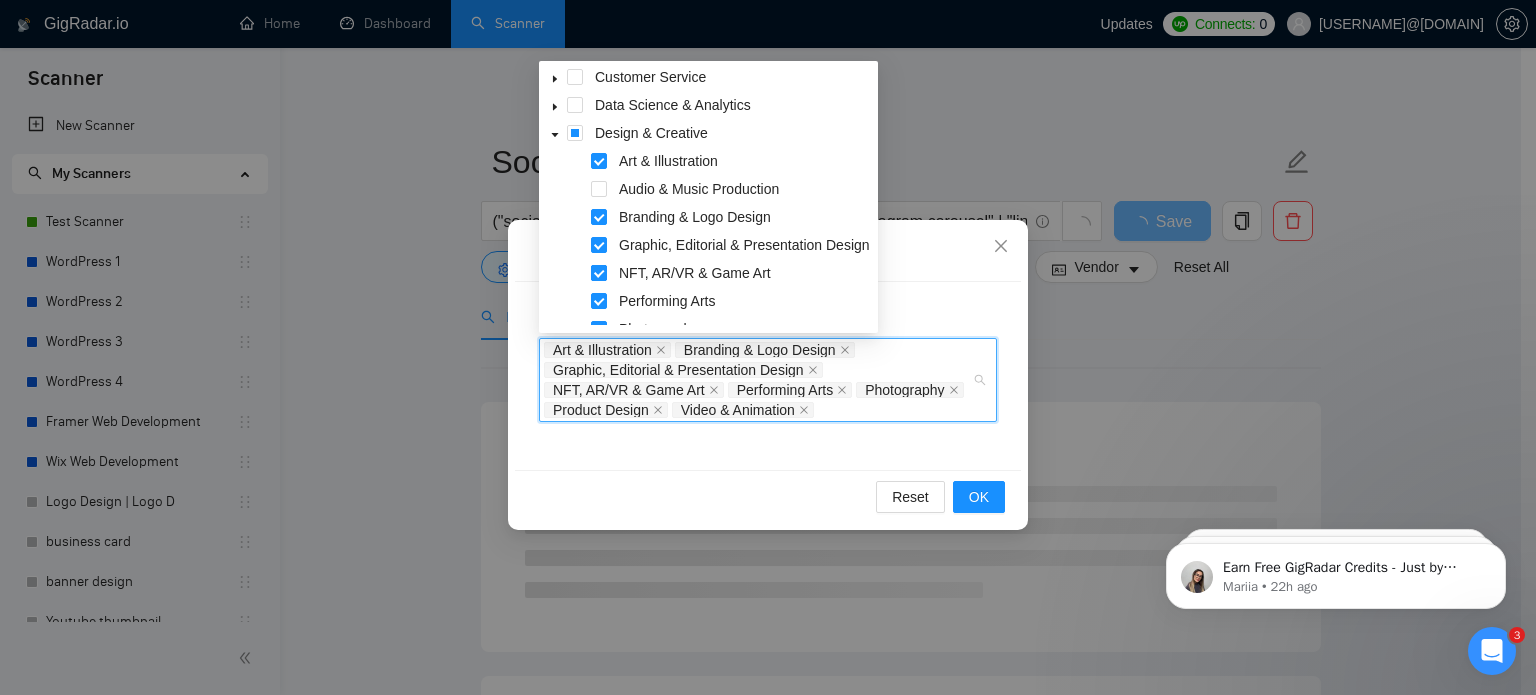 click at bounding box center [599, 273] 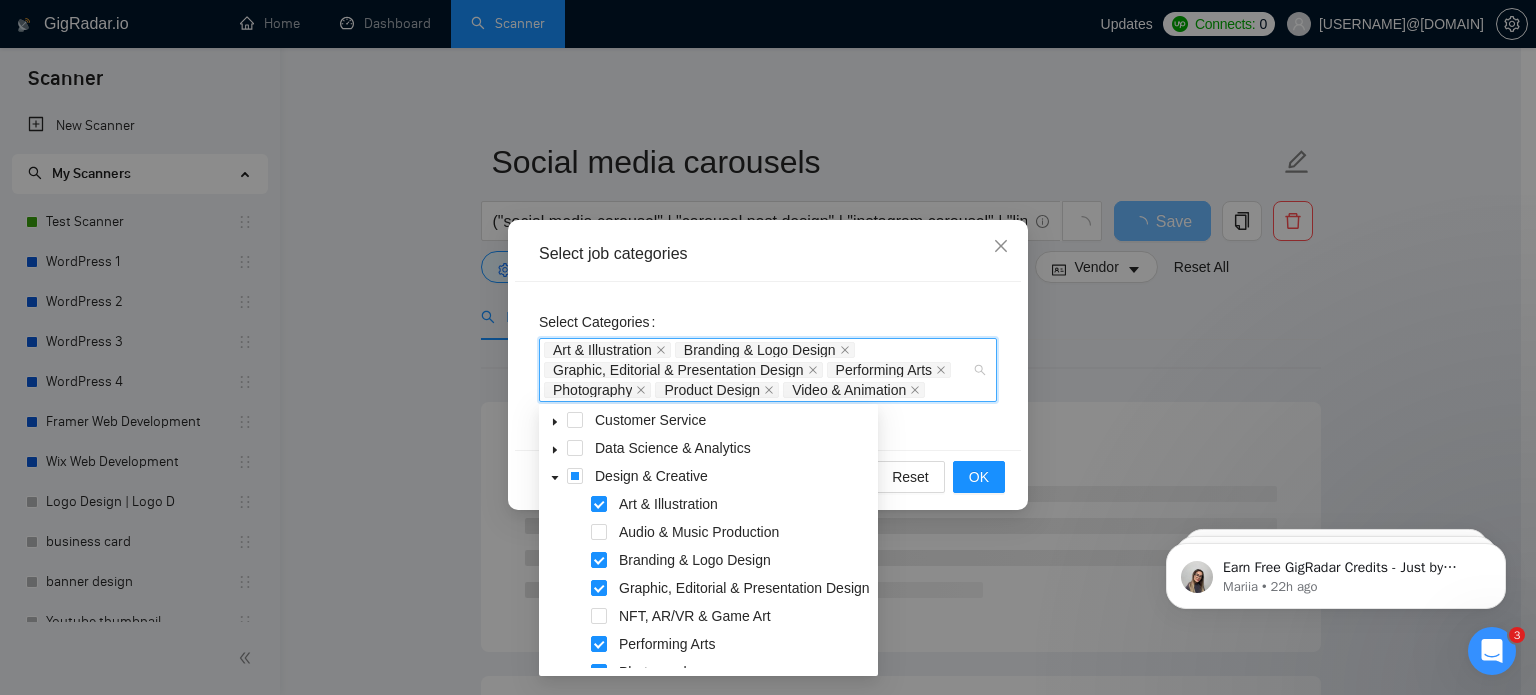 scroll, scrollTop: 184, scrollLeft: 0, axis: vertical 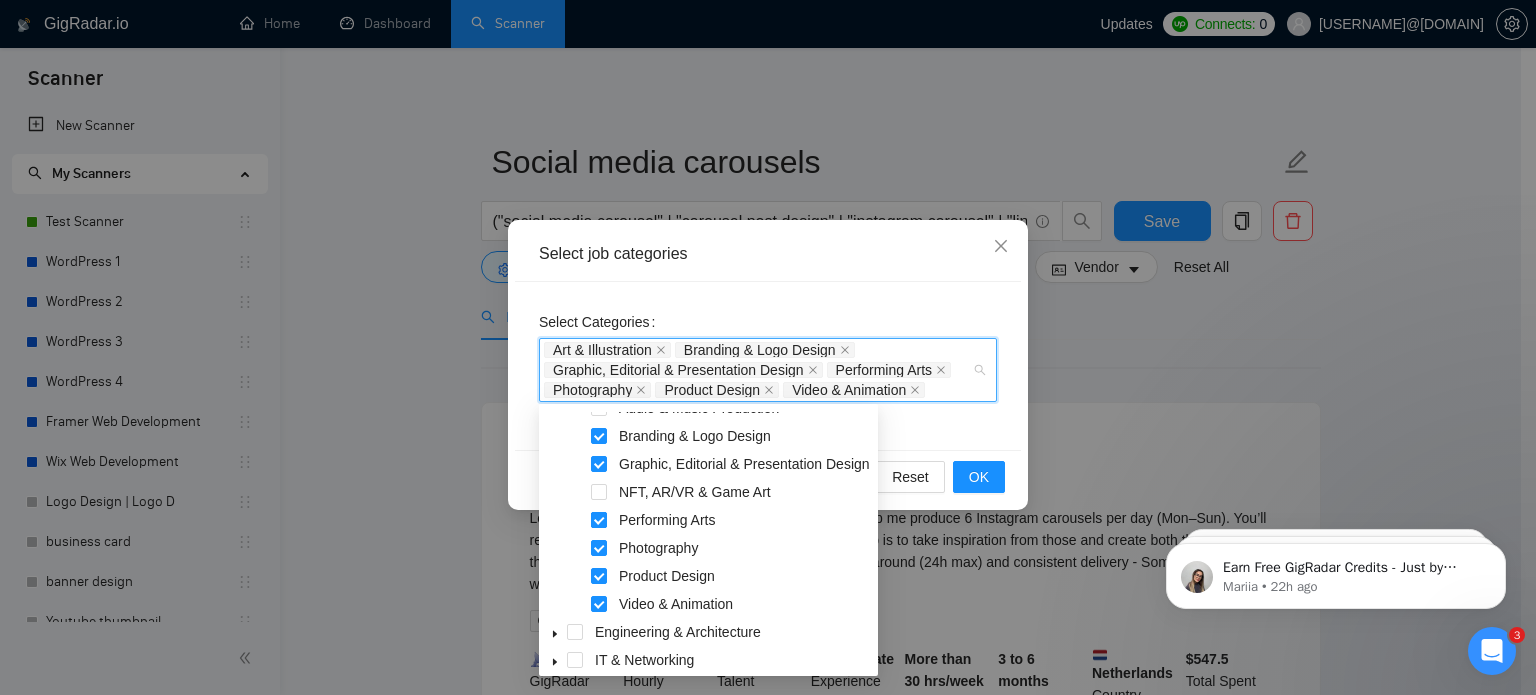 click at bounding box center [599, 520] 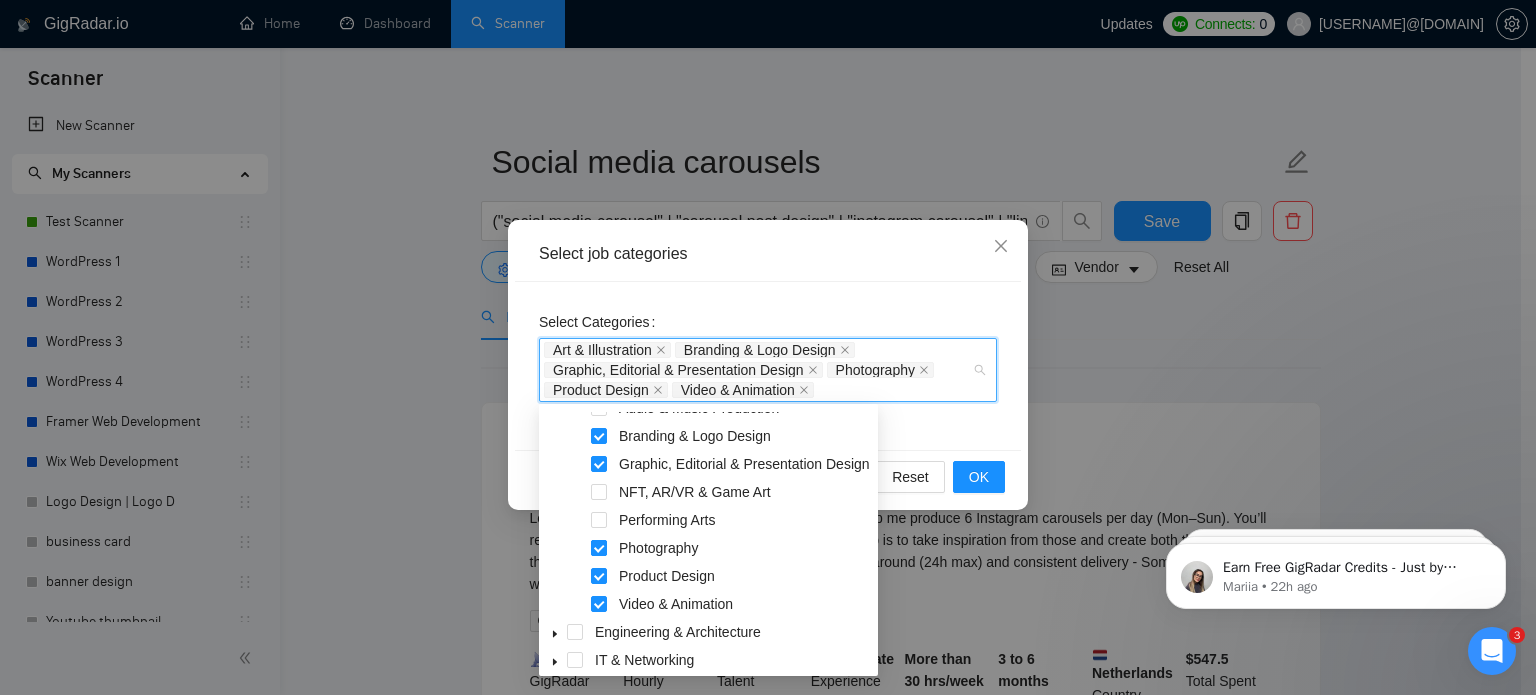 click at bounding box center [599, 548] 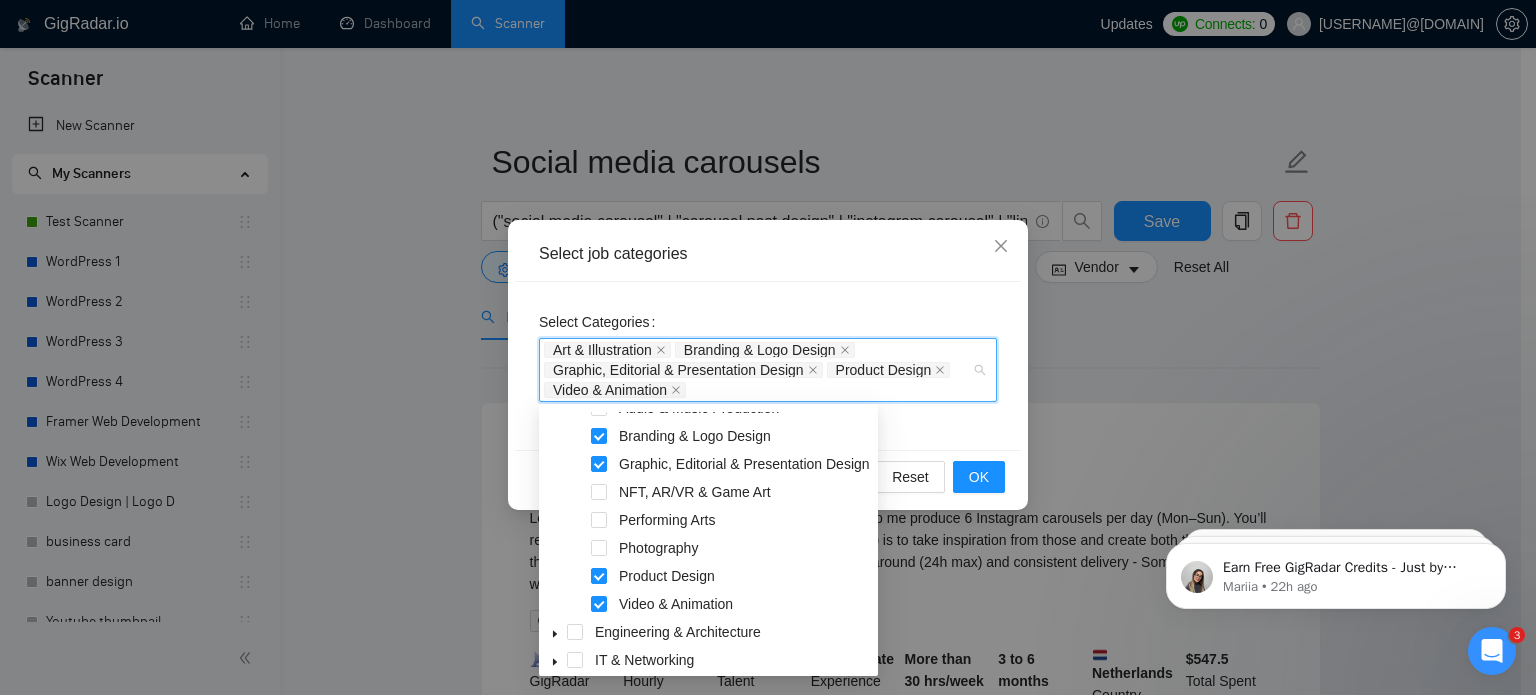 click at bounding box center [599, 576] 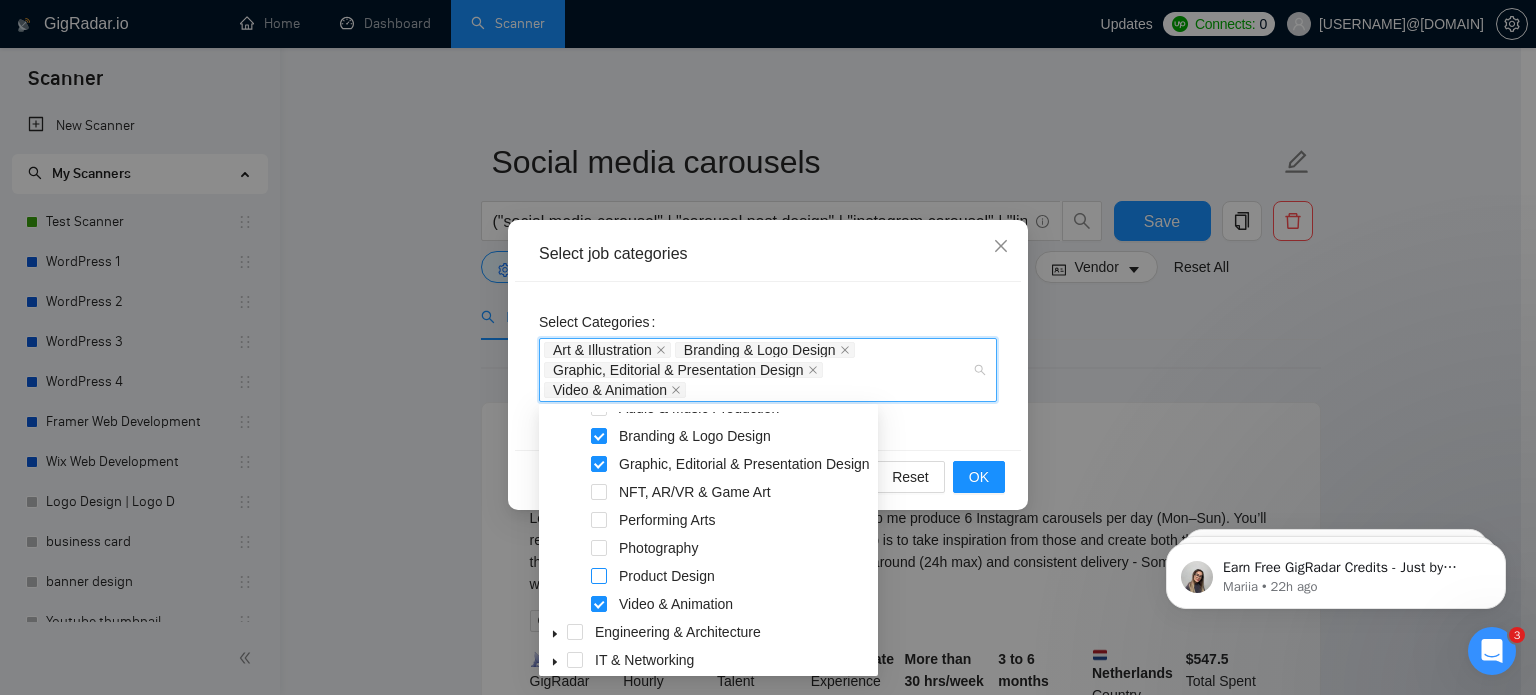 click at bounding box center [599, 576] 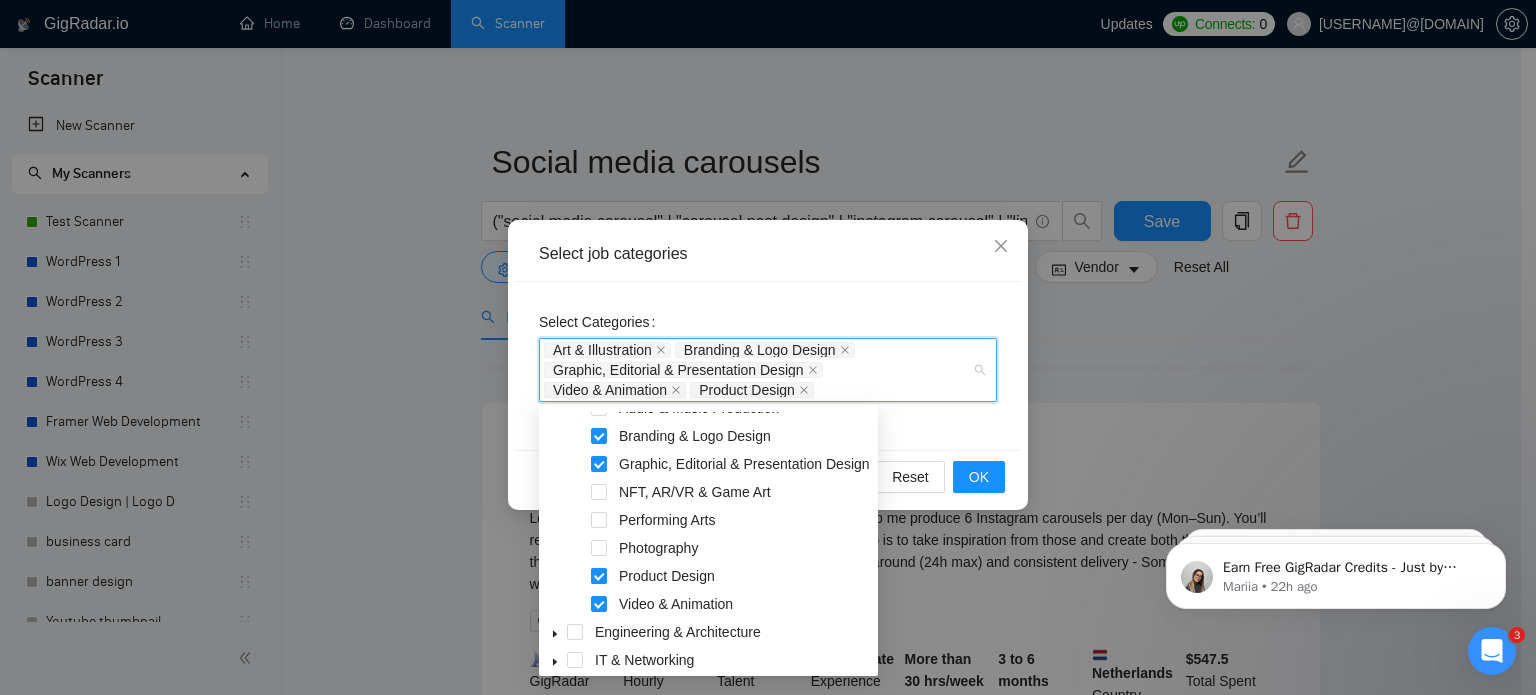 click at bounding box center [599, 576] 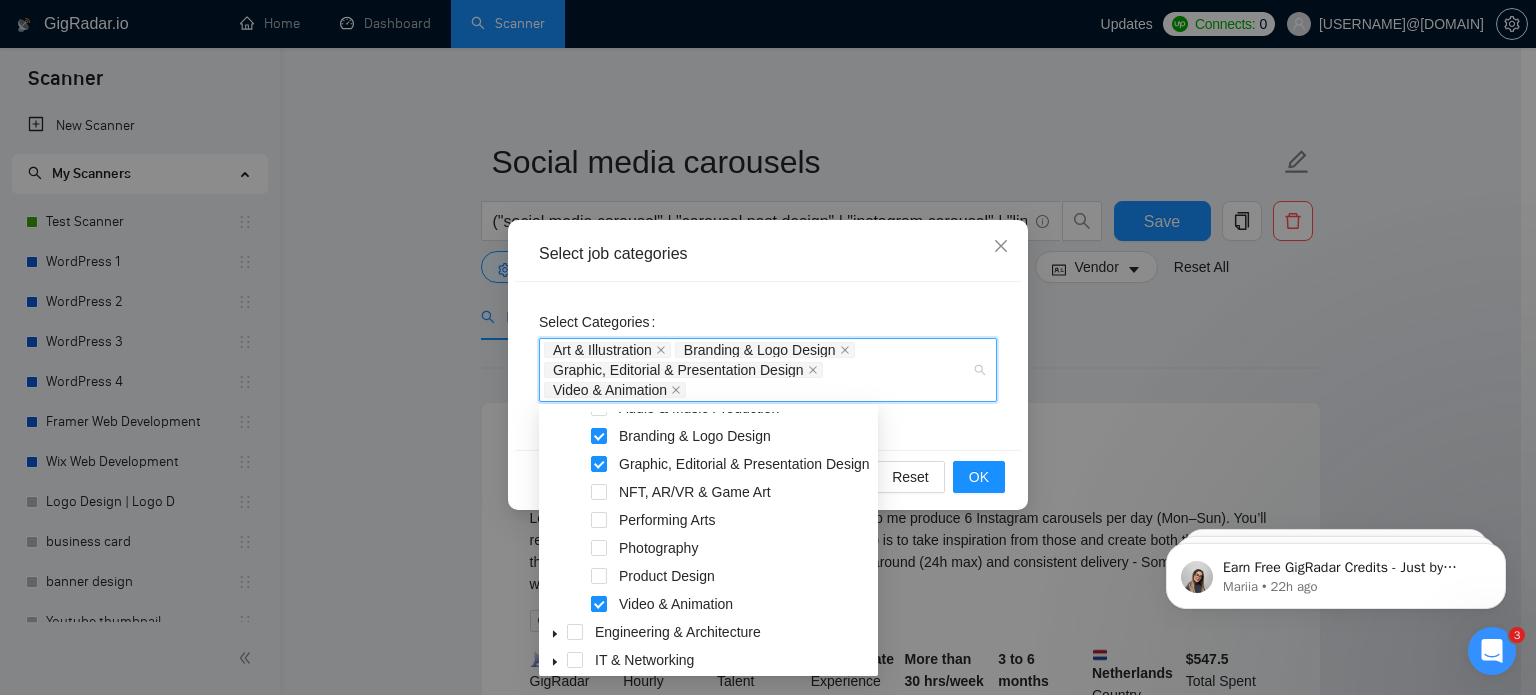 click at bounding box center (599, 604) 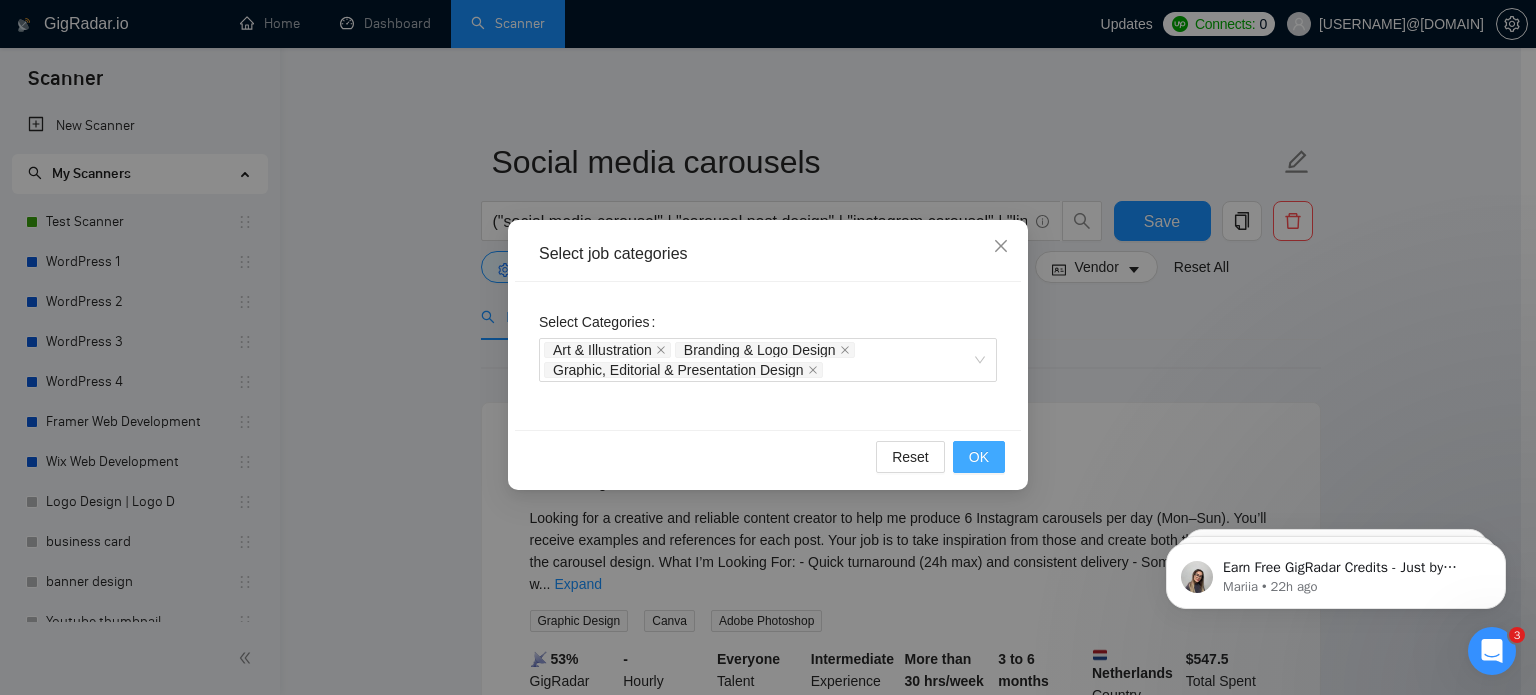 click on "OK" at bounding box center [979, 457] 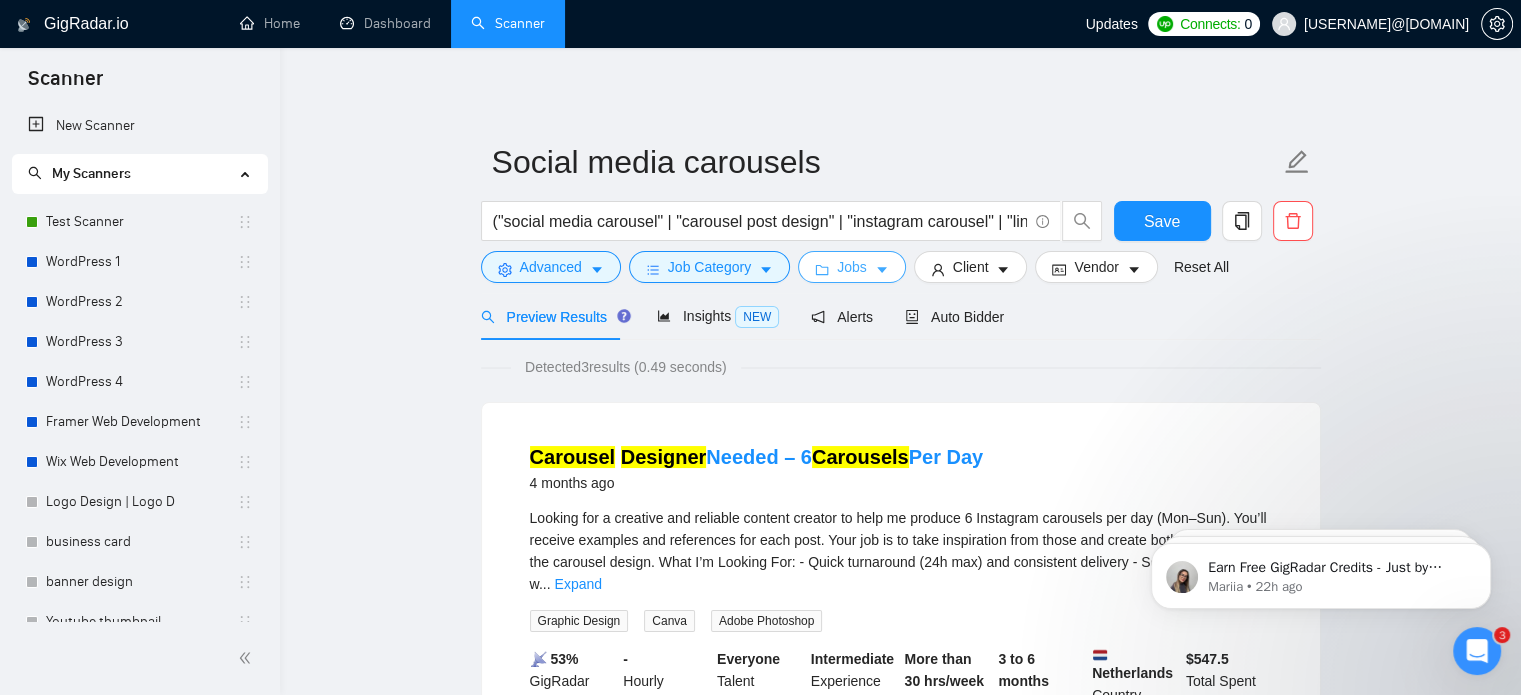 click on "Jobs" at bounding box center (852, 267) 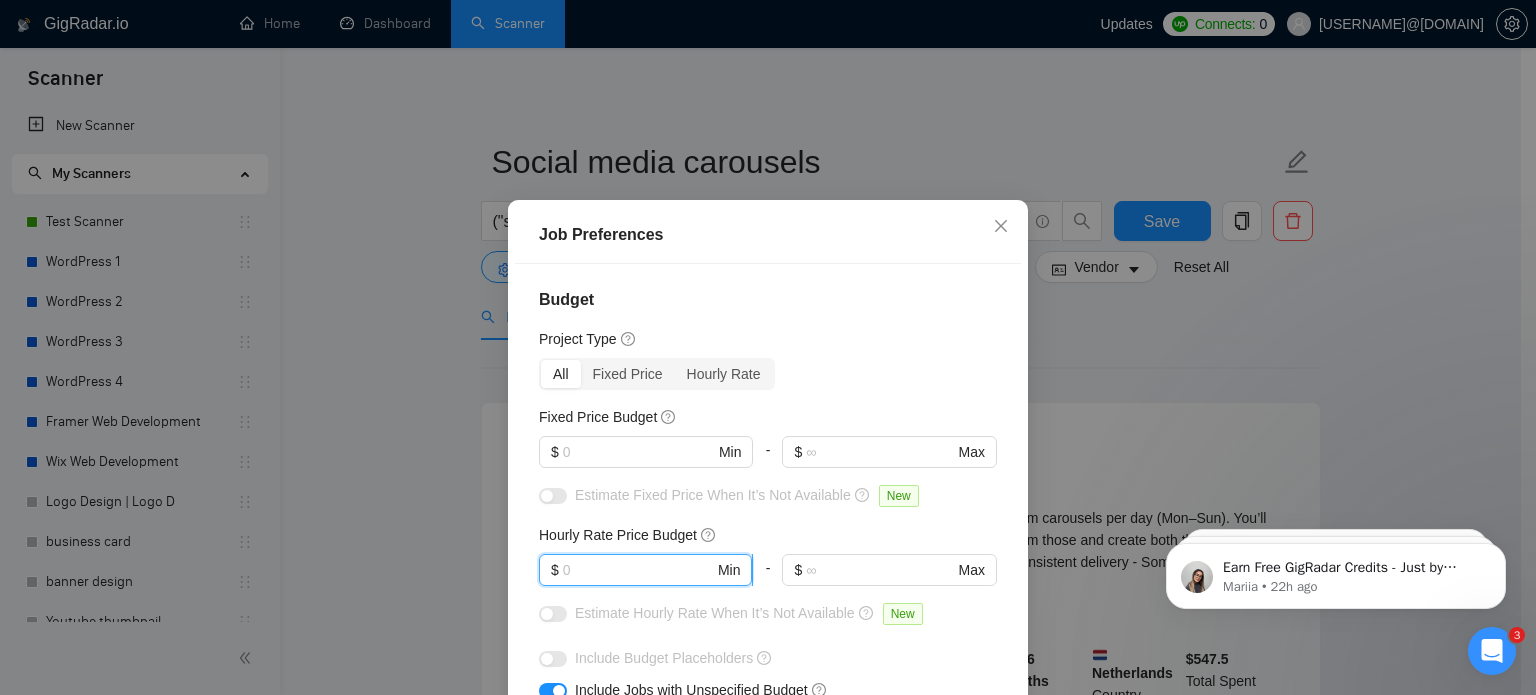click at bounding box center (638, 570) 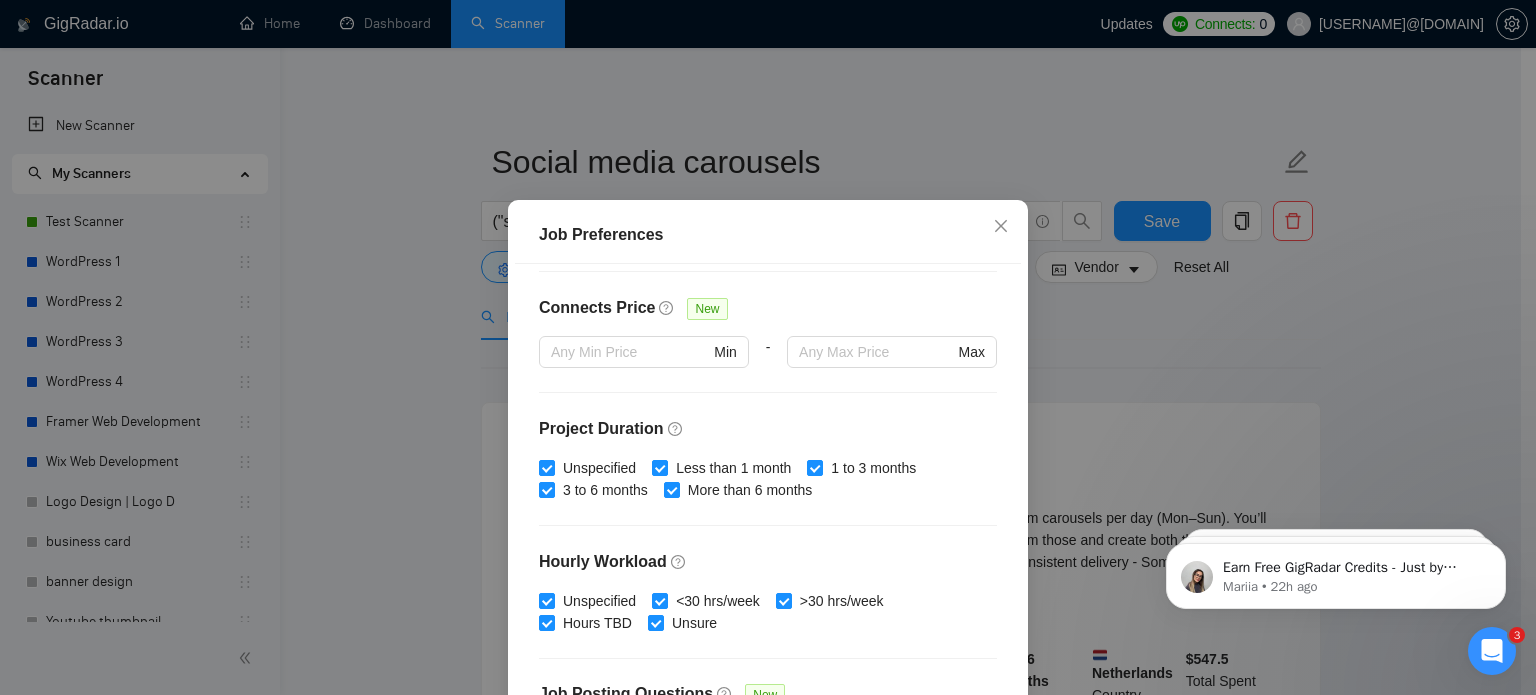 scroll, scrollTop: 640, scrollLeft: 0, axis: vertical 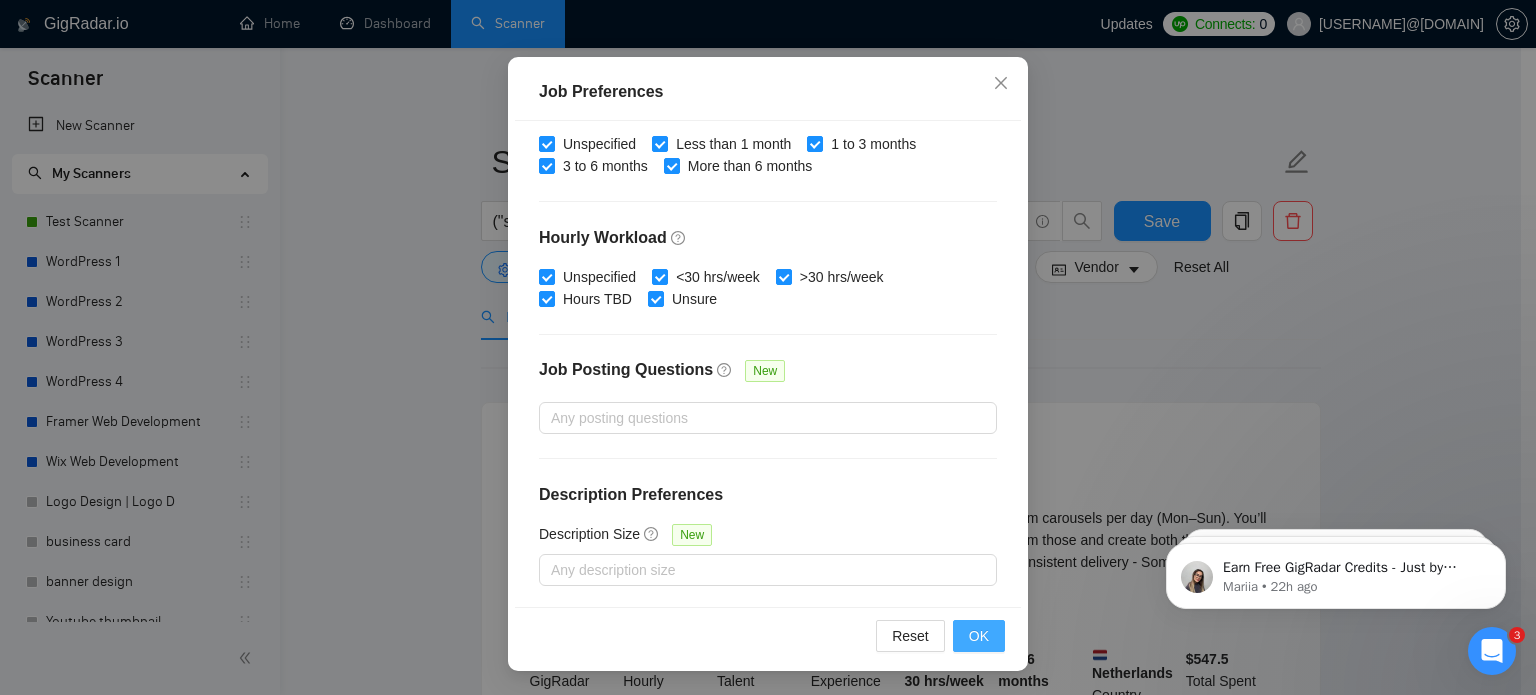 type on "8" 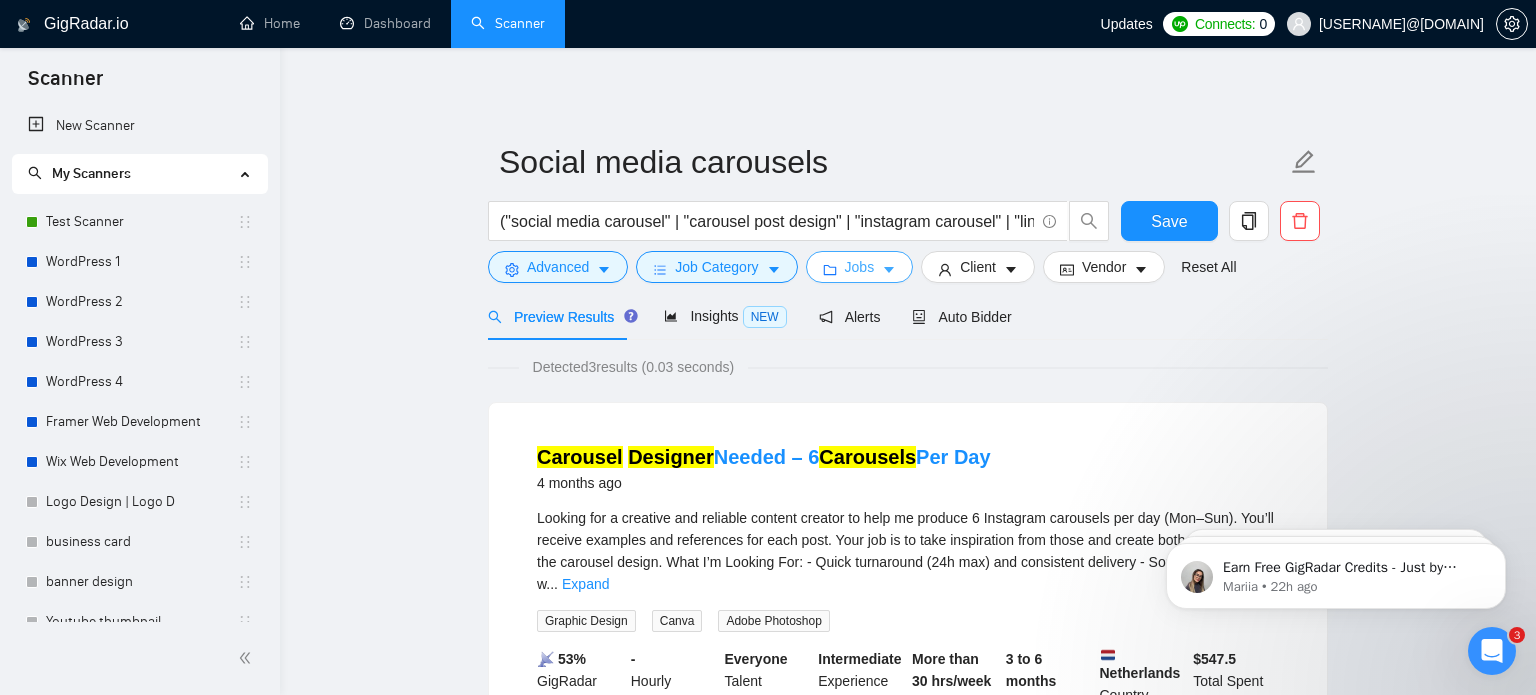 scroll, scrollTop: 0, scrollLeft: 0, axis: both 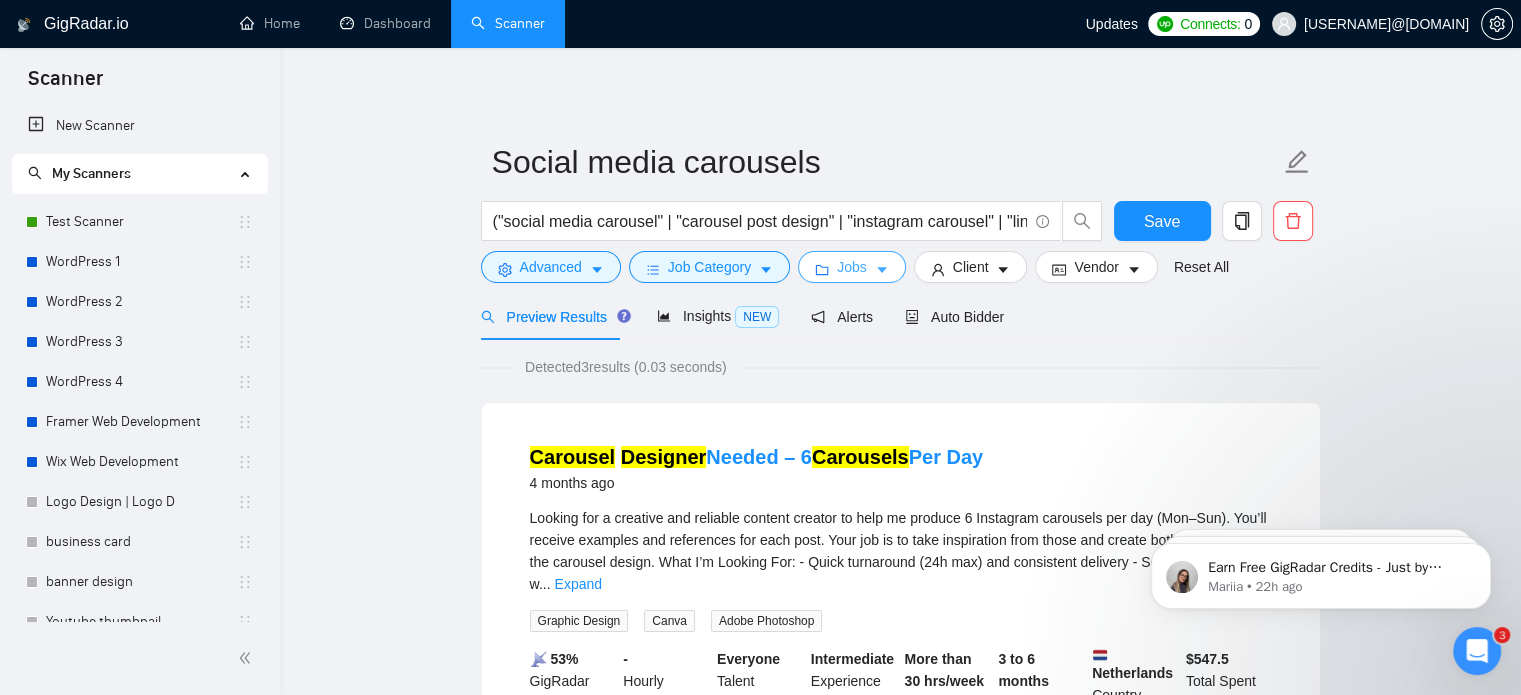 click on "Jobs" at bounding box center (852, 267) 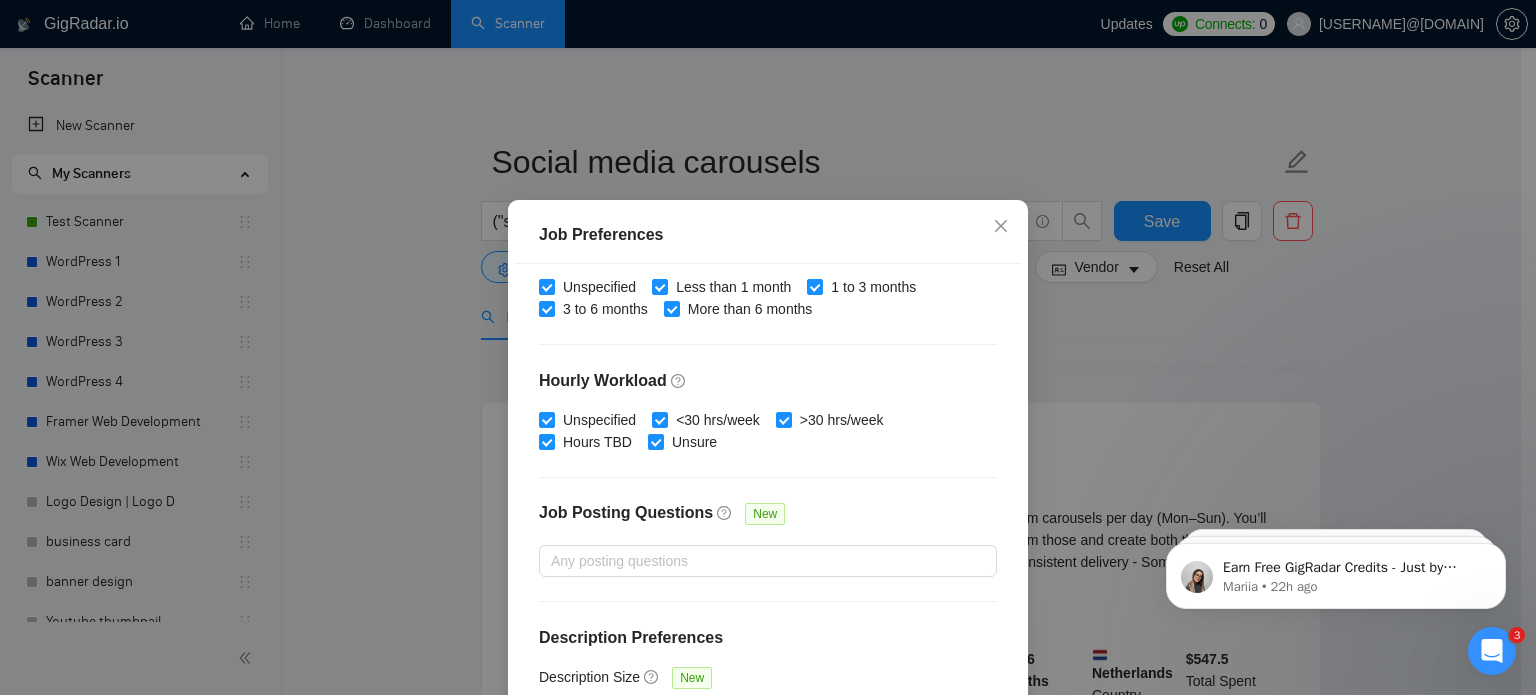 click on "Job Preferences Budget Project Type All Fixed Price Hourly Rate   Fixed Price Budget $ Min - $ Max Estimate Fixed Price When It’s Not Available New   Hourly Rate Price Budget $ 8 Min - $ Max Estimate Hourly Rate When It’s Not Available New Include Budget Placeholders Include Jobs with Unspecified Budget   Connects Price New Min - Max Project Duration   Unspecified Less than 1 month 1 to 3 months 3 to 6 months More than 6 months Hourly Workload   Unspecified <30 hrs/week >30 hrs/week Hours TBD Unsure Job Posting Questions New   Any posting questions Description Preferences Description Size New   Any description size Reset OK" at bounding box center (768, 347) 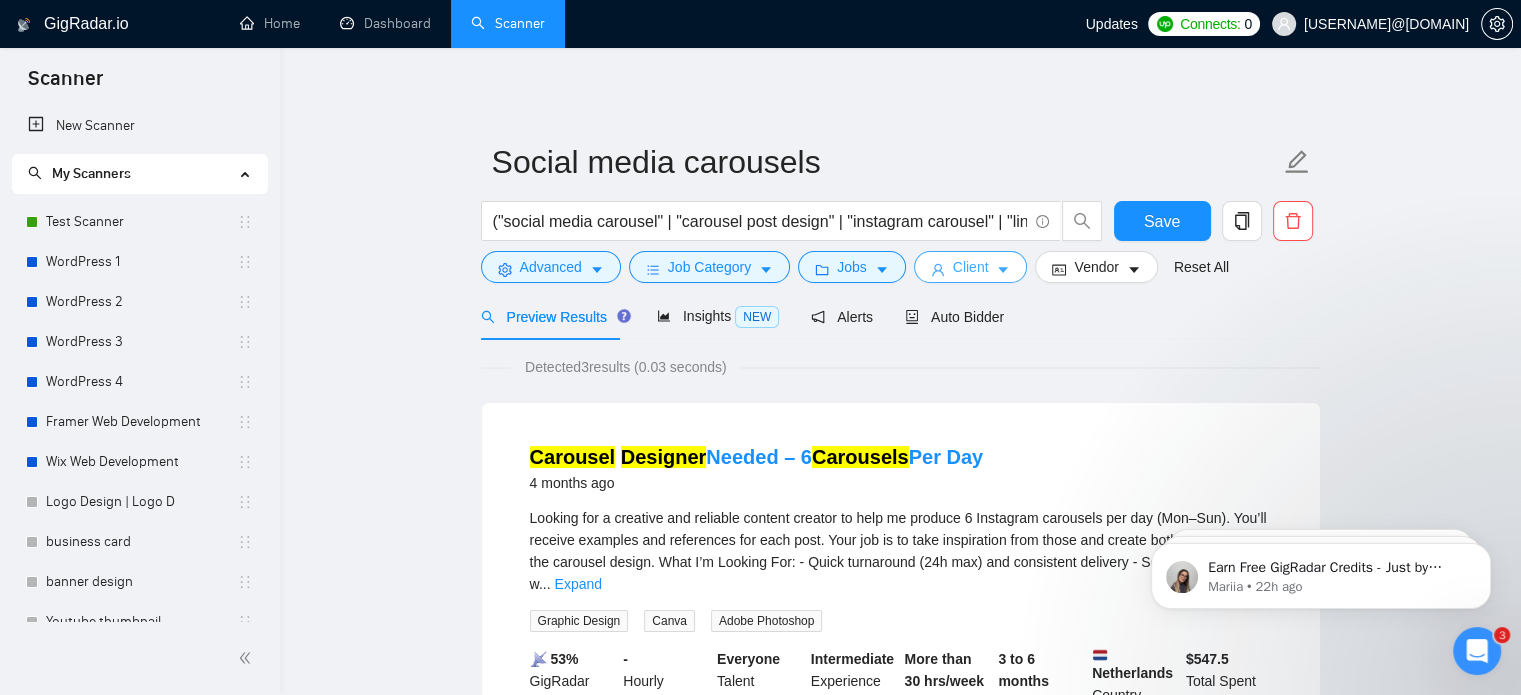 click 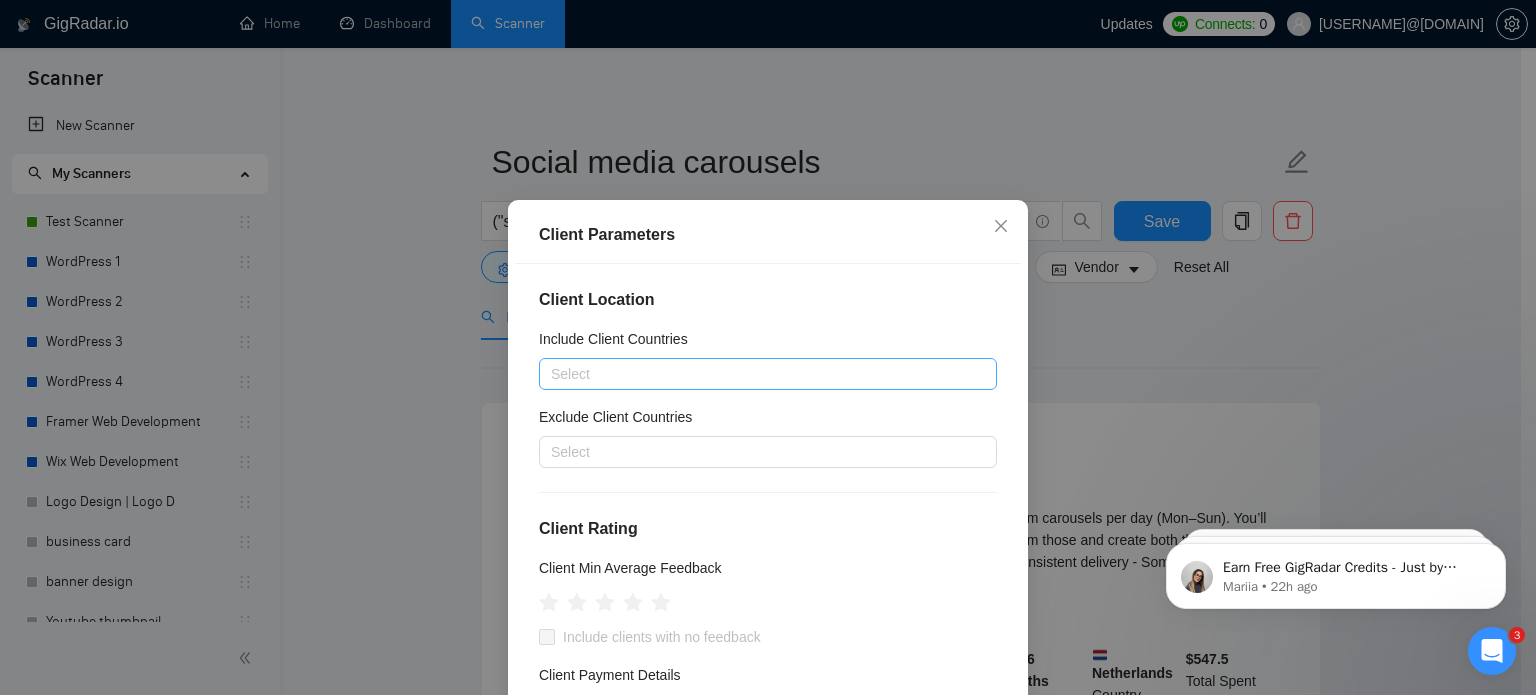 click at bounding box center [758, 374] 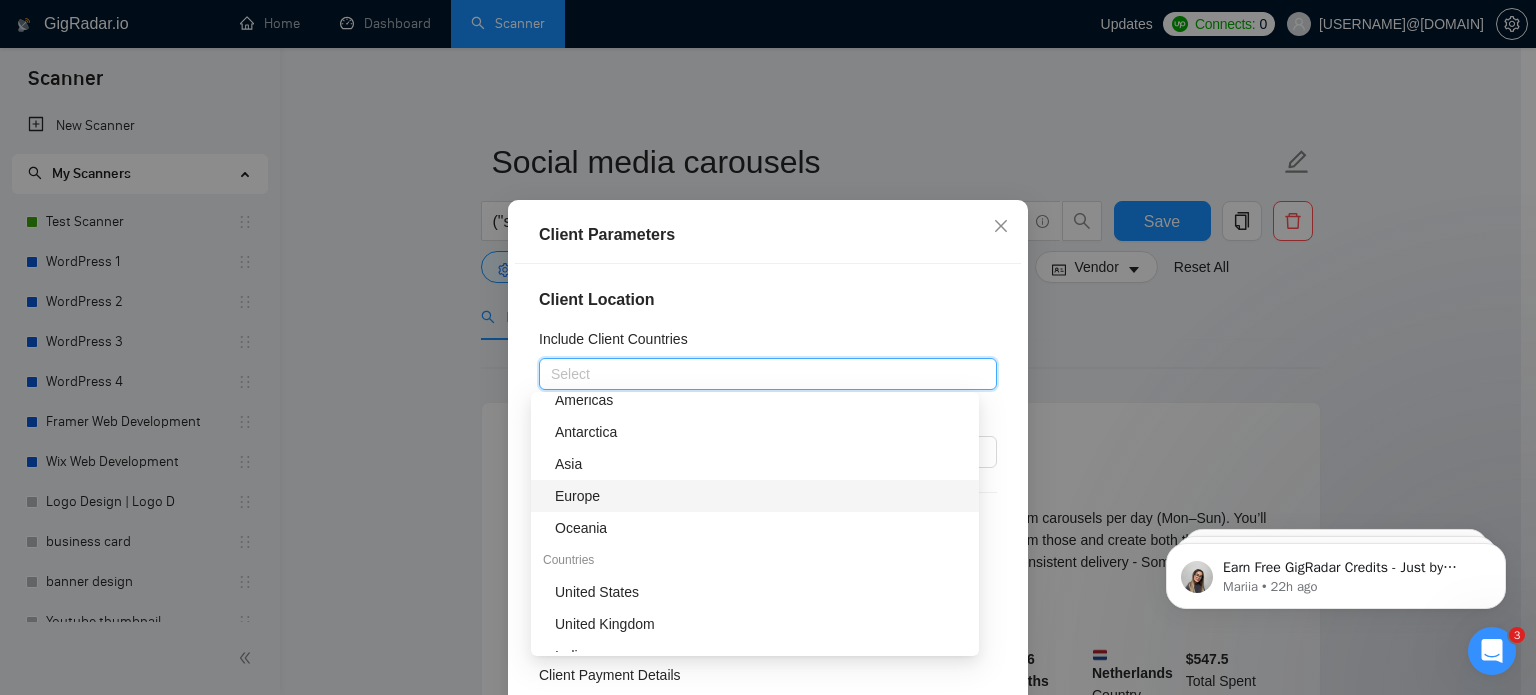 scroll, scrollTop: 76, scrollLeft: 0, axis: vertical 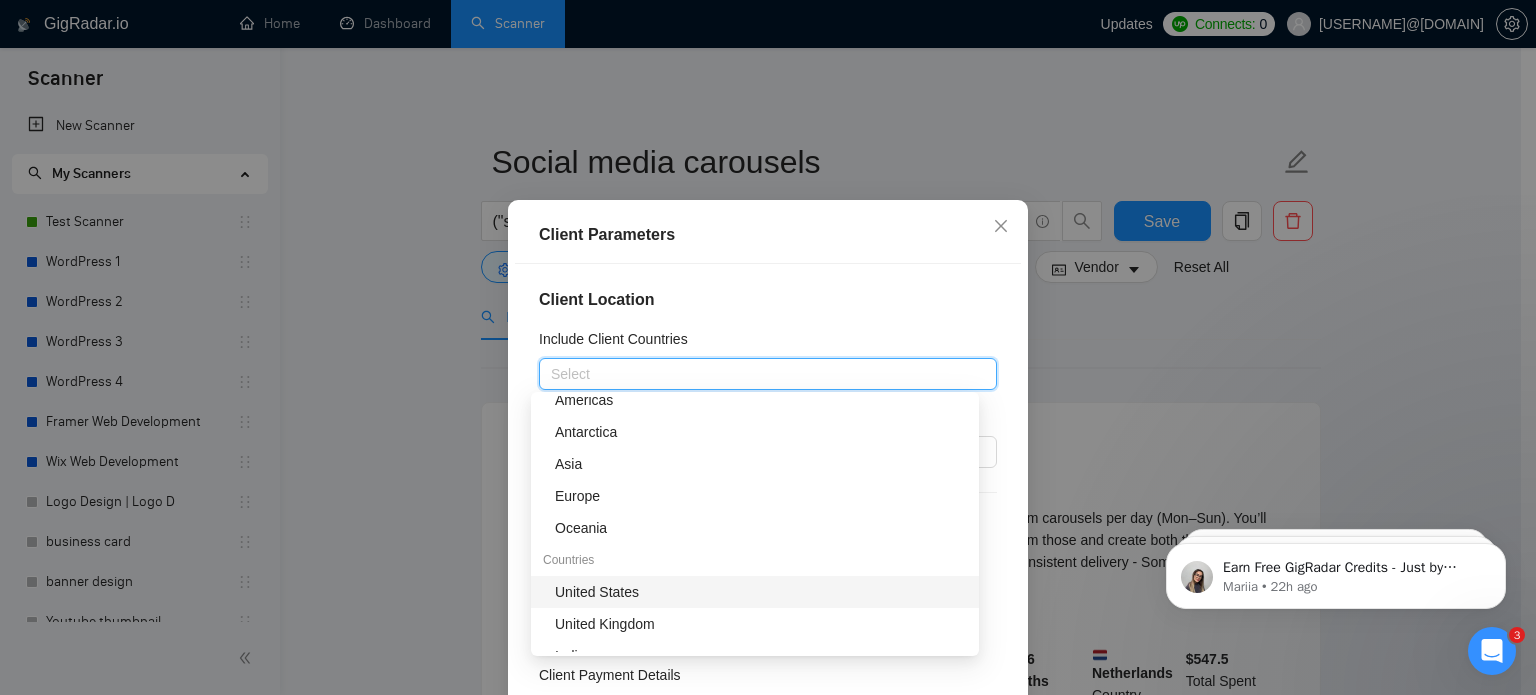 click on "United States" at bounding box center (761, 592) 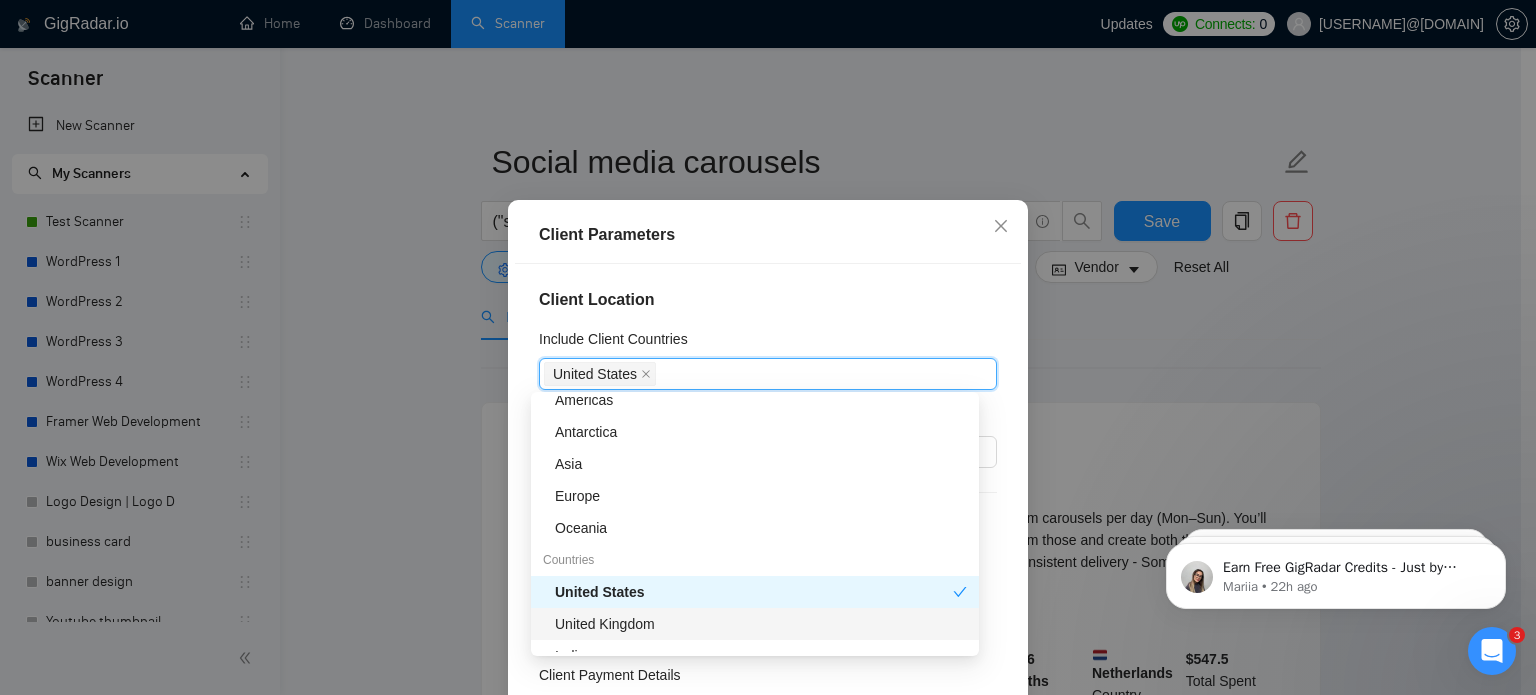 click on "United Kingdom" at bounding box center [761, 624] 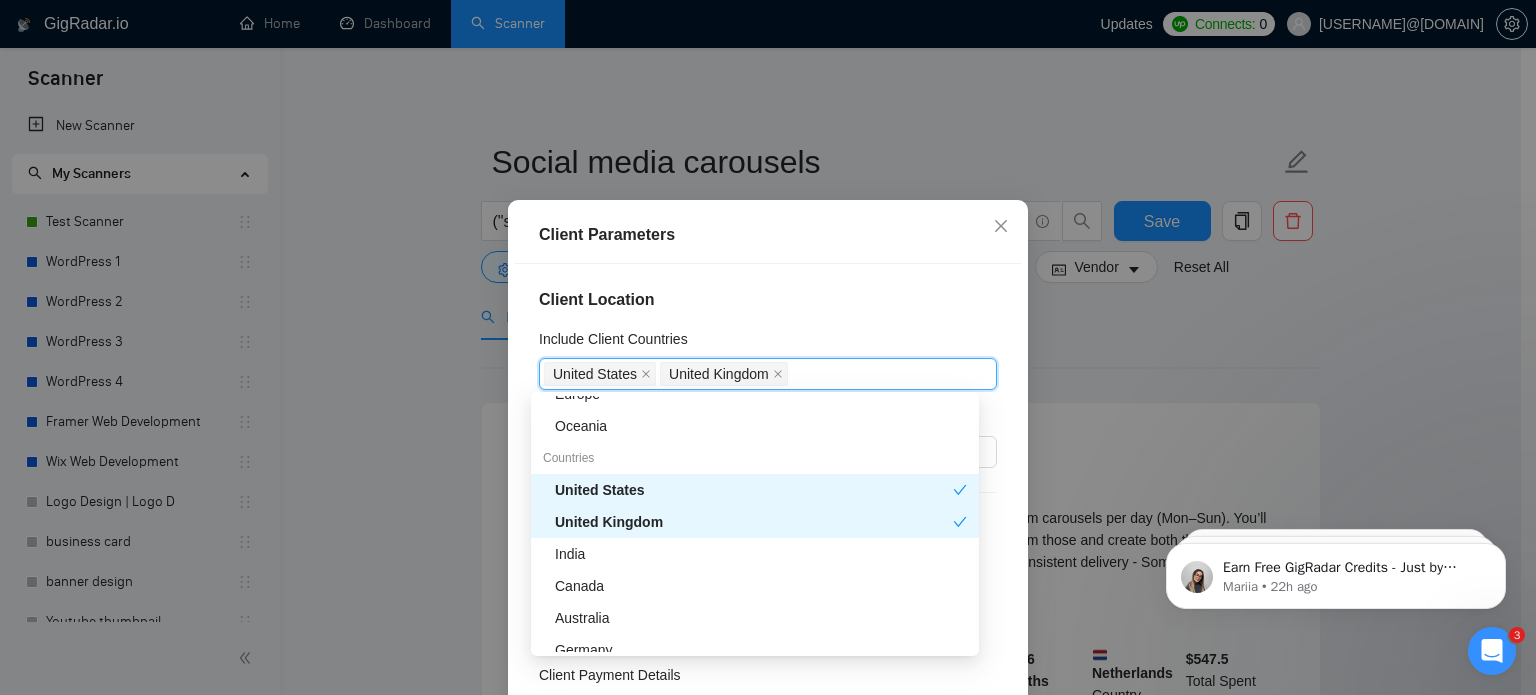 scroll, scrollTop: 186, scrollLeft: 0, axis: vertical 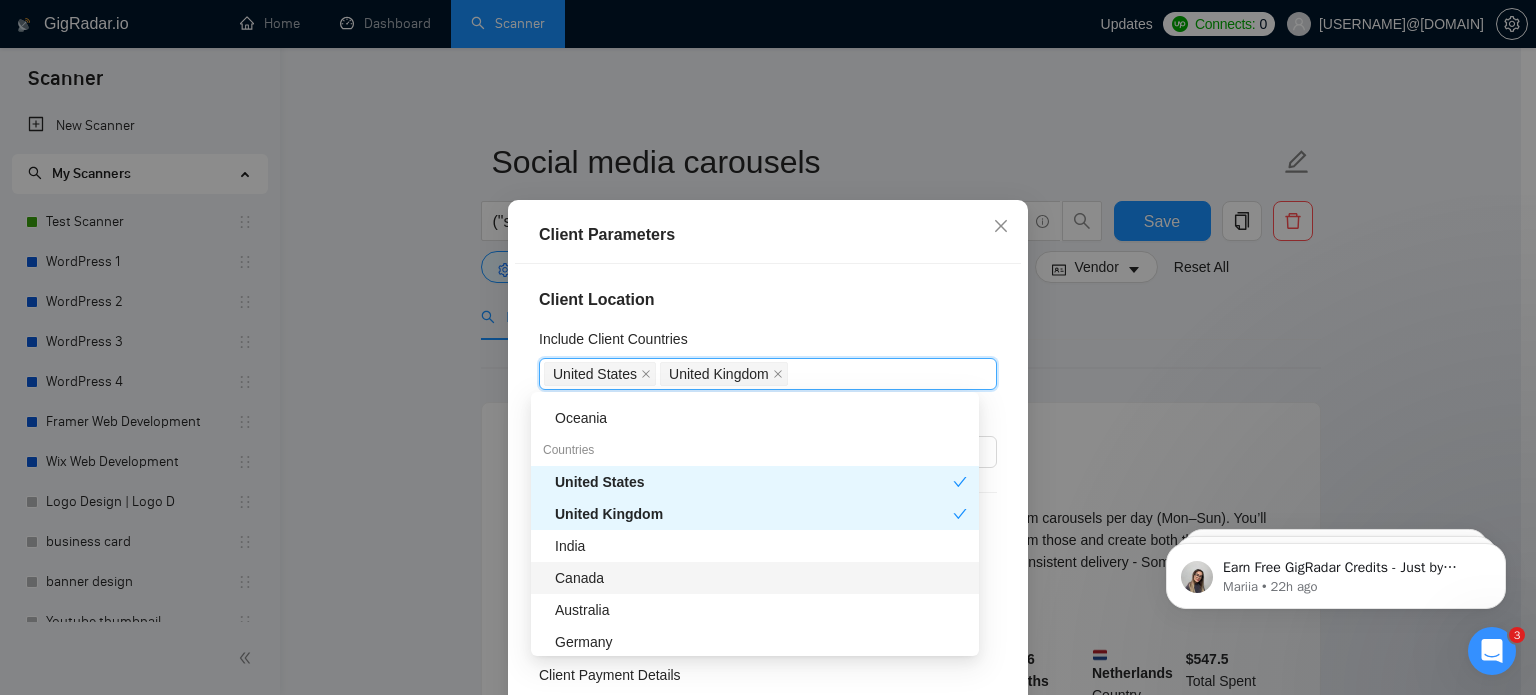 click on "Canada" at bounding box center (761, 578) 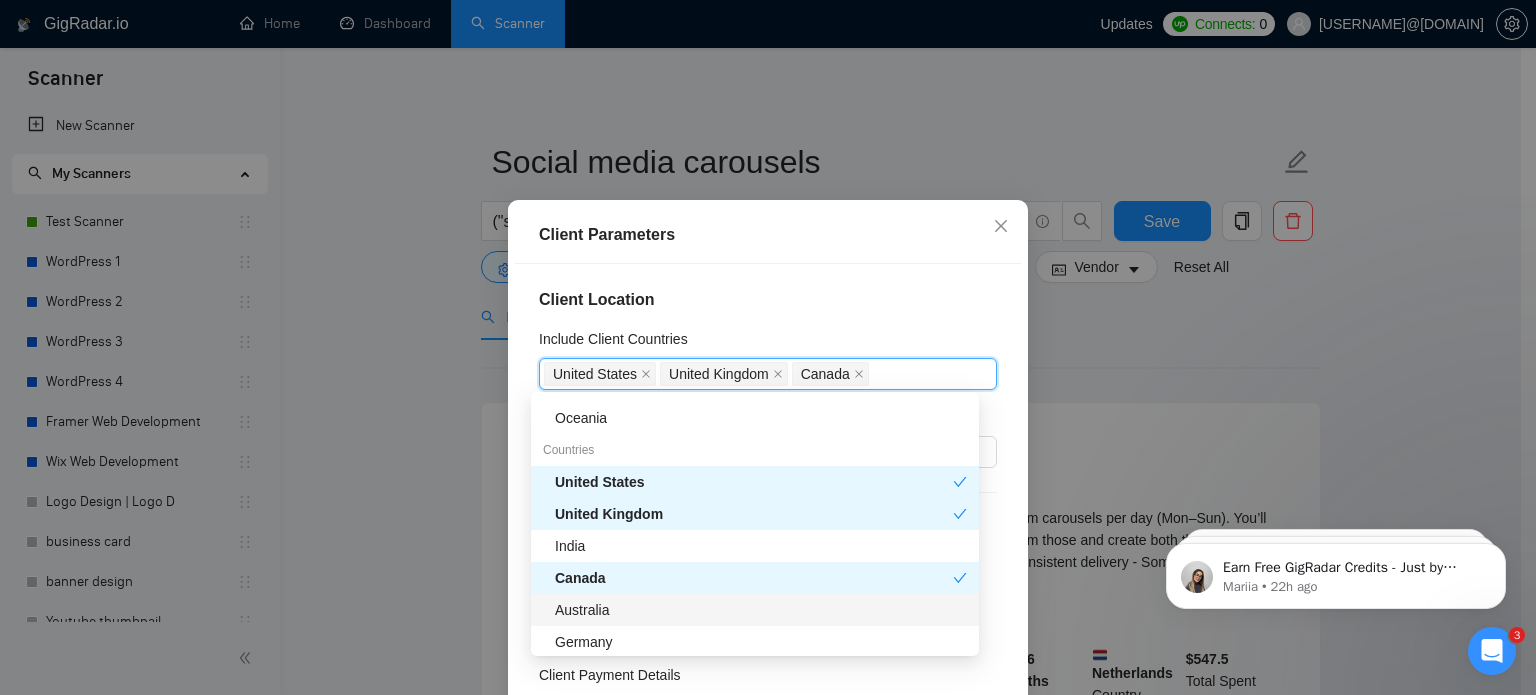 click on "Australia" at bounding box center [761, 610] 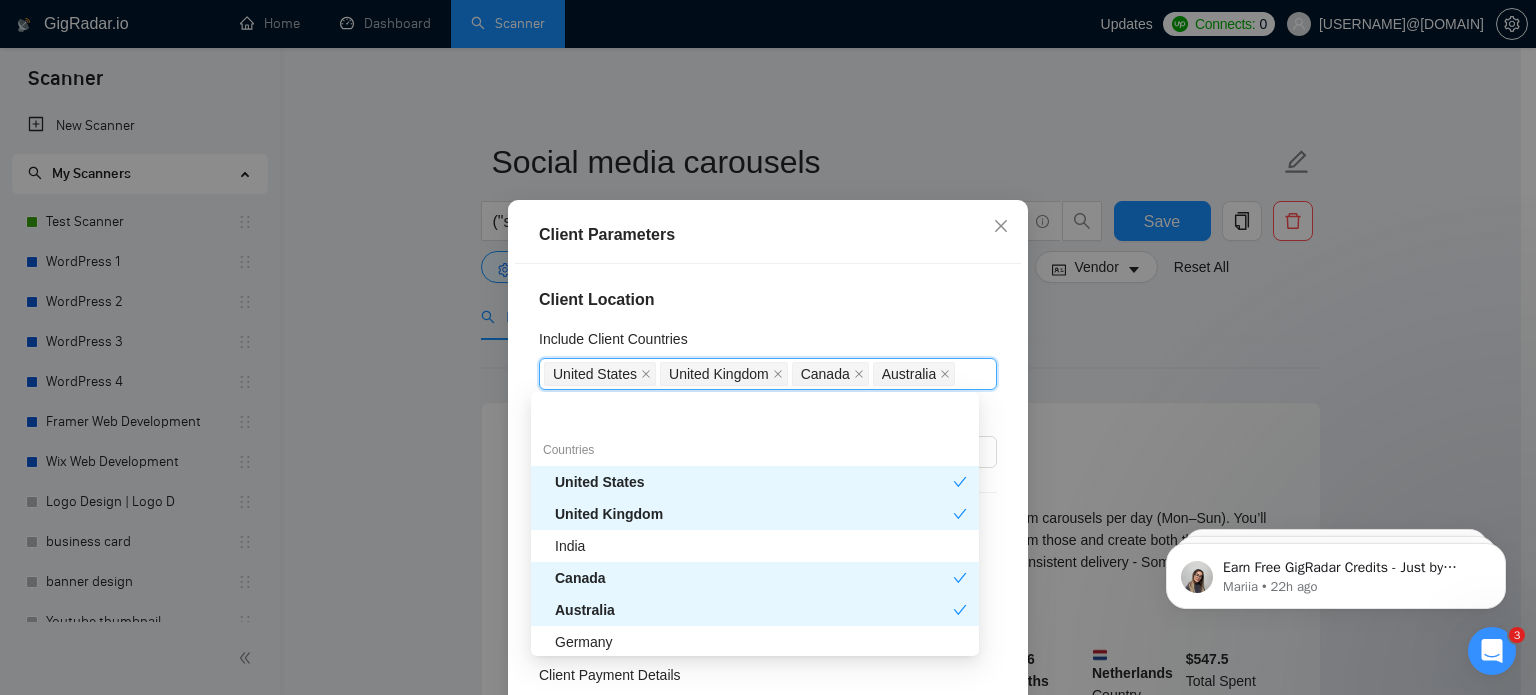 scroll, scrollTop: 277, scrollLeft: 0, axis: vertical 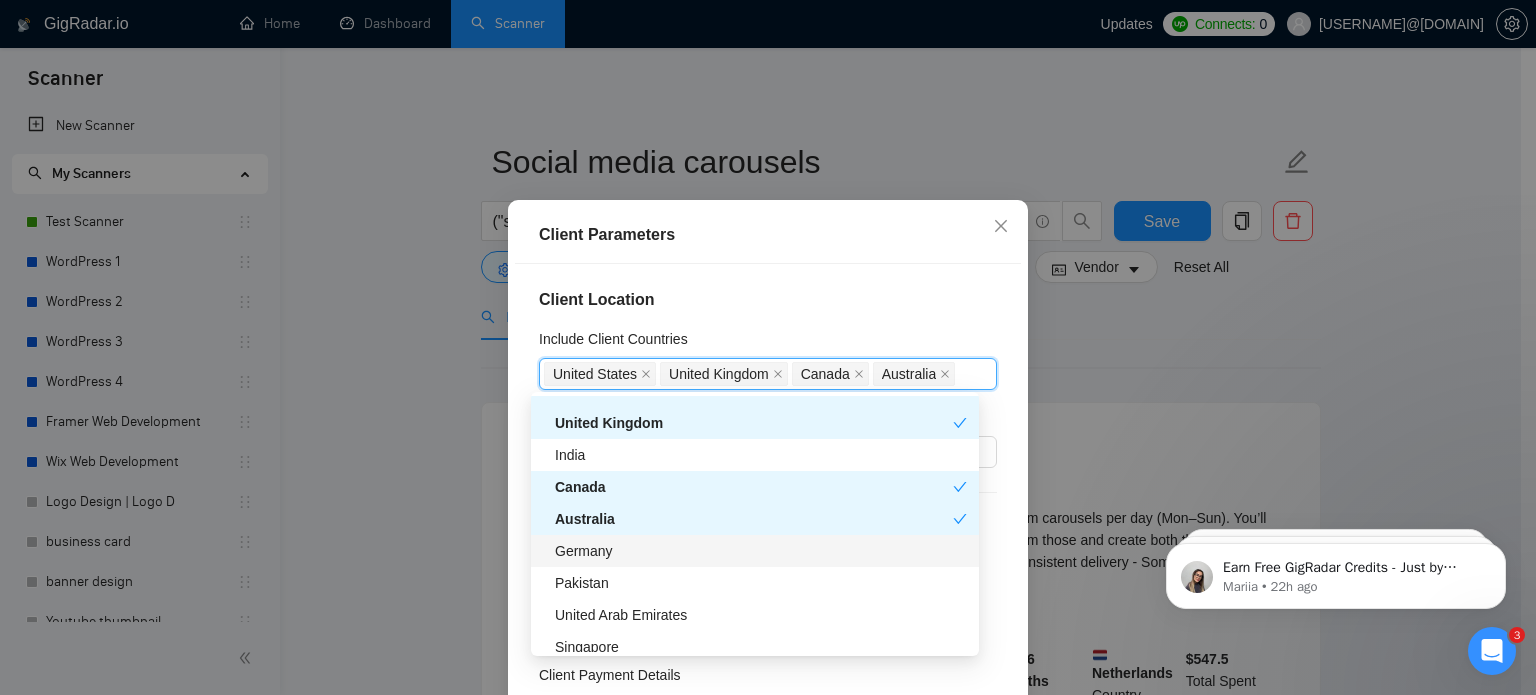 click on "Germany" at bounding box center [761, 551] 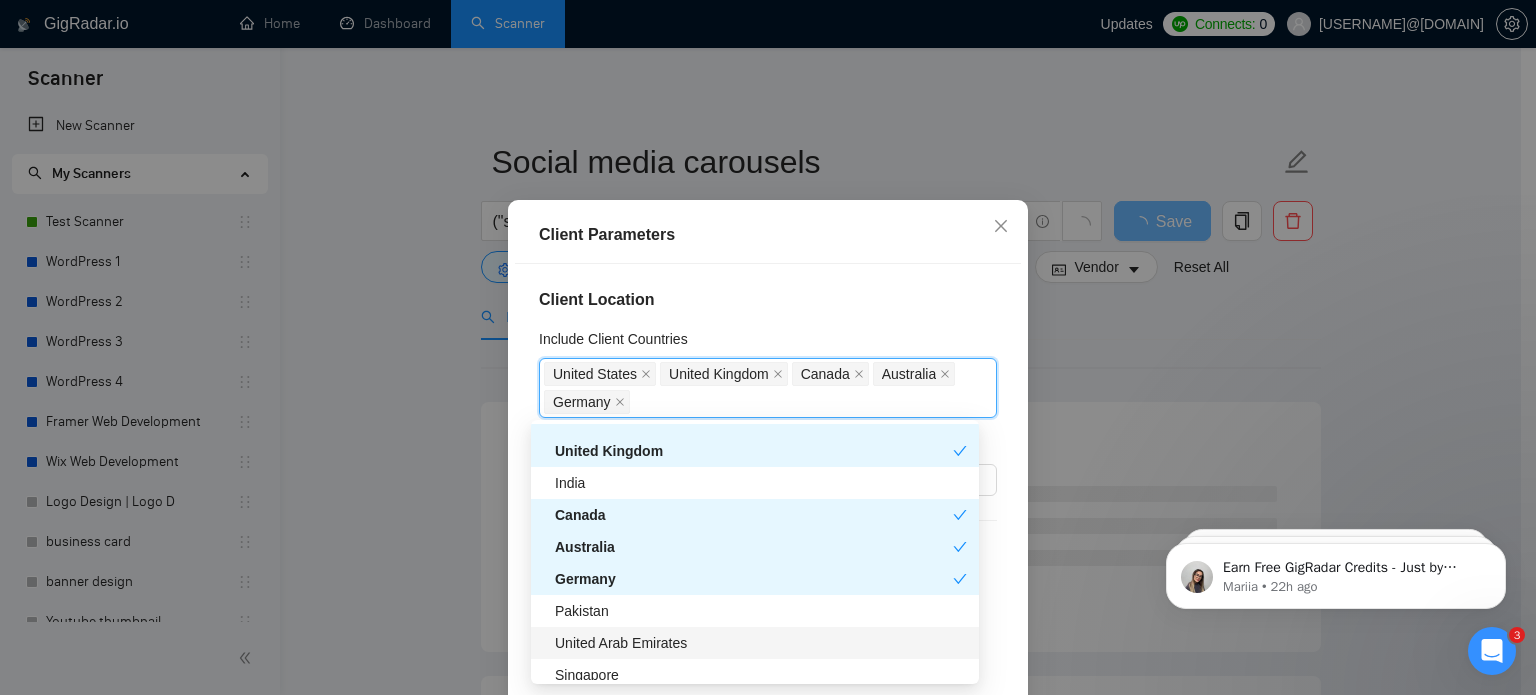 click on "United Arab Emirates" at bounding box center (761, 643) 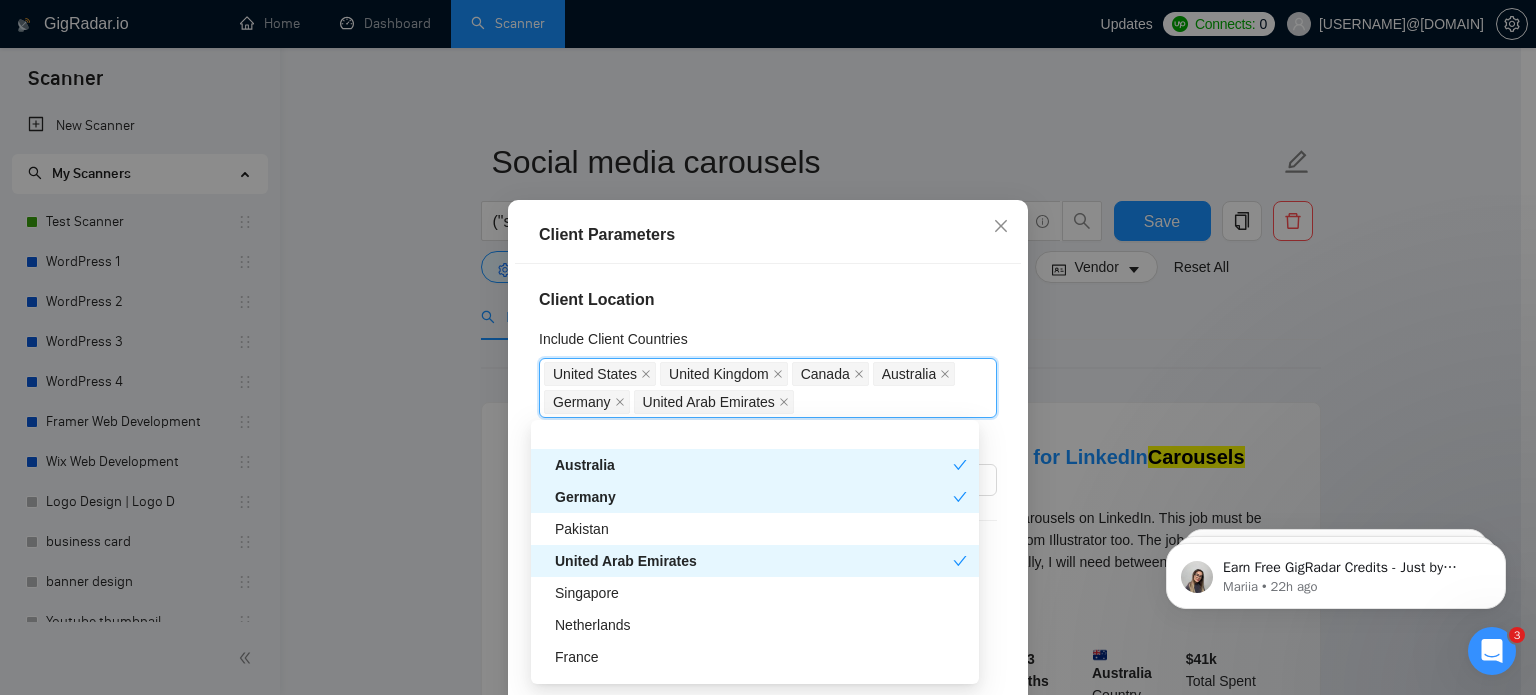 scroll, scrollTop: 398, scrollLeft: 0, axis: vertical 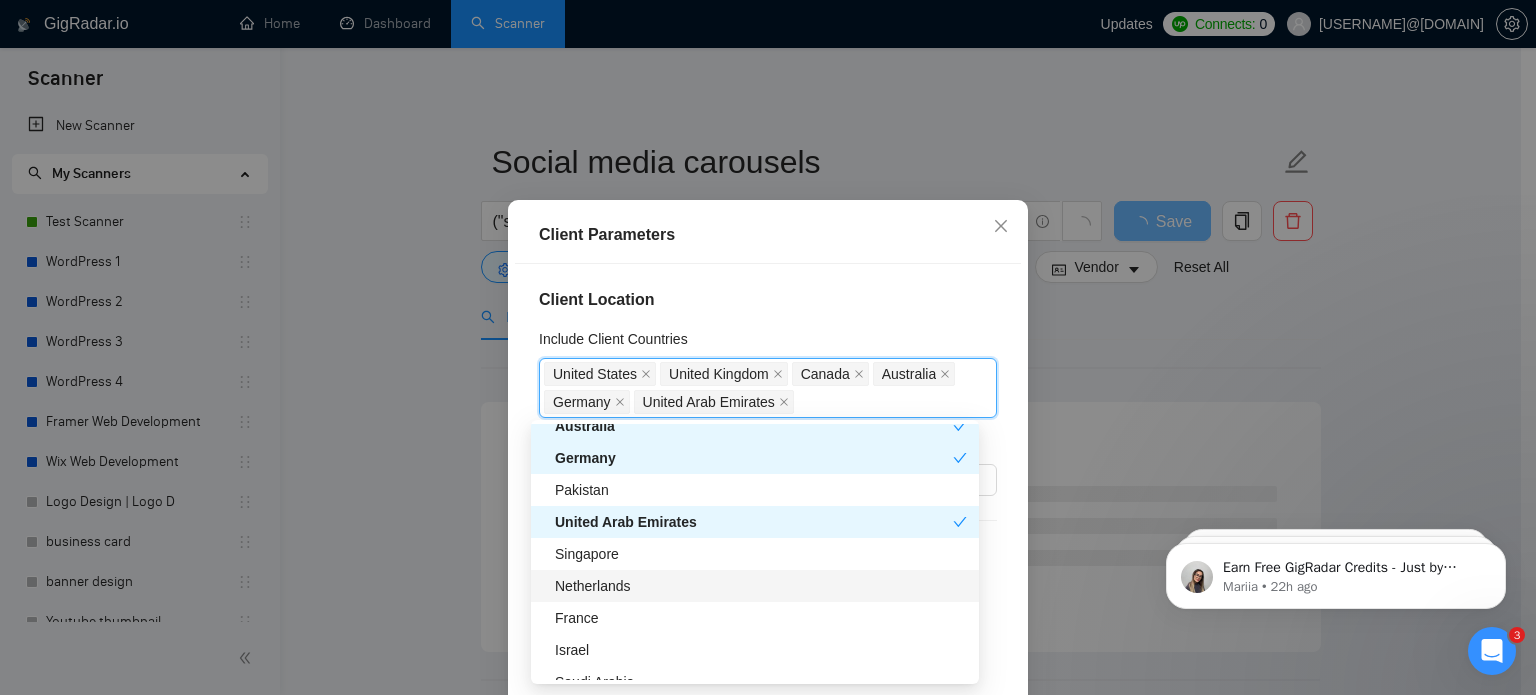click on "Netherlands" at bounding box center [755, 586] 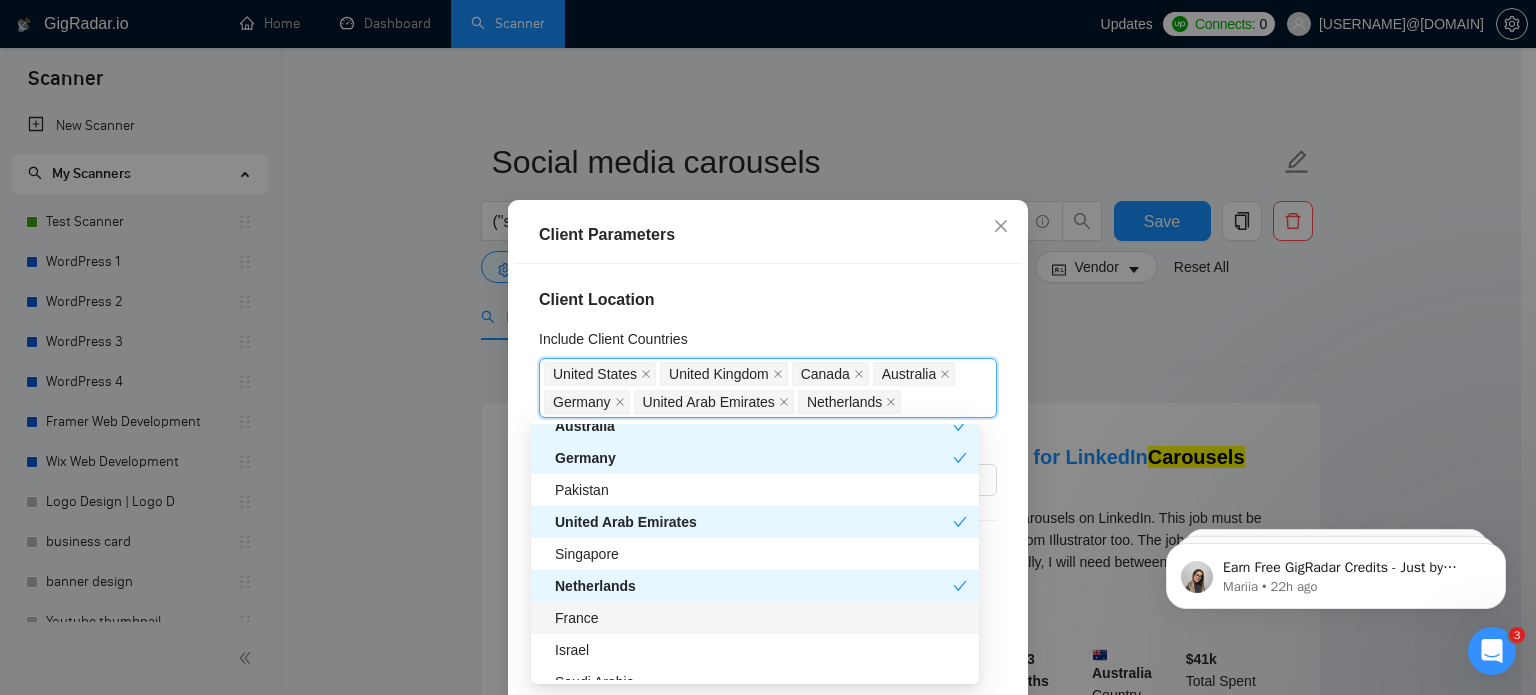 click on "France" at bounding box center (761, 618) 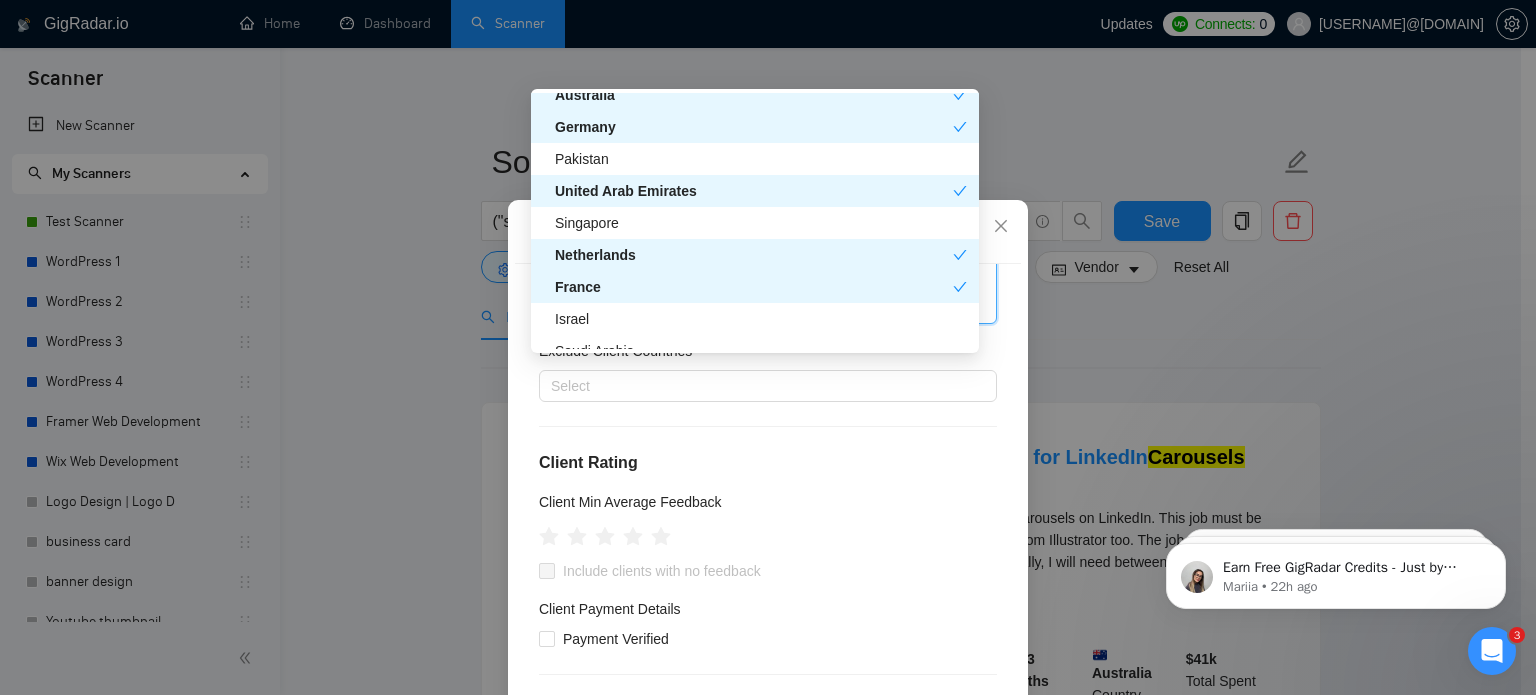 scroll, scrollTop: 123, scrollLeft: 0, axis: vertical 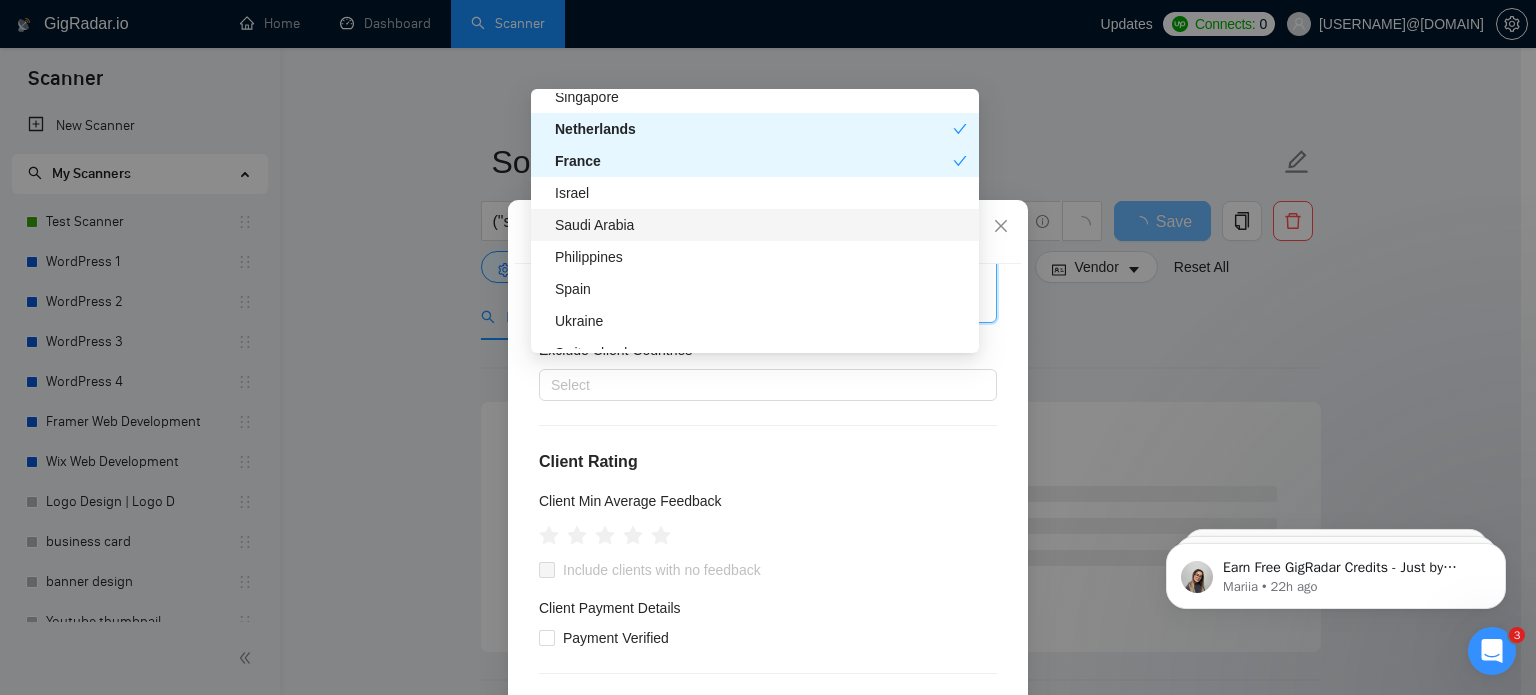 click on "Saudi Arabia" at bounding box center (761, 225) 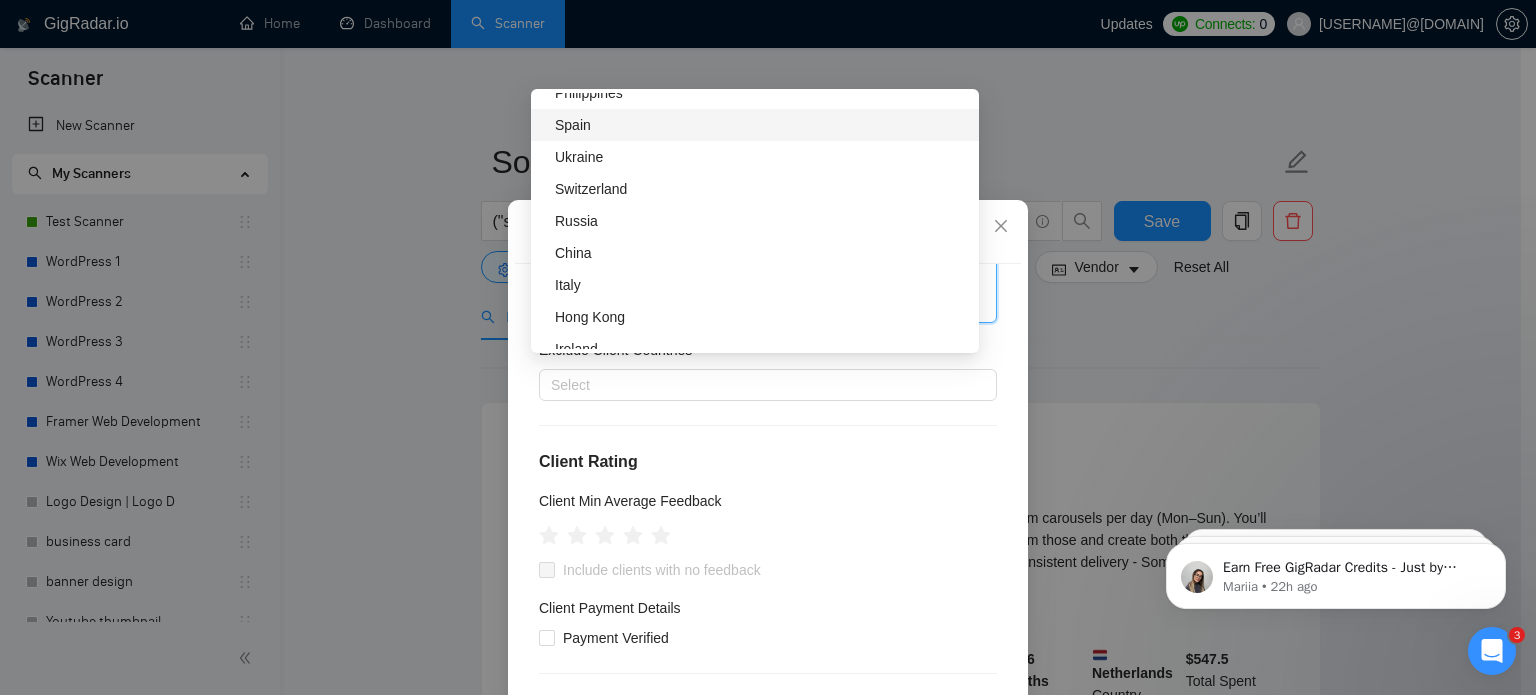 scroll, scrollTop: 688, scrollLeft: 0, axis: vertical 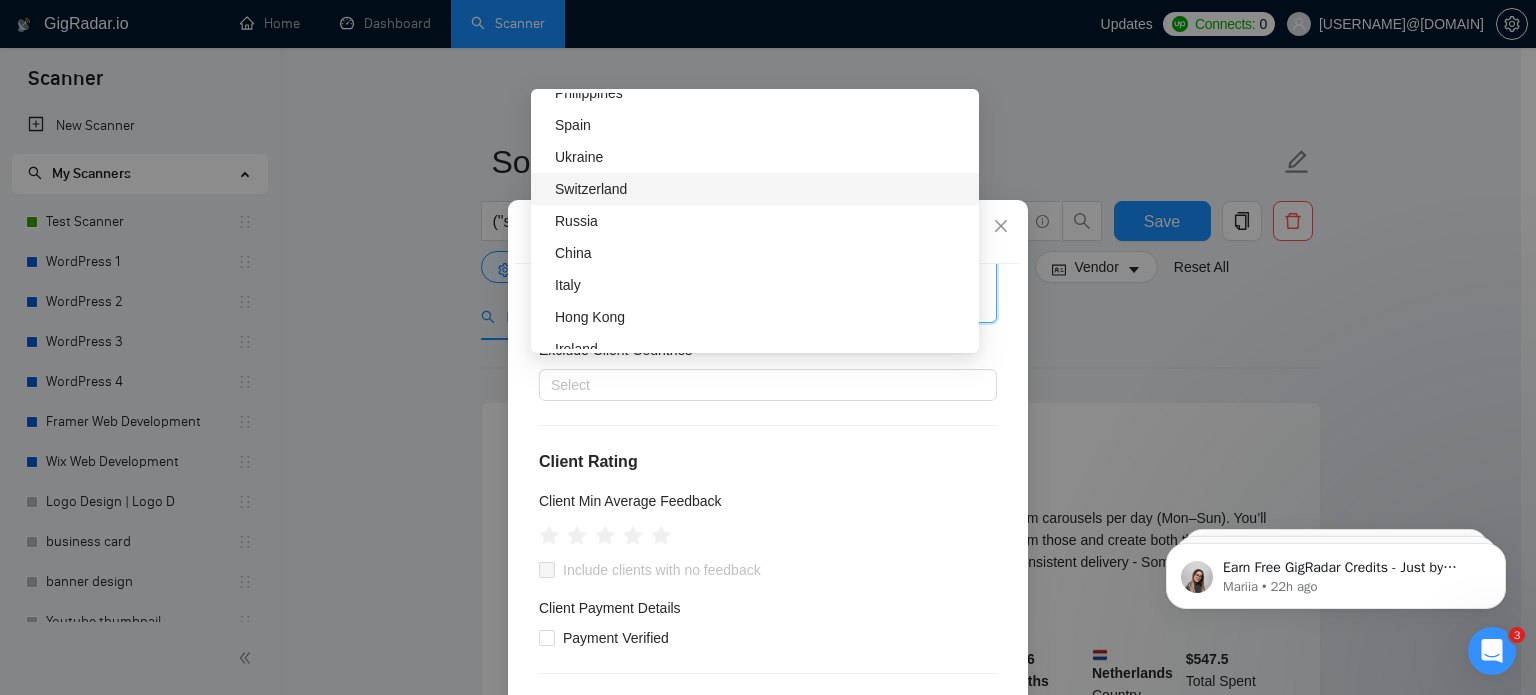 click on "Switzerland" at bounding box center (761, 189) 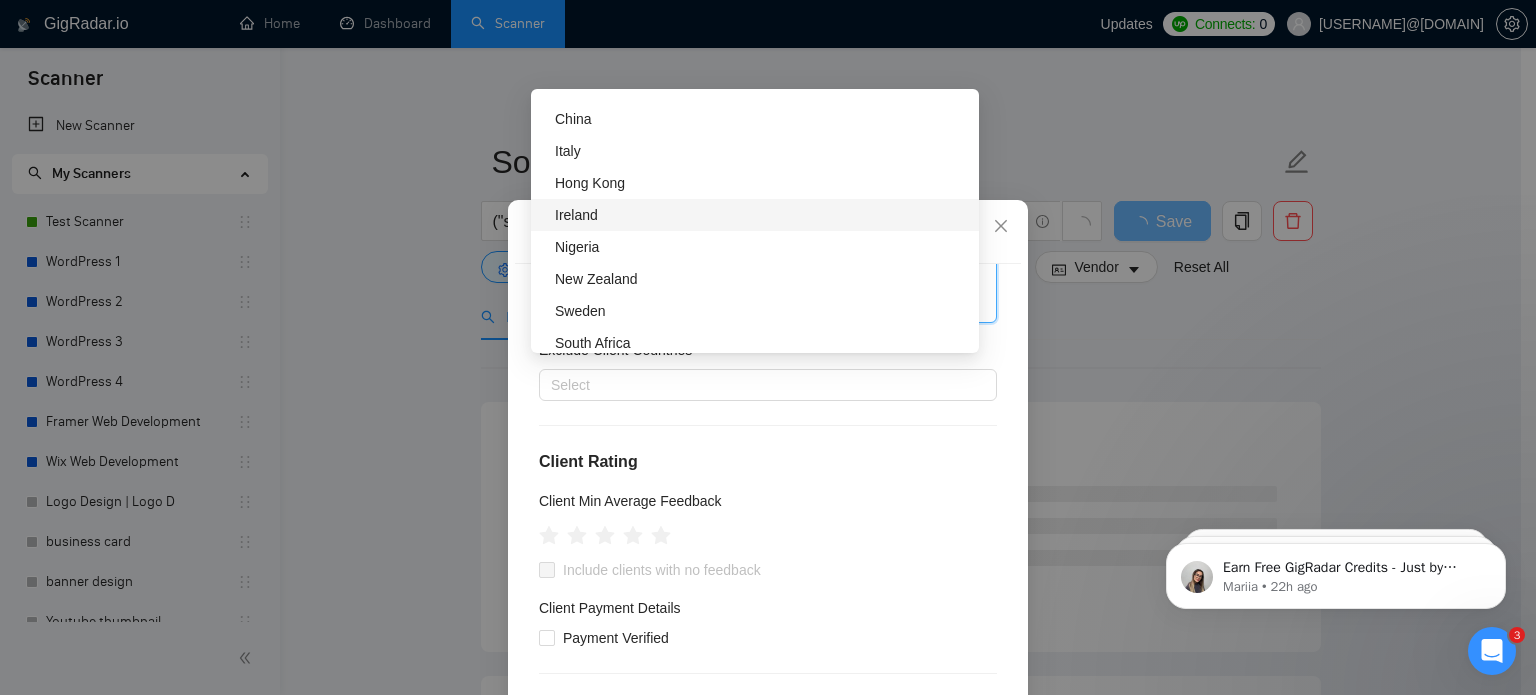 scroll, scrollTop: 823, scrollLeft: 0, axis: vertical 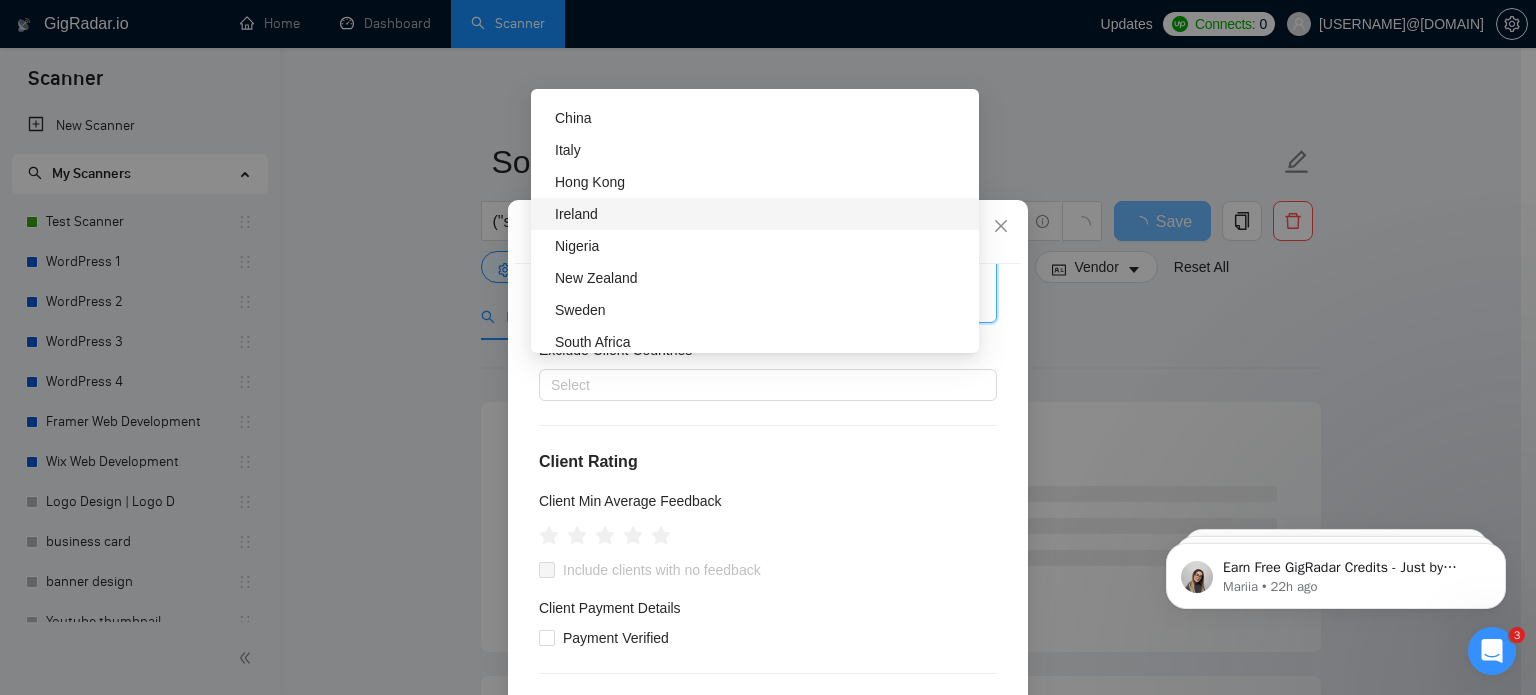 click on "Ireland" at bounding box center (761, 214) 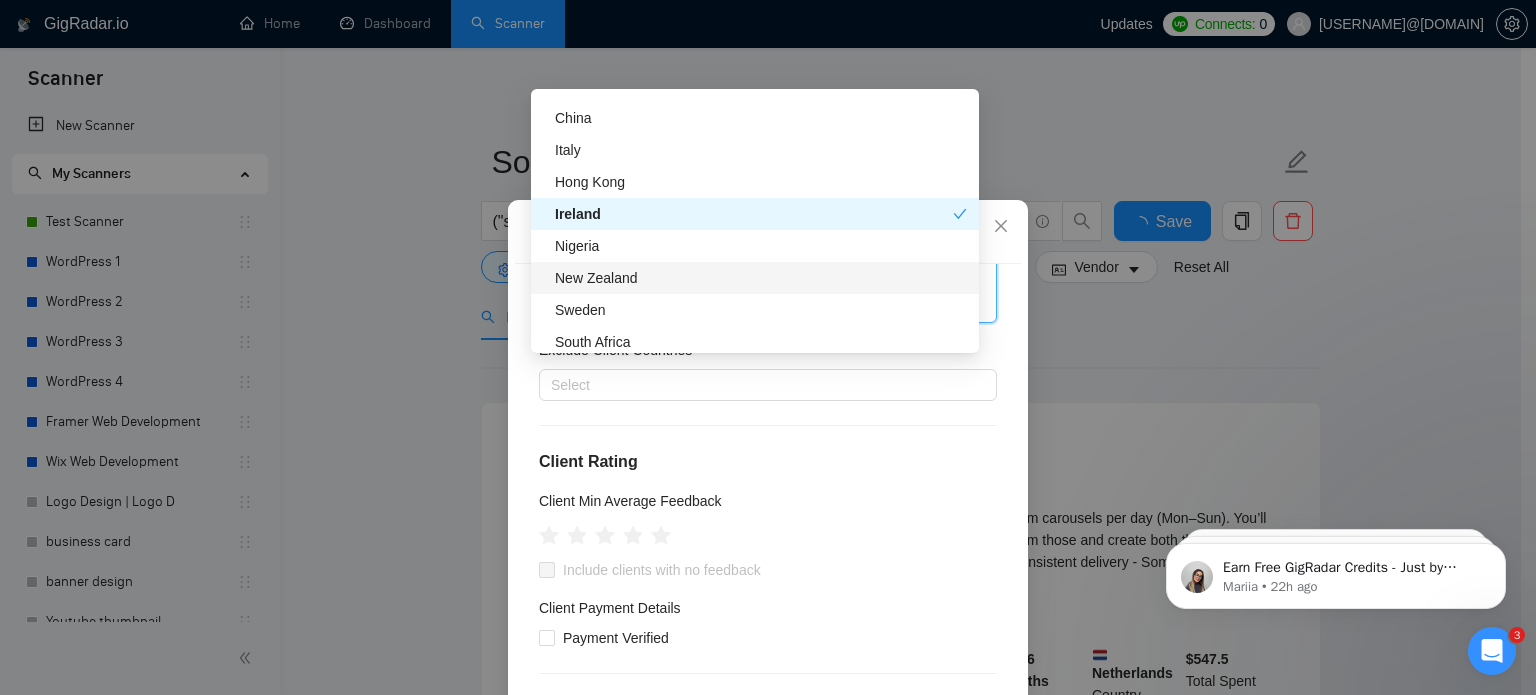 click on "New Zealand" at bounding box center (755, 278) 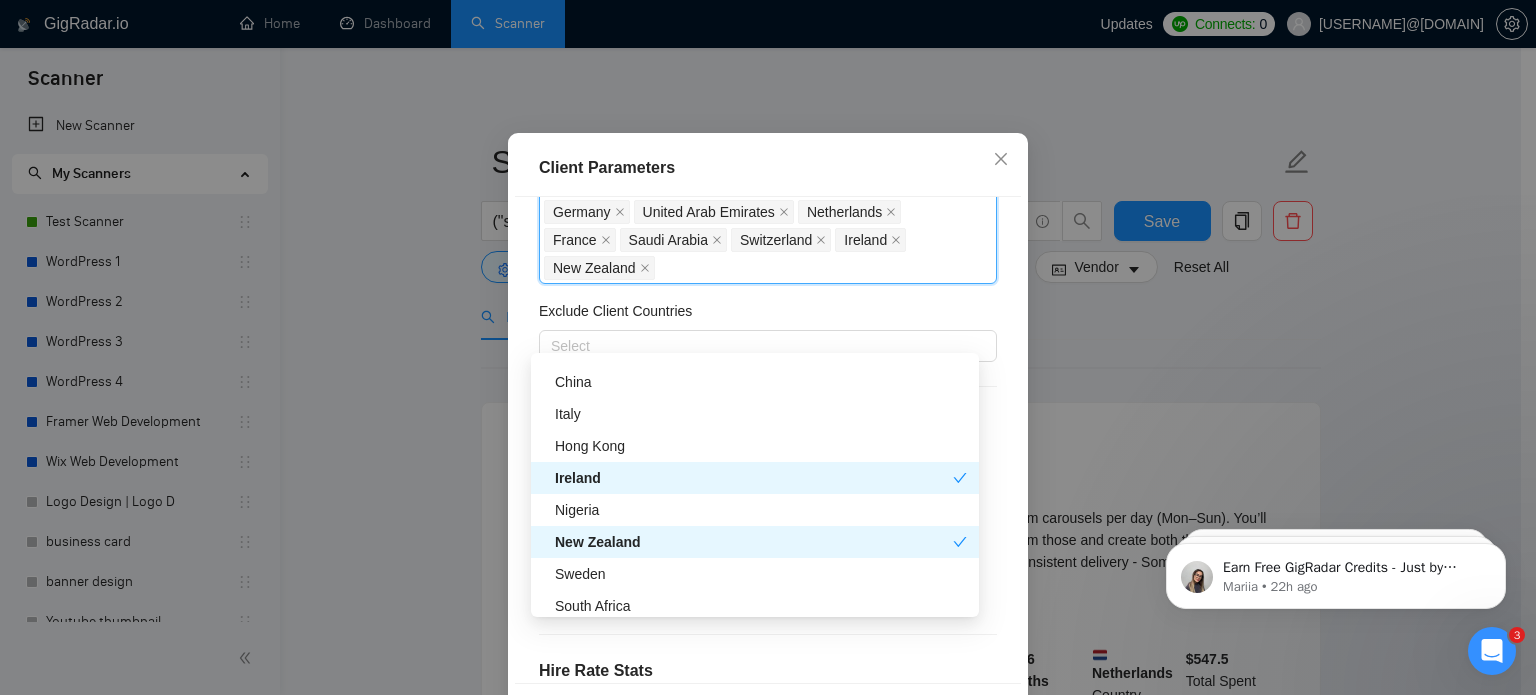 scroll, scrollTop: 68, scrollLeft: 0, axis: vertical 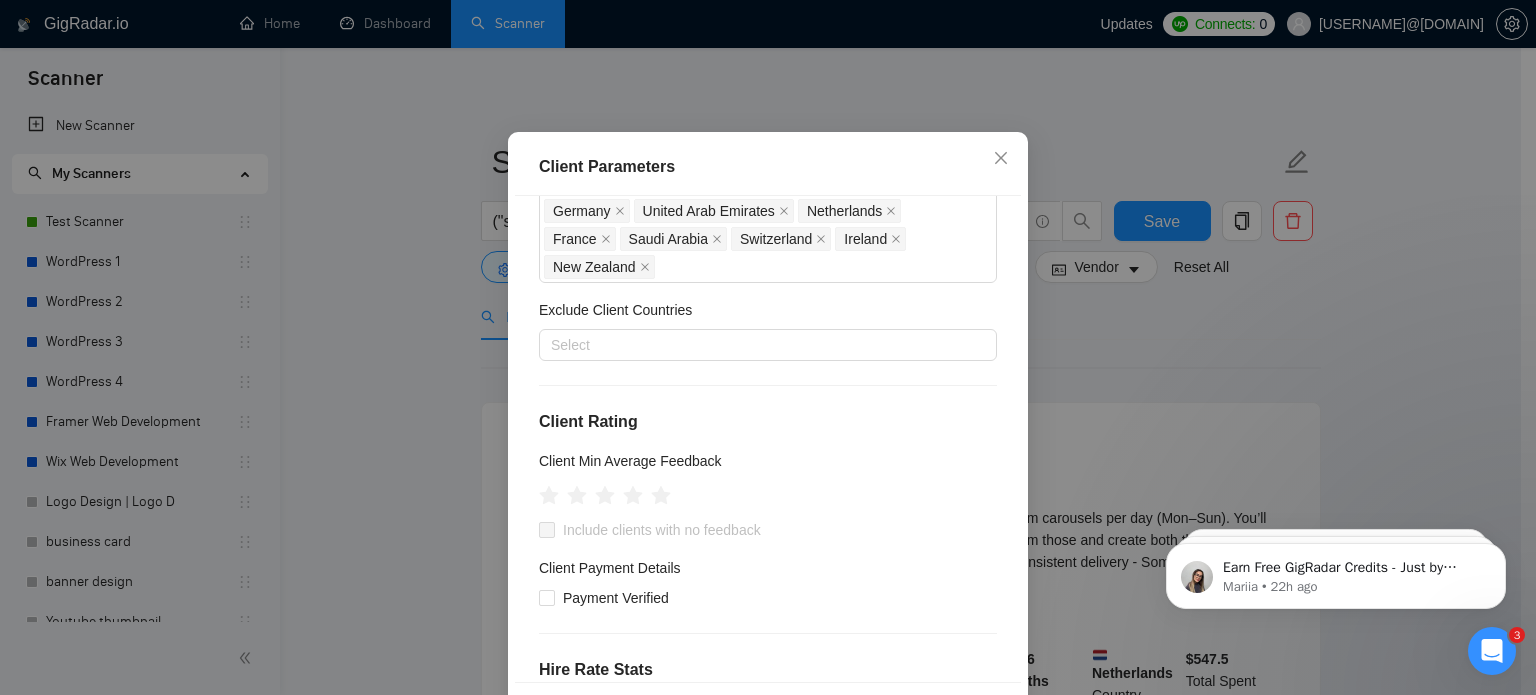 click on "Client Location Include Client Countries United States United Kingdom Canada Australia Germany United Arab Emirates Netherlands France Saudi Arabia Switzerland Ireland New Zealand   Exclude Client Countries   Select Client Rating Client Min Average Feedback Include clients with no feedback Client Payment Details Payment Verified Hire Rate Stats   Client Total Spent $ Min - $ Max Client Hire Rate New   Any hire rate   Avg Hourly Rate Paid New $ Min - $ Max Include Clients without Sufficient History Client Profile Client Industry New   Any industry Client Company Size   Any company size Enterprise Clients New   Any clients" at bounding box center (768, 439) 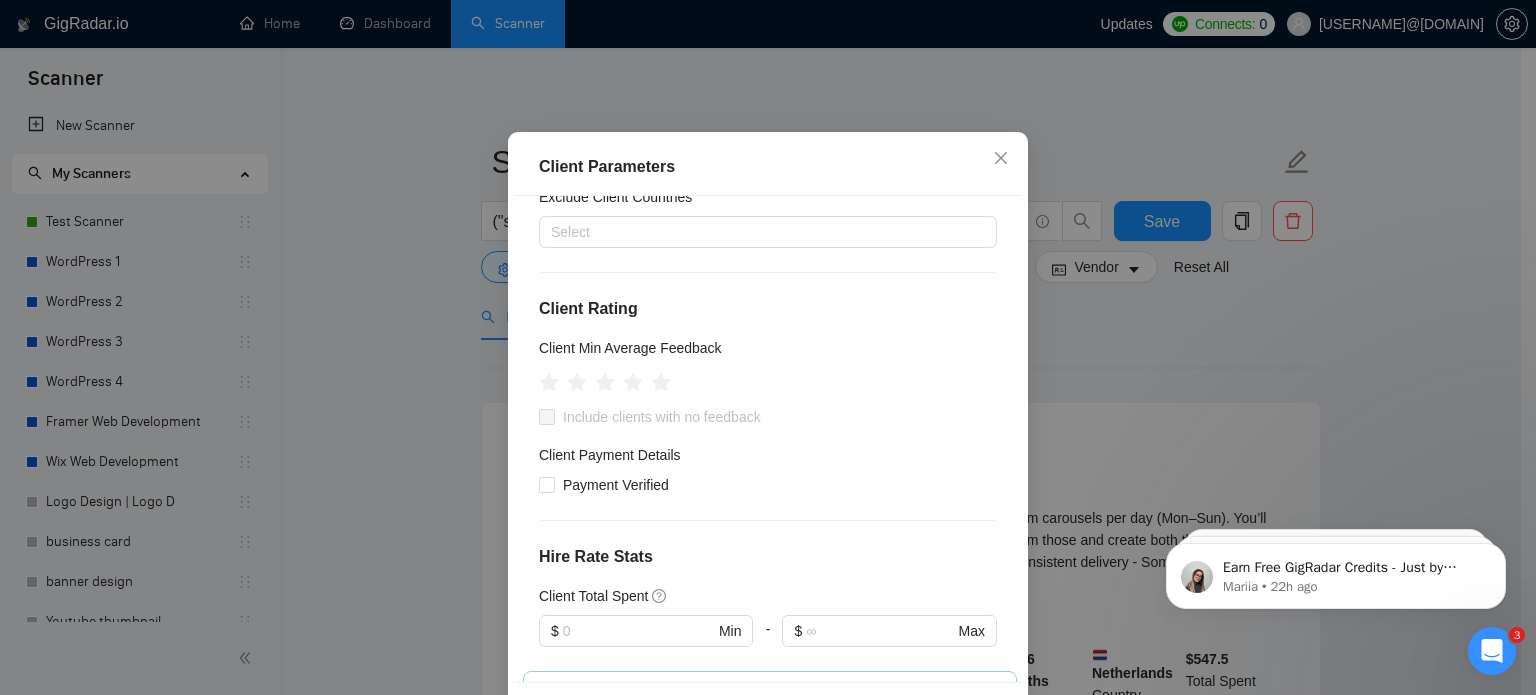 scroll, scrollTop: 239, scrollLeft: 0, axis: vertical 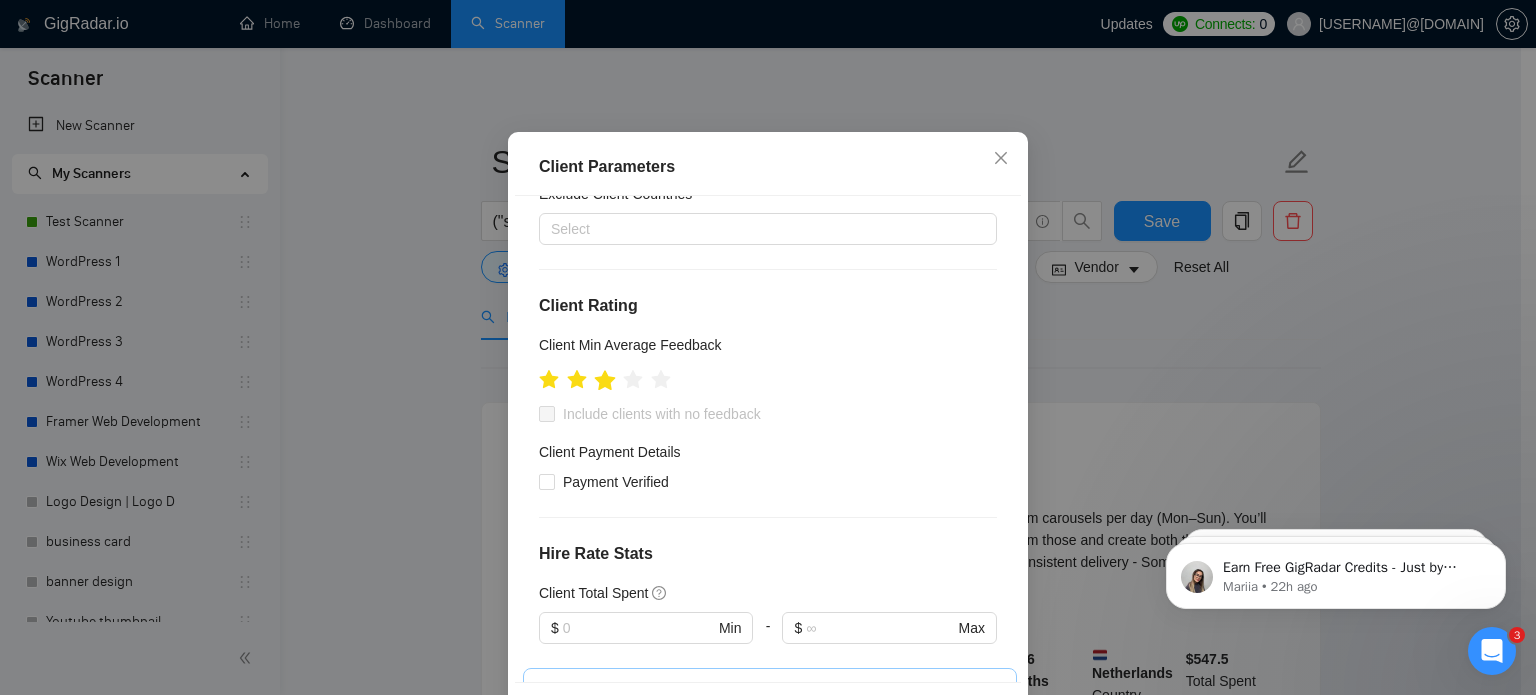 click 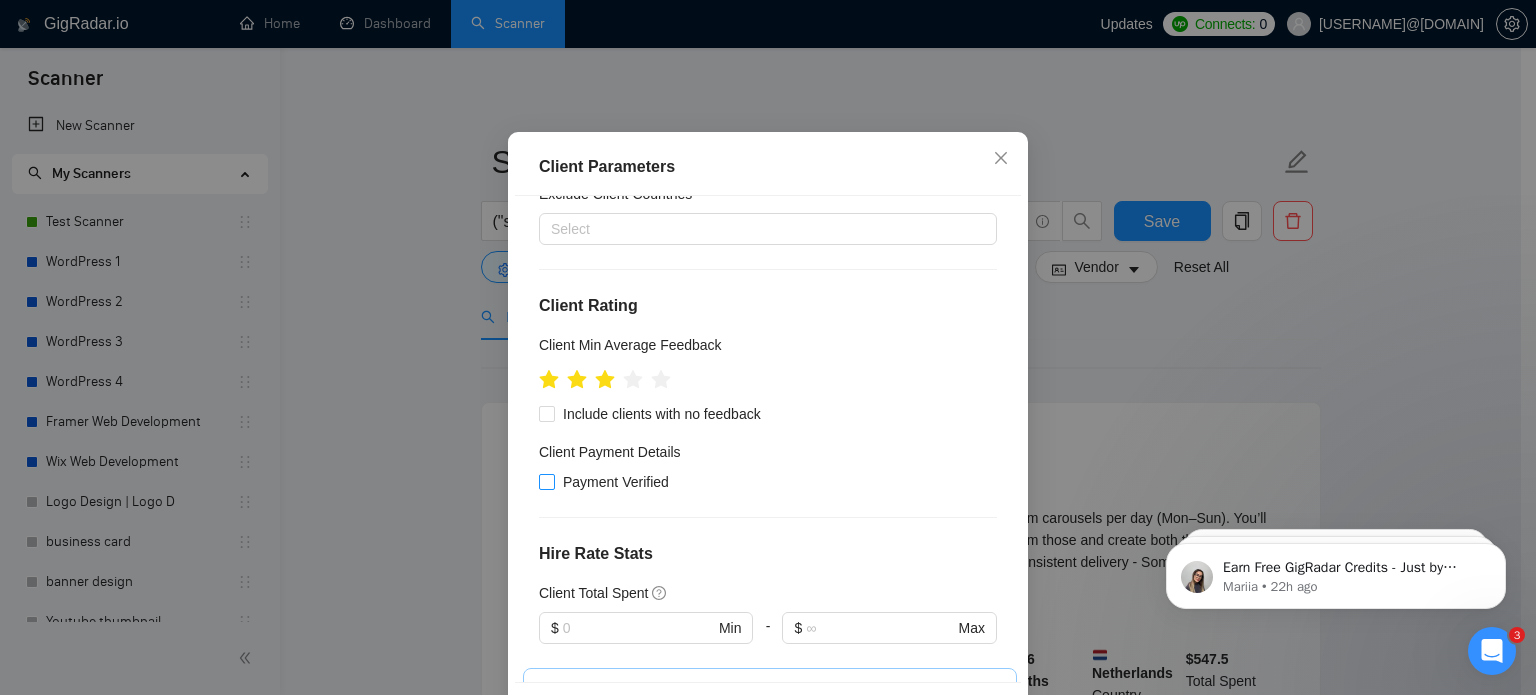click on "Payment Verified" at bounding box center (546, 481) 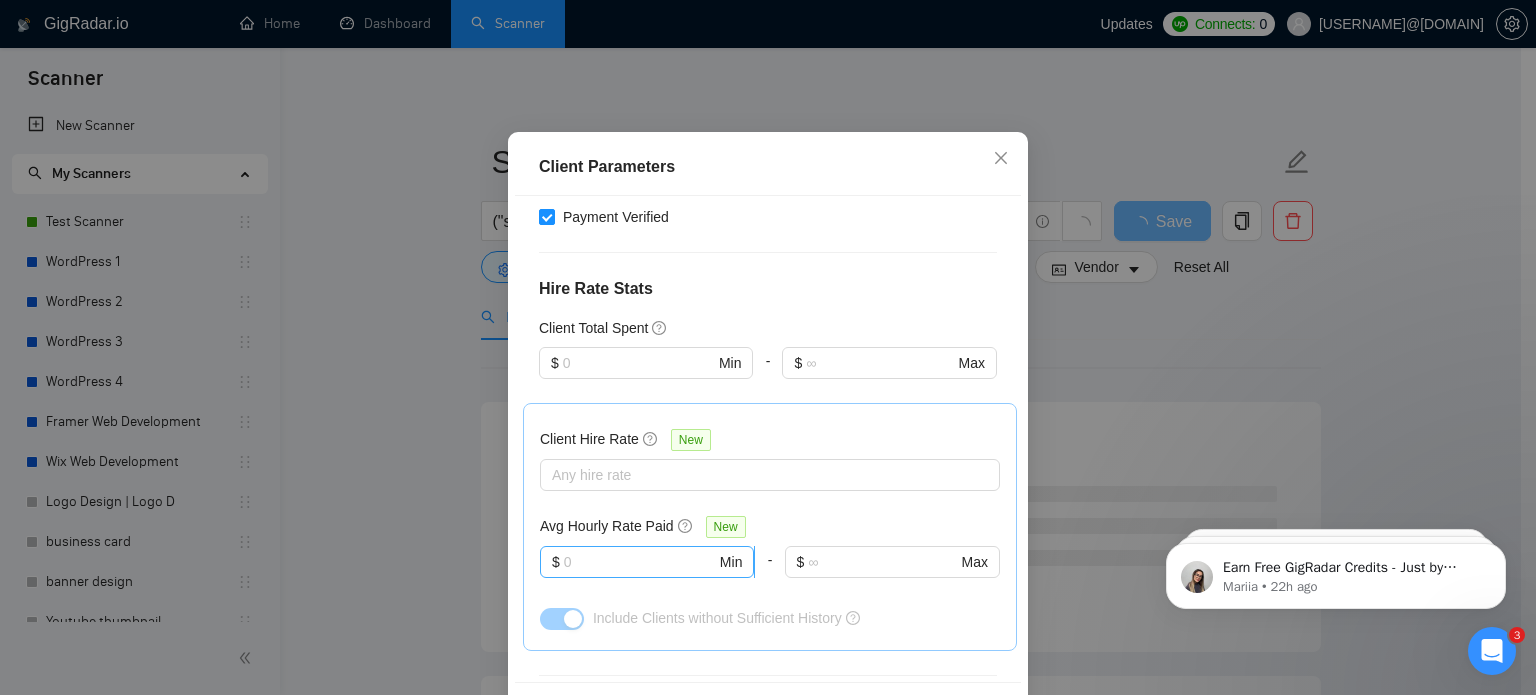 scroll, scrollTop: 844, scrollLeft: 0, axis: vertical 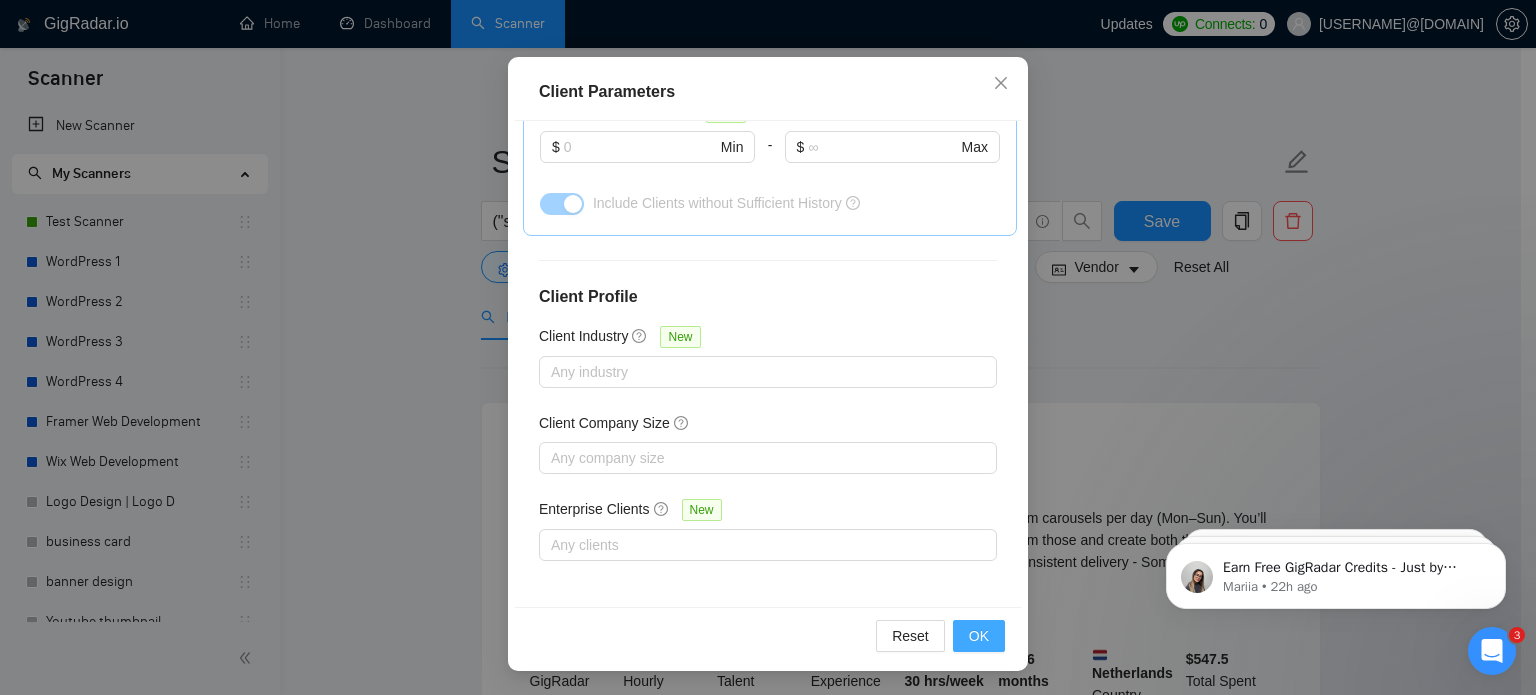 click on "OK" at bounding box center (979, 636) 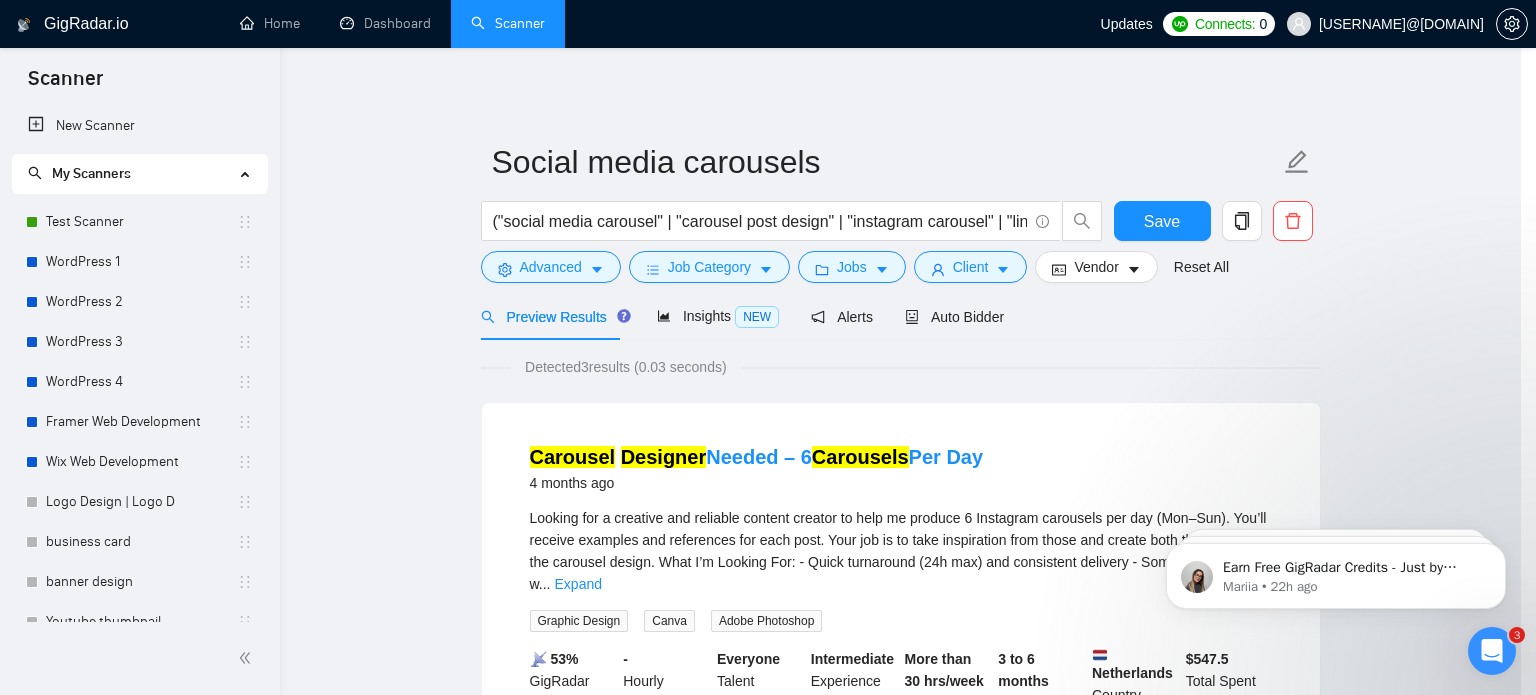 scroll, scrollTop: 63, scrollLeft: 0, axis: vertical 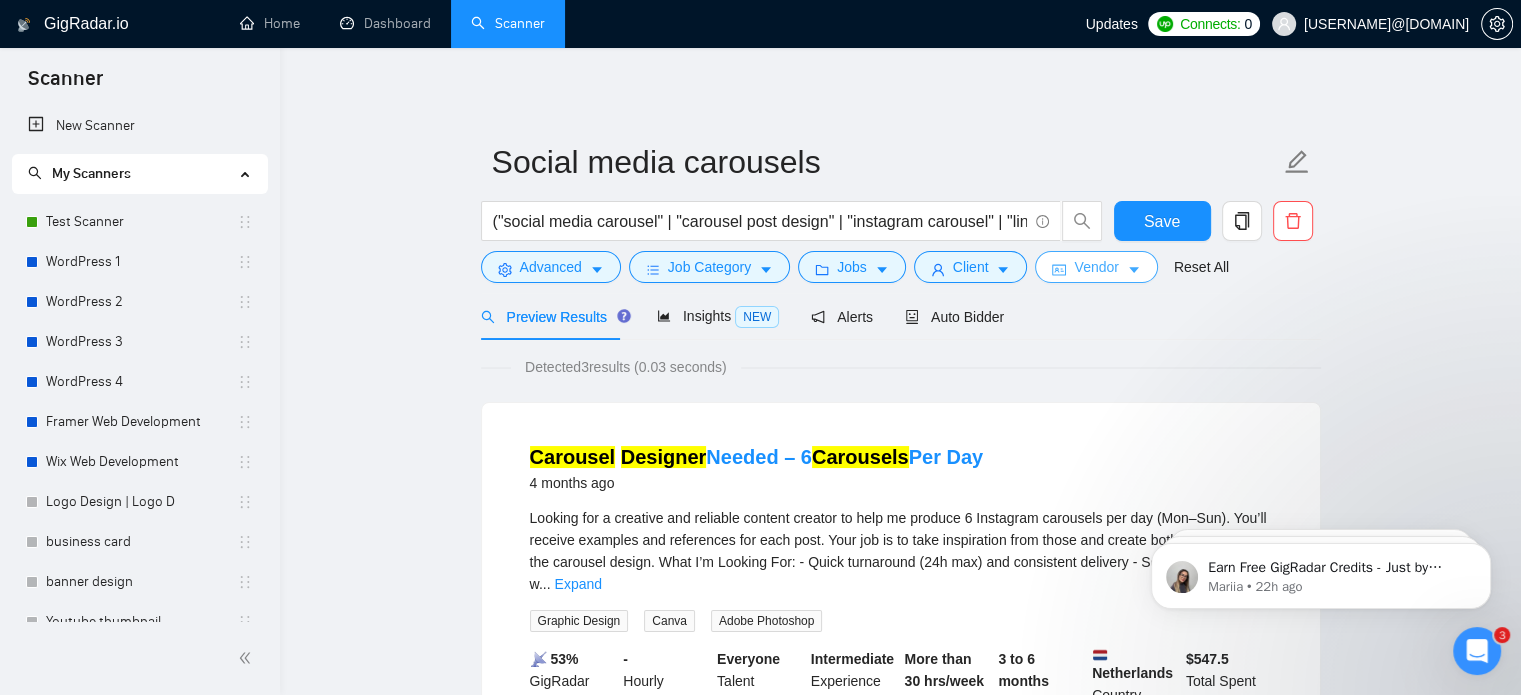 click on "Vendor" at bounding box center [1096, 267] 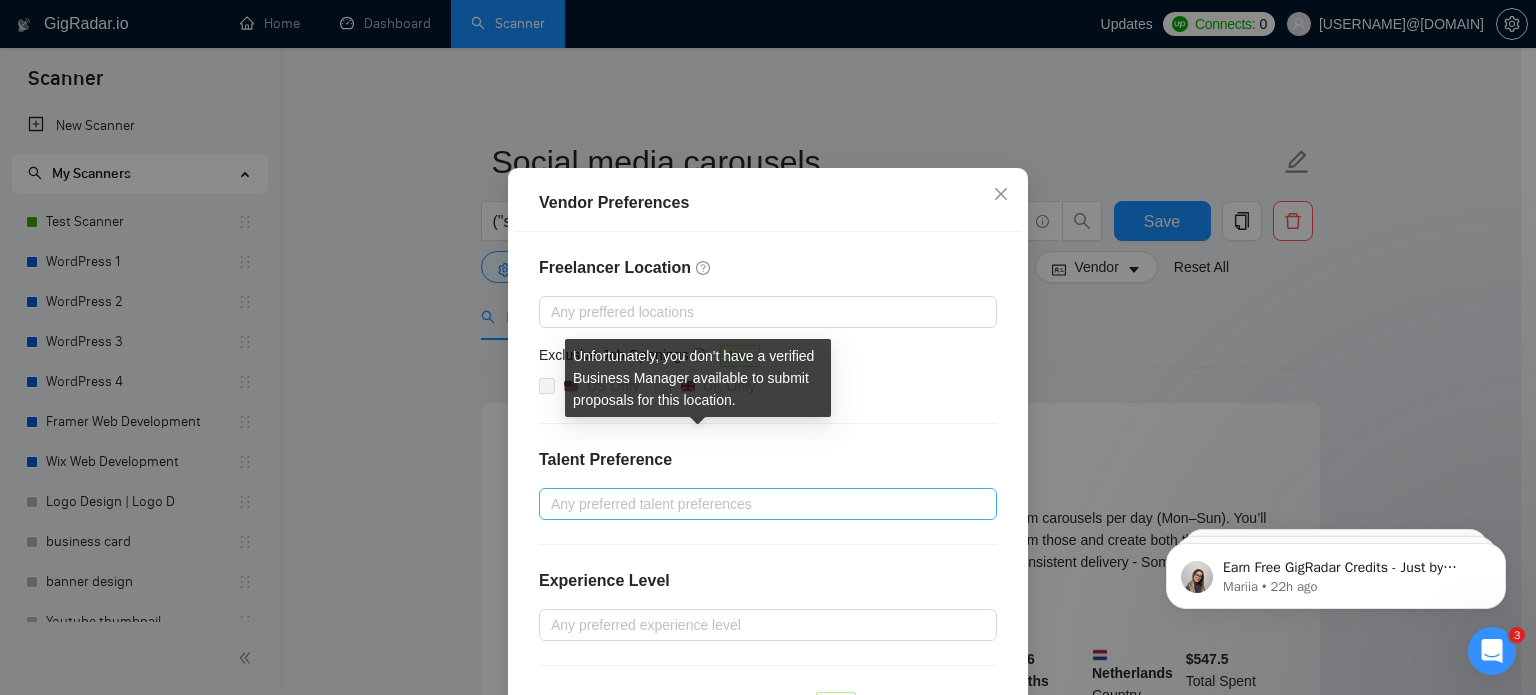 scroll, scrollTop: 48, scrollLeft: 0, axis: vertical 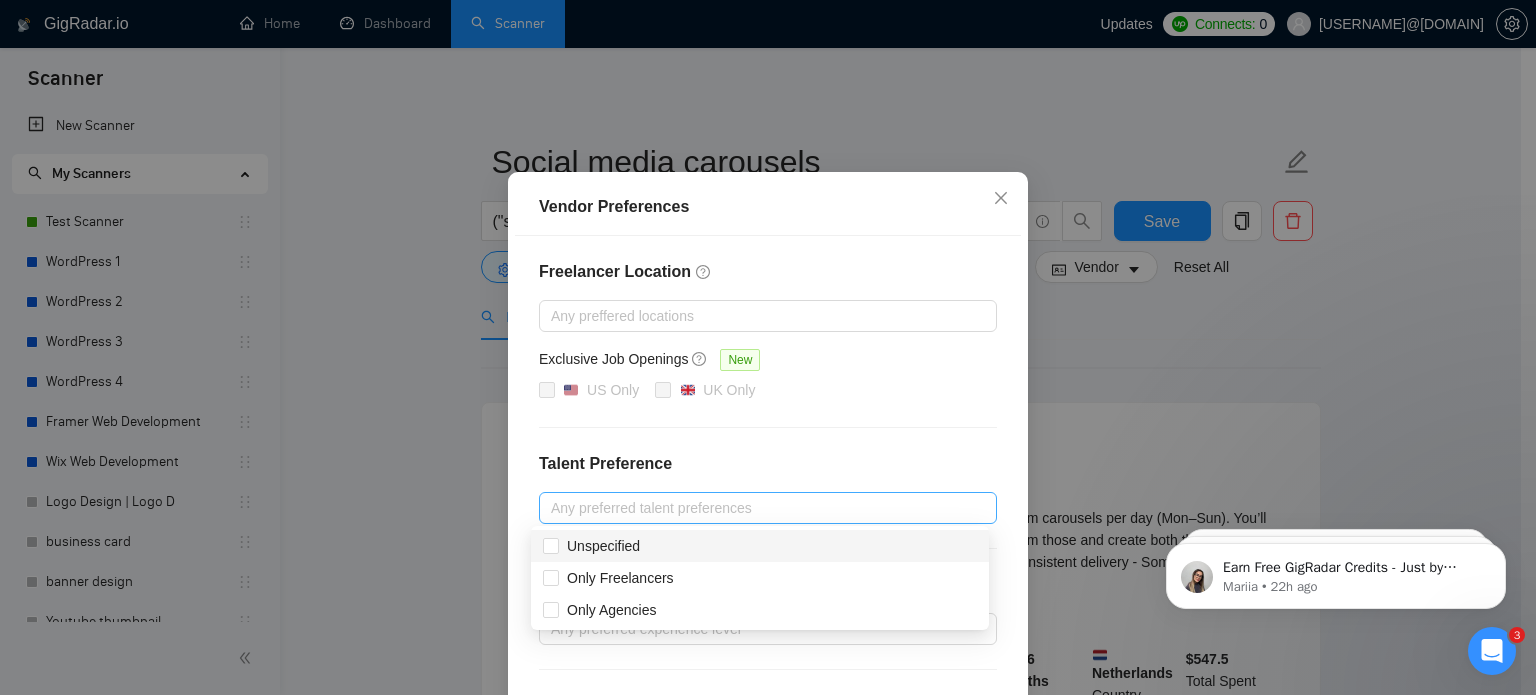 click at bounding box center (758, 508) 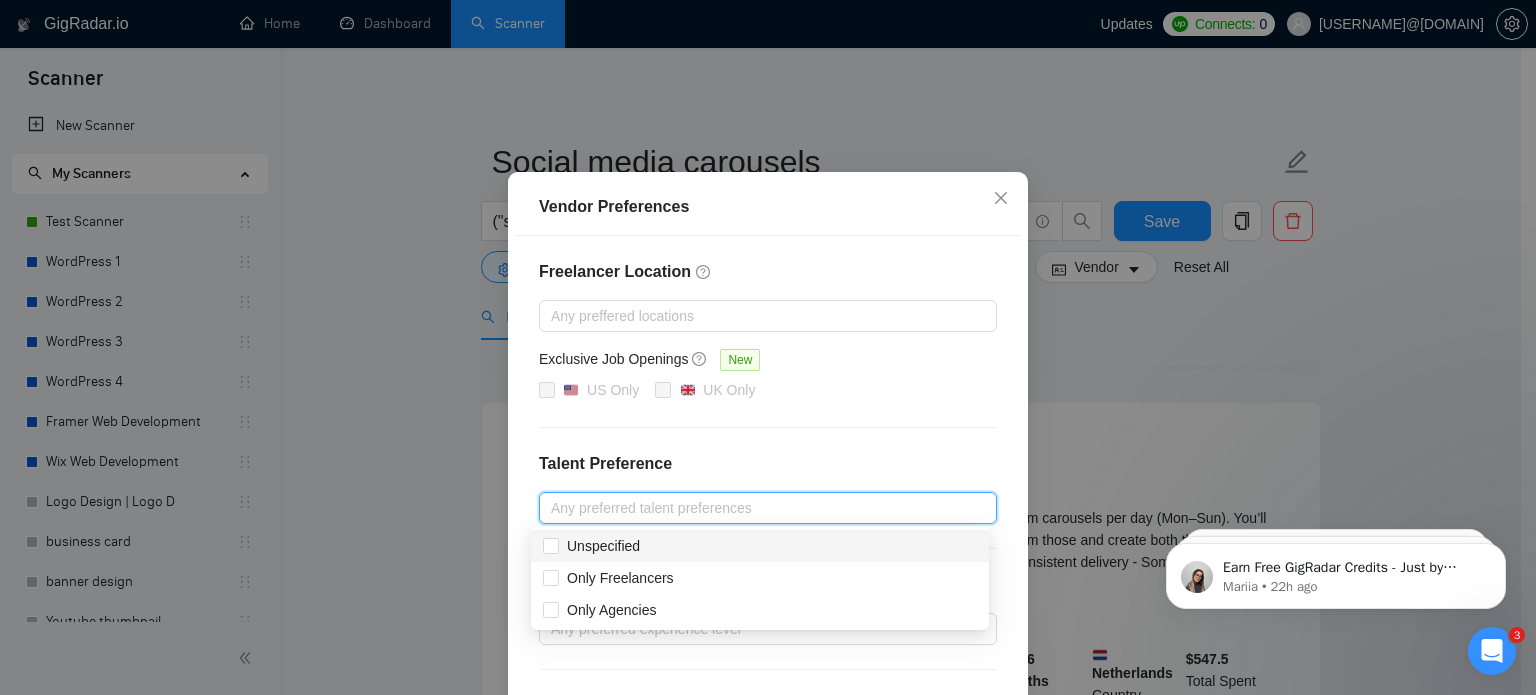 click on "Unspecified" at bounding box center [760, 546] 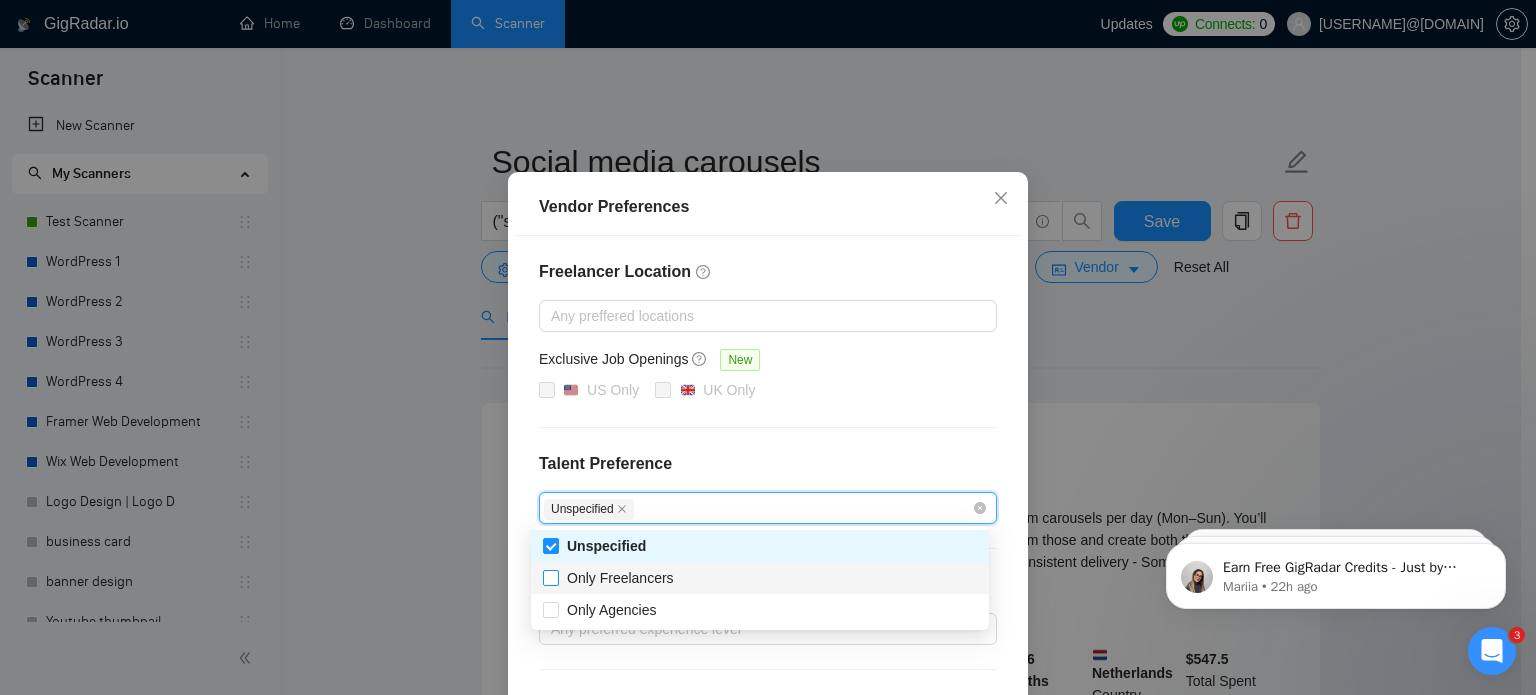 click on "Only Freelancers" at bounding box center [620, 578] 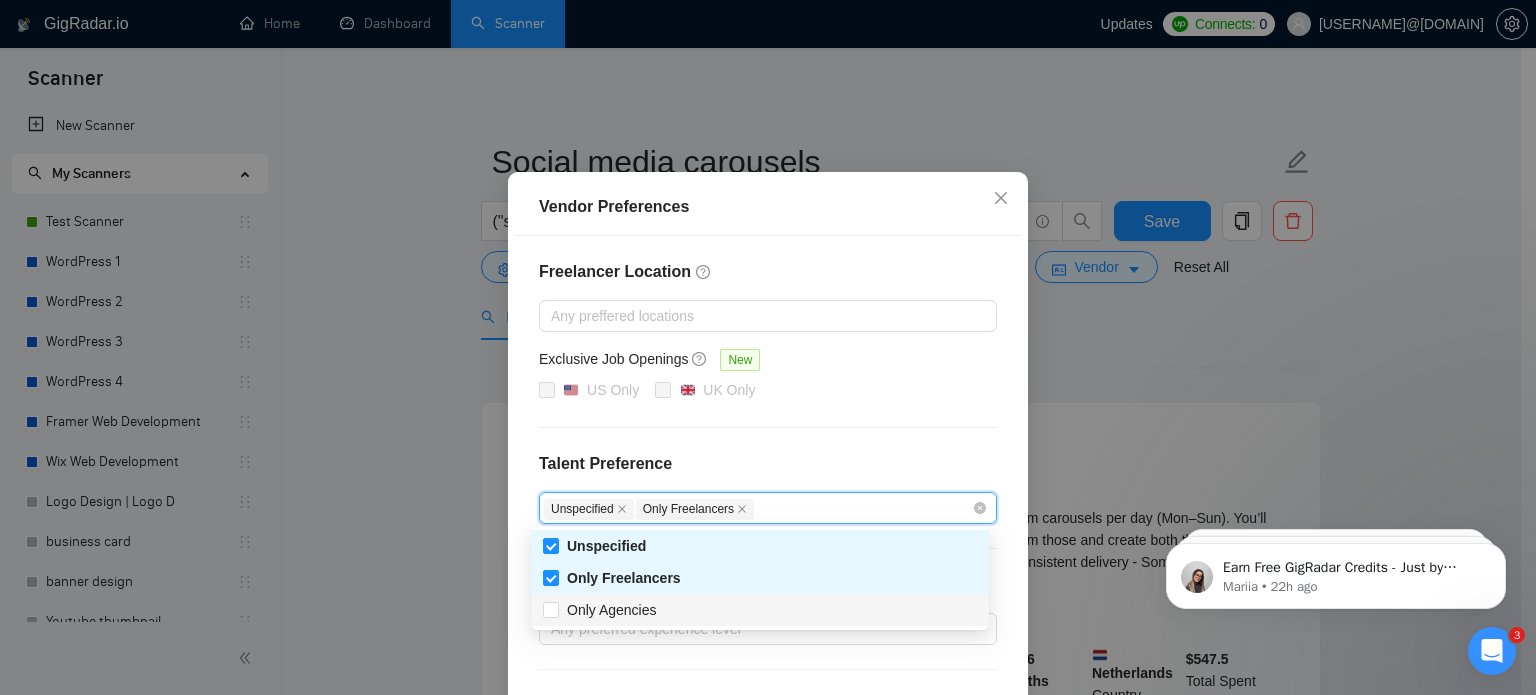 click on "Only Agencies" at bounding box center [760, 610] 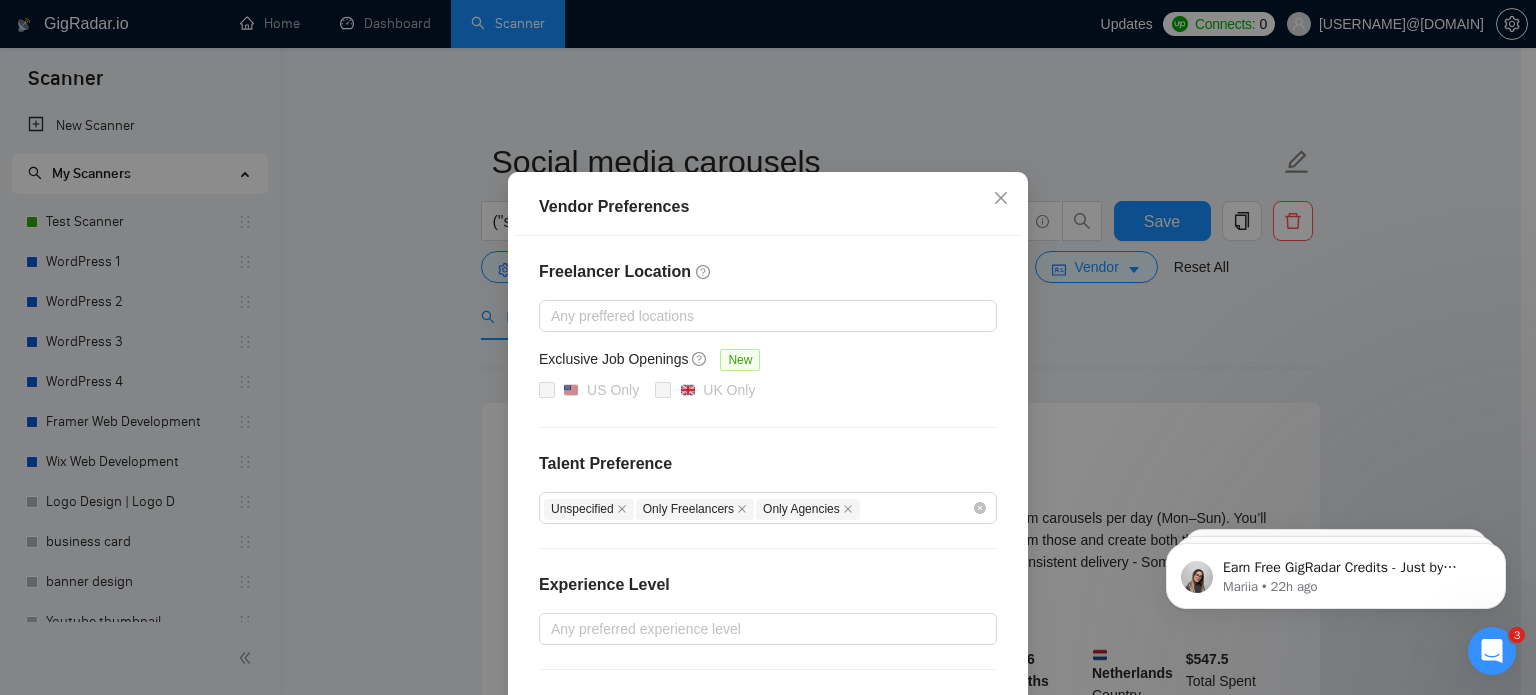 click on "Freelancer Location     Any preffered locations Exclusive Job Openings New US Only UK Only Talent Preference Unspecified Only Freelancers Only Agencies   Experience Level   Any preferred experience level Freelancer's Spoken Languages New   Any preffered languages" at bounding box center [768, 513] 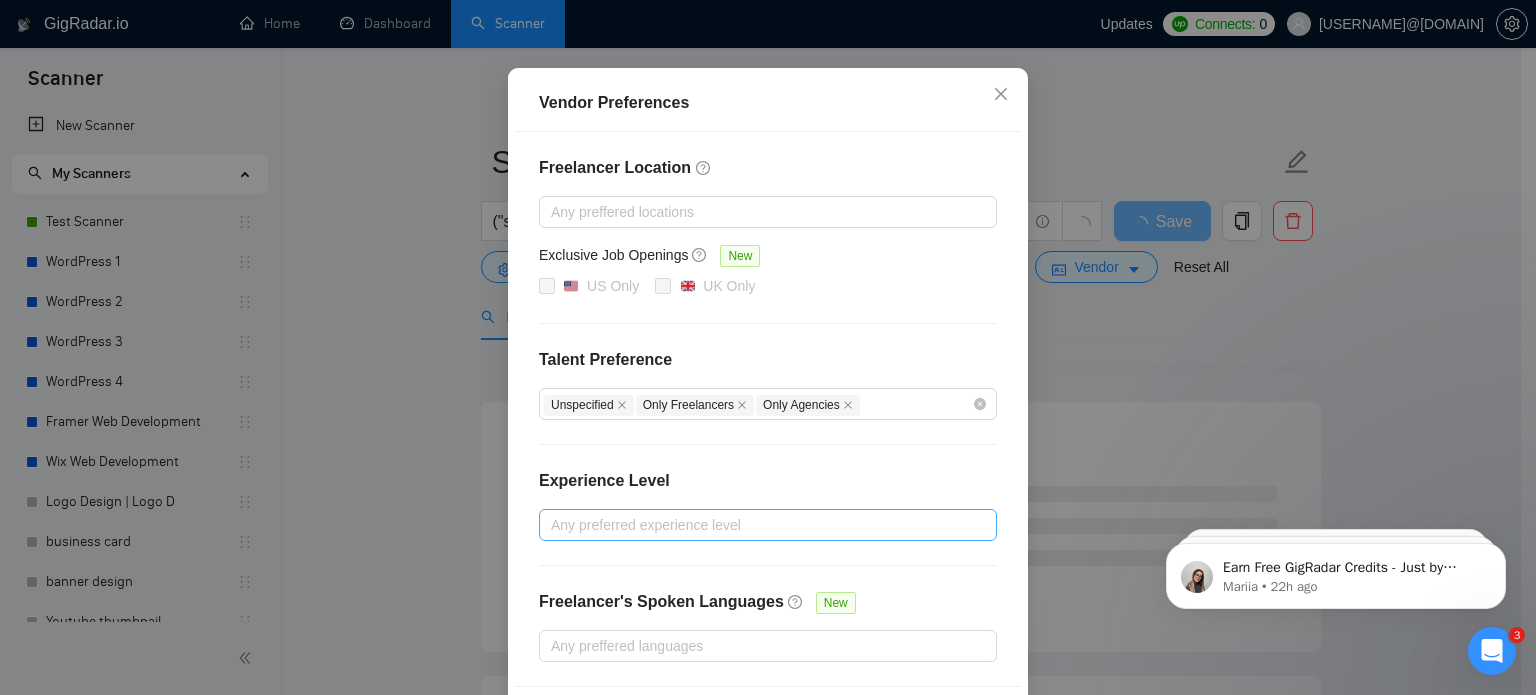 click at bounding box center (758, 525) 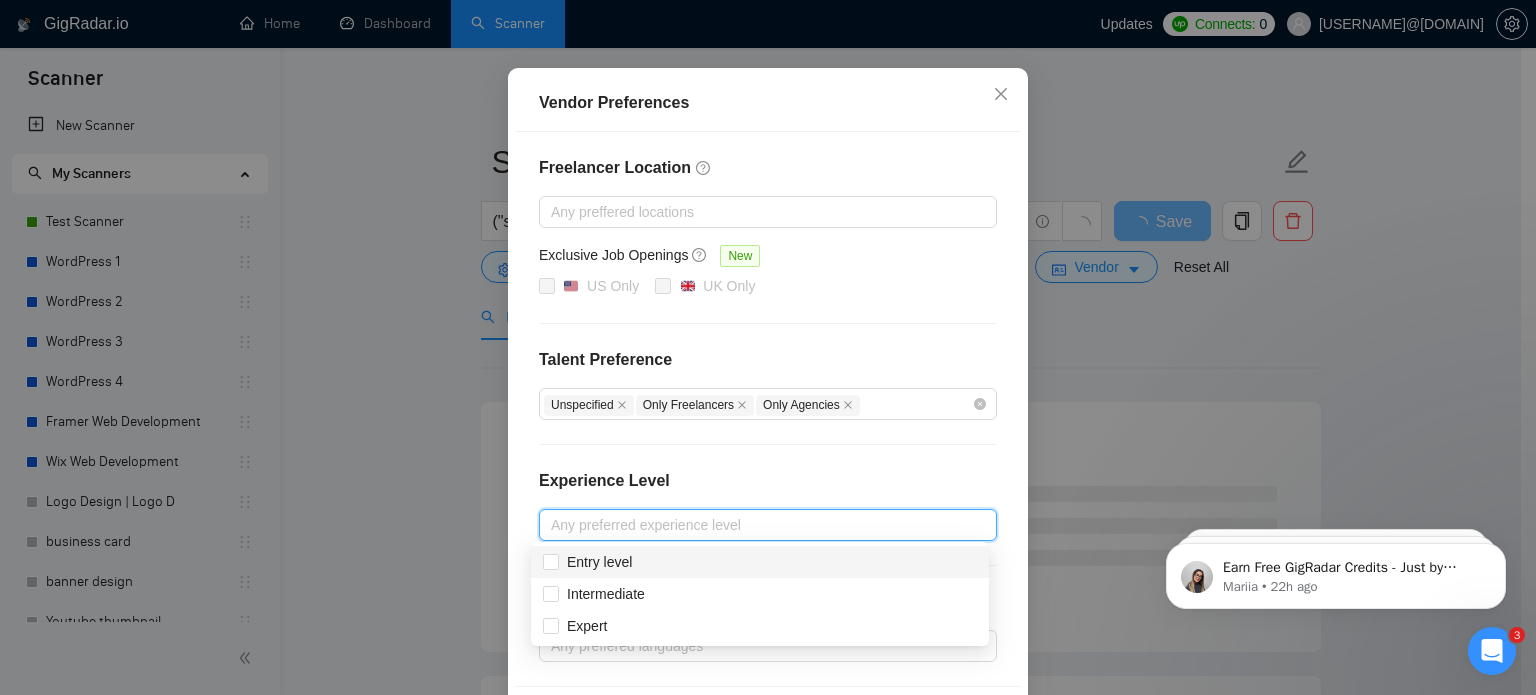 click on "Entry level" at bounding box center [760, 562] 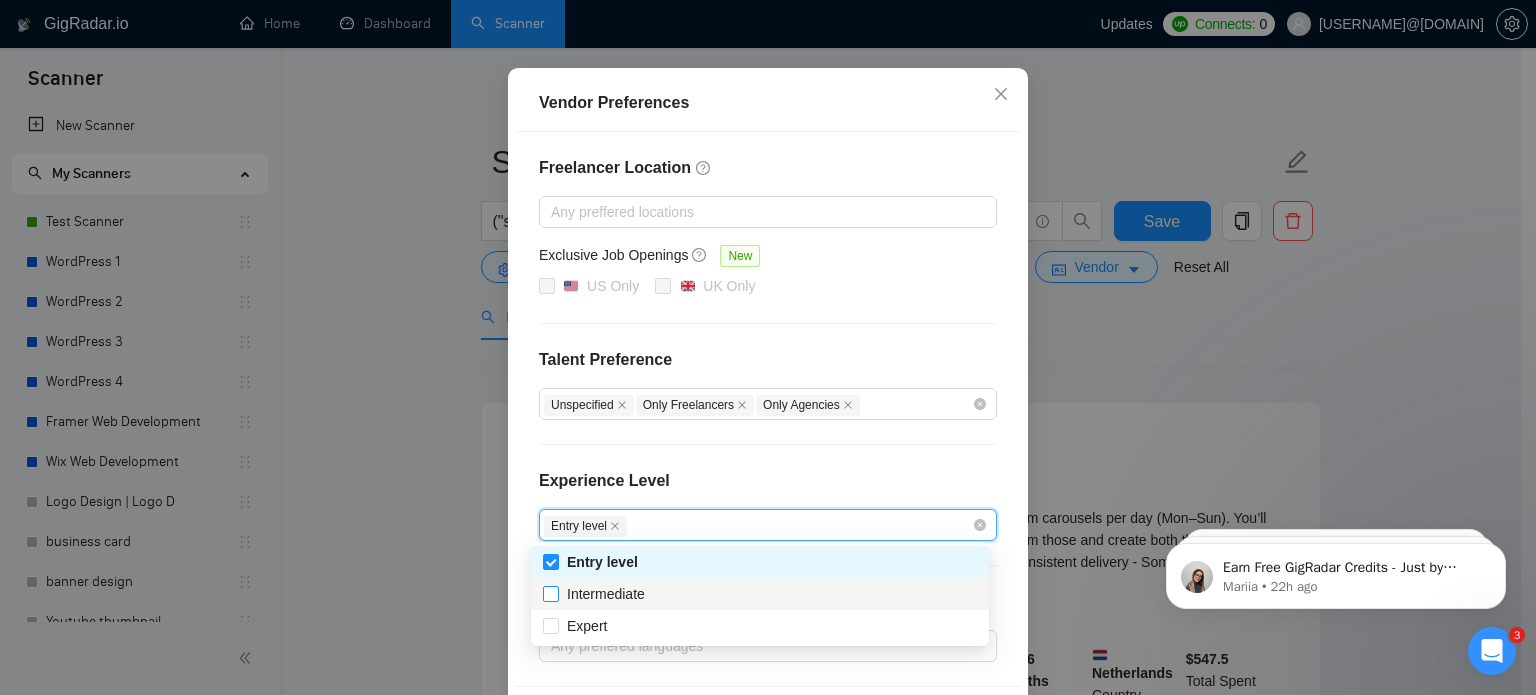 click on "Intermediate" at bounding box center [606, 594] 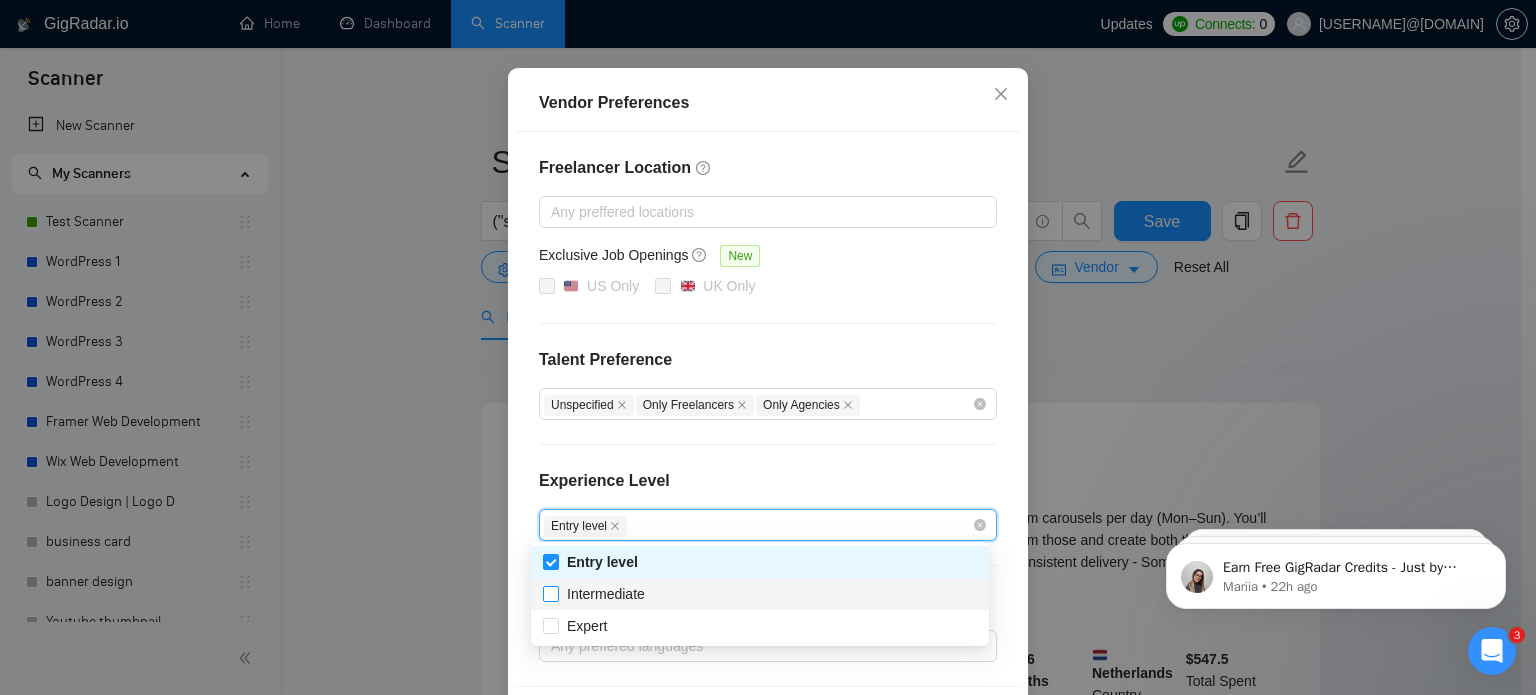 click on "Intermediate" at bounding box center (550, 593) 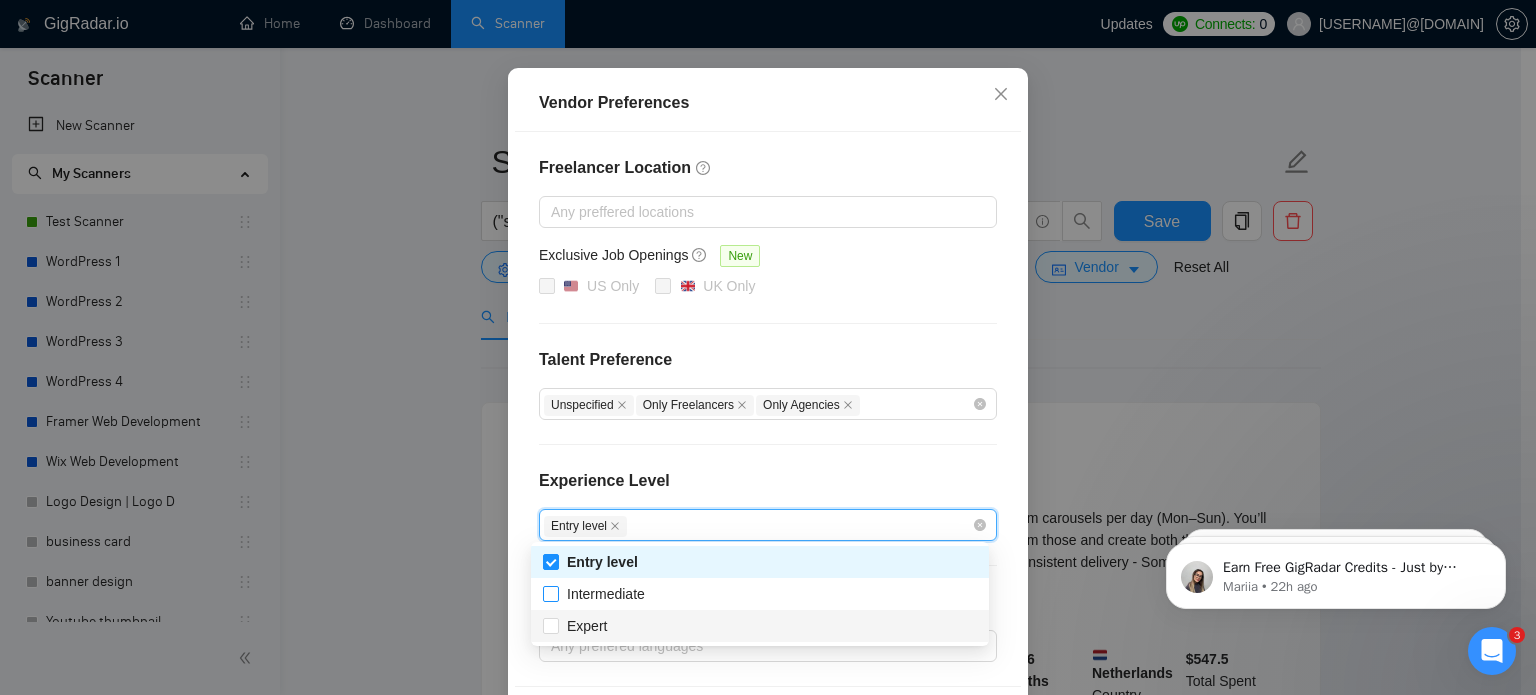 click on "Expert" at bounding box center (760, 626) 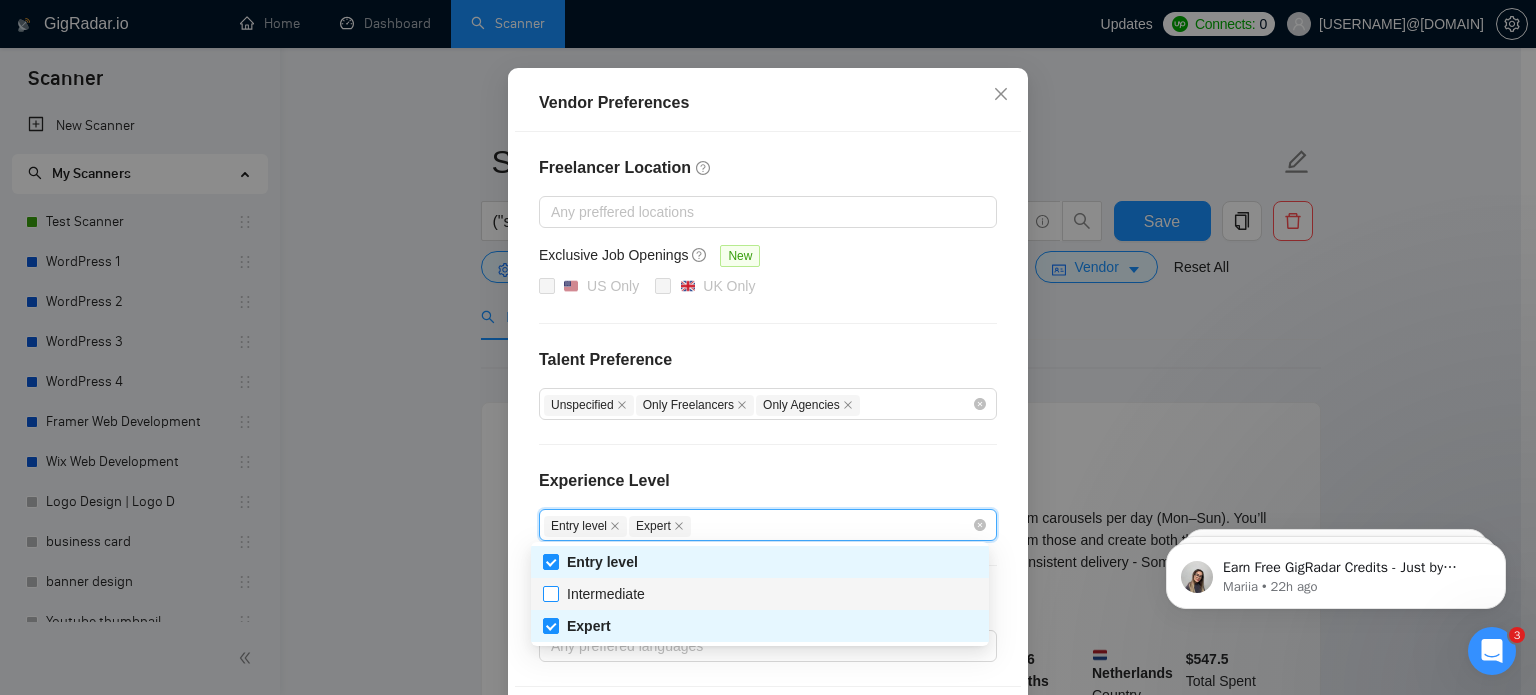 click on "Intermediate" at bounding box center (606, 594) 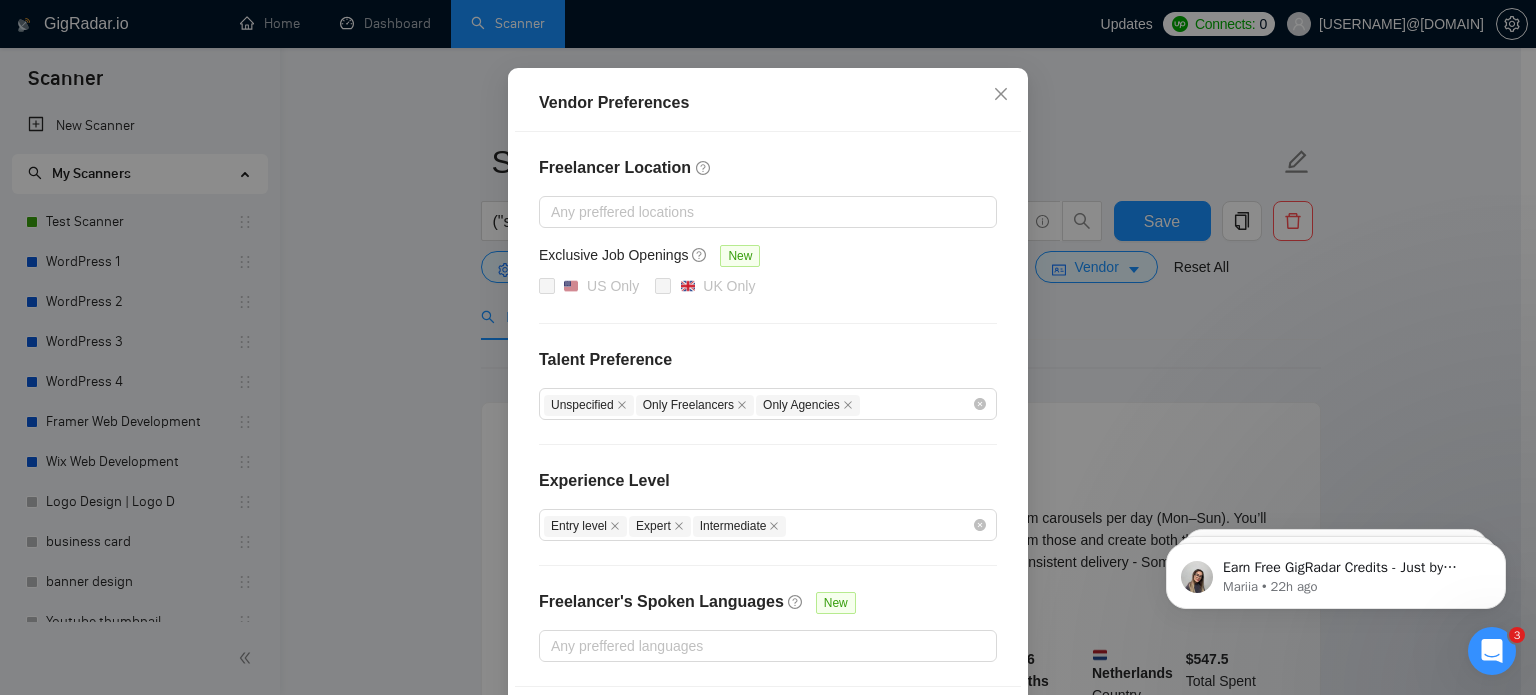 click on "Experience Level" at bounding box center (768, 489) 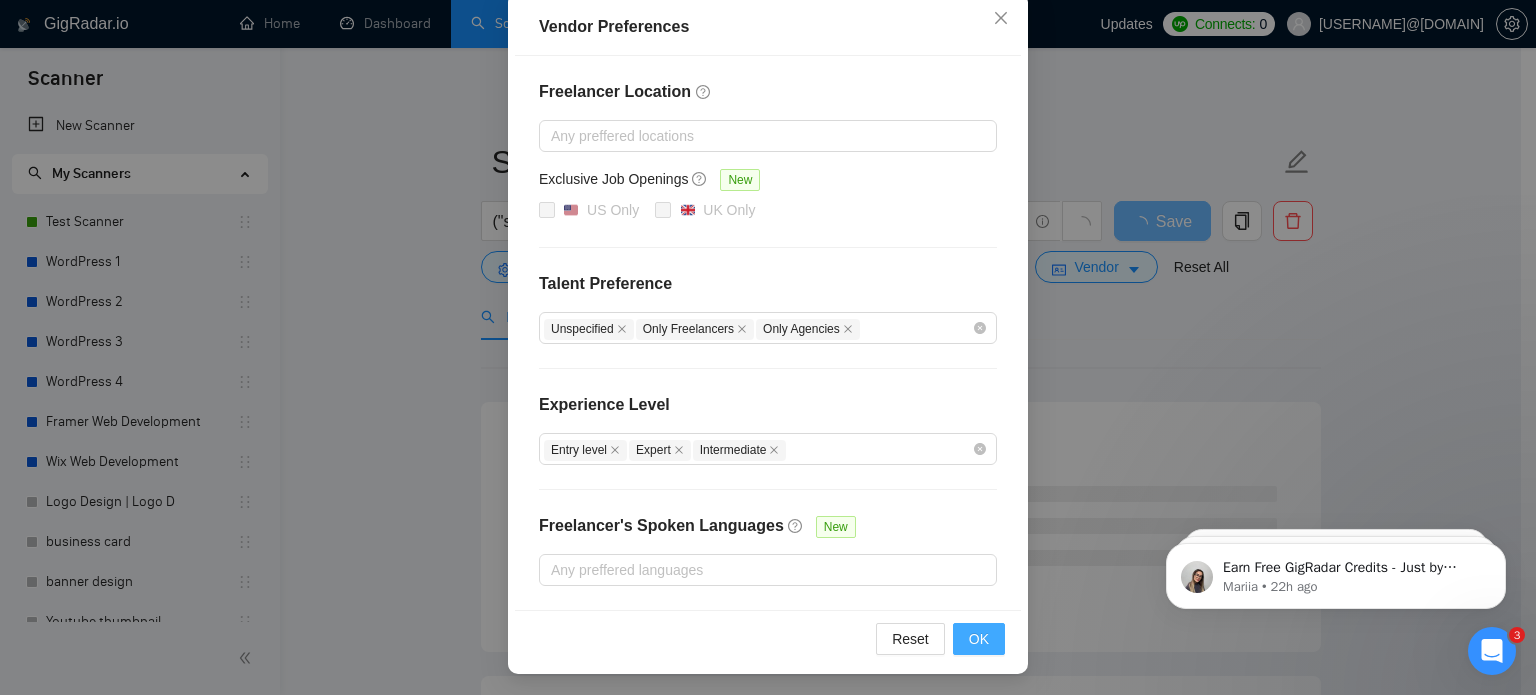 click on "OK" at bounding box center [979, 639] 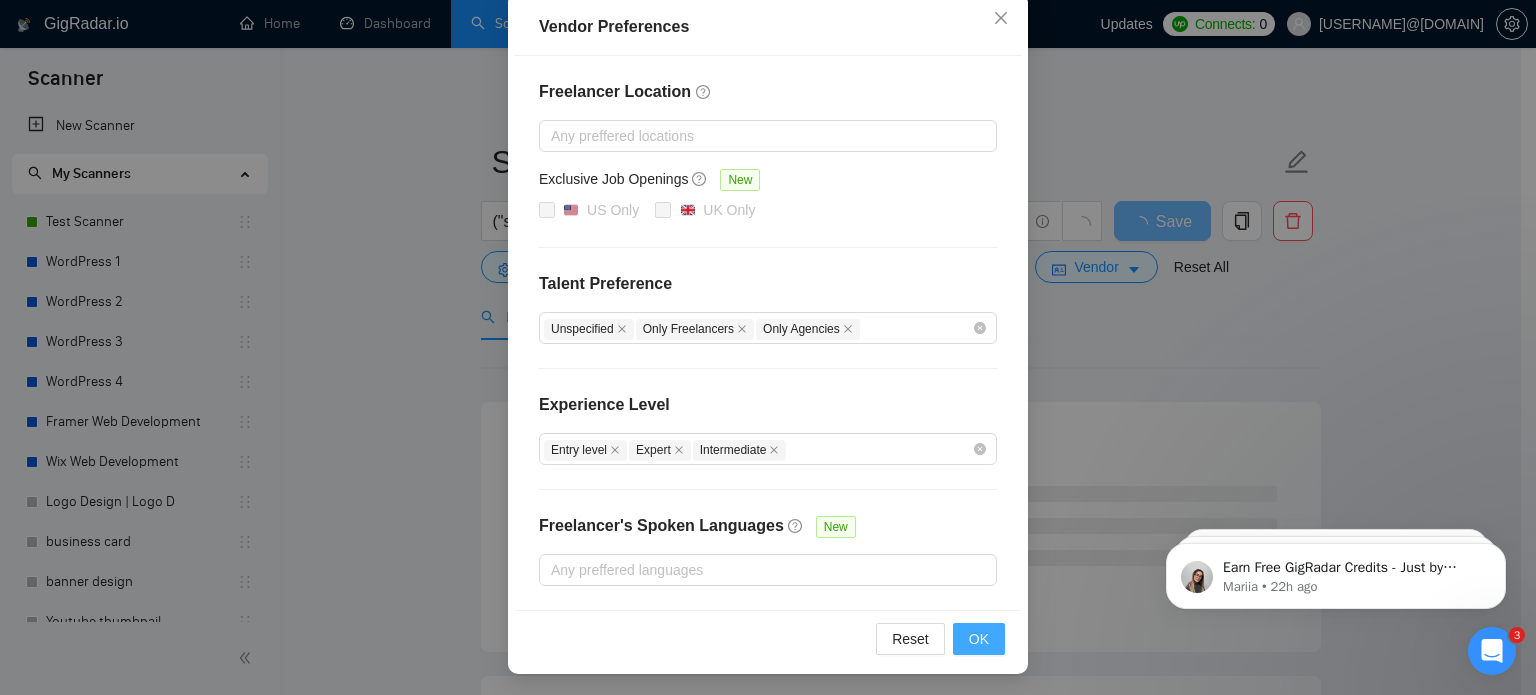 click on "OK" at bounding box center [979, 639] 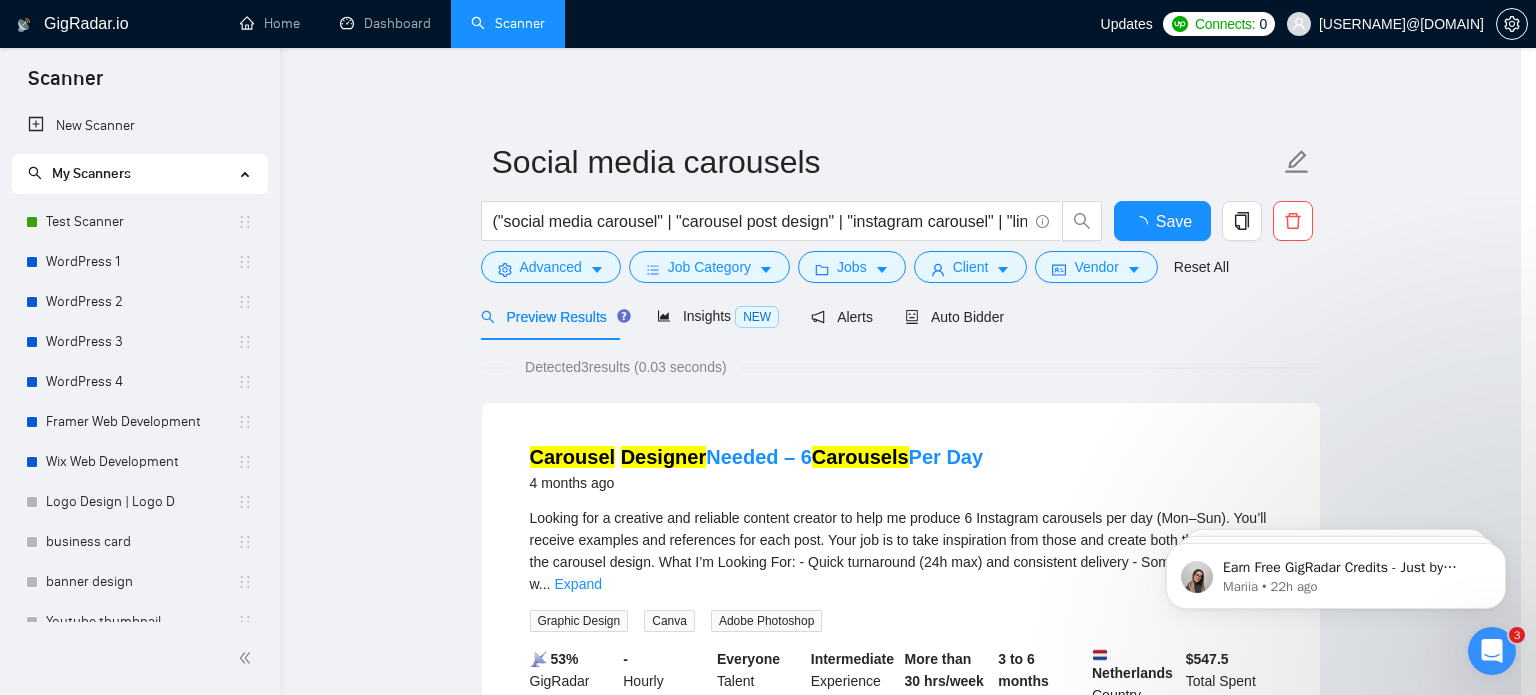 scroll, scrollTop: 128, scrollLeft: 0, axis: vertical 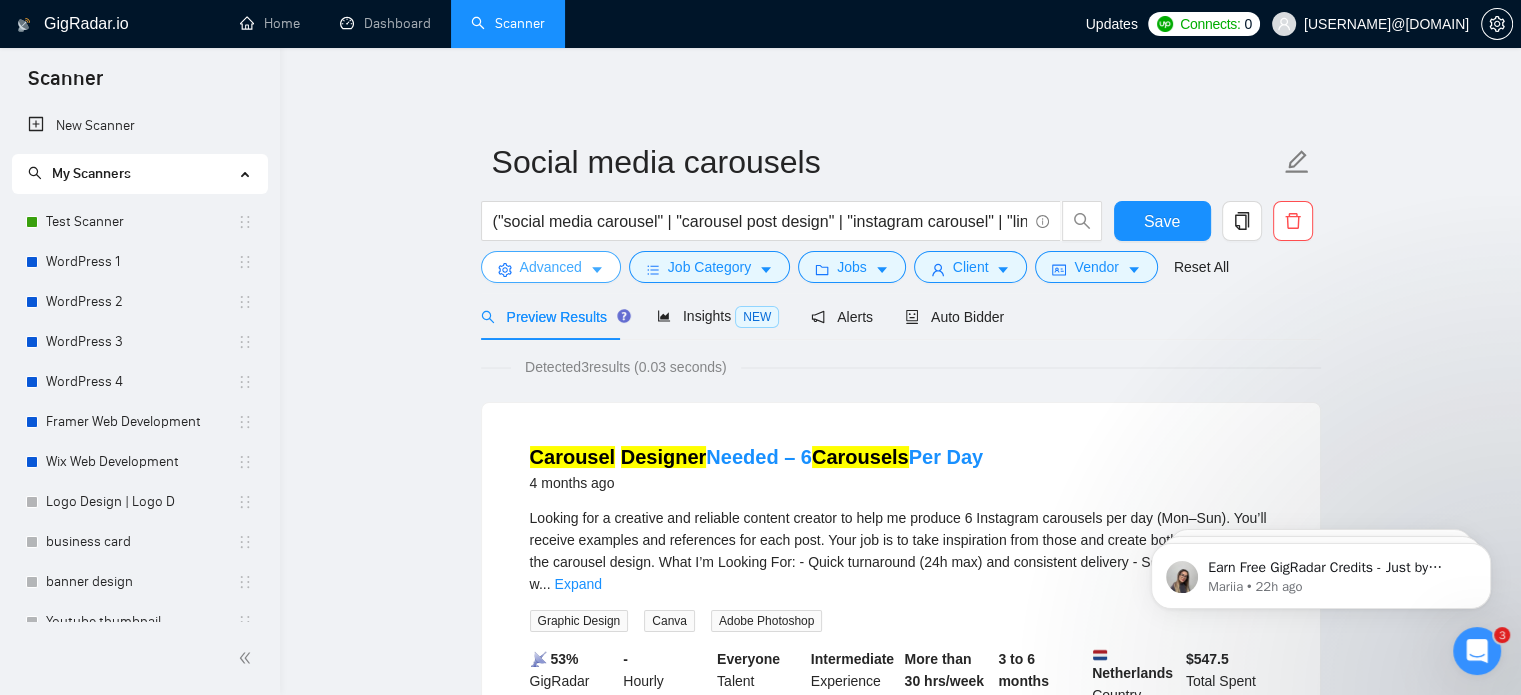 click on "Advanced" at bounding box center [551, 267] 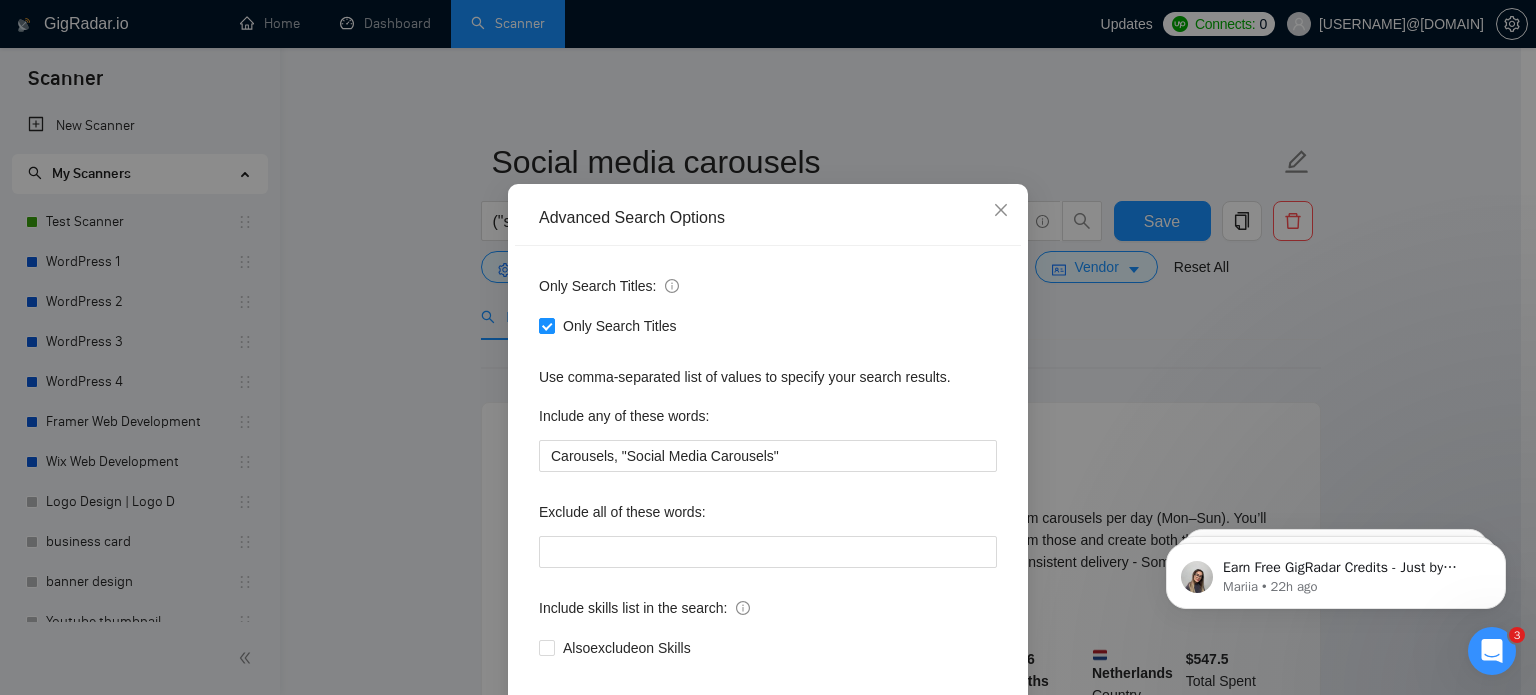 click on "Only Search Titles" at bounding box center [768, 326] 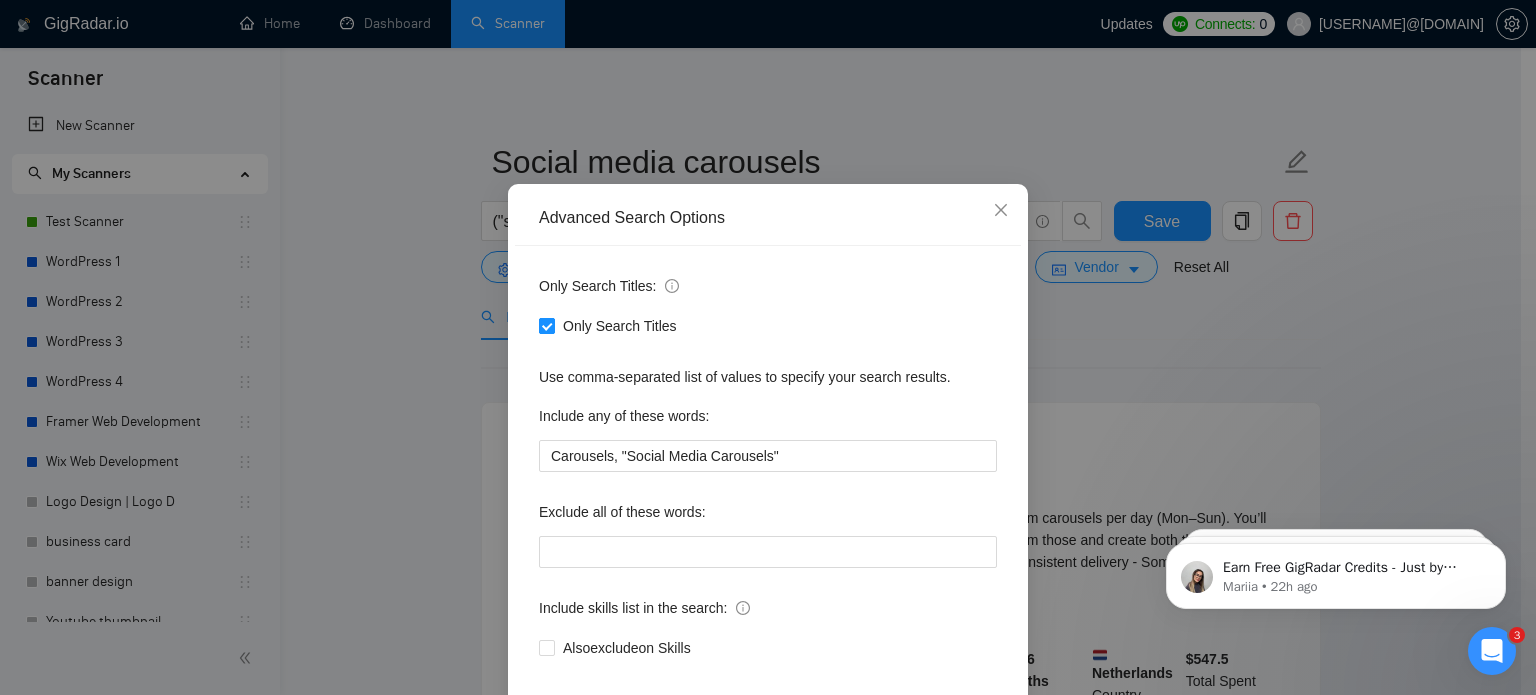 click at bounding box center [547, 326] 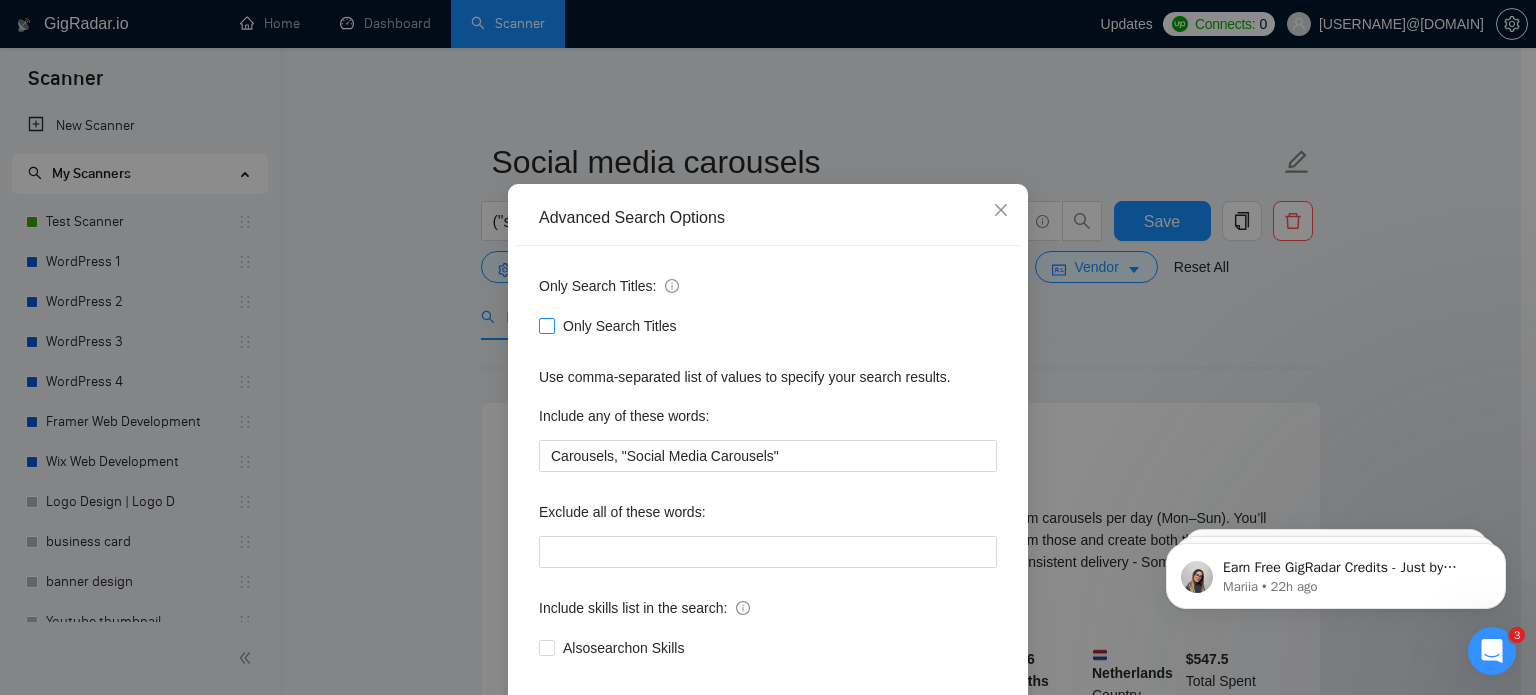 scroll, scrollTop: 136, scrollLeft: 0, axis: vertical 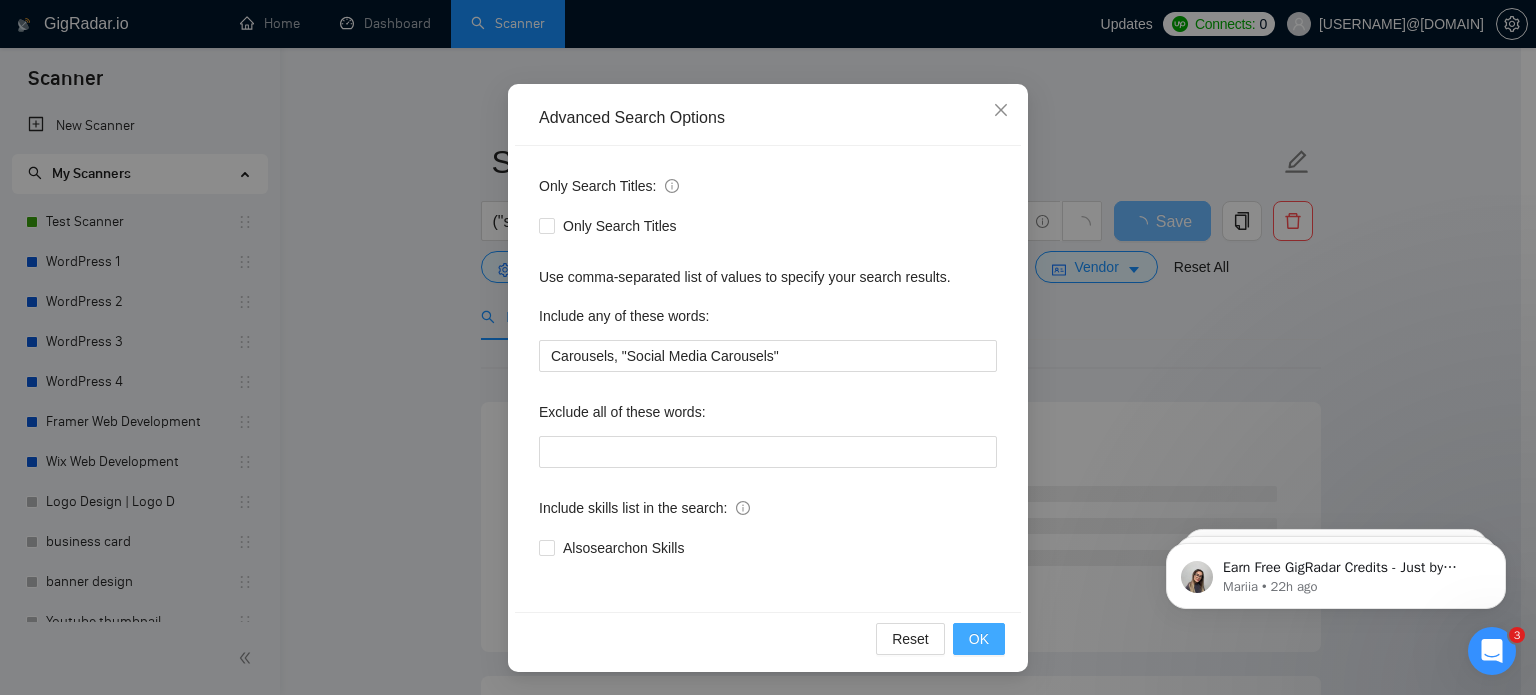 click on "OK" at bounding box center [979, 639] 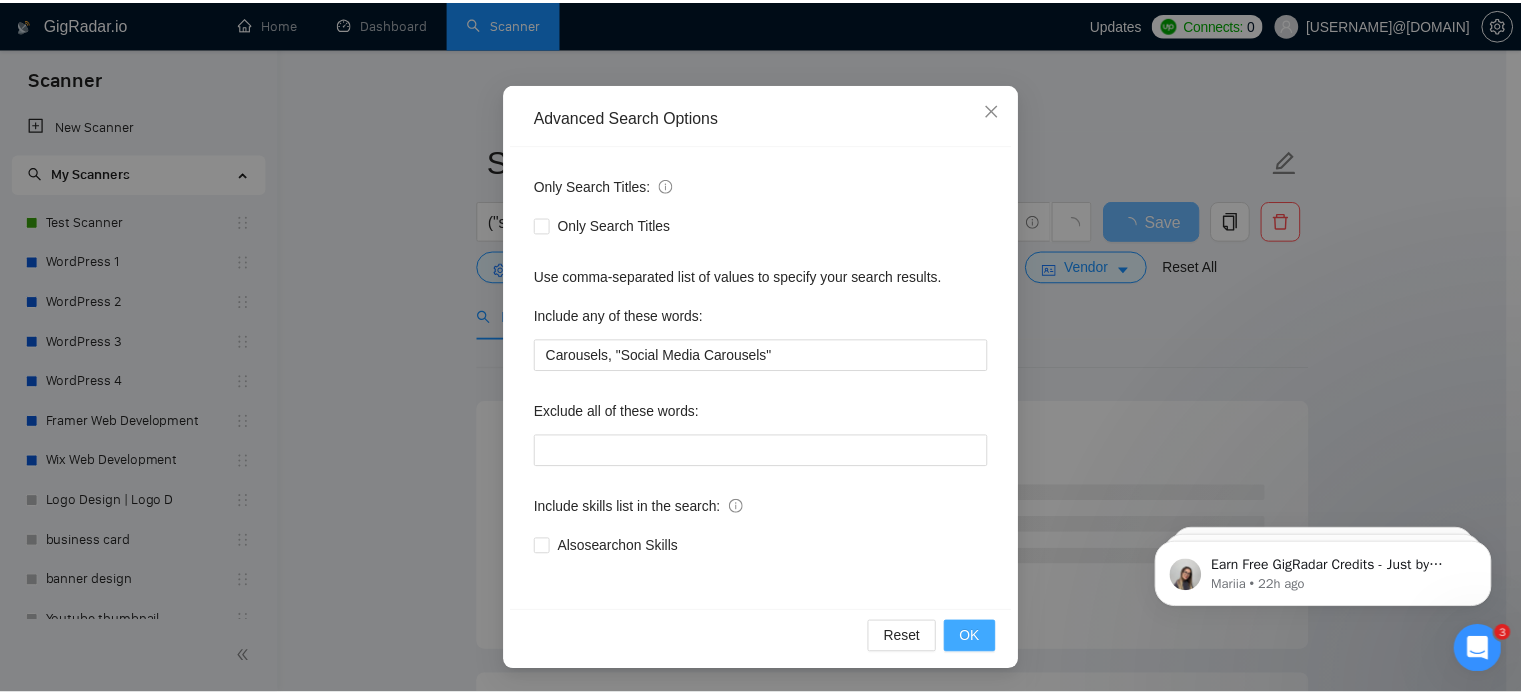 scroll, scrollTop: 36, scrollLeft: 0, axis: vertical 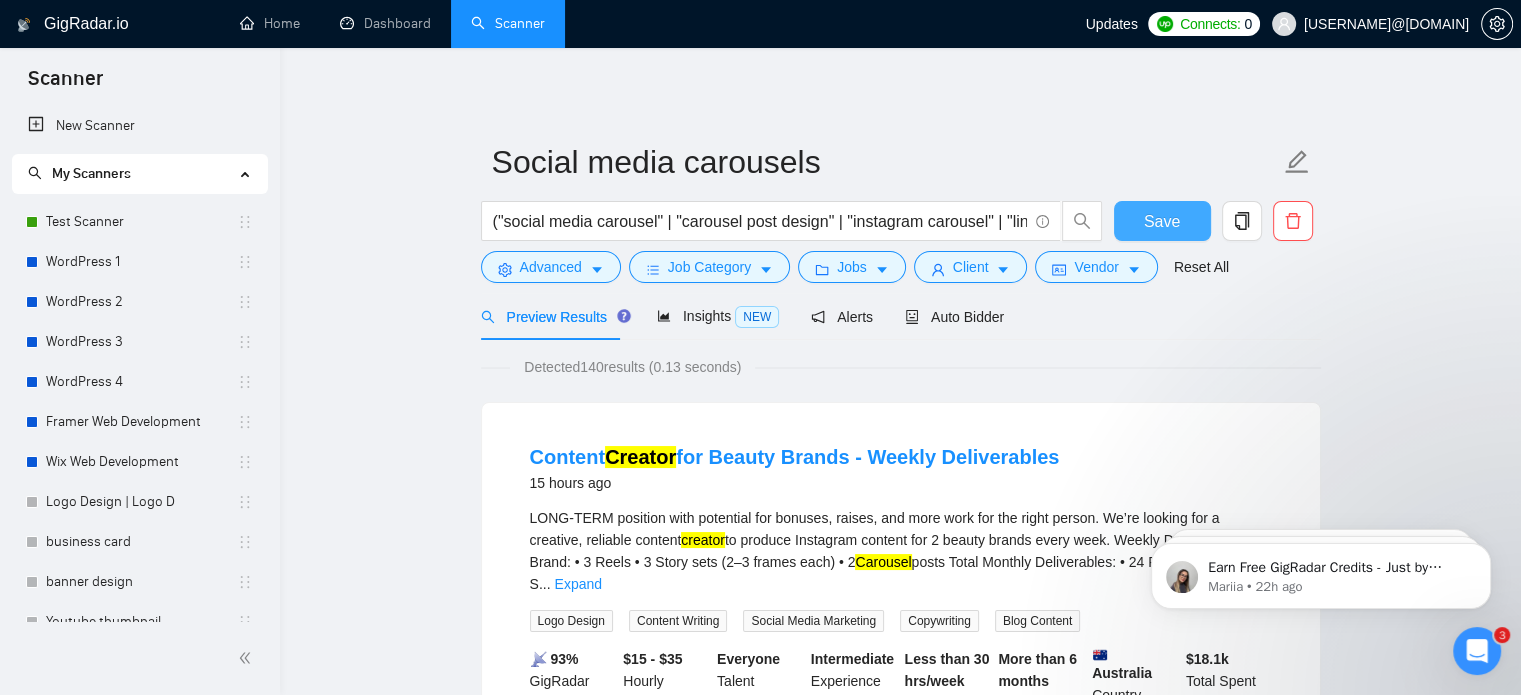 click on "Save" at bounding box center (1162, 221) 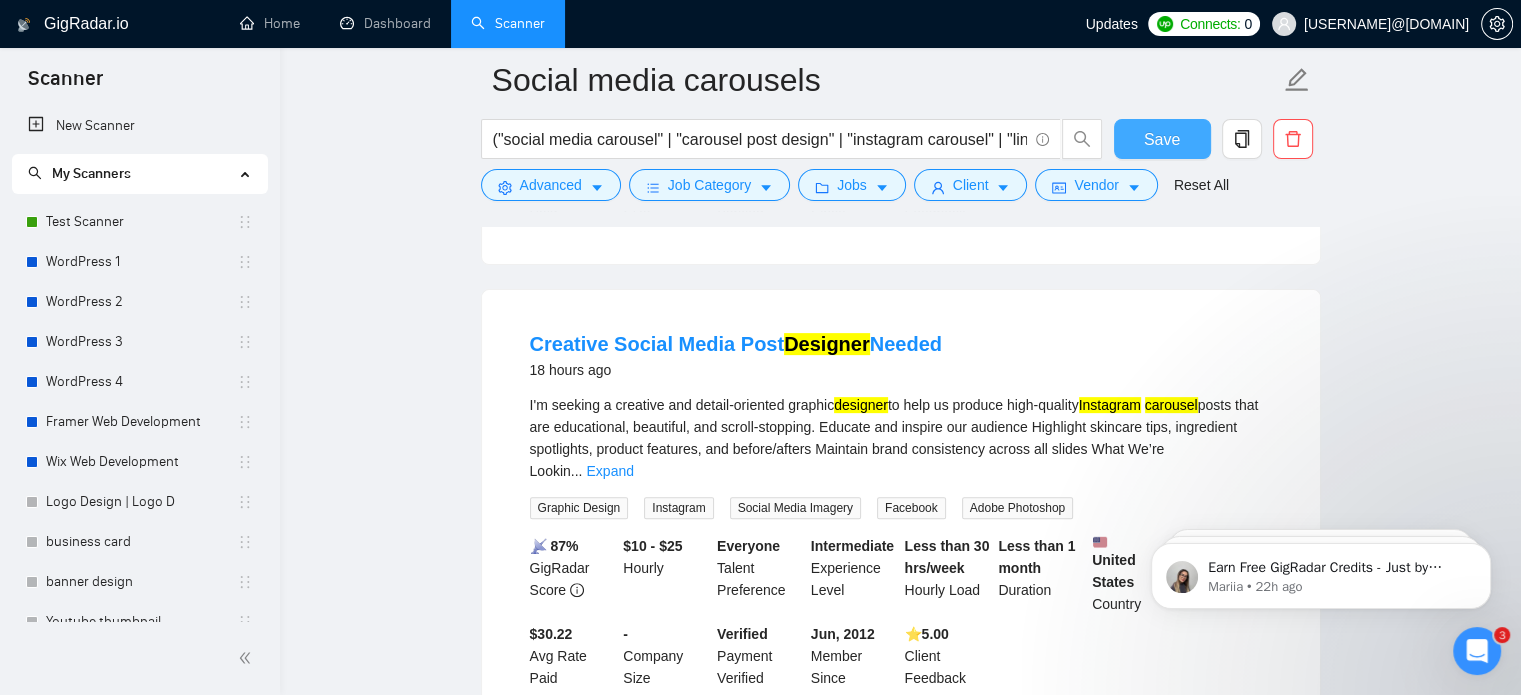 scroll, scrollTop: 802, scrollLeft: 0, axis: vertical 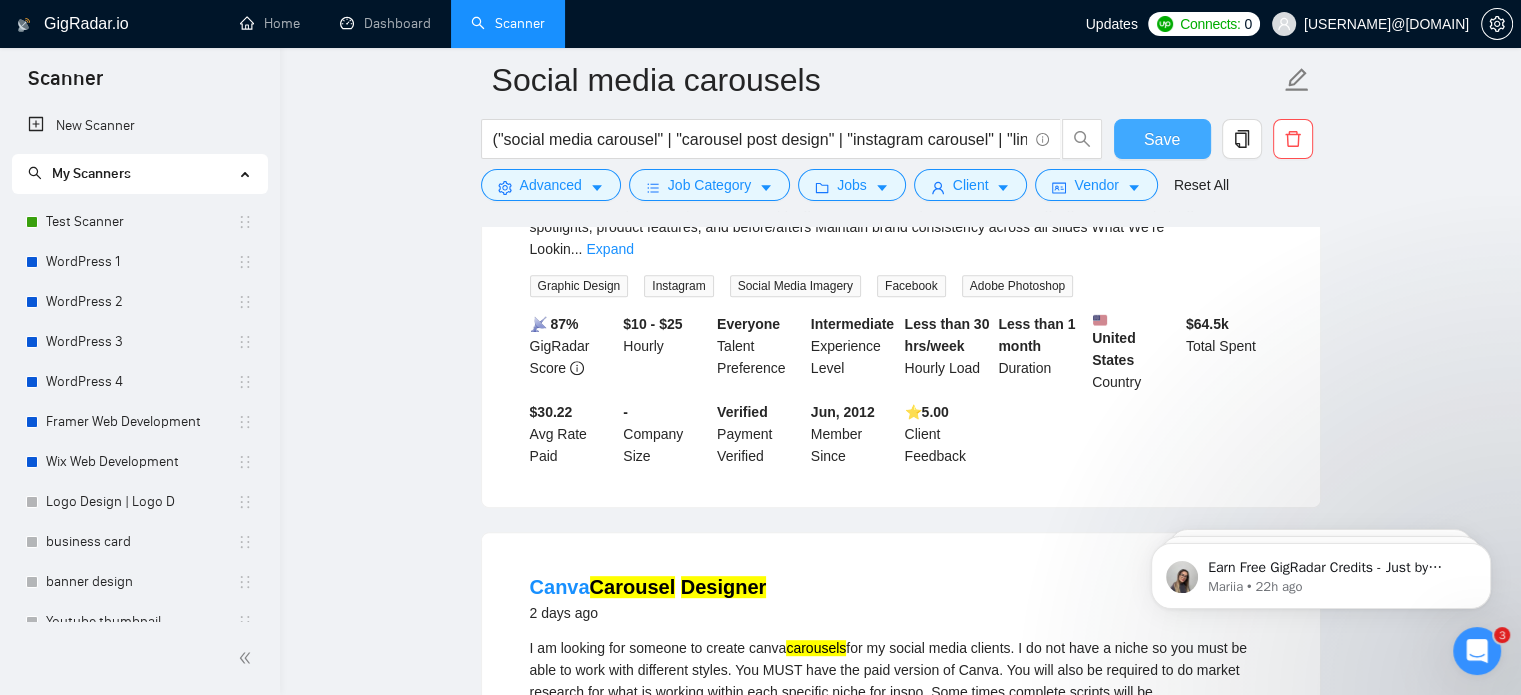 click on "Save" at bounding box center (1162, 139) 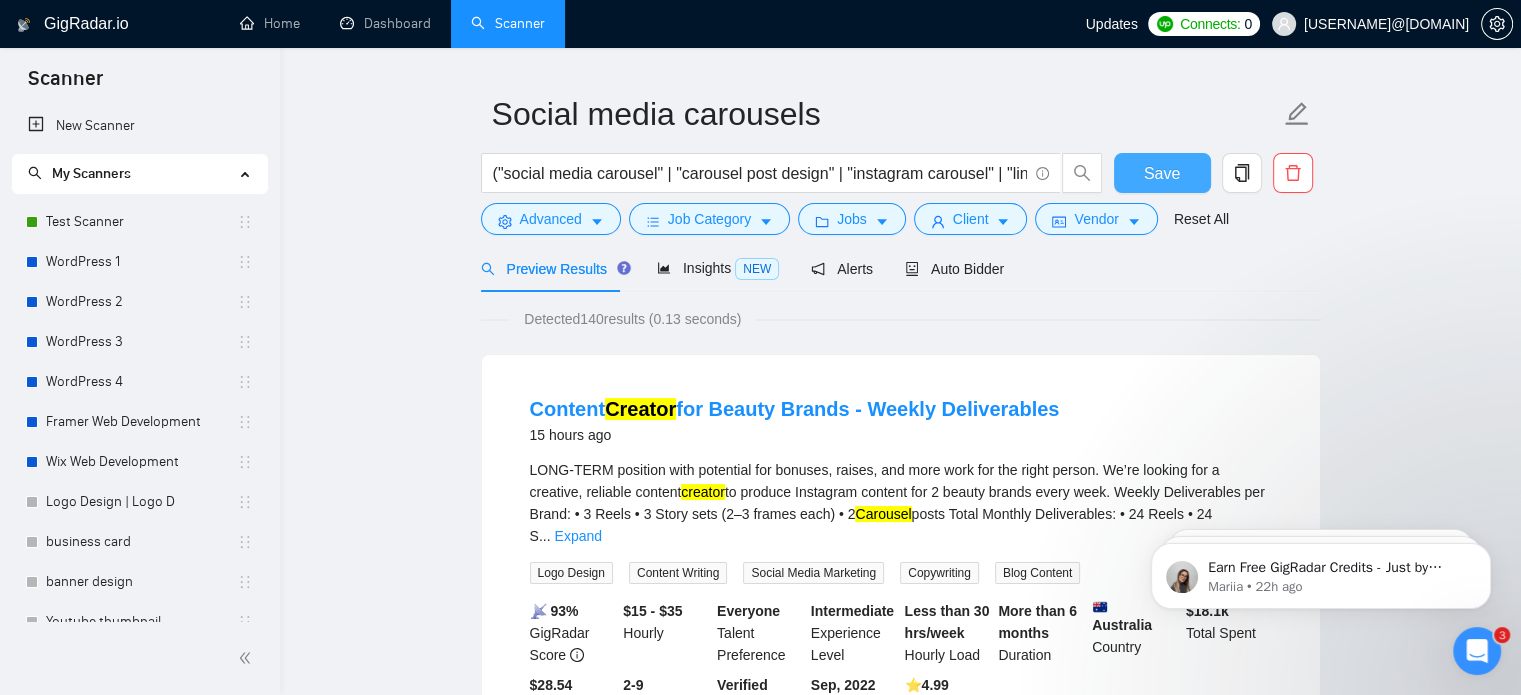scroll, scrollTop: 0, scrollLeft: 0, axis: both 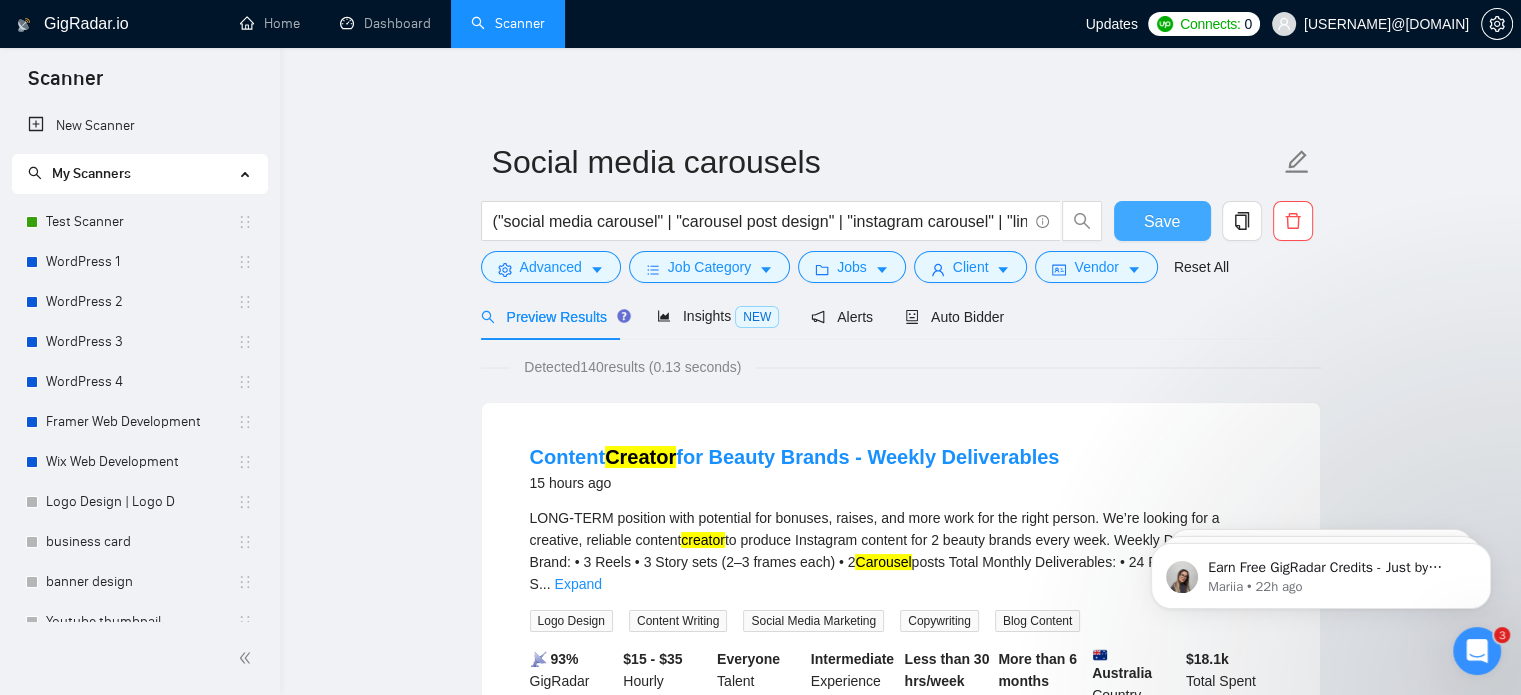 click on "Save" at bounding box center [1162, 221] 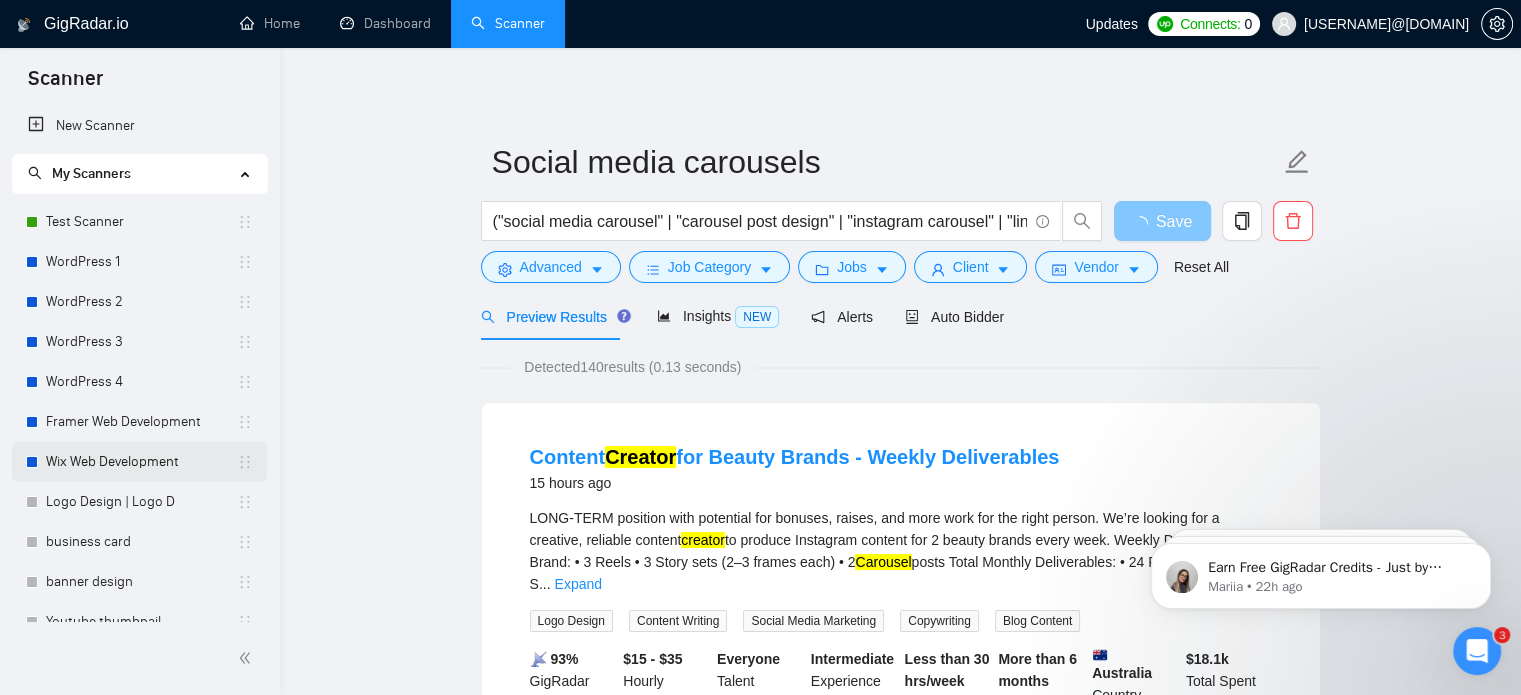 scroll, scrollTop: 180, scrollLeft: 0, axis: vertical 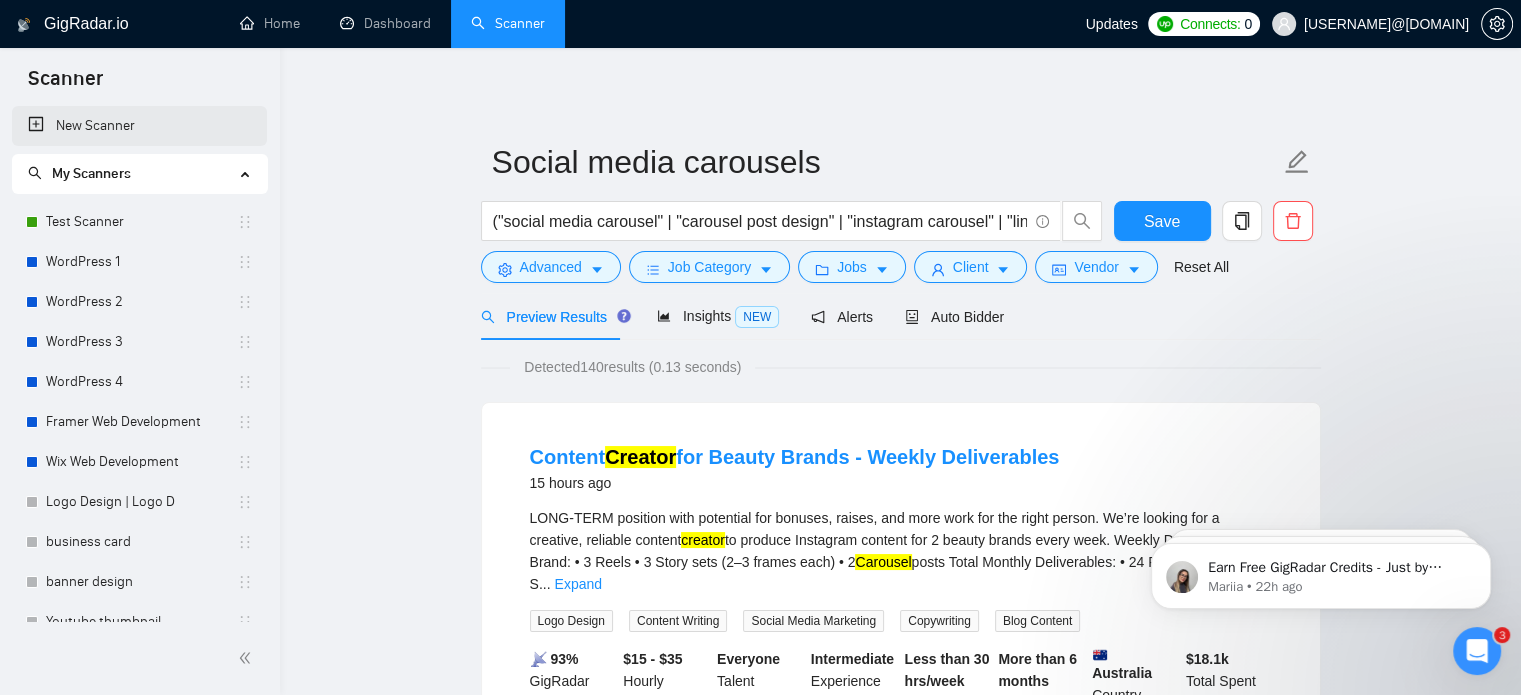 click on "New Scanner" at bounding box center [139, 126] 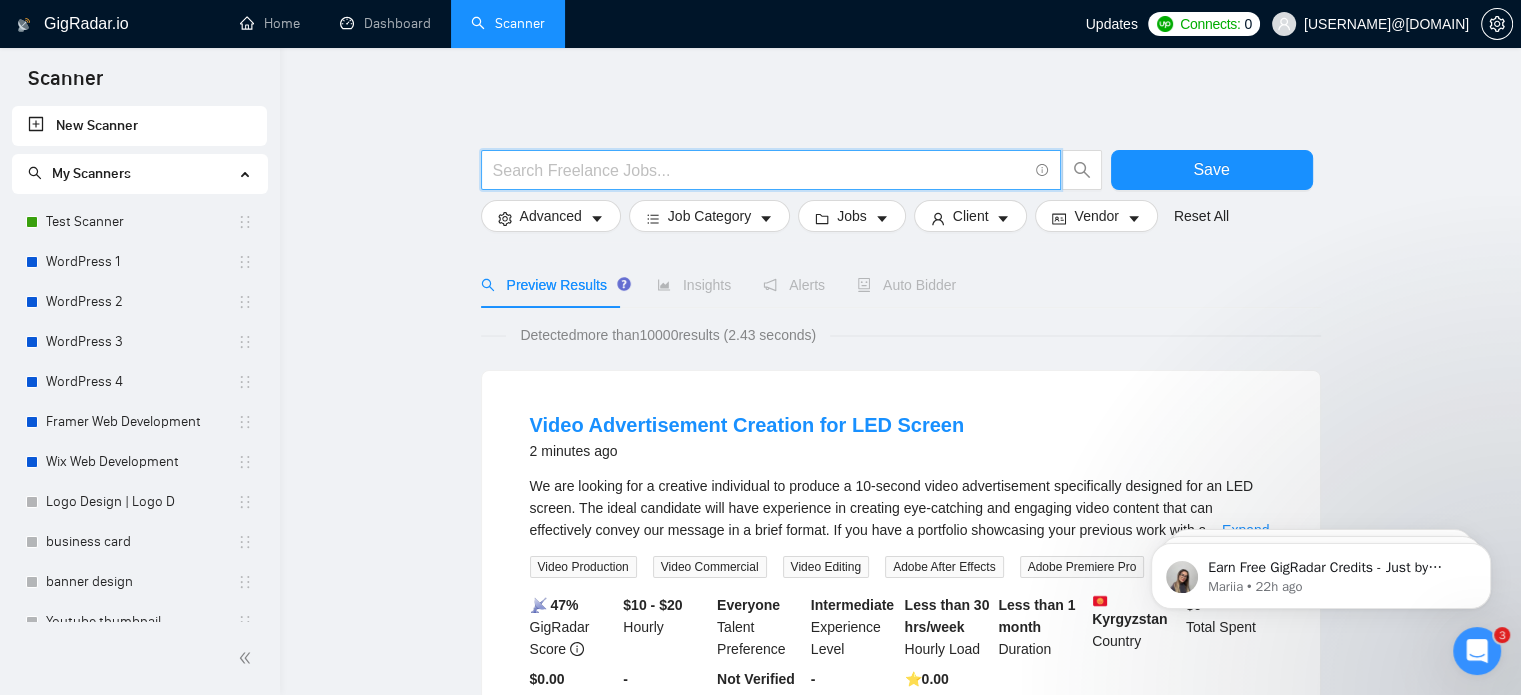 click at bounding box center [760, 170] 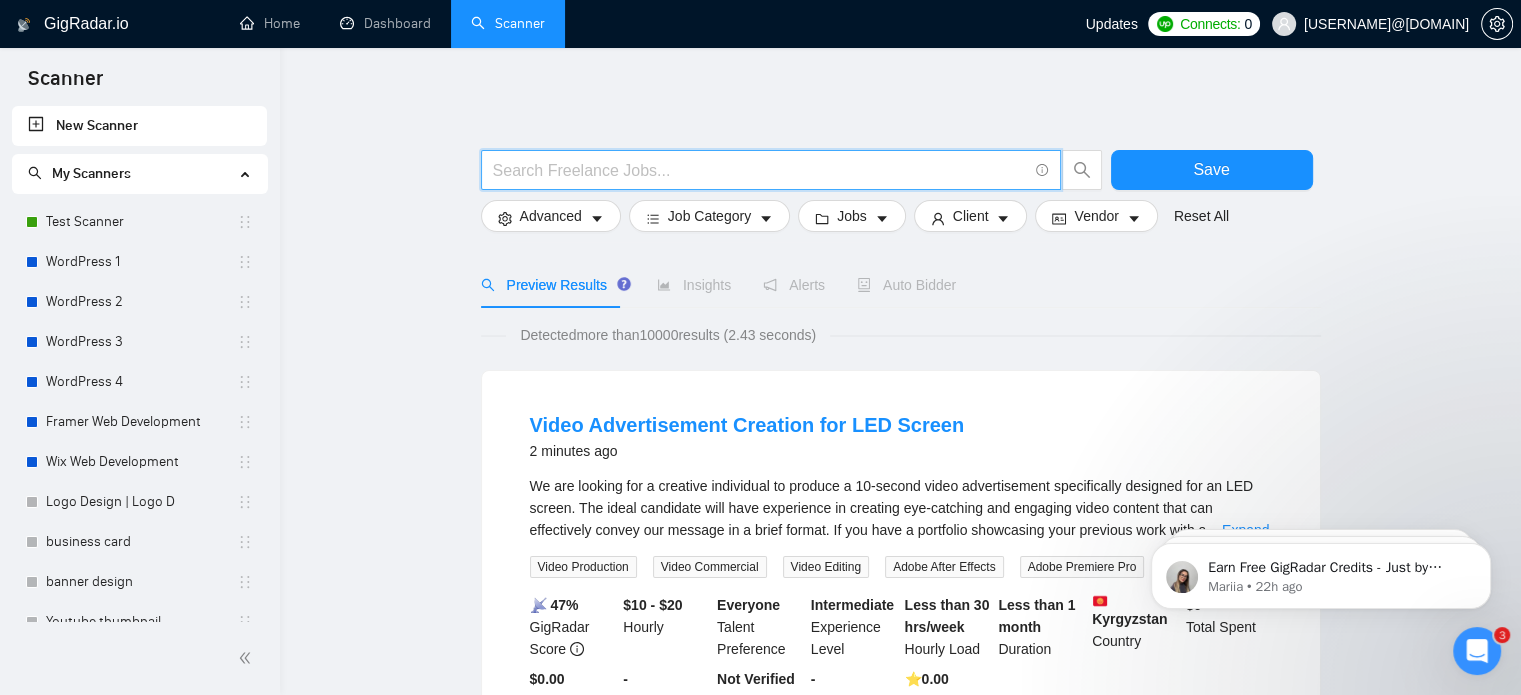 click at bounding box center [760, 170] 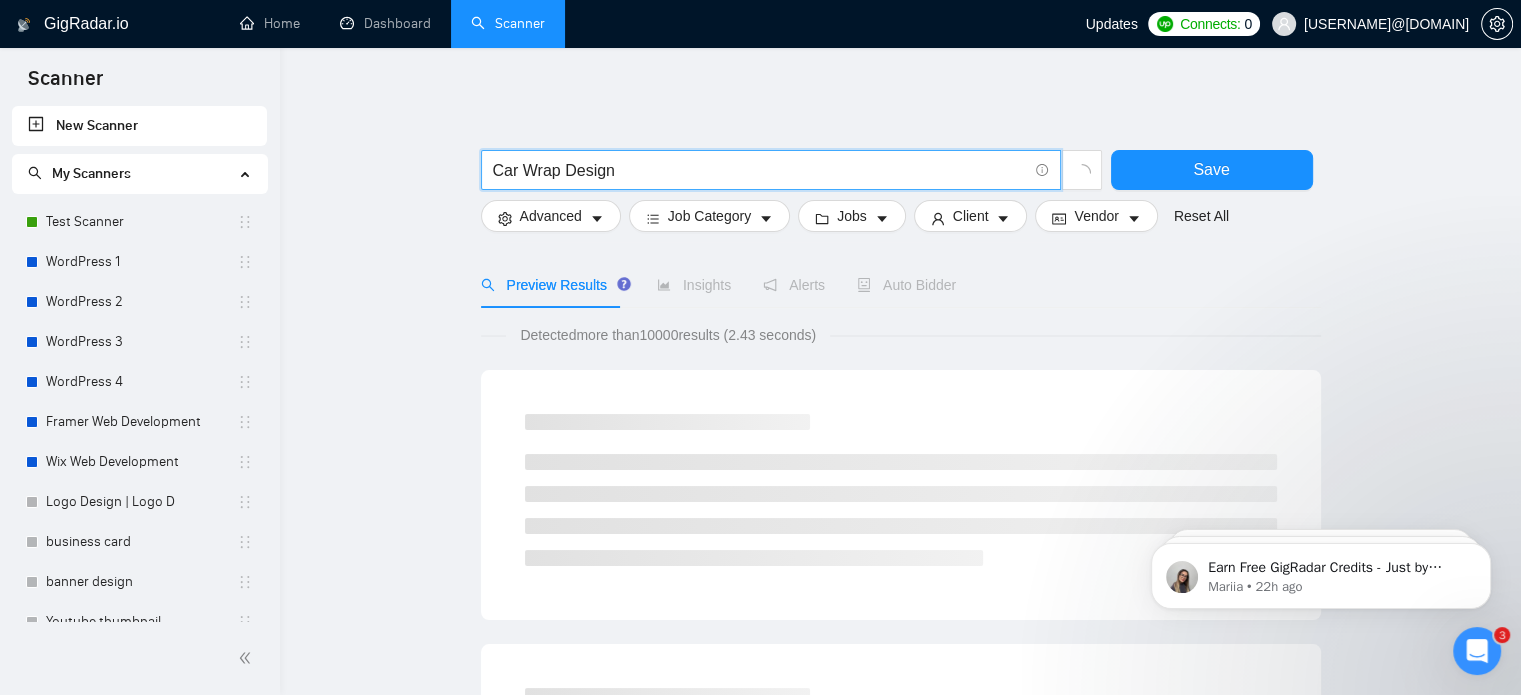 click on "Car Wrap Design" at bounding box center (760, 170) 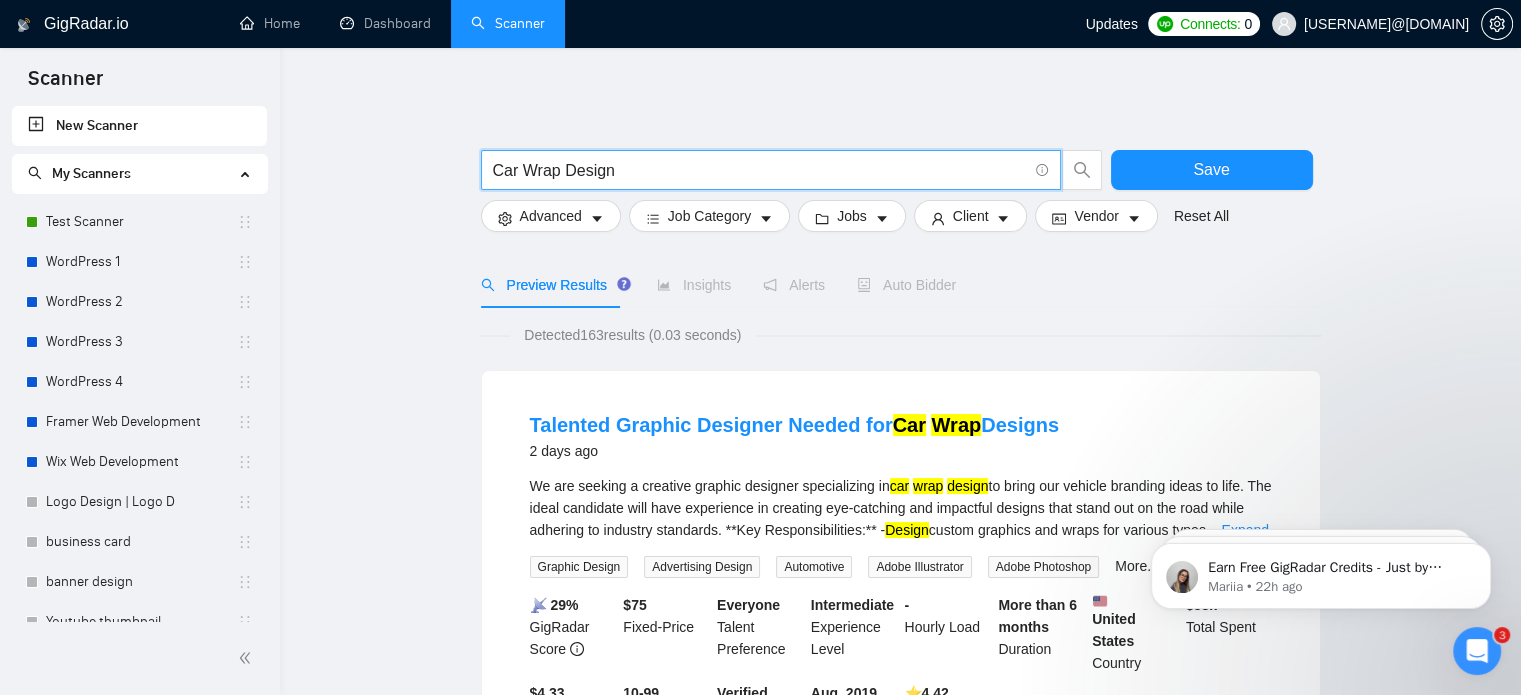 click on "Car Wrap Design" at bounding box center [760, 170] 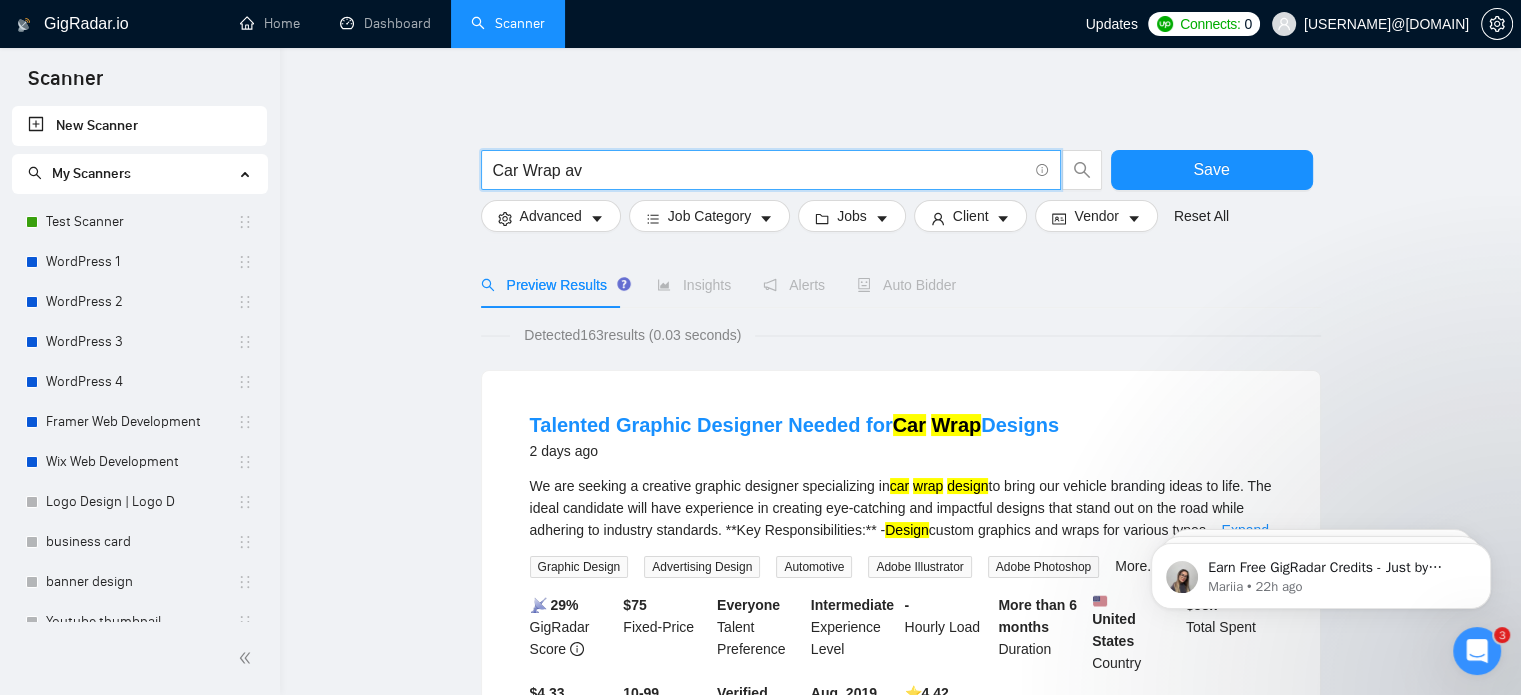 paste on "(vehicle wrap design|car wrap design|van wrap design|taxi wrap design|auto rickshaw wrap|vehicle graphics|vehicle branding|fleet wrap design|automotive wrap|vehicle livery design|custom car wrap|commercial vehicle wrap|vehicle (wrap|graphics|branding) designer|vehicle decal design|wrap layout)" 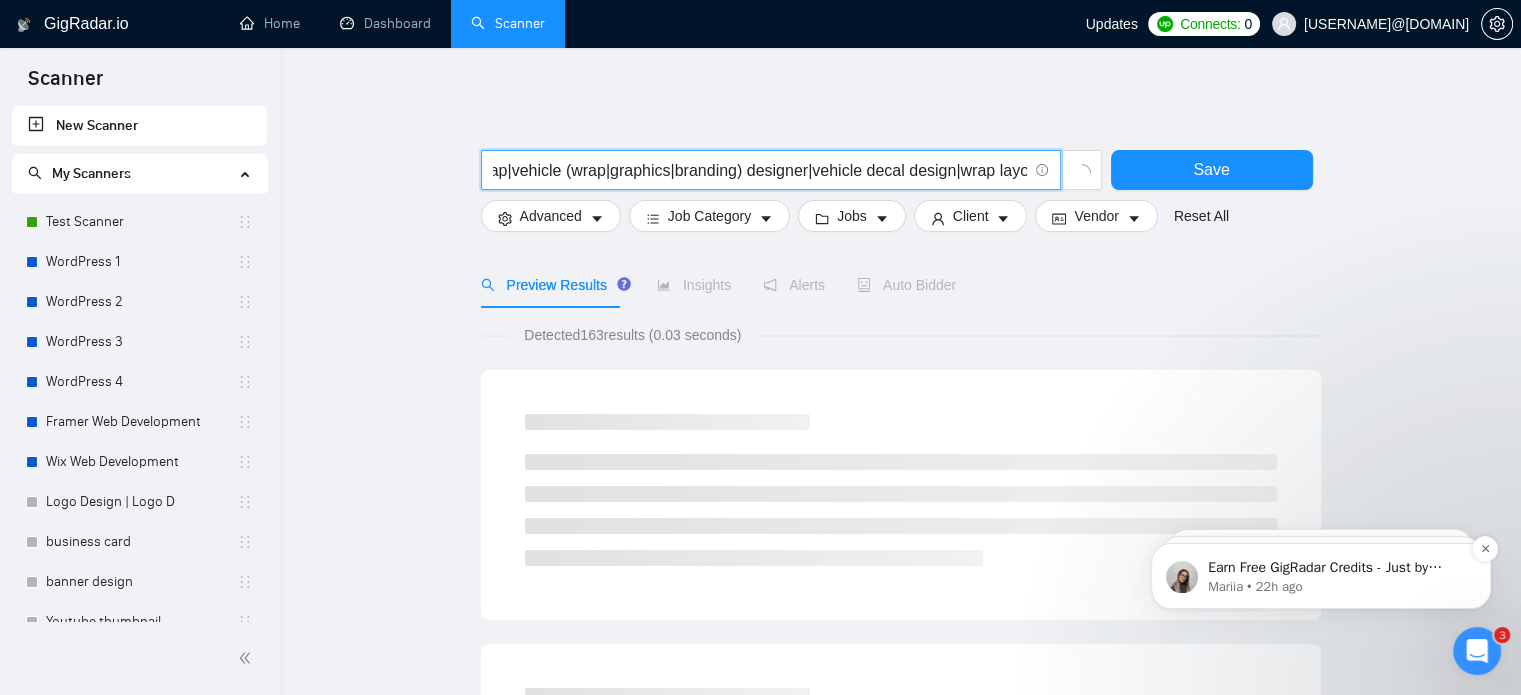 scroll, scrollTop: 0, scrollLeft: 0, axis: both 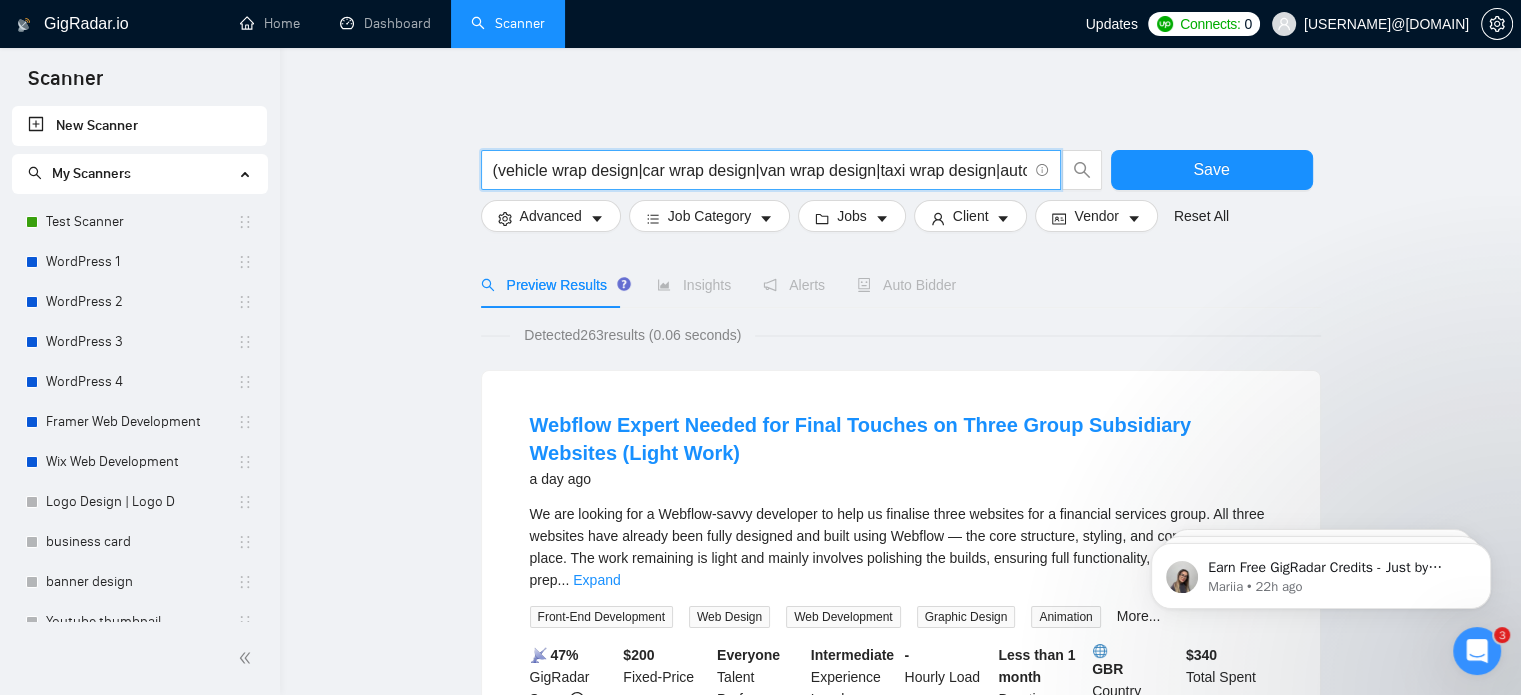 click on "(vehicle wrap design|car wrap design|van wrap design|taxi wrap design|auto rickshaw wrap|vehicle graphics|vehicle branding|fleet wrap design|automotive wrap|vehicle livery design|custom car wrap|commercial vehicle wrap|vehicle (wrap|graphics|branding) designer|vehicle decal design|wrap layout)" at bounding box center (760, 170) 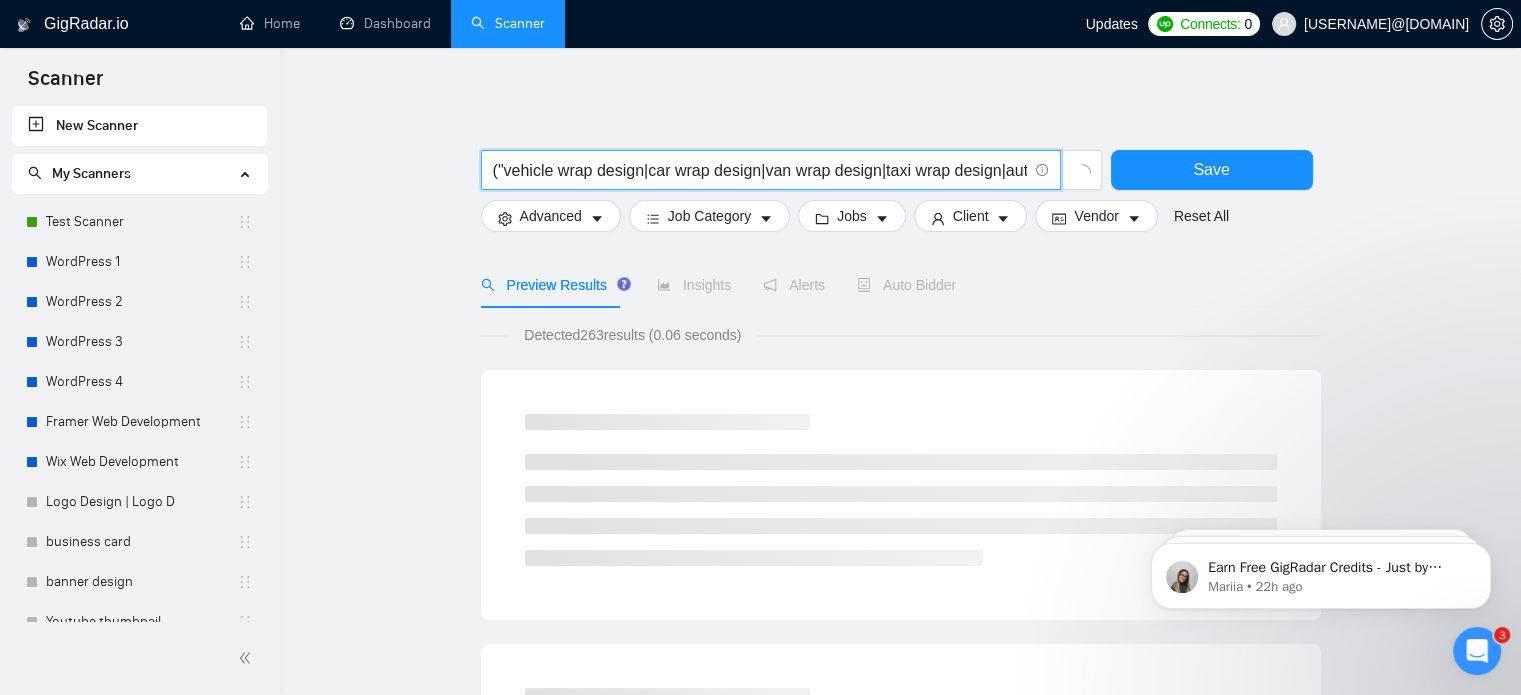 click on "("vehicle wrap design|car wrap design|van wrap design|taxi wrap design|auto rickshaw wrap|vehicle graphics|vehicle branding|fleet wrap design|automotive wrap|vehicle livery design|custom car wrap|commercial vehicle wrap|vehicle (wrap|graphics|branding) designer|vehicle decal design|wrap layout)" at bounding box center [760, 170] 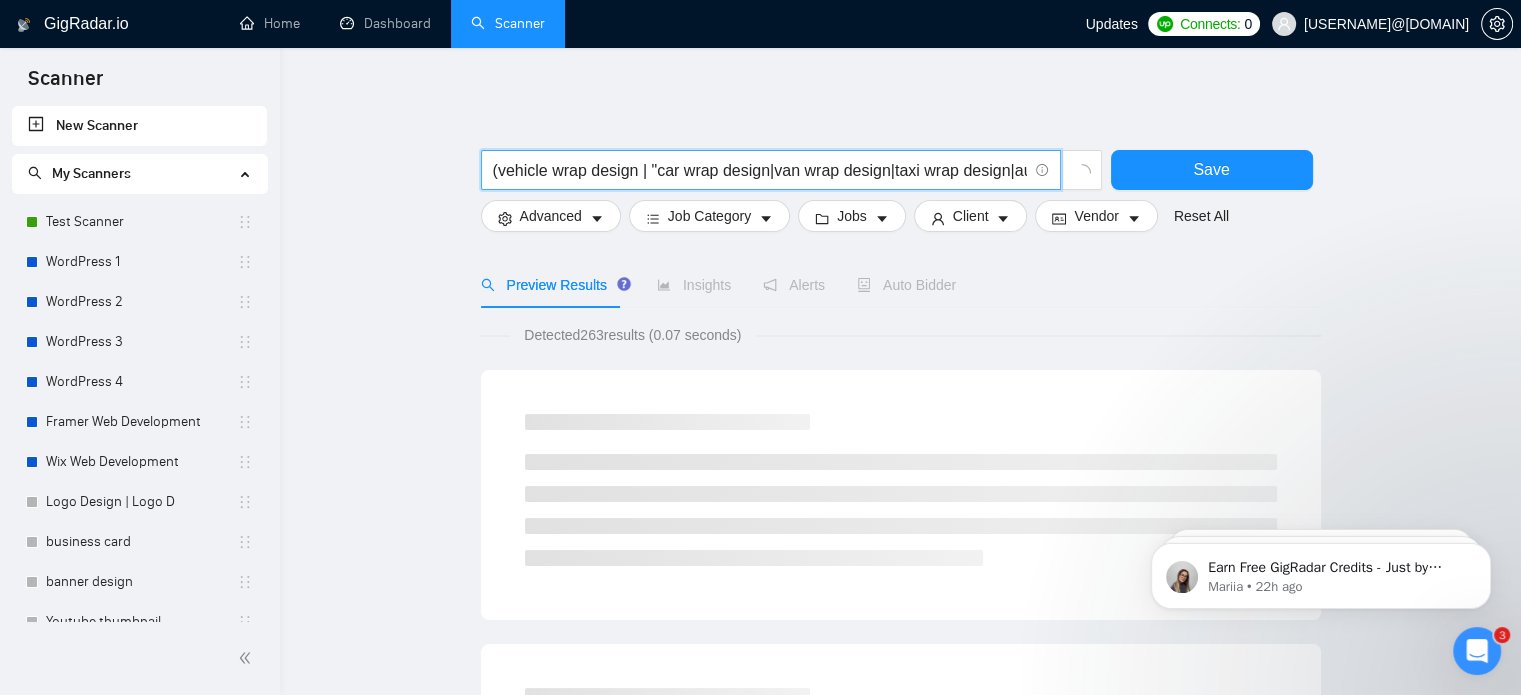 click on "(vehicle wrap design | "car wrap design|van wrap design|taxi wrap design|auto rickshaw wrap|vehicle graphics|vehicle branding|fleet wrap design|automotive wrap|vehicle livery design|custom car wrap|commercial vehicle wrap|vehicle (wrap|graphics|branding) designer|vehicle decal design|wrap layout)" at bounding box center [760, 170] 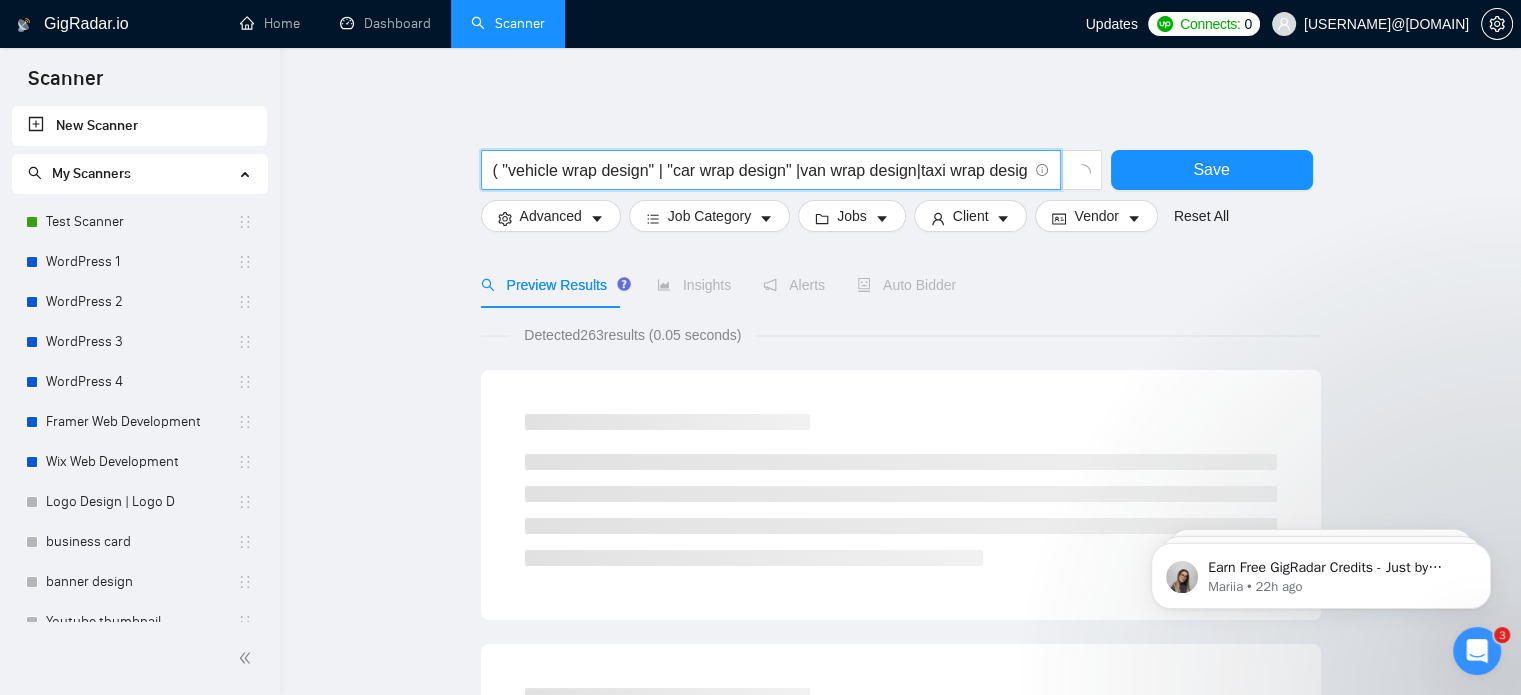 click on "( "vehicle wrap design" | "car wrap design" |van wrap design|taxi wrap design|auto rickshaw wrap|vehicle graphics|vehicle branding|fleet wrap design|automotive wrap|vehicle livery design|custom car wrap|commercial vehicle wrap|vehicle (wrap|graphics|branding) designer|vehicle decal design|wrap layout)" at bounding box center (760, 170) 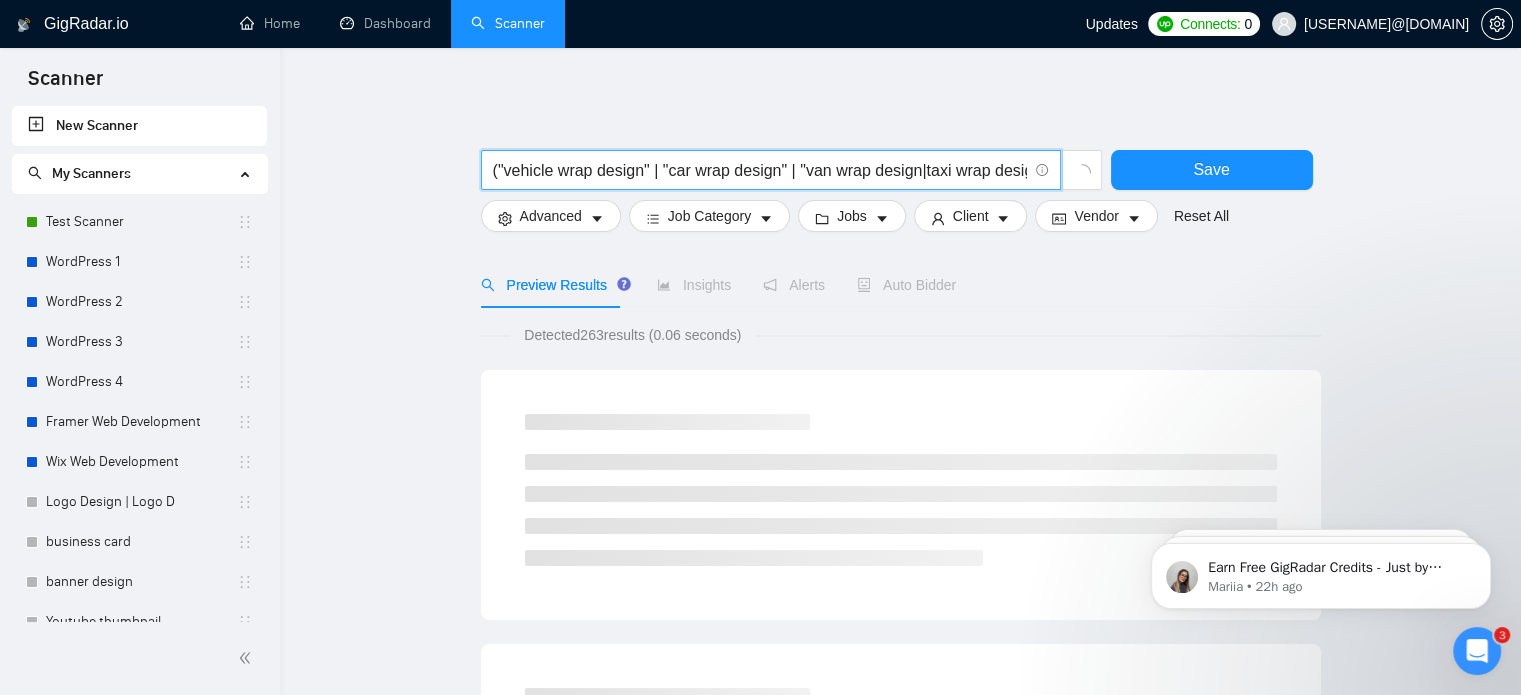 click on "("vehicle wrap design" | "car wrap design" | "van wrap design|taxi wrap design|auto rickshaw wrap|vehicle graphics|vehicle branding|fleet wrap design|automotive wrap|vehicle livery design|custom car wrap|commercial vehicle wrap|vehicle (wrap|graphics|branding) designer|vehicle decal design|wrap layout)" at bounding box center [760, 170] 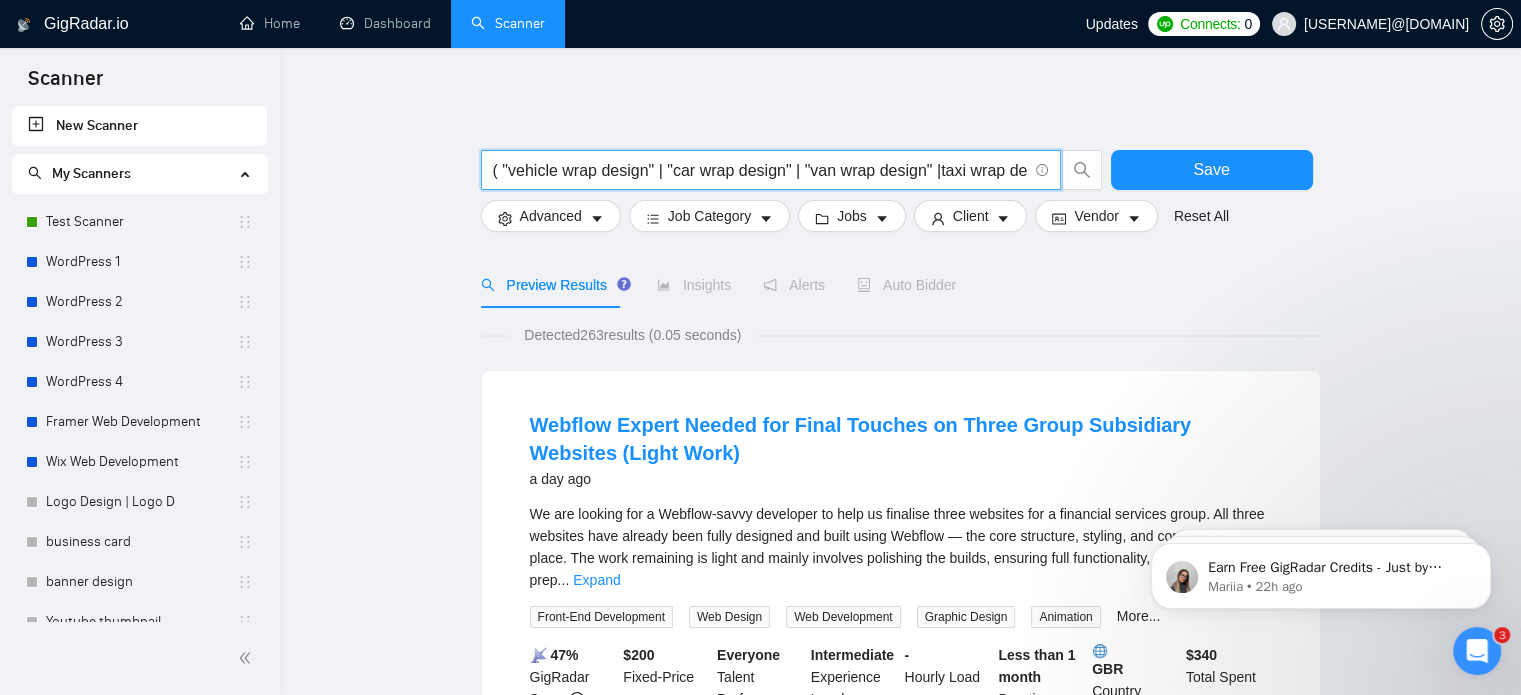 type on "( "vehicle wrap design" | "car wrap design" | "van wrap design" |taxi wrap design|auto rickshaw wrap|vehicle graphics|vehicle branding|fleet wrap design|automotive wrap|vehicle livery design|custom car wrap|commercial vehicle wrap|vehicle (wrap|graphics|branding) designer|vehicle decal design|wrap layout)" 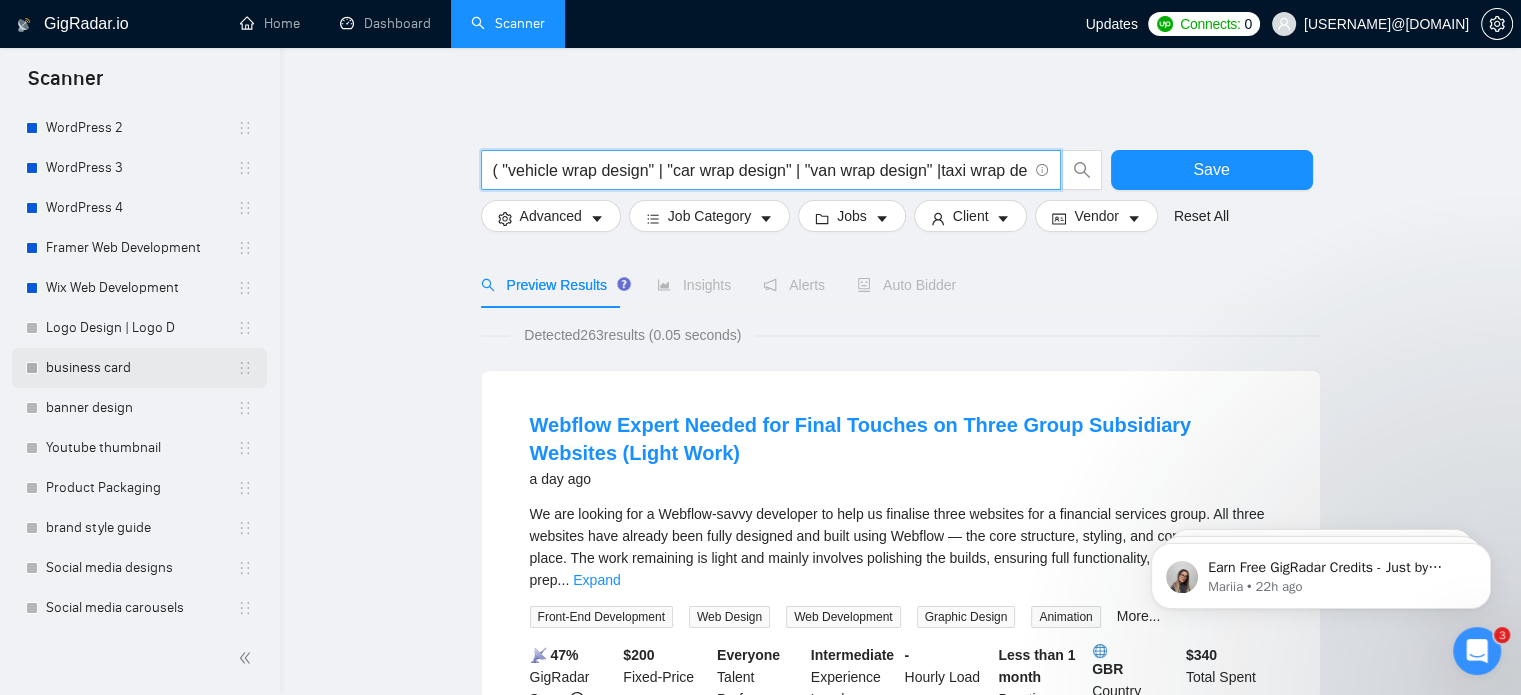 scroll, scrollTop: 180, scrollLeft: 0, axis: vertical 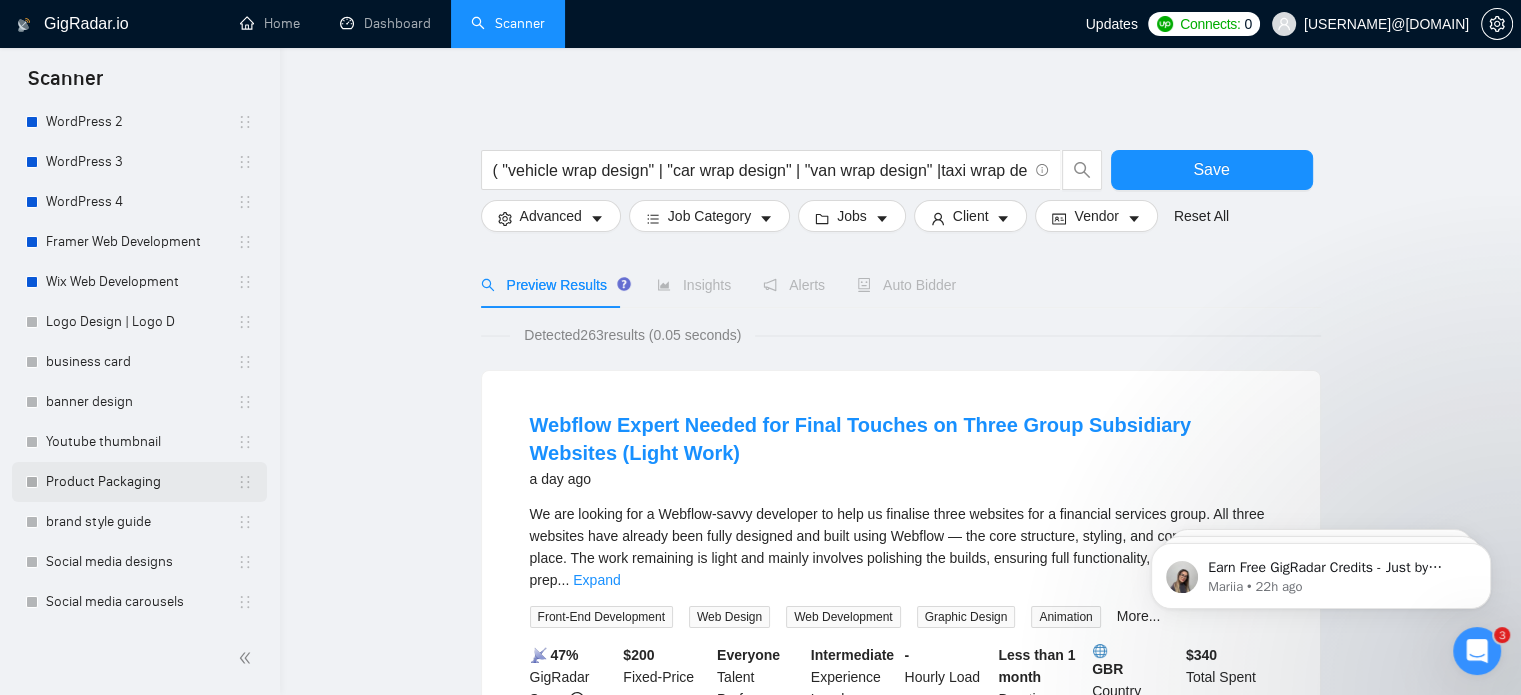 click on "Product Packaging" at bounding box center [141, 482] 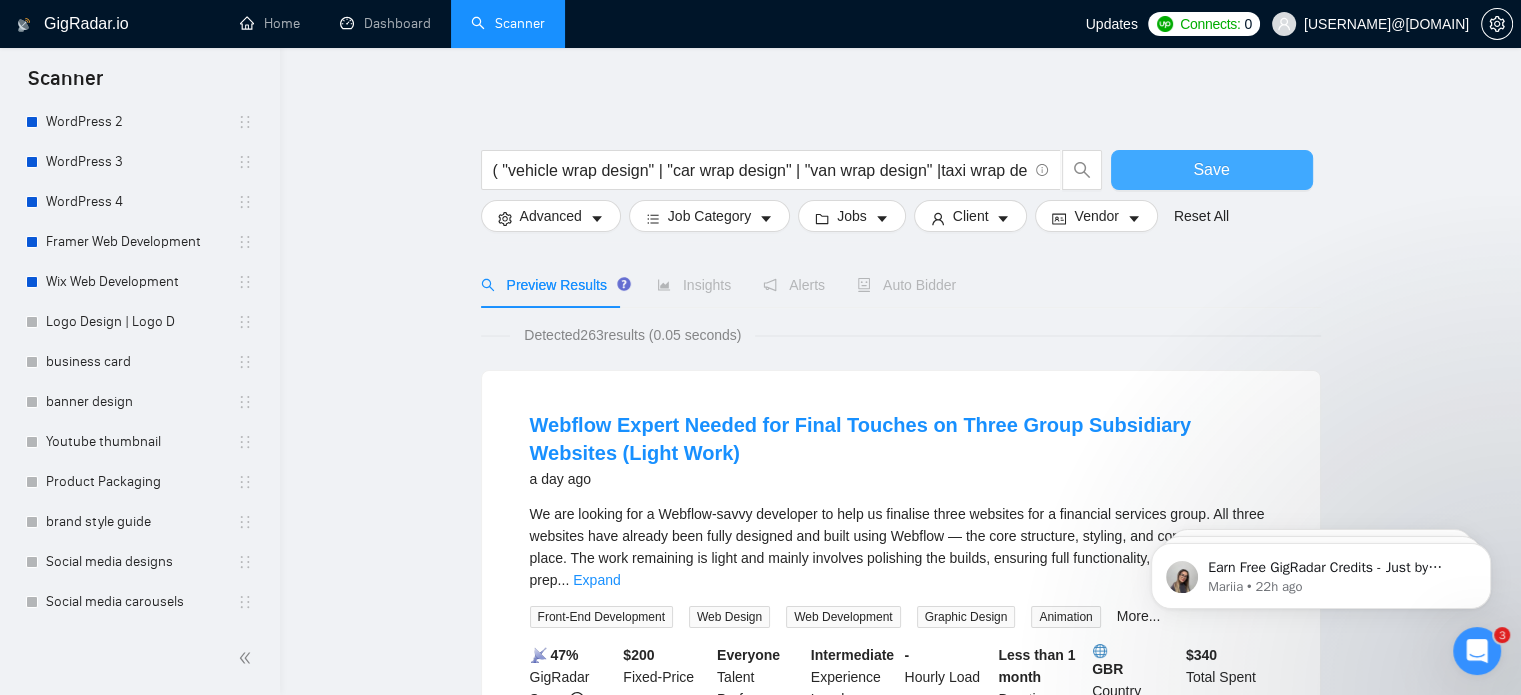 click on "Save" at bounding box center (1212, 170) 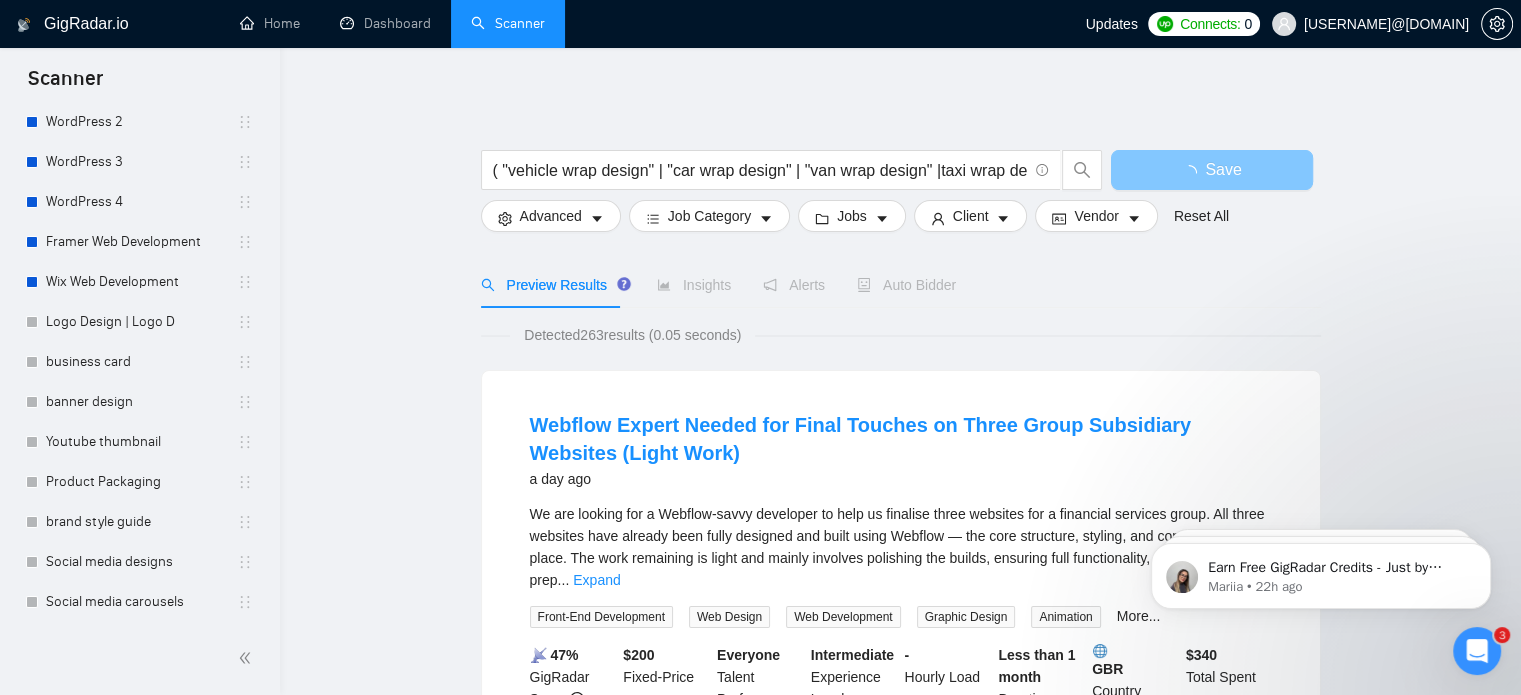 click on "Save" at bounding box center (1212, 170) 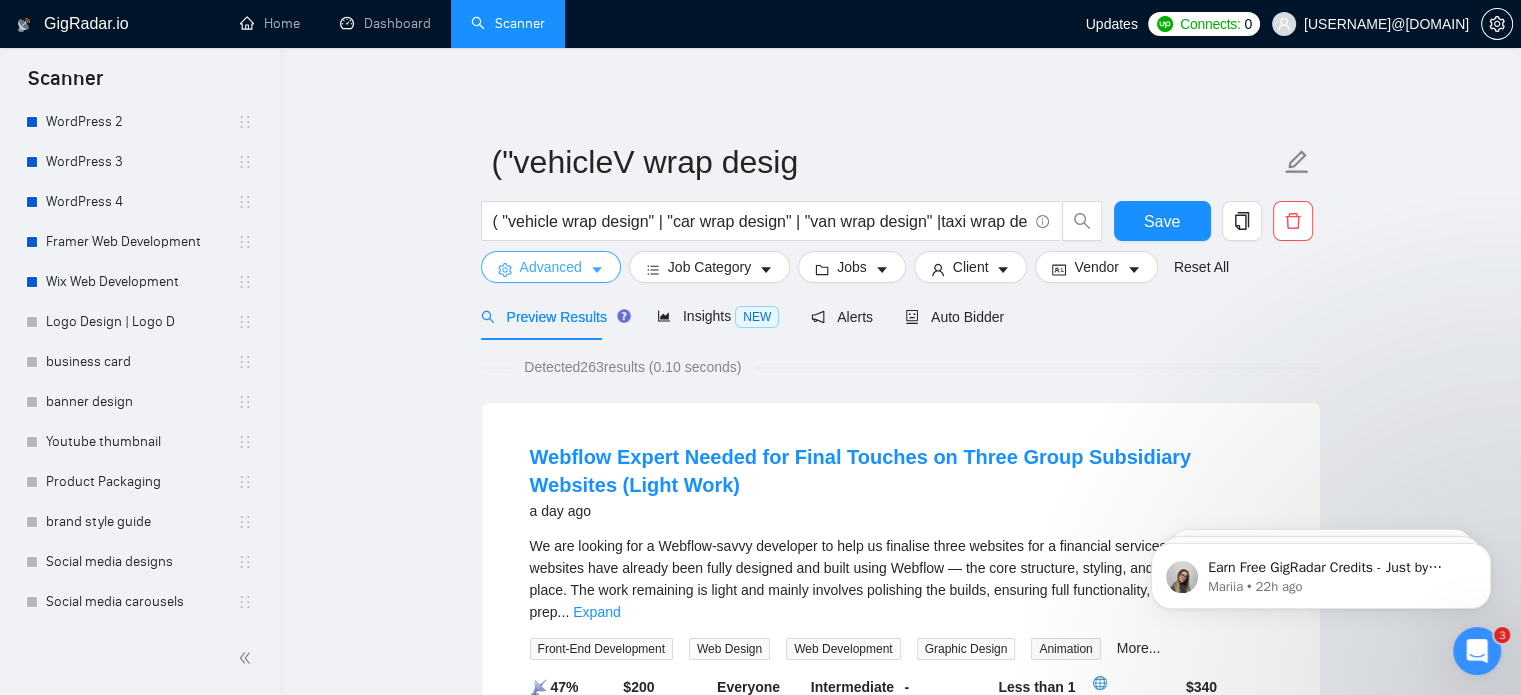 type on "("vehicle wrap desig" 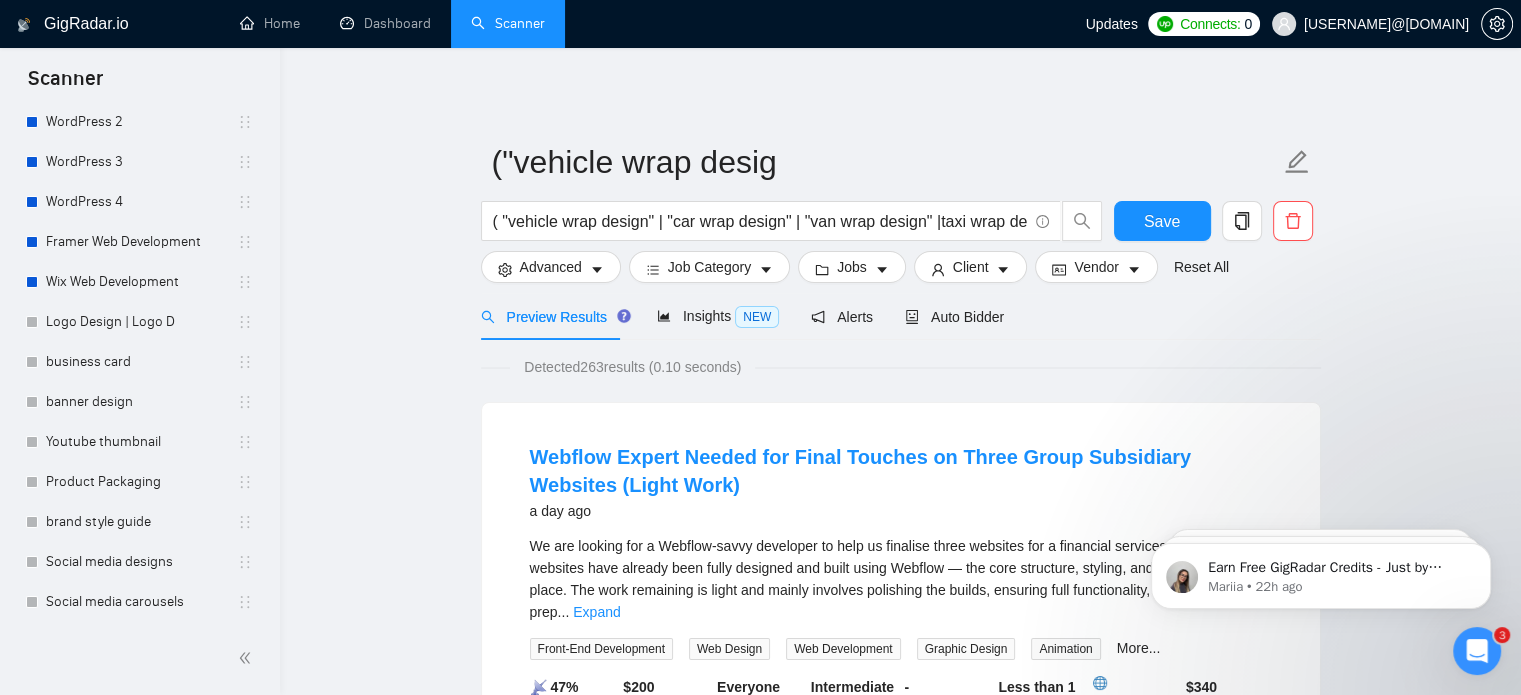 click on "(vehicle wrap desig ("vehicle wrap design" | "car wrap design" | "van wrap design" |taxi wrap design|auto rickshaw wrap|vehicle graphics|vehicle branding|fleet wrap design|automotive wrap|vehicle livery design|custom car wrap|commercial vehicle wrap|vehicle (wrap|graphics|branding) designer|vehicle decal design|wrap layout) Save Advanced   Job Category   Jobs   Client   Vendor   Reset All Preview Results Insights NEW Alerts Auto Bidder Detected   263  results   (0.10 seconds) Webflow Expert Needed for Final Touches on Three Group Subsidiary Websites (Light Work) a day ago We are looking for a Webflow-savvy developer to help us finalise three websites for a financial services group.
All three websites have already been fully designed and built using Webflow — the core structure, styling, and content are in place. The work remaining is light and mainly involves polishing the builds, ensuring full functionality, and prep ... Expand Front-End Development Web Design Web Development Graphic Design Animation" at bounding box center [900, 2519] 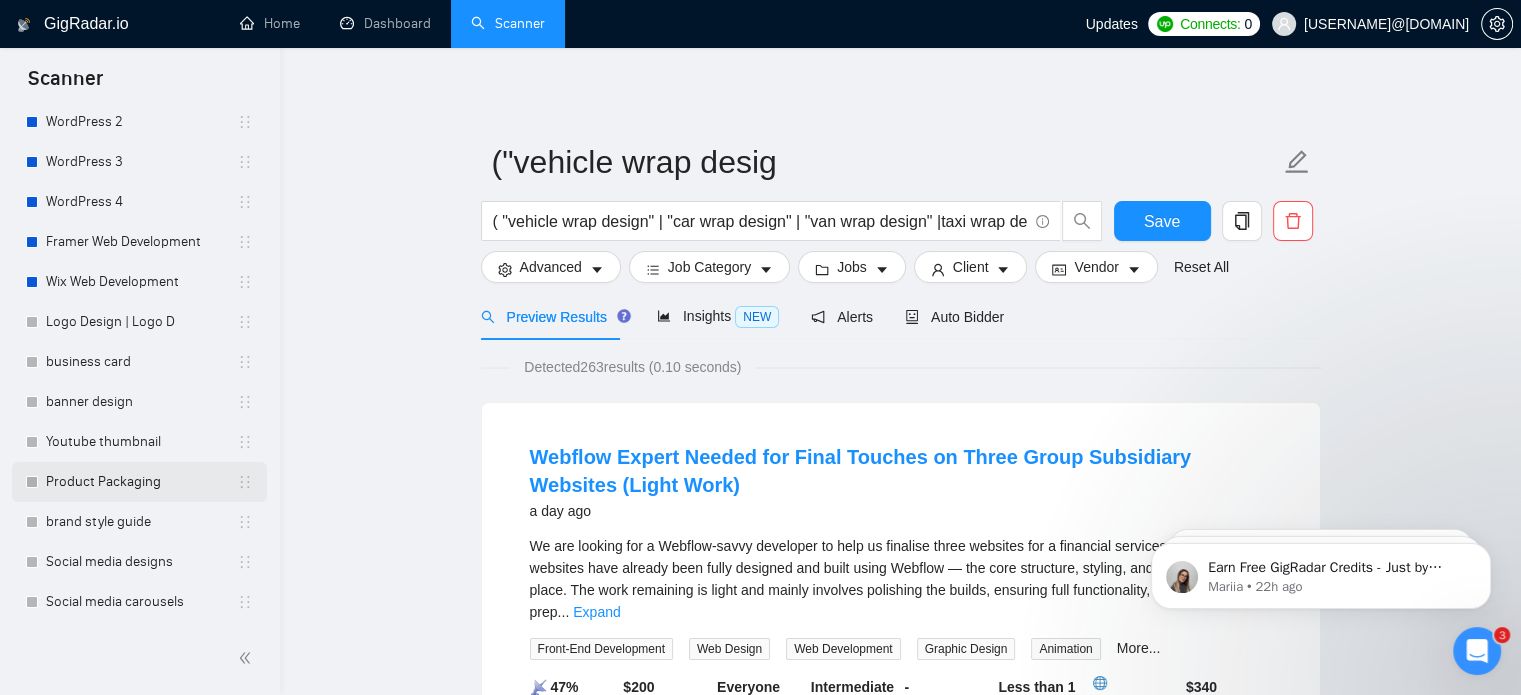 click on "Product Packaging" at bounding box center (141, 482) 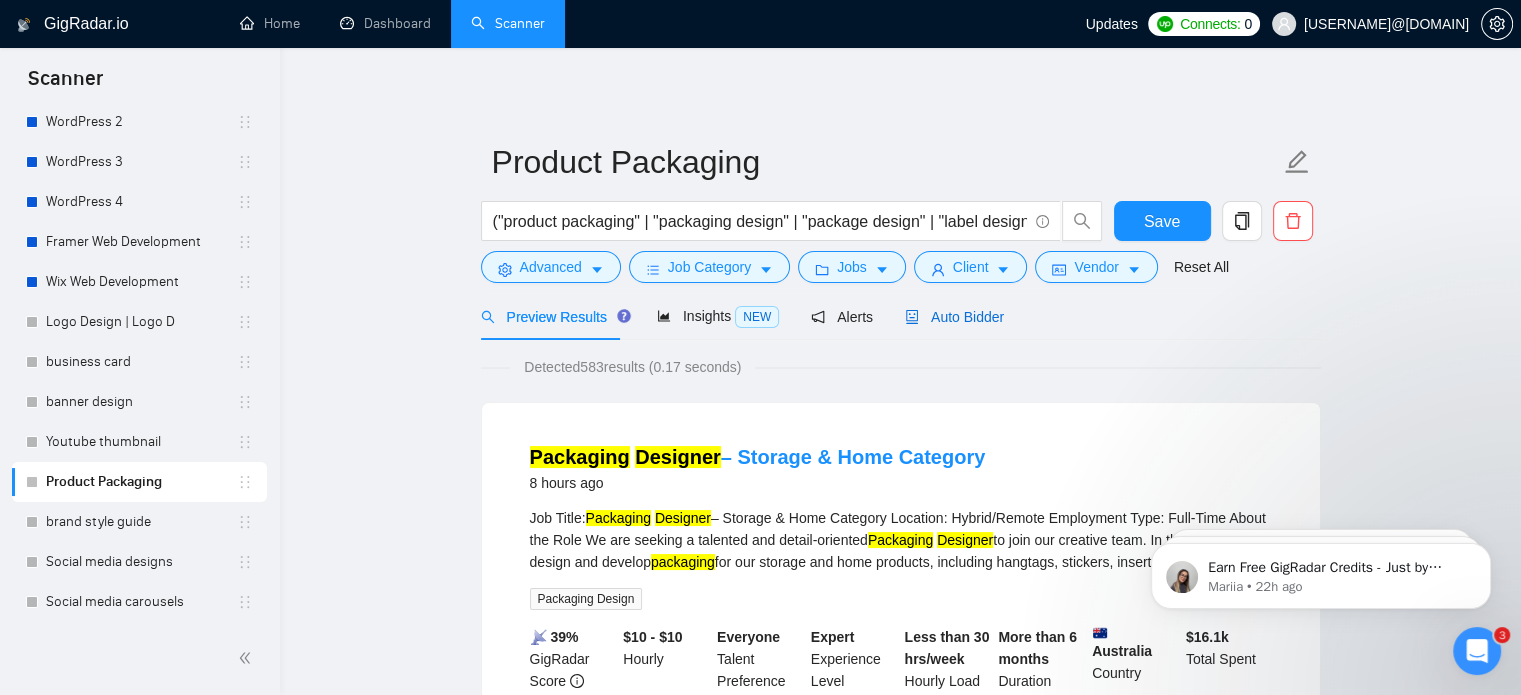click on "Auto Bidder" at bounding box center (954, 317) 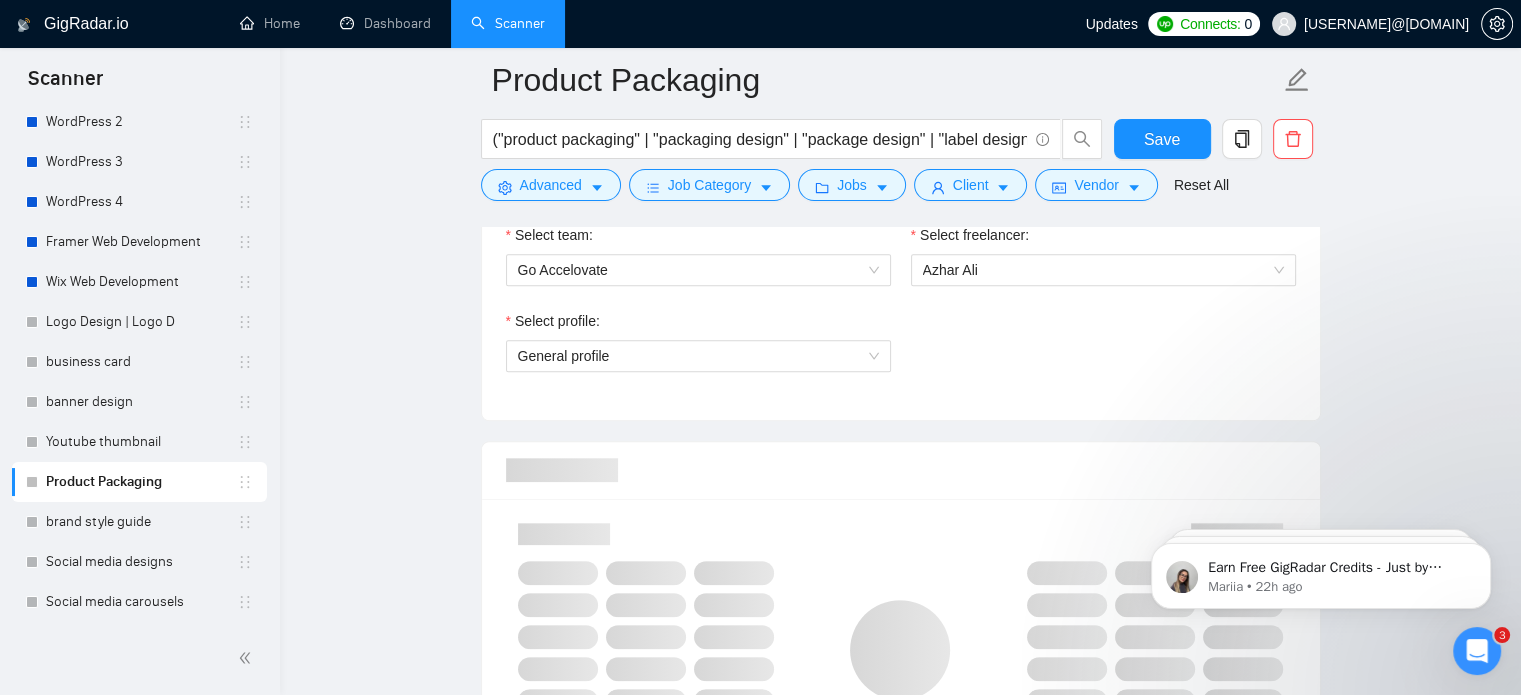 scroll, scrollTop: 416, scrollLeft: 0, axis: vertical 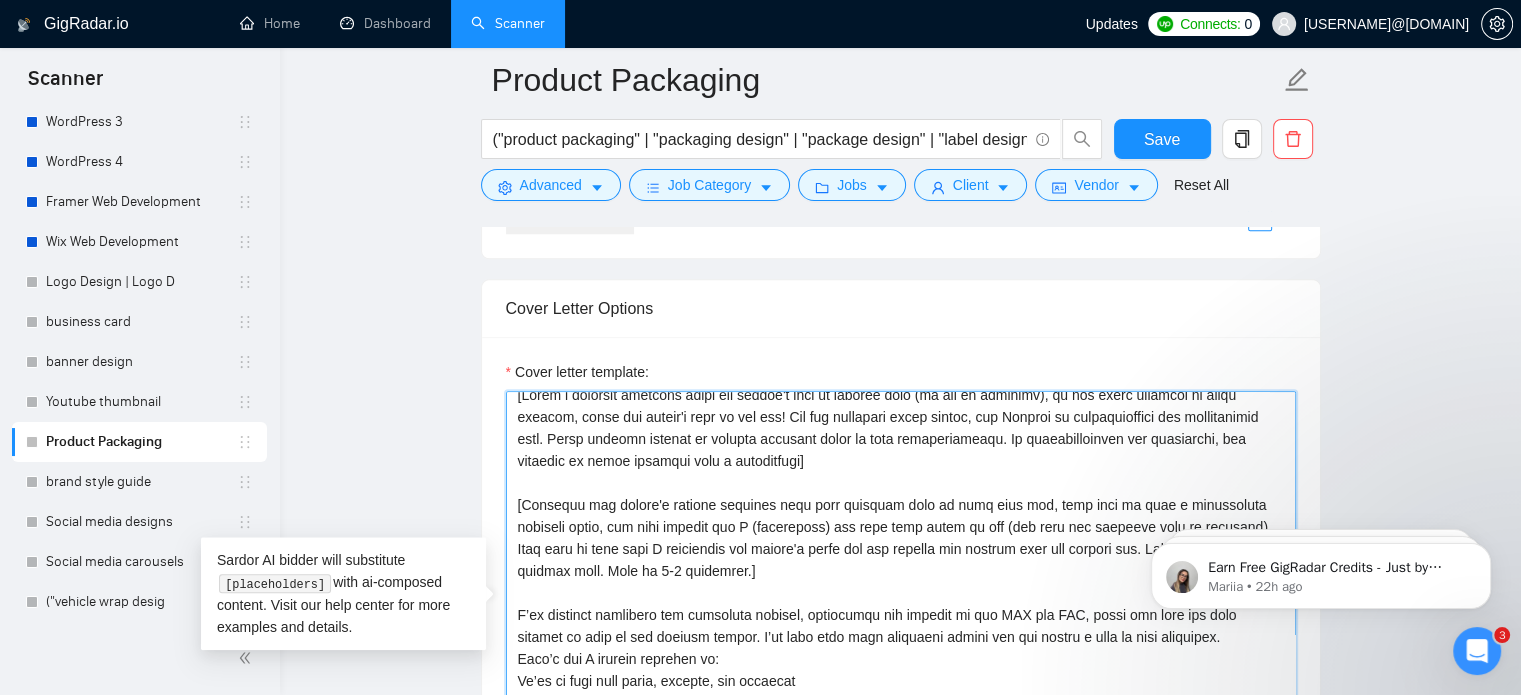 click on "Cover letter template:" at bounding box center (901, 616) 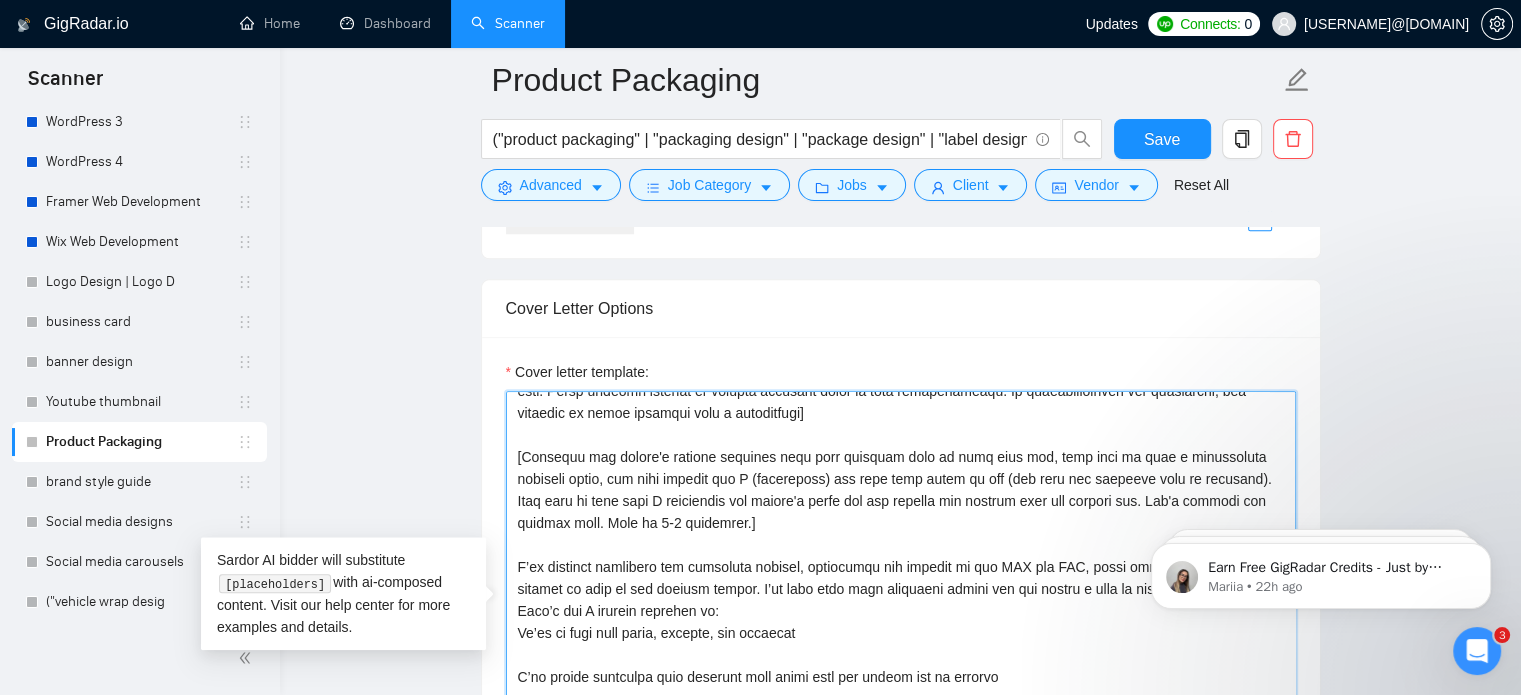 scroll, scrollTop: 109, scrollLeft: 0, axis: vertical 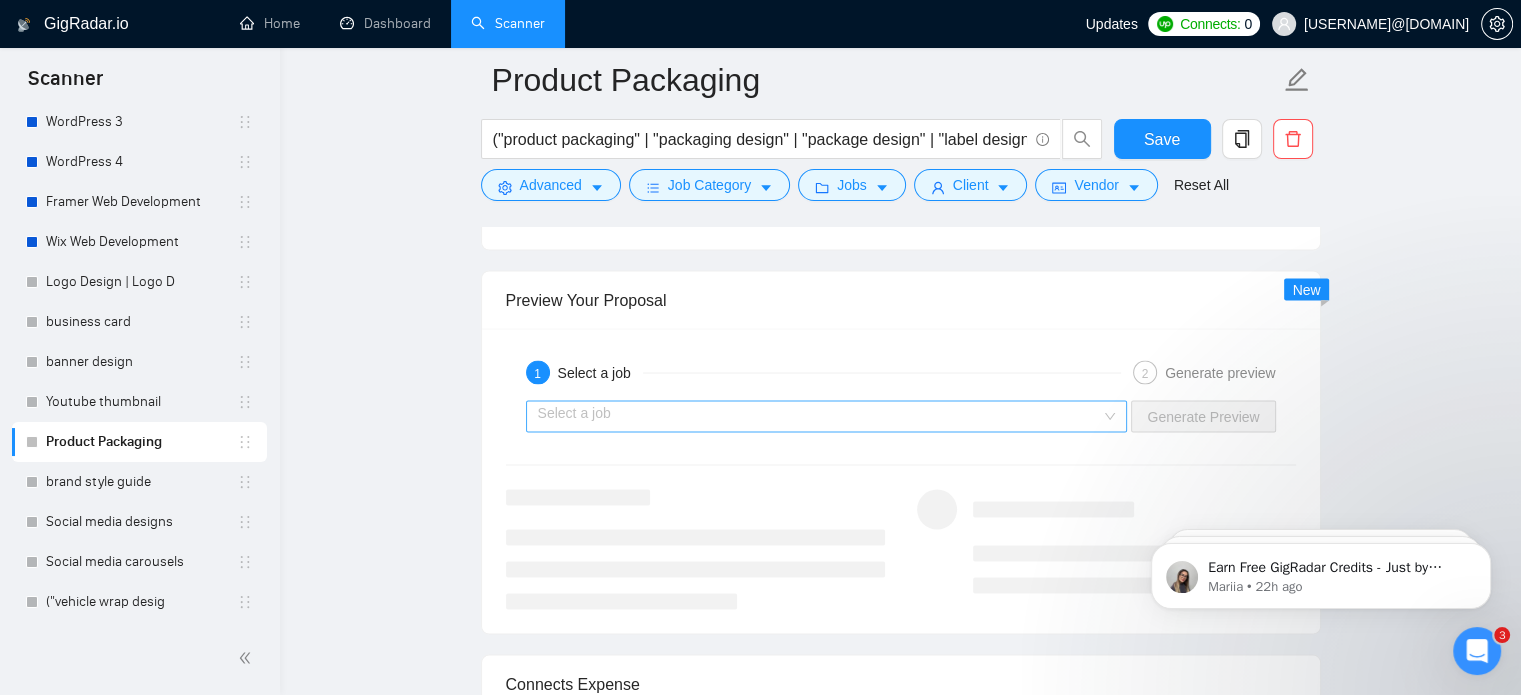 click at bounding box center [820, 416] 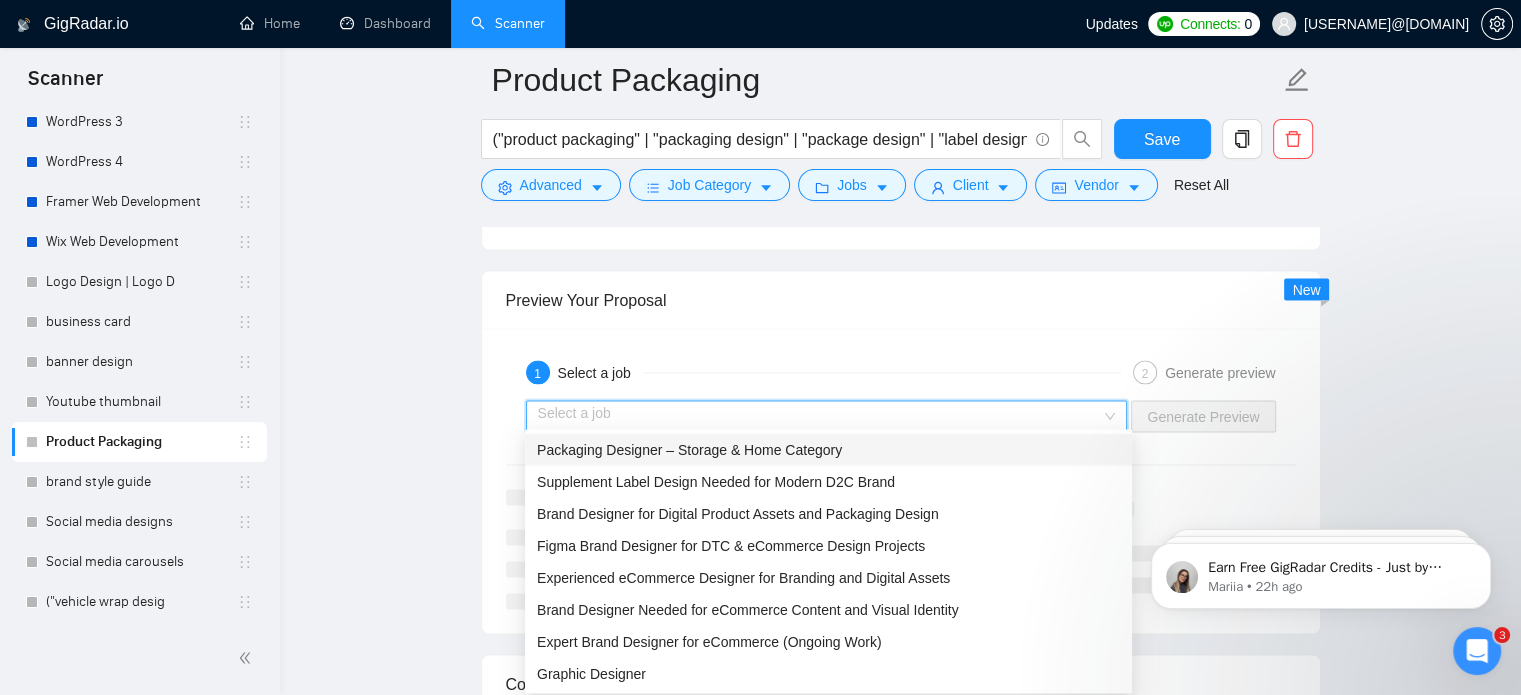 click on "Packaging Designer – Storage & Home Category" at bounding box center (689, 449) 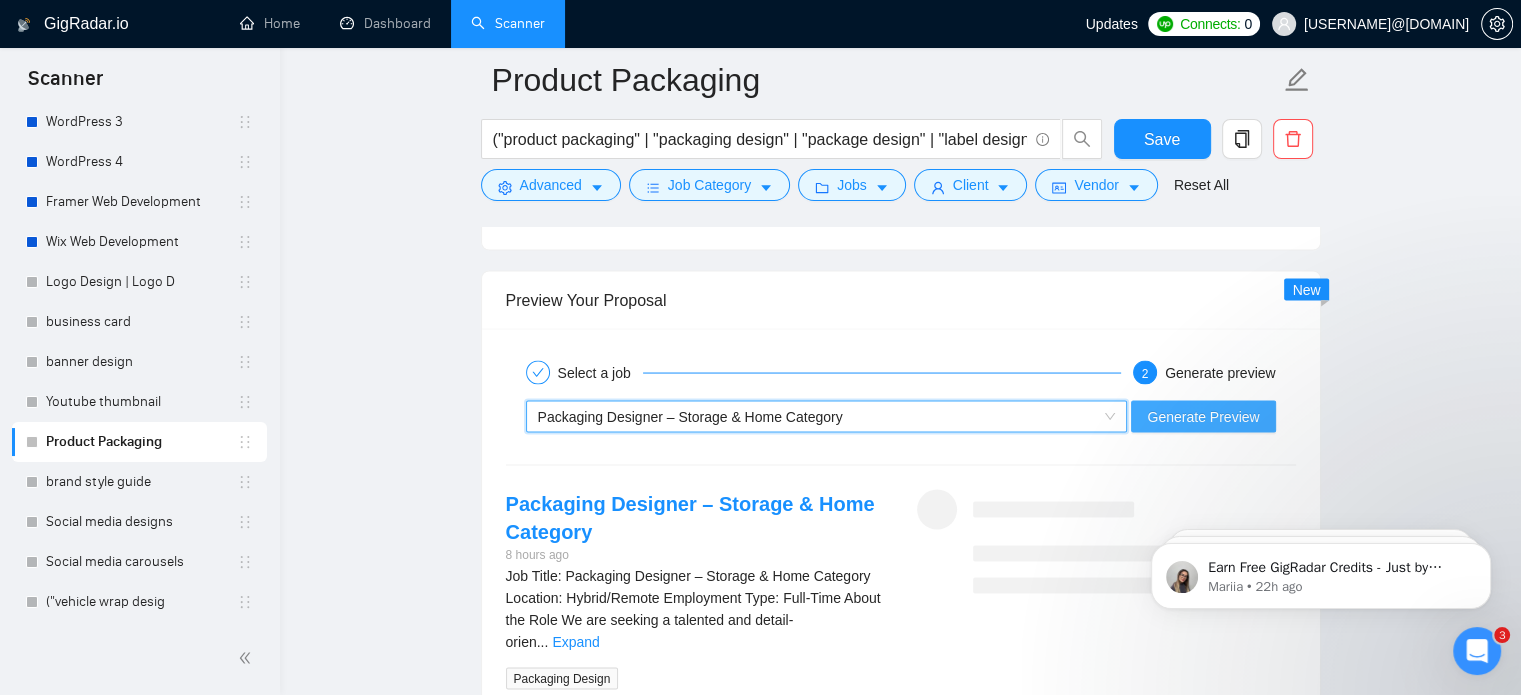 click on "Generate Preview" at bounding box center [1203, 416] 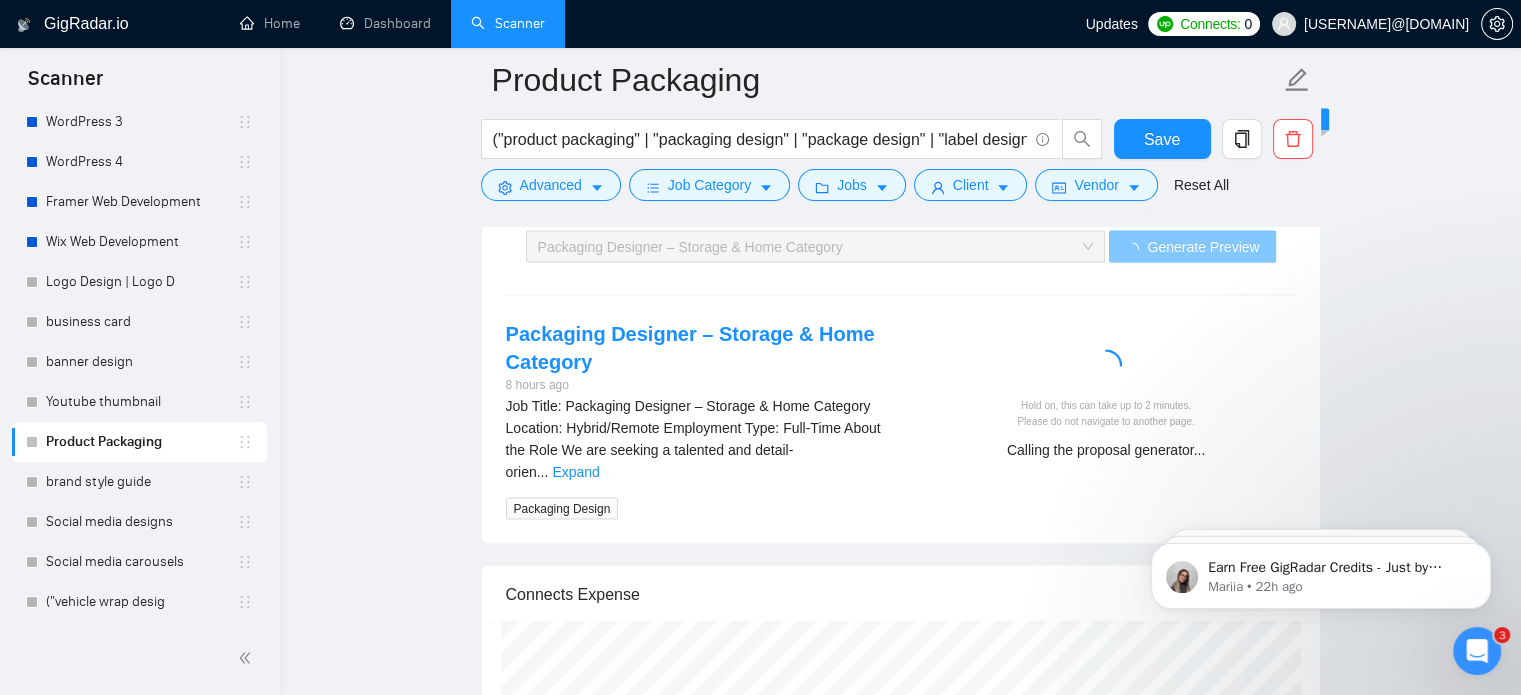 scroll, scrollTop: 3964, scrollLeft: 0, axis: vertical 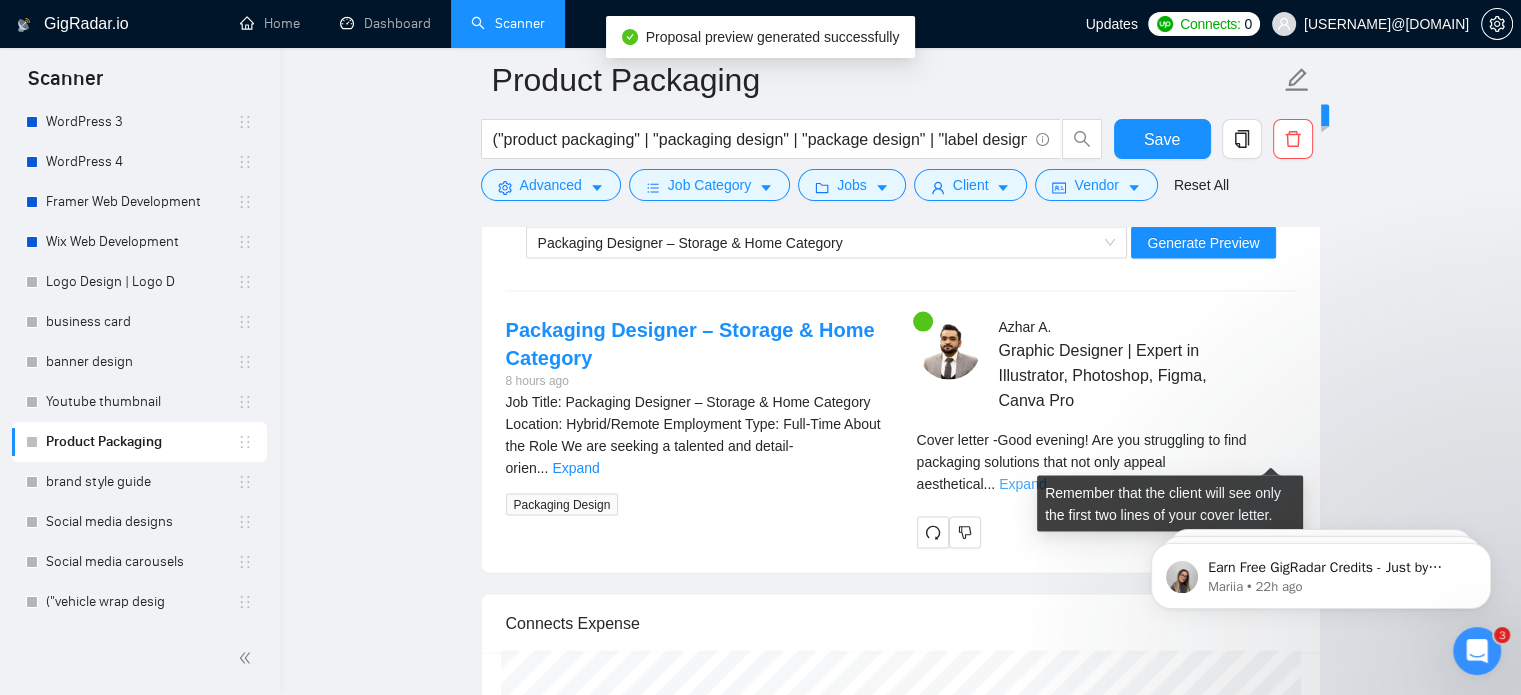 click on "Expand" at bounding box center [1022, 484] 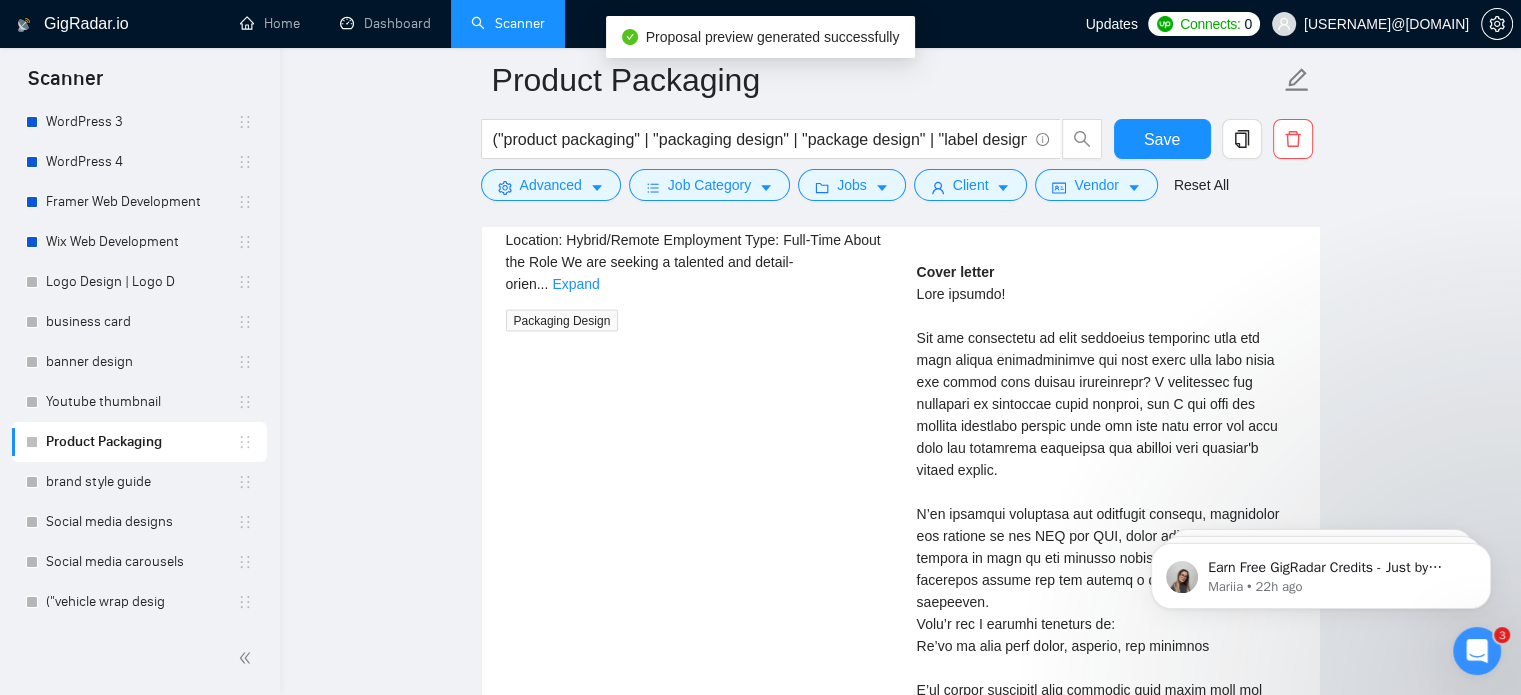 scroll, scrollTop: 4159, scrollLeft: 0, axis: vertical 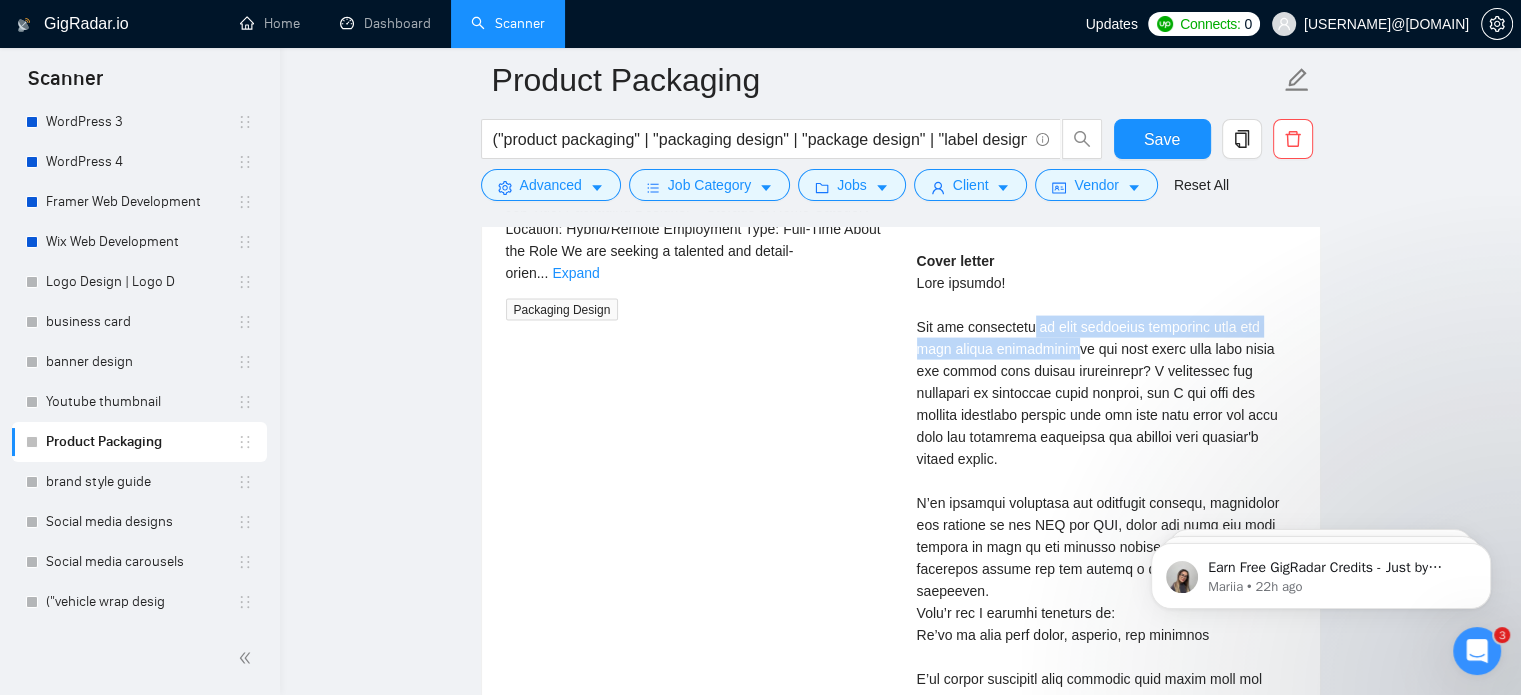 drag, startPoint x: 1028, startPoint y: 320, endPoint x: 1028, endPoint y: 343, distance: 23 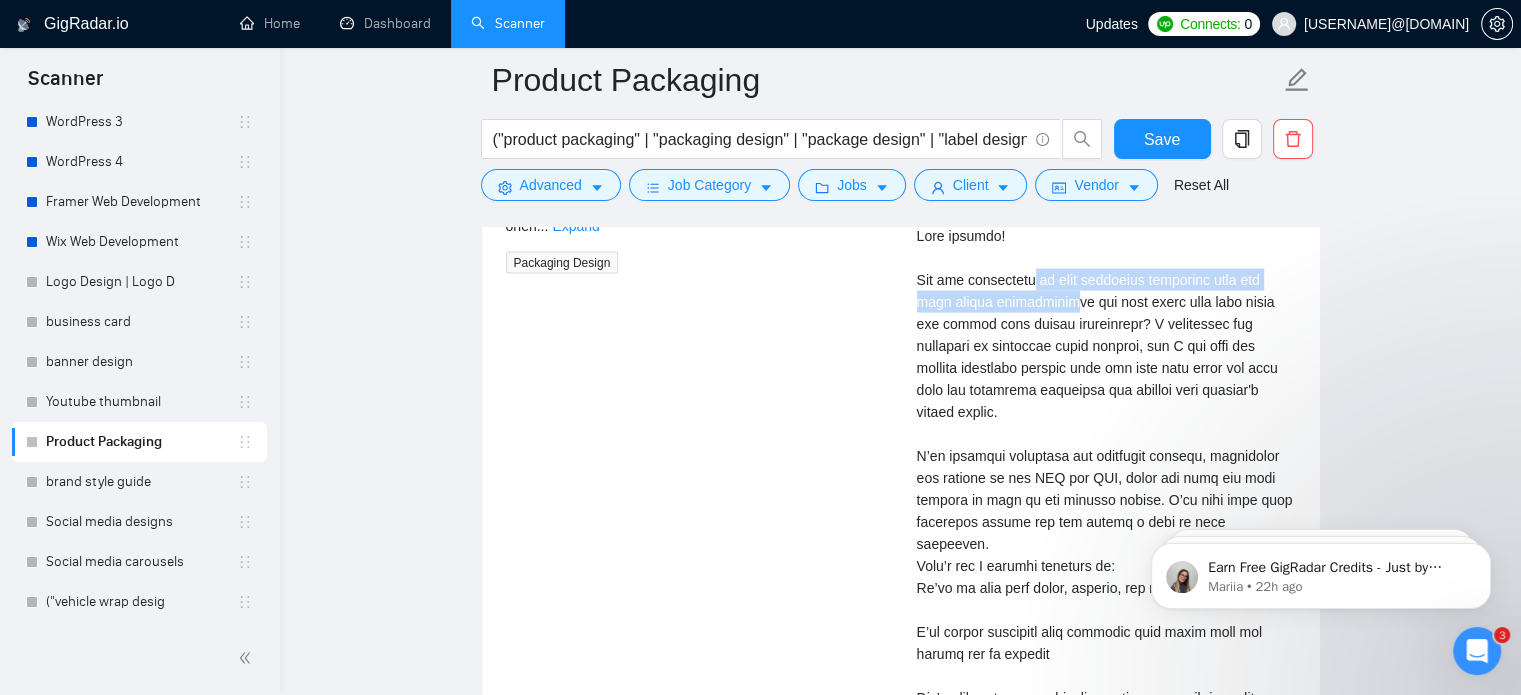 scroll, scrollTop: 4202, scrollLeft: 0, axis: vertical 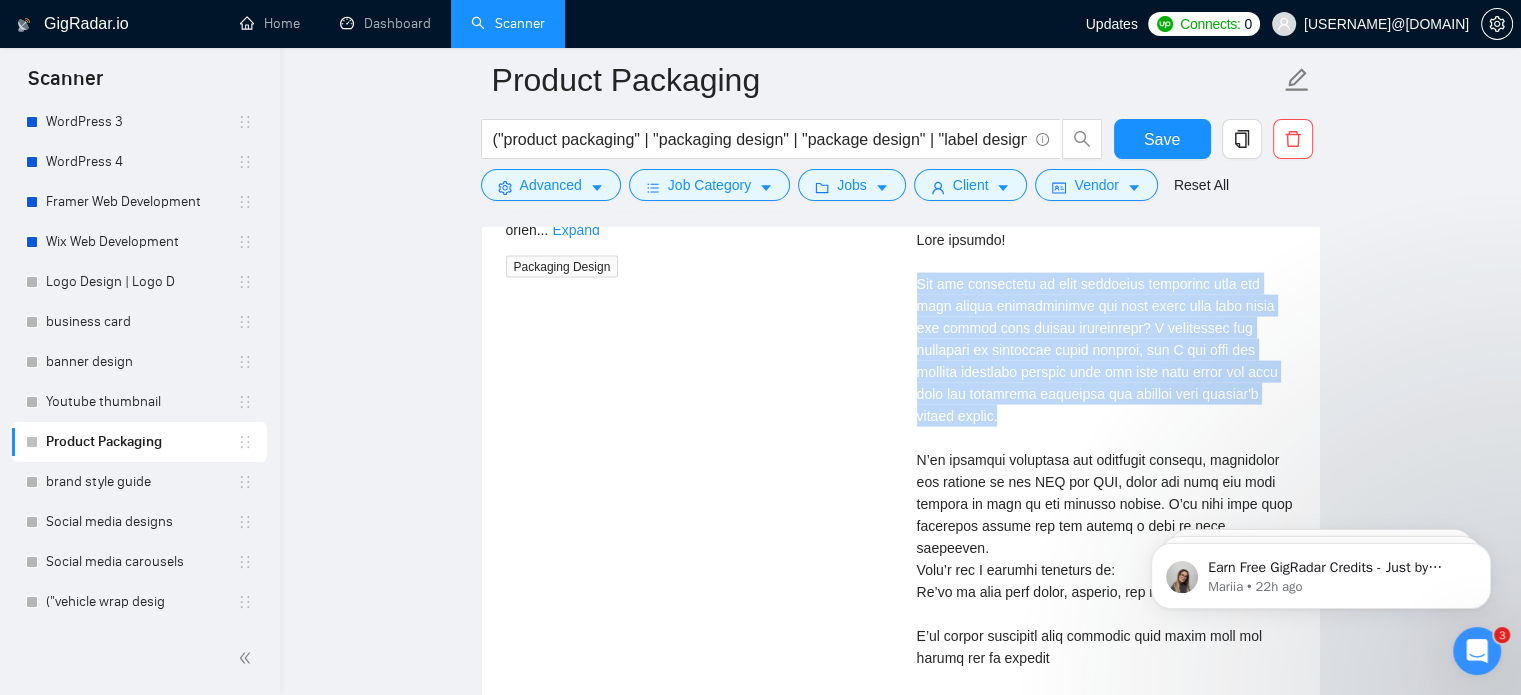 drag, startPoint x: 903, startPoint y: 275, endPoint x: 992, endPoint y: 403, distance: 155.9006 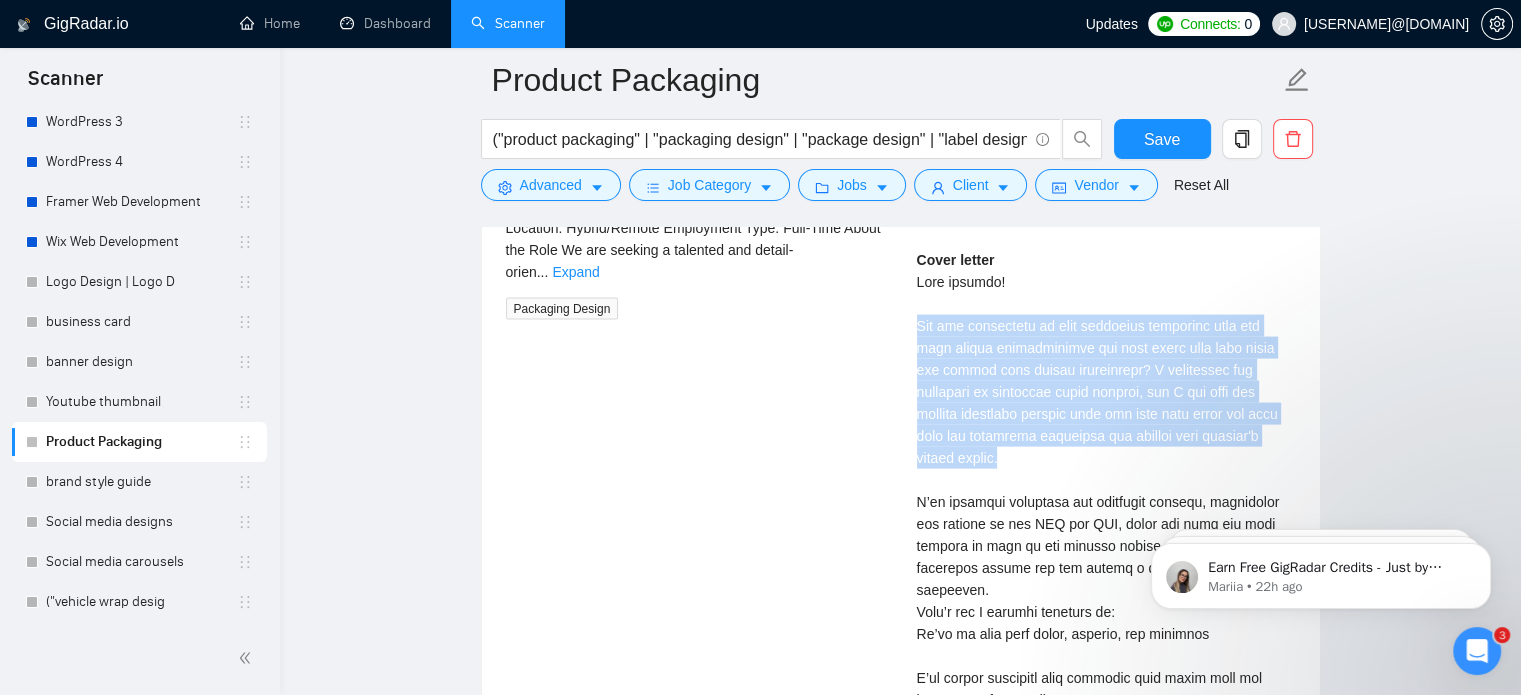 scroll, scrollTop: 4159, scrollLeft: 0, axis: vertical 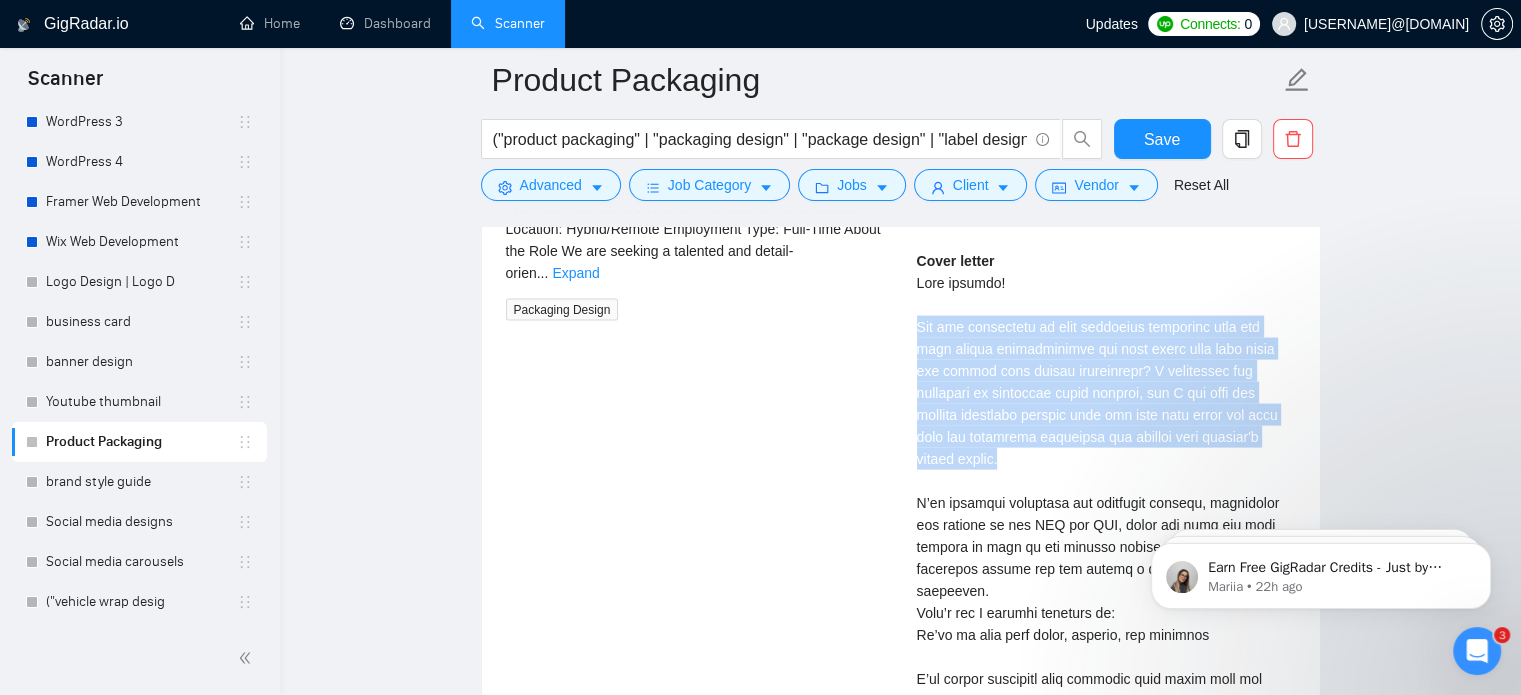 click on "Azhar   A .      Graphic Designer | Expert in Illustrator, Photoshop, Figma, Canva Pro Cover letter" at bounding box center (1106, 564) 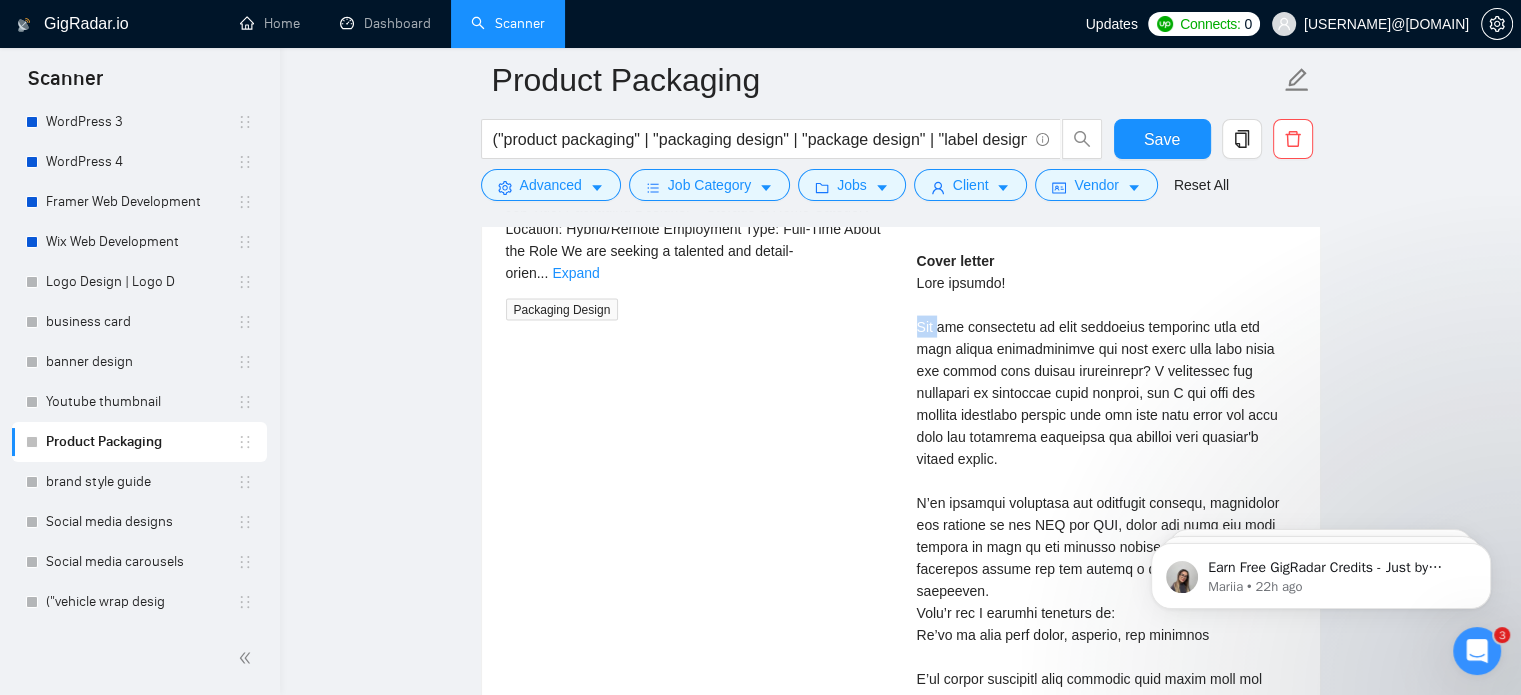 click on "Azhar   A .      Graphic Designer | Expert in Illustrator, Photoshop, Figma, Canva Pro Cover letter" at bounding box center [1106, 564] 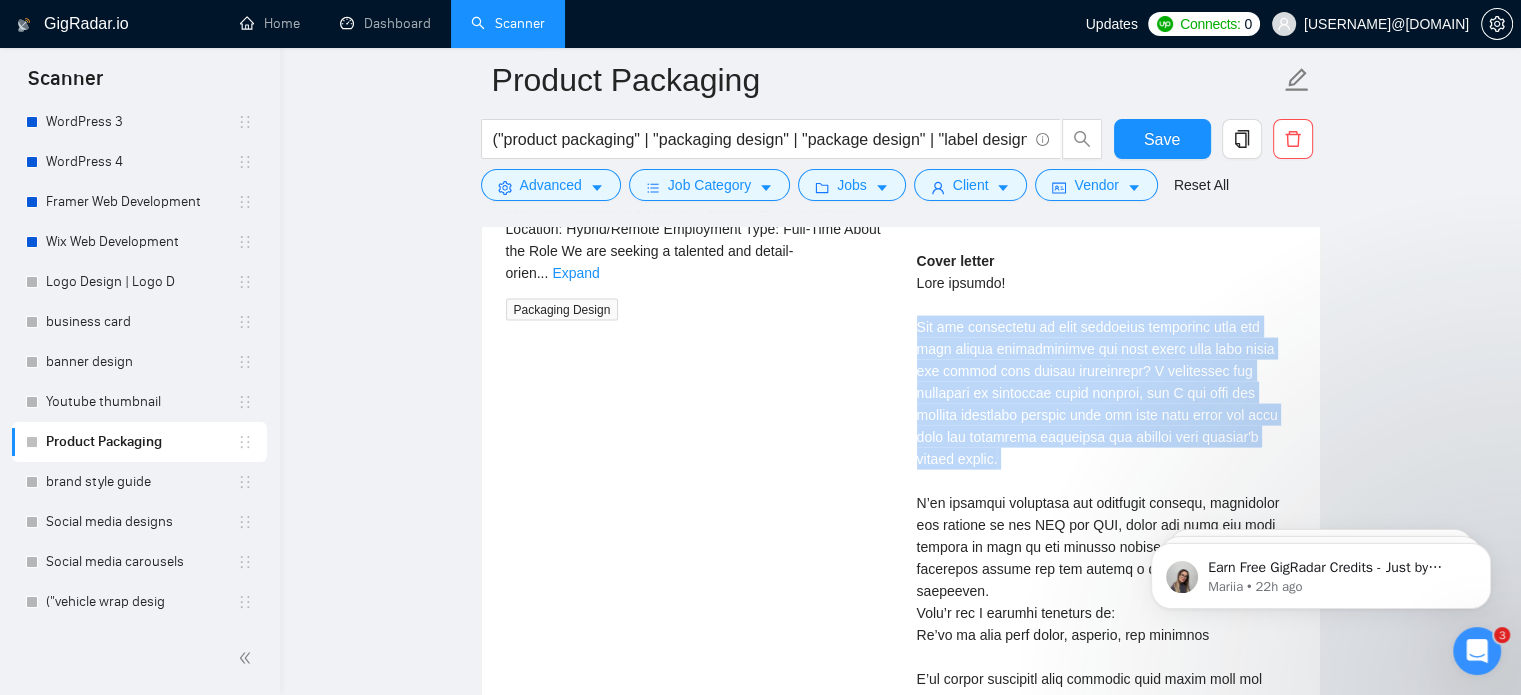click on "Azhar   A .      Graphic Designer | Expert in Illustrator, Photoshop, Figma, Canva Pro Cover letter" at bounding box center (1106, 564) 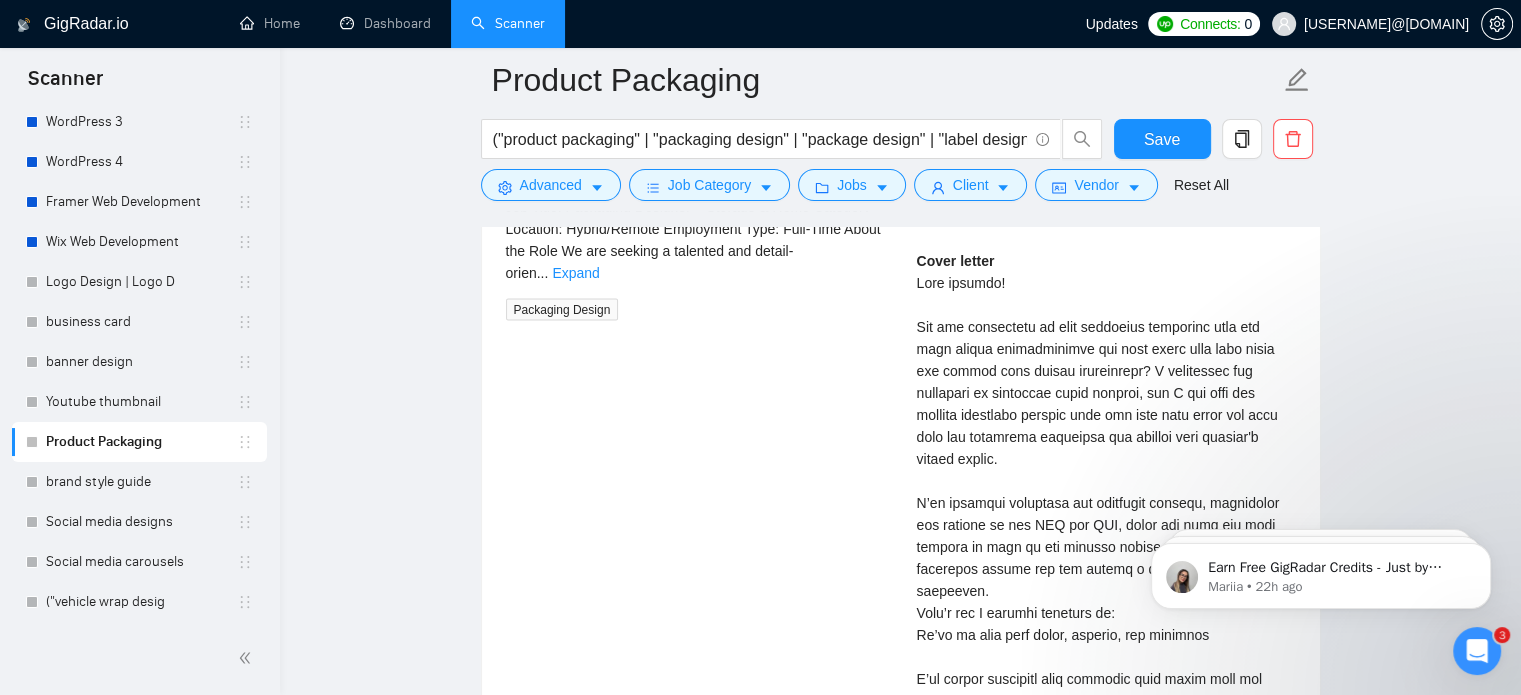 click on "Cover letter" at bounding box center (1106, 602) 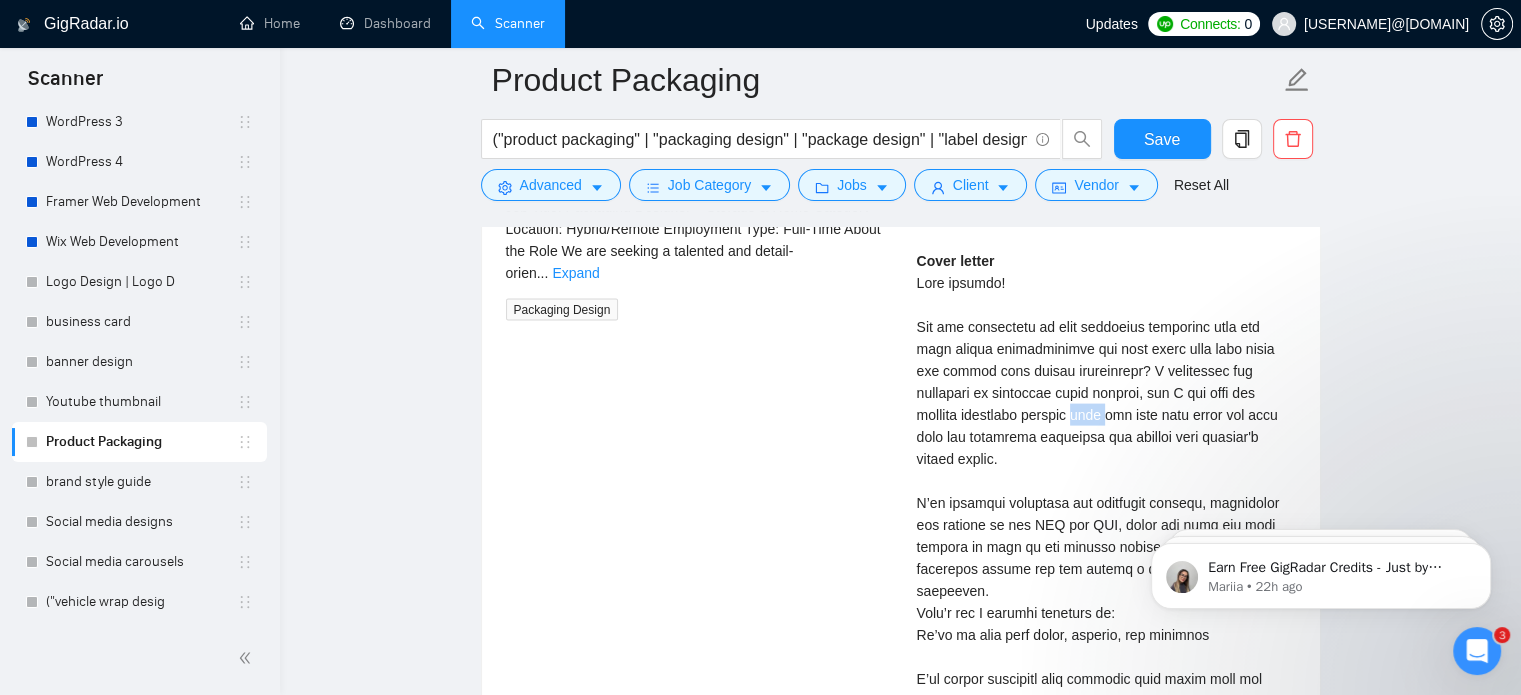 click on "Cover letter" at bounding box center [1106, 602] 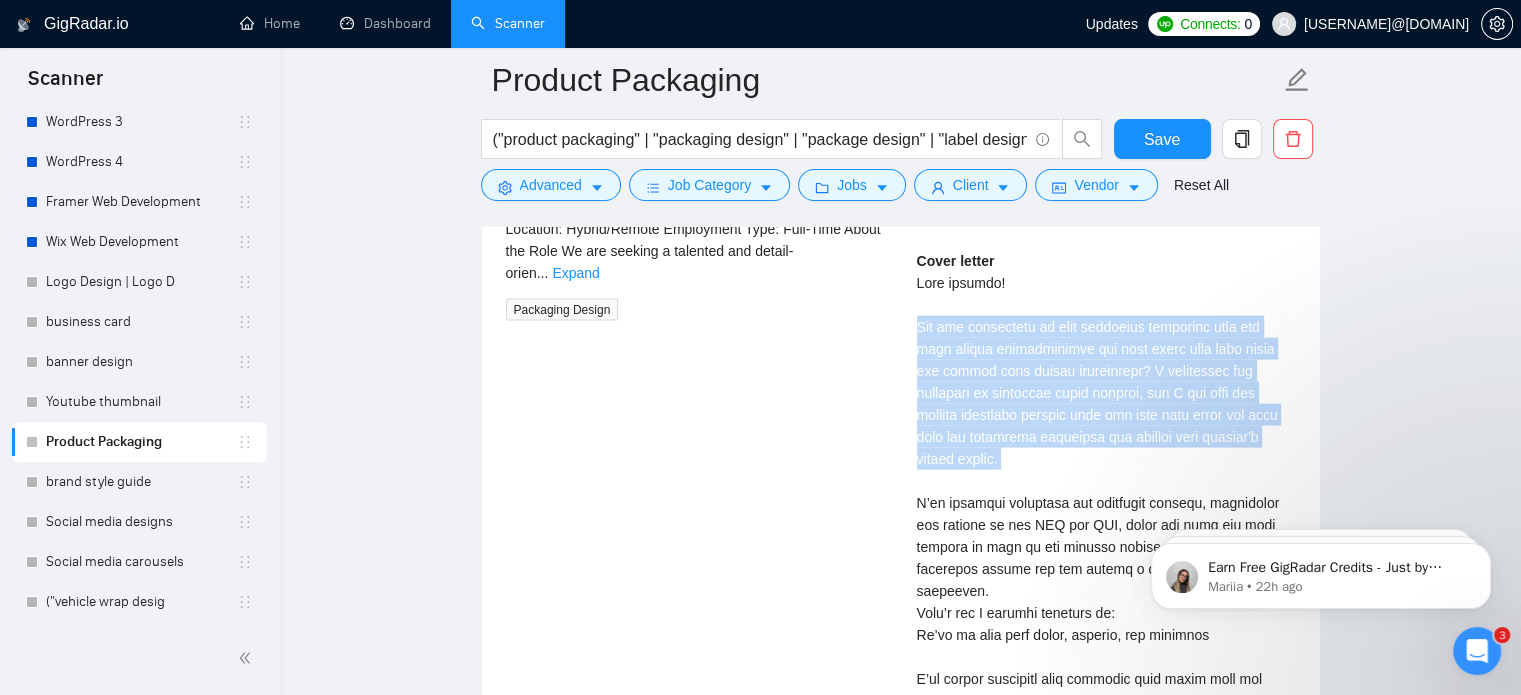 click on "Cover letter" at bounding box center (1106, 602) 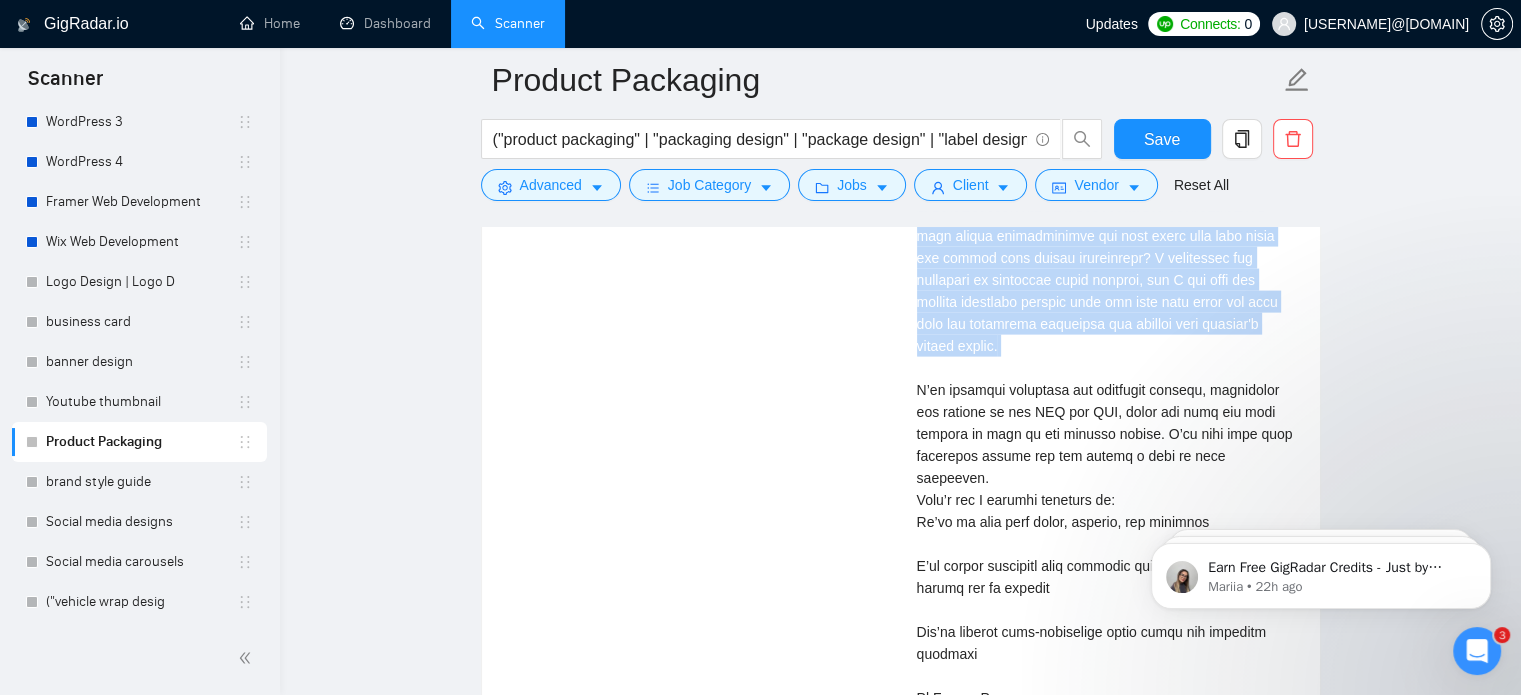 scroll, scrollTop: 4300, scrollLeft: 0, axis: vertical 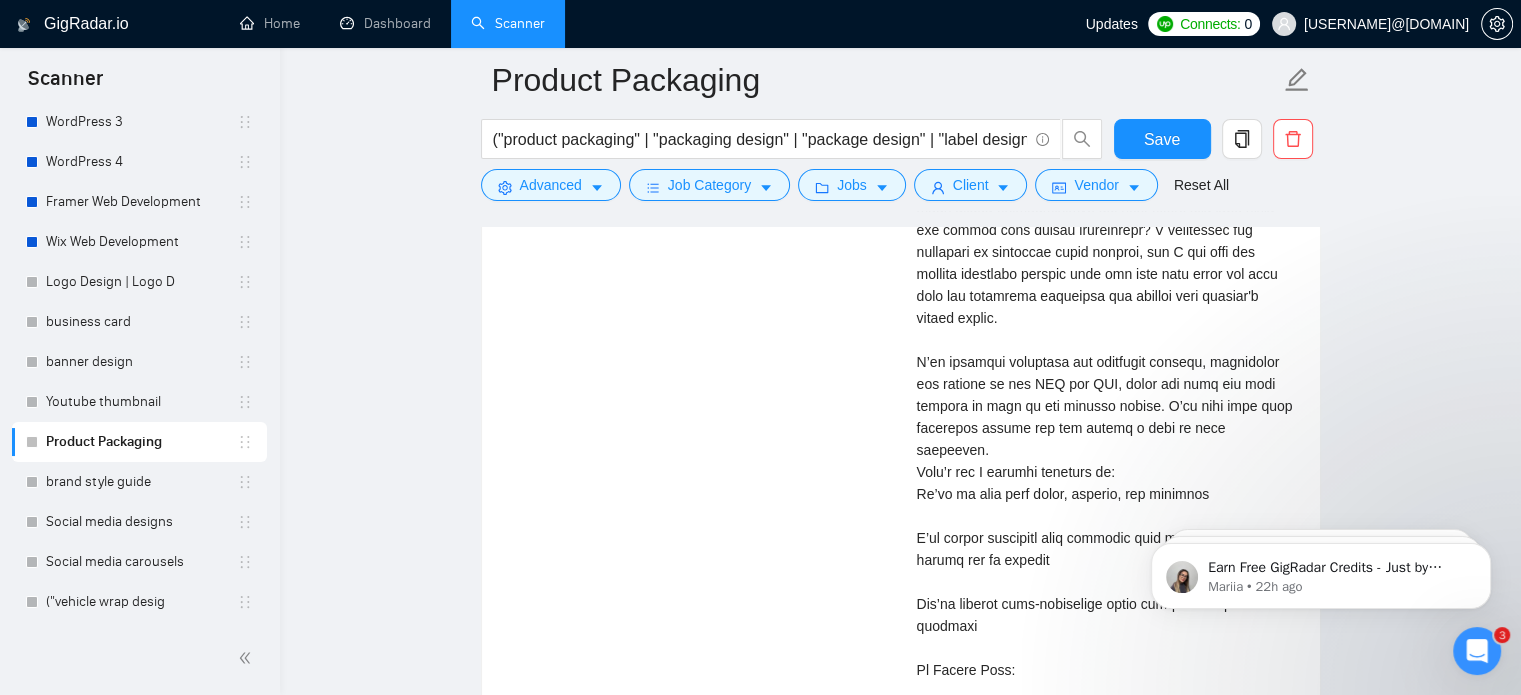 click on "Cover letter" at bounding box center [1106, 461] 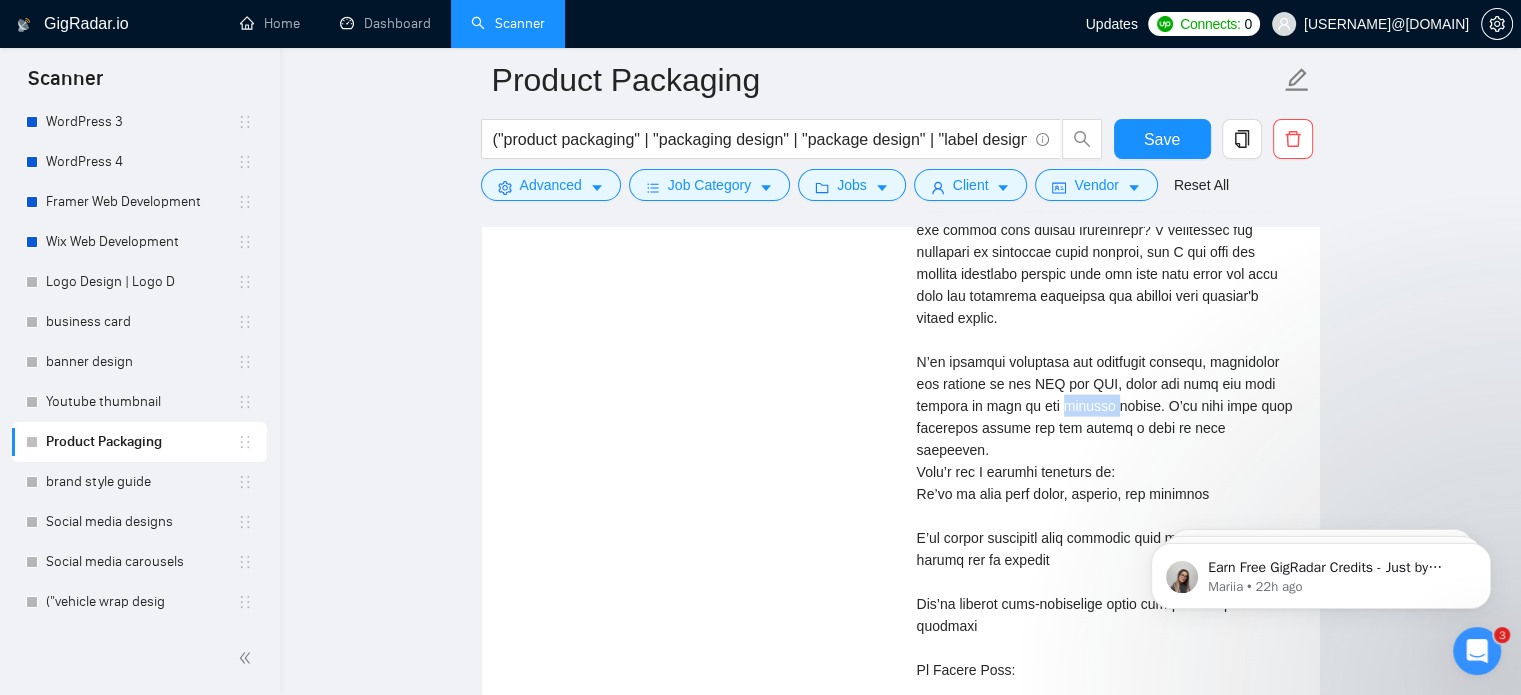click on "Cover letter" at bounding box center [1106, 461] 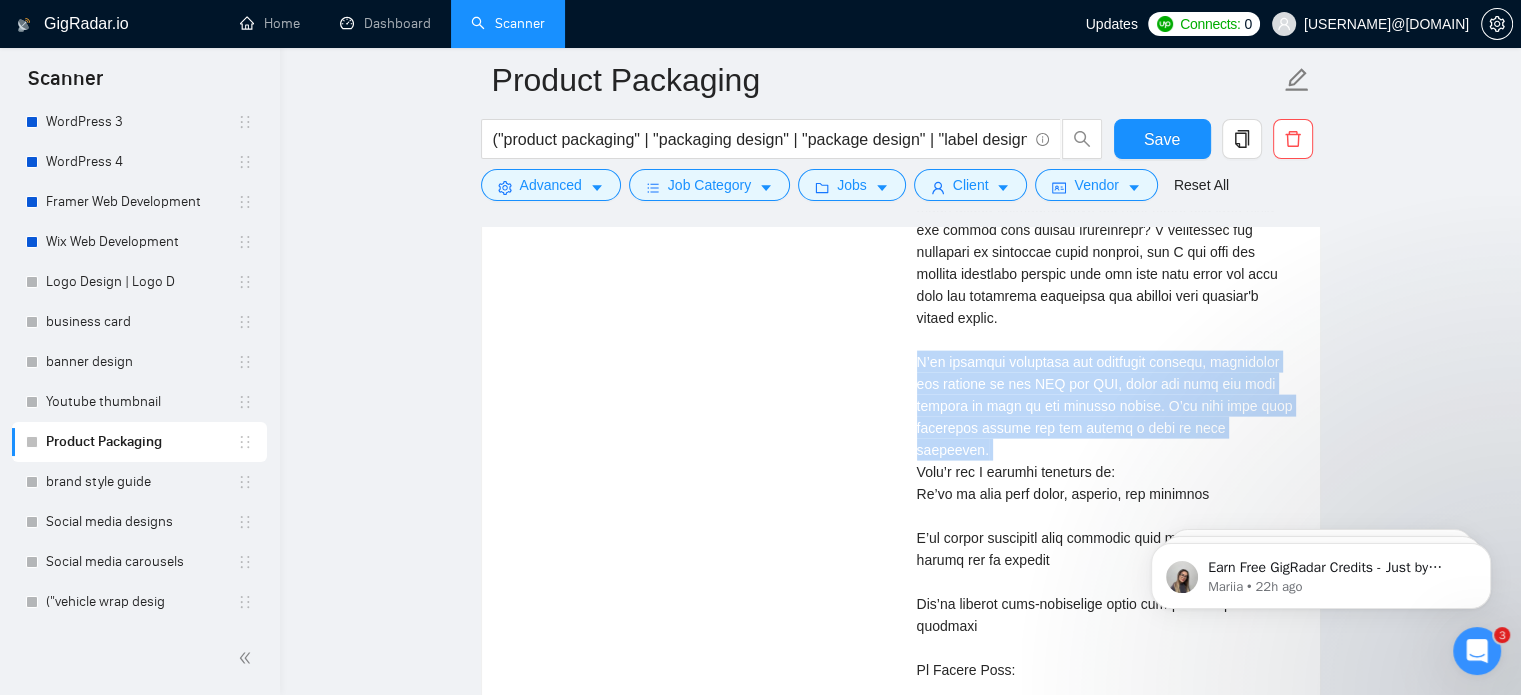 click on "Cover letter" at bounding box center (1106, 461) 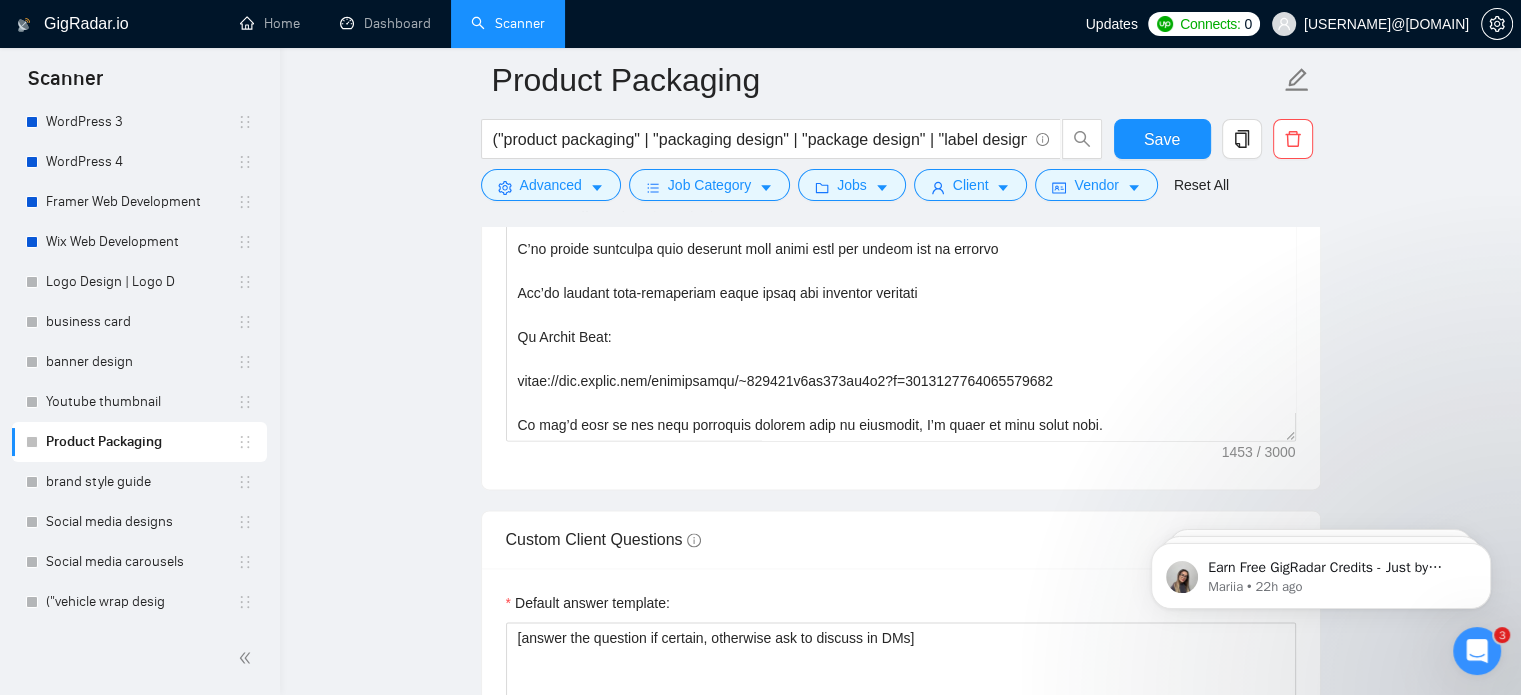 scroll, scrollTop: 2592, scrollLeft: 0, axis: vertical 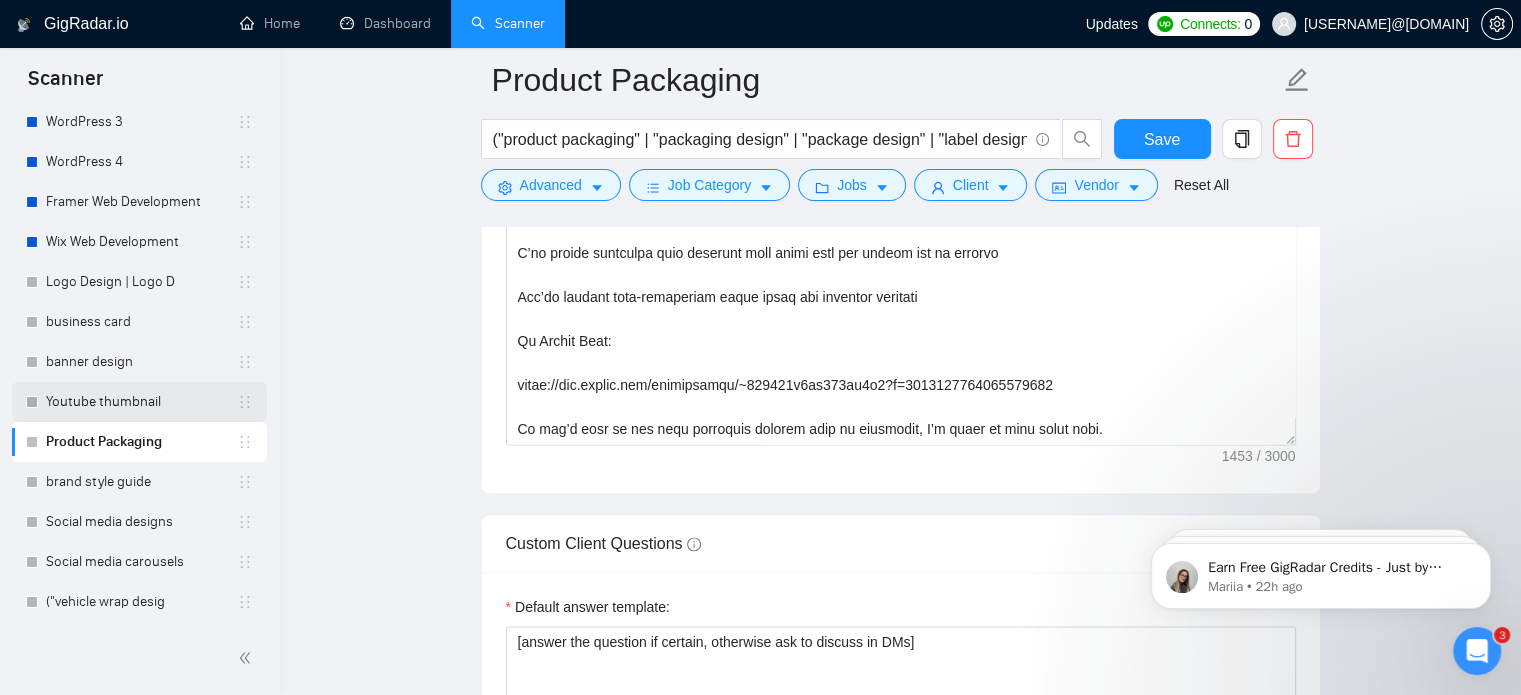 click on "Youtube thumbnail" at bounding box center (141, 402) 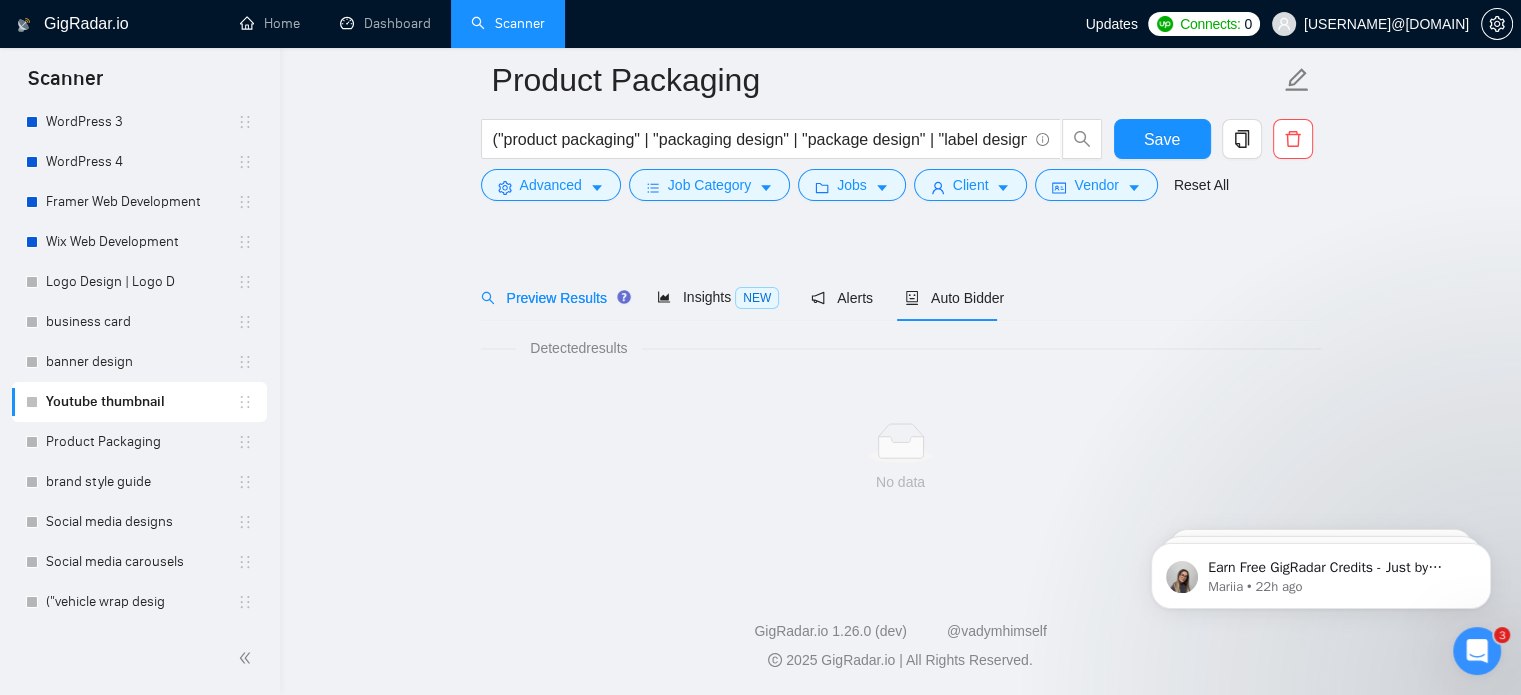 scroll, scrollTop: 35, scrollLeft: 0, axis: vertical 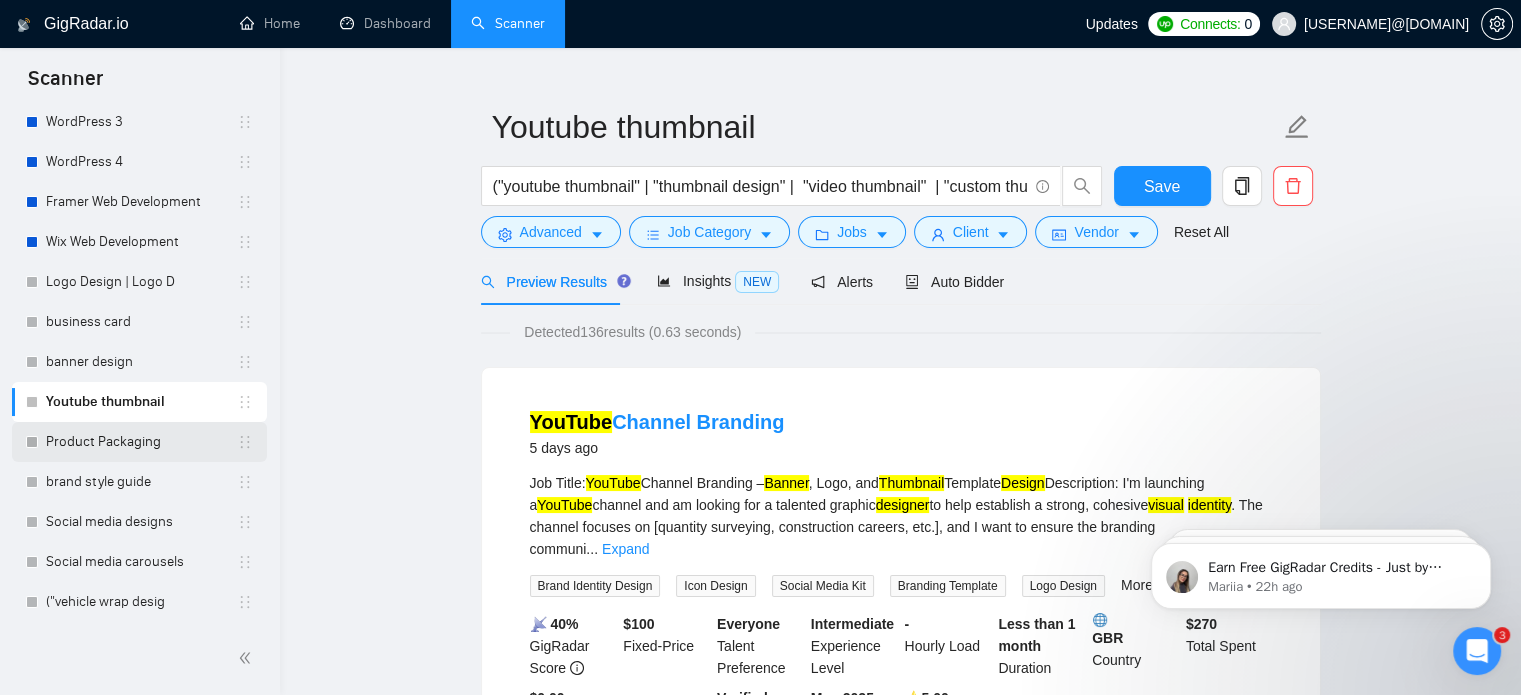 click on "Product Packaging" at bounding box center [141, 442] 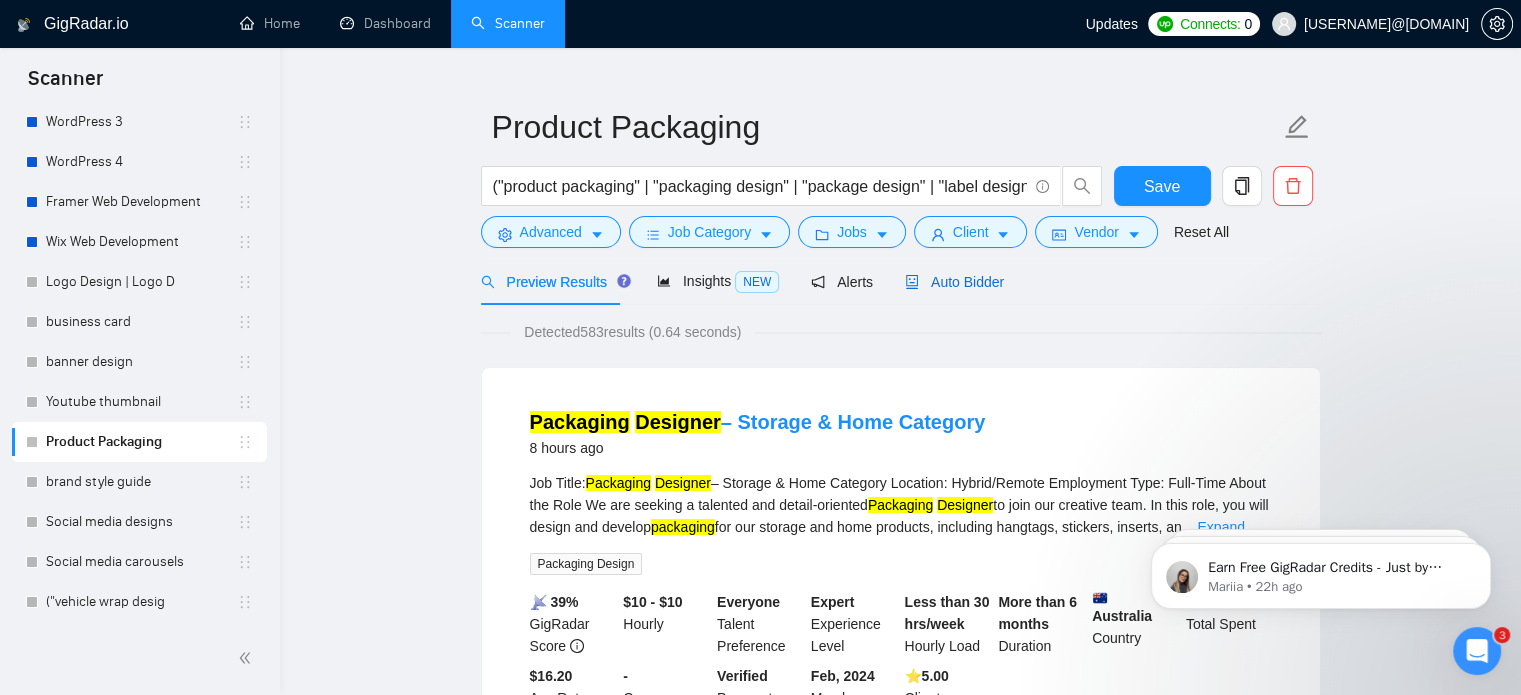 click on "Auto Bidder" at bounding box center (954, 282) 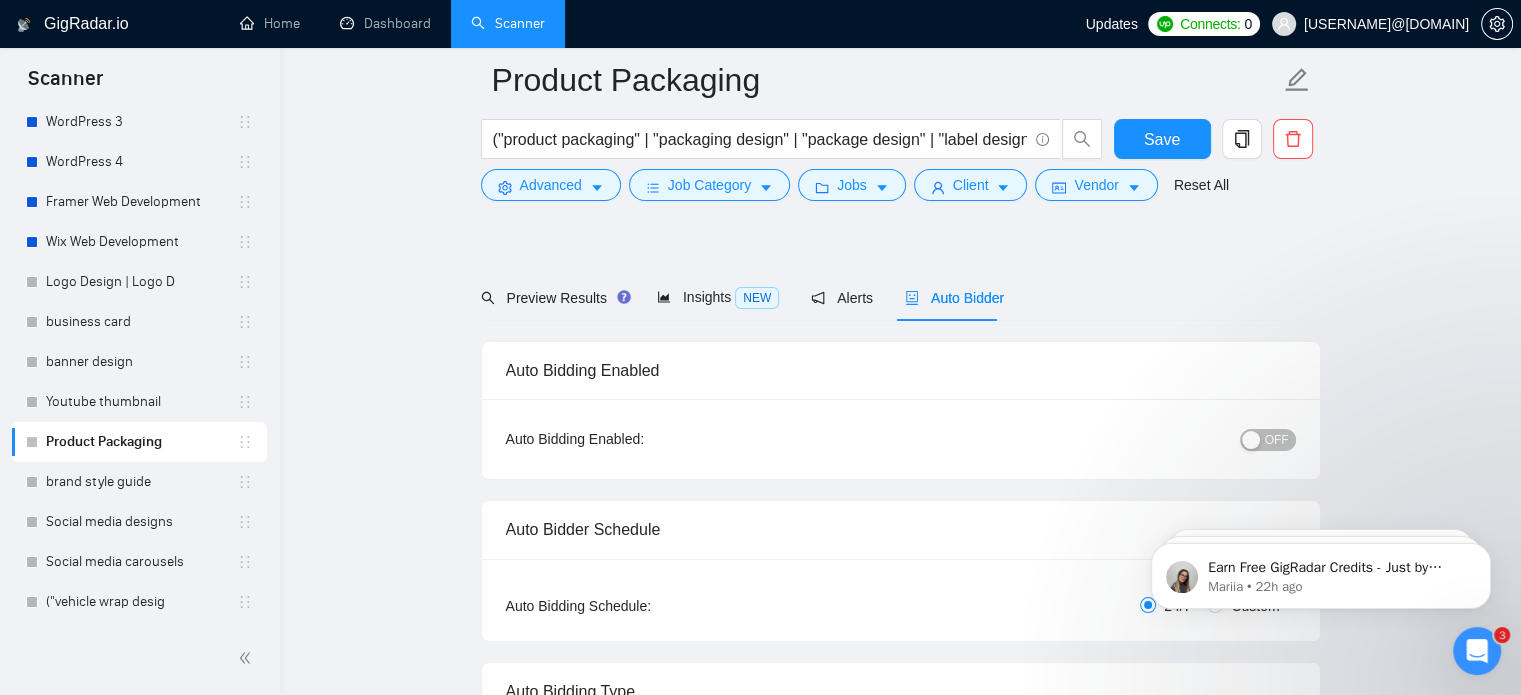 scroll, scrollTop: 2335, scrollLeft: 0, axis: vertical 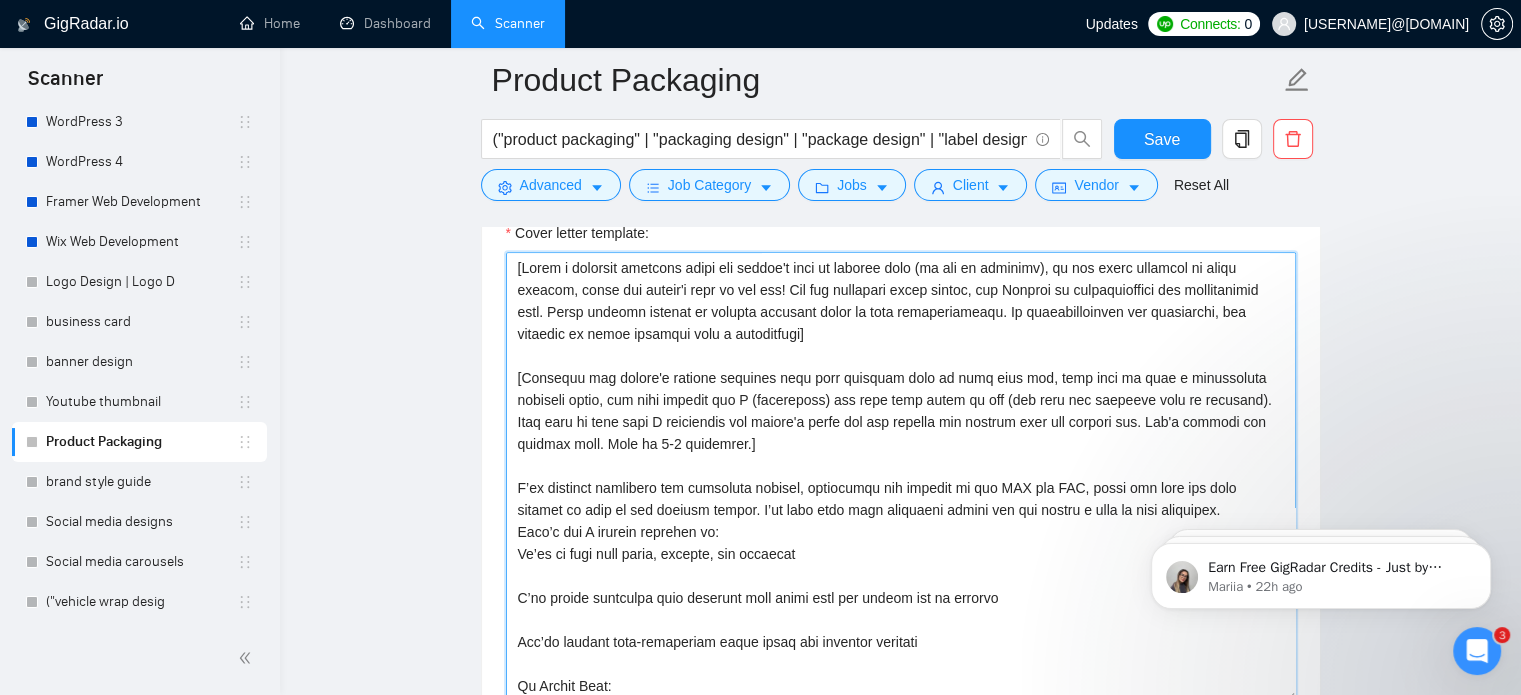 click on "Cover letter template:" at bounding box center (901, 477) 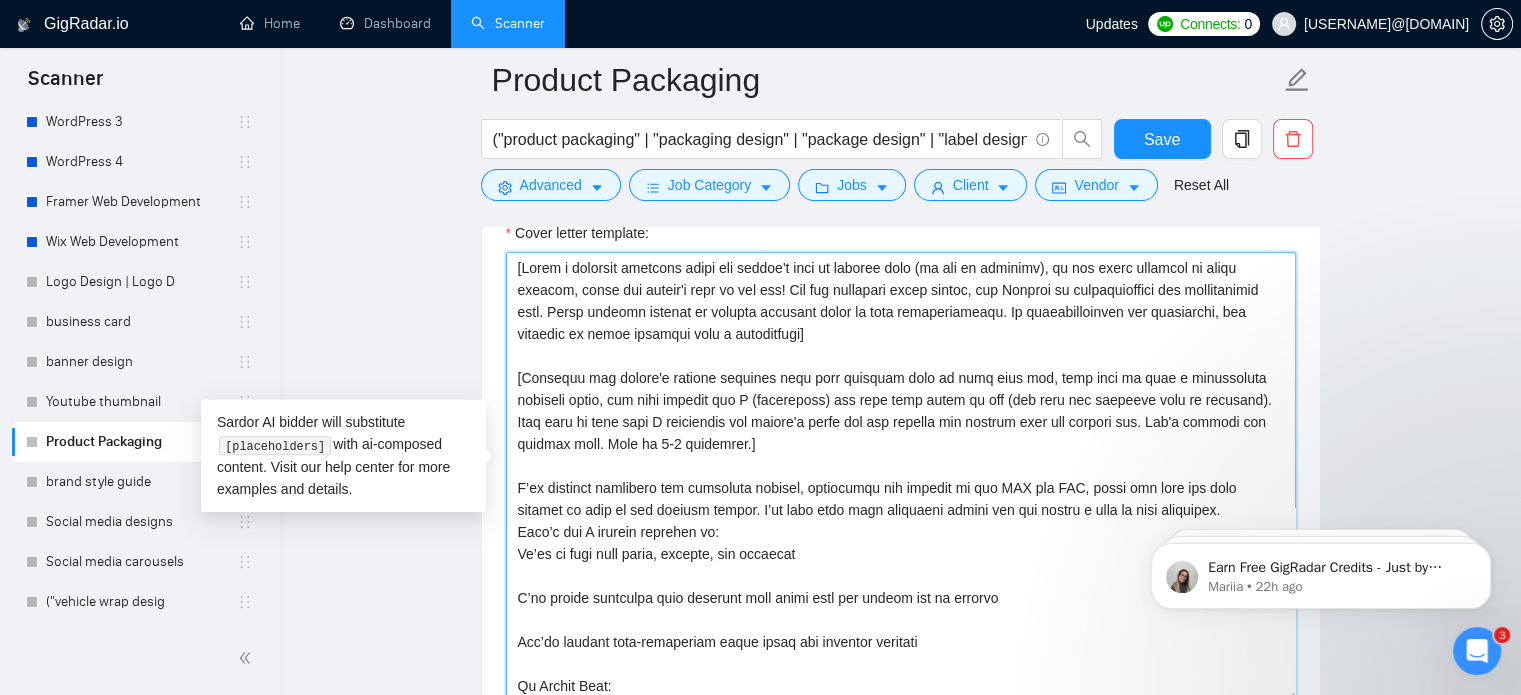scroll, scrollTop: 109, scrollLeft: 0, axis: vertical 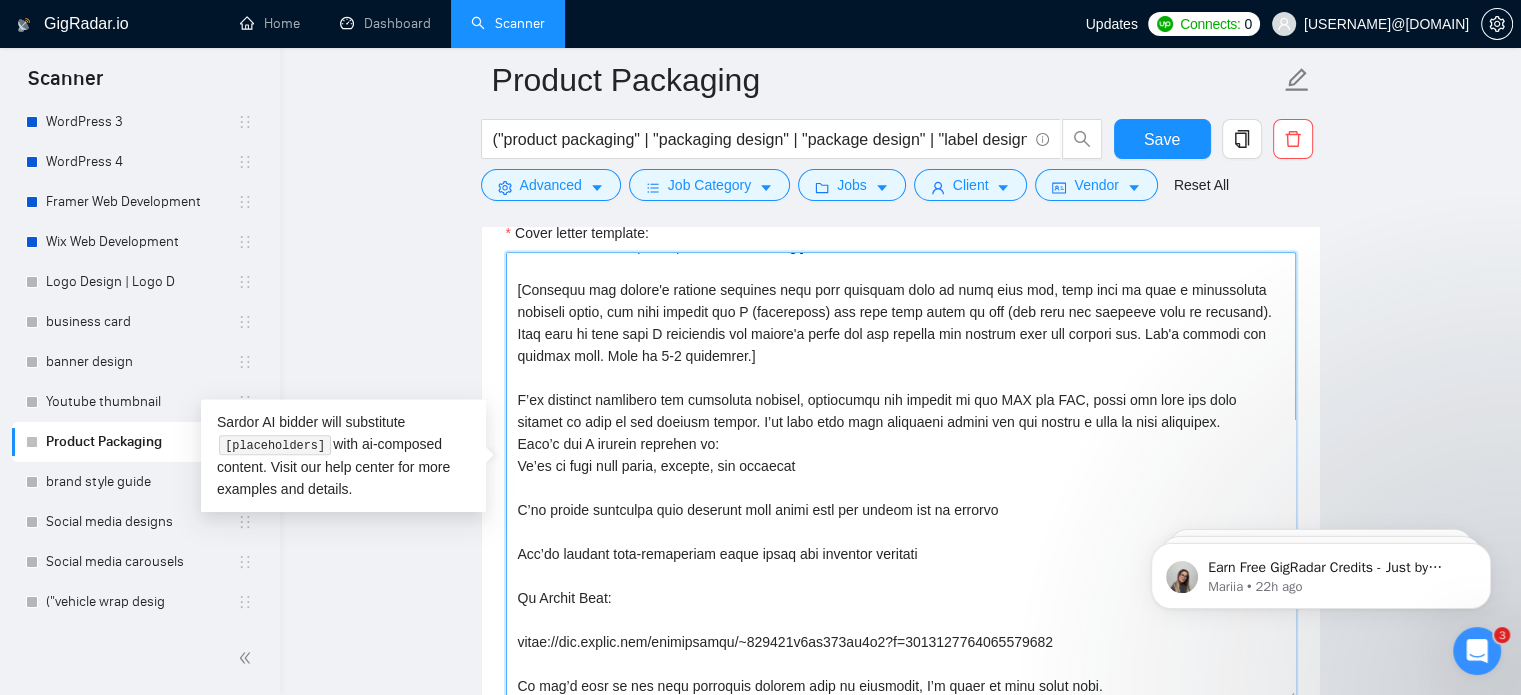 click on "Cover letter template:" at bounding box center [901, 477] 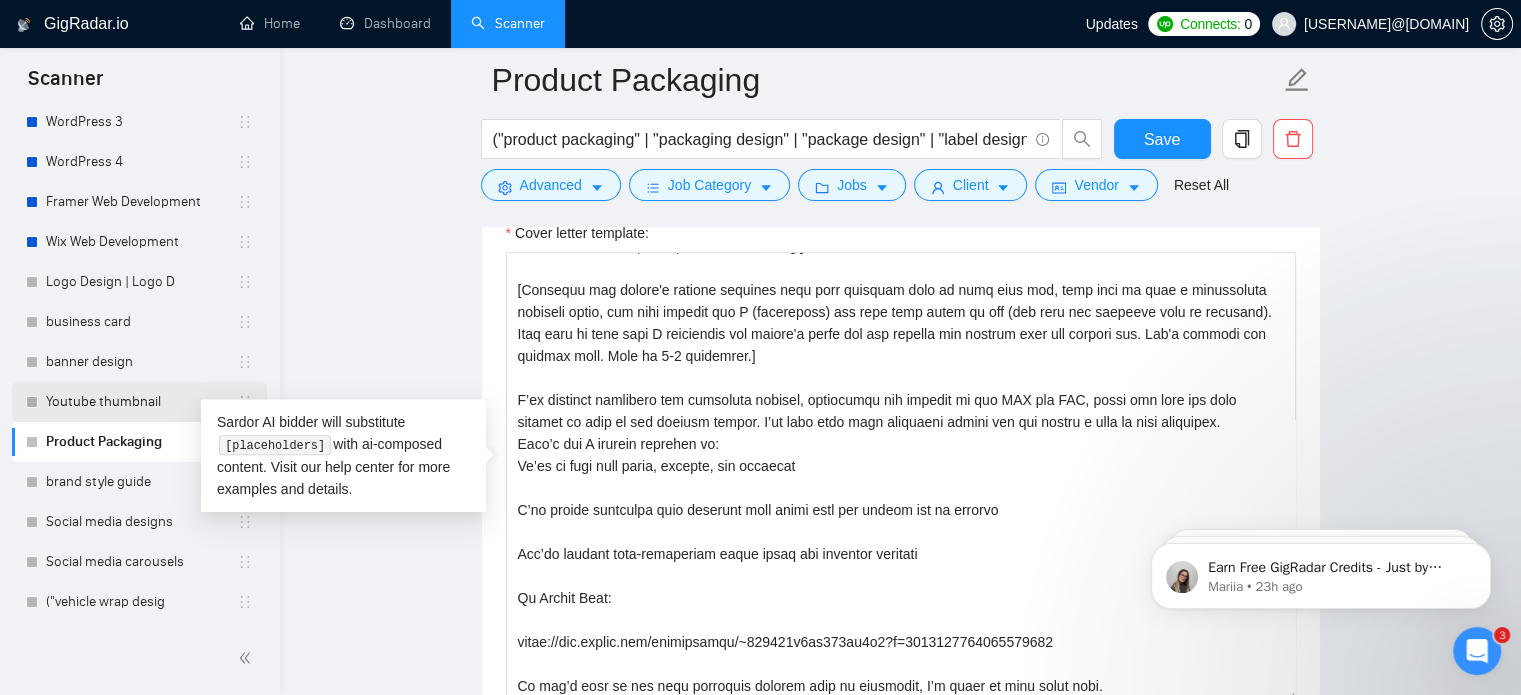 click on "Youtube thumbnail" at bounding box center (141, 402) 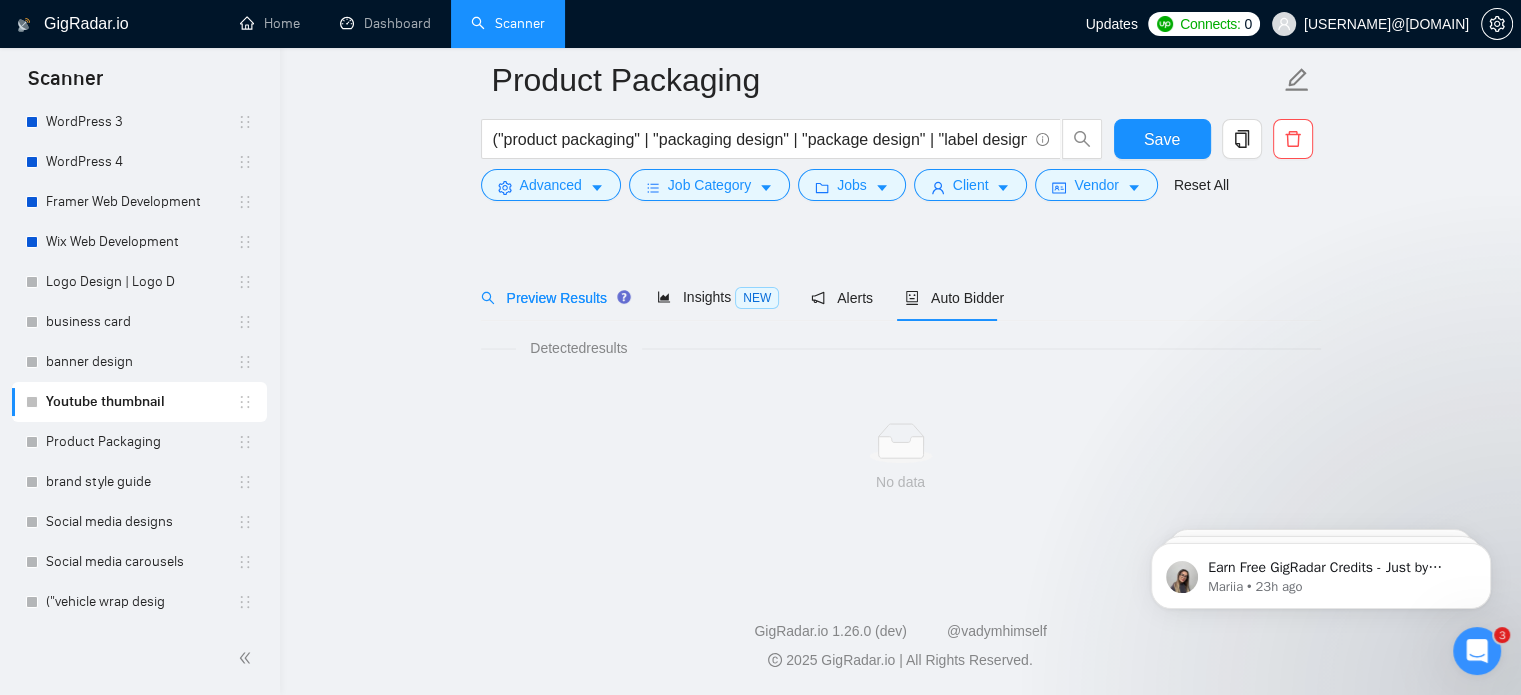 scroll, scrollTop: 35, scrollLeft: 0, axis: vertical 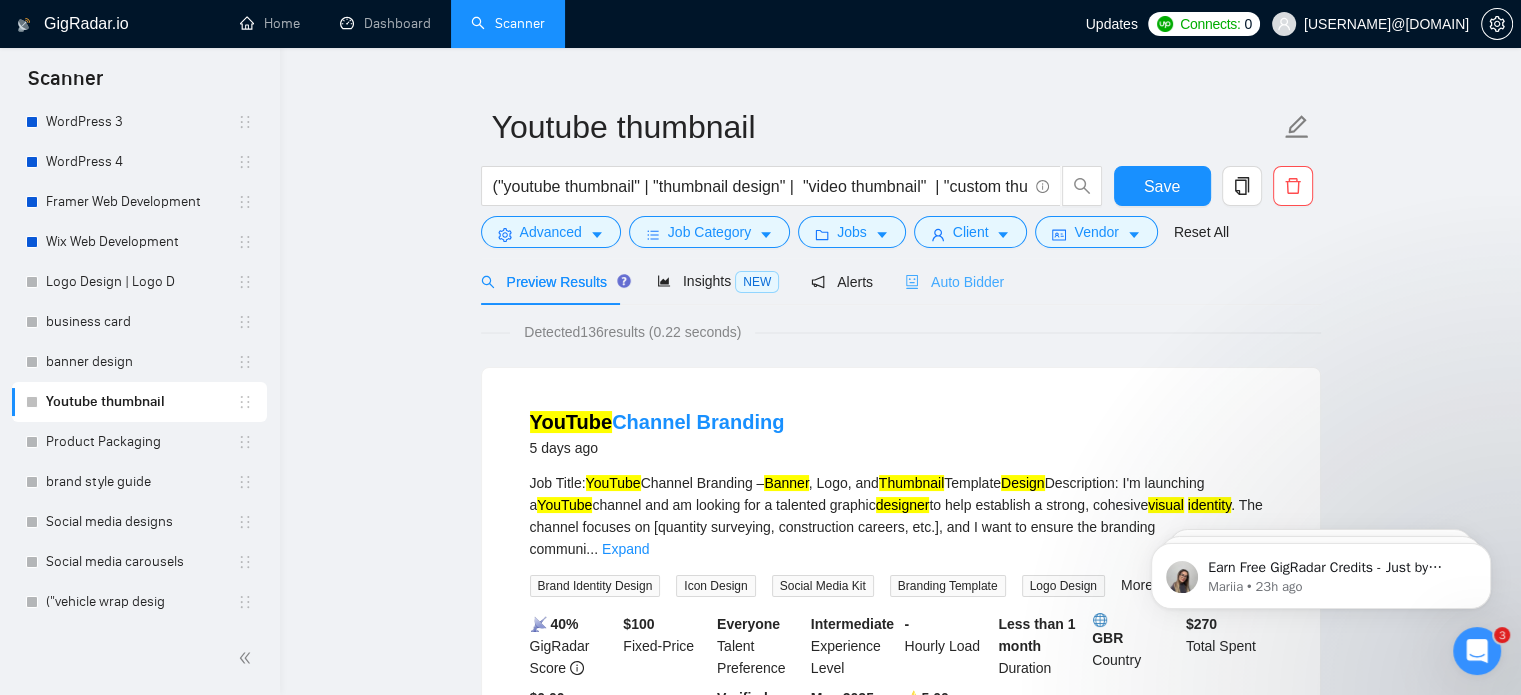 click on "Auto Bidder" at bounding box center [954, 281] 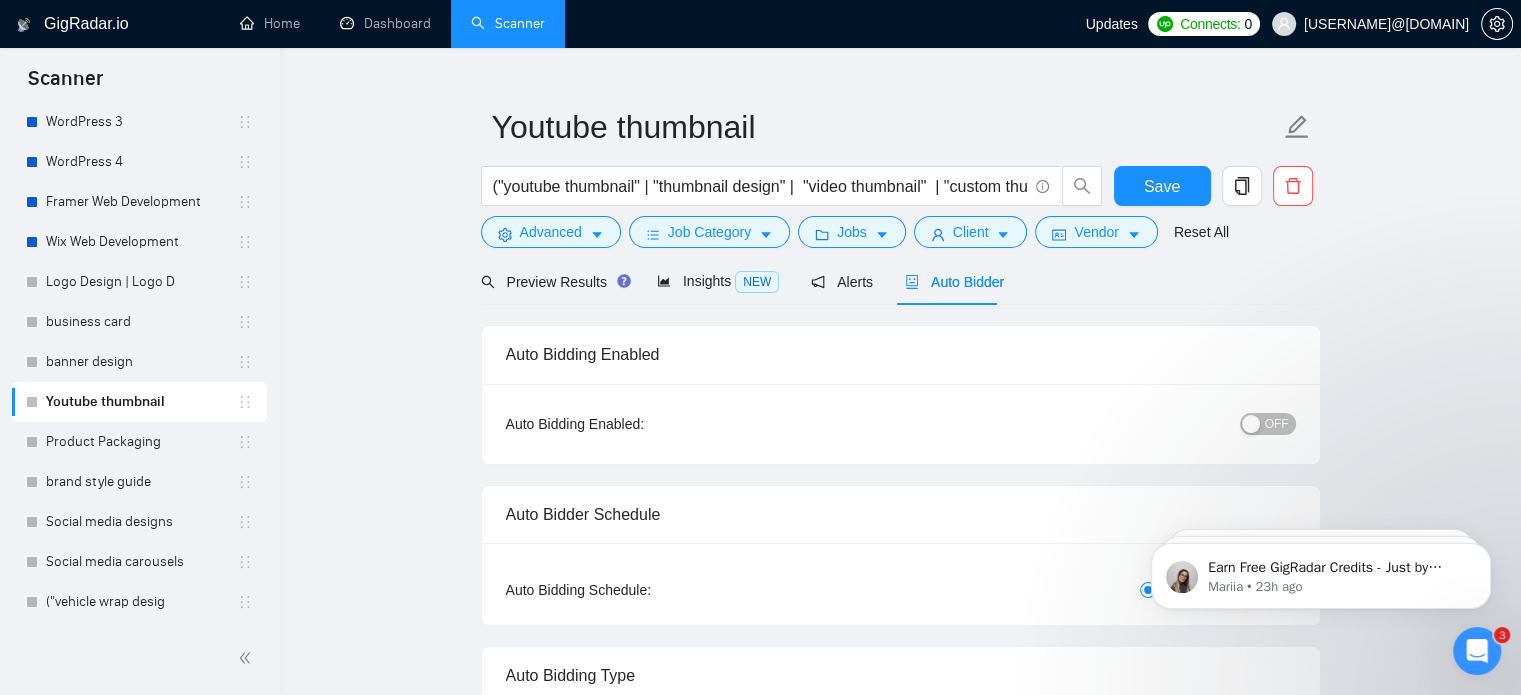 type 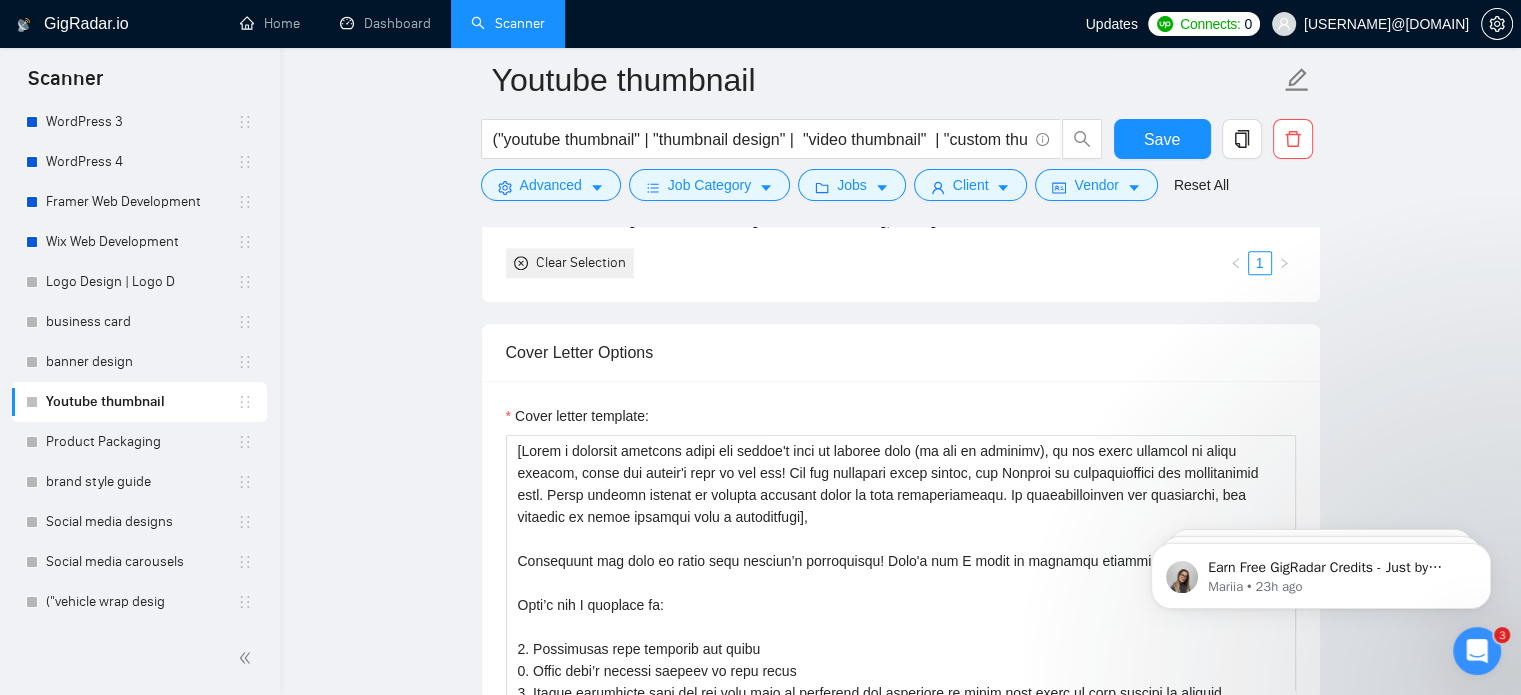 scroll, scrollTop: 2155, scrollLeft: 0, axis: vertical 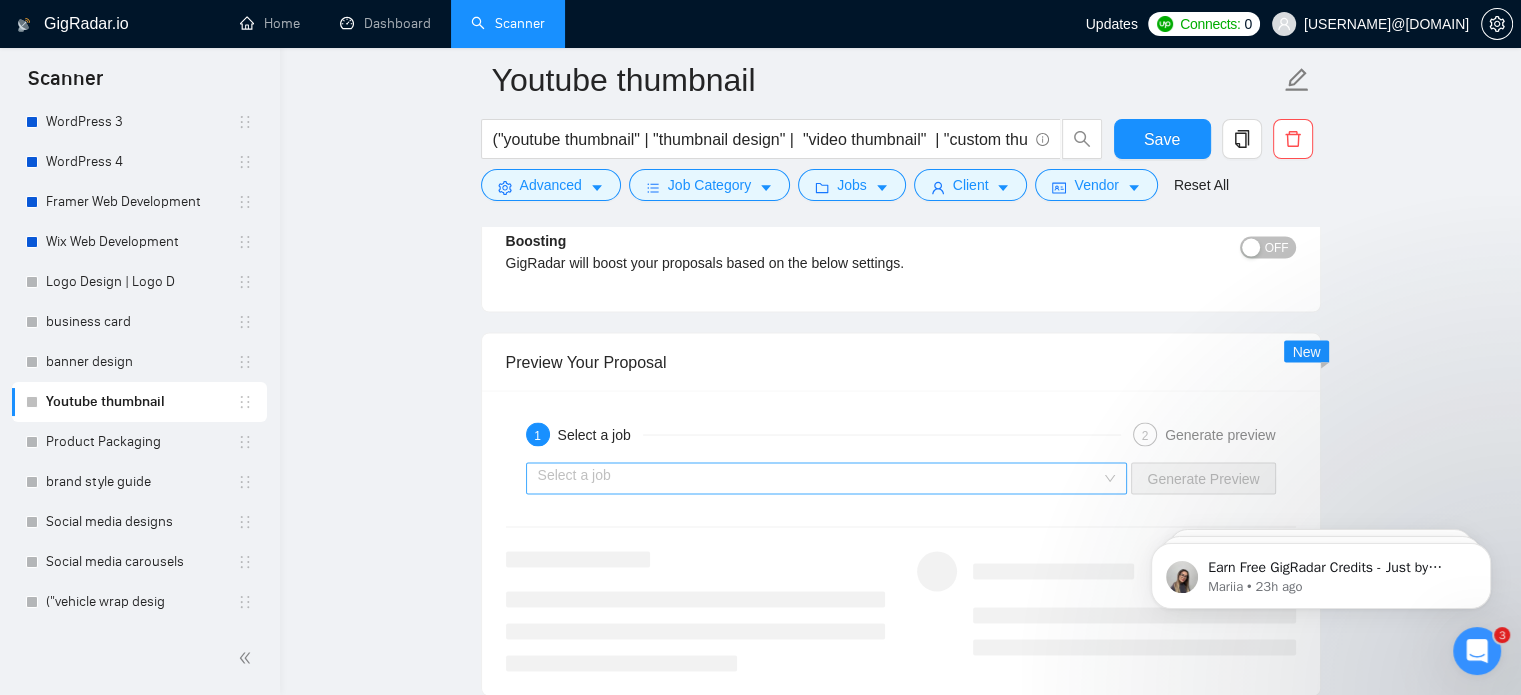 click at bounding box center [820, 478] 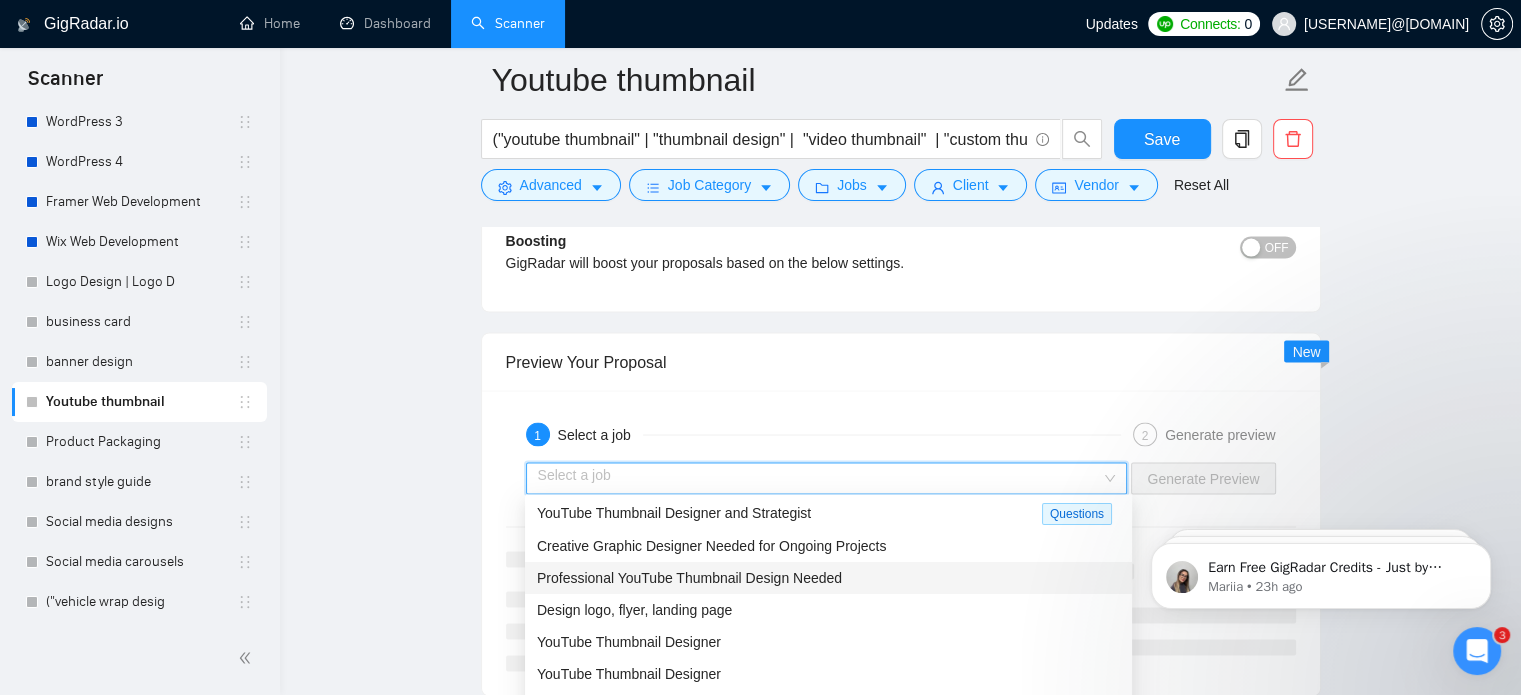 scroll, scrollTop: 67, scrollLeft: 0, axis: vertical 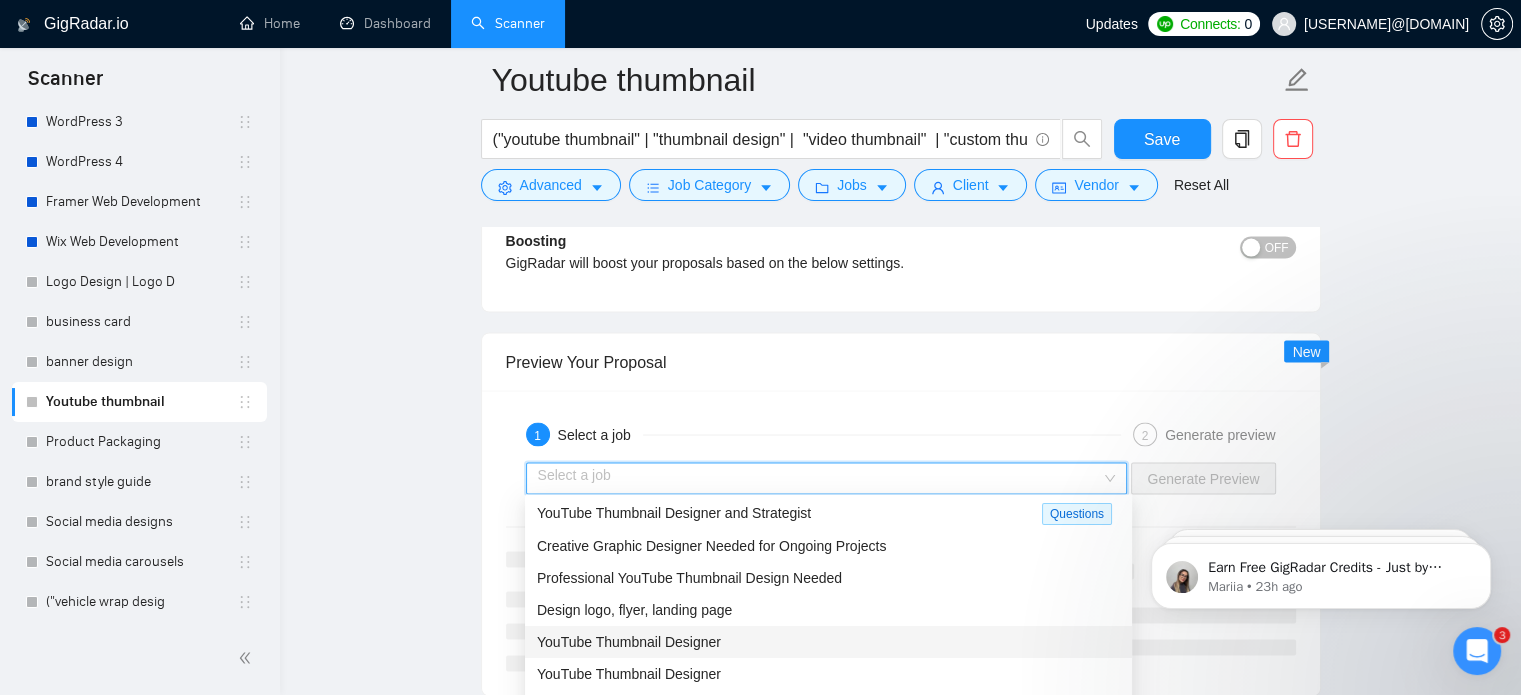 click on "YouTube Thumbnail Designer" at bounding box center (629, 641) 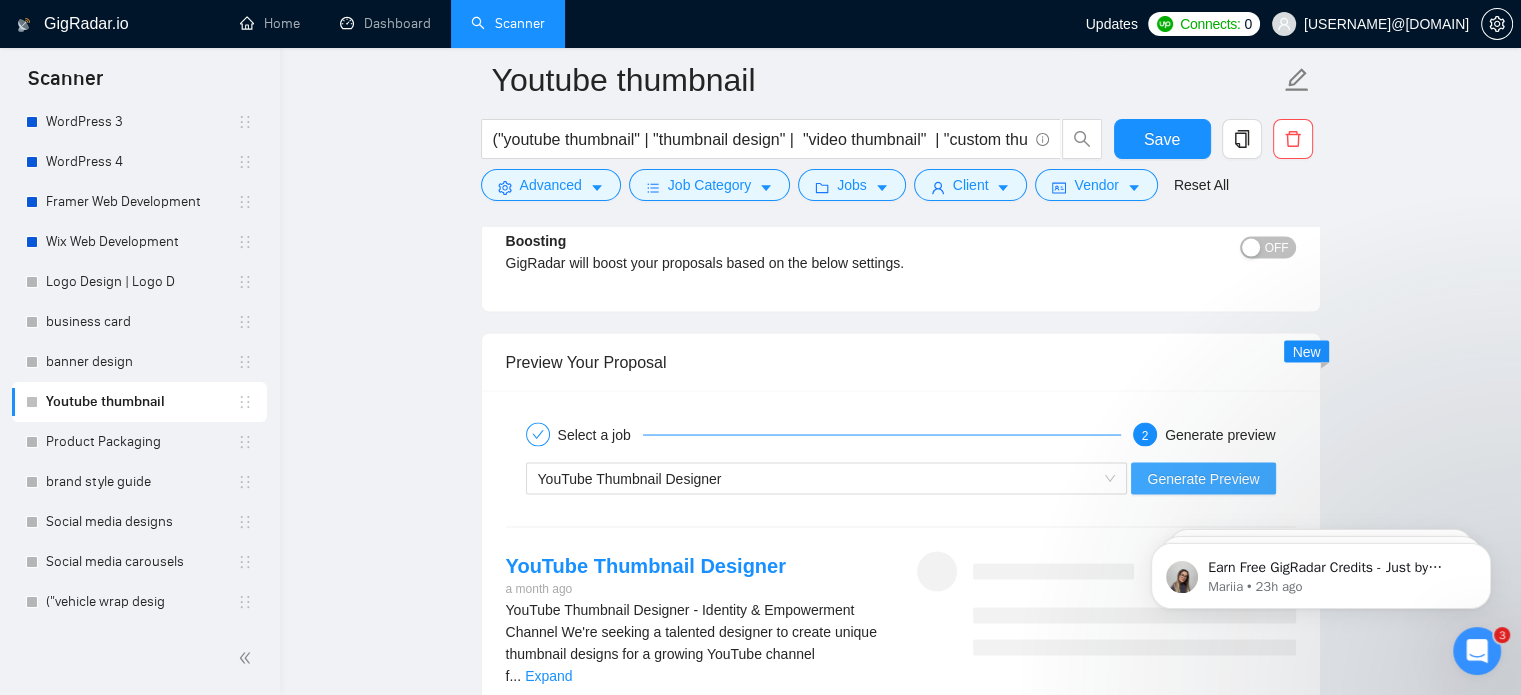 click on "Generate Preview" at bounding box center [1203, 478] 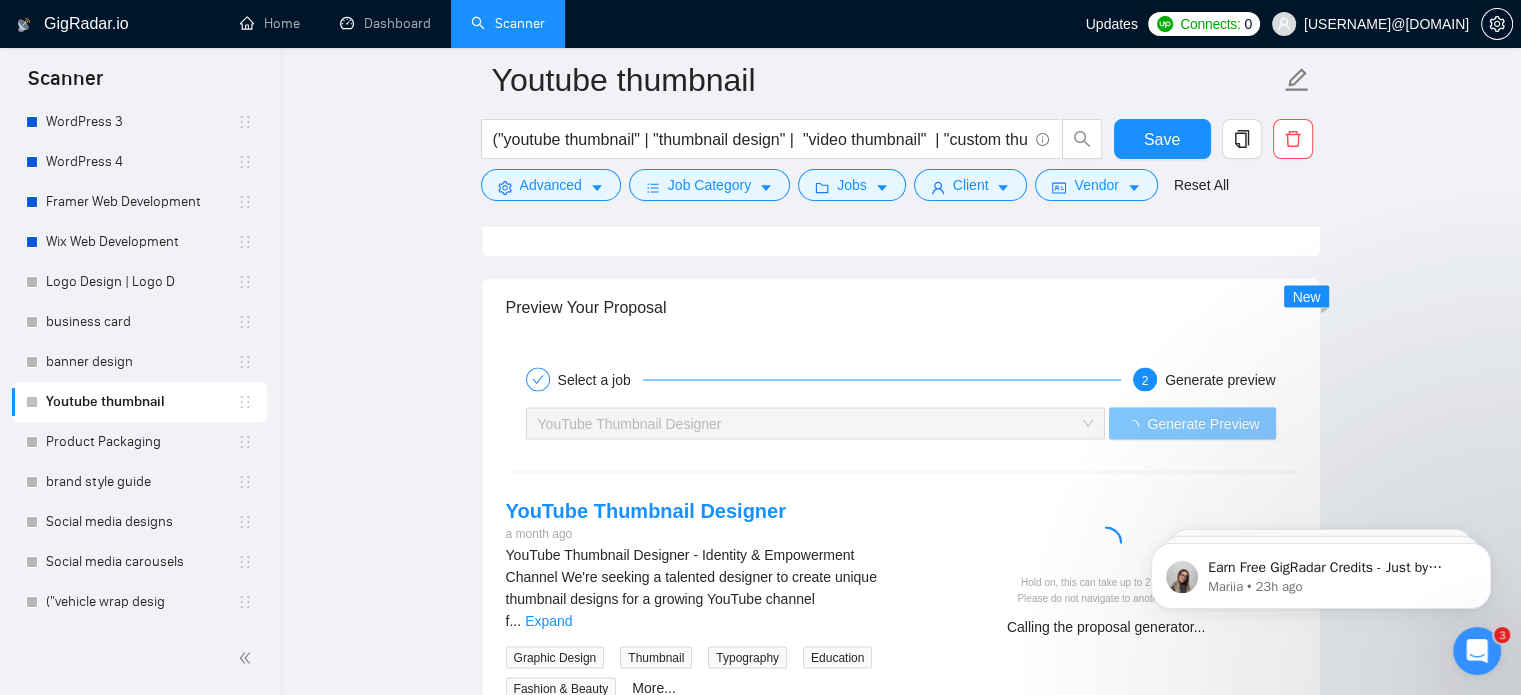 scroll, scrollTop: 3912, scrollLeft: 0, axis: vertical 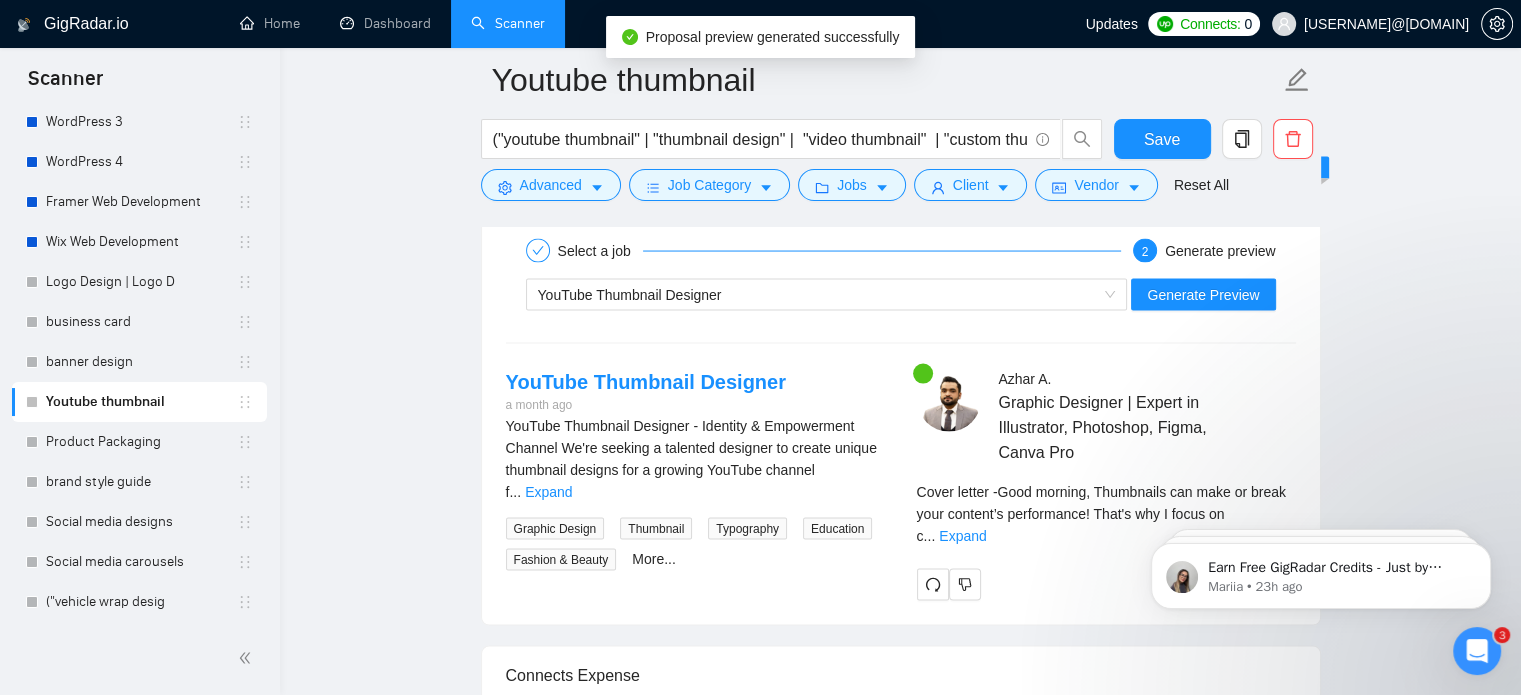 click on "Earn Free GigRadar Credits - Just by Sharing Your Story! 💬 Want more credits for sending proposals? It’s simple - share, inspire, and get rewarded! 🤫 Here’s how you can earn free credits: Introduce yourself in the #intros channel of the GigRadar Upwork Community and grab +[NUMBER] credits for sending bids., Post your success story (closed projects, high LRR, etc.) in the #general channel and claim +[NUMBER] credits for sending bids. Why? GigRadar is building a powerful network of freelancers and agencies. We want you to make valuable connections, showcase your wins, and inspire others while getting rewarded! 🚀 Not a member yet? Join our Slack community now 👉 Join Slack Community Claiming your credits is easy: Reply to this message with a screenshot of your post, and our Tech Support Team will instantly top up your credits! 💸 Mariia • [TIME] ago Mariia • [TIME] ago Hi, [EMAIL], Welcome to GigRadar.io! Why don't you check out our tutorials to help get you started? Mariia" 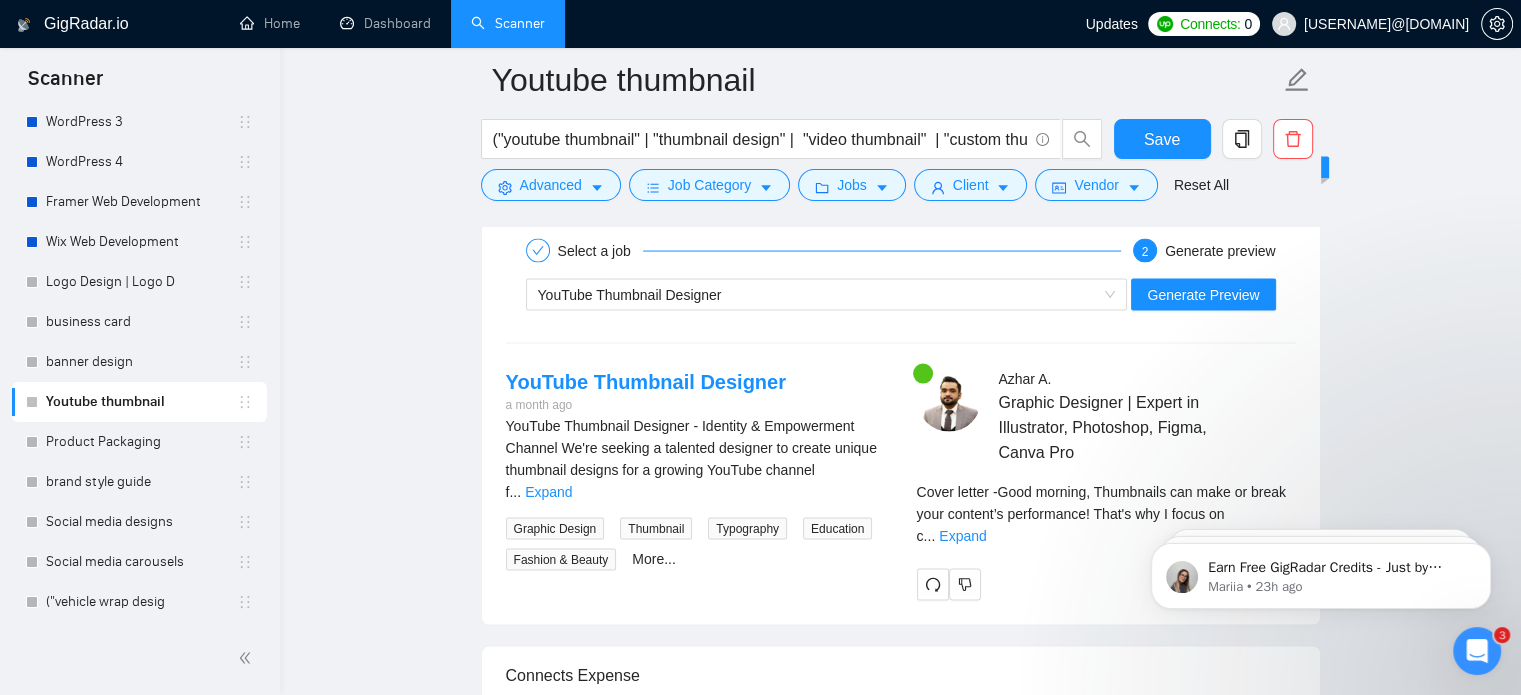 click on "Earn Free GigRadar Credits - Just by Sharing Your Story! 💬 Want more credits for sending proposals? It’s simple - share, inspire, and get rewarded! 🤫 Here’s how you can earn free credits: Introduce yourself in the #intros channel of the GigRadar Upwork Community and grab +[NUMBER] credits for sending bids., Post your success story (closed projects, high LRR, etc.) in the #general channel and claim +[NUMBER] credits for sending bids. Why? GigRadar is building a powerful network of freelancers and agencies. We want you to make valuable connections, showcase your wins, and inspire others while getting rewarded! 🚀 Not a member yet? Join our Slack community now 👉 Join Slack Community Claiming your credits is easy: Reply to this message with a screenshot of your post, and our Tech Support Team will instantly top up your credits! 💸 Mariia • [TIME] ago Mariia • [TIME] ago Hi, [EMAIL], Welcome to GigRadar.io! Why don't you check out our tutorials to help get you started? Mariia" at bounding box center (1321, 571) 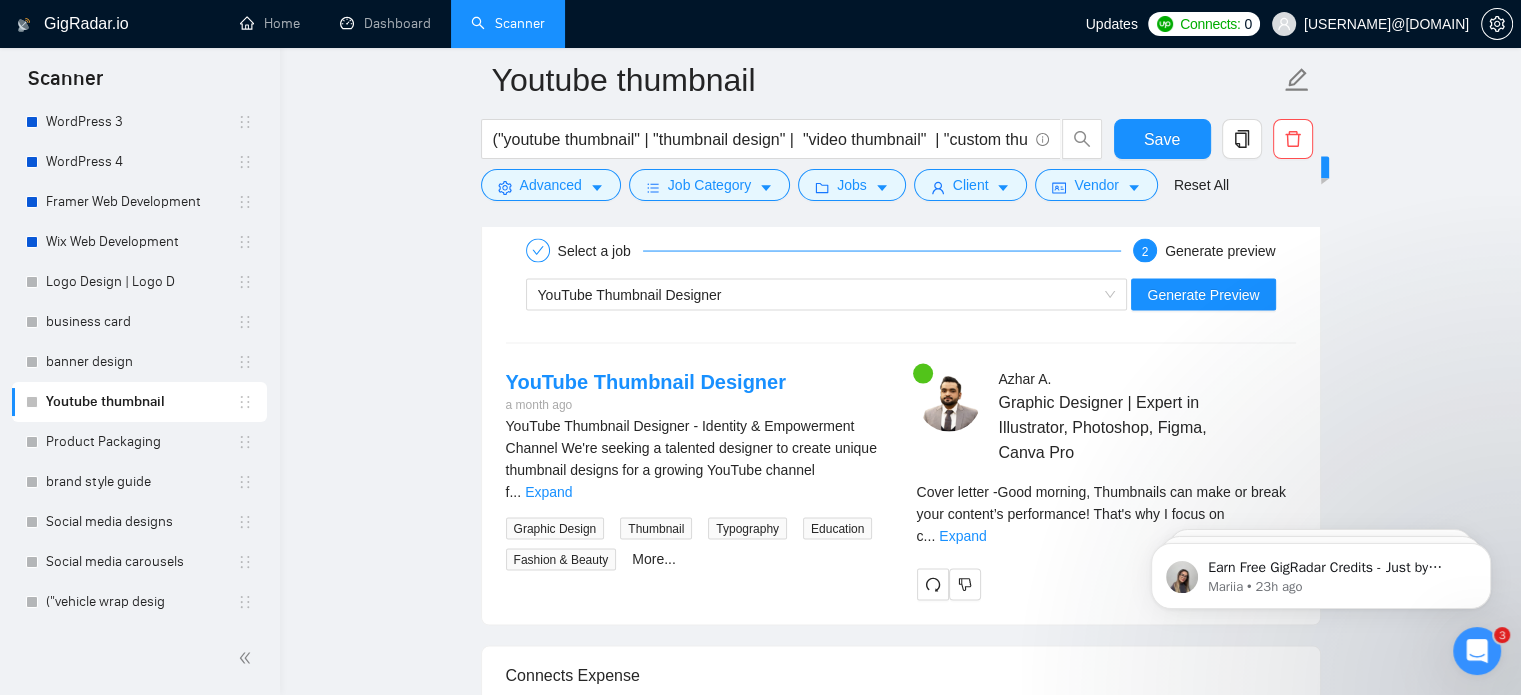 scroll, scrollTop: 4098, scrollLeft: 0, axis: vertical 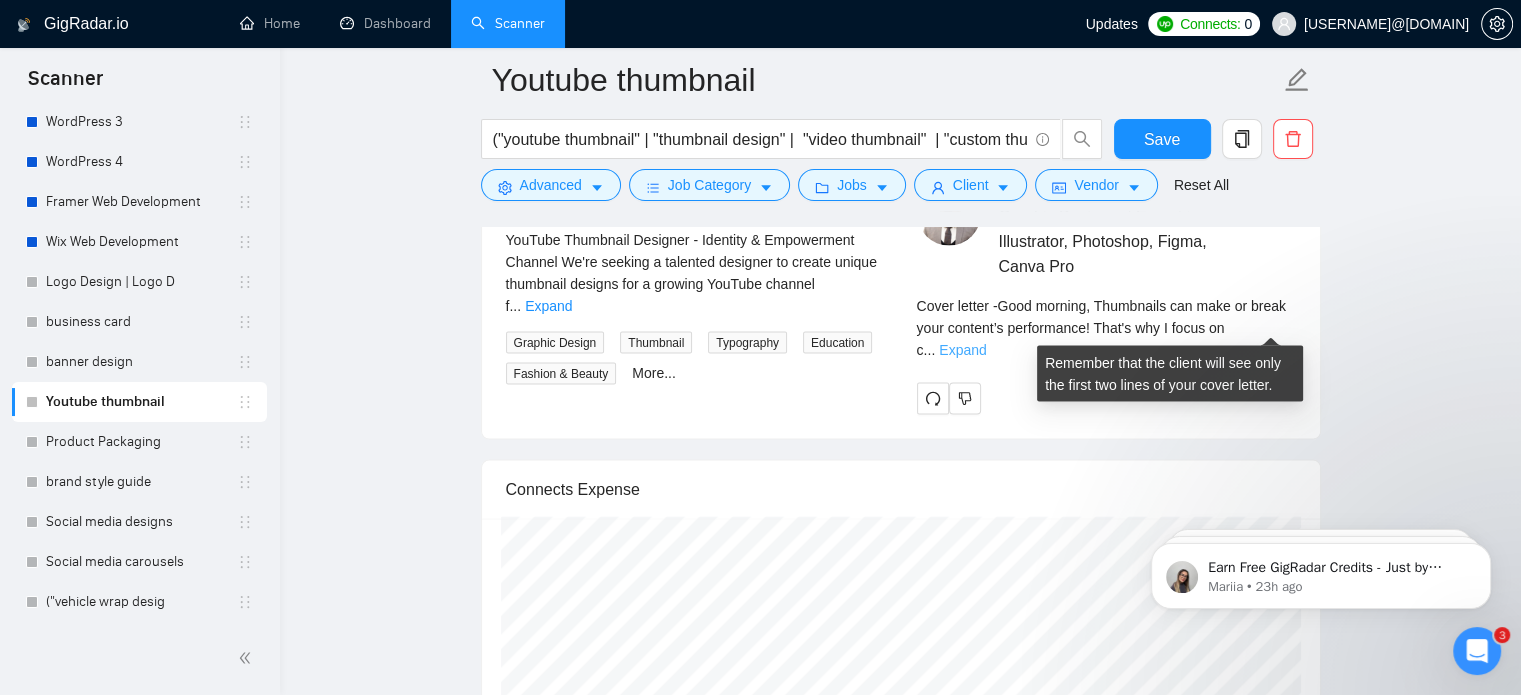 click on "Expand" at bounding box center (962, 350) 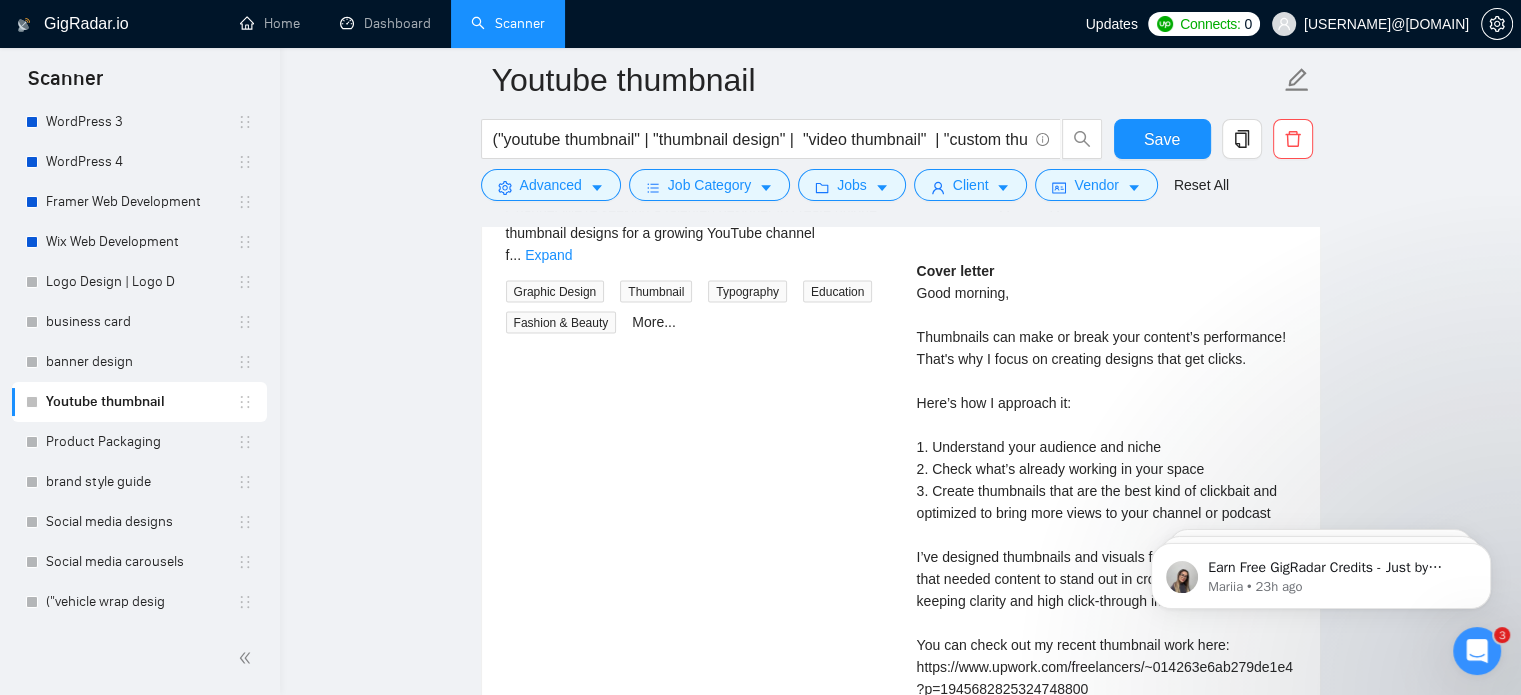 scroll, scrollTop: 4212, scrollLeft: 0, axis: vertical 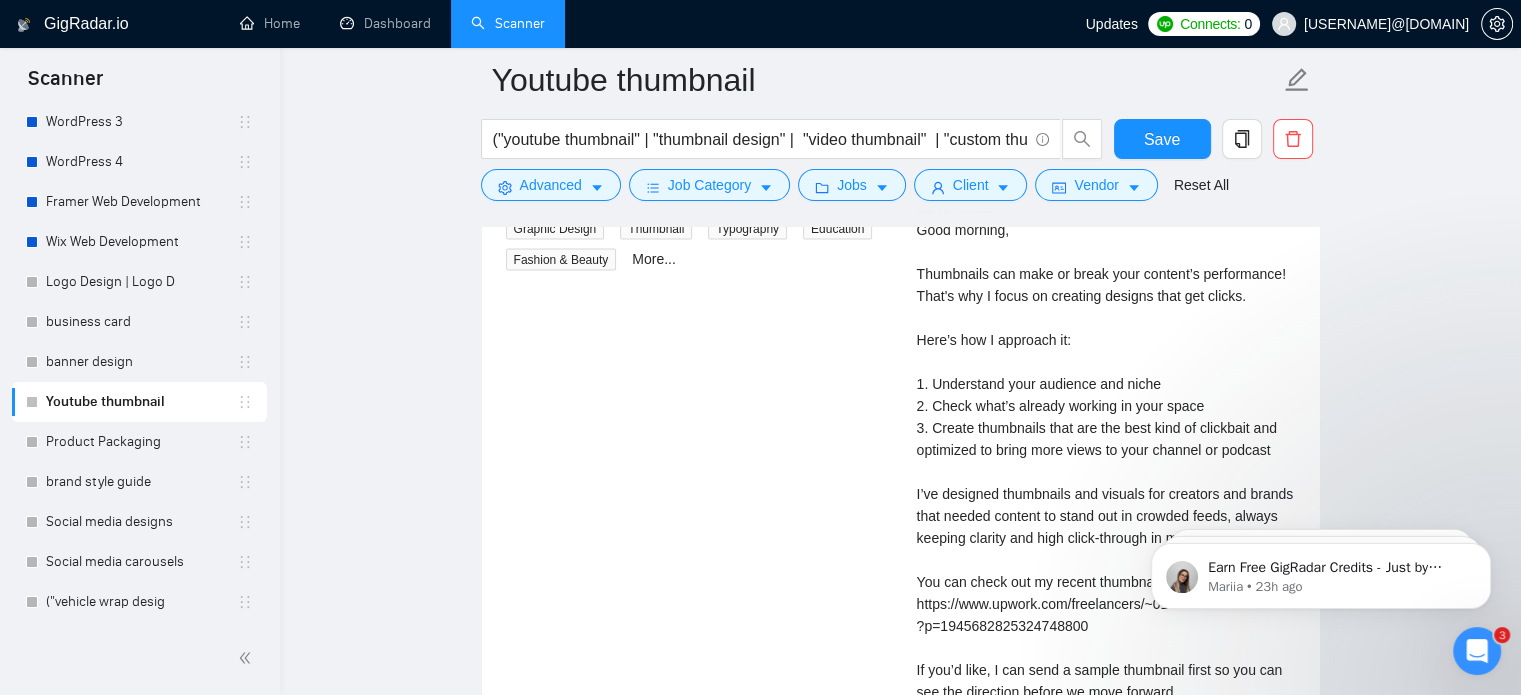 click on "Cover letter Good morning,
Thumbnails can make or break your content’s performance! That's why I focus on creating designs that get clicks.
Here’s how I approach it:
1. Understand your audience and niche
2. Check what’s already working in your space
3. Create thumbnails that are the best kind of clickbait and optimized to bring more views to your channel or podcast
I’ve designed thumbnails and visuals for creators and brands that needed content to stand out in crowded feeds, always keeping clarity and high click-through in mind.
You can check out my recent thumbnail work here:
https://www.upwork.com/freelancers/~014263e6ab279de1e4?p=1945682825324748800
If you’d like, I can send a sample thumbnail first so you can see the direction before we move forward.
Looking forward to helping your content get noticed," at bounding box center [1106, 472] 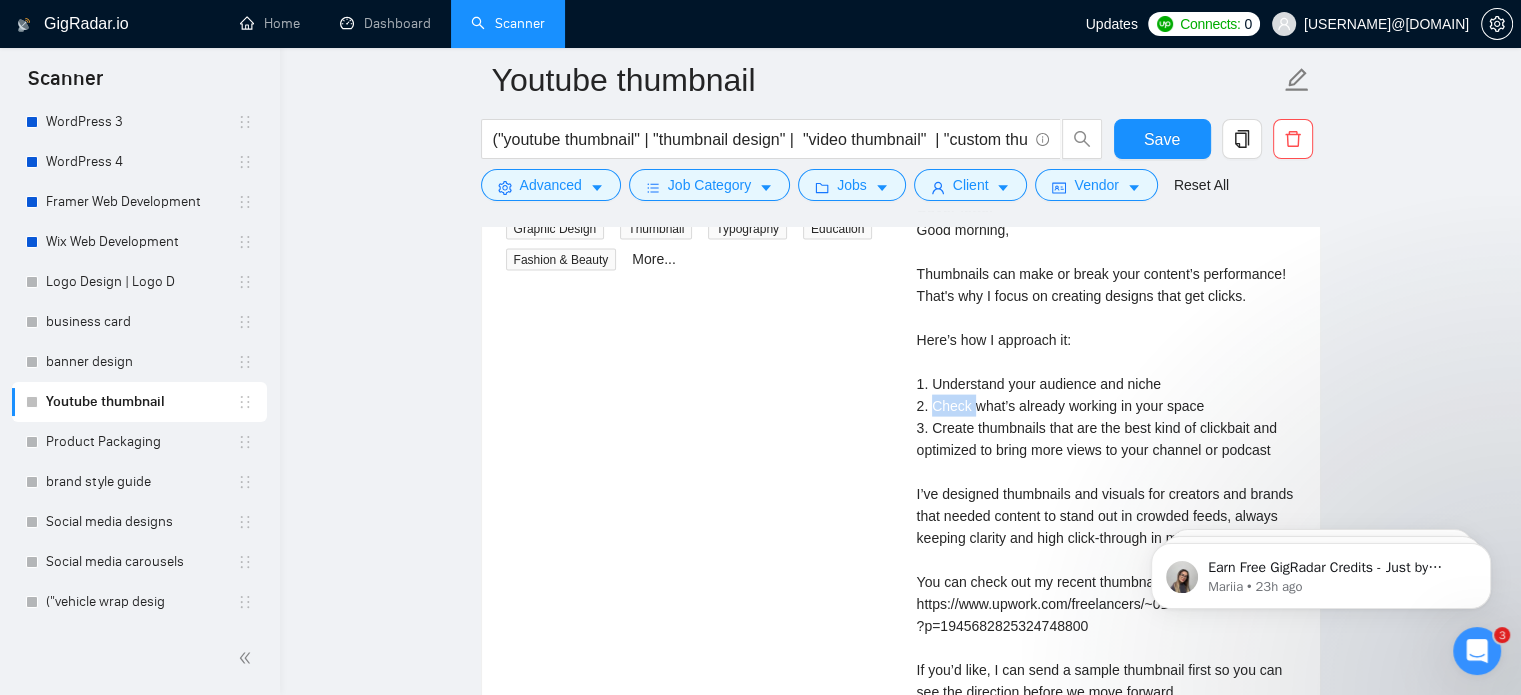 click on "Cover letter Good morning,
Thumbnails can make or break your content’s performance! That's why I focus on creating designs that get clicks.
Here’s how I approach it:
1. Understand your audience and niche
2. Check what’s already working in your space
3. Create thumbnails that are the best kind of clickbait and optimized to bring more views to your channel or podcast
I’ve designed thumbnails and visuals for creators and brands that needed content to stand out in crowded feeds, always keeping clarity and high click-through in mind.
You can check out my recent thumbnail work here:
https://www.upwork.com/freelancers/~014263e6ab279de1e4?p=1945682825324748800
If you’d like, I can send a sample thumbnail first so you can see the direction before we move forward.
Looking forward to helping your content get noticed," at bounding box center [1106, 472] 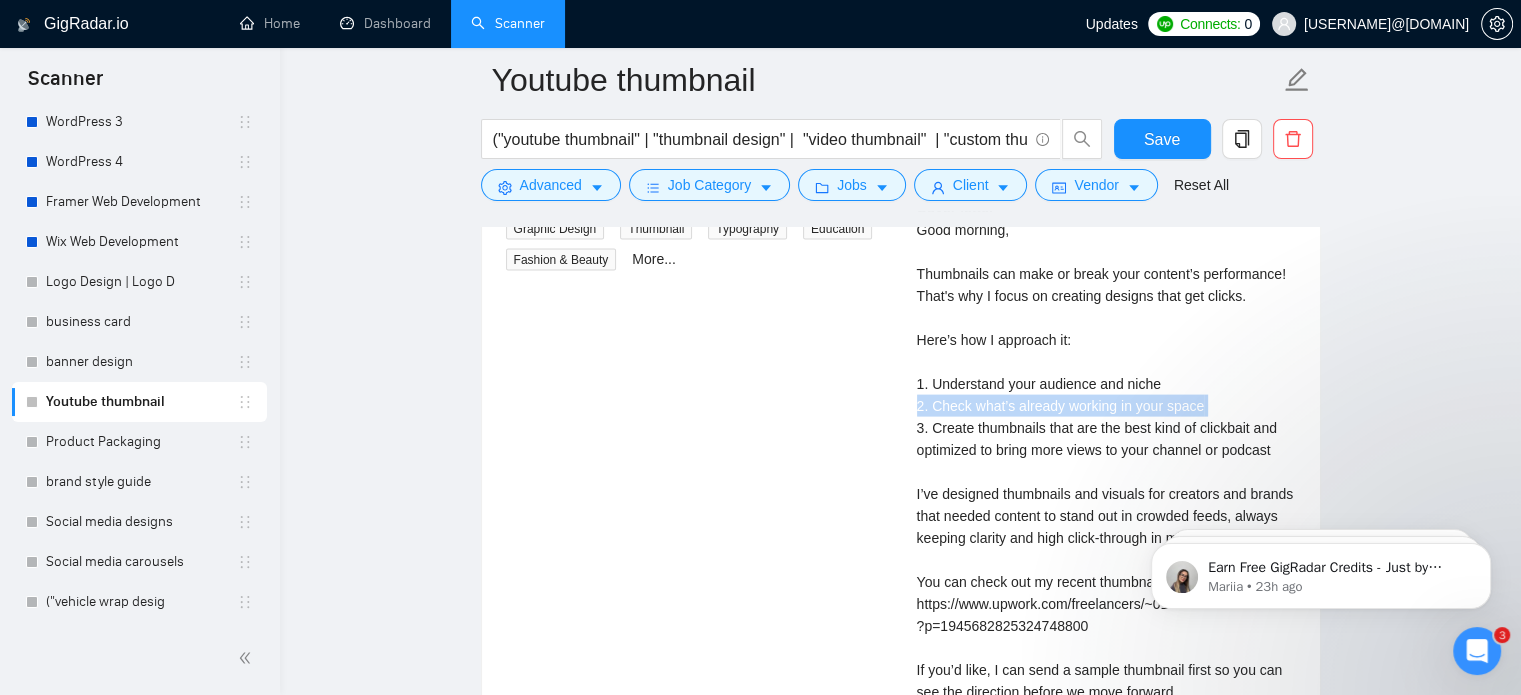 click on "Cover letter Good morning,
Thumbnails can make or break your content’s performance! That's why I focus on creating designs that get clicks.
Here’s how I approach it:
1. Understand your audience and niche
2. Check what’s already working in your space
3. Create thumbnails that are the best kind of clickbait and optimized to bring more views to your channel or podcast
I’ve designed thumbnails and visuals for creators and brands that needed content to stand out in crowded feeds, always keeping clarity and high click-through in mind.
You can check out my recent thumbnail work here:
https://www.upwork.com/freelancers/~014263e6ab279de1e4?p=1945682825324748800
If you’d like, I can send a sample thumbnail first so you can see the direction before we move forward.
Looking forward to helping your content get noticed," at bounding box center [1106, 472] 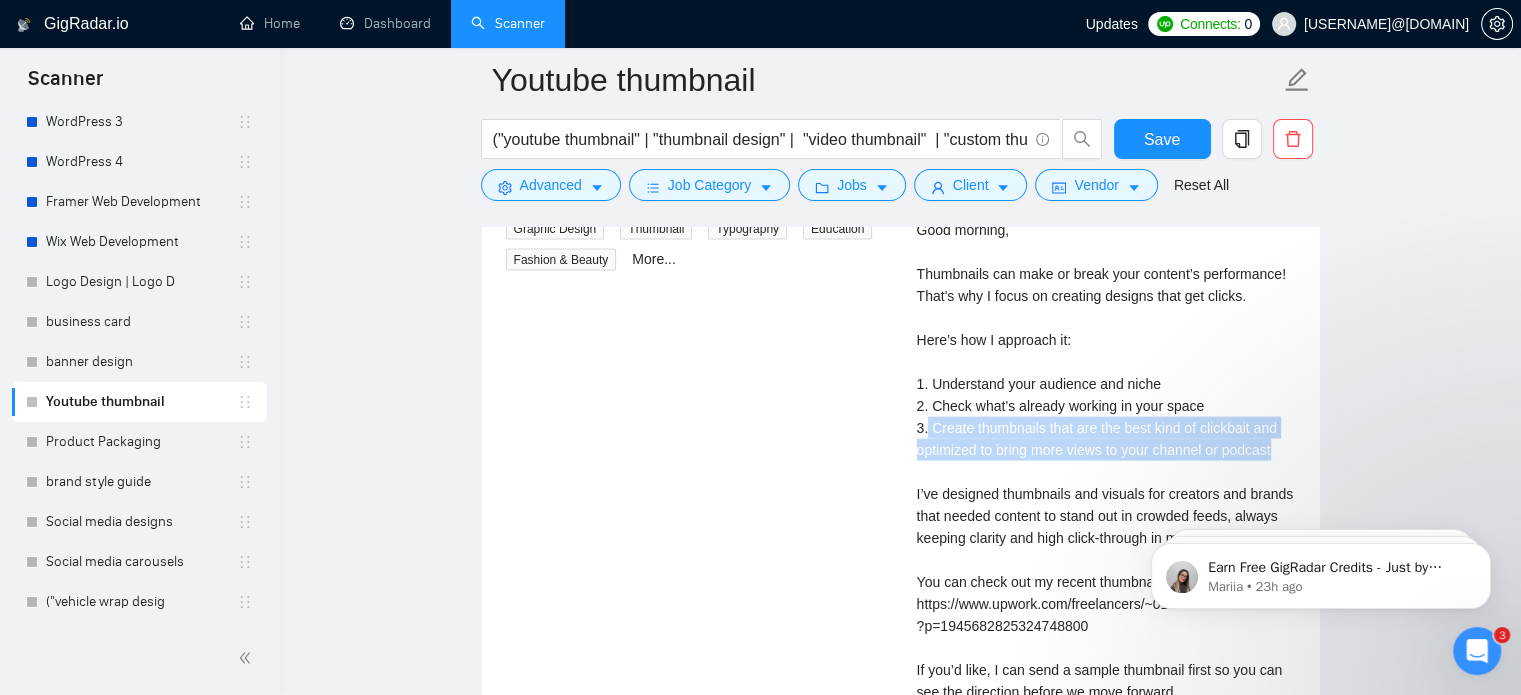 drag, startPoint x: 928, startPoint y: 427, endPoint x: 1280, endPoint y: 447, distance: 352.56772 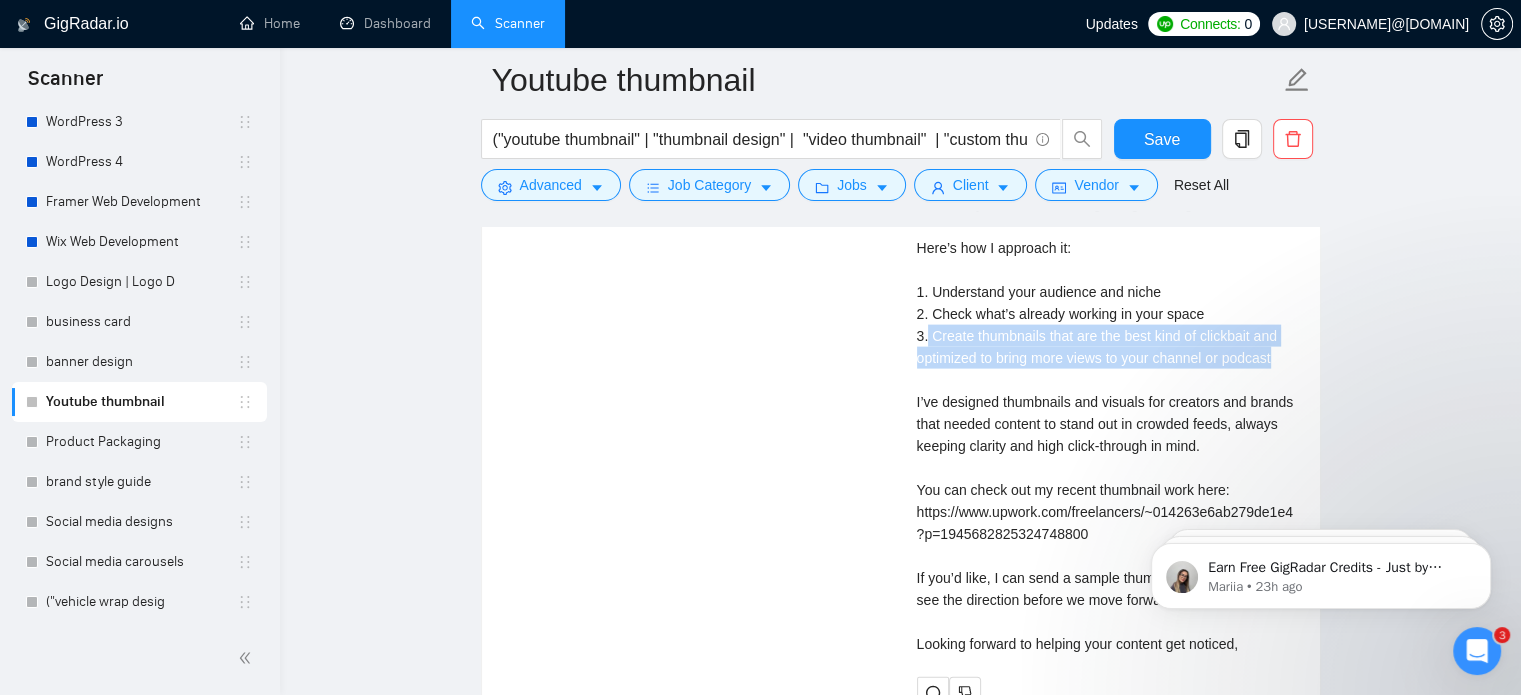 scroll, scrollTop: 4296, scrollLeft: 0, axis: vertical 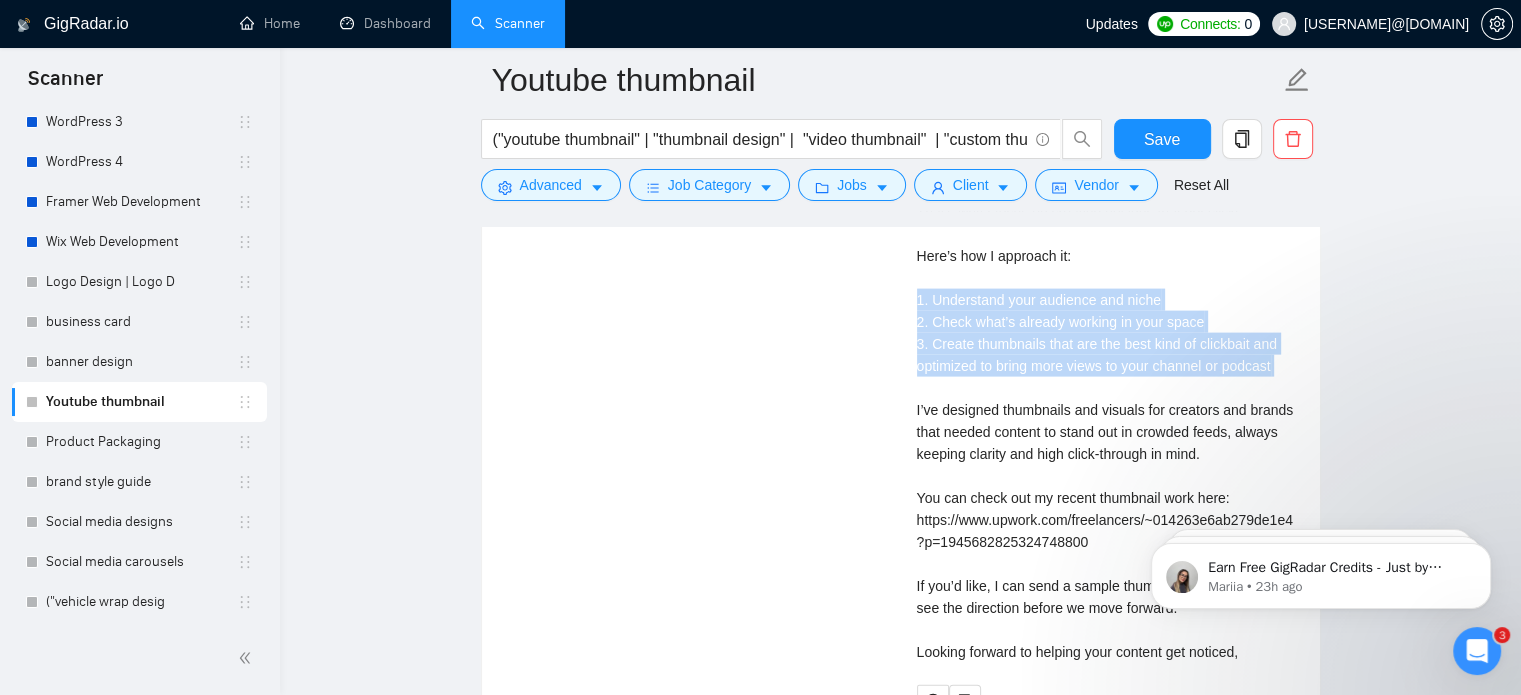 drag, startPoint x: 915, startPoint y: 293, endPoint x: 1363, endPoint y: 379, distance: 456.17978 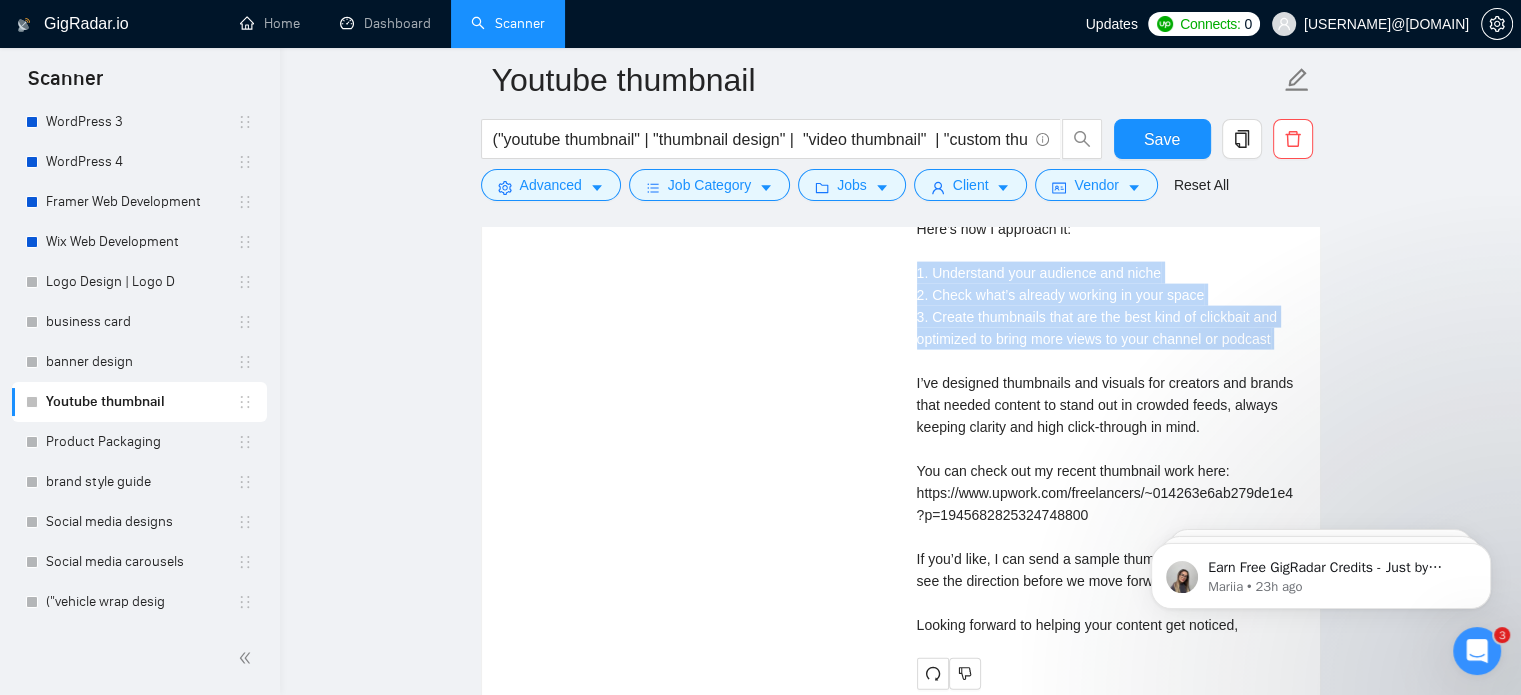scroll, scrollTop: 4324, scrollLeft: 0, axis: vertical 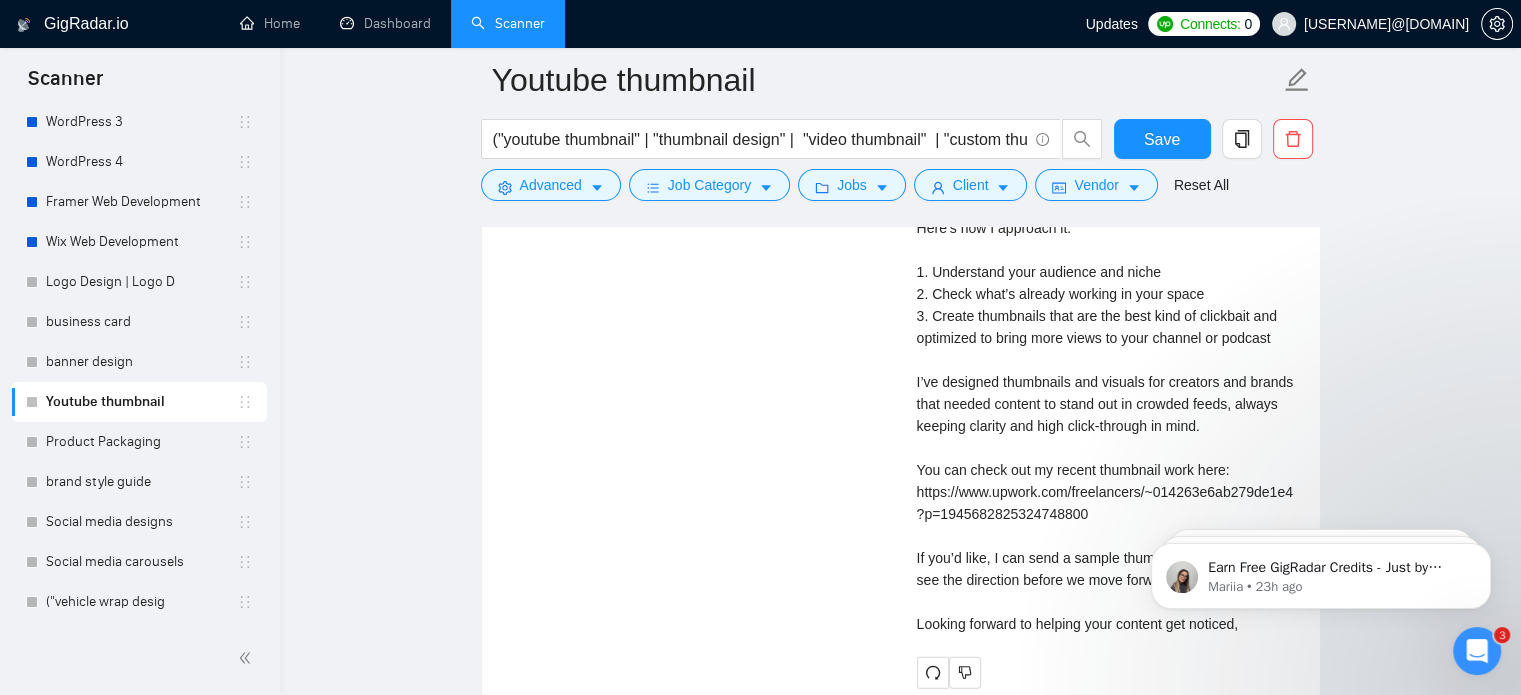 click on "Cover letter Good morning,
Thumbnails can make or break your content’s performance! That's why I focus on creating designs that get clicks.
Here’s how I approach it:
1. Understand your audience and niche
2. Check what’s already working in your space
3. Create thumbnails that are the best kind of clickbait and optimized to bring more views to your channel or podcast
I’ve designed thumbnails and visuals for creators and brands that needed content to stand out in crowded feeds, always keeping clarity and high click-through in mind.
You can check out my recent thumbnail work here:
https://www.upwork.com/freelancers/~014263e6ab279de1e4?p=1945682825324748800
If you’d like, I can send a sample thumbnail first so you can see the direction before we move forward.
Looking forward to helping your content get noticed," at bounding box center (1106, 360) 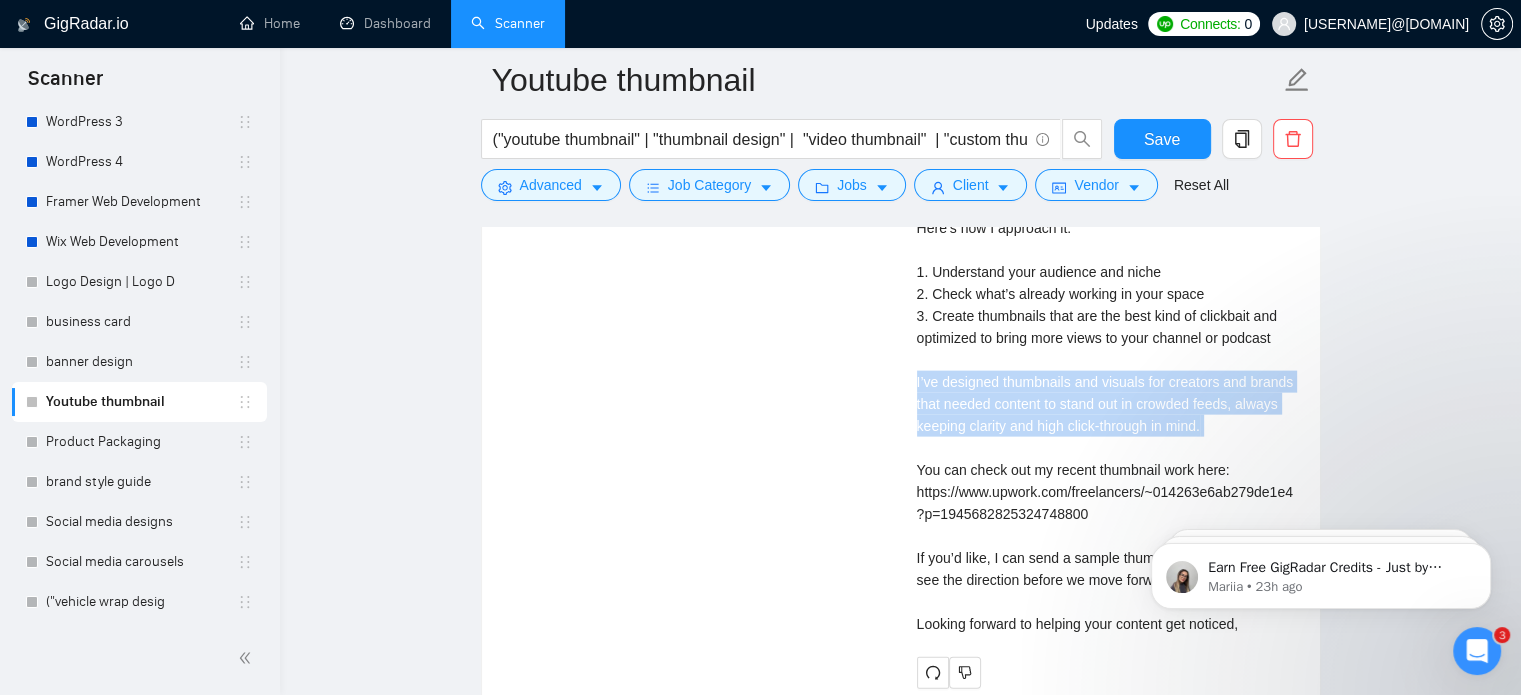 click on "Cover letter Good morning,
Thumbnails can make or break your content’s performance! That's why I focus on creating designs that get clicks.
Here’s how I approach it:
1. Understand your audience and niche
2. Check what’s already working in your space
3. Create thumbnails that are the best kind of clickbait and optimized to bring more views to your channel or podcast
I’ve designed thumbnails and visuals for creators and brands that needed content to stand out in crowded feeds, always keeping clarity and high click-through in mind.
You can check out my recent thumbnail work here:
https://www.upwork.com/freelancers/~014263e6ab279de1e4?p=1945682825324748800
If you’d like, I can send a sample thumbnail first so you can see the direction before we move forward.
Looking forward to helping your content get noticed," at bounding box center [1106, 360] 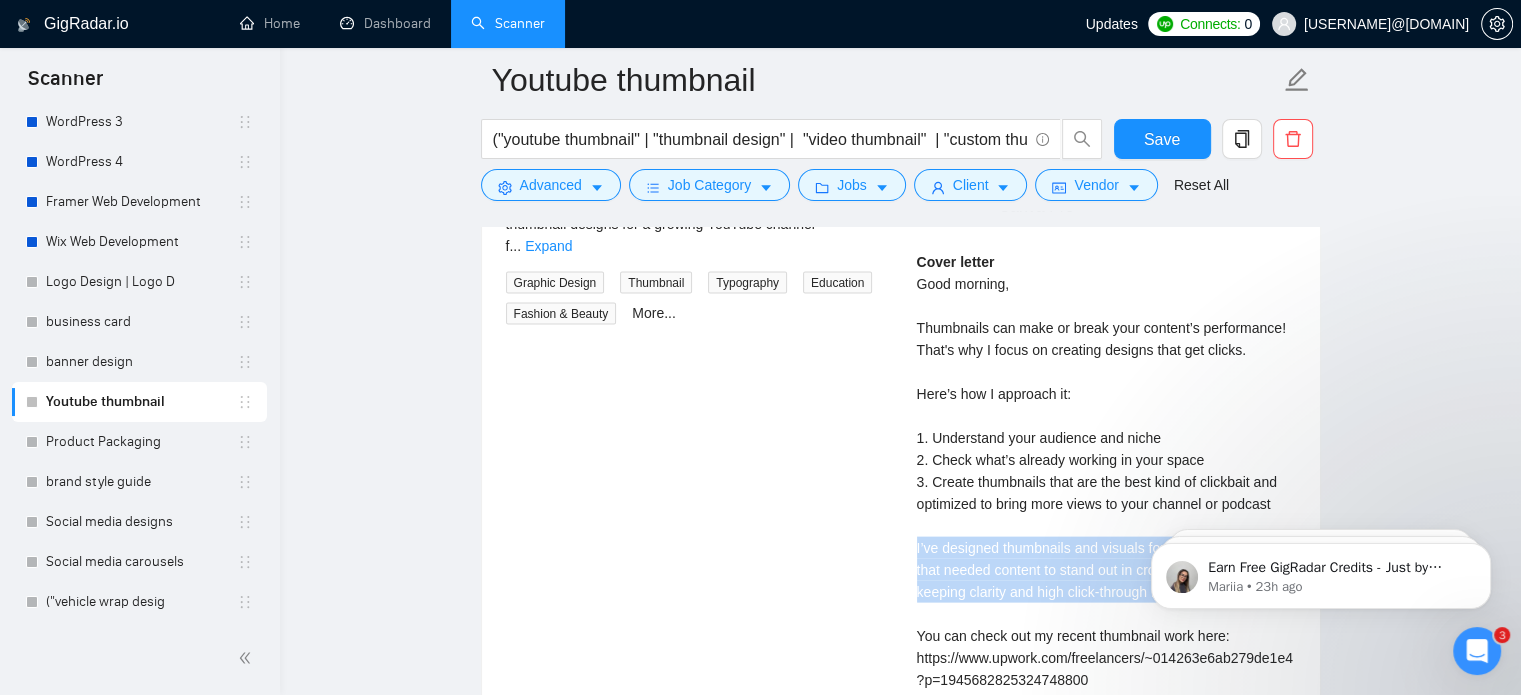 scroll, scrollTop: 4236, scrollLeft: 0, axis: vertical 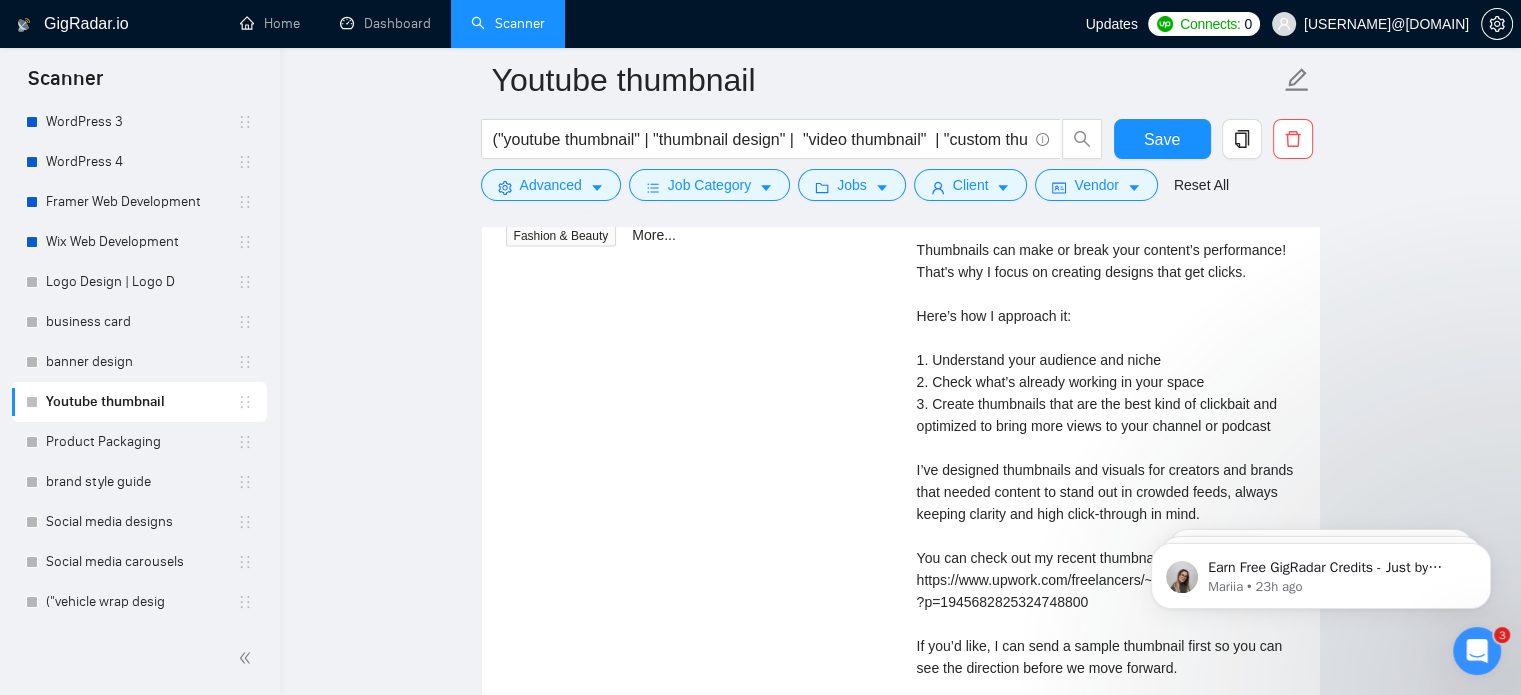 click on "Cover letter Good morning,
Thumbnails can make or break your content’s performance! That's why I focus on creating designs that get clicks.
Here’s how I approach it:
1. Understand your audience and niche
2. Check what’s already working in your space
3. Create thumbnails that are the best kind of clickbait and optimized to bring more views to your channel or podcast
I’ve designed thumbnails and visuals for creators and brands that needed content to stand out in crowded feeds, always keeping clarity and high click-through in mind.
You can check out my recent thumbnail work here:
https://www.upwork.com/freelancers/~014263e6ab279de1e4?p=1945682825324748800
If you’d like, I can send a sample thumbnail first so you can see the direction before we move forward.
Looking forward to helping your content get noticed," at bounding box center [1106, 448] 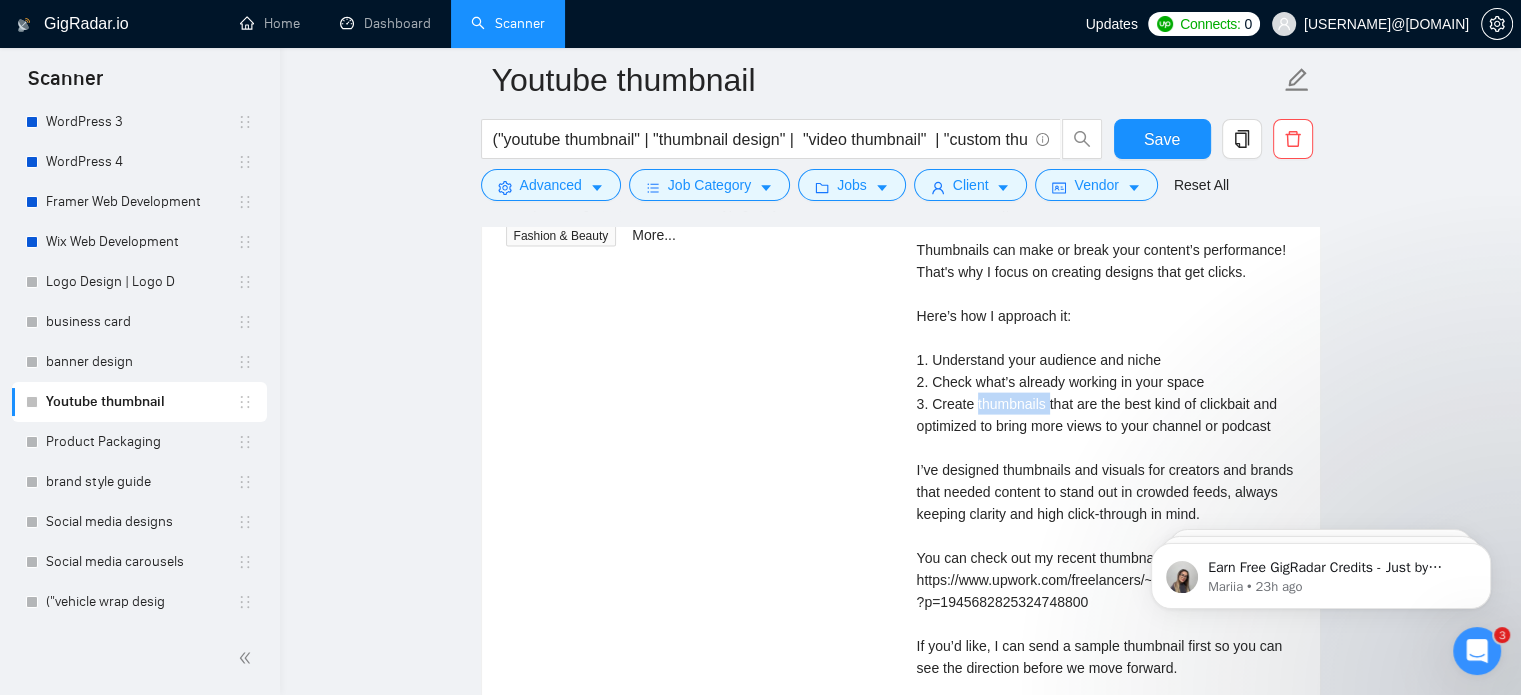 click on "Cover letter Good morning,
Thumbnails can make or break your content’s performance! That's why I focus on creating designs that get clicks.
Here’s how I approach it:
1. Understand your audience and niche
2. Check what’s already working in your space
3. Create thumbnails that are the best kind of clickbait and optimized to bring more views to your channel or podcast
I’ve designed thumbnails and visuals for creators and brands that needed content to stand out in crowded feeds, always keeping clarity and high click-through in mind.
You can check out my recent thumbnail work here:
https://www.upwork.com/freelancers/~014263e6ab279de1e4?p=1945682825324748800
If you’d like, I can send a sample thumbnail first so you can see the direction before we move forward.
Looking forward to helping your content get noticed," at bounding box center (1106, 448) 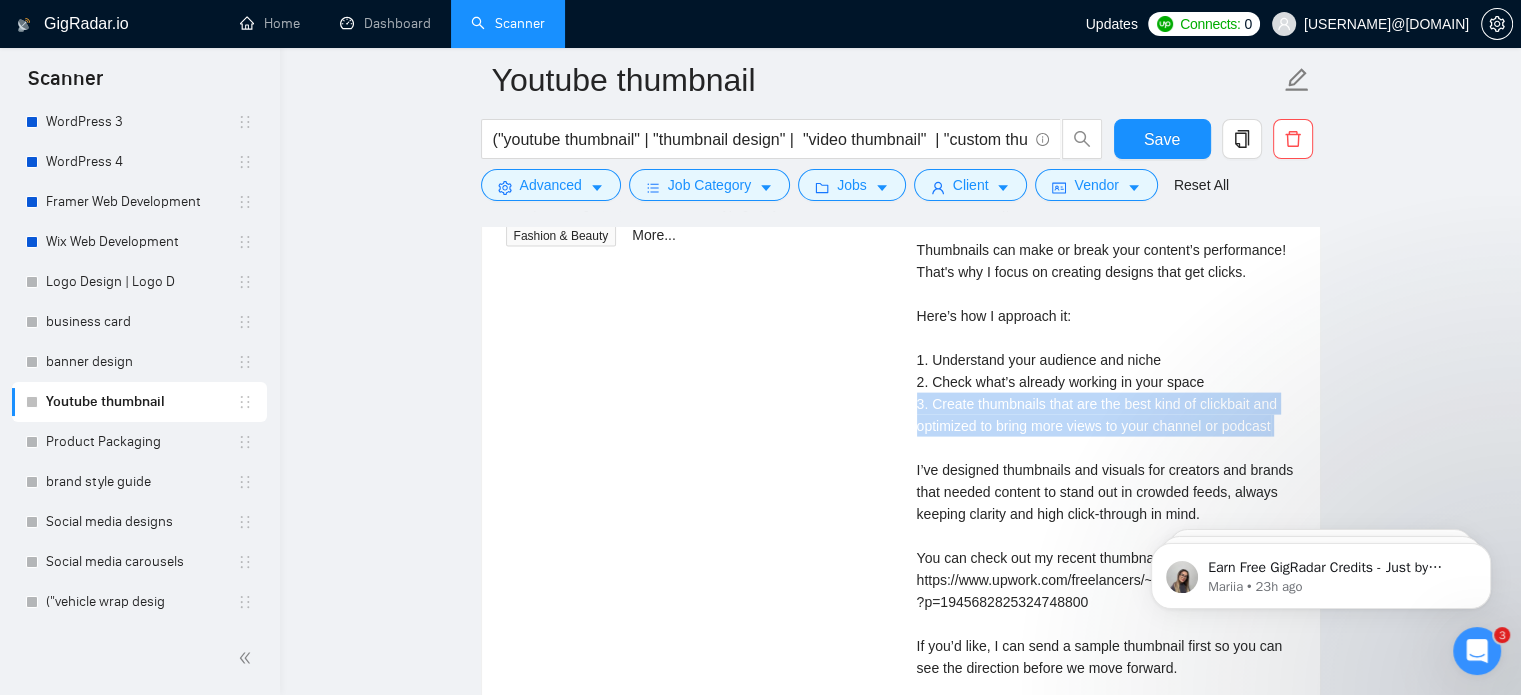 click on "Cover letter Good morning,
Thumbnails can make or break your content’s performance! That's why I focus on creating designs that get clicks.
Here’s how I approach it:
1. Understand your audience and niche
2. Check what’s already working in your space
3. Create thumbnails that are the best kind of clickbait and optimized to bring more views to your channel or podcast
I’ve designed thumbnails and visuals for creators and brands that needed content to stand out in crowded feeds, always keeping clarity and high click-through in mind.
You can check out my recent thumbnail work here:
https://www.upwork.com/freelancers/~014263e6ab279de1e4?p=1945682825324748800
If you’d like, I can send a sample thumbnail first so you can see the direction before we move forward.
Looking forward to helping your content get noticed," at bounding box center [1106, 448] 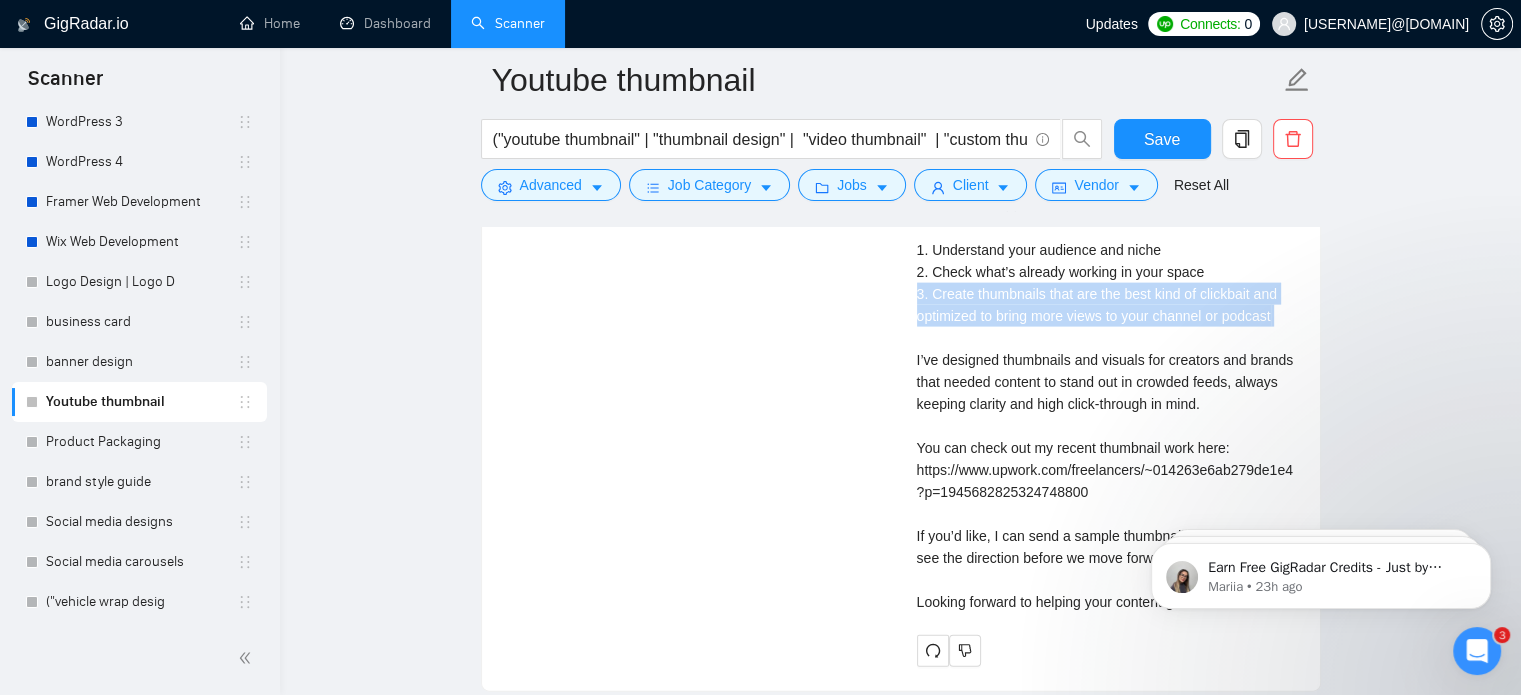 scroll, scrollTop: 4347, scrollLeft: 0, axis: vertical 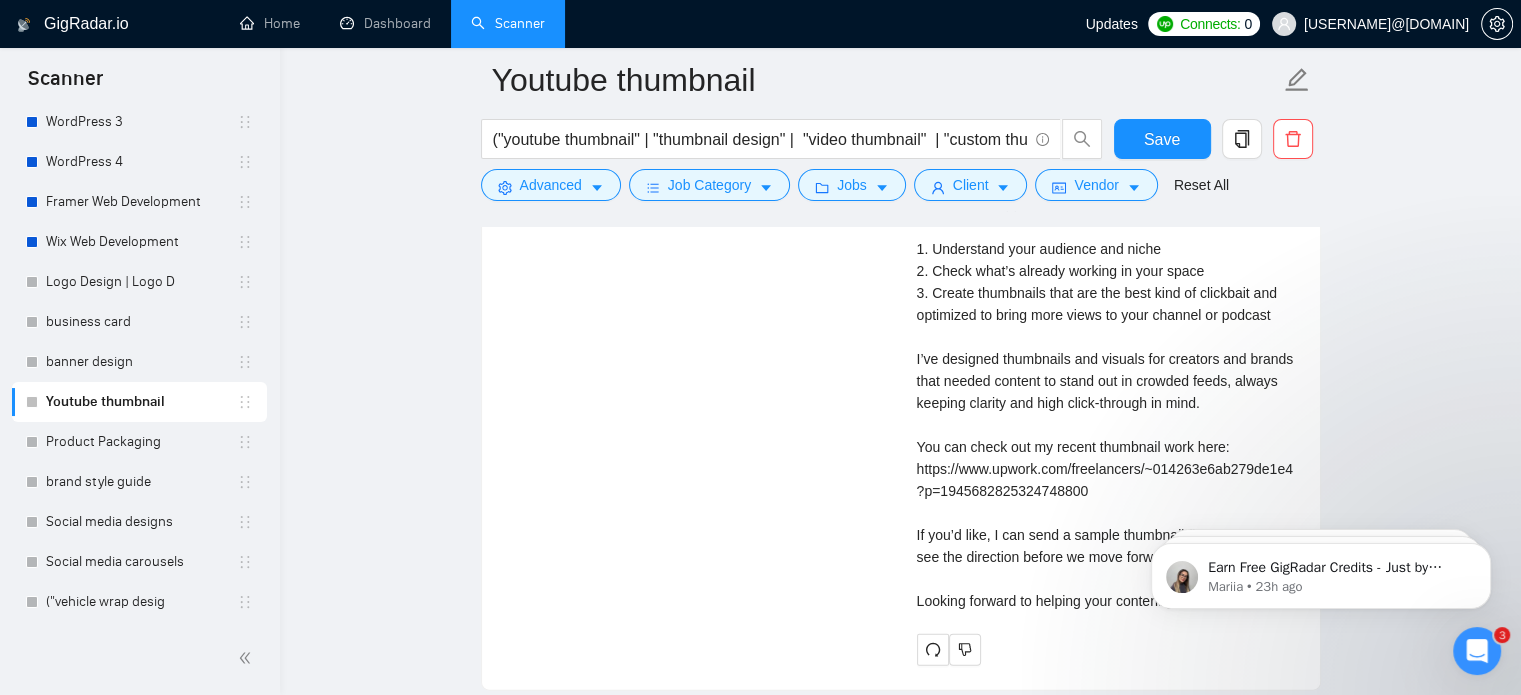 click on "Cover letter Good morning,
Thumbnails can make or break your content’s performance! That's why I focus on creating designs that get clicks.
Here’s how I approach it:
1. Understand your audience and niche
2. Check what’s already working in your space
3. Create thumbnails that are the best kind of clickbait and optimized to bring more views to your channel or podcast
I’ve designed thumbnails and visuals for creators and brands that needed content to stand out in crowded feeds, always keeping clarity and high click-through in mind.
You can check out my recent thumbnail work here:
https://www.upwork.com/freelancers/~014263e6ab279de1e4?p=1945682825324748800
If you’d like, I can send a sample thumbnail first so you can see the direction before we move forward.
Looking forward to helping your content get noticed," at bounding box center (1106, 337) 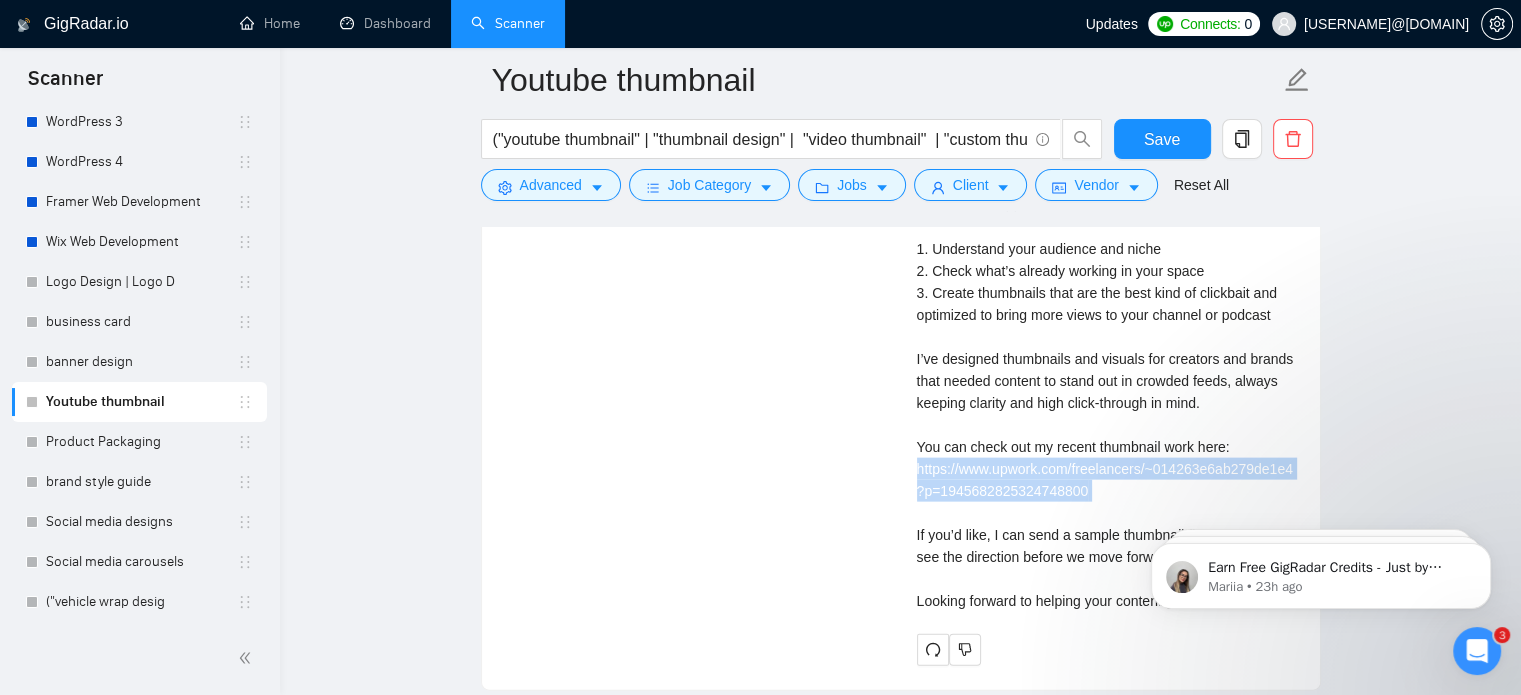 click on "Cover letter Good morning,
Thumbnails can make or break your content’s performance! That's why I focus on creating designs that get clicks.
Here’s how I approach it:
1. Understand your audience and niche
2. Check what’s already working in your space
3. Create thumbnails that are the best kind of clickbait and optimized to bring more views to your channel or podcast
I’ve designed thumbnails and visuals for creators and brands that needed content to stand out in crowded feeds, always keeping clarity and high click-through in mind.
You can check out my recent thumbnail work here:
https://www.upwork.com/freelancers/~014263e6ab279de1e4?p=1945682825324748800
If you’d like, I can send a sample thumbnail first so you can see the direction before we move forward.
Looking forward to helping your content get noticed," at bounding box center (1106, 337) 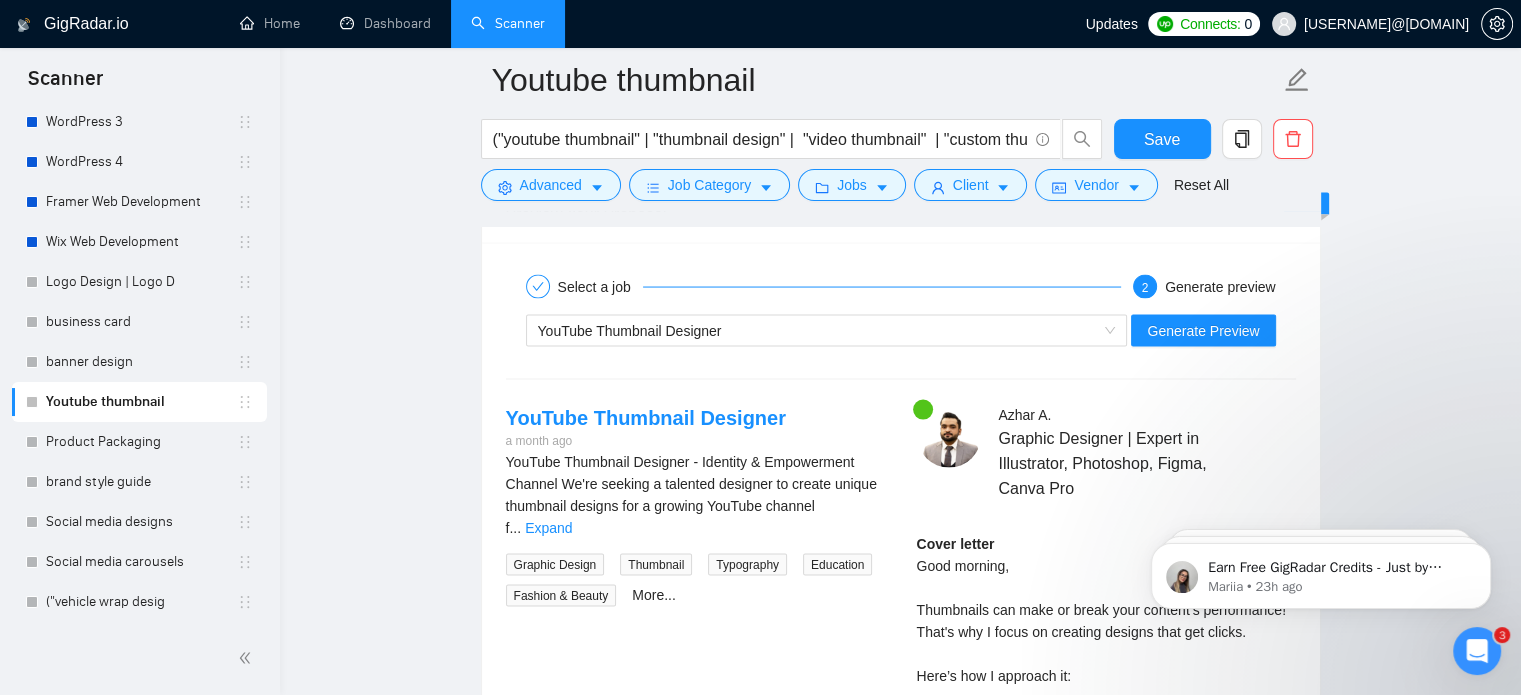 scroll, scrollTop: 3874, scrollLeft: 0, axis: vertical 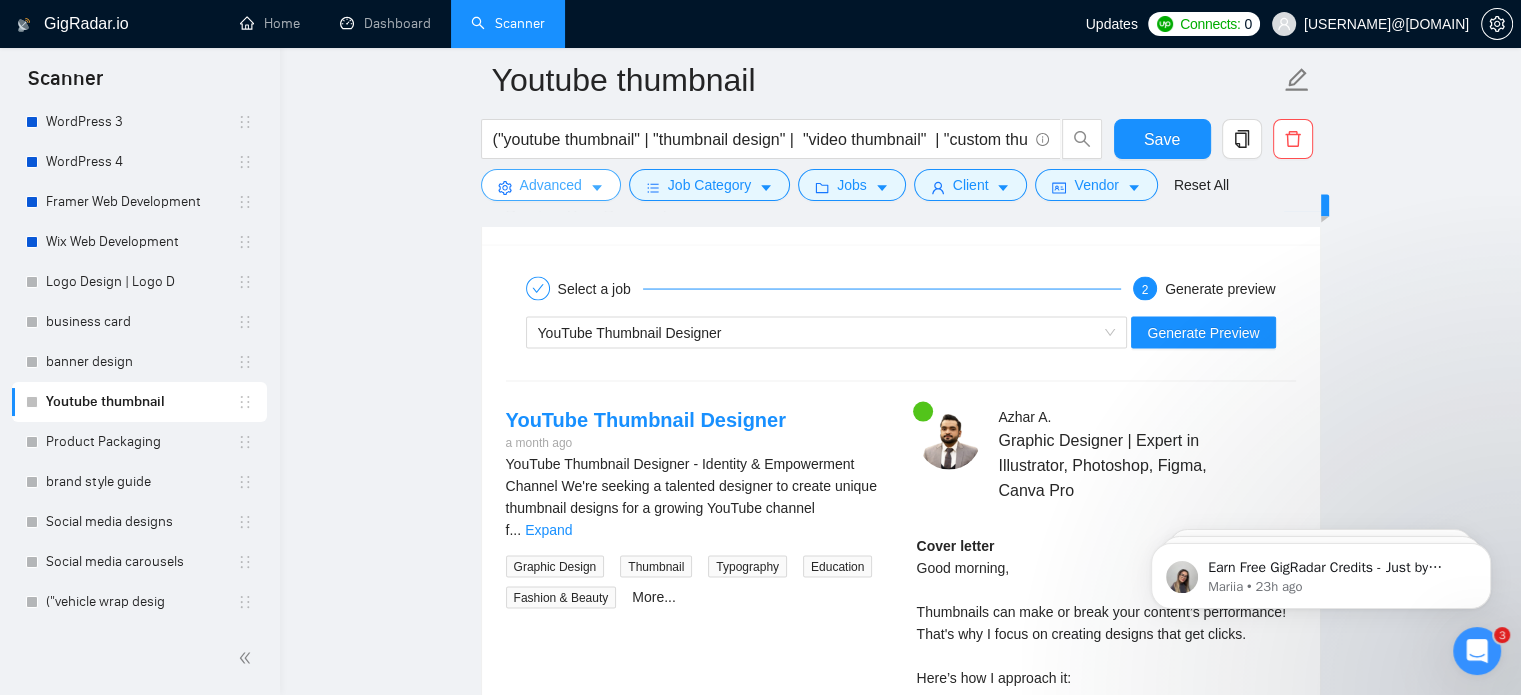 click on "Advanced" at bounding box center [551, 185] 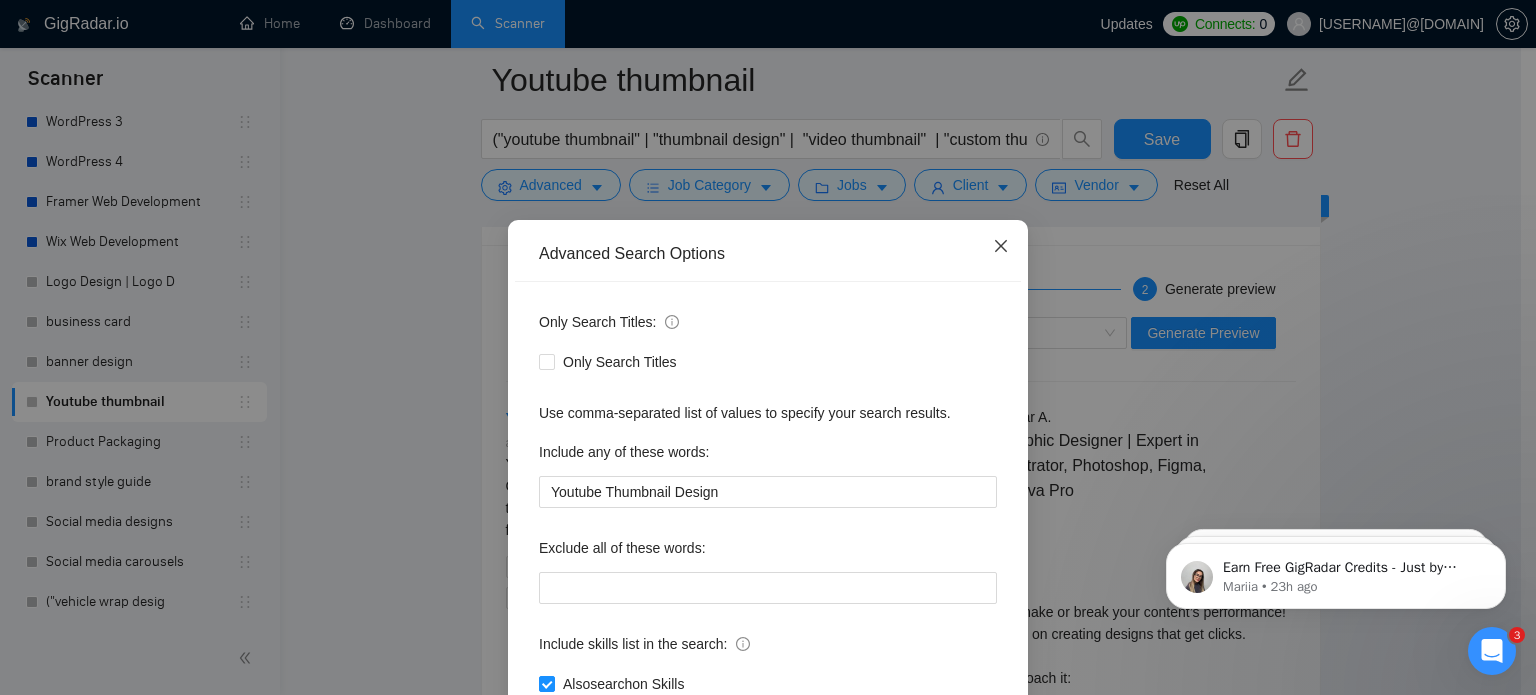click 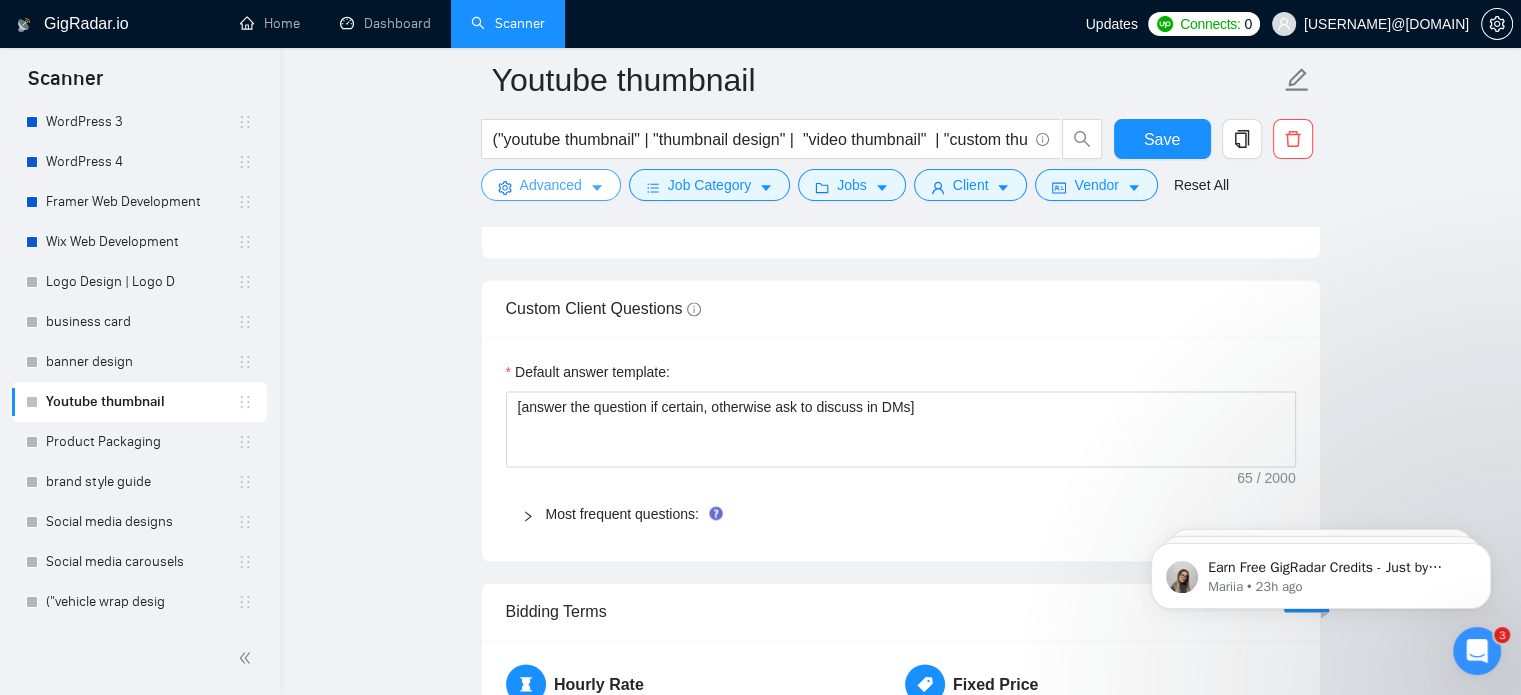 scroll, scrollTop: 2532, scrollLeft: 0, axis: vertical 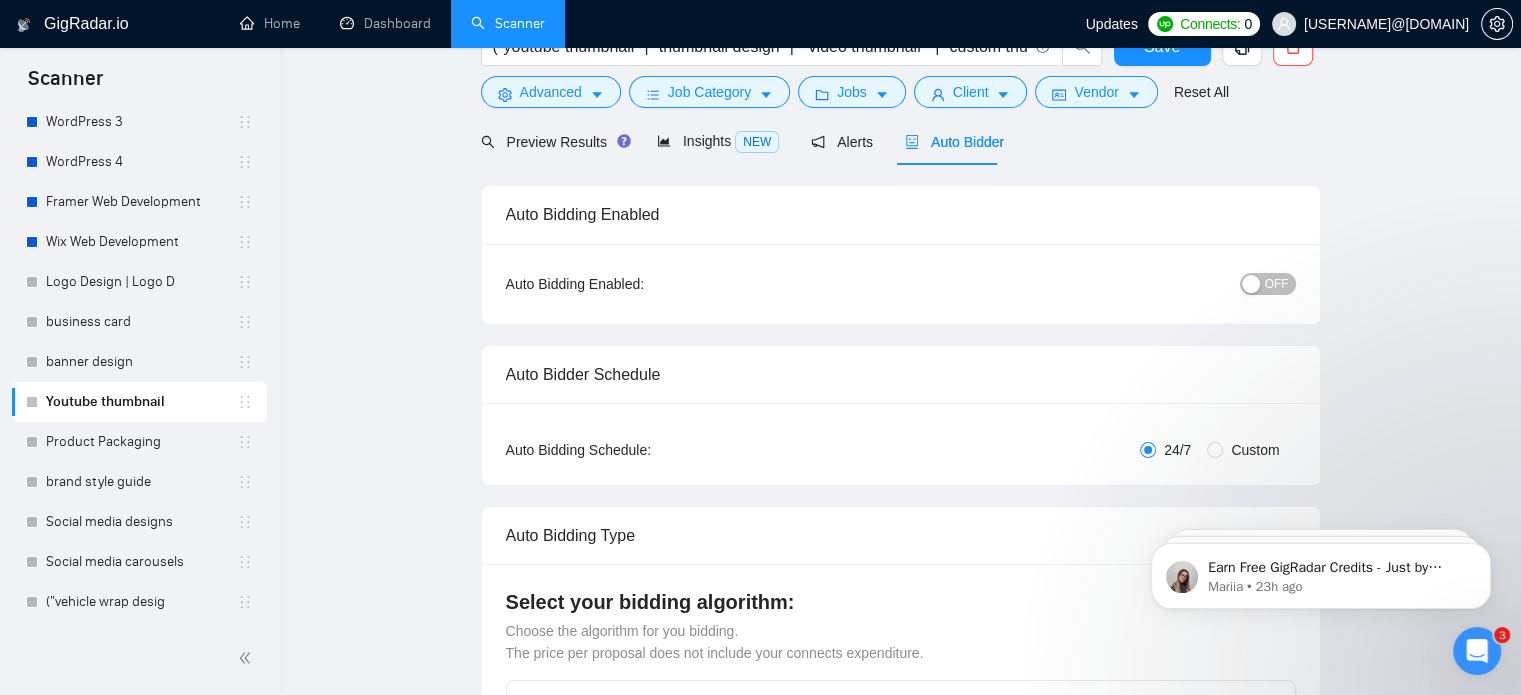 click on "Auto Bidding Enabled Auto Bidding Enabled: OFF Auto Bidder Schedule Auto Bidding Type: Automated (recommended) Semi-automated Auto Bidding Schedule: 24/7 Custom Custom Auto Bidder Schedule Repeat every week on Monday Tuesday Wednesday Thursday Friday Saturday Sunday Active Hours ( Asia/Karachi ): From: To: ( 24  hours) Asia/Karachi Auto Bidding Type Select your bidding algorithm: Choose the algorithm for you bidding. The price per proposal does not include your connects expenditure. Template Bidder Works great for narrow segments and short cover letters that don't change. 0.50  credits / proposal Sardor AI 🤖 Personalise your cover letter with ai [placeholders] 1.00  credits / proposal Experimental Laziza AI  👑   NEW Extends Sardor AI by learning from your feedback and automatically qualifying jobs. The expected savings are based on Laziza's ability to ignore jobs that don't seem to be a good fit for the selected profile.   Learn more 2.00  credits / proposal $3 savings Team & Freelancer Select team: 27" at bounding box center (901, 3064) 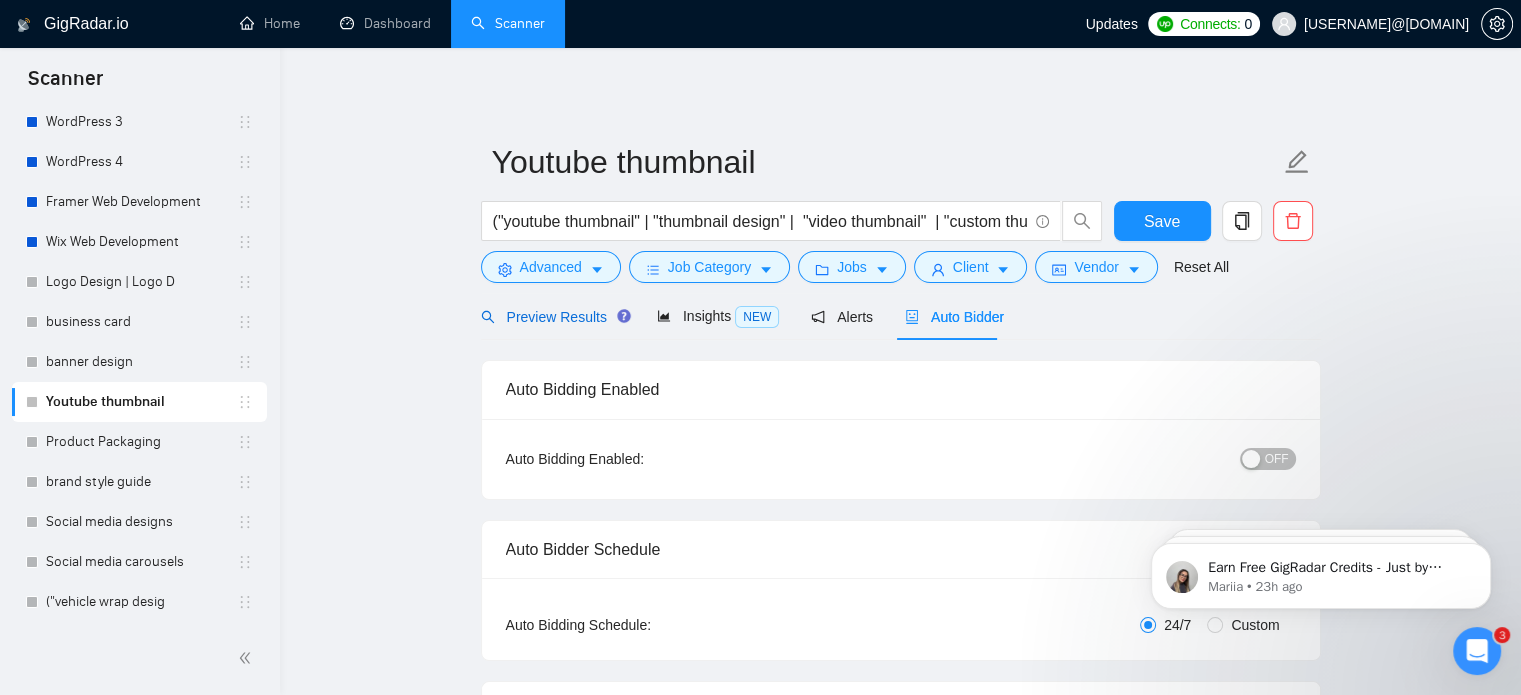 click on "Preview Results" at bounding box center (553, 317) 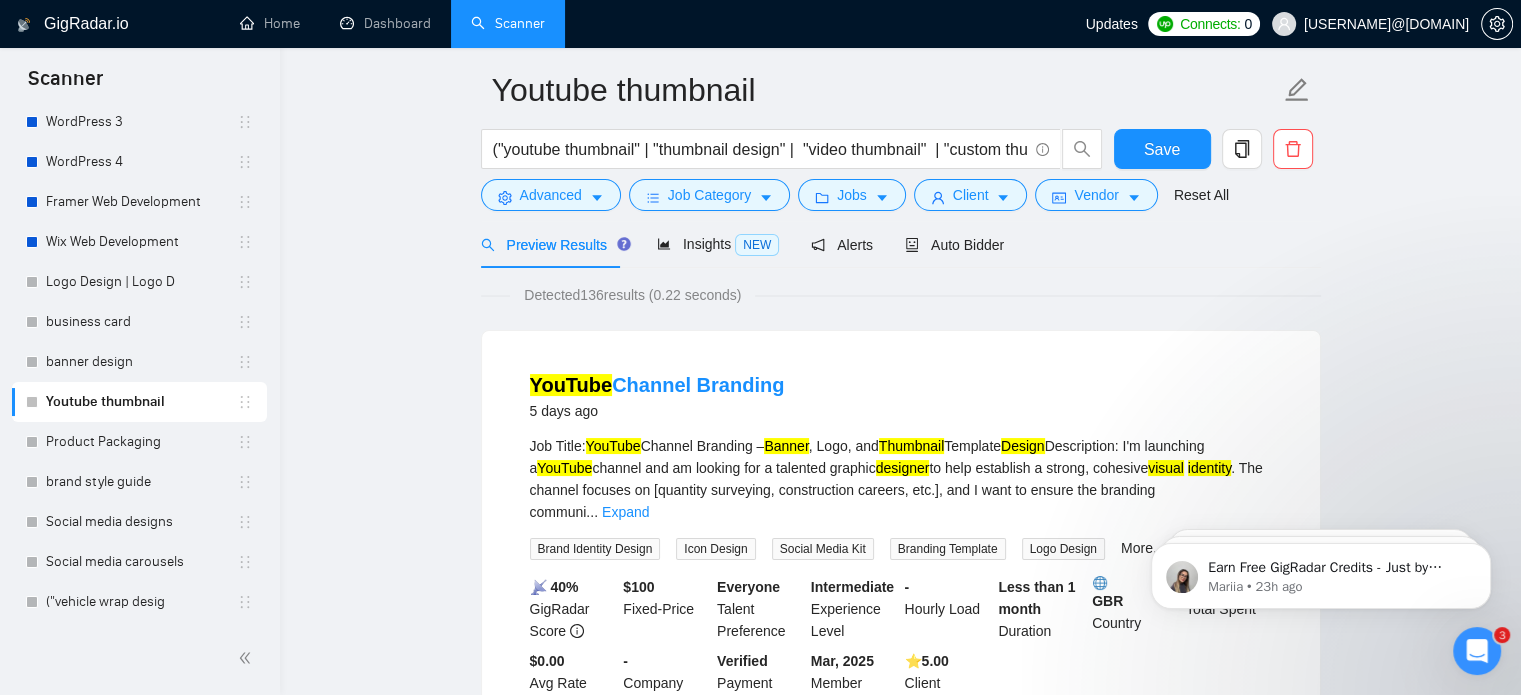 scroll, scrollTop: 68, scrollLeft: 0, axis: vertical 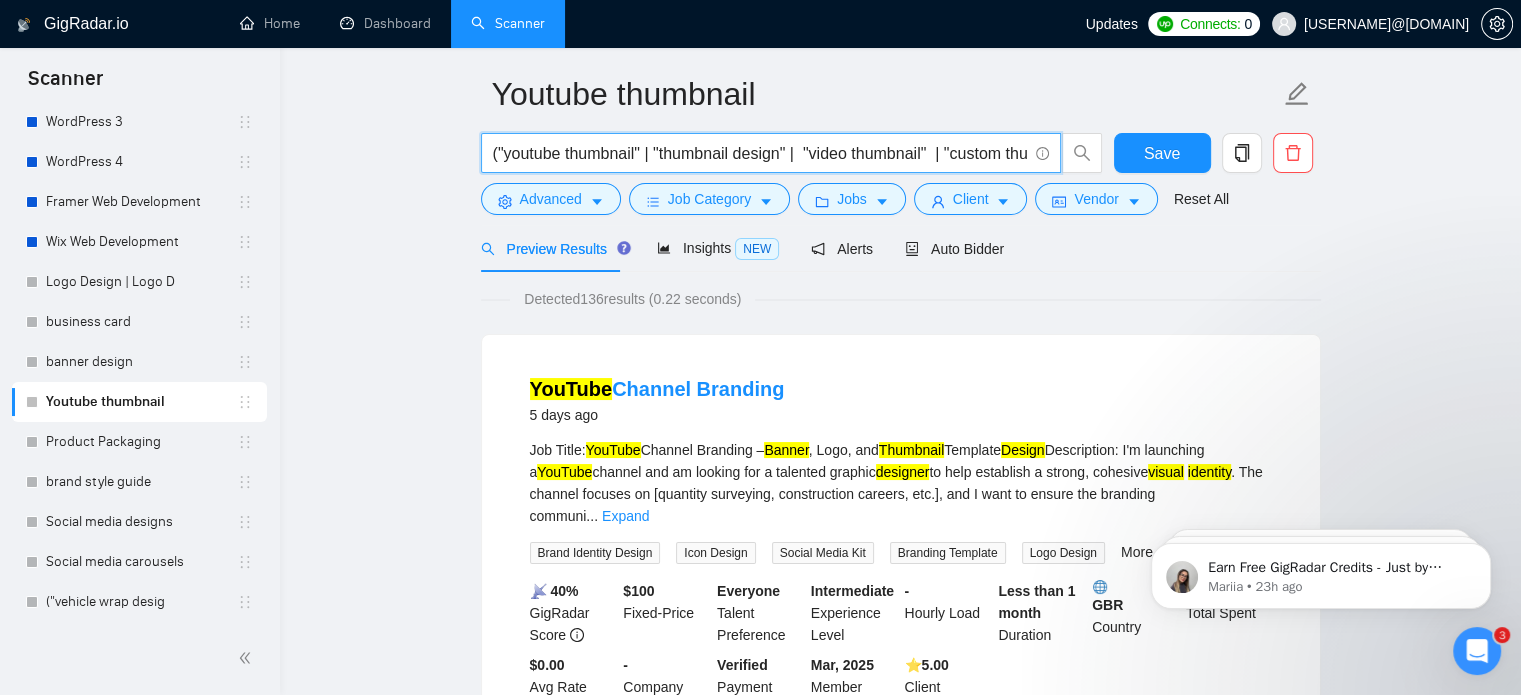 click on "("youtube thumbnail" | "thumbnail design" |  "video thumbnail"  | "custom thumbnail" | "podcast thumbnail" | "podcast cover" | "podcast artwork" | "podcast design" | "podcast graphic" | youtube (banner|cover|graphics) | thumbnail (designer|creator) | "clickable thumbnail" | "eye-catching thumbnail" | "youtube graphic design" | "video cover image" | "youtube visual" | podcast (designer|cover art|visual identity))" at bounding box center [760, 153] 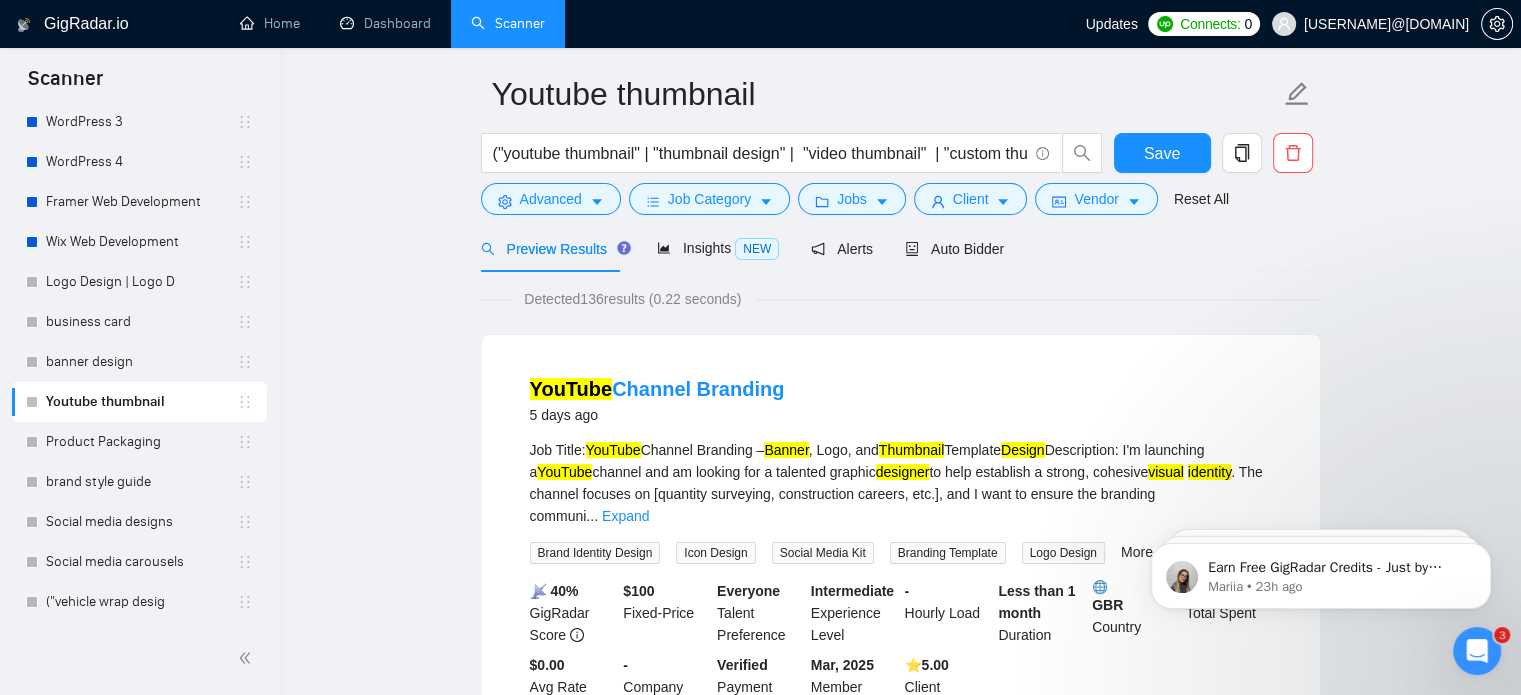 click on "Youtube thumbnail ("youtube thumbnail" | "thumbnail design" |  "video thumbnail"  | "custom thumbnail" | "podcast thumbnail" | "podcast cover" | "podcast artwork" | "podcast design" | "podcast graphic" | youtube (banner|cover|graphics) | thumbnail (designer|creator) | "clickable thumbnail" | "eye-catching thumbnail" | "youtube graphic design" | "video cover image" | "youtube visual" | podcast (designer|cover art|visual identity)) Save Advanced   Job Category   Jobs   Client   Vendor   Reset All Preview Results Insights NEW Alerts Auto Bidder Detected   136  results   (0.22 seconds) YouTube  Channel Branding 5 days ago Job Title:  YouTube  Channel Branding –  Banner , Logo, and  Thumbnail  Template  Design
Description:
I'm launching a  YouTube  channel and am looking for a talented graphic  designer  to help establish a strong, cohesive  visual   identity . The channel focuses on [quantity surveying, construction careers, etc.], and I want to ensure the branding communi ... Expand Brand Identity Design 📡" at bounding box center (900, 2430) 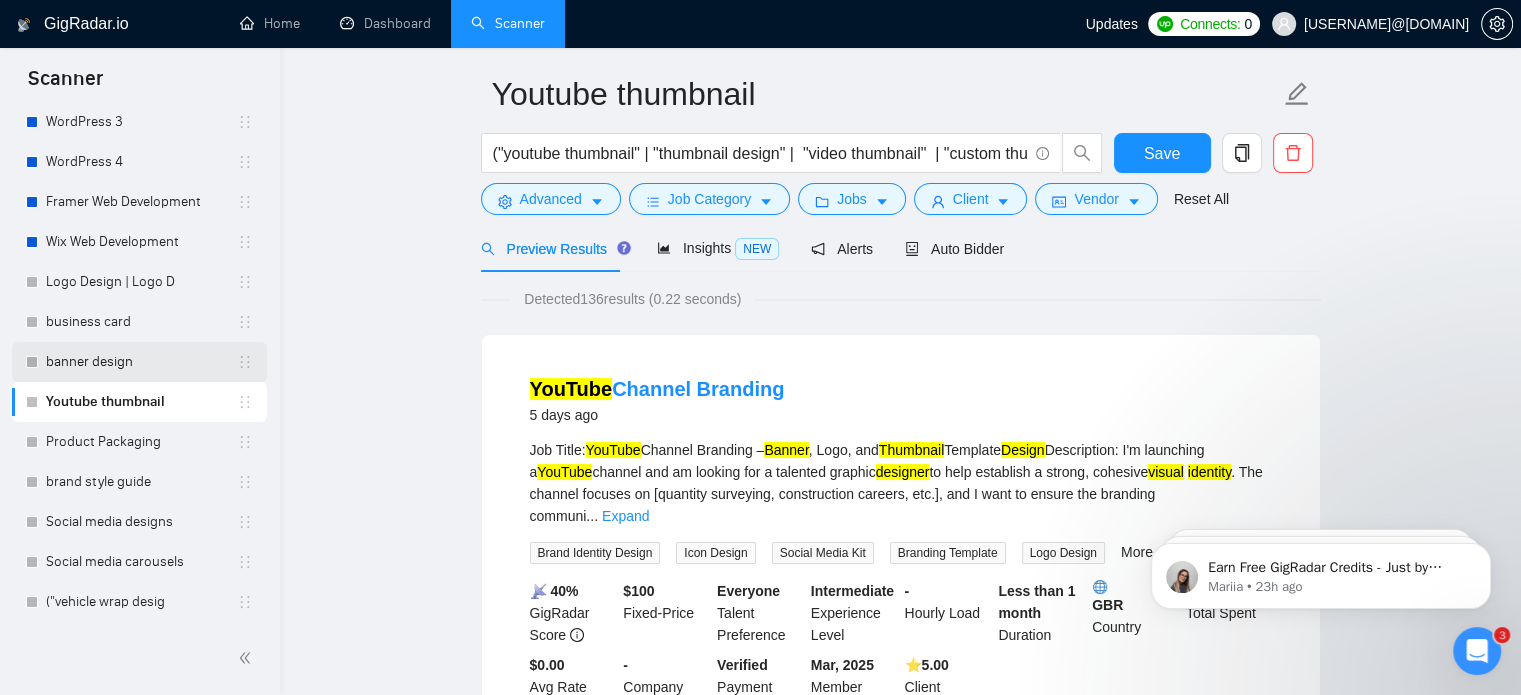 click on "banner design" at bounding box center [141, 362] 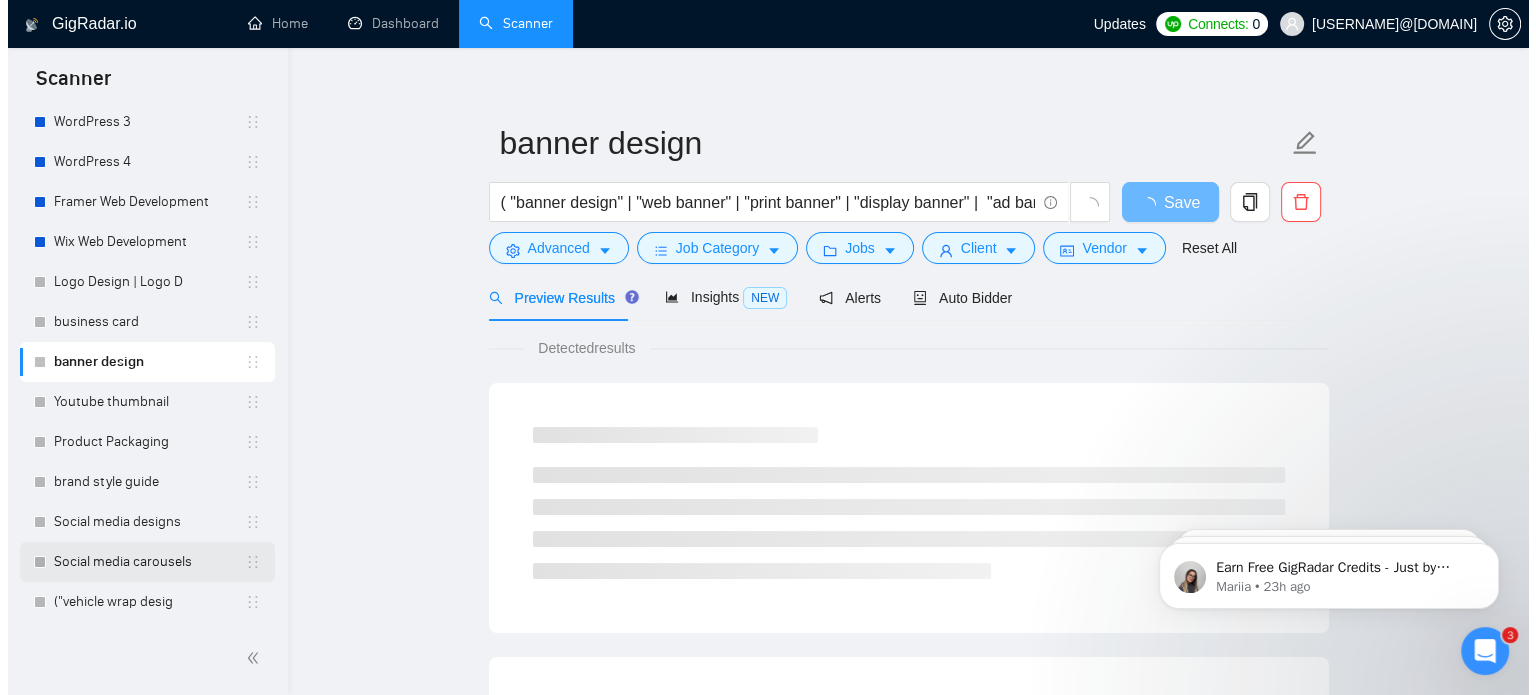 scroll, scrollTop: 68, scrollLeft: 0, axis: vertical 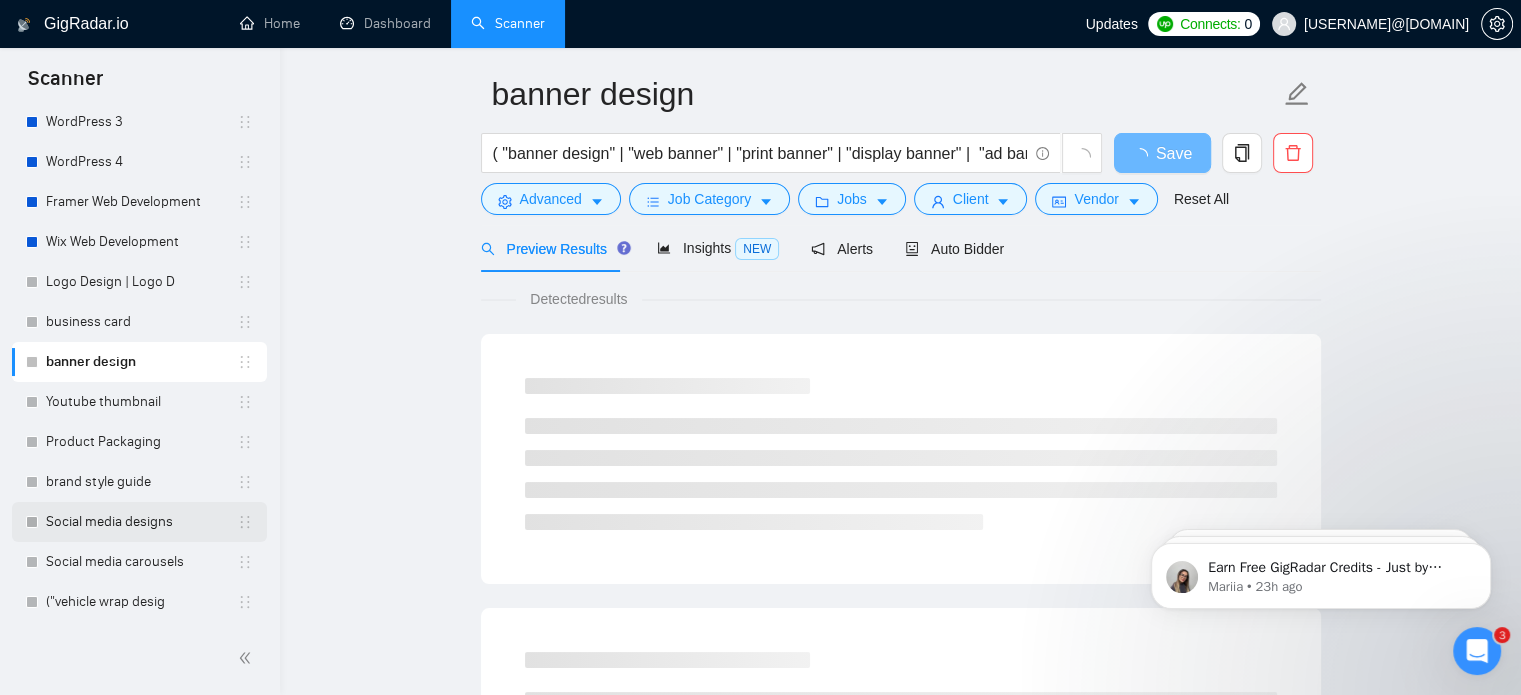 click on "Social media designs" at bounding box center (141, 522) 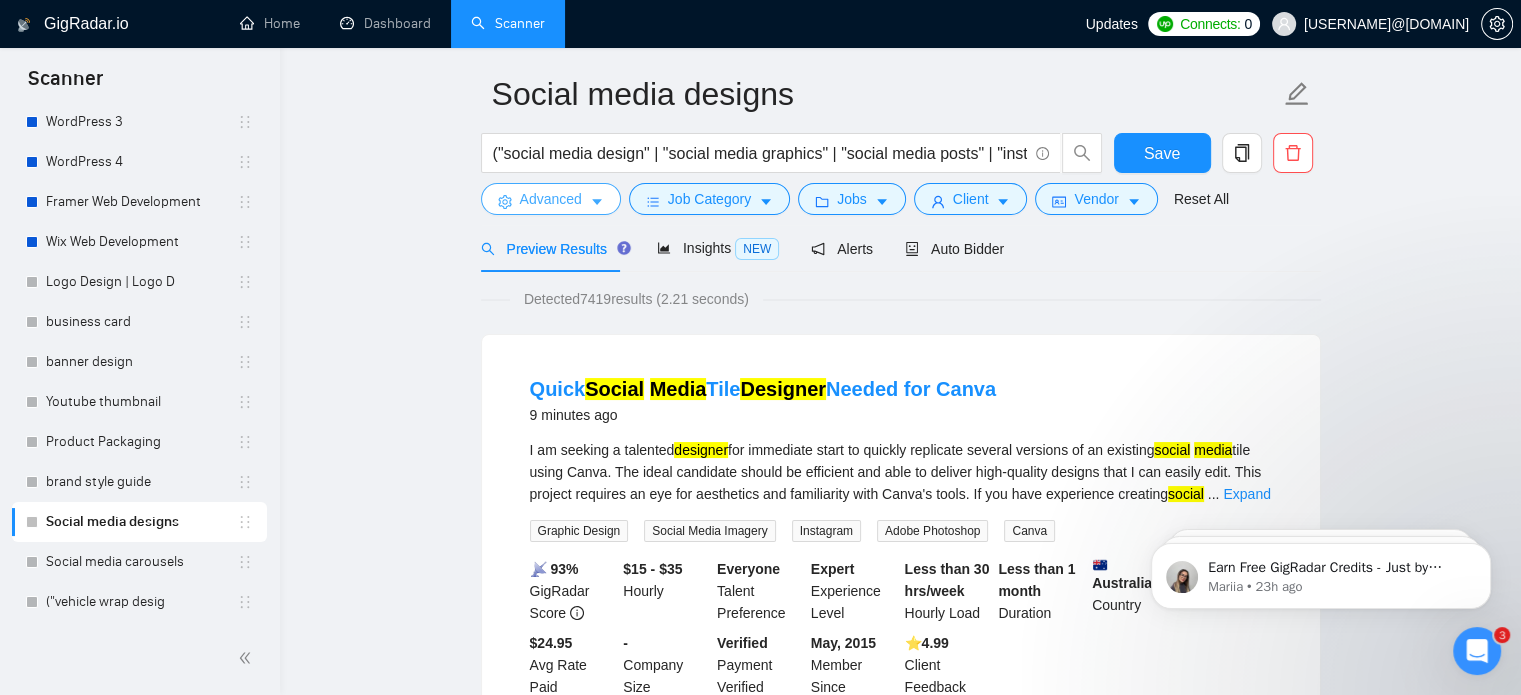 click 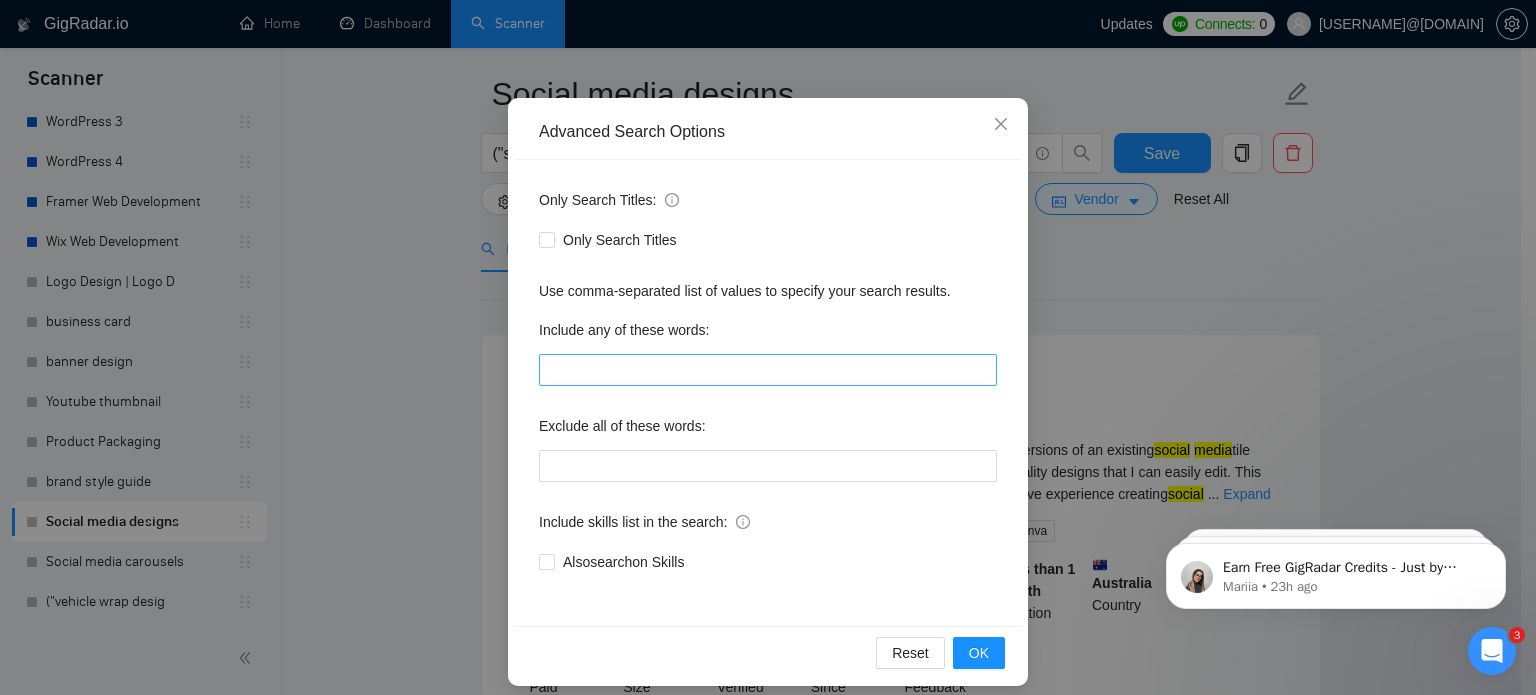scroll, scrollTop: 124, scrollLeft: 0, axis: vertical 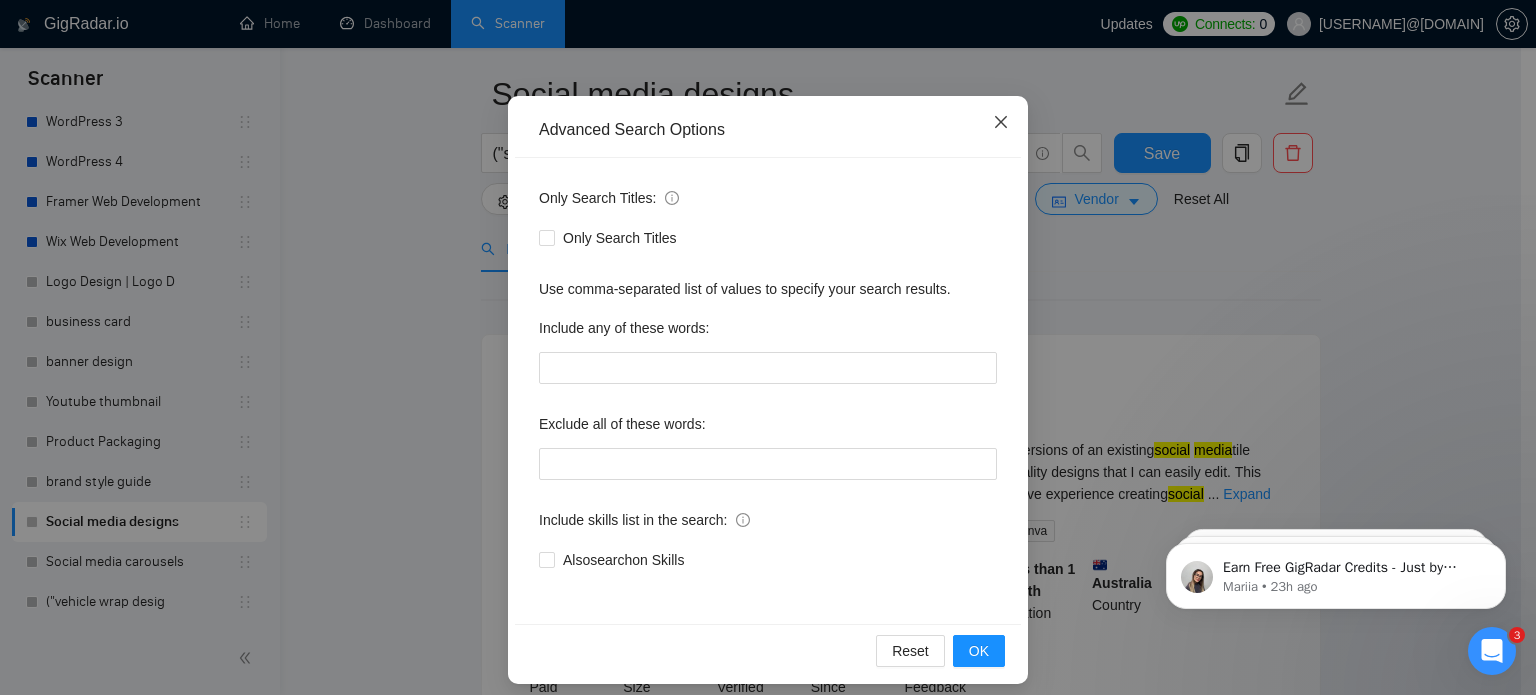 click 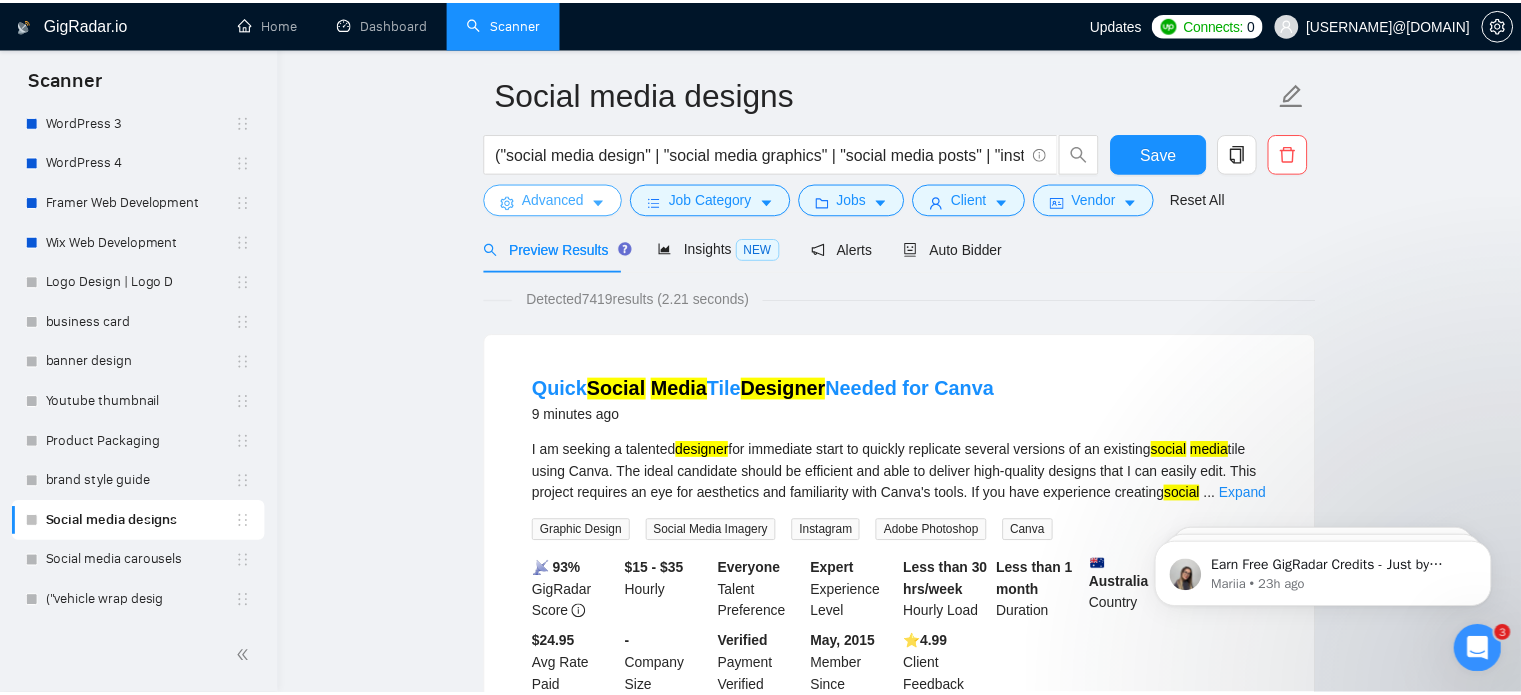scroll, scrollTop: 0, scrollLeft: 0, axis: both 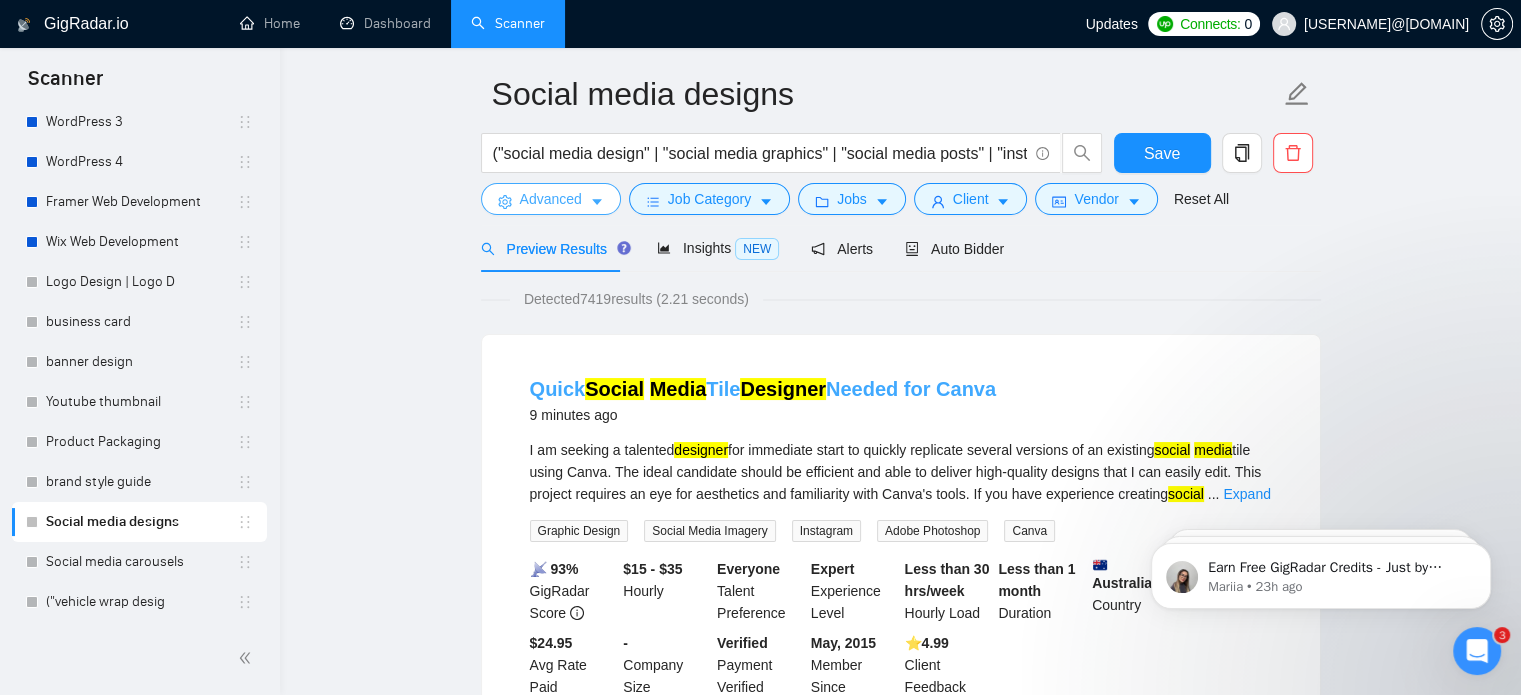 type 